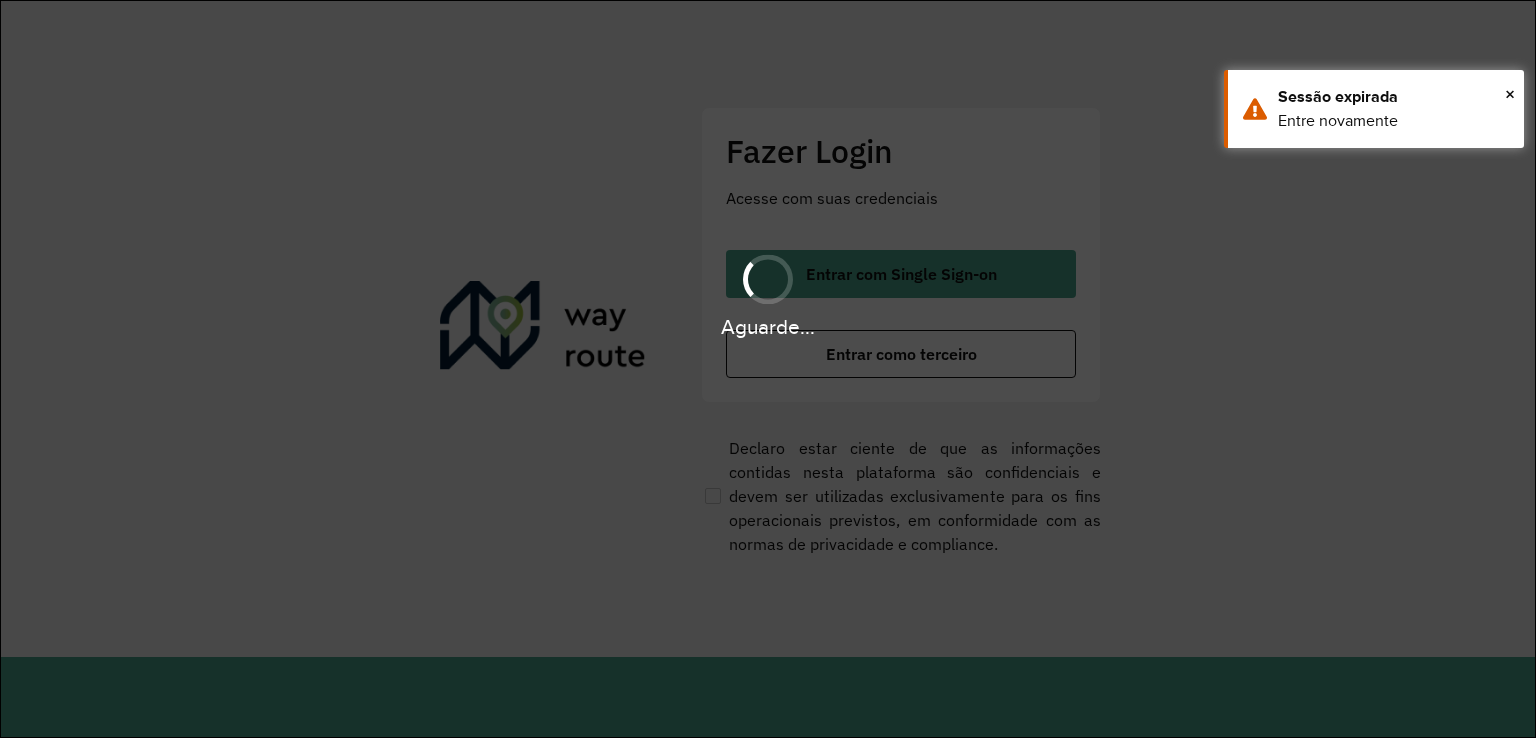 scroll, scrollTop: 0, scrollLeft: 0, axis: both 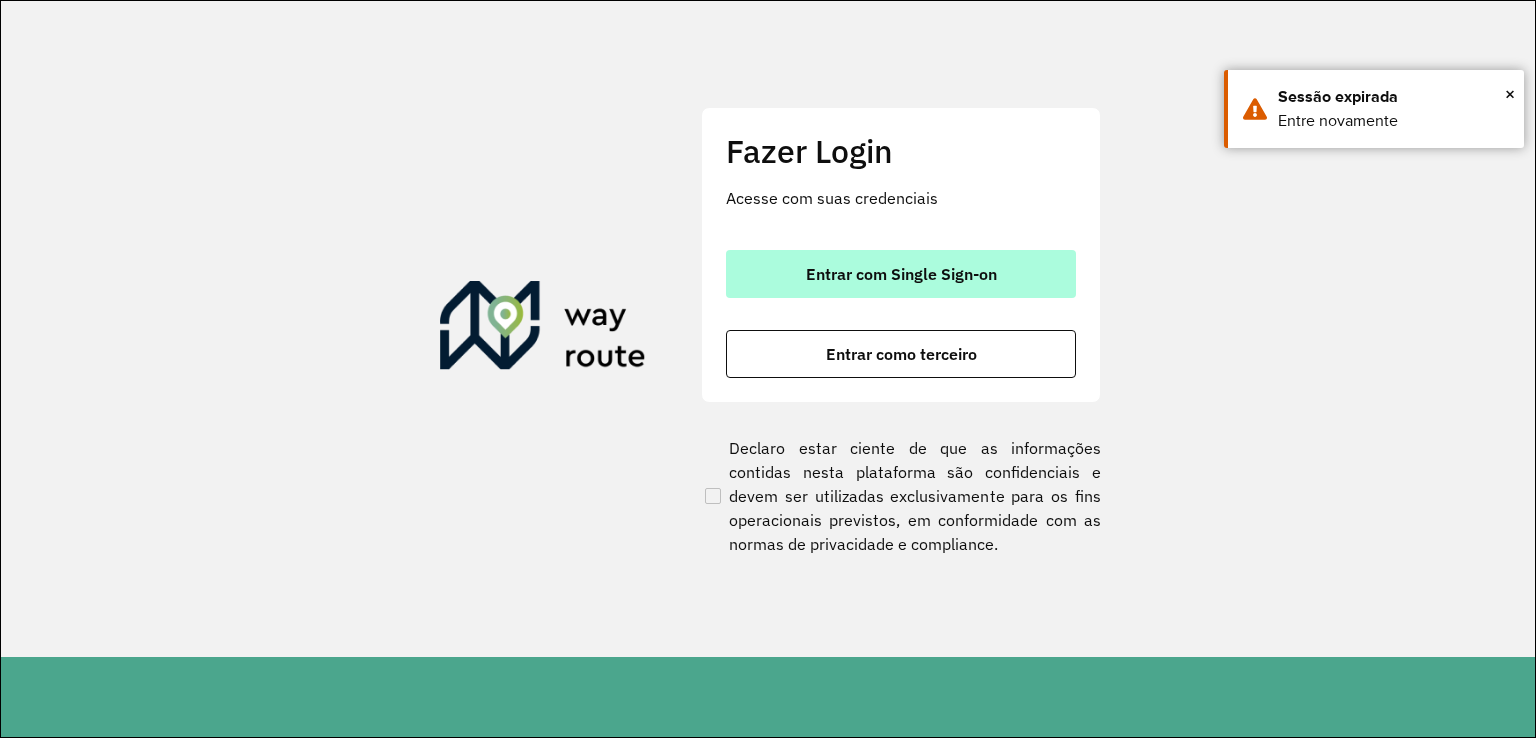 click on "Entrar com Single Sign-on" at bounding box center [901, 274] 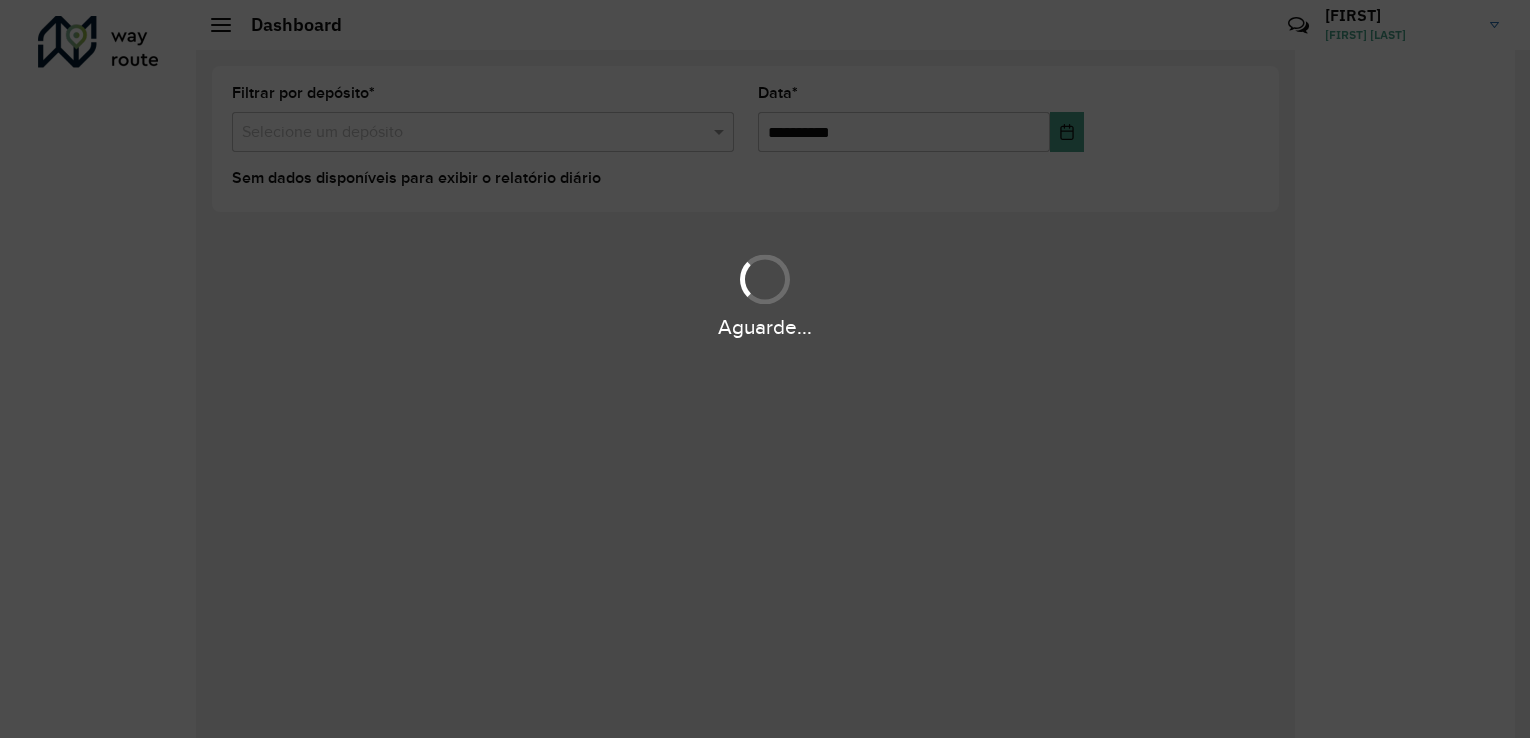 scroll, scrollTop: 0, scrollLeft: 0, axis: both 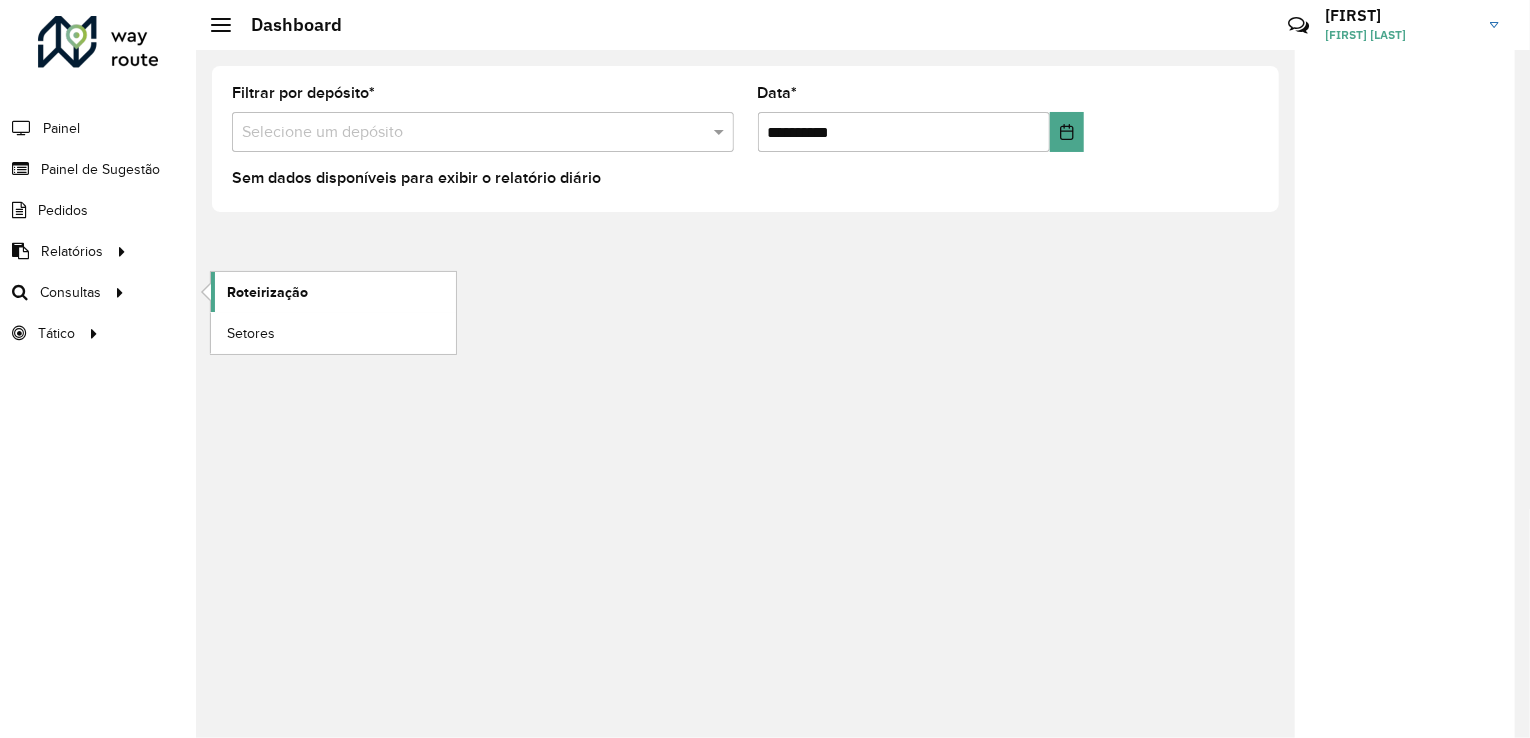click on "Roteirização" 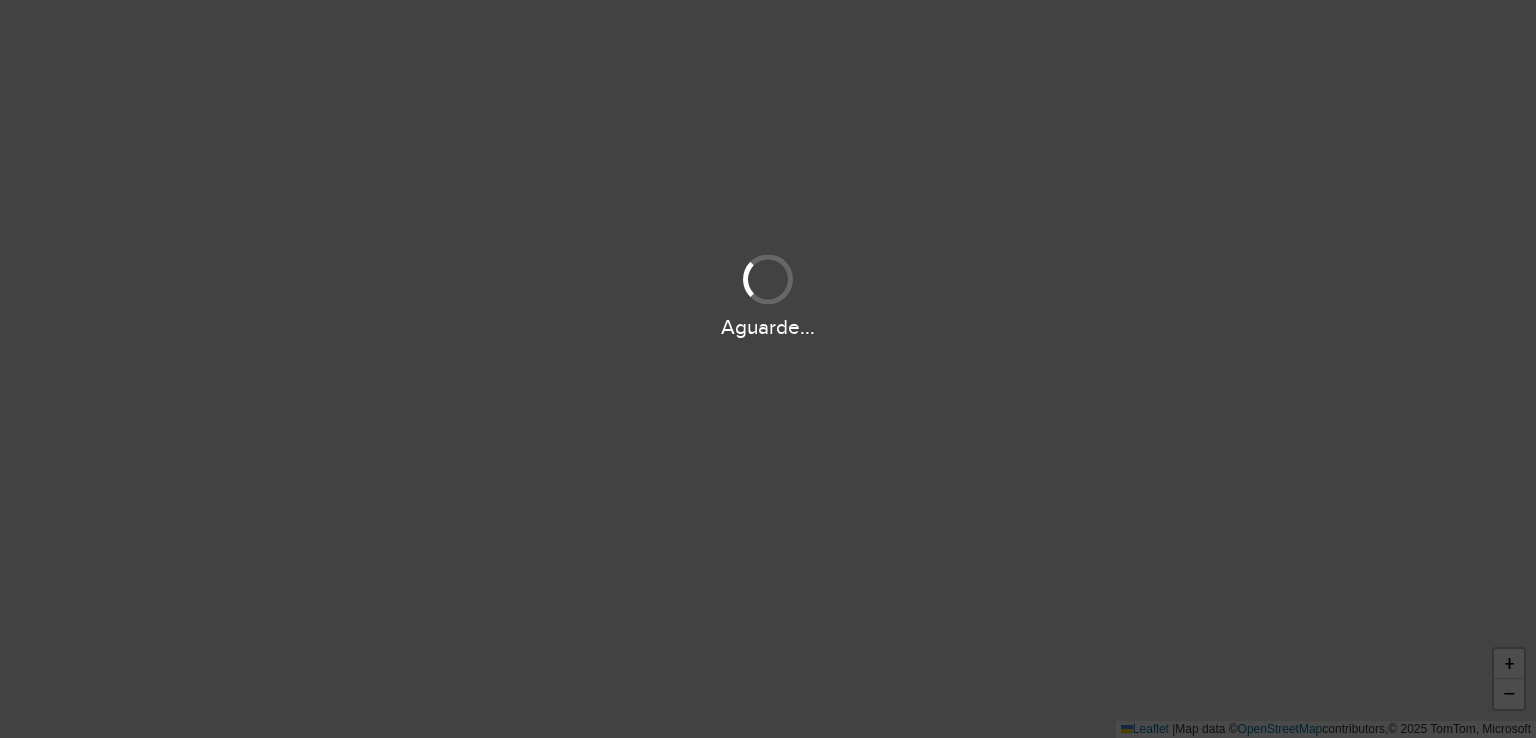 scroll, scrollTop: 0, scrollLeft: 0, axis: both 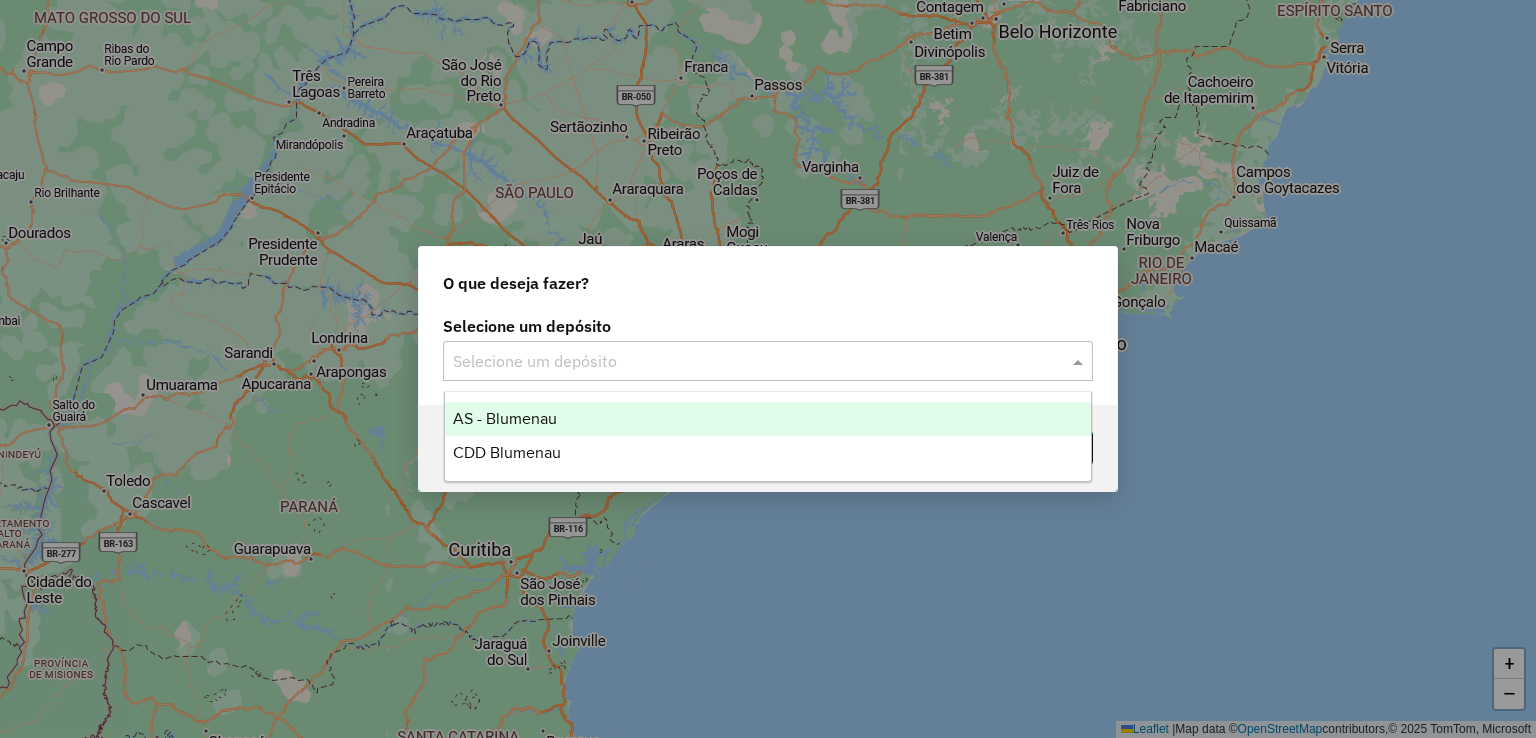 click on "Selecione um depósito" 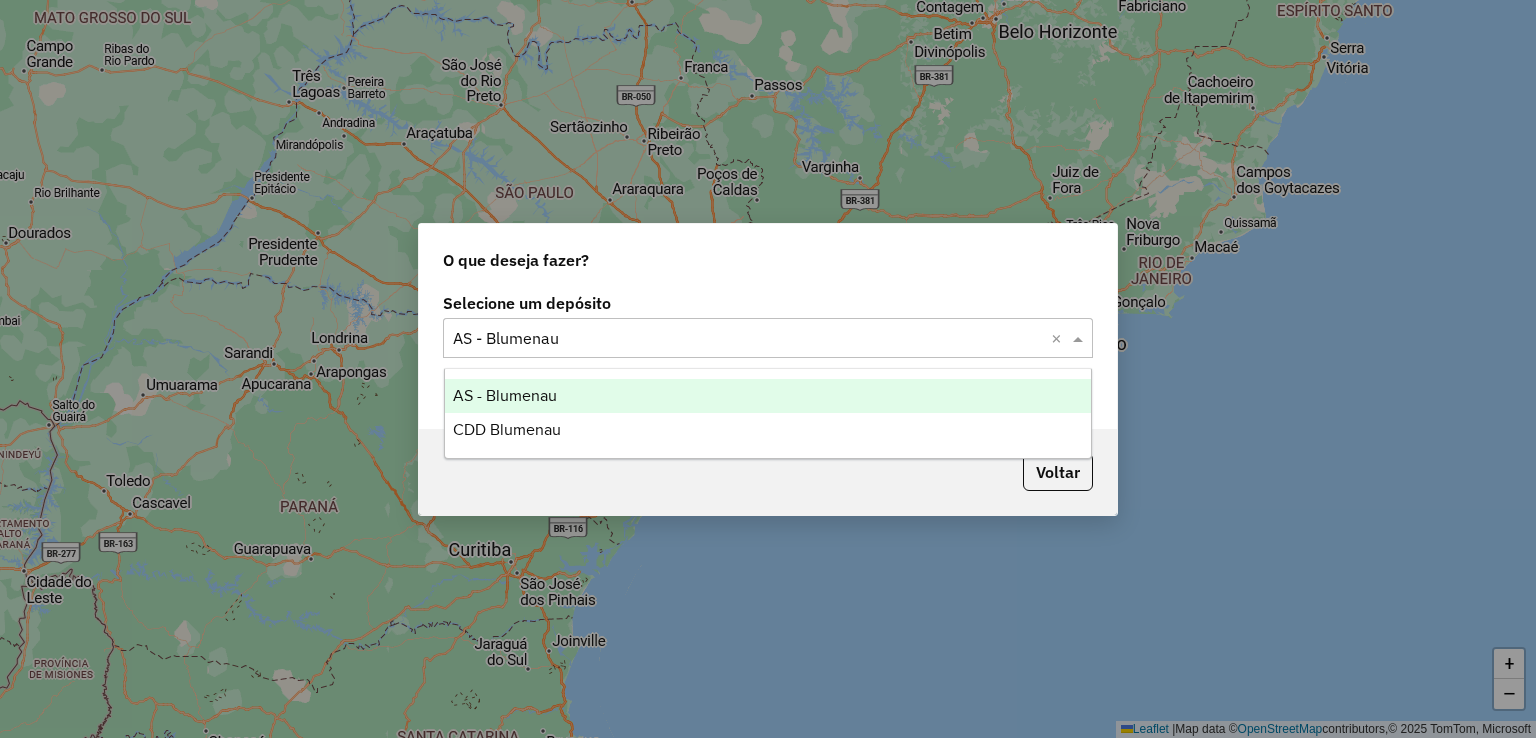 click 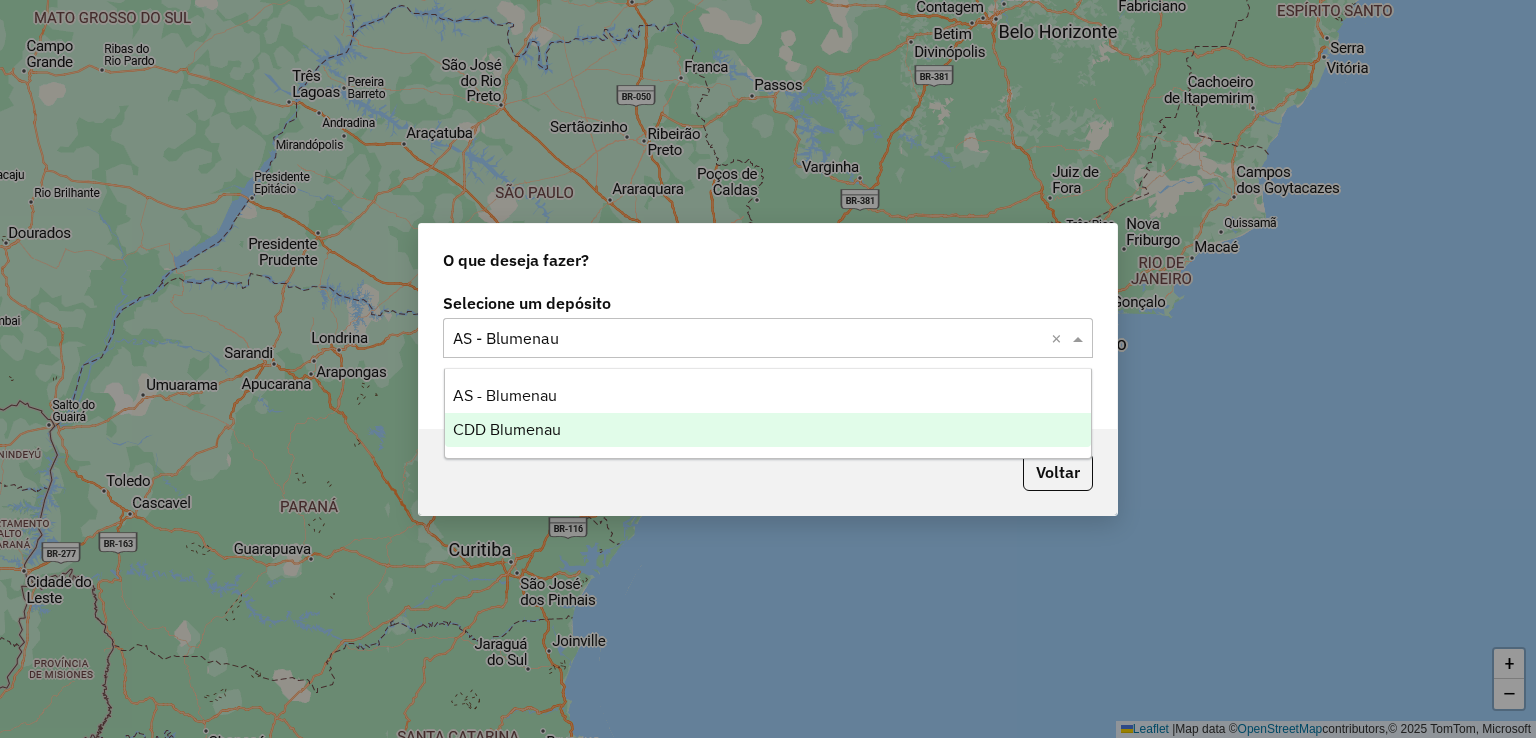 click on "CDD Blumenau" at bounding box center [768, 430] 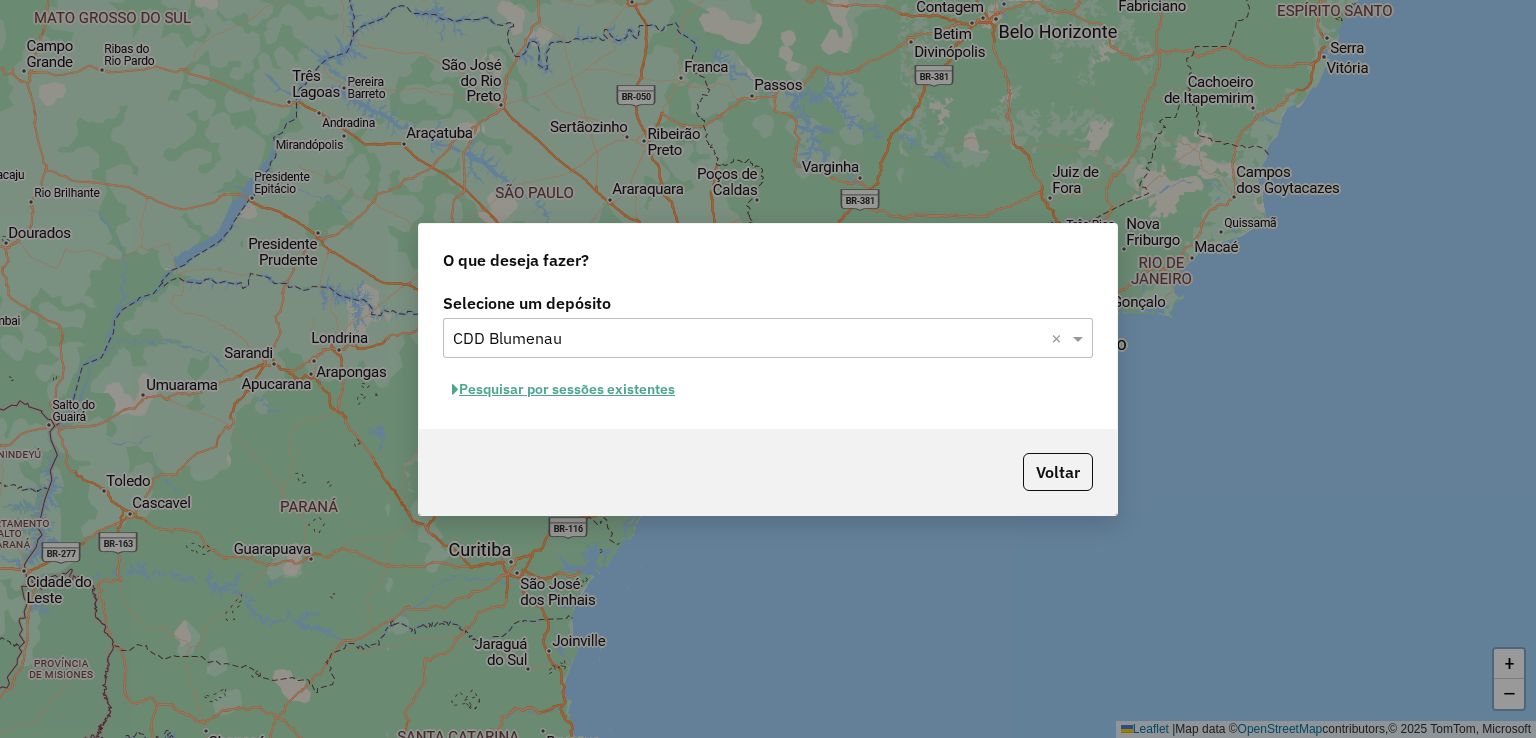 click on "Pesquisar por sessões existentes" 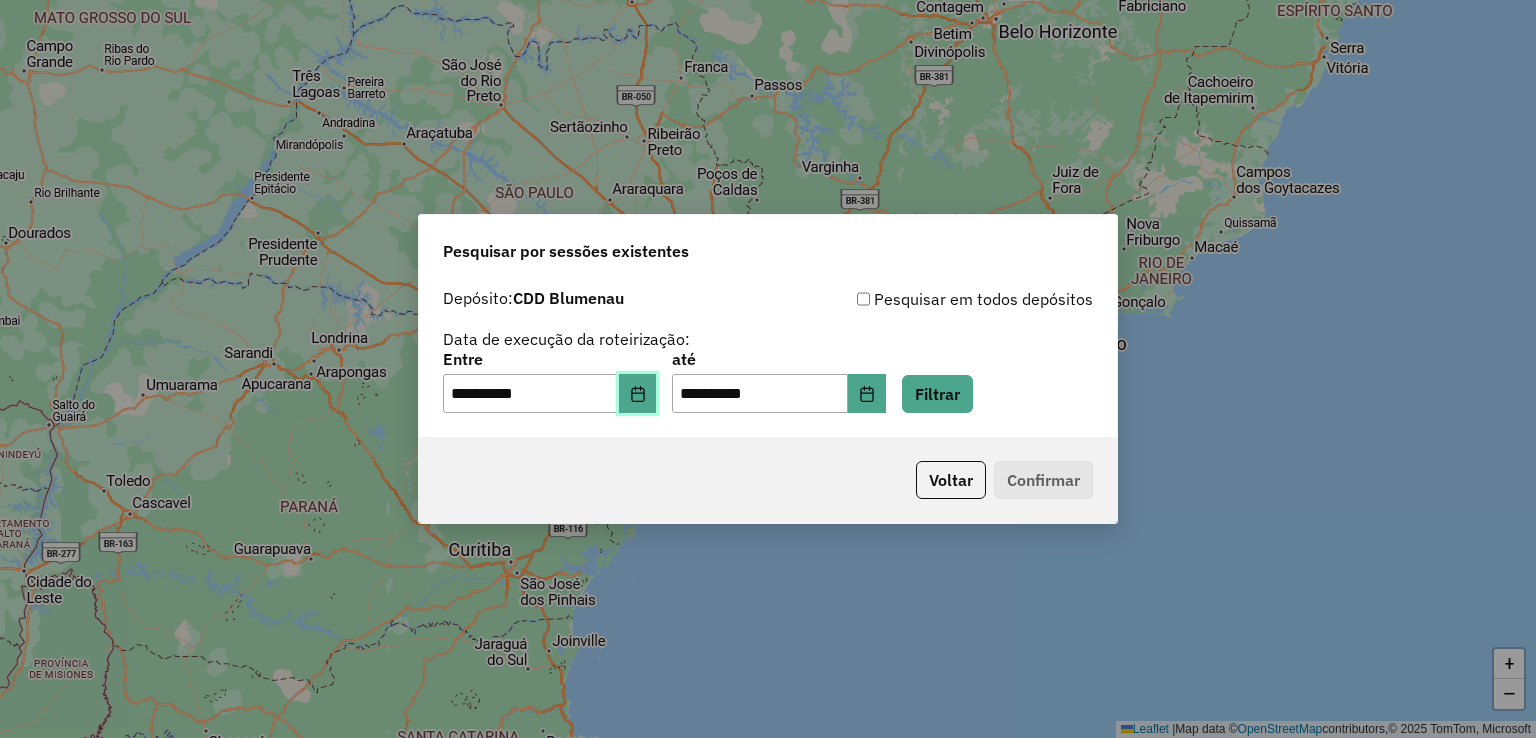 click at bounding box center (638, 394) 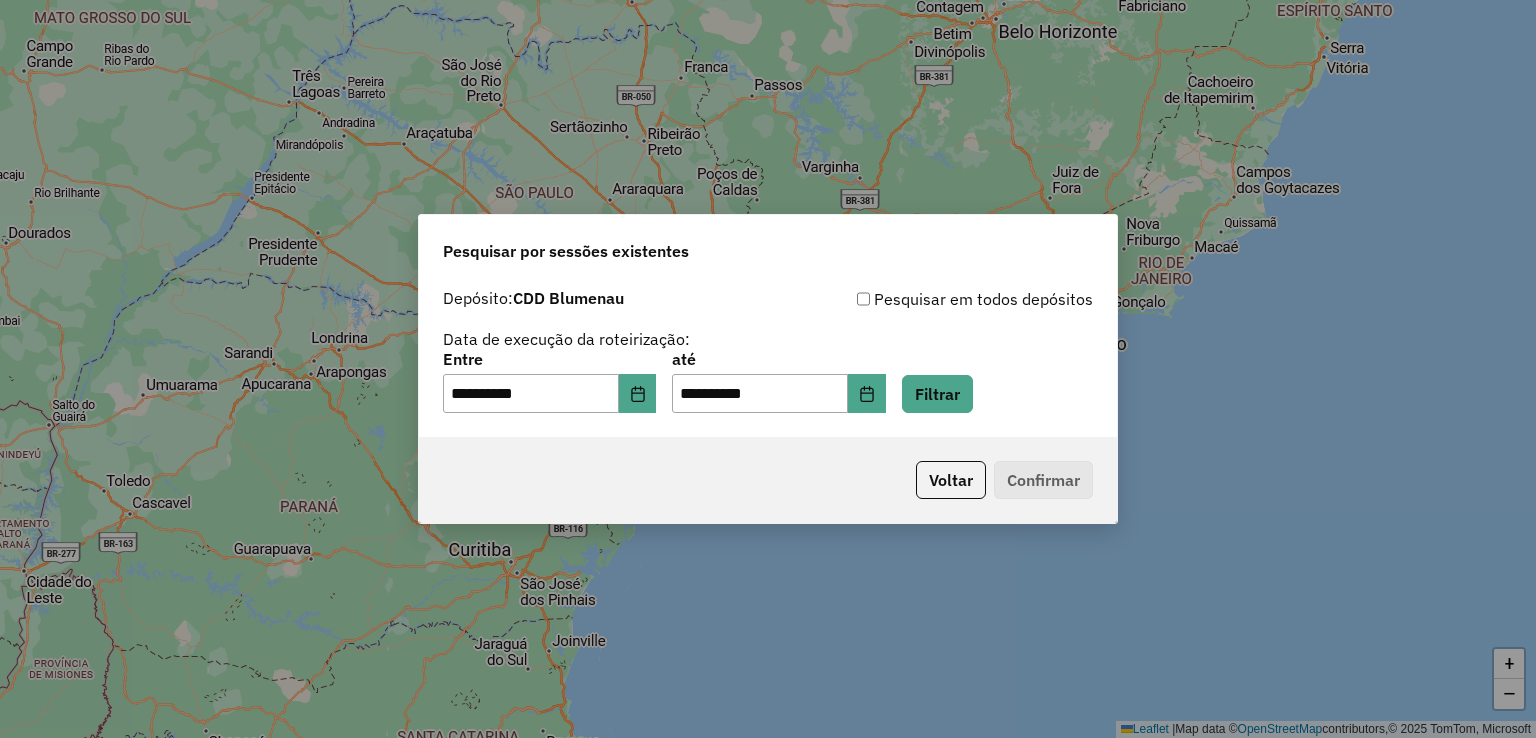 click on "Voltar   Confirmar" 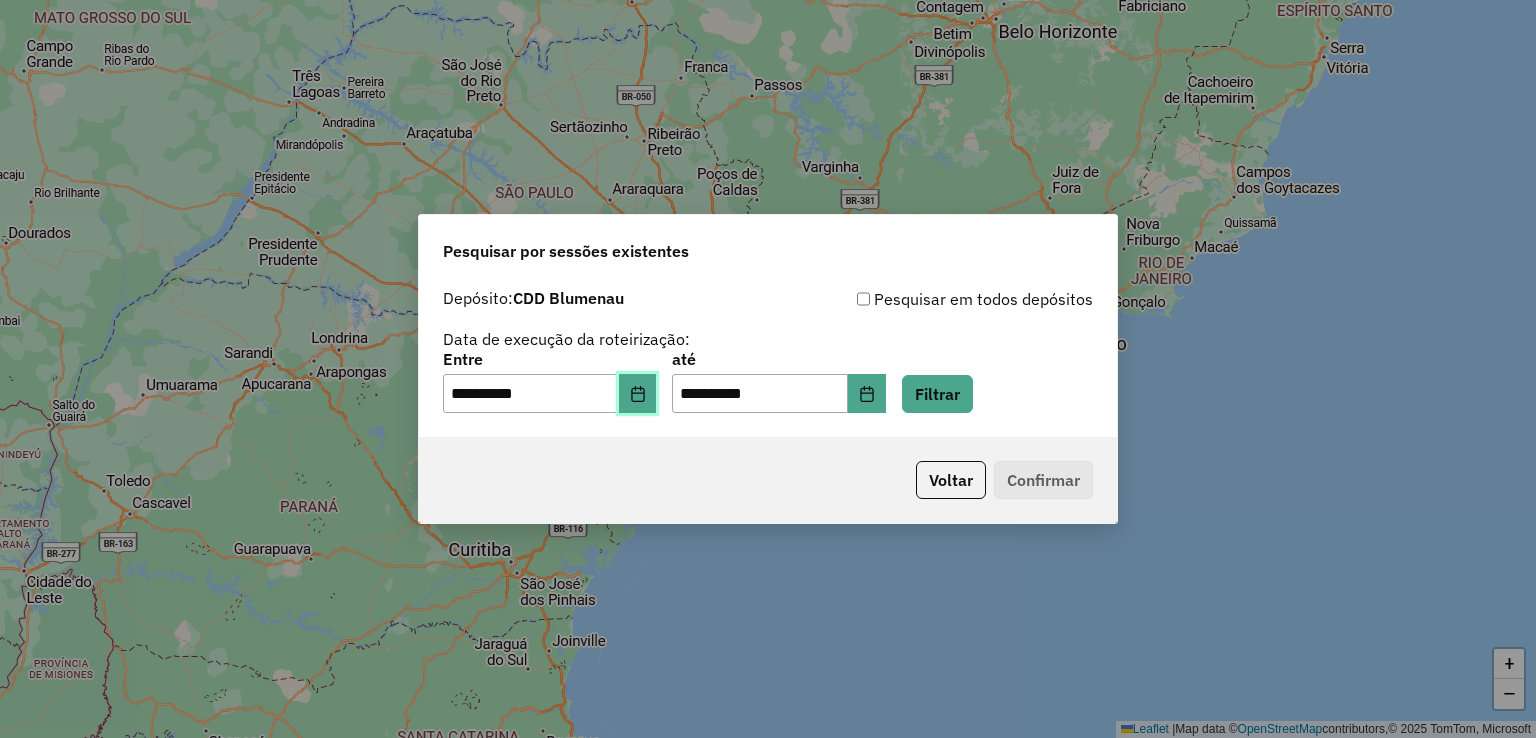 click 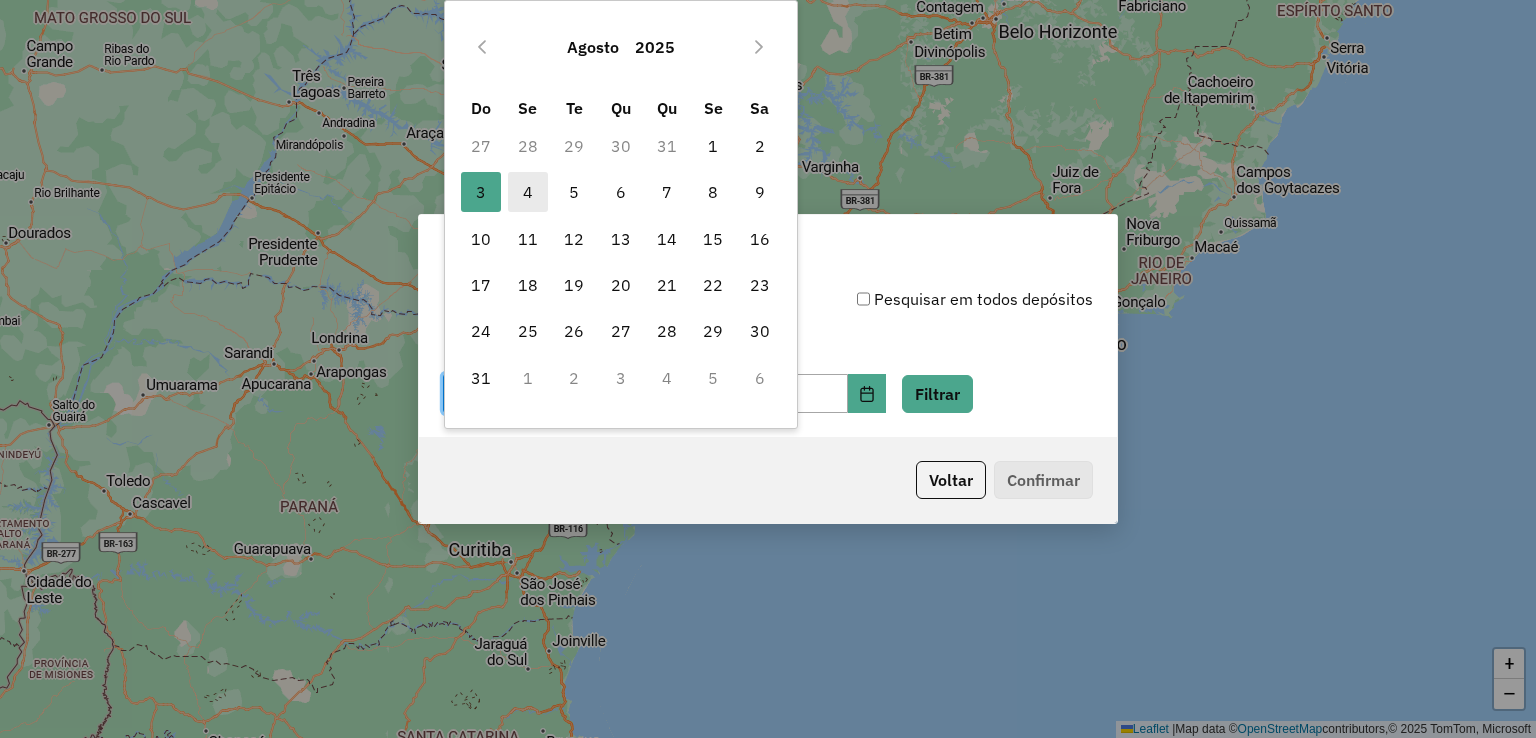 click on "4" at bounding box center [528, 192] 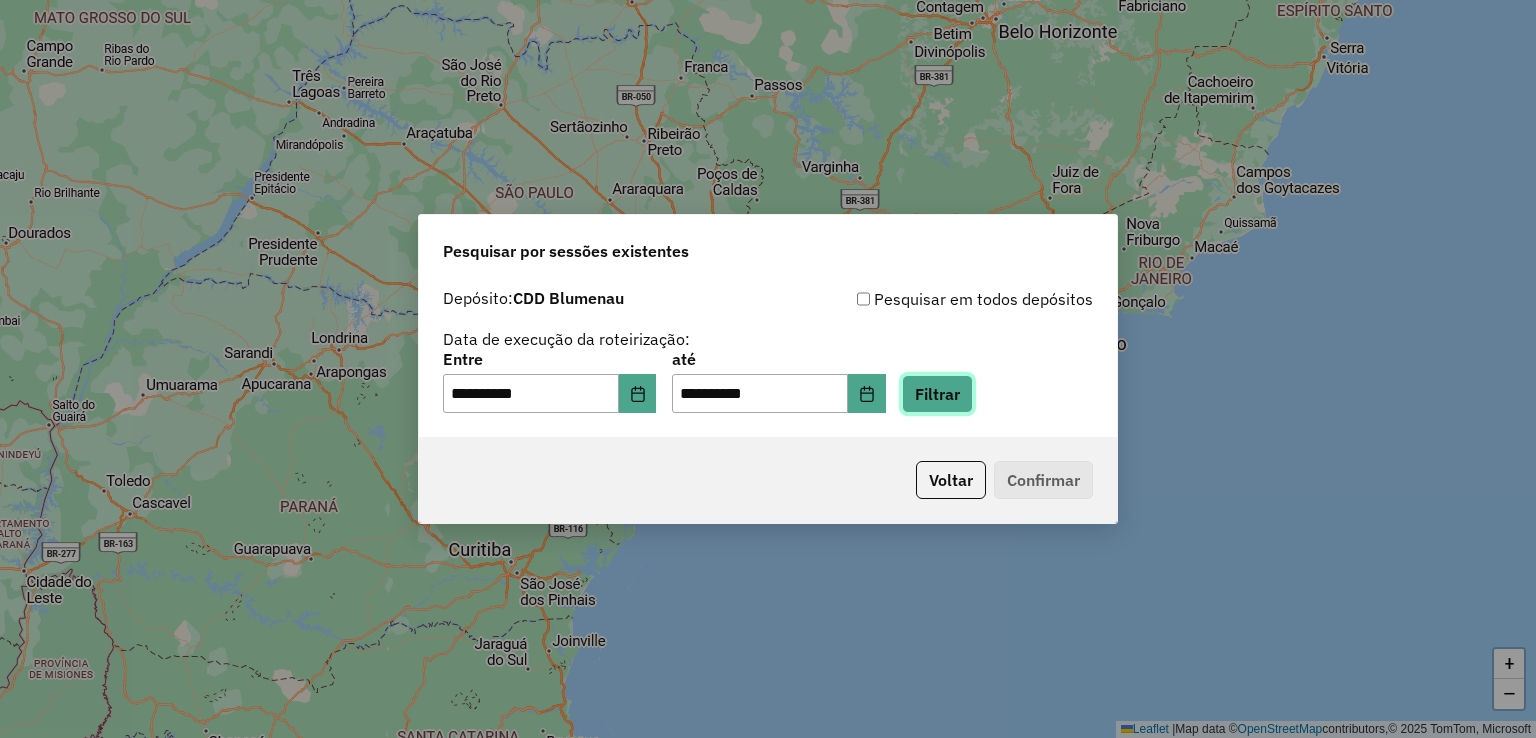 click on "Filtrar" 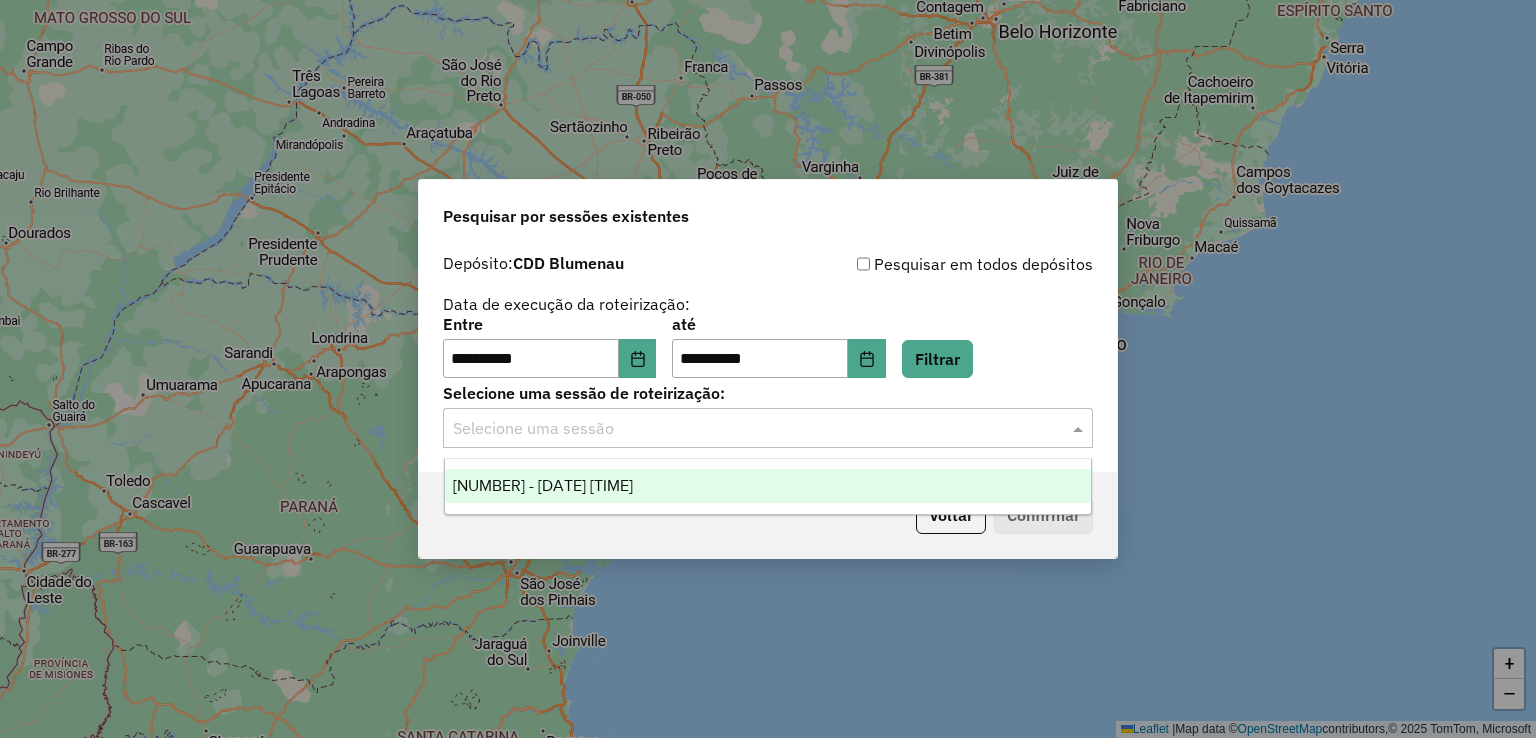 click on "Selecione uma sessão" 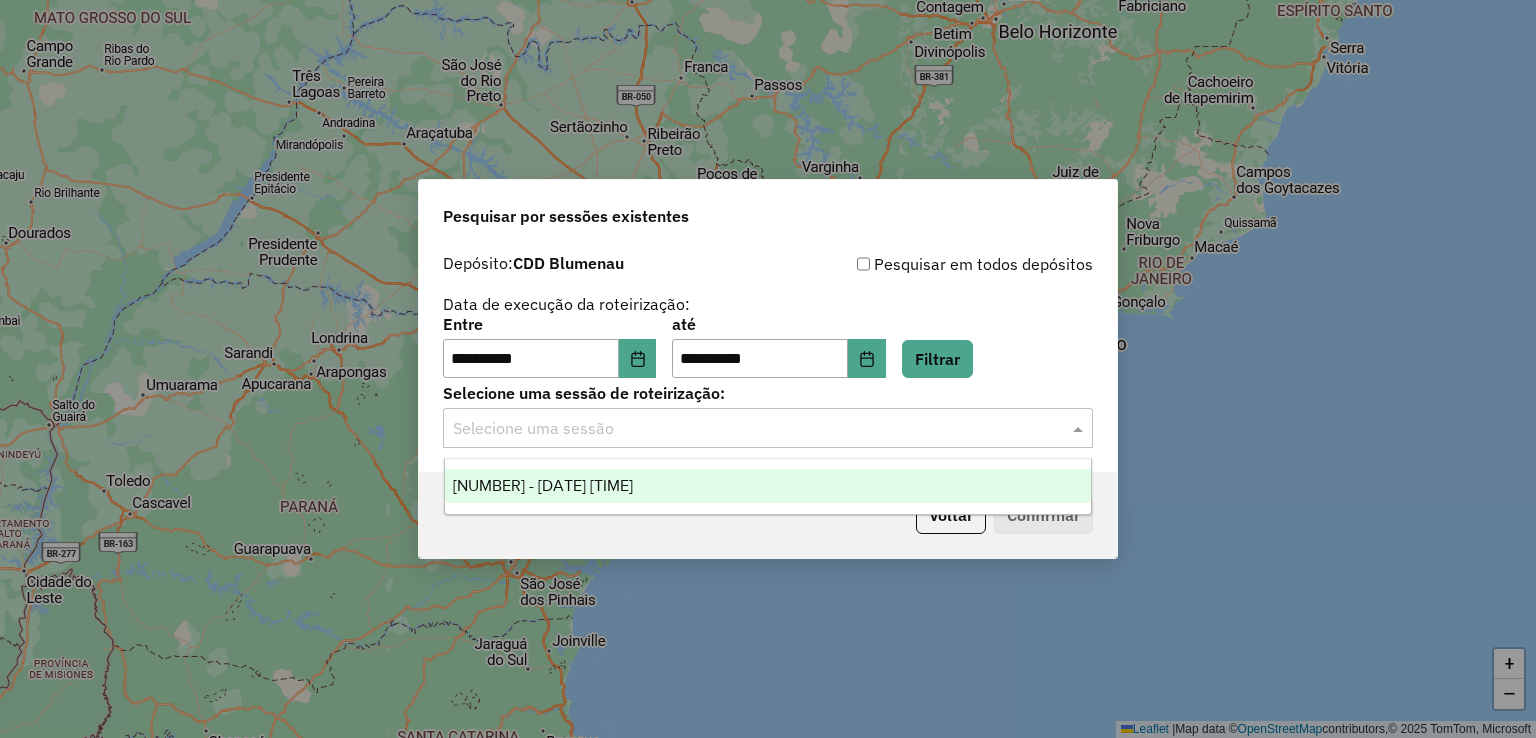 click on "[NUMBER] - [DATE] [TIME]" at bounding box center [768, 486] 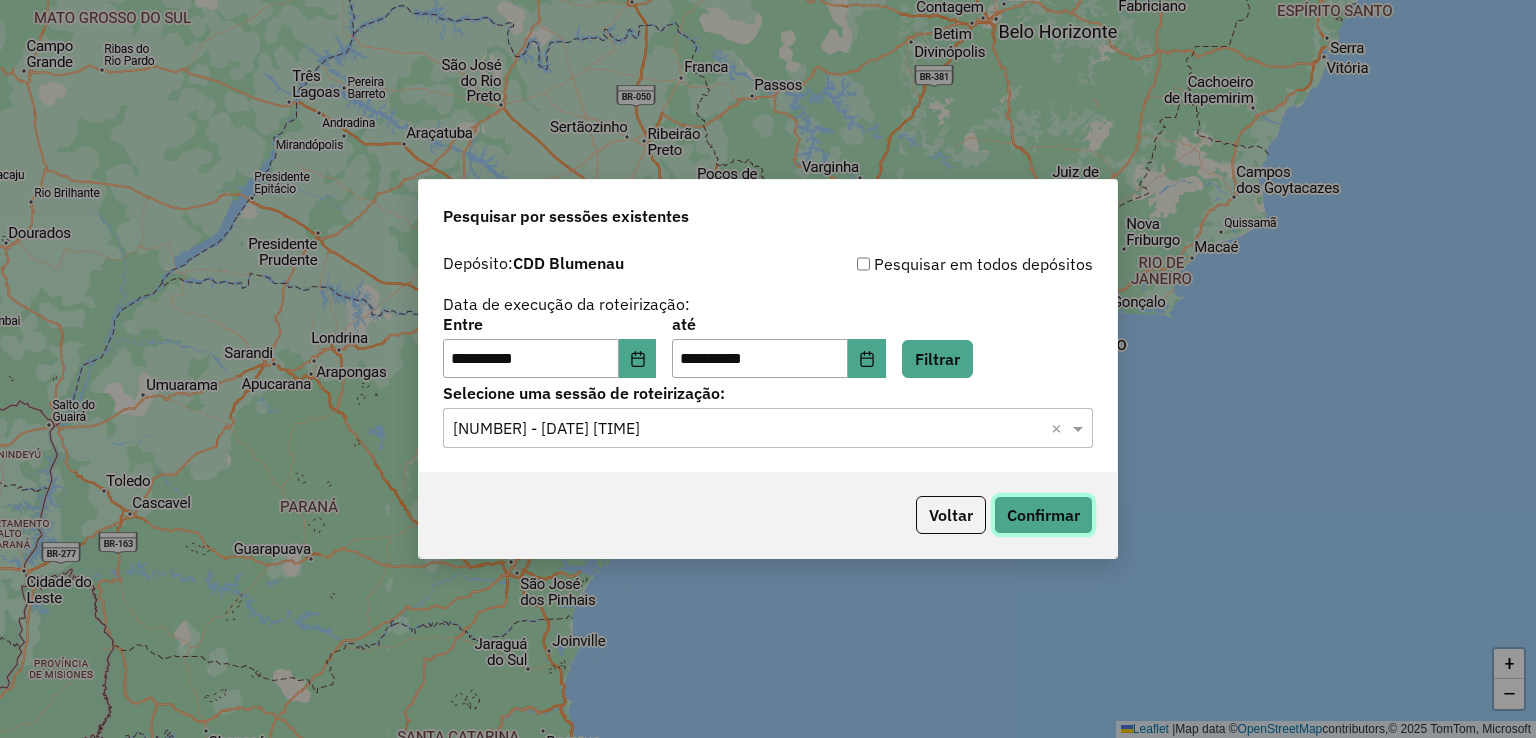 click on "Confirmar" 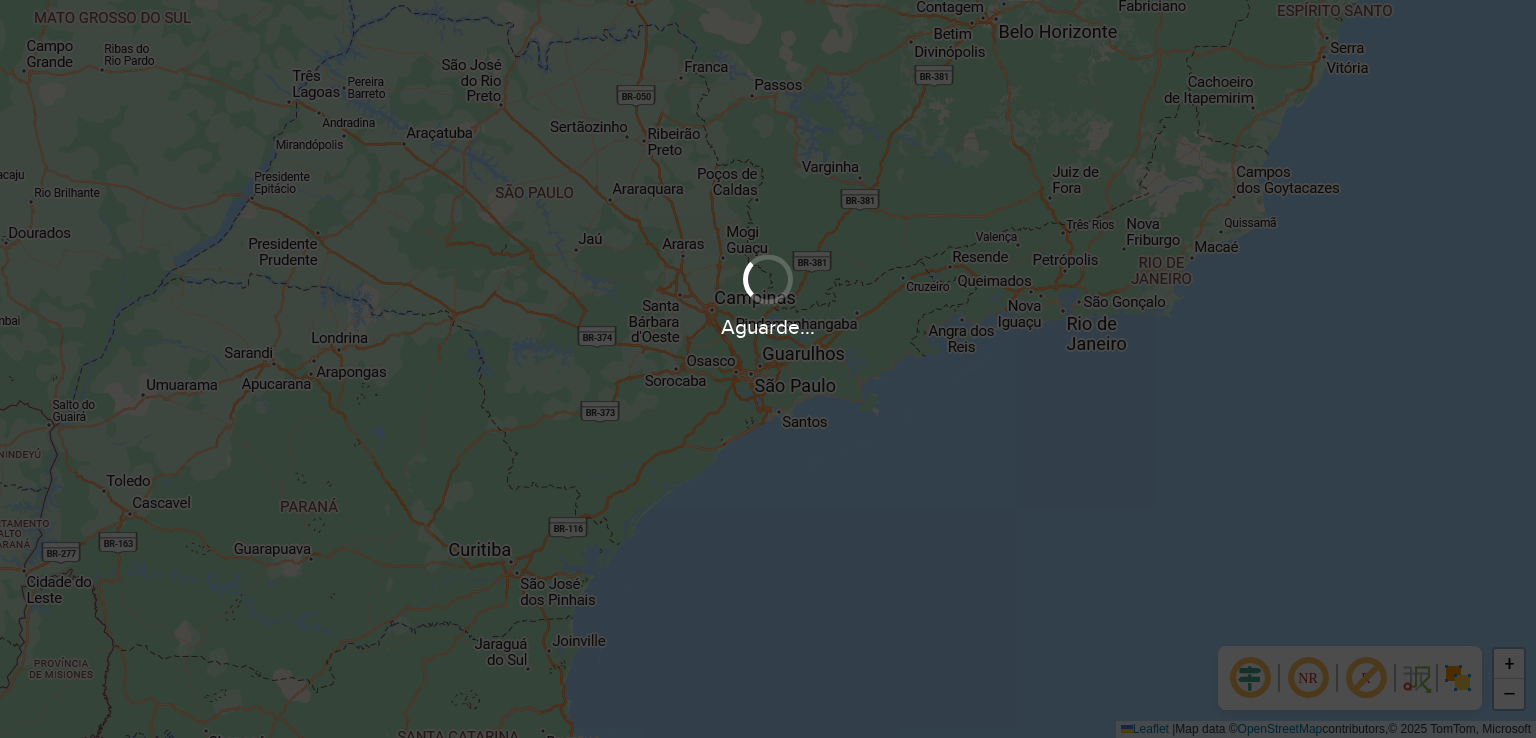 scroll, scrollTop: 0, scrollLeft: 0, axis: both 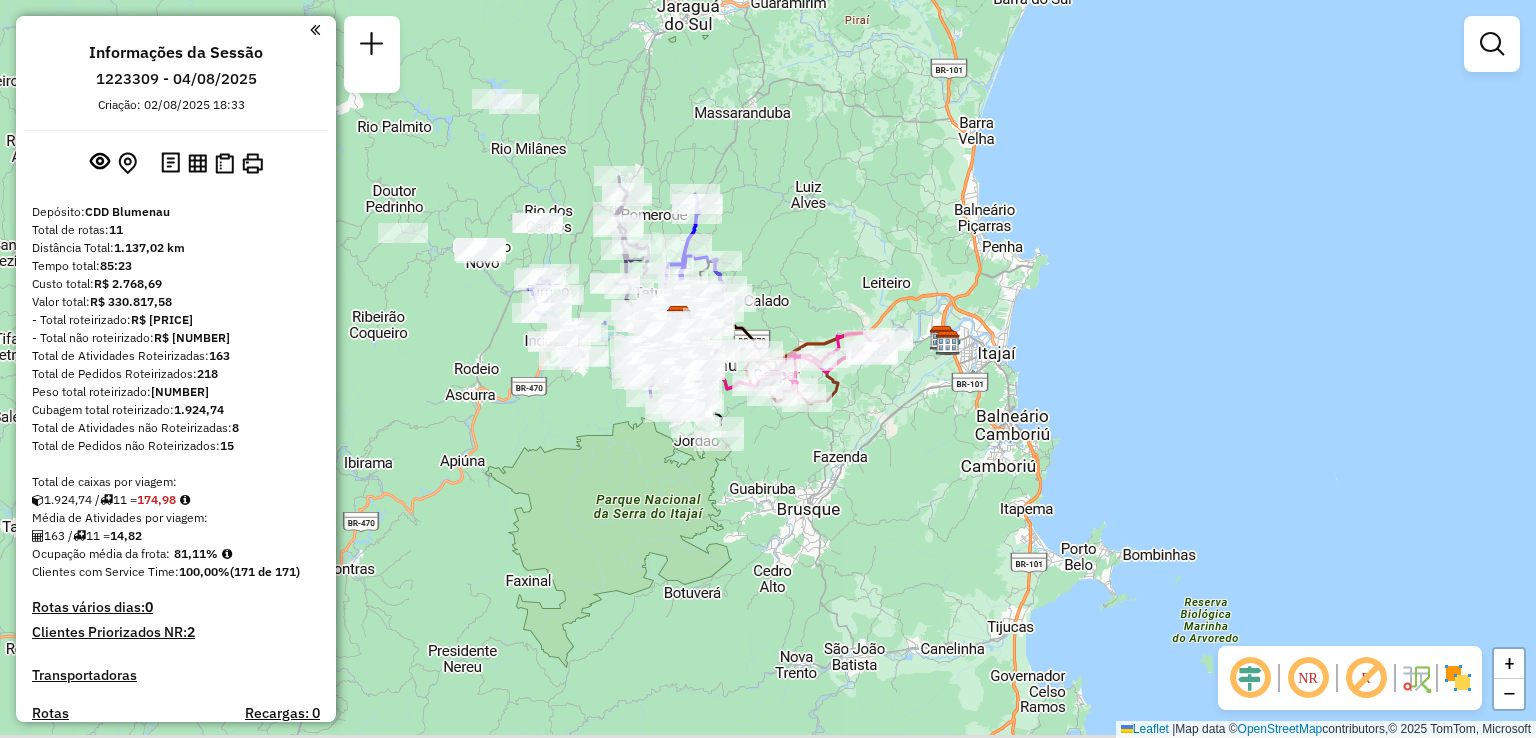 drag, startPoint x: 557, startPoint y: 384, endPoint x: 464, endPoint y: 329, distance: 108.04629 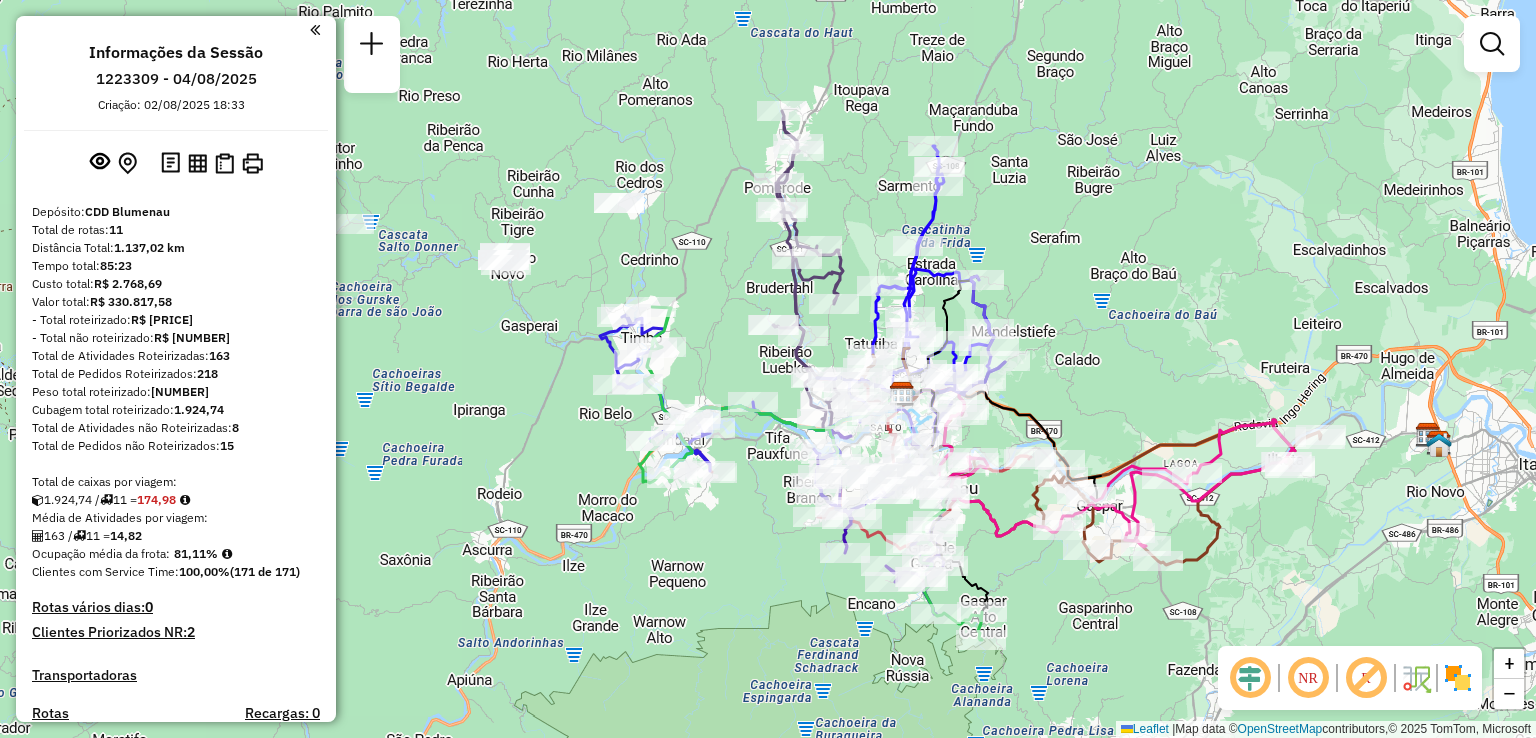 drag, startPoint x: 506, startPoint y: 271, endPoint x: 609, endPoint y: 351, distance: 130.41856 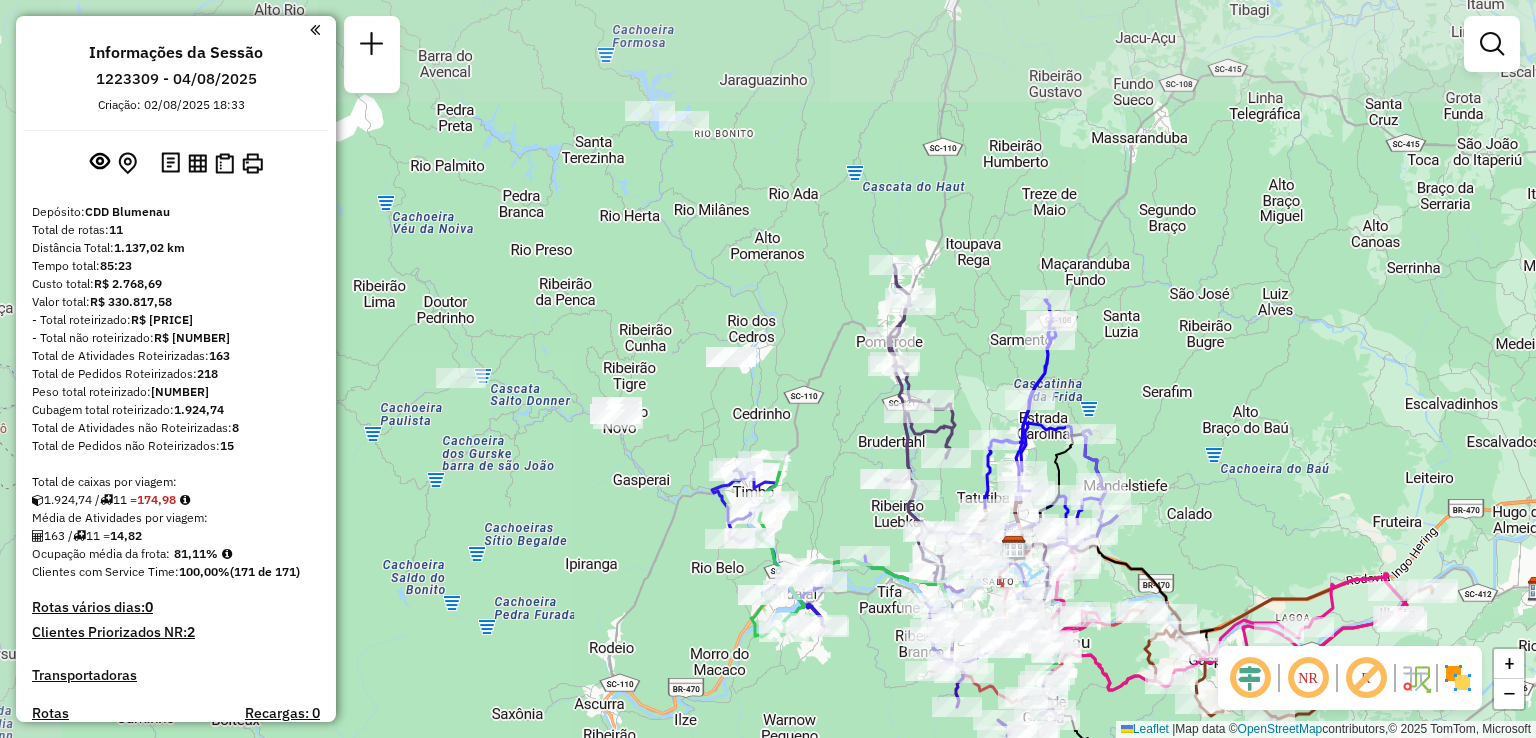 drag, startPoint x: 598, startPoint y: 330, endPoint x: 664, endPoint y: 442, distance: 130 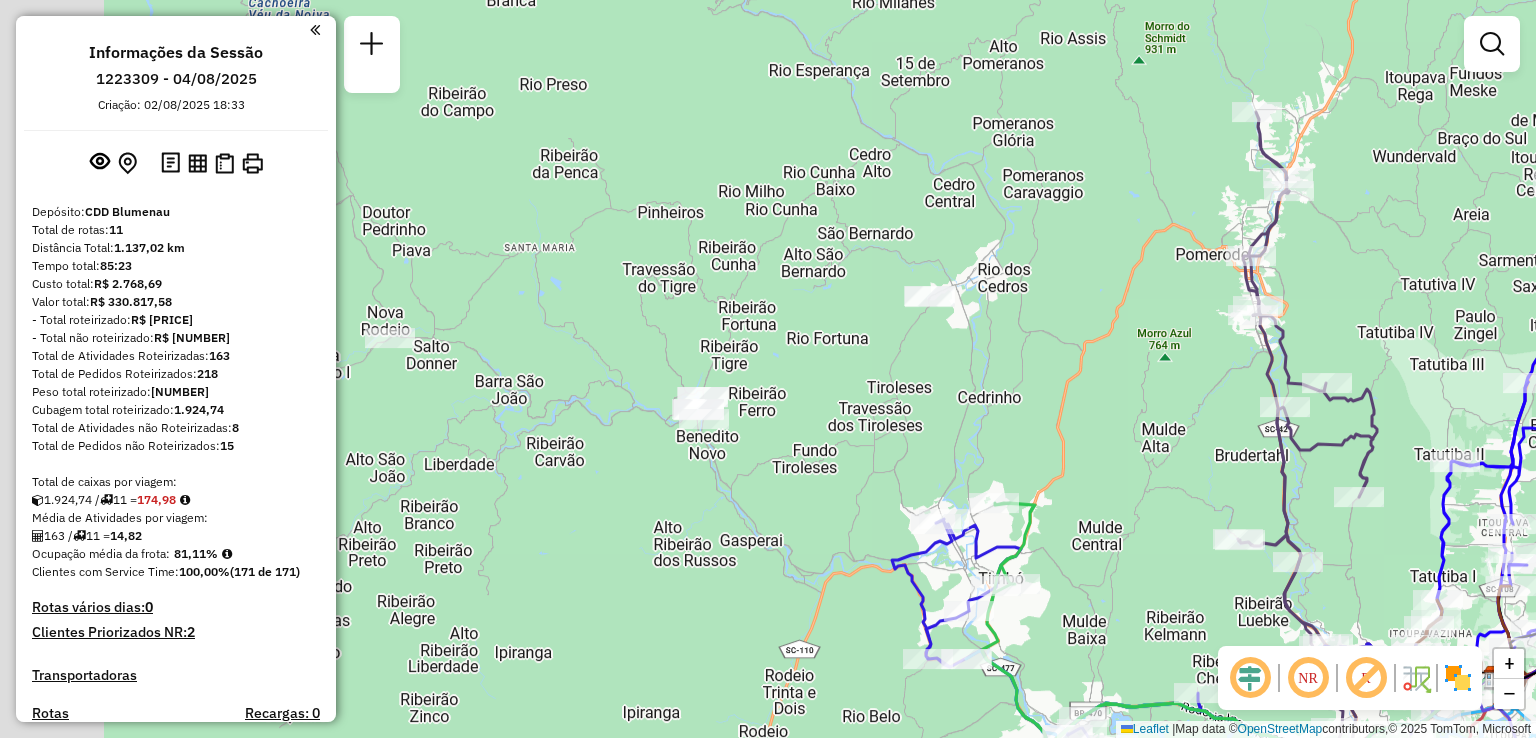drag, startPoint x: 739, startPoint y: 423, endPoint x: 791, endPoint y: 432, distance: 52.773098 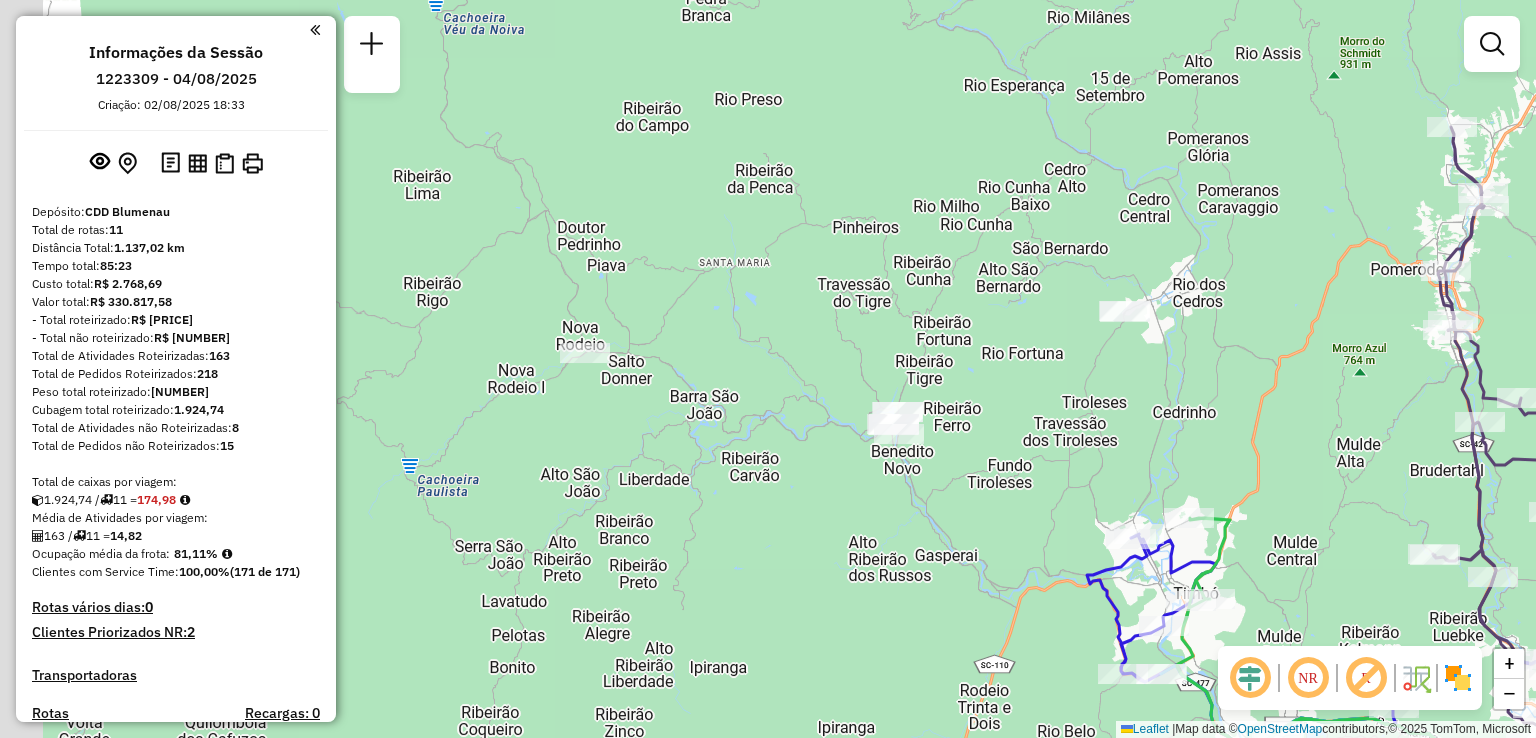drag, startPoint x: 413, startPoint y: 432, endPoint x: 598, endPoint y: 443, distance: 185.32674 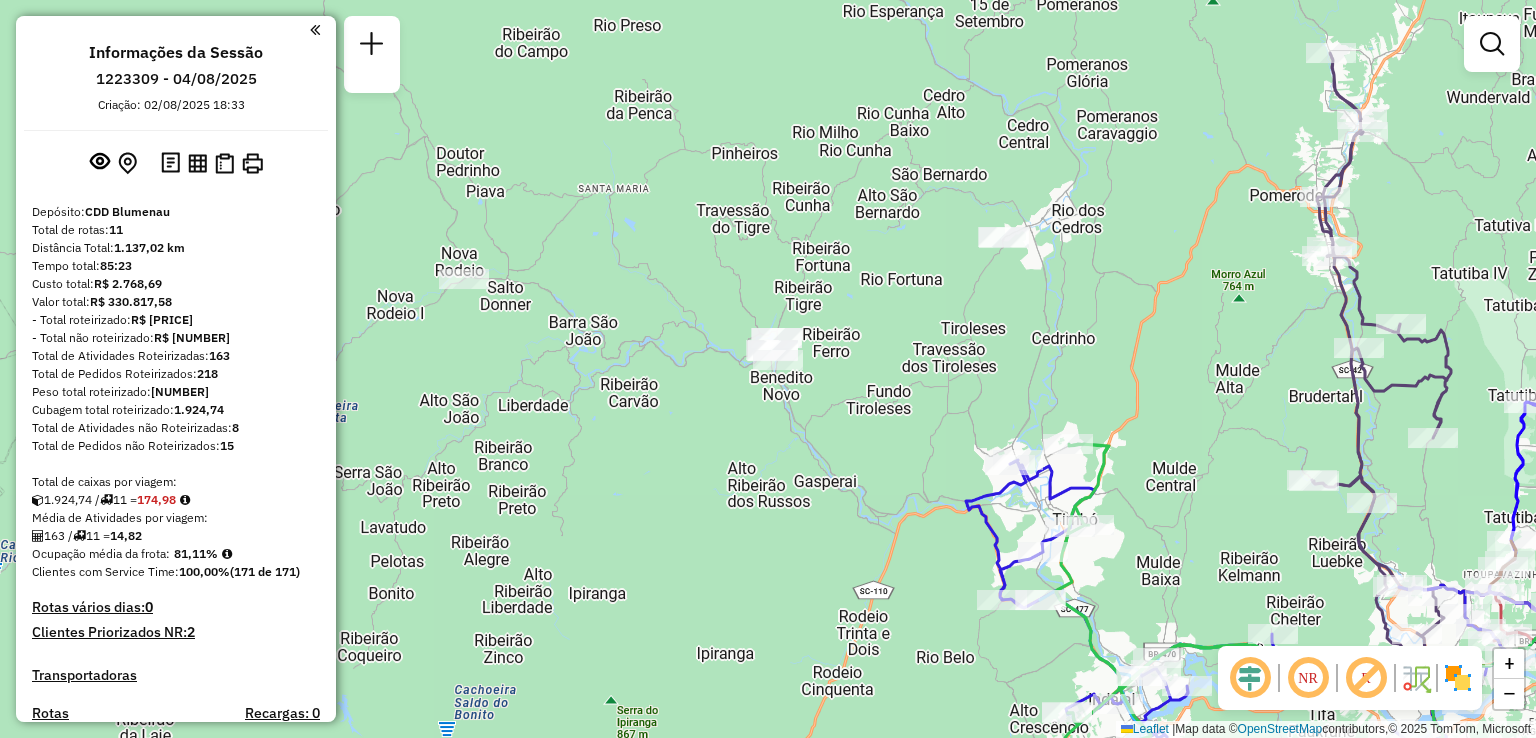 drag, startPoint x: 729, startPoint y: 497, endPoint x: 546, endPoint y: 459, distance: 186.90372 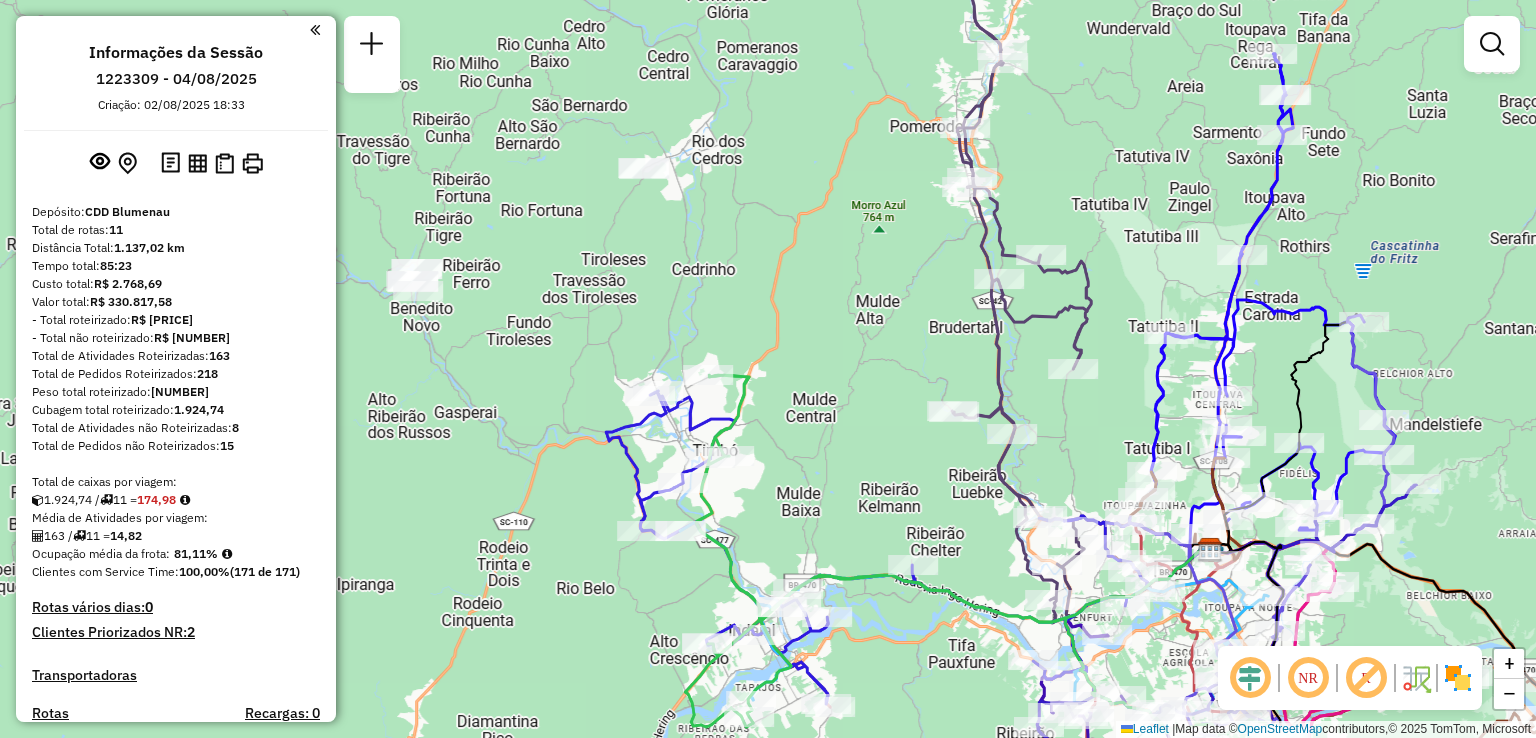 drag, startPoint x: 573, startPoint y: 459, endPoint x: 556, endPoint y: 452, distance: 18.384777 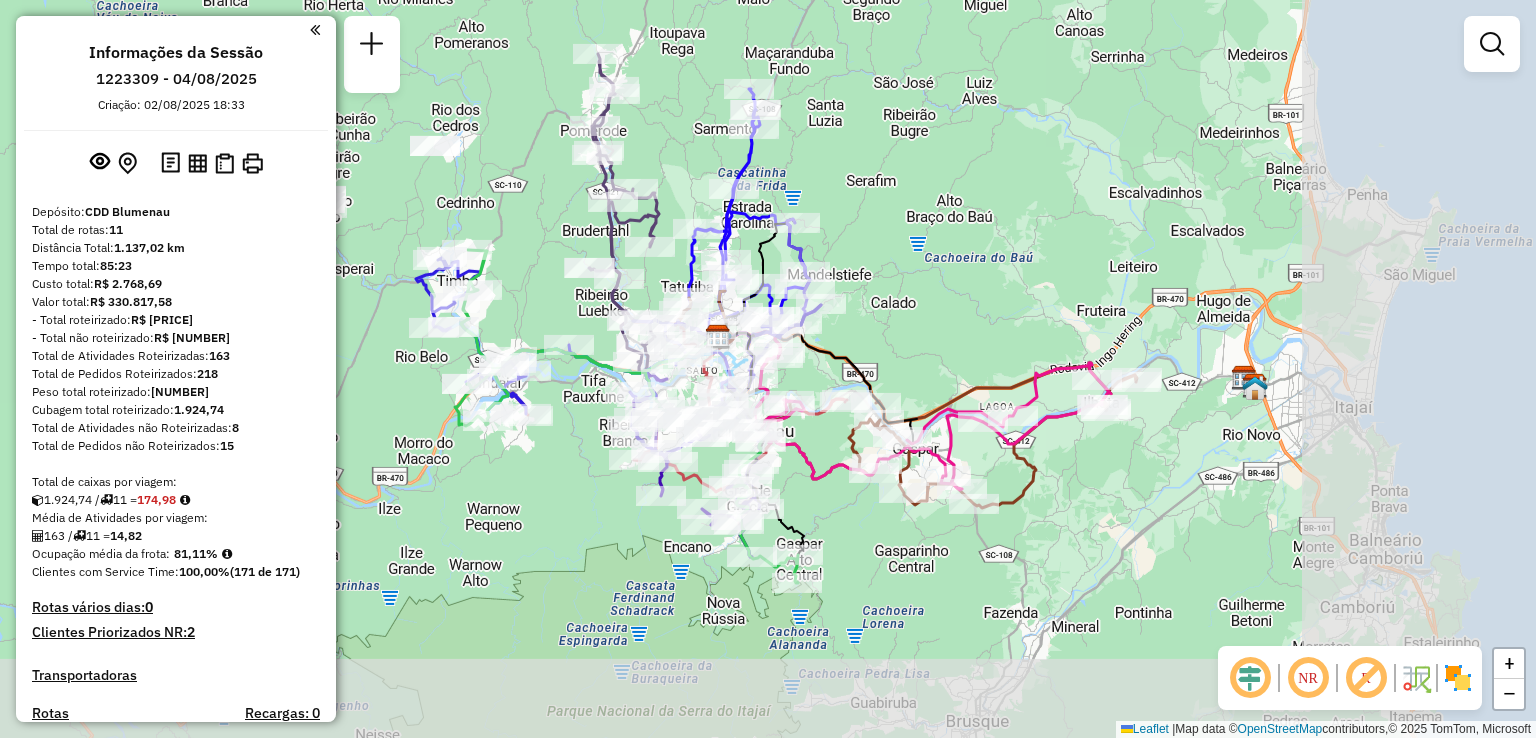 drag, startPoint x: 1383, startPoint y: 613, endPoint x: 996, endPoint y: 504, distance: 402.05722 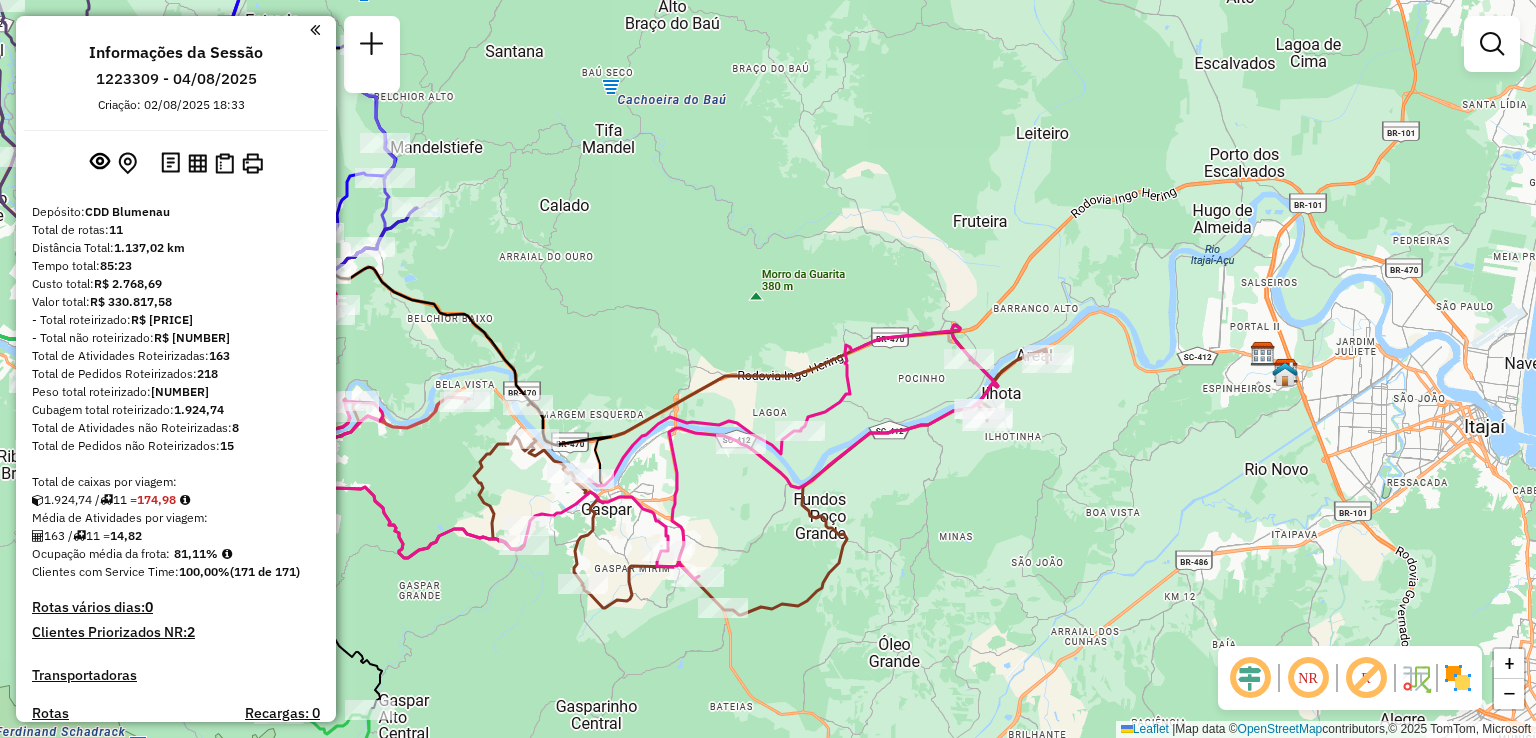 drag, startPoint x: 1140, startPoint y: 601, endPoint x: 1283, endPoint y: 626, distance: 145.16887 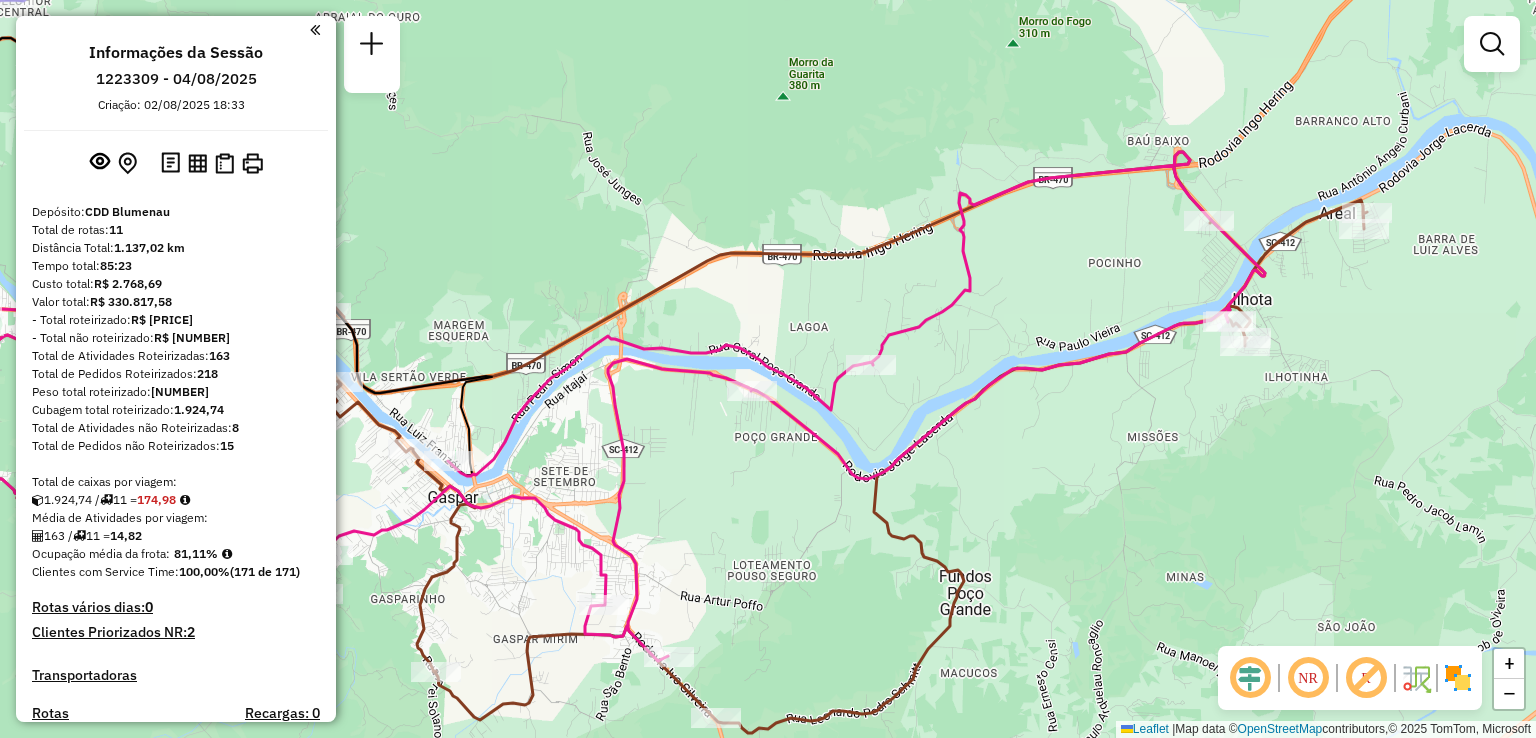 click on "Janela de atendimento Grade de atendimento Capacidade Transportadoras Veículos Cliente Pedidos  Rotas Selecione os dias de semana para filtrar as janelas de atendimento  Seg   Ter   Qua   Qui   Sex   Sáb   Dom  Informe o período da janela de atendimento: De: Até:  Filtrar exatamente a janela do cliente  Considerar janela de atendimento padrão  Selecione os dias de semana para filtrar as grades de atendimento  Seg   Ter   Qua   Qui   Sex   Sáb   Dom   Considerar clientes sem dia de atendimento cadastrado  Clientes fora do dia de atendimento selecionado Filtrar as atividades entre os valores definidos abaixo:  Peso mínimo:   Peso máximo:   Cubagem mínima:   Cubagem máxima:   De:   Até:  Filtrar as atividades entre o tempo de atendimento definido abaixo:  De:   Até:   Considerar capacidade total dos clientes não roteirizados Transportadora: Selecione um ou mais itens Tipo de veículo: Selecione um ou mais itens Veículo: Selecione um ou mais itens Motorista: Selecione um ou mais itens Nome: Rótulo:" 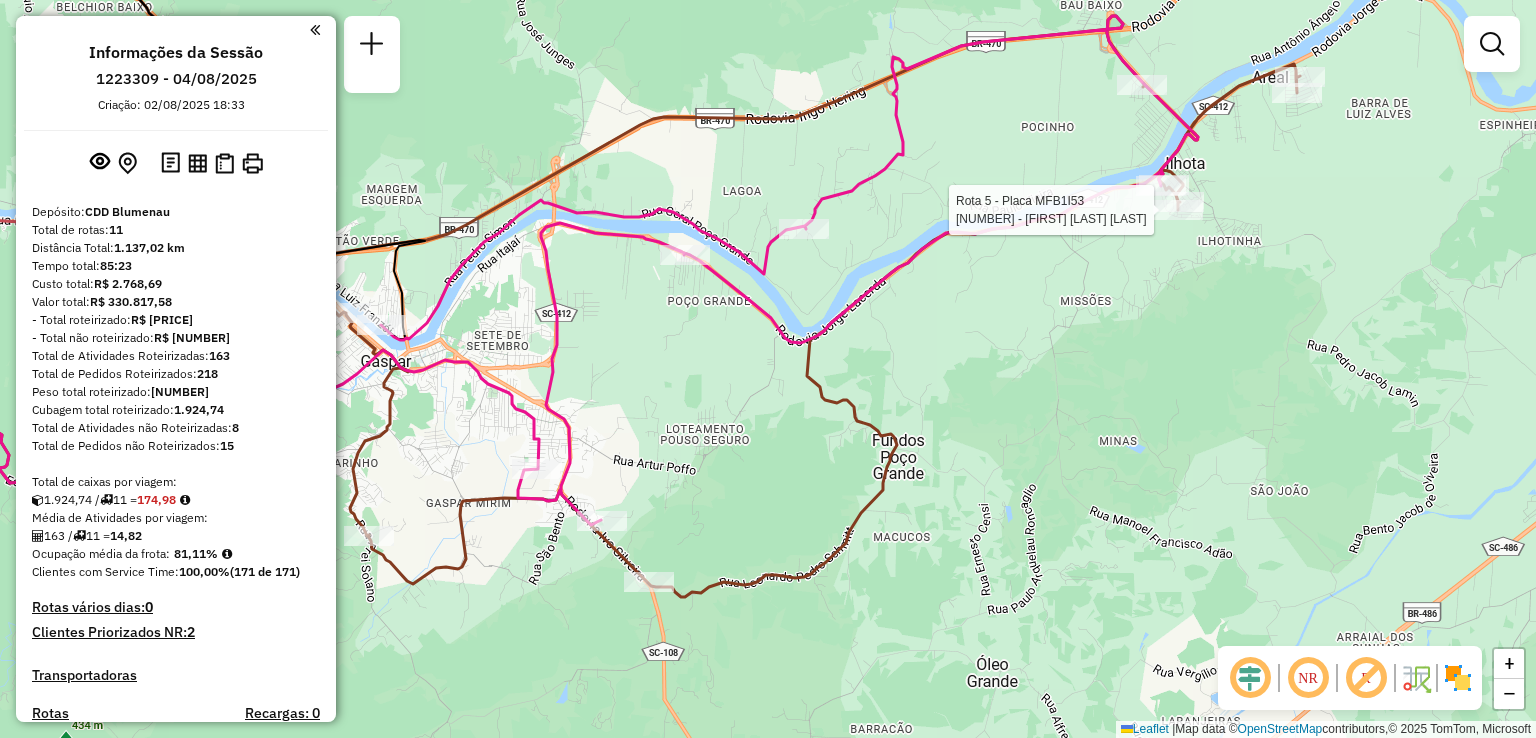 select on "**********" 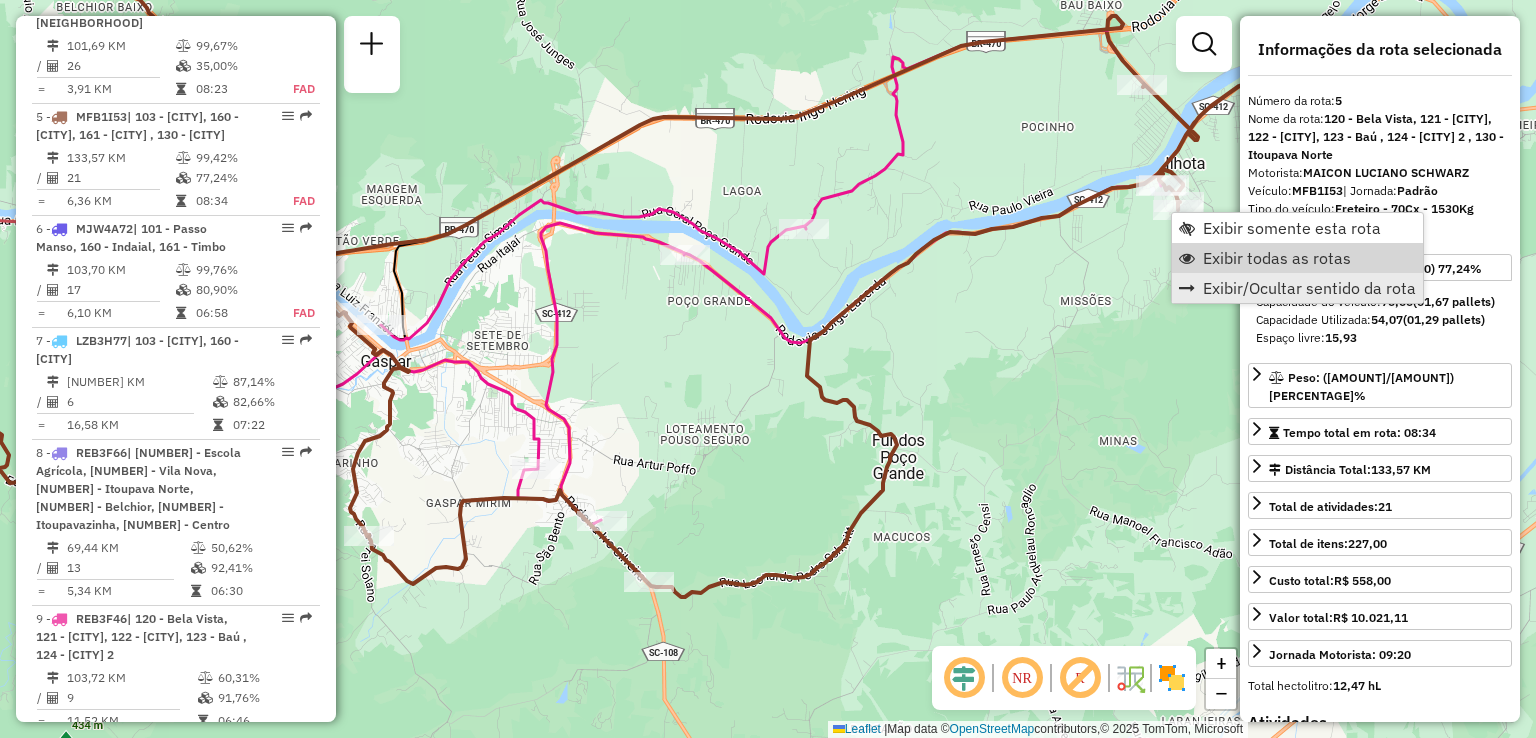 scroll, scrollTop: 1324, scrollLeft: 0, axis: vertical 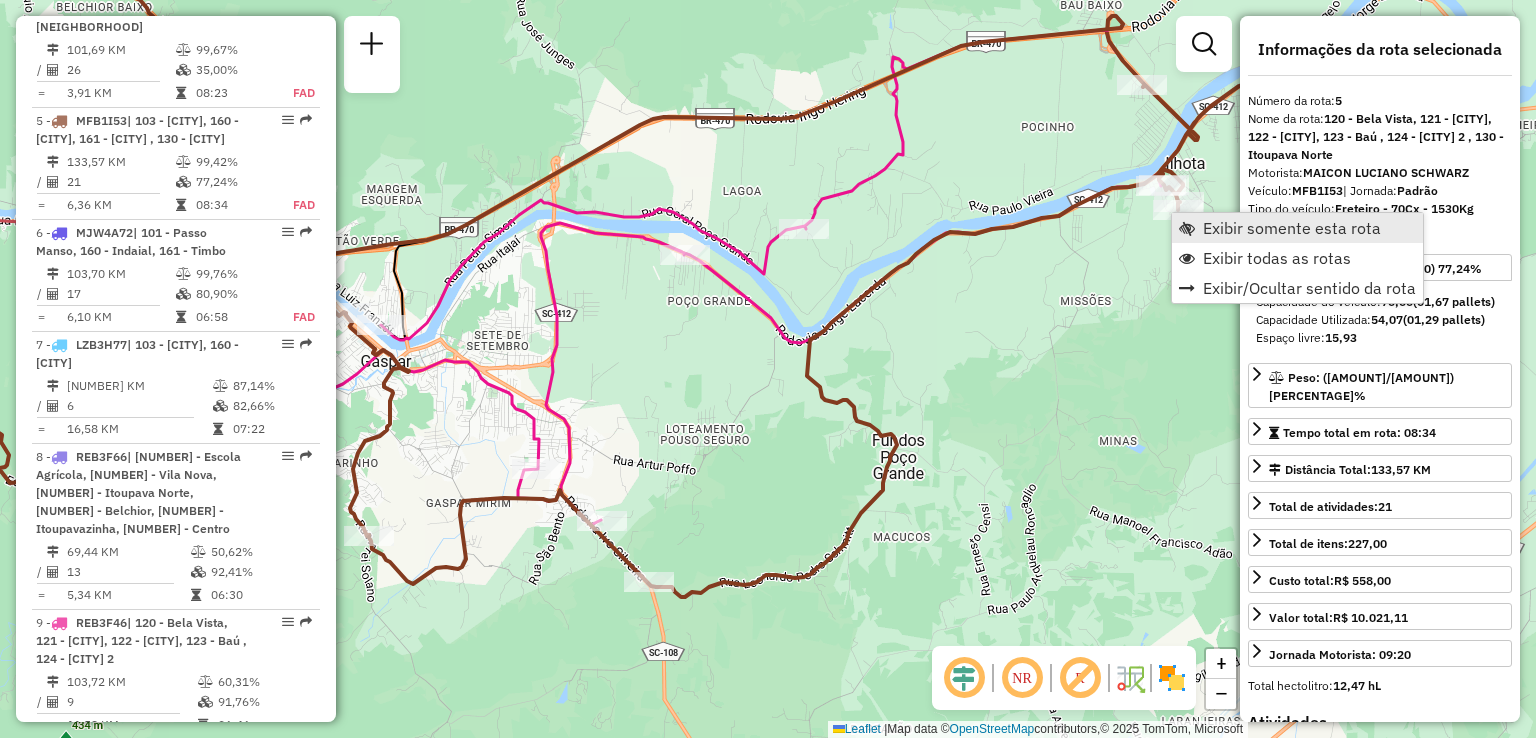 click on "Exibir somente esta rota" at bounding box center (1292, 228) 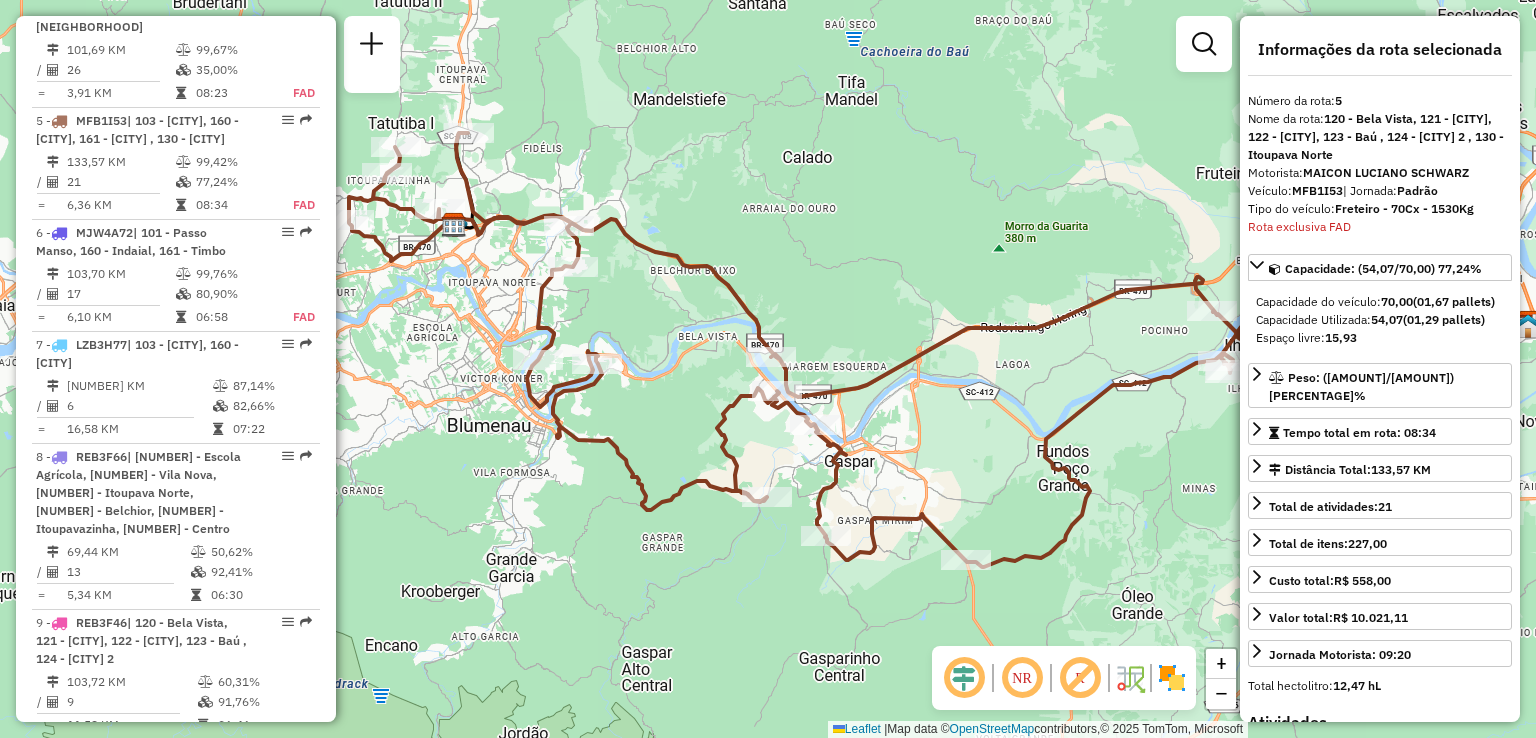 drag, startPoint x: 1048, startPoint y: 401, endPoint x: 1129, endPoint y: 384, distance: 82.764725 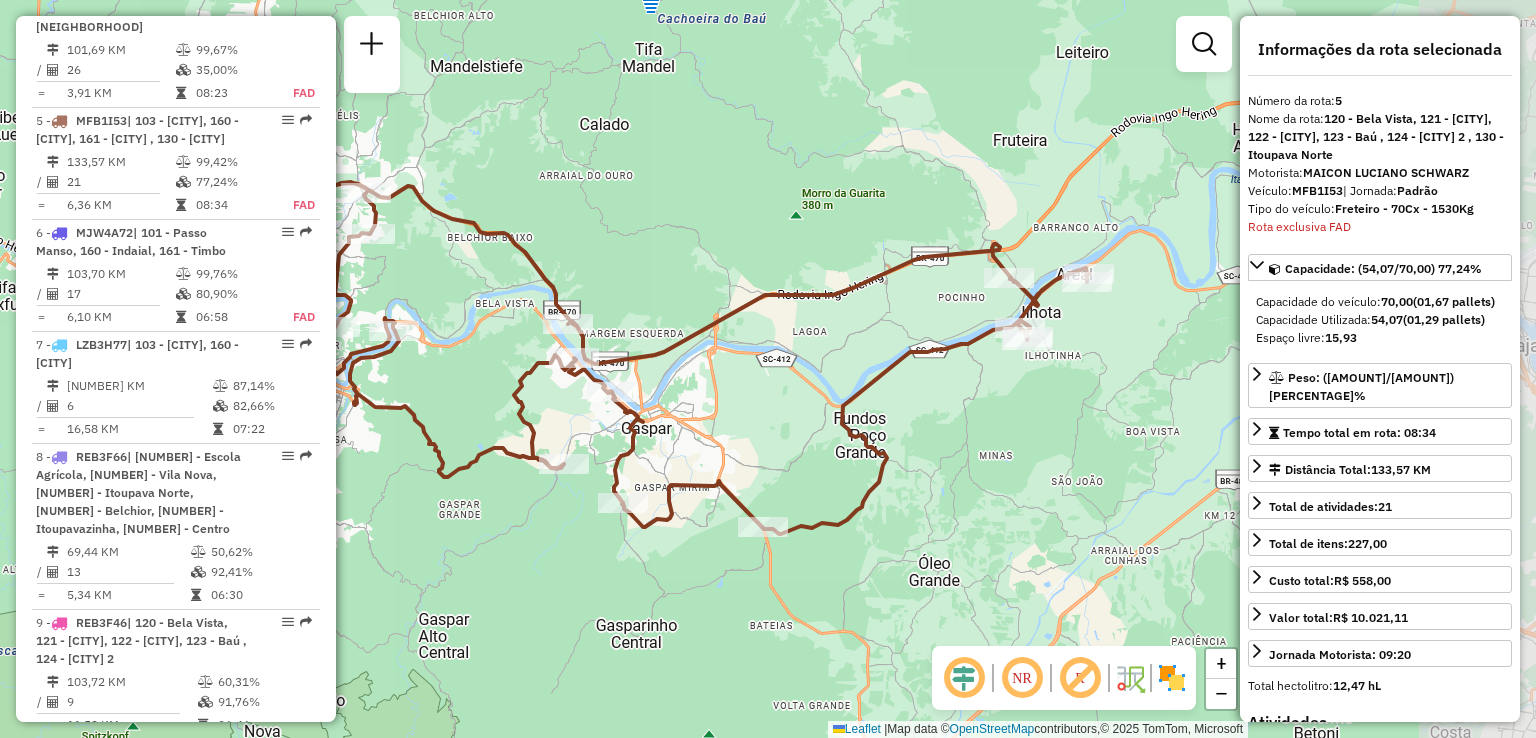 drag, startPoint x: 1123, startPoint y: 379, endPoint x: 867, endPoint y: 349, distance: 257.75183 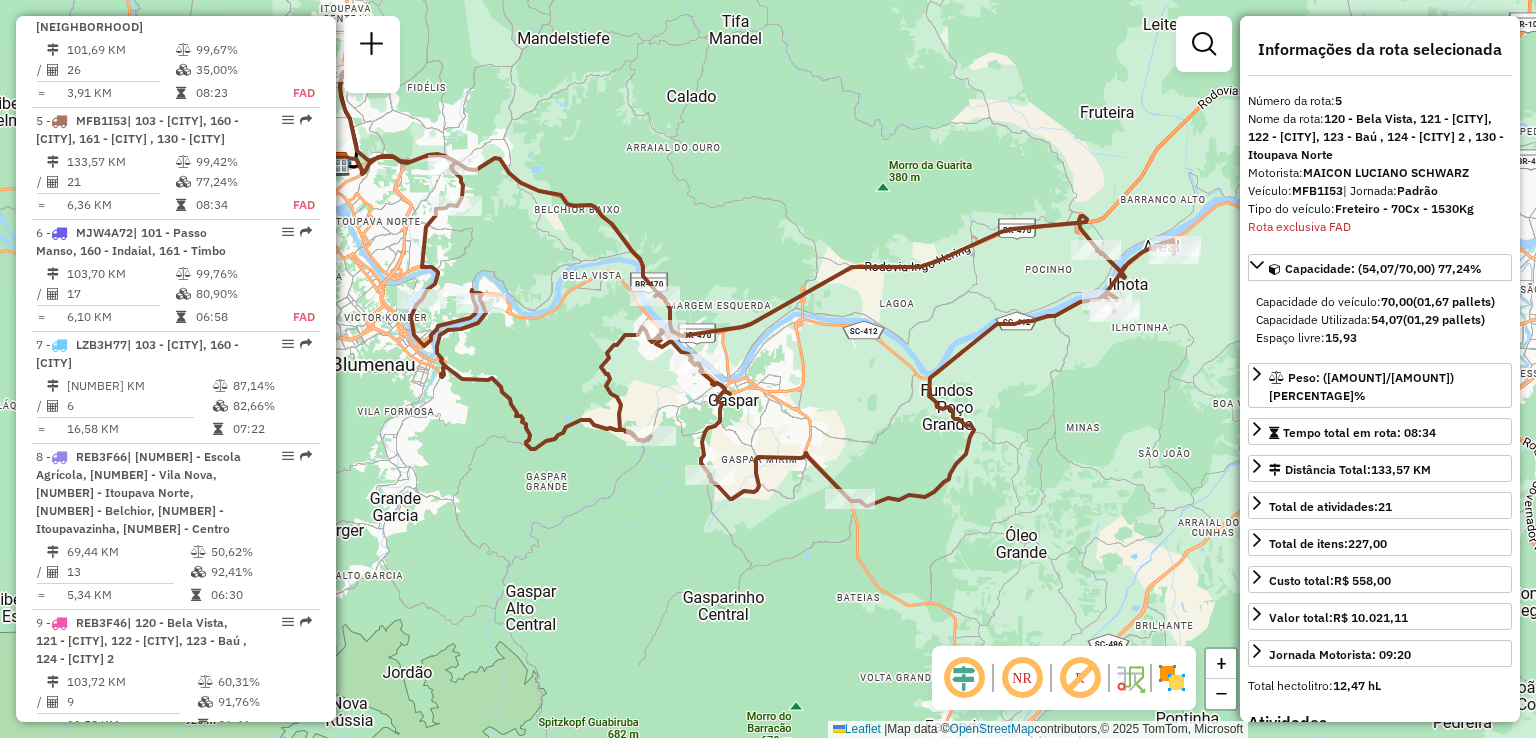 drag, startPoint x: 923, startPoint y: 457, endPoint x: 1042, endPoint y: 423, distance: 123.76187 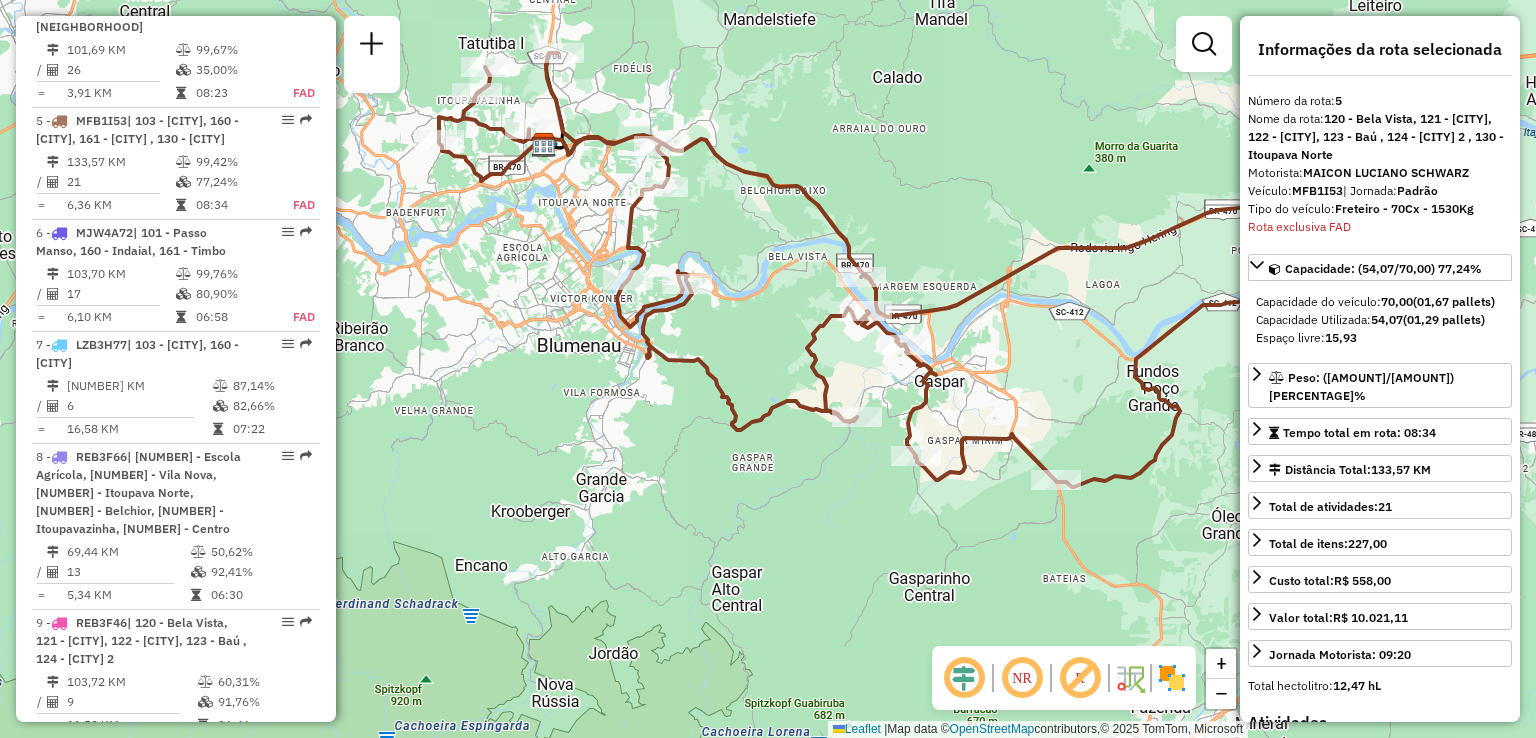 drag, startPoint x: 970, startPoint y: 422, endPoint x: 1150, endPoint y: 414, distance: 180.17769 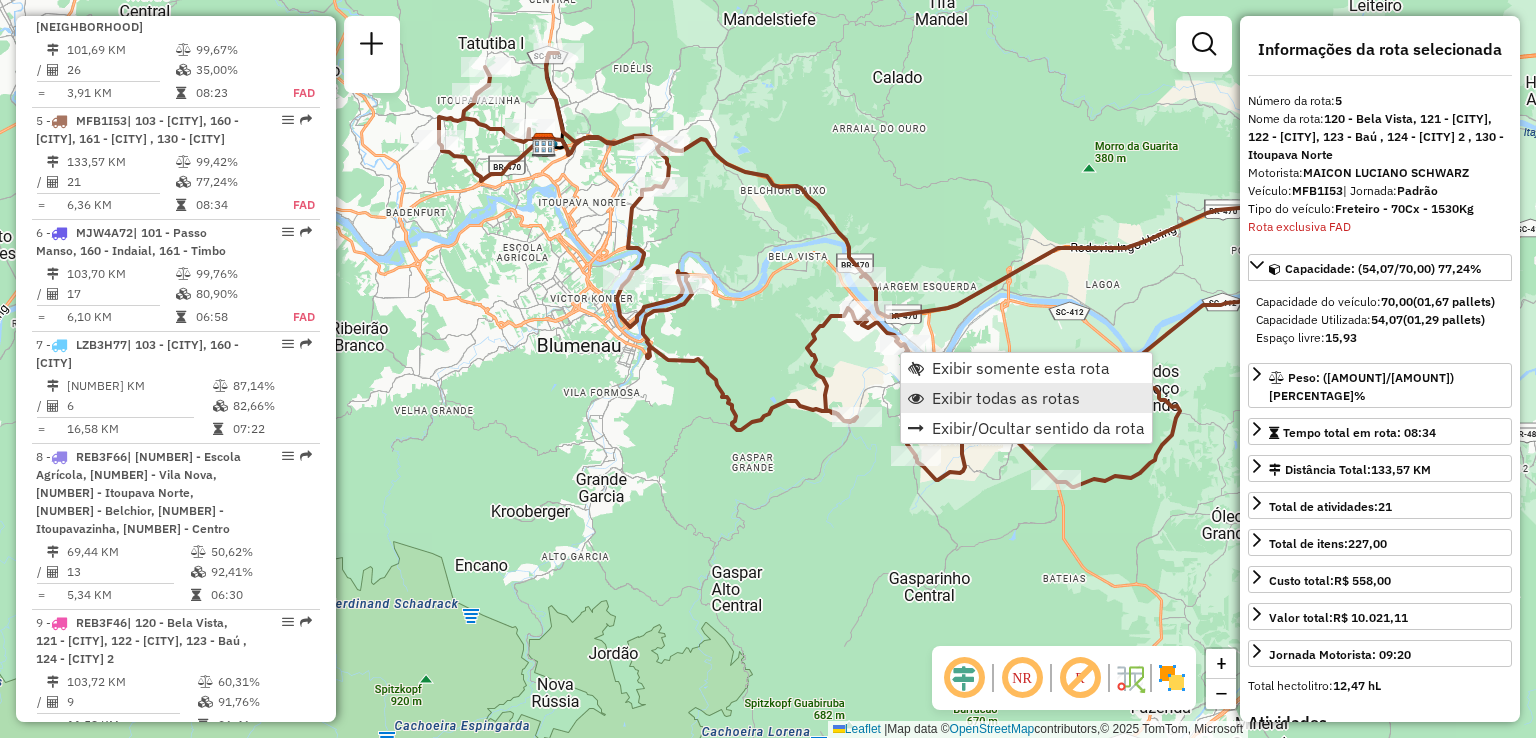 click on "Exibir todas as rotas" at bounding box center [1006, 398] 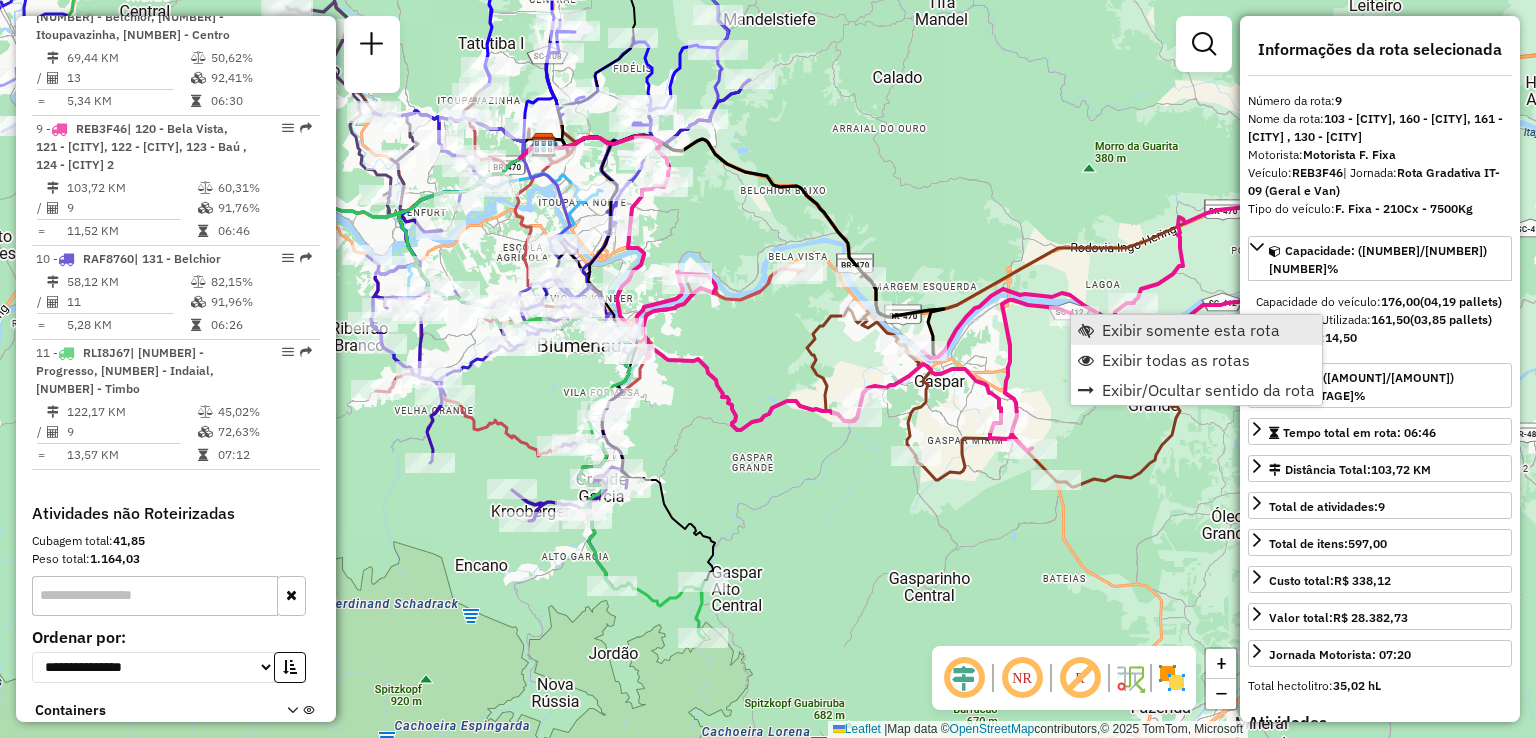 scroll, scrollTop: 1822, scrollLeft: 0, axis: vertical 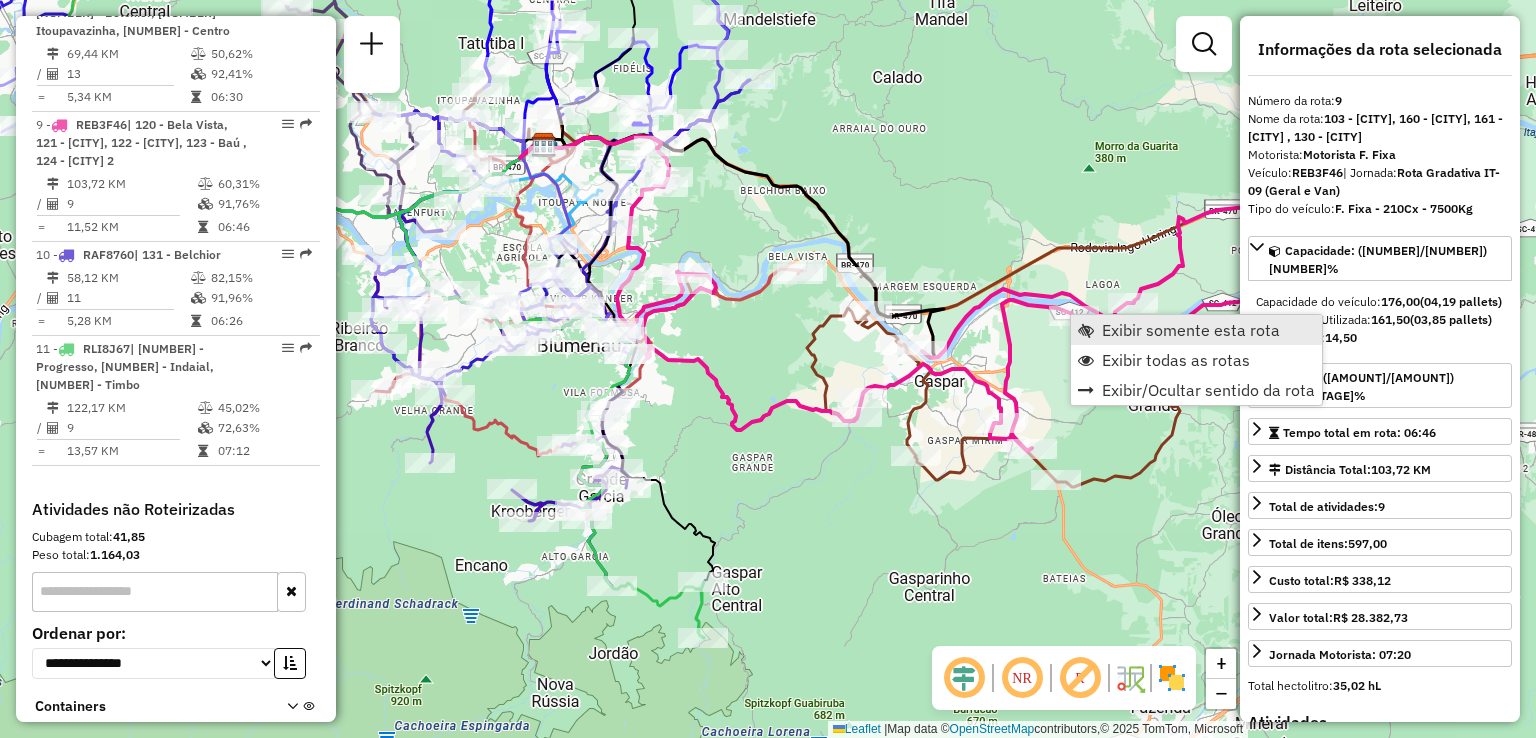 click on "Exibir somente esta rota" at bounding box center [1191, 330] 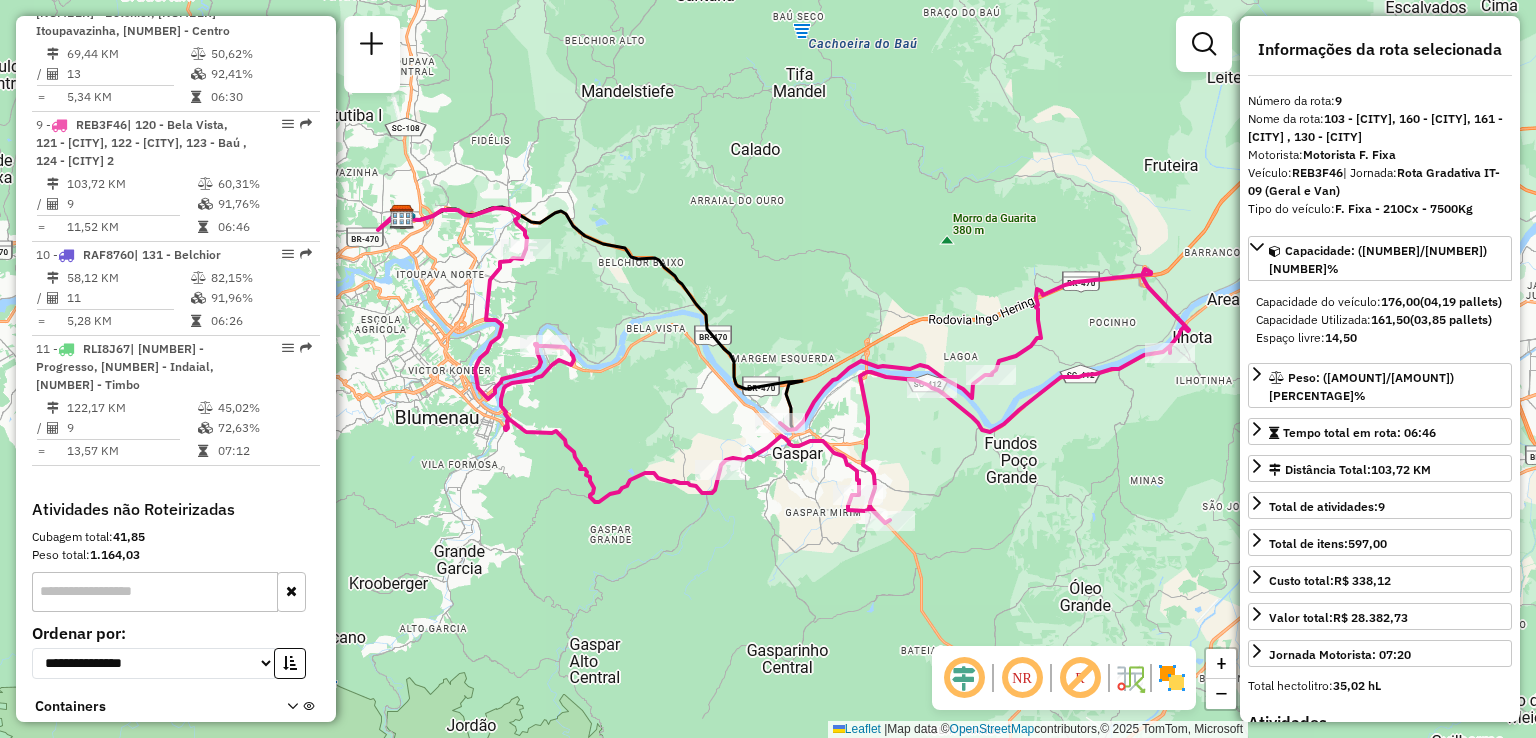 drag, startPoint x: 812, startPoint y: 352, endPoint x: 942, endPoint y: 345, distance: 130.18832 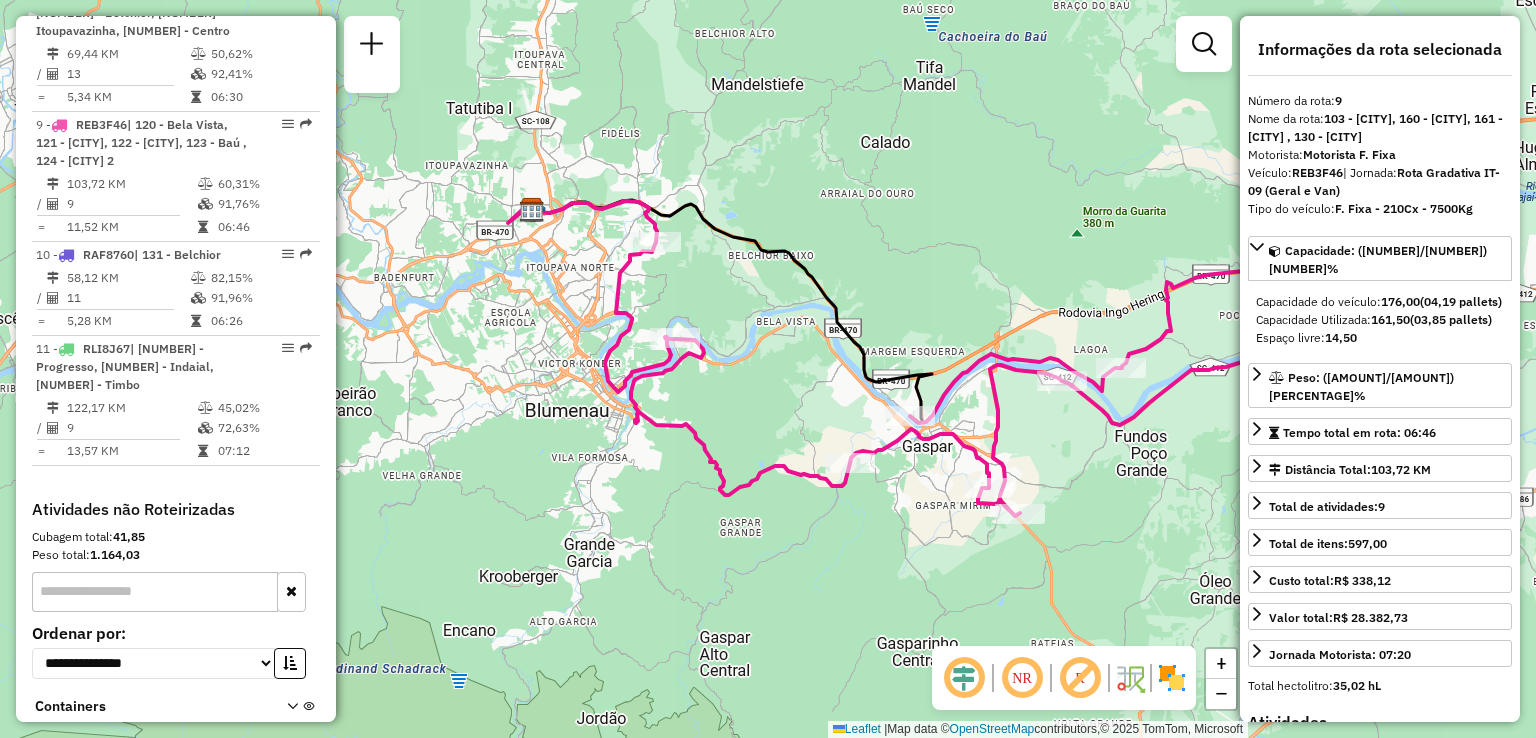 drag, startPoint x: 732, startPoint y: 375, endPoint x: 628, endPoint y: 326, distance: 114.96521 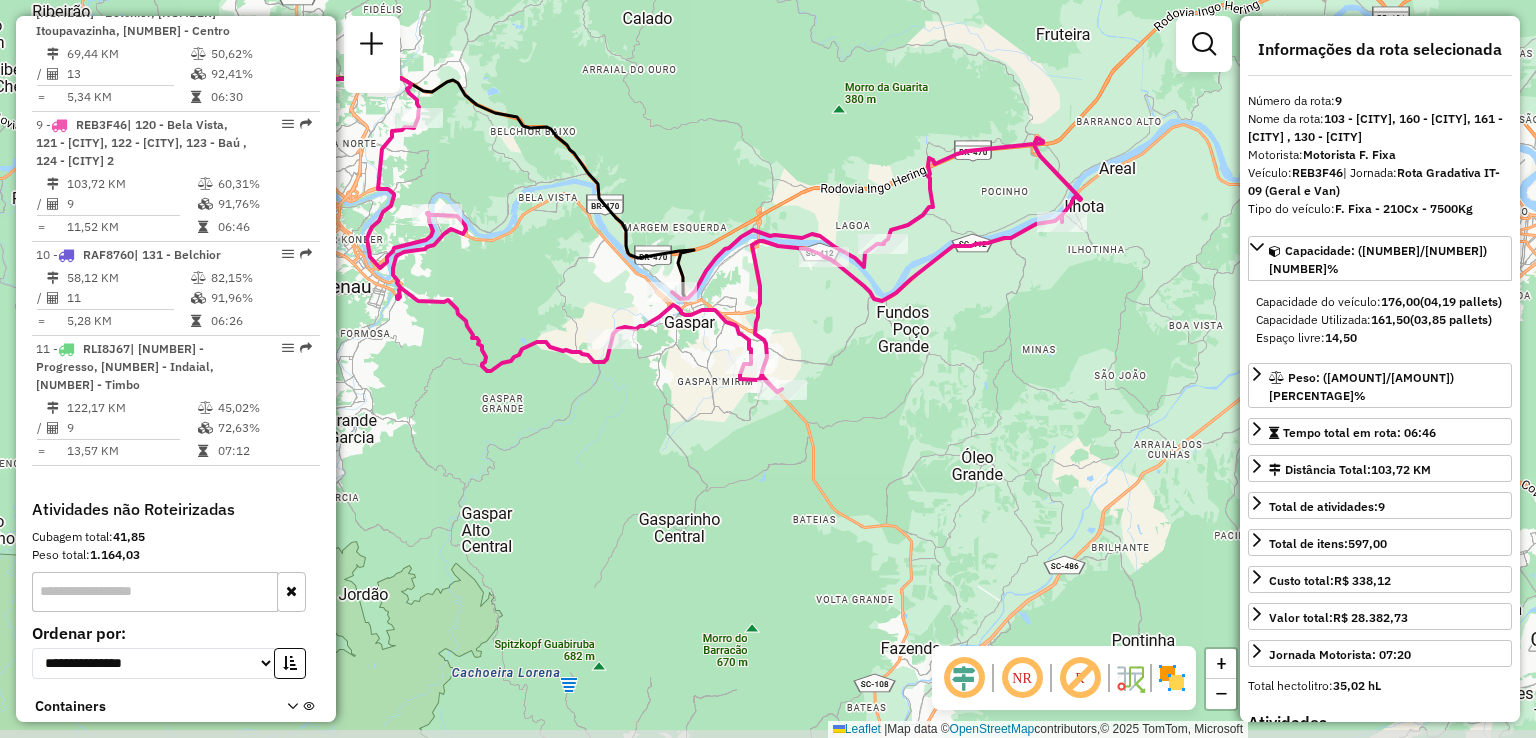 drag, startPoint x: 908, startPoint y: 339, endPoint x: 818, endPoint y: 287, distance: 103.94229 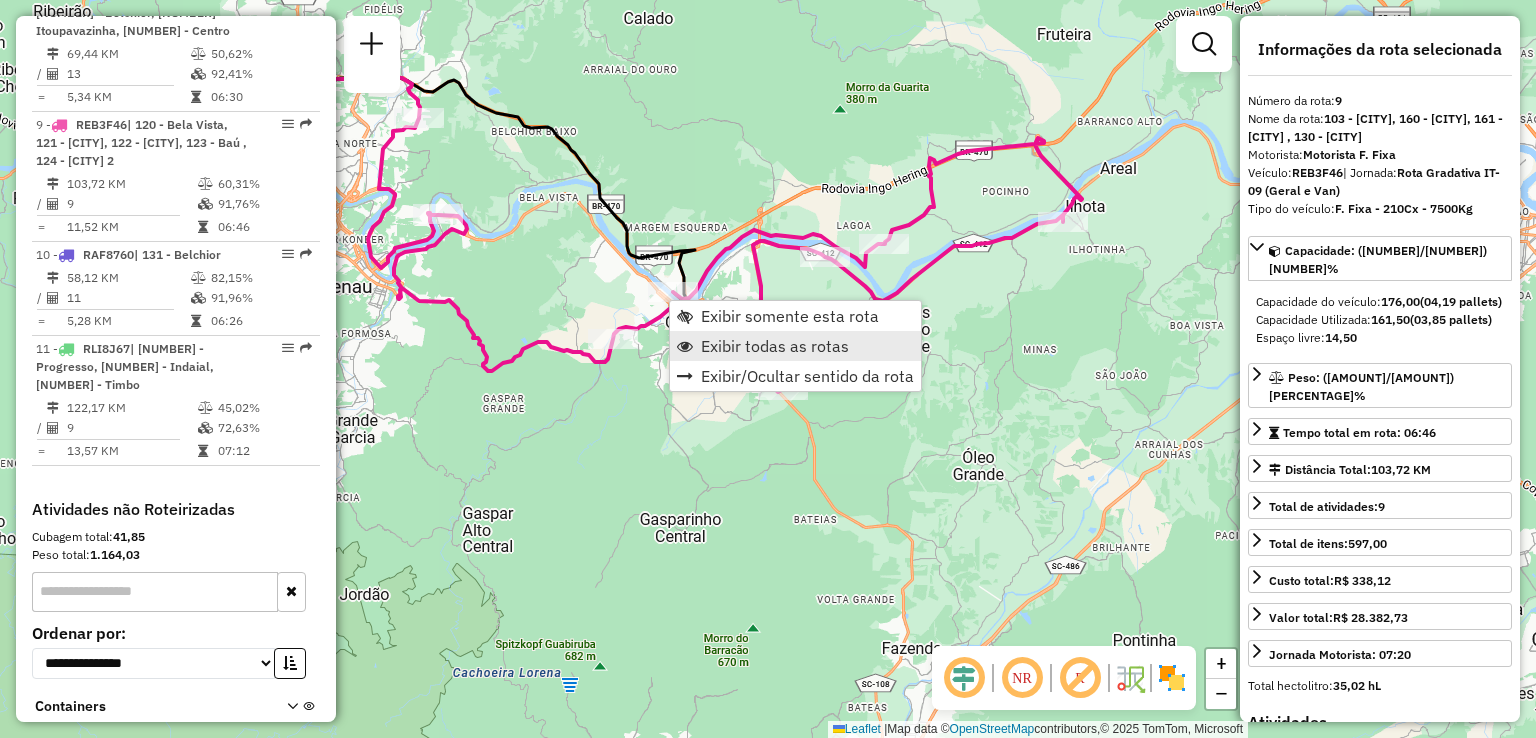 click on "Exibir todas as rotas" at bounding box center (775, 346) 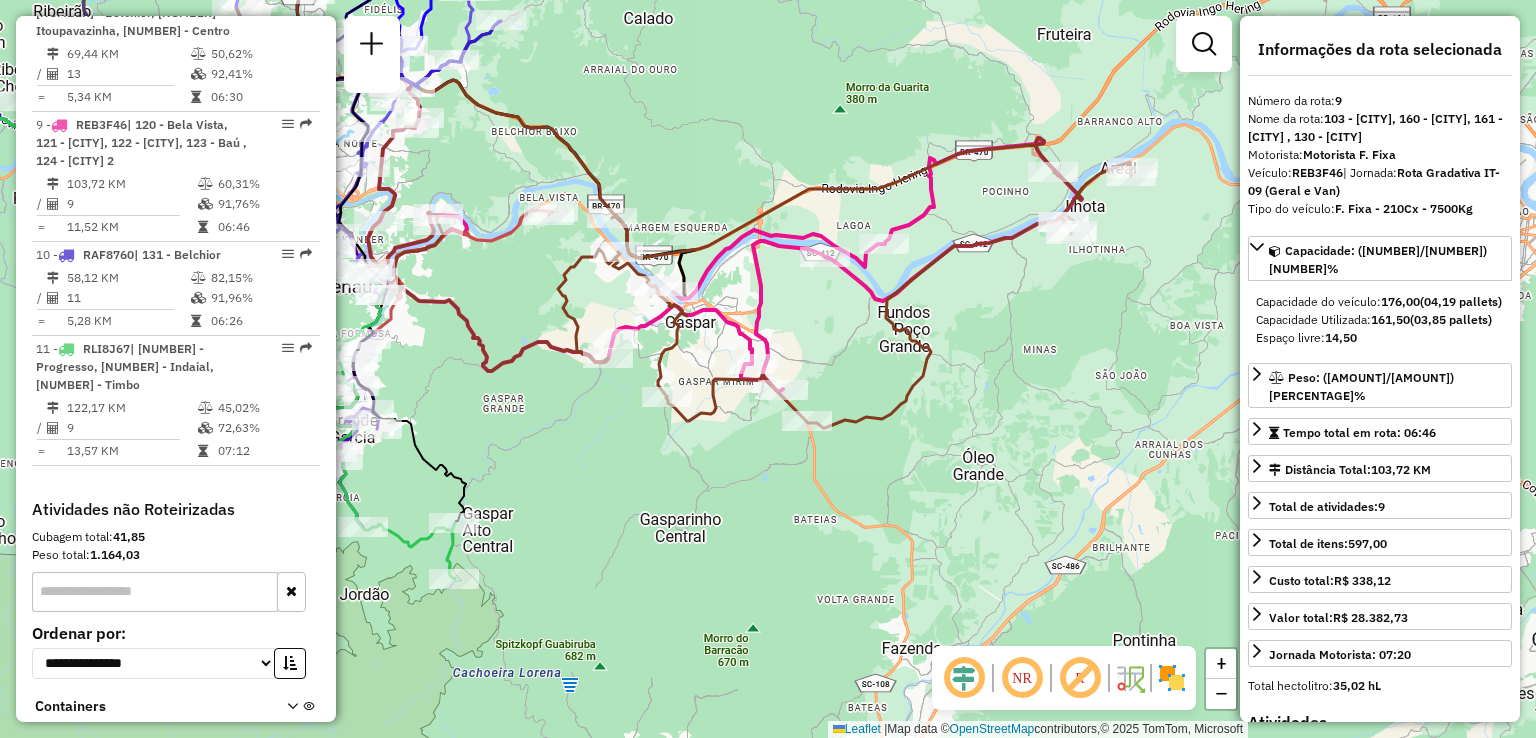 drag, startPoint x: 821, startPoint y: 301, endPoint x: 944, endPoint y: 301, distance: 123 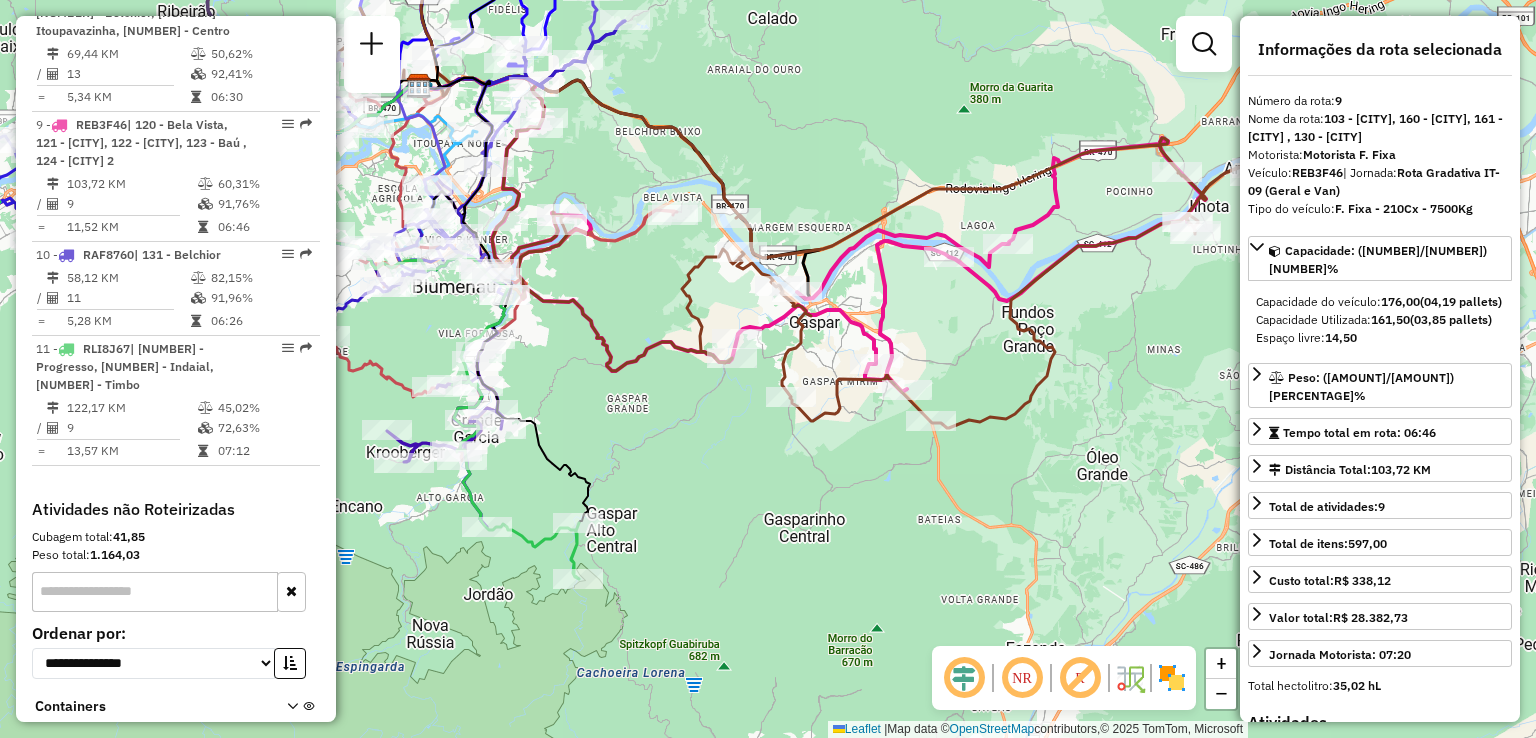 click 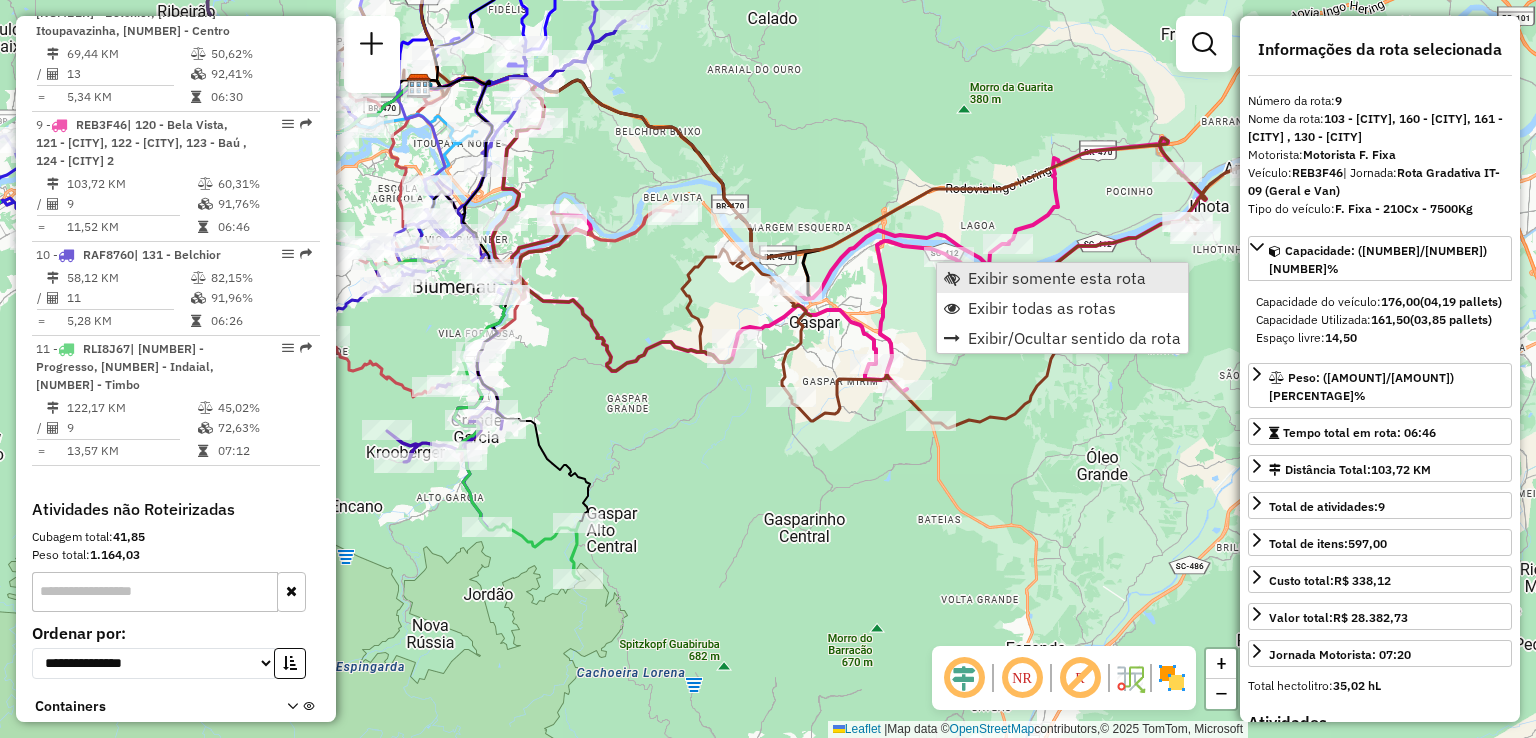 click at bounding box center [952, 278] 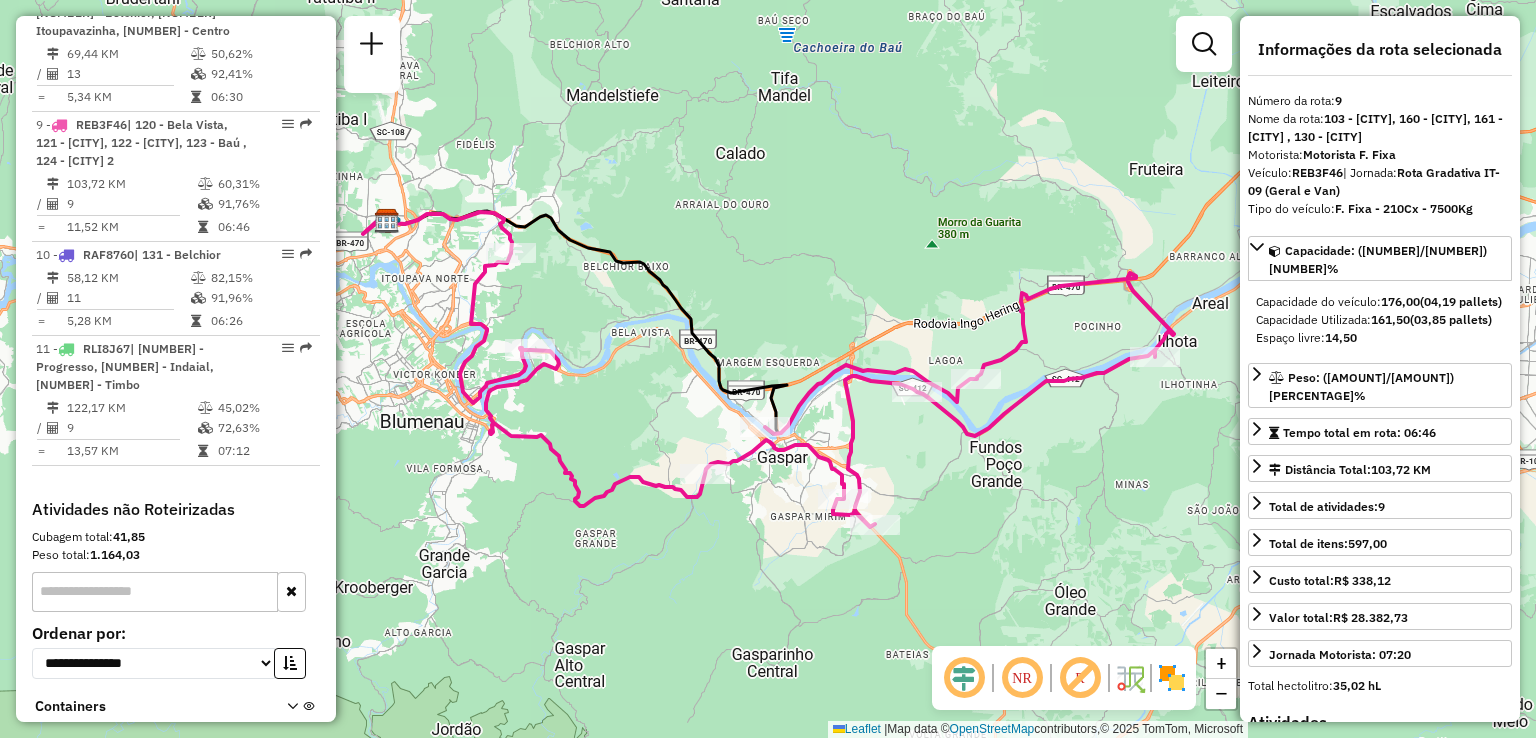 drag, startPoint x: 887, startPoint y: 343, endPoint x: 929, endPoint y: 286, distance: 70.80254 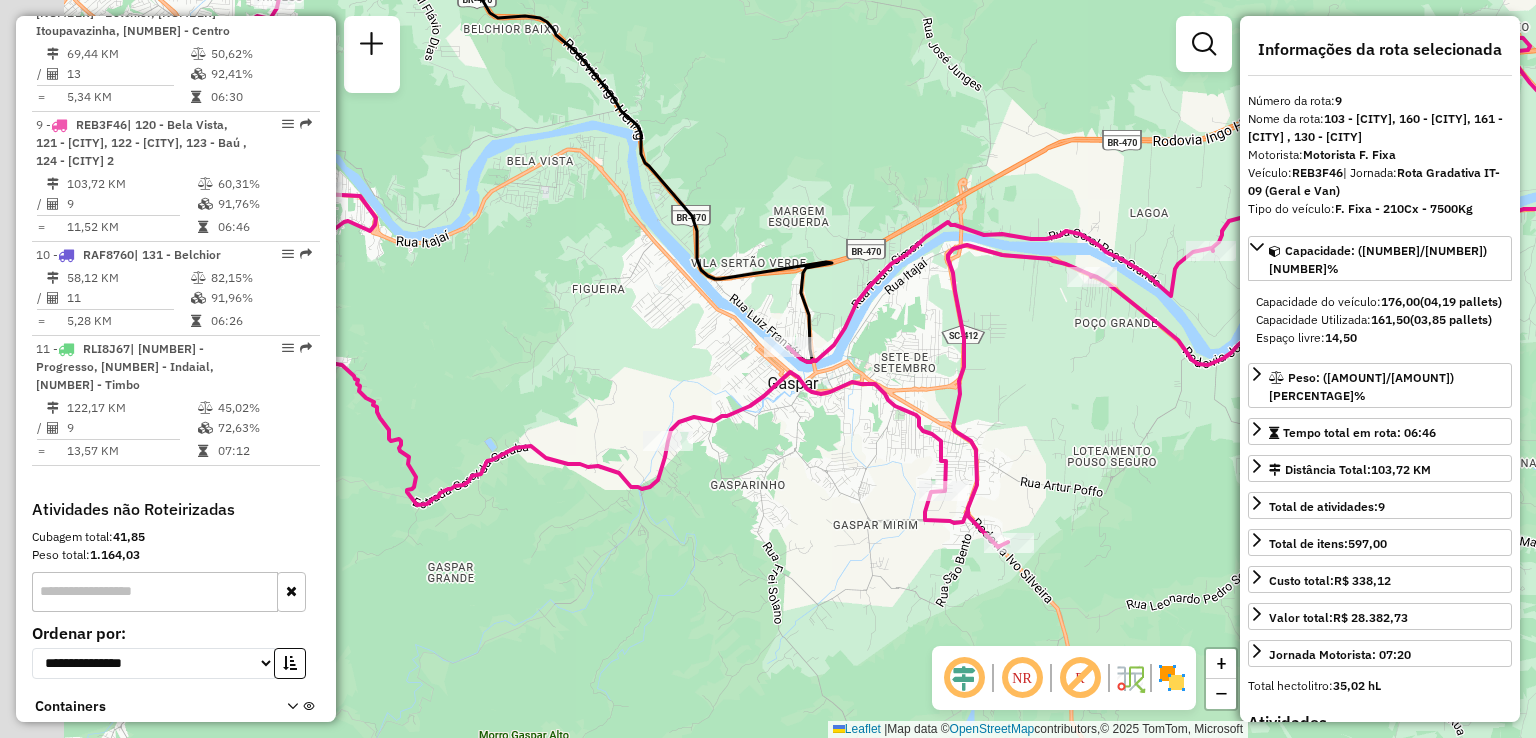 drag, startPoint x: 1152, startPoint y: 409, endPoint x: 1163, endPoint y: 410, distance: 11.045361 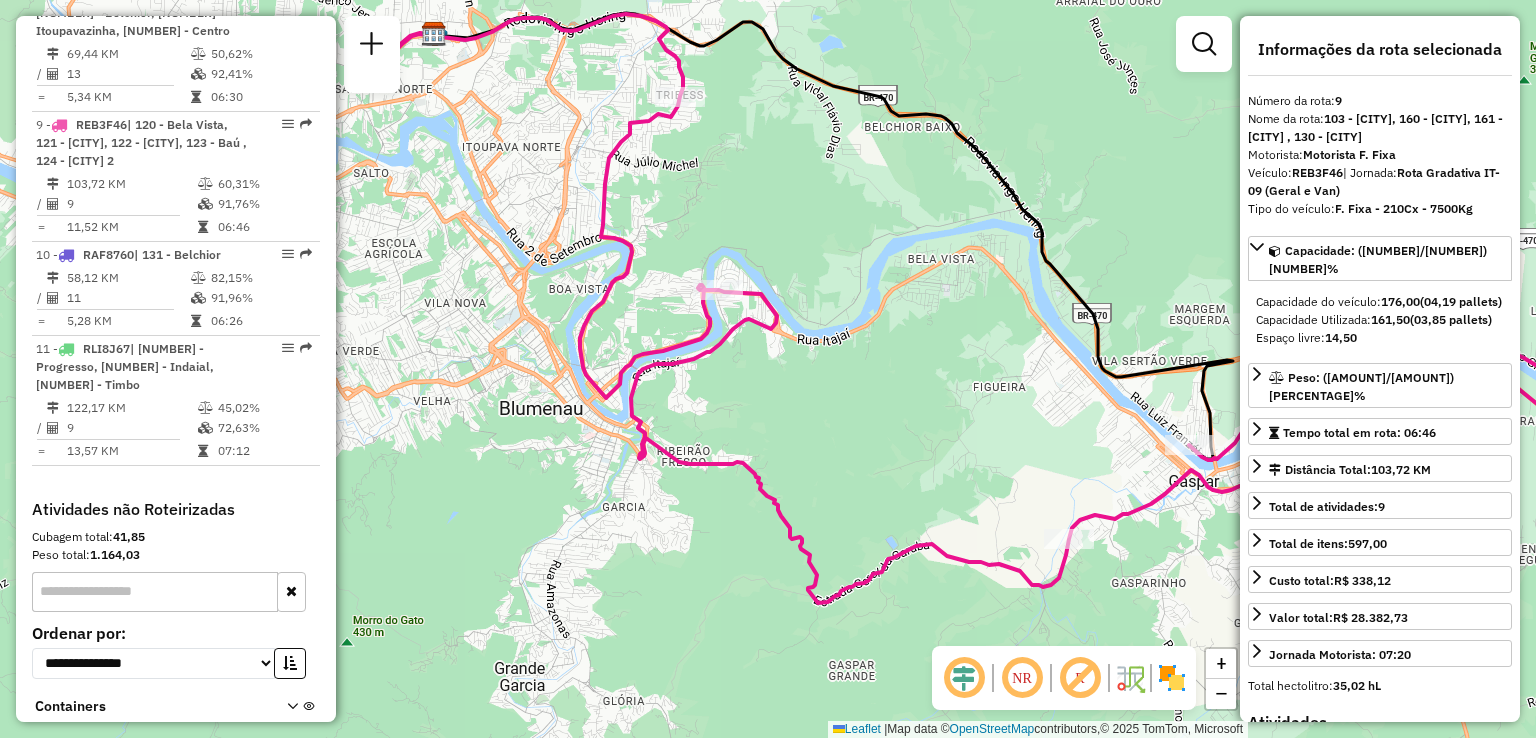 drag, startPoint x: 925, startPoint y: 427, endPoint x: 736, endPoint y: 389, distance: 192.78226 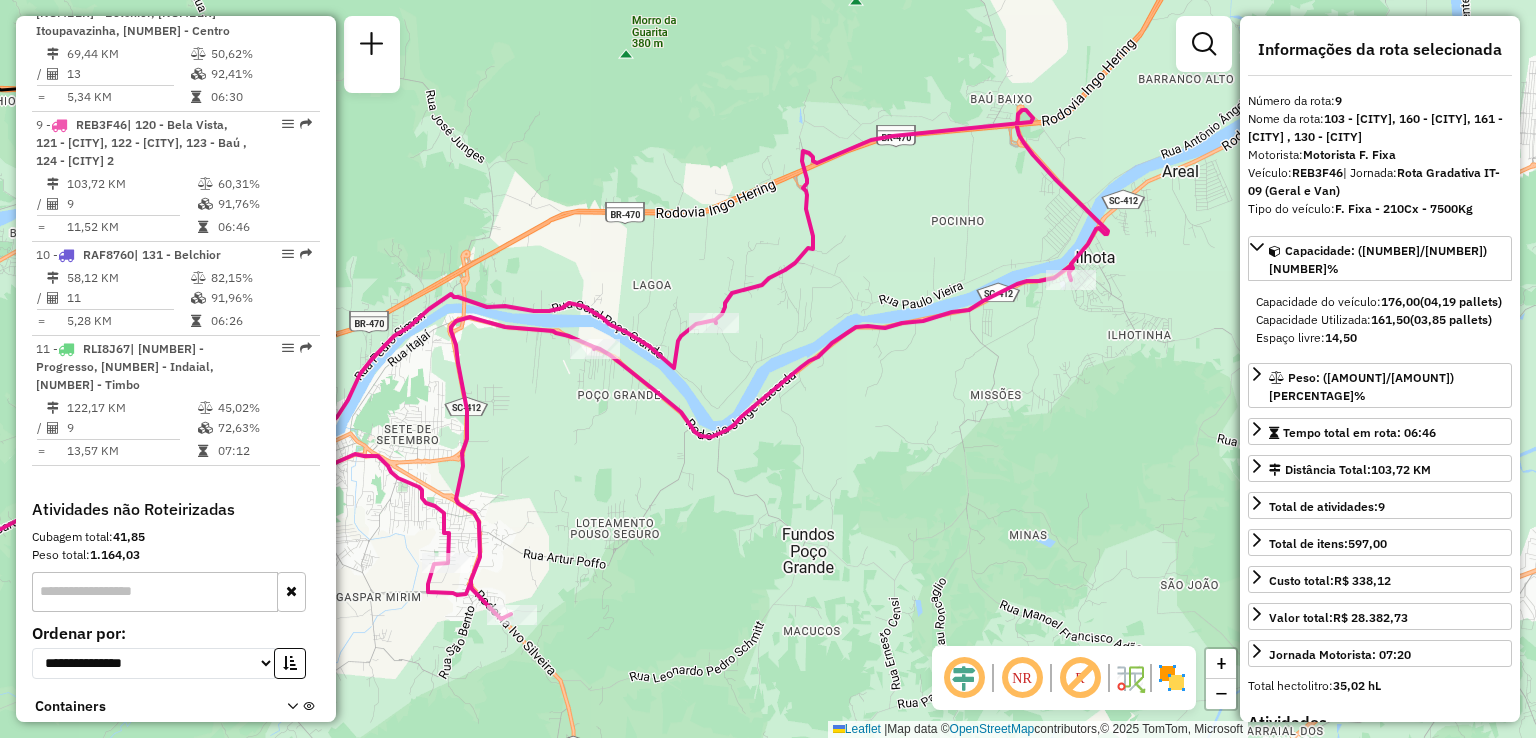 drag, startPoint x: 899, startPoint y: 386, endPoint x: 719, endPoint y: 381, distance: 180.06943 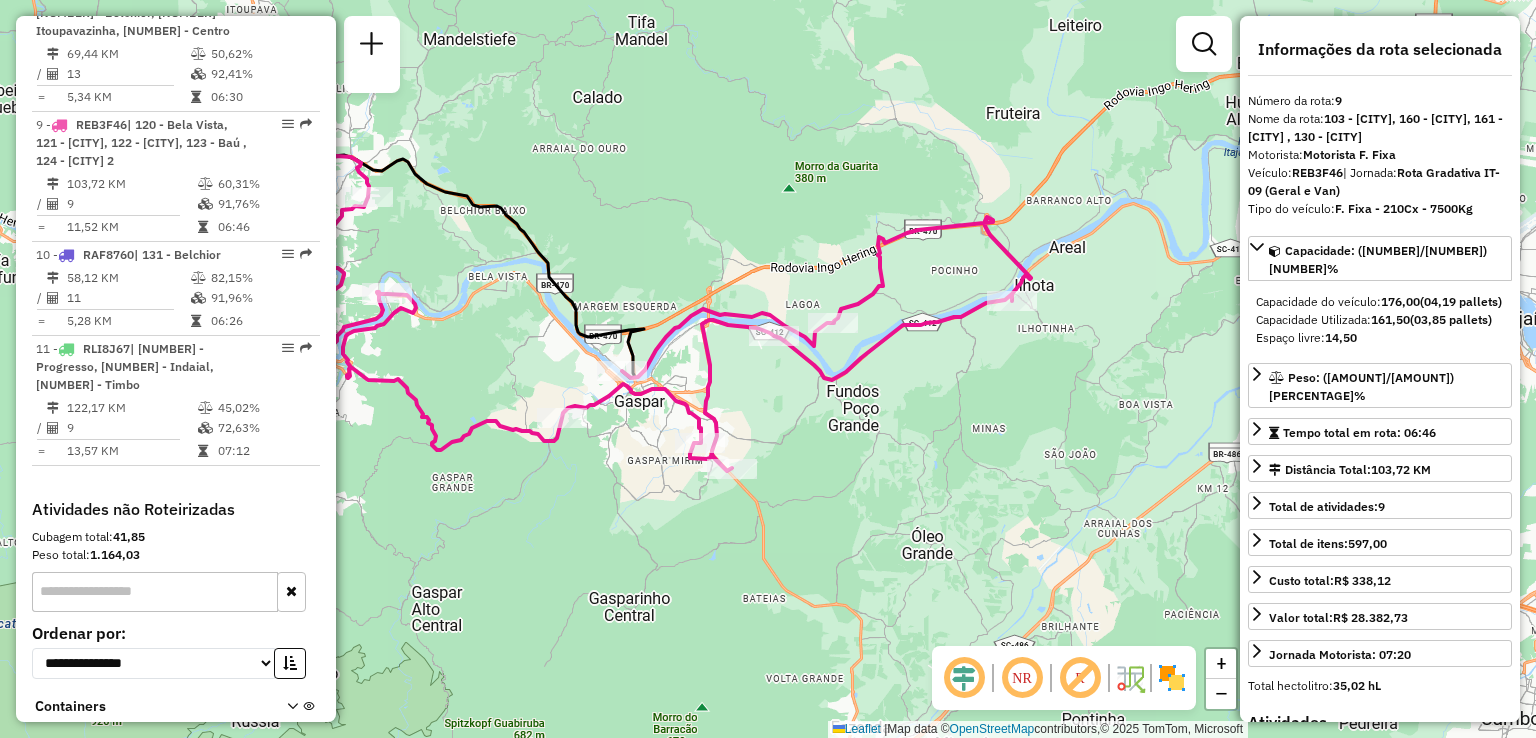 drag, startPoint x: 788, startPoint y: 407, endPoint x: 812, endPoint y: 401, distance: 24.738634 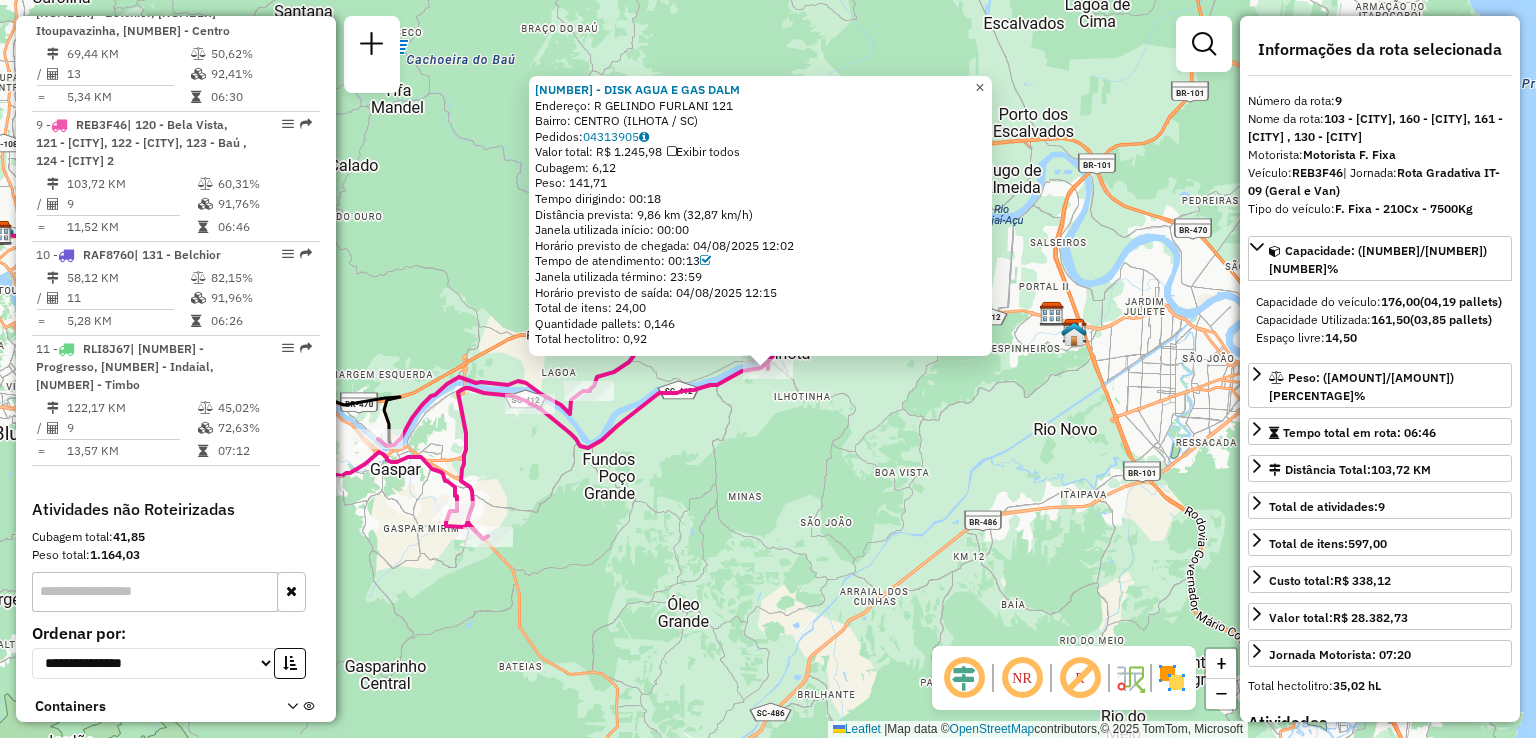 click on "×" 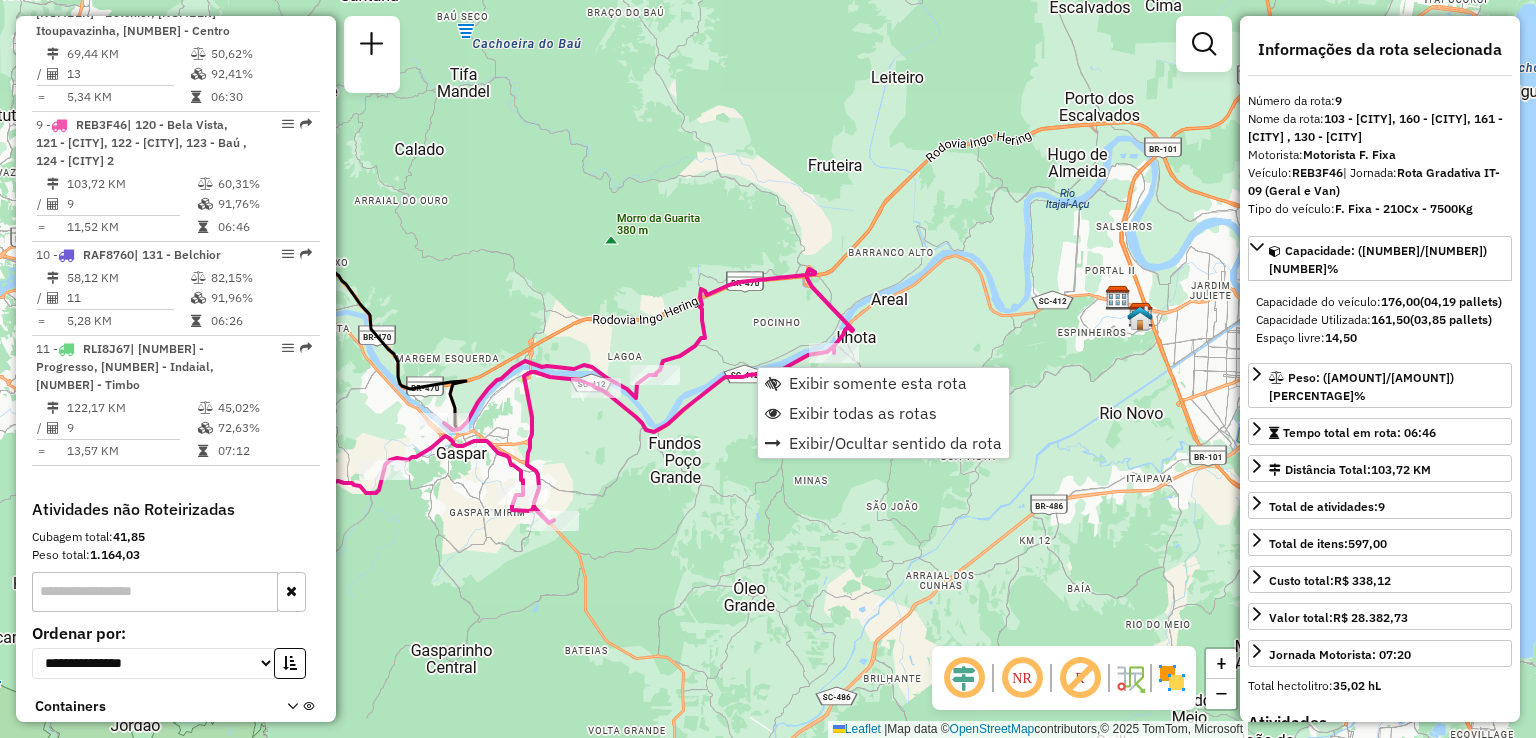 drag, startPoint x: 699, startPoint y: 389, endPoint x: 815, endPoint y: 363, distance: 118.87809 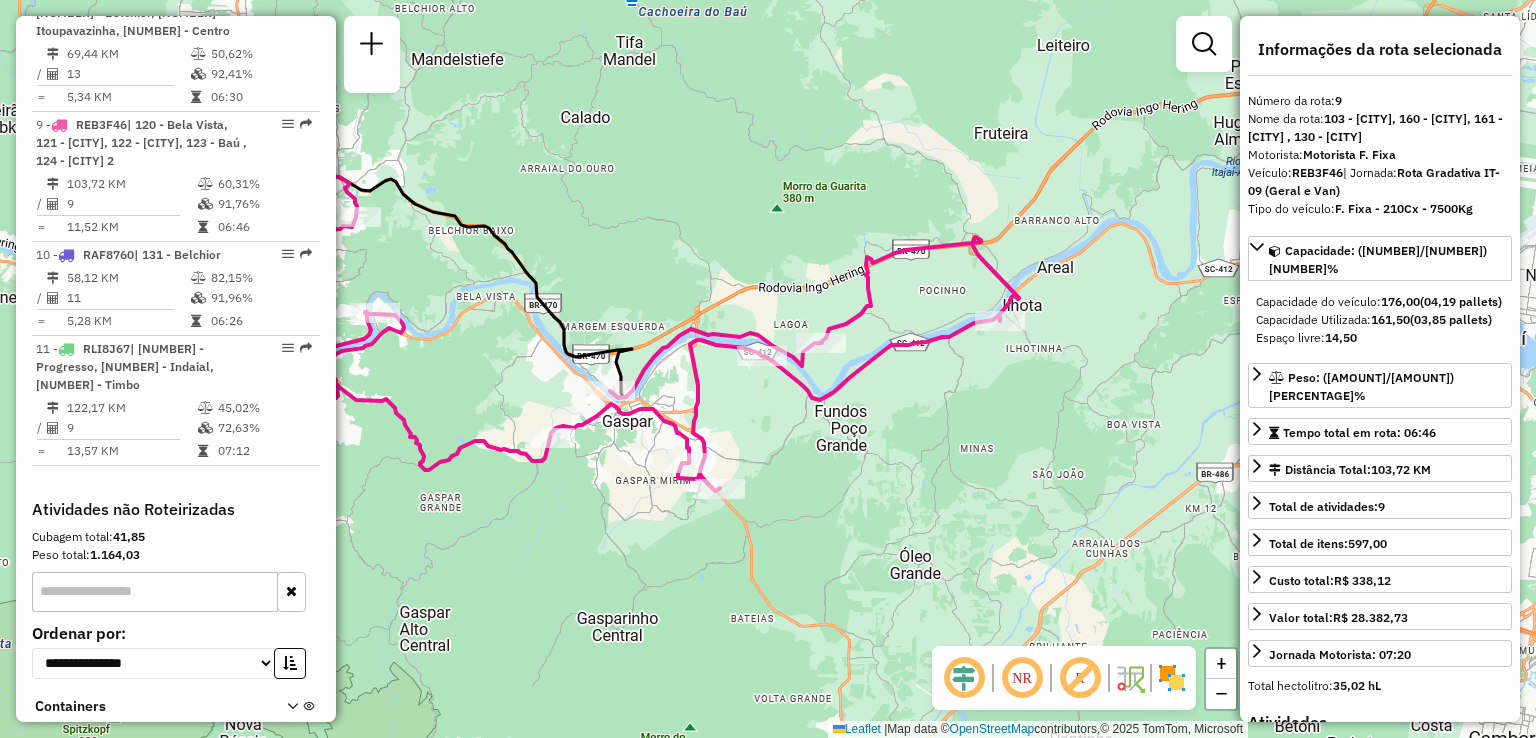 drag, startPoint x: 664, startPoint y: 421, endPoint x: 850, endPoint y: 406, distance: 186.60385 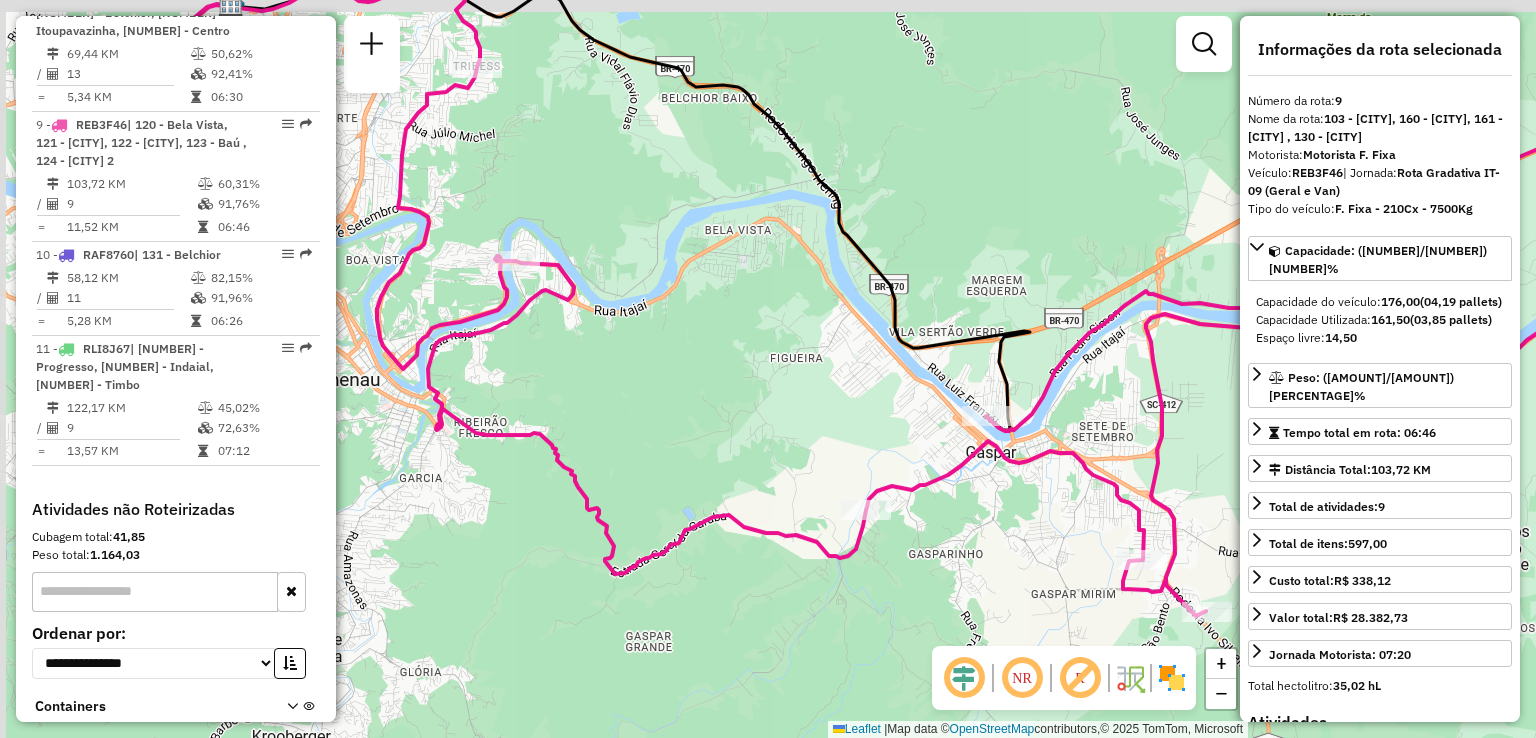 drag, startPoint x: 656, startPoint y: 308, endPoint x: 685, endPoint y: 461, distance: 155.72412 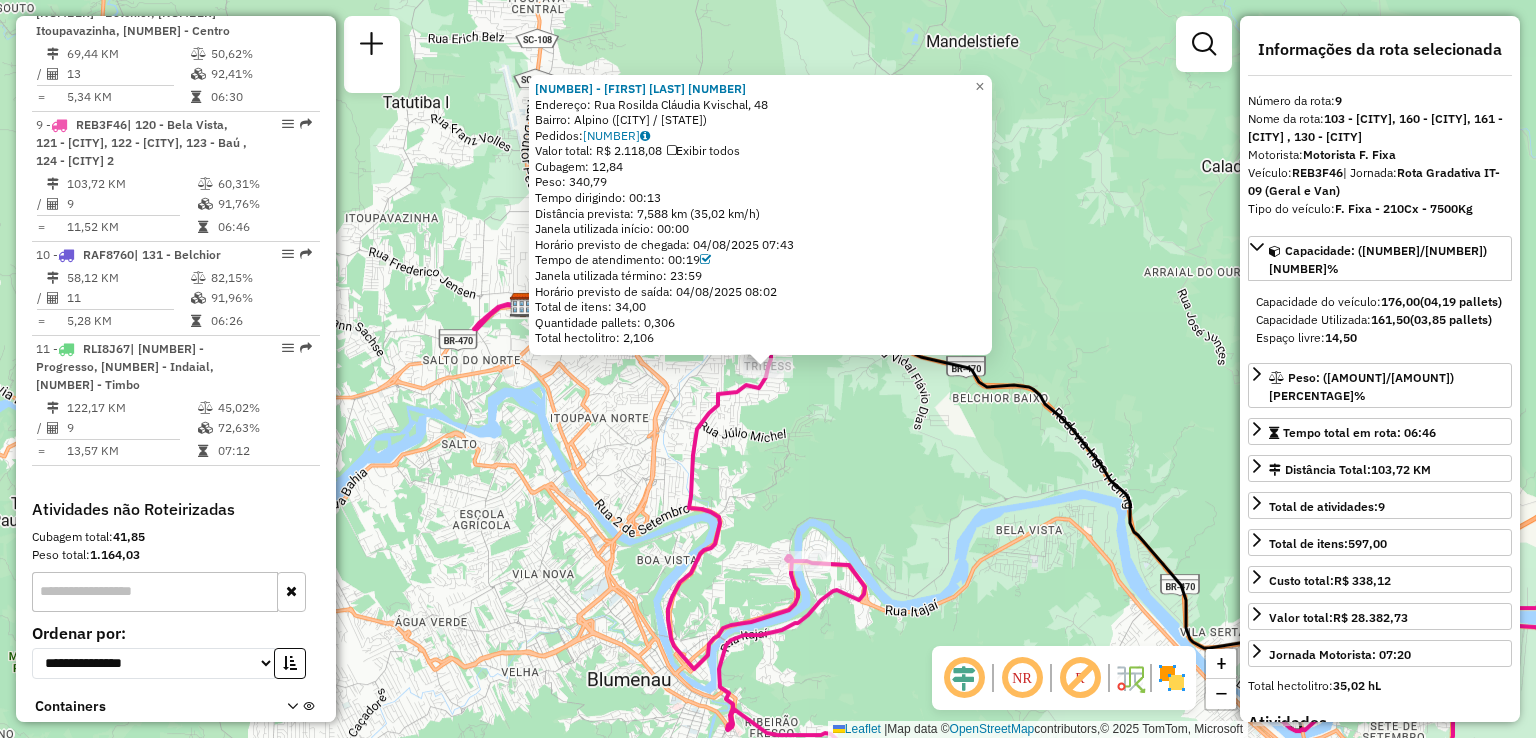click on "92805320 - VILMAR SCHWARTZ 4769  Endereço: Rua Rosilda Cláudia Kvischal, 48   Bairro: Alpino (São Bento do Sul / SC)   Pedidos:  04313916   Valor total: R$ 2.118,08   Exibir todos   Cubagem: 12,84  Peso: 340,79  Tempo dirigindo: 00:13   Distância prevista: 7,588 km (35,02 km/h)   Janela utilizada início: 00:00   Horário previsto de chegada: 04/08/2025 07:43   Tempo de atendimento: 00:19   Janela utilizada término: 23:59   Horário previsto de saída: 04/08/2025 08:02   Total de itens: 34,00   Quantidade pallets: 0,306   Total hectolitro: 2,106  × Janela de atendimento Grade de atendimento Capacidade Transportadoras Veículos Cliente Pedidos  Rotas Selecione os dias de semana para filtrar as janelas de atendimento  Seg   Ter   Qua   Qui   Sex   Sáb   Dom  Informe o período da janela de atendimento: De: Até:  Filtrar exatamente a janela do cliente  Considerar janela de atendimento padrão  Selecione os dias de semana para filtrar as grades de atendimento  Seg   Ter   Qua   Qui   Sex   Sáb   Dom  De:" 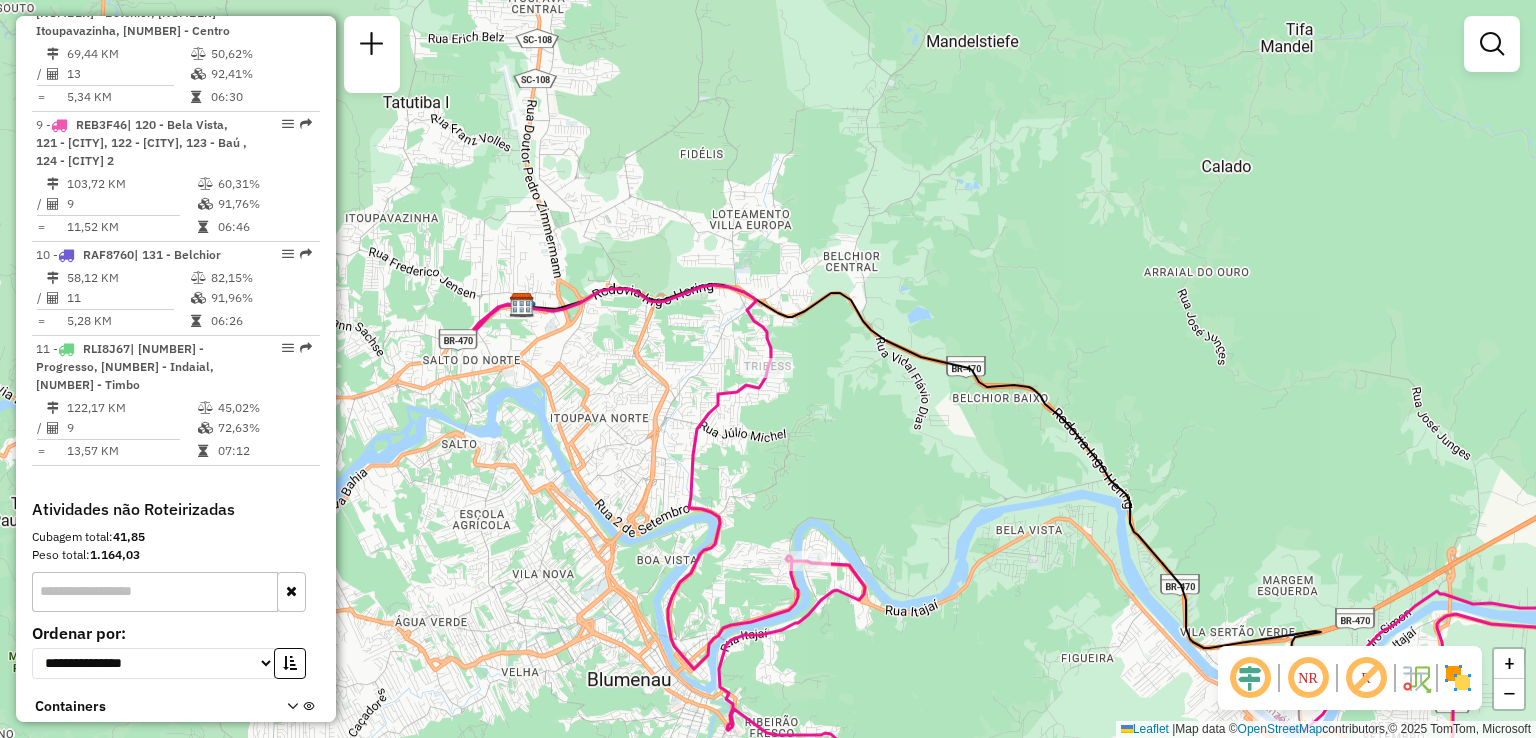 select on "**********" 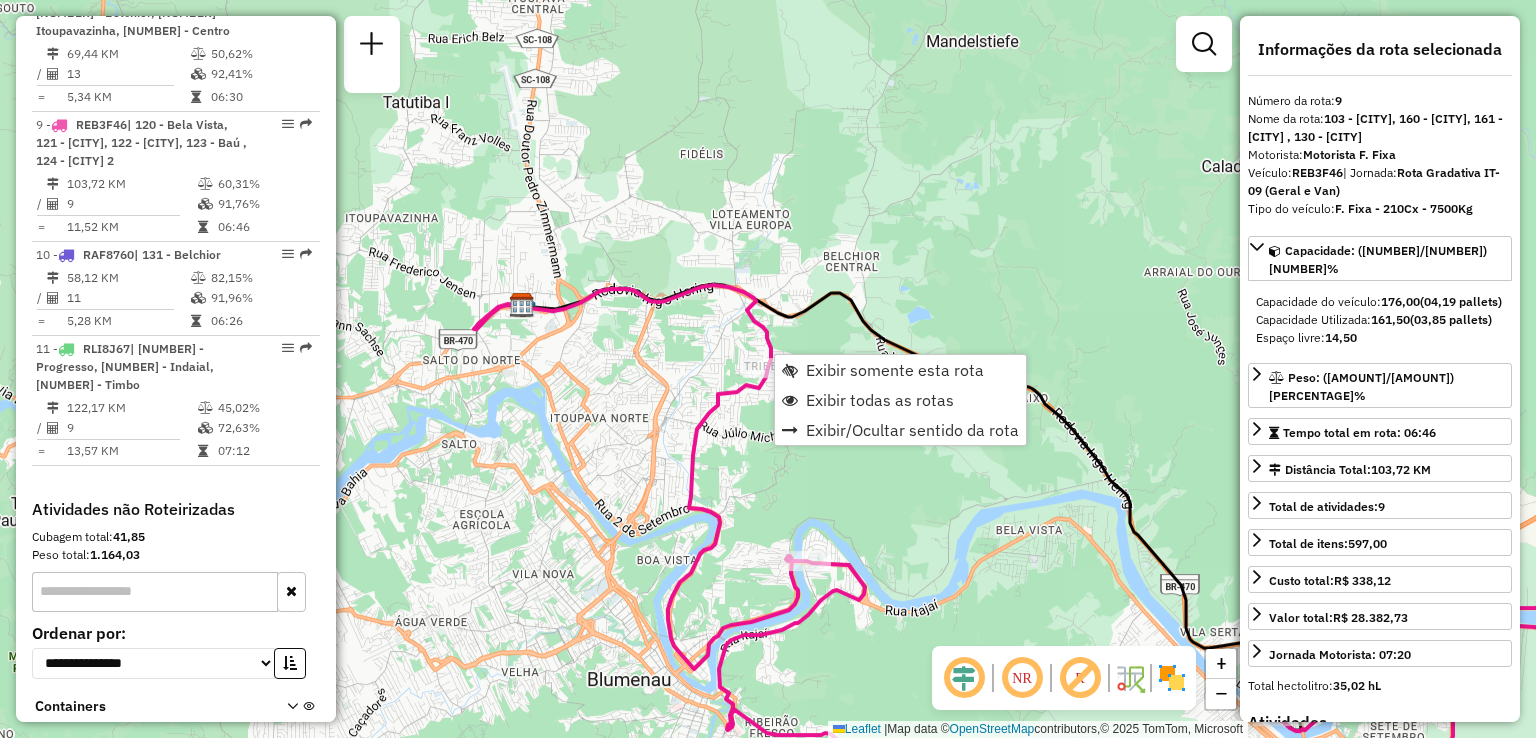 click on "Janela de atendimento Grade de atendimento Capacidade Transportadoras Veículos Cliente Pedidos  Rotas Selecione os dias de semana para filtrar as janelas de atendimento  Seg   Ter   Qua   Qui   Sex   Sáb   Dom  Informe o período da janela de atendimento: De: Até:  Filtrar exatamente a janela do cliente  Considerar janela de atendimento padrão  Selecione os dias de semana para filtrar as grades de atendimento  Seg   Ter   Qua   Qui   Sex   Sáb   Dom   Considerar clientes sem dia de atendimento cadastrado  Clientes fora do dia de atendimento selecionado Filtrar as atividades entre os valores definidos abaixo:  Peso mínimo:   Peso máximo:   Cubagem mínima:   Cubagem máxima:   De:   Até:  Filtrar as atividades entre o tempo de atendimento definido abaixo:  De:   Até:   Considerar capacidade total dos clientes não roteirizados Transportadora: Selecione um ou mais itens Tipo de veículo: Selecione um ou mais itens Veículo: Selecione um ou mais itens Motorista: Selecione um ou mais itens Nome: Rótulo:" 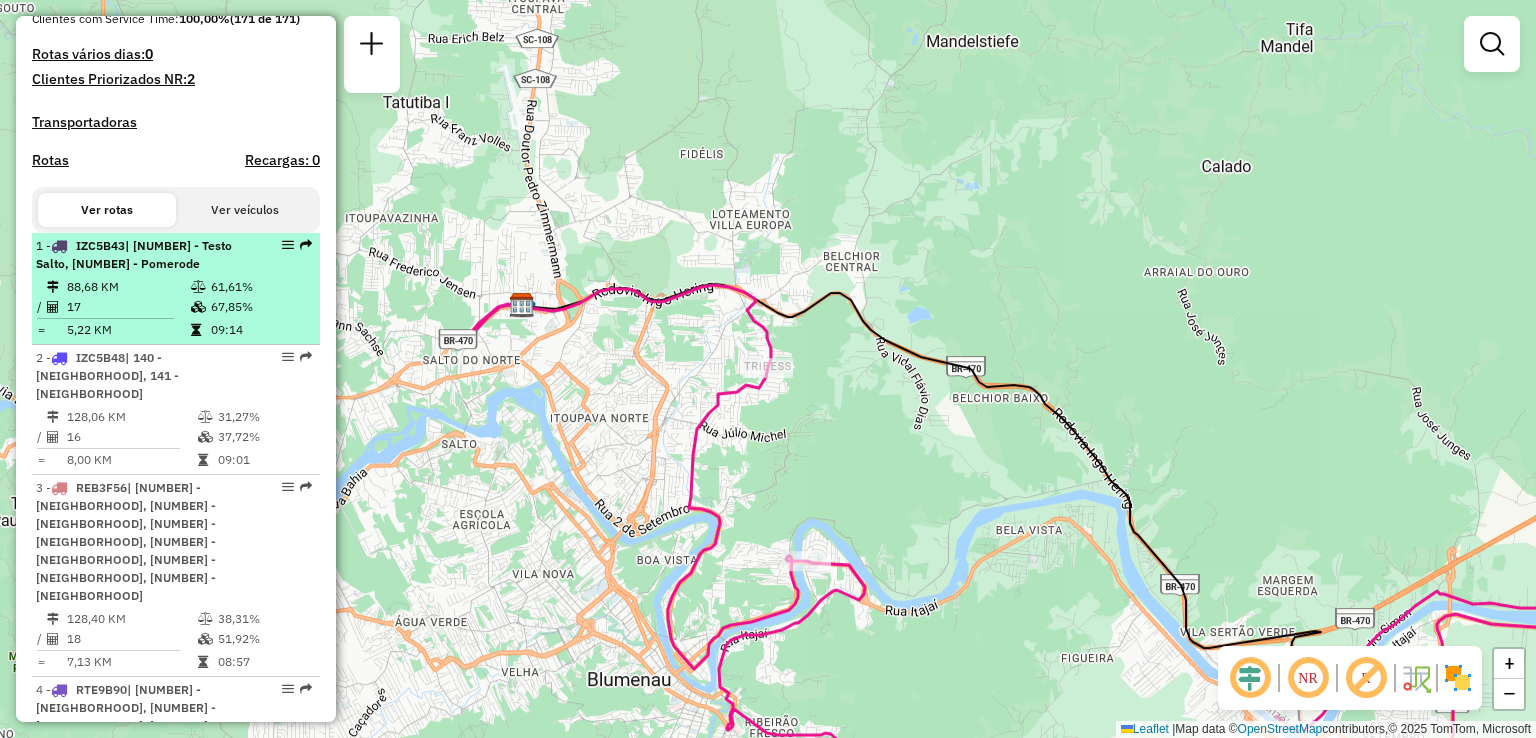 scroll, scrollTop: 522, scrollLeft: 0, axis: vertical 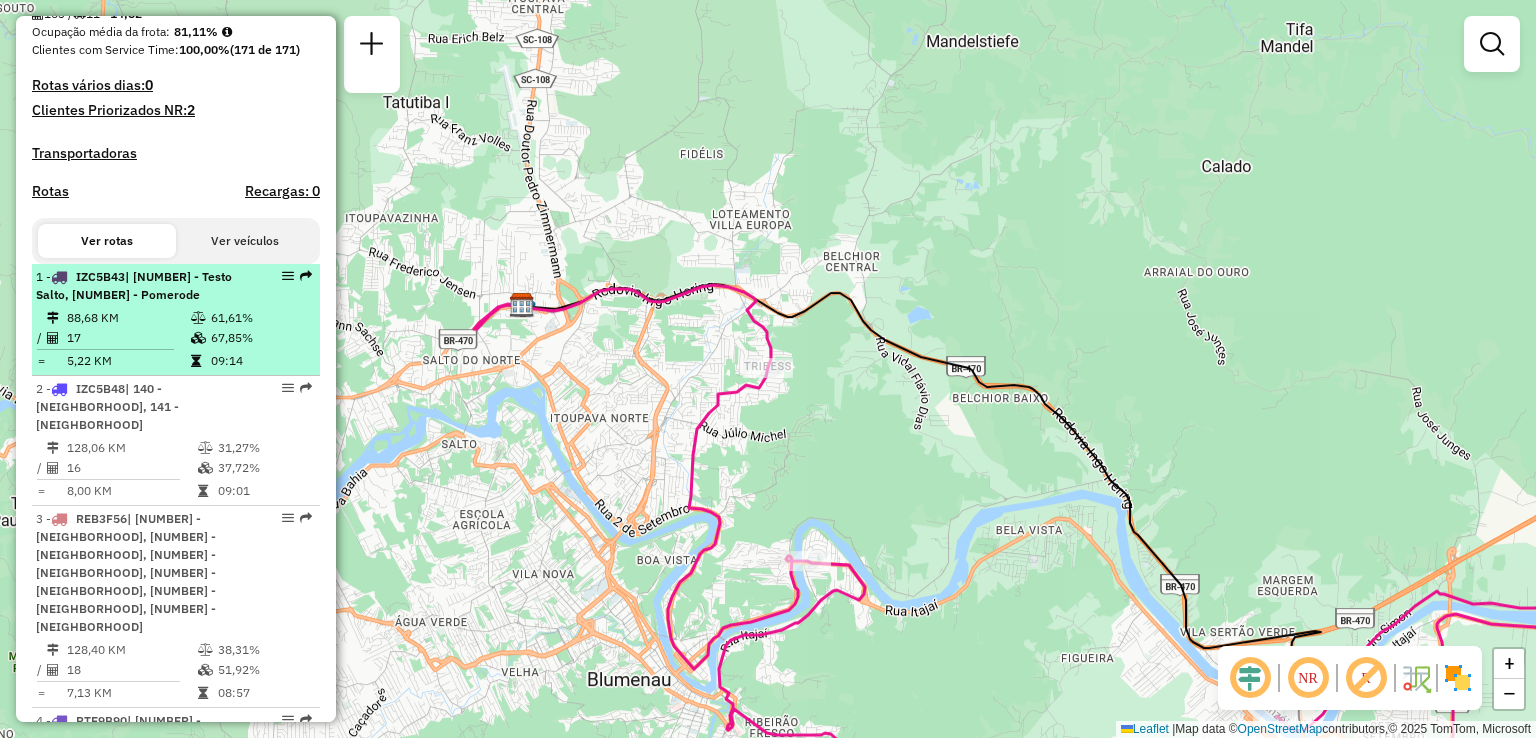 click on "| 150 - Testo Salto, 151 - Pomerode" at bounding box center (134, 285) 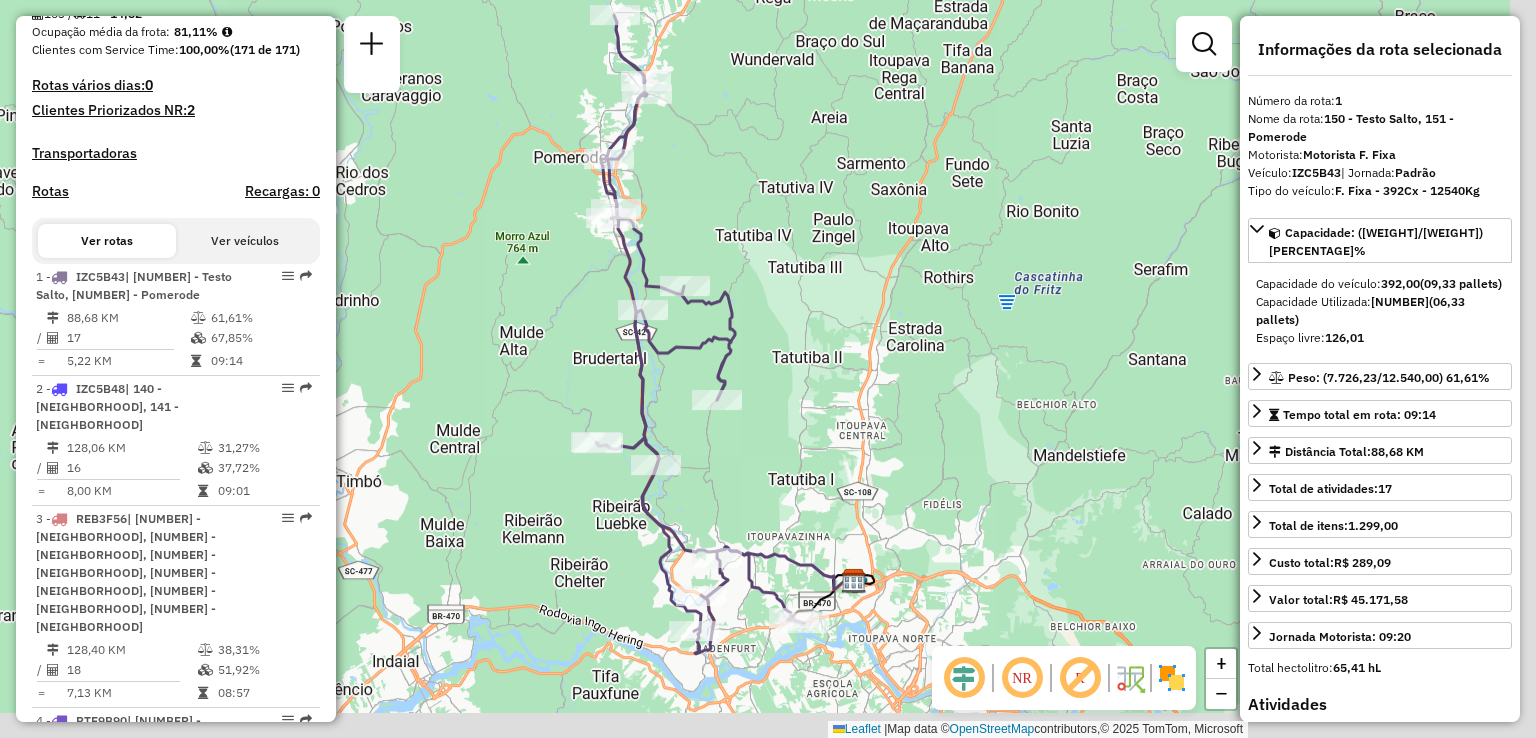 drag, startPoint x: 720, startPoint y: 483, endPoint x: 486, endPoint y: 334, distance: 277.41125 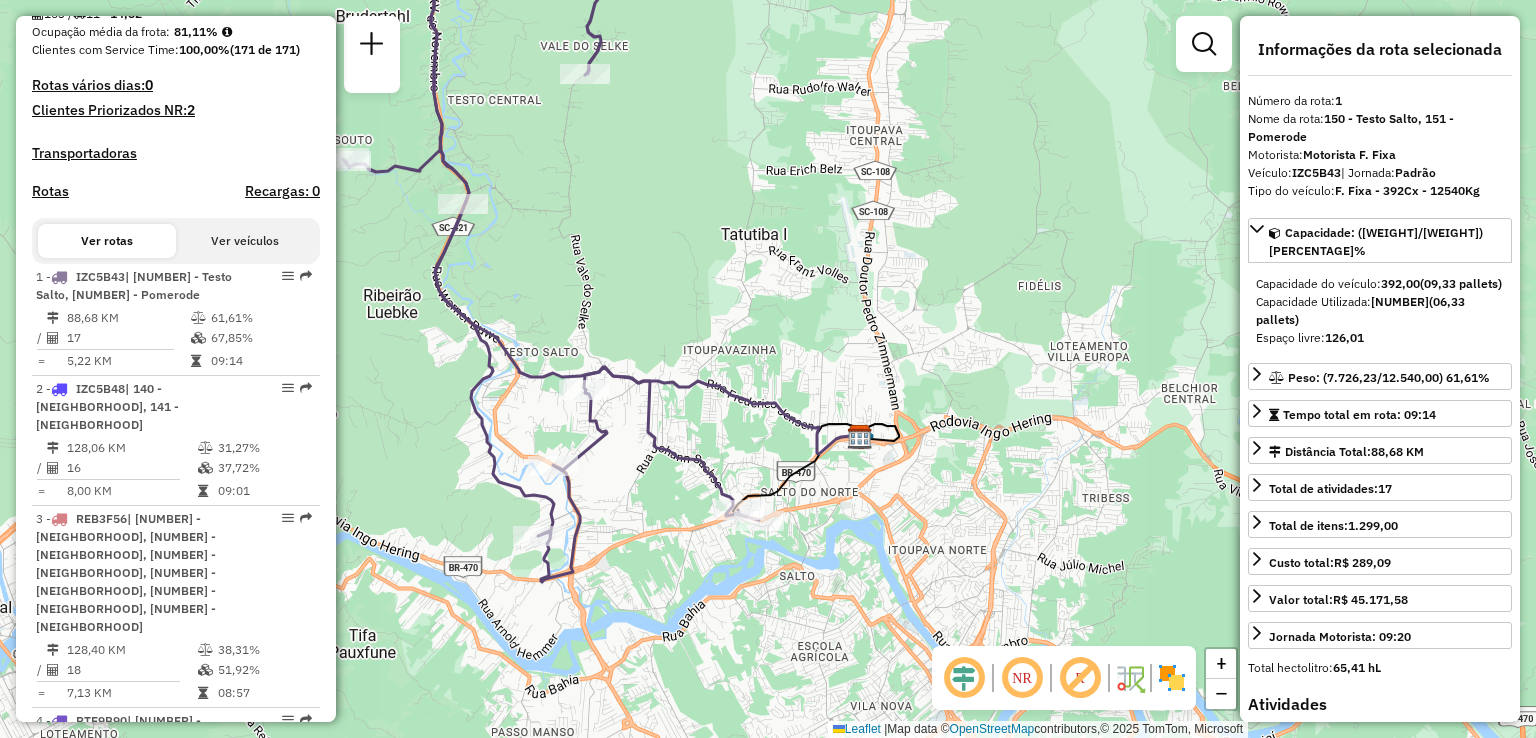 drag, startPoint x: 677, startPoint y: 330, endPoint x: 700, endPoint y: 337, distance: 24.04163 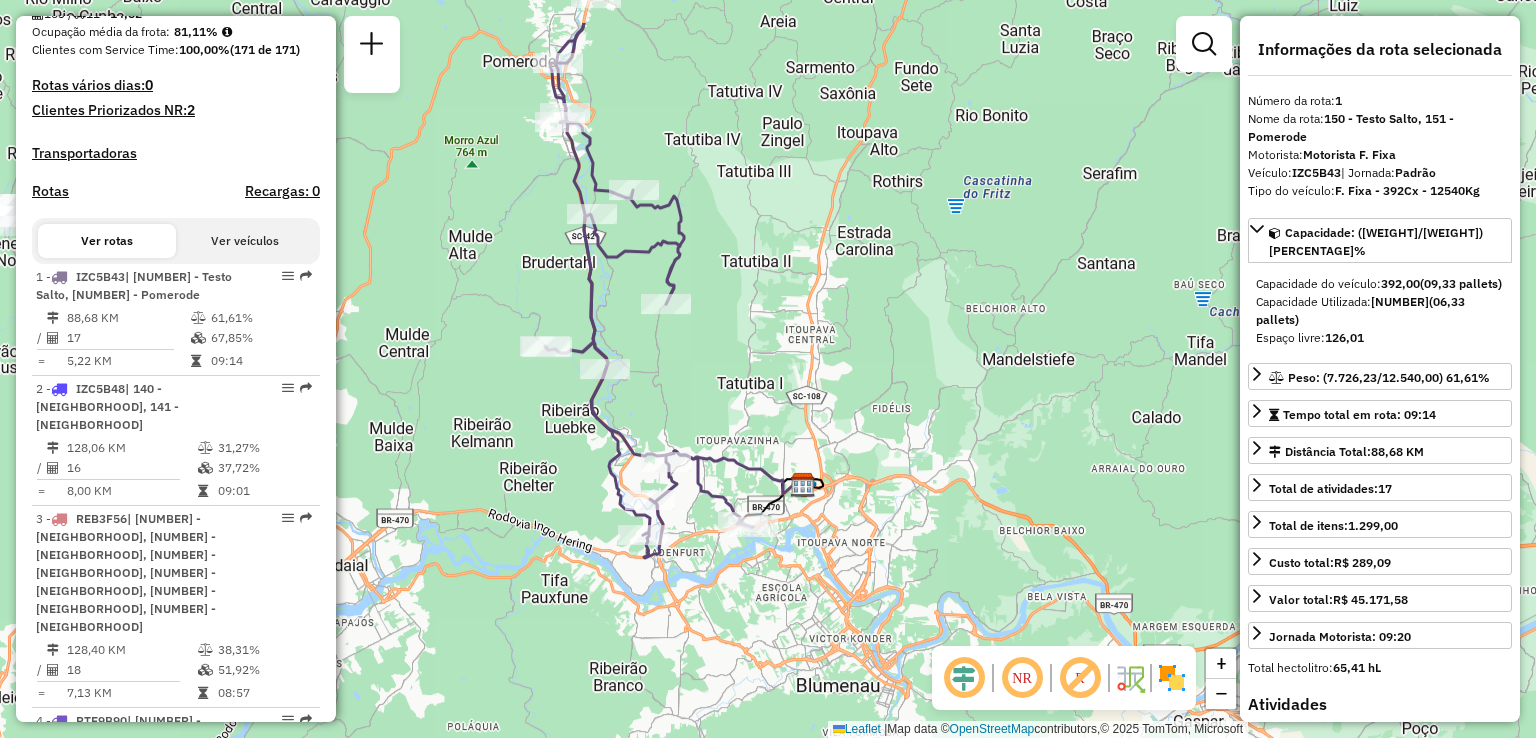 drag, startPoint x: 703, startPoint y: 287, endPoint x: 712, endPoint y: 368, distance: 81.49847 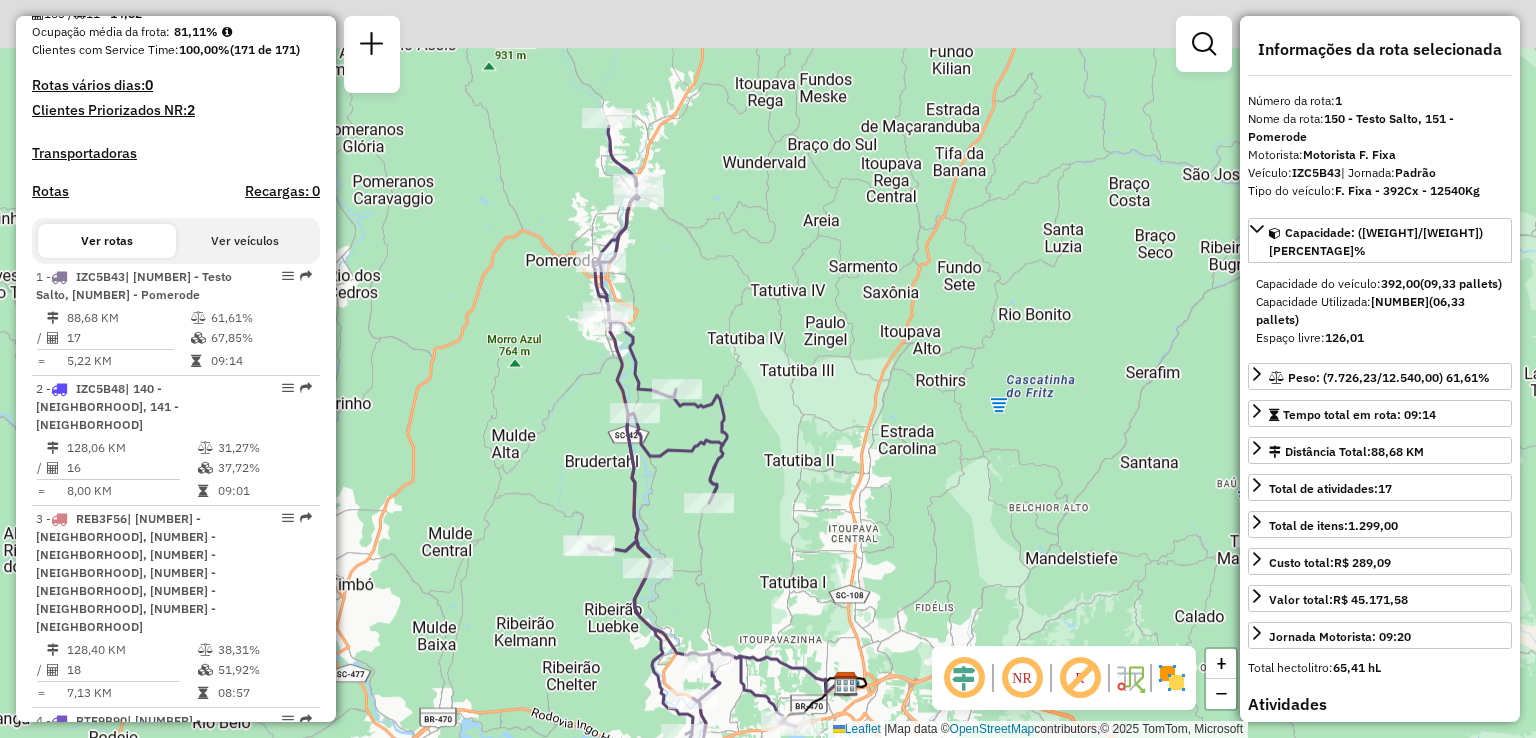 drag, startPoint x: 708, startPoint y: 354, endPoint x: 752, endPoint y: 557, distance: 207.71375 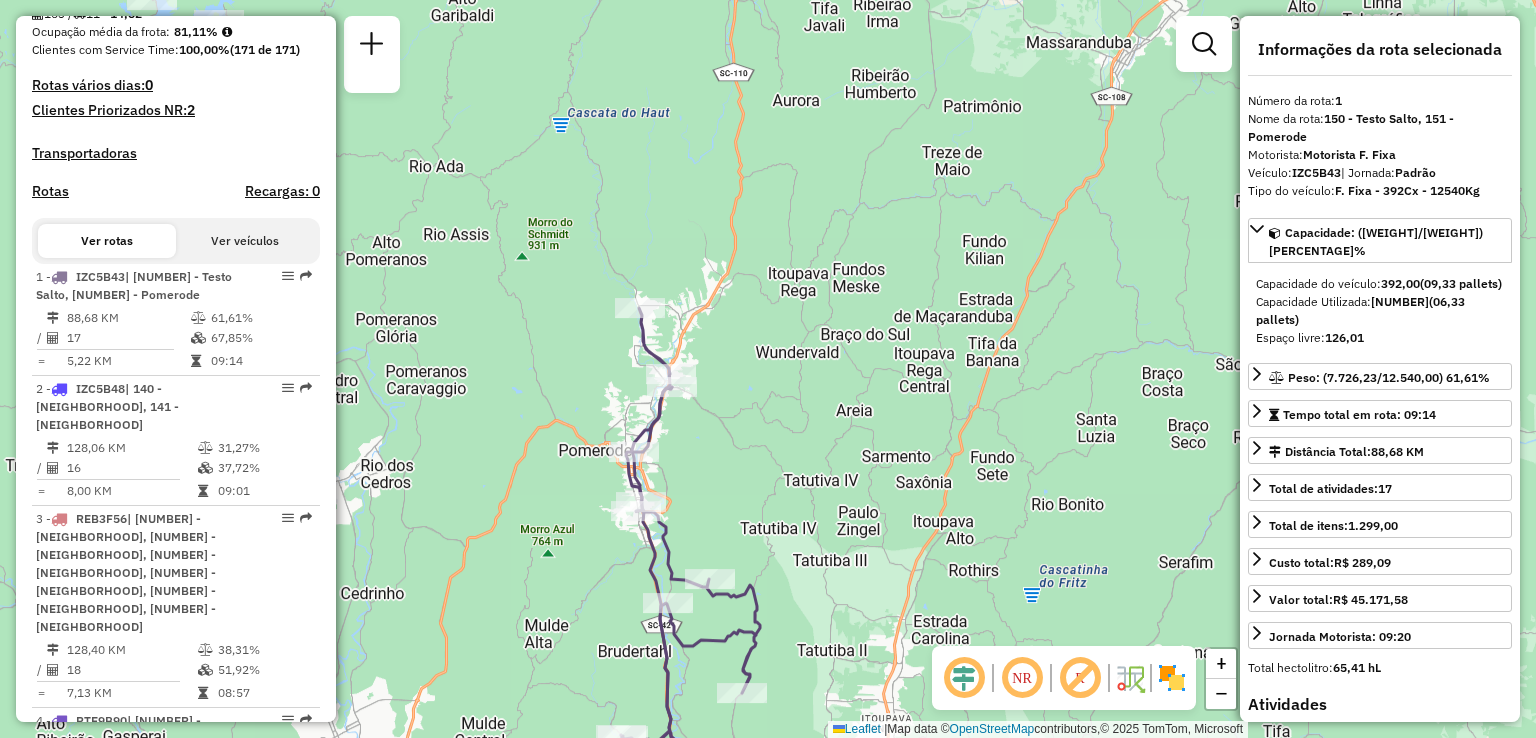 drag, startPoint x: 772, startPoint y: 368, endPoint x: 808, endPoint y: 567, distance: 202.23007 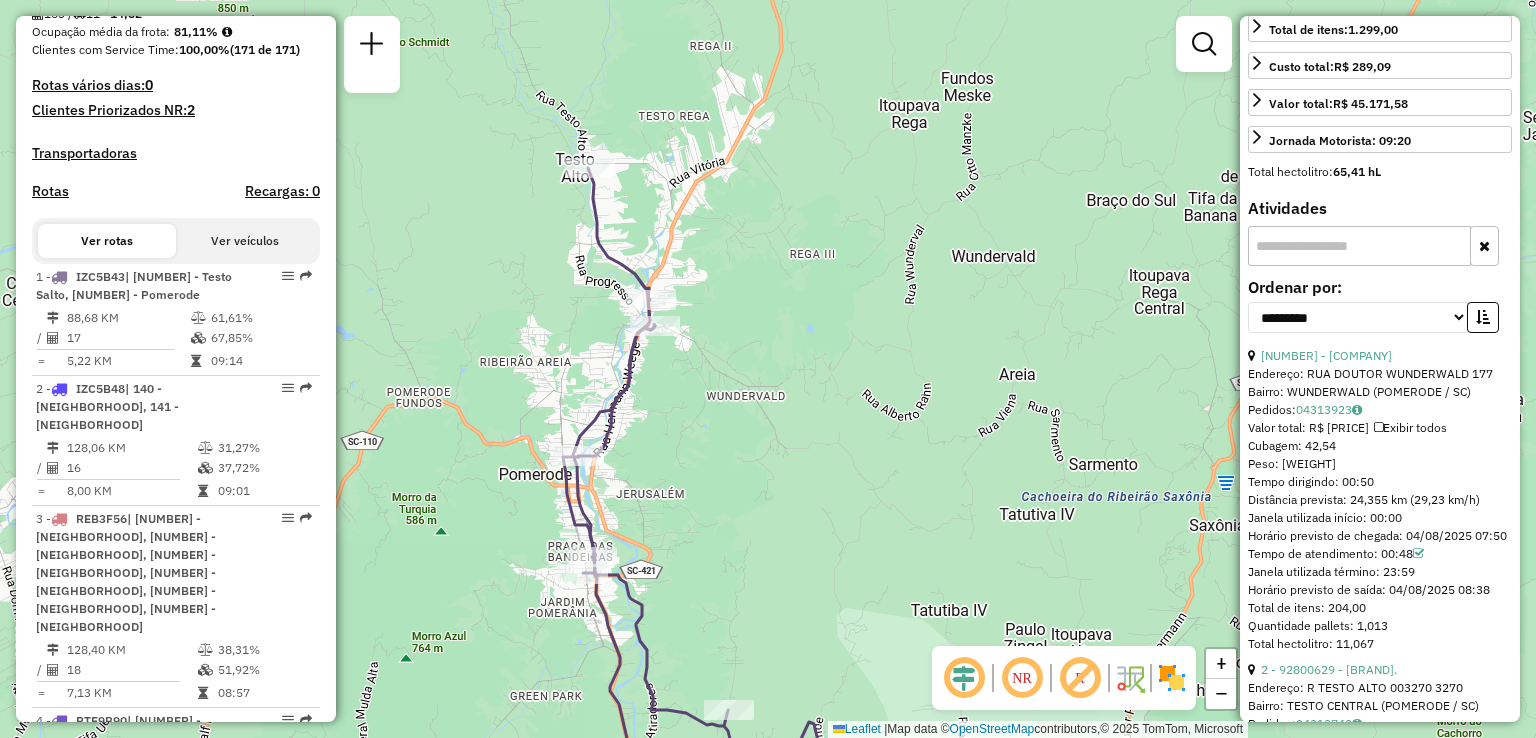 scroll, scrollTop: 500, scrollLeft: 0, axis: vertical 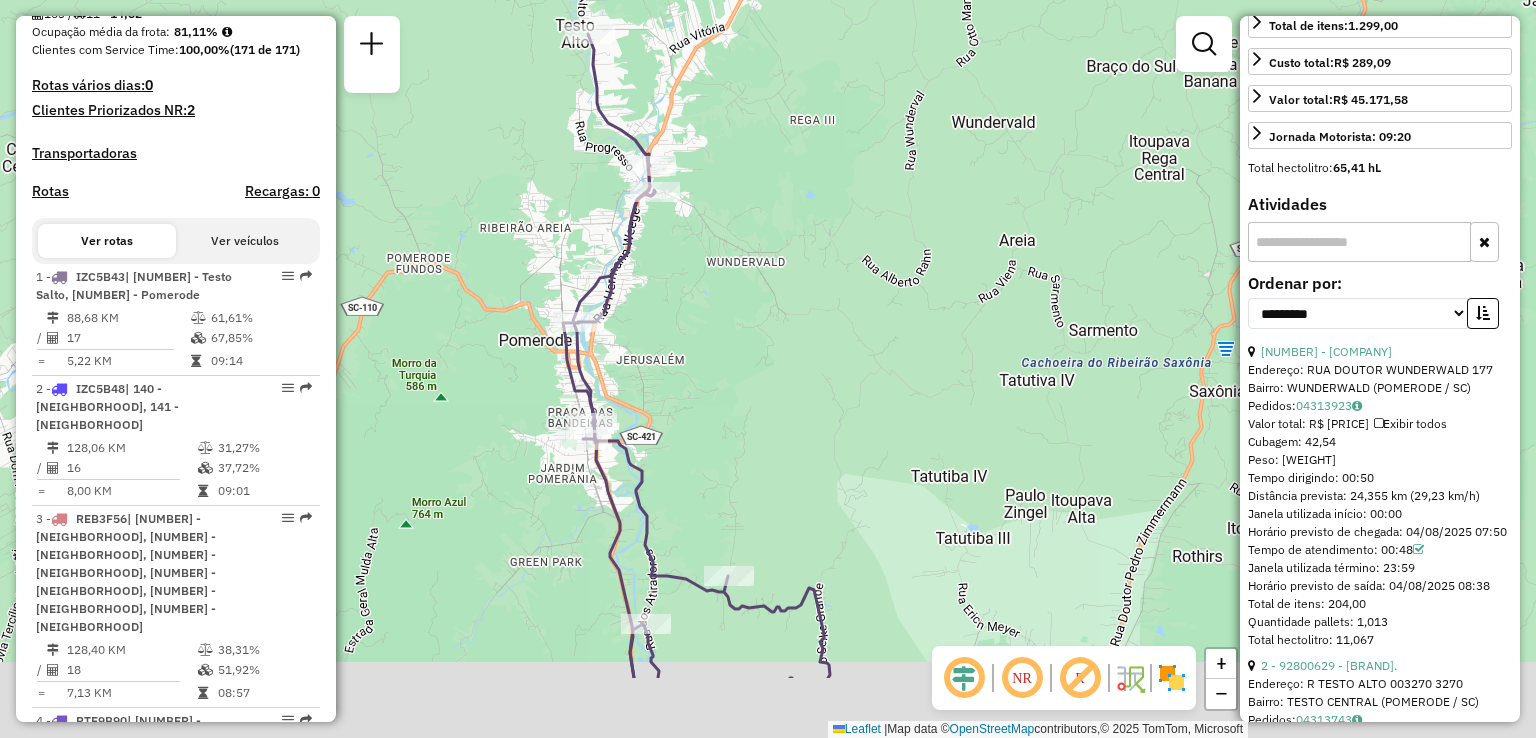 drag, startPoint x: 776, startPoint y: 411, endPoint x: 775, endPoint y: 329, distance: 82.006096 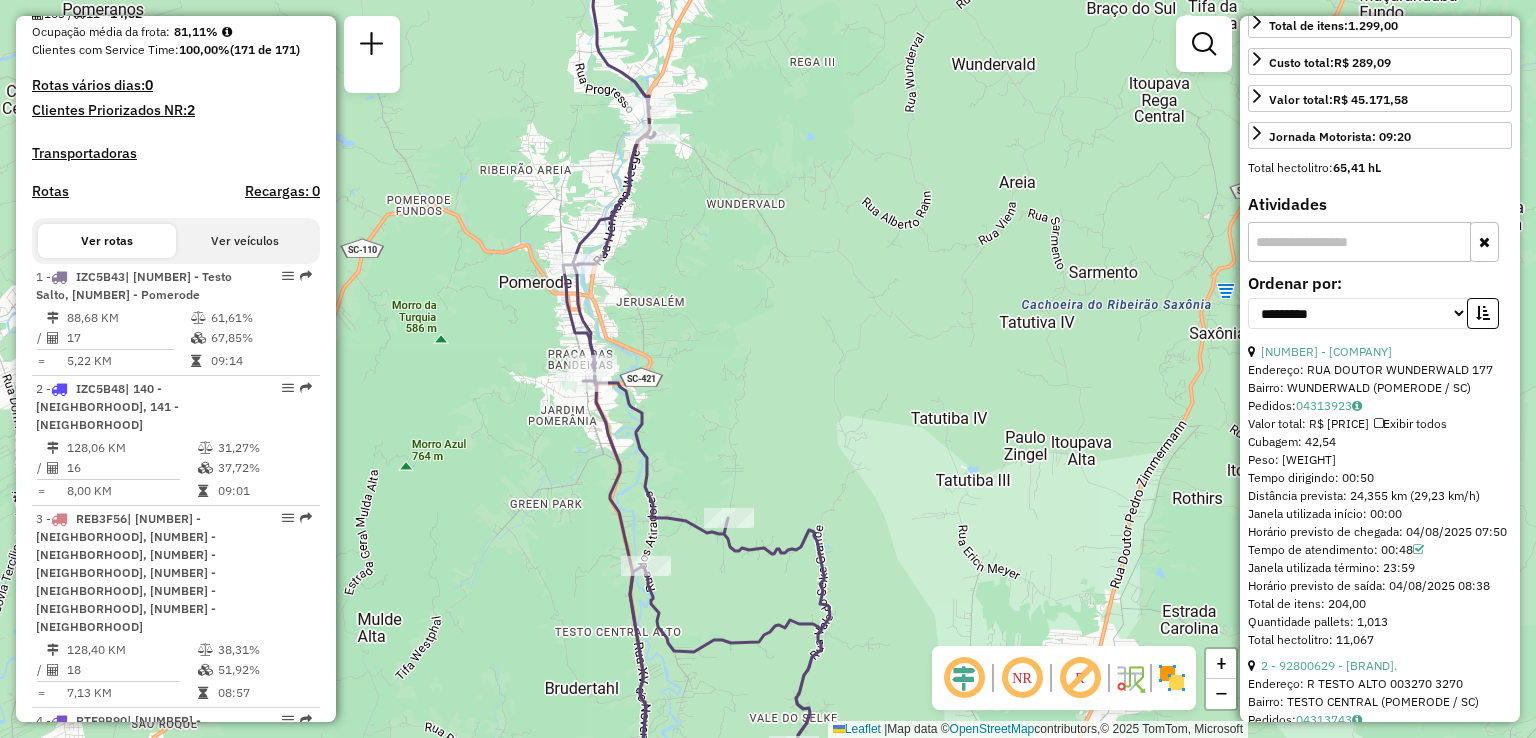 drag, startPoint x: 839, startPoint y: 416, endPoint x: 804, endPoint y: 210, distance: 208.95215 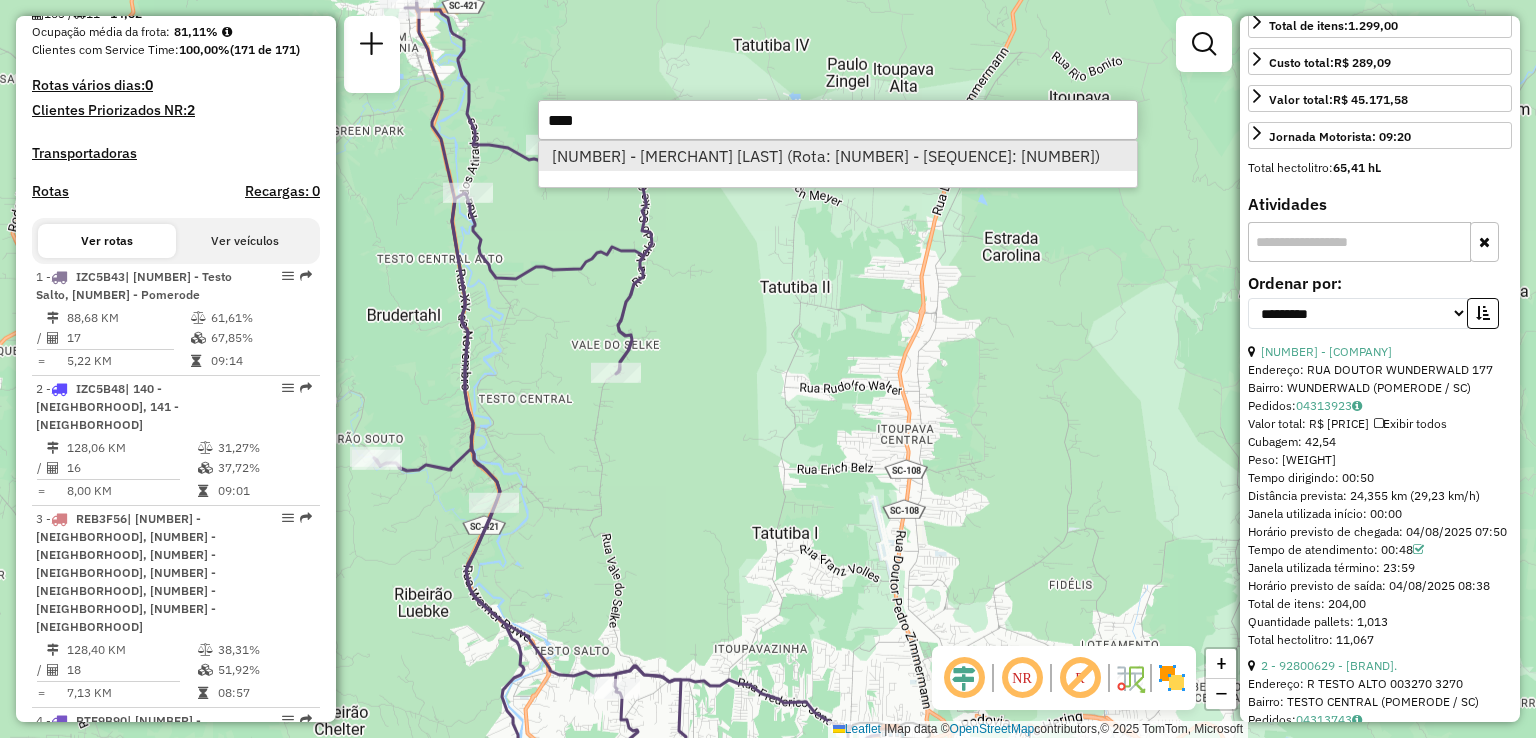 type on "****" 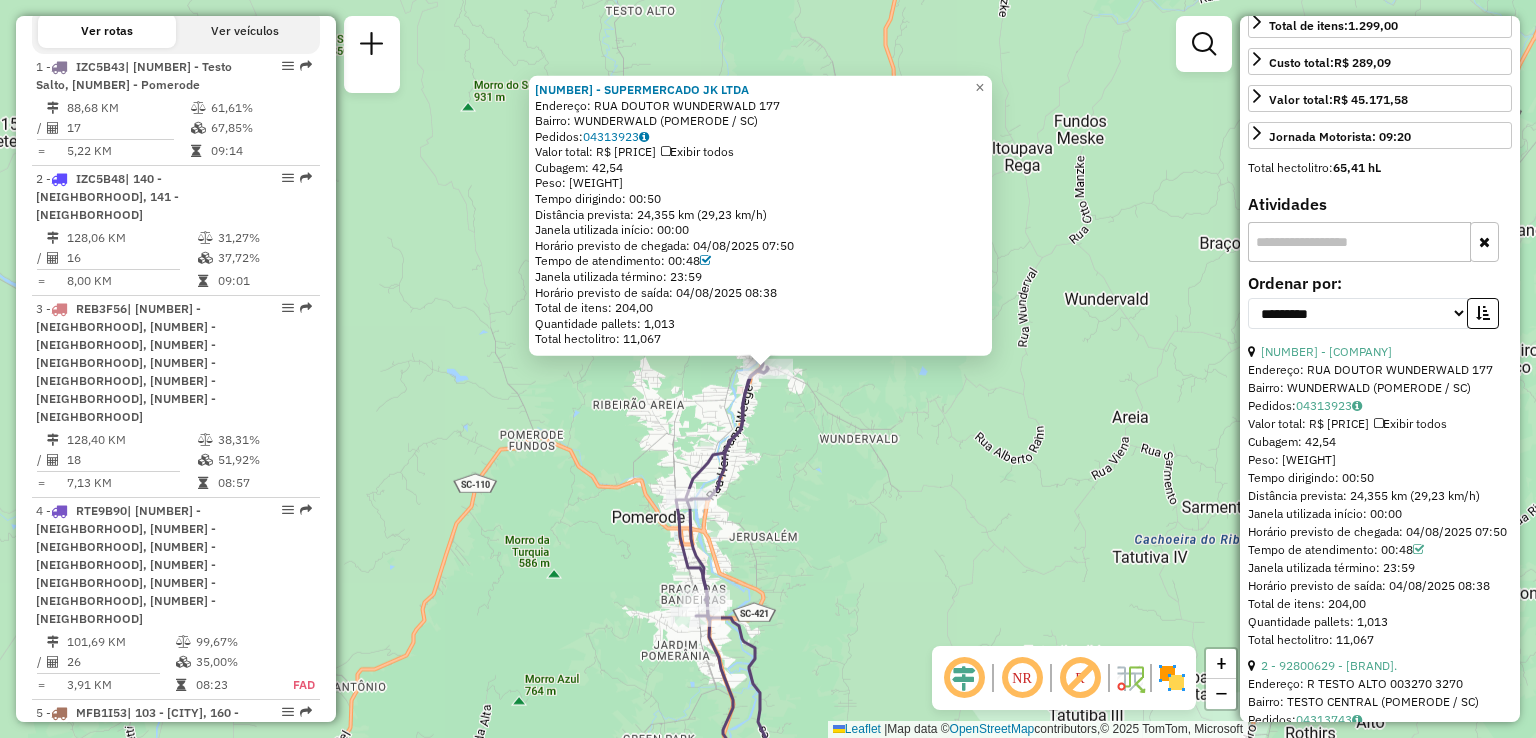 scroll, scrollTop: 770, scrollLeft: 0, axis: vertical 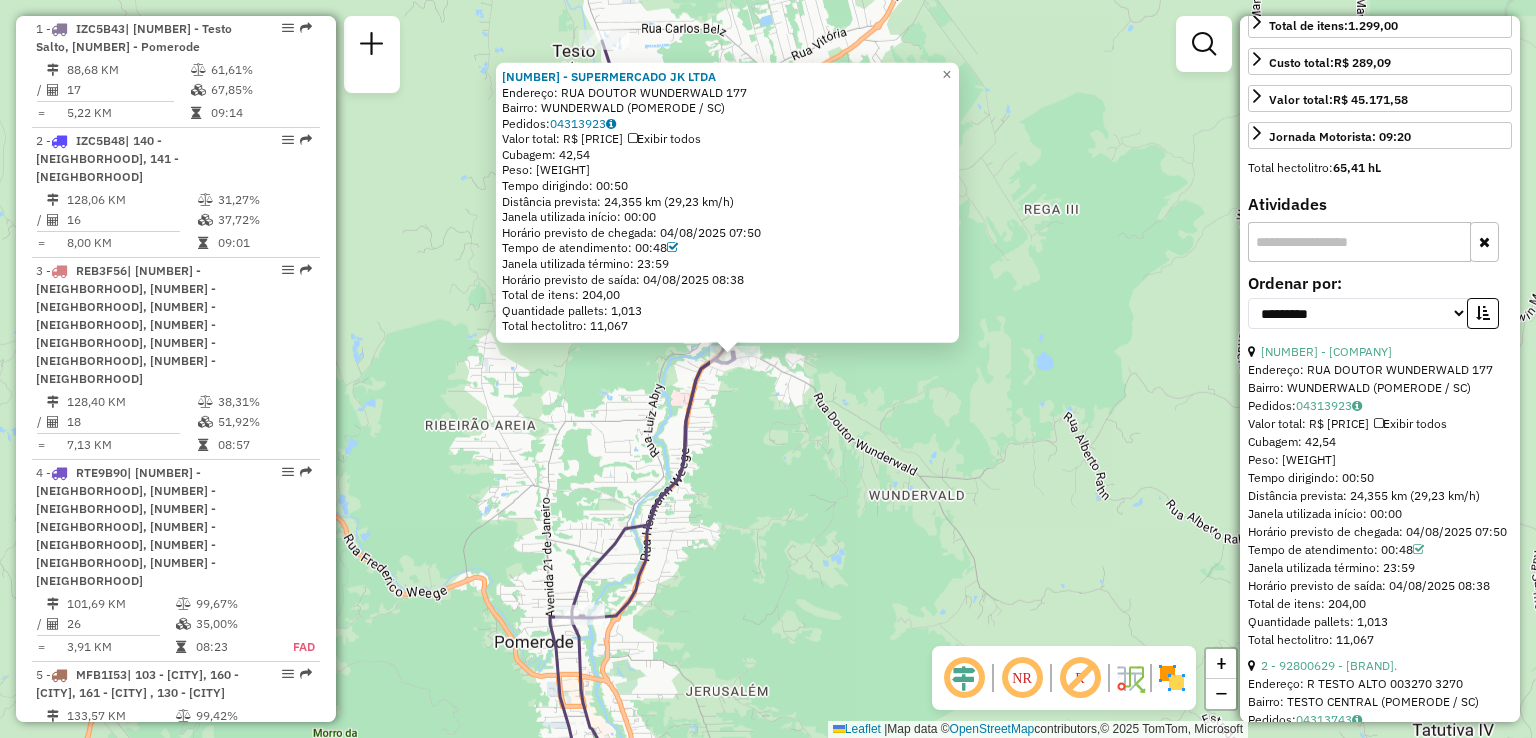 click on "92808269 - SUPERMERCADO JK LTDA  Endereço:  RUA DOUTOR WUNDERWALD 177   Bairro: WUNDERWALD (POMERODE / SC)   Pedidos:  04313923   Valor total: R$ 9.060,55   Exibir todos   Cubagem: 42,54  Peso: 1.250,50  Tempo dirigindo: 00:50   Distância prevista: 24,355 km (29,23 km/h)   Janela utilizada início: 00:00   Horário previsto de chegada: 04/08/2025 07:50   Tempo de atendimento: 00:48   Janela utilizada término: 23:59   Horário previsto de saída: 04/08/2025 08:38   Total de itens: 204,00   Quantidade pallets: 1,013   Total hectolitro: 11,067  × Janela de atendimento Grade de atendimento Capacidade Transportadoras Veículos Cliente Pedidos  Rotas Selecione os dias de semana para filtrar as janelas de atendimento  Seg   Ter   Qua   Qui   Sex   Sáb   Dom  Informe o período da janela de atendimento: De: Até:  Filtrar exatamente a janela do cliente  Considerar janela de atendimento padrão  Selecione os dias de semana para filtrar as grades de atendimento  Seg   Ter   Qua   Qui   Sex   Sáb   Dom   De:  De:" 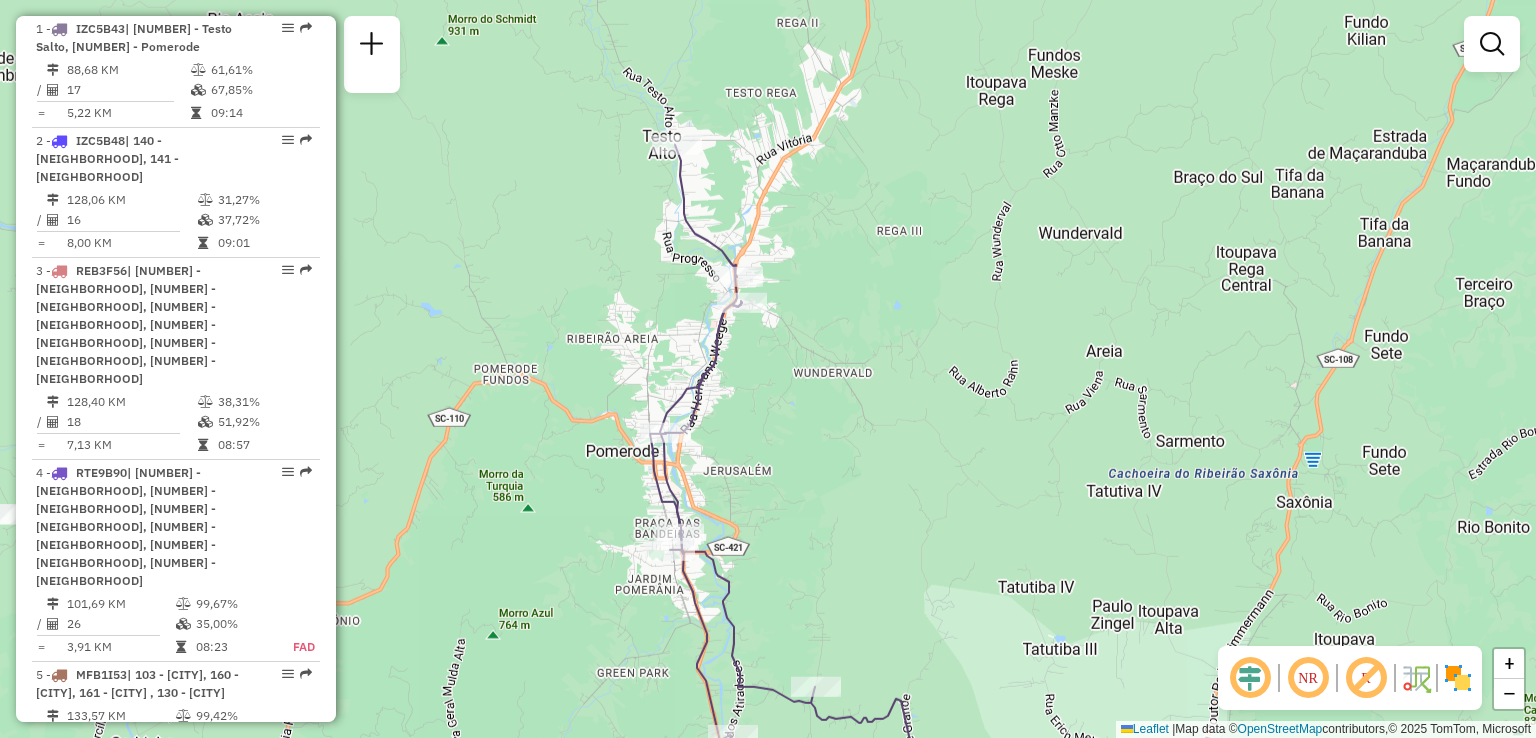 drag, startPoint x: 763, startPoint y: 502, endPoint x: 764, endPoint y: 346, distance: 156.0032 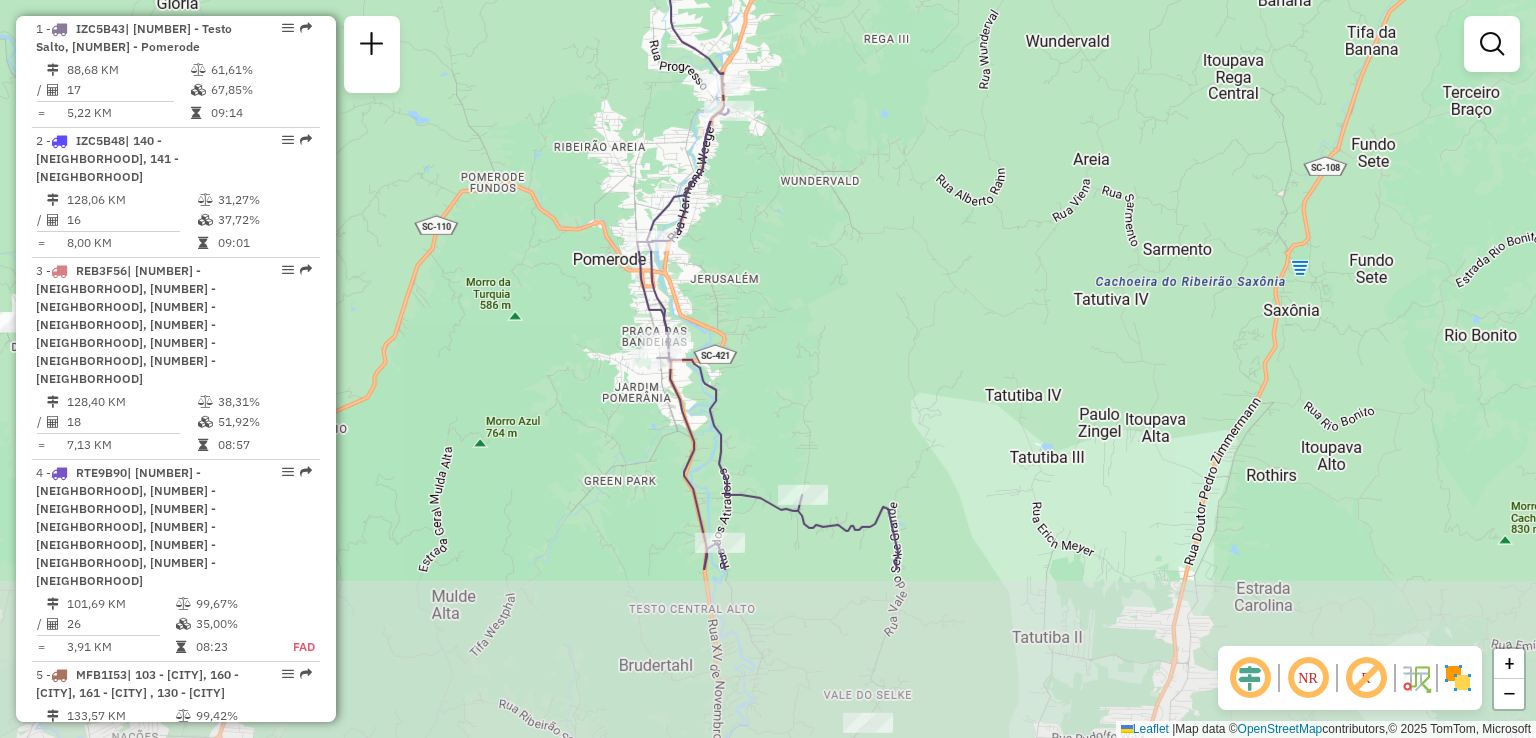 drag, startPoint x: 790, startPoint y: 420, endPoint x: 752, endPoint y: 188, distance: 235.09148 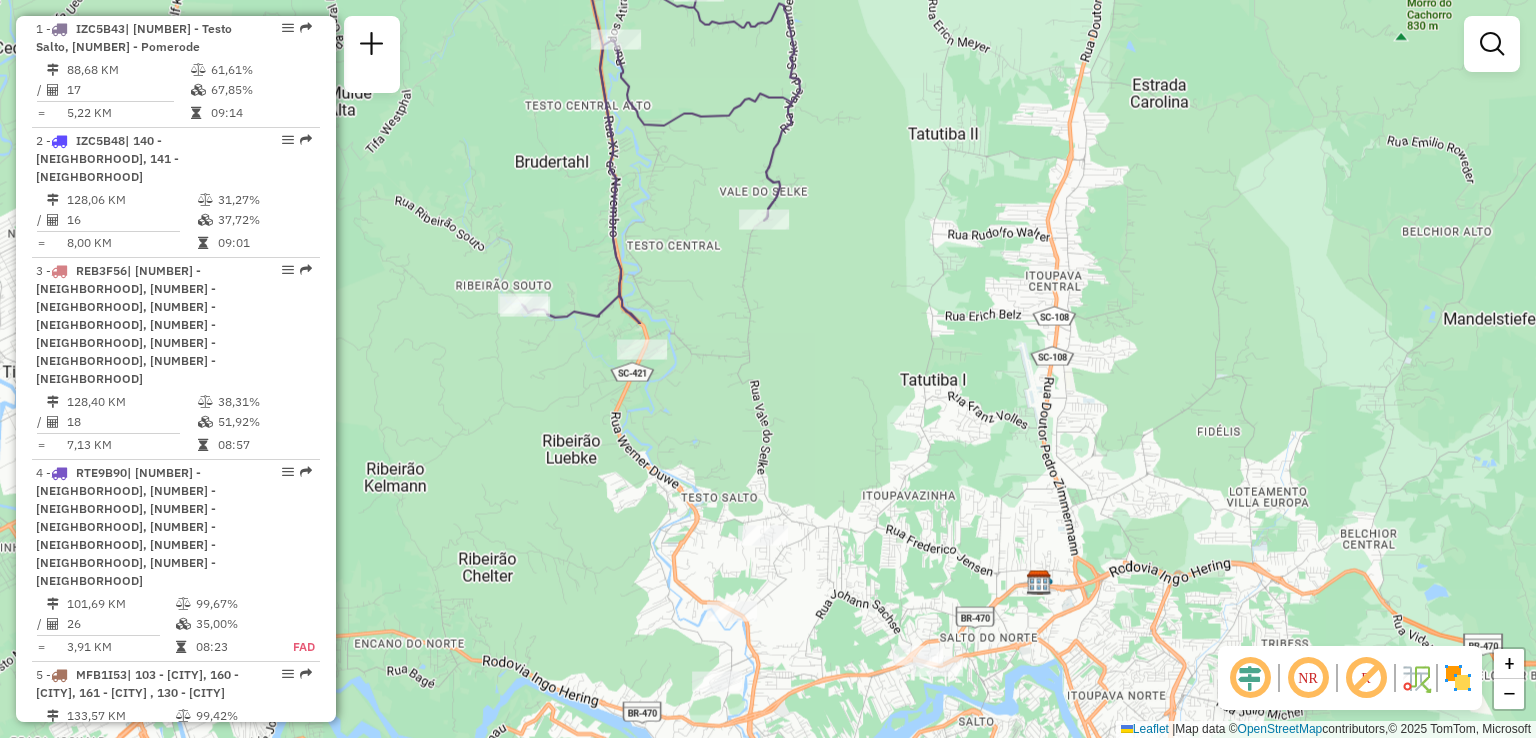 drag, startPoint x: 780, startPoint y: 322, endPoint x: 728, endPoint y: 187, distance: 144.6686 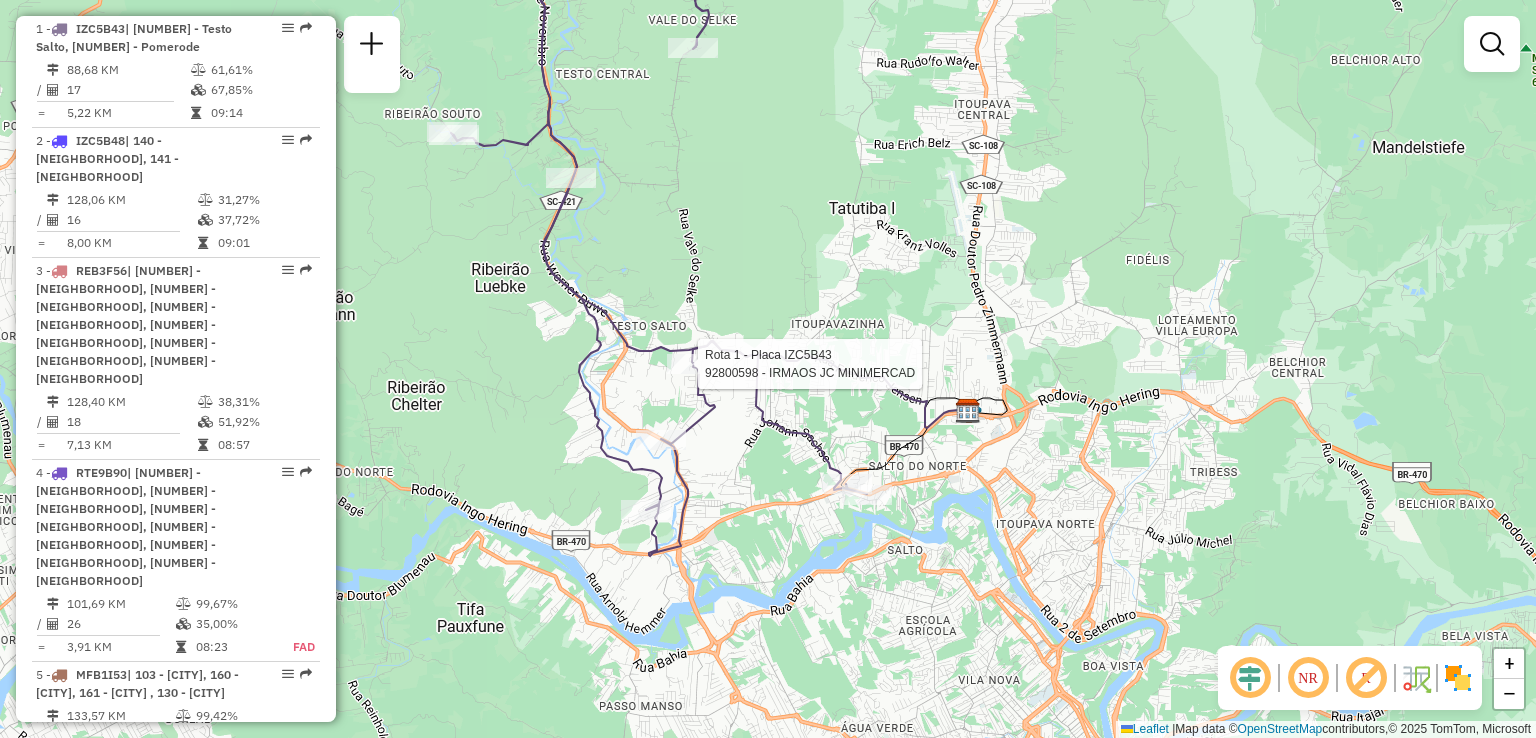 select on "**********" 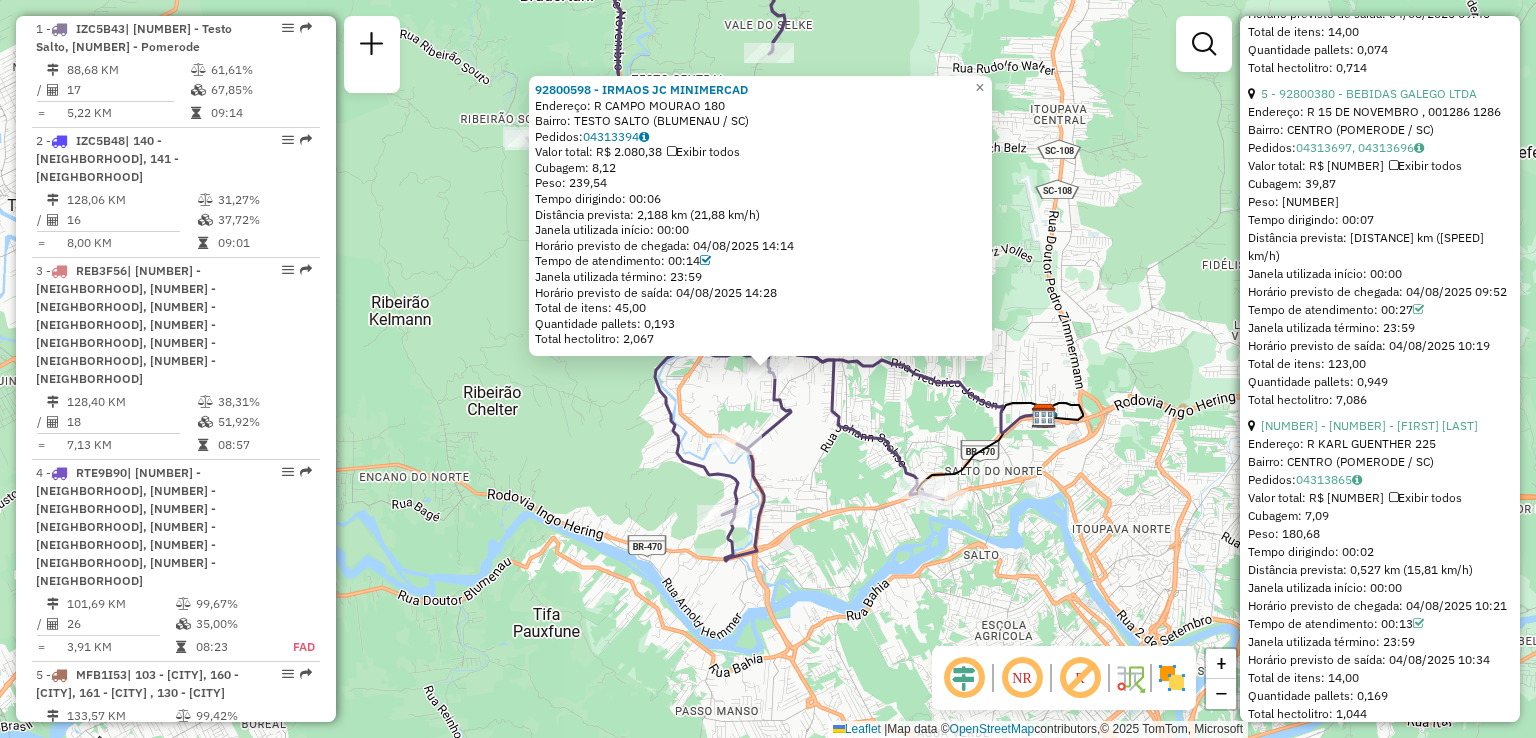 scroll, scrollTop: 2000, scrollLeft: 0, axis: vertical 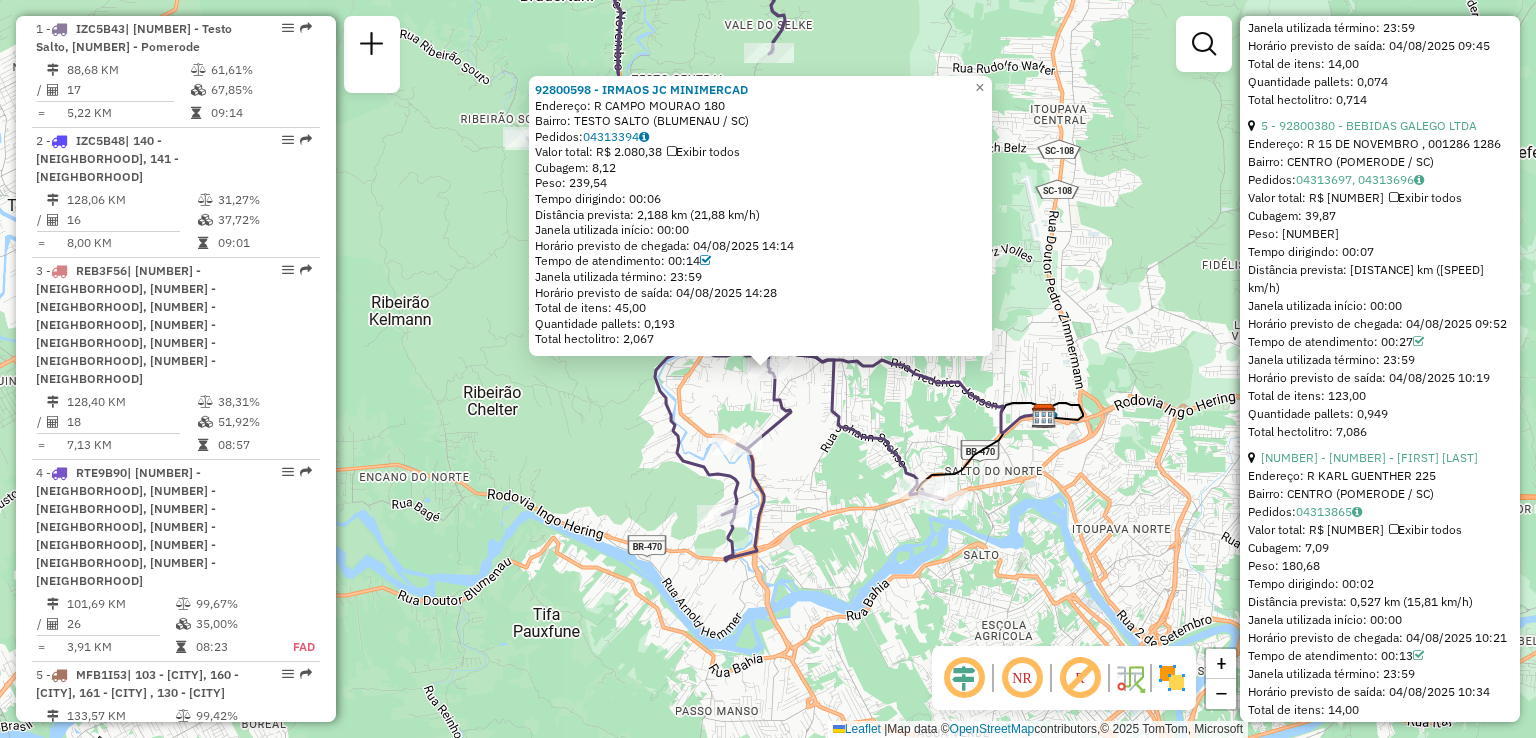 click 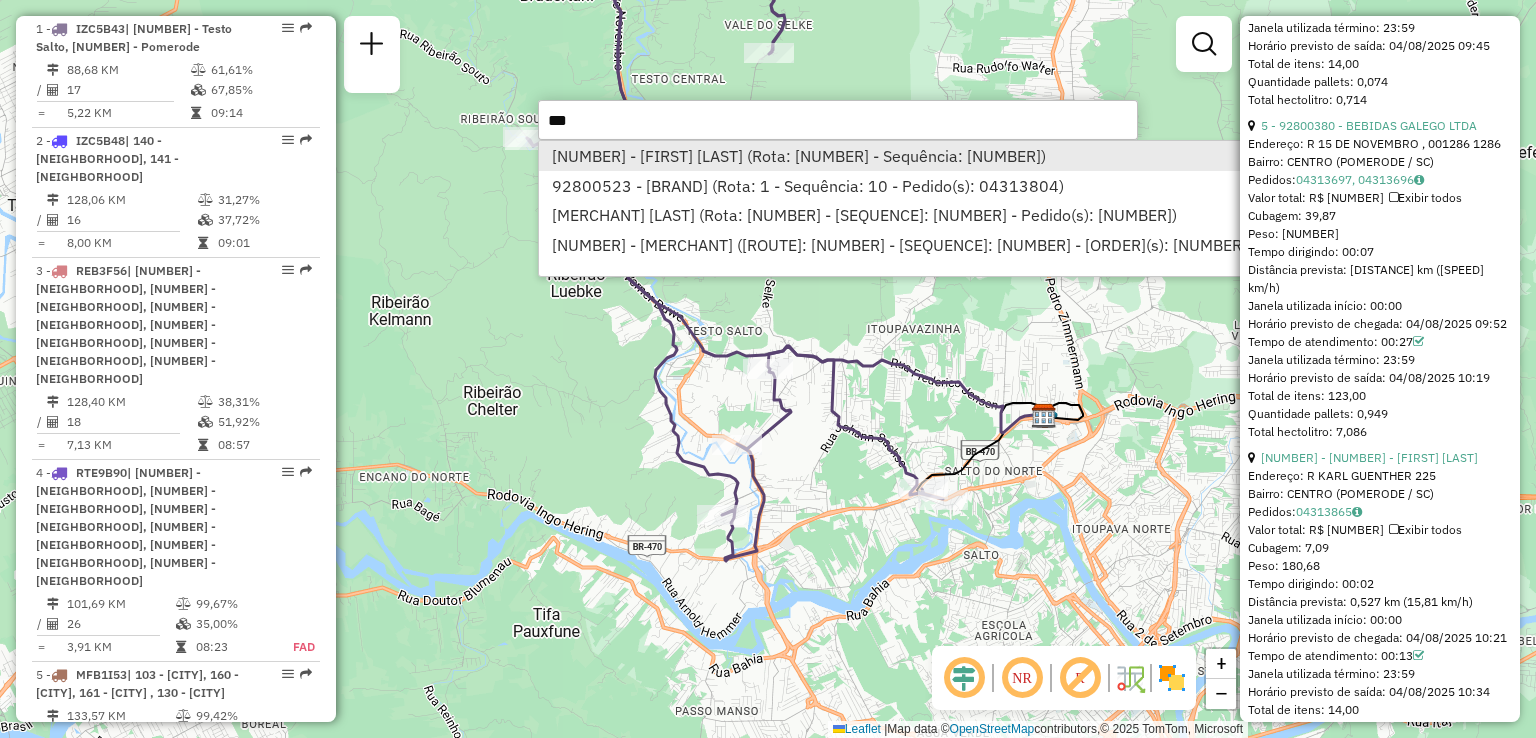 type on "***" 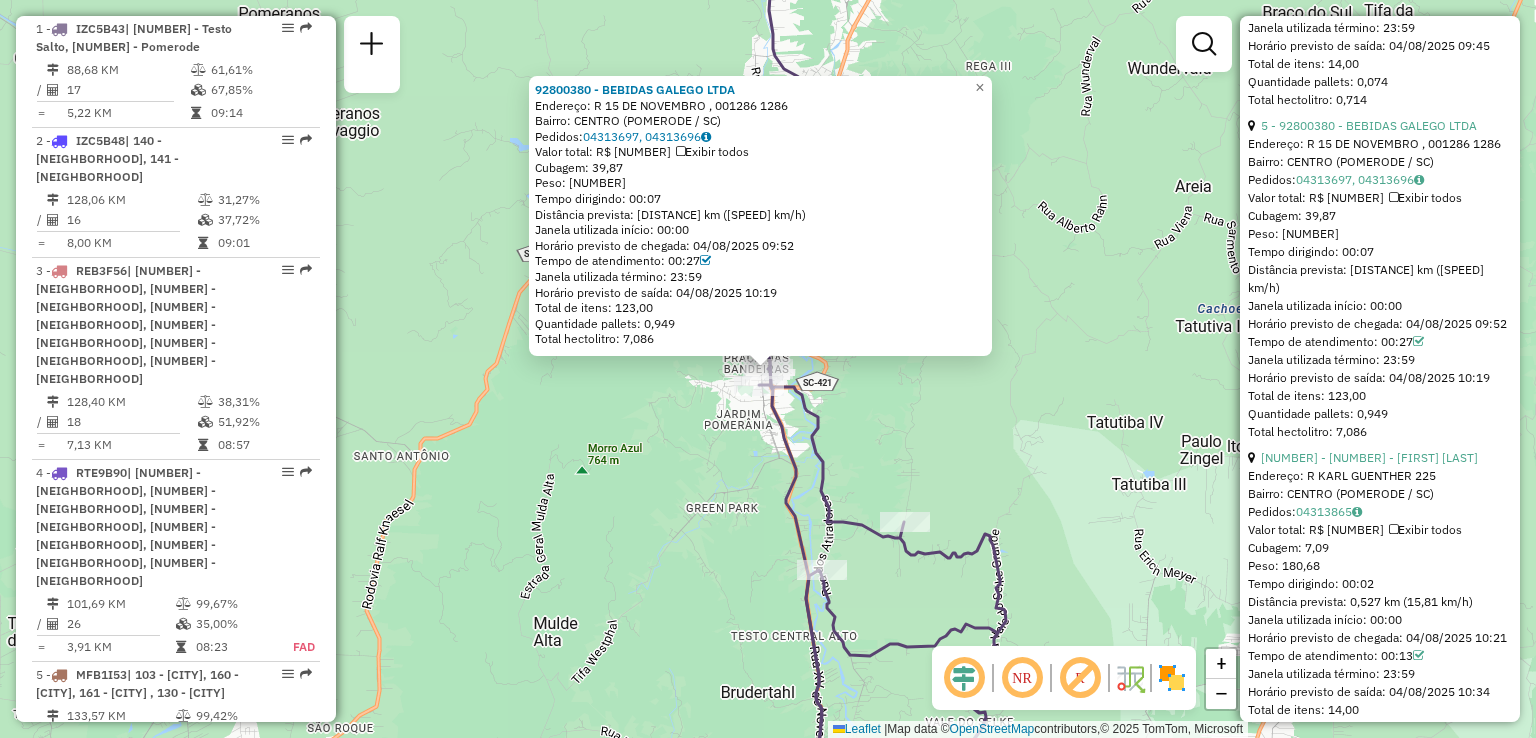 click on "92800380 - BEBIDAS GALEGO LTDA  Endereço: R   15 DE NOVEMBRO , 001286       1286   Bairro: CENTRO (POMERODE / SC)   Pedidos:  04313697, 04313696   Valor total: R$ 6.887,64   Exibir todos   Cubagem: 39,87  Peso: 1.063,65  Tempo dirigindo: 00:07   Distância prevista: 2,311 km (19,81 km/h)   Janela utilizada início: 00:00   Horário previsto de chegada: 04/08/2025 09:52   Tempo de atendimento: 00:27   Janela utilizada término: 23:59   Horário previsto de saída: 04/08/2025 10:19   Total de itens: 123,00   Quantidade pallets: 0,949   Total hectolitro: 7,086  × Janela de atendimento Grade de atendimento Capacidade Transportadoras Veículos Cliente Pedidos  Rotas Selecione os dias de semana para filtrar as janelas de atendimento  Seg   Ter   Qua   Qui   Sex   Sáb   Dom  Informe o período da janela de atendimento: De: Até:  Filtrar exatamente a janela do cliente  Considerar janela de atendimento padrão  Selecione os dias de semana para filtrar as grades de atendimento  Seg   Ter   Qua   Qui   Sex   Sáb  +" 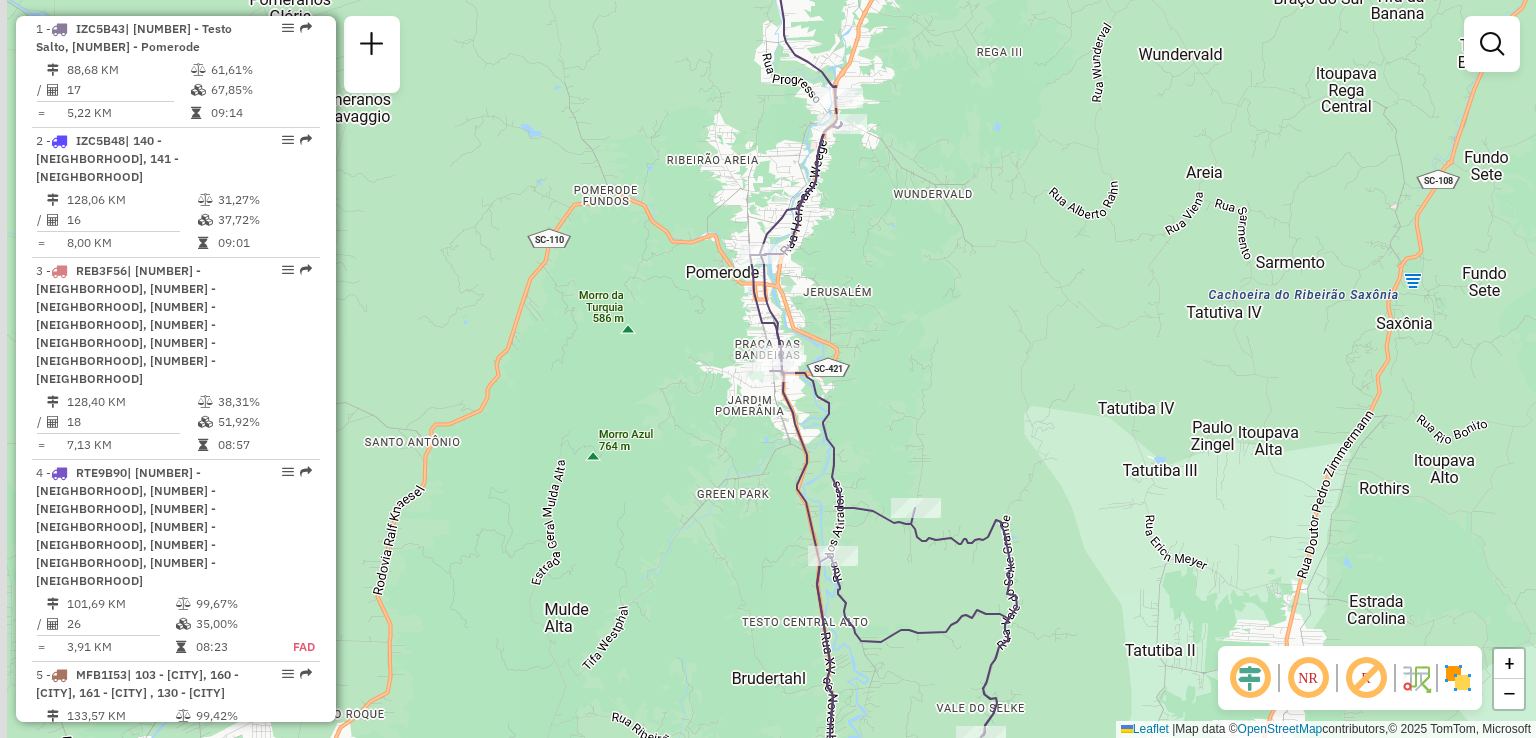 drag, startPoint x: 896, startPoint y: 401, endPoint x: 929, endPoint y: 370, distance: 45.276924 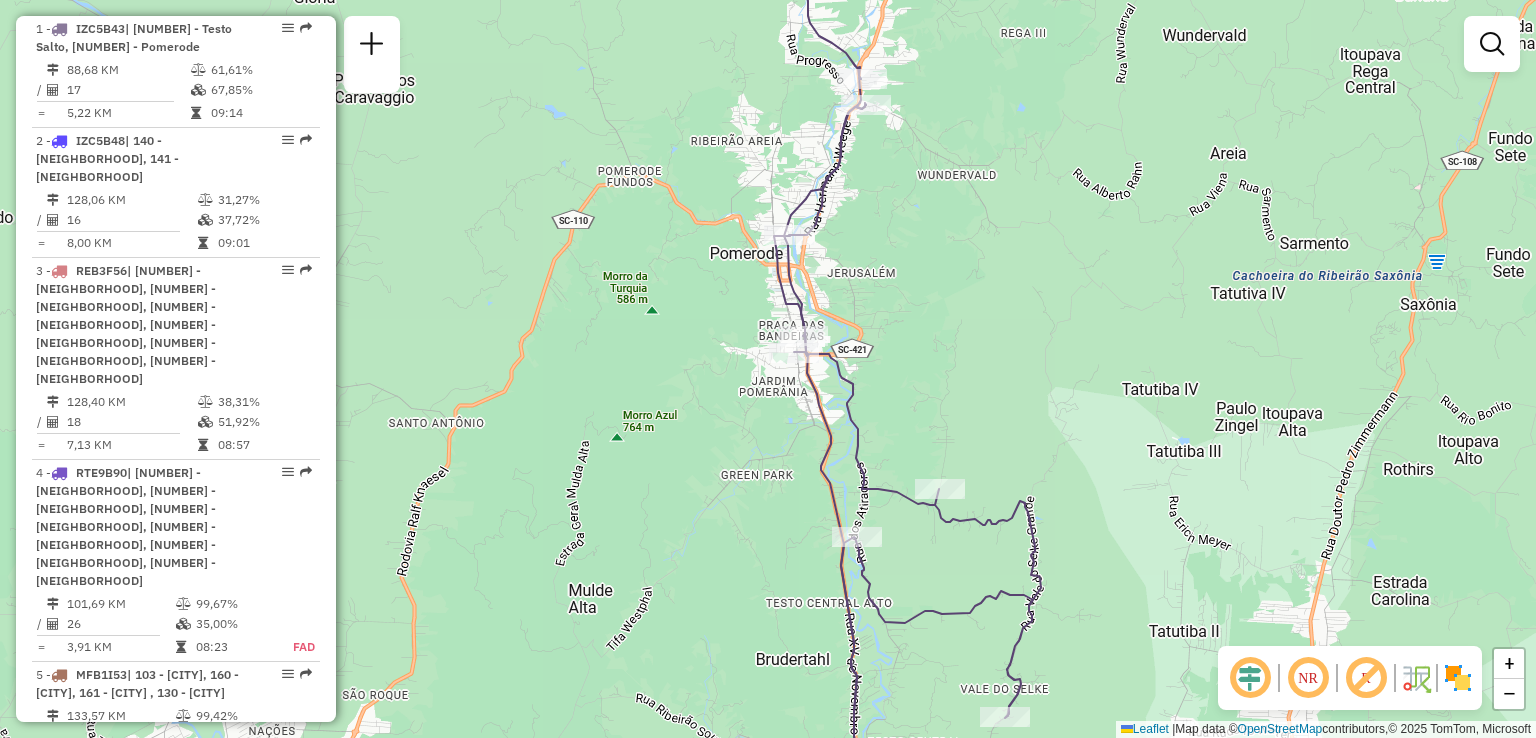 drag, startPoint x: 894, startPoint y: 290, endPoint x: 892, endPoint y: 269, distance: 21.095022 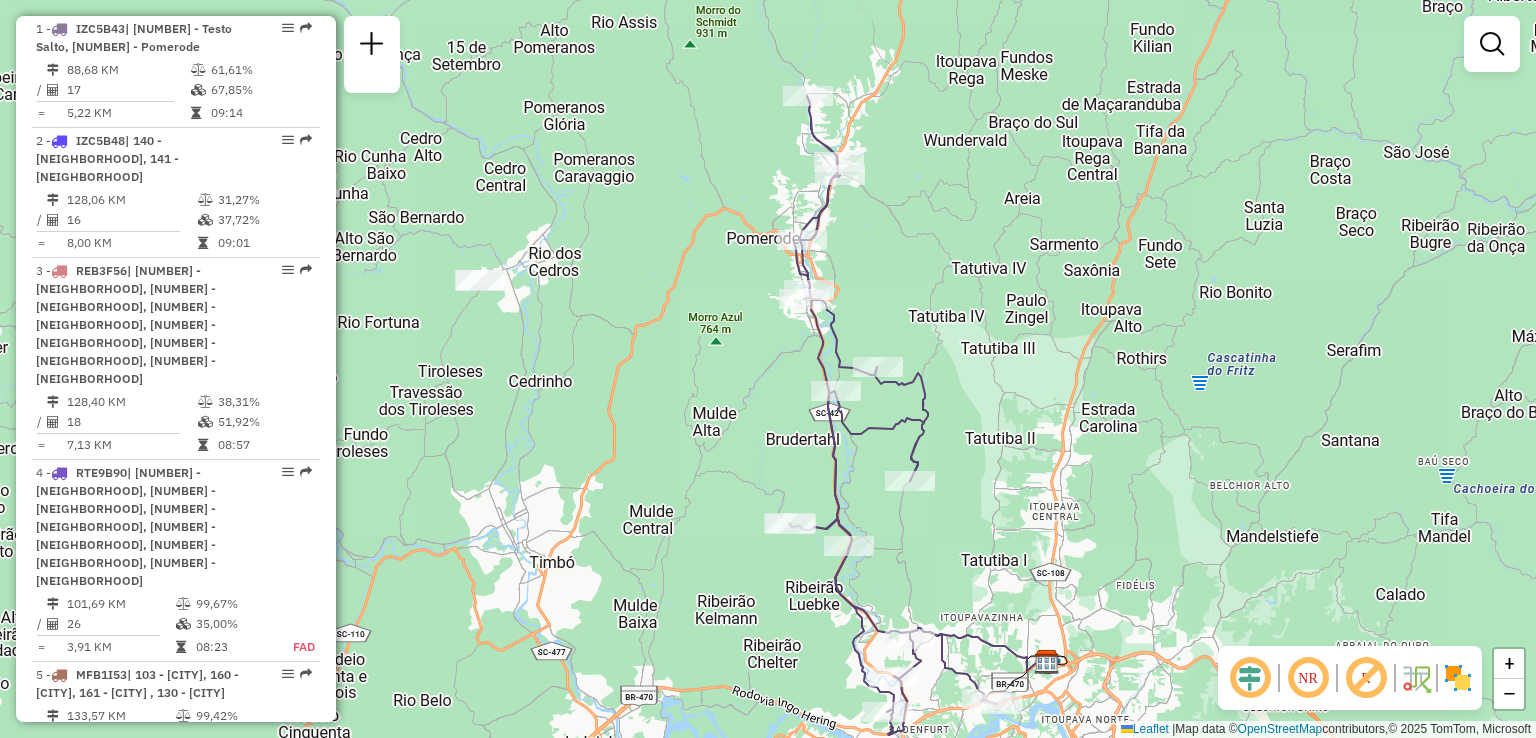 drag, startPoint x: 905, startPoint y: 261, endPoint x: 854, endPoint y: 189, distance: 88.23265 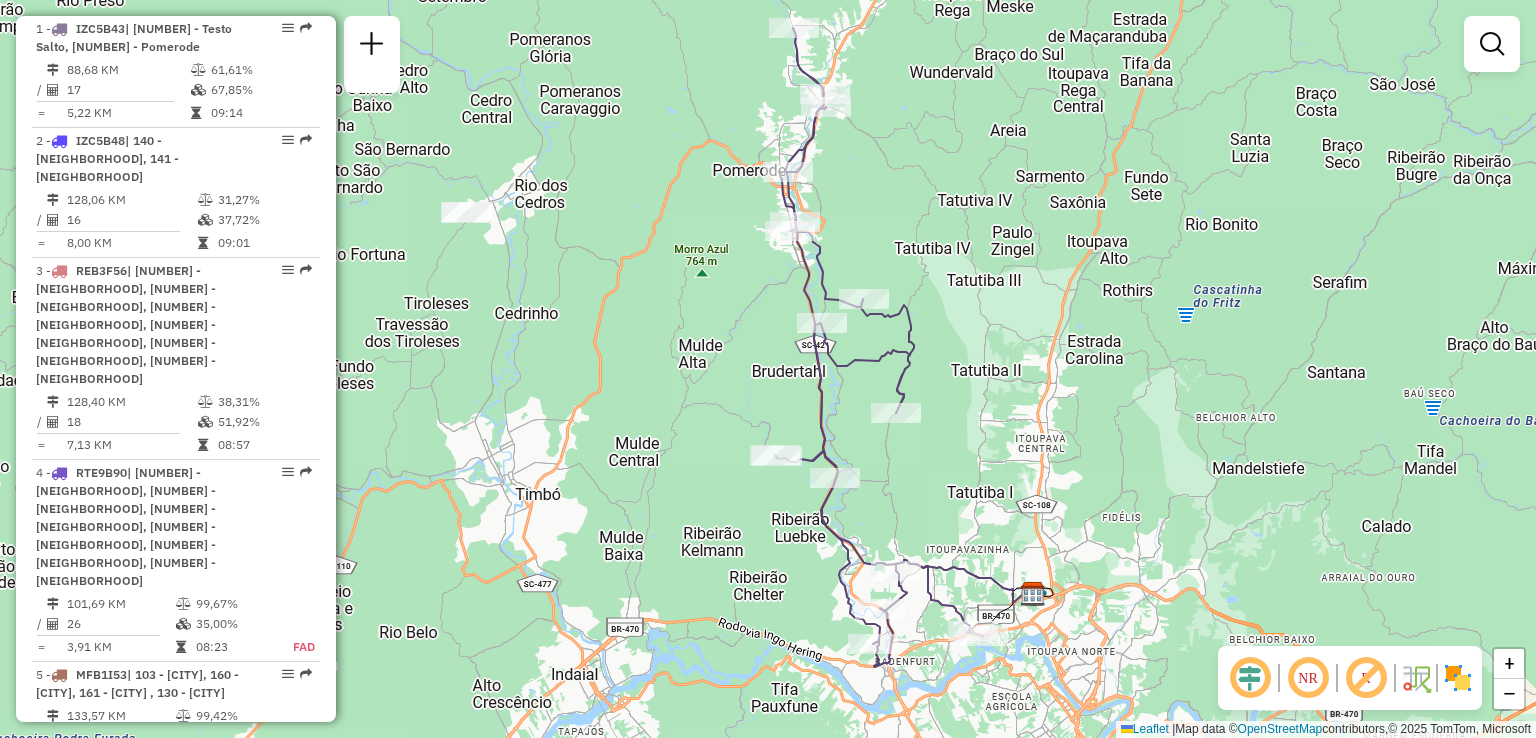 drag, startPoint x: 959, startPoint y: 327, endPoint x: 920, endPoint y: 236, distance: 99.00505 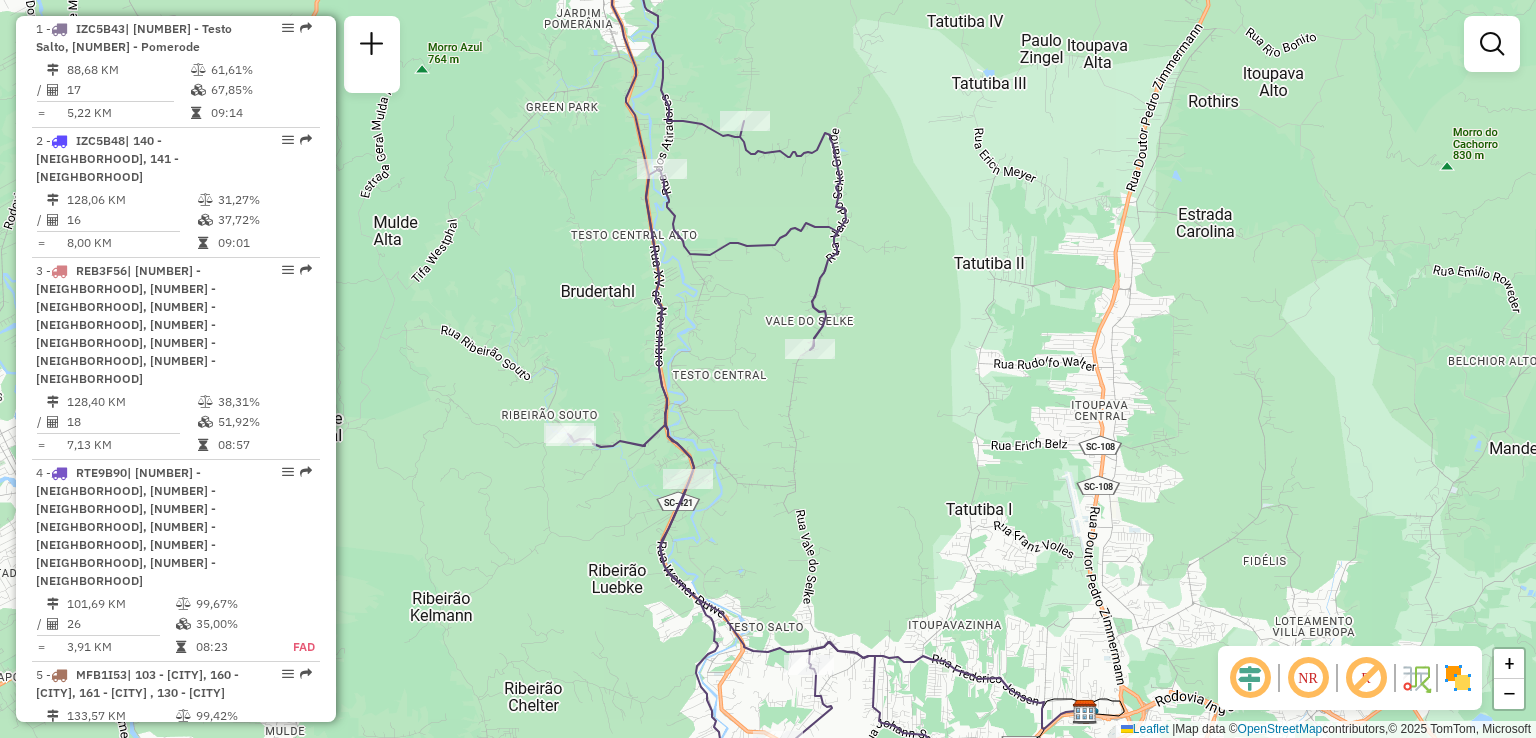 drag, startPoint x: 908, startPoint y: 326, endPoint x: 886, endPoint y: 214, distance: 114.14027 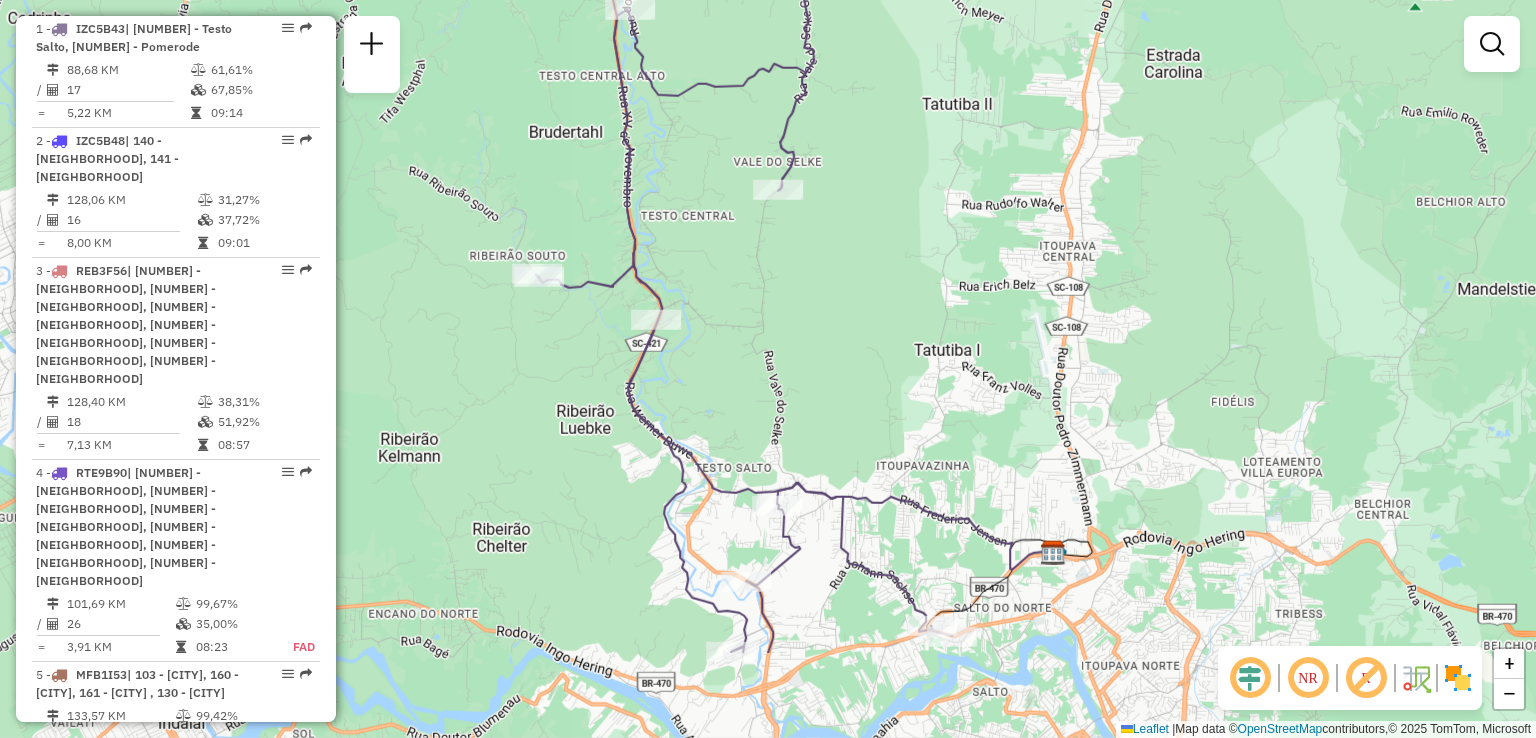 drag, startPoint x: 884, startPoint y: 294, endPoint x: 884, endPoint y: 241, distance: 53 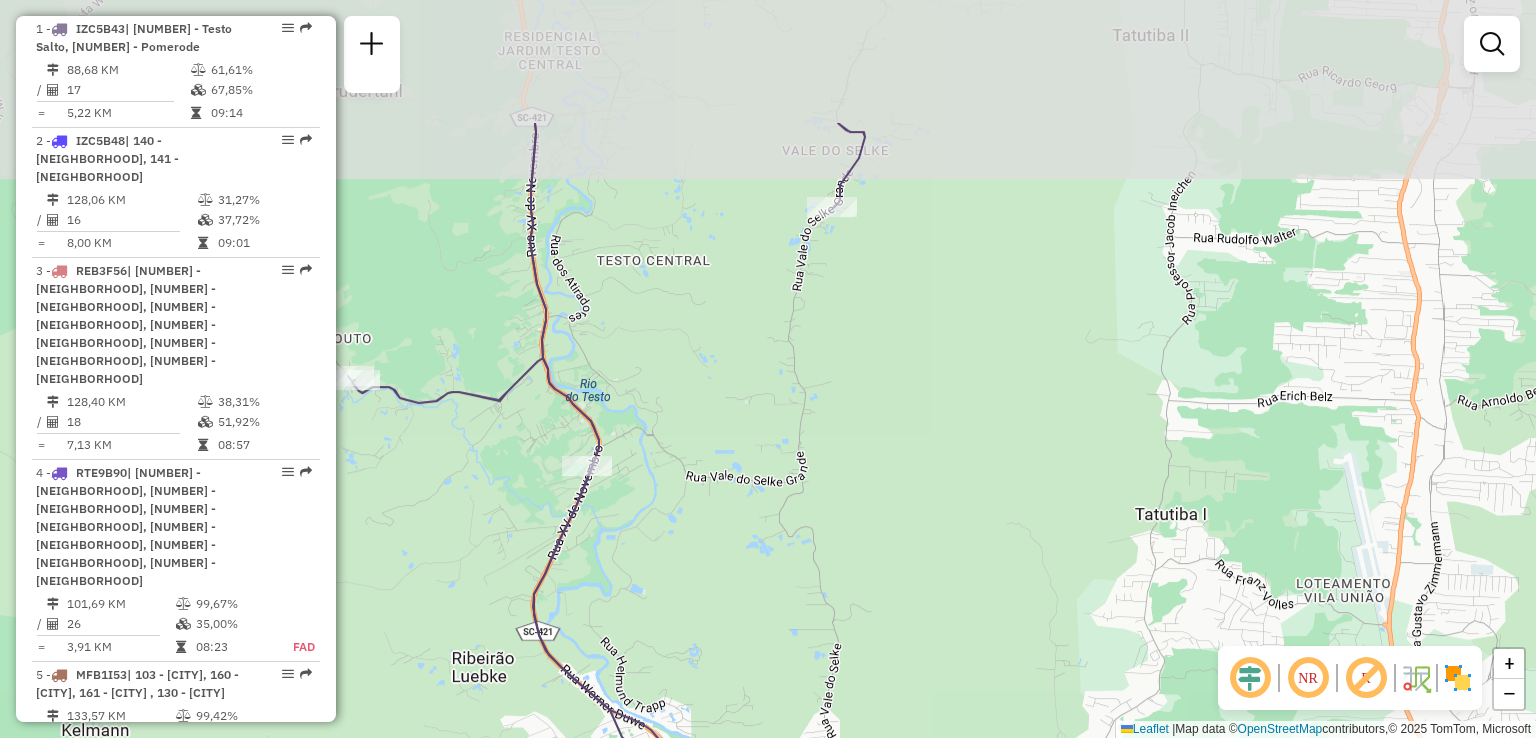 drag, startPoint x: 820, startPoint y: 208, endPoint x: 944, endPoint y: 405, distance: 232.77672 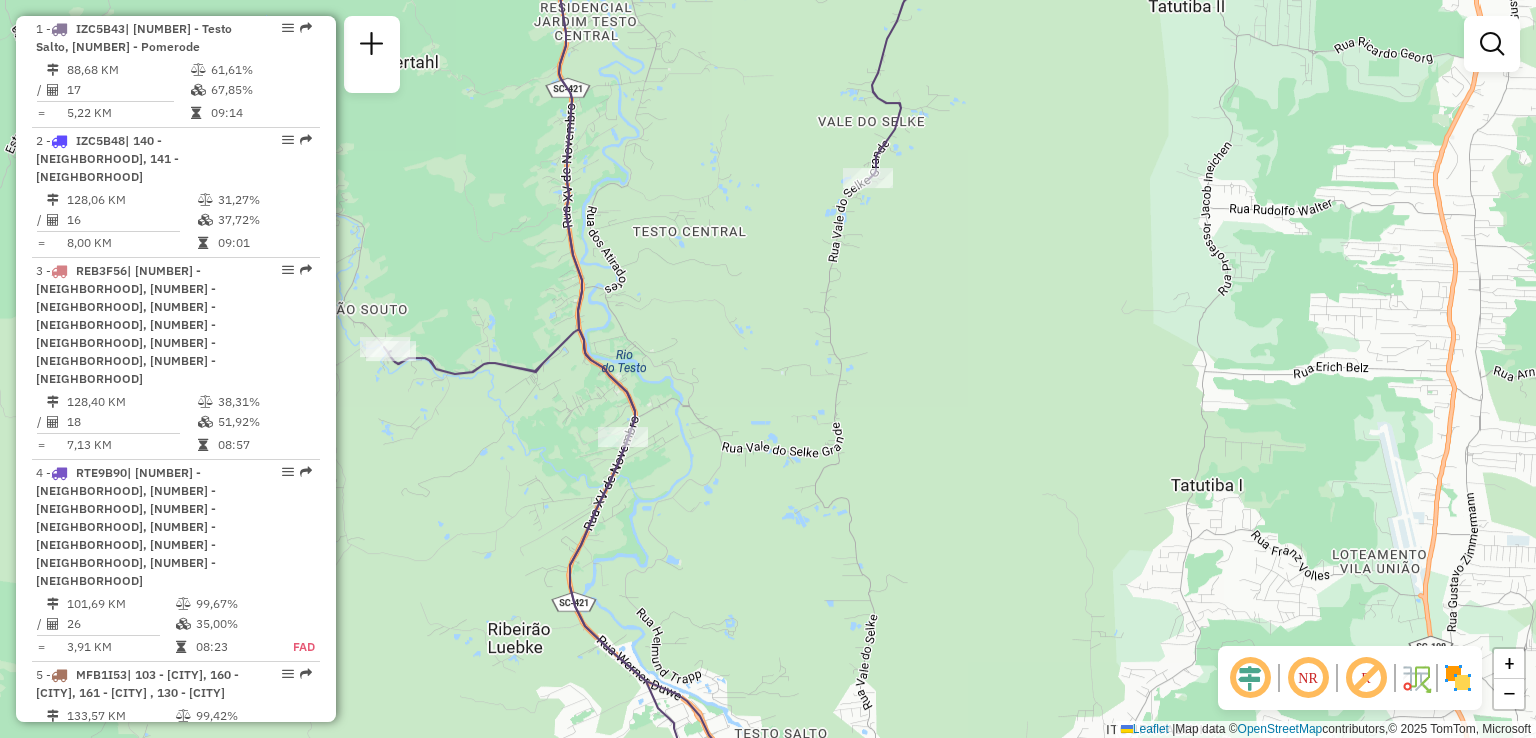 drag, startPoint x: 850, startPoint y: 320, endPoint x: 884, endPoint y: 293, distance: 43.416588 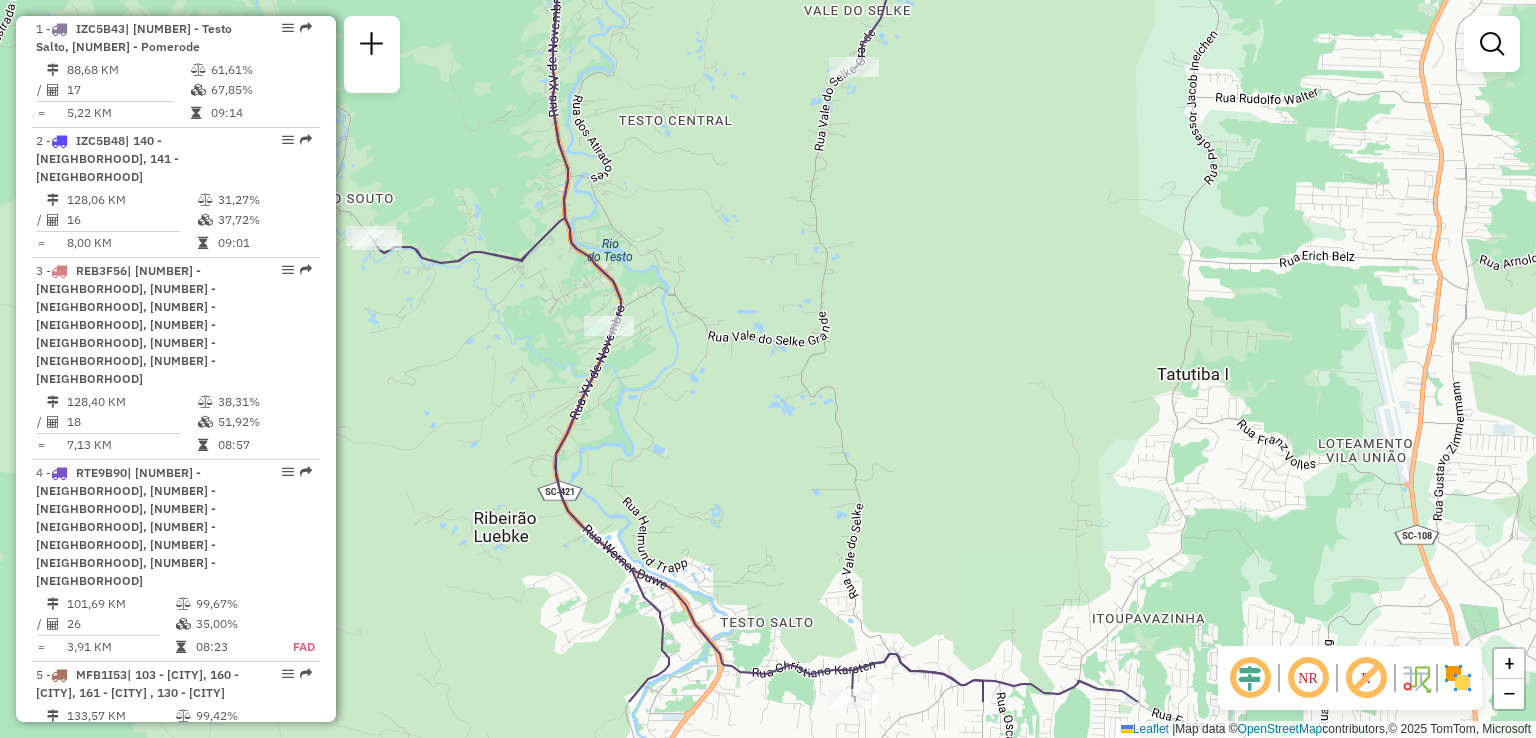 drag, startPoint x: 840, startPoint y: 363, endPoint x: 804, endPoint y: 151, distance: 215.03488 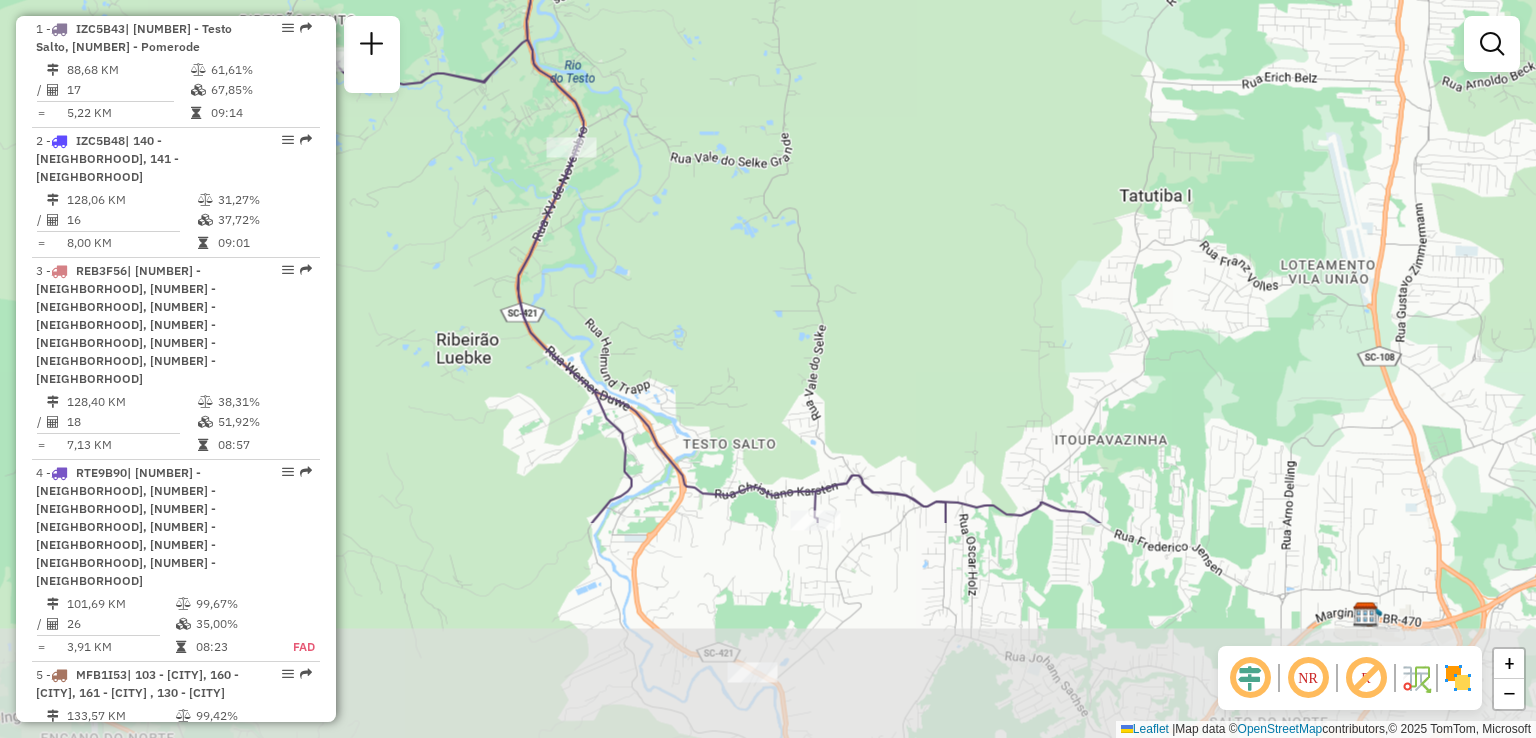 drag, startPoint x: 867, startPoint y: 366, endPoint x: 772, endPoint y: 172, distance: 216.01157 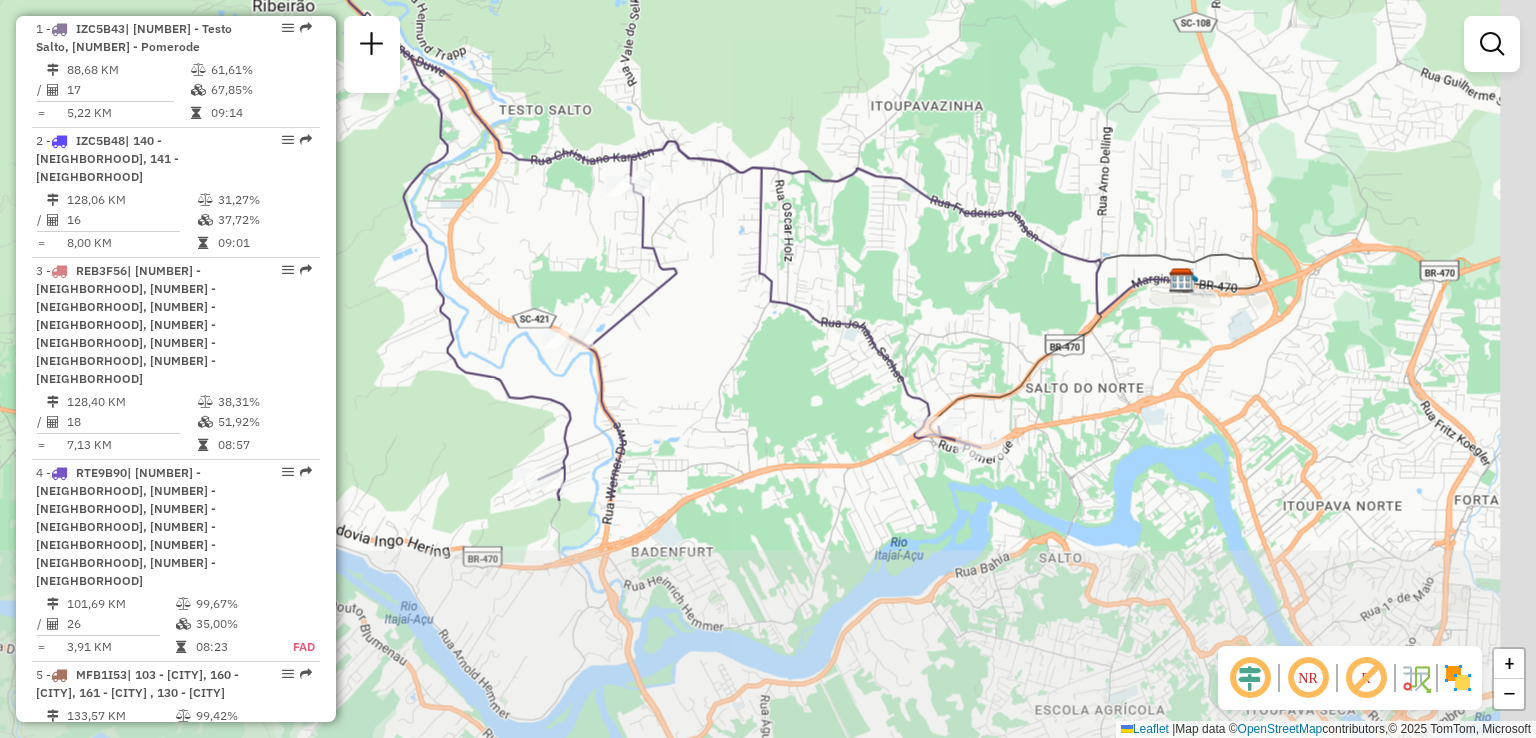 drag, startPoint x: 778, startPoint y: 125, endPoint x: 753, endPoint y: 92, distance: 41.400482 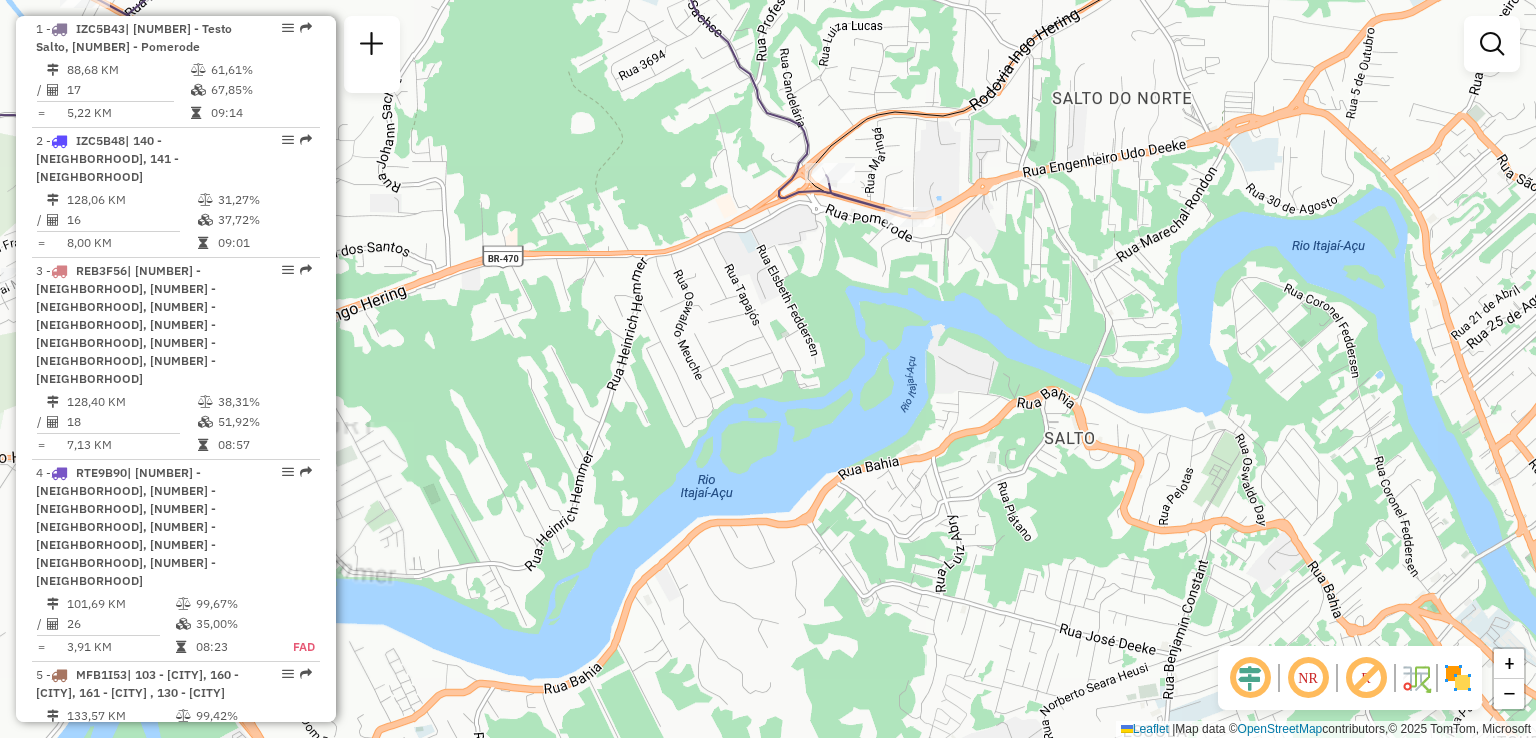 drag, startPoint x: 761, startPoint y: 210, endPoint x: 607, endPoint y: 234, distance: 155.85892 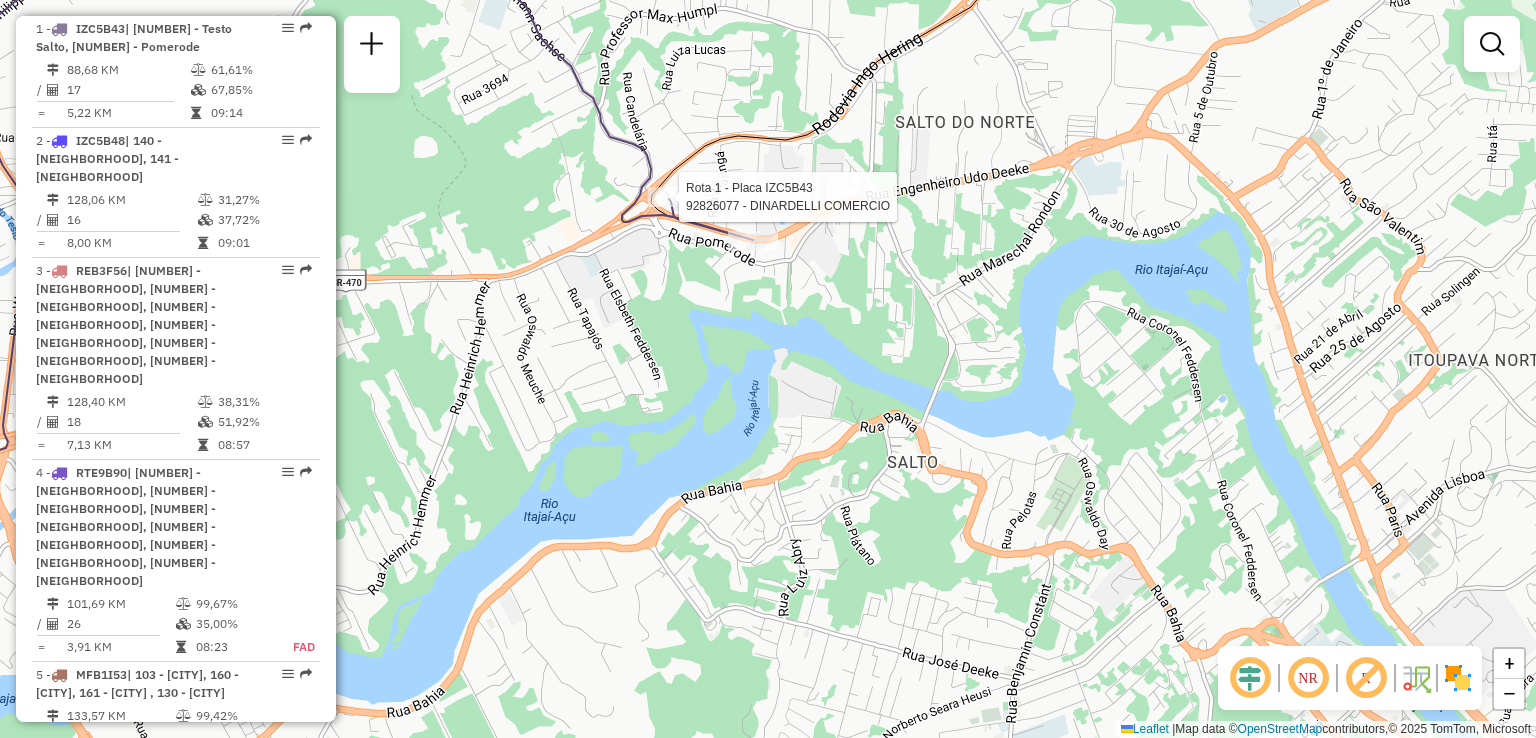 select on "**********" 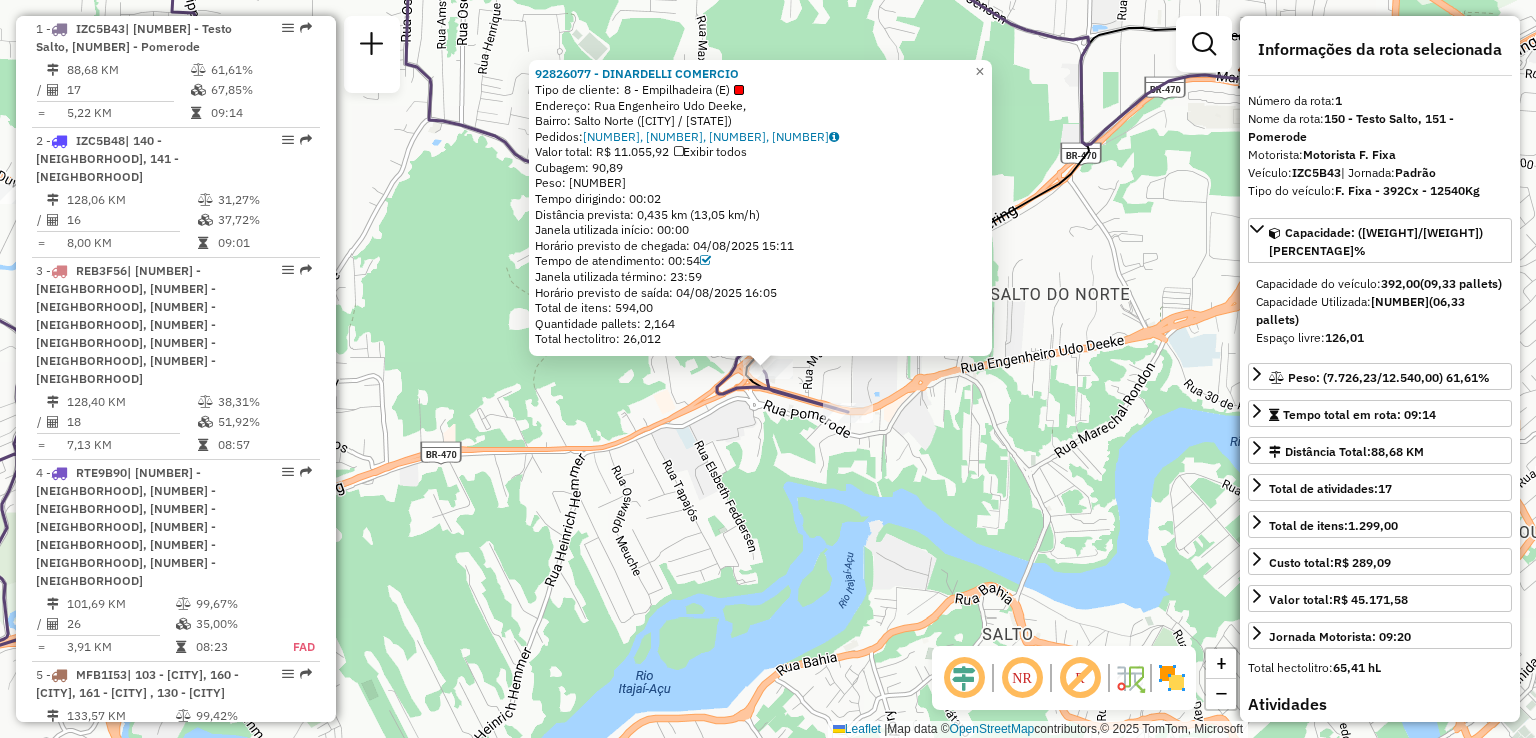 click 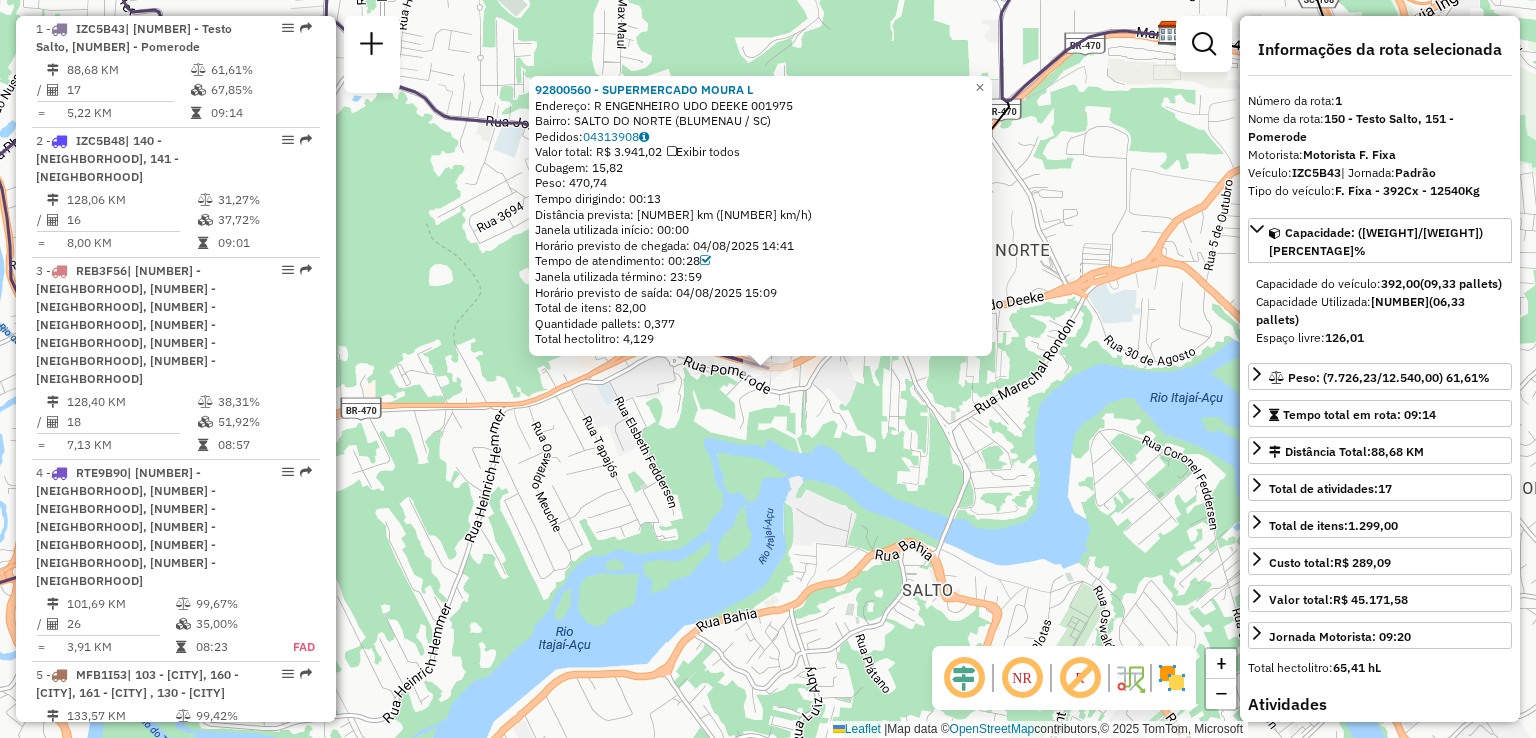 click on "92800560 - SUPERMERCADO MOURA L  Endereço: R   ENGENHEIRO UDO DEEKE          001975   Bairro: SALTO DO NORTE (BLUMENAU / SC)   Pedidos:  04313908   Valor total: R$ 3.941,02   Exibir todos   Cubagem: 15,82  Peso: 470,74  Tempo dirigindo: 00:13   Distância prevista: 5,373 km (24,80 km/h)   Janela utilizada início: 00:00   Horário previsto de chegada: 04/08/2025 14:41   Tempo de atendimento: 00:28   Janela utilizada término: 23:59   Horário previsto de saída: 04/08/2025 15:09   Total de itens: 82,00   Quantidade pallets: 0,377   Total hectolitro: 4,129  × Janela de atendimento Grade de atendimento Capacidade Transportadoras Veículos Cliente Pedidos  Rotas Selecione os dias de semana para filtrar as janelas de atendimento  Seg   Ter   Qua   Qui   Sex   Sáb   Dom  Informe o período da janela de atendimento: De: Até:  Filtrar exatamente a janela do cliente  Considerar janela de atendimento padrão  Selecione os dias de semana para filtrar as grades de atendimento  Seg   Ter   Qua   Qui   Sex   Sáb  De:" 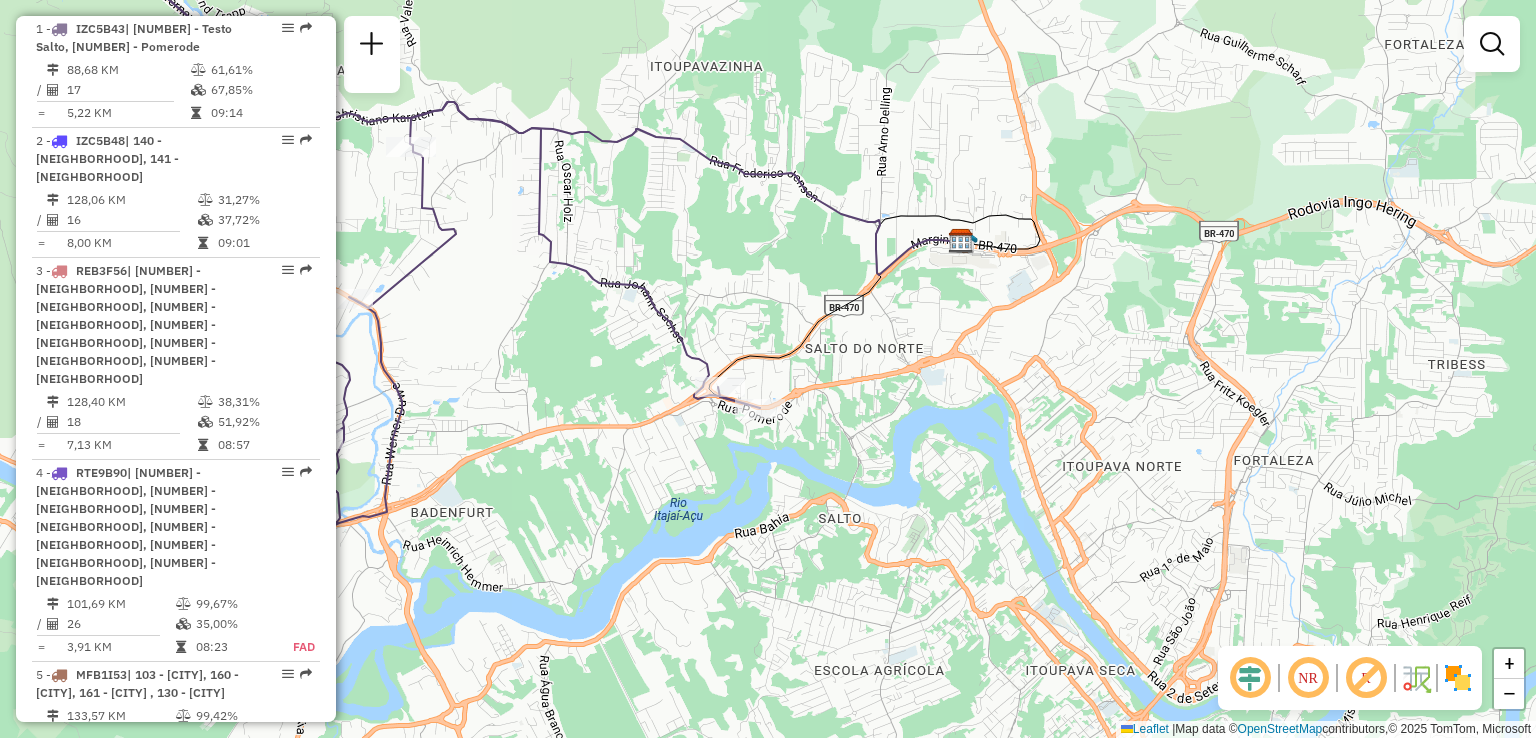 drag, startPoint x: 768, startPoint y: 408, endPoint x: 781, endPoint y: 408, distance: 13 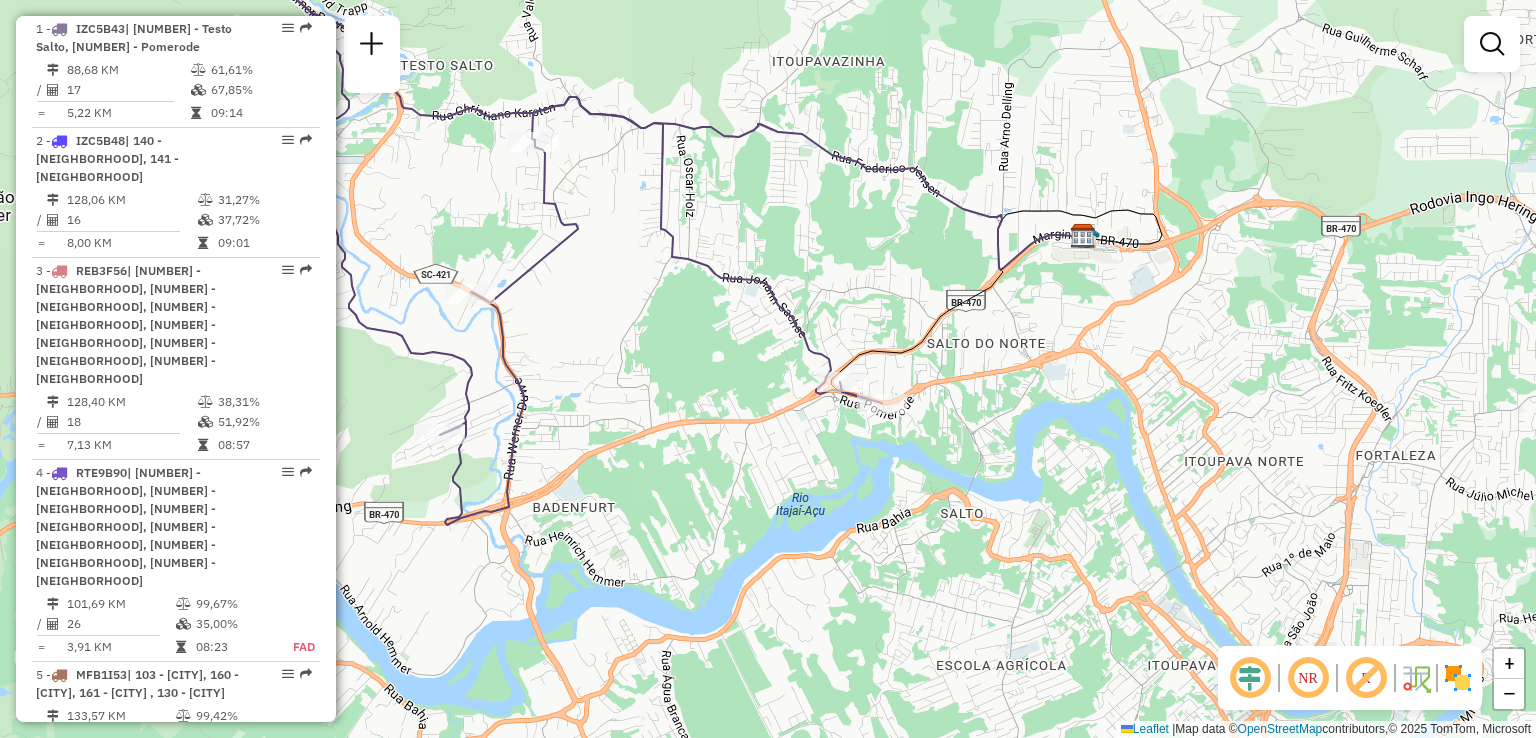 drag, startPoint x: 626, startPoint y: 396, endPoint x: 760, endPoint y: 398, distance: 134.01492 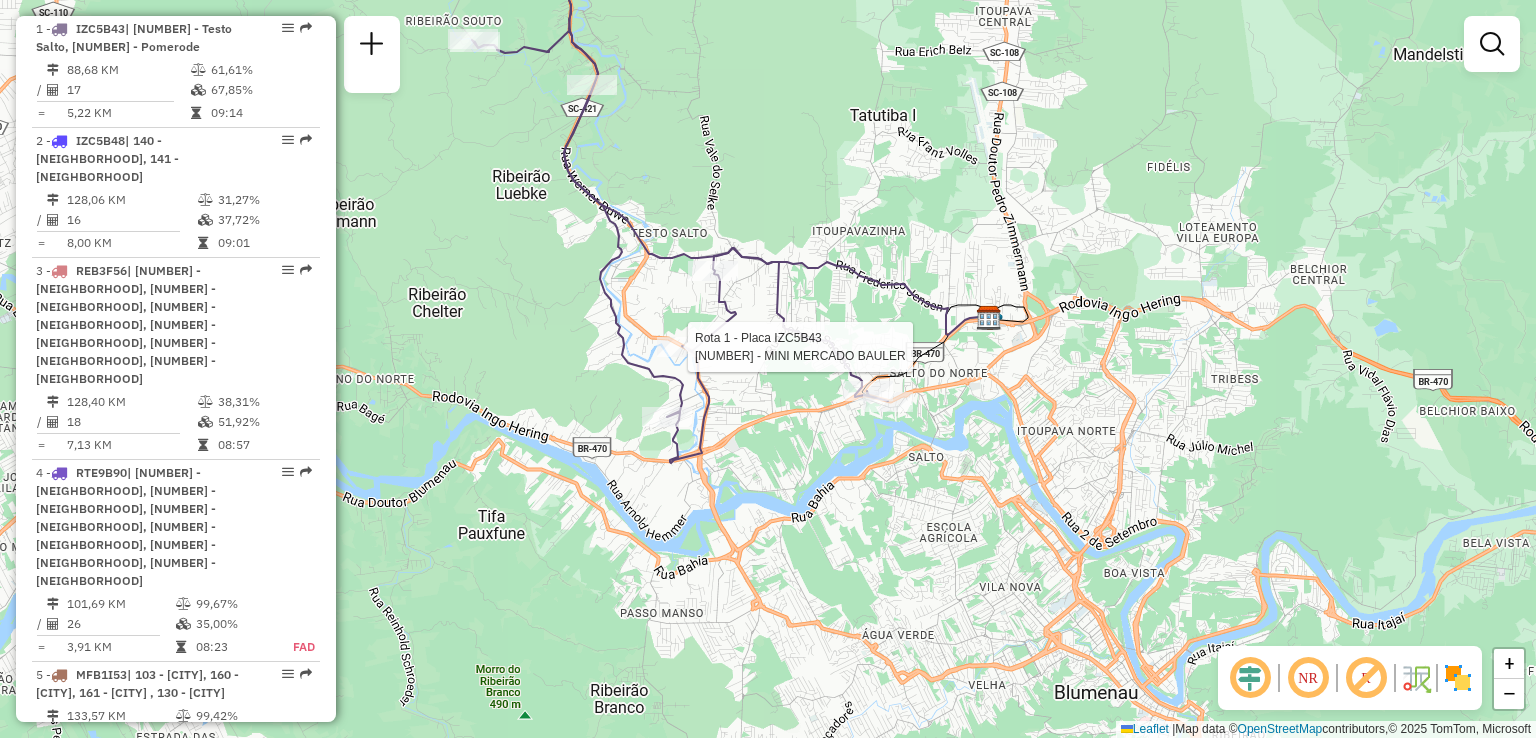 select on "**********" 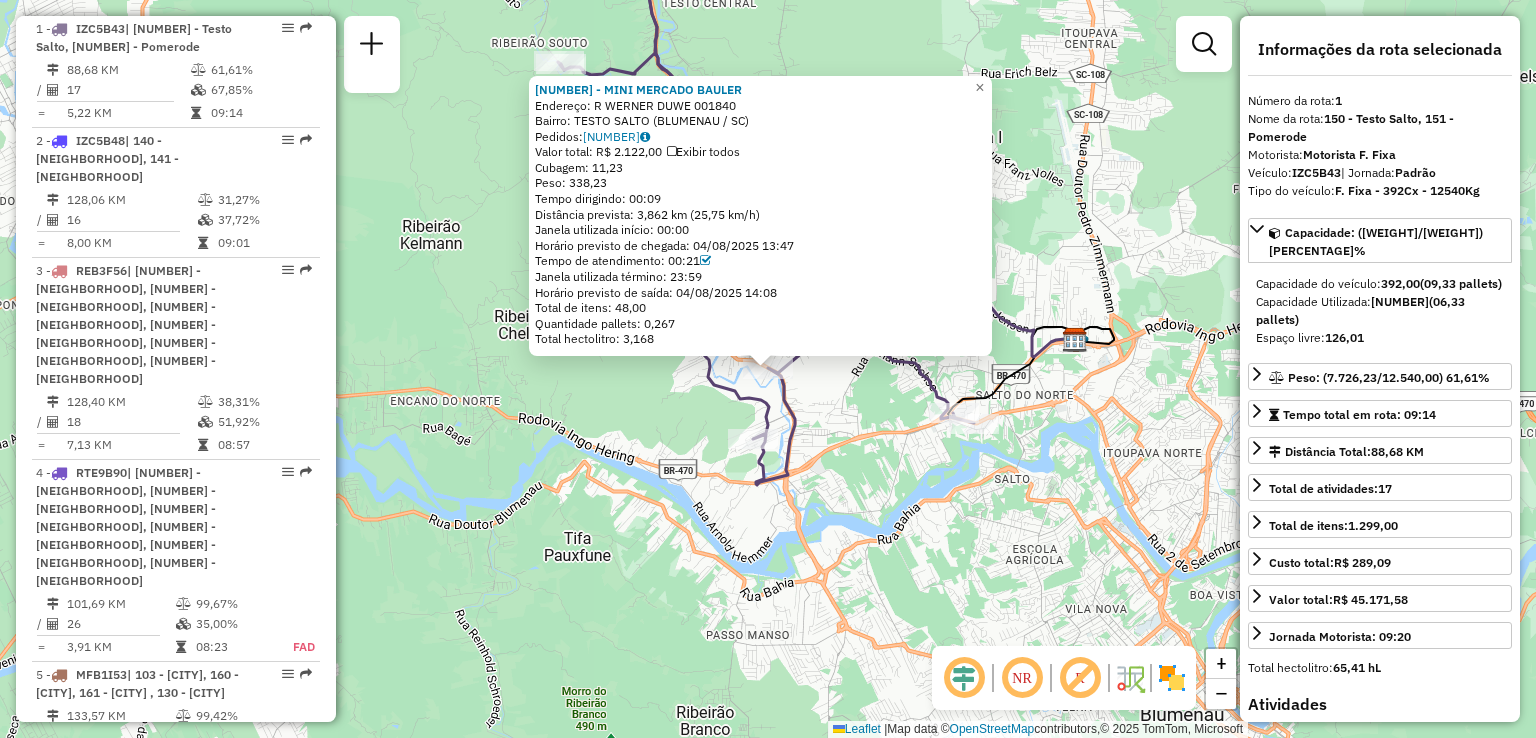 click on "92801238 - MINI MERCADO BAULER  Endereço: R   WERNER DUWE                   001840   Bairro: TESTO SALTO (BLUMENAU / SC)   Pedidos:  04313638   Valor total: R$ 2.122,00   Exibir todos   Cubagem: 11,23  Peso: 338,23  Tempo dirigindo: 00:09   Distância prevista: 3,862 km (25,75 km/h)   Janela utilizada início: 00:00   Horário previsto de chegada: 04/08/2025 13:47   Tempo de atendimento: 00:21   Janela utilizada término: 23:59   Horário previsto de saída: 04/08/2025 14:08   Total de itens: 48,00   Quantidade pallets: 0,267   Total hectolitro: 3,168  × Janela de atendimento Grade de atendimento Capacidade Transportadoras Veículos Cliente Pedidos  Rotas Selecione os dias de semana para filtrar as janelas de atendimento  Seg   Ter   Qua   Qui   Sex   Sáb   Dom  Informe o período da janela de atendimento: De: Até:  Filtrar exatamente a janela do cliente  Considerar janela de atendimento padrão  Selecione os dias de semana para filtrar as grades de atendimento  Seg   Ter   Qua   Qui   Sex   Sáb   Dom  +" 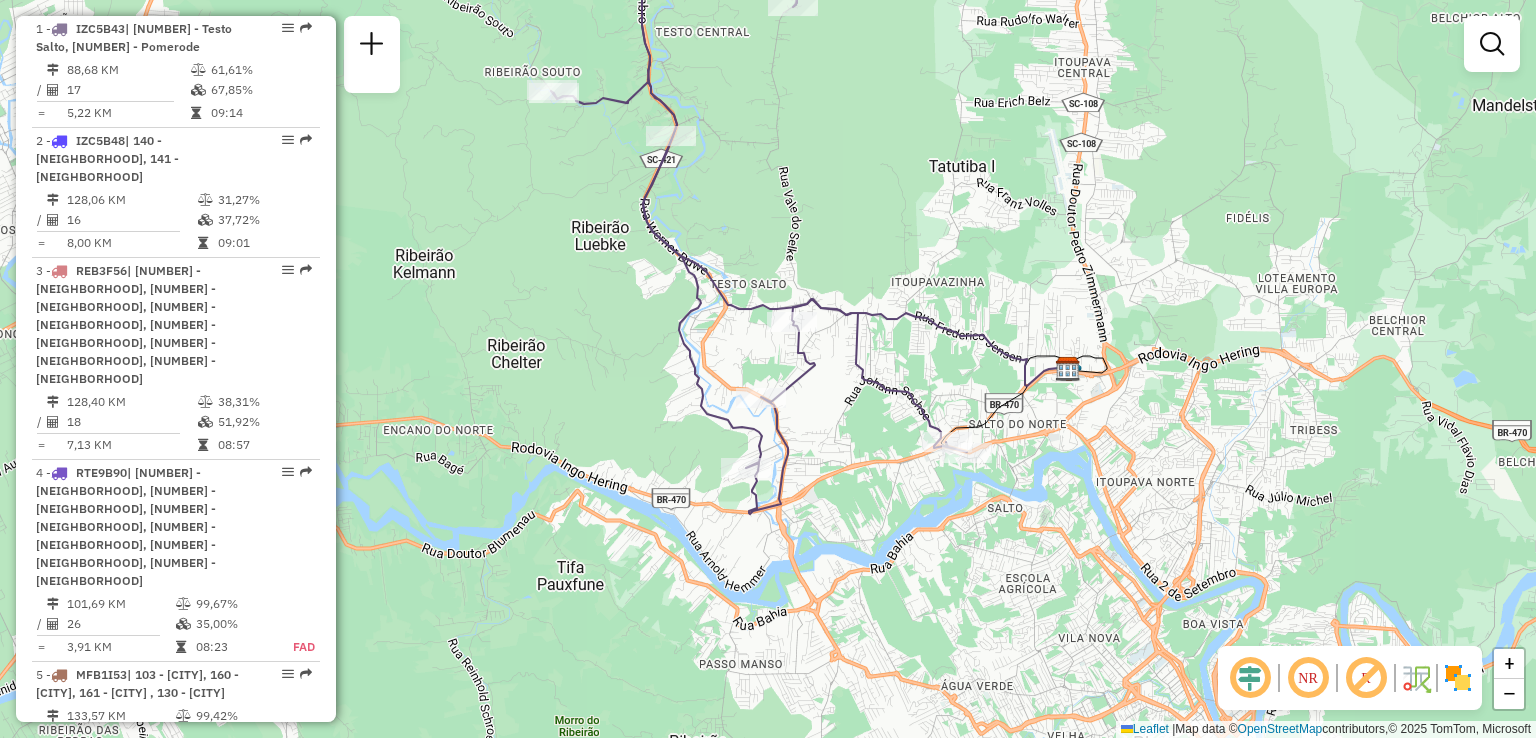 drag, startPoint x: 902, startPoint y: 494, endPoint x: 847, endPoint y: 597, distance: 116.76472 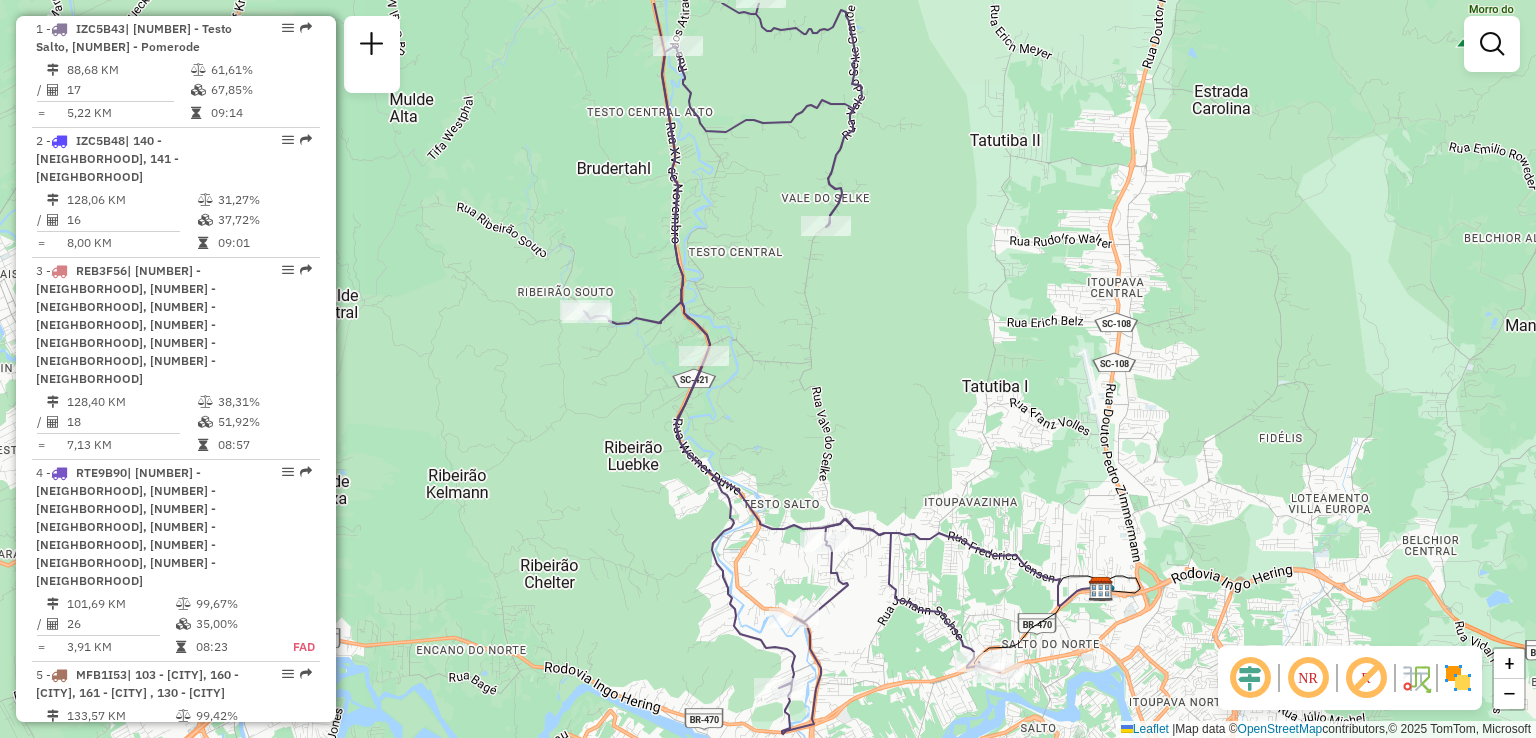 drag, startPoint x: 812, startPoint y: 393, endPoint x: 885, endPoint y: 522, distance: 148.22281 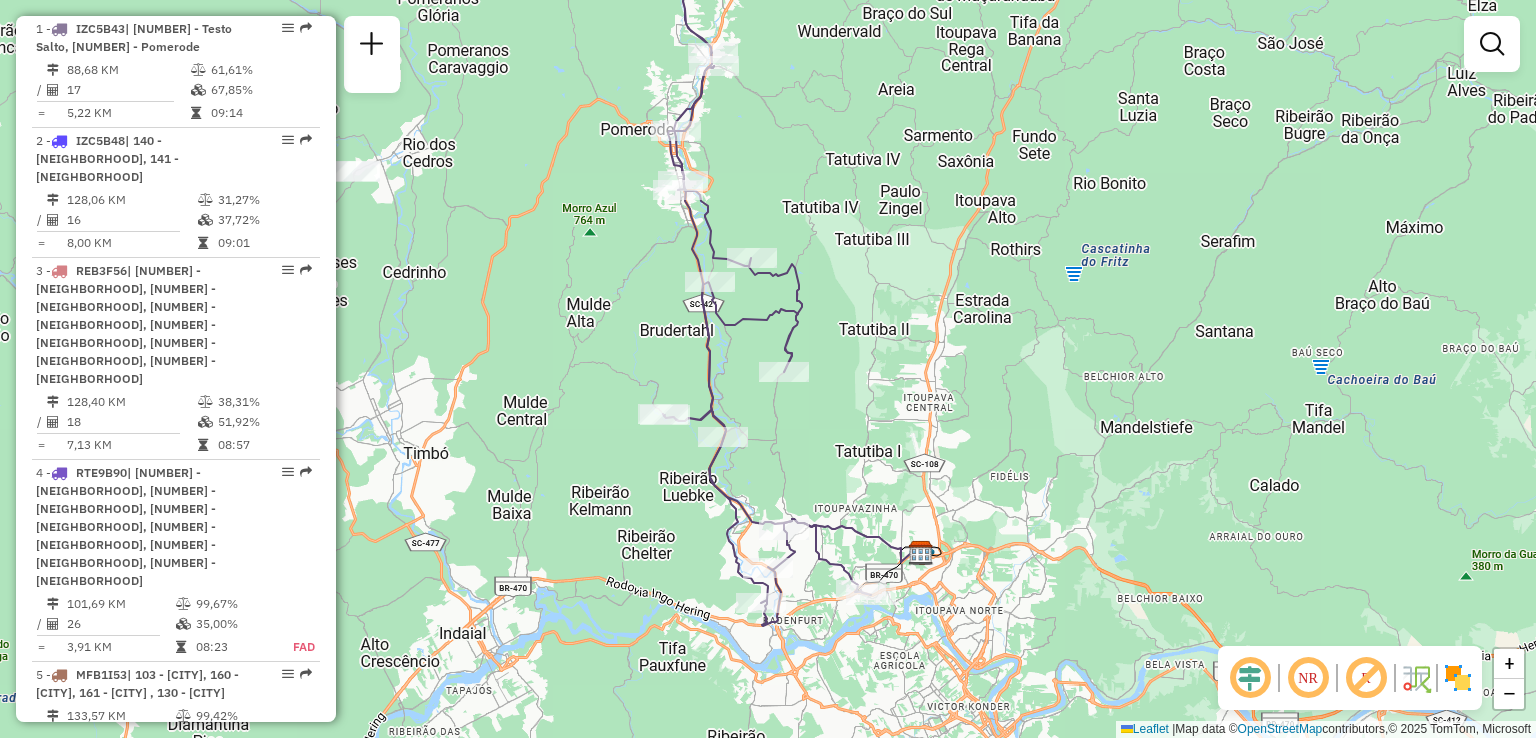 drag, startPoint x: 865, startPoint y: 418, endPoint x: 764, endPoint y: 333, distance: 132.00757 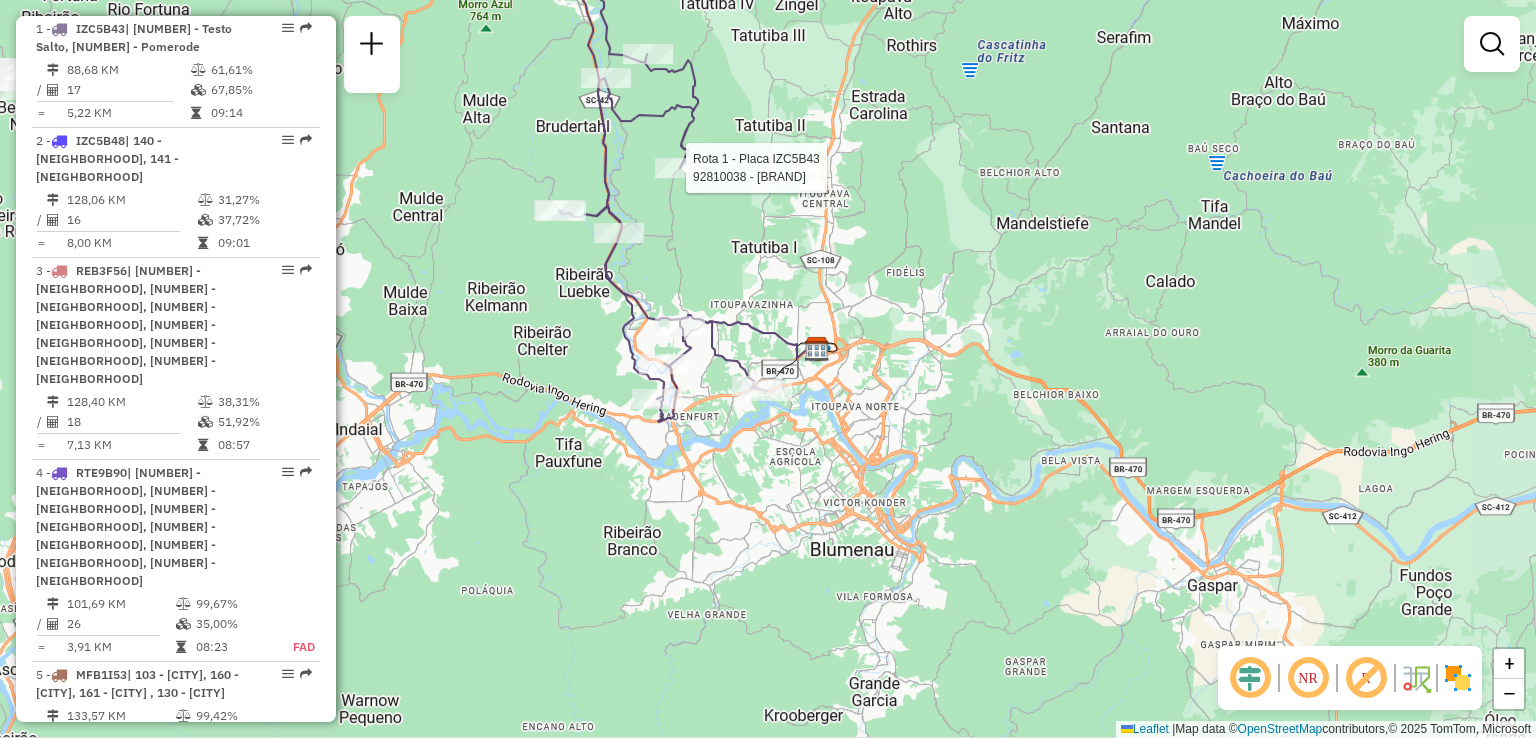 drag, startPoint x: 750, startPoint y: 364, endPoint x: 732, endPoint y: 333, distance: 35.846897 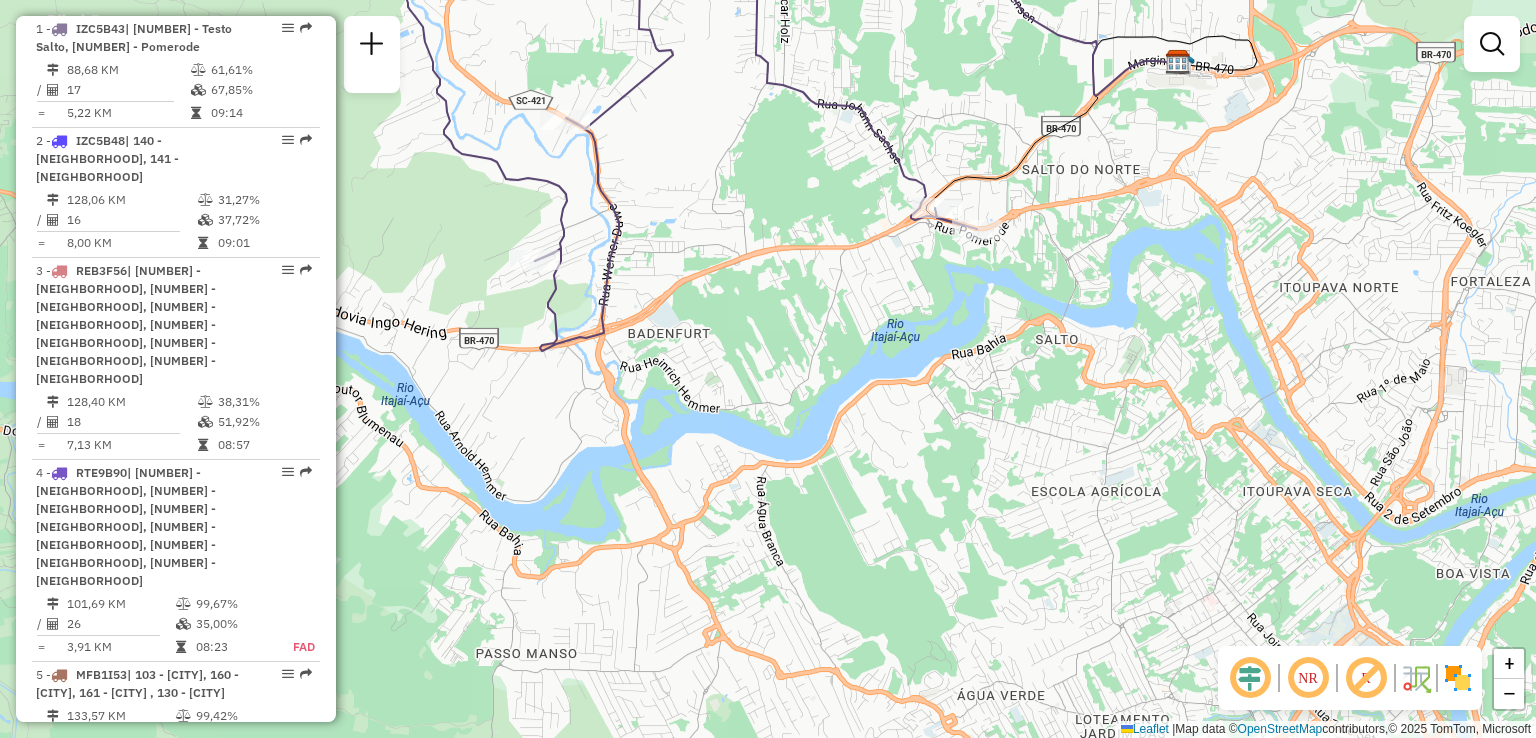 drag, startPoint x: 680, startPoint y: 345, endPoint x: 839, endPoint y: 445, distance: 187.83237 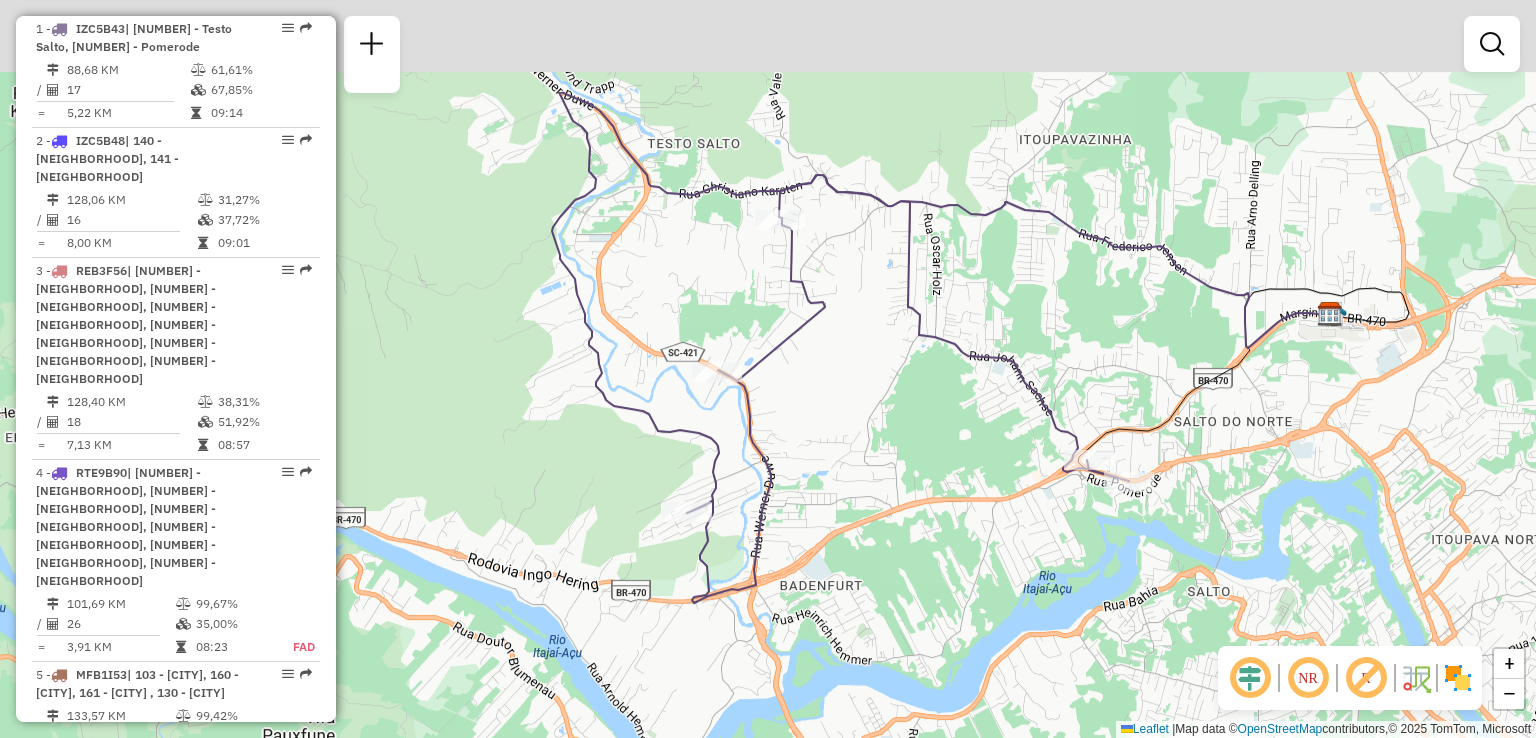 drag, startPoint x: 832, startPoint y: 415, endPoint x: 848, endPoint y: 581, distance: 166.7693 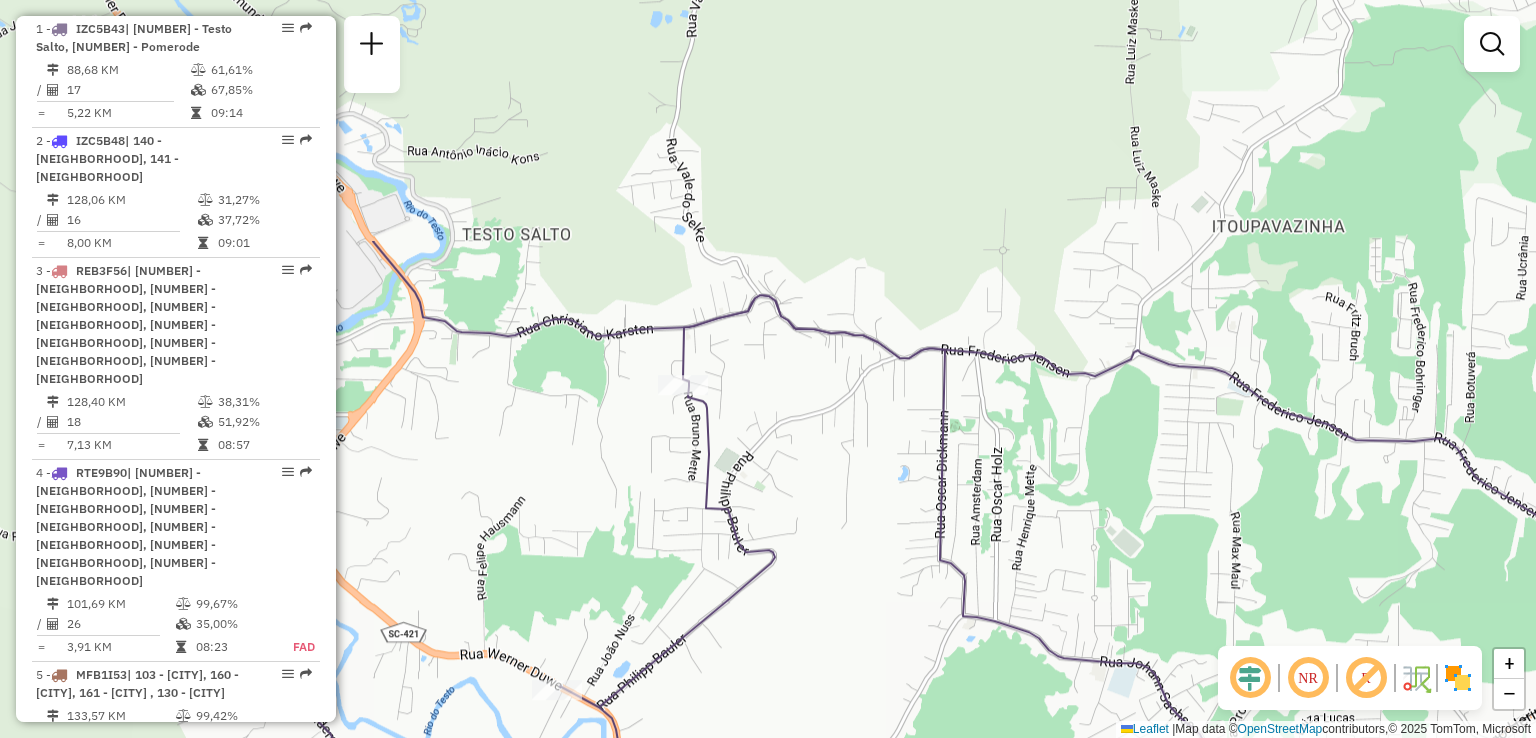 drag, startPoint x: 994, startPoint y: 357, endPoint x: 869, endPoint y: 668, distance: 335.18054 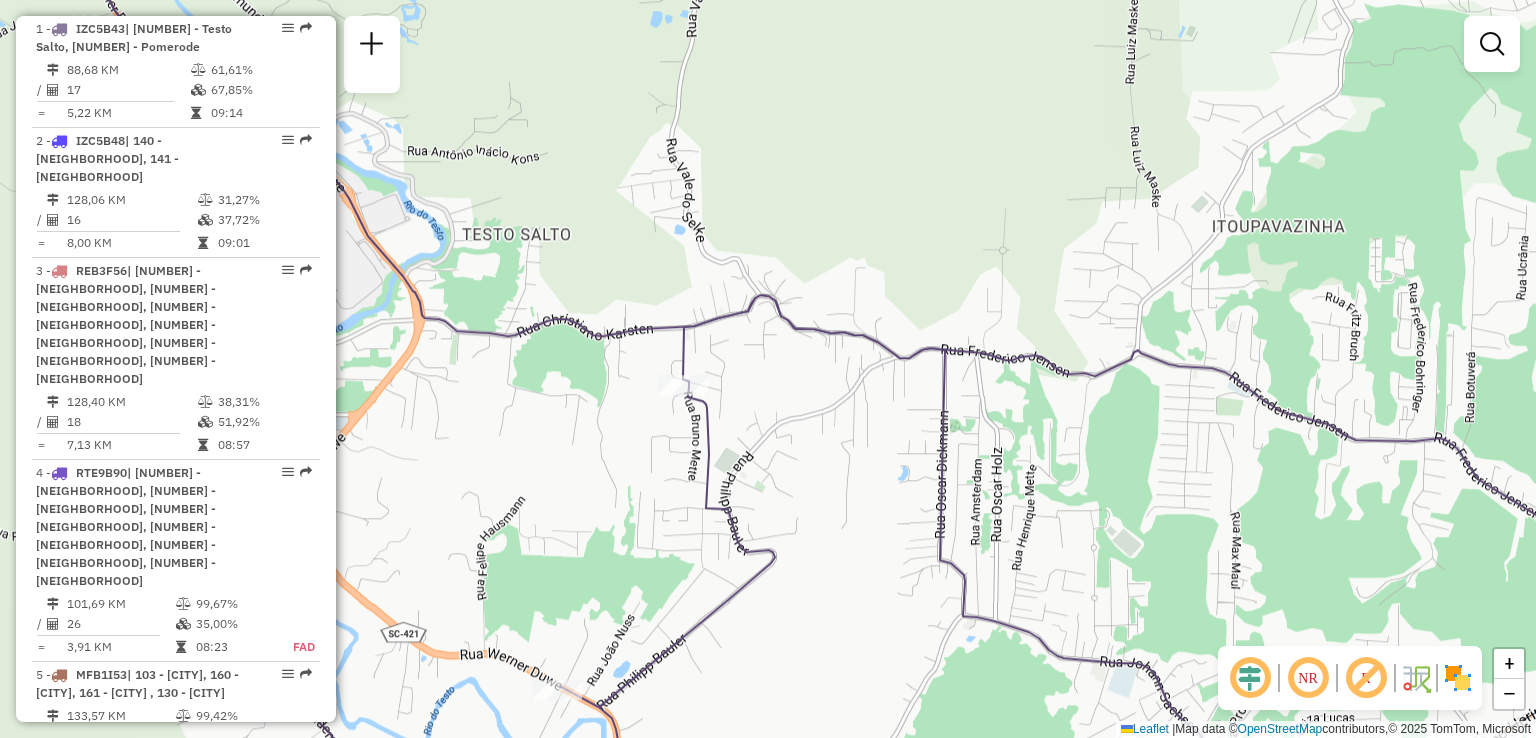 drag, startPoint x: 880, startPoint y: 641, endPoint x: 892, endPoint y: 634, distance: 13.892444 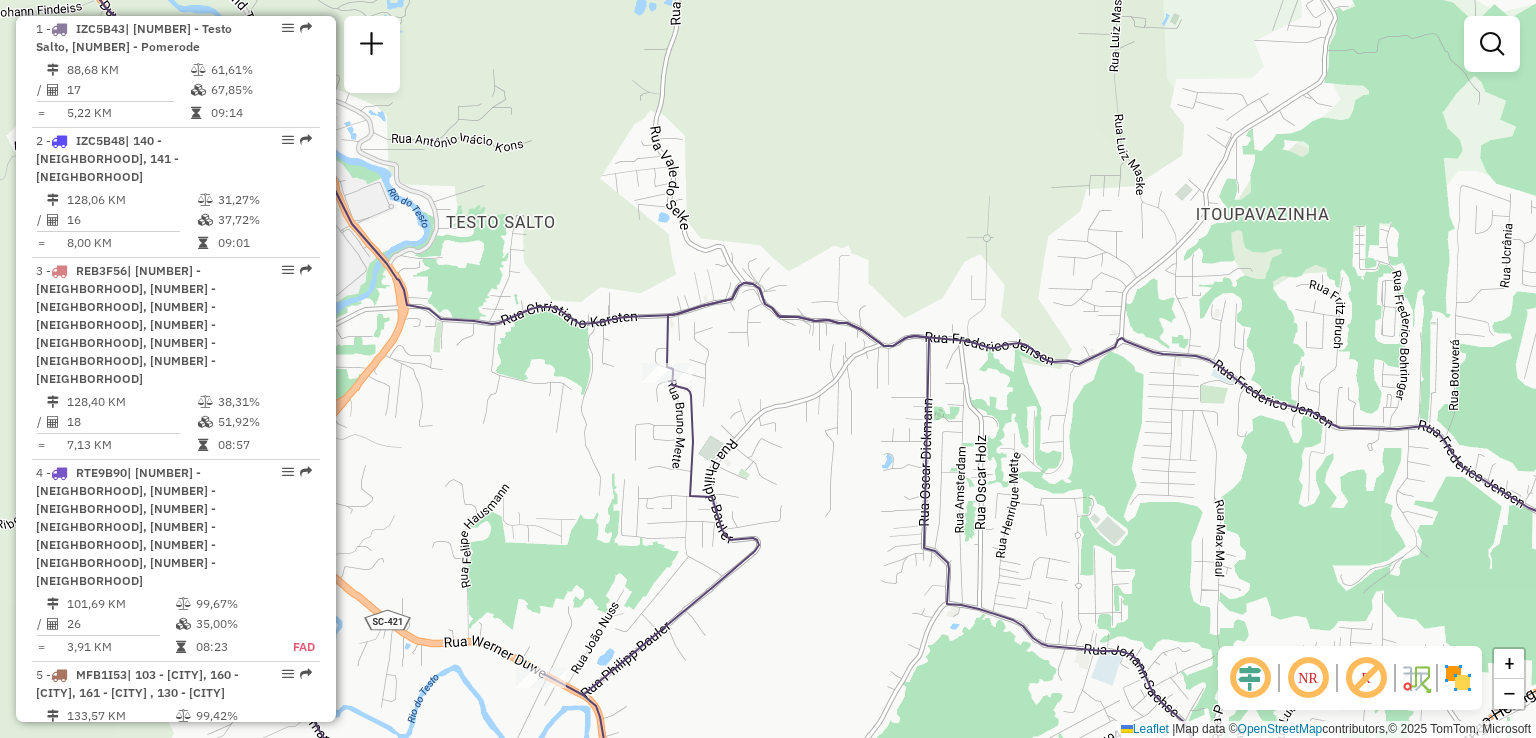 drag, startPoint x: 871, startPoint y: 645, endPoint x: 876, endPoint y: 555, distance: 90.13878 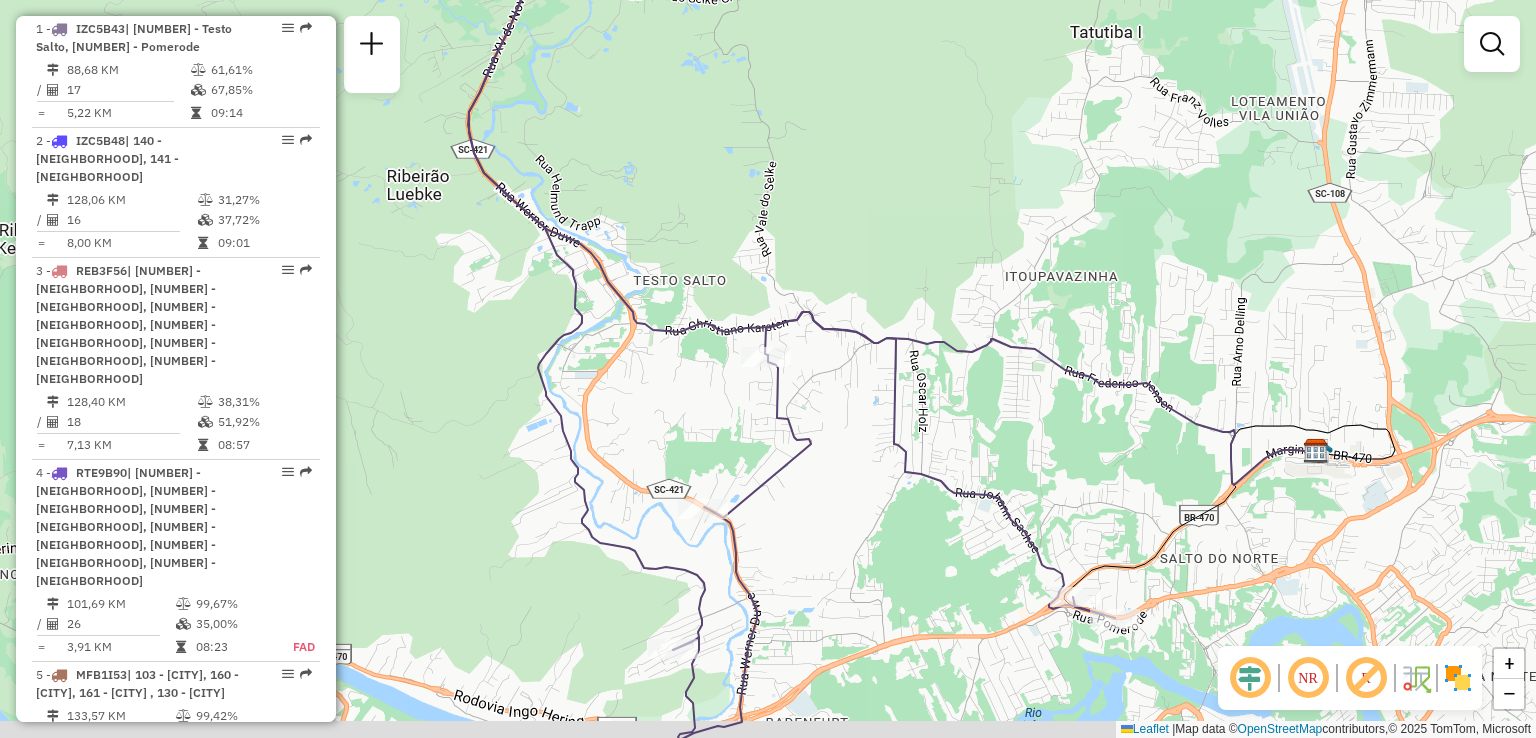 drag, startPoint x: 791, startPoint y: 551, endPoint x: 770, endPoint y: 440, distance: 112.969025 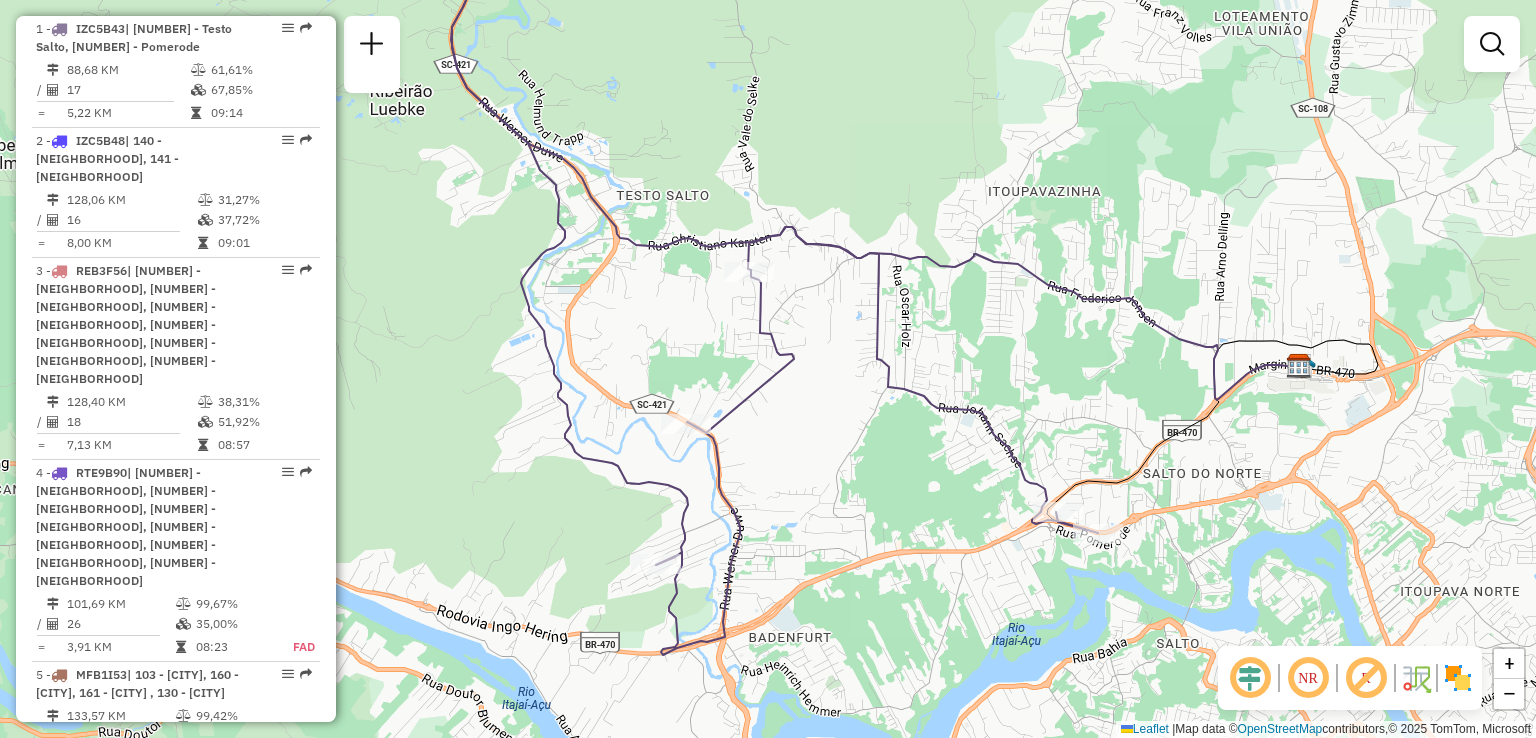 drag, startPoint x: 782, startPoint y: 516, endPoint x: 772, endPoint y: 484, distance: 33.526108 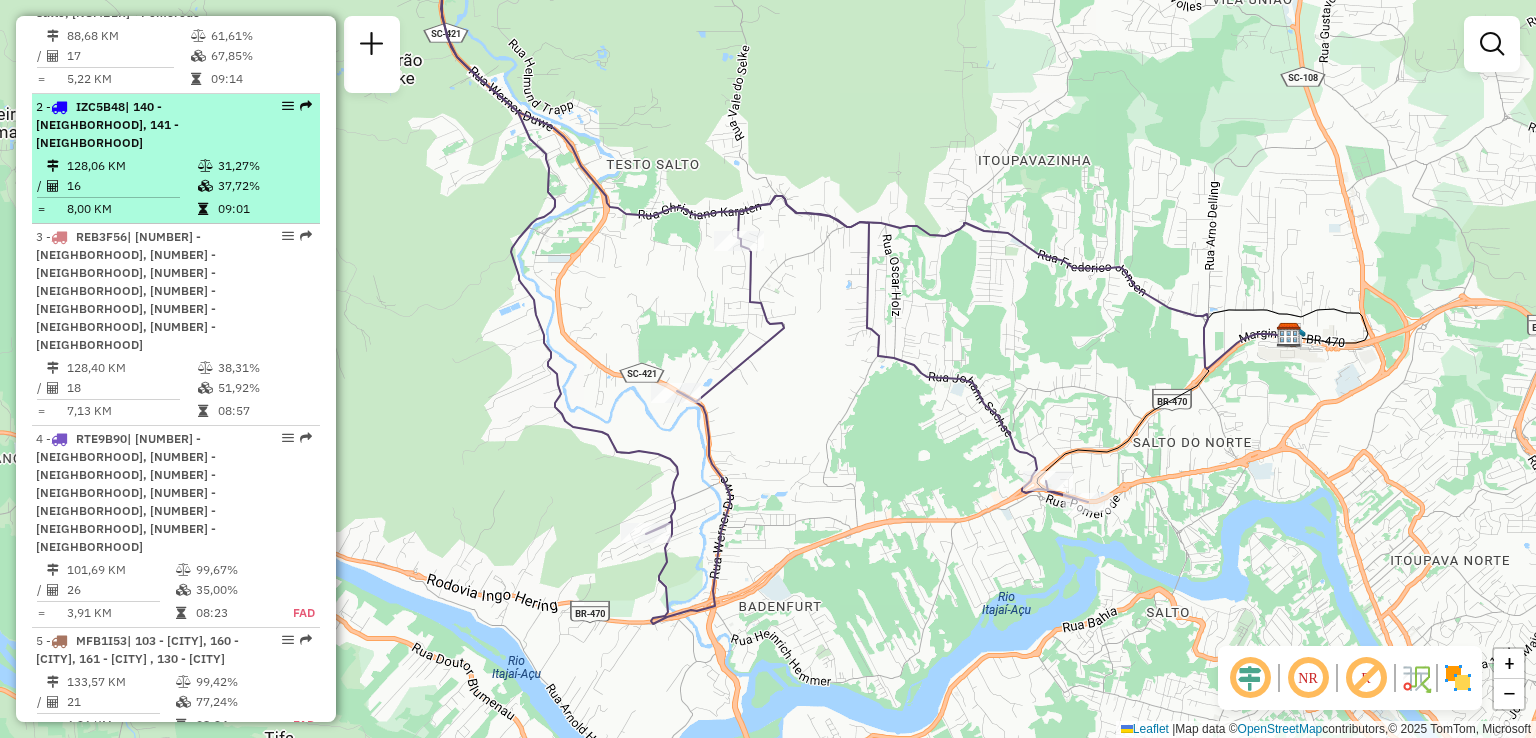 scroll, scrollTop: 770, scrollLeft: 0, axis: vertical 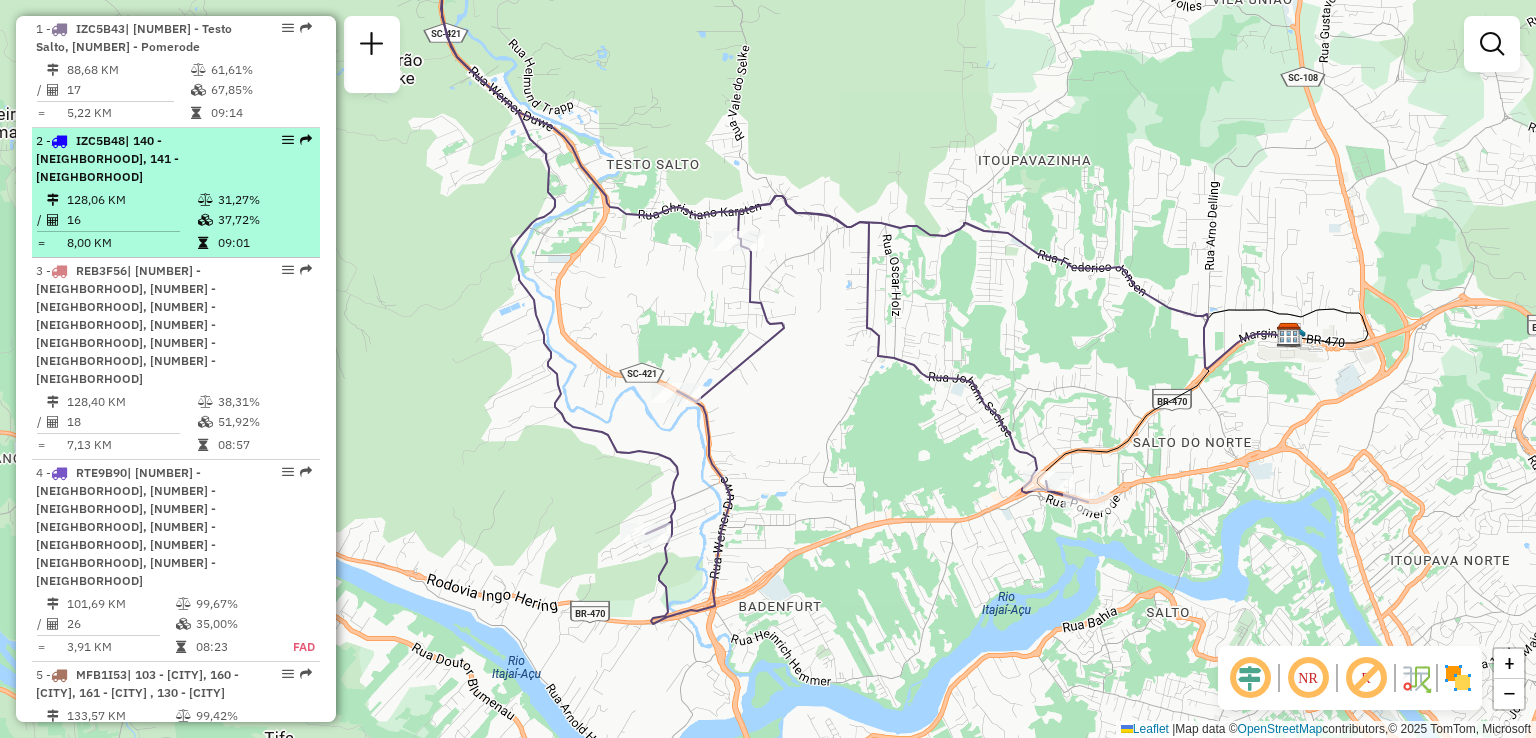 click on "128,06 KM" at bounding box center (131, 200) 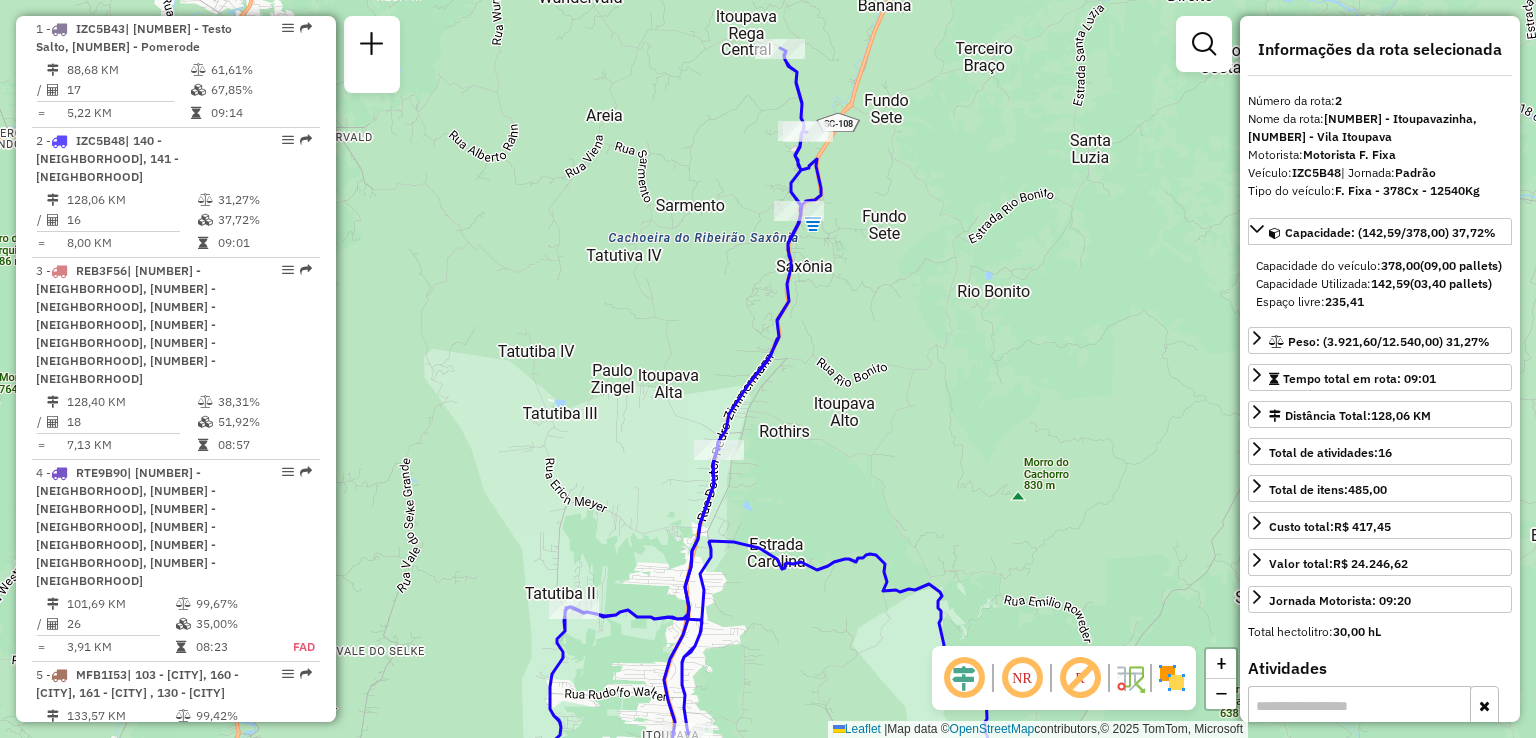 drag, startPoint x: 787, startPoint y: 341, endPoint x: 771, endPoint y: 196, distance: 145.88008 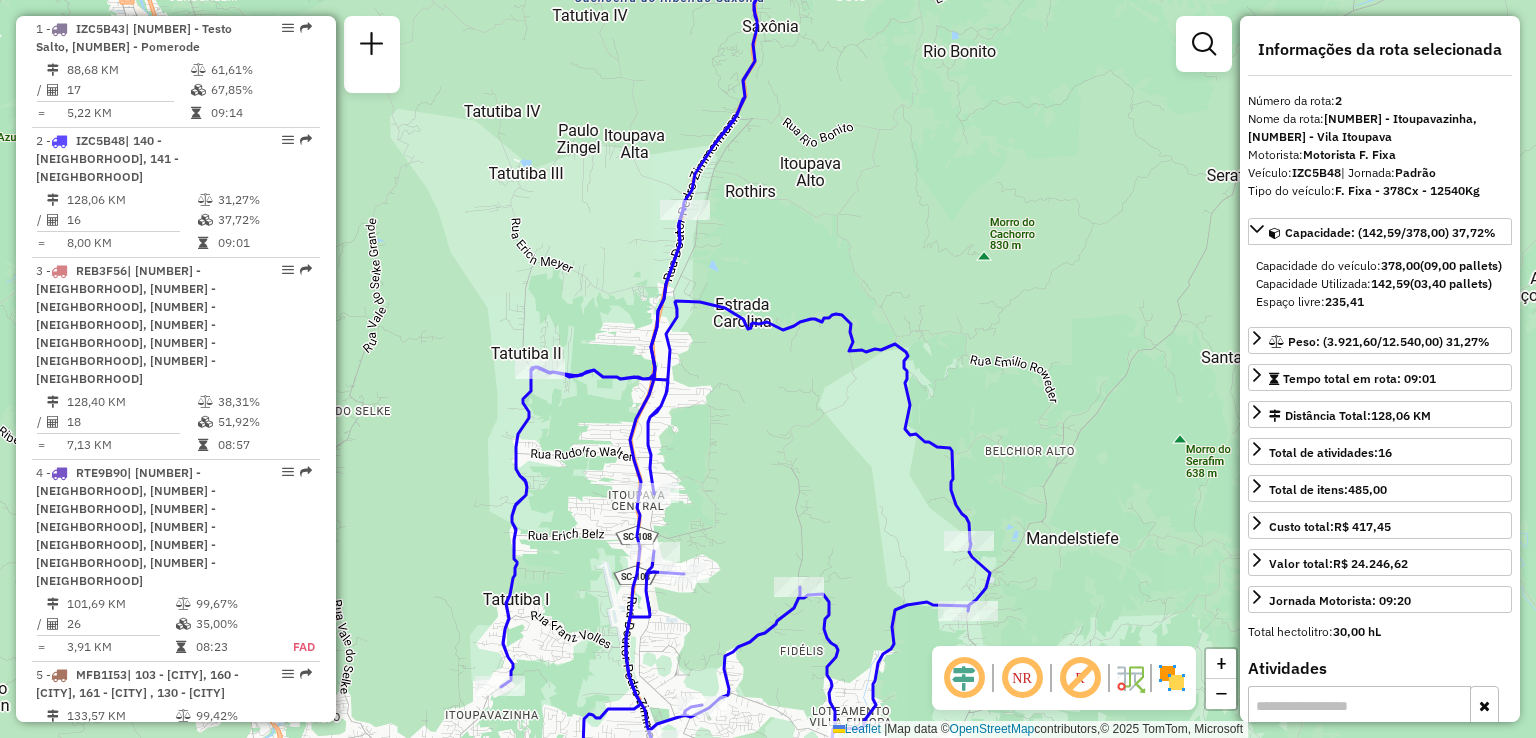 drag, startPoint x: 836, startPoint y: 360, endPoint x: 807, endPoint y: 210, distance: 152.77762 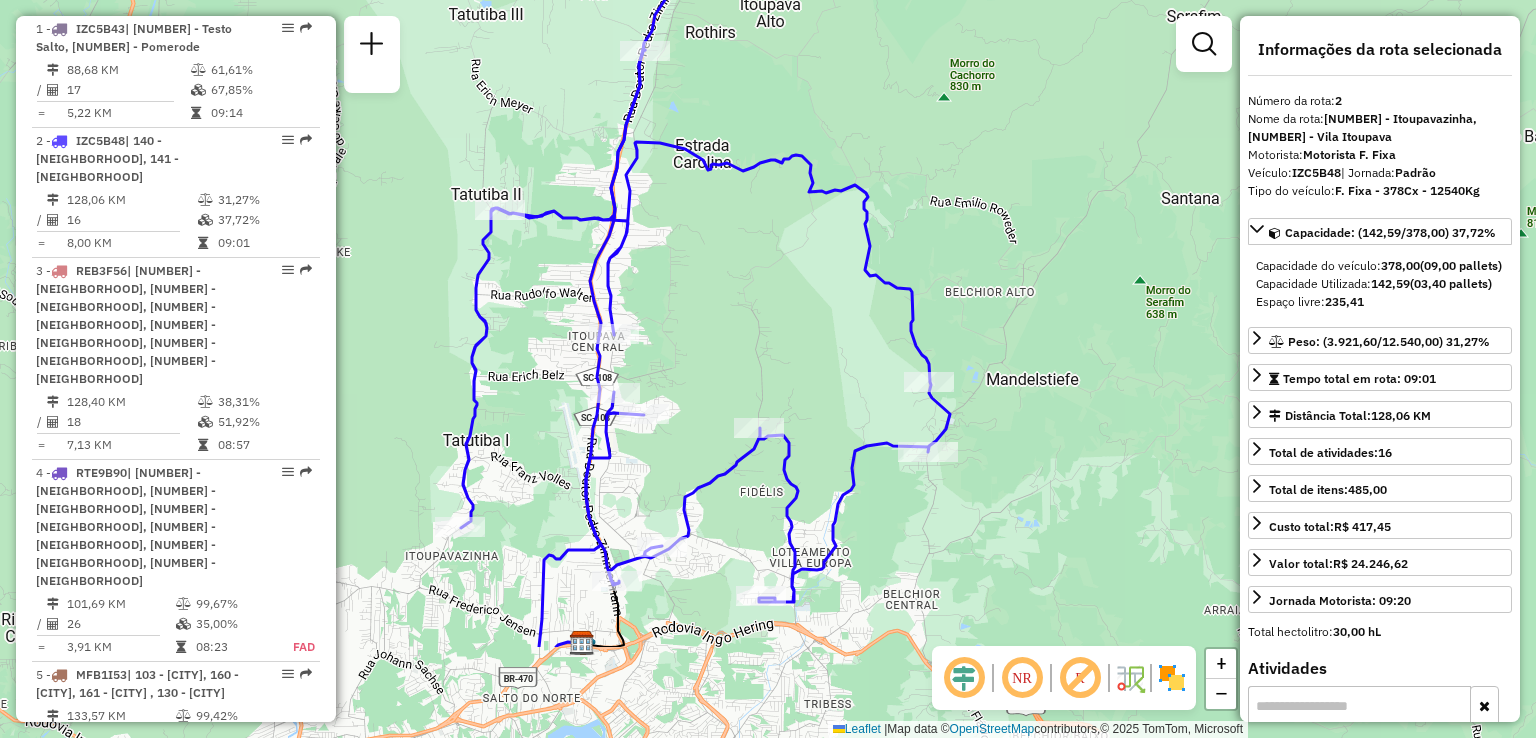 drag, startPoint x: 797, startPoint y: 374, endPoint x: 756, endPoint y: 255, distance: 125.865005 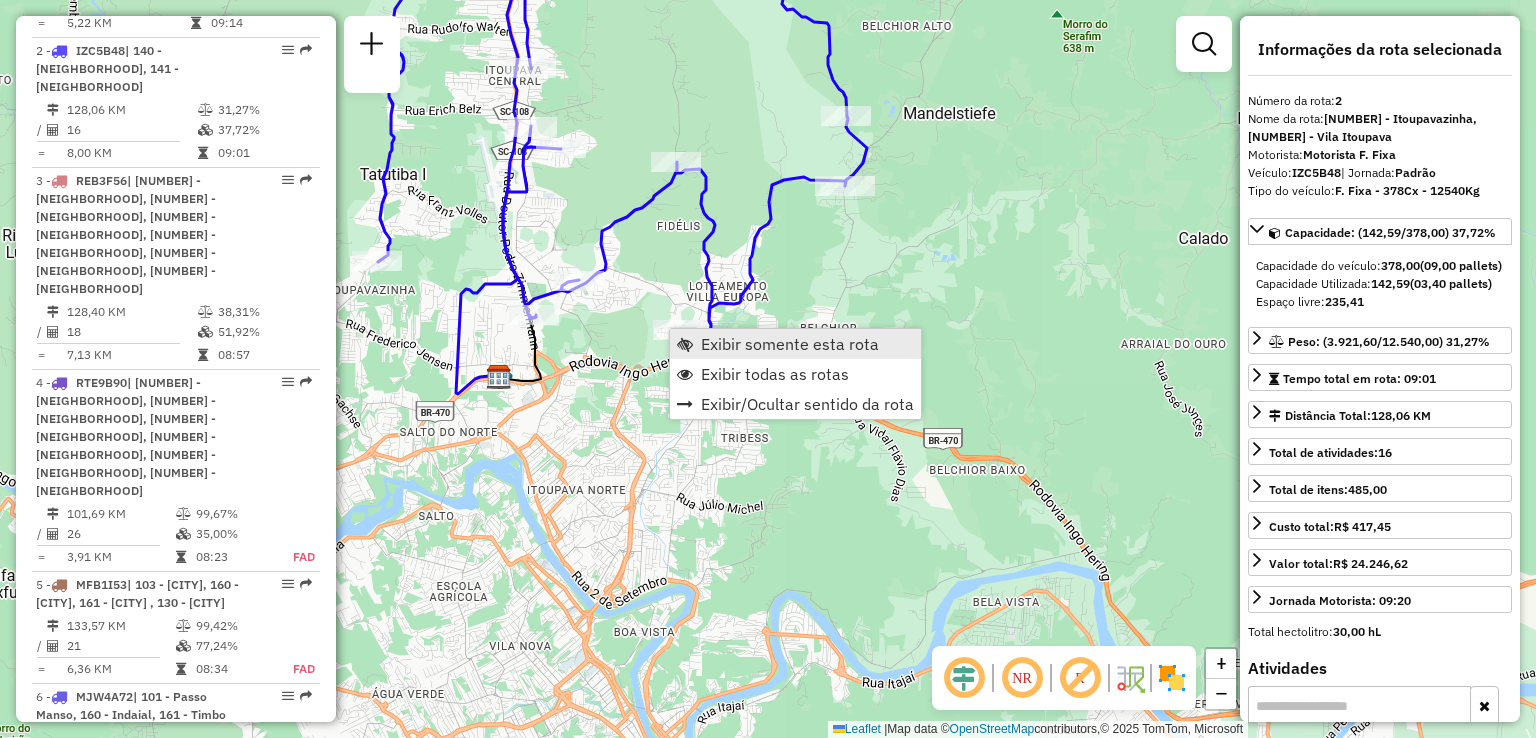 scroll, scrollTop: 882, scrollLeft: 0, axis: vertical 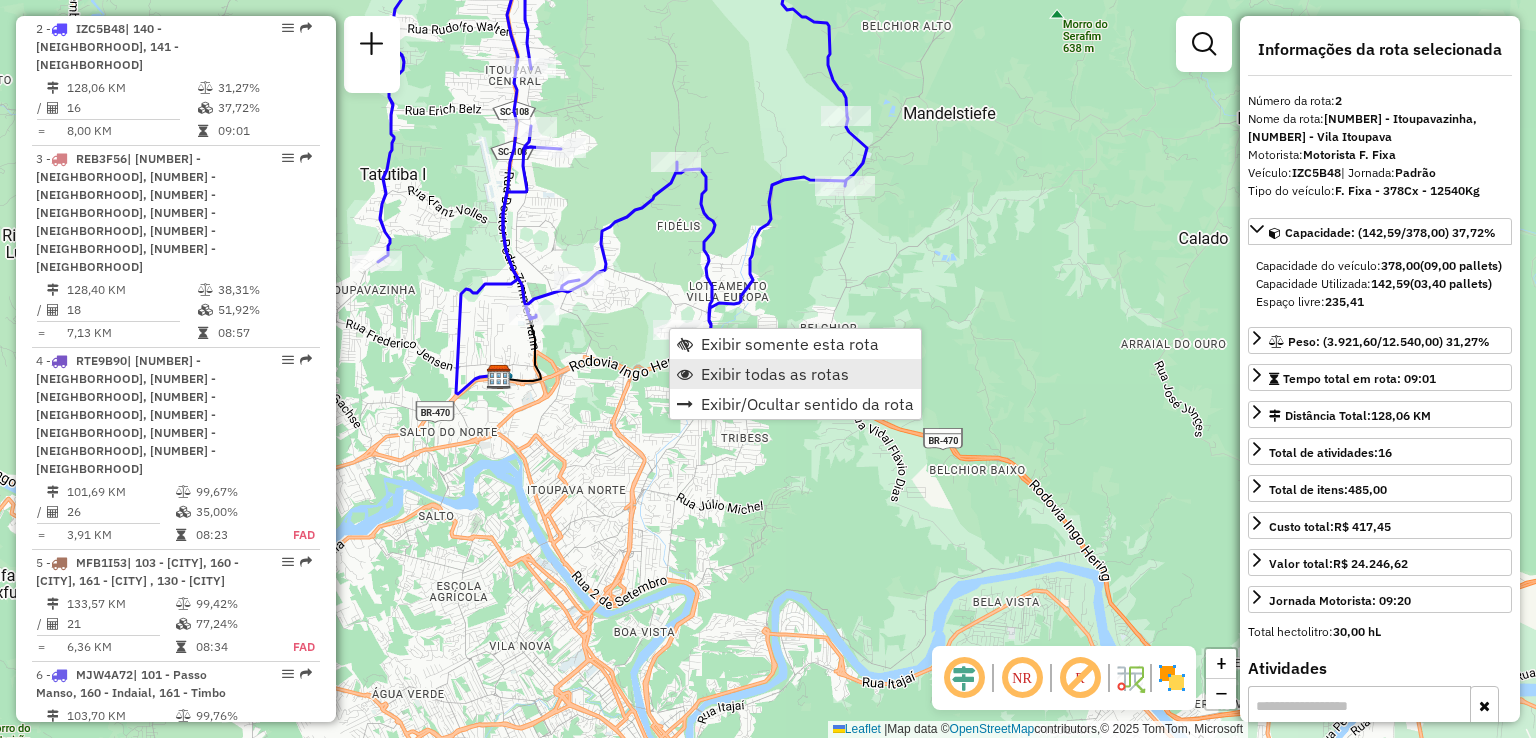 click on "Exibir todas as rotas" at bounding box center (775, 374) 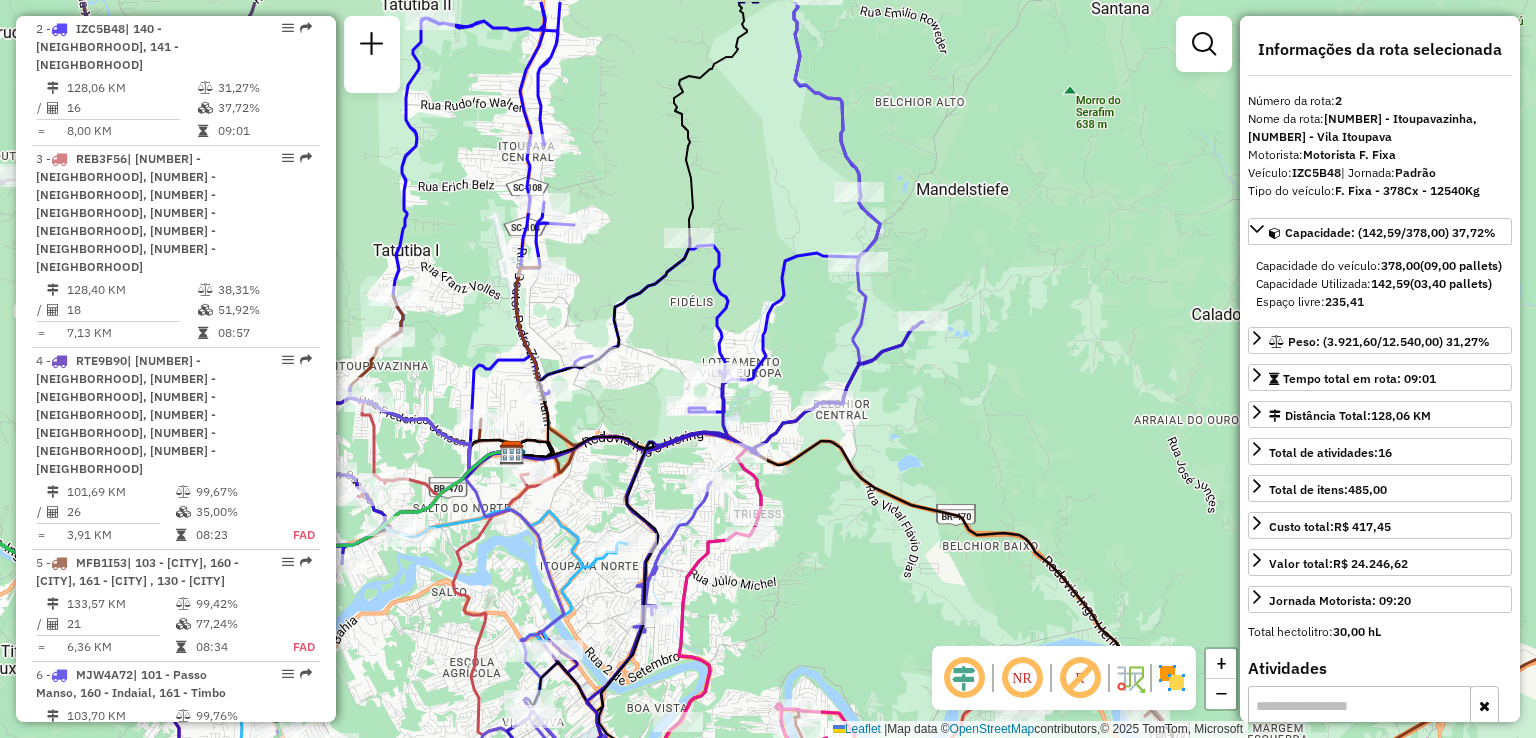 drag, startPoint x: 741, startPoint y: 353, endPoint x: 769, endPoint y: 477, distance: 127.12199 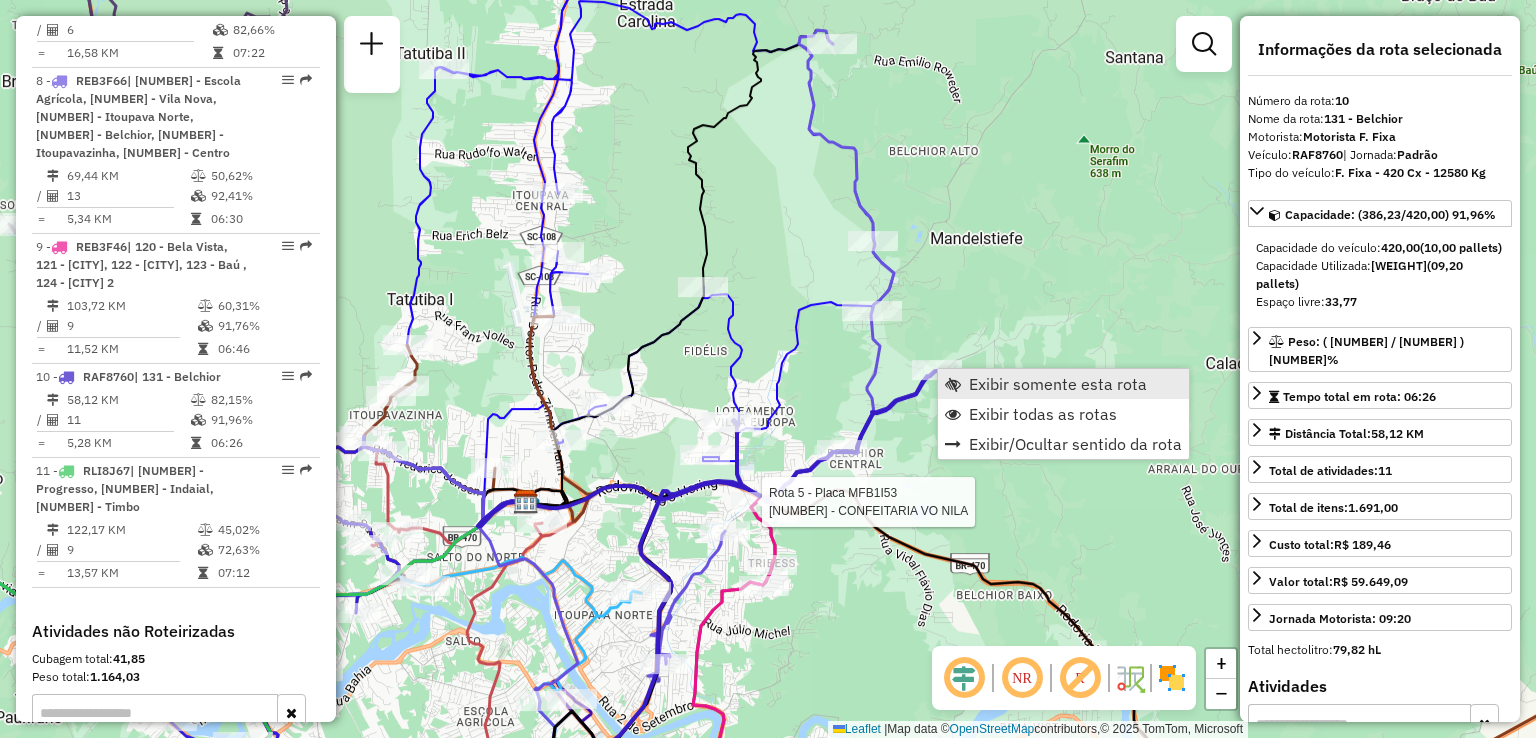scroll, scrollTop: 1822, scrollLeft: 0, axis: vertical 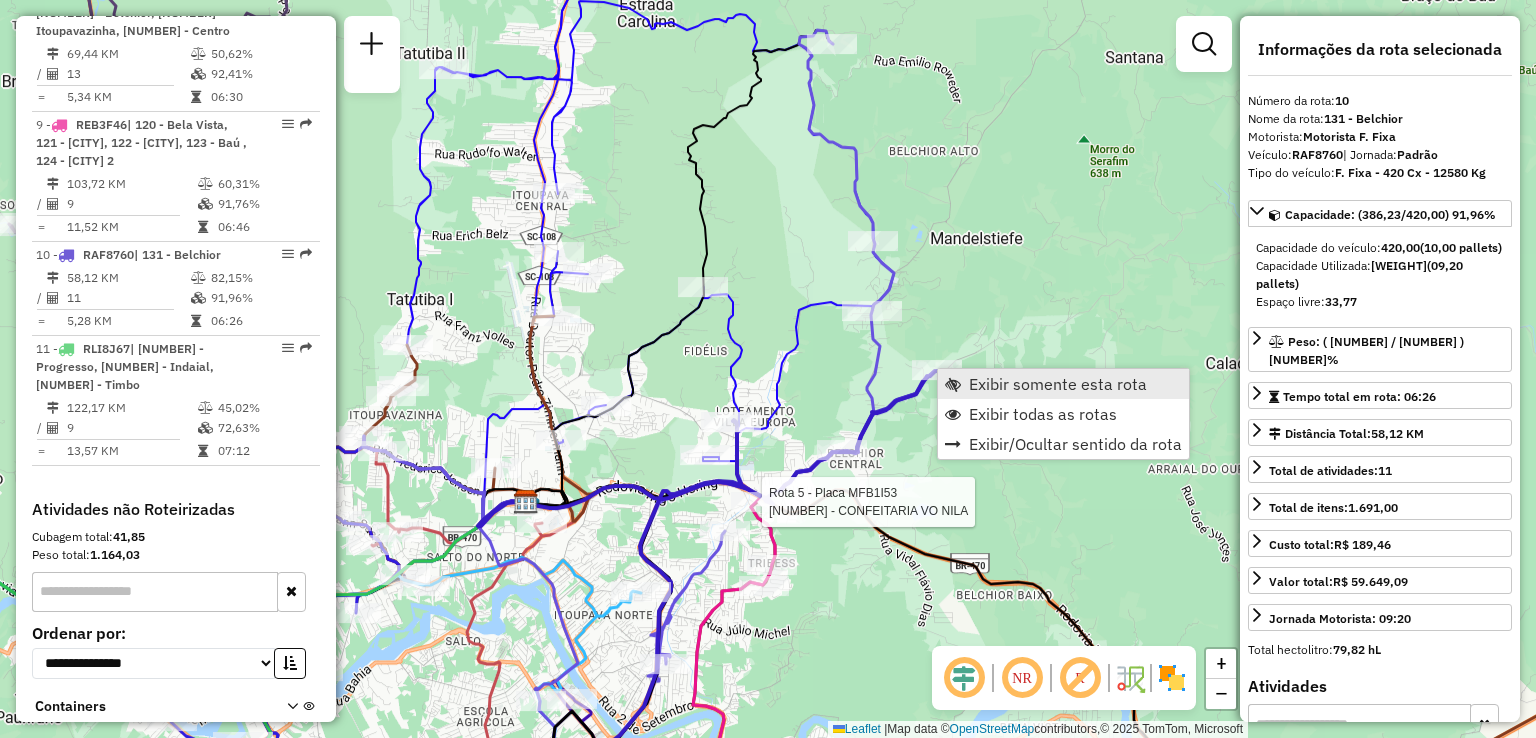 click on "Exibir somente esta rota" at bounding box center [1063, 384] 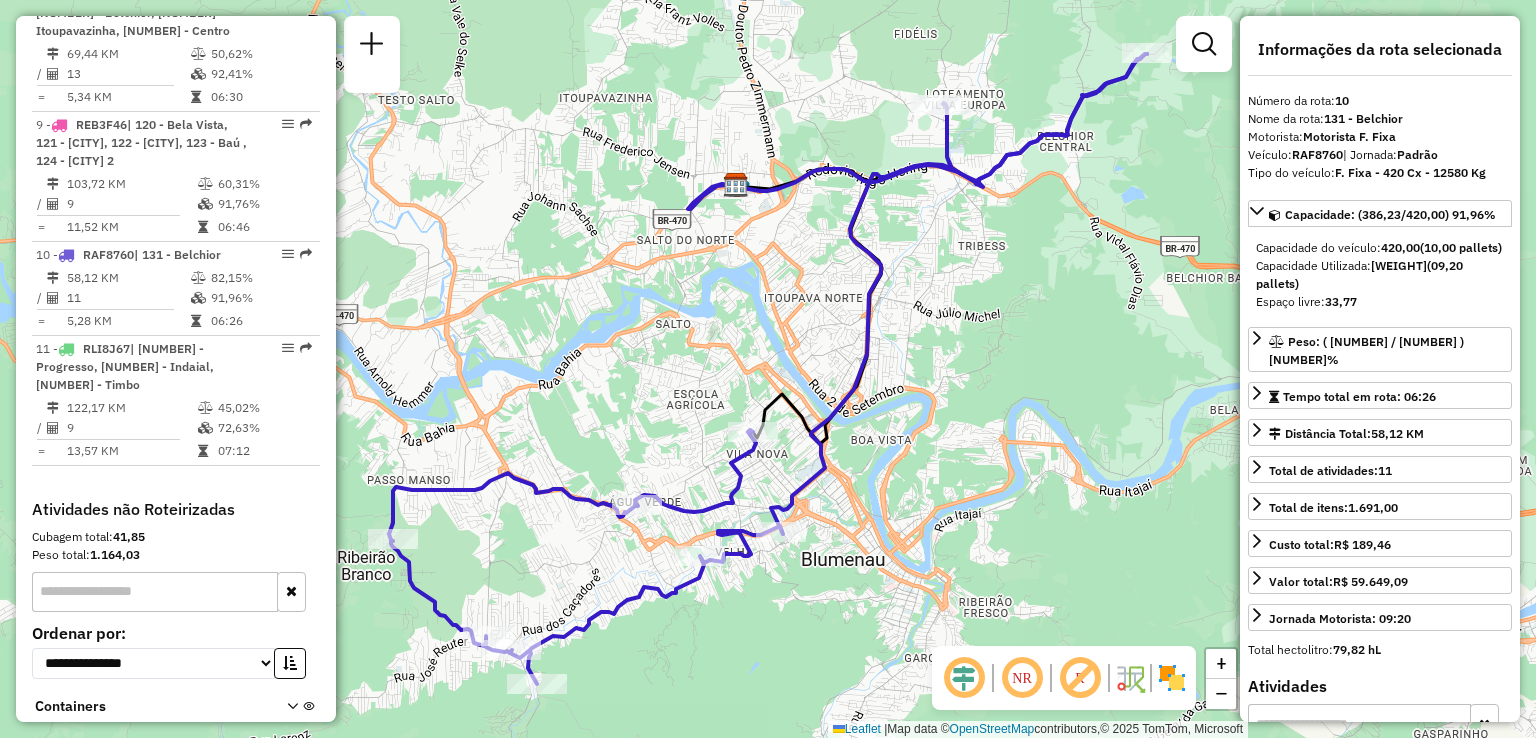 drag, startPoint x: 930, startPoint y: 383, endPoint x: 860, endPoint y: 465, distance: 107.81466 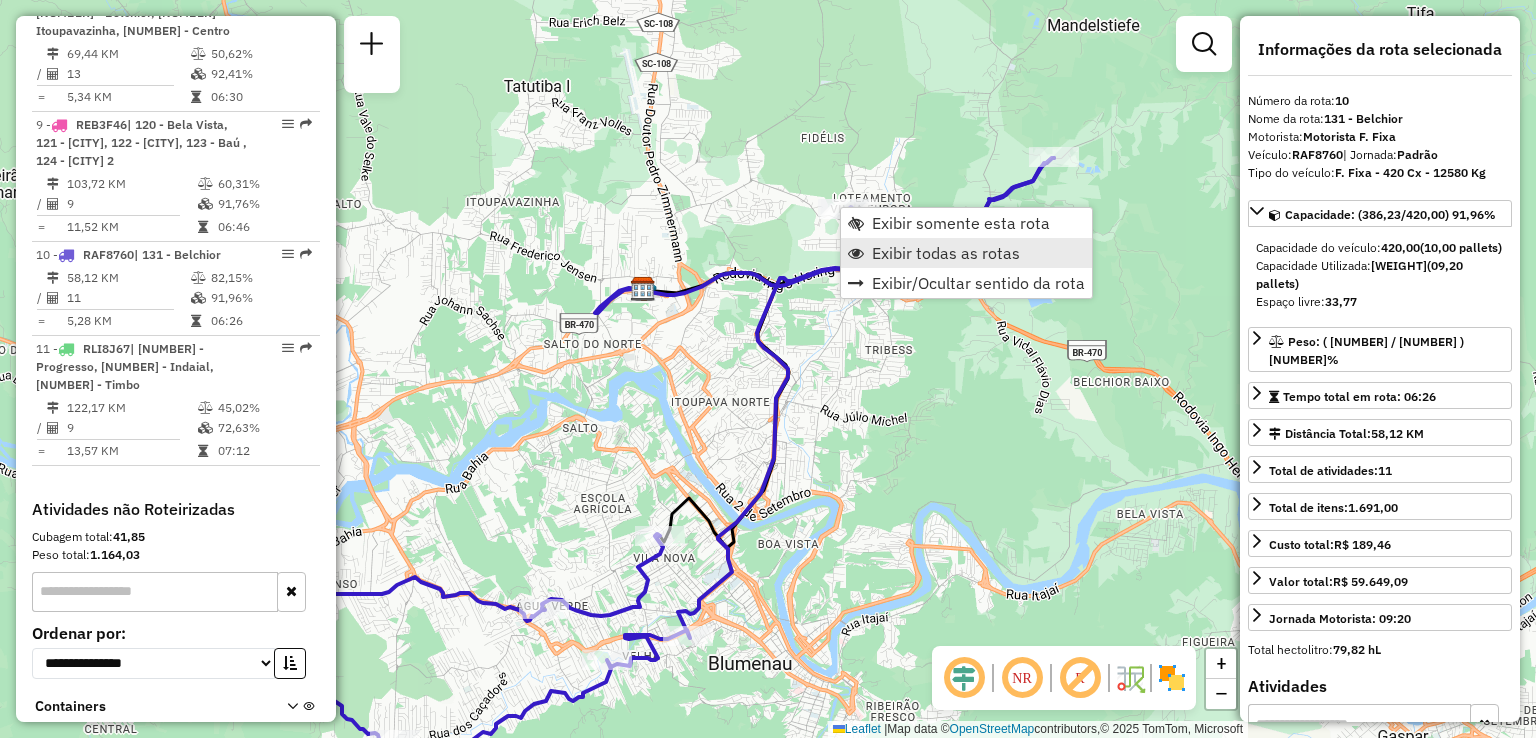 click on "Exibir todas as rotas" at bounding box center [946, 253] 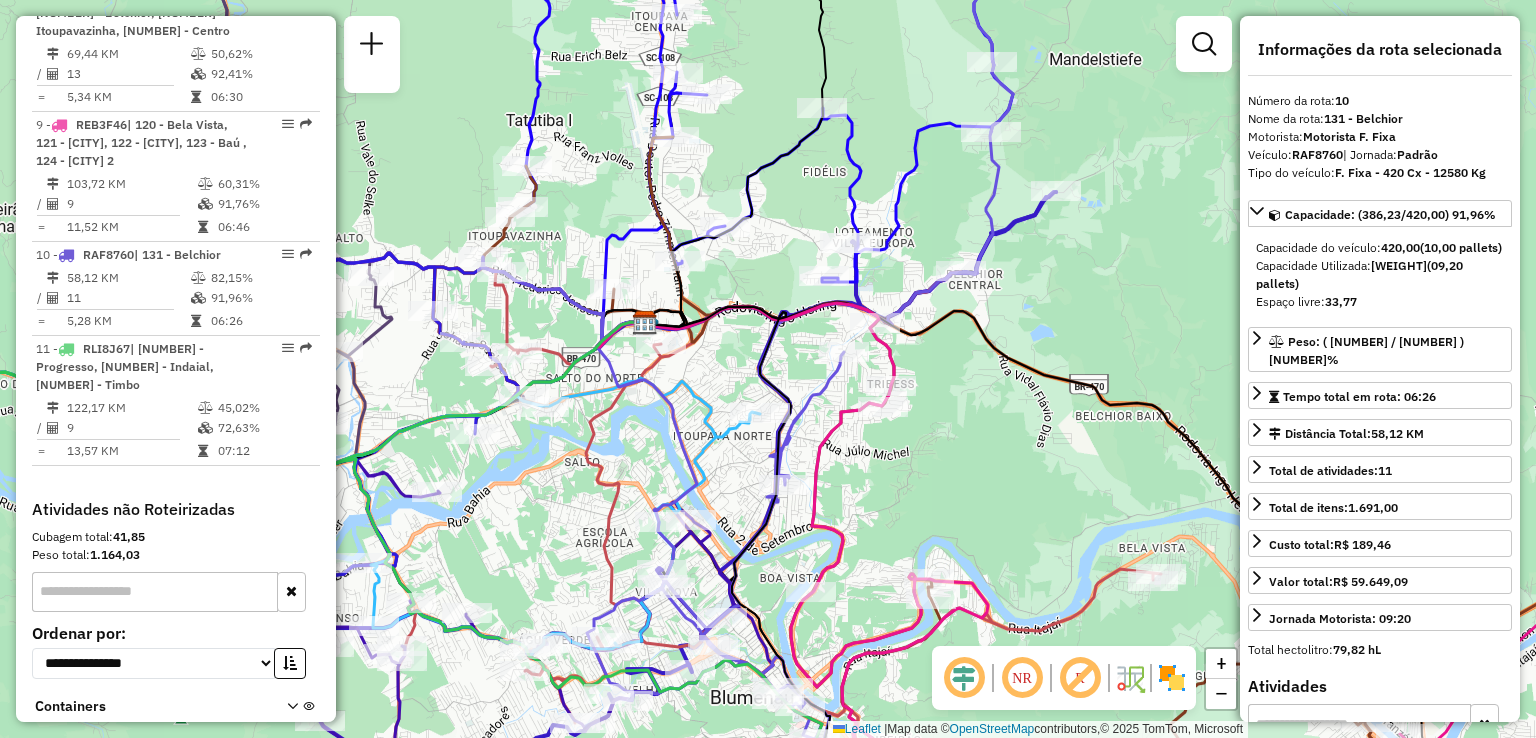 drag, startPoint x: 721, startPoint y: 165, endPoint x: 738, endPoint y: 374, distance: 209.69025 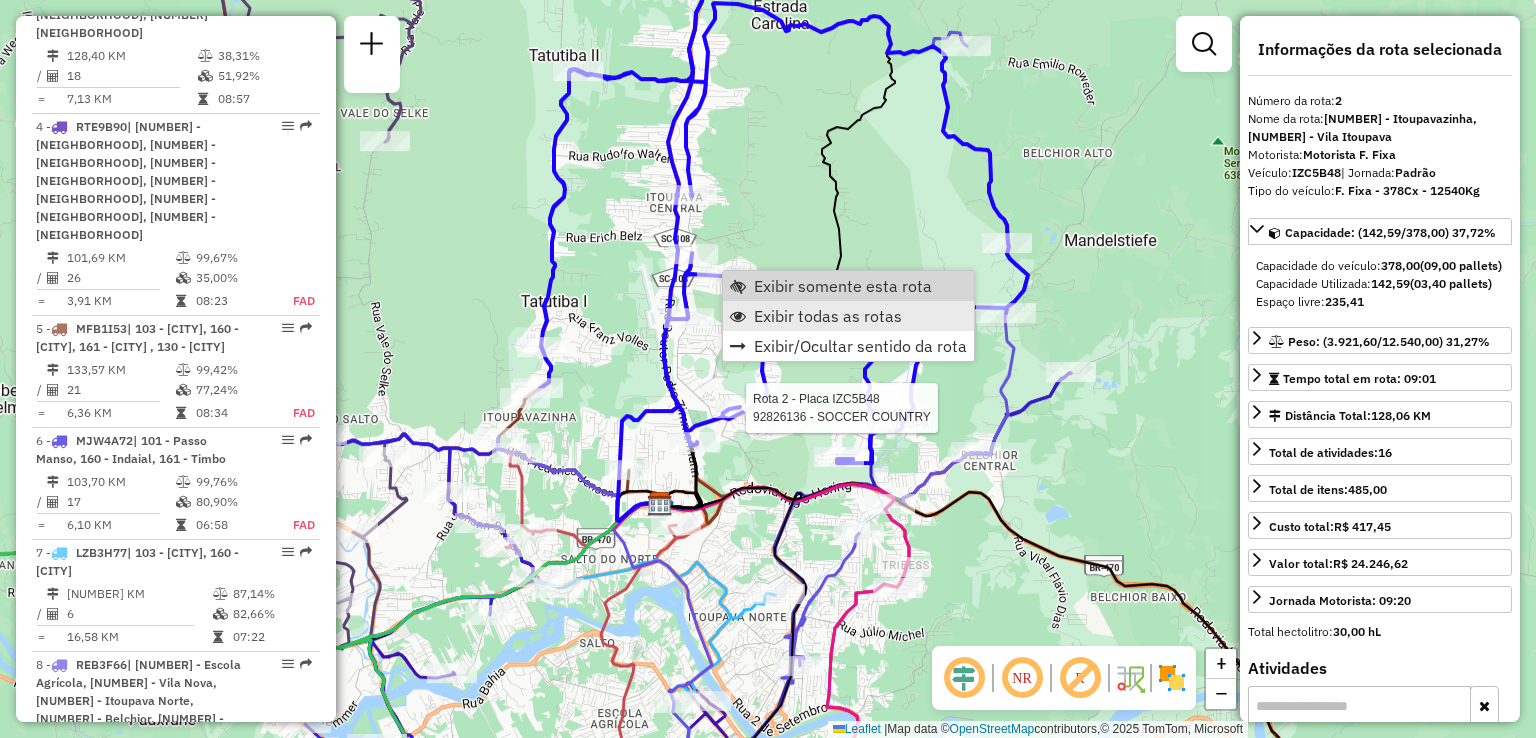 scroll, scrollTop: 882, scrollLeft: 0, axis: vertical 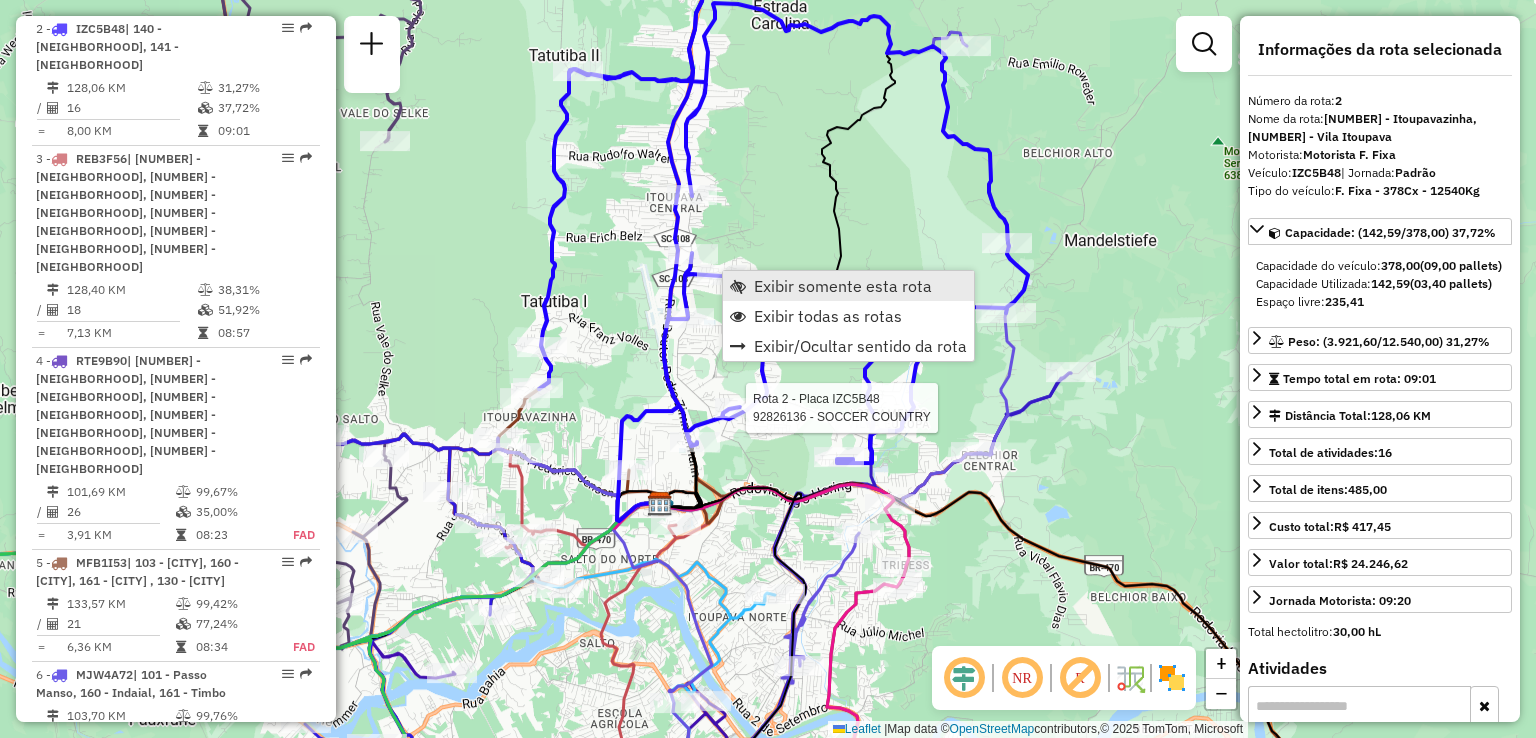 click on "Exibir somente esta rota" at bounding box center [843, 286] 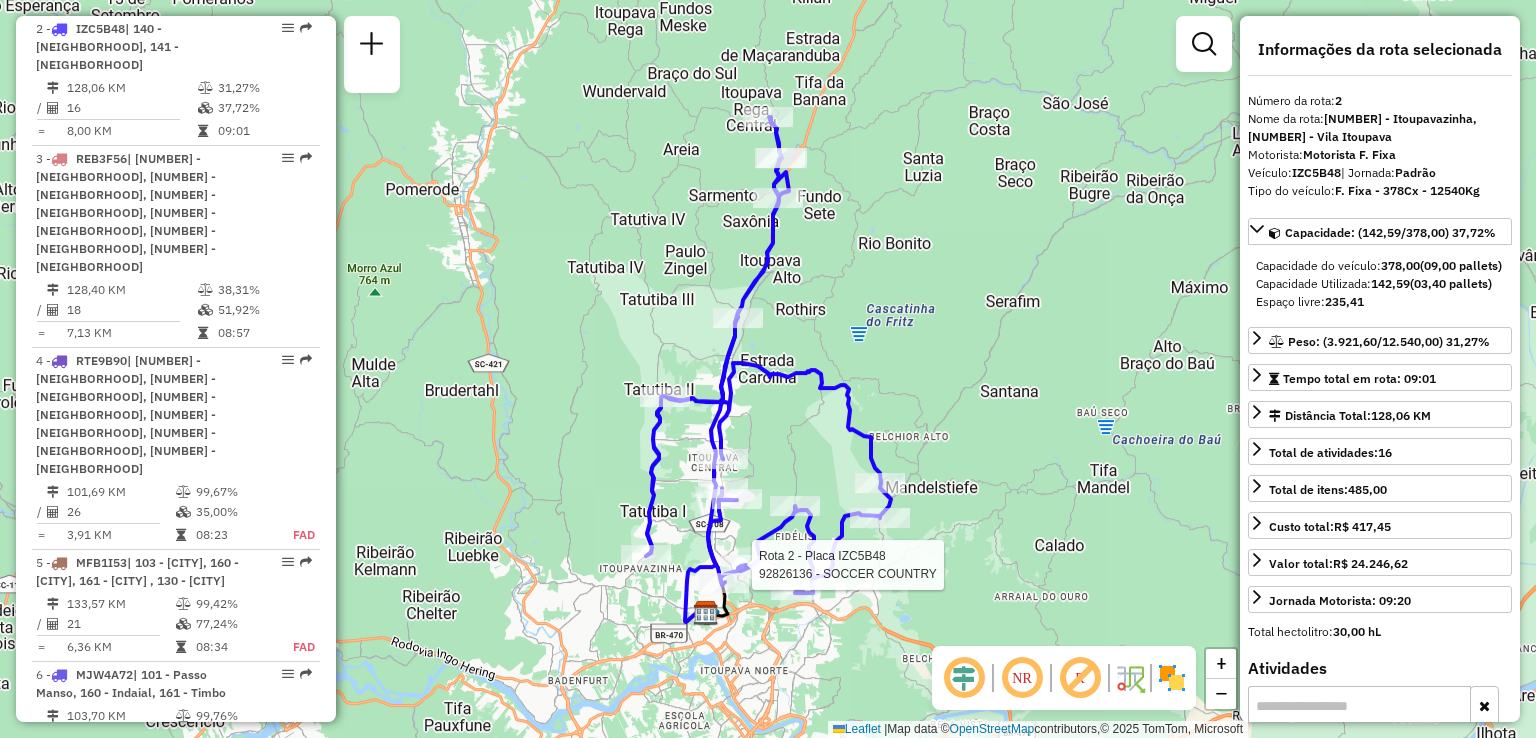 click on "Rota 2 - Placa IZC5B48 [NUMBER] - SOCCER COUNTRY Janela de atendimento Grade de atendimento Capacidade Transportadoras Veículos Cliente Pedidos Rotas Selecione os dias de semana para filtrar as janelas de atendimento Seg Ter Qua Qui Sex Sáb Dom Informe o período da janela de atendimento: De: Até: Filtrar exatamente a janela do cliente Considerar janela de atendimento padrão Seg Ter Qua Qui Sex Sáb Dom Considerar clientes sem dia de atendimento cadastrado Clientes fora do dia de atendimento selecionado Filtrar as atividades entre os valores definidos abaixo: Peso mínimo: Peso máximo: Cubagem mínima: Cubagem máxima: De: Até: Filtrar as atividades entre o tempo de atendimento definido abaixo: De: Até: Considerar capacidade total dos clientes não roteirizados Transportadora: Selecione um ou mais itens Tipo de veículo: Selecione um ou mais itens Veículo: Selecione um ou mais itens +" 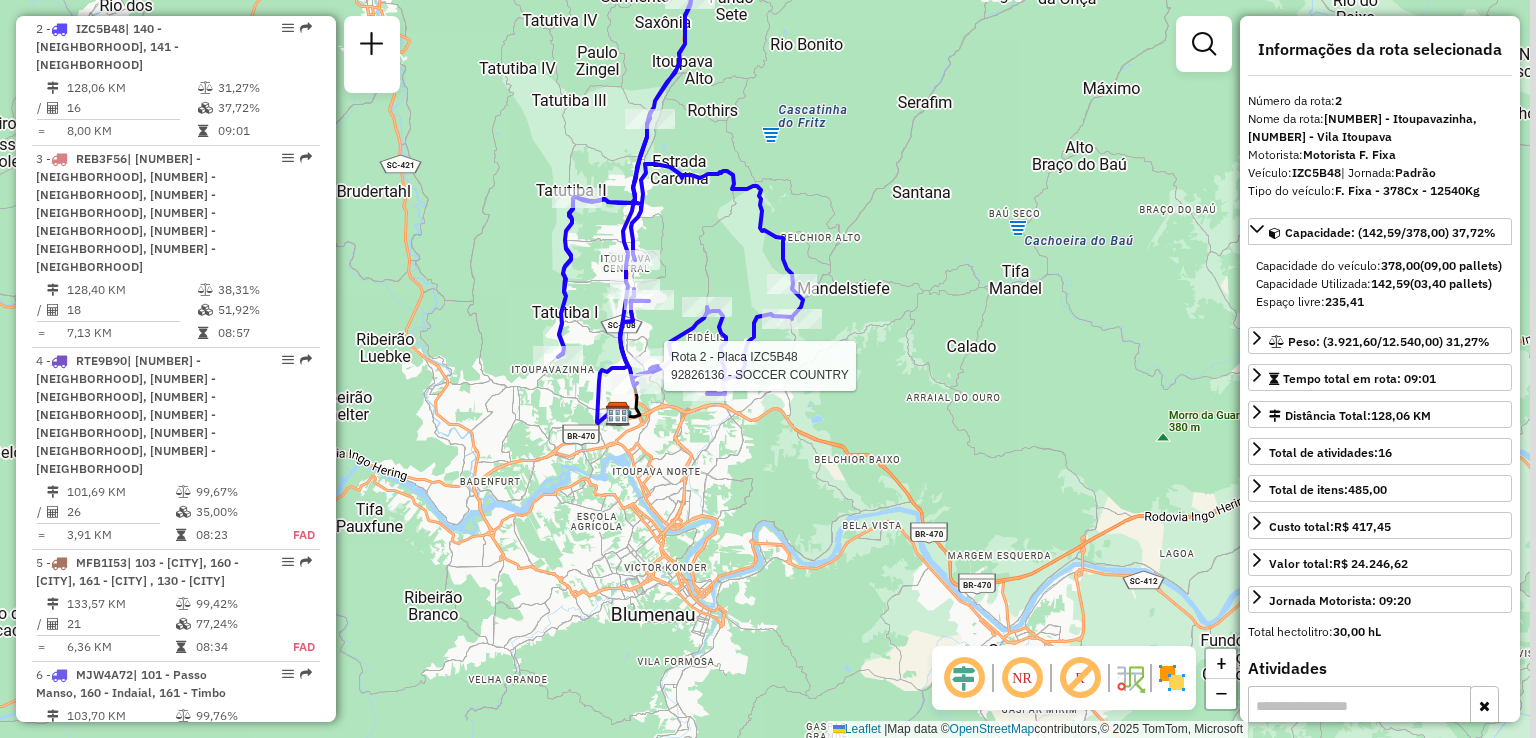 drag, startPoint x: 609, startPoint y: 370, endPoint x: 591, endPoint y: 341, distance: 34.132095 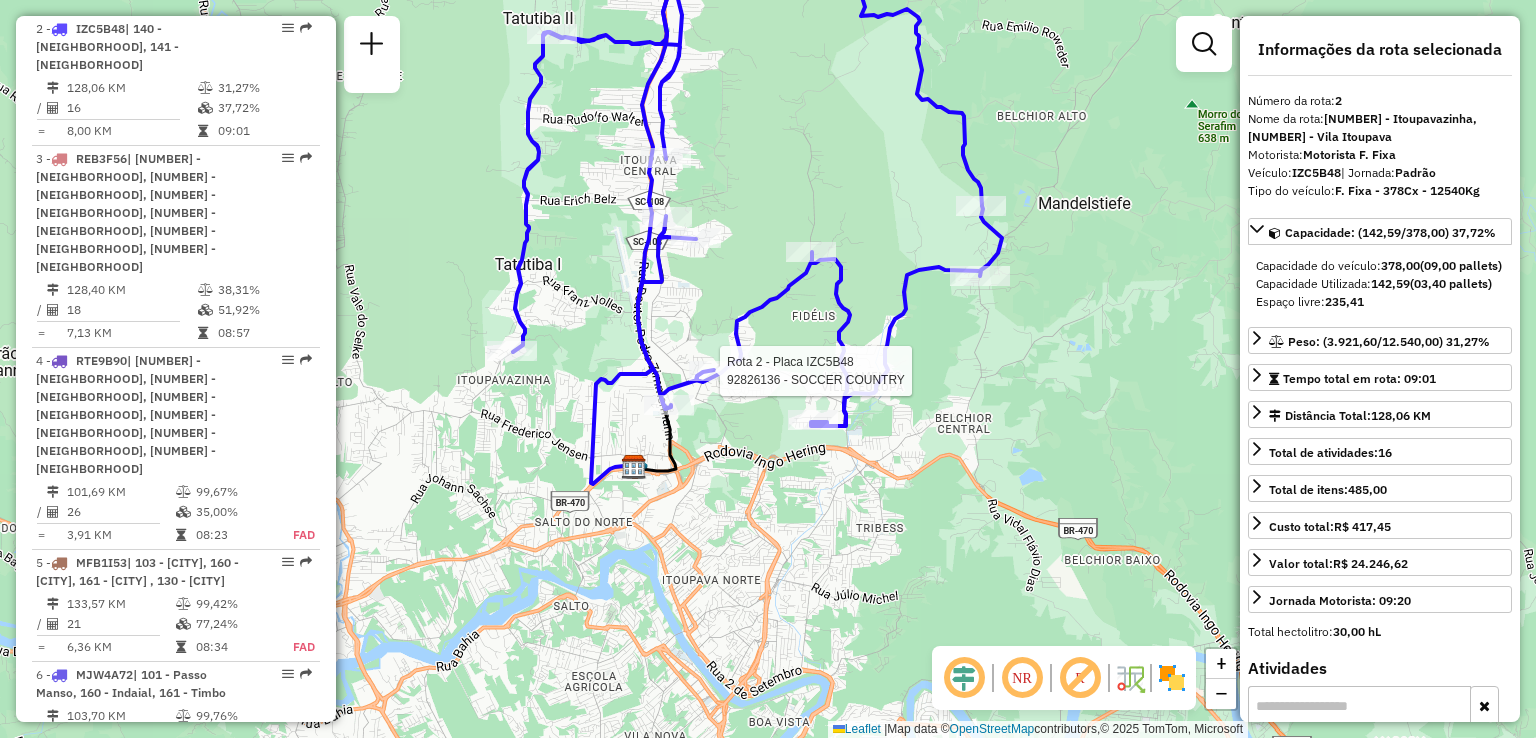 drag, startPoint x: 1032, startPoint y: 385, endPoint x: 908, endPoint y: 328, distance: 136.47343 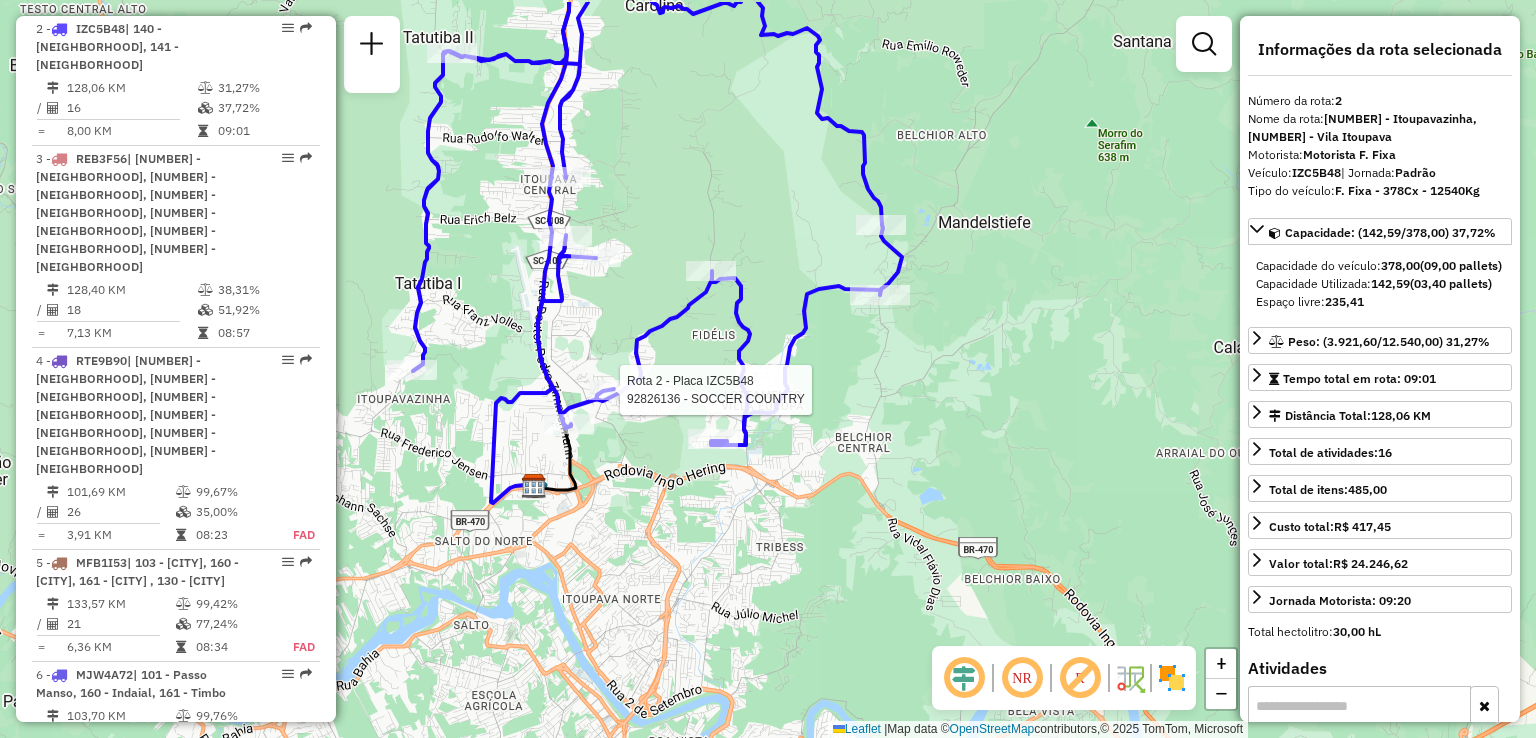 drag, startPoint x: 844, startPoint y: 324, endPoint x: 870, endPoint y: 401, distance: 81.27115 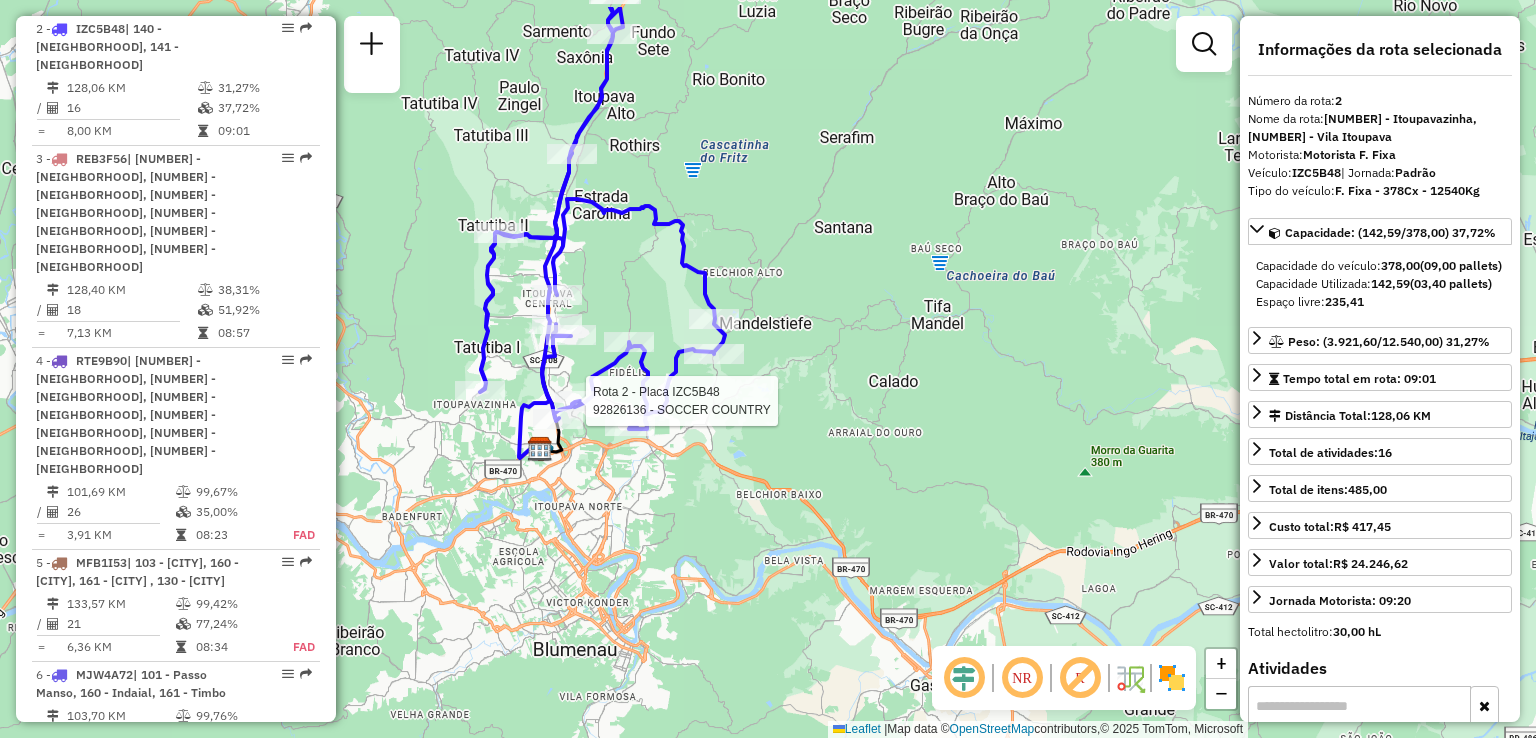 drag, startPoint x: 496, startPoint y: 357, endPoint x: 527, endPoint y: 321, distance: 47.507893 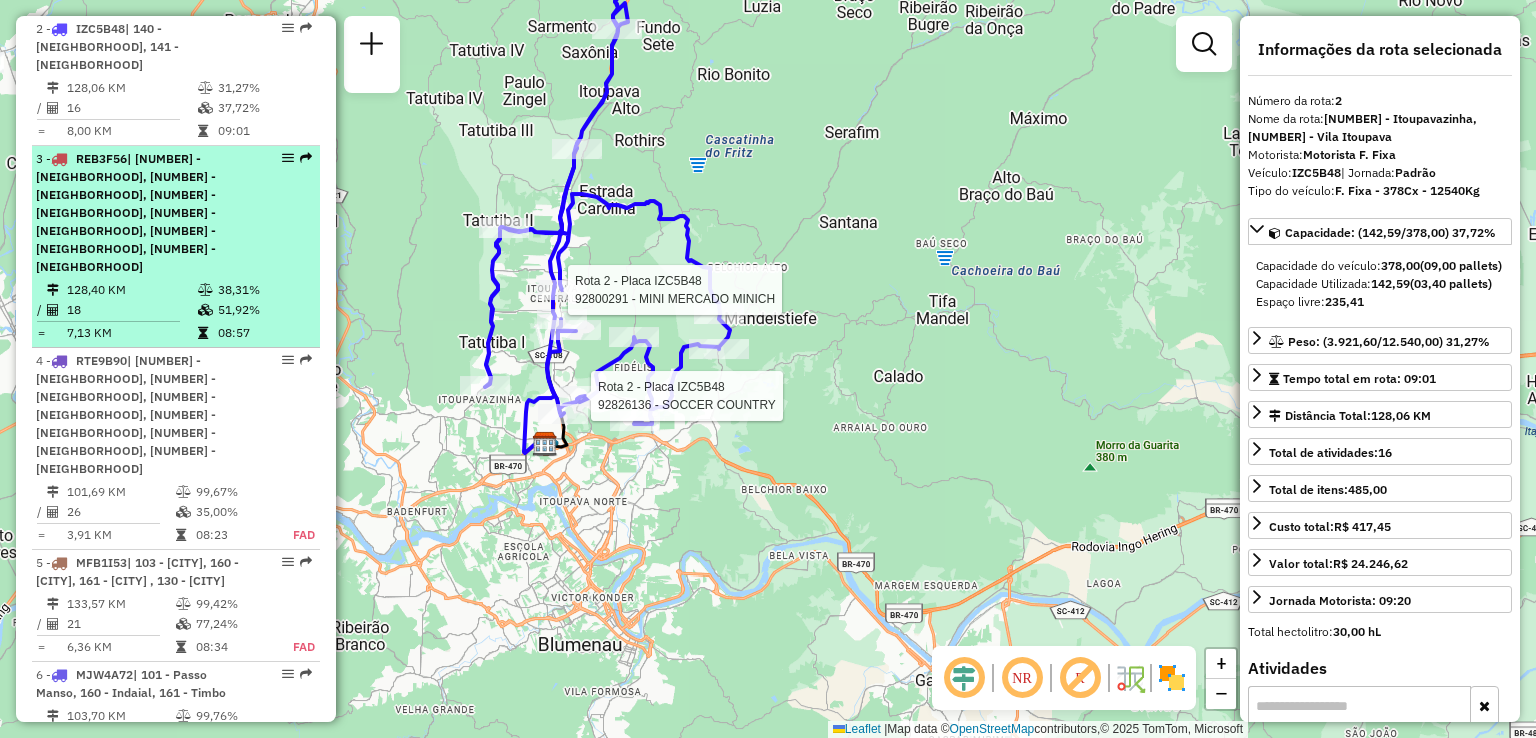 click on "| 100 - Escola Agrícola, 102 - Velha Central, 103 - Vila Nova, 110 - Progresso, 120 - Bela Vista, 131 - Belchior, 140 - Itoupavazinha, 150 - Testo Salto, 160 - Indaial" at bounding box center (126, 212) 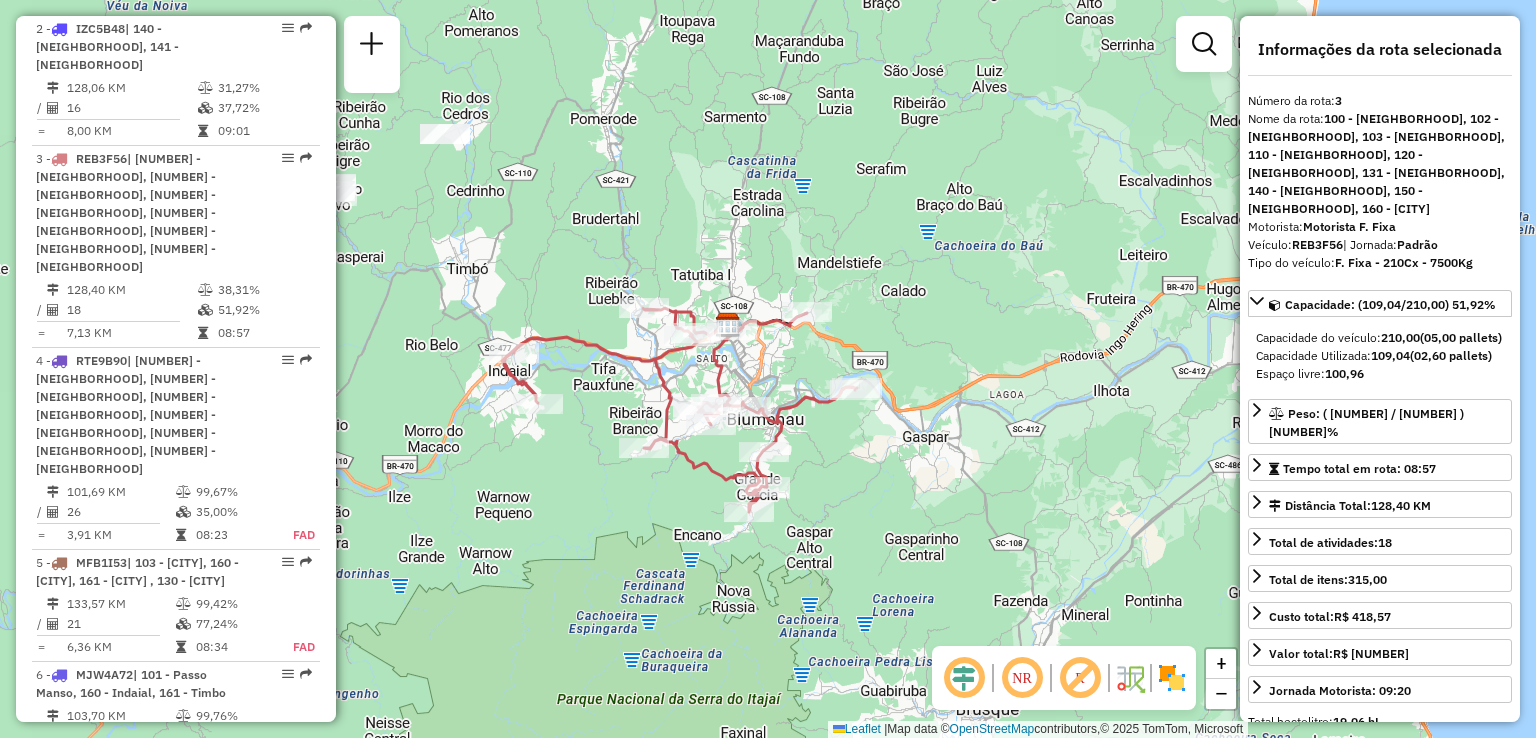 drag, startPoint x: 521, startPoint y: 280, endPoint x: 540, endPoint y: 337, distance: 60.083275 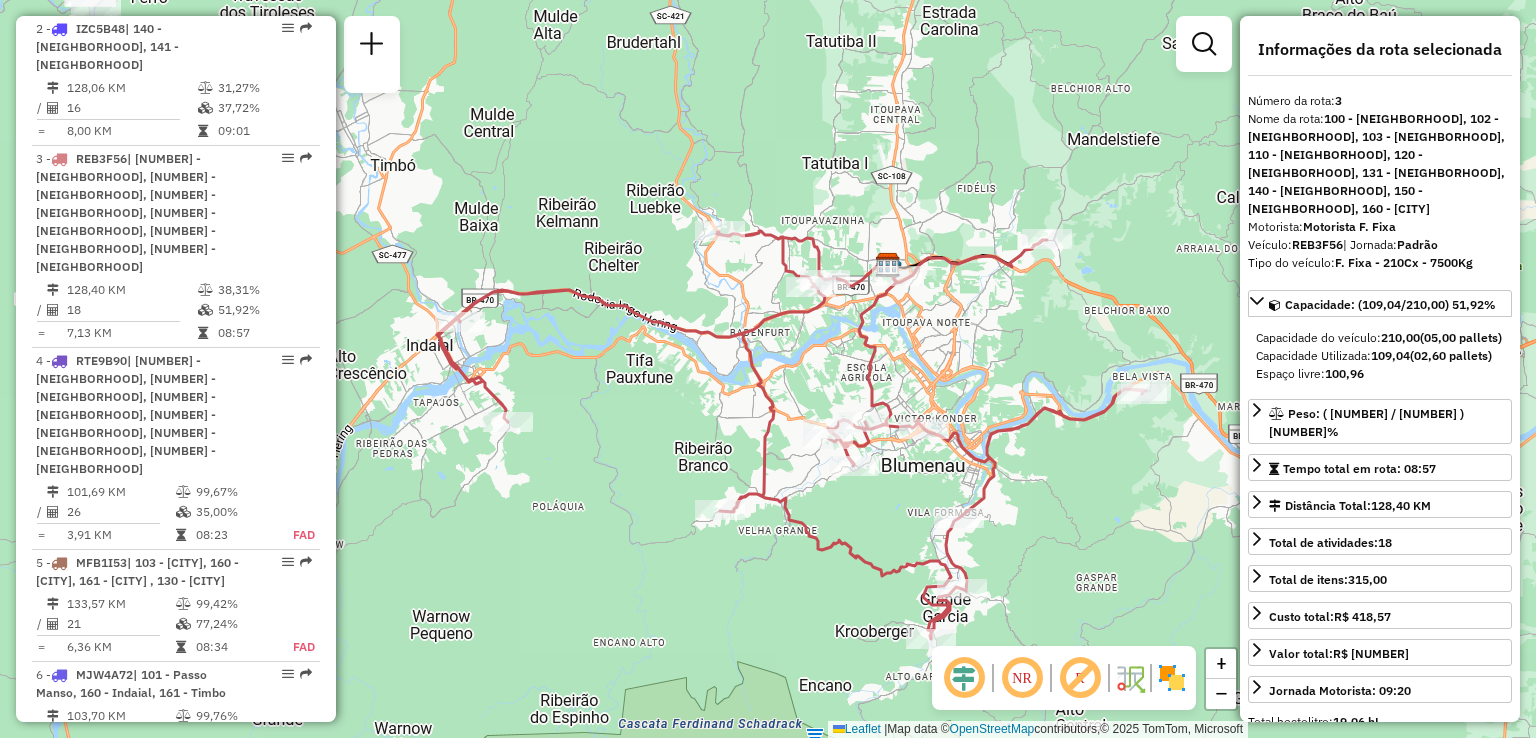drag, startPoint x: 586, startPoint y: 314, endPoint x: 420, endPoint y: 277, distance: 170.07352 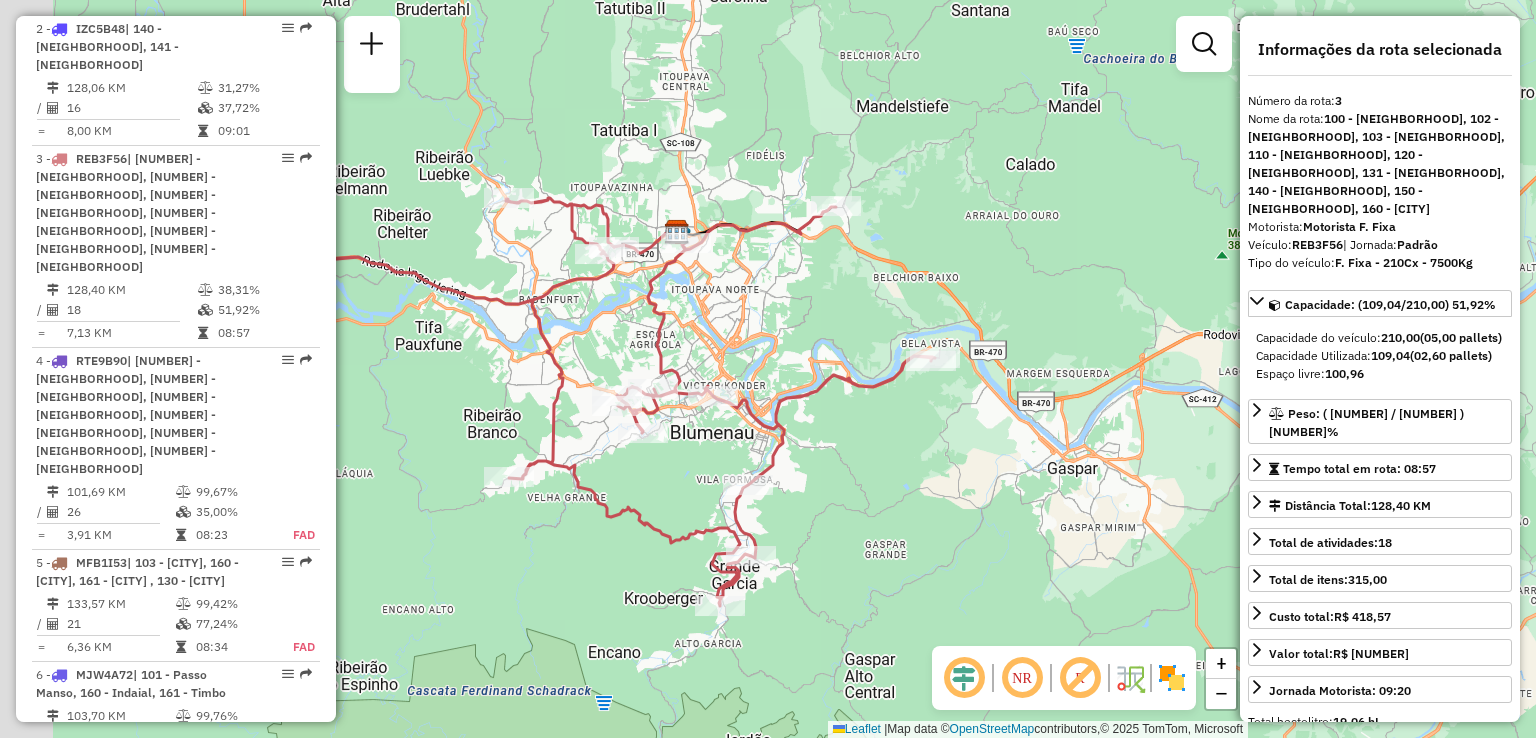 drag, startPoint x: 720, startPoint y: 309, endPoint x: 896, endPoint y: 360, distance: 183.24028 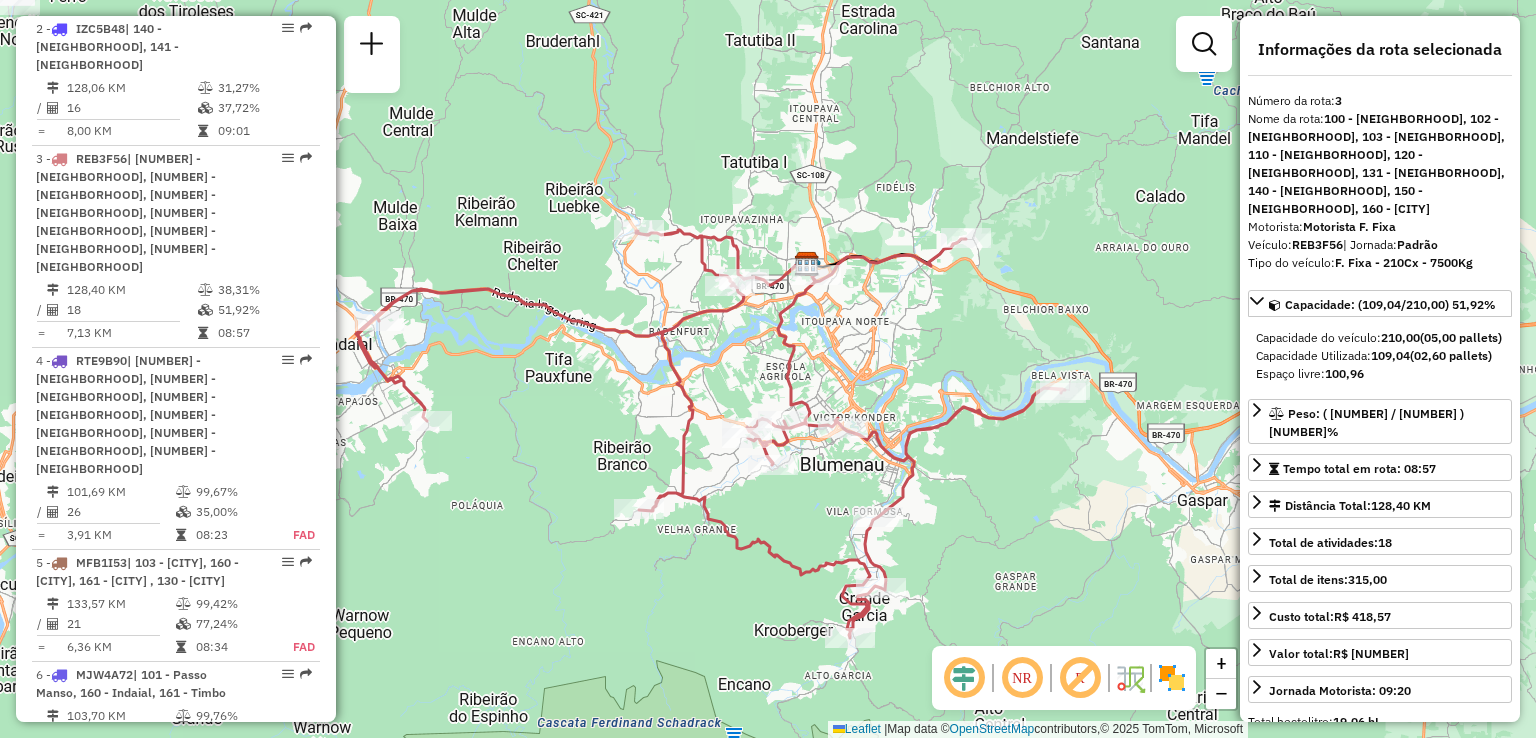drag, startPoint x: 531, startPoint y: 357, endPoint x: 761, endPoint y: 317, distance: 233.45235 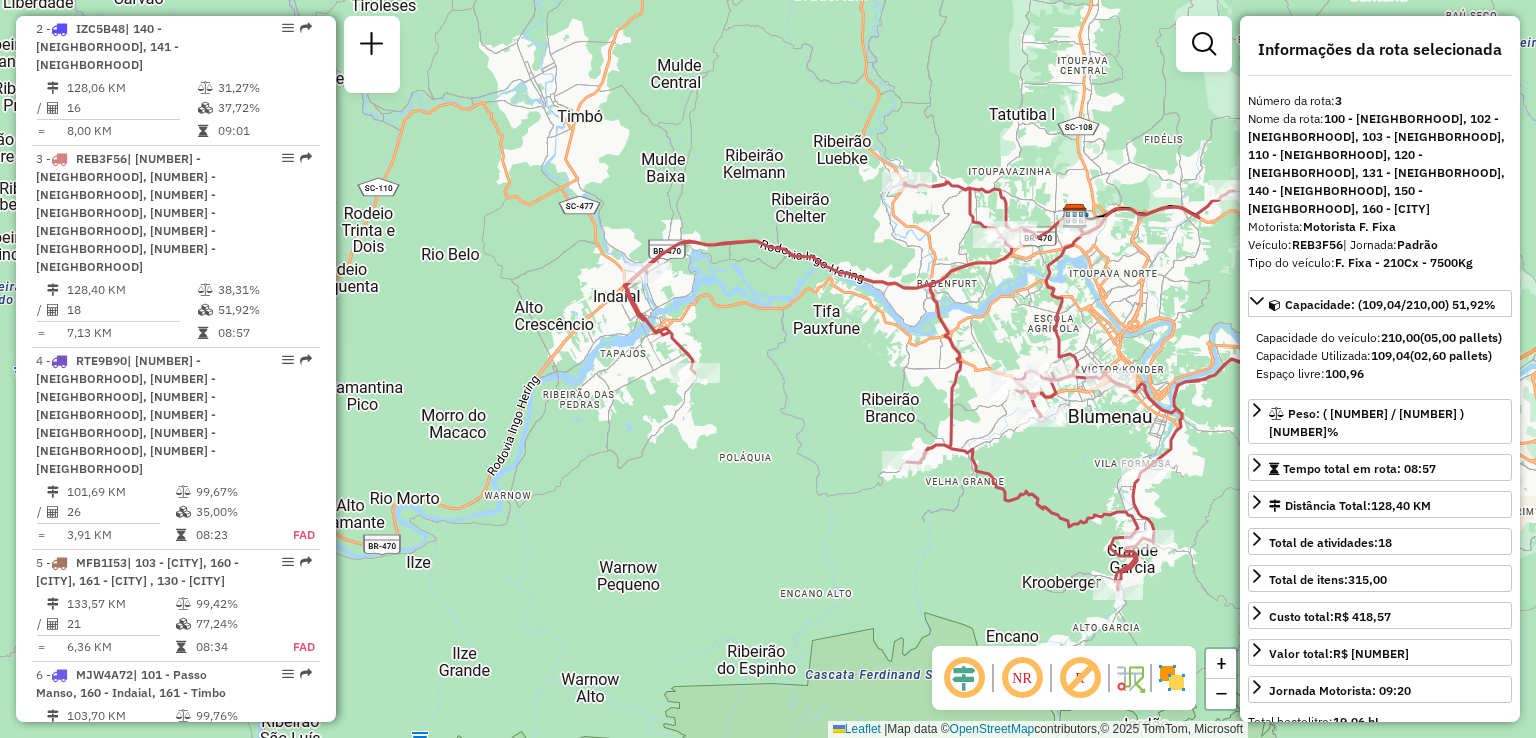 drag, startPoint x: 796, startPoint y: 362, endPoint x: 613, endPoint y: 357, distance: 183.0683 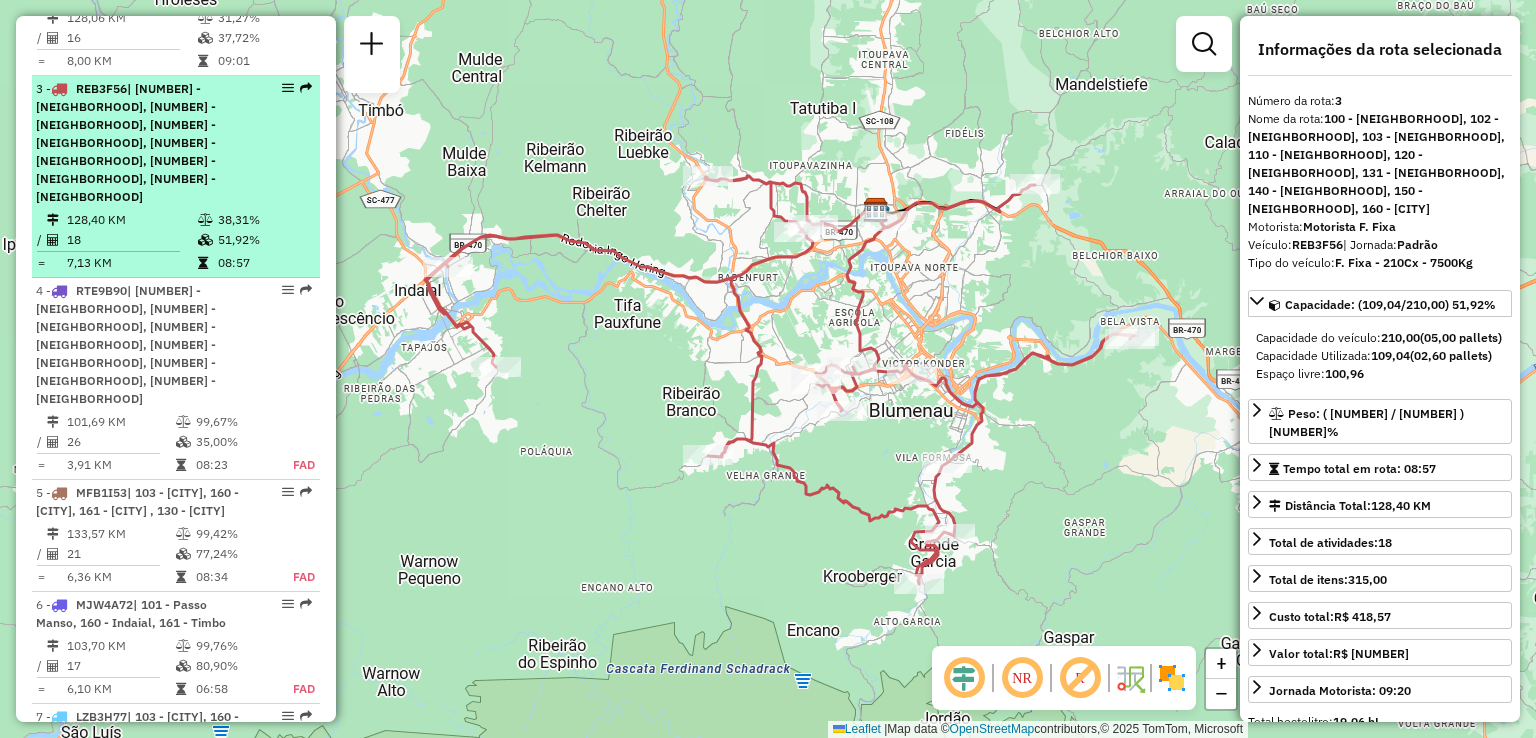 scroll, scrollTop: 982, scrollLeft: 0, axis: vertical 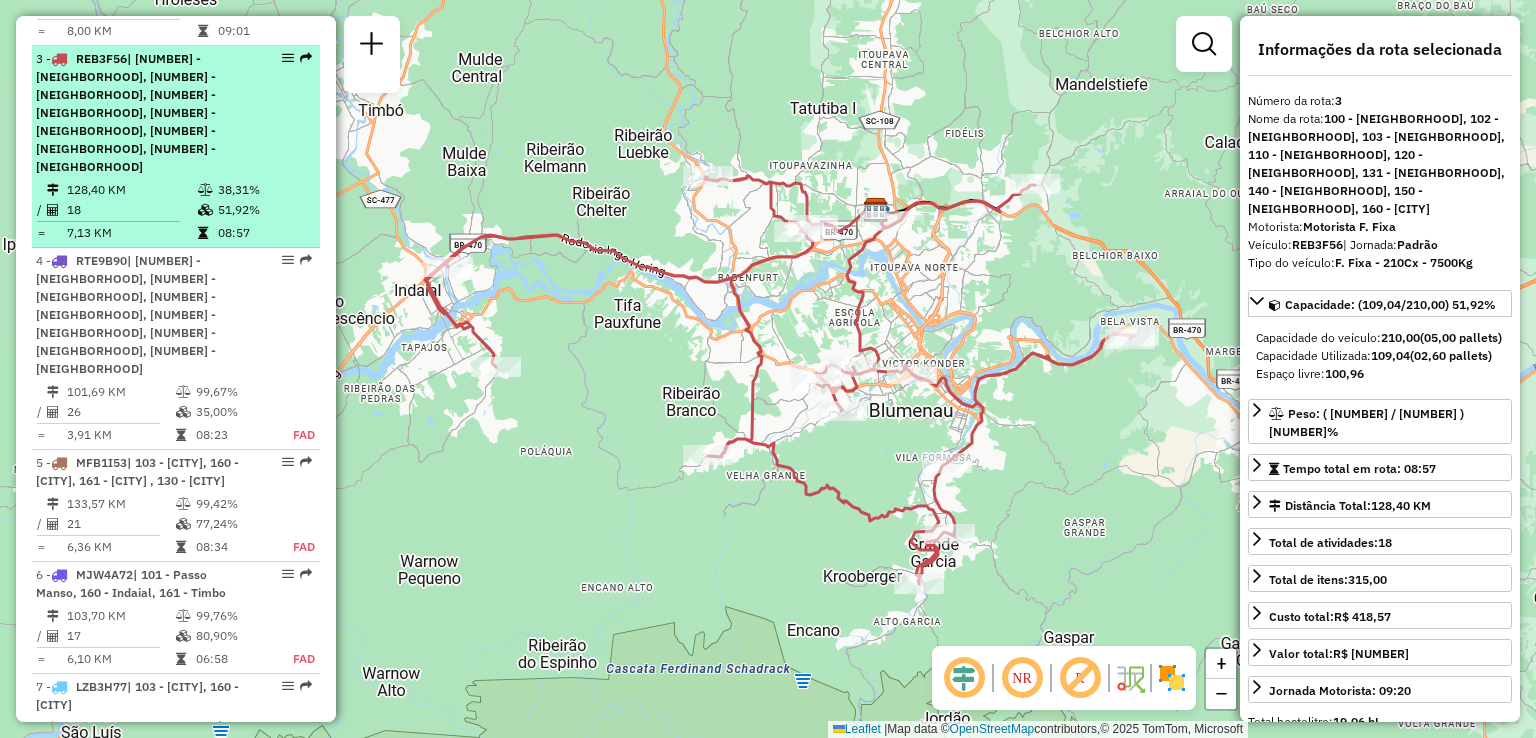 click on "| 100 - Escola Agrícola, 101 - Passo Manso, 102 - Velha Central, 103 - Vila Nova, 110 - Progresso, 900 - Centro" at bounding box center [126, 314] 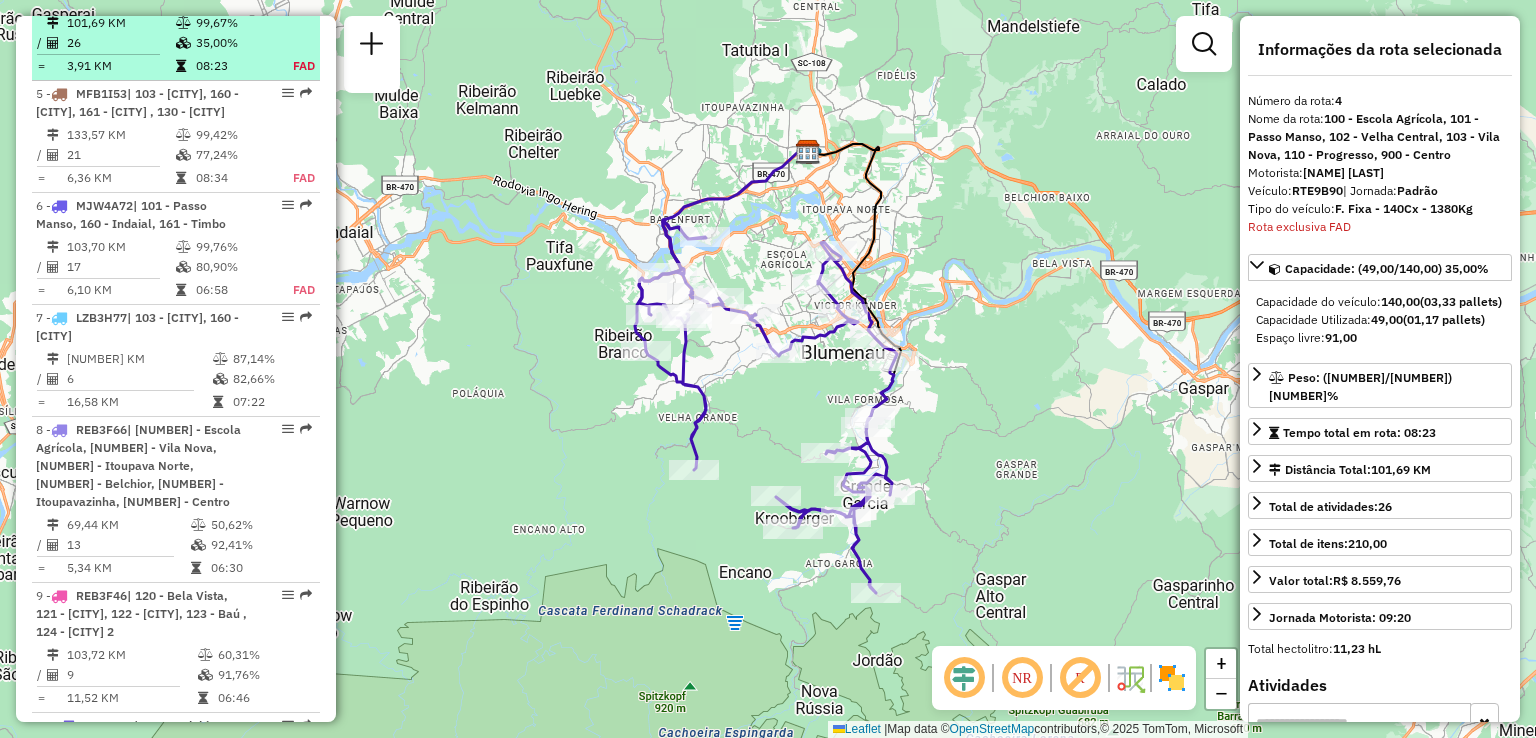 scroll, scrollTop: 1376, scrollLeft: 0, axis: vertical 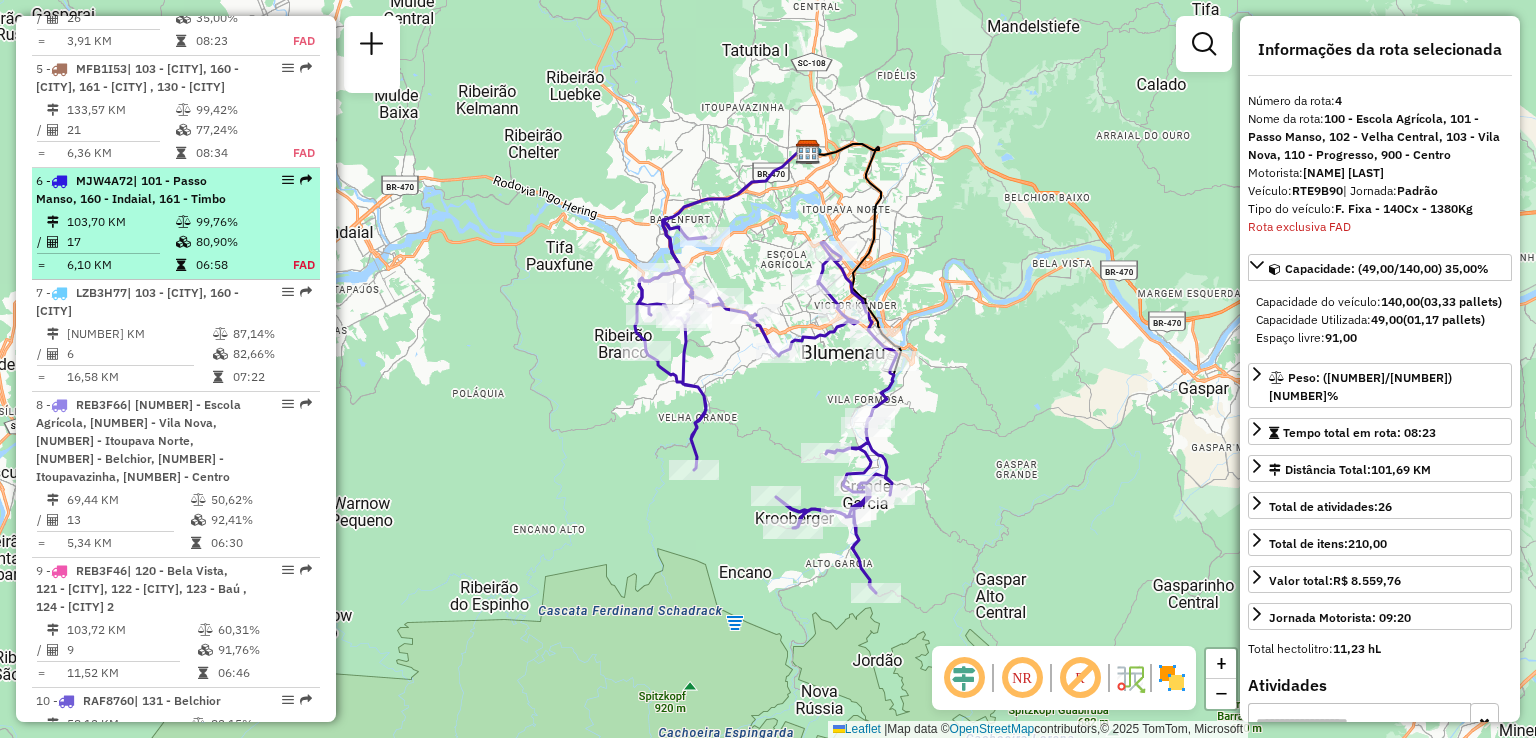 click at bounding box center [105, 253] 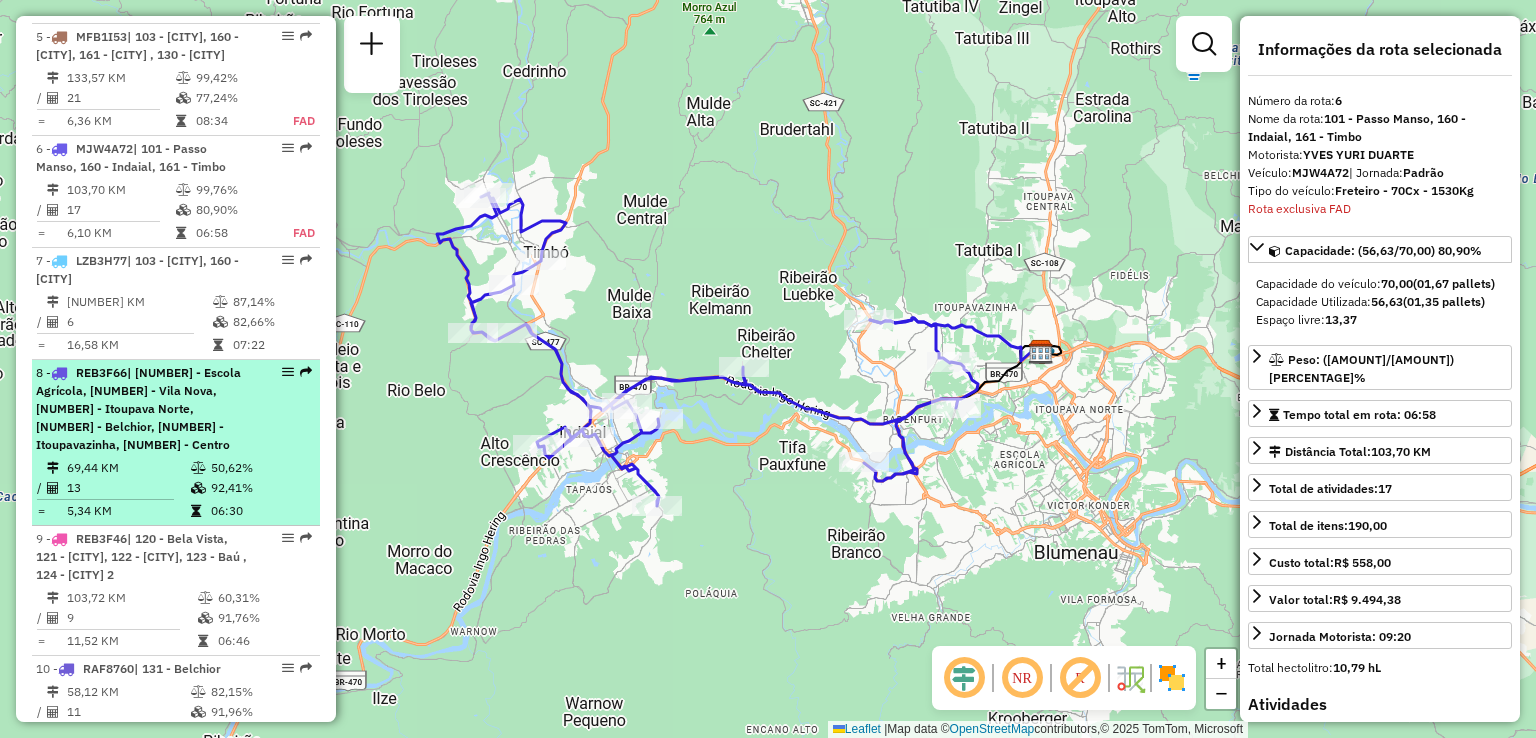 scroll, scrollTop: 1372, scrollLeft: 0, axis: vertical 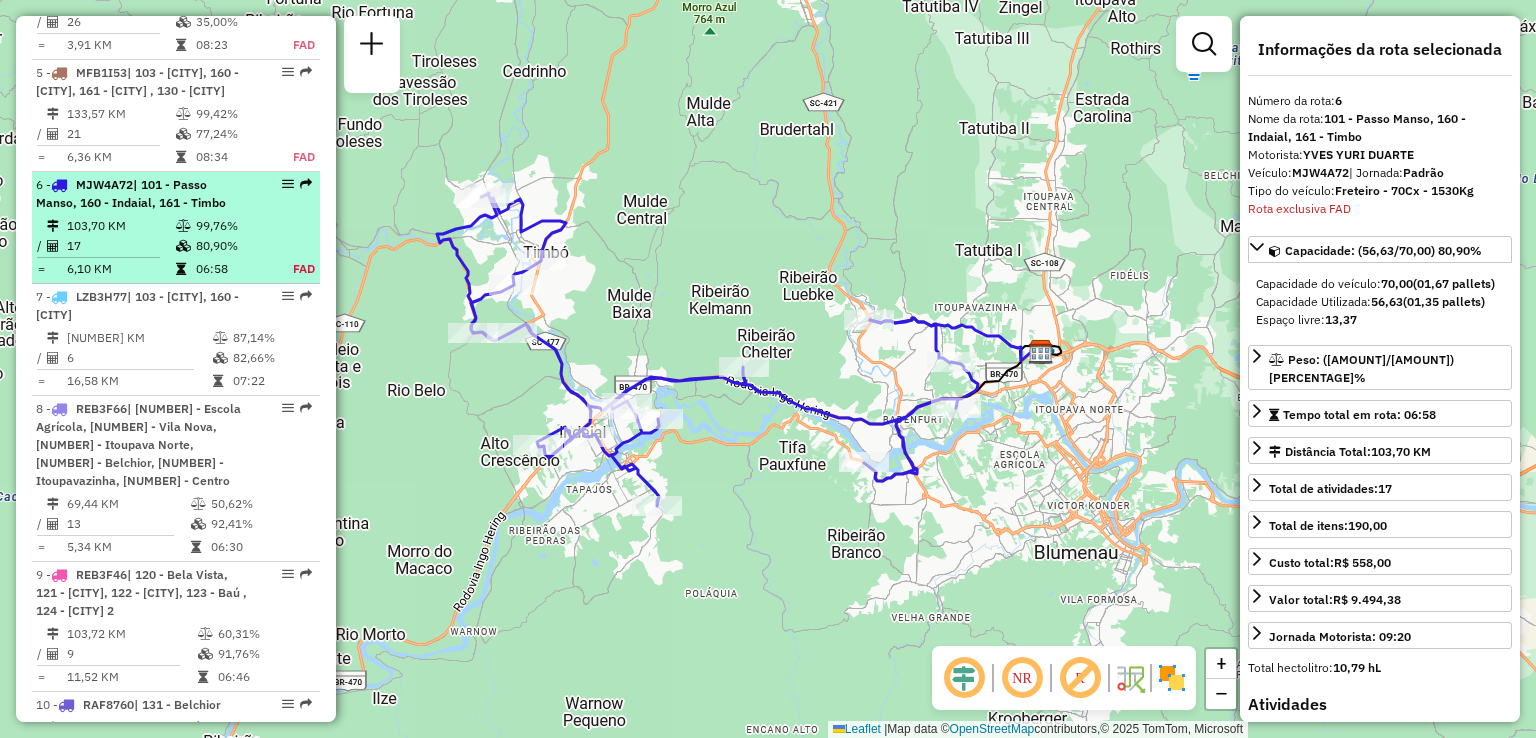 click on "103,70 KM" at bounding box center (120, 226) 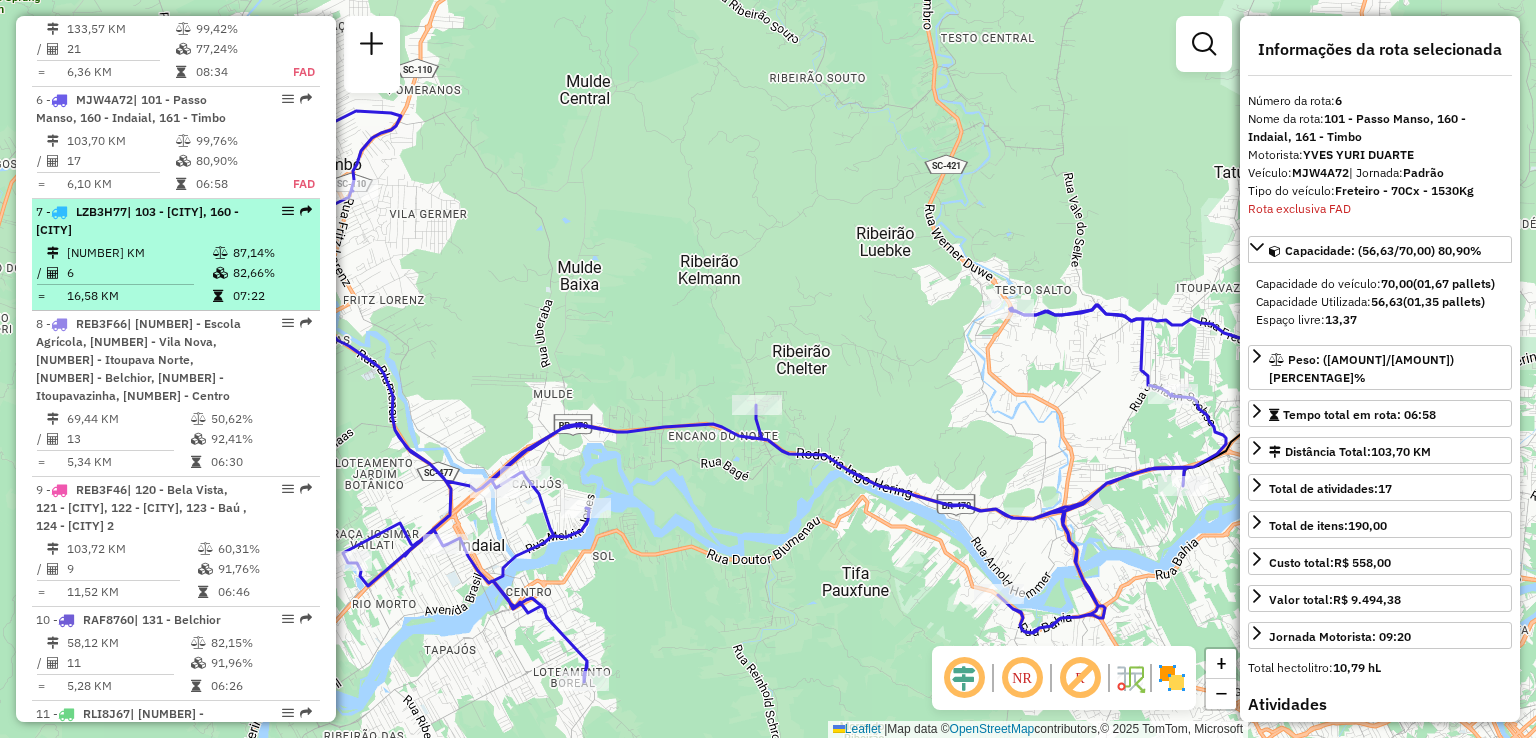 scroll, scrollTop: 1472, scrollLeft: 0, axis: vertical 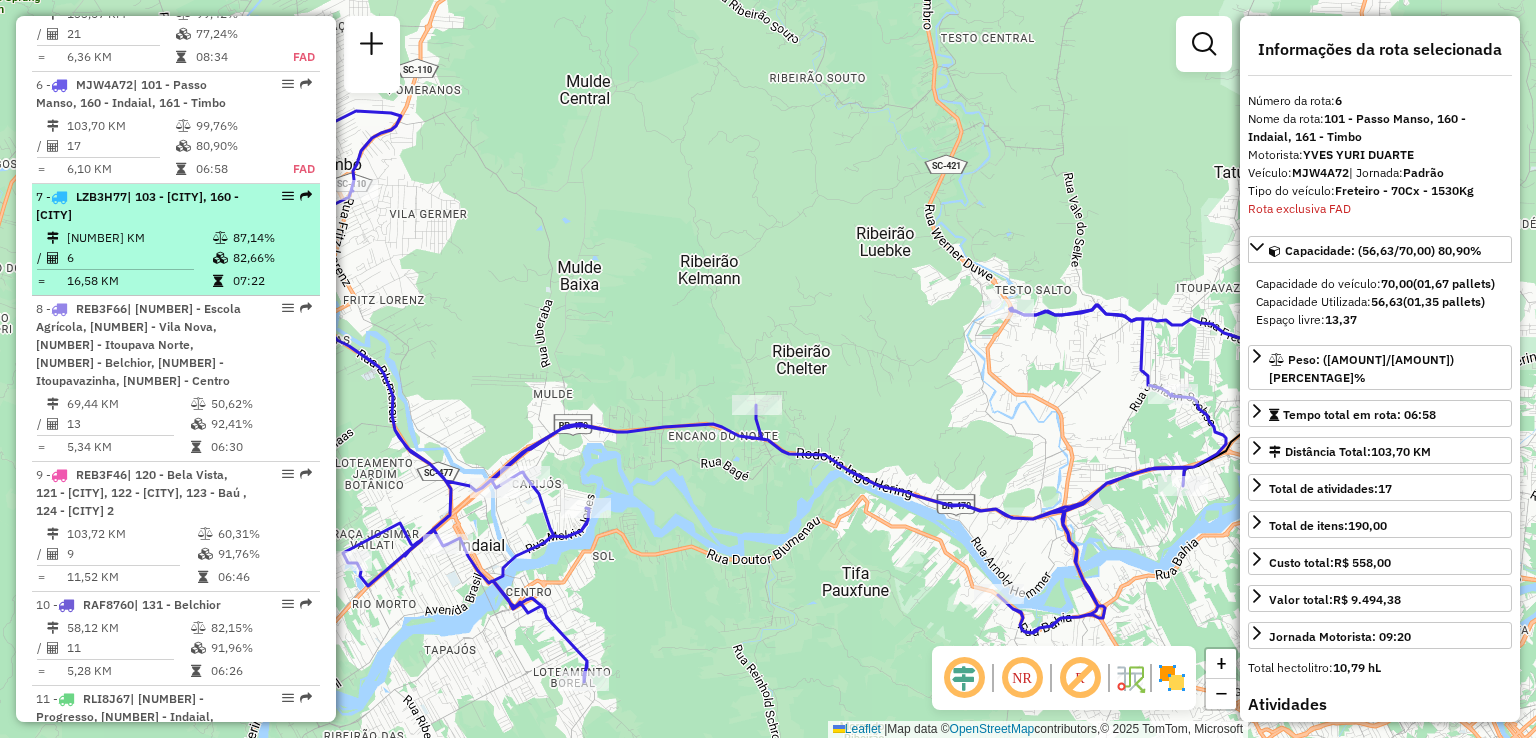 click on "99,48 KM" at bounding box center (139, 238) 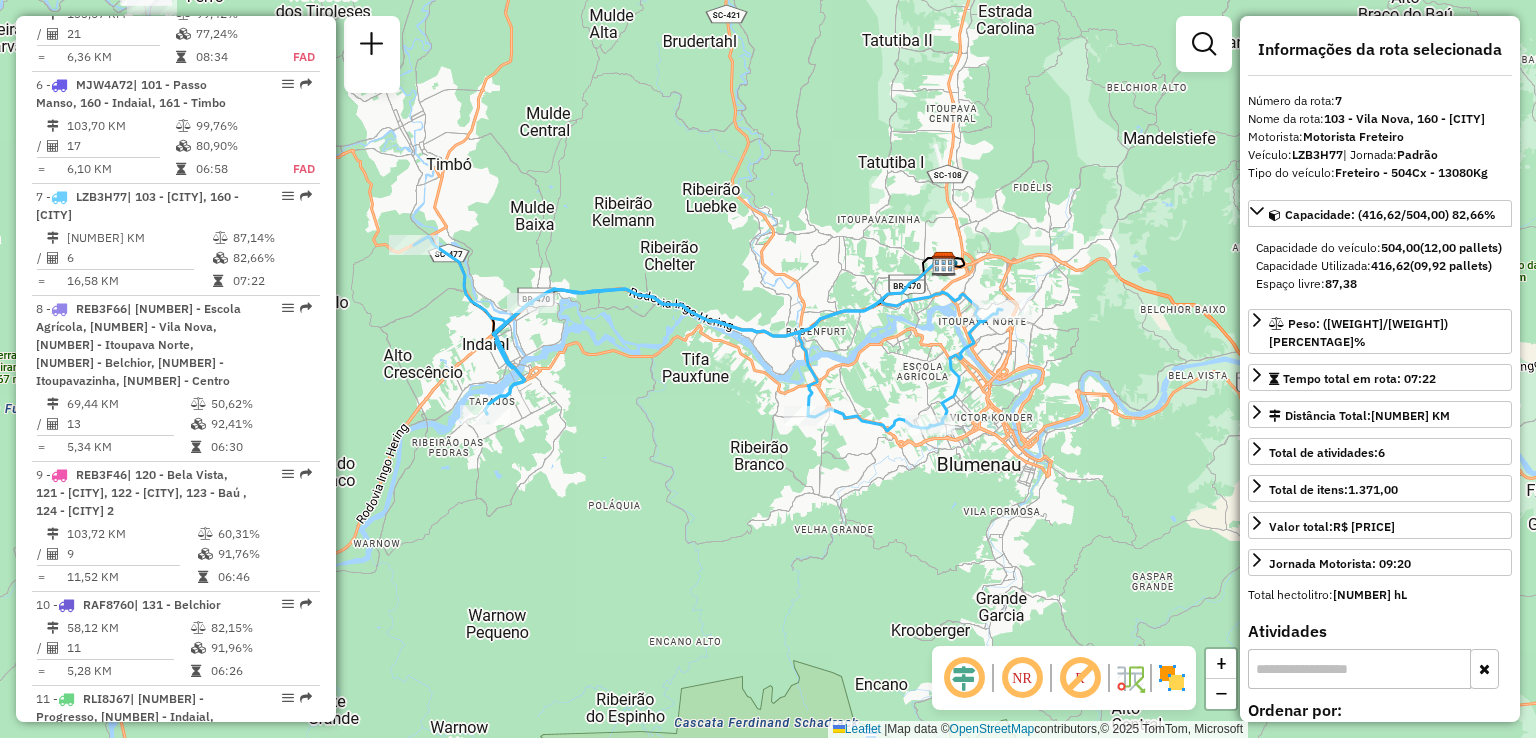 click 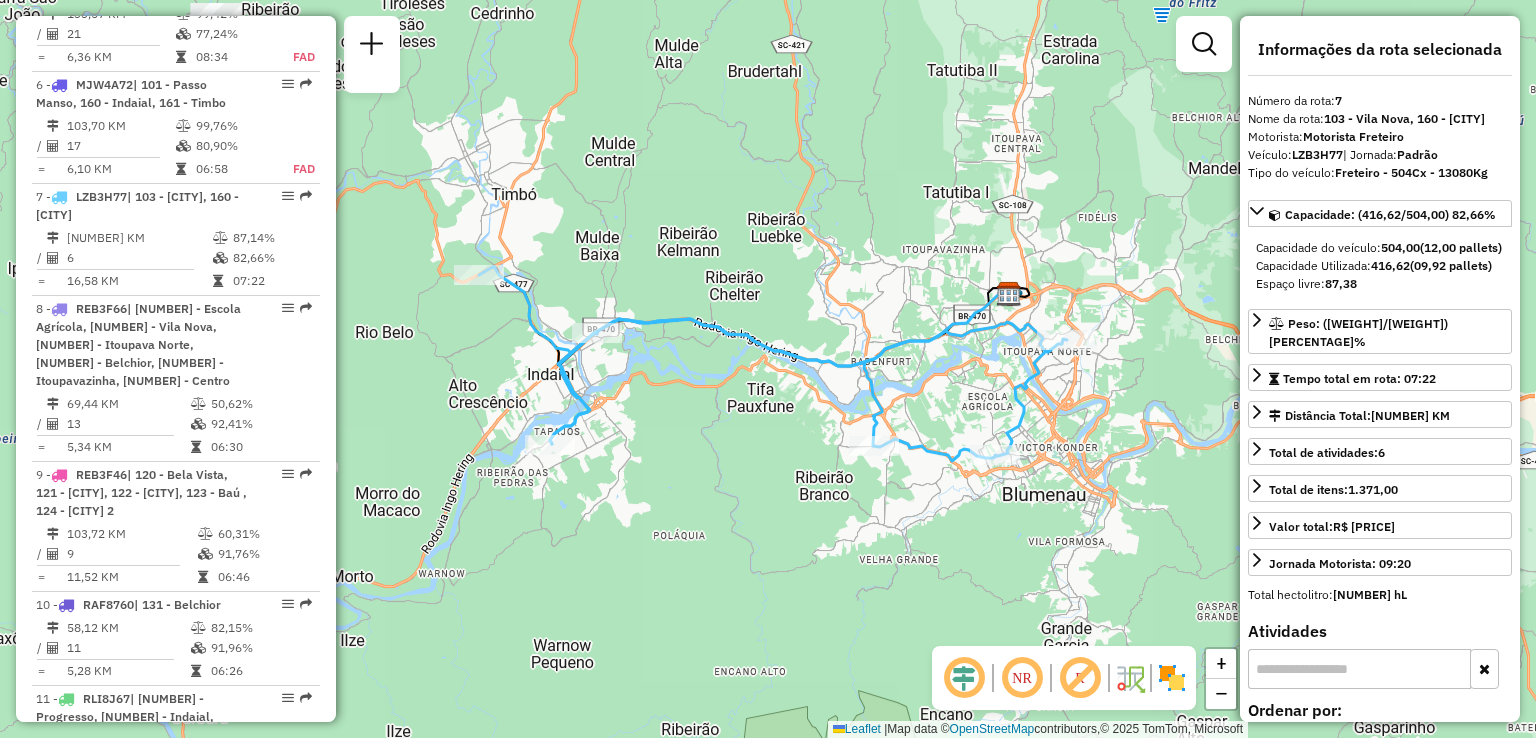 drag, startPoint x: 884, startPoint y: 395, endPoint x: 818, endPoint y: 391, distance: 66.1211 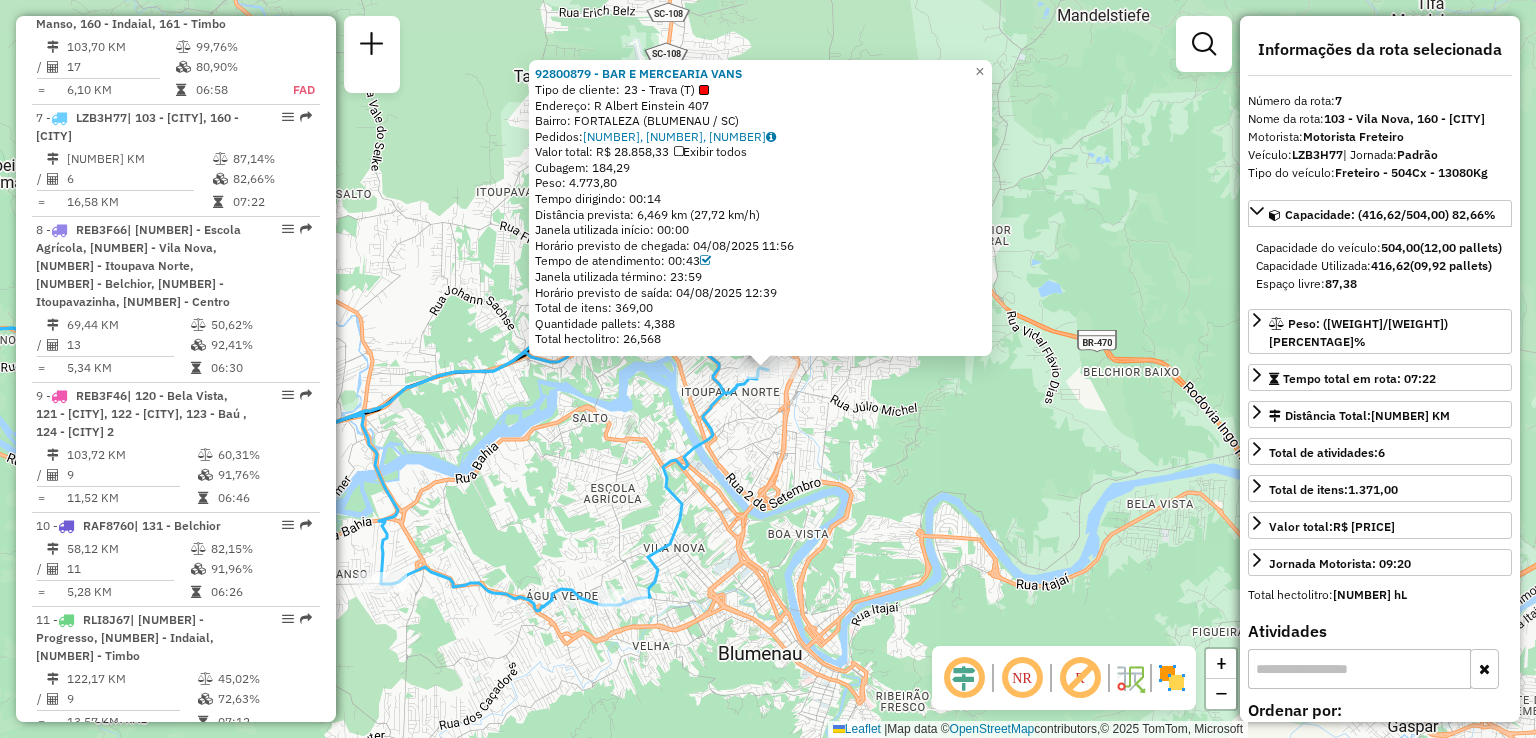 scroll, scrollTop: 1584, scrollLeft: 0, axis: vertical 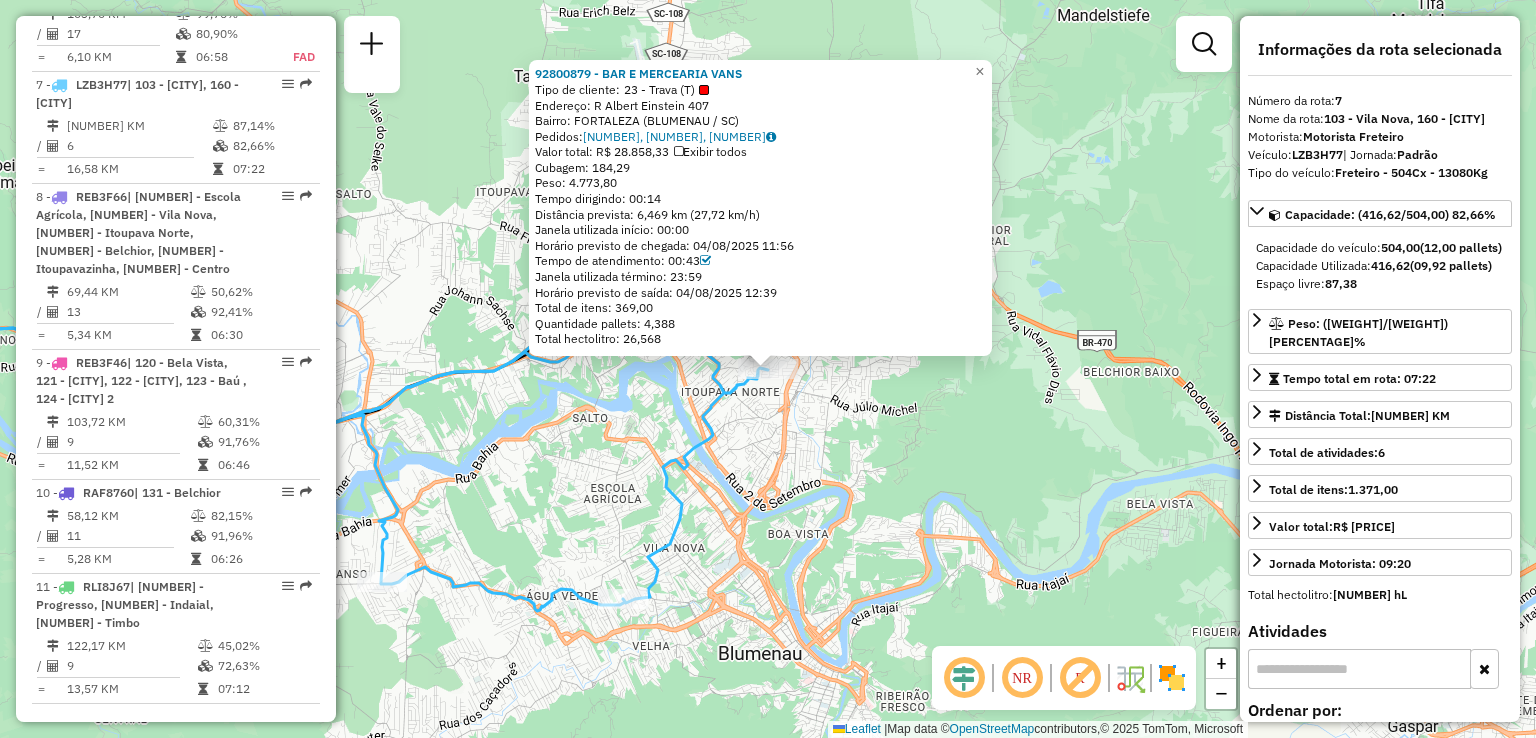 click on "[NUMBER] - BAR E MERCEARIA VANS Tipo de cliente: 23 - Trava (T) Endereço: R Albert Einstein 407 Bairro: FORTALEZA ([CITY] / [STATE]) Pedidos: 04313625, 04313830, 04313829 Valor total: R$ 28.858,33 Exibir todos Cubagem: 184,29 Peso: 4.773,80 Tempo dirigindo: 00:14 Distância prevista: 6,469 km (27,72 km/h) Janela utilizada início: 00:00 Horário previsto de chegada: 04/08/2025 11:56 Tempo de atendimento: 00:43 Janela utilizada término: 23:59 Horário previsto de saída: 04/08/2025 12:39 Total de itens: 369,00 Quantidade pallets: 4,388 Total hectolitro: 26,568 × Janela de atendimento Grade de atendimento Capacidade Transportadoras Veículos Cliente Pedidos Rotas Selecione os dias de semana para filtrar as janelas de atendimento Seg Ter Qua Qui Sex Sáb Dom Informe o período da janela de atendimento: De: Até: Filtrar exatamente a janela do cliente Considerar janela de atendimento padrão Seg Ter Qua Qui Sex Sáb Dom De: De:" 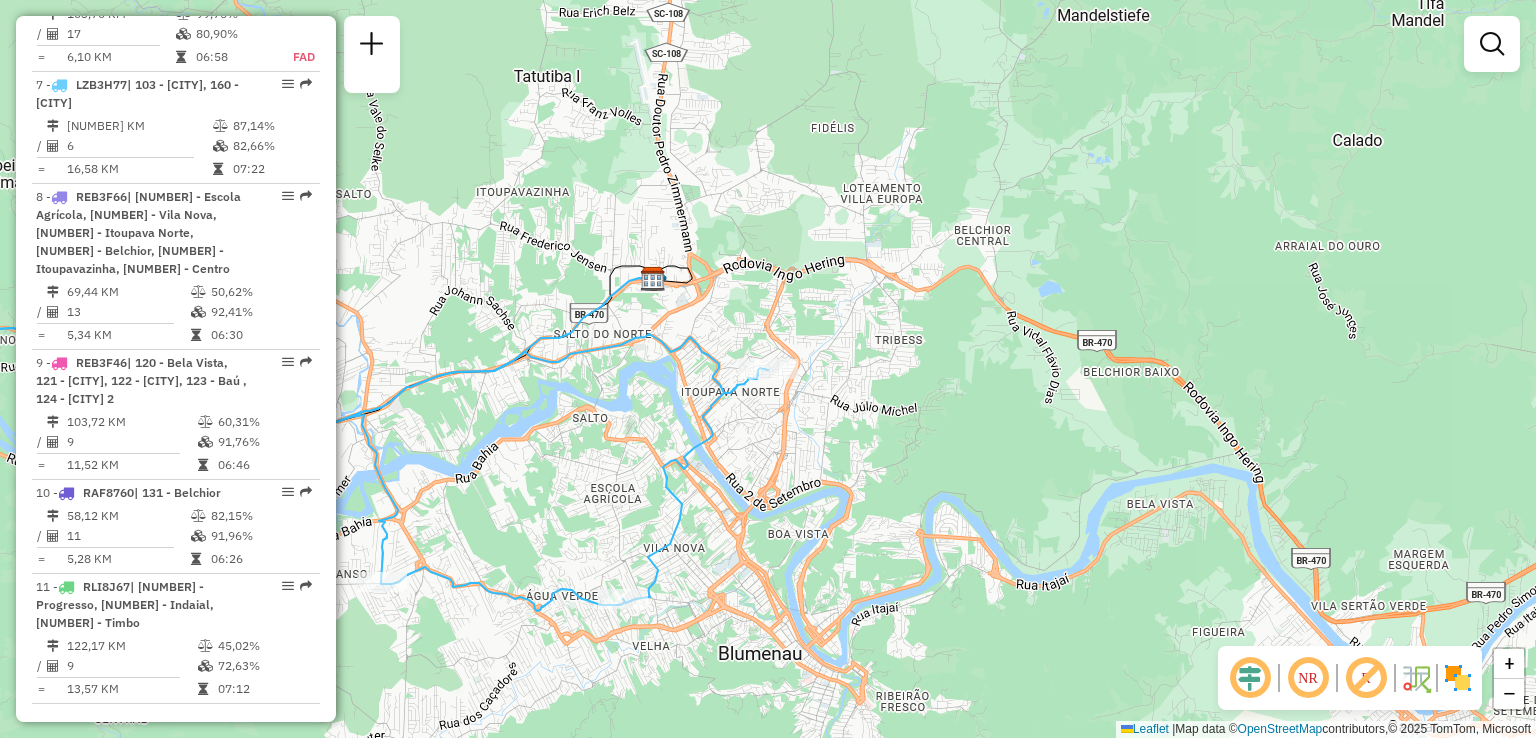 click on "Janela de atendimento Grade de atendimento Capacidade Transportadoras Veículos Cliente Pedidos  Rotas Selecione os dias de semana para filtrar as janelas de atendimento  Seg   Ter   Qua   Qui   Sex   Sáb   Dom  Informe o período da janela de atendimento: De: Até:  Filtrar exatamente a janela do cliente  Considerar janela de atendimento padrão  Selecione os dias de semana para filtrar as grades de atendimento  Seg   Ter   Qua   Qui   Sex   Sáb   Dom   Considerar clientes sem dia de atendimento cadastrado  Clientes fora do dia de atendimento selecionado Filtrar as atividades entre os valores definidos abaixo:  Peso mínimo:   Peso máximo:   Cubagem mínima:   Cubagem máxima:   De:   Até:  Filtrar as atividades entre o tempo de atendimento definido abaixo:  De:   Até:   Considerar capacidade total dos clientes não roteirizados Transportadora: Selecione um ou mais itens Tipo de veículo: Selecione um ou mais itens Veículo: Selecione um ou mais itens Motorista: Selecione um ou mais itens Nome: Rótulo:" 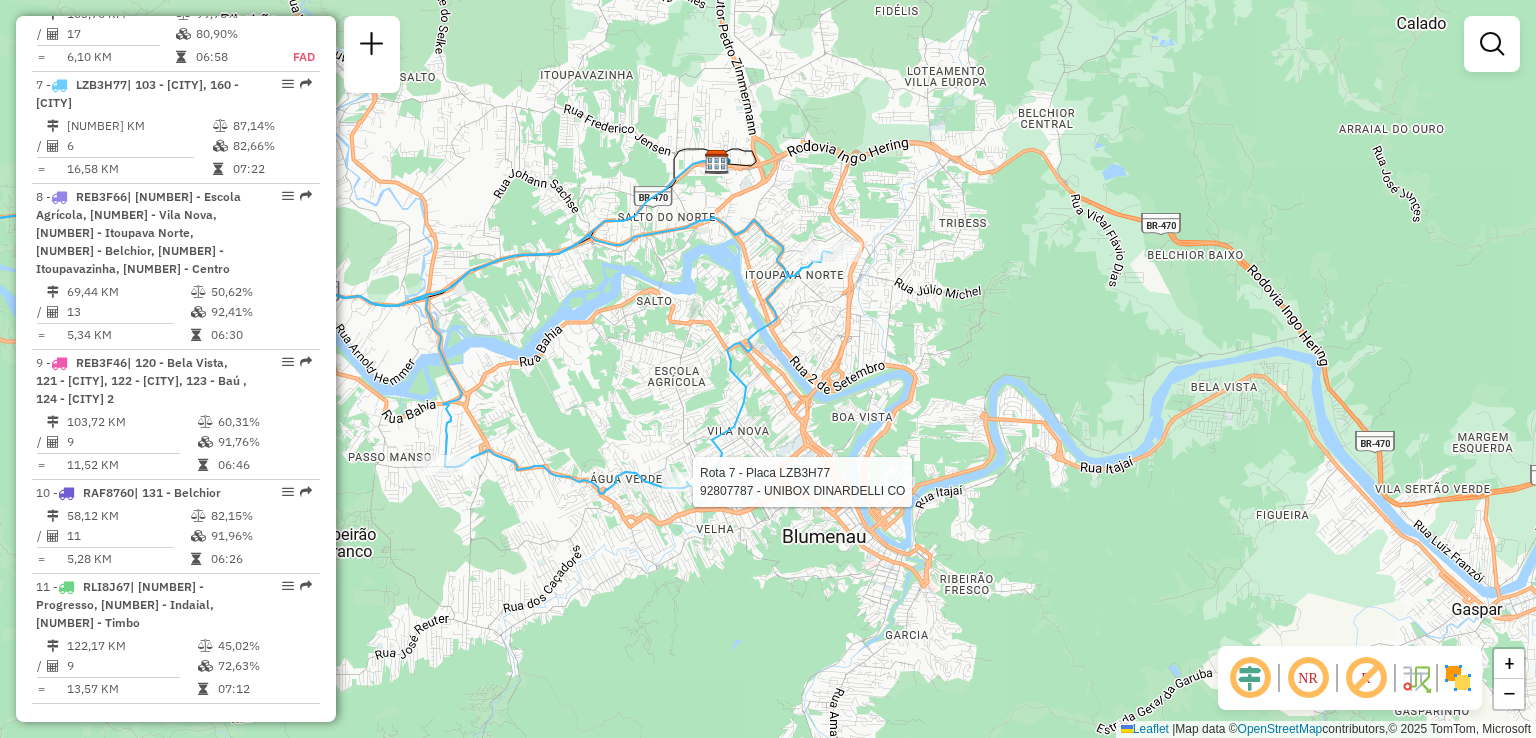 select on "**********" 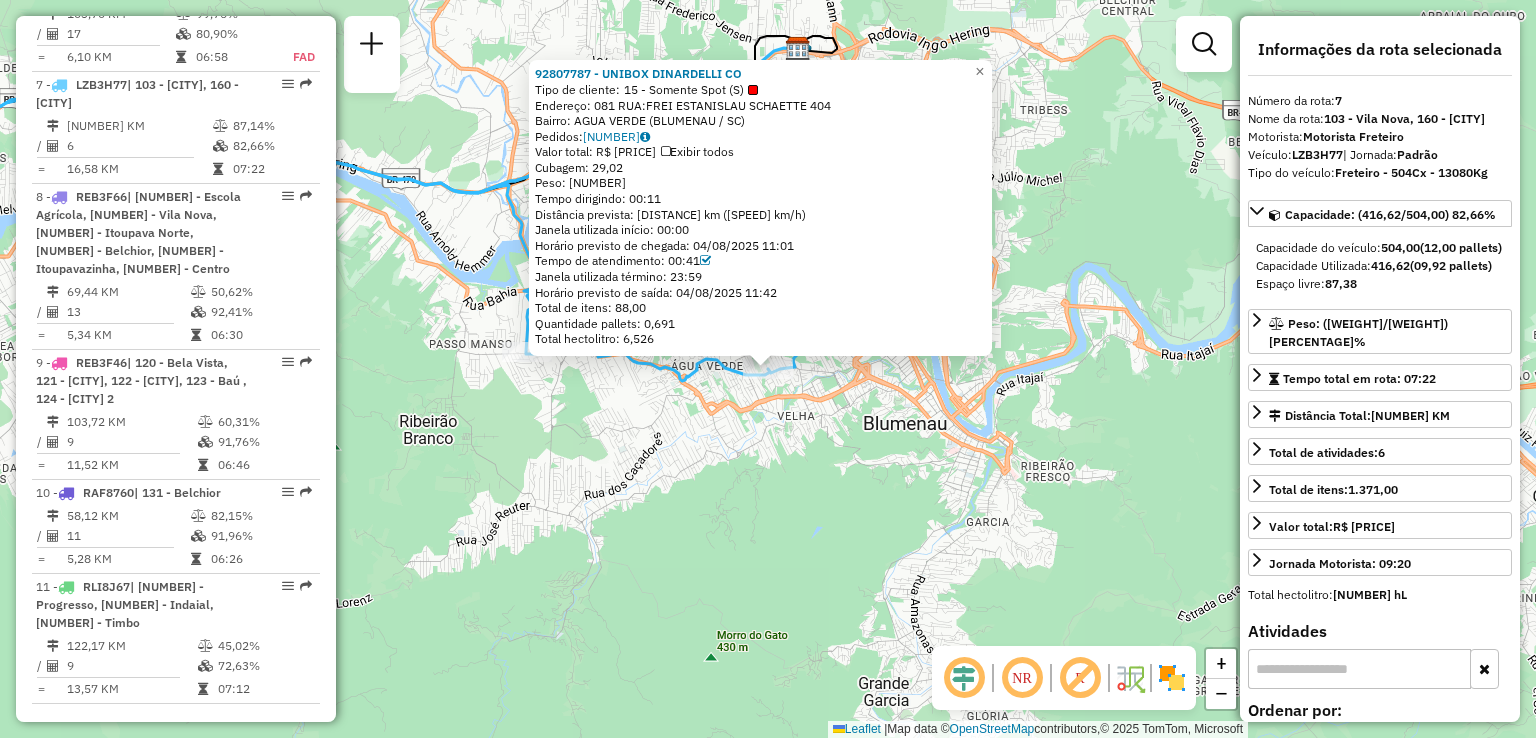click on "92807787 - UNIBOX DINARDELLI CO  Tipo de cliente:   15 - Somente Spot (S)   Endereço: 081 RUA:FREI ESTANISLAU SCHAETTE  404   Bairro: AGUA VERDE ([CITY] / [STATE])   Pedidos:  04313689   Valor total: R$ 4.854,12   Exibir todos   Cubagem: 29,02  Peso: 787,21  Tempo dirigindo: 00:11   Distância prevista: 5,018 km (27,37 km/h)   Janela utilizada início: 00:00   Horário previsto de chegada: 04/08/2025 11:01   Tempo de atendimento: 00:41   Janela utilizada término: 23:59   Horário previsto de saída: 04/08/2025 11:42   Total de itens: 88,00   Quantidade pallets: 0,691   Total hectolitro: 6,526  × Janela de atendimento Grade de atendimento Capacidade Transportadoras Veículos Cliente Pedidos  Rotas Selecione os dias de semana para filtrar as janelas de atendimento  Seg   Ter   Qua   Qui   Sex   Sáb   Dom  Informe o período da janela de atendimento: De: Até:  Filtrar exatamente a janela do cliente  Considerar janela de atendimento padrão  Selecione os dias de semana para filtrar as grades de atendimento De:" 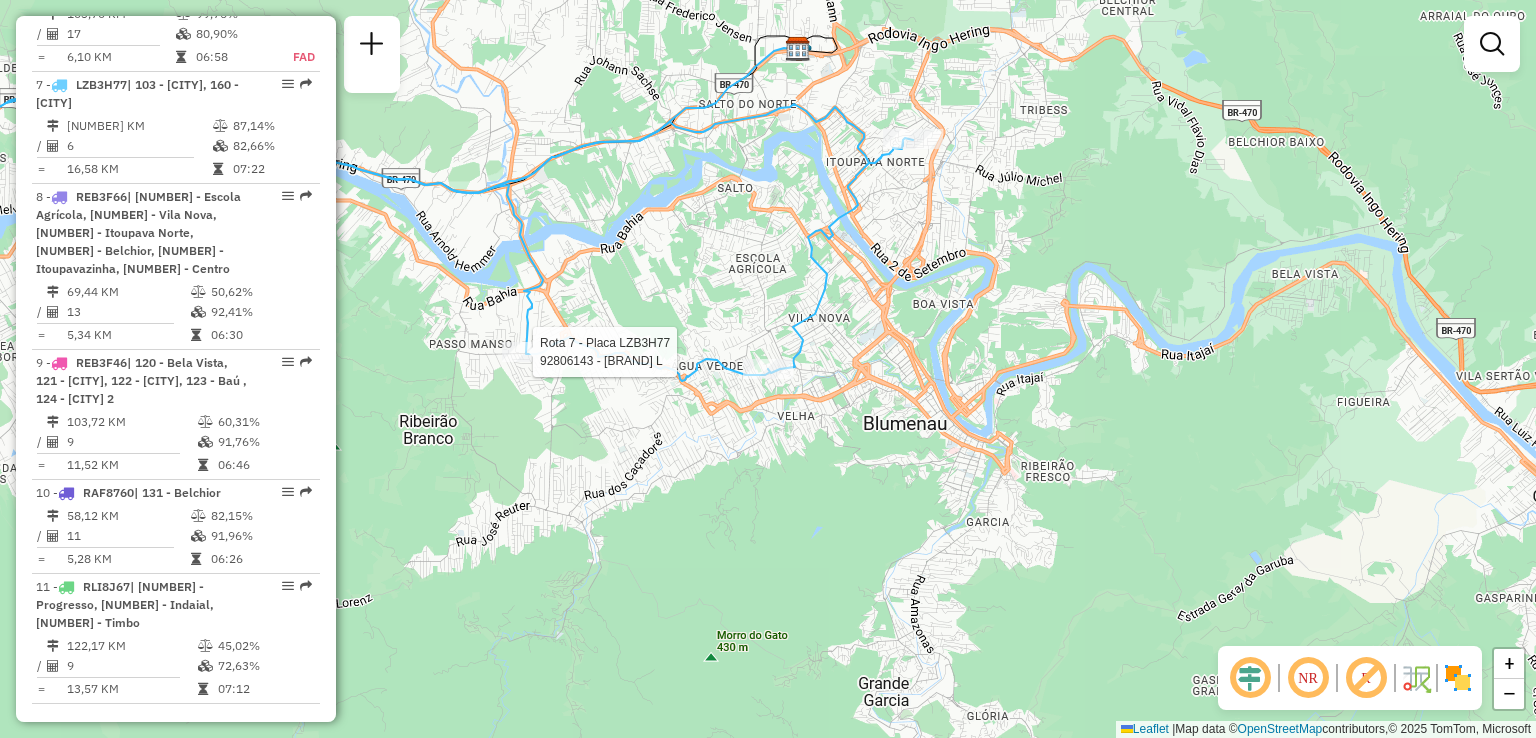 click 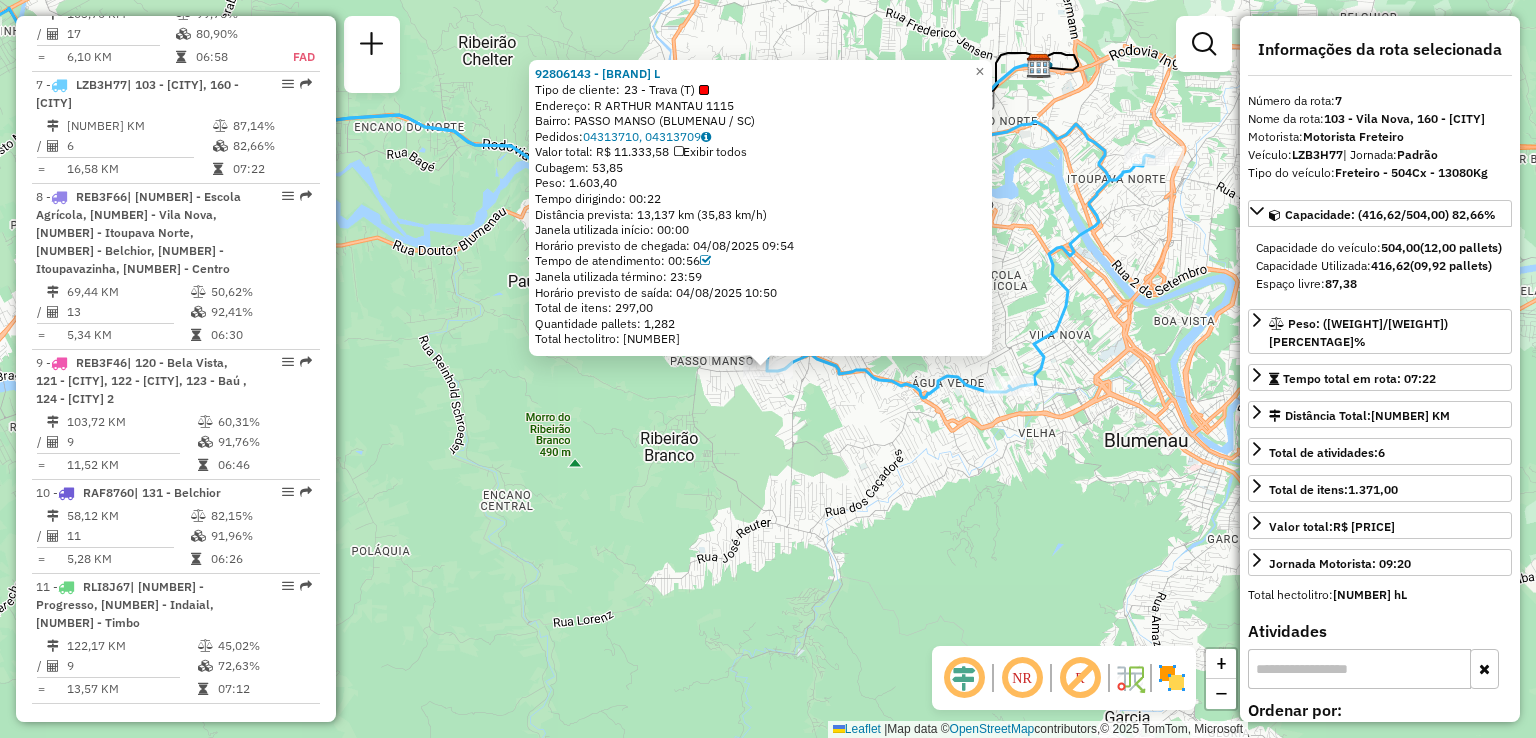 click on "[NUMBER] - [COMPANY_NAME] L  Tipo de cliente:   23 - Trava (T)   Endereço: R   [STREET_NAME]                 1115   Bairro: [CITY] ([CITY] / [STATE])   Pedidos:  [ORDER_ID], [ORDER_ID]   Valor total: R$ 11.333,58   Exibir todos   Cubagem: 53,85  Peso: 1.603,40  Tempo dirigindo: 00:22   Distância prevista: 13,137 km (35,83 km/h)   Janela utilizada início: 00:00   Horário previsto de chegada: 04/08/2025 09:54   Tempo de atendimento: 00:56   Janela utilizada término: 23:59   Horário previsto de saída: 04/08/2025 10:50   Total de itens: 297,00   Quantidade pallets: 1,282   Total hectolitro: 14,866  × Janela de atendimento Grade de atendimento Capacidade Transportadoras Veículos Cliente Pedidos  Rotas Selecione os dias de semana para filtrar as janelas de atendimento  Seg   Ter   Qua   Qui   Sex   Sáb   Dom  Informe o período da janela de atendimento: De: Até:  Filtrar exatamente a janela do cliente  Considerar janela de atendimento padrão   Seg   Ter   Qua   Qui   Sex   Sáb   Dom   Peso mínimo:" 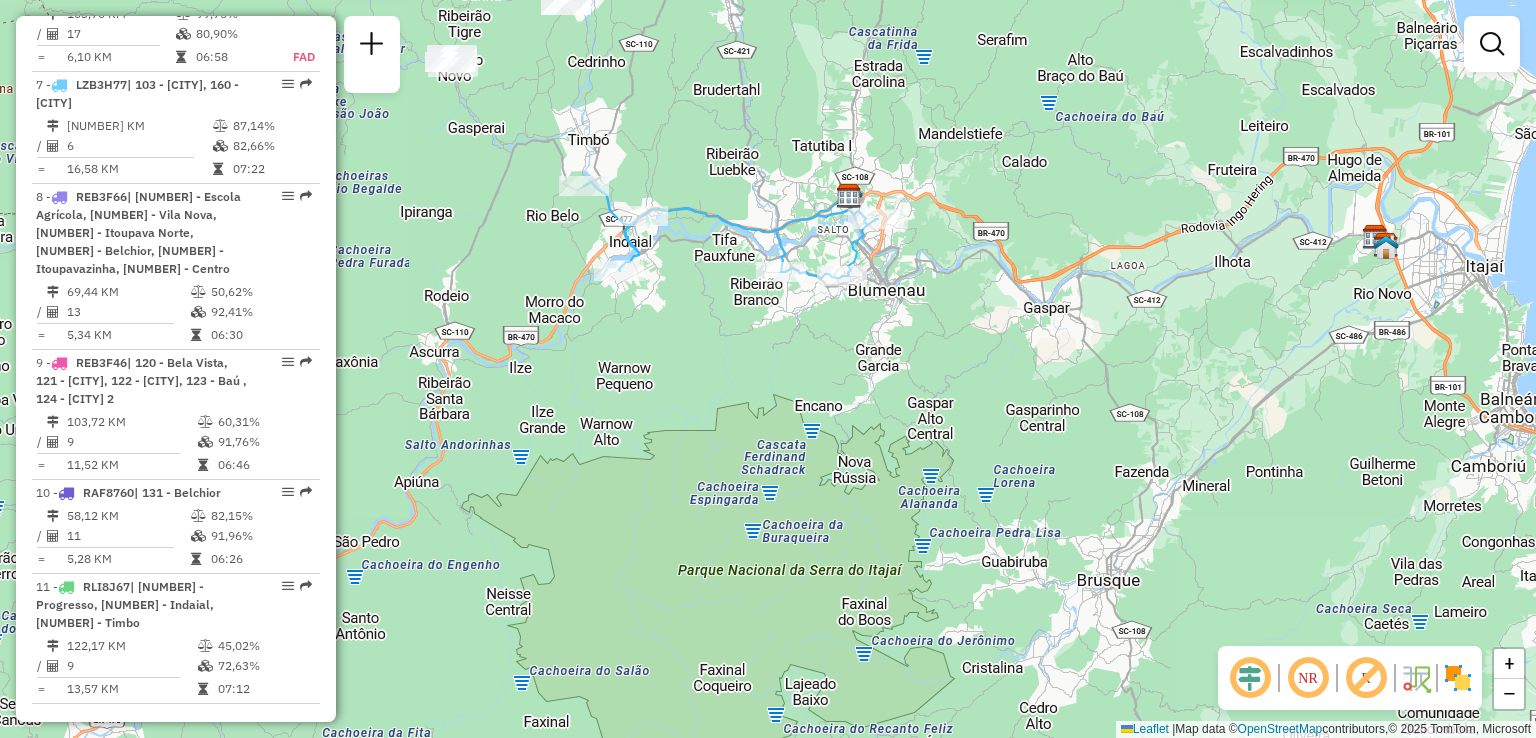 drag, startPoint x: 740, startPoint y: 250, endPoint x: 808, endPoint y: 263, distance: 69.2315 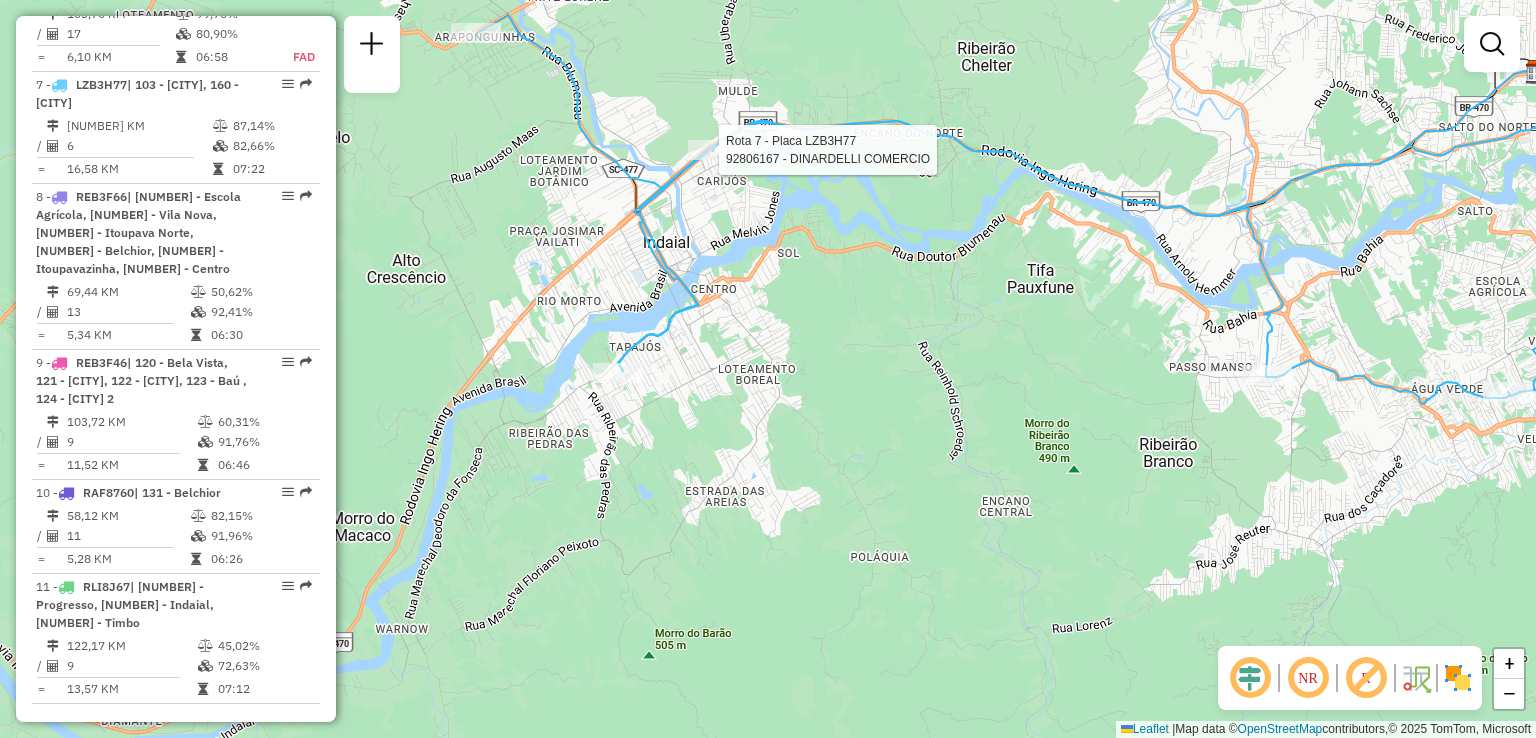 select on "**********" 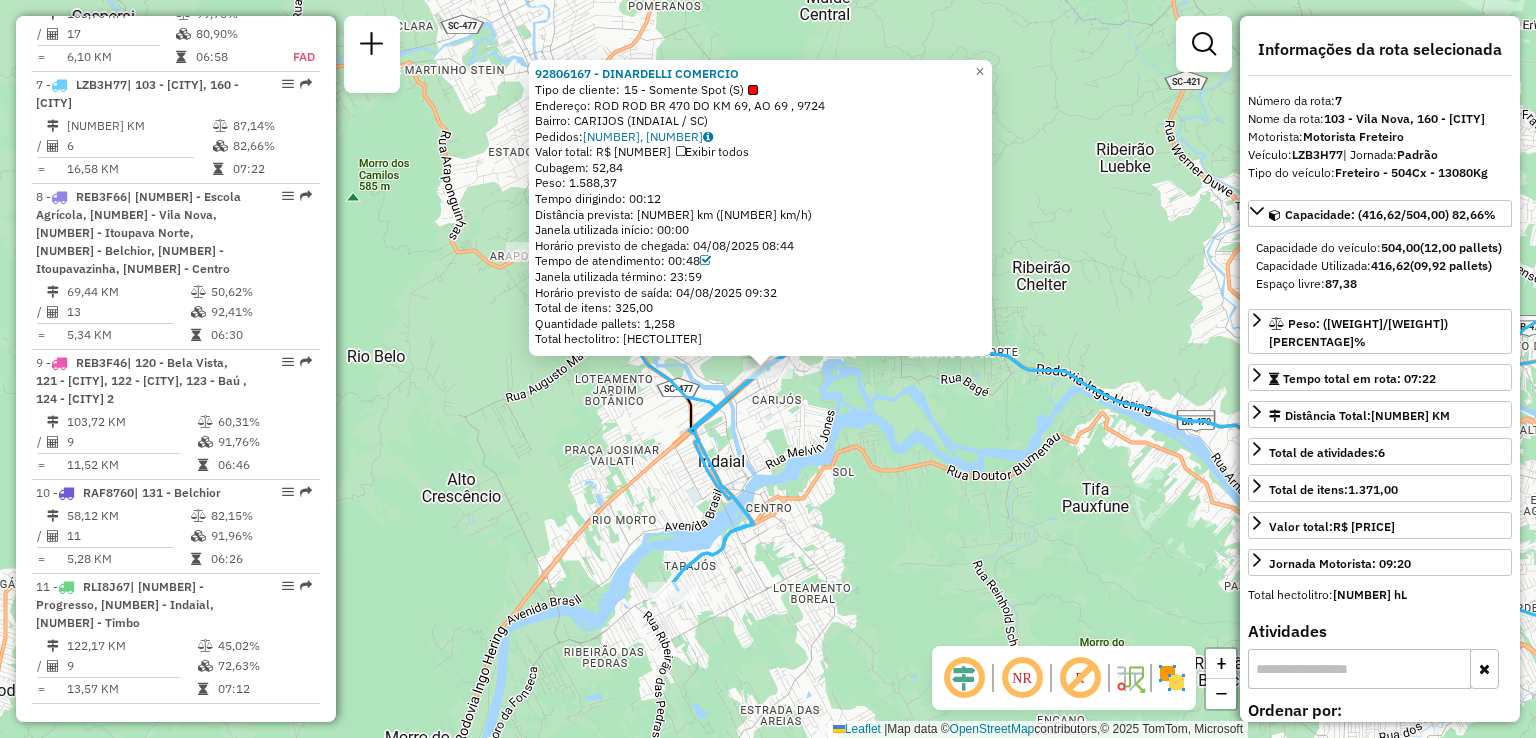 drag, startPoint x: 708, startPoint y: 136, endPoint x: 1058, endPoint y: 106, distance: 351.28336 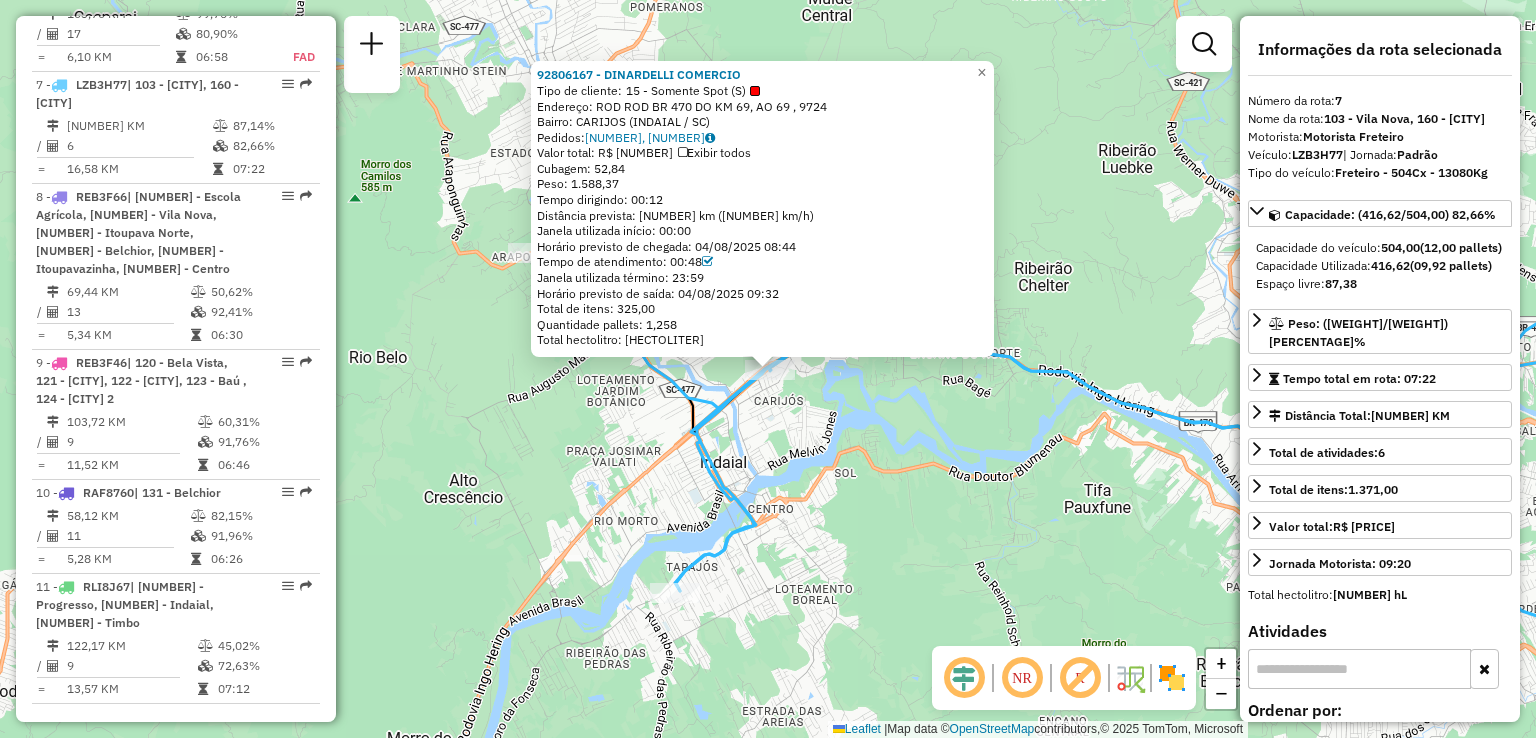 click on "92806167 - DINARDELLI COMERCIO  Tipo de cliente:   15 - Somente Spot (S)   Endereço: ROD ROD BR 470 DO KM 69, AO 69 ,  9724   Bairro: CARIJOS ([CITY] / [STATE])   Pedidos:  04313685, 04313422   Valor total: R$ 11.643,72   Exibir todos   Cubagem: 52,84  Peso: 1.588,37  Tempo dirigindo: 00:12   Distância prevista: 5,619 km (28,10 km/h)   Janela utilizada início: 00:00   Horário previsto de chegada: 04/08/2025 08:44   Tempo de atendimento: 00:48   Janela utilizada término: 23:59   Horário previsto de saída: 04/08/2025 09:32   Total de itens: 325,00   Quantidade pallets: 1,258   Total hectolitro: 14,574  × Janela de atendimento Grade de atendimento Capacidade Transportadoras Veículos Cliente Pedidos  Rotas Selecione os dias de semana para filtrar as janelas de atendimento  Seg   Ter   Qua   Qui   Sex   Sáb   Dom  Informe o período da janela de atendimento: De: Até:  Filtrar exatamente a janela do cliente  Considerar janela de atendimento padrão   Seg   Ter   Qua   Qui   Sex   Sáb   Dom   Peso mínimo:" 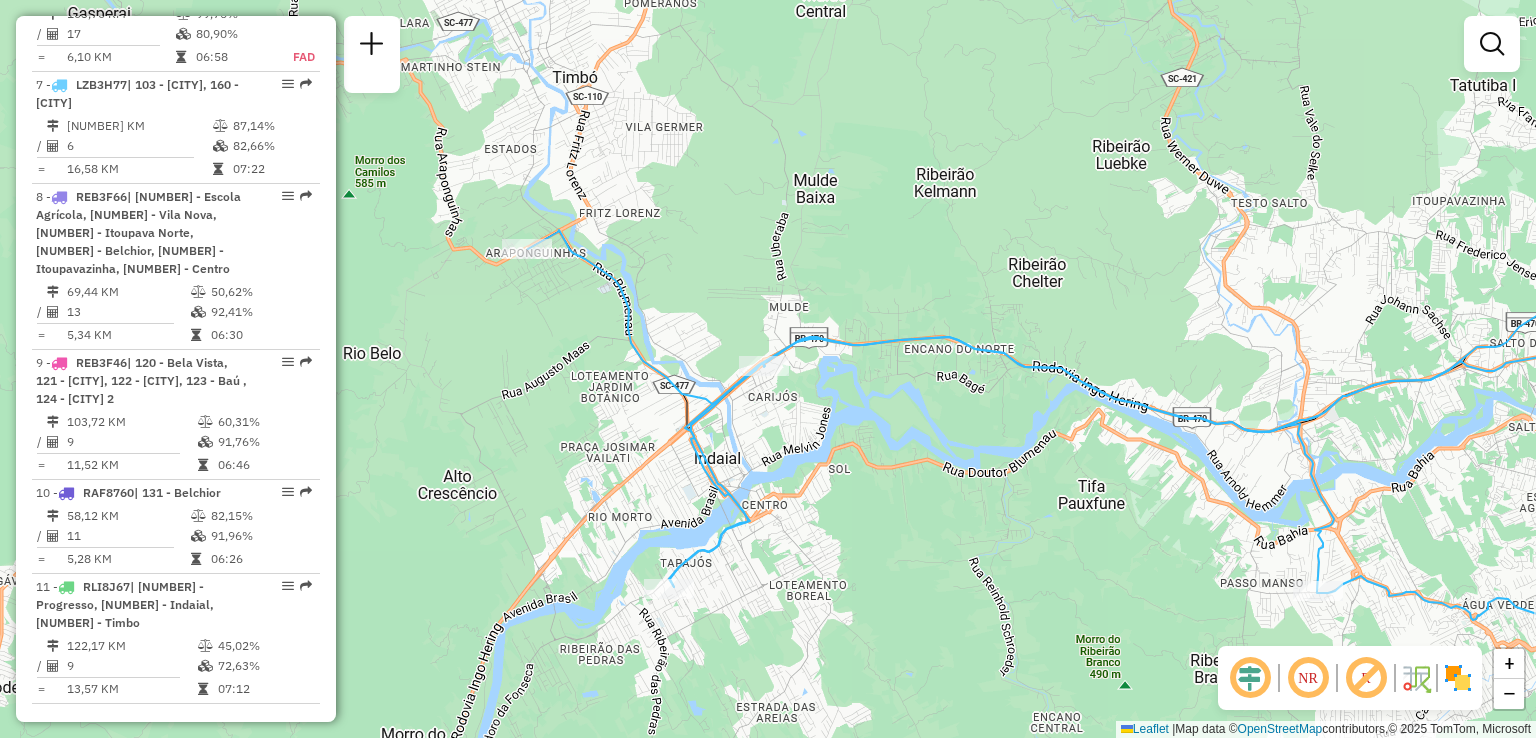 drag, startPoint x: 1024, startPoint y: 206, endPoint x: 892, endPoint y: 154, distance: 141.87318 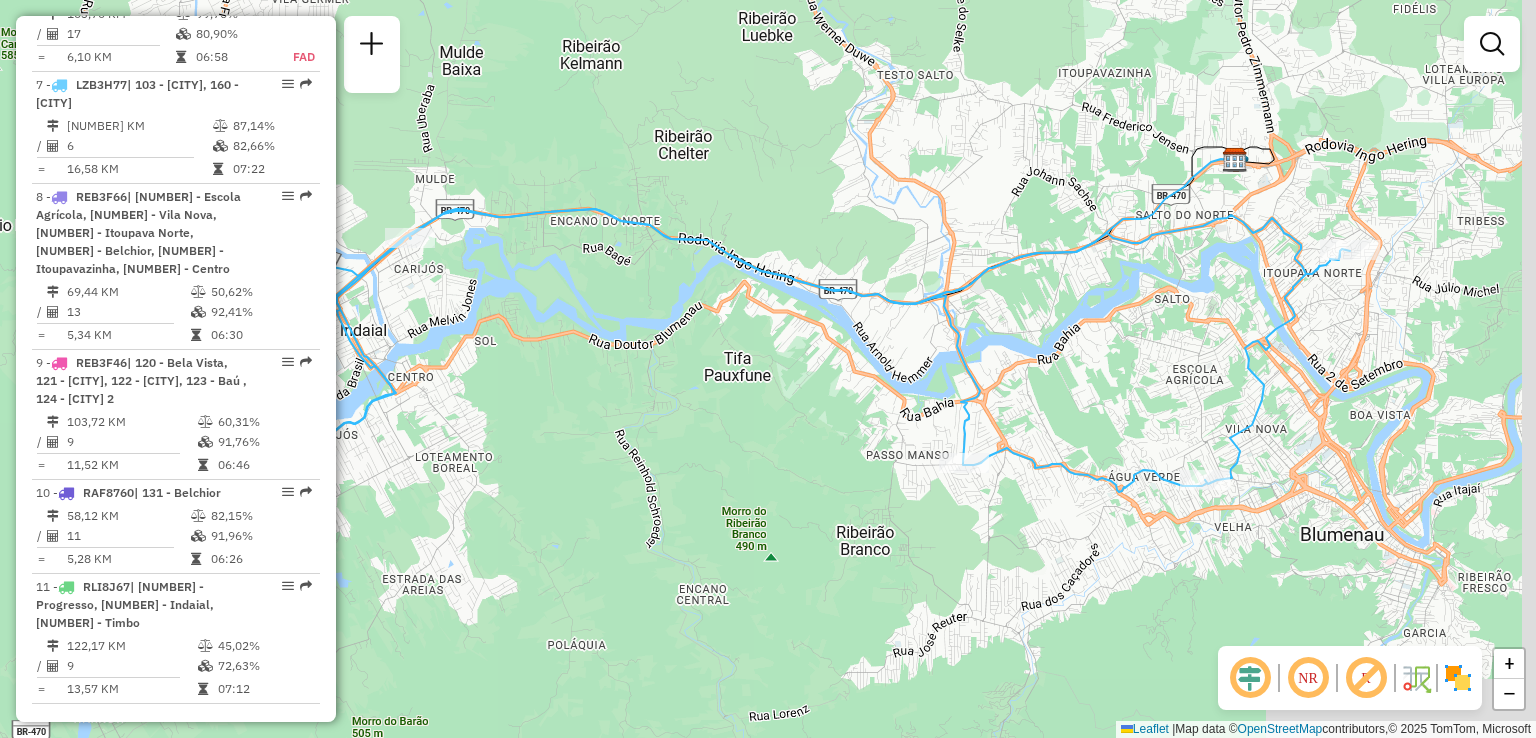 drag, startPoint x: 932, startPoint y: 252, endPoint x: 729, endPoint y: 182, distance: 214.73006 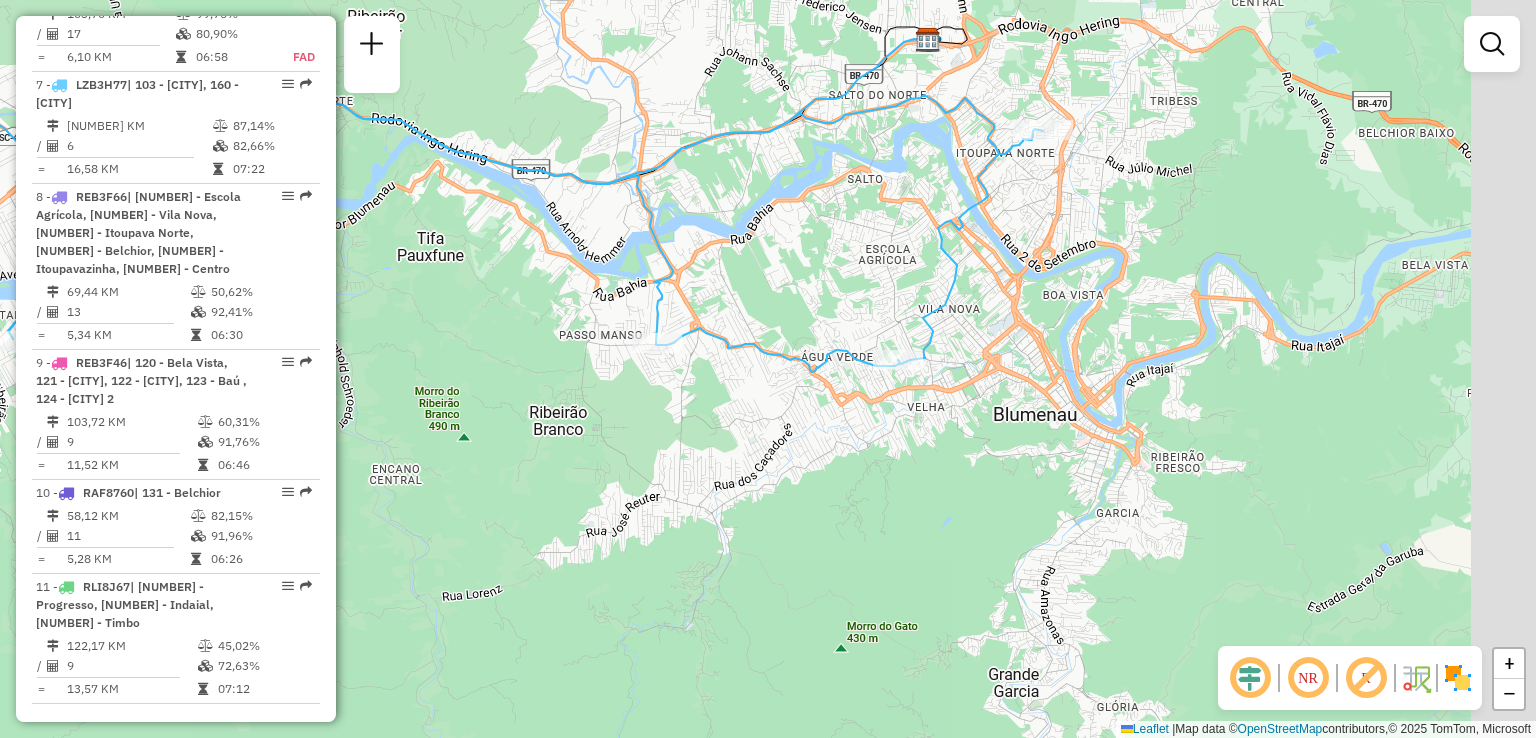 drag, startPoint x: 919, startPoint y: 333, endPoint x: 584, endPoint y: 201, distance: 360.06805 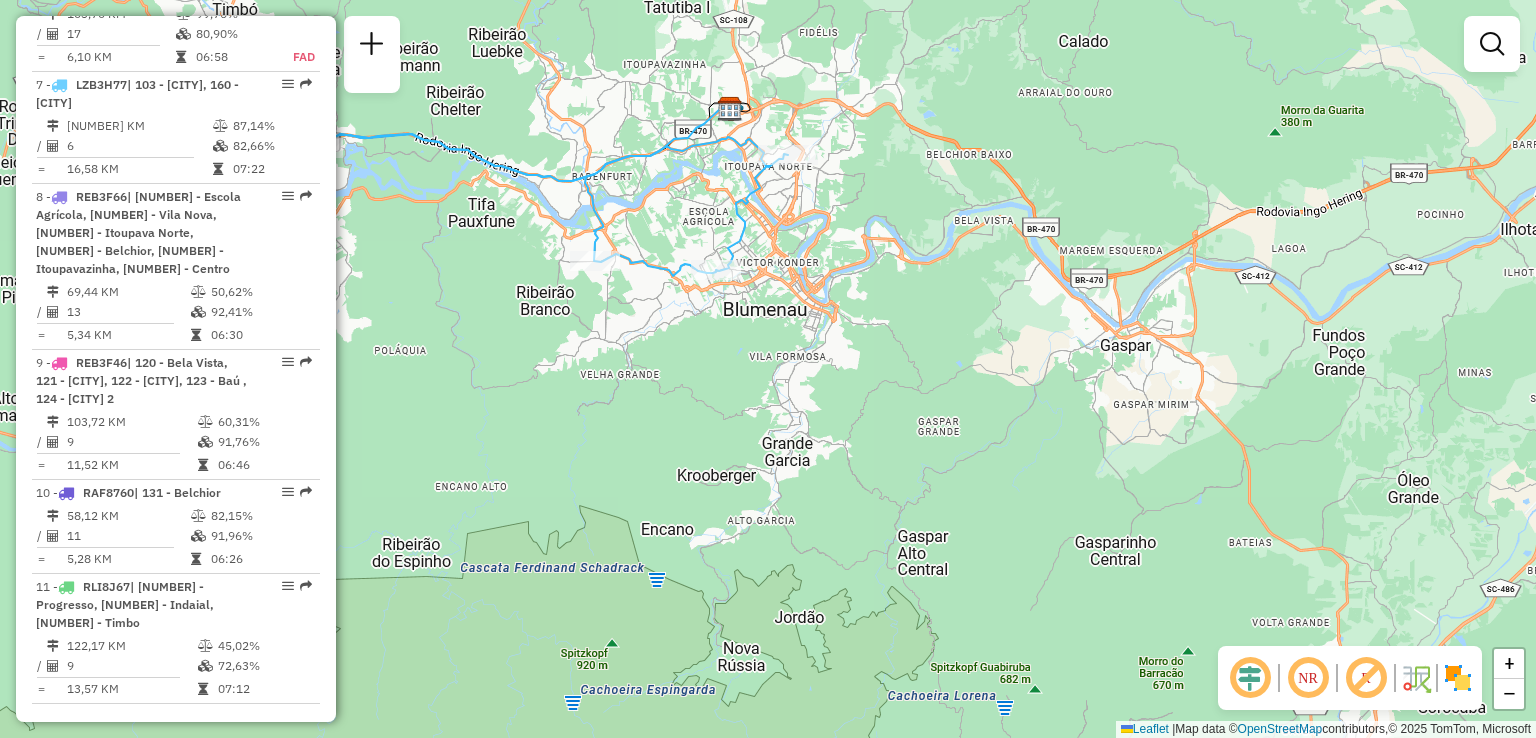 drag, startPoint x: 723, startPoint y: 195, endPoint x: 732, endPoint y: 189, distance: 10.816654 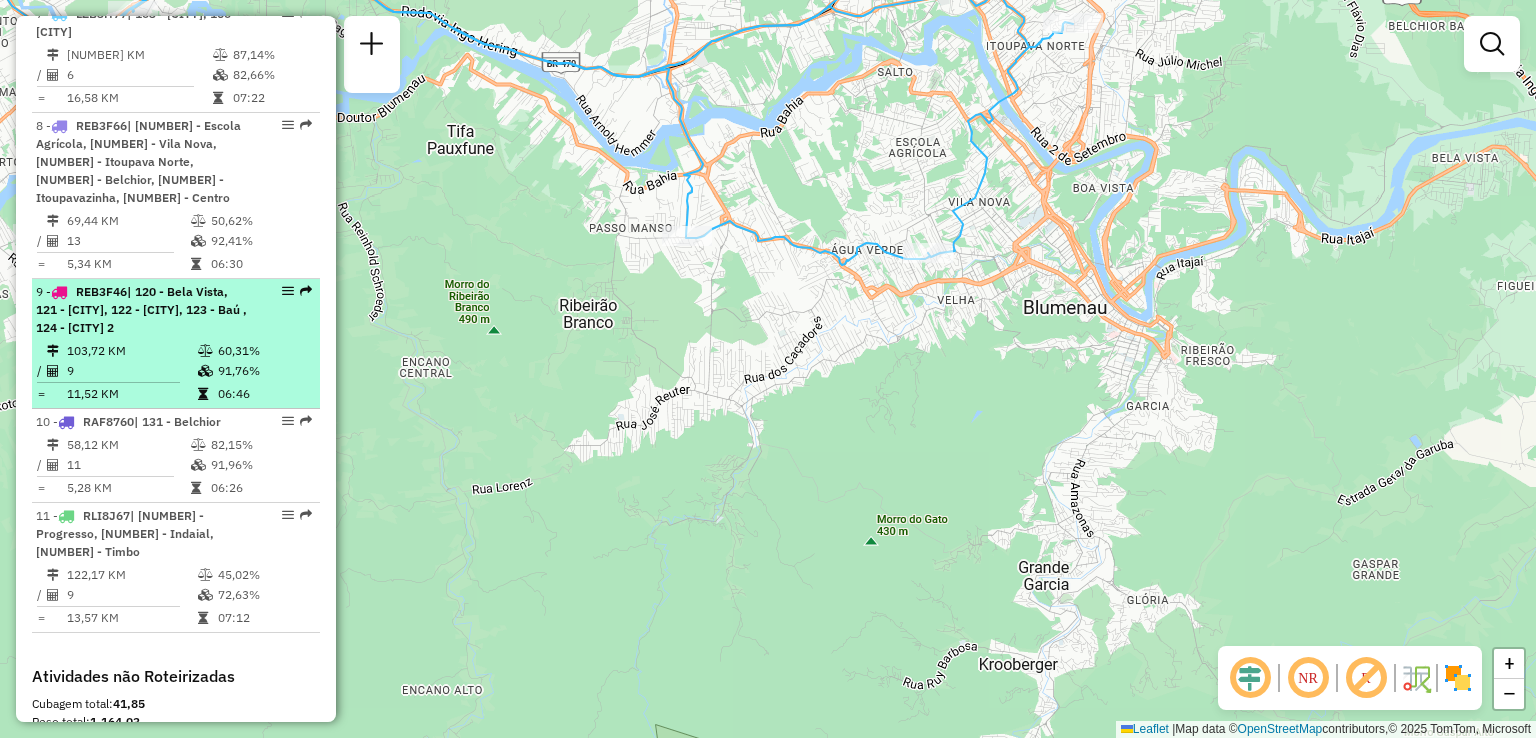 scroll, scrollTop: 1684, scrollLeft: 0, axis: vertical 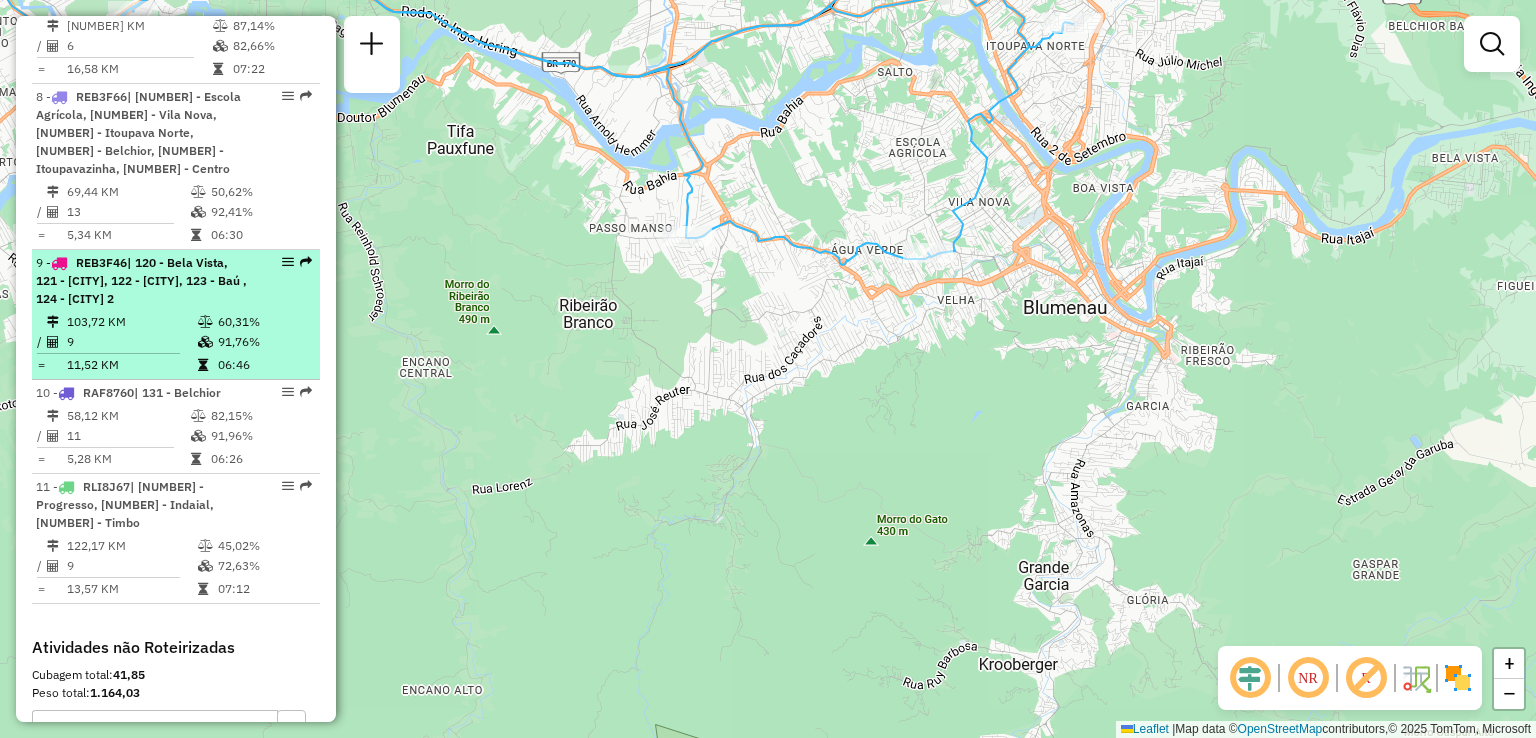 click on "| 120 - Bela Vista, 121 - Gaspar, 122 - Ilhota, 123 - Baú , 124 - Ilhota 2" at bounding box center (141, 280) 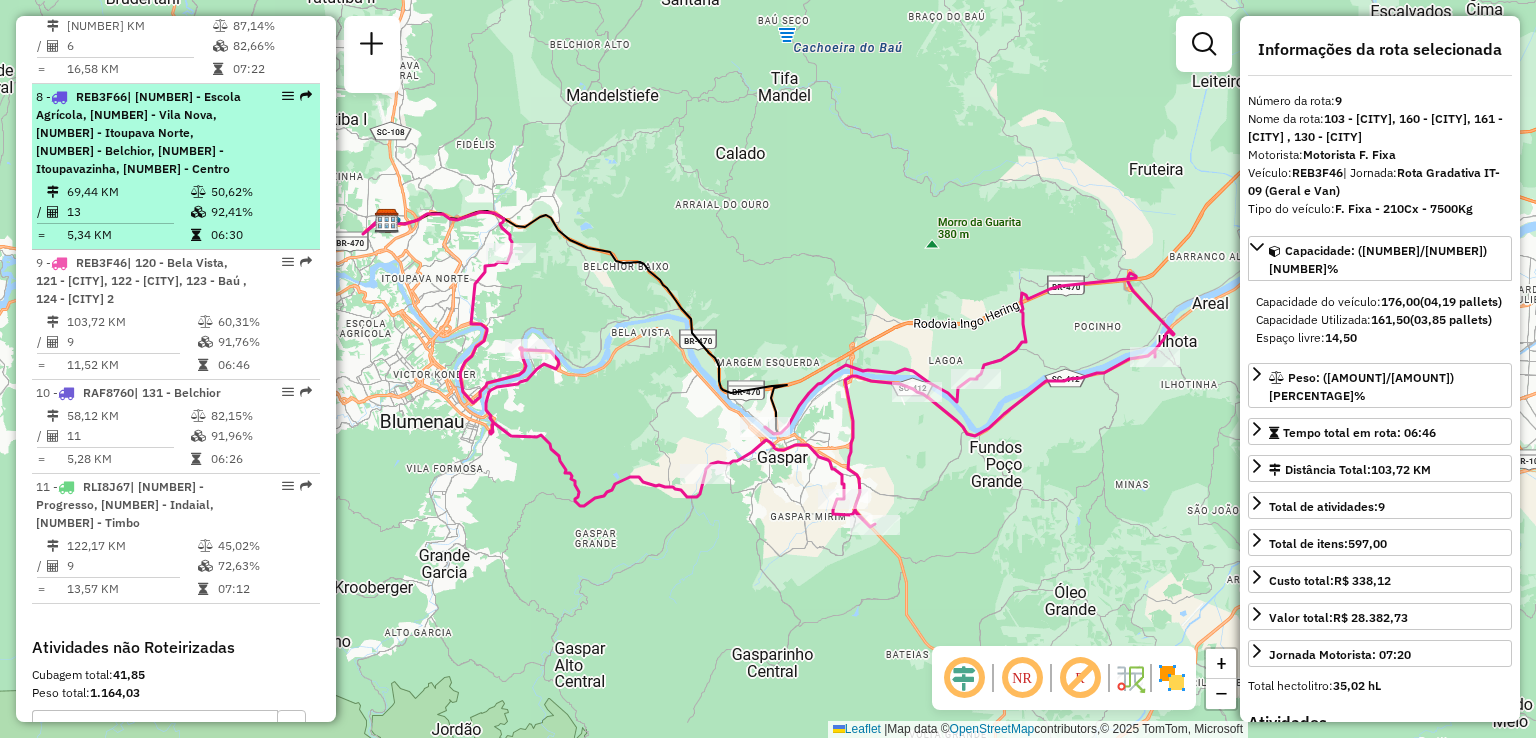 click on "13" at bounding box center [128, 212] 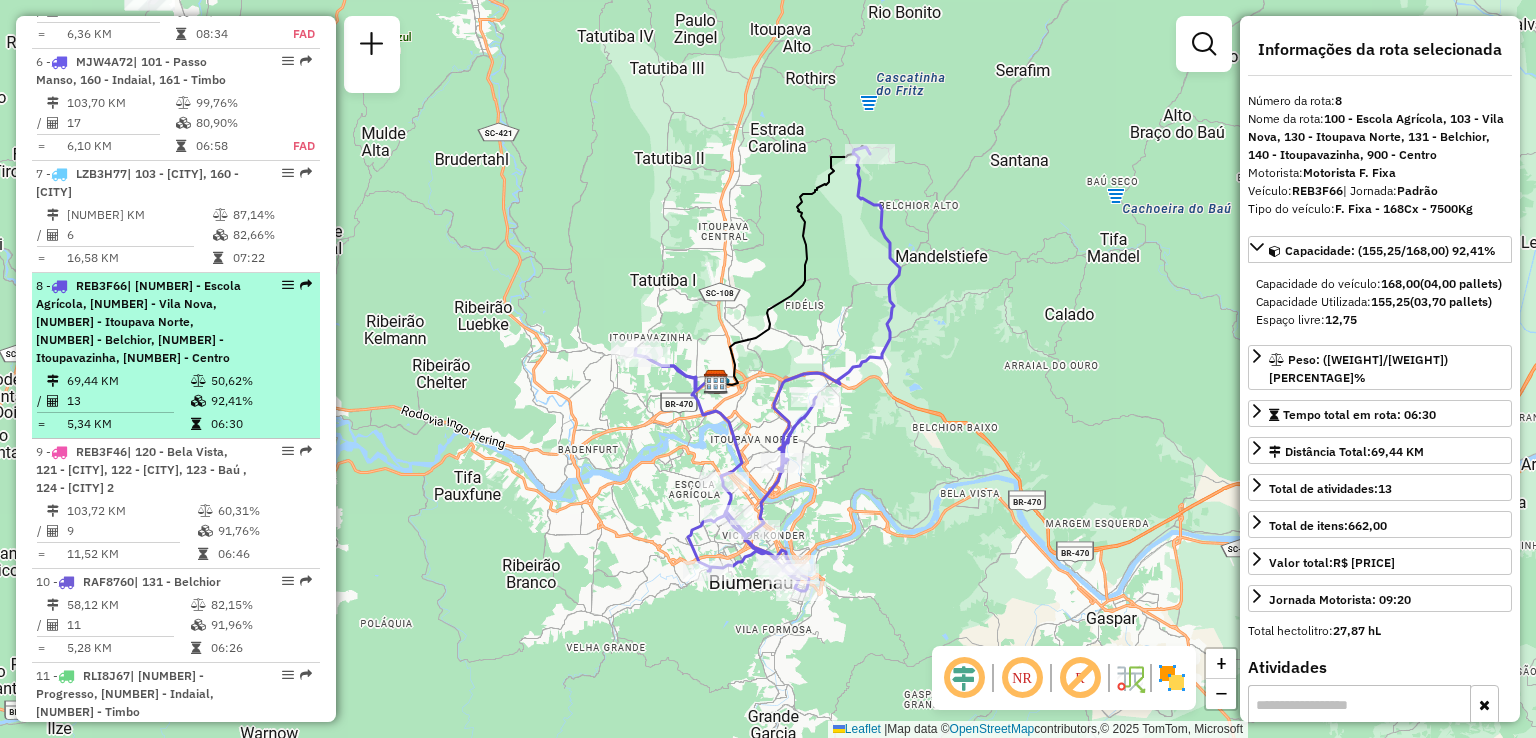 scroll, scrollTop: 1484, scrollLeft: 0, axis: vertical 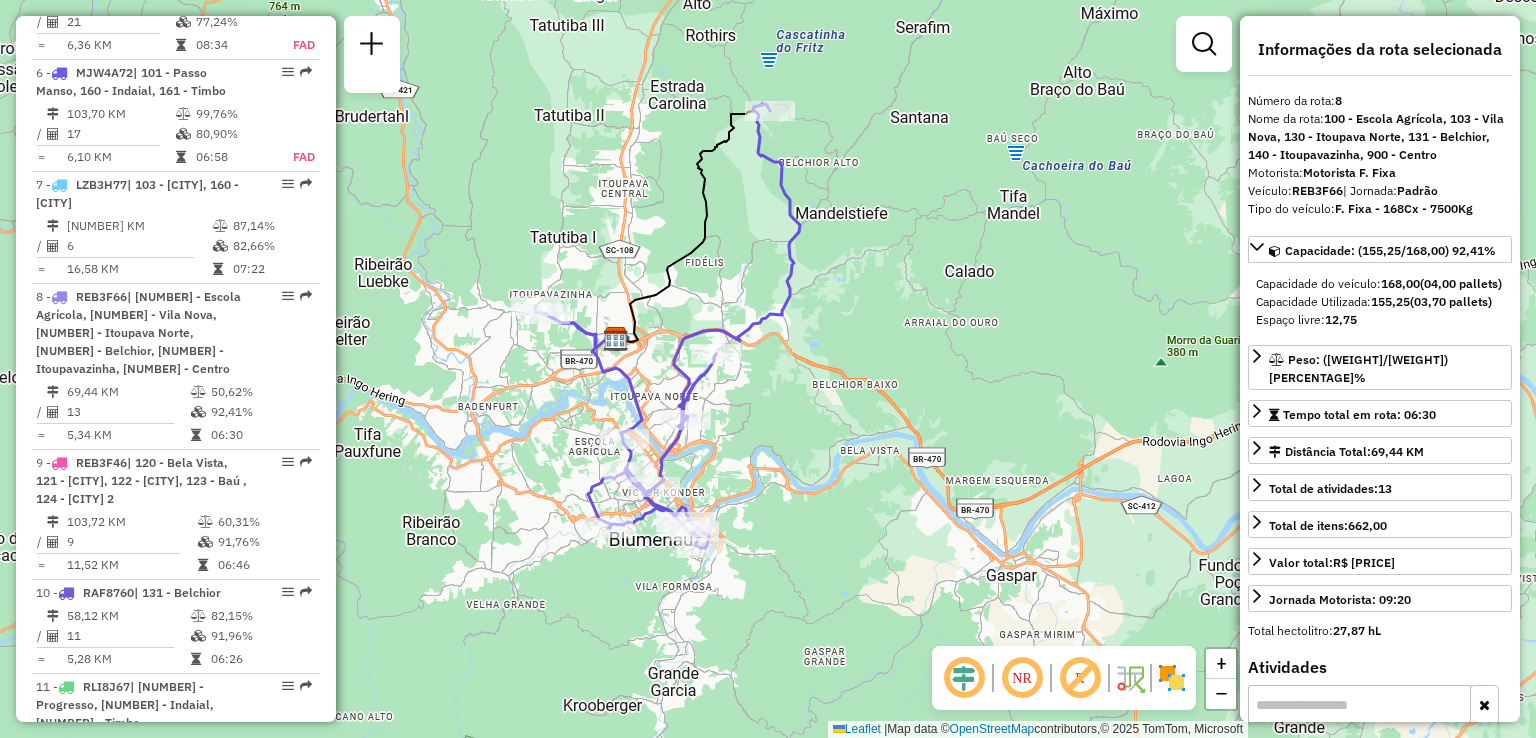 drag, startPoint x: 489, startPoint y: 354, endPoint x: 452, endPoint y: 341, distance: 39.217342 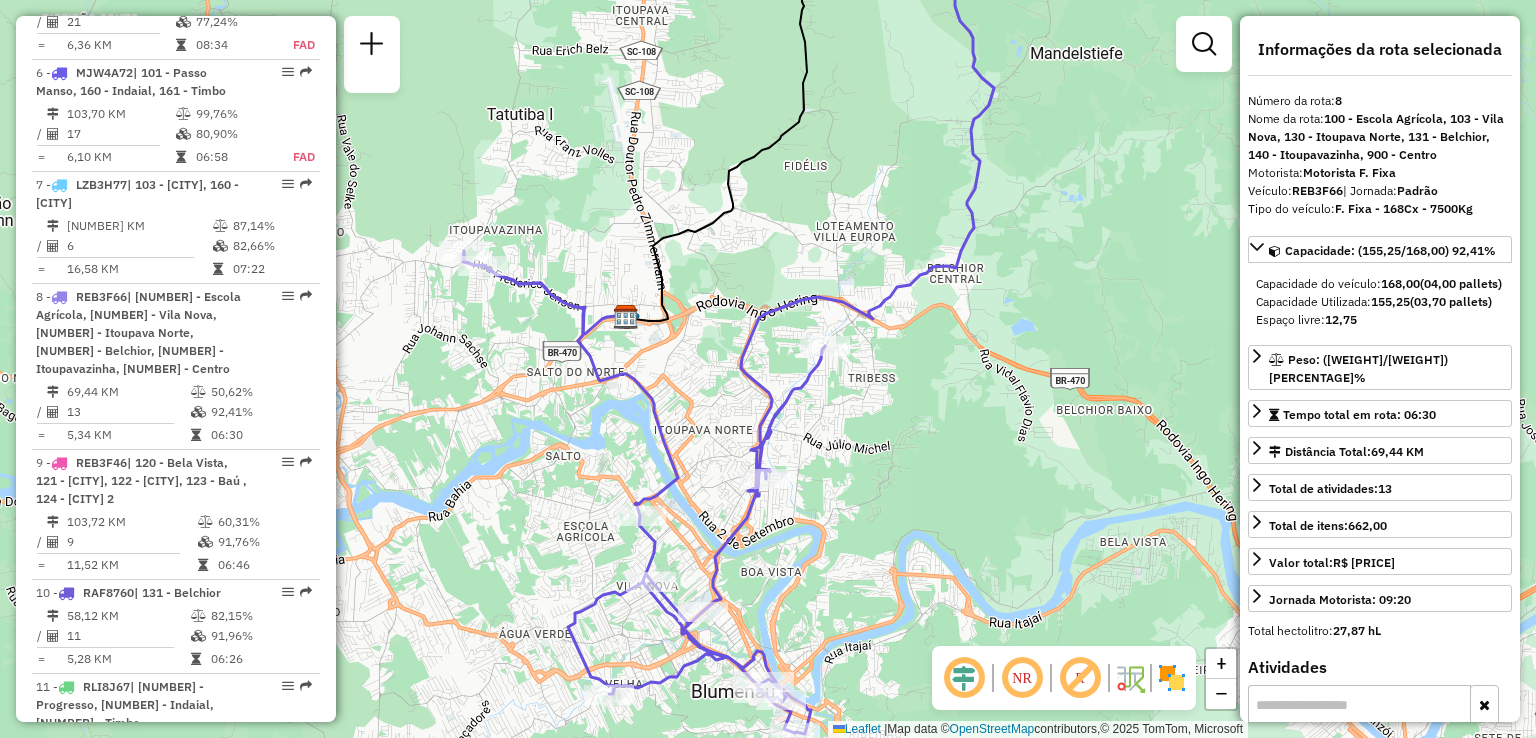 drag, startPoint x: 500, startPoint y: 365, endPoint x: 389, endPoint y: 340, distance: 113.78049 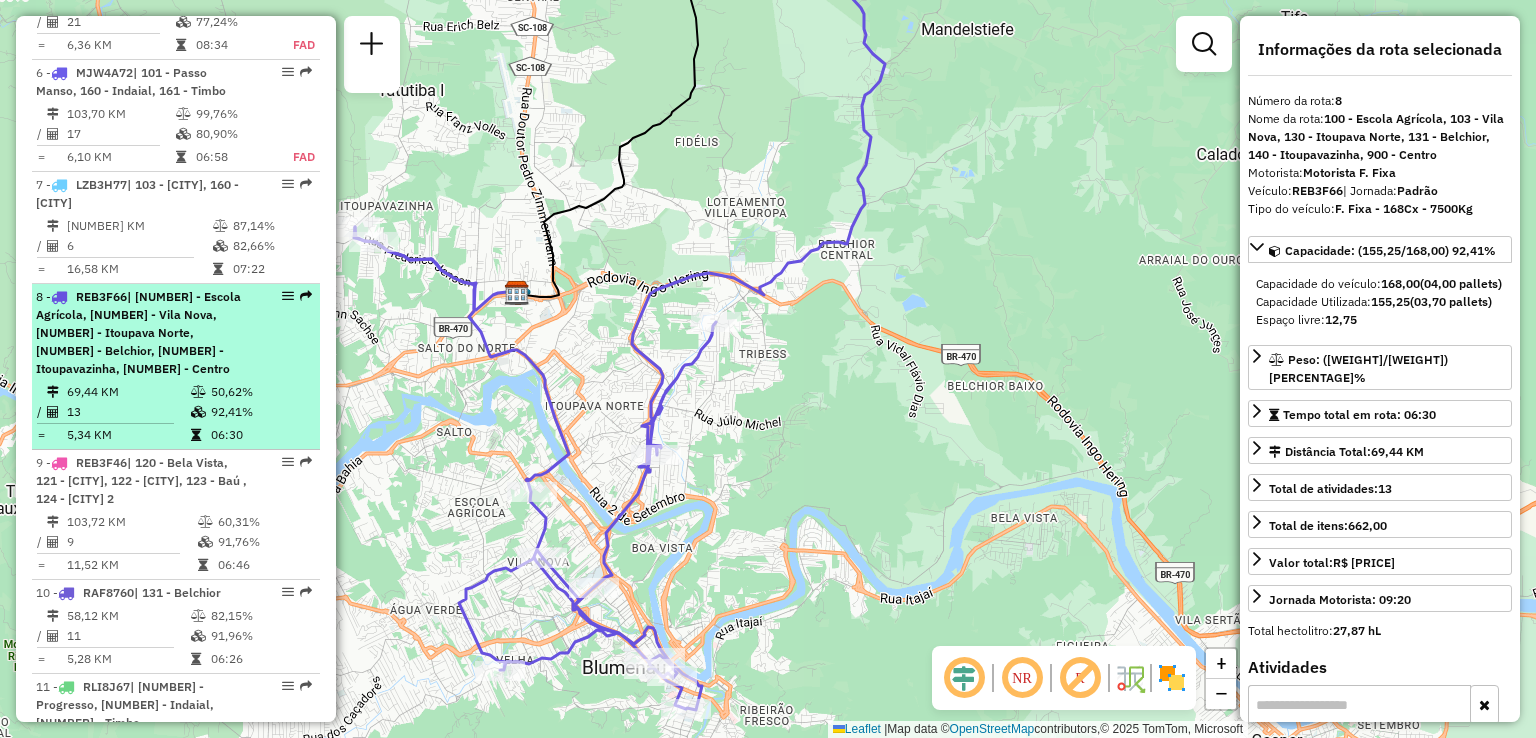 drag, startPoint x: 363, startPoint y: 365, endPoint x: 250, endPoint y: 313, distance: 124.39051 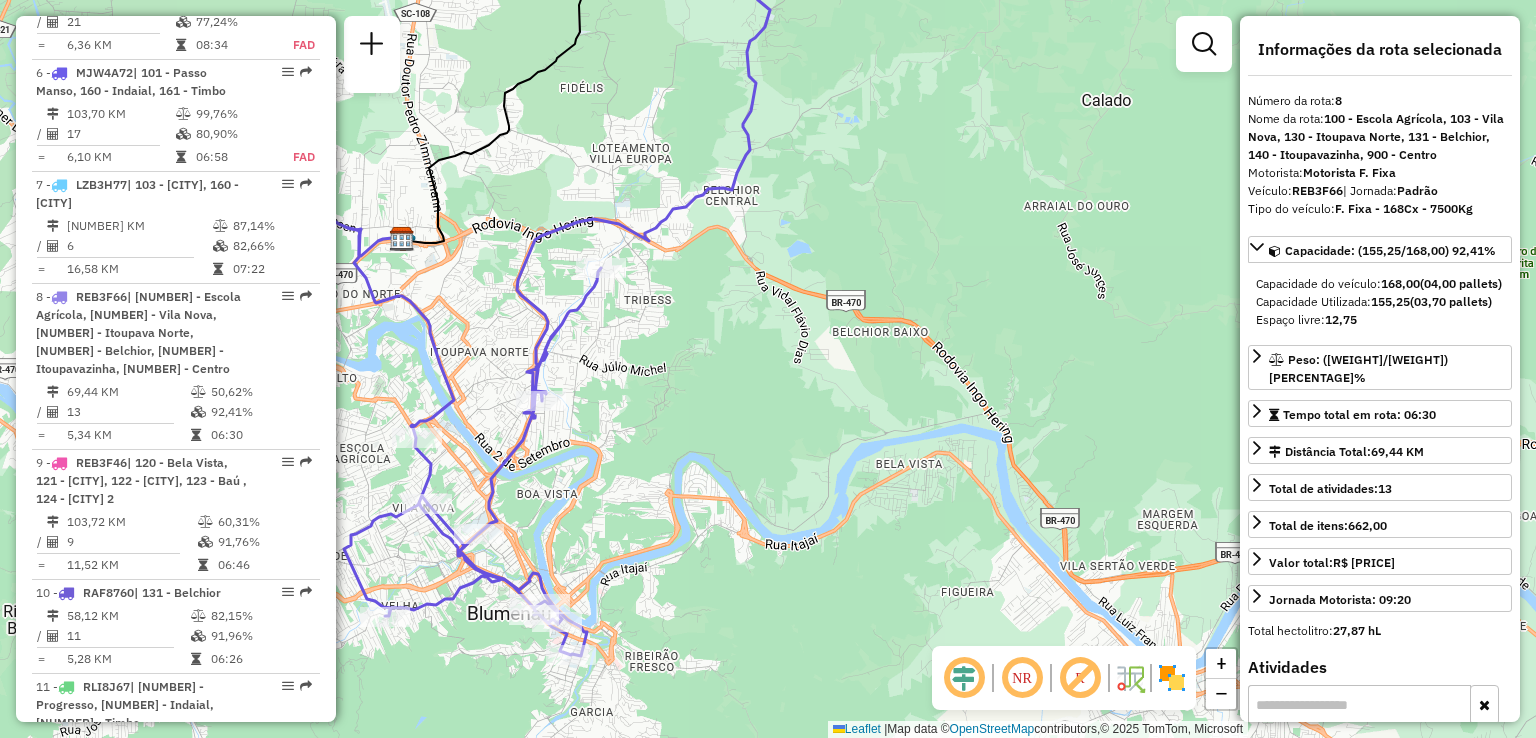 drag, startPoint x: 245, startPoint y: 310, endPoint x: 375, endPoint y: 373, distance: 144.46107 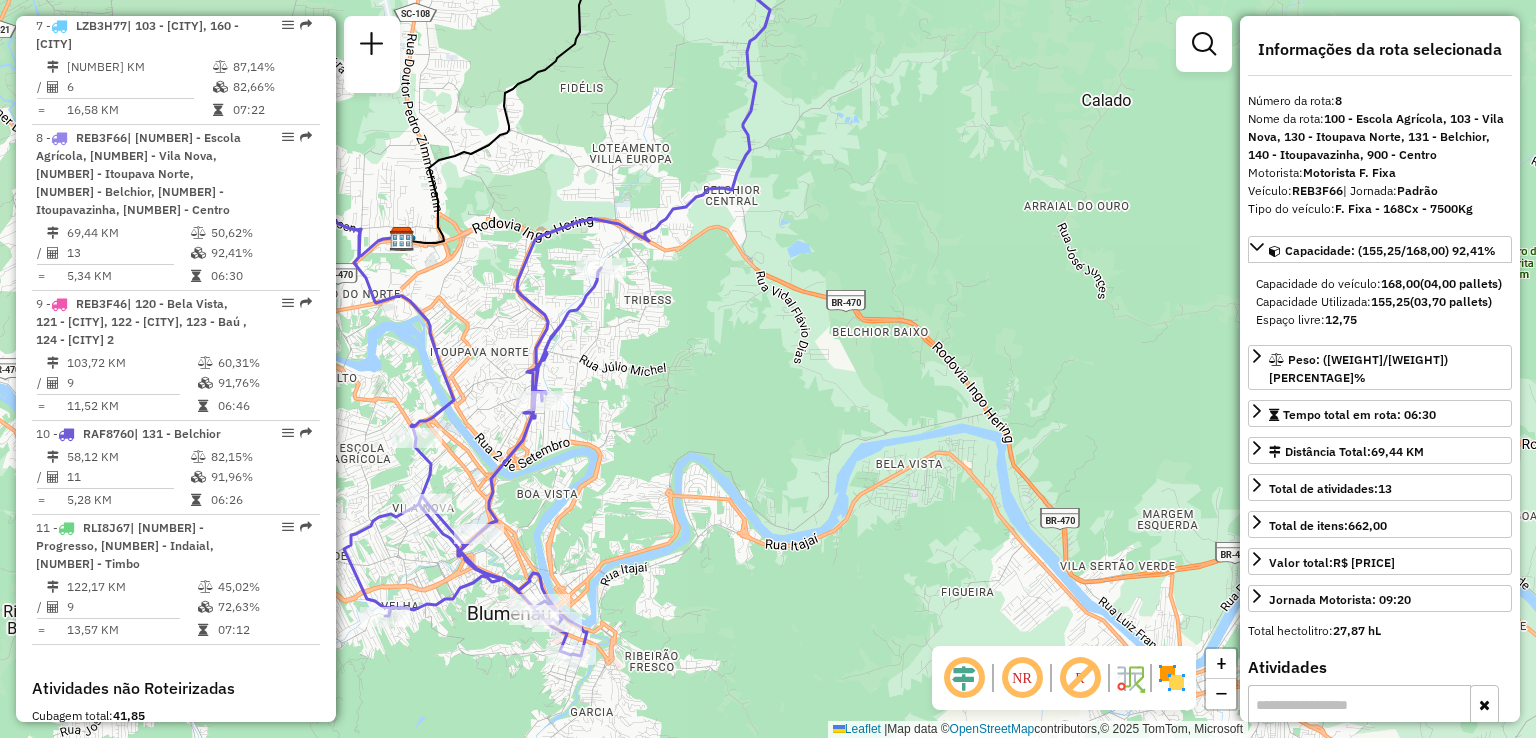 scroll, scrollTop: 1696, scrollLeft: 0, axis: vertical 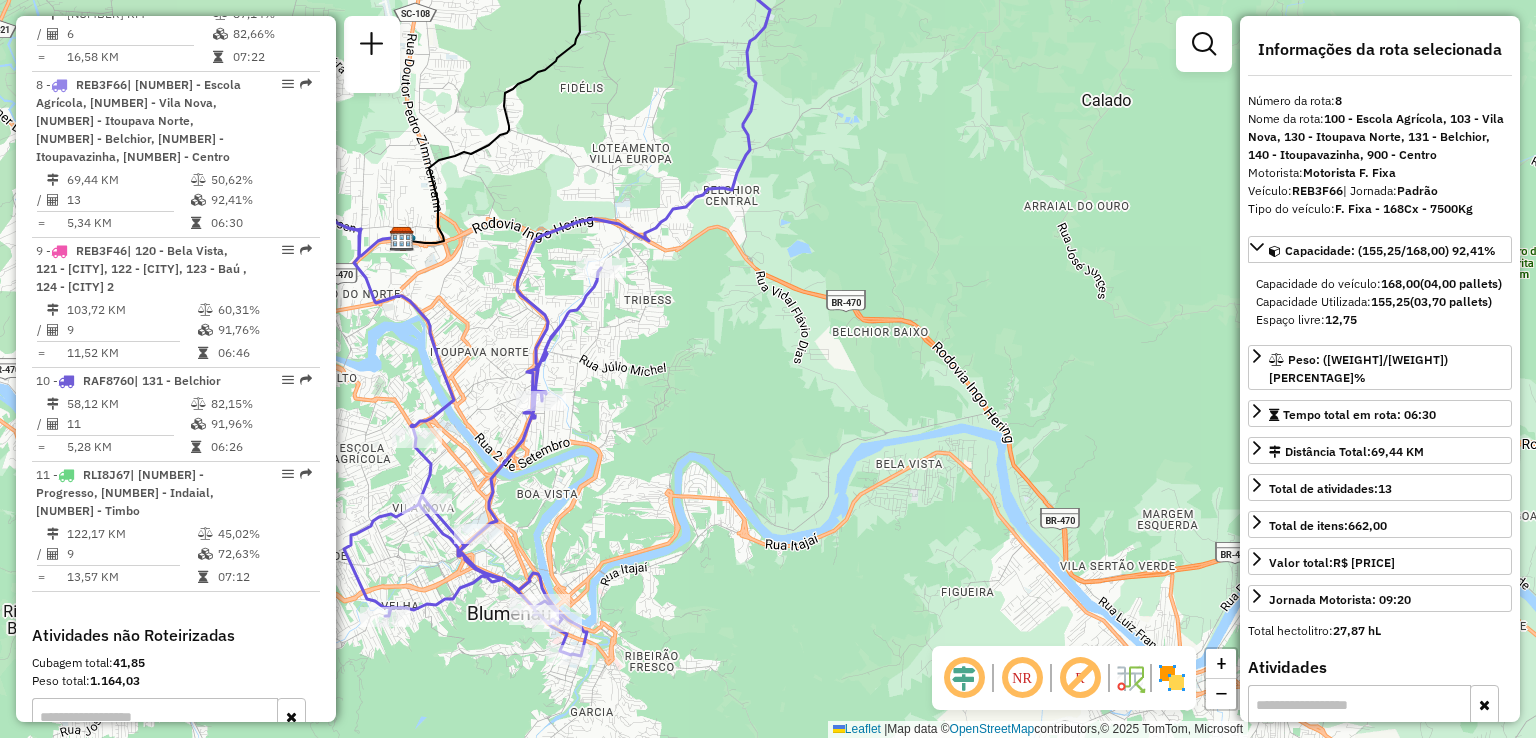 drag, startPoint x: 434, startPoint y: 384, endPoint x: 431, endPoint y: 325, distance: 59.07622 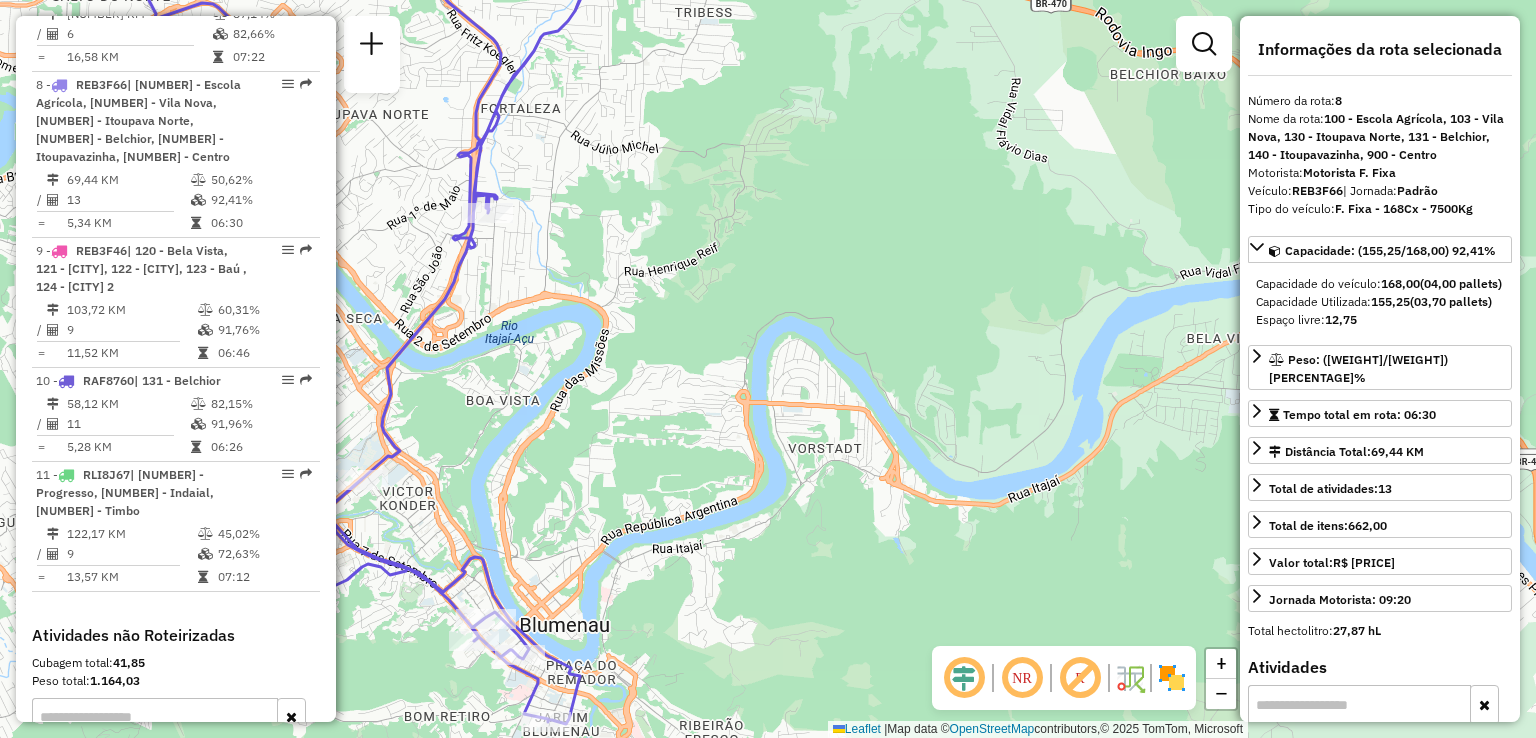 drag, startPoint x: 576, startPoint y: 504, endPoint x: 573, endPoint y: 261, distance: 243.01852 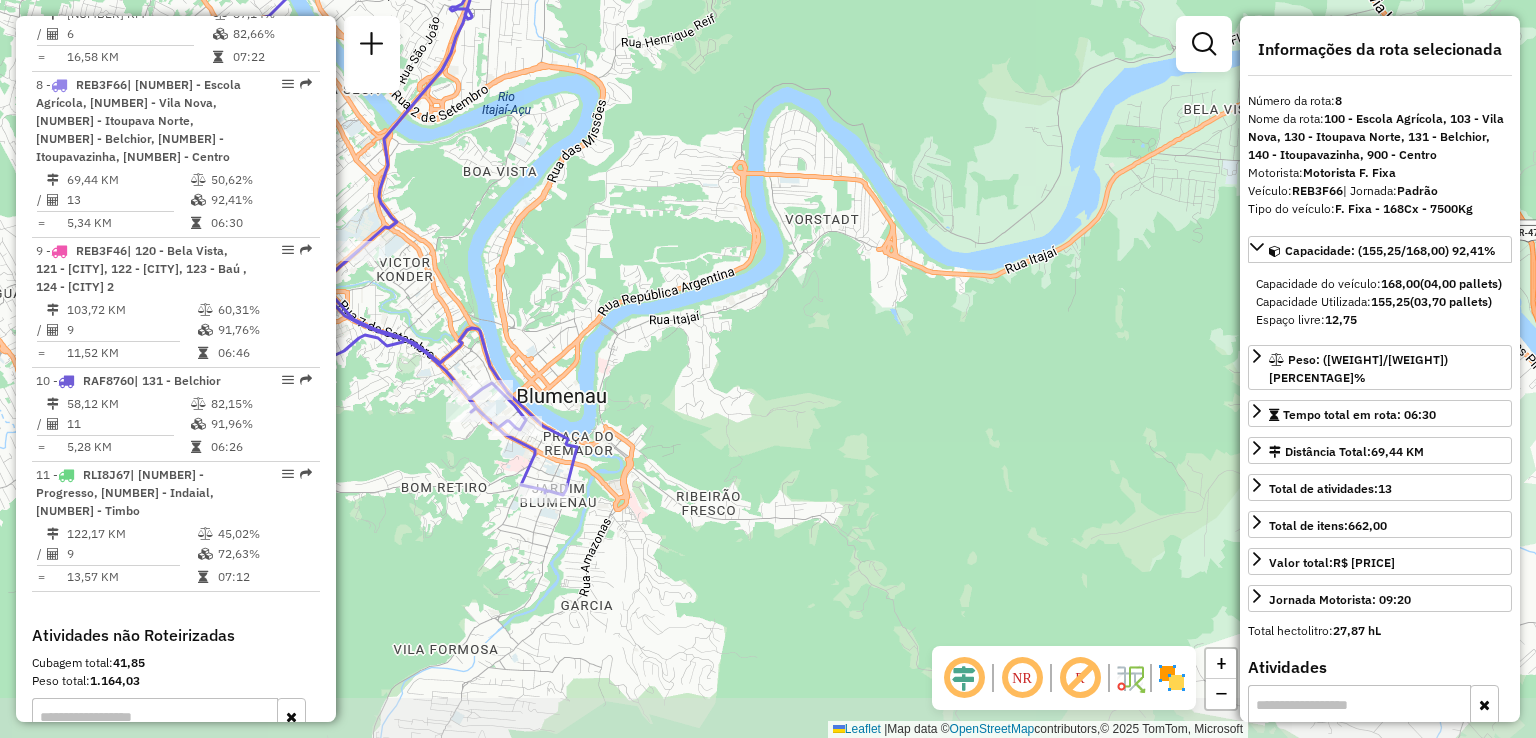 drag, startPoint x: 677, startPoint y: 401, endPoint x: 692, endPoint y: 365, distance: 39 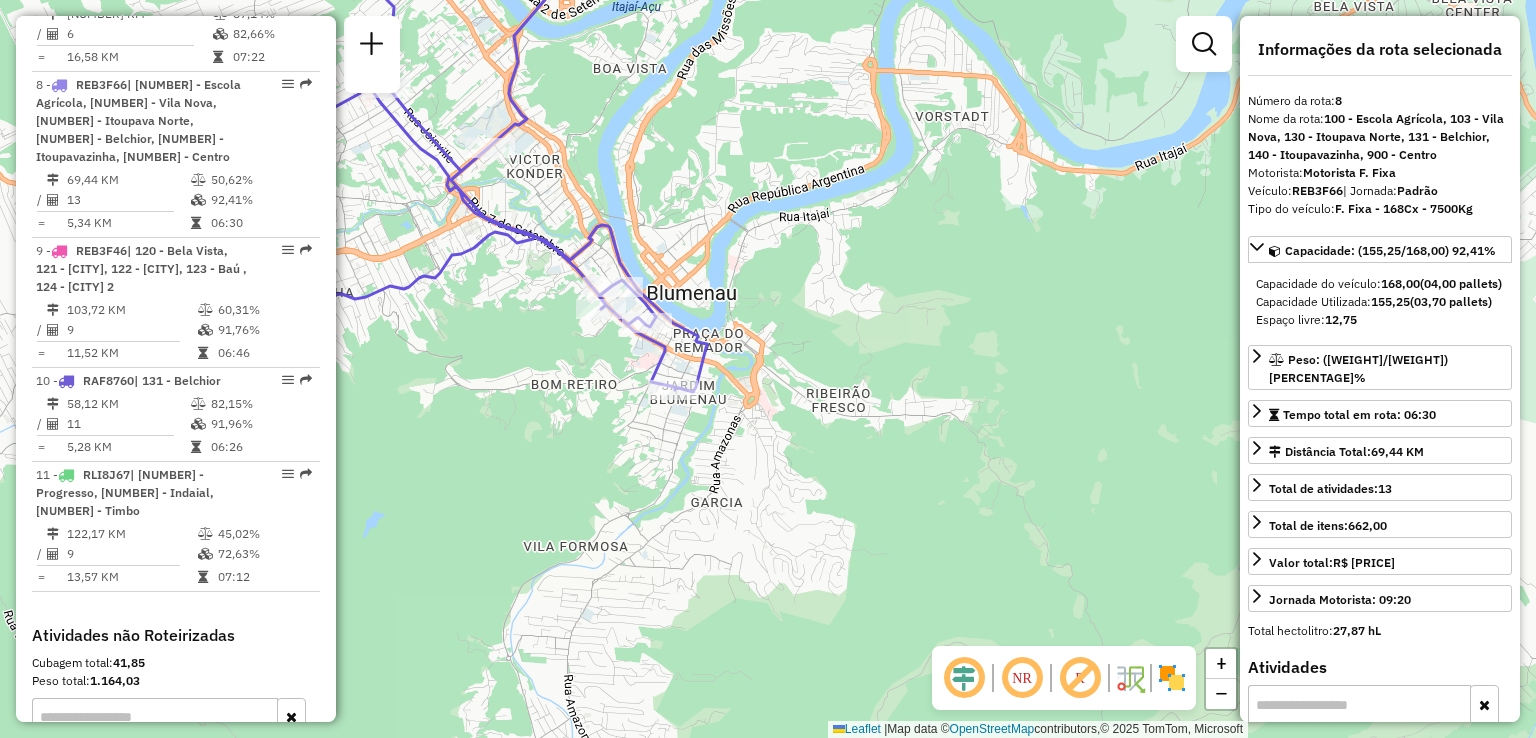drag, startPoint x: 616, startPoint y: 365, endPoint x: 715, endPoint y: 289, distance: 124.80785 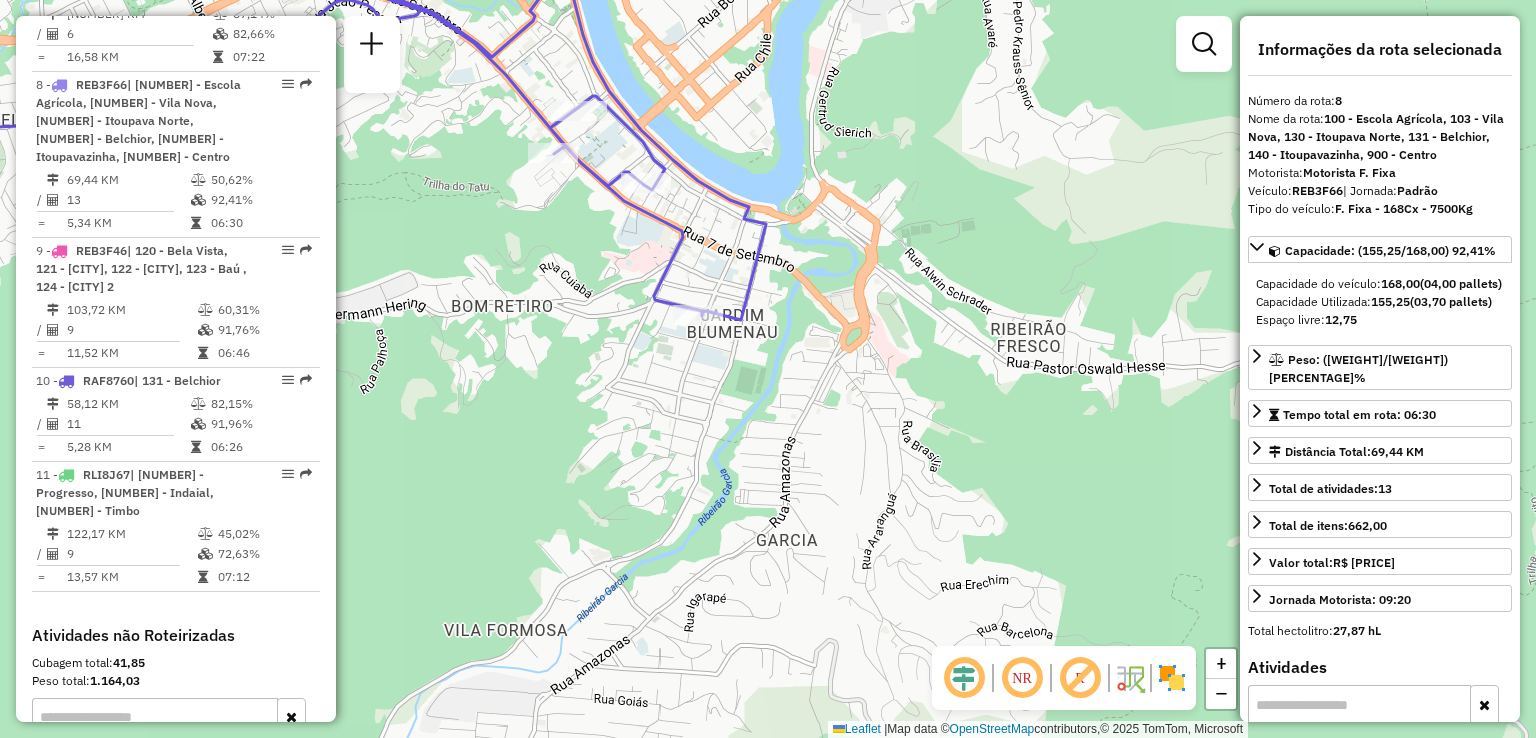 click on "Janela de atendimento Grade de atendimento Capacidade Transportadoras Veículos Cliente Pedidos  Rotas Selecione os dias de semana para filtrar as janelas de atendimento  Seg   Ter   Qua   Qui   Sex   Sáb   Dom  Informe o período da janela de atendimento: De: Até:  Filtrar exatamente a janela do cliente  Considerar janela de atendimento padrão  Selecione os dias de semana para filtrar as grades de atendimento  Seg   Ter   Qua   Qui   Sex   Sáb   Dom   Considerar clientes sem dia de atendimento cadastrado  Clientes fora do dia de atendimento selecionado Filtrar as atividades entre os valores definidos abaixo:  Peso mínimo:   Peso máximo:   Cubagem mínima:   Cubagem máxima:   De:   Até:  Filtrar as atividades entre o tempo de atendimento definido abaixo:  De:   Até:   Considerar capacidade total dos clientes não roteirizados Transportadora: Selecione um ou mais itens Tipo de veículo: Selecione um ou mais itens Veículo: Selecione um ou mais itens Motorista: Selecione um ou mais itens Nome: Rótulo:" 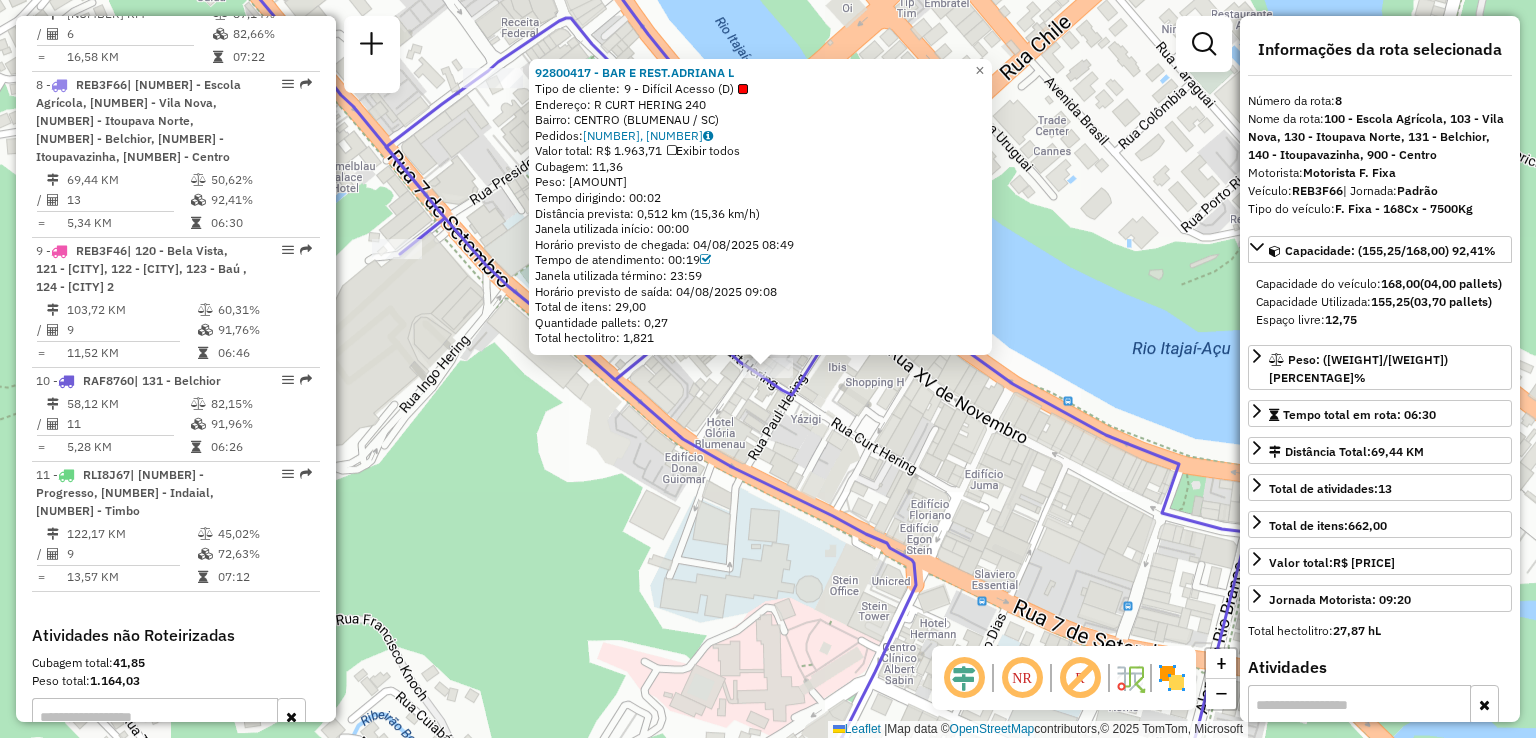 click on "92800417 - BAR E REST.ADRIANA L  Tipo de cliente:   9 - Difícil Acesso (D)   Endereço: R   CURT HERING                   240   Bairro: CENTRO (BLUMENAU / SC)   Pedidos:  04313773, 04313827   Valor total: R$ 1.963,71   Exibir todos   Cubagem: 11,36  Peso: 299,94  Tempo dirigindo: 00:02   Distância prevista: 0,512 km (15,36 km/h)   Janela utilizada início: 00:00   Horário previsto de chegada: 04/08/2025 08:49   Tempo de atendimento: 00:19   Janela utilizada término: 23:59   Horário previsto de saída: 04/08/2025 09:08   Total de itens: 29,00   Quantidade pallets: 0,27   Total hectolitro: 1,821  × Janela de atendimento Grade de atendimento Capacidade Transportadoras Veículos Cliente Pedidos  Rotas Selecione os dias de semana para filtrar as janelas de atendimento  Seg   Ter   Qua   Qui   Sex   Sáb   Dom  Informe o período da janela de atendimento: De: Até:  Filtrar exatamente a janela do cliente  Considerar janela de atendimento padrão   Seg   Ter   Qua   Qui   Sex   Sáb   Dom   Peso mínimo:  De:" 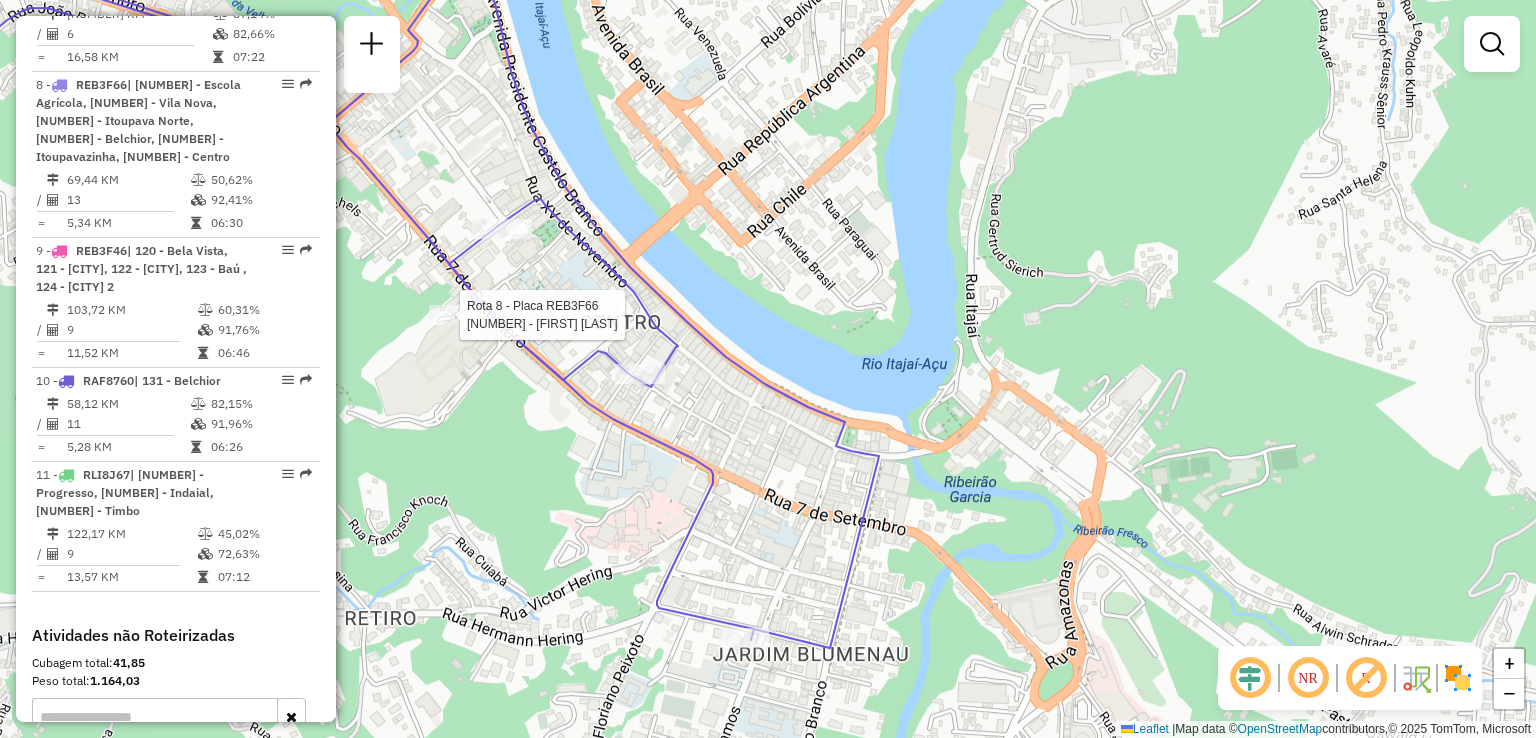 select on "**********" 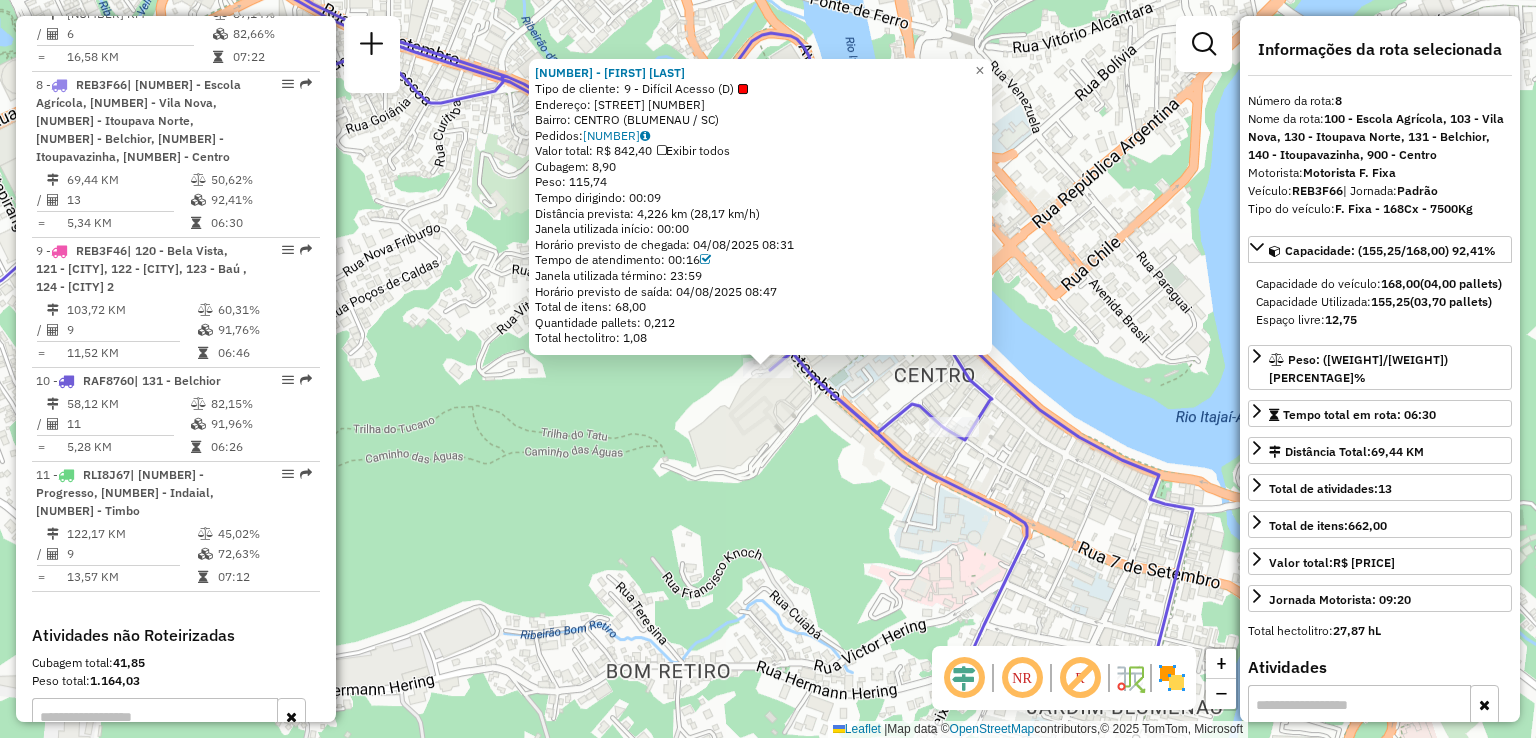 click on "92805755 - SABOR DO SUL COM MUI  Tipo de cliente:   9 - Difícil Acesso (D)   Endereço: RUA SETE DE SETEMBRO              1213   Bairro: CENTRO (BLUMENAU / SC)   Pedidos:  04313890   Valor total: R$ 842,40   Exibir todos   Cubagem: 8,90  Peso: 115,74  Tempo dirigindo: 00:09   Distância prevista: 4,226 km (28,17 km/h)   Janela utilizada início: 00:00   Horário previsto de chegada: 04/08/2025 08:31   Tempo de atendimento: 00:16   Janela utilizada término: 23:59   Horário previsto de saída: 04/08/2025 08:47   Total de itens: 68,00   Quantidade pallets: 0,212   Total hectolitro: 1,08  × Janela de atendimento Grade de atendimento Capacidade Transportadoras Veículos Cliente Pedidos  Rotas Selecione os dias de semana para filtrar as janelas de atendimento  Seg   Ter   Qua   Qui   Sex   Sáb   Dom  Informe o período da janela de atendimento: De: Até:  Filtrar exatamente a janela do cliente  Considerar janela de atendimento padrão  Selecione os dias de semana para filtrar as grades de atendimento  Seg  De:" 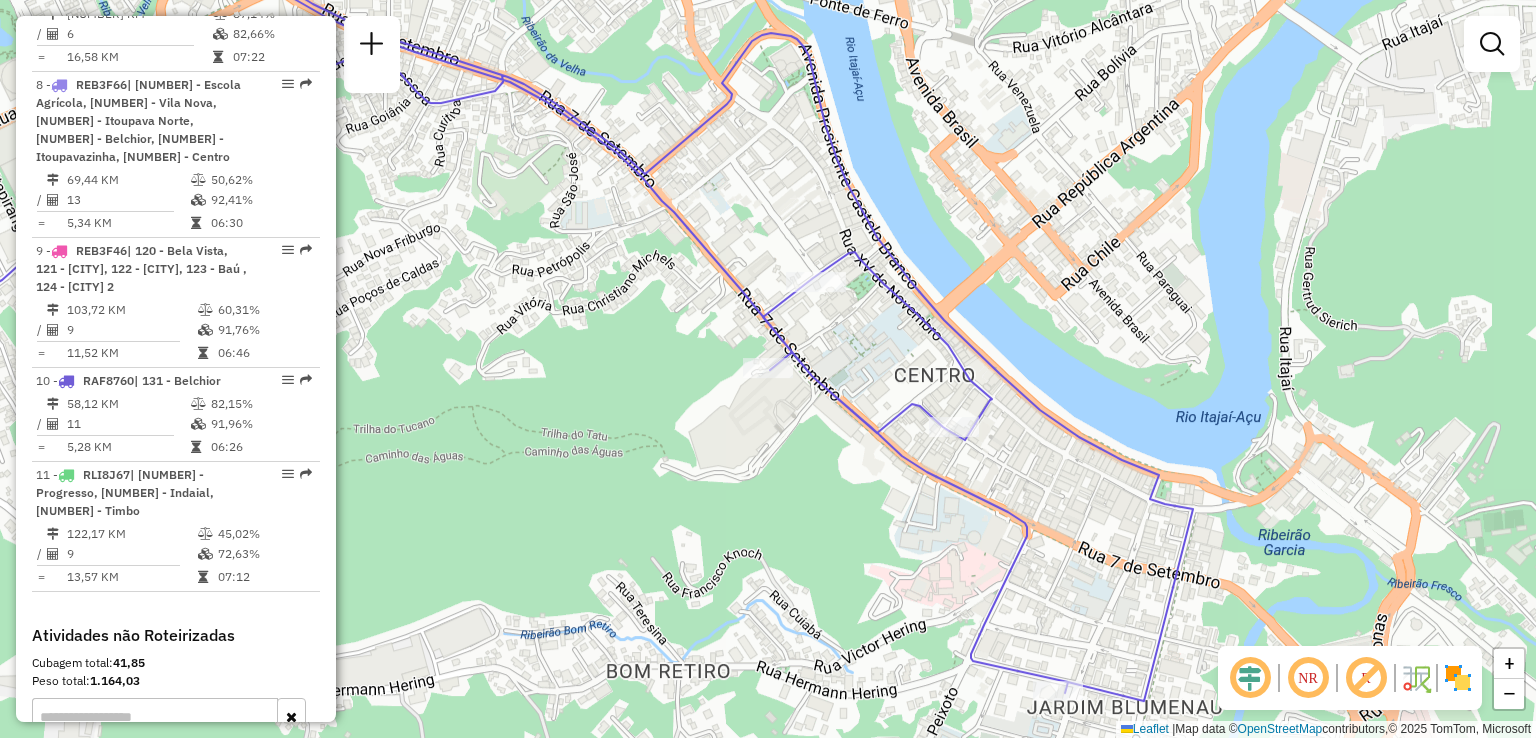 drag, startPoint x: 578, startPoint y: 381, endPoint x: 420, endPoint y: 361, distance: 159.26079 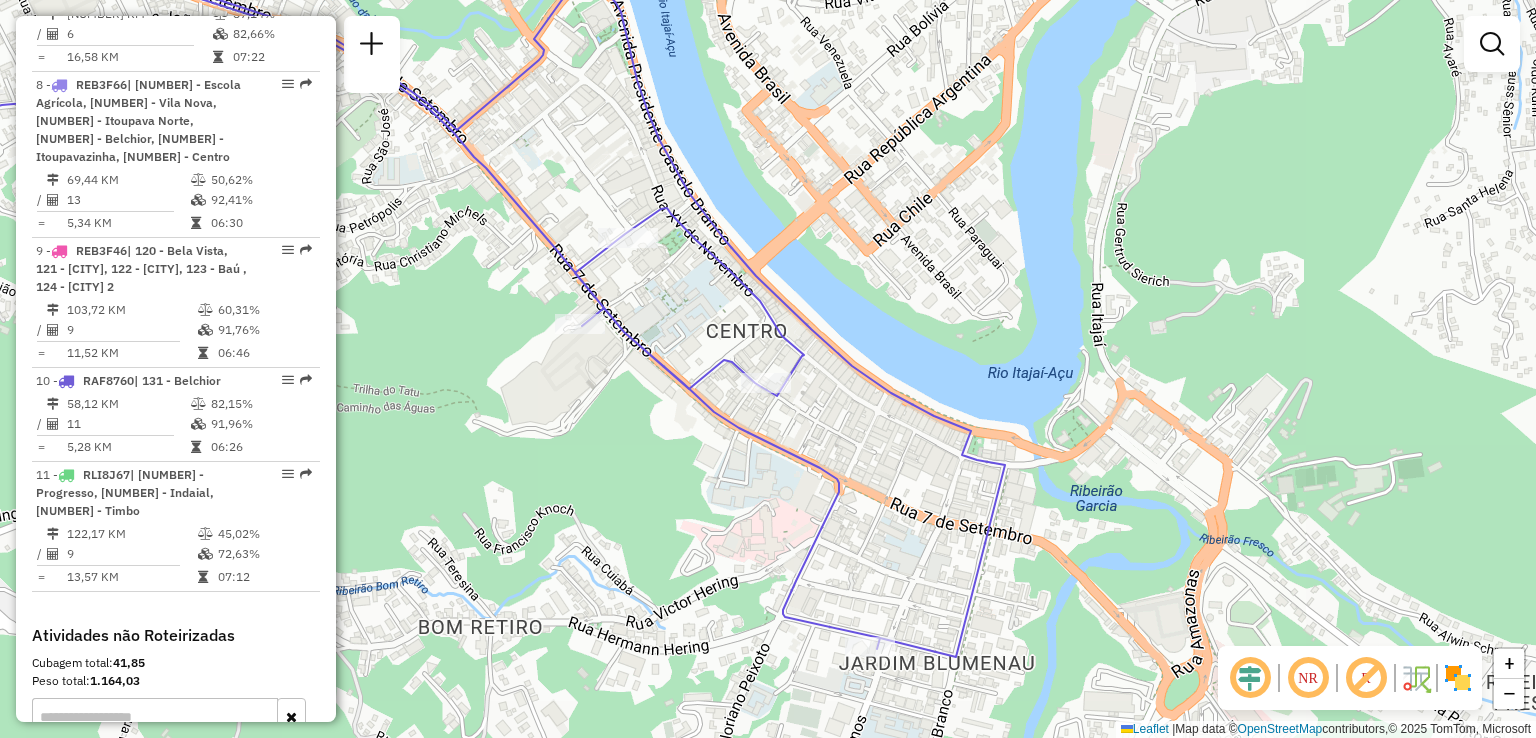 drag, startPoint x: 705, startPoint y: 457, endPoint x: 548, endPoint y: 352, distance: 188.87563 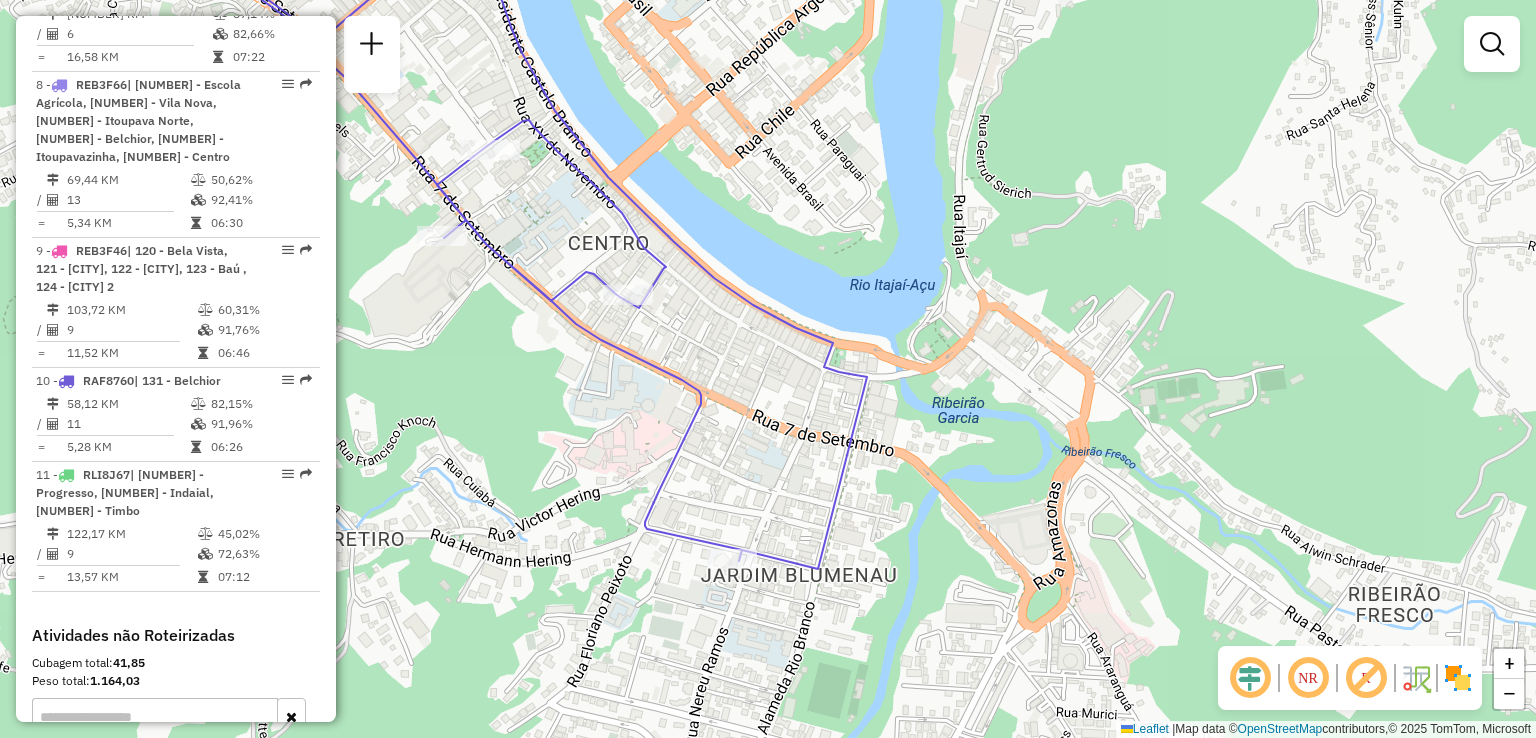 click 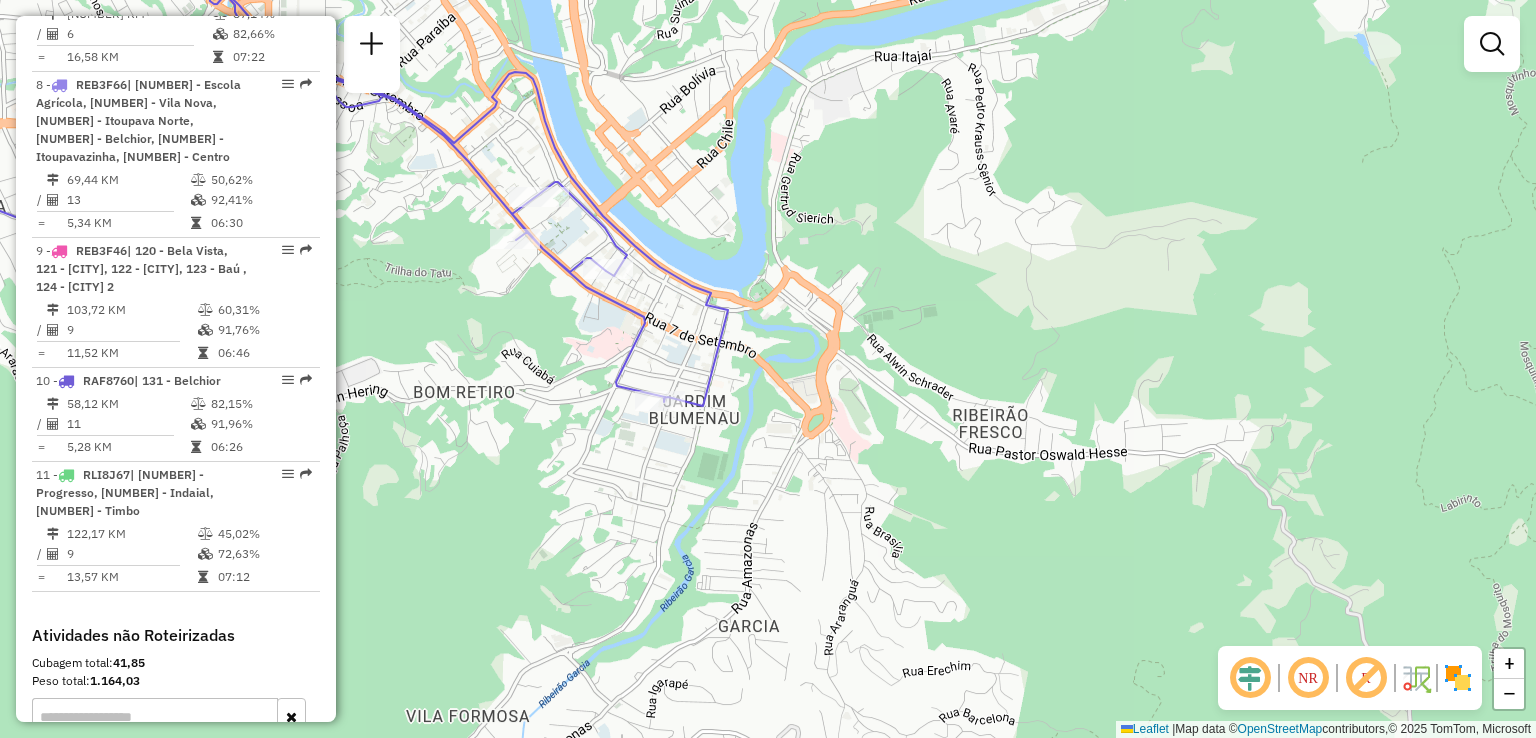 click 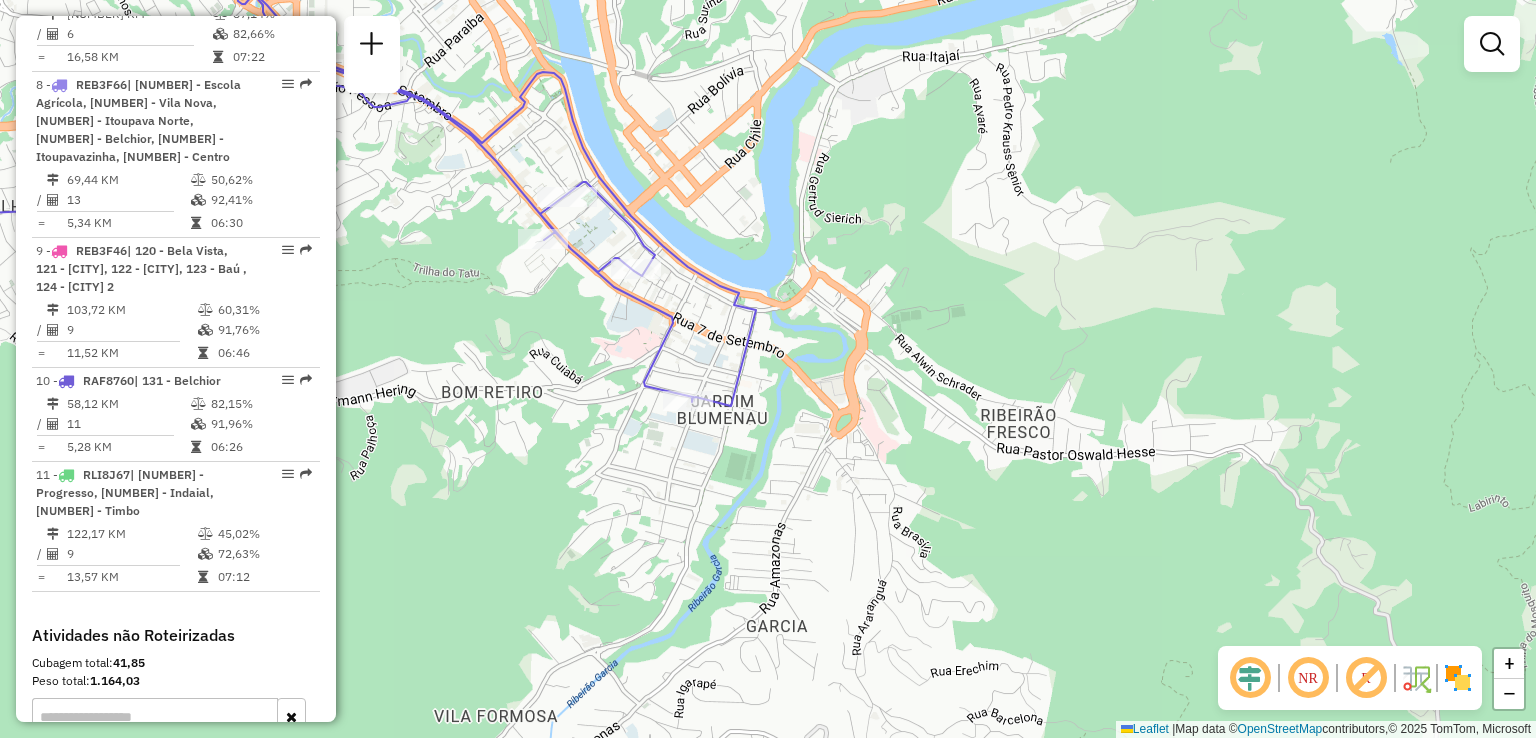 drag, startPoint x: 644, startPoint y: 315, endPoint x: 672, endPoint y: 315, distance: 28 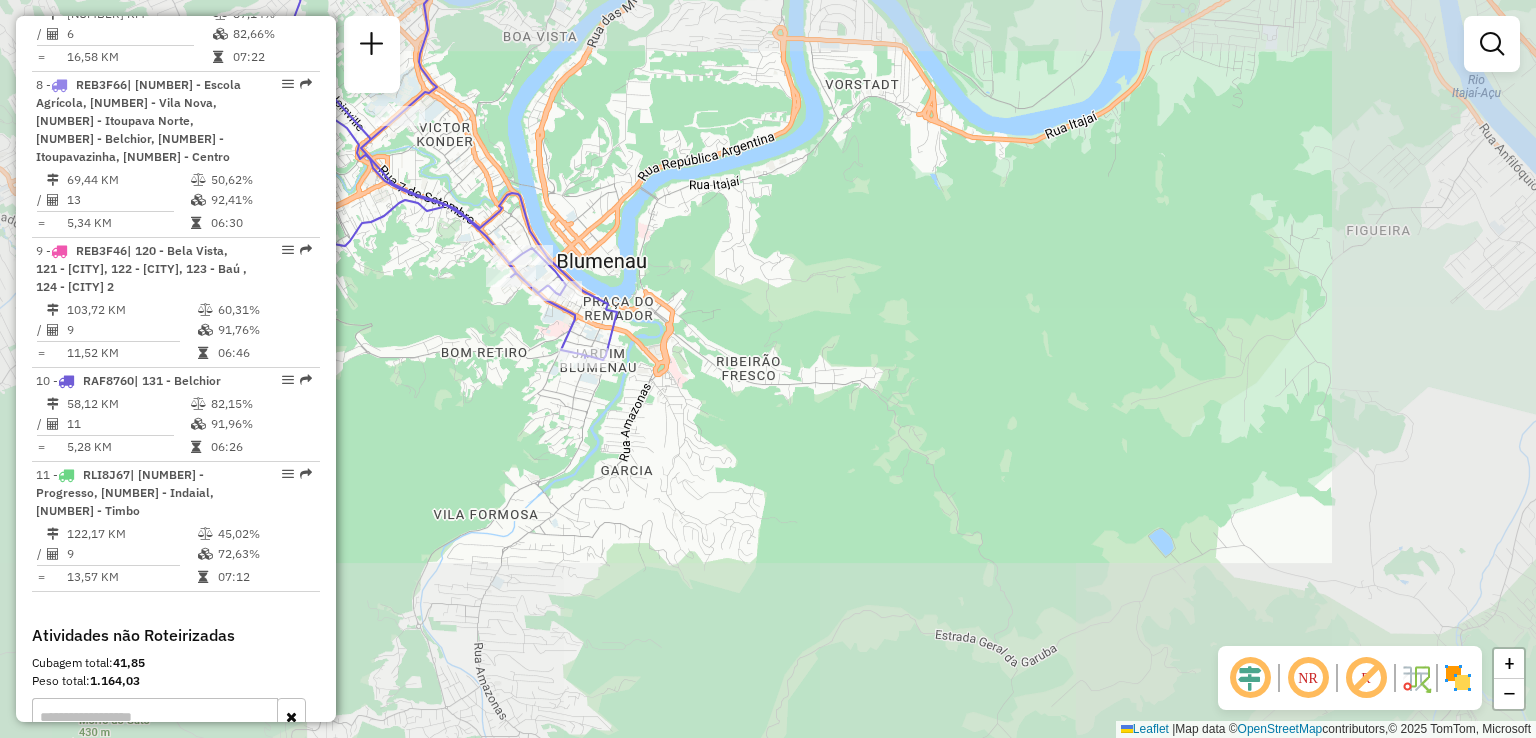 click on "Janela de atendimento Grade de atendimento Capacidade Transportadoras Veículos Cliente Pedidos  Rotas Selecione os dias de semana para filtrar as janelas de atendimento  Seg   Ter   Qua   Qui   Sex   Sáb   Dom  Informe o período da janela de atendimento: De: Até:  Filtrar exatamente a janela do cliente  Considerar janela de atendimento padrão  Selecione os dias de semana para filtrar as grades de atendimento  Seg   Ter   Qua   Qui   Sex   Sáb   Dom   Considerar clientes sem dia de atendimento cadastrado  Clientes fora do dia de atendimento selecionado Filtrar as atividades entre os valores definidos abaixo:  Peso mínimo:   Peso máximo:   Cubagem mínima:   Cubagem máxima:   De:   Até:  Filtrar as atividades entre o tempo de atendimento definido abaixo:  De:   Até:   Considerar capacidade total dos clientes não roteirizados Transportadora: Selecione um ou mais itens Tipo de veículo: Selecione um ou mais itens Veículo: Selecione um ou mais itens Motorista: Selecione um ou mais itens Nome: Rótulo:" 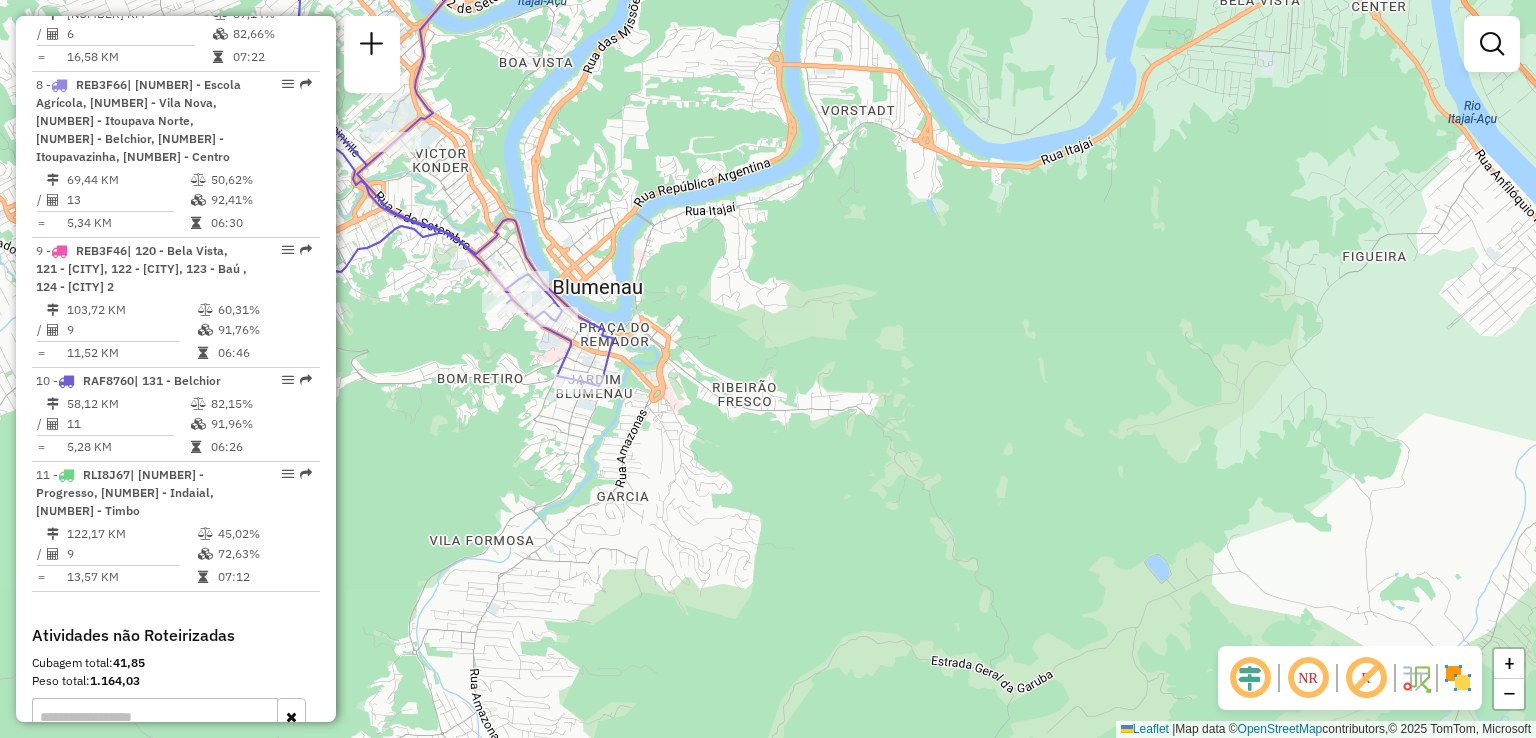 click on "Janela de atendimento Grade de atendimento Capacidade Transportadoras Veículos Cliente Pedidos  Rotas Selecione os dias de semana para filtrar as janelas de atendimento  Seg   Ter   Qua   Qui   Sex   Sáb   Dom  Informe o período da janela de atendimento: De: Até:  Filtrar exatamente a janela do cliente  Considerar janela de atendimento padrão  Selecione os dias de semana para filtrar as grades de atendimento  Seg   Ter   Qua   Qui   Sex   Sáb   Dom   Considerar clientes sem dia de atendimento cadastrado  Clientes fora do dia de atendimento selecionado Filtrar as atividades entre os valores definidos abaixo:  Peso mínimo:   Peso máximo:   Cubagem mínima:   Cubagem máxima:   De:   Até:  Filtrar as atividades entre o tempo de atendimento definido abaixo:  De:   Até:   Considerar capacidade total dos clientes não roteirizados Transportadora: Selecione um ou mais itens Tipo de veículo: Selecione um ou mais itens Veículo: Selecione um ou mais itens Motorista: Selecione um ou mais itens Nome: Rótulo:" 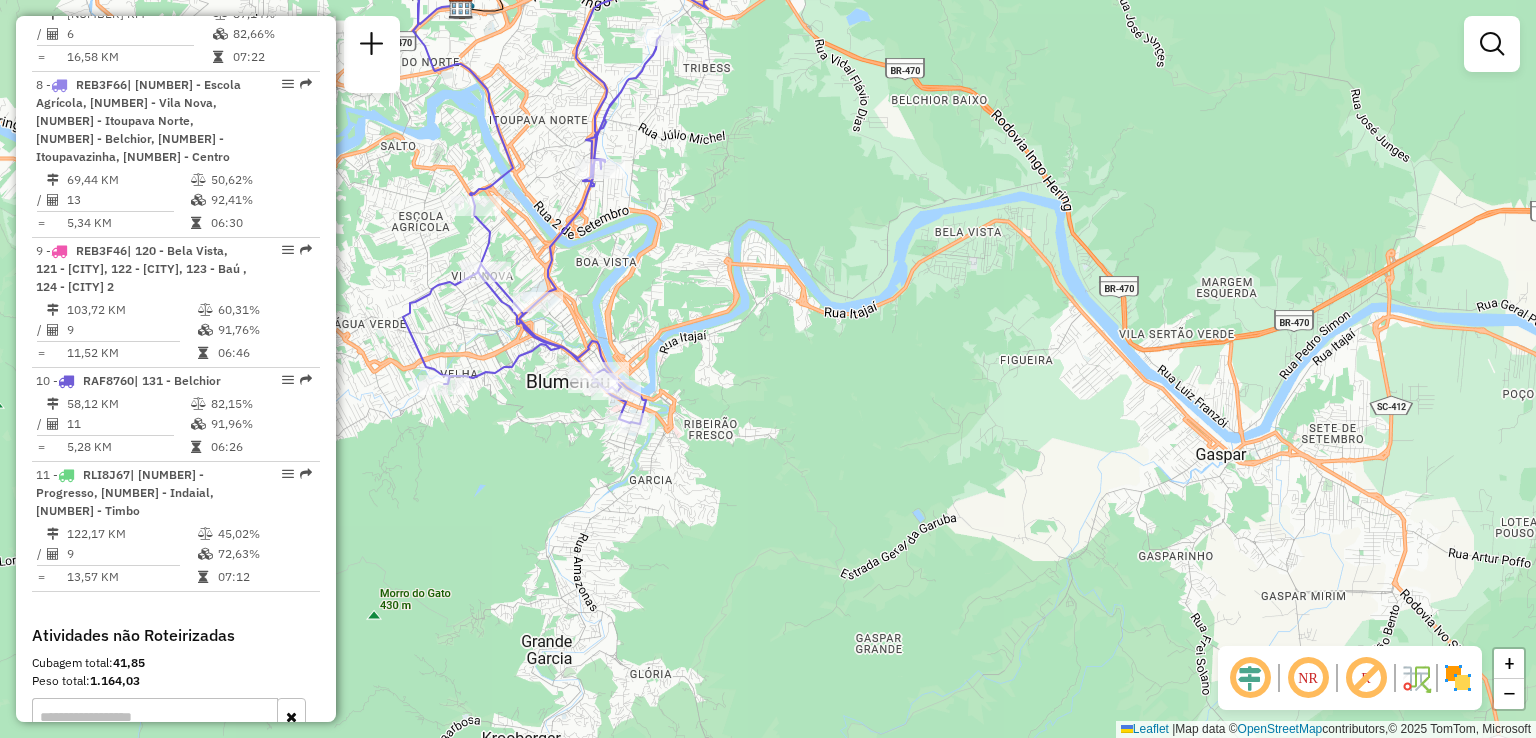 drag, startPoint x: 540, startPoint y: 403, endPoint x: 551, endPoint y: 407, distance: 11.7046995 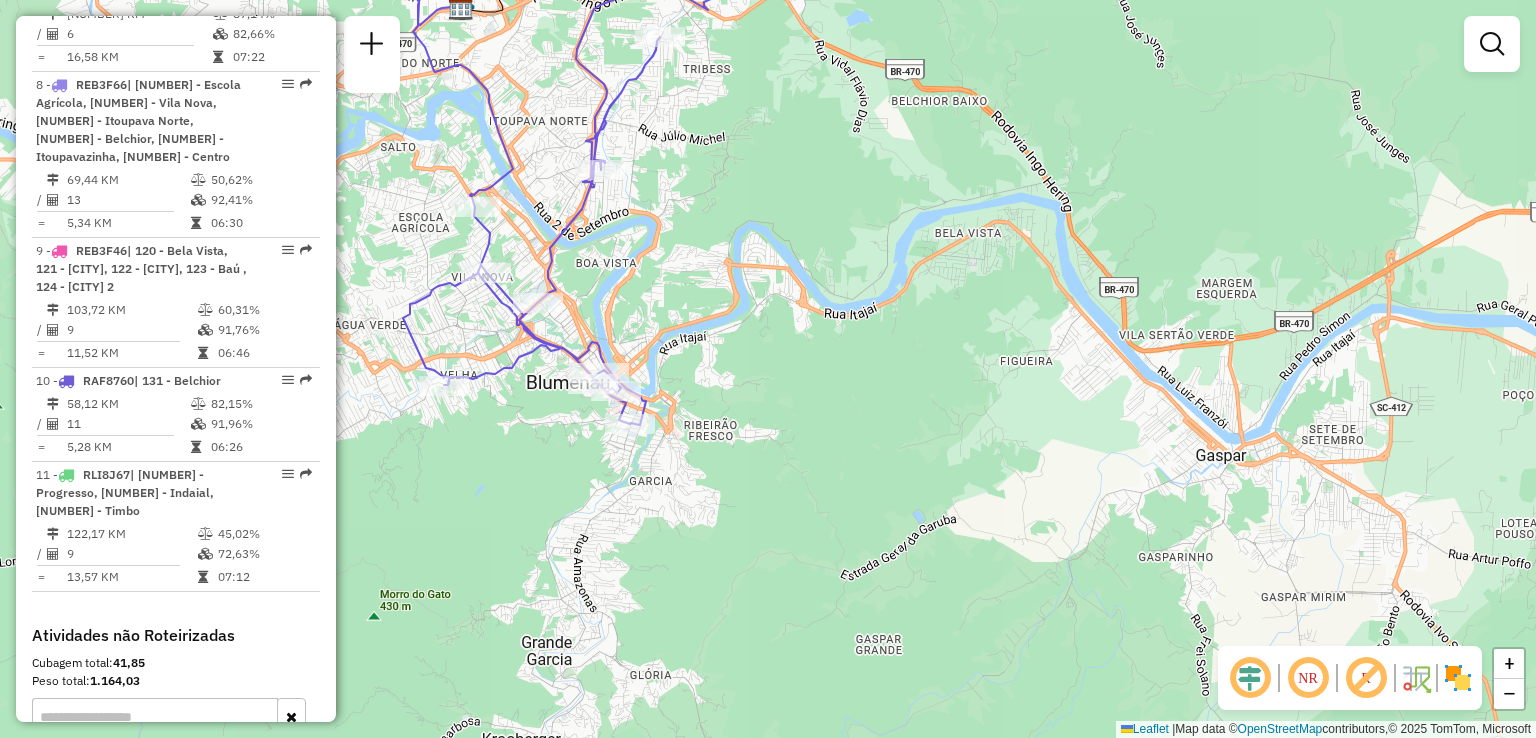 drag, startPoint x: 540, startPoint y: 401, endPoint x: 544, endPoint y: 505, distance: 104.0769 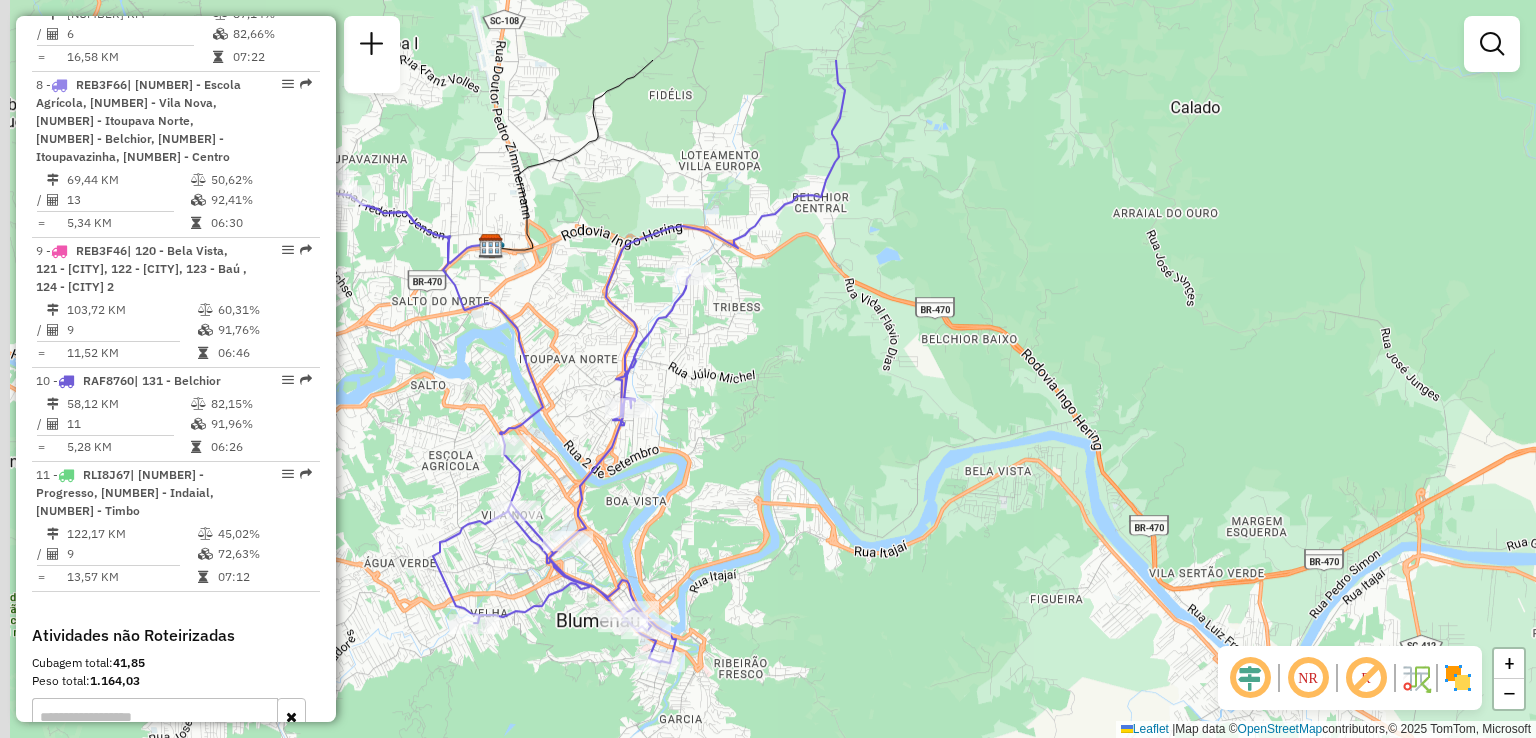 drag, startPoint x: 658, startPoint y: 405, endPoint x: 685, endPoint y: 541, distance: 138.65425 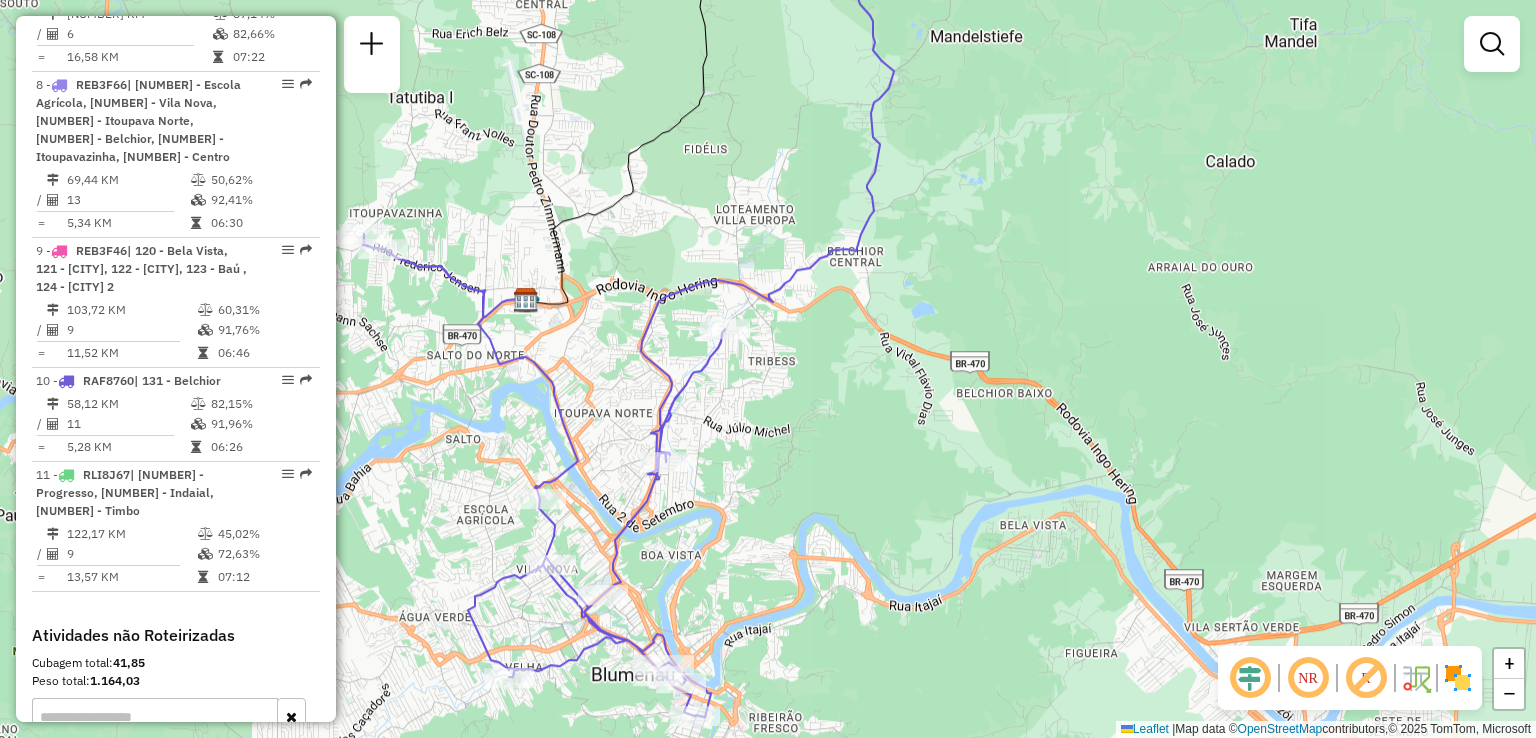 drag, startPoint x: 730, startPoint y: 495, endPoint x: 761, endPoint y: 542, distance: 56.302753 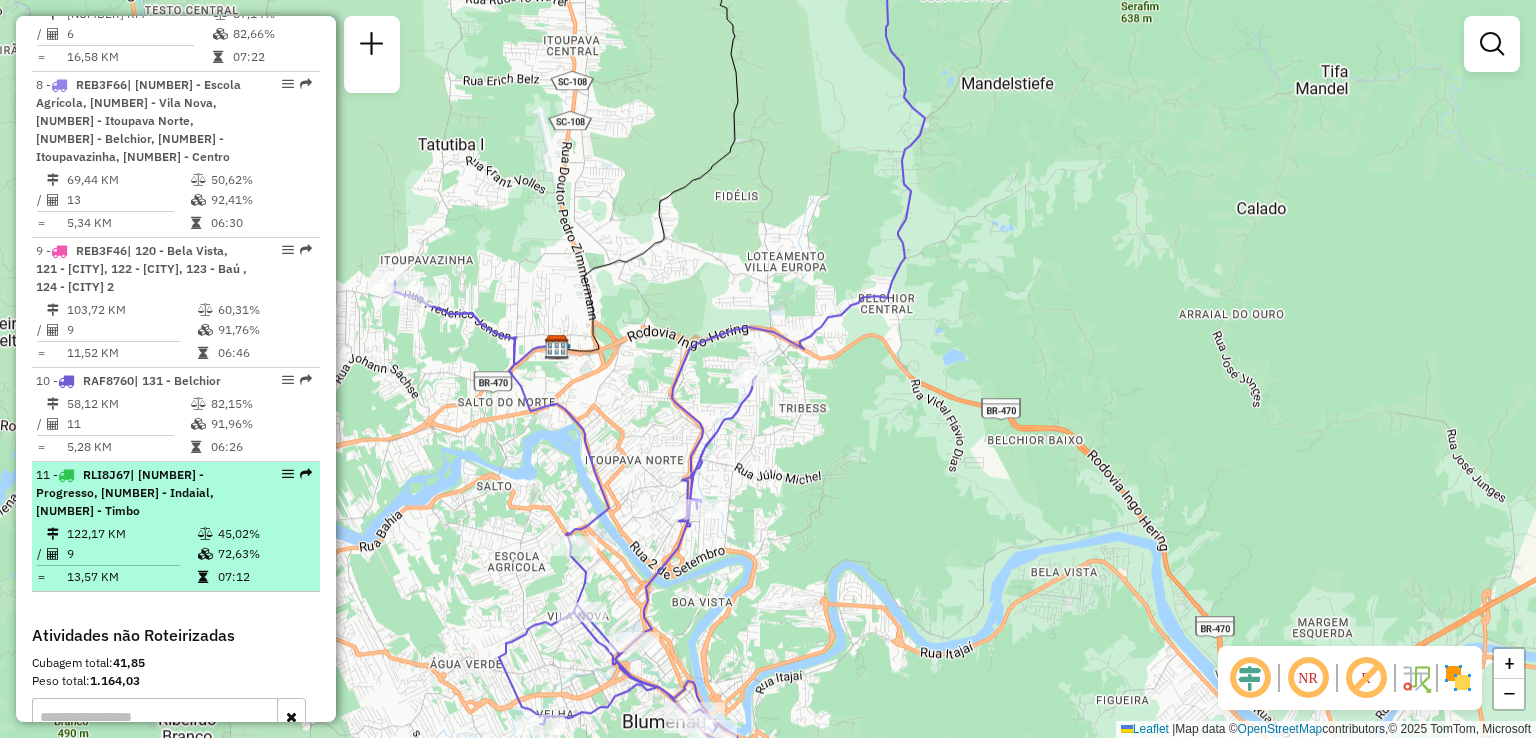 click on "| 110 - Progresso, 160 - Indaial, 161 - Timbo" at bounding box center (125, 492) 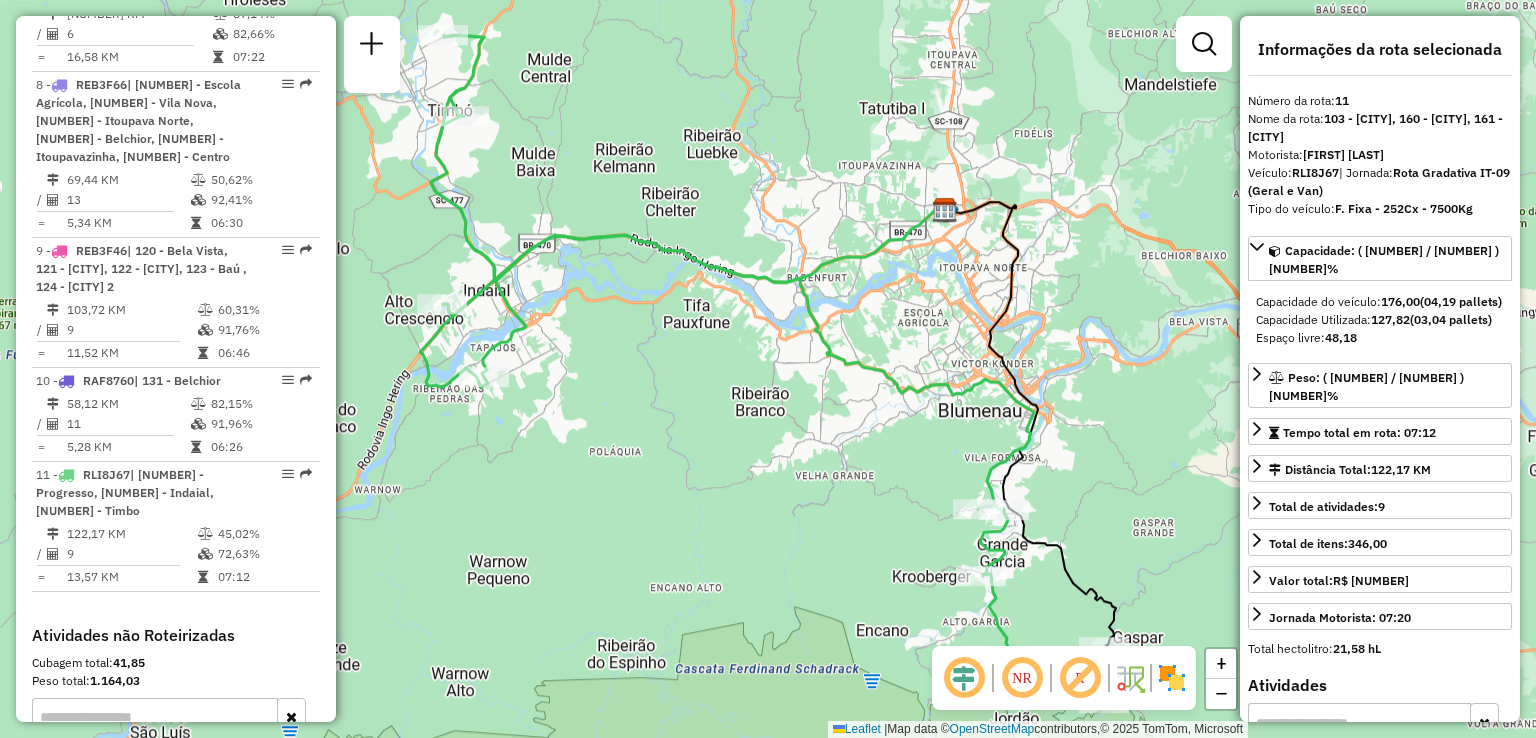 drag, startPoint x: 811, startPoint y: 517, endPoint x: 793, endPoint y: 511, distance: 18.973665 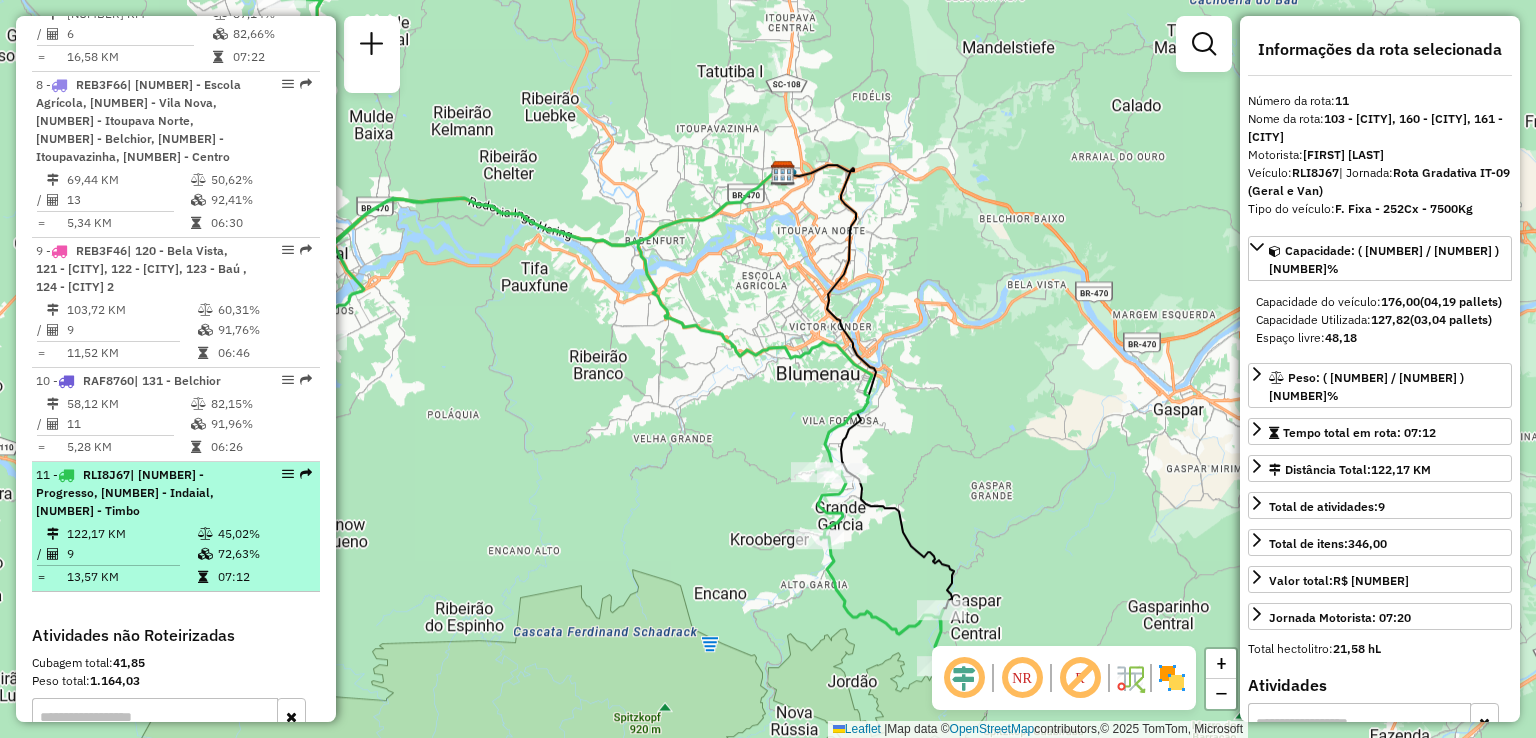 click on "| 110 - Progresso, 160 - Indaial, 161 - Timbo" at bounding box center (125, 492) 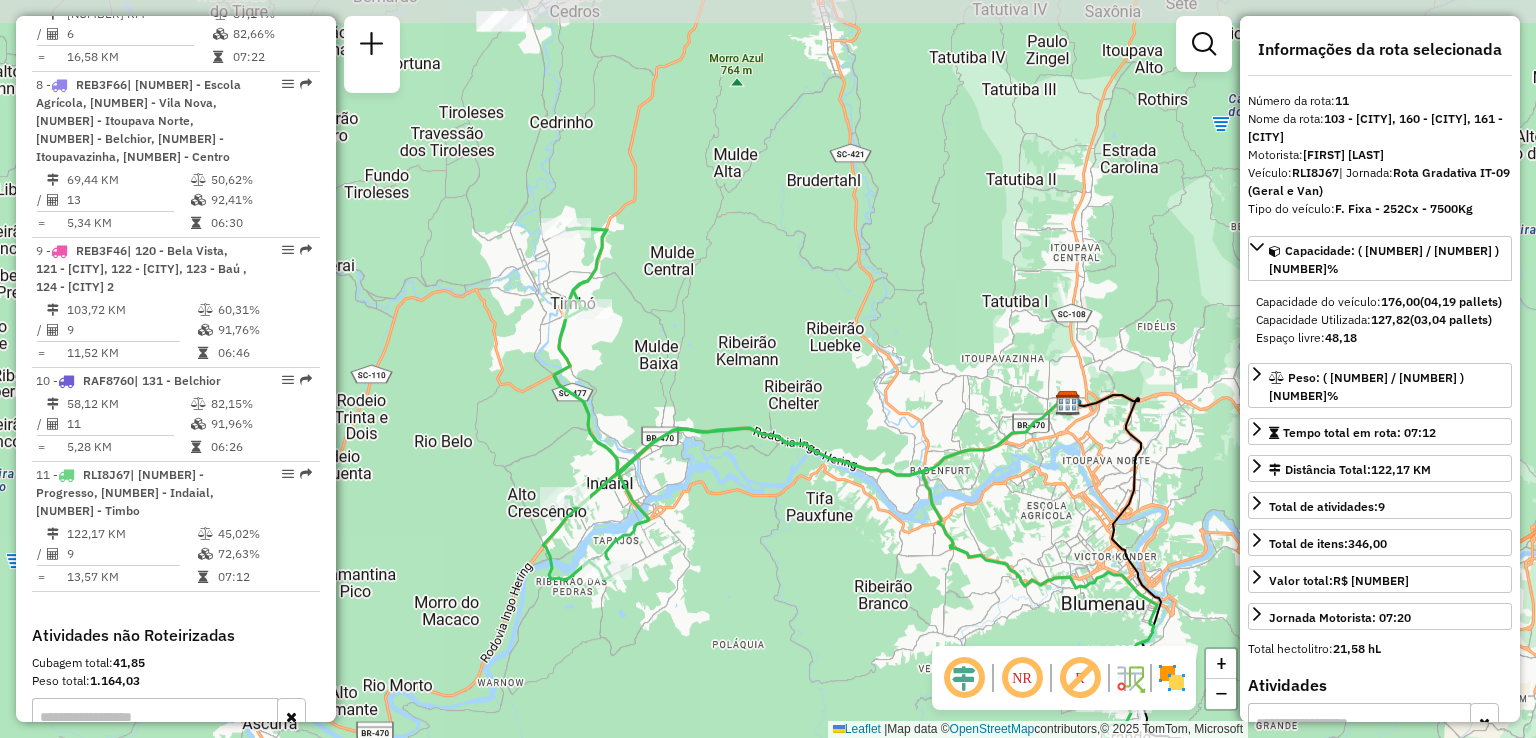 drag, startPoint x: 752, startPoint y: 417, endPoint x: 876, endPoint y: 607, distance: 226.88322 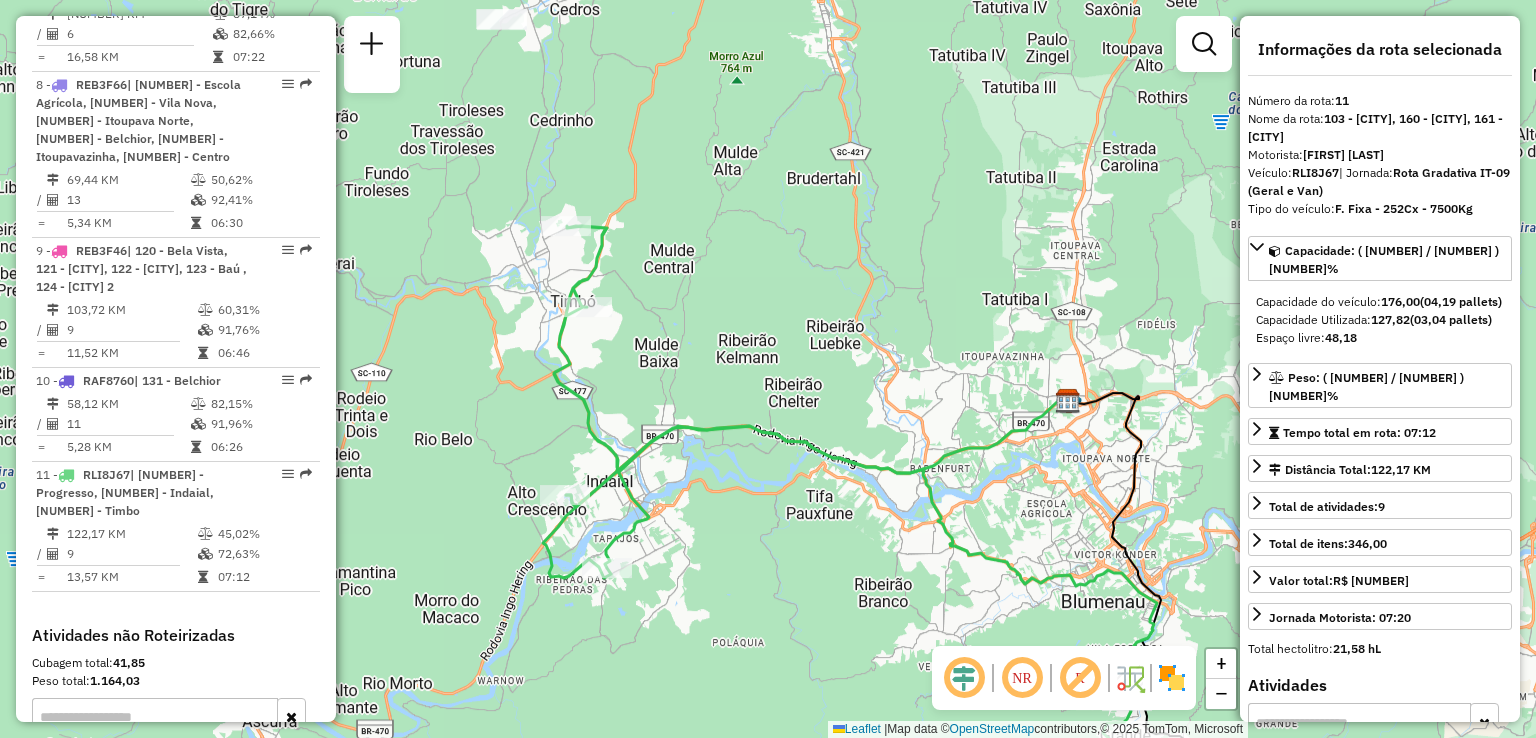 drag, startPoint x: 696, startPoint y: 487, endPoint x: 465, endPoint y: 221, distance: 352.30243 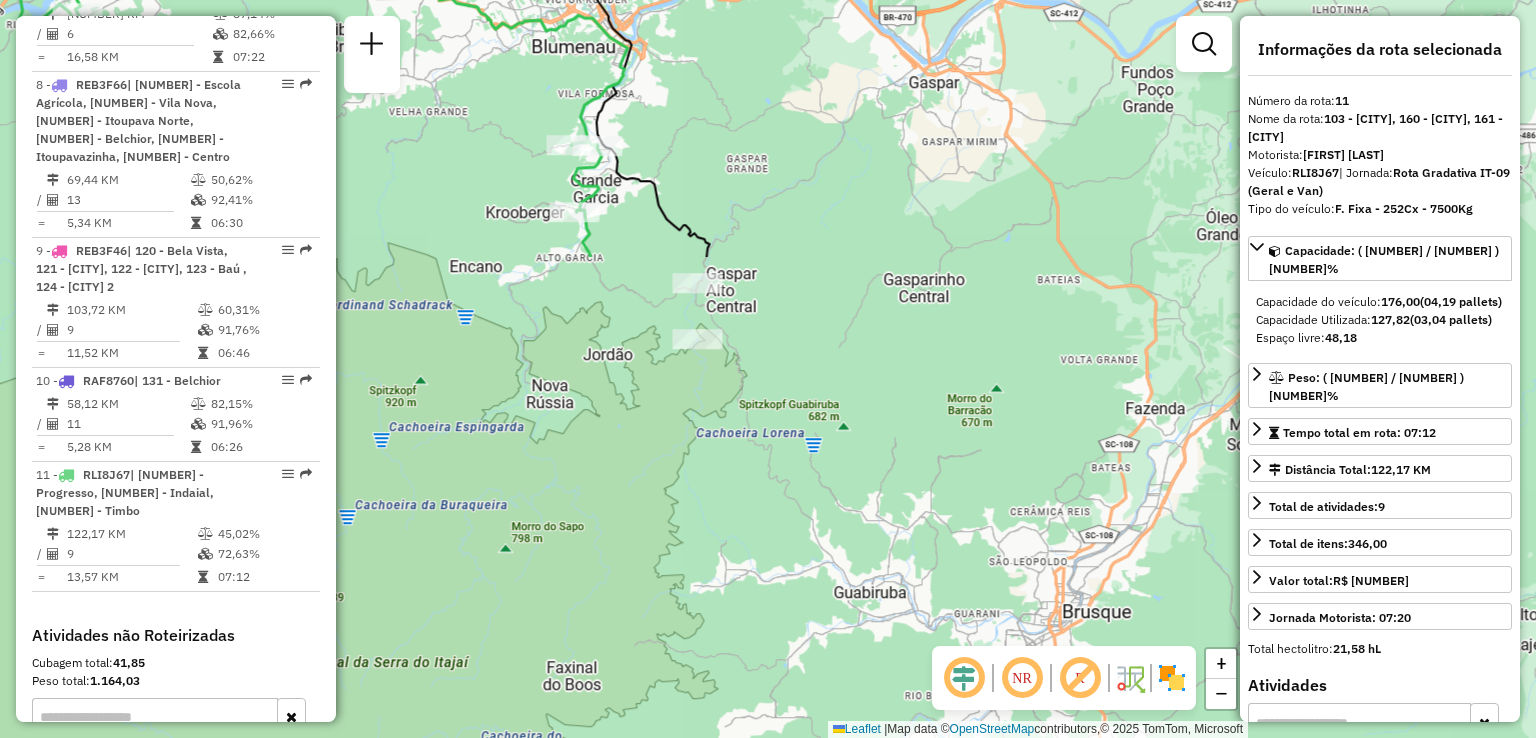 click on "Janela de atendimento Grade de atendimento Capacidade Transportadoras Veículos Cliente Pedidos  Rotas Selecione os dias de semana para filtrar as janelas de atendimento  Seg   Ter   Qua   Qui   Sex   Sáb   Dom  Informe o período da janela de atendimento: De: Até:  Filtrar exatamente a janela do cliente  Considerar janela de atendimento padrão  Selecione os dias de semana para filtrar as grades de atendimento  Seg   Ter   Qua   Qui   Sex   Sáb   Dom   Considerar clientes sem dia de atendimento cadastrado  Clientes fora do dia de atendimento selecionado Filtrar as atividades entre os valores definidos abaixo:  Peso mínimo:   Peso máximo:   Cubagem mínima:   Cubagem máxima:   De:   Até:  Filtrar as atividades entre o tempo de atendimento definido abaixo:  De:   Até:   Considerar capacidade total dos clientes não roteirizados Transportadora: Selecione um ou mais itens Tipo de veículo: Selecione um ou mais itens Veículo: Selecione um ou mais itens Motorista: Selecione um ou mais itens Nome: Rótulo:" 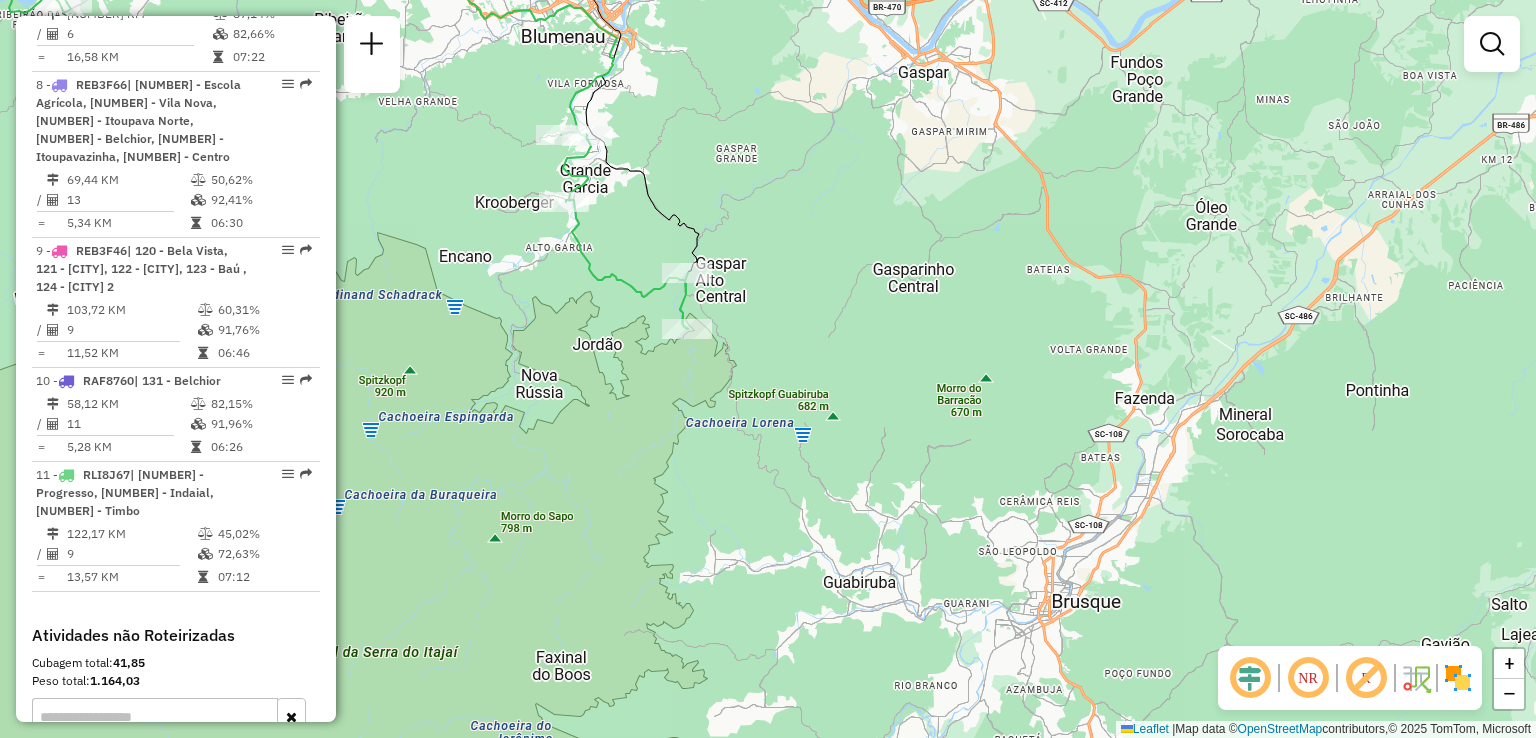 click on "Janela de atendimento Grade de atendimento Capacidade Transportadoras Veículos Cliente Pedidos  Rotas Selecione os dias de semana para filtrar as janelas de atendimento  Seg   Ter   Qua   Qui   Sex   Sáb   Dom  Informe o período da janela de atendimento: De: Até:  Filtrar exatamente a janela do cliente  Considerar janela de atendimento padrão  Selecione os dias de semana para filtrar as grades de atendimento  Seg   Ter   Qua   Qui   Sex   Sáb   Dom   Considerar clientes sem dia de atendimento cadastrado  Clientes fora do dia de atendimento selecionado Filtrar as atividades entre os valores definidos abaixo:  Peso mínimo:   Peso máximo:   Cubagem mínima:   Cubagem máxima:   De:   Até:  Filtrar as atividades entre o tempo de atendimento definido abaixo:  De:   Até:   Considerar capacidade total dos clientes não roteirizados Transportadora: Selecione um ou mais itens Tipo de veículo: Selecione um ou mais itens Veículo: Selecione um ou mais itens Motorista: Selecione um ou mais itens Nome: Rótulo:" 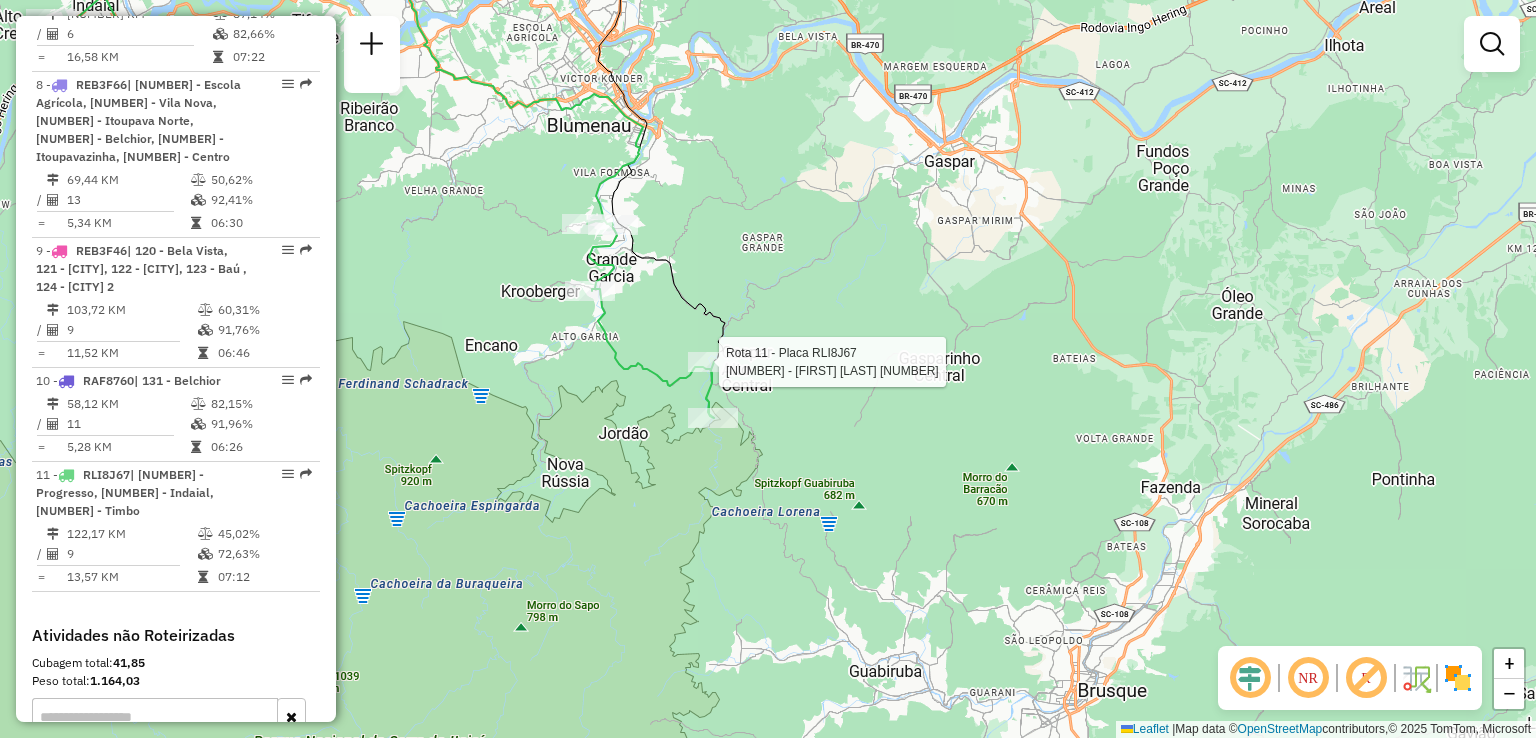 select on "**********" 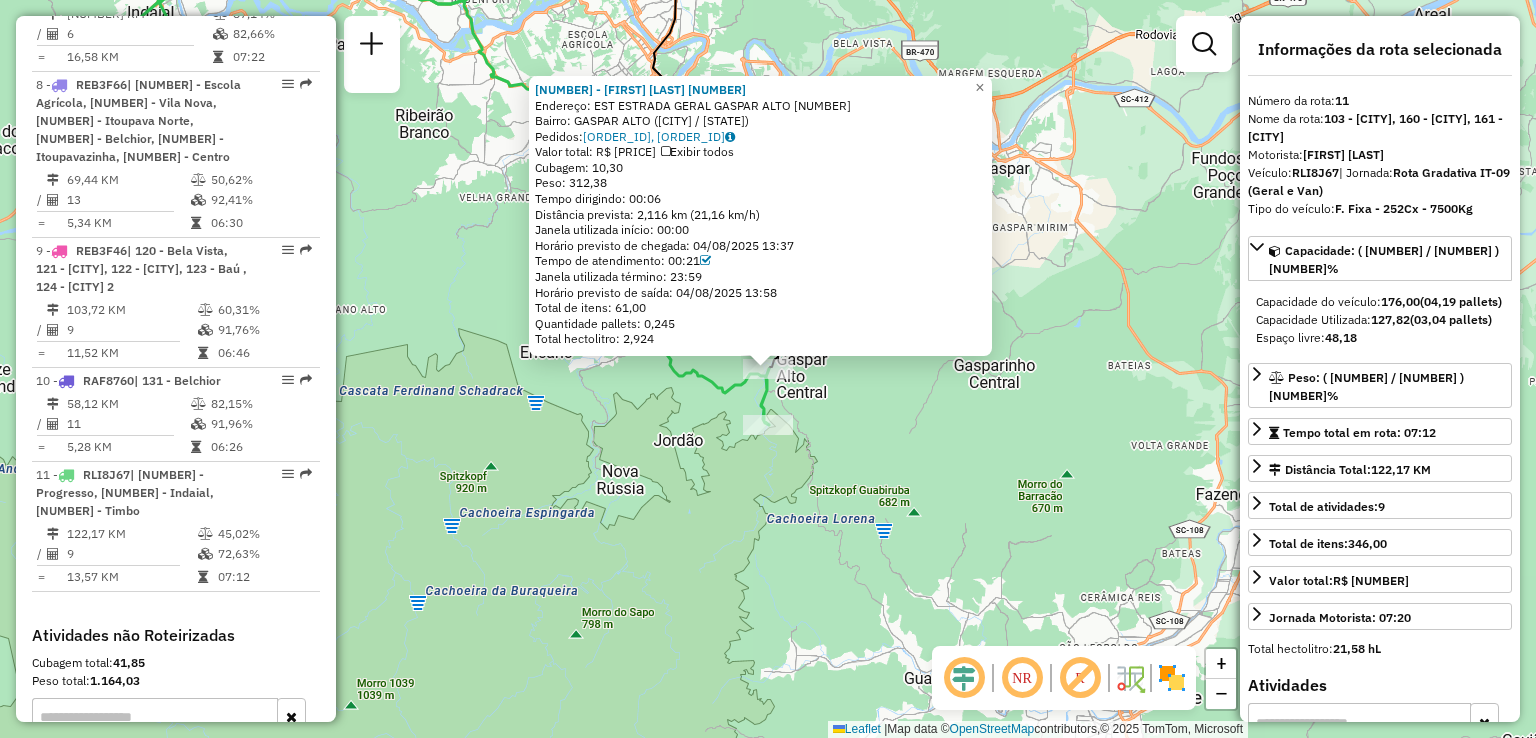 scroll, scrollTop: 1822, scrollLeft: 0, axis: vertical 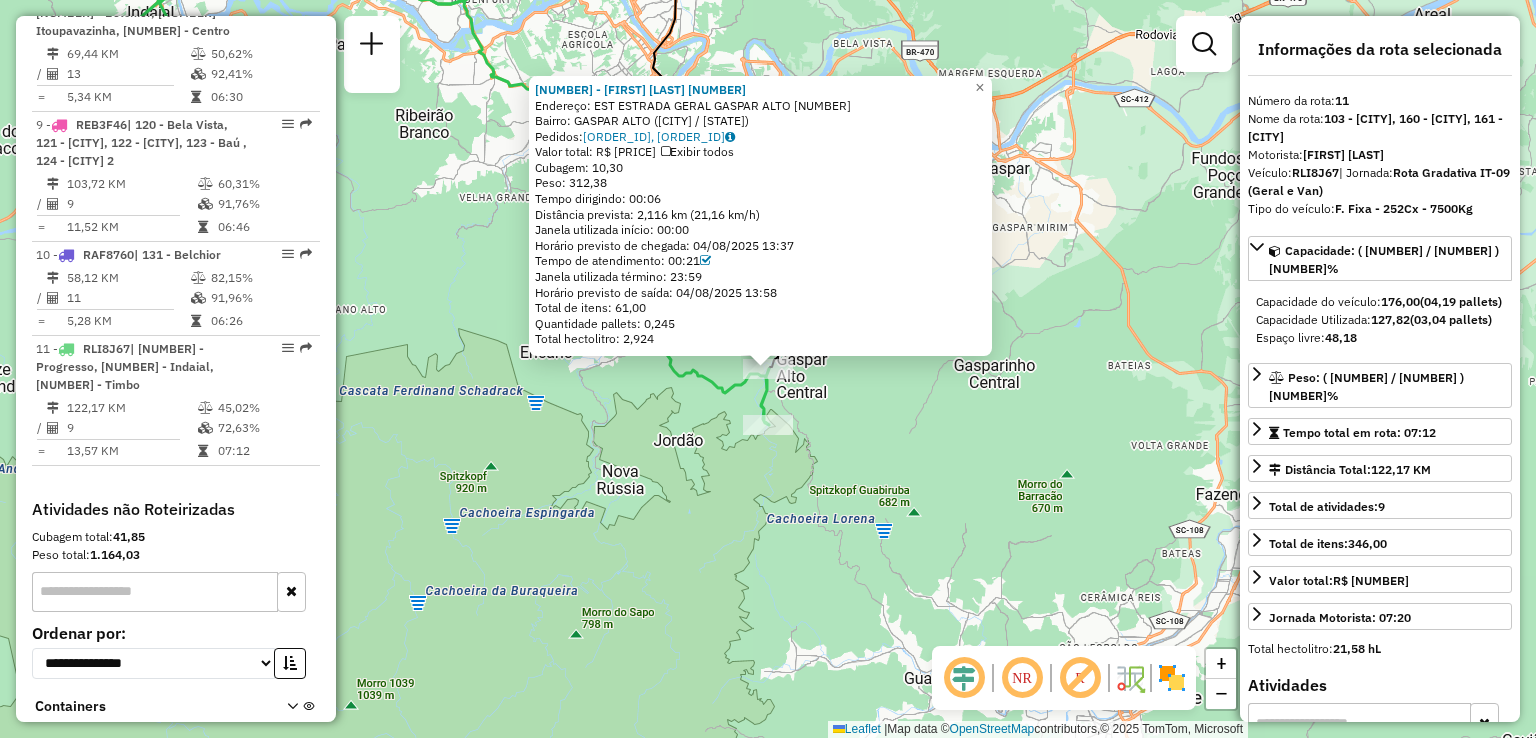 click on "92808575 - NORIVAL BATISTA 4180  Endereço: EST ESTRADA GERAL GASPAR ALTO     13785   Bairro: GASPAR ALTO (GASPAR / SC)   Pedidos:  04313914, 04313915   Valor total: R$ 2.062,79   Exibir todos   Cubagem: 10,30  Peso: 312,38  Tempo dirigindo: 00:06   Distância prevista: 2,116 km (21,16 km/h)   Janela utilizada início: 00:00   Horário previsto de chegada: 04/08/2025 13:37   Tempo de atendimento: 00:21   Janela utilizada término: 23:59   Horário previsto de saída: 04/08/2025 13:58   Total de itens: 61,00   Quantidade pallets: 0,245   Total hectolitro: 2,924  × Janela de atendimento Grade de atendimento Capacidade Transportadoras Veículos Cliente Pedidos  Rotas Selecione os dias de semana para filtrar as janelas de atendimento  Seg   Ter   Qua   Qui   Sex   Sáb   Dom  Informe o período da janela de atendimento: De: Até:  Filtrar exatamente a janela do cliente  Considerar janela de atendimento padrão  Selecione os dias de semana para filtrar as grades de atendimento  Seg   Ter   Qua   Qui   Sex   Sáb" 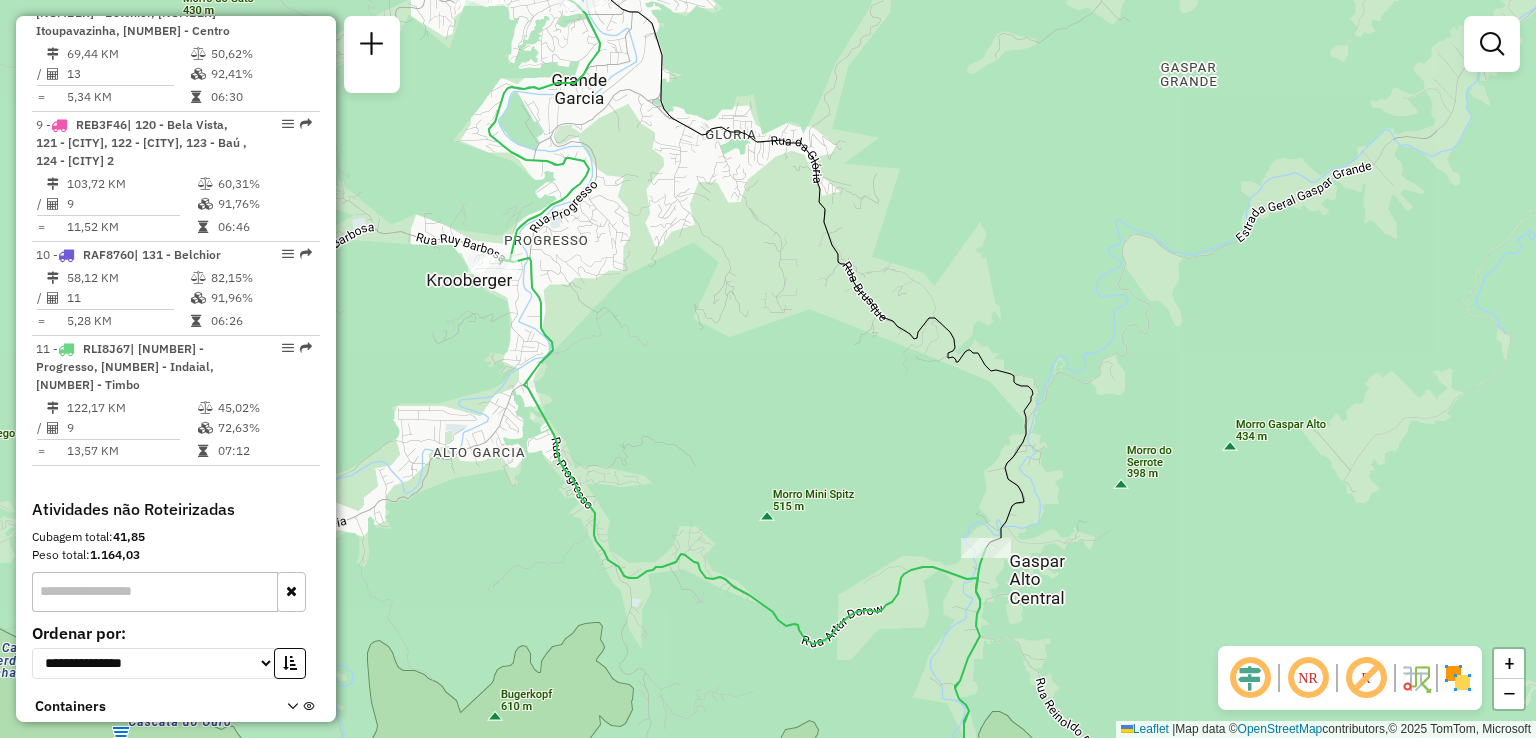 drag, startPoint x: 697, startPoint y: 298, endPoint x: 727, endPoint y: 483, distance: 187.41664 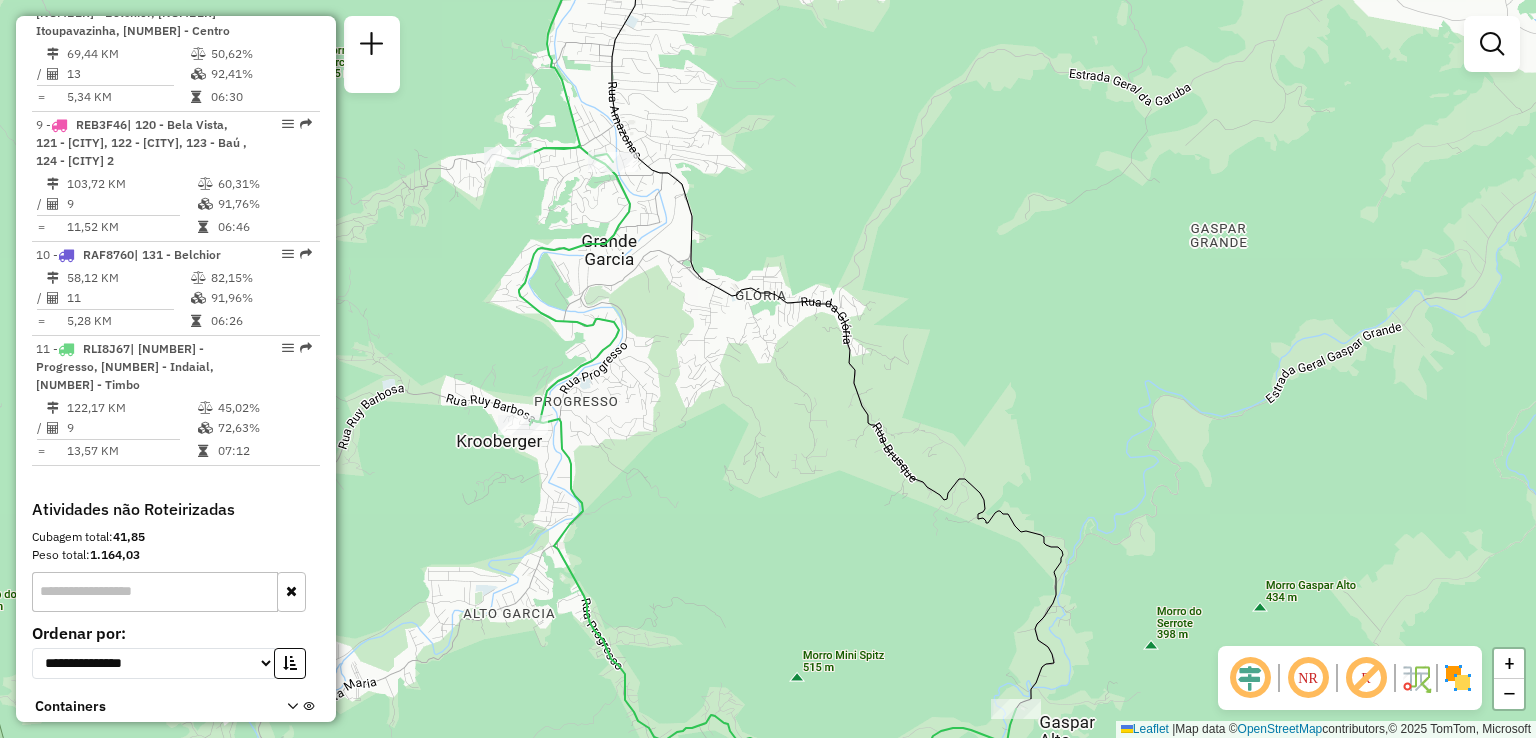 drag, startPoint x: 759, startPoint y: 465, endPoint x: 780, endPoint y: 314, distance: 152.45328 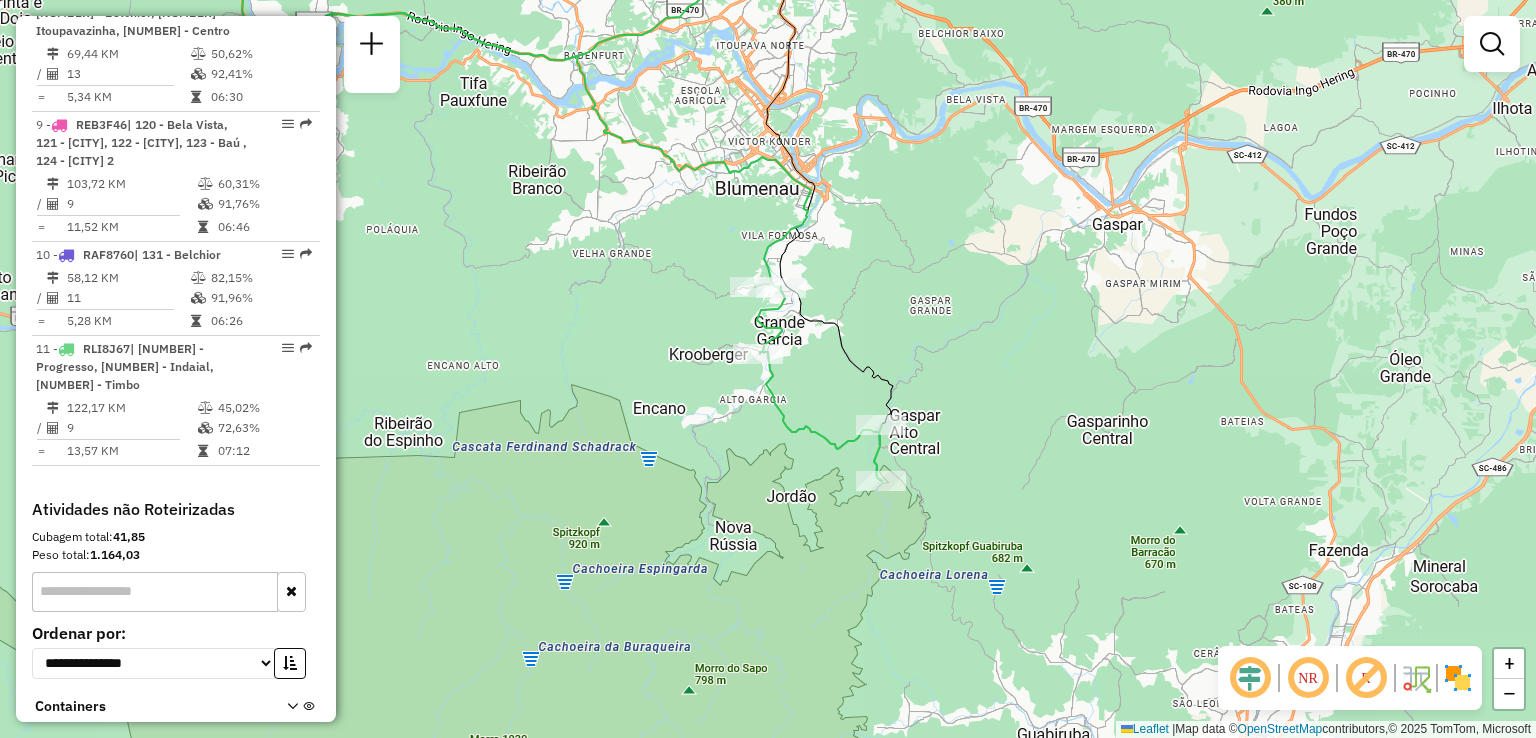 drag, startPoint x: 818, startPoint y: 505, endPoint x: 852, endPoint y: 601, distance: 101.84302 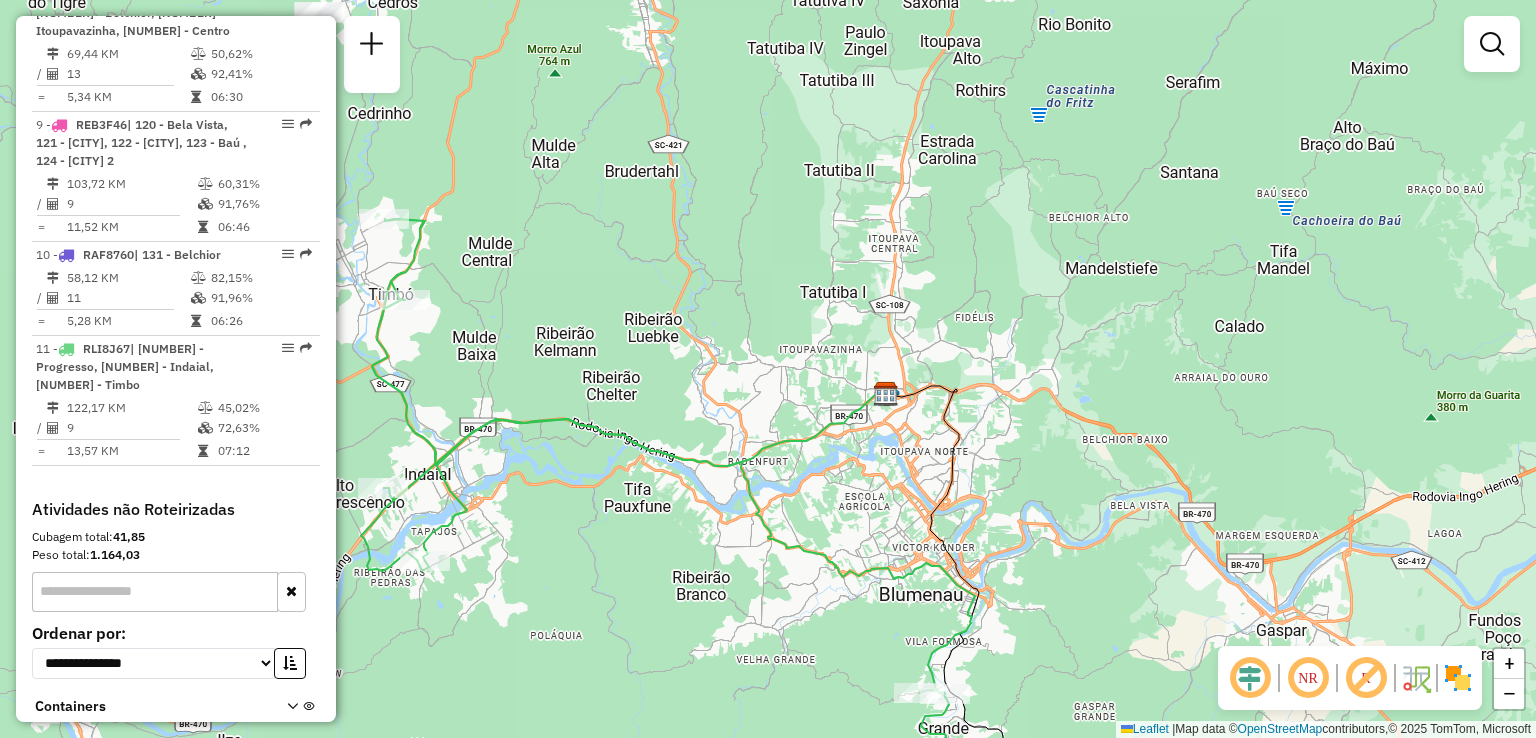 drag, startPoint x: 798, startPoint y: 517, endPoint x: 877, endPoint y: 510, distance: 79.30952 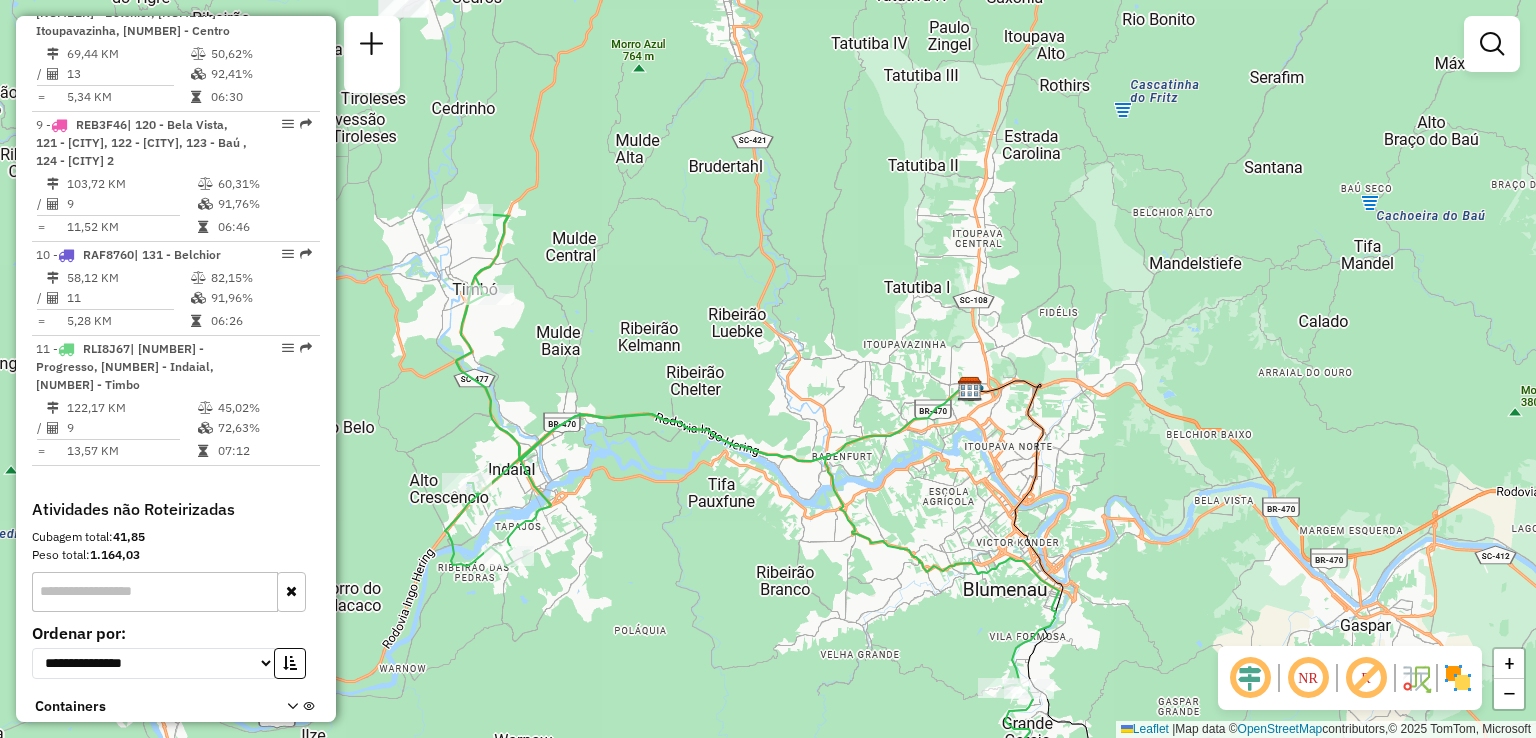 click on "Janela de atendimento Grade de atendimento Capacidade Transportadoras Veículos Cliente Pedidos  Rotas Selecione os dias de semana para filtrar as janelas de atendimento  Seg   Ter   Qua   Qui   Sex   Sáb   Dom  Informe o período da janela de atendimento: De: Até:  Filtrar exatamente a janela do cliente  Considerar janela de atendimento padrão  Selecione os dias de semana para filtrar as grades de atendimento  Seg   Ter   Qua   Qui   Sex   Sáb   Dom   Considerar clientes sem dia de atendimento cadastrado  Clientes fora do dia de atendimento selecionado Filtrar as atividades entre os valores definidos abaixo:  Peso mínimo:   Peso máximo:   Cubagem mínima:   Cubagem máxima:   De:   Até:  Filtrar as atividades entre o tempo de atendimento definido abaixo:  De:   Até:   Considerar capacidade total dos clientes não roteirizados Transportadora: Selecione um ou mais itens Tipo de veículo: Selecione um ou mais itens Veículo: Selecione um ou mais itens Motorista: Selecione um ou mais itens Nome: Rótulo:" 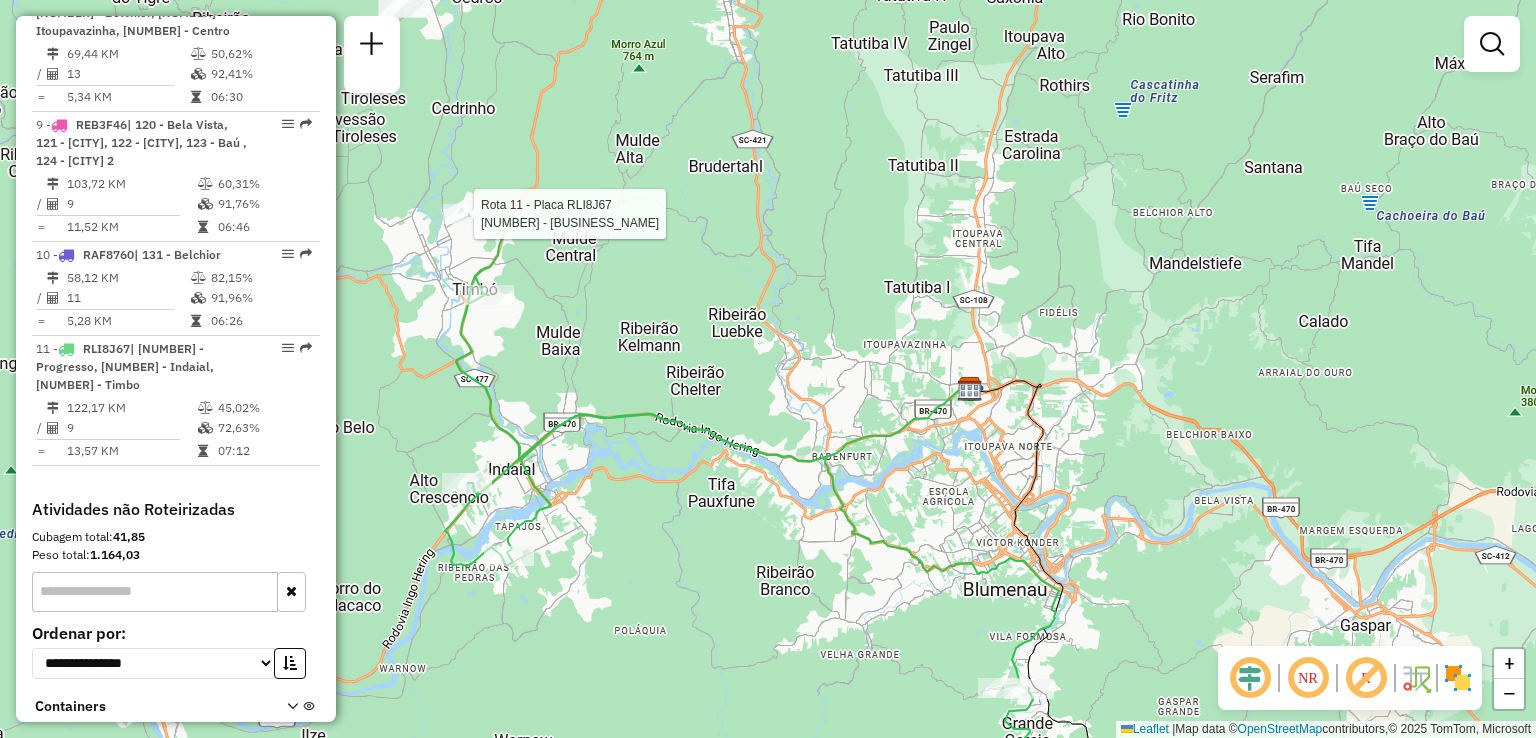 select on "**********" 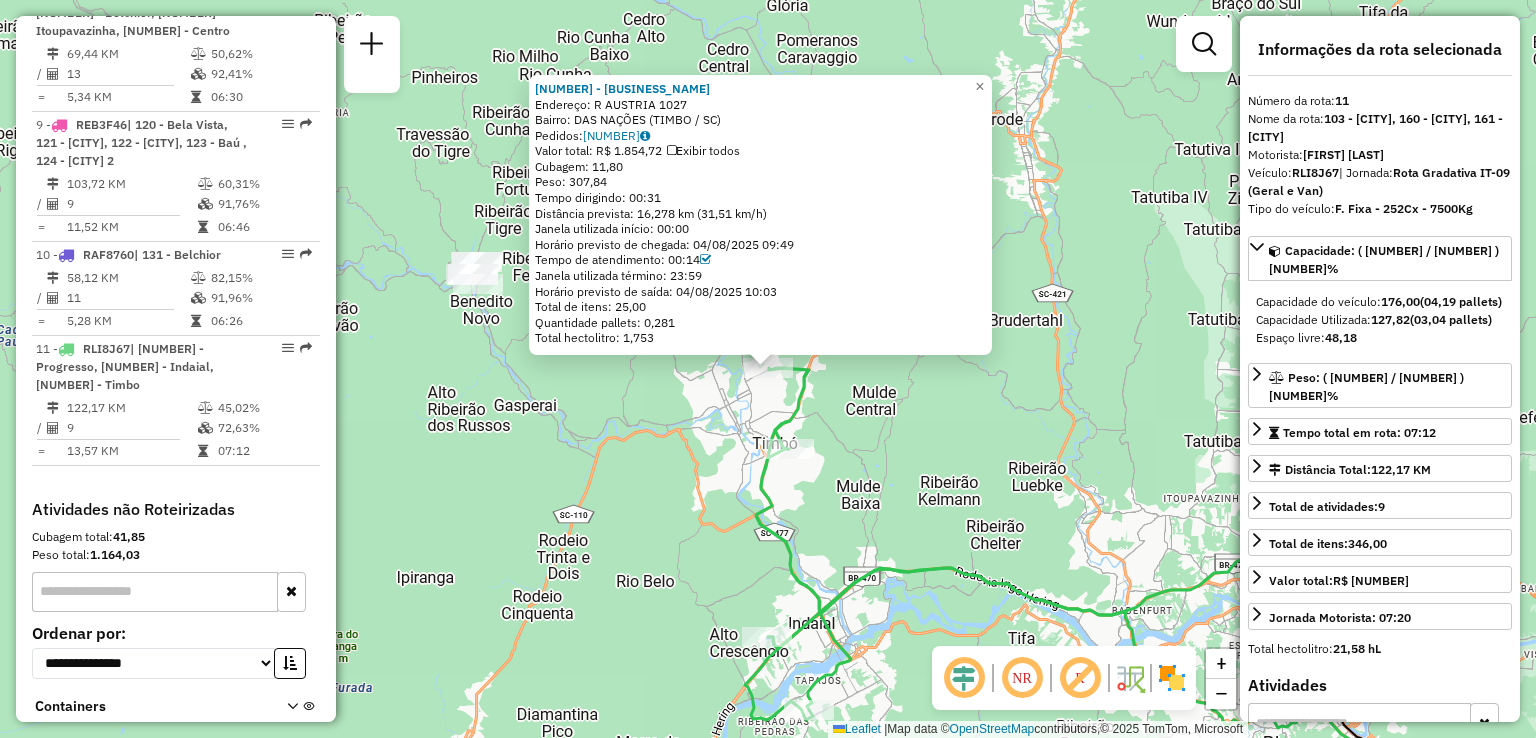 click on "92800696 - BAR E CANCHA KLITZKE  Endereço: R   AUSTRIA                       1027   Bairro: DAS NAÇÕES (TIMBO / SC)   Pedidos:  04313906   Valor total: R$ 1.854,72   Exibir todos   Cubagem: 11,80  Peso: 307,84  Tempo dirigindo: 00:31   Distância prevista: 16,278 km (31,51 km/h)   Janela utilizada início: 00:00   Horário previsto de chegada: 04/08/2025 09:49   Tempo de atendimento: 00:14   Janela utilizada término: 23:59   Horário previsto de saída: 04/08/2025 10:03   Total de itens: 25,00   Quantidade pallets: 0,281   Total hectolitro: 1,753  × Janela de atendimento Grade de atendimento Capacidade Transportadoras Veículos Cliente Pedidos  Rotas Selecione os dias de semana para filtrar as janelas de atendimento  Seg   Ter   Qua   Qui   Sex   Sáb   Dom  Informe o período da janela de atendimento: De: Até:  Filtrar exatamente a janela do cliente  Considerar janela de atendimento padrão  Selecione os dias de semana para filtrar as grades de atendimento  Seg   Ter   Qua   Qui   Sex   Sáb   Dom  De:" 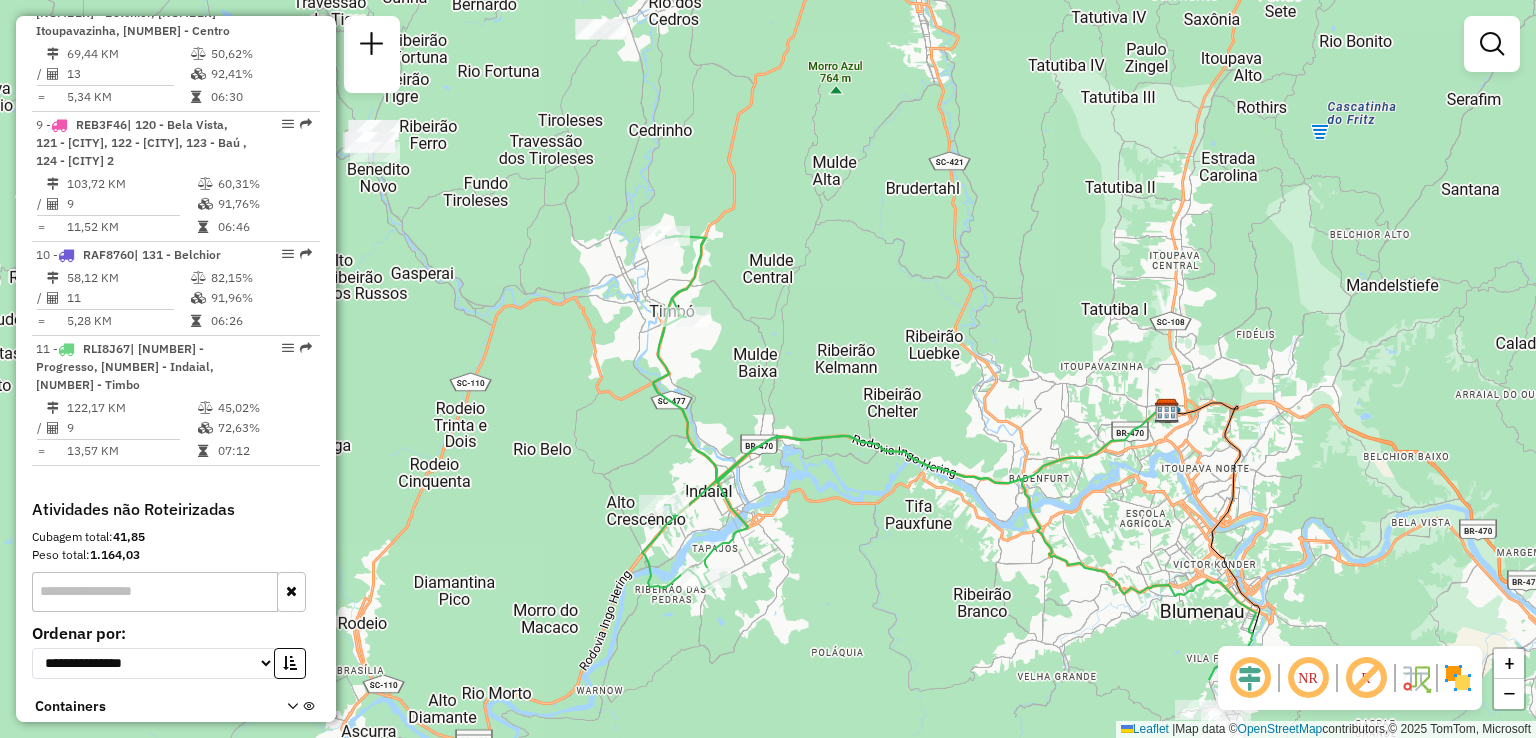 drag, startPoint x: 688, startPoint y: 312, endPoint x: 612, endPoint y: 231, distance: 111.07205 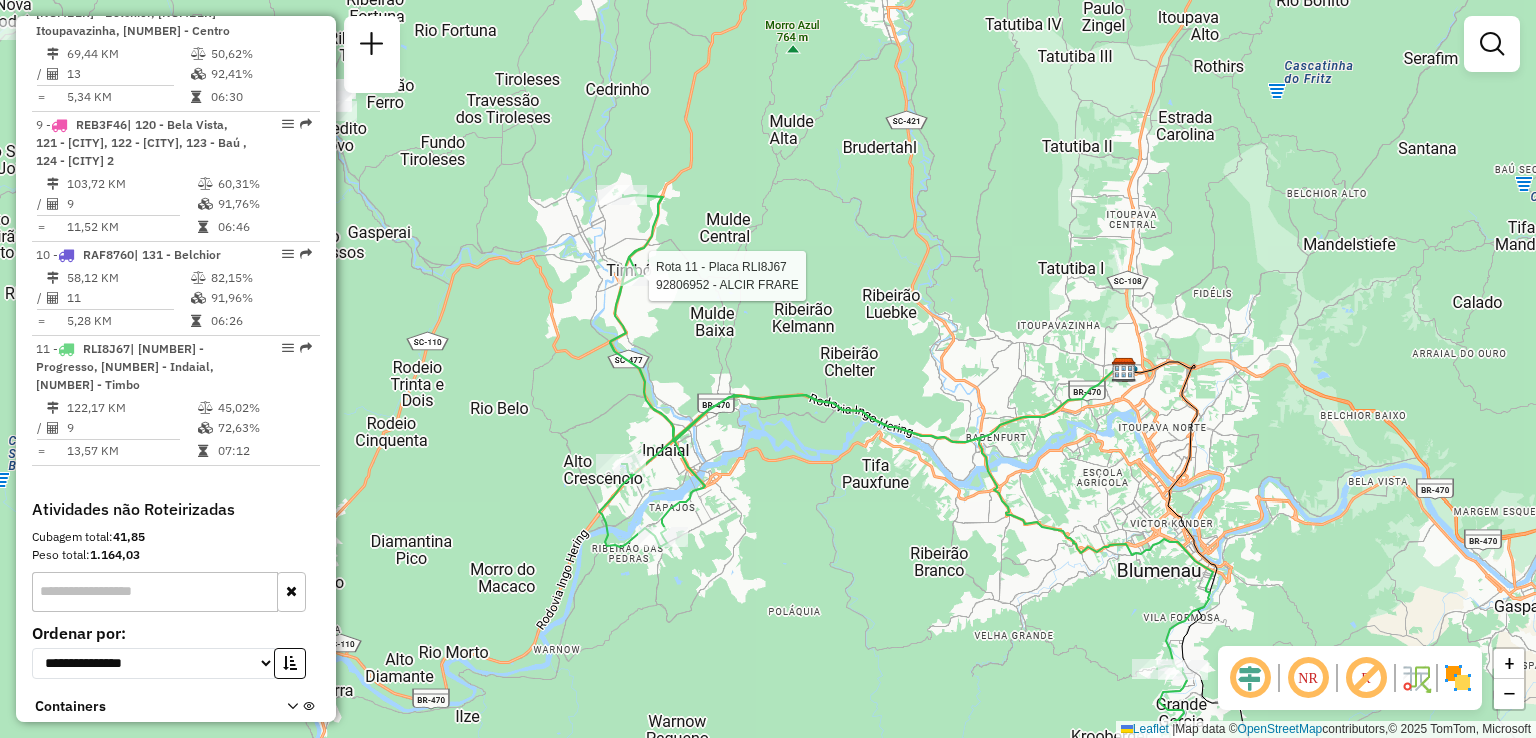 select on "**********" 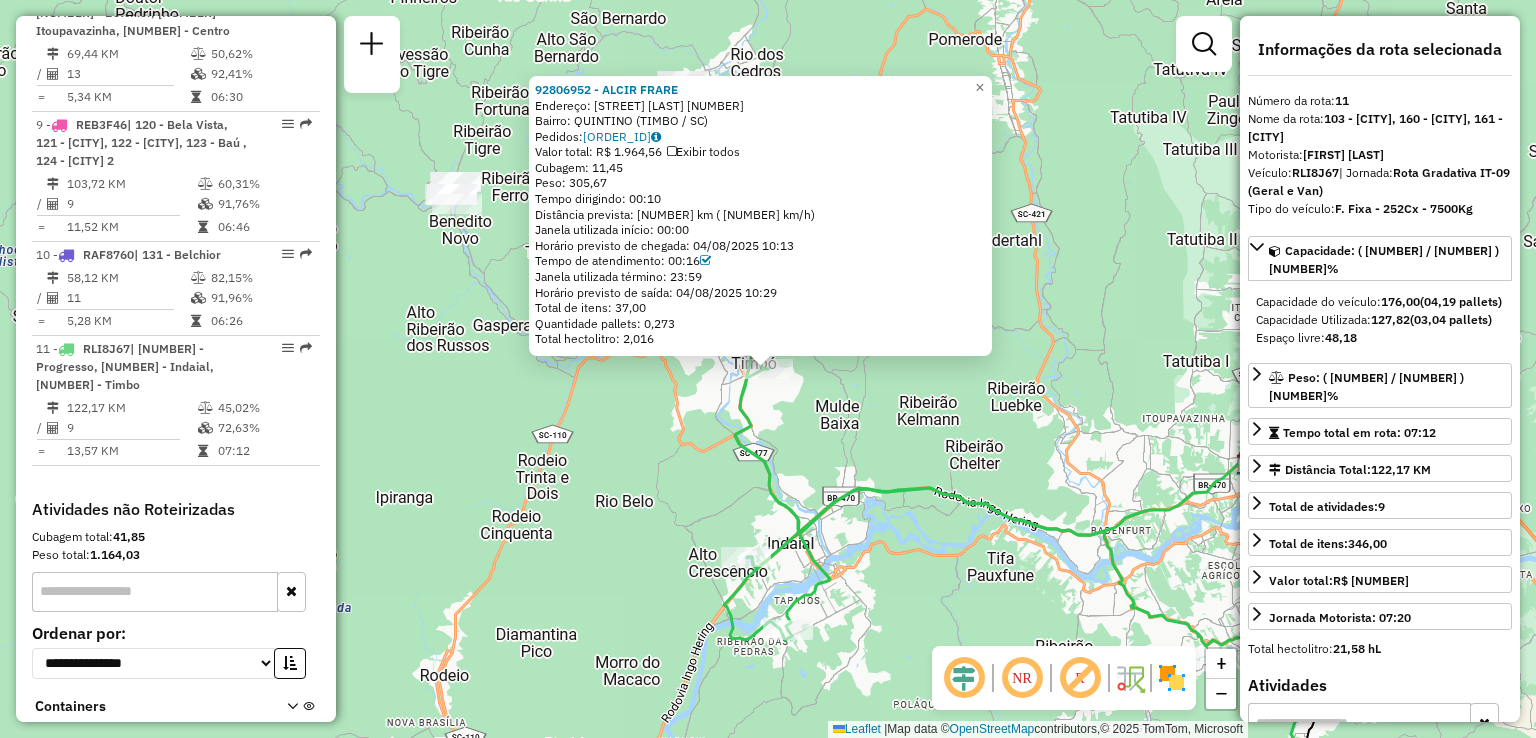 click on "92806952 - ALCIR FRARE  Endereço: R   RUA QUINTINO BOCAIUVA         670   Bairro: QUINTINO (TIMBO / SC)   Pedidos:  04313639   Valor total: R$ 1.964,56   Exibir todos   Cubagem: 11,45  Peso: 305,67  Tempo dirigindo: 00:10   Distância prevista: 4,766 km (28,60 km/h)   Janela utilizada início: 00:00   Horário previsto de chegada: 04/08/2025 10:13   Tempo de atendimento: 00:16   Janela utilizada término: 23:59   Horário previsto de saída: 04/08/2025 10:29   Total de itens: 37,00   Quantidade pallets: 0,273   Total hectolitro: 2,016  × Janela de atendimento Grade de atendimento Capacidade Transportadoras Veículos Cliente Pedidos  Rotas Selecione os dias de semana para filtrar as janelas de atendimento  Seg   Ter   Qua   Qui   Sex   Sáb   Dom  Informe o período da janela de atendimento: De: Até:  Filtrar exatamente a janela do cliente  Considerar janela de atendimento padrão  Selecione os dias de semana para filtrar as grades de atendimento  Seg   Ter   Qua   Qui   Sex   Sáb   Dom   Peso mínimo:  +" 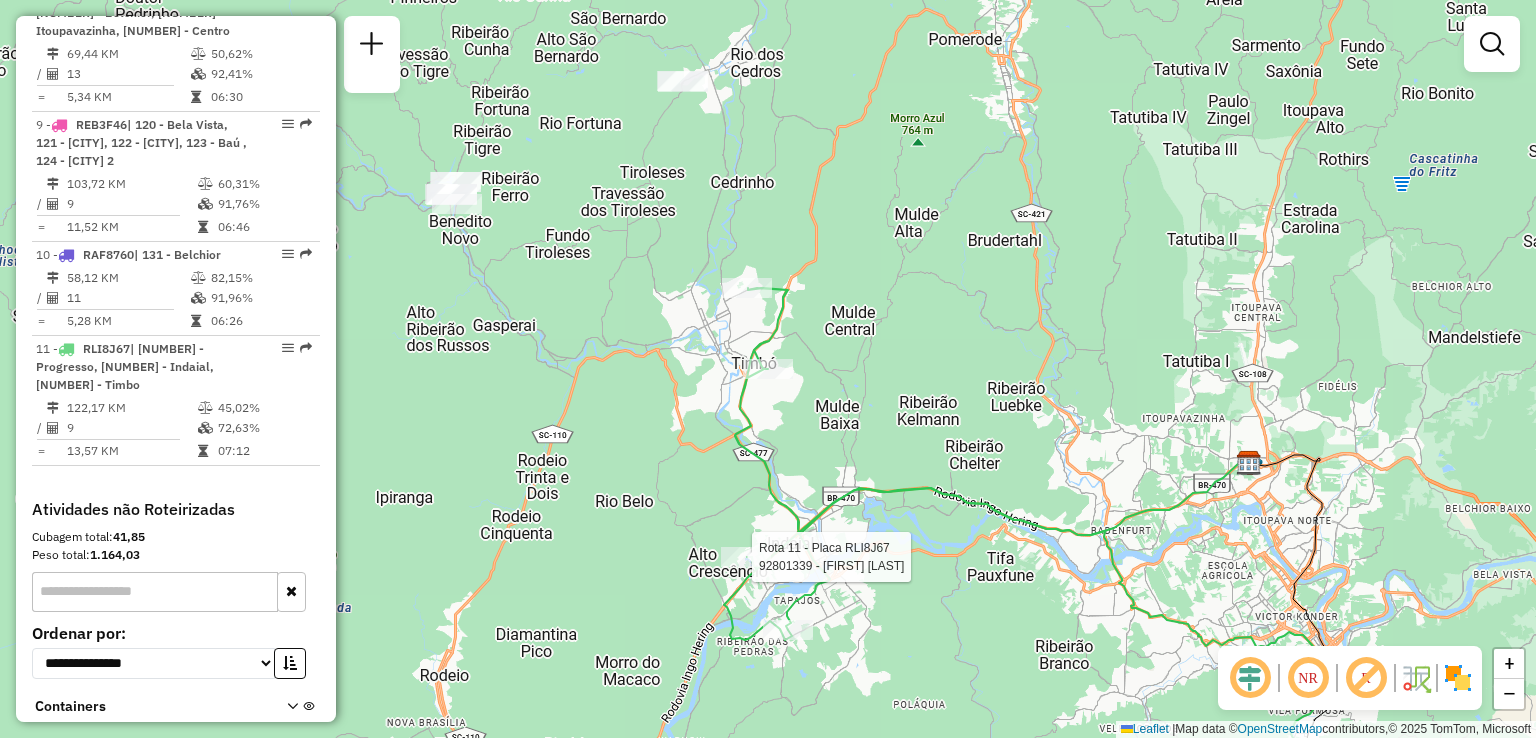 select on "**********" 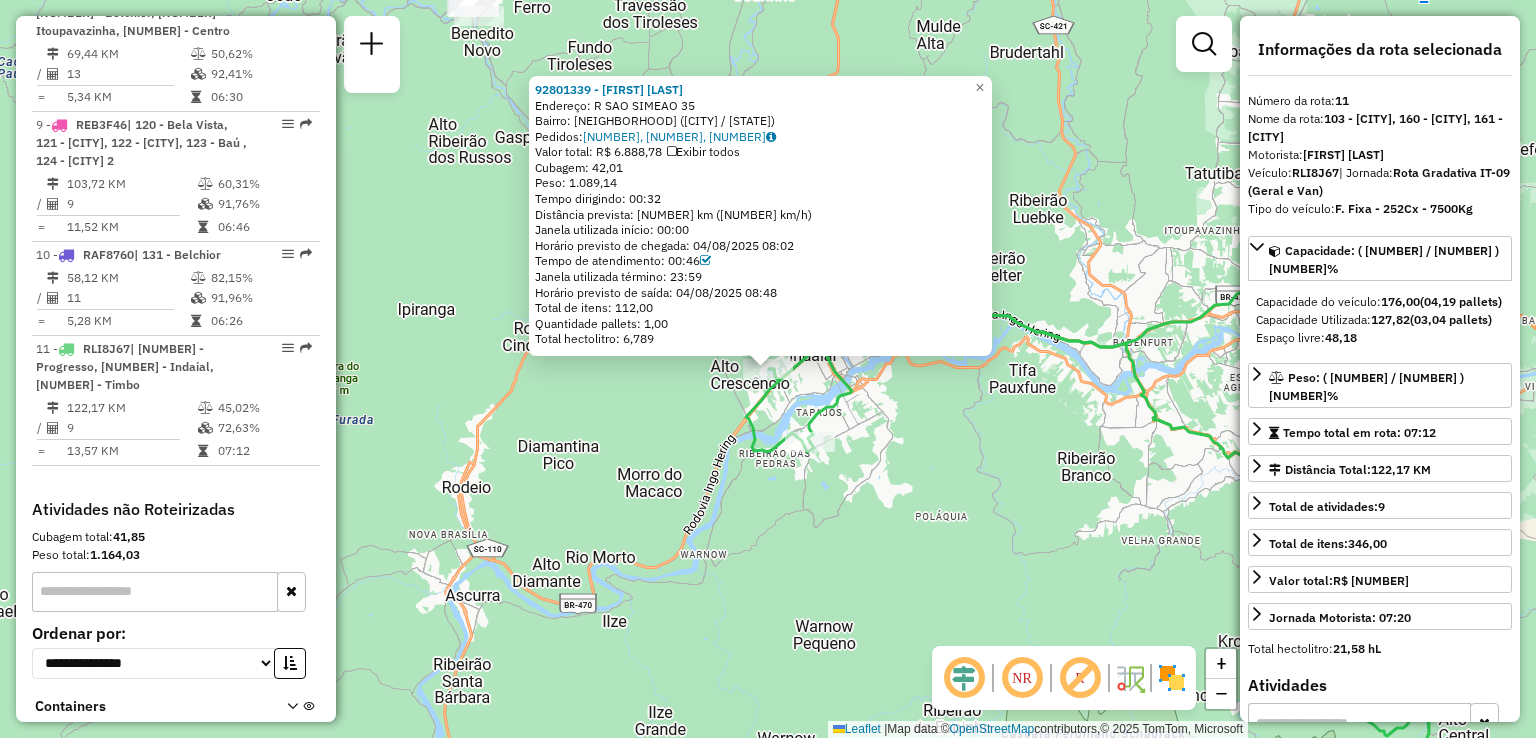 click on "92801339 - MARIA OSAIR DA SILVA  Endereço: R   SAO SIMEAO                    35   Bairro: JOÃO PAULO (INDAIAL / SC)   Pedidos:  04313720, 04313691, 04313718   Valor total: R$ 6.888,78   Exibir todos   Cubagem: 42,01  Peso: 1.089,14  Tempo dirigindo: 00:32   Distância prevista: 19,593 km (36,74 km/h)   Janela utilizada início: 00:00   Horário previsto de chegada: 04/08/2025 08:02   Tempo de atendimento: 00:46   Janela utilizada término: 23:59   Horário previsto de saída: 04/08/2025 08:48   Total de itens: 112,00   Quantidade pallets: 1,00   Total hectolitro: 6,789  × Janela de atendimento Grade de atendimento Capacidade Transportadoras Veículos Cliente Pedidos  Rotas Selecione os dias de semana para filtrar as janelas de atendimento  Seg   Ter   Qua   Qui   Sex   Sáb   Dom  Informe o período da janela de atendimento: De: Até:  Filtrar exatamente a janela do cliente  Considerar janela de atendimento padrão  Selecione os dias de semana para filtrar as grades de atendimento  Seg   Ter   Qua   Qui  +" 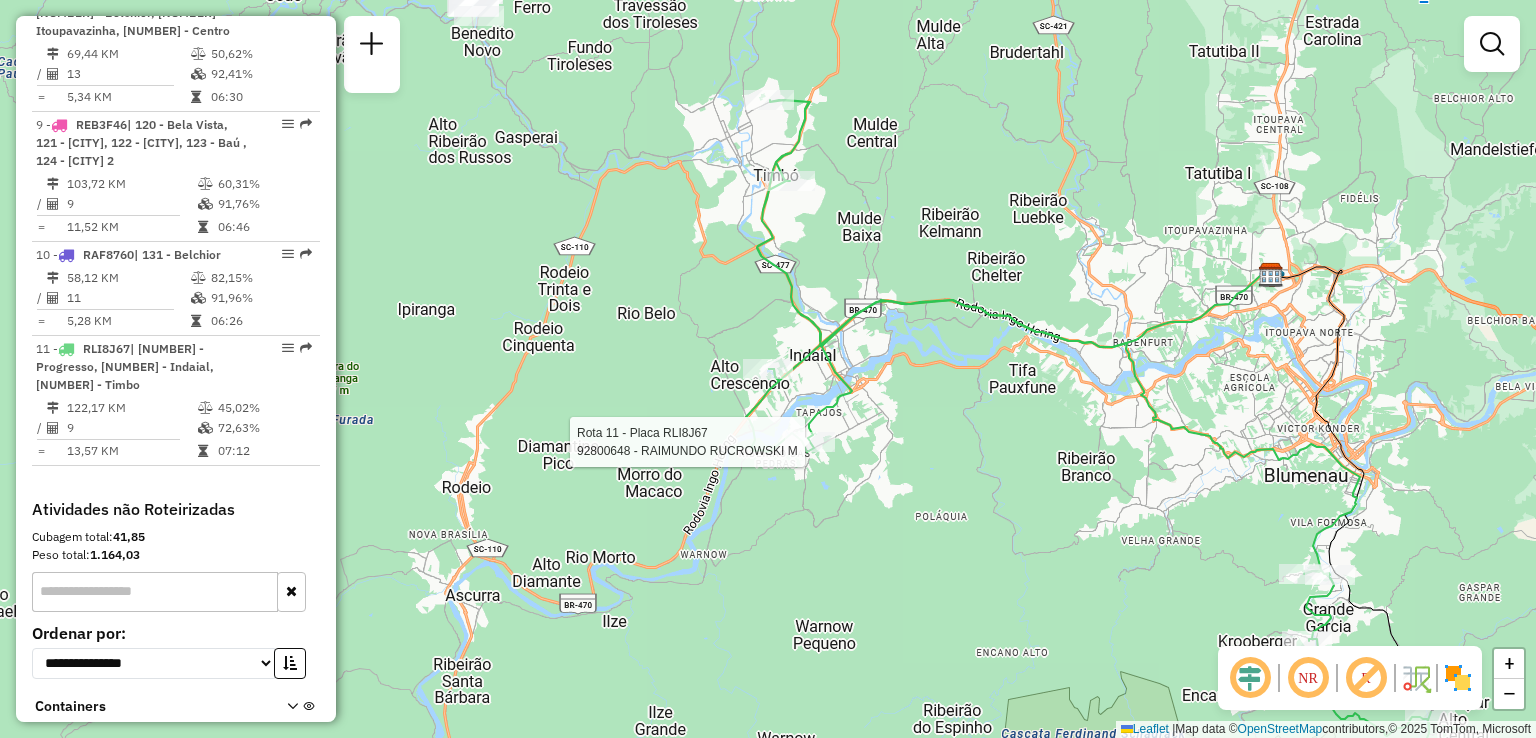 select on "**********" 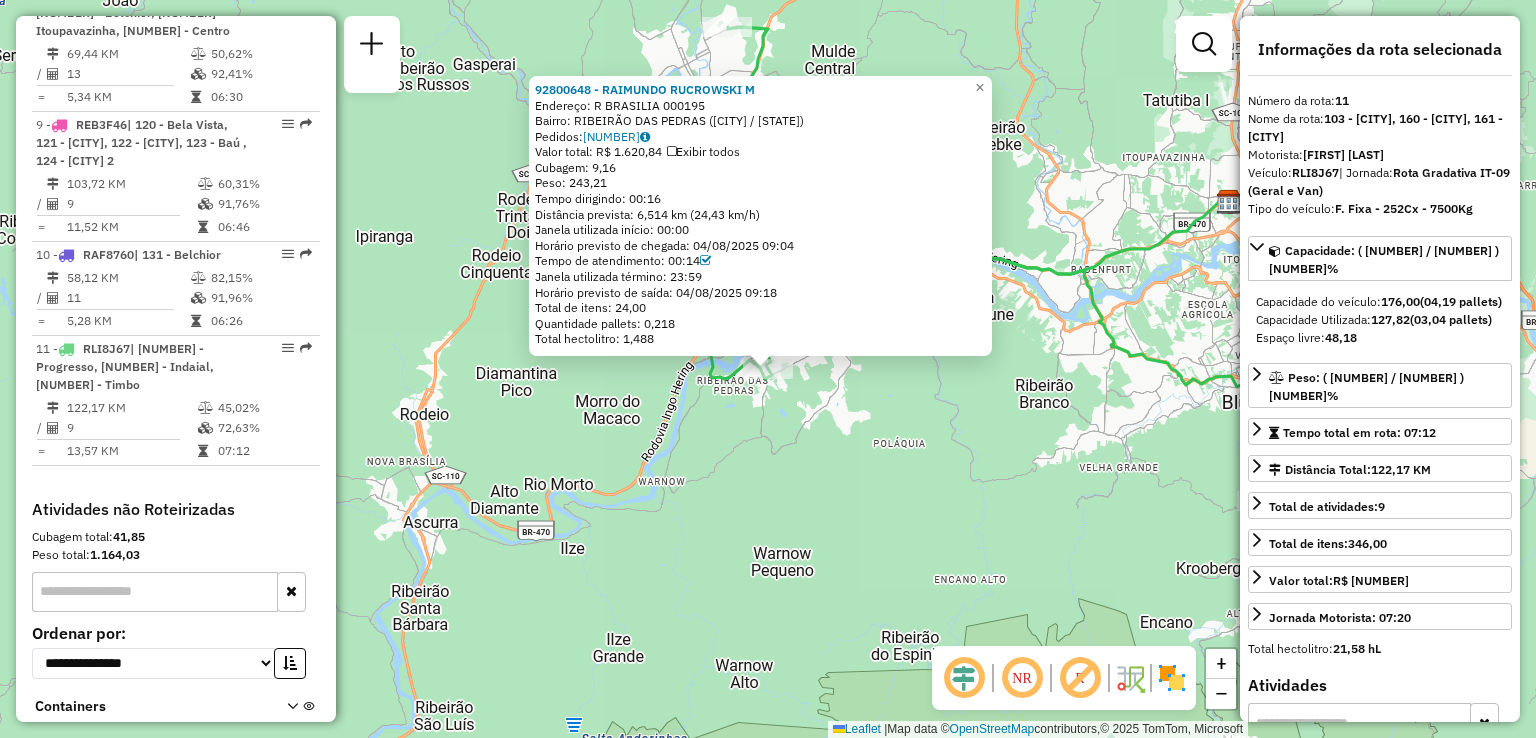 click on "92800648 - RAIMUNDO RUCROWSKI M  Endereço: R   BRASILIA                      000195   Bairro: RIBEIRÃO DAS PEDRAS (INDAIAL / SC)   Pedidos:  04313387   Valor total: R$ 1.620,84   Exibir todos   Cubagem: 9,16  Peso: 243,21  Tempo dirigindo: 00:16   Distância prevista: 6,514 km (24,43 km/h)   Janela utilizada início: 00:00   Horário previsto de chegada: 04/08/2025 09:04   Tempo de atendimento: 00:14   Janela utilizada término: 23:59   Horário previsto de saída: 04/08/2025 09:18   Total de itens: 24,00   Quantidade pallets: 0,218   Total hectolitro: 1,488  × Janela de atendimento Grade de atendimento Capacidade Transportadoras Veículos Cliente Pedidos  Rotas Selecione os dias de semana para filtrar as janelas de atendimento  Seg   Ter   Qua   Qui   Sex   Sáb   Dom  Informe o período da janela de atendimento: De: Até:  Filtrar exatamente a janela do cliente  Considerar janela de atendimento padrão  Selecione os dias de semana para filtrar as grades de atendimento  Seg   Ter   Qua   Qui   Sex   Sáb" 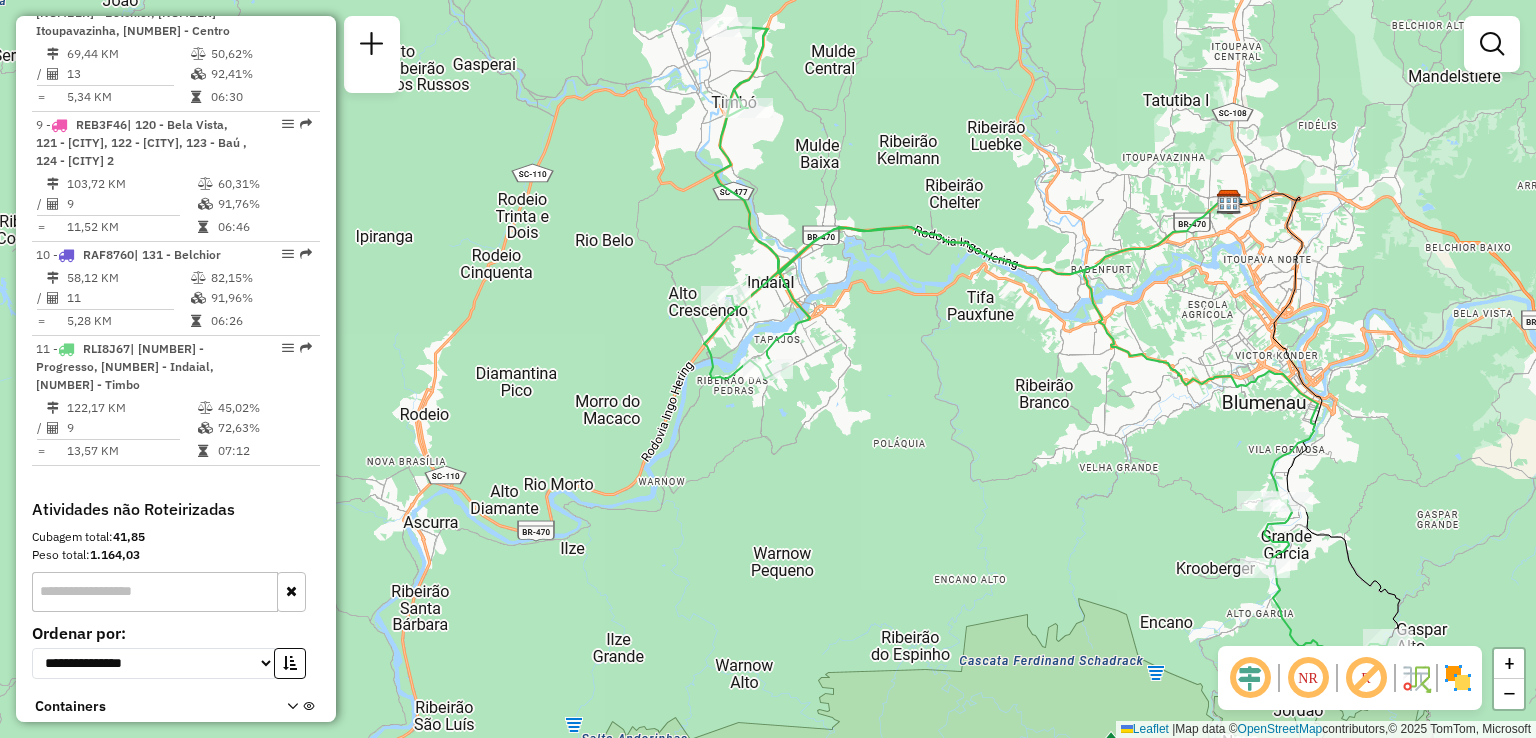 click on "Rota 11 - Placa RLI8J67  92801339 - MARIA OSAIR DA SILVA Janela de atendimento Grade de atendimento Capacidade Transportadoras Veículos Cliente Pedidos  Rotas Selecione os dias de semana para filtrar as janelas de atendimento  Seg   Ter   Qua   Qui   Sex   Sáb   Dom  Informe o período da janela de atendimento: De: Até:  Filtrar exatamente a janela do cliente  Considerar janela de atendimento padrão  Selecione os dias de semana para filtrar as grades de atendimento  Seg   Ter   Qua   Qui   Sex   Sáb   Dom   Considerar clientes sem dia de atendimento cadastrado  Clientes fora do dia de atendimento selecionado Filtrar as atividades entre os valores definidos abaixo:  Peso mínimo:   Peso máximo:   Cubagem mínima:   Cubagem máxima:   De:   Até:  Filtrar as atividades entre o tempo de atendimento definido abaixo:  De:   Até:   Considerar capacidade total dos clientes não roteirizados Transportadora: Selecione um ou mais itens Tipo de veículo: Selecione um ou mais itens Veículo: Motorista: Nome: Tipo:" 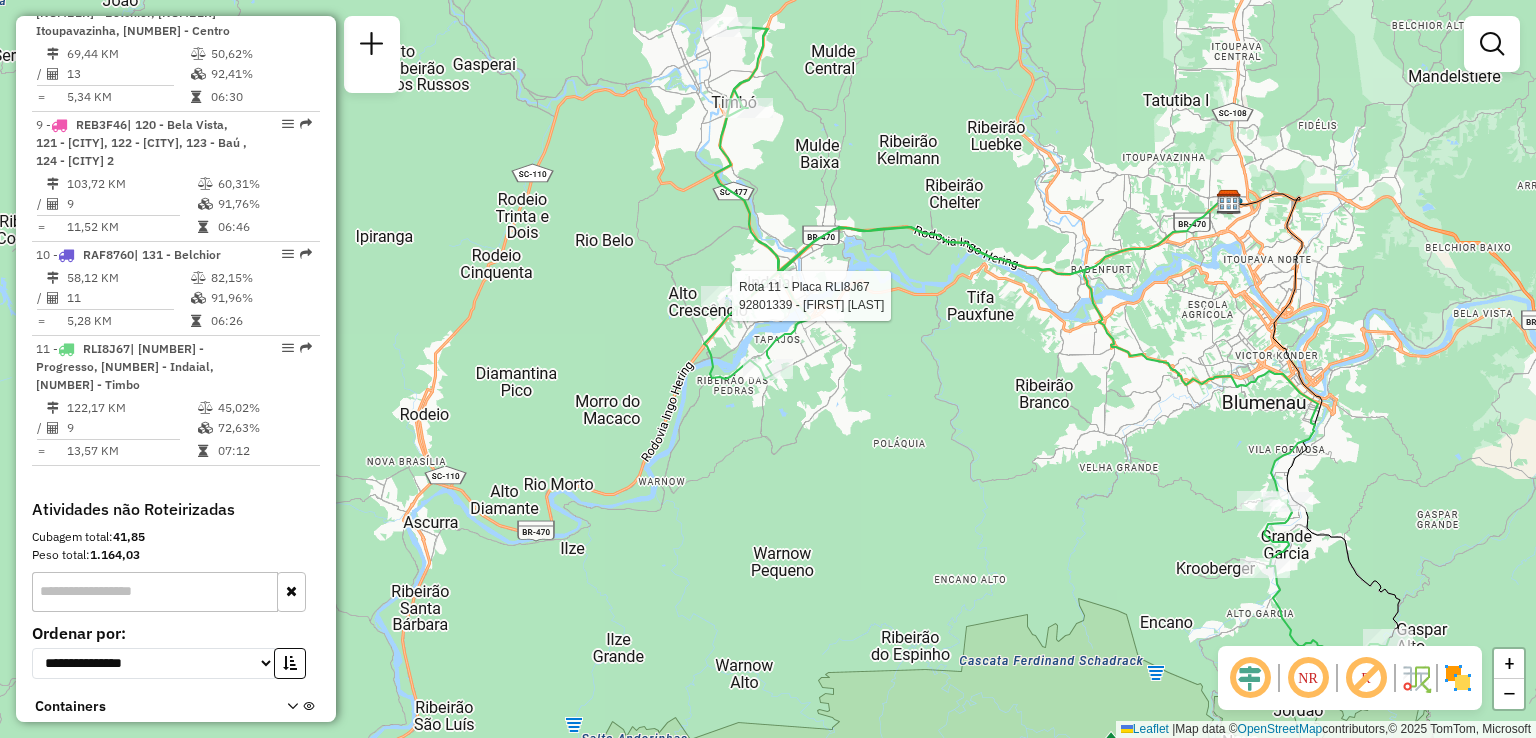 click 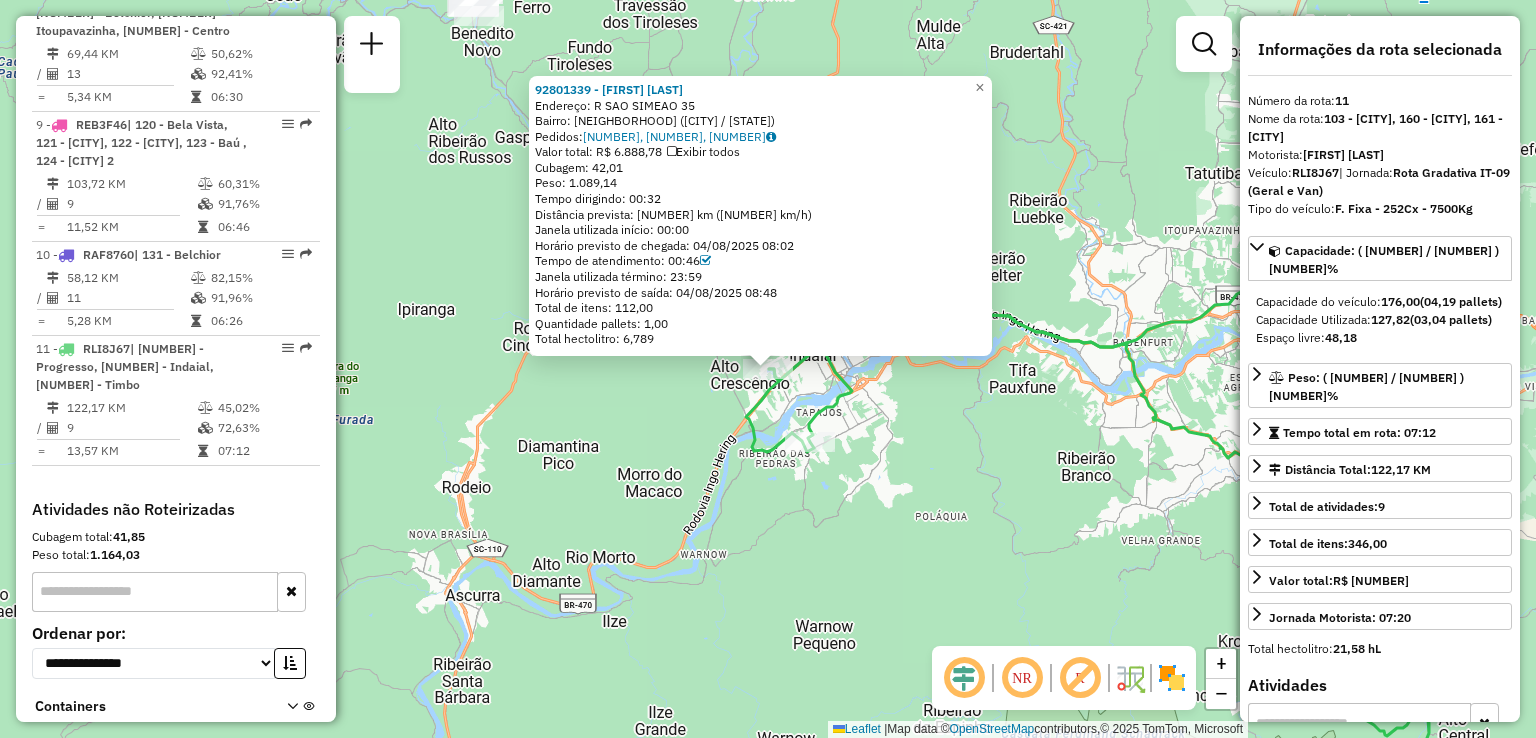 click on "92801339 - MARIA OSAIR DA SILVA  Endereço: R   SAO SIMEAO                    35   Bairro: JOÃO PAULO (INDAIAL / SC)   Pedidos:  04313720, 04313691, 04313718   Valor total: R$ 6.888,78   Exibir todos   Cubagem: 42,01  Peso: 1.089,14  Tempo dirigindo: 00:32   Distância prevista: 19,593 km (36,74 km/h)   Janela utilizada início: 00:00   Horário previsto de chegada: 04/08/2025 08:02   Tempo de atendimento: 00:46   Janela utilizada término: 23:59   Horário previsto de saída: 04/08/2025 08:48   Total de itens: 112,00   Quantidade pallets: 1,00   Total hectolitro: 6,789  × Janela de atendimento Grade de atendimento Capacidade Transportadoras Veículos Cliente Pedidos  Rotas Selecione os dias de semana para filtrar as janelas de atendimento  Seg   Ter   Qua   Qui   Sex   Sáb   Dom  Informe o período da janela de atendimento: De: Até:  Filtrar exatamente a janela do cliente  Considerar janela de atendimento padrão  Selecione os dias de semana para filtrar as grades de atendimento  Seg   Ter   Qua   Qui  +" 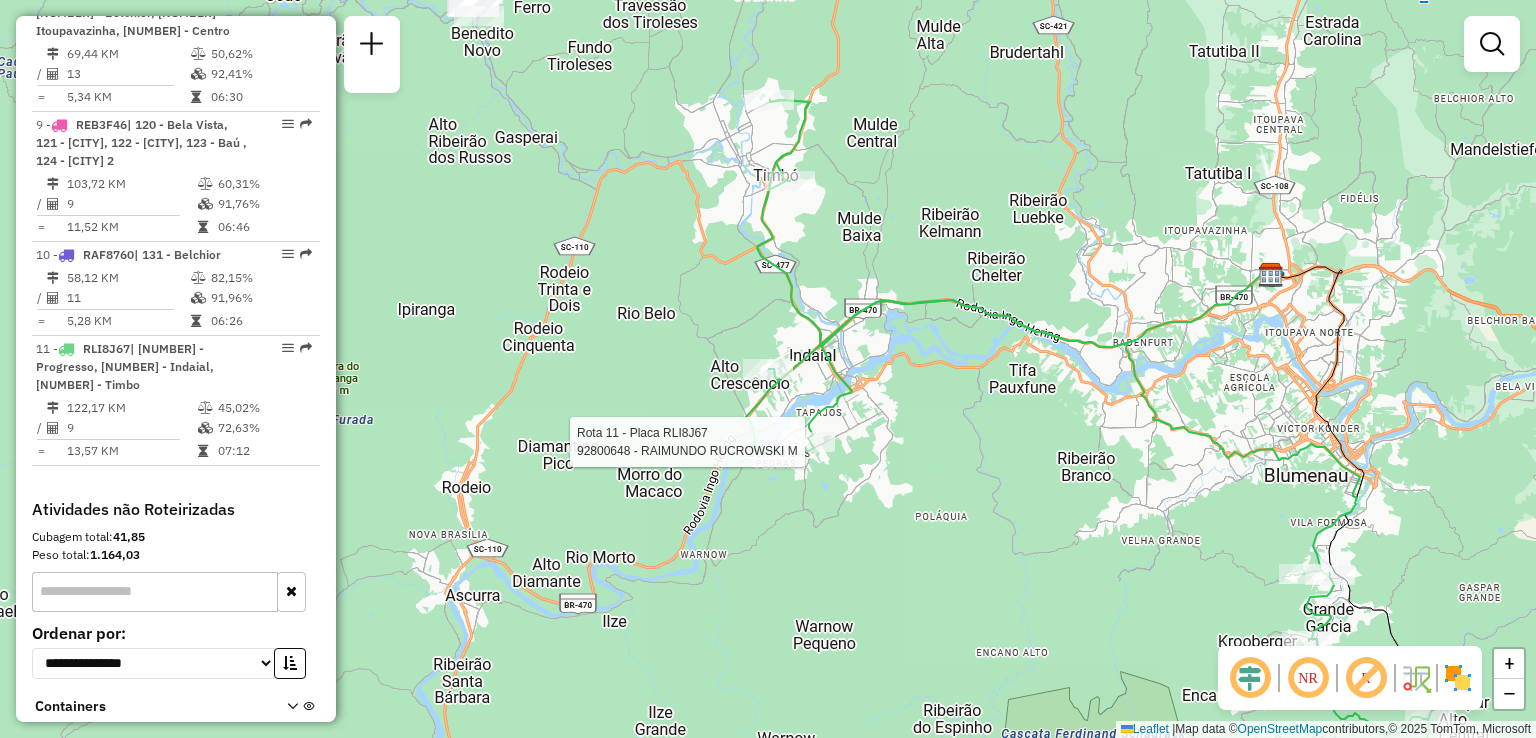 select on "**********" 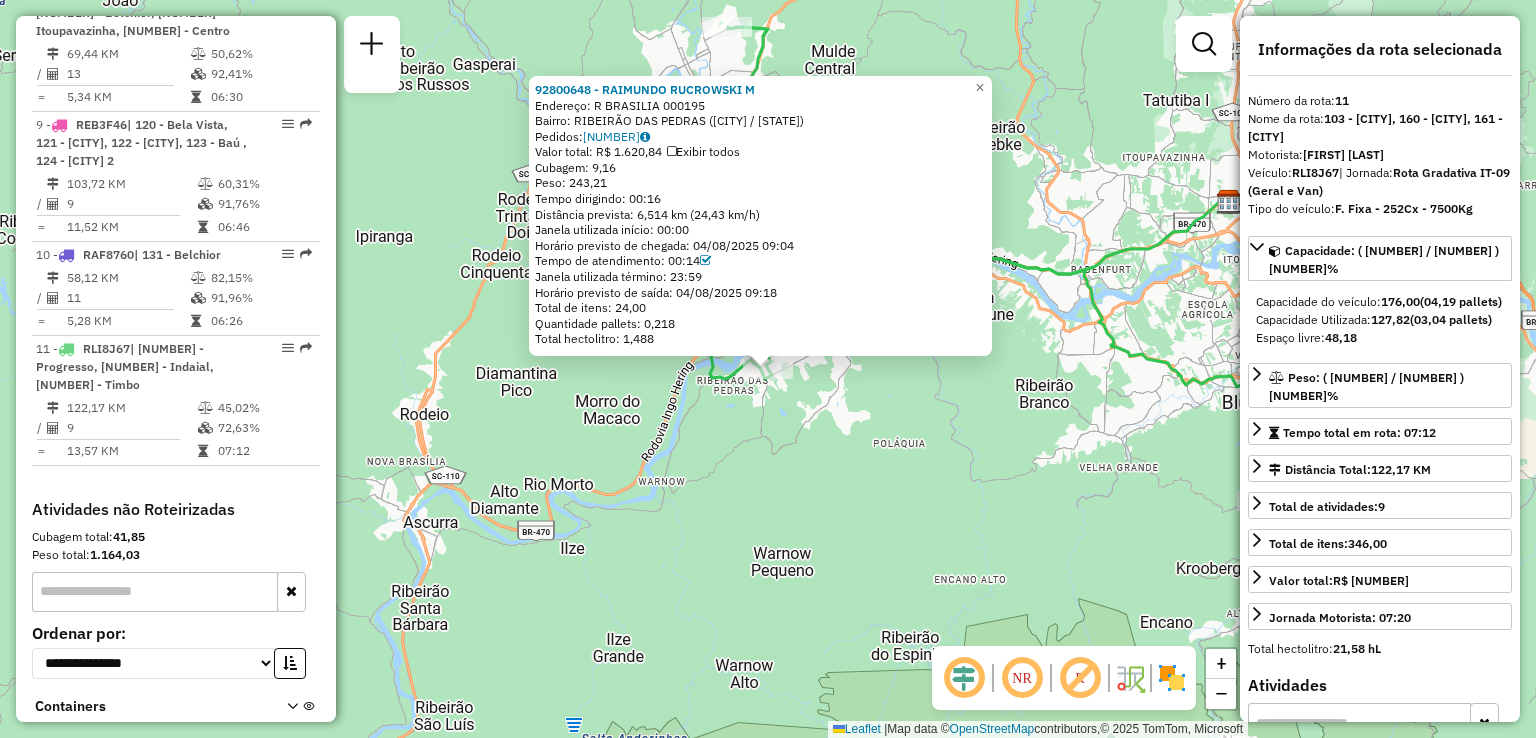 click on "92800648 - RAIMUNDO RUCROWSKI M  Endereço: R   BRASILIA                      000195   Bairro: RIBEIRÃO DAS PEDRAS (INDAIAL / SC)   Pedidos:  04313387   Valor total: R$ 1.620,84   Exibir todos   Cubagem: 9,16  Peso: 243,21  Tempo dirigindo: 00:16   Distância prevista: 6,514 km (24,43 km/h)   Janela utilizada início: 00:00   Horário previsto de chegada: 04/08/2025 09:04   Tempo de atendimento: 00:14   Janela utilizada término: 23:59   Horário previsto de saída: 04/08/2025 09:18   Total de itens: 24,00   Quantidade pallets: 0,218   Total hectolitro: 1,488  × Janela de atendimento Grade de atendimento Capacidade Transportadoras Veículos Cliente Pedidos  Rotas Selecione os dias de semana para filtrar as janelas de atendimento  Seg   Ter   Qua   Qui   Sex   Sáb   Dom  Informe o período da janela de atendimento: De: Até:  Filtrar exatamente a janela do cliente  Considerar janela de atendimento padrão  Selecione os dias de semana para filtrar as grades de atendimento  Seg   Ter   Qua   Qui   Sex   Sáb" 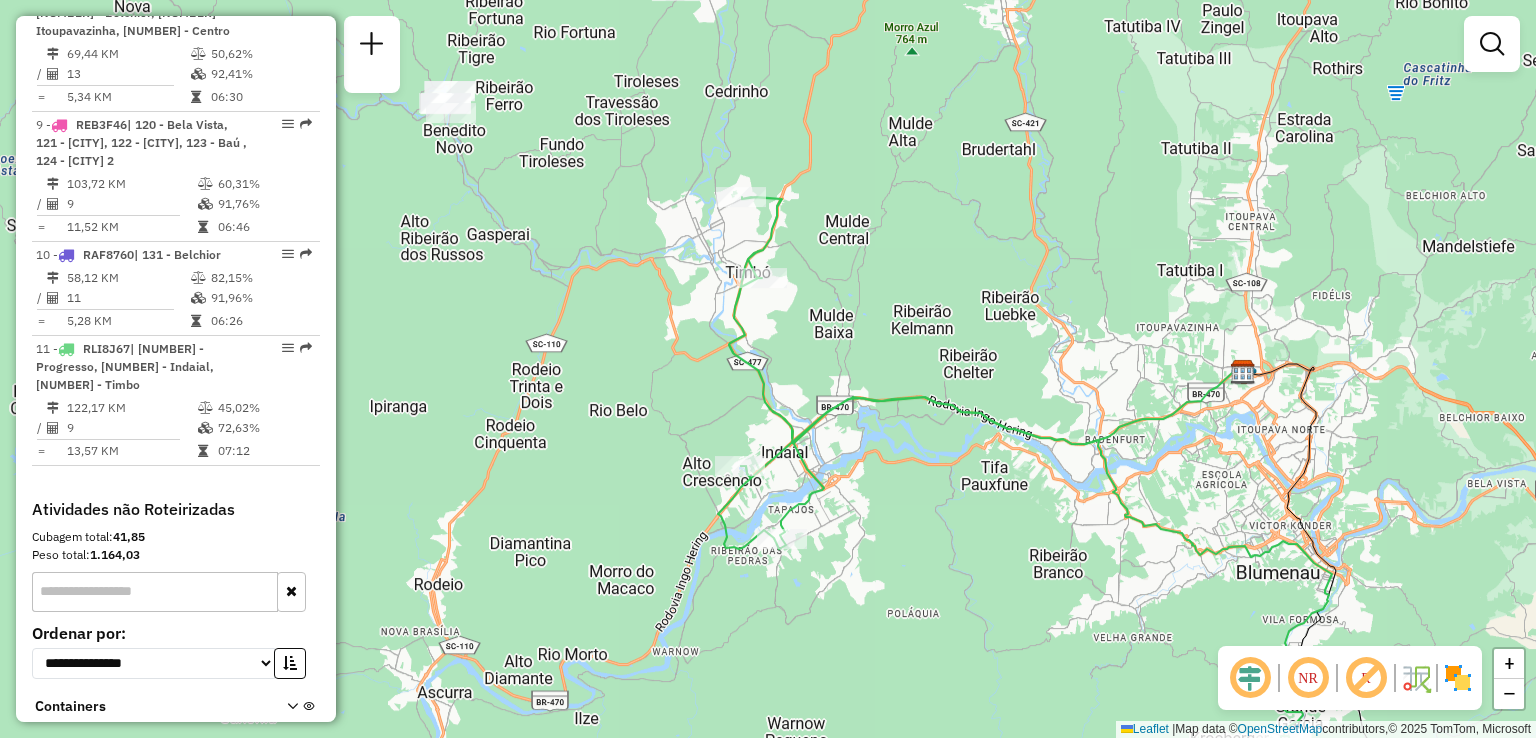 drag, startPoint x: 844, startPoint y: 321, endPoint x: 854, endPoint y: 441, distance: 120.41595 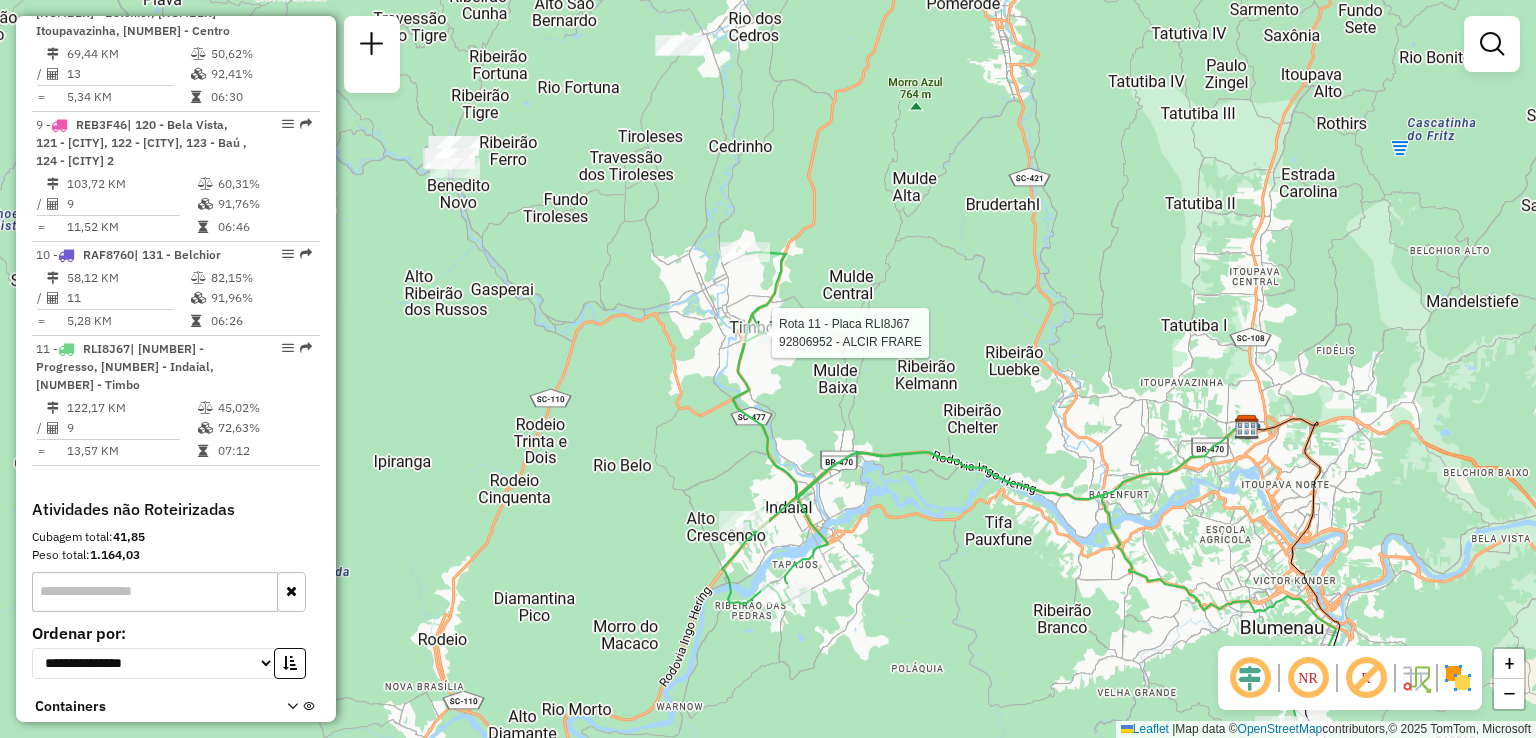select on "**********" 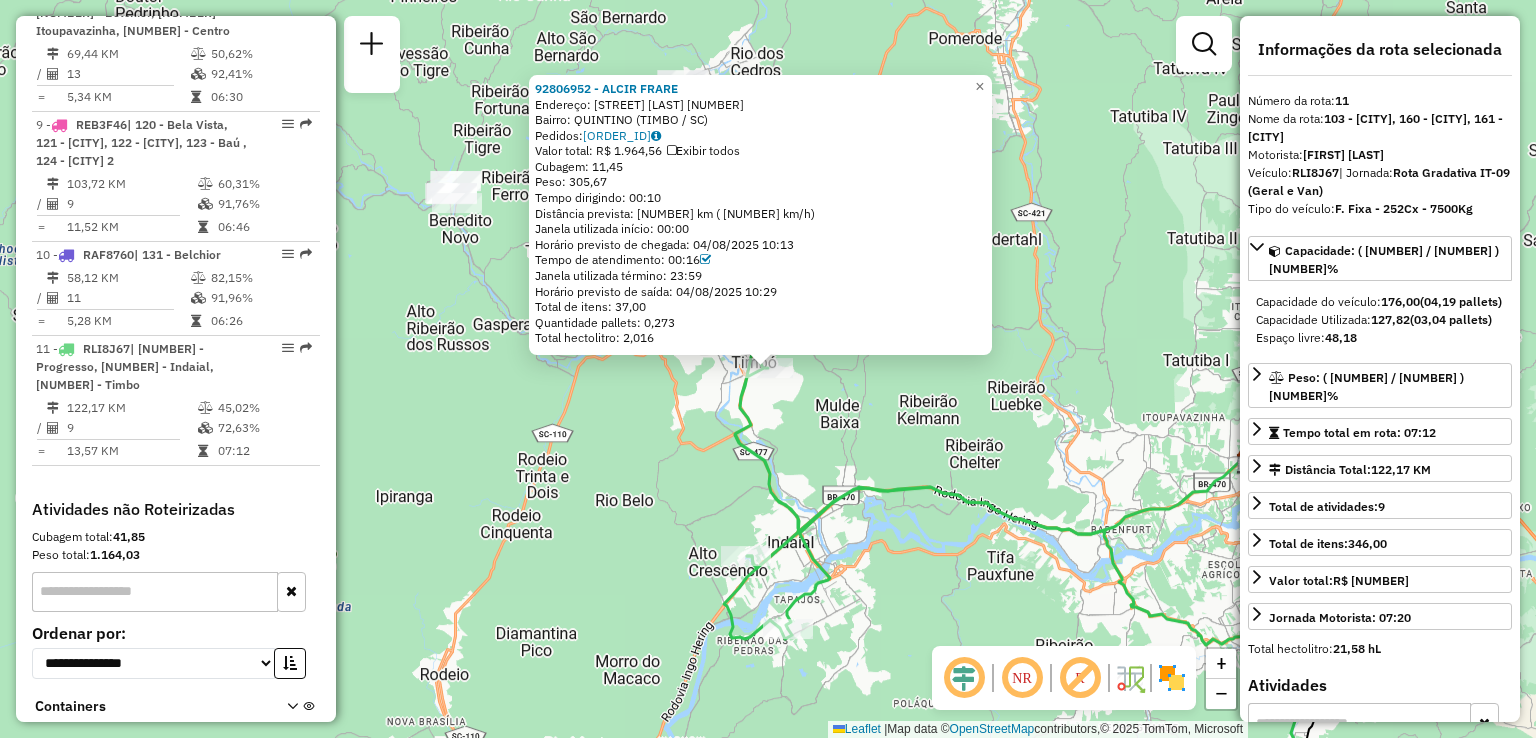 click on "92806952 - ALCIR FRARE  Endereço: R   RUA QUINTINO BOCAIUVA         670   Bairro: QUINTINO (TIMBO / SC)   Pedidos:  04313639   Valor total: R$ 1.964,56   Exibir todos   Cubagem: 11,45  Peso: 305,67  Tempo dirigindo: 00:10   Distância prevista: 4,766 km (28,60 km/h)   Janela utilizada início: 00:00   Horário previsto de chegada: 04/08/2025 10:13   Tempo de atendimento: 00:16   Janela utilizada término: 23:59   Horário previsto de saída: 04/08/2025 10:29   Total de itens: 37,00   Quantidade pallets: 0,273   Total hectolitro: 2,016  × Janela de atendimento Grade de atendimento Capacidade Transportadoras Veículos Cliente Pedidos  Rotas Selecione os dias de semana para filtrar as janelas de atendimento  Seg   Ter   Qua   Qui   Sex   Sáb   Dom  Informe o período da janela de atendimento: De: Até:  Filtrar exatamente a janela do cliente  Considerar janela de atendimento padrão  Selecione os dias de semana para filtrar as grades de atendimento  Seg   Ter   Qua   Qui   Sex   Sáb   Dom   Peso mínimo:  +" 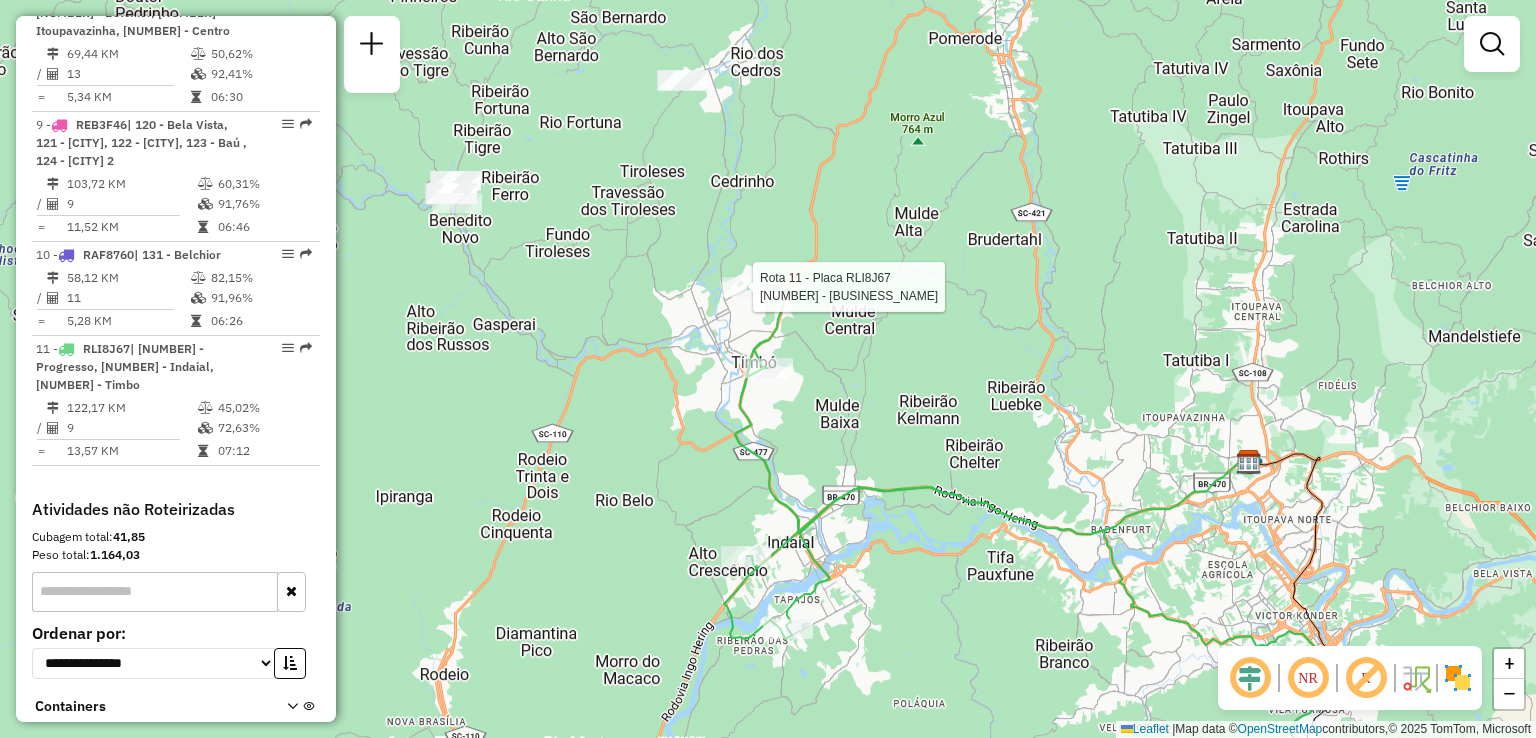 select on "**********" 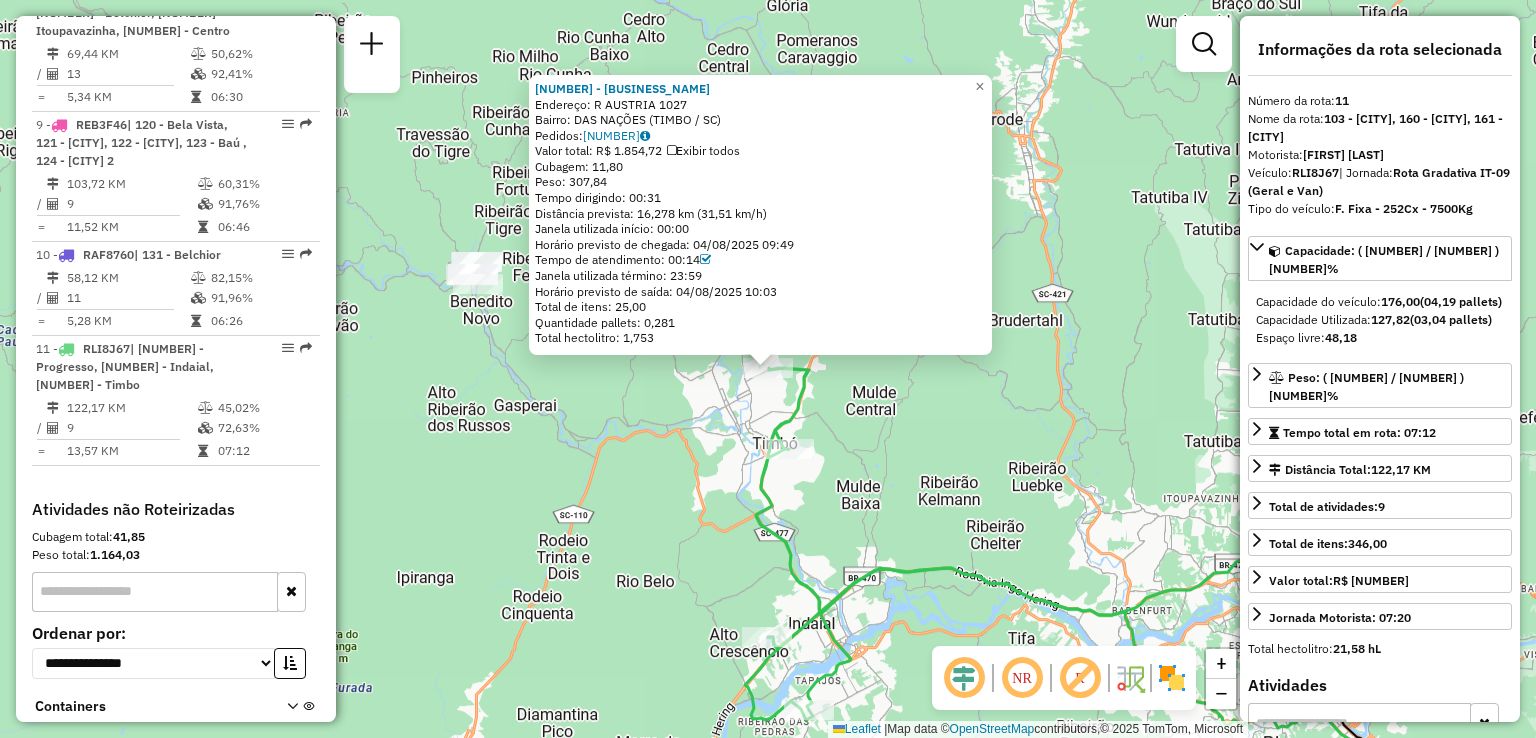 click on "92800696 - BAR E CANCHA KLITZKE  Endereço: R   AUSTRIA                       1027   Bairro: DAS NAÇÕES (TIMBO / SC)   Pedidos:  04313906   Valor total: R$ 1.854,72   Exibir todos   Cubagem: 11,80  Peso: 307,84  Tempo dirigindo: 00:31   Distância prevista: 16,278 km (31,51 km/h)   Janela utilizada início: 00:00   Horário previsto de chegada: 04/08/2025 09:49   Tempo de atendimento: 00:14   Janela utilizada término: 23:59   Horário previsto de saída: 04/08/2025 10:03   Total de itens: 25,00   Quantidade pallets: 0,281   Total hectolitro: 1,753  × Janela de atendimento Grade de atendimento Capacidade Transportadoras Veículos Cliente Pedidos  Rotas Selecione os dias de semana para filtrar as janelas de atendimento  Seg   Ter   Qua   Qui   Sex   Sáb   Dom  Informe o período da janela de atendimento: De: Até:  Filtrar exatamente a janela do cliente  Considerar janela de atendimento padrão  Selecione os dias de semana para filtrar as grades de atendimento  Seg   Ter   Qua   Qui   Sex   Sáb   Dom  De:" 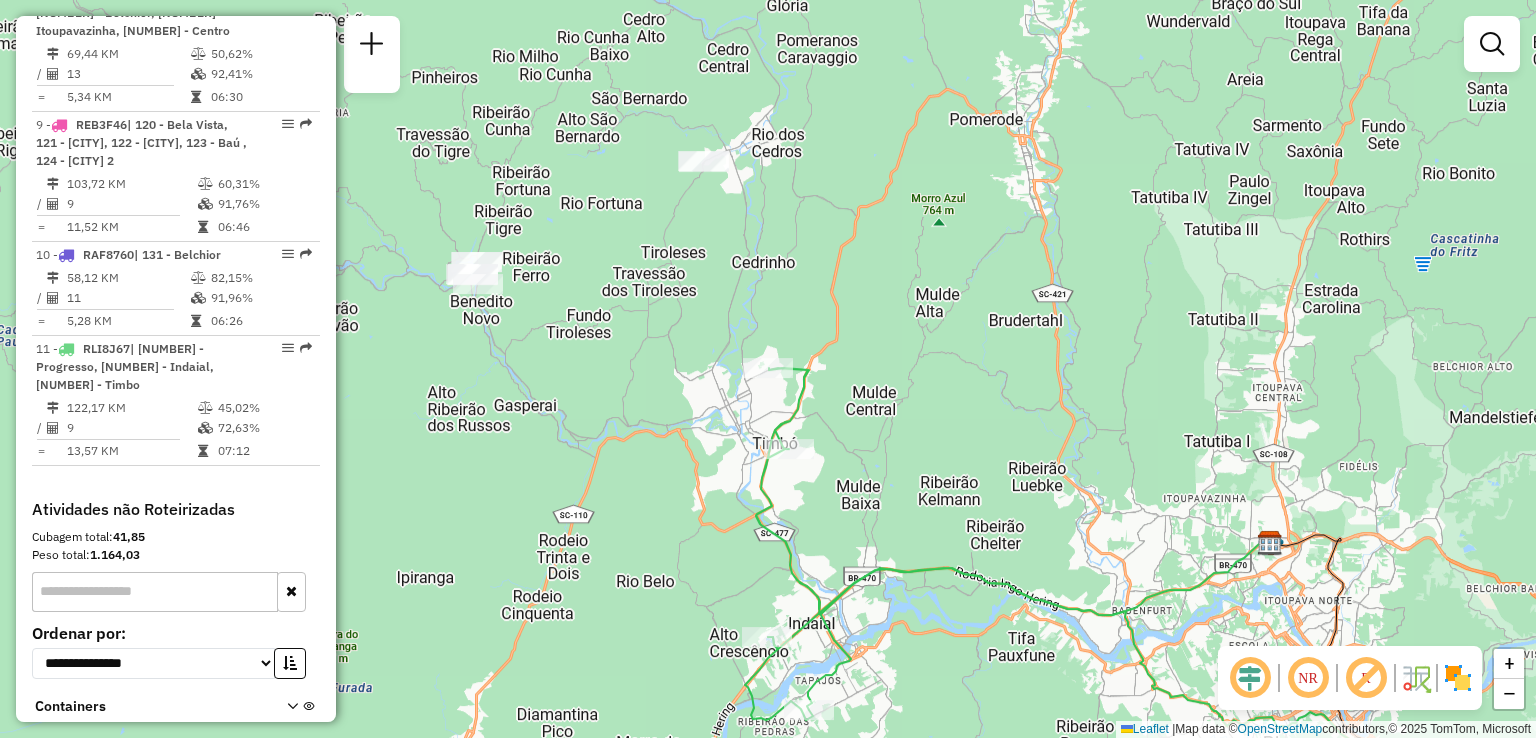 drag, startPoint x: 555, startPoint y: 431, endPoint x: 552, endPoint y: 418, distance: 13.341664 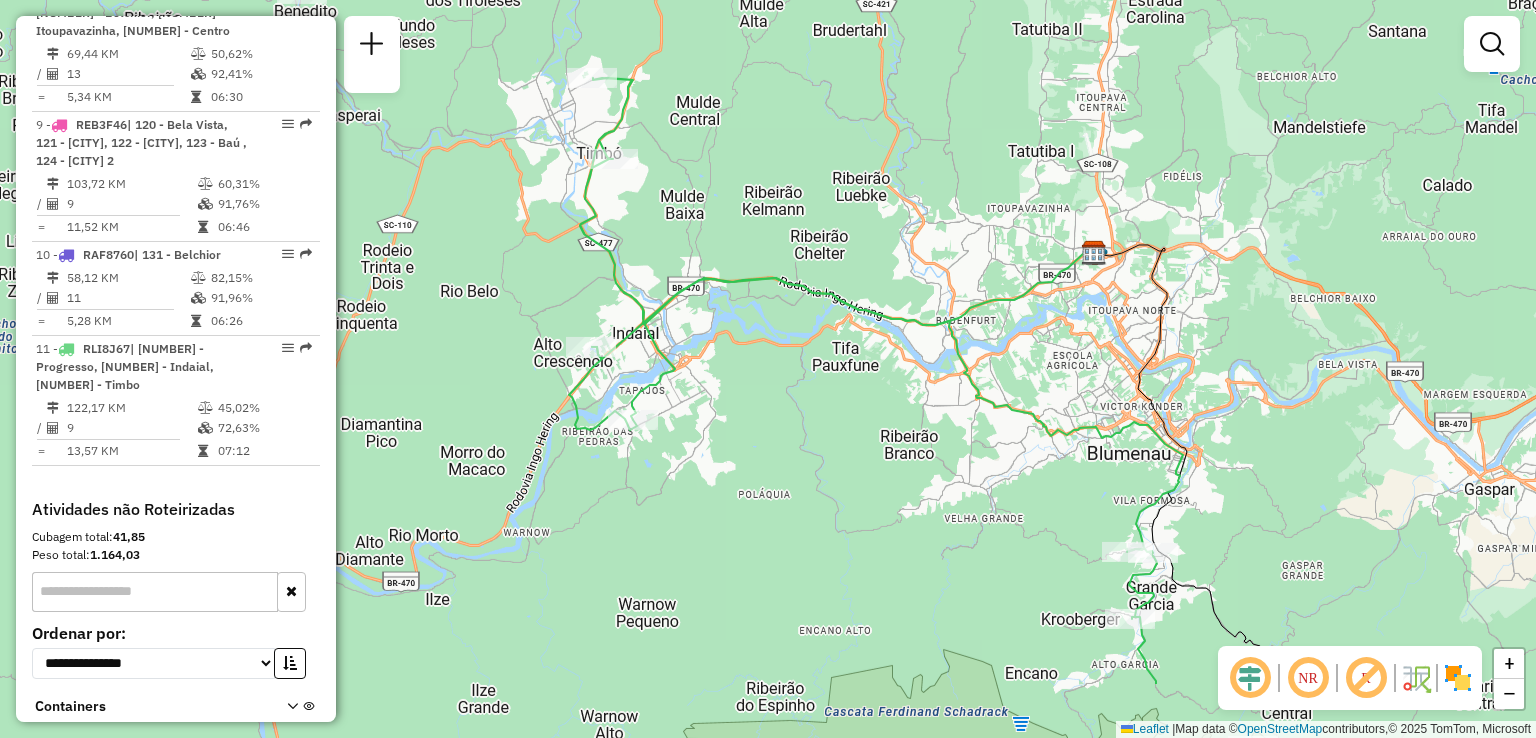 drag, startPoint x: 1004, startPoint y: 533, endPoint x: 808, endPoint y: 389, distance: 243.21184 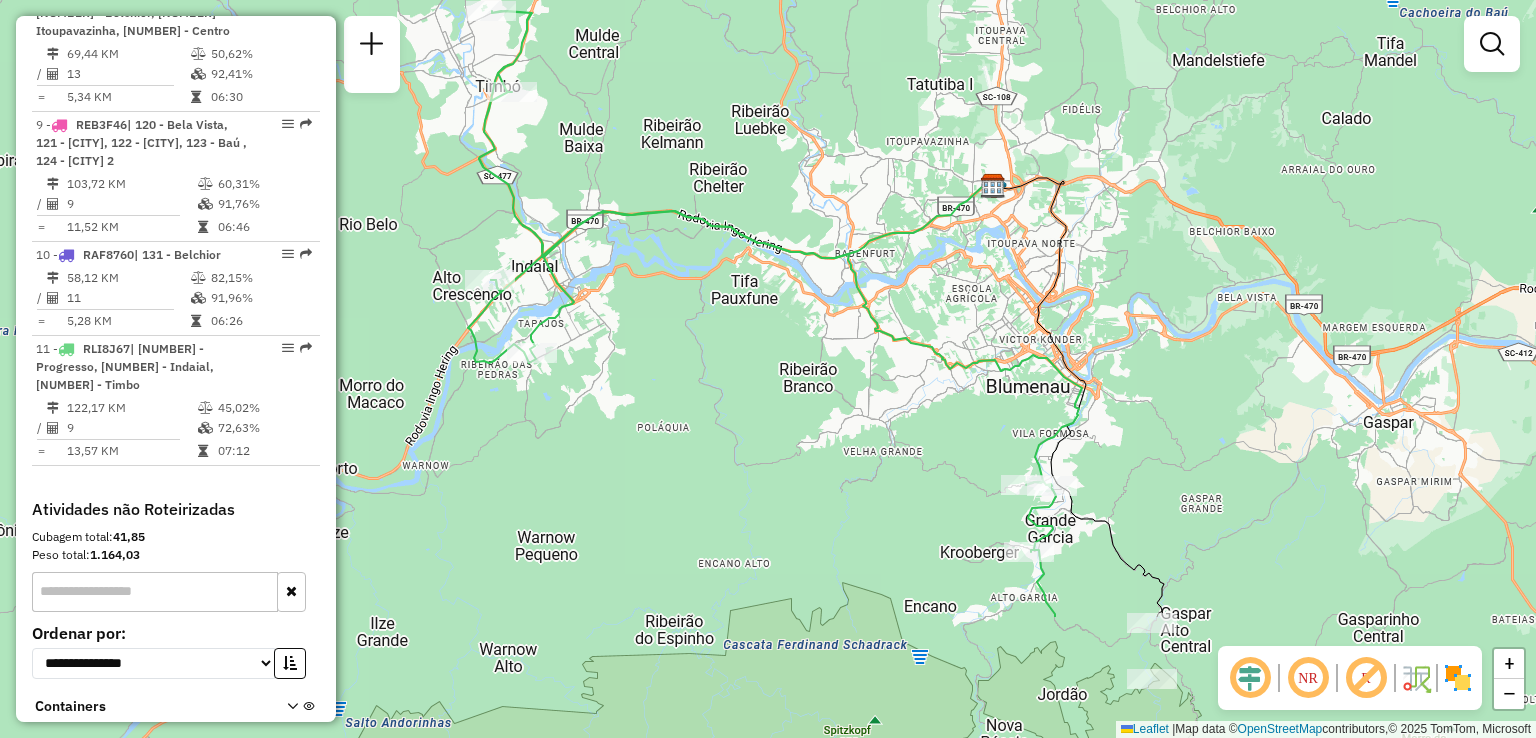 click on "Janela de atendimento Grade de atendimento Capacidade Transportadoras Veículos Cliente Pedidos  Rotas Selecione os dias de semana para filtrar as janelas de atendimento  Seg   Ter   Qua   Qui   Sex   Sáb   Dom  Informe o período da janela de atendimento: De: Até:  Filtrar exatamente a janela do cliente  Considerar janela de atendimento padrão  Selecione os dias de semana para filtrar as grades de atendimento  Seg   Ter   Qua   Qui   Sex   Sáb   Dom   Considerar clientes sem dia de atendimento cadastrado  Clientes fora do dia de atendimento selecionado Filtrar as atividades entre os valores definidos abaixo:  Peso mínimo:   Peso máximo:   Cubagem mínima:   Cubagem máxima:   De:   Até:  Filtrar as atividades entre o tempo de atendimento definido abaixo:  De:   Até:   Considerar capacidade total dos clientes não roteirizados Transportadora: Selecione um ou mais itens Tipo de veículo: Selecione um ou mais itens Veículo: Selecione um ou mais itens Motorista: Selecione um ou mais itens Nome: Rótulo:" 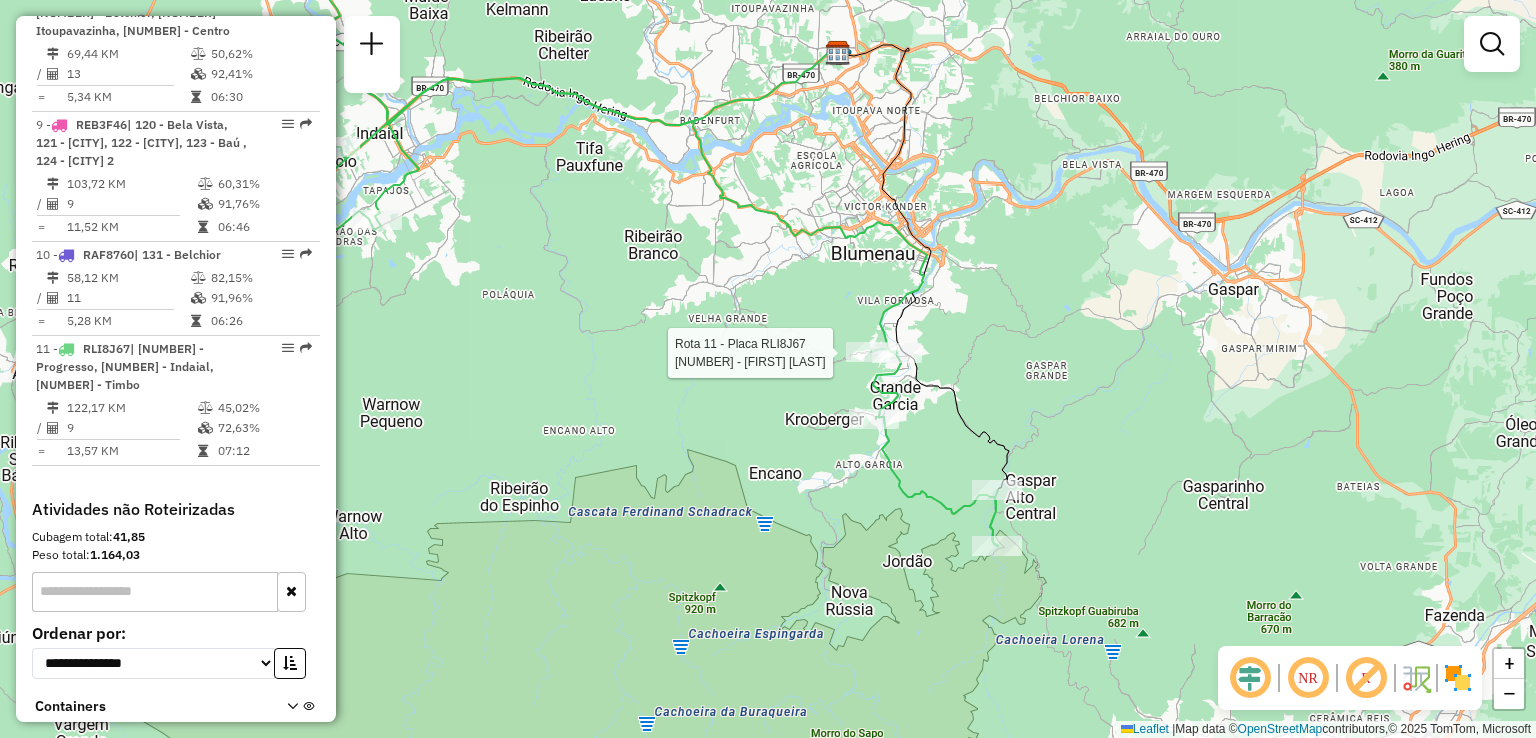 select on "**********" 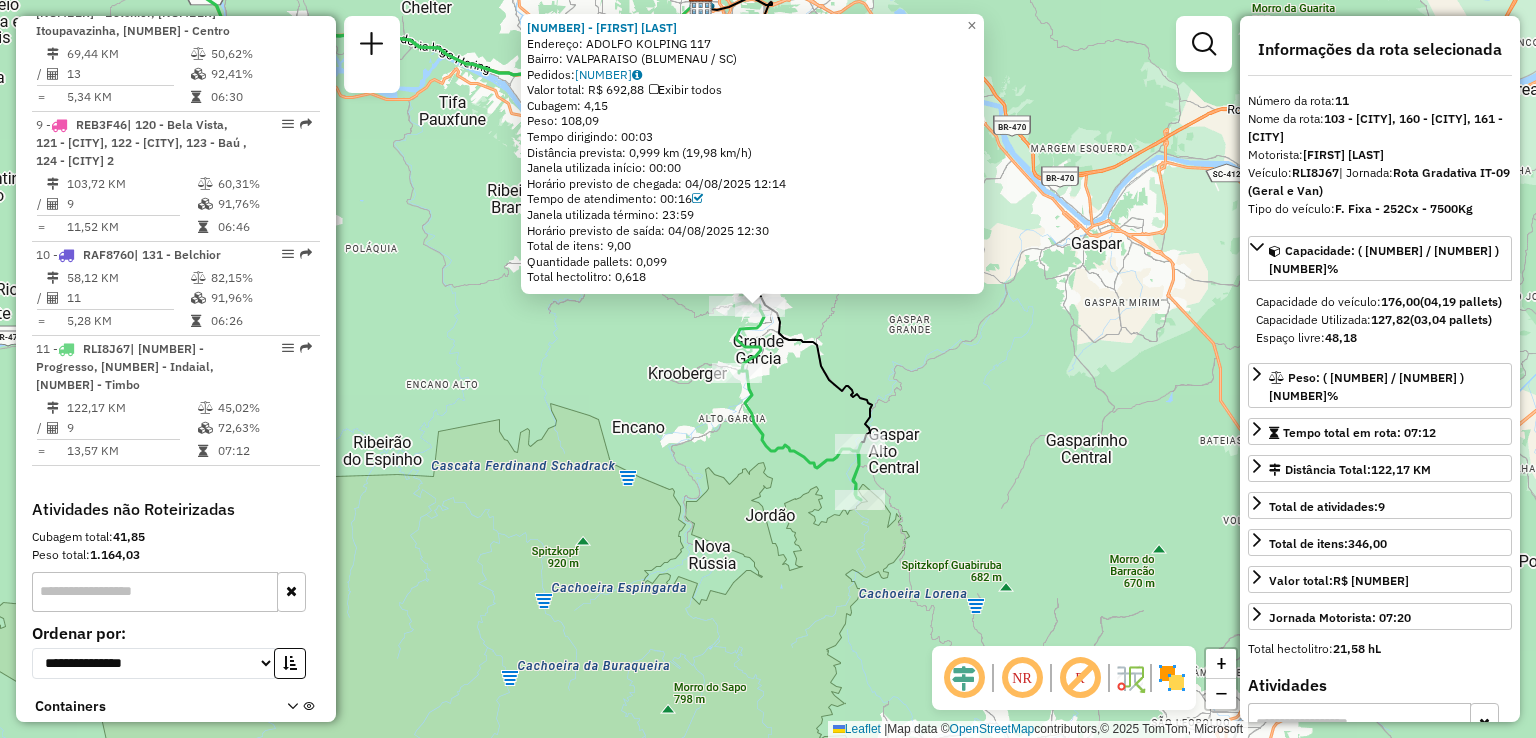 drag, startPoint x: 901, startPoint y: 392, endPoint x: 900, endPoint y: 382, distance: 10.049875 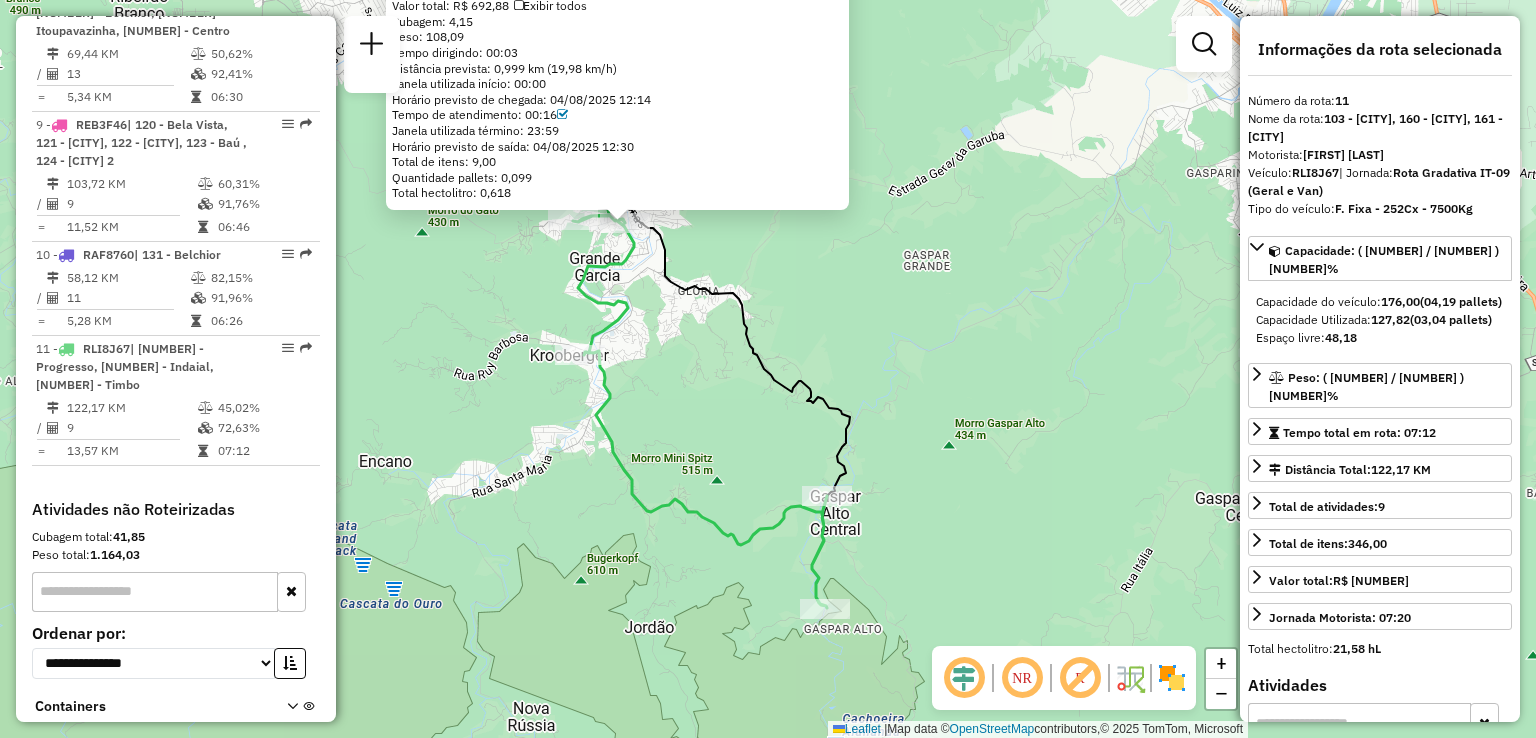 drag, startPoint x: 866, startPoint y: 348, endPoint x: 960, endPoint y: 413, distance: 114.28473 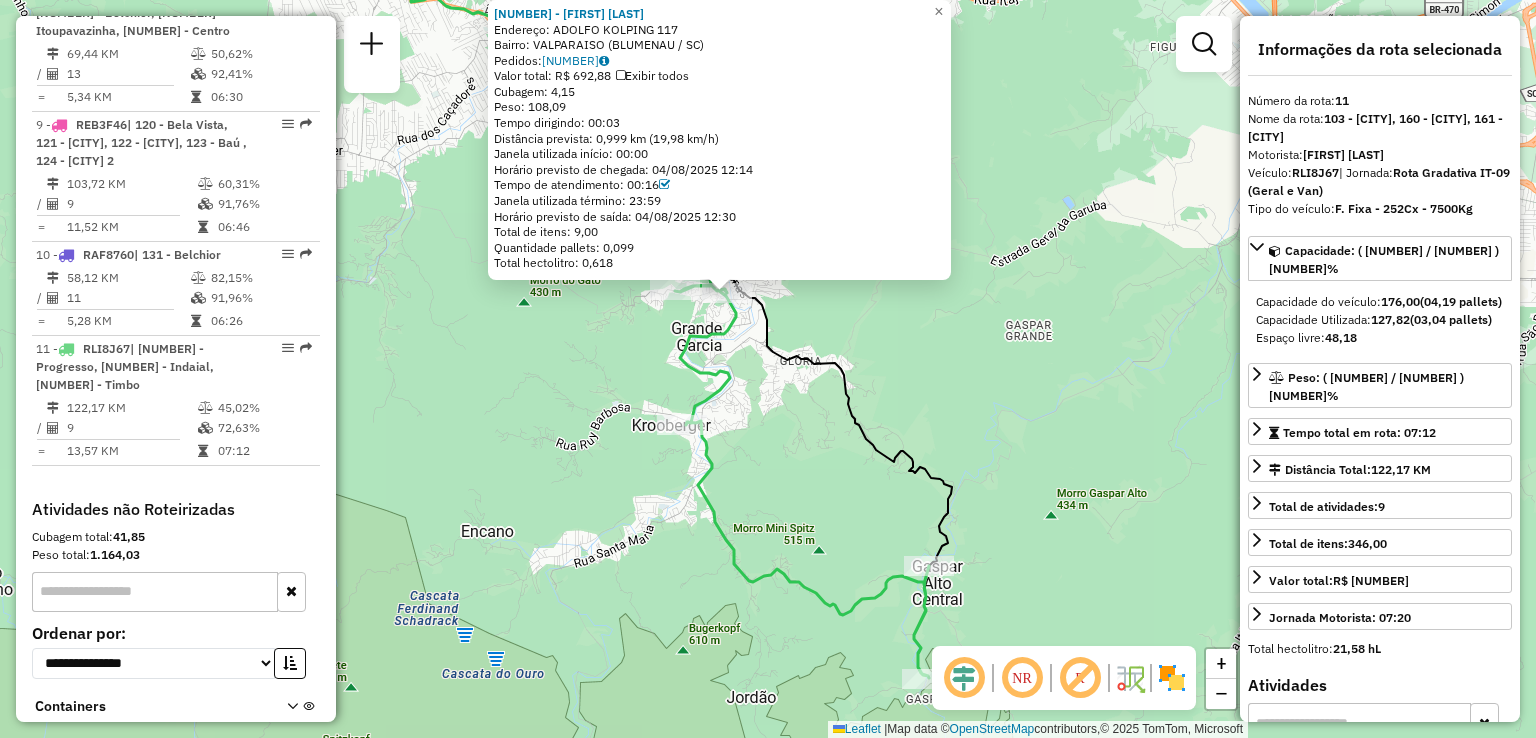 click on "92809887 - RESTAURANTE KOLPING  Endereço:  ADOLFO KOLPING 117   Bairro: VALPARAISO (BLUMENAU / SC)   Pedidos:  04313693   Valor total: R$ 692,88   Exibir todos   Cubagem: 4,15  Peso: 108,09  Tempo dirigindo: 00:03   Distância prevista: 0,999 km (19,98 km/h)   Janela utilizada início: 00:00   Horário previsto de chegada: 04/08/2025 12:14   Tempo de atendimento: 00:16   Janela utilizada término: 23:59   Horário previsto de saída: 04/08/2025 12:30   Total de itens: 9,00   Quantidade pallets: 0,099   Total hectolitro: 0,618  × Janela de atendimento Grade de atendimento Capacidade Transportadoras Veículos Cliente Pedidos  Rotas Selecione os dias de semana para filtrar as janelas de atendimento  Seg   Ter   Qua   Qui   Sex   Sáb   Dom  Informe o período da janela de atendimento: De: Até:  Filtrar exatamente a janela do cliente  Considerar janela de atendimento padrão  Selecione os dias de semana para filtrar as grades de atendimento  Seg   Ter   Qua   Qui   Sex   Sáb   Dom   Peso mínimo:   De:   De:" 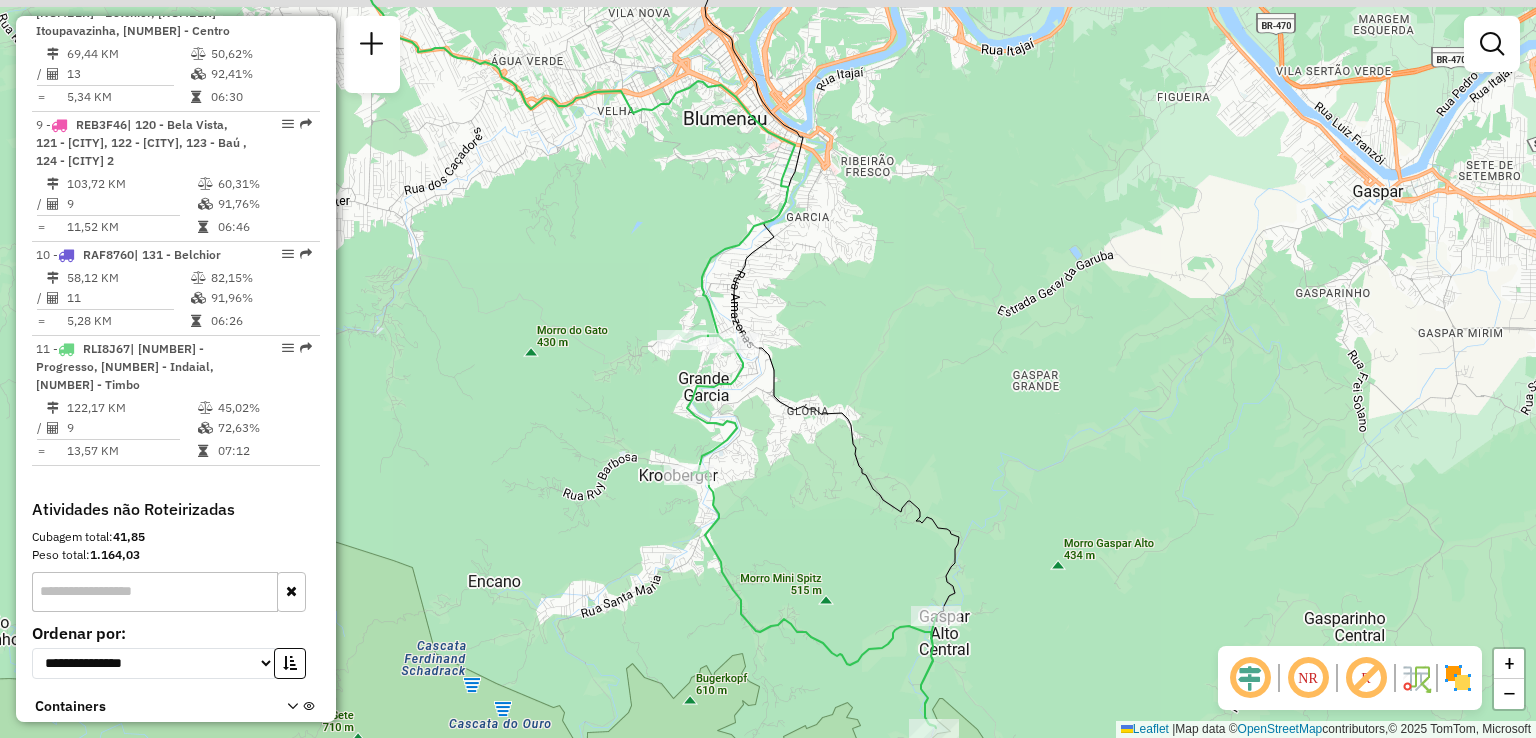 drag, startPoint x: 864, startPoint y: 313, endPoint x: 894, endPoint y: 488, distance: 177.55281 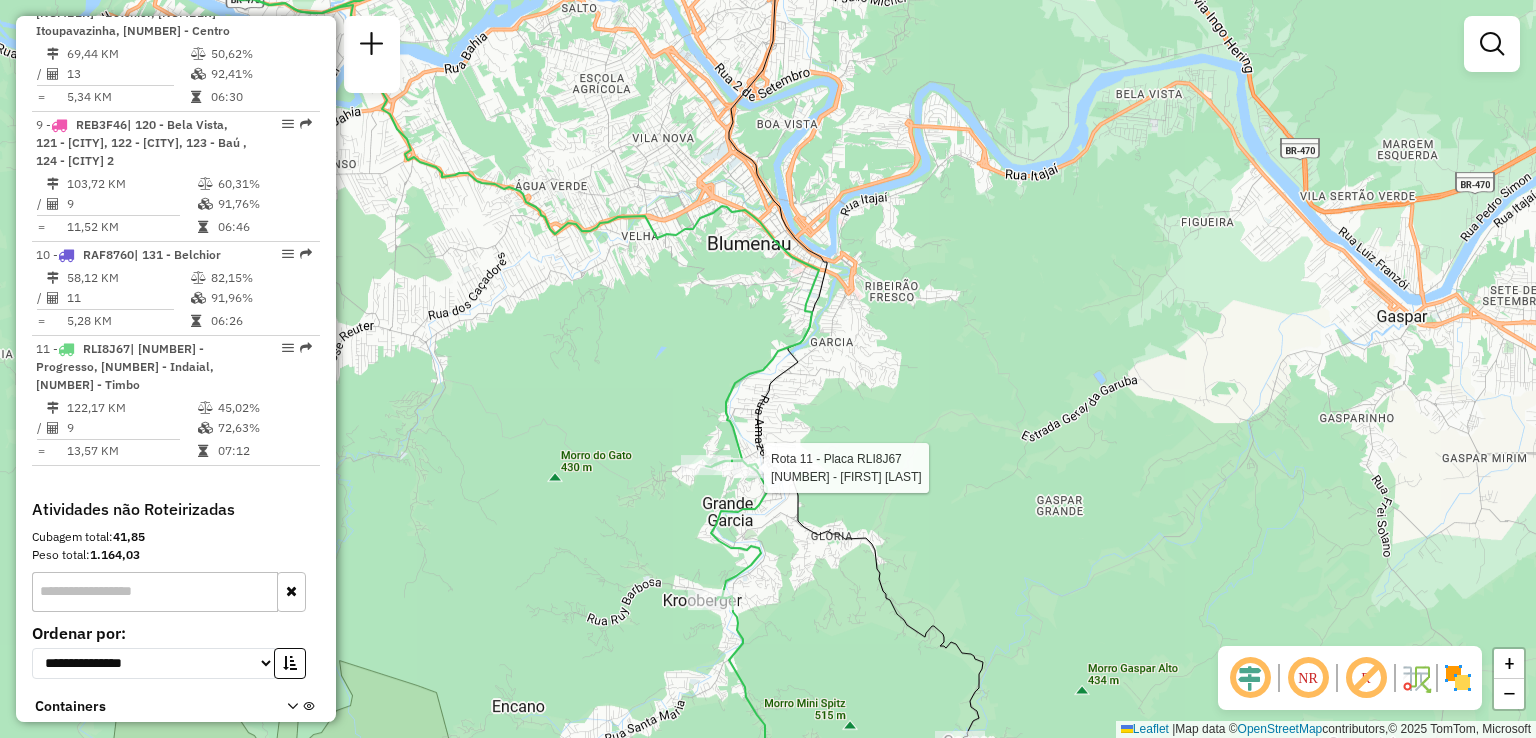 select on "**********" 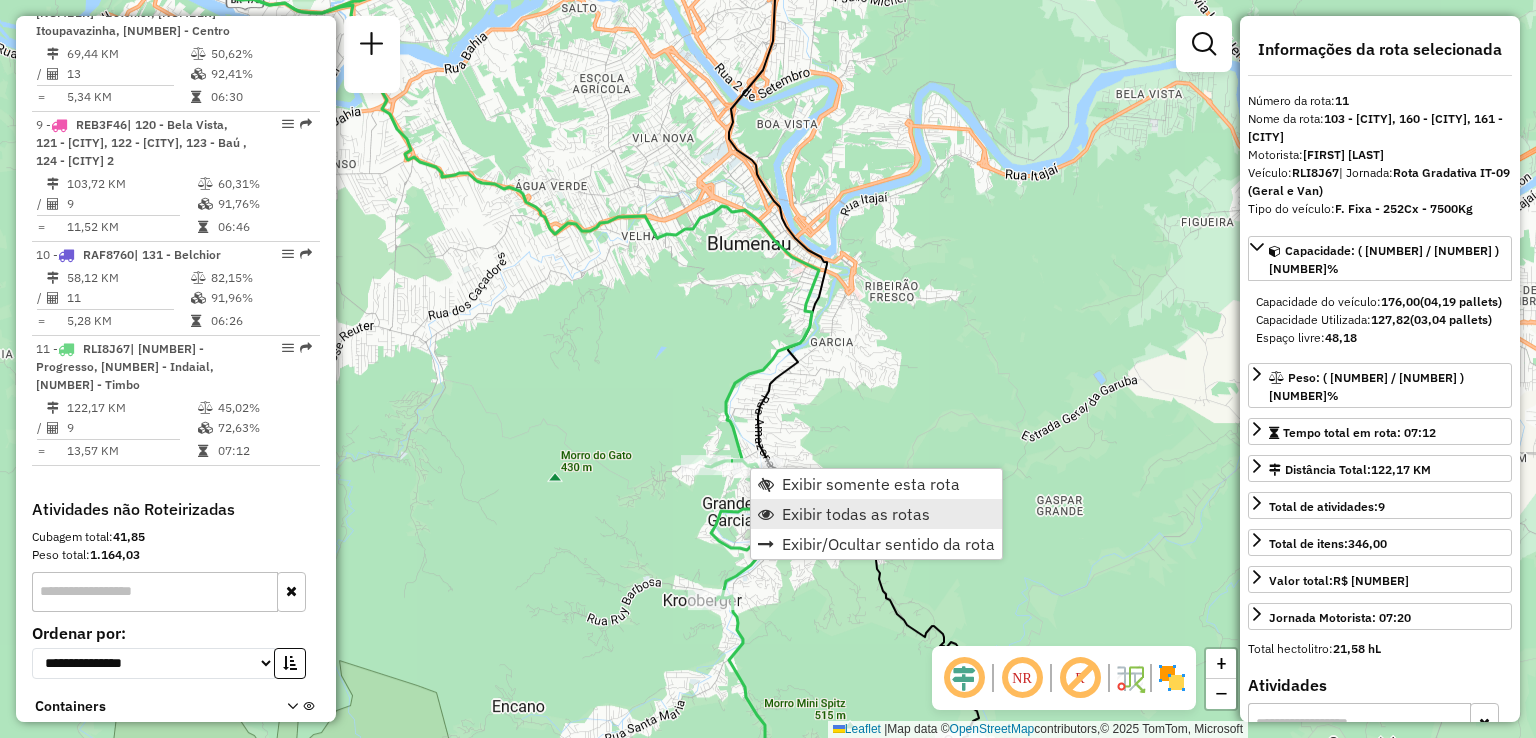 click on "Exibir todas as rotas" at bounding box center (856, 514) 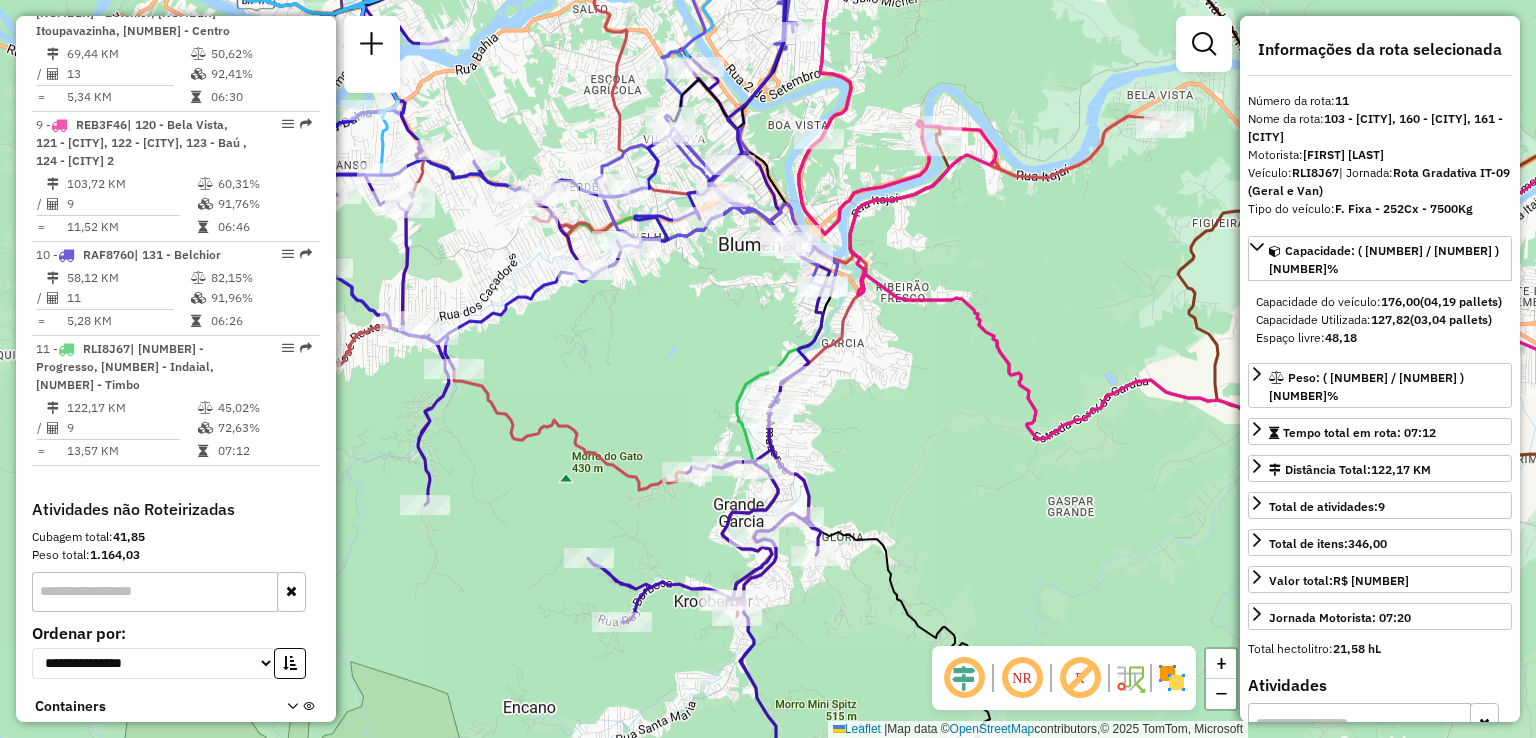 drag, startPoint x: 887, startPoint y: 435, endPoint x: 951, endPoint y: 437, distance: 64.03124 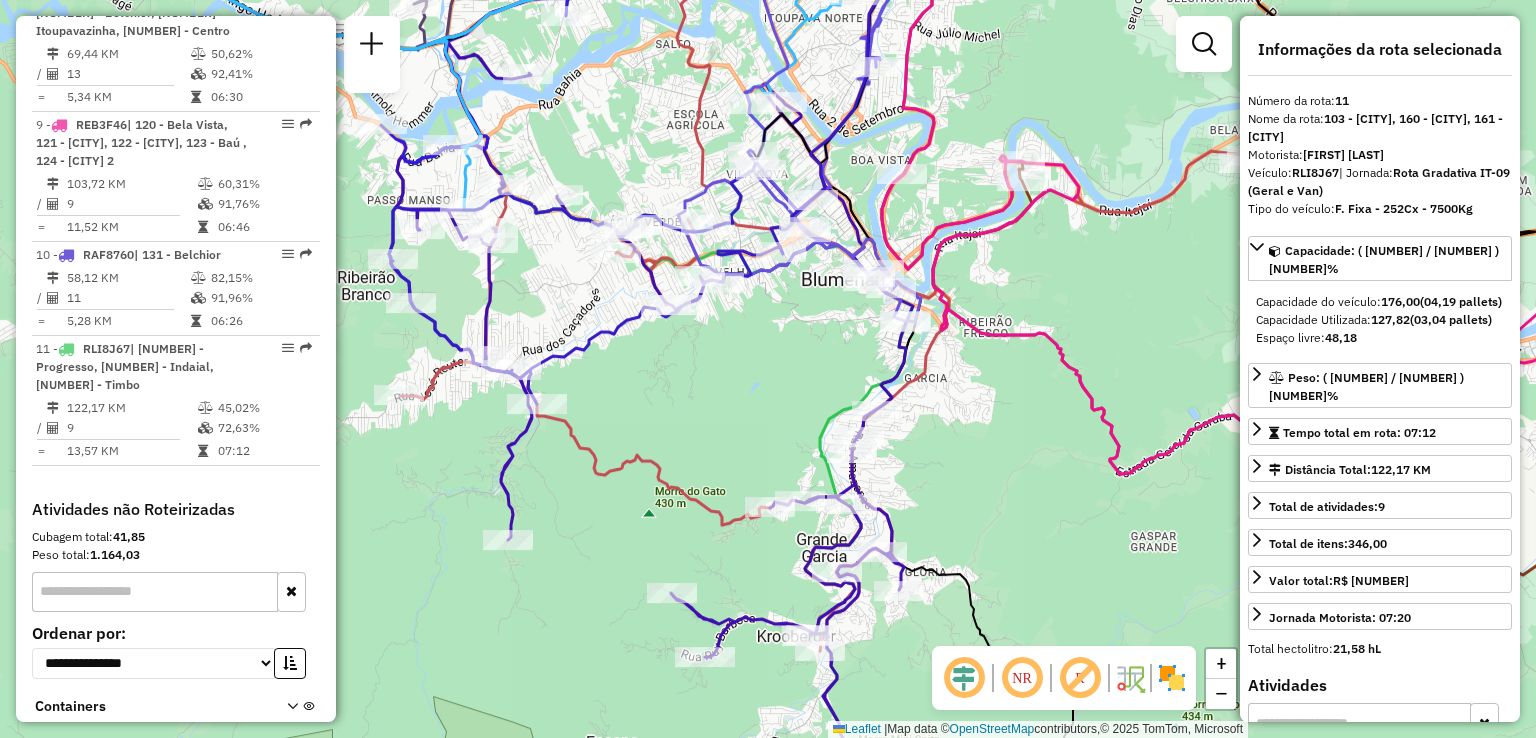 drag, startPoint x: 972, startPoint y: 350, endPoint x: 1055, endPoint y: 497, distance: 168.8135 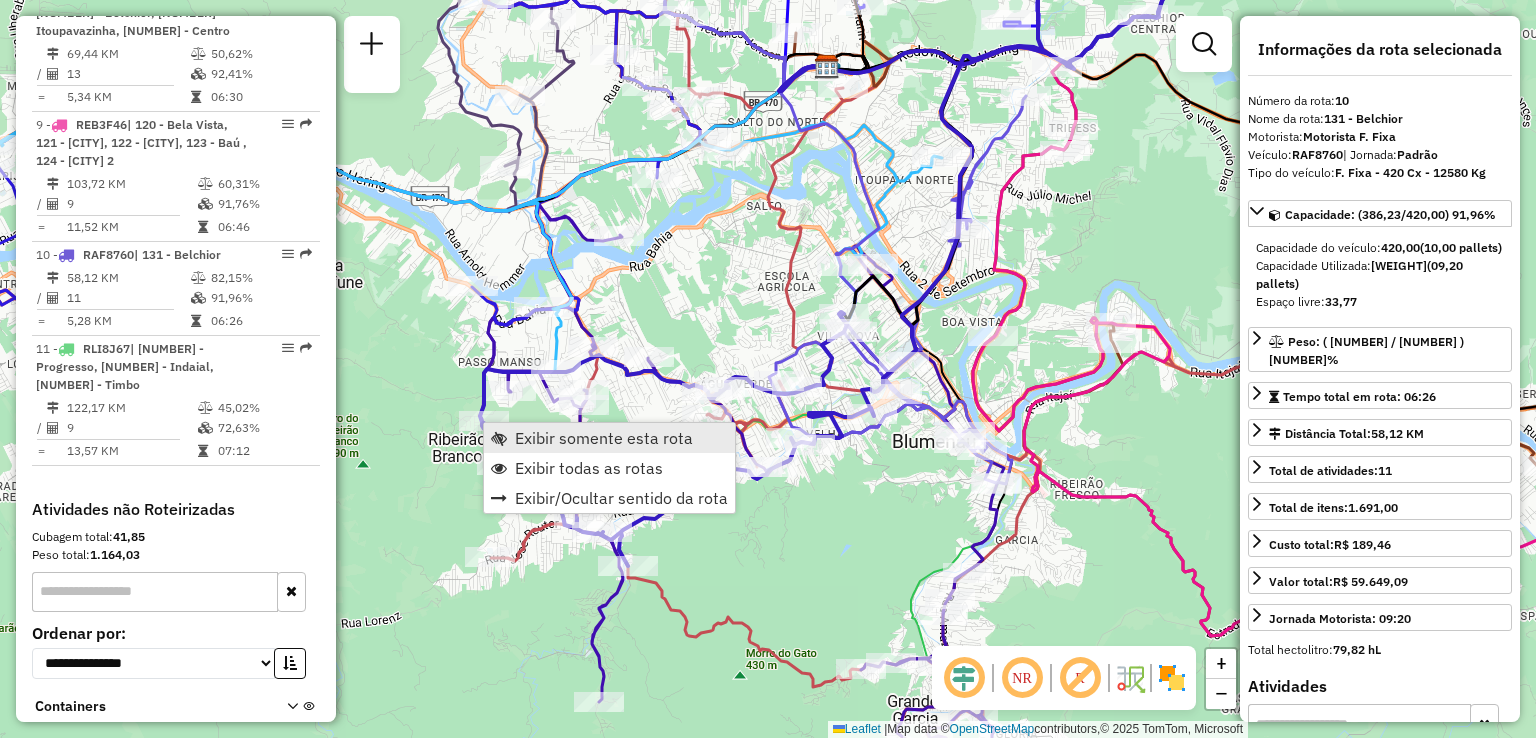 click on "Exibir somente esta rota" at bounding box center (609, 438) 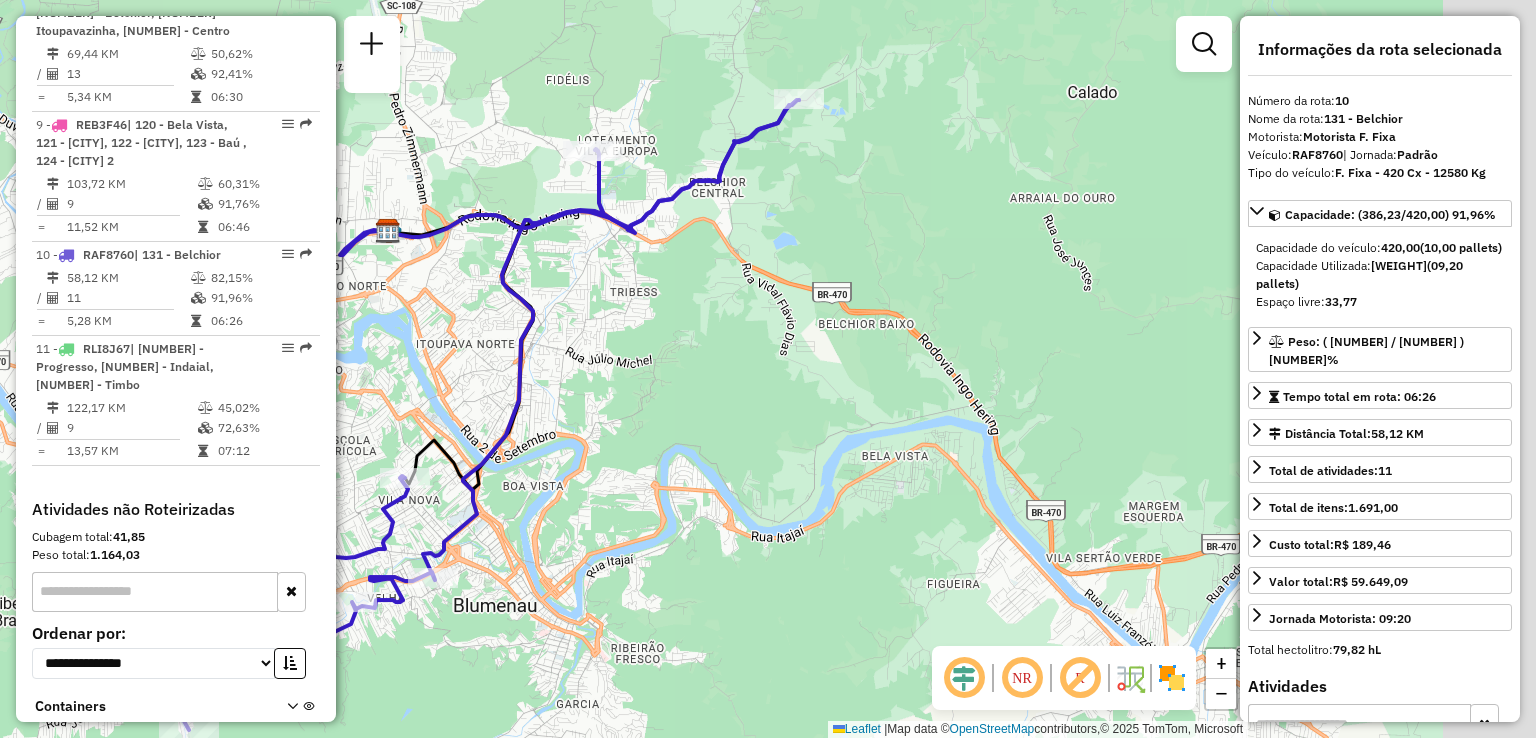 drag, startPoint x: 436, startPoint y: 445, endPoint x: 334, endPoint y: 466, distance: 104.13933 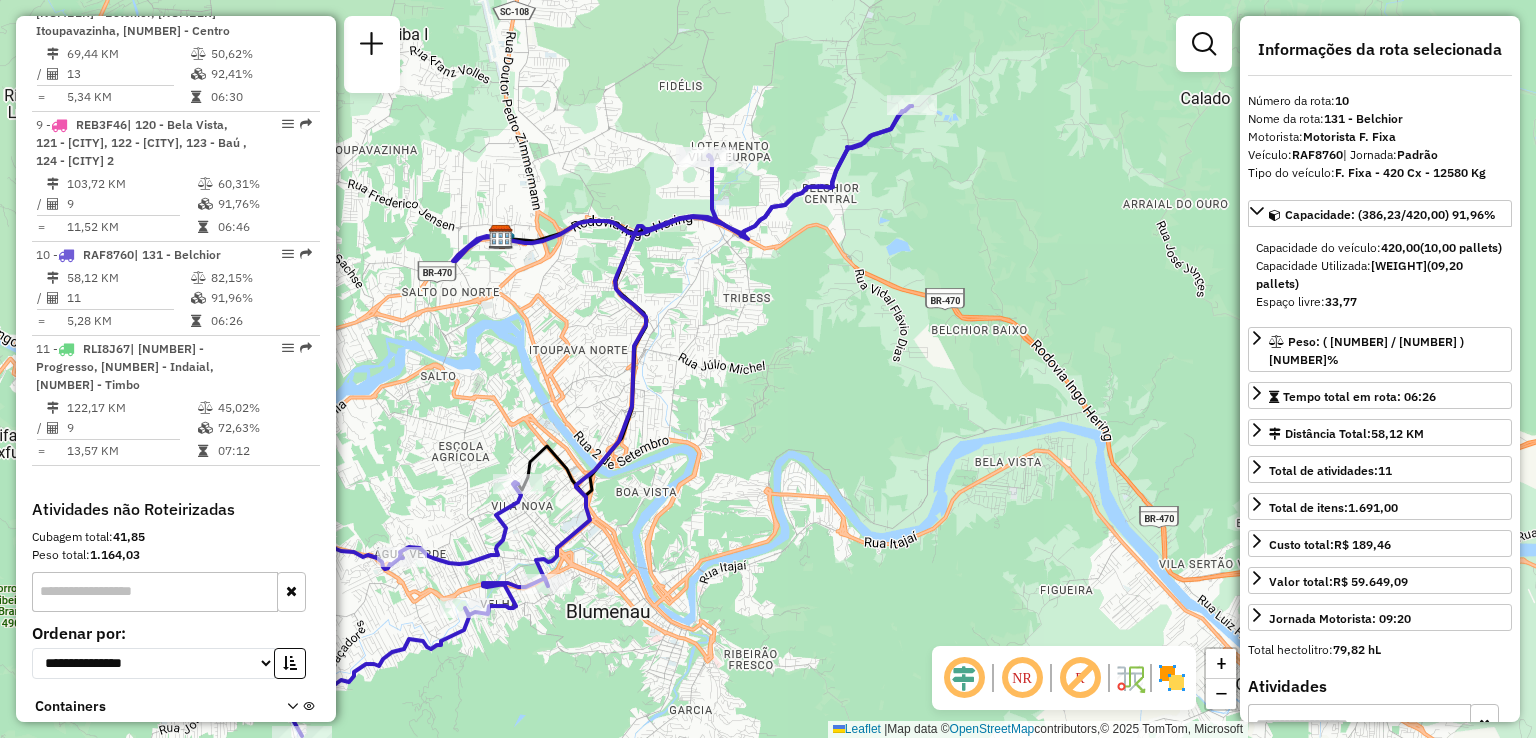 drag, startPoint x: 623, startPoint y: 385, endPoint x: 755, endPoint y: 377, distance: 132.2422 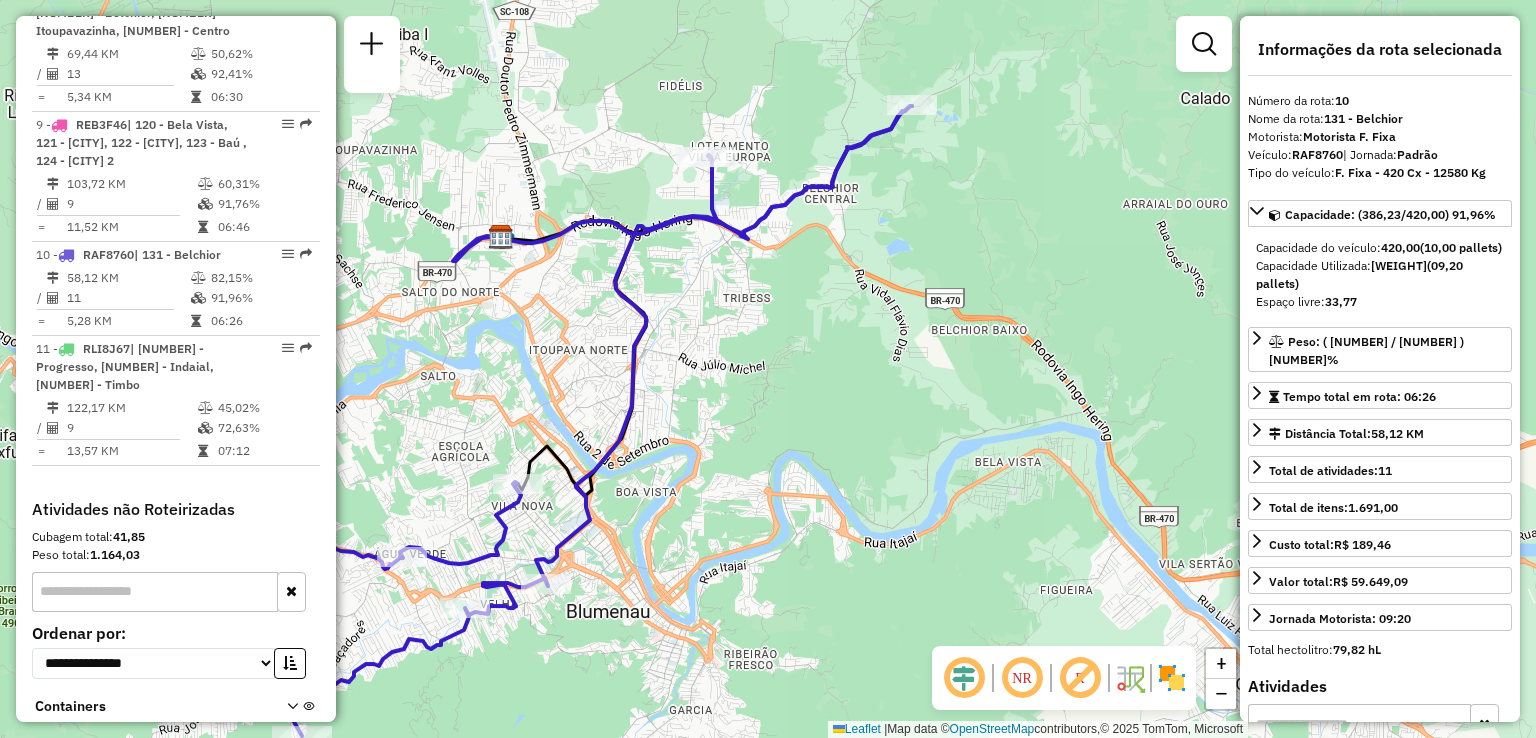 drag, startPoint x: 652, startPoint y: 407, endPoint x: 802, endPoint y: 377, distance: 152.97058 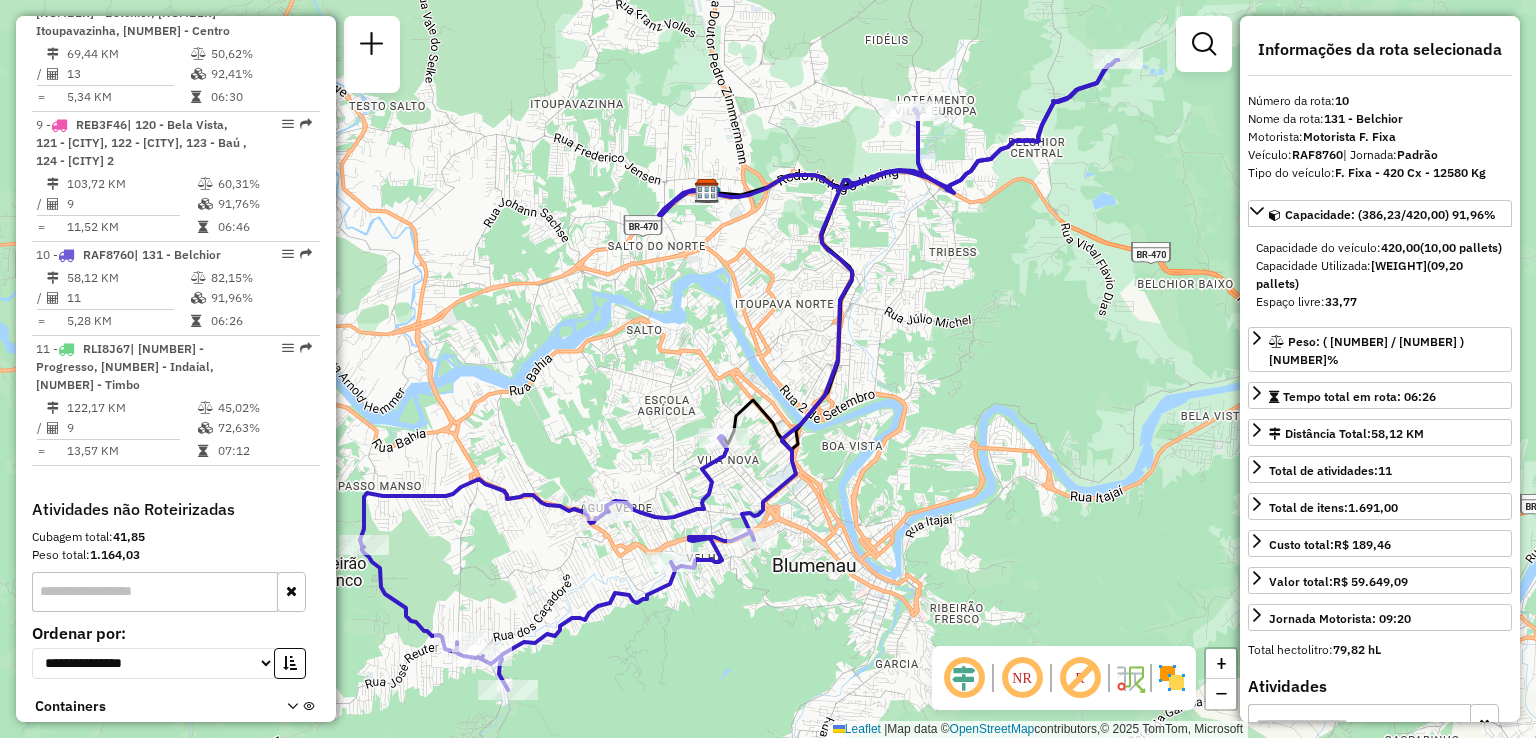 drag, startPoint x: 764, startPoint y: 396, endPoint x: 783, endPoint y: 377, distance: 26.870058 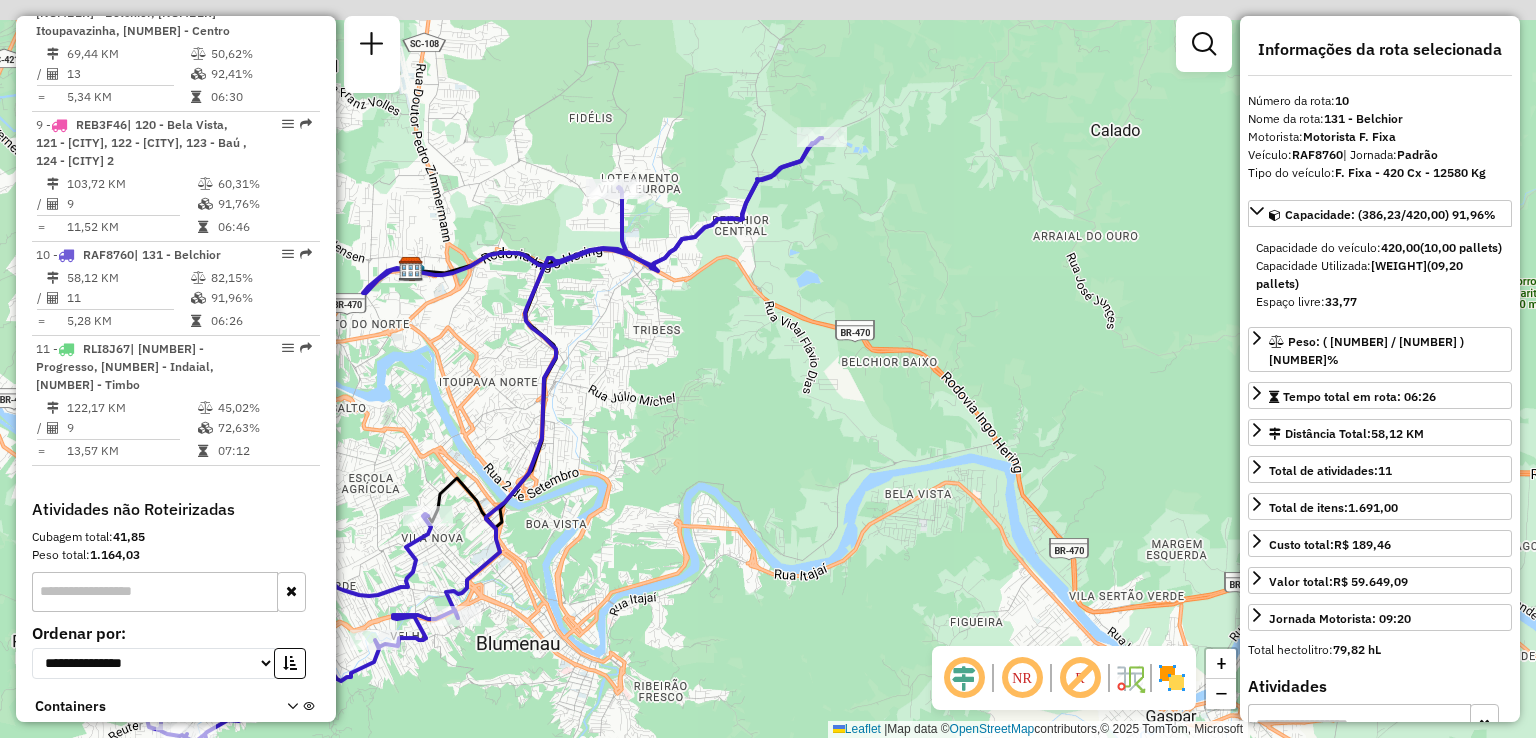 drag, startPoint x: 832, startPoint y: 418, endPoint x: 457, endPoint y: 555, distance: 399.2418 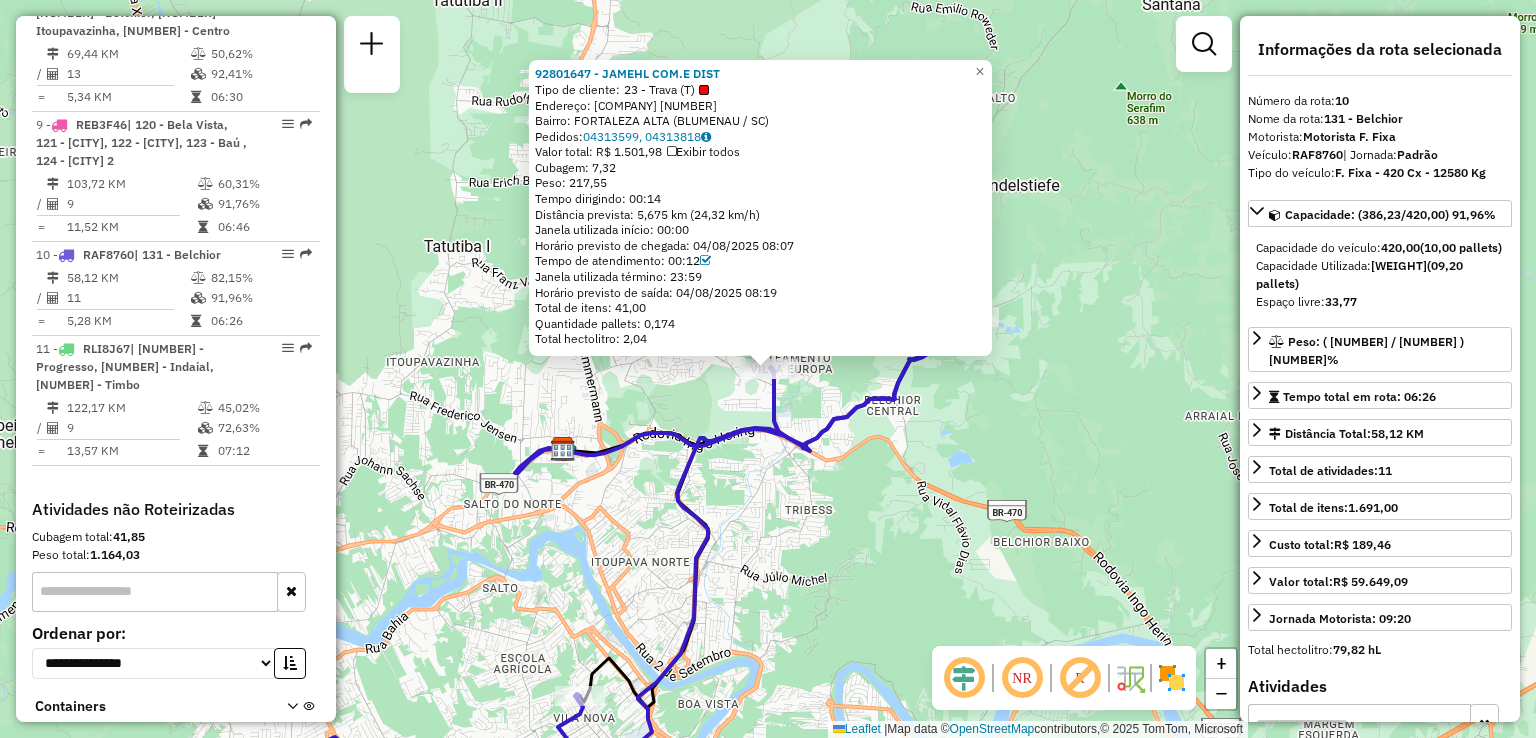 click on "[NUMBER] - [NAME] Tipo de cliente:   [NUMBER] - [NAME]   Endereço:  [STREET] [NUMBER]   Bairro: [NEIGHBORHOOD] ([CITY] / [STATE])   Pedidos:  [ORDER_ID], [ORDER_ID]   Valor total: [CURRENCY] [AMOUNT]   Exibir todos   Cubagem: [CUBAGE]  Peso: [WEIGHT]  Tempo dirigindo: [TIME]   Distância prevista: [DISTANCE] km ([SPEED] km/h)   Janela utilizada início: [TIME]   Horário previsto de chegada: [DATE] [TIME]   Tempo de atendimento: [TIME]   Janela utilizada término: [TIME]   Horário previsto de saída: [DATE] [TIME]   Total de itens: [ITEMS]   Quantidade pallets: [PALLETS]   Total hectolitro: [HECTOLITER]  × Janela de atendimento Grade de atendimento Capacidade Transportadoras Veículos Cliente Pedidos  Rotas Selecione os dias de semana para filtrar as janelas de atendimento  Seg   Ter   Qua   Qui   Sex   Sáb   Dom  Informe o período da janela de atendimento: De: Até:  Filtrar exatamente a janela do cliente  Considerar janela de atendimento padrão  Selecione os dias de semana para filtrar as grades de atendimento  Seg   Ter   Qua  +" 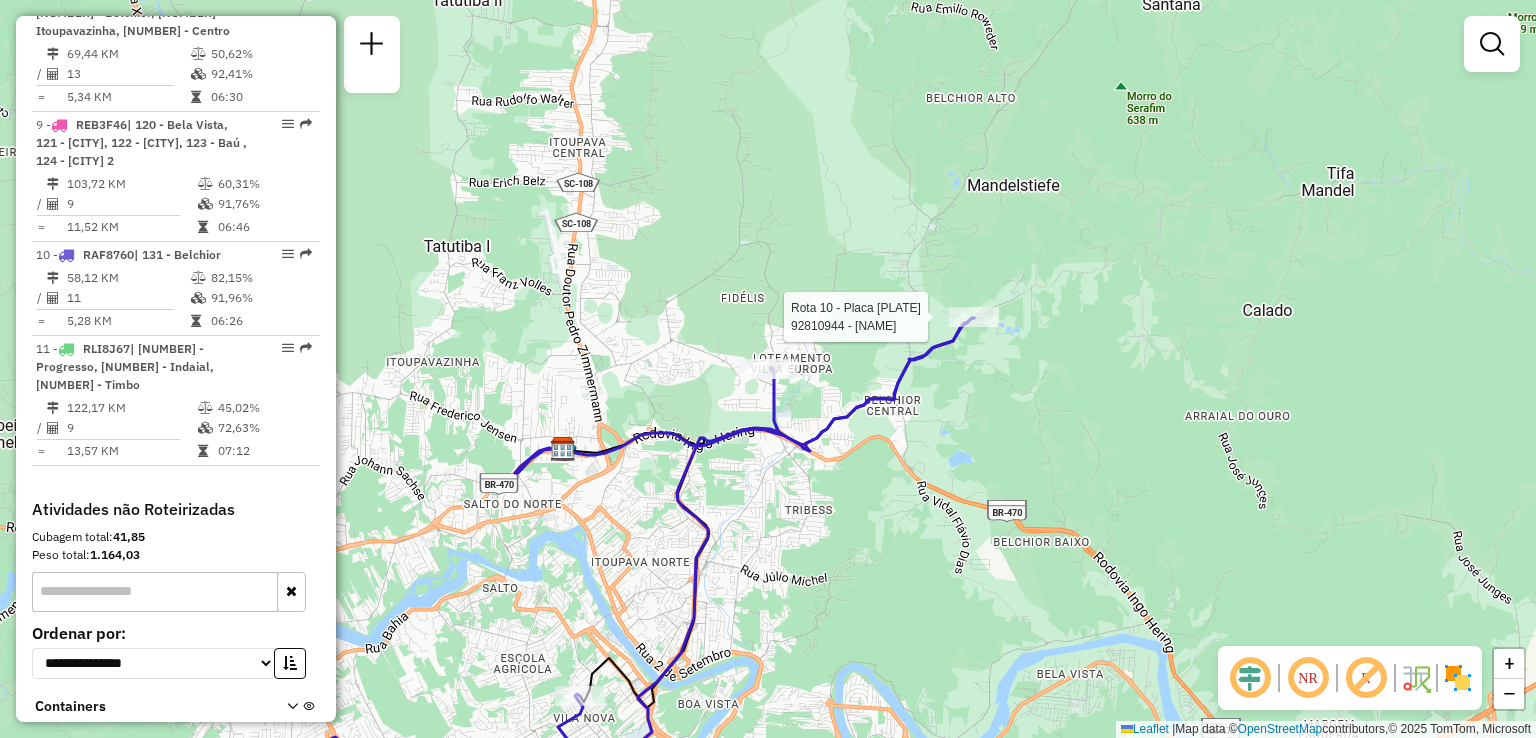 select on "**********" 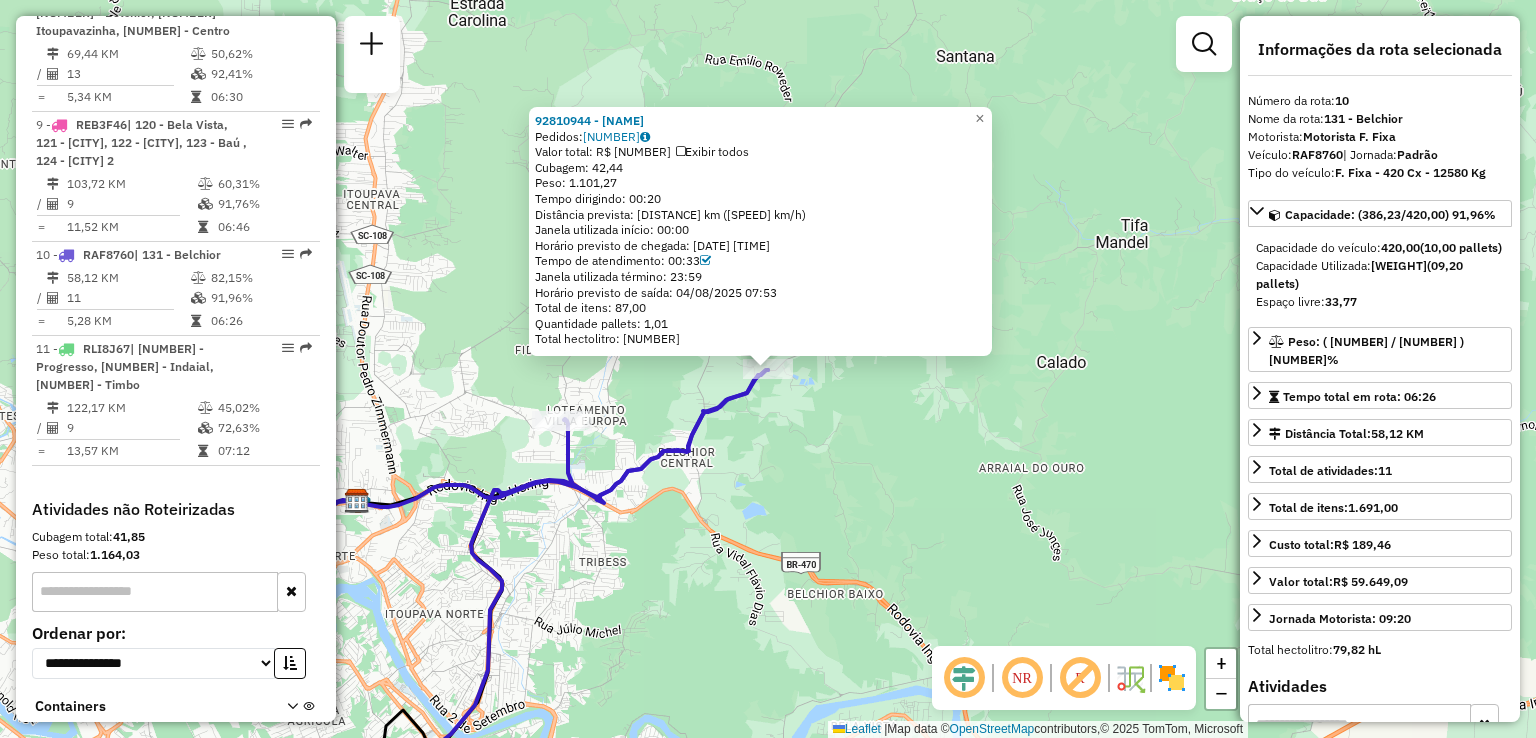 click on "92810944 - CIDNEI JUNKLAUS  Pedidos:  04313886   Valor total: R$ 5.856,48   Exibir todos   Cubagem: 42,44  Peso: 1.101,27  Tempo dirigindo: 00:20   Distância prevista: 10,559 km (31,68 km/h)   Janela utilizada início: 00:00   Horário previsto de chegada: 04/08/2025 07:20   Tempo de atendimento: 00:33   Janela utilizada término: 23:59   Horário previsto de saída: 04/08/2025 07:53   Total de itens: 87,00   Quantidade pallets: 1,01   Total hectolitro: 6,174  × Janela de atendimento Grade de atendimento Capacidade Transportadoras Veículos Cliente Pedidos  Rotas Selecione os dias de semana para filtrar as janelas de atendimento  Seg   Ter   Qua   Qui   Sex   Sáb   Dom  Informe o período da janela de atendimento: De: Até:  Filtrar exatamente a janela do cliente  Considerar janela de atendimento padrão  Selecione os dias de semana para filtrar as grades de atendimento  Seg   Ter   Qua   Qui   Sex   Sáb   Dom   Considerar clientes sem dia de atendimento cadastrado  Peso mínimo:   Peso máximo:   De:  +" 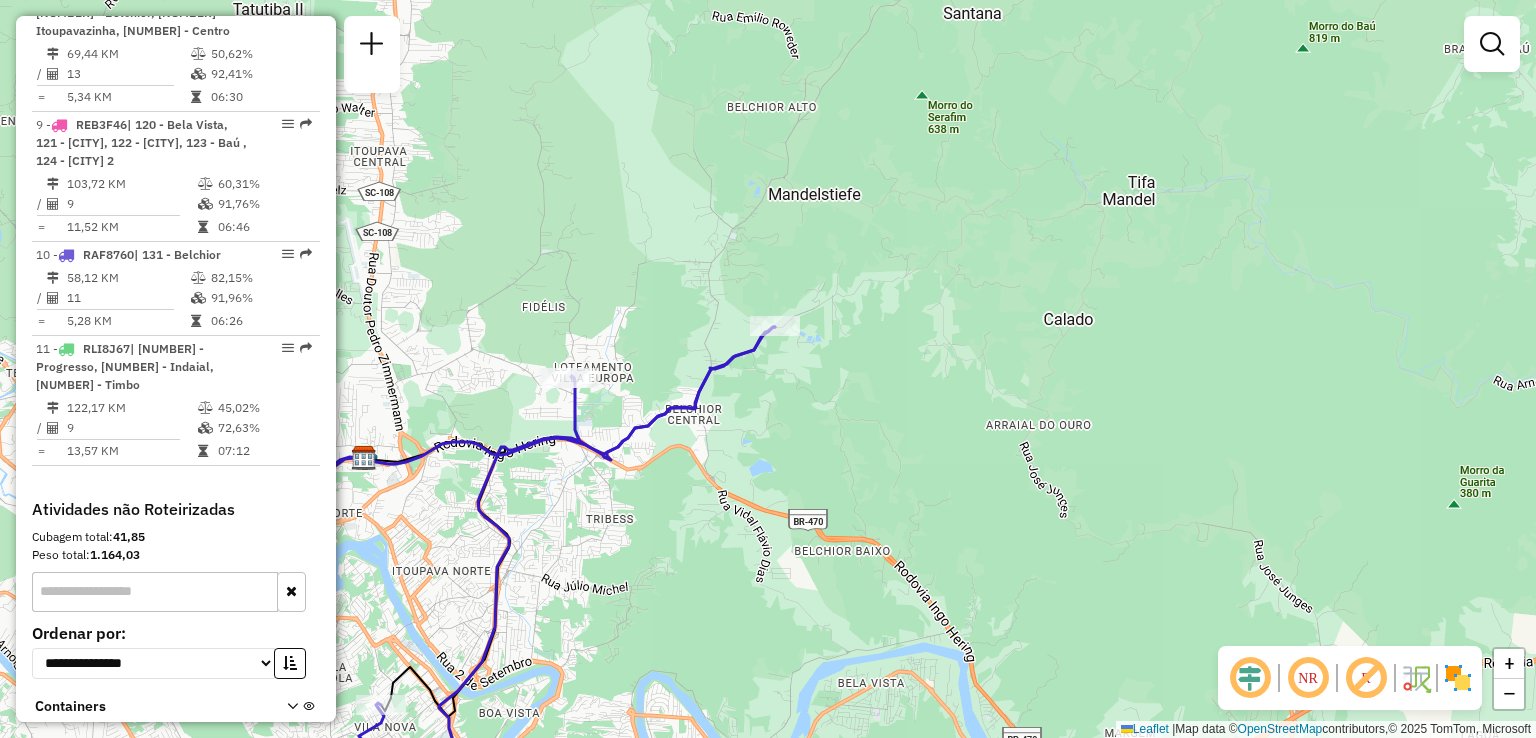 drag, startPoint x: 737, startPoint y: 476, endPoint x: 748, endPoint y: 425, distance: 52.17279 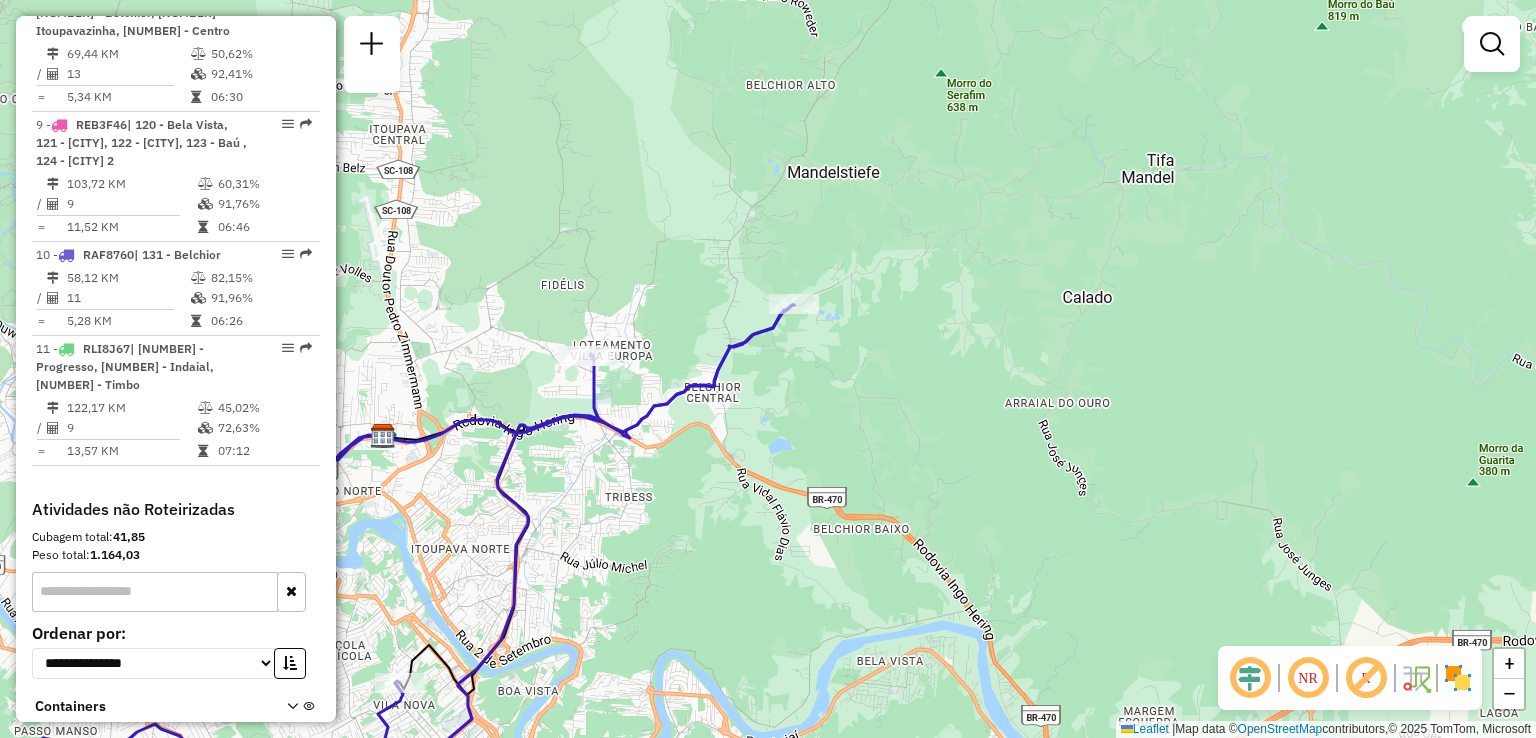 drag, startPoint x: 733, startPoint y: 450, endPoint x: 784, endPoint y: 419, distance: 59.682495 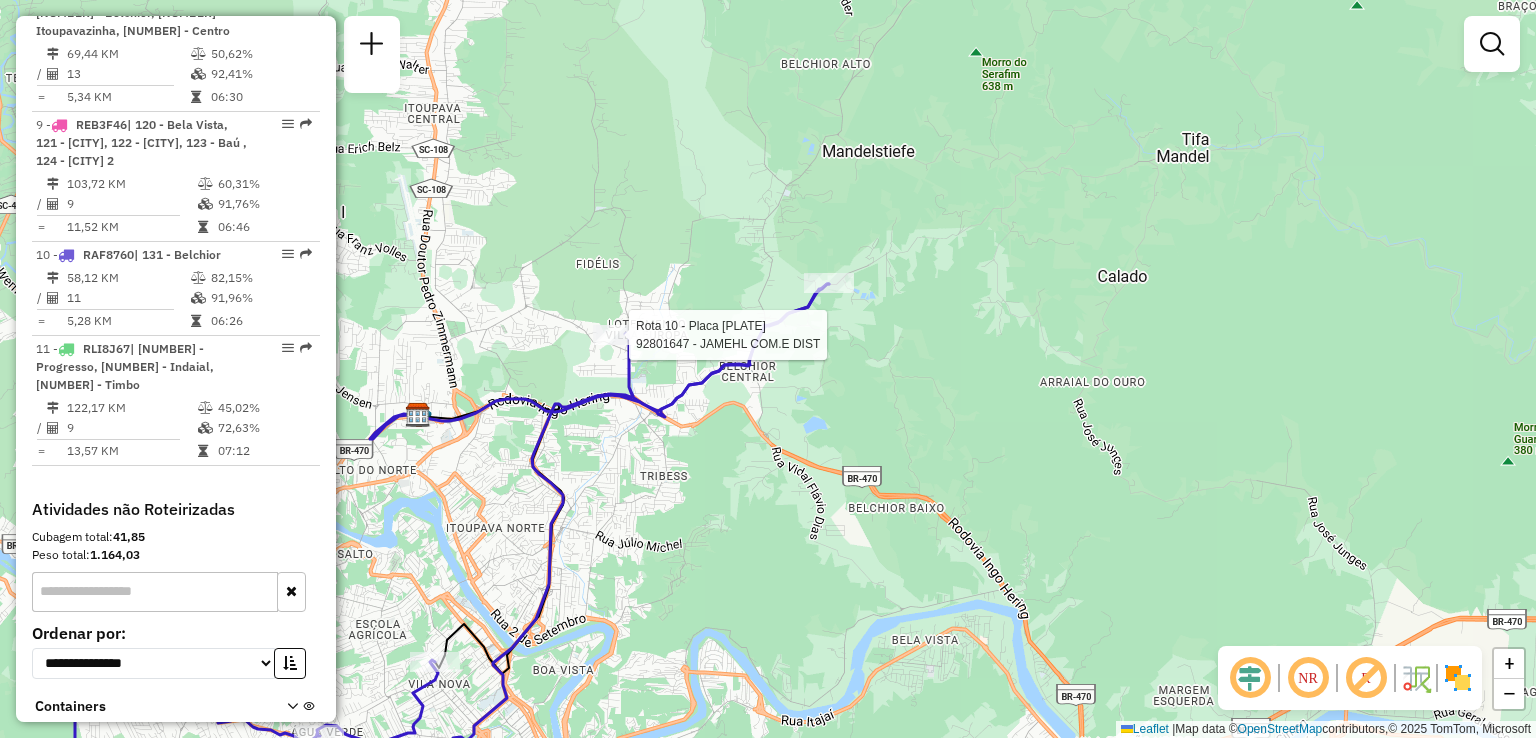 select on "**********" 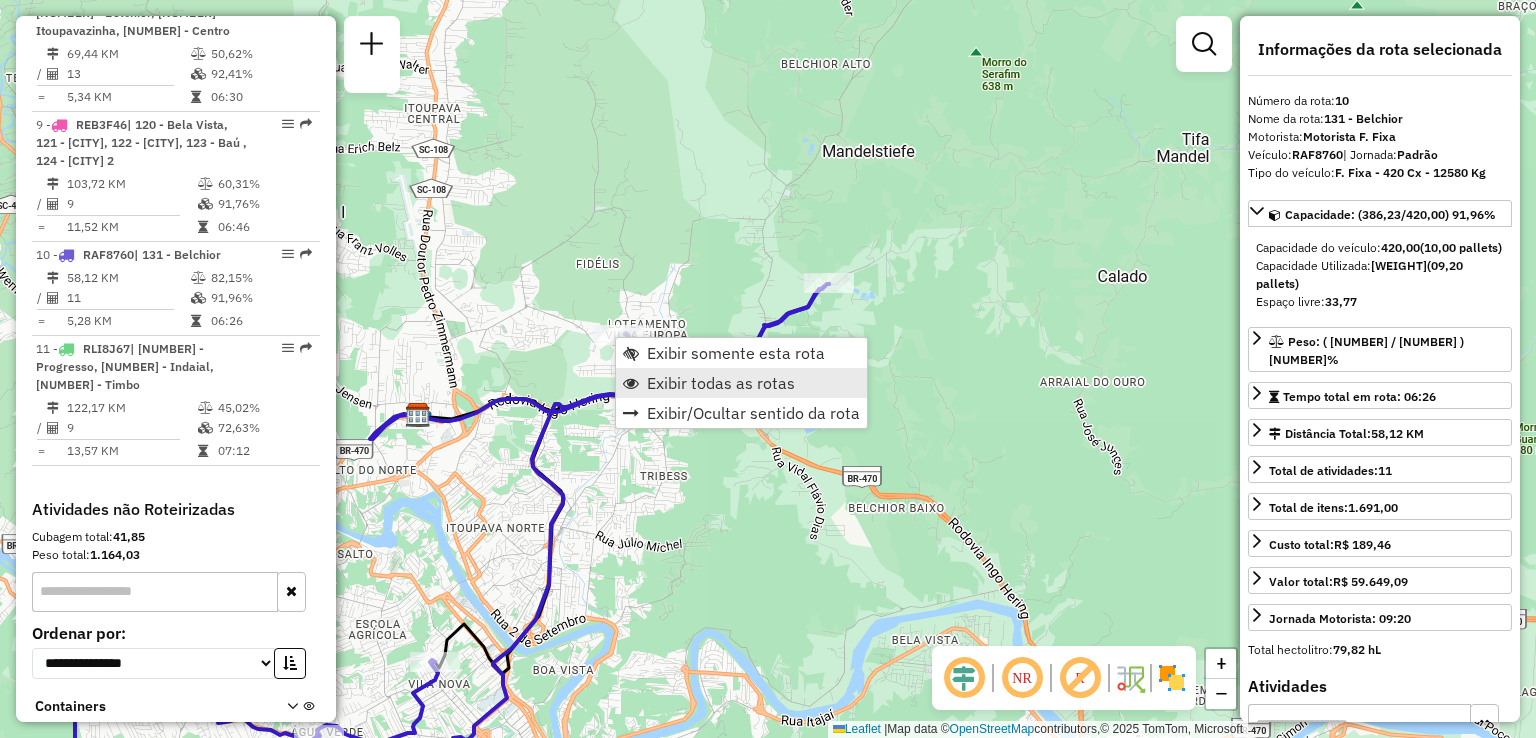 click on "Exibir todas as rotas" at bounding box center [721, 383] 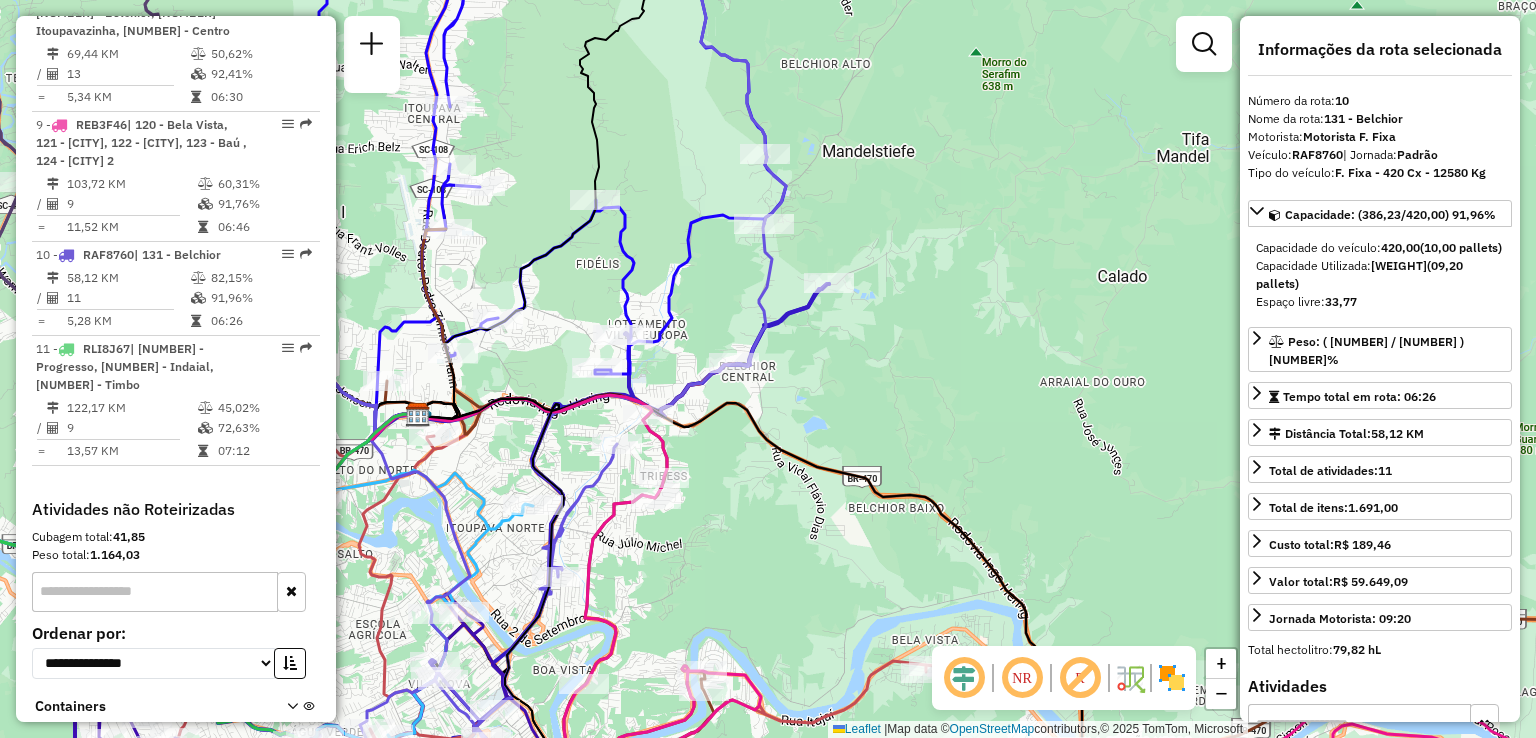 drag, startPoint x: 692, startPoint y: 519, endPoint x: 611, endPoint y: 363, distance: 175.77542 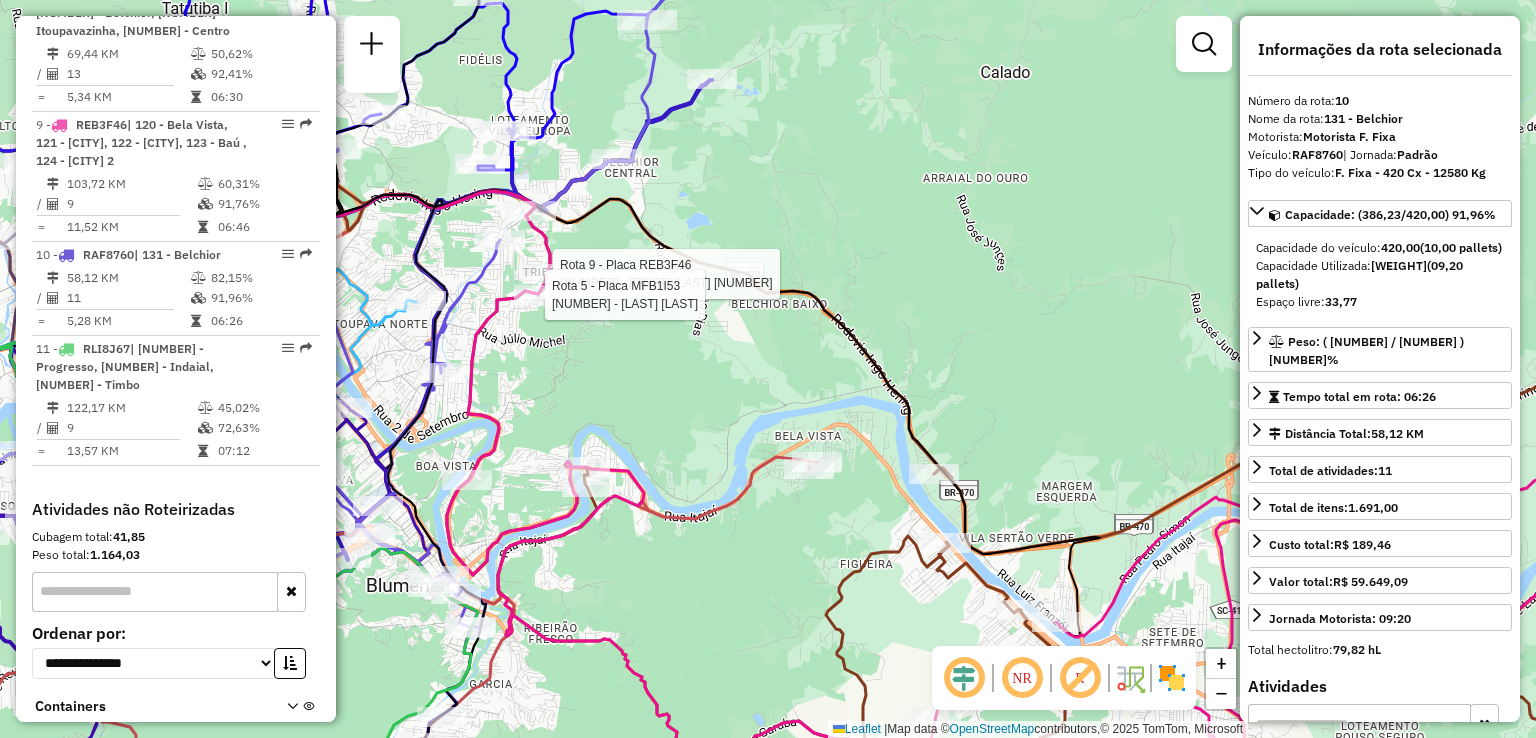 drag, startPoint x: 669, startPoint y: 478, endPoint x: 563, endPoint y: 358, distance: 160.11246 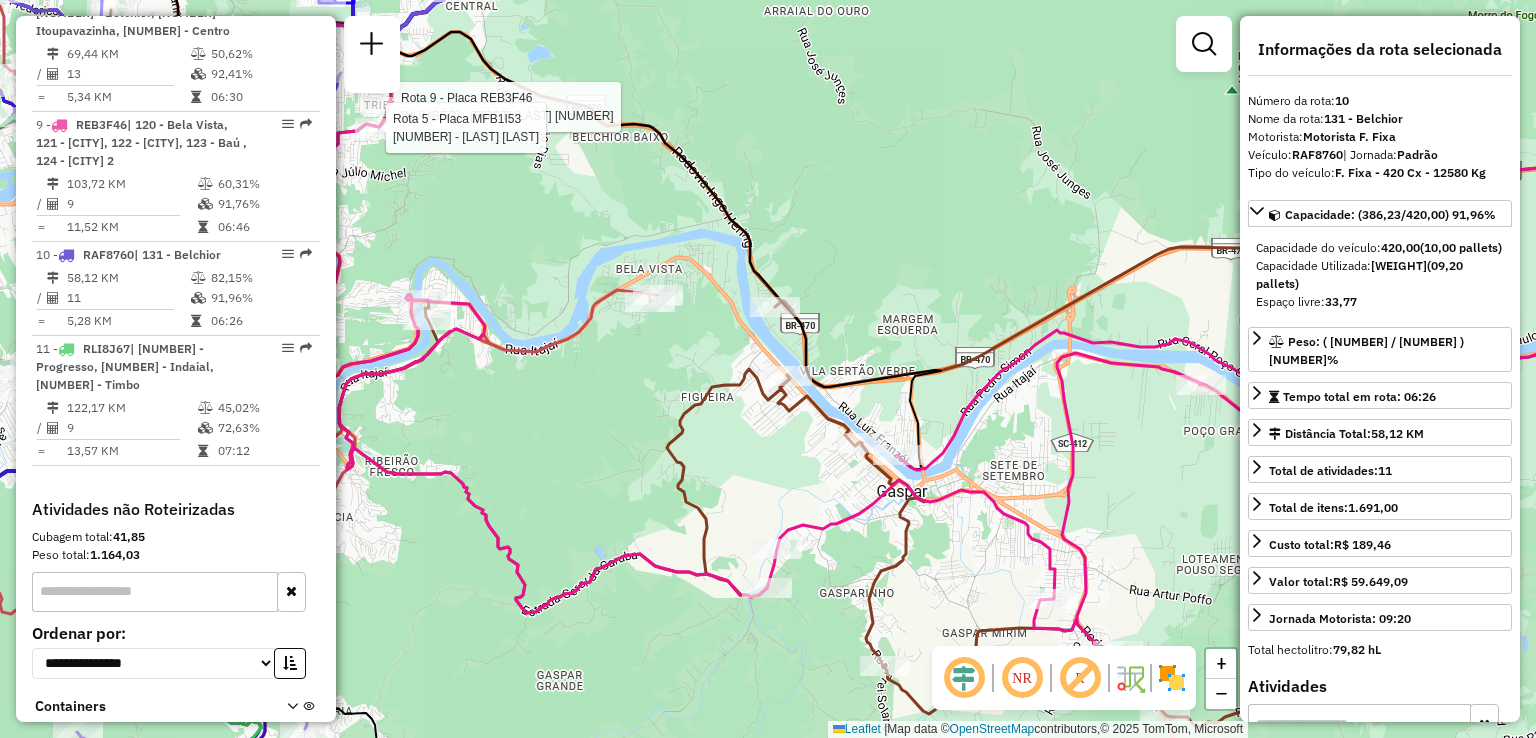 drag, startPoint x: 579, startPoint y: 434, endPoint x: 492, endPoint y: 418, distance: 88.45903 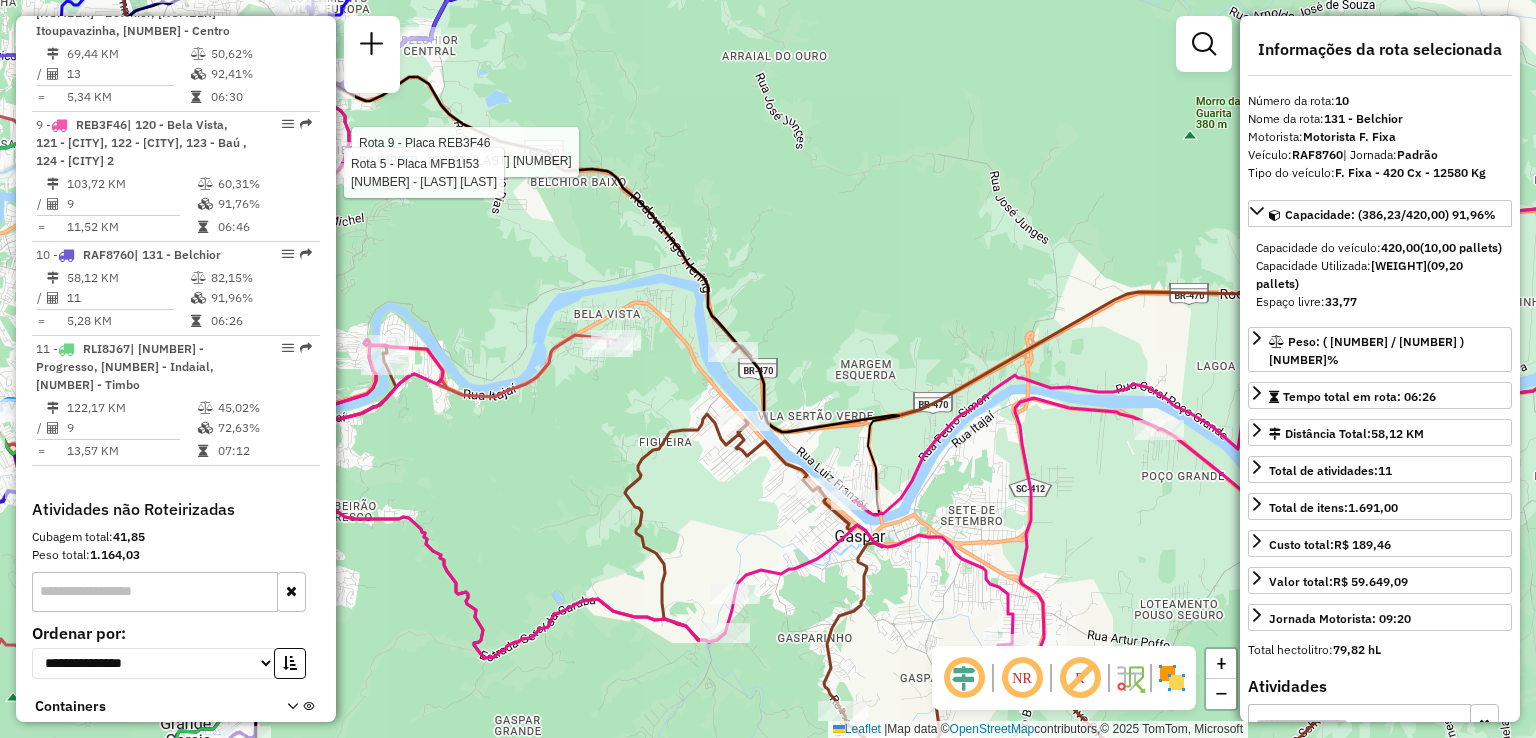 drag, startPoint x: 488, startPoint y: 417, endPoint x: 572, endPoint y: 513, distance: 127.56175 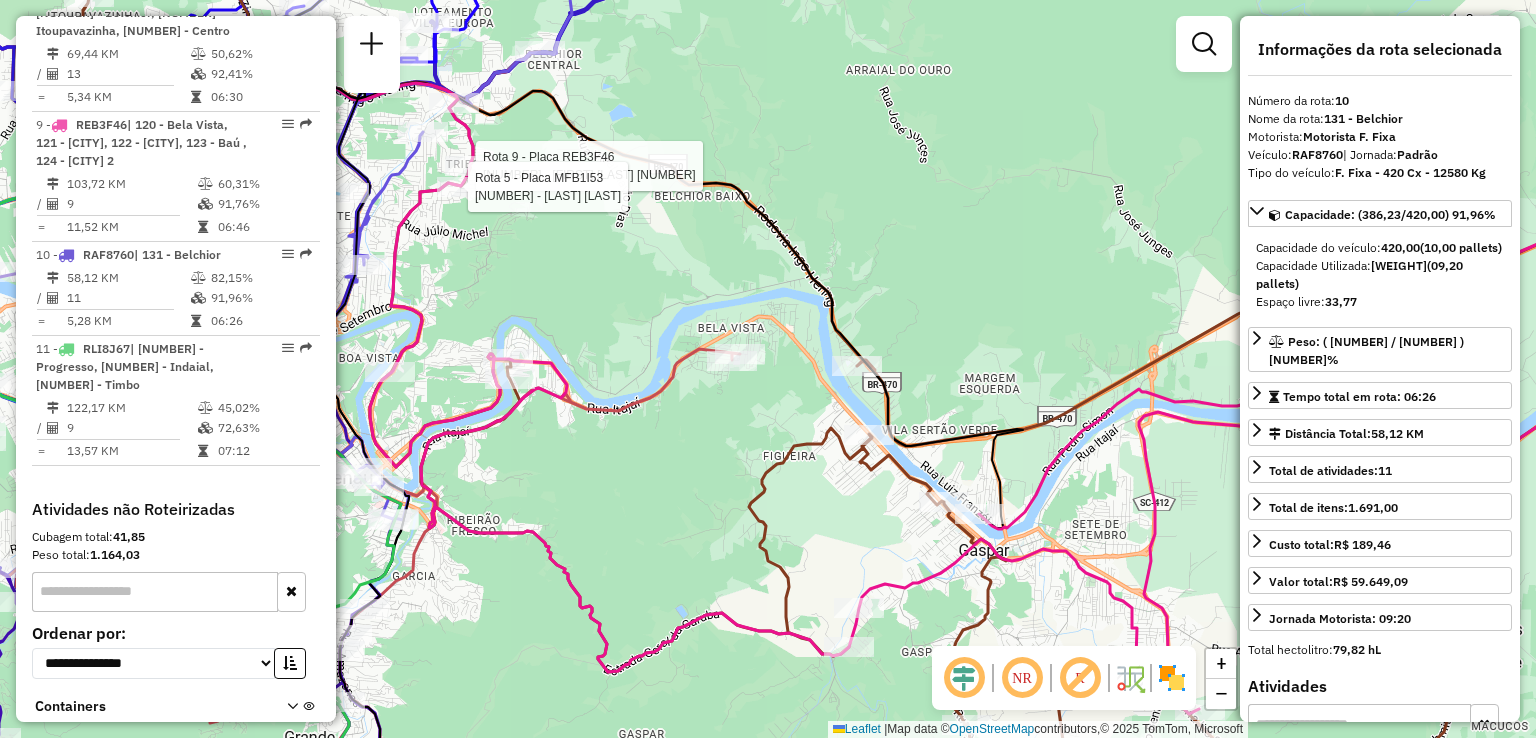 drag, startPoint x: 640, startPoint y: 473, endPoint x: 700, endPoint y: 460, distance: 61.39218 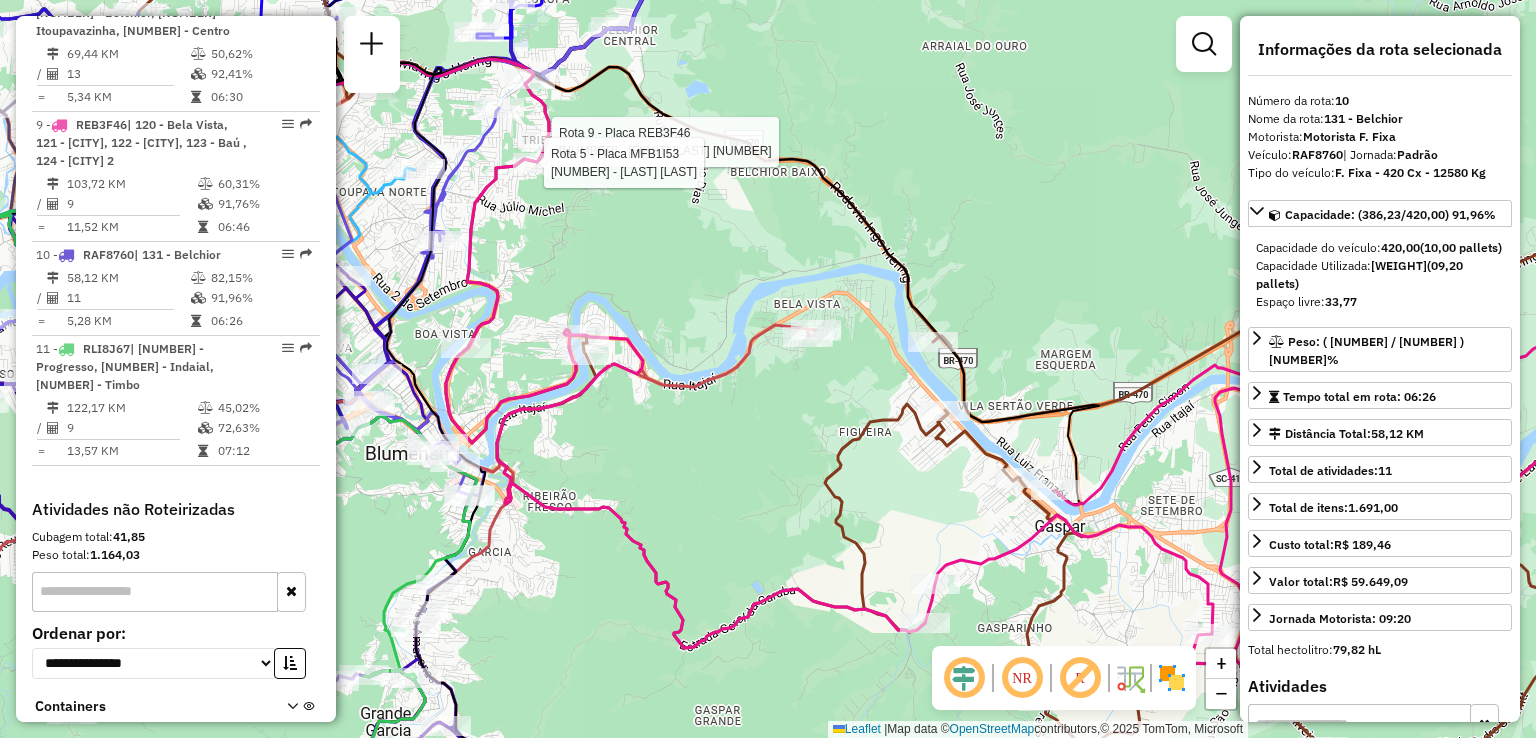 drag, startPoint x: 679, startPoint y: 500, endPoint x: 548, endPoint y: 409, distance: 159.5055 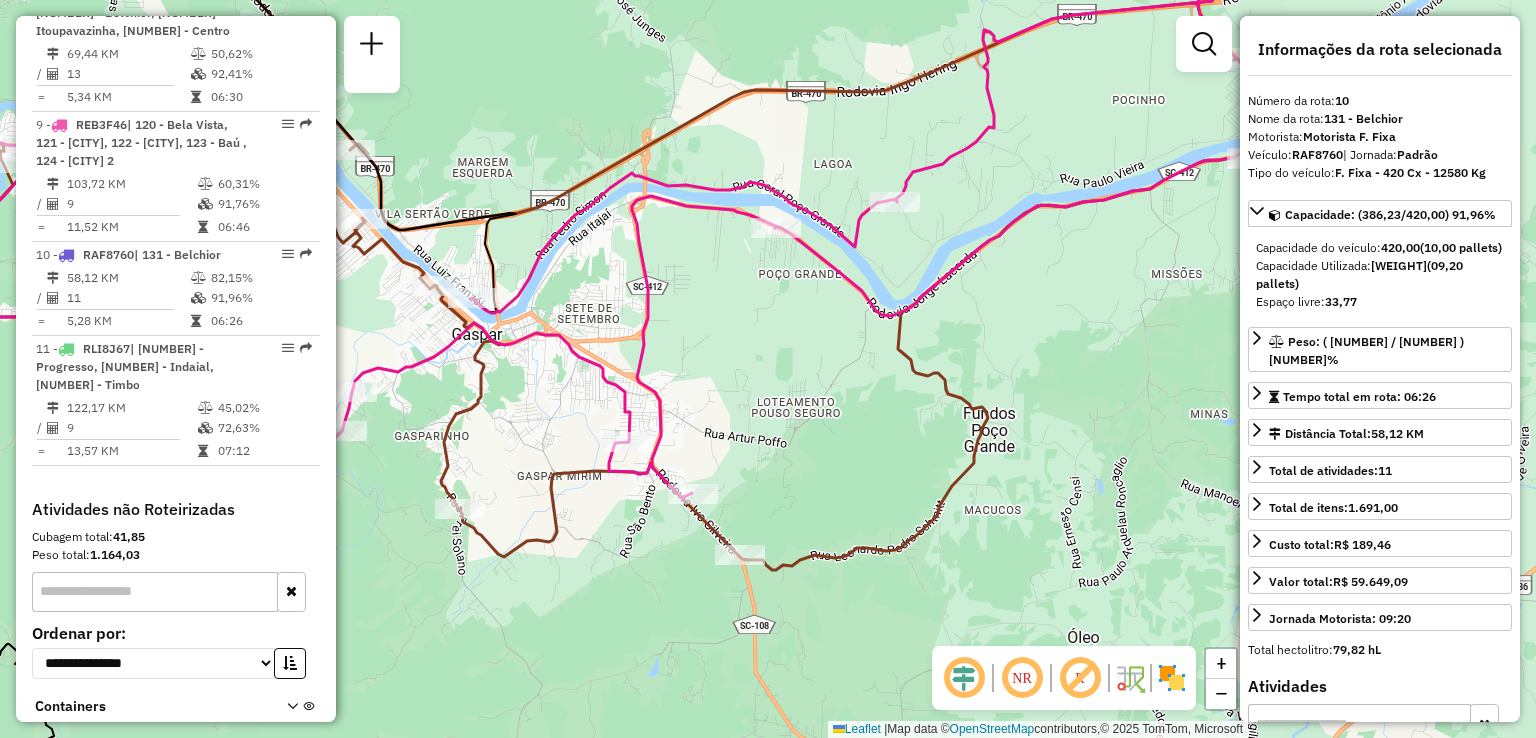 drag, startPoint x: 825, startPoint y: 484, endPoint x: 433, endPoint y: 429, distance: 395.8396 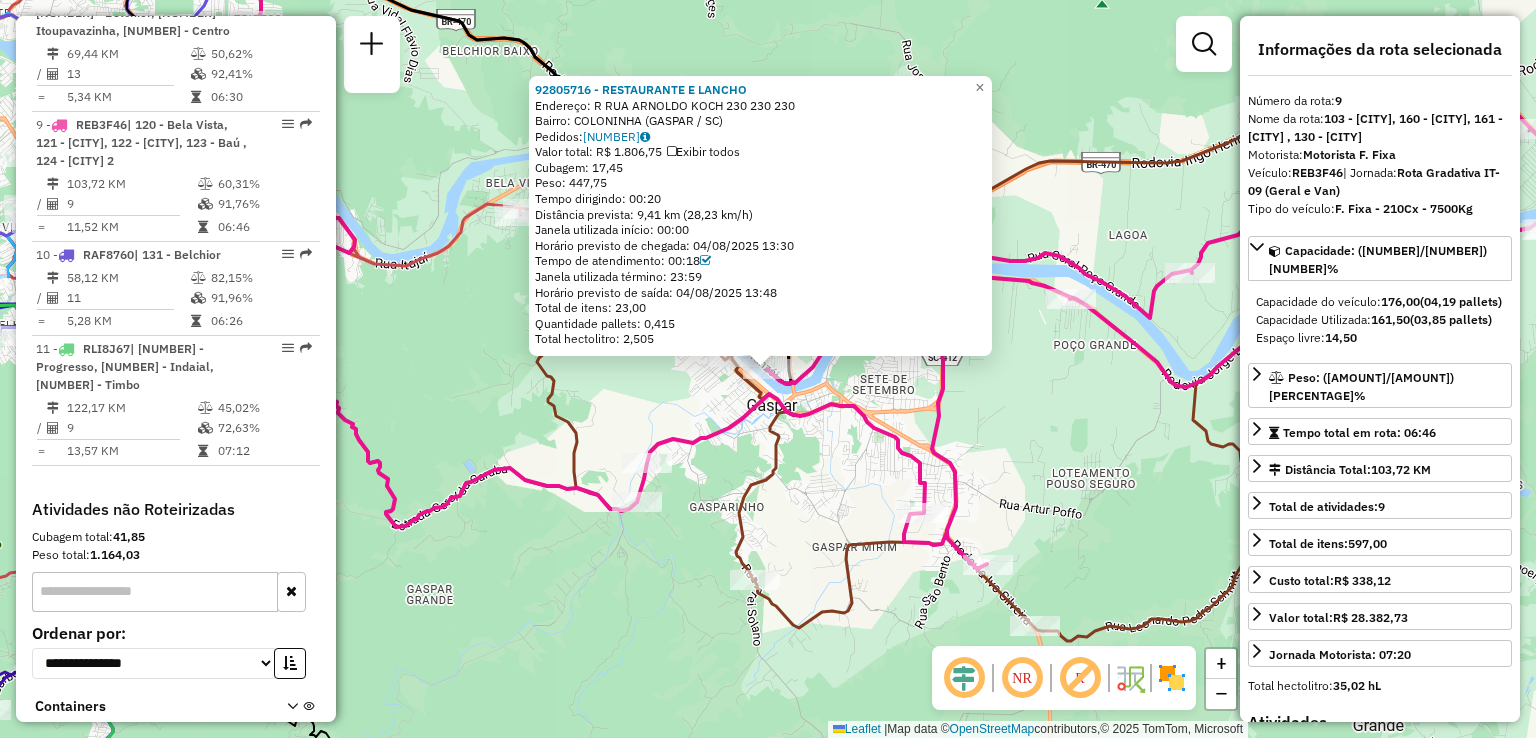 click on "92805716 - RESTAURANTE E LANCHO  Endereço: R   RUA ARNOLDO KOCH 230 230      230   Bairro: COLONINHA (GASPAR / SC)   Pedidos:  04313562   Valor total: R$ 1.806,75   Exibir todos   Cubagem: 17,45  Peso: 447,75  Tempo dirigindo: 00:20   Distância prevista: 9,41 km (28,23 km/h)   Janela utilizada início: 00:00   Horário previsto de chegada: 04/08/2025 13:30   Tempo de atendimento: 00:18   Janela utilizada término: 23:59   Horário previsto de saída: 04/08/2025 13:48   Total de itens: 23,00   Quantidade pallets: 0,415   Total hectolitro: 2,505  × Janela de atendimento Grade de atendimento Capacidade Transportadoras Veículos Cliente Pedidos  Rotas Selecione os dias de semana para filtrar as janelas de atendimento  Seg   Ter   Qua   Qui   Sex   Sáb   Dom  Informe o período da janela de atendimento: De: Até:  Filtrar exatamente a janela do cliente  Considerar janela de atendimento padrão  Selecione os dias de semana para filtrar as grades de atendimento  Seg   Ter   Qua   Qui   Sex   Sáb   Dom   De:  +" 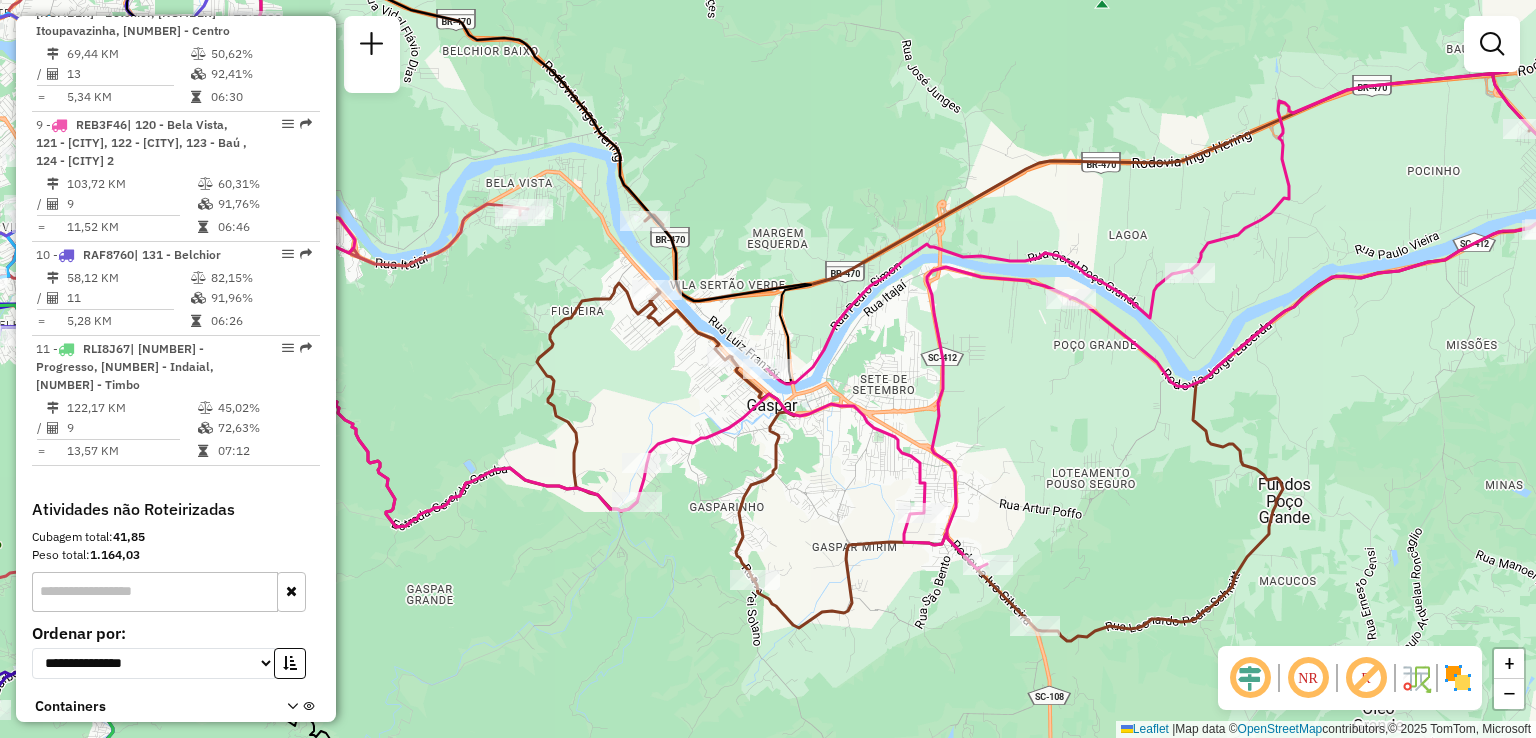 drag, startPoint x: 506, startPoint y: 398, endPoint x: 741, endPoint y: 544, distance: 276.66043 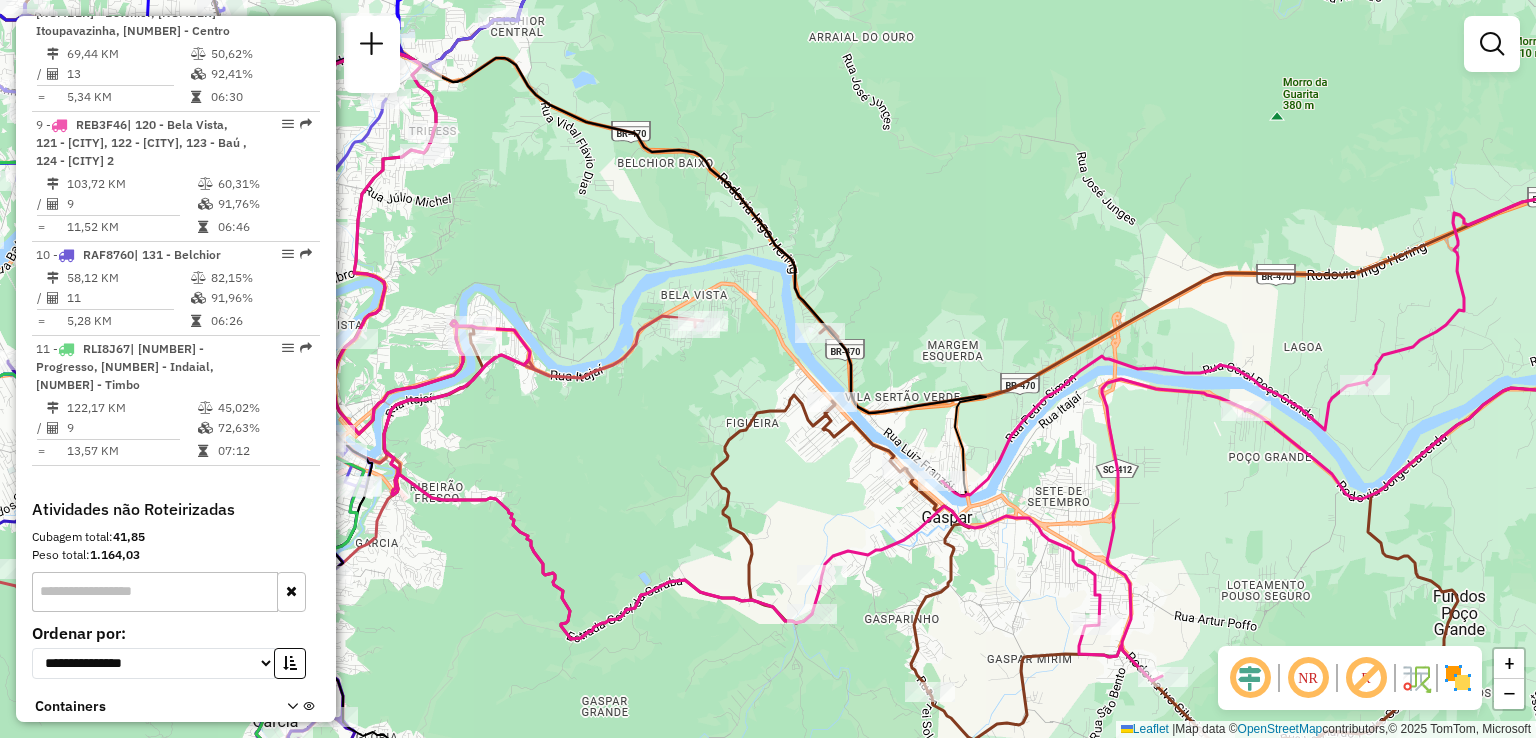 drag, startPoint x: 609, startPoint y: 401, endPoint x: 532, endPoint y: 381, distance: 79.555016 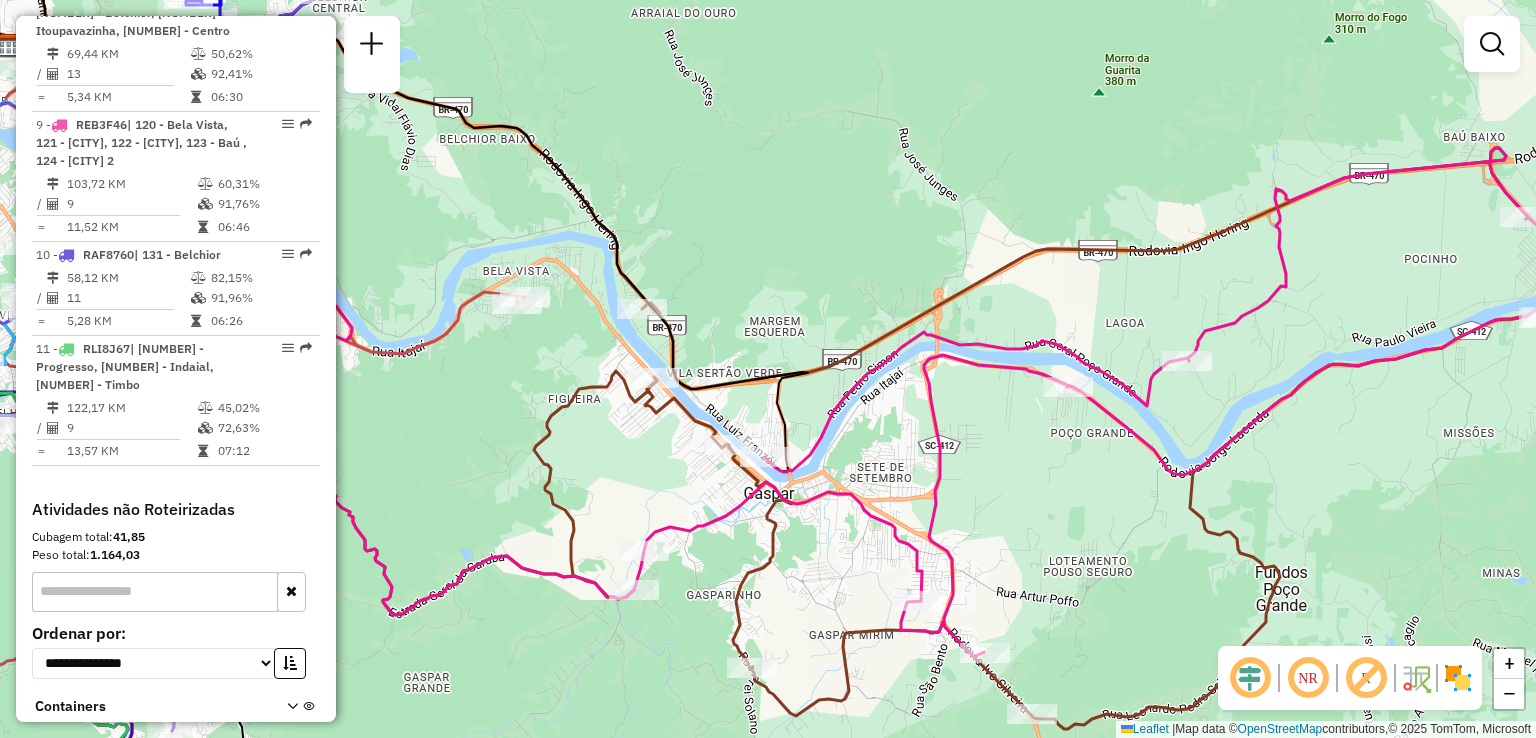 drag, startPoint x: 539, startPoint y: 451, endPoint x: 413, endPoint y: 452, distance: 126.00397 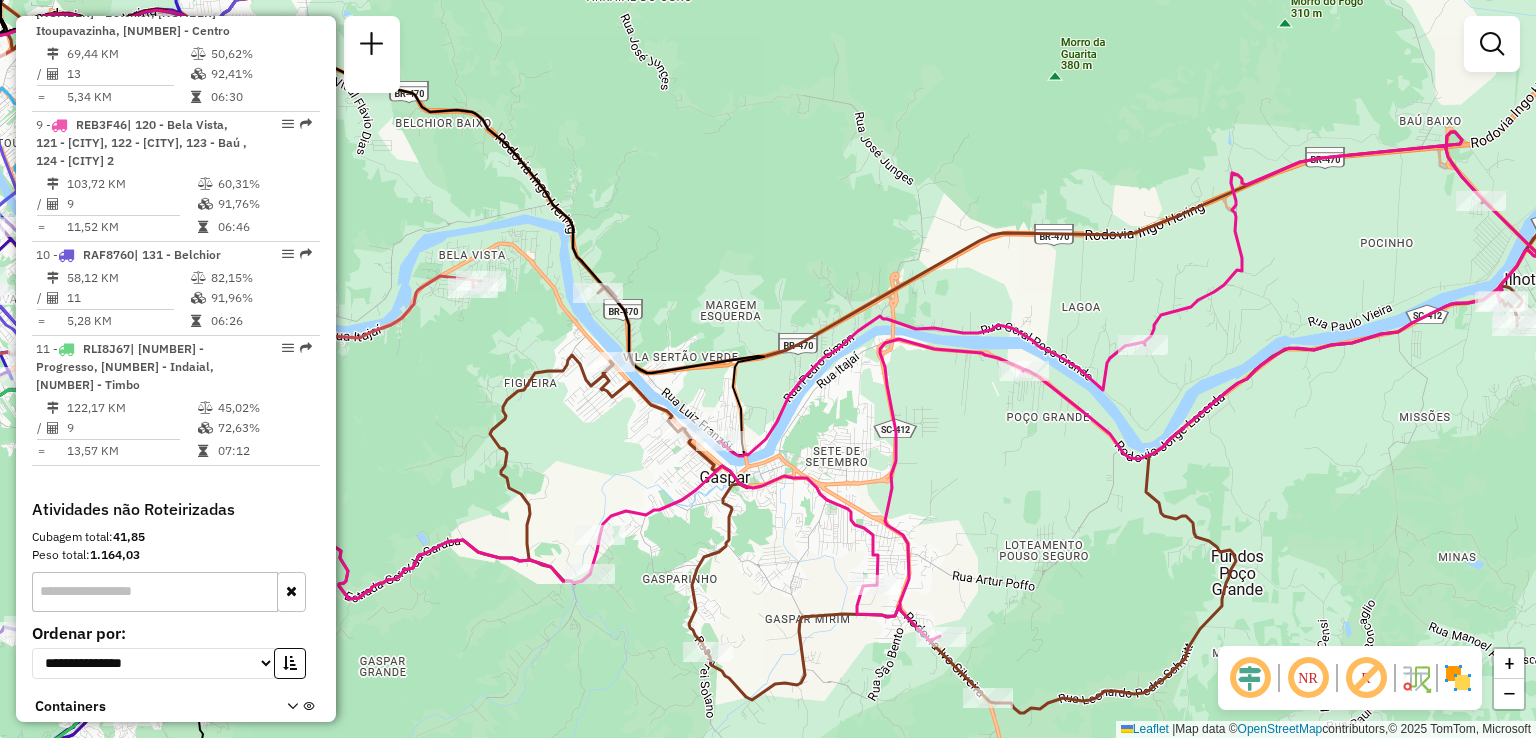 drag, startPoint x: 909, startPoint y: 460, endPoint x: 945, endPoint y: 435, distance: 43.829212 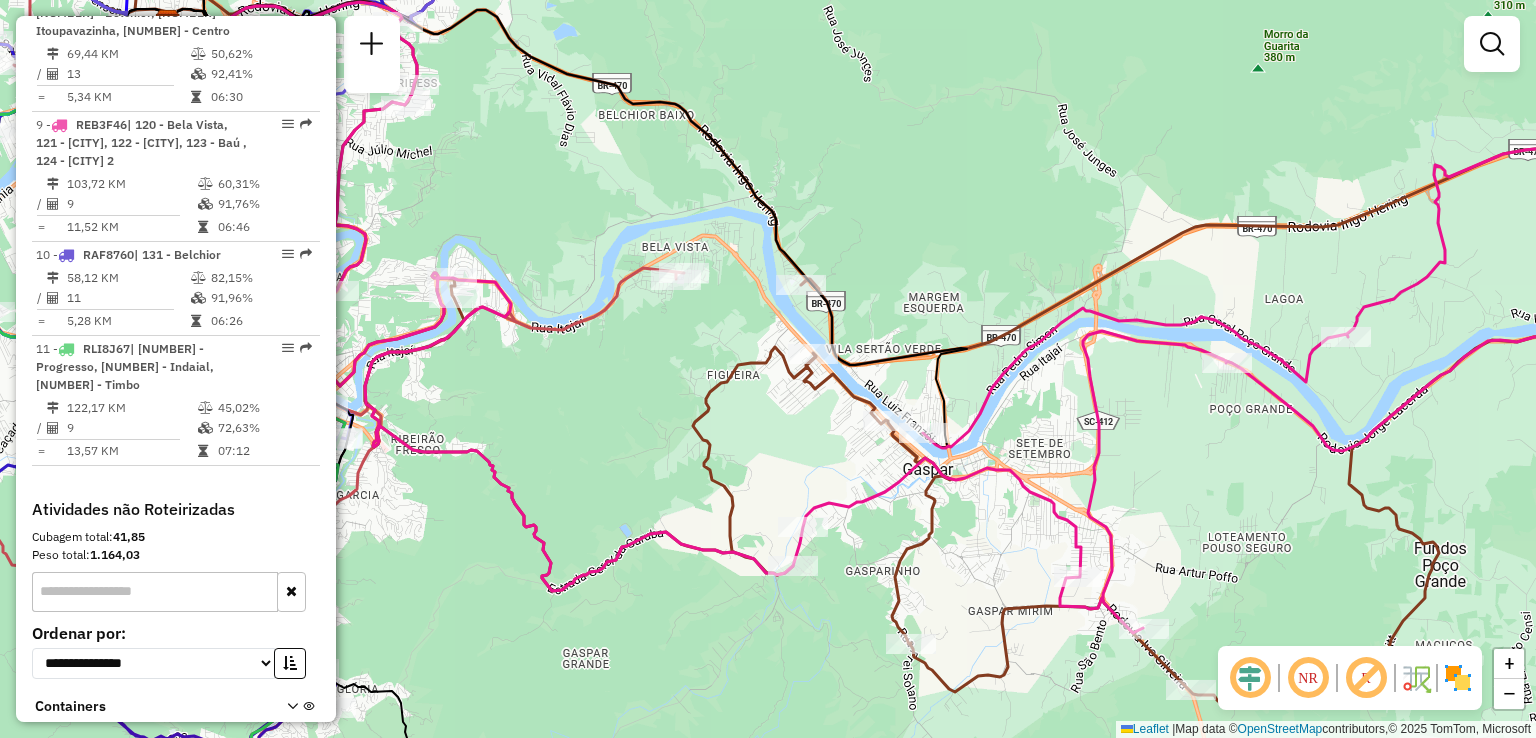 drag, startPoint x: 676, startPoint y: 445, endPoint x: 819, endPoint y: 440, distance: 143.08739 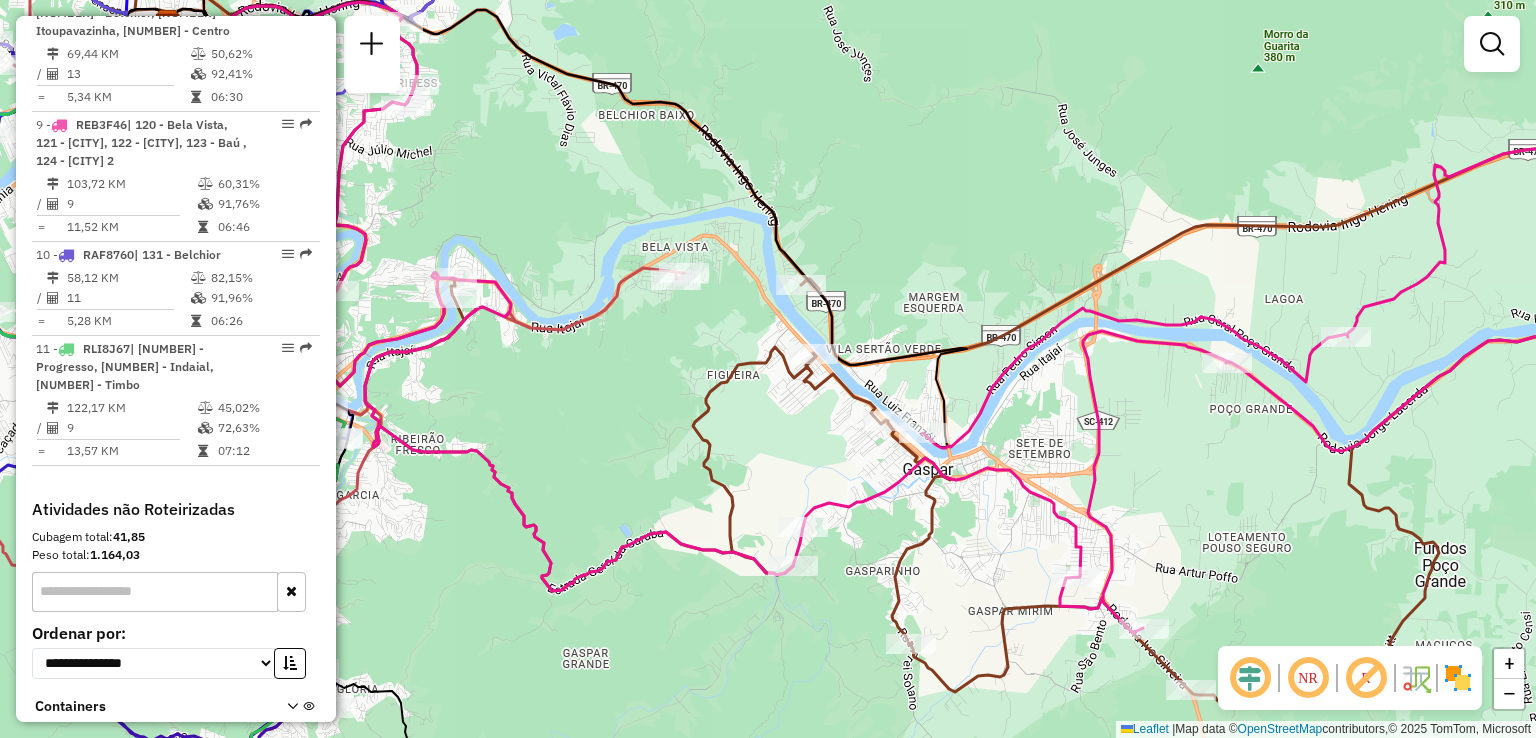 drag, startPoint x: 641, startPoint y: 411, endPoint x: 828, endPoint y: 437, distance: 188.79883 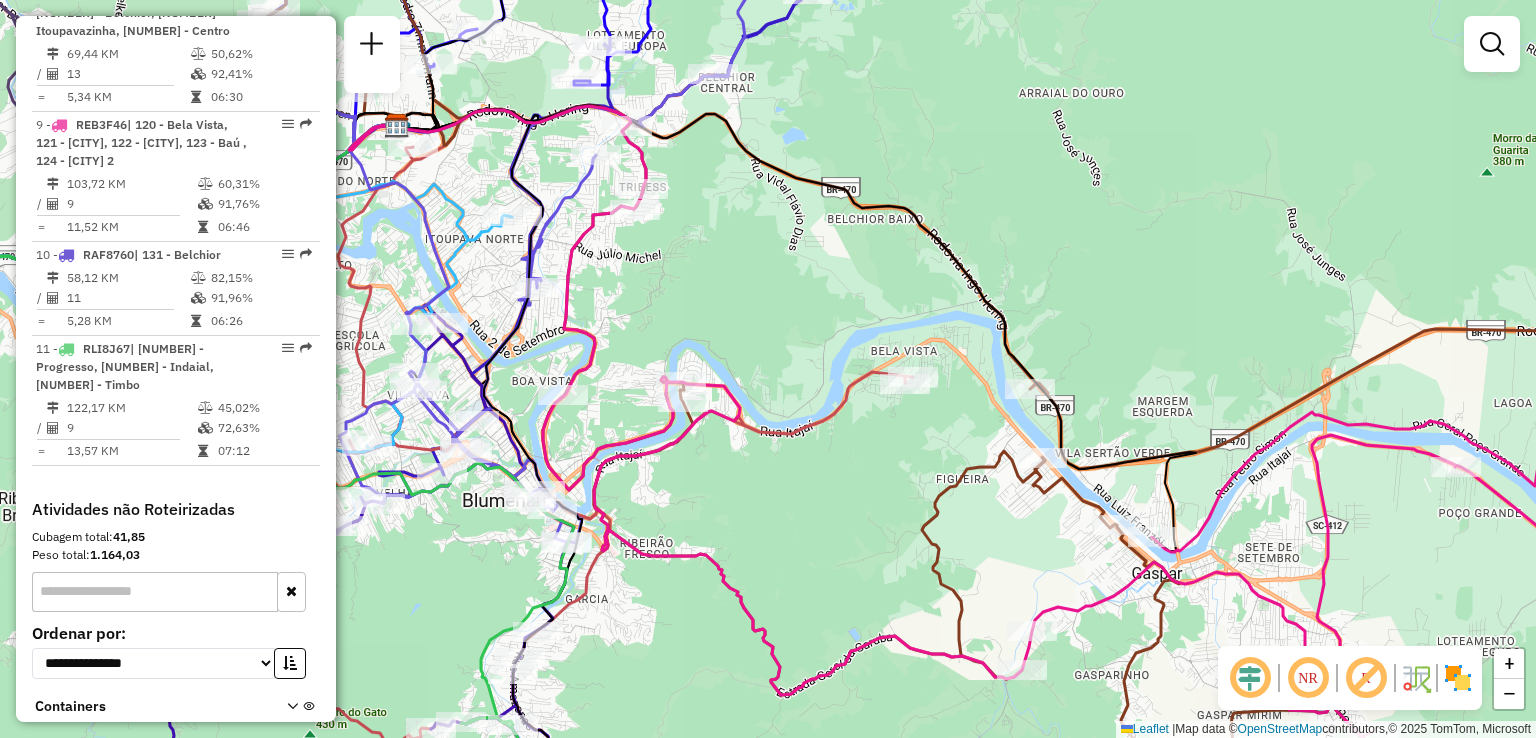 drag, startPoint x: 742, startPoint y: 453, endPoint x: 758, endPoint y: 567, distance: 115.11733 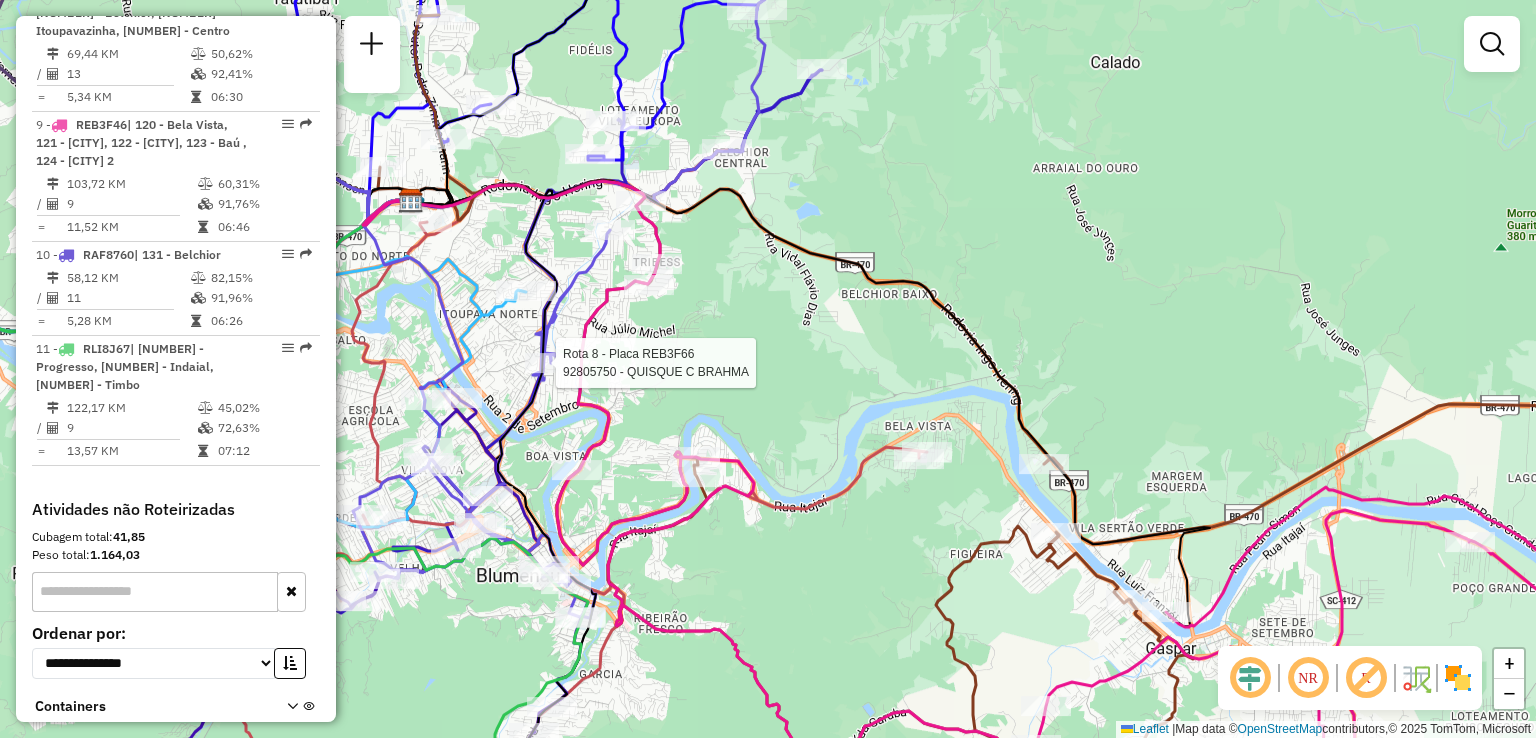 select on "**********" 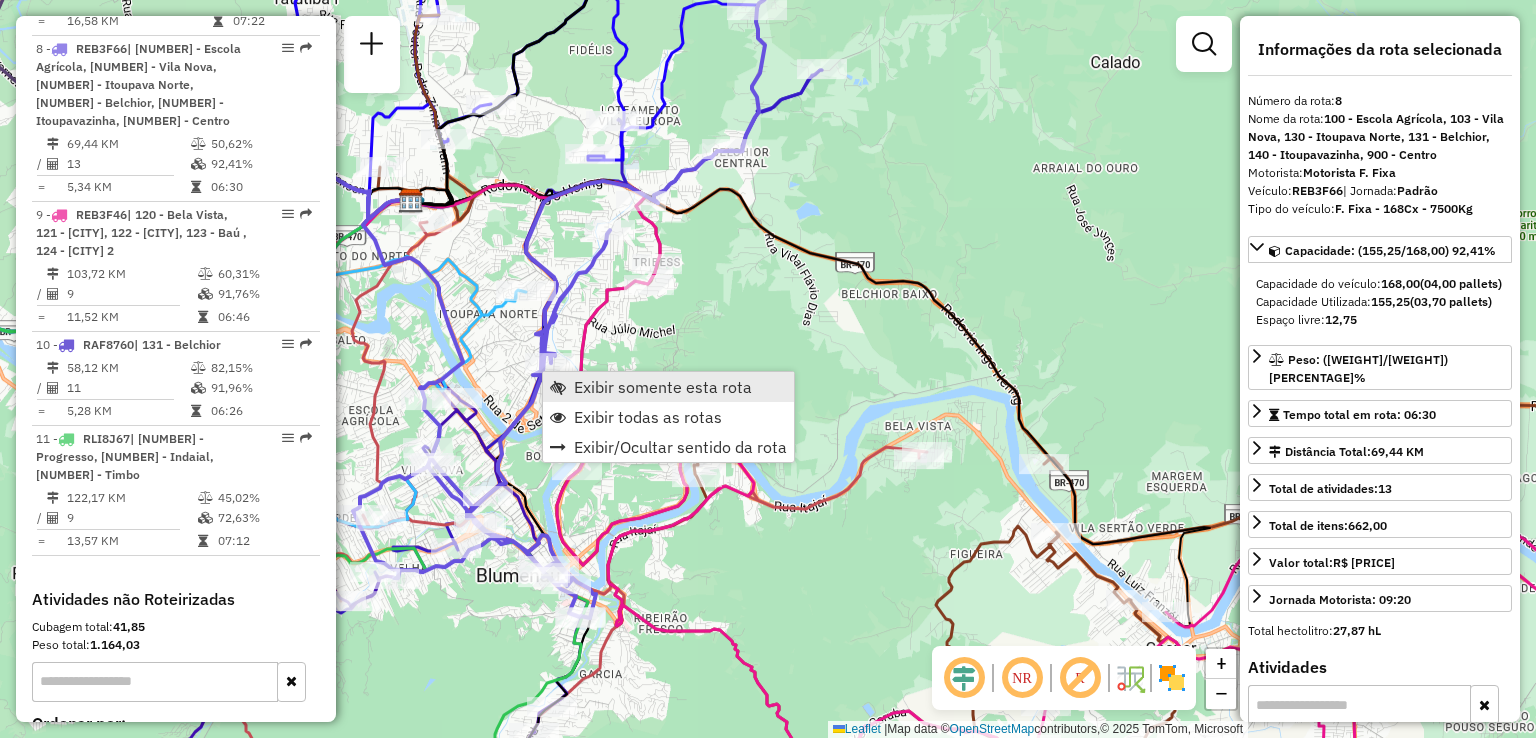 scroll, scrollTop: 1696, scrollLeft: 0, axis: vertical 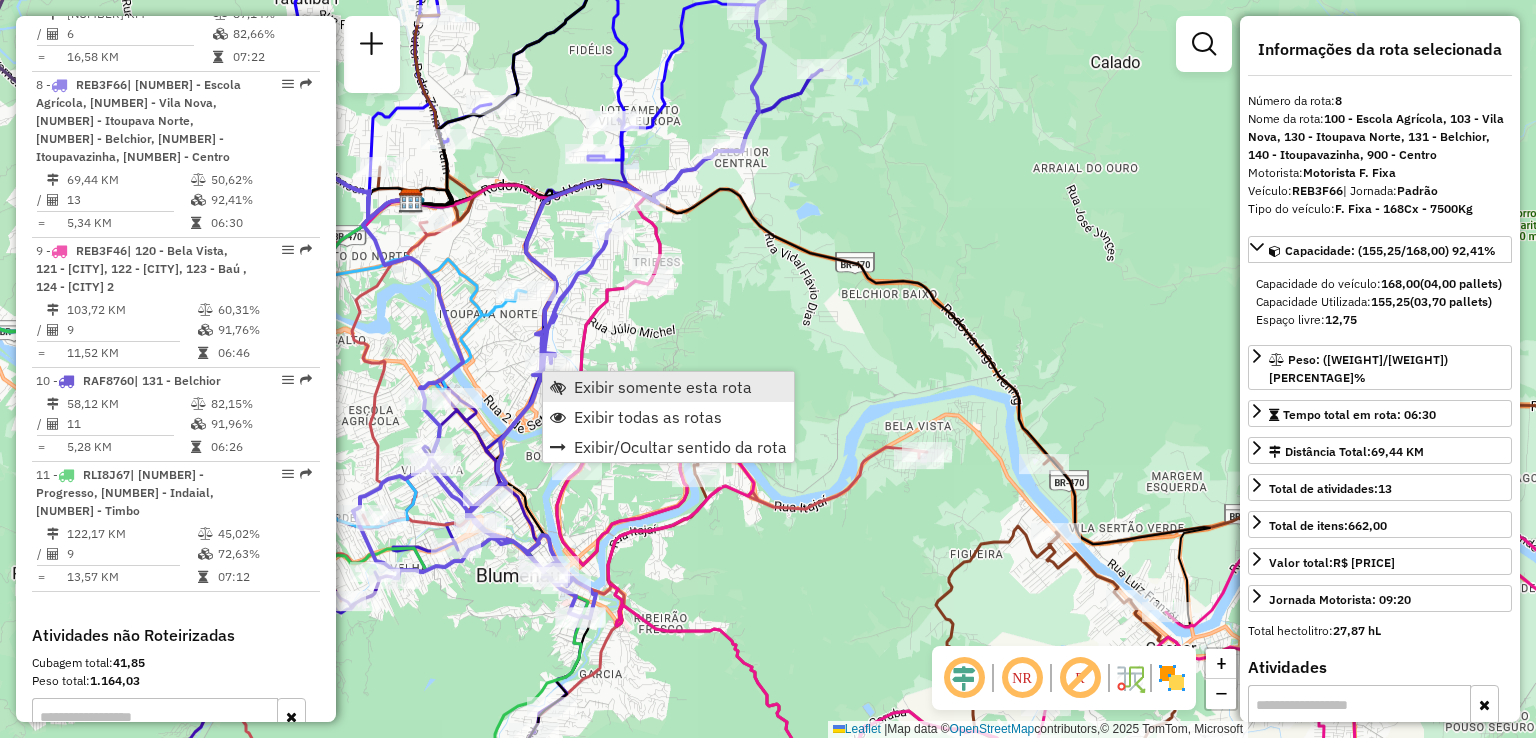 click on "Exibir somente esta rota" at bounding box center [663, 387] 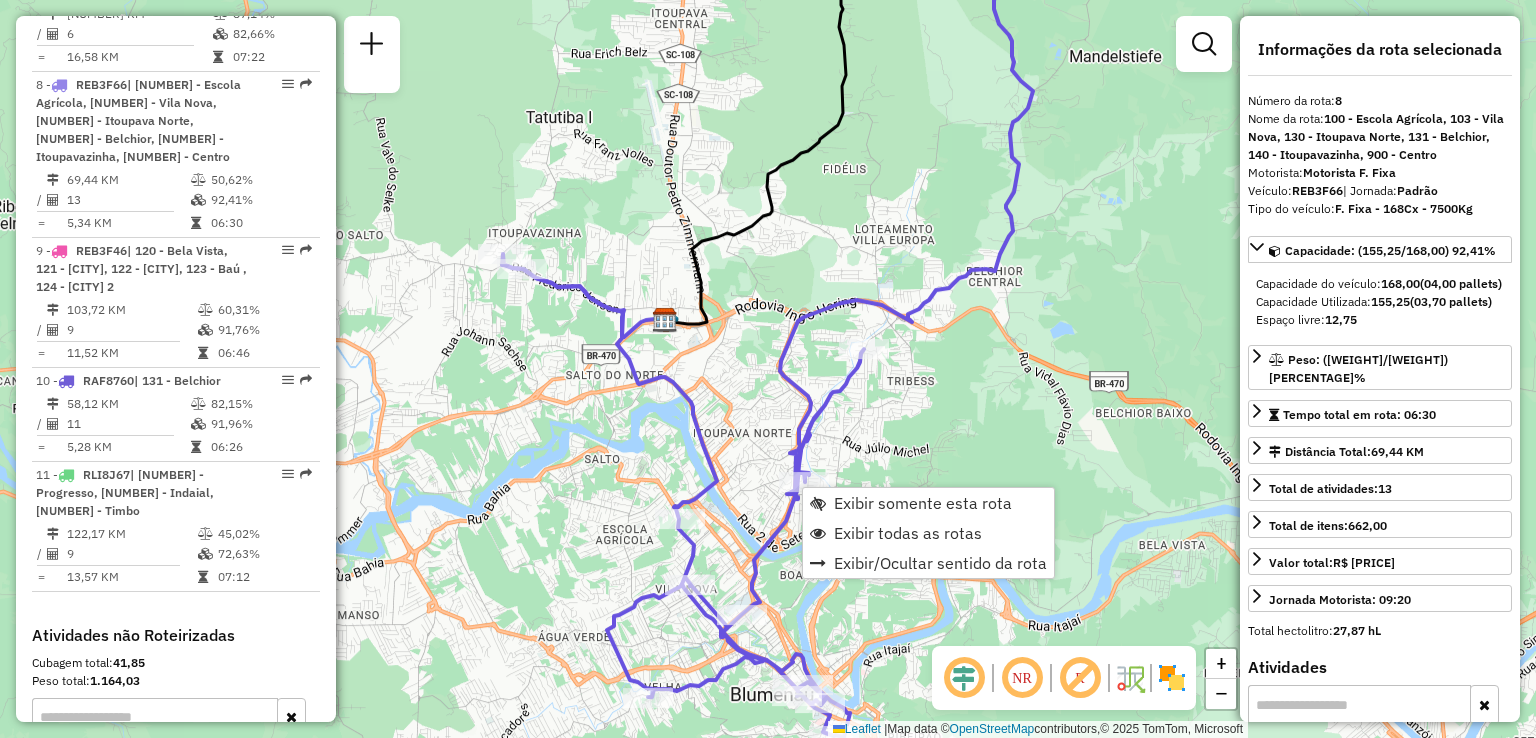 click 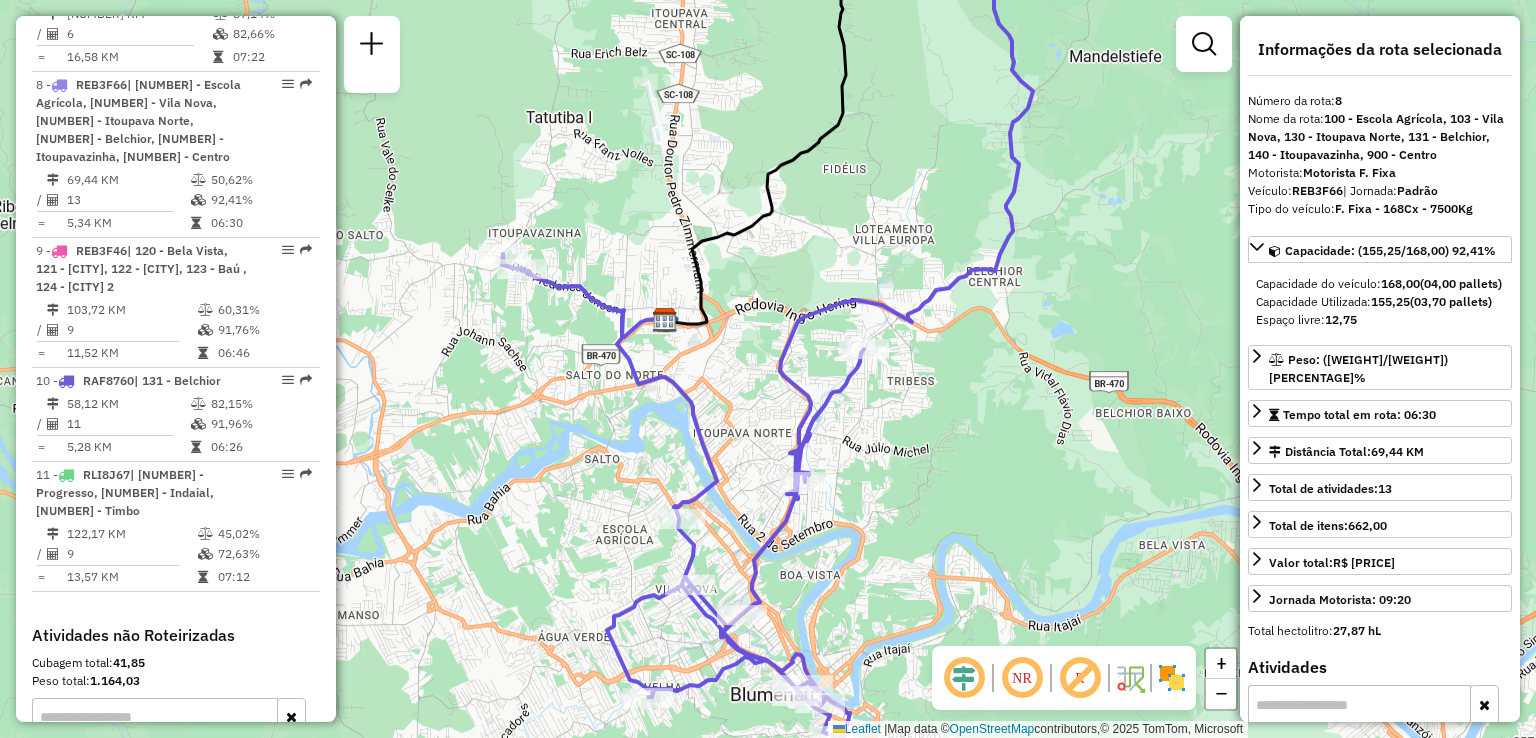 drag, startPoint x: 569, startPoint y: 457, endPoint x: 504, endPoint y: 190, distance: 274.7981 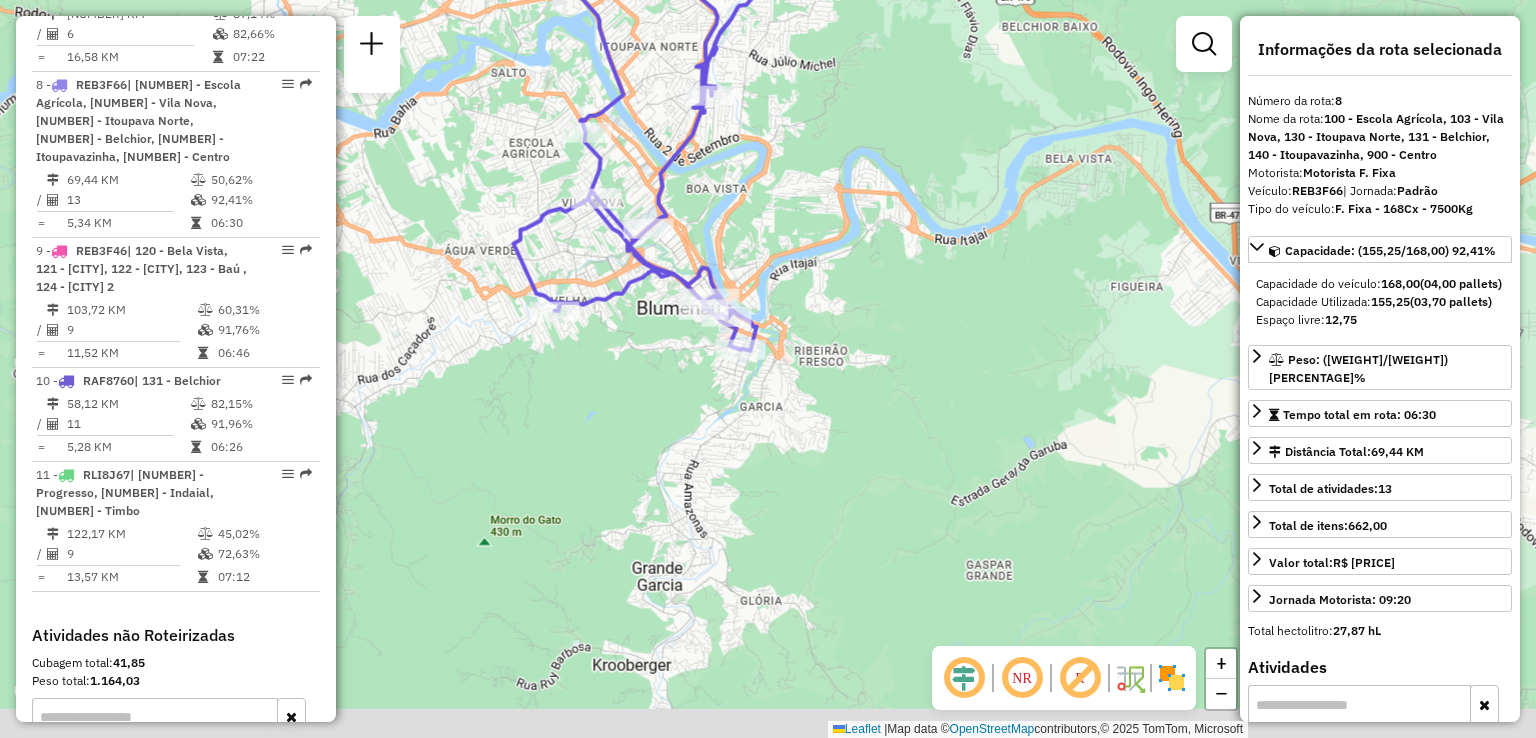 drag, startPoint x: 720, startPoint y: 446, endPoint x: 692, endPoint y: 389, distance: 63.505905 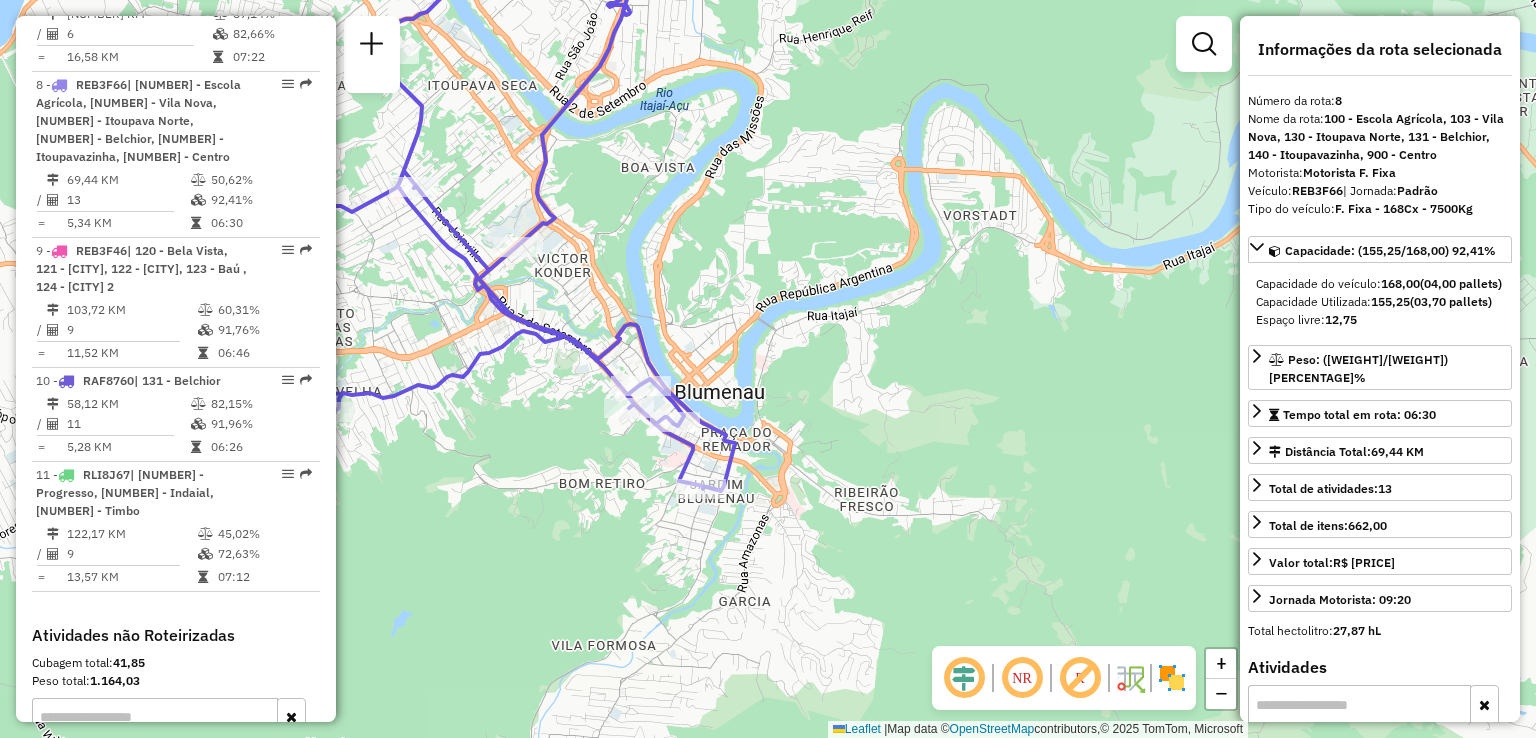 drag, startPoint x: 674, startPoint y: 300, endPoint x: 684, endPoint y: 268, distance: 33.526108 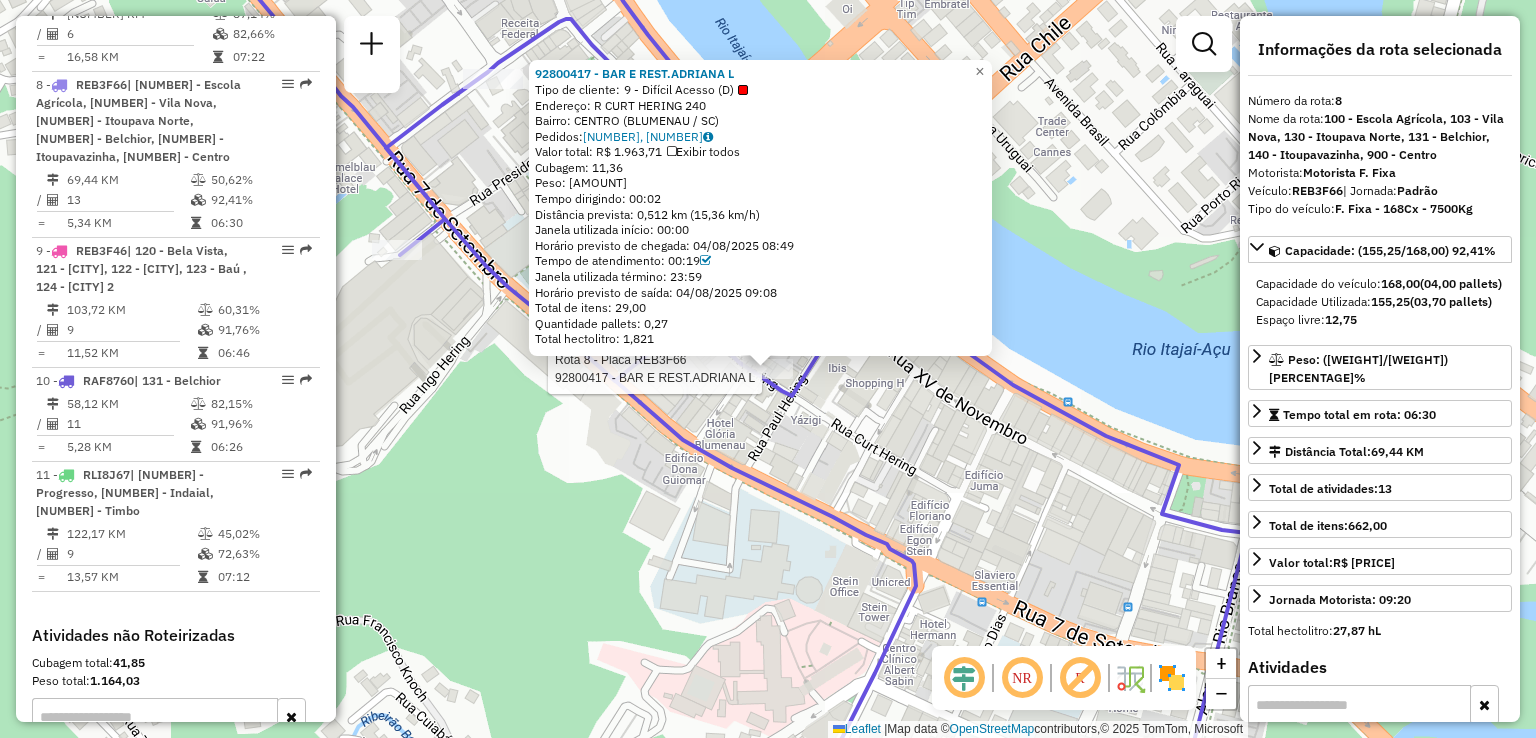 click on "Rota 8 - Placa REB3F66  92800417 - BAR E REST.ADRIANA L 92800417 - BAR E REST.ADRIANA L  Tipo de cliente:   9 - Difícil Acesso (D)   Endereço: R   CURT HERING                   240   Bairro: CENTRO (BLUMENAU / SC)   Pedidos:  04313773, 04313827   Valor total: R$ 1.963,71   Exibir todos   Cubagem: 11,36  Peso: 299,94  Tempo dirigindo: 00:02   Distância prevista: 0,512 km (15,36 km/h)   Janela utilizada início: 00:00   Horário previsto de chegada: 04/08/2025 08:49   Tempo de atendimento: 00:19   Janela utilizada término: 23:59   Horário previsto de saída: 04/08/2025 09:08   Total de itens: 29,00   Quantidade pallets: 0,27   Total hectolitro: 1,821  × Janela de atendimento Grade de atendimento Capacidade Transportadoras Veículos Cliente Pedidos  Rotas Selecione os dias de semana para filtrar as janelas de atendimento  Seg   Ter   Qua   Qui   Sex   Sáb   Dom  Informe o período da janela de atendimento: De: Até:  Filtrar exatamente a janela do cliente  Considerar janela de atendimento padrão   Seg  +" 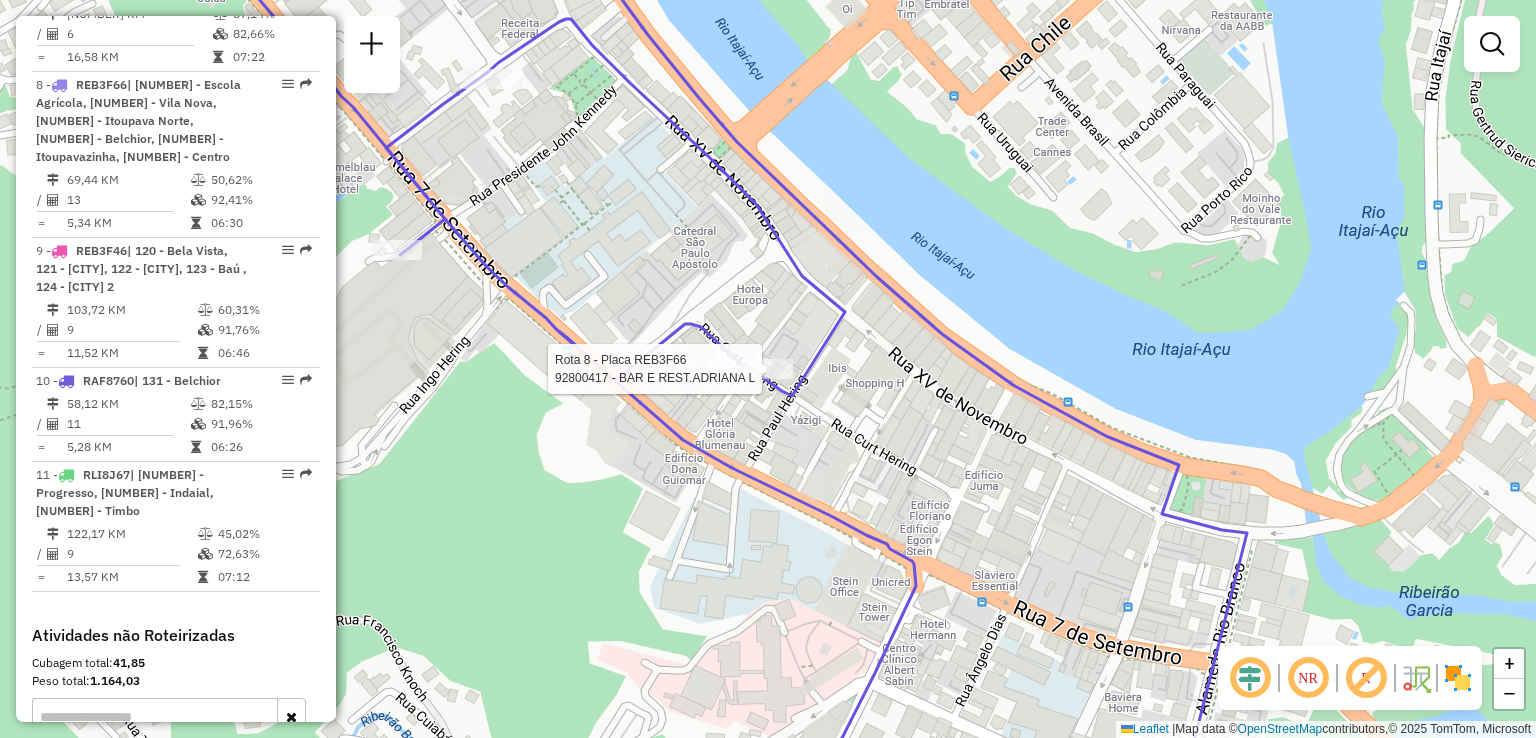 select on "**********" 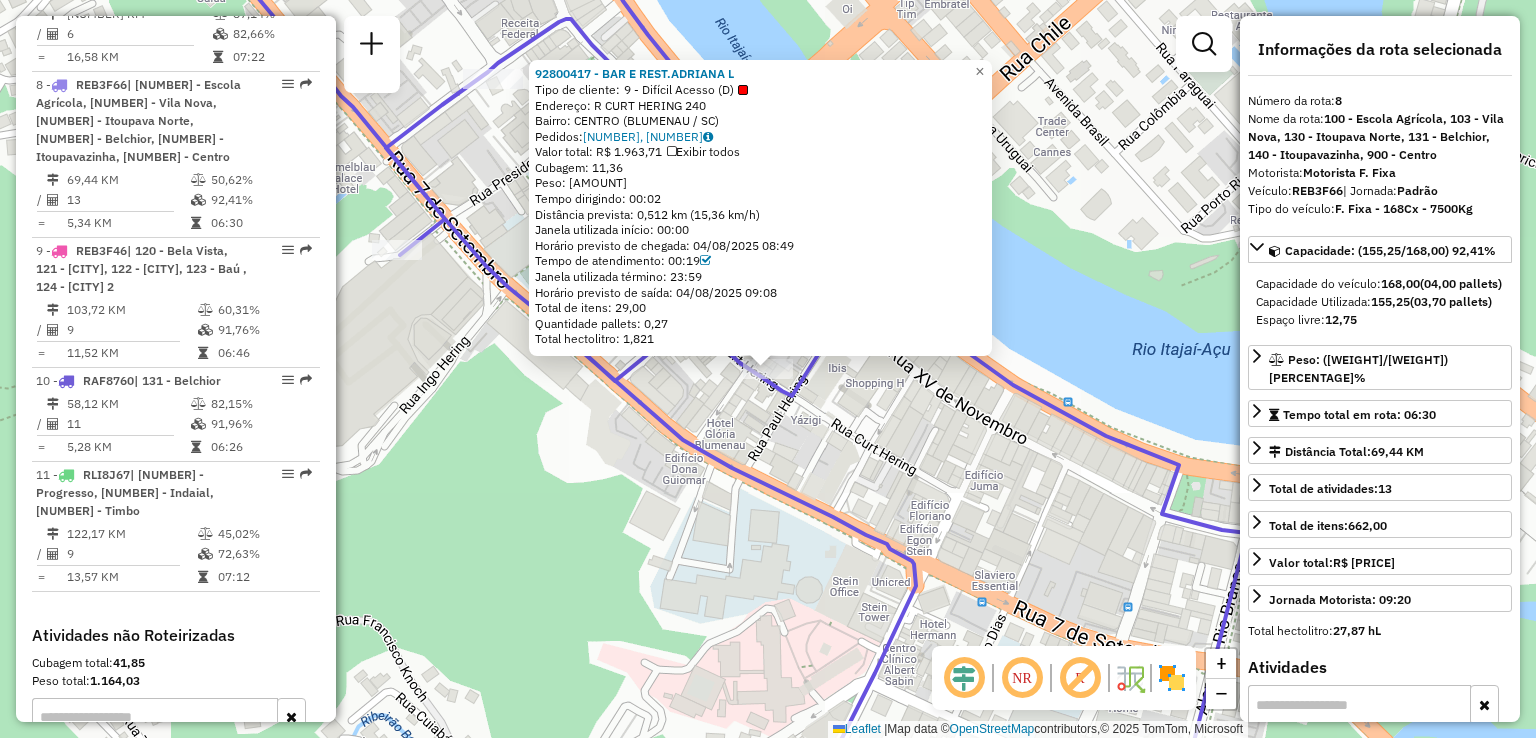 click on "92800417 - BAR E REST.ADRIANA L  Tipo de cliente:   9 - Difícil Acesso (D)   Endereço: R   CURT HERING                   240   Bairro: CENTRO (BLUMENAU / SC)   Pedidos:  04313773, 04313827   Valor total: R$ 1.963,71   Exibir todos   Cubagem: 11,36  Peso: 299,94  Tempo dirigindo: 00:02   Distância prevista: 0,512 km (15,36 km/h)   Janela utilizada início: 00:00   Horário previsto de chegada: 04/08/2025 08:49   Tempo de atendimento: 00:19   Janela utilizada término: 23:59   Horário previsto de saída: 04/08/2025 09:08   Total de itens: 29,00   Quantidade pallets: 0,27   Total hectolitro: 1,821  × Janela de atendimento Grade de atendimento Capacidade Transportadoras Veículos Cliente Pedidos  Rotas Selecione os dias de semana para filtrar as janelas de atendimento  Seg   Ter   Qua   Qui   Sex   Sáb   Dom  Informe o período da janela de atendimento: De: Até:  Filtrar exatamente a janela do cliente  Considerar janela de atendimento padrão   Seg   Ter   Qua   Qui   Sex   Sáb   Dom   Peso mínimo:  De:" 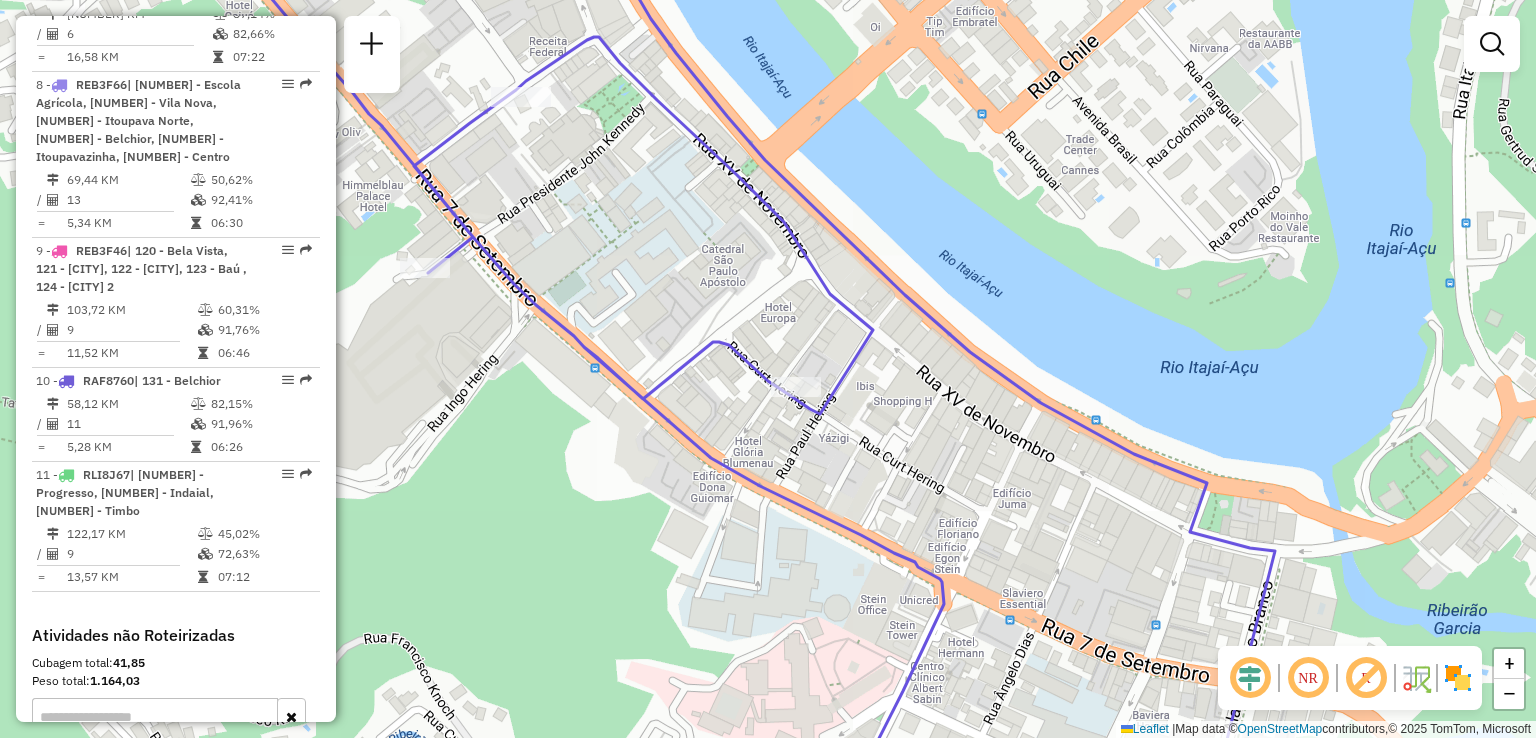 drag, startPoint x: 524, startPoint y: 427, endPoint x: 588, endPoint y: 459, distance: 71.55418 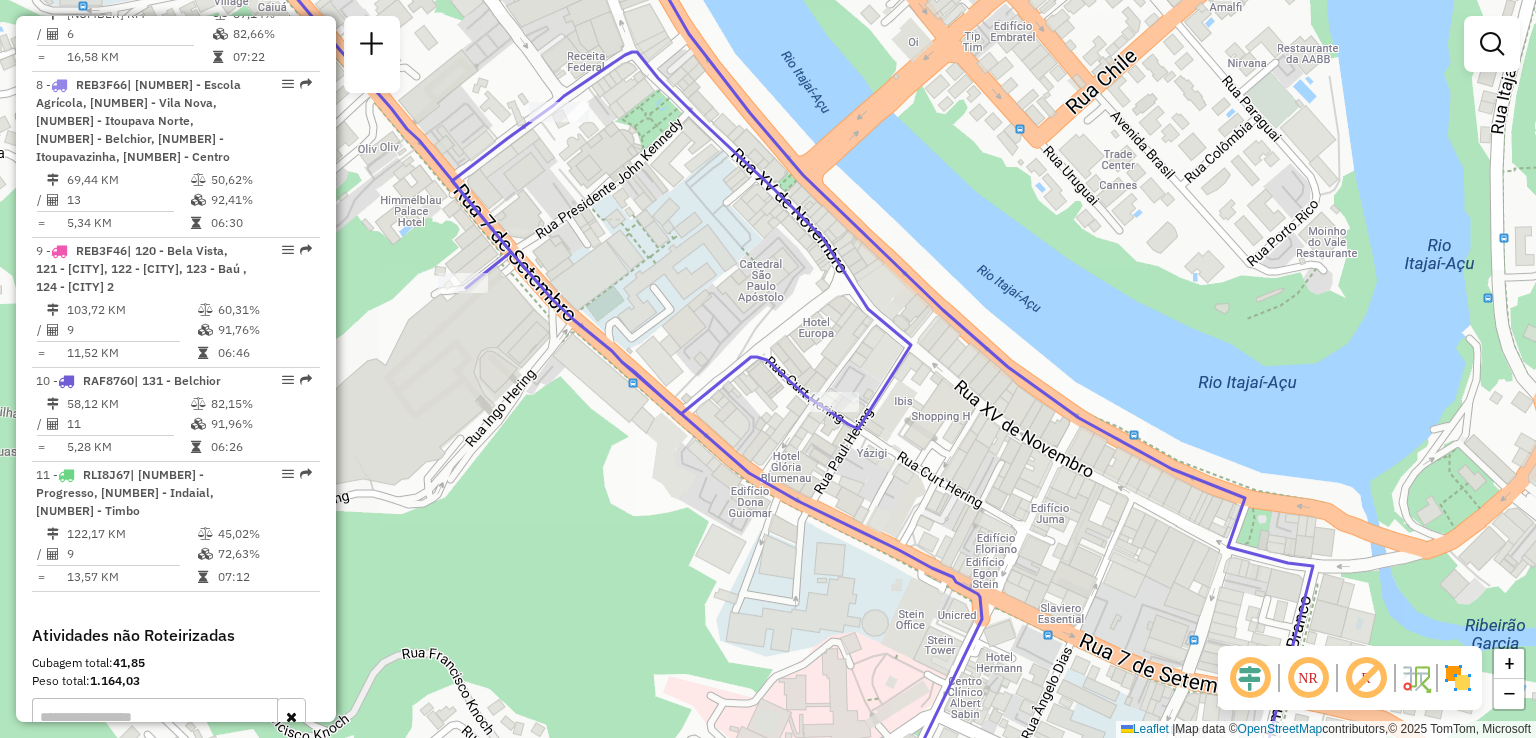 drag, startPoint x: 564, startPoint y: 359, endPoint x: 637, endPoint y: 413, distance: 90.80198 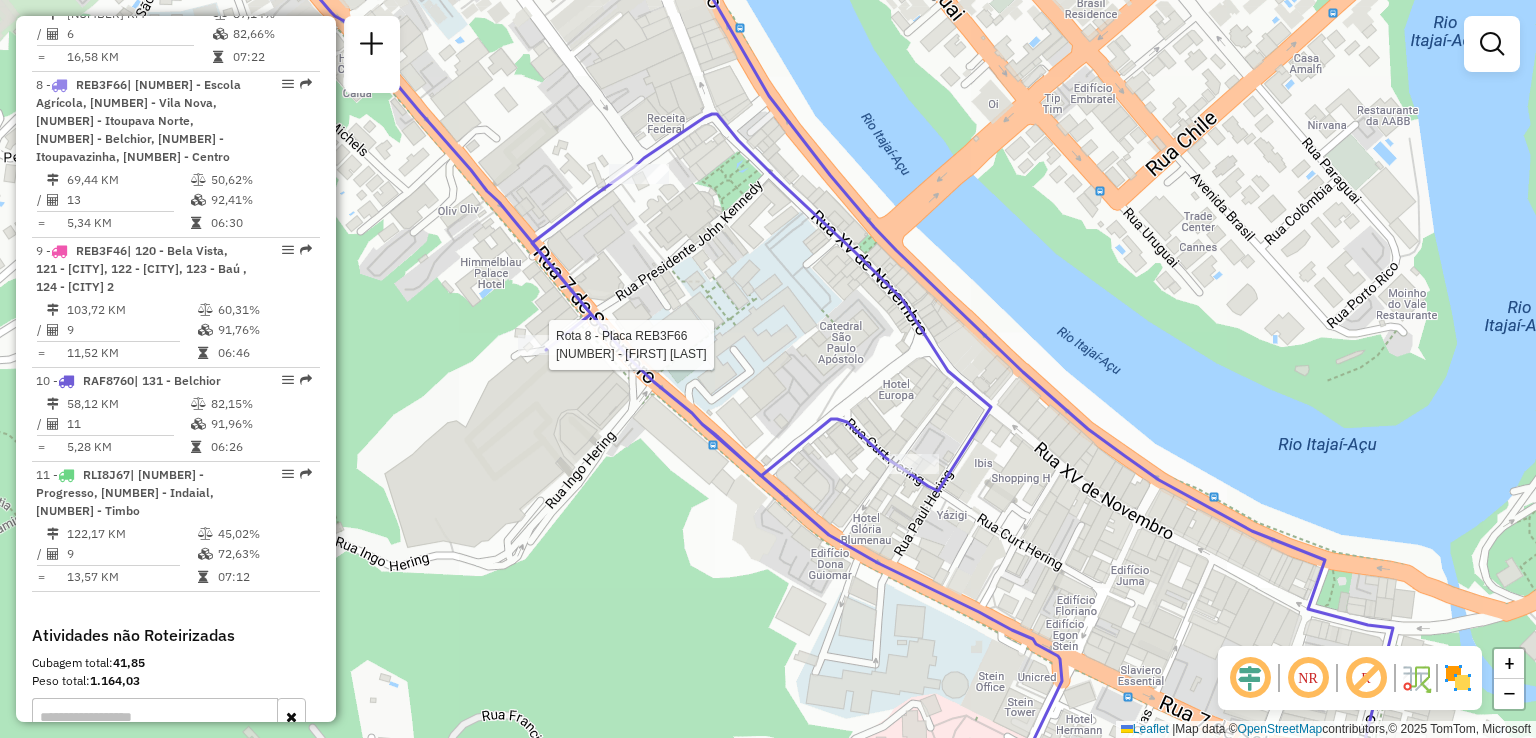 select on "**********" 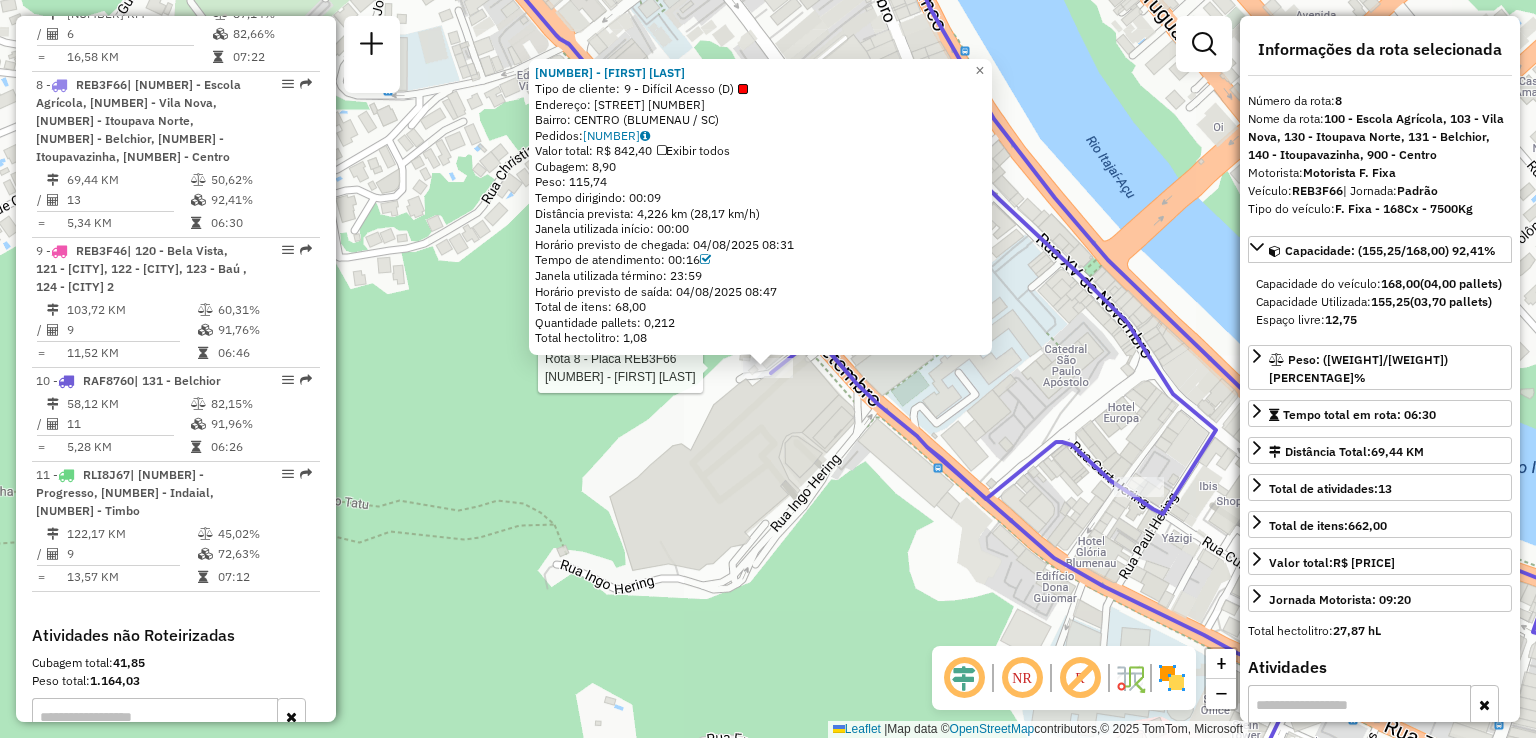 click on "Rota 8 - Placa REB3F66  92805755 - SABOR DO SUL COM MUI 92805755 - SABOR DO SUL COM MUI  Tipo de cliente:   9 - Difícil Acesso (D)   Endereço: RUA SETE DE SETEMBRO              1213   Bairro: CENTRO (BLUMENAU / SC)   Pedidos:  04313890   Valor total: R$ 842,40   Exibir todos   Cubagem: 8,90  Peso: 115,74  Tempo dirigindo: 00:09   Distância prevista: 4,226 km (28,17 km/h)   Janela utilizada início: 00:00   Horário previsto de chegada: 04/08/2025 08:31   Tempo de atendimento: 00:16   Janela utilizada término: 23:59   Horário previsto de saída: 04/08/2025 08:47   Total de itens: 68,00   Quantidade pallets: 0,212   Total hectolitro: 1,08  × Janela de atendimento Grade de atendimento Capacidade Transportadoras Veículos Cliente Pedidos  Rotas Selecione os dias de semana para filtrar as janelas de atendimento  Seg   Ter   Qua   Qui   Sex   Sáb   Dom  Informe o período da janela de atendimento: De: Até:  Filtrar exatamente a janela do cliente  Considerar janela de atendimento padrão   Seg   Ter   Qua  +" 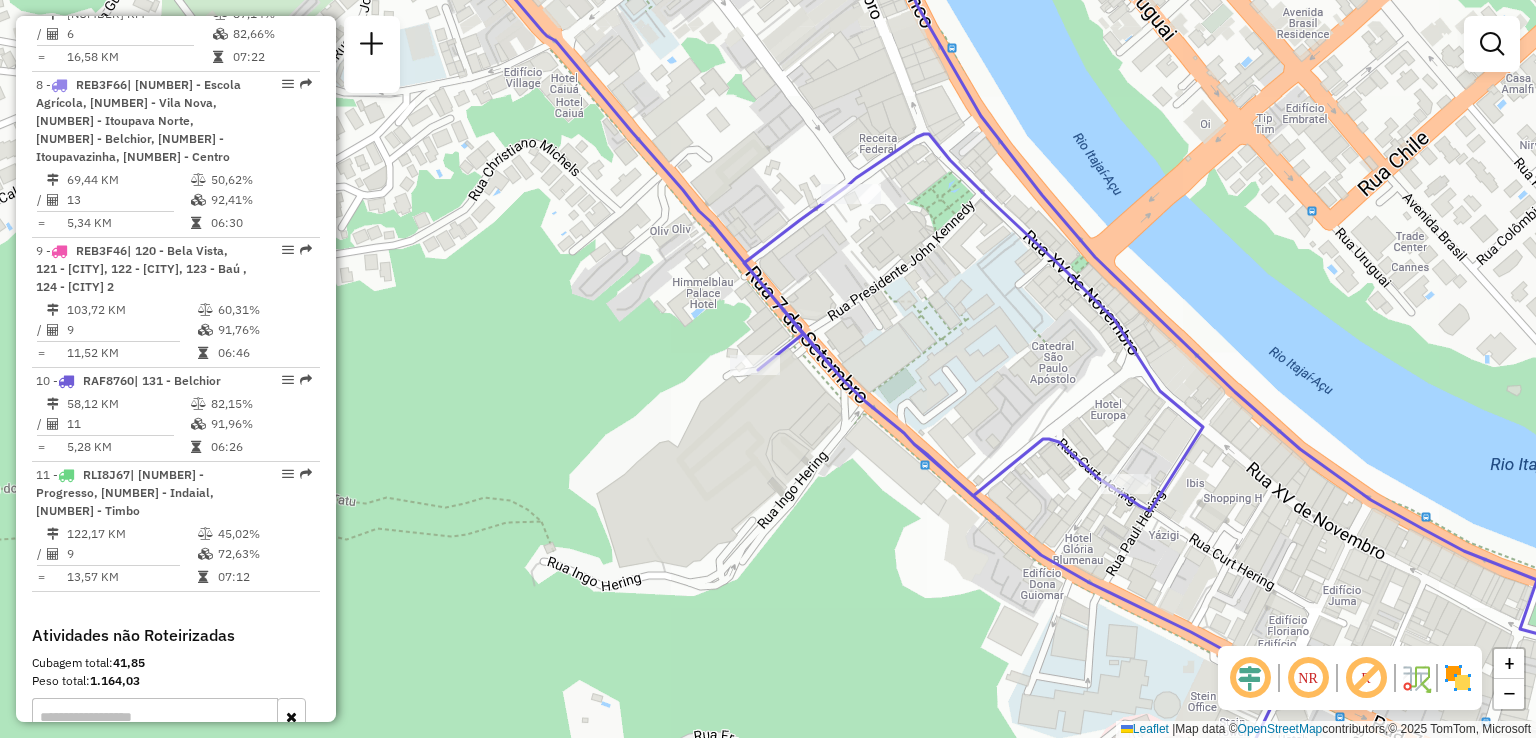 drag, startPoint x: 919, startPoint y: 484, endPoint x: 848, endPoint y: 510, distance: 75.61085 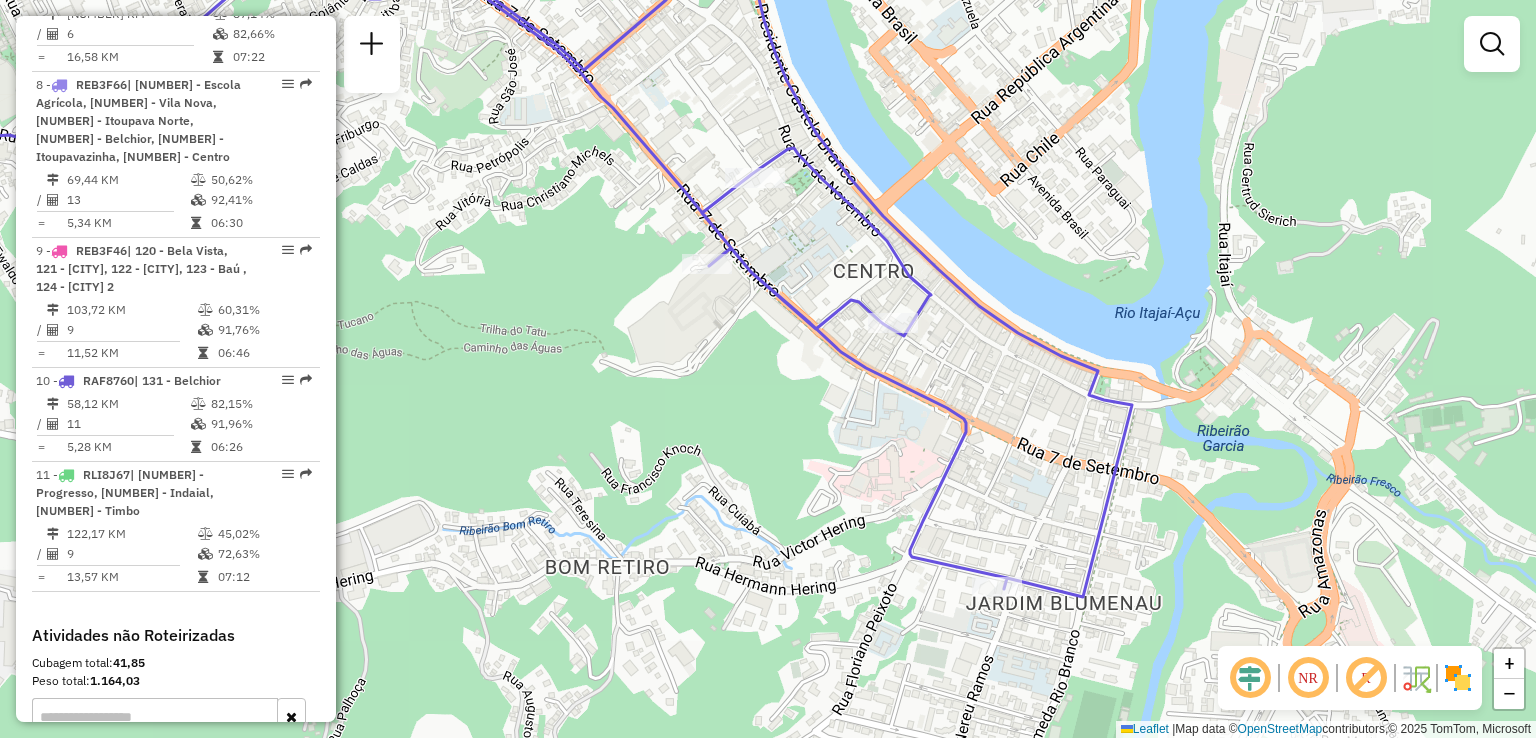 drag, startPoint x: 828, startPoint y: 356, endPoint x: 773, endPoint y: 272, distance: 100.40418 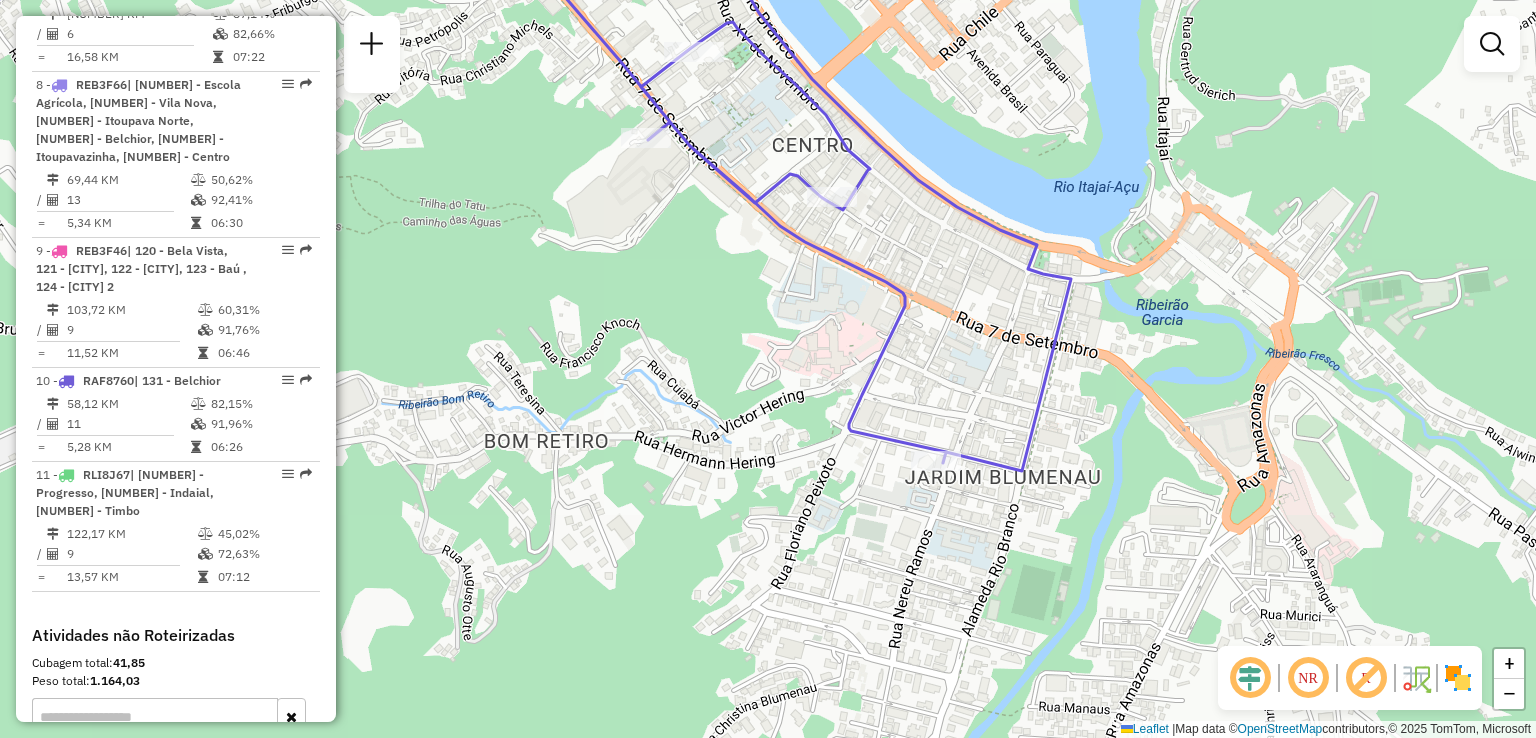 drag, startPoint x: 864, startPoint y: 367, endPoint x: 844, endPoint y: 328, distance: 43.829212 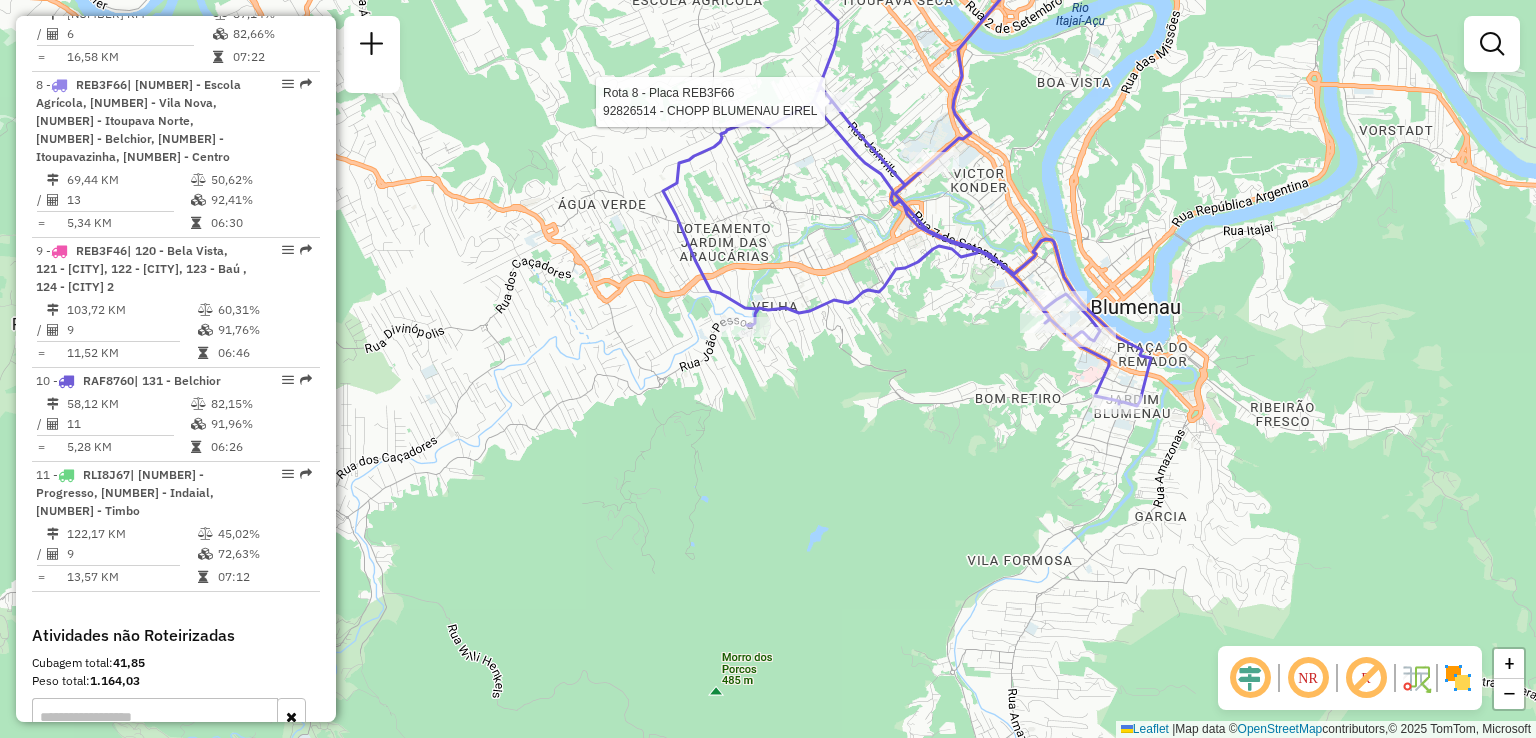 select on "**********" 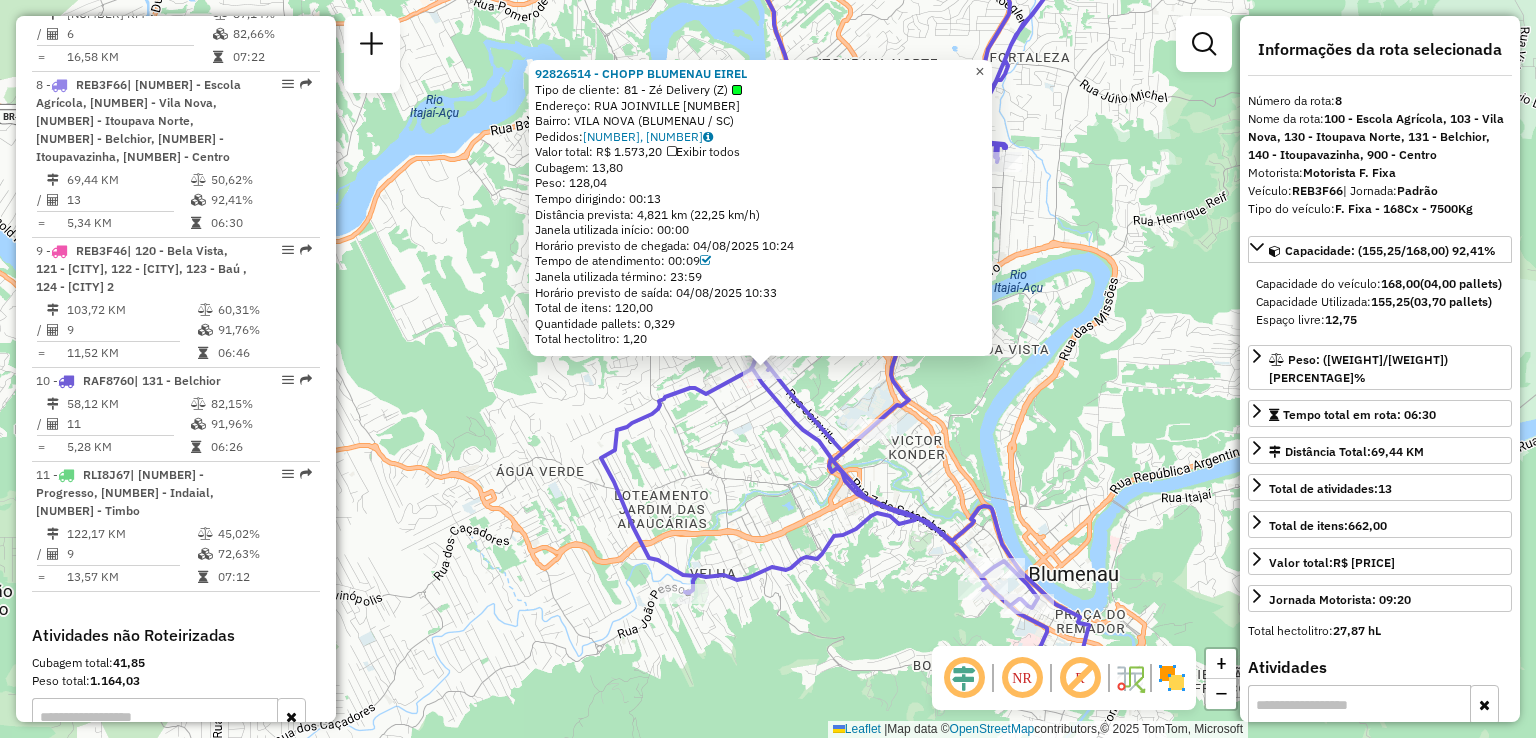 click on "×" 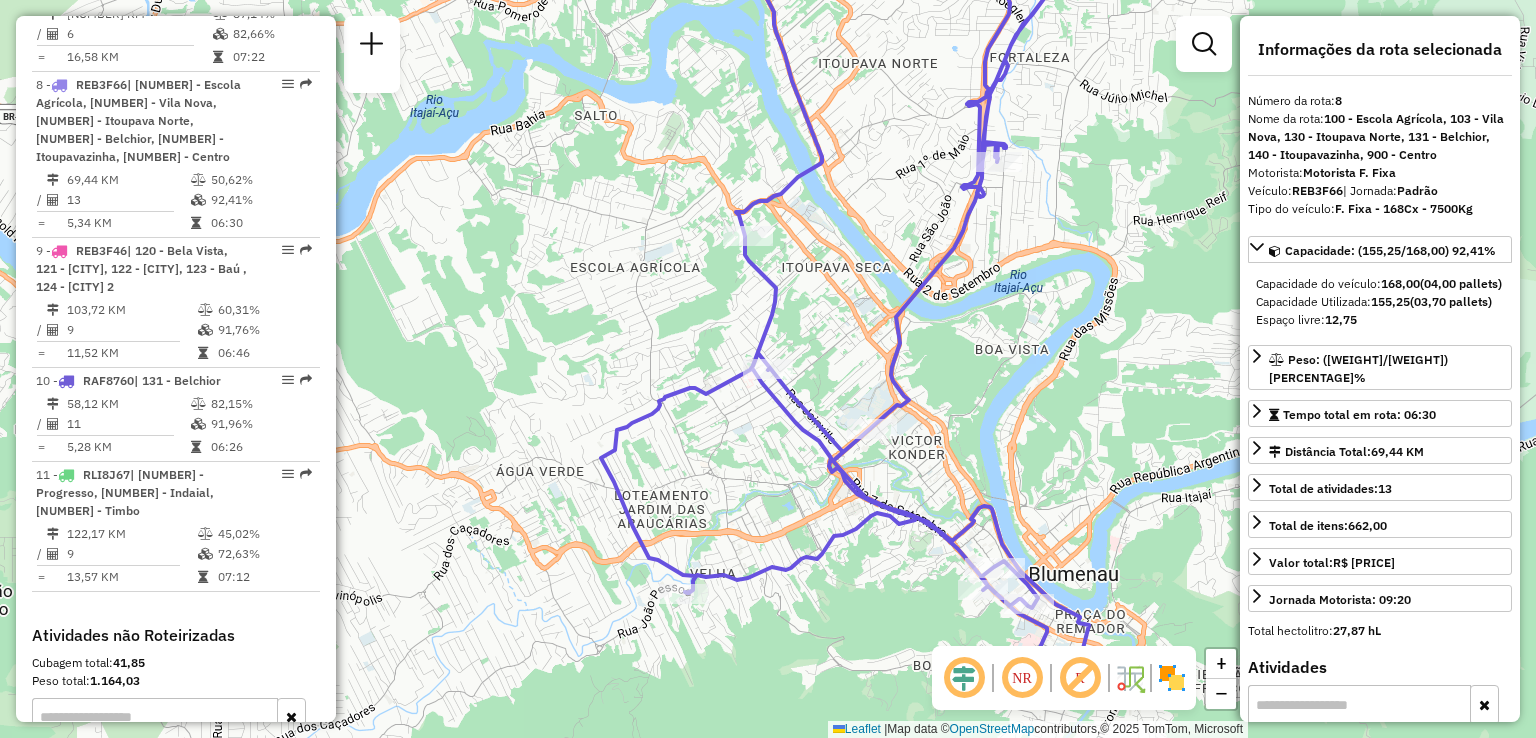 drag, startPoint x: 912, startPoint y: 523, endPoint x: 870, endPoint y: 444, distance: 89.470665 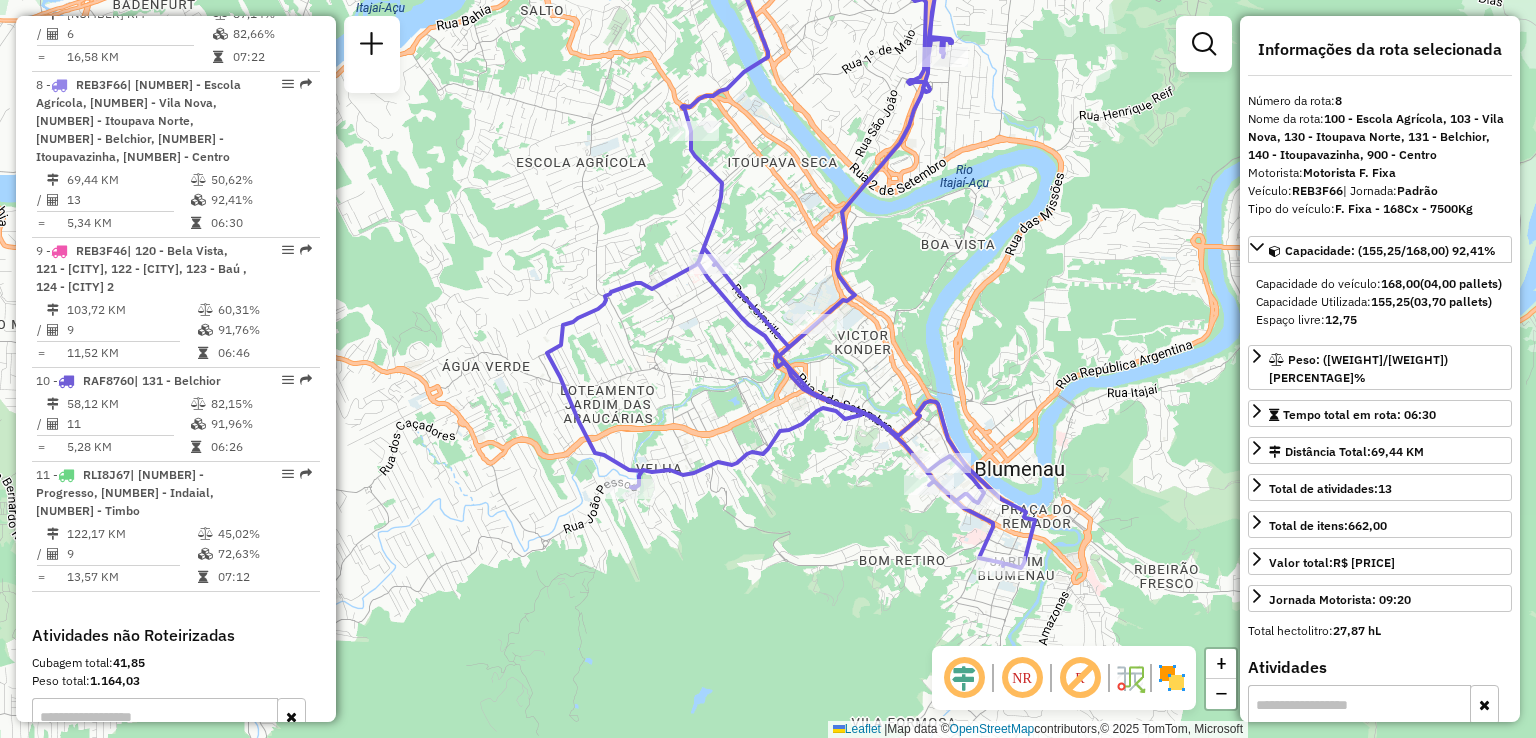 drag, startPoint x: 784, startPoint y: 574, endPoint x: 768, endPoint y: 466, distance: 109.17875 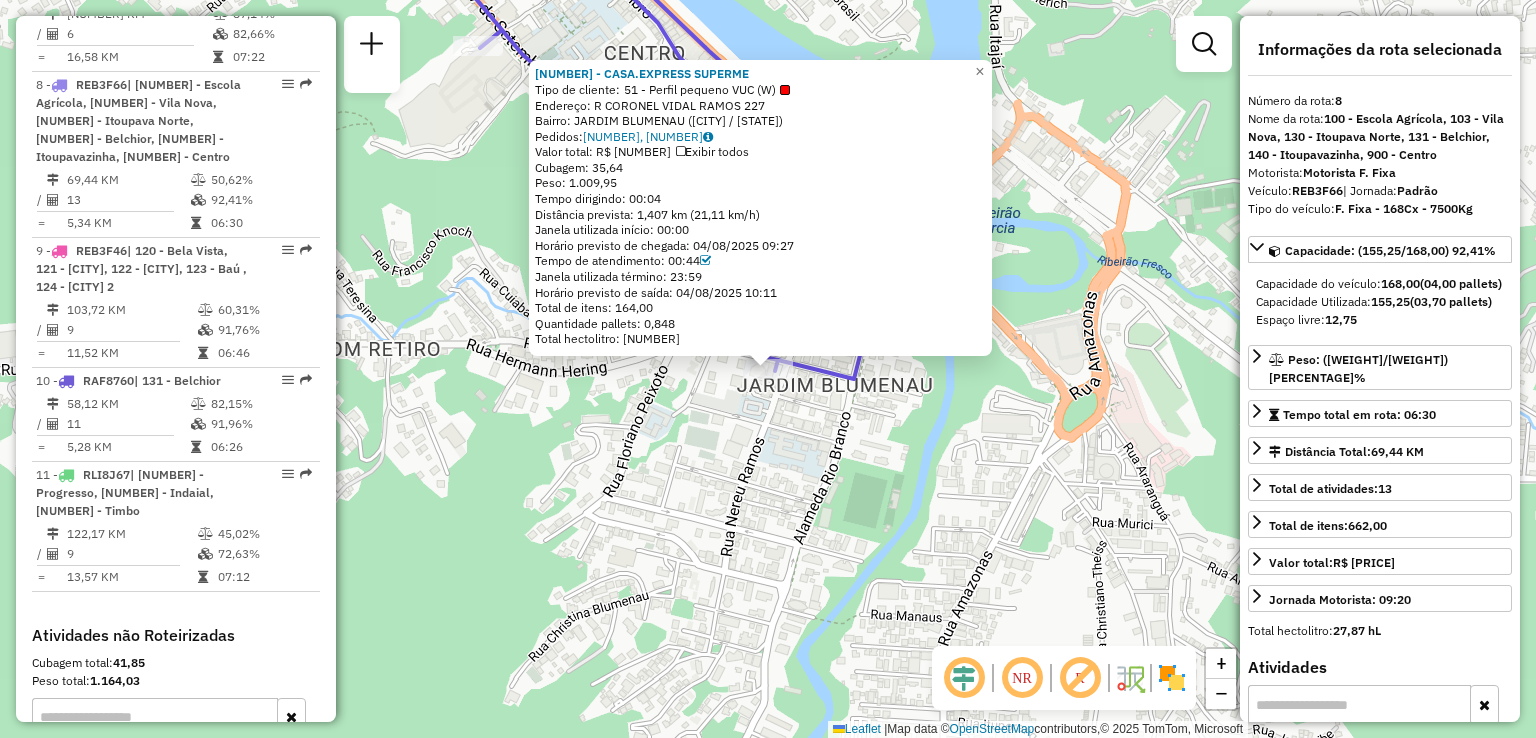 click on "92806574 - CASA.EXPRESS SUPERME  Tipo de cliente:   51 - Perfil pequeno VUC (W)   Endereço: R   CORONEL VIDAL RAMOS           227   Bairro: JARDIM BLUMENAU (BLUMENAU / SC)   Pedidos:  04313898, 04313897   Valor total: R$ 6.811,84   Exibir todos   Cubagem: 35,64  Peso: 1.009,95  Tempo dirigindo: 00:04   Distância prevista: 1,407 km (21,11 km/h)   Janela utilizada início: 00:00   Horário previsto de chegada: 04/08/2025 09:27   Tempo de atendimento: 00:44   Janela utilizada término: 23:59   Horário previsto de saída: 04/08/2025 10:11   Total de itens: 164,00   Quantidade pallets: 0,848   Total hectolitro: 8,721  × Janela de atendimento Grade de atendimento Capacidade Transportadoras Veículos Cliente Pedidos  Rotas Selecione os dias de semana para filtrar as janelas de atendimento  Seg   Ter   Qua   Qui   Sex   Sáb   Dom  Informe o período da janela de atendimento: De: Até:  Filtrar exatamente a janela do cliente  Considerar janela de atendimento padrão   Seg   Ter   Qua   Qui   Sex   Sáb   Dom  De:" 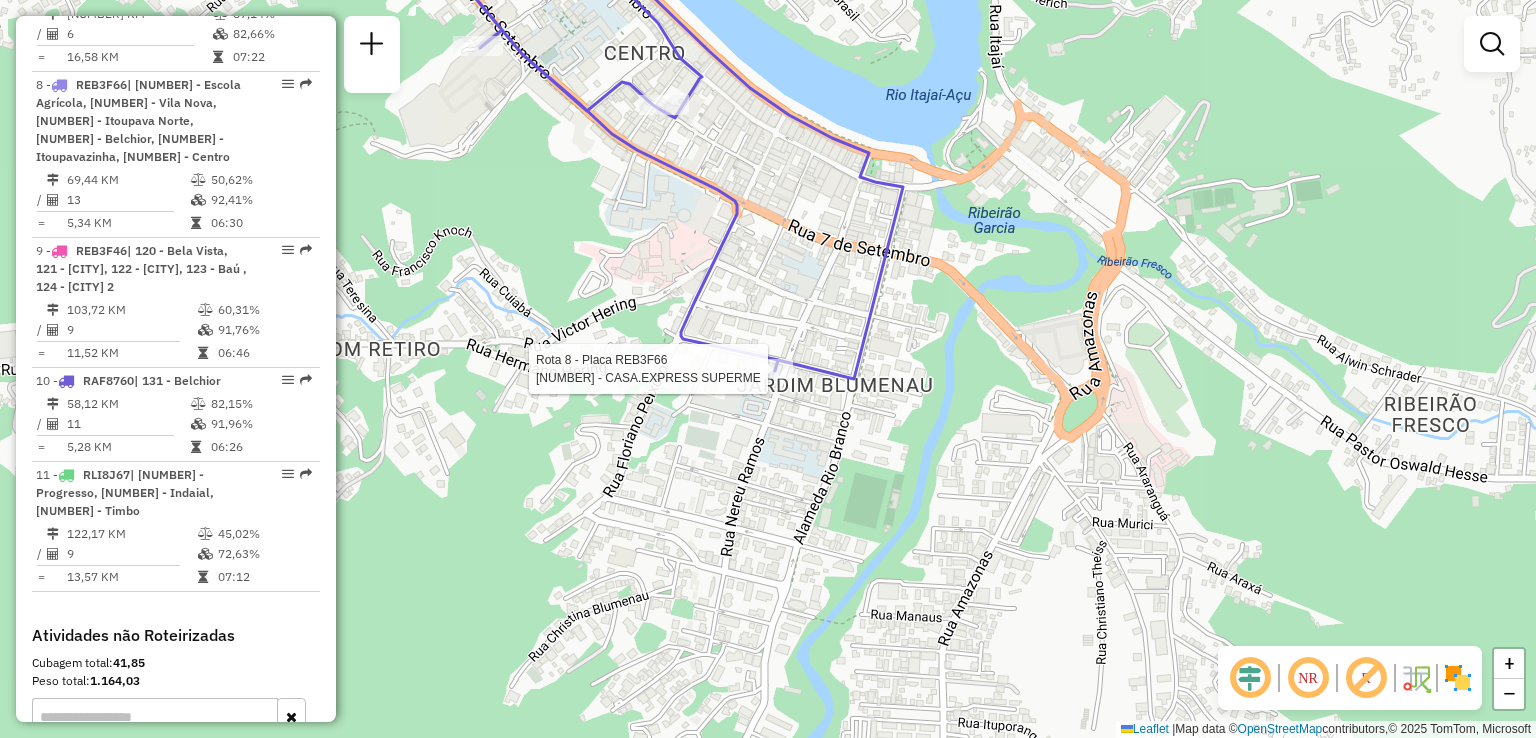 select on "**********" 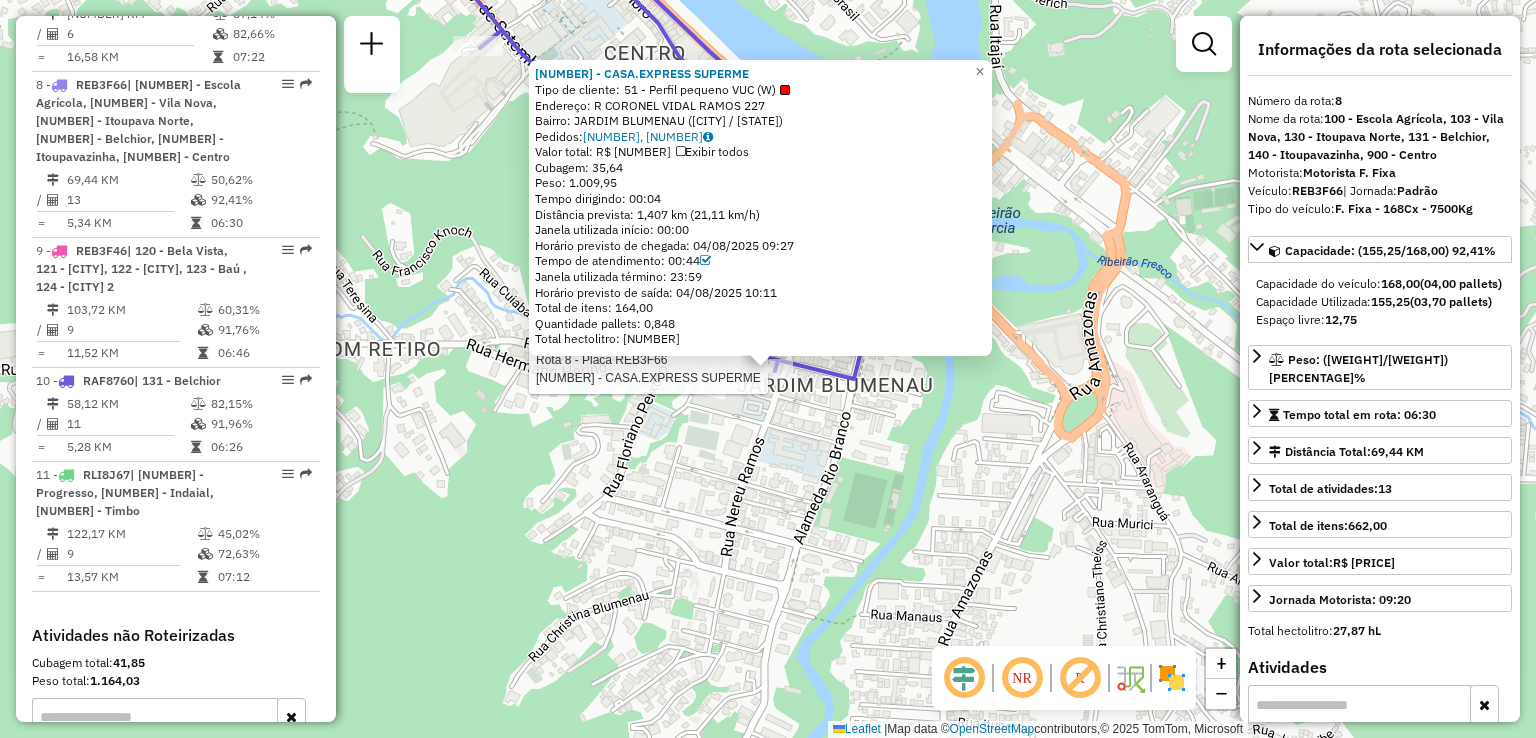 click on "Rota 8 - Placa REB3F66  92806574 - CASA.EXPRESS SUPERME 92806574 - CASA.EXPRESS SUPERME  Tipo de cliente:   51 - Perfil pequeno VUC (W)   Endereço: R   CORONEL VIDAL RAMOS           227   Bairro: JARDIM BLUMENAU (BLUMENAU / SC)   Pedidos:  04313898, 04313897   Valor total: R$ 6.811,84   Exibir todos   Cubagem: 35,64  Peso: 1.009,95  Tempo dirigindo: 00:04   Distância prevista: 1,407 km (21,11 km/h)   Janela utilizada início: 00:00   Horário previsto de chegada: 04/08/2025 09:27   Tempo de atendimento: 00:44   Janela utilizada término: 23:59   Horário previsto de saída: 04/08/2025 10:11   Total de itens: 164,00   Quantidade pallets: 0,848   Total hectolitro: 8,721  × Janela de atendimento Grade de atendimento Capacidade Transportadoras Veículos Cliente Pedidos  Rotas Selecione os dias de semana para filtrar as janelas de atendimento  Seg   Ter   Qua   Qui   Sex   Sáb   Dom  Informe o período da janela de atendimento: De: Até:  Filtrar exatamente a janela do cliente  Seg   Ter   Qua   Qui   Sex  De:" 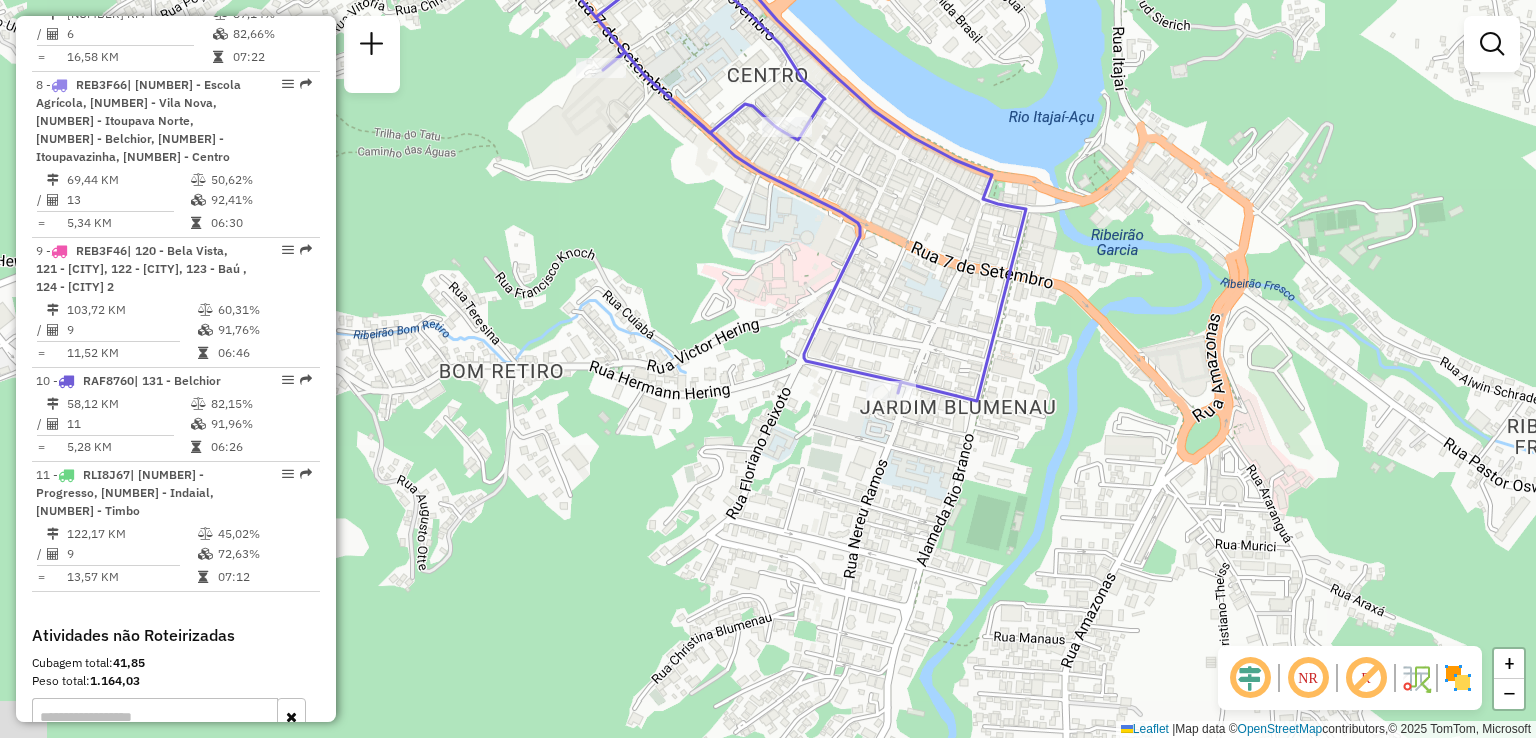 drag, startPoint x: 1111, startPoint y: 296, endPoint x: 1209, endPoint y: 304, distance: 98.32599 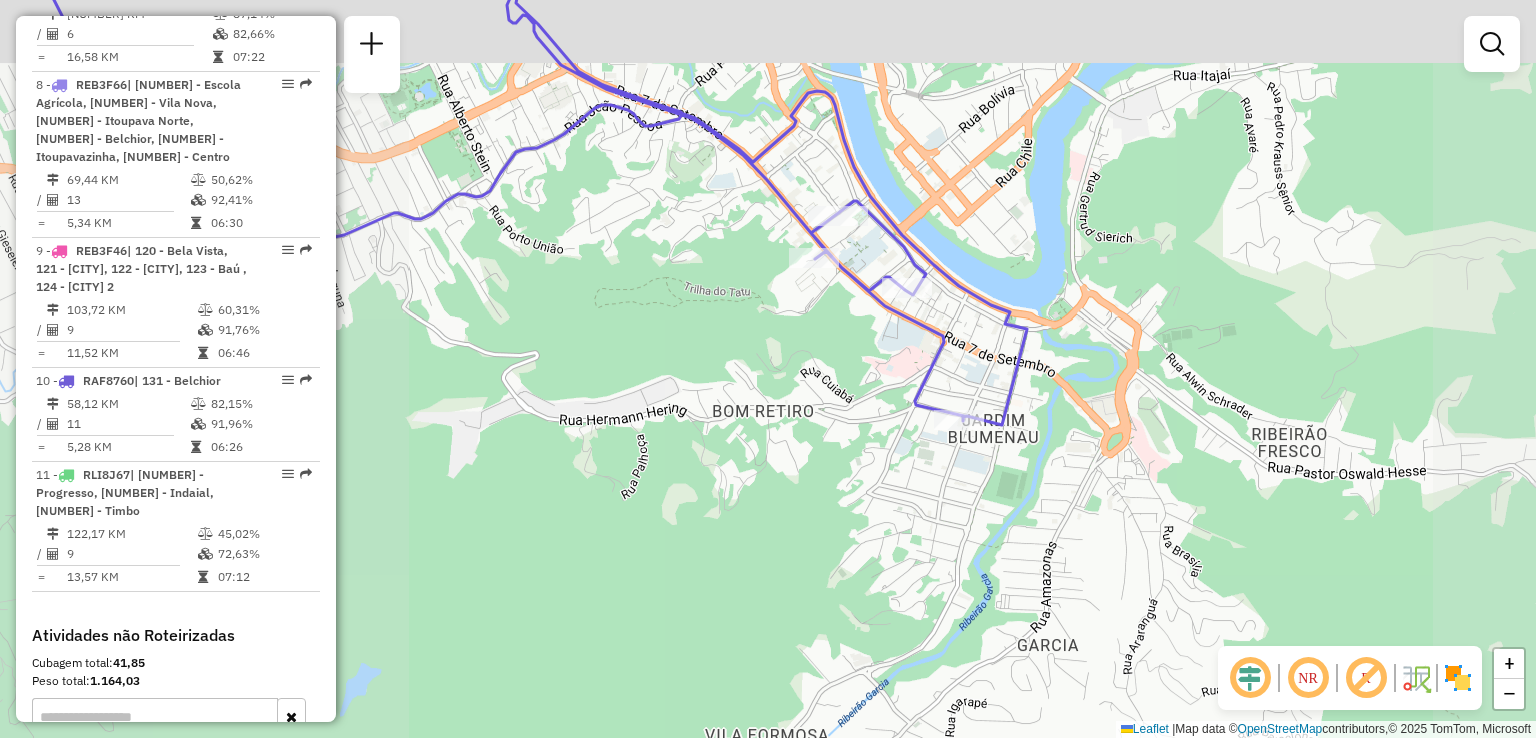 drag, startPoint x: 749, startPoint y: 327, endPoint x: 858, endPoint y: 445, distance: 160.63934 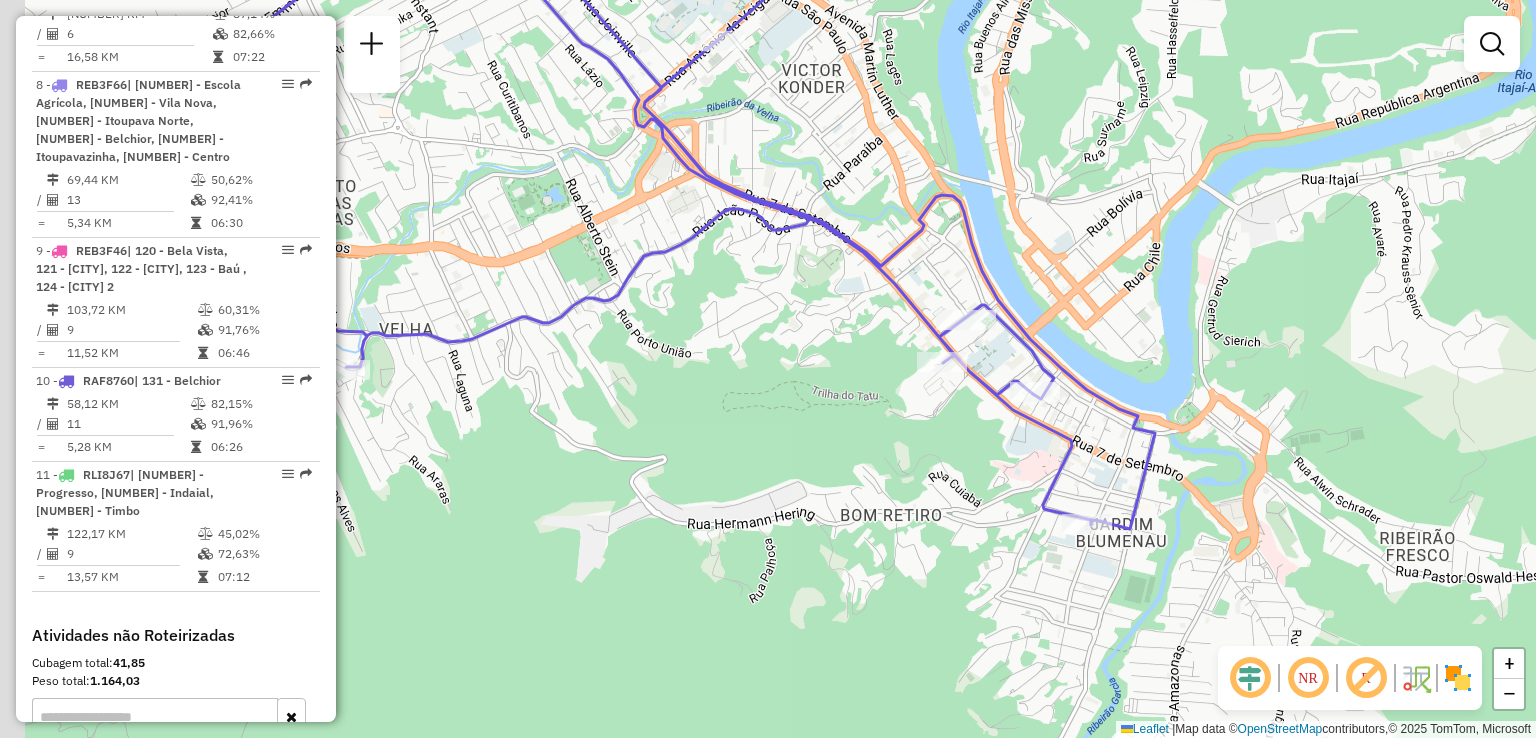 drag, startPoint x: 868, startPoint y: 419, endPoint x: 931, endPoint y: 458, distance: 74.094536 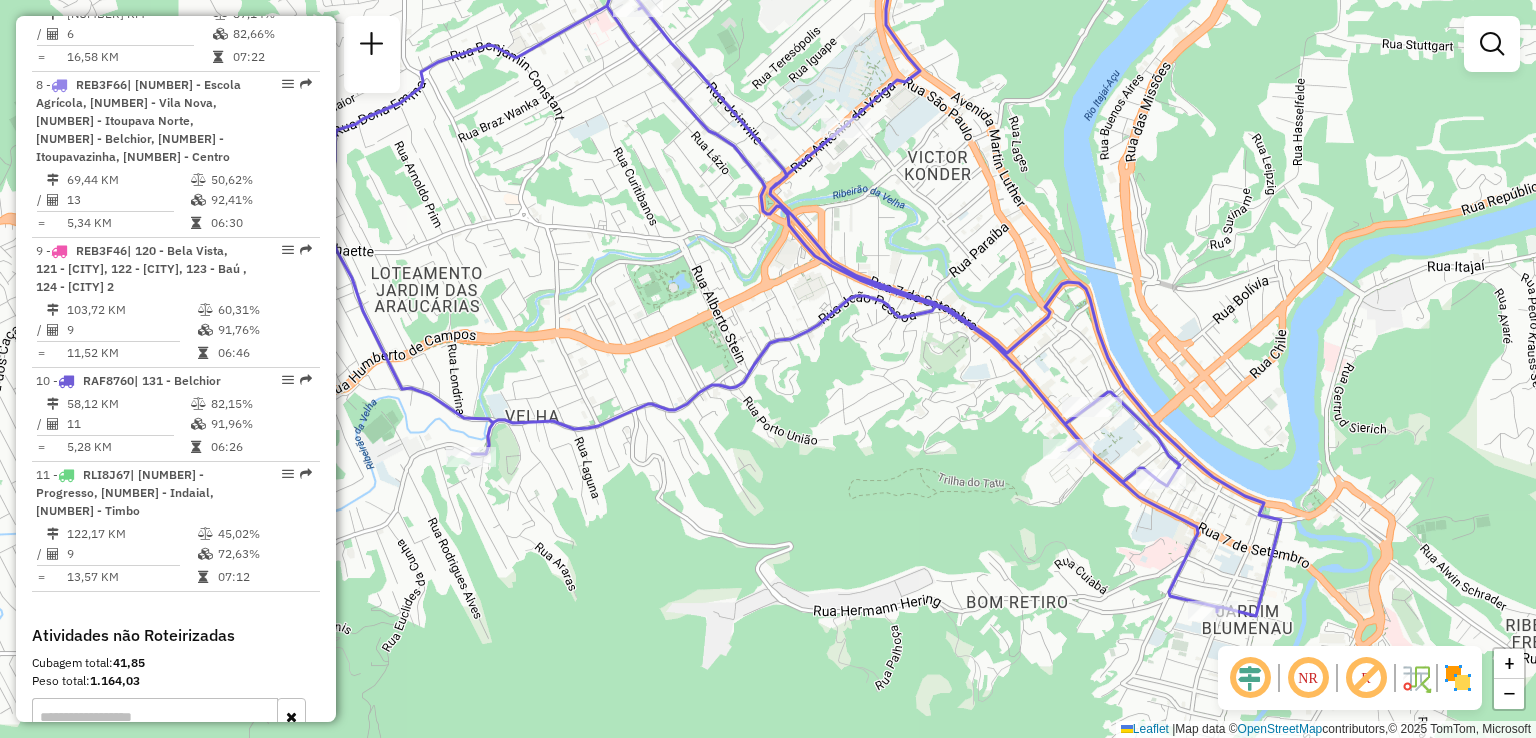 drag, startPoint x: 864, startPoint y: 416, endPoint x: 948, endPoint y: 499, distance: 118.08895 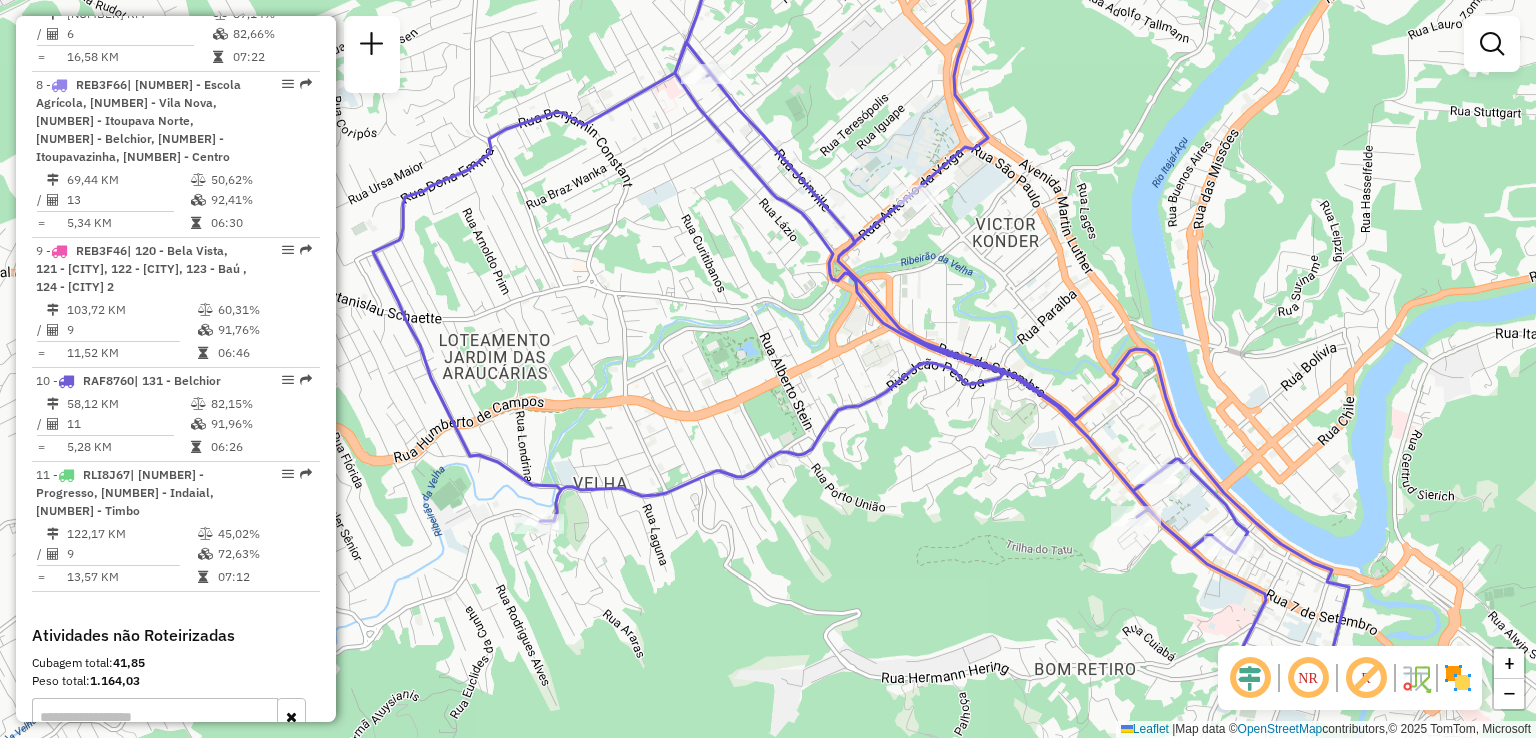 drag, startPoint x: 836, startPoint y: 500, endPoint x: 995, endPoint y: 465, distance: 162.80664 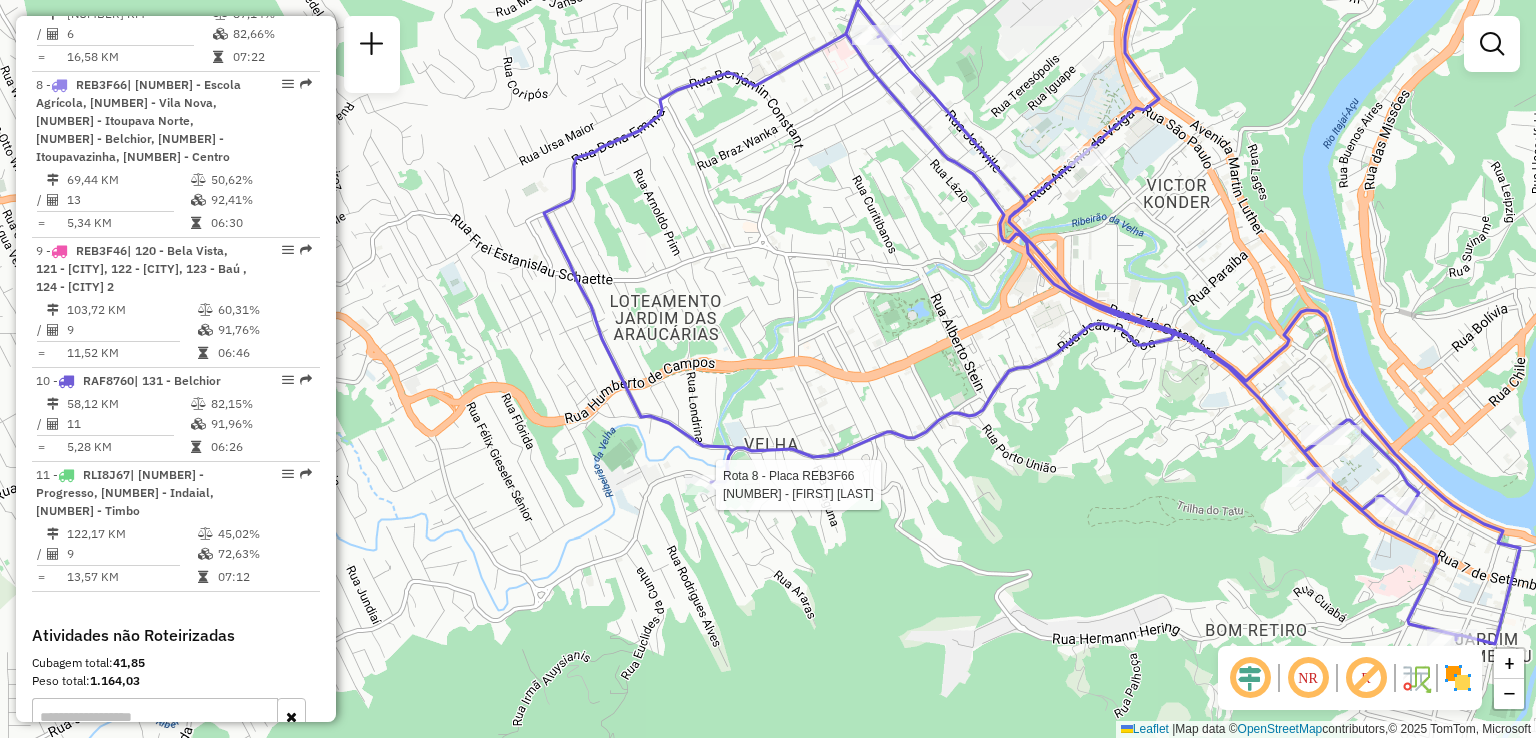 select on "**********" 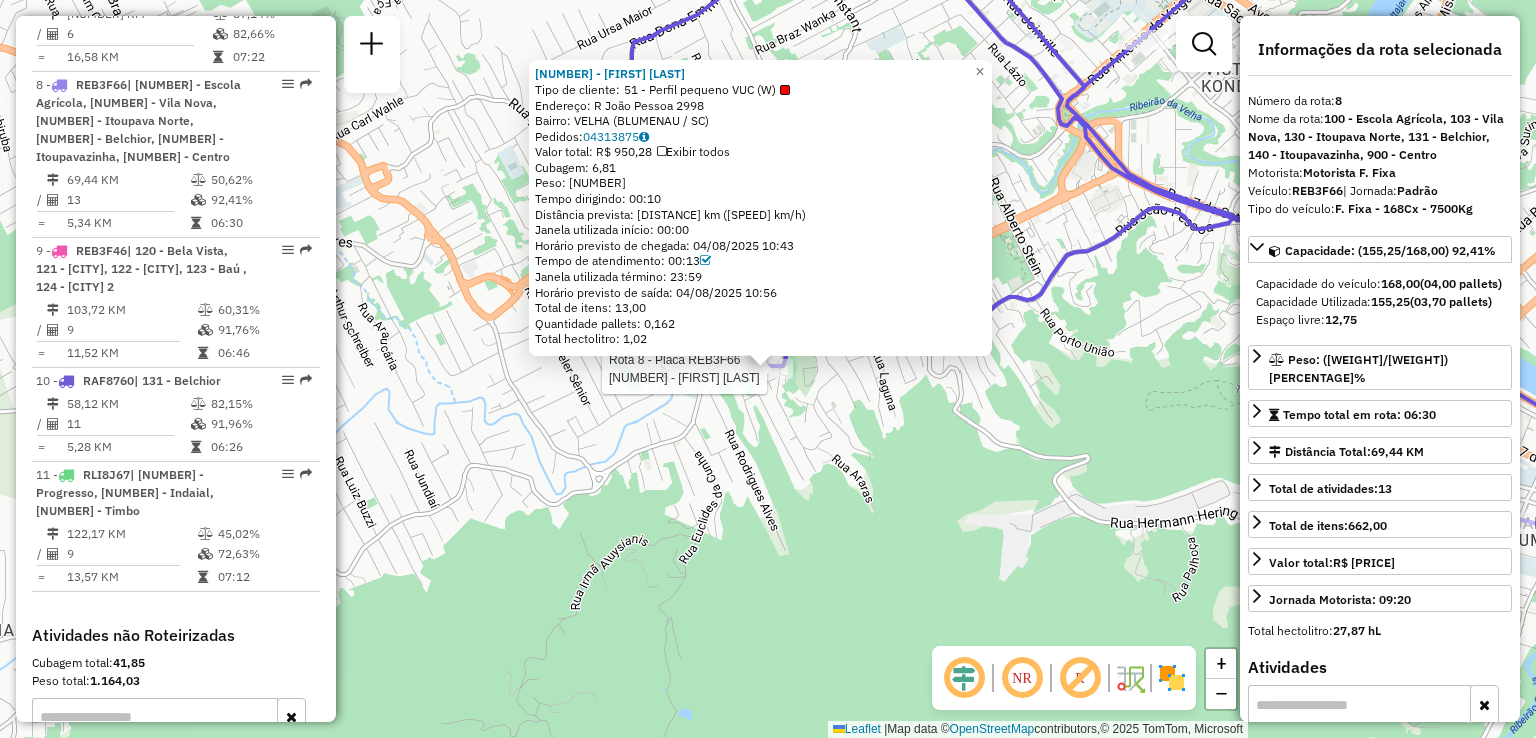 click 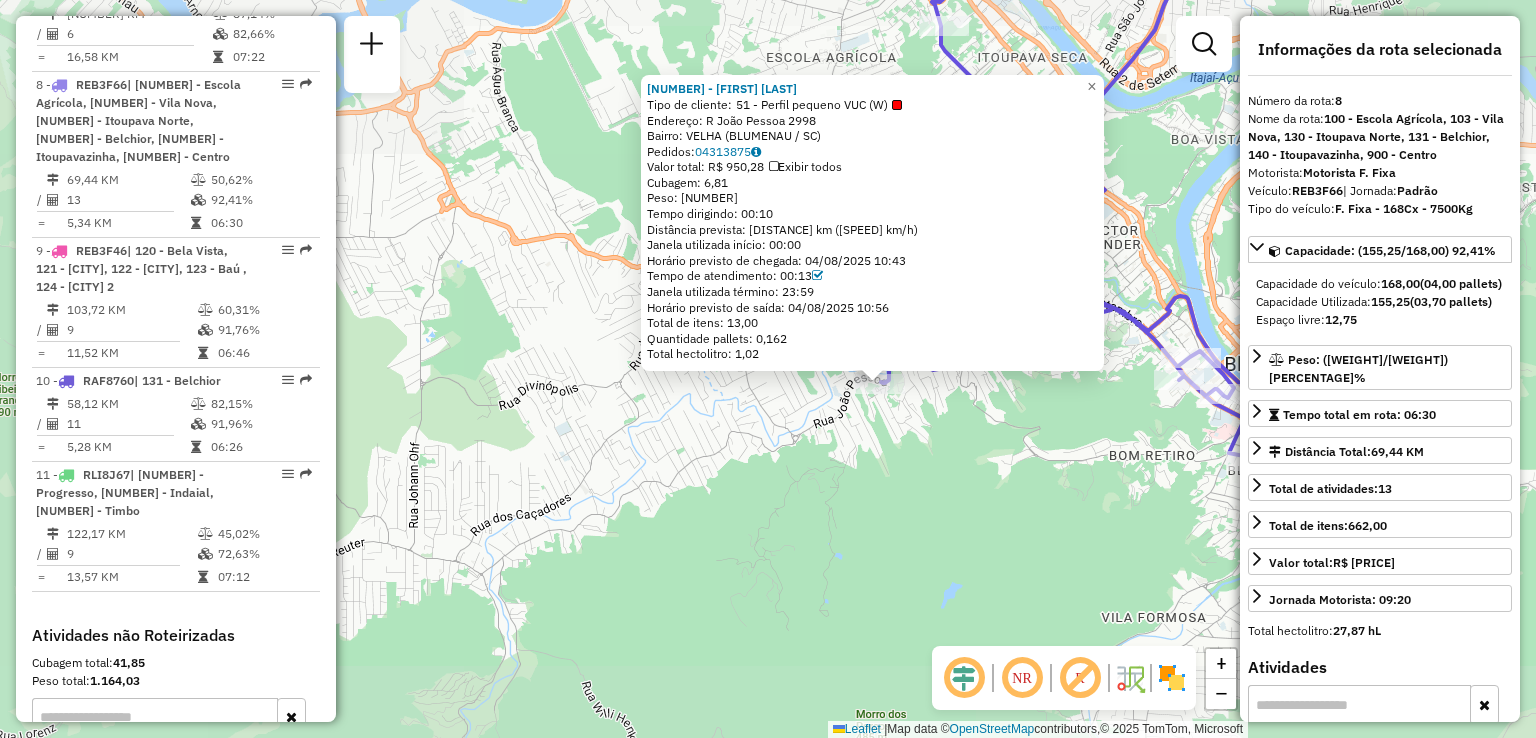 click on "92801081 - MARLI ENDER  Tipo de cliente:   51 - Perfil pequeno VUC (W)   Endereço: R   João Pessoa                   2998   Bairro: VELHA (BLUMENAU / SC)   Pedidos:  04313875   Valor total: R$ 950,28   Exibir todos   Cubagem: 6,81  Peso: 175,18  Tempo dirigindo: 00:10   Distância prevista: 3,594 km (21,56 km/h)   Janela utilizada início: 00:00   Horário previsto de chegada: 04/08/2025 10:43   Tempo de atendimento: 00:13   Janela utilizada término: 23:59   Horário previsto de saída: 04/08/2025 10:56   Total de itens: 13,00   Quantidade pallets: 0,162   Total hectolitro: 1,02  × Janela de atendimento Grade de atendimento Capacidade Transportadoras Veículos Cliente Pedidos  Rotas Selecione os dias de semana para filtrar as janelas de atendimento  Seg   Ter   Qua   Qui   Sex   Sáb   Dom  Informe o período da janela de atendimento: De: Até:  Filtrar exatamente a janela do cliente  Considerar janela de atendimento padrão  Selecione os dias de semana para filtrar as grades de atendimento  Seg   Ter  +" 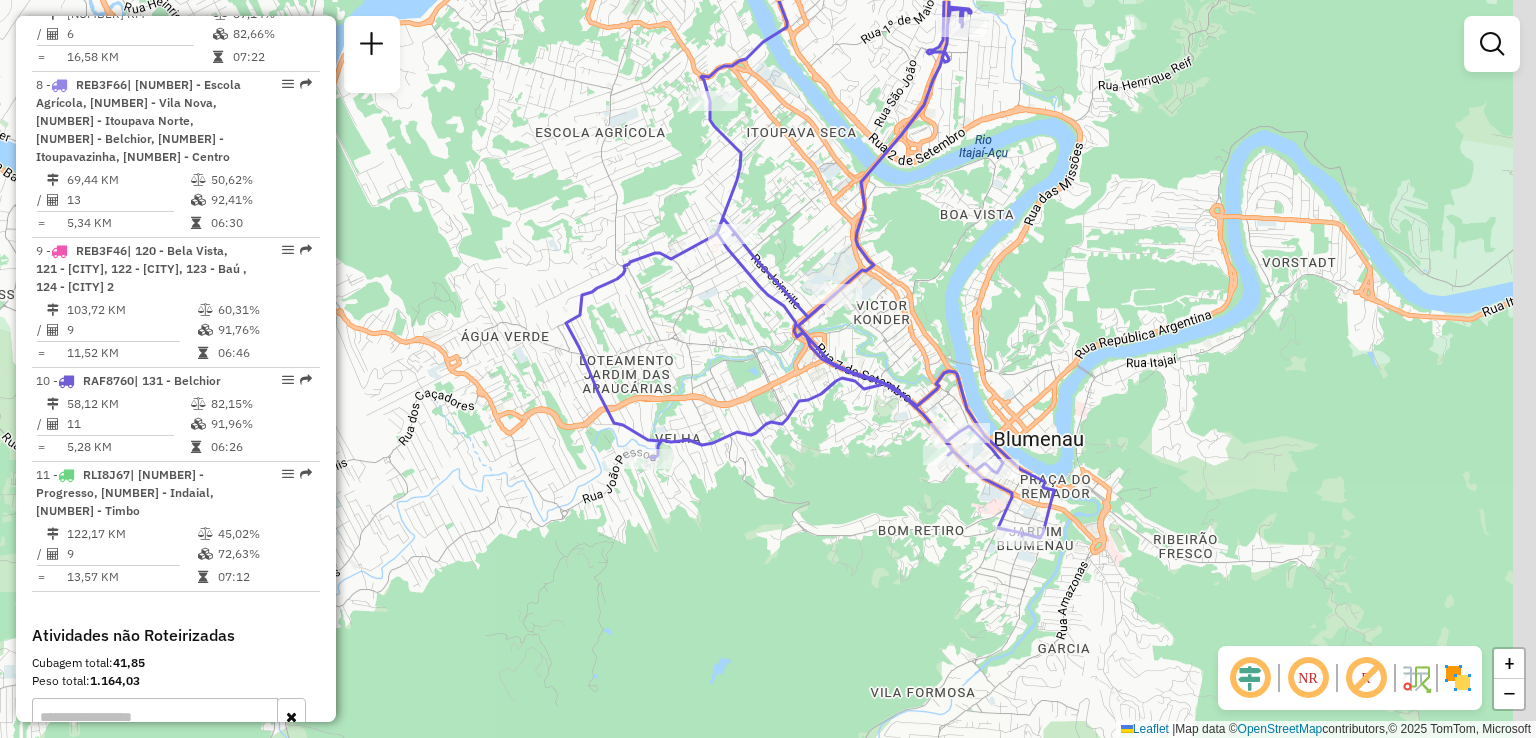 drag, startPoint x: 1027, startPoint y: 413, endPoint x: 792, endPoint y: 488, distance: 246.67793 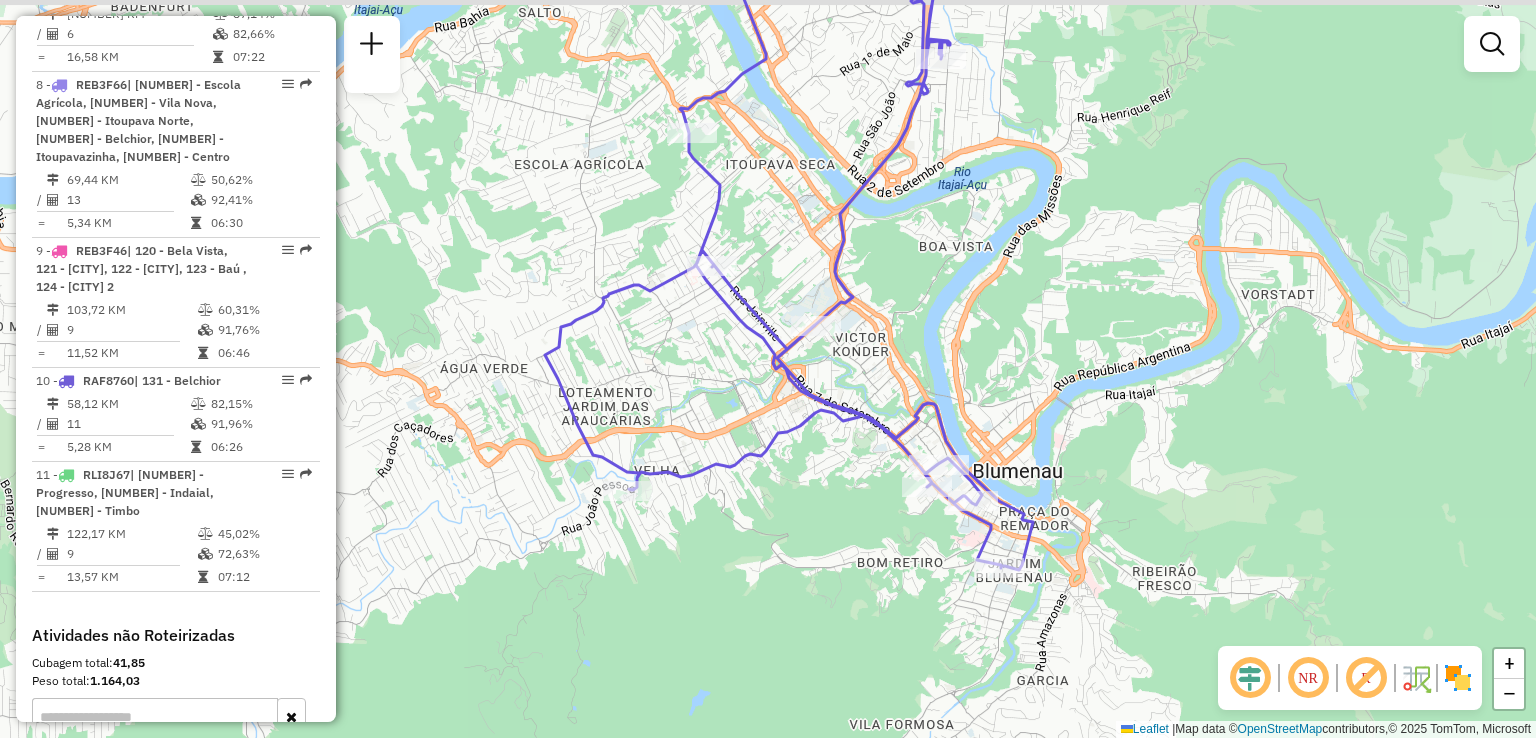 drag, startPoint x: 799, startPoint y: 433, endPoint x: 704, endPoint y: 533, distance: 137.93114 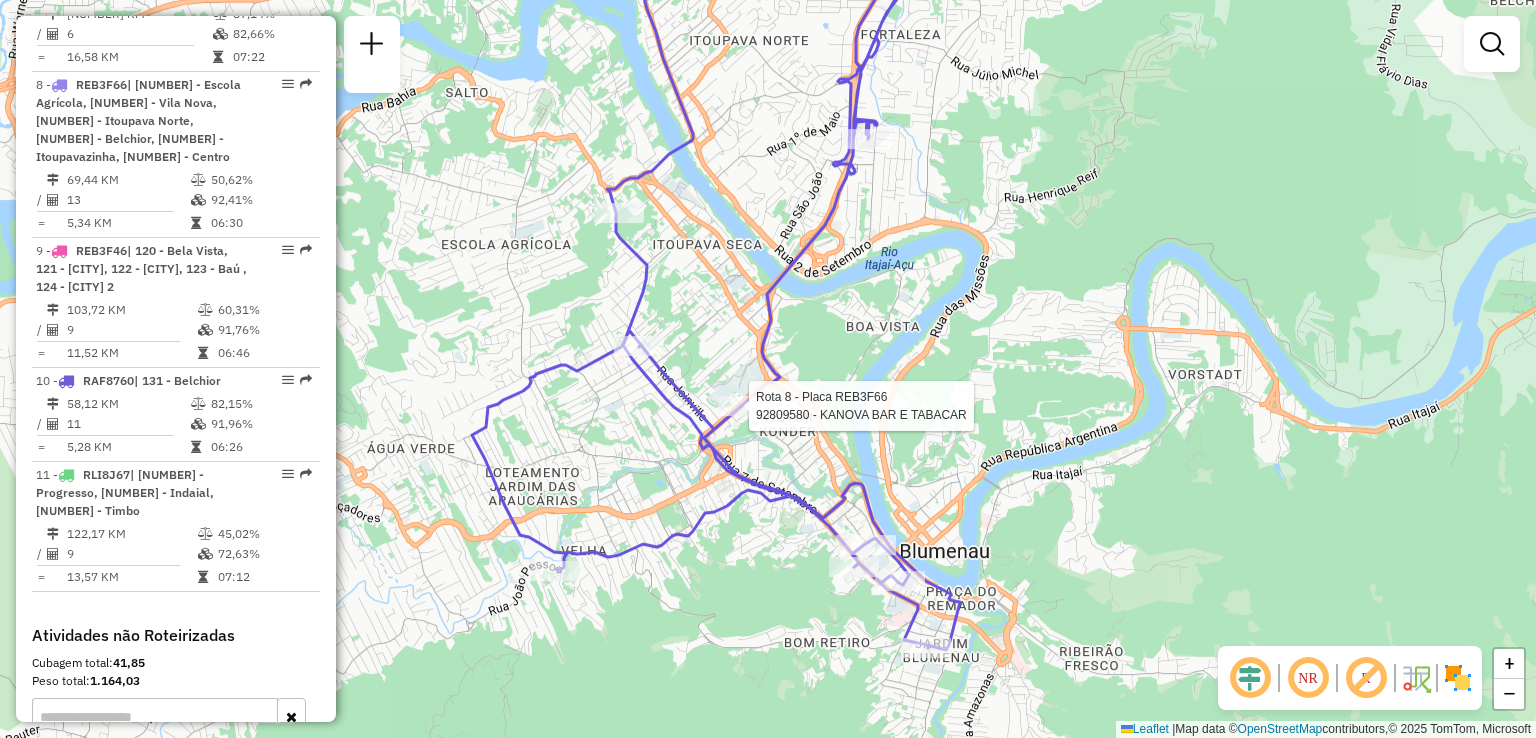 select on "**********" 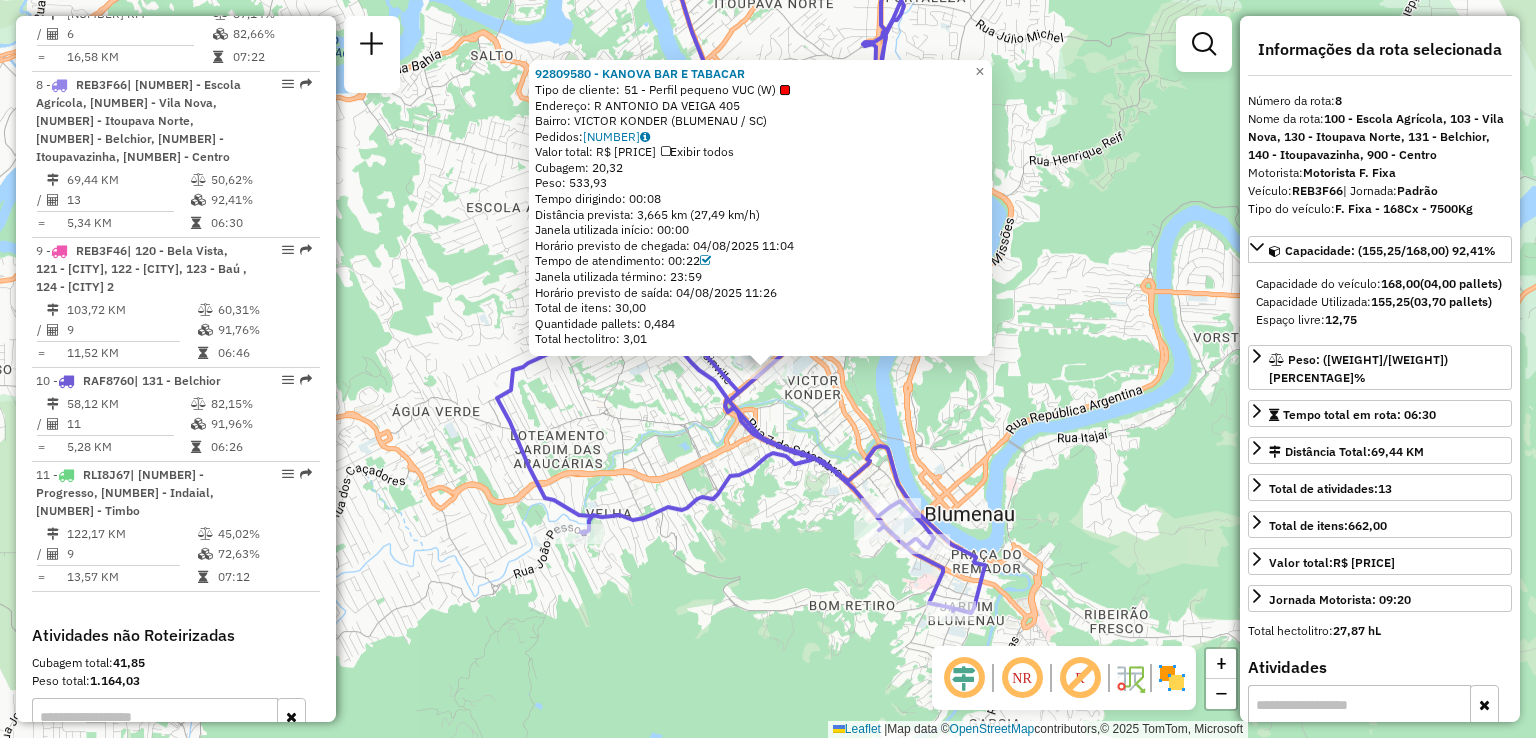 click on "92809580 - KANOVA BAR E TABACAR  Tipo de cliente:   51 - Perfil pequeno VUC (W)   Endereço: R   ANTONIO DA VEIGA              405   Bairro: VICTOR KONDER (BLUMENAU / SC)   Pedidos:  04313840   Valor total: R$ 3.090,12   Exibir todos   Cubagem: 20,32  Peso: 533,93  Tempo dirigindo: 00:08   Distância prevista: 3,665 km (27,49 km/h)   Janela utilizada início: 00:00   Horário previsto de chegada: 04/08/2025 11:04   Tempo de atendimento: 00:22   Janela utilizada término: 23:59   Horário previsto de saída: 04/08/2025 11:26   Total de itens: 30,00   Quantidade pallets: 0,484   Total hectolitro: 3,01  × Janela de atendimento Grade de atendimento Capacidade Transportadoras Veículos Cliente Pedidos  Rotas Selecione os dias de semana para filtrar as janelas de atendimento  Seg   Ter   Qua   Qui   Sex   Sáb   Dom  Informe o período da janela de atendimento: De: Até:  Filtrar exatamente a janela do cliente  Considerar janela de atendimento padrão   Seg   Ter   Qua   Qui   Sex   Sáb   Dom   Peso mínimo:  De:" 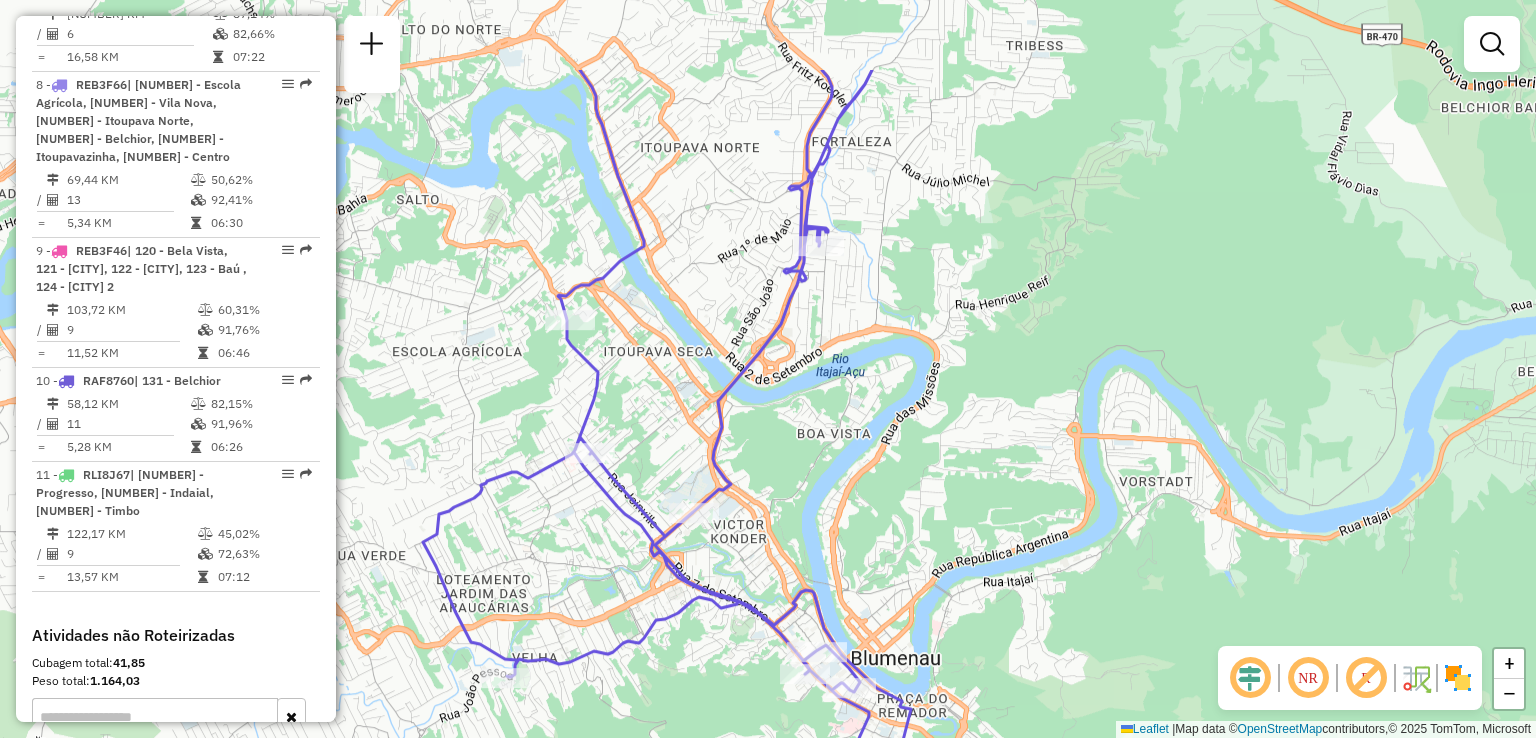 drag, startPoint x: 897, startPoint y: 361, endPoint x: 817, endPoint y: 467, distance: 132.8006 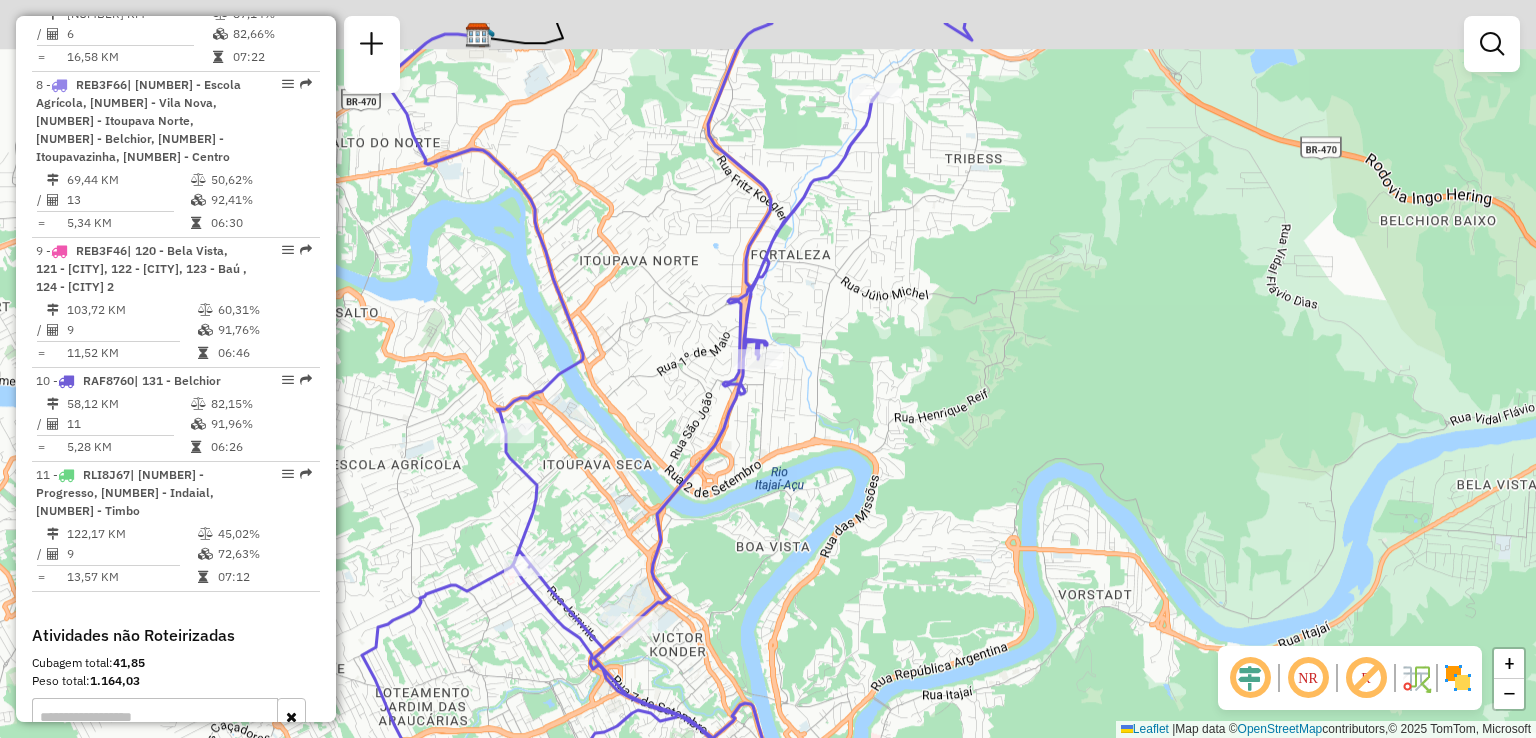 drag, startPoint x: 758, startPoint y: 435, endPoint x: 656, endPoint y: 586, distance: 182.2224 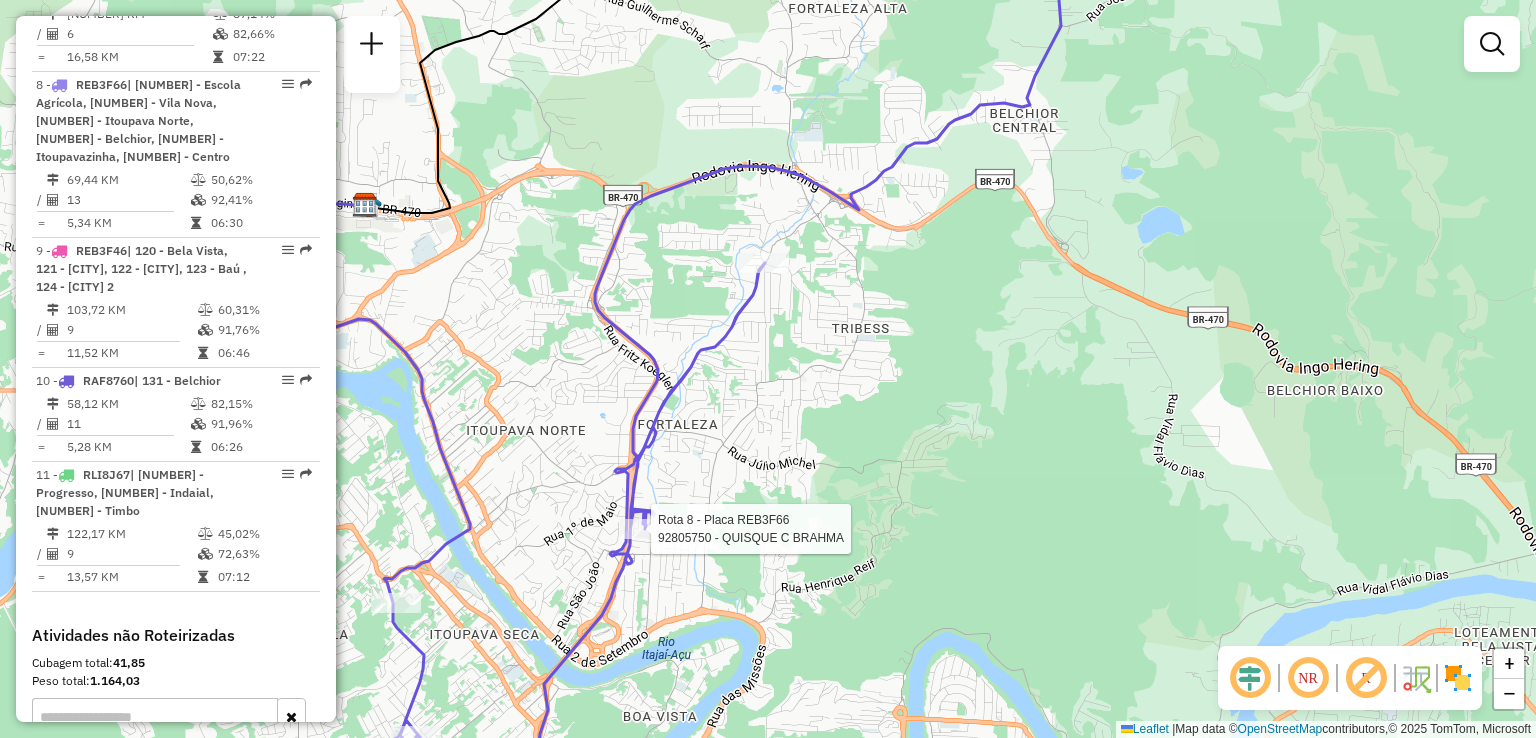 select on "**********" 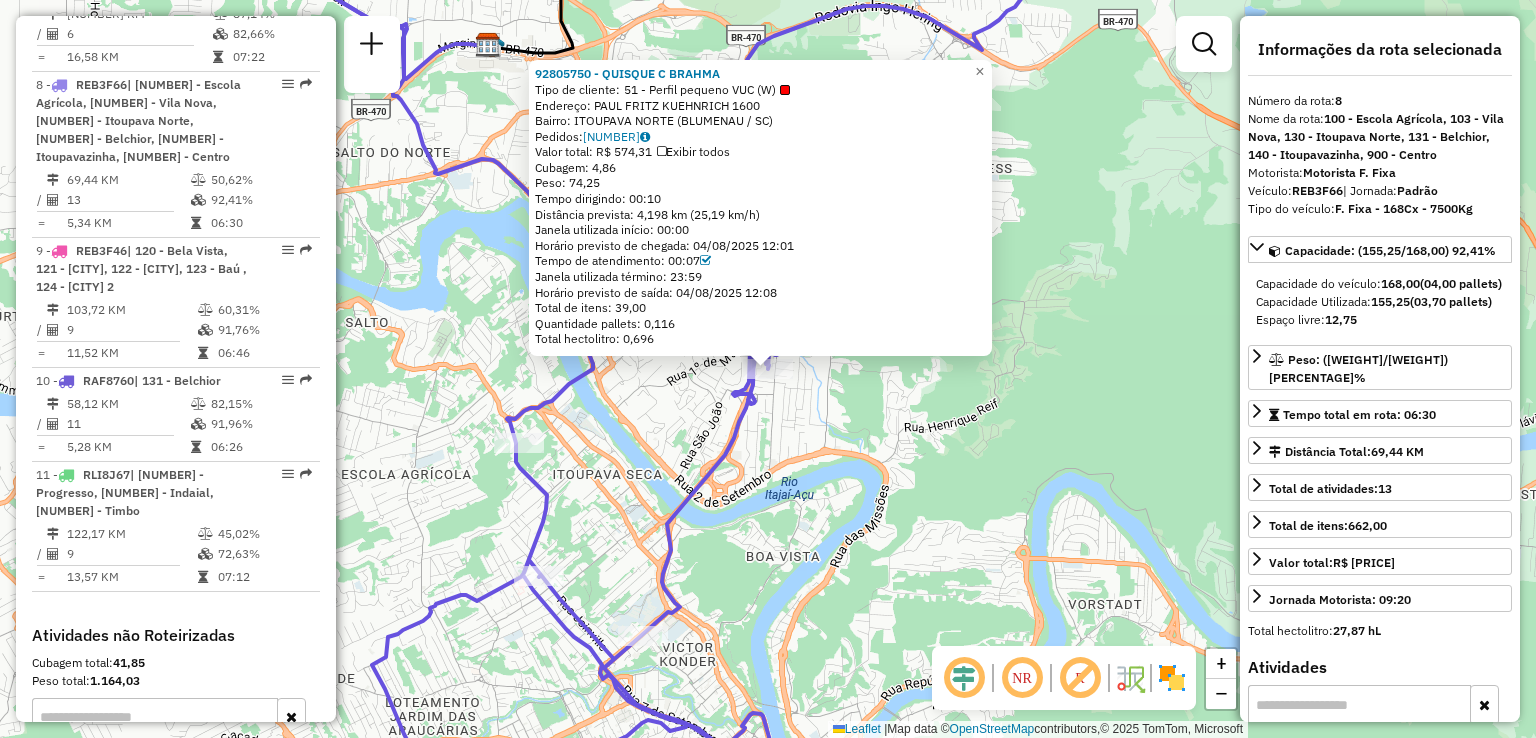 click on "92805750 - QUISQUE C BRAHMA  Tipo de cliente:   51 - Perfil pequeno VUC (W)   Endereço:  PAUL FRITZ KUEHNRICH 1600   Bairro: ITOUPAVA NORTE (BLUMENAU / SC)   Pedidos:  04312949   Valor total: R$ 574,31   Exibir todos   Cubagem: 4,86  Peso: 74,25  Tempo dirigindo: 00:10   Distância prevista: 4,198 km (25,19 km/h)   Janela utilizada início: 00:00   Horário previsto de chegada: 04/08/2025 12:01   Tempo de atendimento: 00:07   Janela utilizada término: 23:59   Horário previsto de saída: 04/08/2025 12:08   Total de itens: 39,00   Quantidade pallets: 0,116   Total hectolitro: 0,696  × Janela de atendimento Grade de atendimento Capacidade Transportadoras Veículos Cliente Pedidos  Rotas Selecione os dias de semana para filtrar as janelas de atendimento  Seg   Ter   Qua   Qui   Sex   Sáb   Dom  Informe o período da janela de atendimento: De: Até:  Filtrar exatamente a janela do cliente  Considerar janela de atendimento padrão  Selecione os dias de semana para filtrar as grades de atendimento  Seg   Ter  +" 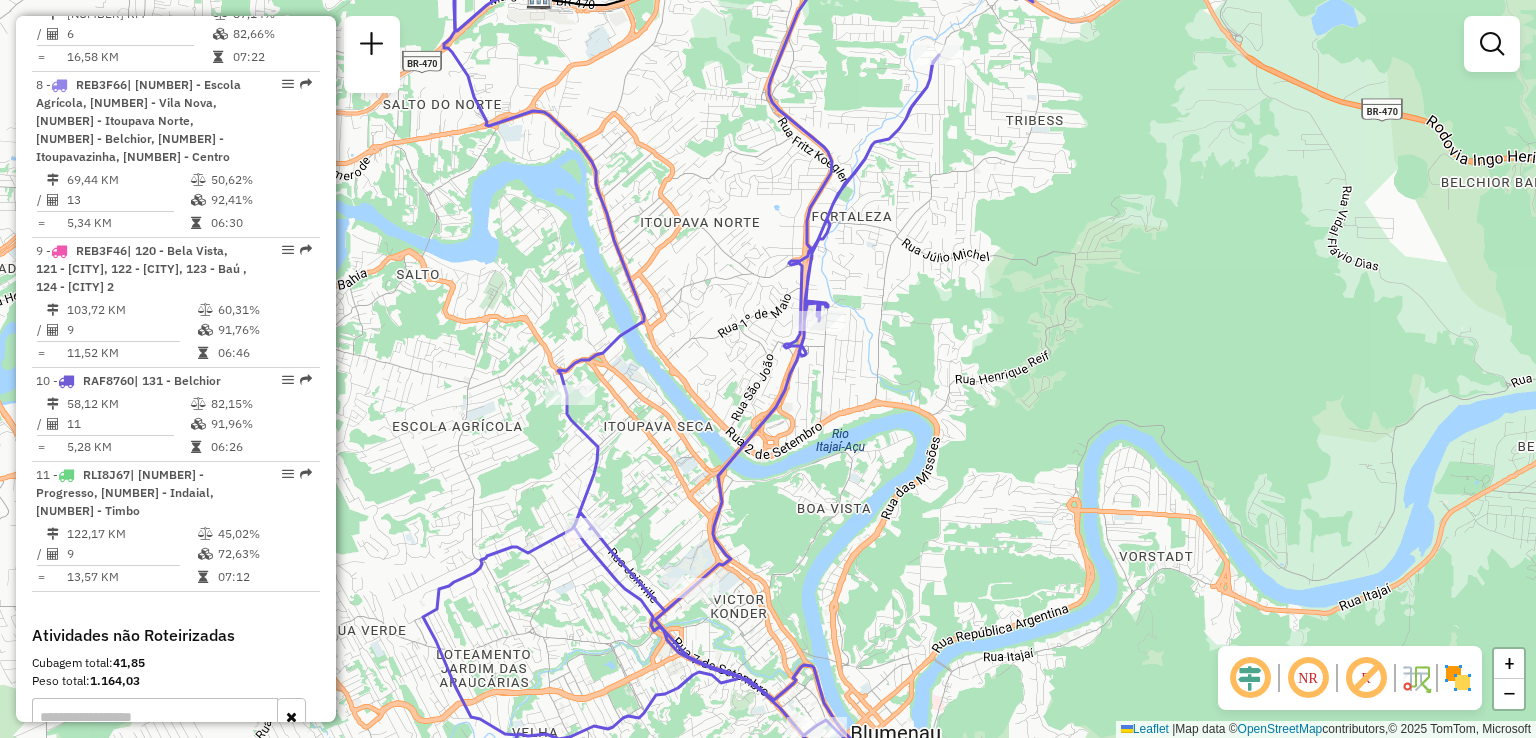 drag, startPoint x: 642, startPoint y: 540, endPoint x: 736, endPoint y: 461, distance: 122.78844 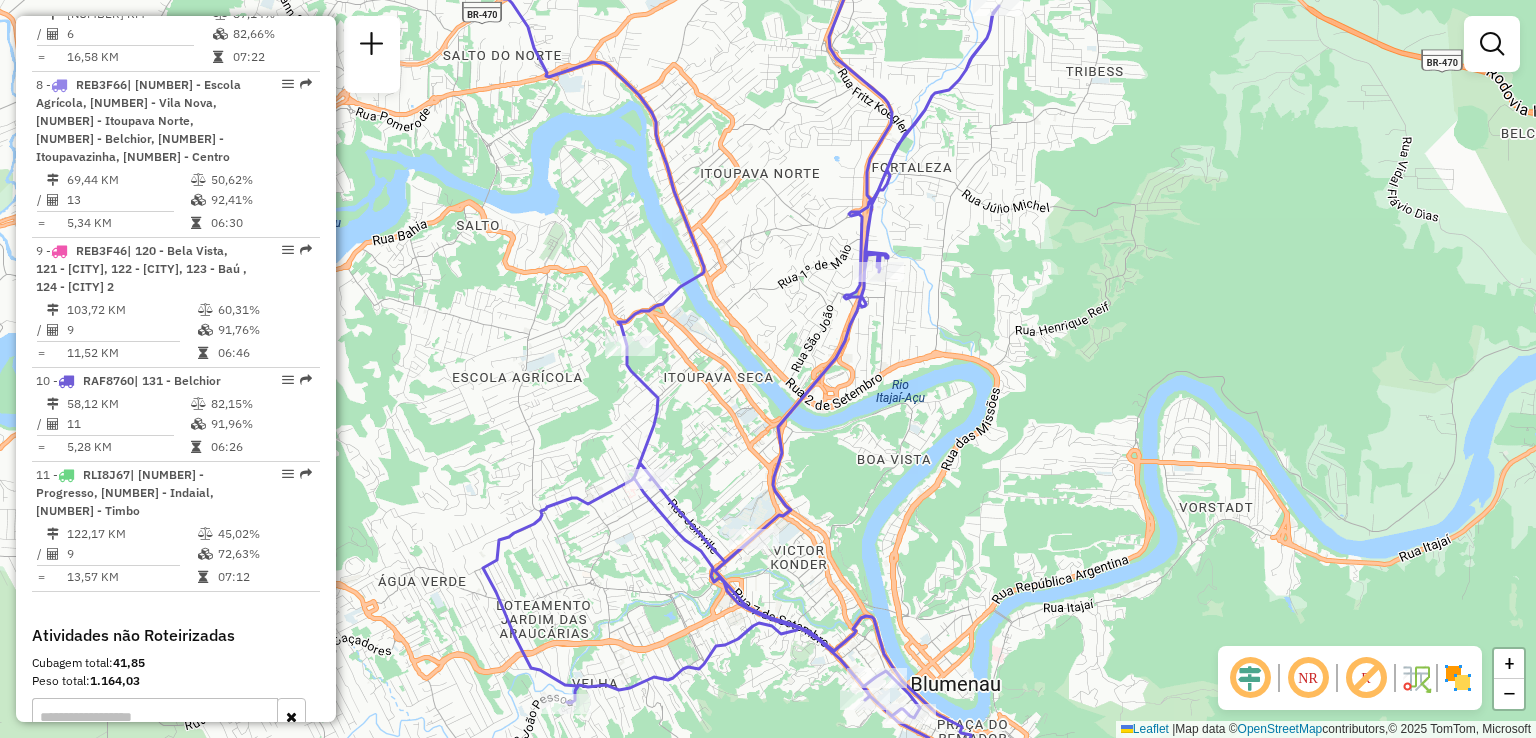 drag, startPoint x: 771, startPoint y: 495, endPoint x: 756, endPoint y: 513, distance: 23.43075 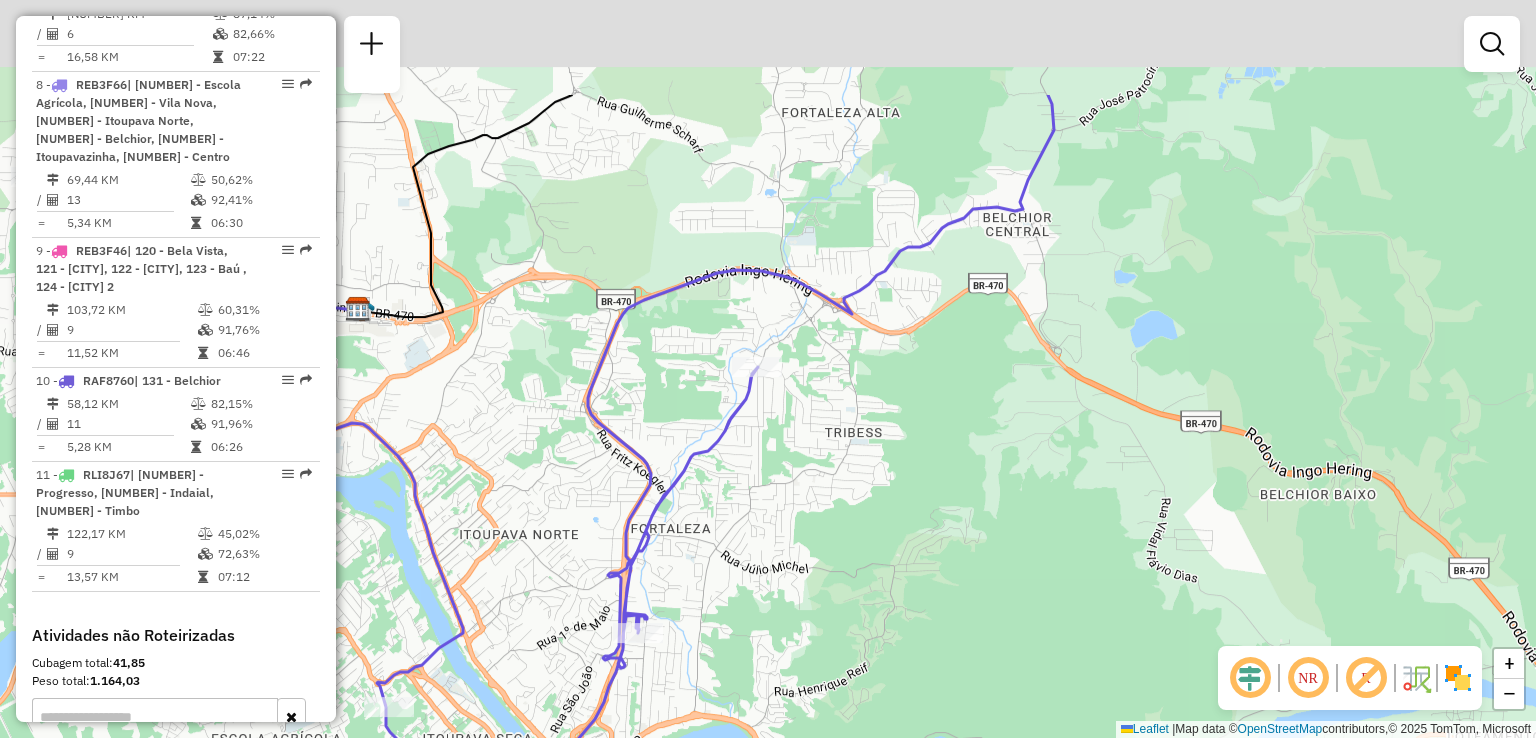 drag, startPoint x: 739, startPoint y: 489, endPoint x: 726, endPoint y: 464, distance: 28.178005 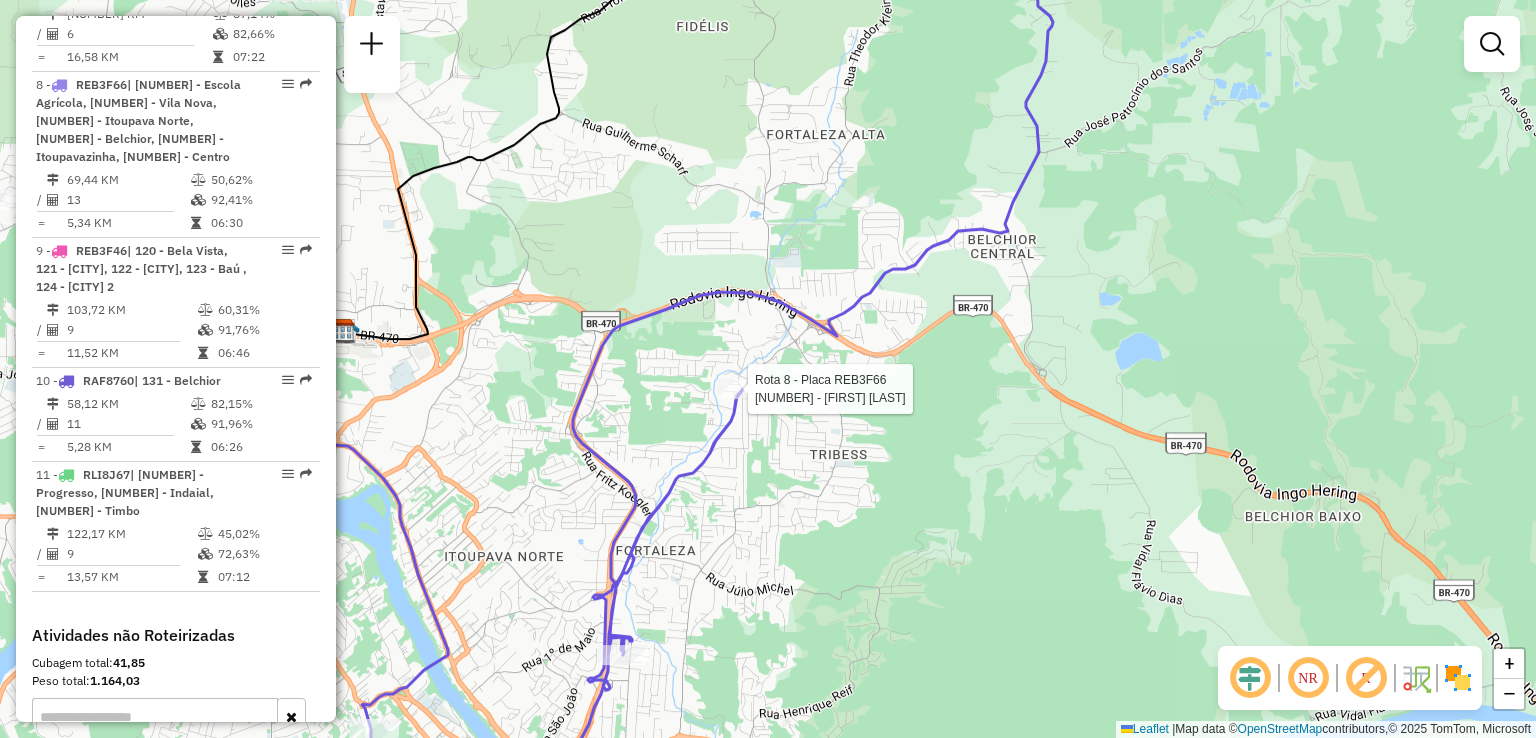 select on "**********" 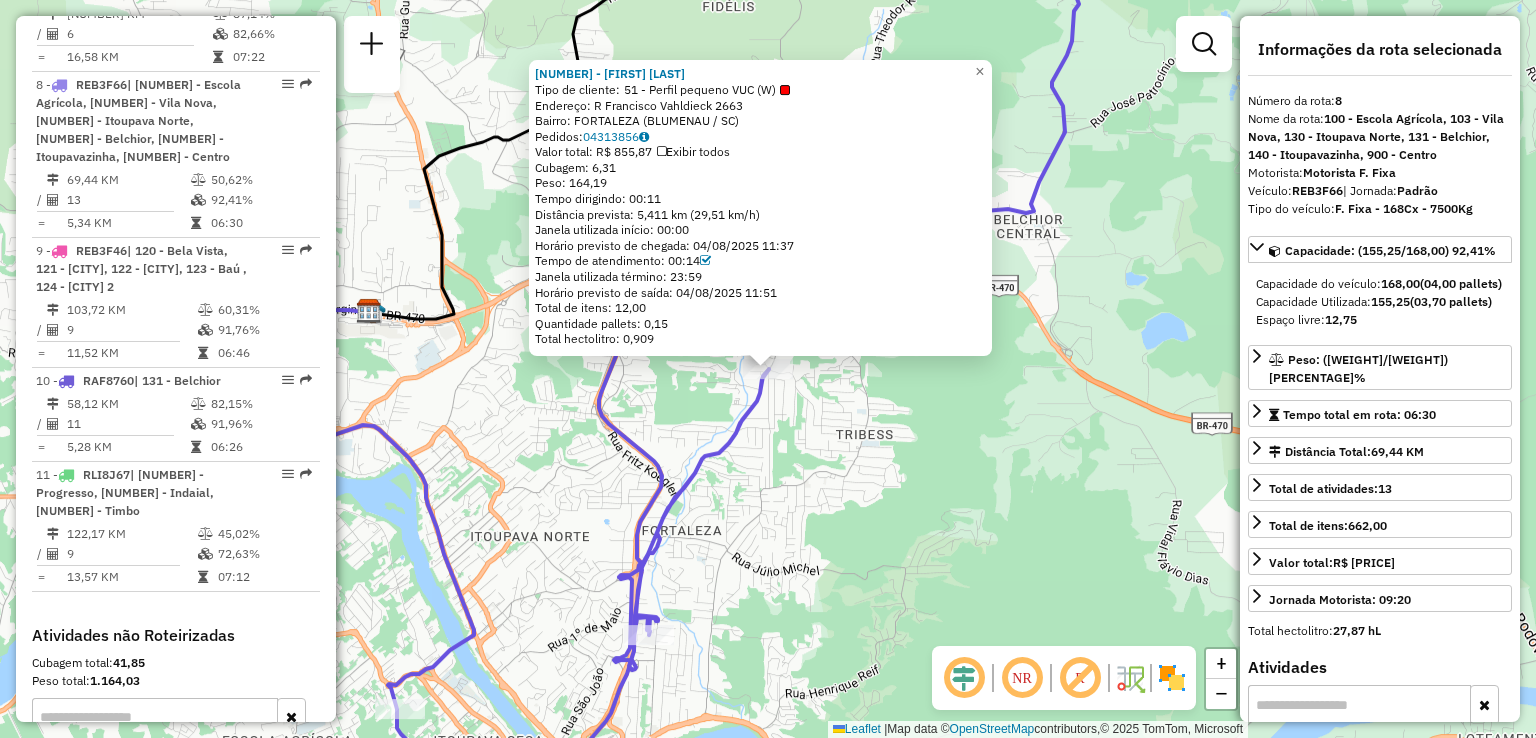 drag, startPoint x: 748, startPoint y: 511, endPoint x: 867, endPoint y: 361, distance: 191.47063 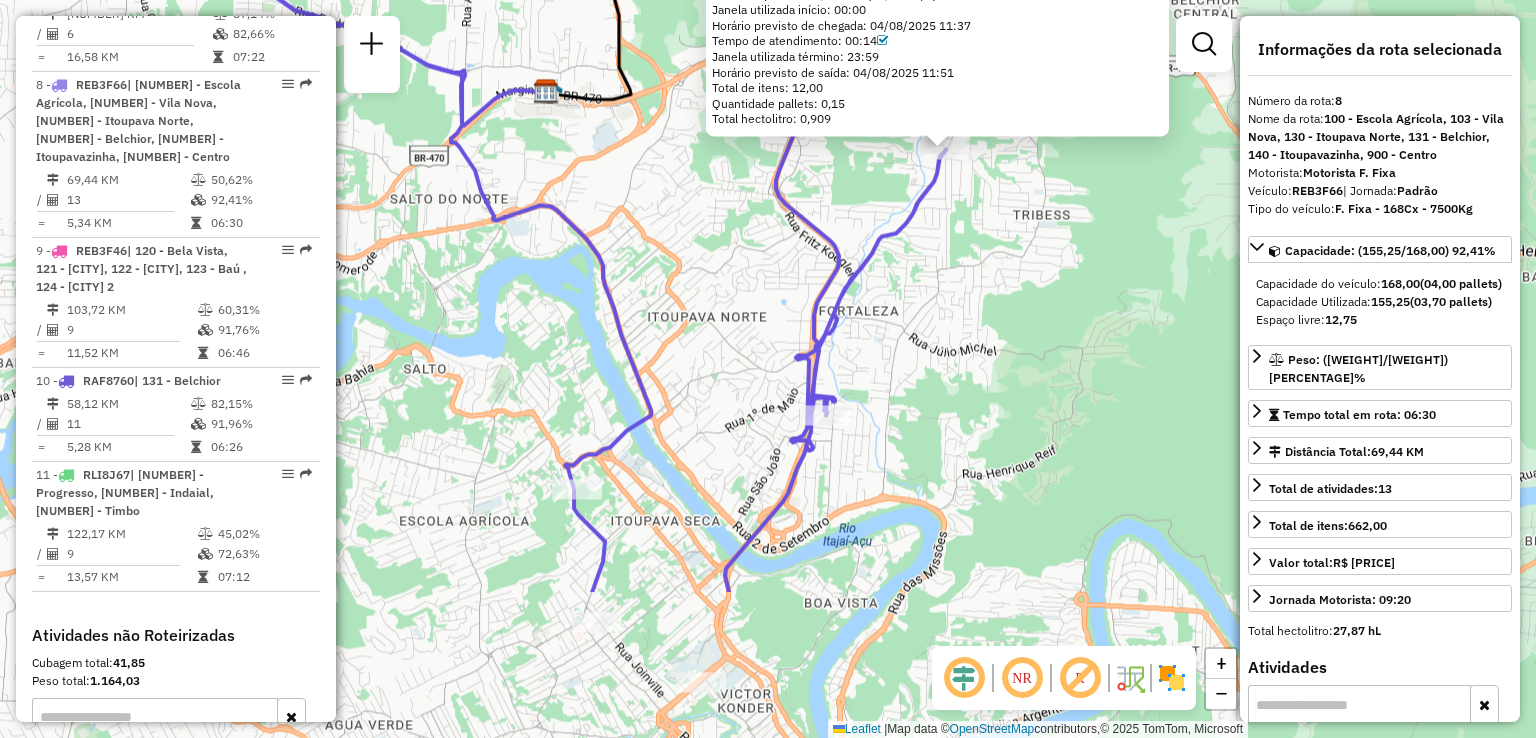 drag, startPoint x: 852, startPoint y: 472, endPoint x: 876, endPoint y: 387, distance: 88.32327 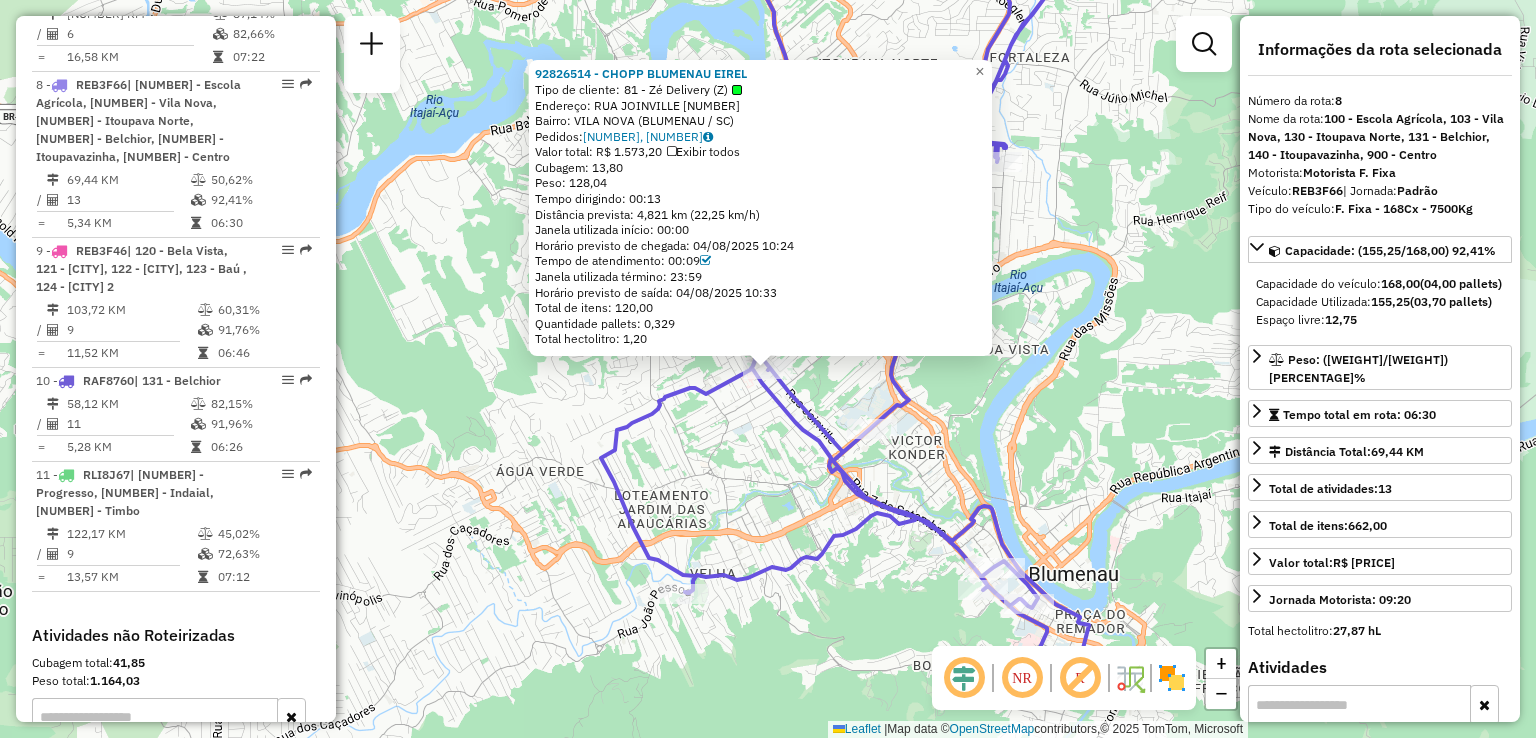 click on "92826514 - CHOPP BLUMENAU EIREL  Tipo de cliente:   81 - Zé Delivery (Z)   Endereço: RUA JOINVILLE                     945   Bairro: VILA NOVA (BLUMENAU / SC)   Pedidos:  04313894, 04313893   Valor total: R$ 1.573,20   Exibir todos   Cubagem: 13,80  Peso: 128,04  Tempo dirigindo: 00:13   Distância prevista: 4,821 km (22,25 km/h)   Janela utilizada início: 00:00   Horário previsto de chegada: 04/08/2025 10:24   Tempo de atendimento: 00:09   Janela utilizada término: 23:59   Horário previsto de saída: 04/08/2025 10:33   Total de itens: 120,00   Quantidade pallets: 0,329   Total hectolitro: 1,20  × Janela de atendimento Grade de atendimento Capacidade Transportadoras Veículos Cliente Pedidos  Rotas Selecione os dias de semana para filtrar as janelas de atendimento  Seg   Ter   Qua   Qui   Sex   Sáb   Dom  Informe o período da janela de atendimento: De: Até:  Filtrar exatamente a janela do cliente  Considerar janela de atendimento padrão   Seg   Ter   Qua   Qui   Sex   Sáb   Dom   Peso mínimo:  +" 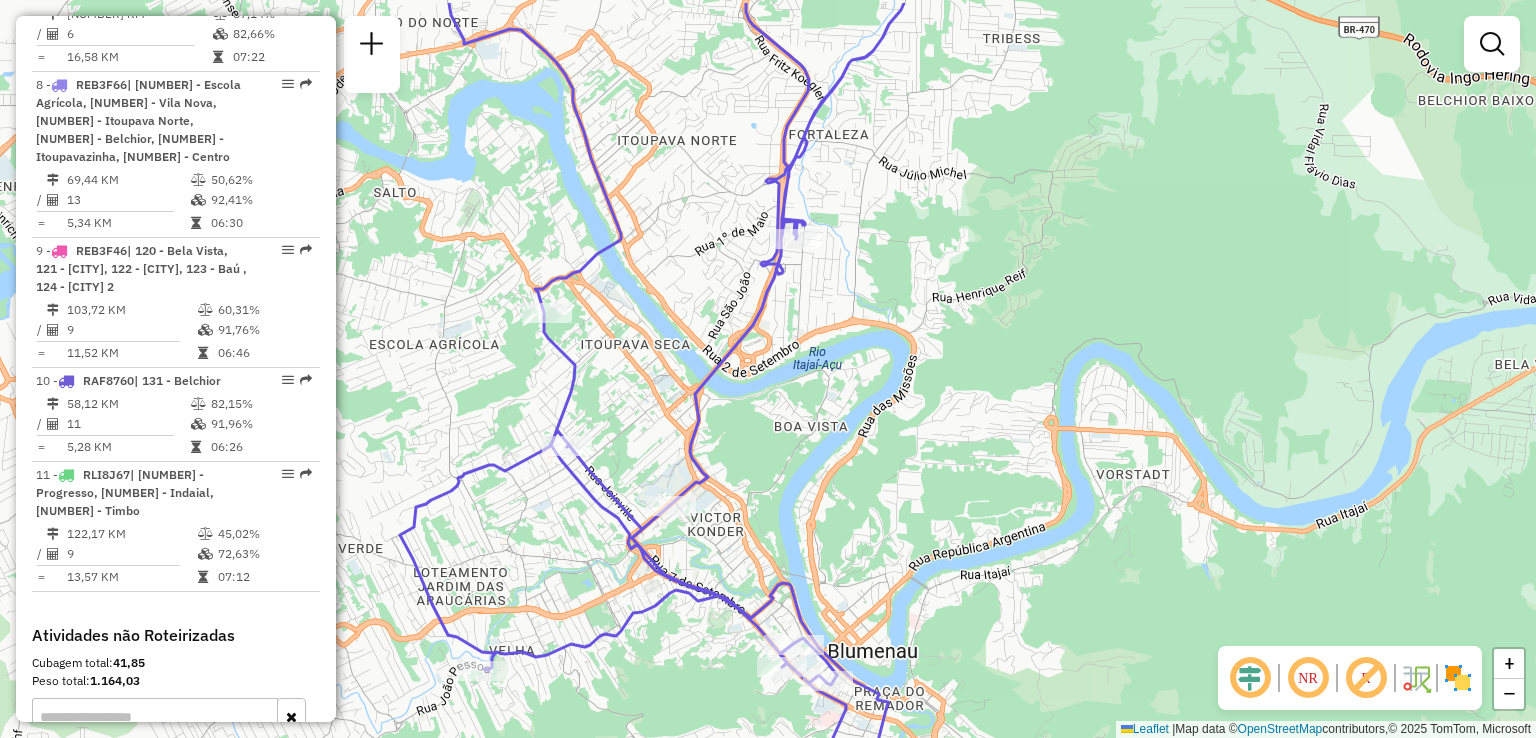 drag, startPoint x: 760, startPoint y: 465, endPoint x: 560, endPoint y: 542, distance: 214.31052 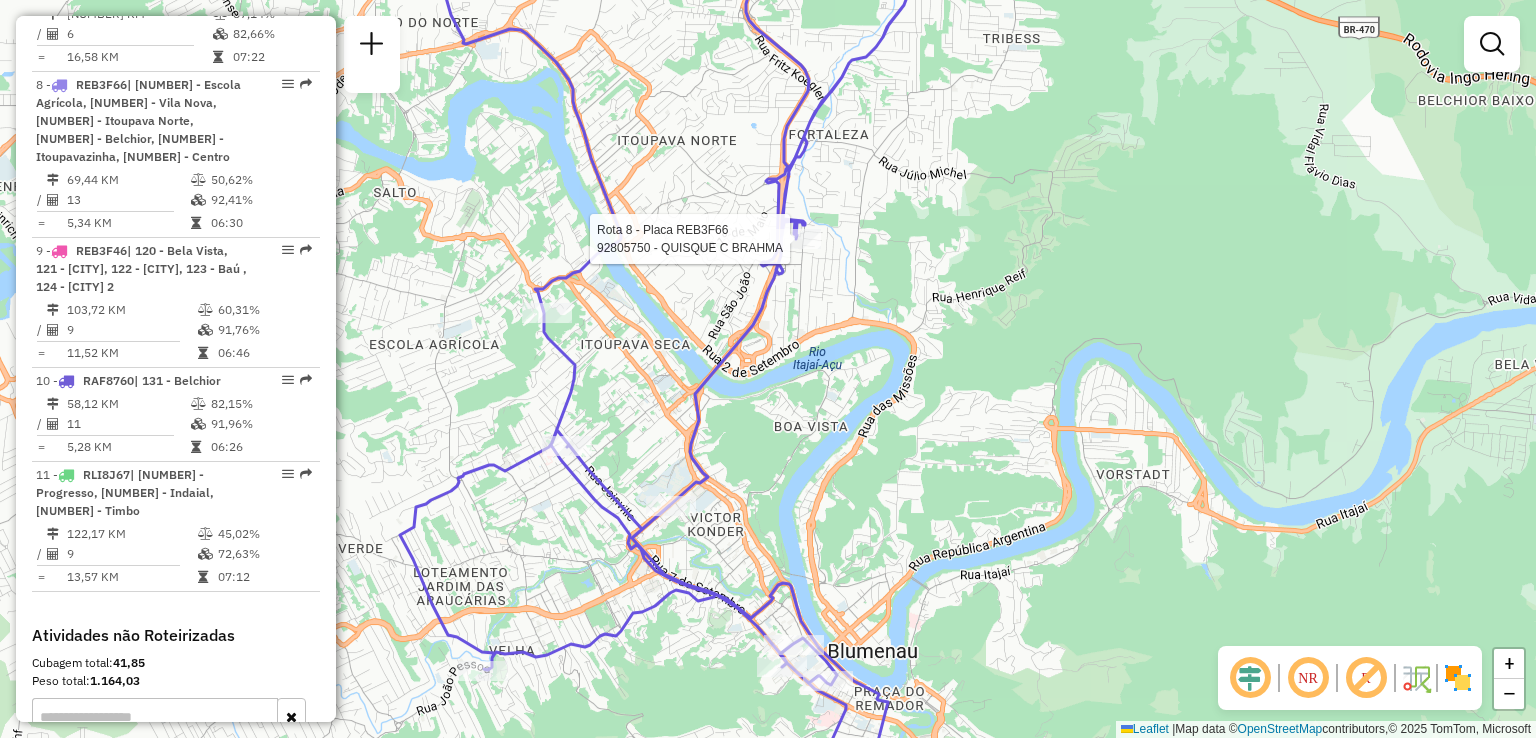select on "**********" 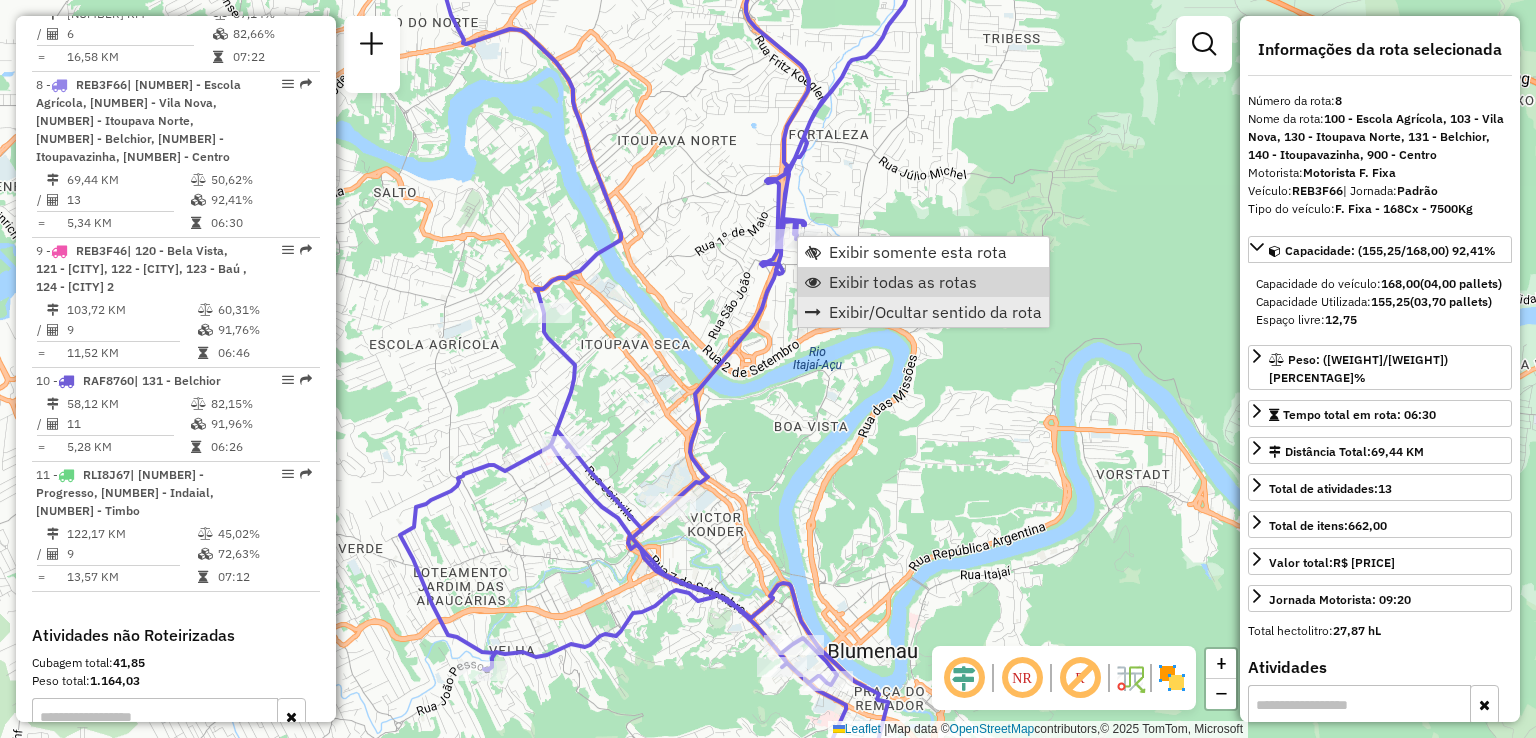 drag, startPoint x: 855, startPoint y: 276, endPoint x: 854, endPoint y: 298, distance: 22.022715 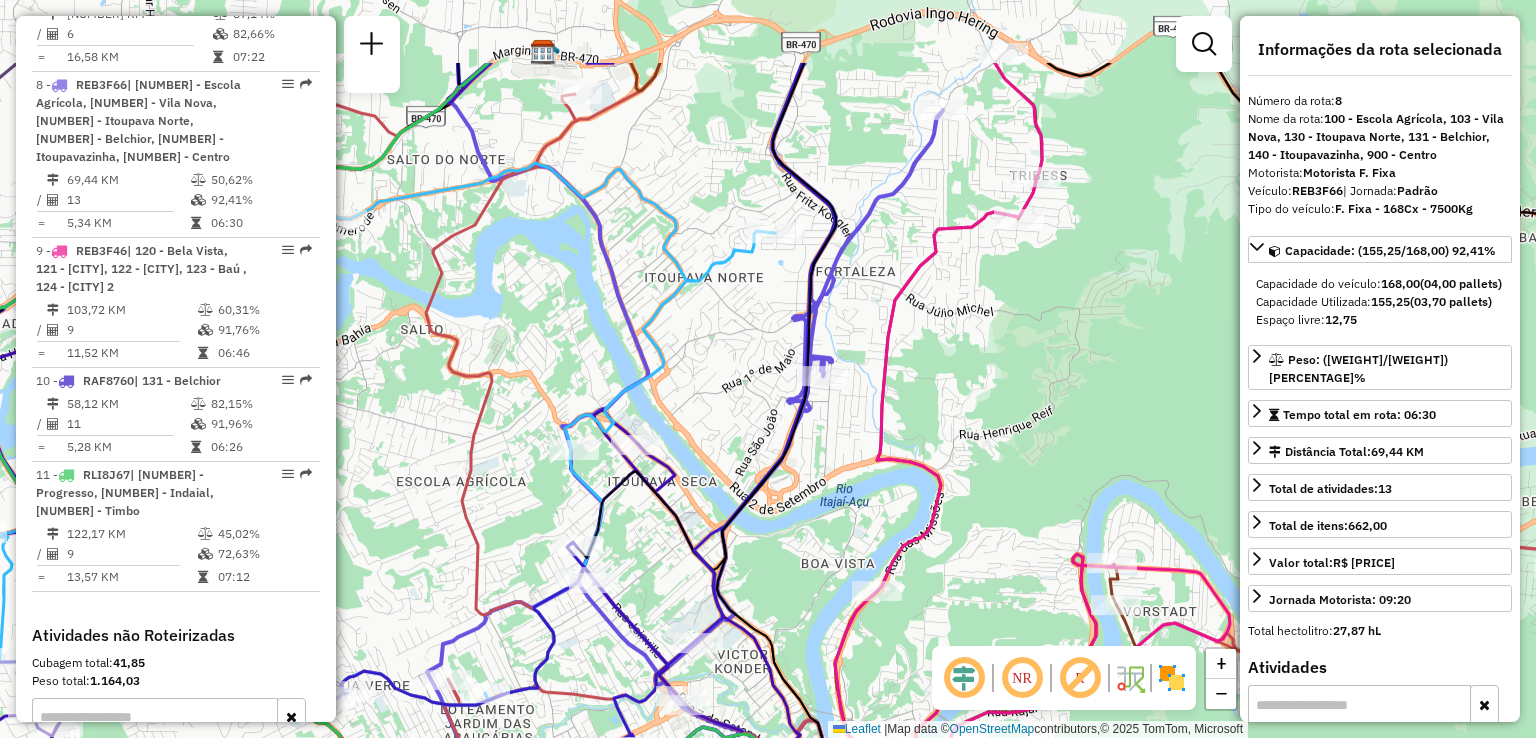 drag, startPoint x: 853, startPoint y: 298, endPoint x: 885, endPoint y: 464, distance: 169.0562 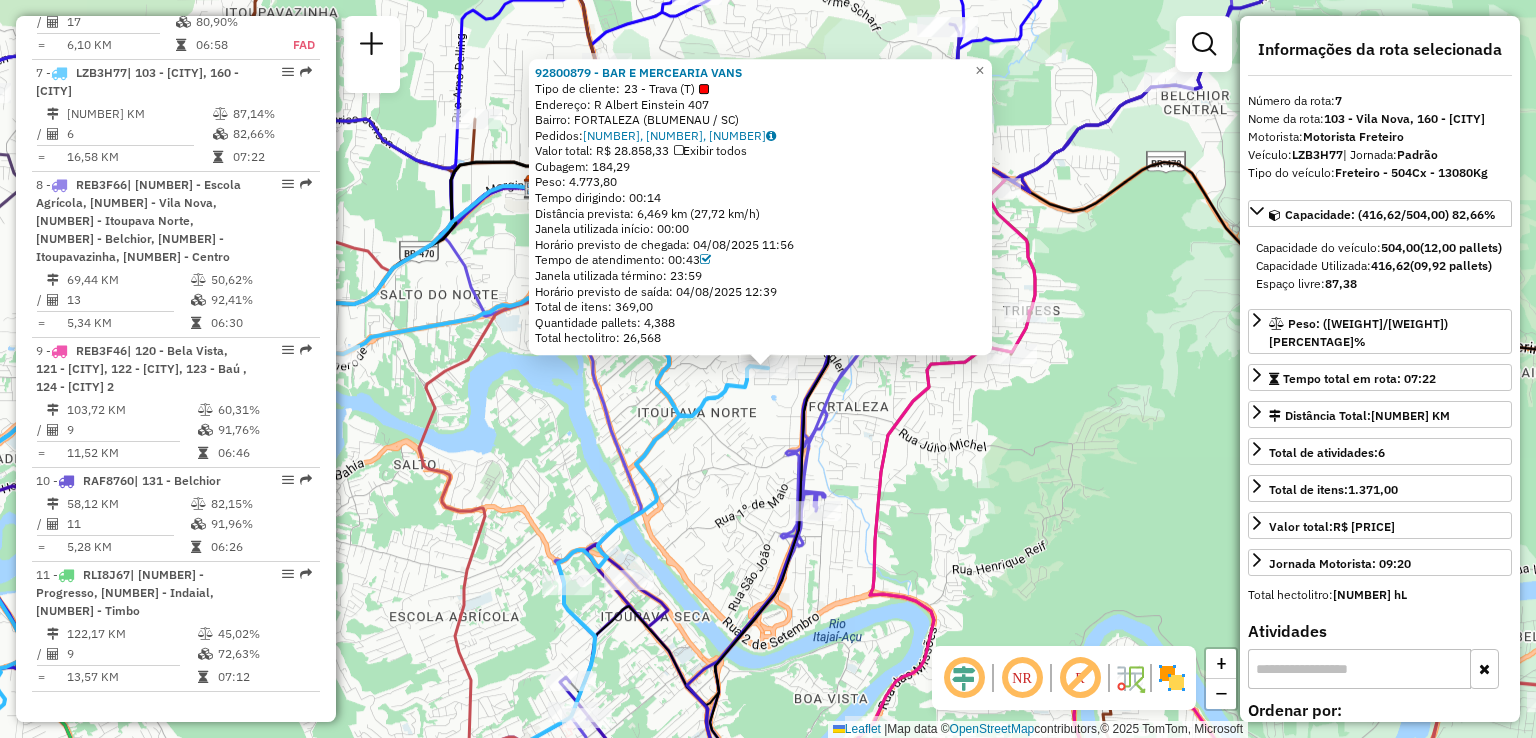 scroll, scrollTop: 1584, scrollLeft: 0, axis: vertical 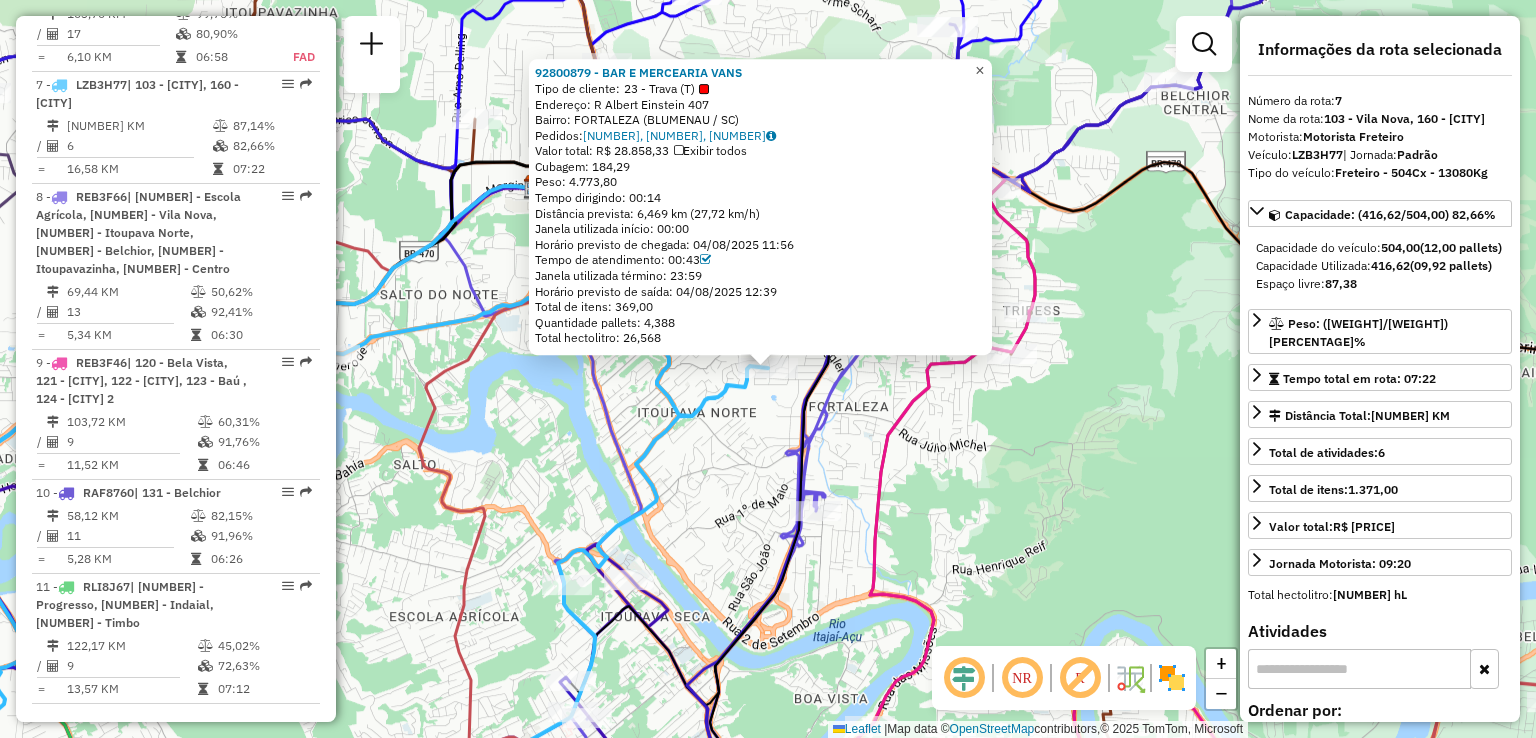 click on "×" 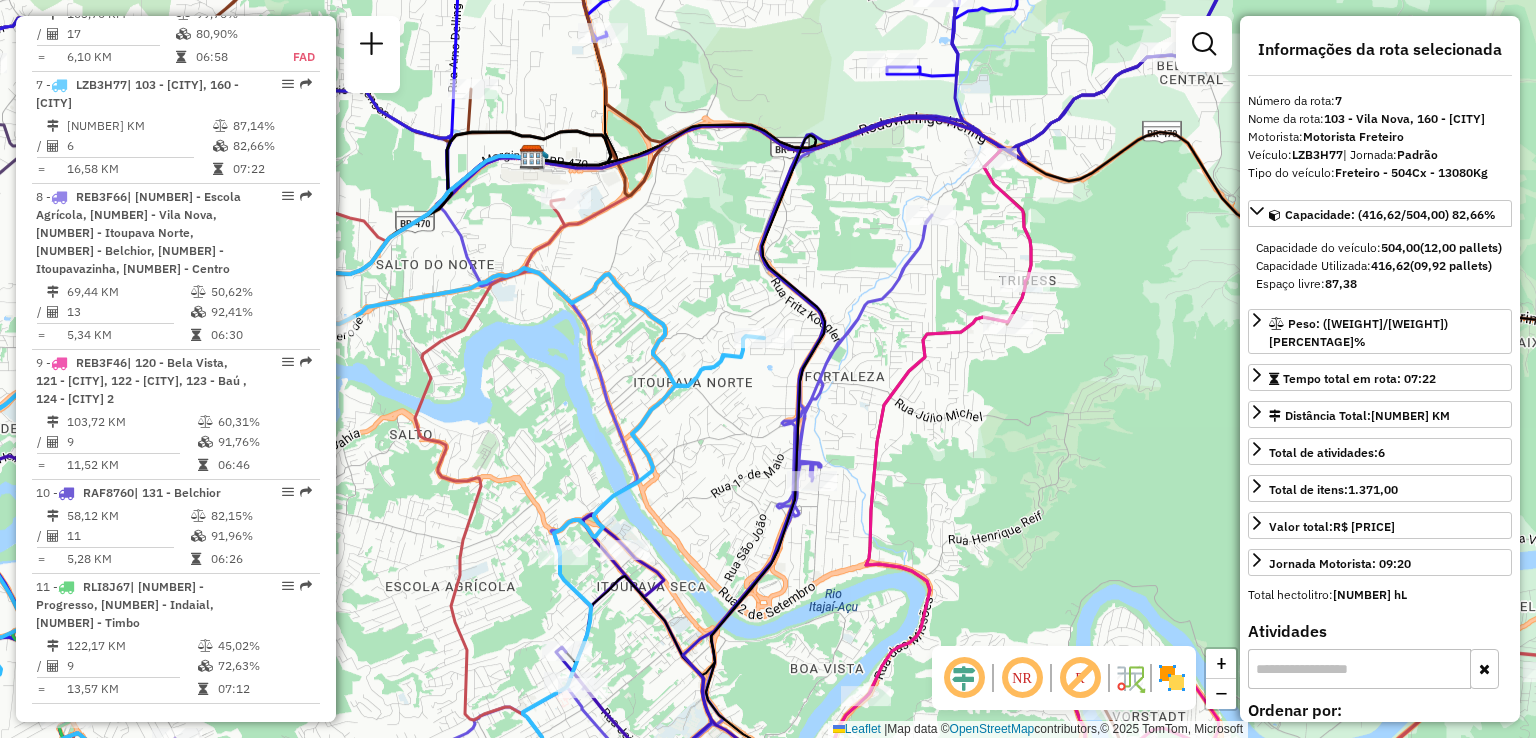 drag, startPoint x: 888, startPoint y: 414, endPoint x: 862, endPoint y: 299, distance: 117.902504 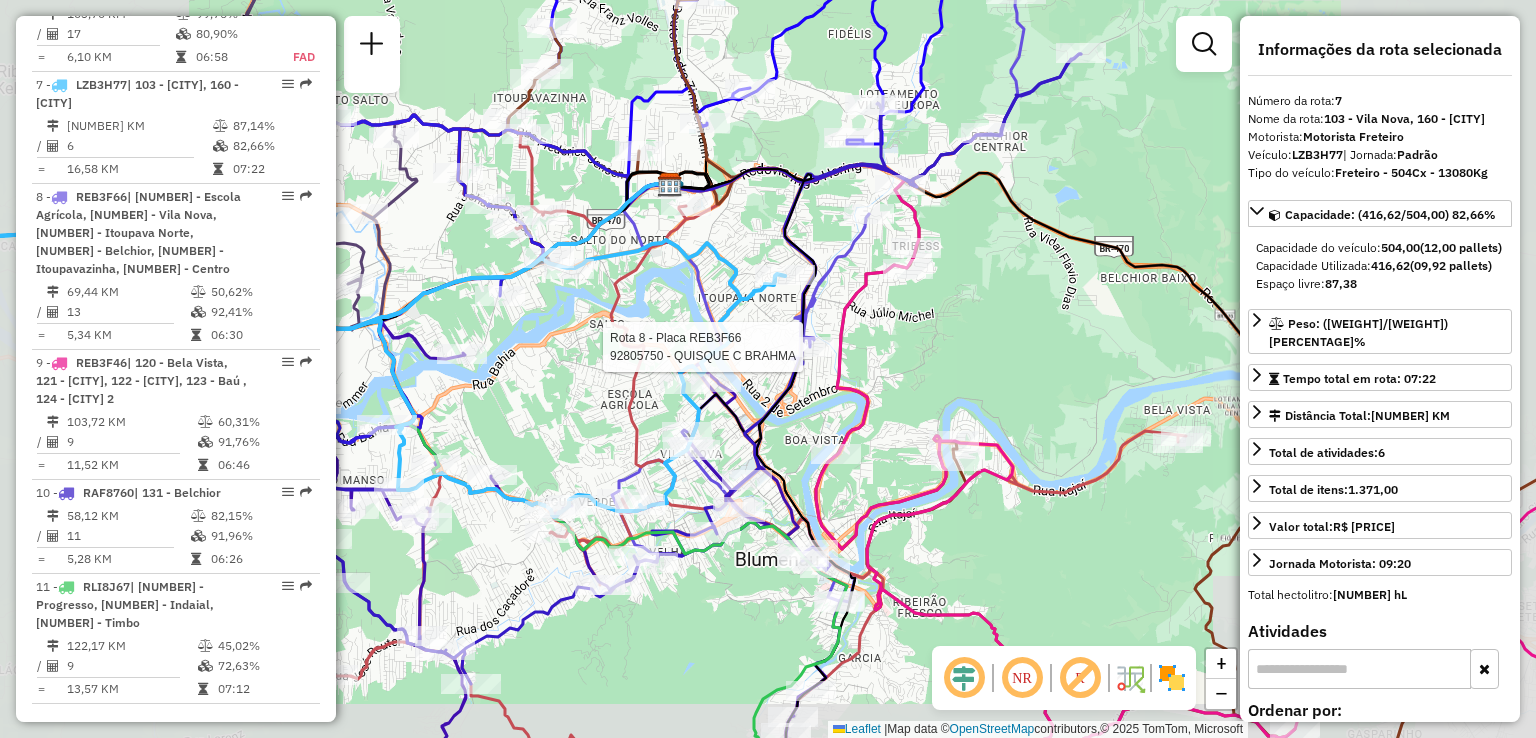 drag, startPoint x: 817, startPoint y: 361, endPoint x: 812, endPoint y: 331, distance: 30.413813 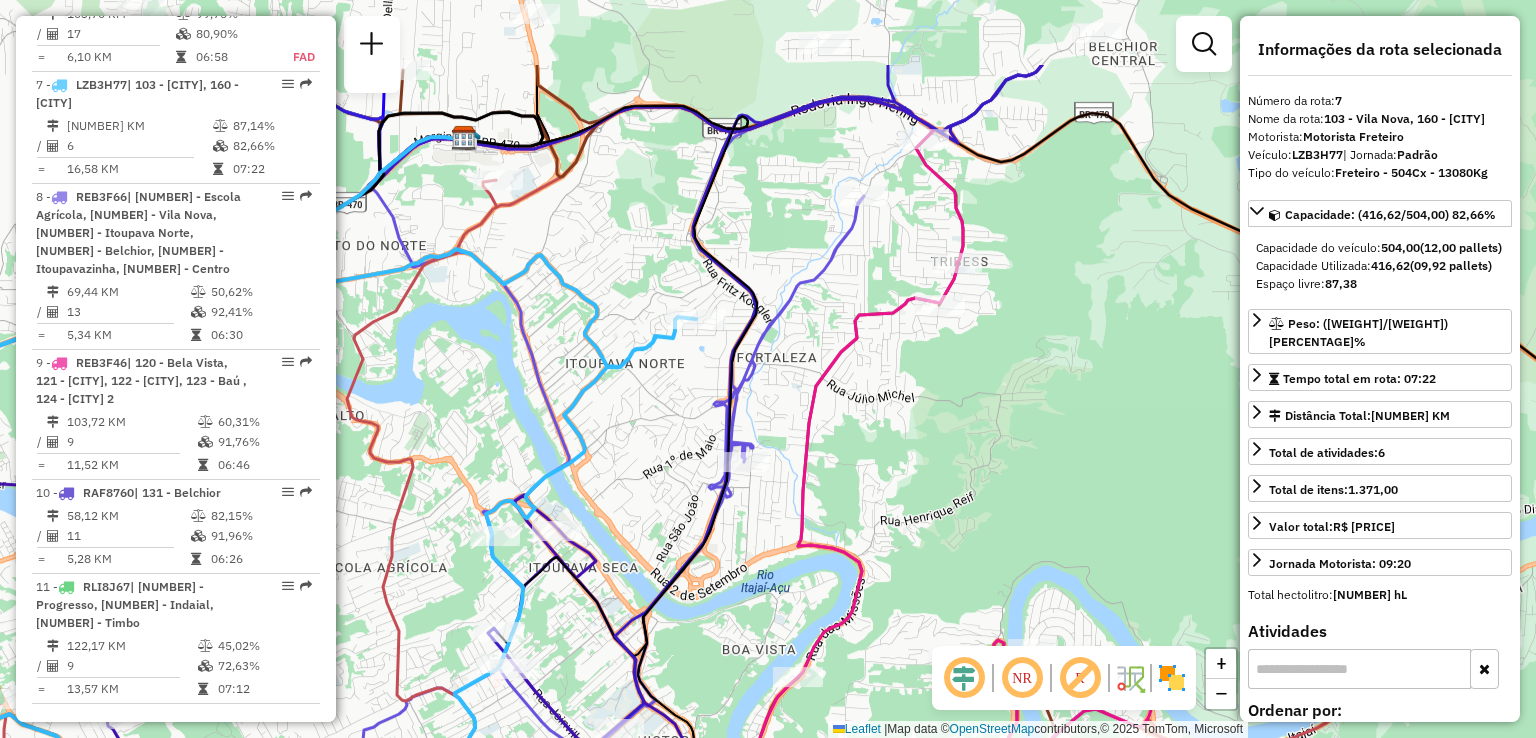 drag, startPoint x: 945, startPoint y: 306, endPoint x: 852, endPoint y: 475, distance: 192.89894 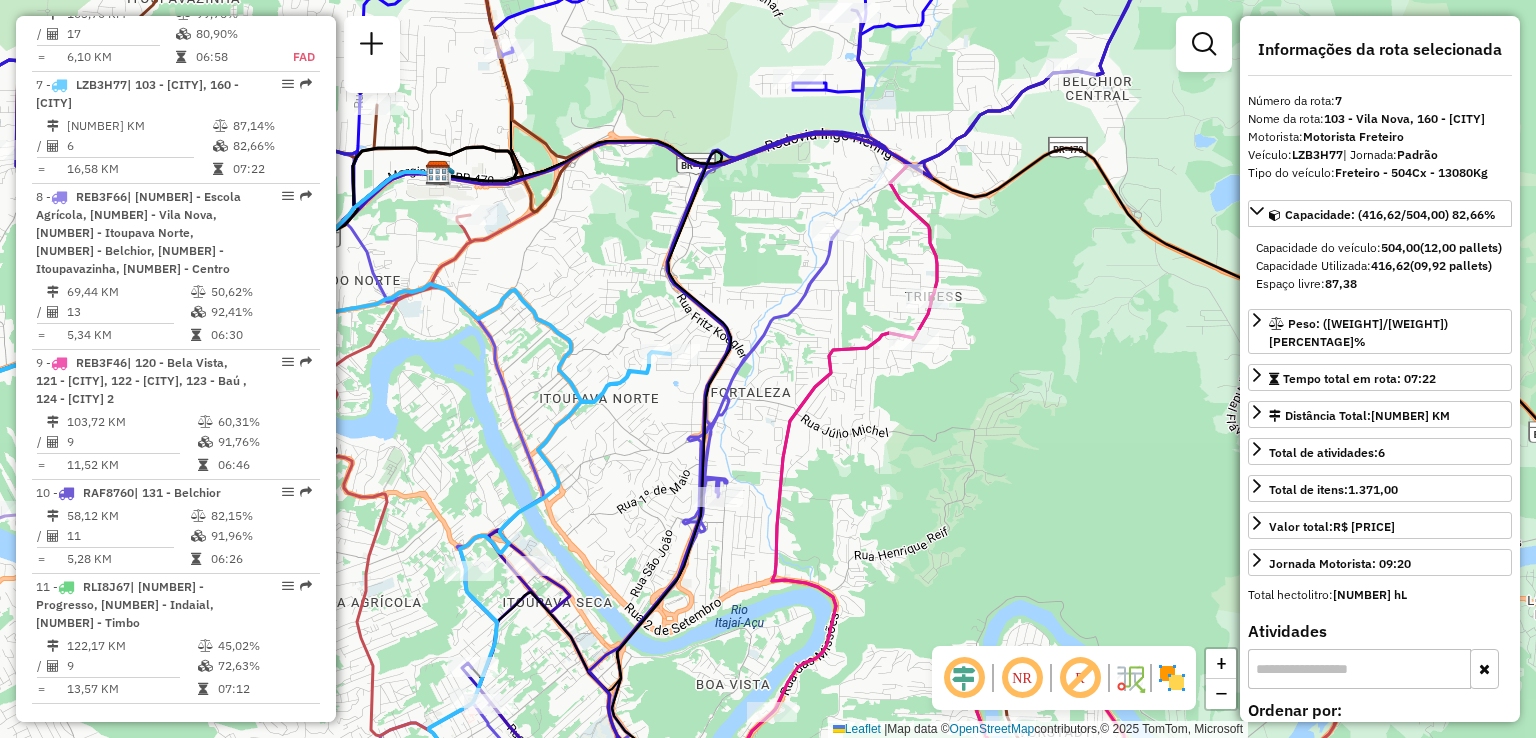 drag, startPoint x: 796, startPoint y: 393, endPoint x: 862, endPoint y: 374, distance: 68.68042 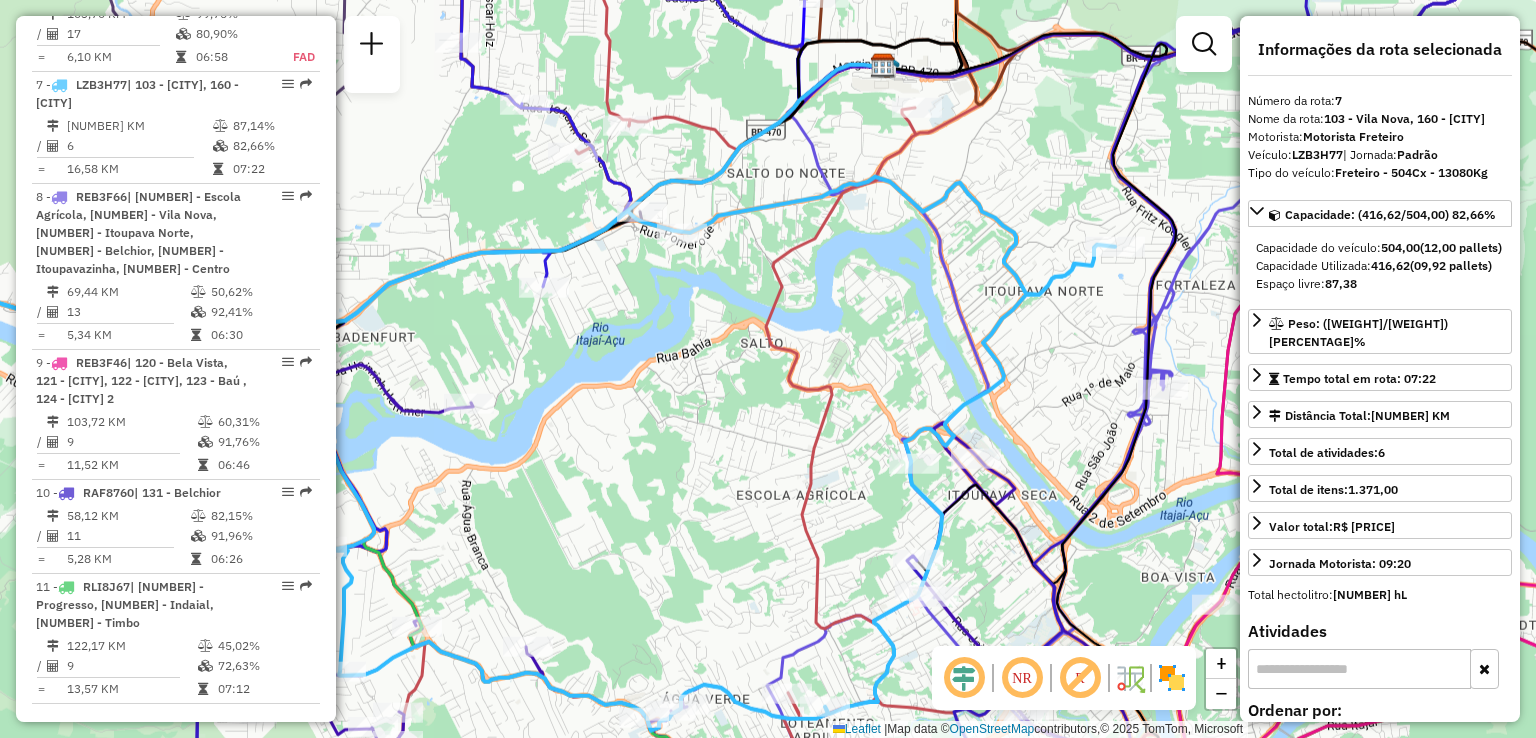 drag, startPoint x: 811, startPoint y: 382, endPoint x: 638, endPoint y: 401, distance: 174.04022 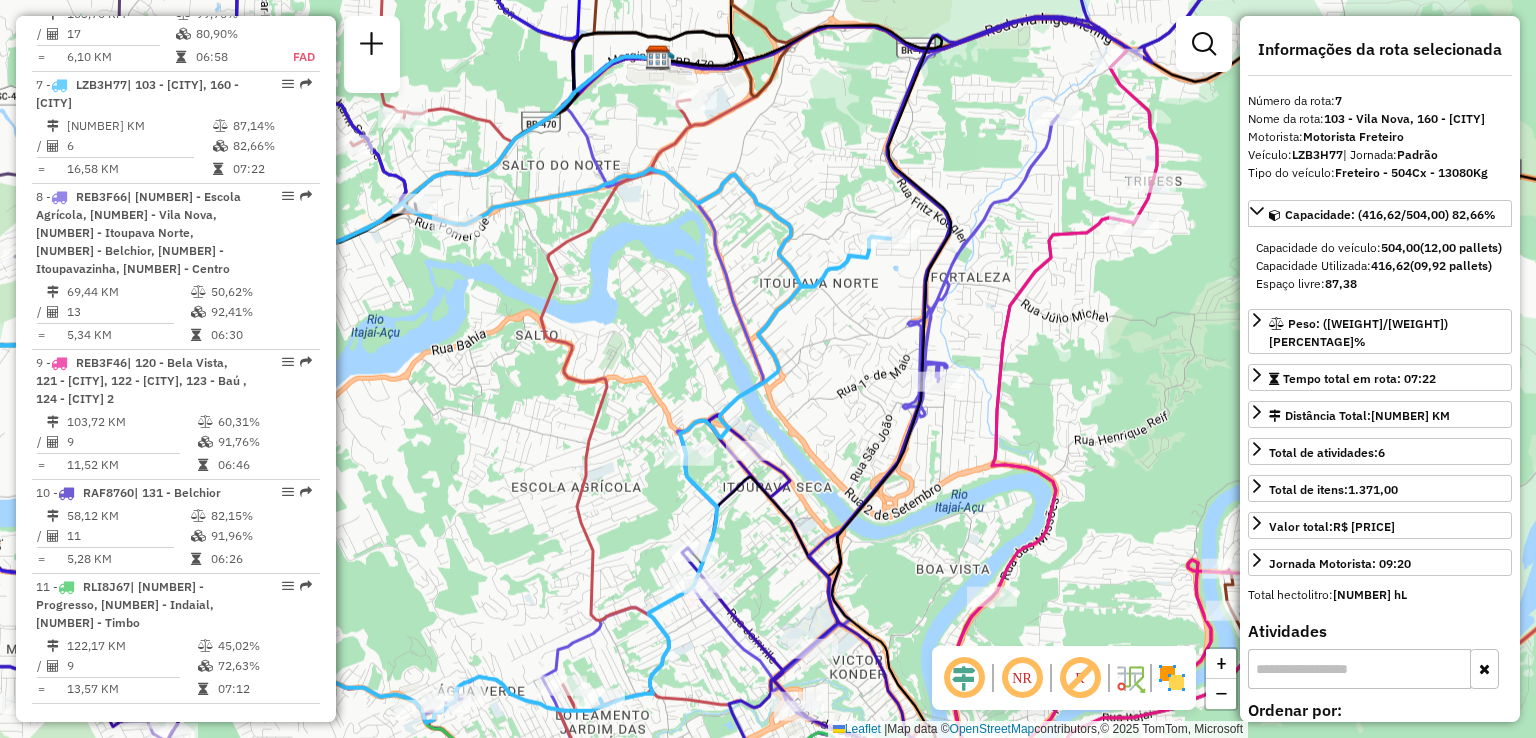 drag, startPoint x: 629, startPoint y: 381, endPoint x: 599, endPoint y: 377, distance: 30.265491 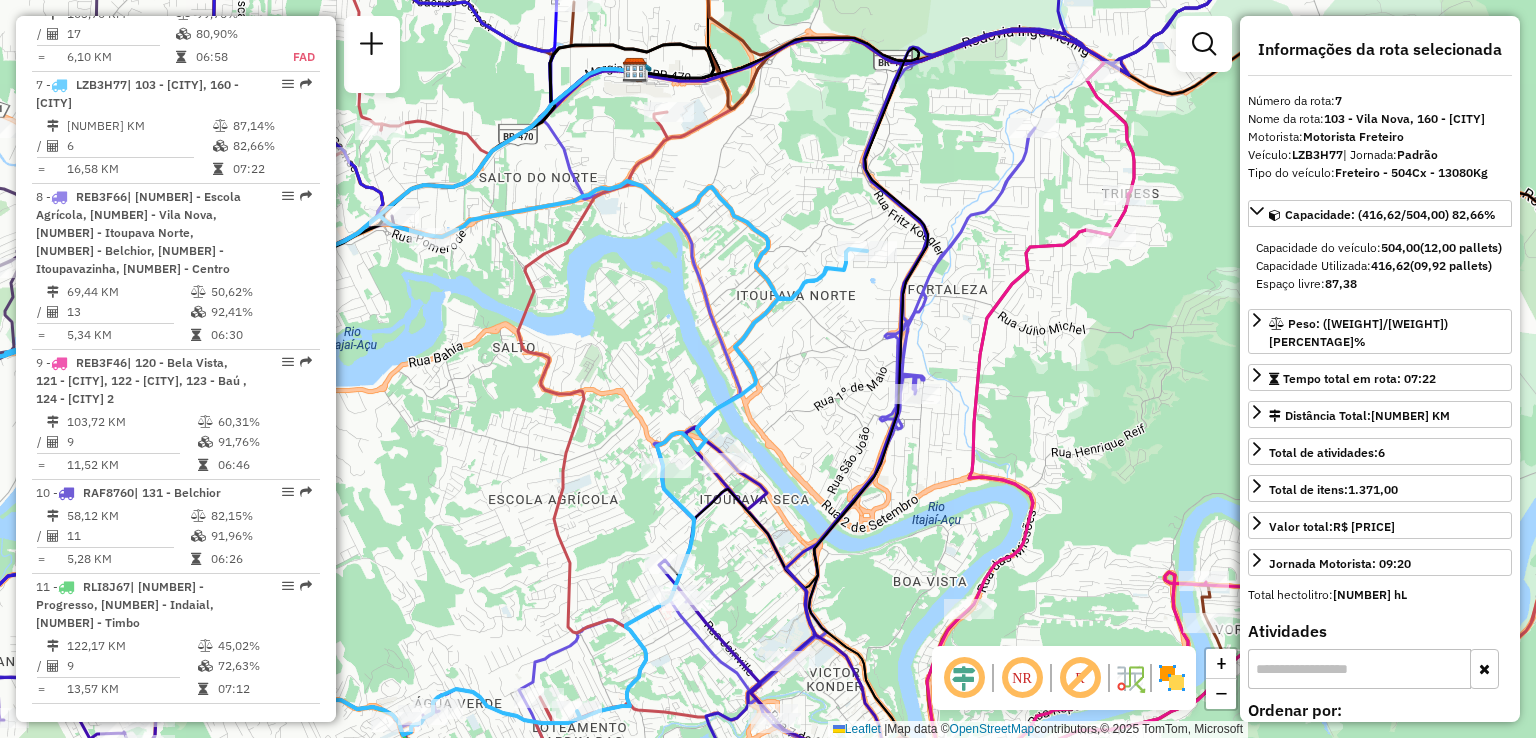drag, startPoint x: 959, startPoint y: 321, endPoint x: 977, endPoint y: 432, distance: 112.44999 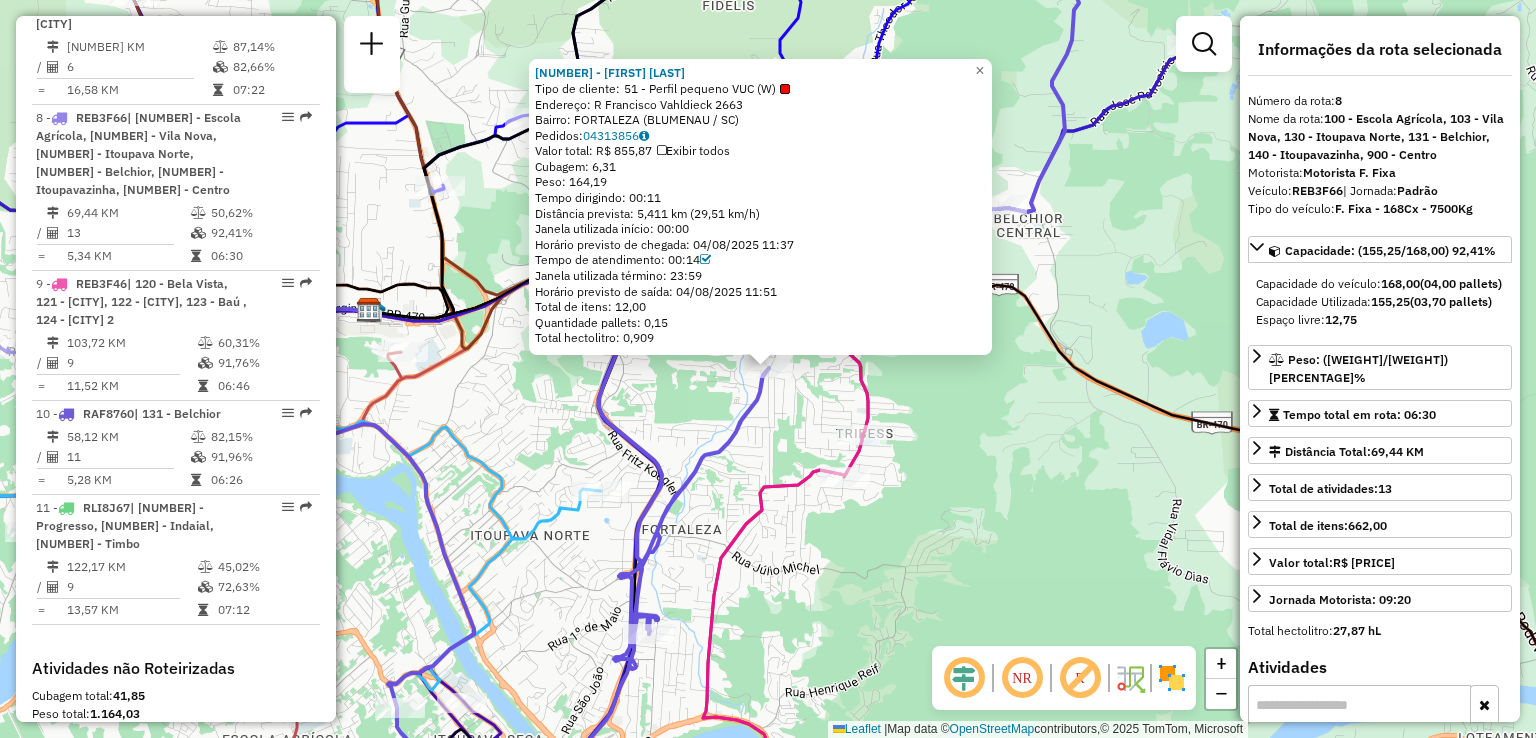 scroll, scrollTop: 1696, scrollLeft: 0, axis: vertical 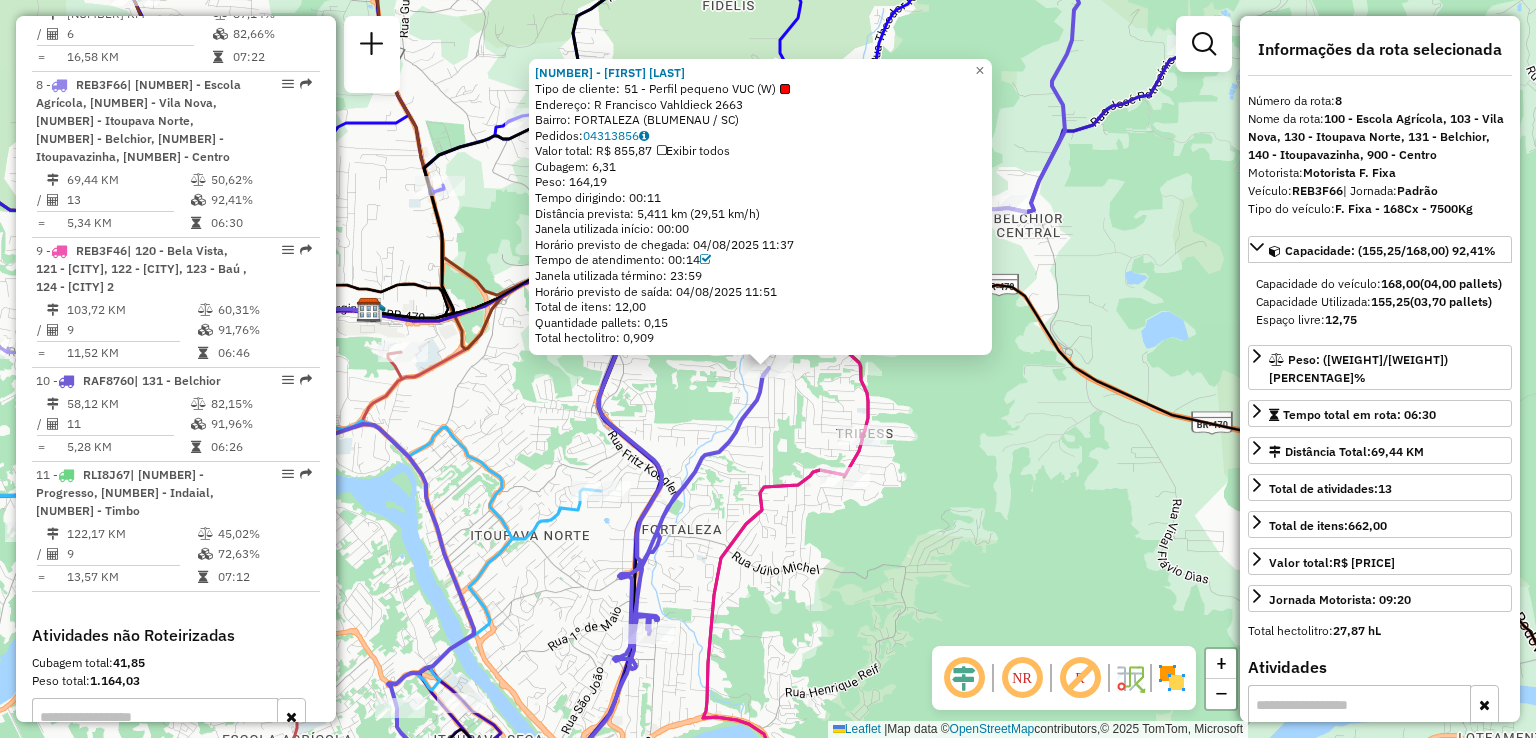 drag, startPoint x: 1041, startPoint y: 473, endPoint x: 1072, endPoint y: 309, distance: 166.90416 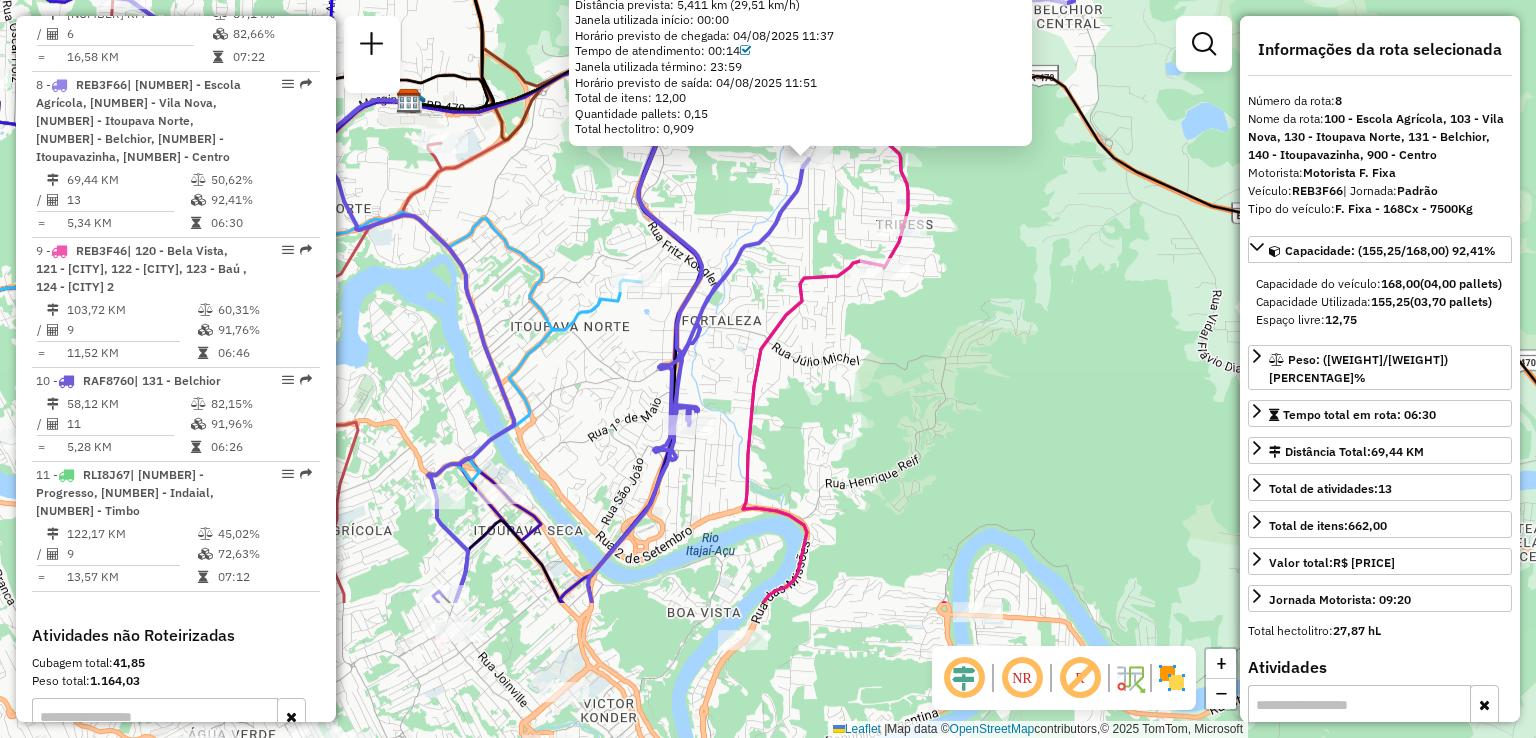 drag, startPoint x: 1040, startPoint y: 381, endPoint x: 1048, endPoint y: 314, distance: 67.47592 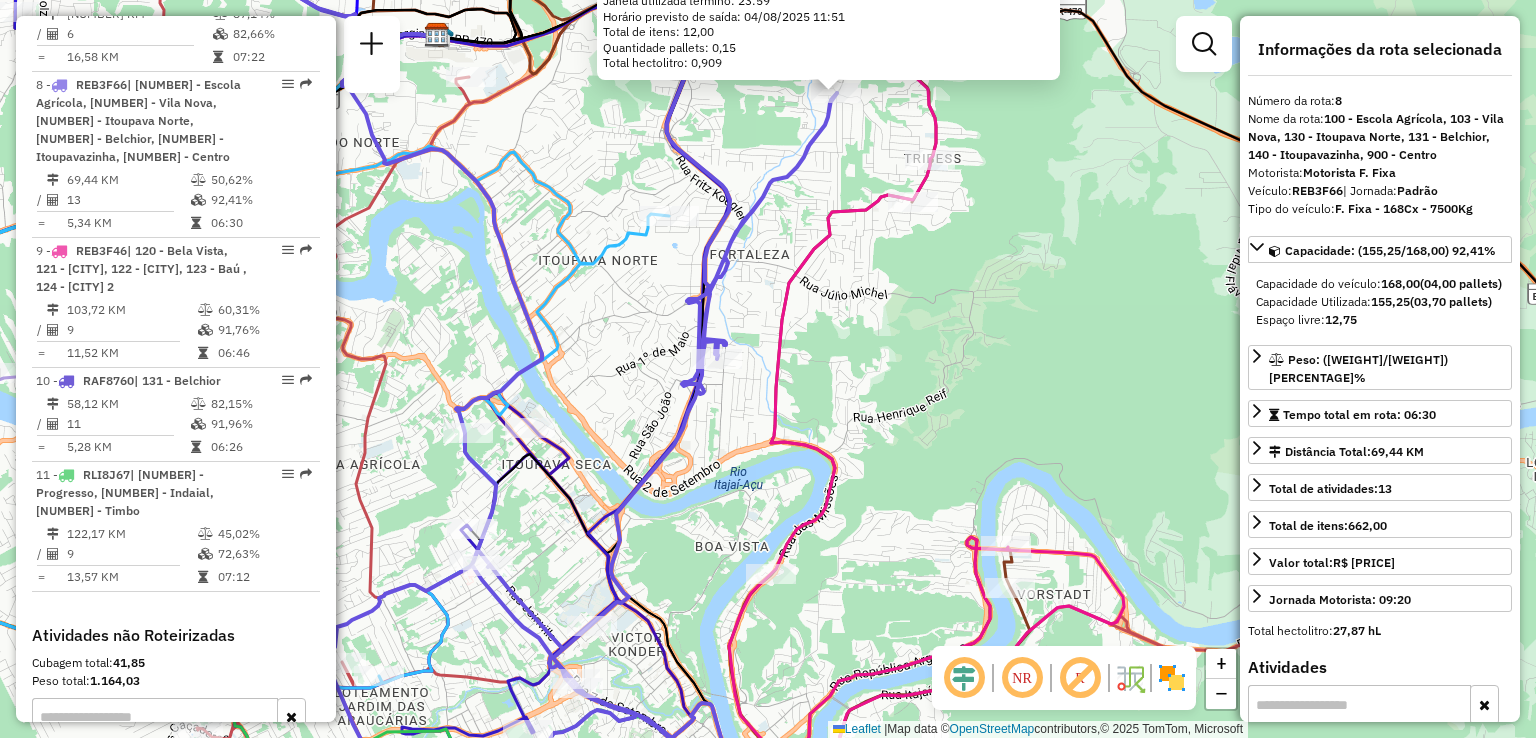 drag, startPoint x: 997, startPoint y: 393, endPoint x: 1036, endPoint y: 396, distance: 39.115215 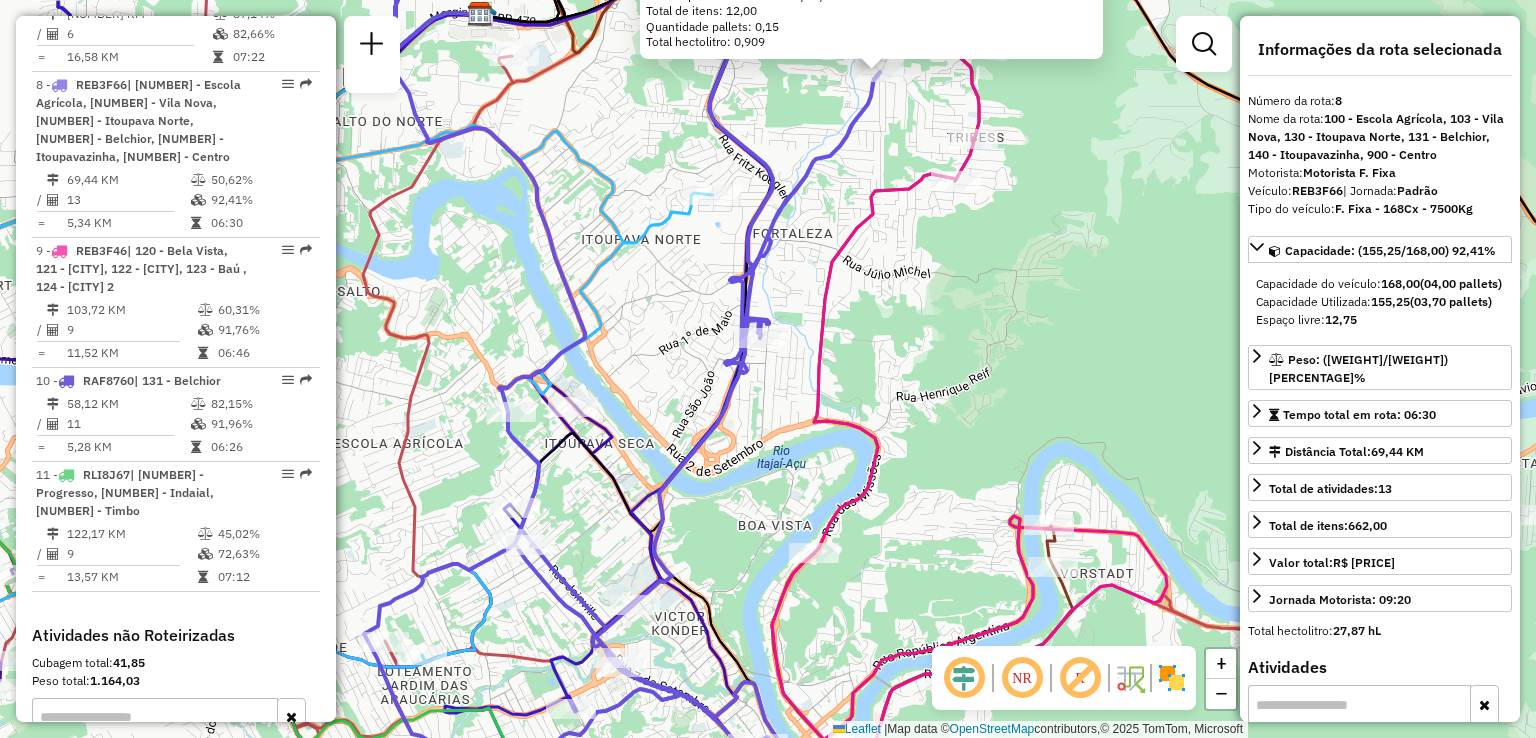 drag, startPoint x: 703, startPoint y: 337, endPoint x: 718, endPoint y: 279, distance: 59.908264 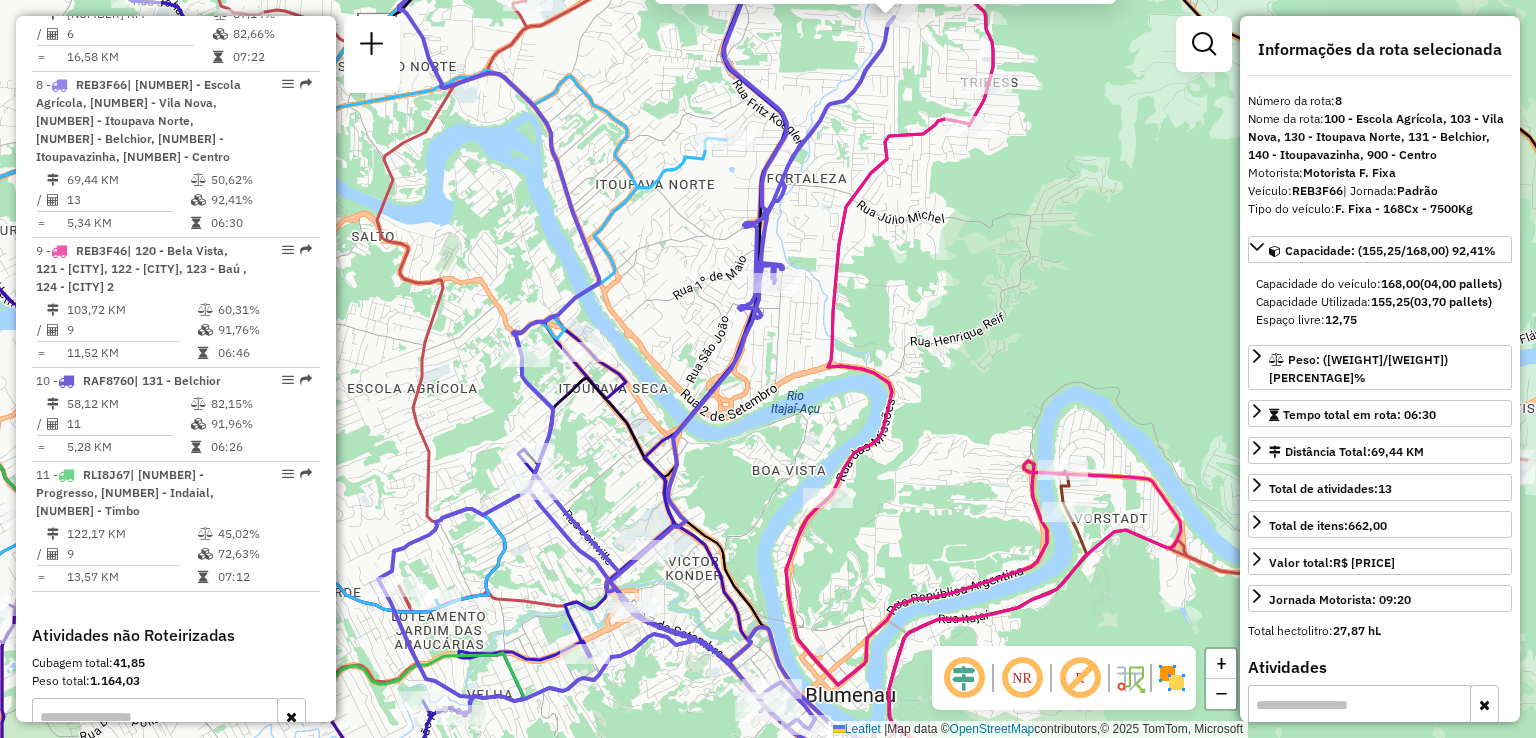 drag, startPoint x: 664, startPoint y: 353, endPoint x: 684, endPoint y: 313, distance: 44.72136 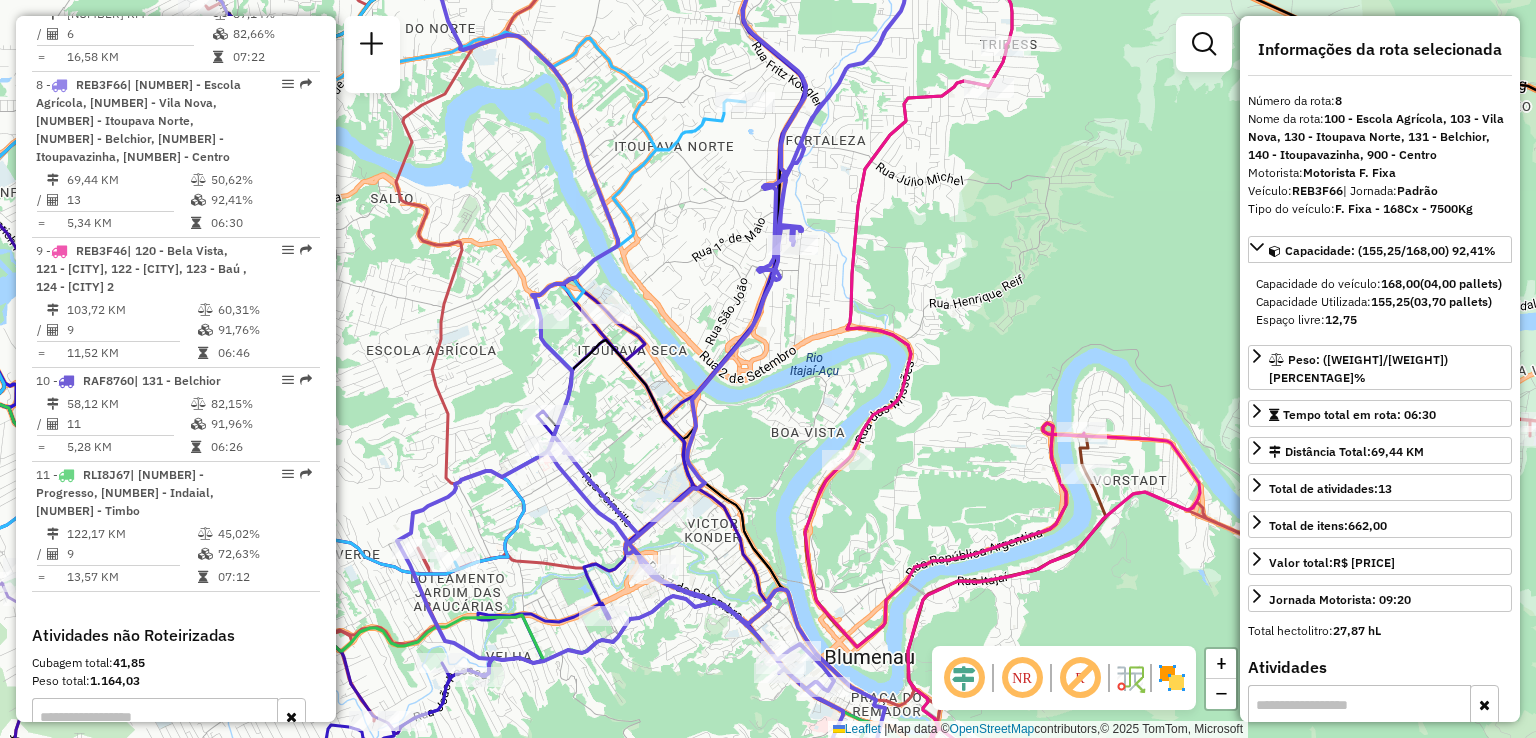 drag, startPoint x: 678, startPoint y: 322, endPoint x: 704, endPoint y: 308, distance: 29.529646 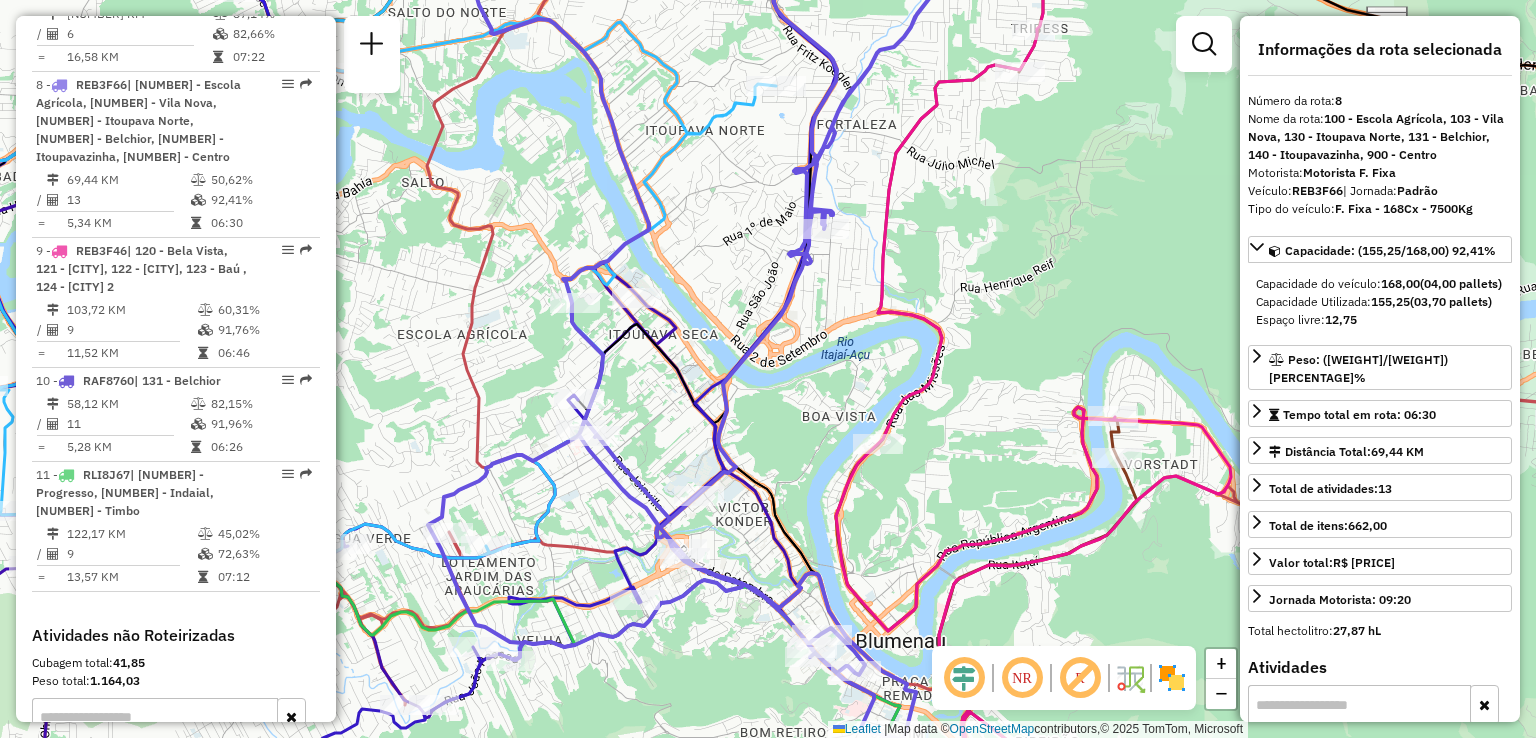 click 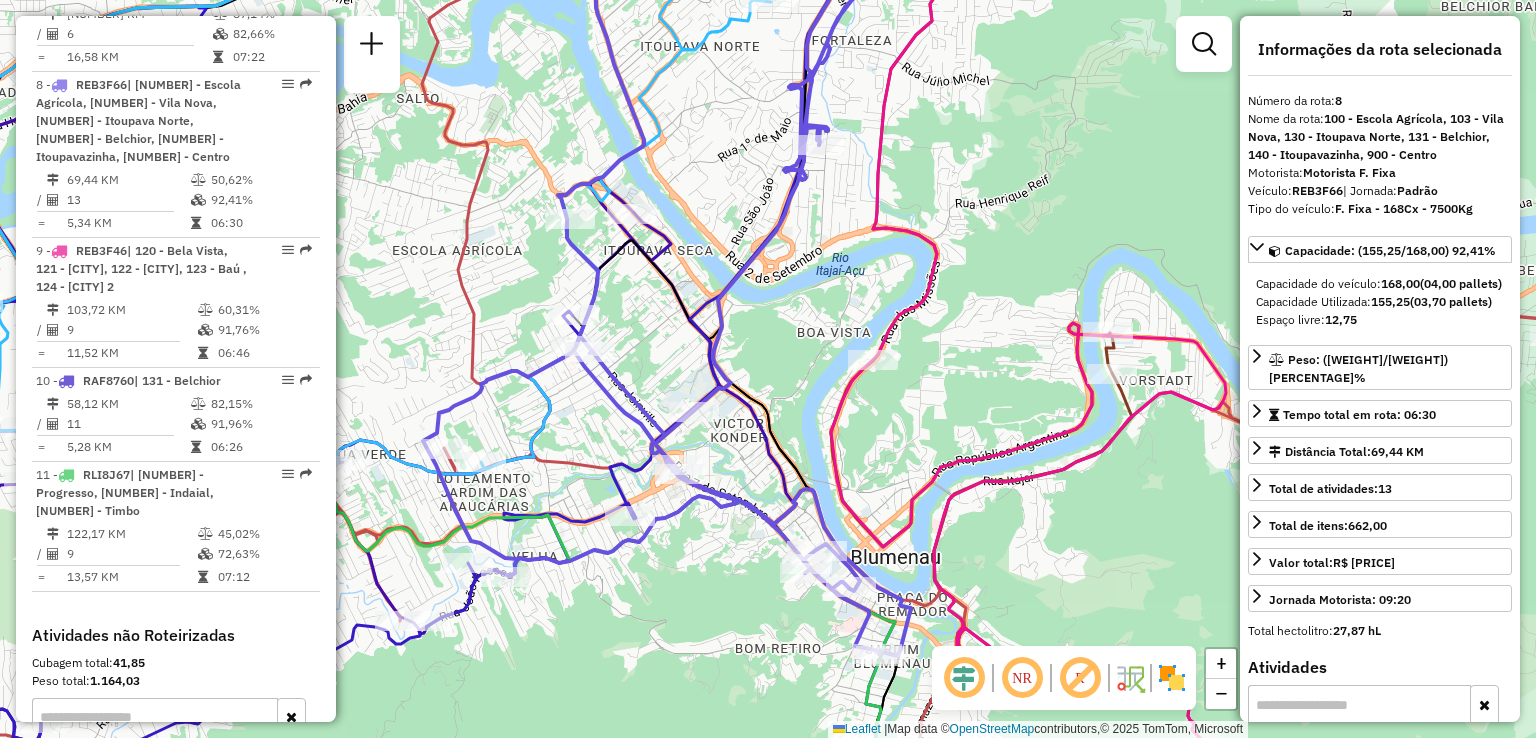 drag, startPoint x: 809, startPoint y: 376, endPoint x: 712, endPoint y: 379, distance: 97.04638 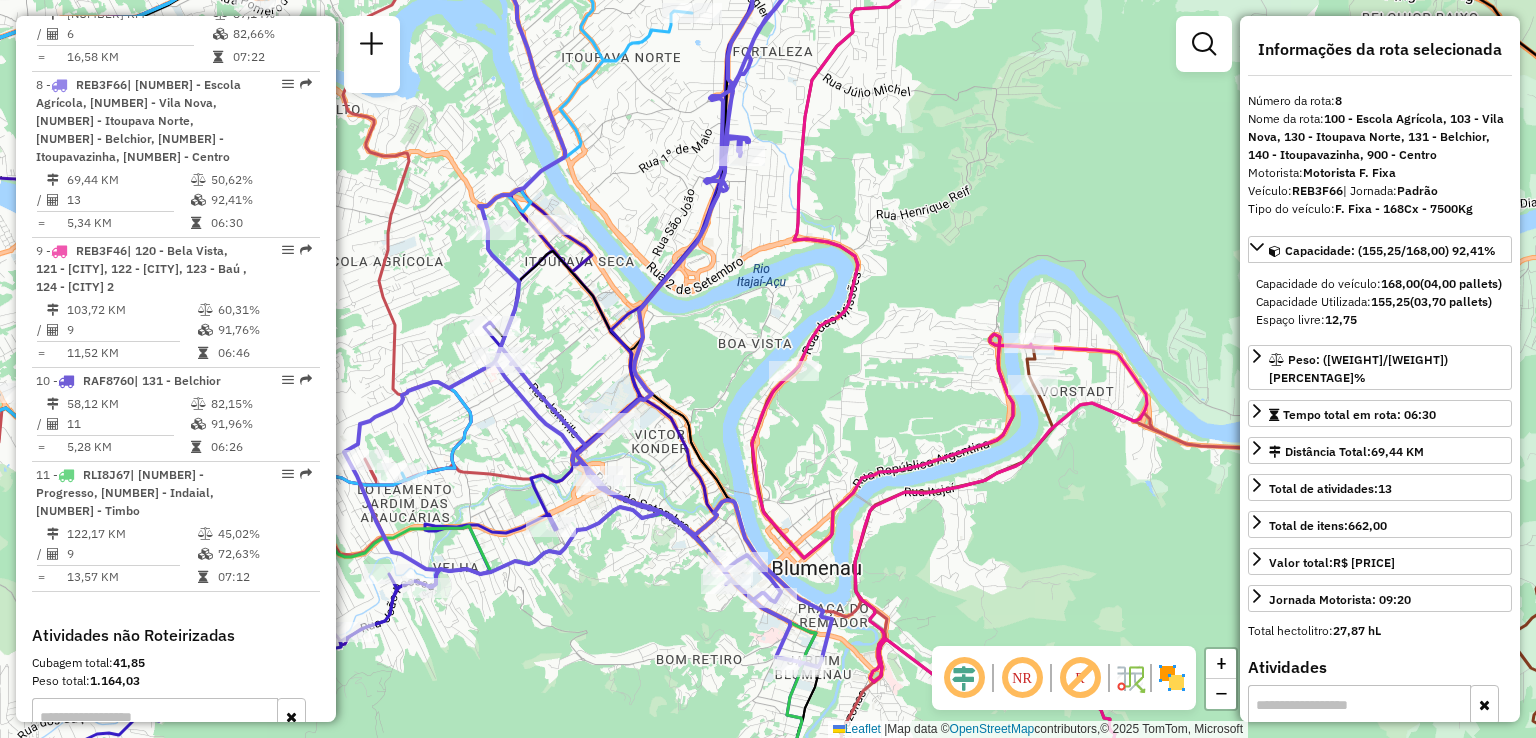 drag, startPoint x: 832, startPoint y: 458, endPoint x: 803, endPoint y: 601, distance: 145.91093 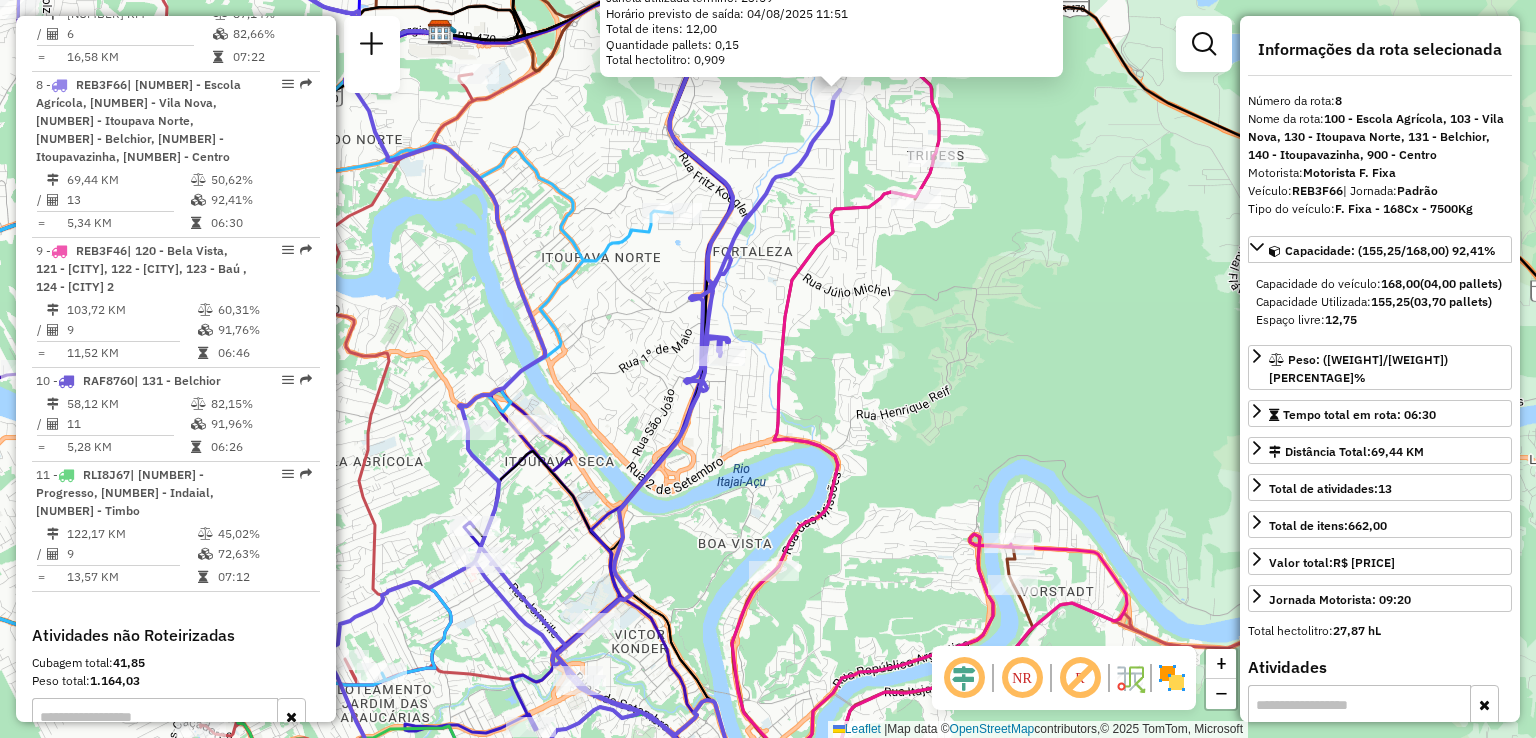 drag, startPoint x: 859, startPoint y: 479, endPoint x: 860, endPoint y: 561, distance: 82.006096 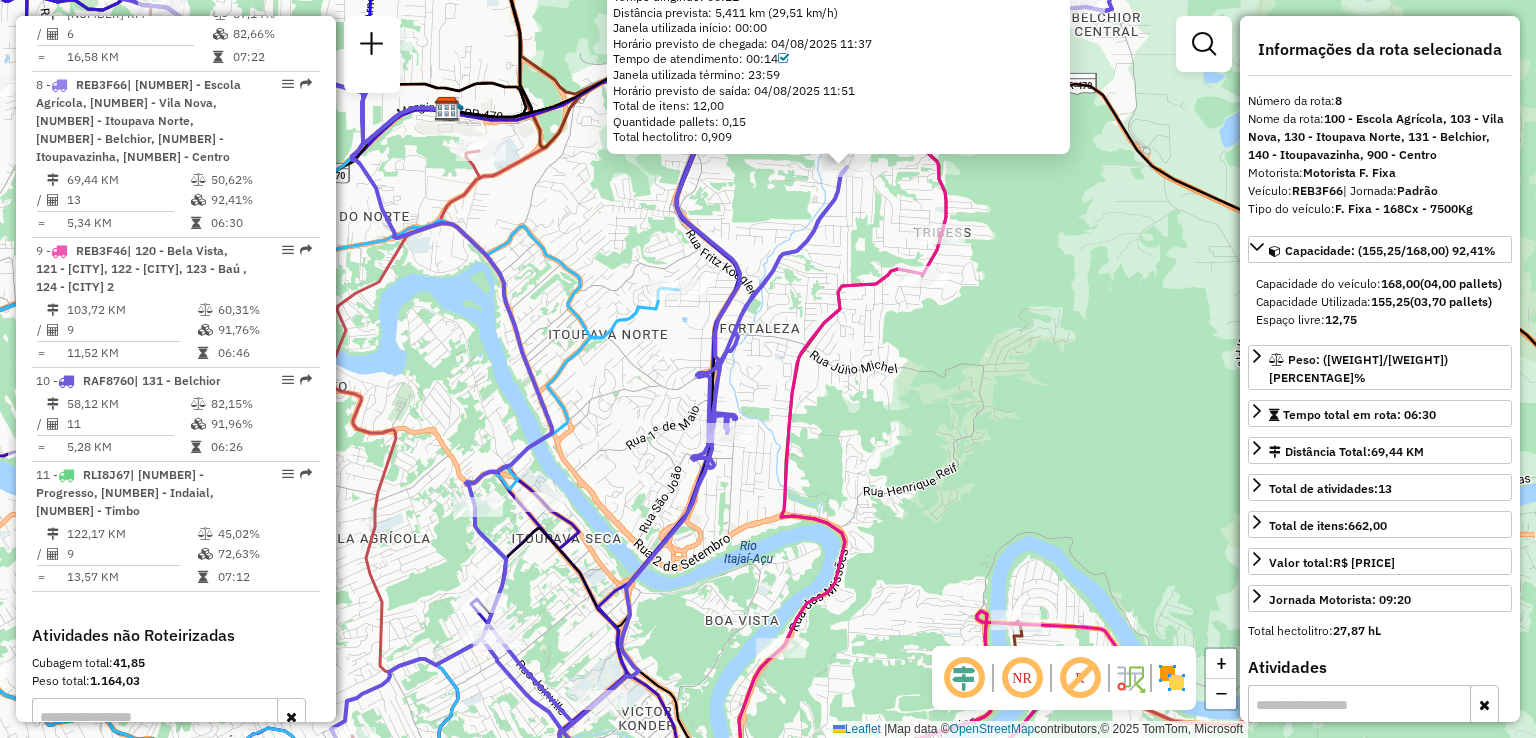 drag, startPoint x: 854, startPoint y: 489, endPoint x: 900, endPoint y: 425, distance: 78.81624 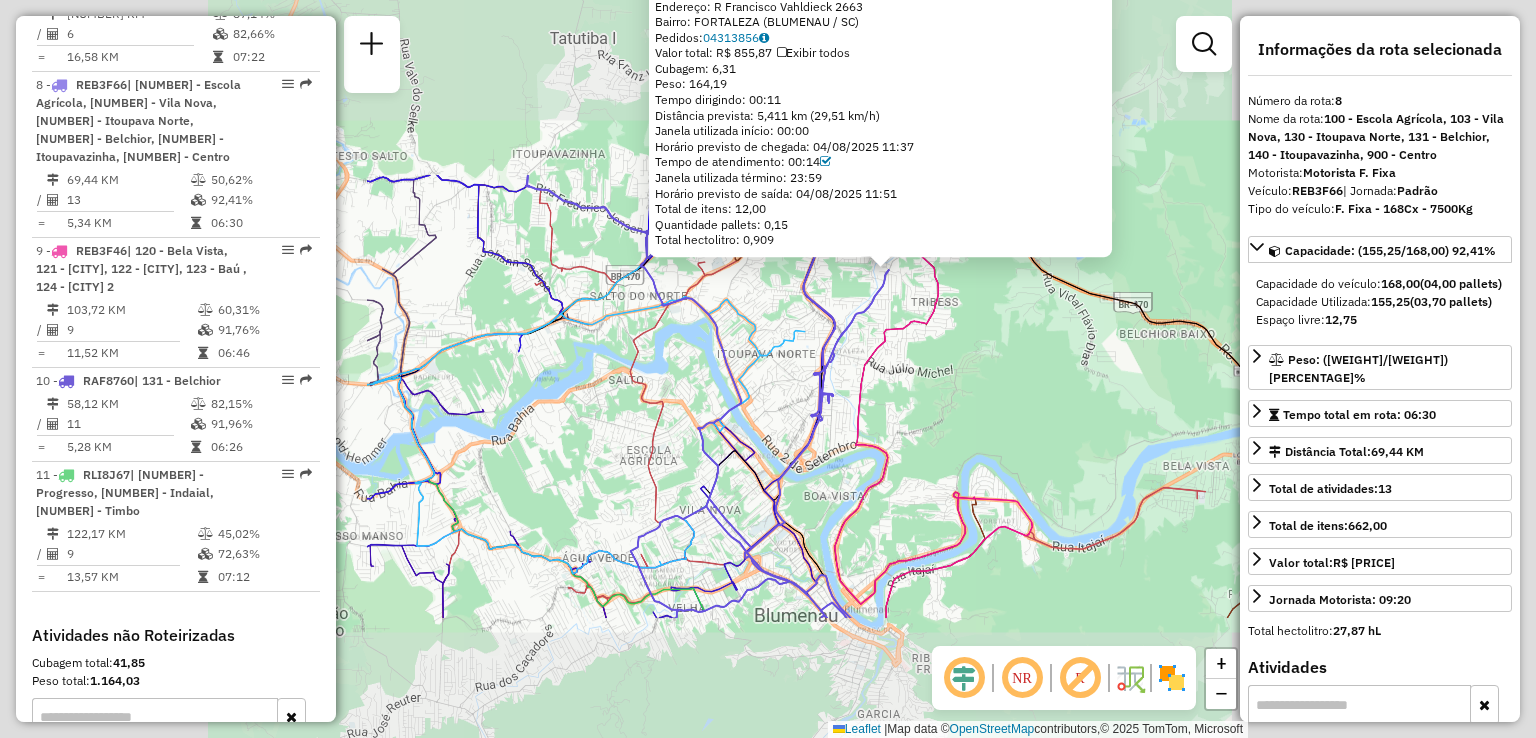 click 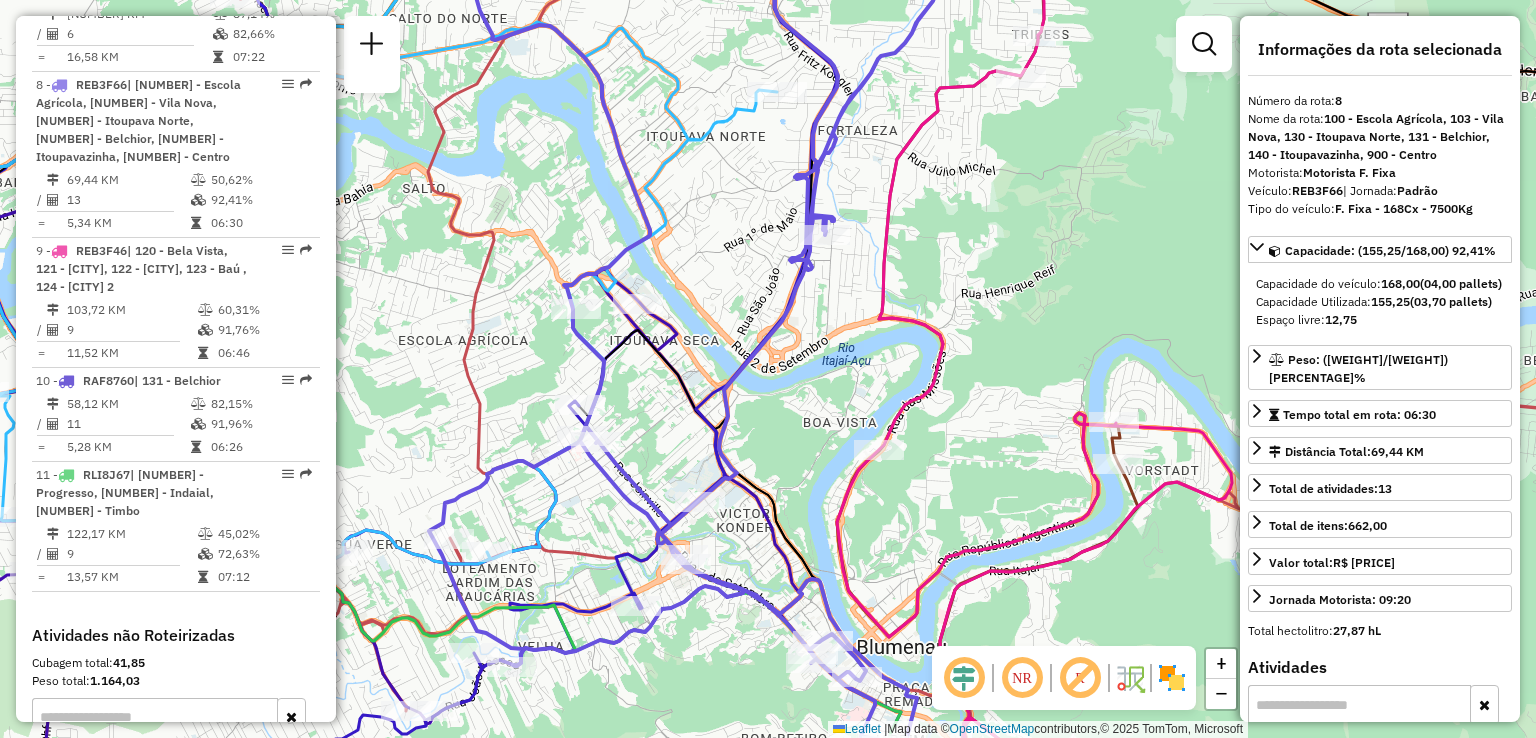 drag, startPoint x: 947, startPoint y: 478, endPoint x: 996, endPoint y: 422, distance: 74.41102 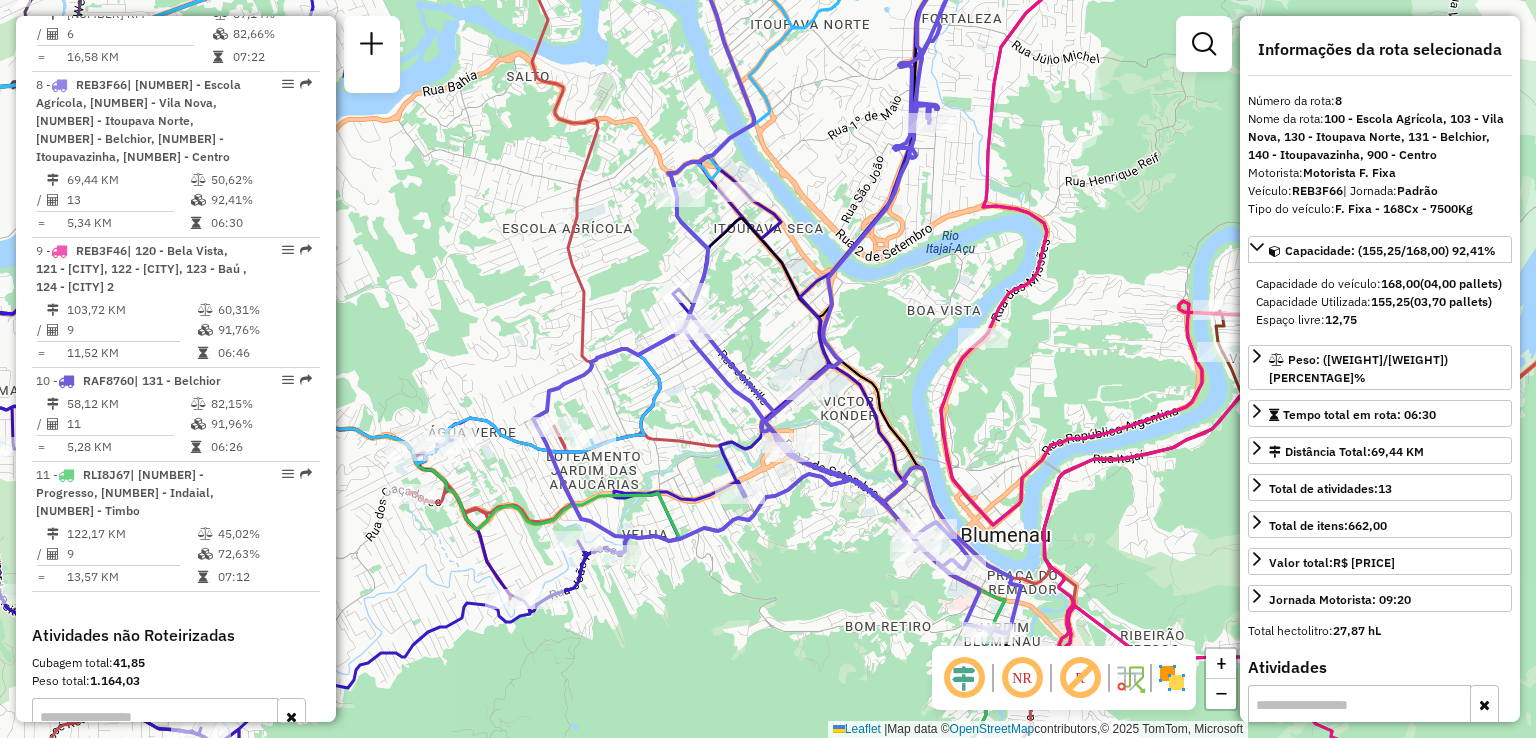 drag, startPoint x: 950, startPoint y: 409, endPoint x: 945, endPoint y: 370, distance: 39.319206 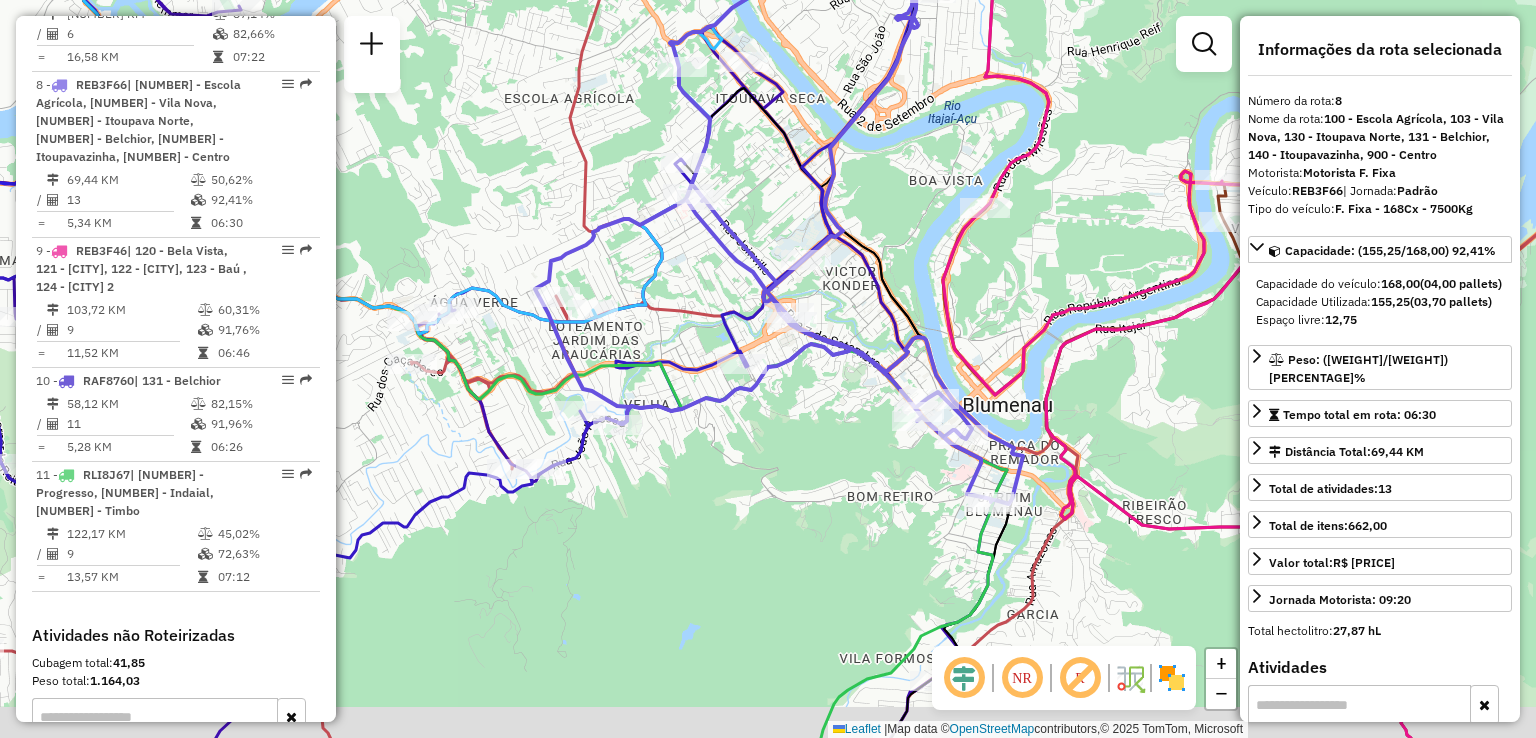 drag, startPoint x: 819, startPoint y: 477, endPoint x: 808, endPoint y: 365, distance: 112.53888 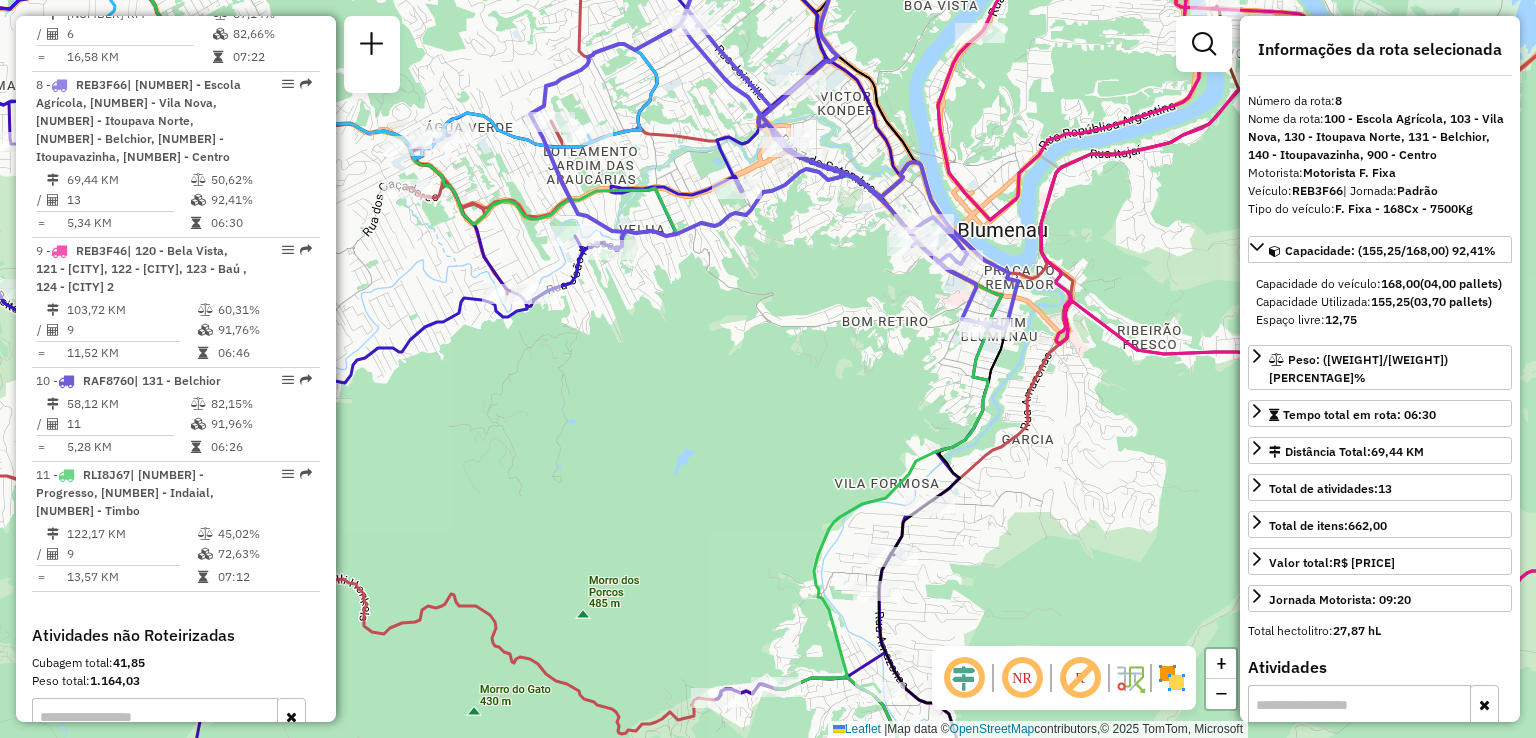 click on "92807806 - EDUARDO  KASULKE  Tipo de cliente:   51 - Perfil pequeno VUC (W)   Endereço: R   Francisco Vahldieck           2663   Bairro: FORTALEZA ([CITY] / [STATE])   Pedidos:  04313856   Valor total: R$ 855,87   Exibir todos   Cubagem: 6,31  Peso: 164,19  Tempo dirigindo: 00:11   Distância prevista: 5,411 km (29,51 km/h)   Janela utilizada início: 00:00   Horário previsto de chegada: 04/08/2025 11:37   Tempo de atendimento: 00:14   Janela utilizada término: 23:59   Horário previsto de saída: 04/08/2025 11:51   Total de itens: 12,00   Quantidade pallets: 0,15   Total hectolitro: 0,909  × Janela de atendimento Grade de atendimento Capacidade Transportadoras Veículos Cliente Pedidos  Rotas Selecione os dias de semana para filtrar as janelas de atendimento  Seg   Ter   Qua   Qui   Sex   Sáb   Dom  Informe o período da janela de atendimento: De: Até:  Filtrar exatamente a janela do cliente  Considerar janela de atendimento padrão  Selecione os dias de semana para filtrar as grades de atendimento  Seg" 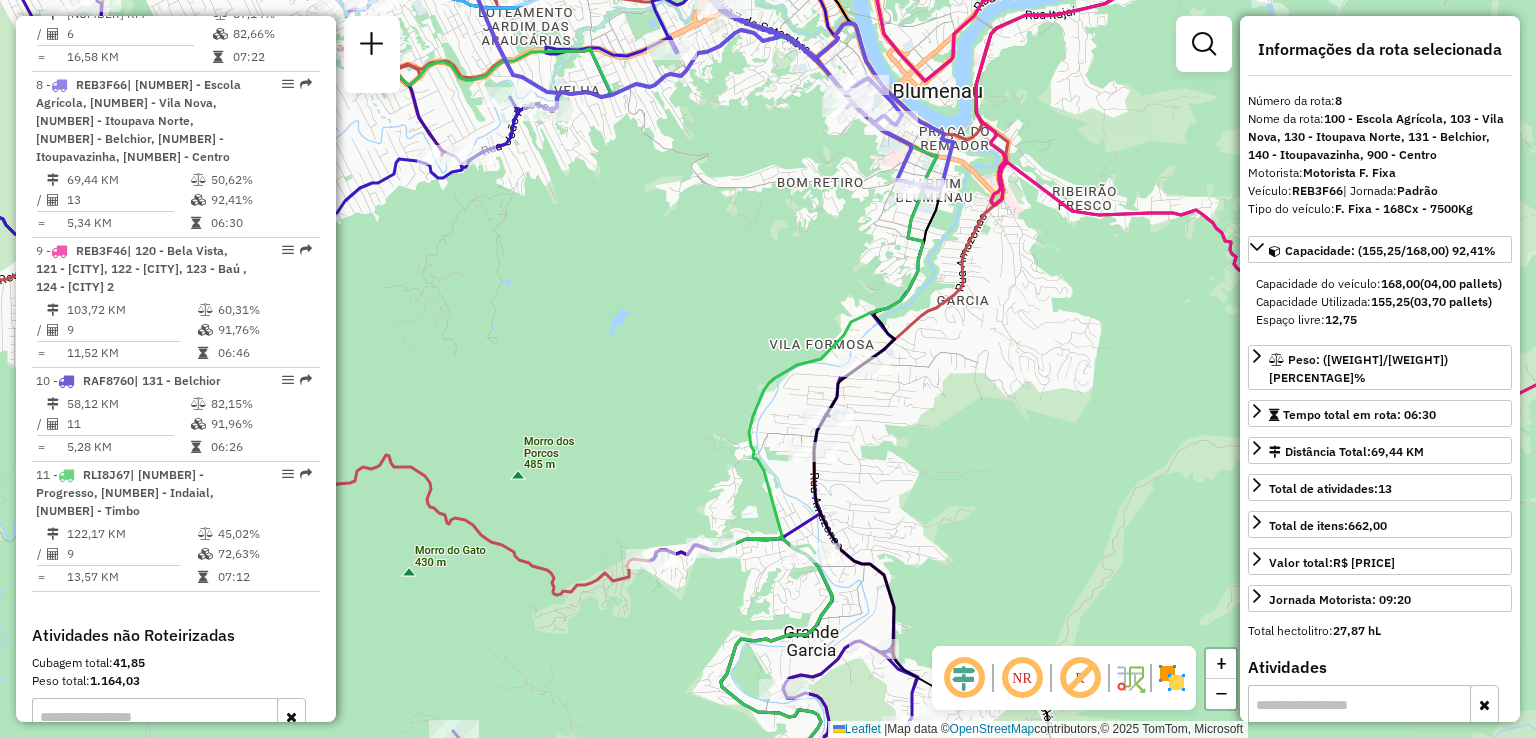 drag, startPoint x: 696, startPoint y: 397, endPoint x: 605, endPoint y: 233, distance: 187.55533 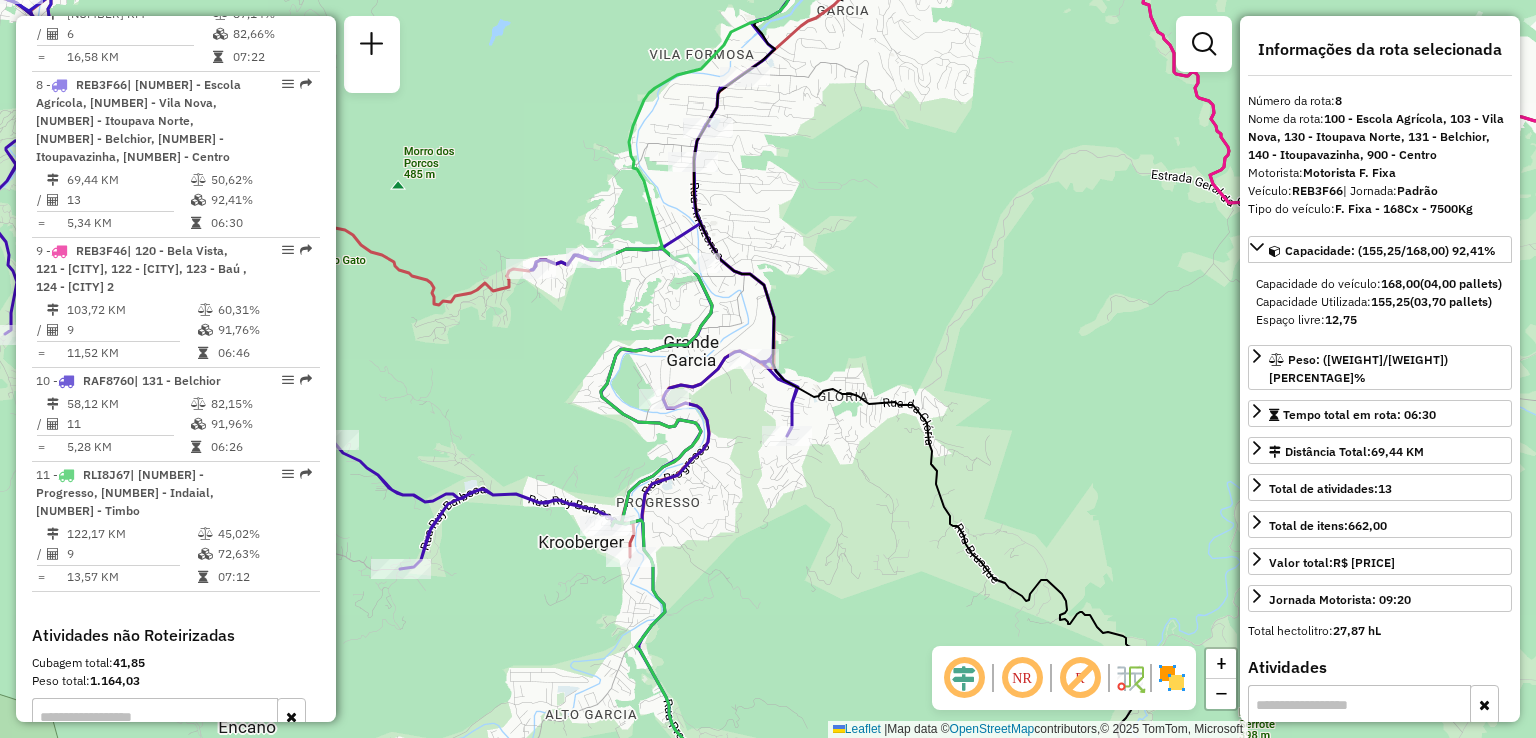 drag, startPoint x: 840, startPoint y: 374, endPoint x: 860, endPoint y: 355, distance: 27.58623 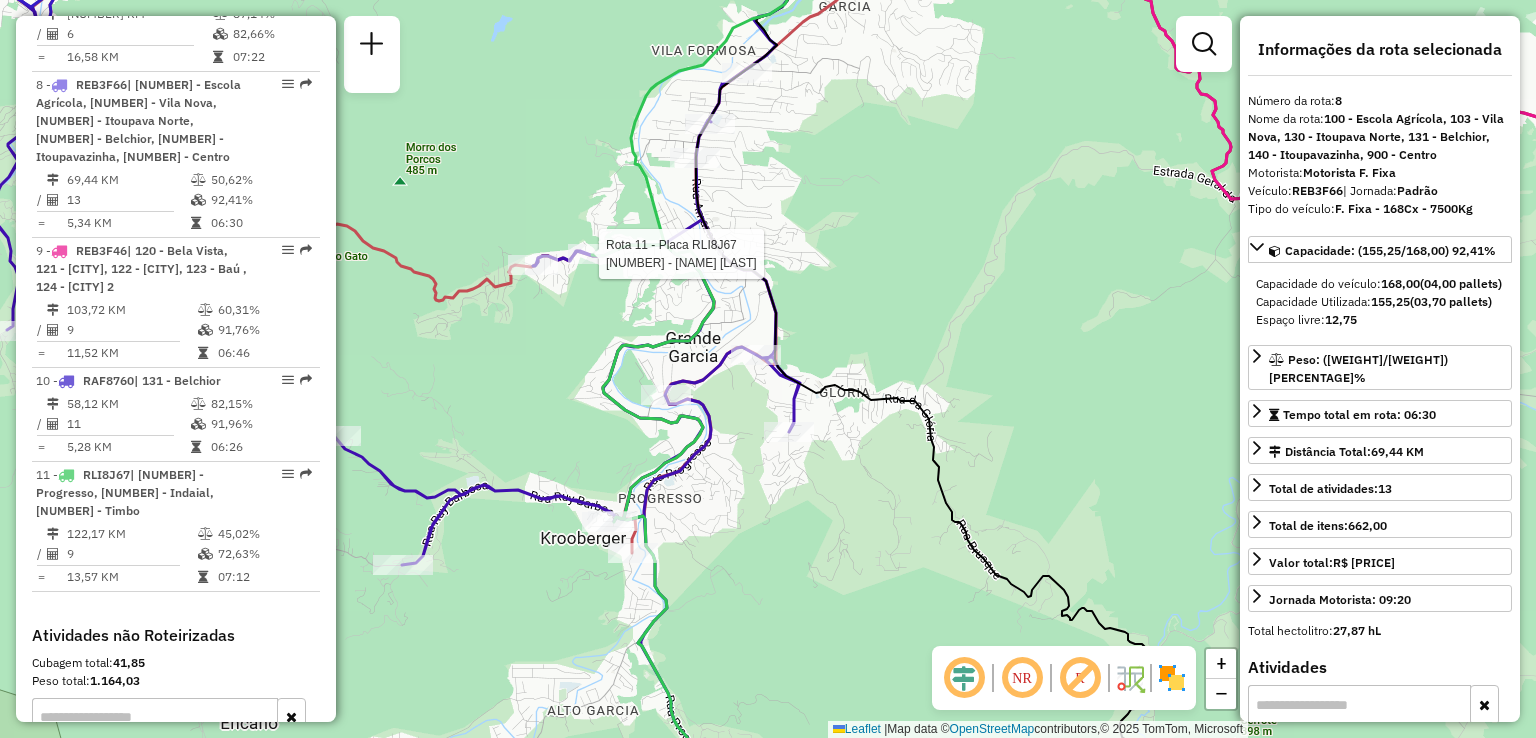 scroll, scrollTop: 1822, scrollLeft: 0, axis: vertical 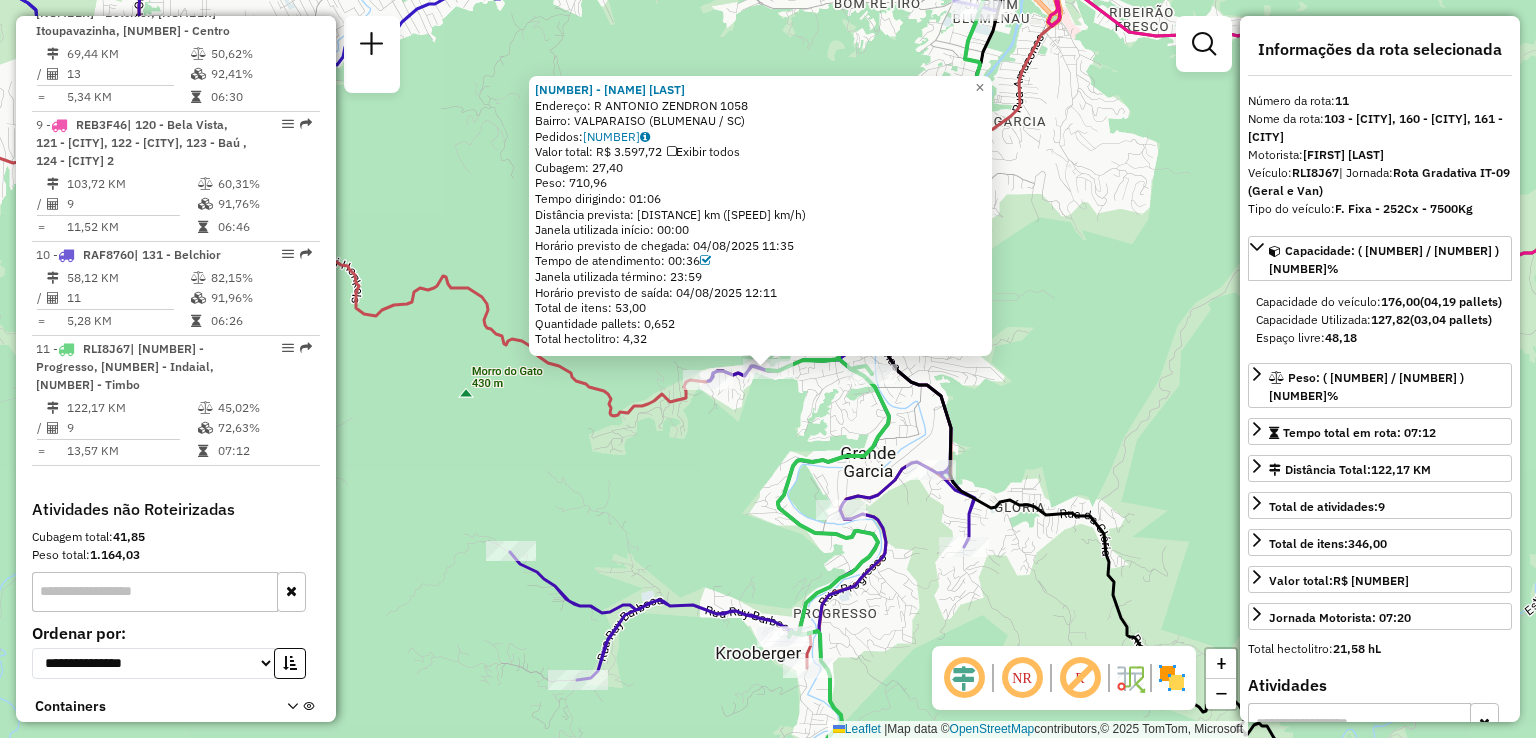 click on "92801771 - VALNEI HENRIQUE SCHE  Endereço: R   ANTONIO ZENDRON               1058   Bairro: VALPARAISO (BLUMENAU / SC)   Pedidos:  04313755   Valor total: R$ 3.597,72   Exibir todos   Cubagem: 27,40  Peso: 710,96  Tempo dirigindo: 01:06   Distância prevista: 35,707 km (32,46 km/h)   Janela utilizada início: 00:00   Horário previsto de chegada: 04/08/2025 11:35   Tempo de atendimento: 00:36   Janela utilizada término: 23:59   Horário previsto de saída: 04/08/2025 12:11   Total de itens: 53,00   Quantidade pallets: 0,652   Total hectolitro: 4,32  × Janela de atendimento Grade de atendimento Capacidade Transportadoras Veículos Cliente Pedidos  Rotas Selecione os dias de semana para filtrar as janelas de atendimento  Seg   Ter   Qua   Qui   Sex   Sáb   Dom  Informe o período da janela de atendimento: De: Até:  Filtrar exatamente a janela do cliente  Considerar janela de atendimento padrão  Selecione os dias de semana para filtrar as grades de atendimento  Seg   Ter   Qua   Qui   Sex   Sáb   Dom  De:" 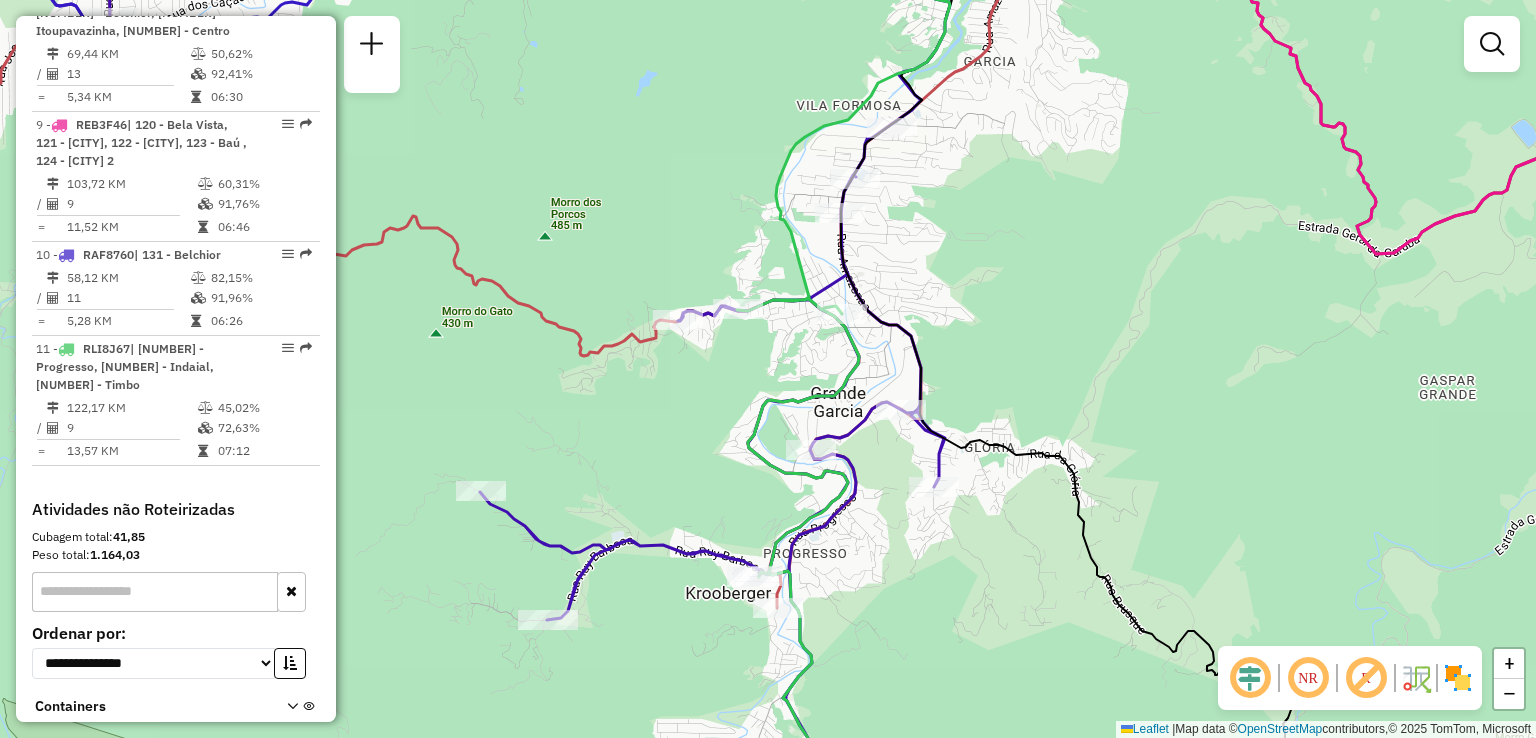 drag, startPoint x: 742, startPoint y: 457, endPoint x: 680, endPoint y: 363, distance: 112.60551 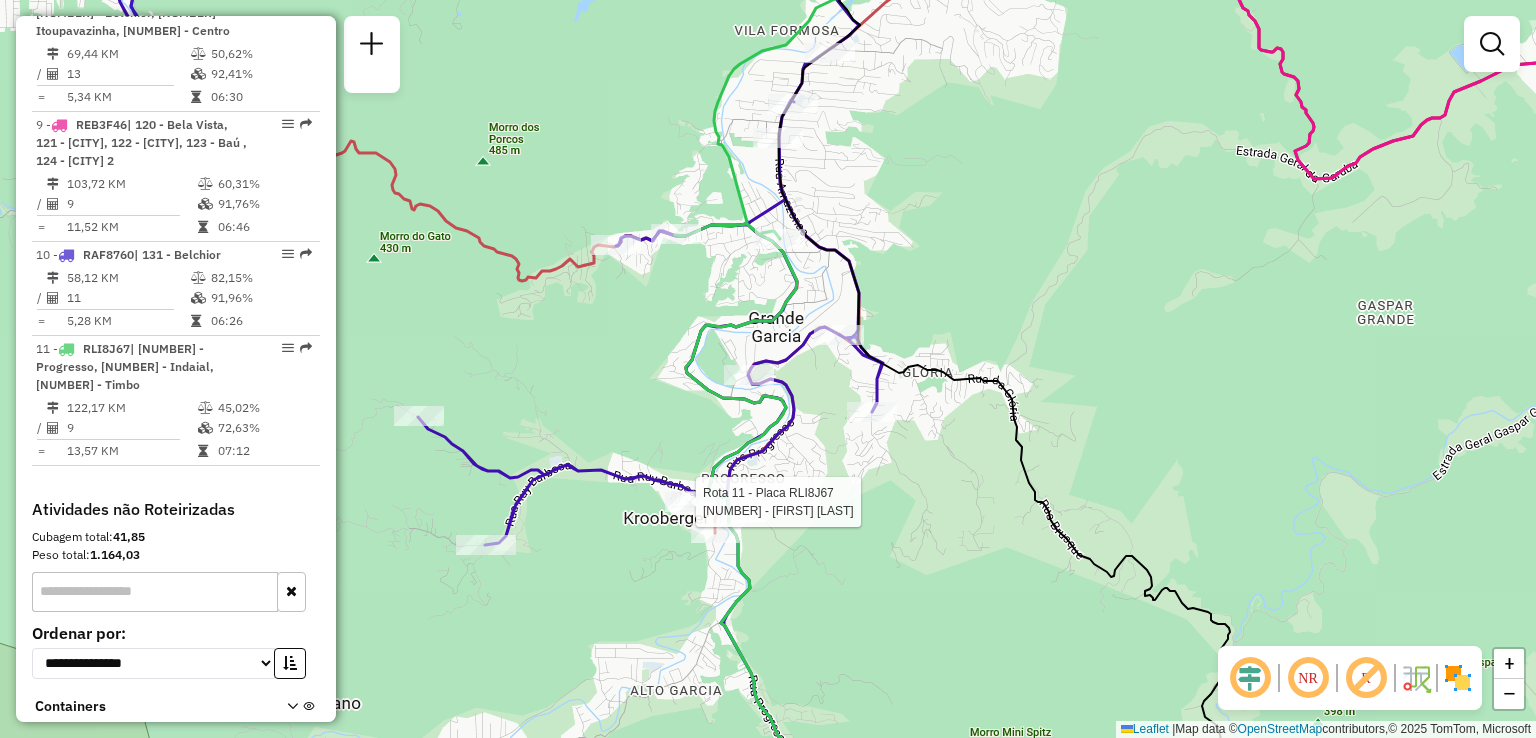 select on "**********" 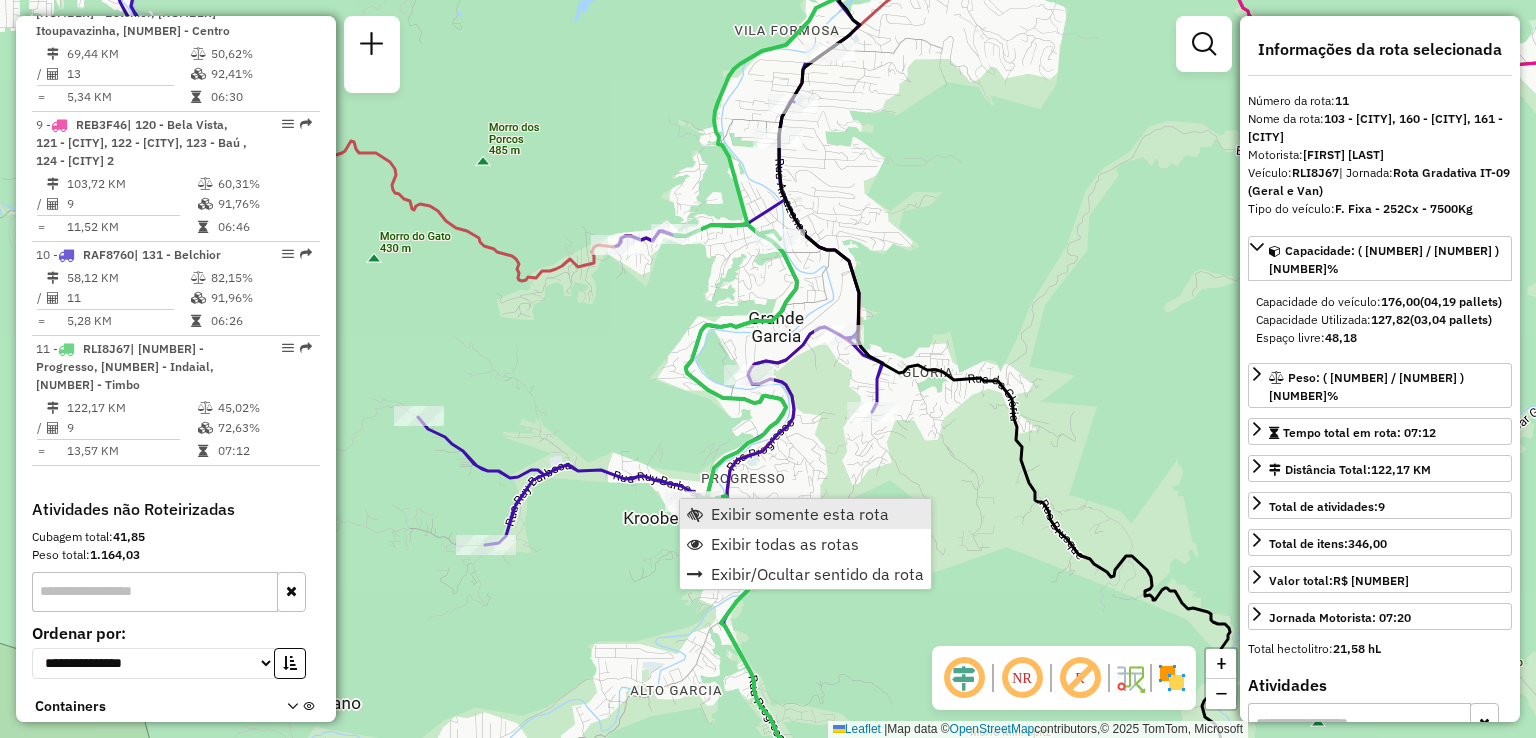 click on "Exibir somente esta rota" at bounding box center (800, 514) 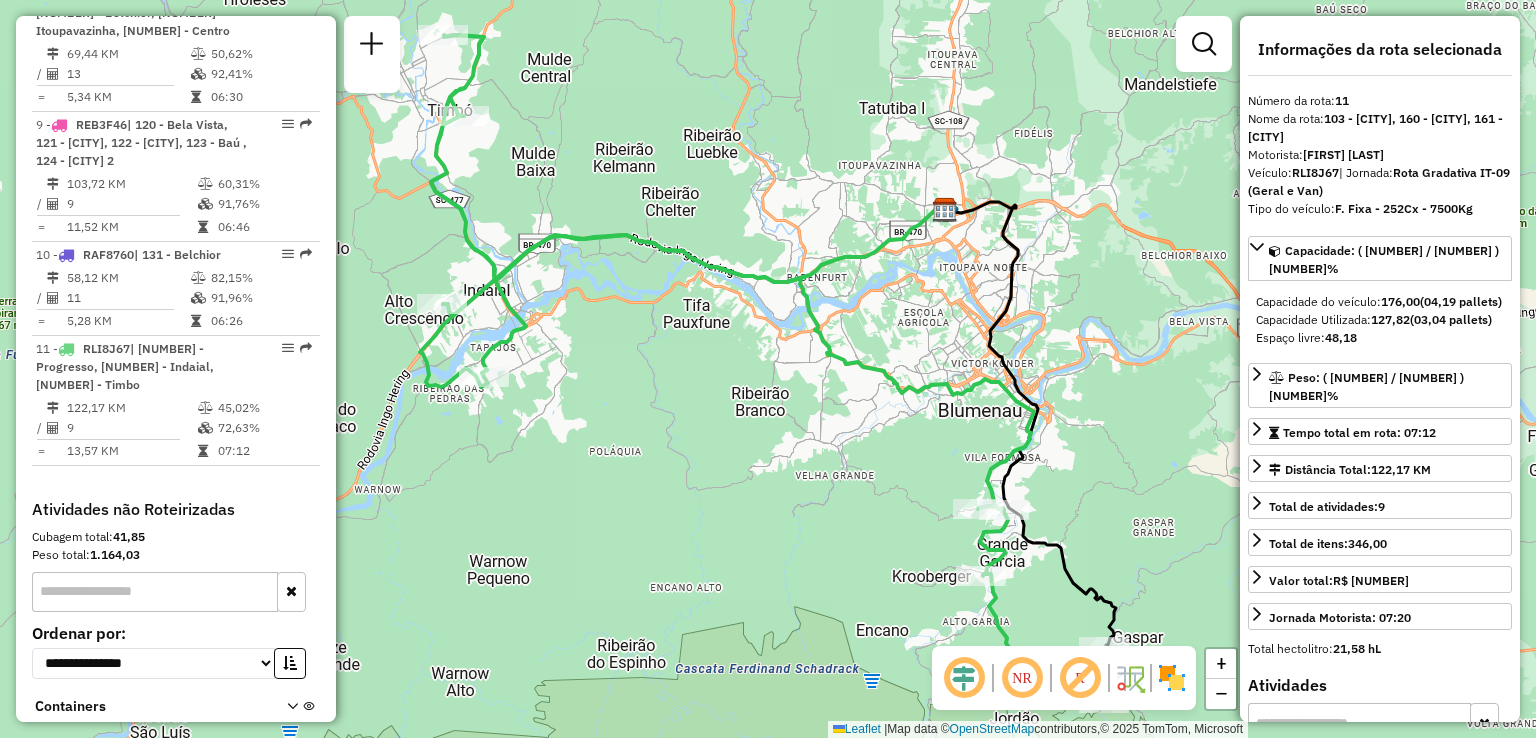 drag, startPoint x: 795, startPoint y: 506, endPoint x: 676, endPoint y: 427, distance: 142.83557 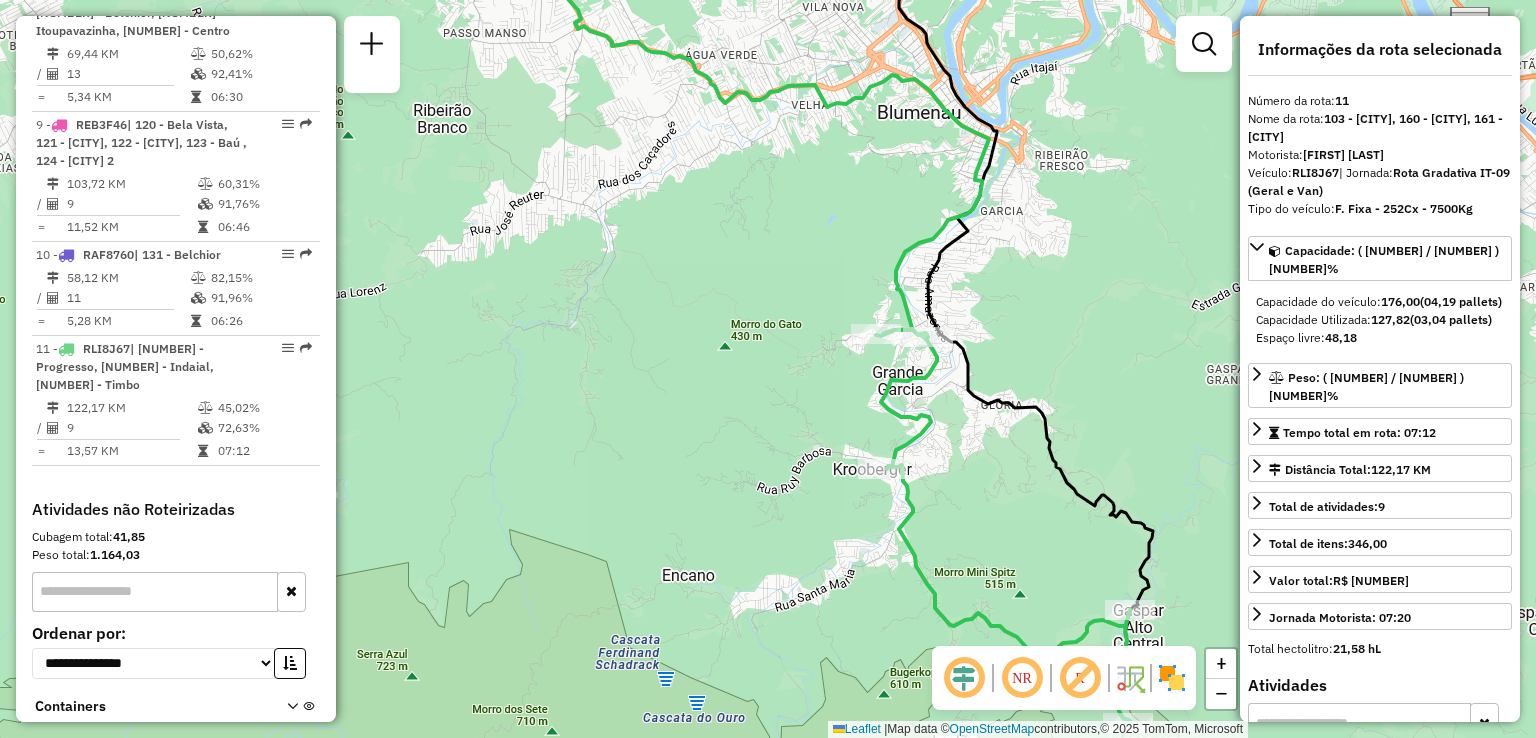 drag, startPoint x: 840, startPoint y: 525, endPoint x: 780, endPoint y: 496, distance: 66.64083 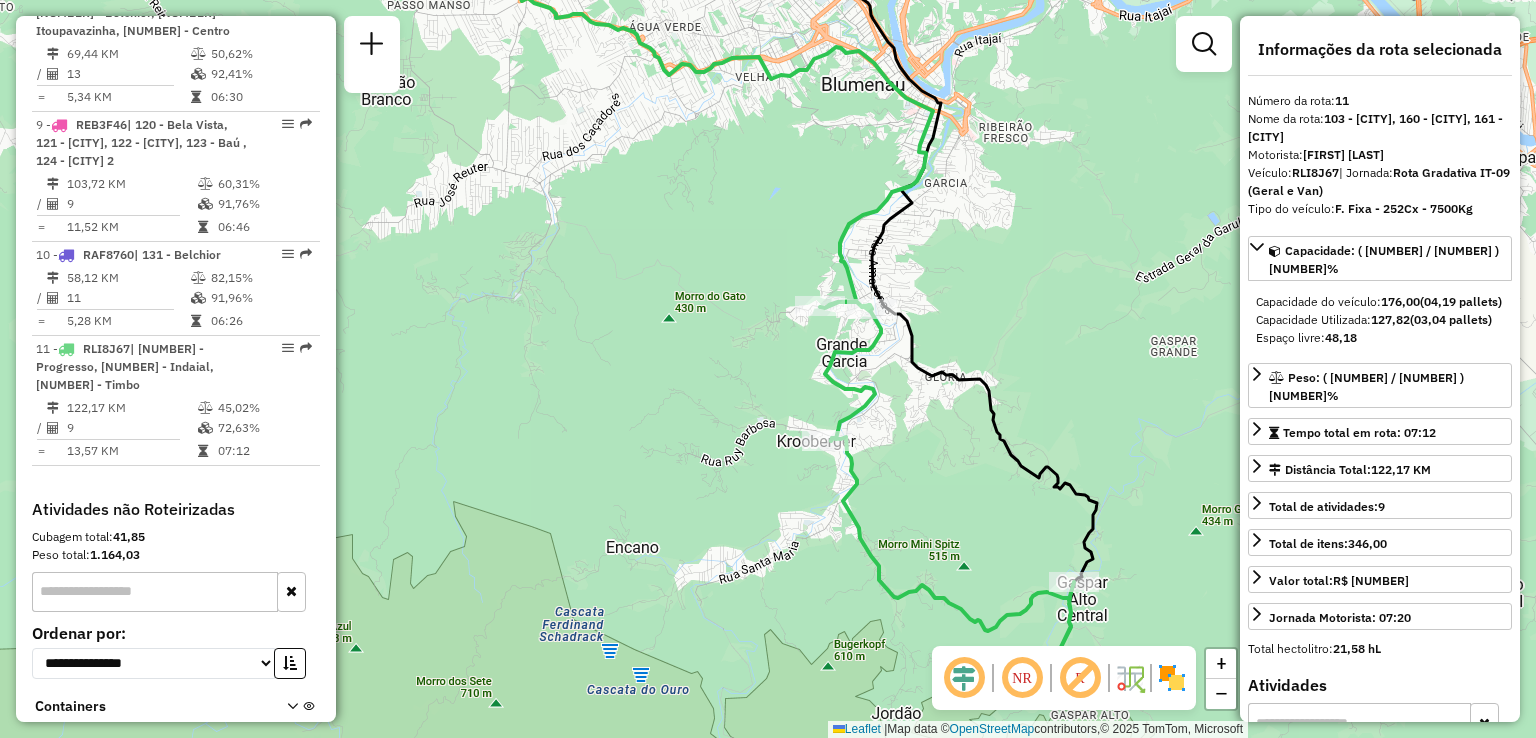 drag, startPoint x: 748, startPoint y: 461, endPoint x: 600, endPoint y: 541, distance: 168.23793 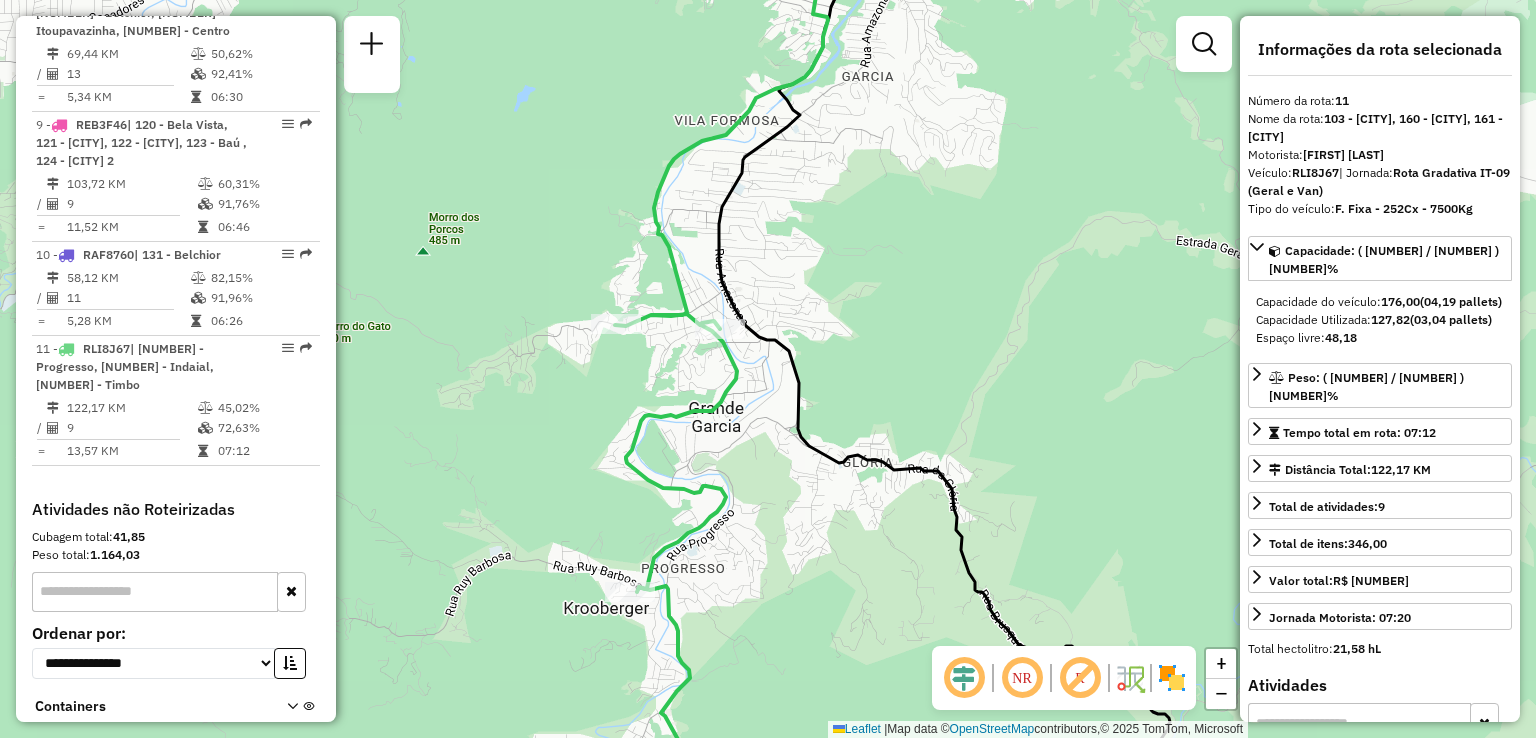 drag, startPoint x: 736, startPoint y: 575, endPoint x: 738, endPoint y: 431, distance: 144.01389 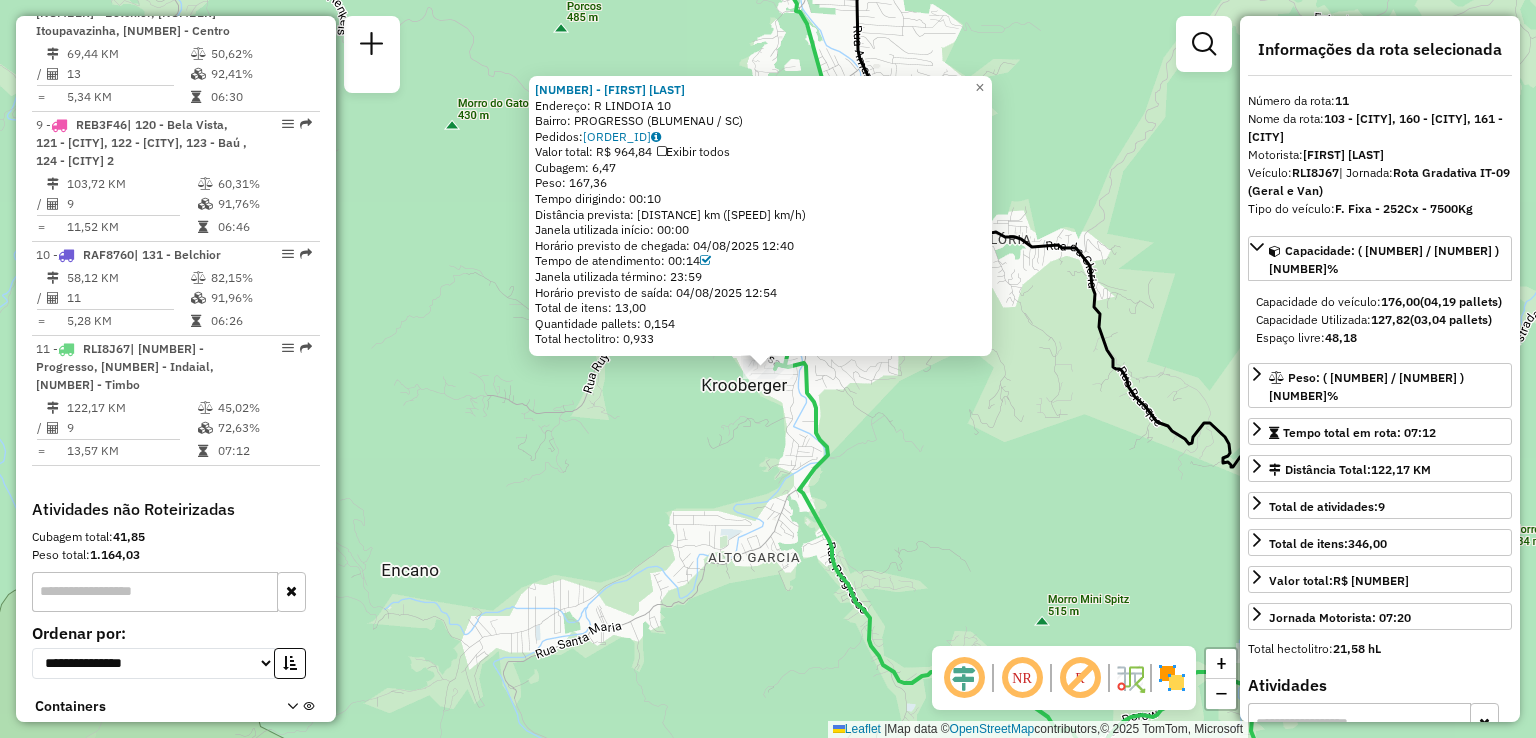 click on "92805258 - IVAN CARLOS DOS SANT  Endereço: R   LINDOIA                       10   Bairro: PROGRESSO (BLUMENAU / SC)   Pedidos:  04313735   Valor total: R$ 964,84   Exibir todos   Cubagem: 6,47  Peso: 167,36  Tempo dirigindo: 00:10   Distância prevista: 4,36 km (26,16 km/h)   Janela utilizada início: 00:00   Horário previsto de chegada: 04/08/2025 12:40   Tempo de atendimento: 00:14   Janela utilizada término: 23:59   Horário previsto de saída: 04/08/2025 12:54   Total de itens: 13,00   Quantidade pallets: 0,154   Total hectolitro: 0,933  × Janela de atendimento Grade de atendimento Capacidade Transportadoras Veículos Cliente Pedidos  Rotas Selecione os dias de semana para filtrar as janelas de atendimento  Seg   Ter   Qua   Qui   Sex   Sáb   Dom  Informe o período da janela de atendimento: De: Até:  Filtrar exatamente a janela do cliente  Considerar janela de atendimento padrão  Selecione os dias de semana para filtrar as grades de atendimento  Seg   Ter   Qua   Qui   Sex   Sáb   Dom   De:  De:" 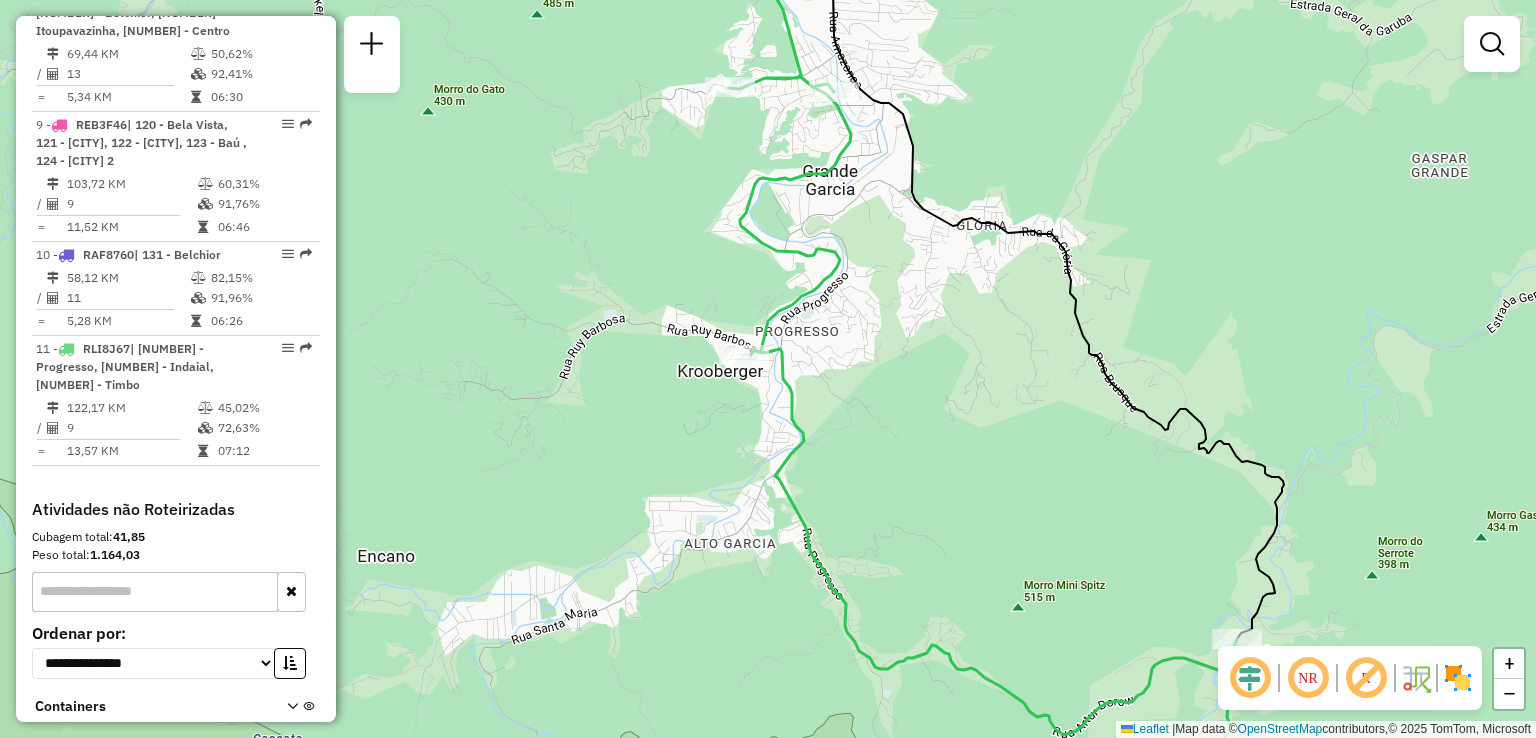 drag, startPoint x: 788, startPoint y: 489, endPoint x: 755, endPoint y: 466, distance: 40.22437 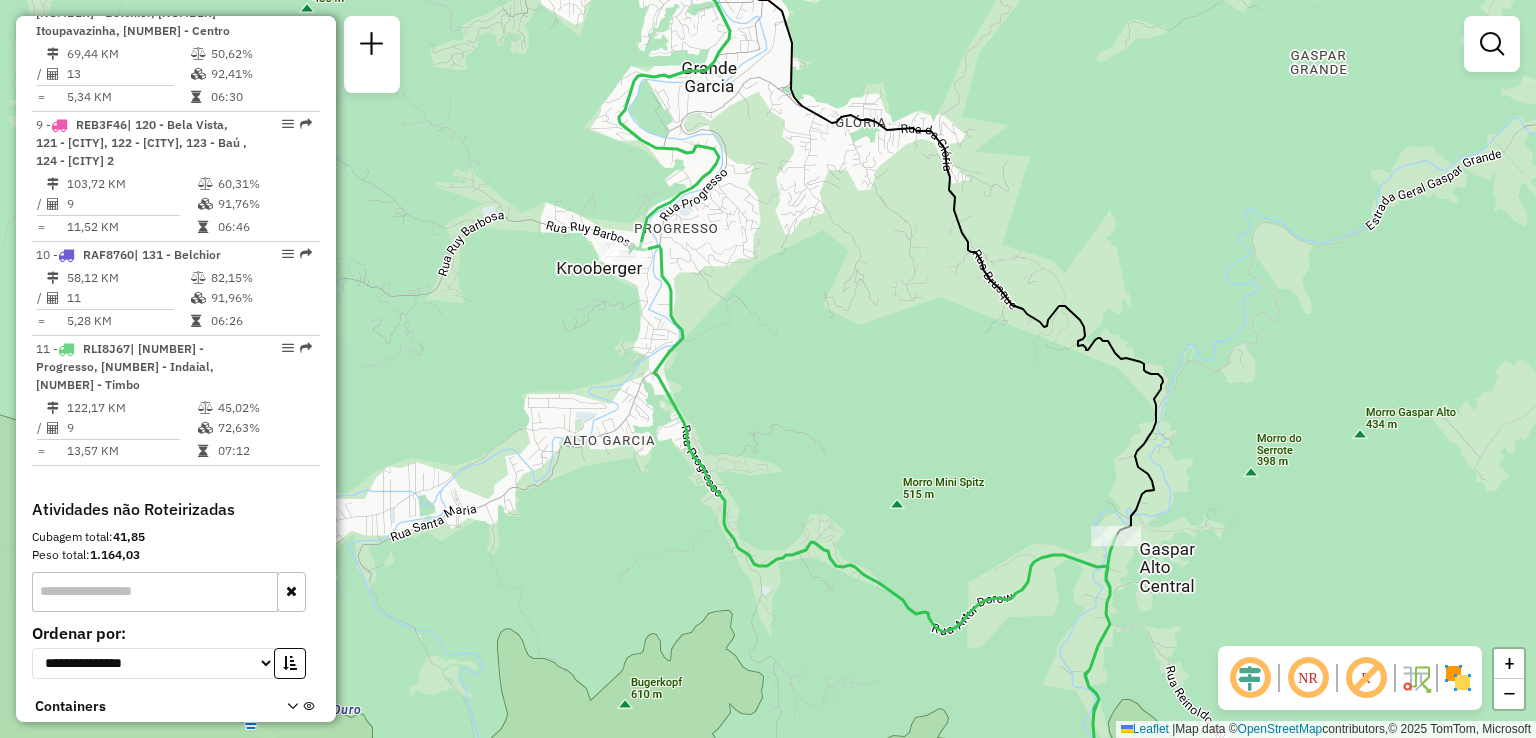 drag, startPoint x: 806, startPoint y: 477, endPoint x: 736, endPoint y: 397, distance: 106.30146 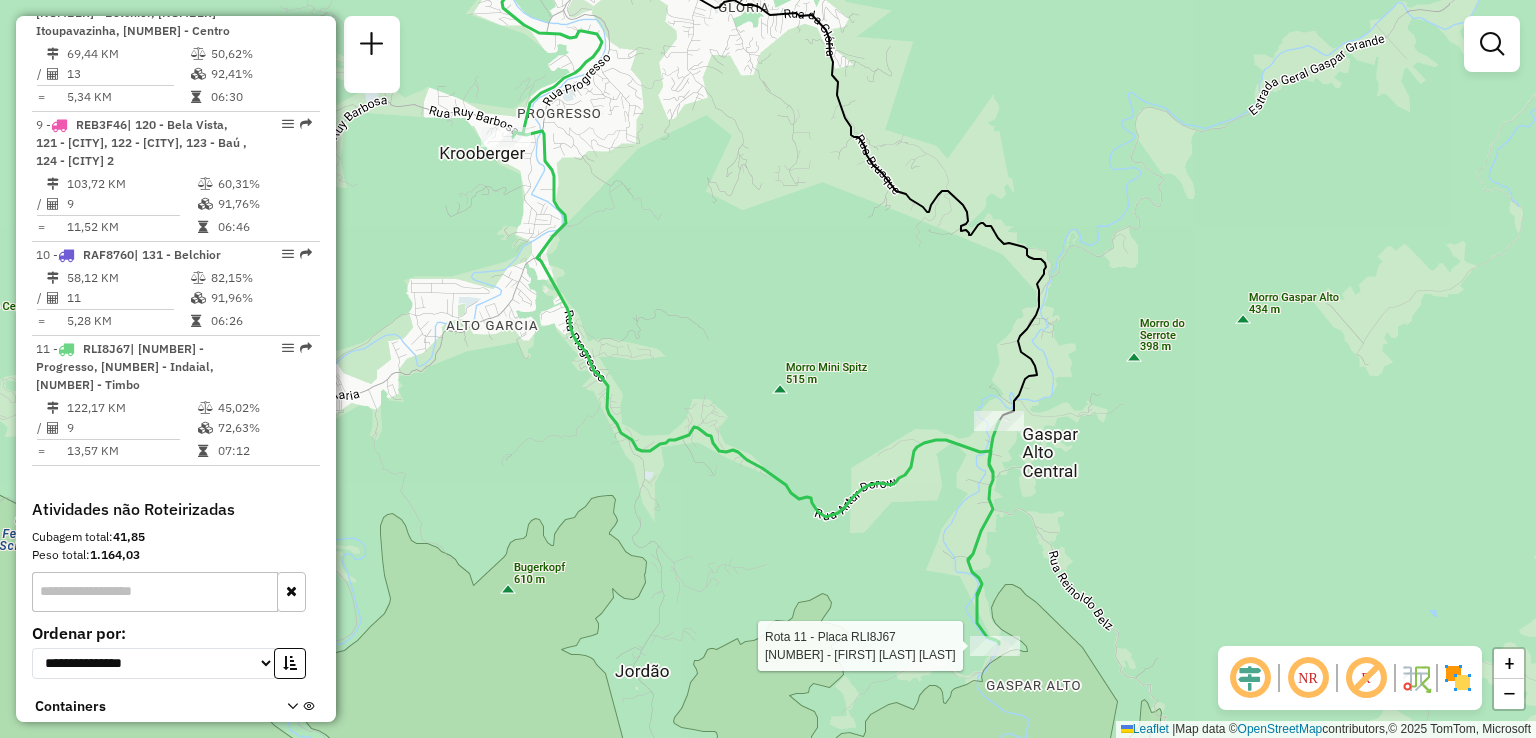 select on "**********" 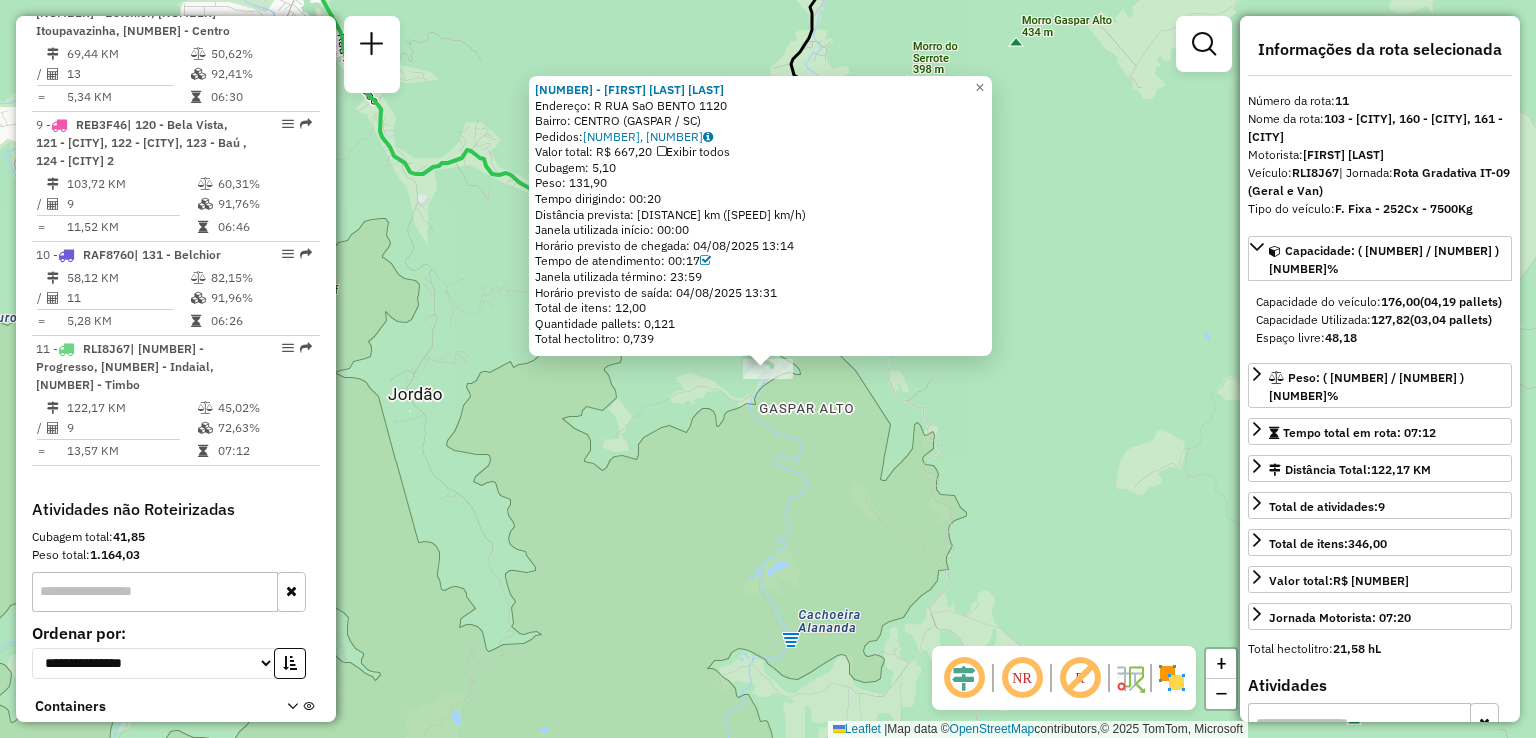 click on "92809486 - MAICON EDUARDO CONIN  Endereço: R   RUA SaO BENTO                 1120   Bairro: CENTRO (GASPAR / SC)   Pedidos:  04313659, 04313658   Valor total: R$ 667,20   Exibir todos   Cubagem: 5,10  Peso: 131,90  Tempo dirigindo: 00:20   Distância prevista: 9,028 km (27,08 km/h)   Janela utilizada início: 00:00   Horário previsto de chegada: 04/08/2025 13:14   Tempo de atendimento: 00:17   Janela utilizada término: 23:59   Horário previsto de saída: 04/08/2025 13:31   Total de itens: 12,00   Quantidade pallets: 0,121   Total hectolitro: 0,739  × Janela de atendimento Grade de atendimento Capacidade Transportadoras Veículos Cliente Pedidos  Rotas Selecione os dias de semana para filtrar as janelas de atendimento  Seg   Ter   Qua   Qui   Sex   Sáb   Dom  Informe o período da janela de atendimento: De: Até:  Filtrar exatamente a janela do cliente  Considerar janela de atendimento padrão  Selecione os dias de semana para filtrar as grades de atendimento  Seg   Ter   Qua   Qui   Sex   Sáb   Dom  +" 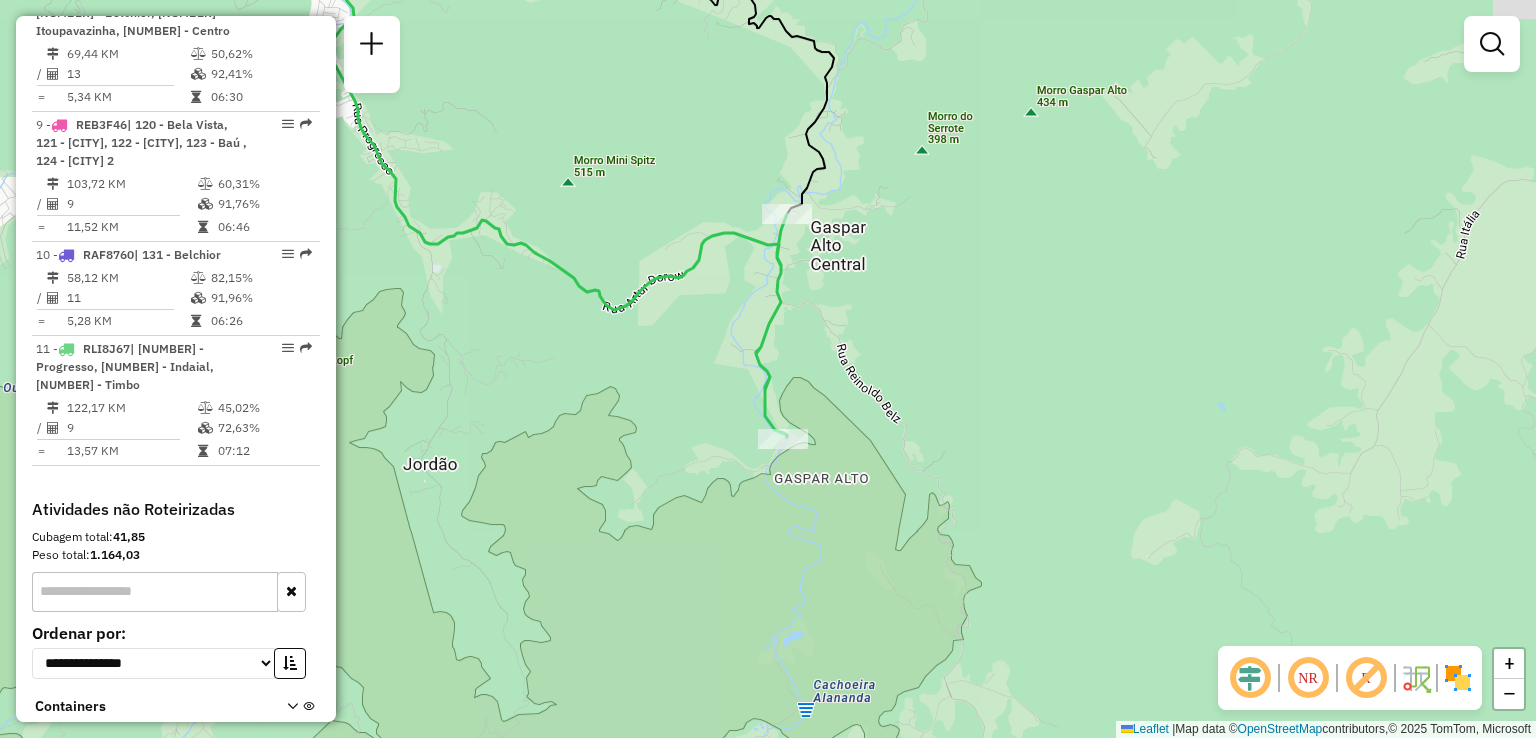 drag, startPoint x: 816, startPoint y: 453, endPoint x: 843, endPoint y: 585, distance: 134.73306 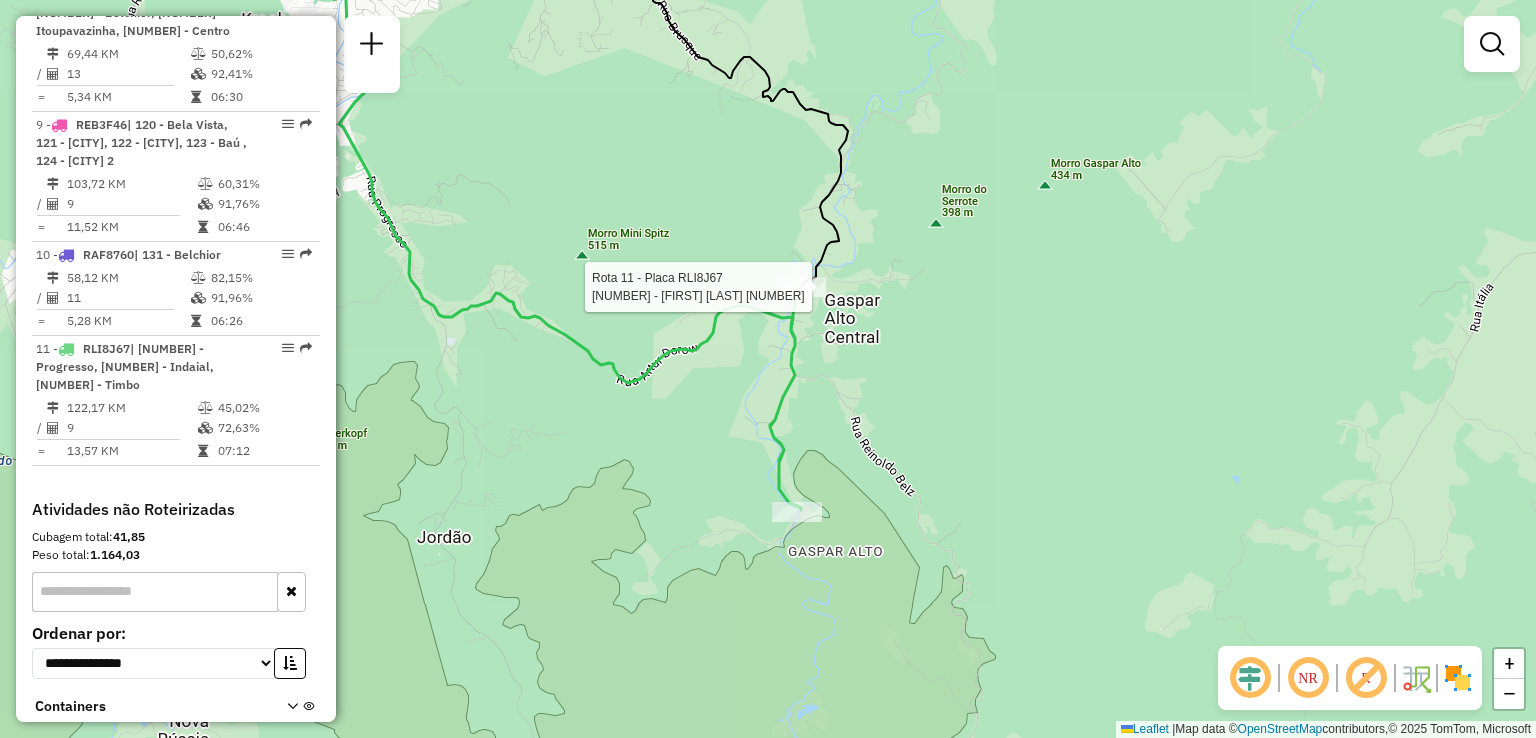 select on "**********" 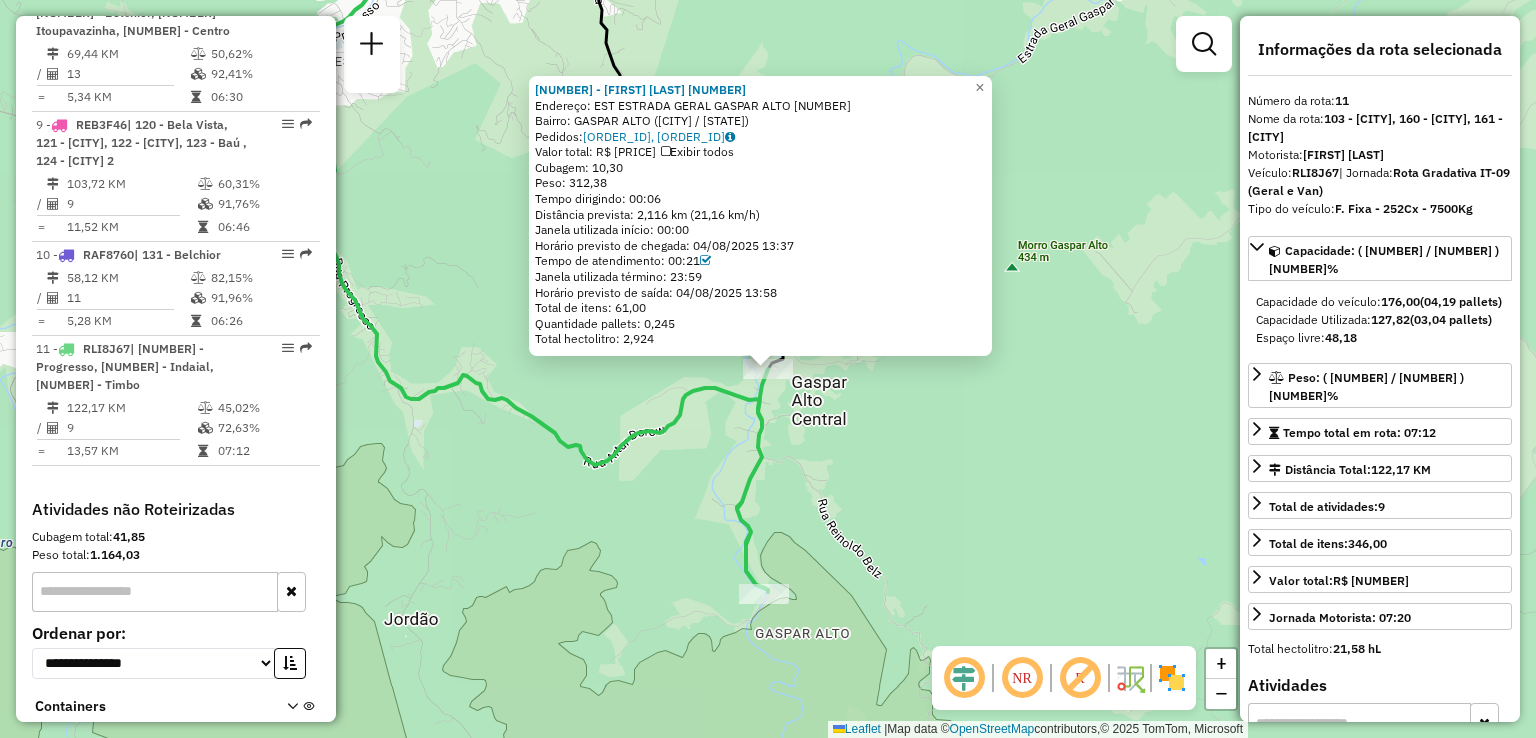 click 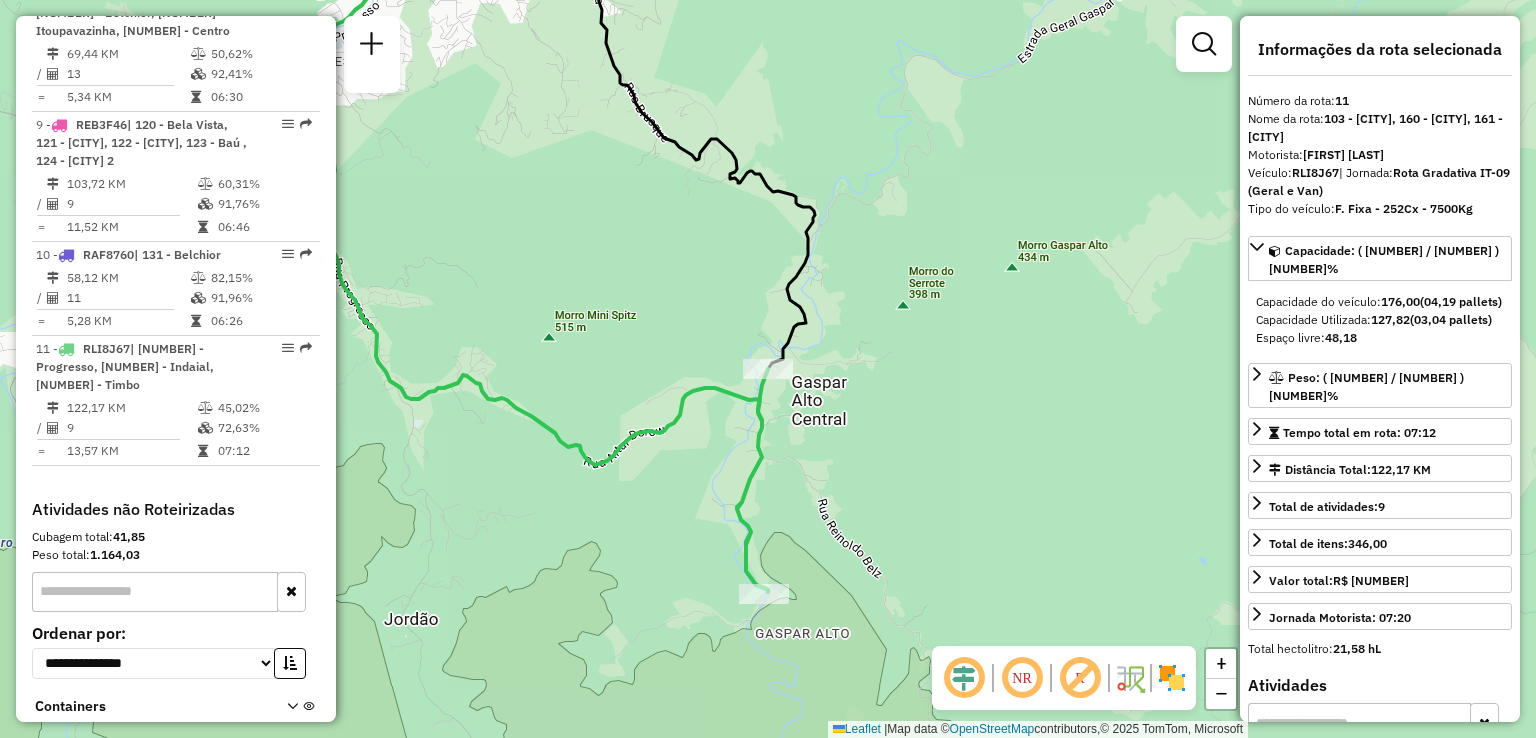 drag, startPoint x: 679, startPoint y: 441, endPoint x: 805, endPoint y: 519, distance: 148.18907 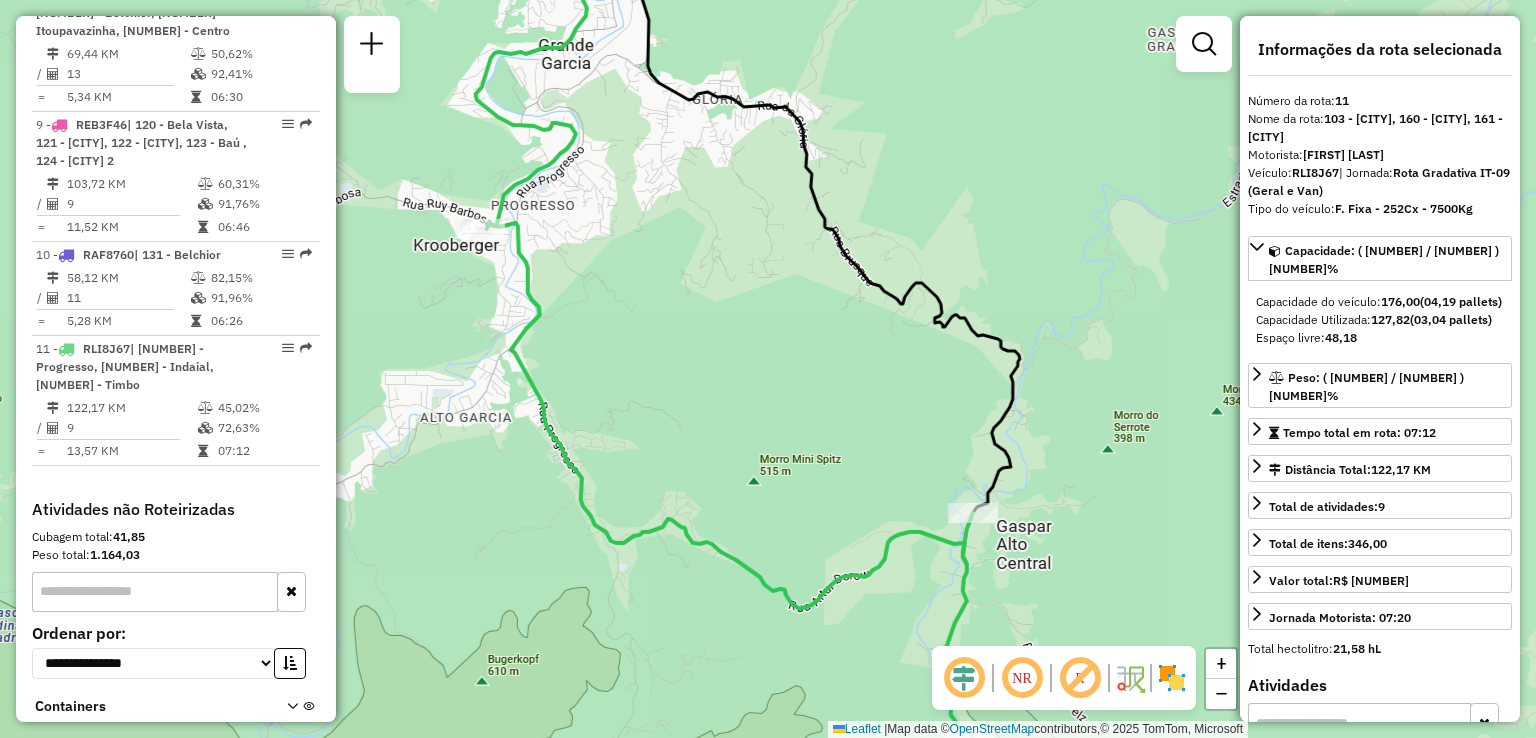 drag, startPoint x: 736, startPoint y: 483, endPoint x: 836, endPoint y: 596, distance: 150.894 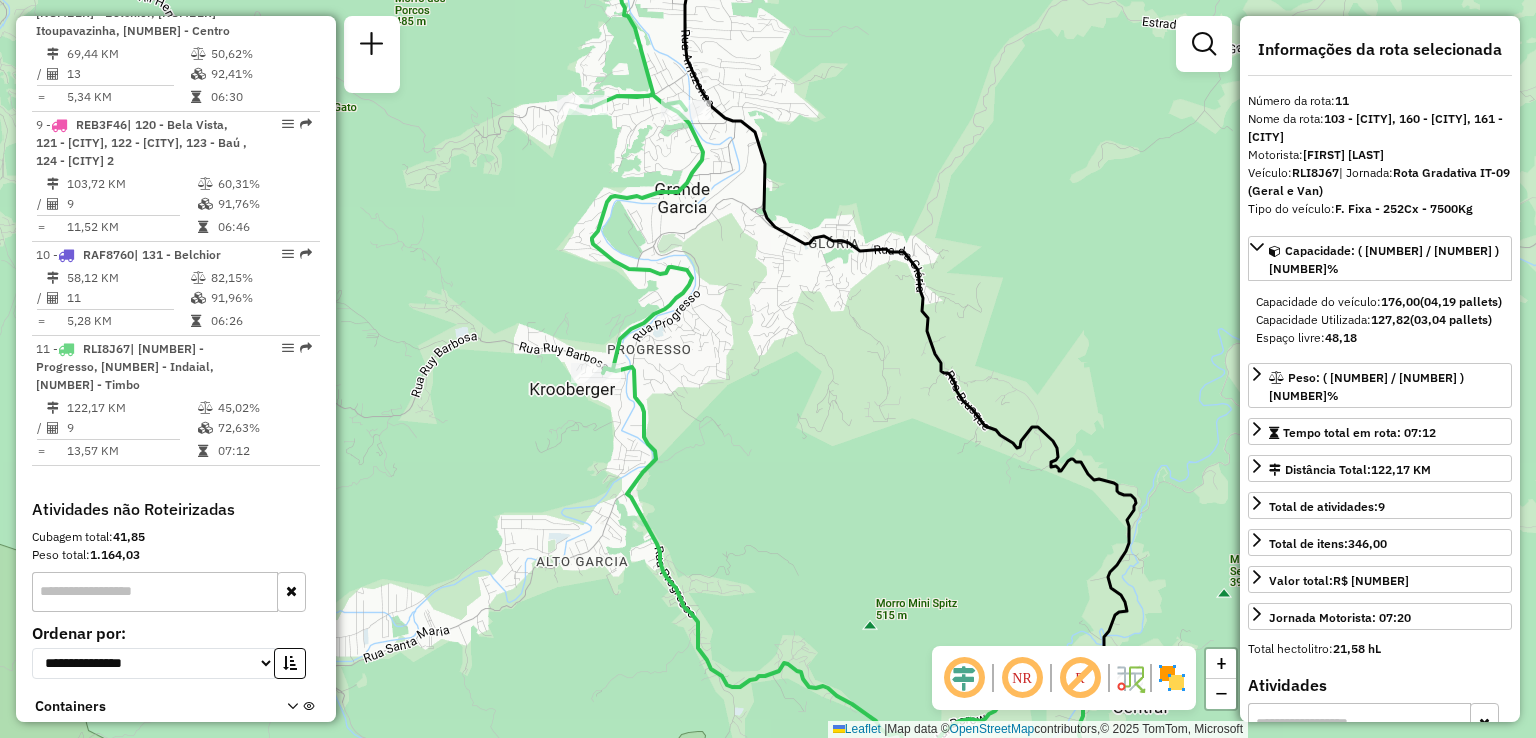 drag, startPoint x: 706, startPoint y: 433, endPoint x: 769, endPoint y: 557, distance: 139.0863 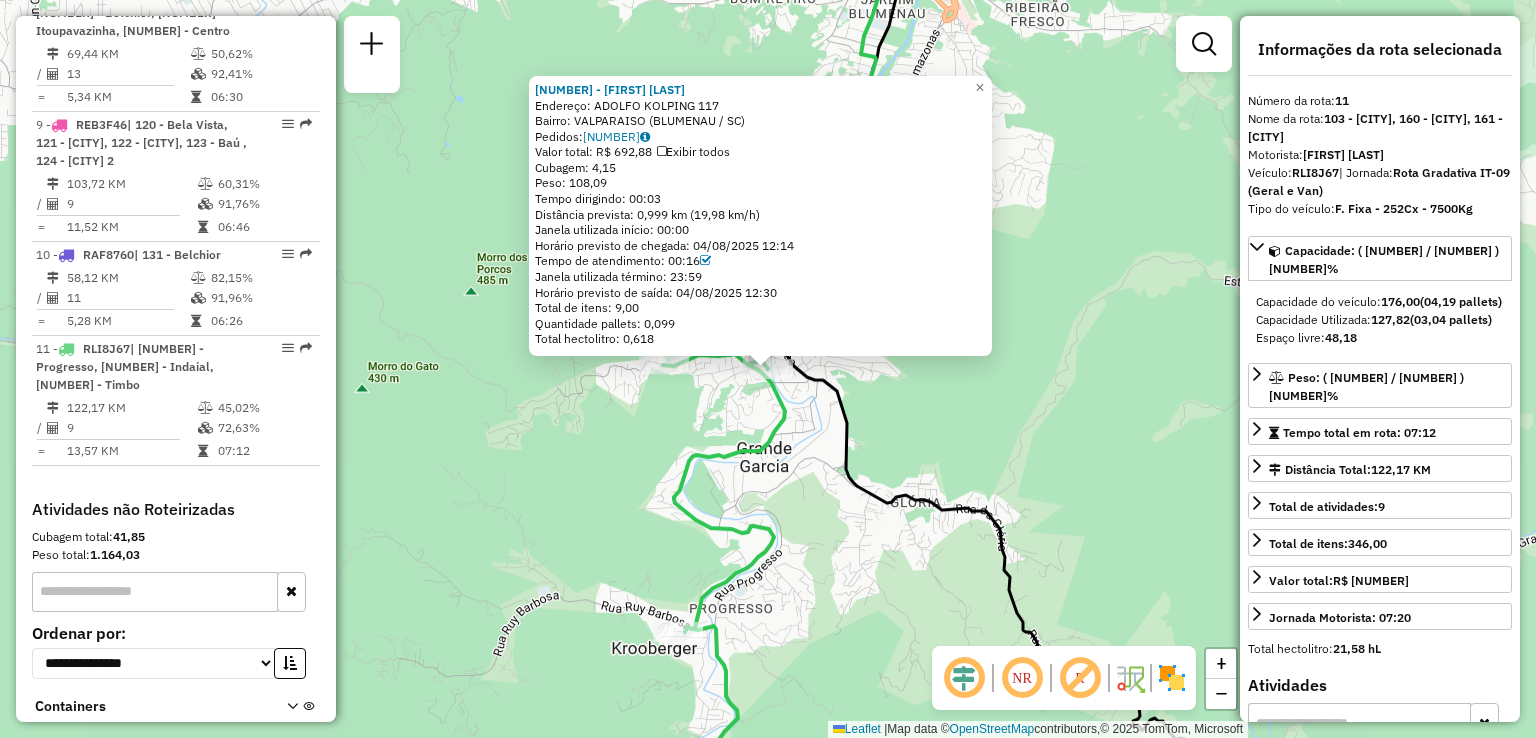 click on "92809887 - RESTAURANTE KOLPING  Endereço:  ADOLFO KOLPING 117   Bairro: VALPARAISO (BLUMENAU / SC)   Pedidos:  04313693   Valor total: R$ 692,88   Exibir todos   Cubagem: 4,15  Peso: 108,09  Tempo dirigindo: 00:03   Distância prevista: 0,999 km (19,98 km/h)   Janela utilizada início: 00:00   Horário previsto de chegada: 04/08/2025 12:14   Tempo de atendimento: 00:16   Janela utilizada término: 23:59   Horário previsto de saída: 04/08/2025 12:30   Total de itens: 9,00   Quantidade pallets: 0,099   Total hectolitro: 0,618  × Janela de atendimento Grade de atendimento Capacidade Transportadoras Veículos Cliente Pedidos  Rotas Selecione os dias de semana para filtrar as janelas de atendimento  Seg   Ter   Qua   Qui   Sex   Sáb   Dom  Informe o período da janela de atendimento: De: Até:  Filtrar exatamente a janela do cliente  Considerar janela de atendimento padrão  Selecione os dias de semana para filtrar as grades de atendimento  Seg   Ter   Qua   Qui   Sex   Sáb   Dom   Peso mínimo:   De:   De:" 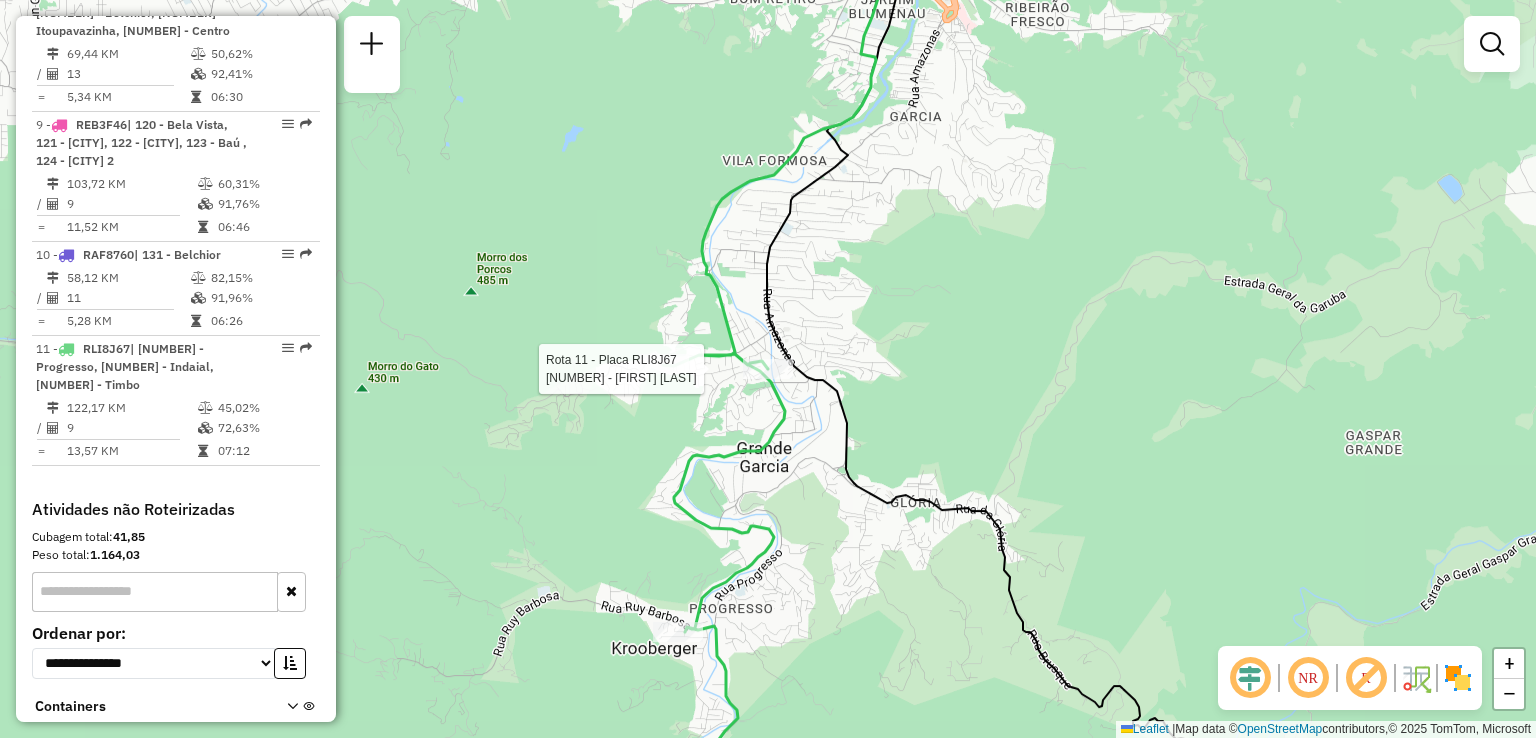 select on "**********" 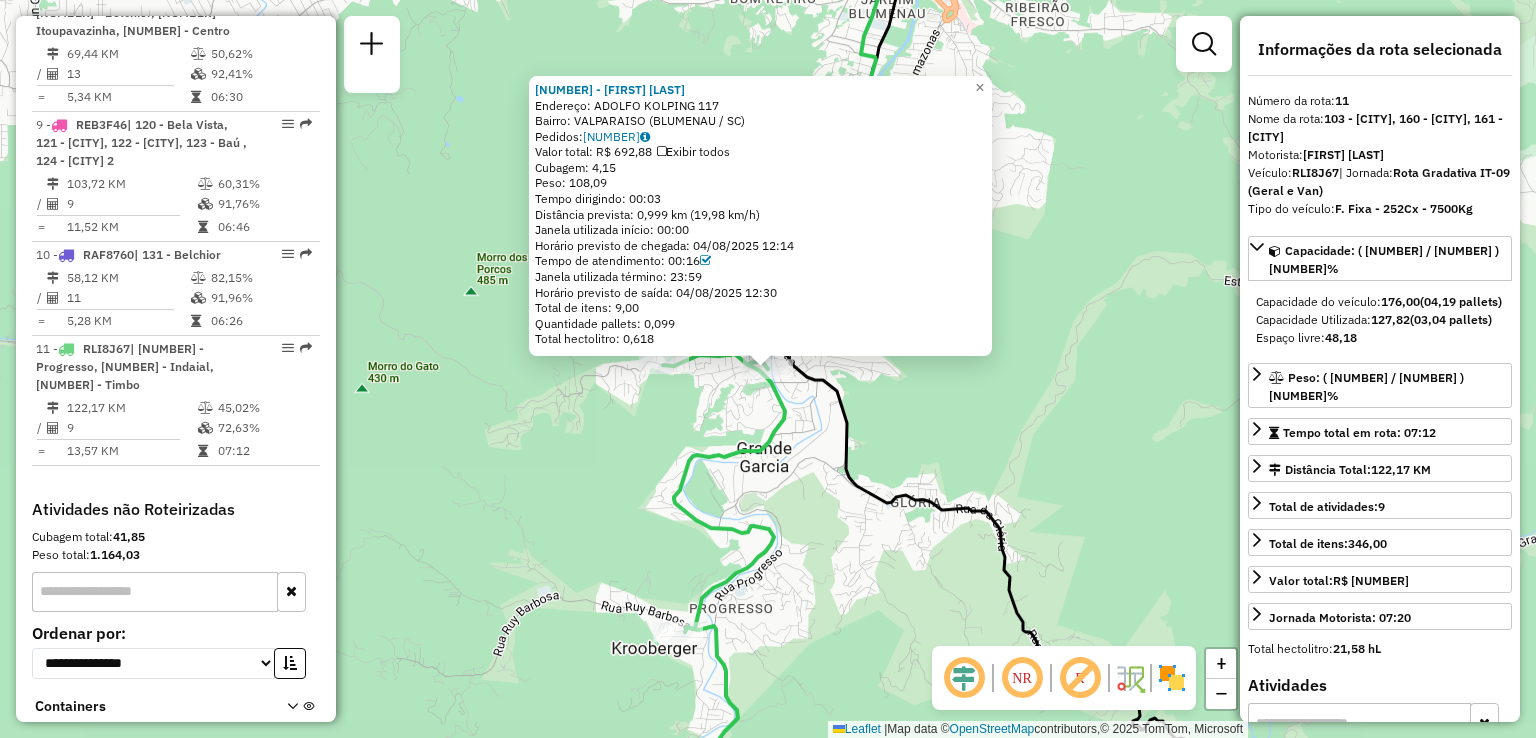 click on "92809887 - RESTAURANTE KOLPING  Endereço:  ADOLFO KOLPING 117   Bairro: VALPARAISO (BLUMENAU / SC)   Pedidos:  04313693   Valor total: R$ 692,88   Exibir todos   Cubagem: 4,15  Peso: 108,09  Tempo dirigindo: 00:03   Distância prevista: 0,999 km (19,98 km/h)   Janela utilizada início: 00:00   Horário previsto de chegada: 04/08/2025 12:14   Tempo de atendimento: 00:16   Janela utilizada término: 23:59   Horário previsto de saída: 04/08/2025 12:30   Total de itens: 9,00   Quantidade pallets: 0,099   Total hectolitro: 0,618  × Janela de atendimento Grade de atendimento Capacidade Transportadoras Veículos Cliente Pedidos  Rotas Selecione os dias de semana para filtrar as janelas de atendimento  Seg   Ter   Qua   Qui   Sex   Sáb   Dom  Informe o período da janela de atendimento: De: Até:  Filtrar exatamente a janela do cliente  Considerar janela de atendimento padrão  Selecione os dias de semana para filtrar as grades de atendimento  Seg   Ter   Qua   Qui   Sex   Sáb   Dom   Peso mínimo:   De:   De:" 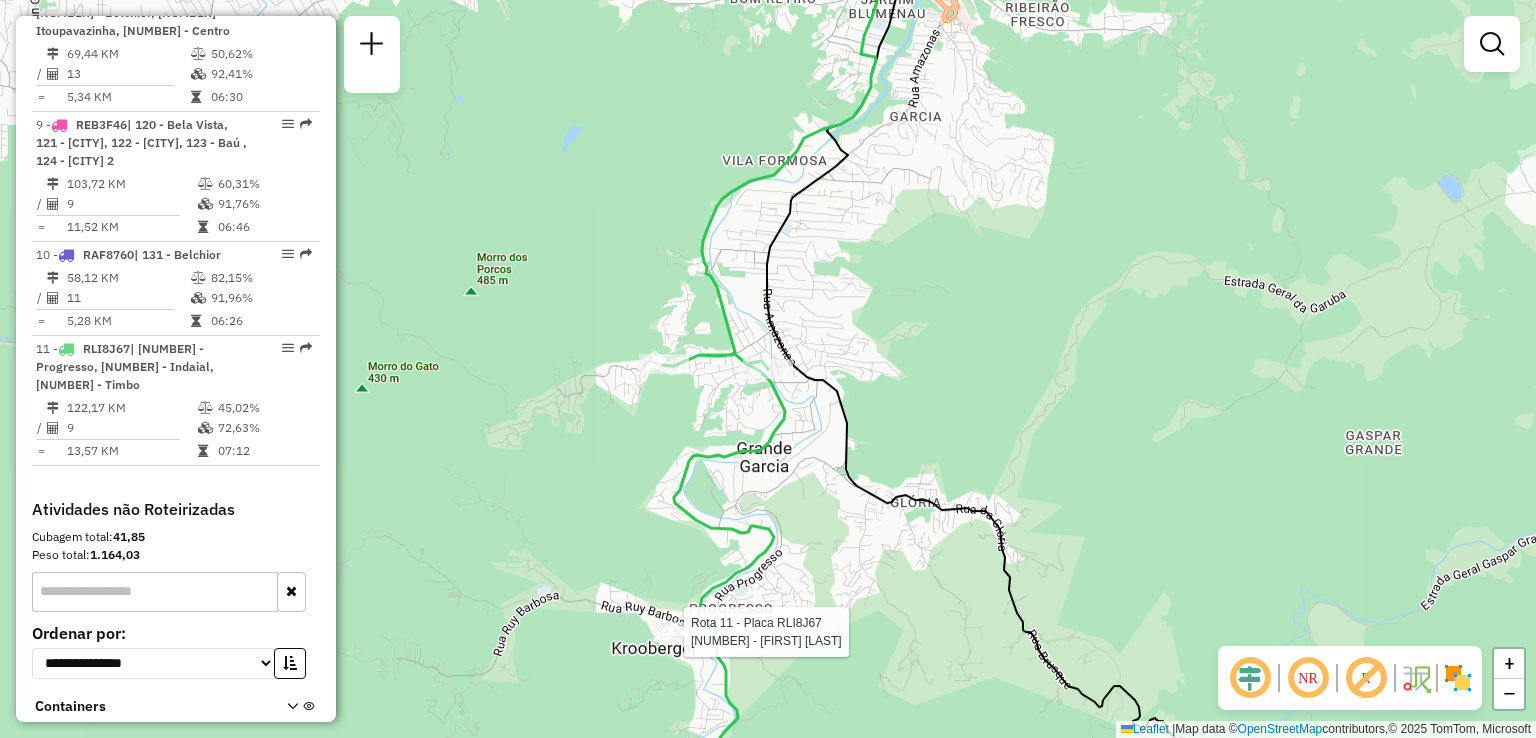 select on "**********" 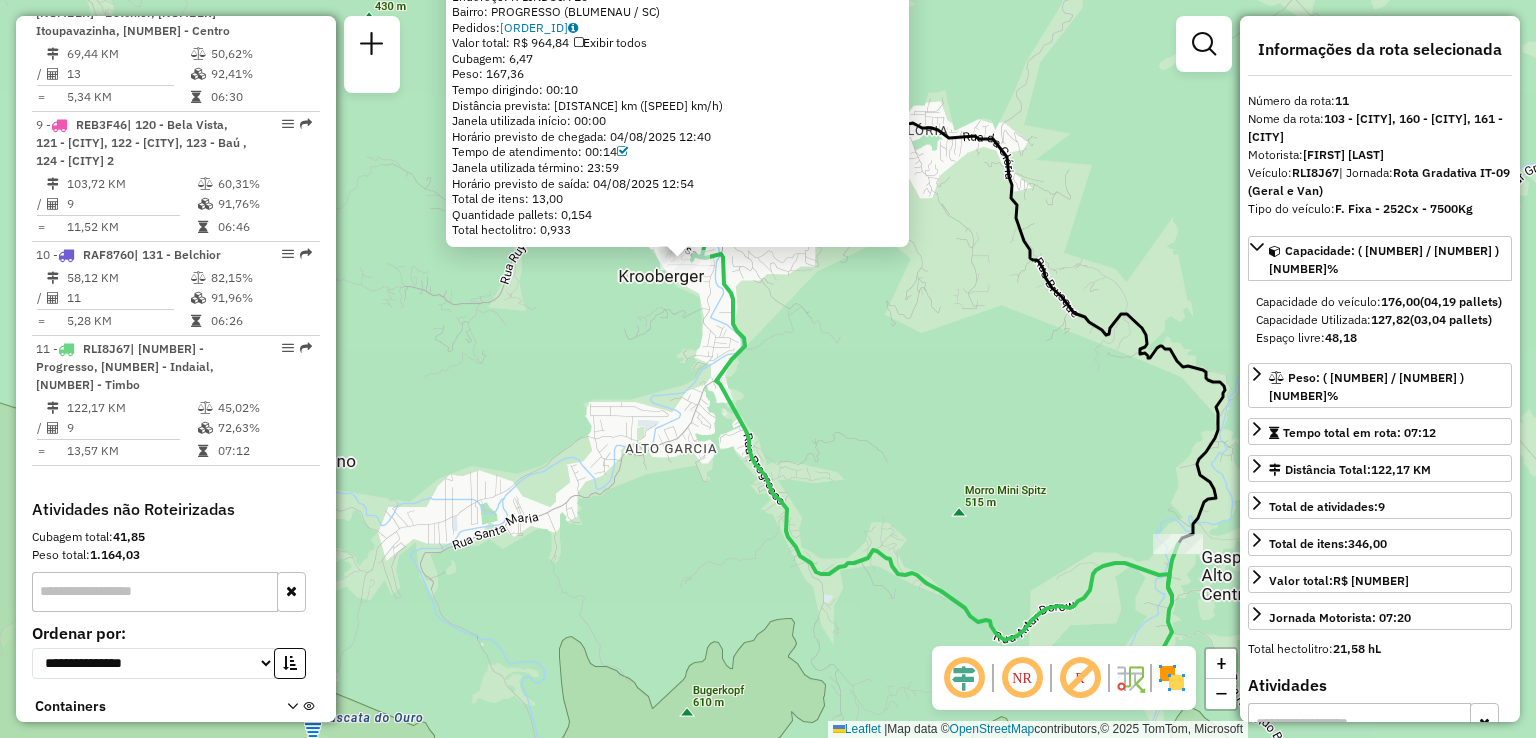 drag, startPoint x: 711, startPoint y: 656, endPoint x: 620, endPoint y: 537, distance: 149.80655 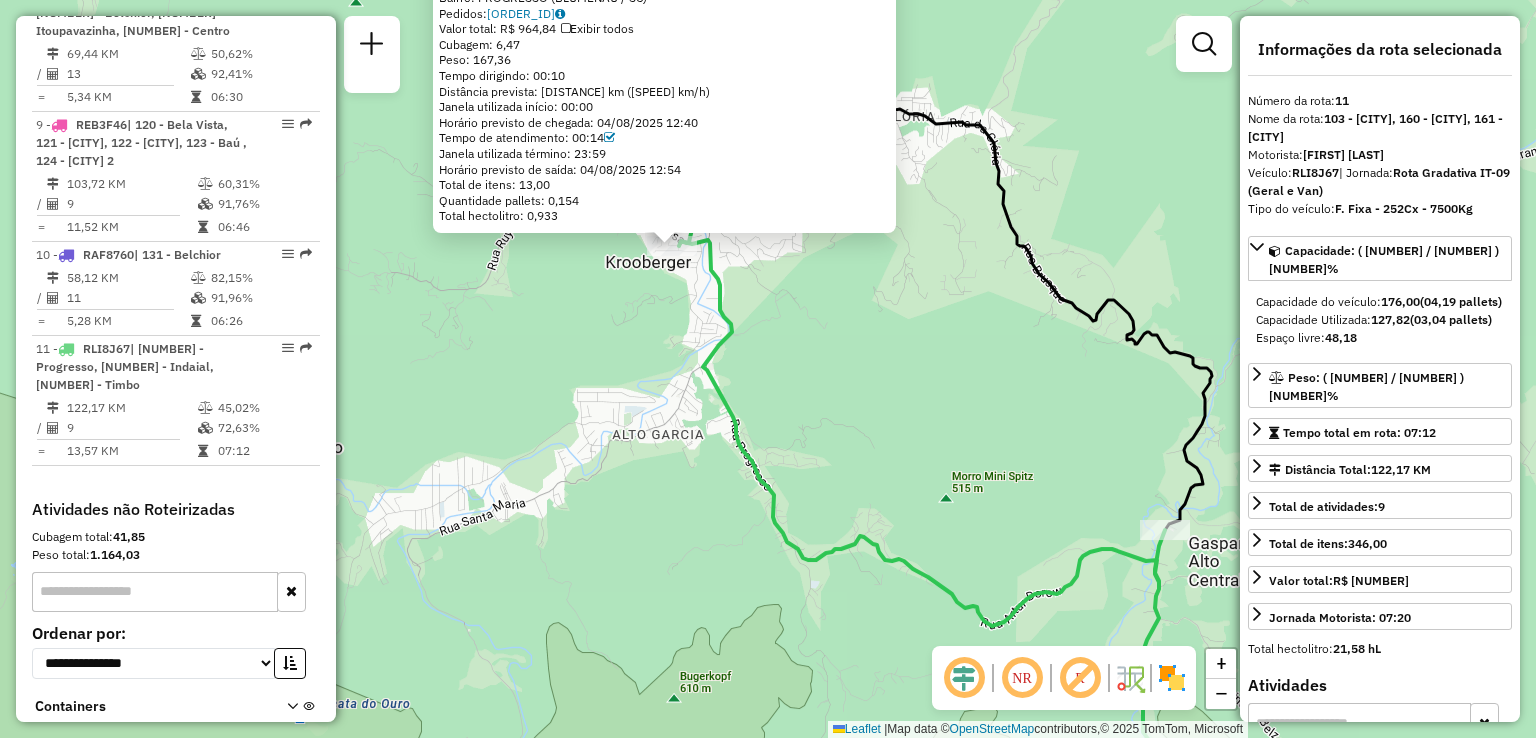 drag, startPoint x: 745, startPoint y: 543, endPoint x: 673, endPoint y: 510, distance: 79.20227 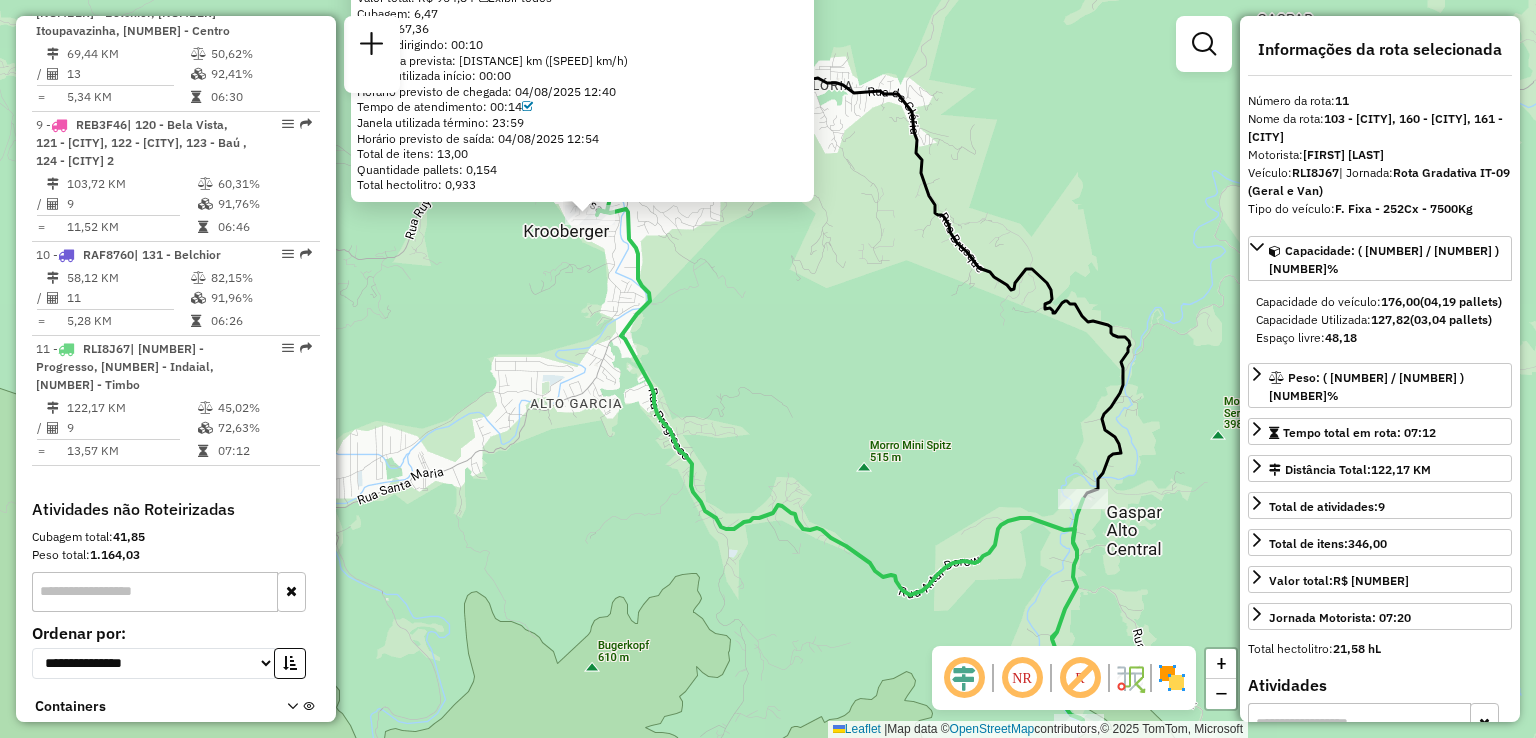 click 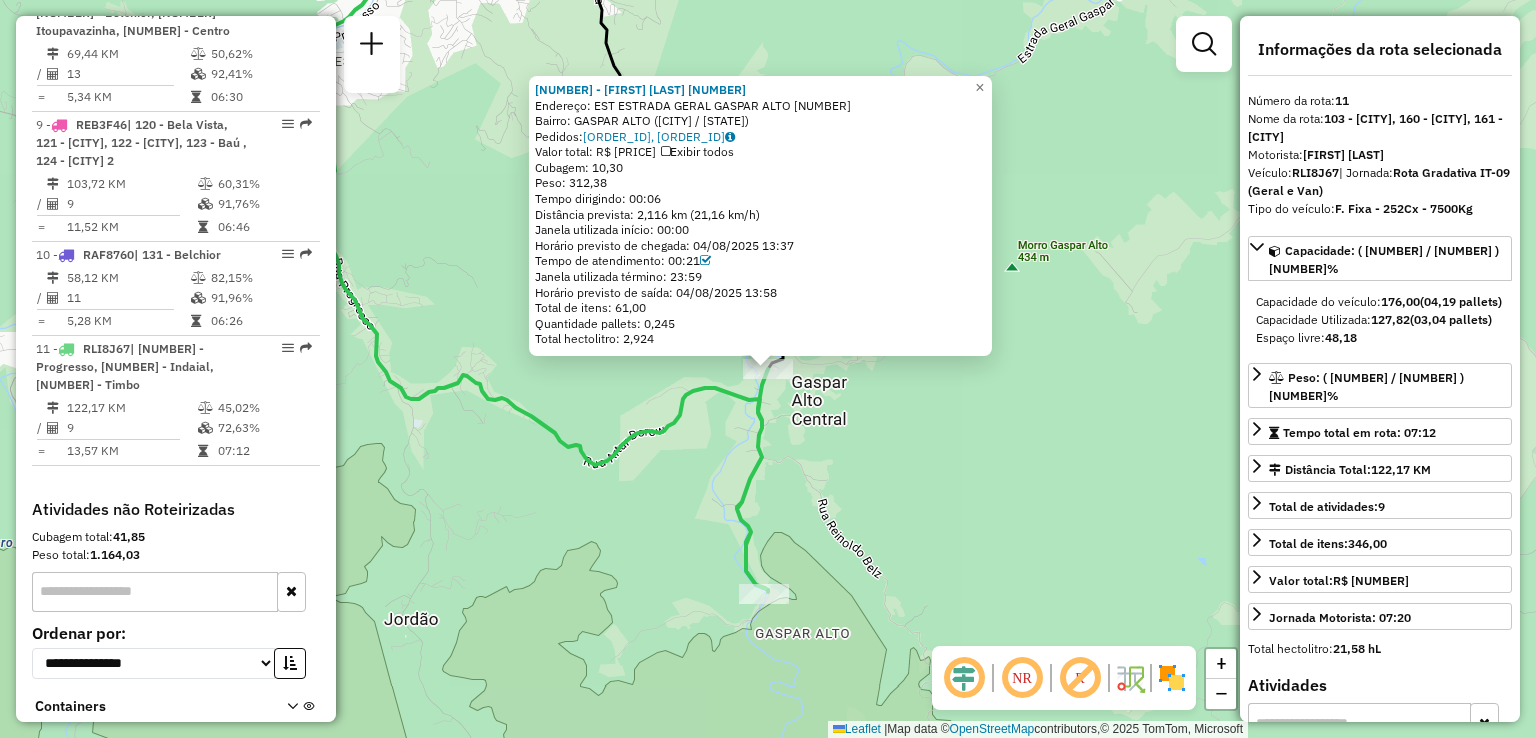 click on "92808575 - NORIVAL BATISTA 4180  Endereço: EST ESTRADA GERAL GASPAR ALTO     13785   Bairro: GASPAR ALTO (GASPAR / SC)   Pedidos:  04313914, 04313915   Valor total: R$ 2.062,79   Exibir todos   Cubagem: 10,30  Peso: 312,38  Tempo dirigindo: 00:06   Distância prevista: 2,116 km (21,16 km/h)   Janela utilizada início: 00:00   Horário previsto de chegada: 04/08/2025 13:37   Tempo de atendimento: 00:21   Janela utilizada término: 23:59   Horário previsto de saída: 04/08/2025 13:58   Total de itens: 61,00   Quantidade pallets: 0,245   Total hectolitro: 2,924  × Janela de atendimento Grade de atendimento Capacidade Transportadoras Veículos Cliente Pedidos  Rotas Selecione os dias de semana para filtrar as janelas de atendimento  Seg   Ter   Qua   Qui   Sex   Sáb   Dom  Informe o período da janela de atendimento: De: Até:  Filtrar exatamente a janela do cliente  Considerar janela de atendimento padrão  Selecione os dias de semana para filtrar as grades de atendimento  Seg   Ter   Qua   Qui   Sex   Sáb" 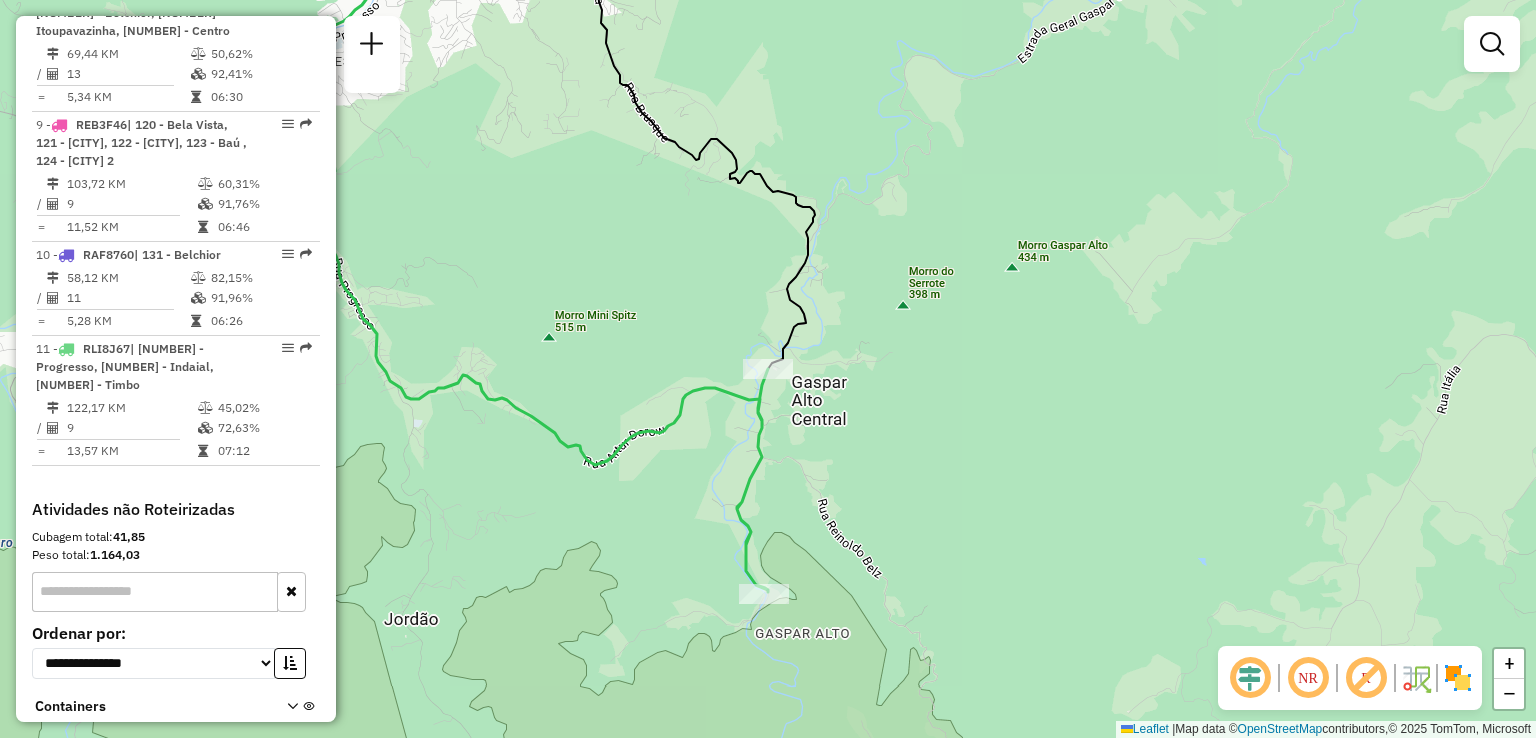 drag, startPoint x: 915, startPoint y: 531, endPoint x: 919, endPoint y: 464, distance: 67.11929 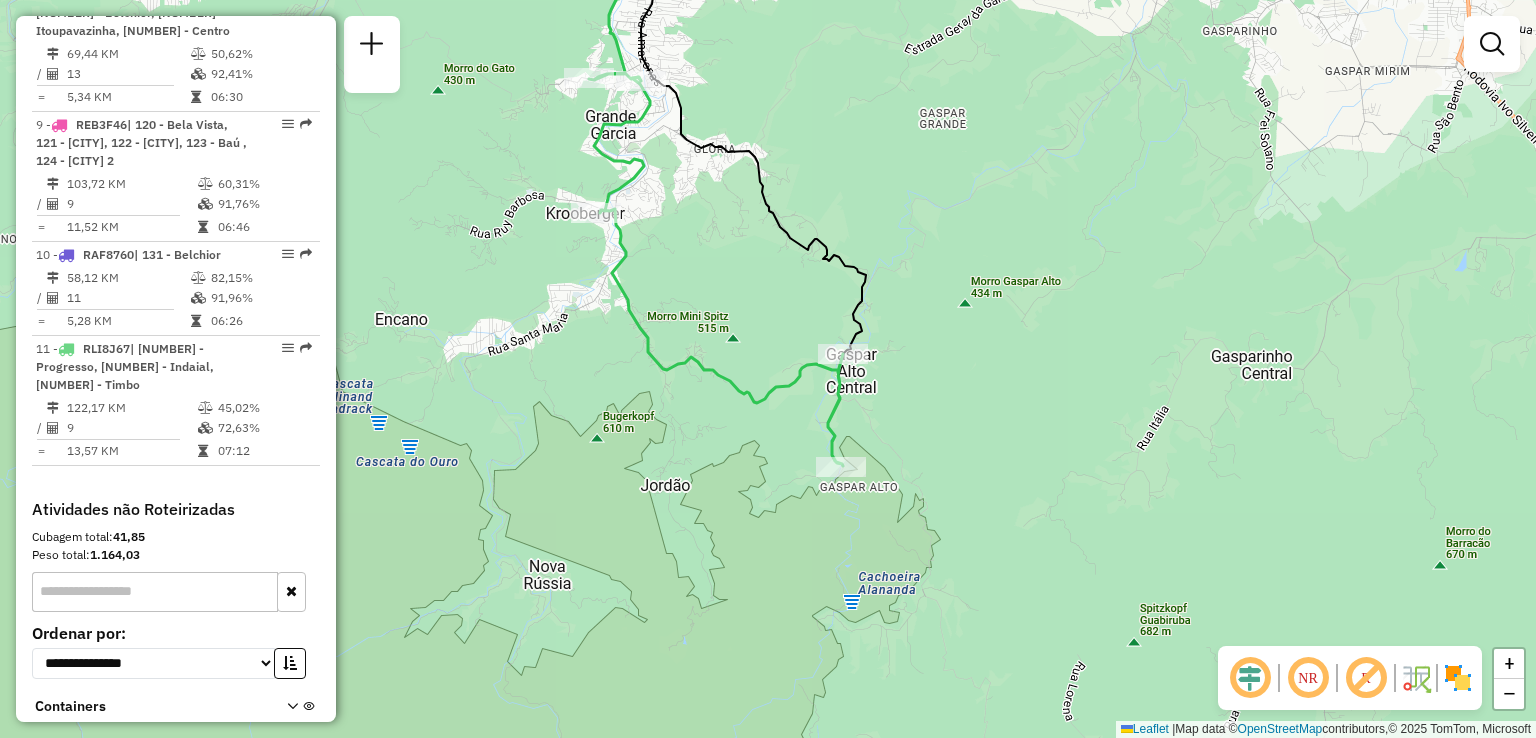drag, startPoint x: 778, startPoint y: 358, endPoint x: 828, endPoint y: 544, distance: 192.60323 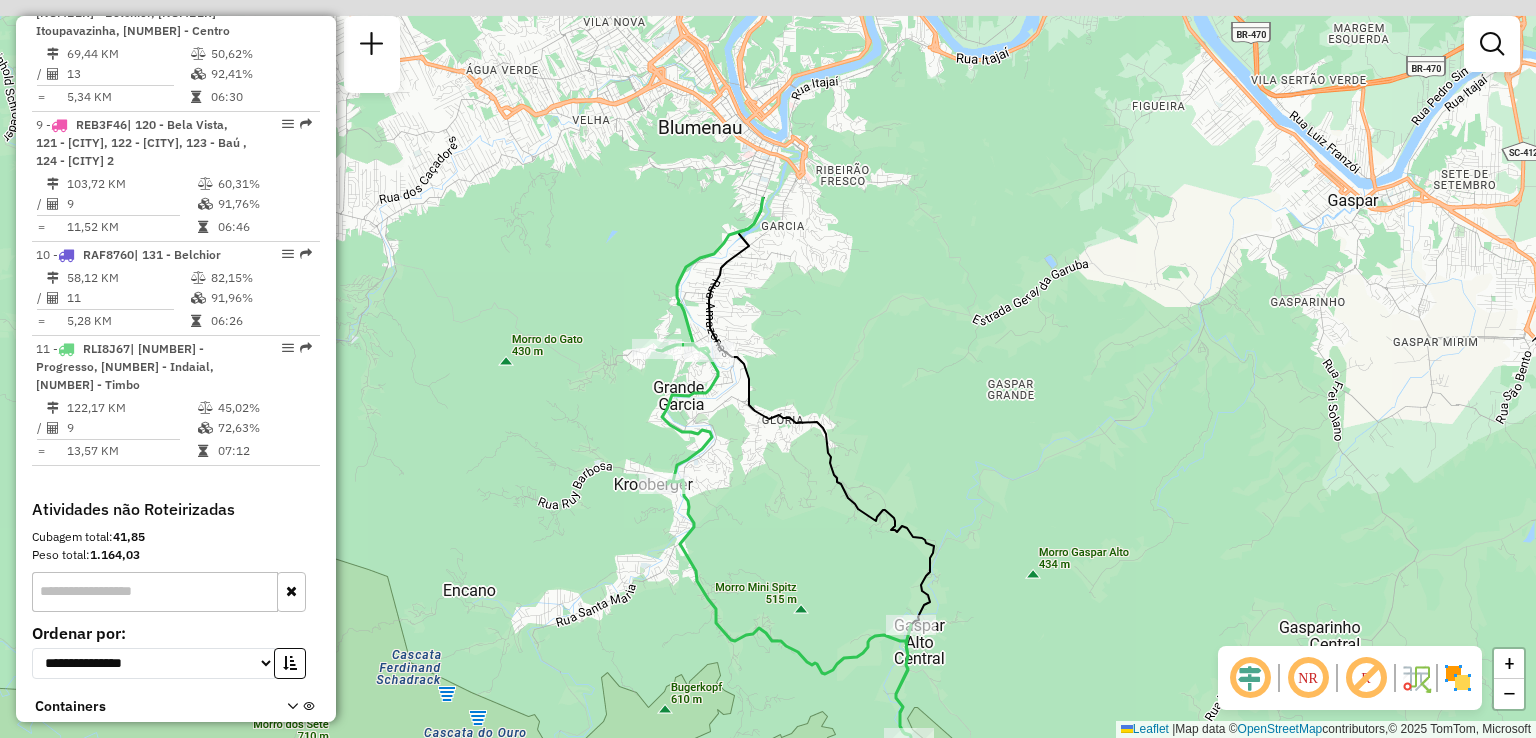 drag, startPoint x: 753, startPoint y: 401, endPoint x: 804, endPoint y: 481, distance: 94.873604 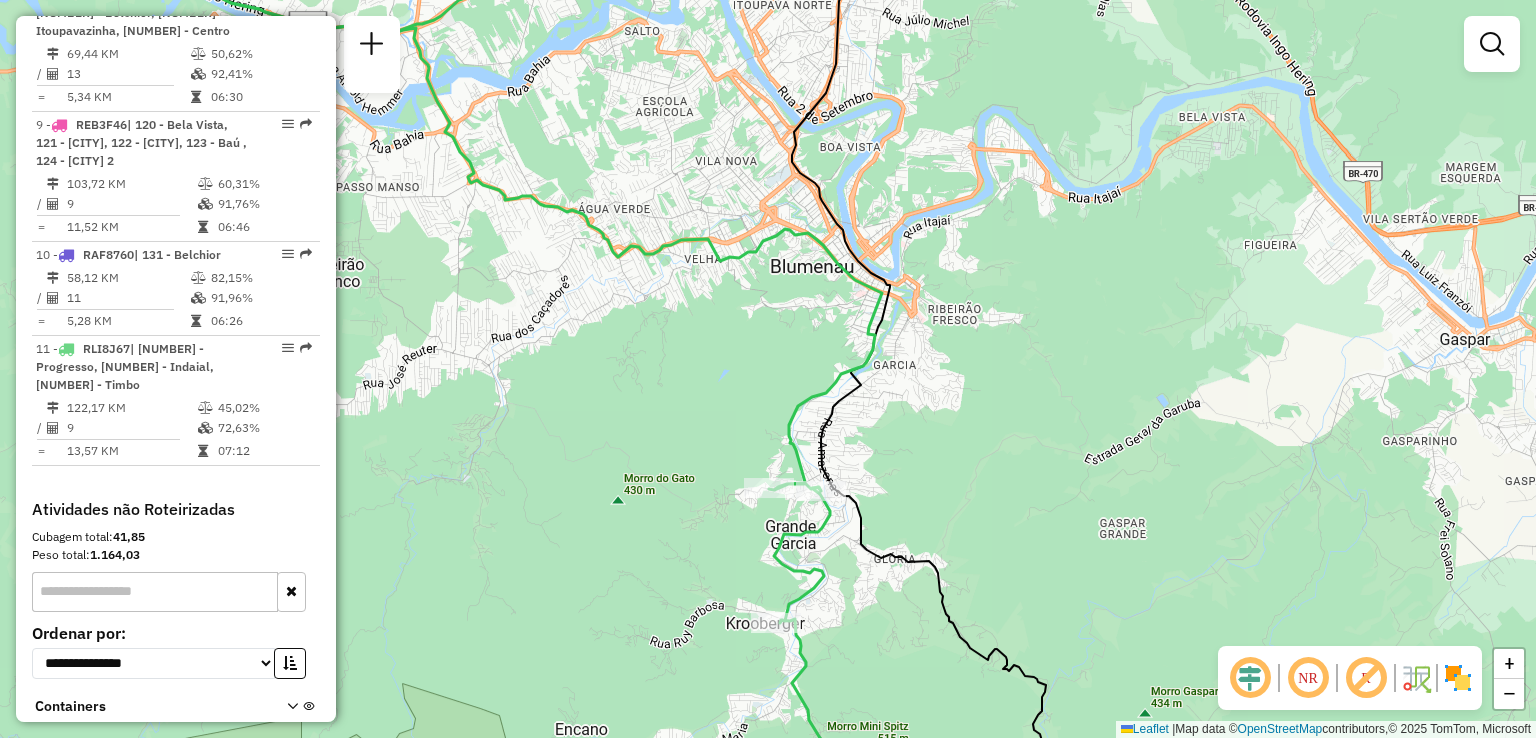 drag, startPoint x: 741, startPoint y: 385, endPoint x: 840, endPoint y: 447, distance: 116.81181 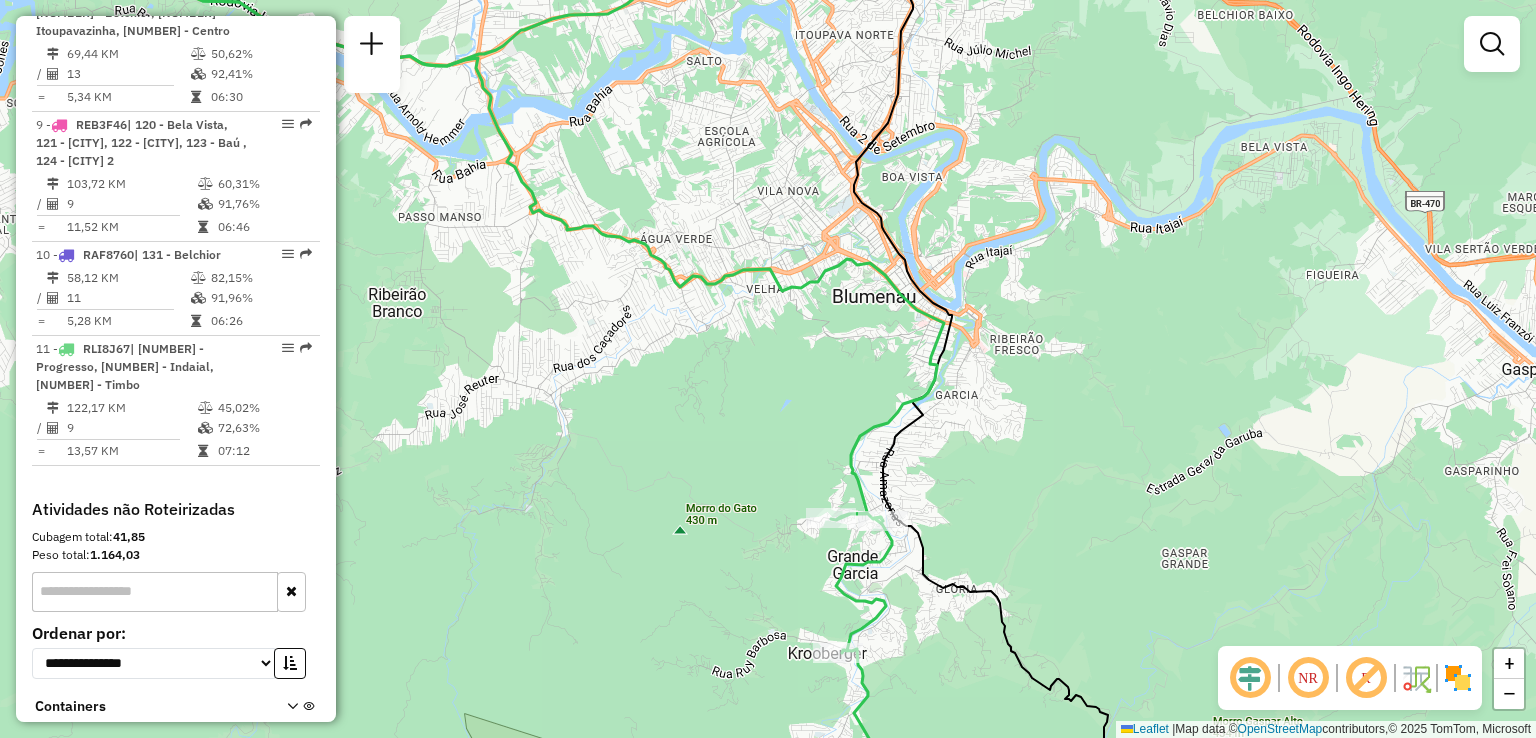 drag, startPoint x: 962, startPoint y: 489, endPoint x: 953, endPoint y: 439, distance: 50.803543 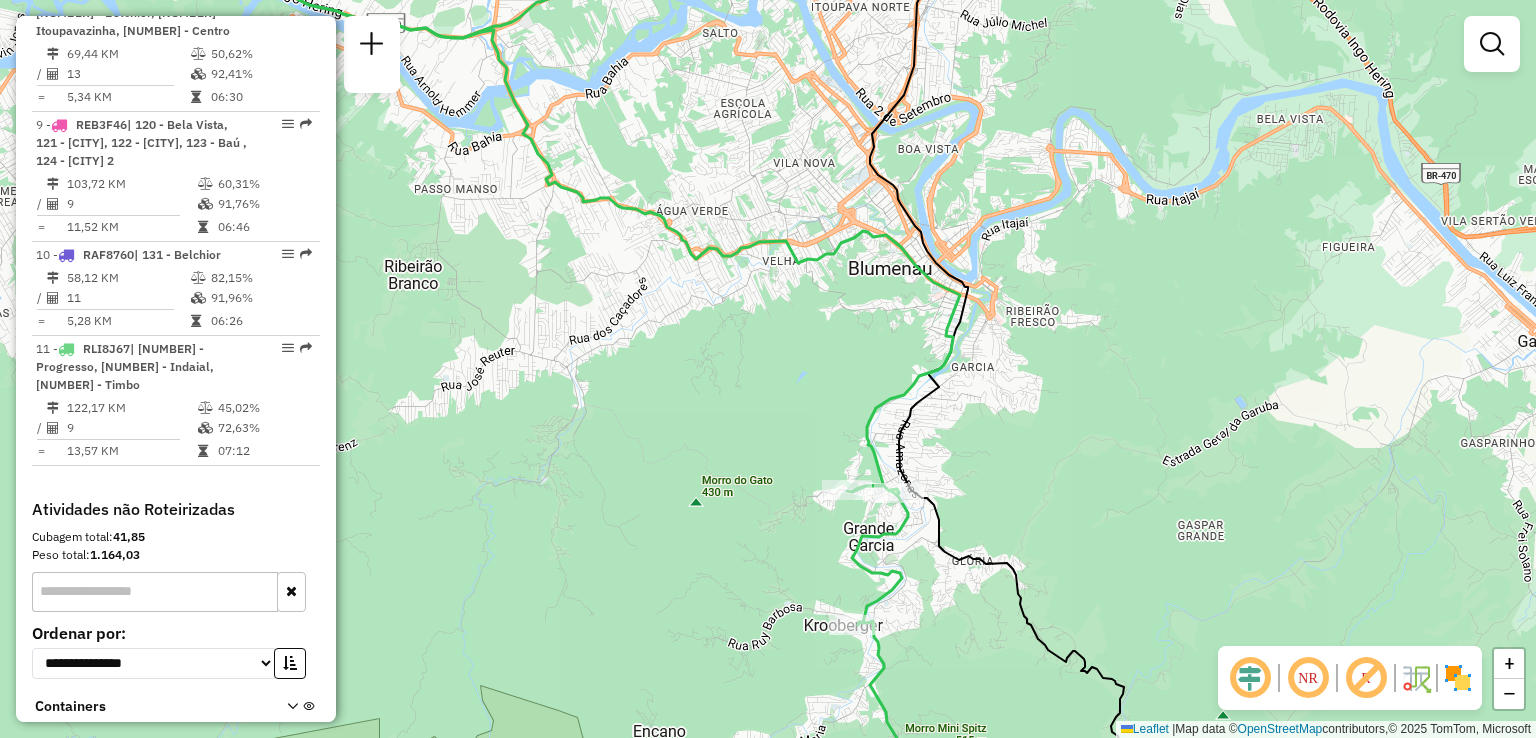 drag, startPoint x: 940, startPoint y: 429, endPoint x: 961, endPoint y: 425, distance: 21.377558 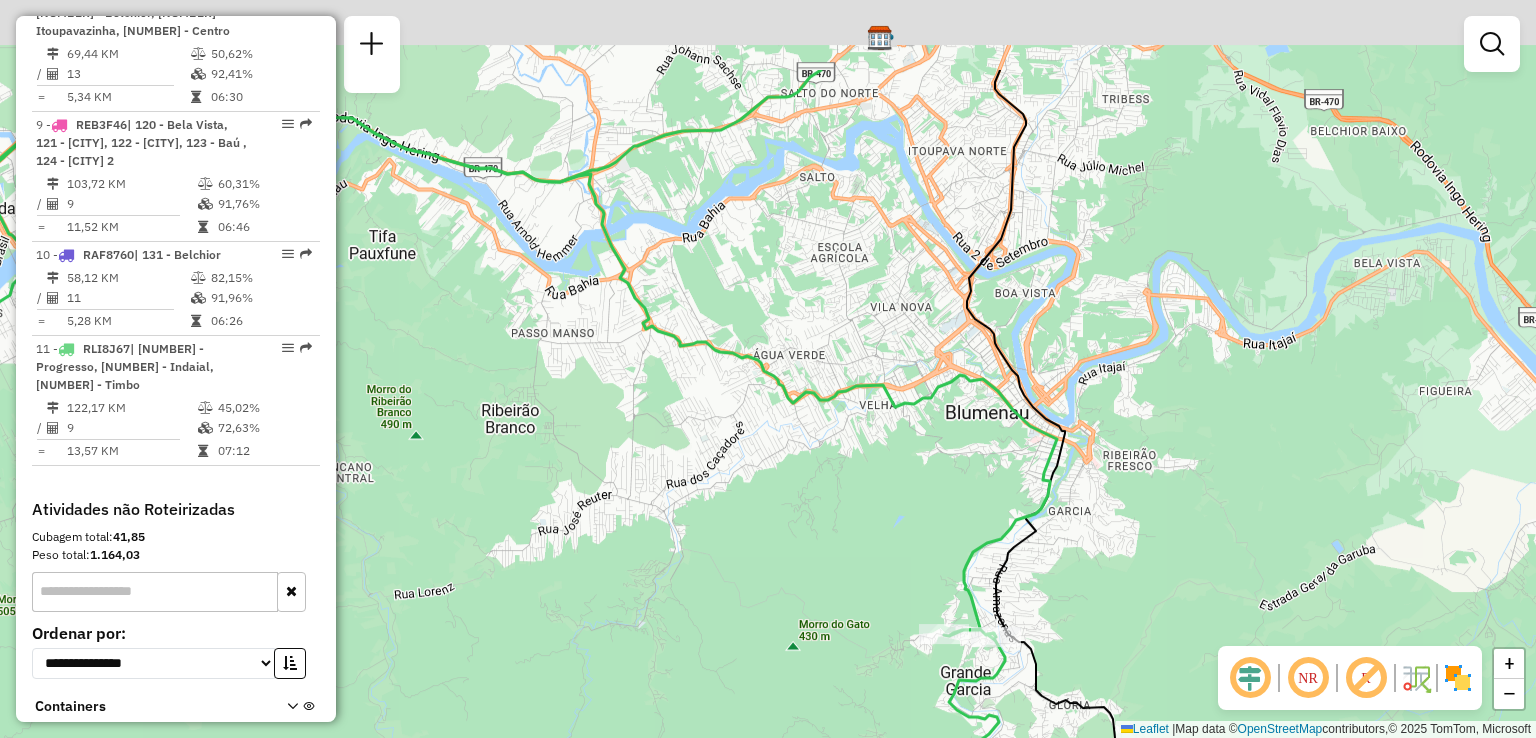 drag, startPoint x: 835, startPoint y: 381, endPoint x: 968, endPoint y: 585, distance: 243.52618 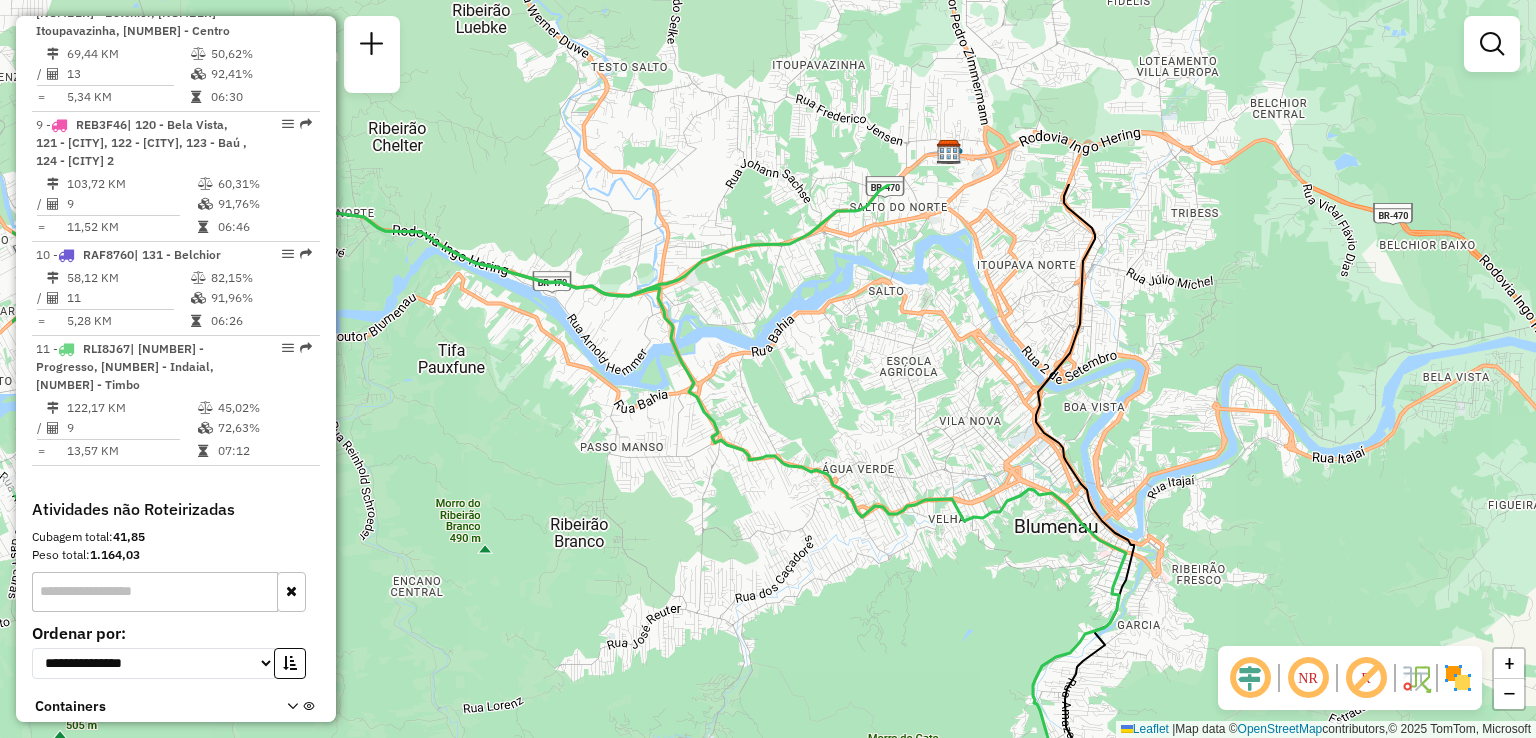 click on "Janela de atendimento Grade de atendimento Capacidade Transportadoras Veículos Cliente Pedidos  Rotas Selecione os dias de semana para filtrar as janelas de atendimento  Seg   Ter   Qua   Qui   Sex   Sáb   Dom  Informe o período da janela de atendimento: De: Até:  Filtrar exatamente a janela do cliente  Considerar janela de atendimento padrão  Selecione os dias de semana para filtrar as grades de atendimento  Seg   Ter   Qua   Qui   Sex   Sáb   Dom   Considerar clientes sem dia de atendimento cadastrado  Clientes fora do dia de atendimento selecionado Filtrar as atividades entre os valores definidos abaixo:  Peso mínimo:   Peso máximo:   Cubagem mínima:   Cubagem máxima:   De:   Até:  Filtrar as atividades entre o tempo de atendimento definido abaixo:  De:   Até:   Considerar capacidade total dos clientes não roteirizados Transportadora: Selecione um ou mais itens Tipo de veículo: Selecione um ou mais itens Veículo: Selecione um ou mais itens Motorista: Selecione um ou mais itens Nome: Rótulo:" 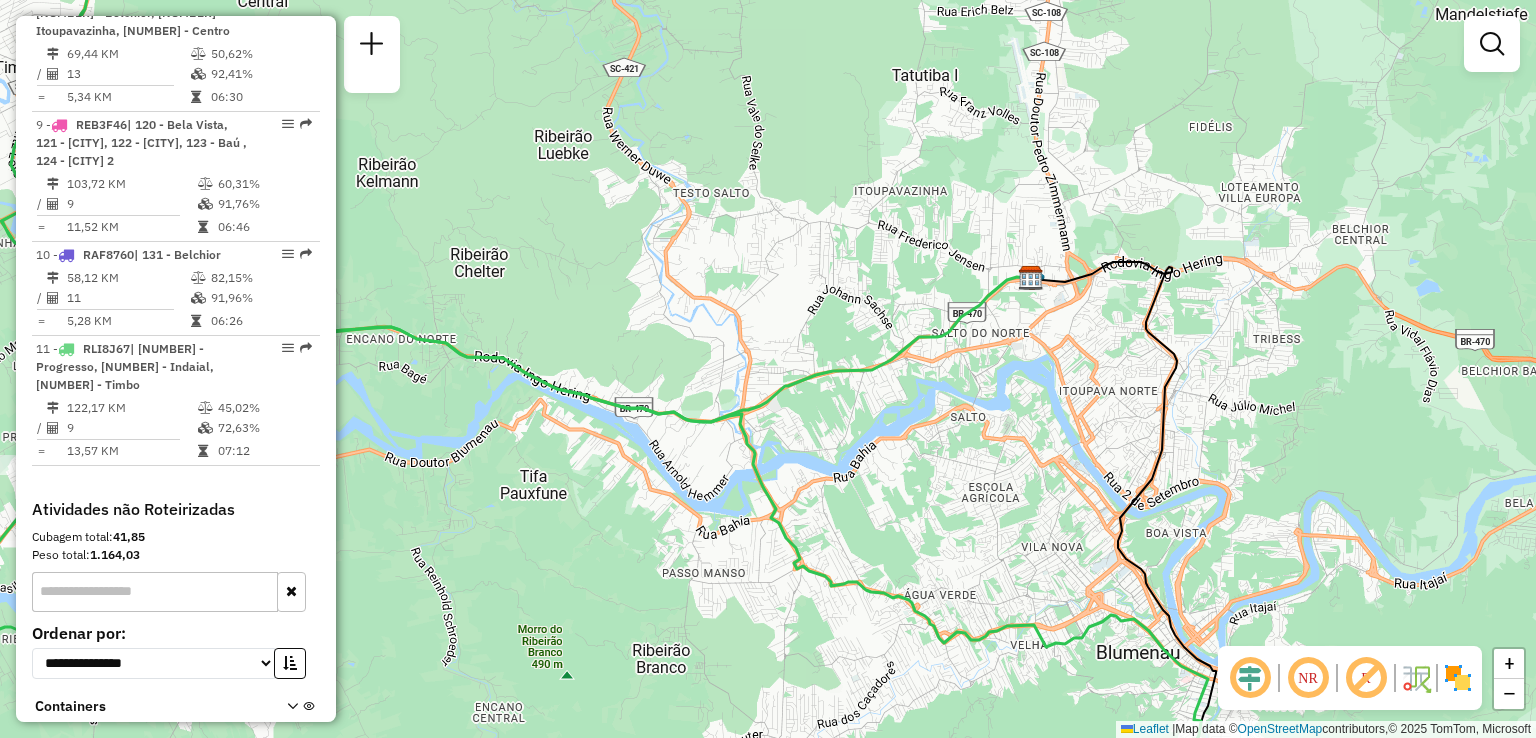 drag, startPoint x: 900, startPoint y: 549, endPoint x: 1020, endPoint y: 623, distance: 140.98227 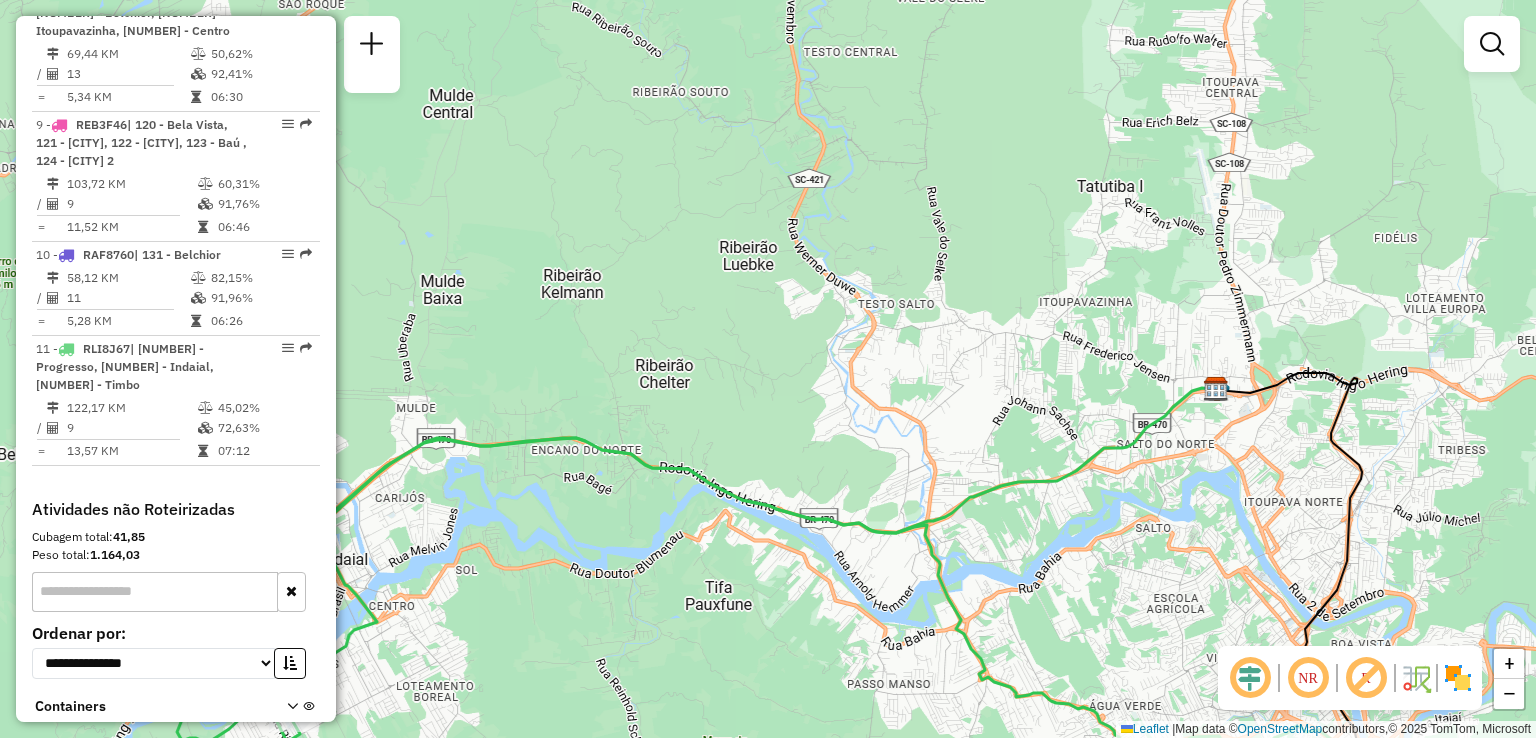 click 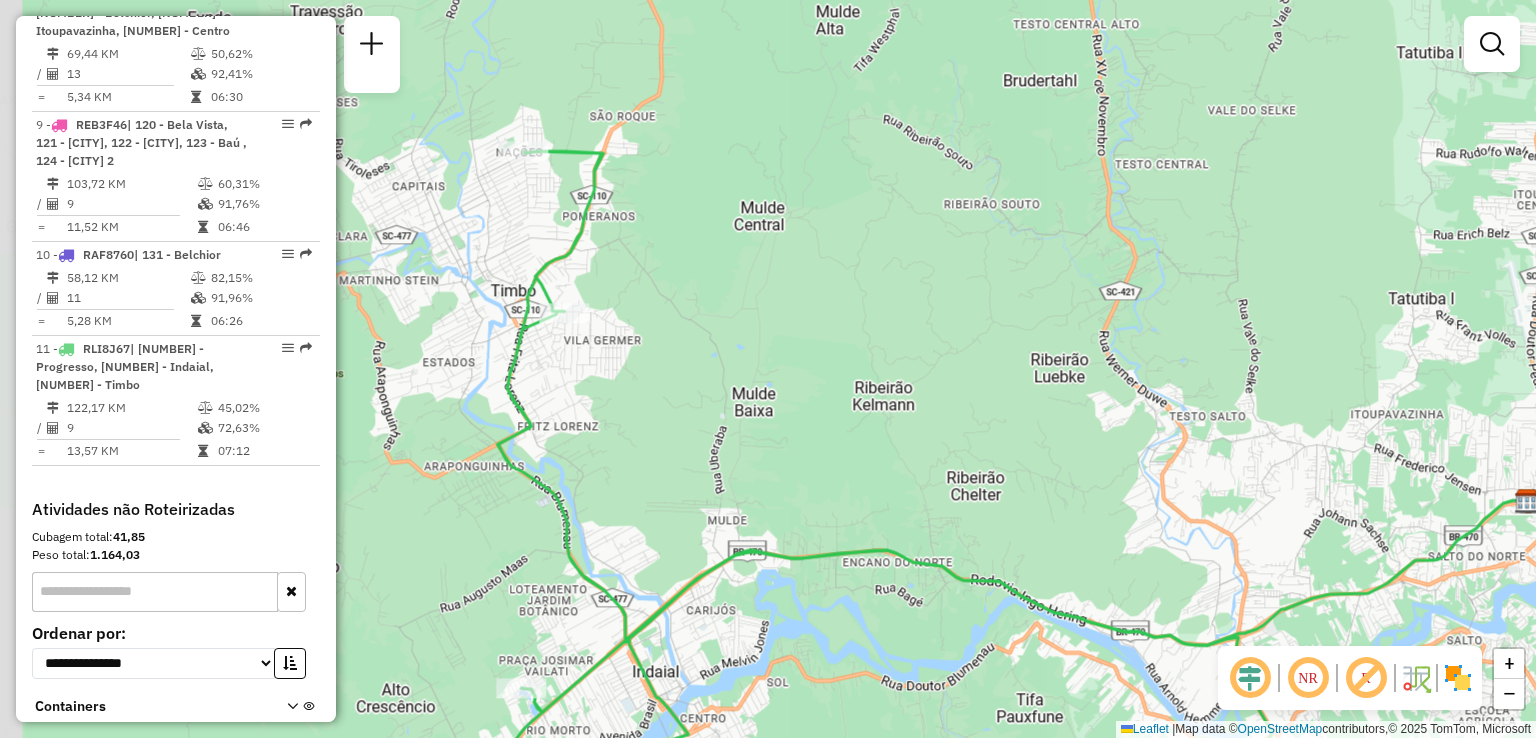drag, startPoint x: 878, startPoint y: 557, endPoint x: 978, endPoint y: 565, distance: 100.31949 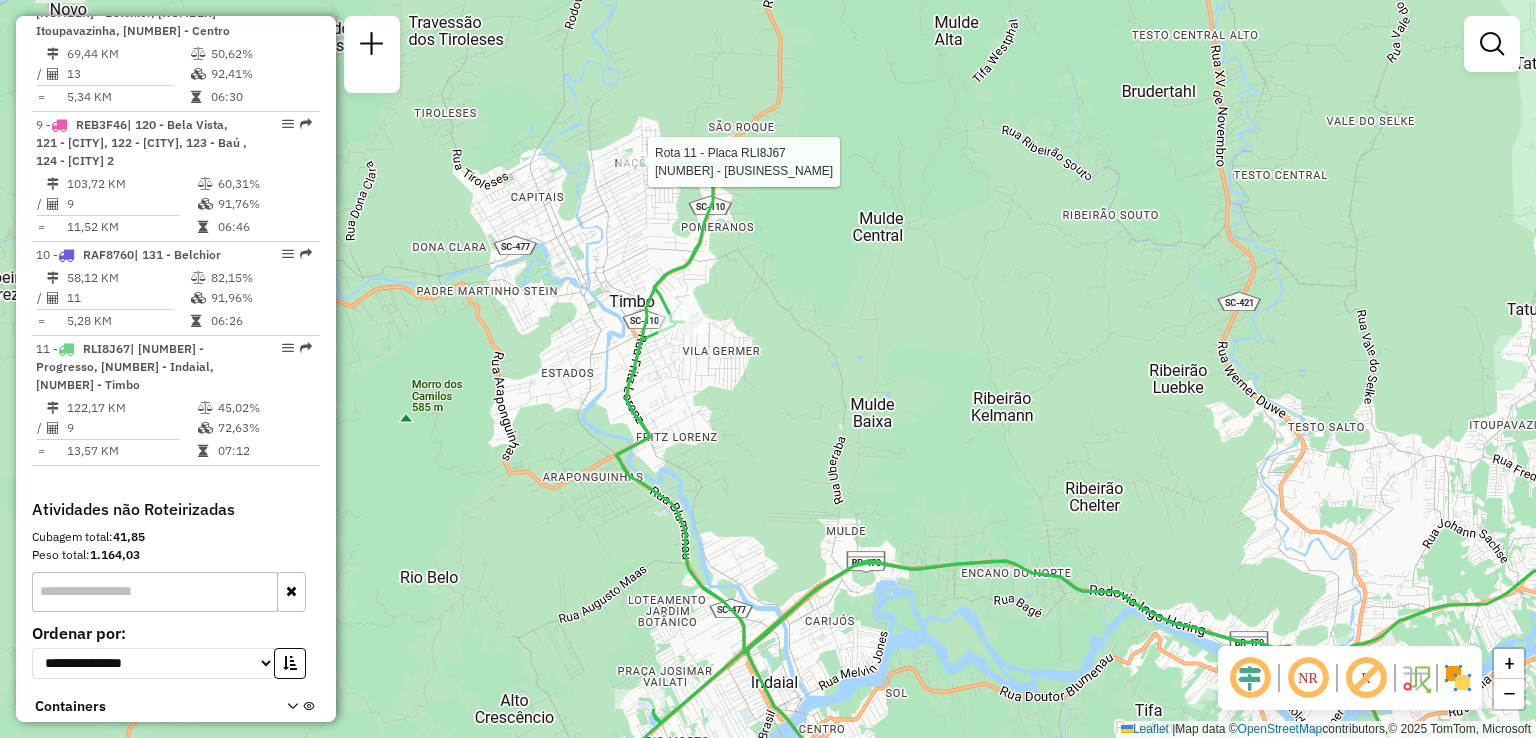 select on "**********" 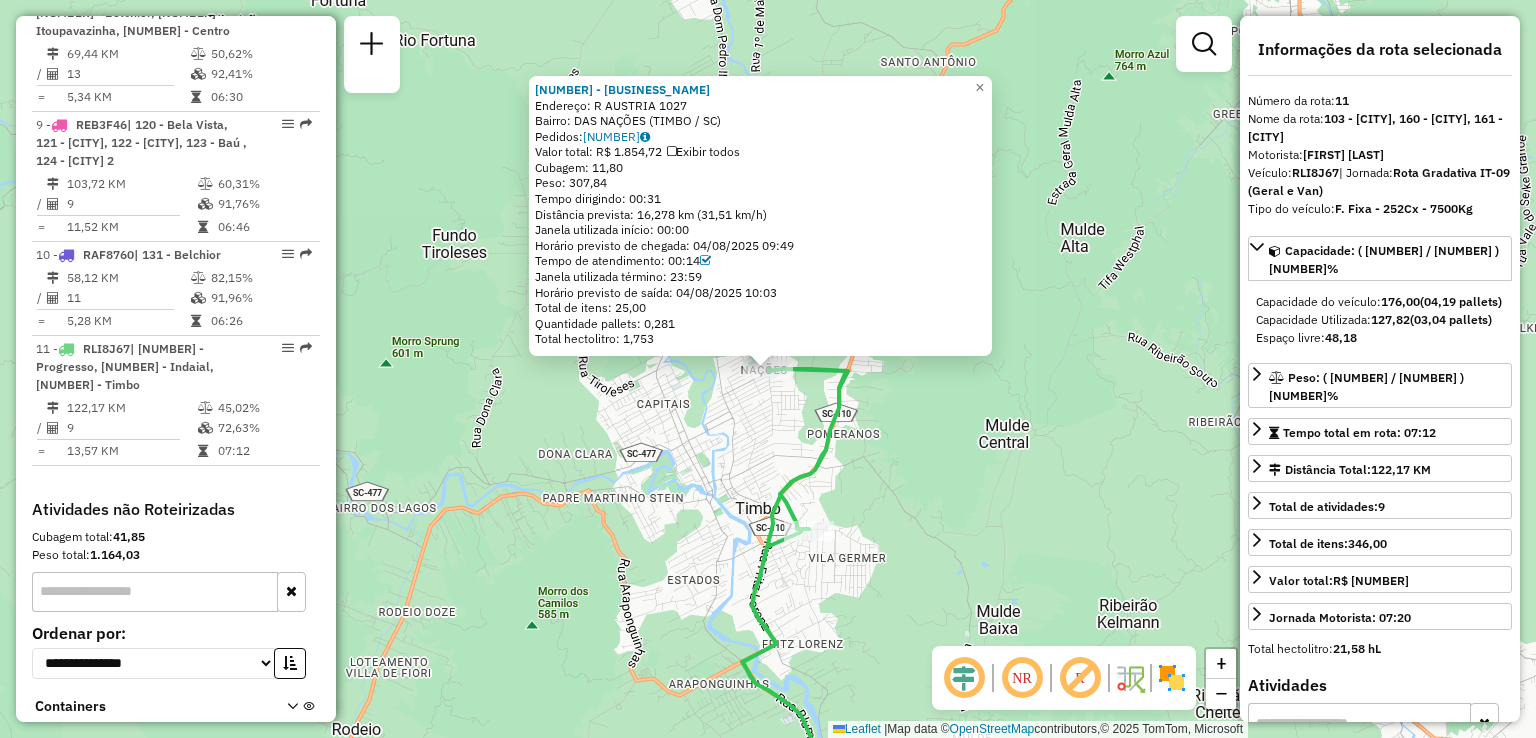 click on "92800696 - BAR E CANCHA KLITZKE  Endereço: R   AUSTRIA                       1027   Bairro: DAS NAÇÕES (TIMBO / SC)   Pedidos:  04313906   Valor total: R$ 1.854,72   Exibir todos   Cubagem: 11,80  Peso: 307,84  Tempo dirigindo: 00:31   Distância prevista: 16,278 km (31,51 km/h)   Janela utilizada início: 00:00   Horário previsto de chegada: 04/08/2025 09:49   Tempo de atendimento: 00:14   Janela utilizada término: 23:59   Horário previsto de saída: 04/08/2025 10:03   Total de itens: 25,00   Quantidade pallets: 0,281   Total hectolitro: 1,753  × Janela de atendimento Grade de atendimento Capacidade Transportadoras Veículos Cliente Pedidos  Rotas Selecione os dias de semana para filtrar as janelas de atendimento  Seg   Ter   Qua   Qui   Sex   Sáb   Dom  Informe o período da janela de atendimento: De: Até:  Filtrar exatamente a janela do cliente  Considerar janela de atendimento padrão  Selecione os dias de semana para filtrar as grades de atendimento  Seg   Ter   Qua   Qui   Sex   Sáb   Dom  De:" 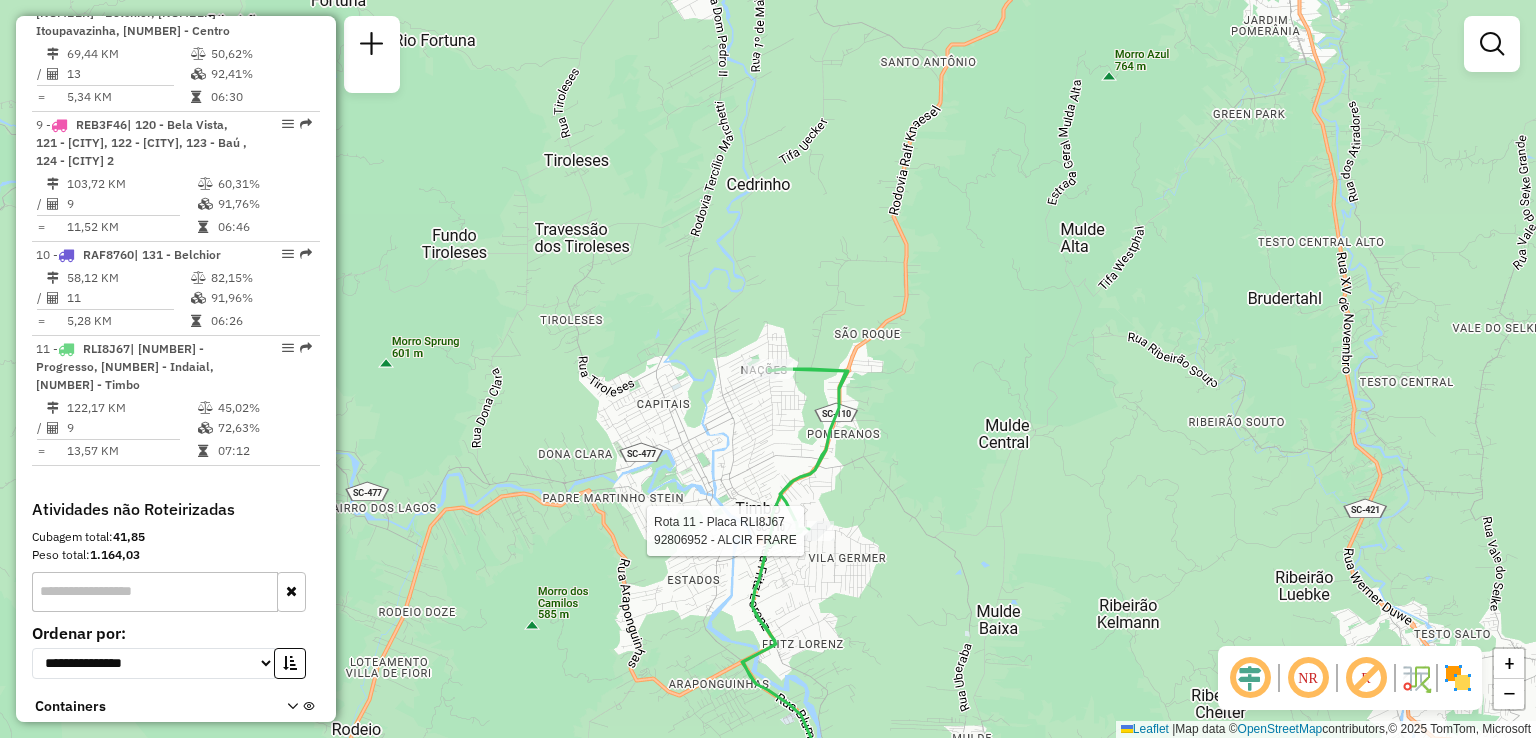 select on "**********" 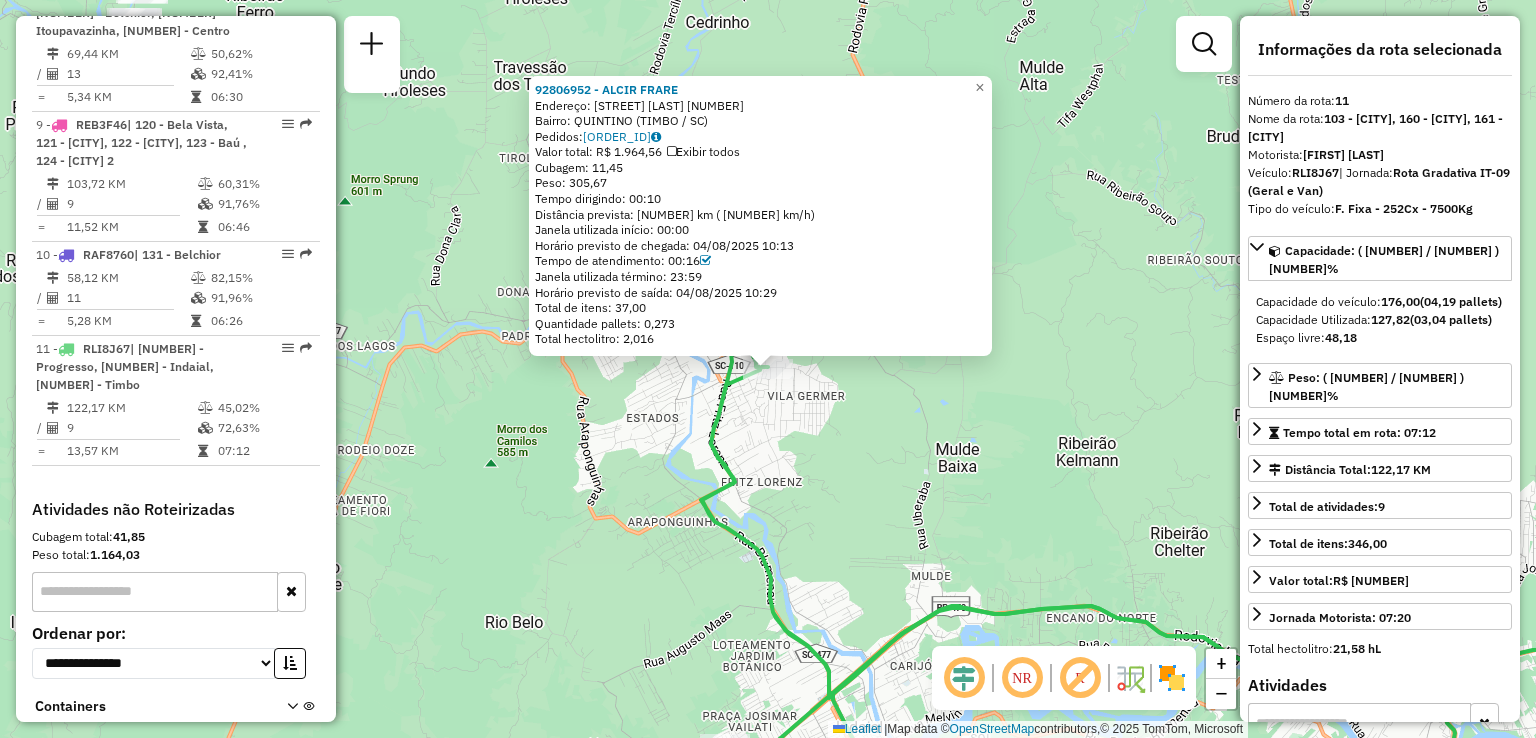 click on "92806952 - ALCIR FRARE  Endereço: R   RUA QUINTINO BOCAIUVA         670   Bairro: QUINTINO (TIMBO / SC)   Pedidos:  04313639   Valor total: R$ 1.964,56   Exibir todos   Cubagem: 11,45  Peso: 305,67  Tempo dirigindo: 00:10   Distância prevista: 4,766 km (28,60 km/h)   Janela utilizada início: 00:00   Horário previsto de chegada: 04/08/2025 10:13   Tempo de atendimento: 00:16   Janela utilizada término: 23:59   Horário previsto de saída: 04/08/2025 10:29   Total de itens: 37,00   Quantidade pallets: 0,273   Total hectolitro: 2,016  × Janela de atendimento Grade de atendimento Capacidade Transportadoras Veículos Cliente Pedidos  Rotas Selecione os dias de semana para filtrar as janelas de atendimento  Seg   Ter   Qua   Qui   Sex   Sáb   Dom  Informe o período da janela de atendimento: De: Até:  Filtrar exatamente a janela do cliente  Considerar janela de atendimento padrão  Selecione os dias de semana para filtrar as grades de atendimento  Seg   Ter   Qua   Qui   Sex   Sáb   Dom   Peso mínimo:  +" 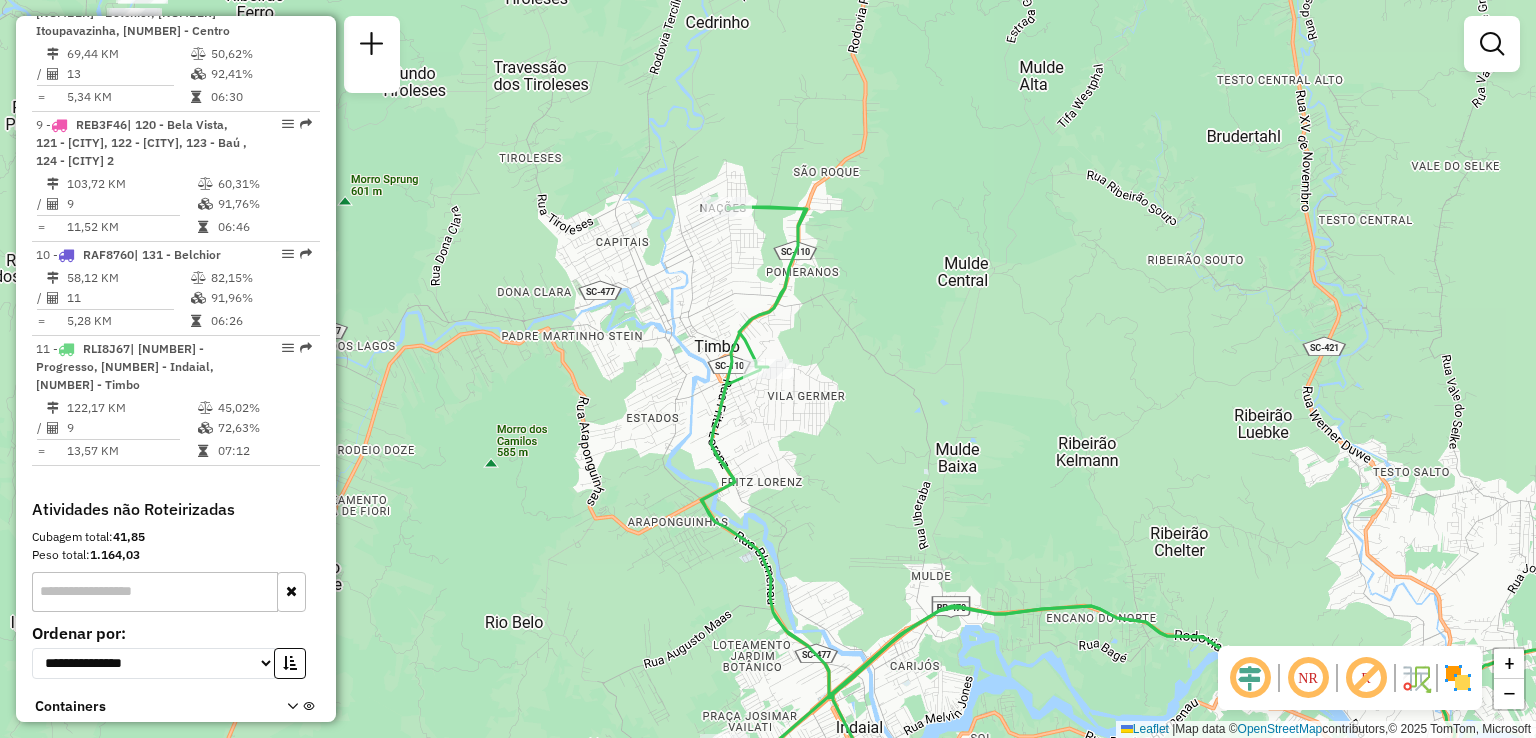 drag, startPoint x: 621, startPoint y: 559, endPoint x: 621, endPoint y: 427, distance: 132 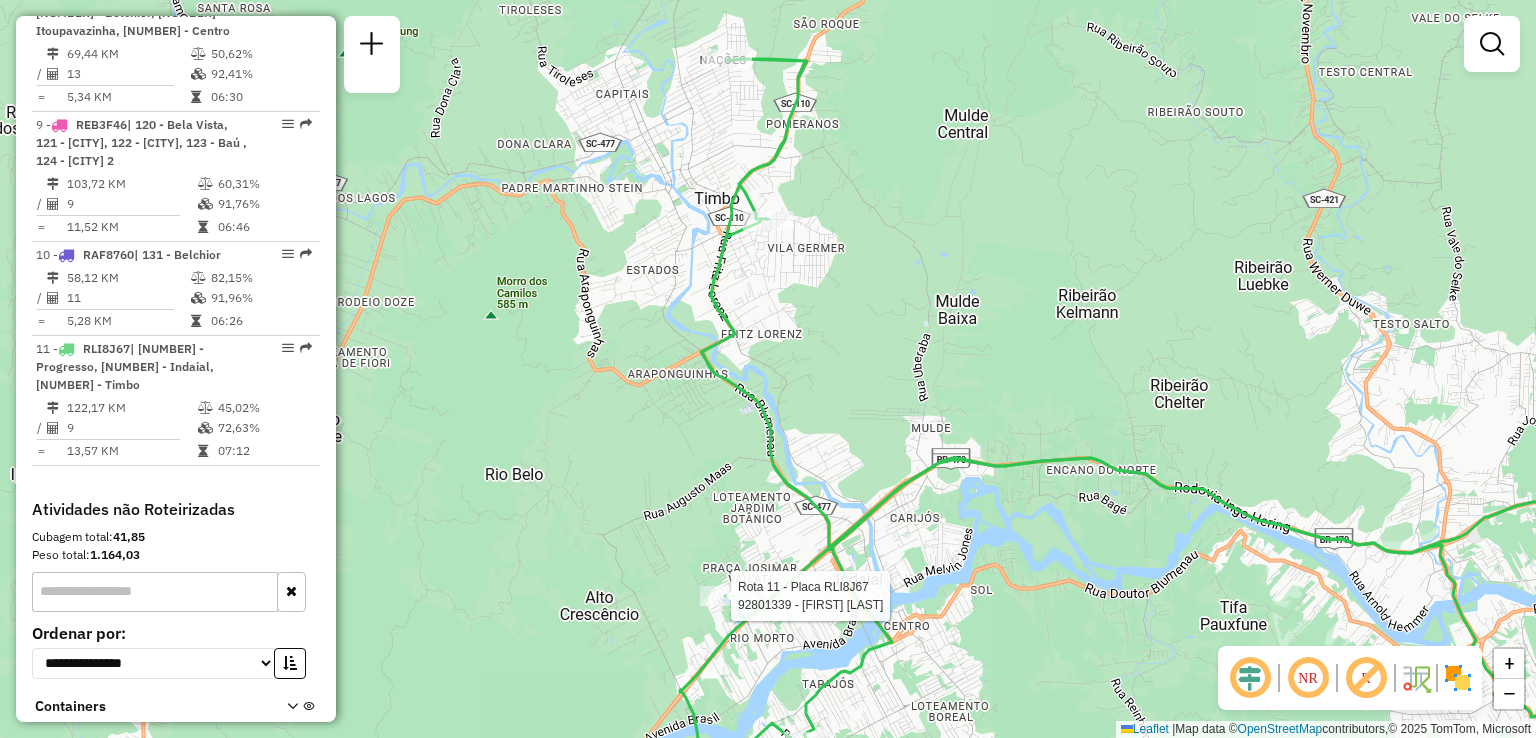 select on "**********" 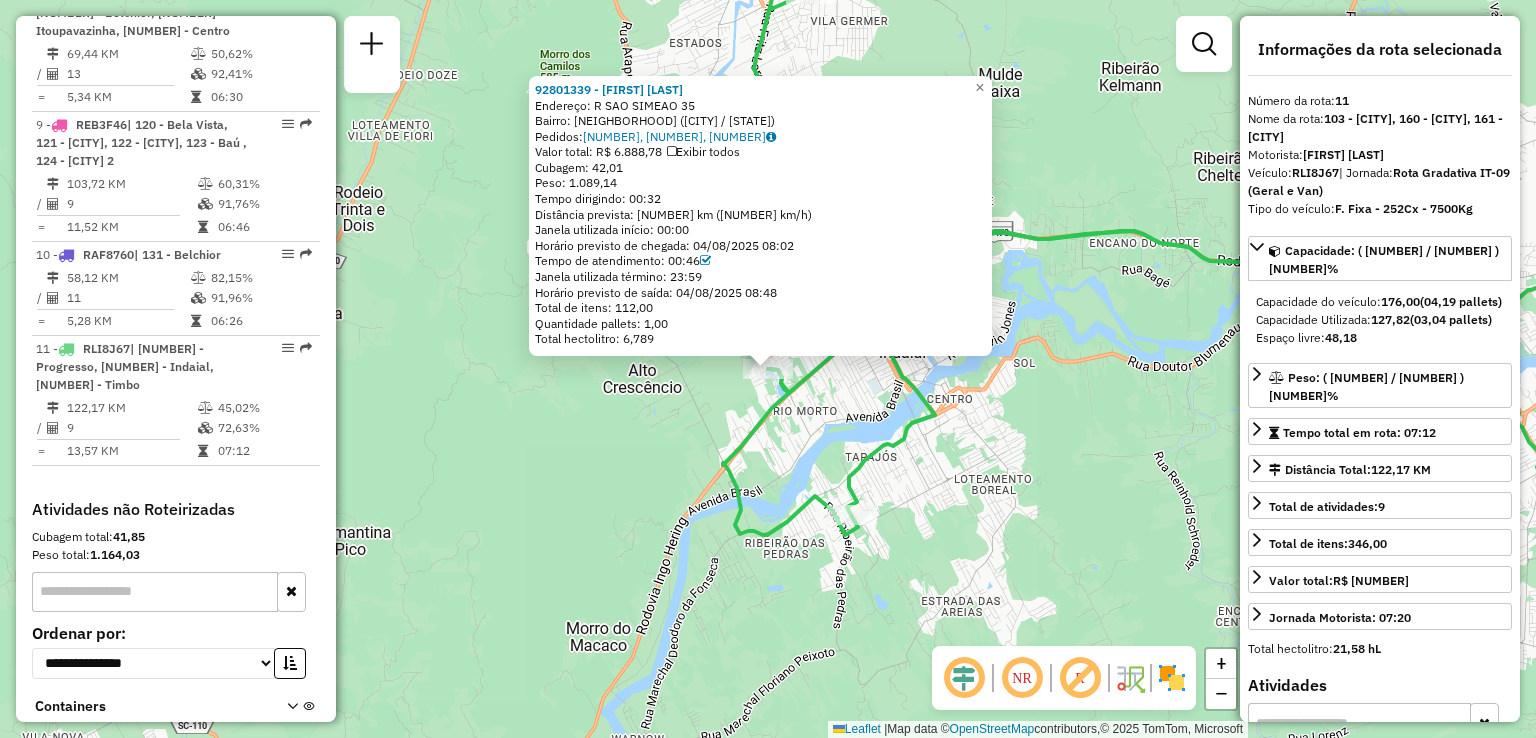 click on "92801339 - MARIA OSAIR DA SILVA  Endereço: R   SAO SIMEAO                    35   Bairro: JOÃO PAULO (INDAIAL / SC)   Pedidos:  04313720, 04313691, 04313718   Valor total: R$ 6.888,78   Exibir todos   Cubagem: 42,01  Peso: 1.089,14  Tempo dirigindo: 00:32   Distância prevista: 19,593 km (36,74 km/h)   Janela utilizada início: 00:00   Horário previsto de chegada: 04/08/2025 08:02   Tempo de atendimento: 00:46   Janela utilizada término: 23:59   Horário previsto de saída: 04/08/2025 08:48   Total de itens: 112,00   Quantidade pallets: 1,00   Total hectolitro: 6,789  × Janela de atendimento Grade de atendimento Capacidade Transportadoras Veículos Cliente Pedidos  Rotas Selecione os dias de semana para filtrar as janelas de atendimento  Seg   Ter   Qua   Qui   Sex   Sáb   Dom  Informe o período da janela de atendimento: De: Até:  Filtrar exatamente a janela do cliente  Considerar janela de atendimento padrão  Selecione os dias de semana para filtrar as grades de atendimento  Seg   Ter   Qua   Qui  +" 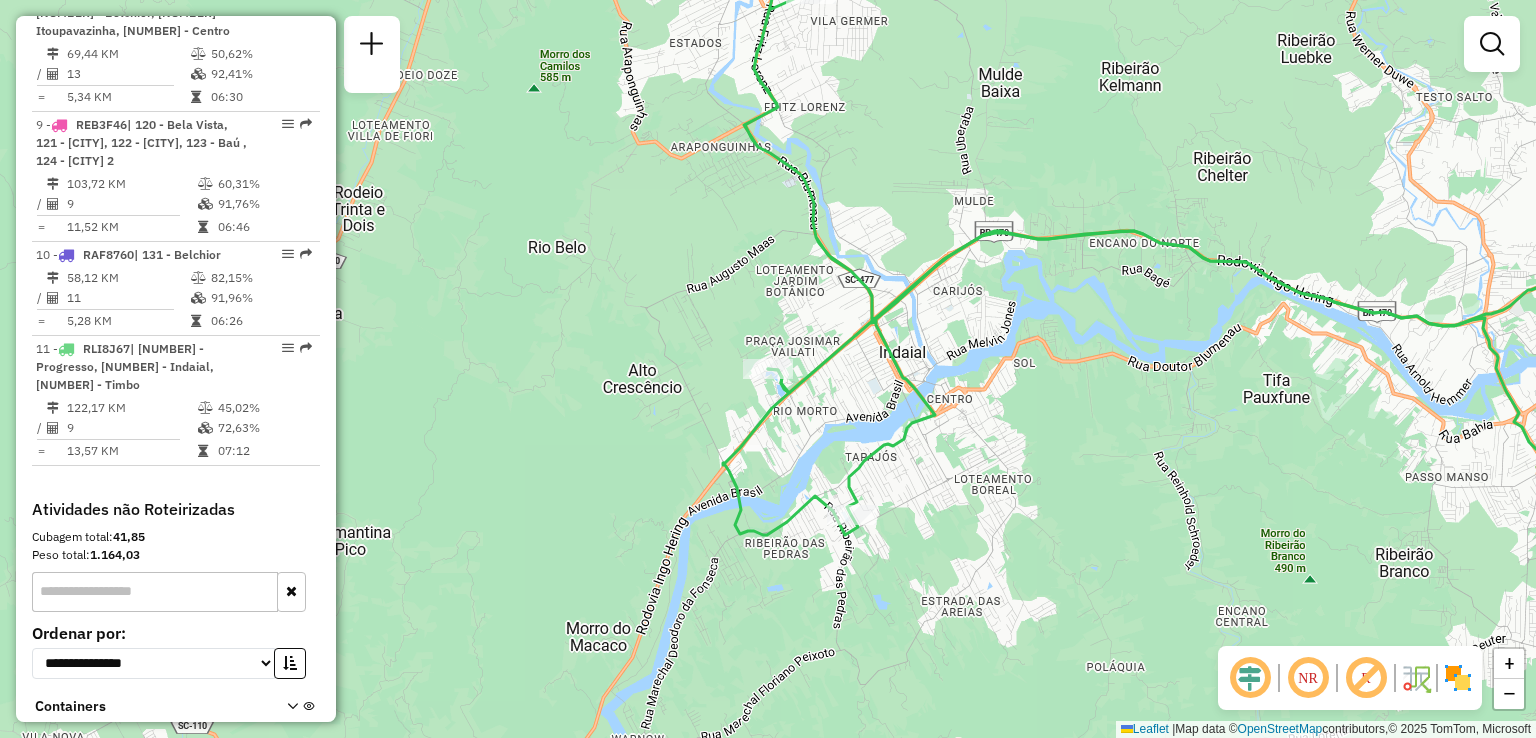 drag, startPoint x: 881, startPoint y: 613, endPoint x: 796, endPoint y: 541, distance: 111.39569 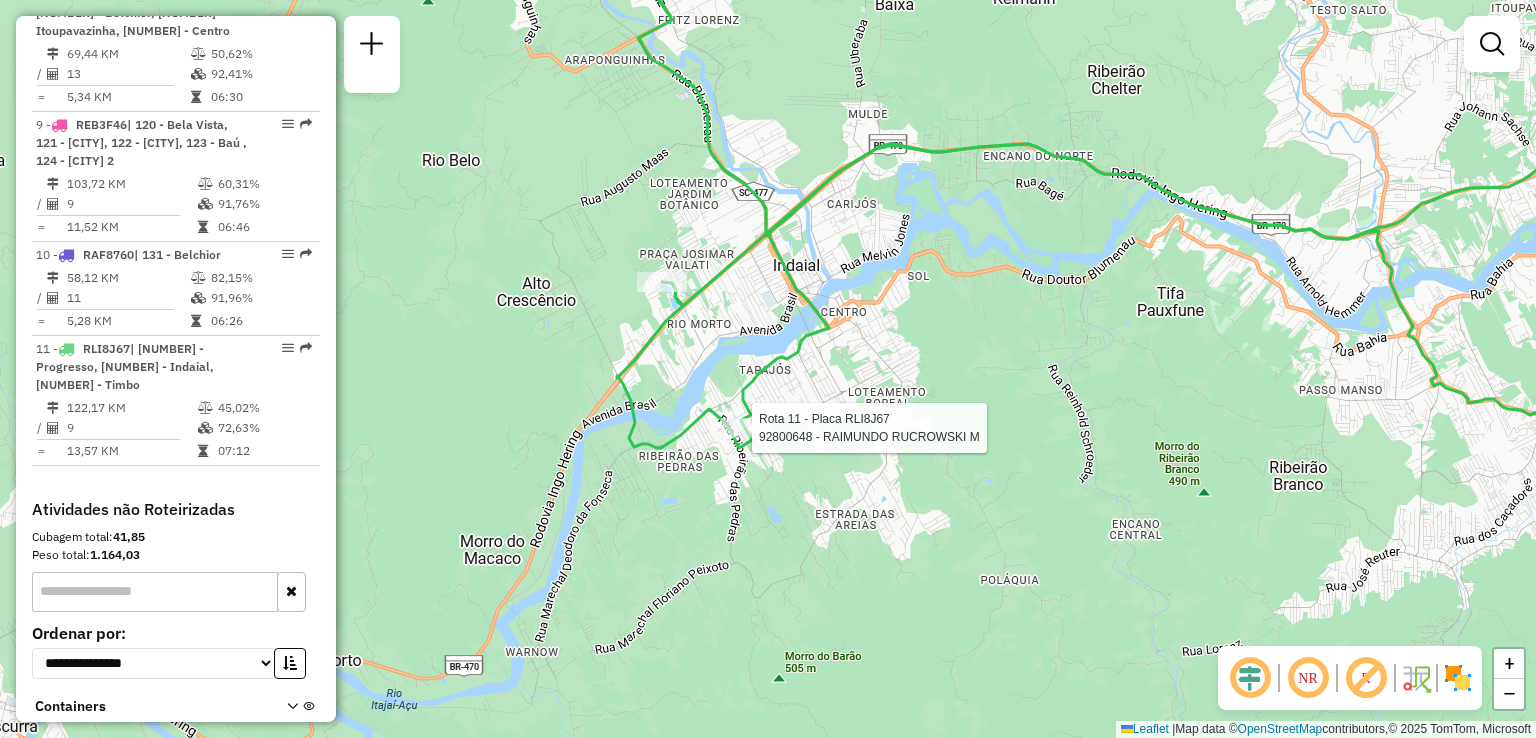 select on "**********" 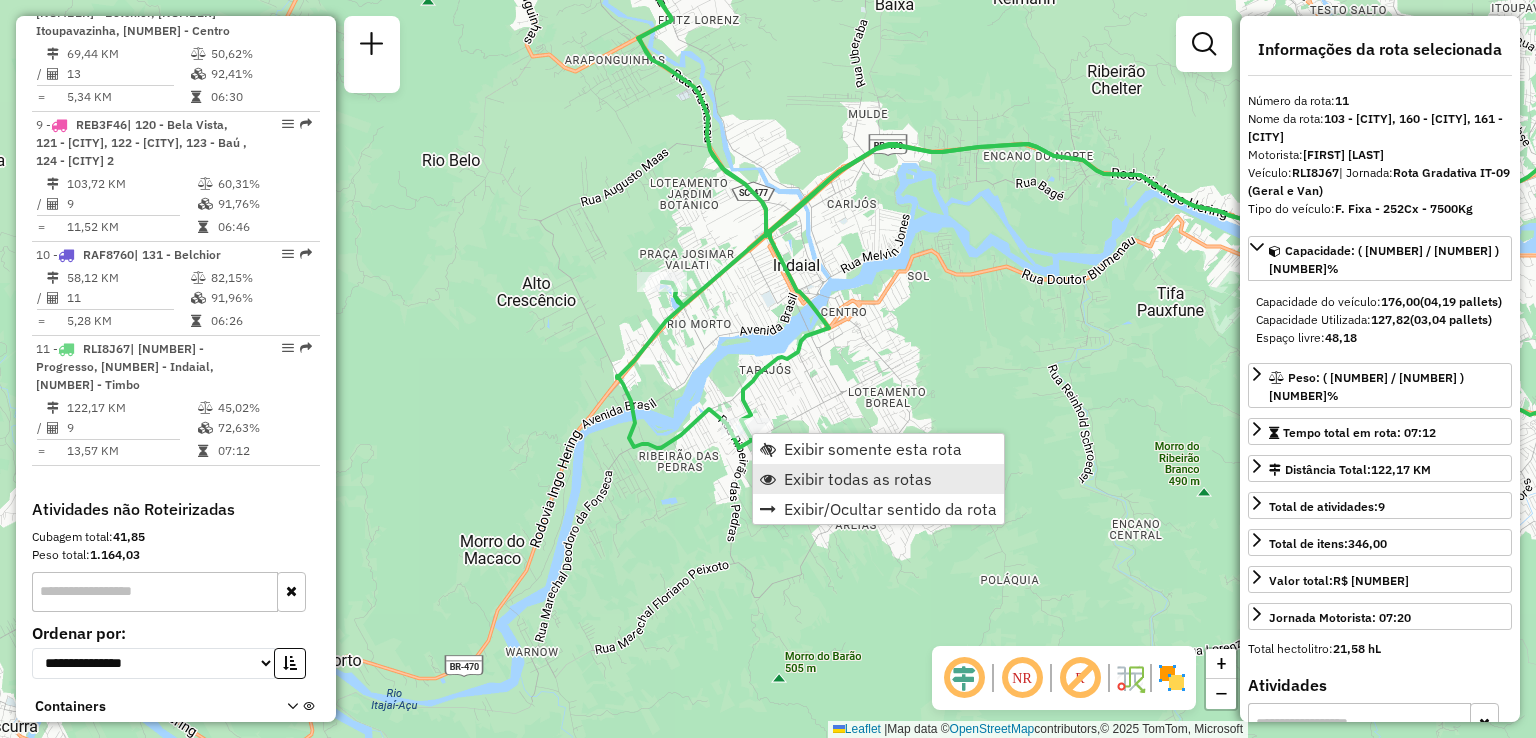 click on "Exibir todas as rotas" at bounding box center (858, 479) 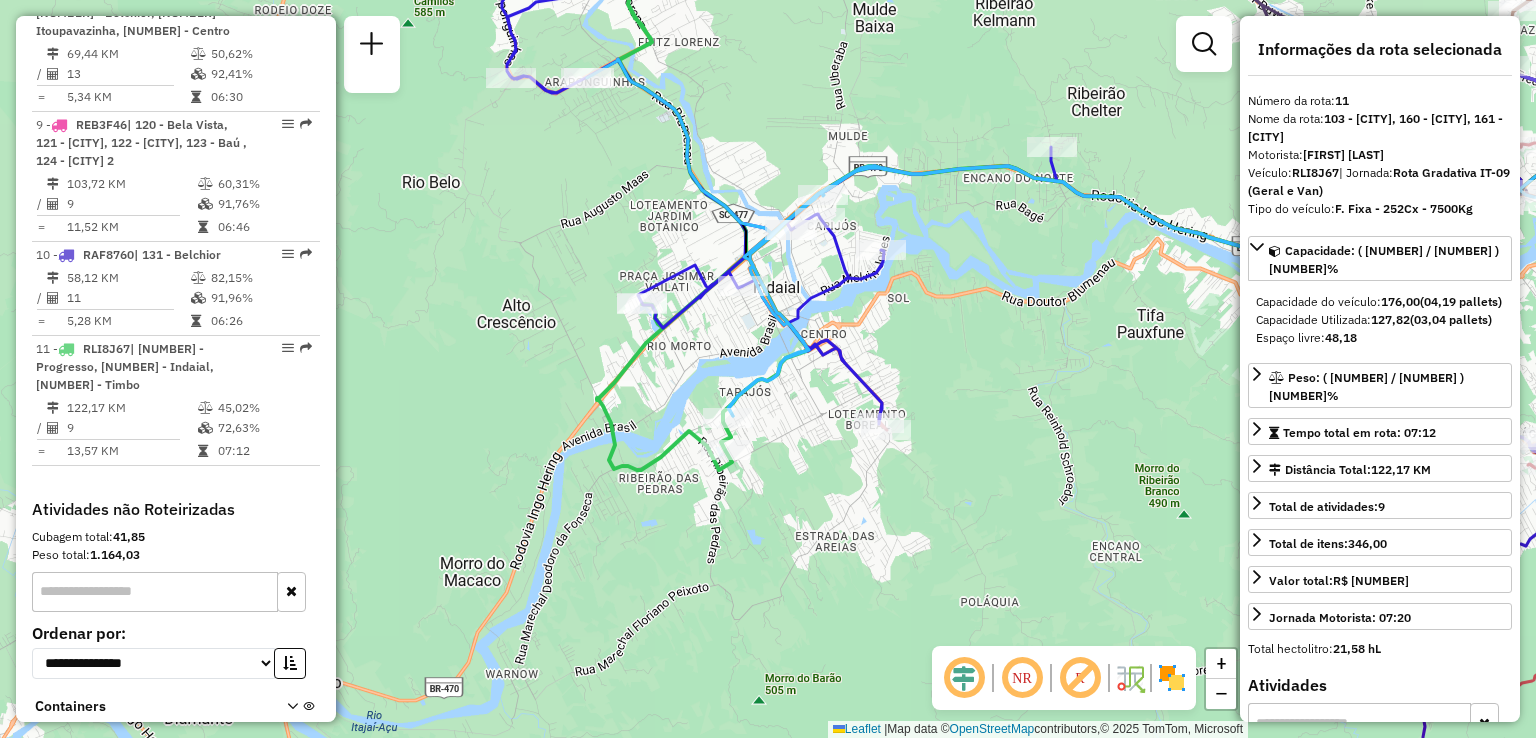 drag, startPoint x: 884, startPoint y: 511, endPoint x: 852, endPoint y: 545, distance: 46.69047 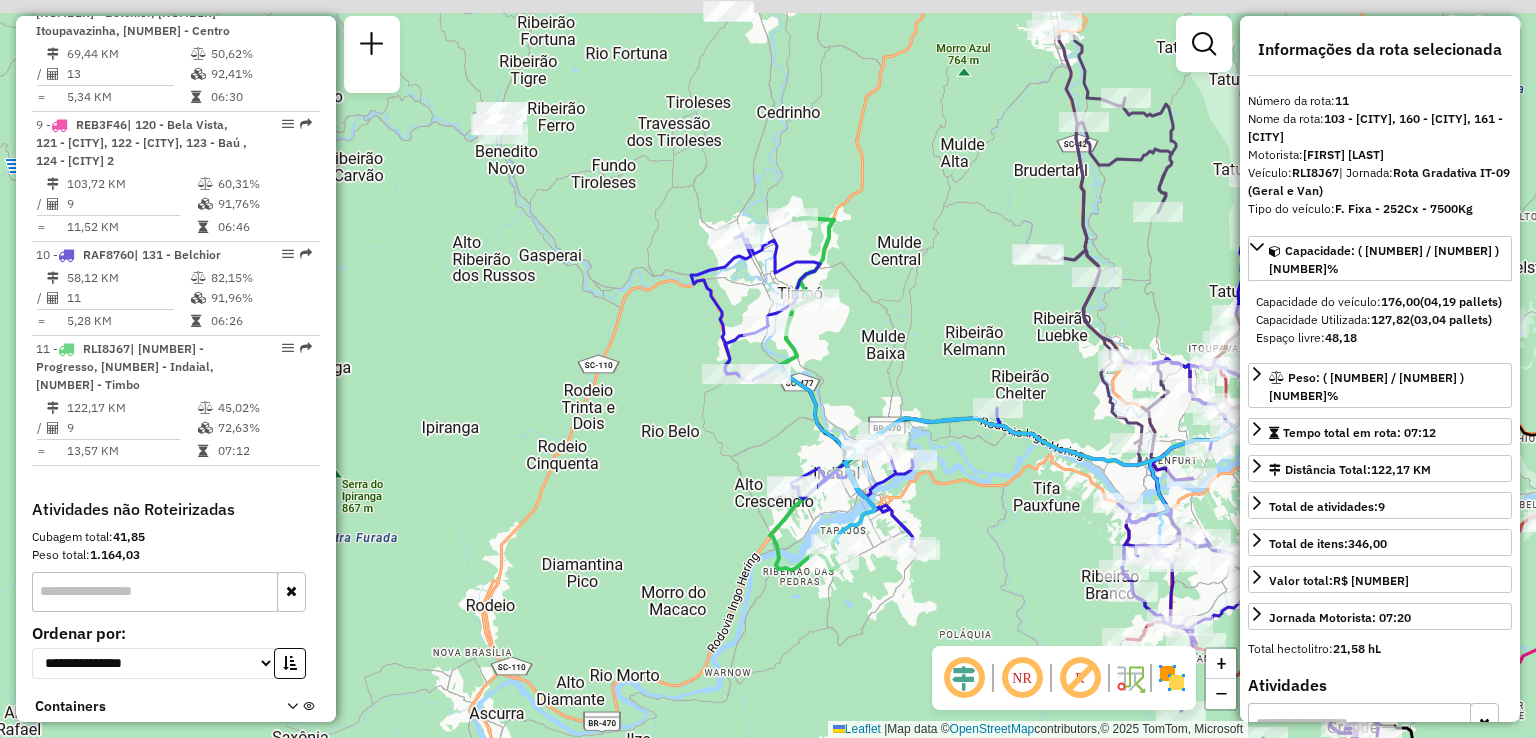 drag, startPoint x: 904, startPoint y: 396, endPoint x: 920, endPoint y: 422, distance: 30.528675 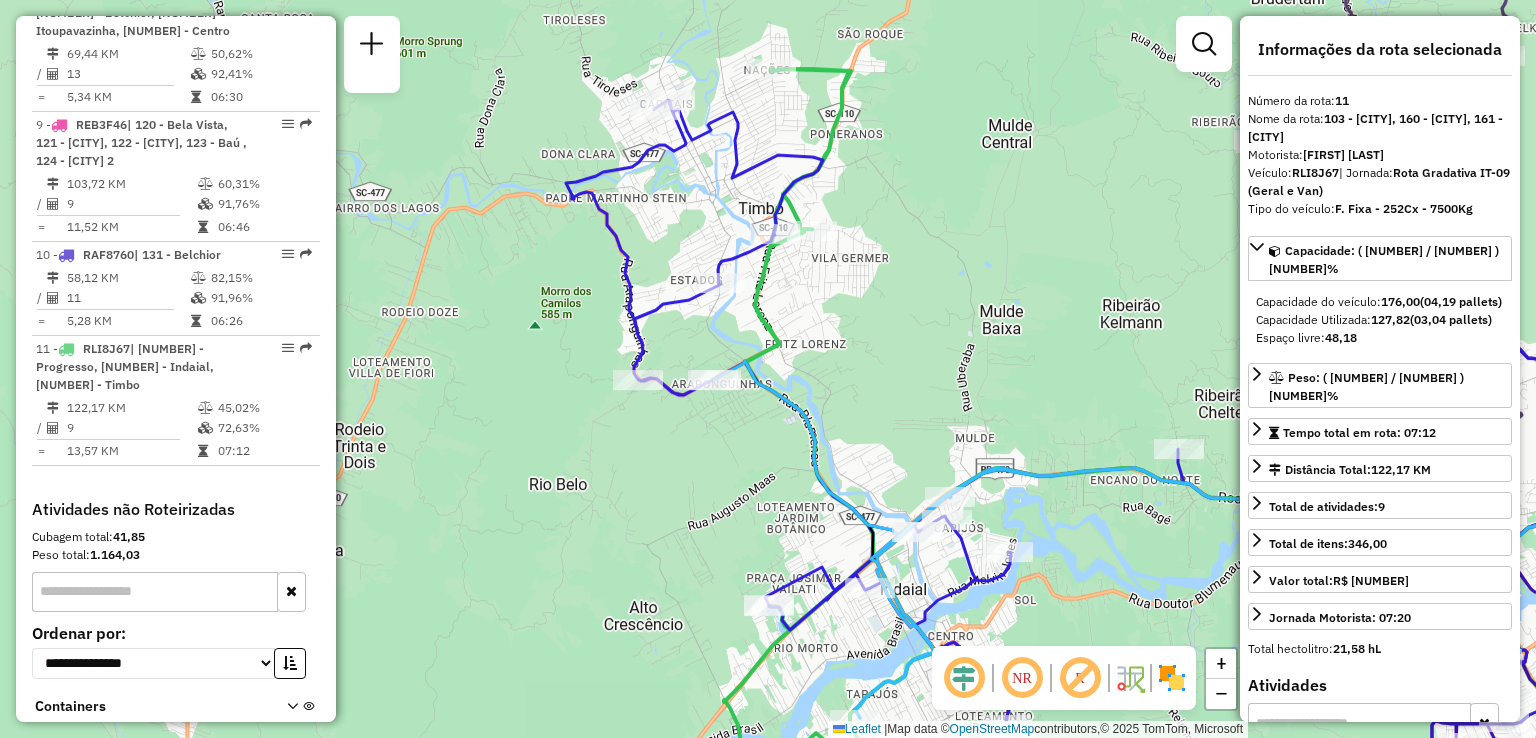 drag, startPoint x: 980, startPoint y: 400, endPoint x: 836, endPoint y: 357, distance: 150.28307 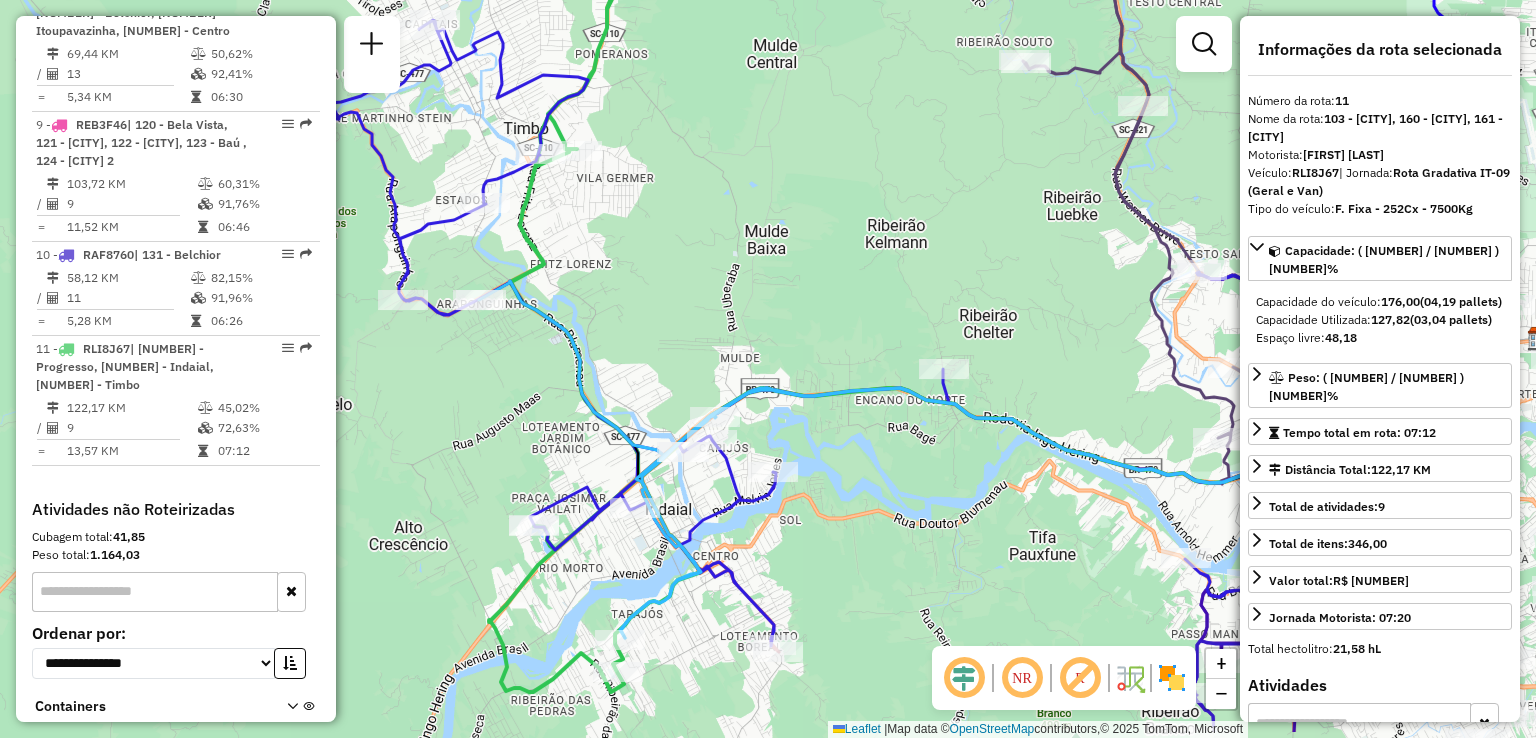 click on "Janela de atendimento Grade de atendimento Capacidade Transportadoras Veículos Cliente Pedidos  Rotas Selecione os dias de semana para filtrar as janelas de atendimento  Seg   Ter   Qua   Qui   Sex   Sáb   Dom  Informe o período da janela de atendimento: De: Até:  Filtrar exatamente a janela do cliente  Considerar janela de atendimento padrão  Selecione os dias de semana para filtrar as grades de atendimento  Seg   Ter   Qua   Qui   Sex   Sáb   Dom   Considerar clientes sem dia de atendimento cadastrado  Clientes fora do dia de atendimento selecionado Filtrar as atividades entre os valores definidos abaixo:  Peso mínimo:   Peso máximo:   Cubagem mínima:   Cubagem máxima:   De:   Até:  Filtrar as atividades entre o tempo de atendimento definido abaixo:  De:   Até:   Considerar capacidade total dos clientes não roteirizados Transportadora: Selecione um ou mais itens Tipo de veículo: Selecione um ou mais itens Veículo: Selecione um ou mais itens Motorista: Selecione um ou mais itens Nome: Rótulo:" 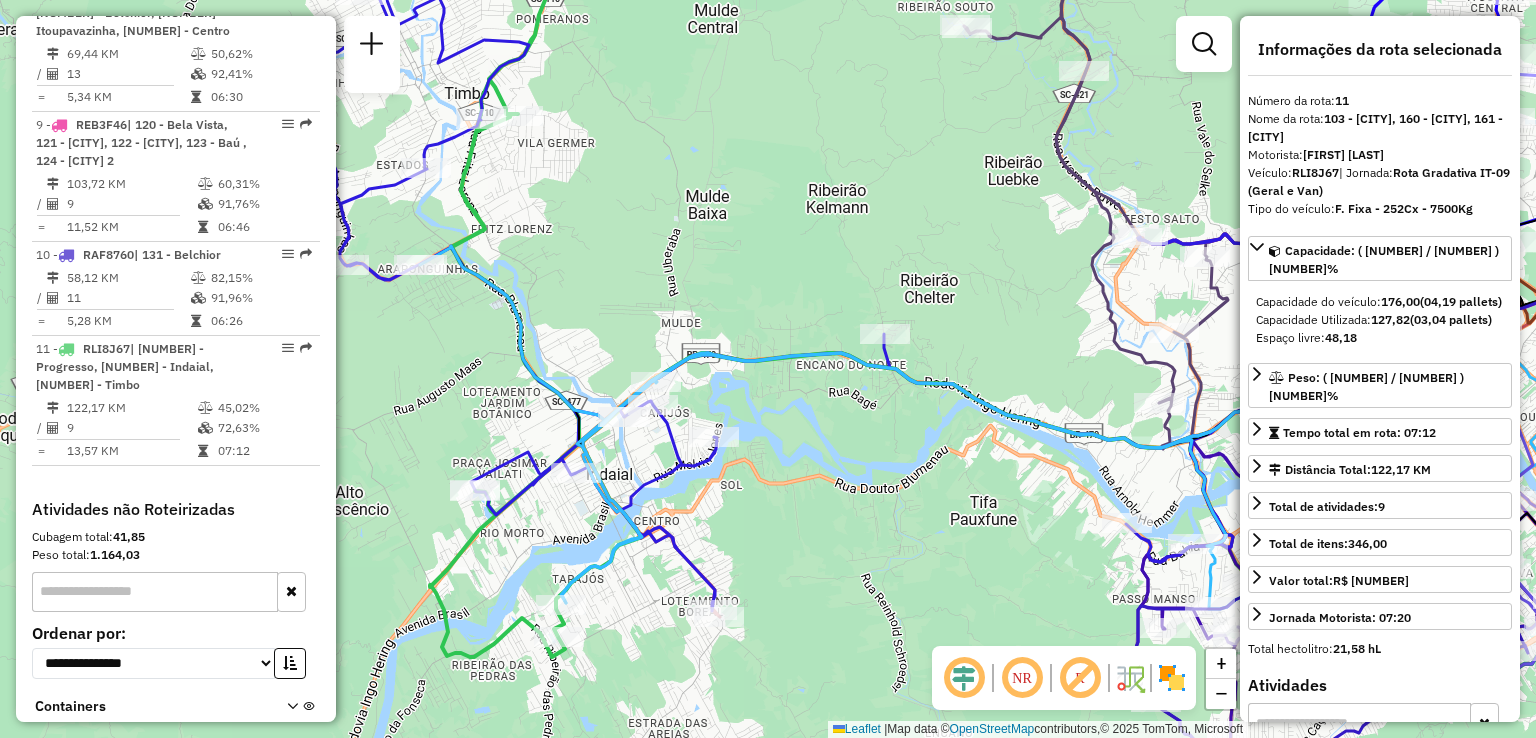 drag, startPoint x: 878, startPoint y: 564, endPoint x: 872, endPoint y: 521, distance: 43.416588 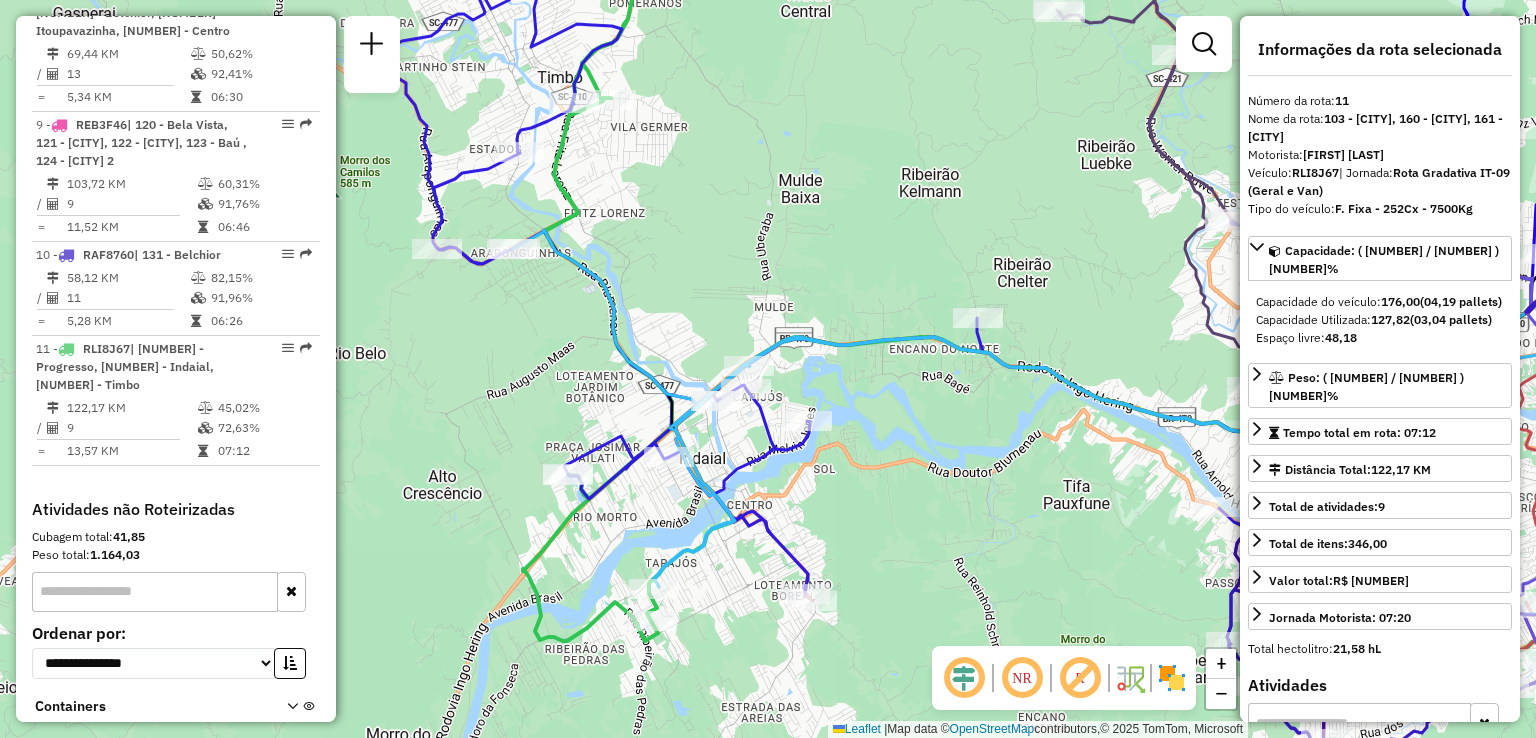 drag, startPoint x: 975, startPoint y: 552, endPoint x: 990, endPoint y: 553, distance: 15.033297 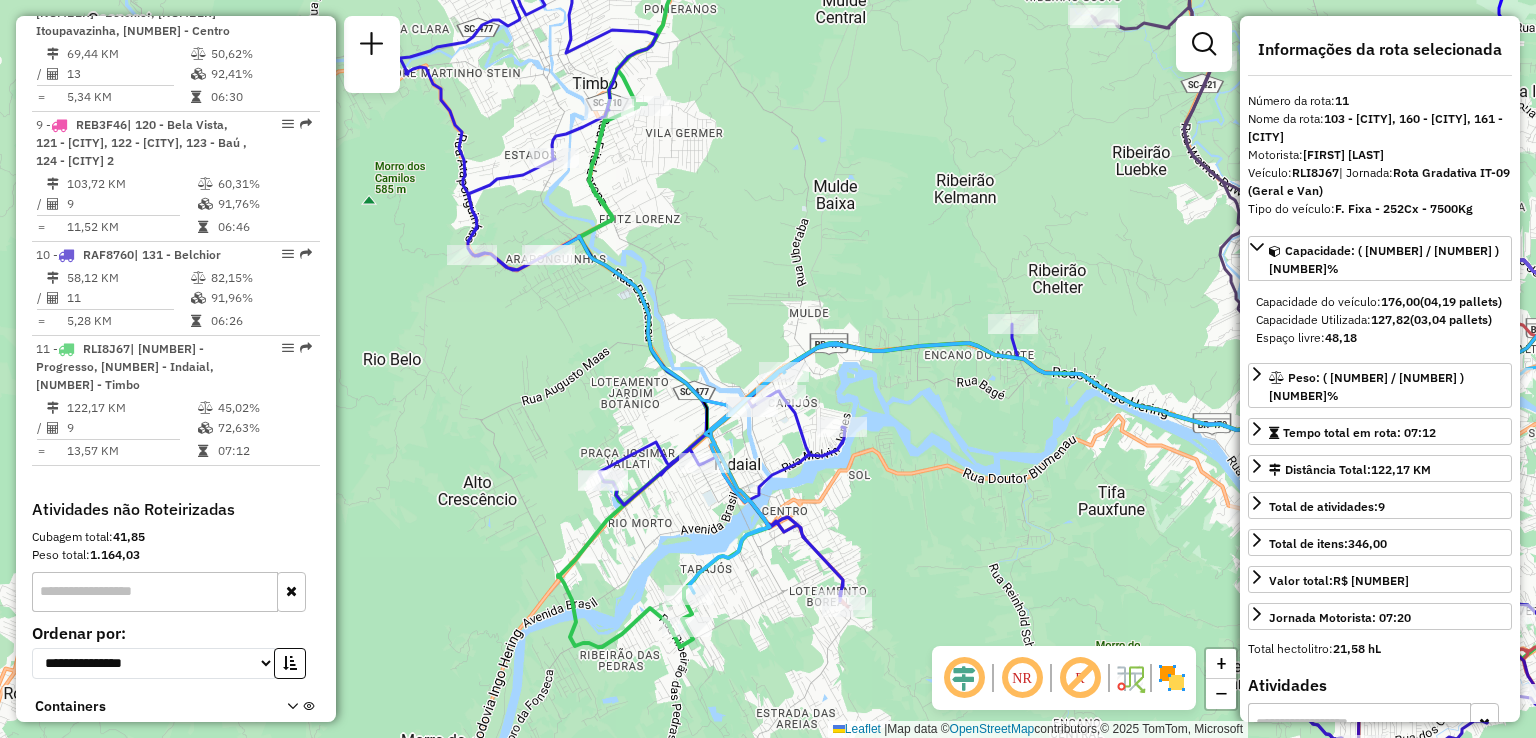 drag, startPoint x: 973, startPoint y: 546, endPoint x: 1007, endPoint y: 559, distance: 36.40055 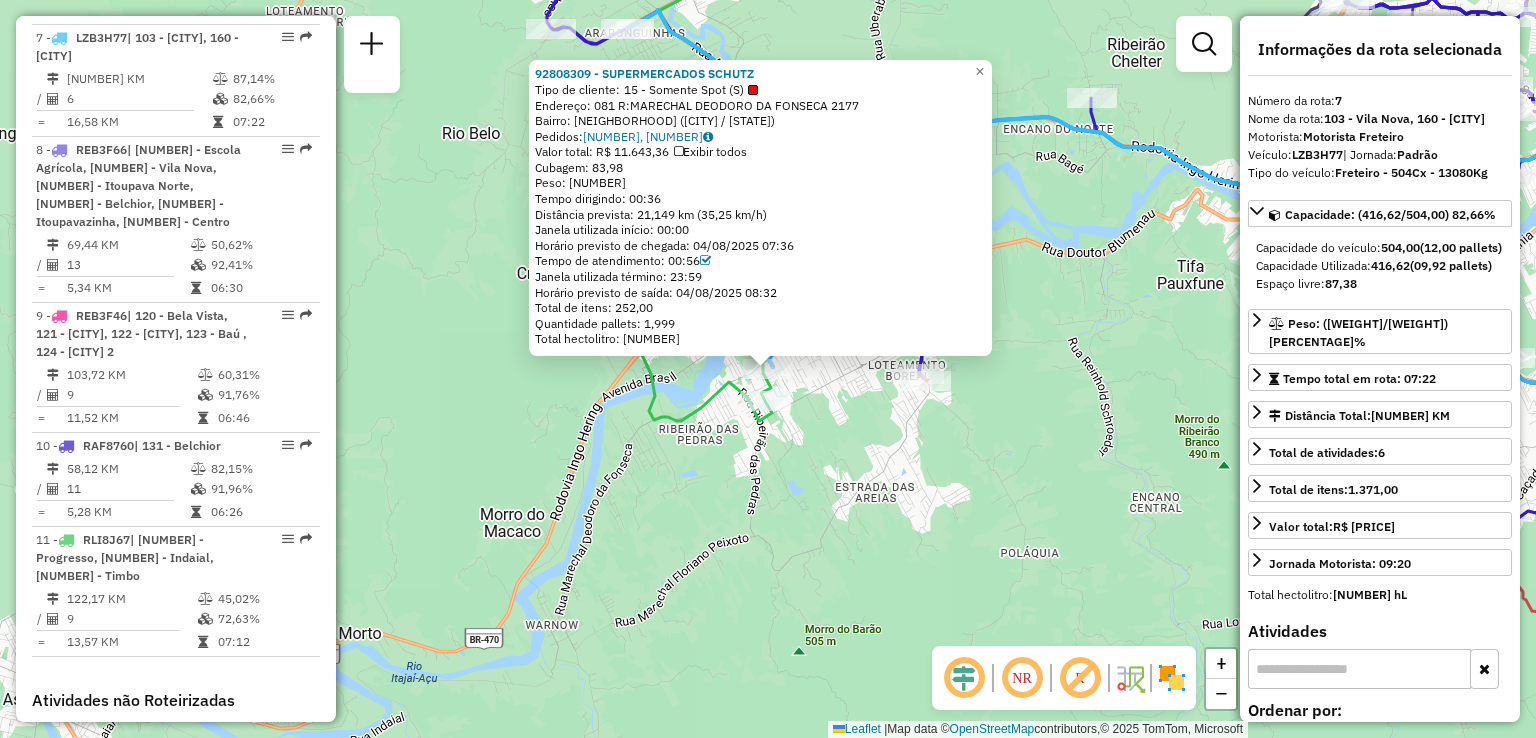 scroll, scrollTop: 1584, scrollLeft: 0, axis: vertical 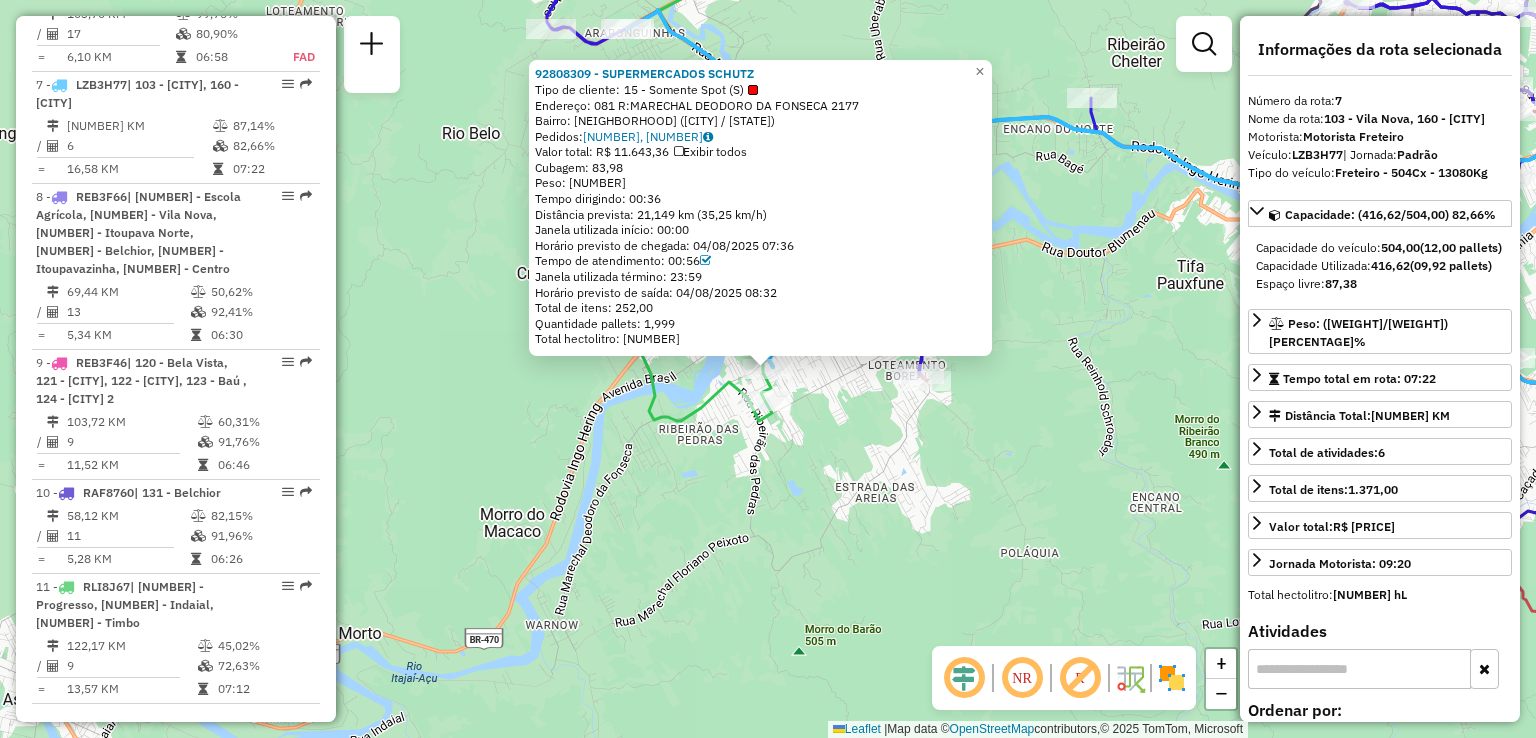 click on "[NUMBER] - [COMPANY_NAME]  Tipo de cliente:   15 - Somente Spot (S)   Endereço: 081 R:[STREET_NAME] 2177   Bairro: [CITY] ([CITY] / [STATE])   Pedidos:  [ORDER_ID], [ORDER_ID]   Valor total: R$ 11.643,36   Exibir todos   Cubagem: 83,98  Peso: 2.307,02  Tempo dirigindo: 00:36   Distância prevista: 21,149 km (35,25 km/h)   Janela utilizada início: 00:00   Horário previsto de chegada: 04/08/2025 07:36   Tempo de atendimento: 00:56   Janela utilizada término: 23:59   Horário previsto de saída: 04/08/2025 08:32   Total de itens: 252,00   Quantidade pallets: 1,999   Total hectolitro: 20,071  × Janela de atendimento Grade de atendimento Capacidade Transportadoras Veículos Cliente Pedidos  Rotas Selecione os dias de semana para filtrar as janelas de atendimento  Seg   Ter   Qua   Qui   Sex   Sáb   Dom  Informe o período da janela de atendimento: De: Até:  Filtrar exatamente a janela do cliente  Considerar janela de atendimento padrão   Seg   Ter   Qua   Qui   Sex   Sáb   Dom   De:   Até:" 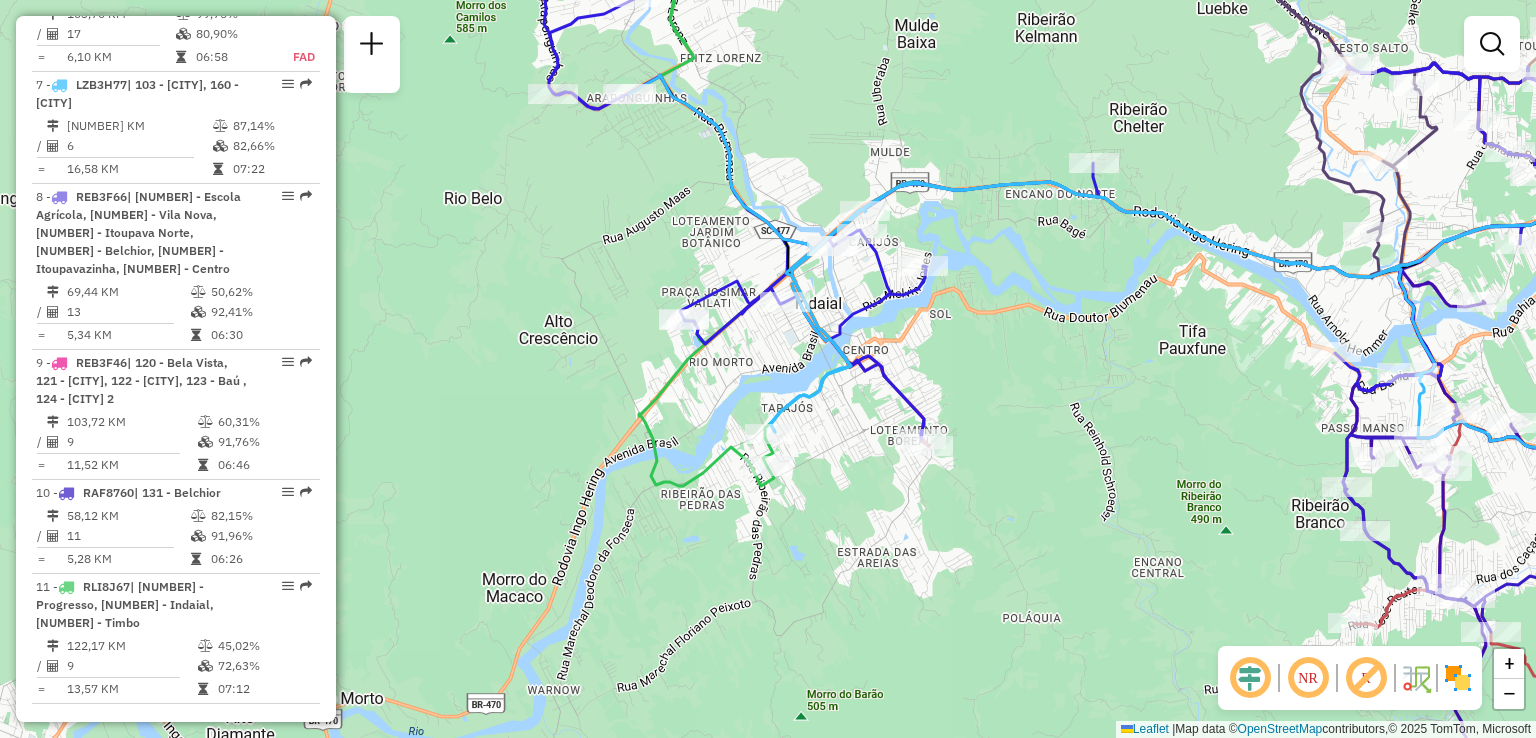 drag, startPoint x: 858, startPoint y: 490, endPoint x: 860, endPoint y: 584, distance: 94.02127 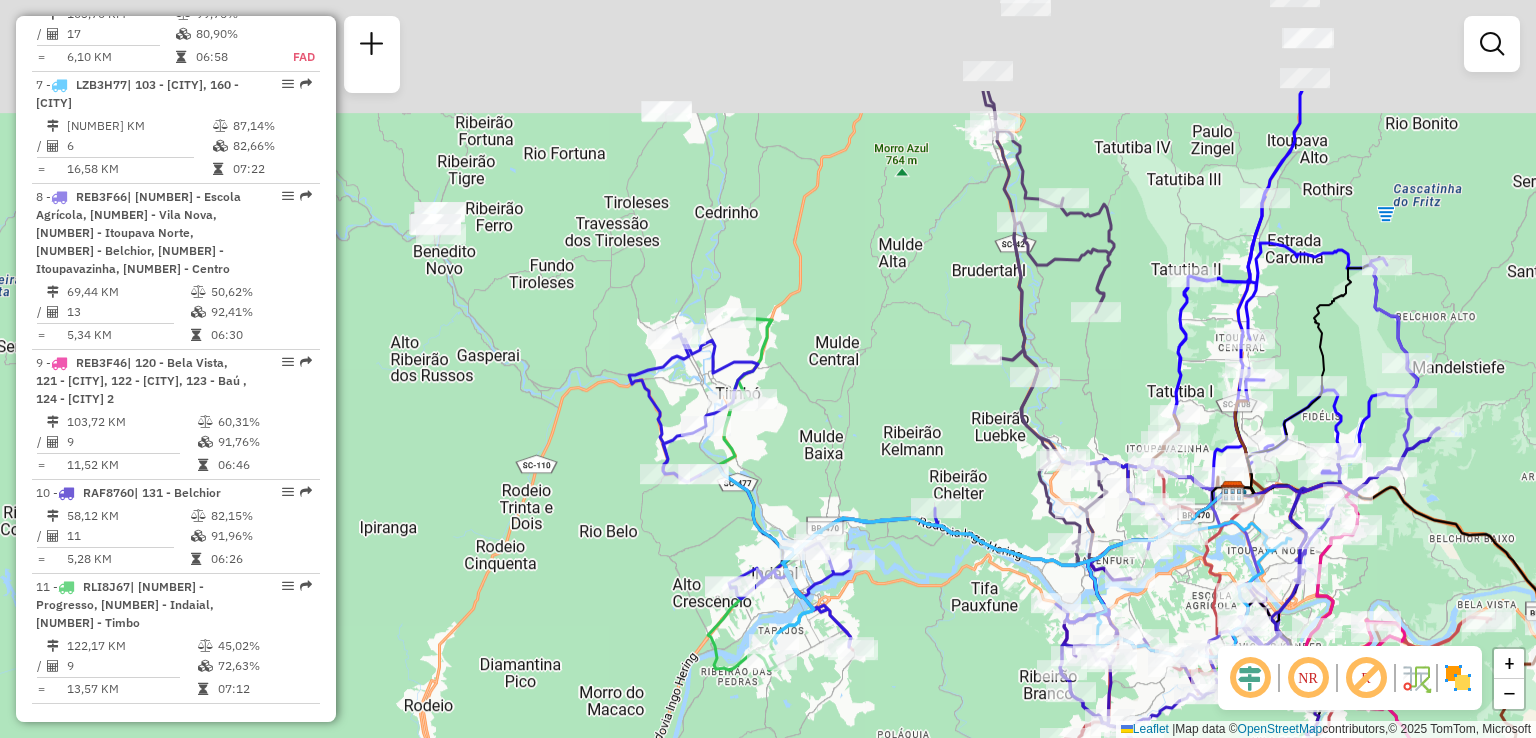 drag, startPoint x: 633, startPoint y: 501, endPoint x: 653, endPoint y: 611, distance: 111.8034 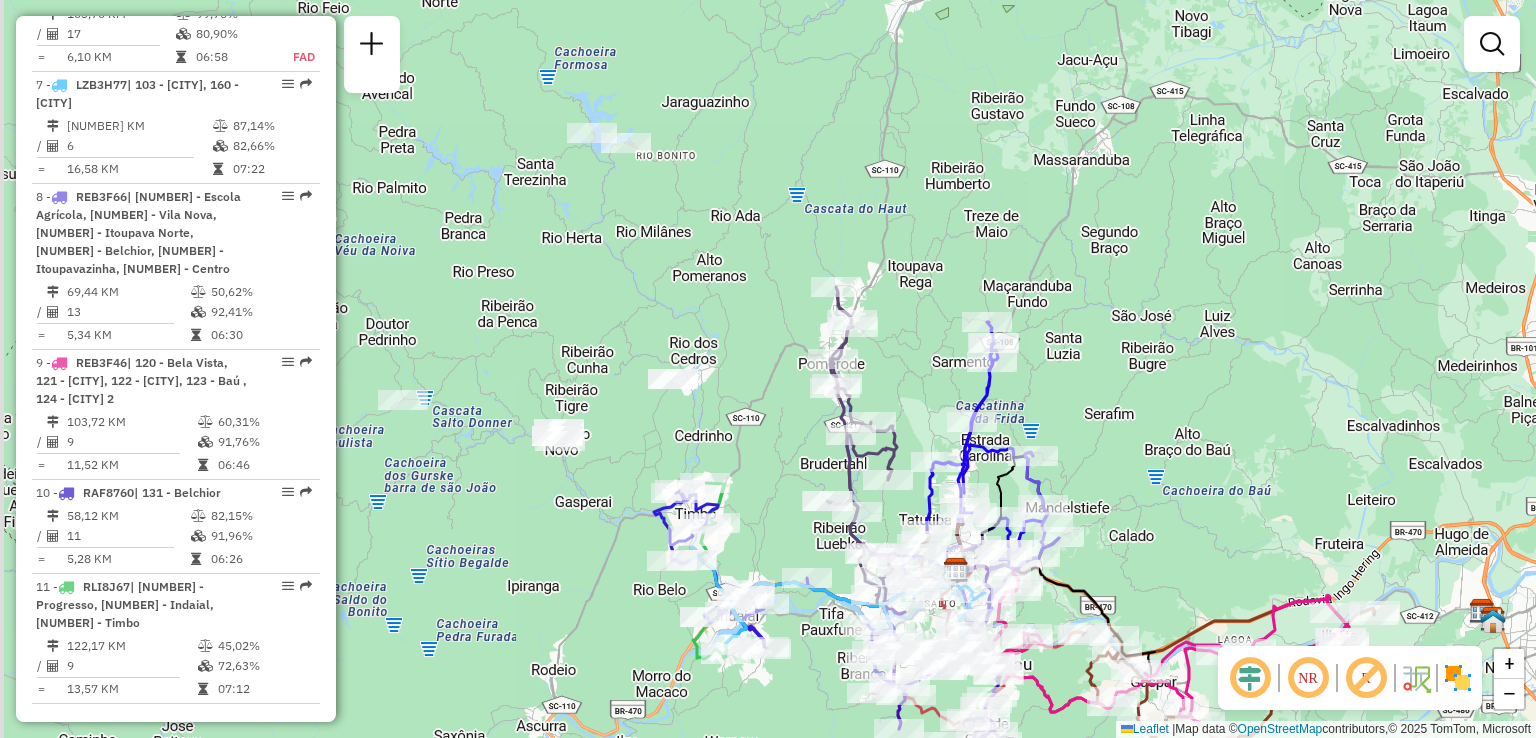 drag, startPoint x: 616, startPoint y: 541, endPoint x: 645, endPoint y: 559, distance: 34.132095 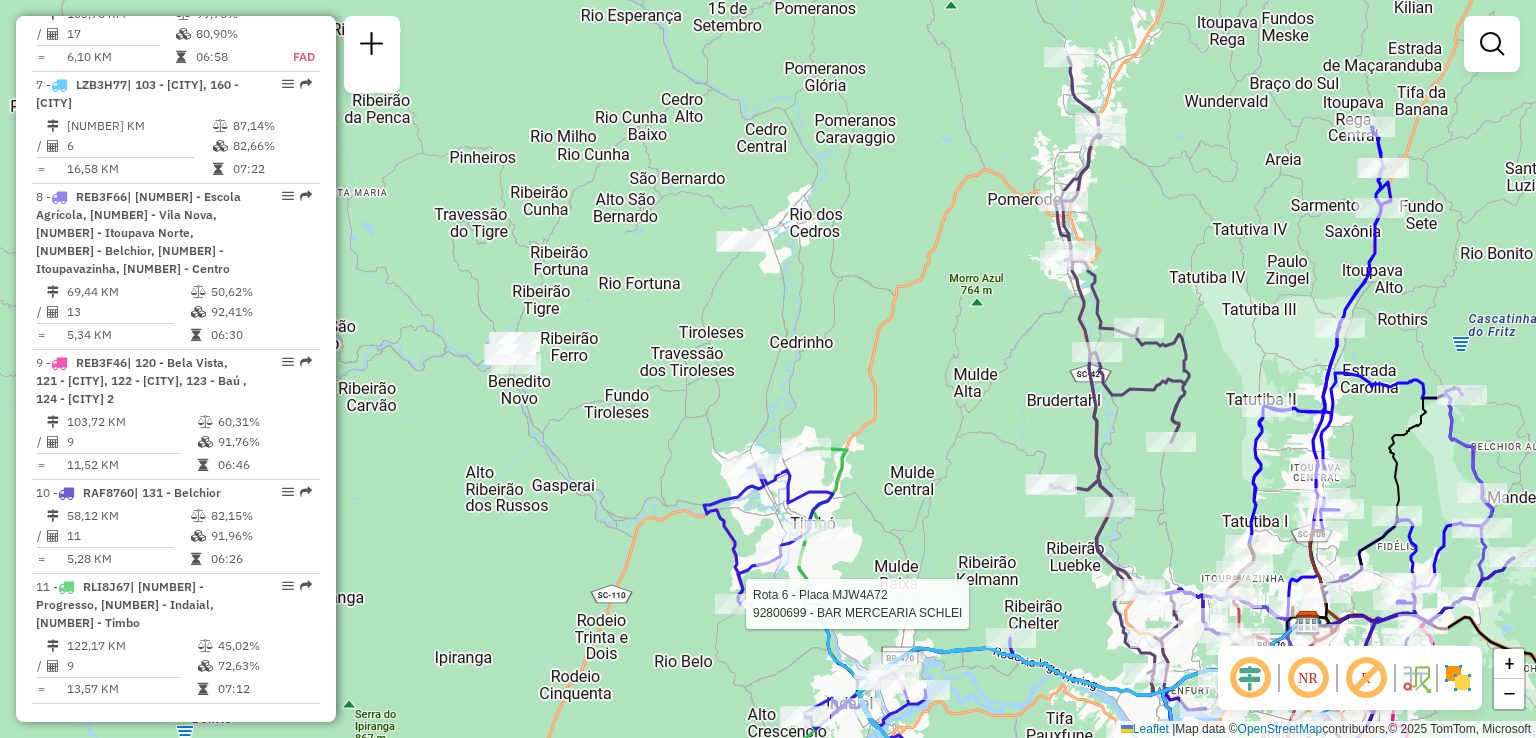 drag, startPoint x: 987, startPoint y: 361, endPoint x: 930, endPoint y: 185, distance: 185 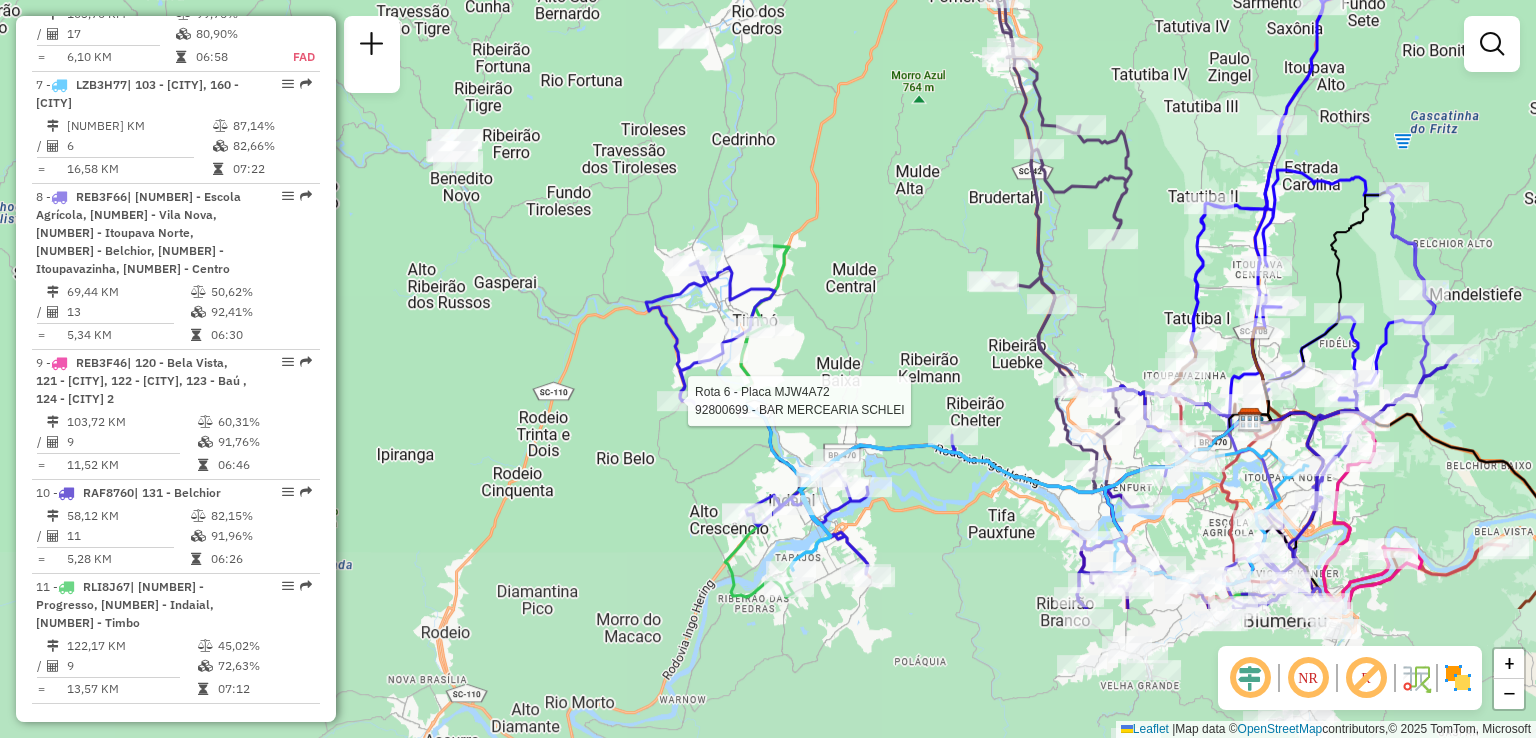 click on "Rota 6 - Placa MJW4A72  92800699 - BAR MERCEARIA SCHLEI Janela de atendimento Grade de atendimento Capacidade Transportadoras Veículos Cliente Pedidos  Rotas Selecione os dias de semana para filtrar as janelas de atendimento  Seg   Ter   Qua   Qui   Sex   Sáb   Dom  Informe o período da janela de atendimento: De: Até:  Filtrar exatamente a janela do cliente  Considerar janela de atendimento padrão  Selecione os dias de semana para filtrar as grades de atendimento  Seg   Ter   Qua   Qui   Sex   Sáb   Dom   Considerar clientes sem dia de atendimento cadastrado  Clientes fora do dia de atendimento selecionado Filtrar as atividades entre os valores definidos abaixo:  Peso mínimo:   Peso máximo:   Cubagem mínima:   Cubagem máxima:   De:   Até:  Filtrar as atividades entre o tempo de atendimento definido abaixo:  De:   Até:   Considerar capacidade total dos clientes não roteirizados Transportadora: Selecione um ou mais itens Tipo de veículo: Selecione um ou mais itens Veículo: Motorista: Nome: Setor:" 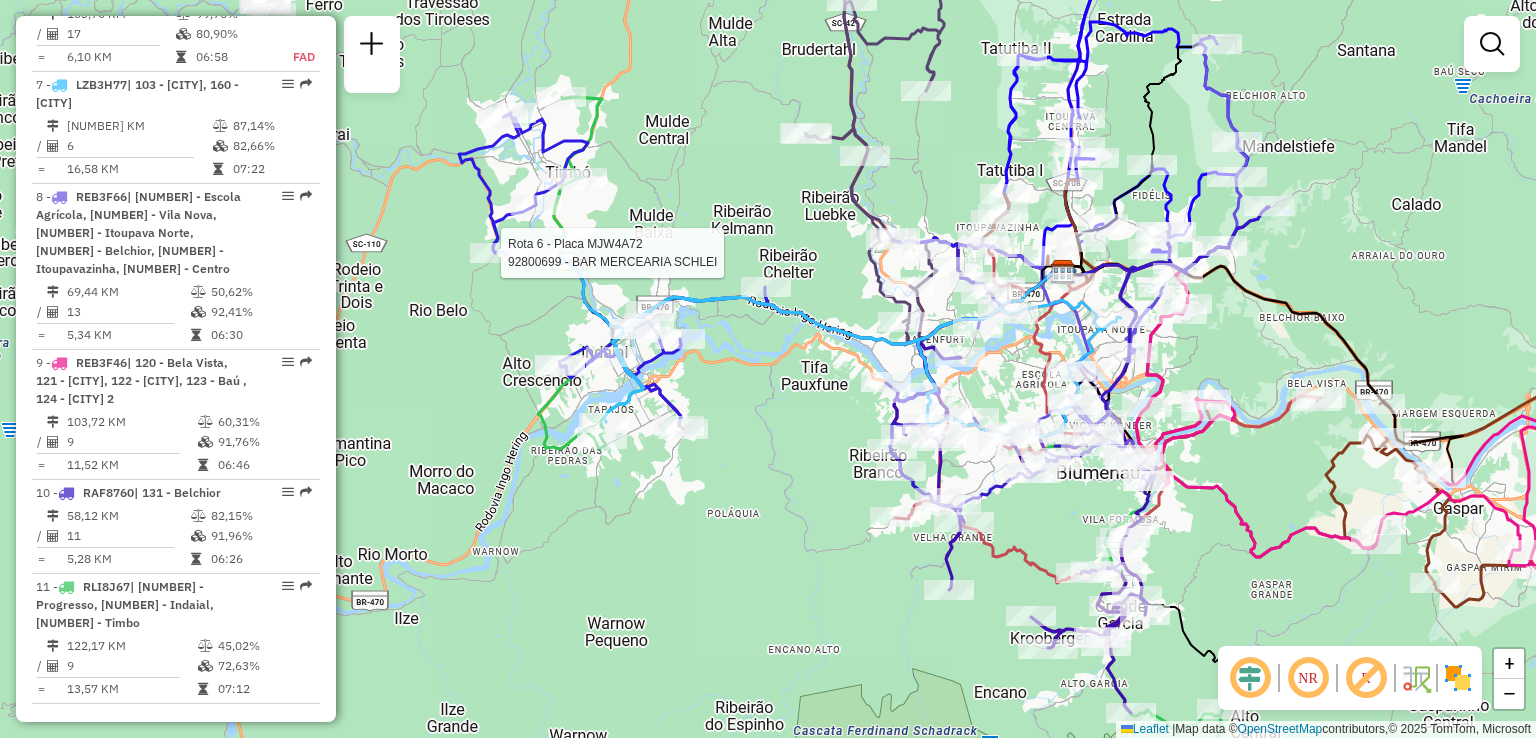 drag, startPoint x: 732, startPoint y: 322, endPoint x: 781, endPoint y: 313, distance: 49.819675 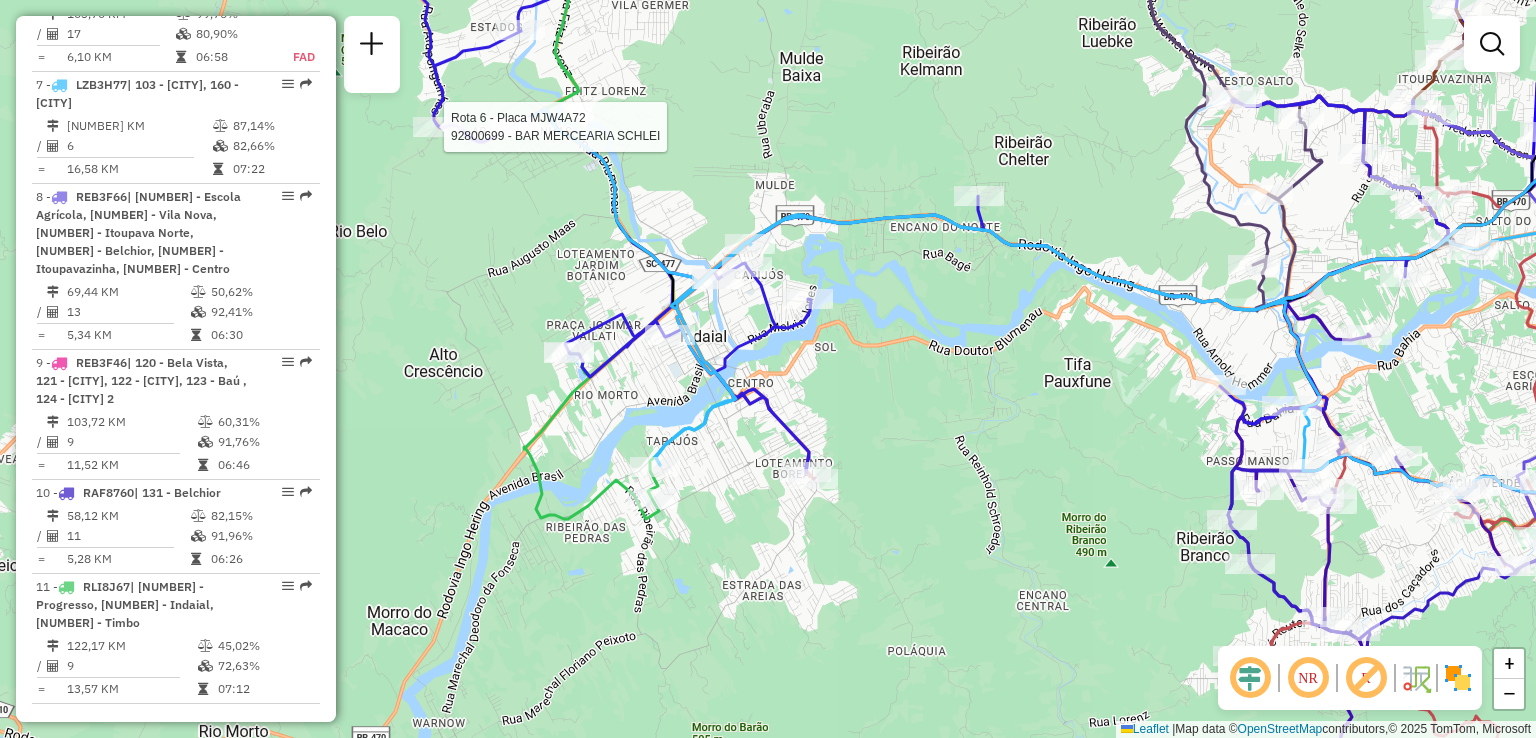 drag, startPoint x: 815, startPoint y: 418, endPoint x: 931, endPoint y: 477, distance: 130.14223 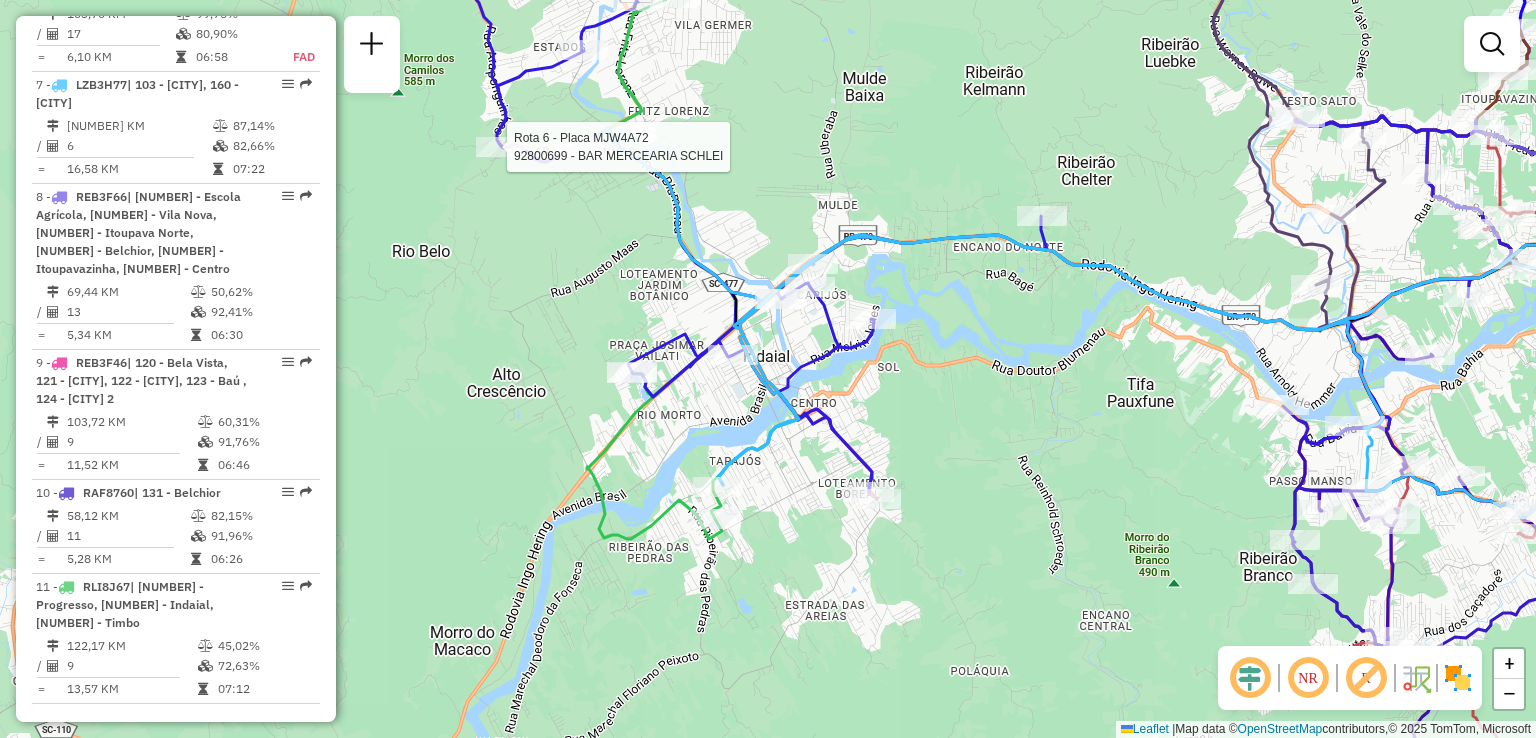 drag, startPoint x: 916, startPoint y: 452, endPoint x: 1064, endPoint y: 649, distance: 246.40009 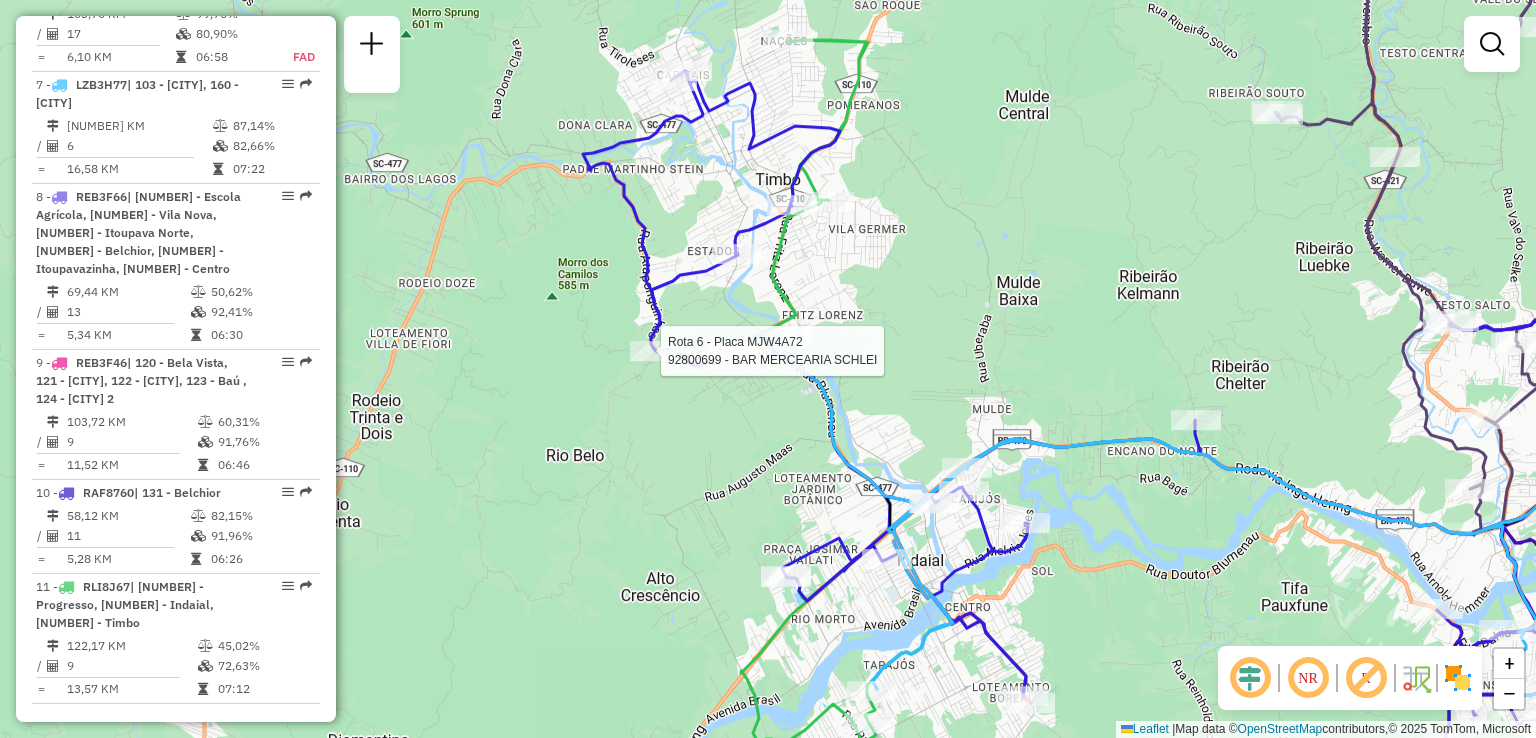 drag, startPoint x: 881, startPoint y: 392, endPoint x: 1016, endPoint y: 515, distance: 182.63077 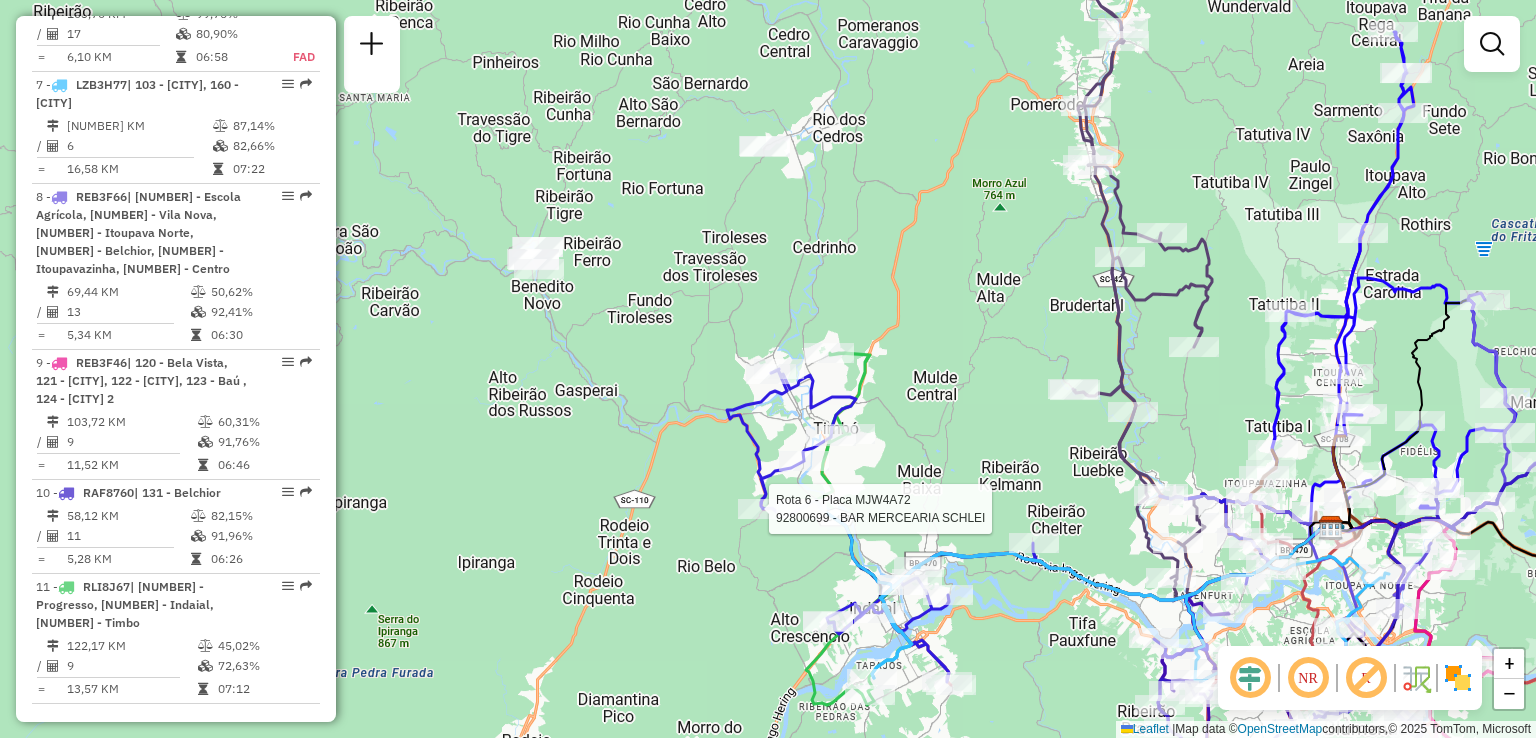 drag, startPoint x: 641, startPoint y: 241, endPoint x: 708, endPoint y: 379, distance: 153.4047 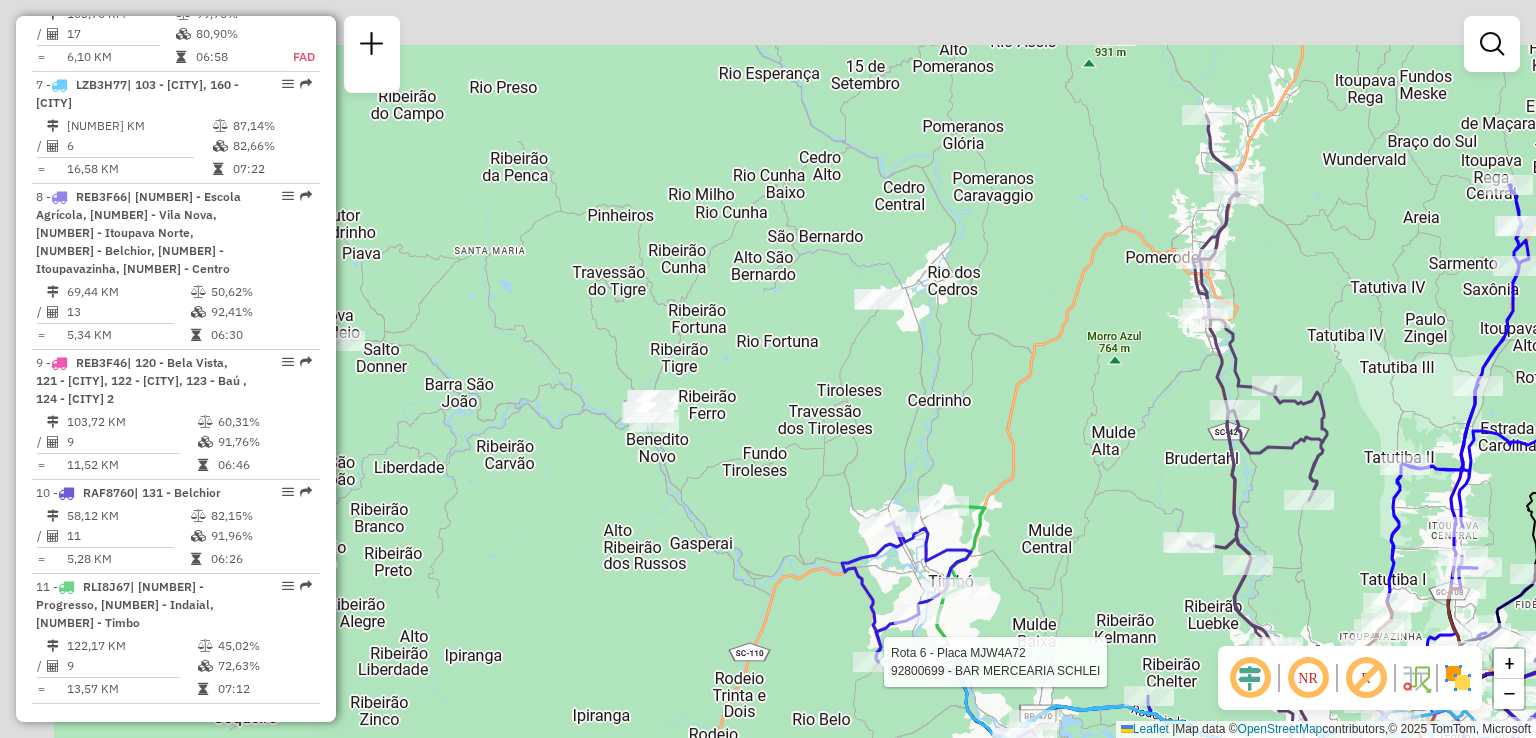 drag, startPoint x: 765, startPoint y: 385, endPoint x: 894, endPoint y: 460, distance: 149.21796 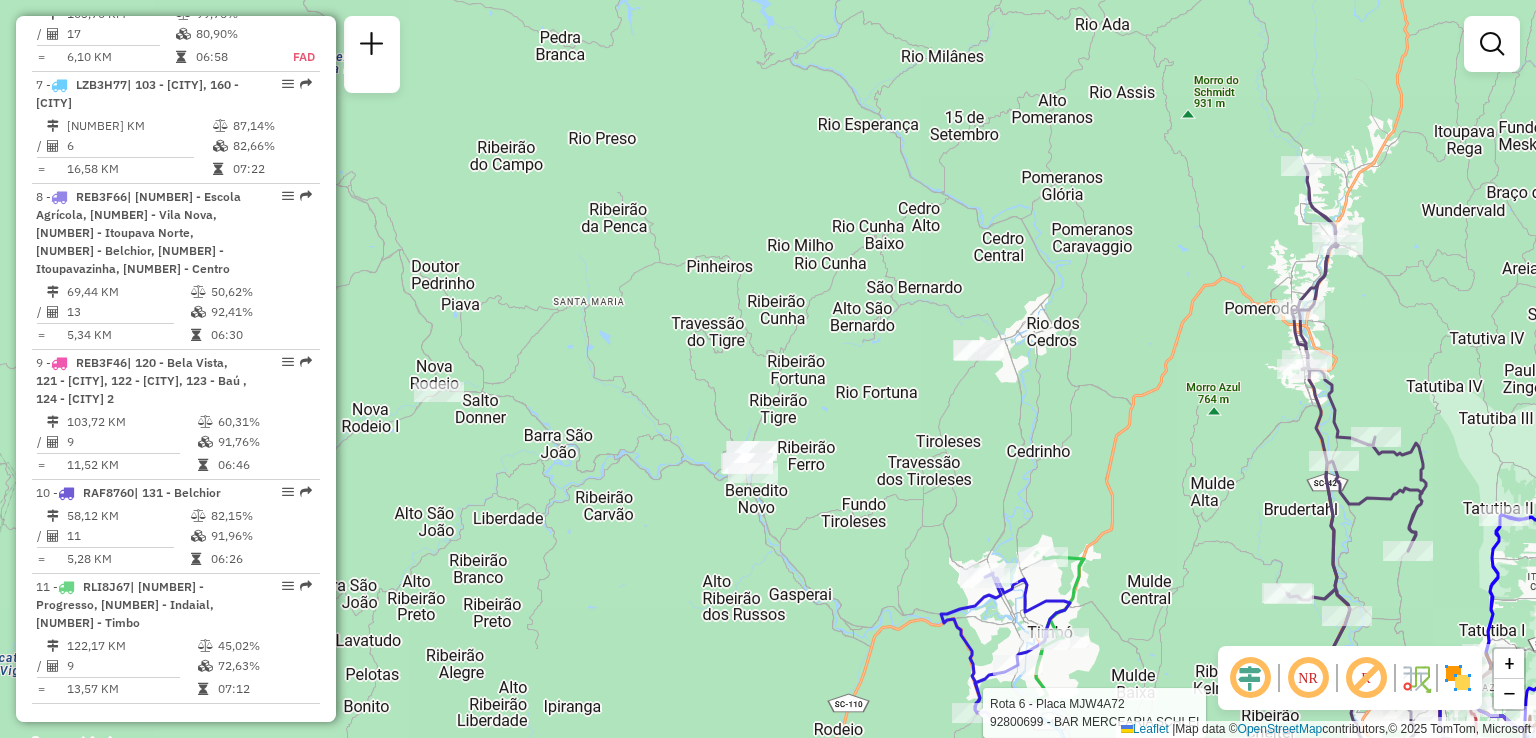 drag, startPoint x: 893, startPoint y: 453, endPoint x: 1026, endPoint y: 472, distance: 134.3503 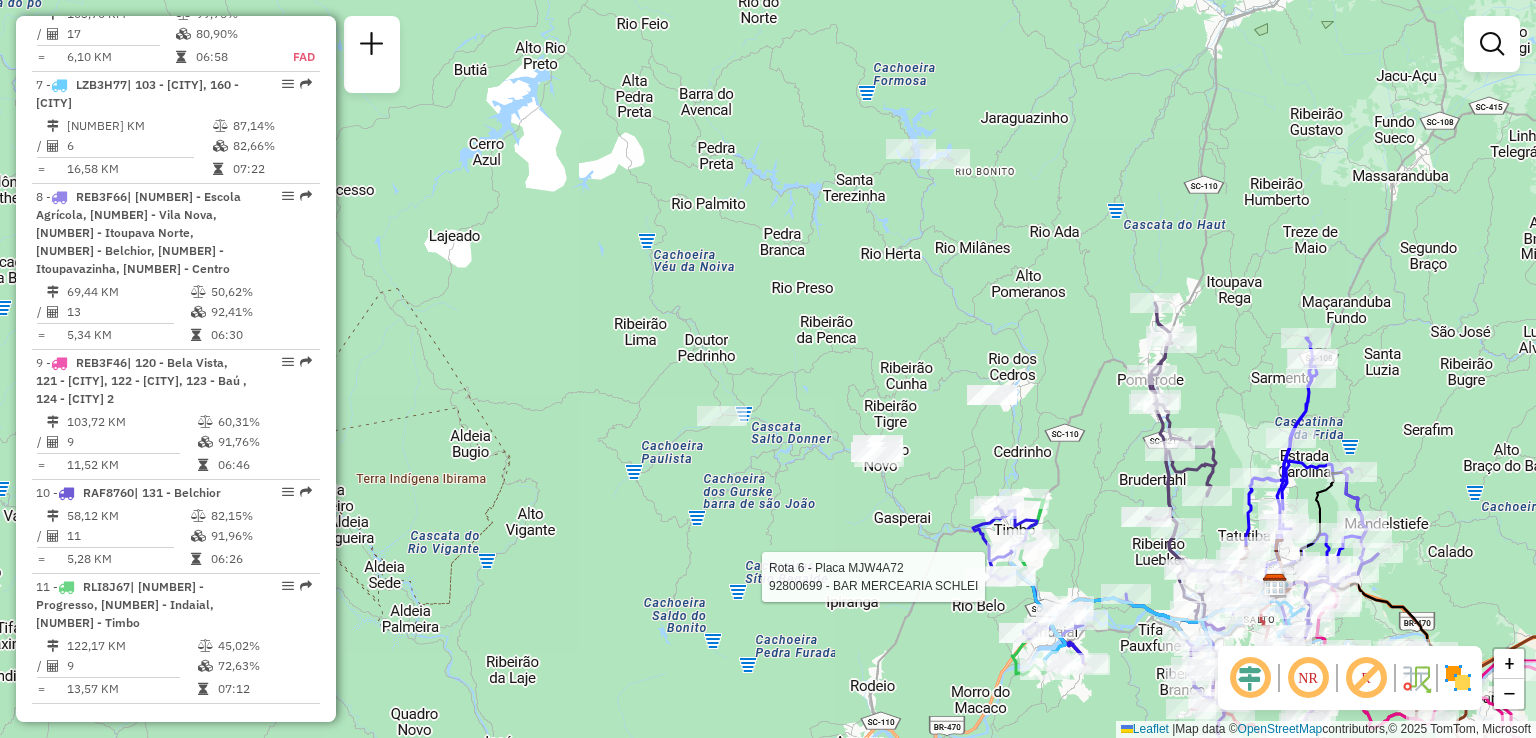 drag, startPoint x: 1012, startPoint y: 396, endPoint x: 794, endPoint y: 353, distance: 222.20036 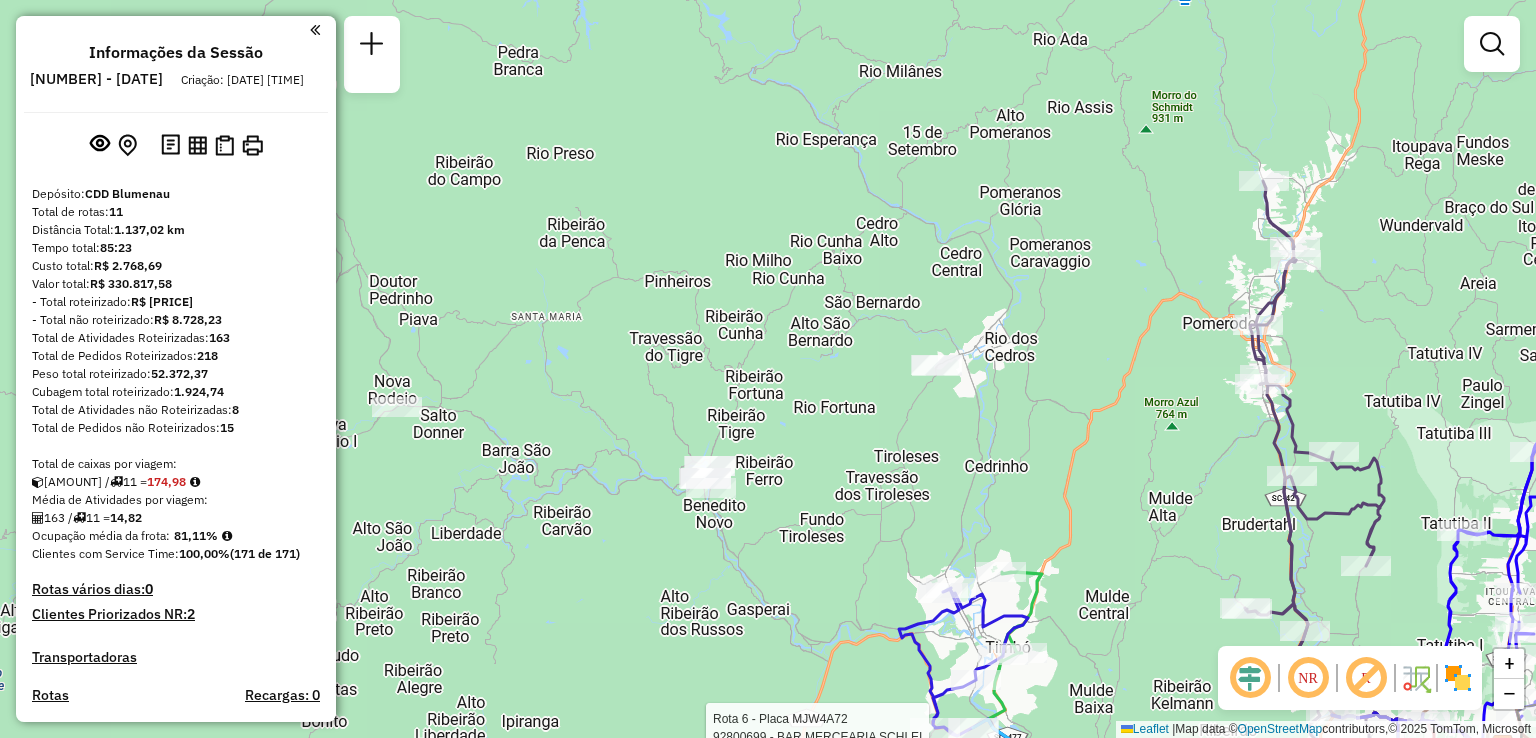 scroll, scrollTop: 0, scrollLeft: 0, axis: both 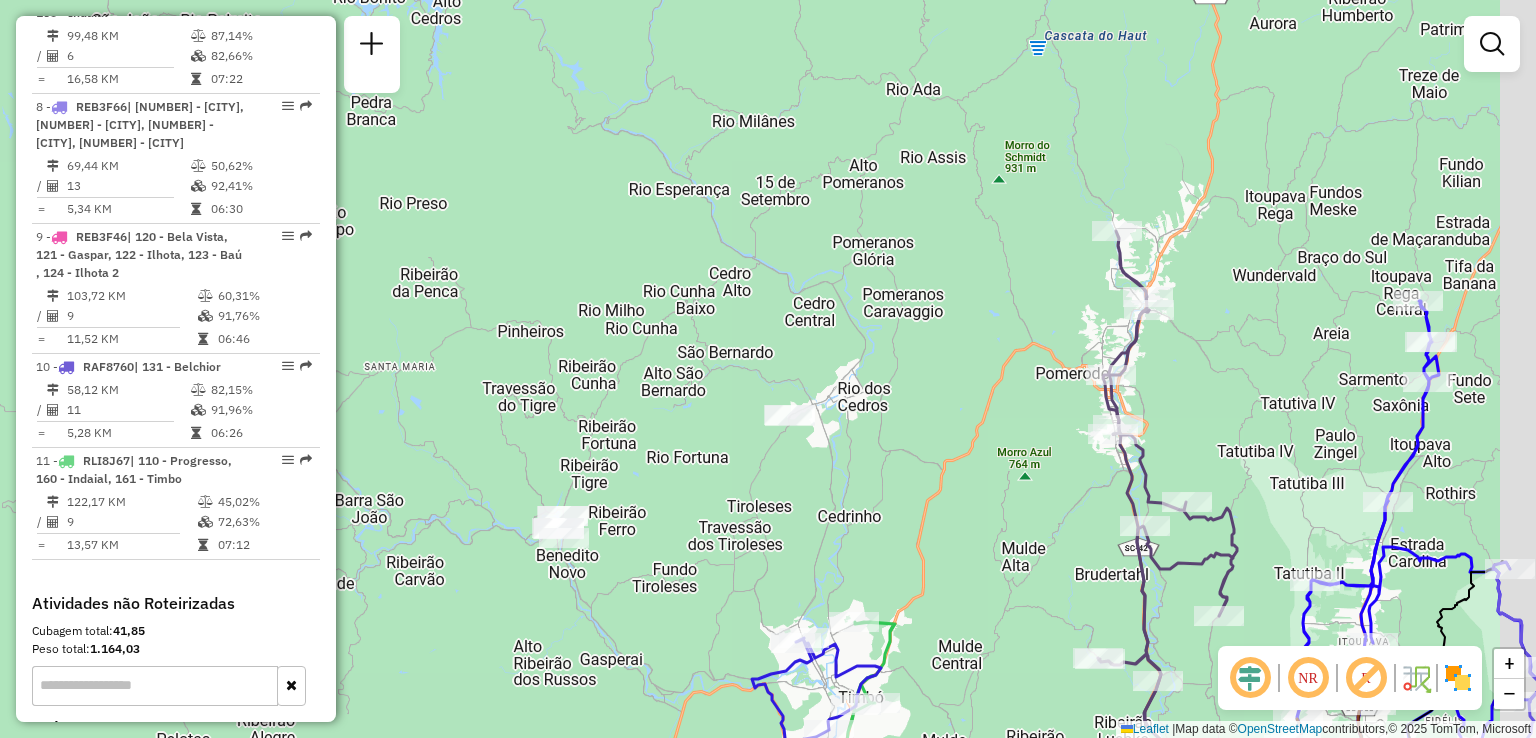 drag, startPoint x: 859, startPoint y: 429, endPoint x: 676, endPoint y: 484, distance: 191.08636 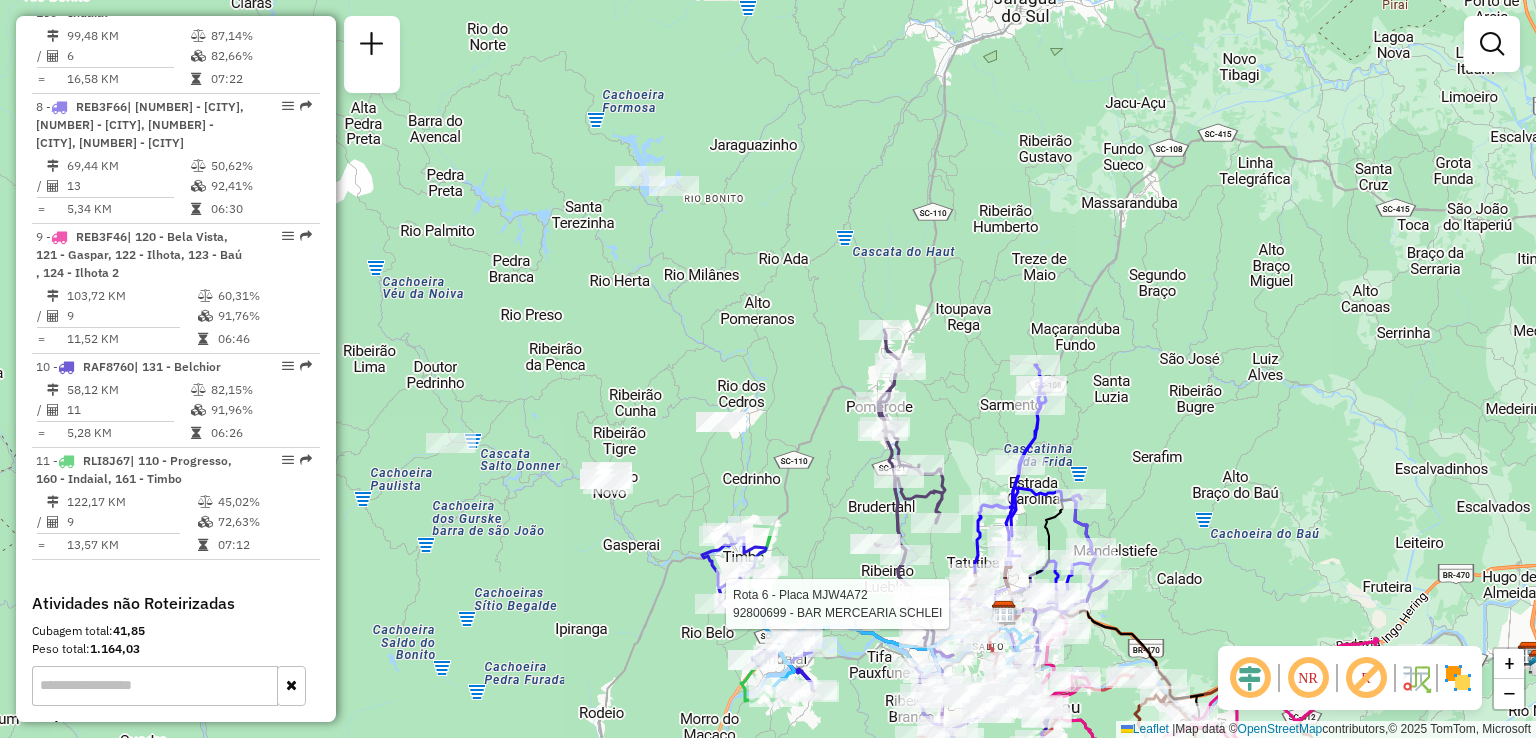 drag, startPoint x: 709, startPoint y: 485, endPoint x: 712, endPoint y: 423, distance: 62.072536 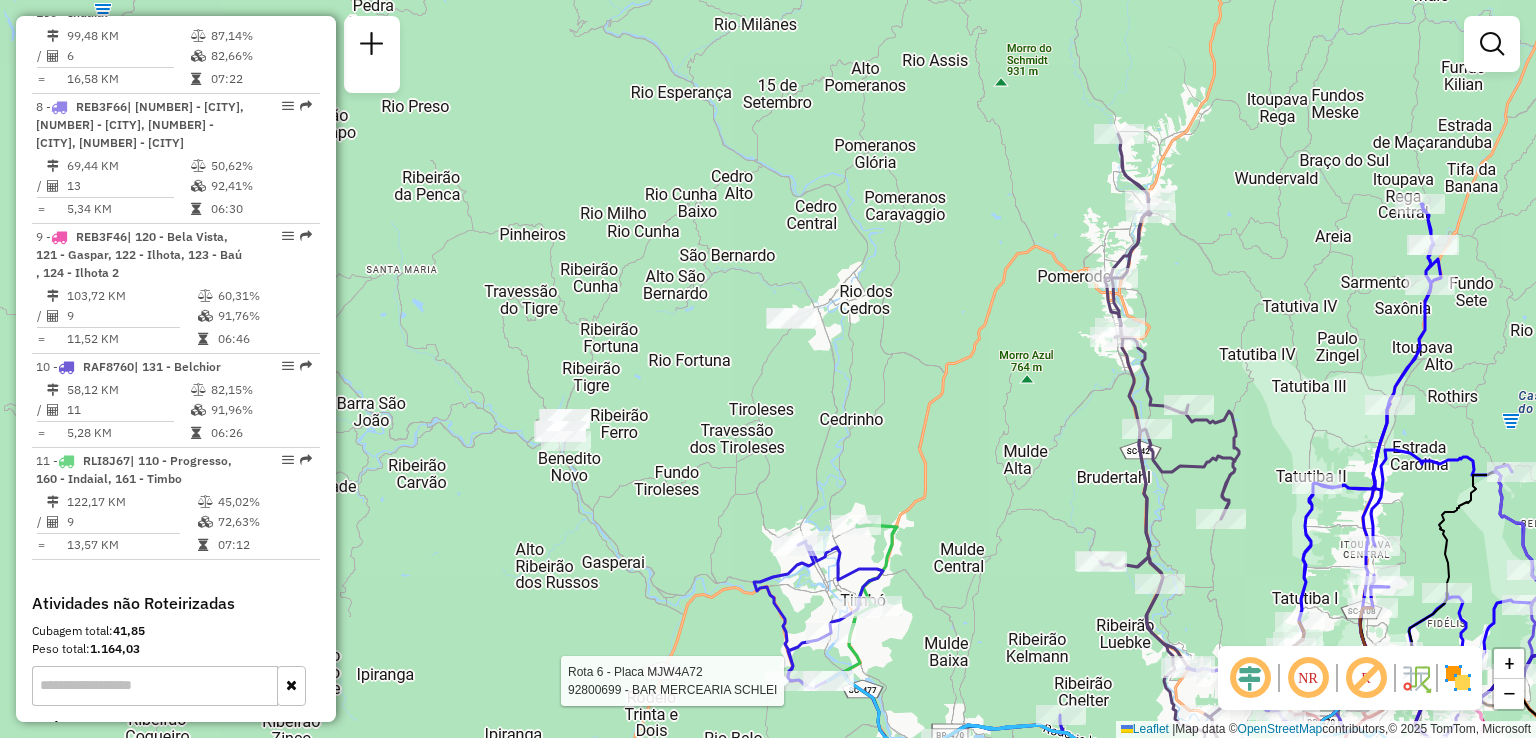 drag, startPoint x: 692, startPoint y: 421, endPoint x: 848, endPoint y: 362, distance: 166.78429 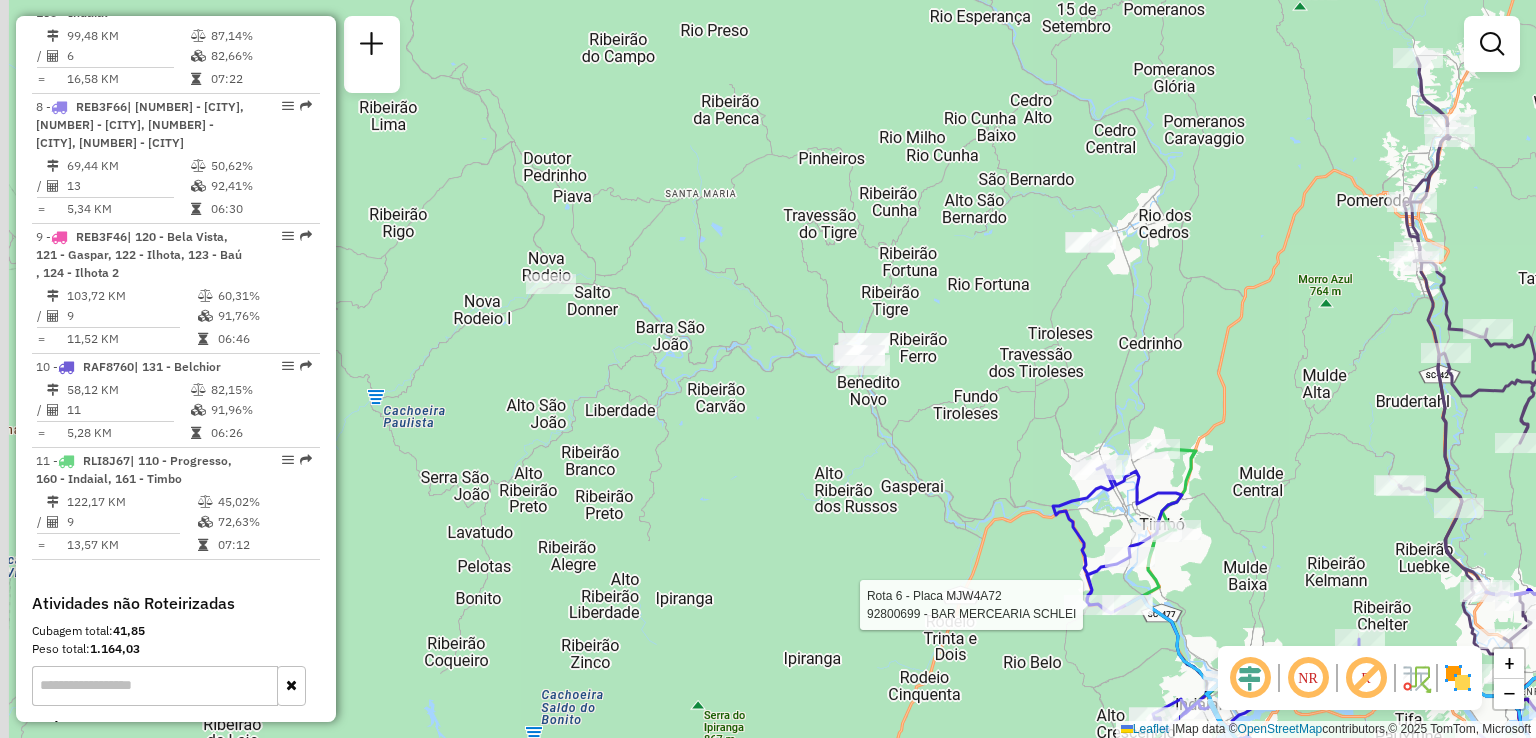 drag, startPoint x: 801, startPoint y: 448, endPoint x: 969, endPoint y: 451, distance: 168.02678 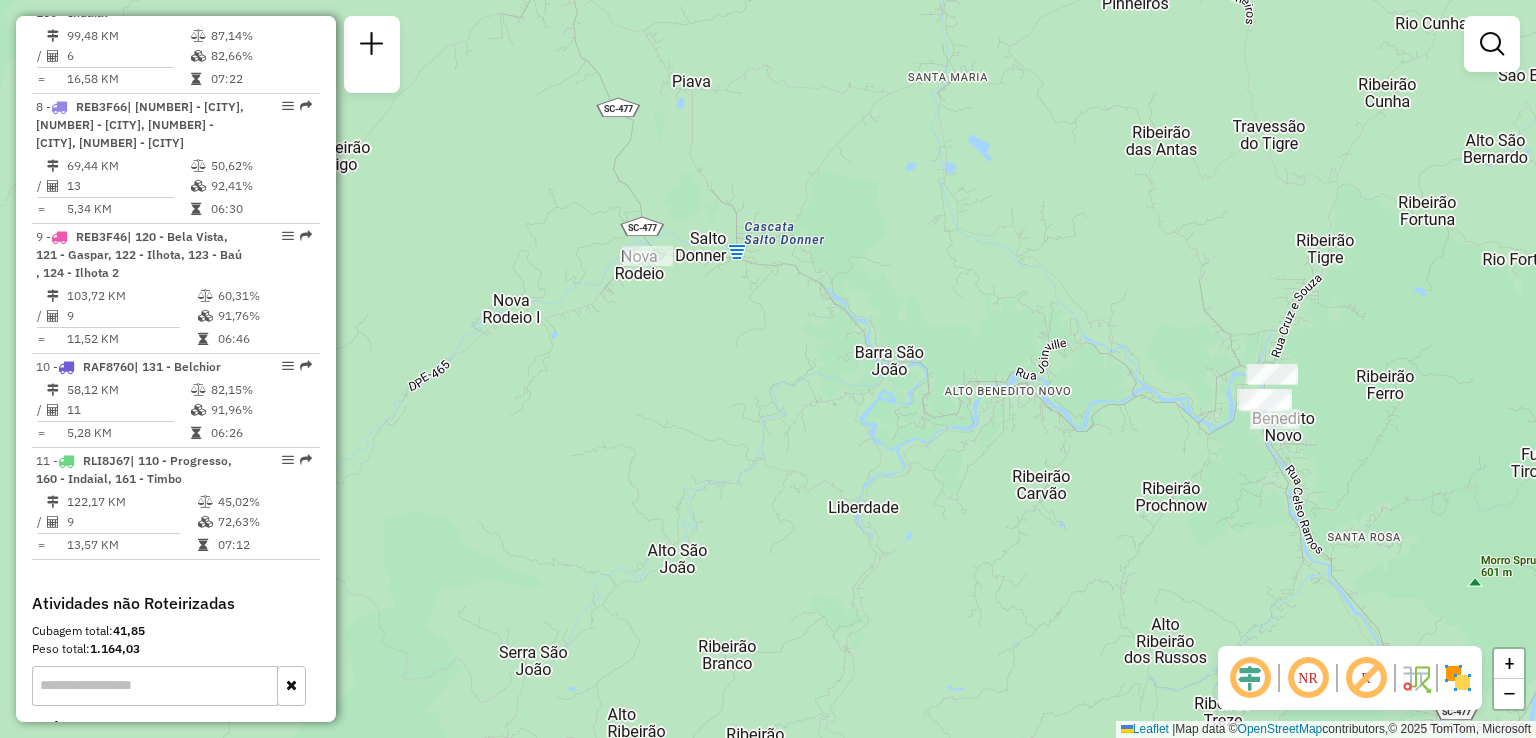 drag, startPoint x: 866, startPoint y: 415, endPoint x: 576, endPoint y: 335, distance: 300.83218 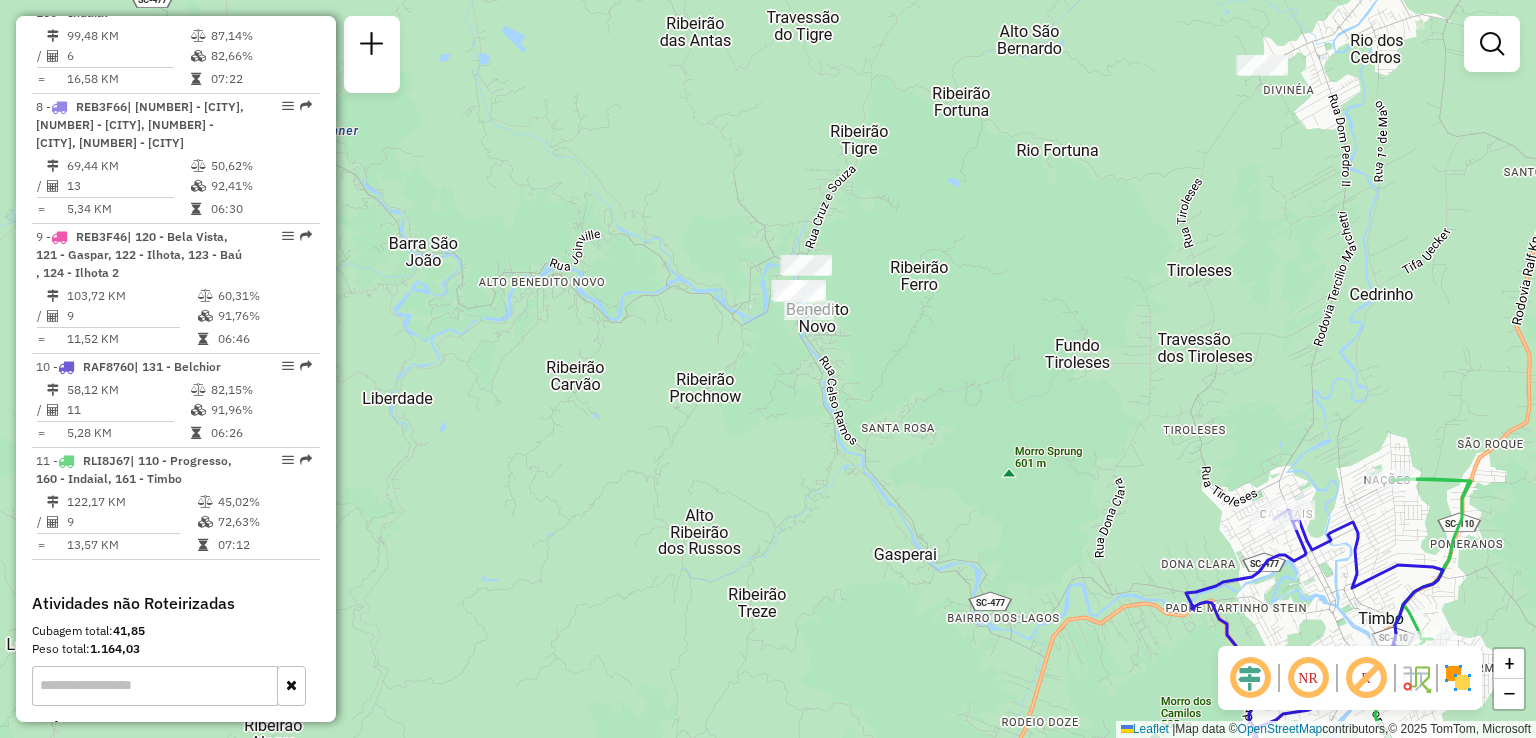 drag, startPoint x: 841, startPoint y: 426, endPoint x: 722, endPoint y: 348, distance: 142.28493 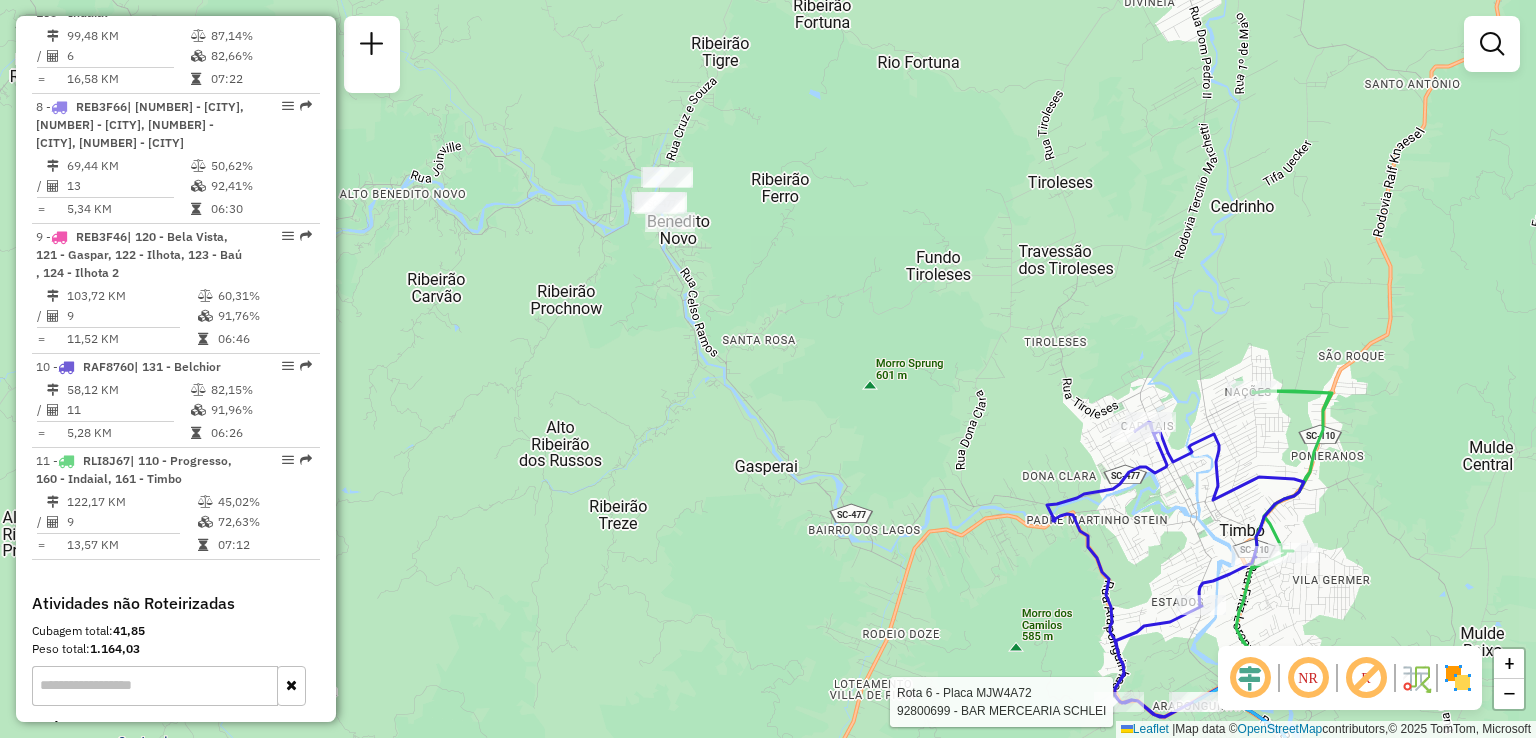 click on "Rota 6 - Placa MJW4A72  92800699 - BAR MERCEARIA SCHLEI Janela de atendimento Grade de atendimento Capacidade Transportadoras Veículos Cliente Pedidos  Rotas Selecione os dias de semana para filtrar as janelas de atendimento  Seg   Ter   Qua   Qui   Sex   Sáb   Dom  Informe o período da janela de atendimento: De: Até:  Filtrar exatamente a janela do cliente  Considerar janela de atendimento padrão  Selecione os dias de semana para filtrar as grades de atendimento  Seg   Ter   Qua   Qui   Sex   Sáb   Dom   Considerar clientes sem dia de atendimento cadastrado  Clientes fora do dia de atendimento selecionado Filtrar as atividades entre os valores definidos abaixo:  Peso mínimo:   Peso máximo:   Cubagem mínima:   Cubagem máxima:   De:   Até:  Filtrar as atividades entre o tempo de atendimento definido abaixo:  De:   Até:   Considerar capacidade total dos clientes não roteirizados Transportadora: Selecione um ou mais itens Tipo de veículo: Selecione um ou mais itens Veículo: Motorista: Nome: Setor:" 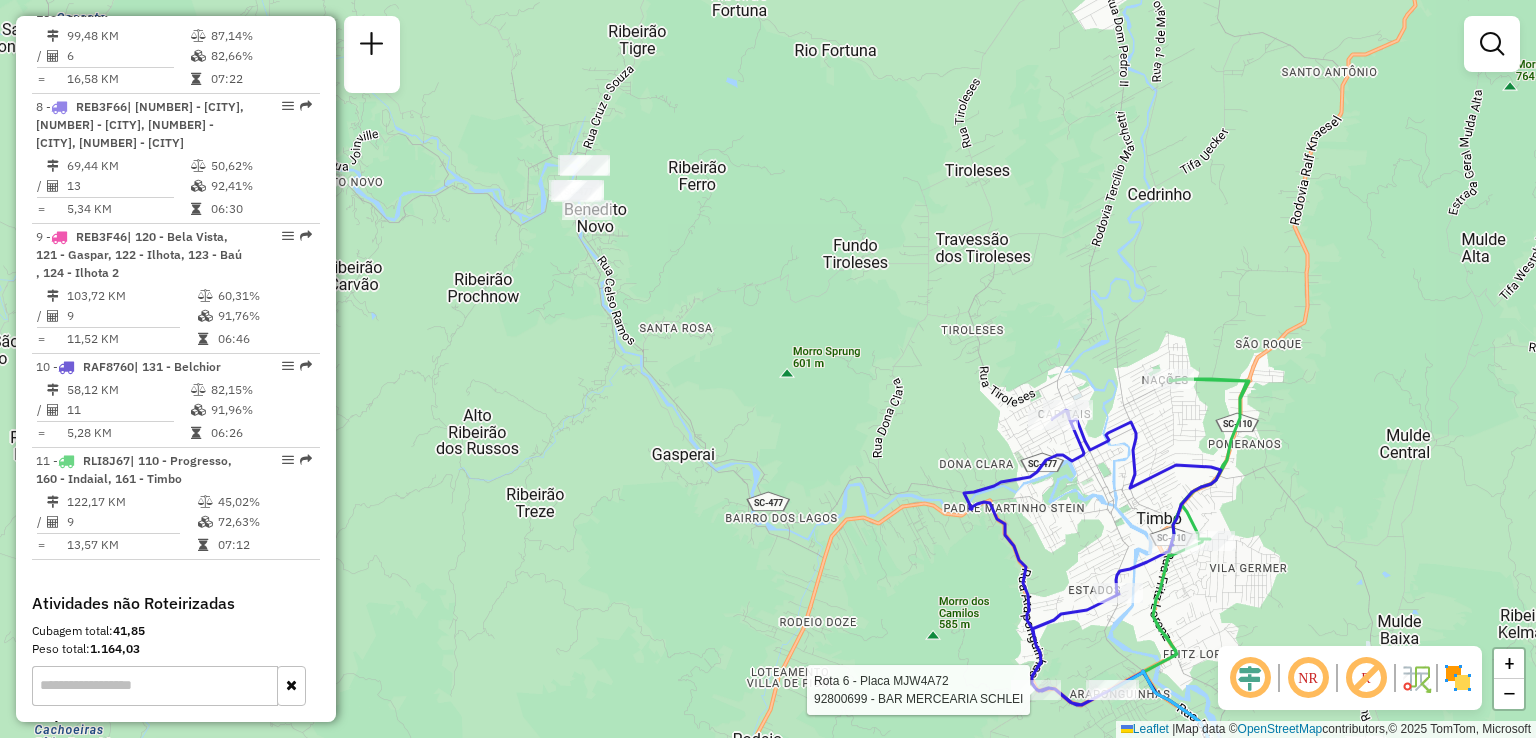 drag, startPoint x: 847, startPoint y: 409, endPoint x: 964, endPoint y: 491, distance: 142.87407 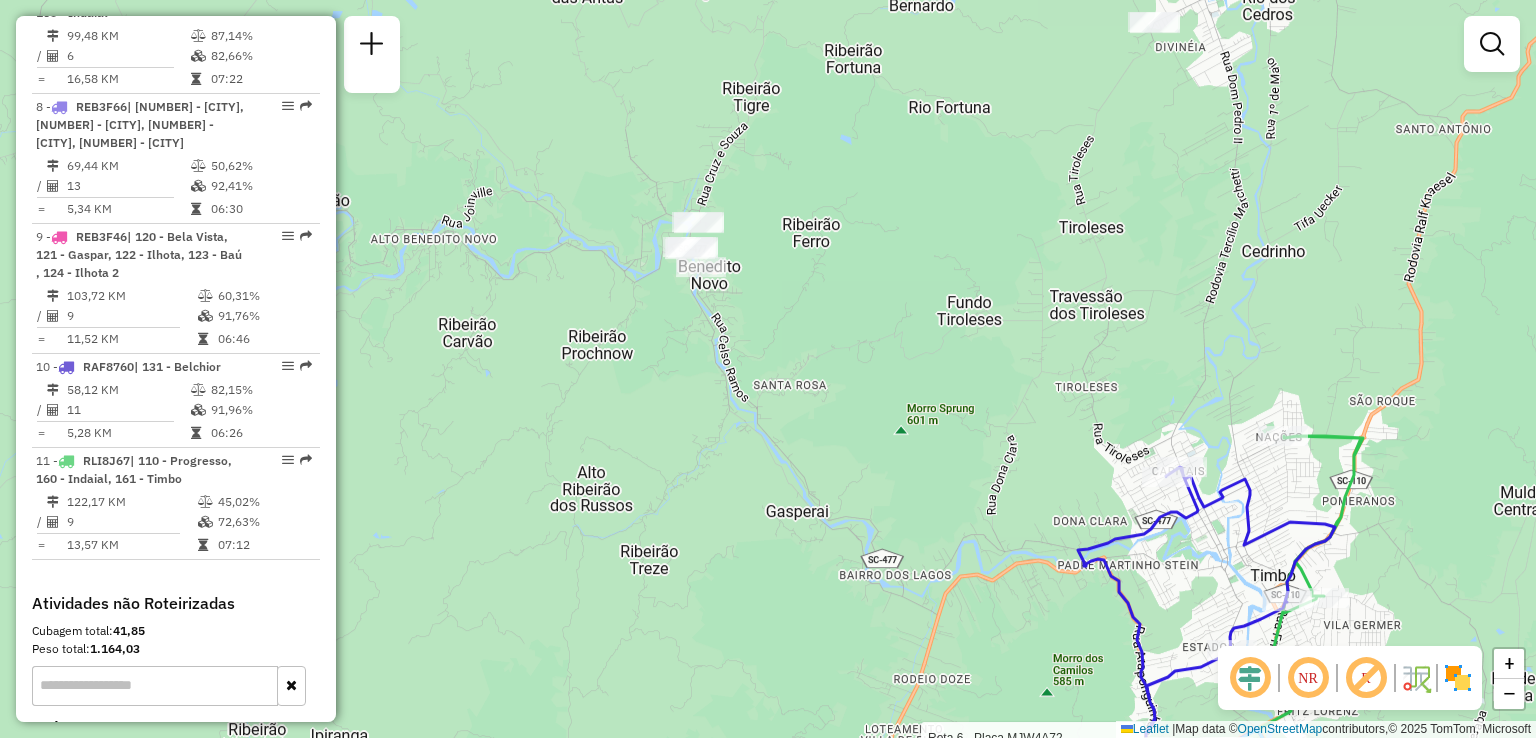 drag, startPoint x: 795, startPoint y: 416, endPoint x: 855, endPoint y: 452, distance: 69.97142 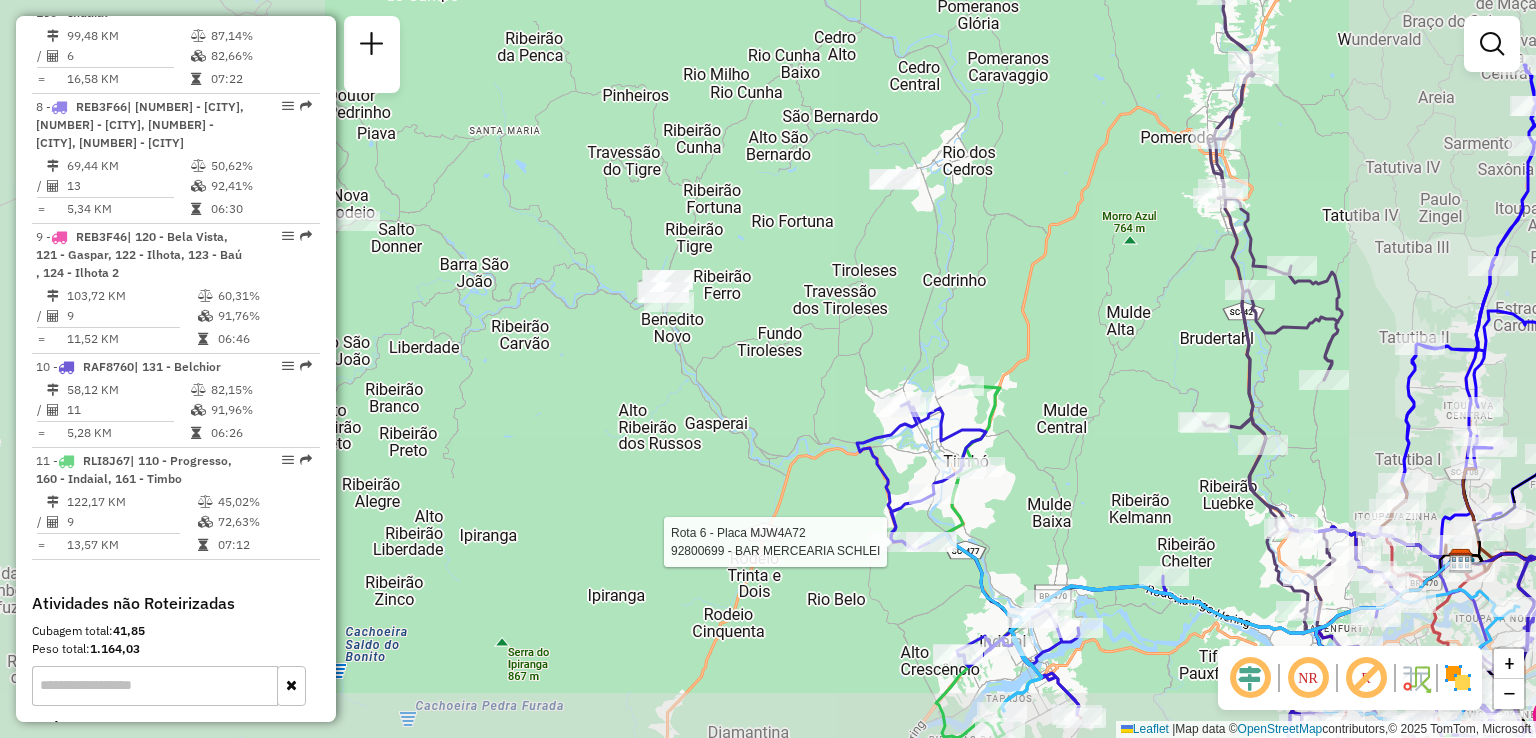 drag, startPoint x: 699, startPoint y: 398, endPoint x: 612, endPoint y: 295, distance: 134.82582 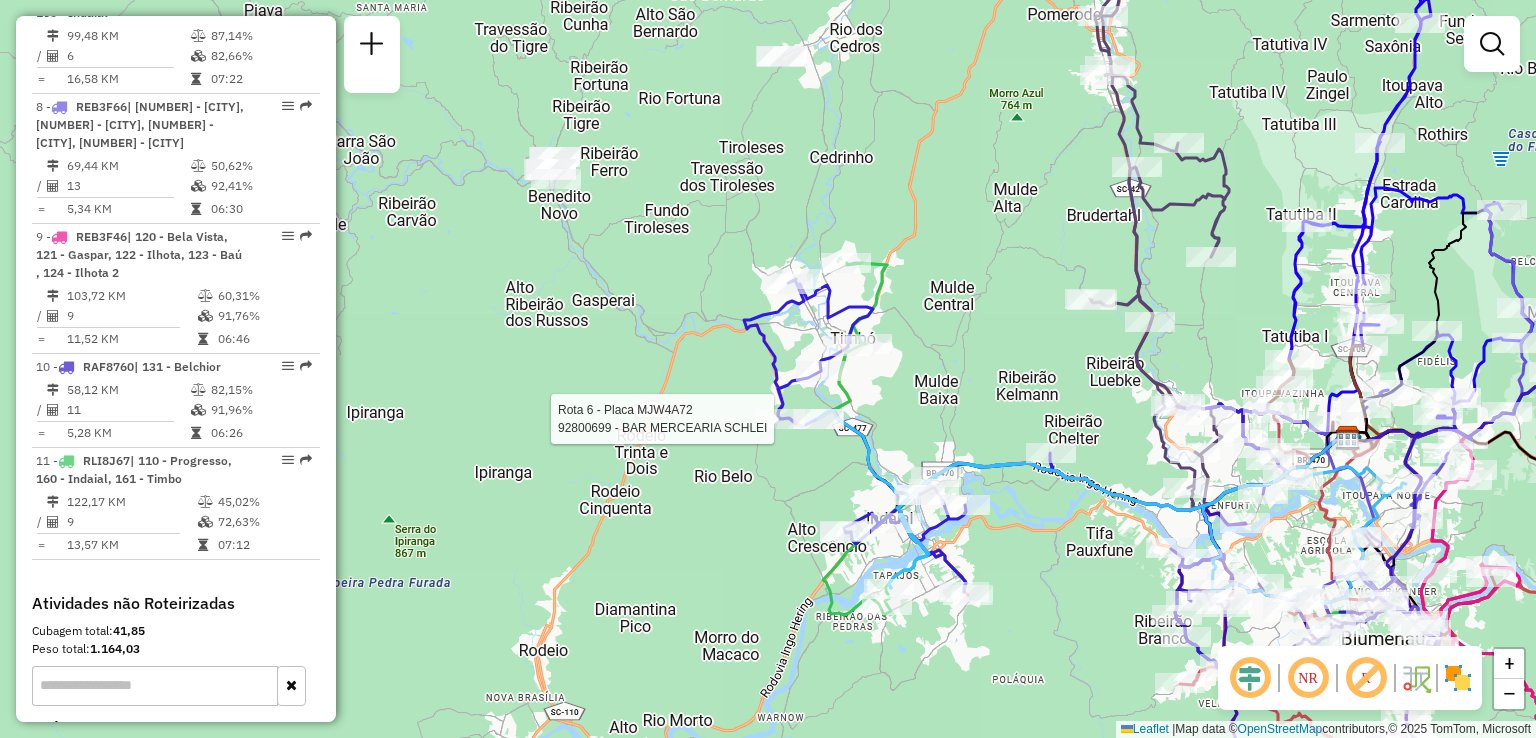 drag, startPoint x: 640, startPoint y: 345, endPoint x: 639, endPoint y: 291, distance: 54.00926 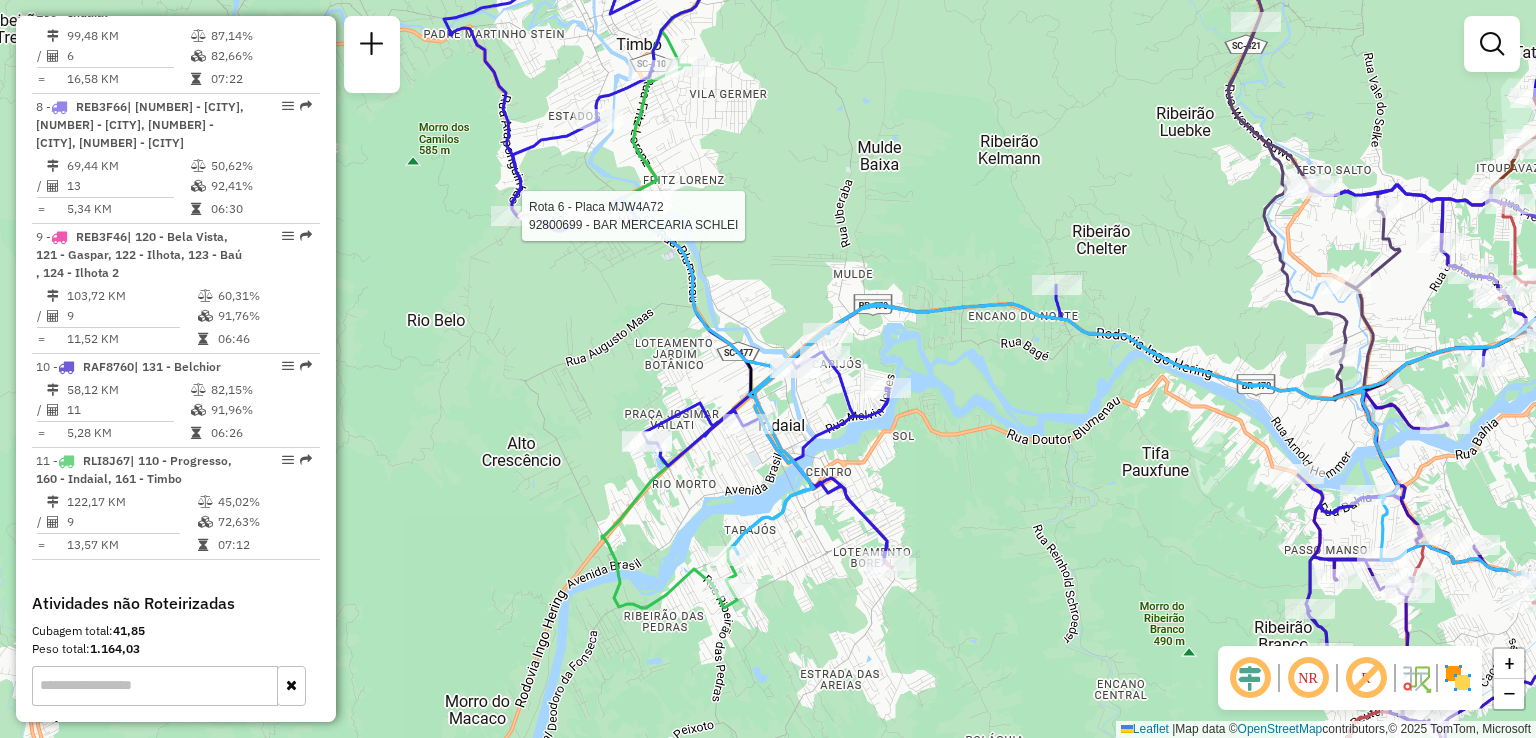drag, startPoint x: 1039, startPoint y: 472, endPoint x: 956, endPoint y: 412, distance: 102.41582 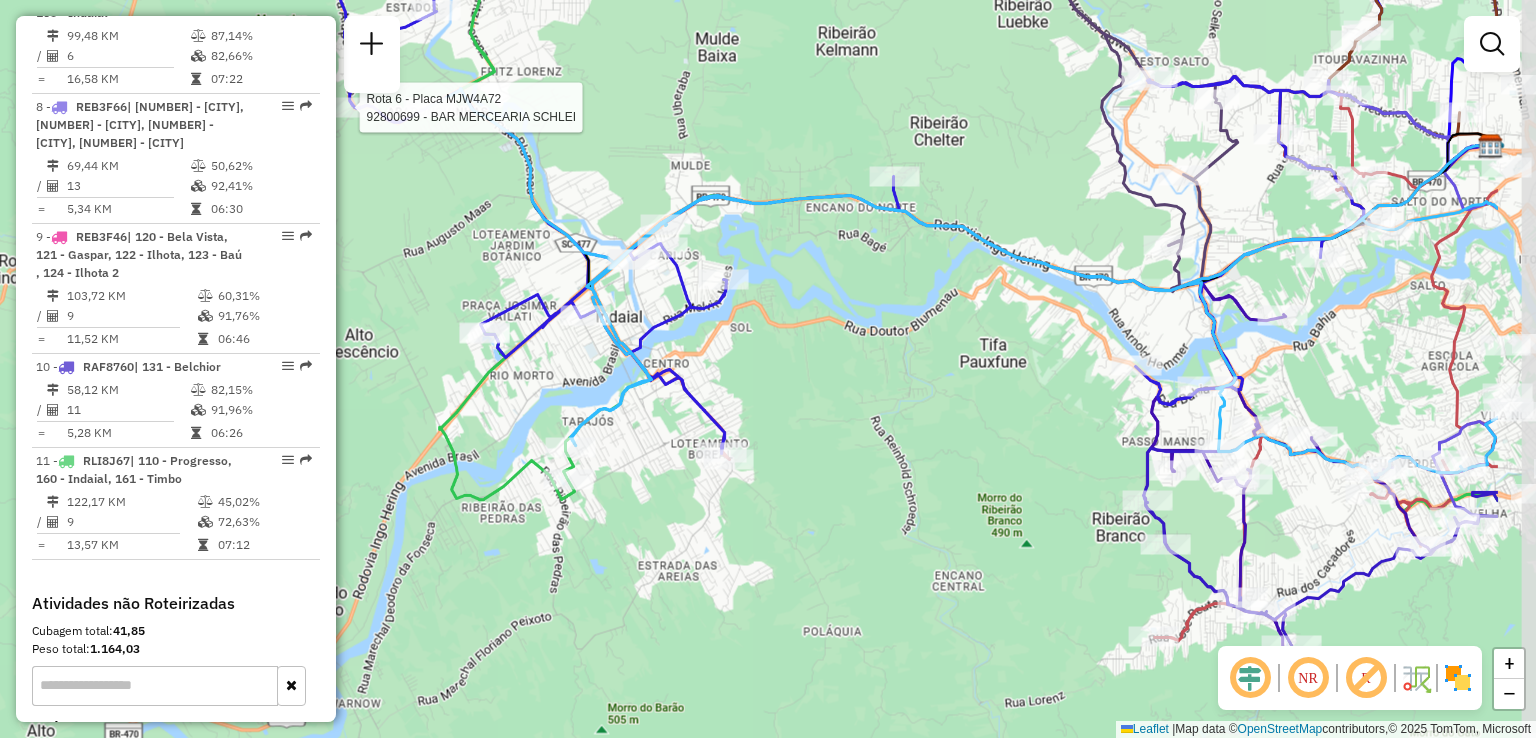 drag, startPoint x: 934, startPoint y: 405, endPoint x: 816, endPoint y: 343, distance: 133.29666 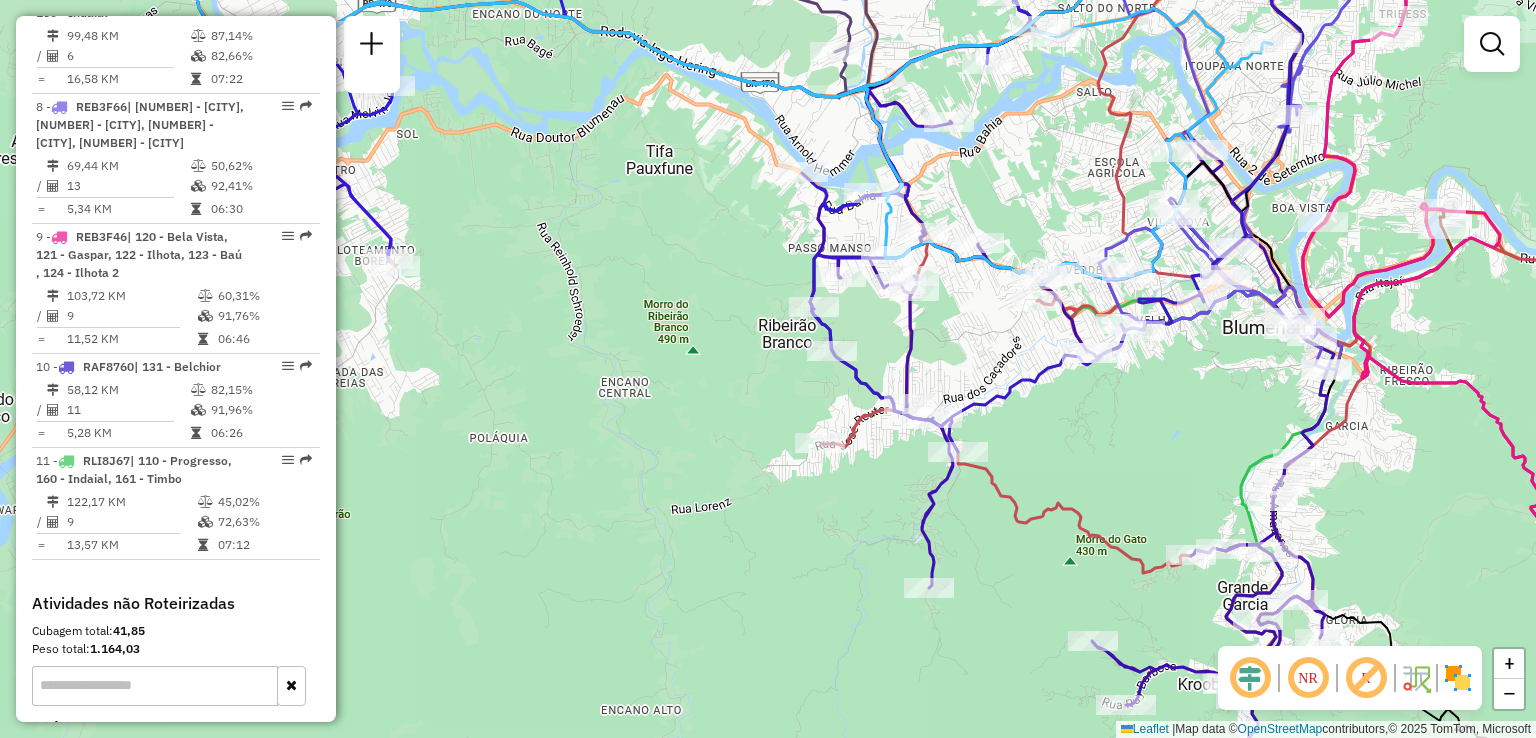 drag, startPoint x: 772, startPoint y: 321, endPoint x: 876, endPoint y: 574, distance: 273.5416 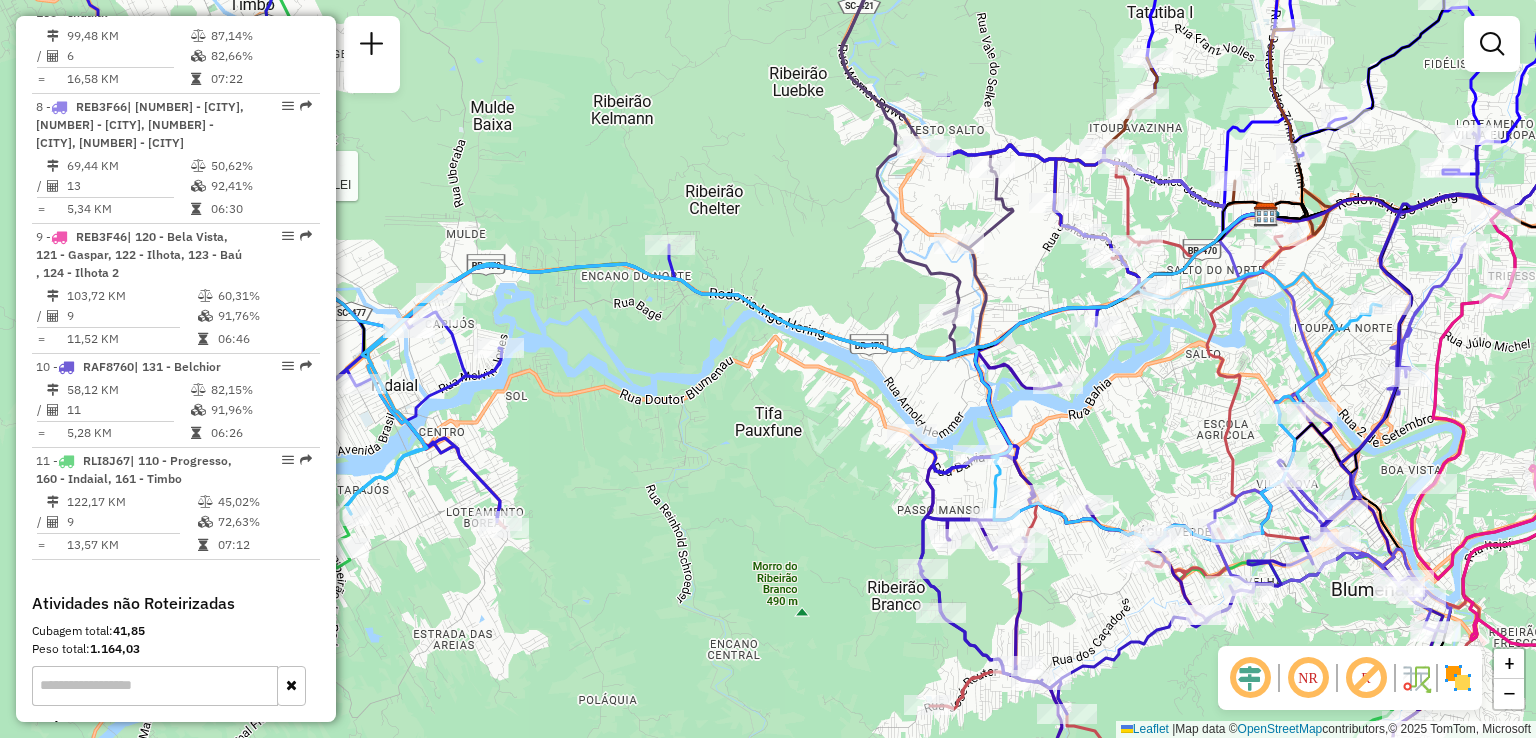 click on "Rota 6 - Placa MJW4A72  92800699 - BAR MERCEARIA SCHLEI Janela de atendimento Grade de atendimento Capacidade Transportadoras Veículos Cliente Pedidos  Rotas Selecione os dias de semana para filtrar as janelas de atendimento  Seg   Ter   Qua   Qui   Sex   Sáb   Dom  Informe o período da janela de atendimento: De: Até:  Filtrar exatamente a janela do cliente  Considerar janela de atendimento padrão  Selecione os dias de semana para filtrar as grades de atendimento  Seg   Ter   Qua   Qui   Sex   Sáb   Dom   Considerar clientes sem dia de atendimento cadastrado  Clientes fora do dia de atendimento selecionado Filtrar as atividades entre os valores definidos abaixo:  Peso mínimo:   Peso máximo:   Cubagem mínima:   Cubagem máxima:   De:   Até:  Filtrar as atividades entre o tempo de atendimento definido abaixo:  De:   Até:   Considerar capacidade total dos clientes não roteirizados Transportadora: Selecione um ou mais itens Tipo de veículo: Selecione um ou mais itens Veículo: Motorista: Nome: Setor:" 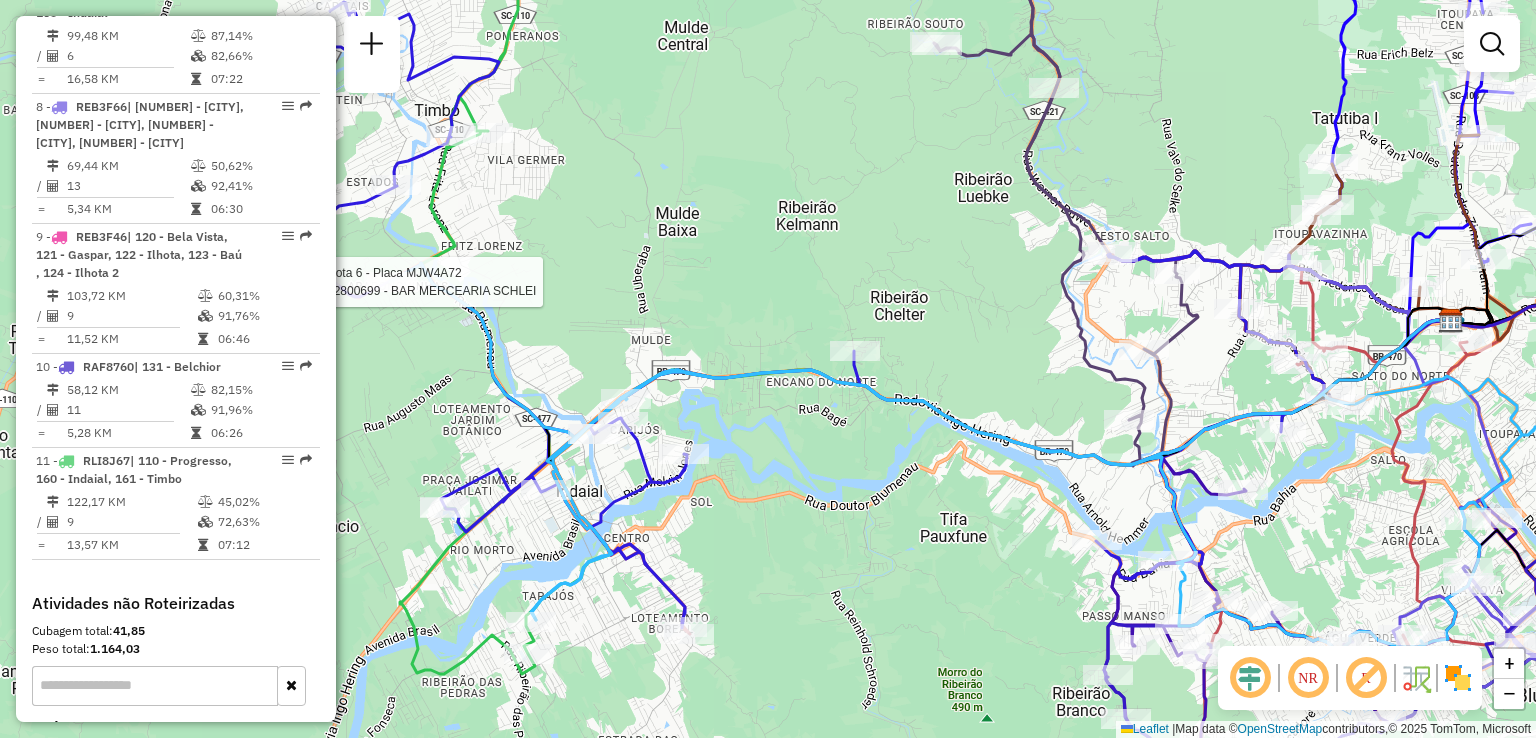 drag, startPoint x: 796, startPoint y: 475, endPoint x: 824, endPoint y: 475, distance: 28 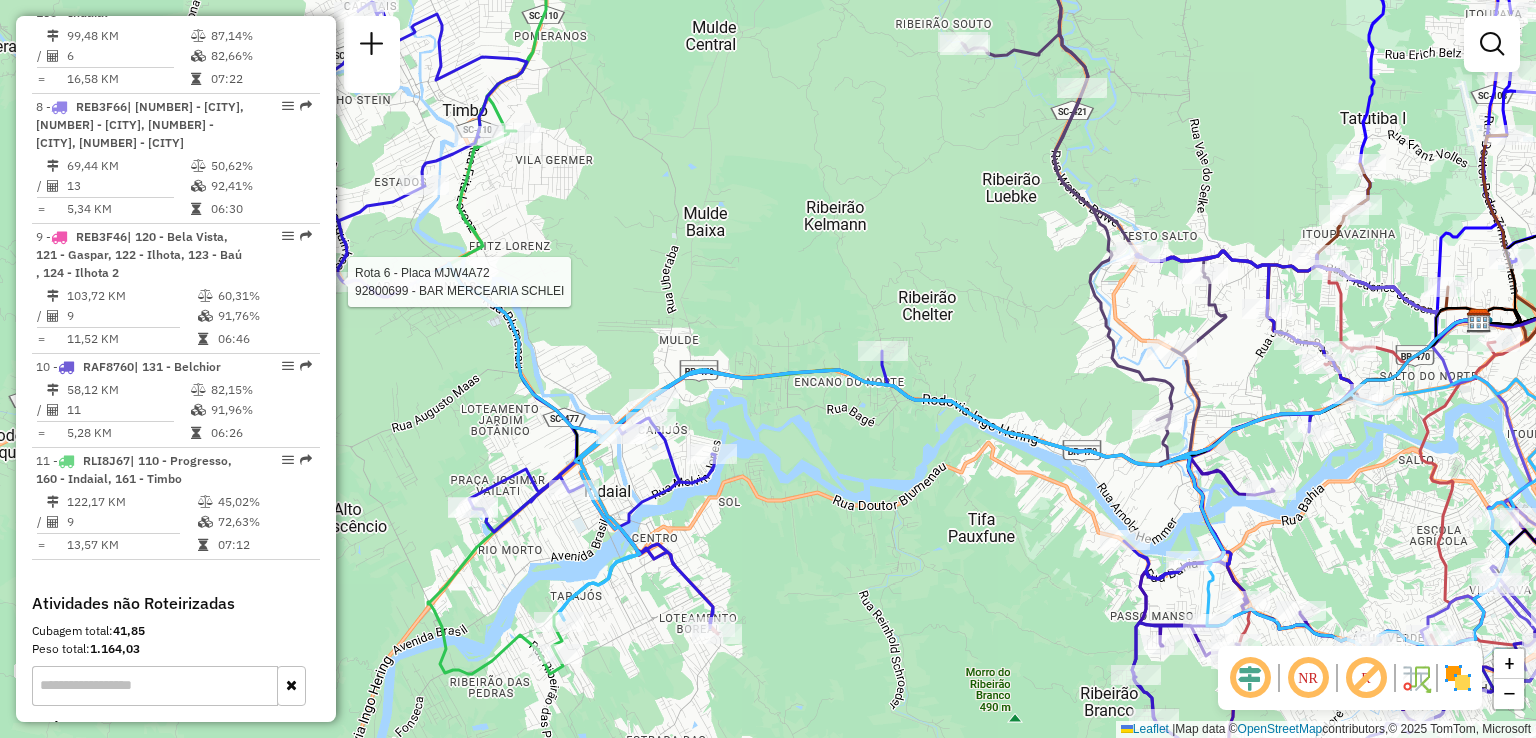 drag, startPoint x: 776, startPoint y: 441, endPoint x: 859, endPoint y: 457, distance: 84.5281 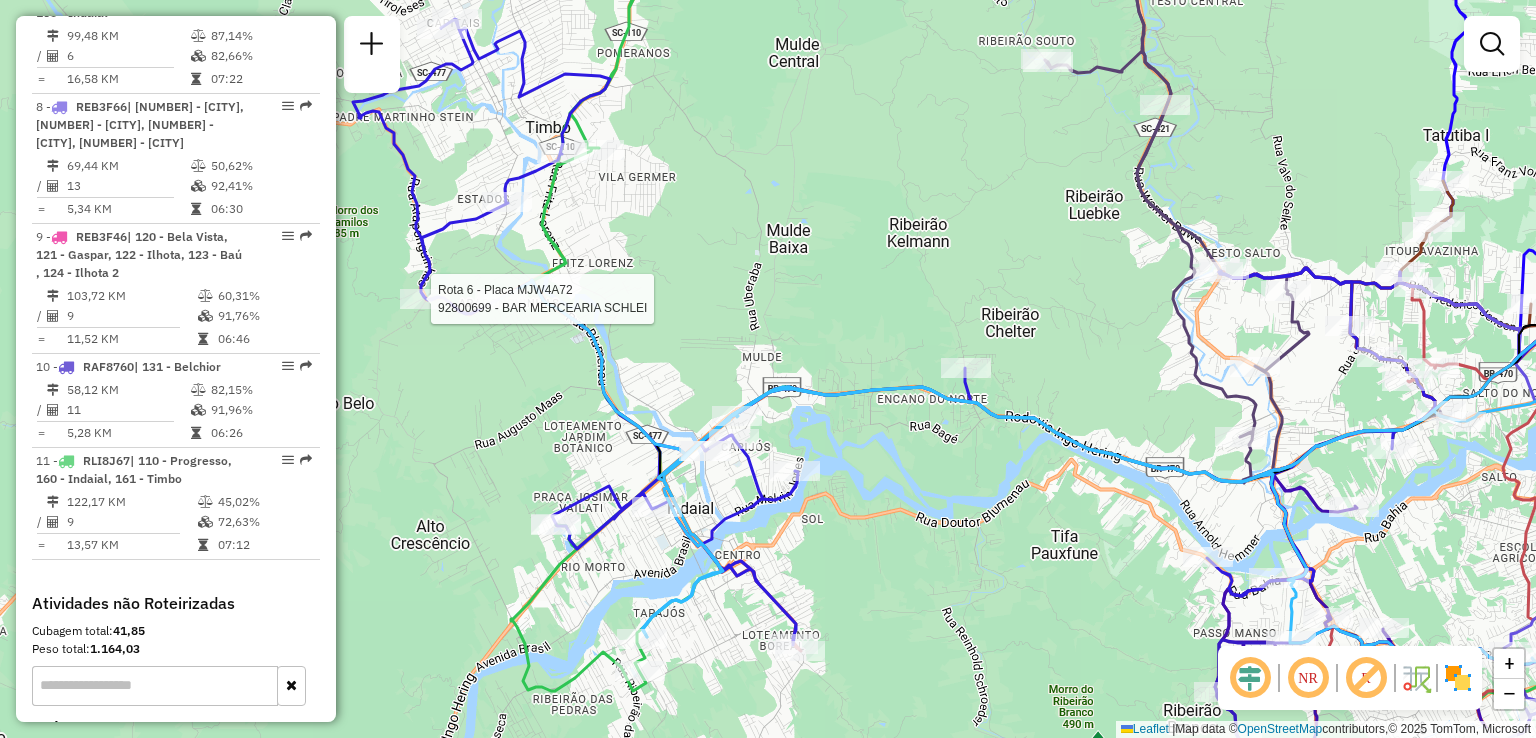 drag, startPoint x: 850, startPoint y: 457, endPoint x: 973, endPoint y: 590, distance: 181.1574 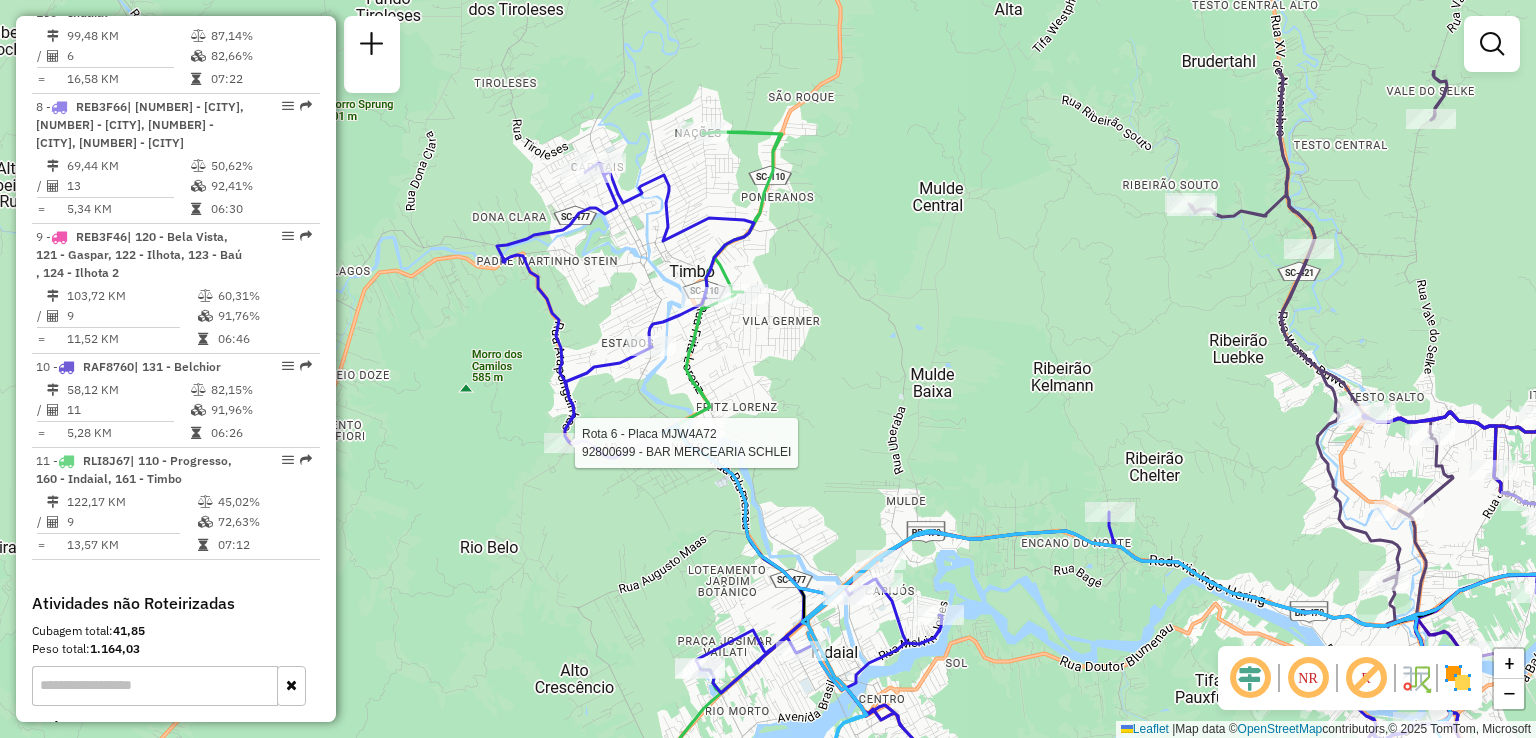 drag, startPoint x: 946, startPoint y: 531, endPoint x: 990, endPoint y: 581, distance: 66.6033 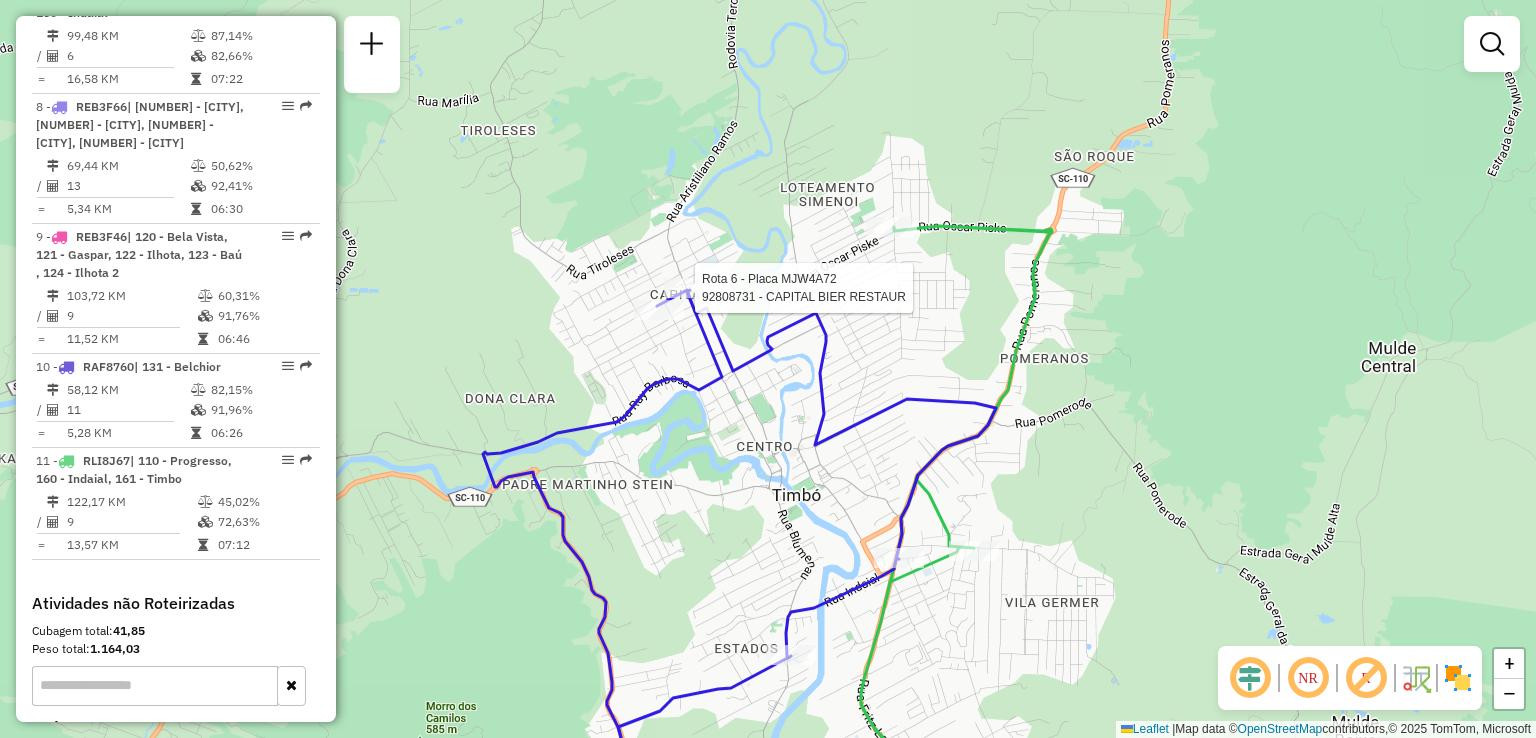 select on "**********" 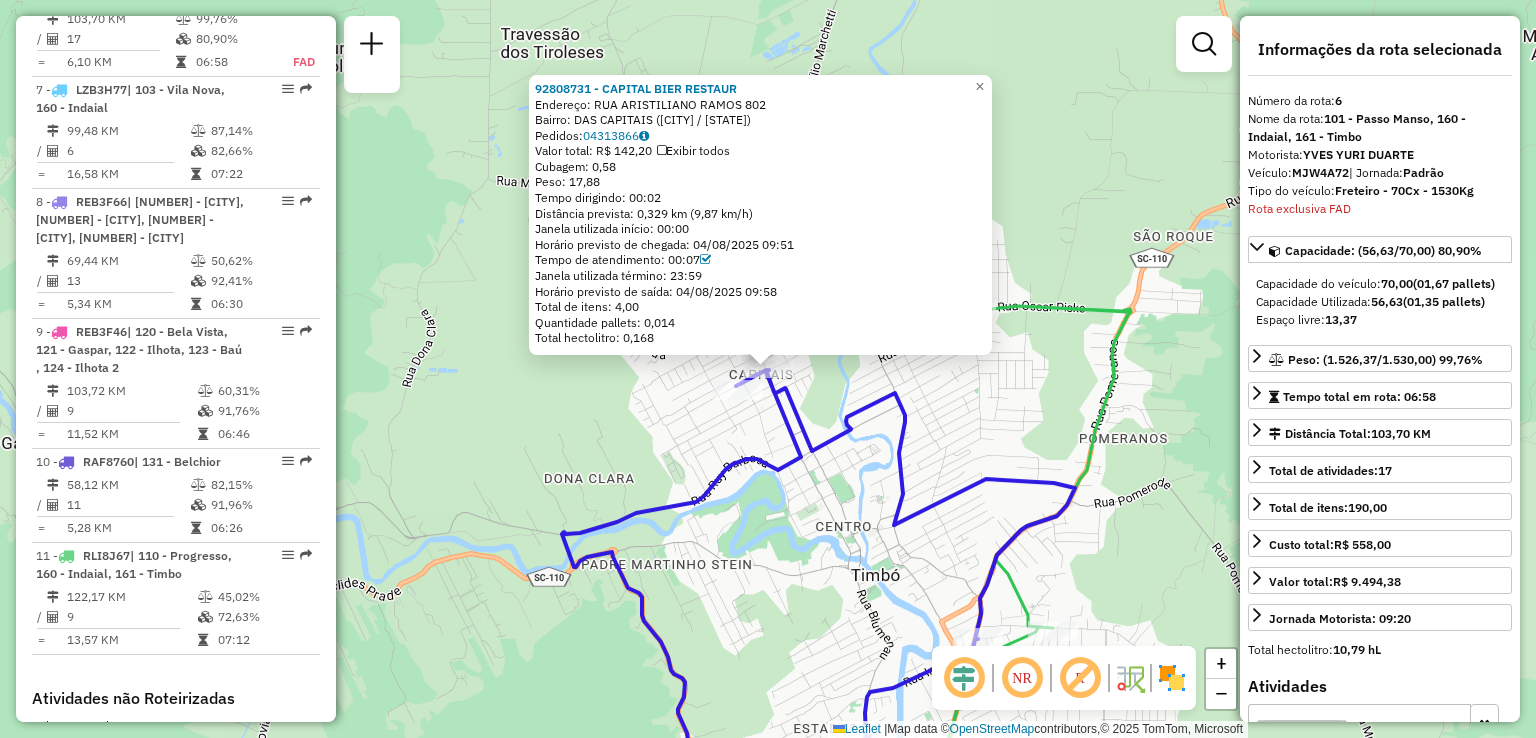 scroll, scrollTop: 1472, scrollLeft: 0, axis: vertical 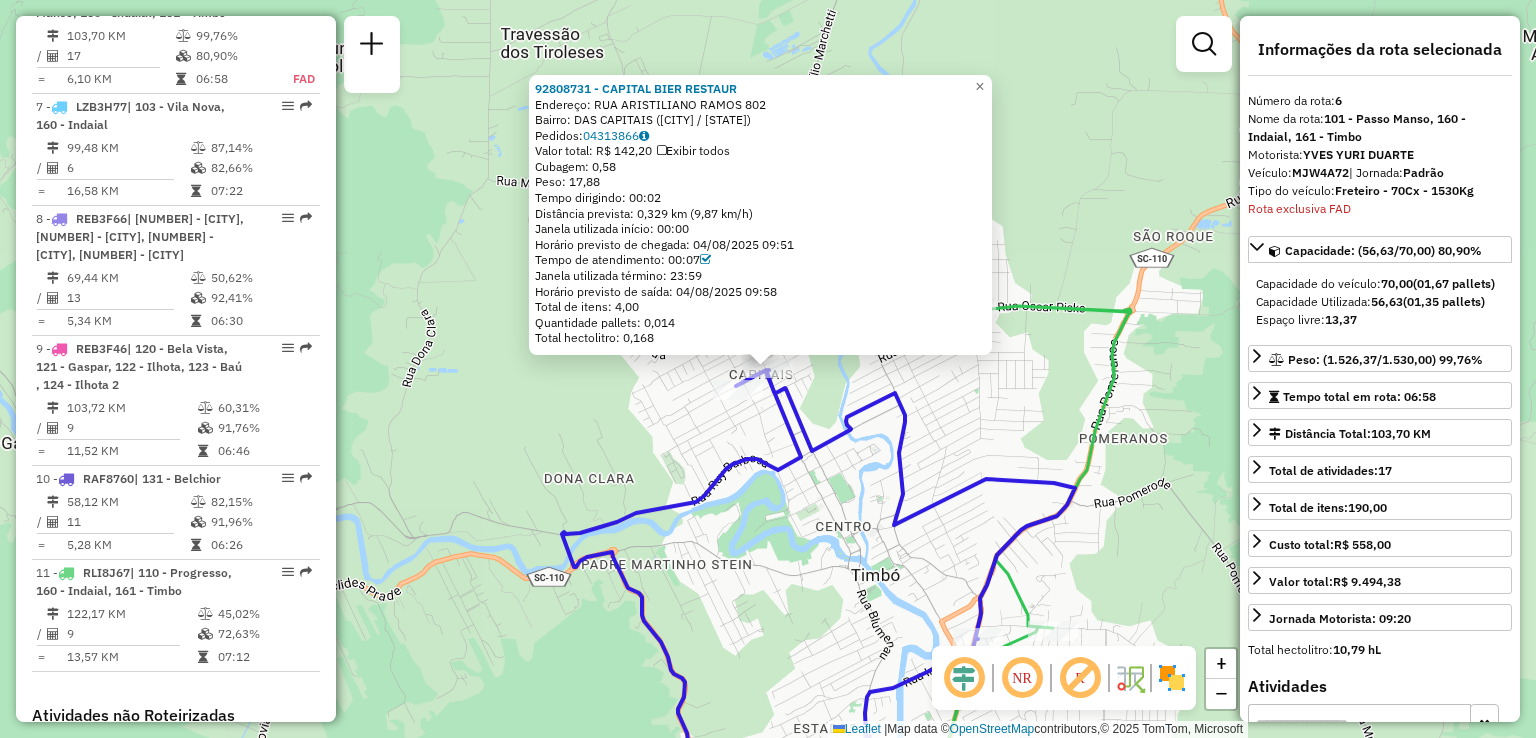 click on "92808731 - CAPITAL BIER RESTAUR  Endereço: RUA ARISTILIANO RAMOS         802   Bairro: DAS CAPITAIS (TIMBO / SC)   Pedidos:  04313866   Valor total: R$ 142,20   Exibir todos   Cubagem: 0,58  Peso: 17,88  Tempo dirigindo: 00:02   Distância prevista: 0,329 km (9,87 km/h)   Janela utilizada início: 00:00   Horário previsto de chegada: 04/08/2025 09:51   Tempo de atendimento: 00:07   Janela utilizada término: 23:59   Horário previsto de saída: 04/08/2025 09:58   Total de itens: 4,00   Quantidade pallets: 0,014   Total hectolitro: 0,168  × Janela de atendimento Grade de atendimento Capacidade Transportadoras Veículos Cliente Pedidos  Rotas Selecione os dias de semana para filtrar as janelas de atendimento  Seg   Ter   Qua   Qui   Sex   Sáb   Dom  Informe o período da janela de atendimento: De: Até:  Filtrar exatamente a janela do cliente  Considerar janela de atendimento padrão  Selecione os dias de semana para filtrar as grades de atendimento  Seg   Ter   Qua   Qui   Sex   Sáb   Dom   Peso mínimo:" 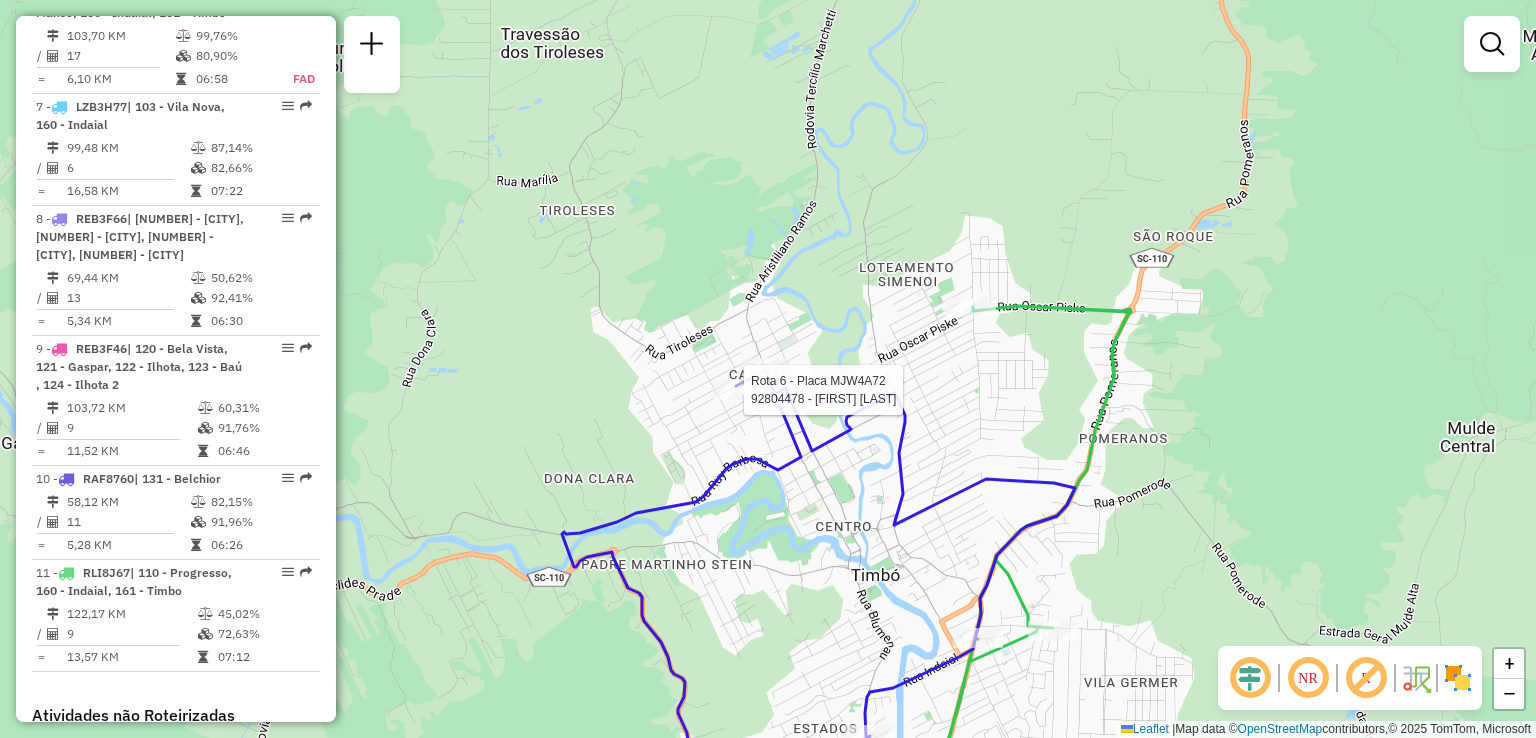select on "**********" 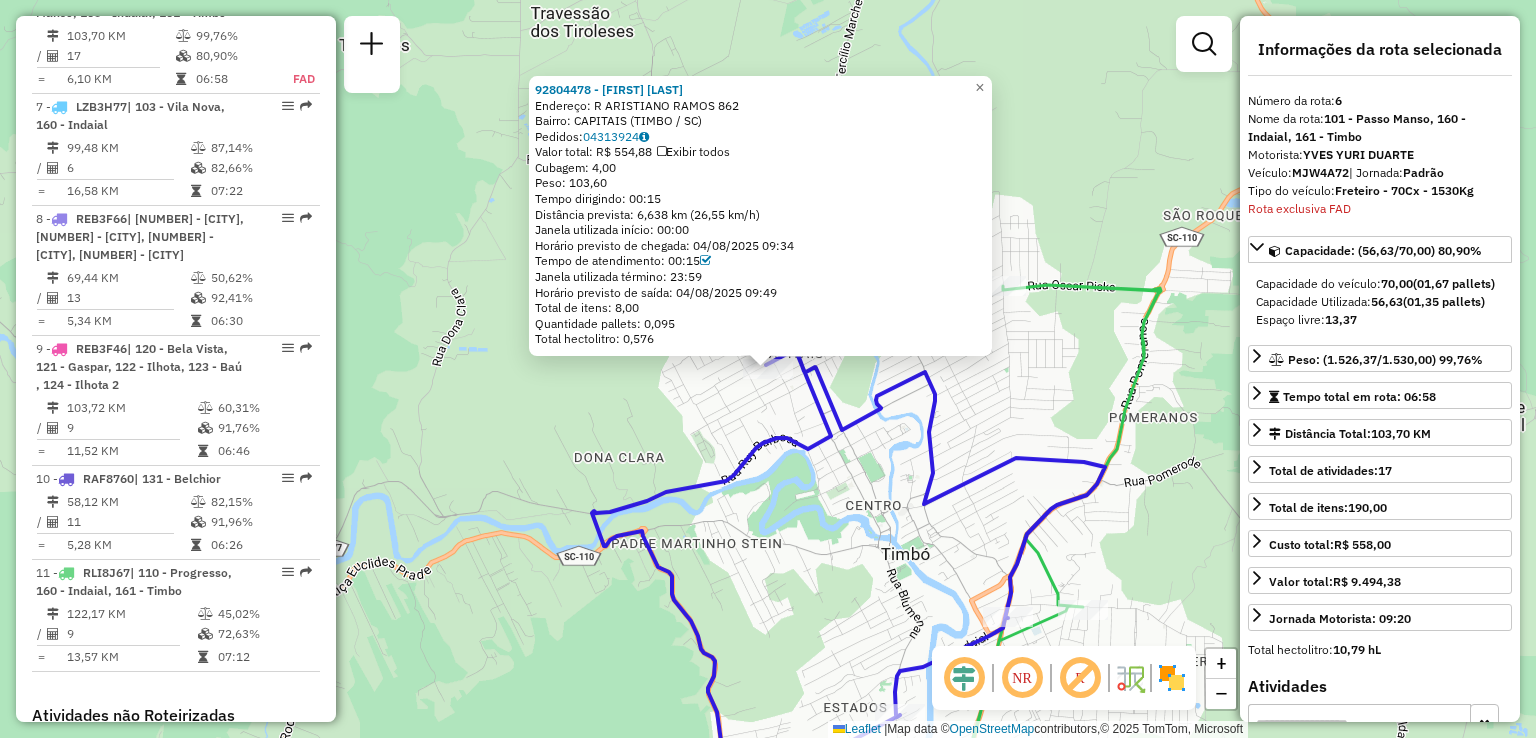 click on "92804478 - MARCELO PAHL  Endereço: R   ARISTIANO RAMOS               862   Bairro: CAPITAIS (TIMBO / SC)   Pedidos:  04313924   Valor total: R$ 554,88   Exibir todos   Cubagem: 4,00  Peso: 103,60  Tempo dirigindo: 00:15   Distância prevista: 6,638 km (26,55 km/h)   Janela utilizada início: 00:00   Horário previsto de chegada: 04/08/2025 09:34   Tempo de atendimento: 00:15   Janela utilizada término: 23:59   Horário previsto de saída: 04/08/2025 09:49   Total de itens: 8,00   Quantidade pallets: 0,095   Total hectolitro: 0,576  × Janela de atendimento Grade de atendimento Capacidade Transportadoras Veículos Cliente Pedidos  Rotas Selecione os dias de semana para filtrar as janelas de atendimento  Seg   Ter   Qua   Qui   Sex   Sáb   Dom  Informe o período da janela de atendimento: De: Até:  Filtrar exatamente a janela do cliente  Considerar janela de atendimento padrão  Selecione os dias de semana para filtrar as grades de atendimento  Seg   Ter   Qua   Qui   Sex   Sáb   Dom   Peso mínimo:   De:" 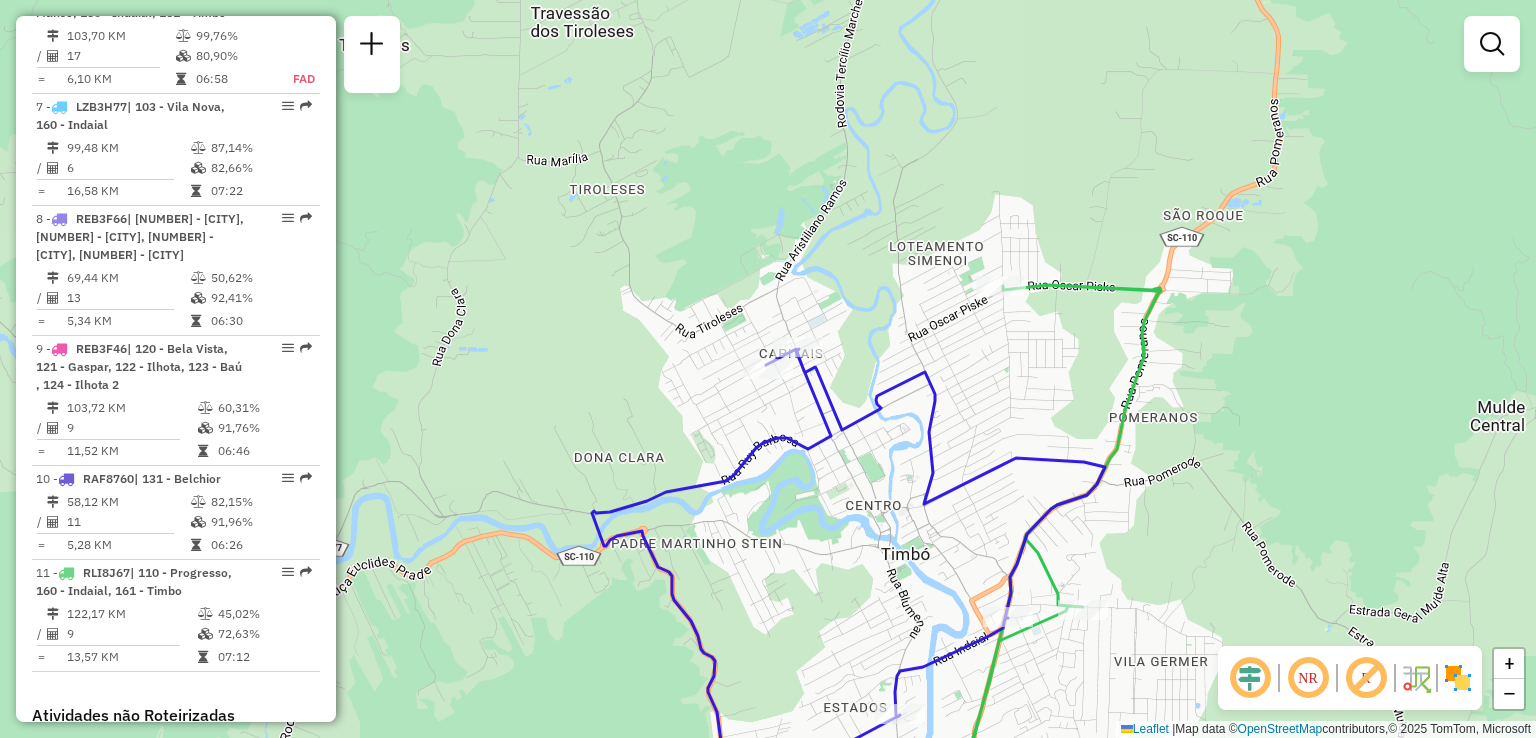 click on "Janela de atendimento Grade de atendimento Capacidade Transportadoras Veículos Cliente Pedidos  Rotas Selecione os dias de semana para filtrar as janelas de atendimento  Seg   Ter   Qua   Qui   Sex   Sáb   Dom  Informe o período da janela de atendimento: De: Até:  Filtrar exatamente a janela do cliente  Considerar janela de atendimento padrão  Selecione os dias de semana para filtrar as grades de atendimento  Seg   Ter   Qua   Qui   Sex   Sáb   Dom   Considerar clientes sem dia de atendimento cadastrado  Clientes fora do dia de atendimento selecionado Filtrar as atividades entre os valores definidos abaixo:  Peso mínimo:   Peso máximo:   Cubagem mínima:   Cubagem máxima:   De:   Até:  Filtrar as atividades entre o tempo de atendimento definido abaixo:  De:   Até:   Considerar capacidade total dos clientes não roteirizados Transportadora: Selecione um ou mais itens Tipo de veículo: Selecione um ou mais itens Veículo: Selecione um ou mais itens Motorista: Selecione um ou mais itens Nome: Rótulo:" 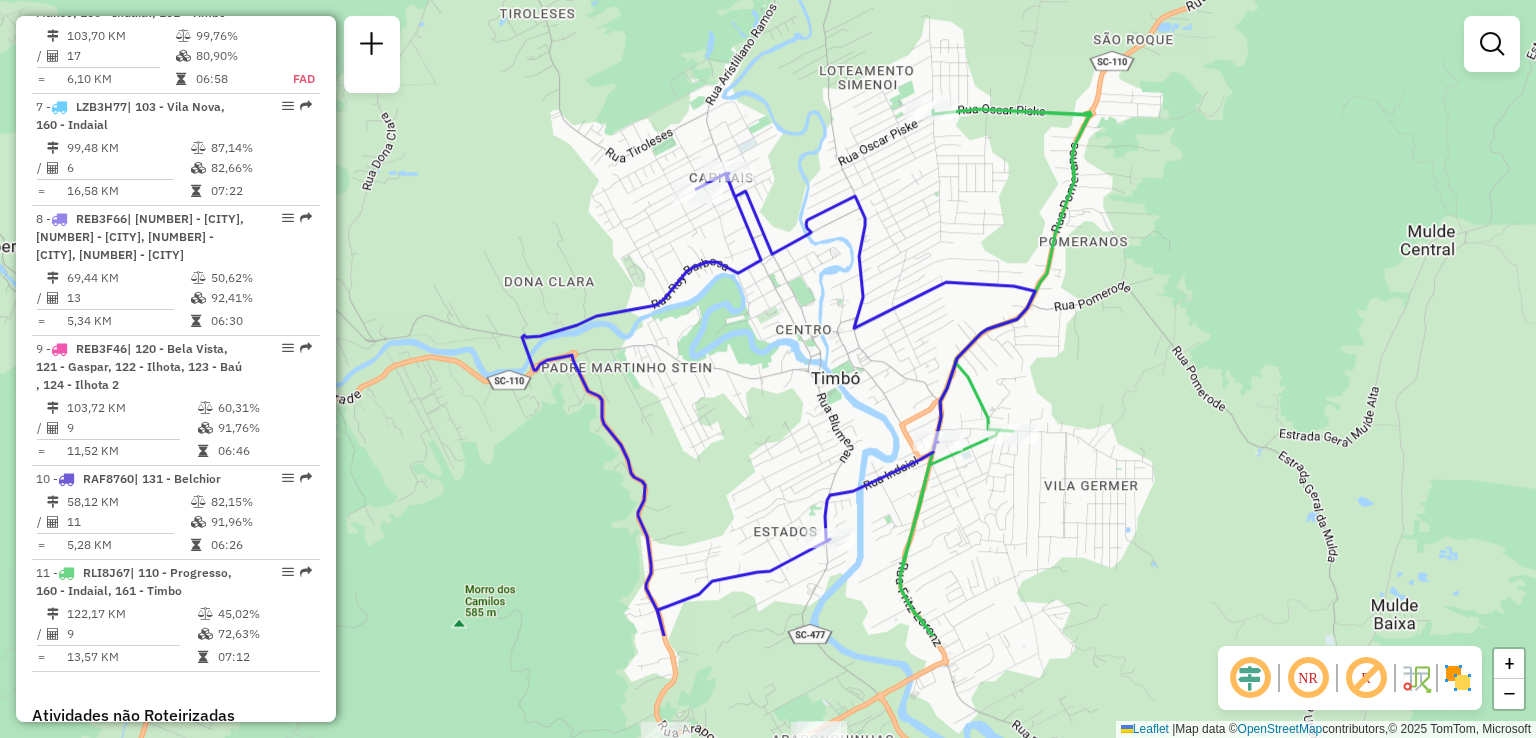 drag, startPoint x: 790, startPoint y: 446, endPoint x: 725, endPoint y: 377, distance: 94.79452 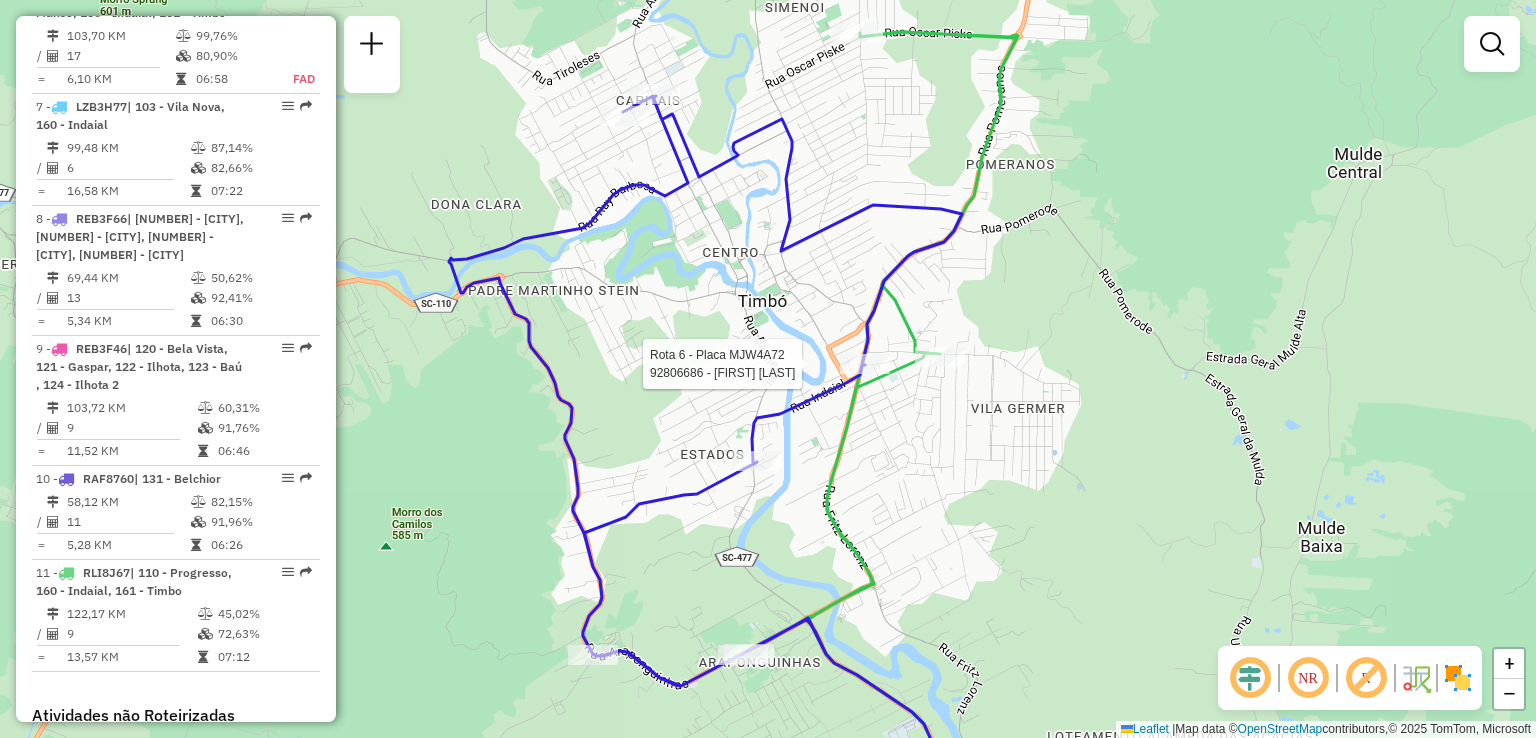 select on "**********" 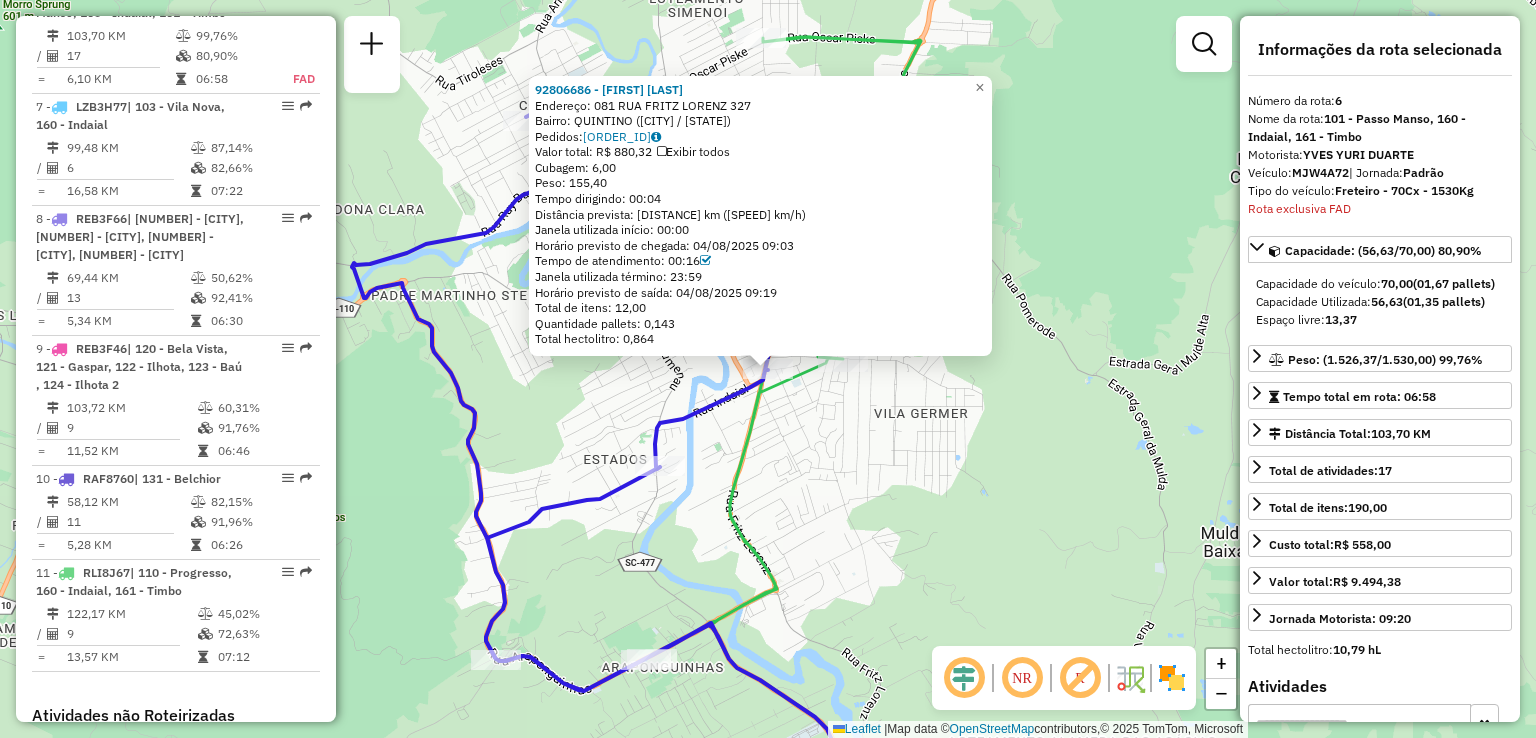 click on "92806686 - MARLI DA APARECIDA D  Endereço: 081 RUA FRITZ LORENZ              327   Bairro: QUINTINO (TIMBO / SC)   Pedidos:  04313912   Valor total: R$ 880,32   Exibir todos   Cubagem: 6,00  Peso: 155,40  Tempo dirigindo: 00:04   Distância prevista: 1,507 km (22,61 km/h)   Janela utilizada início: 00:00   Horário previsto de chegada: 04/08/2025 09:03   Tempo de atendimento: 00:16   Janela utilizada término: 23:59   Horário previsto de saída: 04/08/2025 09:19   Total de itens: 12,00   Quantidade pallets: 0,143   Total hectolitro: 0,864  × Janela de atendimento Grade de atendimento Capacidade Transportadoras Veículos Cliente Pedidos  Rotas Selecione os dias de semana para filtrar as janelas de atendimento  Seg   Ter   Qua   Qui   Sex   Sáb   Dom  Informe o período da janela de atendimento: De: Até:  Filtrar exatamente a janela do cliente  Considerar janela de atendimento padrão  Selecione os dias de semana para filtrar as grades de atendimento  Seg   Ter   Qua   Qui   Sex   Sáb   Dom   De:   De:" 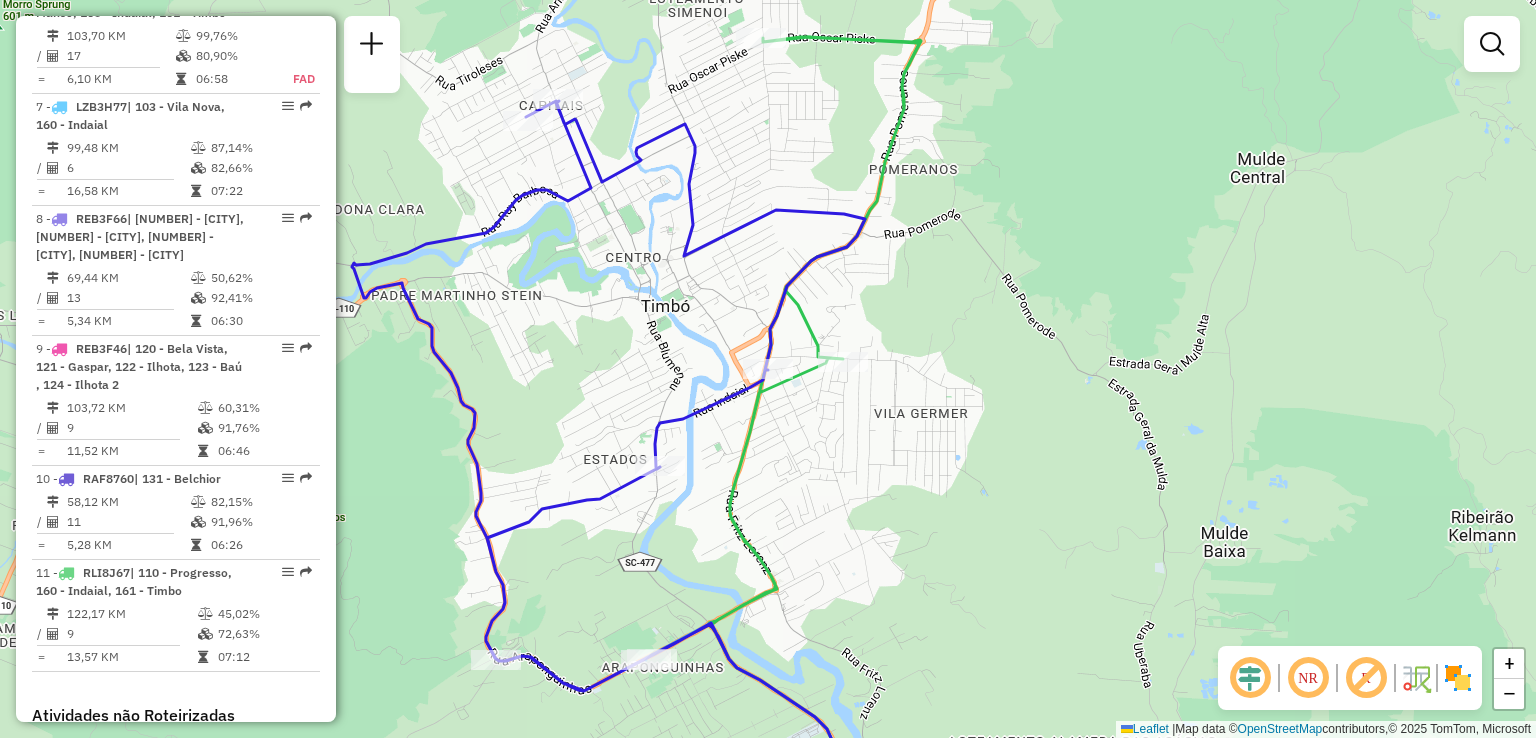 drag, startPoint x: 877, startPoint y: 522, endPoint x: 892, endPoint y: 402, distance: 120.93387 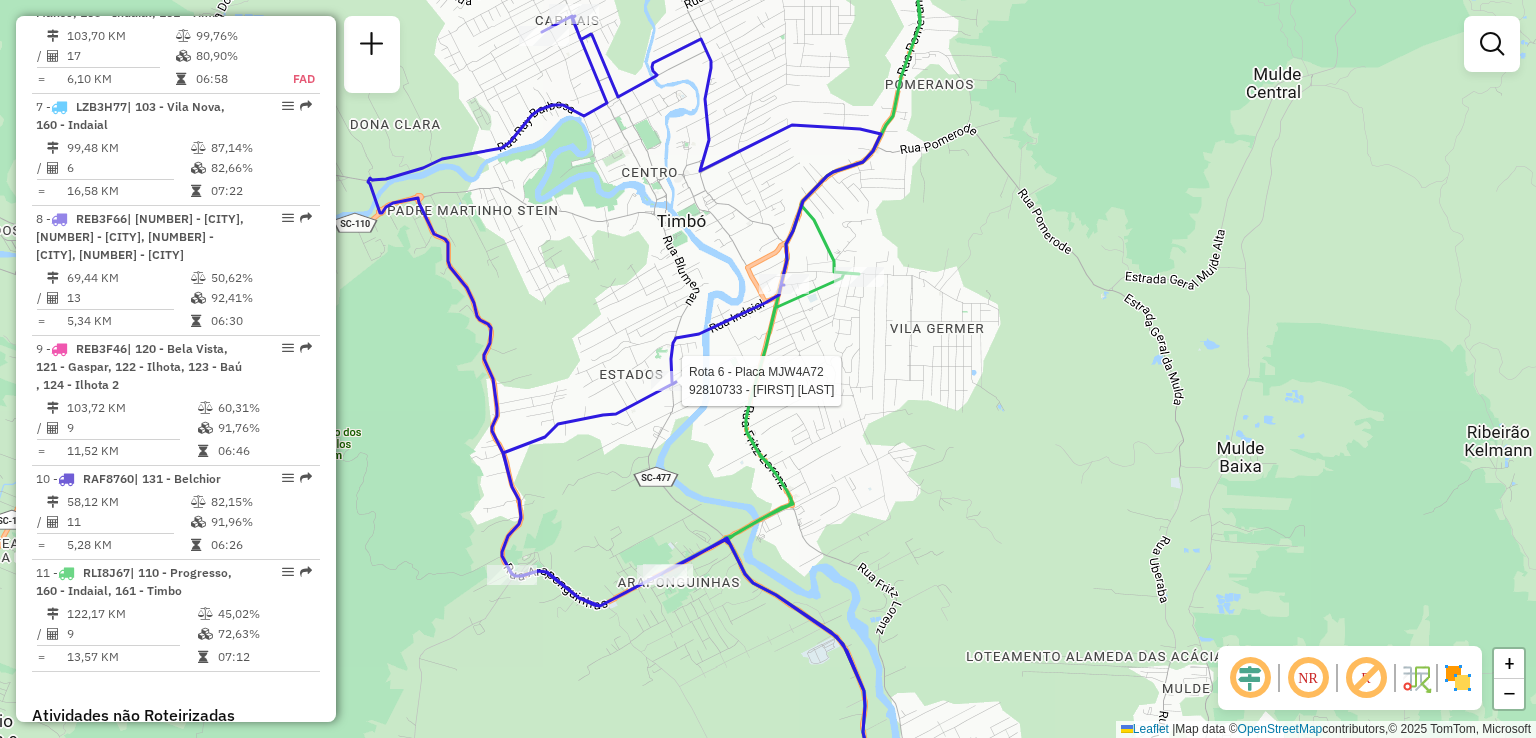 select on "**********" 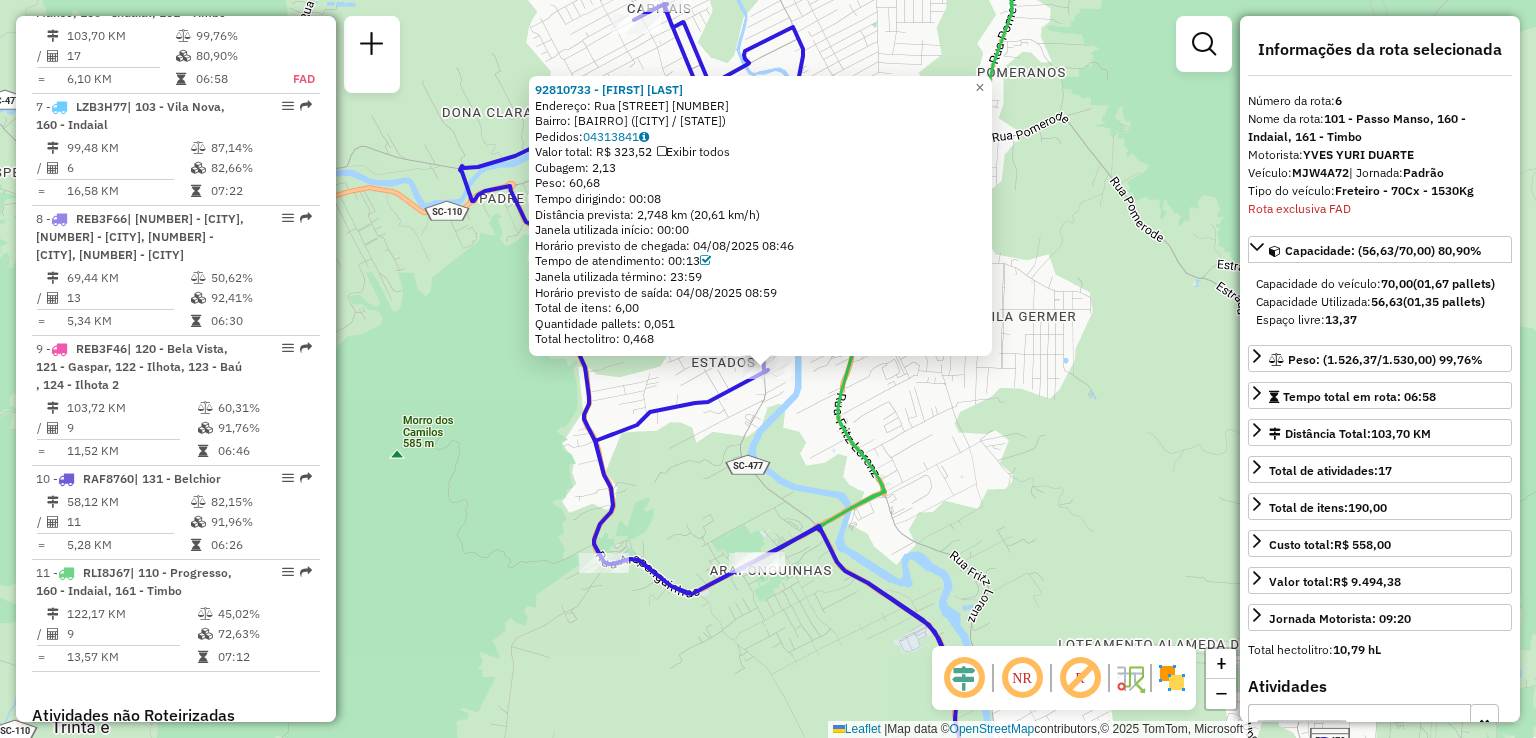 click on "92810733 - AILTON RODRIGO MORAE  Endereço:  Rua Blumenau 1639   Bairro: DOS ESTADOS (TIMBO / SC)   Pedidos:  04313841   Valor total: R$ 323,52   Exibir todos   Cubagem: 2,13  Peso: 60,68  Tempo dirigindo: 00:08   Distância prevista: 2,748 km (20,61 km/h)   Janela utilizada início: 00:00   Horário previsto de chegada: 04/08/2025 08:46   Tempo de atendimento: 00:13   Janela utilizada término: 23:59   Horário previsto de saída: 04/08/2025 08:59   Total de itens: 6,00   Quantidade pallets: 0,051   Total hectolitro: 0,468  × Janela de atendimento Grade de atendimento Capacidade Transportadoras Veículos Cliente Pedidos  Rotas Selecione os dias de semana para filtrar as janelas de atendimento  Seg   Ter   Qua   Qui   Sex   Sáb   Dom  Informe o período da janela de atendimento: De: Até:  Filtrar exatamente a janela do cliente  Considerar janela de atendimento padrão  Selecione os dias de semana para filtrar as grades de atendimento  Seg   Ter   Qua   Qui   Sex   Sáb   Dom   Peso mínimo:   De:   Até:" 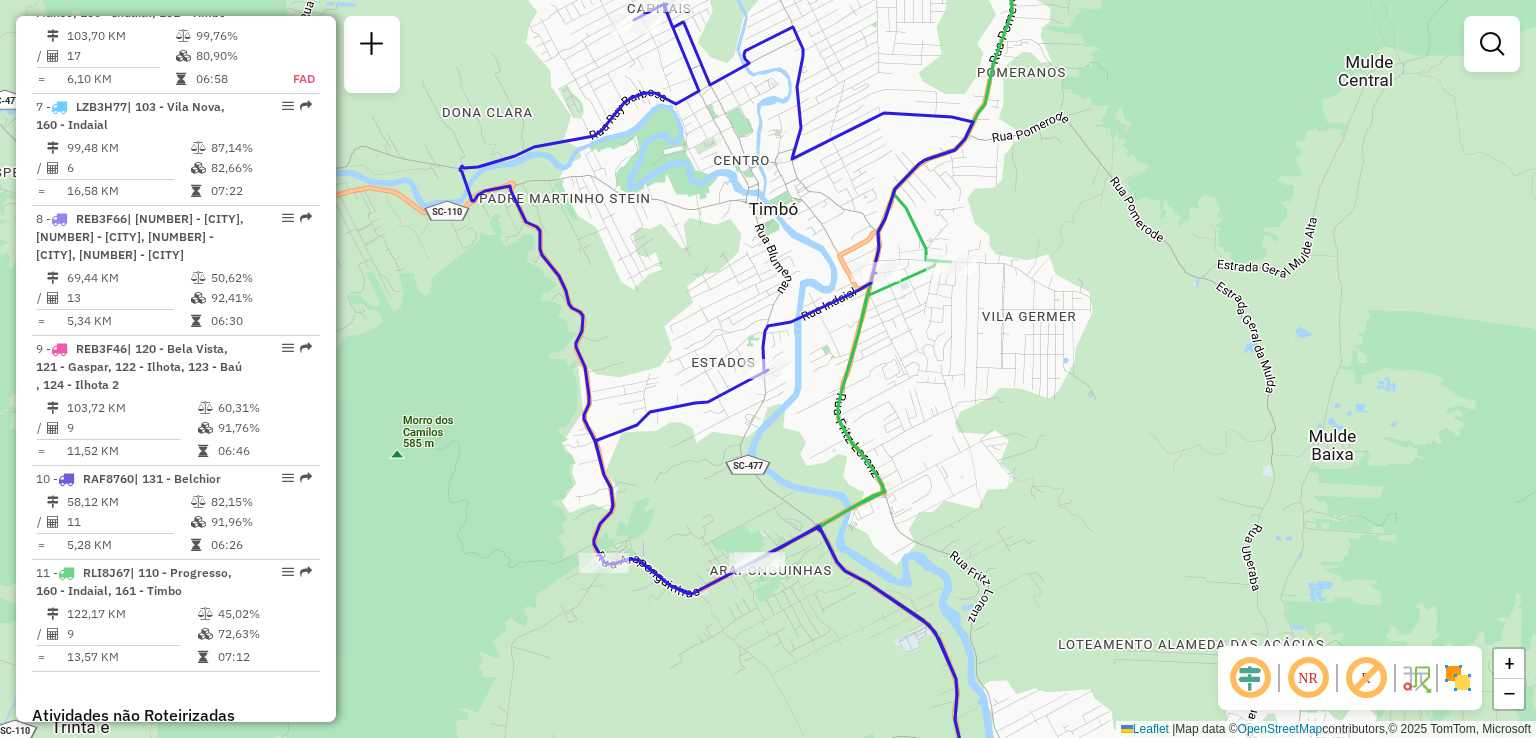 drag, startPoint x: 832, startPoint y: 460, endPoint x: 856, endPoint y: 421, distance: 45.79301 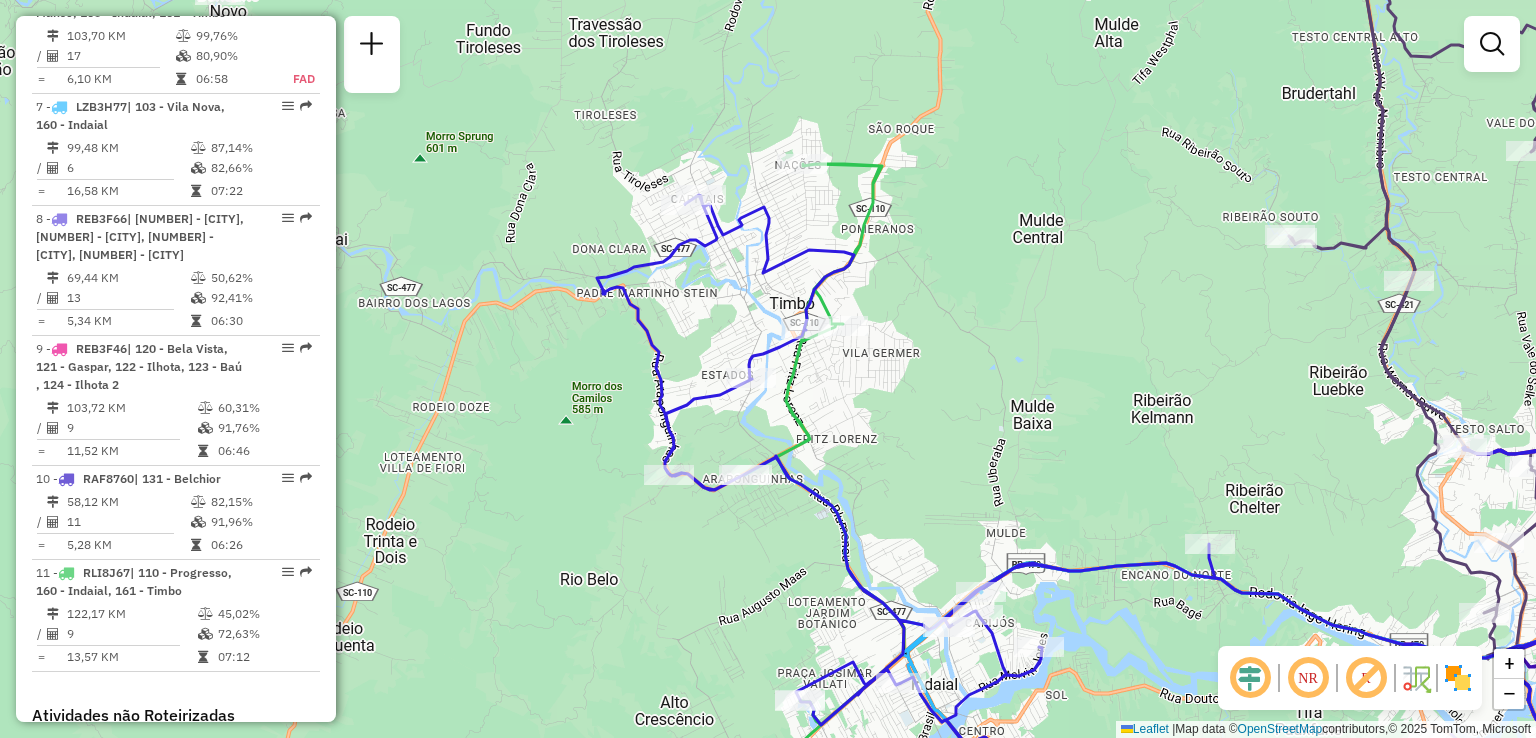 drag, startPoint x: 818, startPoint y: 537, endPoint x: 810, endPoint y: 470, distance: 67.47592 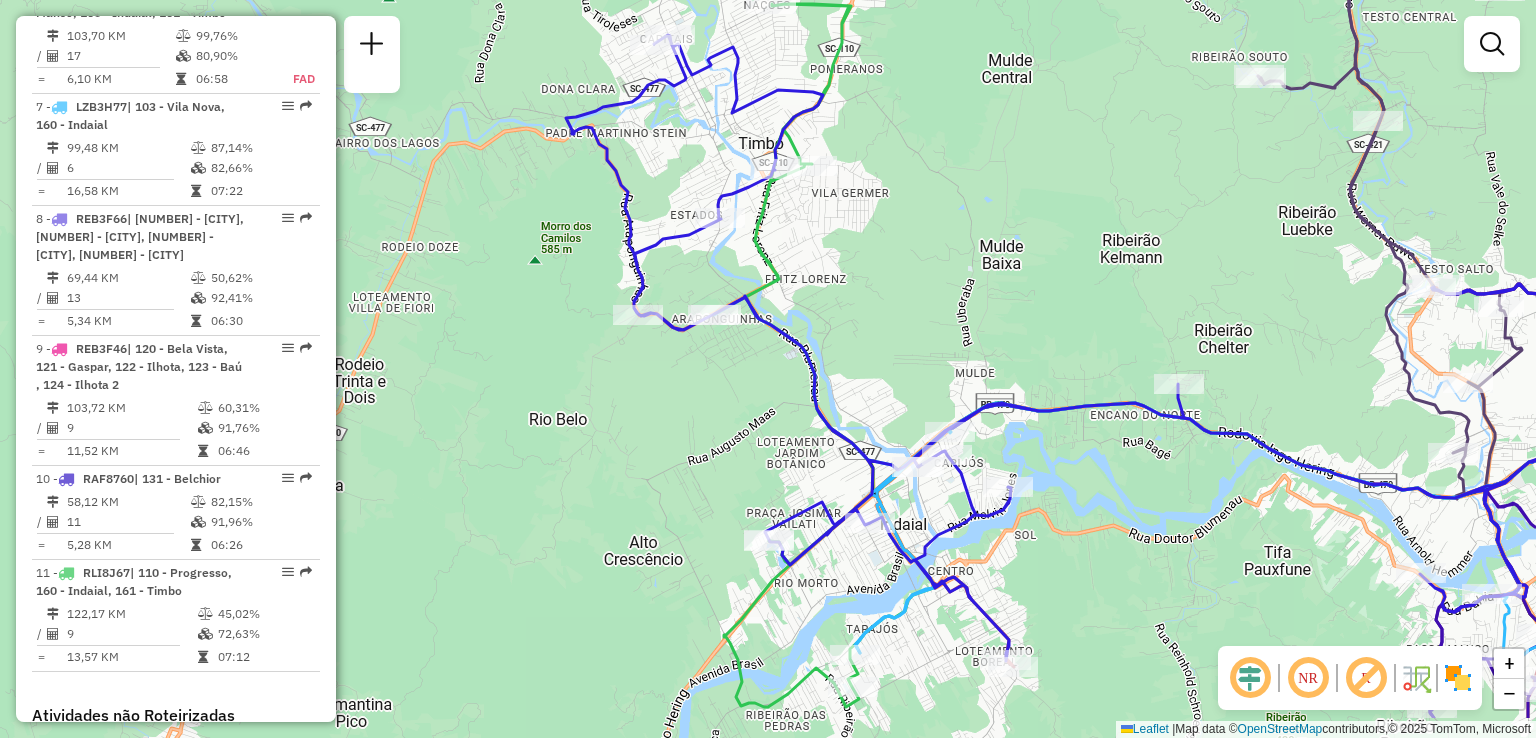 drag, startPoint x: 807, startPoint y: 521, endPoint x: 760, endPoint y: 371, distance: 157.19096 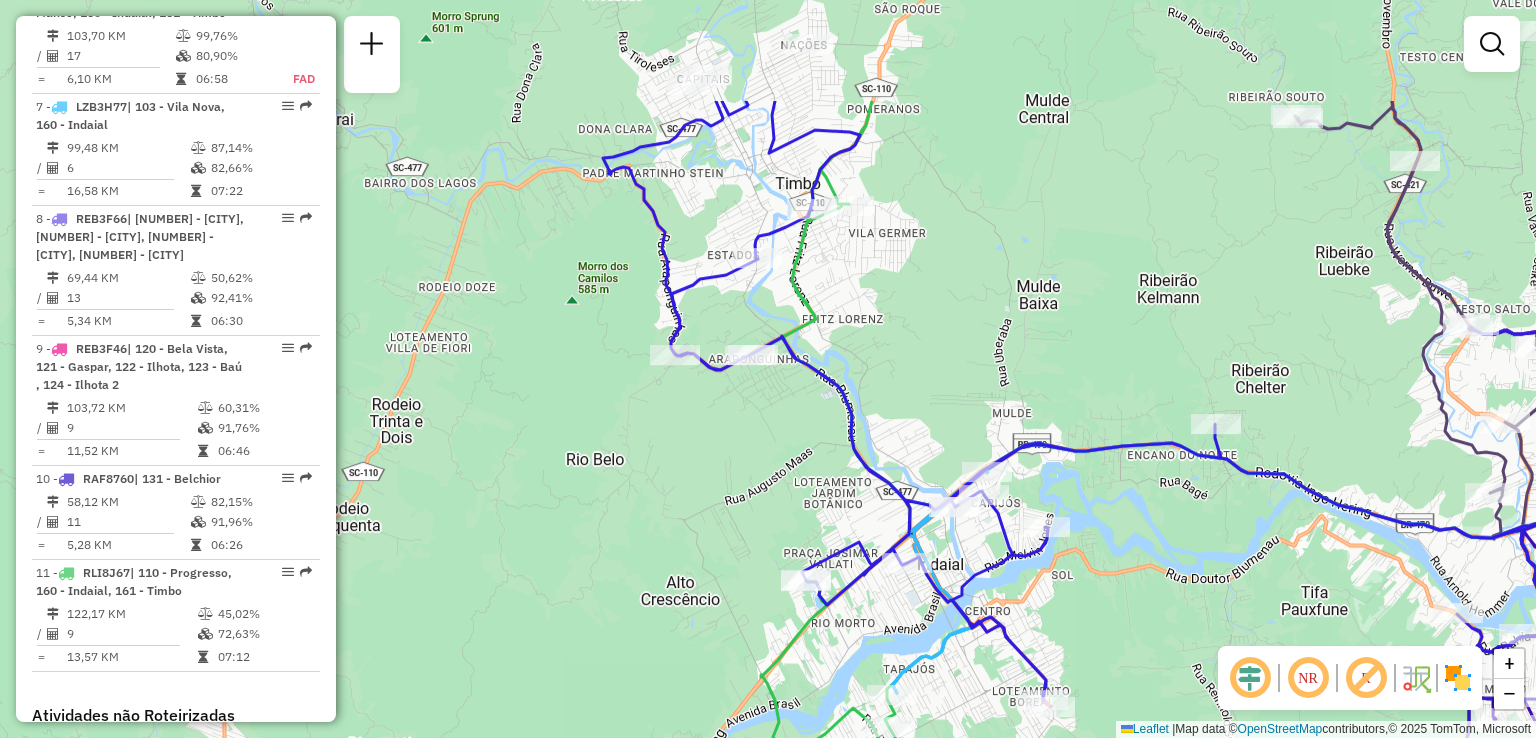 drag, startPoint x: 685, startPoint y: 355, endPoint x: 729, endPoint y: 369, distance: 46.173584 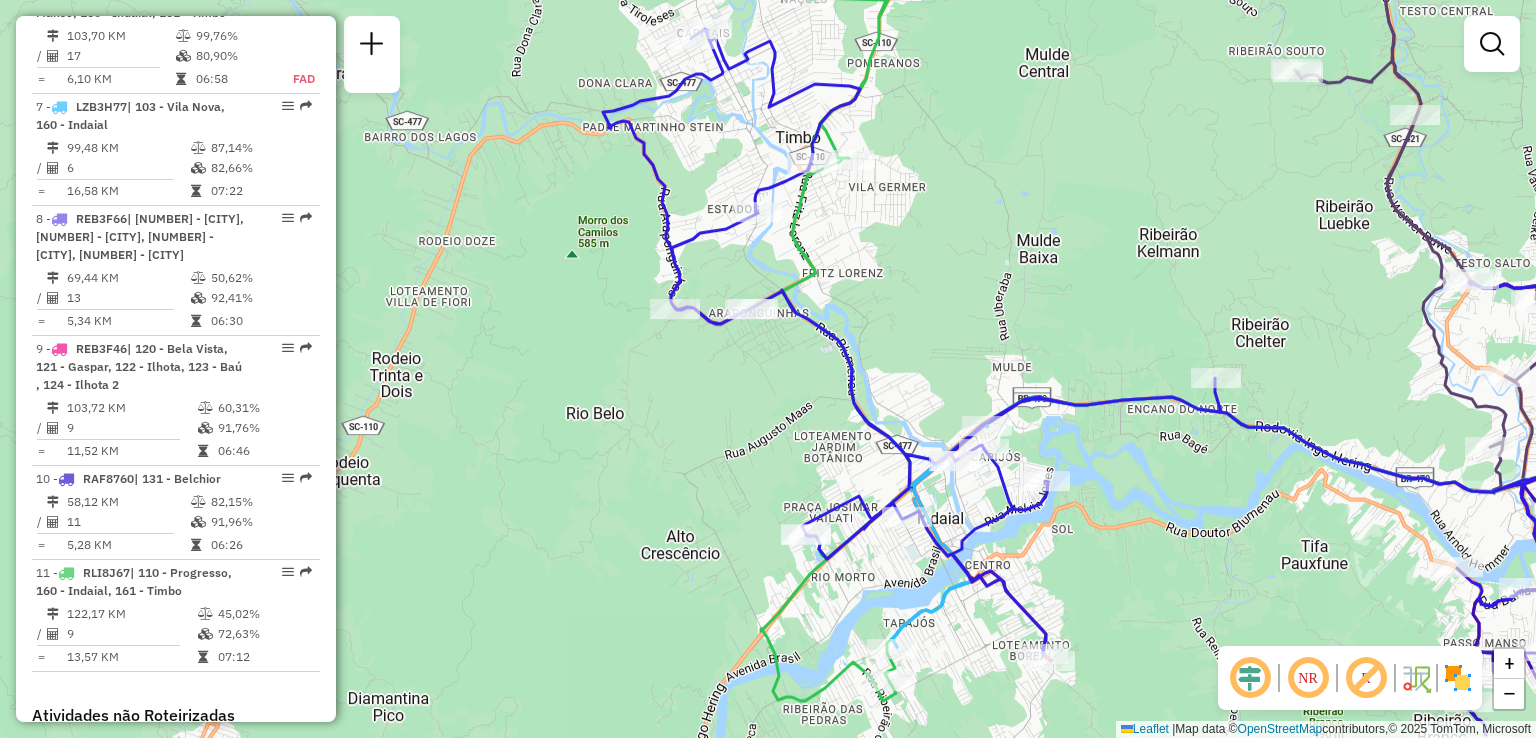 drag, startPoint x: 971, startPoint y: 324, endPoint x: 1012, endPoint y: 364, distance: 57.280014 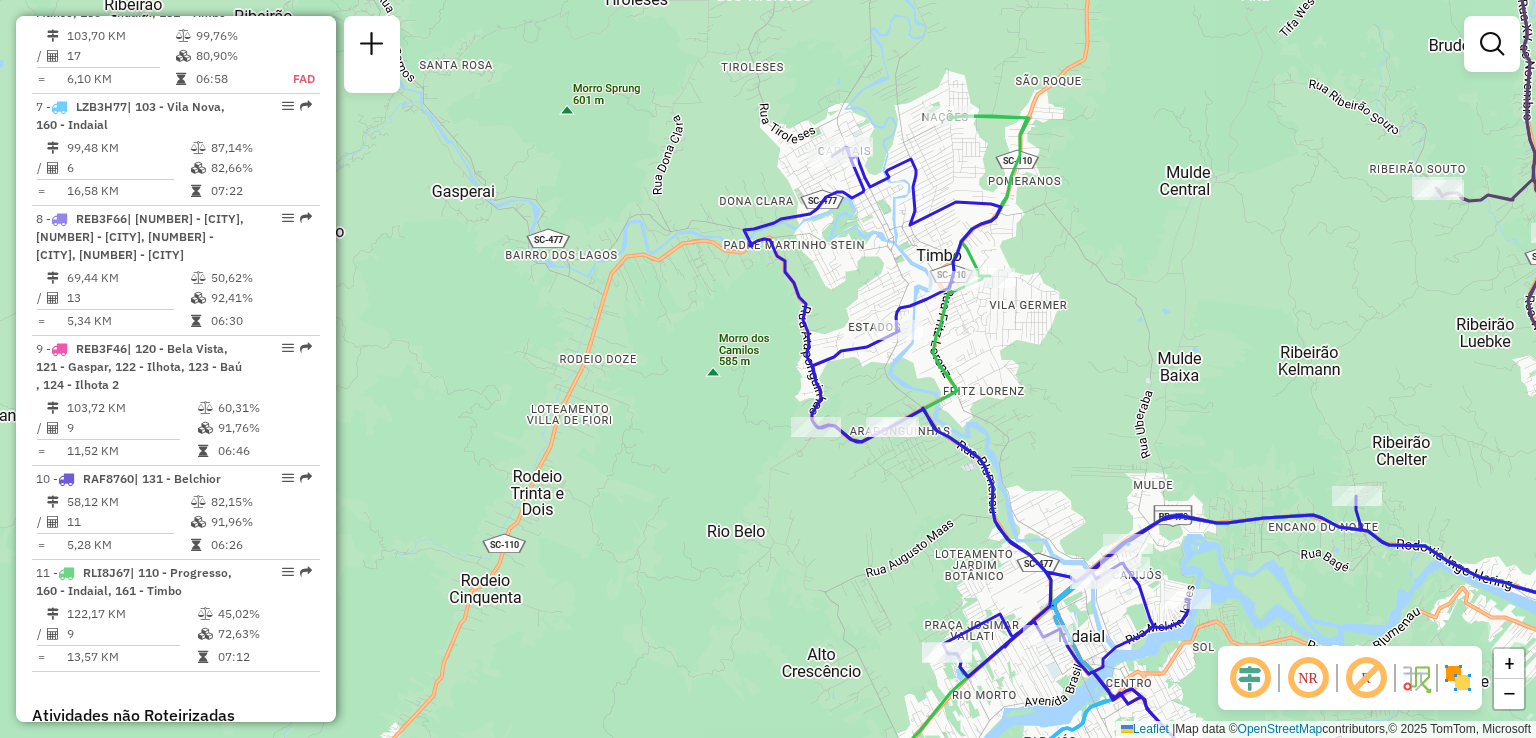 drag, startPoint x: 1041, startPoint y: 445, endPoint x: 1009, endPoint y: 346, distance: 104.04326 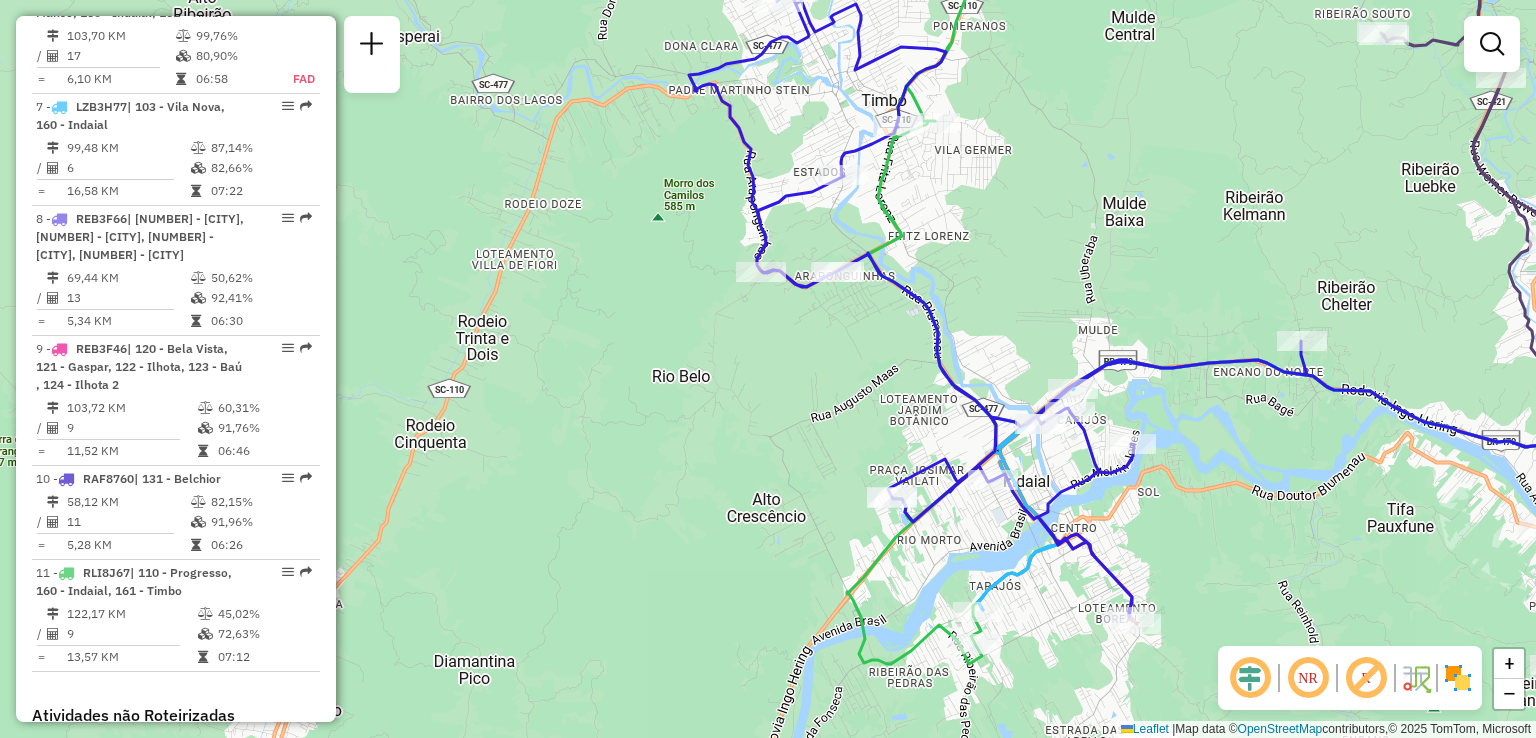 drag, startPoint x: 1000, startPoint y: 313, endPoint x: 1072, endPoint y: 549, distance: 246.73872 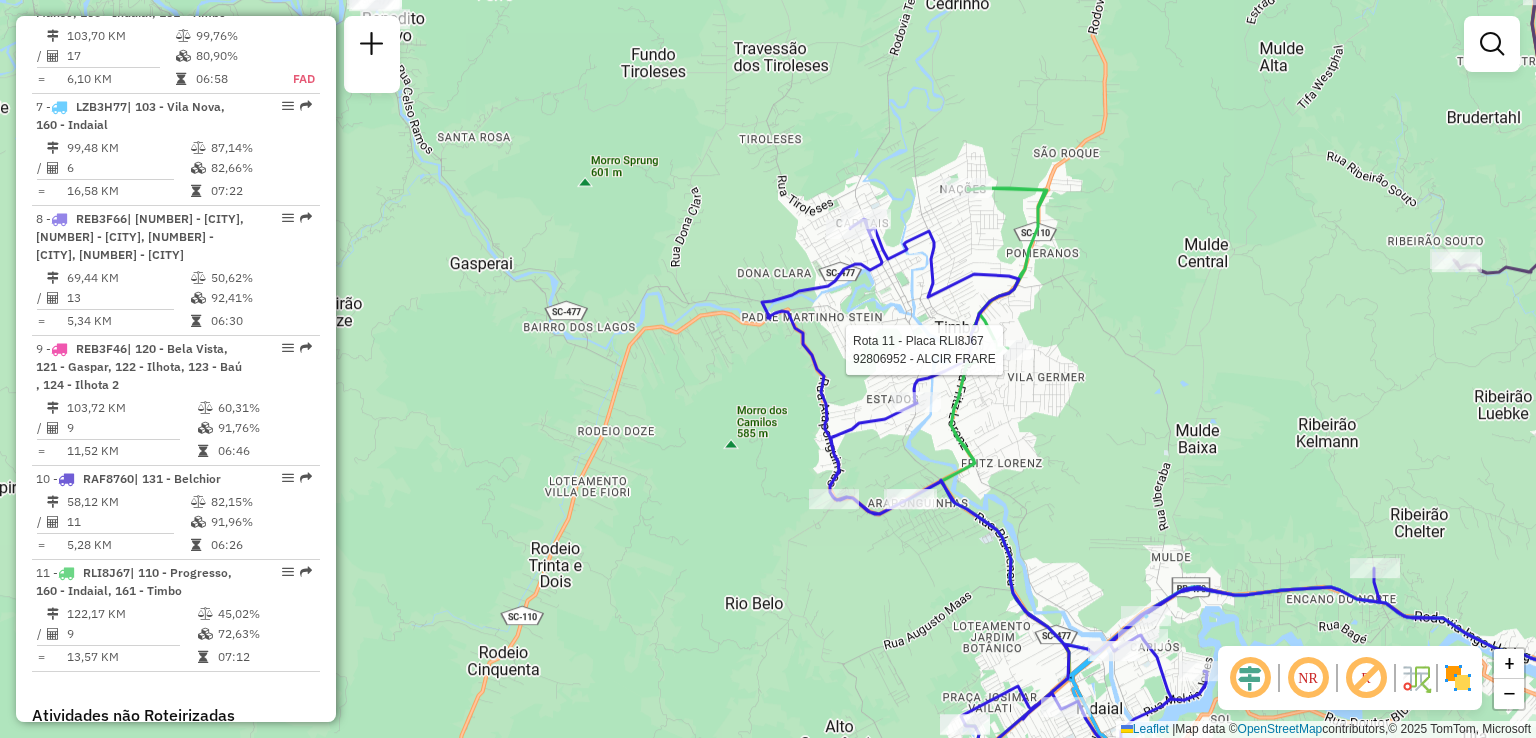 select on "**********" 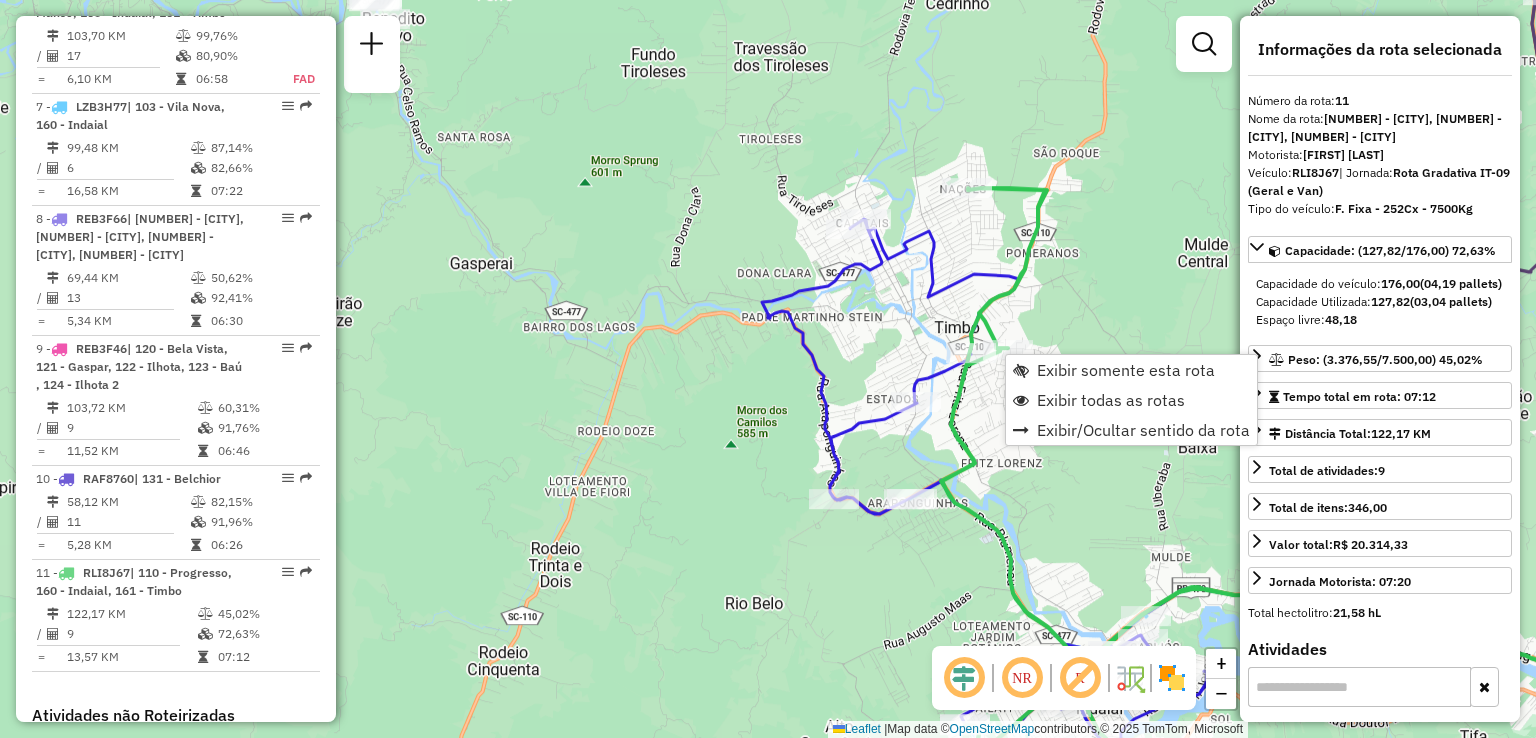 scroll, scrollTop: 1822, scrollLeft: 0, axis: vertical 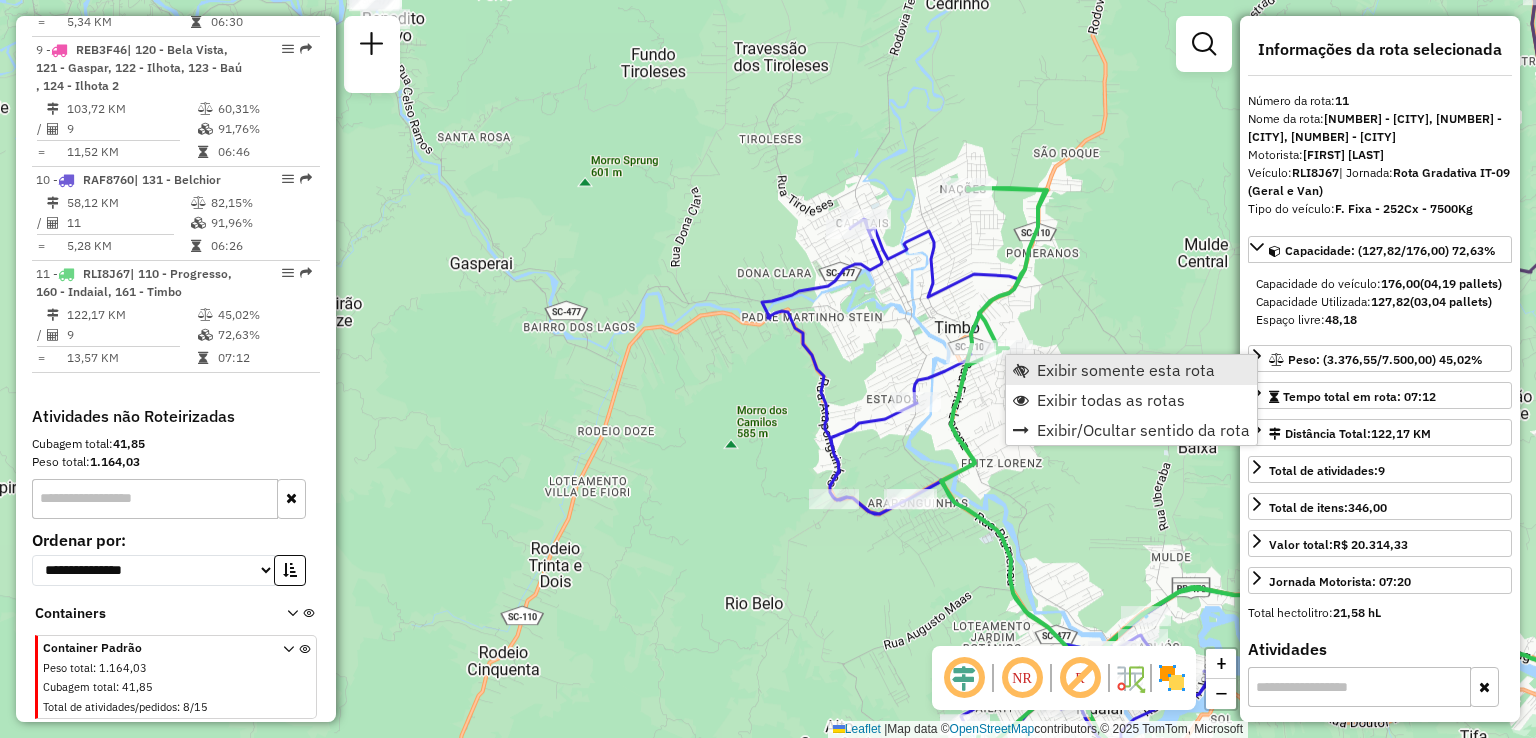click on "Exibir somente esta rota" at bounding box center (1131, 370) 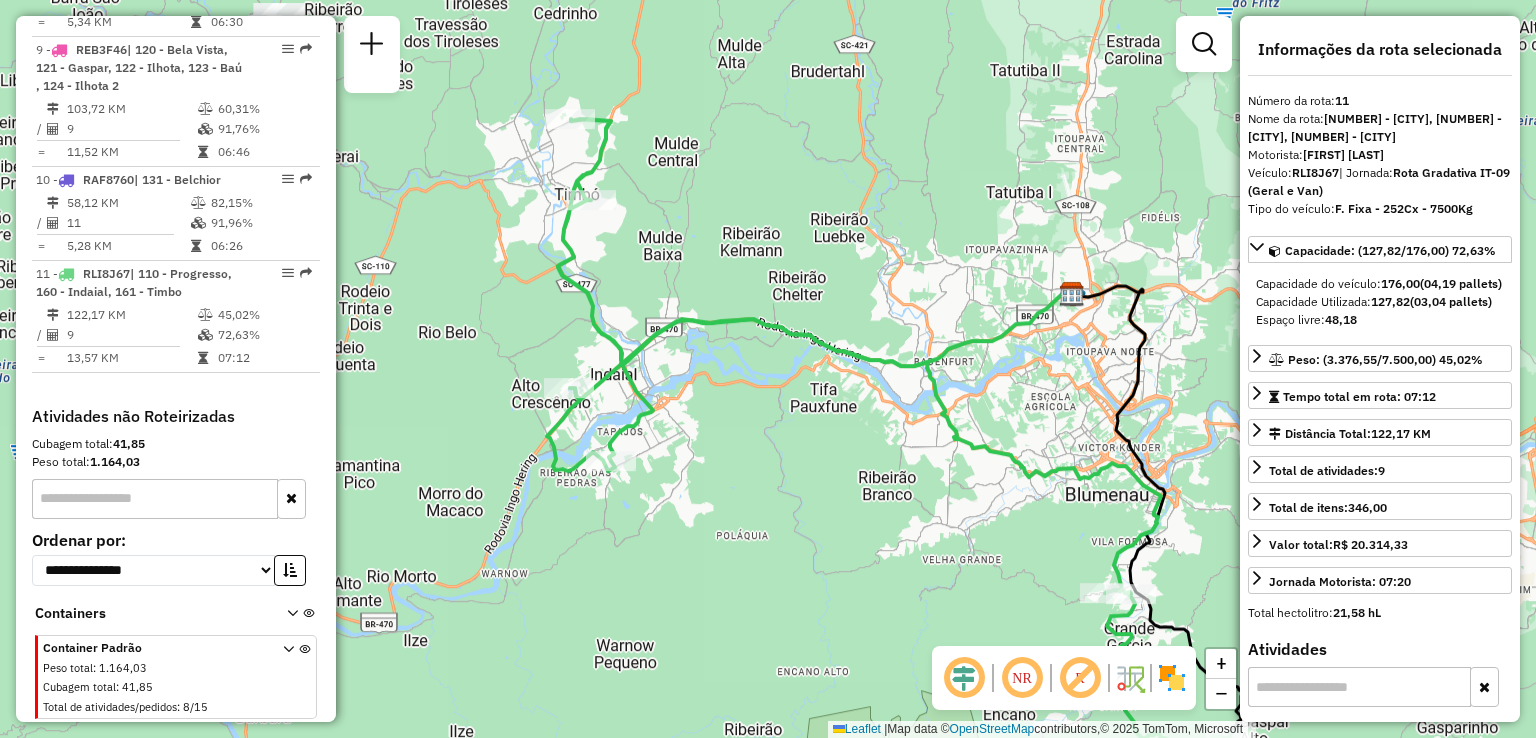 drag, startPoint x: 1104, startPoint y: 459, endPoint x: 1116, endPoint y: 467, distance: 14.422205 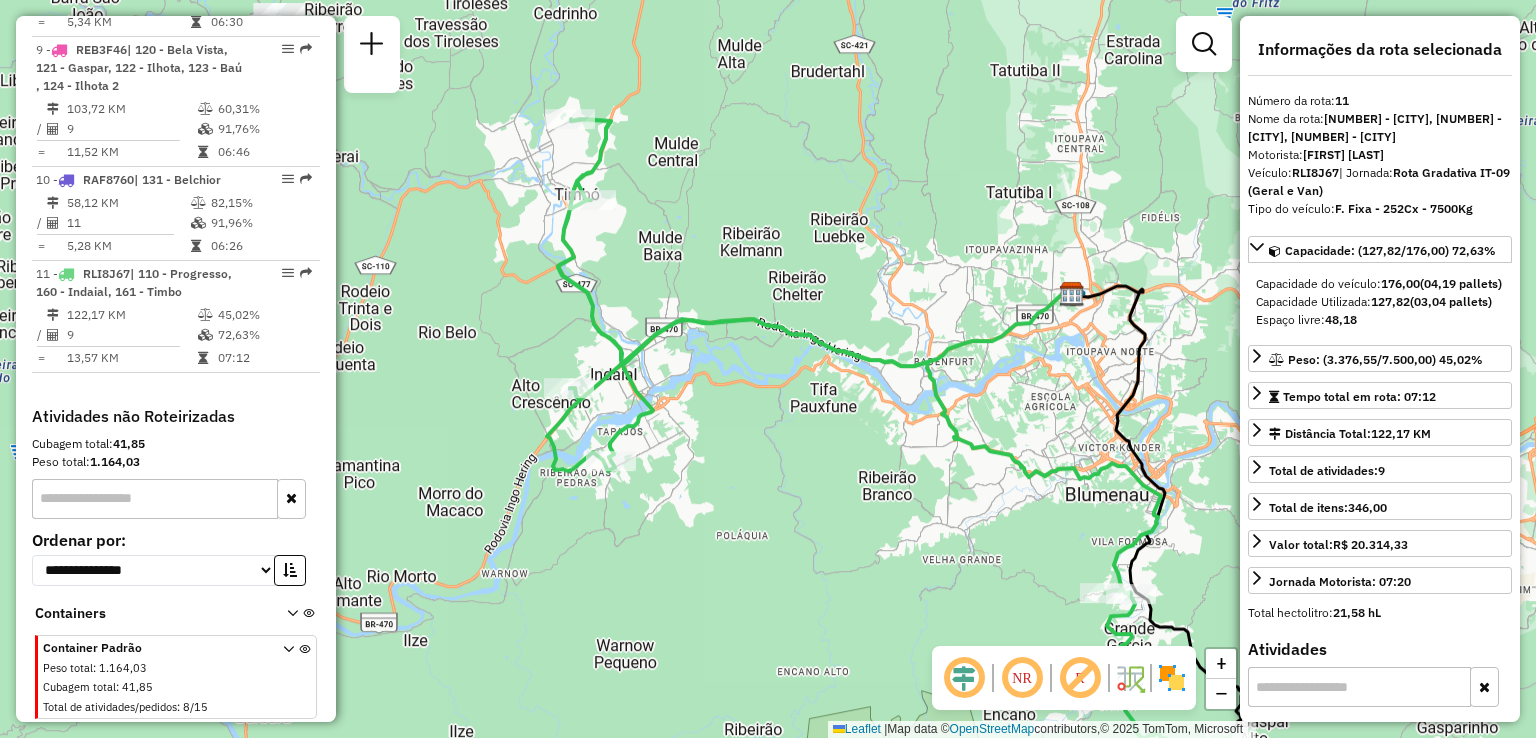 click on "Janela de atendimento Grade de atendimento Capacidade Transportadoras Veículos Cliente Pedidos  Rotas Selecione os dias de semana para filtrar as janelas de atendimento  Seg   Ter   Qua   Qui   Sex   Sáb   Dom  Informe o período da janela de atendimento: De: Até:  Filtrar exatamente a janela do cliente  Considerar janela de atendimento padrão  Selecione os dias de semana para filtrar as grades de atendimento  Seg   Ter   Qua   Qui   Sex   Sáb   Dom   Considerar clientes sem dia de atendimento cadastrado  Clientes fora do dia de atendimento selecionado Filtrar as atividades entre os valores definidos abaixo:  Peso mínimo:   Peso máximo:   Cubagem mínima:   Cubagem máxima:   De:   Até:  Filtrar as atividades entre o tempo de atendimento definido abaixo:  De:   Até:   Considerar capacidade total dos clientes não roteirizados Transportadora: Selecione um ou mais itens Tipo de veículo: Selecione um ou mais itens Veículo: Selecione um ou mais itens Motorista: Selecione um ou mais itens Nome: Rótulo:" 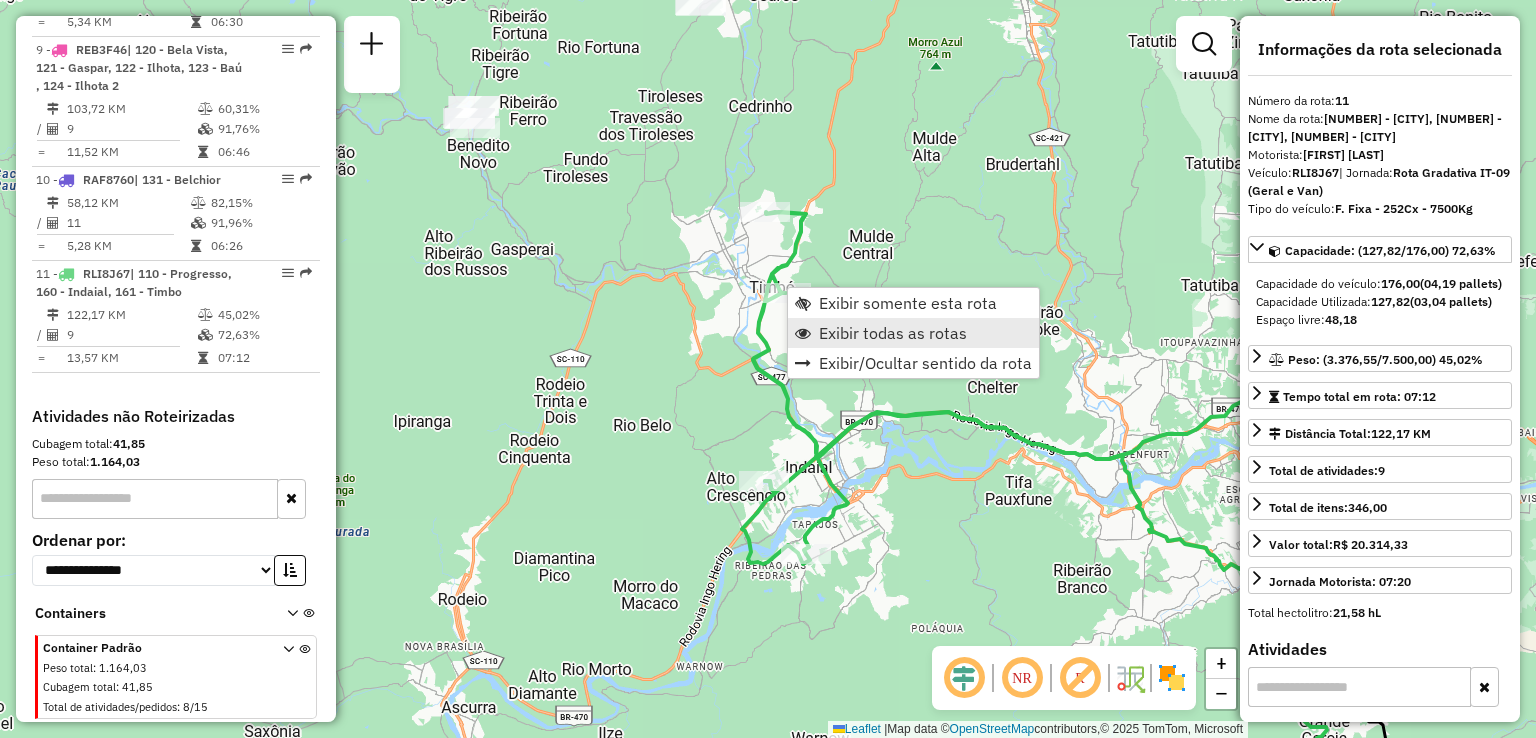 click on "Exibir todas as rotas" at bounding box center (893, 333) 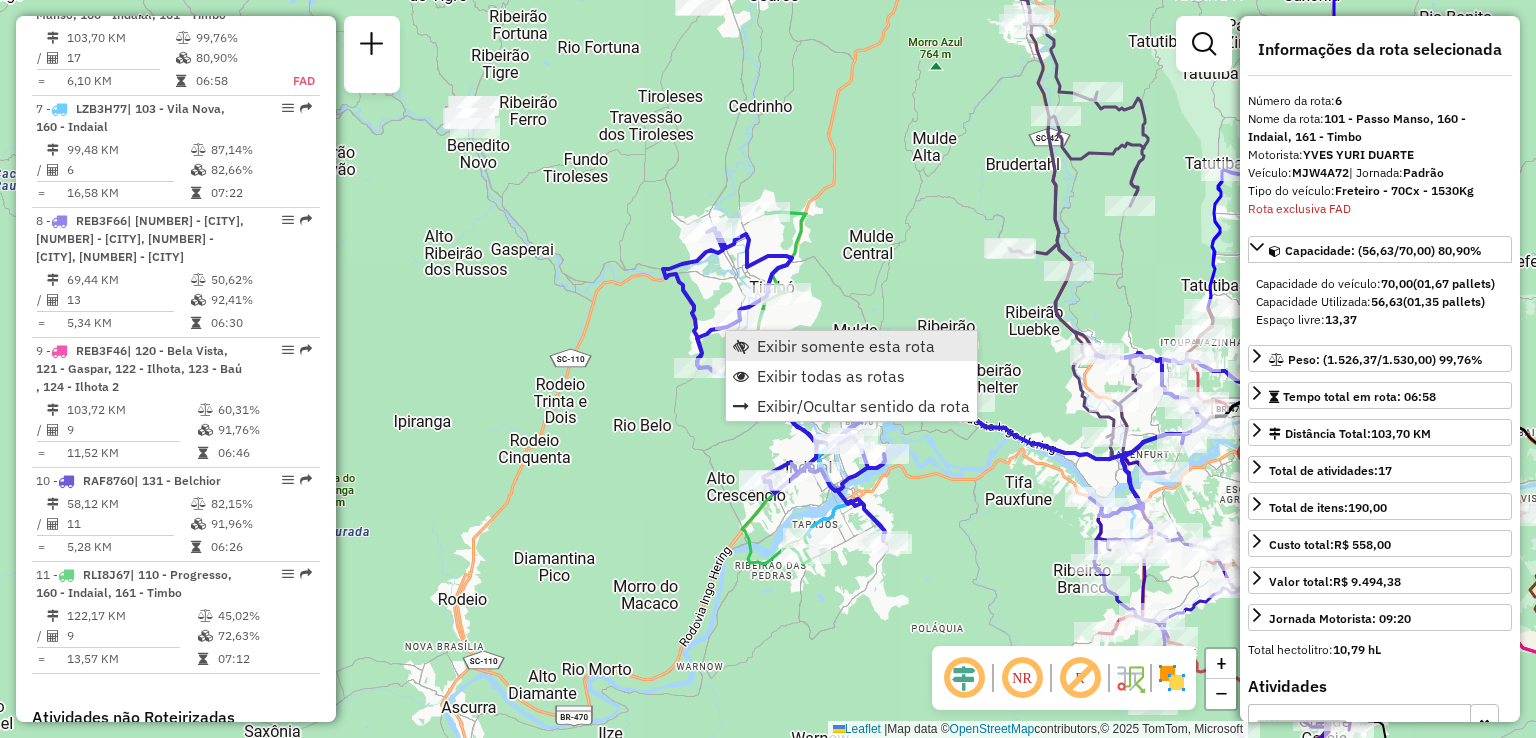 click on "Exibir somente esta rota" at bounding box center (846, 346) 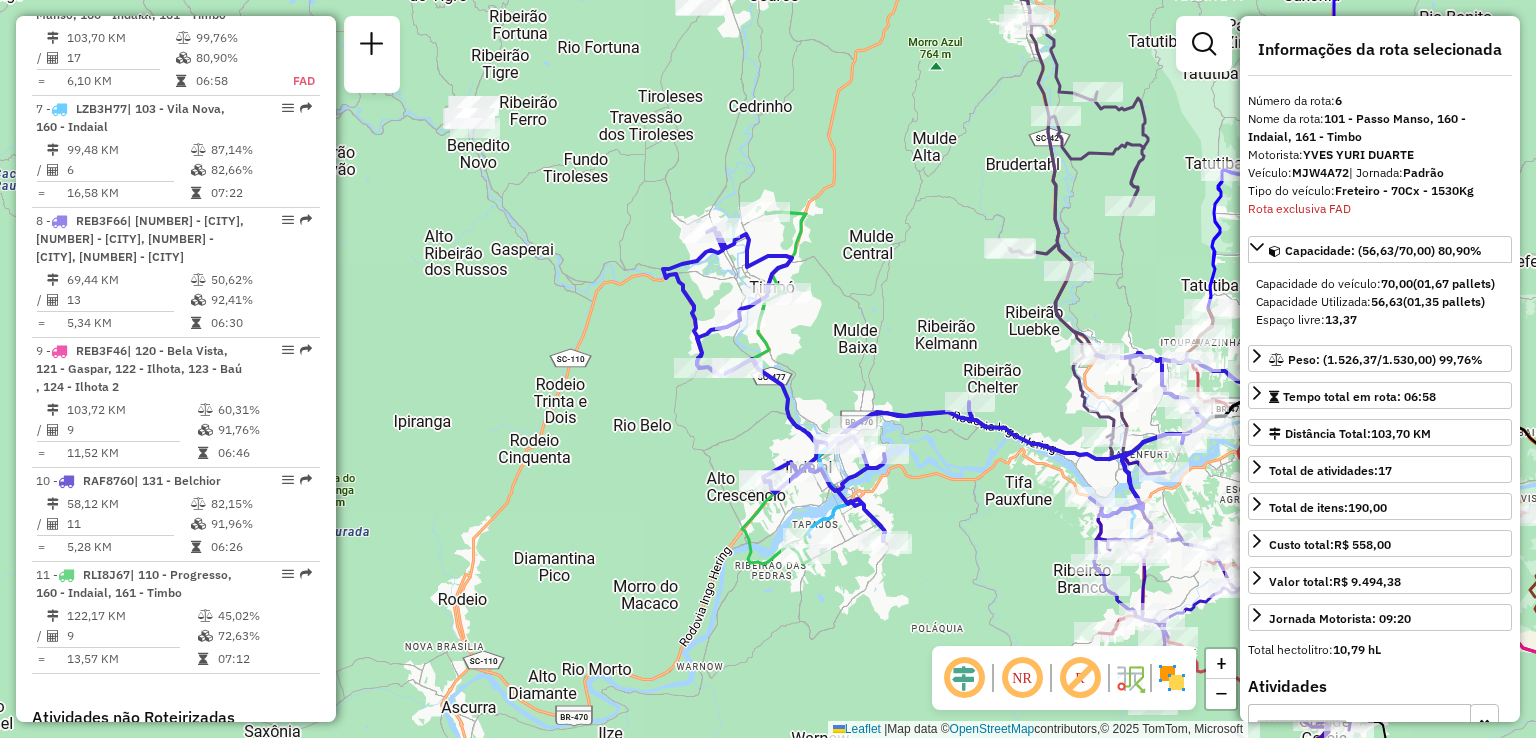 scroll, scrollTop: 1472, scrollLeft: 0, axis: vertical 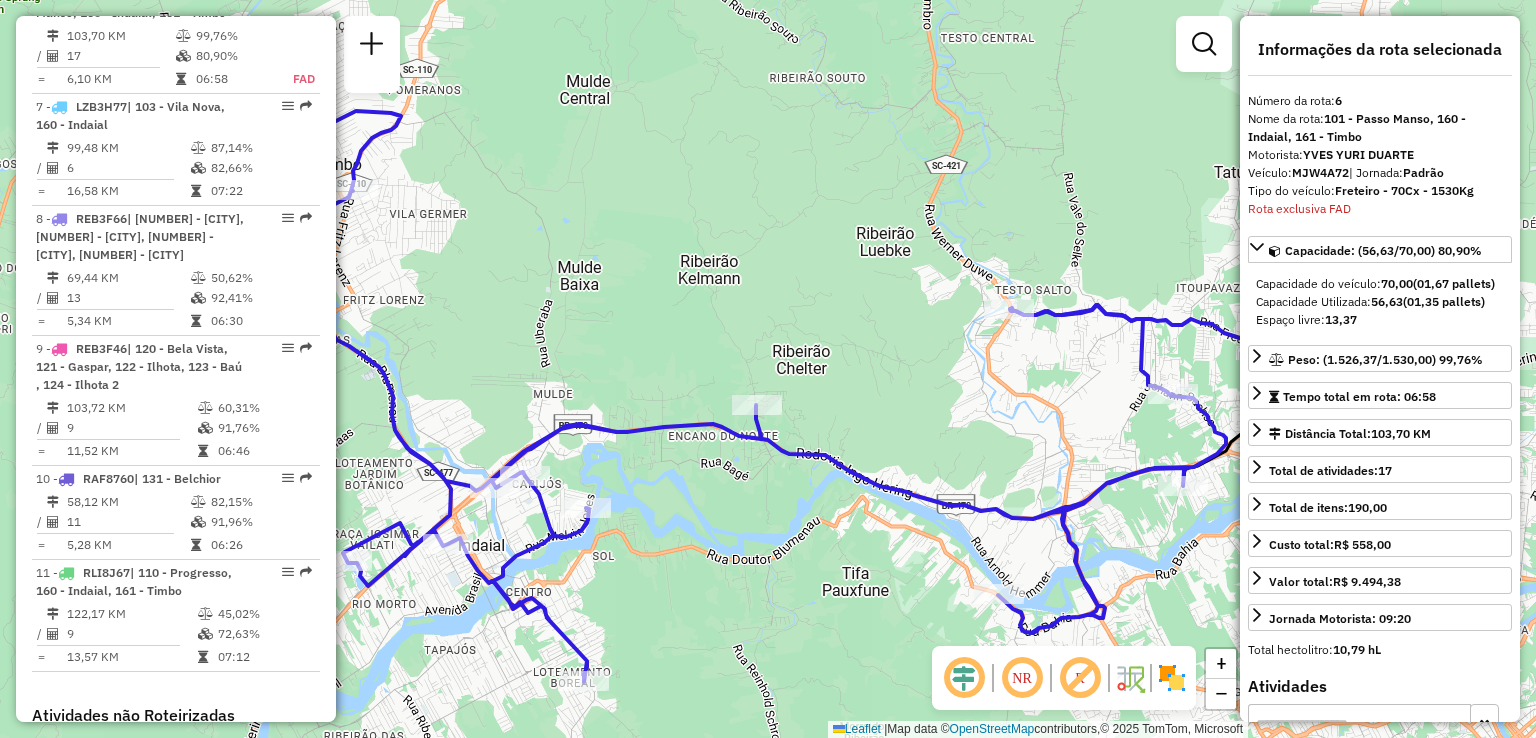 drag, startPoint x: 771, startPoint y: 349, endPoint x: 996, endPoint y: 341, distance: 225.14218 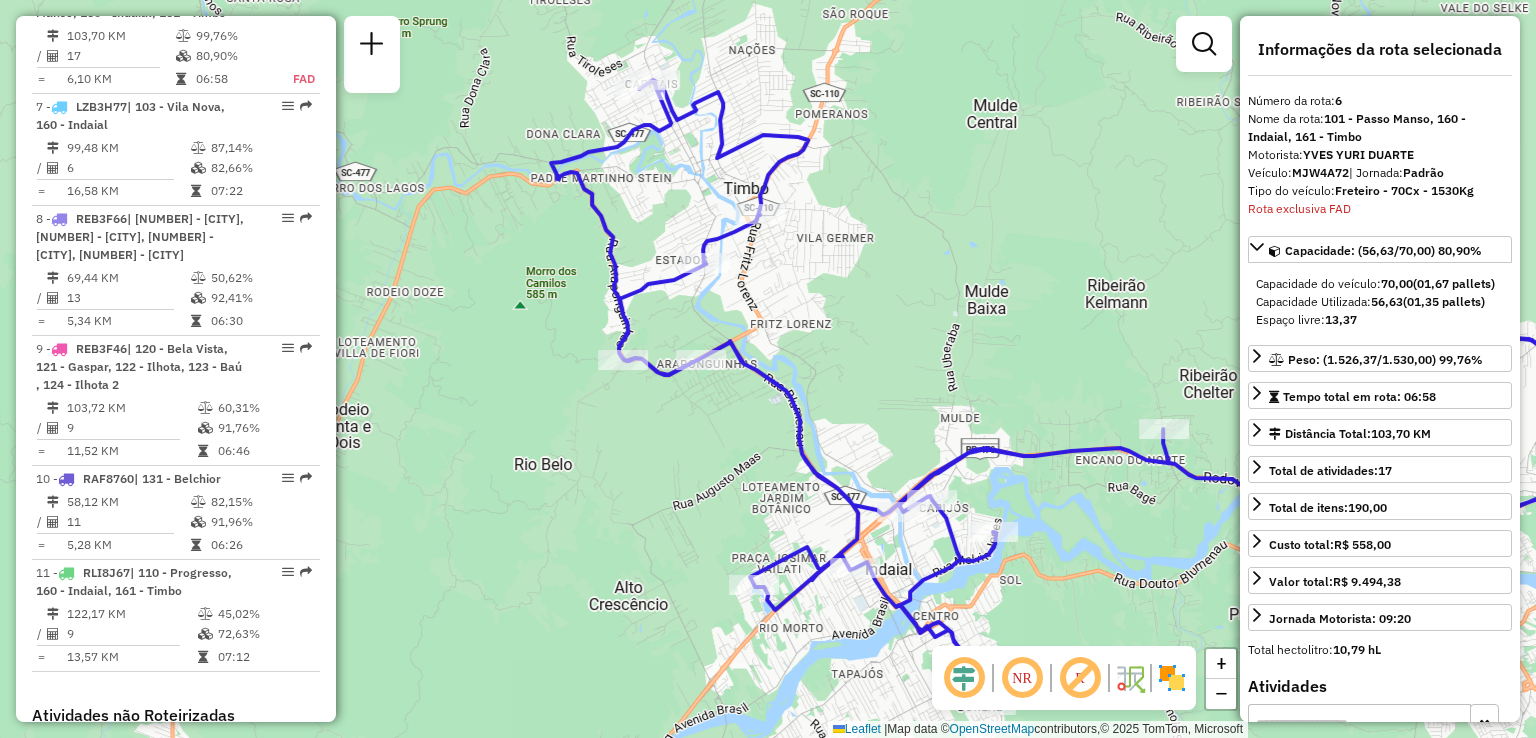 drag, startPoint x: 963, startPoint y: 343, endPoint x: 972, endPoint y: 359, distance: 18.35756 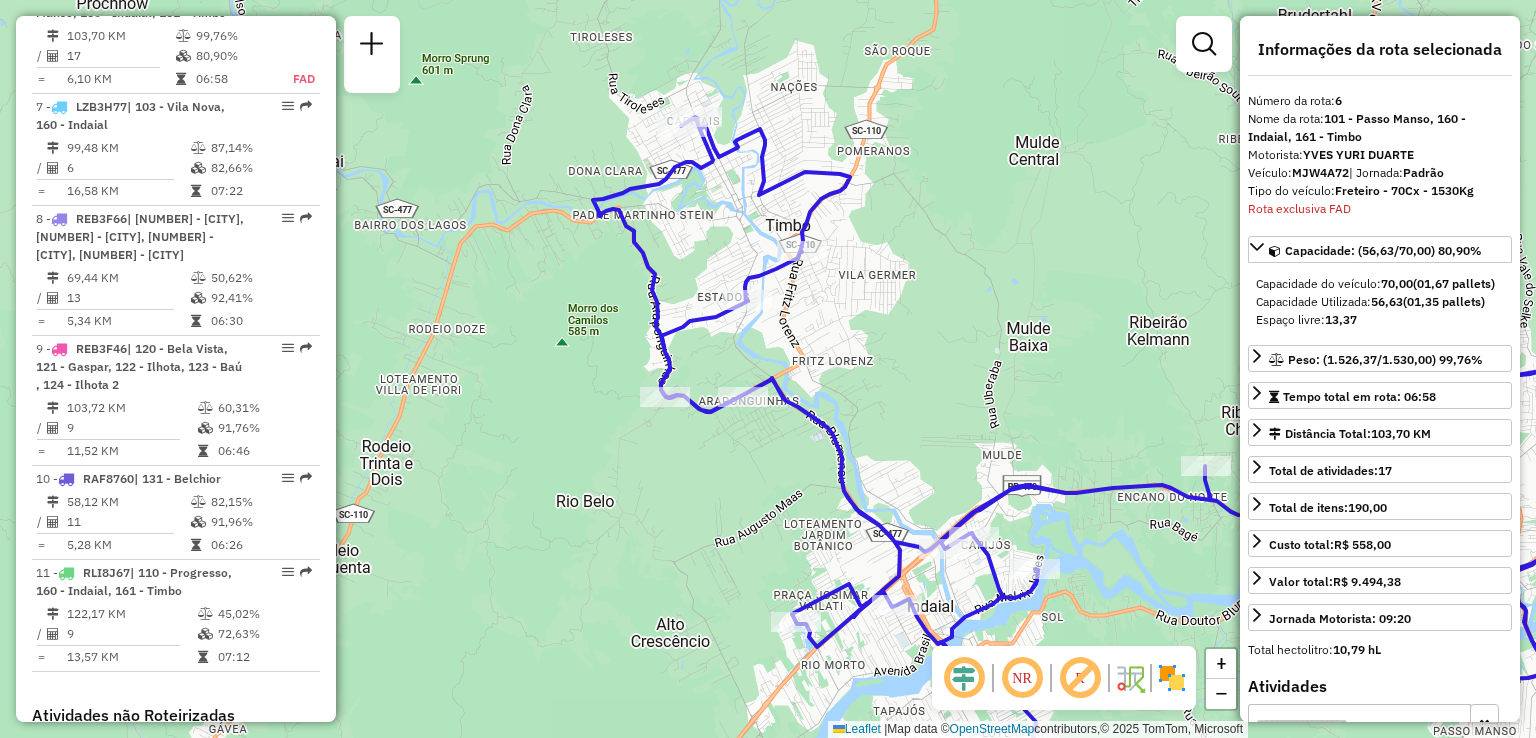 drag, startPoint x: 890, startPoint y: 417, endPoint x: 892, endPoint y: 291, distance: 126.01587 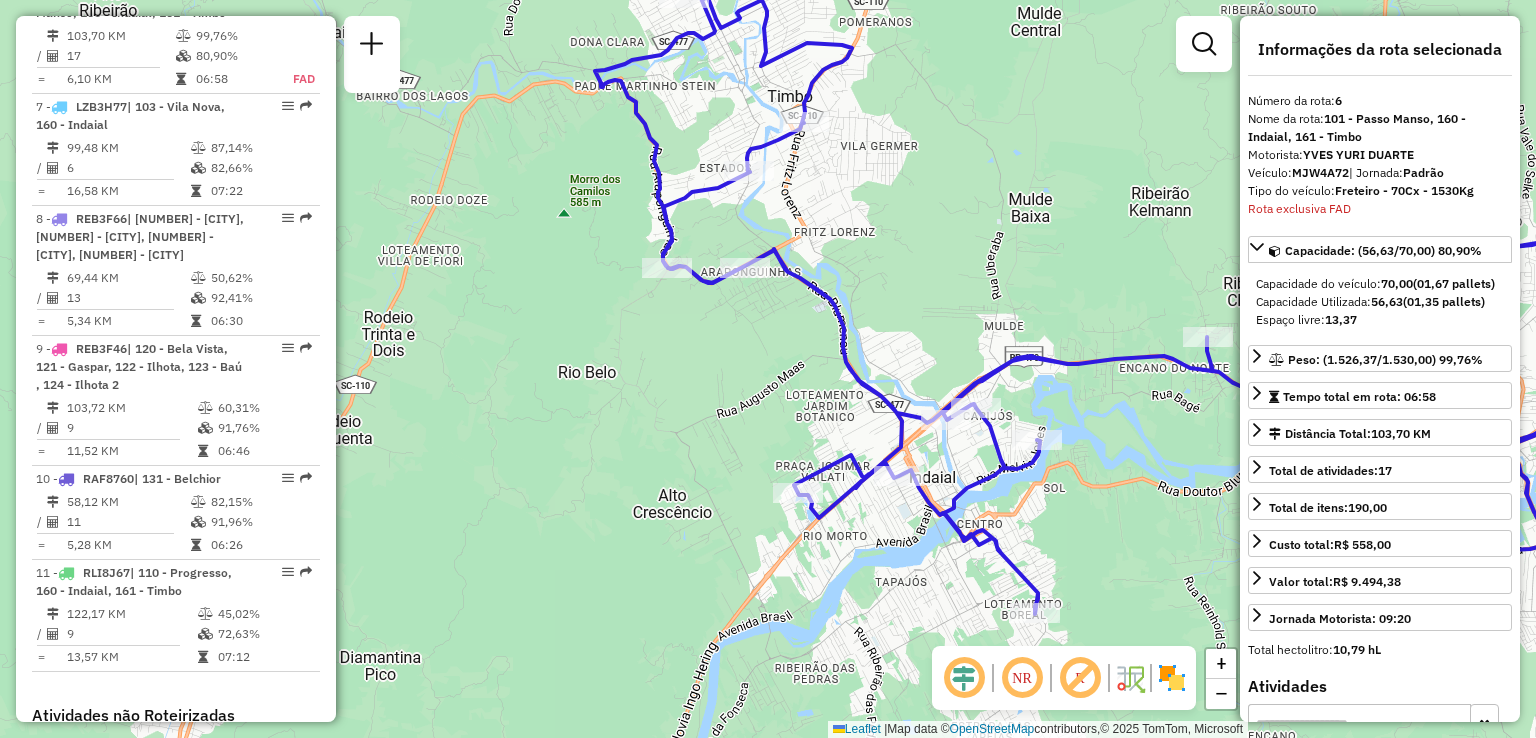 drag, startPoint x: 866, startPoint y: 293, endPoint x: 826, endPoint y: 190, distance: 110.49435 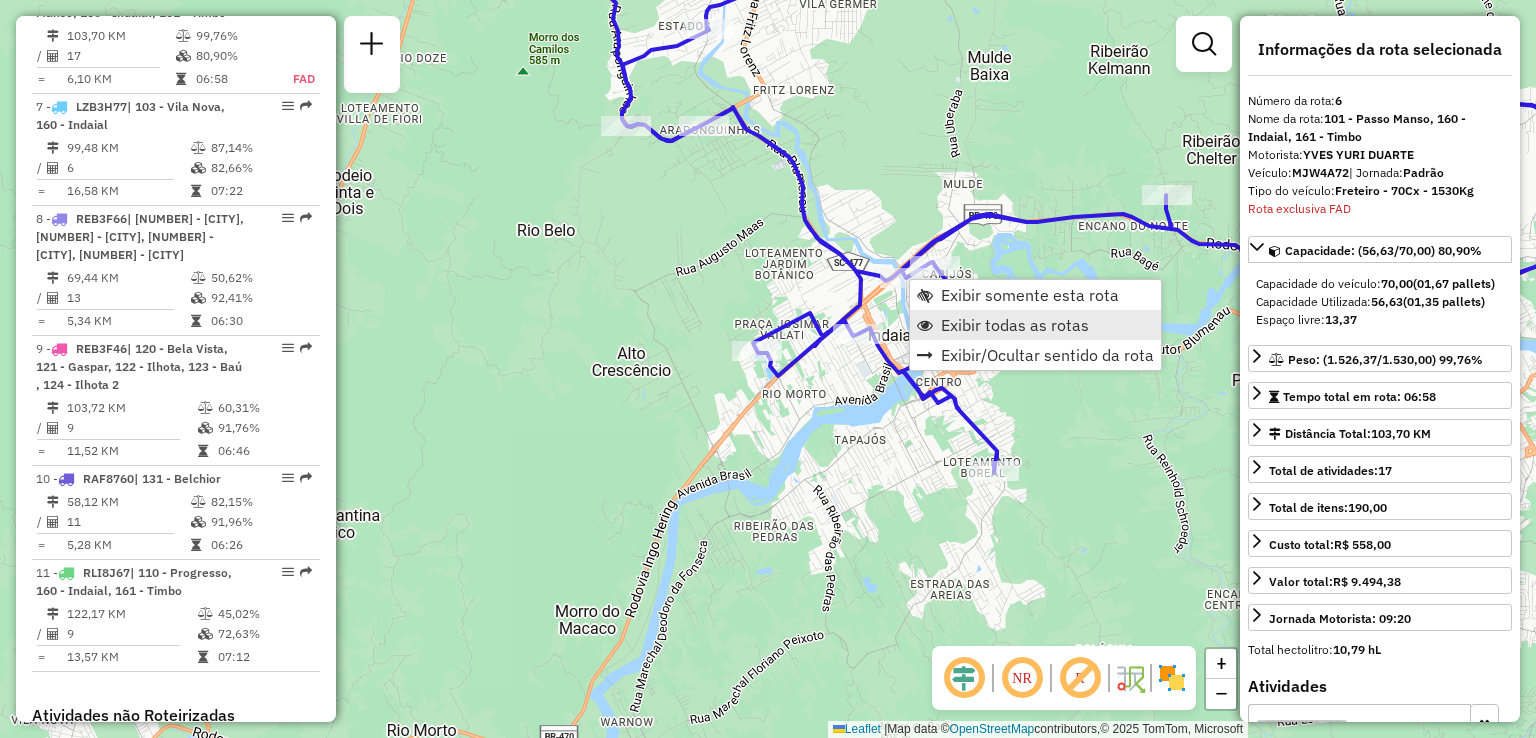 click on "Exibir todas as rotas" at bounding box center (1015, 325) 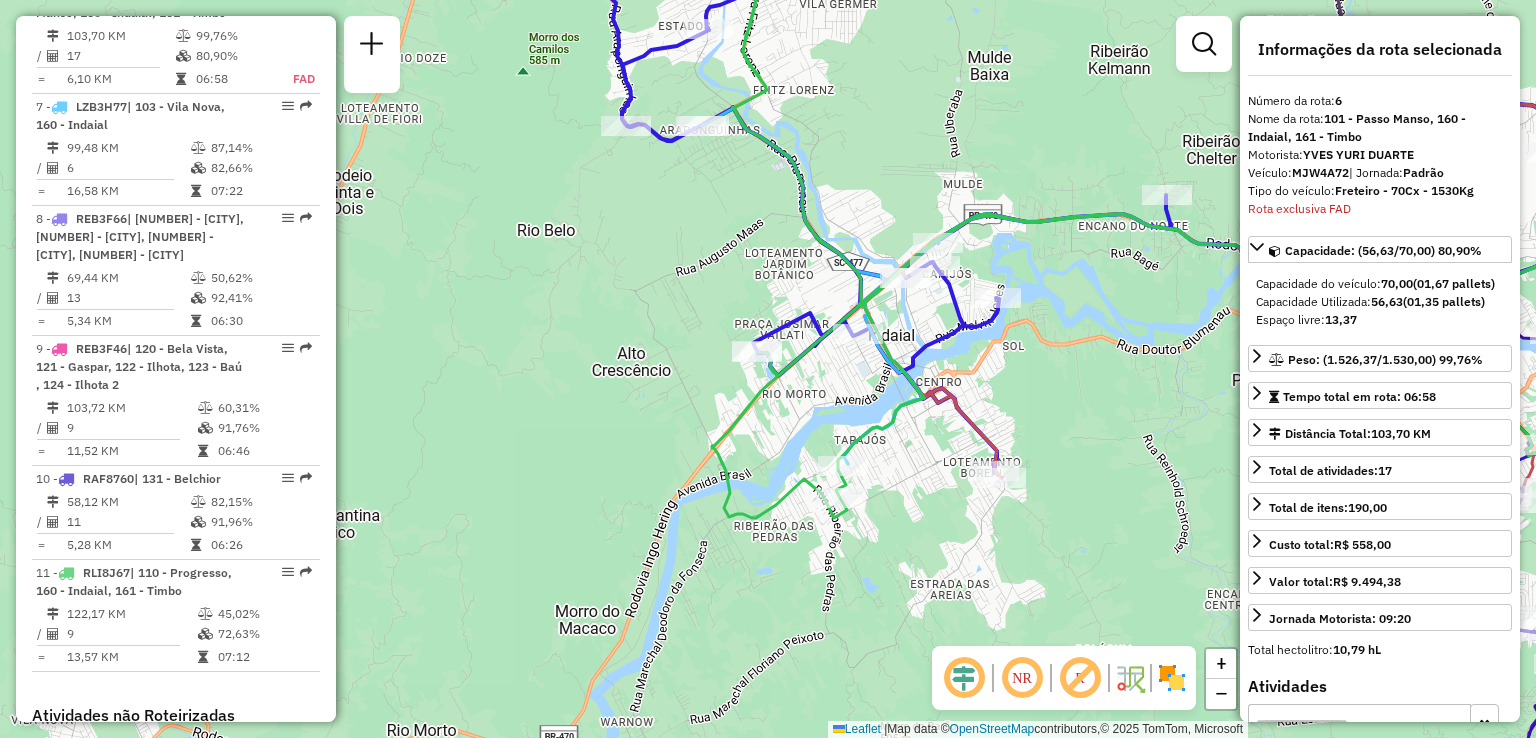 drag, startPoint x: 892, startPoint y: 221, endPoint x: 931, endPoint y: 167, distance: 66.61081 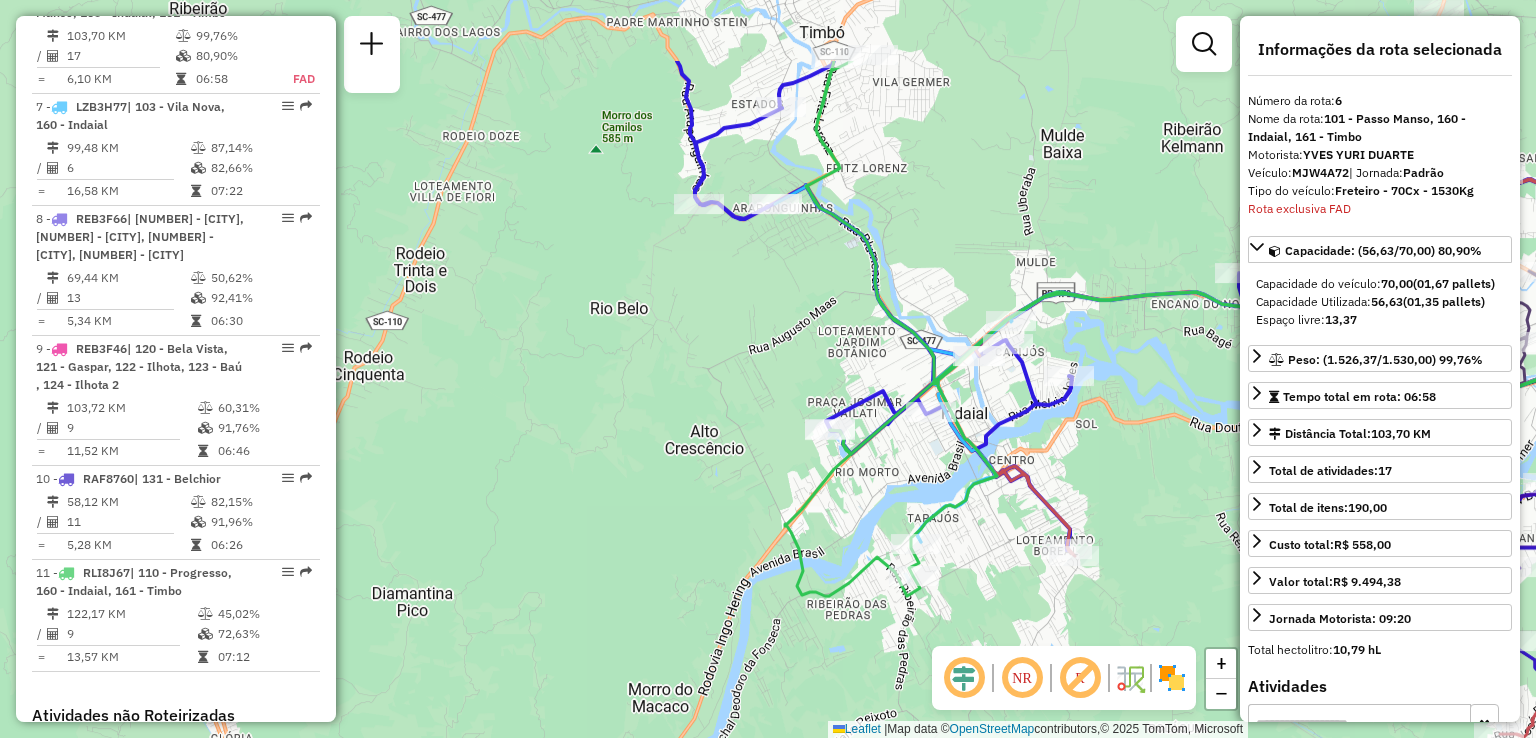 drag, startPoint x: 792, startPoint y: 289, endPoint x: 807, endPoint y: 330, distance: 43.65776 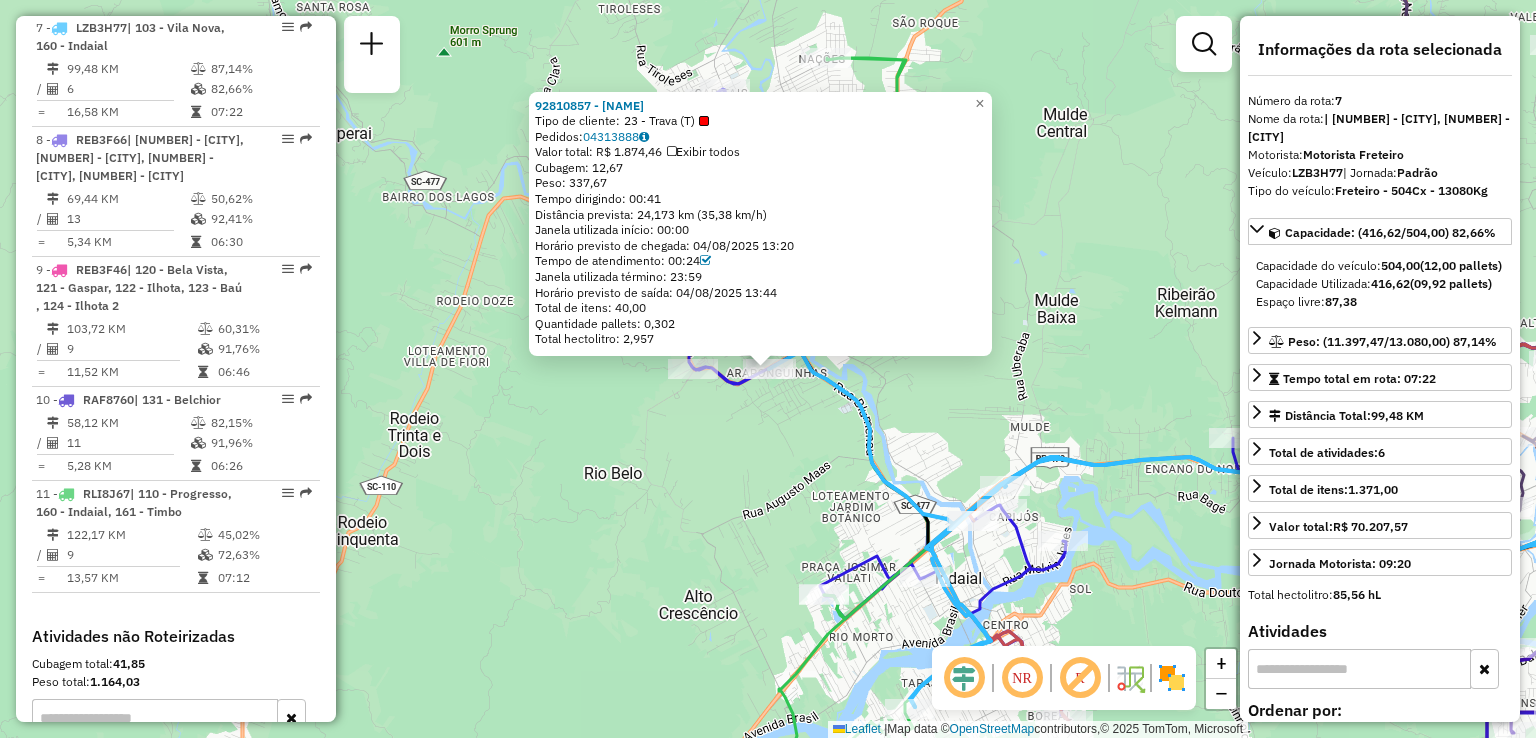 scroll, scrollTop: 1584, scrollLeft: 0, axis: vertical 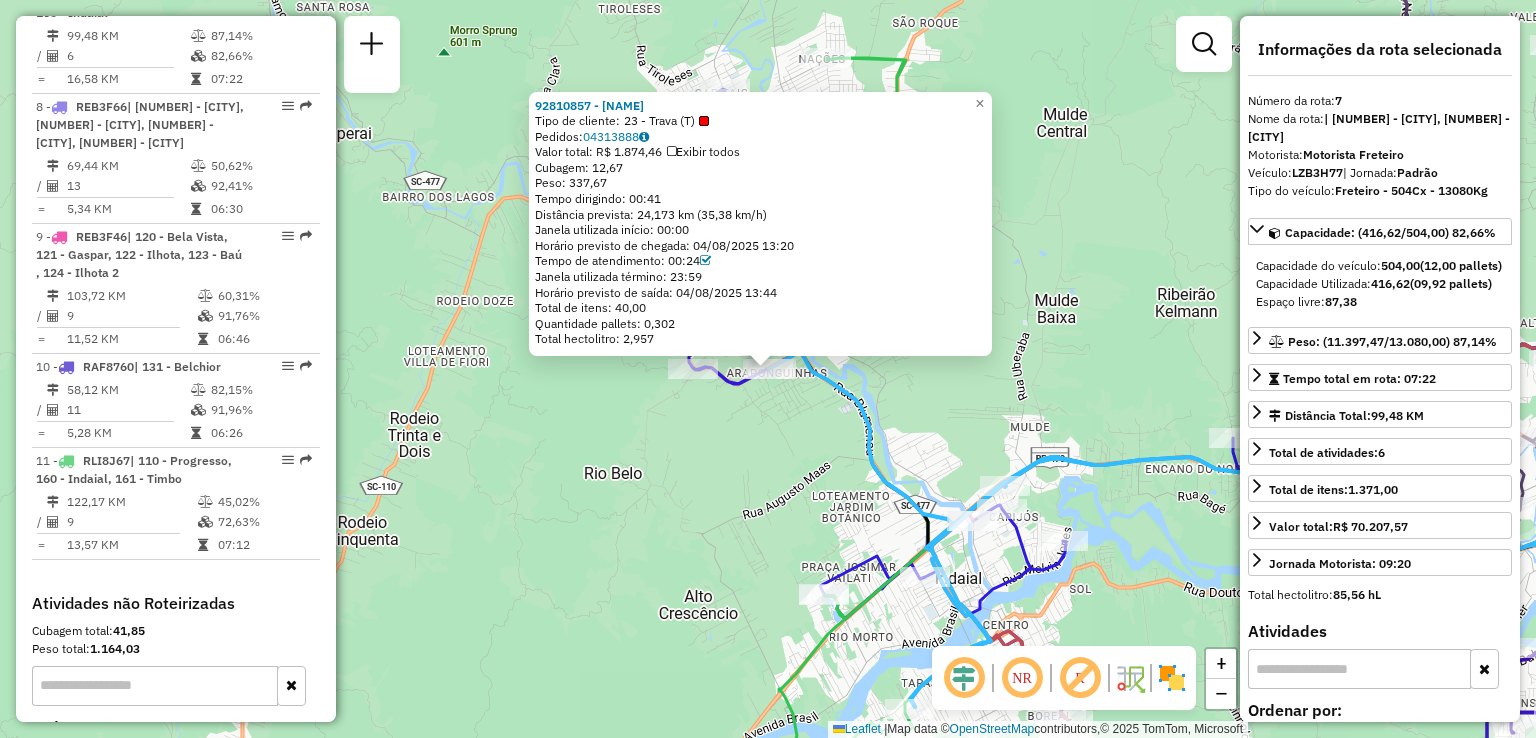 click on "92810857 - SUPERMERCADO FELIPPI LTDA  Tipo de cliente:   23 - Trava (T)   Pedidos:  04313888   Valor total: R$ 1.874,46   Exibir todos   Cubagem: 12,67  Peso: 337,67  Tempo dirigindo: 00:41   Distância prevista: 24,173 km (35,38 km/h)   Janela utilizada início: 00:00   Horário previsto de chegada: 04/08/2025 13:20   Tempo de atendimento: 00:24   Janela utilizada término: 23:59   Horário previsto de saída: 04/08/2025 13:44   Total de itens: 40,00   Quantidade pallets: 0,302   Total hectolitro: 2,957  × Janela de atendimento Grade de atendimento Capacidade Transportadoras Veículos Cliente Pedidos  Rotas Selecione os dias de semana para filtrar as janelas de atendimento  Seg   Ter   Qua   Qui   Sex   Sáb   Dom  Informe o período da janela de atendimento: De: Até:  Filtrar exatamente a janela do cliente  Considerar janela de atendimento padrão  Selecione os dias de semana para filtrar as grades de atendimento  Seg   Ter   Qua   Qui   Sex   Sáb   Dom   Clientes fora do dia de atendimento selecionado +" 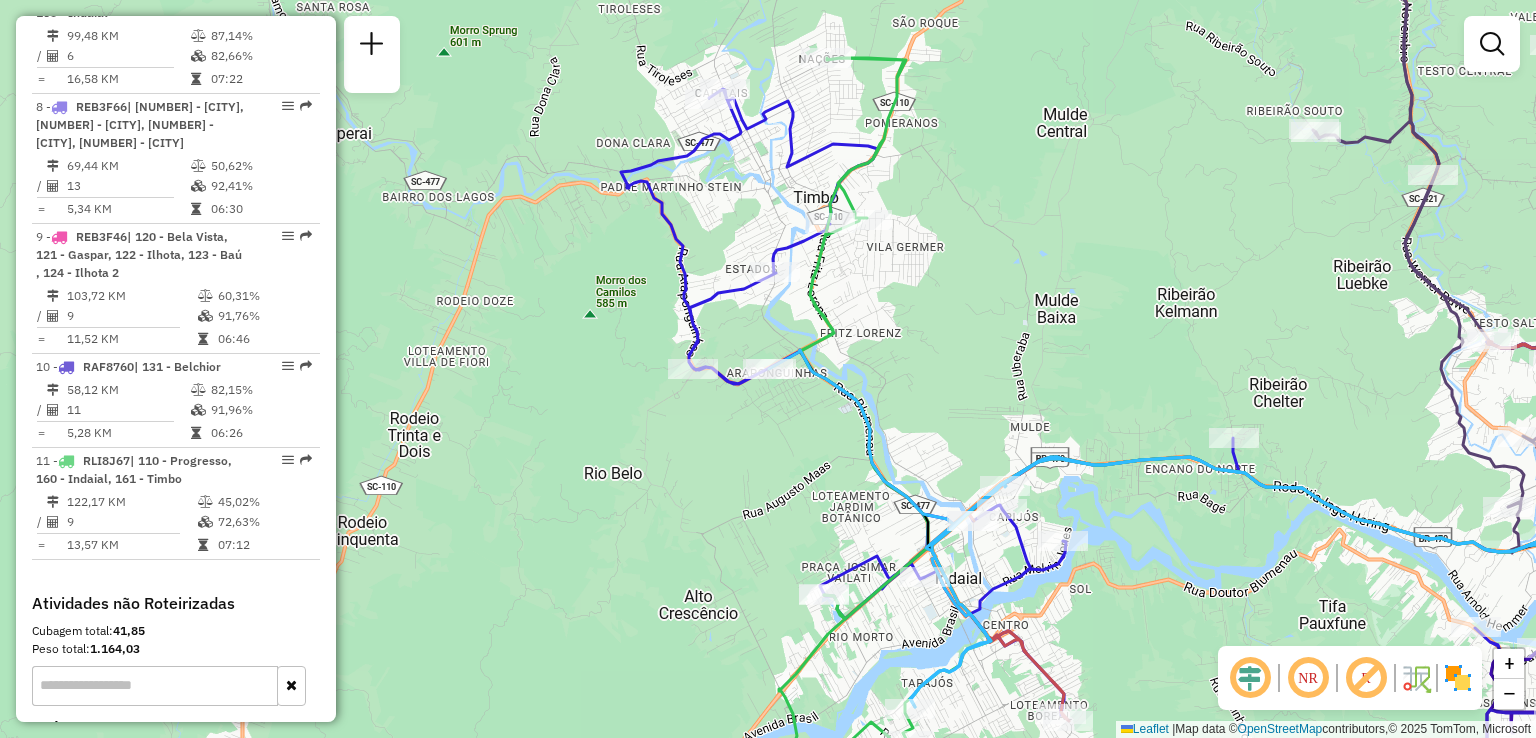 drag, startPoint x: 790, startPoint y: 469, endPoint x: 775, endPoint y: 320, distance: 149.75313 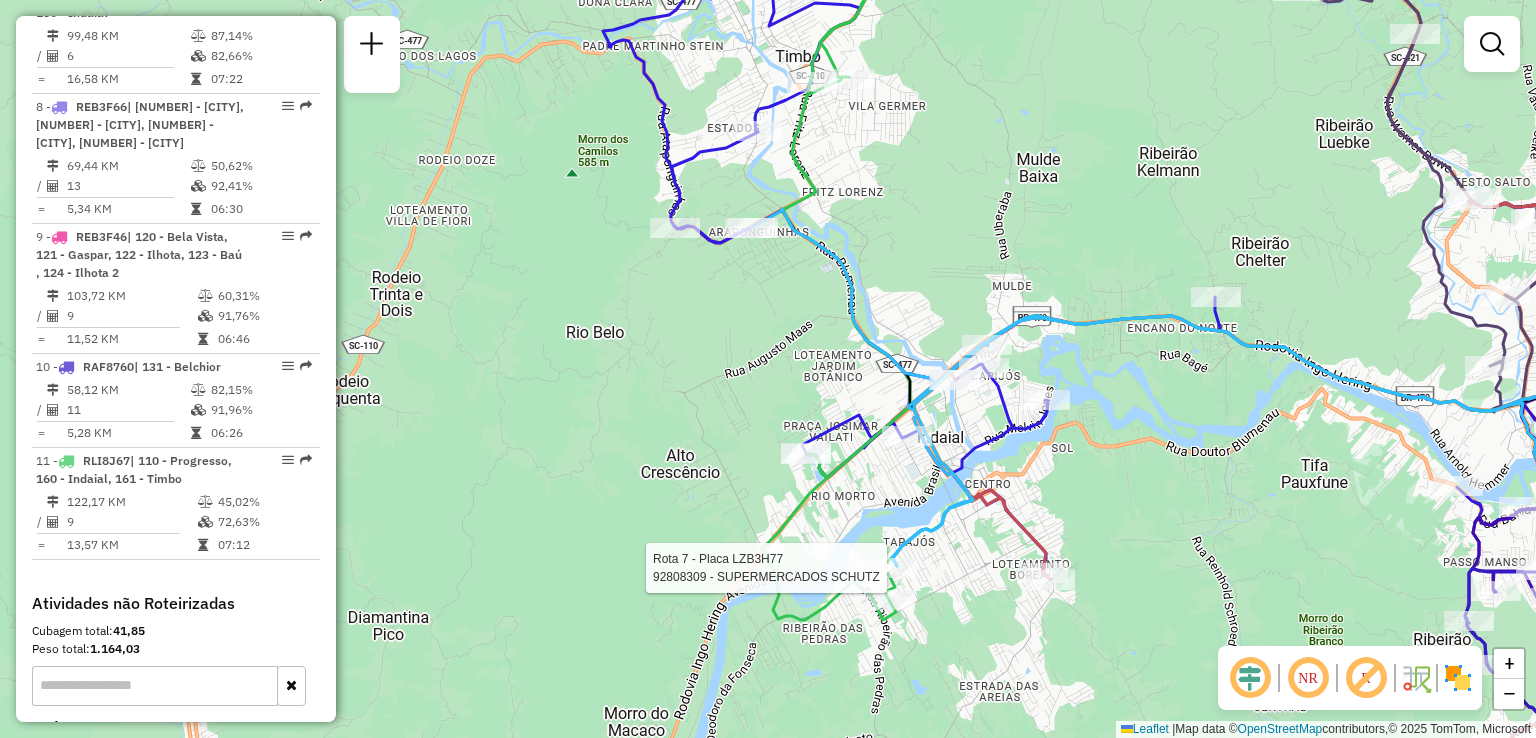 select on "**********" 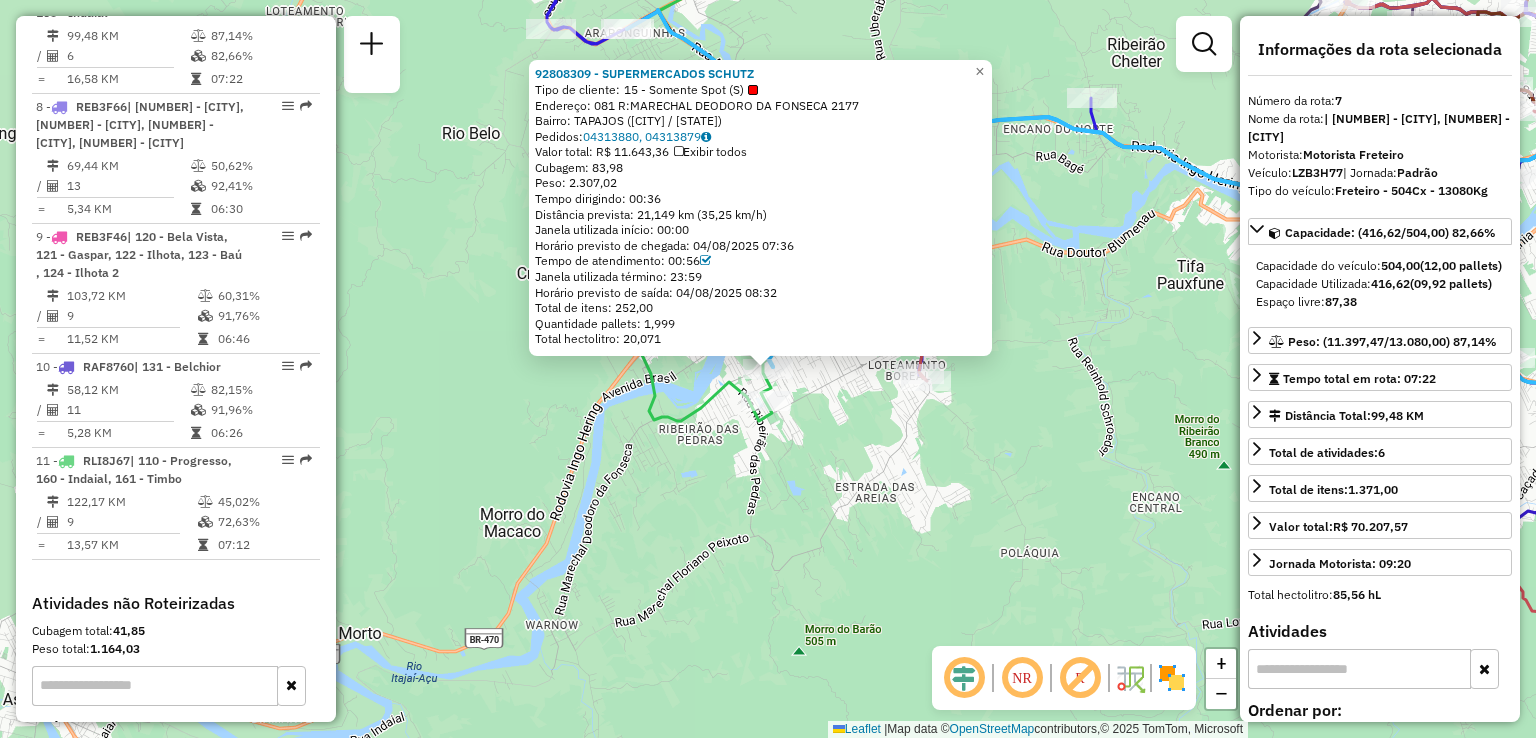 click on "[NUMBER] - [COMPANY_NAME]  Tipo de cliente:   15 - Somente Spot (S)   Endereço: 081 R:[STREET_NAME] 2177   Bairro: [CITY] ([CITY] / [STATE])   Pedidos:  [ORDER_ID], [ORDER_ID]   Valor total: R$ 11.643,36   Exibir todos   Cubagem: 83,98  Peso: 2.307,02  Tempo dirigindo: 00:36   Distância prevista: 21,149 km (35,25 km/h)   Janela utilizada início: 00:00   Horário previsto de chegada: 04/08/2025 07:36   Tempo de atendimento: 00:56   Janela utilizada término: 23:59   Horário previsto de saída: 04/08/2025 08:32   Total de itens: 252,00   Quantidade pallets: 1,999   Total hectolitro: 20,071  × Janela de atendimento Grade de atendimento Capacidade Transportadoras Veículos Cliente Pedidos  Rotas Selecione os dias de semana para filtrar as janelas de atendimento  Seg   Ter   Qua   Qui   Sex   Sáb   Dom  Informe o período da janela de atendimento: De: Até:  Filtrar exatamente a janela do cliente  Considerar janela de atendimento padrão   Seg   Ter   Qua   Qui   Sex   Sáb   Dom   De:   Até:" 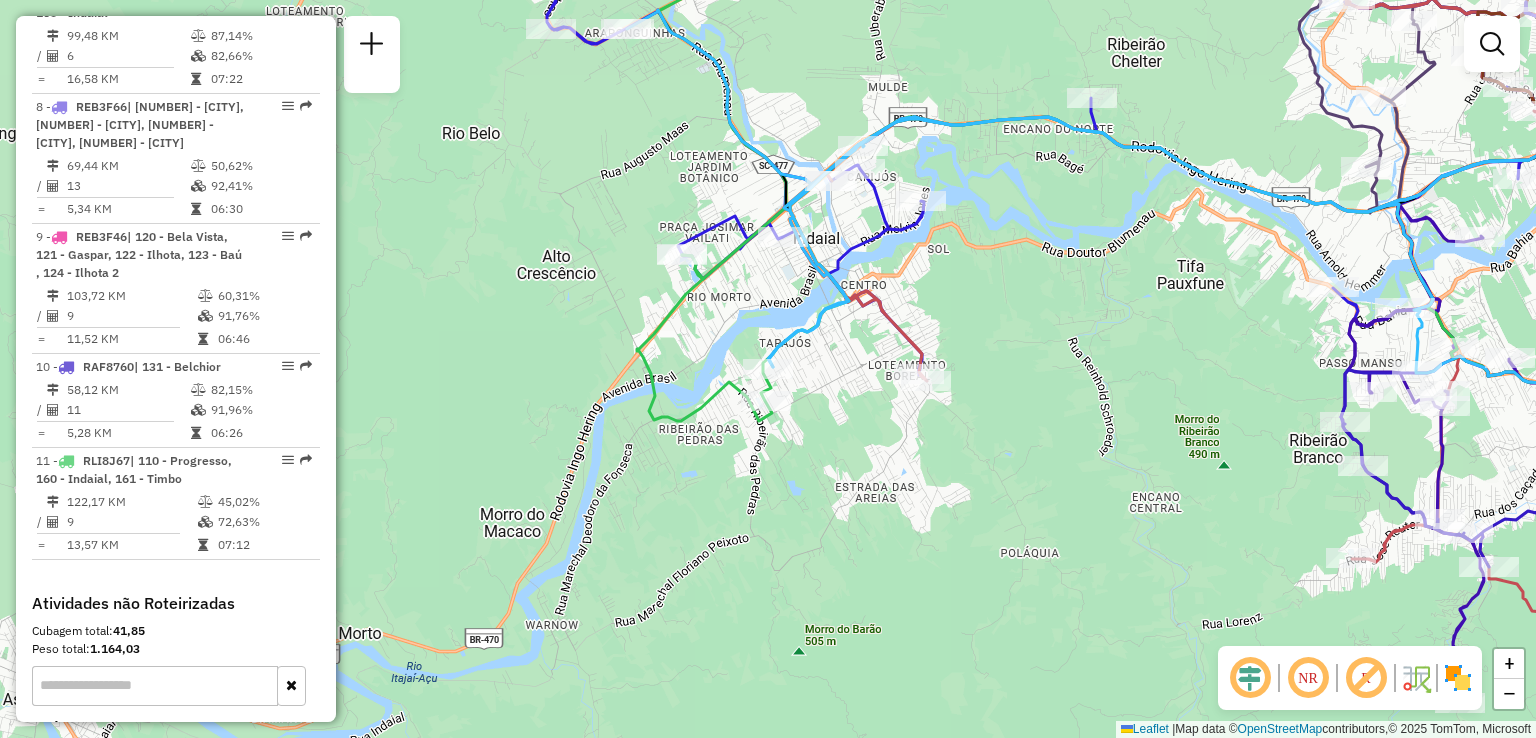 click 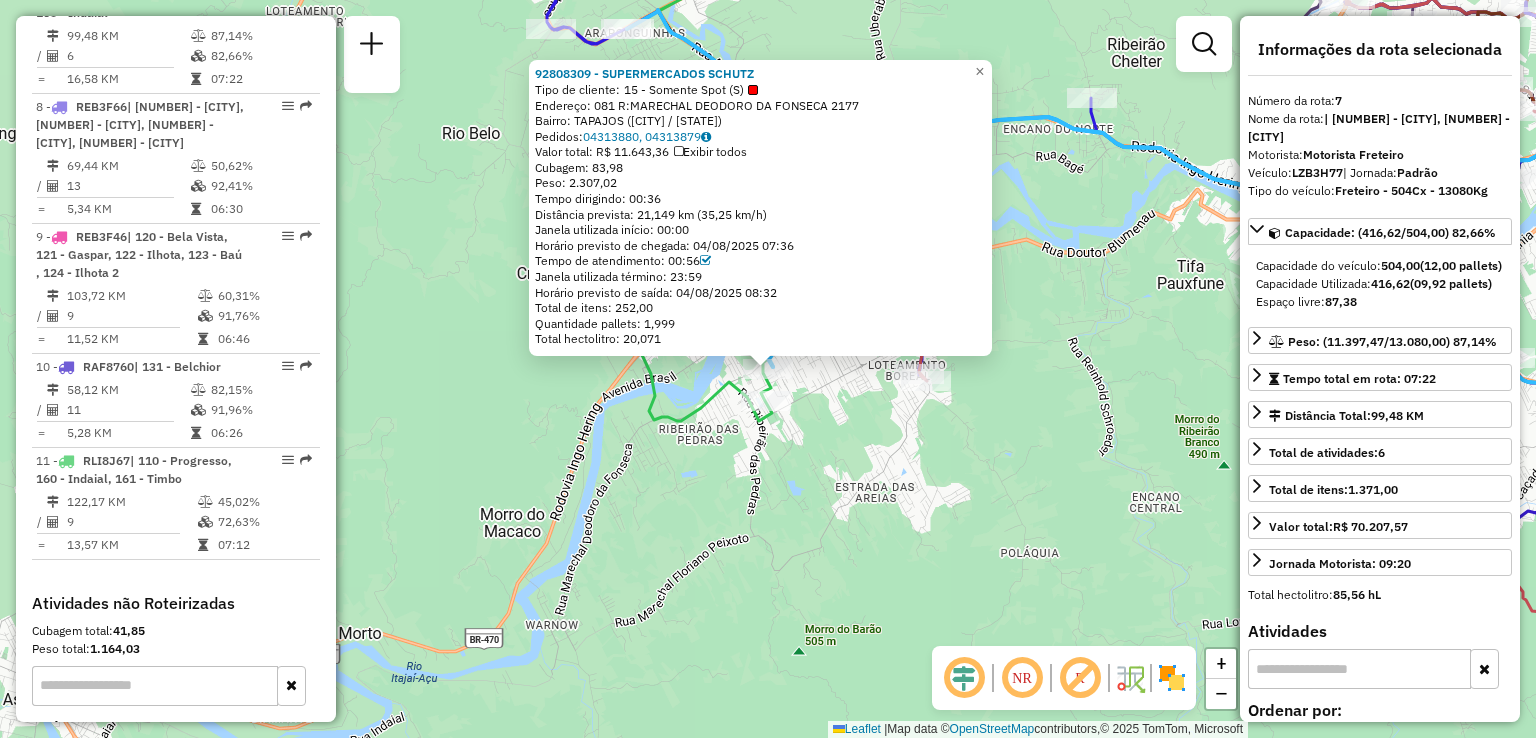 click on "[NUMBER] - [COMPANY_NAME]  Tipo de cliente:   15 - Somente Spot (S)   Endereço: 081 R:[STREET_NAME] 2177   Bairro: [CITY] ([CITY] / [STATE])   Pedidos:  [ORDER_ID], [ORDER_ID]   Valor total: R$ 11.643,36   Exibir todos   Cubagem: 83,98  Peso: 2.307,02  Tempo dirigindo: 00:36   Distância prevista: 21,149 km (35,25 km/h)   Janela utilizada início: 00:00   Horário previsto de chegada: 04/08/2025 07:36   Tempo de atendimento: 00:56   Janela utilizada término: 23:59   Horário previsto de saída: 04/08/2025 08:32   Total de itens: 252,00   Quantidade pallets: 1,999   Total hectolitro: 20,071  × Janela de atendimento Grade de atendimento Capacidade Transportadoras Veículos Cliente Pedidos  Rotas Selecione os dias de semana para filtrar as janelas de atendimento  Seg   Ter   Qua   Qui   Sex   Sáb   Dom  Informe o período da janela de atendimento: De: Até:  Filtrar exatamente a janela do cliente  Considerar janela de atendimento padrão   Seg   Ter   Qua   Qui   Sex   Sáb   Dom   De:   Até:" 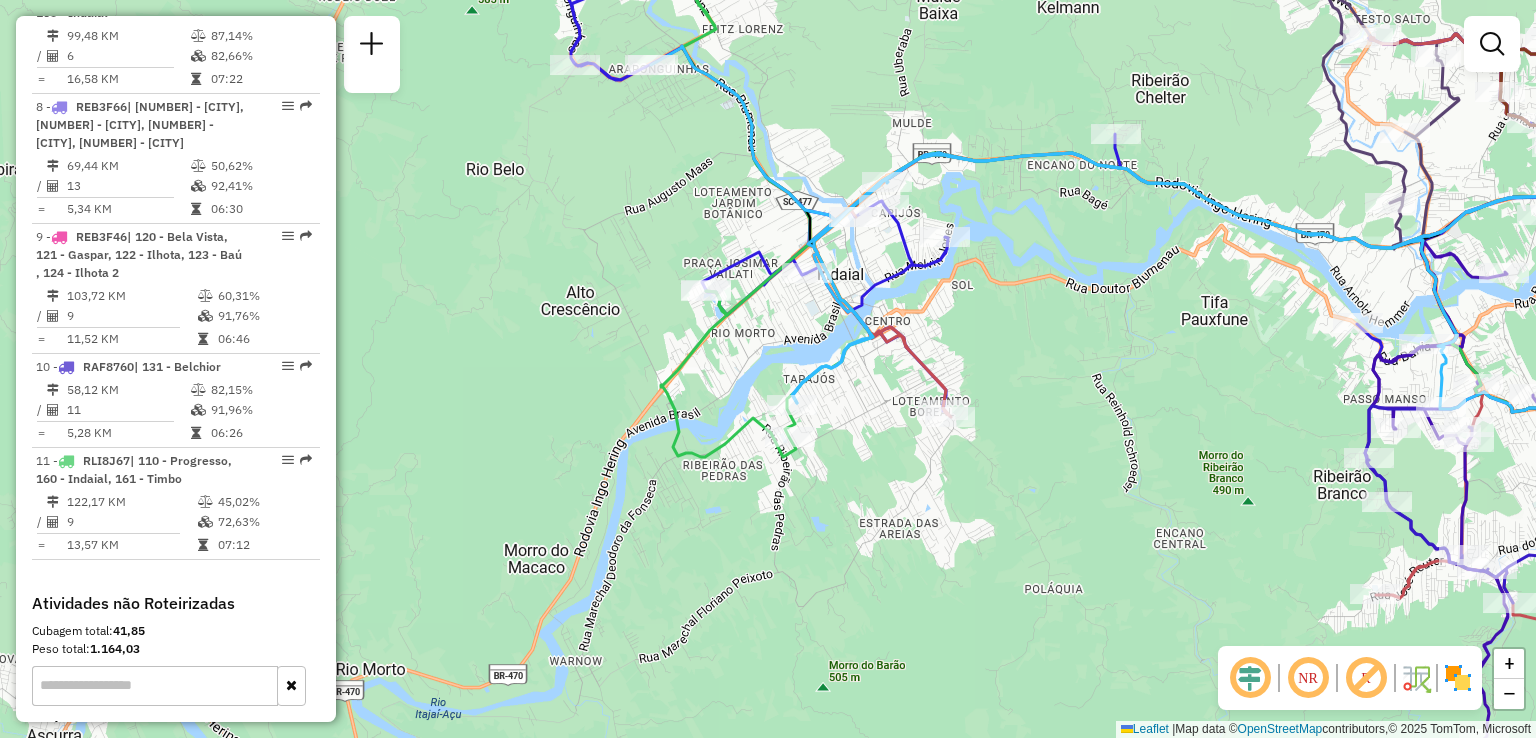 drag, startPoint x: 817, startPoint y: 402, endPoint x: 887, endPoint y: 507, distance: 126.1943 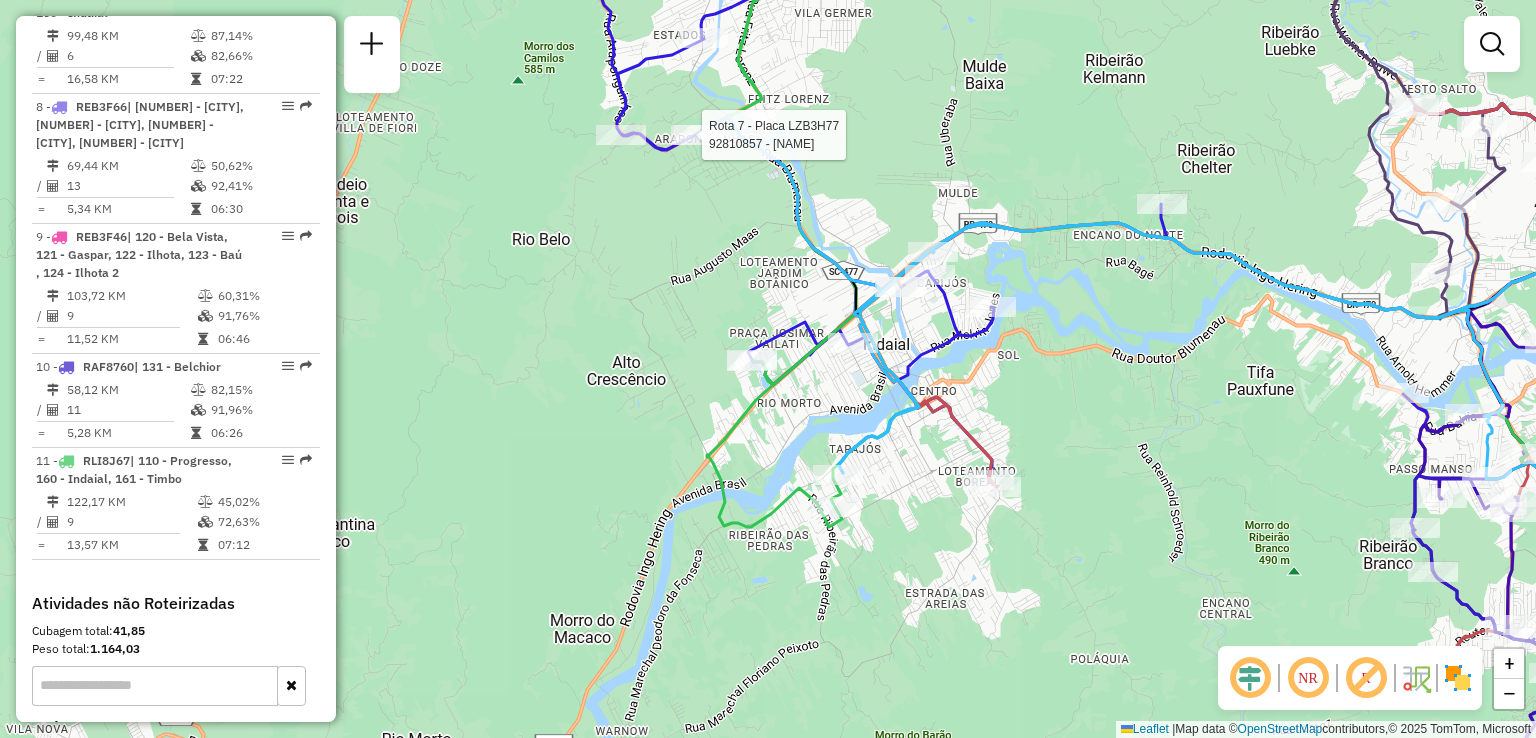 select on "**********" 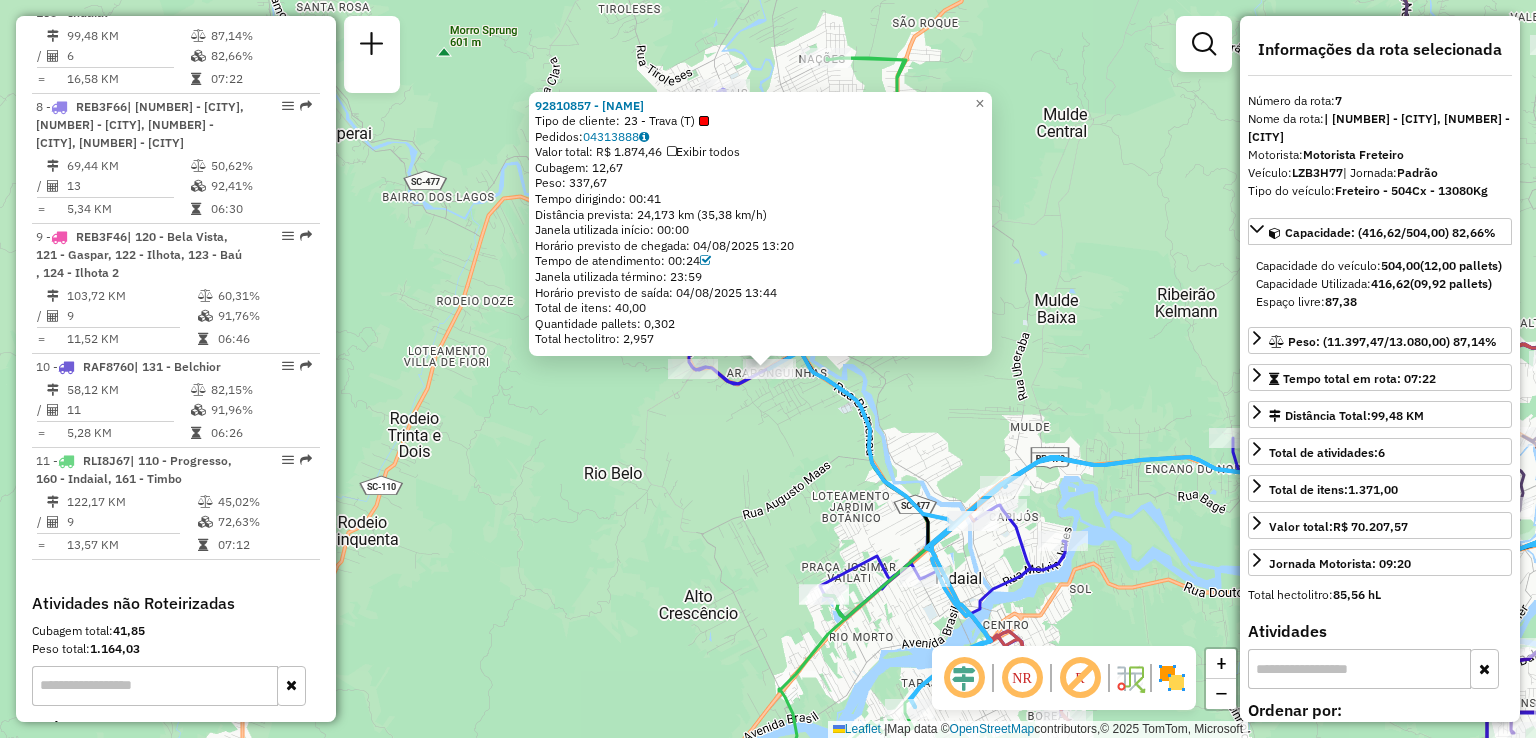 click on "92810857 - SUPERMERCADO FELIPPI LTDA  Tipo de cliente:   23 - Trava (T)   Pedidos:  04313888   Valor total: R$ 1.874,46   Exibir todos   Cubagem: 12,67  Peso: 337,67  Tempo dirigindo: 00:41   Distância prevista: 24,173 km (35,38 km/h)   Janela utilizada início: 00:00   Horário previsto de chegada: 04/08/2025 13:20   Tempo de atendimento: 00:24   Janela utilizada término: 23:59   Horário previsto de saída: 04/08/2025 13:44   Total de itens: 40,00   Quantidade pallets: 0,302   Total hectolitro: 2,957  × Janela de atendimento Grade de atendimento Capacidade Transportadoras Veículos Cliente Pedidos  Rotas Selecione os dias de semana para filtrar as janelas de atendimento  Seg   Ter   Qua   Qui   Sex   Sáb   Dom  Informe o período da janela de atendimento: De: Até:  Filtrar exatamente a janela do cliente  Considerar janela de atendimento padrão  Selecione os dias de semana para filtrar as grades de atendimento  Seg   Ter   Qua   Qui   Sex   Sáb   Dom   Clientes fora do dia de atendimento selecionado +" 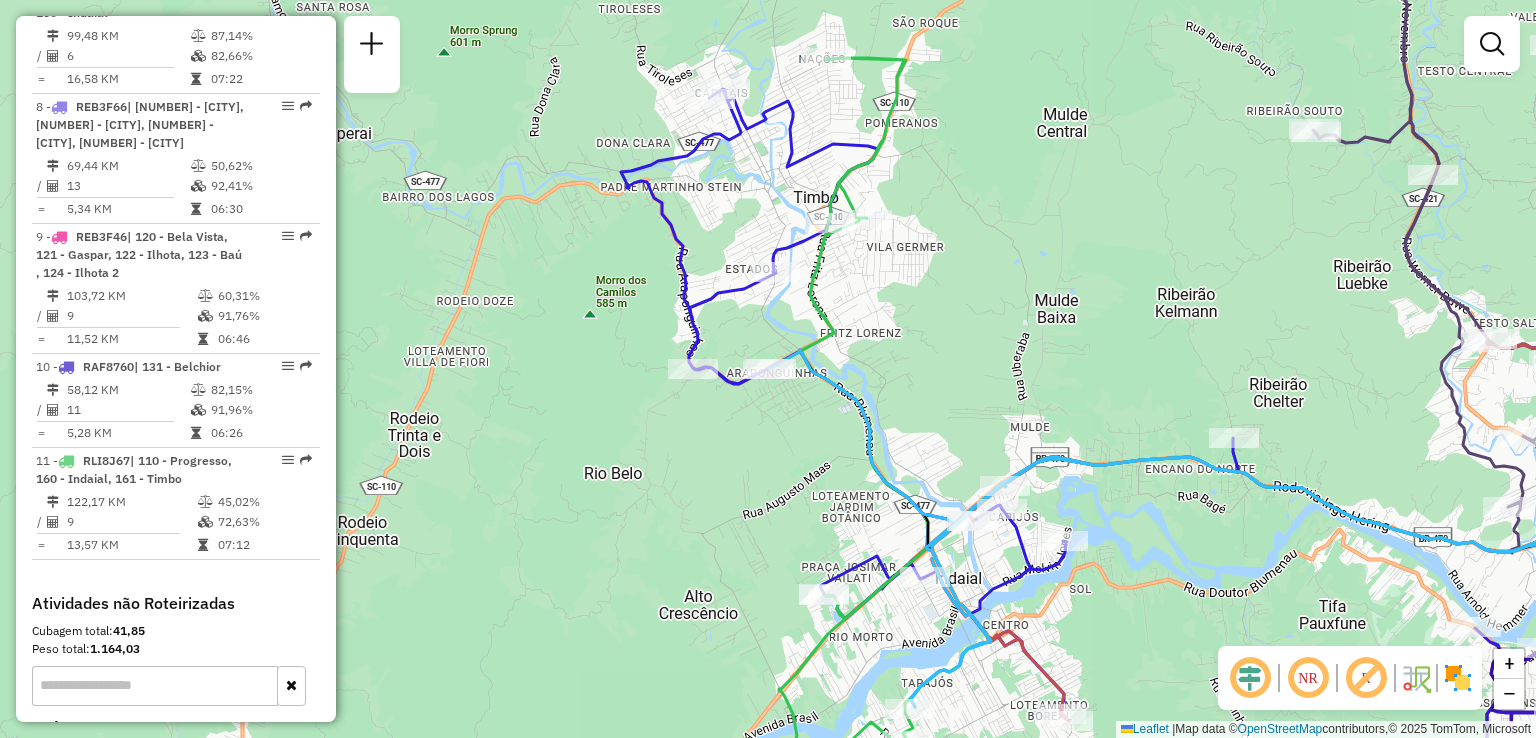 drag, startPoint x: 695, startPoint y: 504, endPoint x: 659, endPoint y: 357, distance: 151.34398 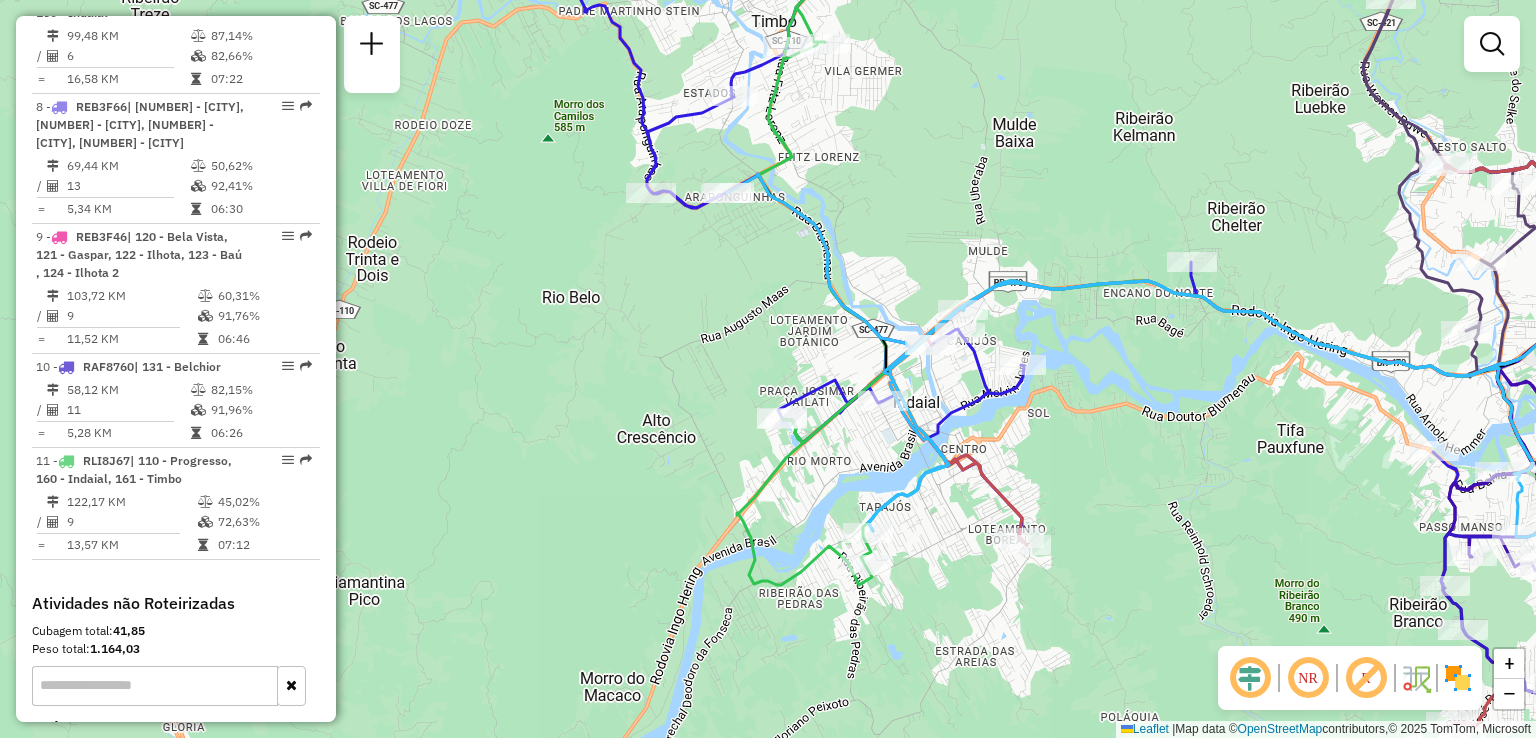drag, startPoint x: 658, startPoint y: 349, endPoint x: 607, endPoint y: 297, distance: 72.835434 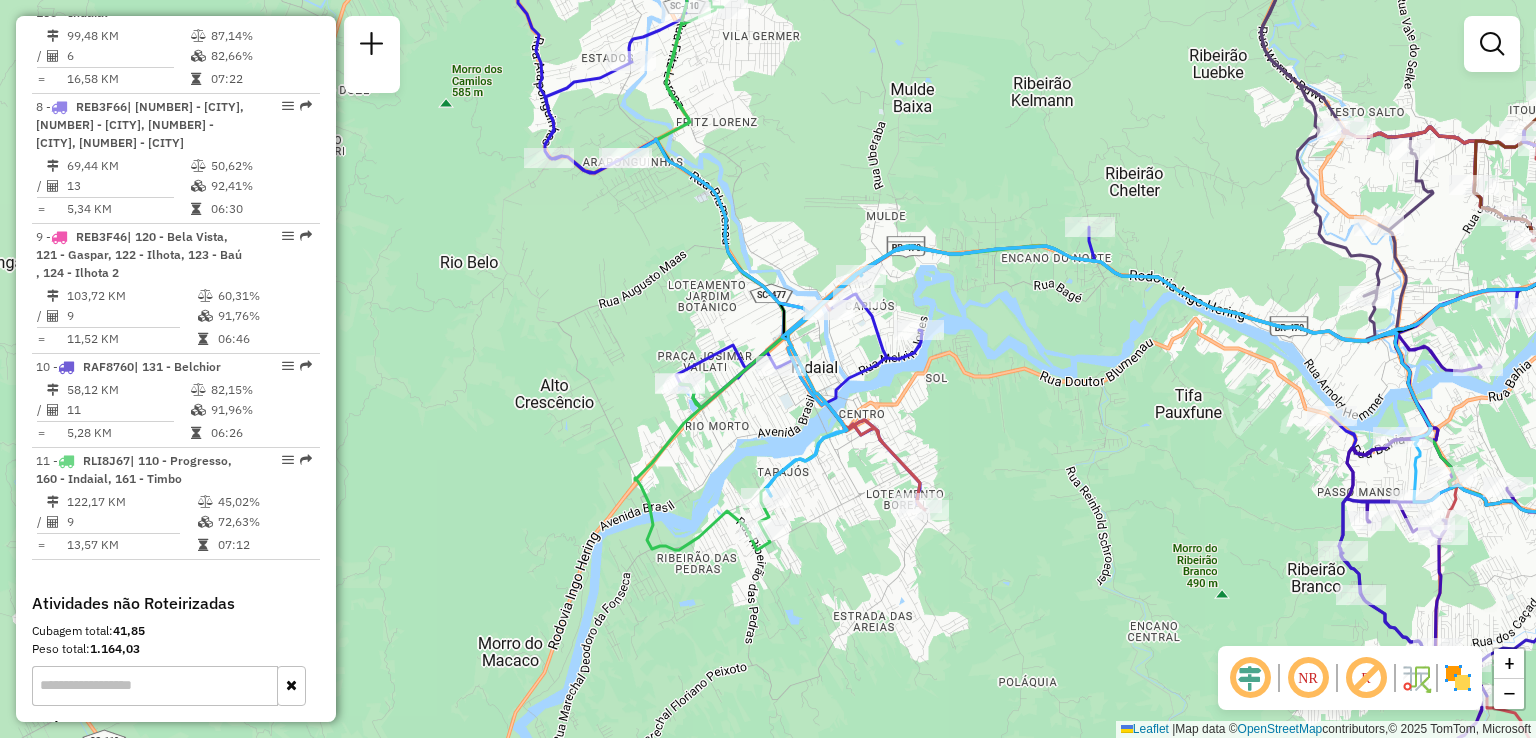 drag, startPoint x: 607, startPoint y: 272, endPoint x: 540, endPoint y: 309, distance: 76.537575 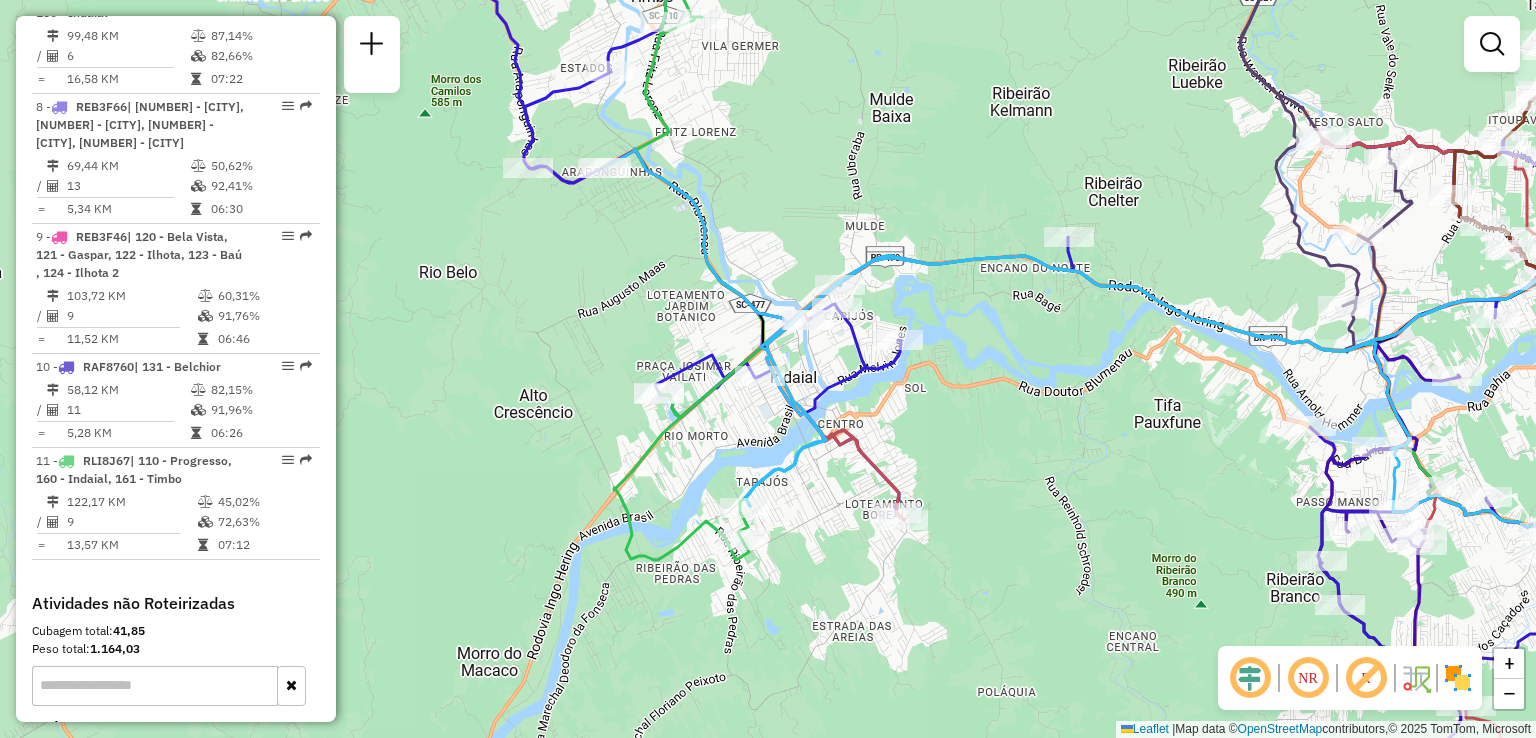 drag, startPoint x: 1134, startPoint y: 467, endPoint x: 1089, endPoint y: 426, distance: 60.876926 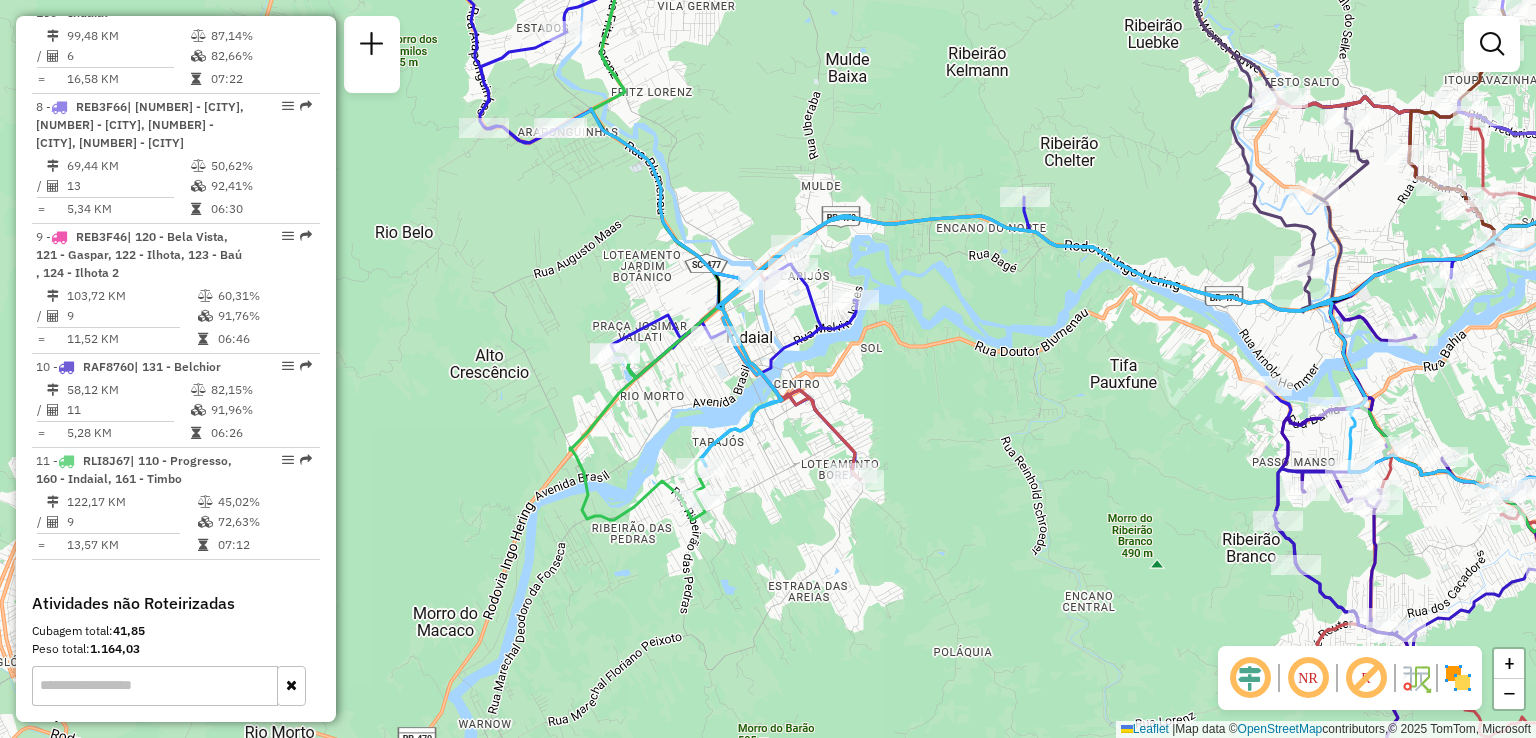 drag, startPoint x: 1140, startPoint y: 461, endPoint x: 1148, endPoint y: 473, distance: 14.422205 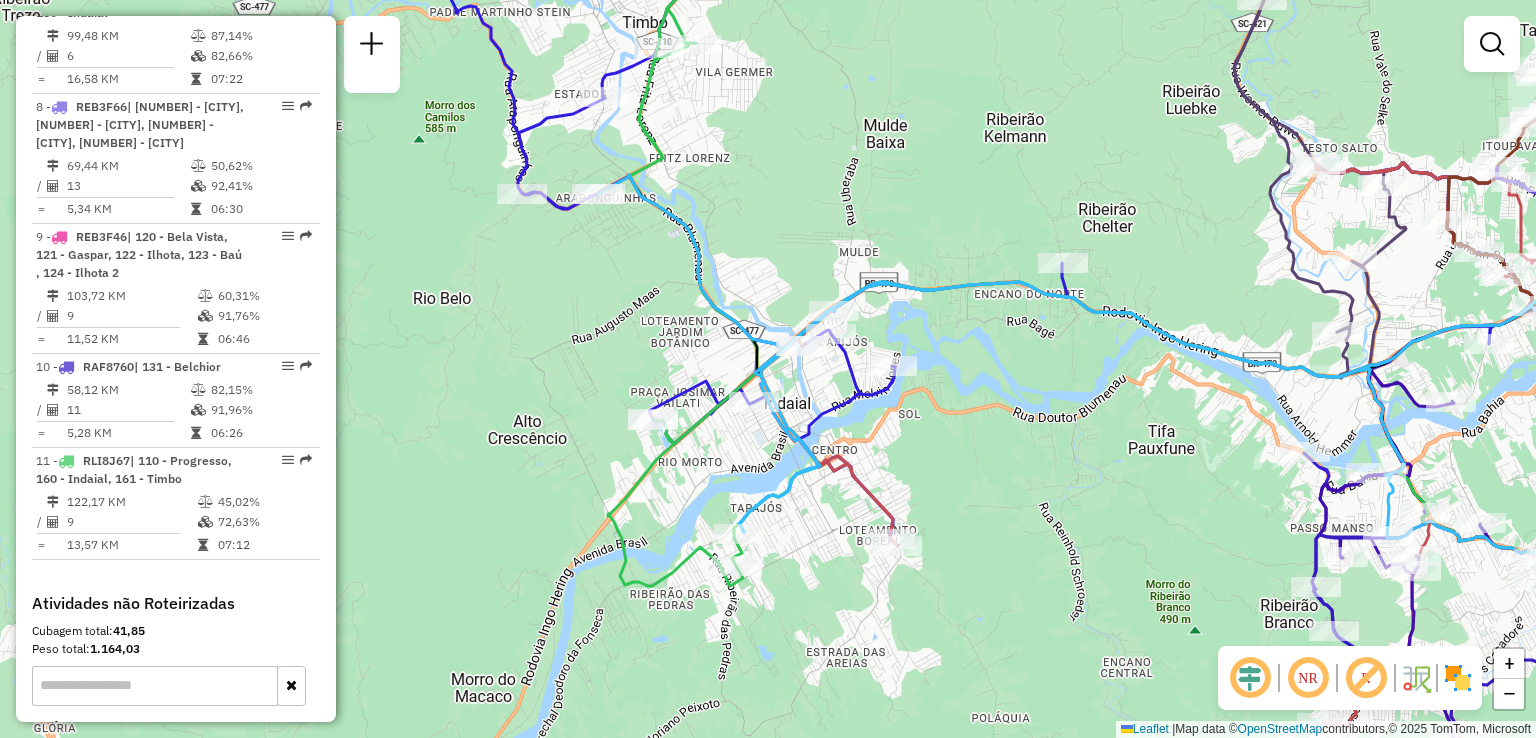 click on "Janela de atendimento Grade de atendimento Capacidade Transportadoras Veículos Cliente Pedidos  Rotas Selecione os dias de semana para filtrar as janelas de atendimento  Seg   Ter   Qua   Qui   Sex   Sáb   Dom  Informe o período da janela de atendimento: De: Até:  Filtrar exatamente a janela do cliente  Considerar janela de atendimento padrão  Selecione os dias de semana para filtrar as grades de atendimento  Seg   Ter   Qua   Qui   Sex   Sáb   Dom   Considerar clientes sem dia de atendimento cadastrado  Clientes fora do dia de atendimento selecionado Filtrar as atividades entre os valores definidos abaixo:  Peso mínimo:   Peso máximo:   Cubagem mínima:   Cubagem máxima:   De:   Até:  Filtrar as atividades entre o tempo de atendimento definido abaixo:  De:   Até:   Considerar capacidade total dos clientes não roteirizados Transportadora: Selecione um ou mais itens Tipo de veículo: Selecione um ou mais itens Veículo: Selecione um ou mais itens Motorista: Selecione um ou mais itens Nome: Rótulo:" 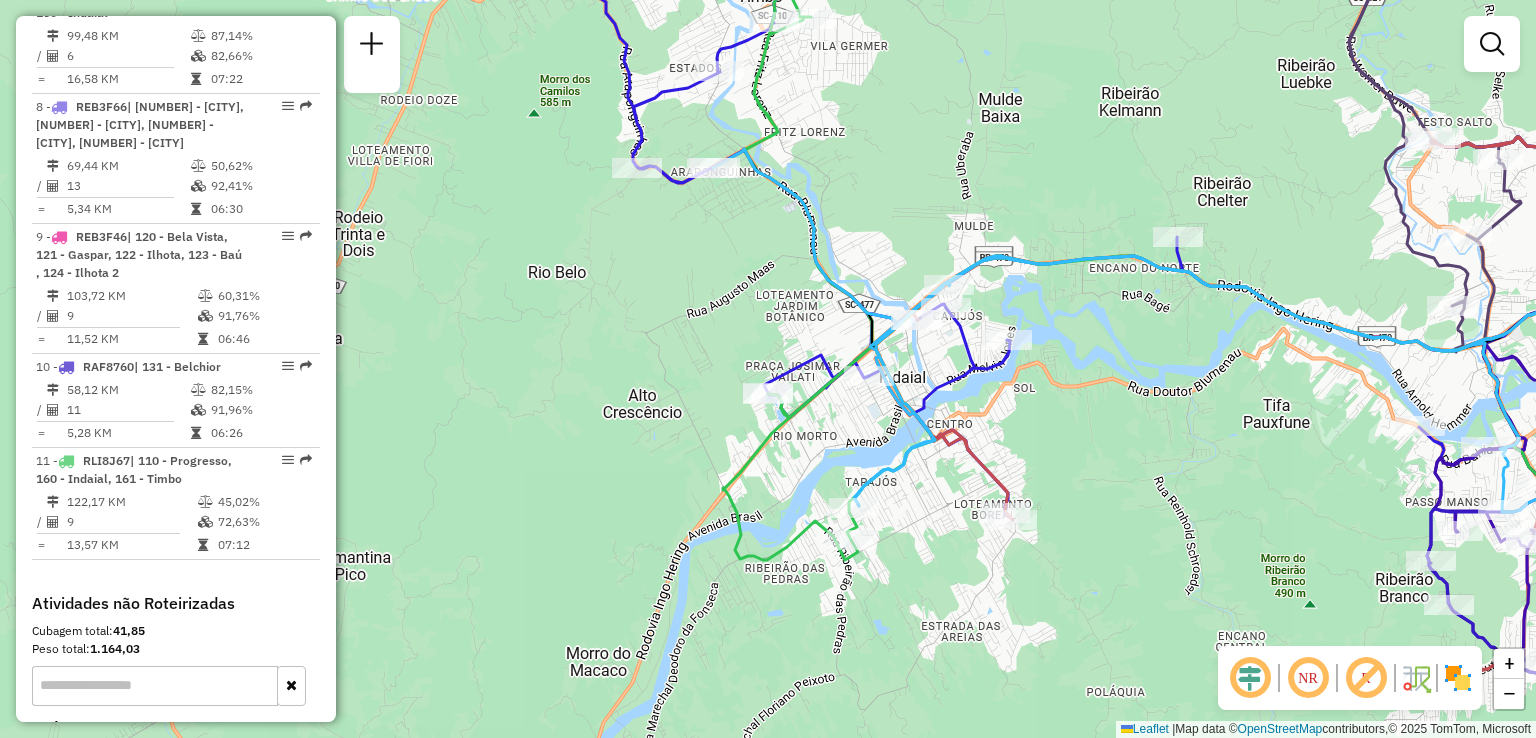 drag, startPoint x: 1038, startPoint y: 291, endPoint x: 1160, endPoint y: 481, distance: 225.79637 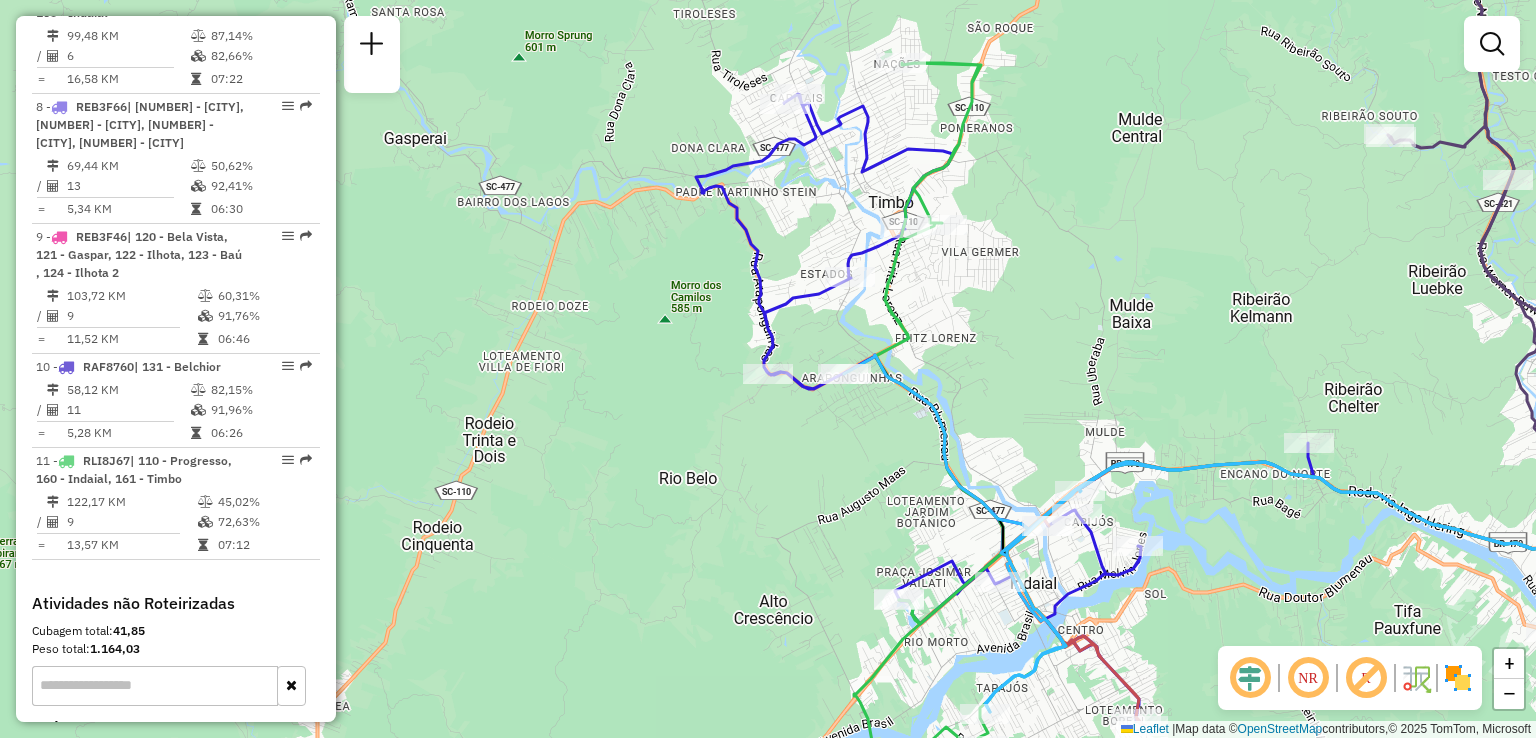 drag, startPoint x: 1114, startPoint y: 373, endPoint x: 1124, endPoint y: 382, distance: 13.453624 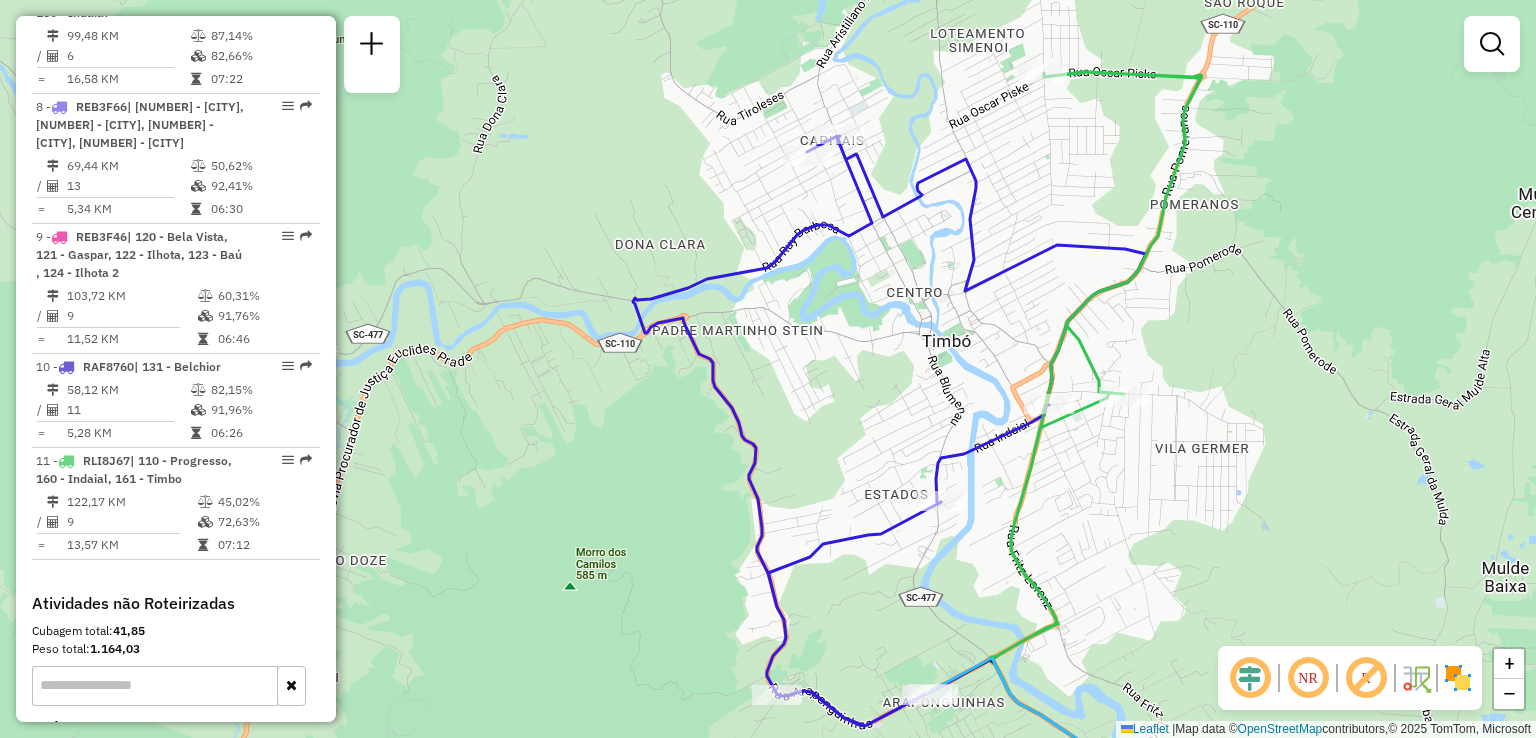 click 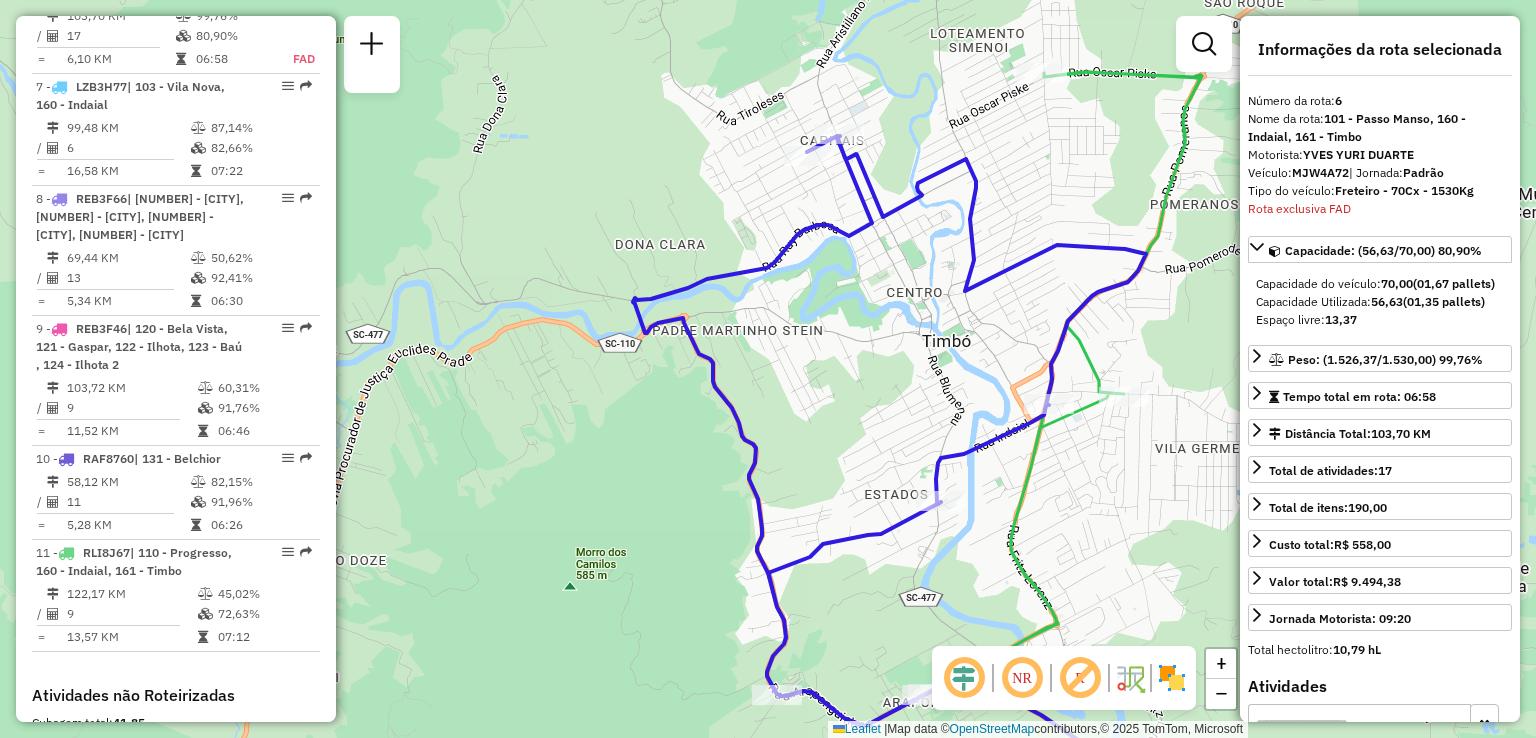 scroll, scrollTop: 1472, scrollLeft: 0, axis: vertical 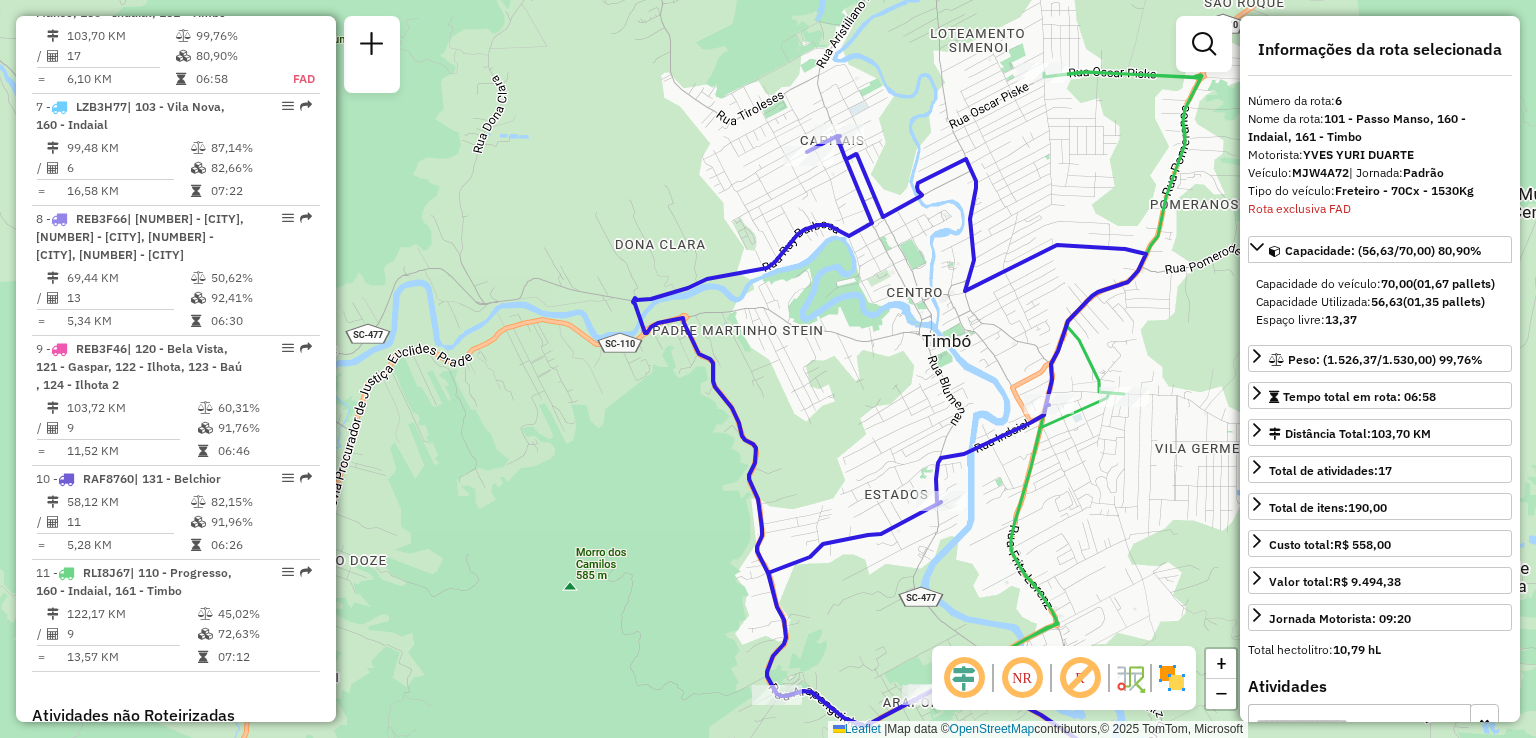 click on "Janela de atendimento Grade de atendimento Capacidade Transportadoras Veículos Cliente Pedidos  Rotas Selecione os dias de semana para filtrar as janelas de atendimento  Seg   Ter   Qua   Qui   Sex   Sáb   Dom  Informe o período da janela de atendimento: De: Até:  Filtrar exatamente a janela do cliente  Considerar janela de atendimento padrão  Selecione os dias de semana para filtrar as grades de atendimento  Seg   Ter   Qua   Qui   Sex   Sáb   Dom   Considerar clientes sem dia de atendimento cadastrado  Clientes fora do dia de atendimento selecionado Filtrar as atividades entre os valores definidos abaixo:  Peso mínimo:   Peso máximo:   Cubagem mínima:   Cubagem máxima:   De:   Até:  Filtrar as atividades entre o tempo de atendimento definido abaixo:  De:   Até:   Considerar capacidade total dos clientes não roteirizados Transportadora: Selecione um ou mais itens Tipo de veículo: Selecione um ou mais itens Veículo: Selecione um ou mais itens Motorista: Selecione um ou mais itens Nome: Rótulo:" 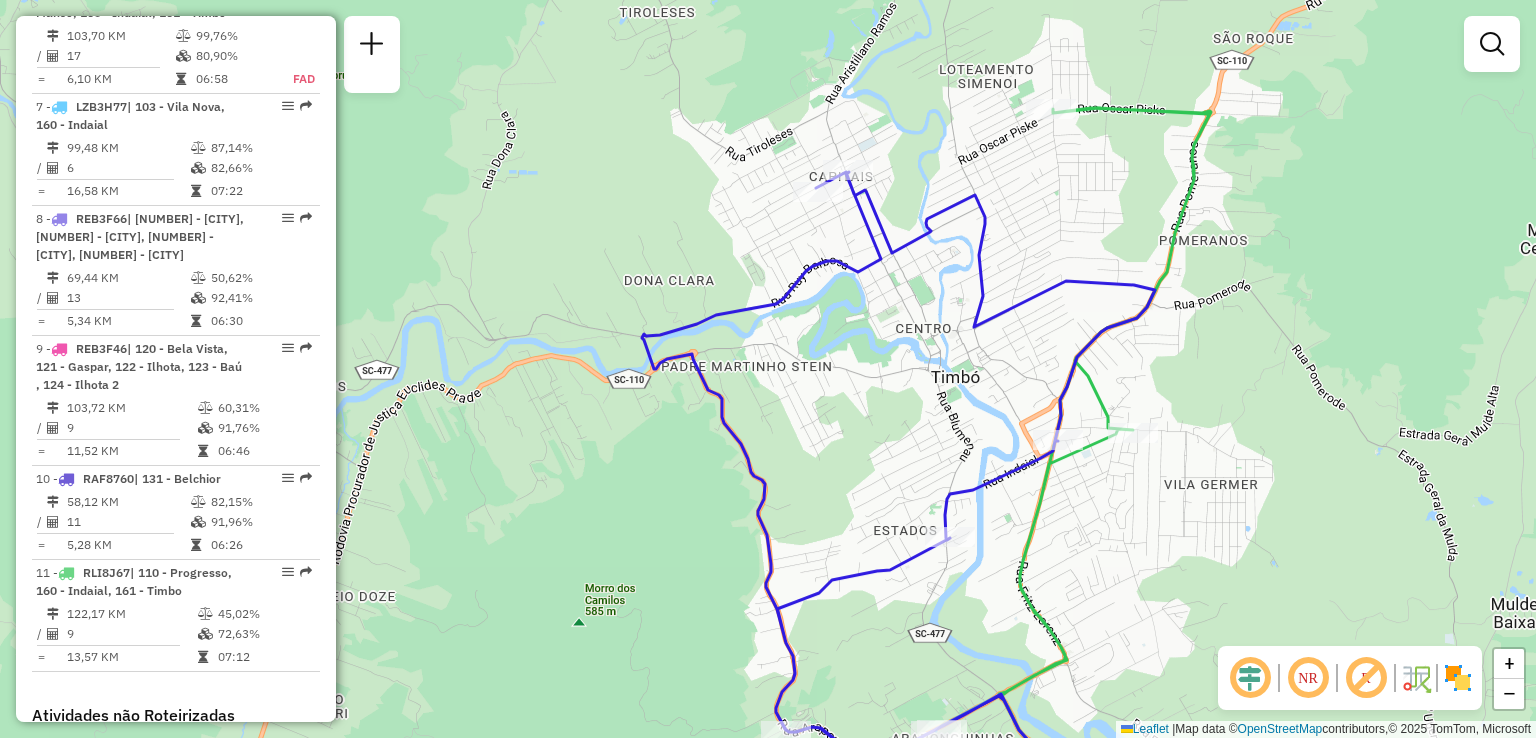 drag, startPoint x: 854, startPoint y: 324, endPoint x: 863, endPoint y: 360, distance: 37.107952 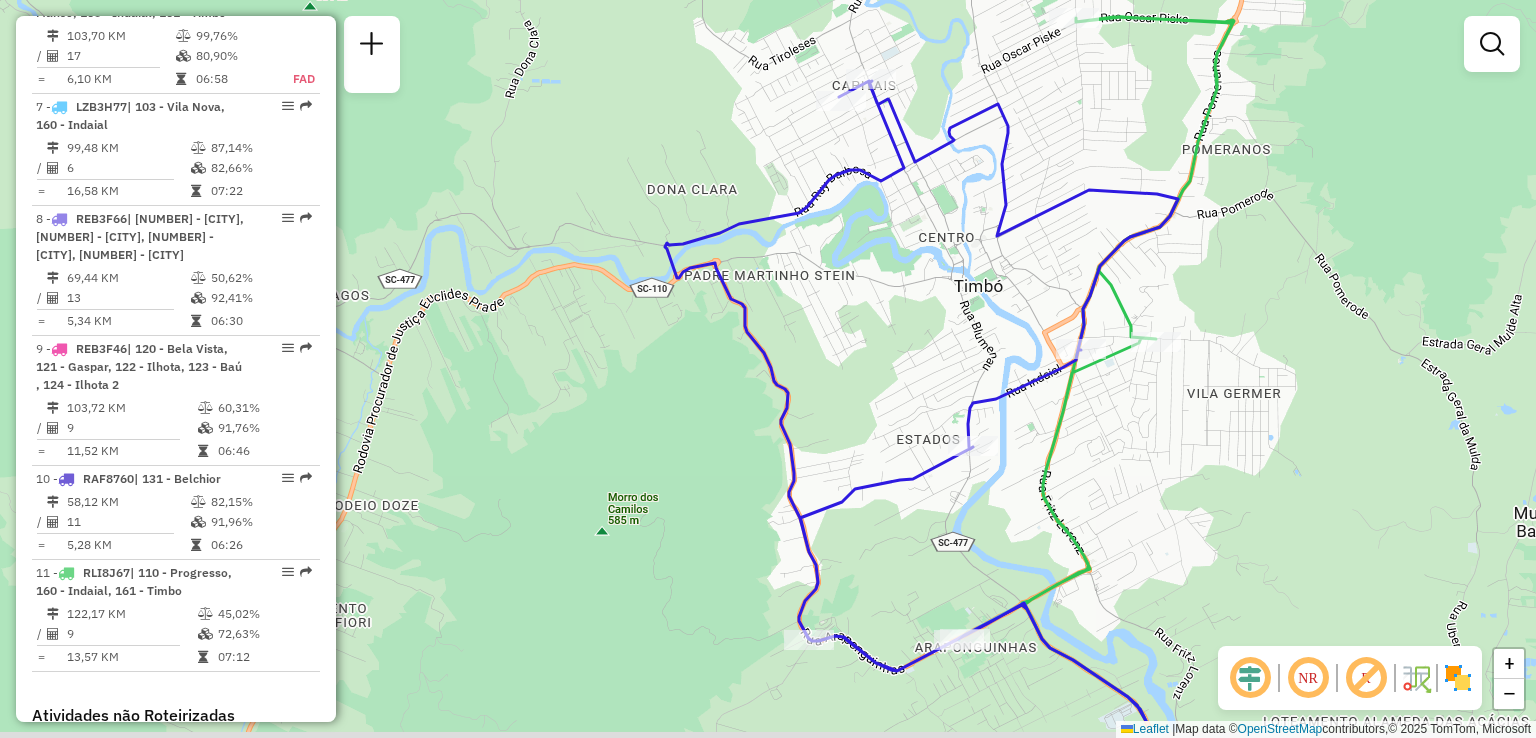drag, startPoint x: 1031, startPoint y: 237, endPoint x: 1052, endPoint y: 149, distance: 90.47099 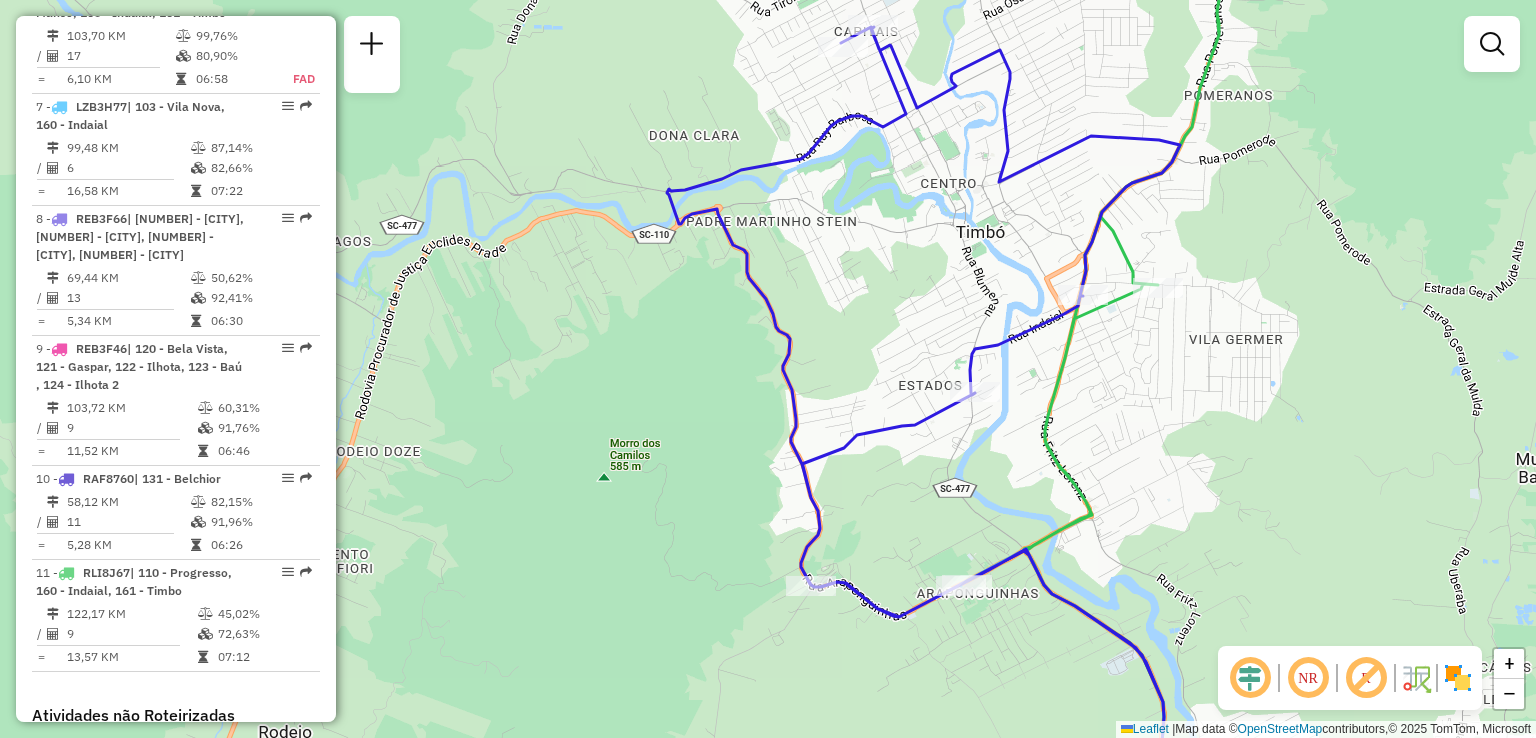 drag, startPoint x: 980, startPoint y: 251, endPoint x: 980, endPoint y: 164, distance: 87 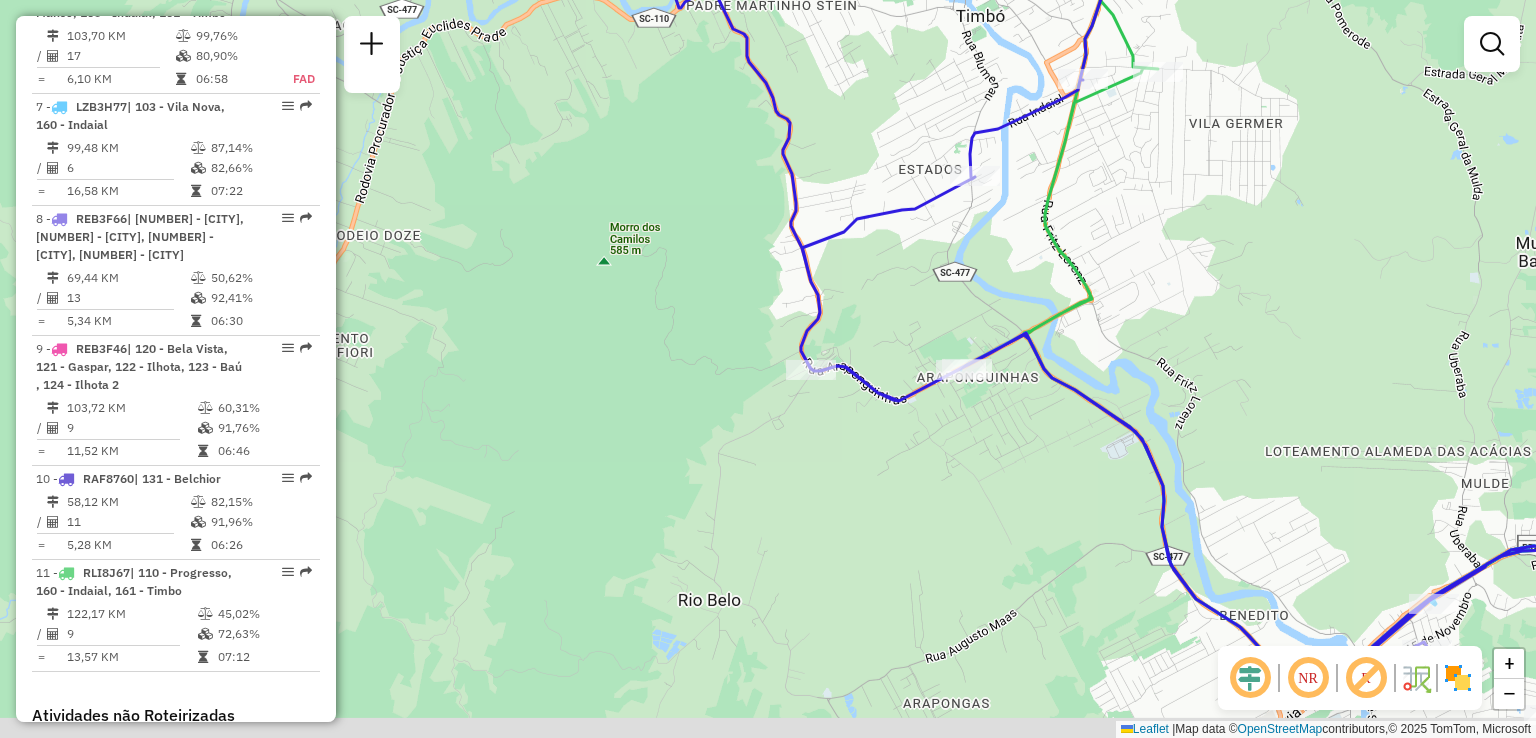 drag, startPoint x: 1120, startPoint y: 394, endPoint x: 1108, endPoint y: 249, distance: 145.4957 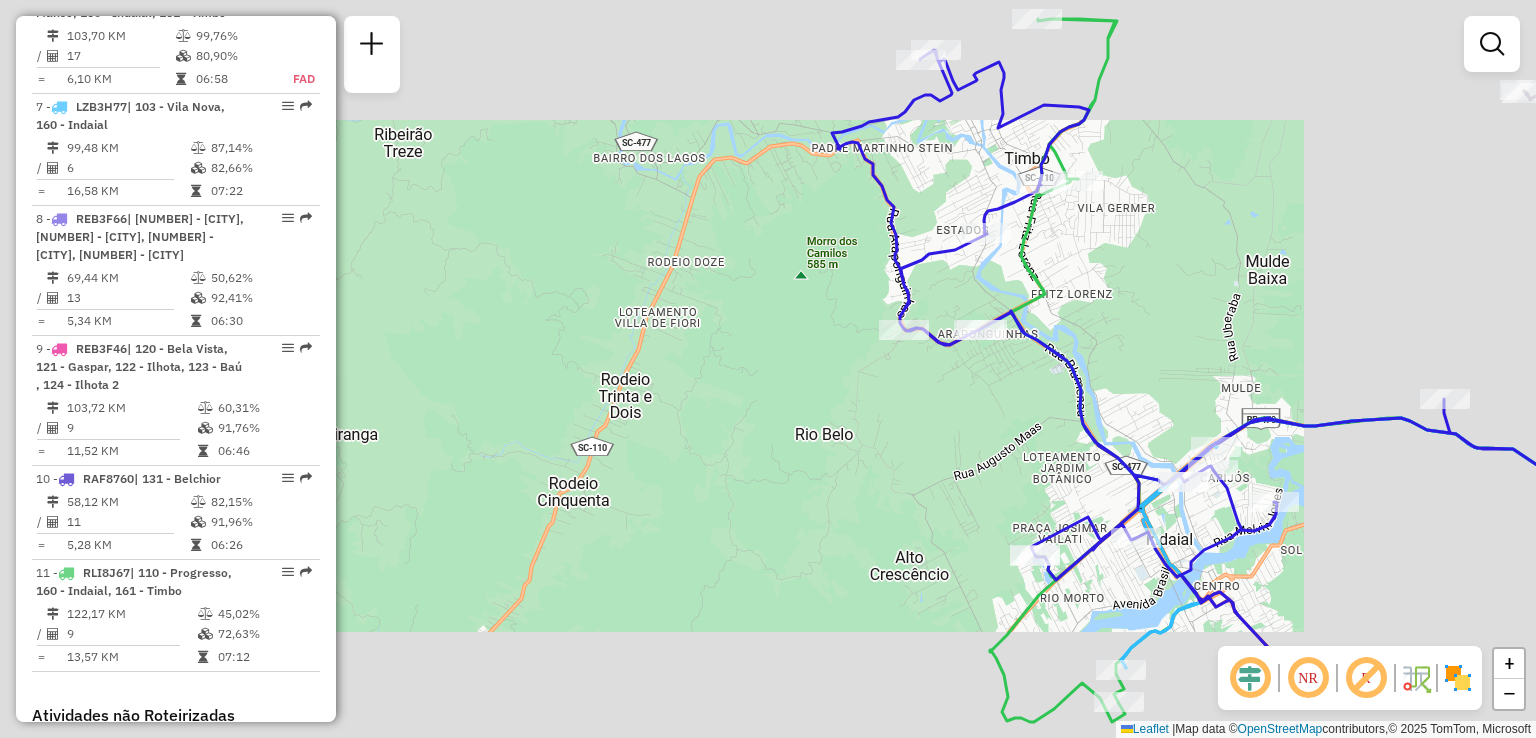 drag, startPoint x: 996, startPoint y: 407, endPoint x: 924, endPoint y: 270, distance: 154.76756 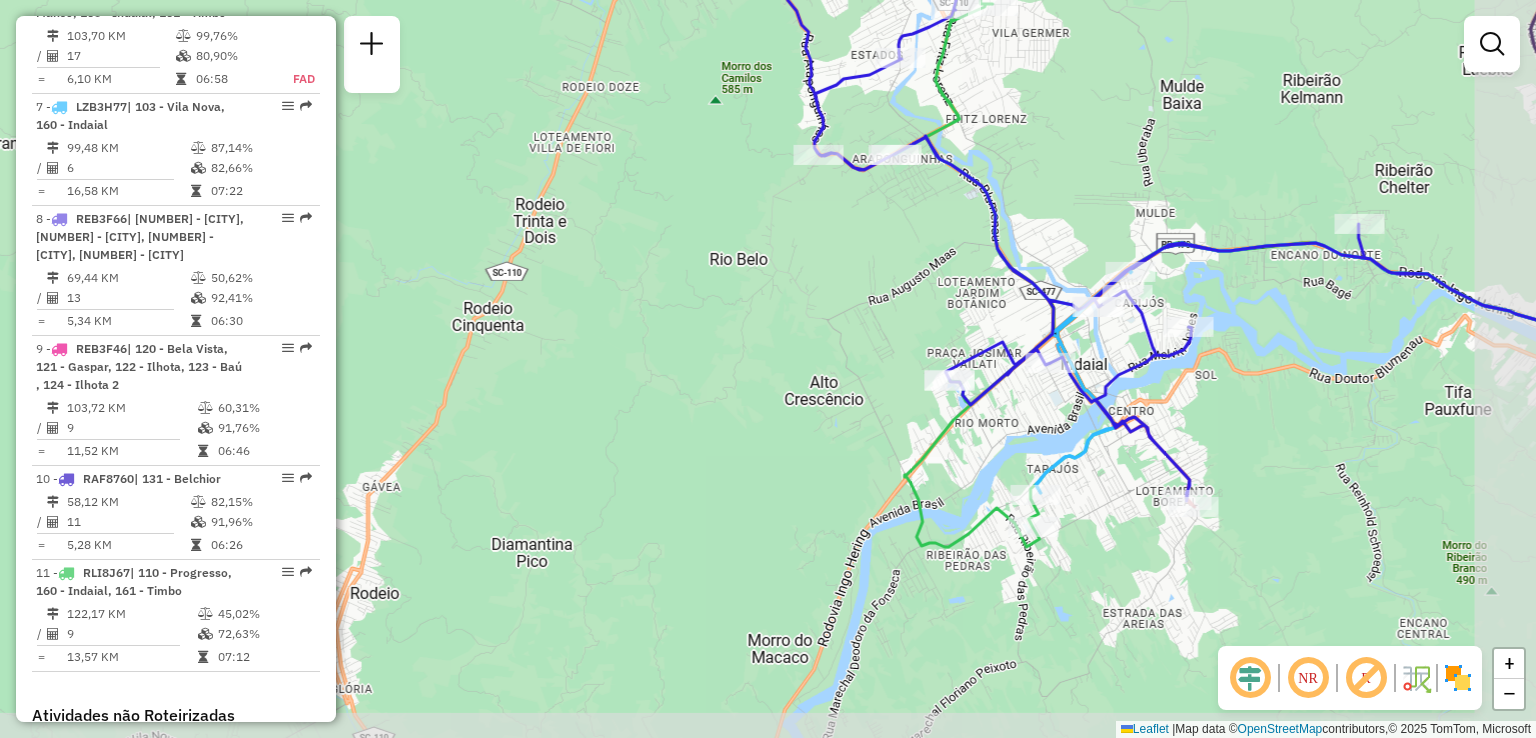 drag, startPoint x: 968, startPoint y: 337, endPoint x: 856, endPoint y: 261, distance: 135.3514 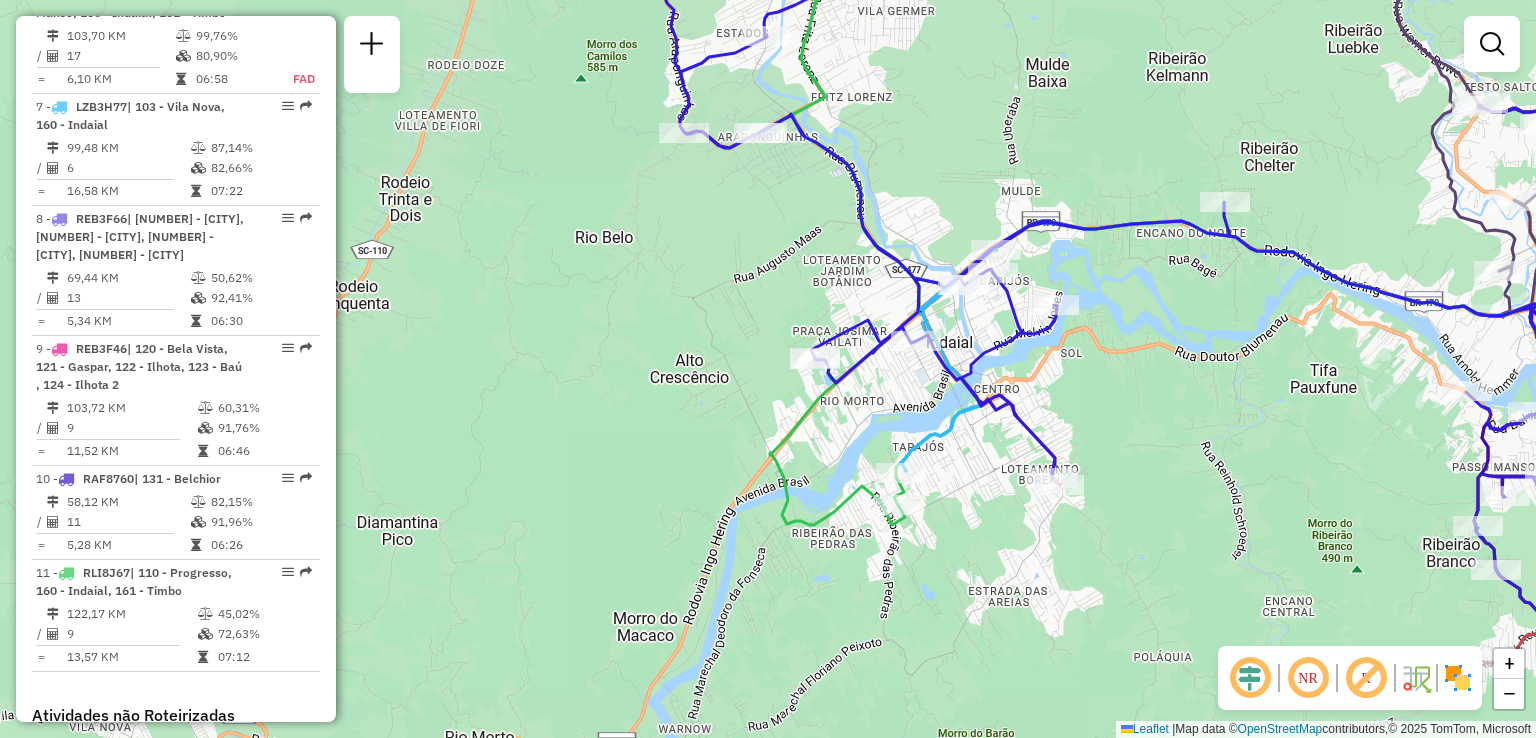 drag, startPoint x: 992, startPoint y: 402, endPoint x: 994, endPoint y: 476, distance: 74.02702 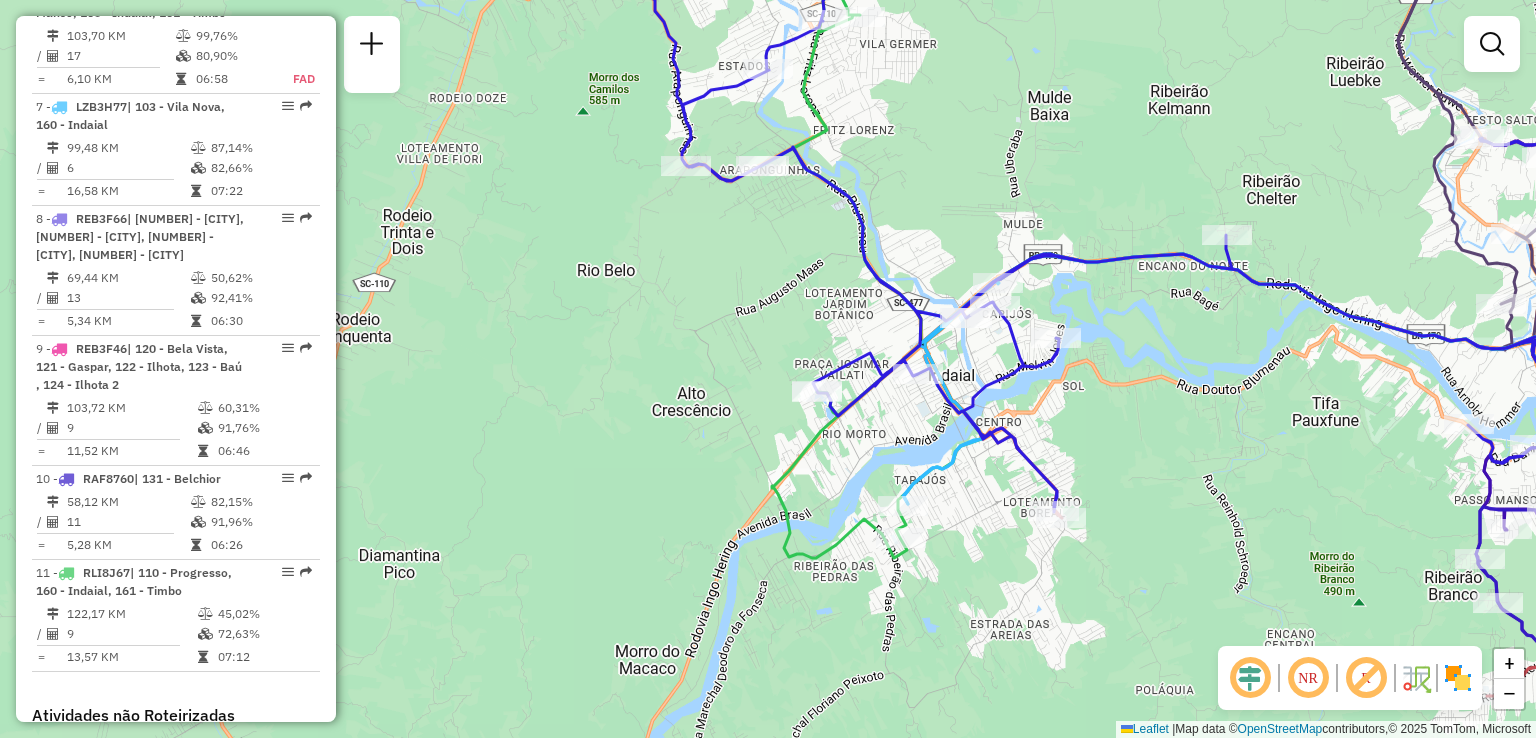 click 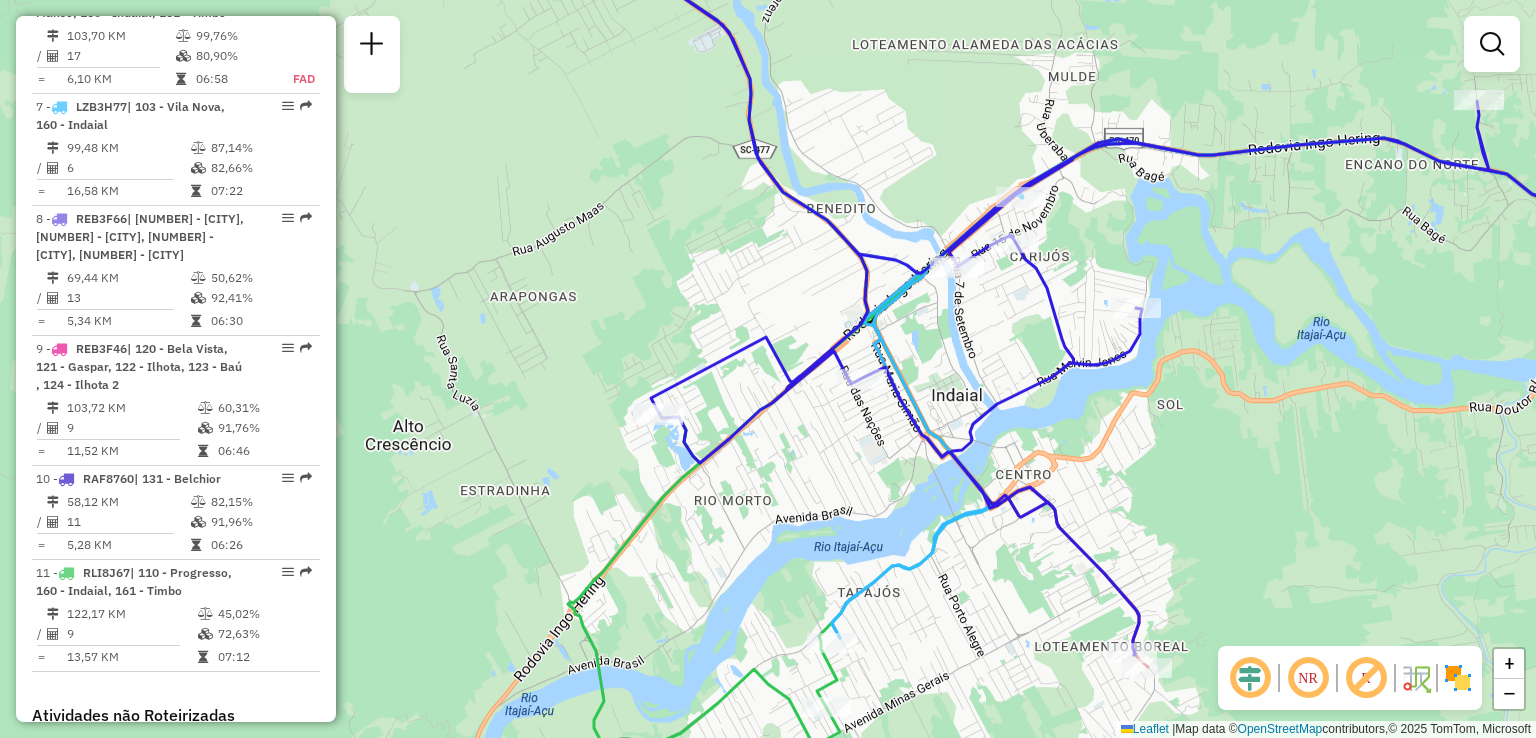 drag, startPoint x: 1016, startPoint y: 346, endPoint x: 1004, endPoint y: 302, distance: 45.607018 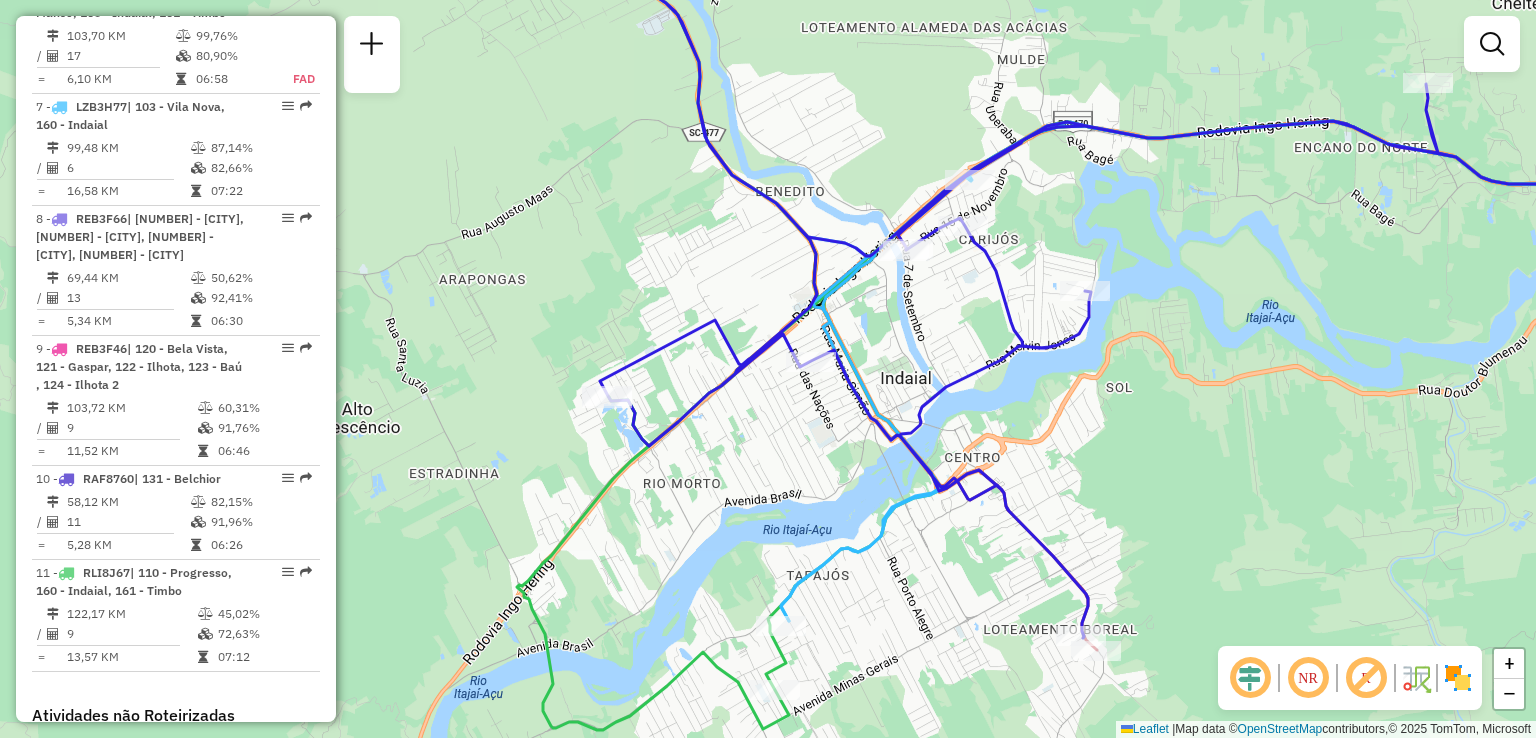 drag, startPoint x: 1001, startPoint y: 297, endPoint x: 937, endPoint y: 342, distance: 78.23682 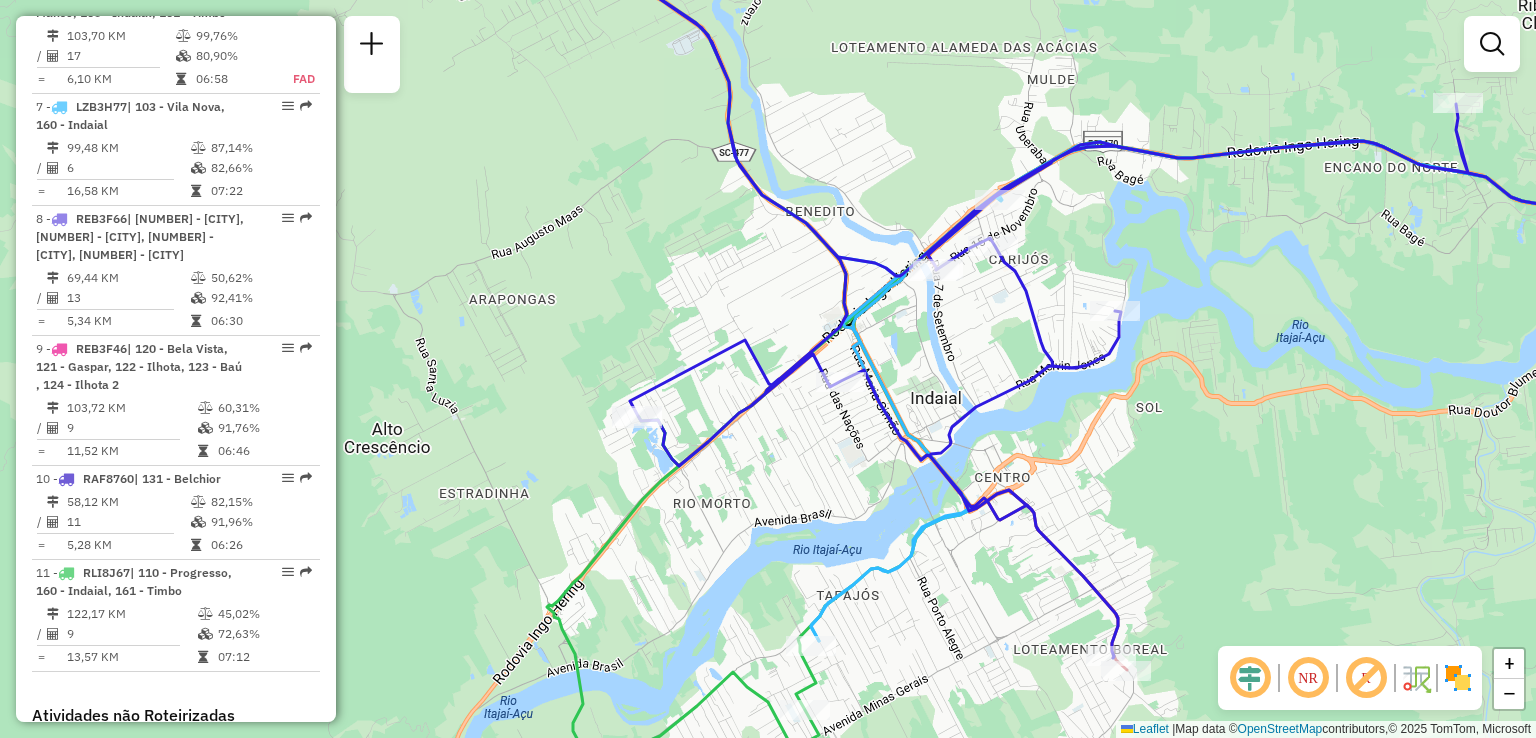 click on "Janela de atendimento Grade de atendimento Capacidade Transportadoras Veículos Cliente Pedidos  Rotas Selecione os dias de semana para filtrar as janelas de atendimento  Seg   Ter   Qua   Qui   Sex   Sáb   Dom  Informe o período da janela de atendimento: De: Até:  Filtrar exatamente a janela do cliente  Considerar janela de atendimento padrão  Selecione os dias de semana para filtrar as grades de atendimento  Seg   Ter   Qua   Qui   Sex   Sáb   Dom   Considerar clientes sem dia de atendimento cadastrado  Clientes fora do dia de atendimento selecionado Filtrar as atividades entre os valores definidos abaixo:  Peso mínimo:   Peso máximo:   Cubagem mínima:   Cubagem máxima:   De:   Até:  Filtrar as atividades entre o tempo de atendimento definido abaixo:  De:   Até:   Considerar capacidade total dos clientes não roteirizados Transportadora: Selecione um ou mais itens Tipo de veículo: Selecione um ou mais itens Veículo: Selecione um ou mais itens Motorista: Selecione um ou mais itens Nome: Rótulo:" 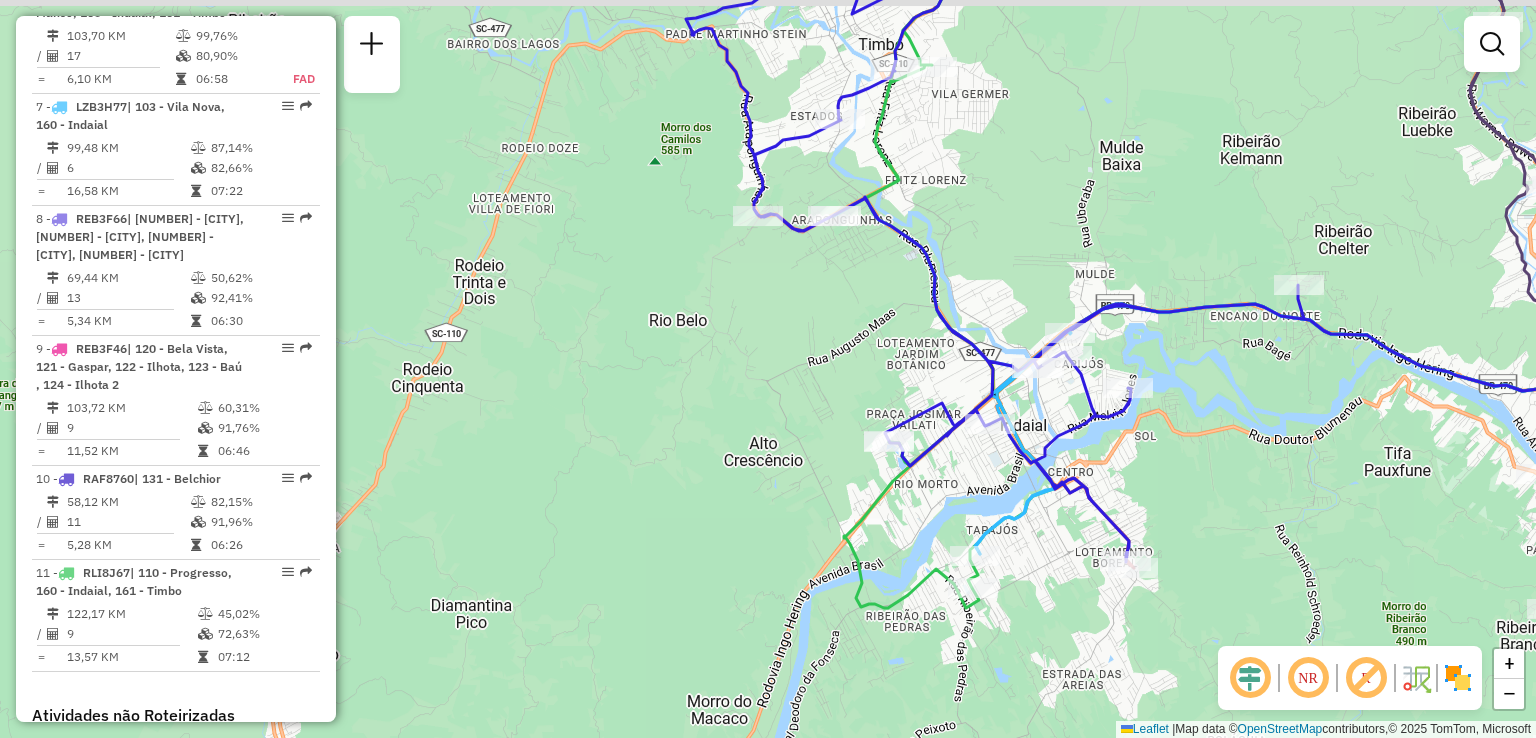 drag, startPoint x: 1195, startPoint y: 376, endPoint x: 1244, endPoint y: 449, distance: 87.92042 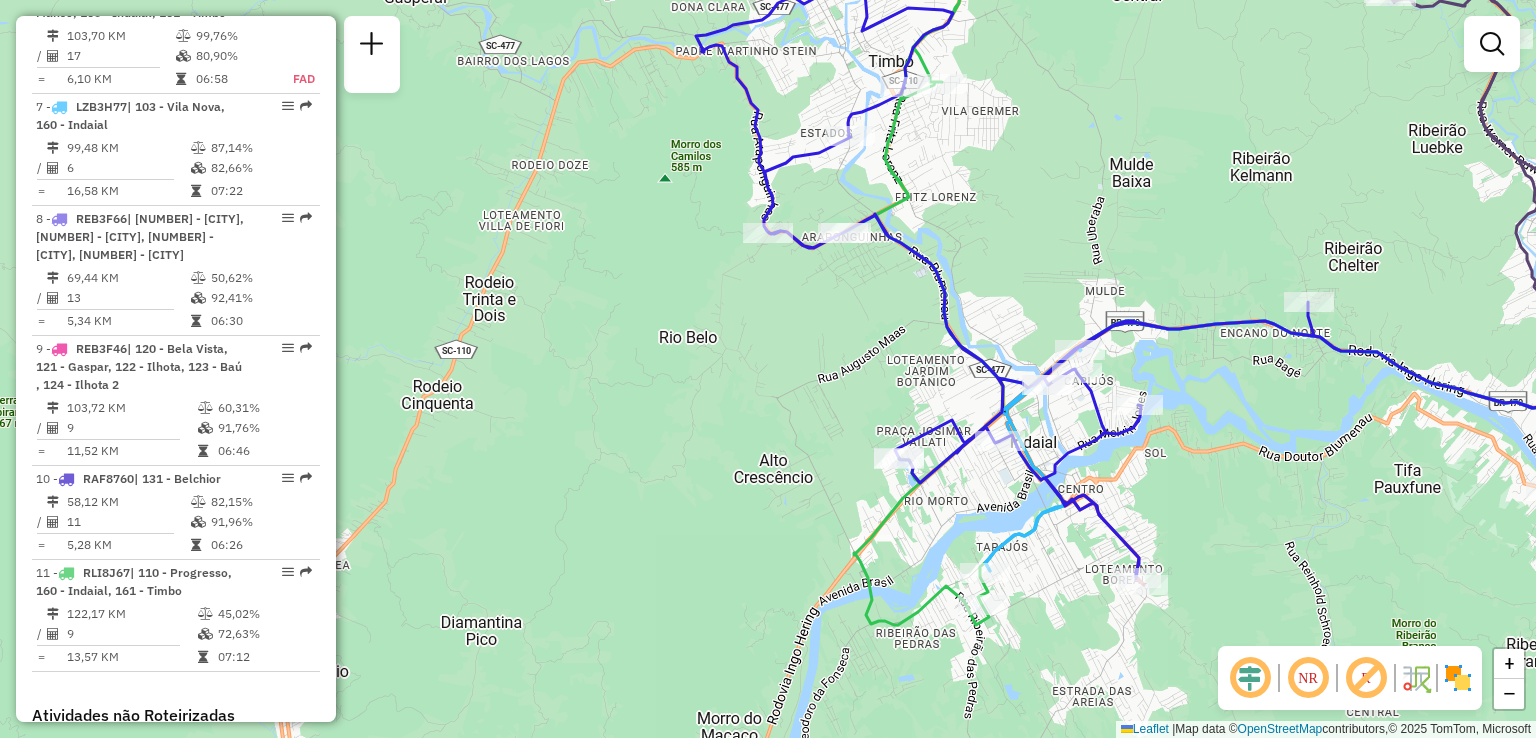 drag, startPoint x: 1248, startPoint y: 394, endPoint x: 1103, endPoint y: 320, distance: 162.79128 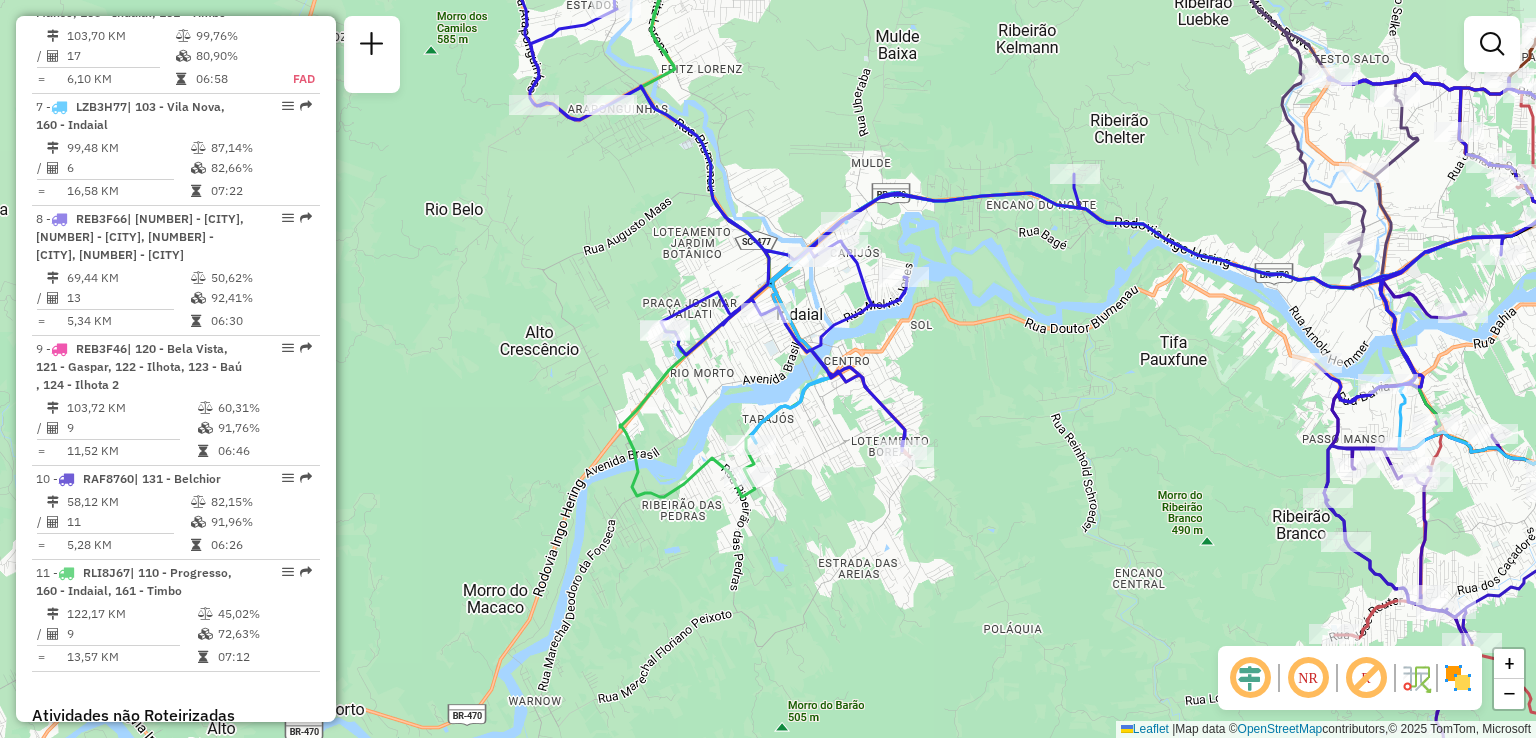 drag, startPoint x: 1132, startPoint y: 470, endPoint x: 1105, endPoint y: 470, distance: 27 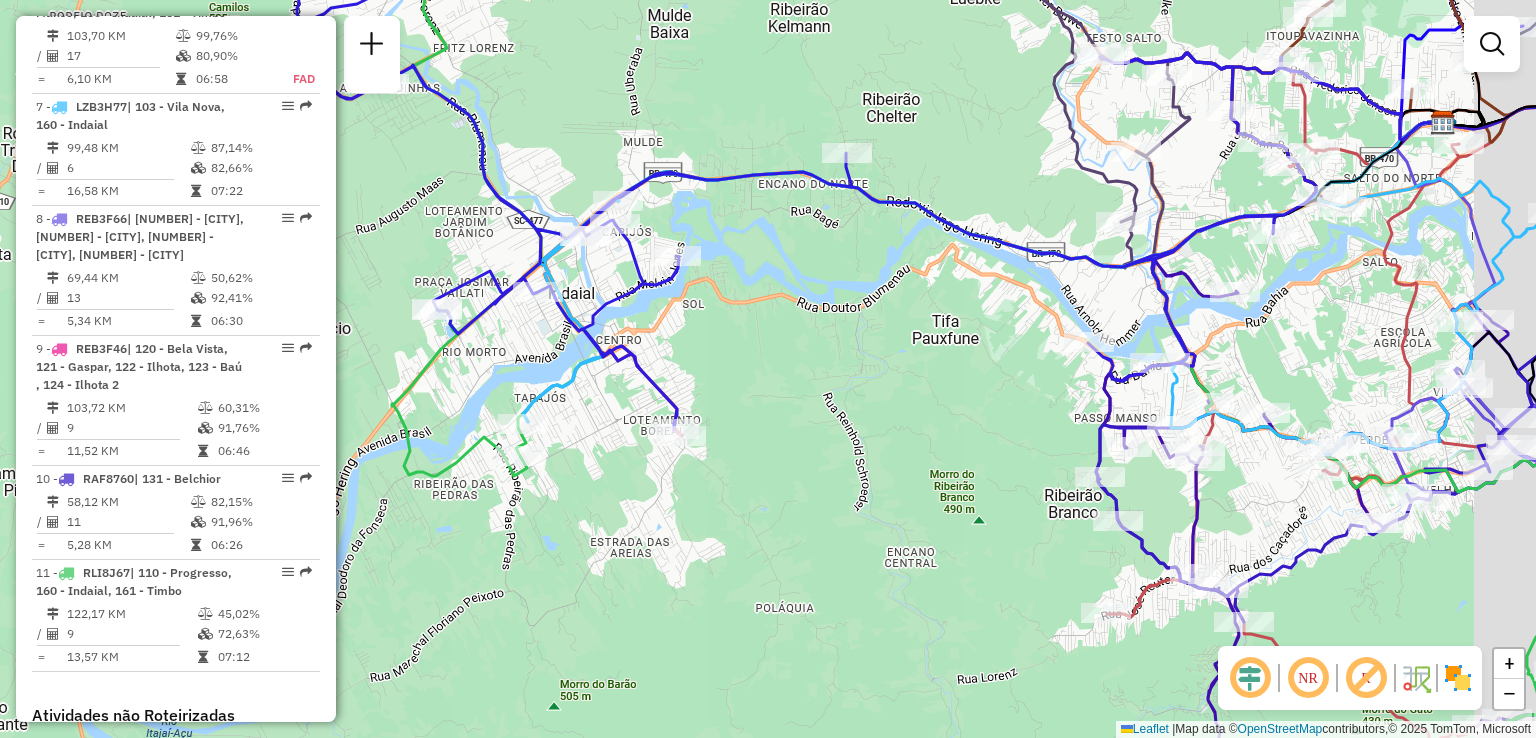 drag, startPoint x: 1122, startPoint y: 507, endPoint x: 970, endPoint y: 491, distance: 152.83978 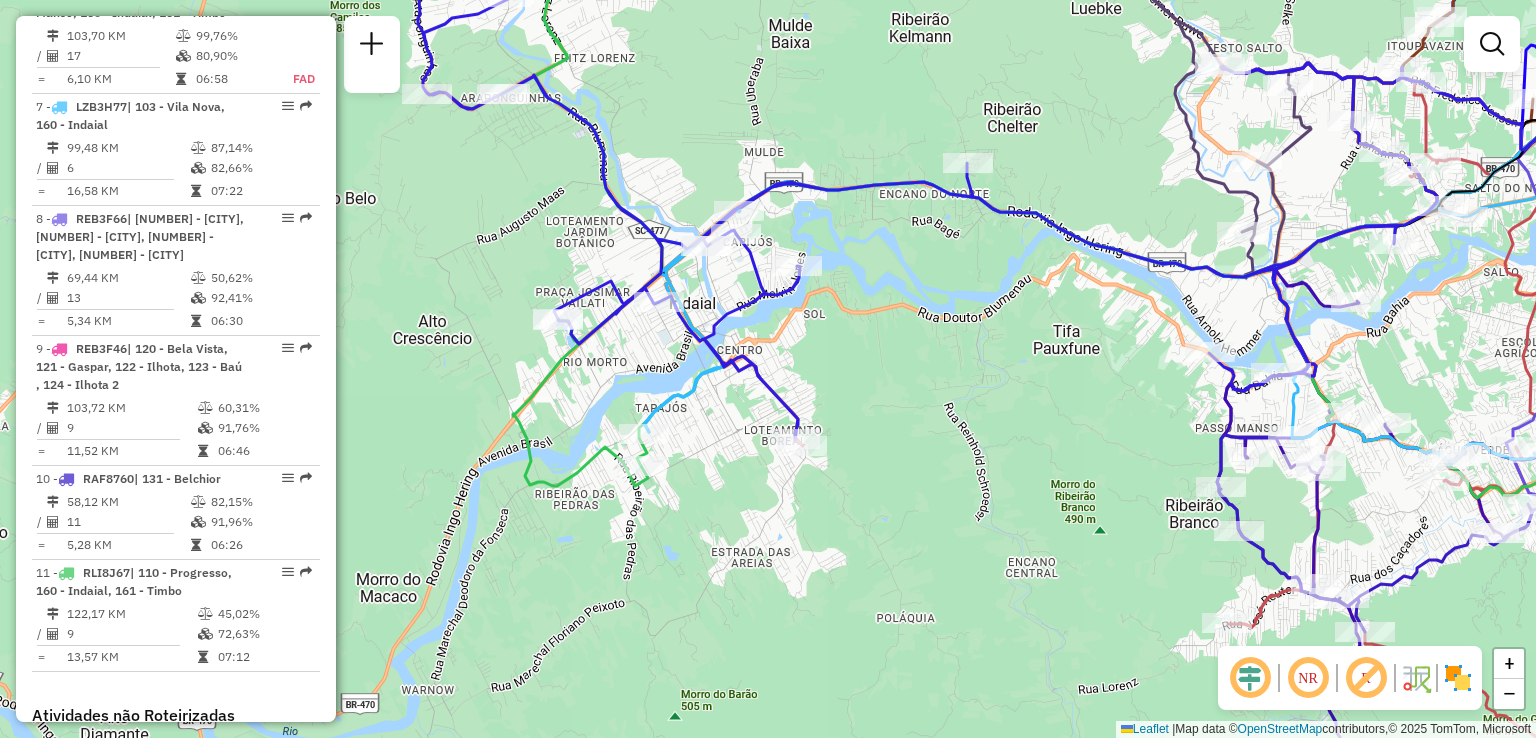 click on "Janela de atendimento Grade de atendimento Capacidade Transportadoras Veículos Cliente Pedidos  Rotas Selecione os dias de semana para filtrar as janelas de atendimento  Seg   Ter   Qua   Qui   Sex   Sáb   Dom  Informe o período da janela de atendimento: De: Até:  Filtrar exatamente a janela do cliente  Considerar janela de atendimento padrão  Selecione os dias de semana para filtrar as grades de atendimento  Seg   Ter   Qua   Qui   Sex   Sáb   Dom   Considerar clientes sem dia de atendimento cadastrado  Clientes fora do dia de atendimento selecionado Filtrar as atividades entre os valores definidos abaixo:  Peso mínimo:   Peso máximo:   Cubagem mínima:   Cubagem máxima:   De:   Até:  Filtrar as atividades entre o tempo de atendimento definido abaixo:  De:   Até:   Considerar capacidade total dos clientes não roteirizados Transportadora: Selecione um ou mais itens Tipo de veículo: Selecione um ou mais itens Veículo: Selecione um ou mais itens Motorista: Selecione um ou mais itens Nome: Rótulo:" 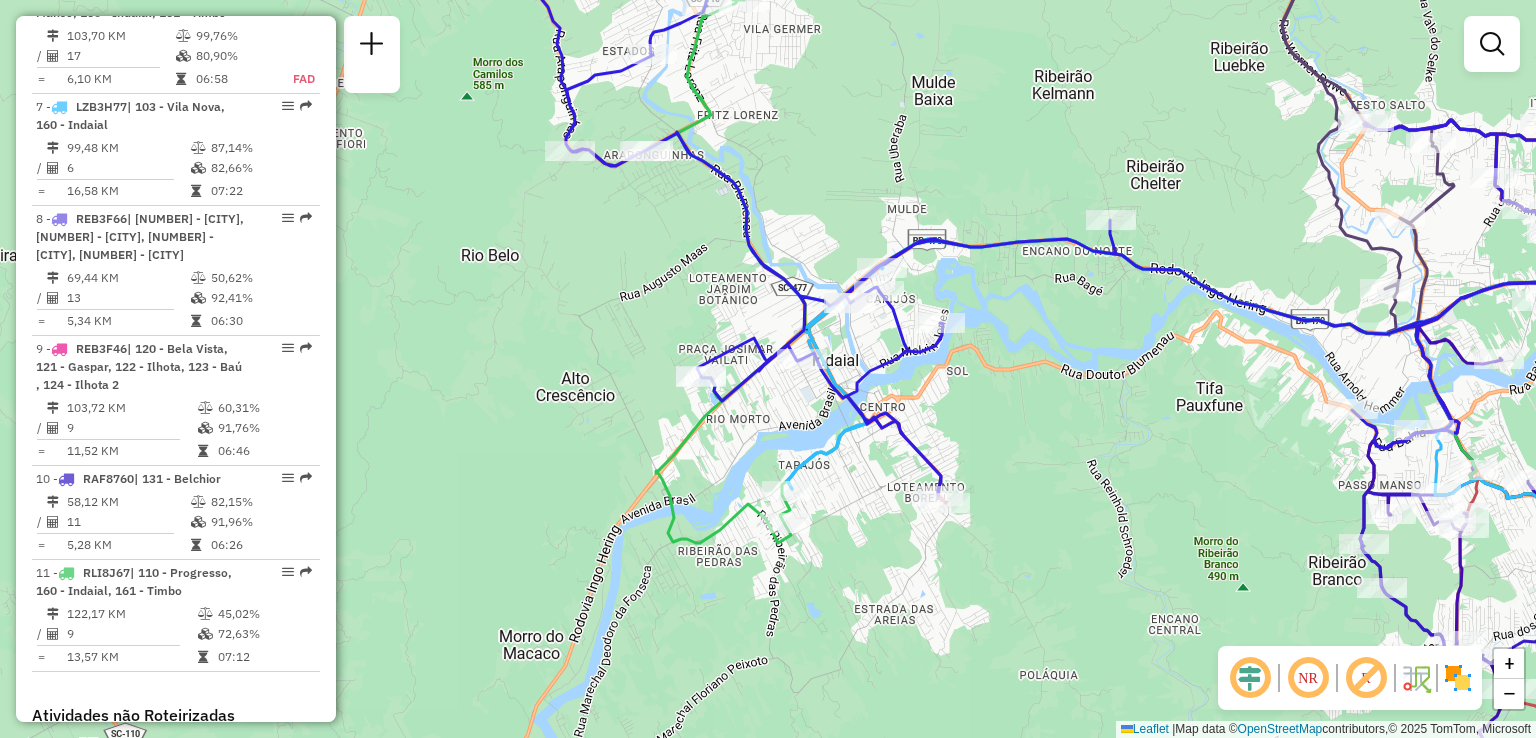 drag, startPoint x: 841, startPoint y: 372, endPoint x: 990, endPoint y: 429, distance: 159.53056 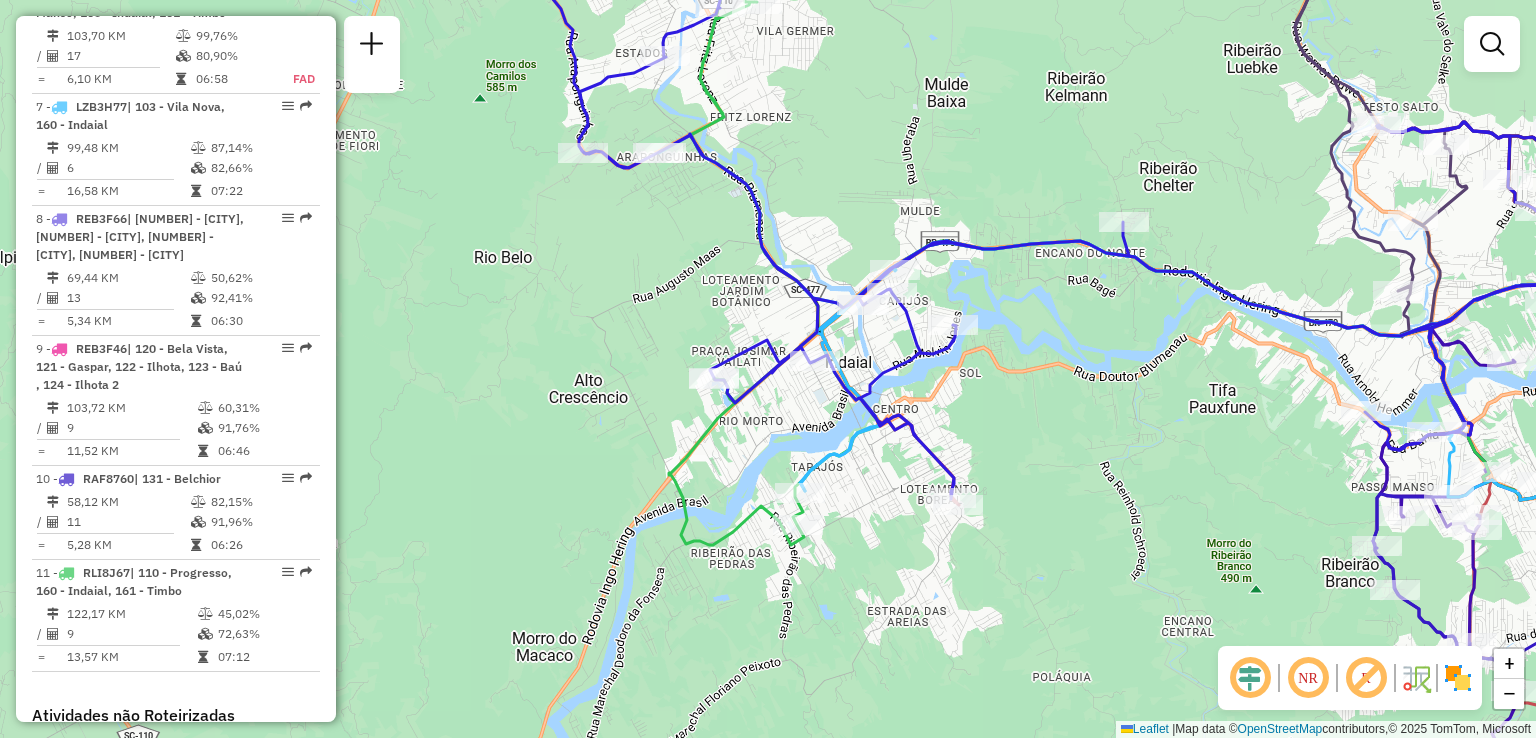 drag, startPoint x: 1136, startPoint y: 413, endPoint x: 928, endPoint y: 348, distance: 217.91971 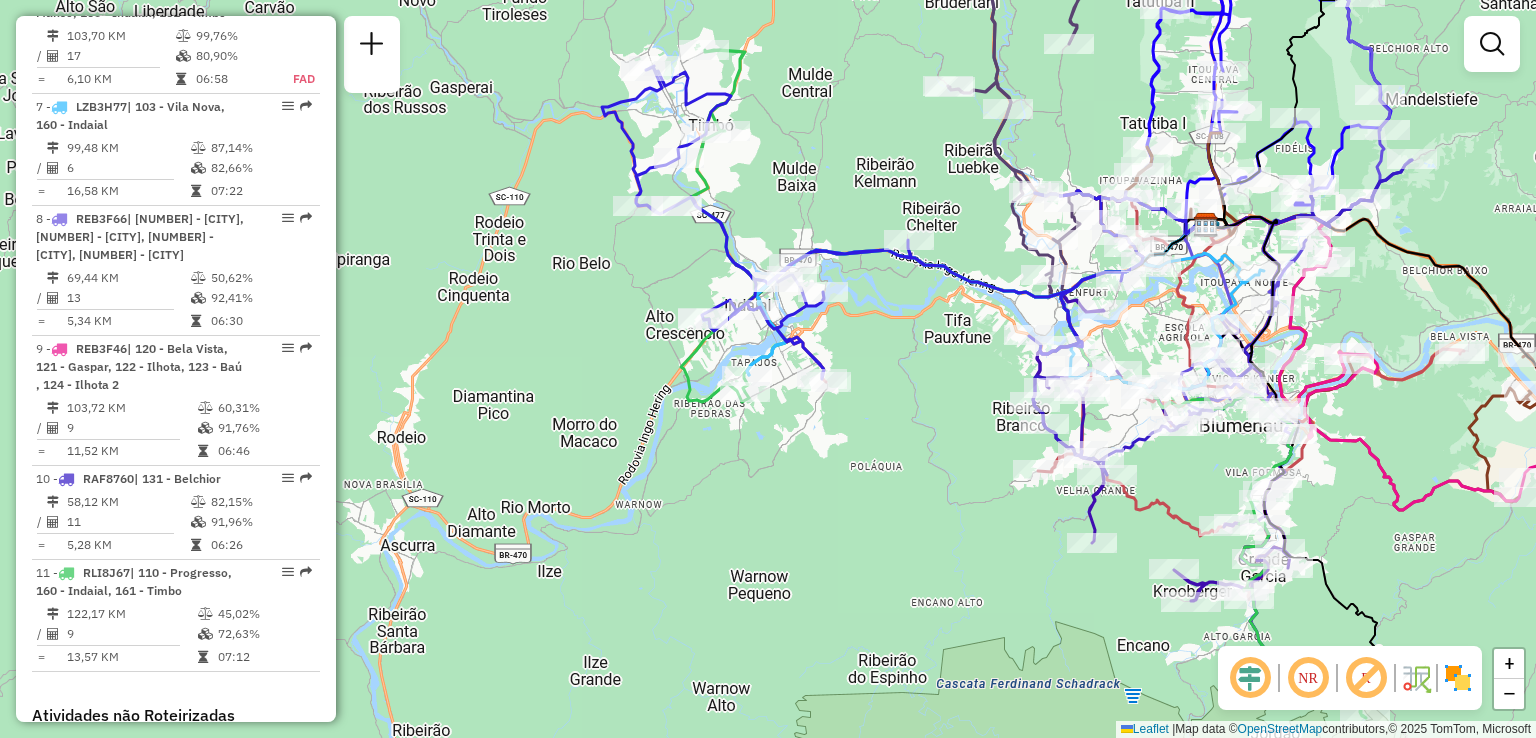 drag, startPoint x: 916, startPoint y: 322, endPoint x: 980, endPoint y: 425, distance: 121.264175 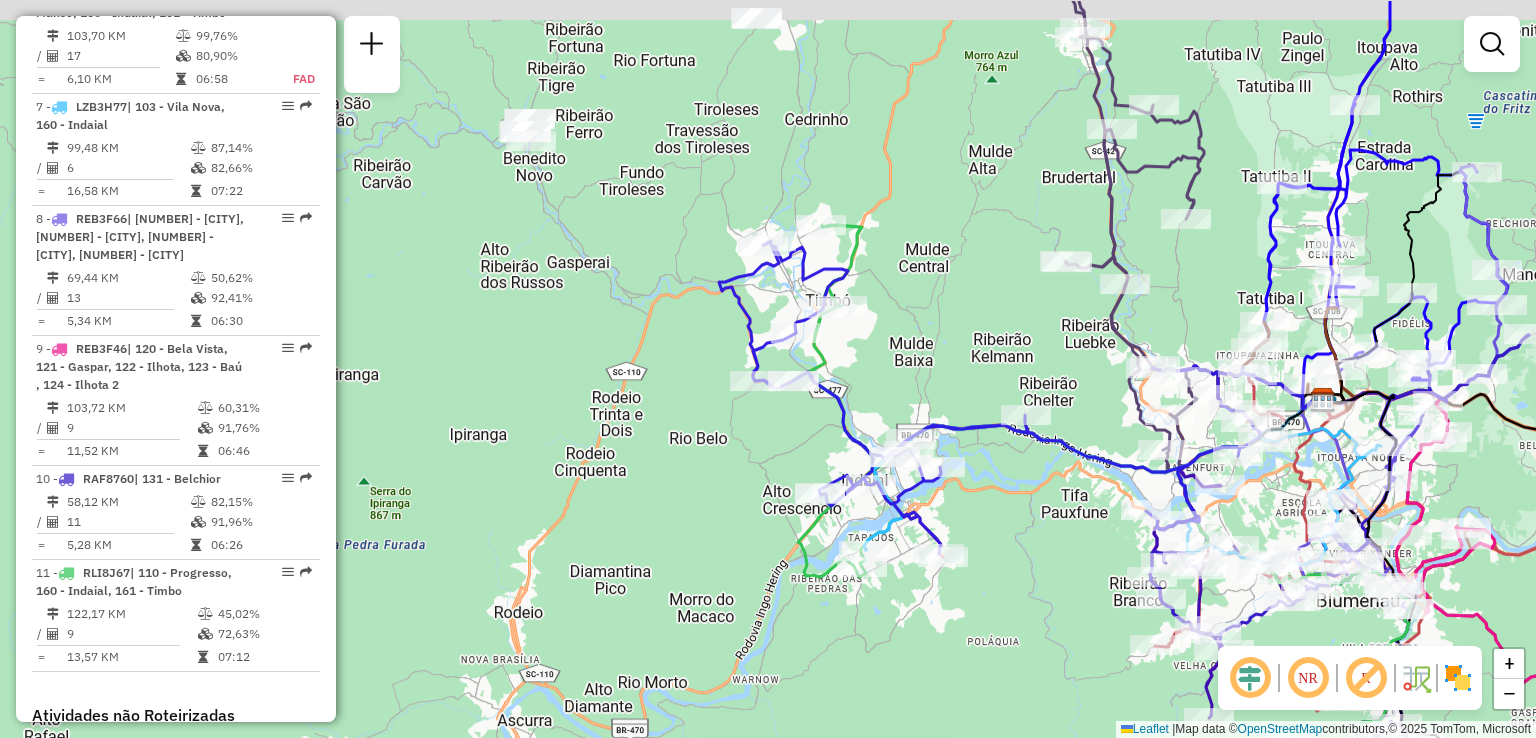 drag, startPoint x: 919, startPoint y: 278, endPoint x: 1035, endPoint y: 434, distance: 194.40164 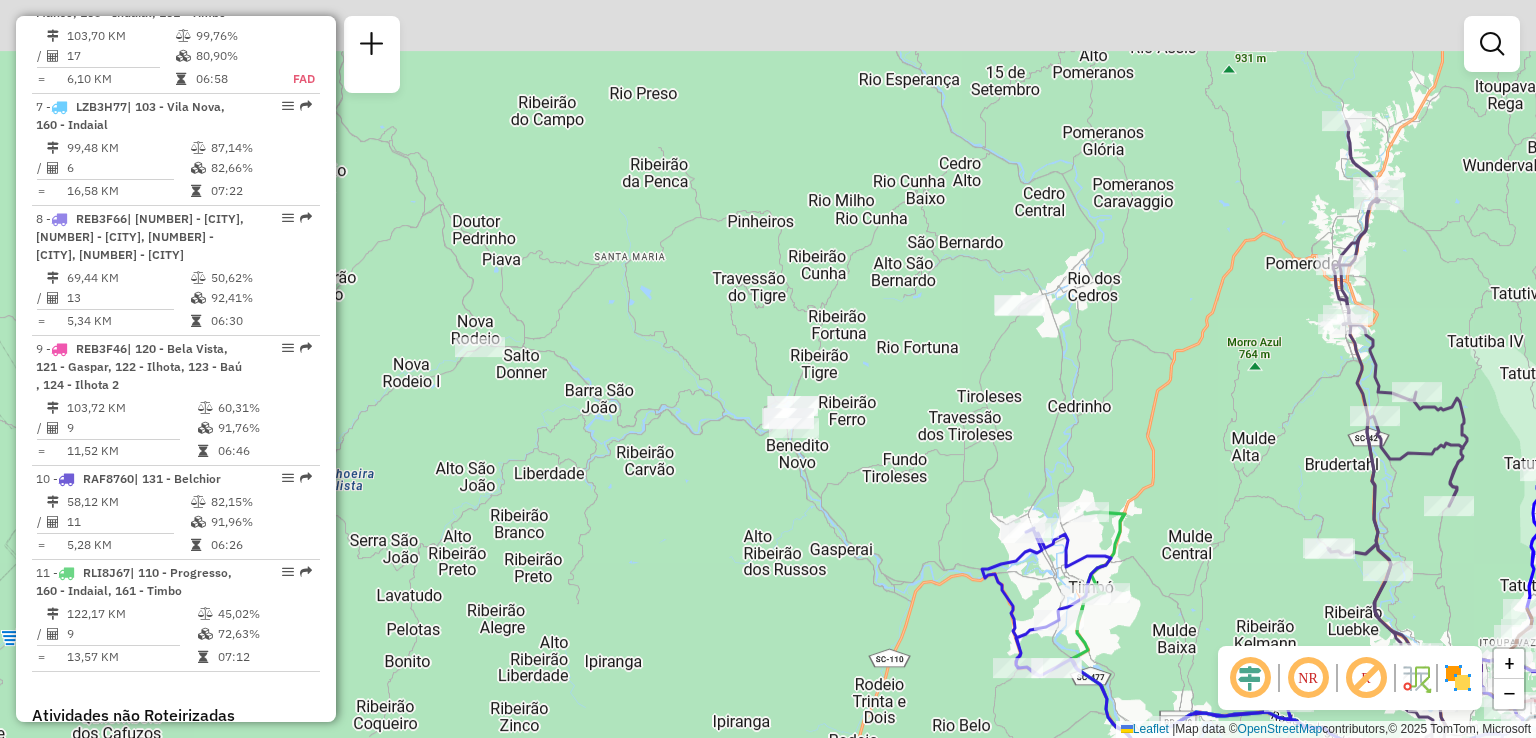 drag, startPoint x: 929, startPoint y: 295, endPoint x: 1128, endPoint y: 517, distance: 298.13586 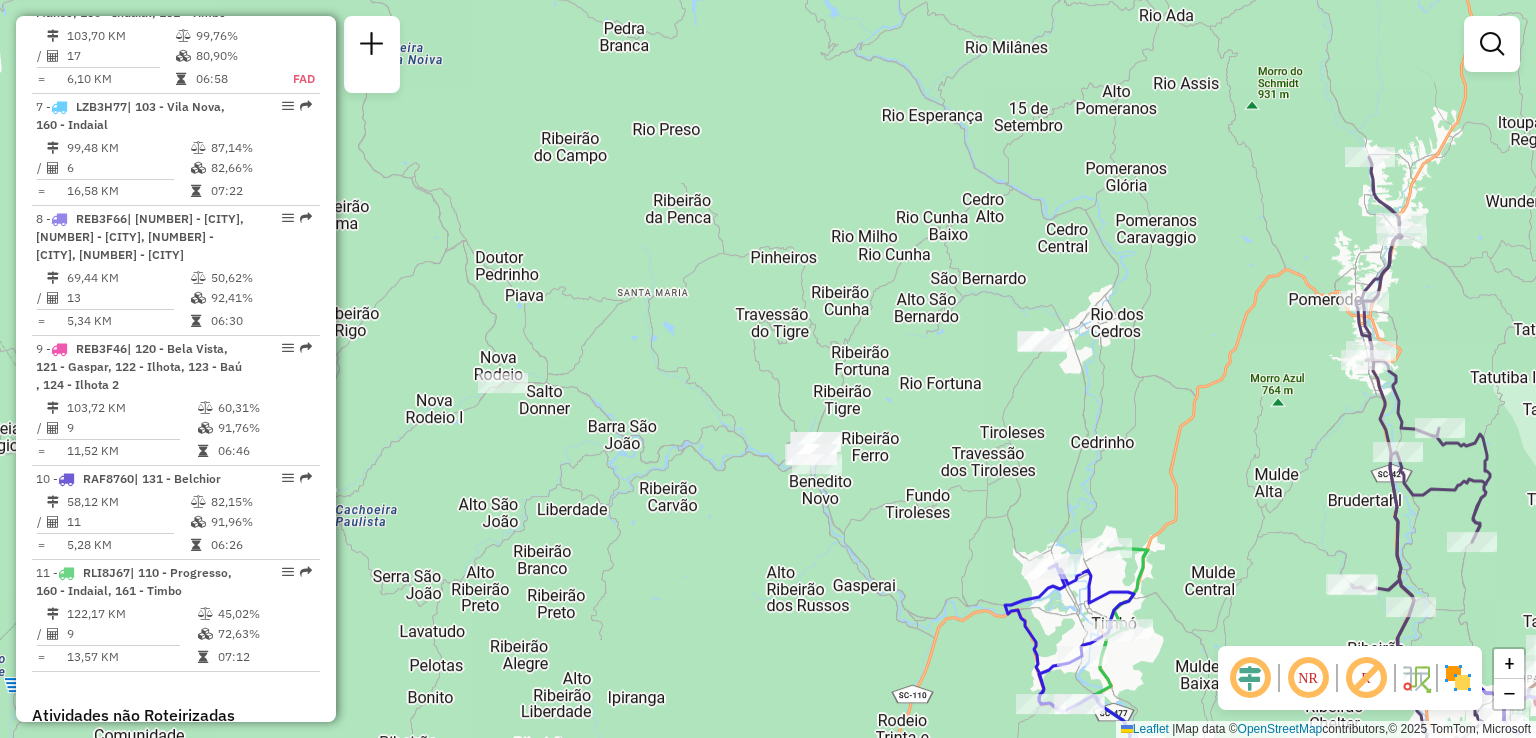click on "Janela de atendimento Grade de atendimento Capacidade Transportadoras Veículos Cliente Pedidos  Rotas Selecione os dias de semana para filtrar as janelas de atendimento  Seg   Ter   Qua   Qui   Sex   Sáb   Dom  Informe o período da janela de atendimento: De: Até:  Filtrar exatamente a janela do cliente  Considerar janela de atendimento padrão  Selecione os dias de semana para filtrar as grades de atendimento  Seg   Ter   Qua   Qui   Sex   Sáb   Dom   Considerar clientes sem dia de atendimento cadastrado  Clientes fora do dia de atendimento selecionado Filtrar as atividades entre os valores definidos abaixo:  Peso mínimo:   Peso máximo:   Cubagem mínima:   Cubagem máxima:   De:   Até:  Filtrar as atividades entre o tempo de atendimento definido abaixo:  De:   Até:   Considerar capacidade total dos clientes não roteirizados Transportadora: Selecione um ou mais itens Tipo de veículo: Selecione um ou mais itens Veículo: Selecione um ou mais itens Motorista: Selecione um ou mais itens Nome: Rótulo:" 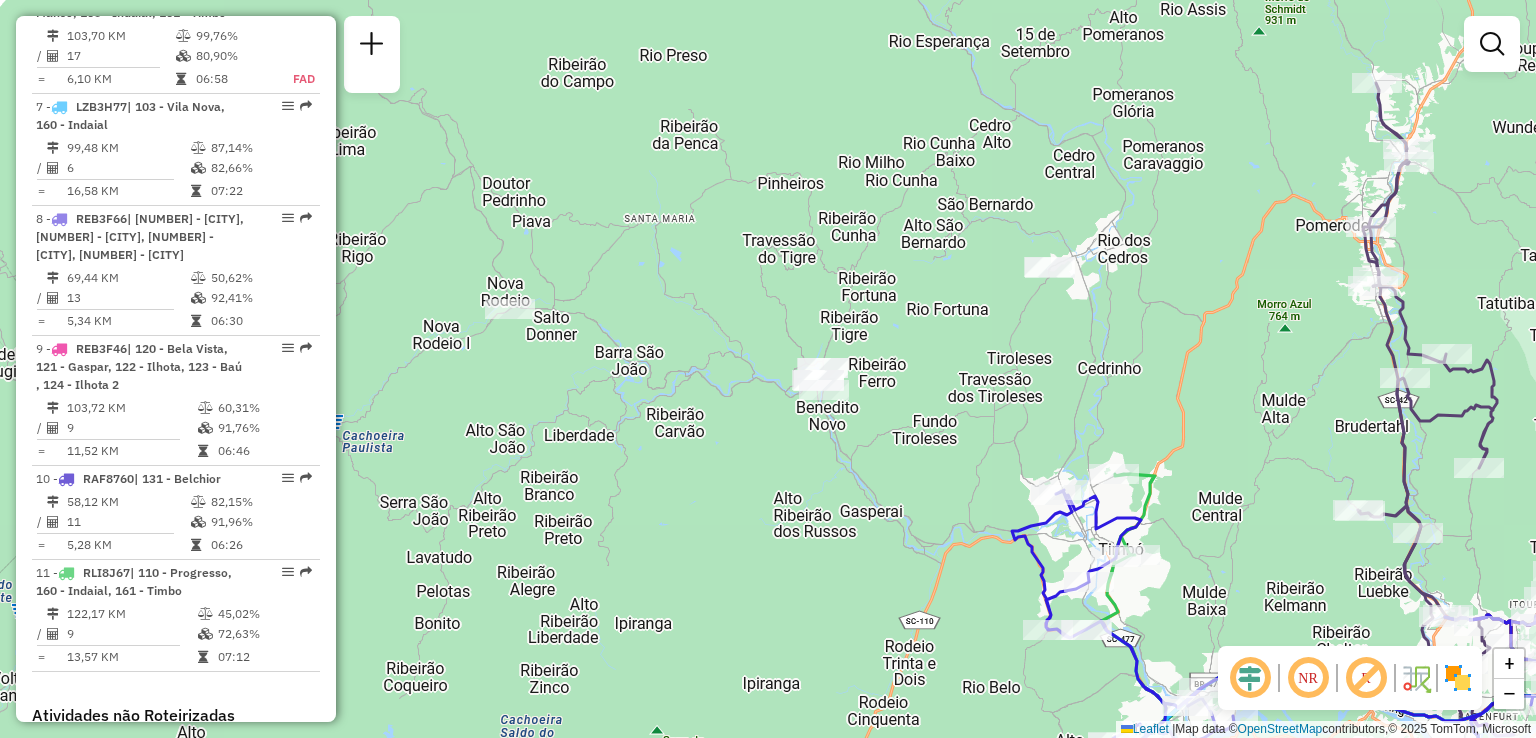 drag, startPoint x: 916, startPoint y: 487, endPoint x: 837, endPoint y: 368, distance: 142.83557 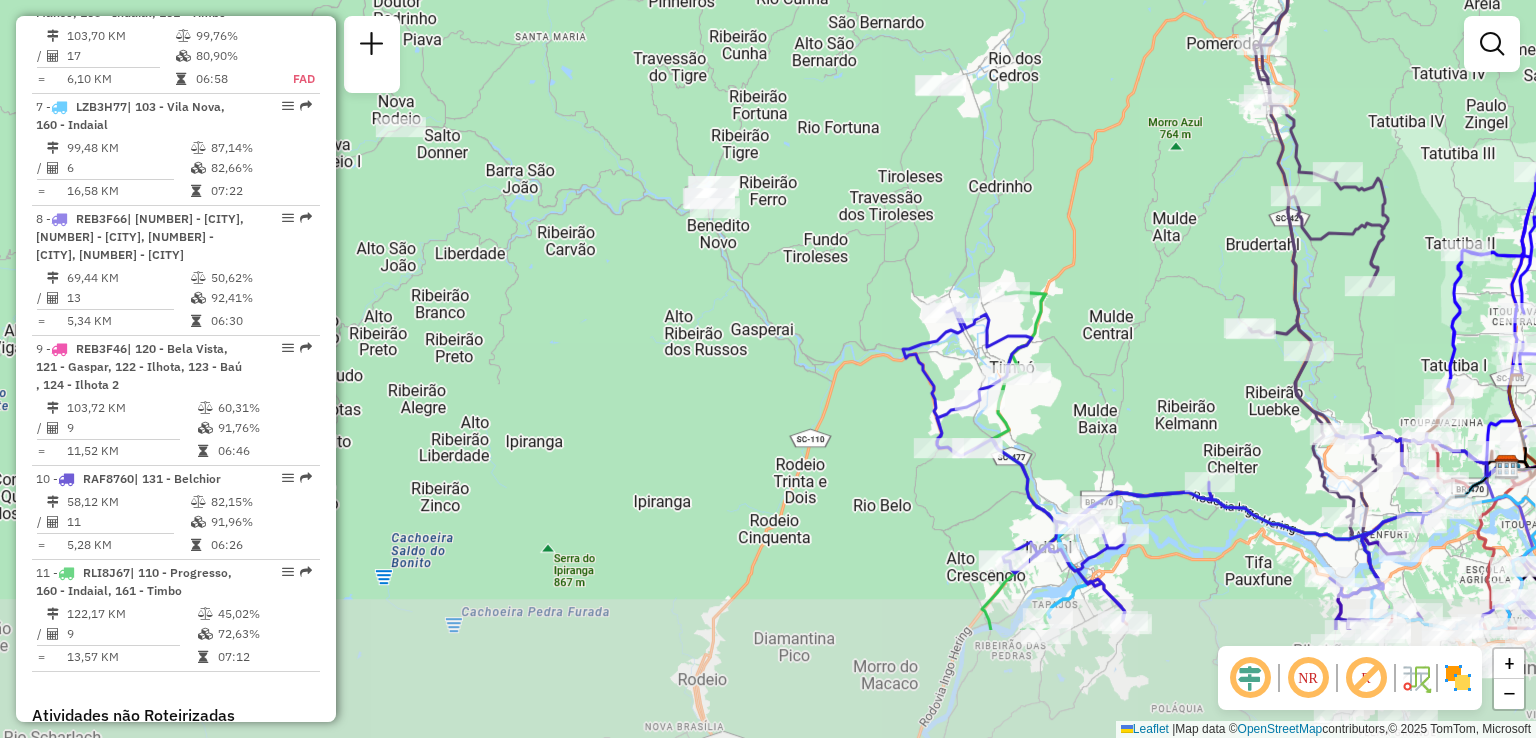 drag, startPoint x: 796, startPoint y: 477, endPoint x: 706, endPoint y: 387, distance: 127.27922 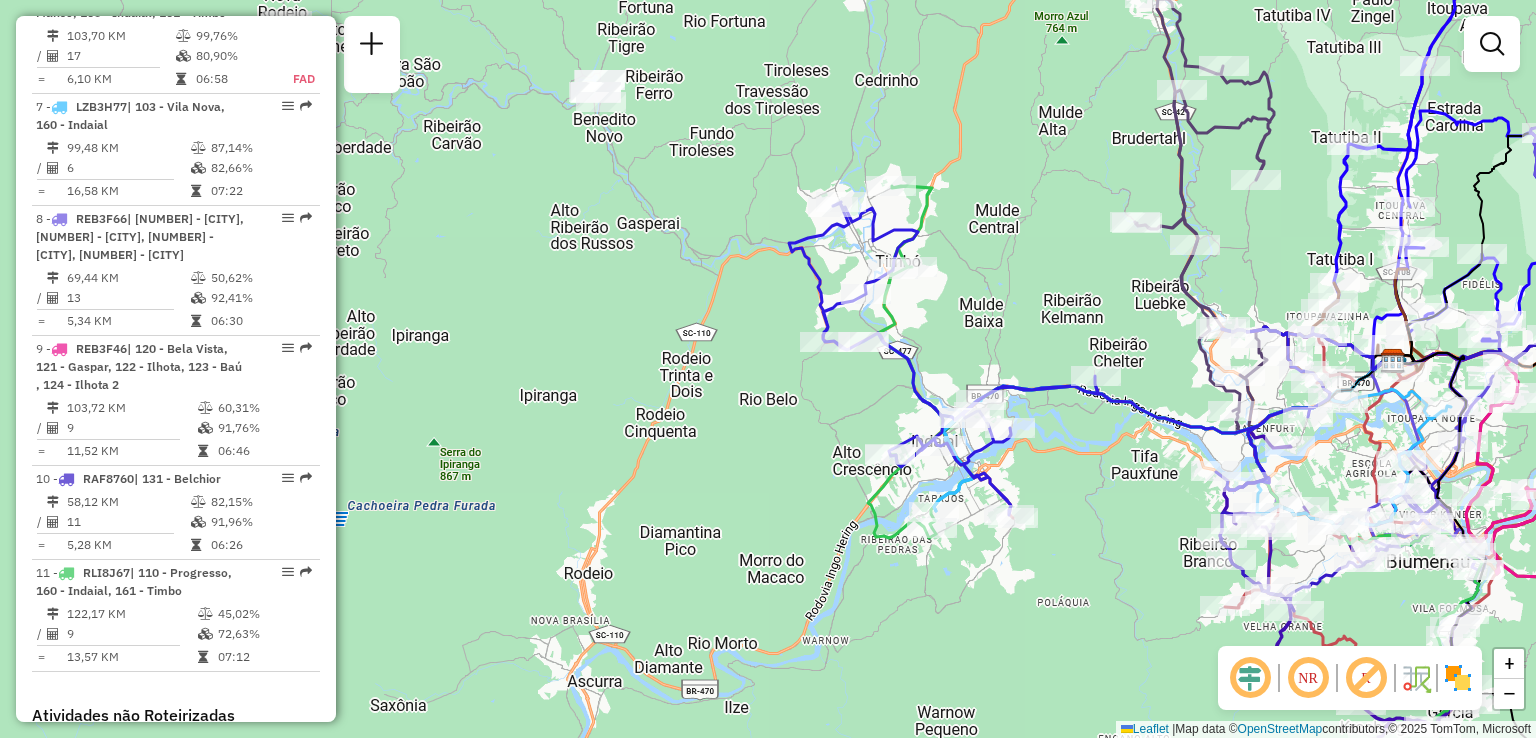 drag, startPoint x: 824, startPoint y: 428, endPoint x: 780, endPoint y: 325, distance: 112.00446 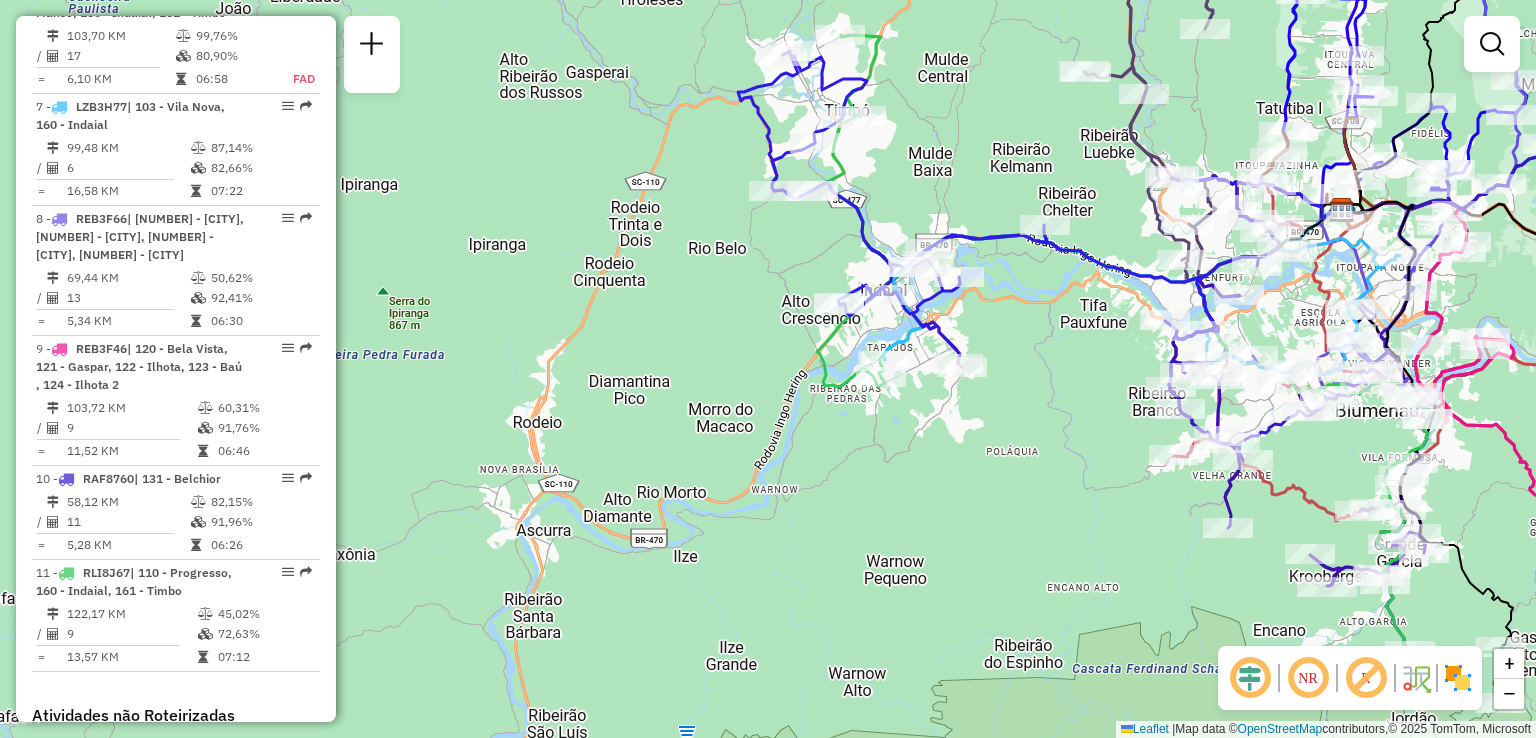 drag, startPoint x: 943, startPoint y: 481, endPoint x: 933, endPoint y: 434, distance: 48.052055 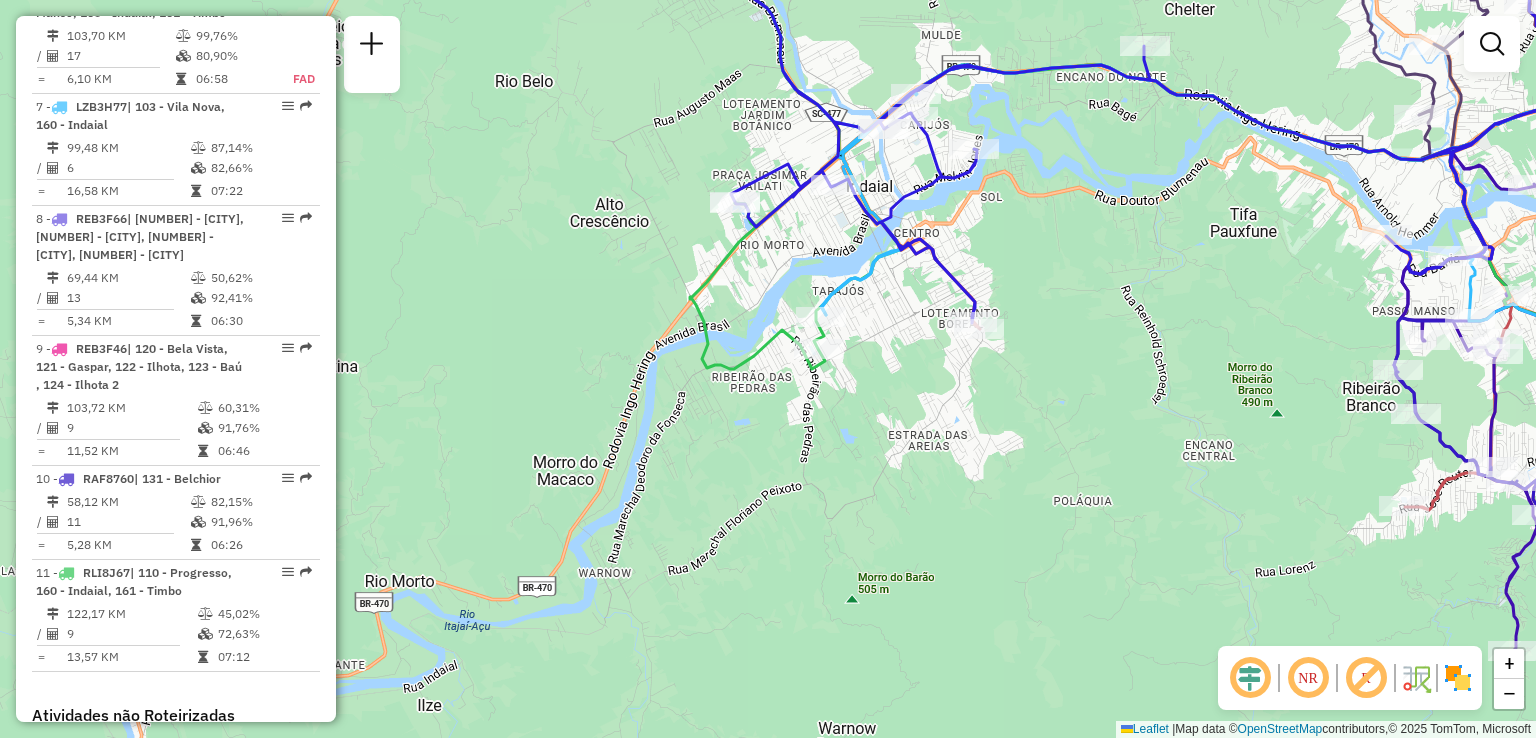 drag, startPoint x: 1089, startPoint y: 404, endPoint x: 1117, endPoint y: 451, distance: 54.708317 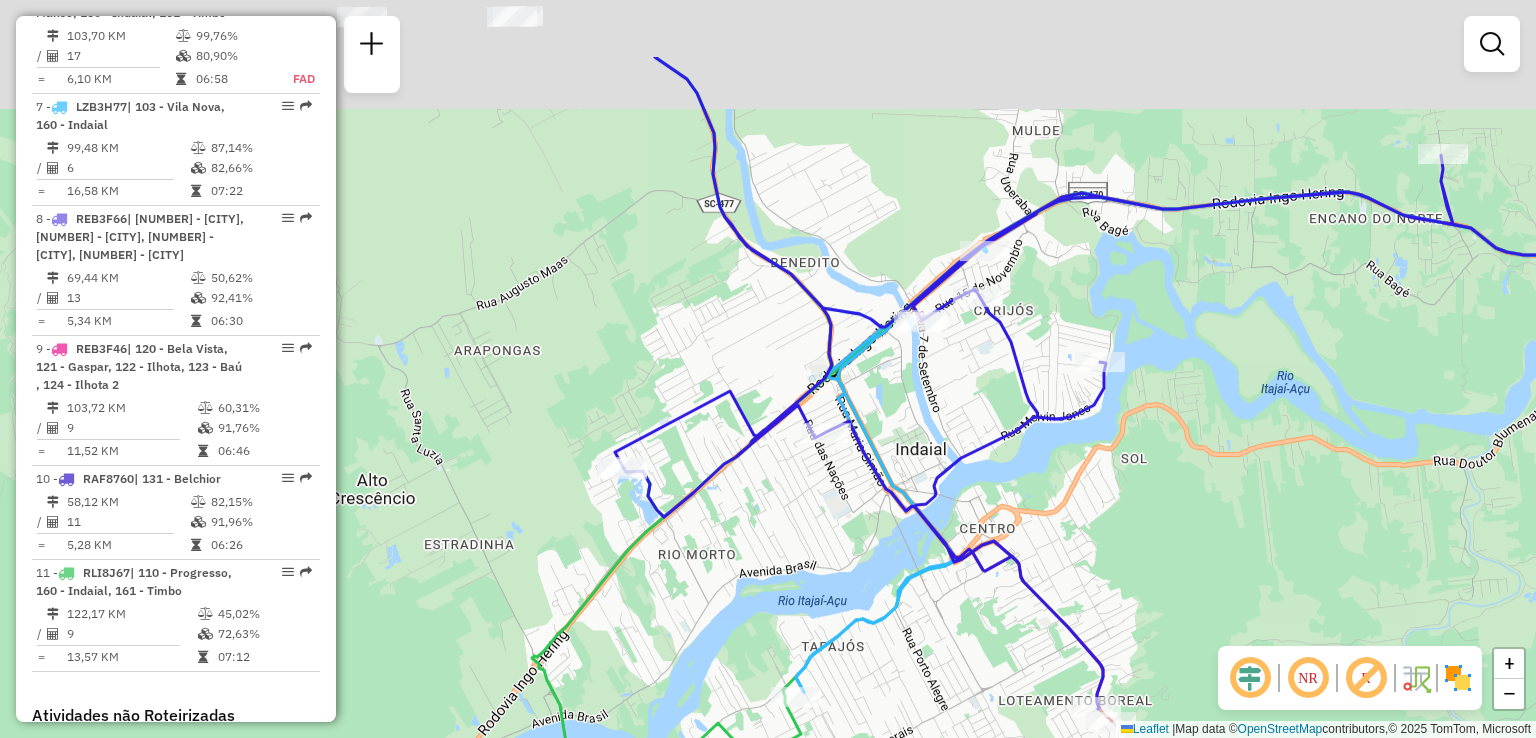 drag, startPoint x: 1085, startPoint y: 384, endPoint x: 1089, endPoint y: 421, distance: 37.215588 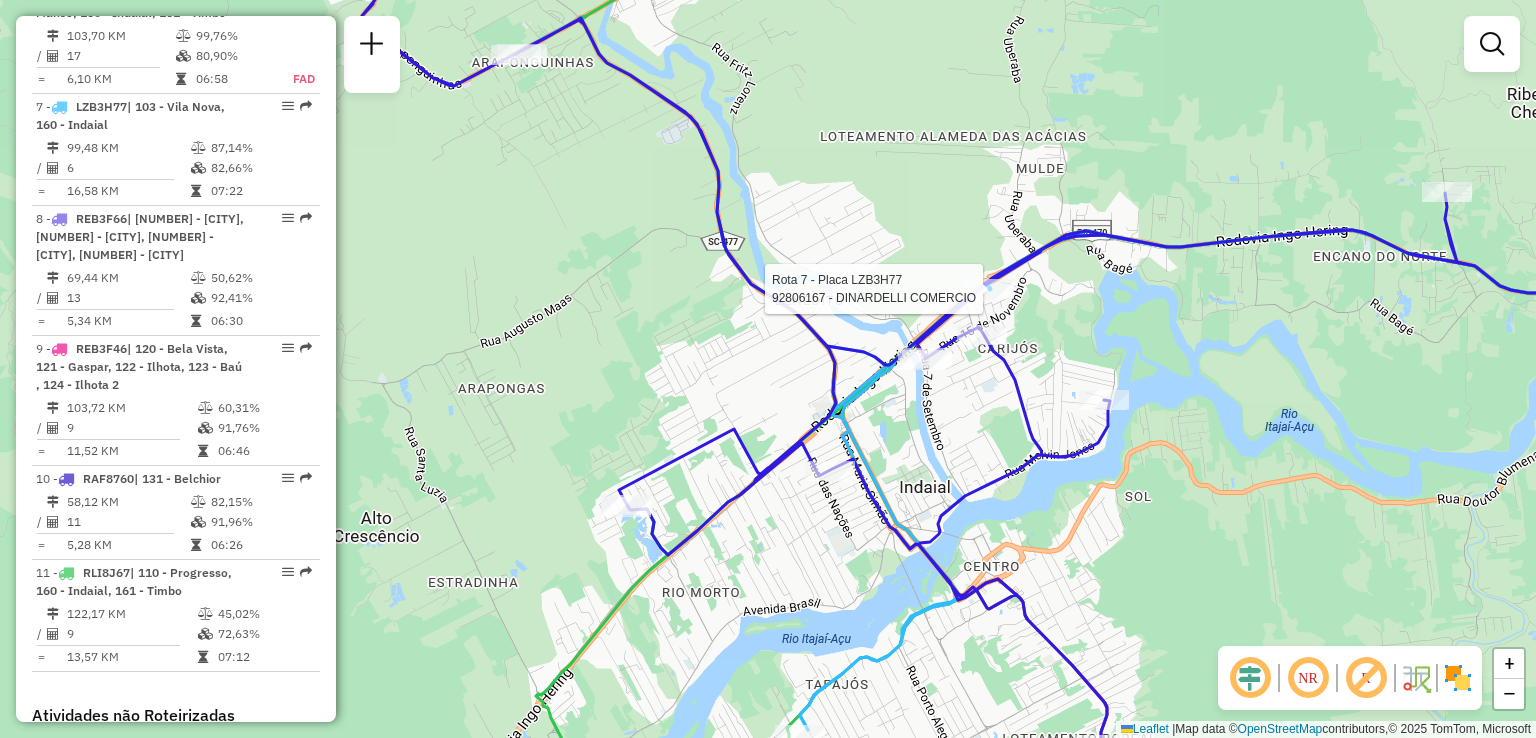 select on "**********" 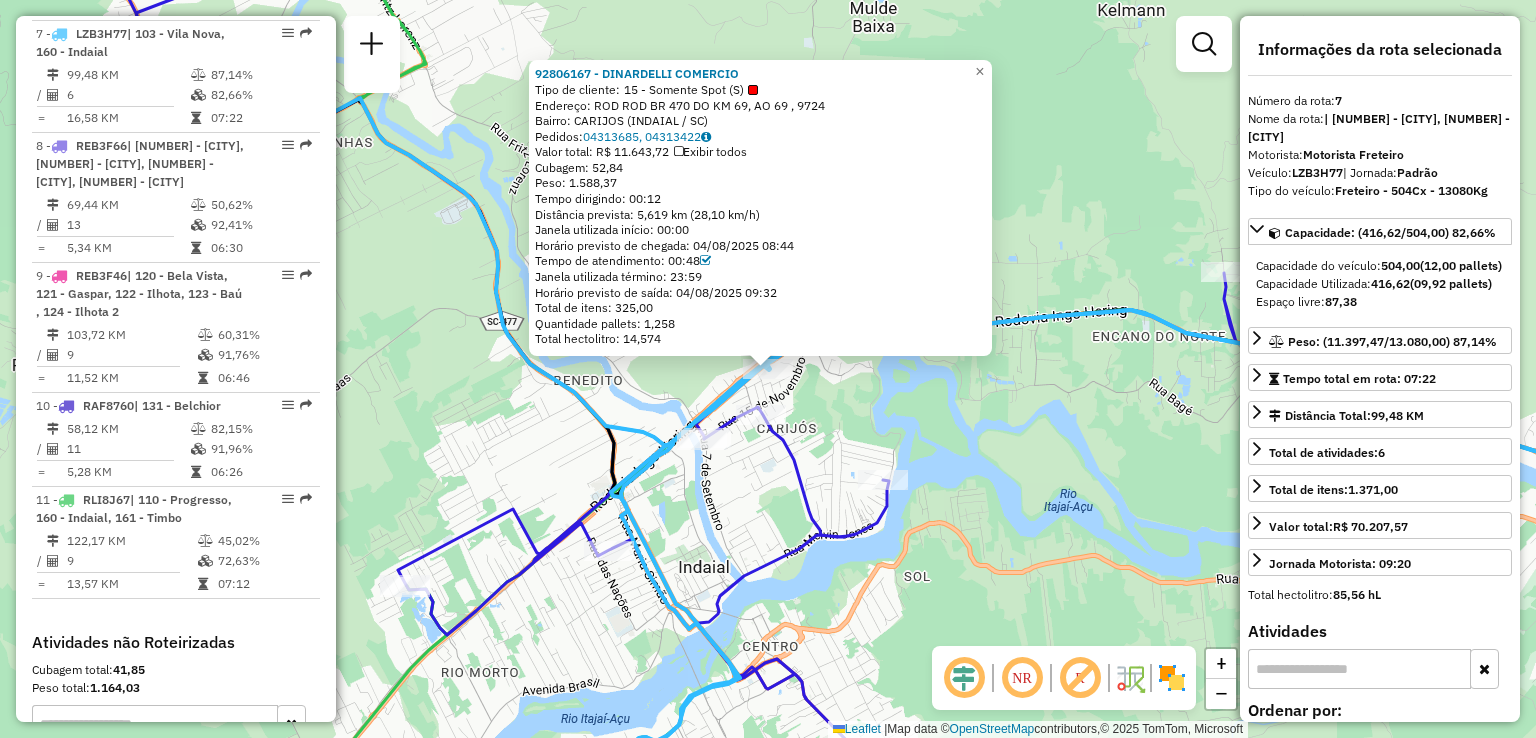 scroll, scrollTop: 1584, scrollLeft: 0, axis: vertical 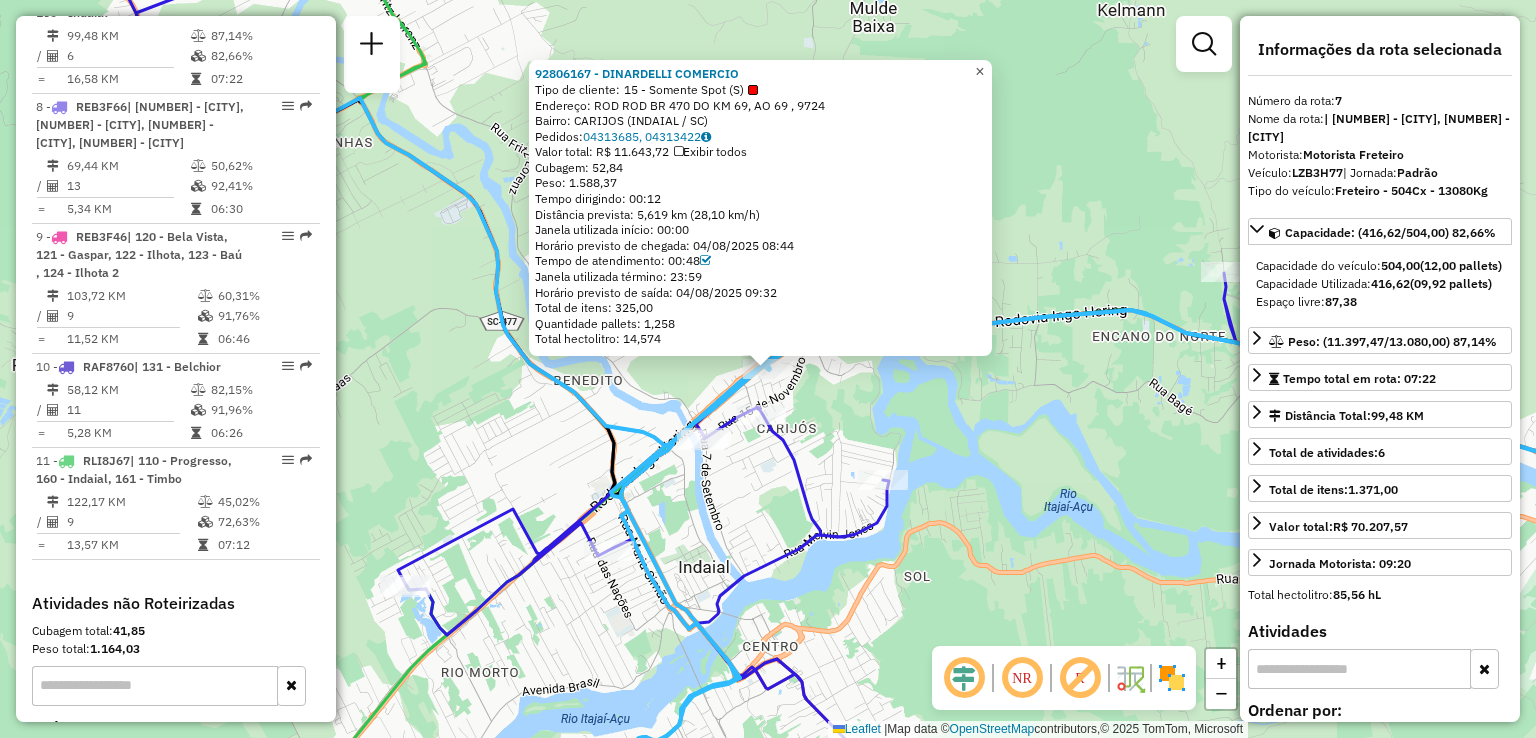 click on "×" 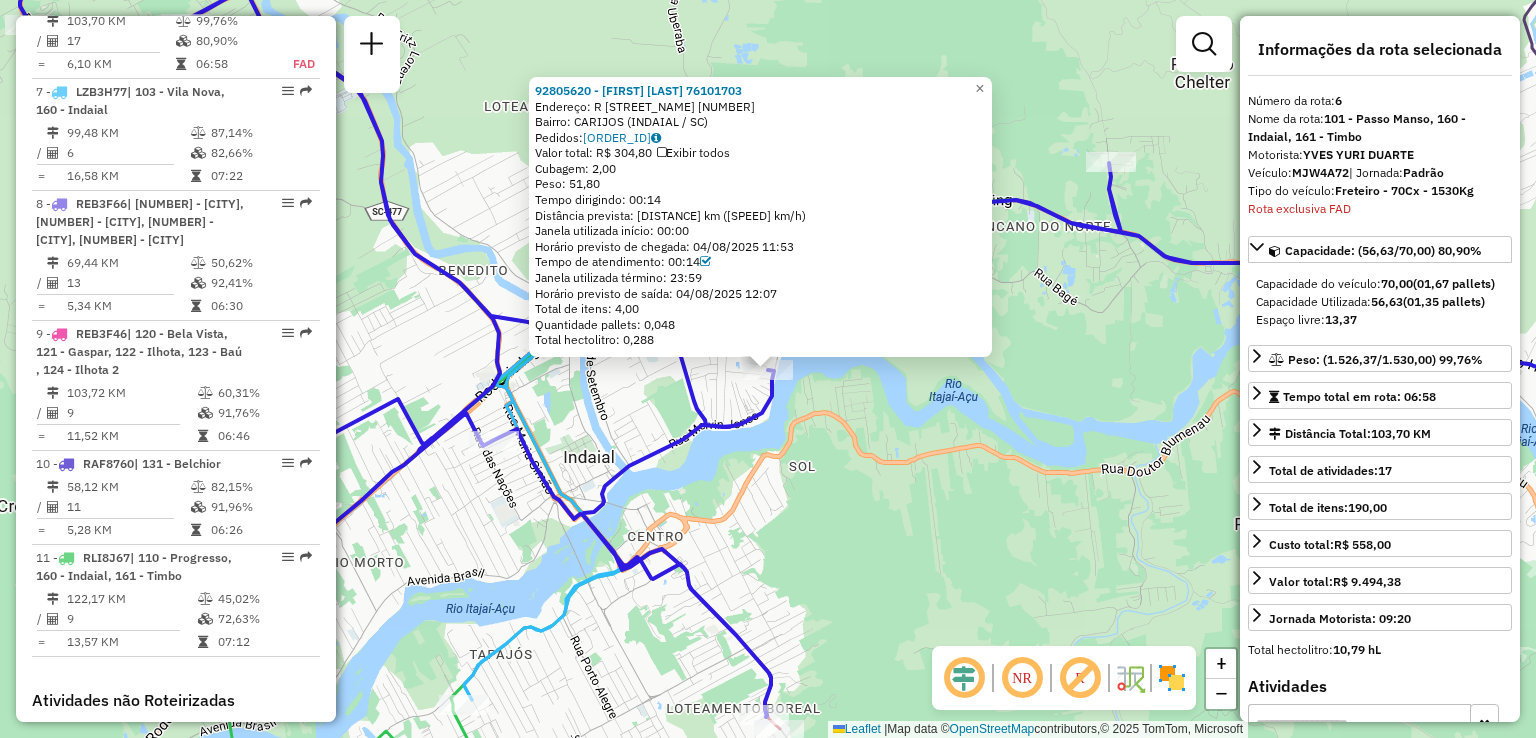 scroll, scrollTop: 1472, scrollLeft: 0, axis: vertical 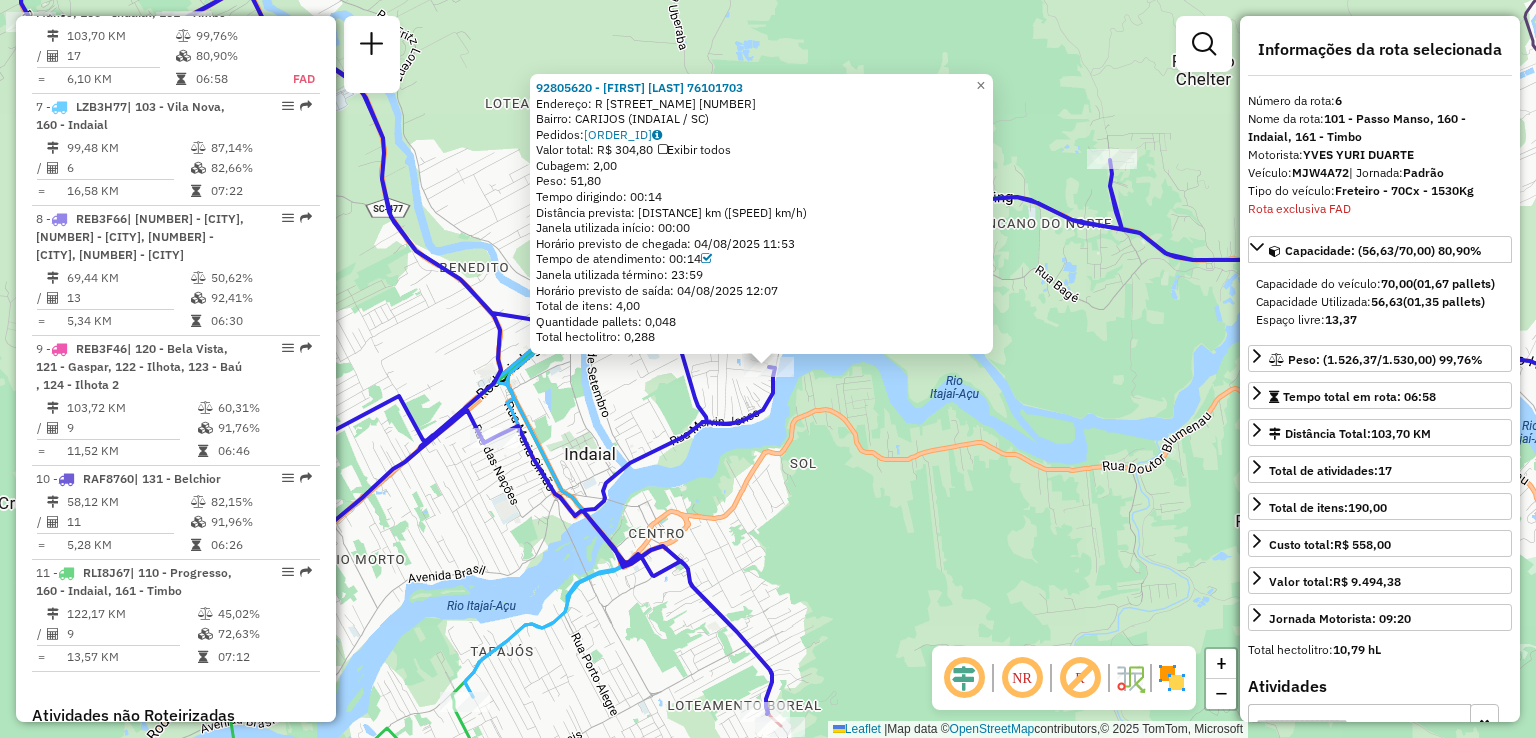 drag, startPoint x: 972, startPoint y: 532, endPoint x: 982, endPoint y: 424, distance: 108.461975 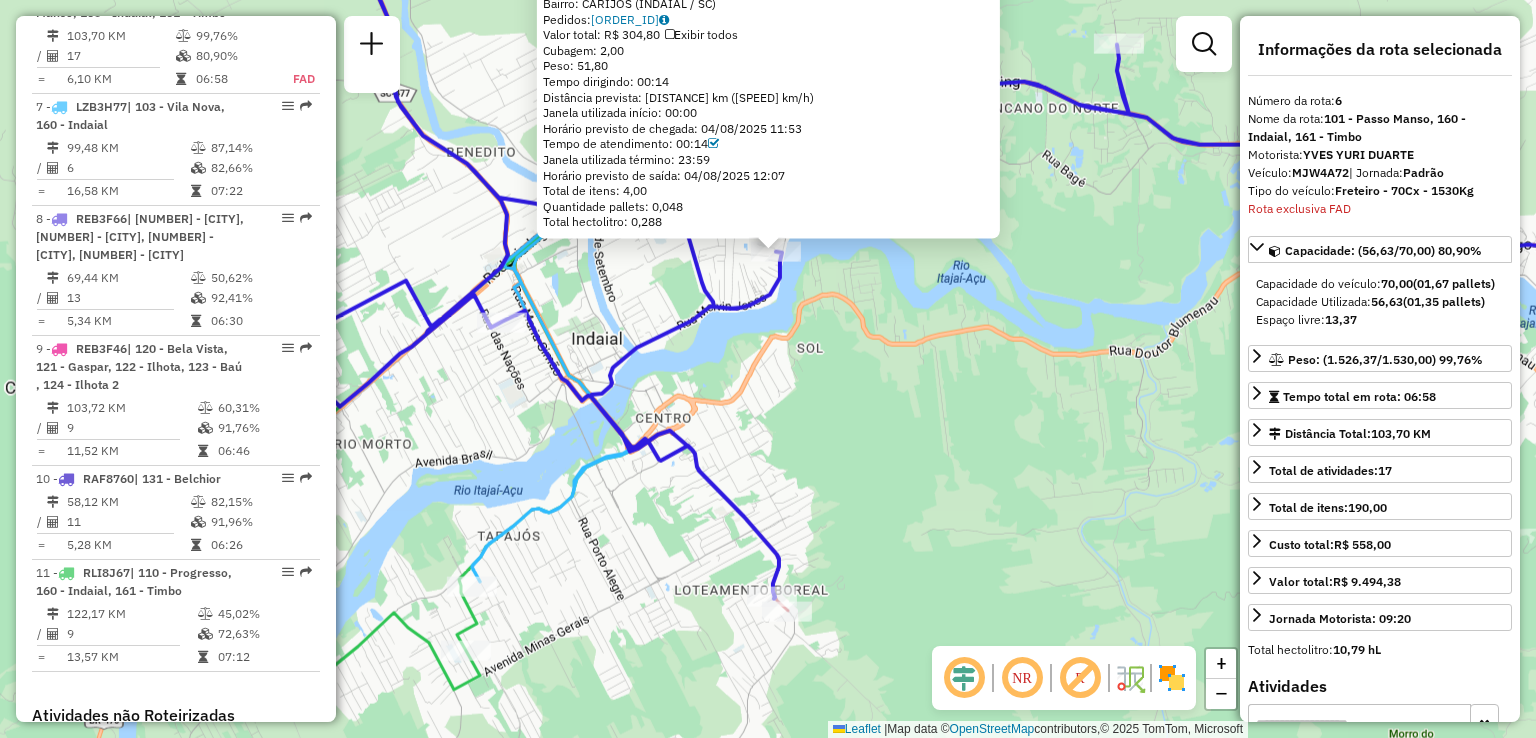 click on "92805620 - IVONE GOMES 76101703  Endereço: R   15 DE JUNHO                   58   Bairro: CARIJOS (INDAIAL / SC)   Pedidos:  04312901   Valor total: R$ 304,80   Exibir todos   Cubagem: 2,00  Peso: 51,80  Tempo dirigindo: 00:14   Distância prevista: 5,122 km (21,95 km/h)   Janela utilizada início: 00:00   Horário previsto de chegada: 04/08/2025 11:53   Tempo de atendimento: 00:14   Janela utilizada término: 23:59   Horário previsto de saída: 04/08/2025 12:07   Total de itens: 4,00   Quantidade pallets: 0,048   Total hectolitro: 0,288  × Janela de atendimento Grade de atendimento Capacidade Transportadoras Veículos Cliente Pedidos  Rotas Selecione os dias de semana para filtrar as janelas de atendimento  Seg   Ter   Qua   Qui   Sex   Sáb   Dom  Informe o período da janela de atendimento: De: Até:  Filtrar exatamente a janela do cliente  Considerar janela de atendimento padrão  Selecione os dias de semana para filtrar as grades de atendimento  Seg   Ter   Qua   Qui   Sex   Sáb   Dom   De:   Até:" 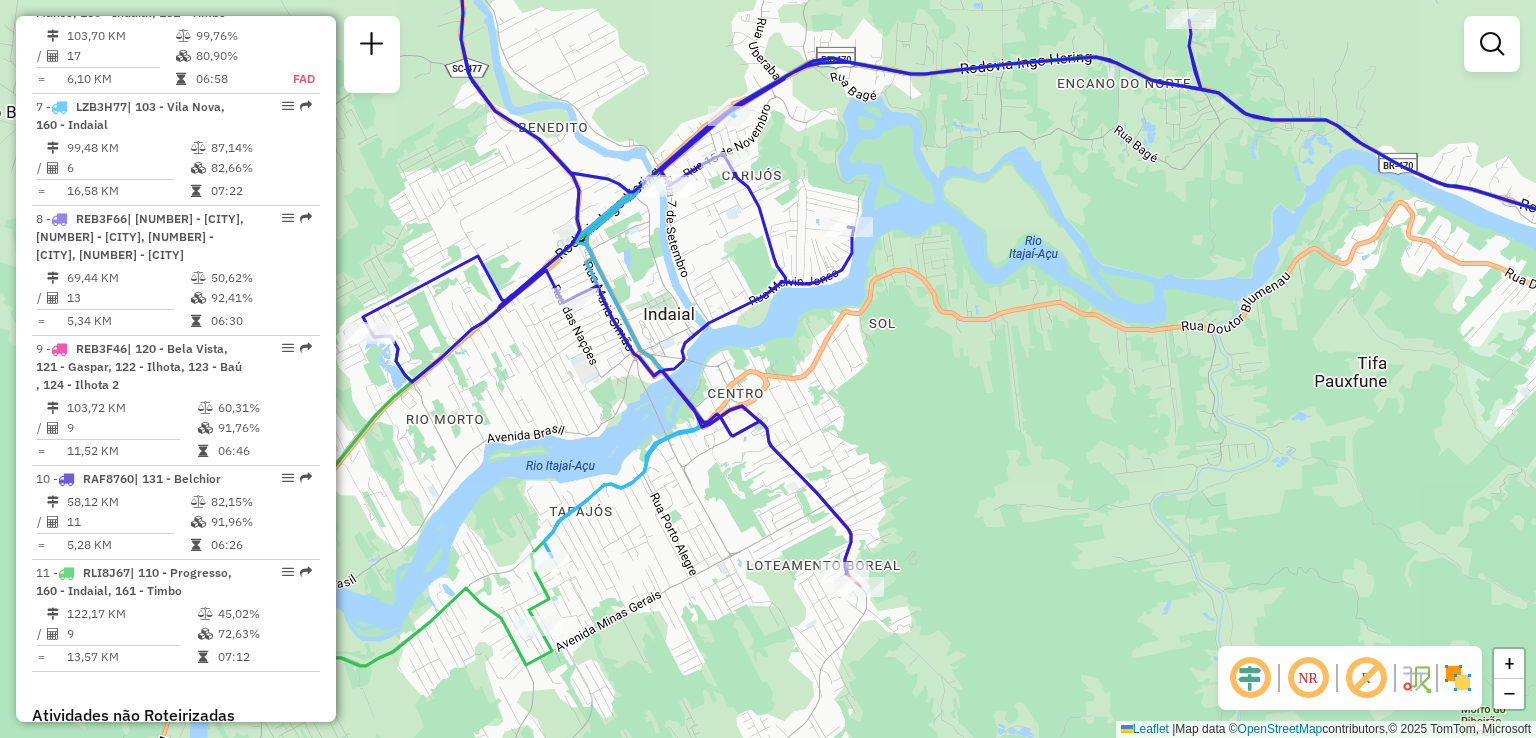 drag, startPoint x: 947, startPoint y: 475, endPoint x: 1066, endPoint y: 441, distance: 123.76187 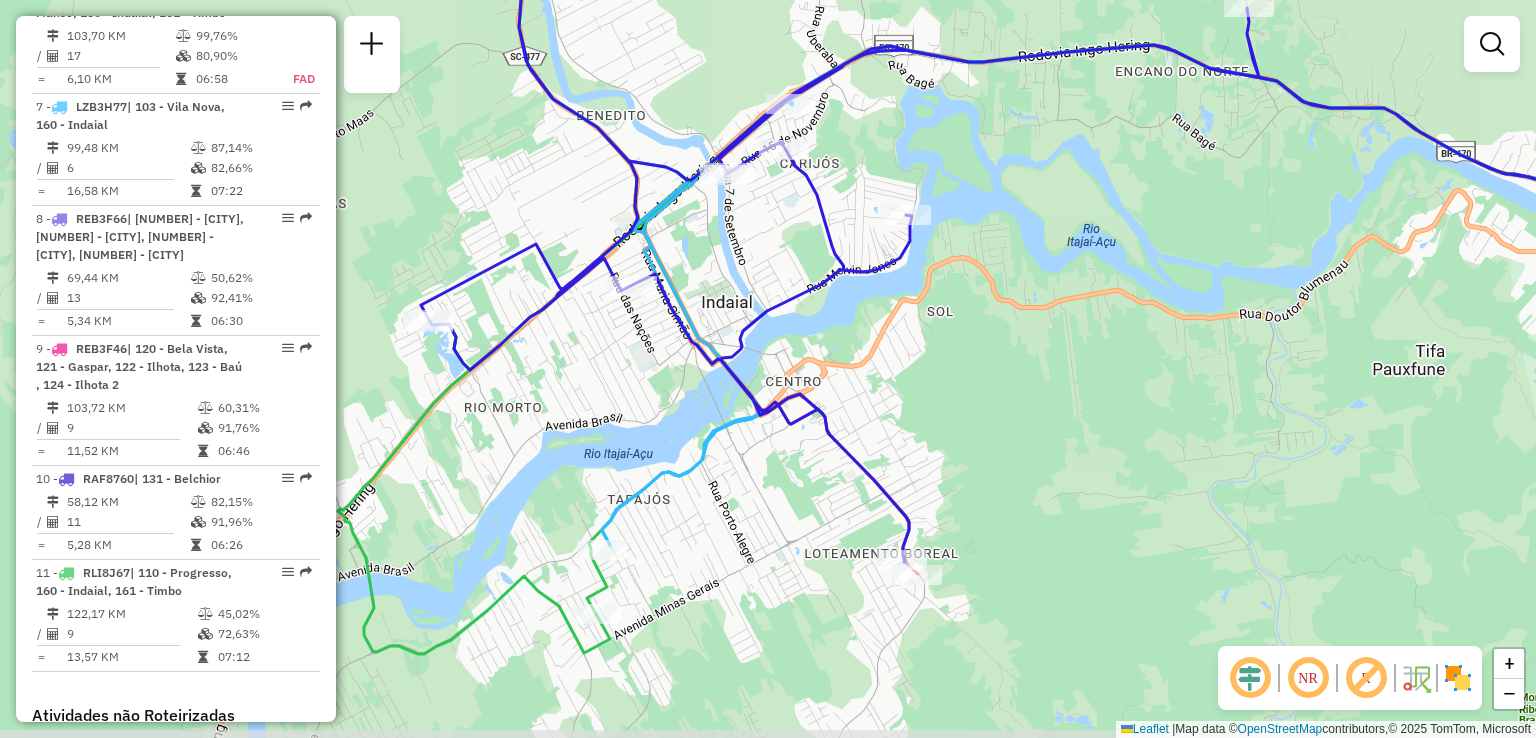 click on "Janela de atendimento Grade de atendimento Capacidade Transportadoras Veículos Cliente Pedidos  Rotas Selecione os dias de semana para filtrar as janelas de atendimento  Seg   Ter   Qua   Qui   Sex   Sáb   Dom  Informe o período da janela de atendimento: De: Até:  Filtrar exatamente a janela do cliente  Considerar janela de atendimento padrão  Selecione os dias de semana para filtrar as grades de atendimento  Seg   Ter   Qua   Qui   Sex   Sáb   Dom   Considerar clientes sem dia de atendimento cadastrado  Clientes fora do dia de atendimento selecionado Filtrar as atividades entre os valores definidos abaixo:  Peso mínimo:   Peso máximo:   Cubagem mínima:   Cubagem máxima:   De:   Até:  Filtrar as atividades entre o tempo de atendimento definido abaixo:  De:   Até:   Considerar capacidade total dos clientes não roteirizados Transportadora: Selecione um ou mais itens Tipo de veículo: Selecione um ou mais itens Veículo: Selecione um ou mais itens Motorista: Selecione um ou mais itens Nome: Rótulo:" 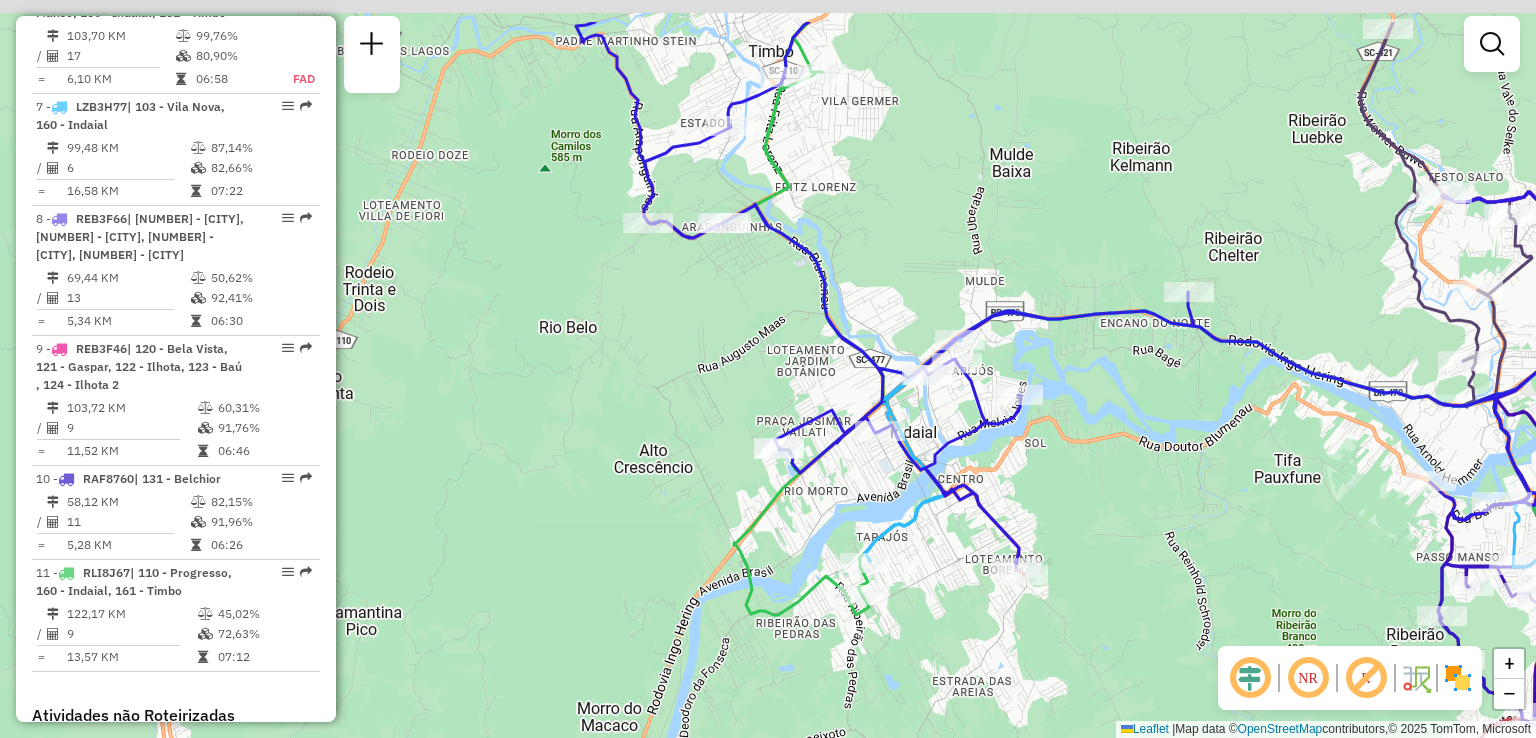 drag, startPoint x: 1240, startPoint y: 395, endPoint x: 1142, endPoint y: 536, distance: 171.71198 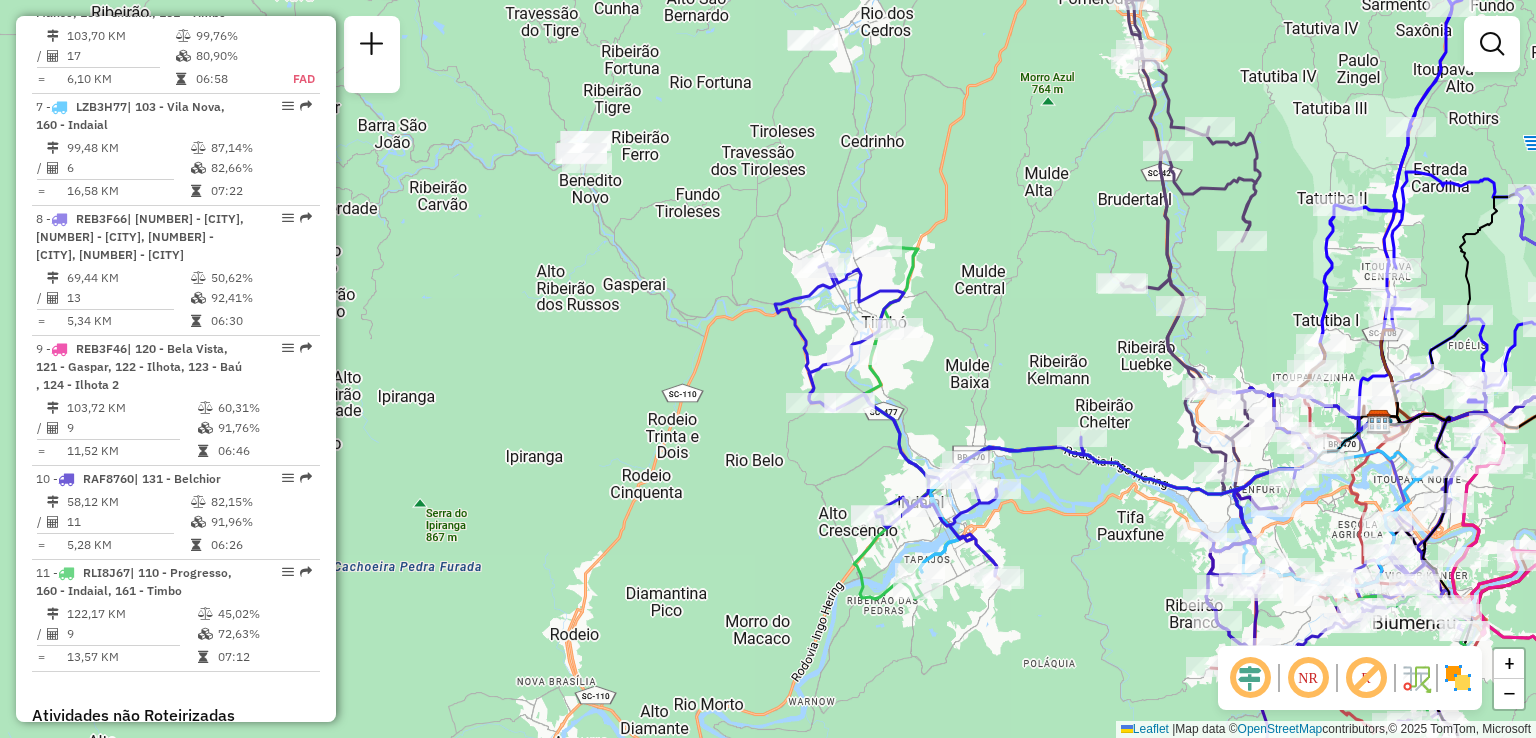 drag, startPoint x: 988, startPoint y: 367, endPoint x: 1050, endPoint y: 421, distance: 82.219215 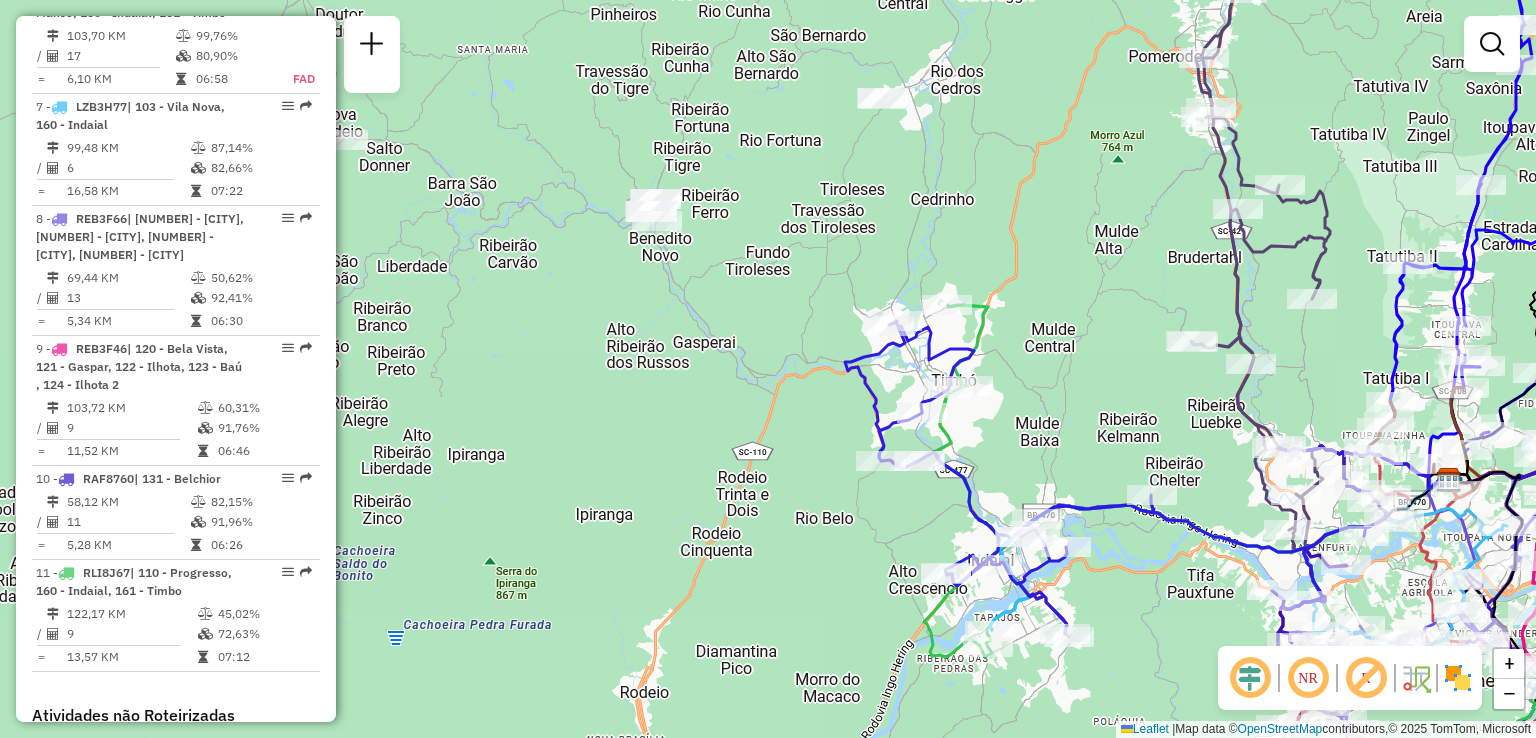 drag, startPoint x: 1050, startPoint y: 440, endPoint x: 990, endPoint y: 335, distance: 120.93387 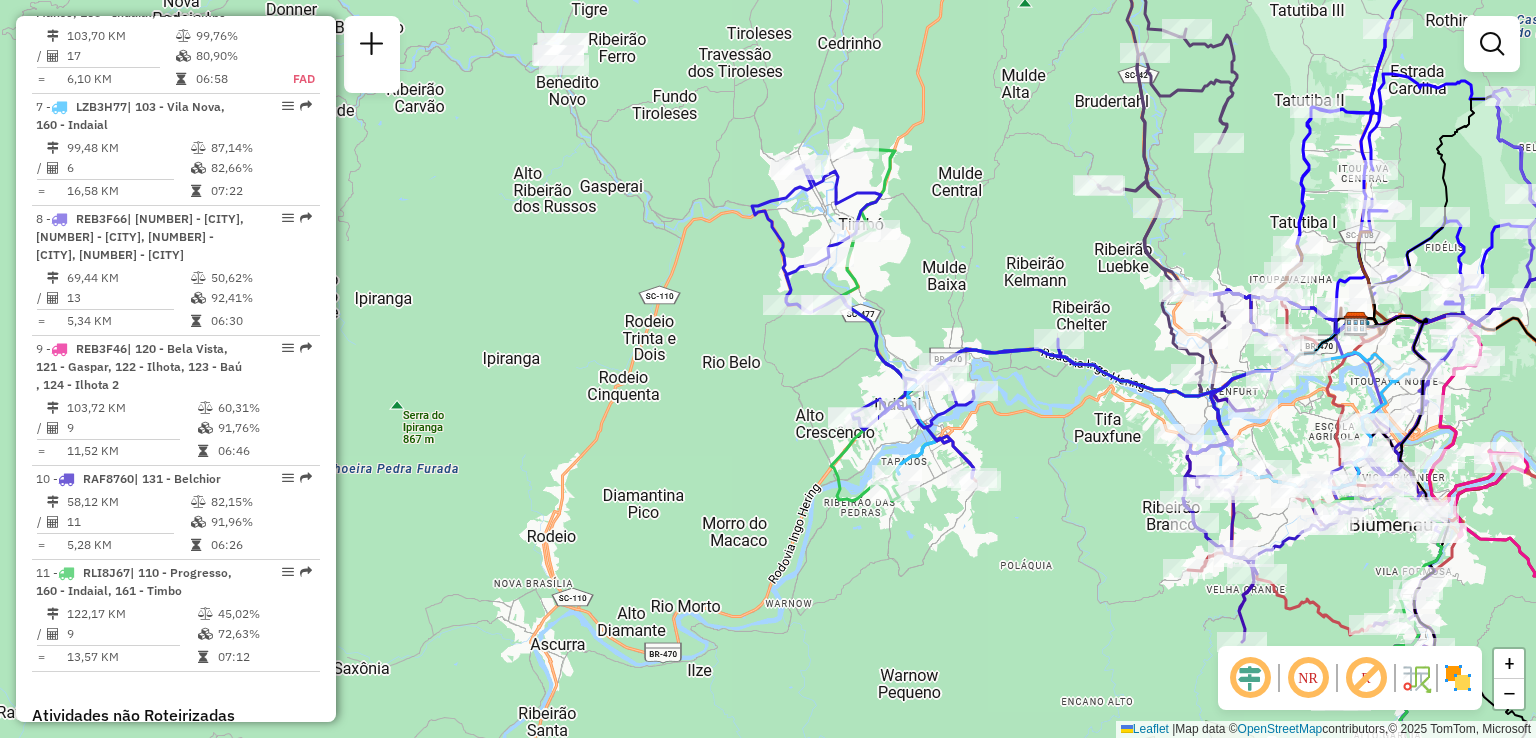 drag, startPoint x: 1061, startPoint y: 489, endPoint x: 954, endPoint y: 440, distance: 117.68602 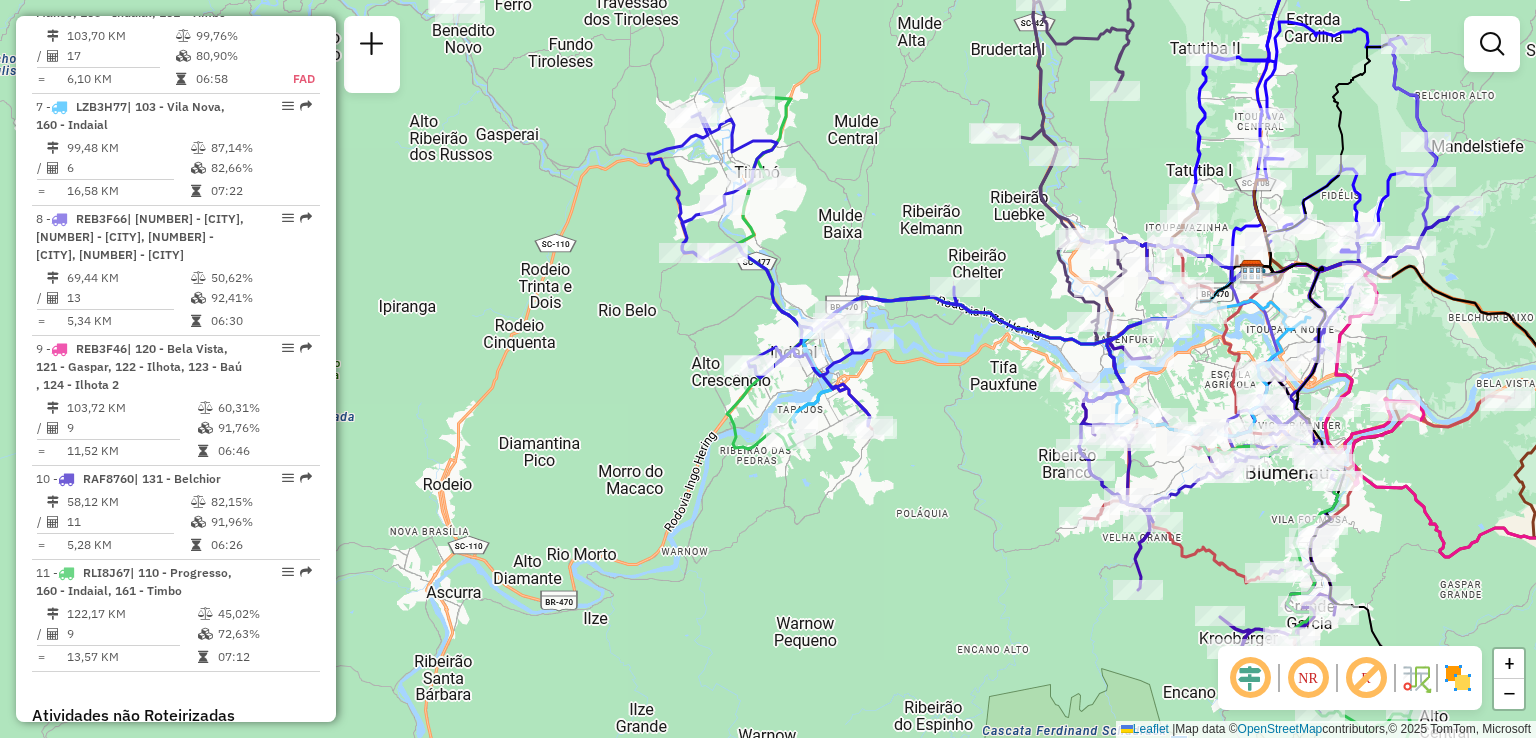 drag, startPoint x: 1020, startPoint y: 432, endPoint x: 872, endPoint y: 418, distance: 148.66069 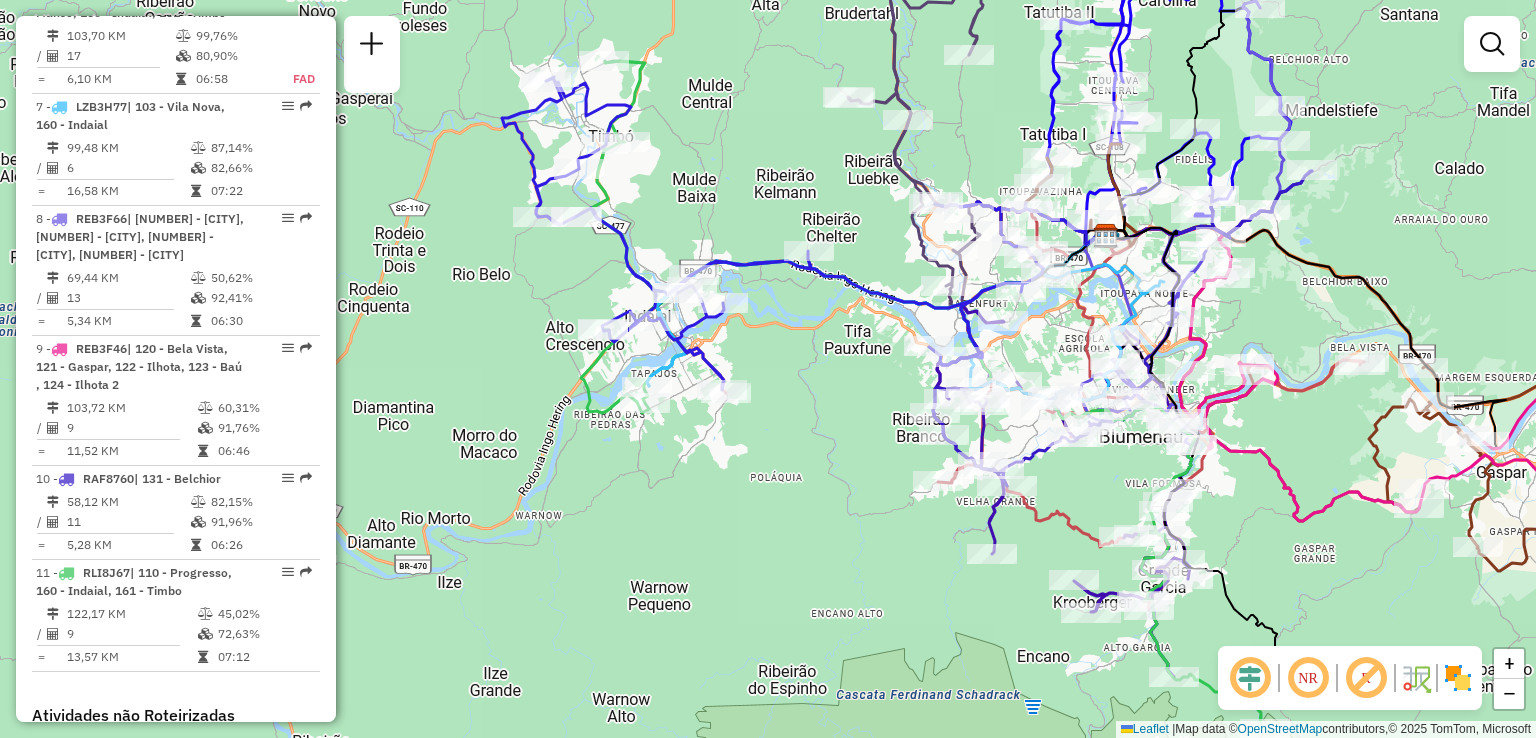 drag, startPoint x: 834, startPoint y: 417, endPoint x: 762, endPoint y: 322, distance: 119.20151 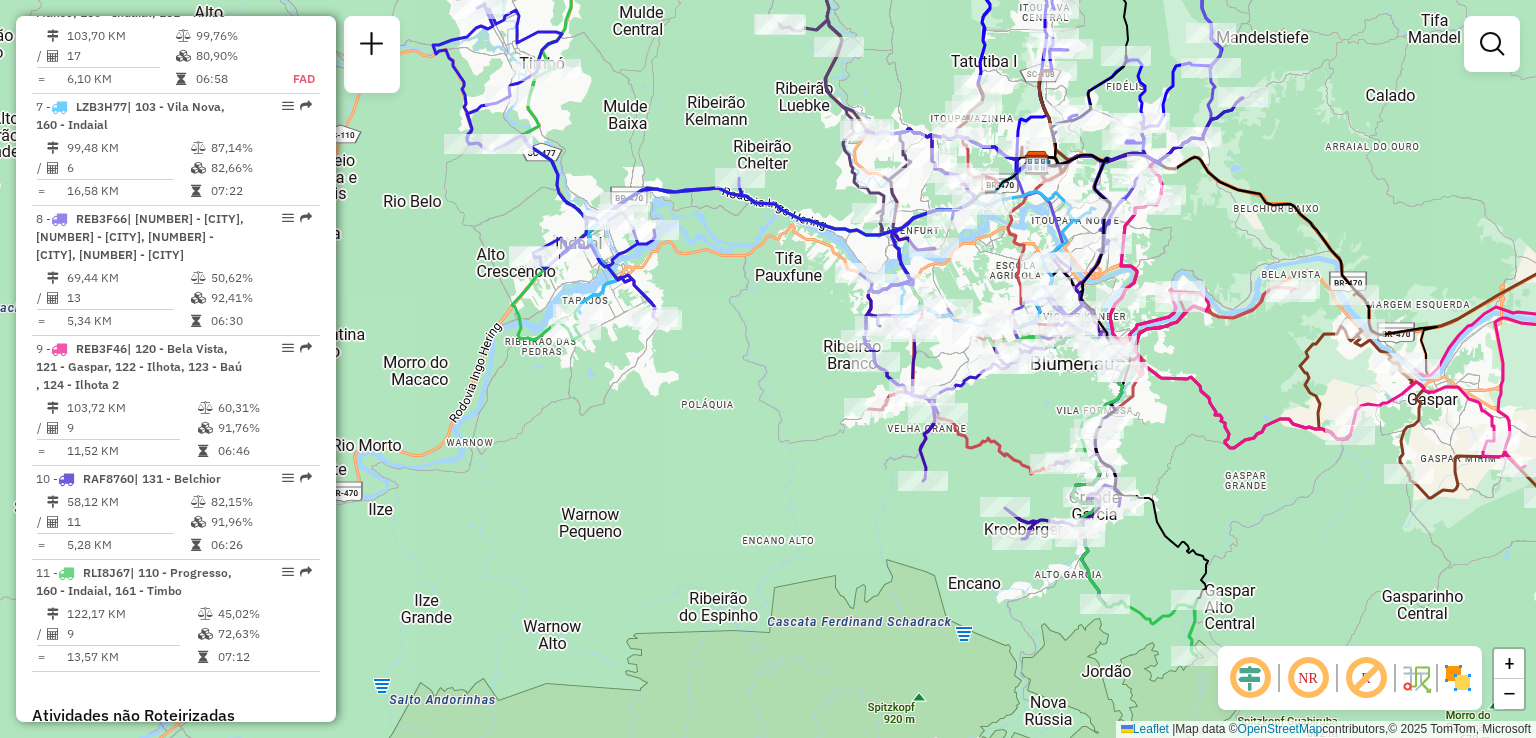 drag, startPoint x: 789, startPoint y: 436, endPoint x: 732, endPoint y: 400, distance: 67.41662 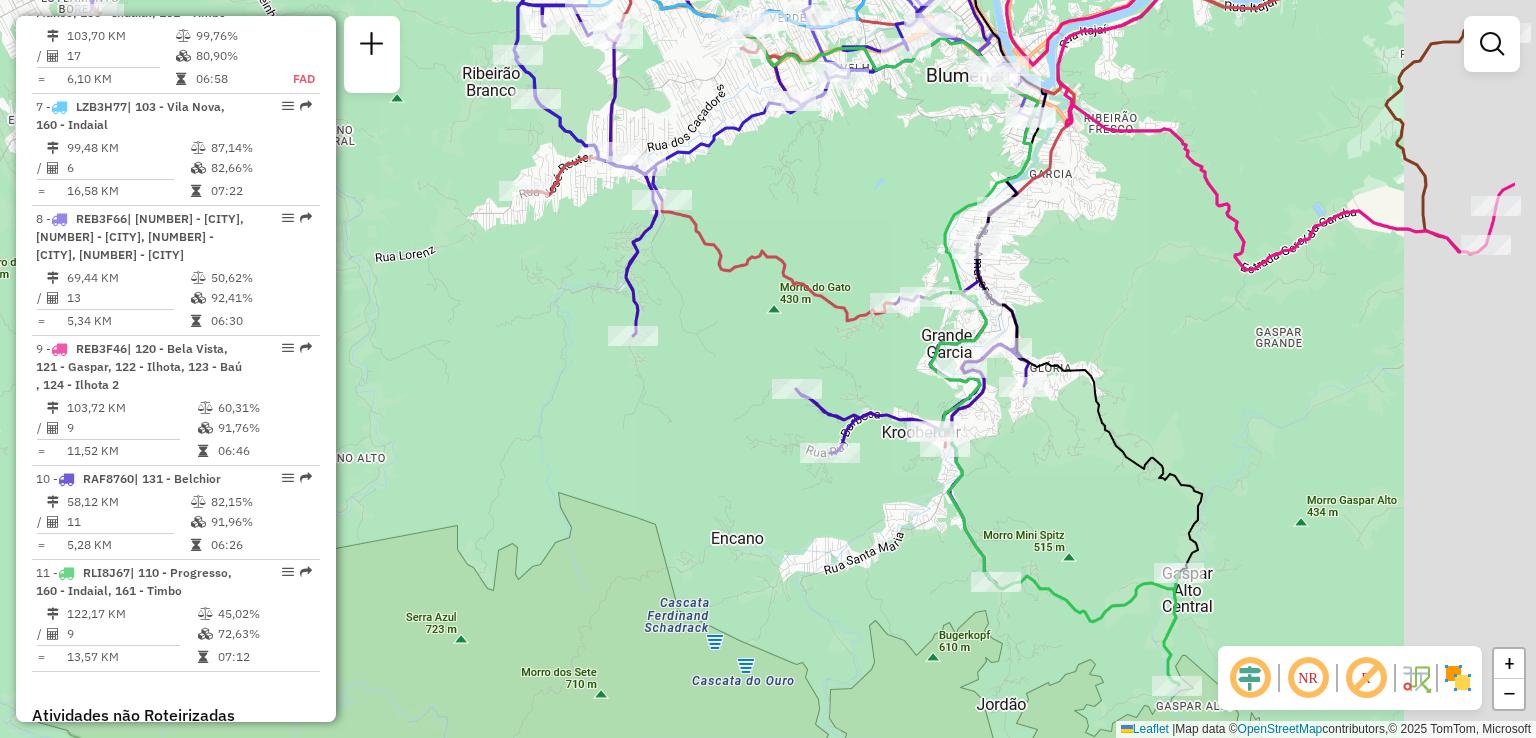 drag, startPoint x: 1036, startPoint y: 511, endPoint x: 842, endPoint y: 505, distance: 194.09276 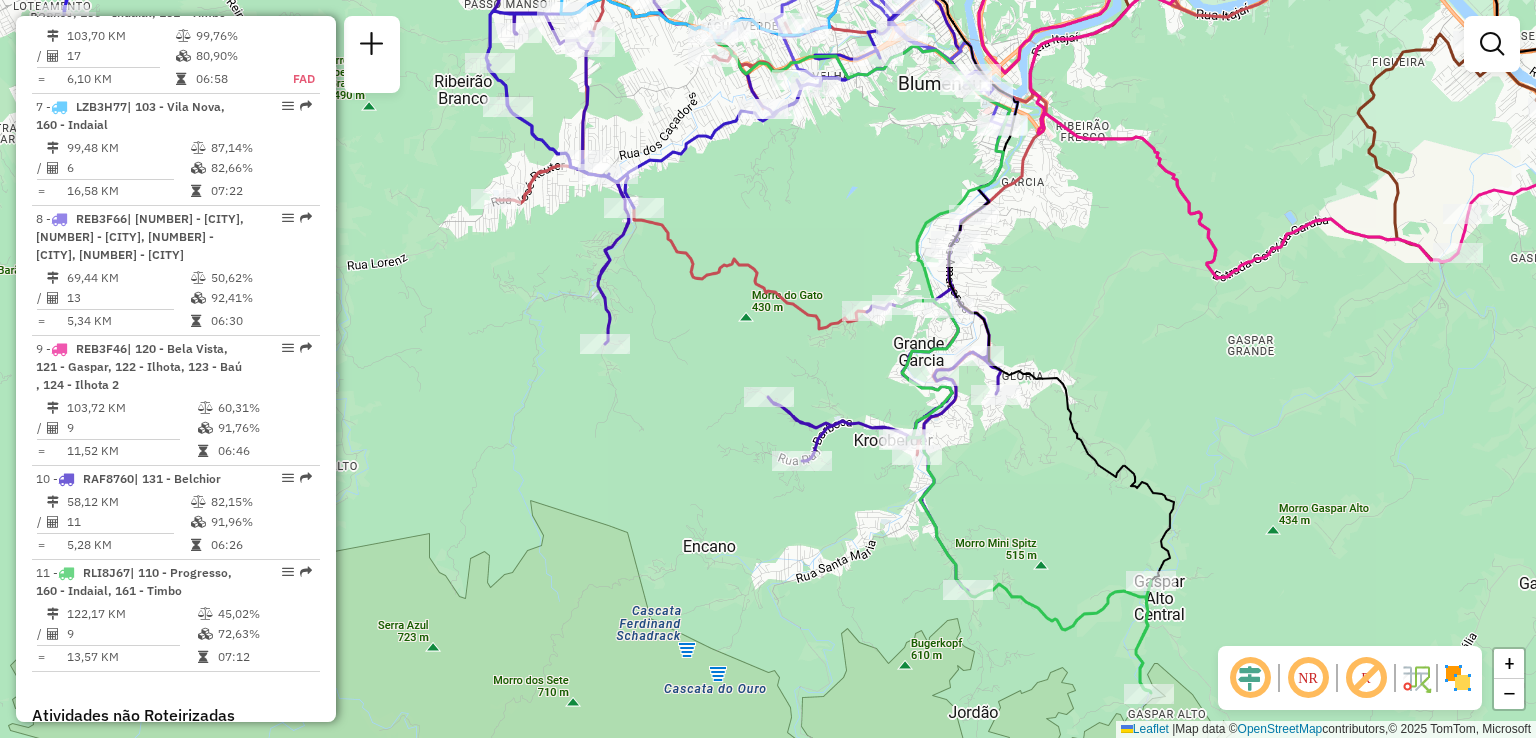 drag, startPoint x: 1027, startPoint y: 481, endPoint x: 1008, endPoint y: 489, distance: 20.615528 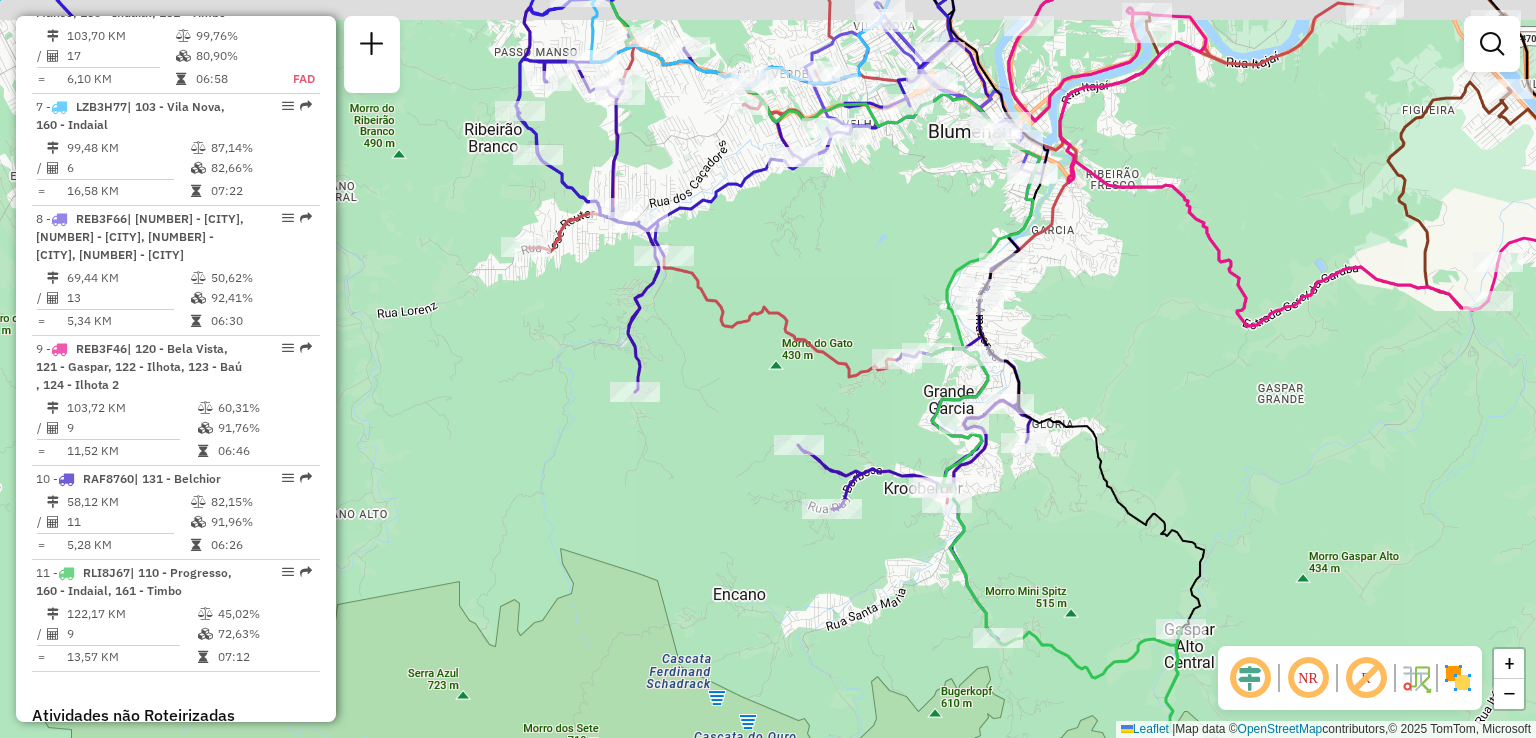 drag, startPoint x: 1034, startPoint y: 553, endPoint x: 1058, endPoint y: 587, distance: 41.617306 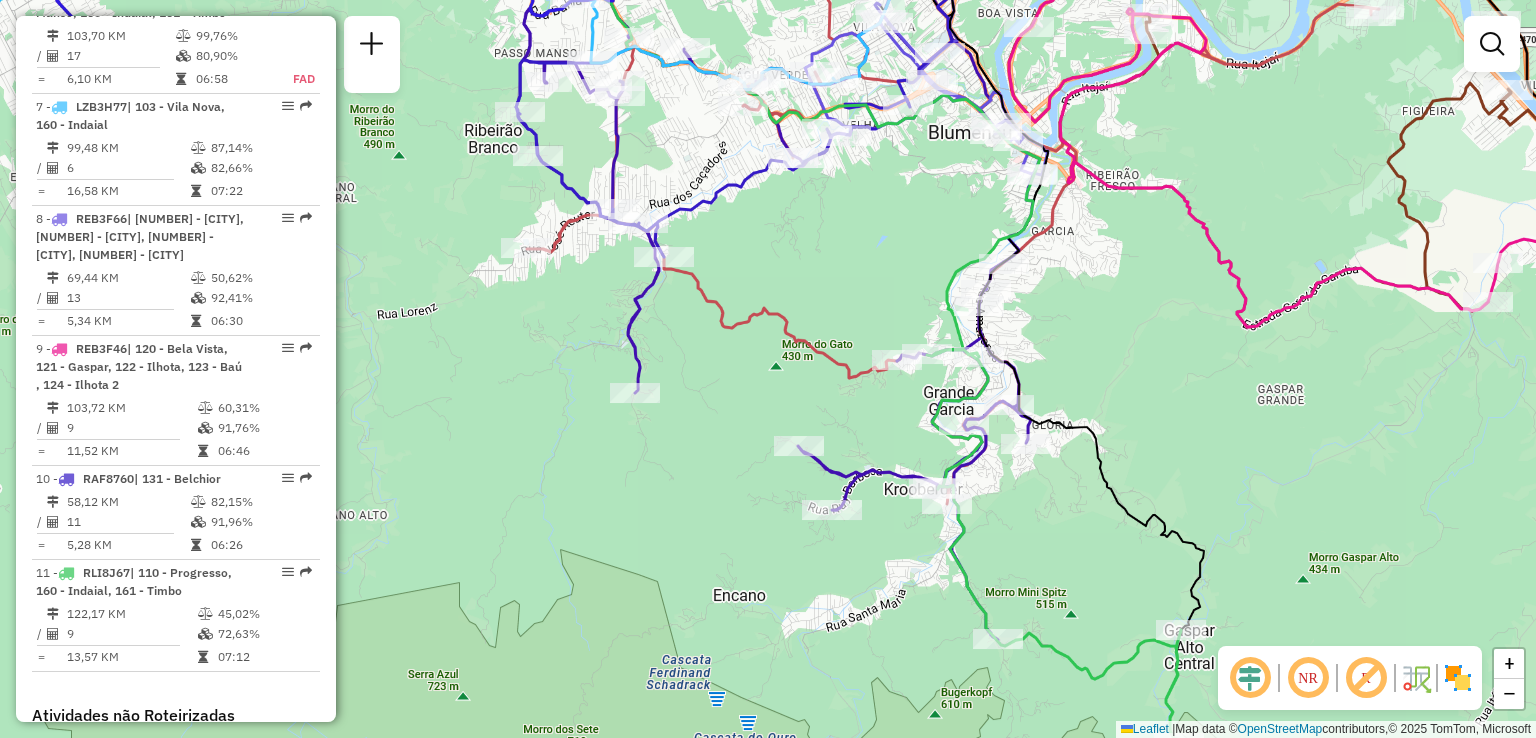 drag, startPoint x: 1102, startPoint y: 413, endPoint x: 1126, endPoint y: 445, distance: 40 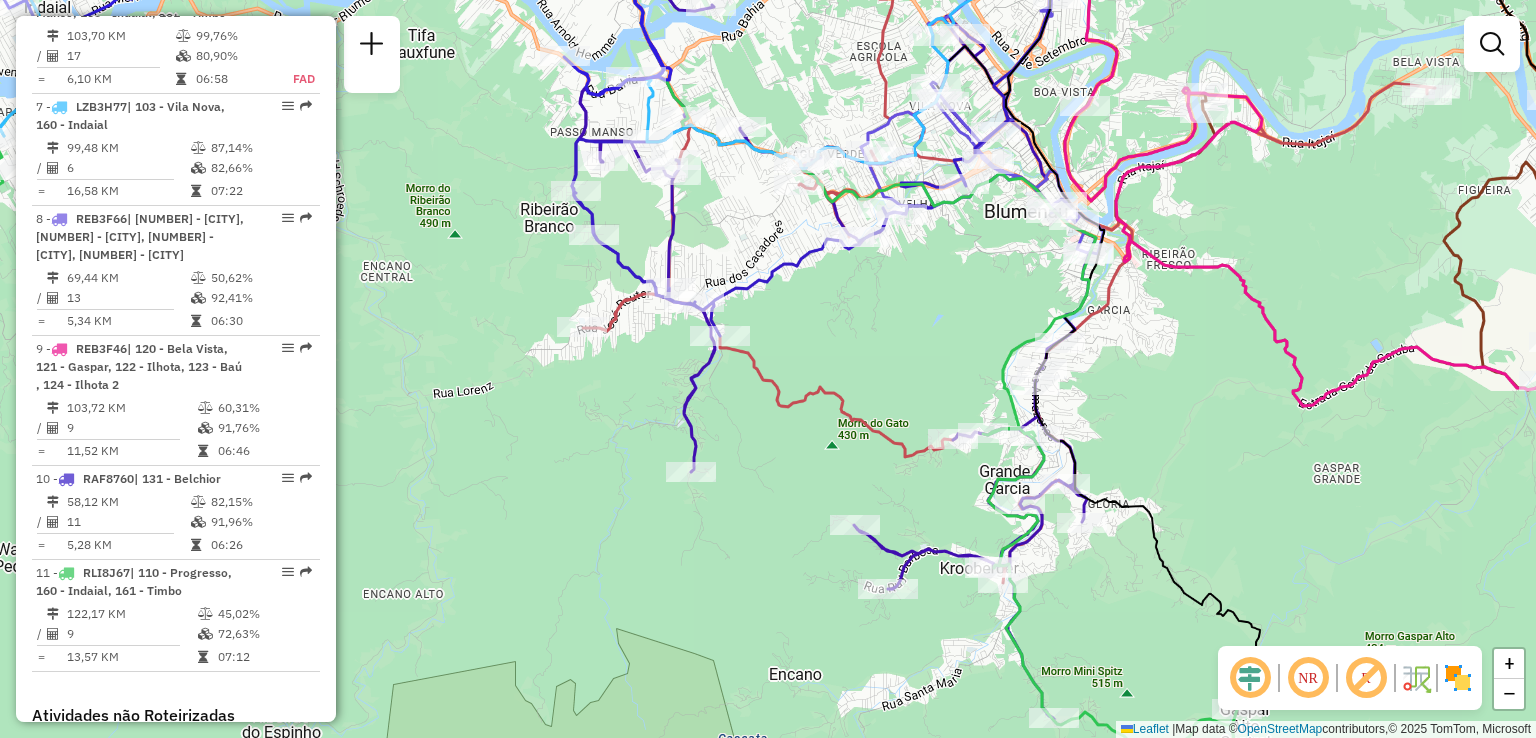 drag, startPoint x: 1121, startPoint y: 375, endPoint x: 1102, endPoint y: 444, distance: 71.568146 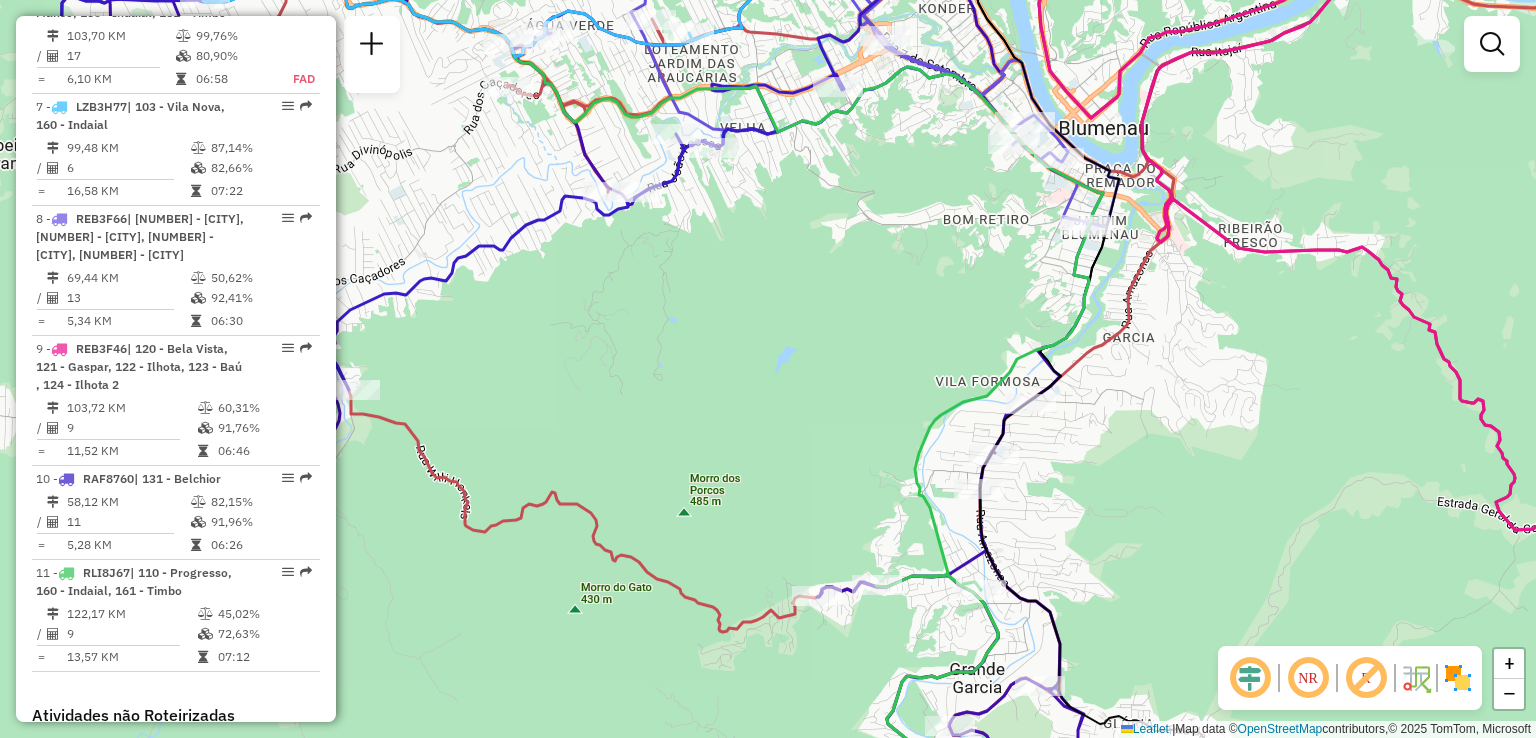 drag, startPoint x: 922, startPoint y: 405, endPoint x: 1062, endPoint y: 404, distance: 140.00357 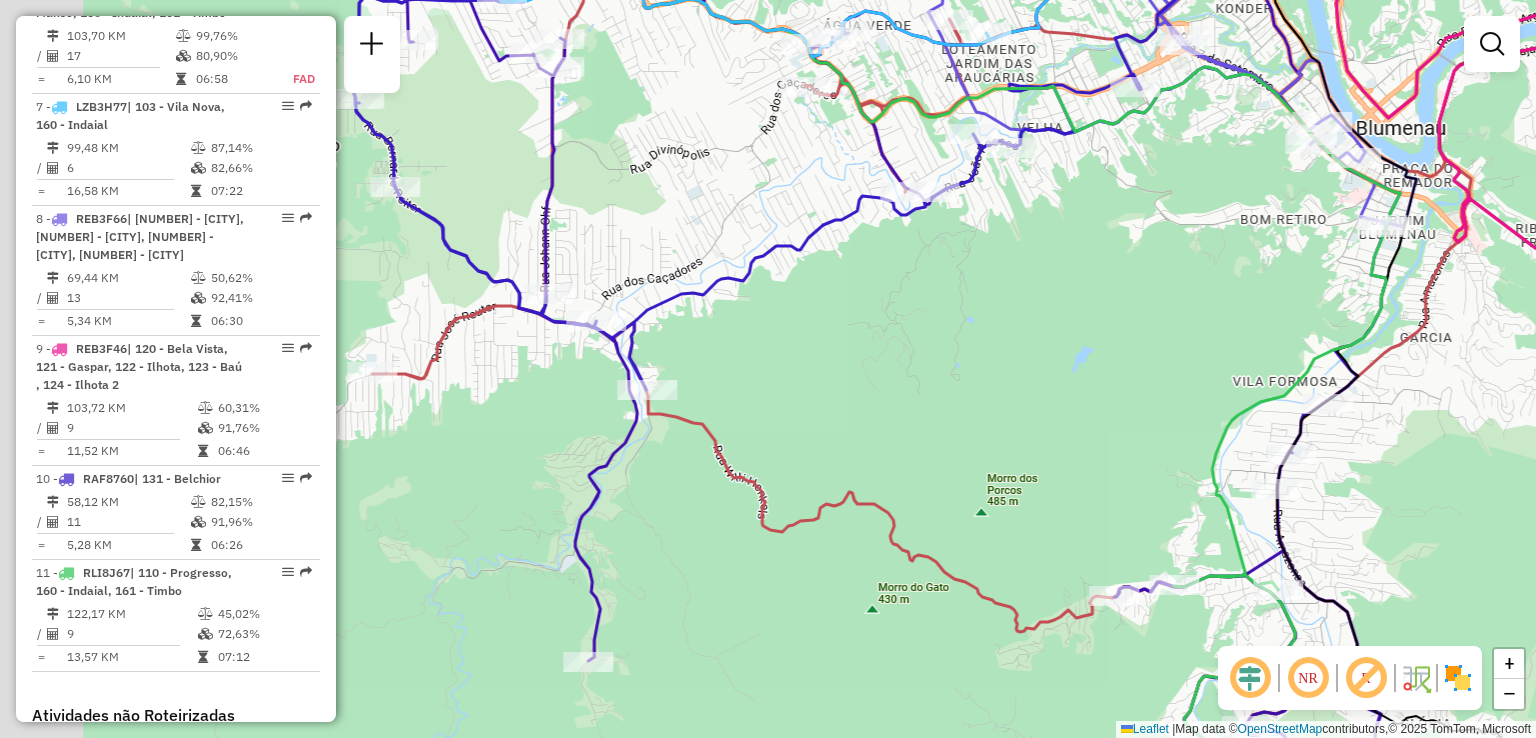 drag, startPoint x: 924, startPoint y: 413, endPoint x: 1066, endPoint y: 414, distance: 142.00352 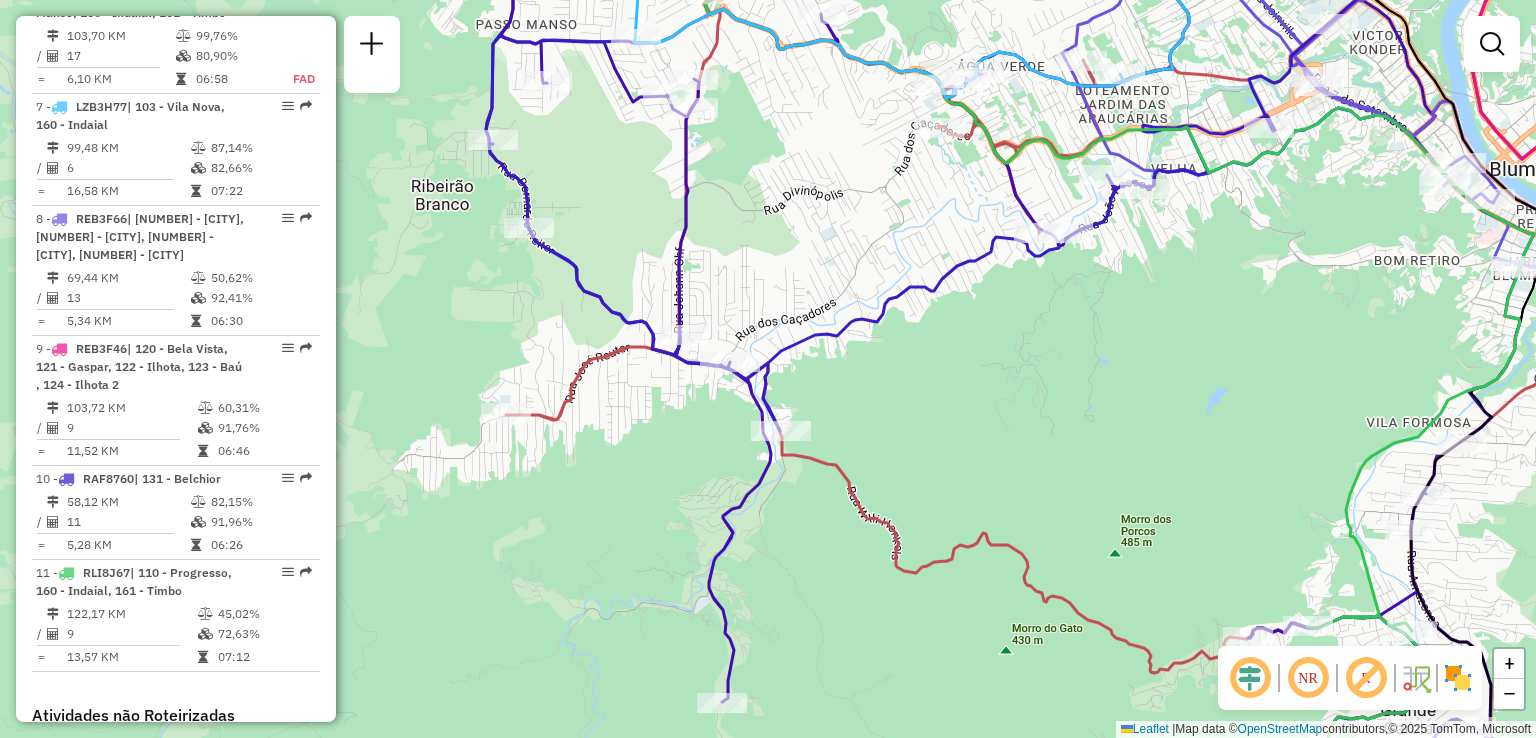 drag, startPoint x: 972, startPoint y: 402, endPoint x: 1000, endPoint y: 540, distance: 140.81194 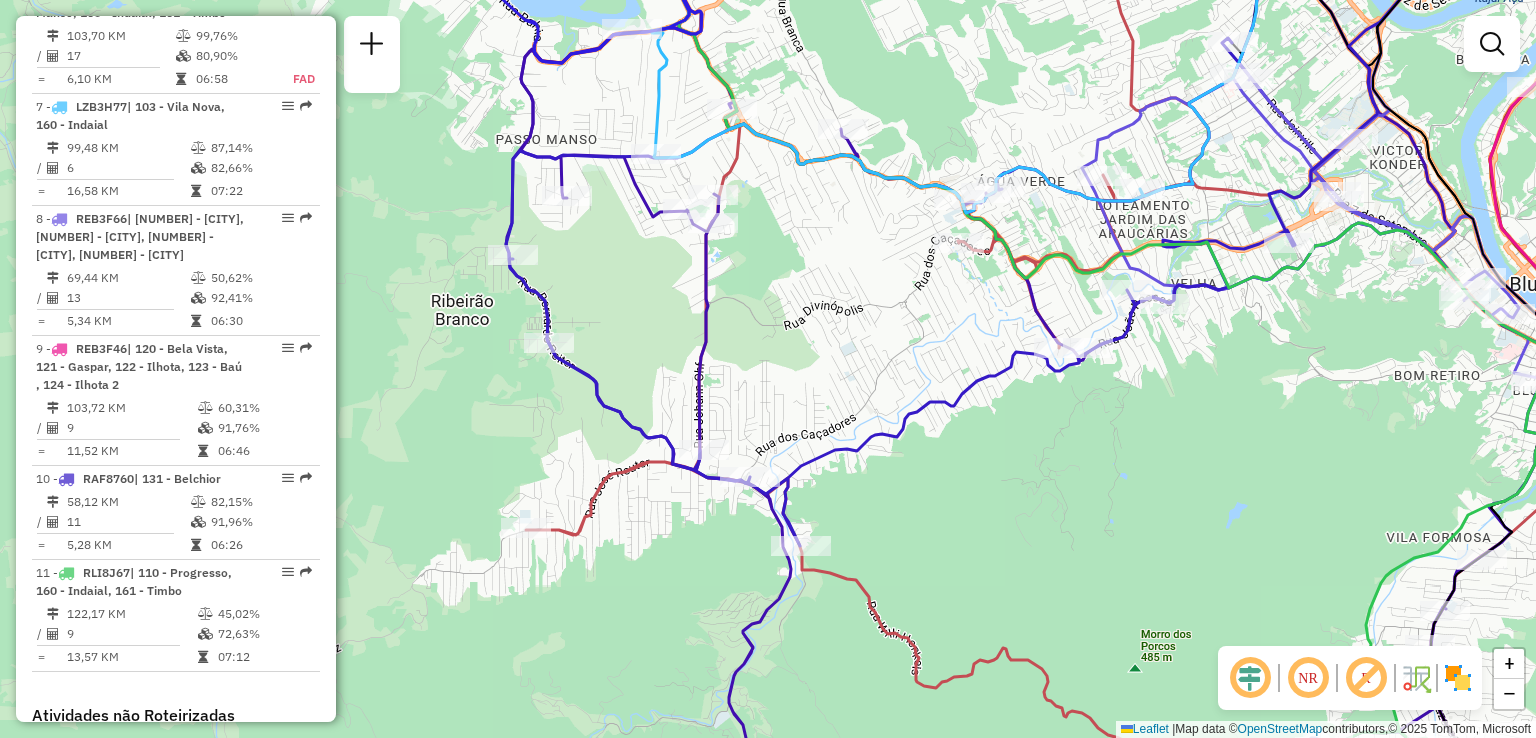 drag, startPoint x: 912, startPoint y: 449, endPoint x: 1002, endPoint y: 607, distance: 181.83508 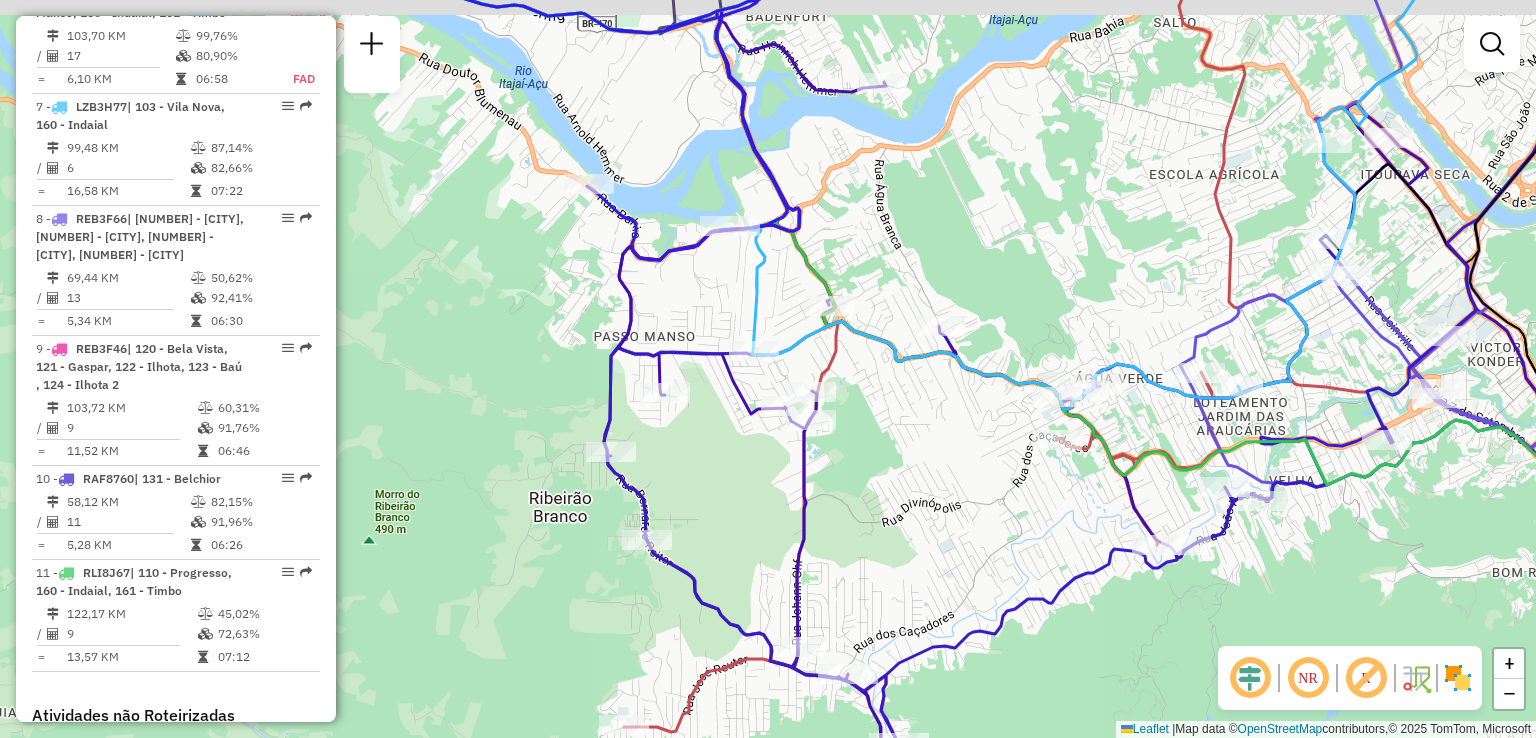 drag, startPoint x: 925, startPoint y: 404, endPoint x: 945, endPoint y: 638, distance: 234.85315 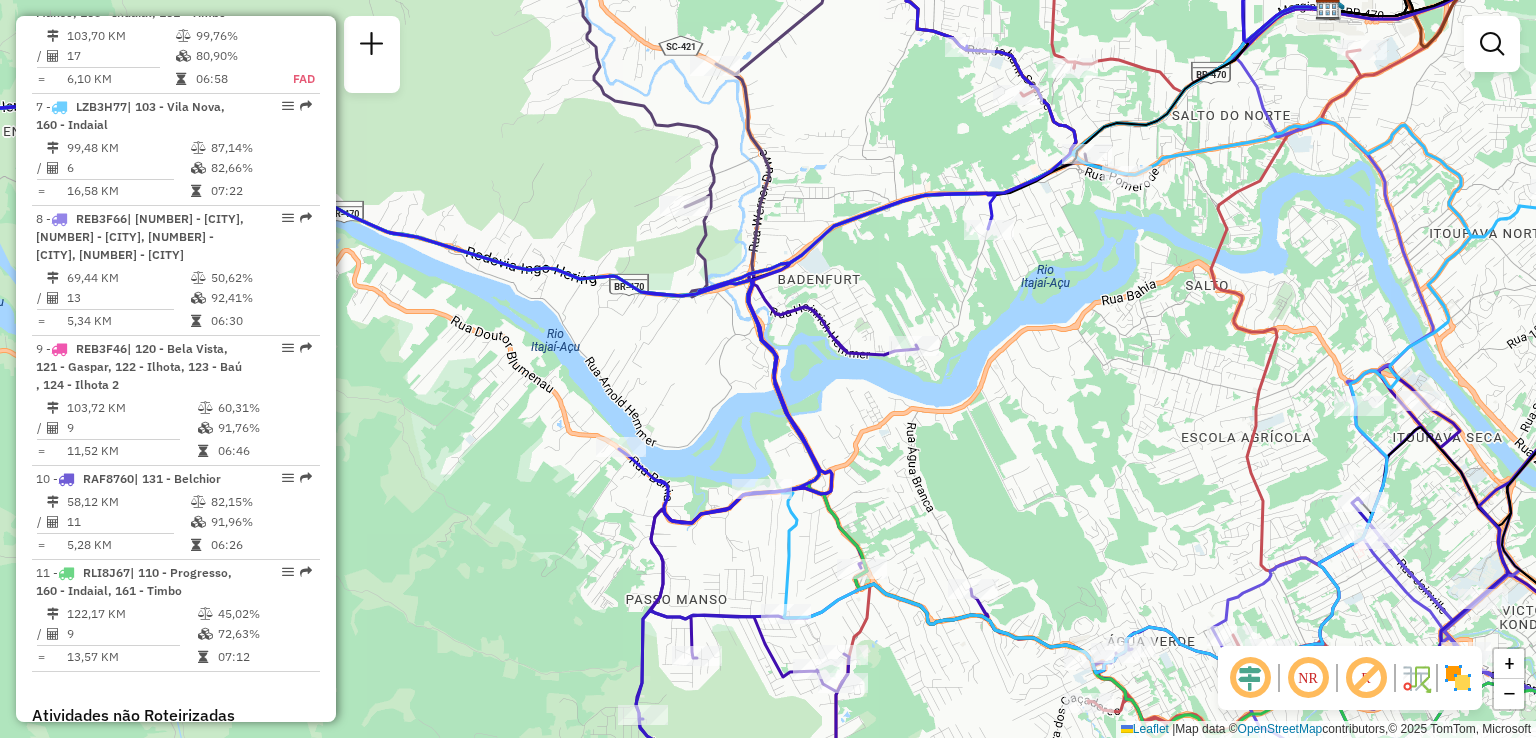 click on "Janela de atendimento Grade de atendimento Capacidade Transportadoras Veículos Cliente Pedidos  Rotas Selecione os dias de semana para filtrar as janelas de atendimento  Seg   Ter   Qua   Qui   Sex   Sáb   Dom  Informe o período da janela de atendimento: De: Até:  Filtrar exatamente a janela do cliente  Considerar janela de atendimento padrão  Selecione os dias de semana para filtrar as grades de atendimento  Seg   Ter   Qua   Qui   Sex   Sáb   Dom   Considerar clientes sem dia de atendimento cadastrado  Clientes fora do dia de atendimento selecionado Filtrar as atividades entre os valores definidos abaixo:  Peso mínimo:   Peso máximo:   Cubagem mínima:   Cubagem máxima:   De:   Até:  Filtrar as atividades entre o tempo de atendimento definido abaixo:  De:   Até:   Considerar capacidade total dos clientes não roteirizados Transportadora: Selecione um ou mais itens Tipo de veículo: Selecione um ou mais itens Veículo: Selecione um ou mais itens Motorista: Selecione um ou mais itens Nome: Rótulo:" 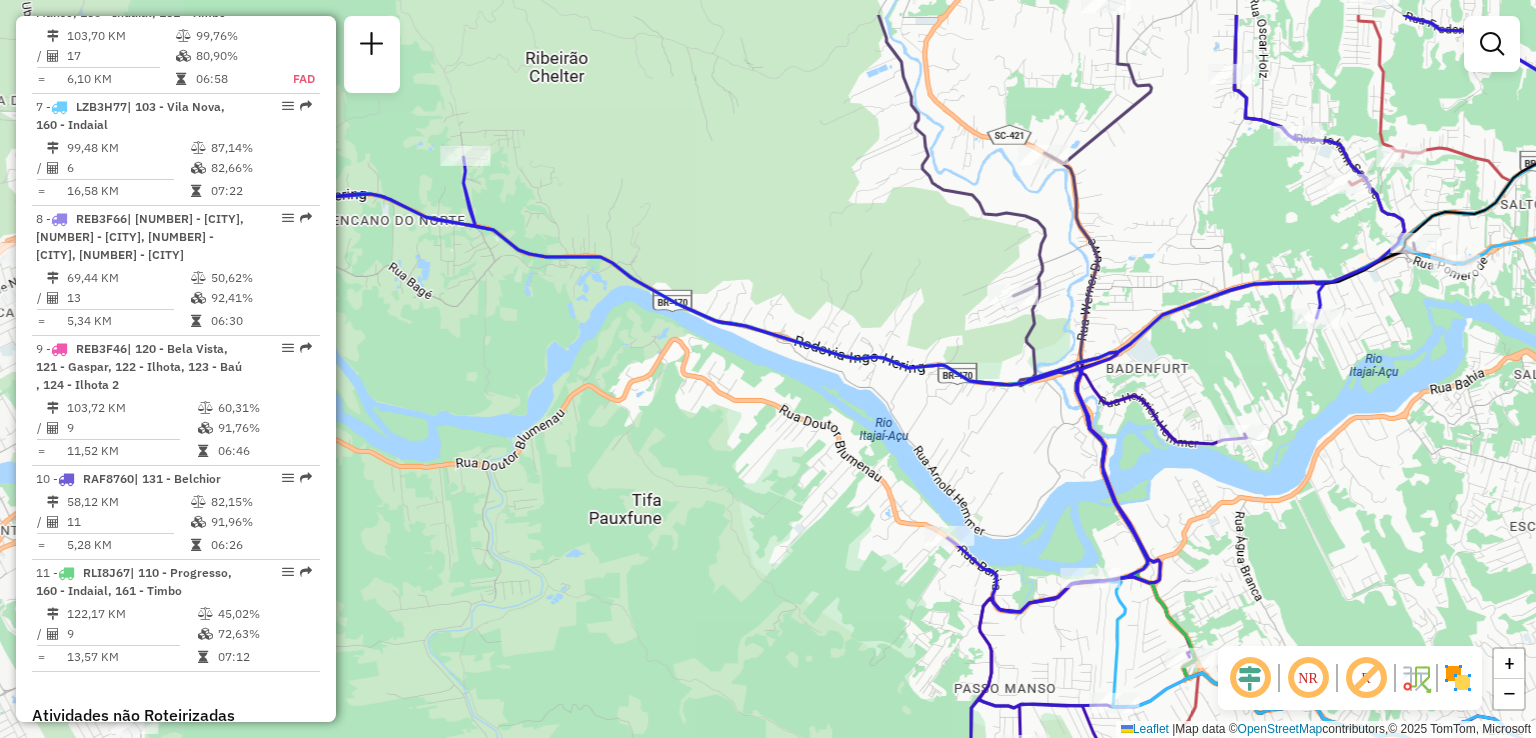 drag, startPoint x: 849, startPoint y: 525, endPoint x: 905, endPoint y: 568, distance: 70.60453 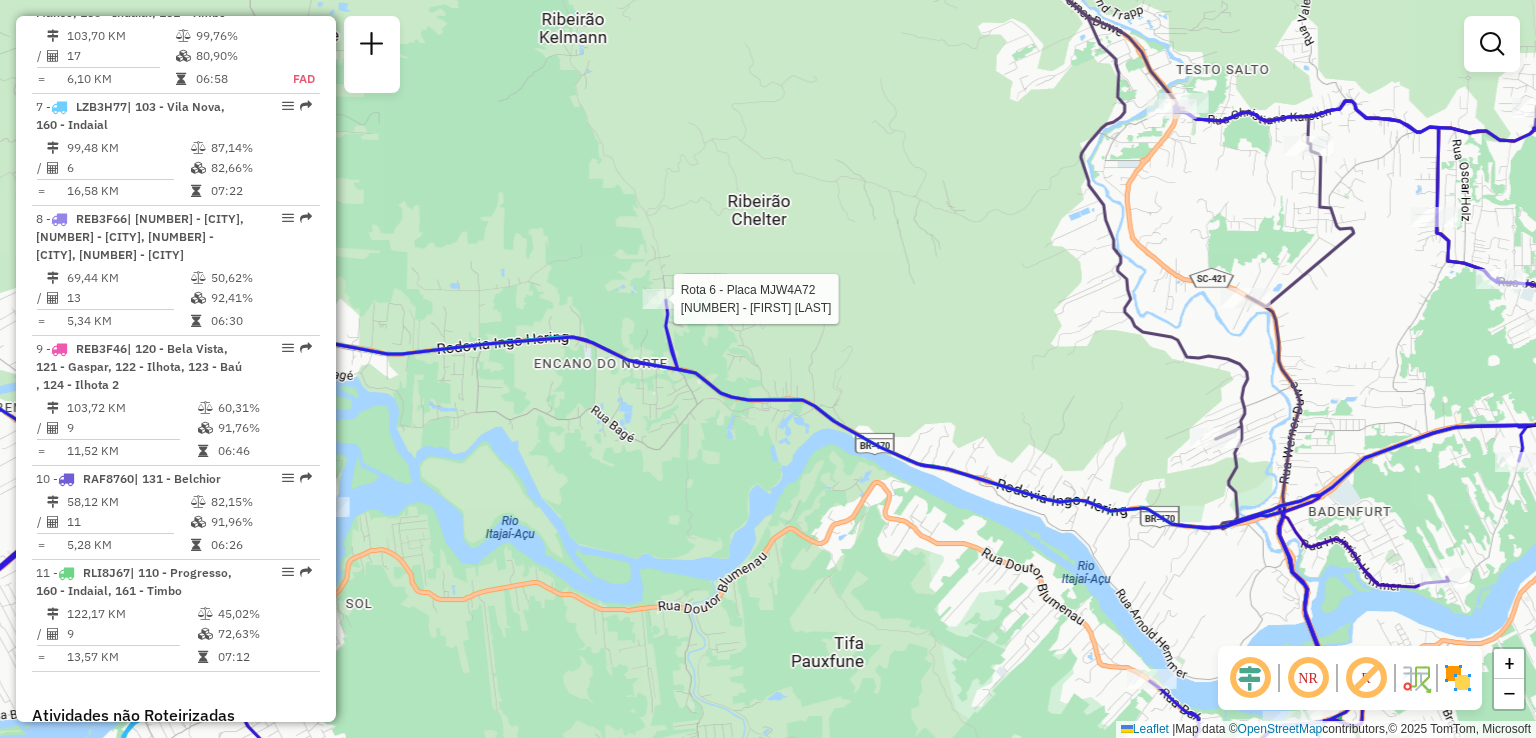 select on "**********" 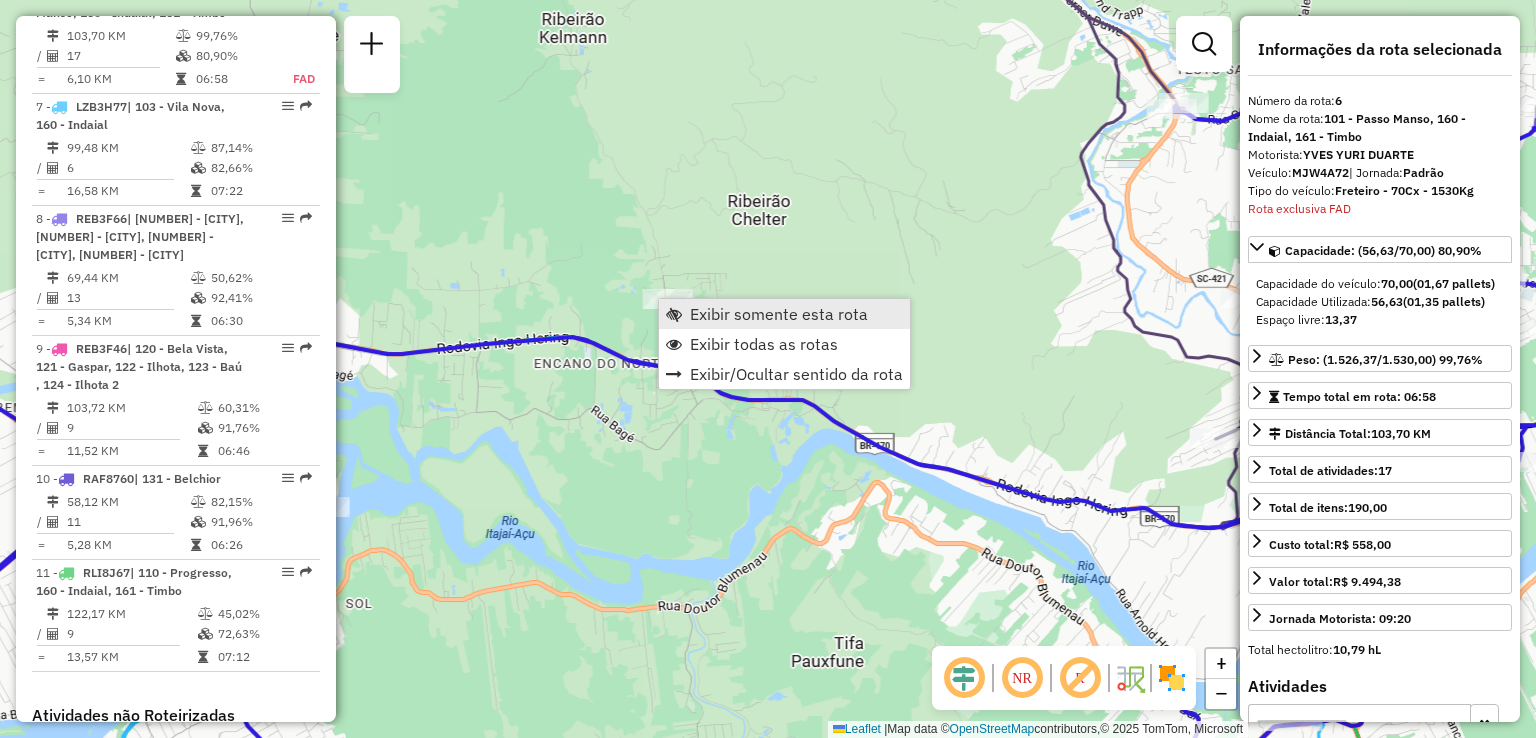 click on "Exibir somente esta rota" at bounding box center [779, 314] 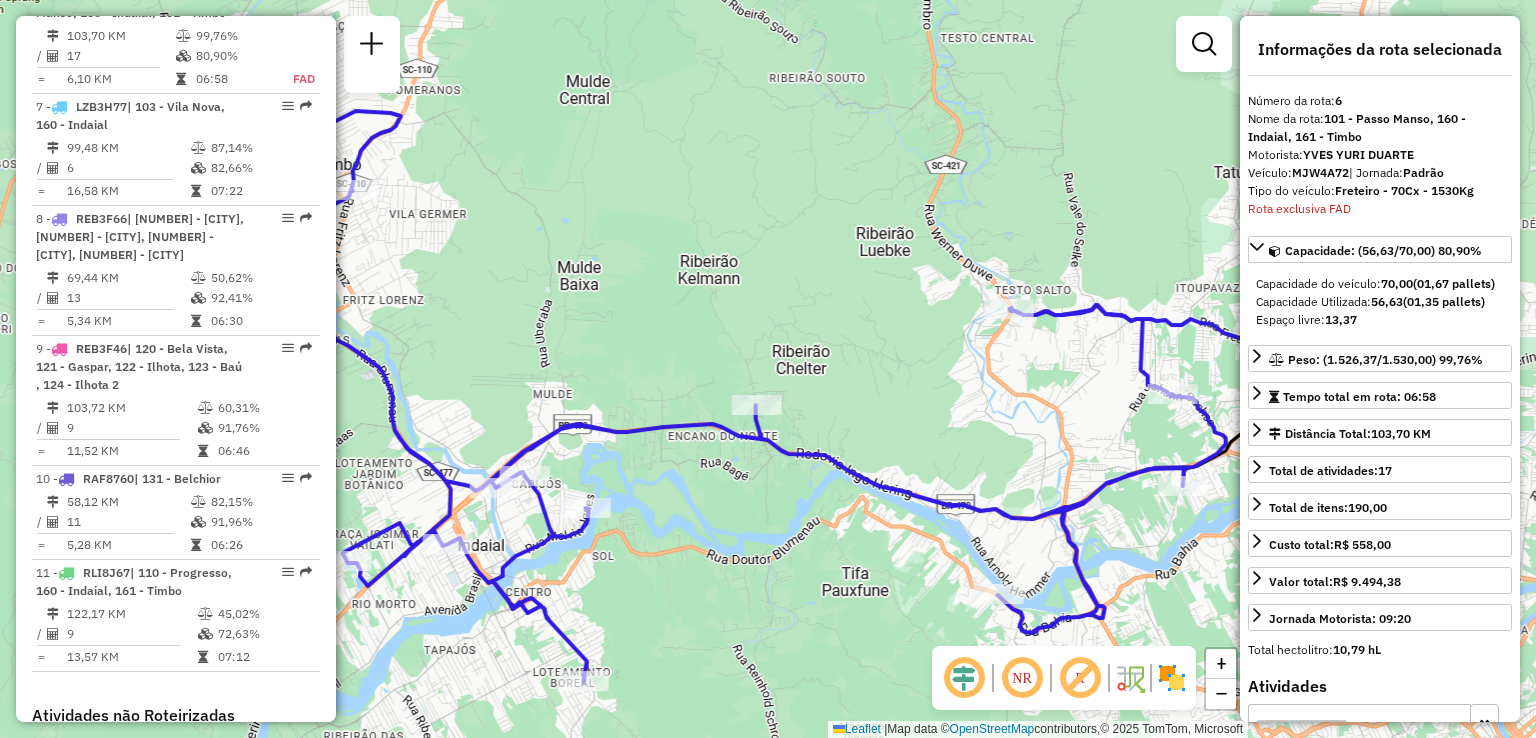 drag, startPoint x: 864, startPoint y: 526, endPoint x: 832, endPoint y: 434, distance: 97.406364 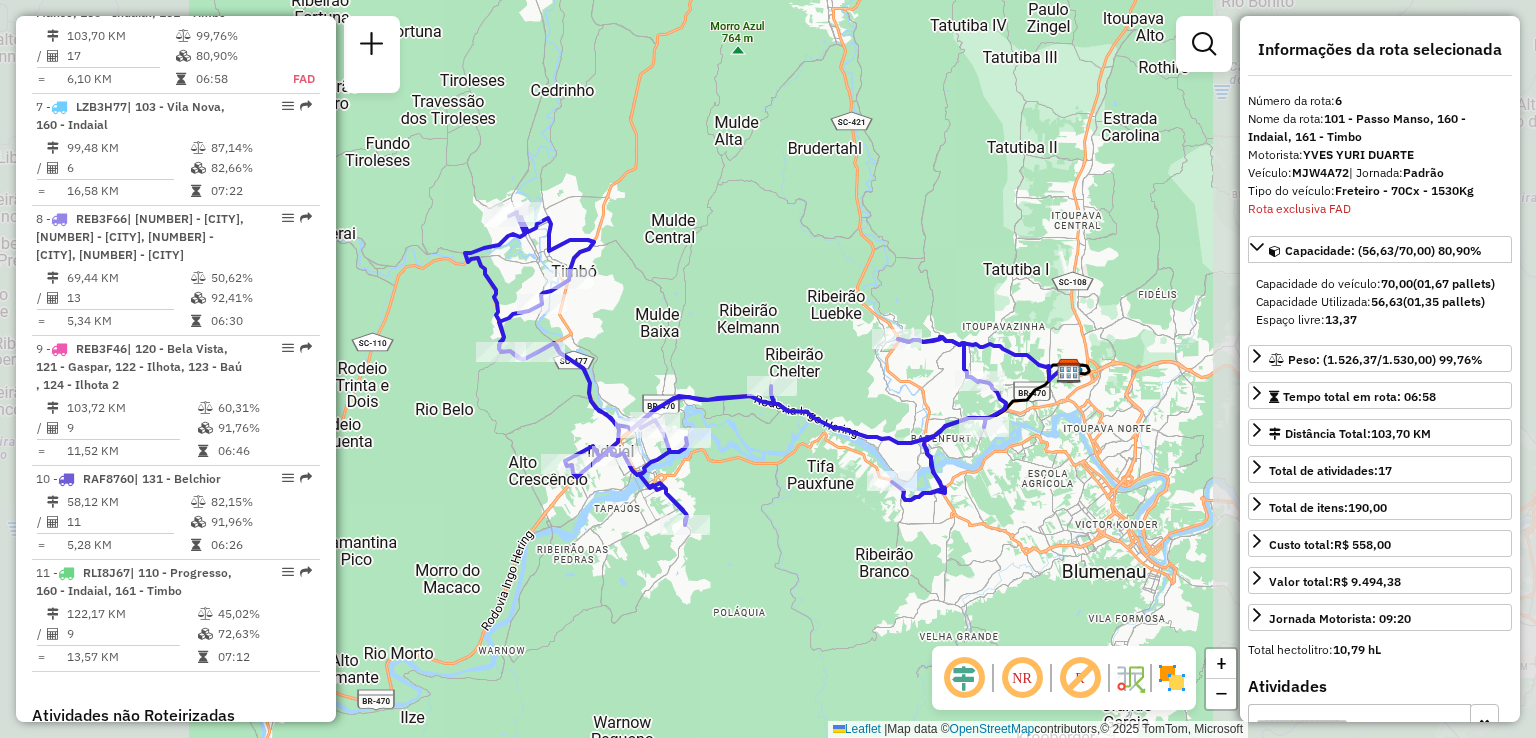 drag, startPoint x: 844, startPoint y: 513, endPoint x: 765, endPoint y: 418, distance: 123.55566 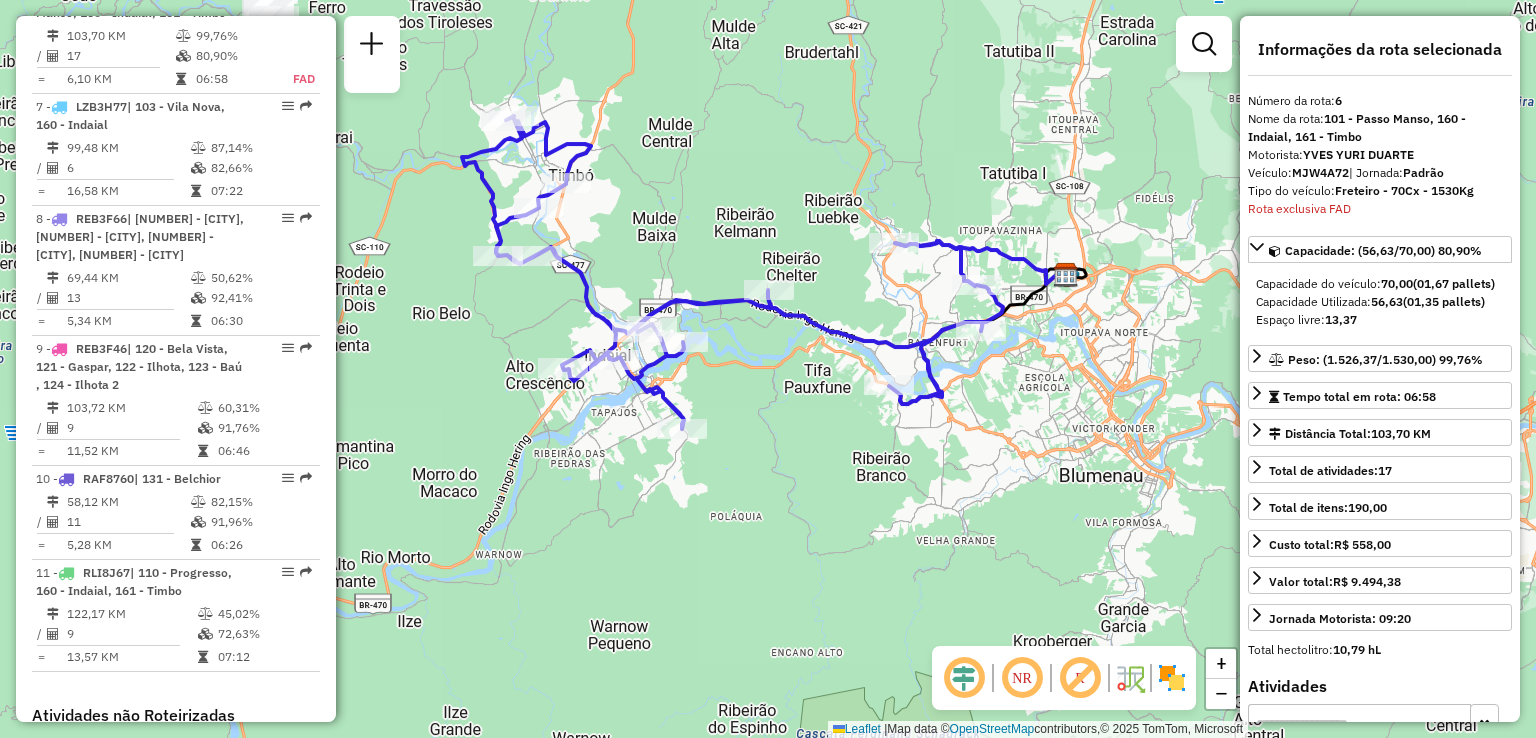 drag, startPoint x: 897, startPoint y: 461, endPoint x: 1004, endPoint y: 475, distance: 107.912 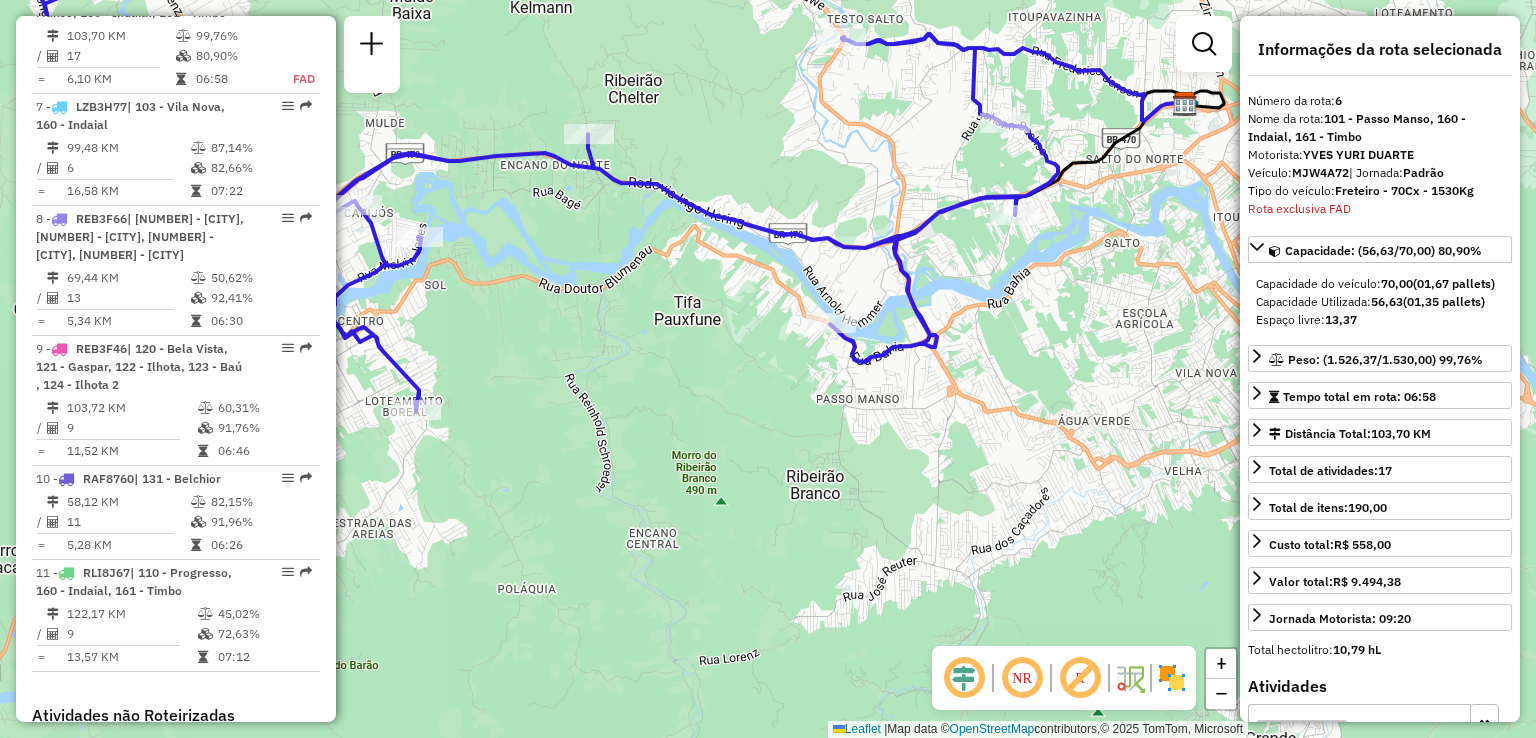 drag, startPoint x: 856, startPoint y: 446, endPoint x: 1022, endPoint y: 476, distance: 168.68906 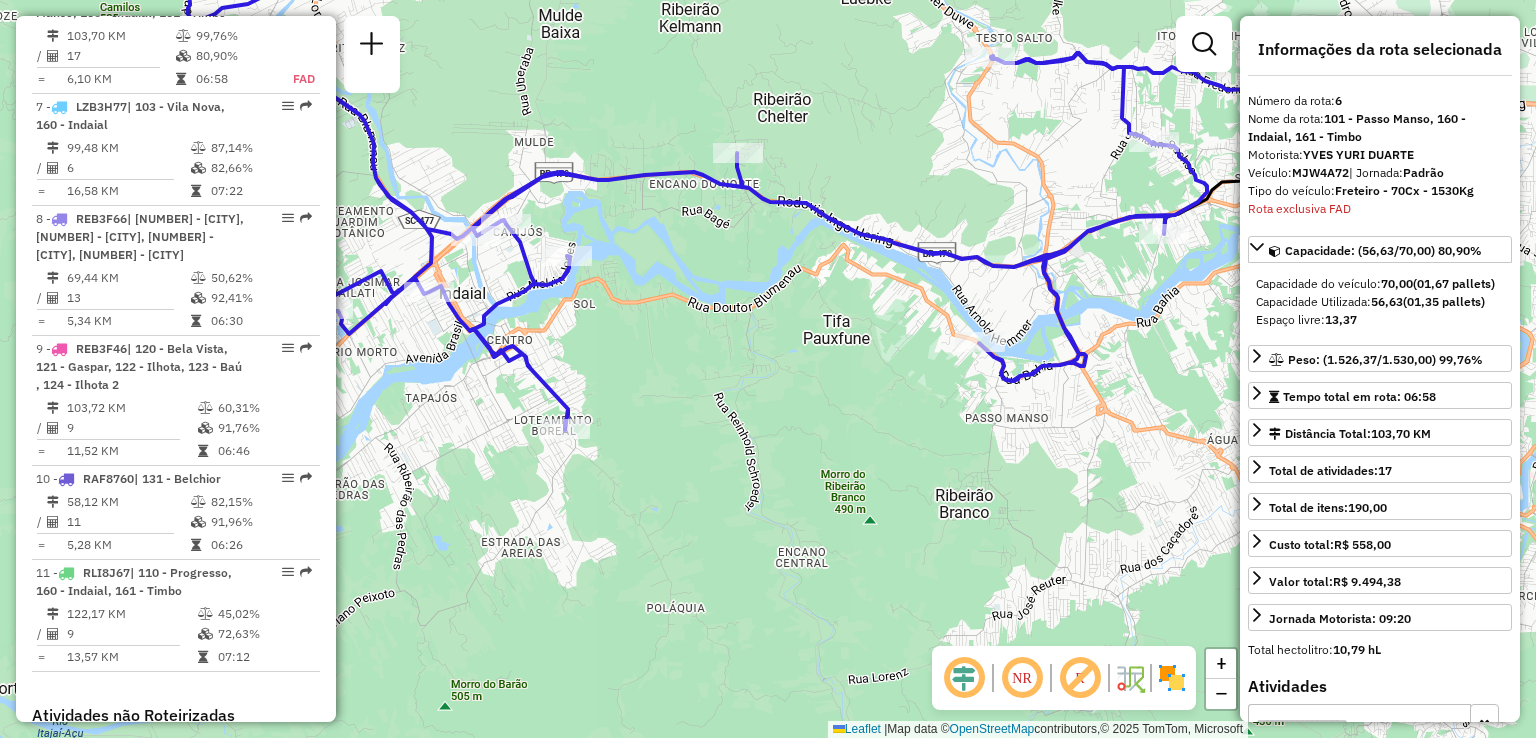 drag, startPoint x: 815, startPoint y: 483, endPoint x: 769, endPoint y: 465, distance: 49.396355 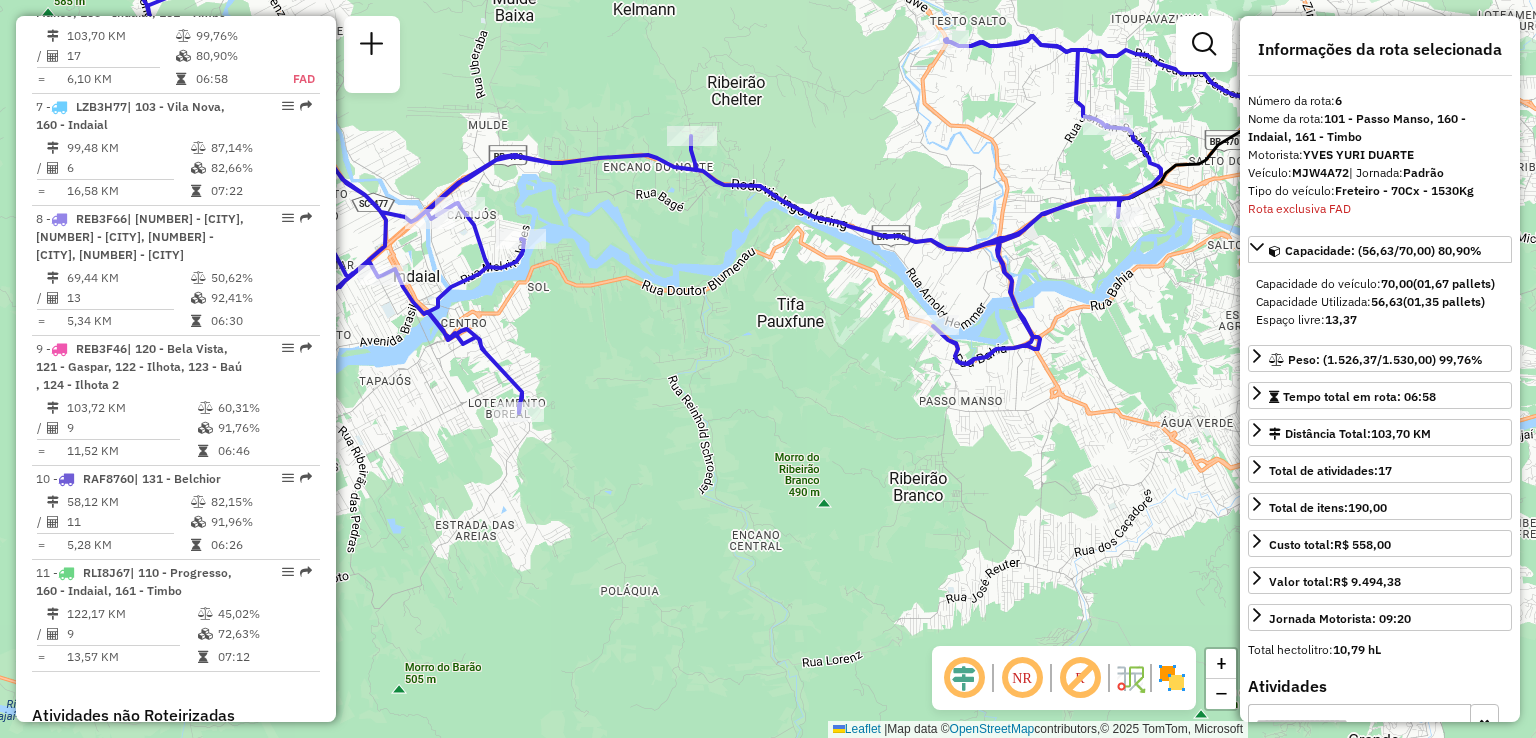 drag, startPoint x: 817, startPoint y: 386, endPoint x: 611, endPoint y: 339, distance: 211.29364 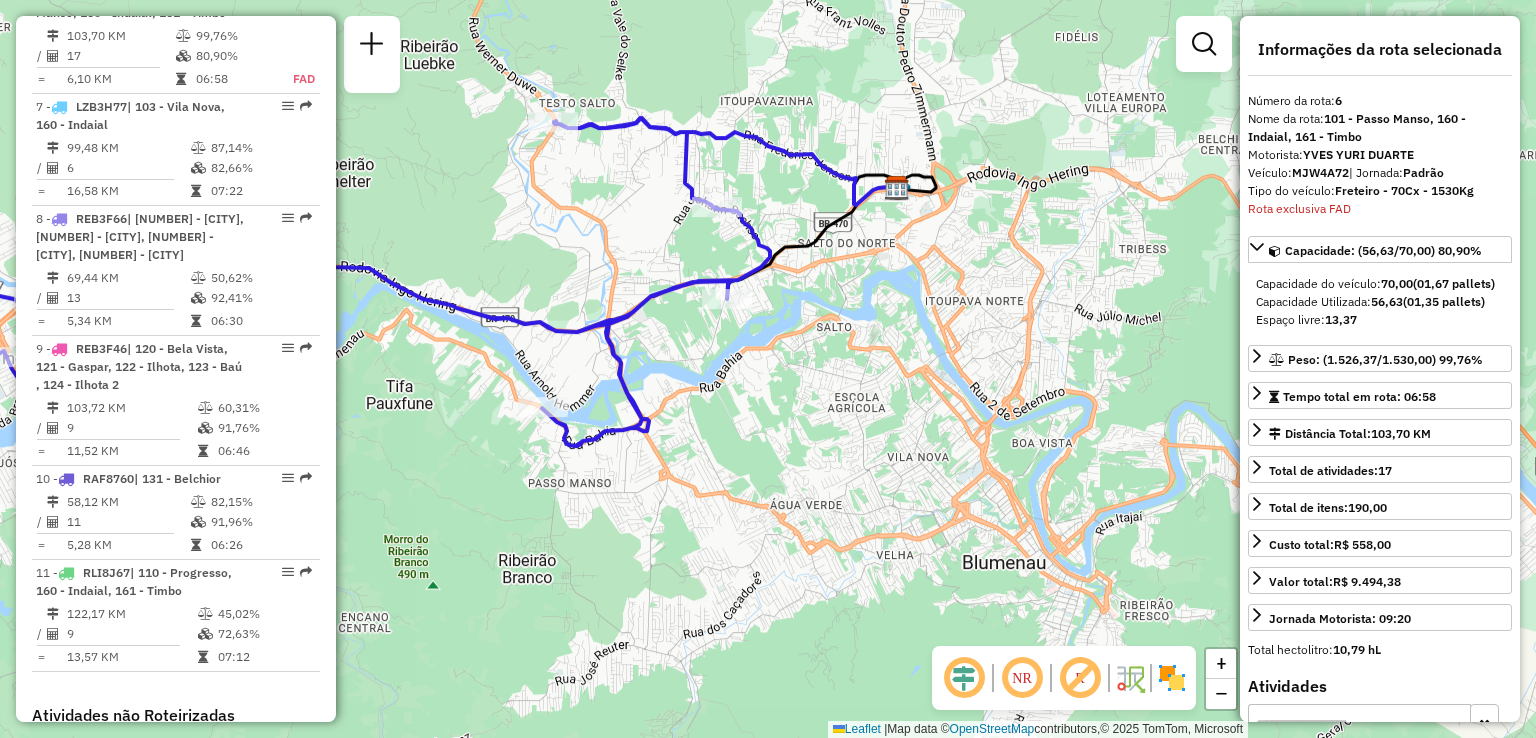 drag, startPoint x: 756, startPoint y: 436, endPoint x: 727, endPoint y: 538, distance: 106.04244 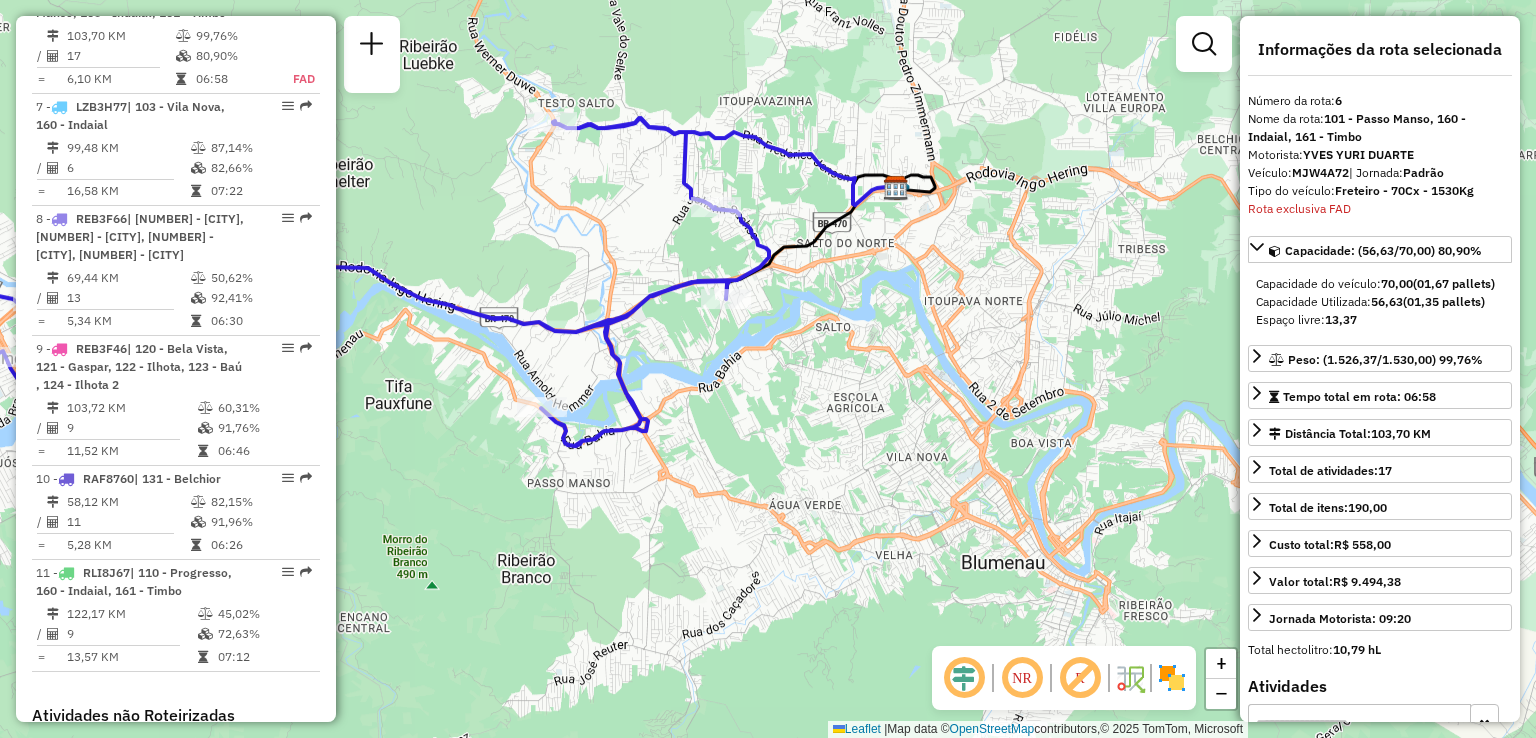 drag, startPoint x: 798, startPoint y: 434, endPoint x: 842, endPoint y: 434, distance: 44 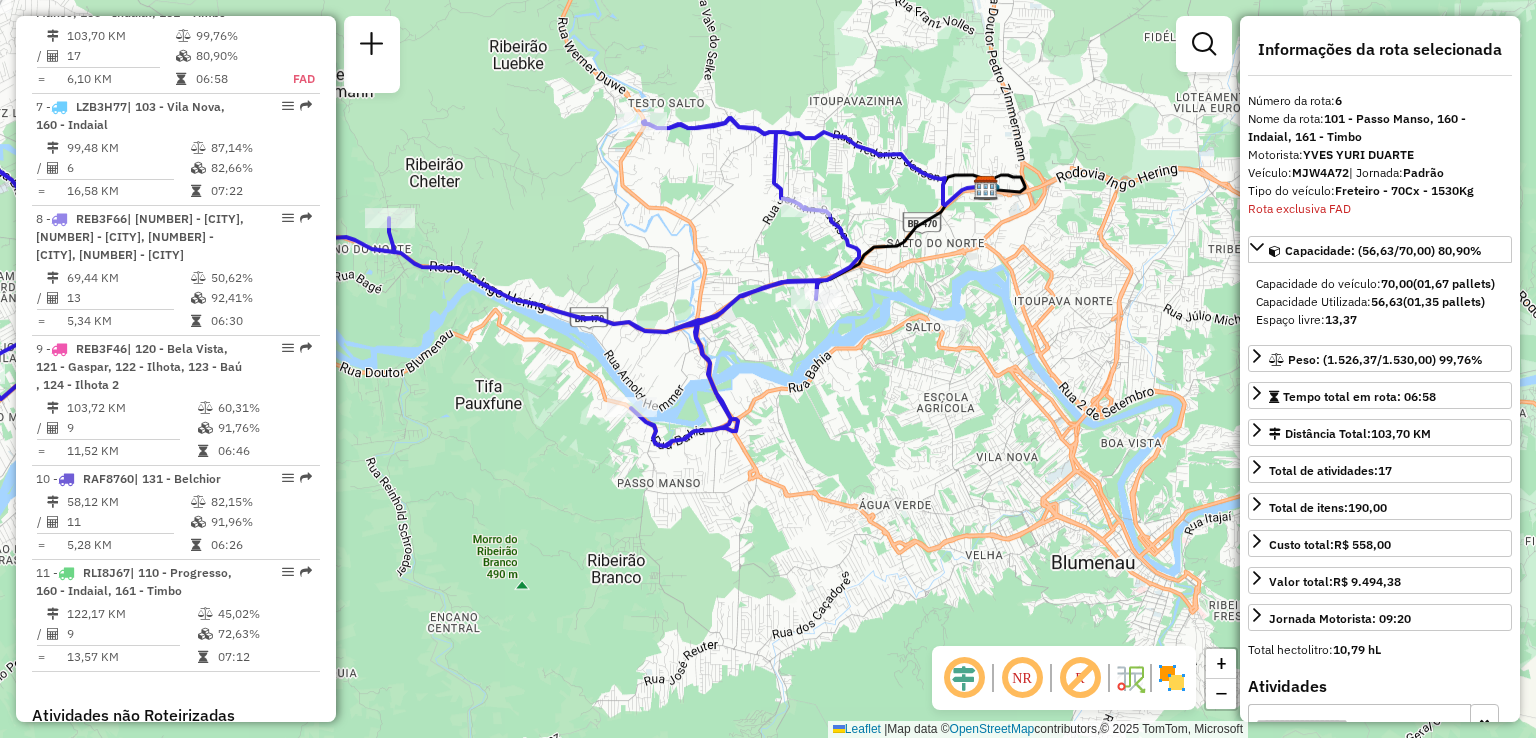 drag, startPoint x: 788, startPoint y: 438, endPoint x: 1032, endPoint y: 441, distance: 244.01845 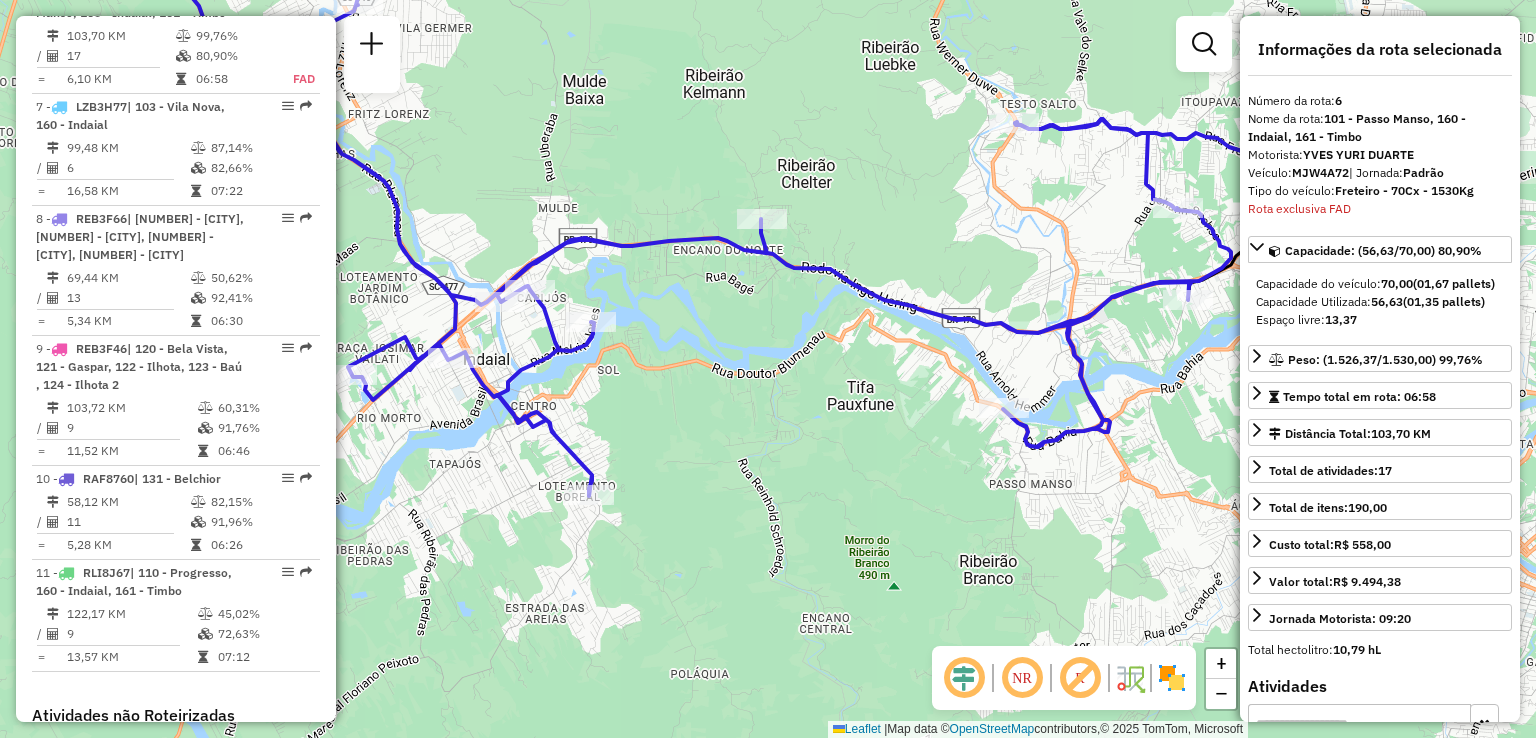drag, startPoint x: 683, startPoint y: 405, endPoint x: 776, endPoint y: 401, distance: 93.08598 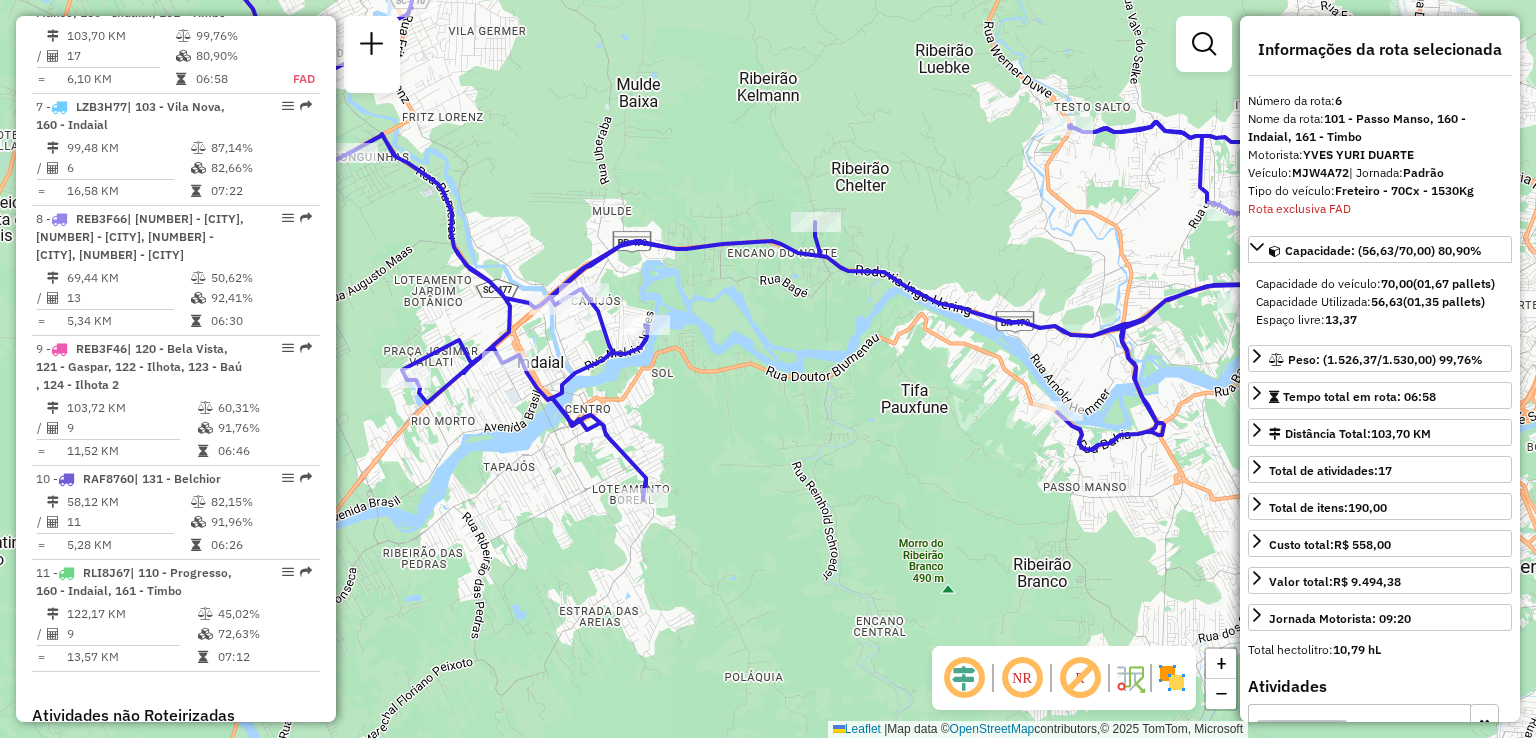 drag, startPoint x: 715, startPoint y: 386, endPoint x: 792, endPoint y: 391, distance: 77.16217 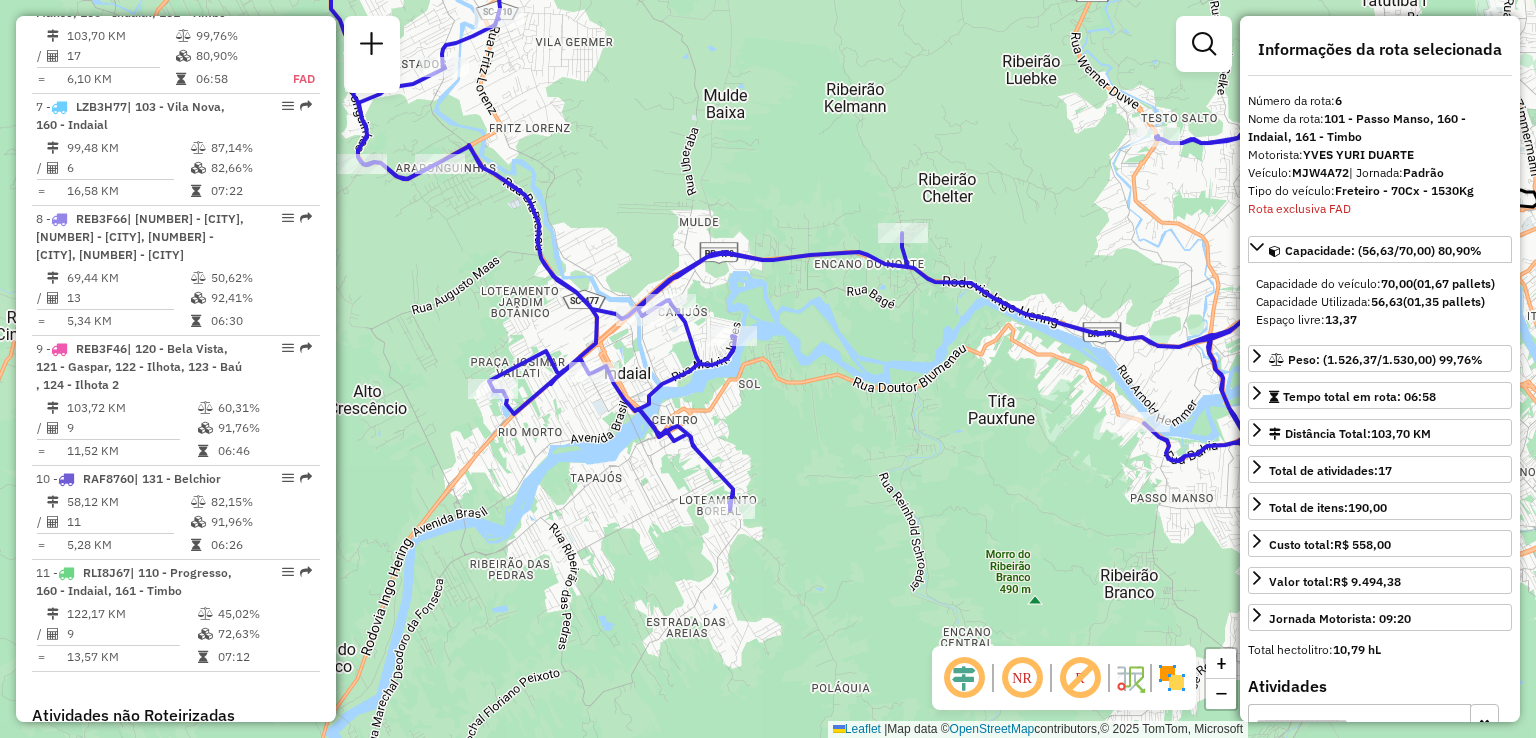 drag, startPoint x: 780, startPoint y: 403, endPoint x: 845, endPoint y: 412, distance: 65.62012 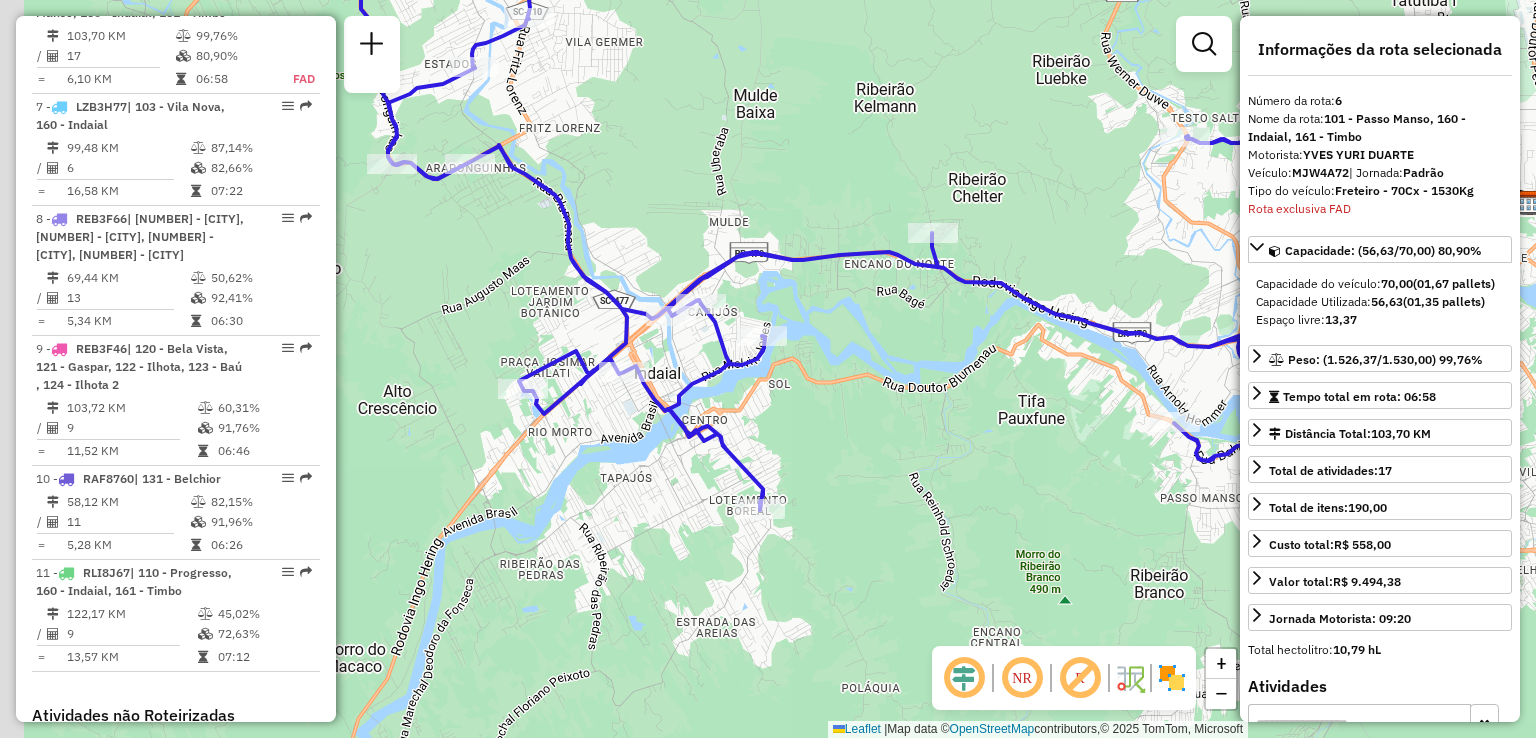 drag, startPoint x: 860, startPoint y: 413, endPoint x: 983, endPoint y: 437, distance: 125.31959 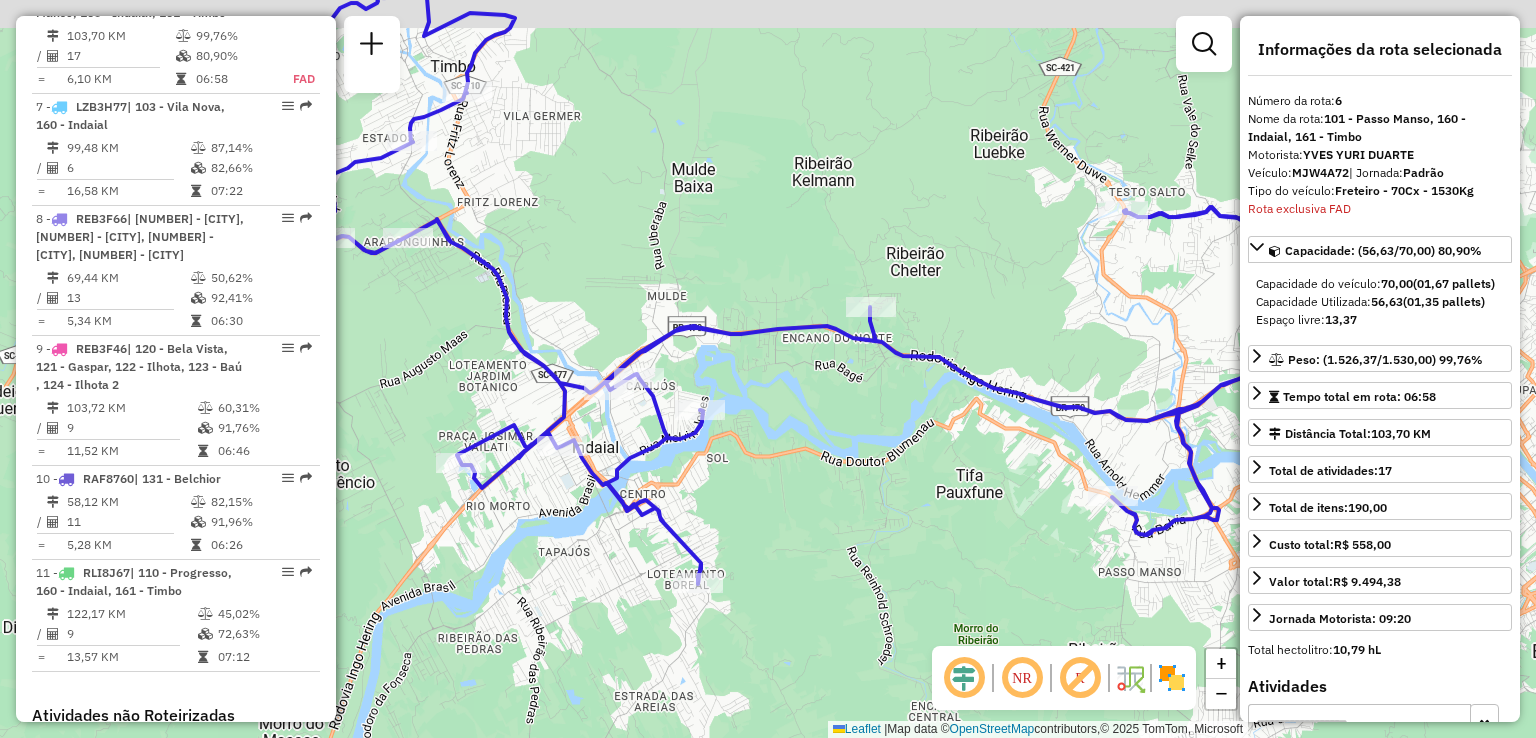 drag, startPoint x: 640, startPoint y: 393, endPoint x: 439, endPoint y: 496, distance: 225.85393 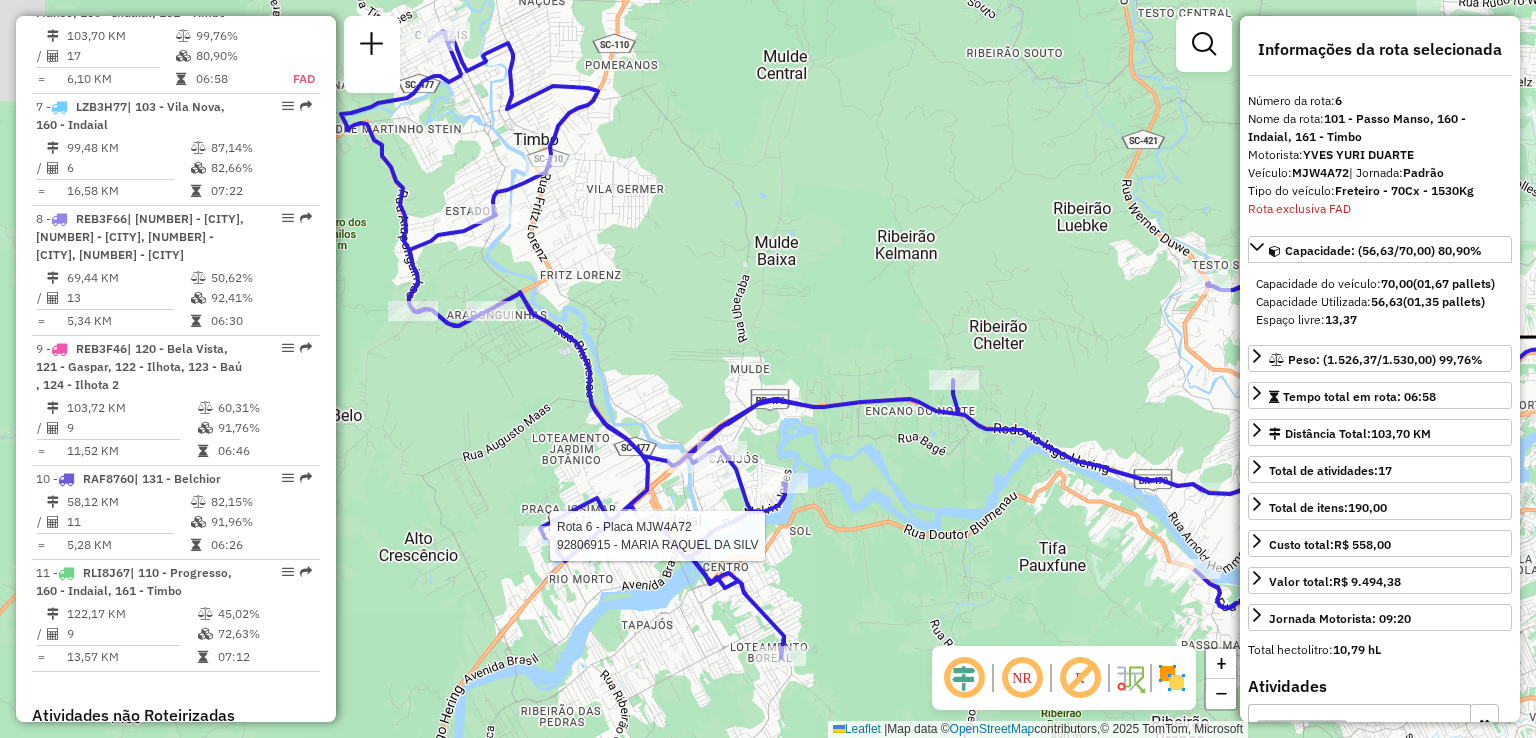 drag, startPoint x: 529, startPoint y: 414, endPoint x: 833, endPoint y: 549, distance: 332.6274 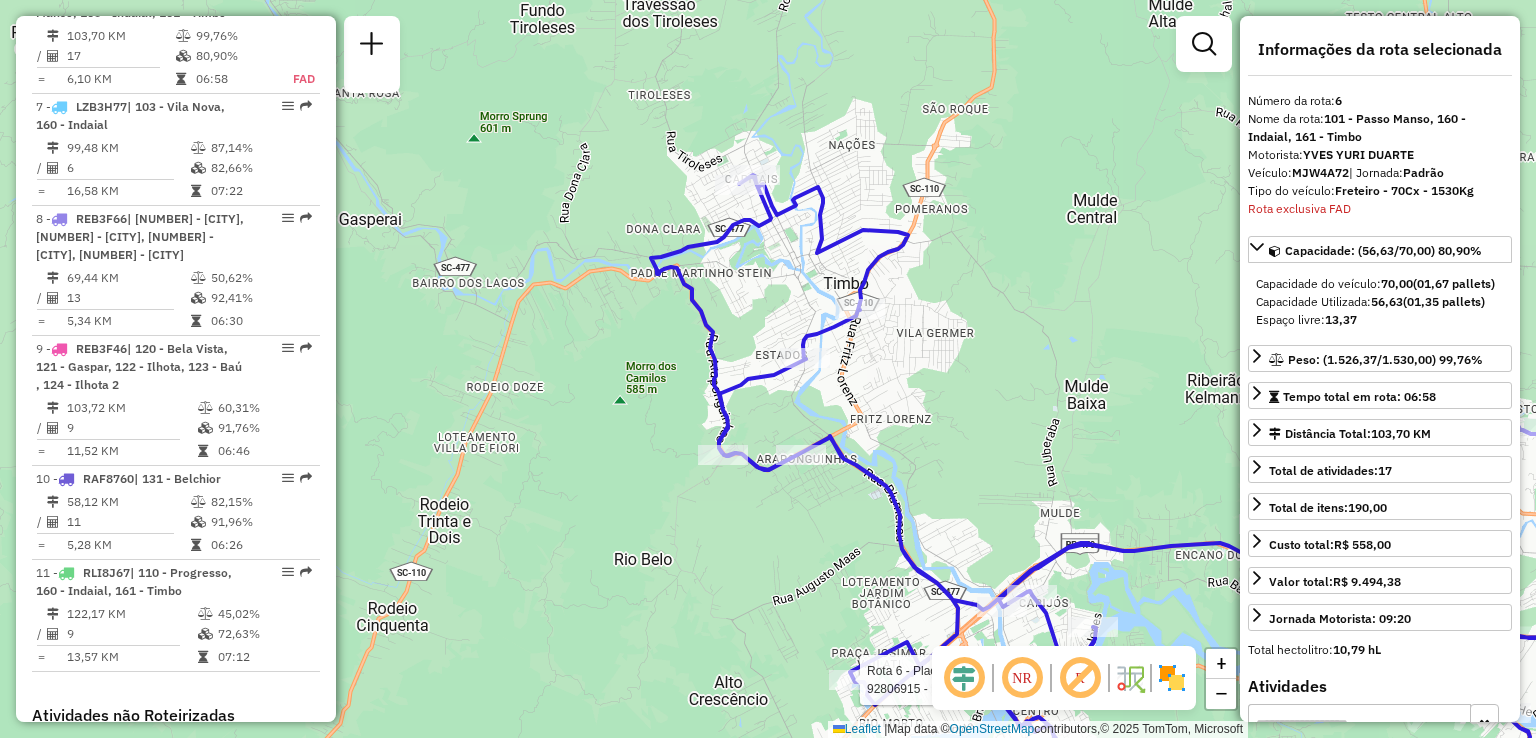 drag, startPoint x: 816, startPoint y: 536, endPoint x: 763, endPoint y: 401, distance: 145.03104 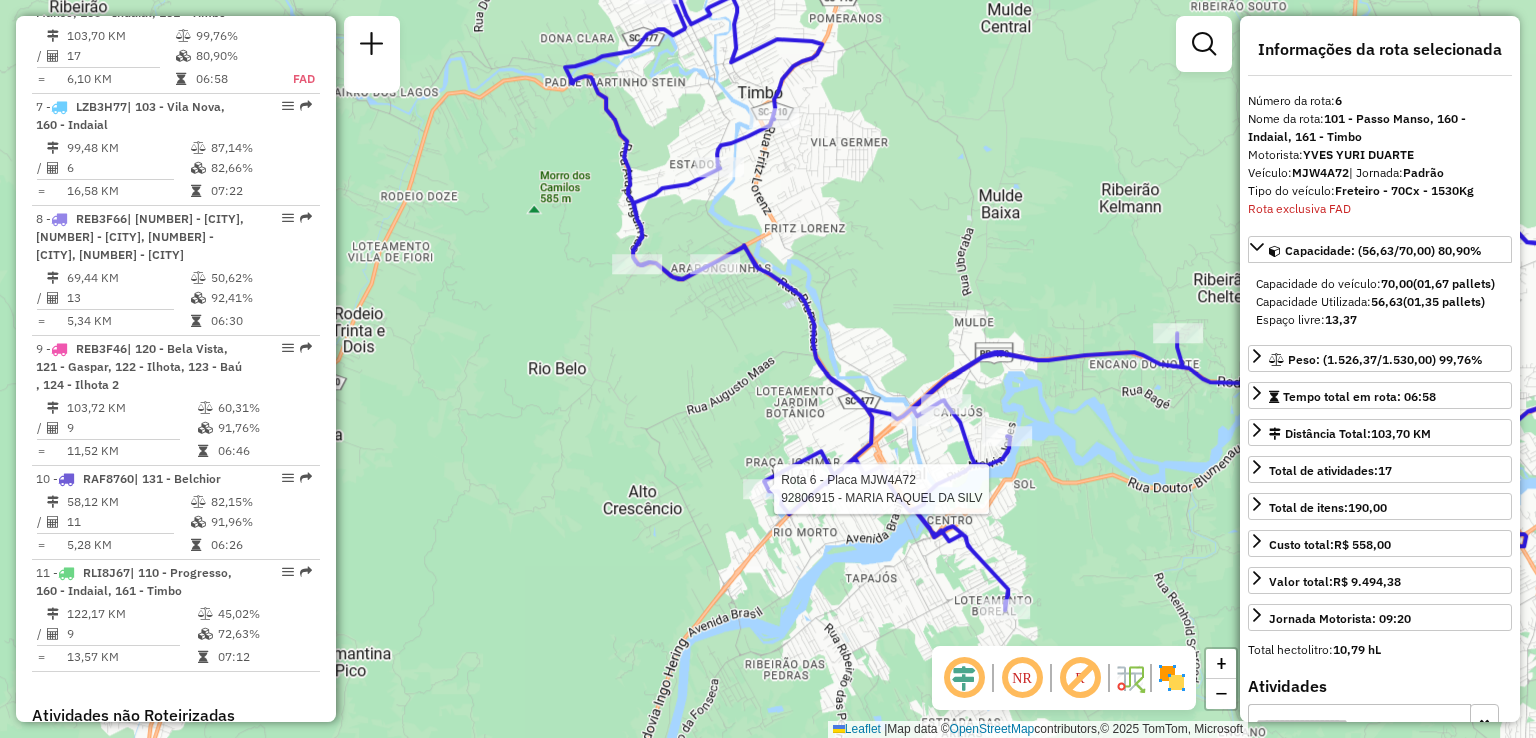 drag, startPoint x: 784, startPoint y: 429, endPoint x: 772, endPoint y: 414, distance: 19.209373 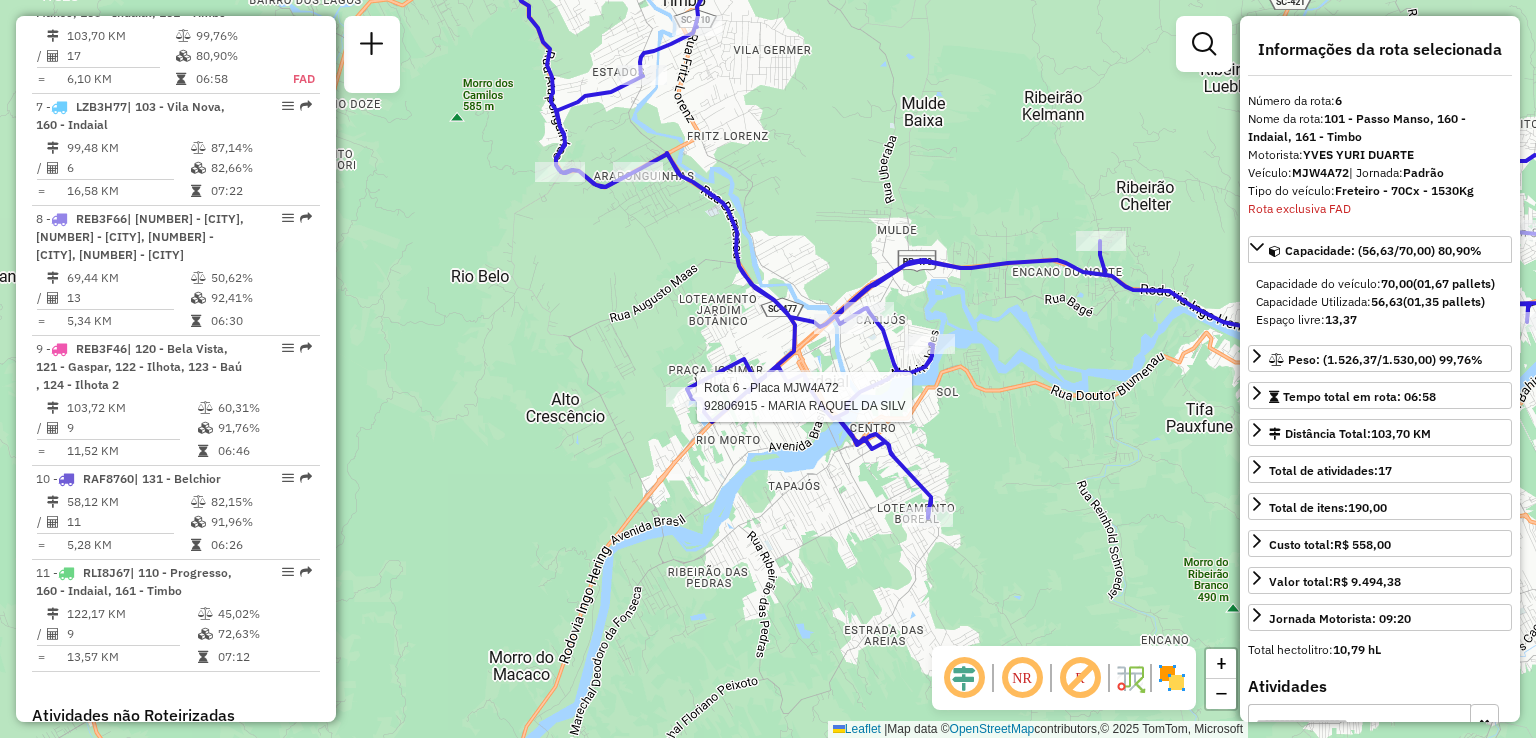 click on "Rota 6 - Placa MJW4A72  92806915 - MARIA RAQUEL DA SILV Janela de atendimento Grade de atendimento Capacidade Transportadoras Veículos Cliente Pedidos  Rotas Selecione os dias de semana para filtrar as janelas de atendimento  Seg   Ter   Qua   Qui   Sex   Sáb   Dom  Informe o período da janela de atendimento: De: Até:  Filtrar exatamente a janela do cliente  Considerar janela de atendimento padrão  Selecione os dias de semana para filtrar as grades de atendimento  Seg   Ter   Qua   Qui   Sex   Sáb   Dom   Considerar clientes sem dia de atendimento cadastrado  Clientes fora do dia de atendimento selecionado Filtrar as atividades entre os valores definidos abaixo:  Peso mínimo:   Peso máximo:   Cubagem mínima:   Cubagem máxima:   De:   Até:  Filtrar as atividades entre o tempo de atendimento definido abaixo:  De:   Até:   Considerar capacidade total dos clientes não roteirizados Transportadora: Selecione um ou mais itens Tipo de veículo: Selecione um ou mais itens Veículo: Motorista: Nome: Setor:" 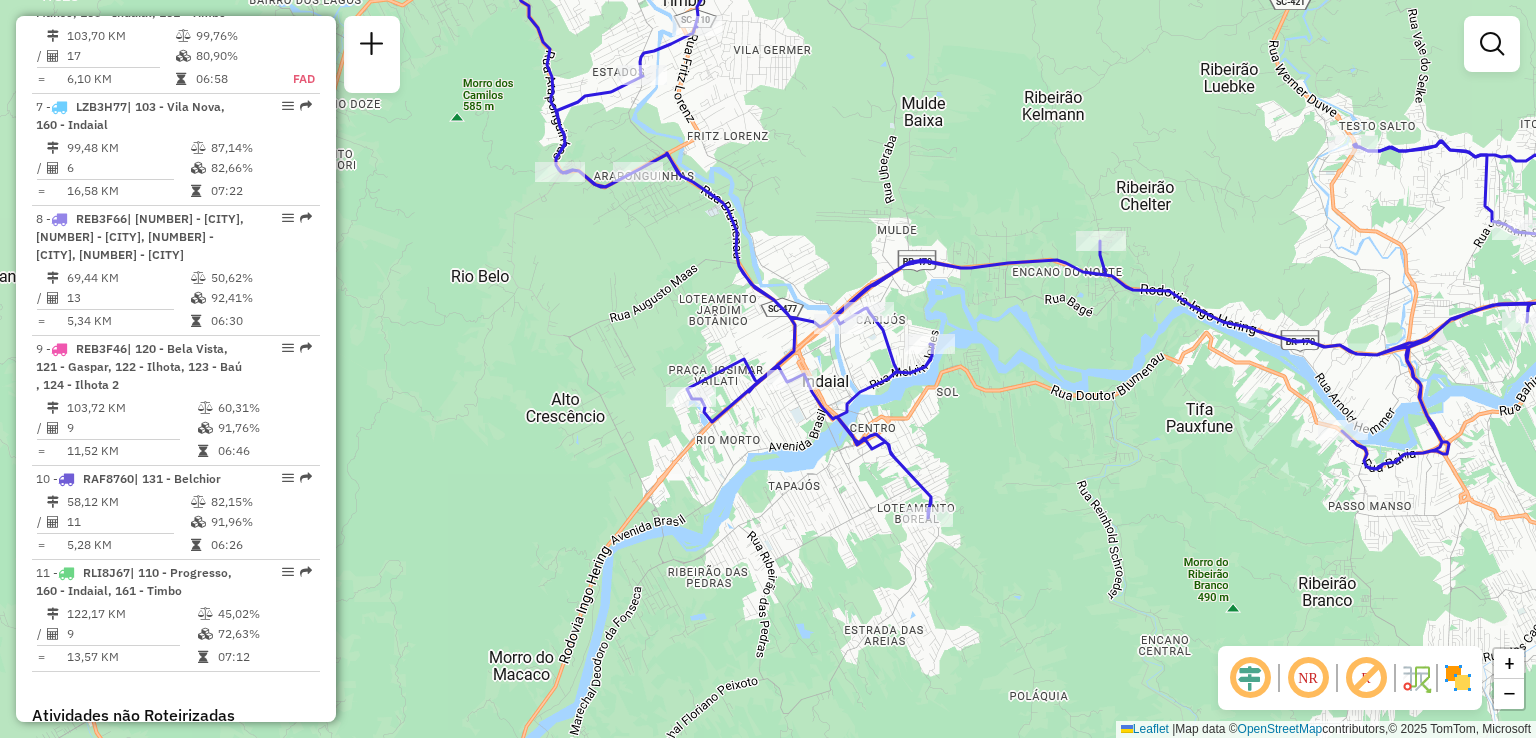 drag, startPoint x: 696, startPoint y: 329, endPoint x: 738, endPoint y: 312, distance: 45.310043 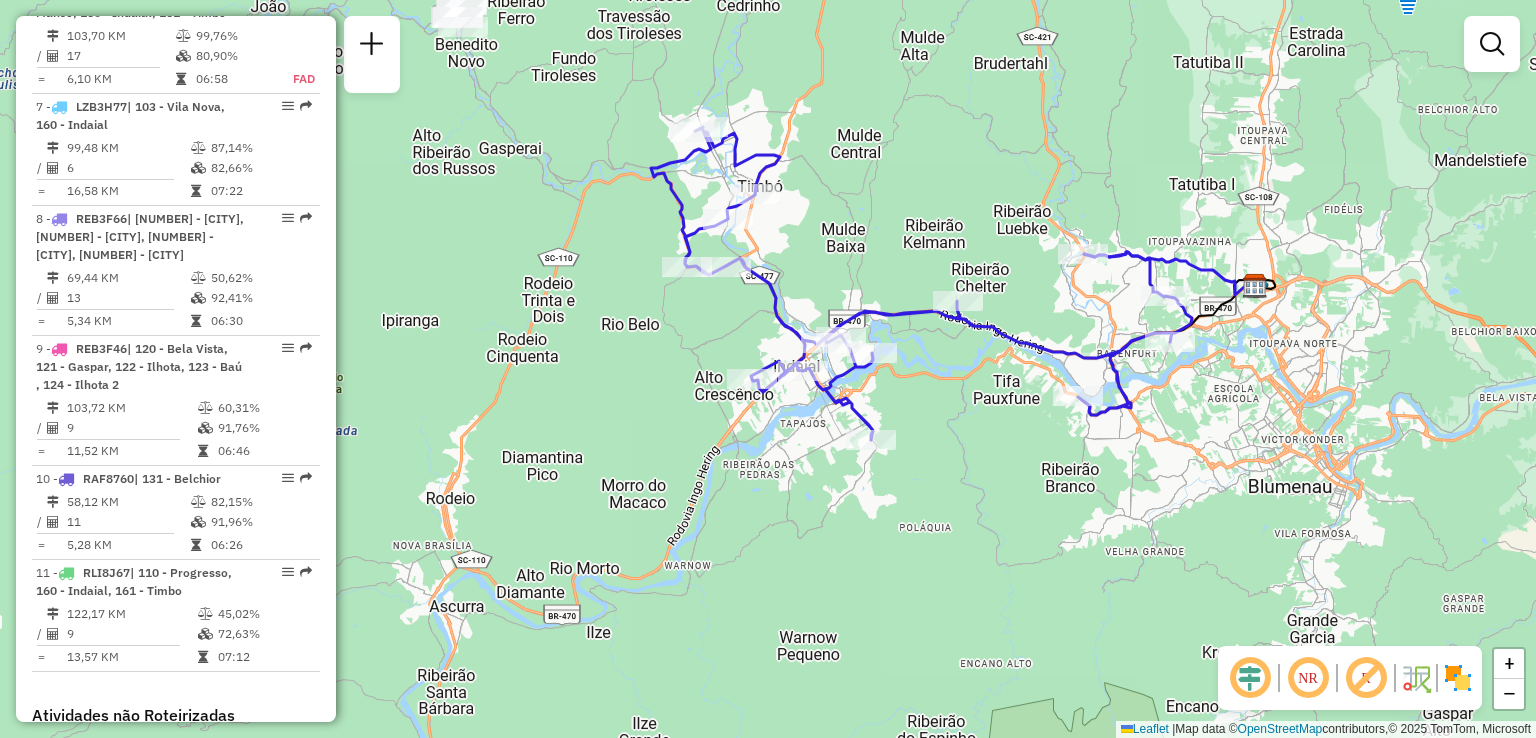 drag, startPoint x: 736, startPoint y: 320, endPoint x: 753, endPoint y: 345, distance: 30.232433 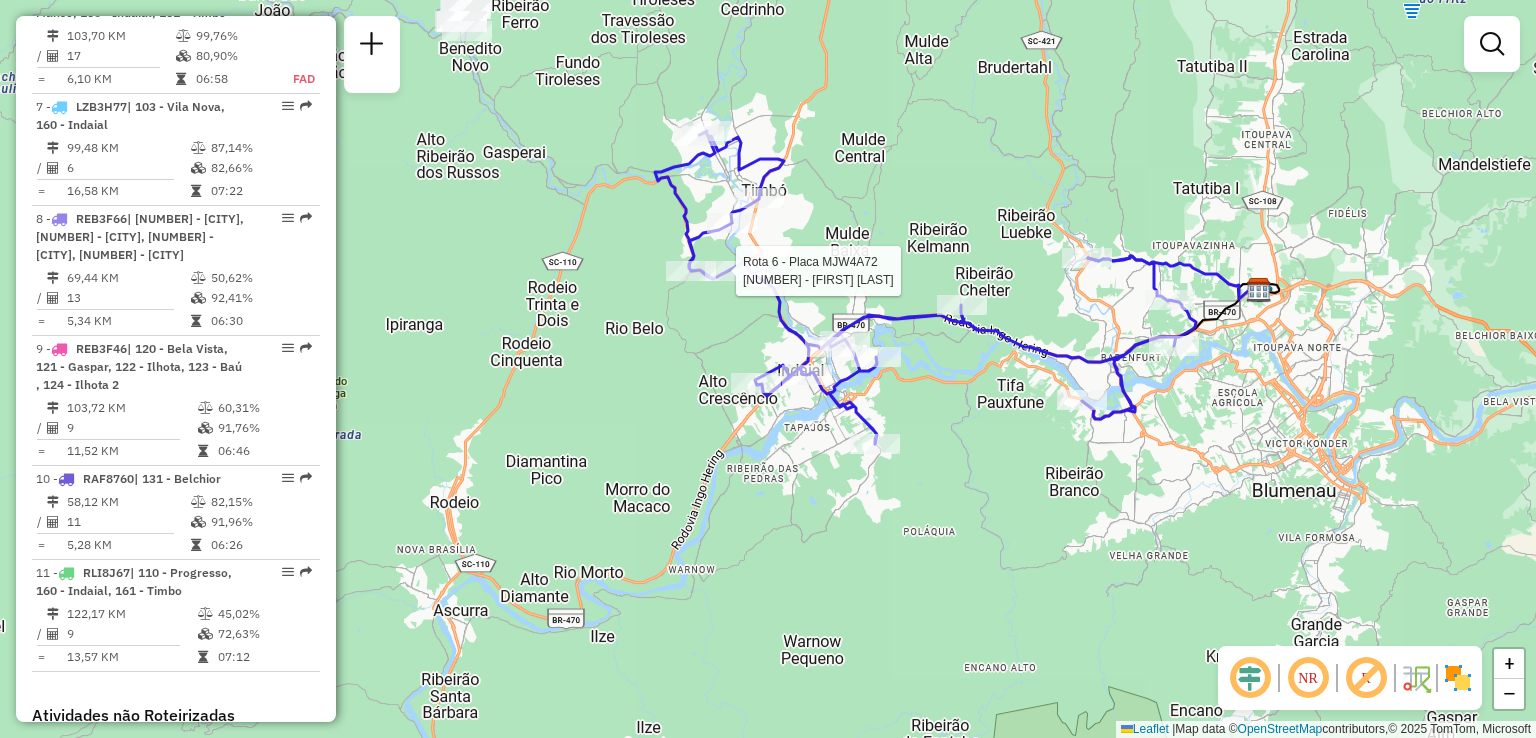 select on "**********" 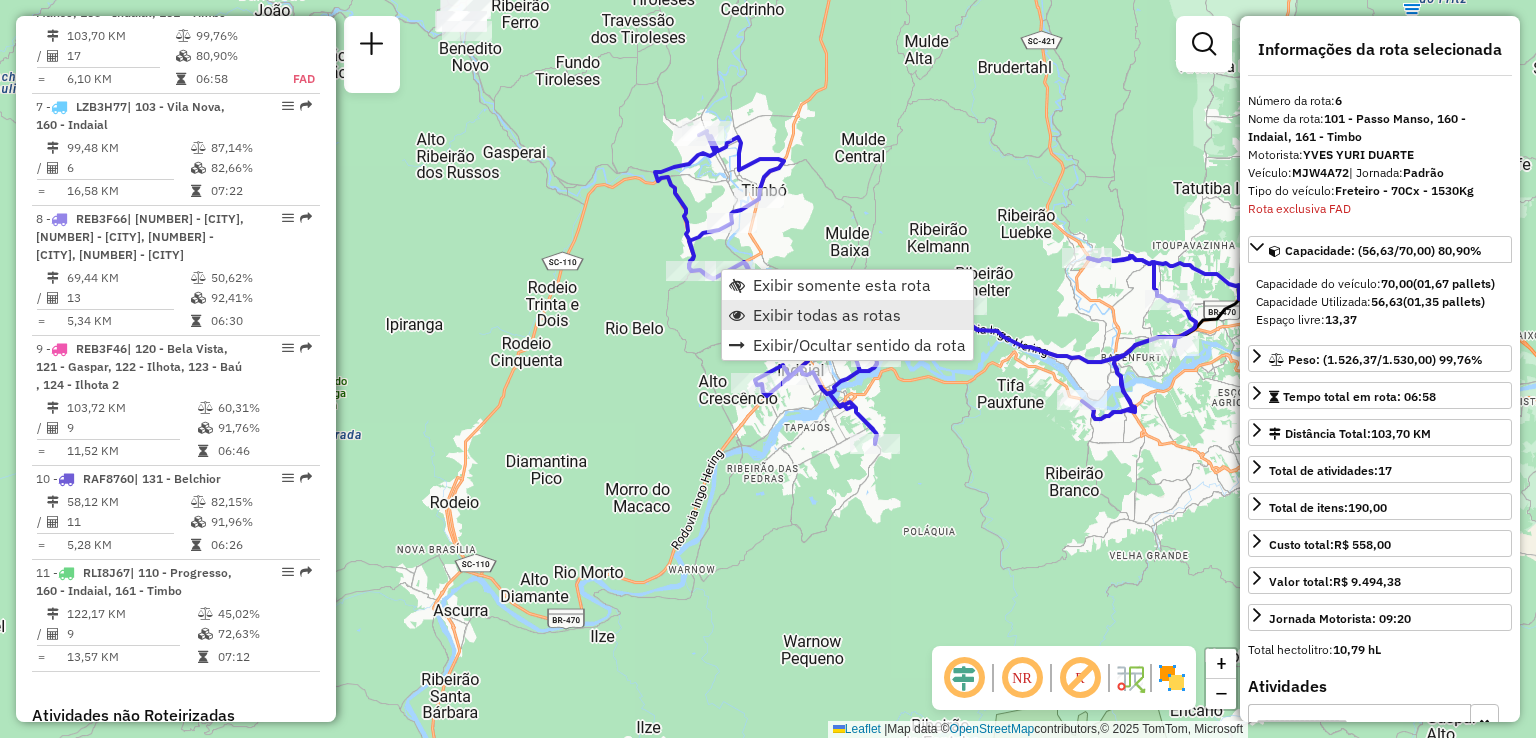 click on "Exibir todas as rotas" at bounding box center (827, 315) 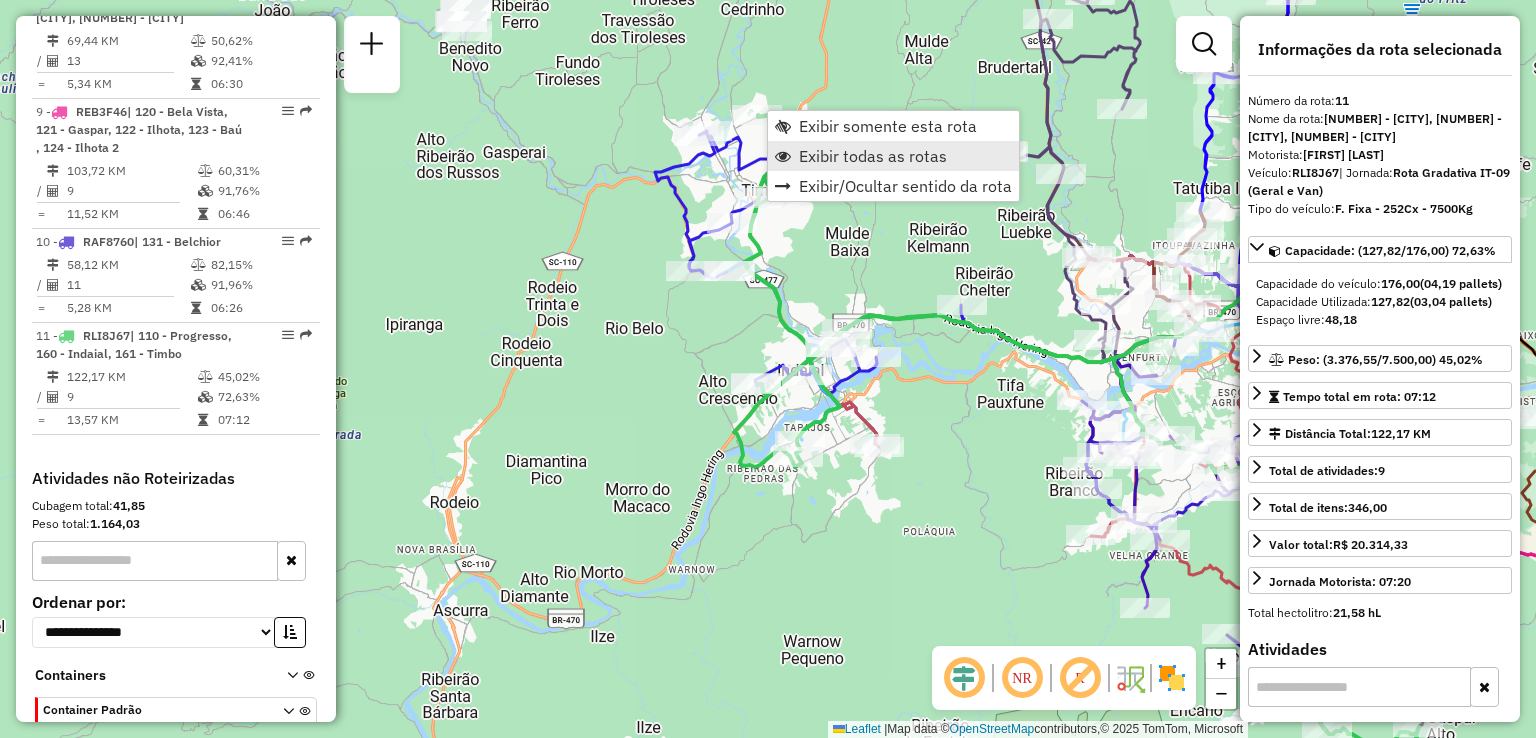 scroll, scrollTop: 1822, scrollLeft: 0, axis: vertical 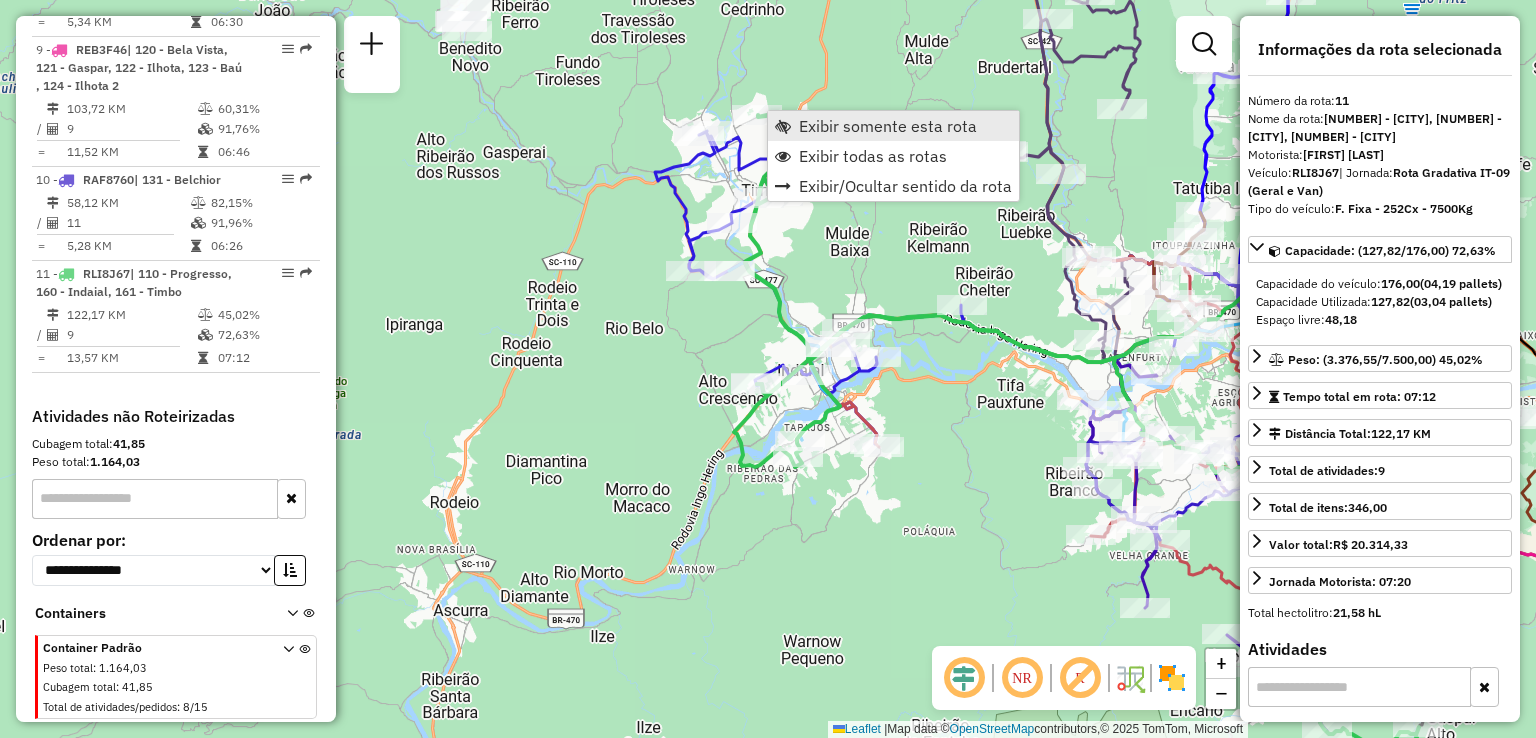 click on "Exibir somente esta rota" at bounding box center (888, 126) 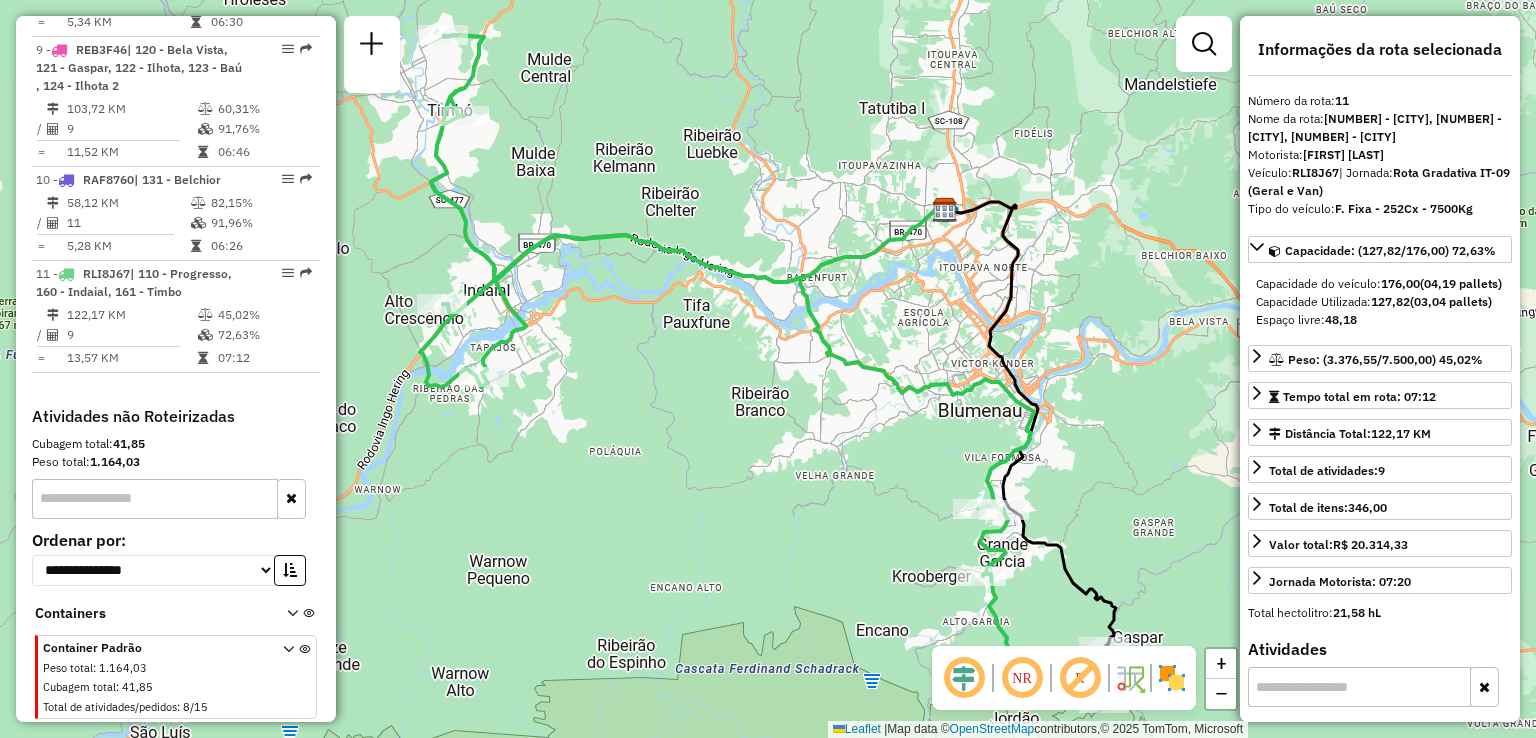 drag, startPoint x: 768, startPoint y: 257, endPoint x: 898, endPoint y: 283, distance: 132.57451 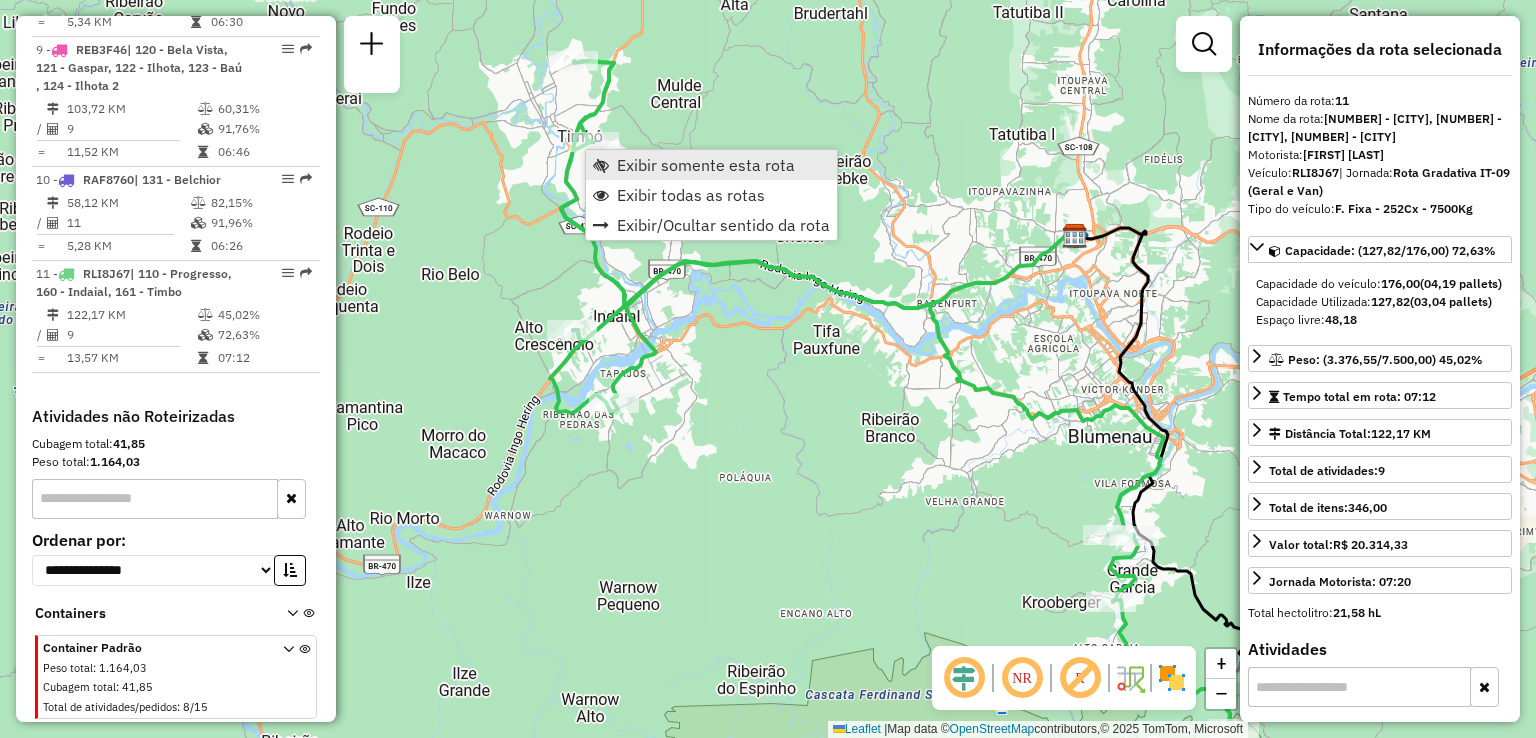 click on "Exibir somente esta rota" at bounding box center (706, 165) 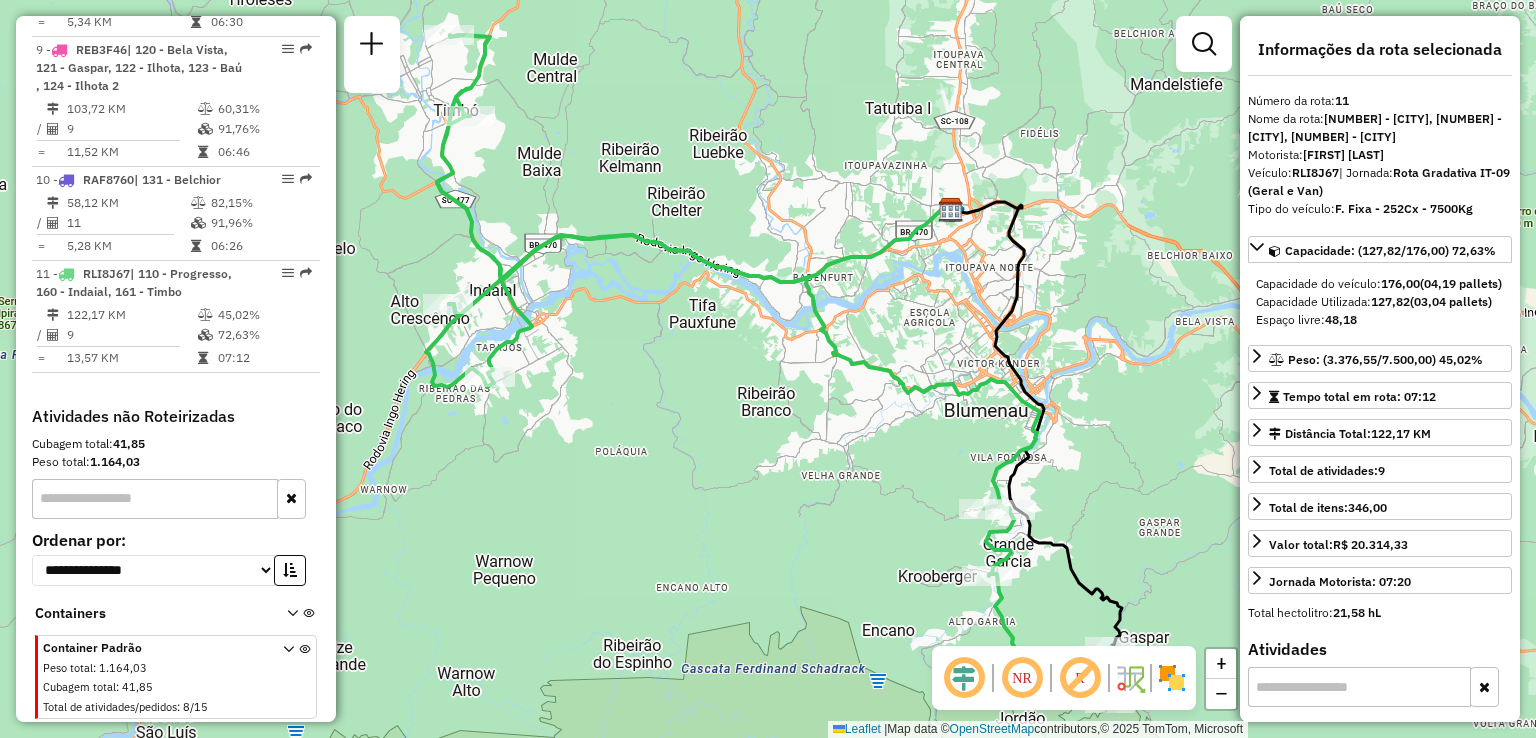 drag, startPoint x: 612, startPoint y: 197, endPoint x: 723, endPoint y: 211, distance: 111.8794 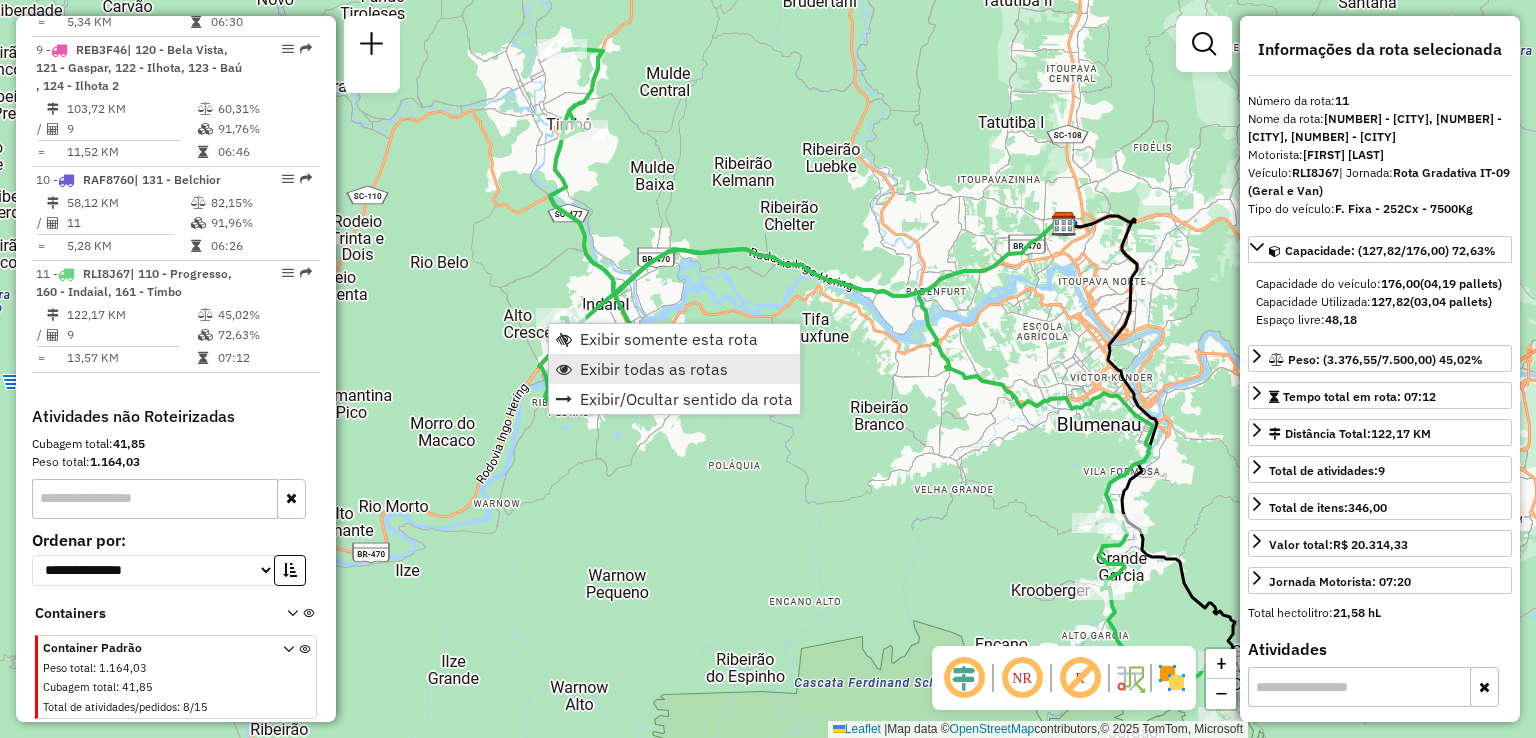 click on "Exibir todas as rotas" at bounding box center [654, 369] 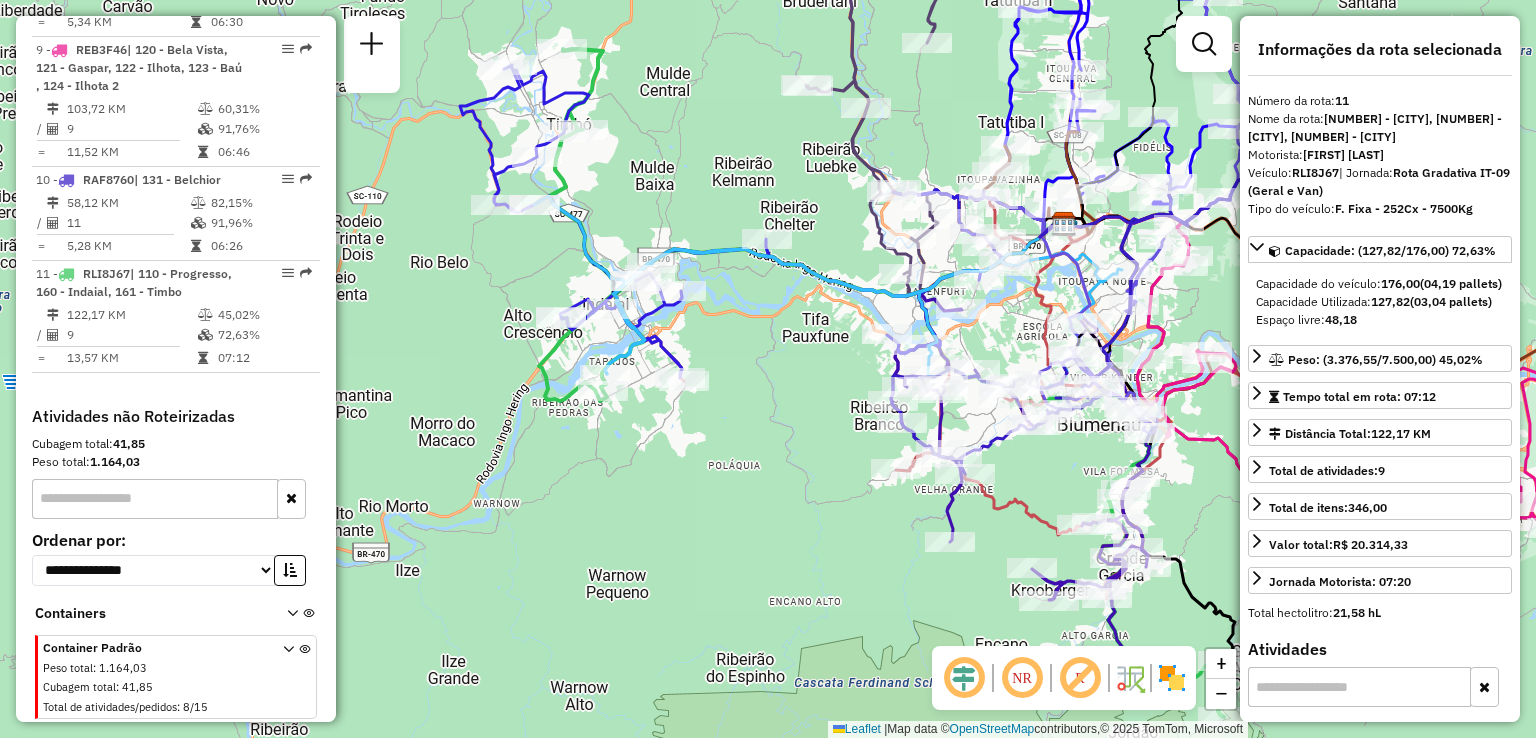 drag, startPoint x: 693, startPoint y: 339, endPoint x: 814, endPoint y: 357, distance: 122.33152 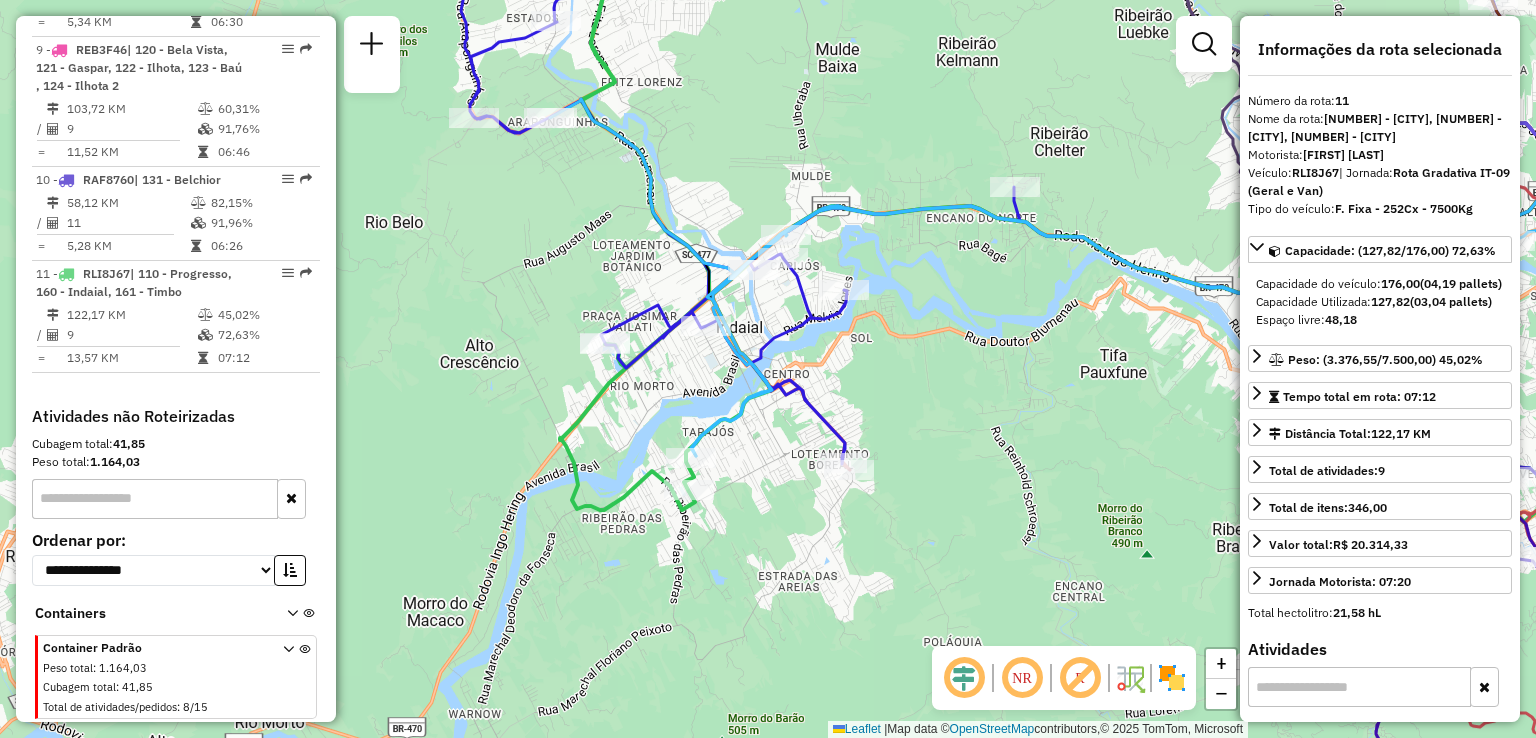 drag, startPoint x: 868, startPoint y: 365, endPoint x: 910, endPoint y: 373, distance: 42.755116 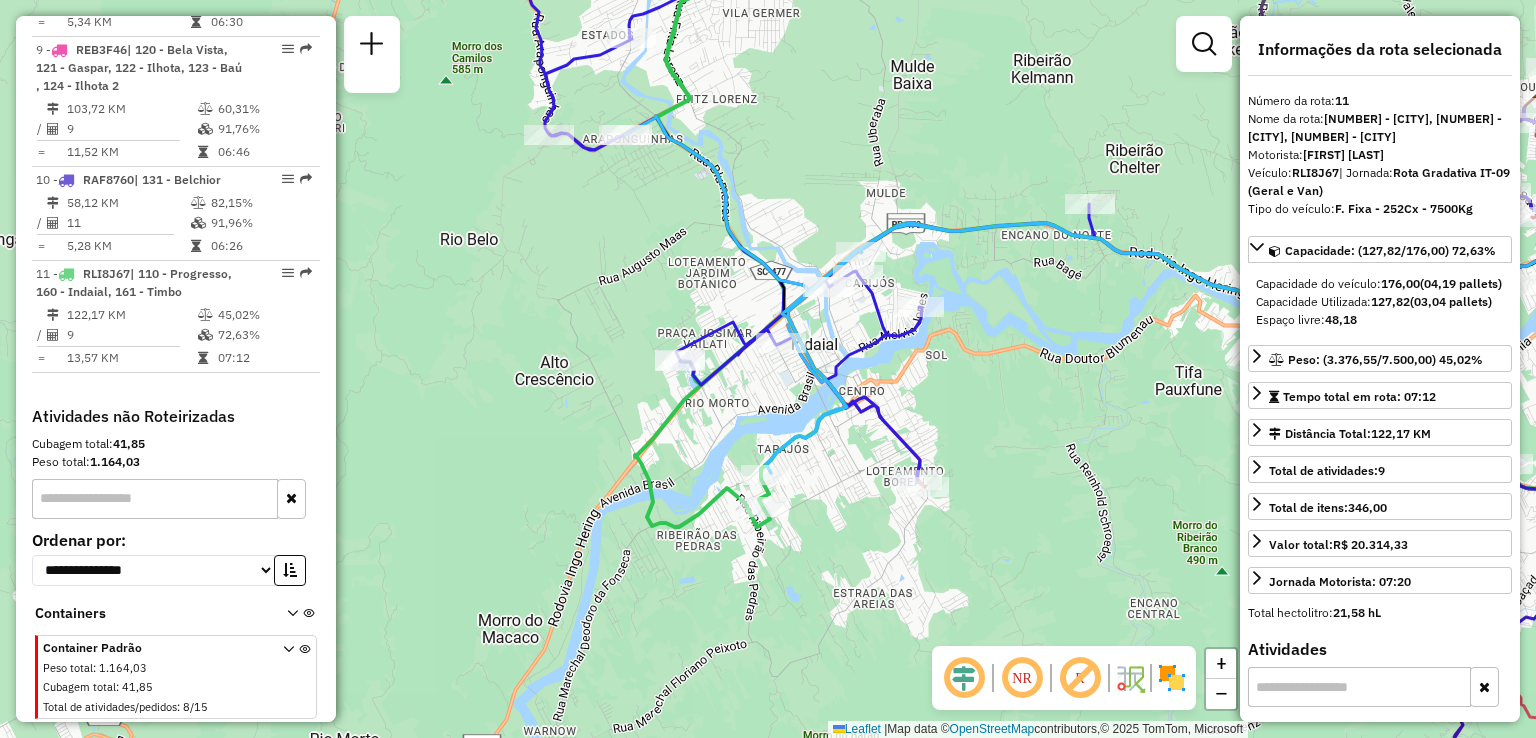 drag, startPoint x: 636, startPoint y: 365, endPoint x: 688, endPoint y: 505, distance: 149.34523 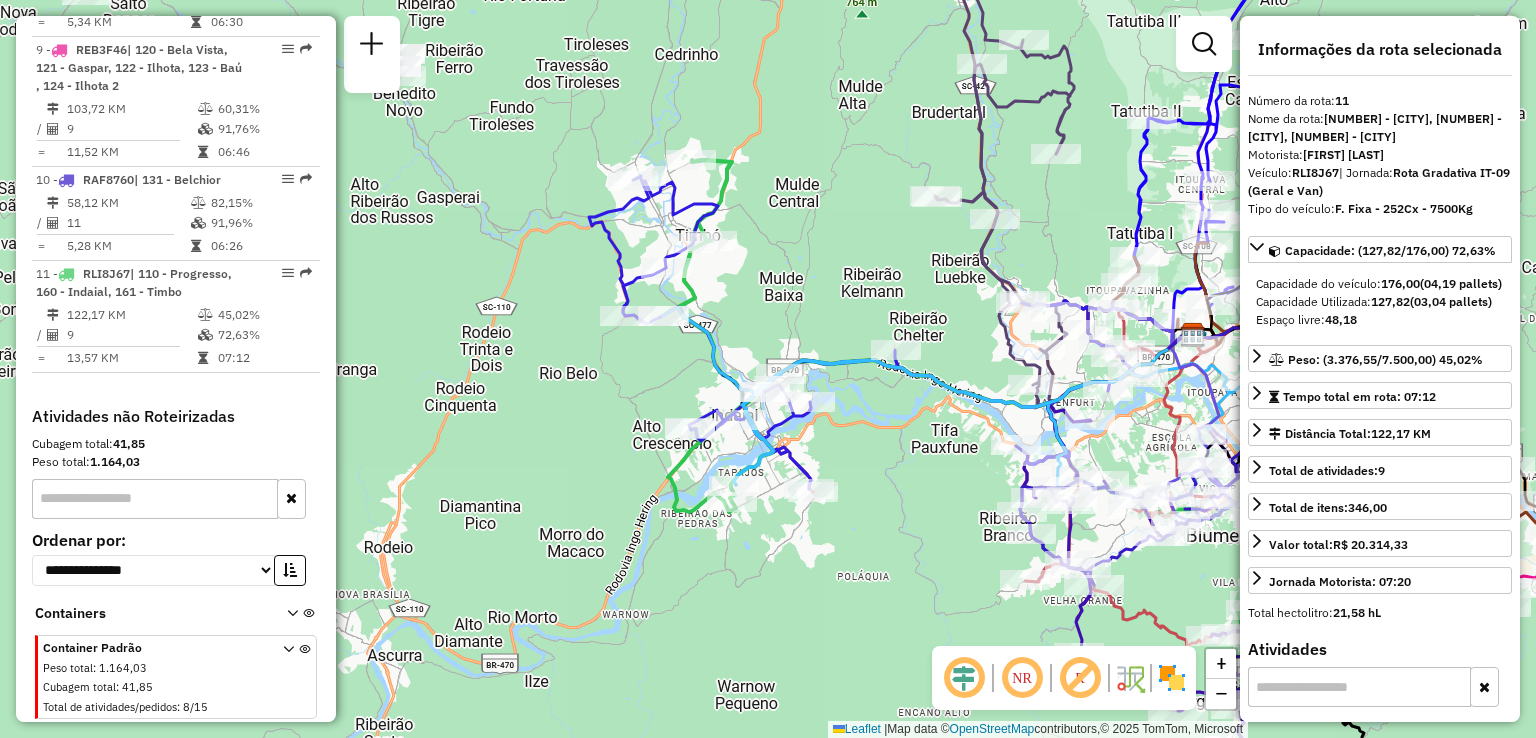click on "Janela de atendimento Grade de atendimento Capacidade Transportadoras Veículos Cliente Pedidos  Rotas Selecione os dias de semana para filtrar as janelas de atendimento  Seg   Ter   Qua   Qui   Sex   Sáb   Dom  Informe o período da janela de atendimento: De: Até:  Filtrar exatamente a janela do cliente  Considerar janela de atendimento padrão  Selecione os dias de semana para filtrar as grades de atendimento  Seg   Ter   Qua   Qui   Sex   Sáb   Dom   Considerar clientes sem dia de atendimento cadastrado  Clientes fora do dia de atendimento selecionado Filtrar as atividades entre os valores definidos abaixo:  Peso mínimo:   Peso máximo:   Cubagem mínima:   Cubagem máxima:   De:   Até:  Filtrar as atividades entre o tempo de atendimento definido abaixo:  De:   Até:   Considerar capacidade total dos clientes não roteirizados Transportadora: Selecione um ou mais itens Tipo de veículo: Selecione um ou mais itens Veículo: Selecione um ou mais itens Motorista: Selecione um ou mais itens Nome: Rótulo:" 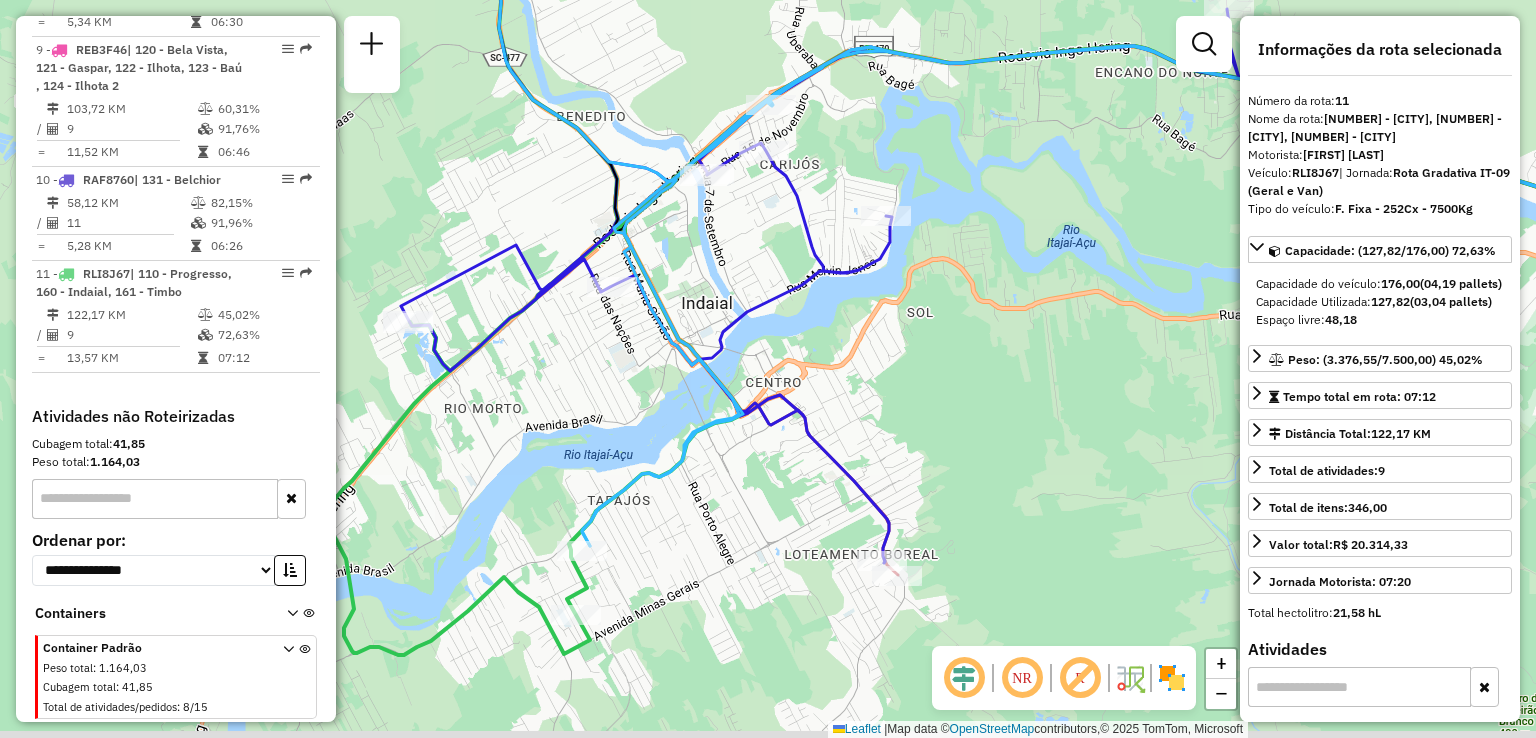 drag, startPoint x: 928, startPoint y: 533, endPoint x: 917, endPoint y: 448, distance: 85.70881 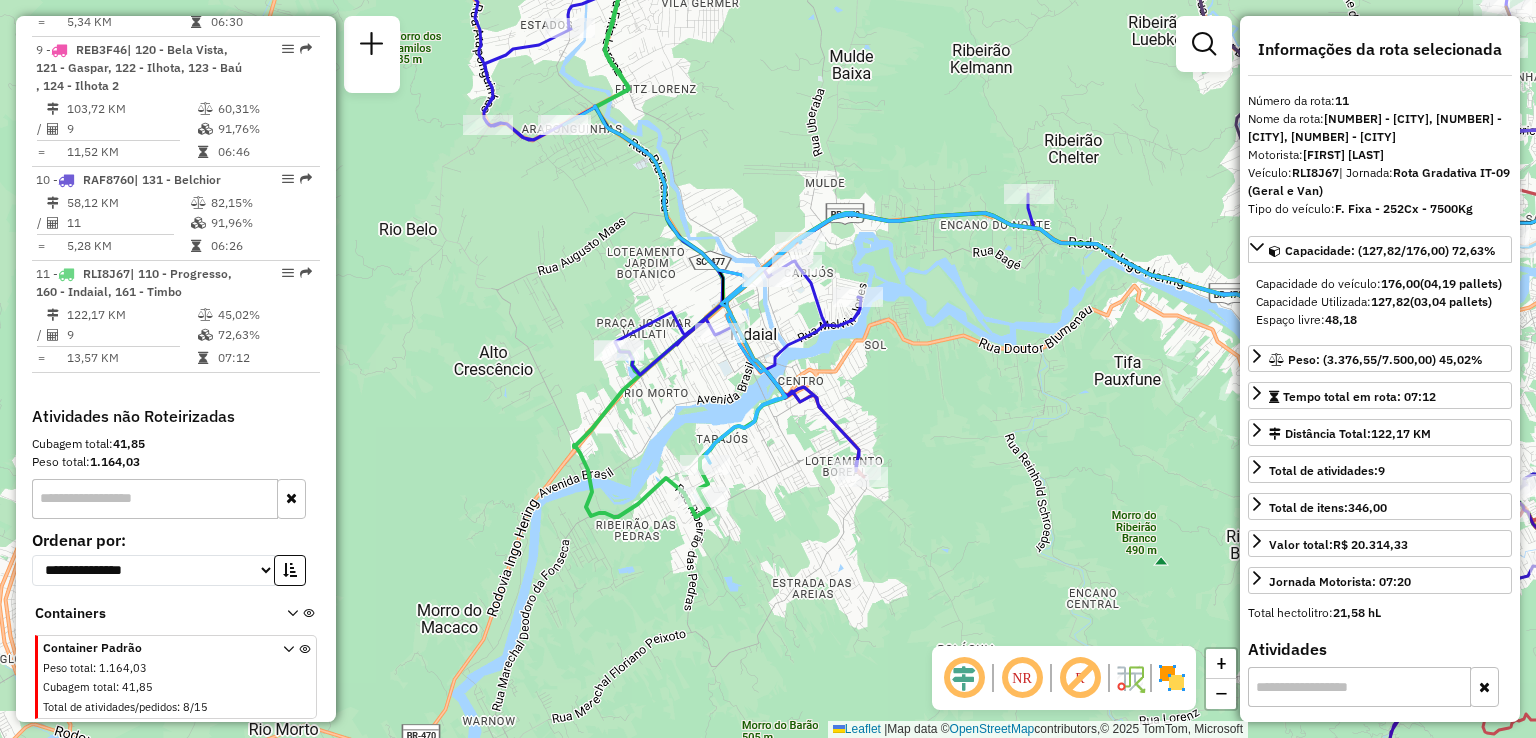 drag, startPoint x: 909, startPoint y: 437, endPoint x: 870, endPoint y: 385, distance: 65 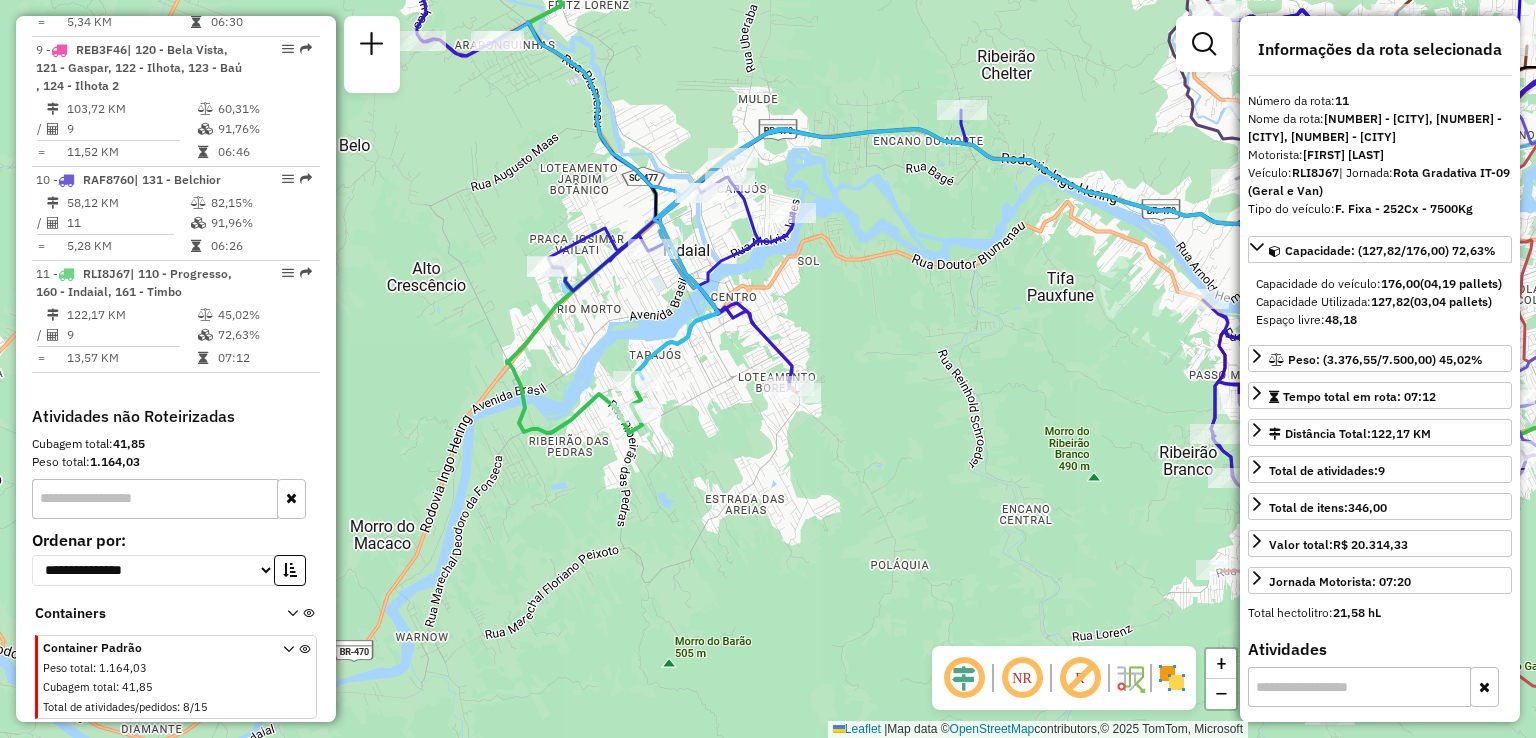 drag, startPoint x: 809, startPoint y: 286, endPoint x: 774, endPoint y: 249, distance: 50.931328 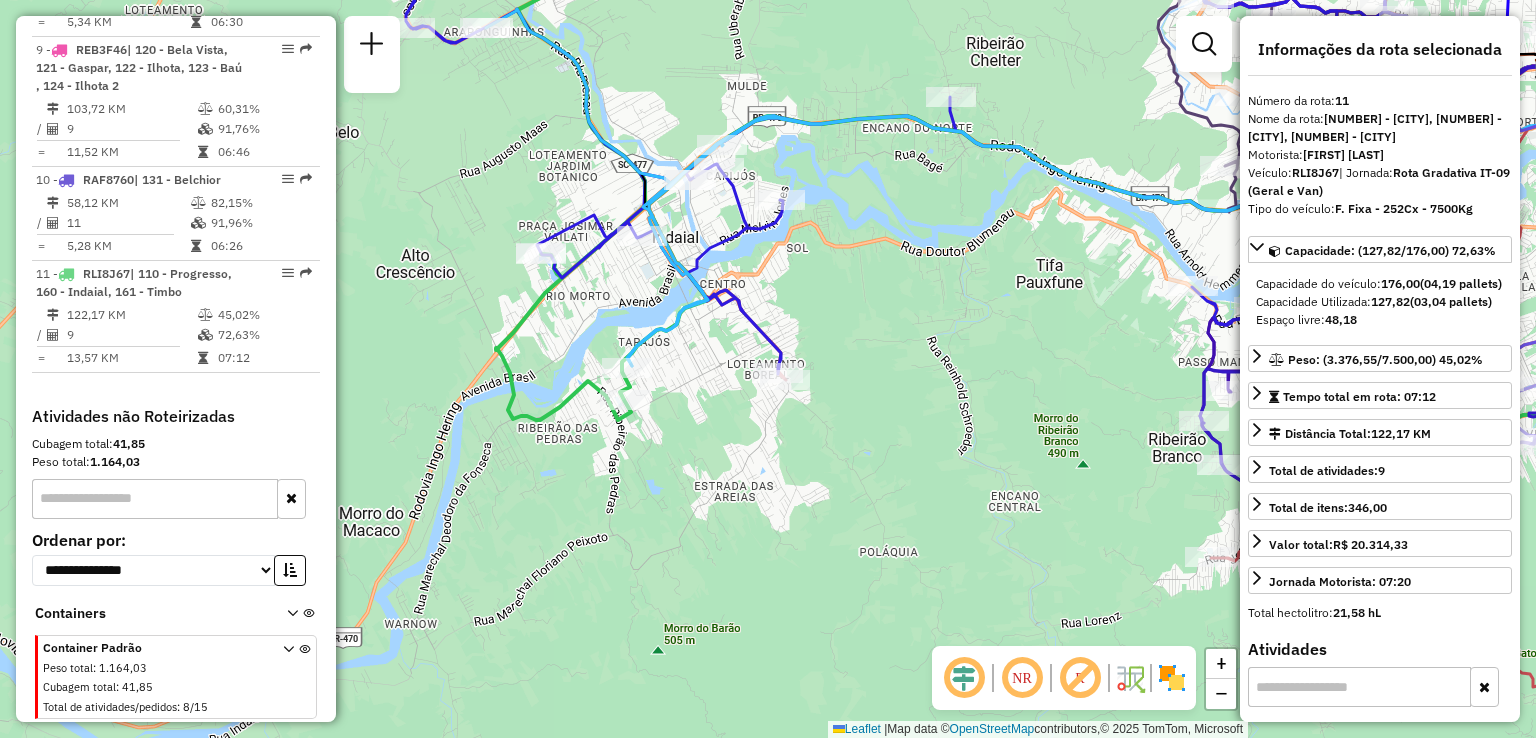 drag, startPoint x: 918, startPoint y: 333, endPoint x: 825, endPoint y: 321, distance: 93.770996 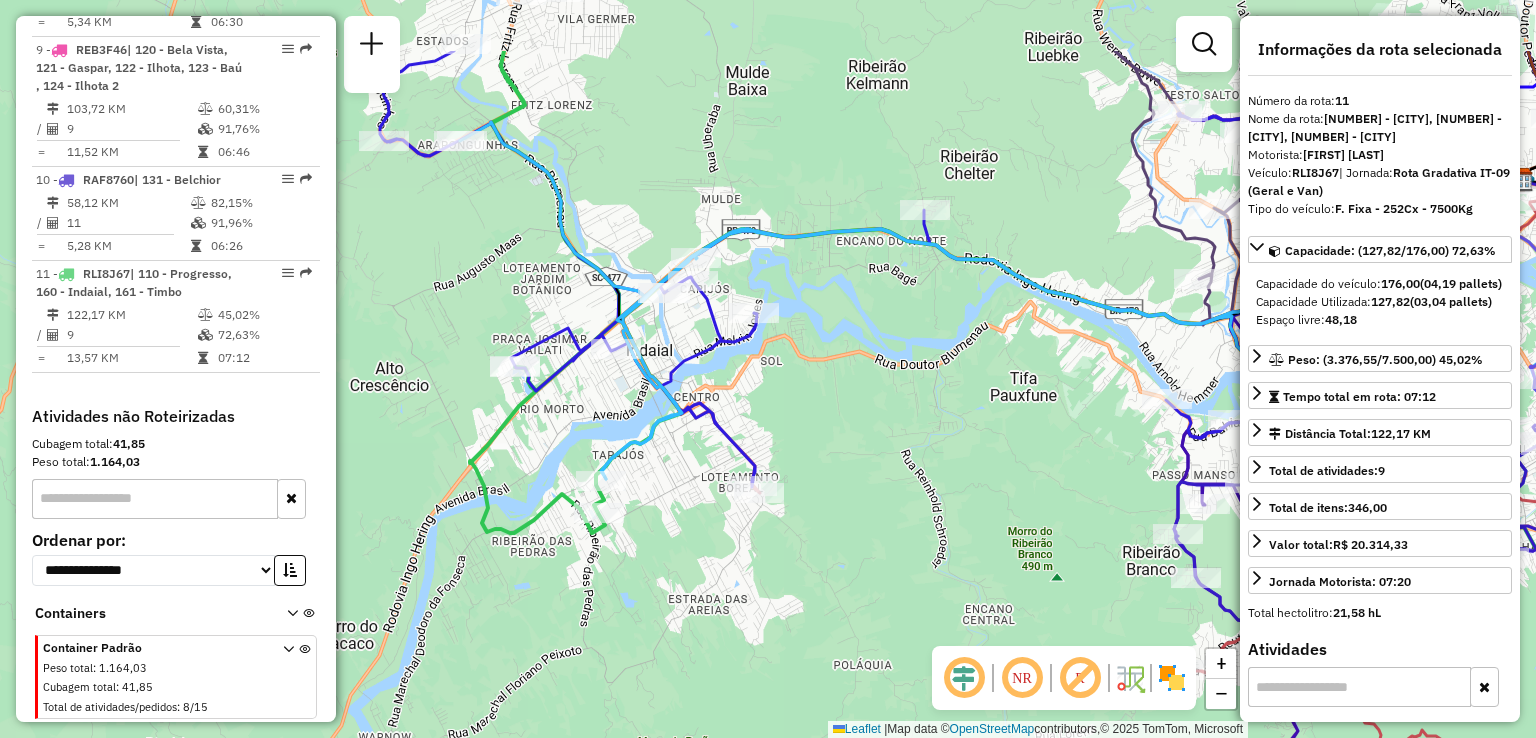drag, startPoint x: 802, startPoint y: 303, endPoint x: 879, endPoint y: 439, distance: 156.285 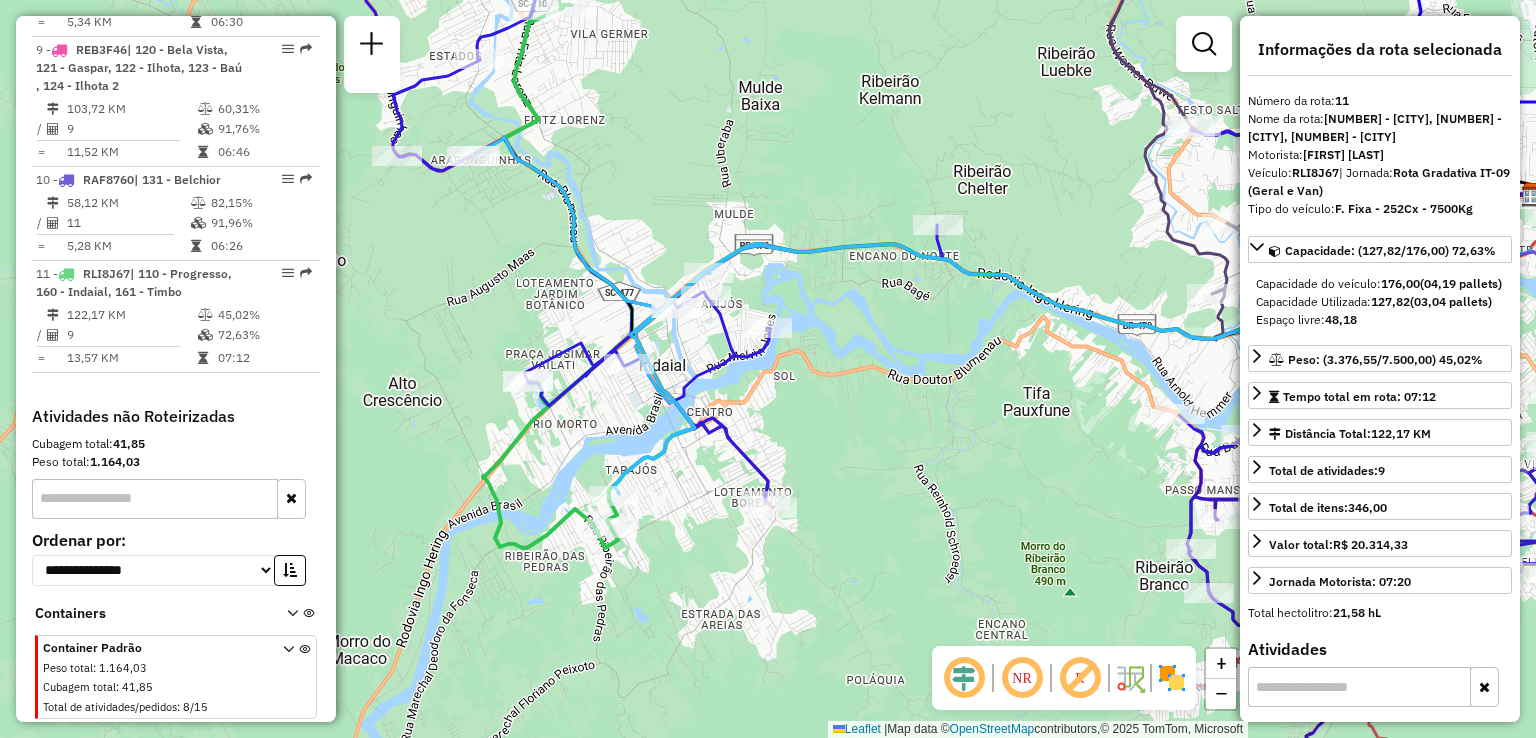 click on "Janela de atendimento Grade de atendimento Capacidade Transportadoras Veículos Cliente Pedidos  Rotas Selecione os dias de semana para filtrar as janelas de atendimento  Seg   Ter   Qua   Qui   Sex   Sáb   Dom  Informe o período da janela de atendimento: De: Até:  Filtrar exatamente a janela do cliente  Considerar janela de atendimento padrão  Selecione os dias de semana para filtrar as grades de atendimento  Seg   Ter   Qua   Qui   Sex   Sáb   Dom   Considerar clientes sem dia de atendimento cadastrado  Clientes fora do dia de atendimento selecionado Filtrar as atividades entre os valores definidos abaixo:  Peso mínimo:   Peso máximo:   Cubagem mínima:   Cubagem máxima:   De:   Até:  Filtrar as atividades entre o tempo de atendimento definido abaixo:  De:   Até:   Considerar capacidade total dos clientes não roteirizados Transportadora: Selecione um ou mais itens Tipo de veículo: Selecione um ou mais itens Veículo: Selecione um ou mais itens Motorista: Selecione um ou mais itens Nome: Rótulo:" 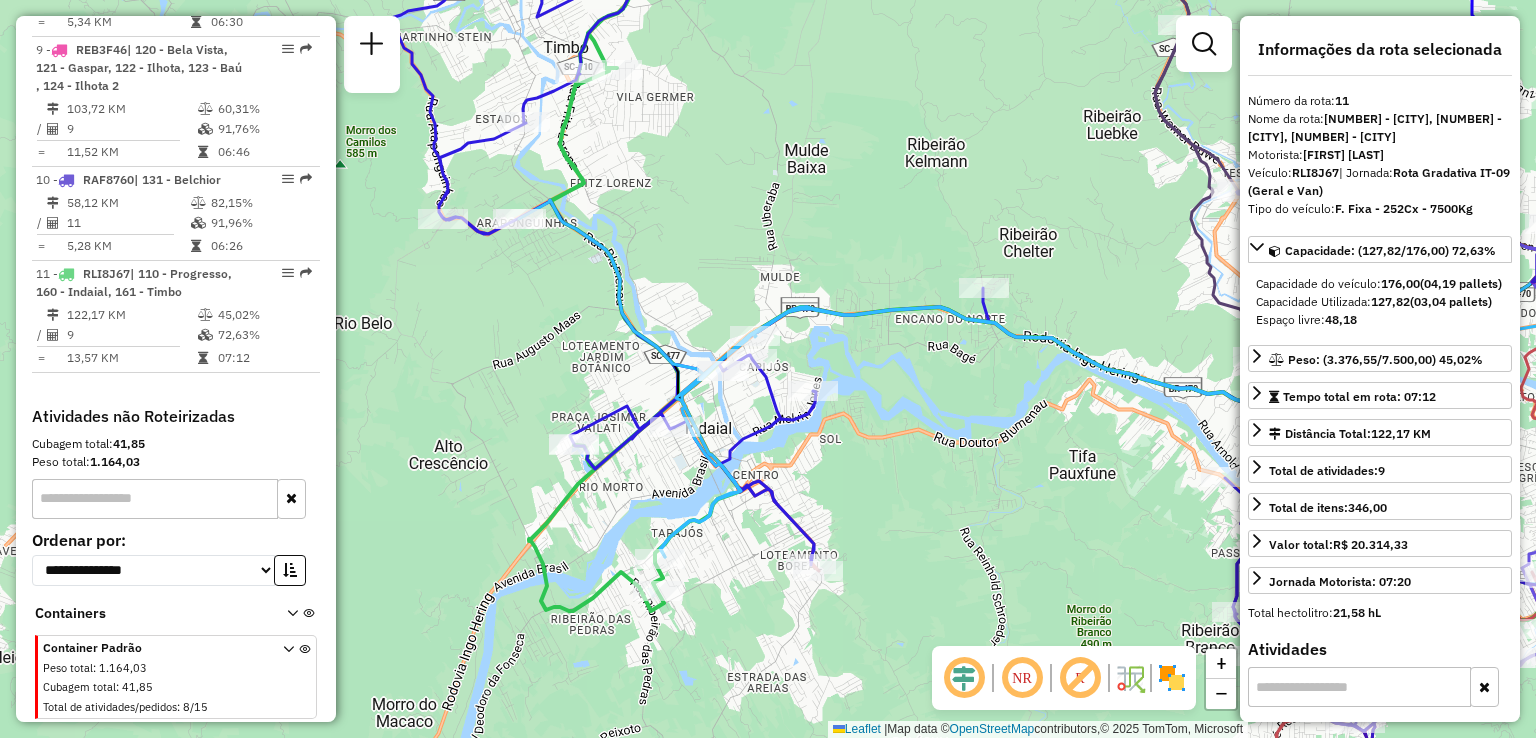drag, startPoint x: 568, startPoint y: 358, endPoint x: 637, endPoint y: 481, distance: 141.0319 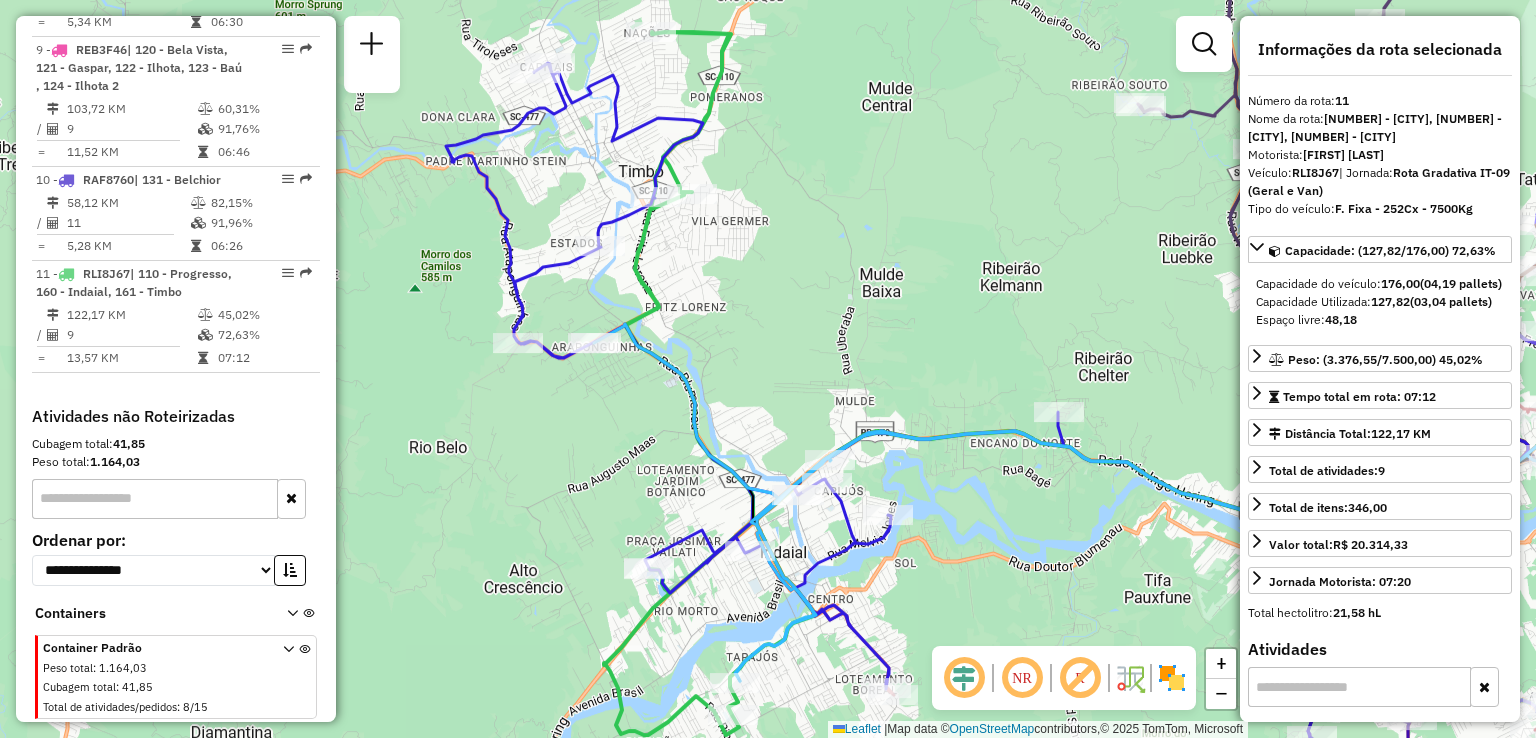 drag, startPoint x: 806, startPoint y: 277, endPoint x: 907, endPoint y: 301, distance: 103.81233 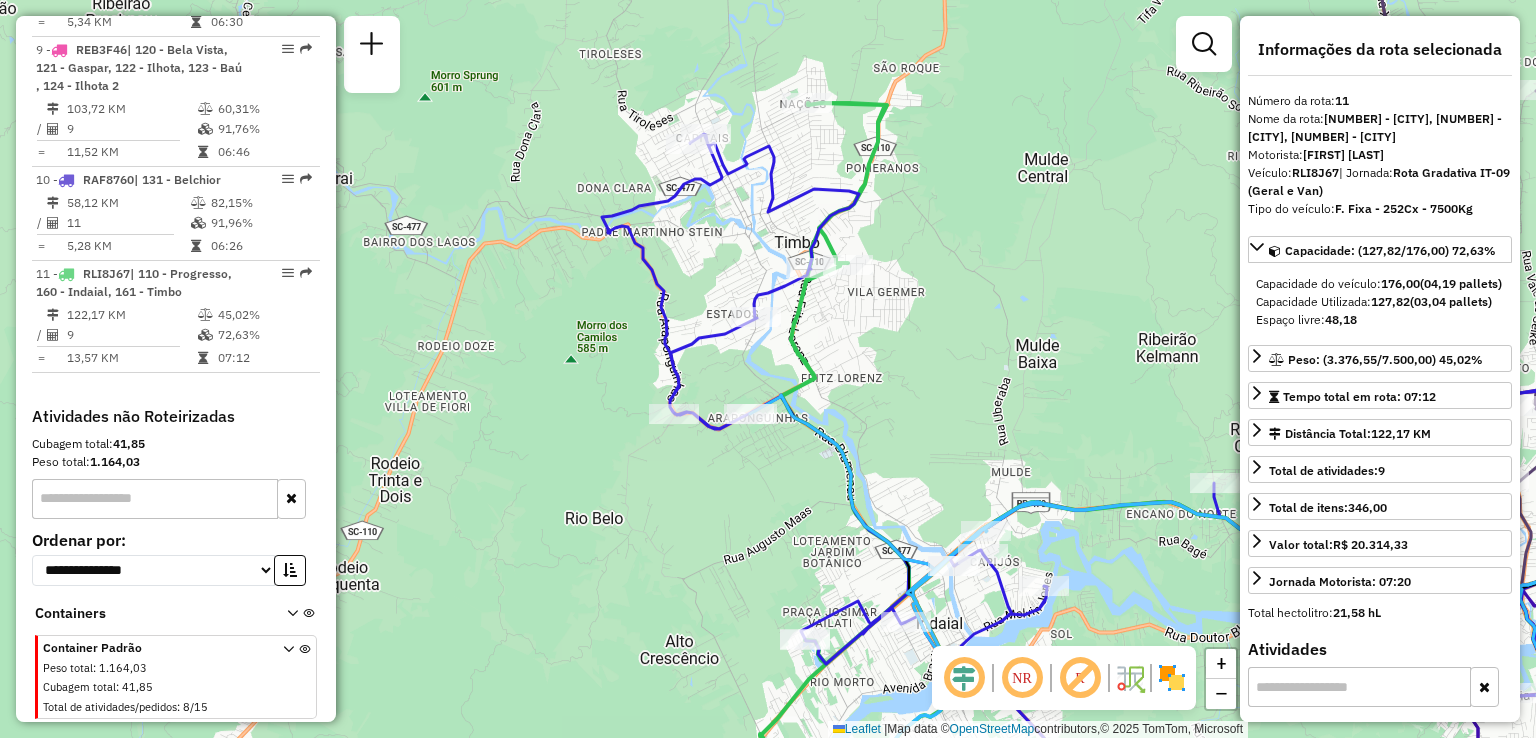 click on "Janela de atendimento Grade de atendimento Capacidade Transportadoras Veículos Cliente Pedidos  Rotas Selecione os dias de semana para filtrar as janelas de atendimento  Seg   Ter   Qua   Qui   Sex   Sáb   Dom  Informe o período da janela de atendimento: De: Até:  Filtrar exatamente a janela do cliente  Considerar janela de atendimento padrão  Selecione os dias de semana para filtrar as grades de atendimento  Seg   Ter   Qua   Qui   Sex   Sáb   Dom   Considerar clientes sem dia de atendimento cadastrado  Clientes fora do dia de atendimento selecionado Filtrar as atividades entre os valores definidos abaixo:  Peso mínimo:   Peso máximo:   Cubagem mínima:   Cubagem máxima:   De:   Até:  Filtrar as atividades entre o tempo de atendimento definido abaixo:  De:   Até:   Considerar capacidade total dos clientes não roteirizados Transportadora: Selecione um ou mais itens Tipo de veículo: Selecione um ou mais itens Veículo: Selecione um ou mais itens Motorista: Selecione um ou mais itens Nome: Rótulo:" 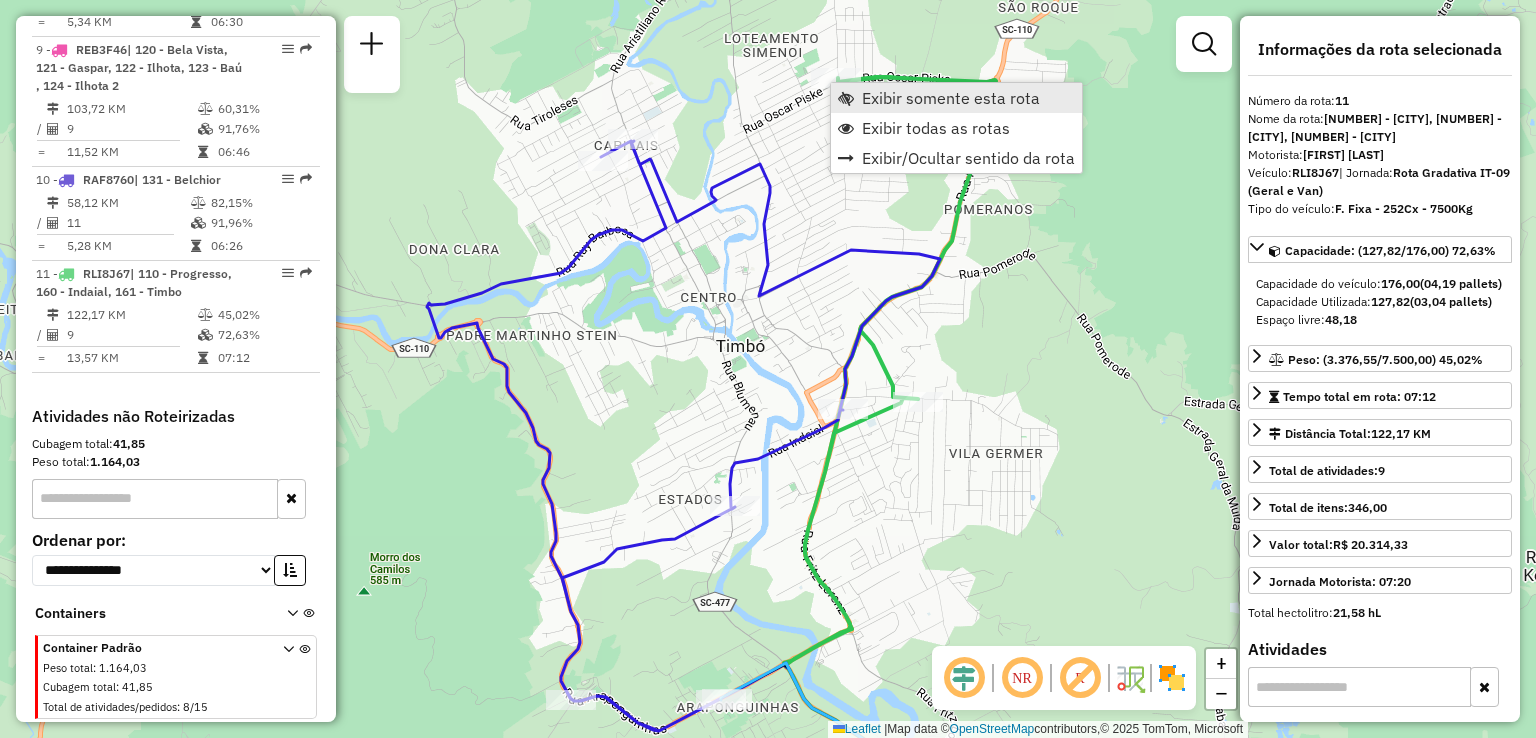 click on "Exibir somente esta rota" at bounding box center [951, 98] 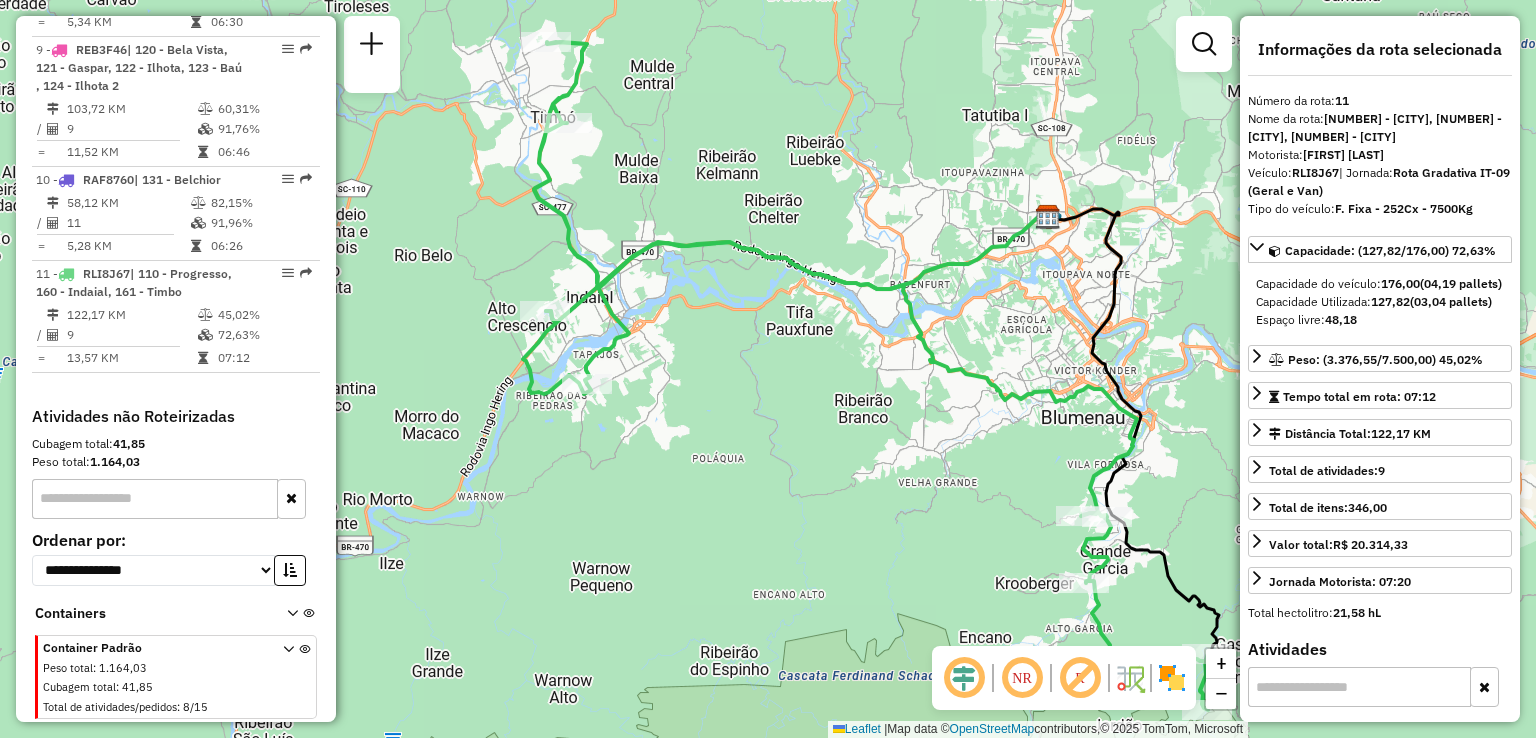 drag, startPoint x: 818, startPoint y: 225, endPoint x: 916, endPoint y: 233, distance: 98.32599 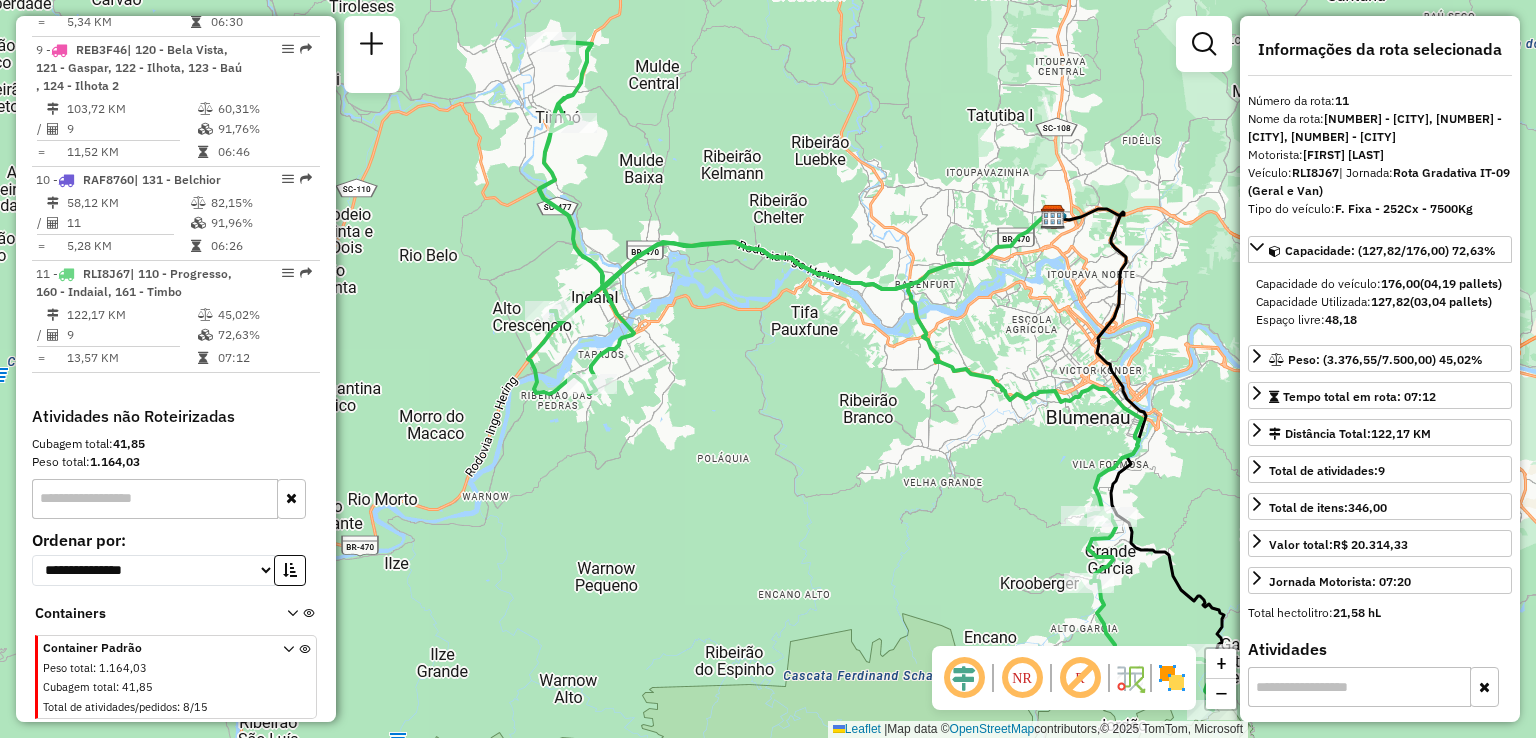 drag, startPoint x: 758, startPoint y: 217, endPoint x: 840, endPoint y: 296, distance: 113.86395 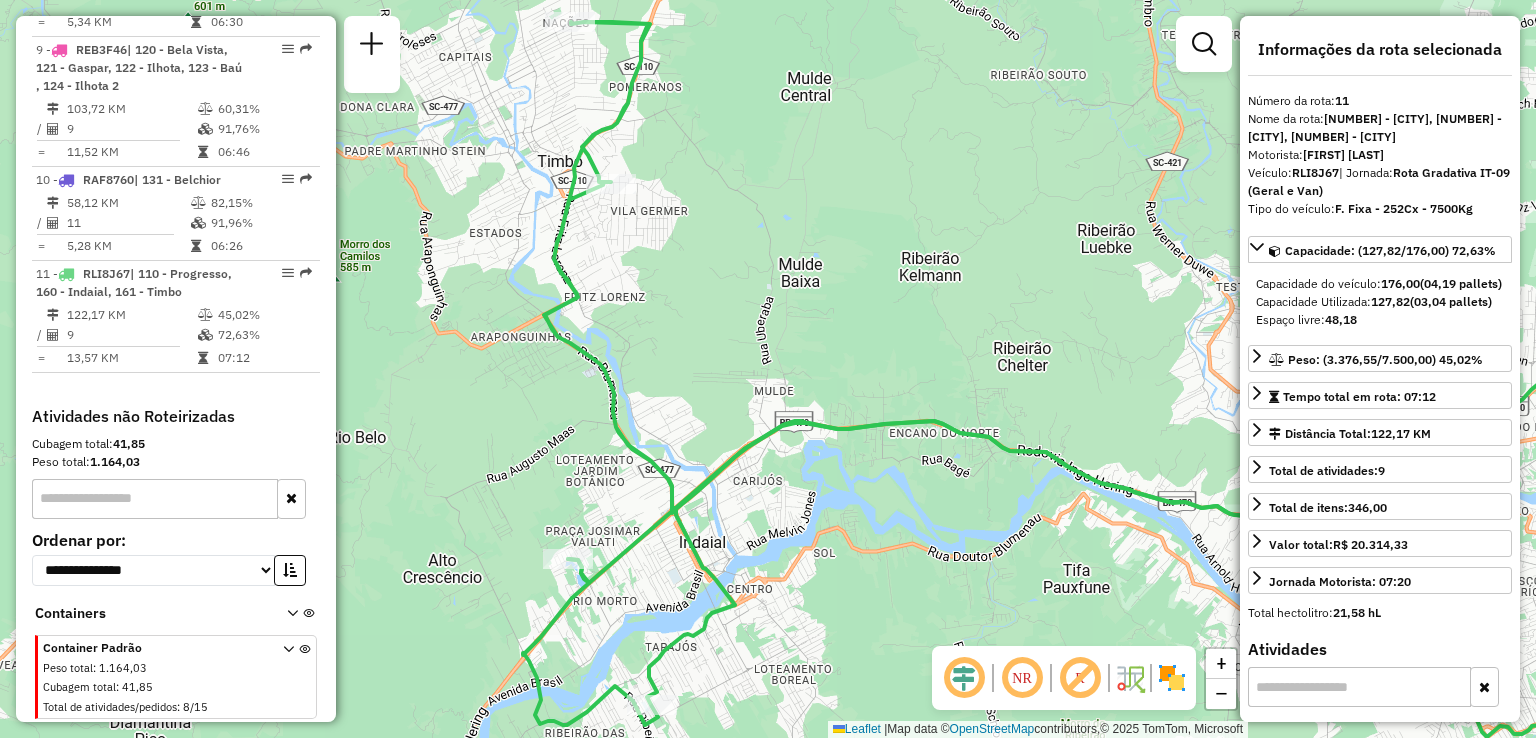 drag, startPoint x: 766, startPoint y: 227, endPoint x: 887, endPoint y: 358, distance: 178.33115 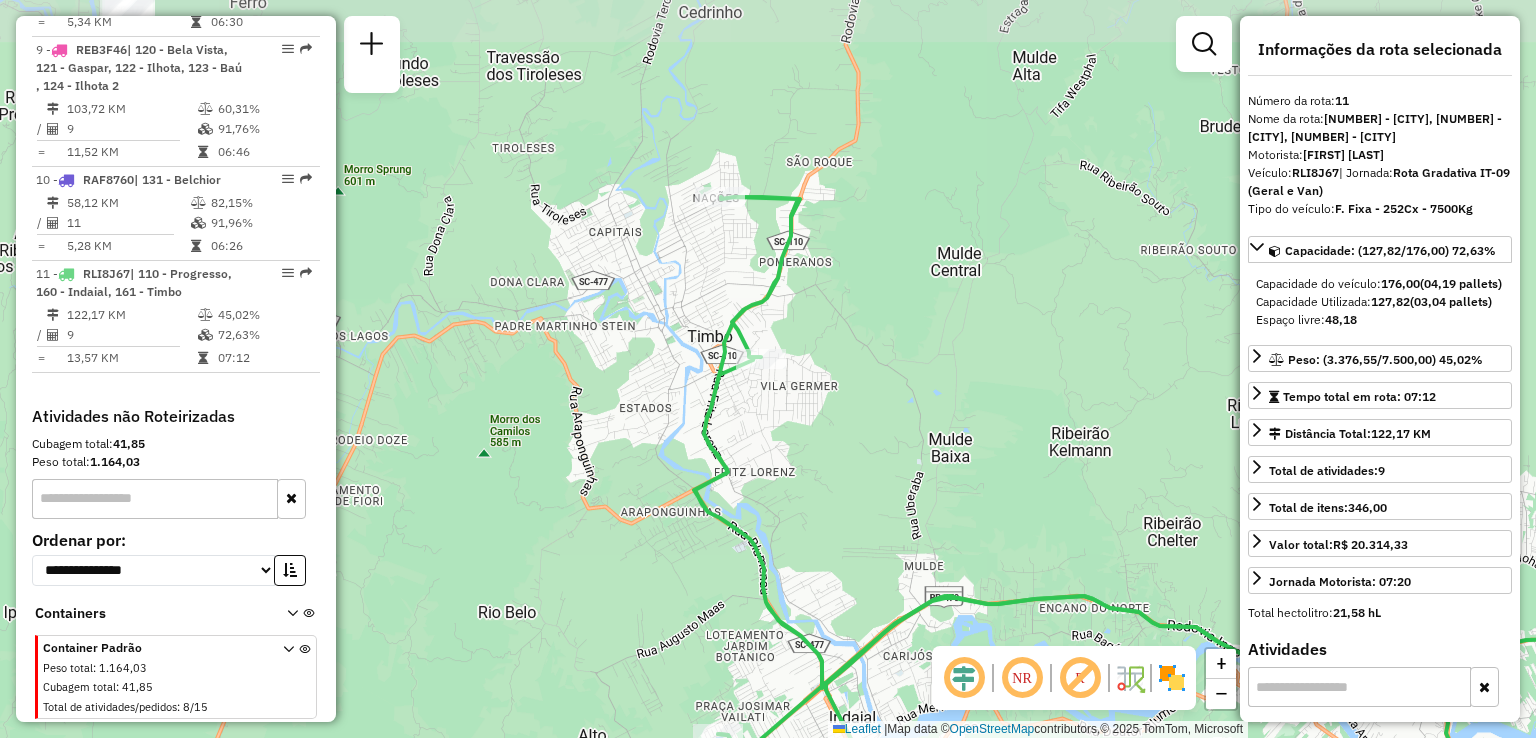drag, startPoint x: 834, startPoint y: 262, endPoint x: 854, endPoint y: 298, distance: 41.18252 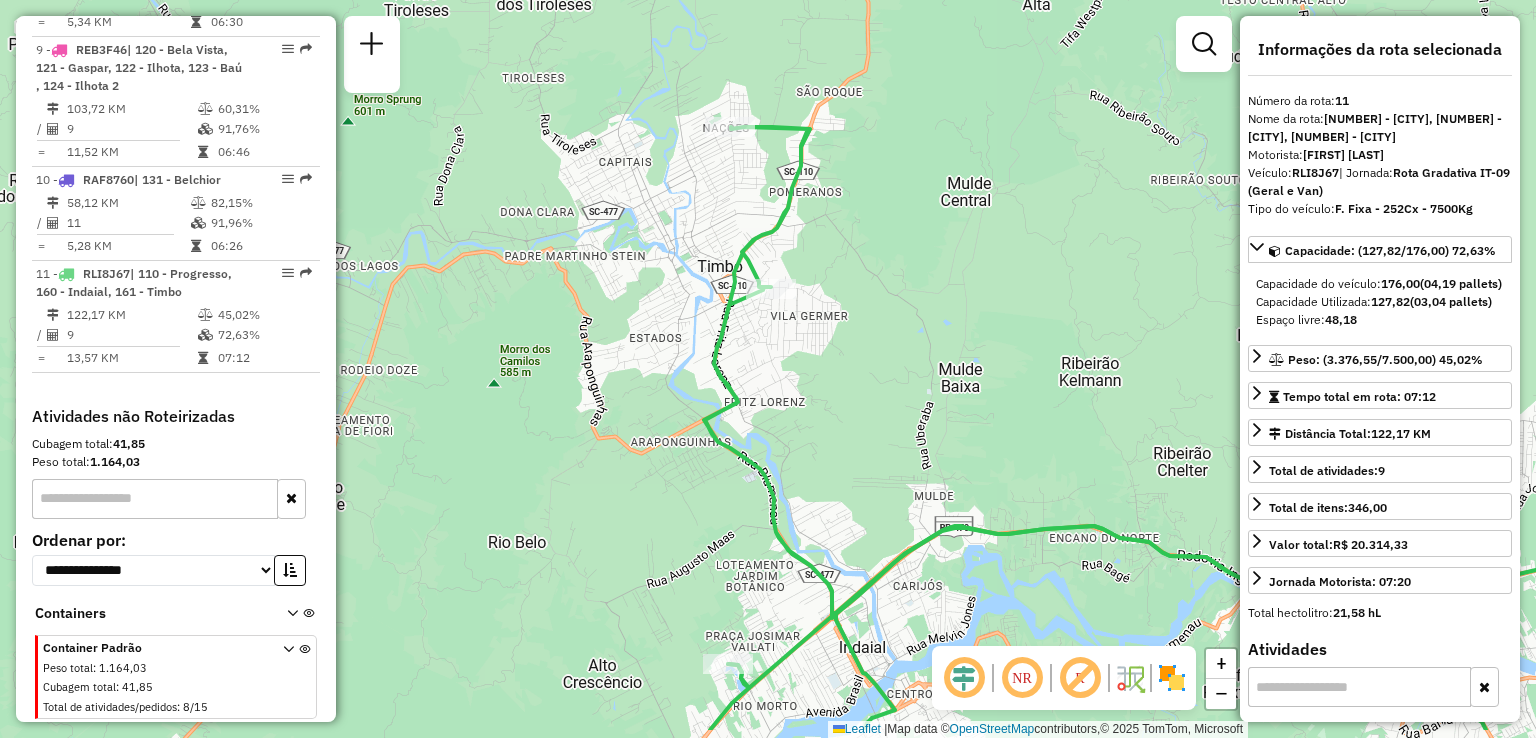 drag, startPoint x: 844, startPoint y: 332, endPoint x: 842, endPoint y: 165, distance: 167.01198 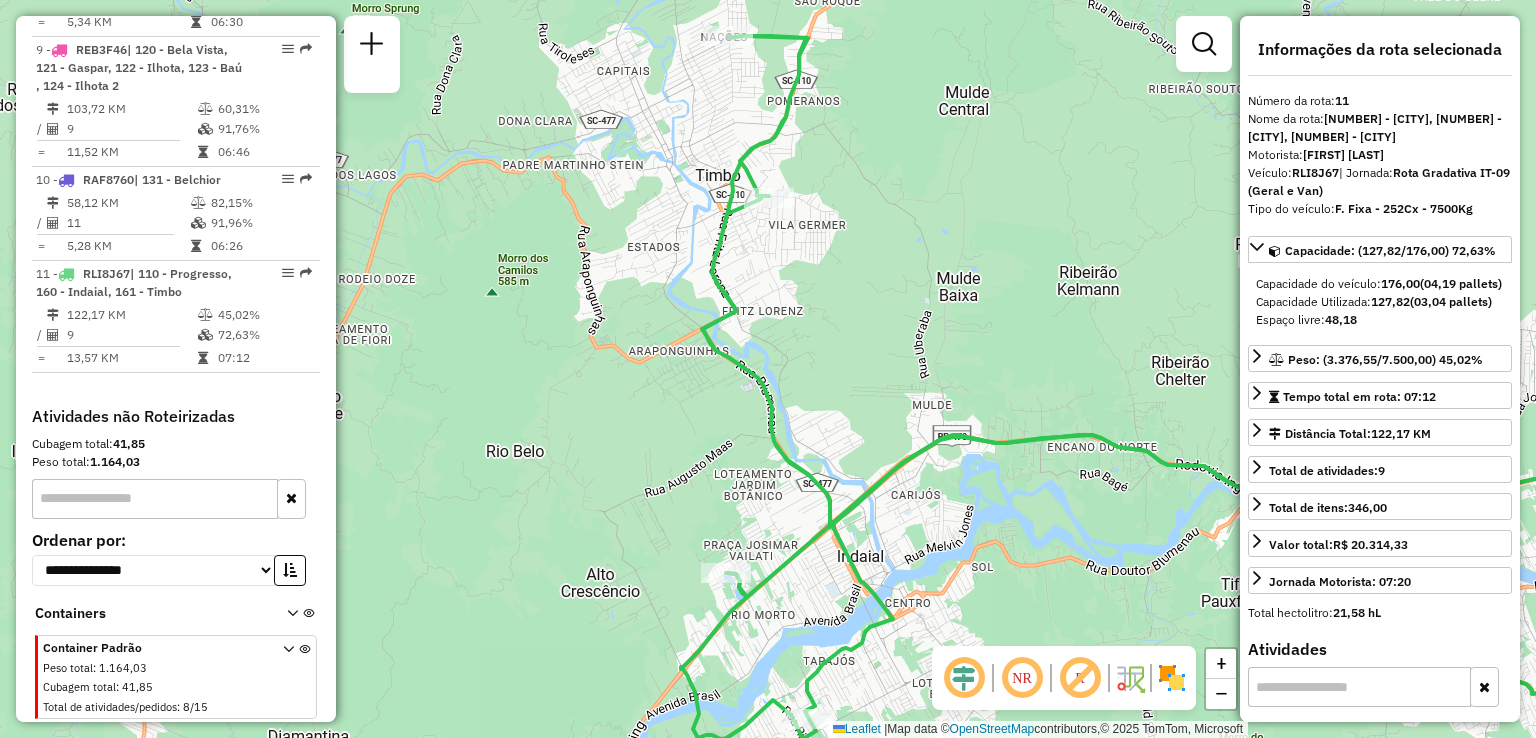 drag, startPoint x: 864, startPoint y: 301, endPoint x: 792, endPoint y: 144, distance: 172.72232 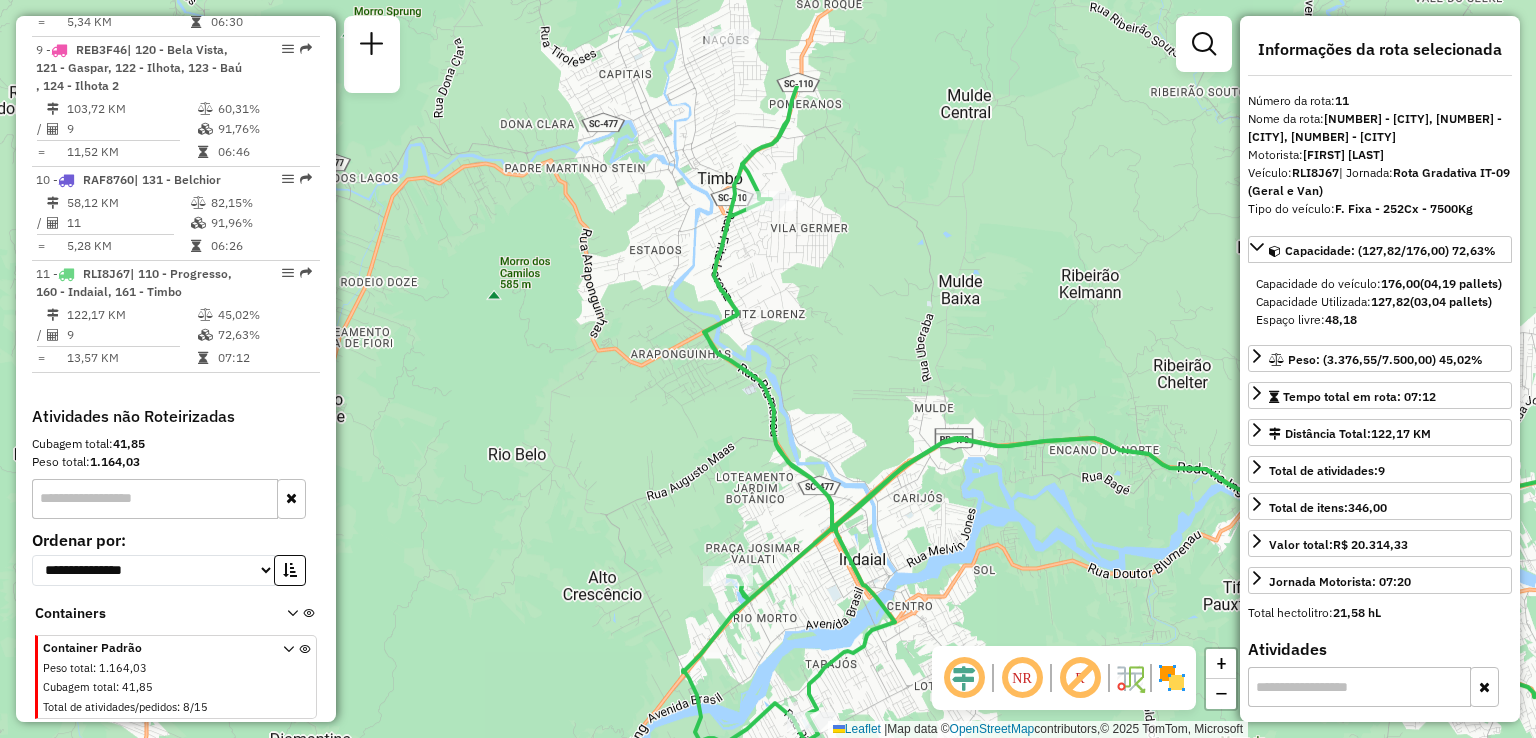 drag, startPoint x: 887, startPoint y: 542, endPoint x: 749, endPoint y: 315, distance: 265.6558 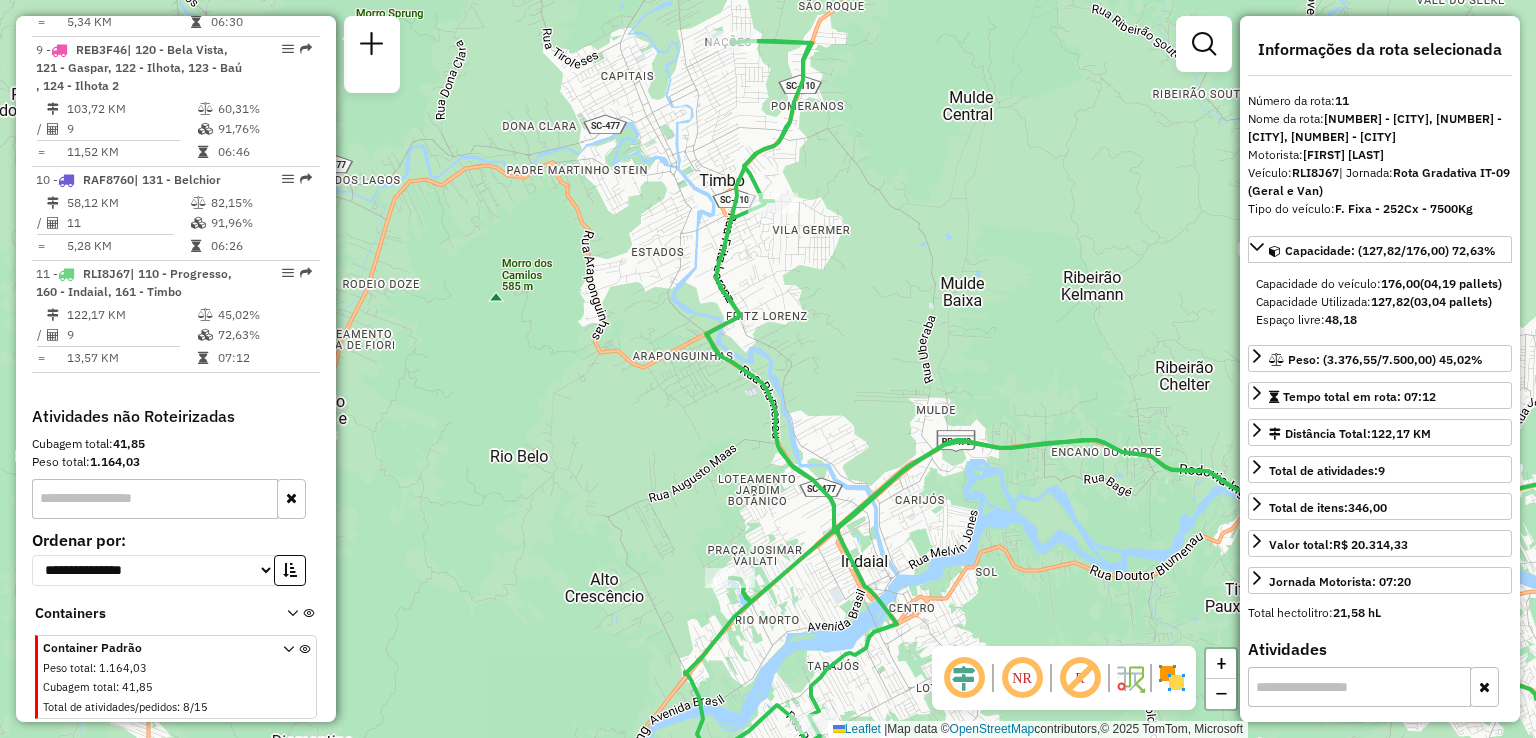 drag, startPoint x: 756, startPoint y: 275, endPoint x: 788, endPoint y: 440, distance: 168.07439 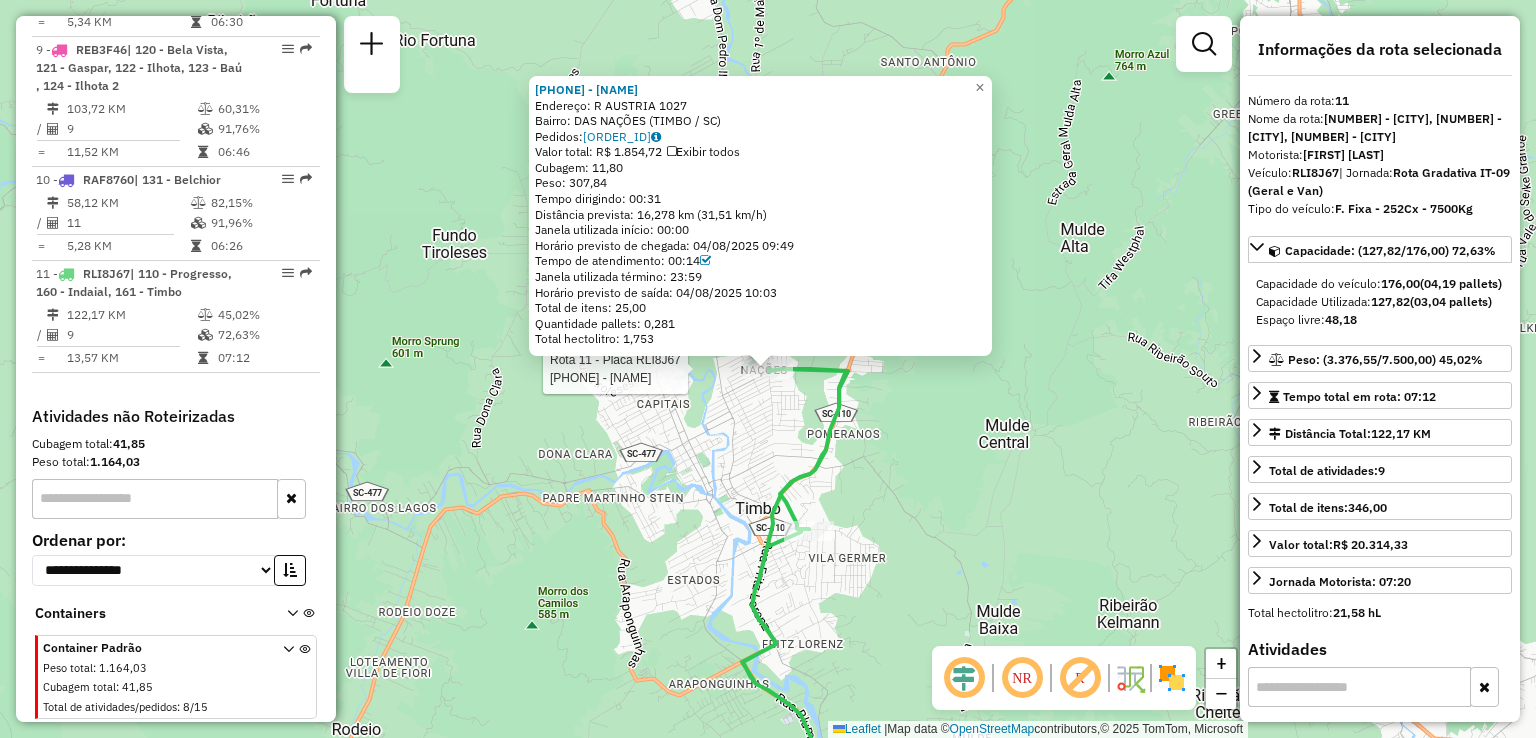 click on "Rota 11 - Placa RLI8J67  92800696 - BAR E CANCHA KLITZKE 92800696 - BAR E CANCHA KLITZKE  Endereço: R   AUSTRIA                       1027   Bairro: DAS NAÇÕES (TIMBO / SC)   Pedidos:  04313906   Valor total: R$ 1.854,72   Exibir todos   Cubagem: 11,80  Peso: 307,84  Tempo dirigindo: 00:31   Distância prevista: 16,278 km (31,51 km/h)   Janela utilizada início: 00:00   Horário previsto de chegada: 04/08/2025 09:49   Tempo de atendimento: 00:14   Janela utilizada término: 23:59   Horário previsto de saída: 04/08/2025 10:03   Total de itens: 25,00   Quantidade pallets: 0,281   Total hectolitro: 1,753  × Janela de atendimento Grade de atendimento Capacidade Transportadoras Veículos Cliente Pedidos  Rotas Selecione os dias de semana para filtrar as janelas de atendimento  Seg   Ter   Qua   Qui   Sex   Sáb   Dom  Informe o período da janela de atendimento: De: Até:  Filtrar exatamente a janela do cliente  Considerar janela de atendimento padrão   Seg   Ter   Qua   Qui   Sex   Sáb   Dom   De:   De:" 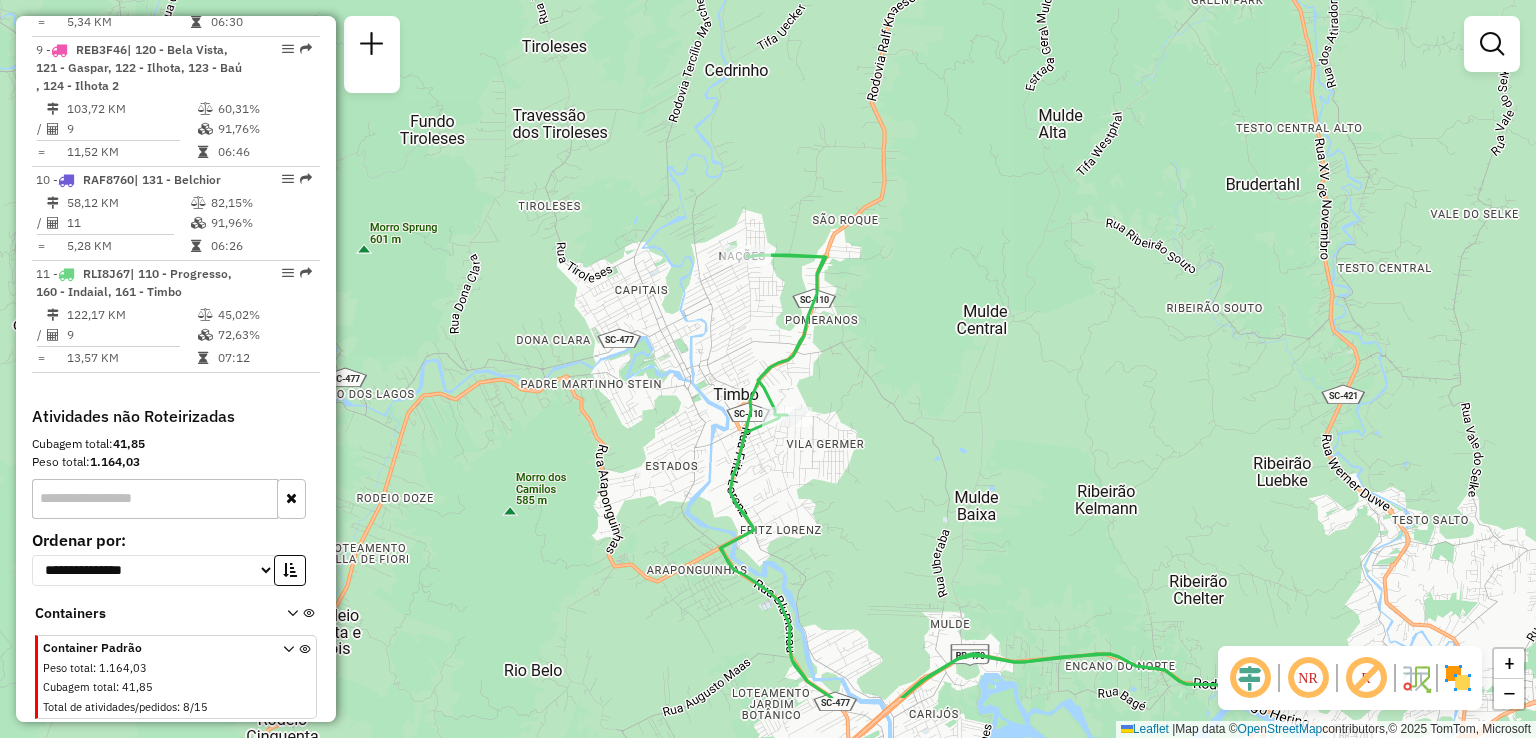 drag, startPoint x: 932, startPoint y: 562, endPoint x: 909, endPoint y: 455, distance: 109.444046 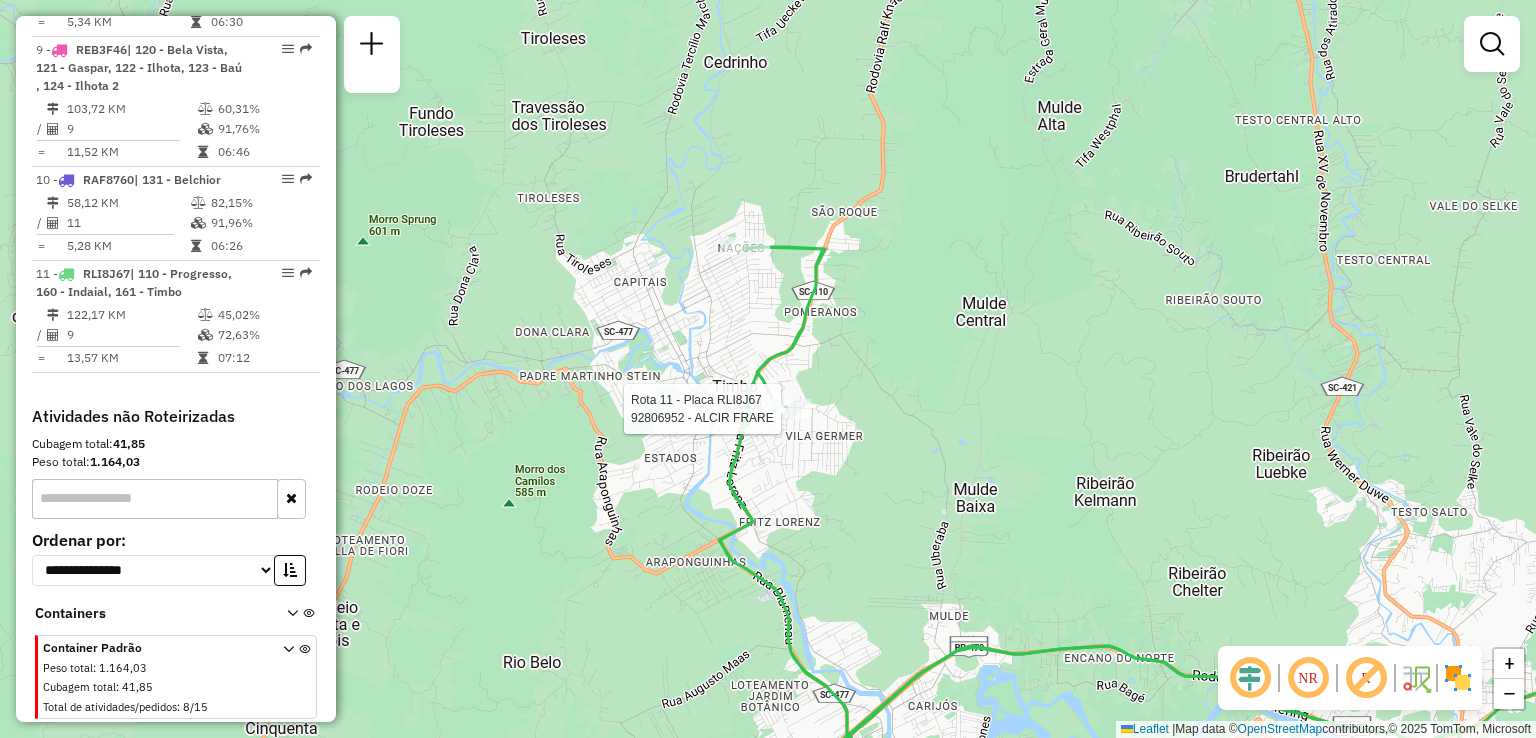 select on "**********" 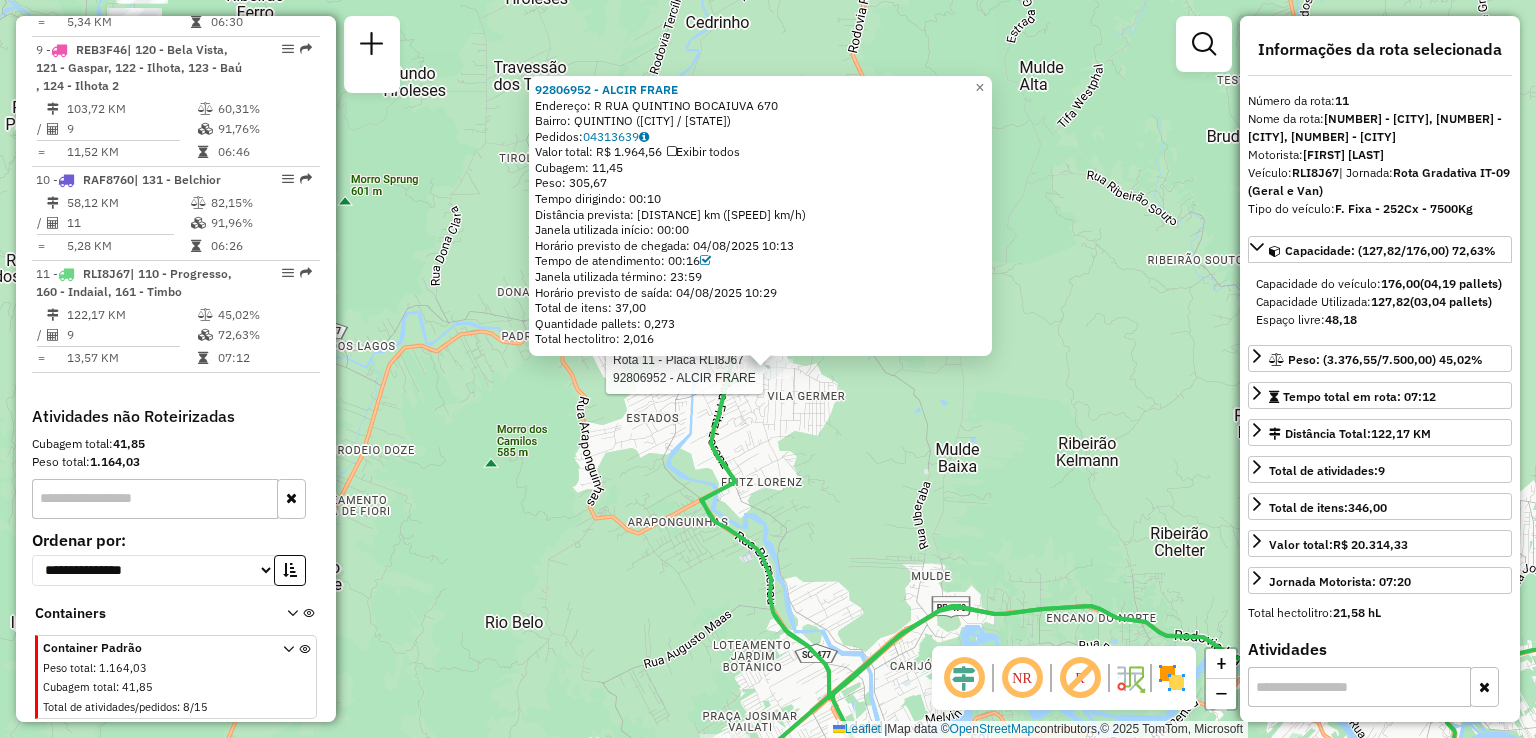 click on "Rota 11 - Placa RLI8J67  92806952 - ALCIR FRARE 92806952 - ALCIR FRARE  Endereço: R   RUA QUINTINO BOCAIUVA         670   Bairro: QUINTINO (TIMBO / SC)   Pedidos:  04313639   Valor total: R$ 1.964,56   Exibir todos   Cubagem: 11,45  Peso: 305,67  Tempo dirigindo: 00:10   Distância prevista: 4,766 km (28,60 km/h)   Janela utilizada início: 00:00   Horário previsto de chegada: 04/08/2025 10:13   Tempo de atendimento: 00:16   Janela utilizada término: 23:59   Horário previsto de saída: 04/08/2025 10:29   Total de itens: 37,00   Quantidade pallets: 0,273   Total hectolitro: 2,016  × Janela de atendimento Grade de atendimento Capacidade Transportadoras Veículos Cliente Pedidos  Rotas Selecione os dias de semana para filtrar as janelas de atendimento  Seg   Ter   Qua   Qui   Sex   Sáb   Dom  Informe o período da janela de atendimento: De: Até:  Filtrar exatamente a janela do cliente  Considerar janela de atendimento padrão  Selecione os dias de semana para filtrar as grades de atendimento  Seg   Ter  +" 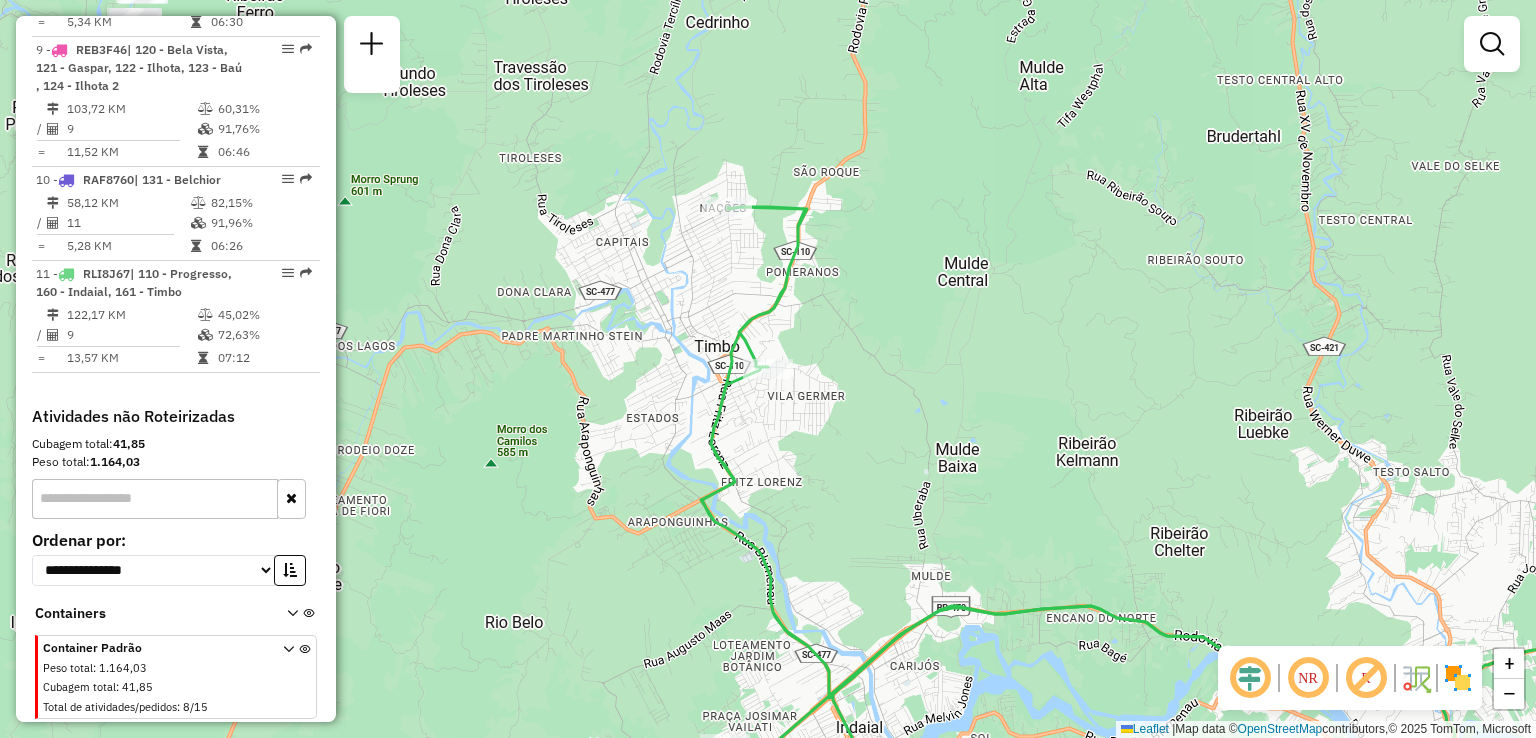 drag, startPoint x: 844, startPoint y: 485, endPoint x: 827, endPoint y: 221, distance: 264.54678 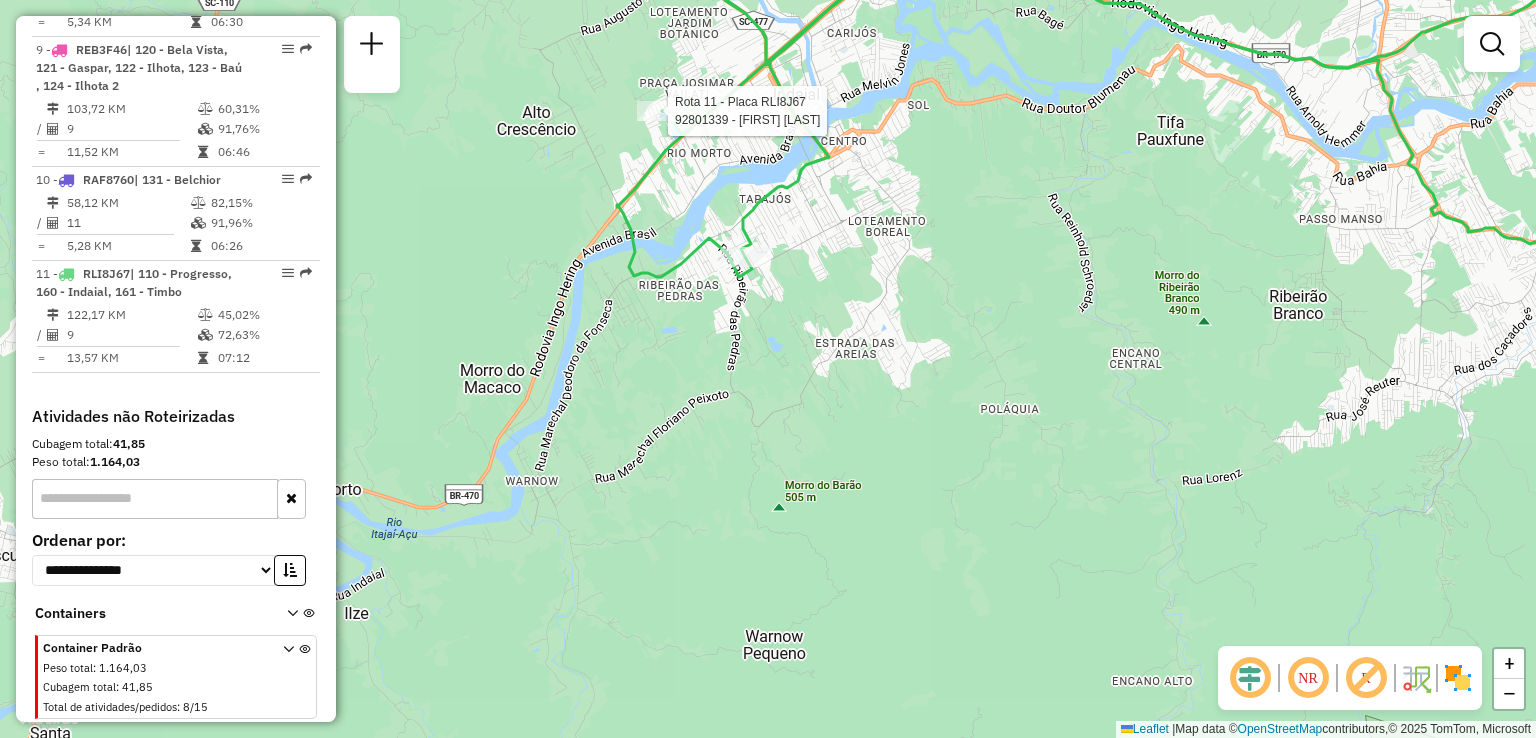 click on "Rota 11 - Placa RLI8J67  92801339 - MARIA OSAIR DA SILVA Janela de atendimento Grade de atendimento Capacidade Transportadoras Veículos Cliente Pedidos  Rotas Selecione os dias de semana para filtrar as janelas de atendimento  Seg   Ter   Qua   Qui   Sex   Sáb   Dom  Informe o período da janela de atendimento: De: Até:  Filtrar exatamente a janela do cliente  Considerar janela de atendimento padrão  Selecione os dias de semana para filtrar as grades de atendimento  Seg   Ter   Qua   Qui   Sex   Sáb   Dom   Considerar clientes sem dia de atendimento cadastrado  Clientes fora do dia de atendimento selecionado Filtrar as atividades entre os valores definidos abaixo:  Peso mínimo:   Peso máximo:   Cubagem mínima:   Cubagem máxima:   De:   Até:  Filtrar as atividades entre o tempo de atendimento definido abaixo:  De:   Até:   Considerar capacidade total dos clientes não roteirizados Transportadora: Selecione um ou mais itens Tipo de veículo: Selecione um ou mais itens Veículo: Motorista: Nome: Tipo:" 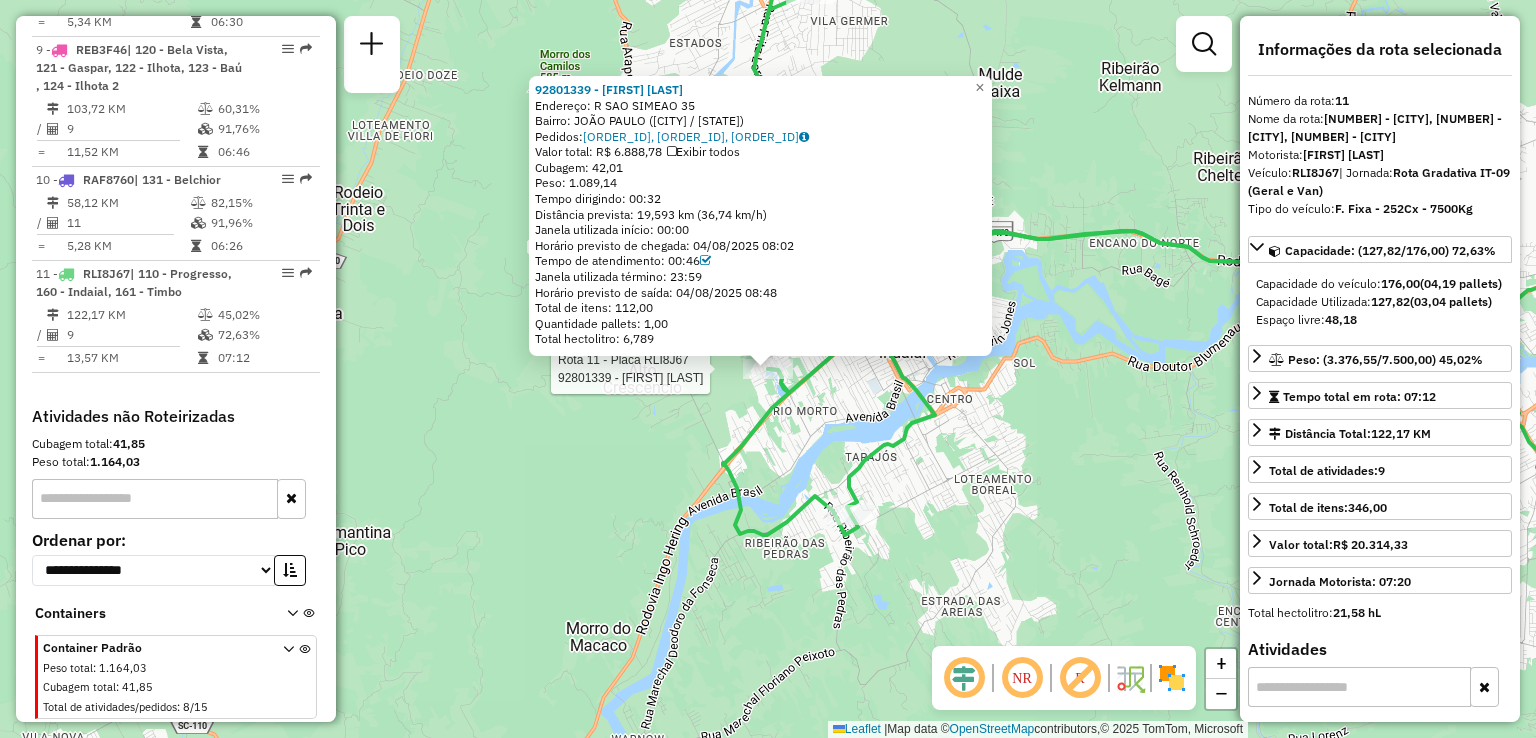 click on "Rota 11 - Placa RLI8J67  92801339 - MARIA OSAIR DA SILVA 92801339 - MARIA OSAIR DA SILVA  Endereço: R   SAO SIMEAO                    35   Bairro: JOÃO PAULO (INDAIAL / SC)   Pedidos:  04313720, 04313691, 04313718   Valor total: R$ 6.888,78   Exibir todos   Cubagem: 42,01  Peso: 1.089,14  Tempo dirigindo: 00:32   Distância prevista: 19,593 km (36,74 km/h)   Janela utilizada início: 00:00   Horário previsto de chegada: 04/08/2025 08:02   Tempo de atendimento: 00:46   Janela utilizada término: 23:59   Horário previsto de saída: 04/08/2025 08:48   Total de itens: 112,00   Quantidade pallets: 1,00   Total hectolitro: 6,789  × Janela de atendimento Grade de atendimento Capacidade Transportadoras Veículos Cliente Pedidos  Rotas Selecione os dias de semana para filtrar as janelas de atendimento  Seg   Ter   Qua   Qui   Sex   Sáb   Dom  Informe o período da janela de atendimento: De: Até:  Filtrar exatamente a janela do cliente  Considerar janela de atendimento padrão   Seg   Ter   Qua   Qui   Sex  De:" 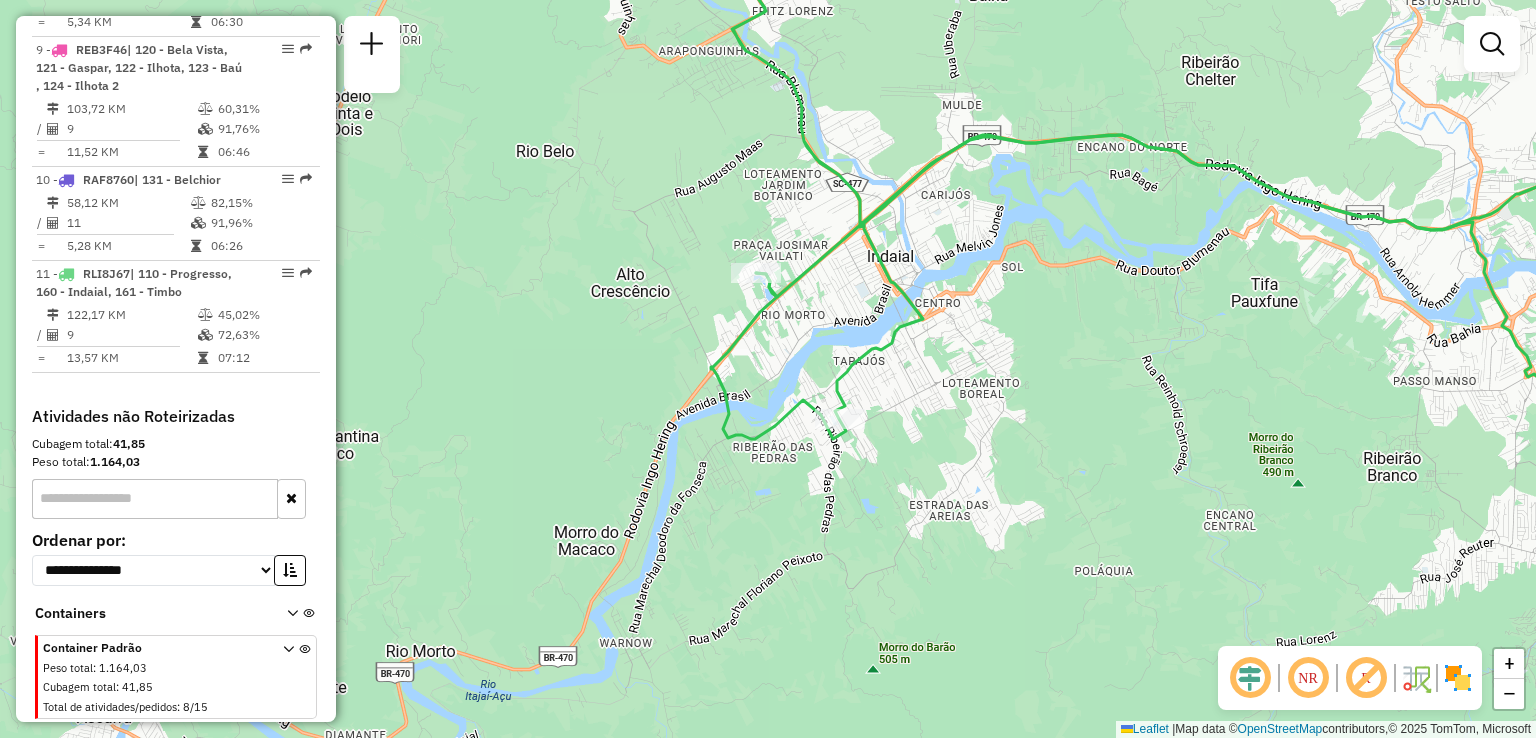 click on "Janela de atendimento Grade de atendimento Capacidade Transportadoras Veículos Cliente Pedidos  Rotas Selecione os dias de semana para filtrar as janelas de atendimento  Seg   Ter   Qua   Qui   Sex   Sáb   Dom  Informe o período da janela de atendimento: De: Até:  Filtrar exatamente a janela do cliente  Considerar janela de atendimento padrão  Selecione os dias de semana para filtrar as grades de atendimento  Seg   Ter   Qua   Qui   Sex   Sáb   Dom   Considerar clientes sem dia de atendimento cadastrado  Clientes fora do dia de atendimento selecionado Filtrar as atividades entre os valores definidos abaixo:  Peso mínimo:   Peso máximo:   Cubagem mínima:   Cubagem máxima:   De:   Até:  Filtrar as atividades entre o tempo de atendimento definido abaixo:  De:   Até:   Considerar capacidade total dos clientes não roteirizados Transportadora: Selecione um ou mais itens Tipo de veículo: Selecione um ou mais itens Veículo: Selecione um ou mais itens Motorista: Selecione um ou mais itens Nome: Rótulo:" 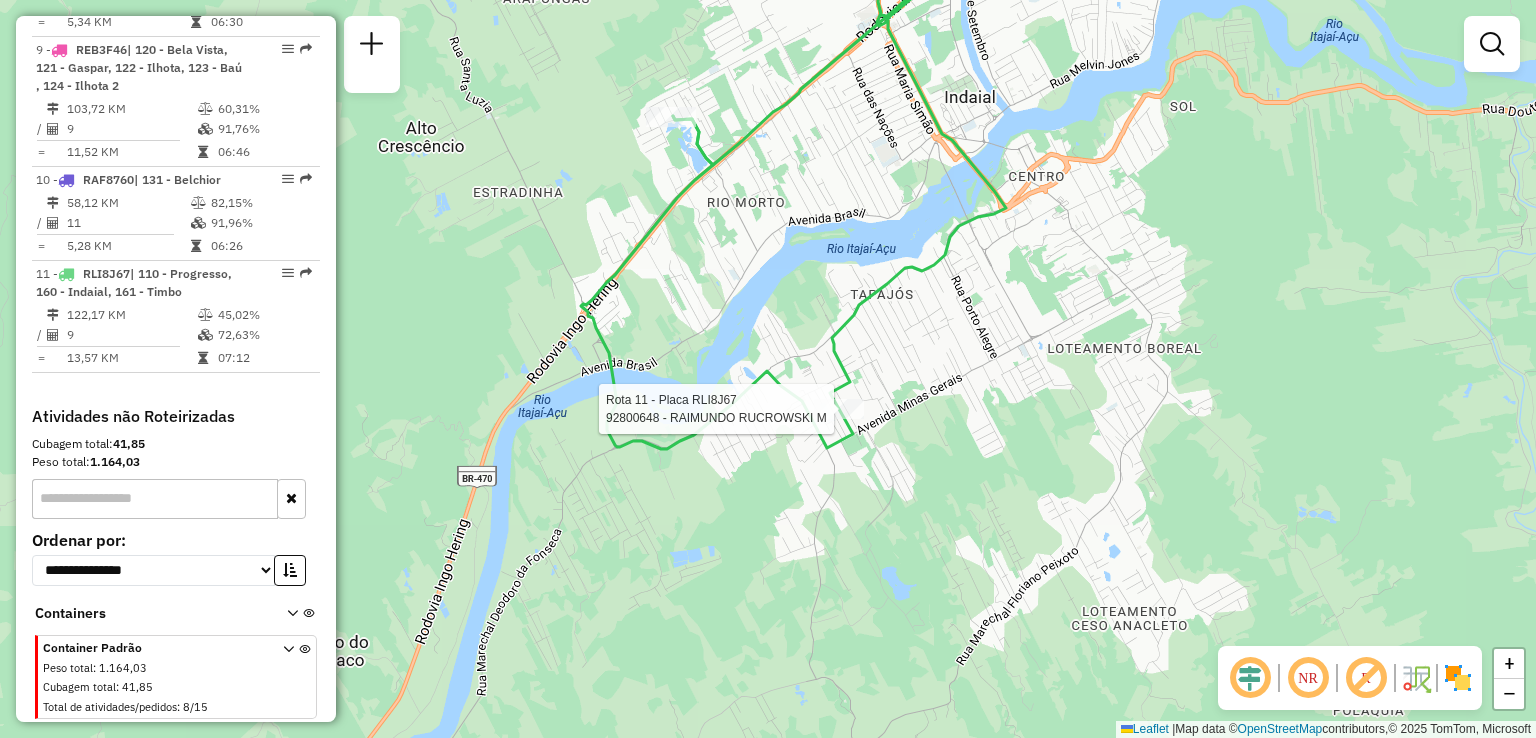 select on "**********" 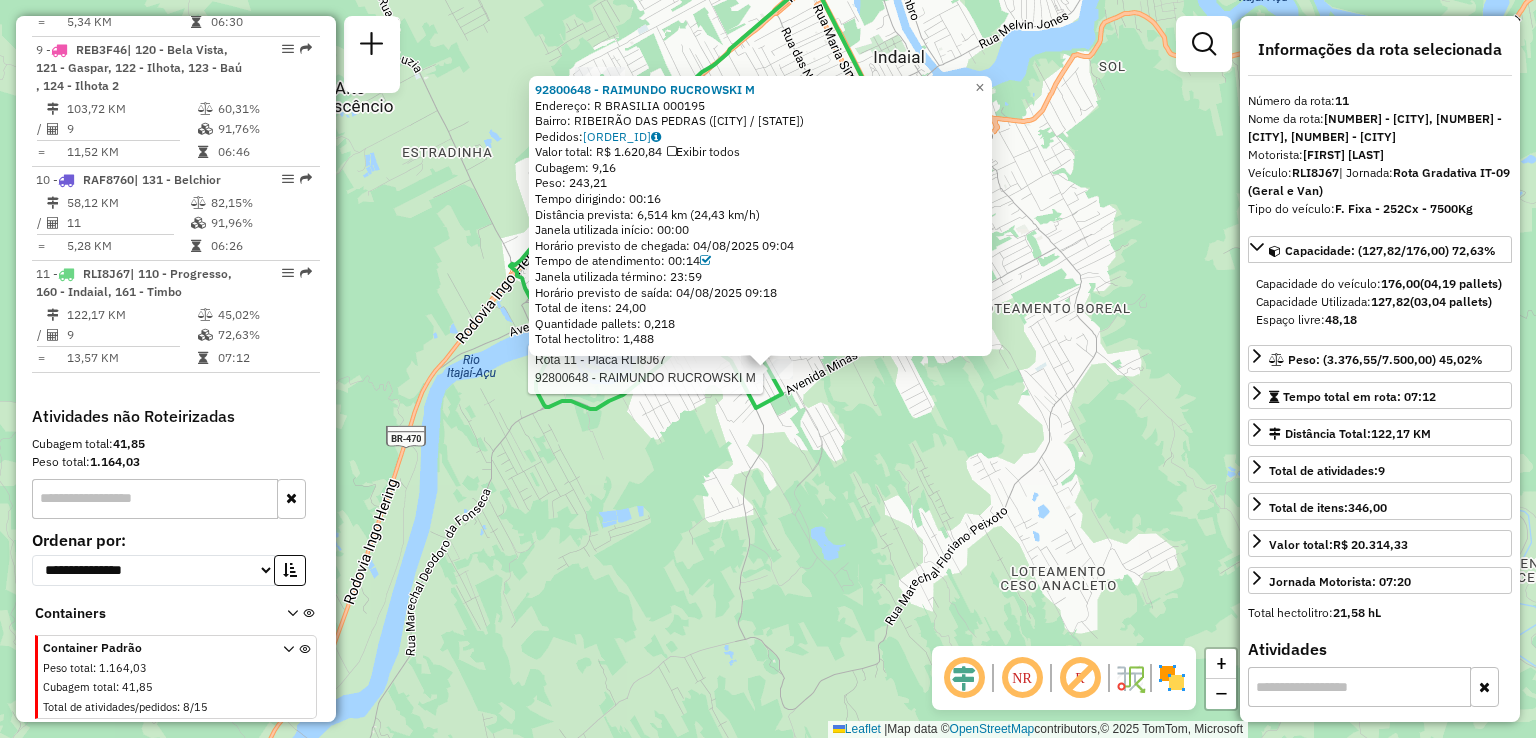 click on "Rota 11 - Placa RLI8J67  92800648 - RAIMUNDO RUCROWSKI M 92800648 - RAIMUNDO RUCROWSKI M  Endereço: R   BRASILIA                      000195   Bairro: RIBEIRÃO DAS PEDRAS (INDAIAL / SC)   Pedidos:  04313387   Valor total: R$ 1.620,84   Exibir todos   Cubagem: 9,16  Peso: 243,21  Tempo dirigindo: 00:16   Distância prevista: 6,514 km (24,43 km/h)   Janela utilizada início: 00:00   Horário previsto de chegada: 04/08/2025 09:04   Tempo de atendimento: 00:14   Janela utilizada término: 23:59   Horário previsto de saída: 04/08/2025 09:18   Total de itens: 24,00   Quantidade pallets: 0,218   Total hectolitro: 1,488  × Janela de atendimento Grade de atendimento Capacidade Transportadoras Veículos Cliente Pedidos  Rotas Selecione os dias de semana para filtrar as janelas de atendimento  Seg   Ter   Qua   Qui   Sex   Sáb   Dom  Informe o período da janela de atendimento: De: Até:  Filtrar exatamente a janela do cliente  Considerar janela de atendimento padrão   Seg   Ter   Qua   Qui   Sex   Sáb   Dom  +" 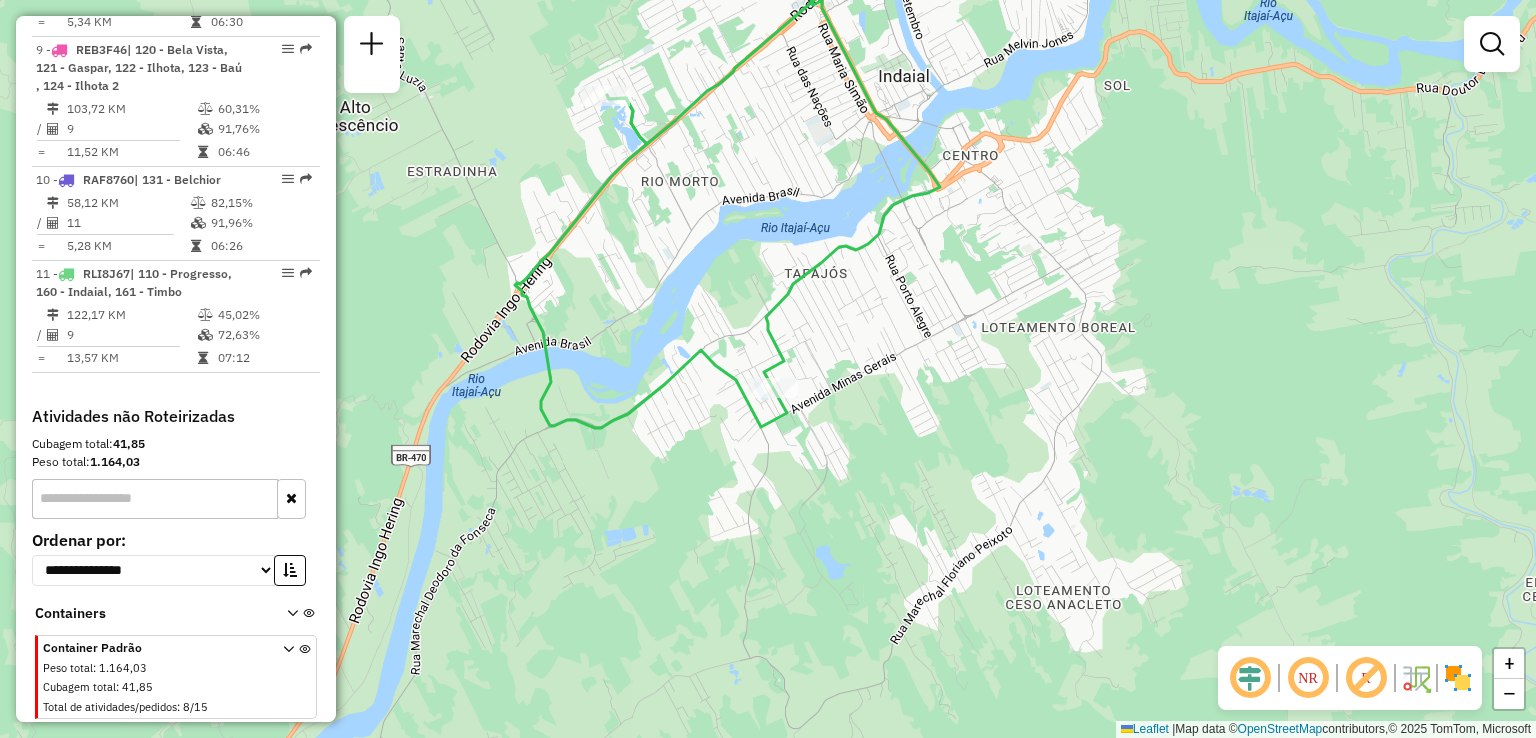 drag, startPoint x: 800, startPoint y: 433, endPoint x: 820, endPoint y: 541, distance: 109.83624 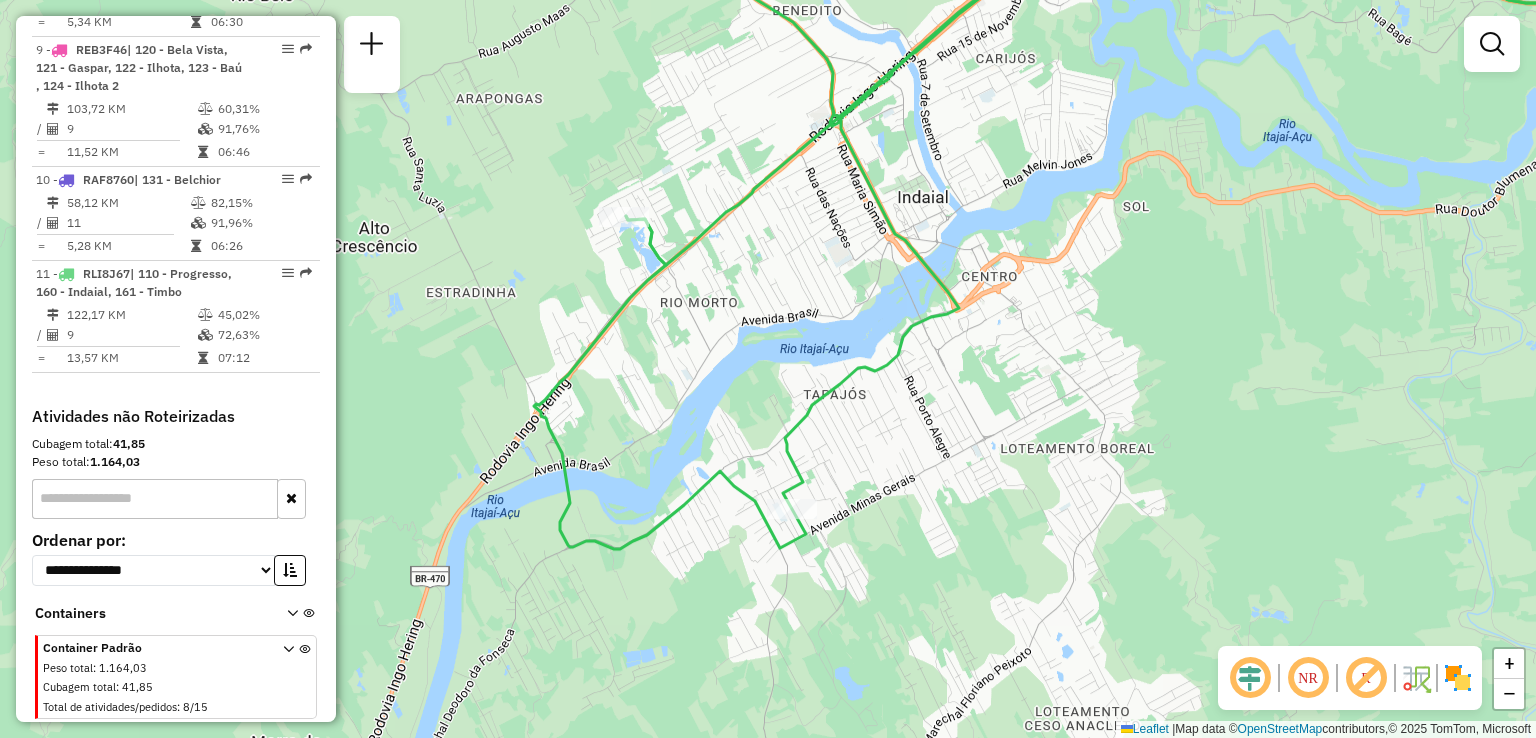 drag, startPoint x: 827, startPoint y: 409, endPoint x: 895, endPoint y: 511, distance: 122.588745 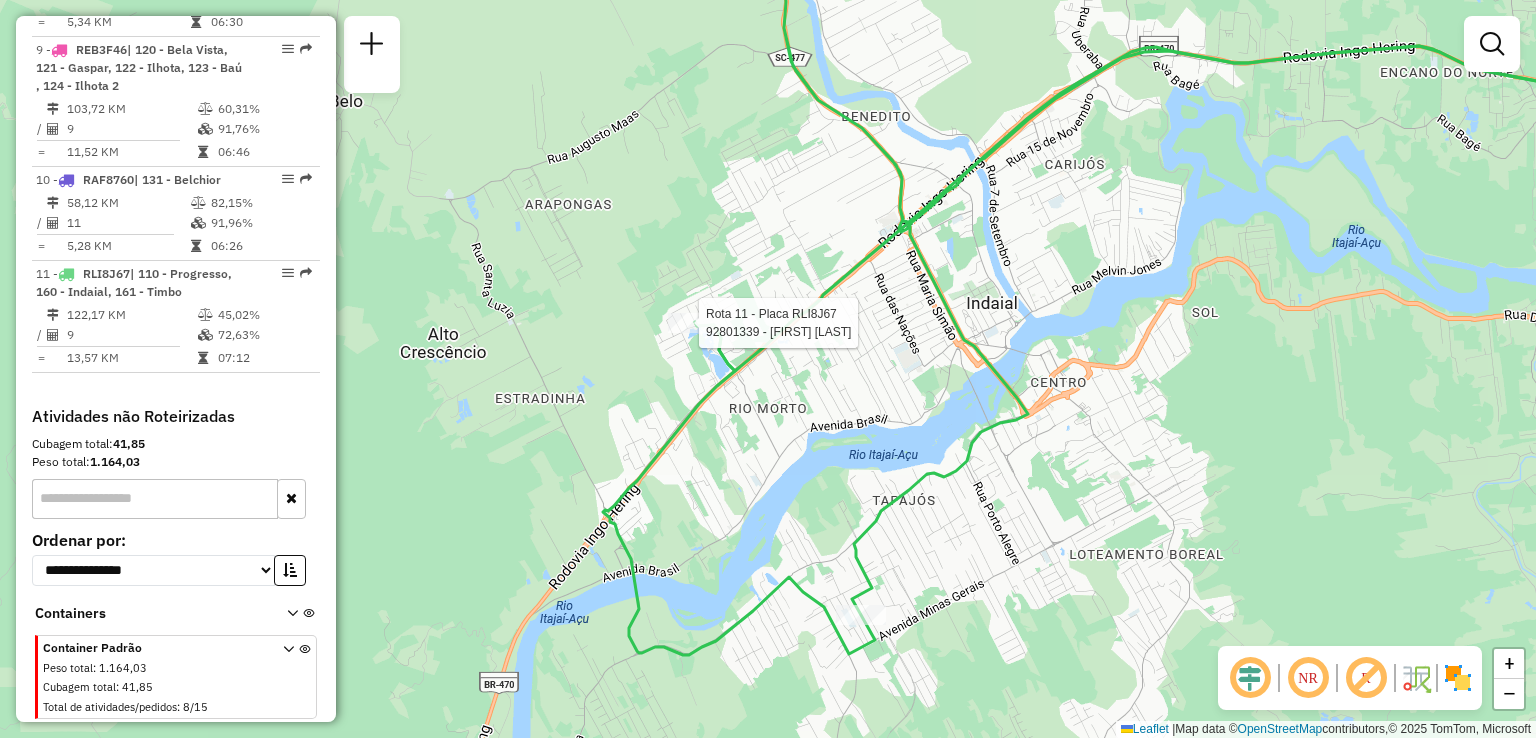 select on "**********" 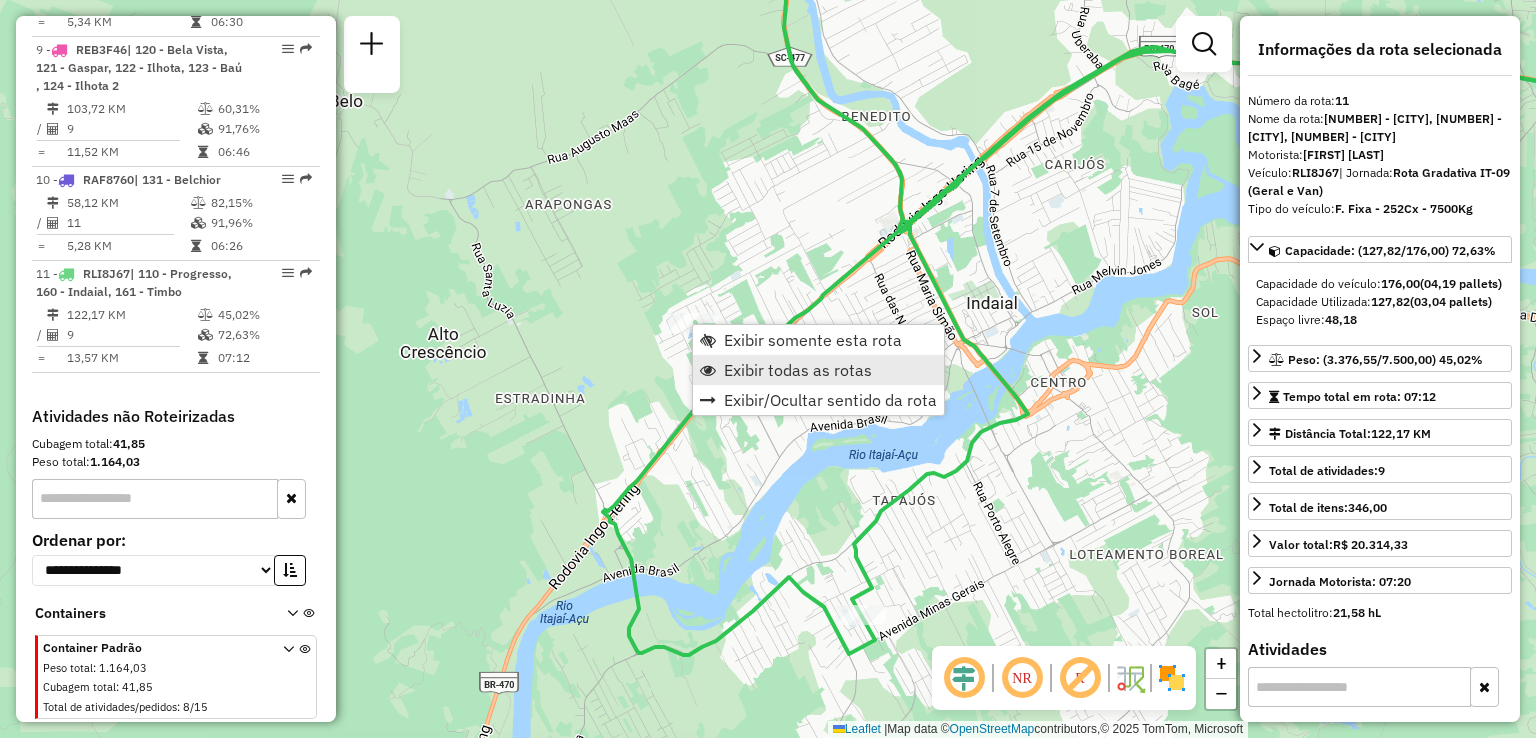 click on "Exibir todas as rotas" at bounding box center (798, 370) 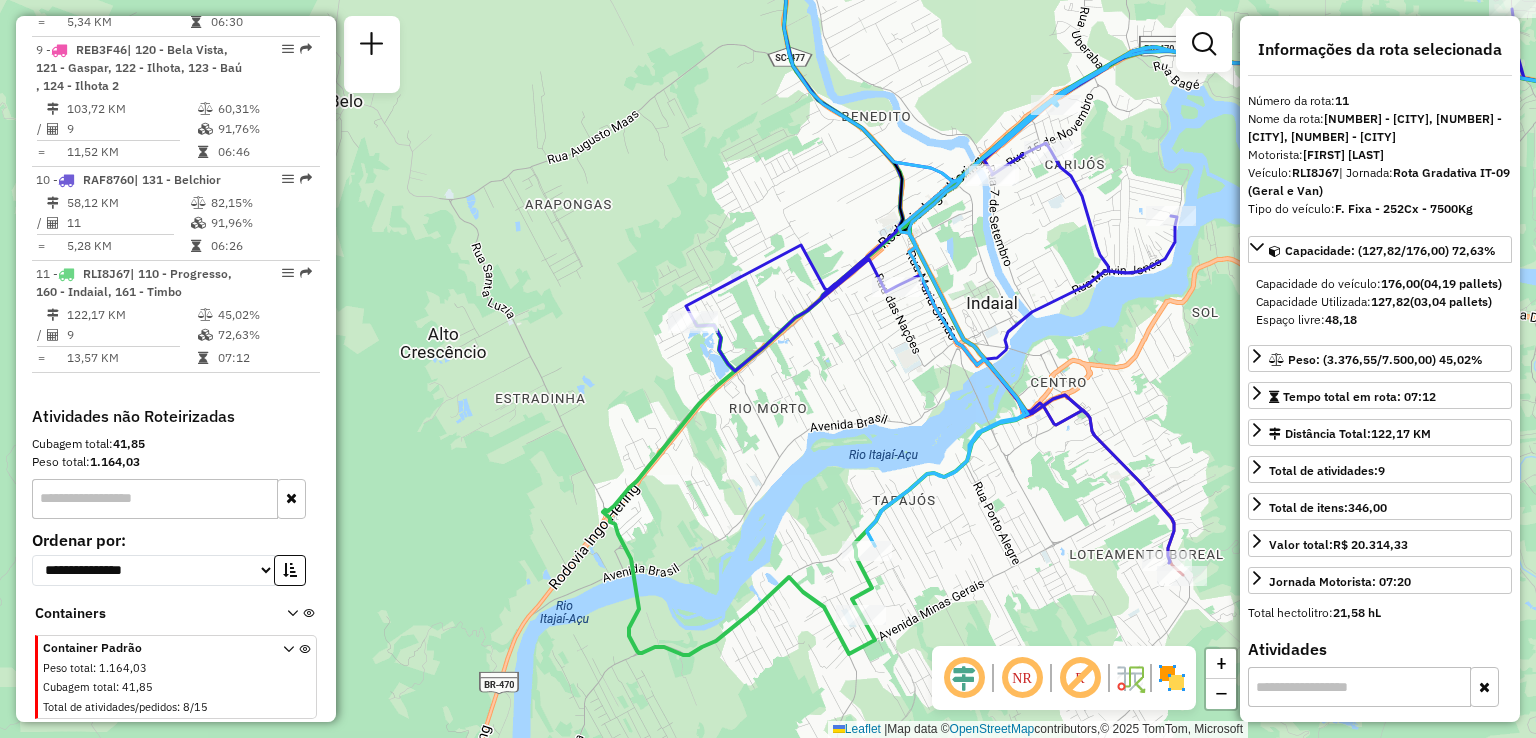 drag, startPoint x: 713, startPoint y: 228, endPoint x: 732, endPoint y: 261, distance: 38.078865 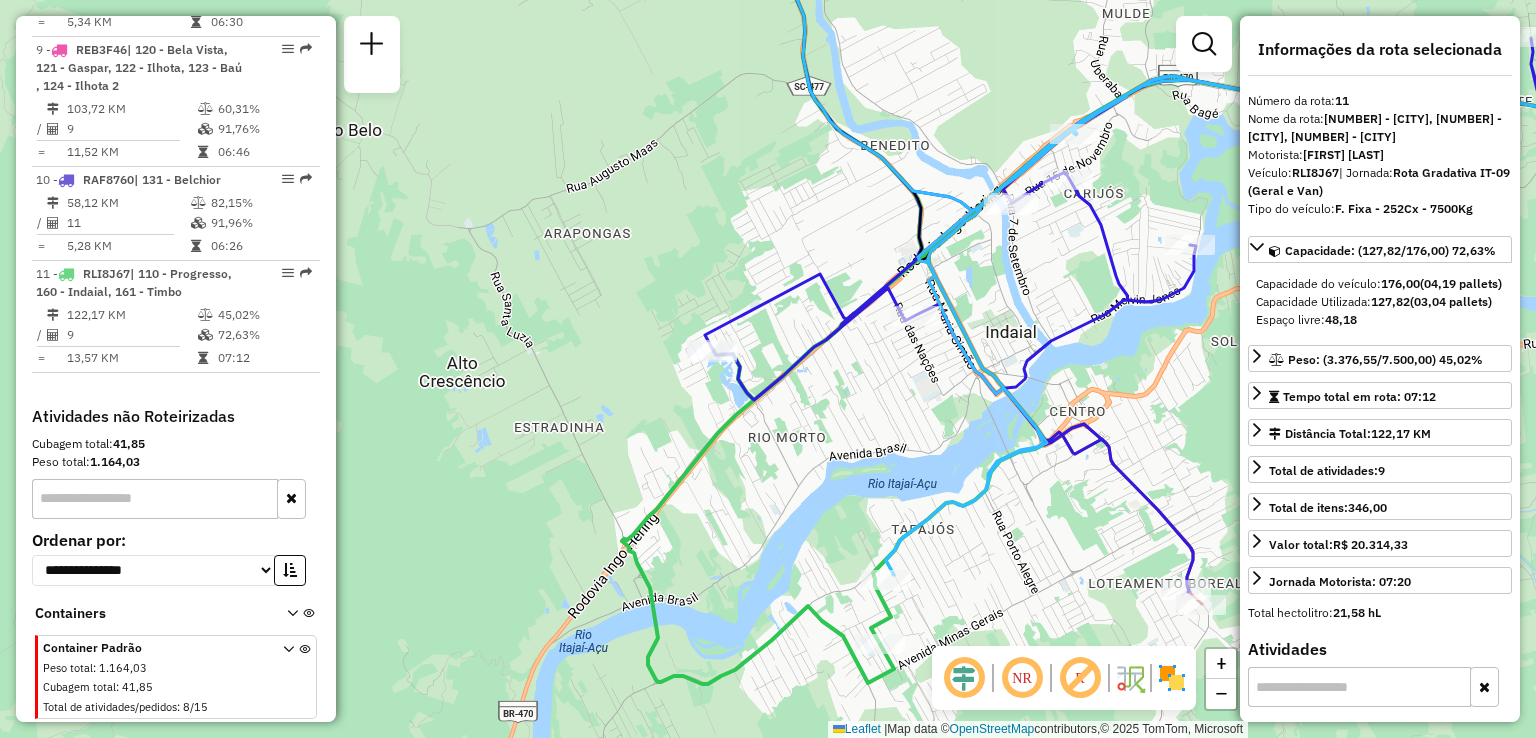 drag, startPoint x: 735, startPoint y: 238, endPoint x: 816, endPoint y: 385, distance: 167.8392 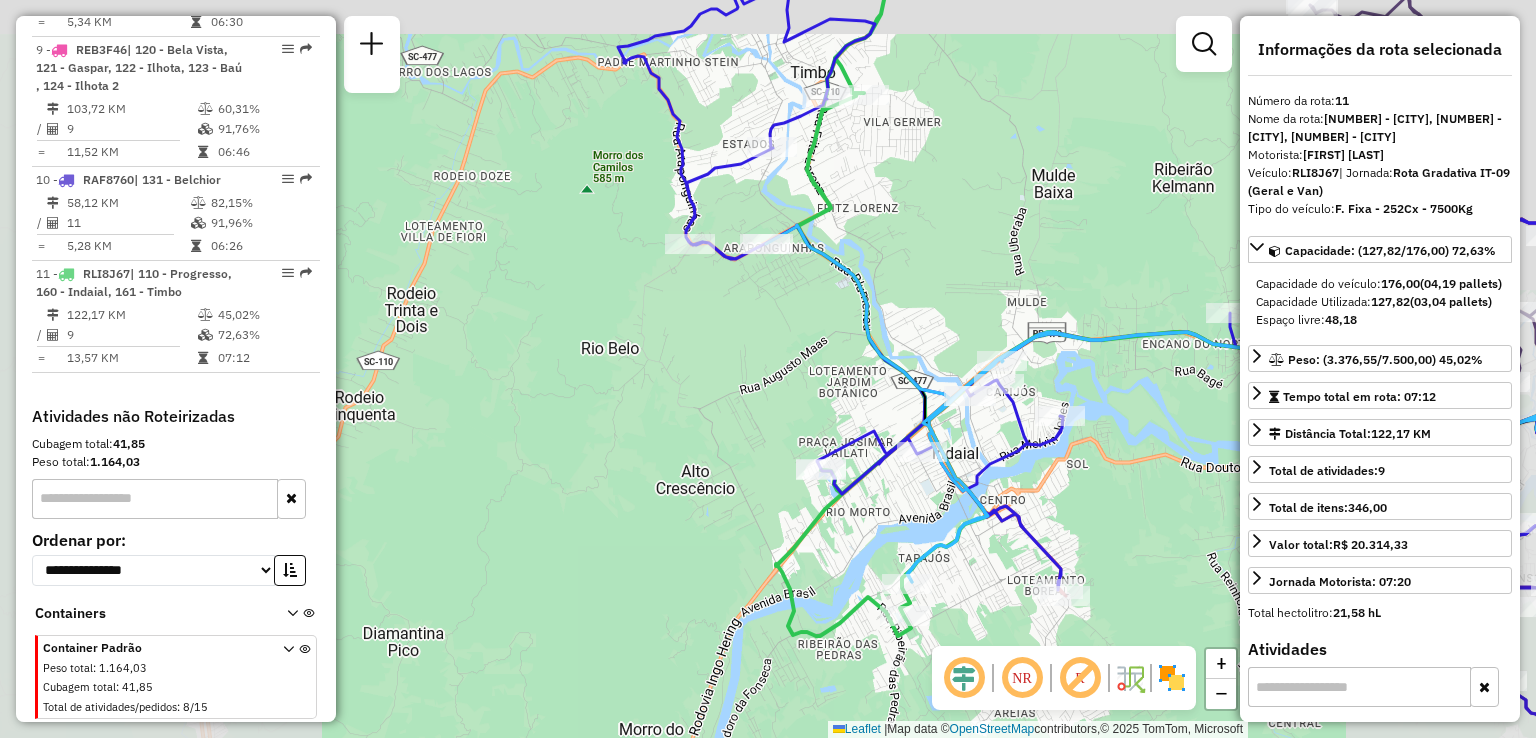 drag, startPoint x: 751, startPoint y: 282, endPoint x: 811, endPoint y: 367, distance: 104.04326 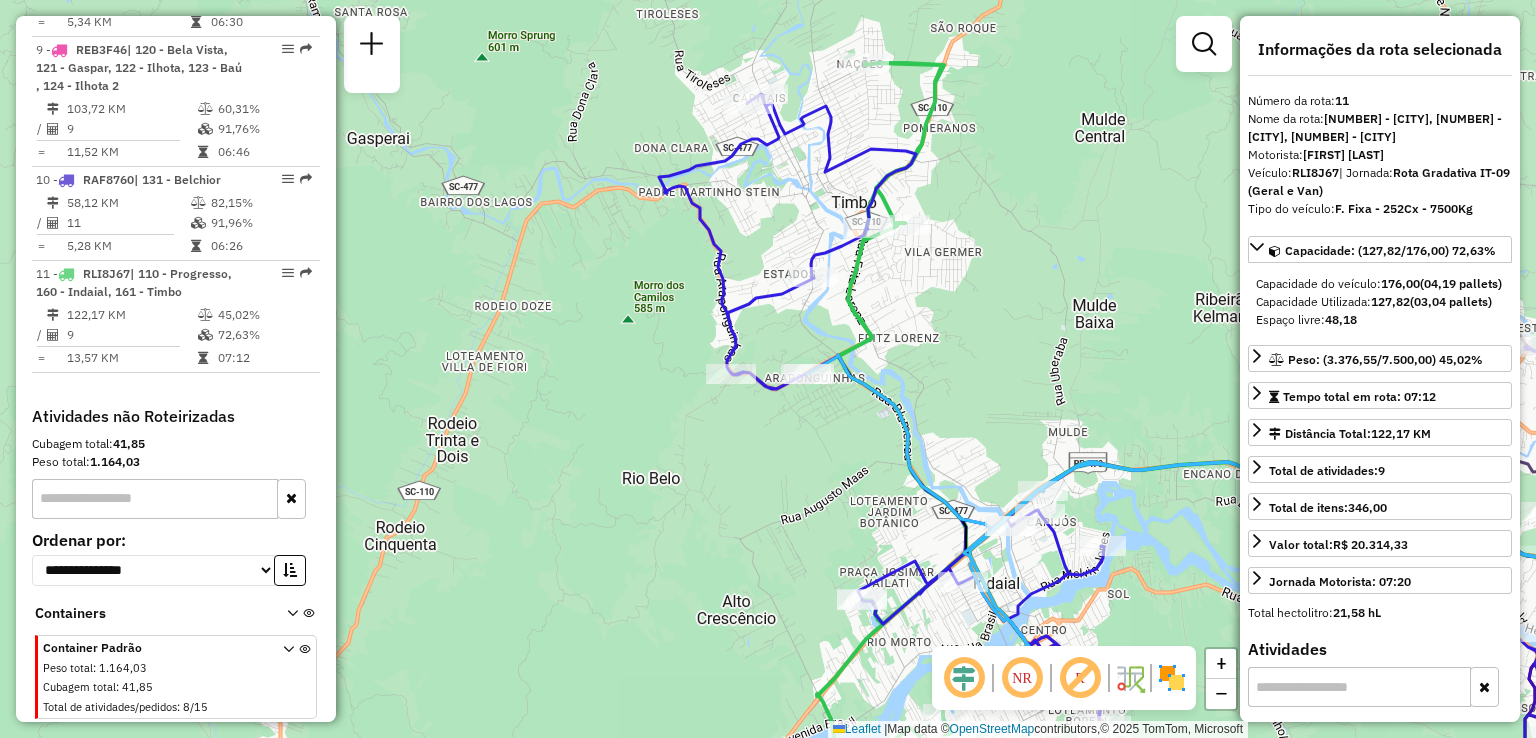 drag, startPoint x: 776, startPoint y: 308, endPoint x: 804, endPoint y: 409, distance: 104.80935 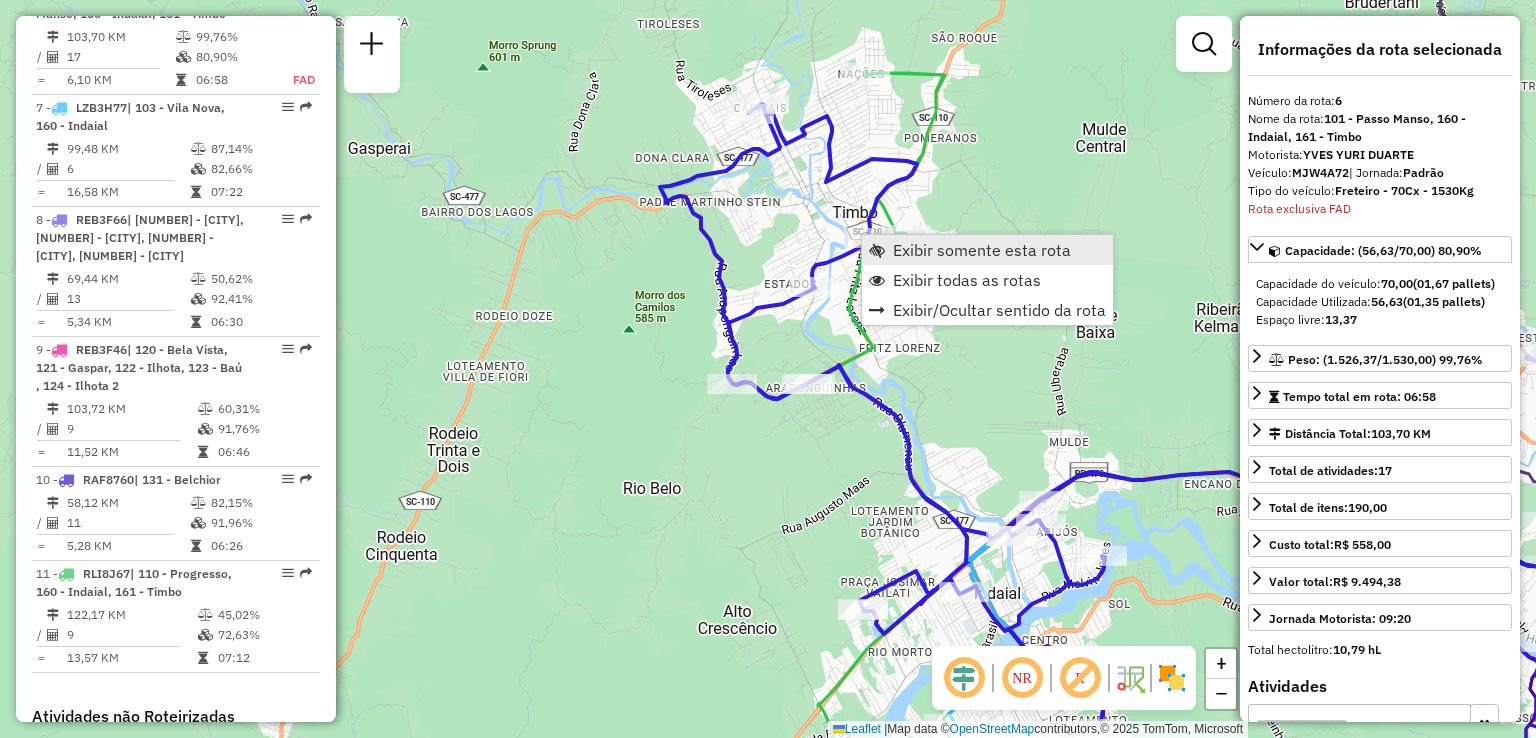 scroll, scrollTop: 1472, scrollLeft: 0, axis: vertical 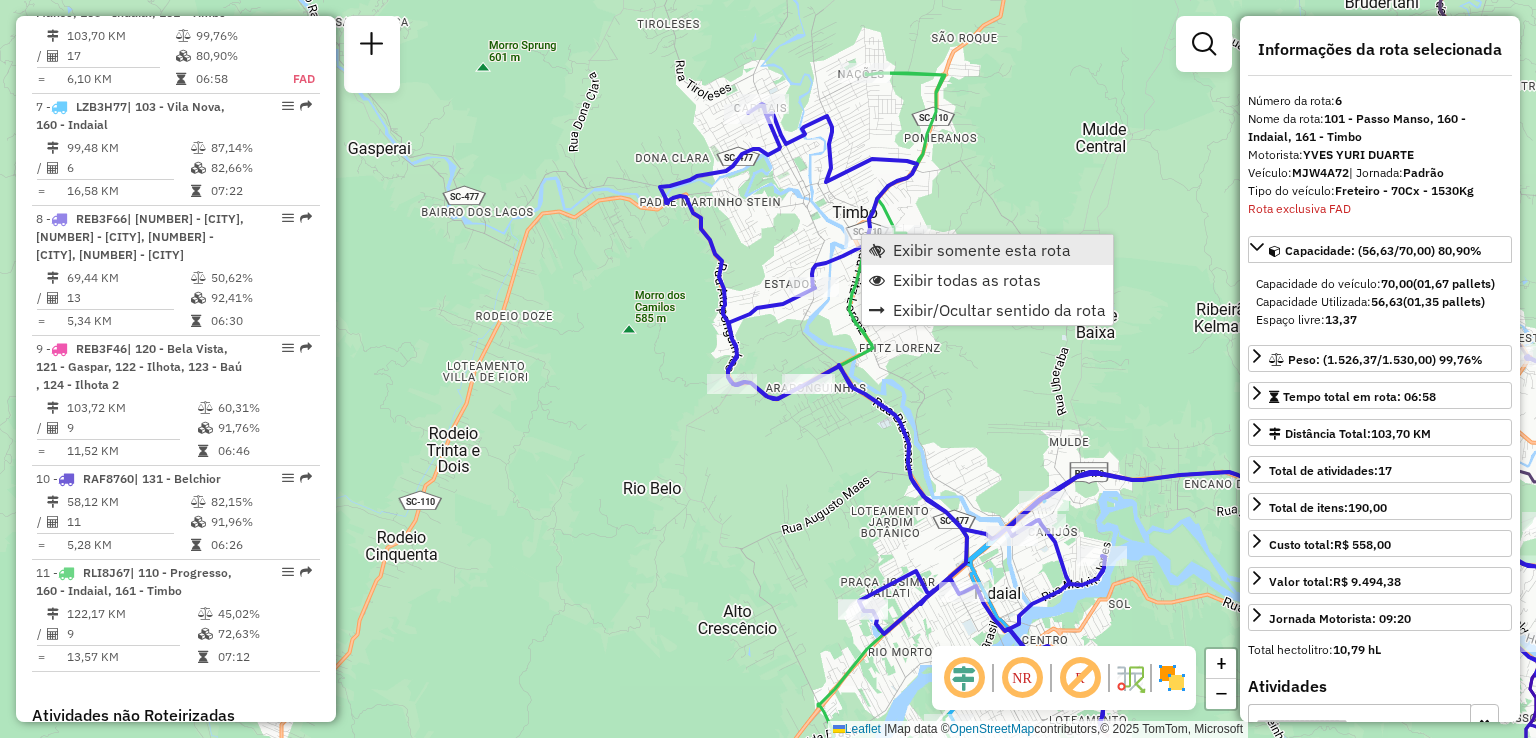 click on "Exibir somente esta rota" at bounding box center [982, 250] 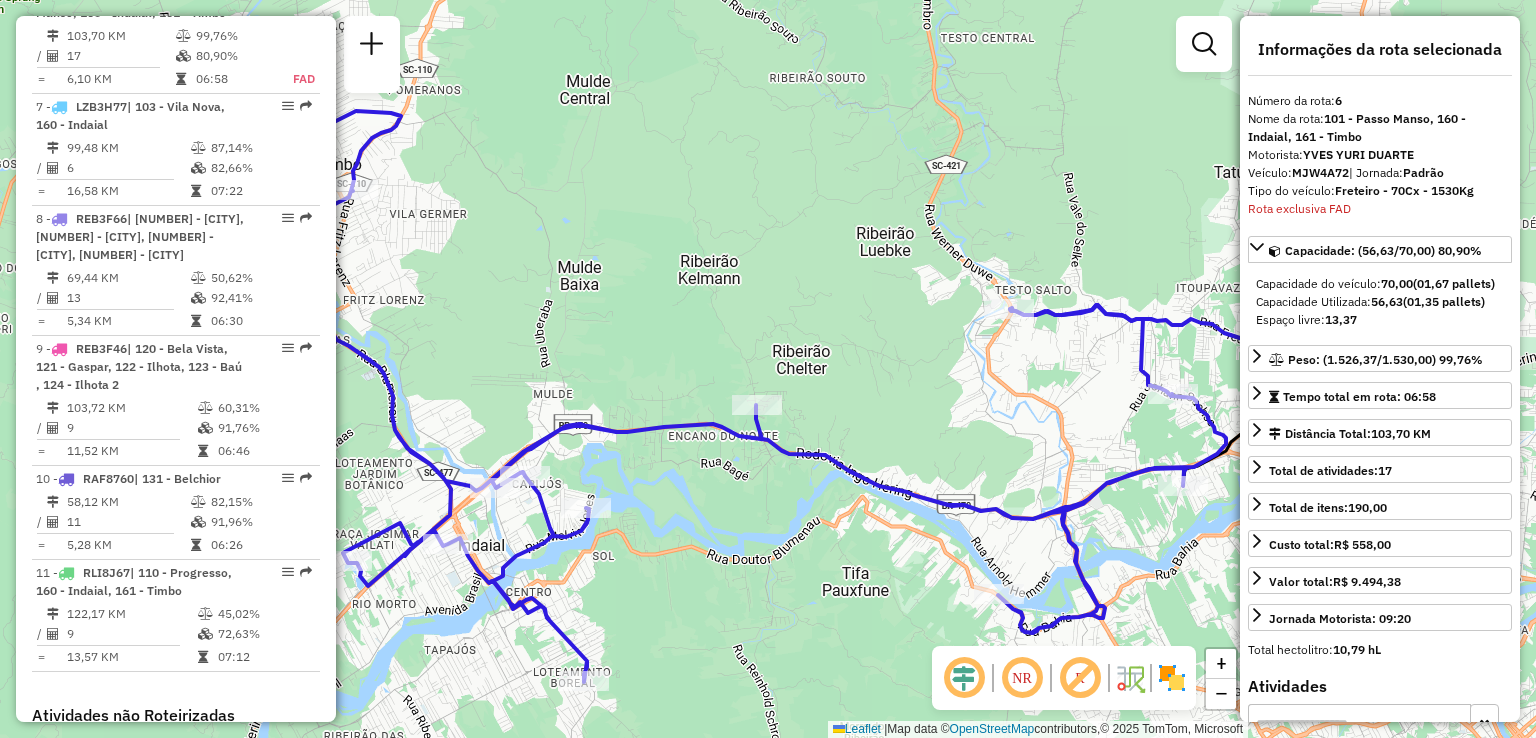 drag, startPoint x: 632, startPoint y: 620, endPoint x: 772, endPoint y: 510, distance: 178.04494 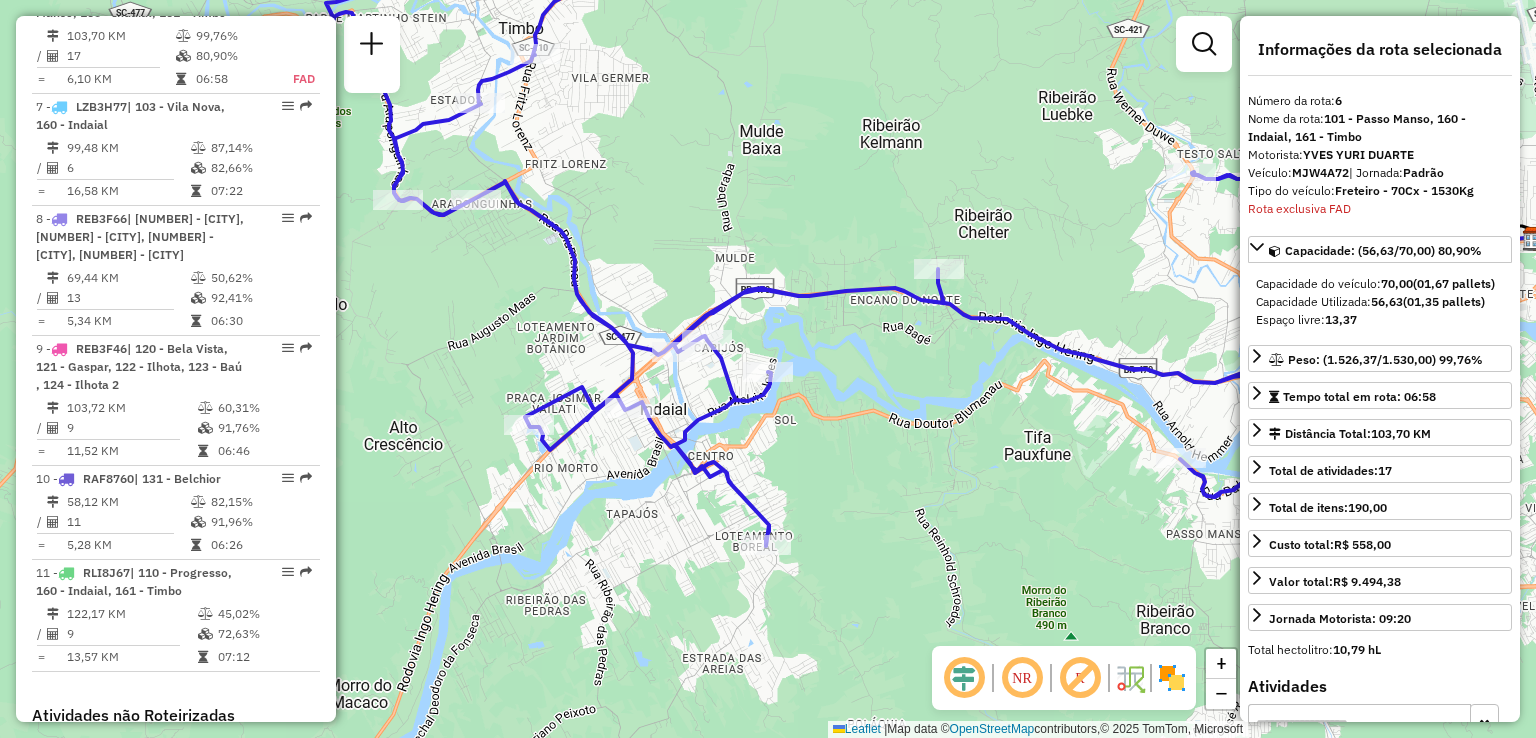 click on "Janela de atendimento Grade de atendimento Capacidade Transportadoras Veículos Cliente Pedidos  Rotas Selecione os dias de semana para filtrar as janelas de atendimento  Seg   Ter   Qua   Qui   Sex   Sáb   Dom  Informe o período da janela de atendimento: De: Até:  Filtrar exatamente a janela do cliente  Considerar janela de atendimento padrão  Selecione os dias de semana para filtrar as grades de atendimento  Seg   Ter   Qua   Qui   Sex   Sáb   Dom   Considerar clientes sem dia de atendimento cadastrado  Clientes fora do dia de atendimento selecionado Filtrar as atividades entre os valores definidos abaixo:  Peso mínimo:   Peso máximo:   Cubagem mínima:   Cubagem máxima:   De:   Até:  Filtrar as atividades entre o tempo de atendimento definido abaixo:  De:   Até:   Considerar capacidade total dos clientes não roteirizados Transportadora: Selecione um ou mais itens Tipo de veículo: Selecione um ou mais itens Veículo: Selecione um ou mais itens Motorista: Selecione um ou mais itens Nome: Rótulo:" 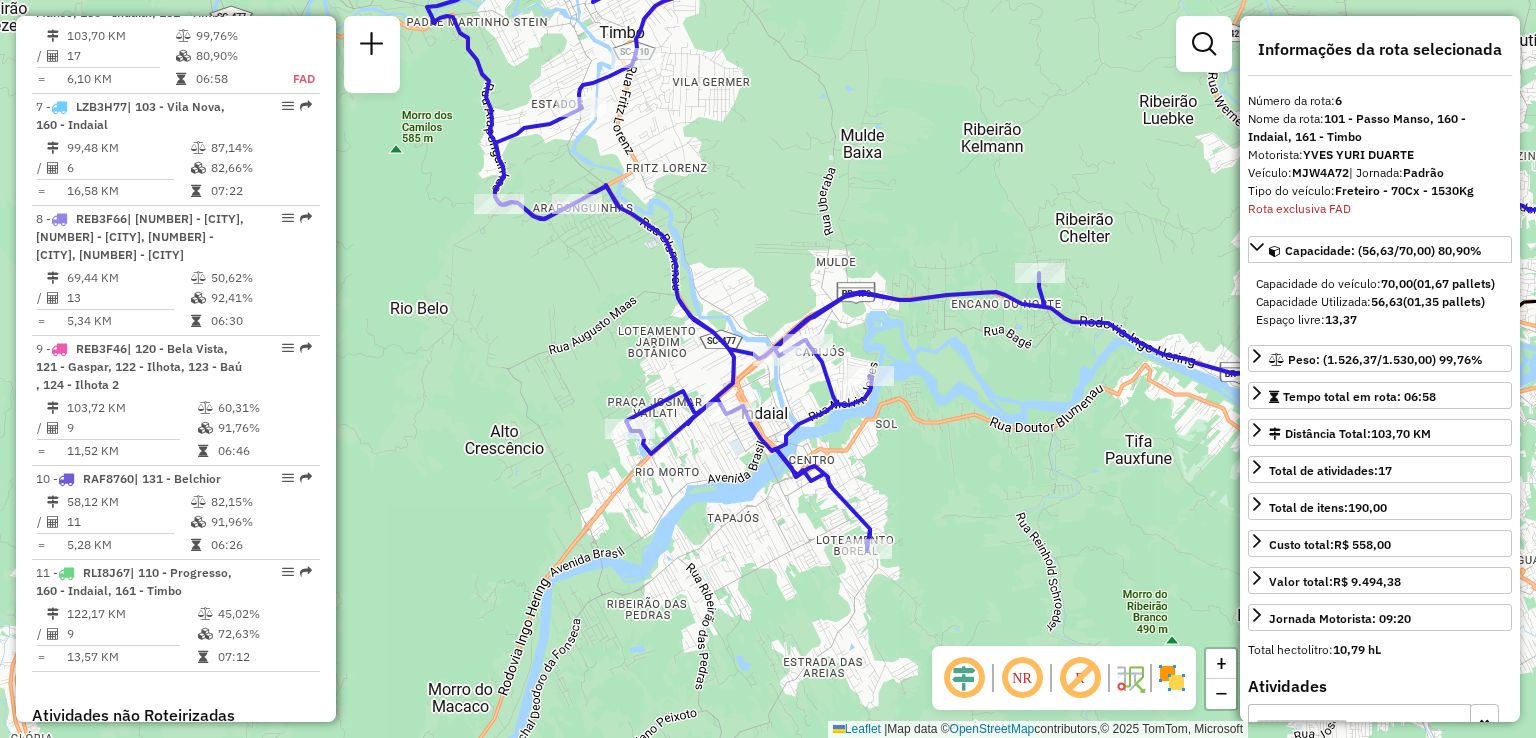 drag, startPoint x: 760, startPoint y: 494, endPoint x: 796, endPoint y: 494, distance: 36 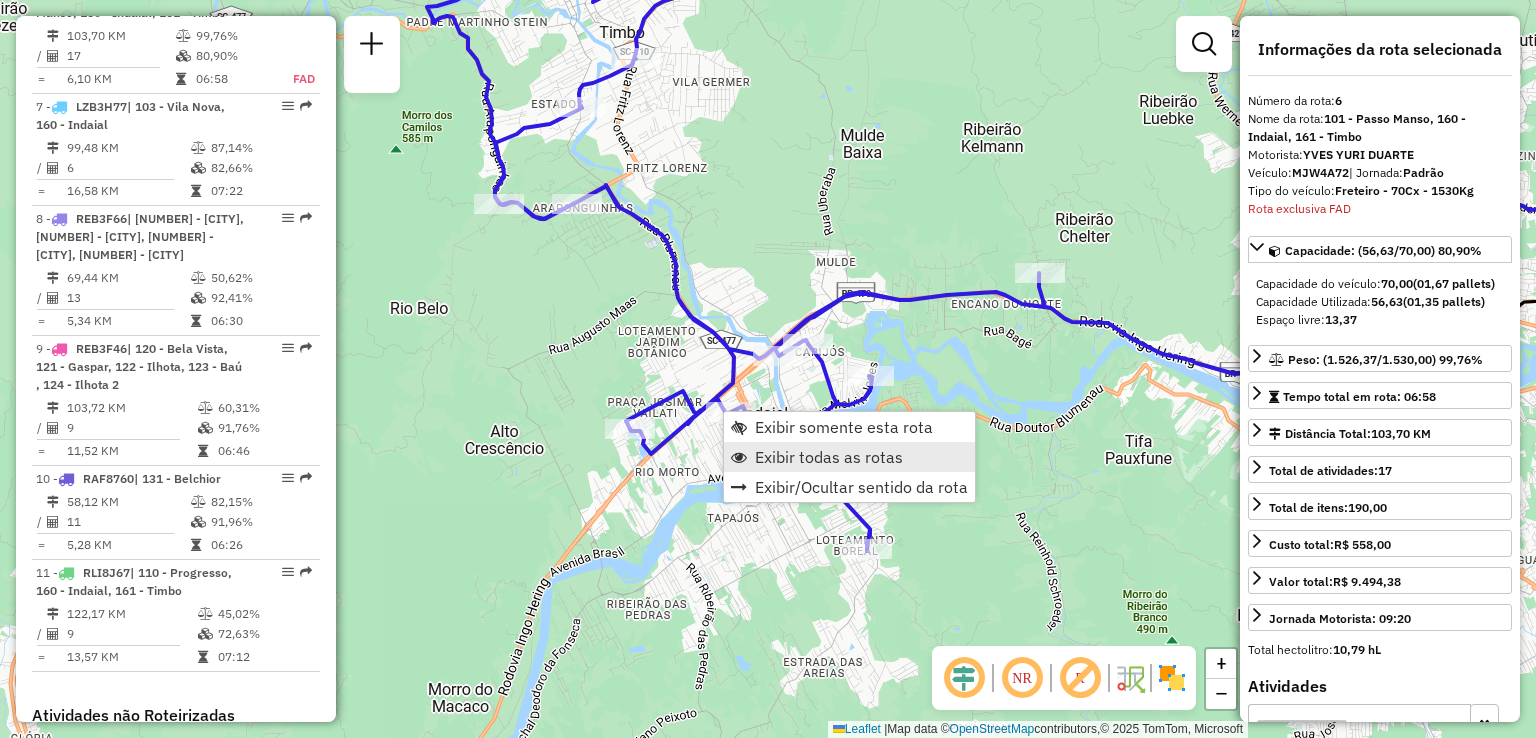 click on "Exibir todas as rotas" at bounding box center (829, 457) 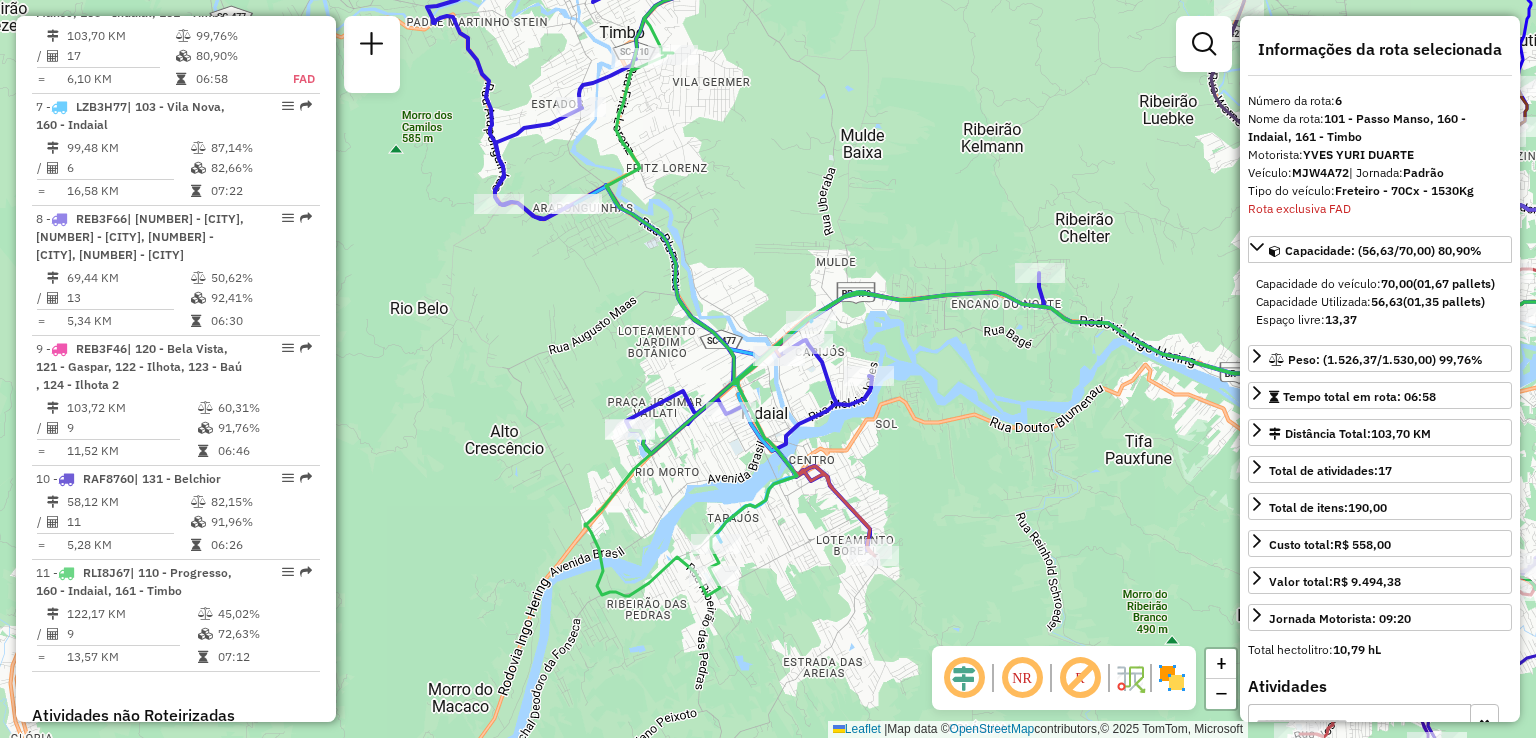 drag, startPoint x: 881, startPoint y: 459, endPoint x: 887, endPoint y: 425, distance: 34.525352 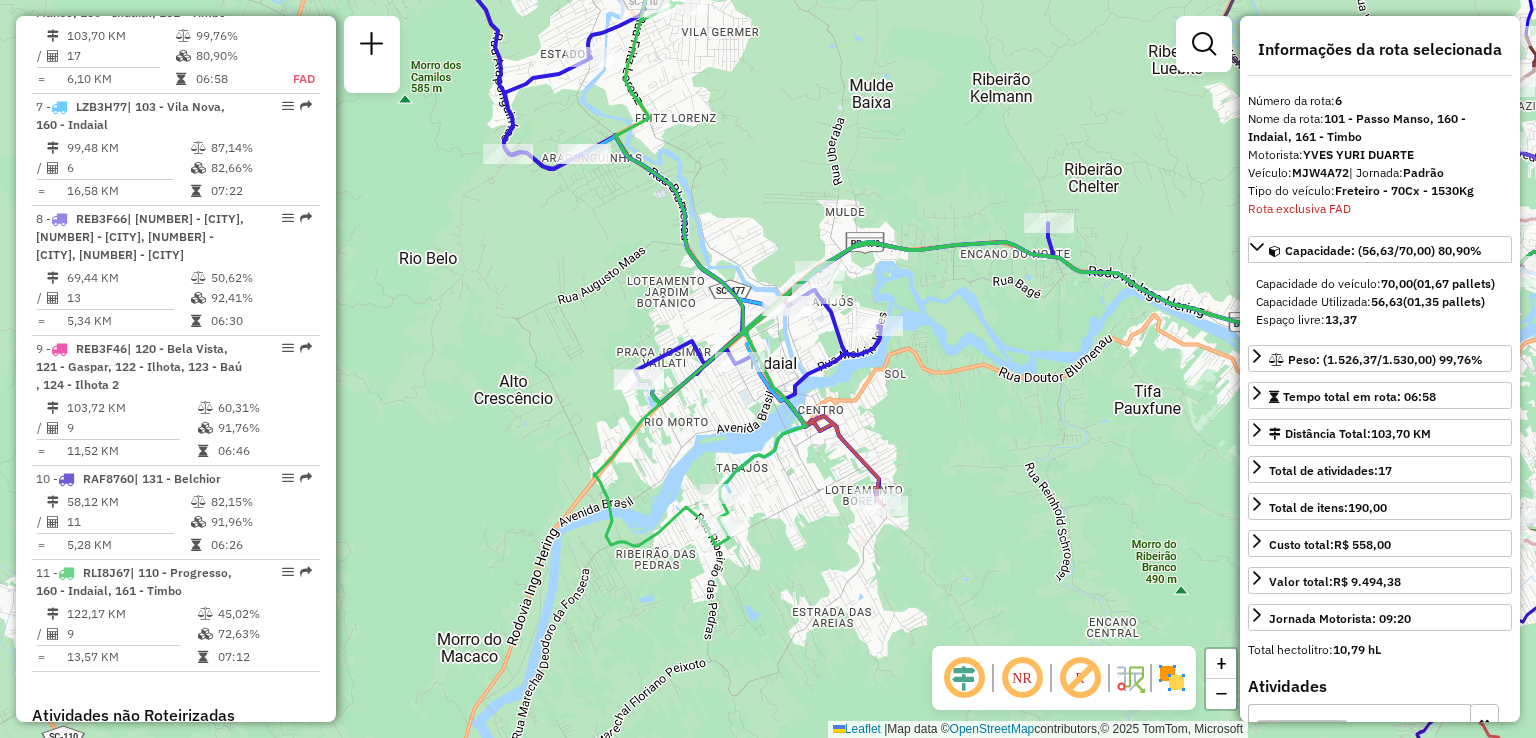 drag, startPoint x: 637, startPoint y: 276, endPoint x: 614, endPoint y: 237, distance: 45.276924 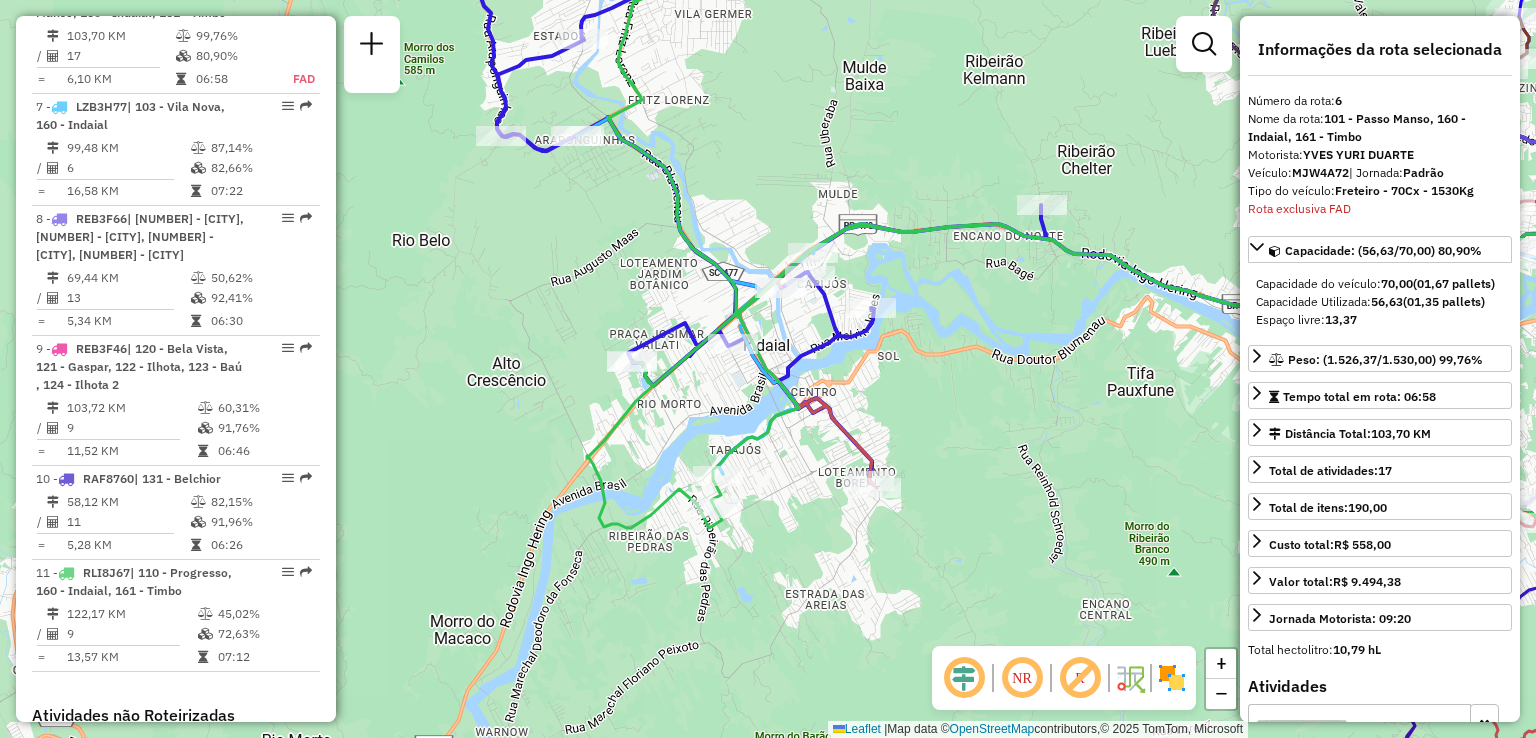 drag, startPoint x: 982, startPoint y: 382, endPoint x: 1044, endPoint y: 409, distance: 67.62396 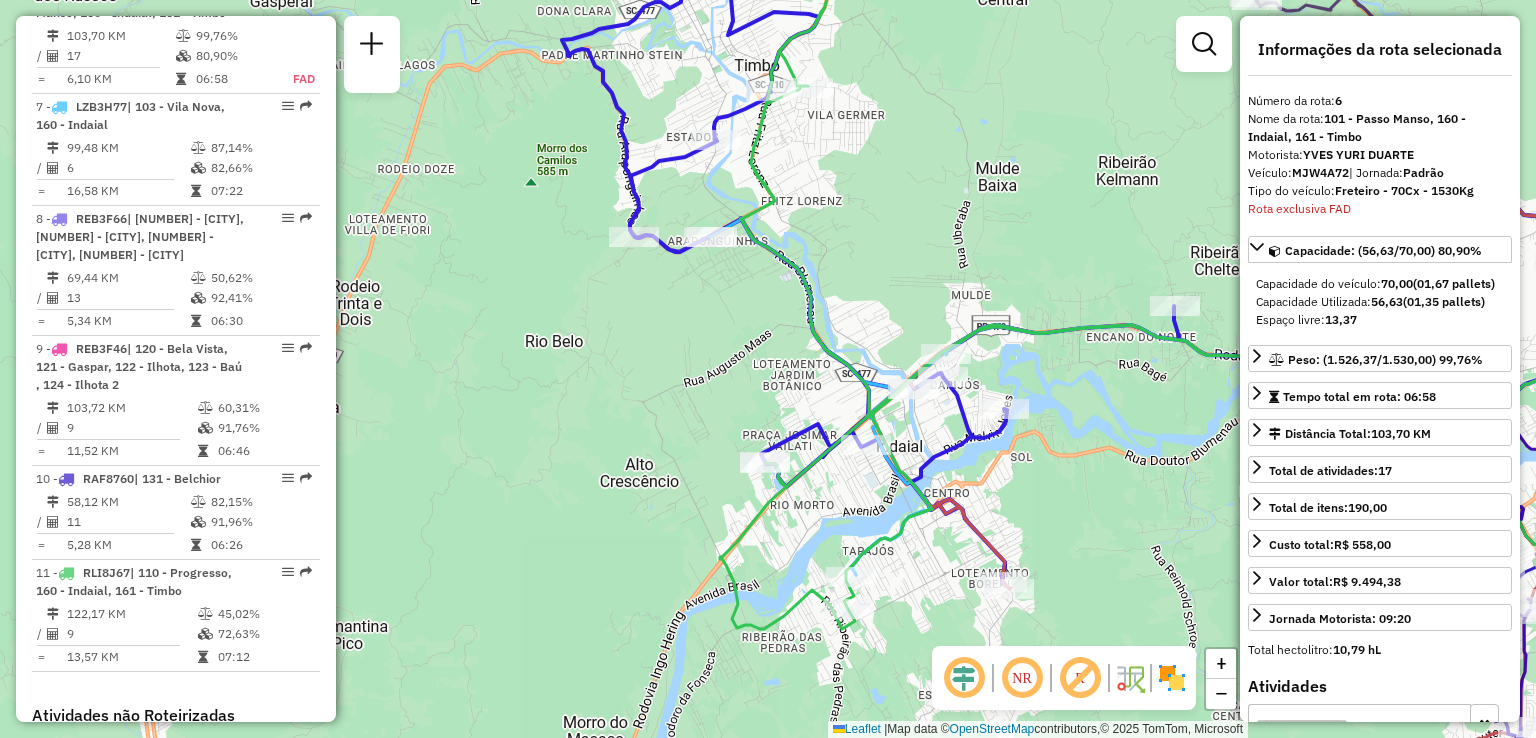 drag, startPoint x: 748, startPoint y: 345, endPoint x: 817, endPoint y: 425, distance: 105.64564 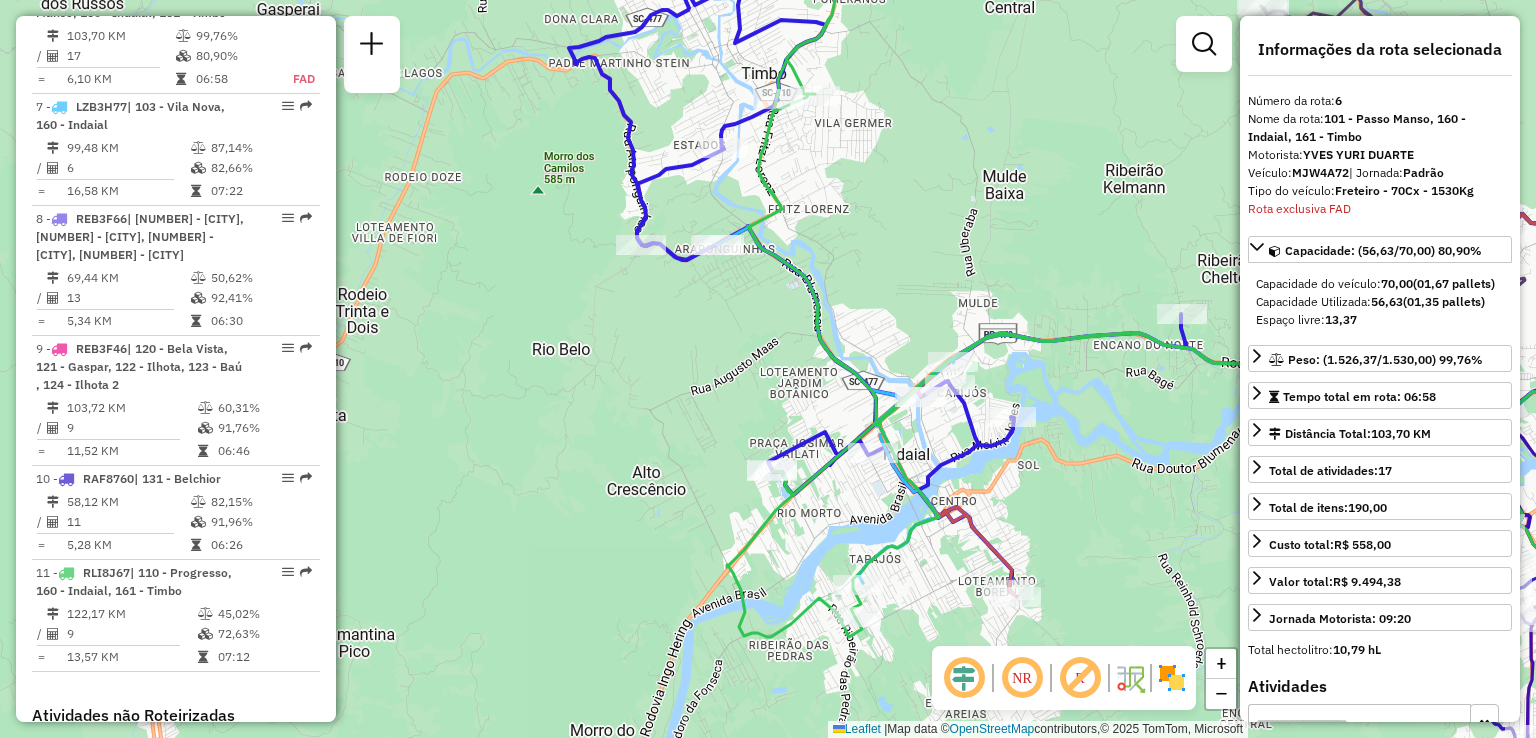 drag, startPoint x: 816, startPoint y: 430, endPoint x: 788, endPoint y: 406, distance: 36.878178 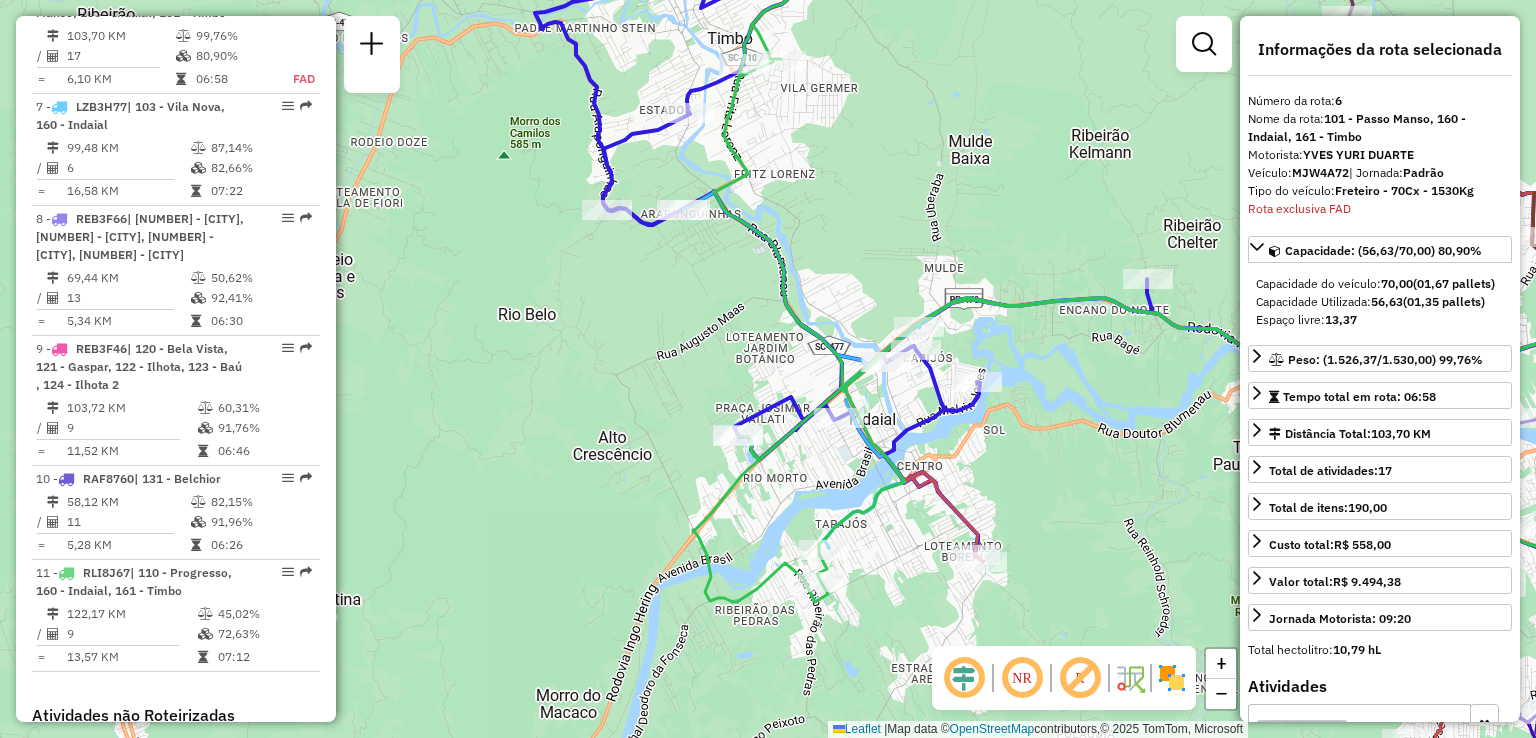 drag, startPoint x: 976, startPoint y: 489, endPoint x: 975, endPoint y: 458, distance: 31.016125 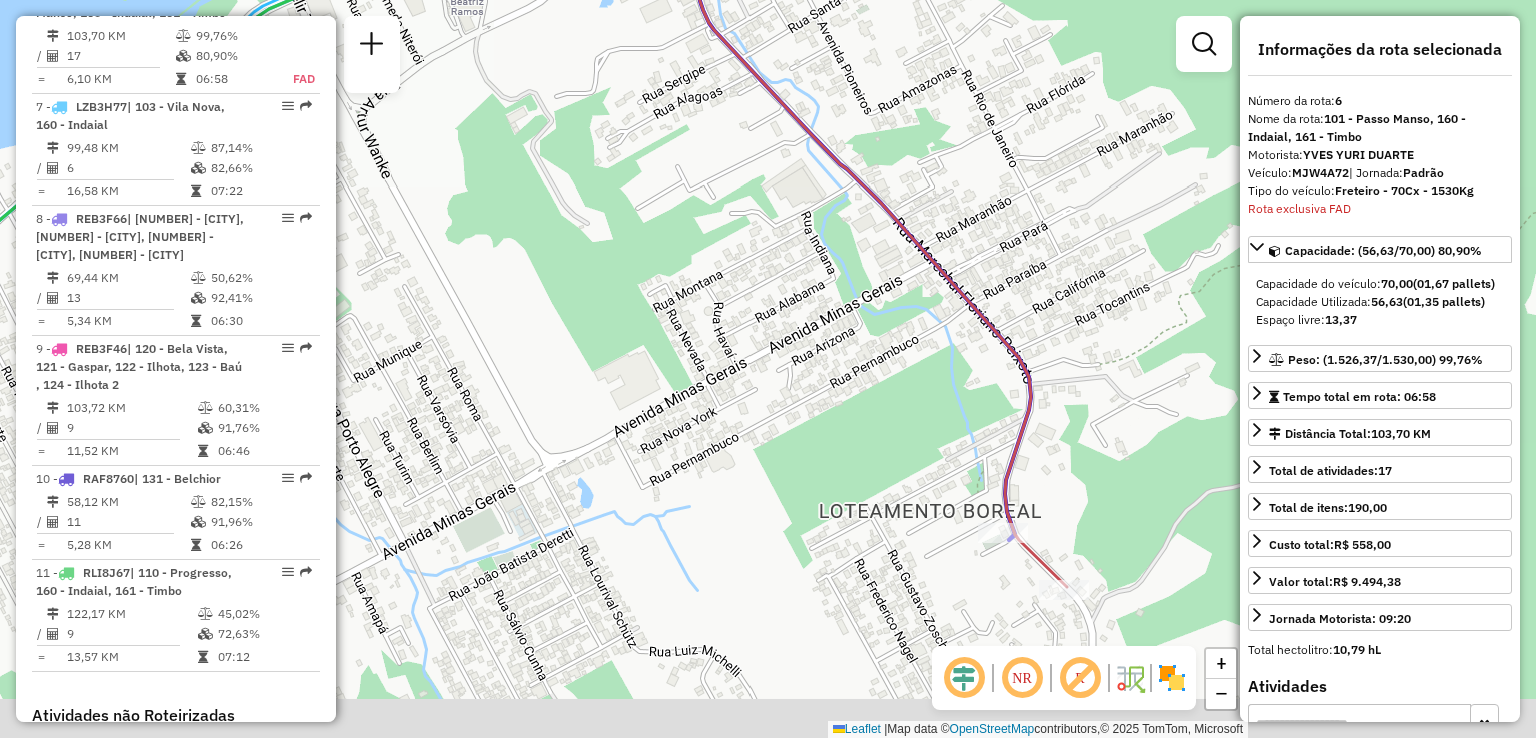 drag, startPoint x: 1092, startPoint y: 539, endPoint x: 1075, endPoint y: 480, distance: 61.400326 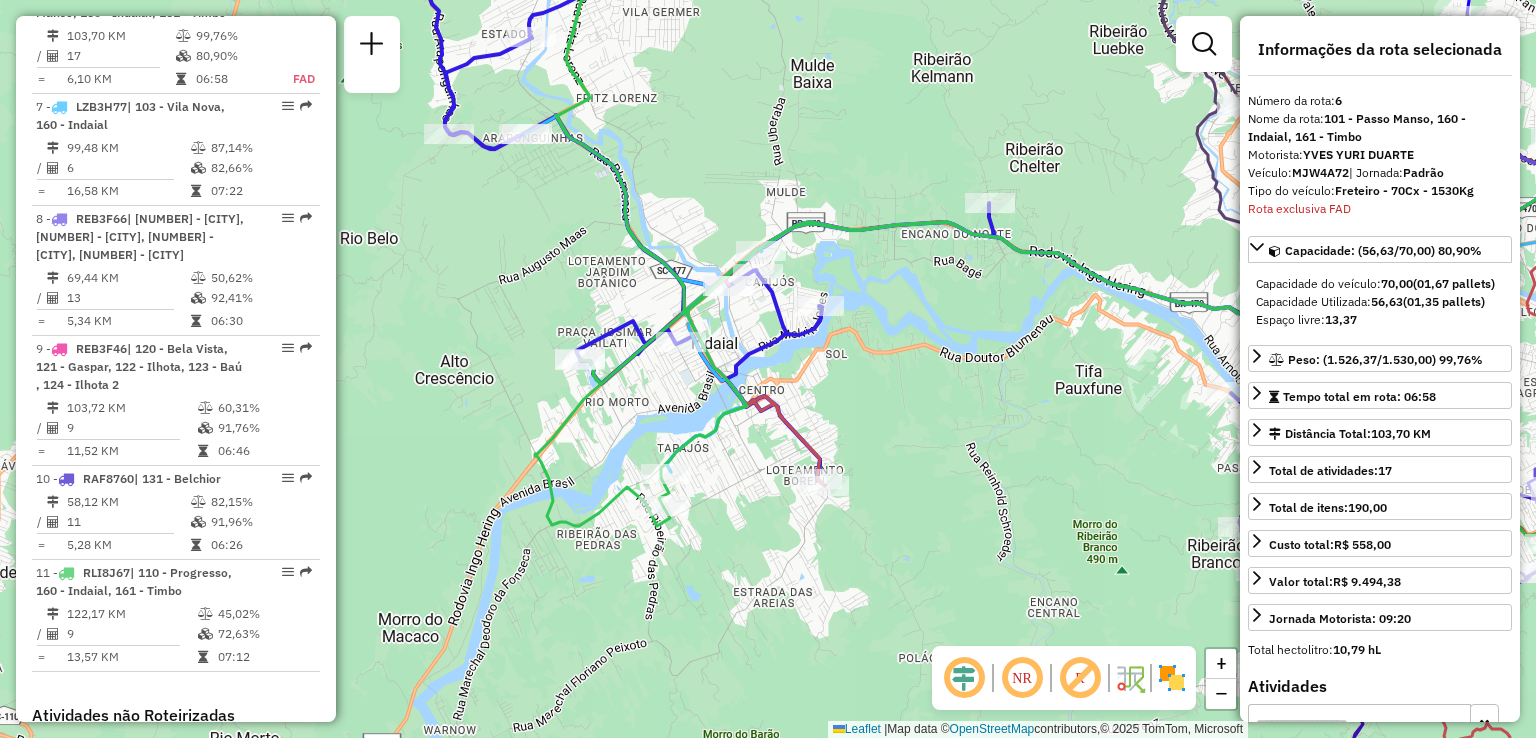 drag, startPoint x: 736, startPoint y: 470, endPoint x: 762, endPoint y: 474, distance: 26.305893 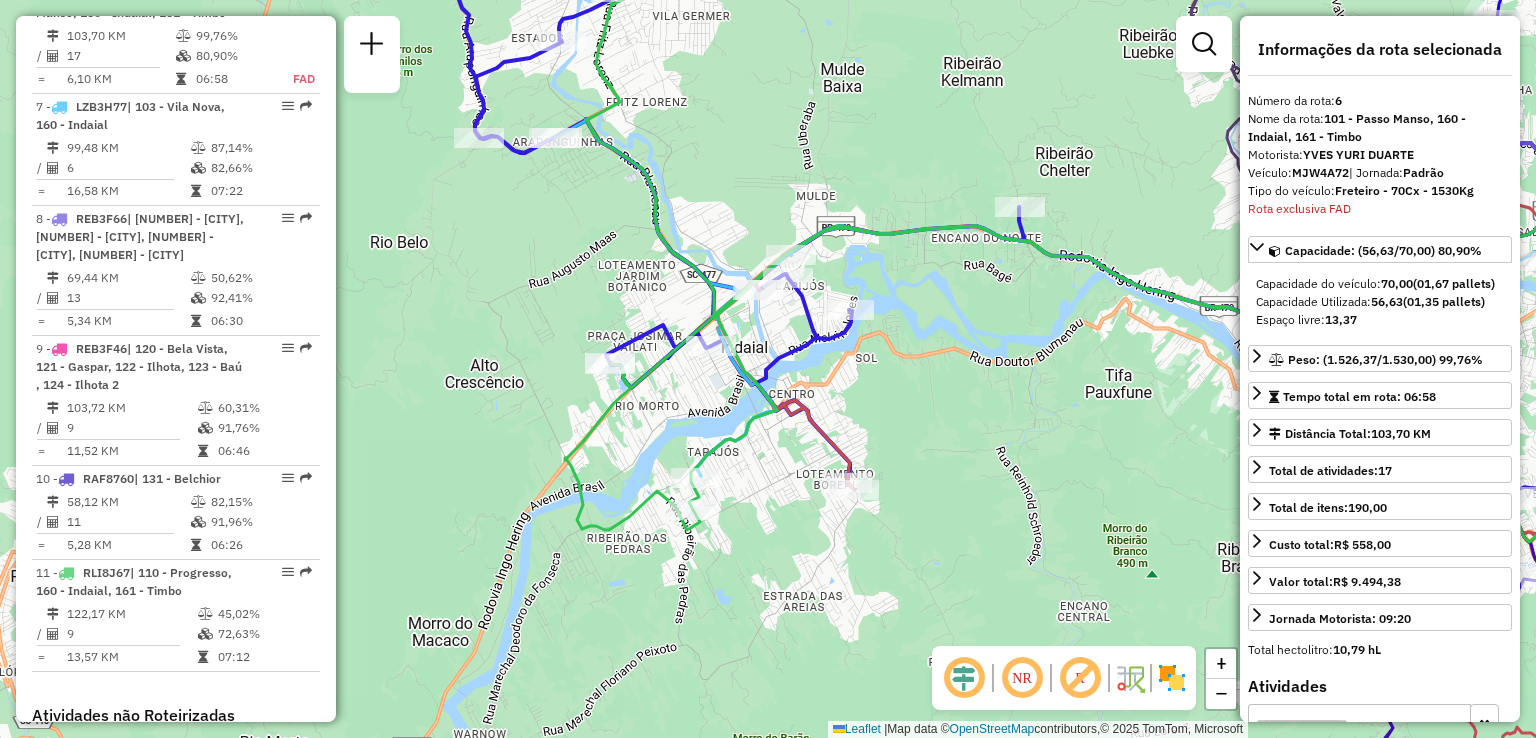 drag, startPoint x: 741, startPoint y: 447, endPoint x: 760, endPoint y: 489, distance: 46.09772 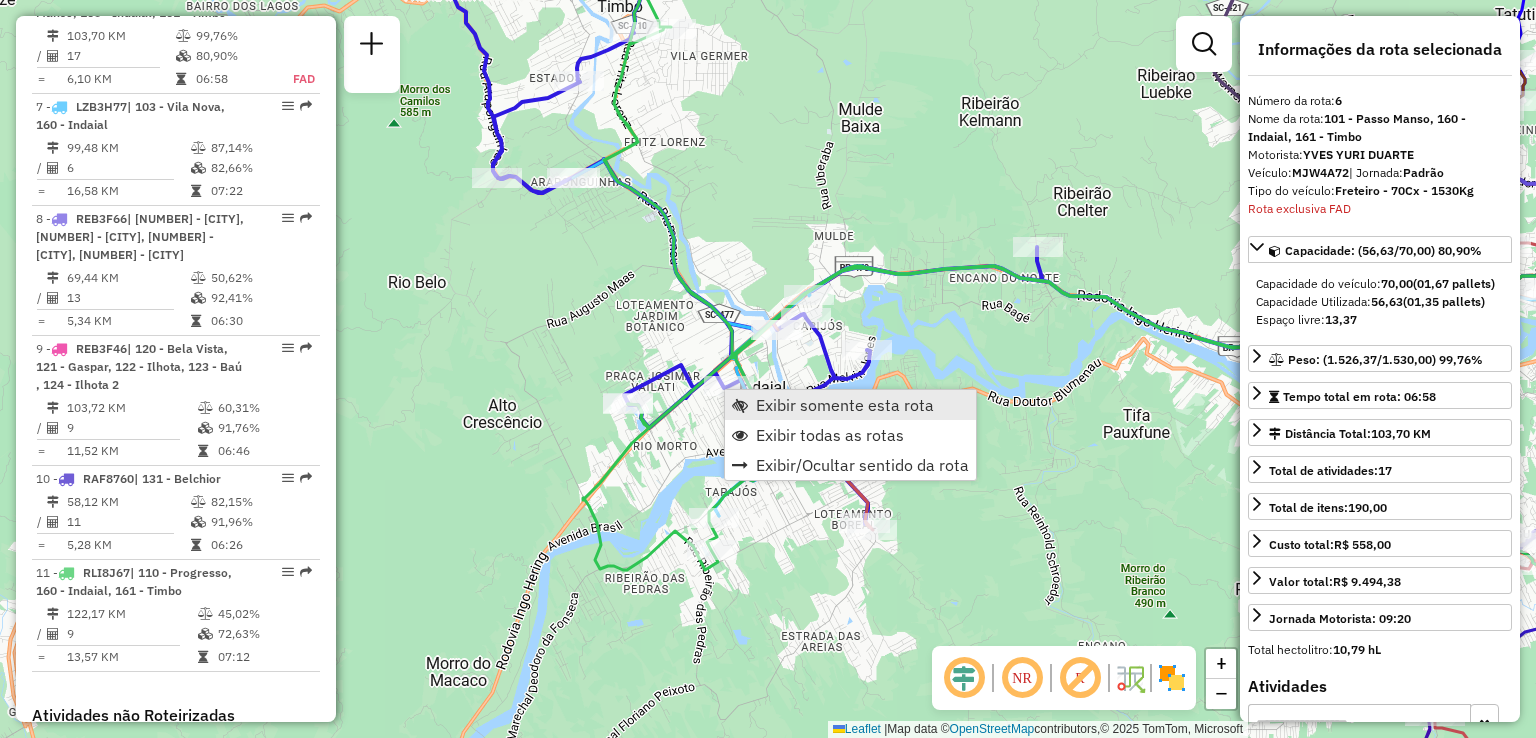 click on "Exibir somente esta rota" at bounding box center (850, 405) 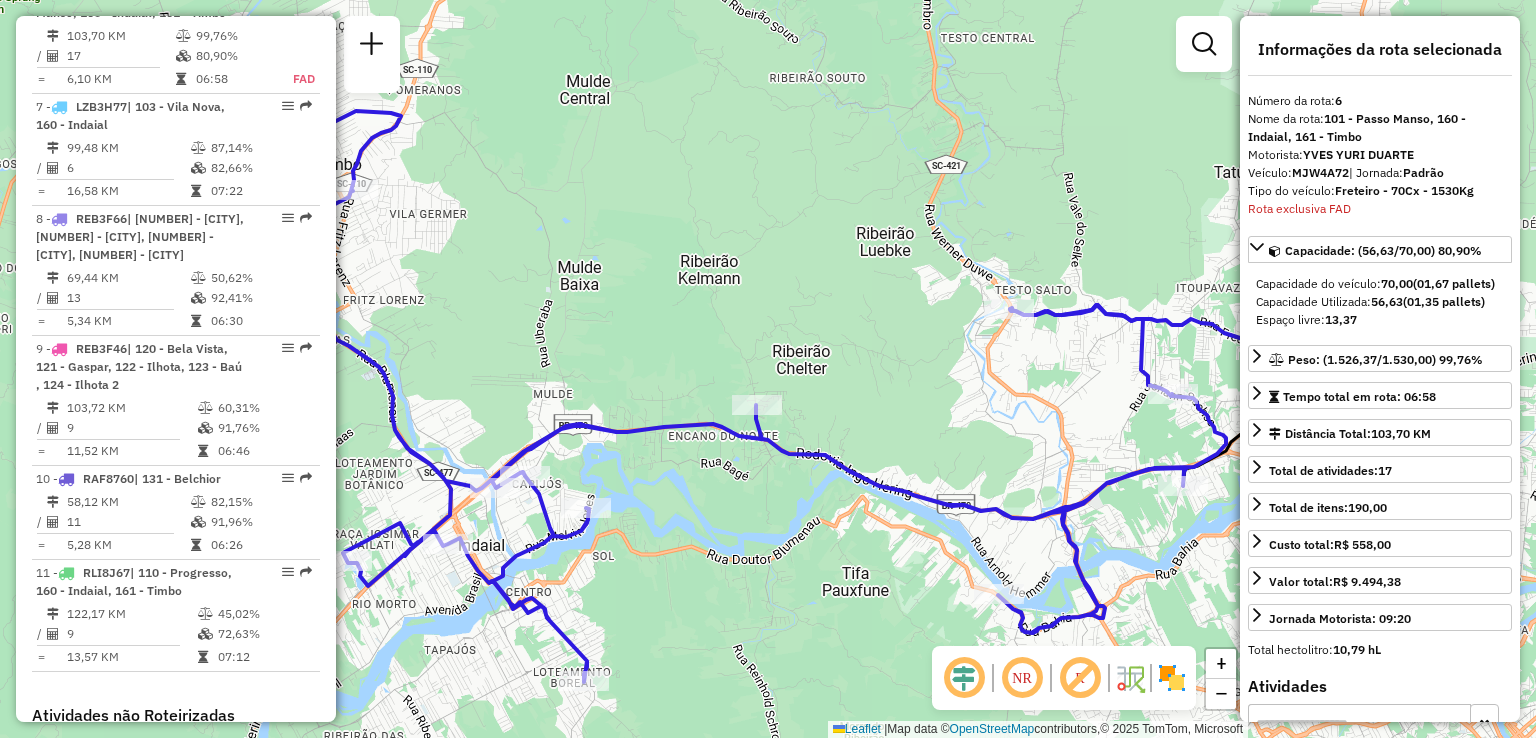 drag, startPoint x: 757, startPoint y: 445, endPoint x: 916, endPoint y: 465, distance: 160.25293 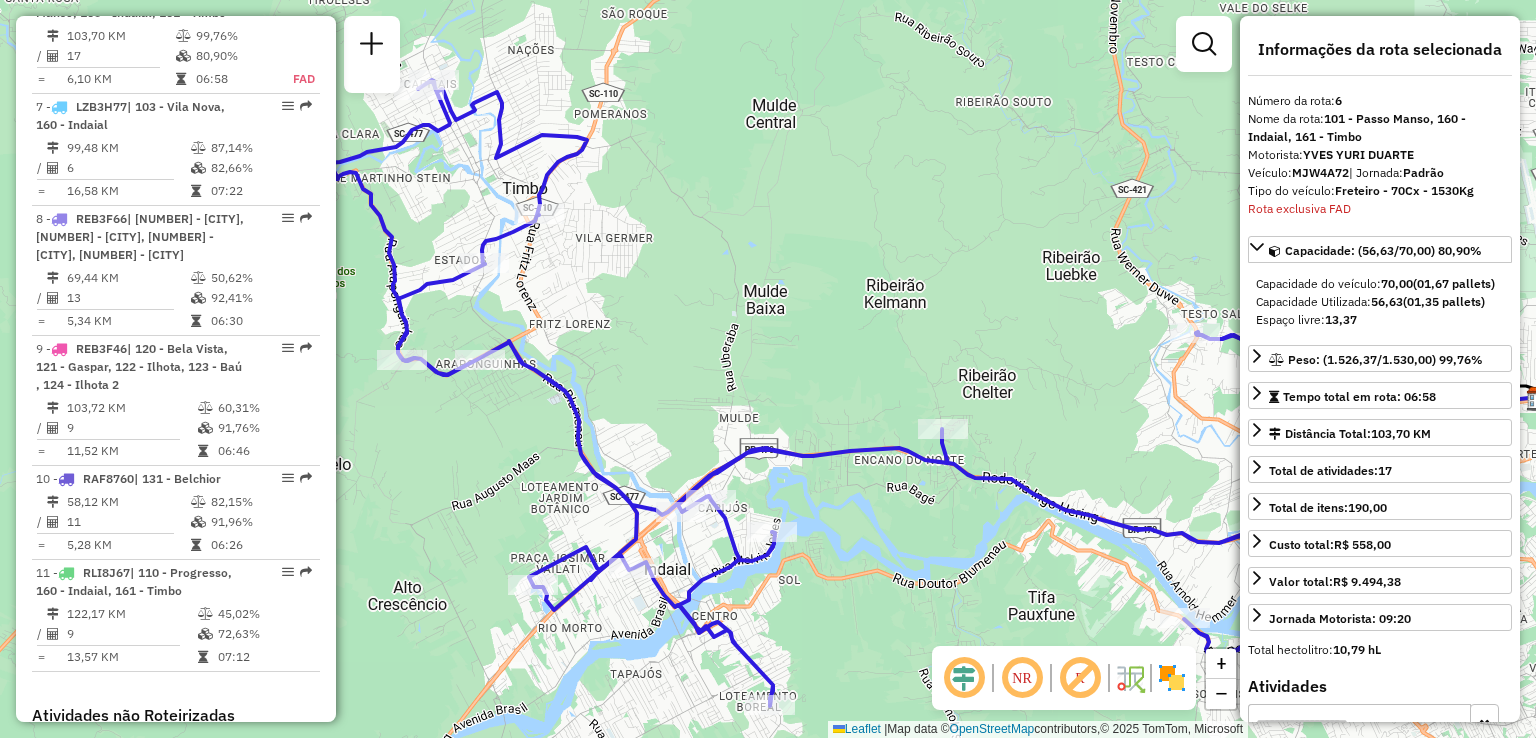 drag, startPoint x: 772, startPoint y: 417, endPoint x: 892, endPoint y: 505, distance: 148.80861 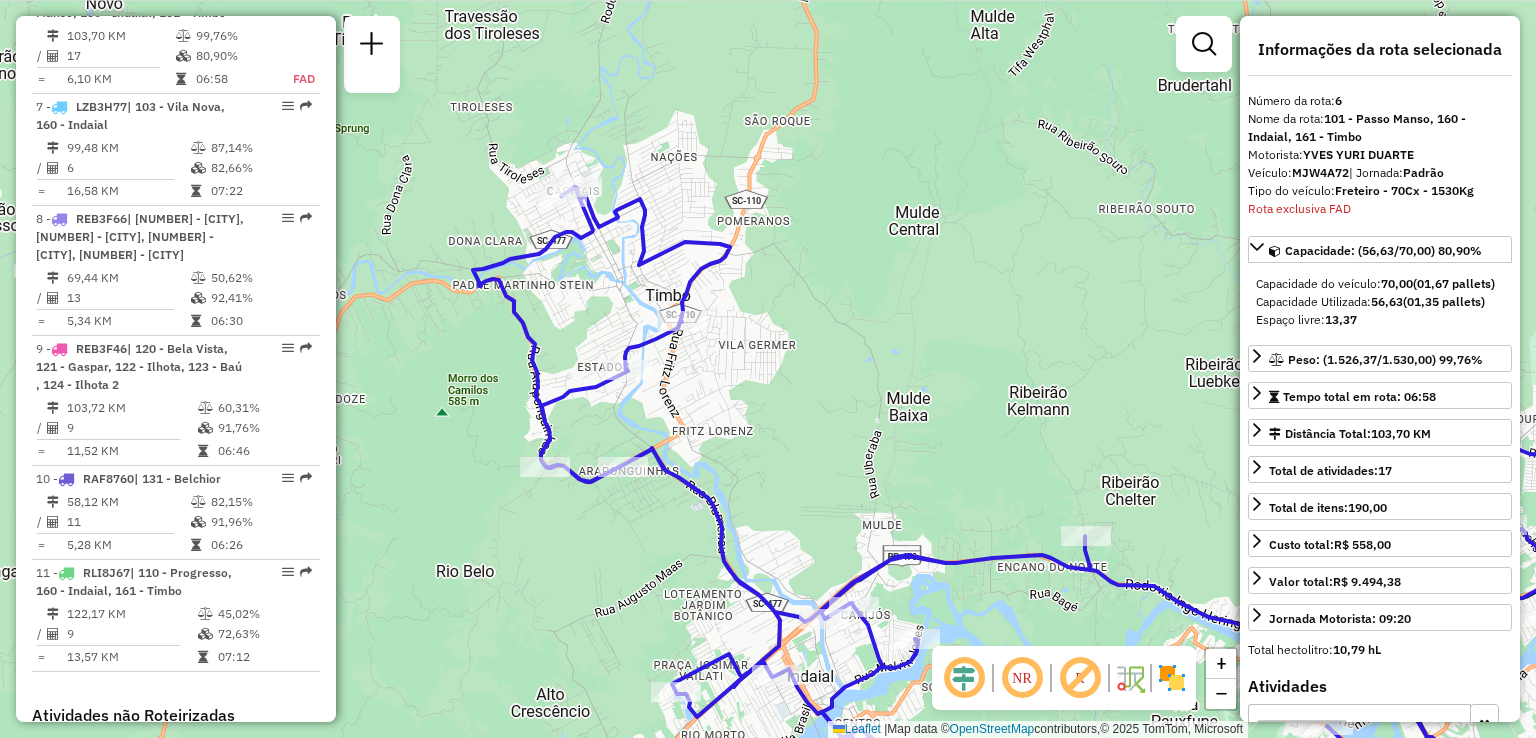 drag, startPoint x: 787, startPoint y: 402, endPoint x: 889, endPoint y: 488, distance: 133.41664 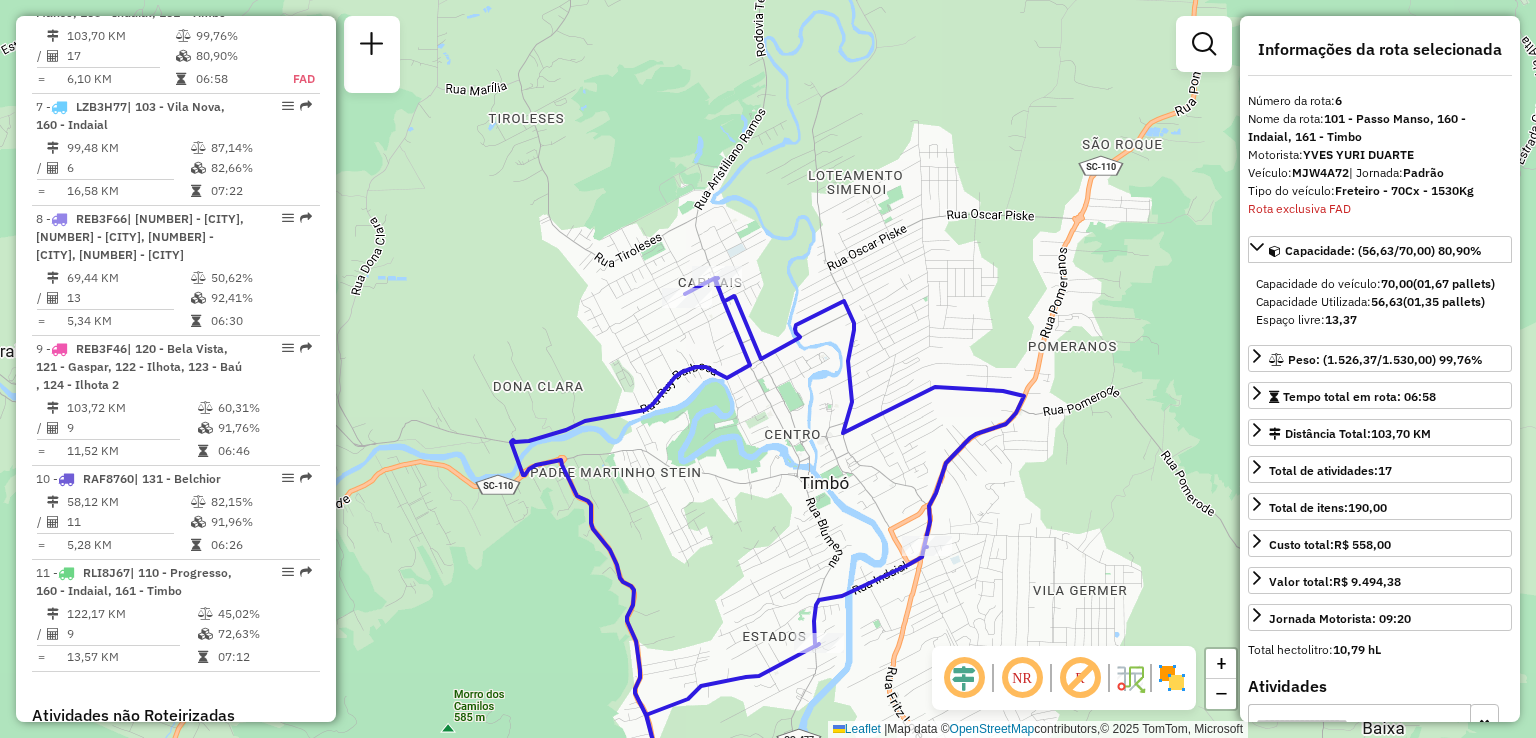 click 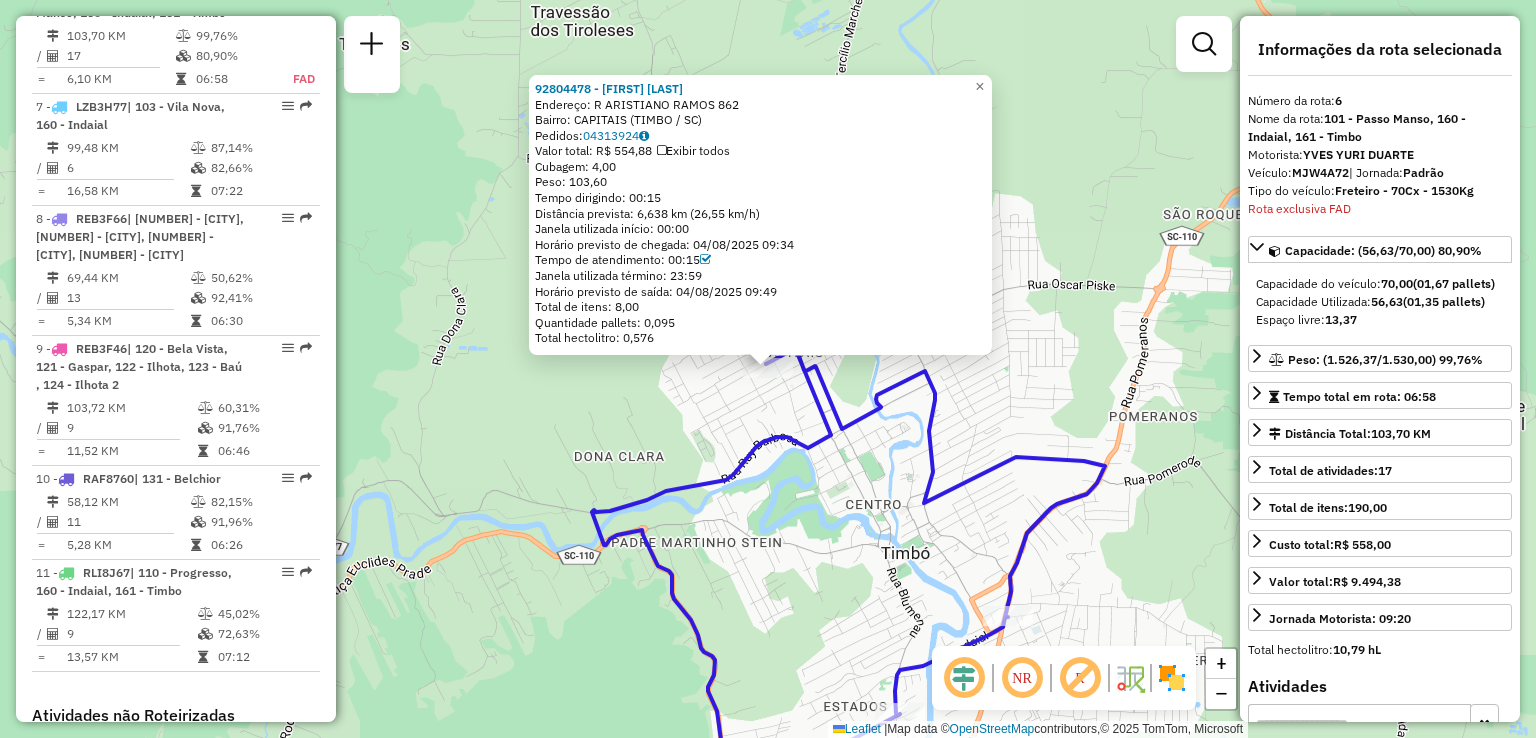 drag, startPoint x: 749, startPoint y: 421, endPoint x: 662, endPoint y: 403, distance: 88.84256 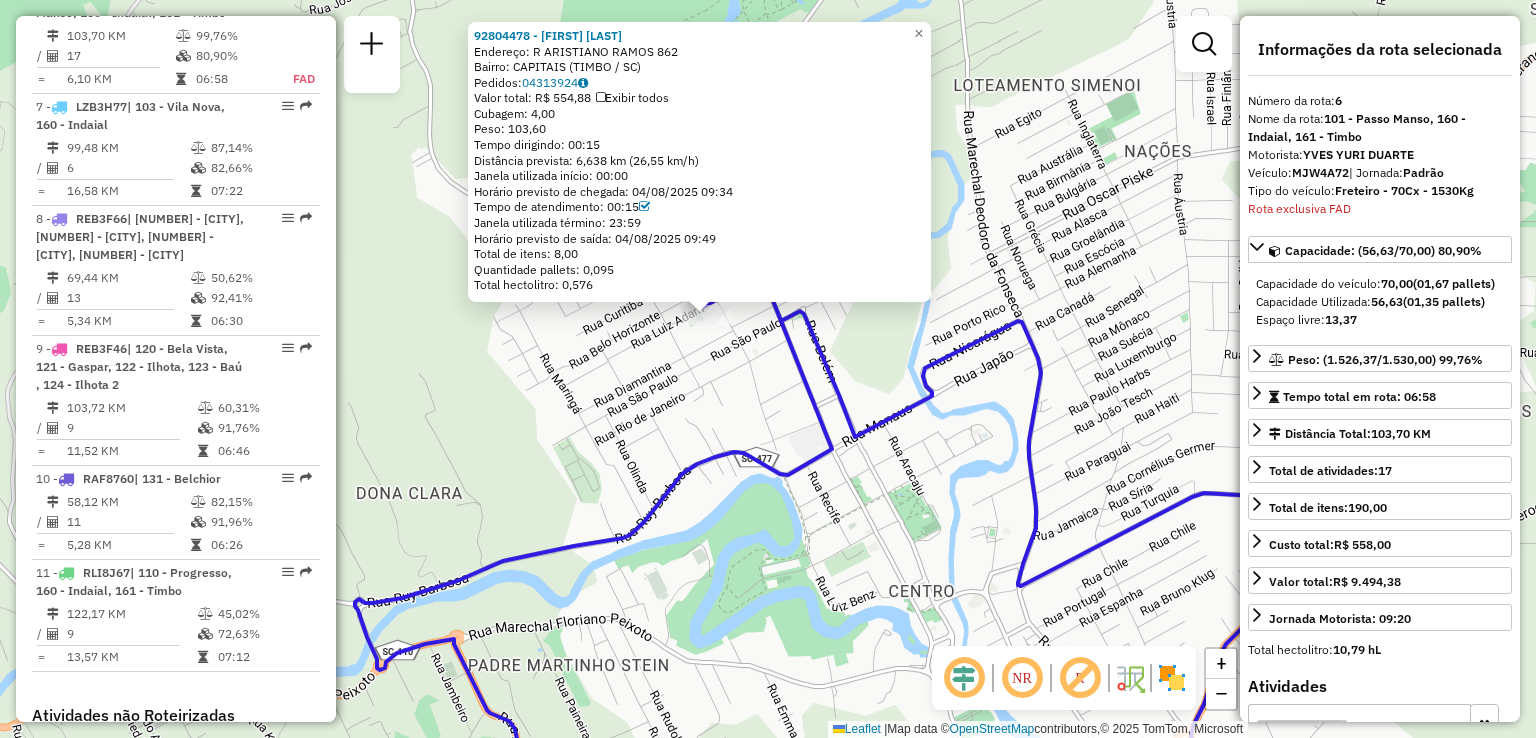 drag, startPoint x: 655, startPoint y: 385, endPoint x: 622, endPoint y: 483, distance: 103.40696 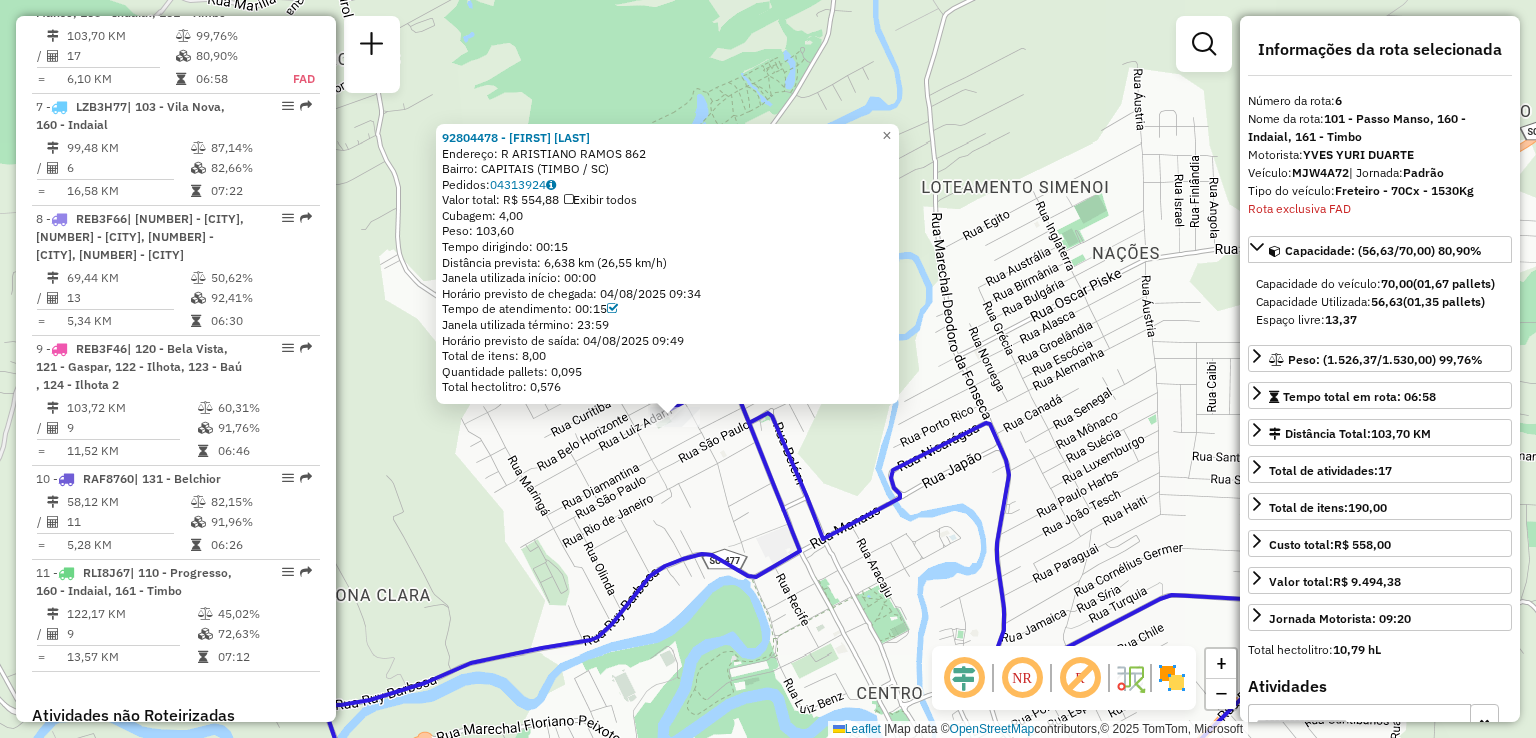 click on "92804478 - MARCELO PAHL  Endereço: R   ARISTIANO RAMOS               862   Bairro: CAPITAIS (TIMBO / SC)   Pedidos:  04313924   Valor total: R$ 554,88   Exibir todos   Cubagem: 4,00  Peso: 103,60  Tempo dirigindo: 00:15   Distância prevista: 6,638 km (26,55 km/h)   Janela utilizada início: 00:00   Horário previsto de chegada: 04/08/2025 09:34   Tempo de atendimento: 00:15   Janela utilizada término: 23:59   Horário previsto de saída: 04/08/2025 09:49   Total de itens: 8,00   Quantidade pallets: 0,095   Total hectolitro: 0,576  × Janela de atendimento Grade de atendimento Capacidade Transportadoras Veículos Cliente Pedidos  Rotas Selecione os dias de semana para filtrar as janelas de atendimento  Seg   Ter   Qua   Qui   Sex   Sáb   Dom  Informe o período da janela de atendimento: De: Até:  Filtrar exatamente a janela do cliente  Considerar janela de atendimento padrão  Selecione os dias de semana para filtrar as grades de atendimento  Seg   Ter   Qua   Qui   Sex   Sáb   Dom   Peso mínimo:   De:" 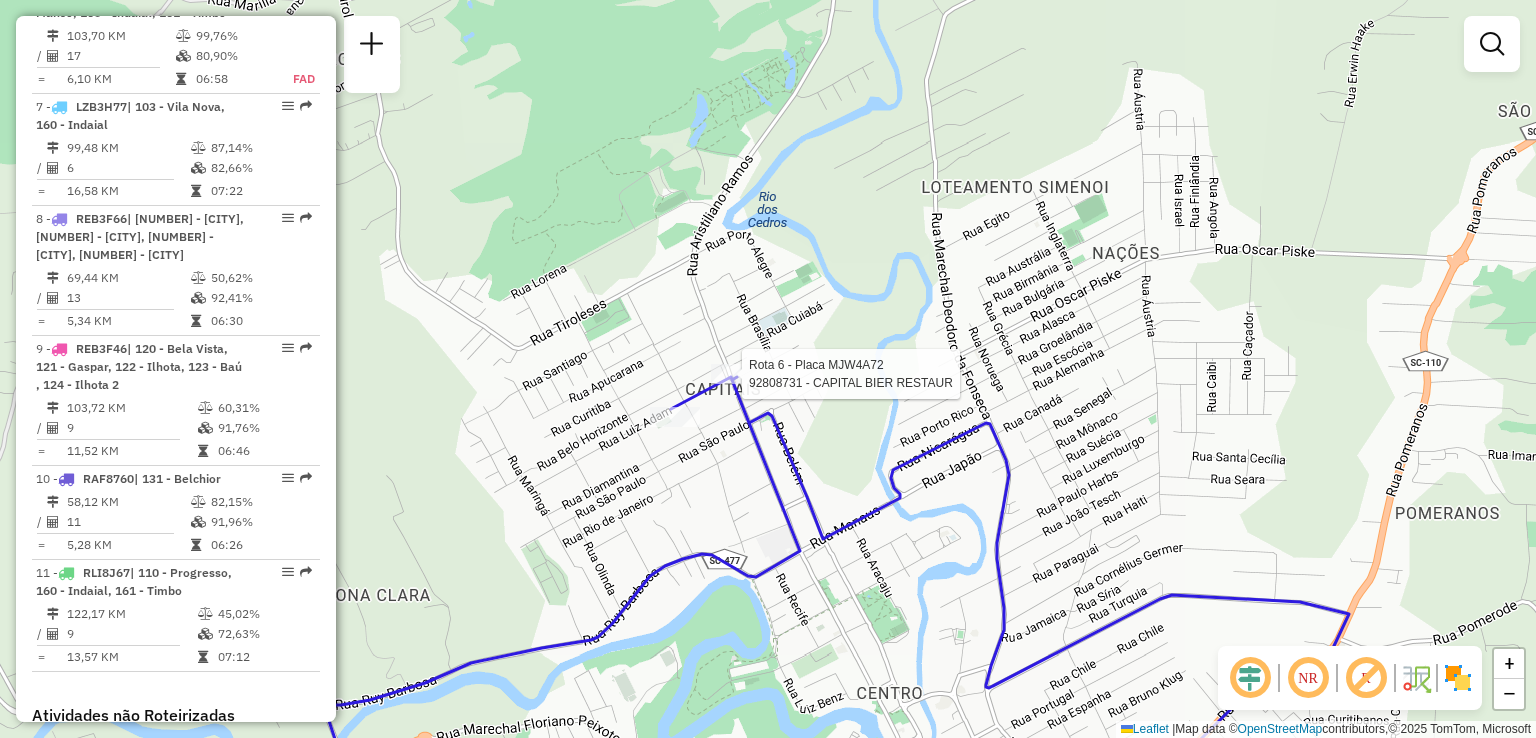 select on "**********" 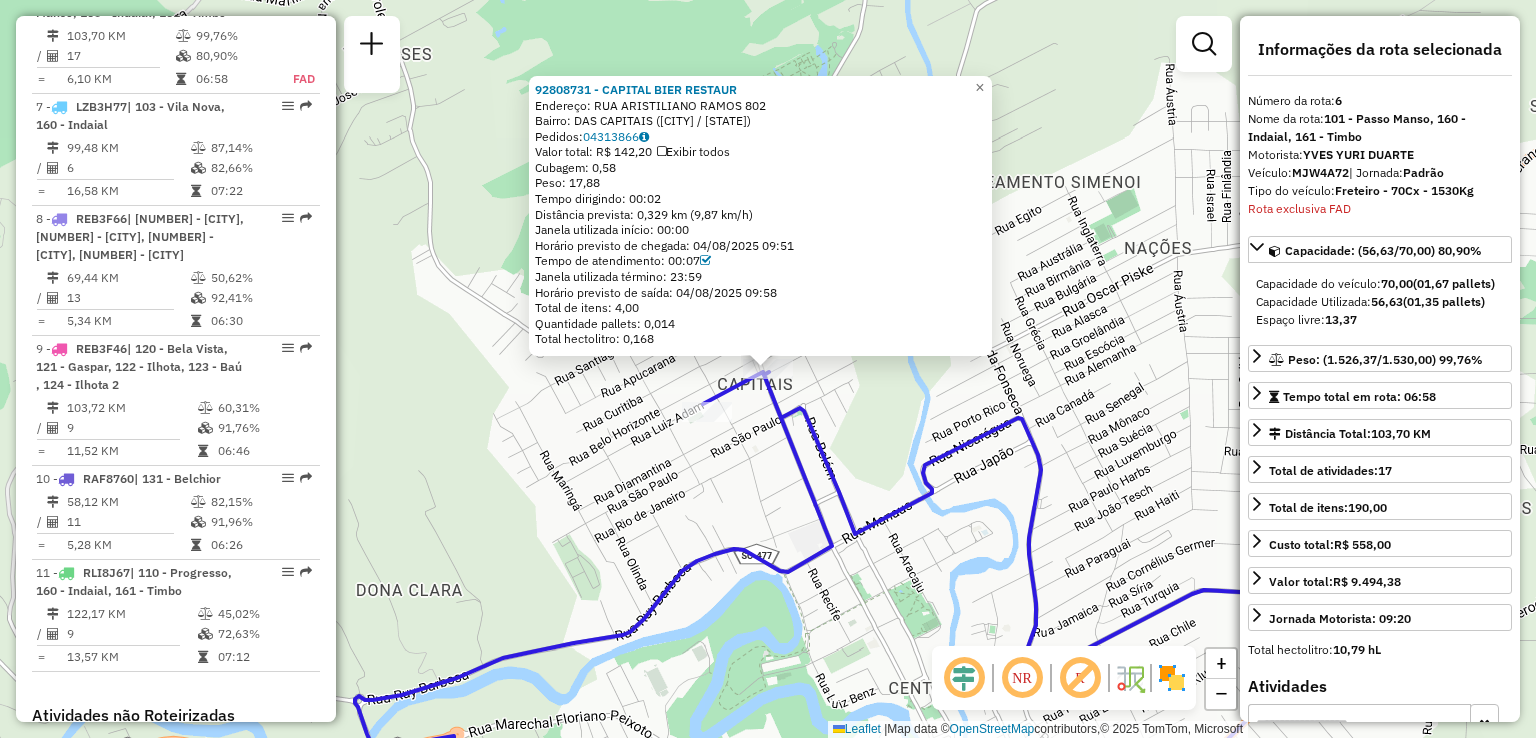 click on "92808731 - CAPITAL BIER RESTAUR  Endereço: RUA ARISTILIANO RAMOS         802   Bairro: DAS CAPITAIS (TIMBO / SC)   Pedidos:  04313866   Valor total: R$ 142,20   Exibir todos   Cubagem: 0,58  Peso: 17,88  Tempo dirigindo: 00:02   Distância prevista: 0,329 km (9,87 km/h)   Janela utilizada início: 00:00   Horário previsto de chegada: 04/08/2025 09:51   Tempo de atendimento: 00:07   Janela utilizada término: 23:59   Horário previsto de saída: 04/08/2025 09:58   Total de itens: 4,00   Quantidade pallets: 0,014   Total hectolitro: 0,168  × Janela de atendimento Grade de atendimento Capacidade Transportadoras Veículos Cliente Pedidos  Rotas Selecione os dias de semana para filtrar as janelas de atendimento  Seg   Ter   Qua   Qui   Sex   Sáb   Dom  Informe o período da janela de atendimento: De: Até:  Filtrar exatamente a janela do cliente  Considerar janela de atendimento padrão  Selecione os dias de semana para filtrar as grades de atendimento  Seg   Ter   Qua   Qui   Sex   Sáb   Dom   Peso mínimo:" 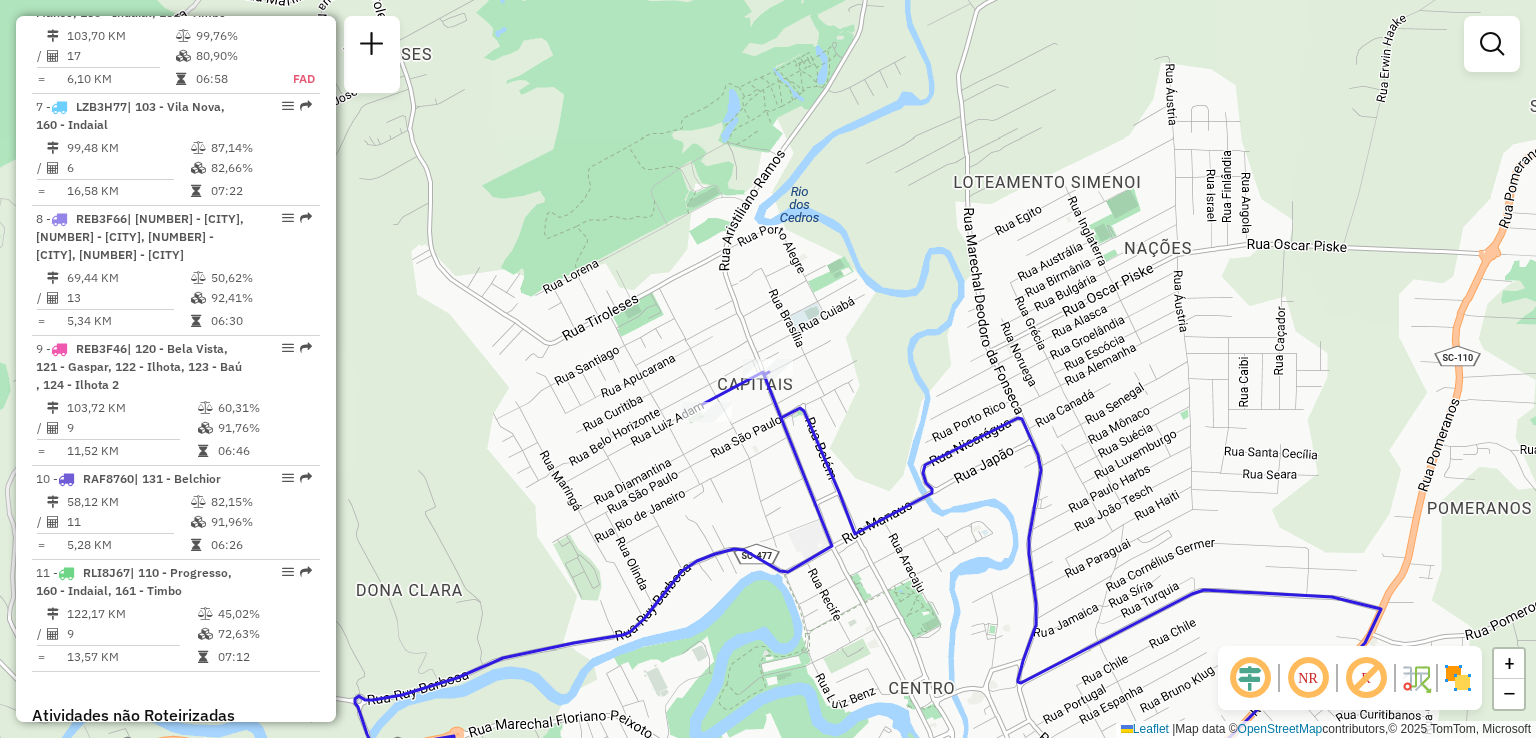 drag, startPoint x: 772, startPoint y: 509, endPoint x: 661, endPoint y: 428, distance: 137.41179 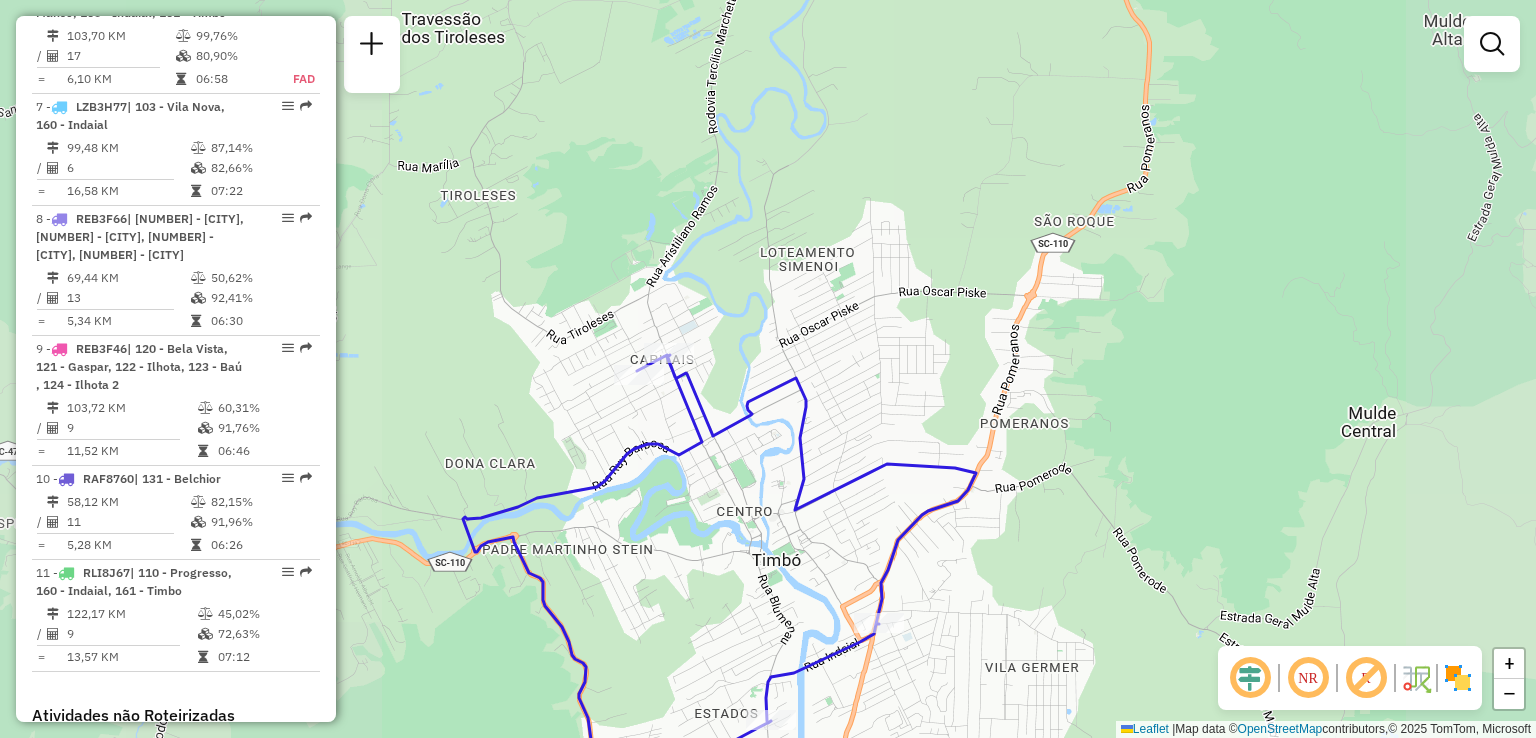 drag, startPoint x: 794, startPoint y: 478, endPoint x: 778, endPoint y: 358, distance: 121.061966 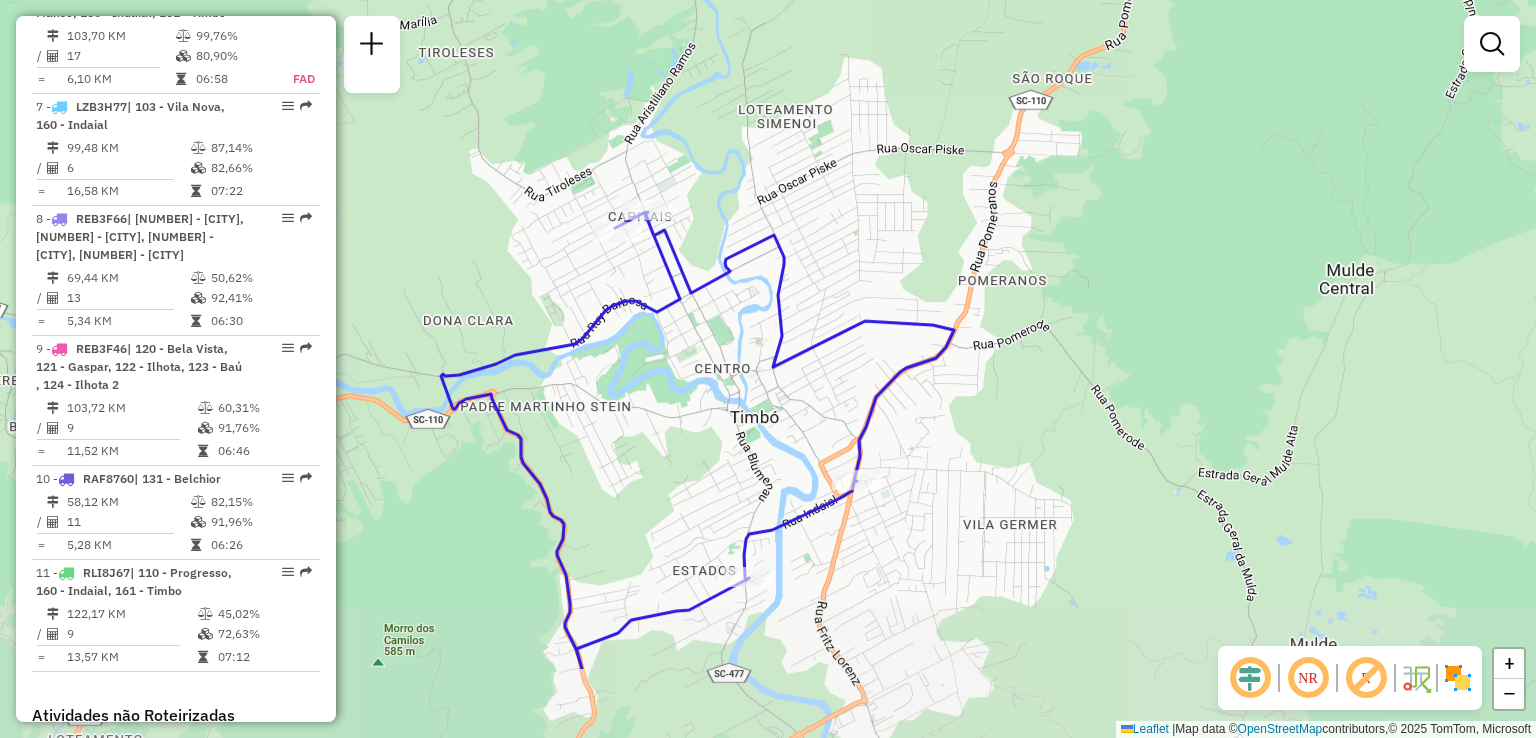 drag, startPoint x: 780, startPoint y: 433, endPoint x: 754, endPoint y: 365, distance: 72.8011 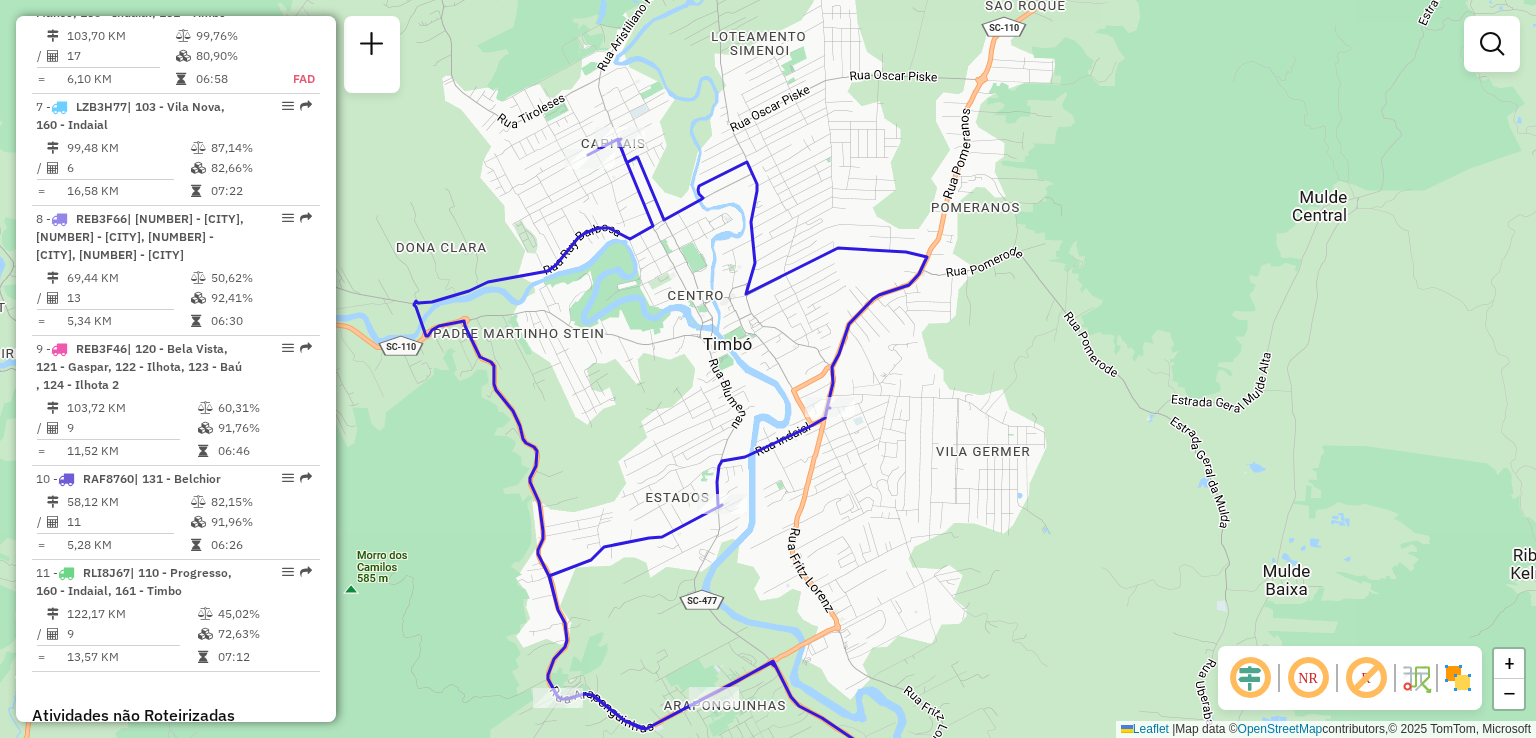 click on "Janela de atendimento Grade de atendimento Capacidade Transportadoras Veículos Cliente Pedidos  Rotas Selecione os dias de semana para filtrar as janelas de atendimento  Seg   Ter   Qua   Qui   Sex   Sáb   Dom  Informe o período da janela de atendimento: De: Até:  Filtrar exatamente a janela do cliente  Considerar janela de atendimento padrão  Selecione os dias de semana para filtrar as grades de atendimento  Seg   Ter   Qua   Qui   Sex   Sáb   Dom   Considerar clientes sem dia de atendimento cadastrado  Clientes fora do dia de atendimento selecionado Filtrar as atividades entre os valores definidos abaixo:  Peso mínimo:   Peso máximo:   Cubagem mínima:   Cubagem máxima:   De:   Até:  Filtrar as atividades entre o tempo de atendimento definido abaixo:  De:   Até:   Considerar capacidade total dos clientes não roteirizados Transportadora: Selecione um ou mais itens Tipo de veículo: Selecione um ou mais itens Veículo: Selecione um ou mais itens Motorista: Selecione um ou mais itens Nome: Rótulo:" 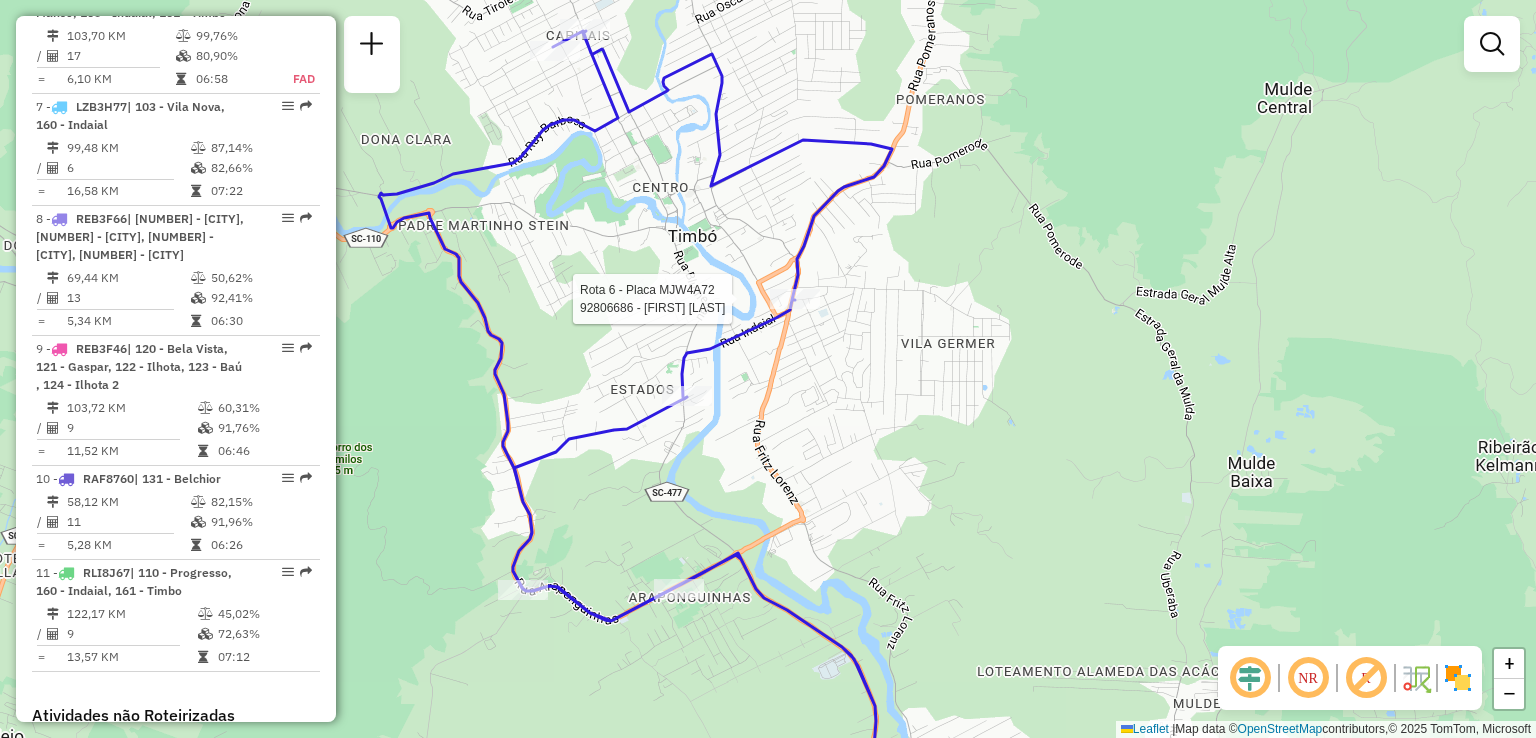 select on "**********" 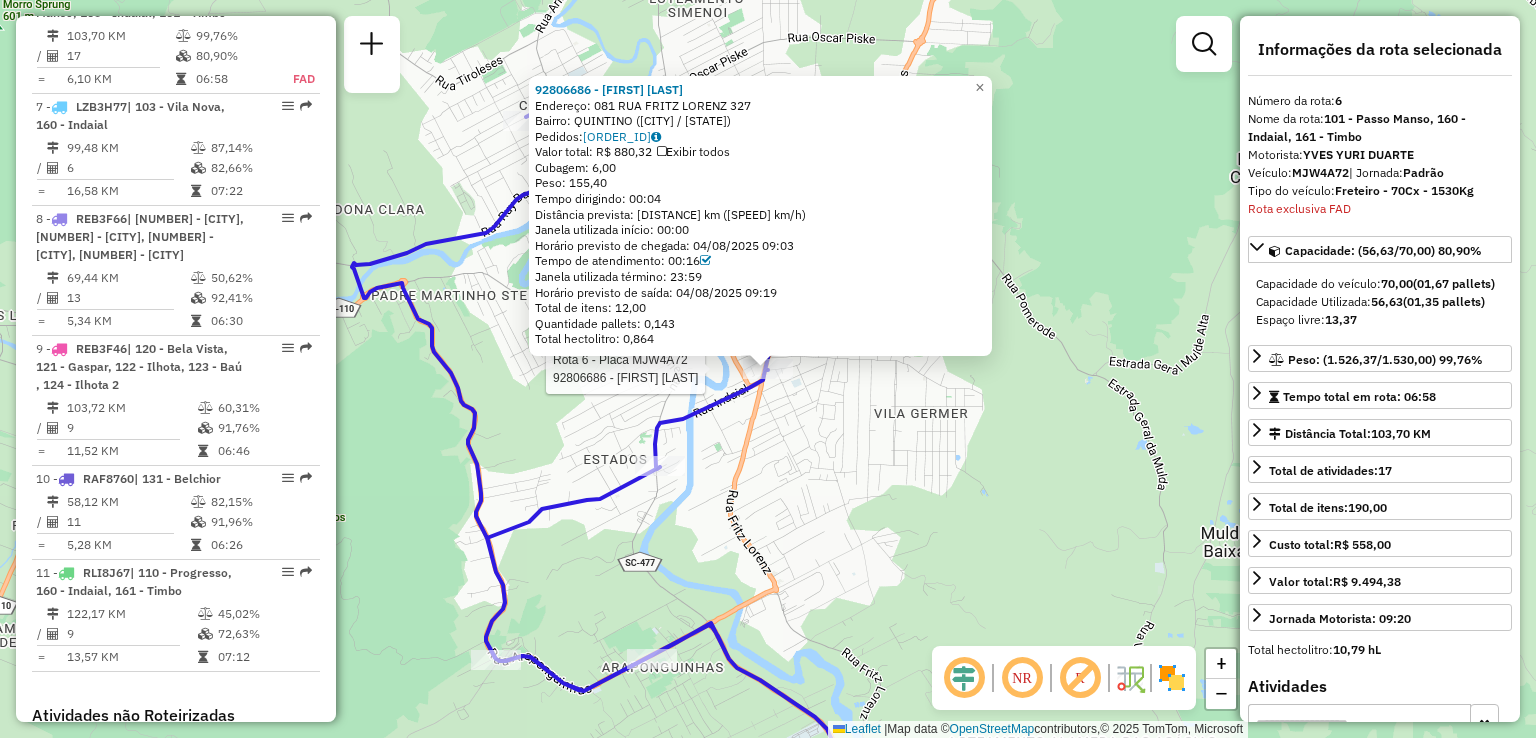 click on "Rota 6 - Placa MJW4A72  92806686 - MARLI DA APARECIDA D 92806686 - MARLI DA APARECIDA D  Endereço: 081 RUA FRITZ LORENZ              327   Bairro: QUINTINO (TIMBO / SC)   Pedidos:  04313912   Valor total: R$ 880,32   Exibir todos   Cubagem: 6,00  Peso: 155,40  Tempo dirigindo: 00:04   Distância prevista: 1,507 km (22,61 km/h)   Janela utilizada início: 00:00   Horário previsto de chegada: 04/08/2025 09:03   Tempo de atendimento: 00:16   Janela utilizada término: 23:59   Horário previsto de saída: 04/08/2025 09:19   Total de itens: 12,00   Quantidade pallets: 0,143   Total hectolitro: 0,864  × Janela de atendimento Grade de atendimento Capacidade Transportadoras Veículos Cliente Pedidos  Rotas Selecione os dias de semana para filtrar as janelas de atendimento  Seg   Ter   Qua   Qui   Sex   Sáb   Dom  Informe o período da janela de atendimento: De: Até:  Filtrar exatamente a janela do cliente  Considerar janela de atendimento padrão  Selecione os dias de semana para filtrar as grades de atendimento" 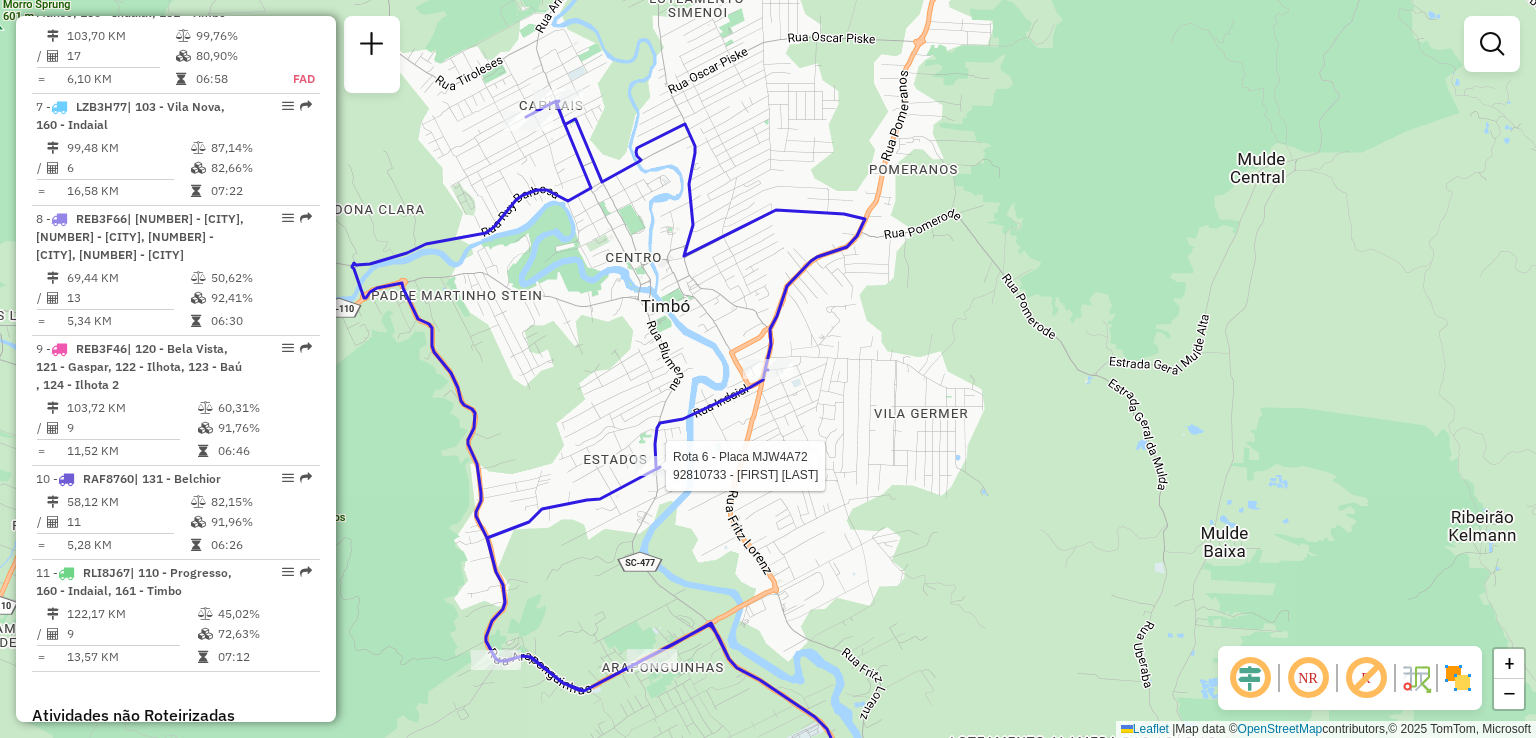 select on "**********" 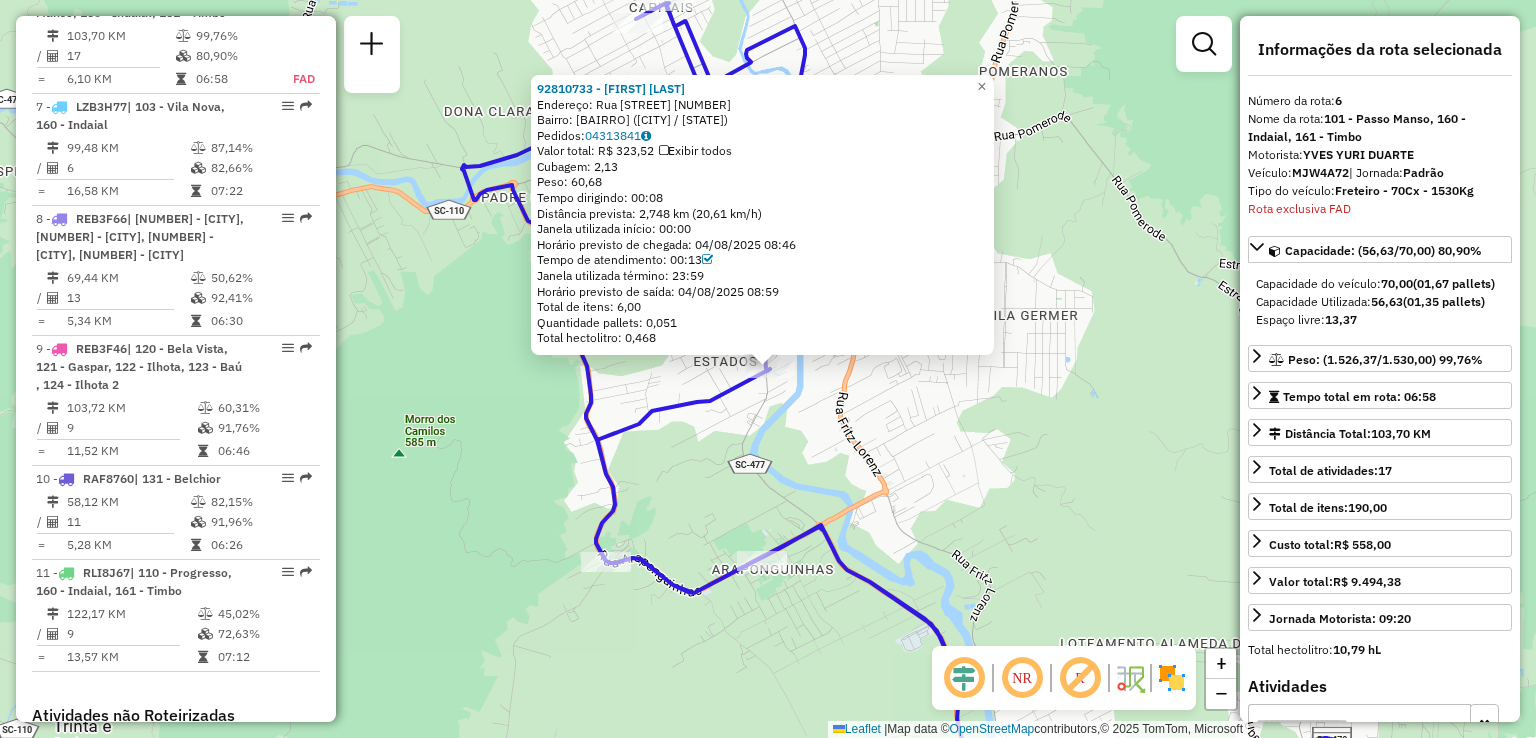 drag, startPoint x: 720, startPoint y: 480, endPoint x: 783, endPoint y: 421, distance: 86.313385 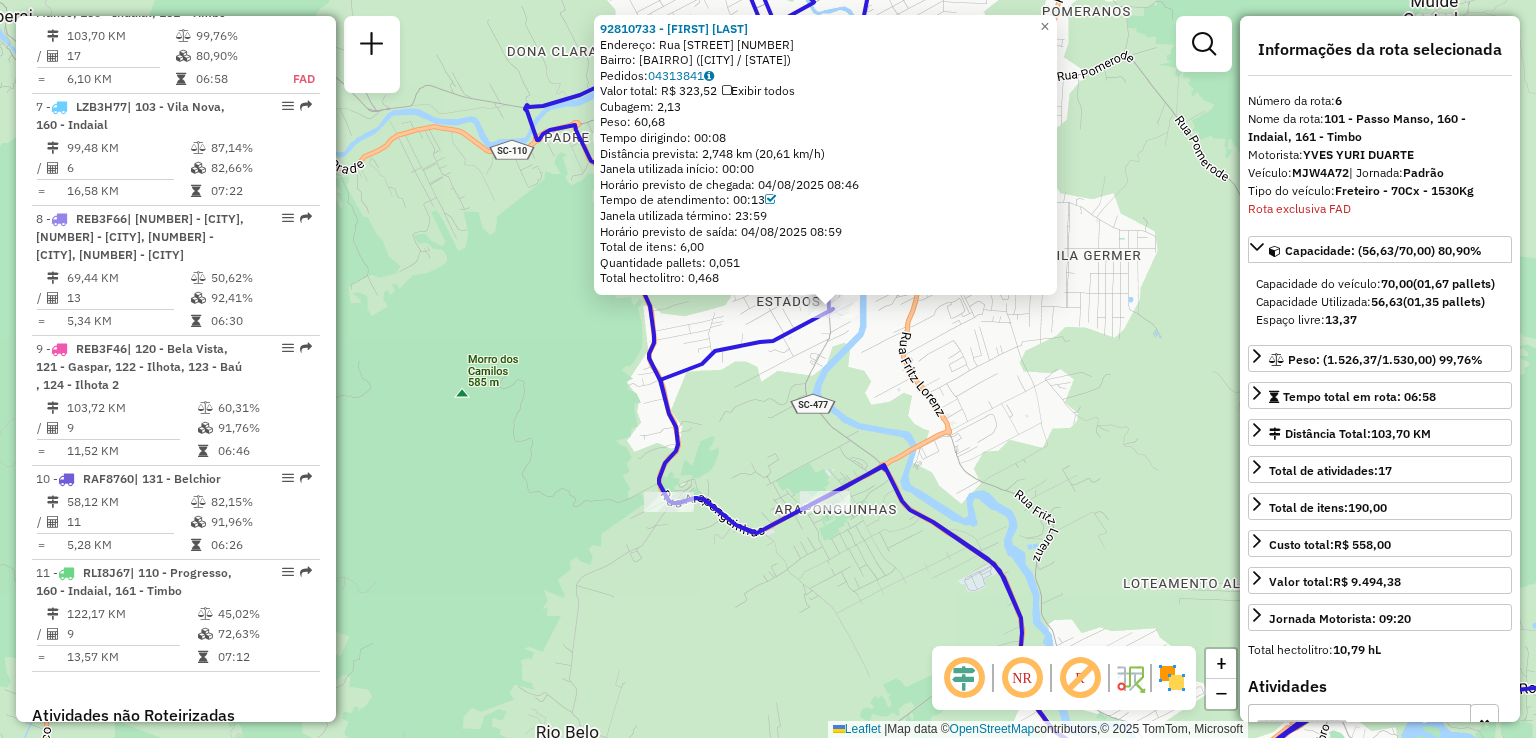 click on "92810733 - AILTON RODRIGO MORAE  Endereço:  Rua Blumenau 1639   Bairro: DOS ESTADOS (TIMBO / SC)   Pedidos:  04313841   Valor total: R$ 323,52   Exibir todos   Cubagem: 2,13  Peso: 60,68  Tempo dirigindo: 00:08   Distância prevista: 2,748 km (20,61 km/h)   Janela utilizada início: 00:00   Horário previsto de chegada: 04/08/2025 08:46   Tempo de atendimento: 00:13   Janela utilizada término: 23:59   Horário previsto de saída: 04/08/2025 08:59   Total de itens: 6,00   Quantidade pallets: 0,051   Total hectolitro: 0,468  × Janela de atendimento Grade de atendimento Capacidade Transportadoras Veículos Cliente Pedidos  Rotas Selecione os dias de semana para filtrar as janelas de atendimento  Seg   Ter   Qua   Qui   Sex   Sáb   Dom  Informe o período da janela de atendimento: De: Até:  Filtrar exatamente a janela do cliente  Considerar janela de atendimento padrão  Selecione os dias de semana para filtrar as grades de atendimento  Seg   Ter   Qua   Qui   Sex   Sáb   Dom   Peso mínimo:   De:   Até:" 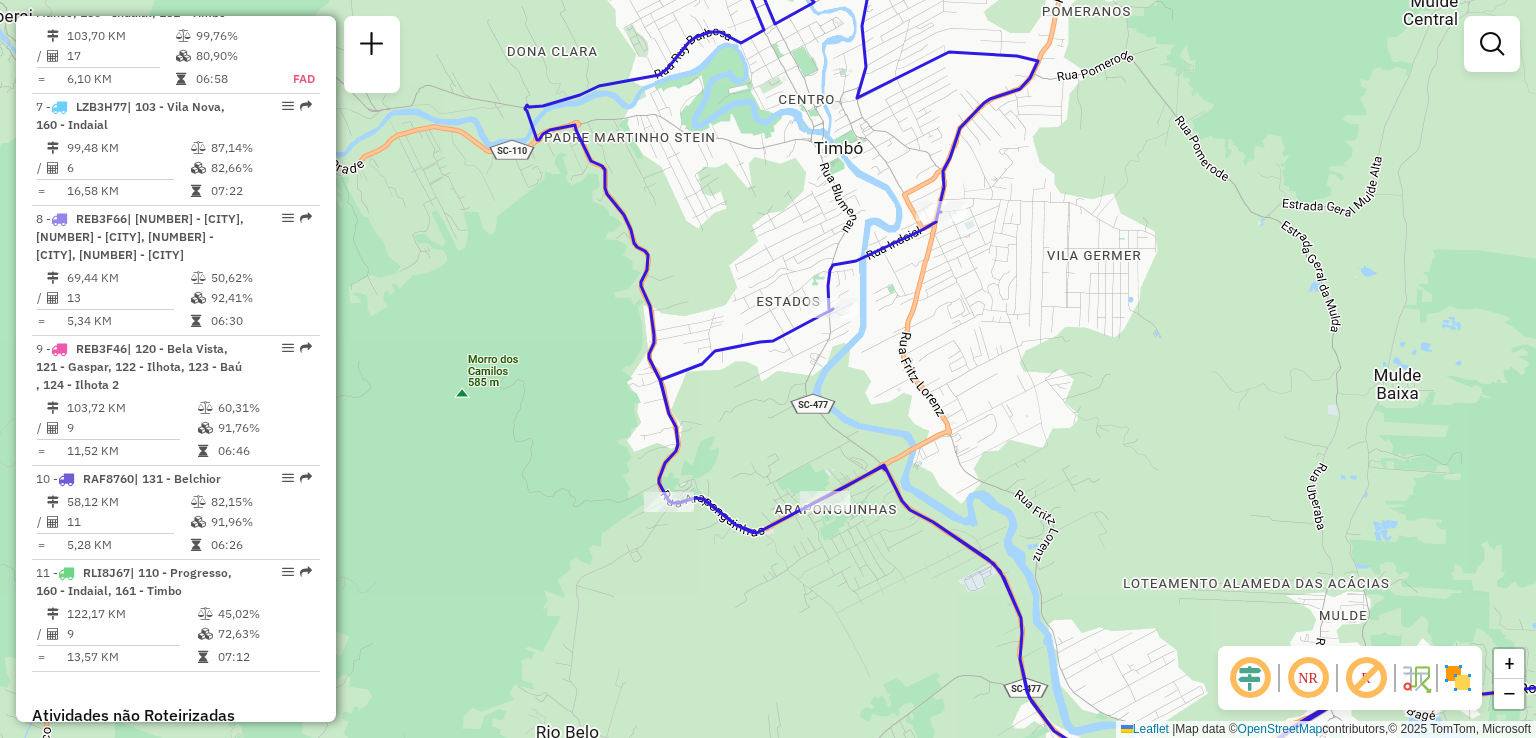 drag, startPoint x: 756, startPoint y: 430, endPoint x: 775, endPoint y: 417, distance: 23.021729 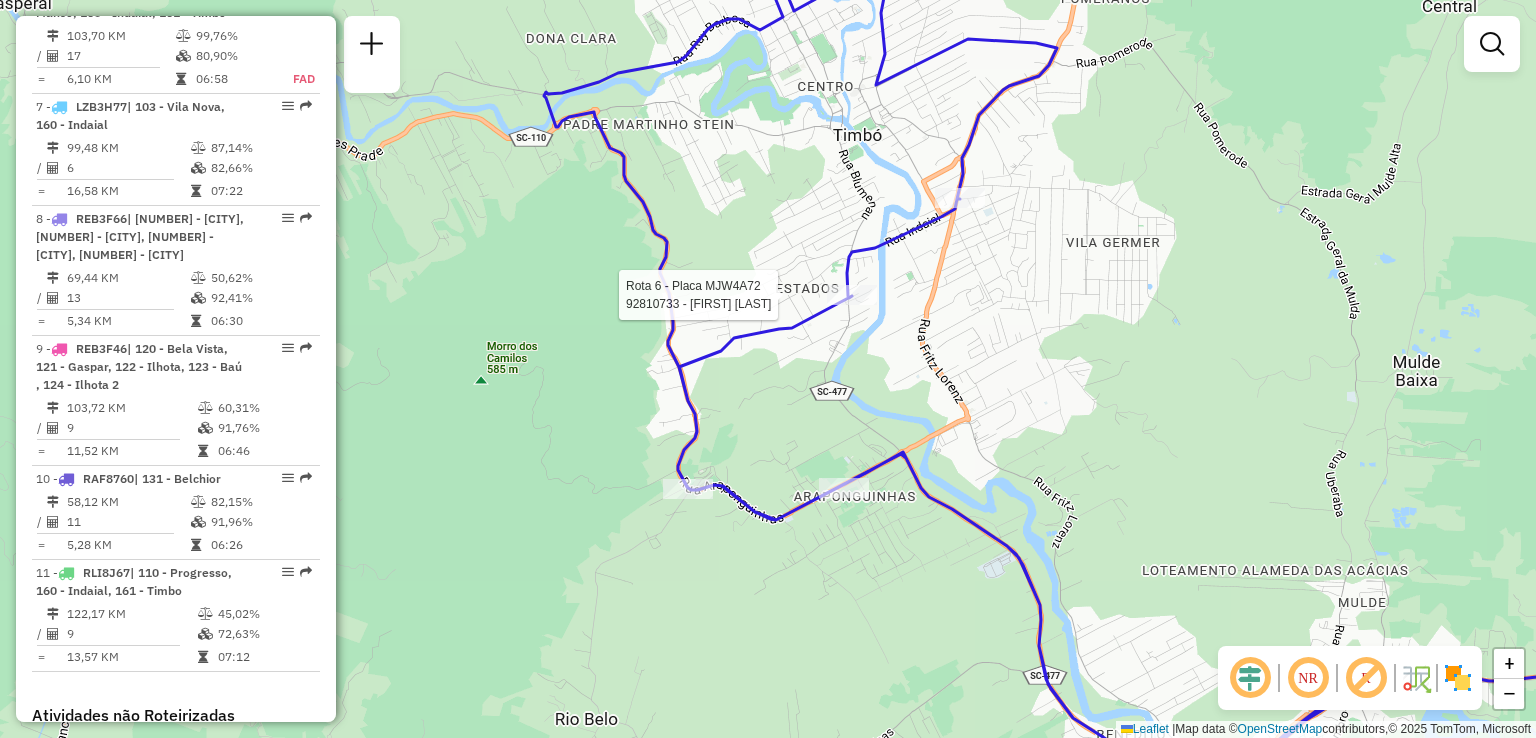 select on "**********" 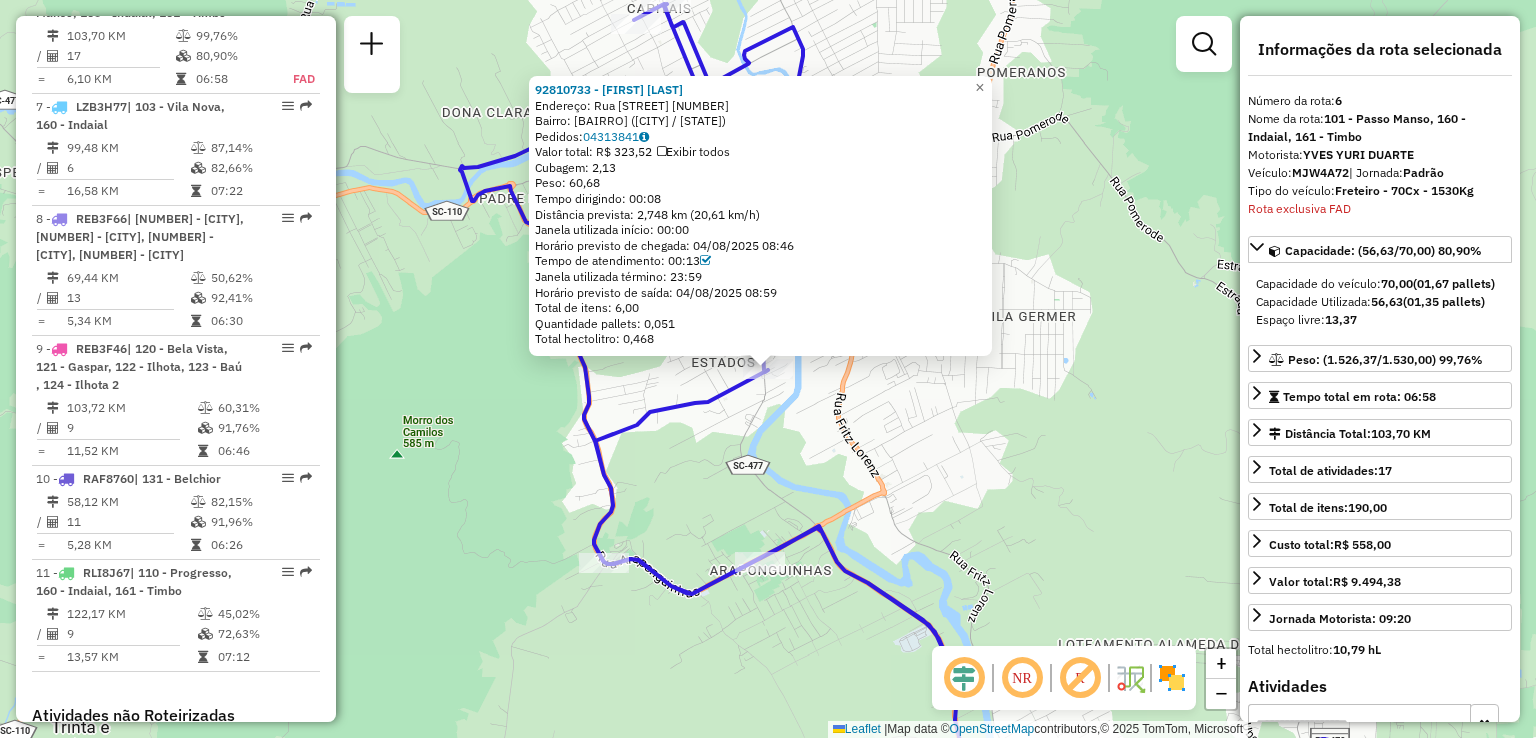 click on "92810733 - AILTON RODRIGO MORAE  Endereço:  Rua Blumenau 1639   Bairro: DOS ESTADOS (TIMBO / SC)   Pedidos:  04313841   Valor total: R$ 323,52   Exibir todos   Cubagem: 2,13  Peso: 60,68  Tempo dirigindo: 00:08   Distância prevista: 2,748 km (20,61 km/h)   Janela utilizada início: 00:00   Horário previsto de chegada: 04/08/2025 08:46   Tempo de atendimento: 00:13   Janela utilizada término: 23:59   Horário previsto de saída: 04/08/2025 08:59   Total de itens: 6,00   Quantidade pallets: 0,051   Total hectolitro: 0,468  × Janela de atendimento Grade de atendimento Capacidade Transportadoras Veículos Cliente Pedidos  Rotas Selecione os dias de semana para filtrar as janelas de atendimento  Seg   Ter   Qua   Qui   Sex   Sáb   Dom  Informe o período da janela de atendimento: De: Até:  Filtrar exatamente a janela do cliente  Considerar janela de atendimento padrão  Selecione os dias de semana para filtrar as grades de atendimento  Seg   Ter   Qua   Qui   Sex   Sáb   Dom   Peso mínimo:   De:   Até:" 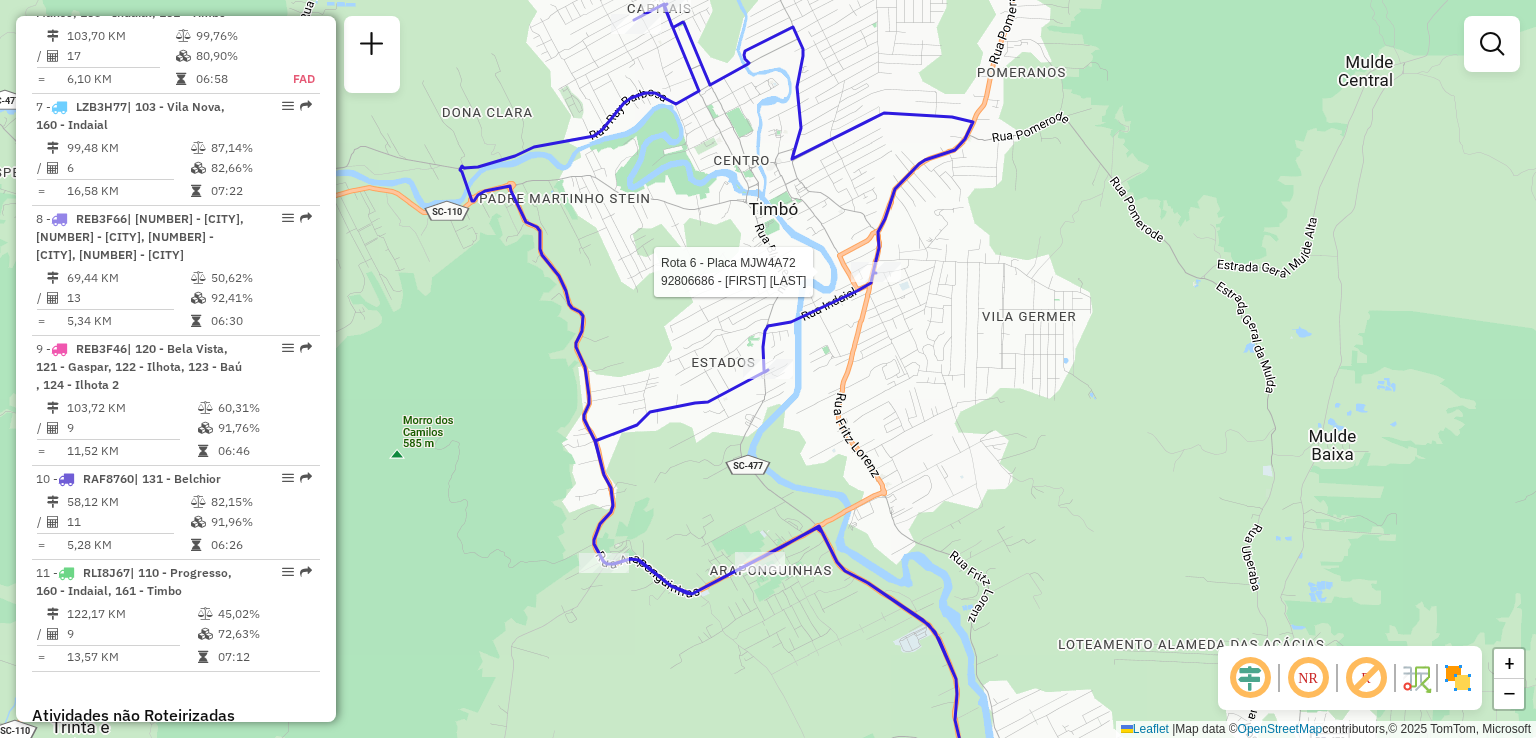 select on "**********" 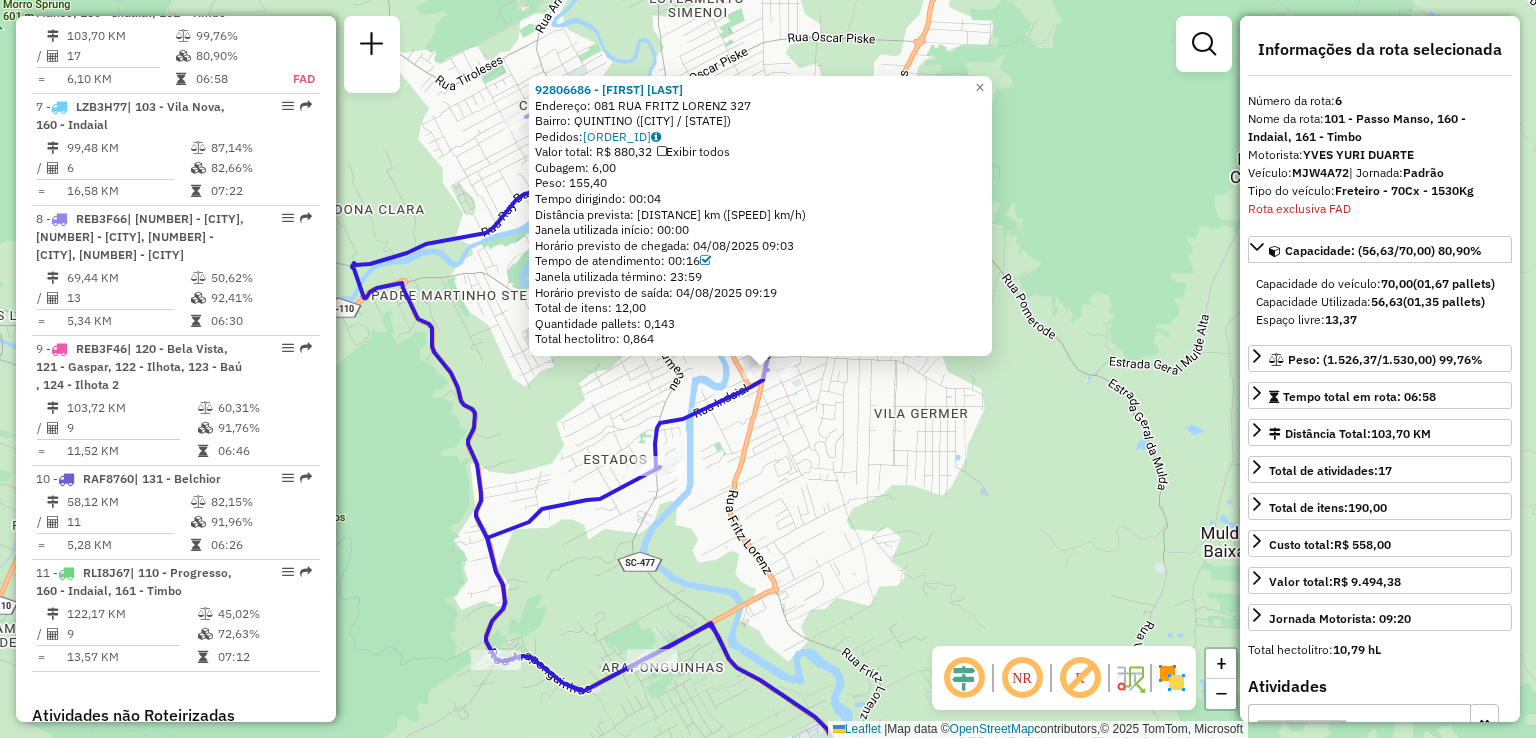 click on "92806686 - MARLI DA APARECIDA D  Endereço: 081 RUA FRITZ LORENZ              327   Bairro: QUINTINO (TIMBO / SC)   Pedidos:  04313912   Valor total: R$ 880,32   Exibir todos   Cubagem: 6,00  Peso: 155,40  Tempo dirigindo: 00:04   Distância prevista: 1,507 km (22,61 km/h)   Janela utilizada início: 00:00   Horário previsto de chegada: 04/08/2025 09:03   Tempo de atendimento: 00:16   Janela utilizada término: 23:59   Horário previsto de saída: 04/08/2025 09:19   Total de itens: 12,00   Quantidade pallets: 0,143   Total hectolitro: 0,864  × Janela de atendimento Grade de atendimento Capacidade Transportadoras Veículos Cliente Pedidos  Rotas Selecione os dias de semana para filtrar as janelas de atendimento  Seg   Ter   Qua   Qui   Sex   Sáb   Dom  Informe o período da janela de atendimento: De: Até:  Filtrar exatamente a janela do cliente  Considerar janela de atendimento padrão  Selecione os dias de semana para filtrar as grades de atendimento  Seg   Ter   Qua   Qui   Sex   Sáb   Dom   De:   De:" 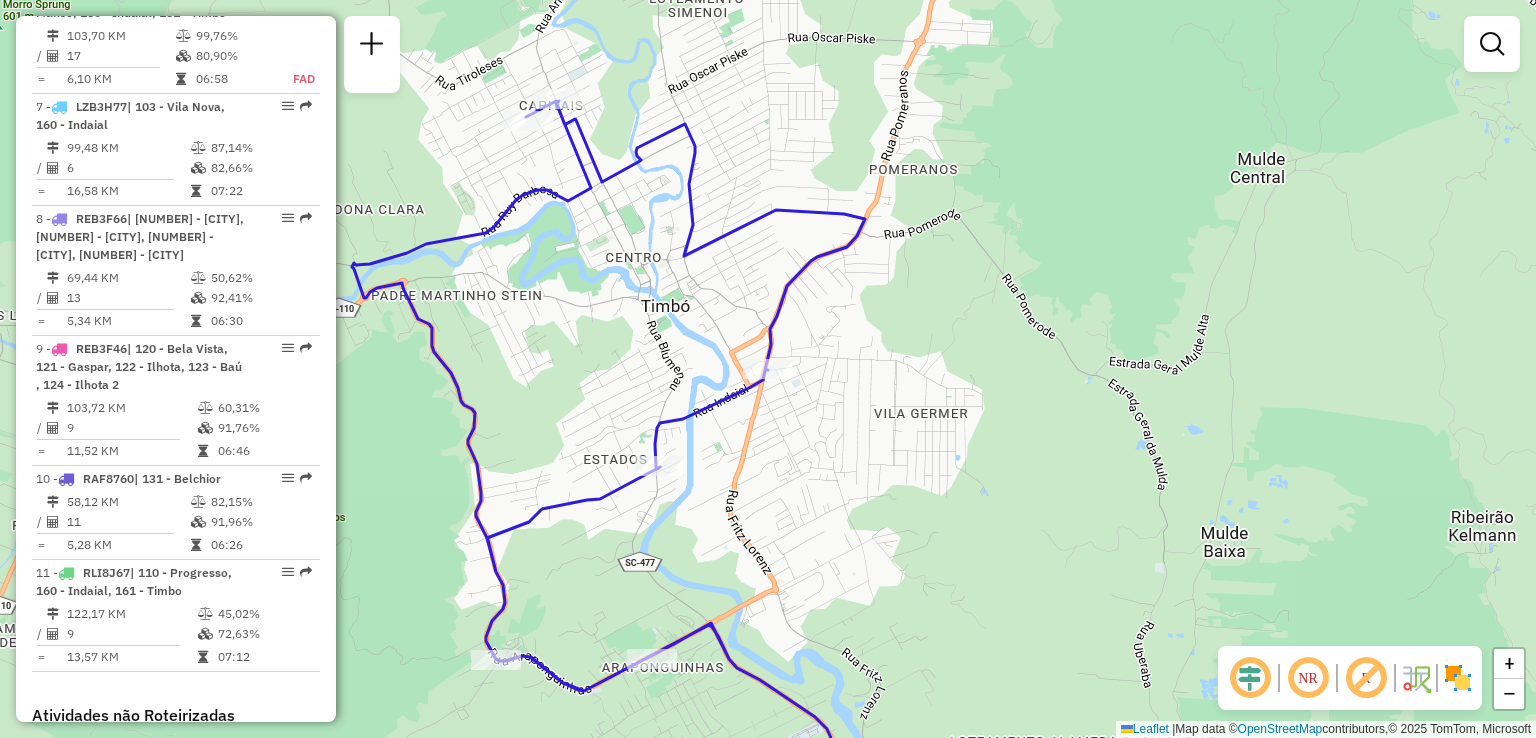 drag, startPoint x: 800, startPoint y: 481, endPoint x: 876, endPoint y: 421, distance: 96.82975 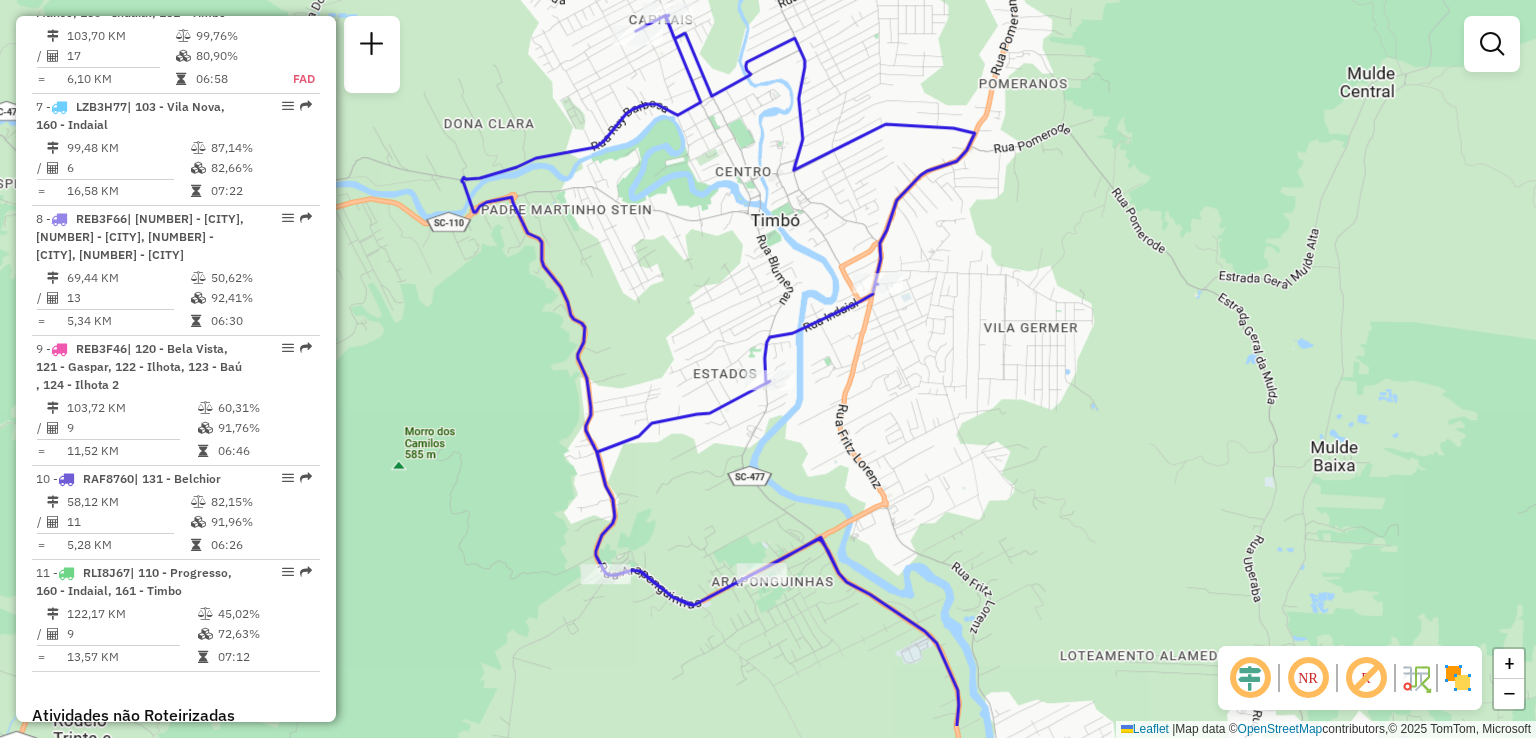 drag, startPoint x: 763, startPoint y: 493, endPoint x: 778, endPoint y: 432, distance: 62.817196 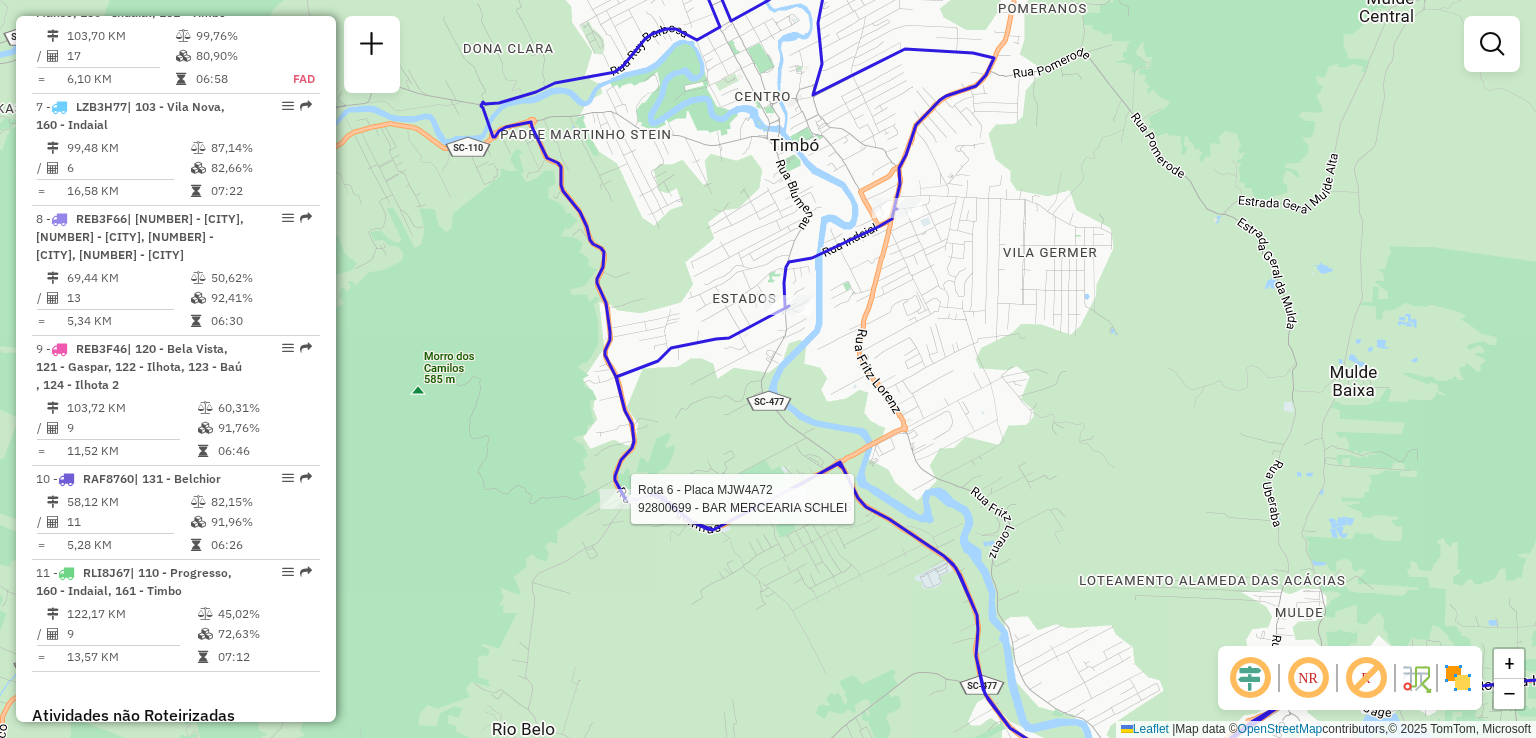 select on "**********" 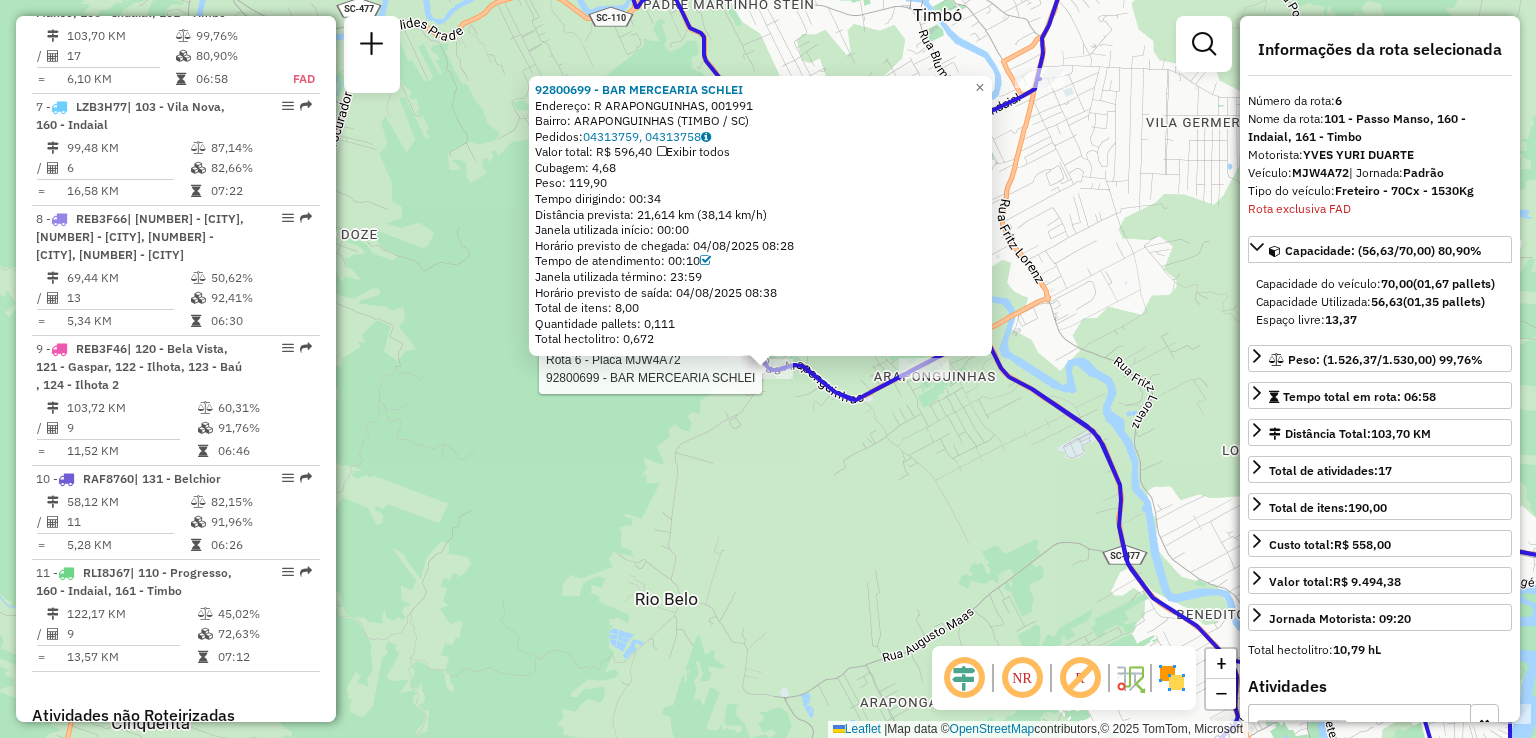 drag, startPoint x: 709, startPoint y: 701, endPoint x: 710, endPoint y: 690, distance: 11.045361 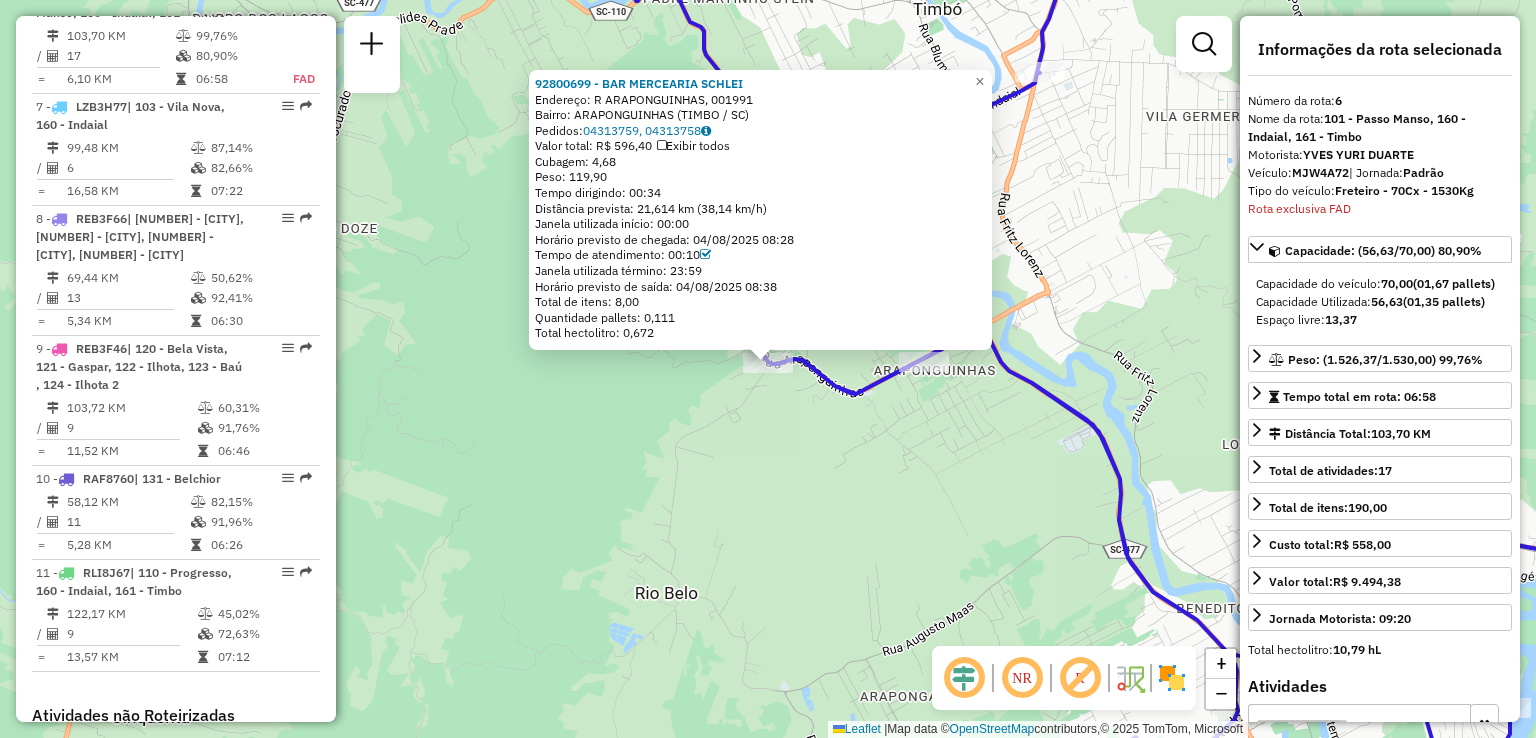 click on "92800699 - BAR MERCEARIA SCHLEI  Endereço: R   ARAPONGUINHAS,                001991   Bairro: ARAPONGUINHAS (TIMBO / SC)   Pedidos:  04313759, 04313758   Valor total: R$ 596,40   Exibir todos   Cubagem: 4,68  Peso: 119,90  Tempo dirigindo: 00:34   Distância prevista: 21,614 km (38,14 km/h)   Janela utilizada início: 00:00   Horário previsto de chegada: 04/08/2025 08:28   Tempo de atendimento: 00:10   Janela utilizada término: 23:59   Horário previsto de saída: 04/08/2025 08:38   Total de itens: 8,00   Quantidade pallets: 0,111   Total hectolitro: 0,672  × Janela de atendimento Grade de atendimento Capacidade Transportadoras Veículos Cliente Pedidos  Rotas Selecione os dias de semana para filtrar as janelas de atendimento  Seg   Ter   Qua   Qui   Sex   Sáb   Dom  Informe o período da janela de atendimento: De: Até:  Filtrar exatamente a janela do cliente  Considerar janela de atendimento padrão  Selecione os dias de semana para filtrar as grades de atendimento  Seg   Ter   Qua   Qui   Sex   Sáb" 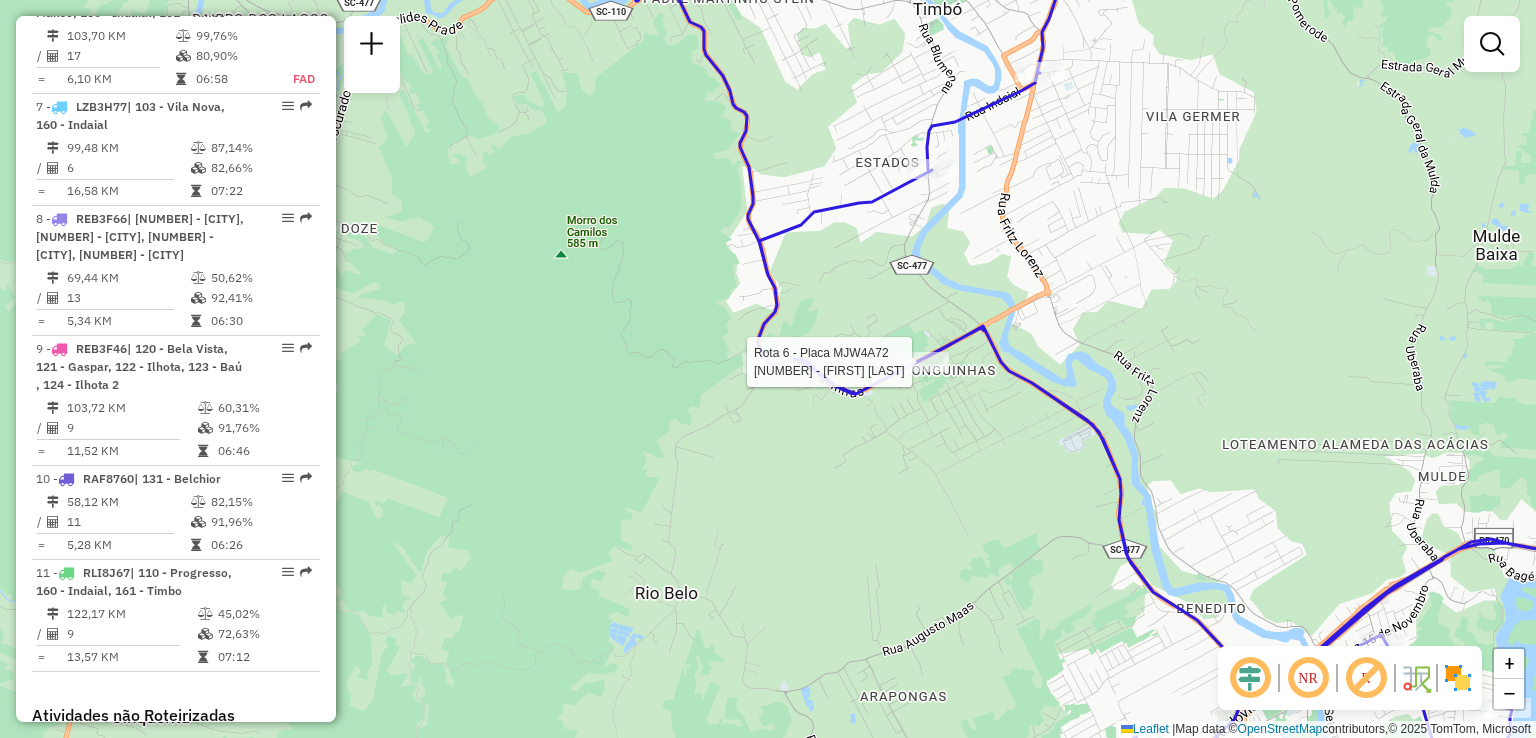 select on "**********" 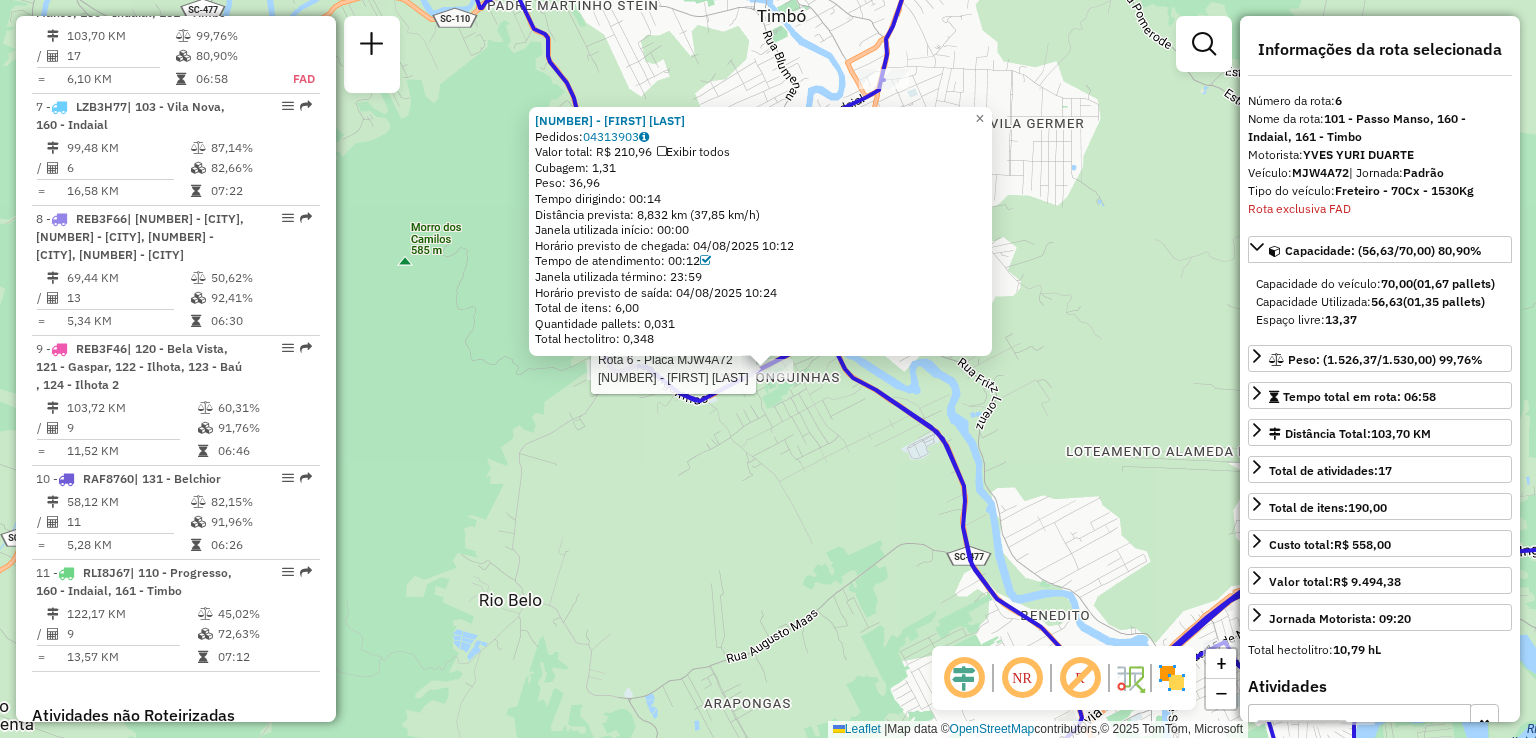 click on "Rota 6 - Placa MJW4A72  92811383 - ONDINA SABINO 92811383 - ONDINA SABINO  Pedidos:  04313903   Valor total: R$ 210,96   Exibir todos   Cubagem: 1,31  Peso: 36,96  Tempo dirigindo: 00:14   Distância prevista: 8,832 km (37,85 km/h)   Janela utilizada início: 00:00   Horário previsto de chegada: 04/08/2025 10:12   Tempo de atendimento: 00:12   Janela utilizada término: 23:59   Horário previsto de saída: 04/08/2025 10:24   Total de itens: 6,00   Quantidade pallets: 0,031   Total hectolitro: 0,348  × Janela de atendimento Grade de atendimento Capacidade Transportadoras Veículos Cliente Pedidos  Rotas Selecione os dias de semana para filtrar as janelas de atendimento  Seg   Ter   Qua   Qui   Sex   Sáb   Dom  Informe o período da janela de atendimento: De: Até:  Filtrar exatamente a janela do cliente  Considerar janela de atendimento padrão  Selecione os dias de semana para filtrar as grades de atendimento  Seg   Ter   Qua   Qui   Sex   Sáb   Dom   Considerar clientes sem dia de atendimento cadastrado" 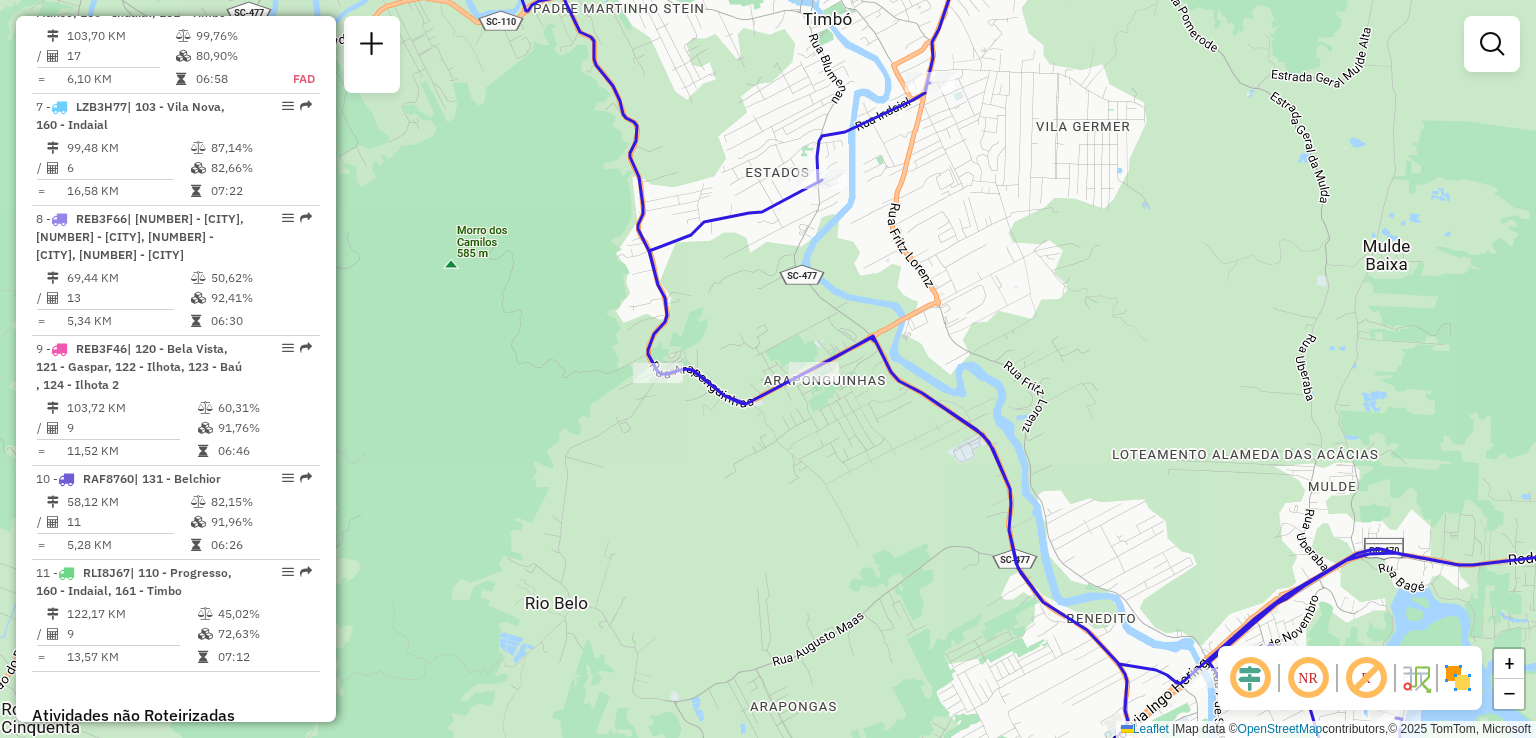 drag, startPoint x: 784, startPoint y: 490, endPoint x: 815, endPoint y: 485, distance: 31.400637 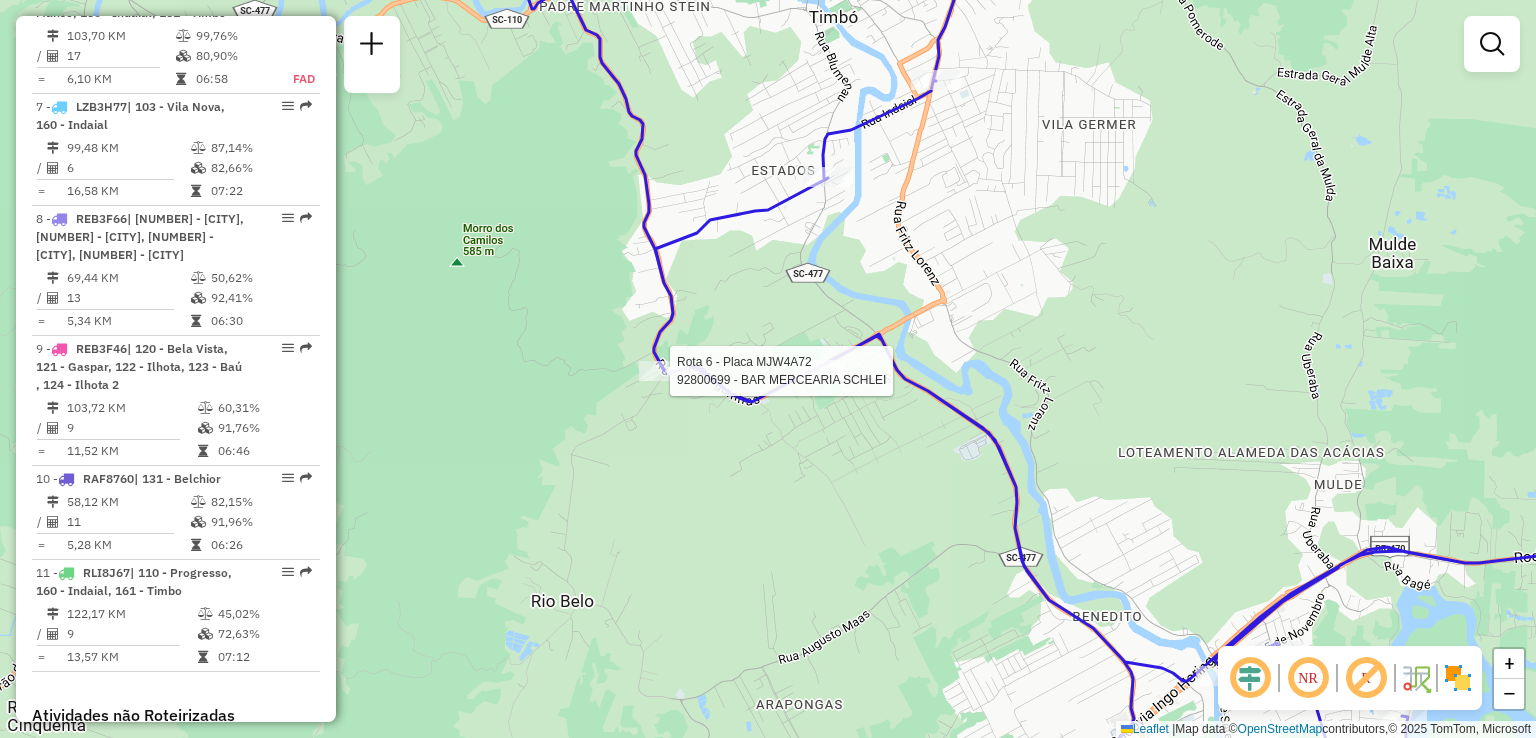 select on "**********" 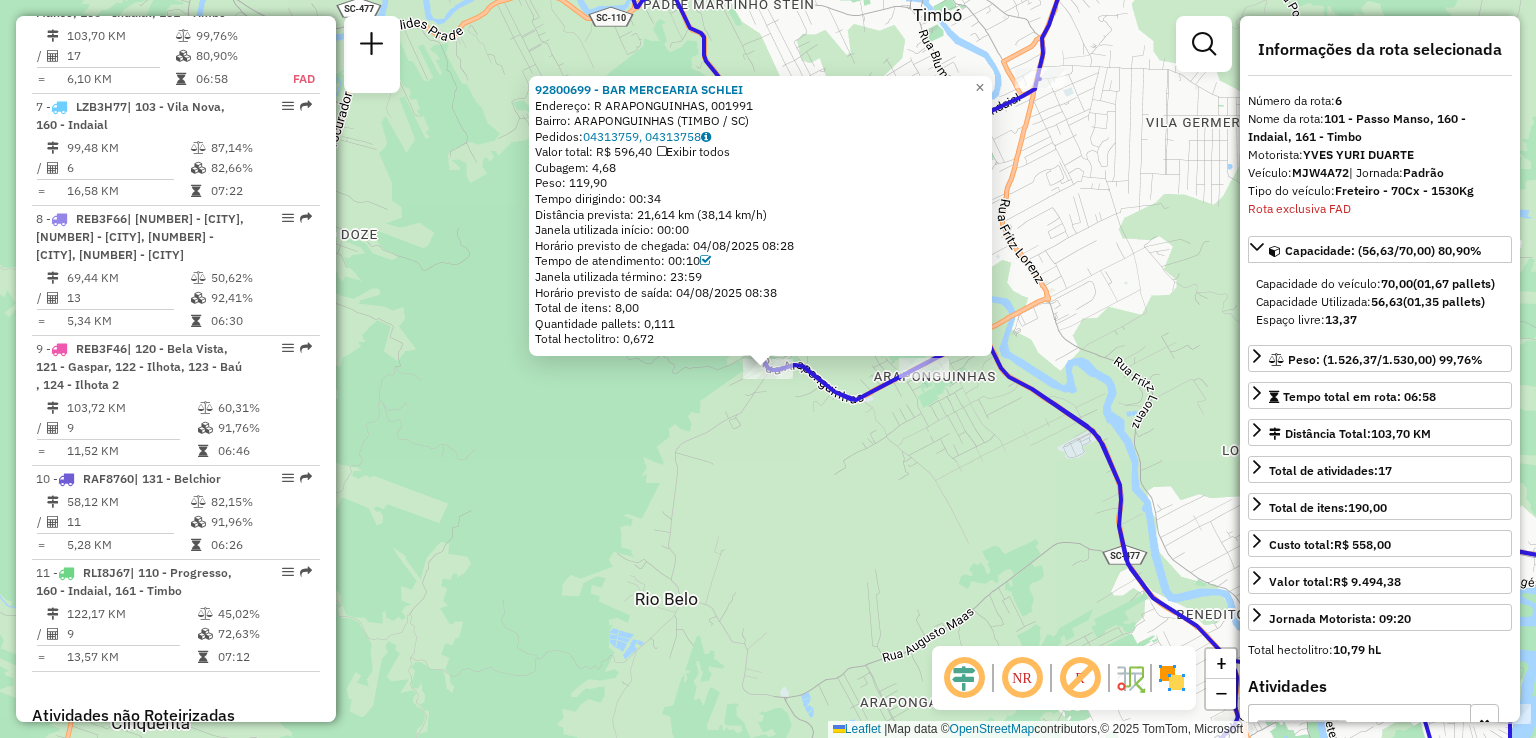 click on "92800699 - BAR MERCEARIA SCHLEI  Endereço: R   ARAPONGUINHAS,                001991   Bairro: ARAPONGUINHAS (TIMBO / SC)   Pedidos:  04313759, 04313758   Valor total: R$ 596,40   Exibir todos   Cubagem: 4,68  Peso: 119,90  Tempo dirigindo: 00:34   Distância prevista: 21,614 km (38,14 km/h)   Janela utilizada início: 00:00   Horário previsto de chegada: 04/08/2025 08:28   Tempo de atendimento: 00:10   Janela utilizada término: 23:59   Horário previsto de saída: 04/08/2025 08:38   Total de itens: 8,00   Quantidade pallets: 0,111   Total hectolitro: 0,672  × Janela de atendimento Grade de atendimento Capacidade Transportadoras Veículos Cliente Pedidos  Rotas Selecione os dias de semana para filtrar as janelas de atendimento  Seg   Ter   Qua   Qui   Sex   Sáb   Dom  Informe o período da janela de atendimento: De: Até:  Filtrar exatamente a janela do cliente  Considerar janela de atendimento padrão  Selecione os dias de semana para filtrar as grades de atendimento  Seg   Ter   Qua   Qui   Sex   Sáb" 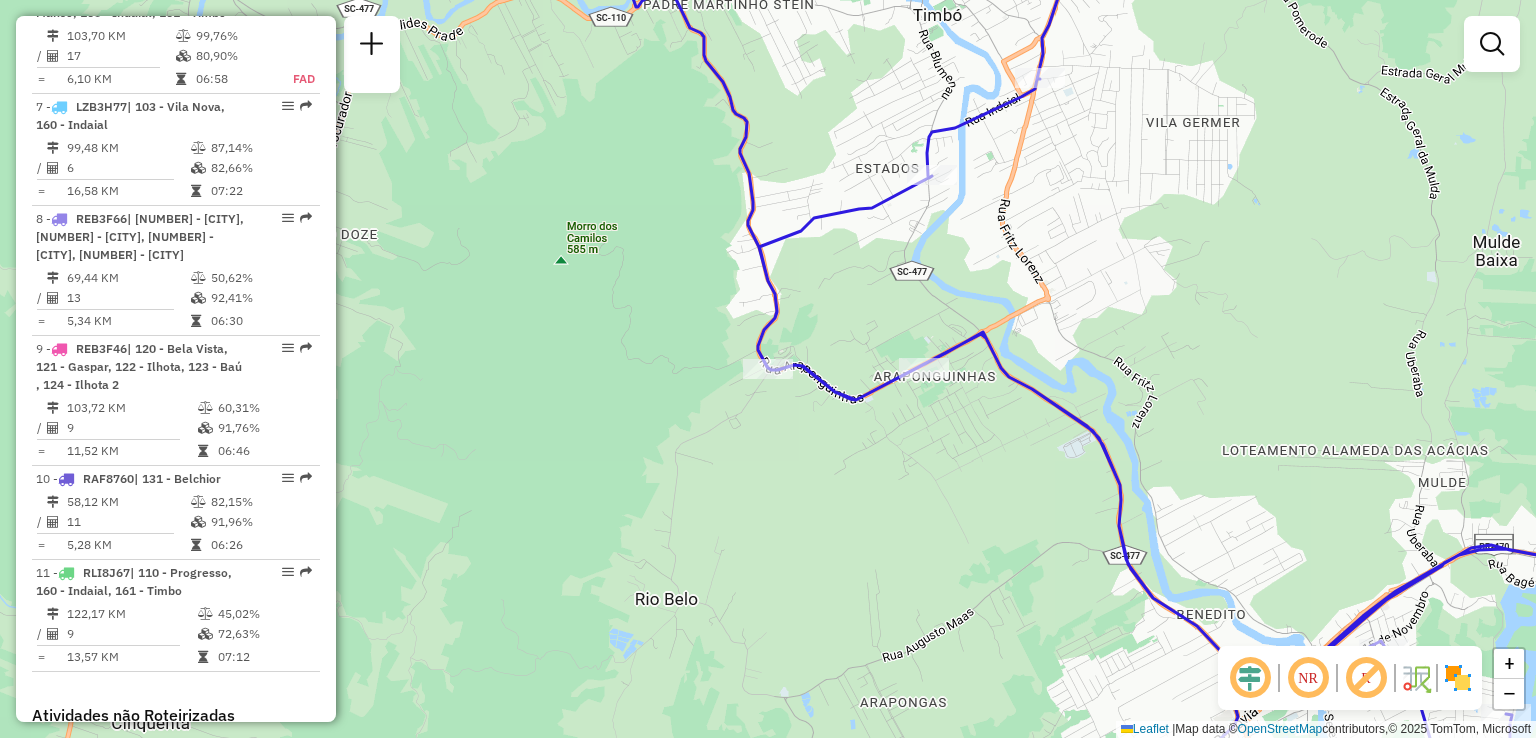 drag, startPoint x: 758, startPoint y: 522, endPoint x: 370, endPoint y: 464, distance: 392.3111 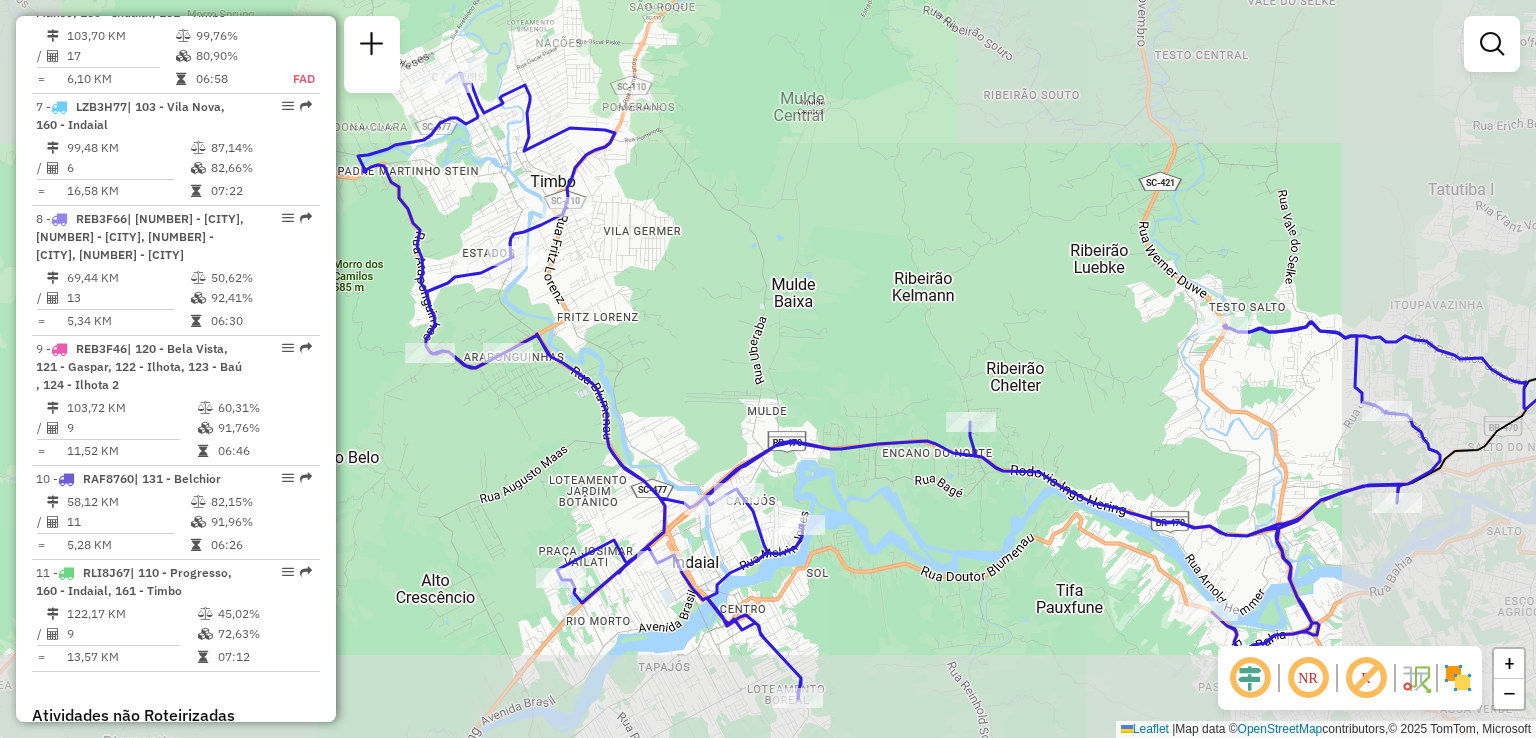 drag, startPoint x: 589, startPoint y: 473, endPoint x: 496, endPoint y: 406, distance: 114.62112 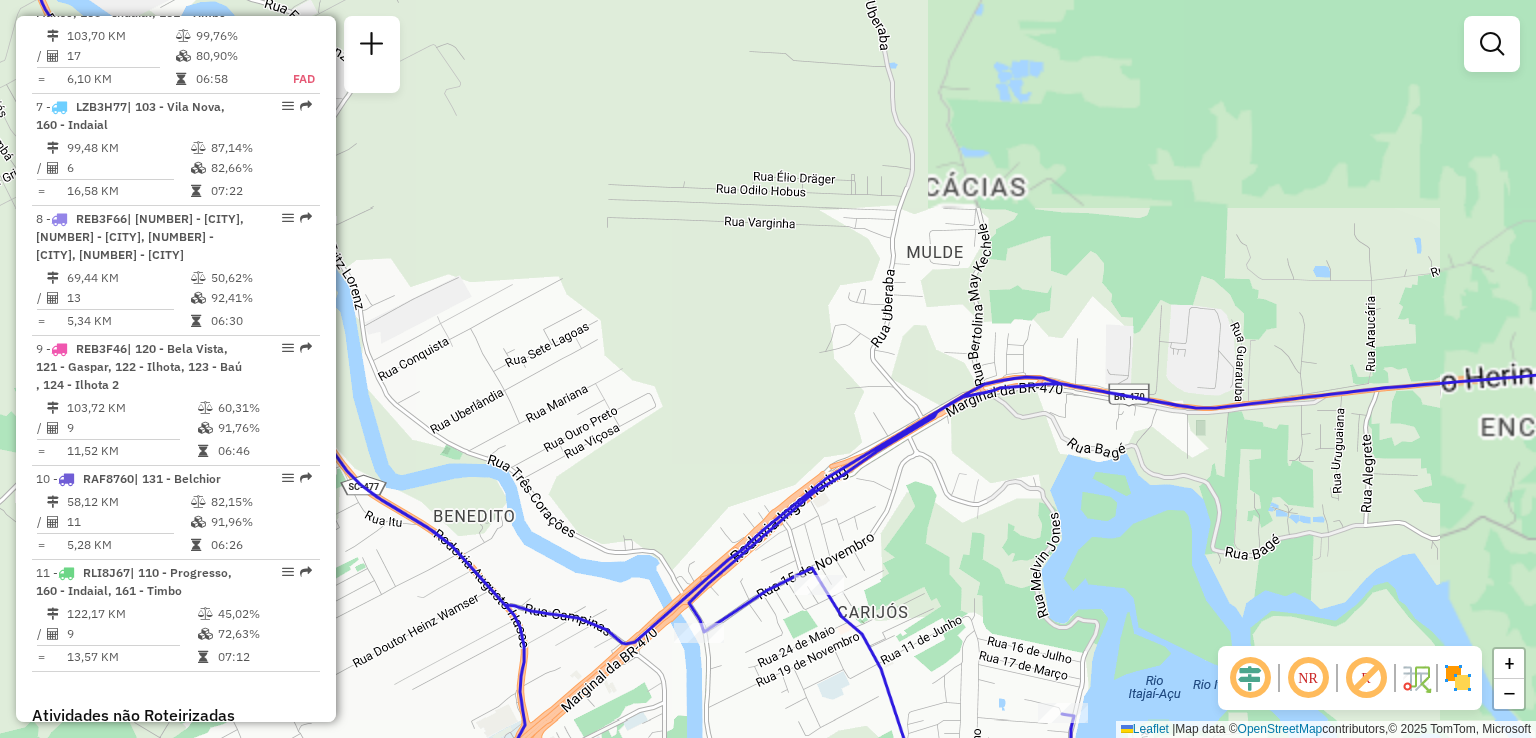 drag, startPoint x: 699, startPoint y: 449, endPoint x: 616, endPoint y: 290, distance: 179.35997 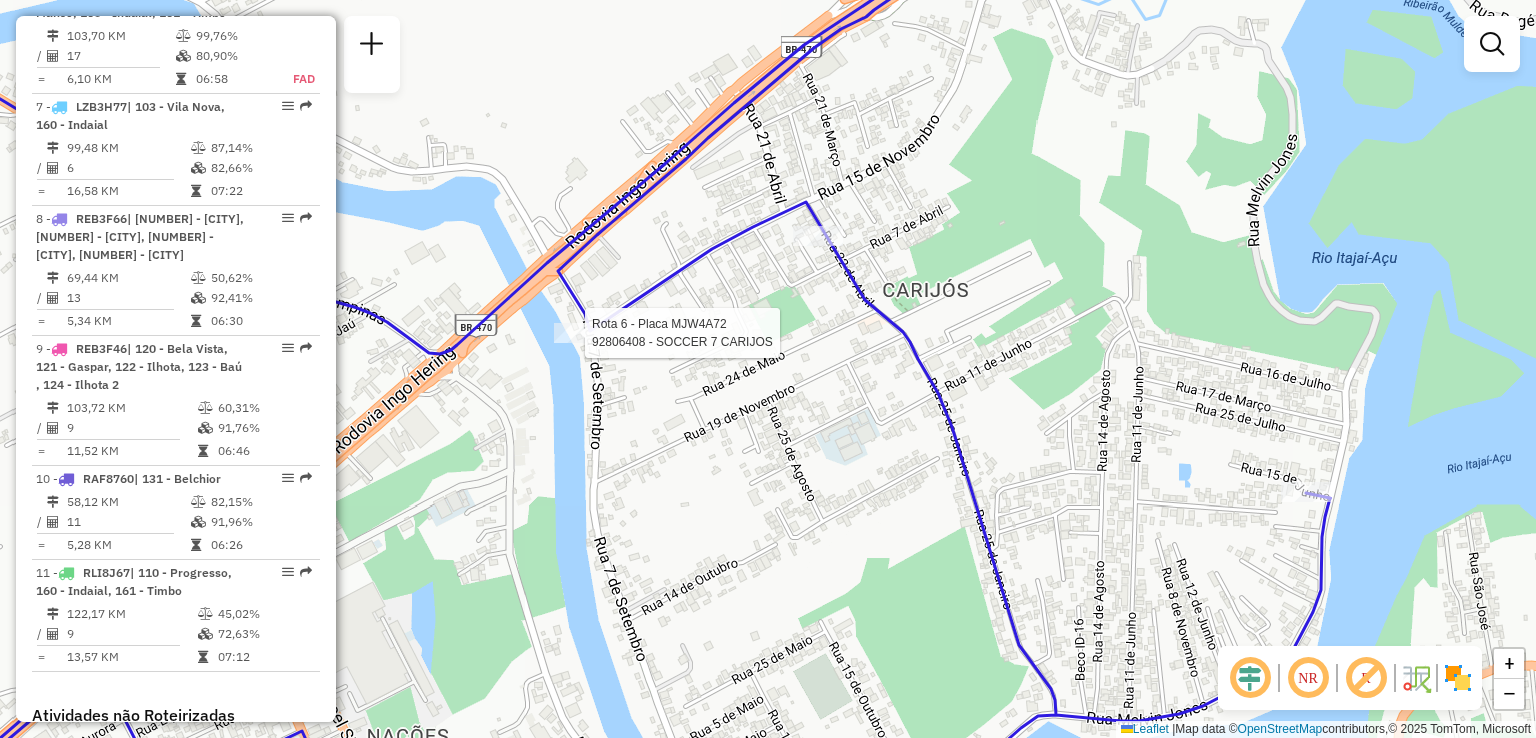 select on "**********" 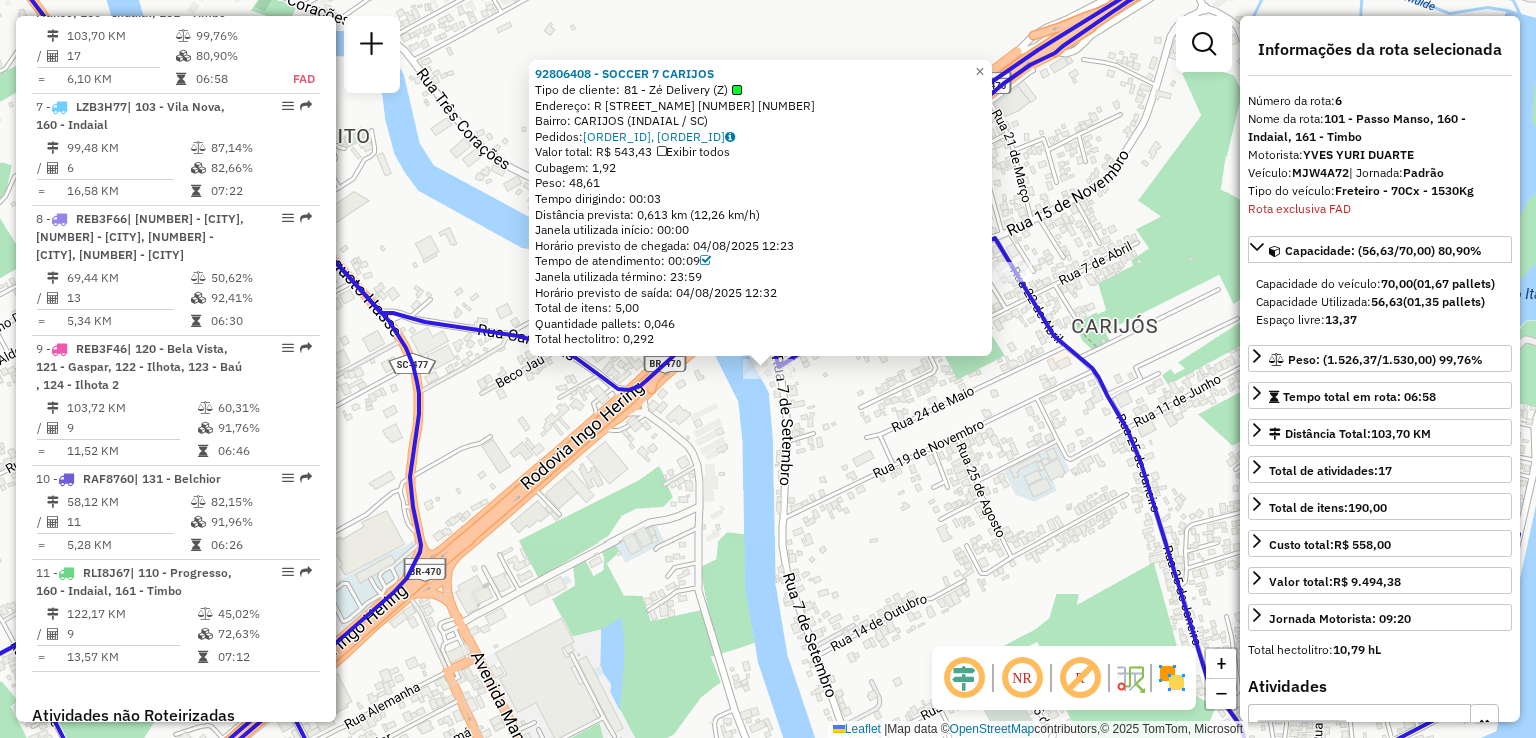 click 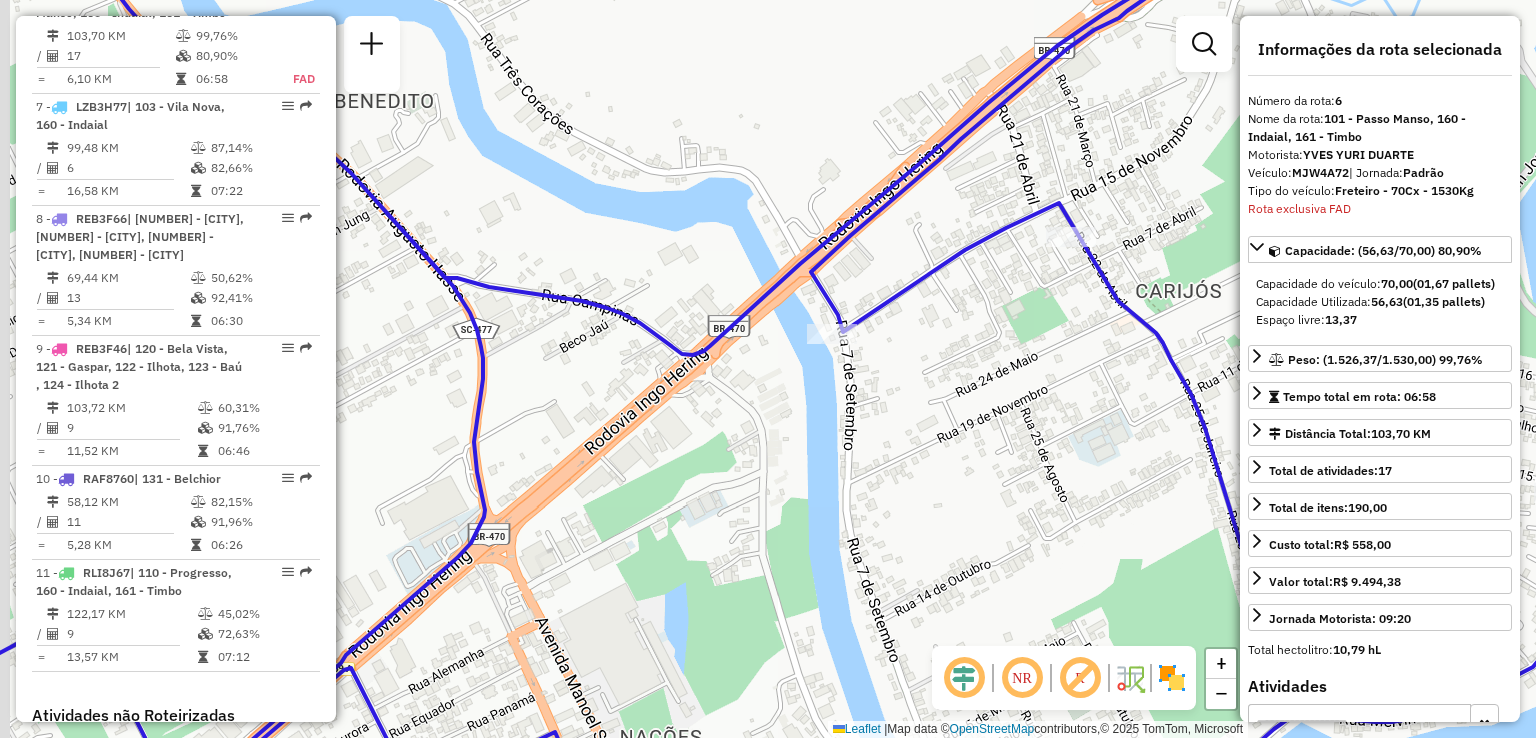 drag, startPoint x: 637, startPoint y: 370, endPoint x: 660, endPoint y: 360, distance: 25.079872 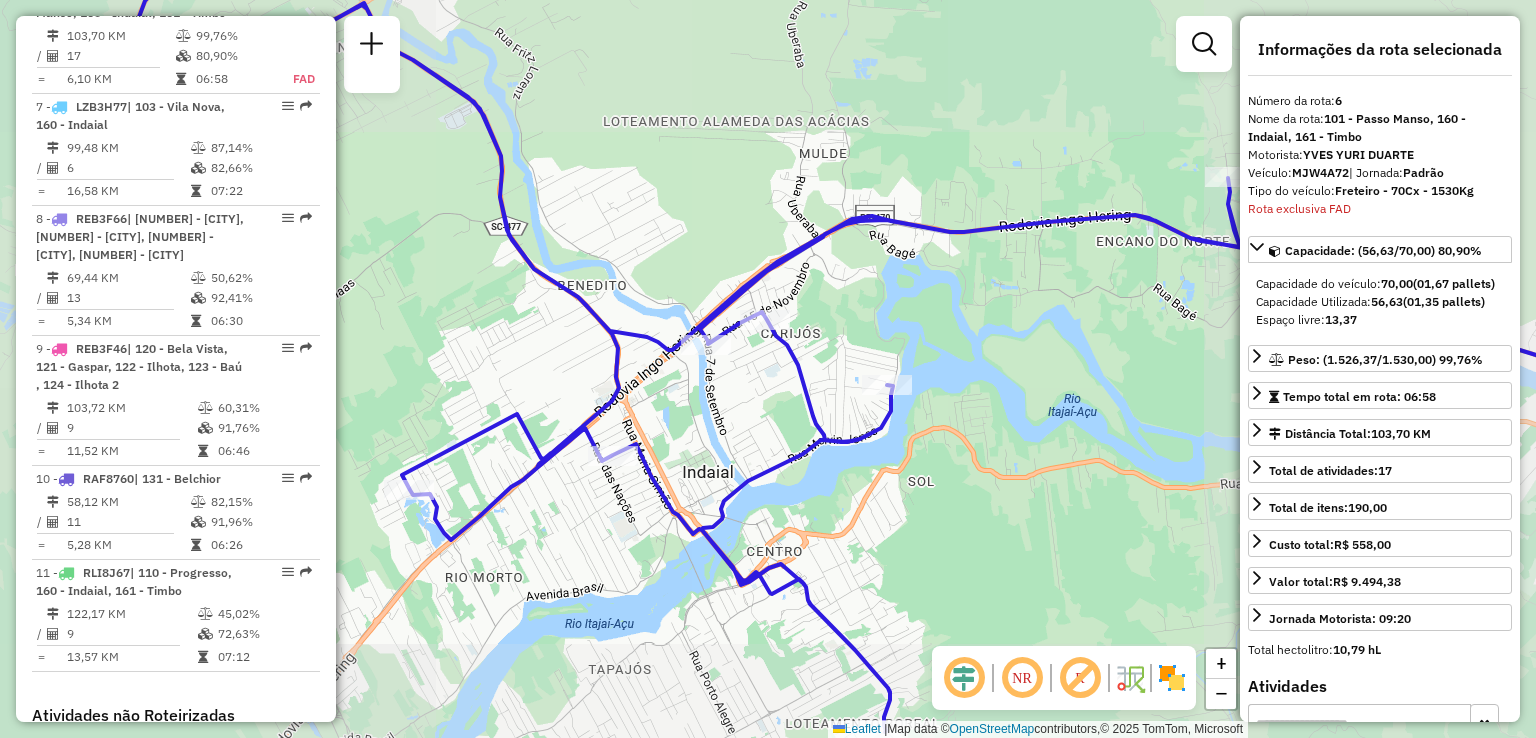 drag, startPoint x: 620, startPoint y: 382, endPoint x: 688, endPoint y: 320, distance: 92.021736 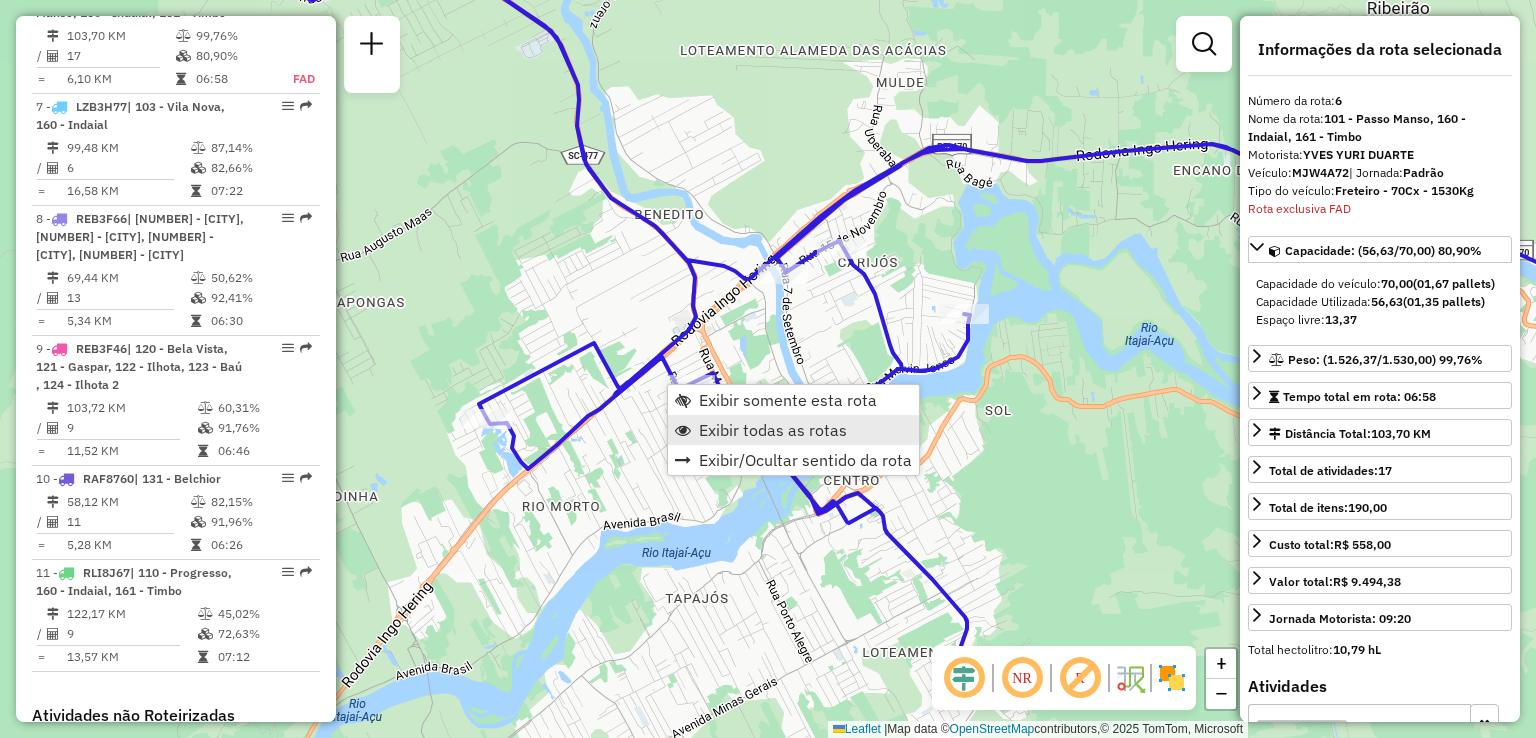 click on "Exibir todas as rotas" at bounding box center [773, 430] 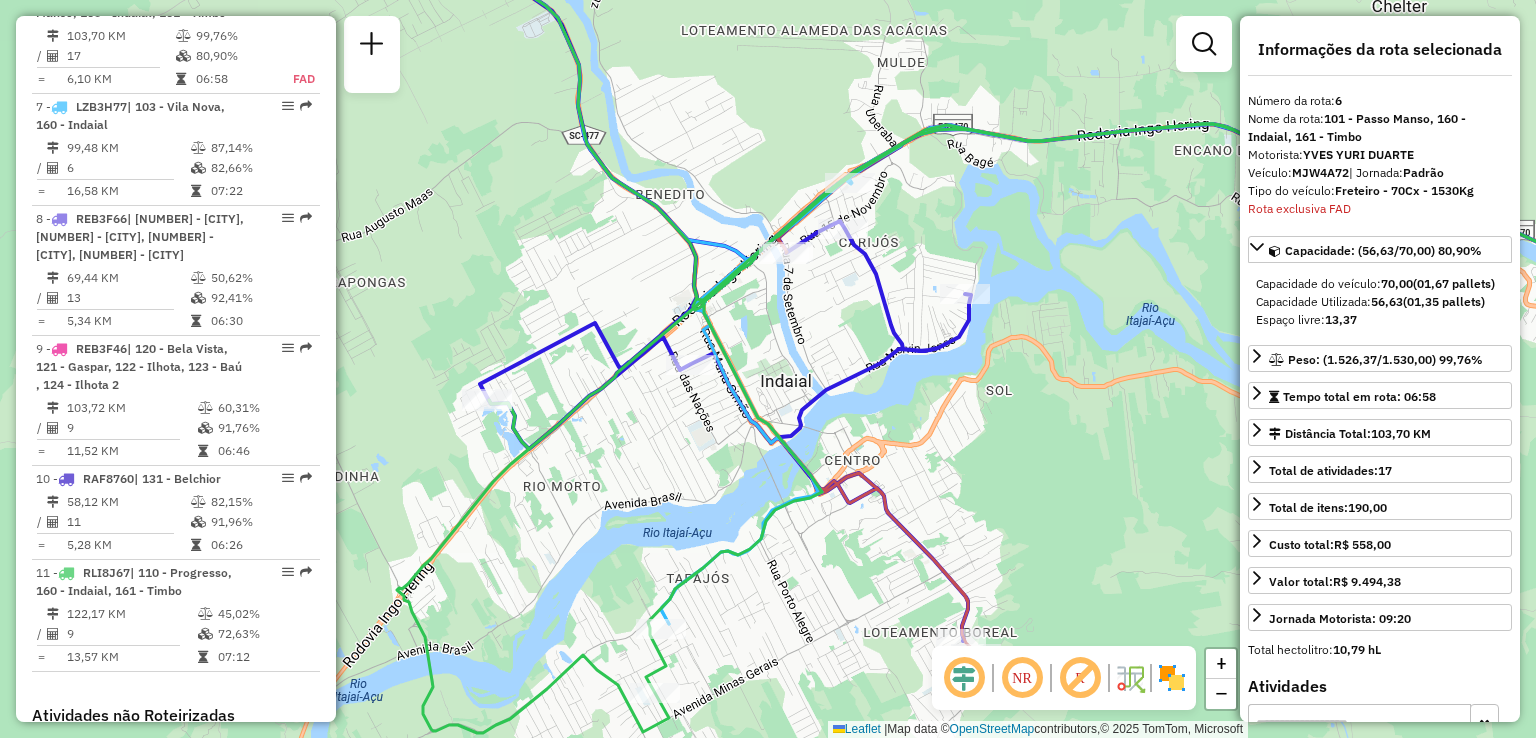 drag, startPoint x: 677, startPoint y: 449, endPoint x: 701, endPoint y: 327, distance: 124.33825 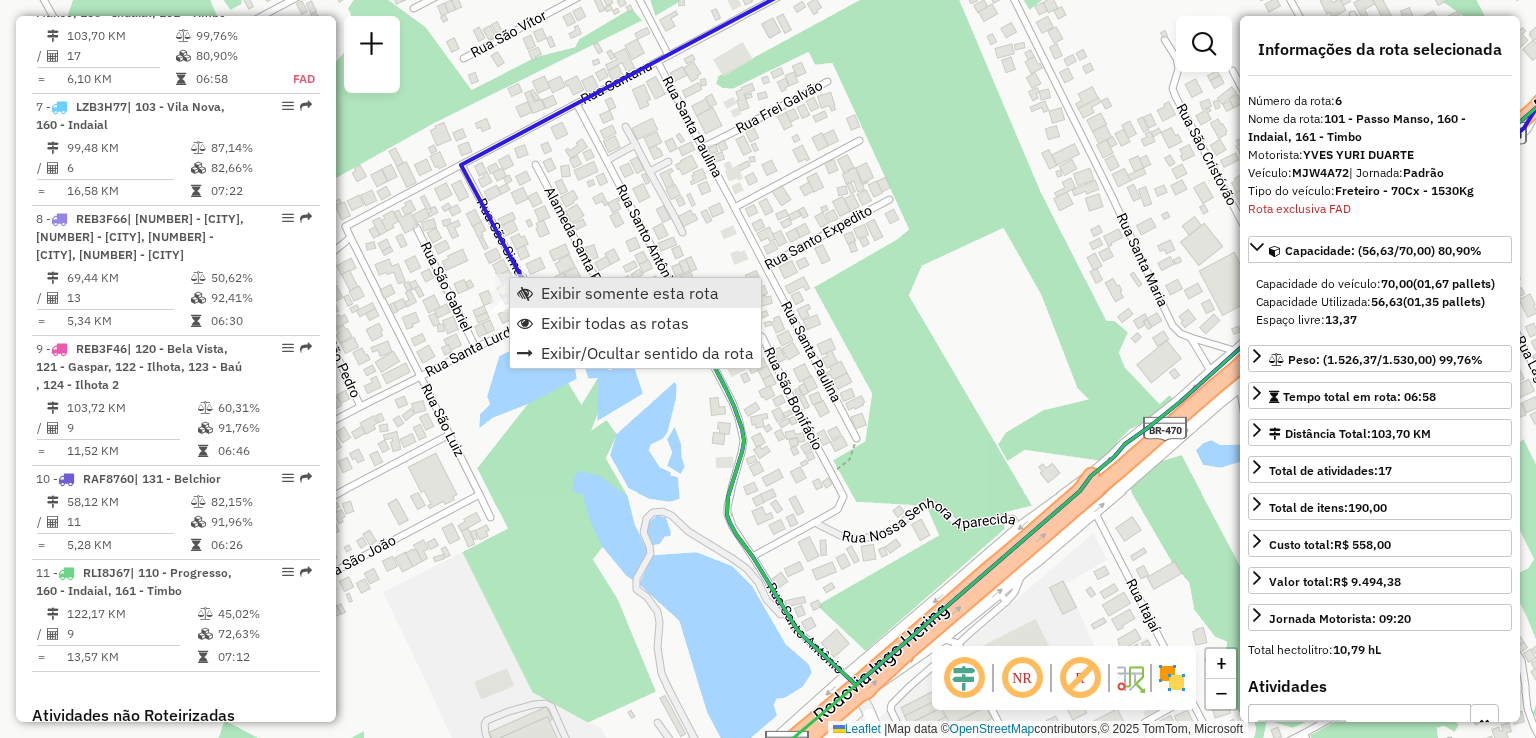 click on "Exibir somente esta rota" at bounding box center [630, 293] 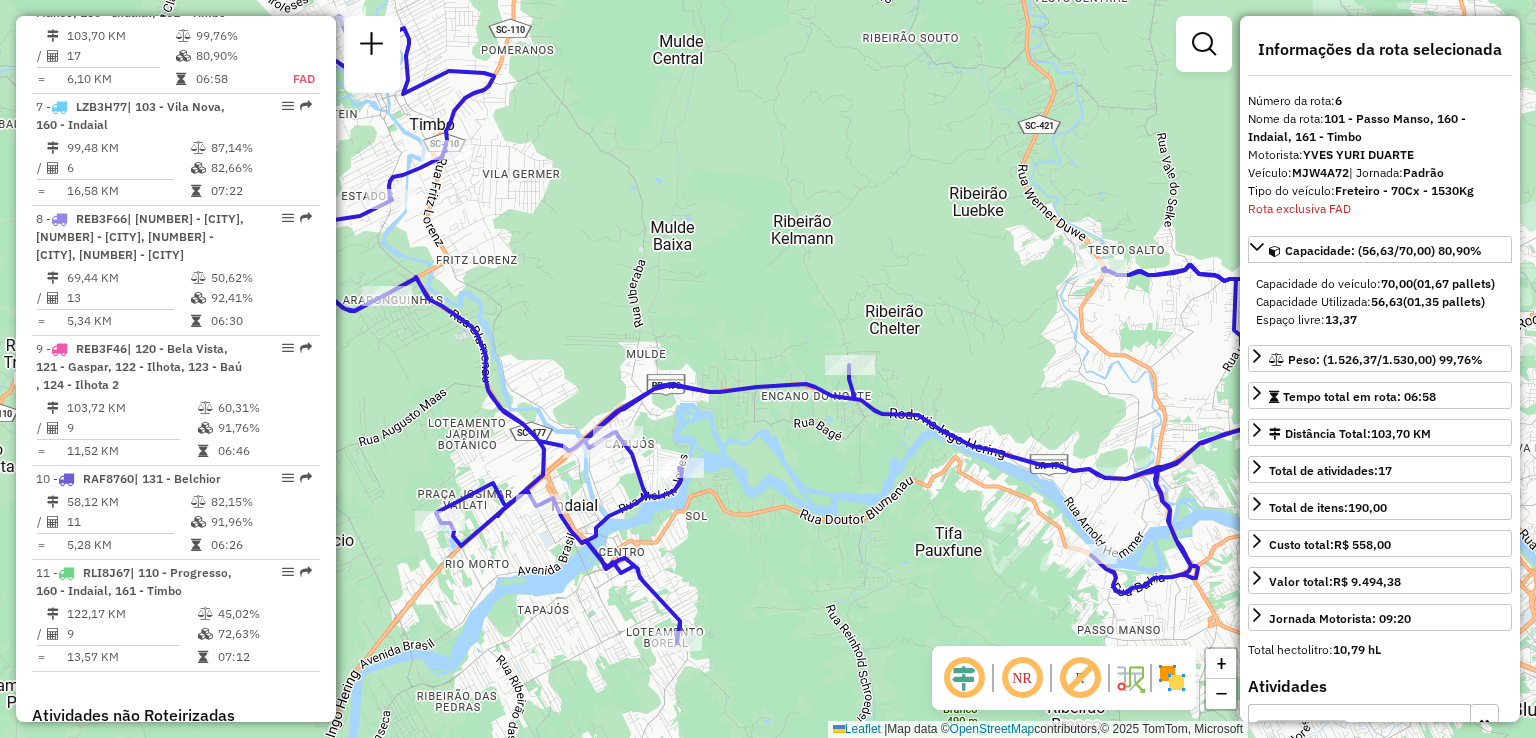 drag, startPoint x: 600, startPoint y: 308, endPoint x: 697, endPoint y: 261, distance: 107.78683 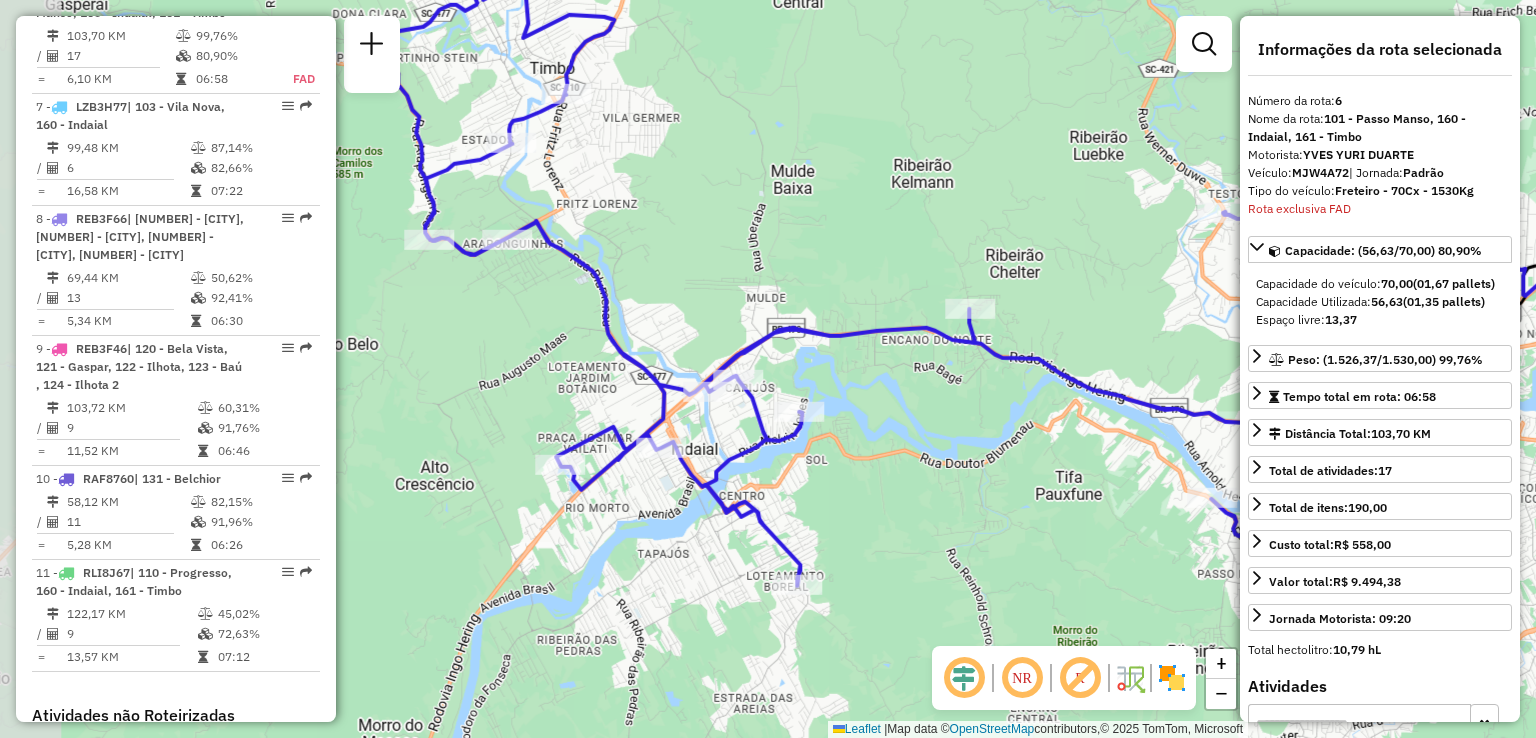 drag, startPoint x: 661, startPoint y: 307, endPoint x: 716, endPoint y: 243, distance: 84.38602 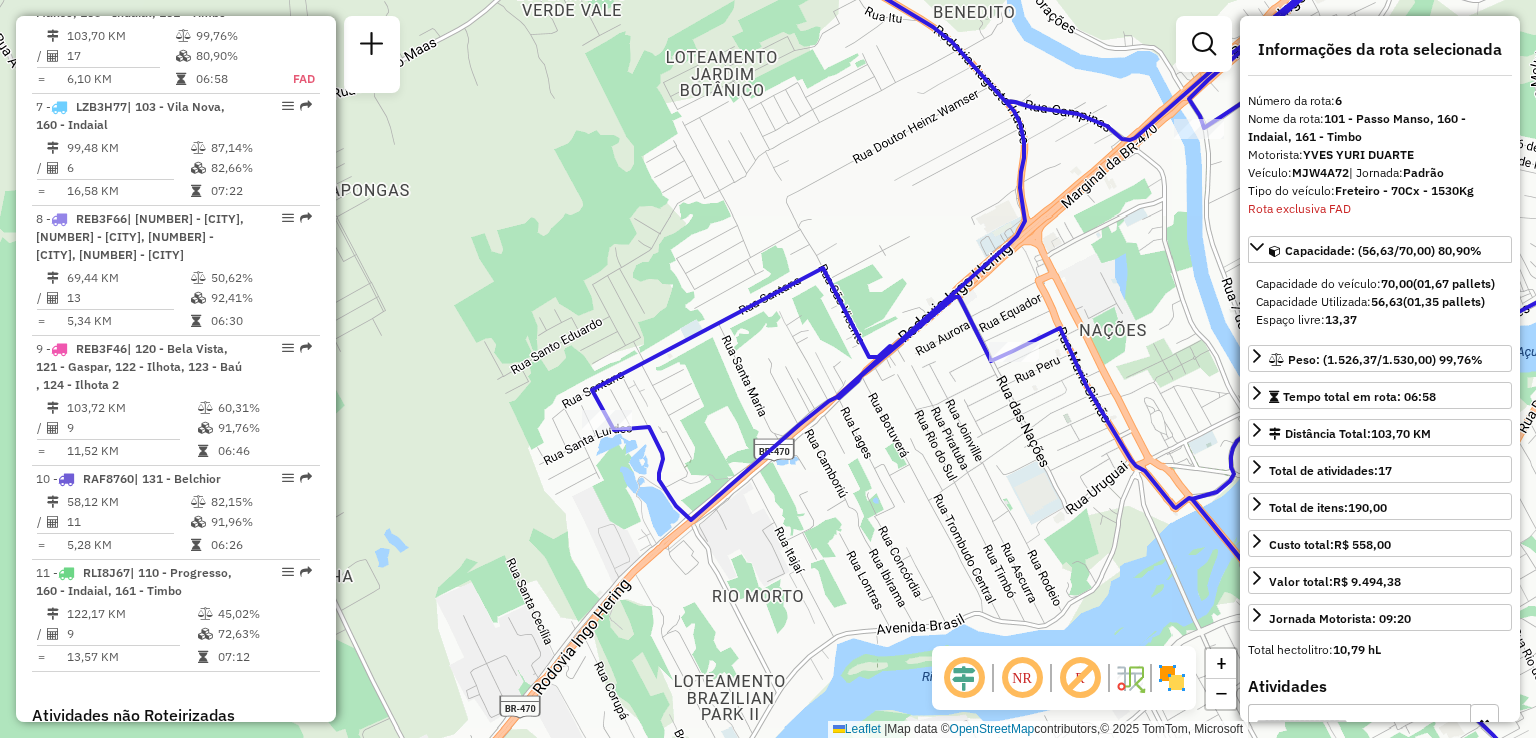 click 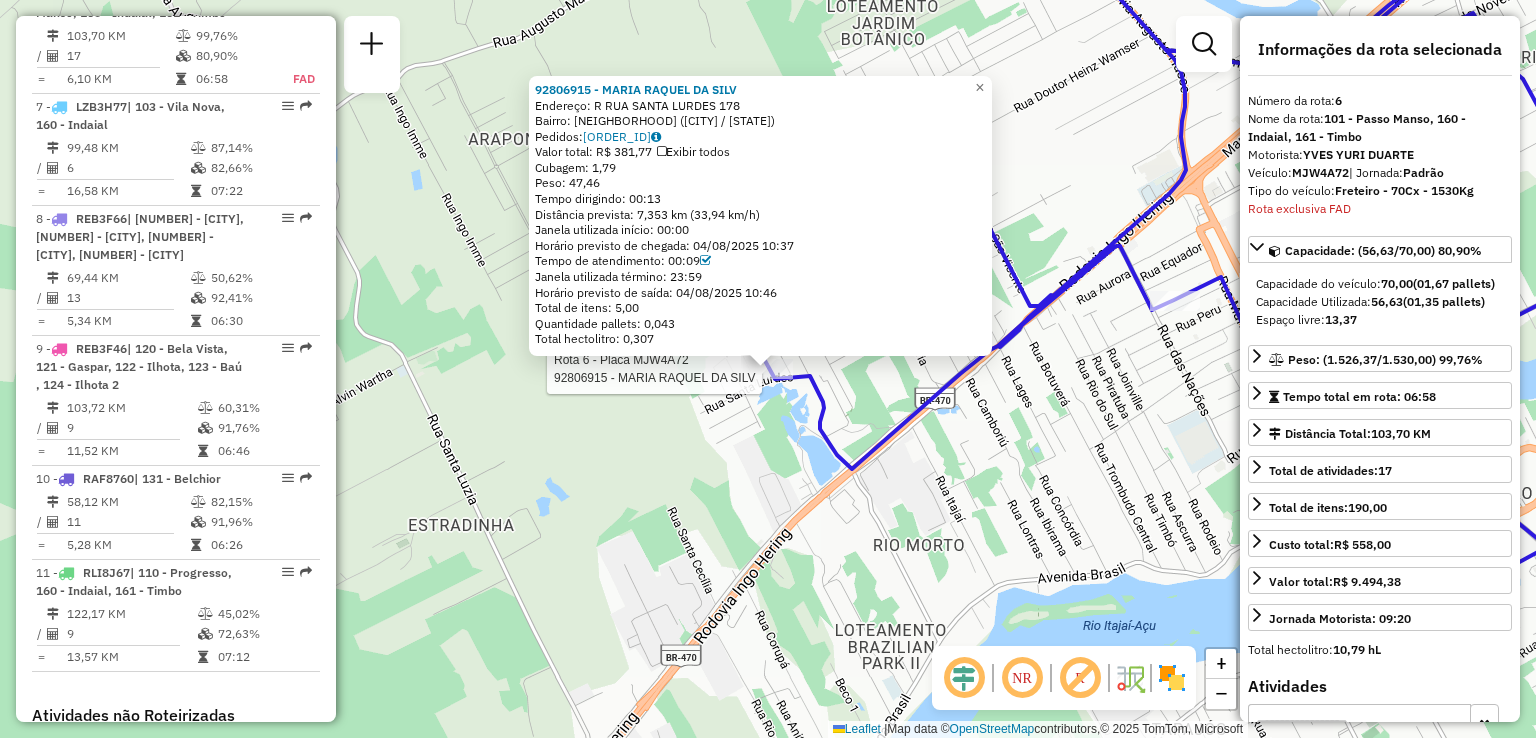 click on "Rota 6 - Placa MJW4A72  92806915 - MARIA RAQUEL DA SILV 92806915 - MARIA RAQUEL DA SILV  Endereço: R   RUA SANTA LURDES              178   Bairro: JOAO  PAULO 2 (INDAIAL / SC)   Pedidos:  04313721   Valor total: R$ 381,77   Exibir todos   Cubagem: 1,79  Peso: 47,46  Tempo dirigindo: 00:13   Distância prevista: 7,353 km (33,94 km/h)   Janela utilizada início: 00:00   Horário previsto de chegada: 04/08/2025 10:37   Tempo de atendimento: 00:09   Janela utilizada término: 23:59   Horário previsto de saída: 04/08/2025 10:46   Total de itens: 5,00   Quantidade pallets: 0,043   Total hectolitro: 0,307  × Janela de atendimento Grade de atendimento Capacidade Transportadoras Veículos Cliente Pedidos  Rotas Selecione os dias de semana para filtrar as janelas de atendimento  Seg   Ter   Qua   Qui   Sex   Sáb   Dom  Informe o período da janela de atendimento: De: Até:  Filtrar exatamente a janela do cliente  Considerar janela de atendimento padrão   Seg   Ter   Qua   Qui   Sex   Sáb   Dom   Peso mínimo:  +" 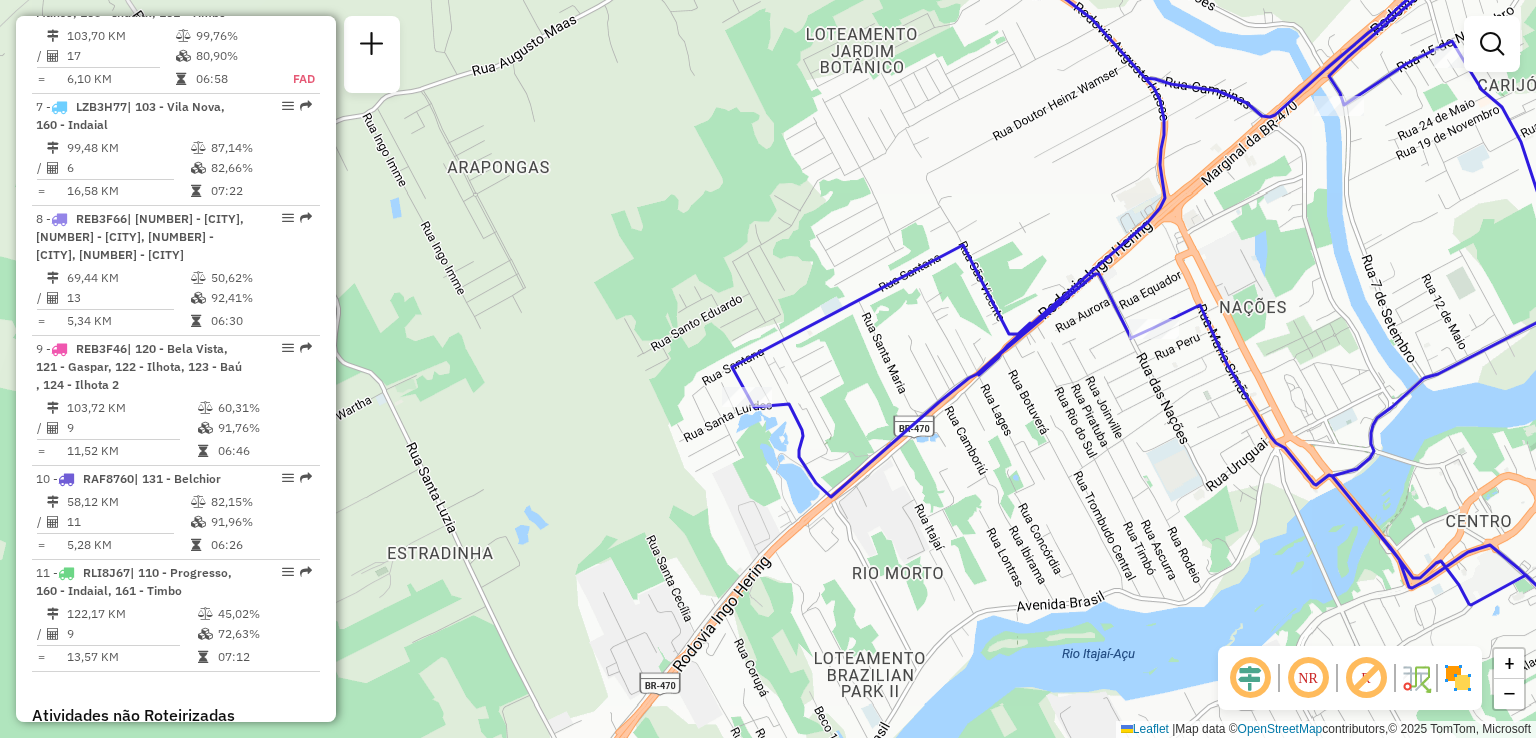 drag, startPoint x: 889, startPoint y: 461, endPoint x: 612, endPoint y: 555, distance: 292.51495 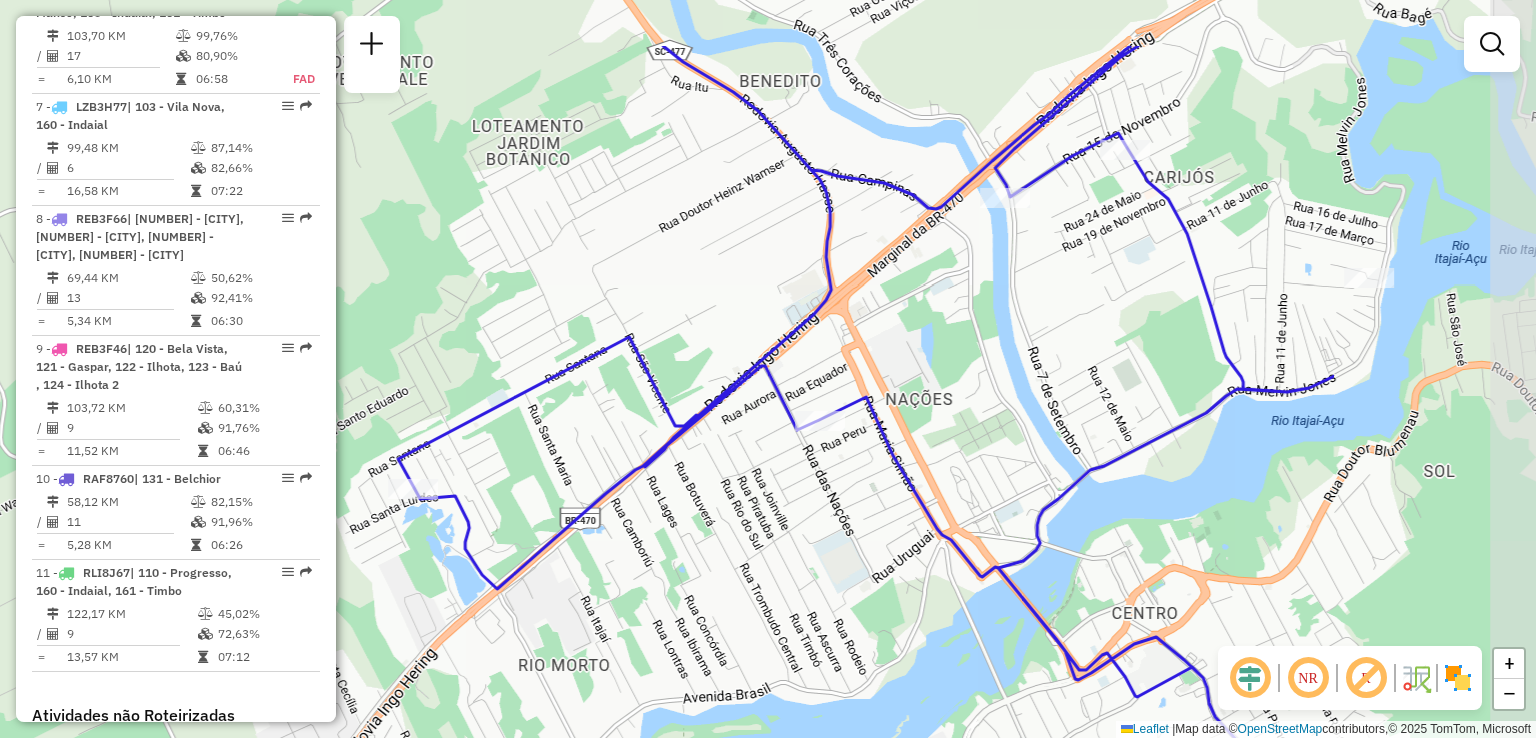 drag, startPoint x: 729, startPoint y: 377, endPoint x: 600, endPoint y: 501, distance: 178.93295 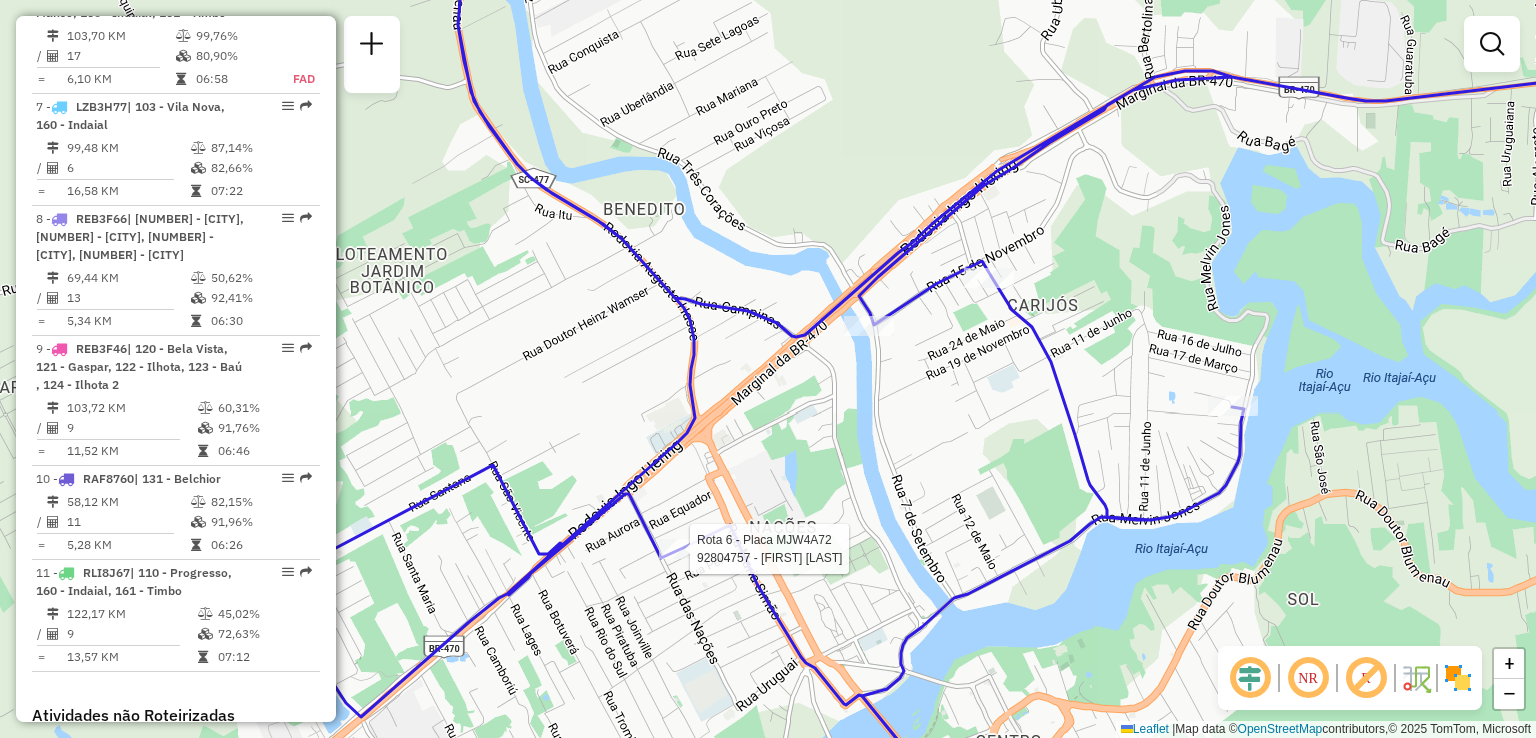 select on "**********" 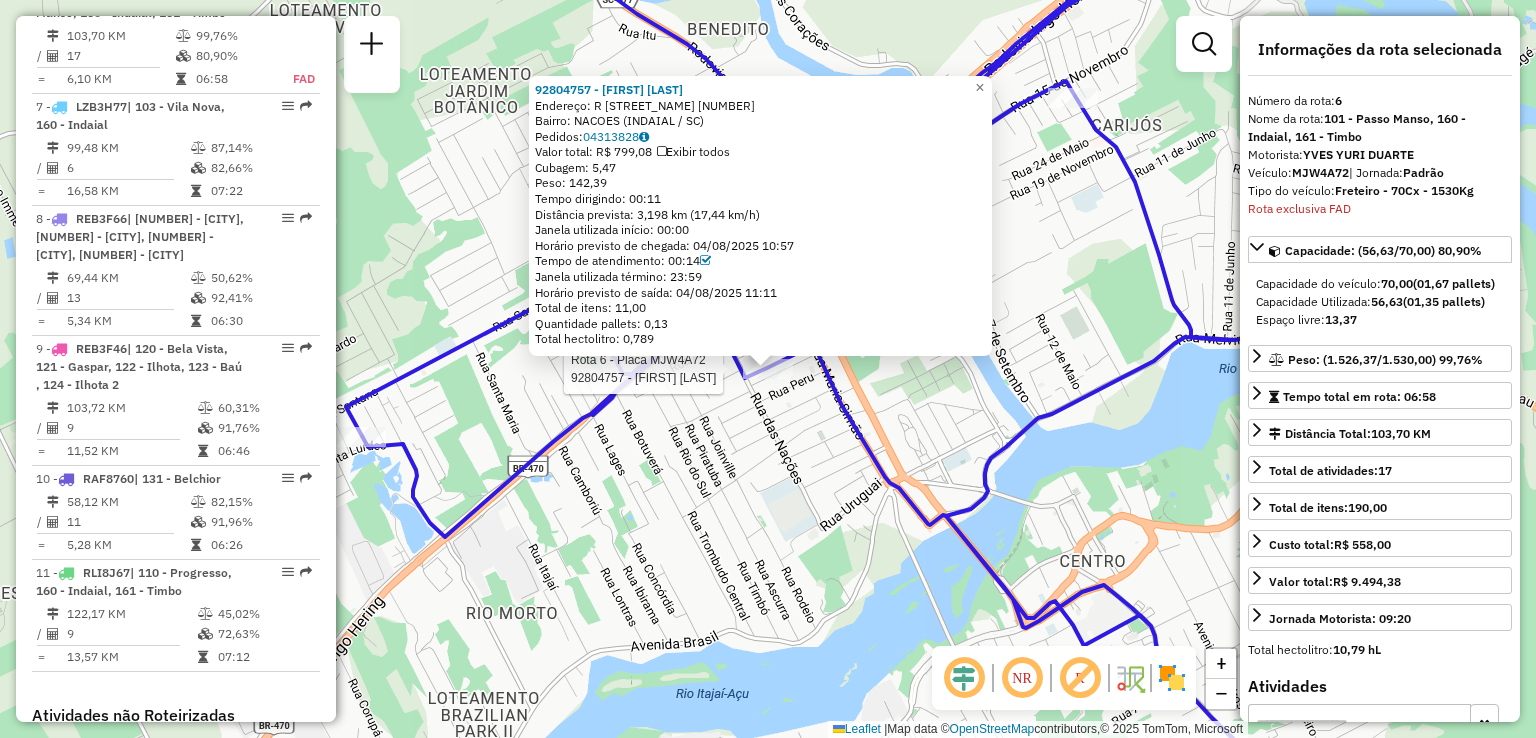 click on "Rota 6 - Placa MJW4A72  92804757 - DIEGO MAXIMILIANO 92804757 - DIEGO MAXIMILIANO  Endereço: R   VENEZUELA                     200   Bairro: NACOES (INDAIAL / SC)   Pedidos:  04313828   Valor total: R$ 799,08   Exibir todos   Cubagem: 5,47  Peso: 142,39  Tempo dirigindo: 00:11   Distância prevista: 3,198 km (17,44 km/h)   Janela utilizada início: 00:00   Horário previsto de chegada: 04/08/2025 10:57   Tempo de atendimento: 00:14   Janela utilizada término: 23:59   Horário previsto de saída: 04/08/2025 11:11   Total de itens: 11,00   Quantidade pallets: 0,13   Total hectolitro: 0,789  × Janela de atendimento Grade de atendimento Capacidade Transportadoras Veículos Cliente Pedidos  Rotas Selecione os dias de semana para filtrar as janelas de atendimento  Seg   Ter   Qua   Qui   Sex   Sáb   Dom  Informe o período da janela de atendimento: De: Até:  Filtrar exatamente a janela do cliente  Considerar janela de atendimento padrão  Selecione os dias de semana para filtrar as grades de atendimento  Seg" 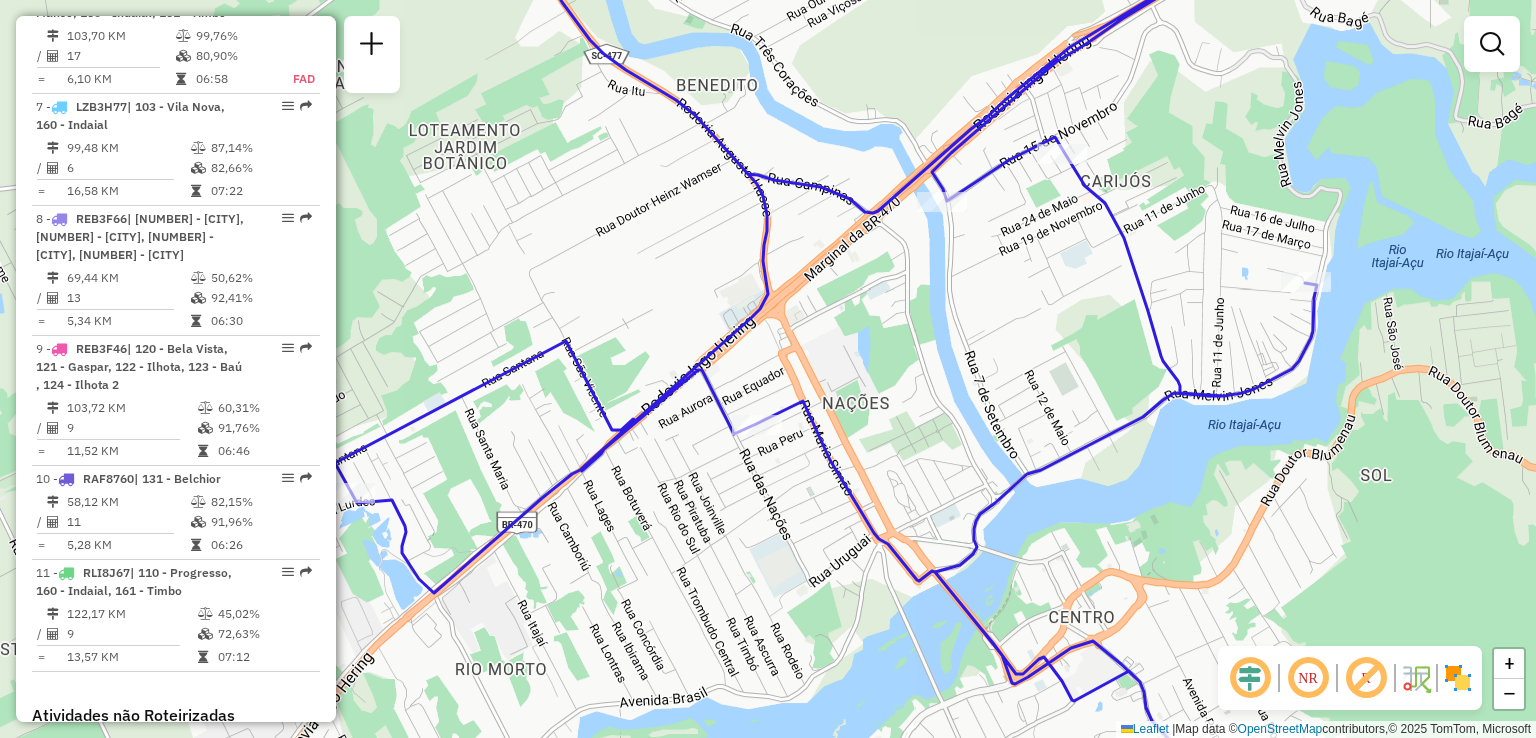 drag, startPoint x: 877, startPoint y: 453, endPoint x: 796, endPoint y: 579, distance: 149.78986 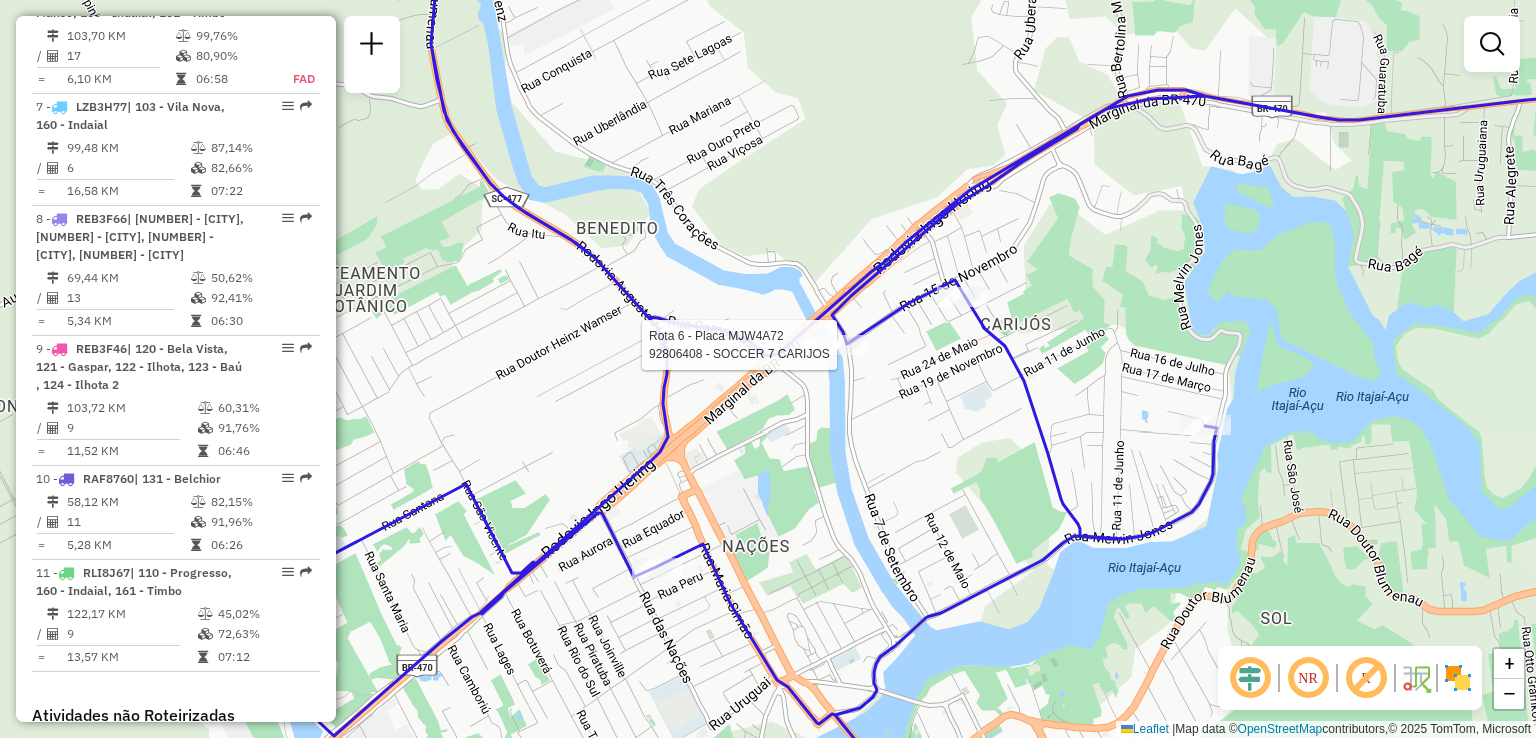 select on "**********" 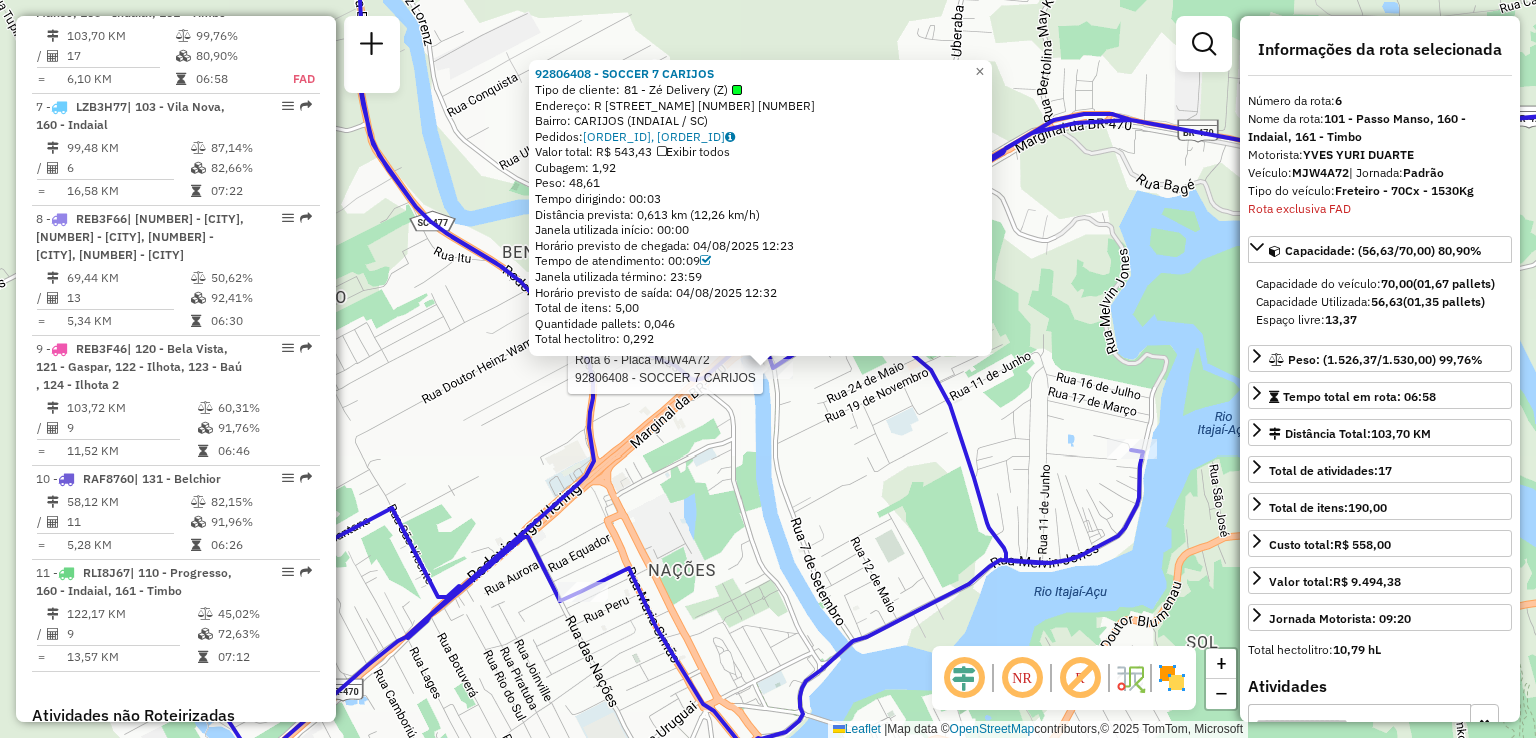 click on "Rota 6 - Placa MJW4A72  92806408 - SOCCER 7 CARIJOS 92806408 - SOCCER 7 CARIJOS  Tipo de cliente:   81 - Zé Delivery (Z)   Endereço: R   RUA 7 DE SETEMBRO 1202        1202   Bairro: CARIJOS (INDAIAL / SC)   Pedidos:  04313824, 04313867   Valor total: R$ 543,43   Exibir todos   Cubagem: 1,92  Peso: 48,61  Tempo dirigindo: 00:03   Distância prevista: 0,613 km (12,26 km/h)   Janela utilizada início: 00:00   Horário previsto de chegada: 04/08/2025 12:23   Tempo de atendimento: 00:09   Janela utilizada término: 23:59   Horário previsto de saída: 04/08/2025 12:32   Total de itens: 5,00   Quantidade pallets: 0,046   Total hectolitro: 0,292  × Janela de atendimento Grade de atendimento Capacidade Transportadoras Veículos Cliente Pedidos  Rotas Selecione os dias de semana para filtrar as janelas de atendimento  Seg   Ter   Qua   Qui   Sex   Sáb   Dom  Informe o período da janela de atendimento: De: Até:  Filtrar exatamente a janela do cliente  Considerar janela de atendimento padrão   Seg   Ter   Qua  +" 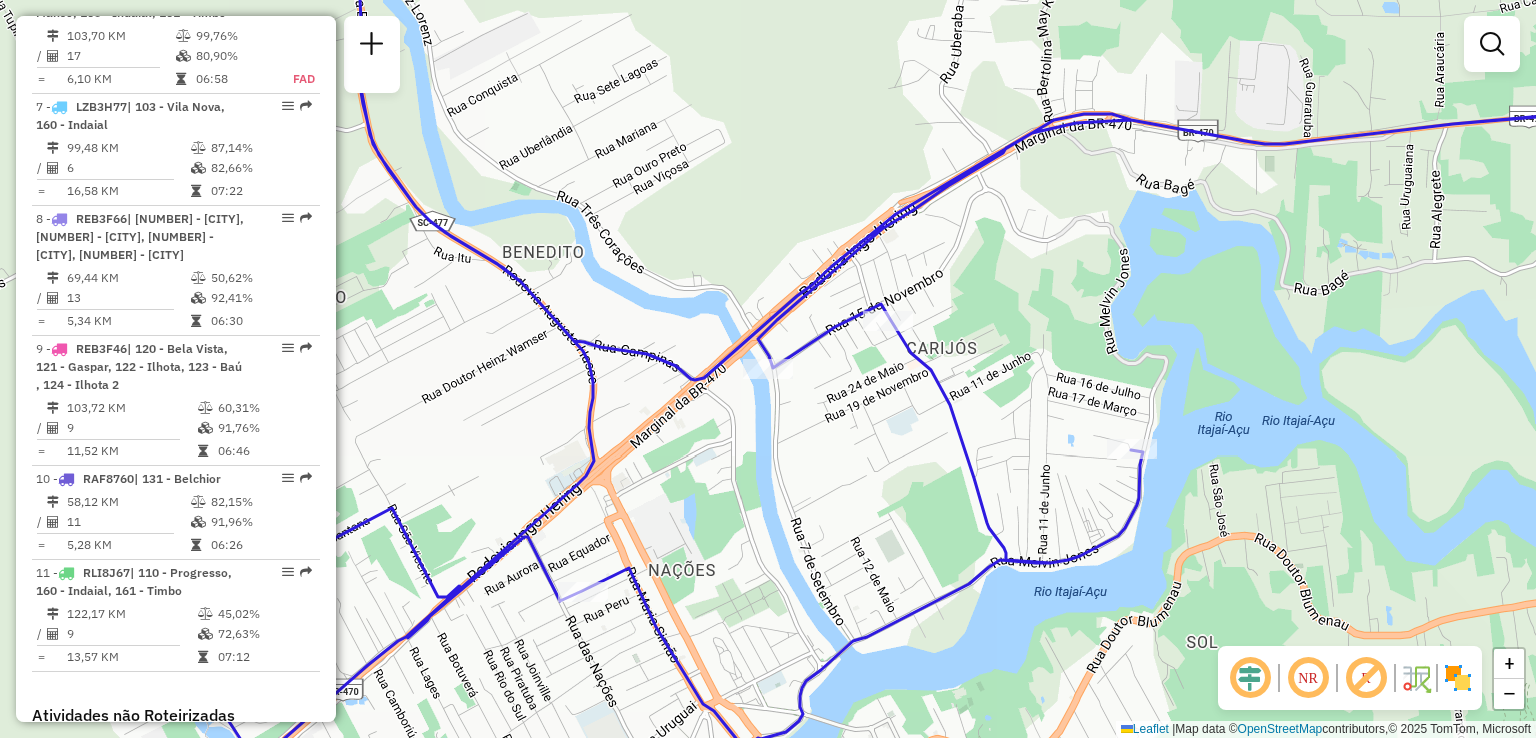 drag, startPoint x: 828, startPoint y: 440, endPoint x: 780, endPoint y: 430, distance: 49.0306 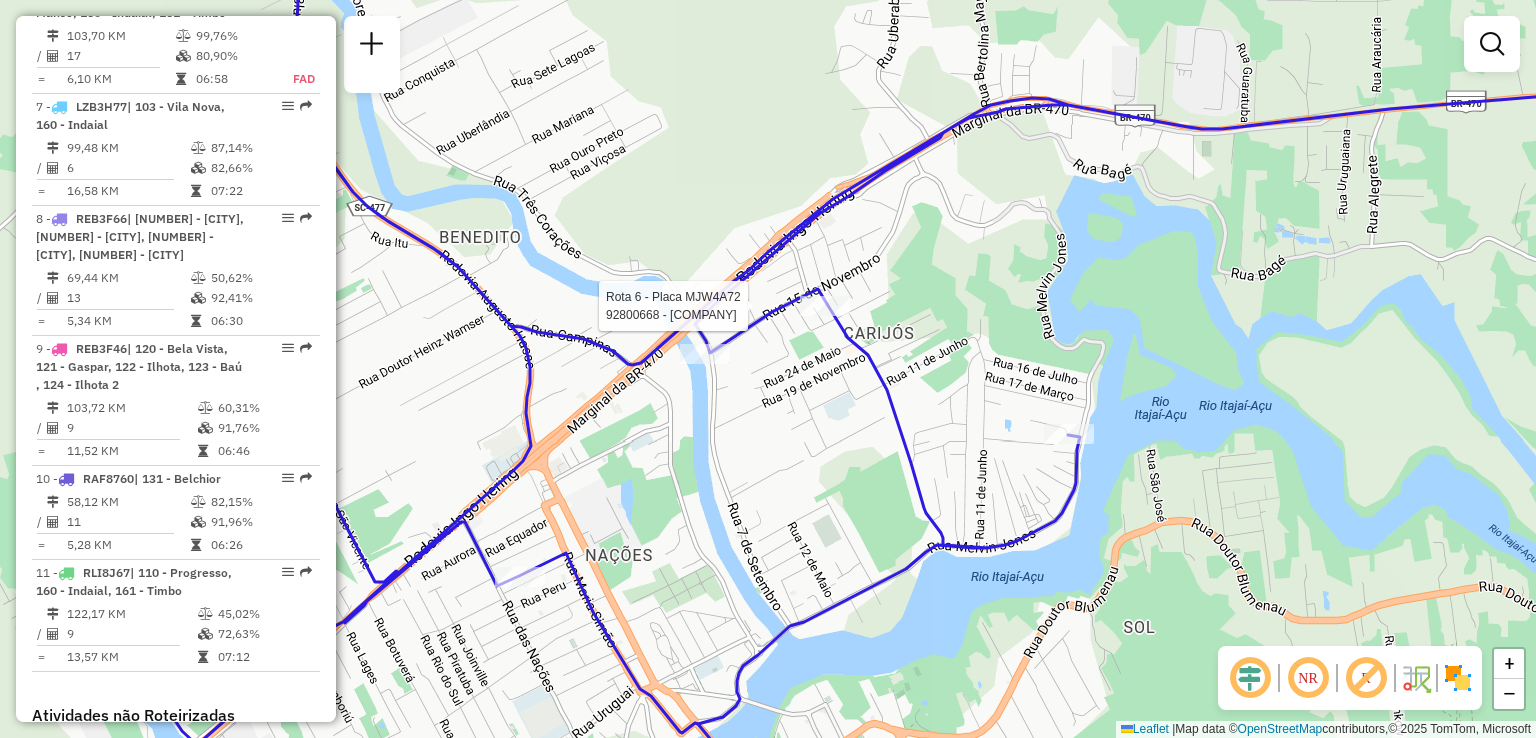 select on "**********" 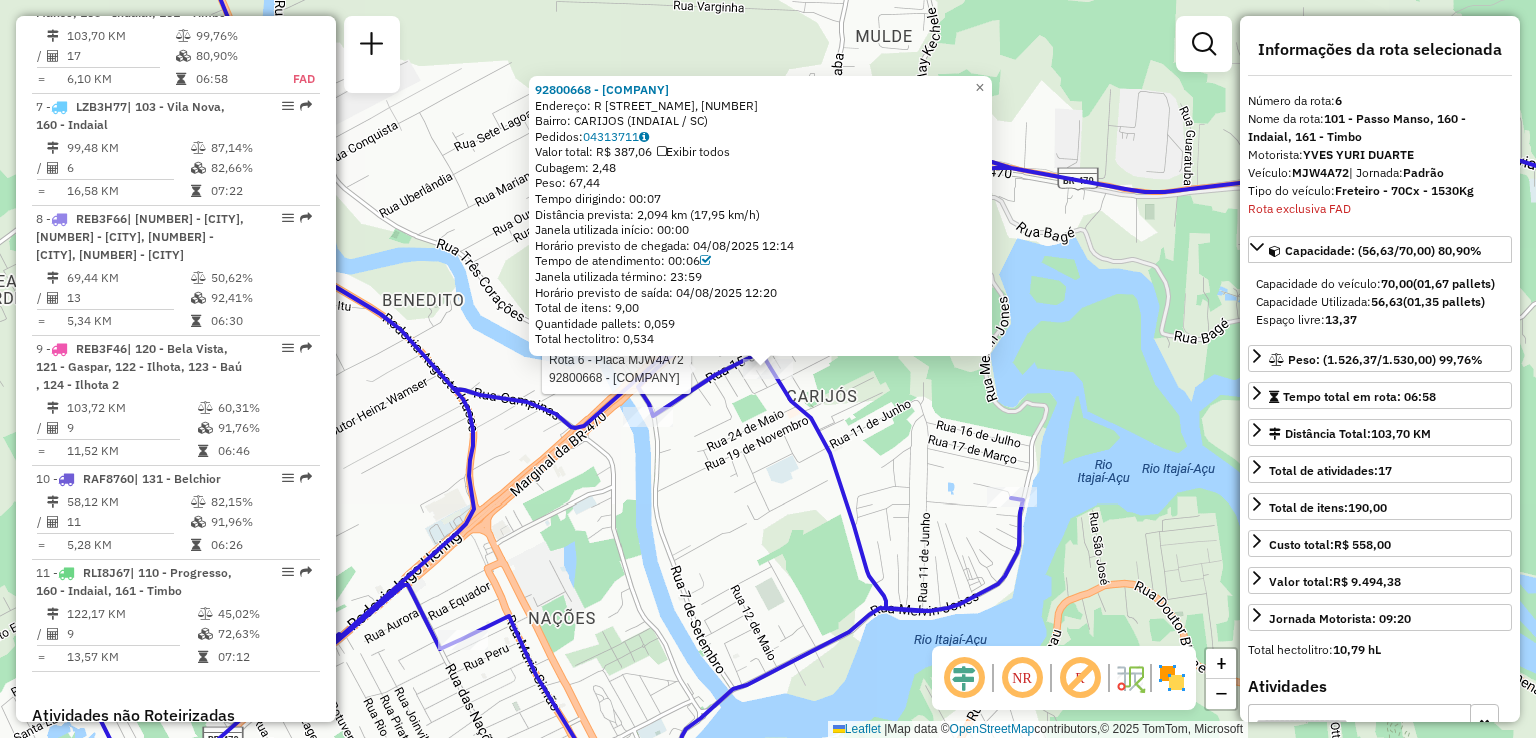 click on "Rota 6 - Placa MJW4A72  92800668 - MERCADO LIAMAR LTDA 92800668 - MERCADO LIAMAR LTDA  Endereço: R   22 DE ABRIL,                  000082   Bairro: CARIJOS (INDAIAL / SC)   Pedidos:  04313711   Valor total: R$ 387,06   Exibir todos   Cubagem: 2,48  Peso: 67,44  Tempo dirigindo: 00:07   Distância prevista: 2,094 km (17,95 km/h)   Janela utilizada início: 00:00   Horário previsto de chegada: 04/08/2025 12:14   Tempo de atendimento: 00:06   Janela utilizada término: 23:59   Horário previsto de saída: 04/08/2025 12:20   Total de itens: 9,00   Quantidade pallets: 0,059   Total hectolitro: 0,534  × Janela de atendimento Grade de atendimento Capacidade Transportadoras Veículos Cliente Pedidos  Rotas Selecione os dias de semana para filtrar as janelas de atendimento  Seg   Ter   Qua   Qui   Sex   Sáb   Dom  Informe o período da janela de atendimento: De: Até:  Filtrar exatamente a janela do cliente  Considerar janela de atendimento padrão  Selecione os dias de semana para filtrar as grades de atendimento" 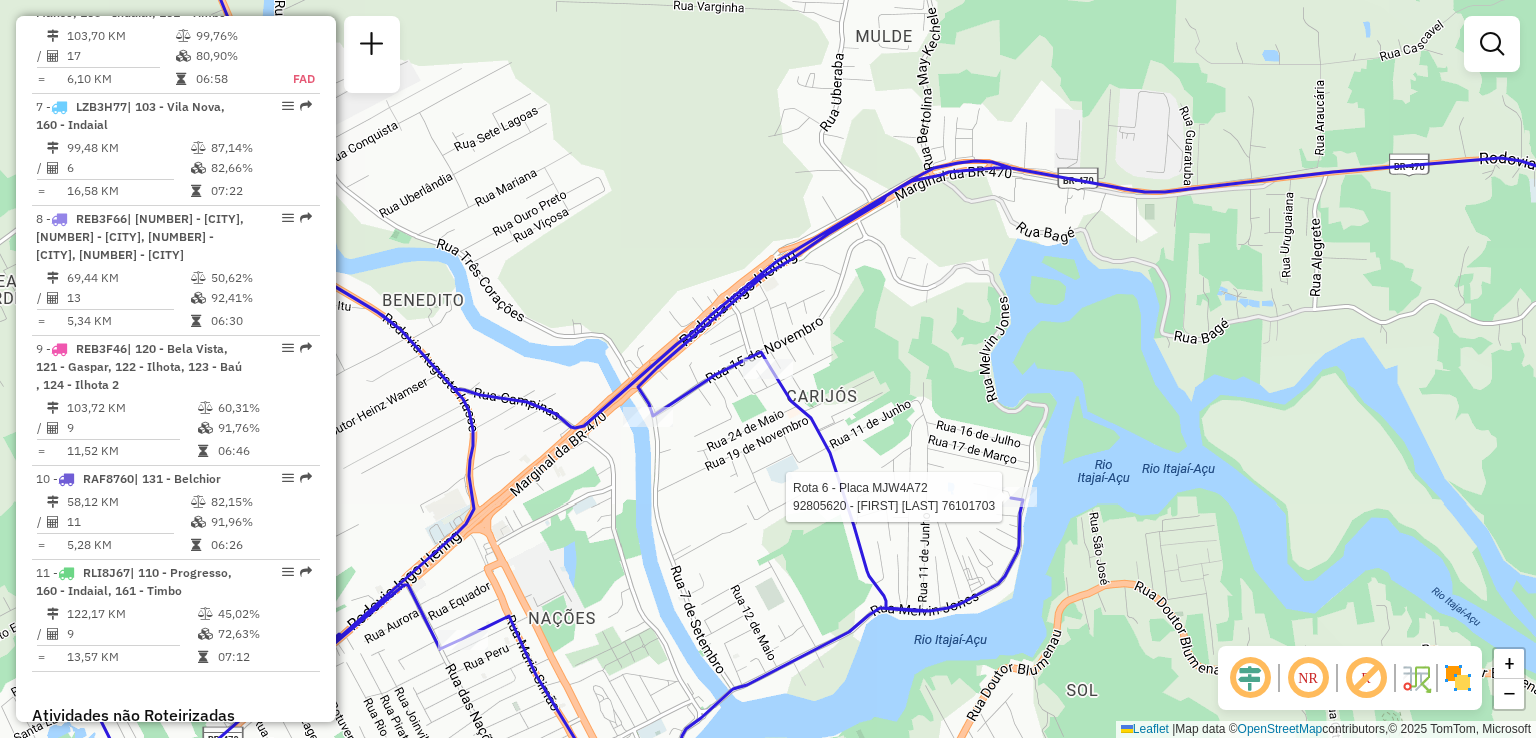 select on "**********" 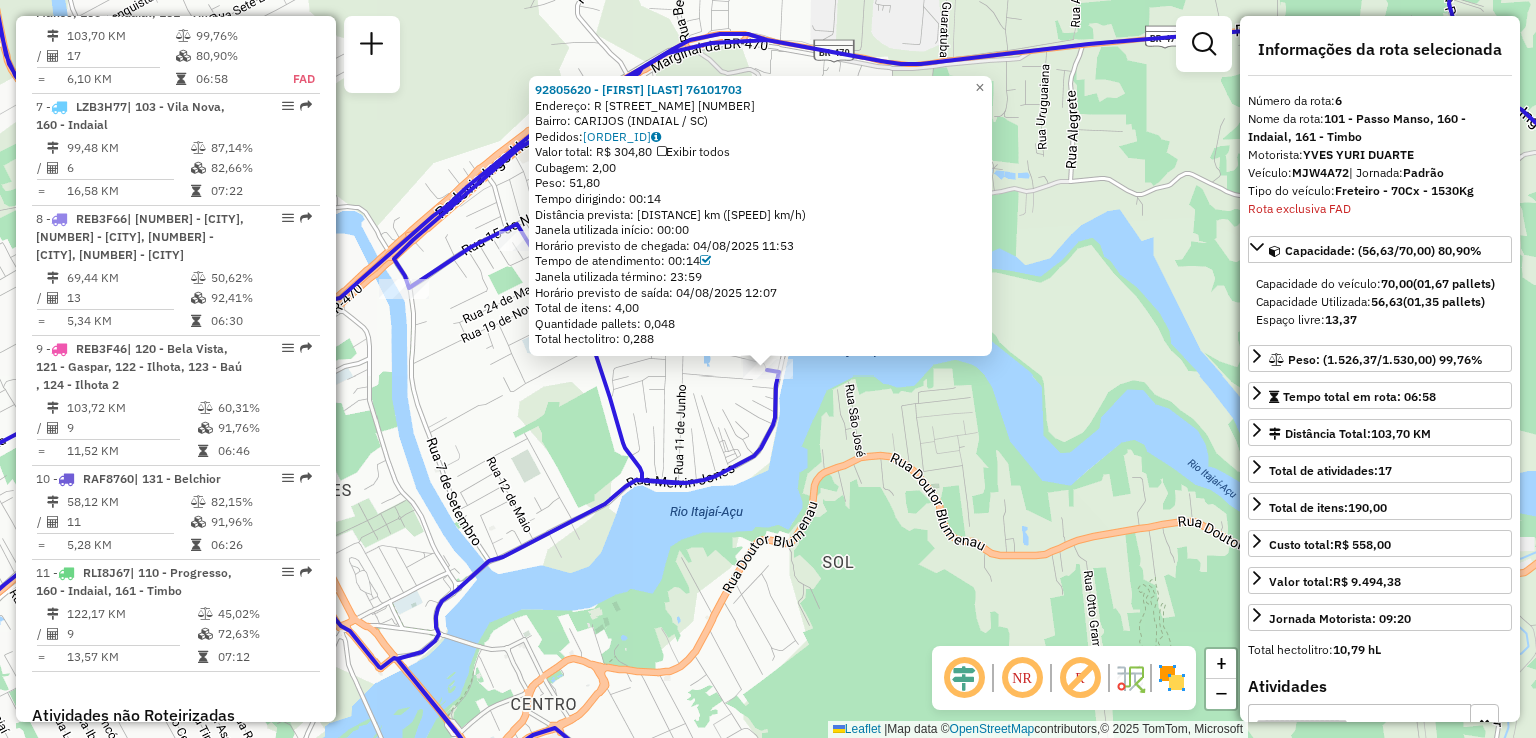 click on "Rota 6 - Placa MJW4A72  92805620 - IVONE GOMES 76101703 92805620 - IVONE GOMES 76101703  Endereço: R   15 DE JUNHO                   58   Bairro: CARIJOS (INDAIAL / SC)   Pedidos:  04312901   Valor total: R$ 304,80   Exibir todos   Cubagem: 2,00  Peso: 51,80  Tempo dirigindo: 00:14   Distância prevista: 5,122 km (21,95 km/h)   Janela utilizada início: 00:00   Horário previsto de chegada: 04/08/2025 11:53   Tempo de atendimento: 00:14   Janela utilizada término: 23:59   Horário previsto de saída: 04/08/2025 12:07   Total de itens: 4,00   Quantidade pallets: 0,048   Total hectolitro: 0,288  × Janela de atendimento Grade de atendimento Capacidade Transportadoras Veículos Cliente Pedidos  Rotas Selecione os dias de semana para filtrar as janelas de atendimento  Seg   Ter   Qua   Qui   Sex   Sáb   Dom  Informe o período da janela de atendimento: De: Até:  Filtrar exatamente a janela do cliente  Considerar janela de atendimento padrão  Selecione os dias de semana para filtrar as grades de atendimento +" 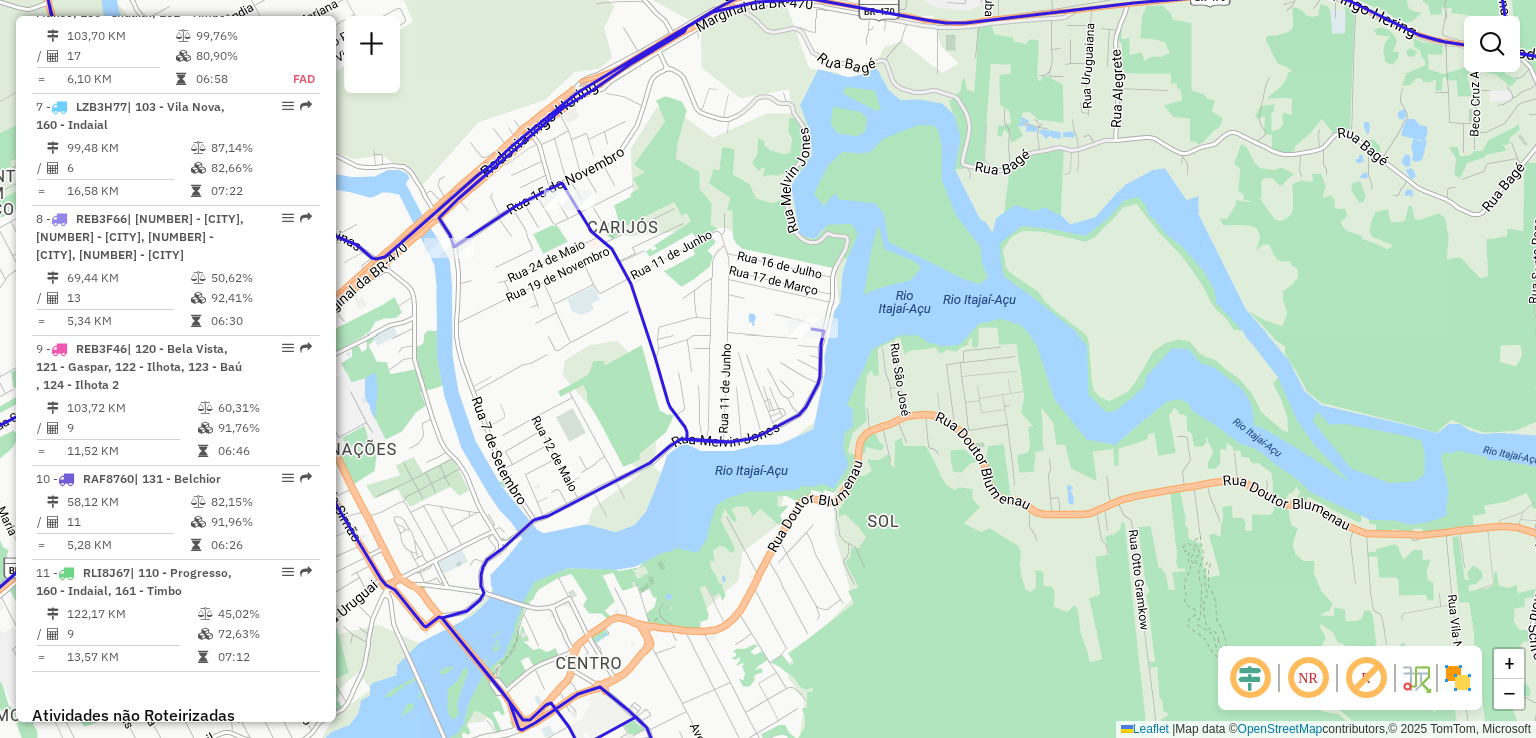 drag, startPoint x: 804, startPoint y: 473, endPoint x: 848, endPoint y: 393, distance: 91.3017 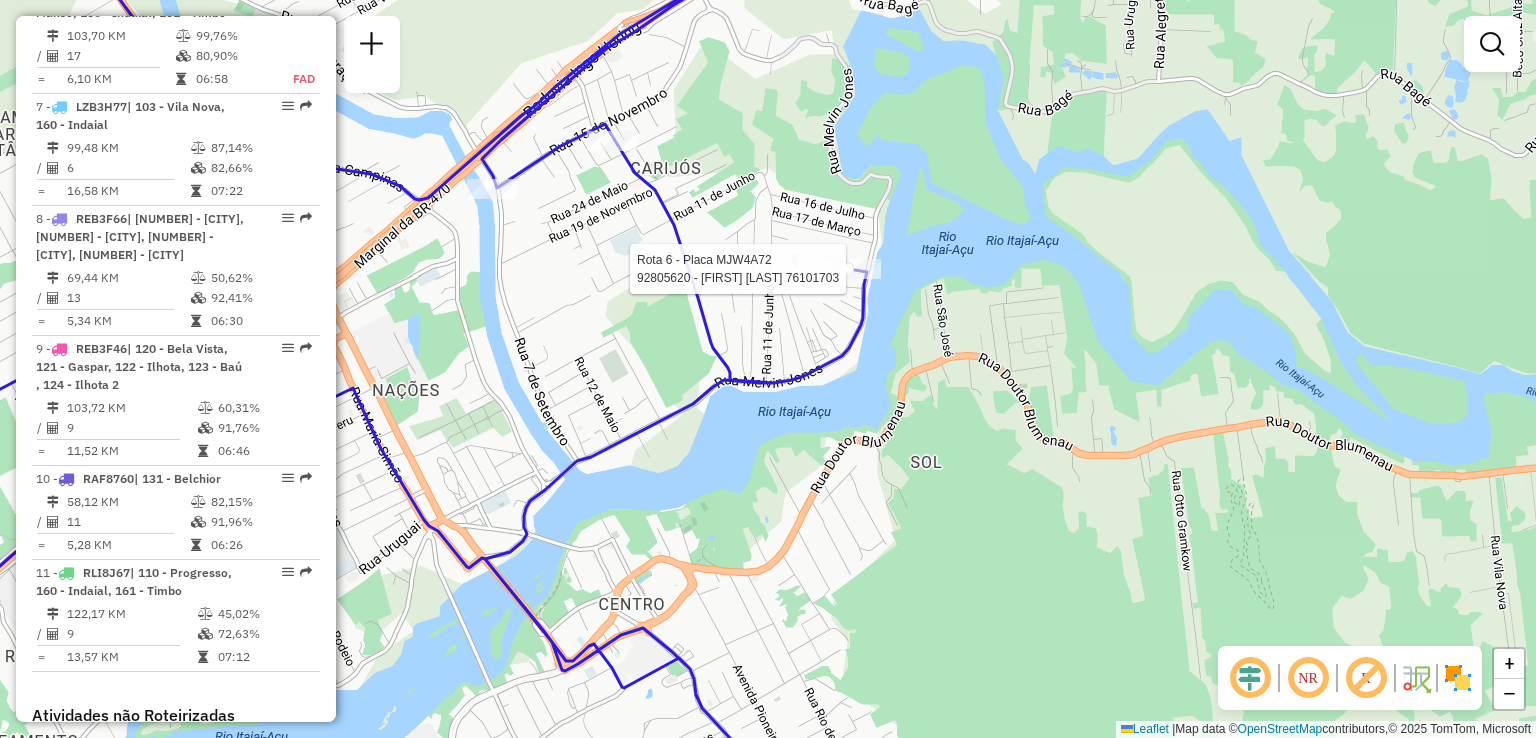 select on "**********" 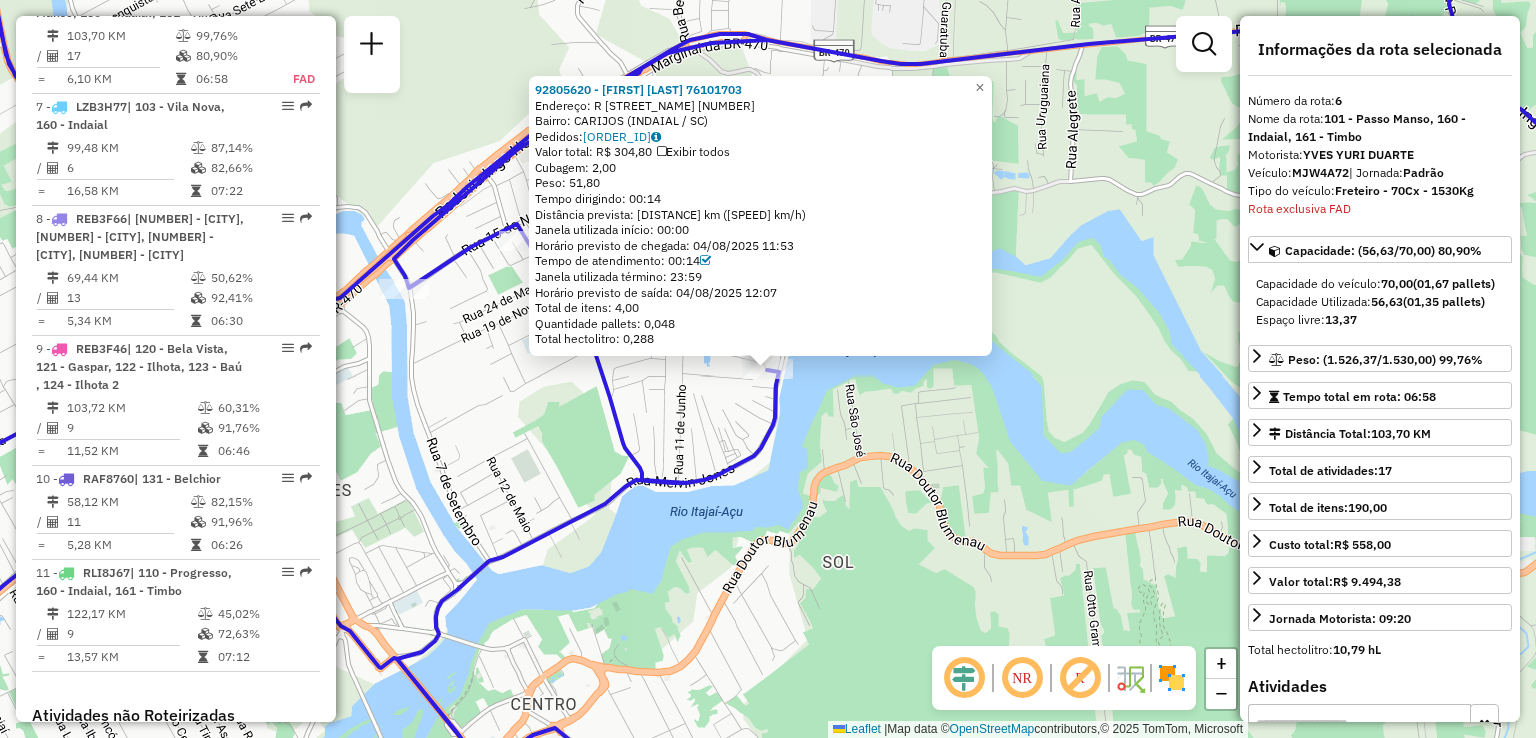 click on "92805620 - IVONE GOMES 76101703  Endereço: R   15 DE JUNHO                   58   Bairro: CARIJOS (INDAIAL / SC)   Pedidos:  04312901   Valor total: R$ 304,80   Exibir todos   Cubagem: 2,00  Peso: 51,80  Tempo dirigindo: 00:14   Distância prevista: 5,122 km (21,95 km/h)   Janela utilizada início: 00:00   Horário previsto de chegada: 04/08/2025 11:53   Tempo de atendimento: 00:14   Janela utilizada término: 23:59   Horário previsto de saída: 04/08/2025 12:07   Total de itens: 4,00   Quantidade pallets: 0,048   Total hectolitro: 0,288  × Janela de atendimento Grade de atendimento Capacidade Transportadoras Veículos Cliente Pedidos  Rotas Selecione os dias de semana para filtrar as janelas de atendimento  Seg   Ter   Qua   Qui   Sex   Sáb   Dom  Informe o período da janela de atendimento: De: Até:  Filtrar exatamente a janela do cliente  Considerar janela de atendimento padrão  Selecione os dias de semana para filtrar as grades de atendimento  Seg   Ter   Qua   Qui   Sex   Sáb   Dom   De:   Até:" 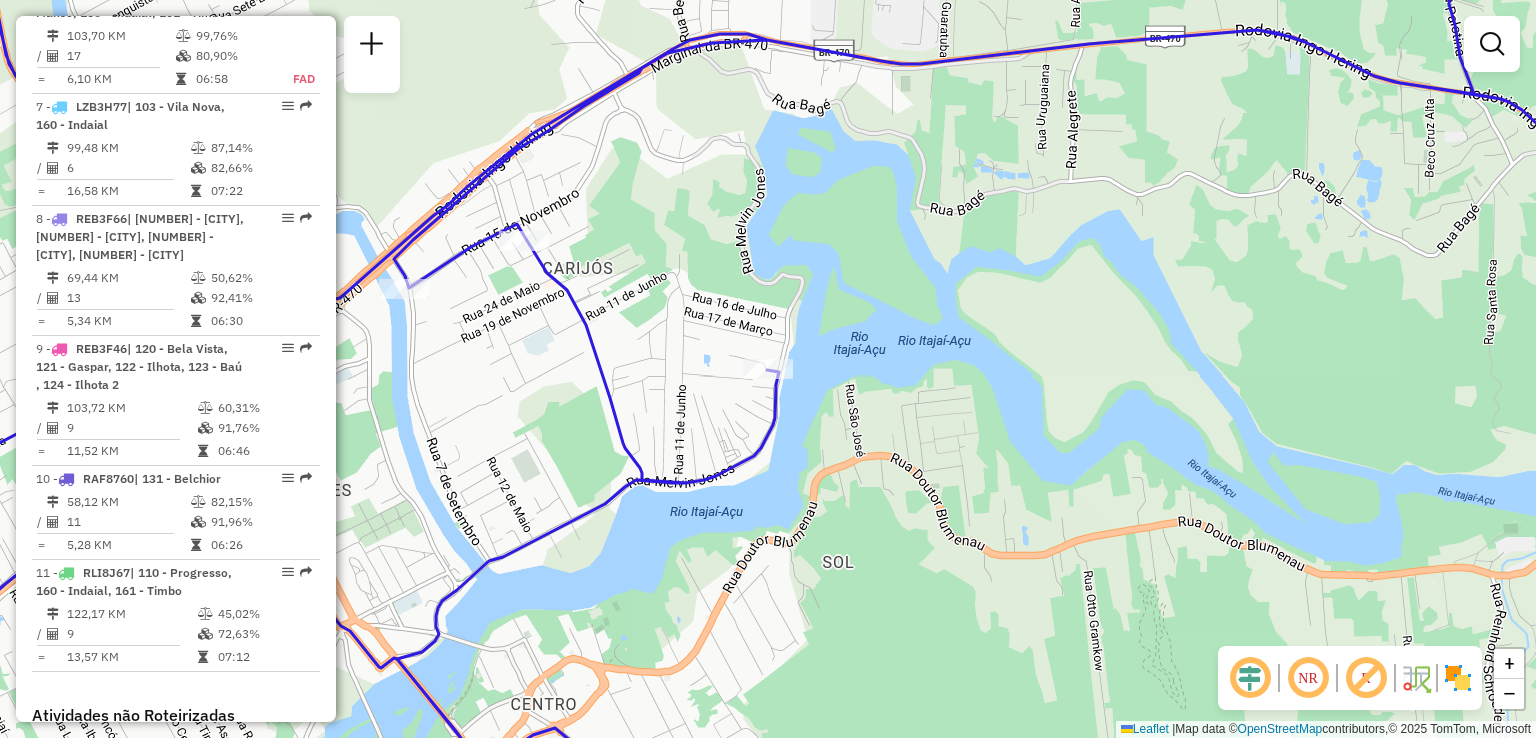 drag, startPoint x: 821, startPoint y: 531, endPoint x: 799, endPoint y: 369, distance: 163.487 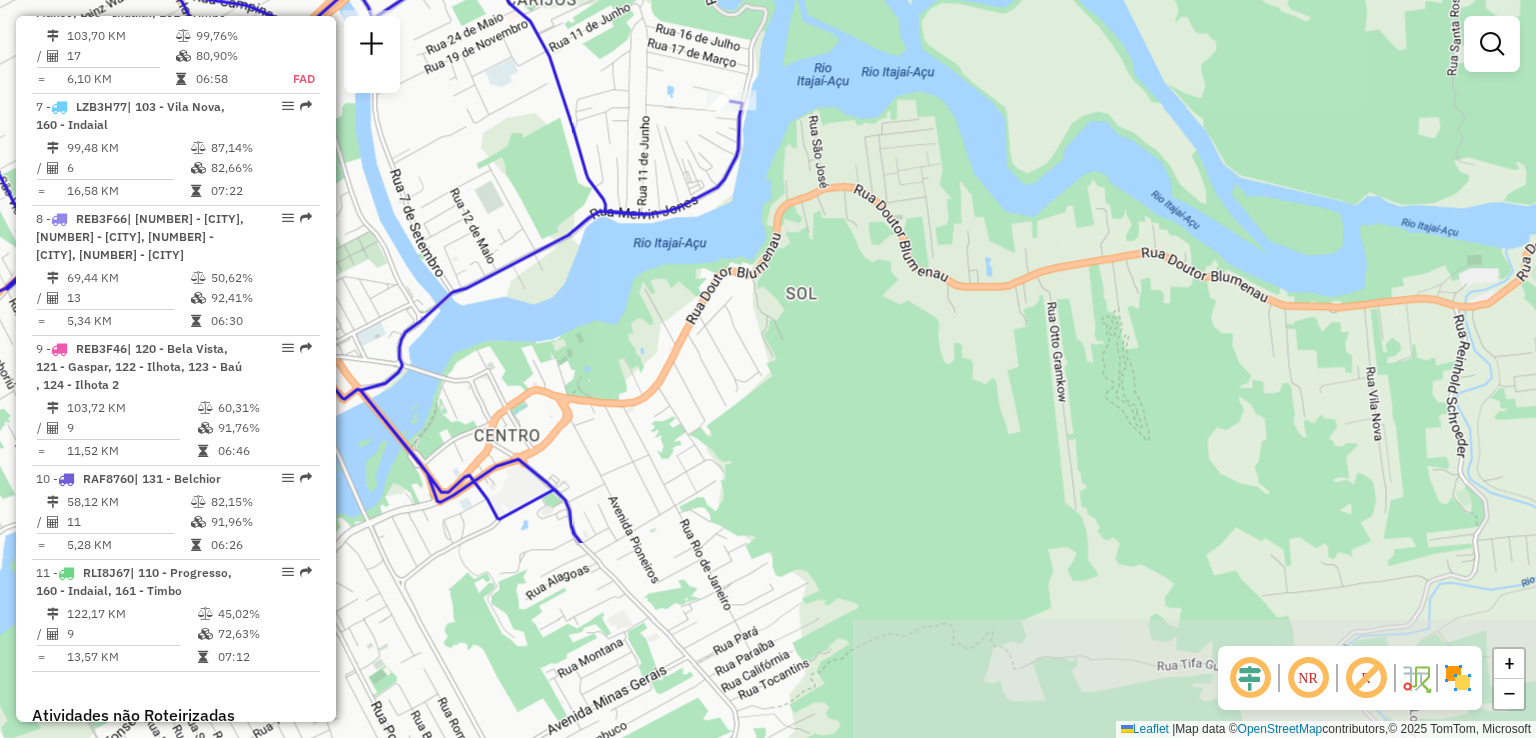drag, startPoint x: 792, startPoint y: 373, endPoint x: 828, endPoint y: 299, distance: 82.29216 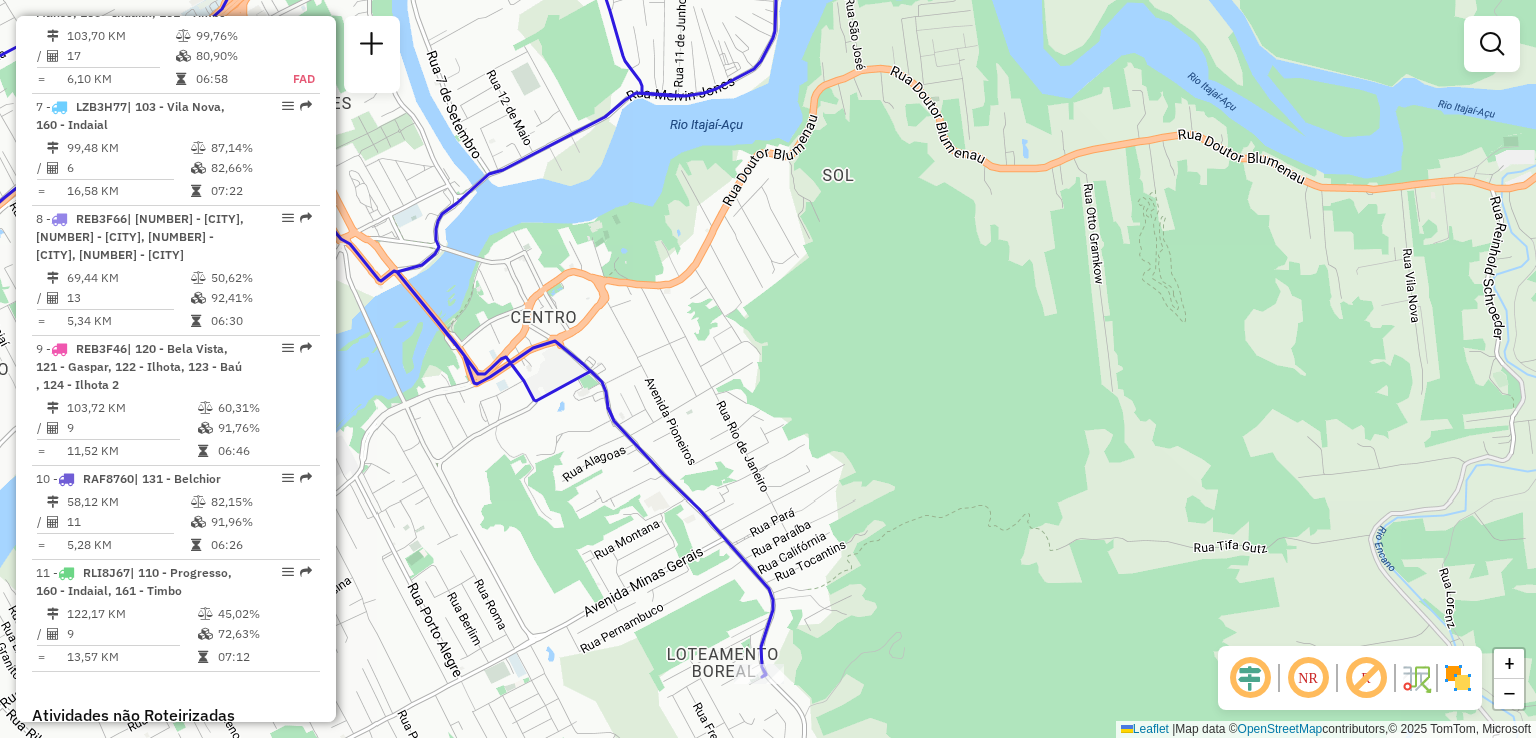 drag, startPoint x: 812, startPoint y: 421, endPoint x: 783, endPoint y: 216, distance: 207.04106 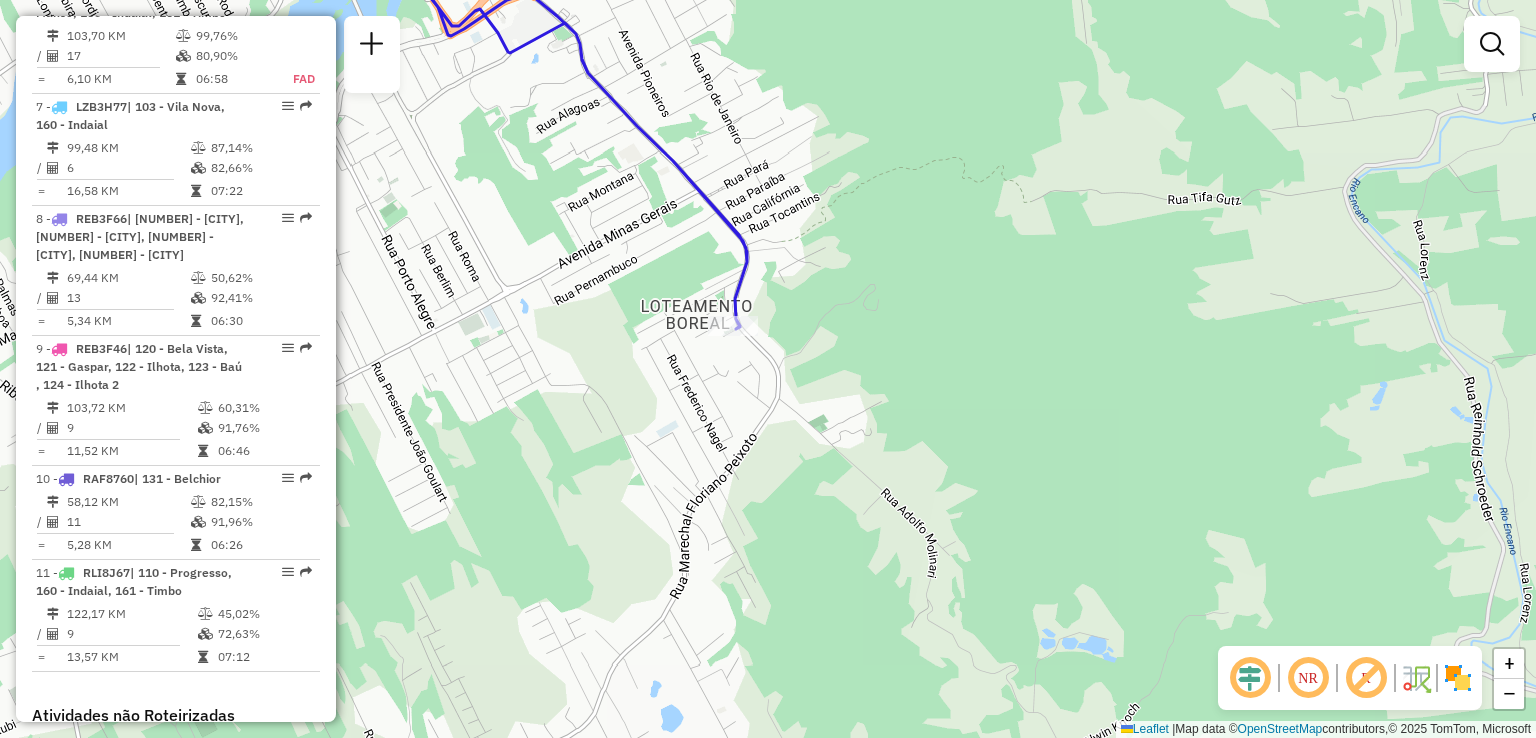 drag, startPoint x: 804, startPoint y: 299, endPoint x: 839, endPoint y: 281, distance: 39.357338 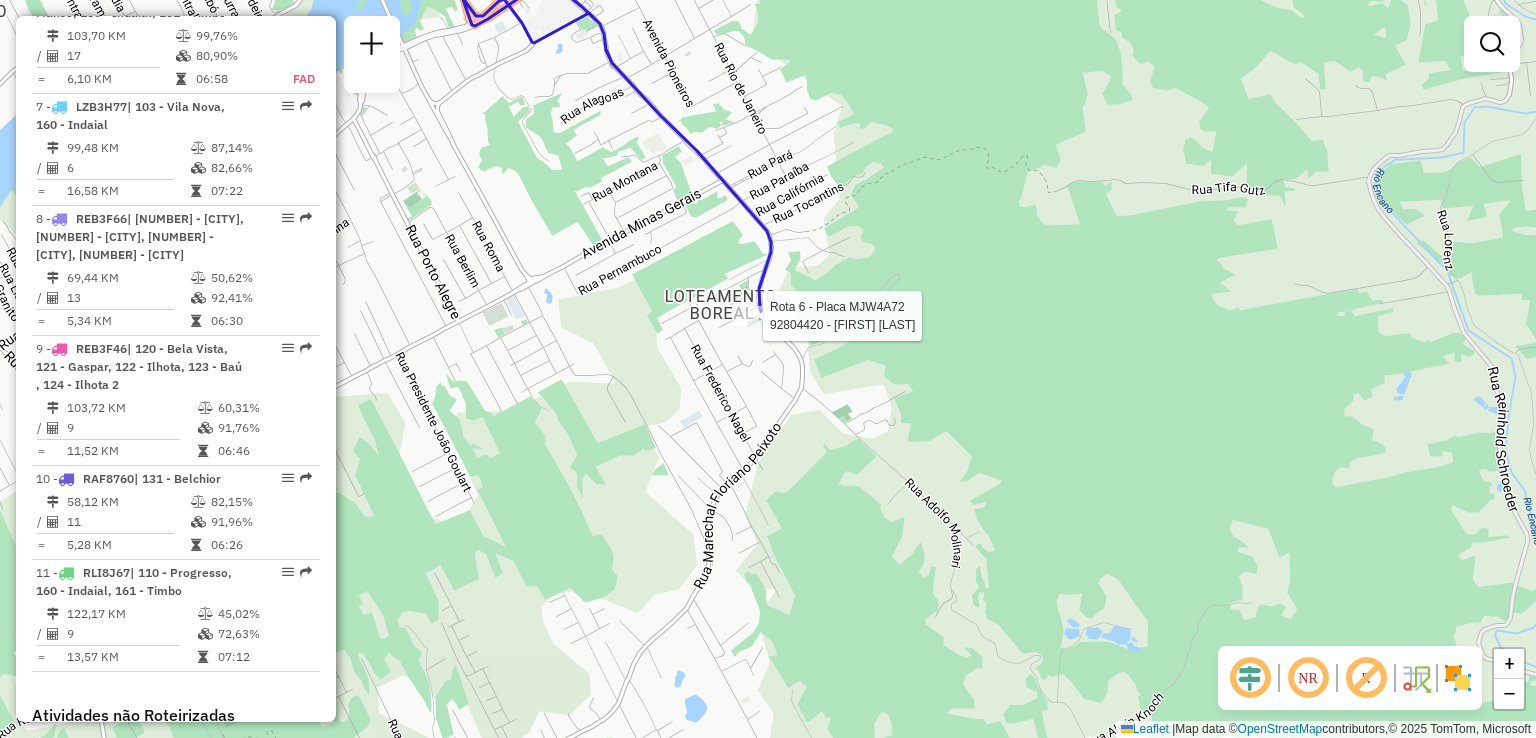 select on "**********" 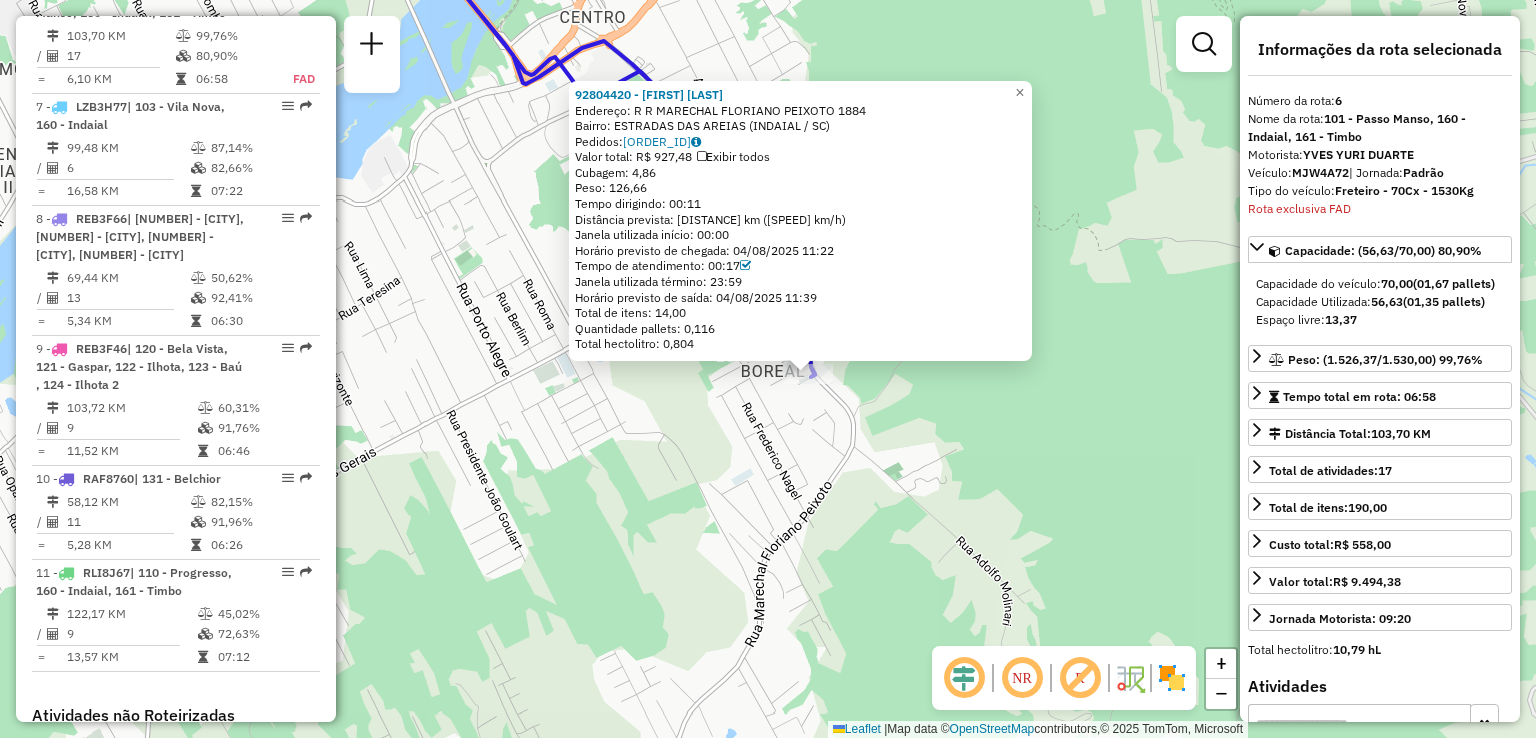 click on "Rota 6 - Placa MJW4A72  92804420 - VILMAR SMUCZEK ME 92804420 - VILMAR SMUCZEK ME  Endereço: R   R MARECHAL FLORIANO PEIXOTO   1884   Bairro: ESTRADAS DAS AREIAS (INDAIAL / SC)   Pedidos:  04313794   Valor total: R$ 927,48   Exibir todos   Cubagem: 4,86  Peso: 126,66  Tempo dirigindo: 00:11   Distância prevista: 4,005 km (21,85 km/h)   Janela utilizada início: 00:00   Horário previsto de chegada: 04/08/2025 11:22   Tempo de atendimento: 00:17   Janela utilizada término: 23:59   Horário previsto de saída: 04/08/2025 11:39   Total de itens: 14,00   Quantidade pallets: 0,116   Total hectolitro: 0,804  × Janela de atendimento Grade de atendimento Capacidade Transportadoras Veículos Cliente Pedidos  Rotas Selecione os dias de semana para filtrar as janelas de atendimento  Seg   Ter   Qua   Qui   Sex   Sáb   Dom  Informe o período da janela de atendimento: De: Até:  Filtrar exatamente a janela do cliente  Considerar janela de atendimento padrão   Seg   Ter   Qua   Qui   Sex   Sáb   Dom   De:   Até:" 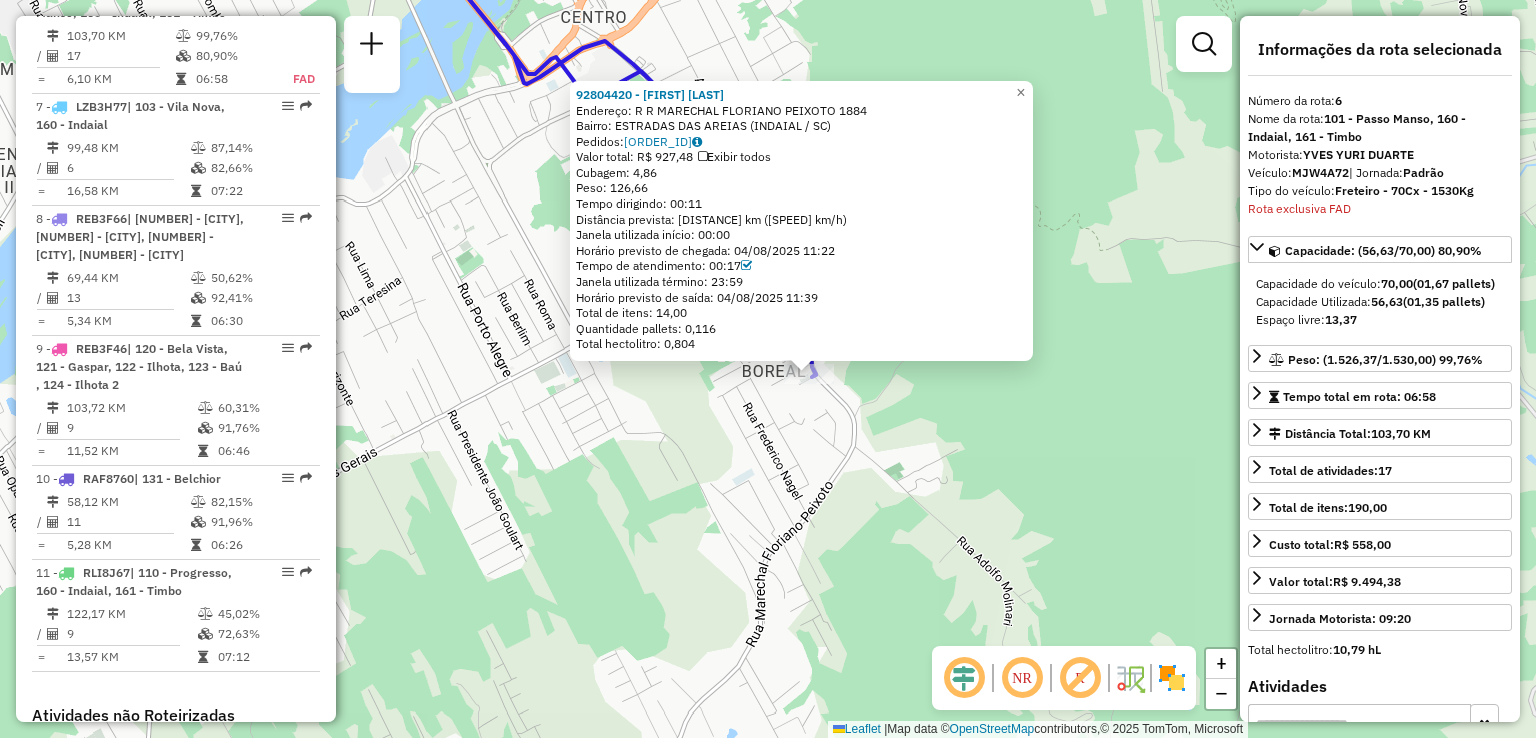 click on "92804420 - VILMAR SMUCZEK ME  Endereço: R   R MARECHAL FLORIANO PEIXOTO   1884   Bairro: ESTRADAS DAS AREIAS (INDAIAL / SC)   Pedidos:  04313794   Valor total: R$ 927,48   Exibir todos   Cubagem: 4,86  Peso: 126,66  Tempo dirigindo: 00:11   Distância prevista: 4,005 km (21,85 km/h)   Janela utilizada início: 00:00   Horário previsto de chegada: 04/08/2025 11:22   Tempo de atendimento: 00:17   Janela utilizada término: 23:59   Horário previsto de saída: 04/08/2025 11:39   Total de itens: 14,00   Quantidade pallets: 0,116   Total hectolitro: 0,804  × Janela de atendimento Grade de atendimento Capacidade Transportadoras Veículos Cliente Pedidos  Rotas Selecione os dias de semana para filtrar as janelas de atendimento  Seg   Ter   Qua   Qui   Sex   Sáb   Dom  Informe o período da janela de atendimento: De: Até:  Filtrar exatamente a janela do cliente  Considerar janela de atendimento padrão  Selecione os dias de semana para filtrar as grades de atendimento  Seg   Ter   Qua   Qui   Sex   Sáb   Dom  +" 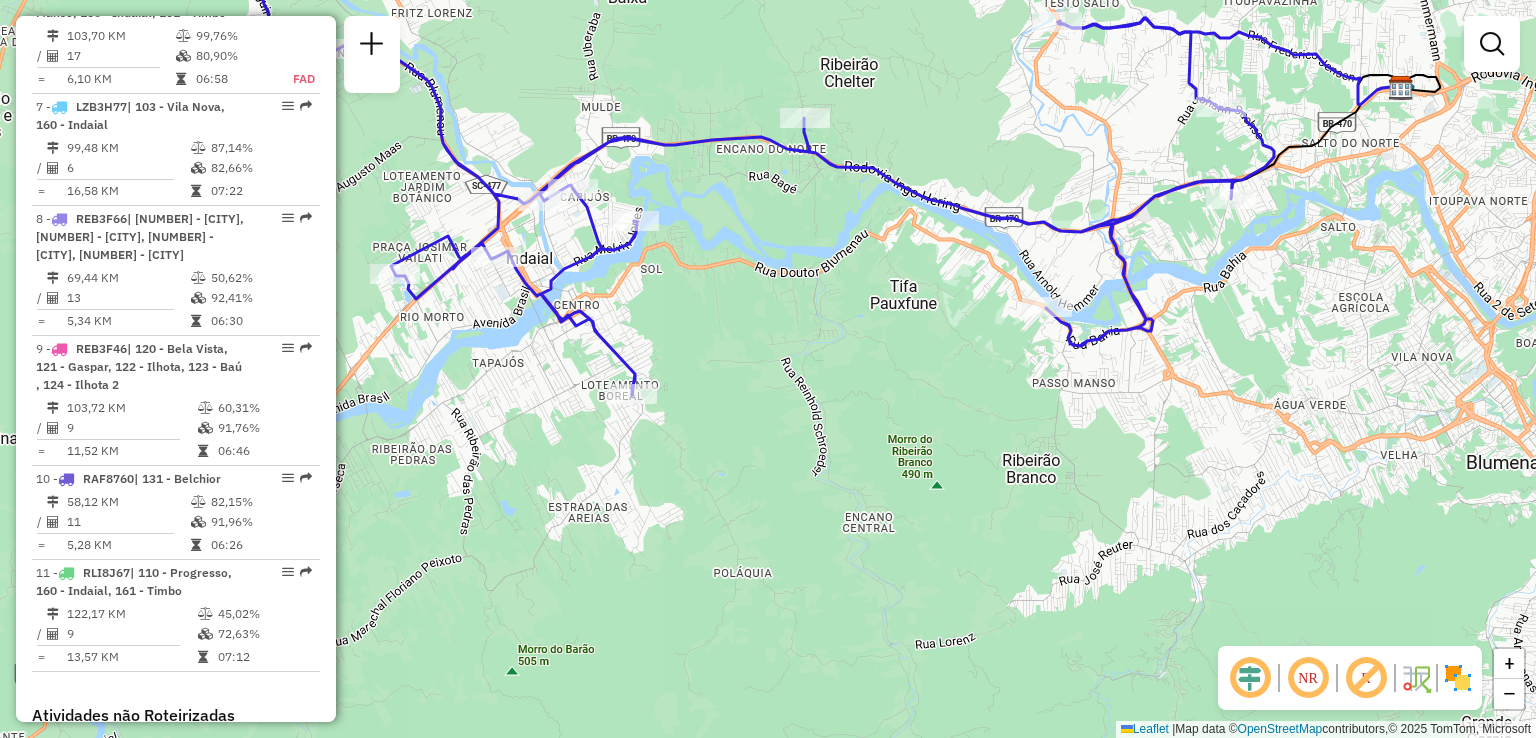 drag, startPoint x: 576, startPoint y: 392, endPoint x: 691, endPoint y: 402, distance: 115.43397 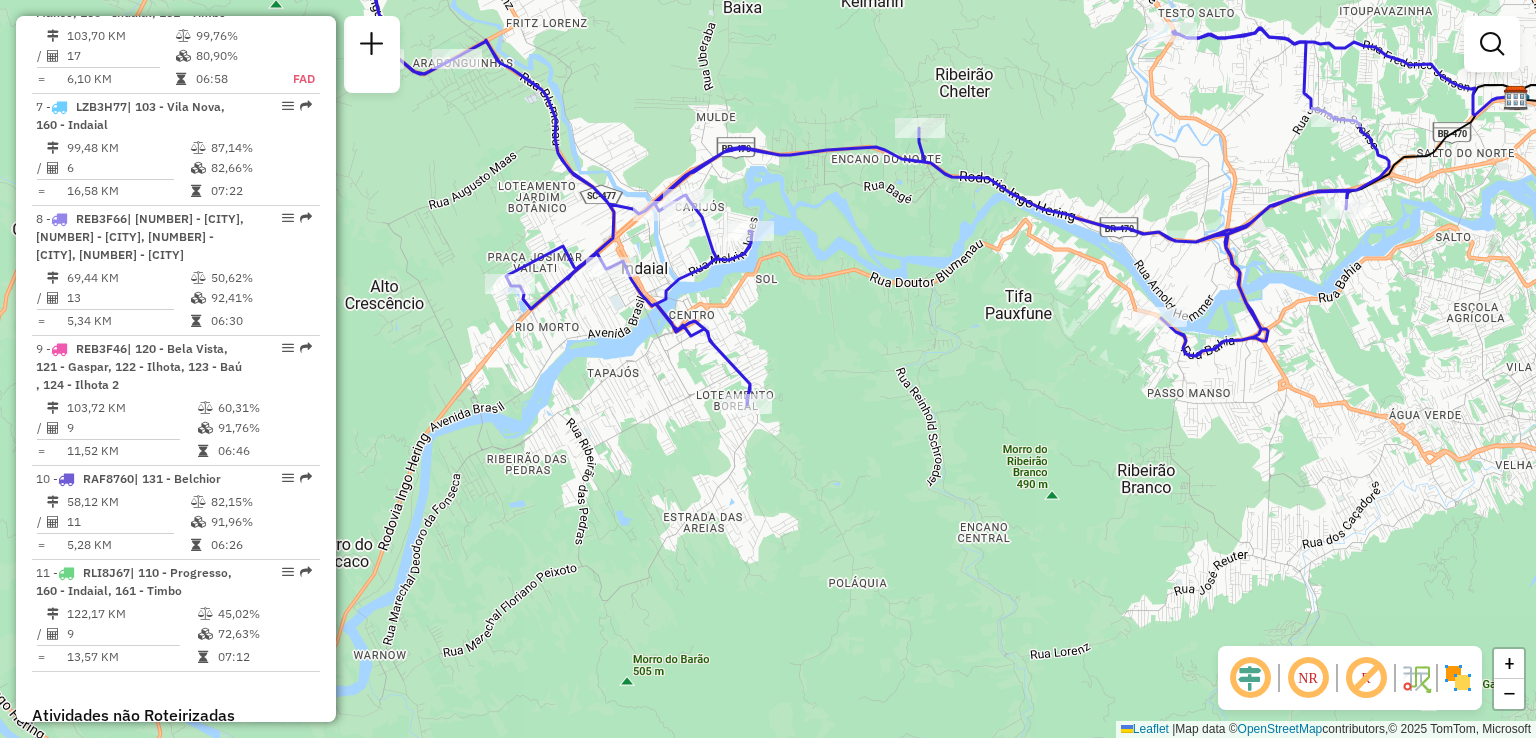 drag, startPoint x: 664, startPoint y: 336, endPoint x: 714, endPoint y: 417, distance: 95.189285 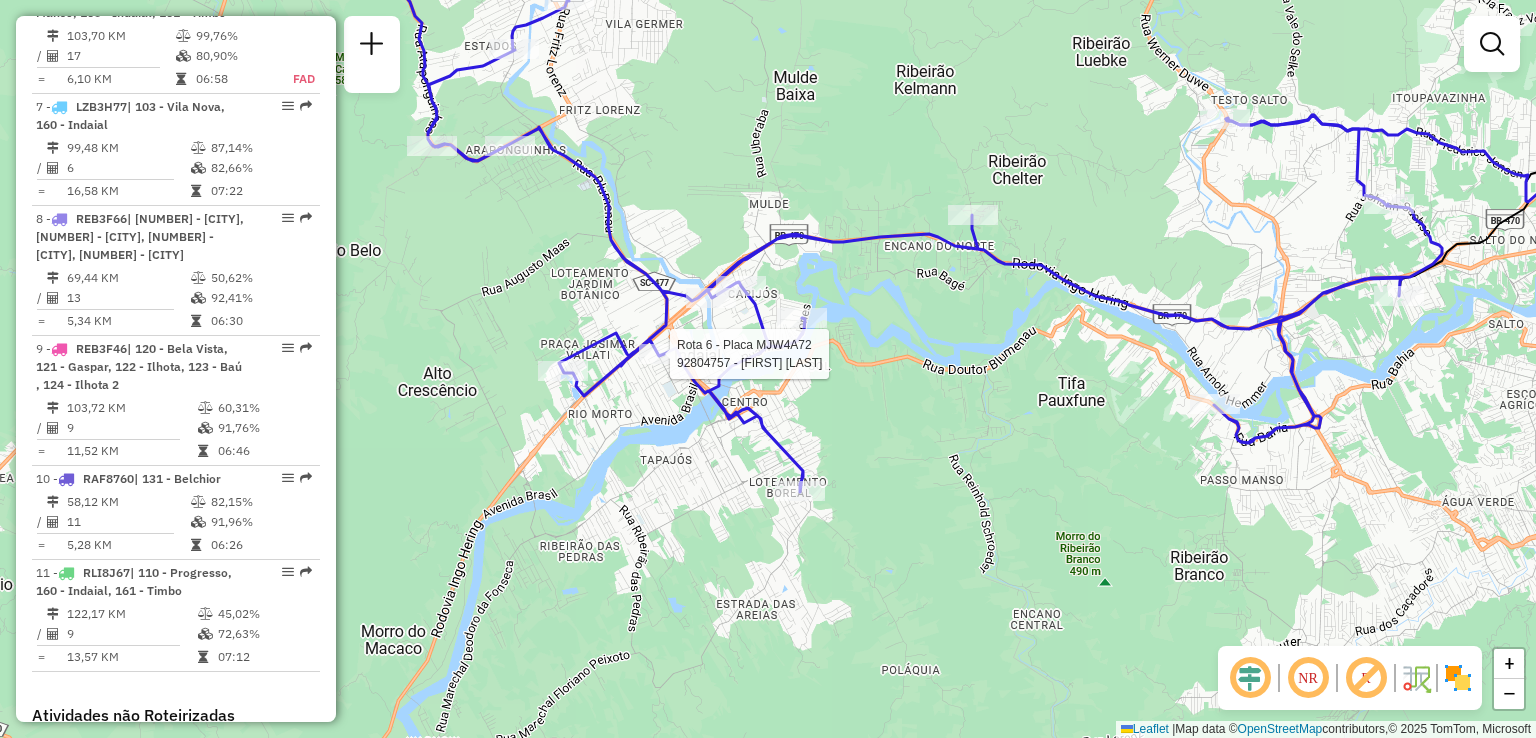 select on "**********" 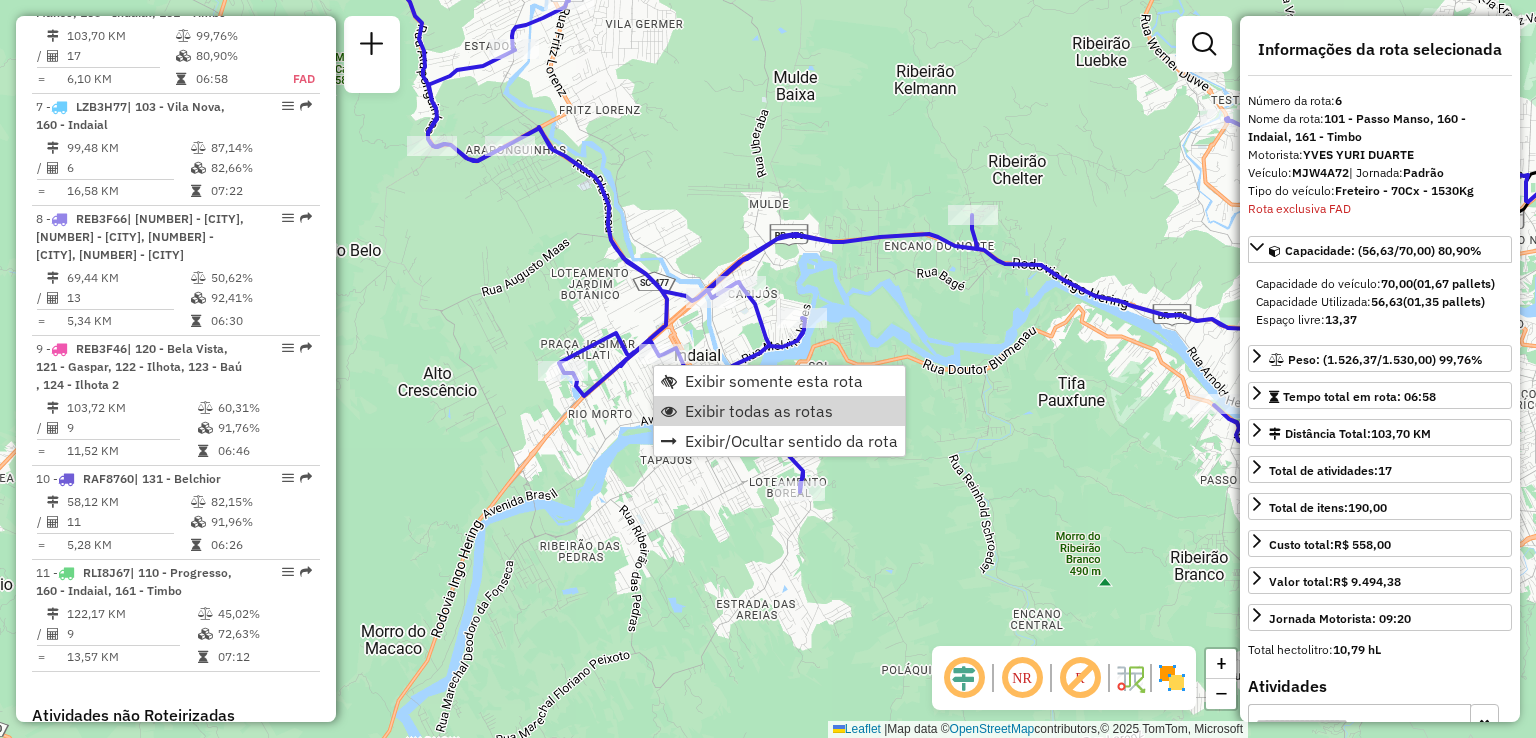 click on "Janela de atendimento Grade de atendimento Capacidade Transportadoras Veículos Cliente Pedidos  Rotas Selecione os dias de semana para filtrar as janelas de atendimento  Seg   Ter   Qua   Qui   Sex   Sáb   Dom  Informe o período da janela de atendimento: De: Até:  Filtrar exatamente a janela do cliente  Considerar janela de atendimento padrão  Selecione os dias de semana para filtrar as grades de atendimento  Seg   Ter   Qua   Qui   Sex   Sáb   Dom   Considerar clientes sem dia de atendimento cadastrado  Clientes fora do dia de atendimento selecionado Filtrar as atividades entre os valores definidos abaixo:  Peso mínimo:   Peso máximo:   Cubagem mínima:   Cubagem máxima:   De:   Até:  Filtrar as atividades entre o tempo de atendimento definido abaixo:  De:   Até:   Considerar capacidade total dos clientes não roteirizados Transportadora: Selecione um ou mais itens Tipo de veículo: Selecione um ou mais itens Veículo: Selecione um ou mais itens Motorista: Selecione um ou mais itens Nome: Rótulo:" 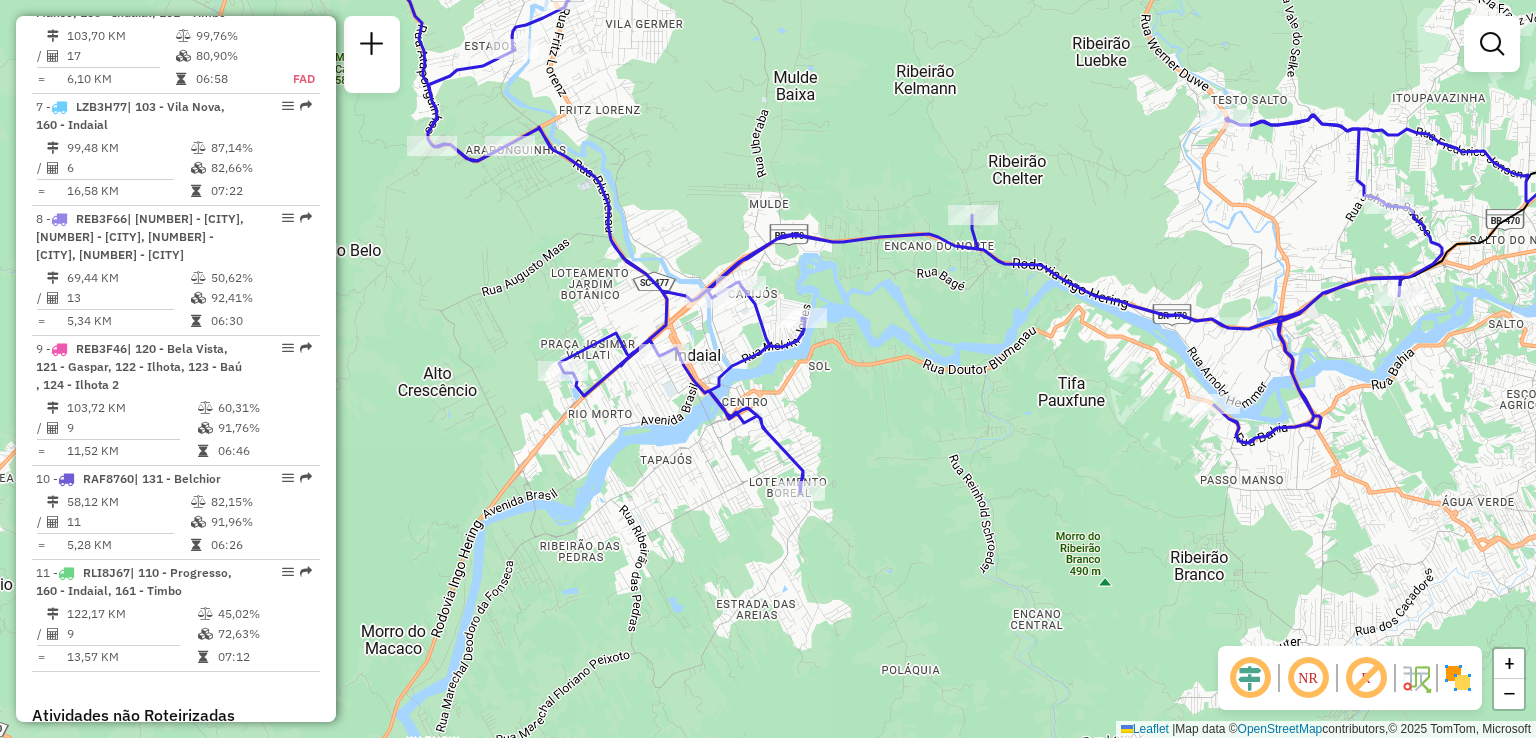click on "Janela de atendimento Grade de atendimento Capacidade Transportadoras Veículos Cliente Pedidos  Rotas Selecione os dias de semana para filtrar as janelas de atendimento  Seg   Ter   Qua   Qui   Sex   Sáb   Dom  Informe o período da janela de atendimento: De: Até:  Filtrar exatamente a janela do cliente  Considerar janela de atendimento padrão  Selecione os dias de semana para filtrar as grades de atendimento  Seg   Ter   Qua   Qui   Sex   Sáb   Dom   Considerar clientes sem dia de atendimento cadastrado  Clientes fora do dia de atendimento selecionado Filtrar as atividades entre os valores definidos abaixo:  Peso mínimo:   Peso máximo:   Cubagem mínima:   Cubagem máxima:   De:   Até:  Filtrar as atividades entre o tempo de atendimento definido abaixo:  De:   Até:   Considerar capacidade total dos clientes não roteirizados Transportadora: Selecione um ou mais itens Tipo de veículo: Selecione um ou mais itens Veículo: Selecione um ou mais itens Motorista: Selecione um ou mais itens Nome: Rótulo:" 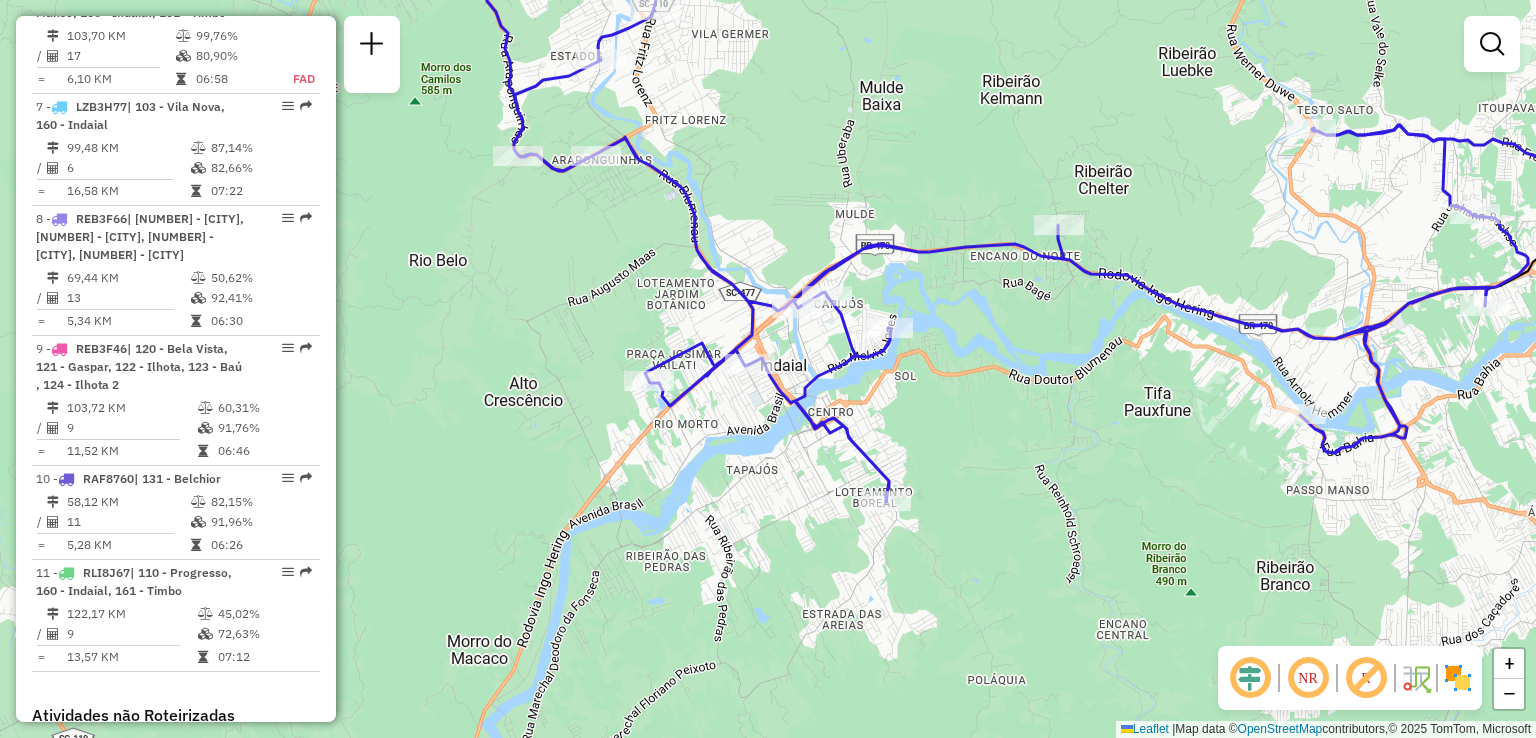 drag, startPoint x: 870, startPoint y: 402, endPoint x: 922, endPoint y: 421, distance: 55.362442 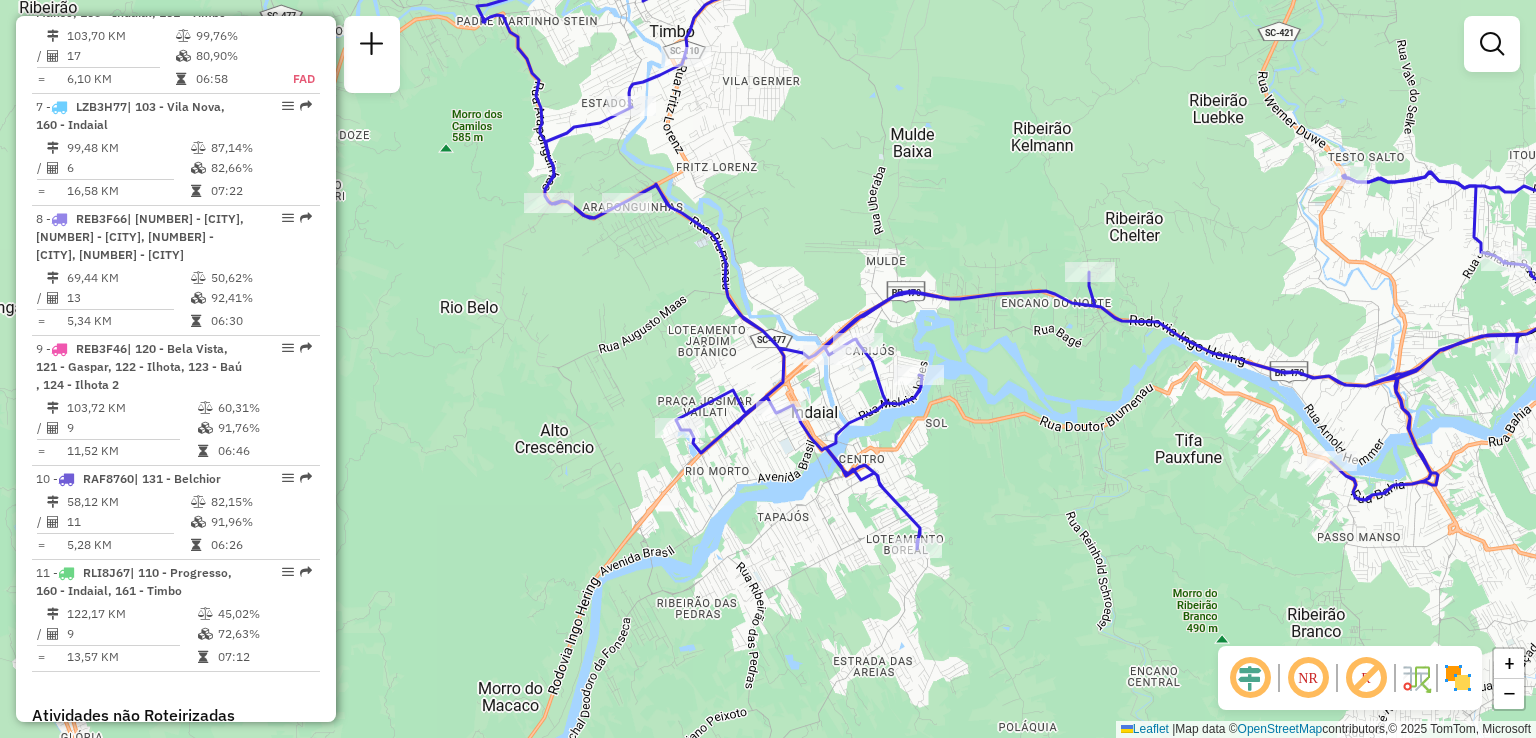 drag, startPoint x: 707, startPoint y: 315, endPoint x: 744, endPoint y: 373, distance: 68.7968 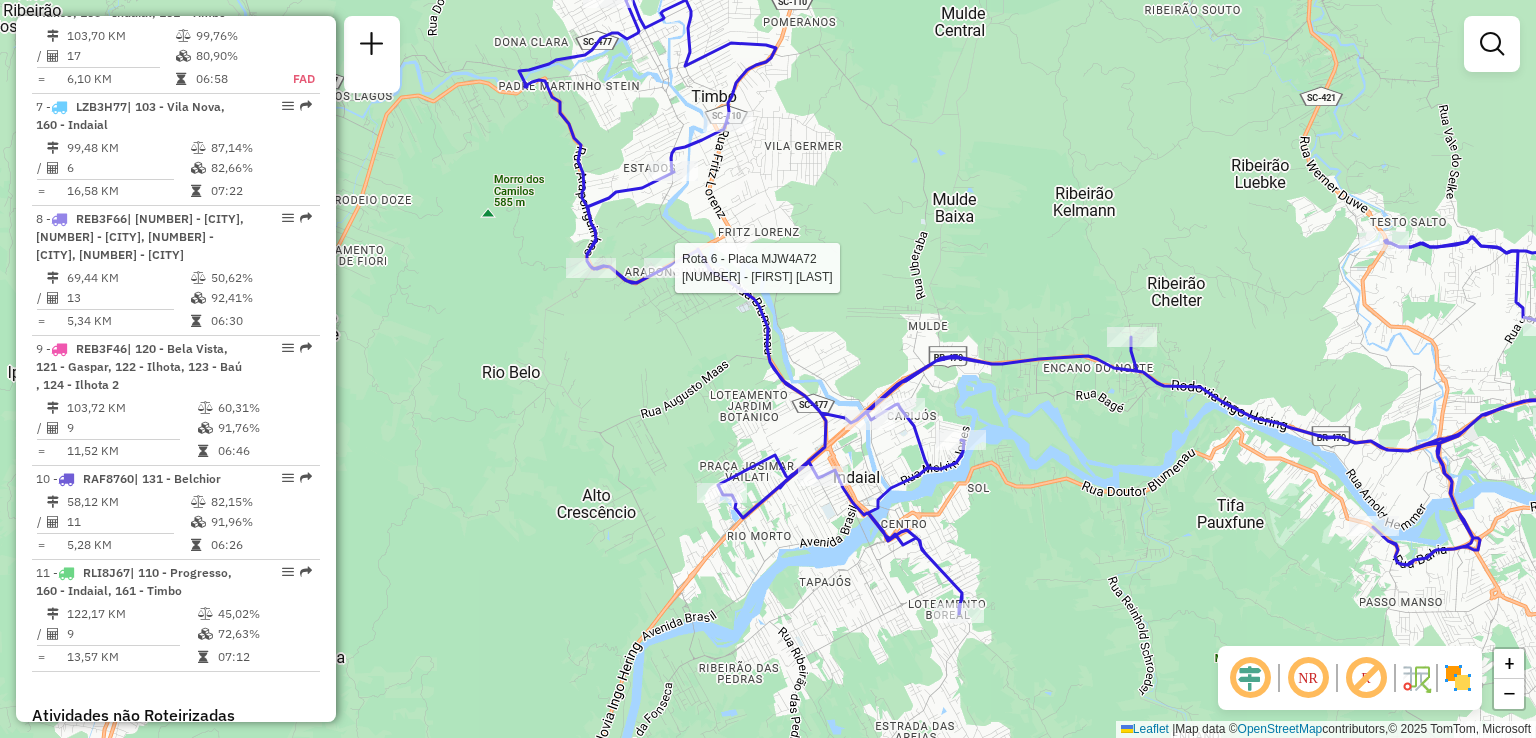 select on "**********" 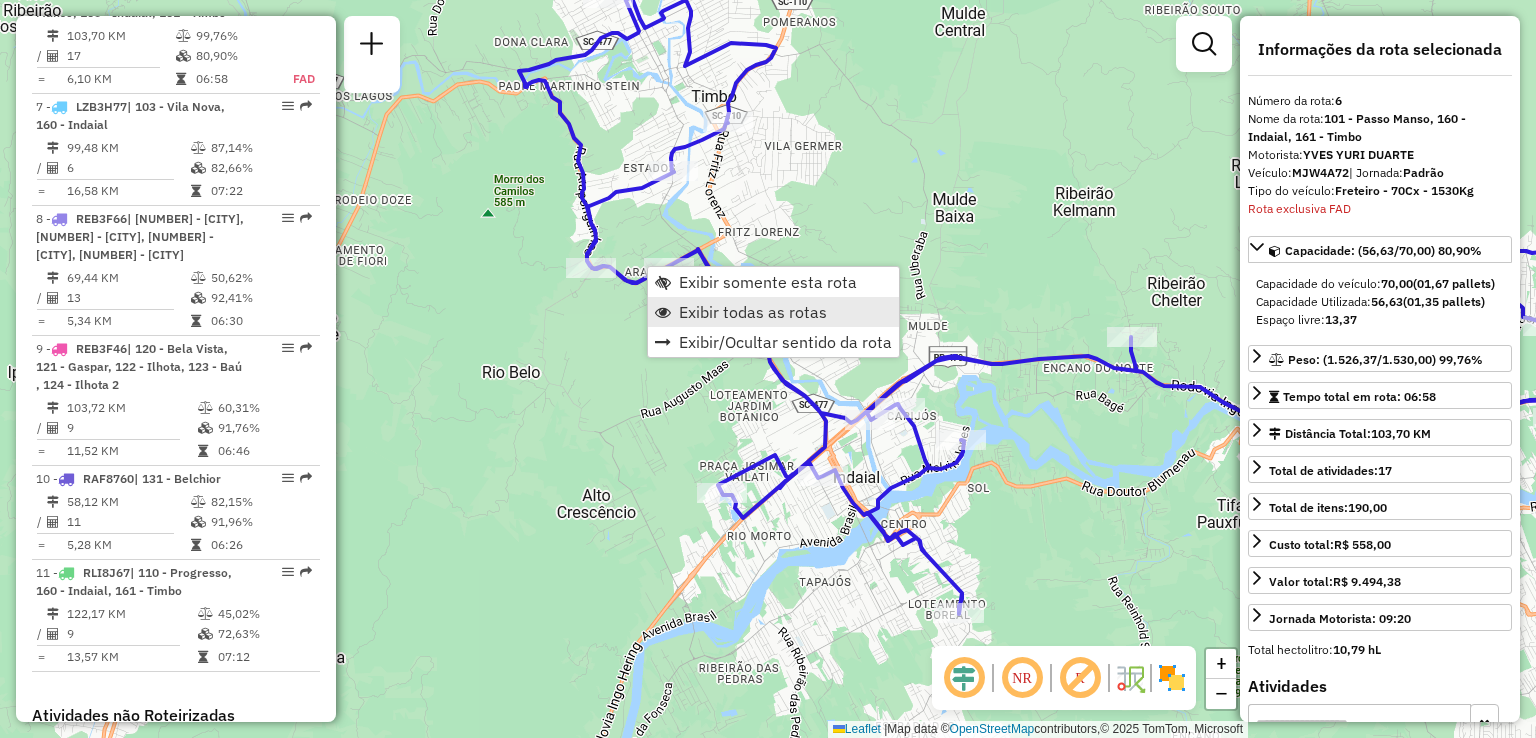 click on "Exibir todas as rotas" at bounding box center [753, 312] 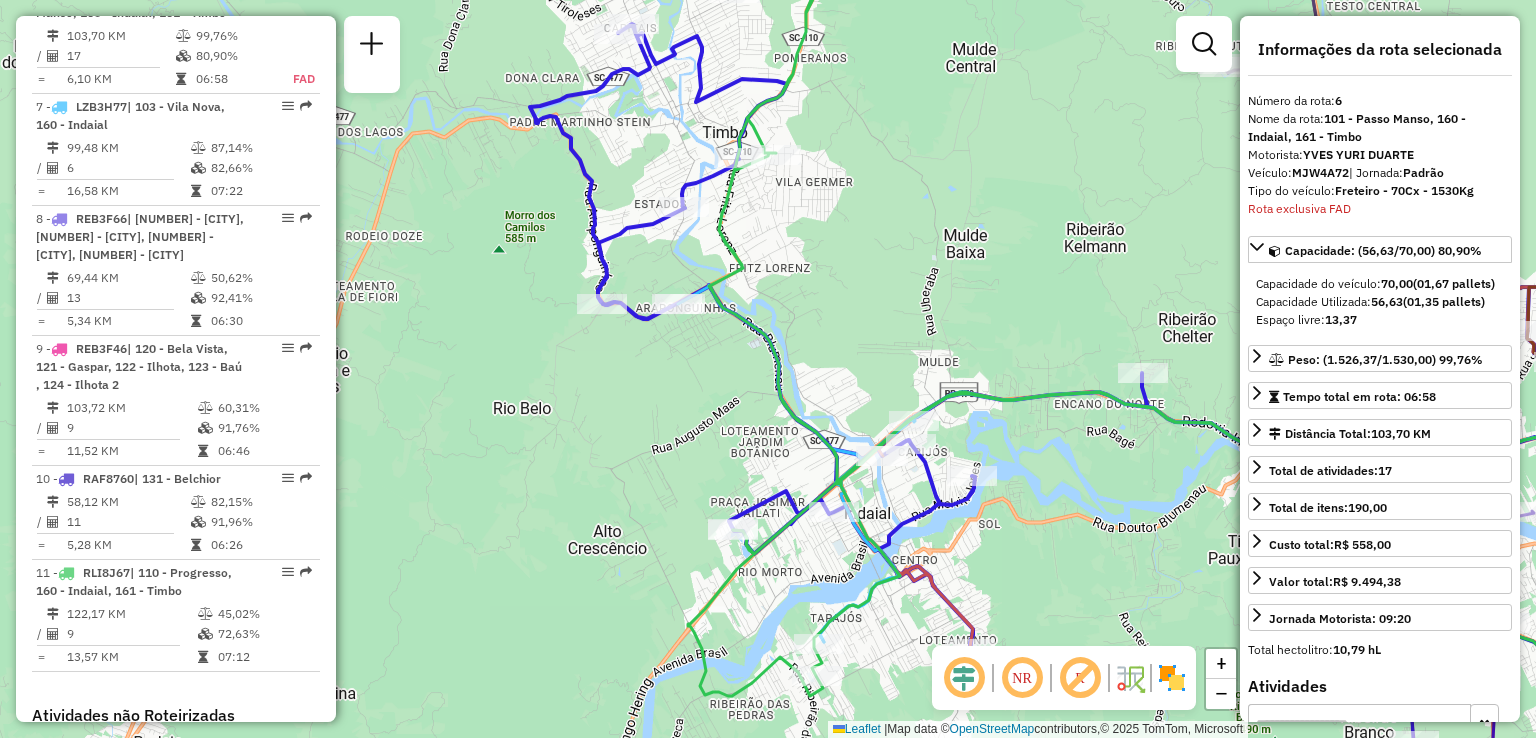drag, startPoint x: 693, startPoint y: 356, endPoint x: 714, endPoint y: 414, distance: 61.68468 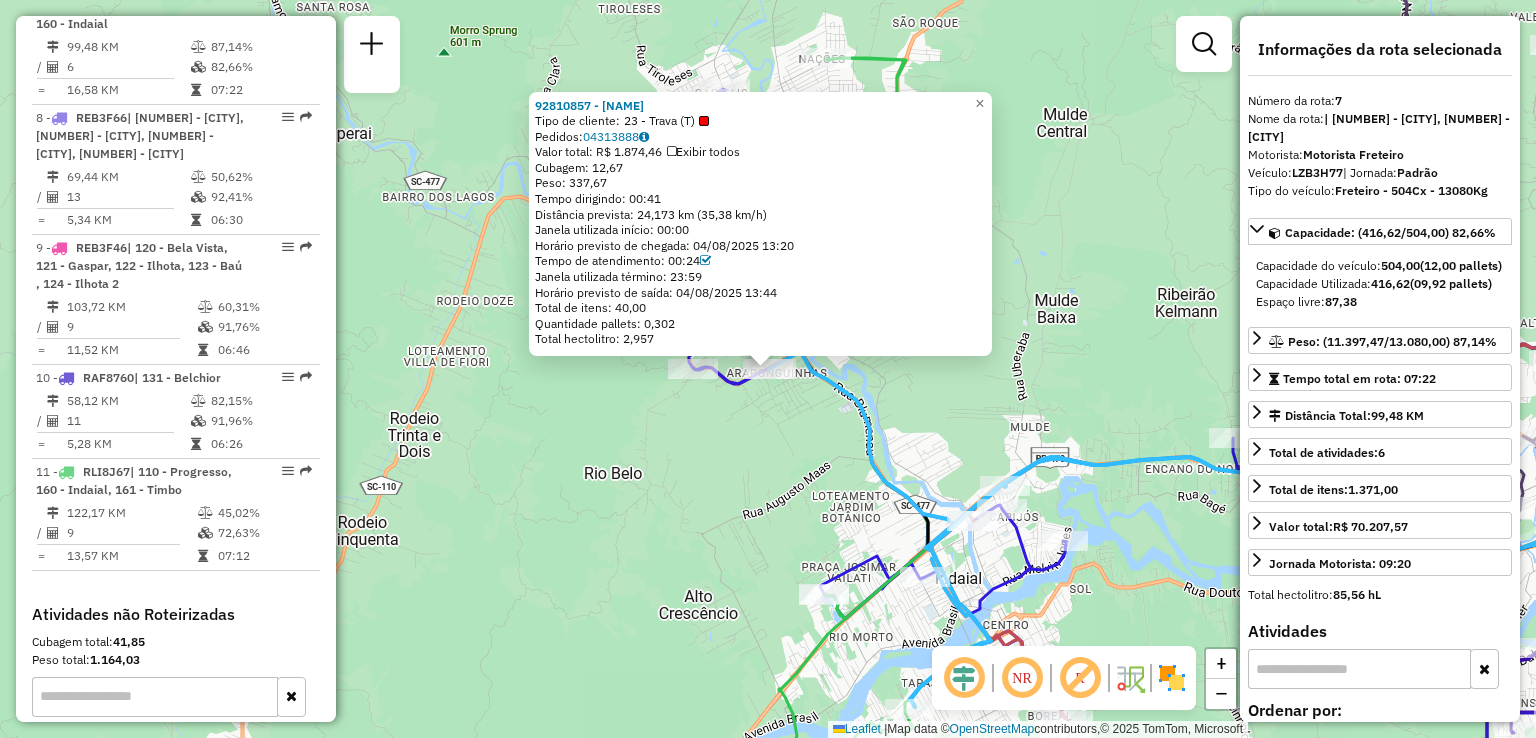 scroll, scrollTop: 1584, scrollLeft: 0, axis: vertical 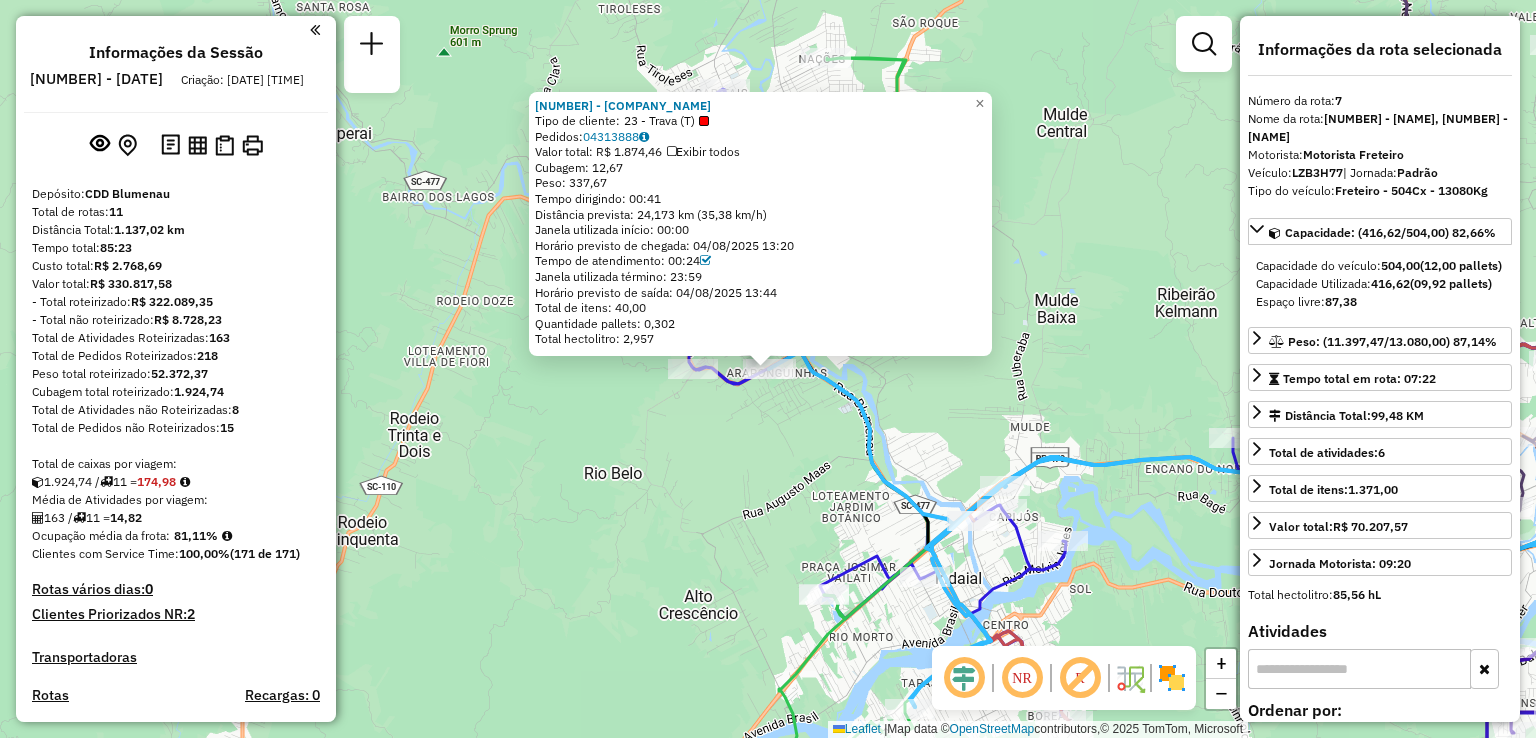 select on "**********" 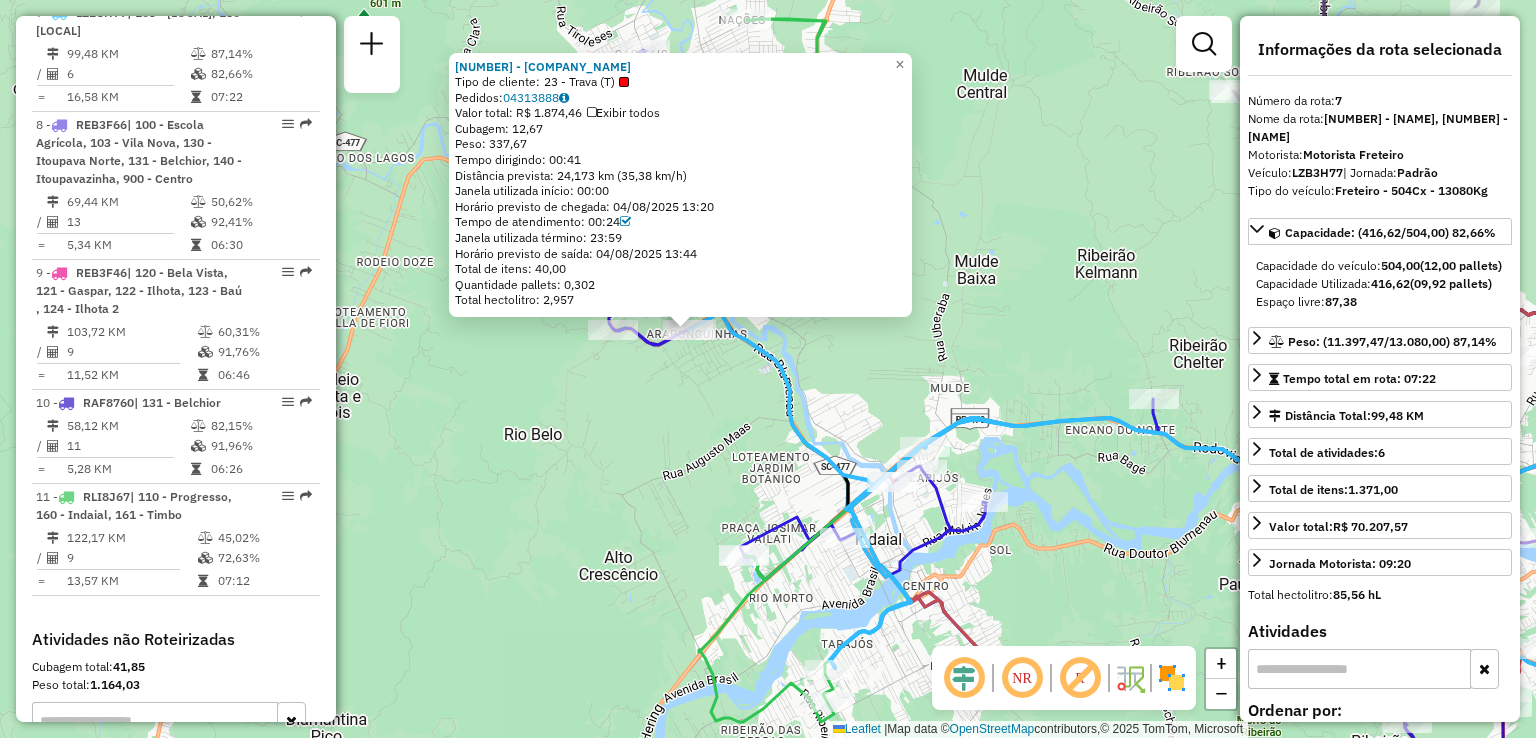 drag, startPoint x: 692, startPoint y: 481, endPoint x: 534, endPoint y: 422, distance: 168.65645 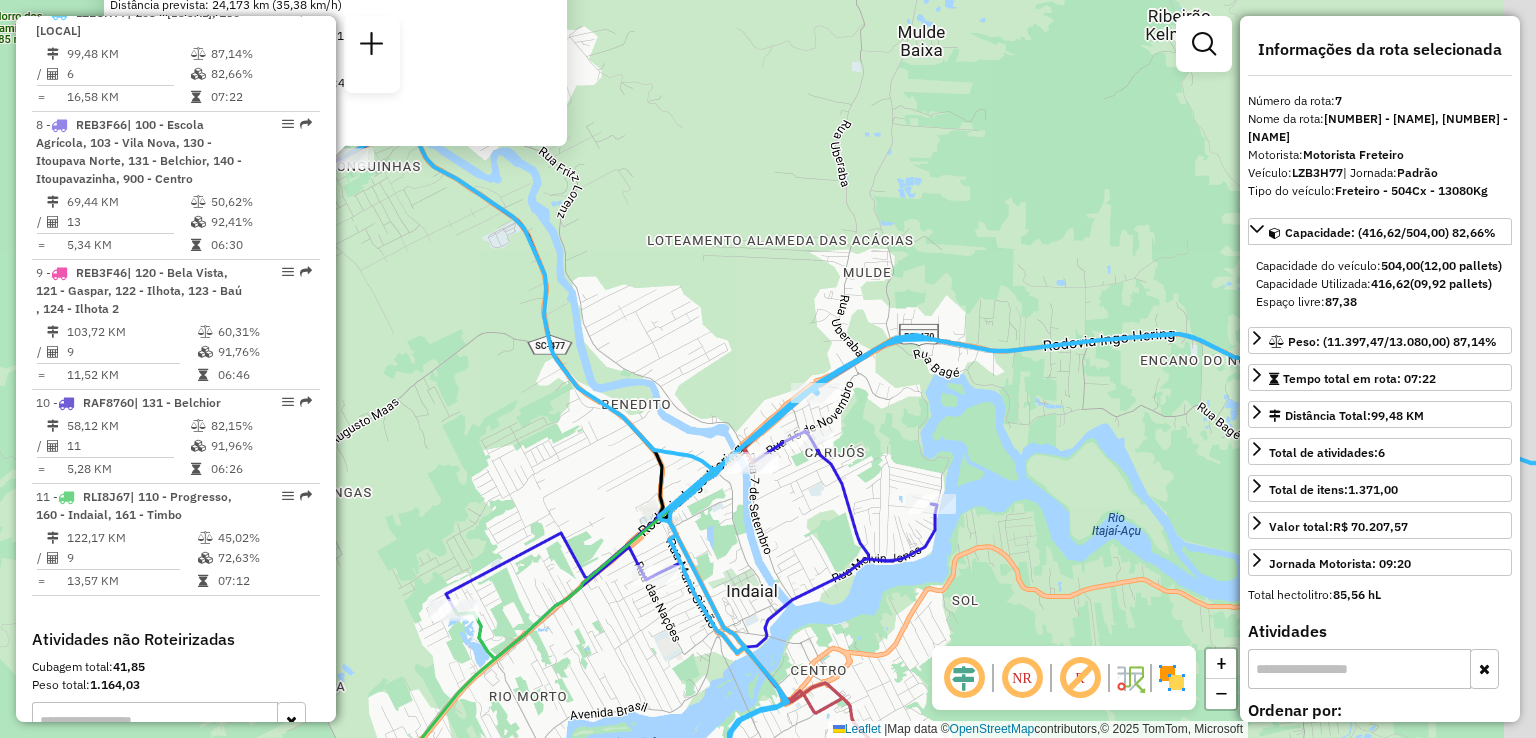 drag, startPoint x: 922, startPoint y: 432, endPoint x: 859, endPoint y: 397, distance: 72.06941 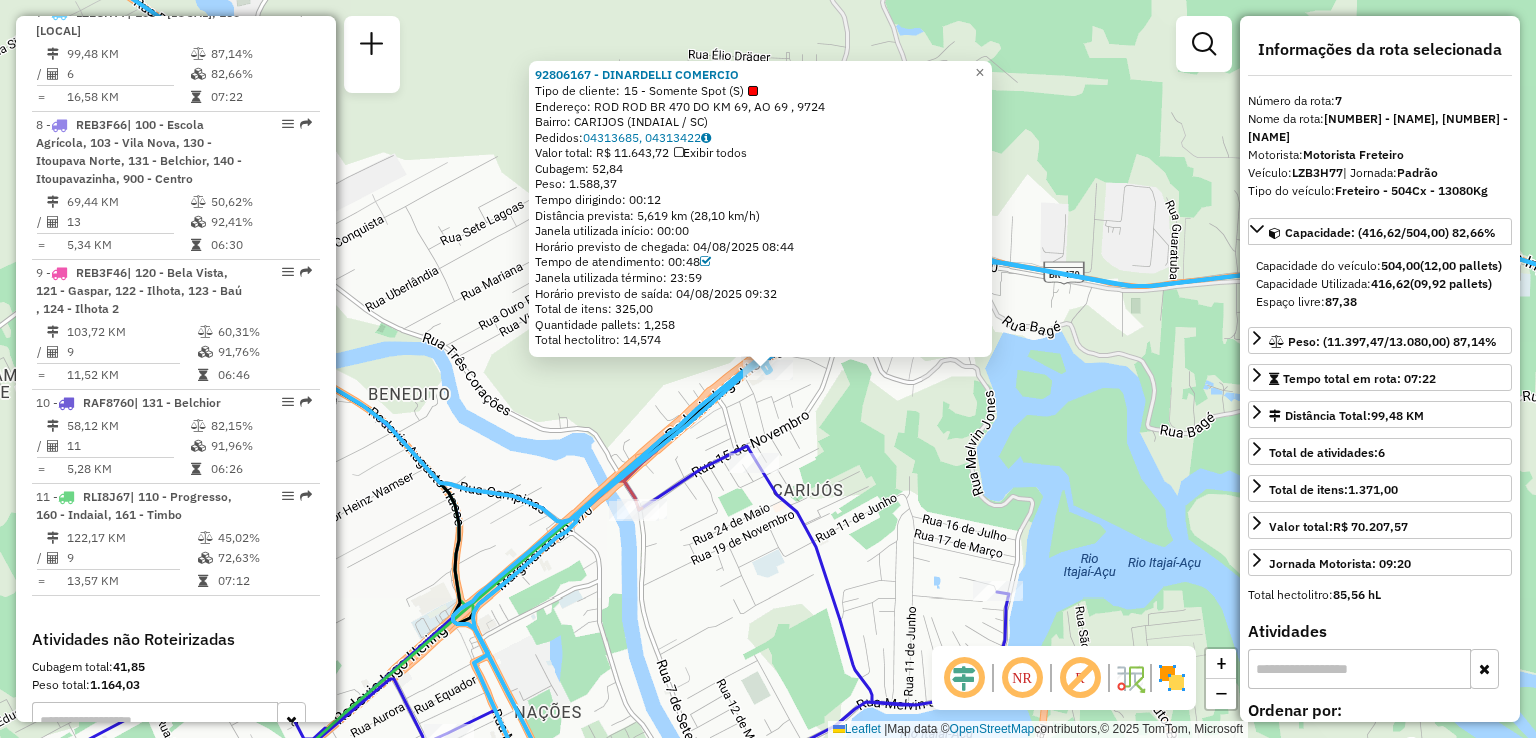 click on "92806167 - [CLIENTE]  Tipo de cliente:   15 - Somente Spot (S)   Endereço: ROD ROD BR 470 DO KM 69, AO 69 ,  9724   Bairro: [BAIRRO] ([CIDADE] / [ESTADO])   Pedidos:  04313685, 04313422   Valor total: R$ 11.643,72   Exibir todos   Cubagem: 52,84  Peso: 1.588,37  Tempo dirigindo: 00:12   Distância prevista: 5,619 km (28,10 km/h)   Janela utilizada início: 00:00   Horário previsto de chegada: 04/08/2025 08:44   Tempo de atendimento: 00:48   Janela utilizada término: 23:59   Horário previsto de saída: 04/08/2025 09:32   Total de itens: 325,00   Quantidade pallets: 1,258   Total hectolitro: 14,574  × Janela de atendimento Grade de atendimento Capacidade Transportadoras Veículos Cliente Pedidos  Rotas Selecione os dias de semana para filtrar as janelas de atendimento  Seg   Ter   Qua   Qui   Sex   Sáb   Dom  Informe o período da janela de atendimento: De: Até:  Filtrar exatamente a janela do cliente  Considerar janela de atendimento padrão   Seg   Ter   Qua   Qui   Sex   Sáb   Dom   Peso mínimo:" 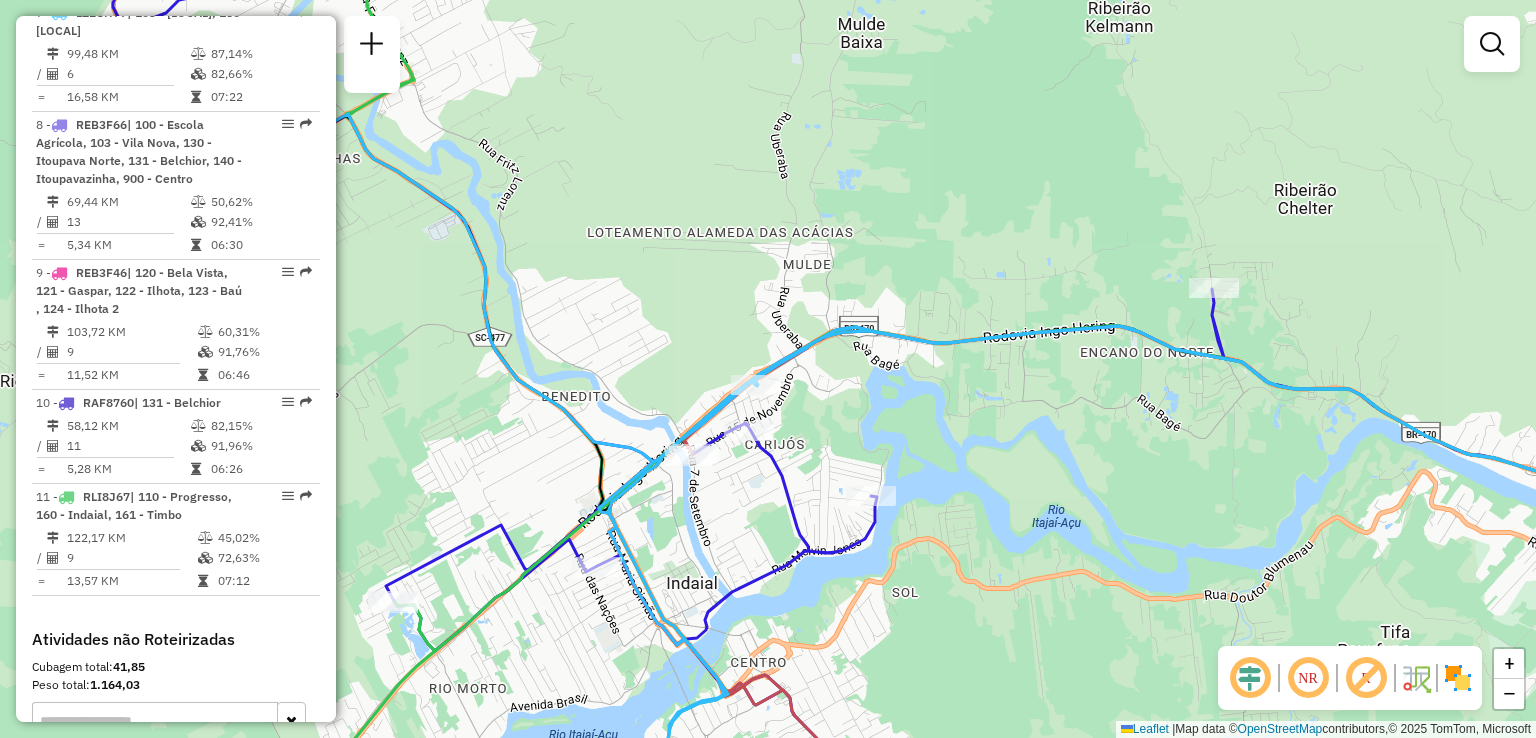 click on "Janela de atendimento Grade de atendimento Capacidade Transportadoras Veículos Cliente Pedidos  Rotas Selecione os dias de semana para filtrar as janelas de atendimento  Seg   Ter   Qua   Qui   Sex   Sáb   Dom  Informe o período da janela de atendimento: De: Até:  Filtrar exatamente a janela do cliente  Considerar janela de atendimento padrão  Selecione os dias de semana para filtrar as grades de atendimento  Seg   Ter   Qua   Qui   Sex   Sáb   Dom   Considerar clientes sem dia de atendimento cadastrado  Clientes fora do dia de atendimento selecionado Filtrar as atividades entre os valores definidos abaixo:  Peso mínimo:   Peso máximo:   Cubagem mínima:   Cubagem máxima:   De:   Até:  Filtrar as atividades entre o tempo de atendimento definido abaixo:  De:   Até:   Considerar capacidade total dos clientes não roteirizados Transportadora: Selecione um ou mais itens Tipo de veículo: Selecione um ou mais itens Veículo: Selecione um ou mais itens Motorista: Selecione um ou mais itens Nome: Rótulo:" 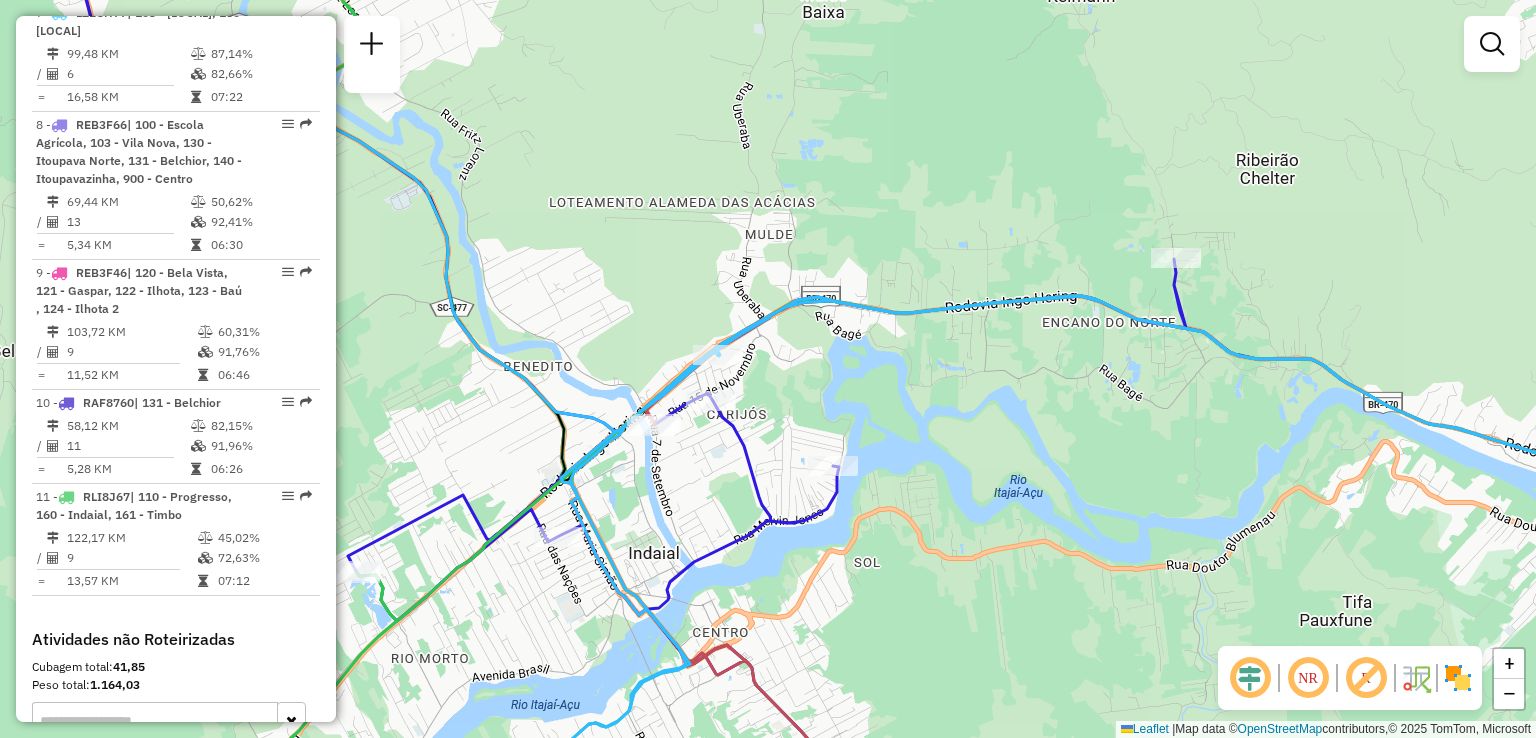 click on "Janela de atendimento Grade de atendimento Capacidade Transportadoras Veículos Cliente Pedidos  Rotas Selecione os dias de semana para filtrar as janelas de atendimento  Seg   Ter   Qua   Qui   Sex   Sáb   Dom  Informe o período da janela de atendimento: De: Até:  Filtrar exatamente a janela do cliente  Considerar janela de atendimento padrão  Selecione os dias de semana para filtrar as grades de atendimento  Seg   Ter   Qua   Qui   Sex   Sáb   Dom   Considerar clientes sem dia de atendimento cadastrado  Clientes fora do dia de atendimento selecionado Filtrar as atividades entre os valores definidos abaixo:  Peso mínimo:   Peso máximo:   Cubagem mínima:   Cubagem máxima:   De:   Até:  Filtrar as atividades entre o tempo de atendimento definido abaixo:  De:   Até:   Considerar capacidade total dos clientes não roteirizados Transportadora: Selecione um ou mais itens Tipo de veículo: Selecione um ou mais itens Veículo: Selecione um ou mais itens Motorista: Selecione um ou mais itens Nome: Rótulo:" 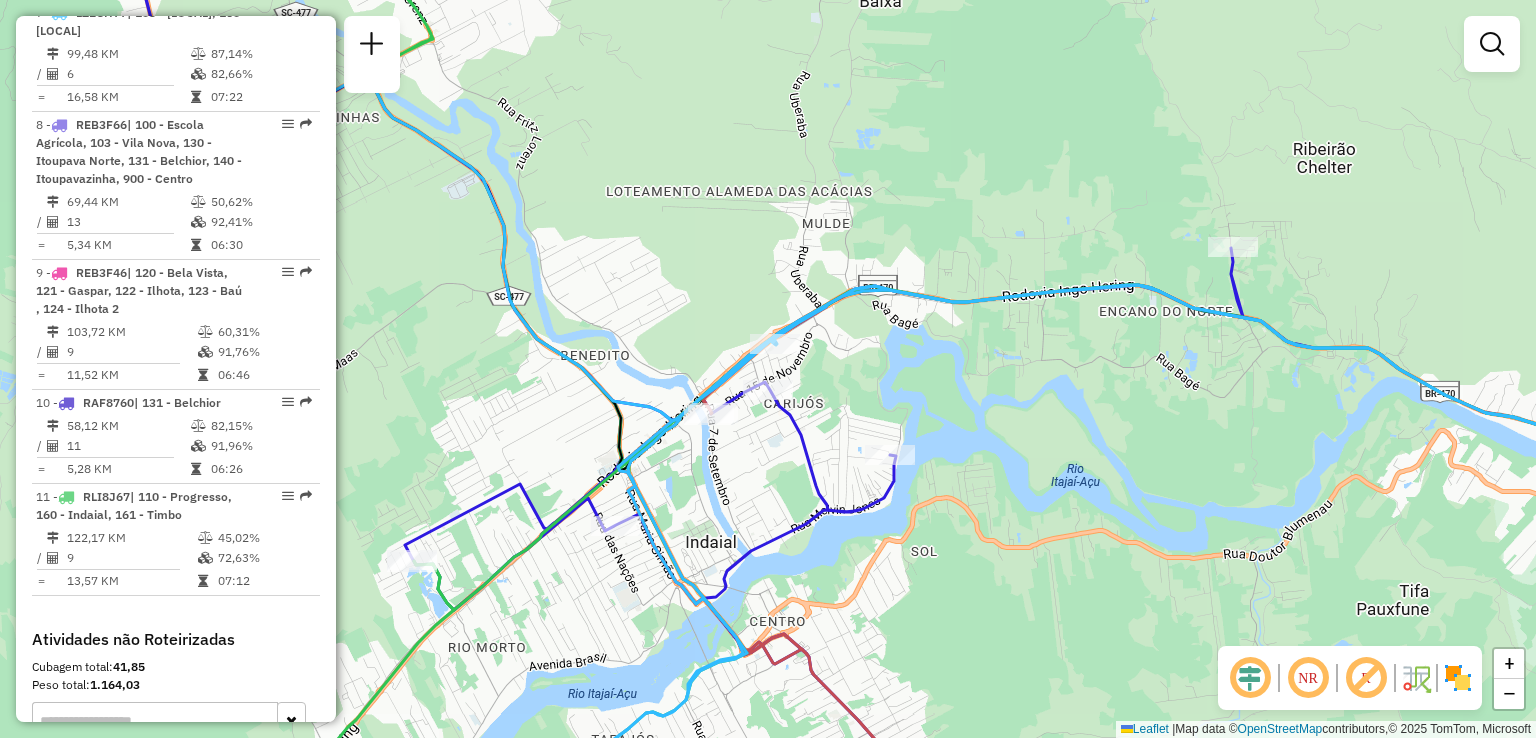drag, startPoint x: 924, startPoint y: 394, endPoint x: 997, endPoint y: 393, distance: 73.00685 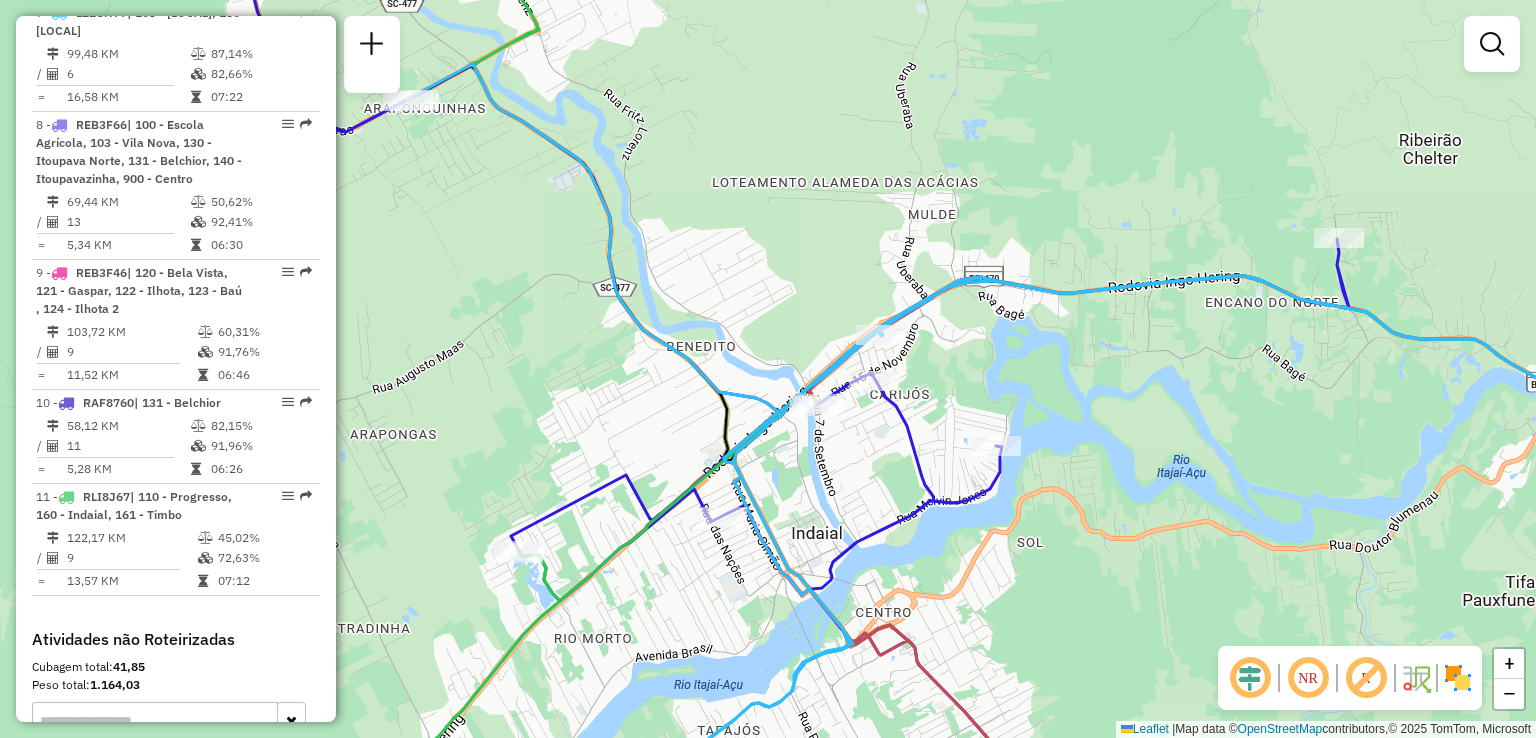 drag, startPoint x: 696, startPoint y: 360, endPoint x: 790, endPoint y: 341, distance: 95.90099 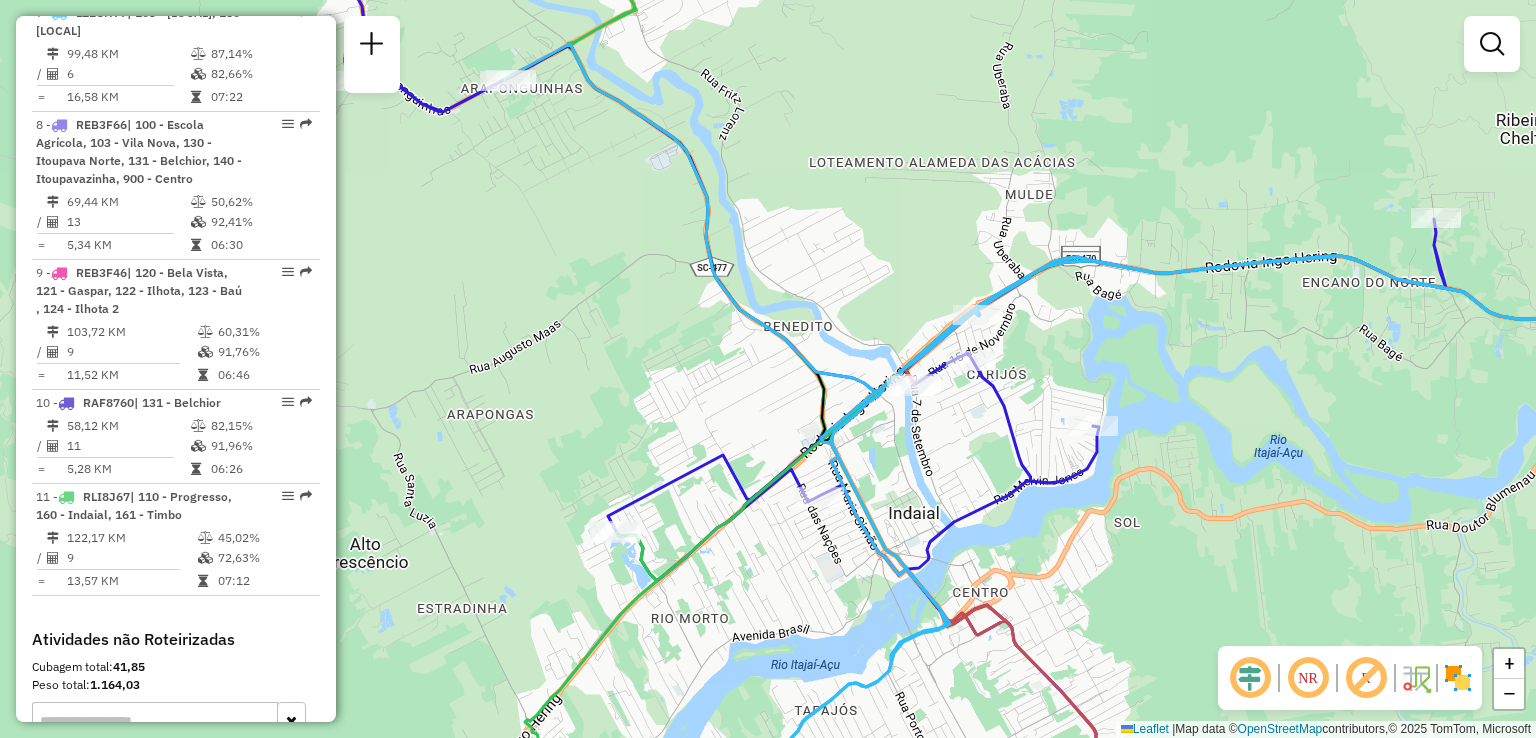 drag, startPoint x: 748, startPoint y: 409, endPoint x: 604, endPoint y: 299, distance: 181.20706 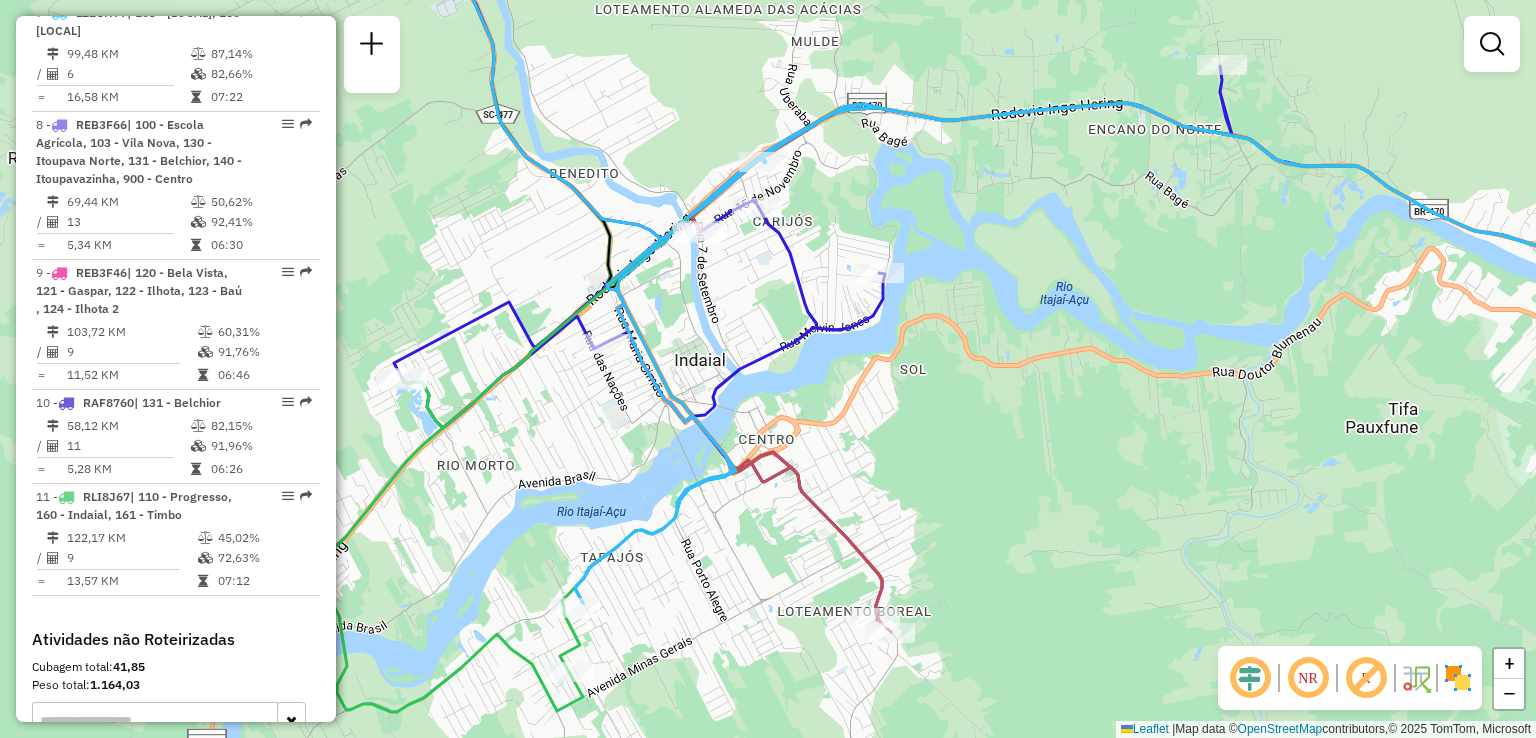 drag, startPoint x: 650, startPoint y: 197, endPoint x: 714, endPoint y: 272, distance: 98.59513 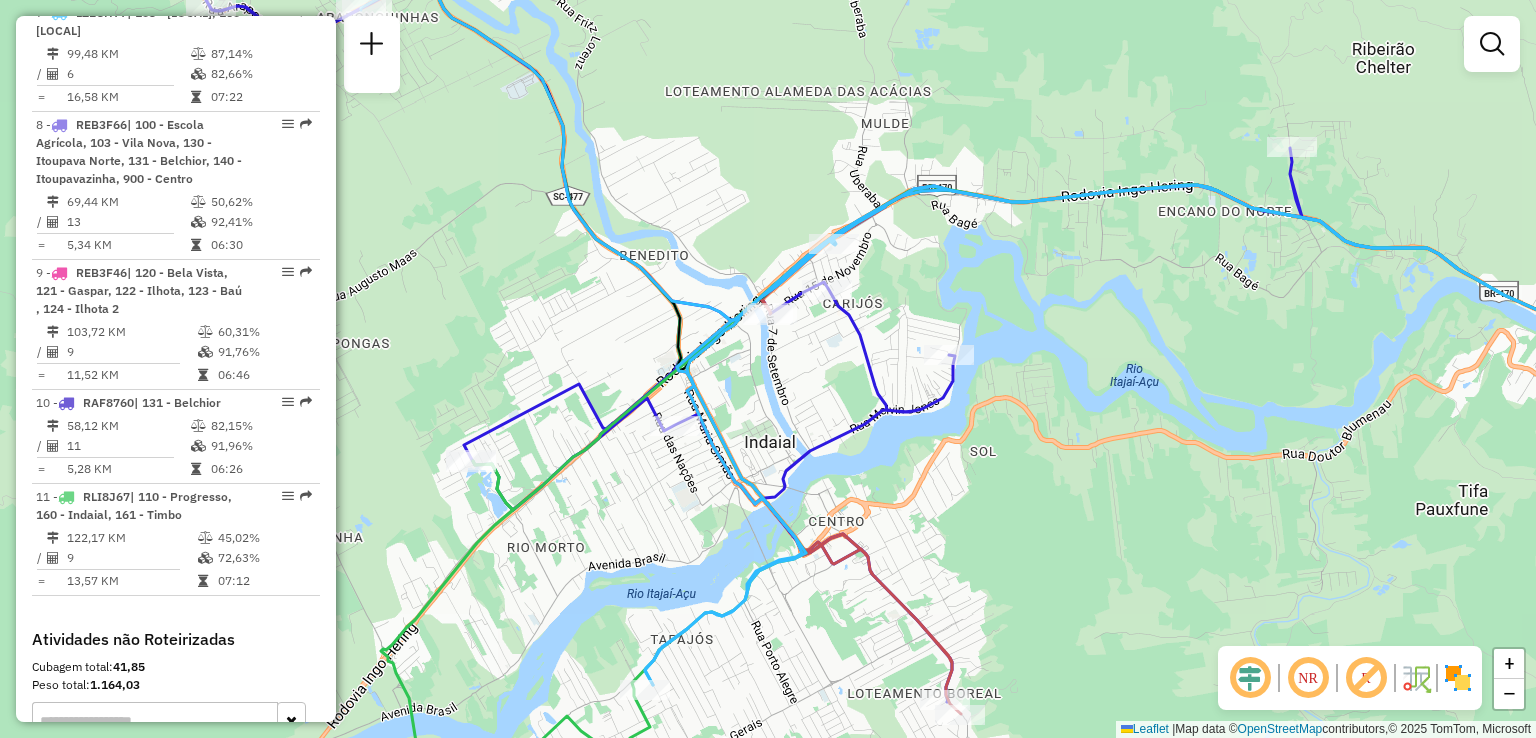 drag, startPoint x: 1015, startPoint y: 454, endPoint x: 1080, endPoint y: 410, distance: 78.492035 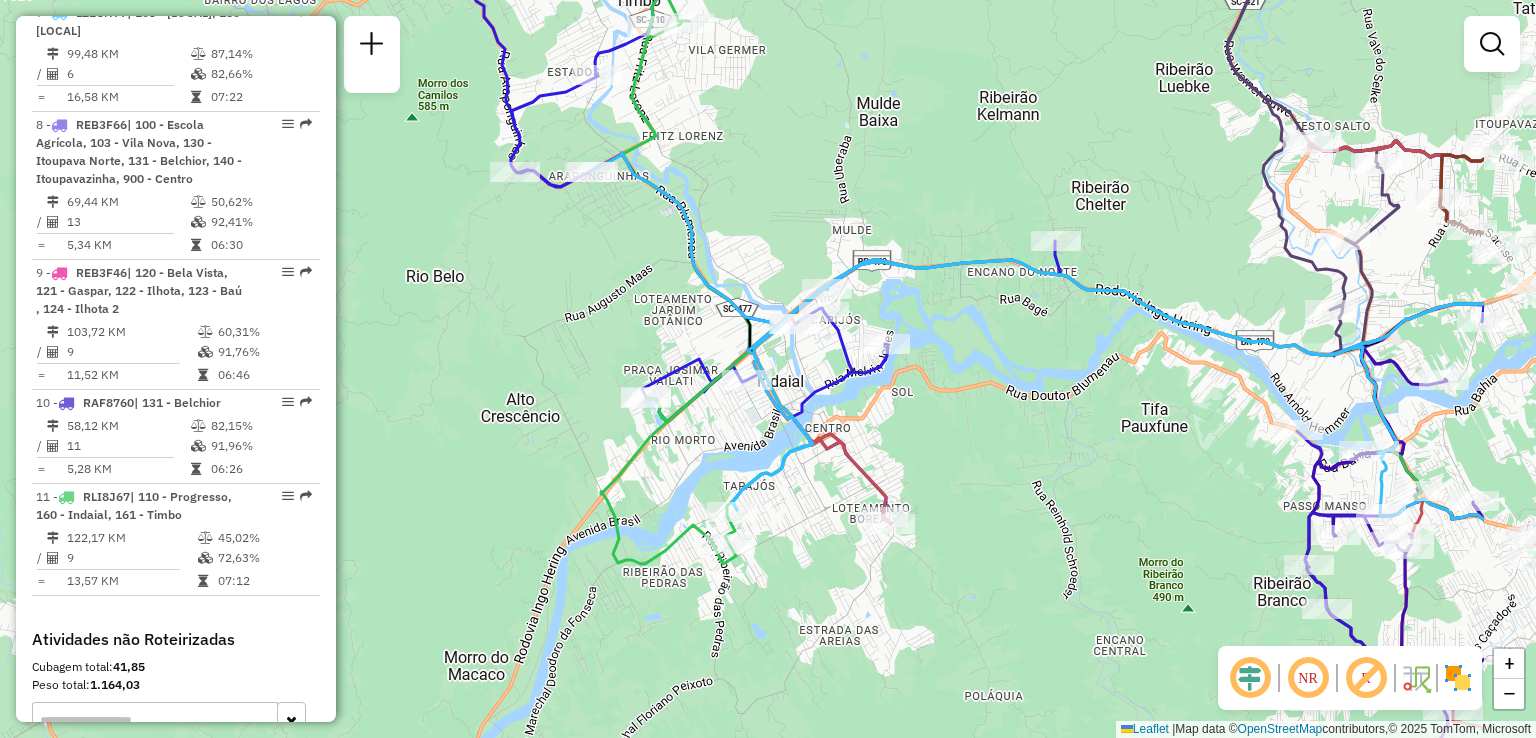 drag, startPoint x: 1024, startPoint y: 435, endPoint x: 902, endPoint y: 439, distance: 122.06556 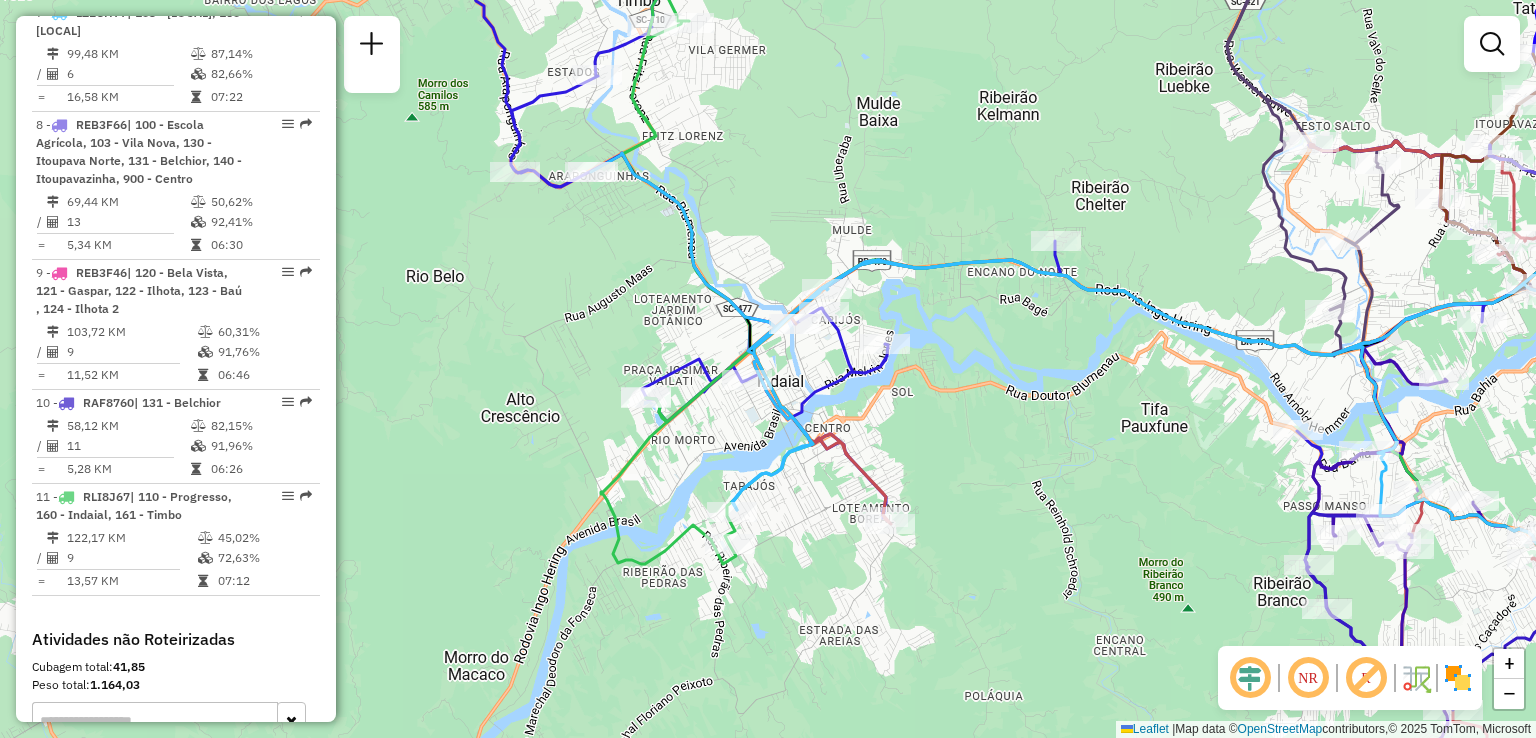 drag, startPoint x: 953, startPoint y: 461, endPoint x: 918, endPoint y: 459, distance: 35.057095 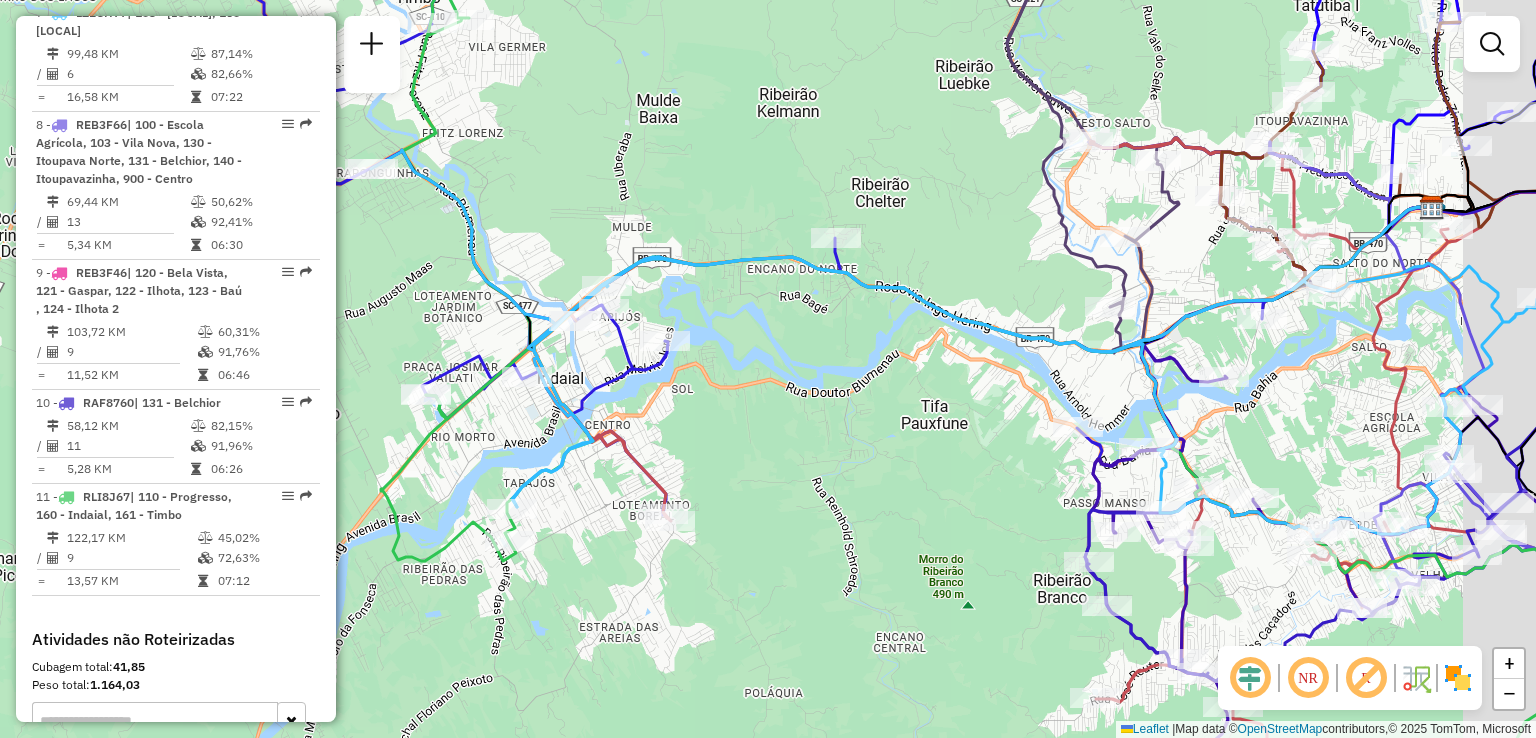 drag, startPoint x: 1015, startPoint y: 471, endPoint x: 845, endPoint y: 469, distance: 170.01176 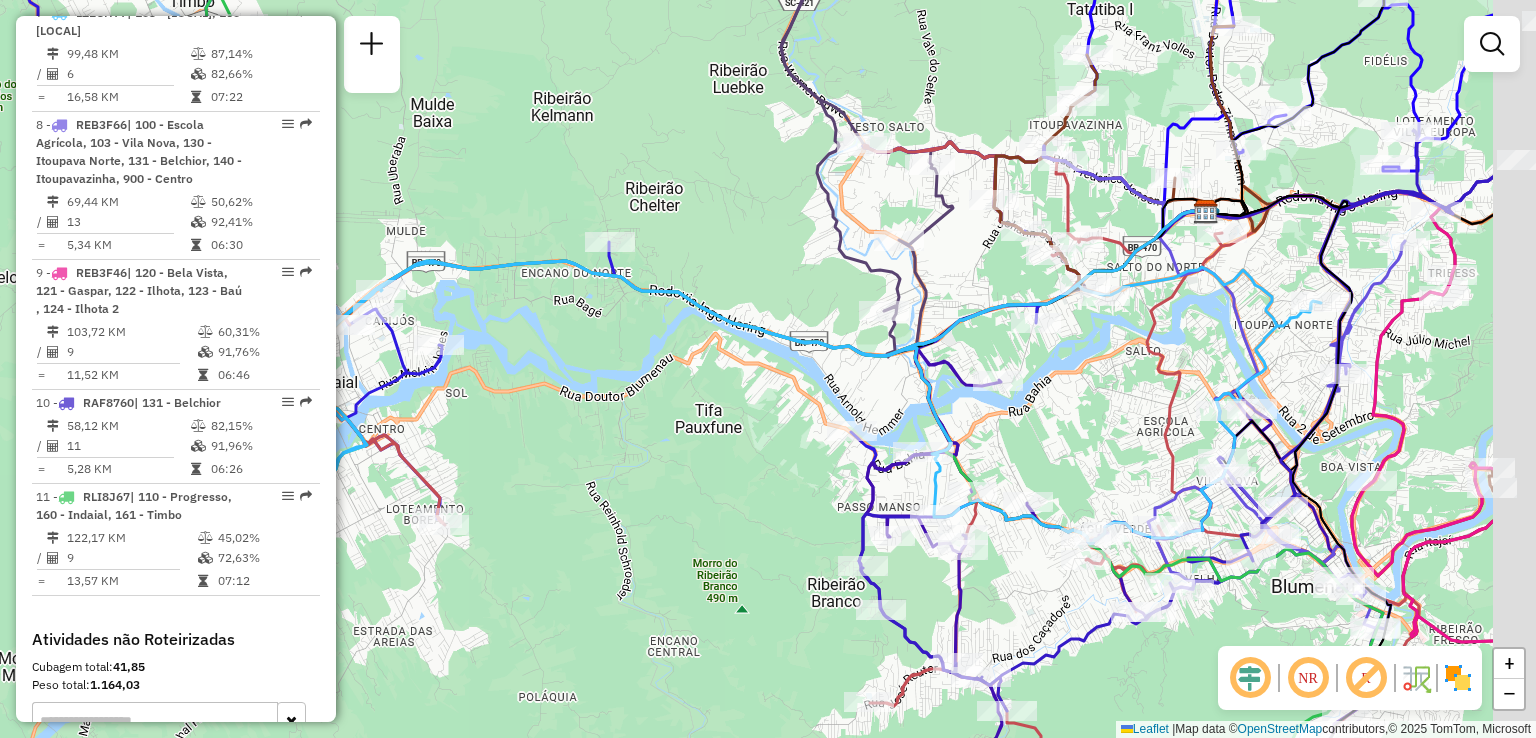 drag, startPoint x: 755, startPoint y: 470, endPoint x: 652, endPoint y: 466, distance: 103.077644 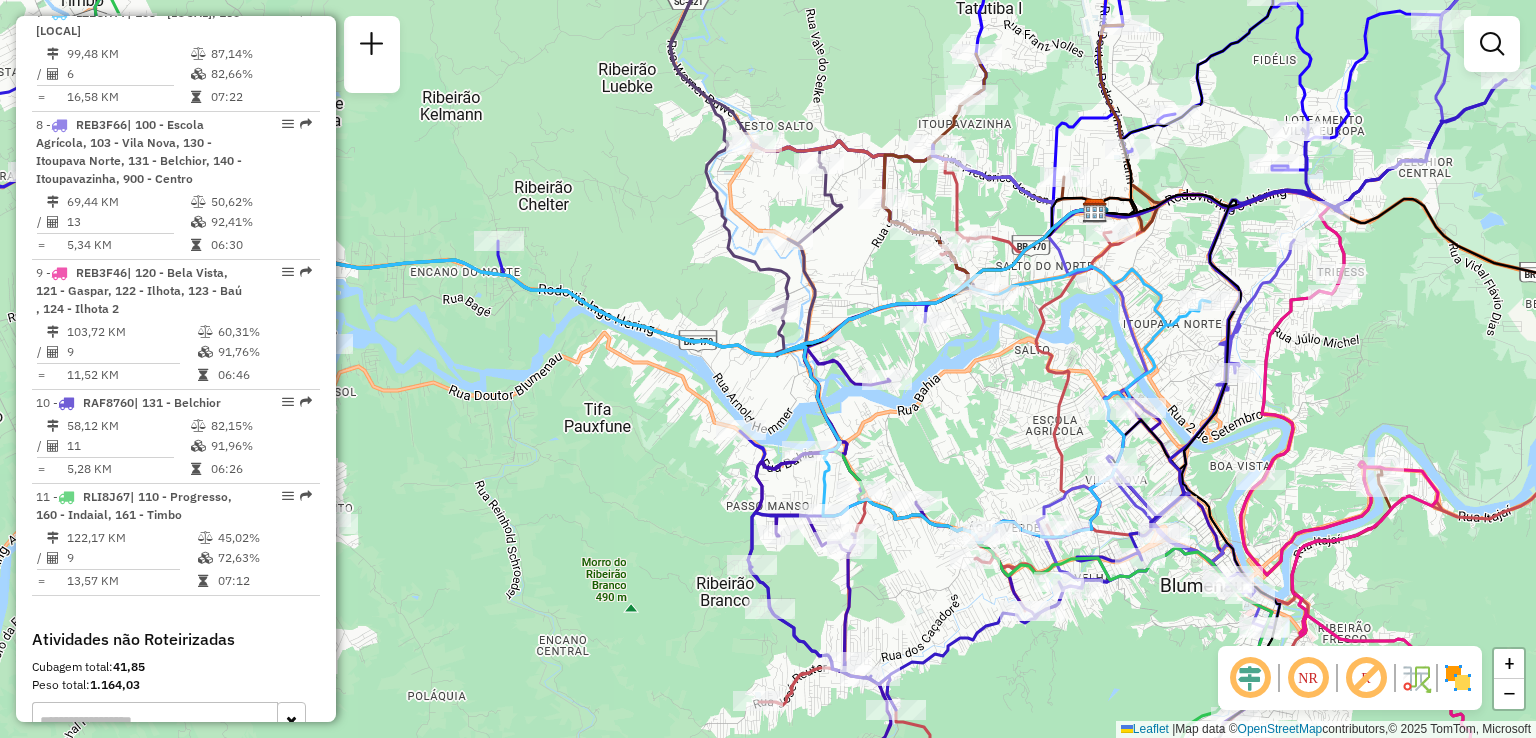 drag, startPoint x: 1006, startPoint y: 402, endPoint x: 983, endPoint y: 320, distance: 85.16454 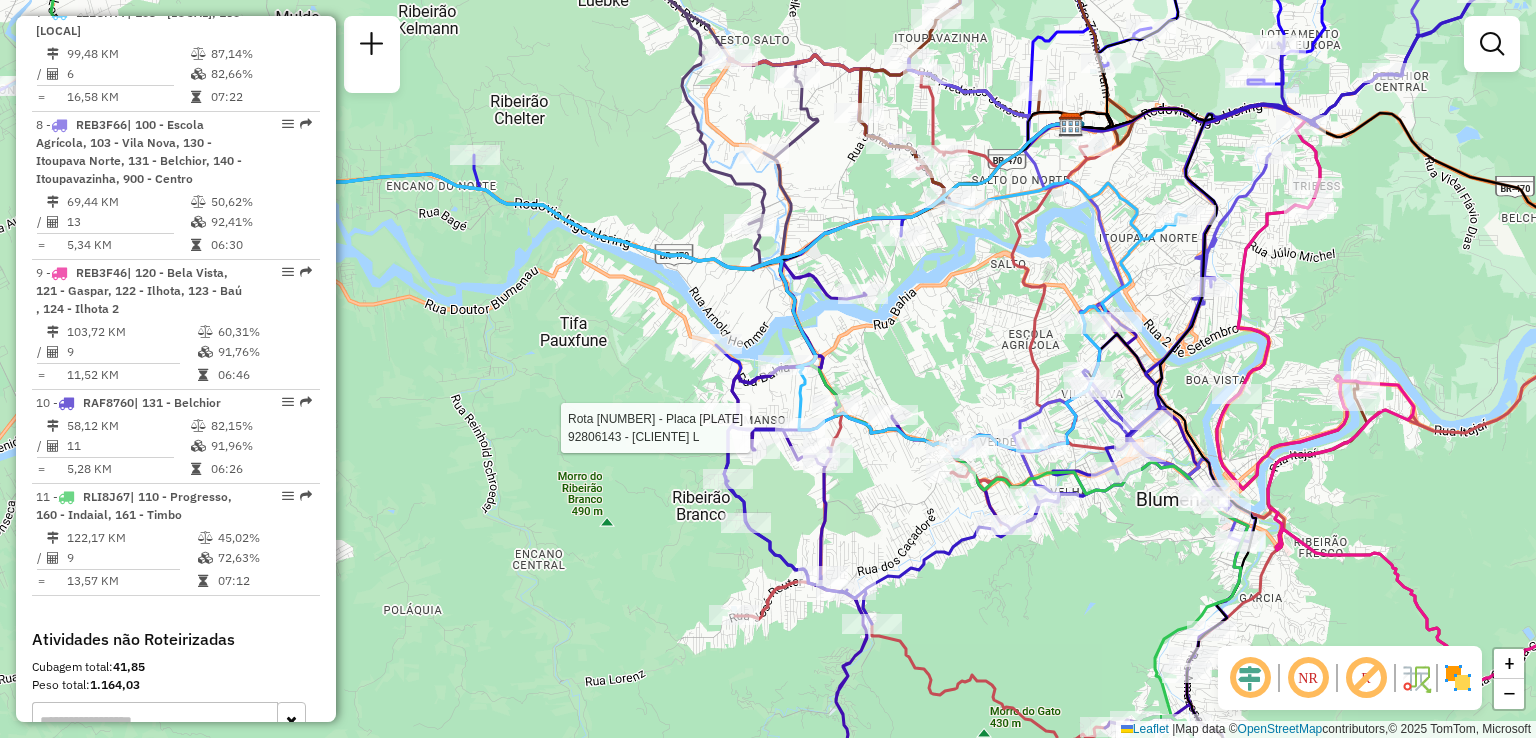 select on "**********" 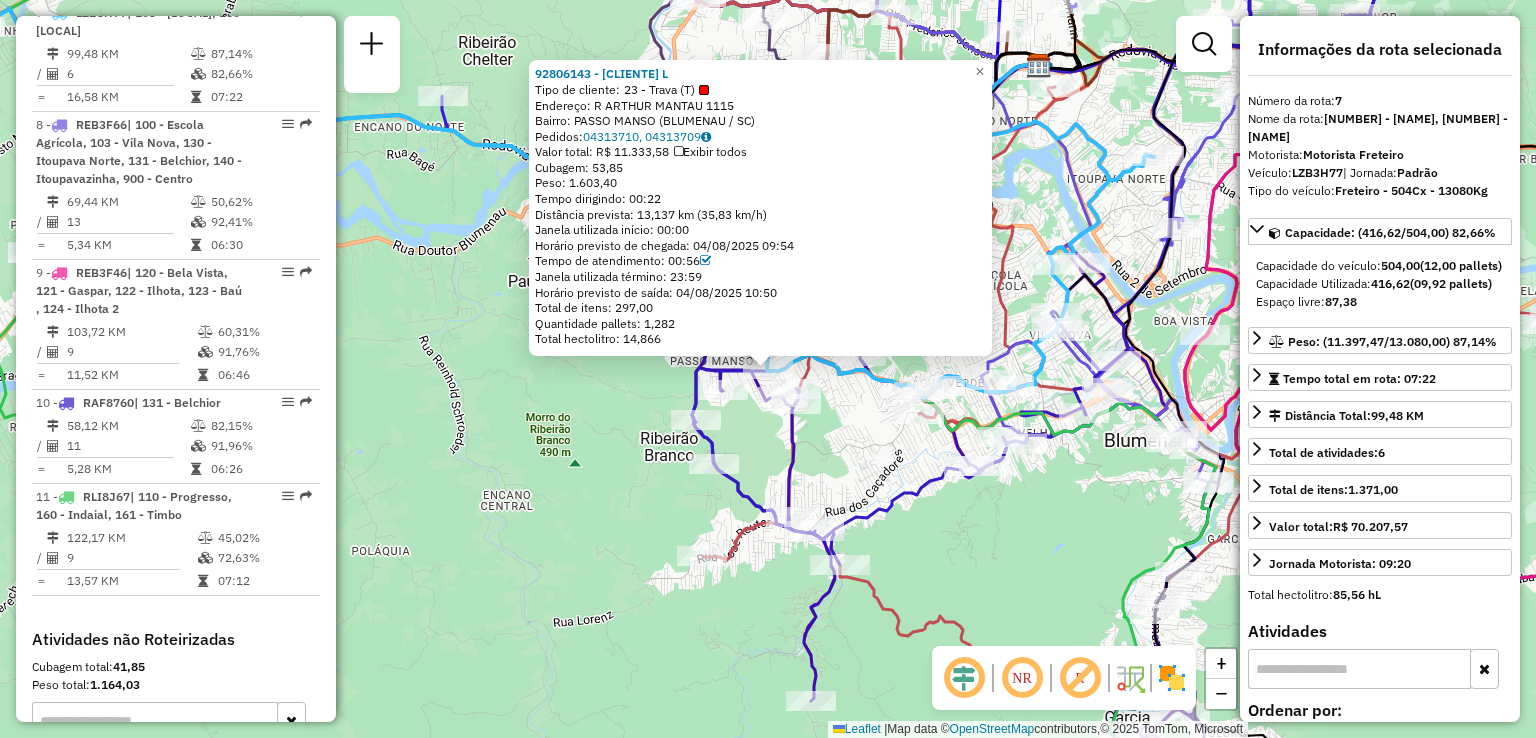 click on "[NUMBER] - [COMPANY_NAME] L  Tipo de cliente:   23 - Trava (T)   Endereço: R   [STREET_NAME]                 1115   Bairro: [CITY] ([CITY] / [STATE])   Pedidos:  [ORDER_ID], [ORDER_ID]   Valor total: R$ 11.333,58   Exibir todos   Cubagem: 53,85  Peso: 1.603,40  Tempo dirigindo: 00:22   Distância prevista: 13,137 km (35,83 km/h)   Janela utilizada início: 00:00   Horário previsto de chegada: 04/08/2025 09:54   Tempo de atendimento: 00:56   Janela utilizada término: 23:59   Horário previsto de saída: 04/08/2025 10:50   Total de itens: 297,00   Quantidade pallets: 1,282   Total hectolitro: 14,866  × Janela de atendimento Grade de atendimento Capacidade Transportadoras Veículos Cliente Pedidos  Rotas Selecione os dias de semana para filtrar as janelas de atendimento  Seg   Ter   Qua   Qui   Sex   Sáb   Dom  Informe o período da janela de atendimento: De: Até:  Filtrar exatamente a janela do cliente  Considerar janela de atendimento padrão   Seg   Ter   Qua   Qui   Sex   Sáb   Dom   Peso mínimo:" 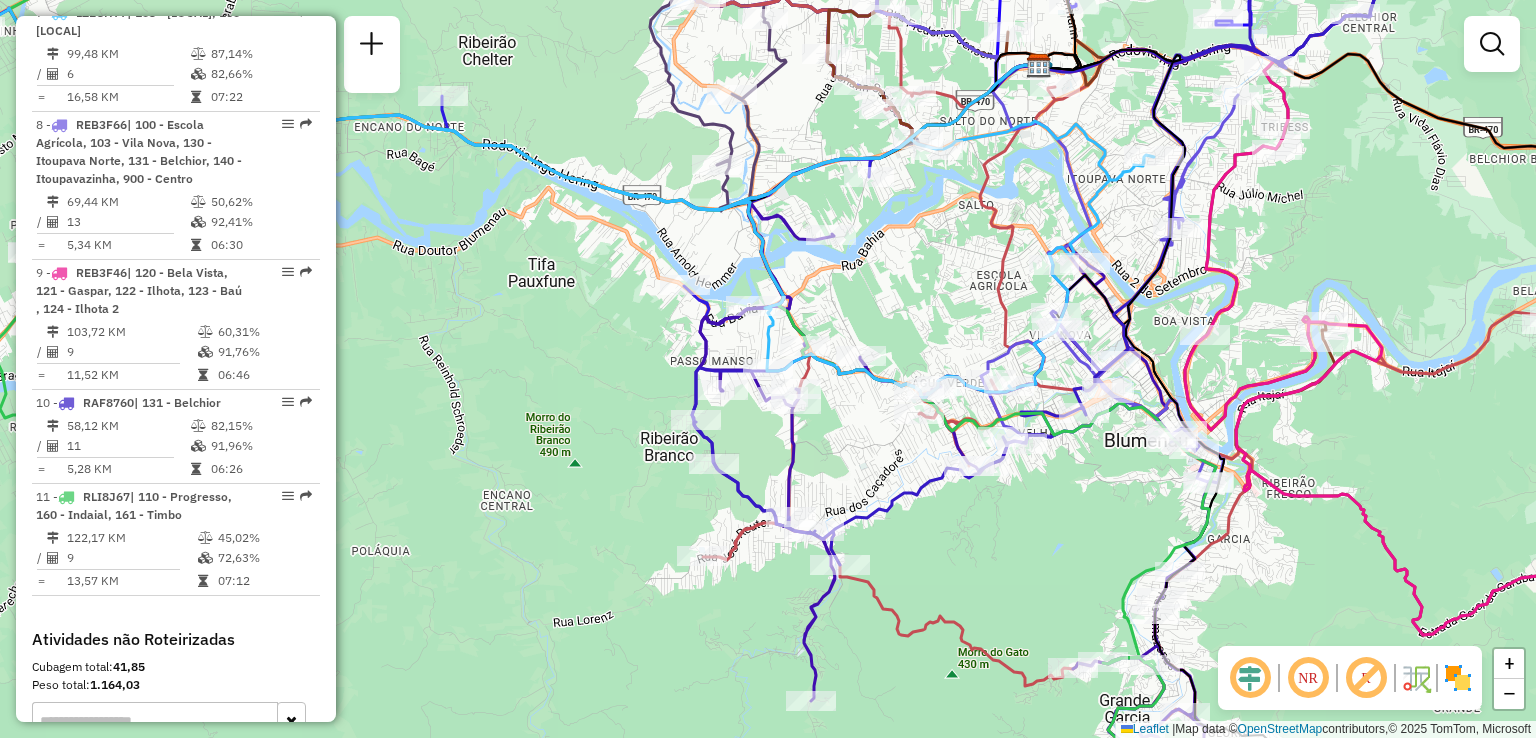 drag, startPoint x: 848, startPoint y: 458, endPoint x: 719, endPoint y: 345, distance: 171.49344 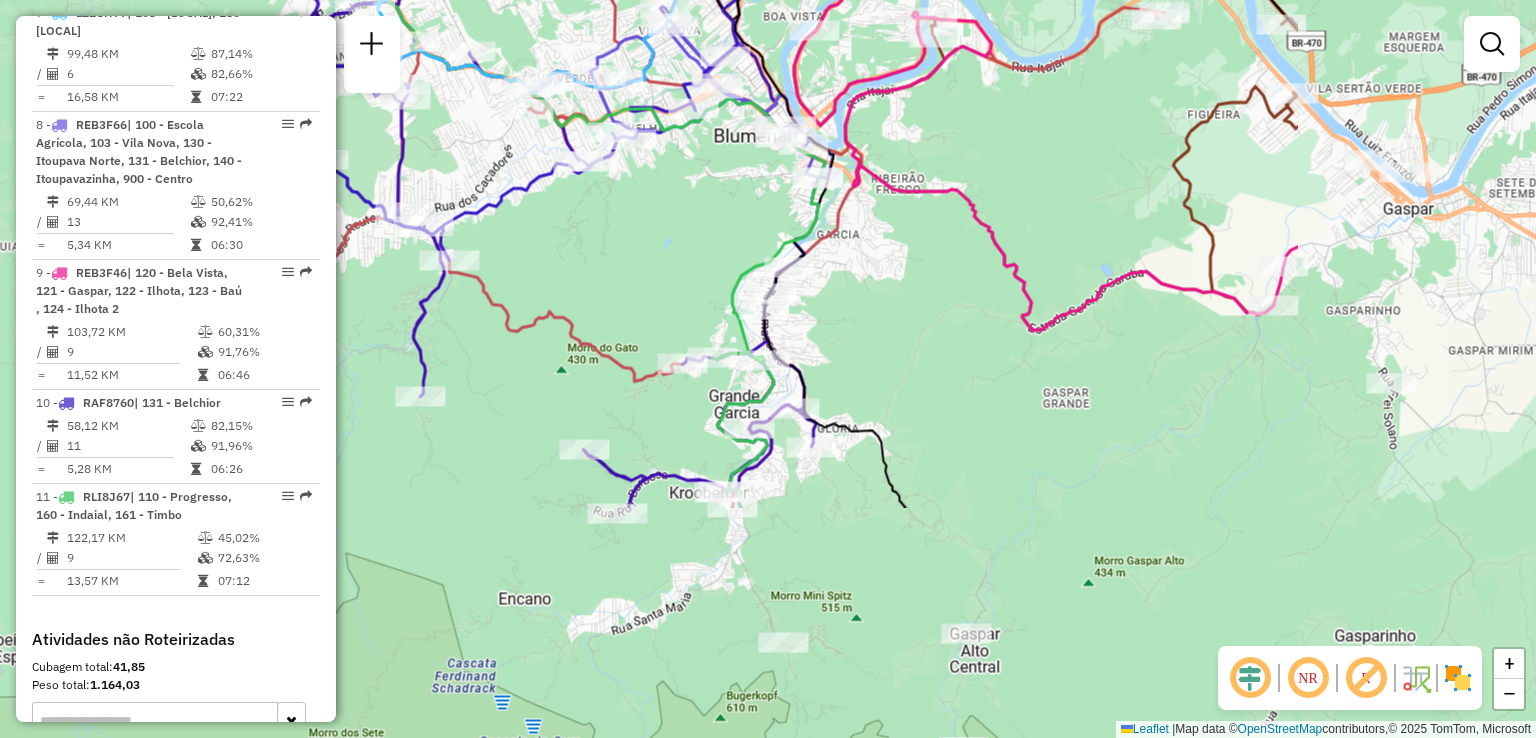 drag, startPoint x: 1003, startPoint y: 471, endPoint x: 951, endPoint y: 389, distance: 97.097885 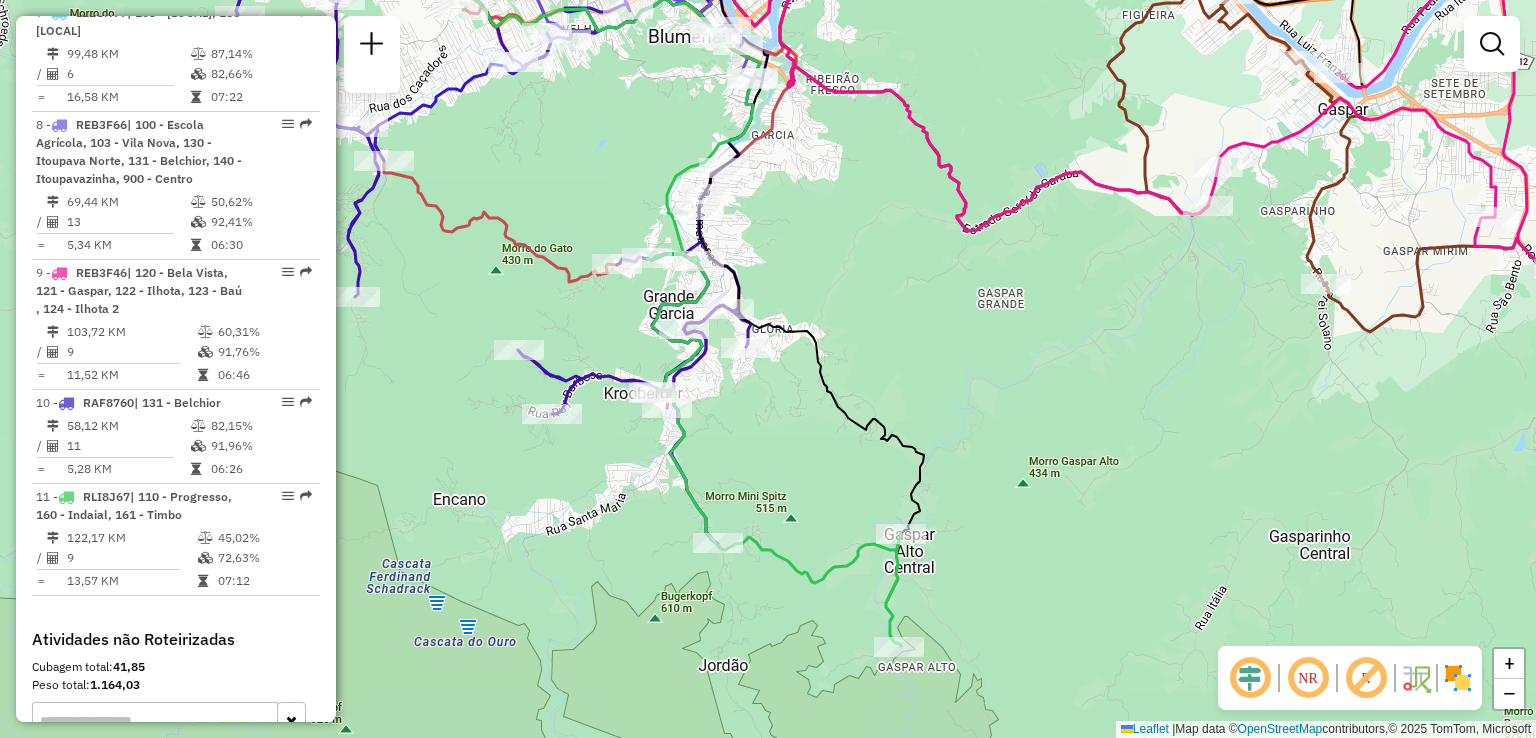 click on "Janela de atendimento Grade de atendimento Capacidade Transportadoras Veículos Cliente Pedidos  Rotas Selecione os dias de semana para filtrar as janelas de atendimento  Seg   Ter   Qua   Qui   Sex   Sáb   Dom  Informe o período da janela de atendimento: De: Até:  Filtrar exatamente a janela do cliente  Considerar janela de atendimento padrão  Selecione os dias de semana para filtrar as grades de atendimento  Seg   Ter   Qua   Qui   Sex   Sáb   Dom   Considerar clientes sem dia de atendimento cadastrado  Clientes fora do dia de atendimento selecionado Filtrar as atividades entre os valores definidos abaixo:  Peso mínimo:   Peso máximo:   Cubagem mínima:   Cubagem máxima:   De:   Até:  Filtrar as atividades entre o tempo de atendimento definido abaixo:  De:   Até:   Considerar capacidade total dos clientes não roteirizados Transportadora: Selecione um ou mais itens Tipo de veículo: Selecione um ou mais itens Veículo: Selecione um ou mais itens Motorista: Selecione um ou mais itens Nome: Rótulo:" 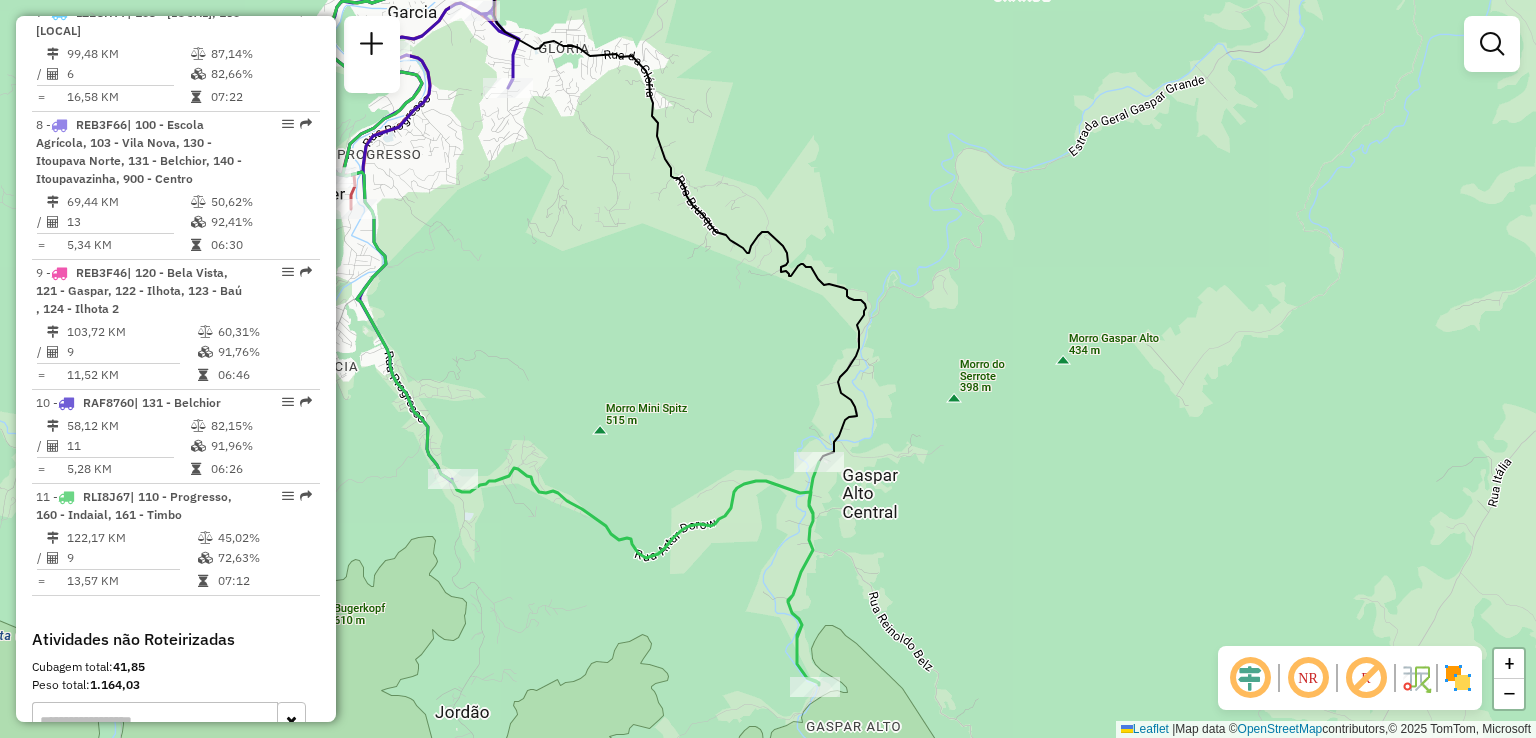 drag, startPoint x: 928, startPoint y: 489, endPoint x: 924, endPoint y: 458, distance: 31.257 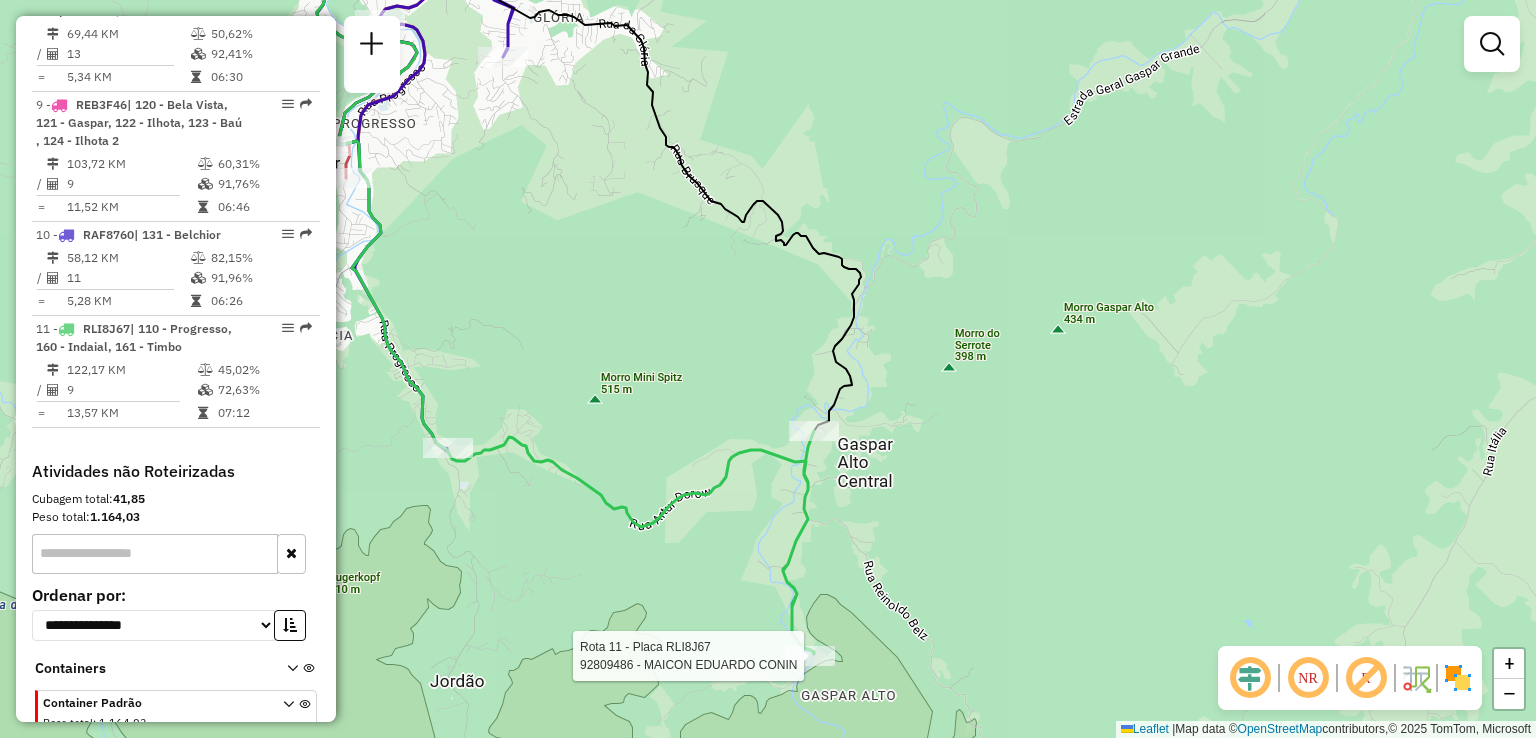select on "**********" 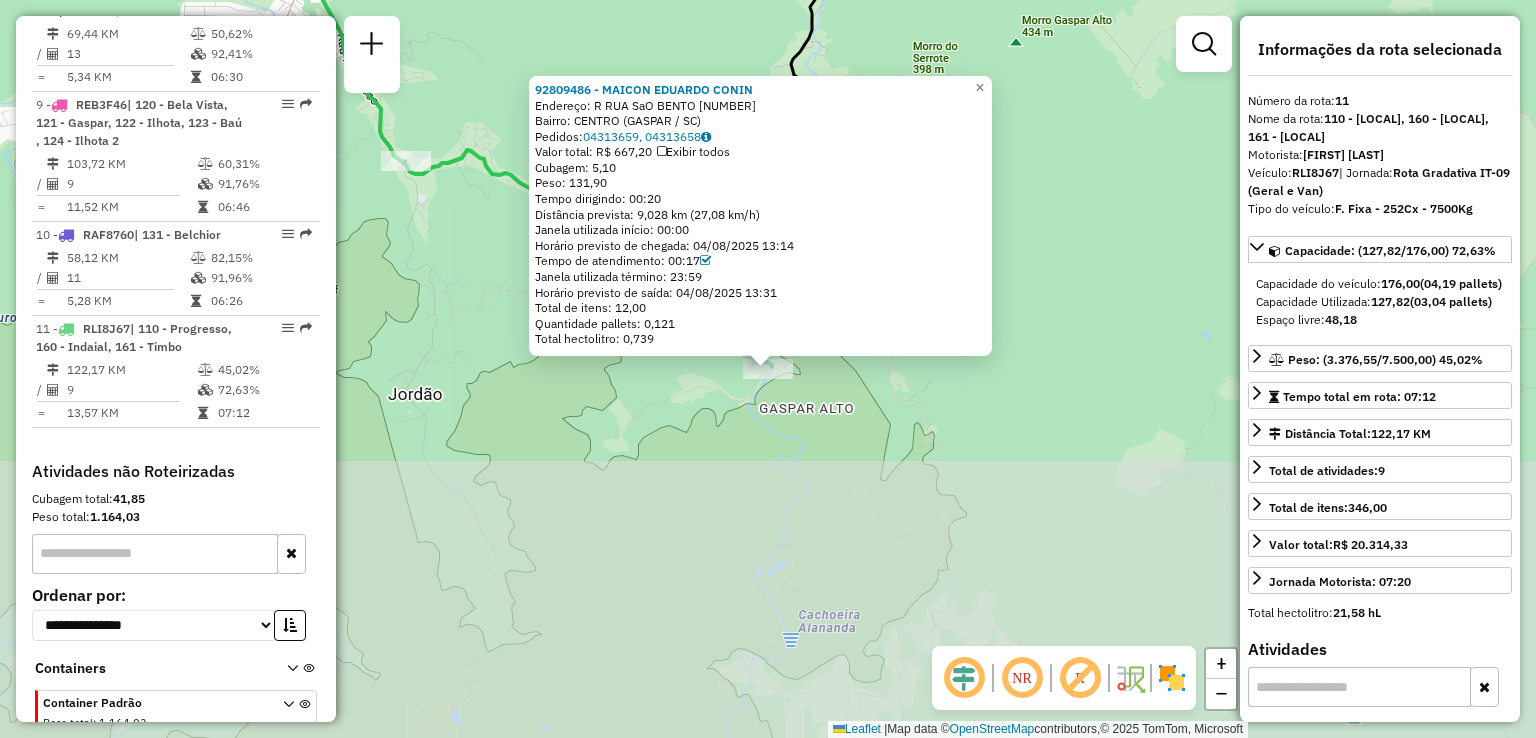 scroll, scrollTop: 1822, scrollLeft: 0, axis: vertical 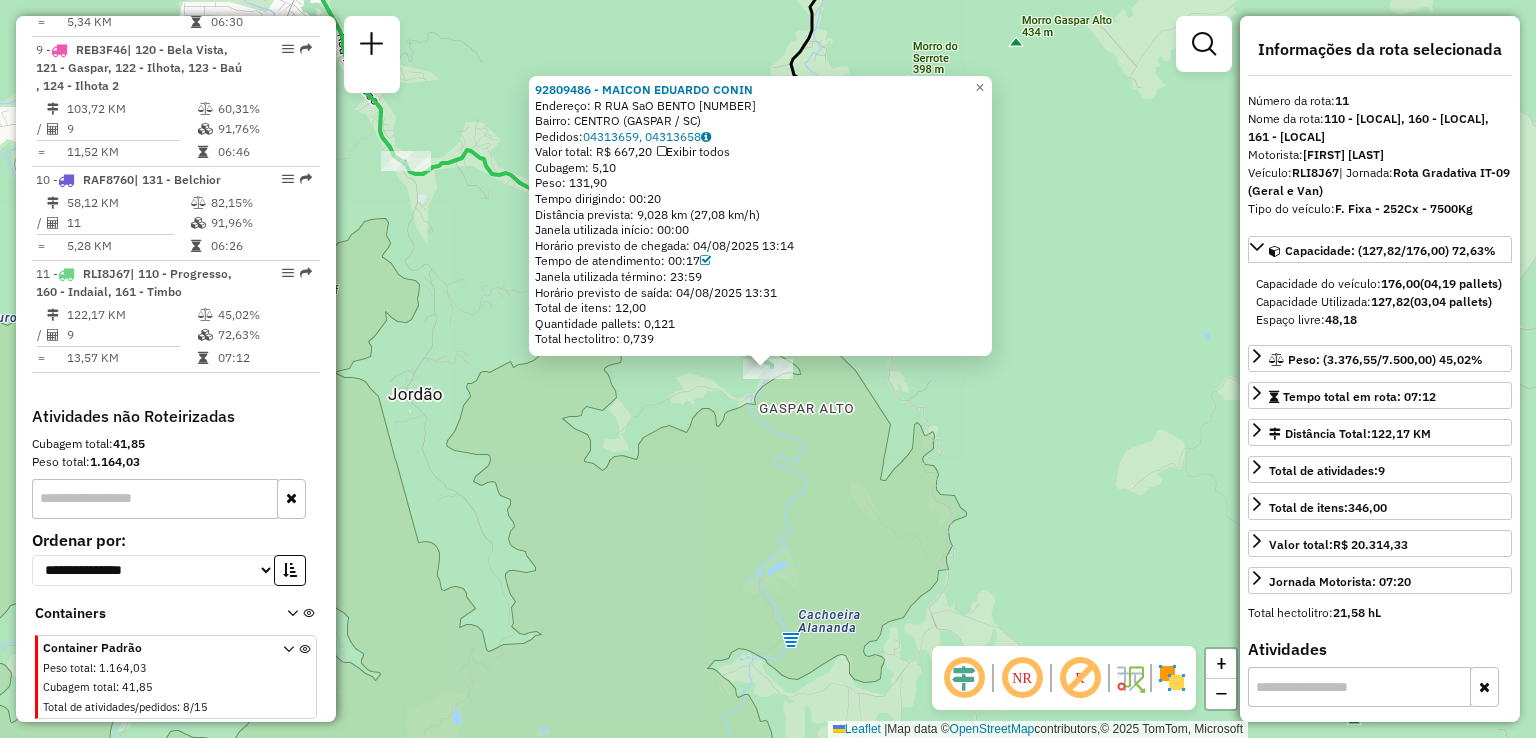 click on "92809486 - MAICON EDUARDO CONIN  Endereço: R   RUA SaO BENTO                 1120   Bairro: CENTRO (GASPAR / SC)   Pedidos:  04313659, 04313658   Valor total: R$ 667,20   Exibir todos   Cubagem: 5,10  Peso: 131,90  Tempo dirigindo: 00:20   Distância prevista: 9,028 km (27,08 km/h)   Janela utilizada início: 00:00   Horário previsto de chegada: 04/08/2025 13:14   Tempo de atendimento: 00:17   Janela utilizada término: 23:59   Horário previsto de saída: 04/08/2025 13:31   Total de itens: 12,00   Quantidade pallets: 0,121   Total hectolitro: 0,739  × Janela de atendimento Grade de atendimento Capacidade Transportadoras Veículos Cliente Pedidos  Rotas Selecione os dias de semana para filtrar as janelas de atendimento  Seg   Ter   Qua   Qui   Sex   Sáb   Dom  Informe o período da janela de atendimento: De: Até:  Filtrar exatamente a janela do cliente  Considerar janela de atendimento padrão  Selecione os dias de semana para filtrar as grades de atendimento  Seg   Ter   Qua   Qui   Sex   Sáb   Dom  +" 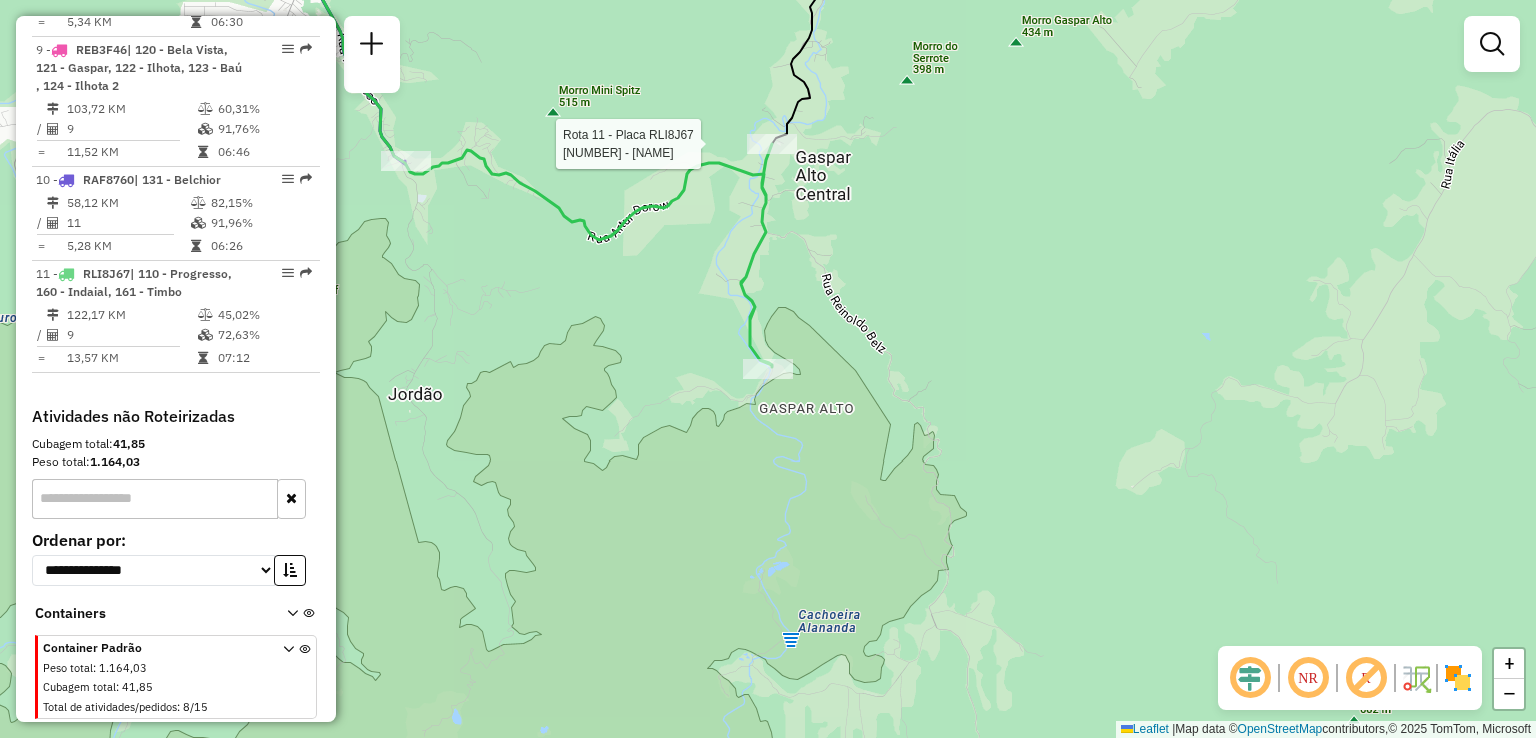 select on "**********" 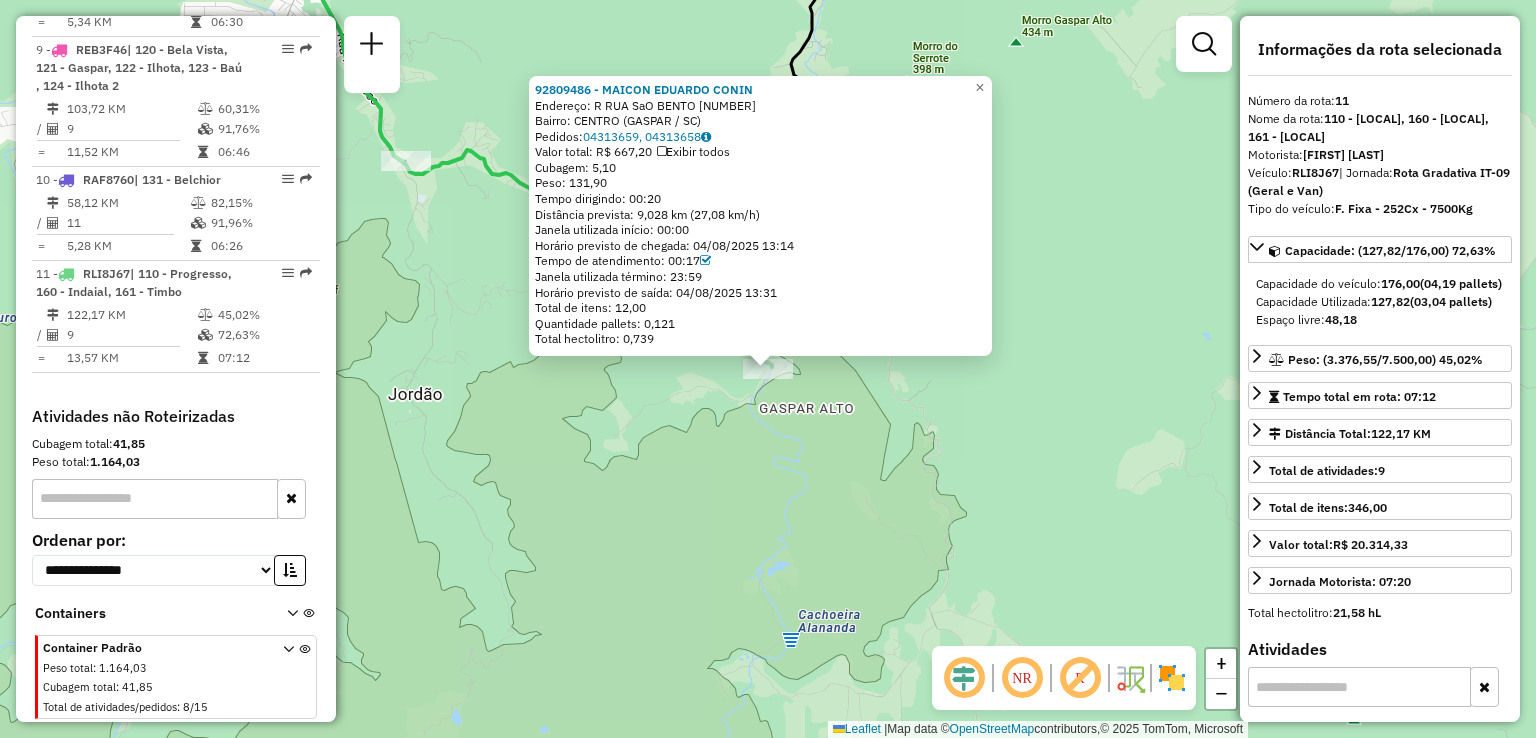 click on "92809486 - MAICON EDUARDO CONIN  Endereço: R   RUA SaO BENTO                 1120   Bairro: CENTRO (GASPAR / SC)   Pedidos:  04313659, 04313658   Valor total: R$ 667,20   Exibir todos   Cubagem: 5,10  Peso: 131,90  Tempo dirigindo: 00:20   Distância prevista: 9,028 km (27,08 km/h)   Janela utilizada início: 00:00   Horário previsto de chegada: 04/08/2025 13:14   Tempo de atendimento: 00:17   Janela utilizada término: 23:59   Horário previsto de saída: 04/08/2025 13:31   Total de itens: 12,00   Quantidade pallets: 0,121   Total hectolitro: 0,739  × Janela de atendimento Grade de atendimento Capacidade Transportadoras Veículos Cliente Pedidos  Rotas Selecione os dias de semana para filtrar as janelas de atendimento  Seg   Ter   Qua   Qui   Sex   Sáb   Dom  Informe o período da janela de atendimento: De: Até:  Filtrar exatamente a janela do cliente  Considerar janela de atendimento padrão  Selecione os dias de semana para filtrar as grades de atendimento  Seg   Ter   Qua   Qui   Sex   Sáb   Dom  +" 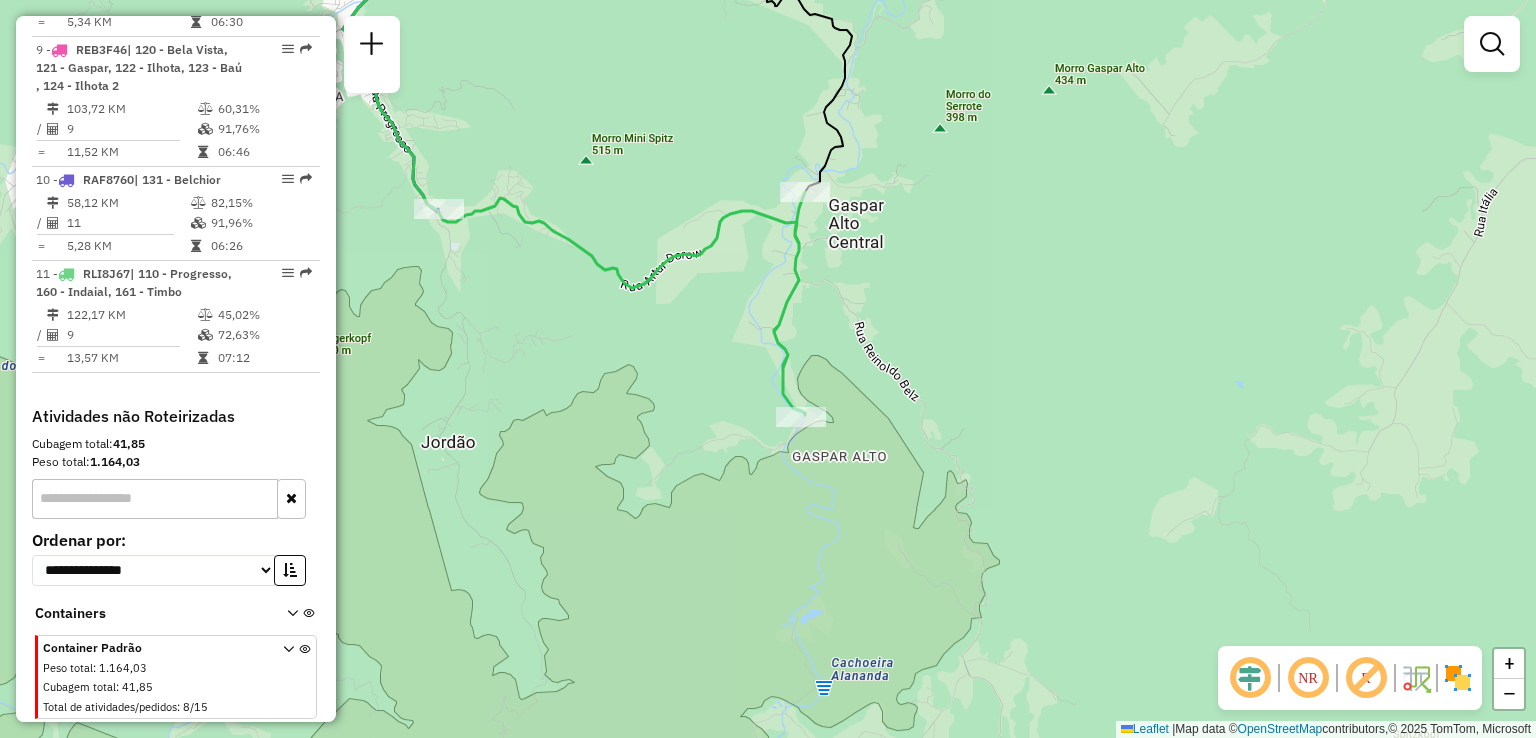 drag, startPoint x: 868, startPoint y: 441, endPoint x: 916, endPoint y: 512, distance: 85.70297 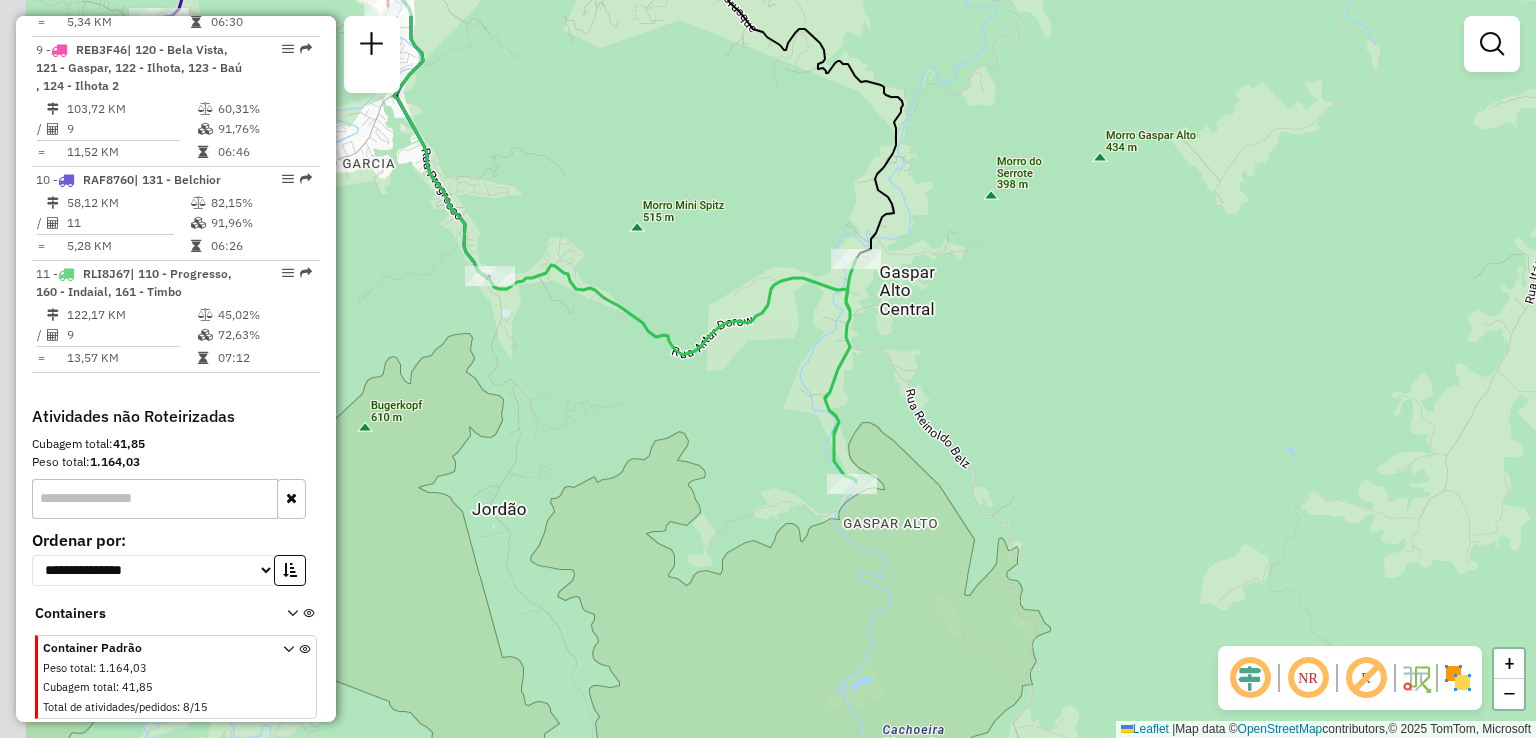 drag, startPoint x: 920, startPoint y: 429, endPoint x: 974, endPoint y: 477, distance: 72.249565 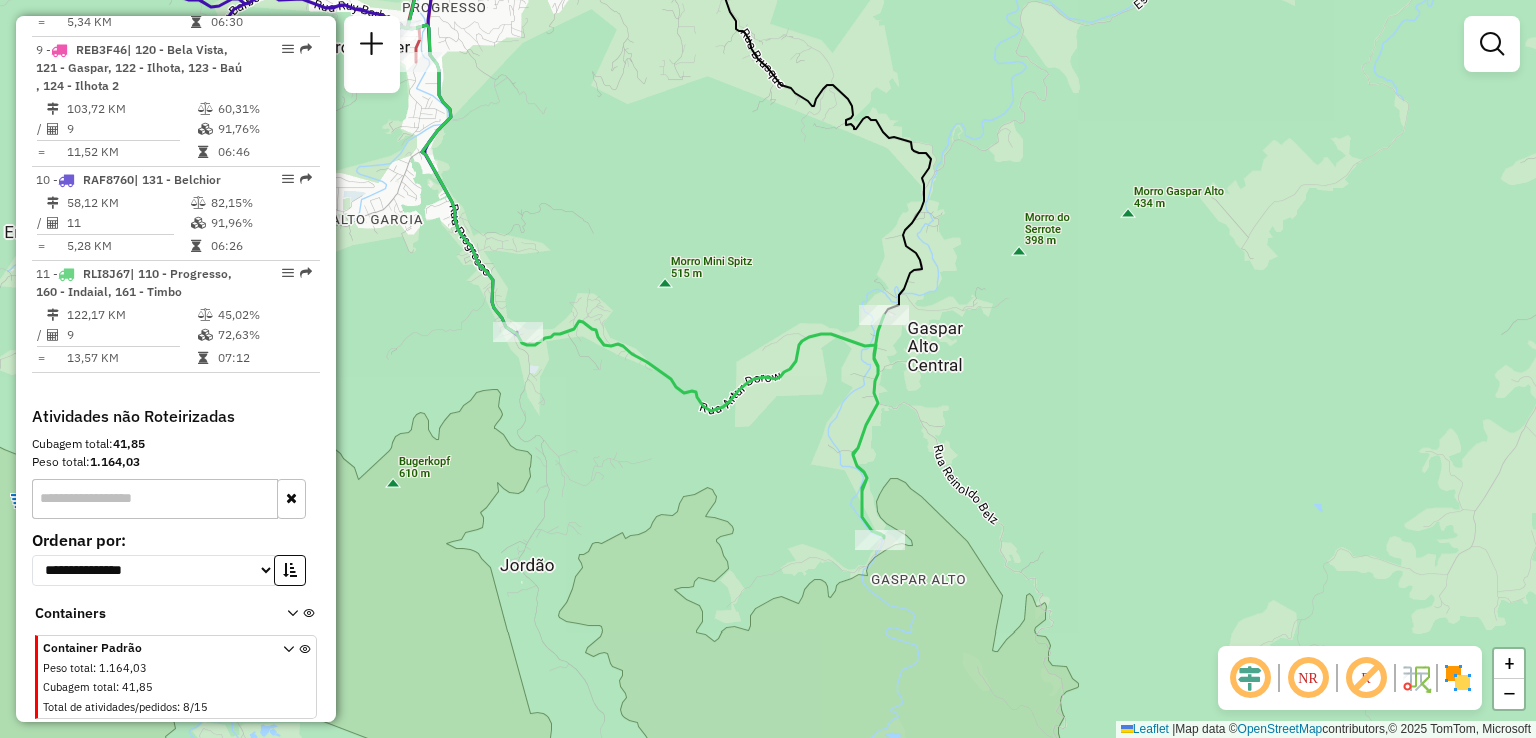 drag, startPoint x: 990, startPoint y: 364, endPoint x: 994, endPoint y: 405, distance: 41.19466 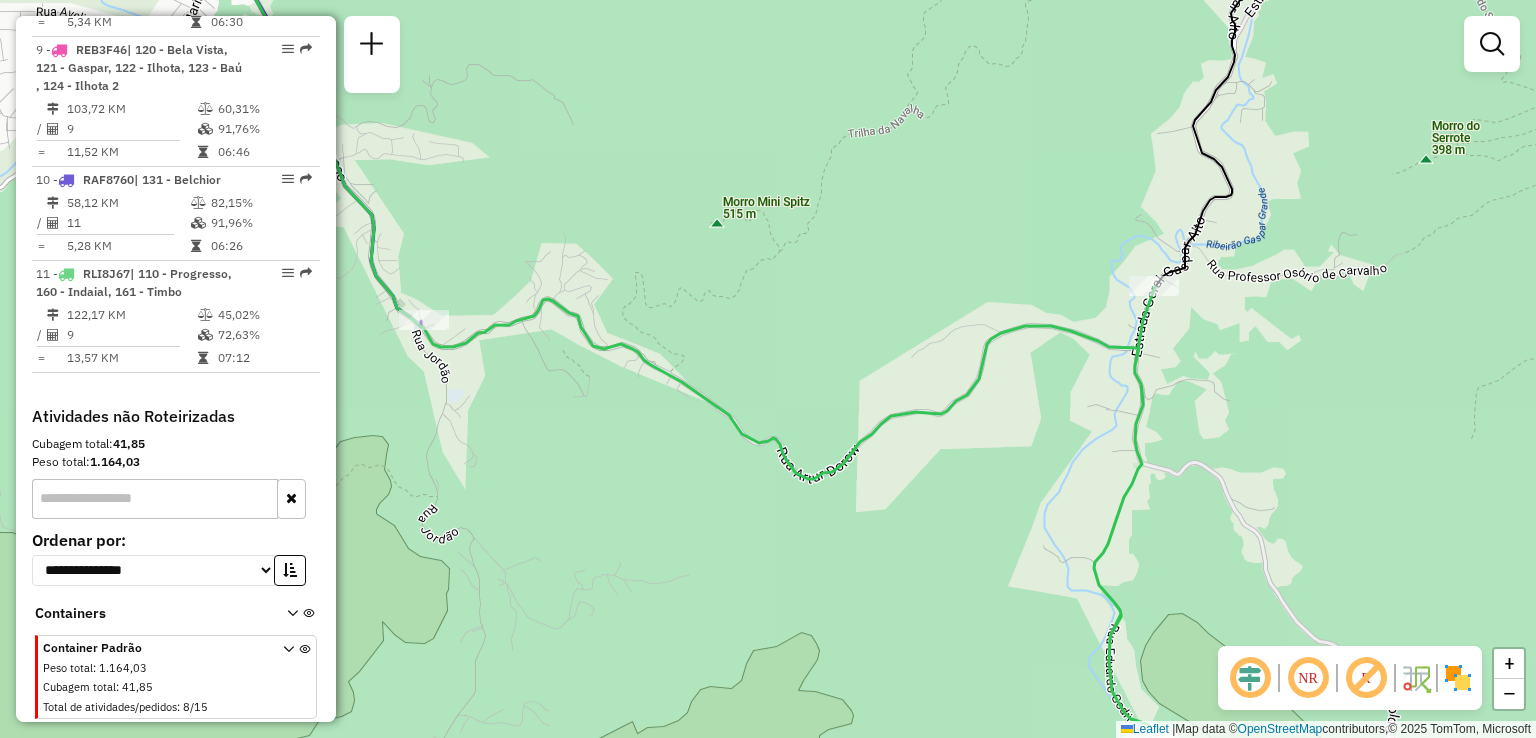 drag, startPoint x: 746, startPoint y: 424, endPoint x: 622, endPoint y: 416, distance: 124.2578 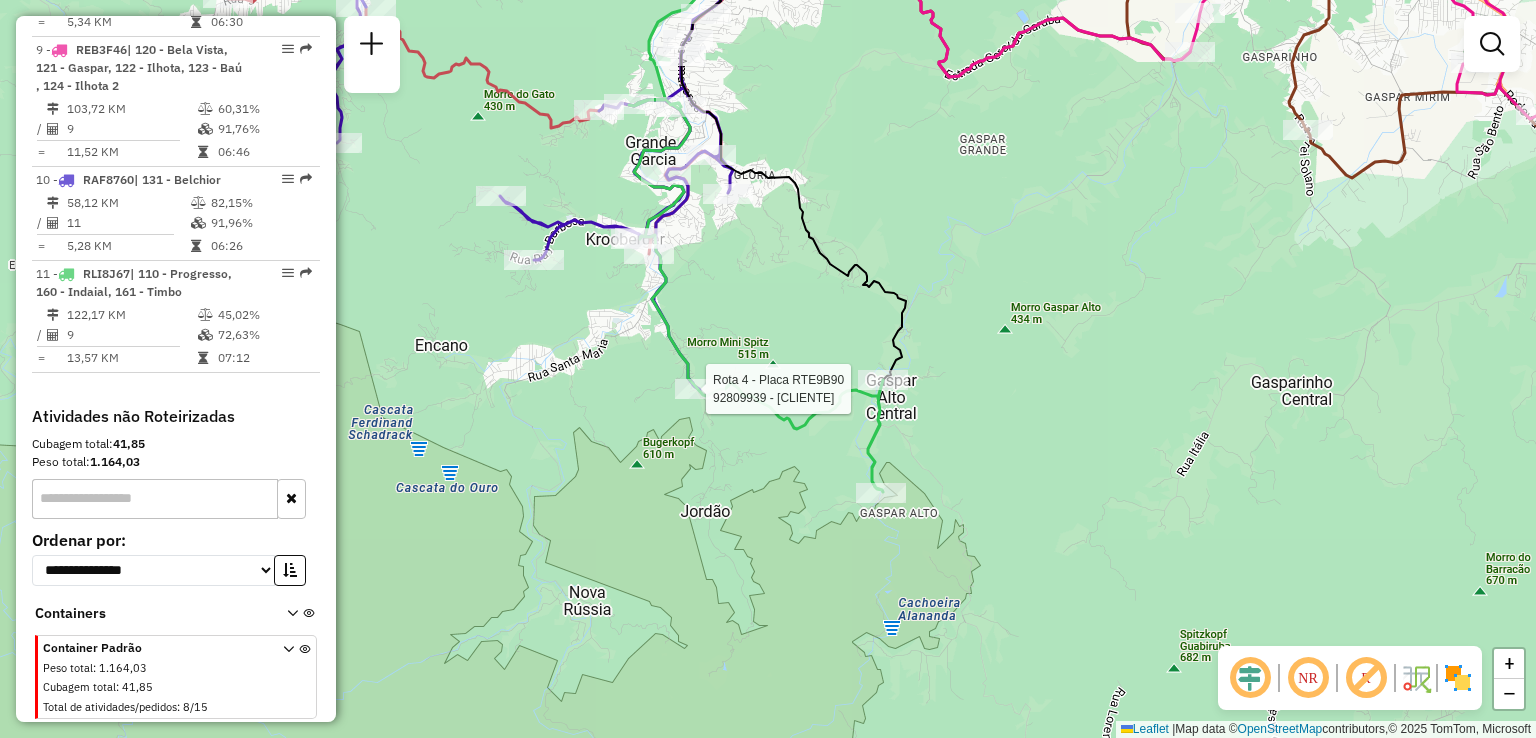 select on "**********" 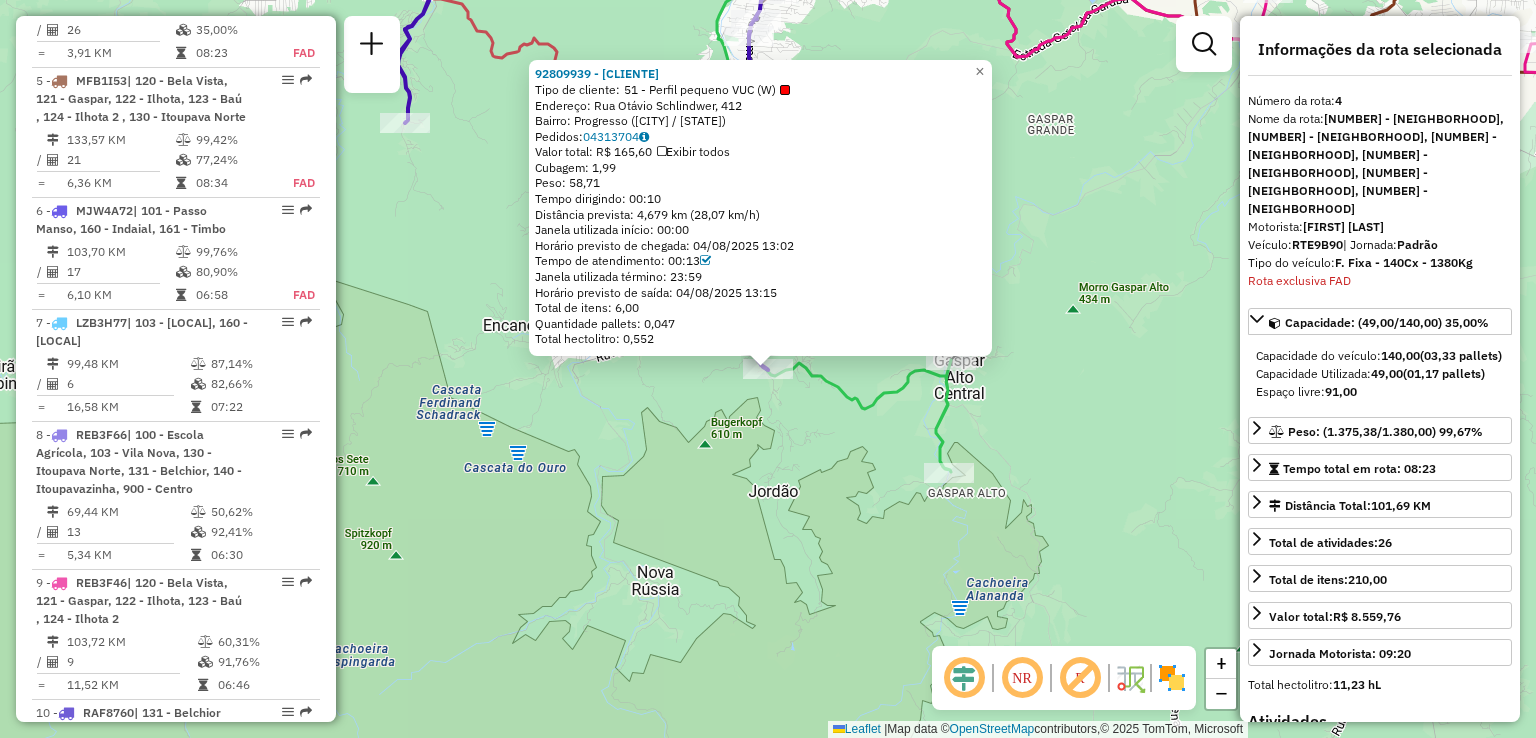 scroll, scrollTop: 1176, scrollLeft: 0, axis: vertical 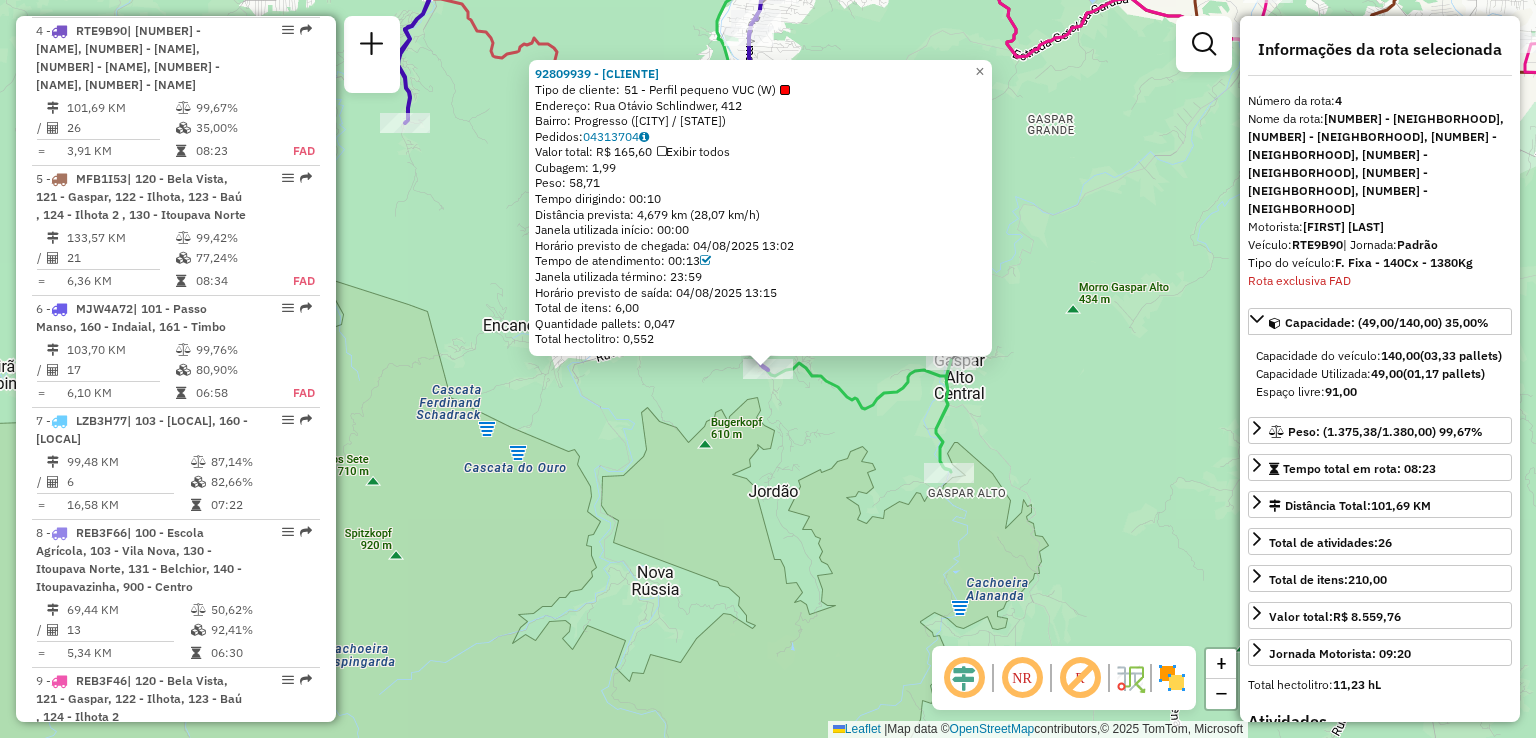 drag, startPoint x: 791, startPoint y: 489, endPoint x: 781, endPoint y: 486, distance: 10.440307 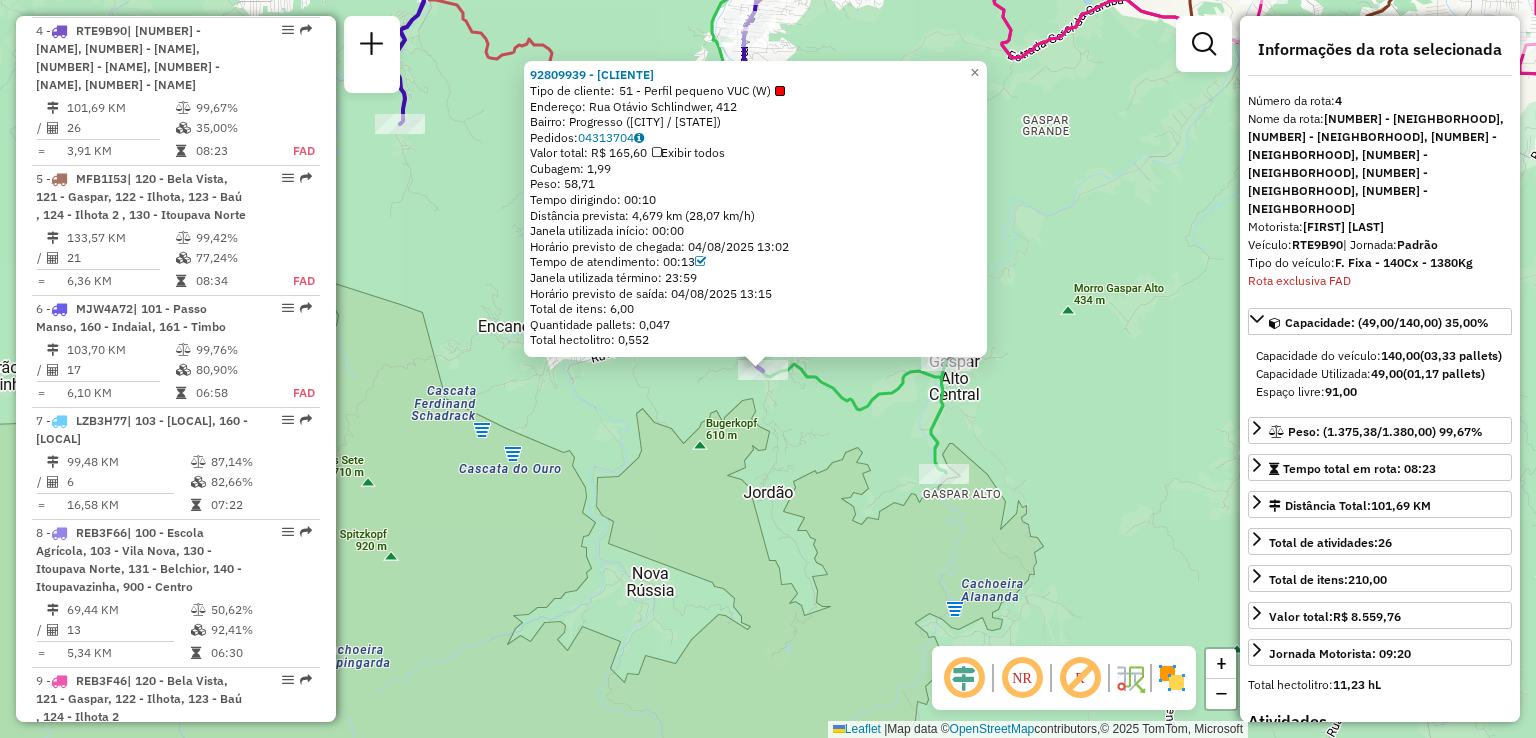 click on "92809939 - LES DOCES  Tipo de cliente:   51 - Perfil pequeno VUC (W)   Endereço: Rua Otávio Schlindwer, 412   Bairro: Progresso (Blumenau / SC)   Pedidos:  04313704   Valor total: R$ 165,60   Exibir todos   Cubagem: 1,99  Peso: 58,71  Tempo dirigindo: 00:10   Distância prevista: 4,679 km (28,07 km/h)   Janela utilizada início: 00:00   Horário previsto de chegada: 04/08/2025 13:02   Tempo de atendimento: 00:13   Janela utilizada término: 23:59   Horário previsto de saída: 04/08/2025 13:15   Total de itens: 6,00   Quantidade pallets: 0,047   Total hectolitro: 0,552  × Janela de atendimento Grade de atendimento Capacidade Transportadoras Veículos Cliente Pedidos  Rotas Selecione os dias de semana para filtrar as janelas de atendimento  Seg   Ter   Qua   Qui   Sex   Sáb   Dom  Informe o período da janela de atendimento: De: Até:  Filtrar exatamente a janela do cliente  Considerar janela de atendimento padrão  Selecione os dias de semana para filtrar as grades de atendimento  Seg   Ter   Qua   Qui  +" 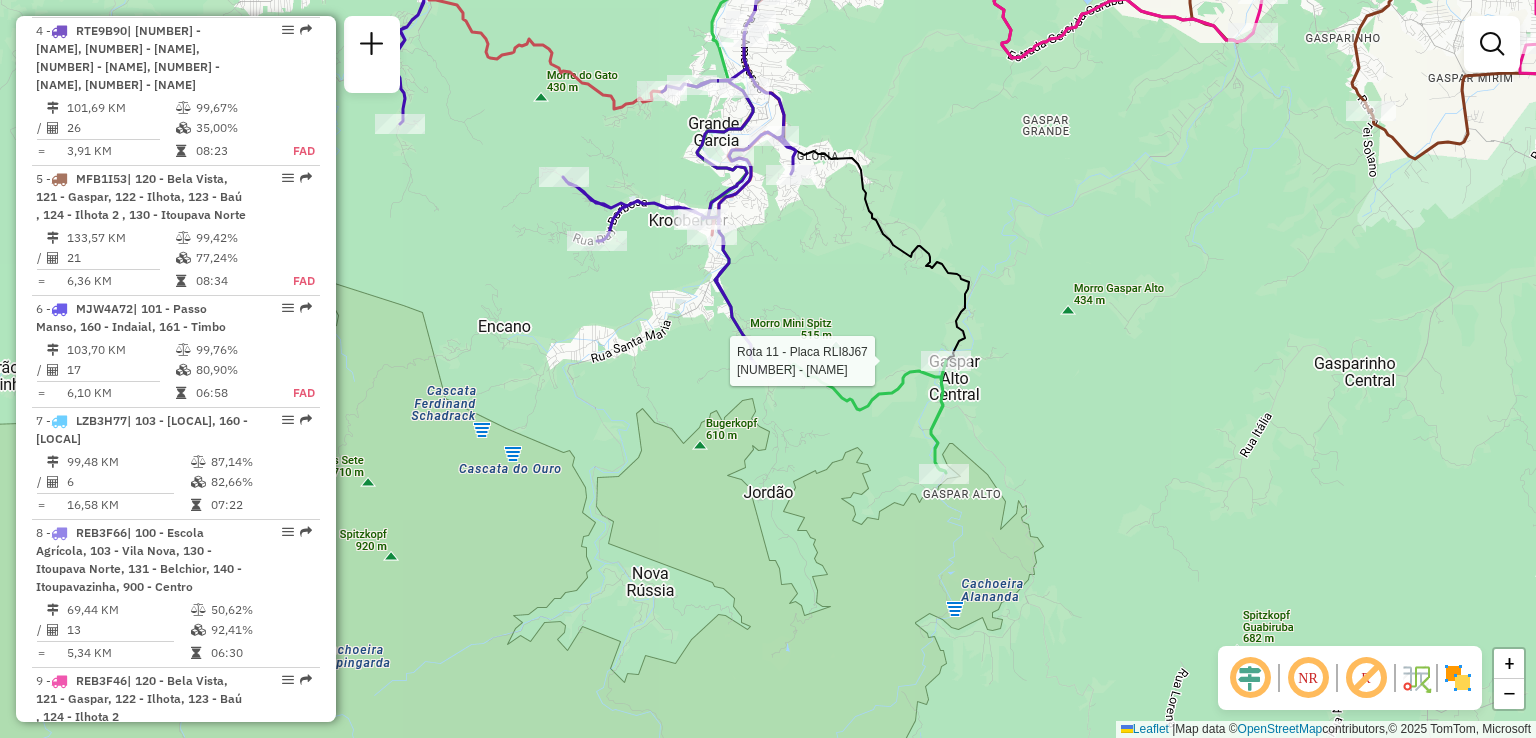 select on "**********" 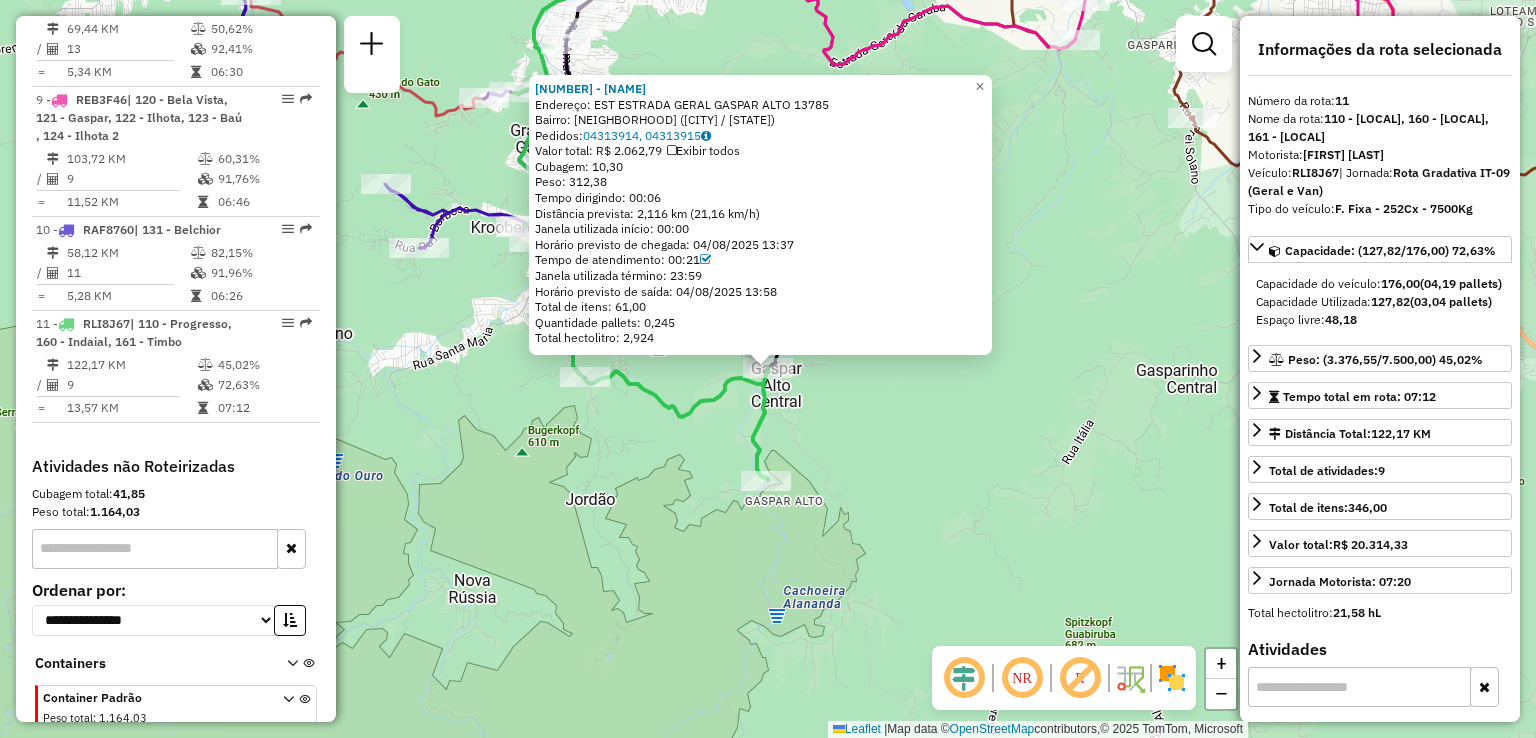 scroll, scrollTop: 1822, scrollLeft: 0, axis: vertical 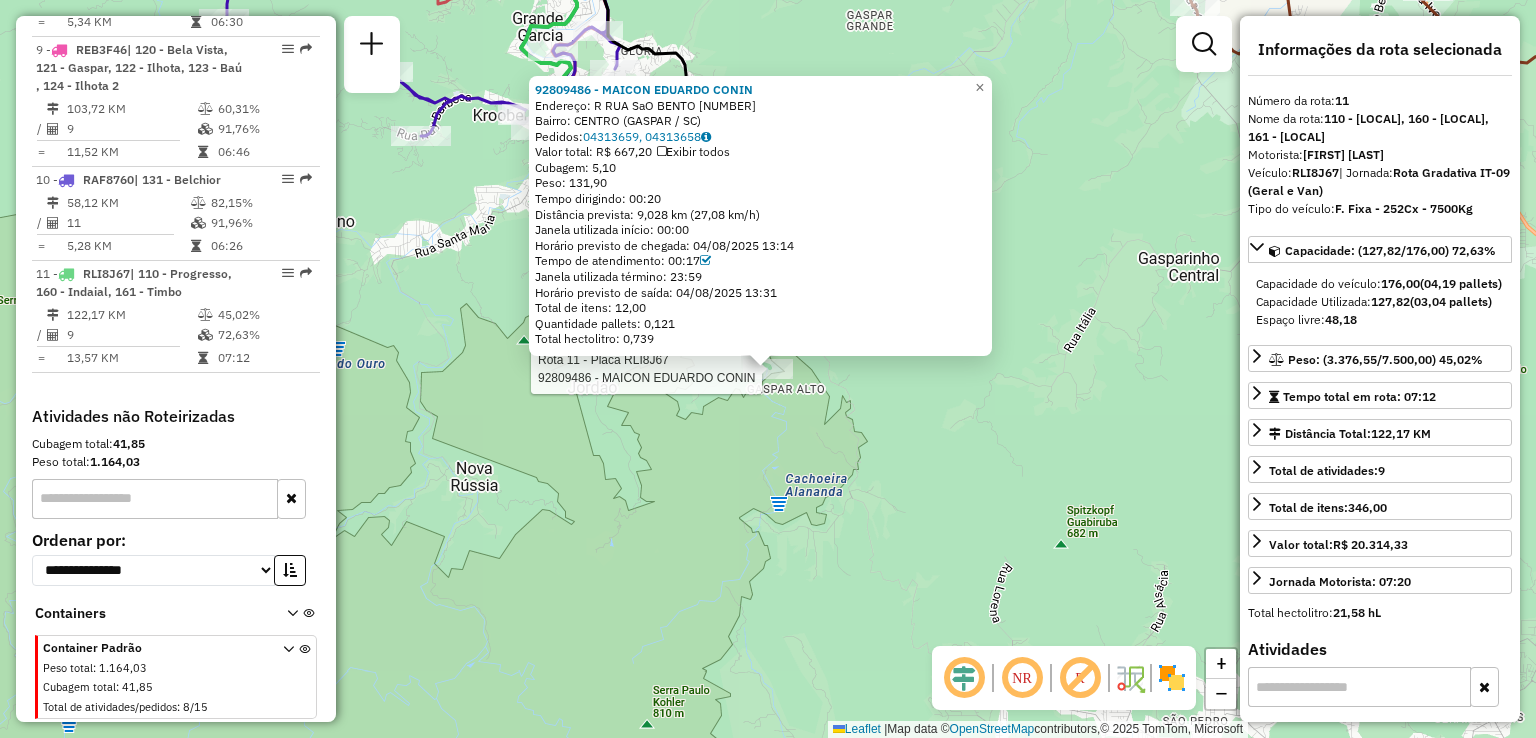 click on "Rota 11 - Placa RLI8J67  92809486 - MAICON EDUARDO CONIN 92809486 - MAICON EDUARDO CONIN  Endereço: R   RUA SaO BENTO                 1120   Bairro: CENTRO (GASPAR / SC)   Pedidos:  04313659, 04313658   Valor total: R$ 667,20   Exibir todos   Cubagem: 5,10  Peso: 131,90  Tempo dirigindo: 00:20   Distância prevista: 9,028 km (27,08 km/h)   Janela utilizada início: 00:00   Horário previsto de chegada: 04/08/2025 13:14   Tempo de atendimento: 00:17   Janela utilizada término: 23:59   Horário previsto de saída: 04/08/2025 13:31   Total de itens: 12,00   Quantidade pallets: 0,121   Total hectolitro: 0,739  × Janela de atendimento Grade de atendimento Capacidade Transportadoras Veículos Cliente Pedidos  Rotas Selecione os dias de semana para filtrar as janelas de atendimento  Seg   Ter   Qua   Qui   Sex   Sáb   Dom  Informe o período da janela de atendimento: De: Até:  Filtrar exatamente a janela do cliente  Considerar janela de atendimento padrão   Seg   Ter   Qua   Qui   Sex   Sáb   Dom   De:   De:" 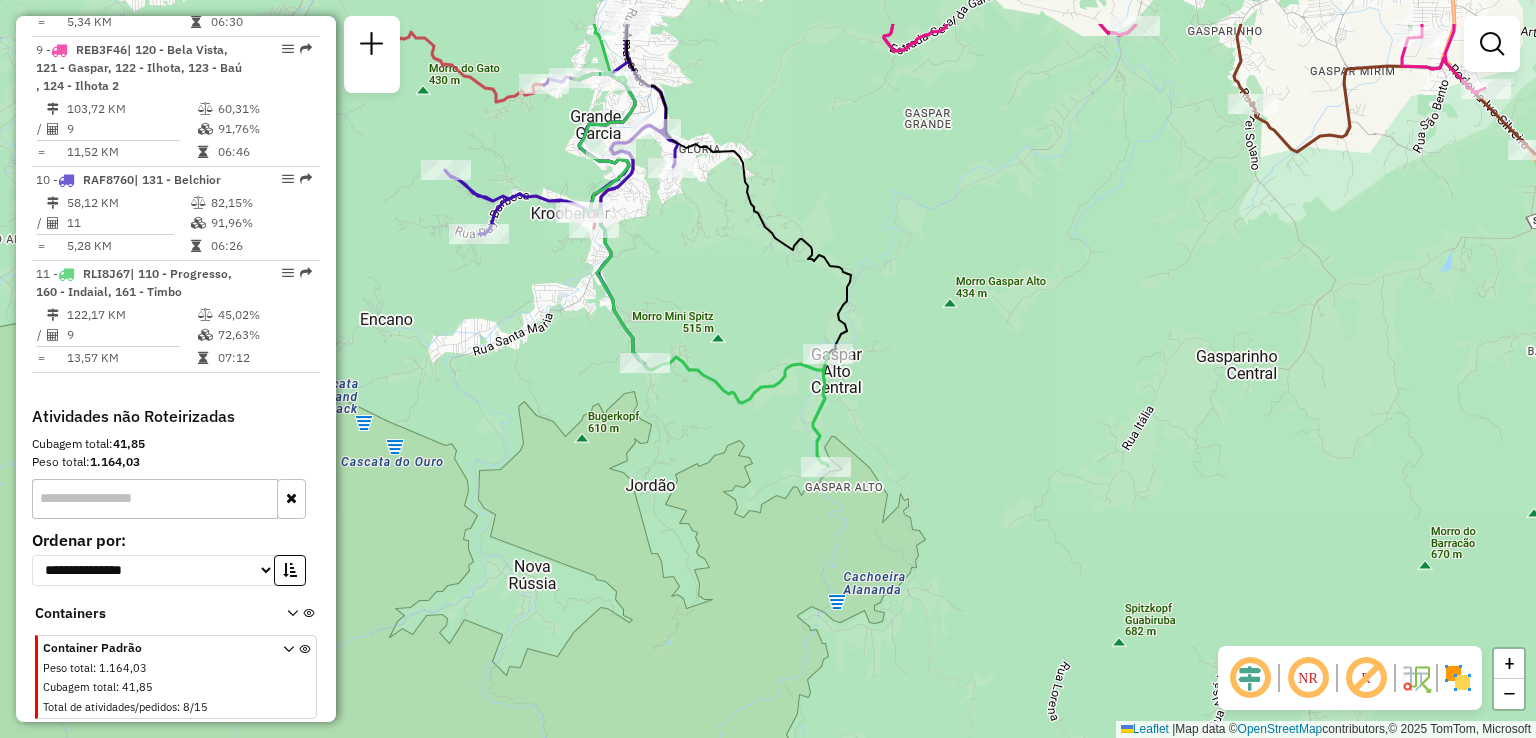 drag, startPoint x: 600, startPoint y: 393, endPoint x: 664, endPoint y: 498, distance: 122.967476 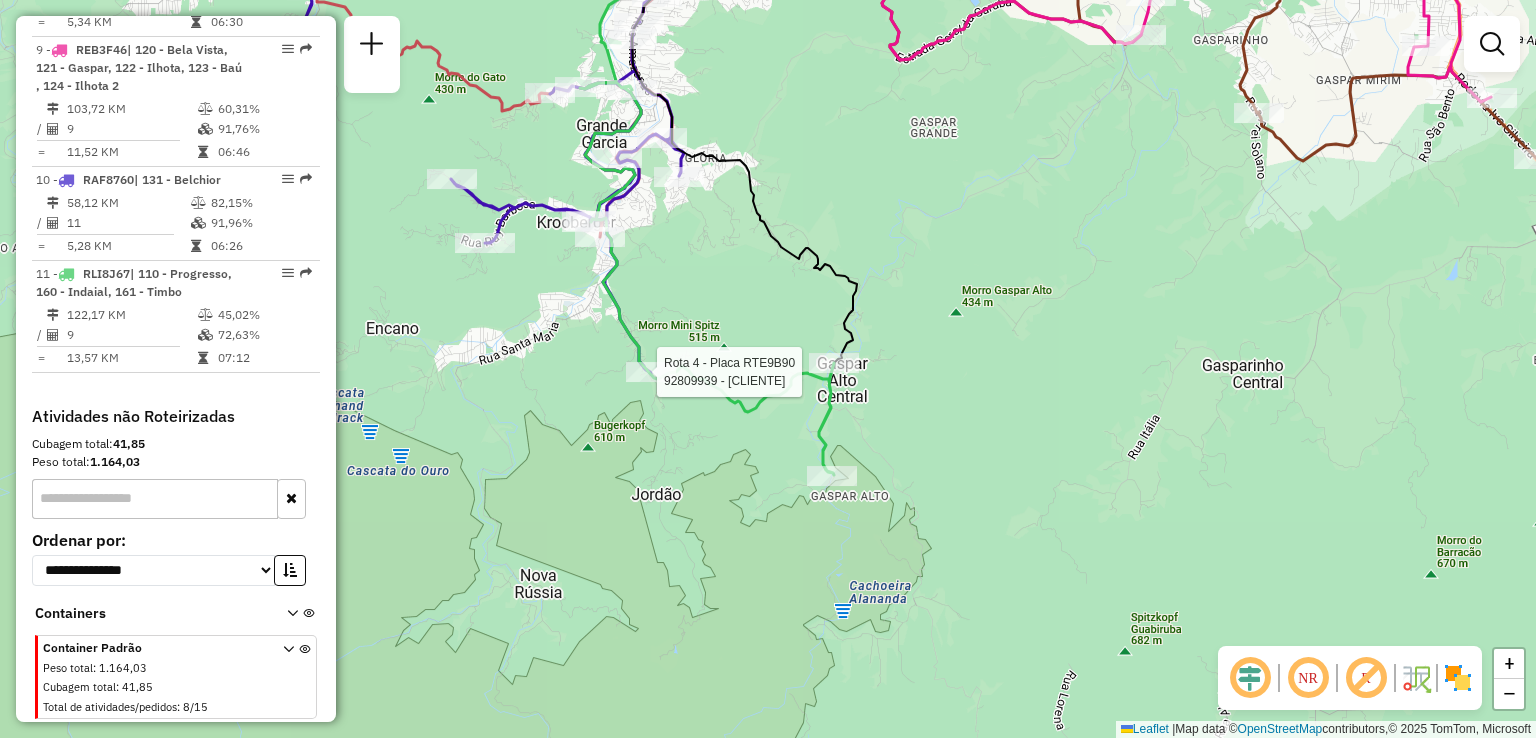 select on "**********" 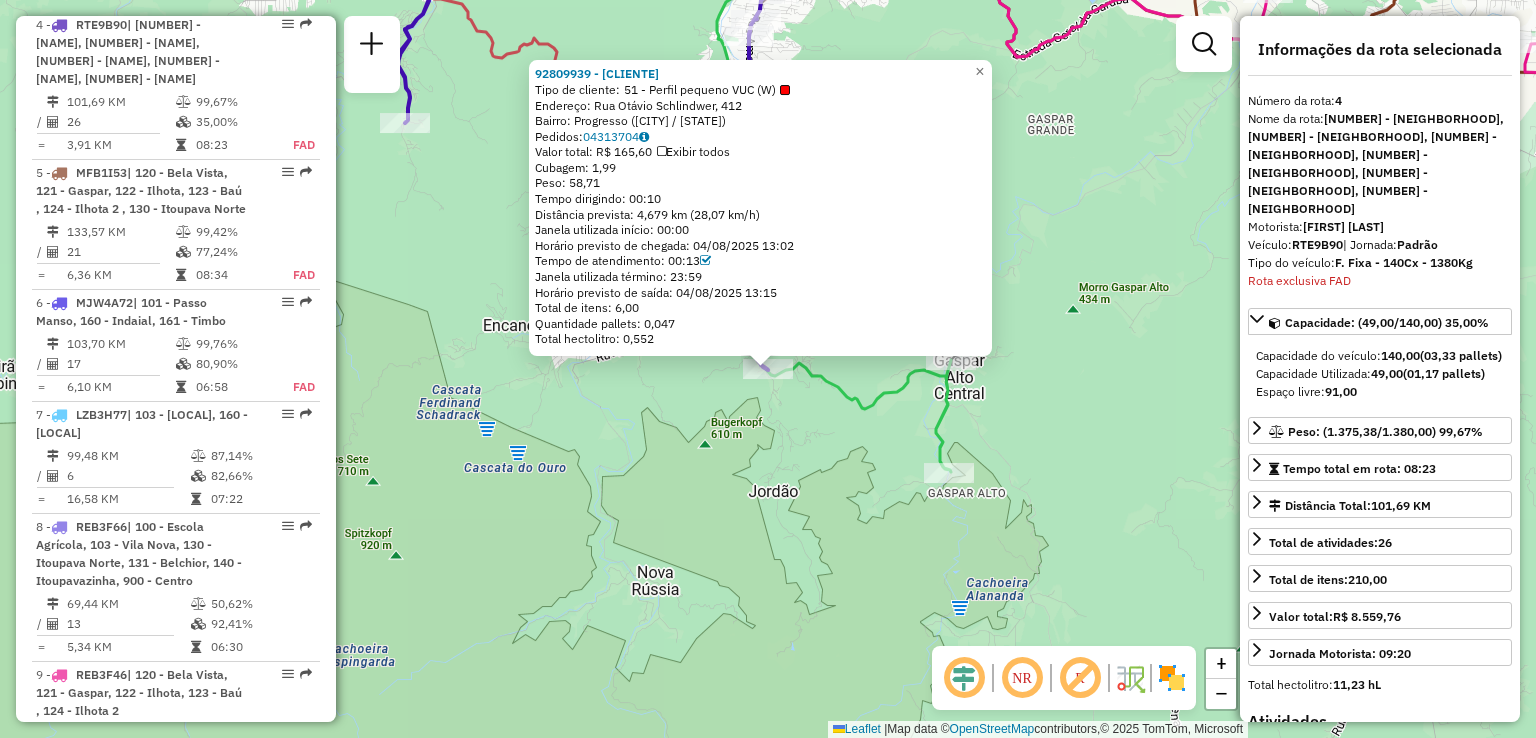 scroll, scrollTop: 1176, scrollLeft: 0, axis: vertical 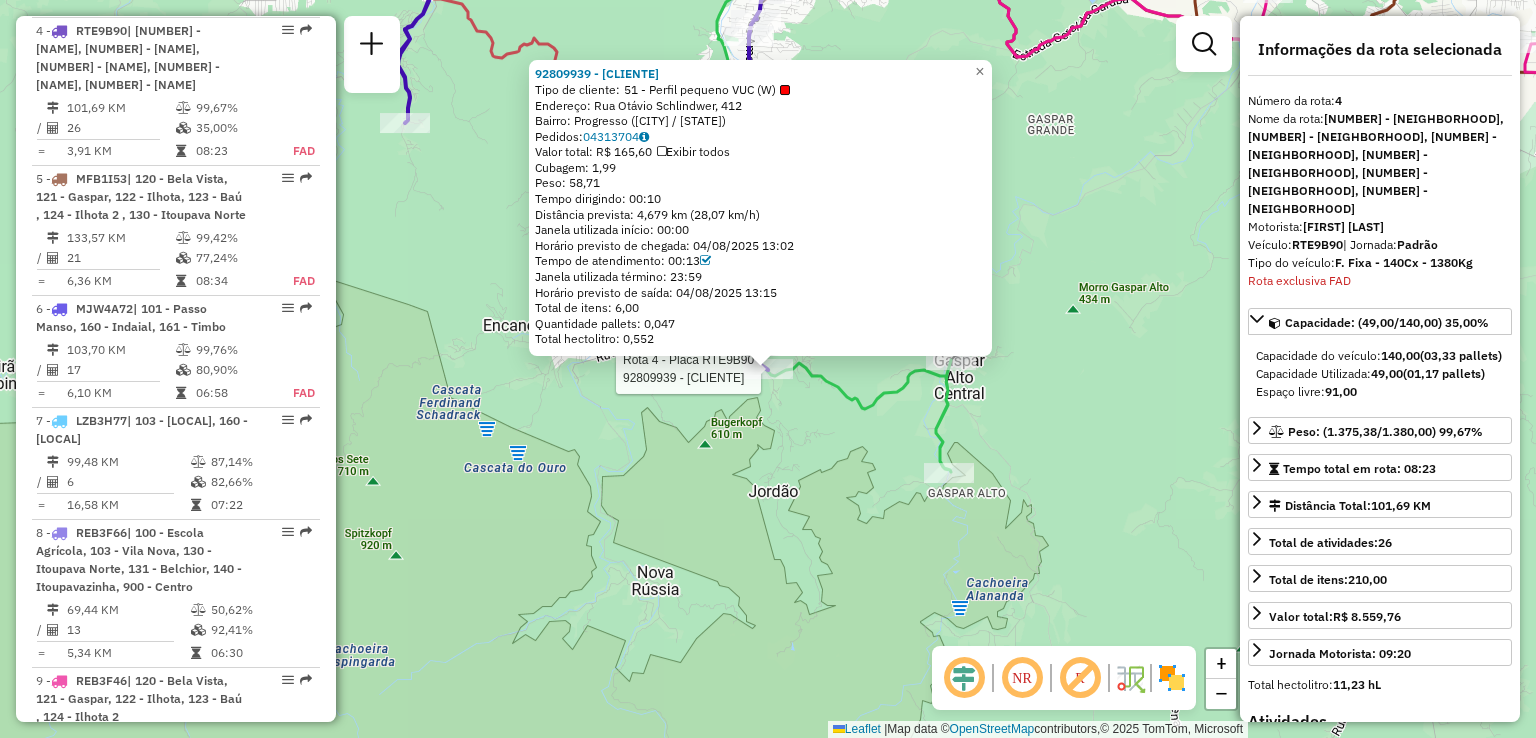 click on "Rota 4 - Placa RTE9B90  92809939 - LES DOCES 92809939 - LES DOCES  Tipo de cliente:   51 - Perfil pequeno VUC (W)   Endereço: Rua Otávio Schlindwer, 412   Bairro: Progresso (Blumenau / SC)   Pedidos:  04313704   Valor total: R$ 165,60   Exibir todos   Cubagem: 1,99  Peso: 58,71  Tempo dirigindo: 00:10   Distância prevista: 4,679 km (28,07 km/h)   Janela utilizada início: 00:00   Horário previsto de chegada: 04/08/2025 13:02   Tempo de atendimento: 00:13   Janela utilizada término: 23:59   Horário previsto de saída: 04/08/2025 13:15   Total de itens: 6,00   Quantidade pallets: 0,047   Total hectolitro: 0,552  × Janela de atendimento Grade de atendimento Capacidade Transportadoras Veículos Cliente Pedidos  Rotas Selecione os dias de semana para filtrar as janelas de atendimento  Seg   Ter   Qua   Qui   Sex   Sáb   Dom  Informe o período da janela de atendimento: De: Até:  Filtrar exatamente a janela do cliente  Considerar janela de atendimento padrão   Seg   Ter   Qua   Qui   Sex   Sáb   Dom  De:" 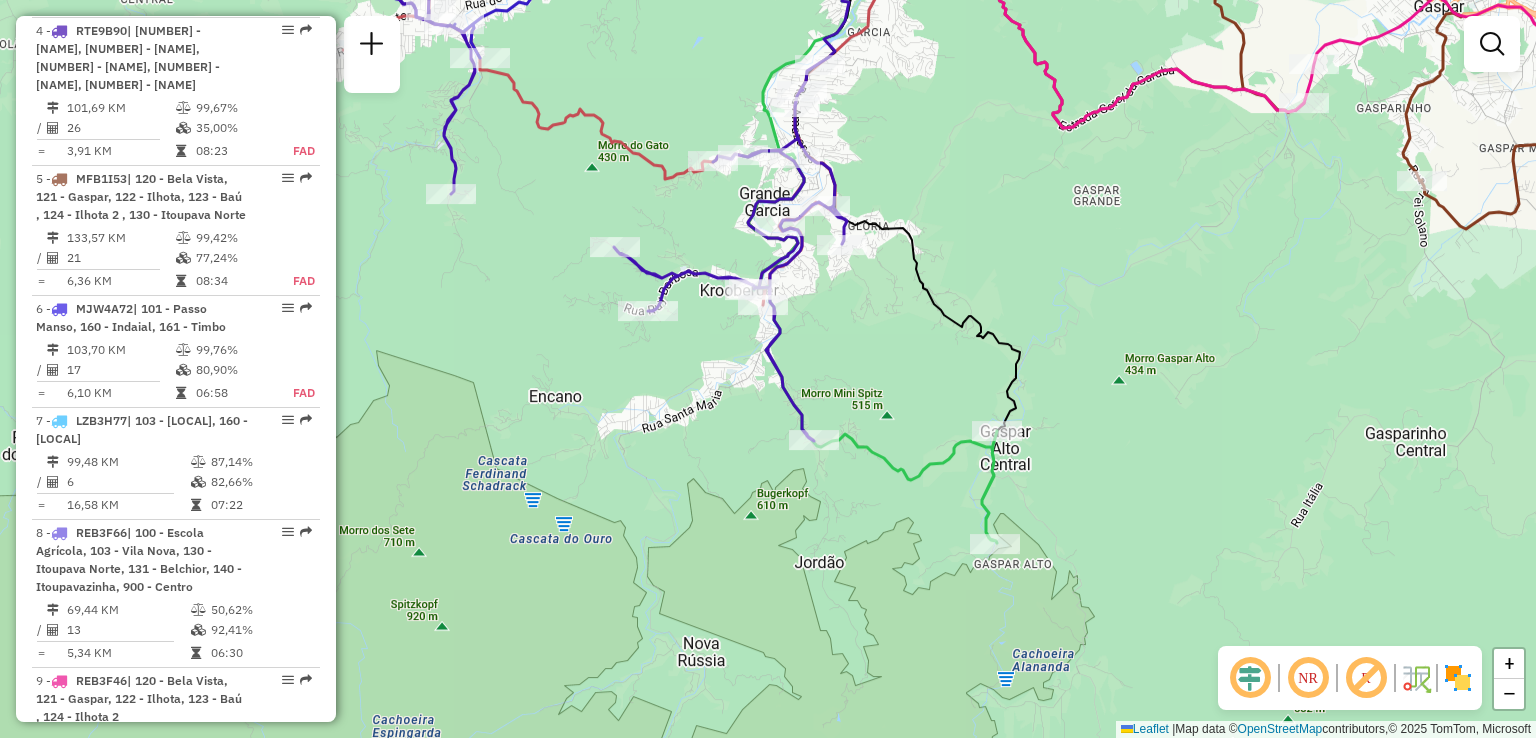 drag, startPoint x: 729, startPoint y: 421, endPoint x: 744, endPoint y: 445, distance: 28.301943 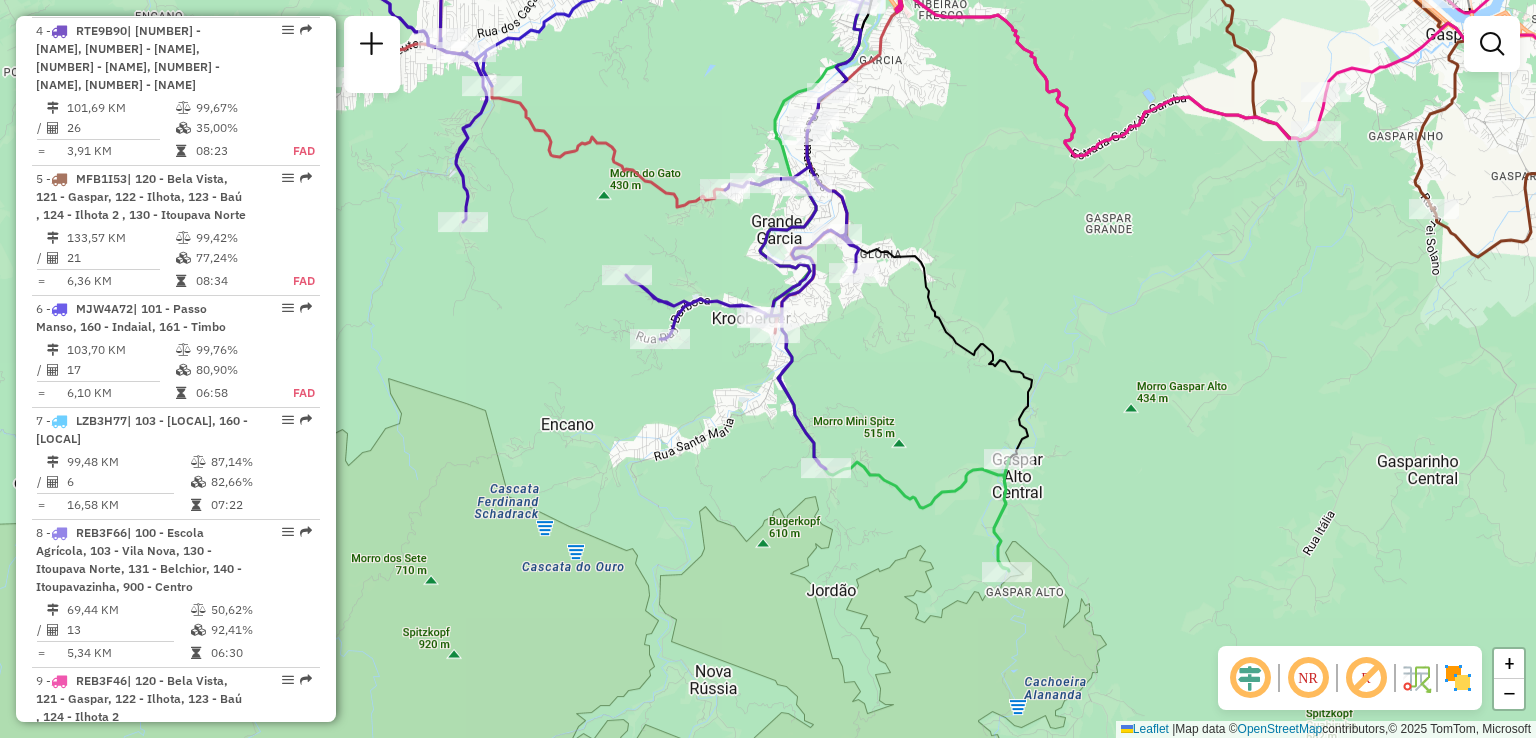 drag, startPoint x: 687, startPoint y: 454, endPoint x: 703, endPoint y: 525, distance: 72.780495 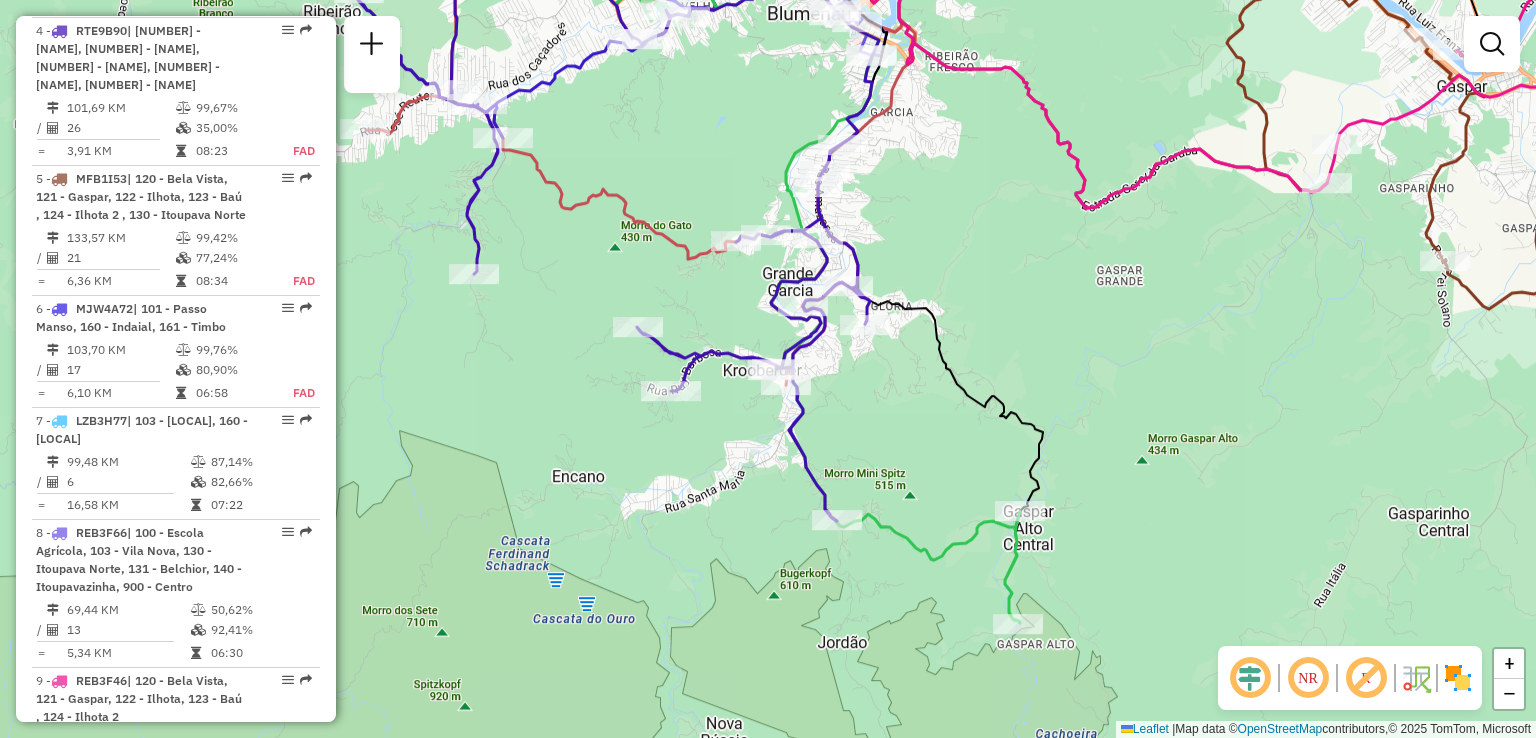 click on "Janela de atendimento Grade de atendimento Capacidade Transportadoras Veículos Cliente Pedidos  Rotas Selecione os dias de semana para filtrar as janelas de atendimento  Seg   Ter   Qua   Qui   Sex   Sáb   Dom  Informe o período da janela de atendimento: De: Até:  Filtrar exatamente a janela do cliente  Considerar janela de atendimento padrão  Selecione os dias de semana para filtrar as grades de atendimento  Seg   Ter   Qua   Qui   Sex   Sáb   Dom   Considerar clientes sem dia de atendimento cadastrado  Clientes fora do dia de atendimento selecionado Filtrar as atividades entre os valores definidos abaixo:  Peso mínimo:   Peso máximo:   Cubagem mínima:   Cubagem máxima:   De:   Até:  Filtrar as atividades entre o tempo de atendimento definido abaixo:  De:   Até:   Considerar capacidade total dos clientes não roteirizados Transportadora: Selecione um ou mais itens Tipo de veículo: Selecione um ou mais itens Veículo: Selecione um ou mais itens Motorista: Selecione um ou mais itens Nome: Rótulo:" 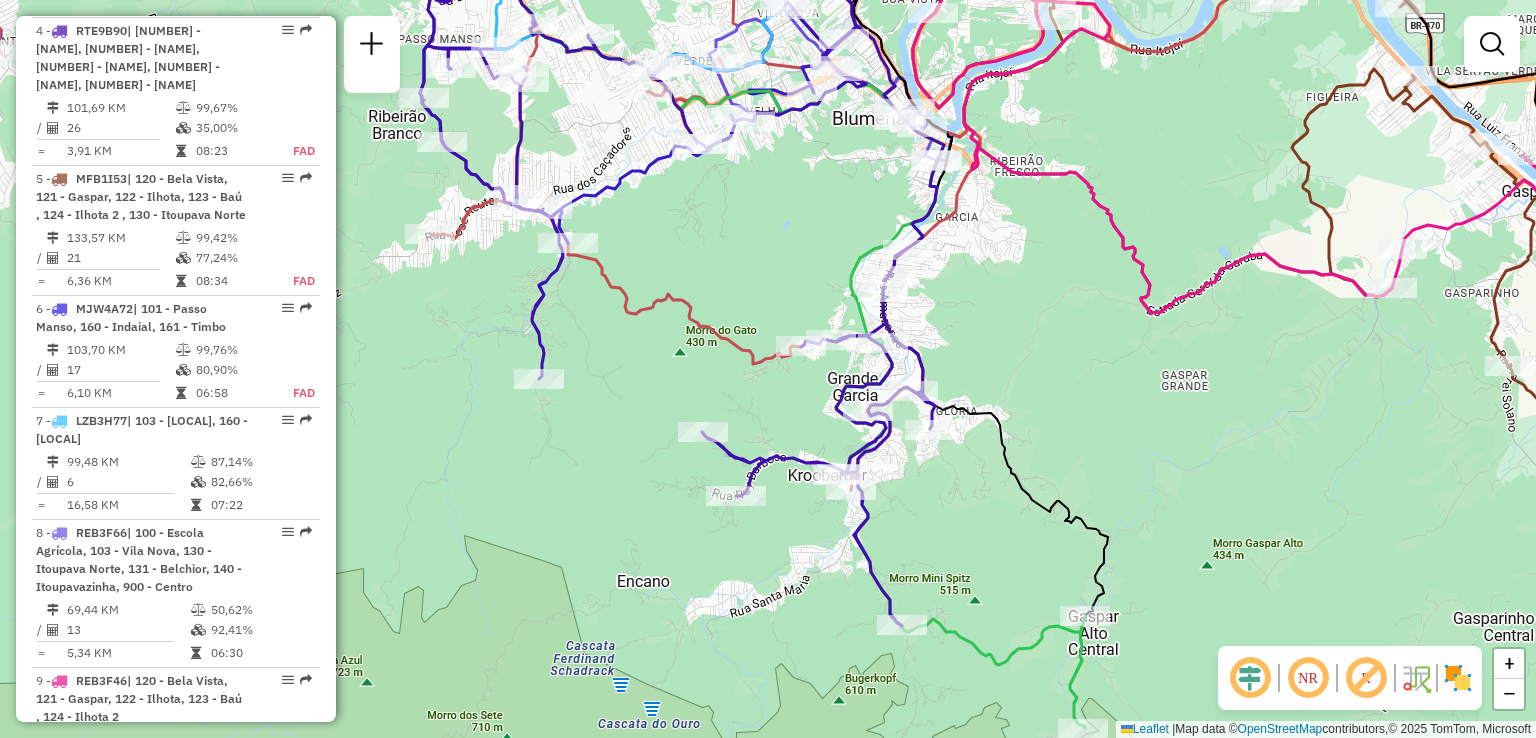 drag, startPoint x: 1083, startPoint y: 419, endPoint x: 1128, endPoint y: 429, distance: 46.09772 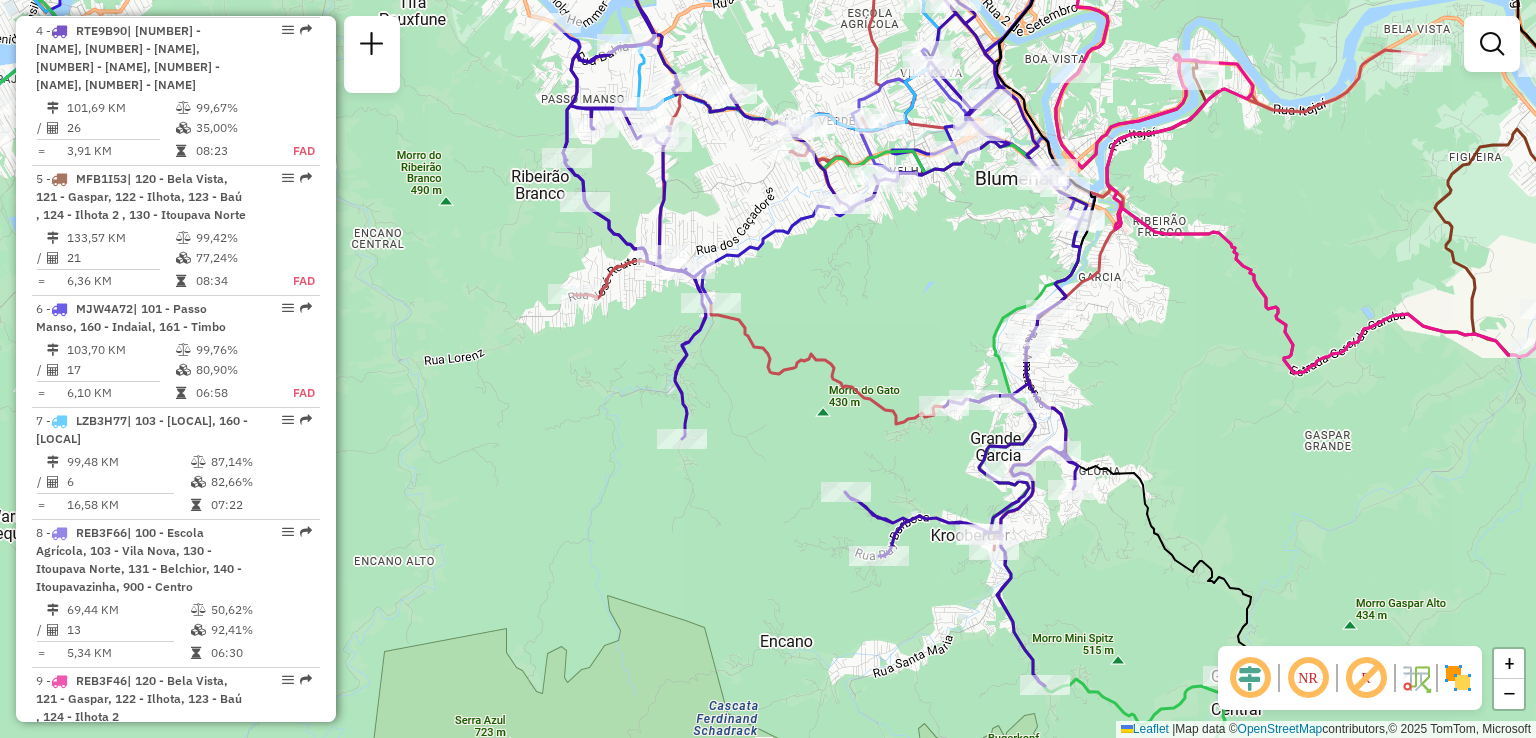 drag, startPoint x: 1180, startPoint y: 532, endPoint x: 1131, endPoint y: 472, distance: 77.46612 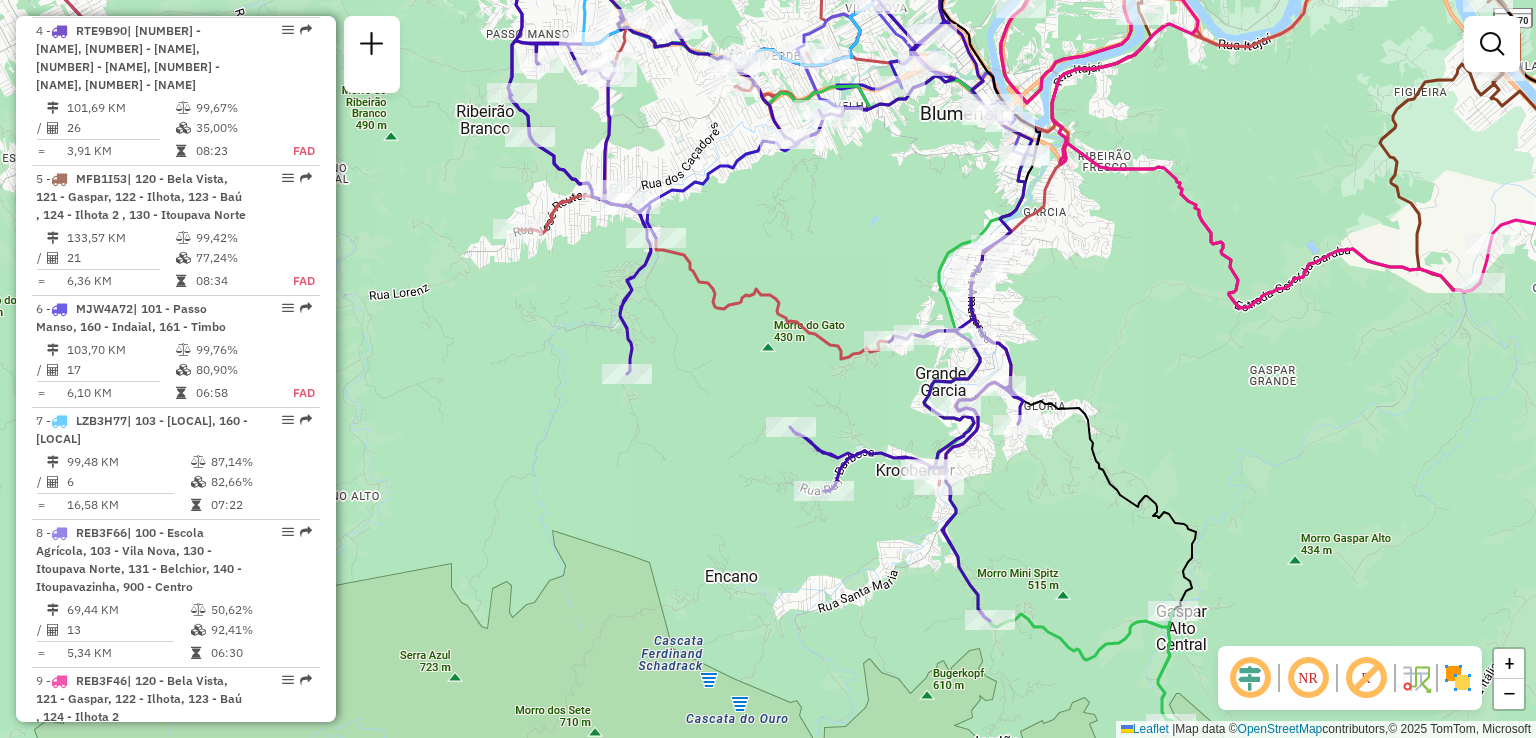 drag, startPoint x: 1085, startPoint y: 550, endPoint x: 1088, endPoint y: 425, distance: 125.035995 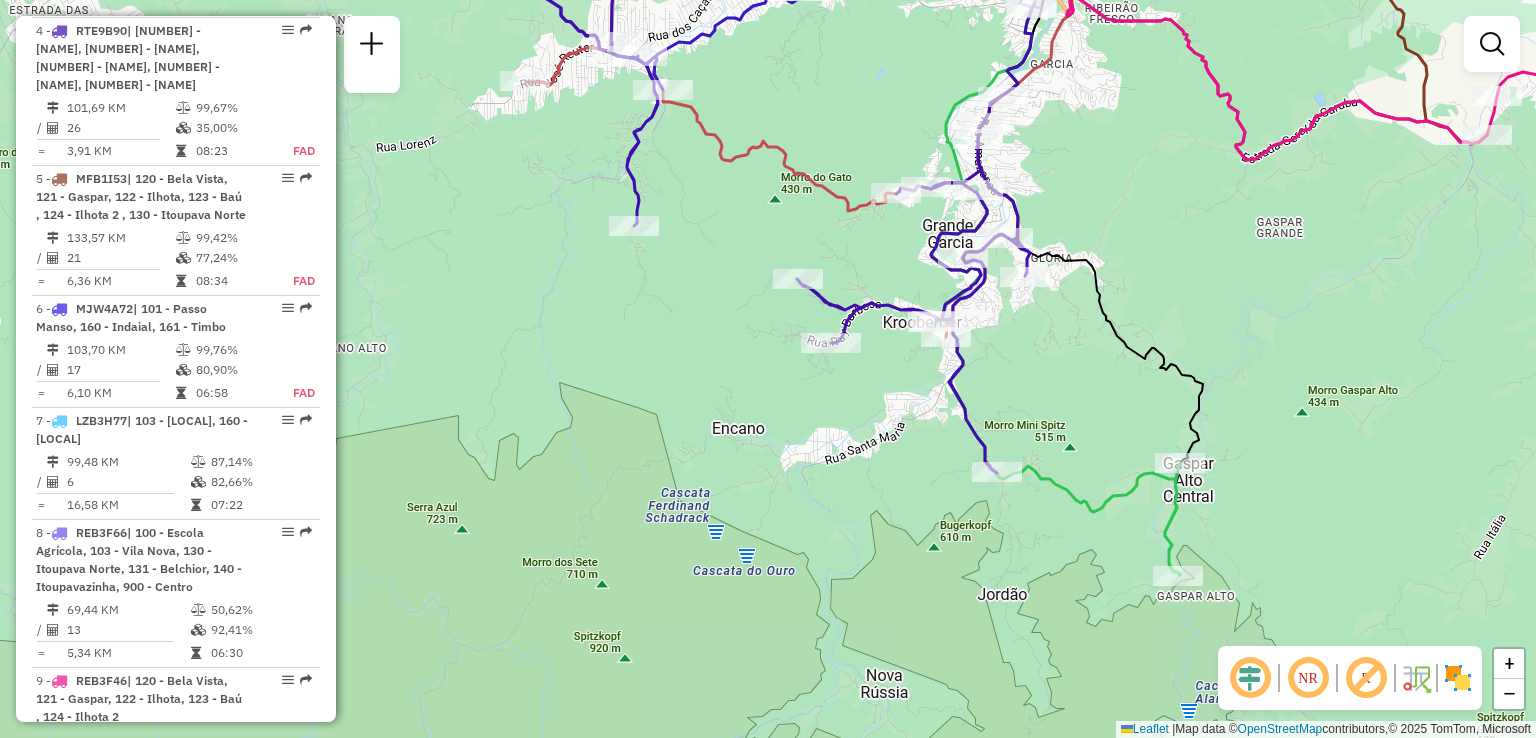 drag, startPoint x: 1121, startPoint y: 413, endPoint x: 1148, endPoint y: 545, distance: 134.73306 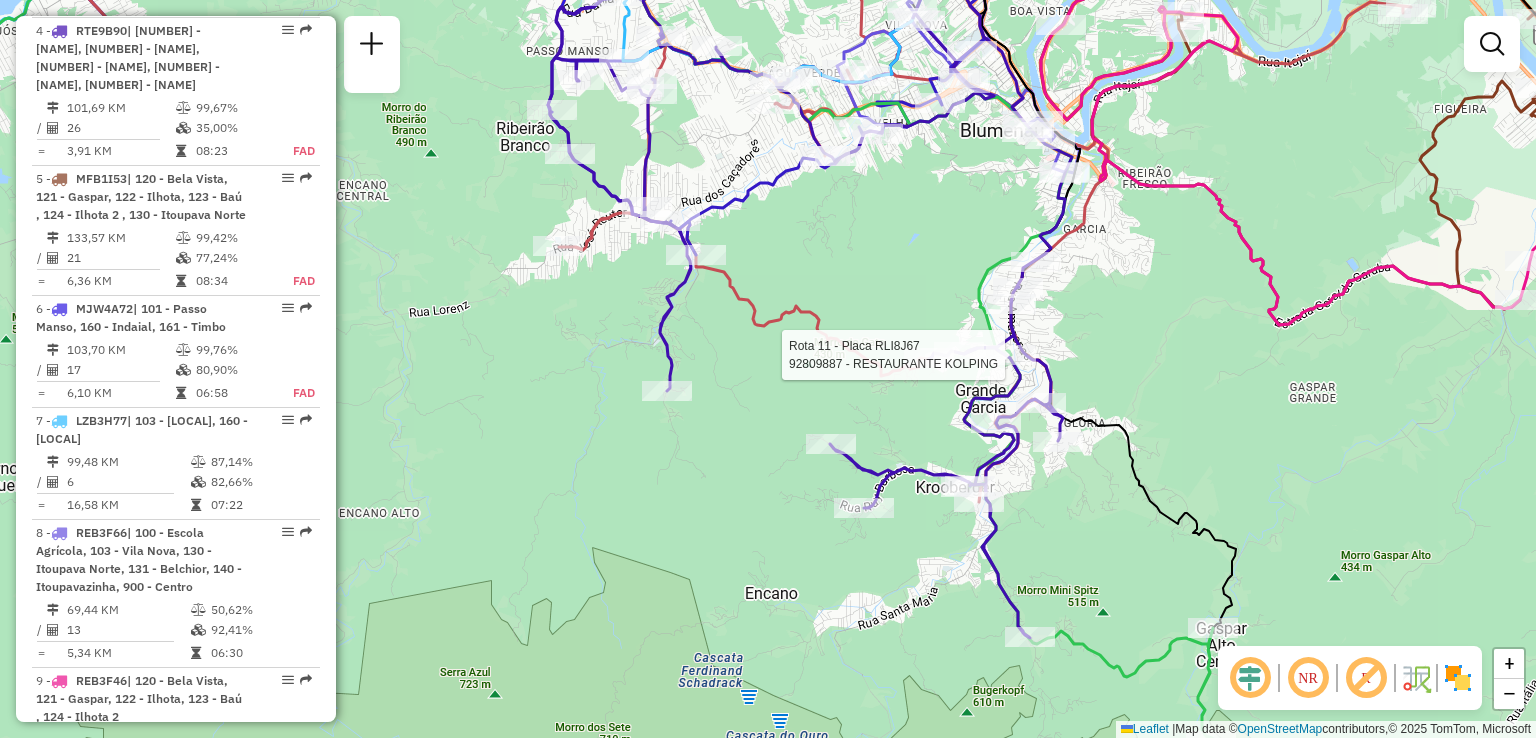 select on "**********" 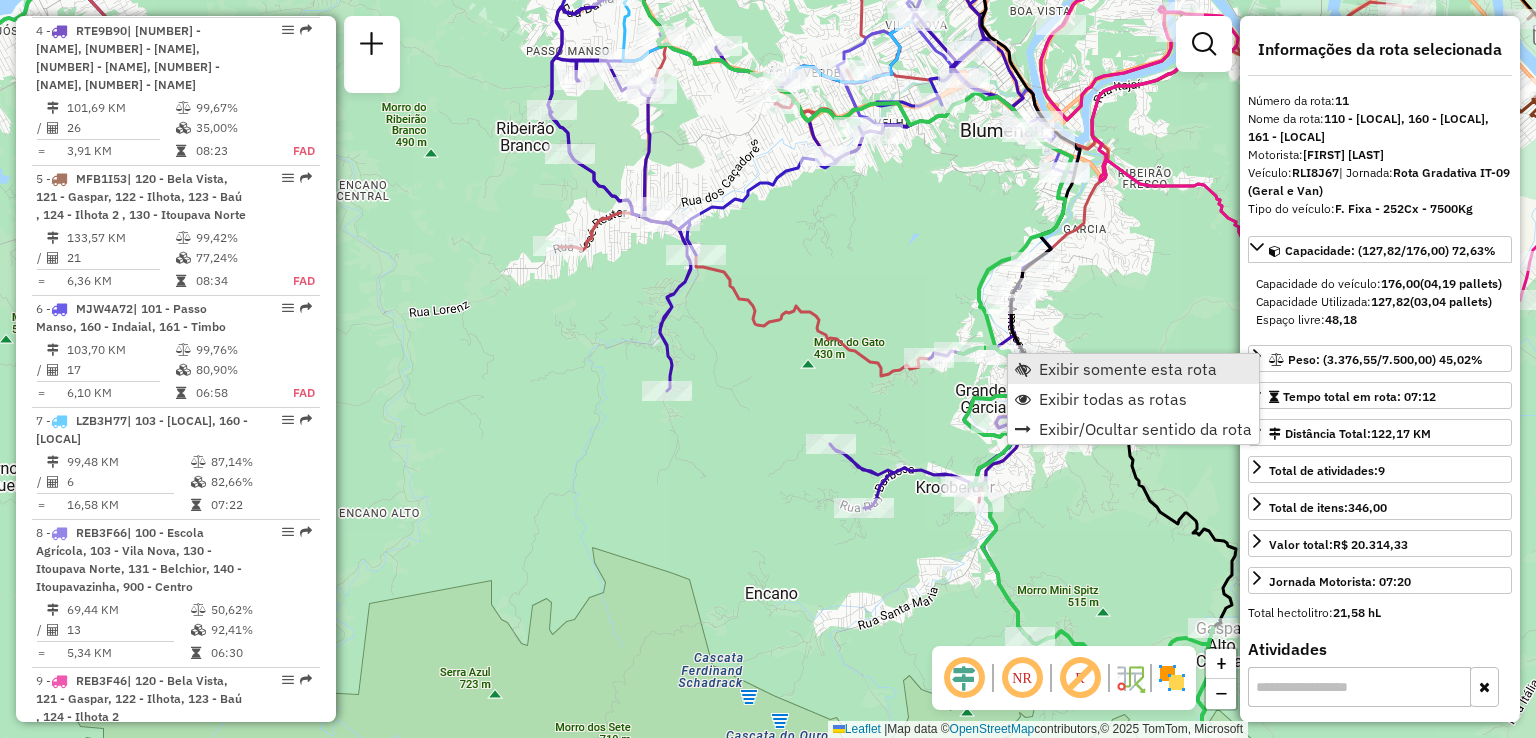 scroll, scrollTop: 1822, scrollLeft: 0, axis: vertical 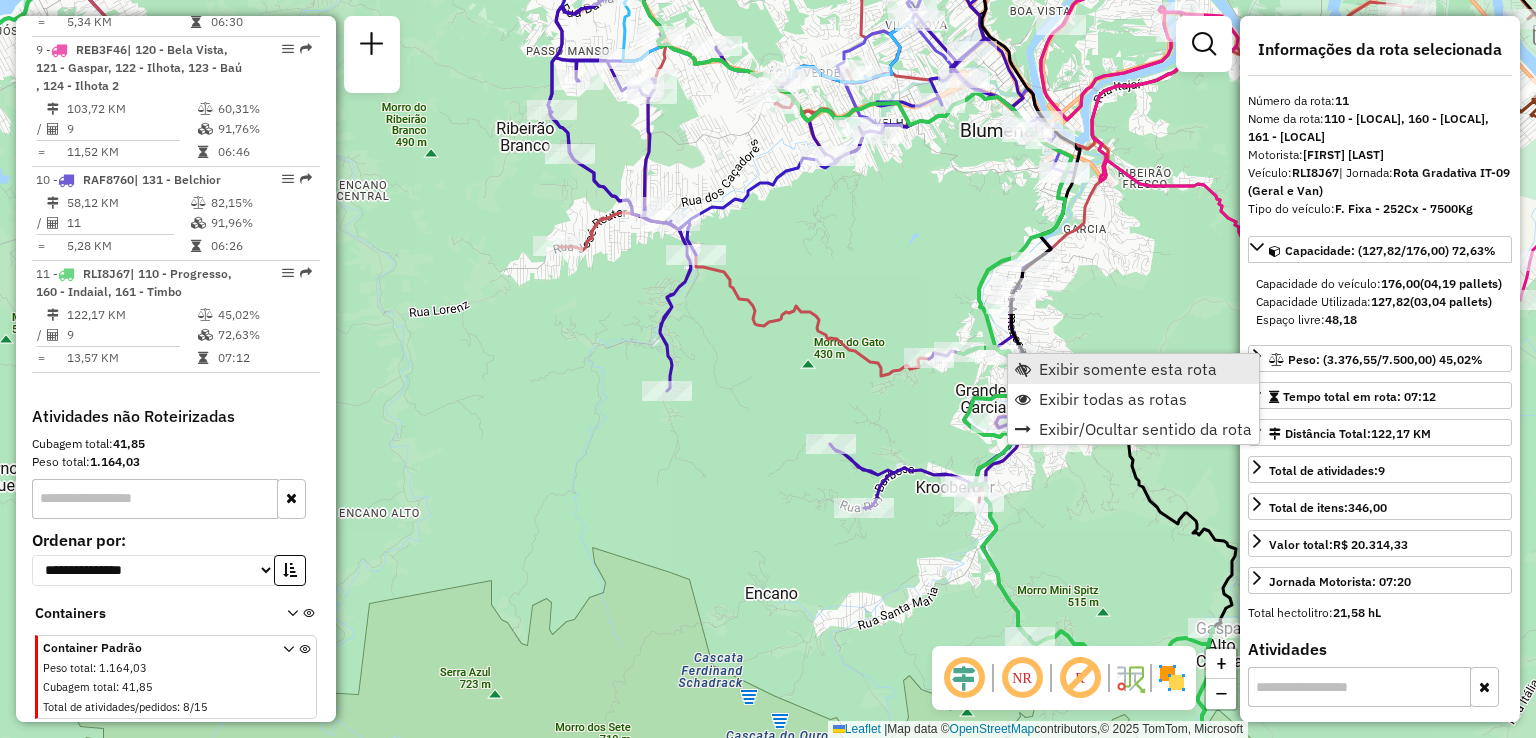 click on "Exibir somente esta rota" at bounding box center (1128, 369) 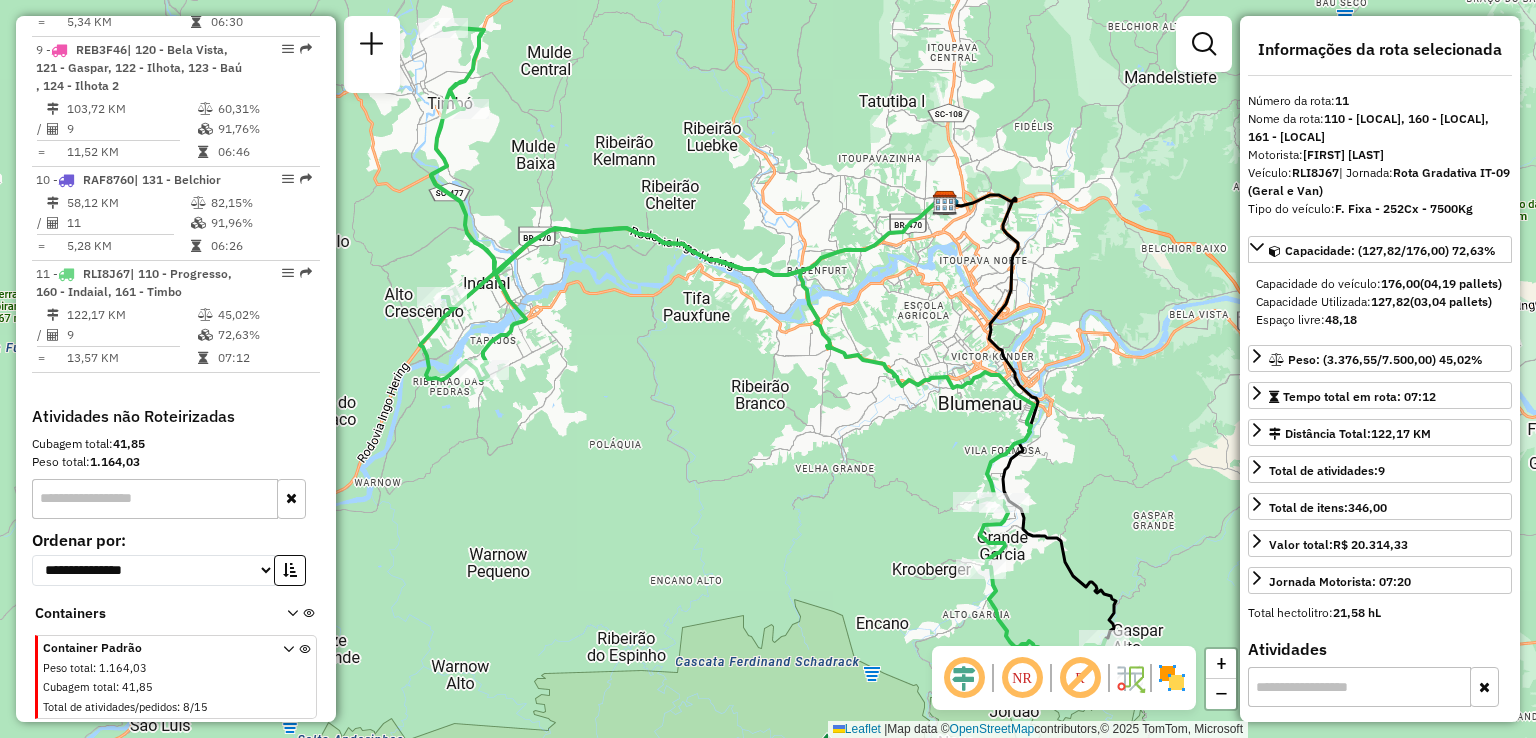 drag, startPoint x: 1104, startPoint y: 465, endPoint x: 1064, endPoint y: 389, distance: 85.883644 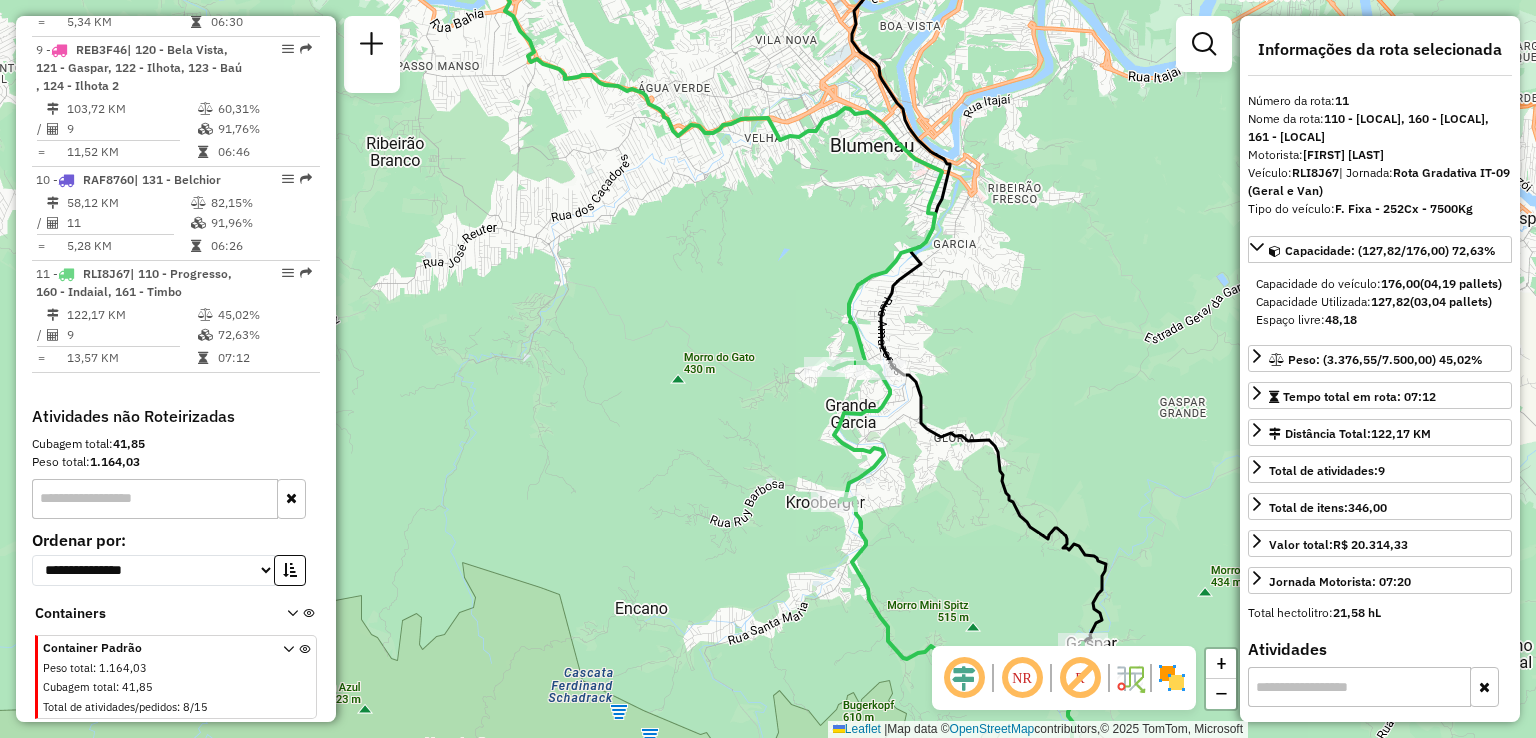 drag, startPoint x: 1021, startPoint y: 405, endPoint x: 1023, endPoint y: 353, distance: 52.03845 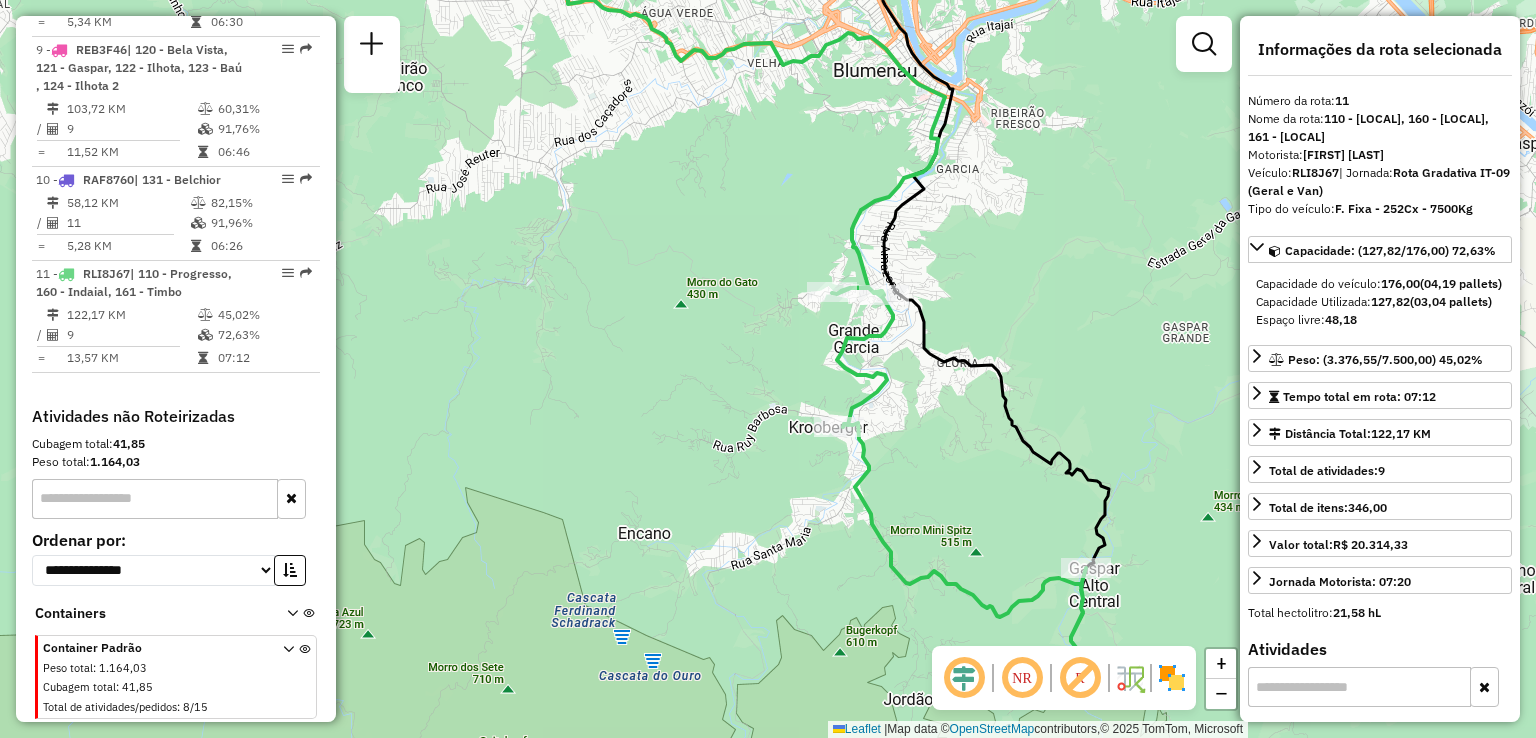 drag, startPoint x: 948, startPoint y: 393, endPoint x: 951, endPoint y: 413, distance: 20.22375 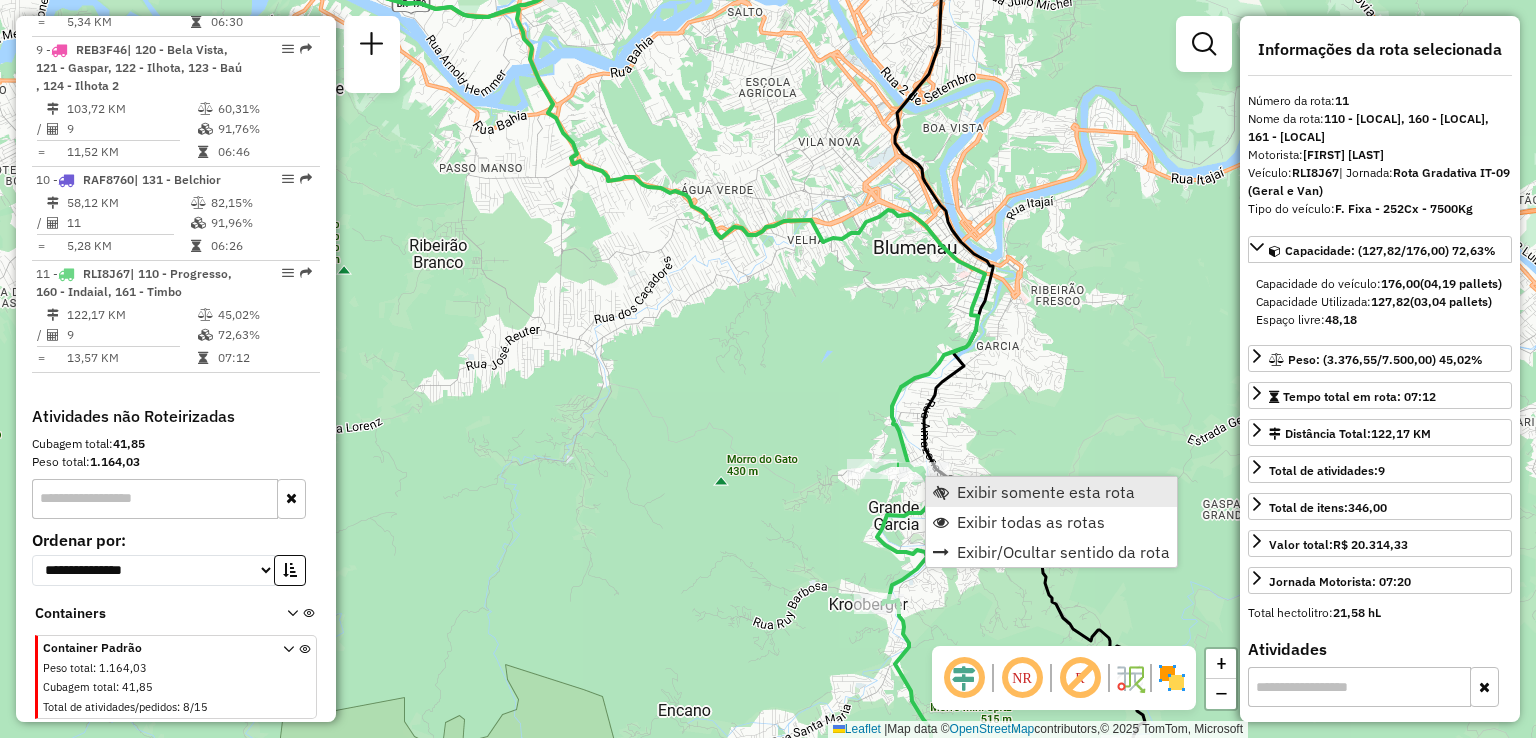 click on "Exibir somente esta rota" at bounding box center [1046, 492] 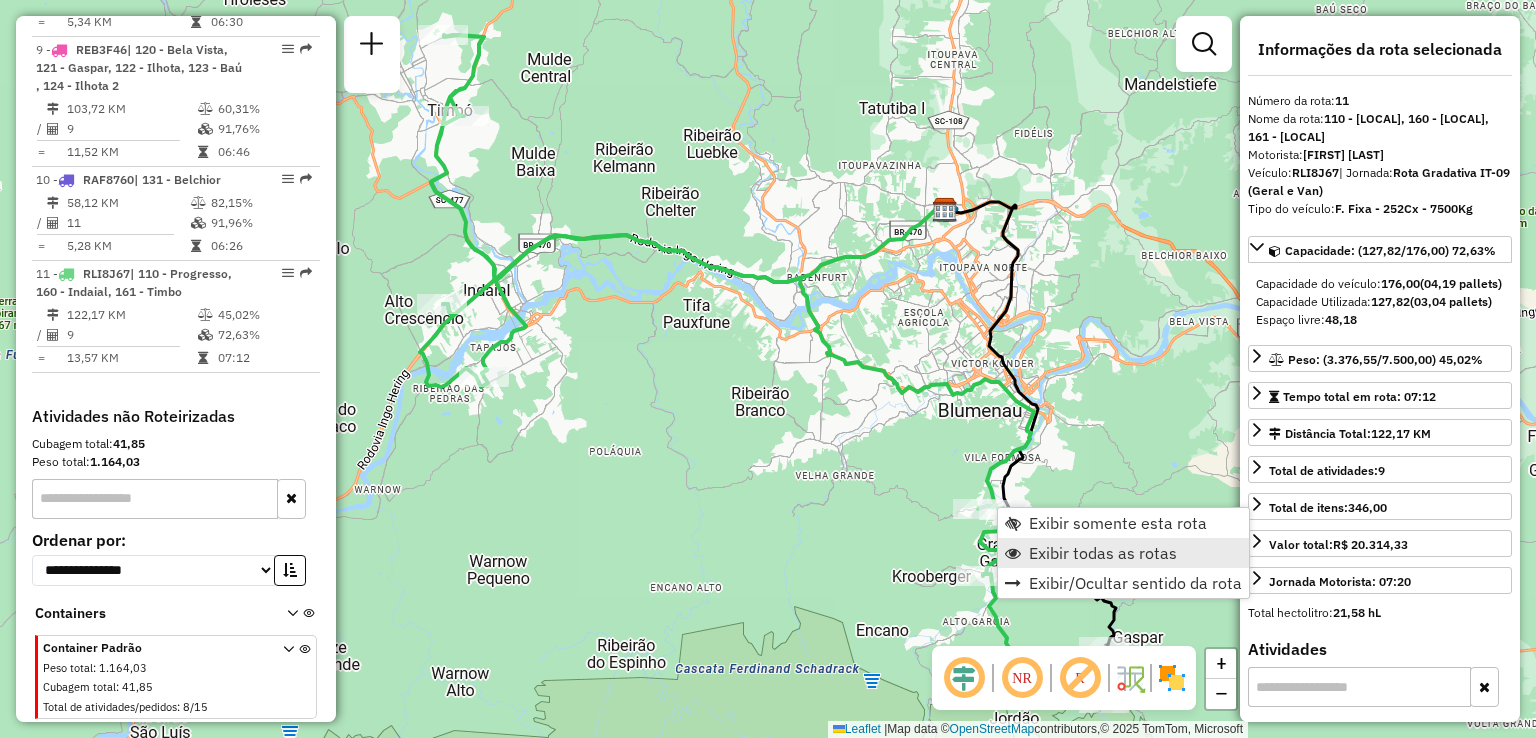 click on "Exibir todas as rotas" at bounding box center [1123, 553] 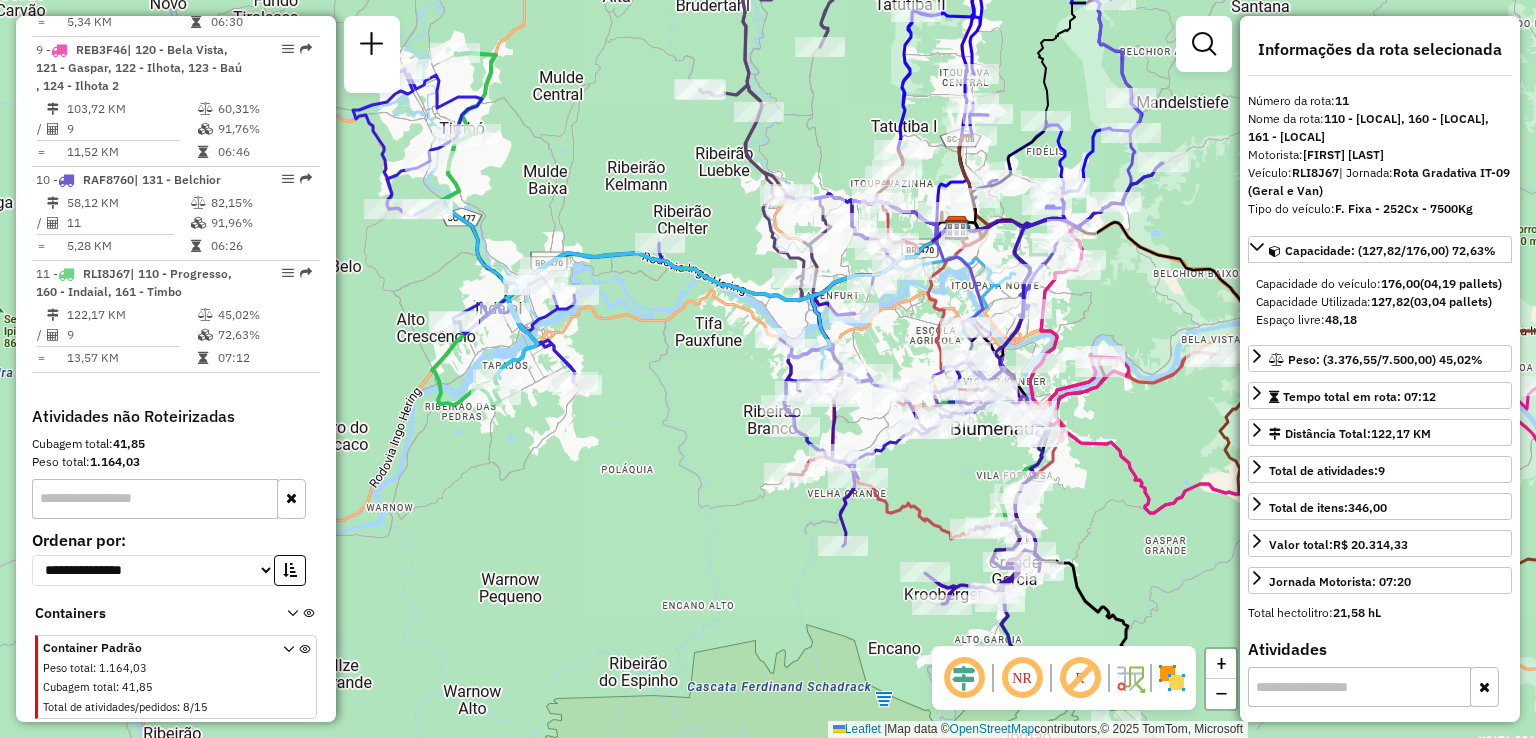 drag, startPoint x: 904, startPoint y: 467, endPoint x: 932, endPoint y: 510, distance: 51.312767 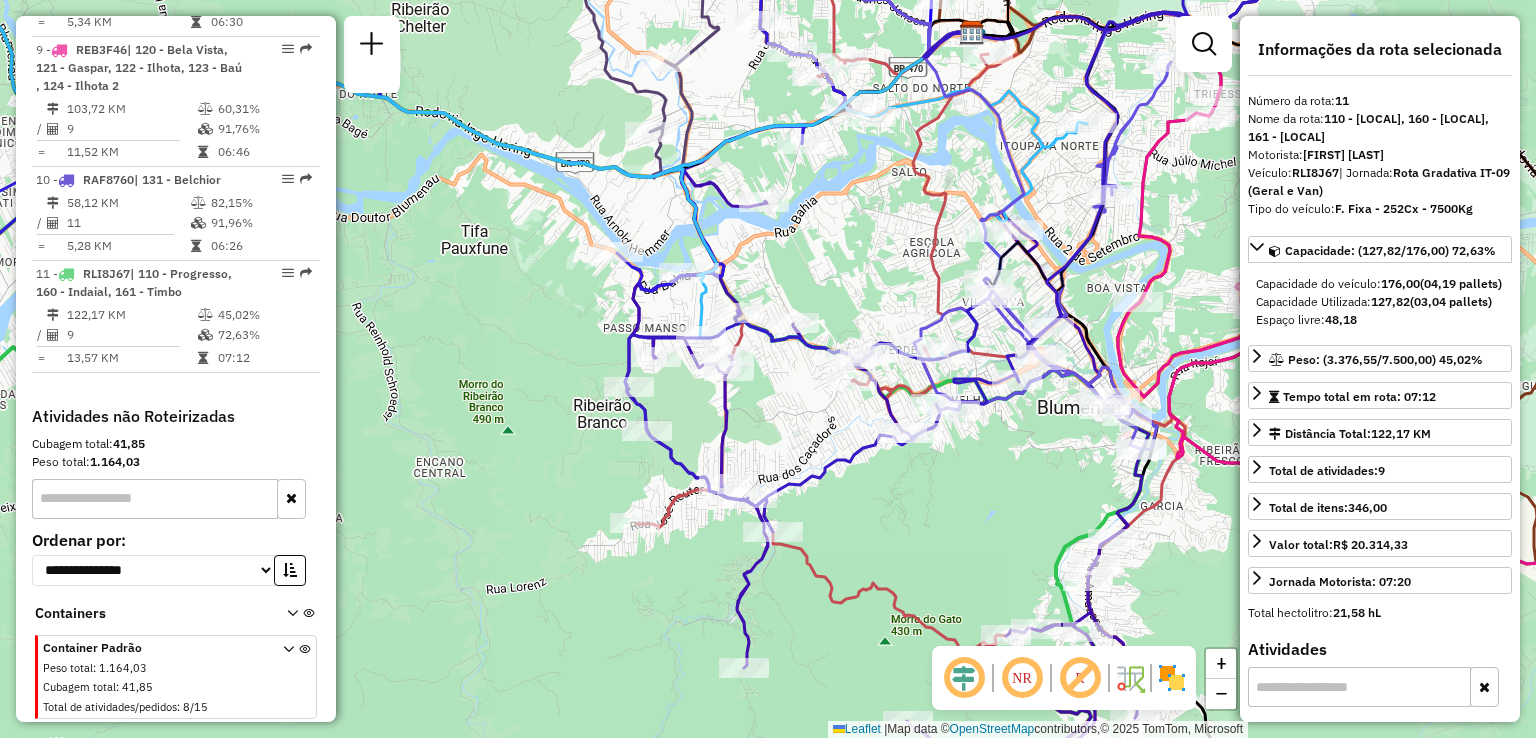 drag, startPoint x: 982, startPoint y: 515, endPoint x: 828, endPoint y: 406, distance: 188.67168 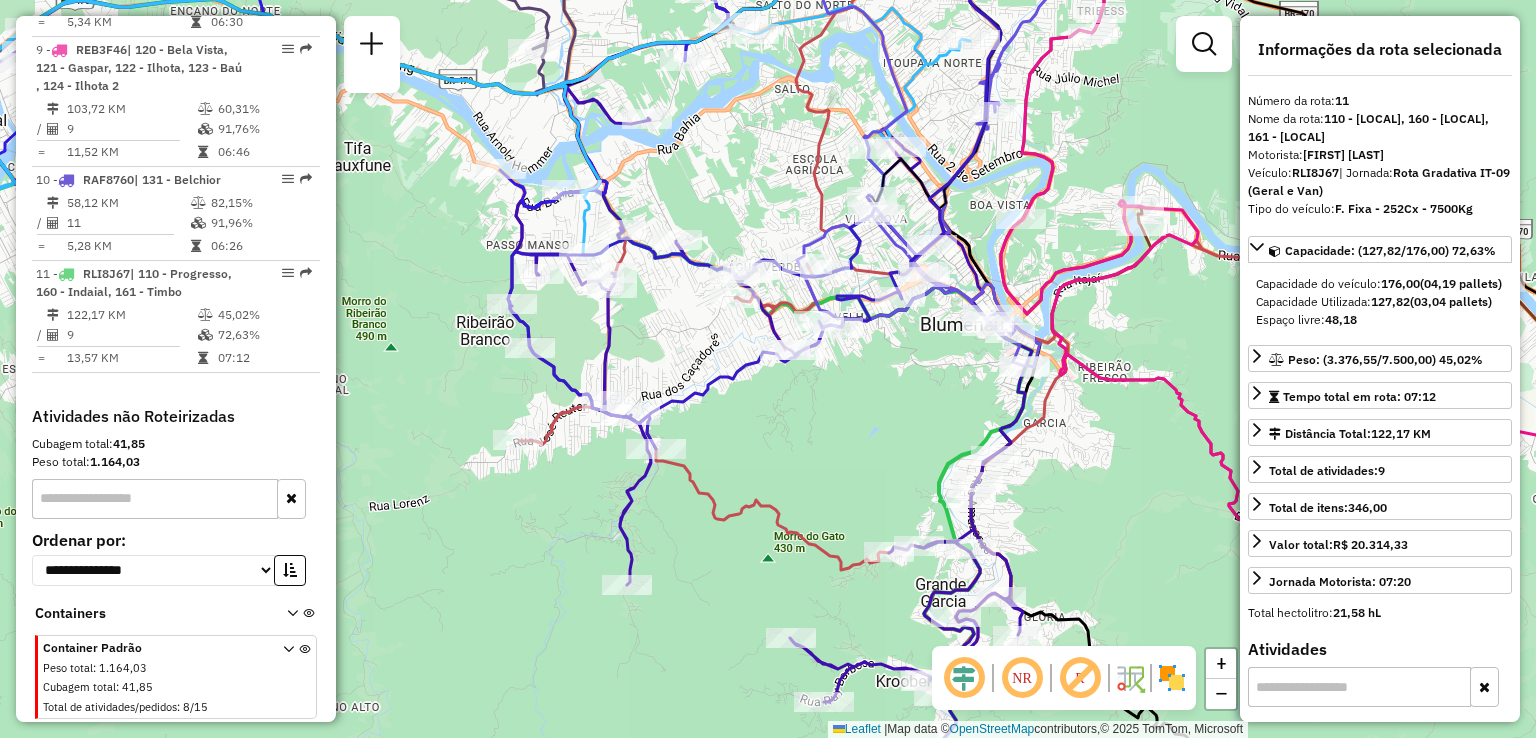 click on "Janela de atendimento Grade de atendimento Capacidade Transportadoras Veículos Cliente Pedidos  Rotas Selecione os dias de semana para filtrar as janelas de atendimento  Seg   Ter   Qua   Qui   Sex   Sáb   Dom  Informe o período da janela de atendimento: De: Até:  Filtrar exatamente a janela do cliente  Considerar janela de atendimento padrão  Selecione os dias de semana para filtrar as grades de atendimento  Seg   Ter   Qua   Qui   Sex   Sáb   Dom   Considerar clientes sem dia de atendimento cadastrado  Clientes fora do dia de atendimento selecionado Filtrar as atividades entre os valores definidos abaixo:  Peso mínimo:   Peso máximo:   Cubagem mínima:   Cubagem máxima:   De:   Até:  Filtrar as atividades entre o tempo de atendimento definido abaixo:  De:   Até:   Considerar capacidade total dos clientes não roteirizados Transportadora: Selecione um ou mais itens Tipo de veículo: Selecione um ou mais itens Veículo: Selecione um ou mais itens Motorista: Selecione um ou mais itens Nome: Rótulo:" 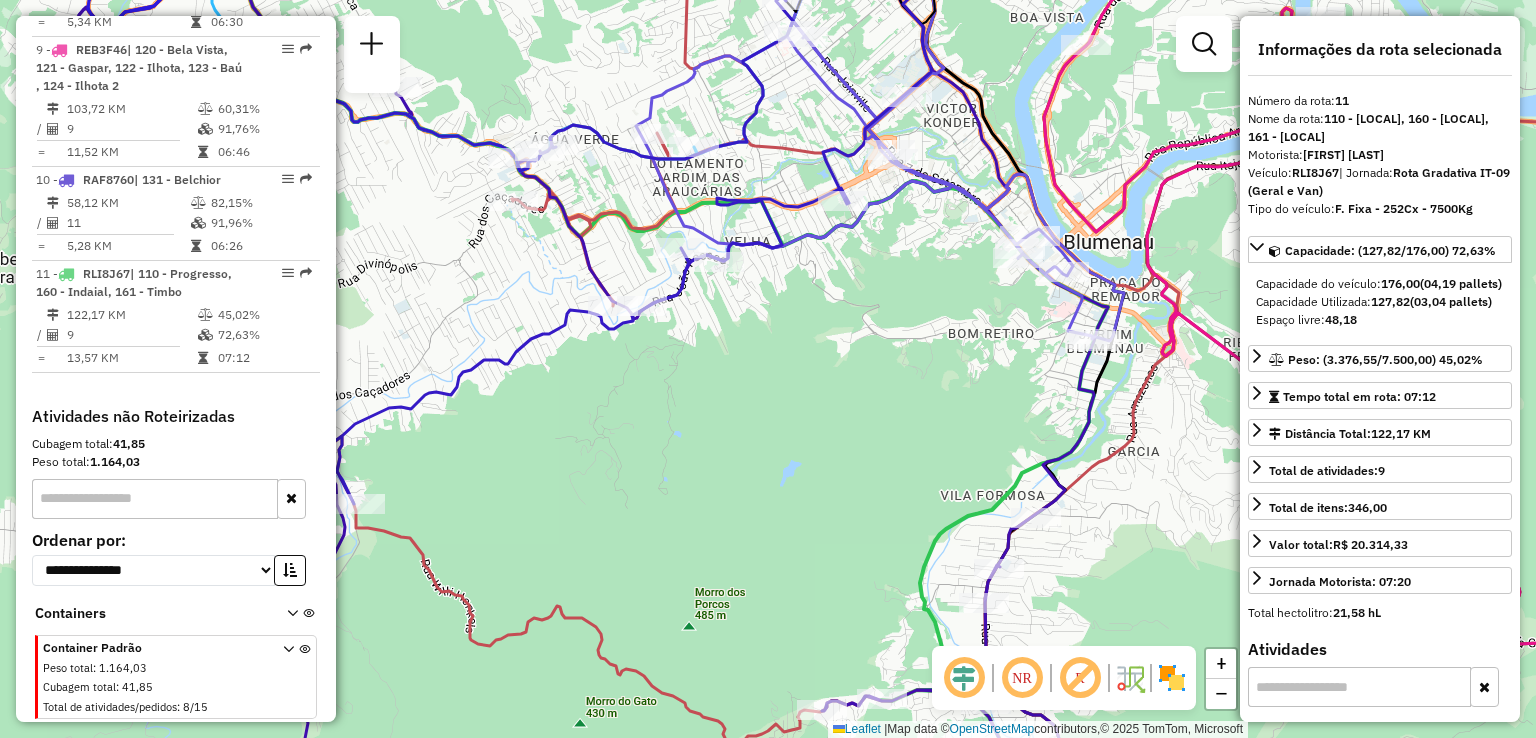 drag, startPoint x: 913, startPoint y: 415, endPoint x: 980, endPoint y: 417, distance: 67.02985 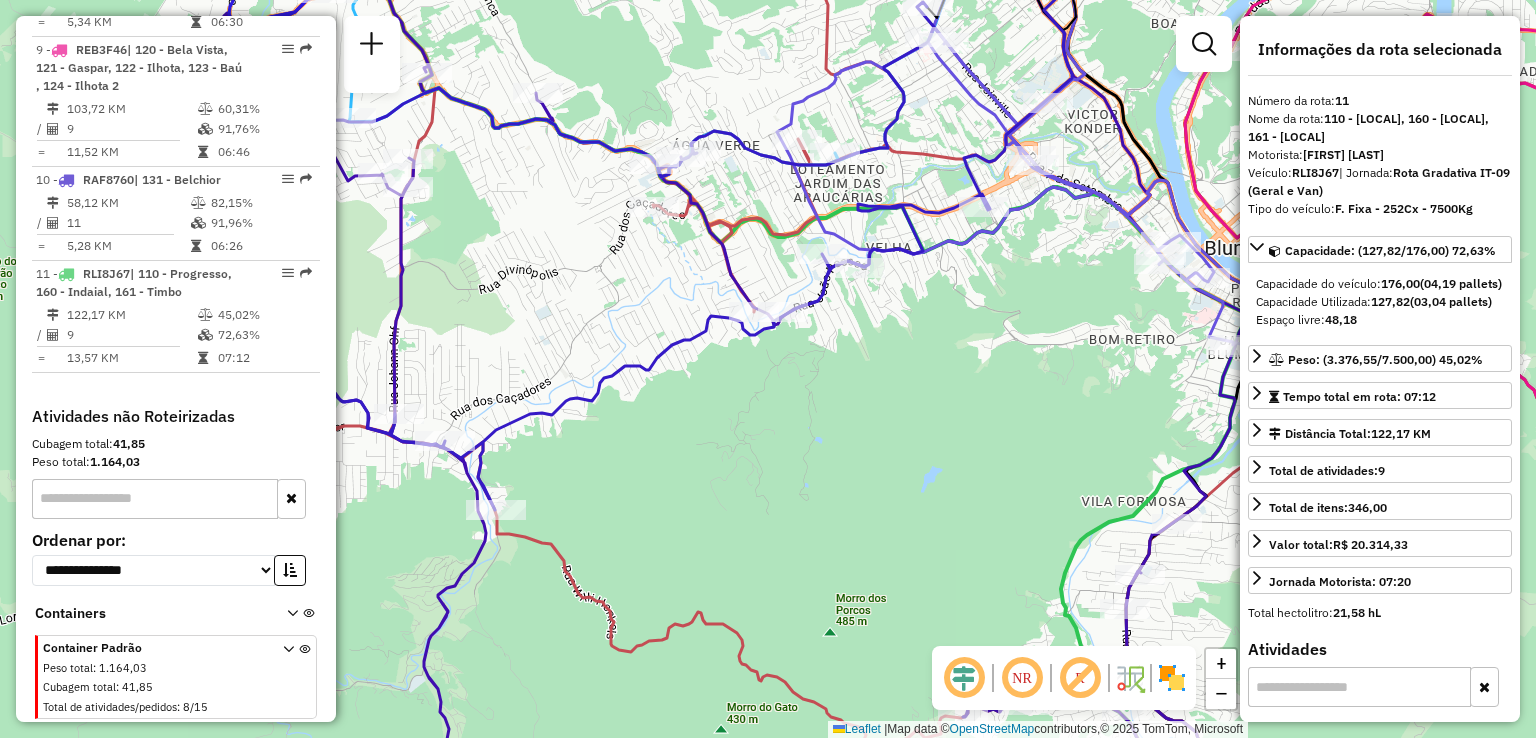 drag, startPoint x: 917, startPoint y: 424, endPoint x: 1036, endPoint y: 449, distance: 121.597694 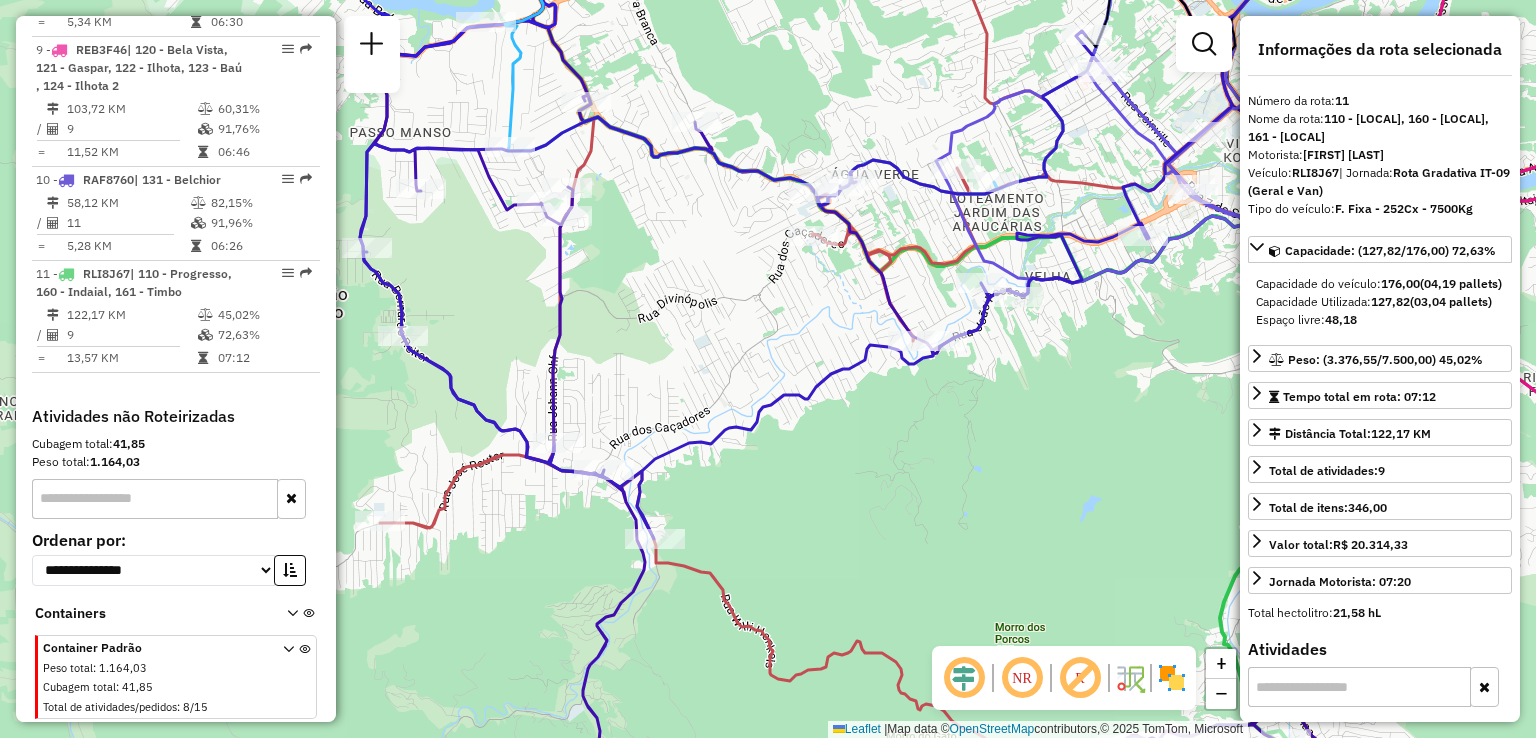 drag, startPoint x: 994, startPoint y: 430, endPoint x: 1057, endPoint y: 430, distance: 63 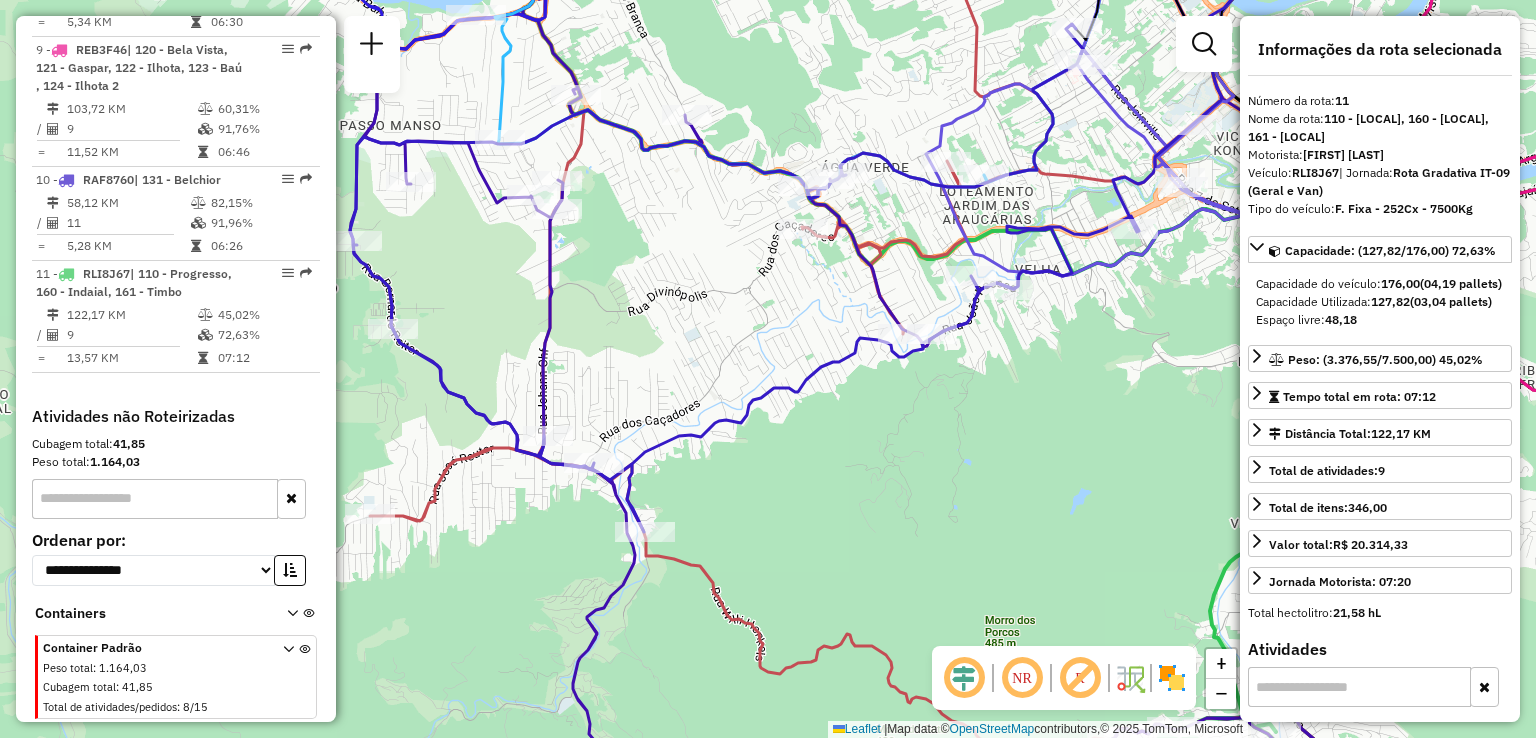 drag, startPoint x: 1019, startPoint y: 433, endPoint x: 944, endPoint y: 417, distance: 76.687675 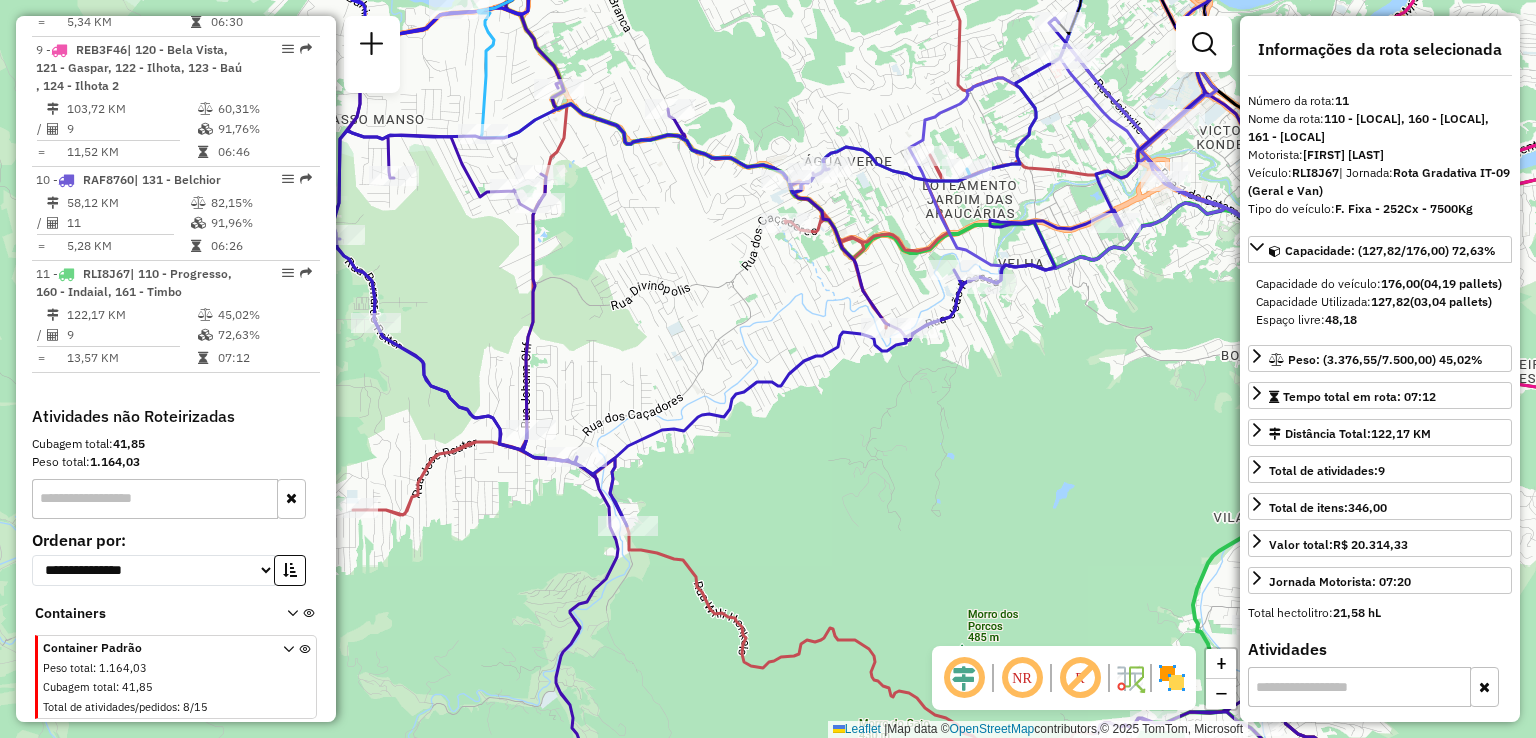 drag, startPoint x: 980, startPoint y: 415, endPoint x: 1041, endPoint y: 364, distance: 79.51101 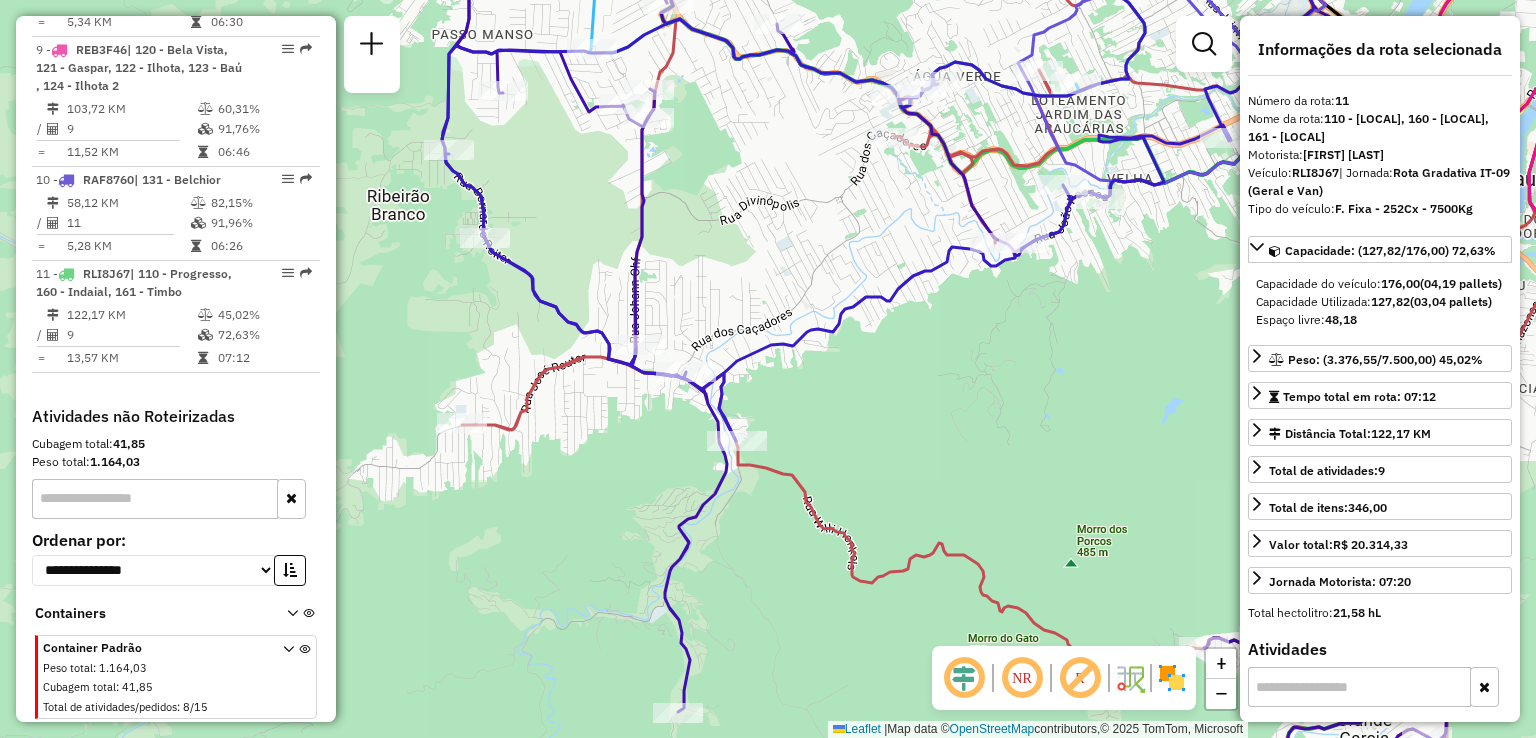 drag, startPoint x: 1012, startPoint y: 381, endPoint x: 848, endPoint y: 226, distance: 225.65681 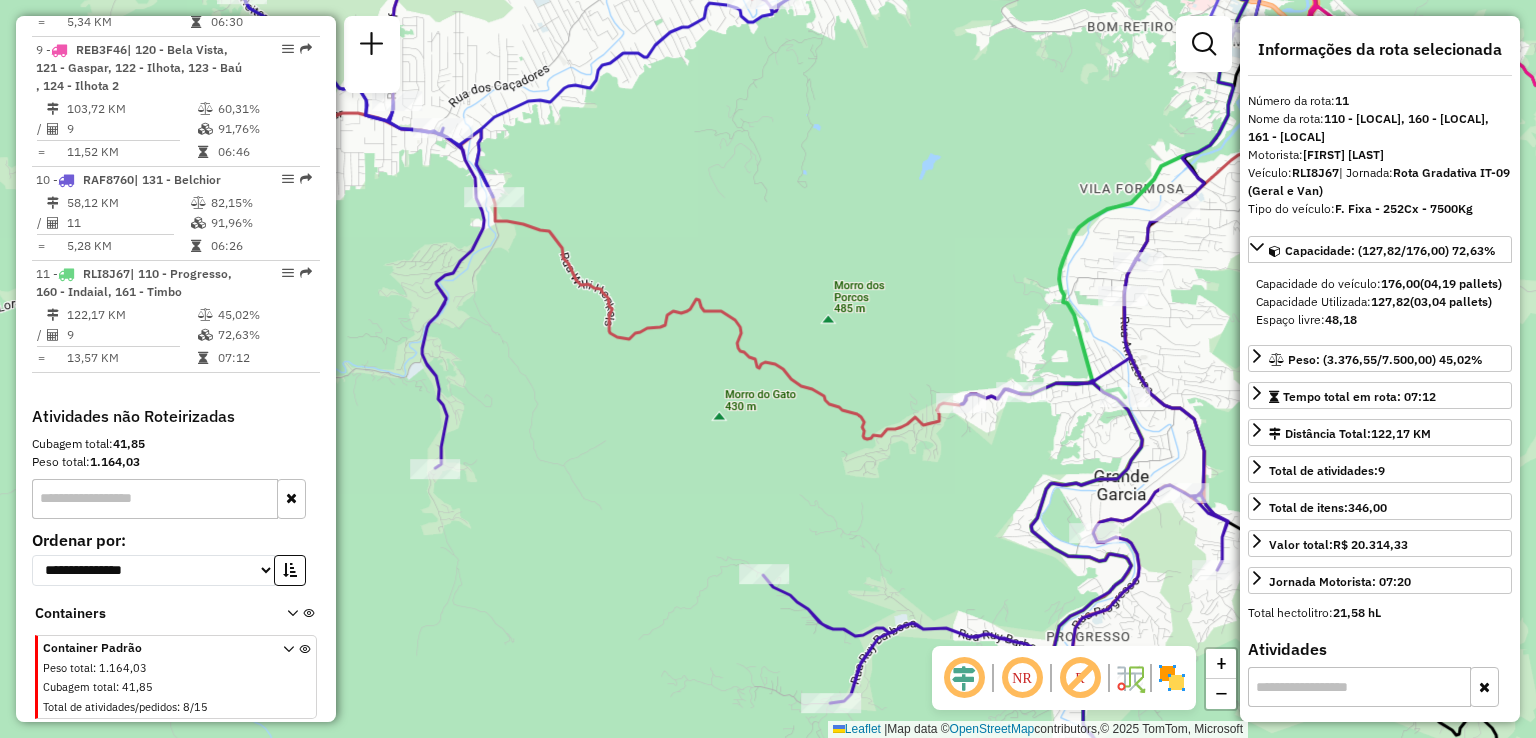 drag, startPoint x: 915, startPoint y: 305, endPoint x: 880, endPoint y: 284, distance: 40.81666 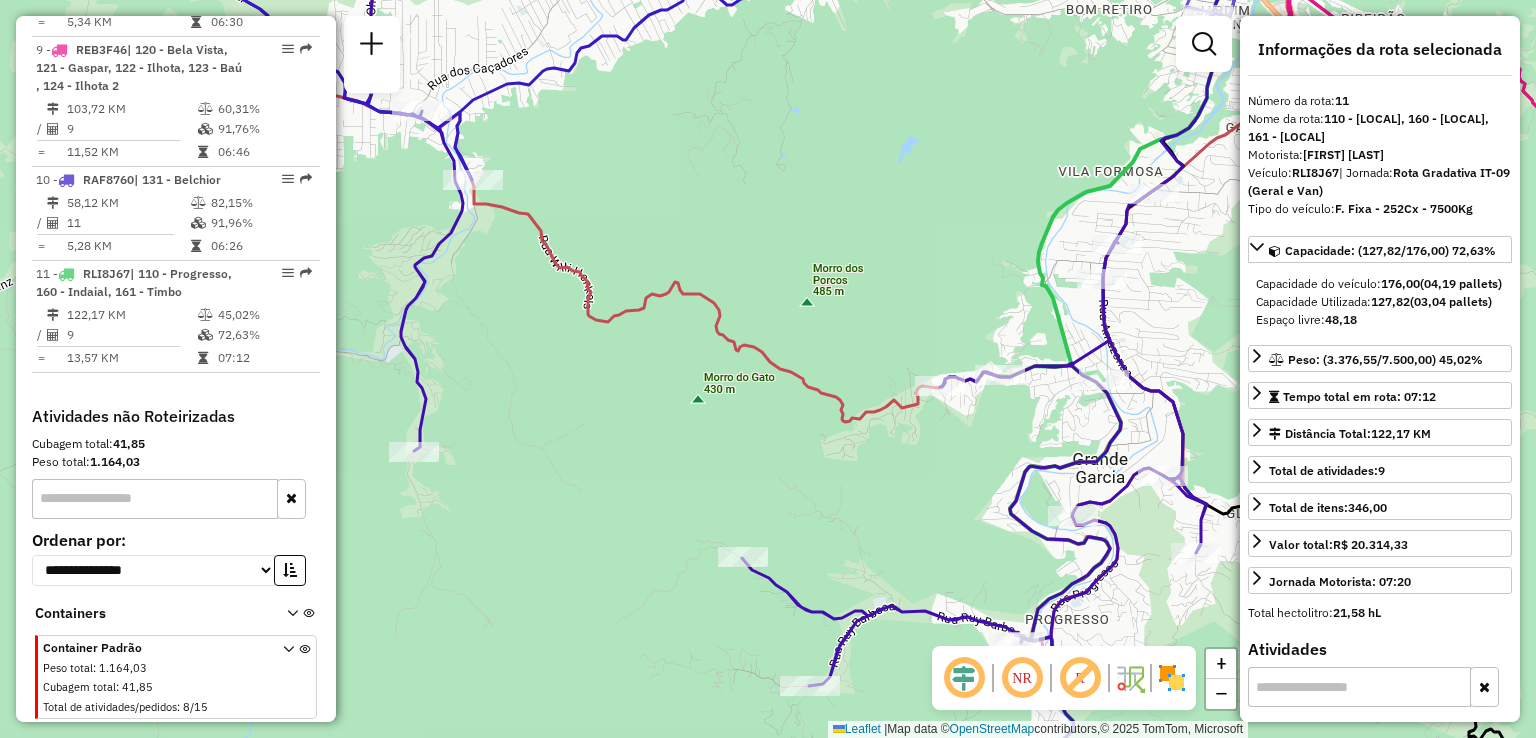 drag, startPoint x: 812, startPoint y: 289, endPoint x: 876, endPoint y: 288, distance: 64.00781 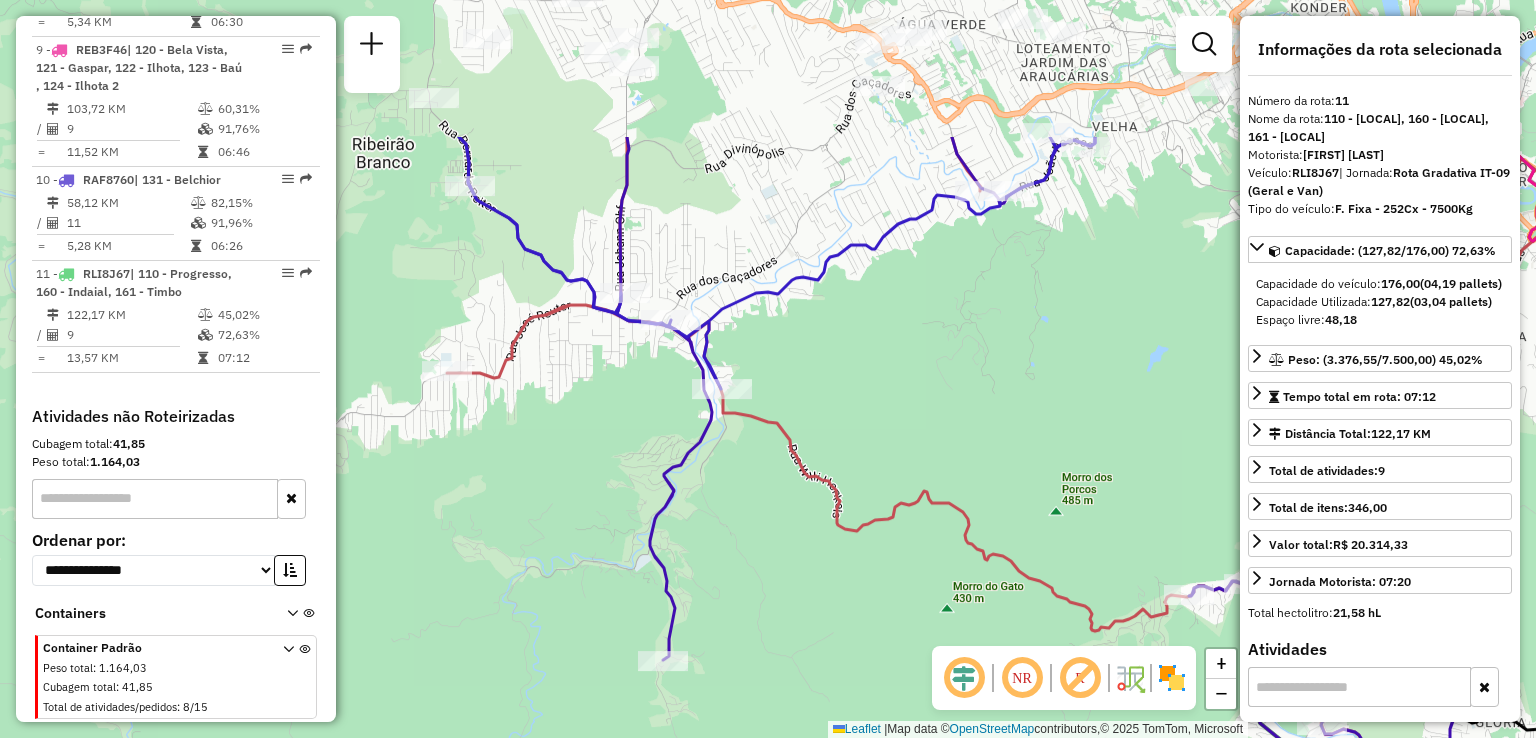 drag, startPoint x: 524, startPoint y: 333, endPoint x: 709, endPoint y: 503, distance: 251.24689 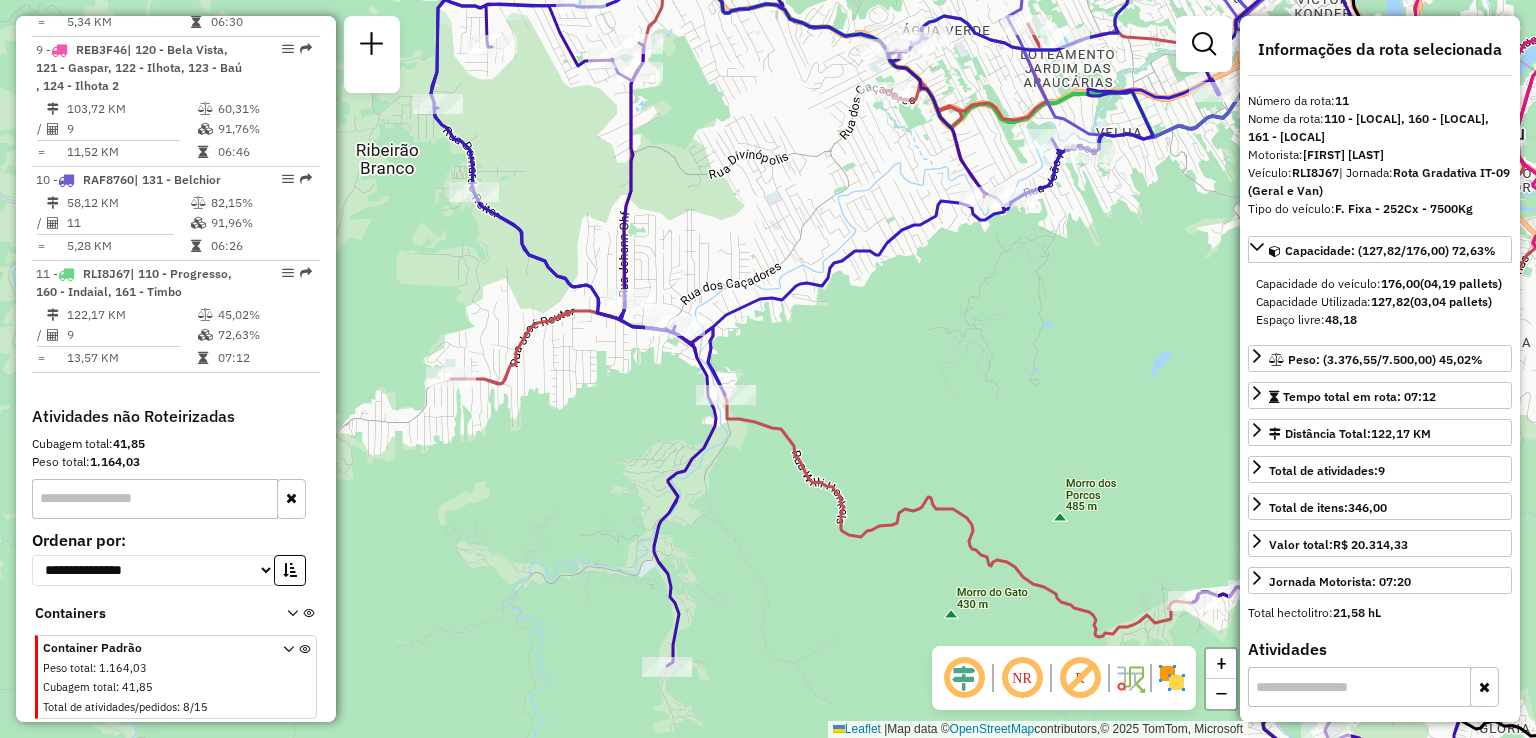 drag, startPoint x: 864, startPoint y: 476, endPoint x: 930, endPoint y: 574, distance: 118.15244 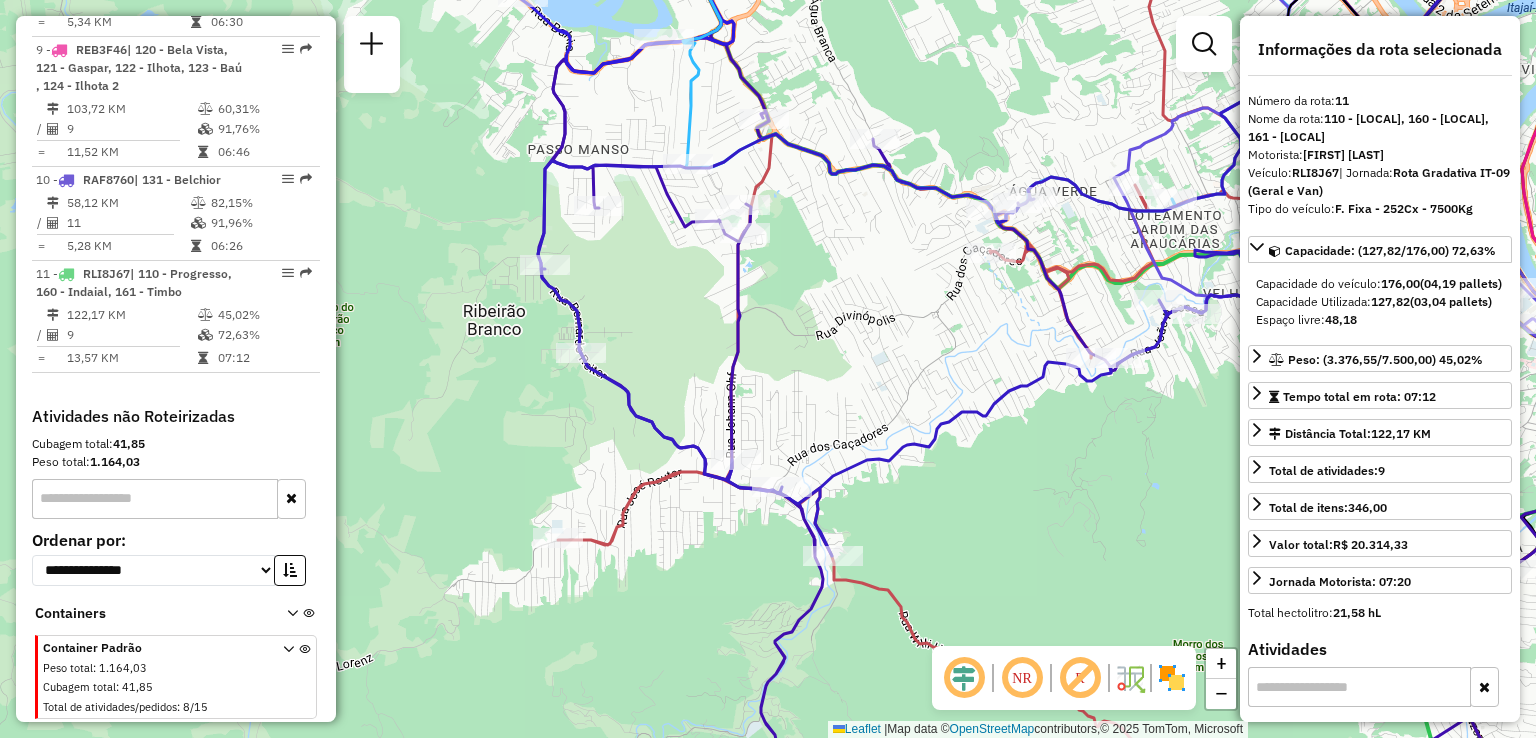 drag, startPoint x: 988, startPoint y: 537, endPoint x: 812, endPoint y: 498, distance: 180.26924 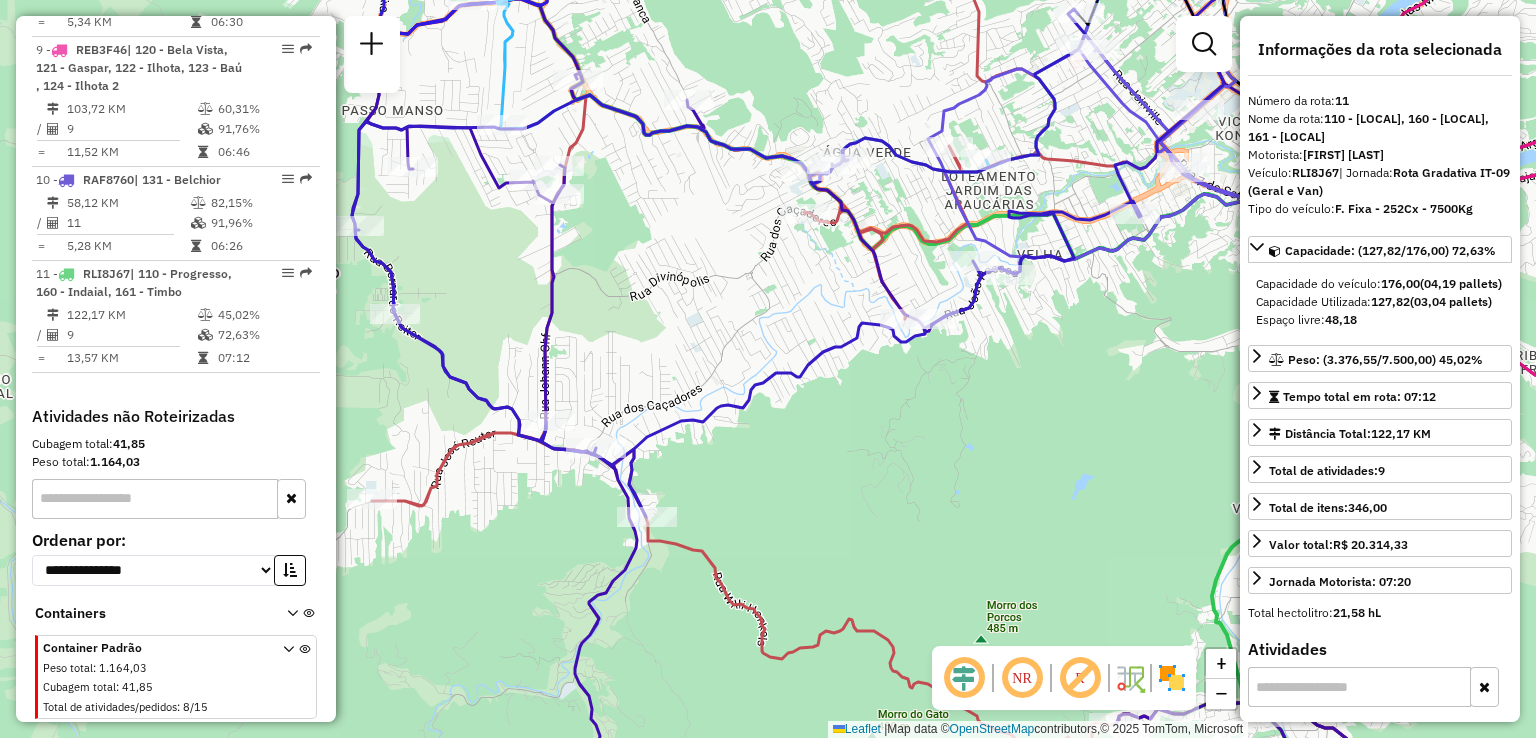 drag, startPoint x: 843, startPoint y: 506, endPoint x: 796, endPoint y: 518, distance: 48.507732 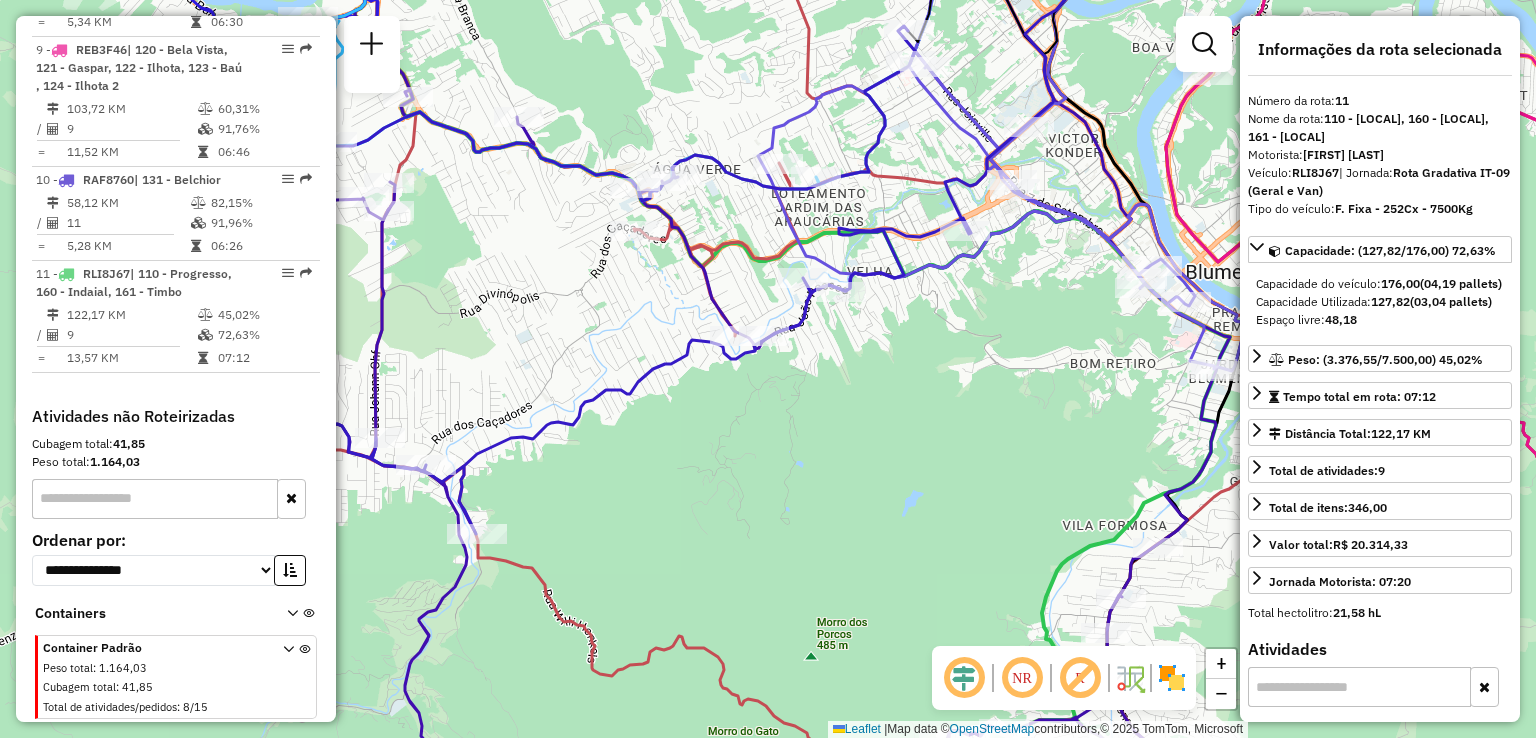 click on "Janela de atendimento Grade de atendimento Capacidade Transportadoras Veículos Cliente Pedidos  Rotas Selecione os dias de semana para filtrar as janelas de atendimento  Seg   Ter   Qua   Qui   Sex   Sáb   Dom  Informe o período da janela de atendimento: De: Até:  Filtrar exatamente a janela do cliente  Considerar janela de atendimento padrão  Selecione os dias de semana para filtrar as grades de atendimento  Seg   Ter   Qua   Qui   Sex   Sáb   Dom   Considerar clientes sem dia de atendimento cadastrado  Clientes fora do dia de atendimento selecionado Filtrar as atividades entre os valores definidos abaixo:  Peso mínimo:   Peso máximo:   Cubagem mínima:   Cubagem máxima:   De:   Até:  Filtrar as atividades entre o tempo de atendimento definido abaixo:  De:   Até:   Considerar capacidade total dos clientes não roteirizados Transportadora: Selecione um ou mais itens Tipo de veículo: Selecione um ou mais itens Veículo: Selecione um ou mais itens Motorista: Selecione um ou mais itens Nome: Rótulo:" 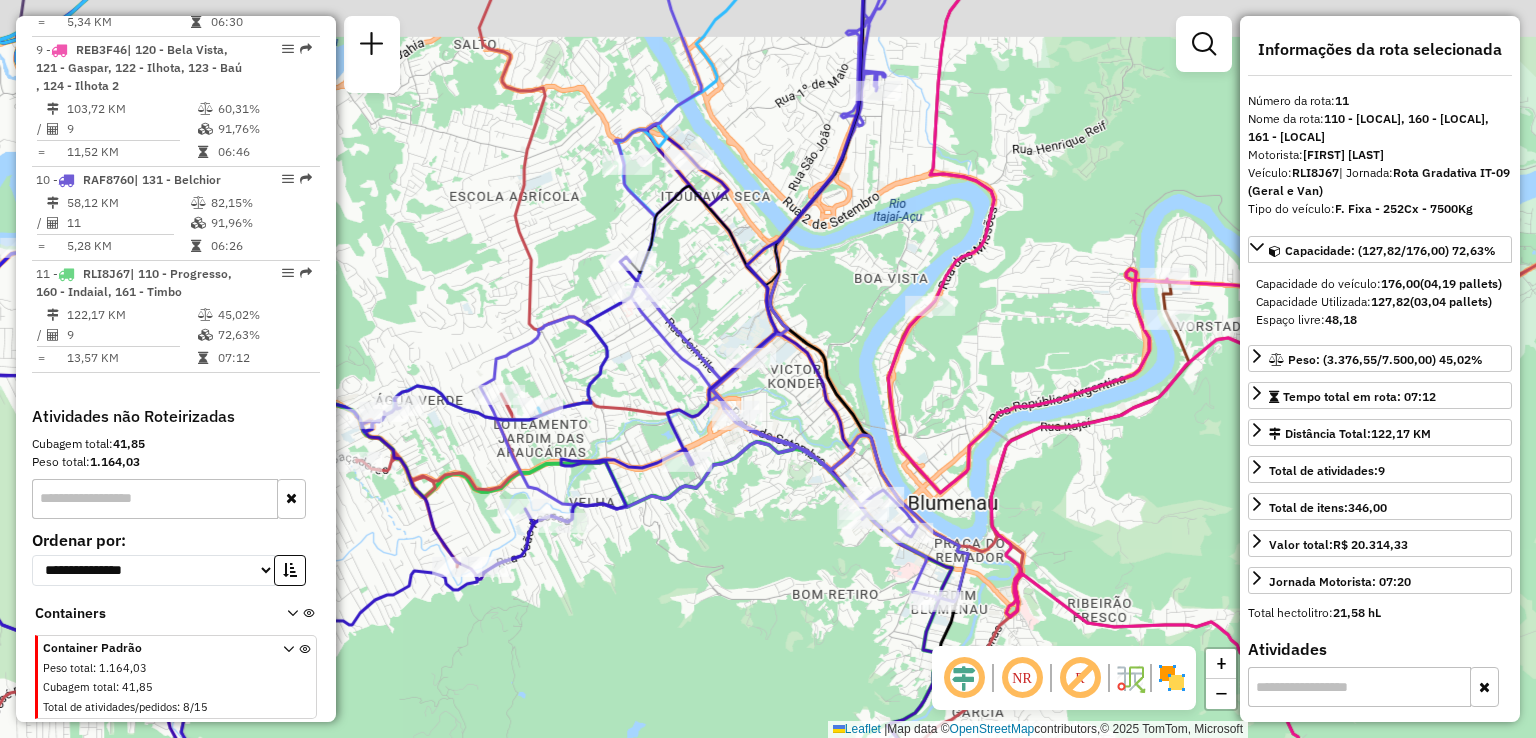 drag, startPoint x: 821, startPoint y: 521, endPoint x: 660, endPoint y: 628, distance: 193.31322 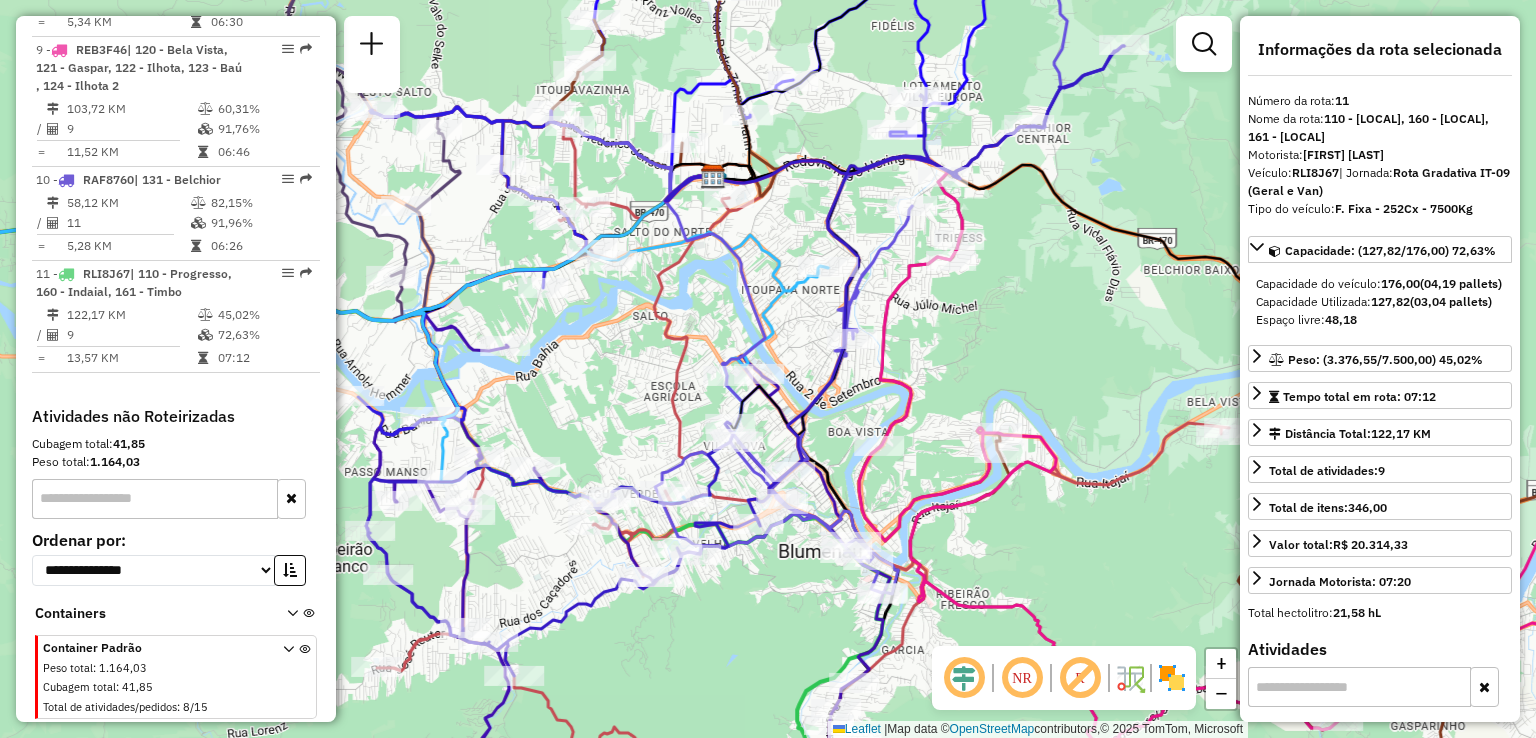 drag, startPoint x: 906, startPoint y: 282, endPoint x: 926, endPoint y: 317, distance: 40.311287 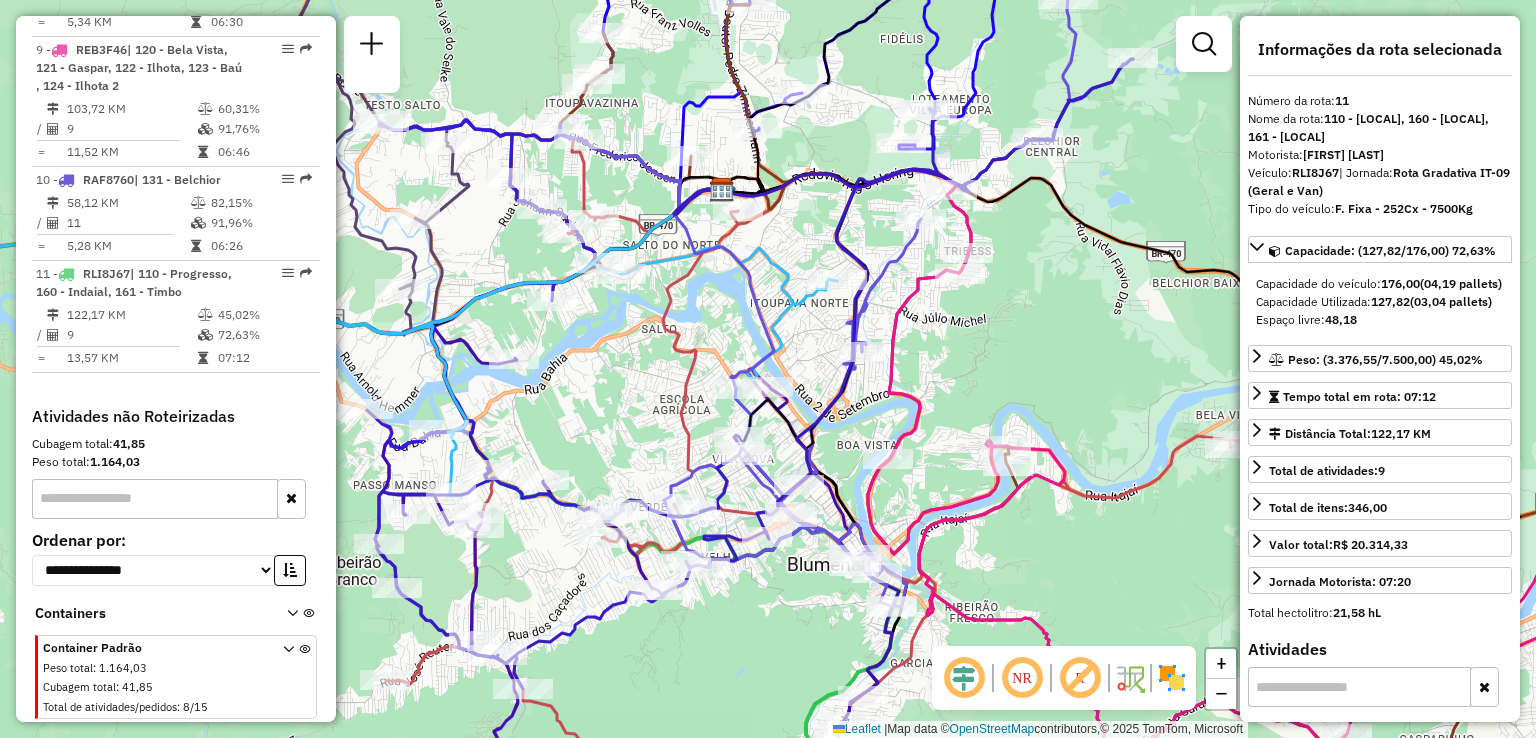 drag, startPoint x: 965, startPoint y: 337, endPoint x: 980, endPoint y: 358, distance: 25.806976 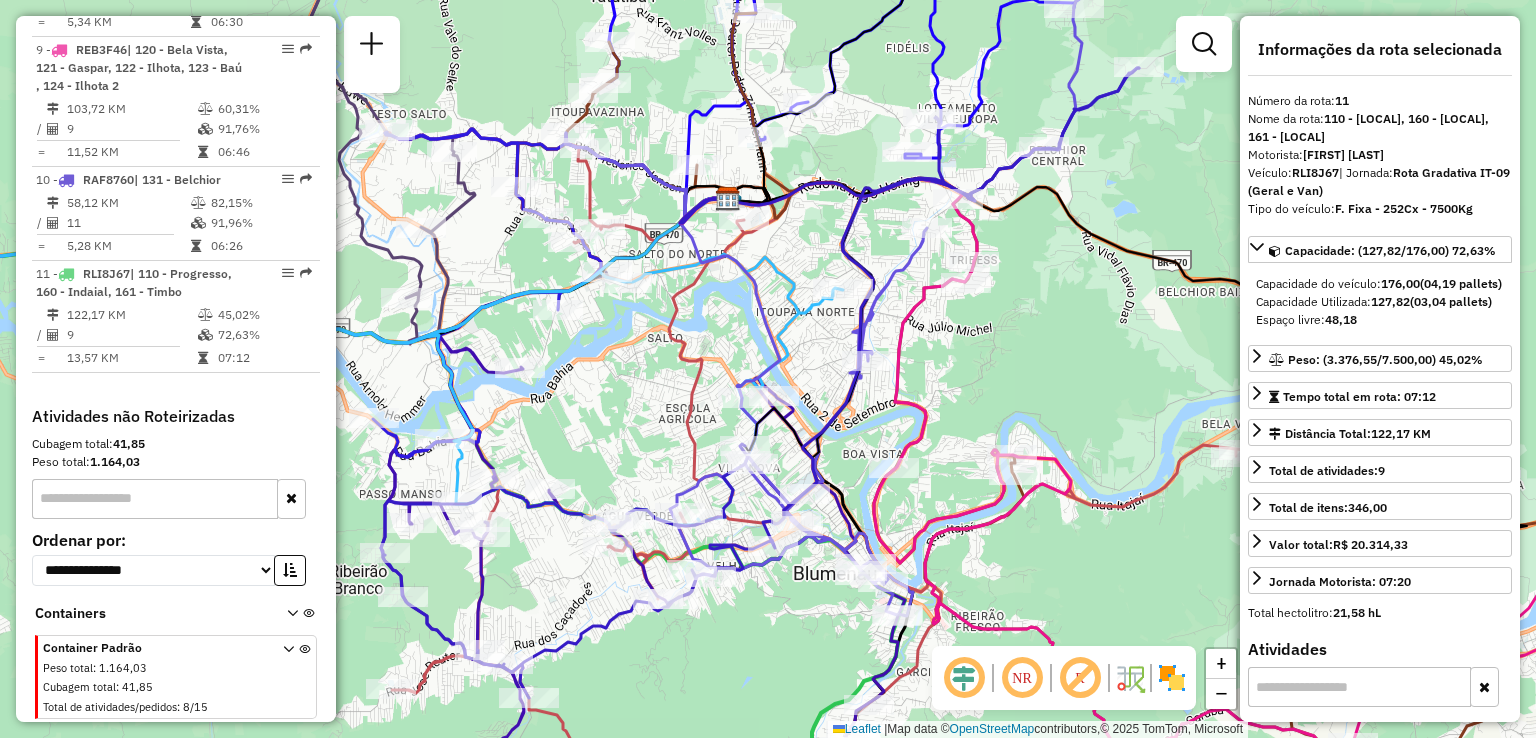 drag, startPoint x: 1005, startPoint y: 366, endPoint x: 995, endPoint y: 347, distance: 21.470911 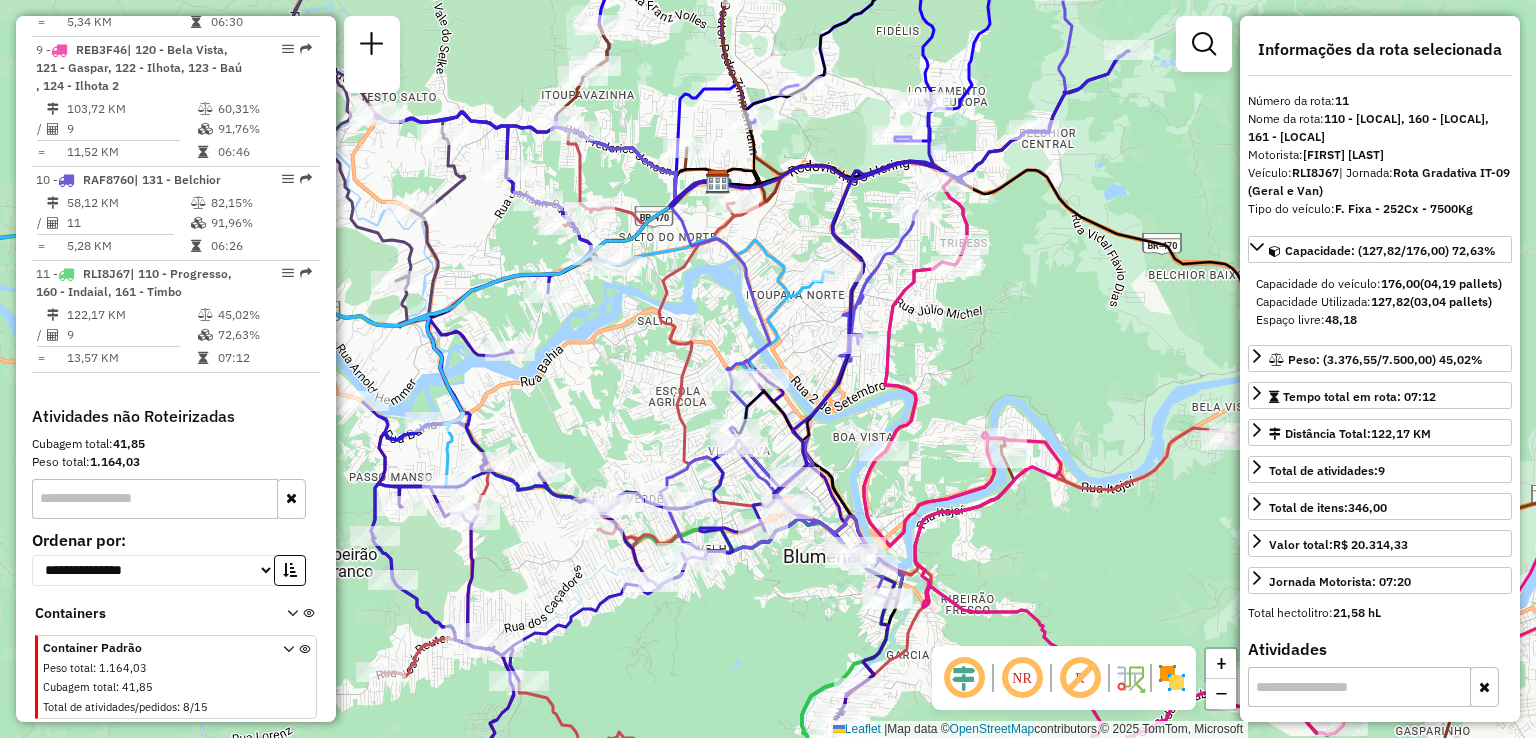 drag, startPoint x: 1019, startPoint y: 357, endPoint x: 788, endPoint y: 254, distance: 252.92291 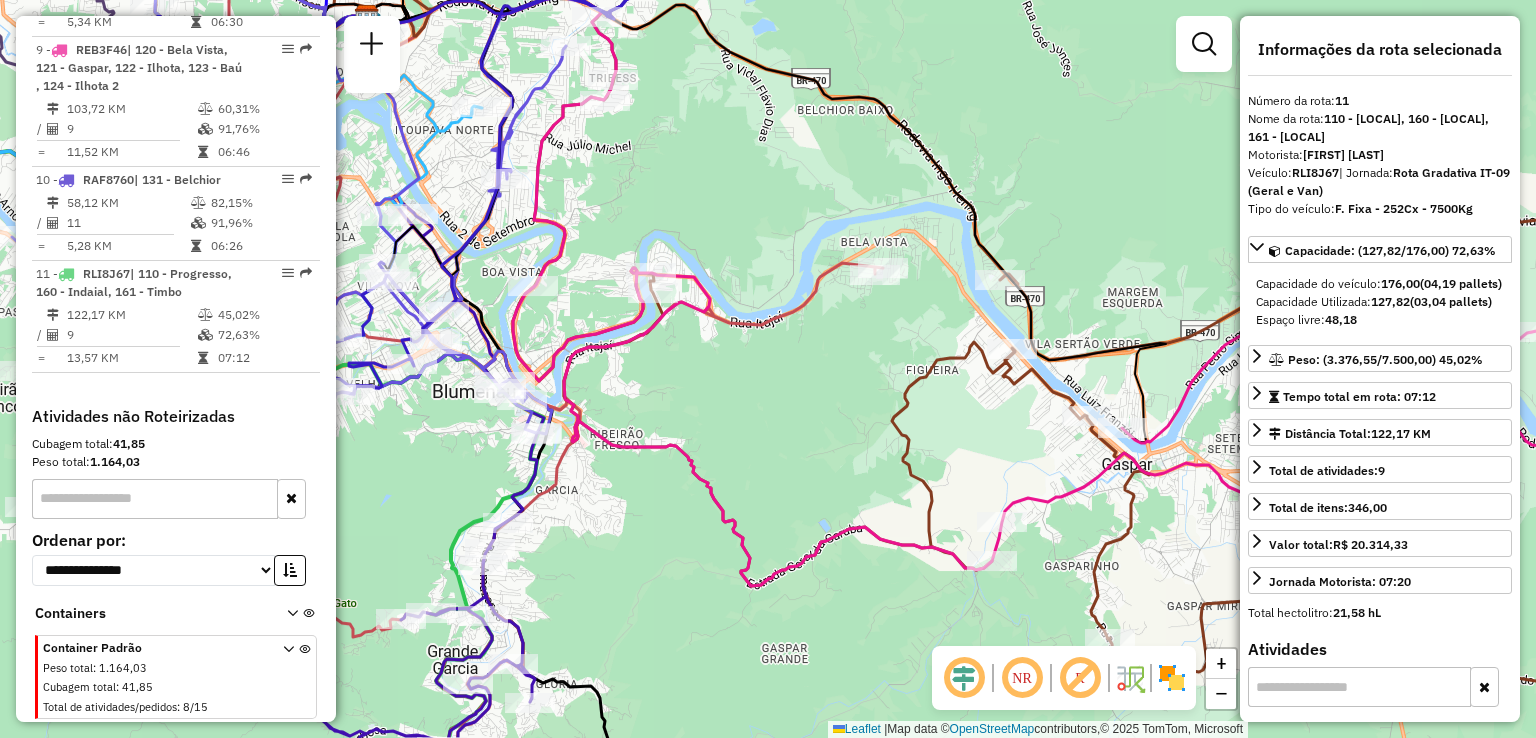 drag, startPoint x: 815, startPoint y: 201, endPoint x: 1004, endPoint y: 279, distance: 204.4627 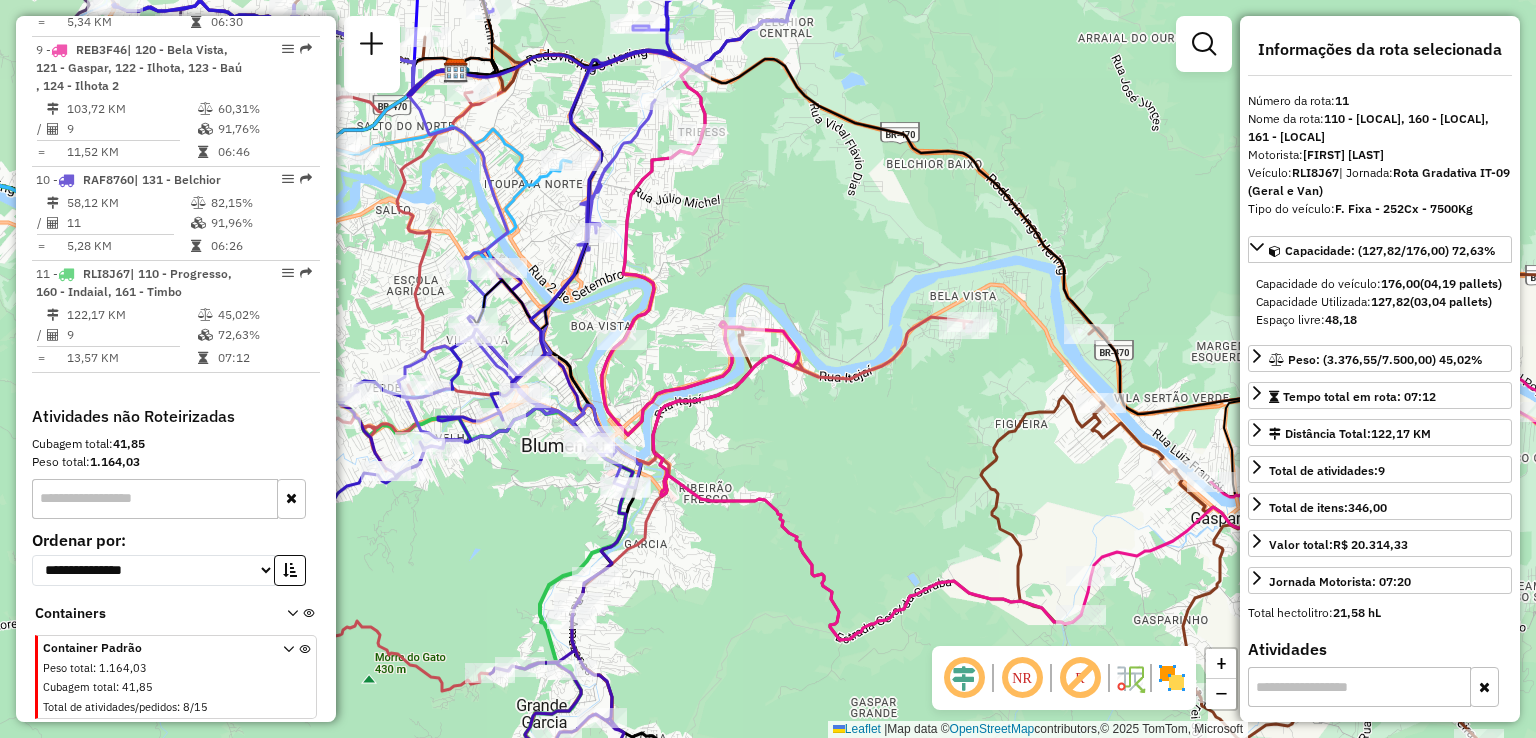 drag, startPoint x: 831, startPoint y: 233, endPoint x: 930, endPoint y: 293, distance: 115.76269 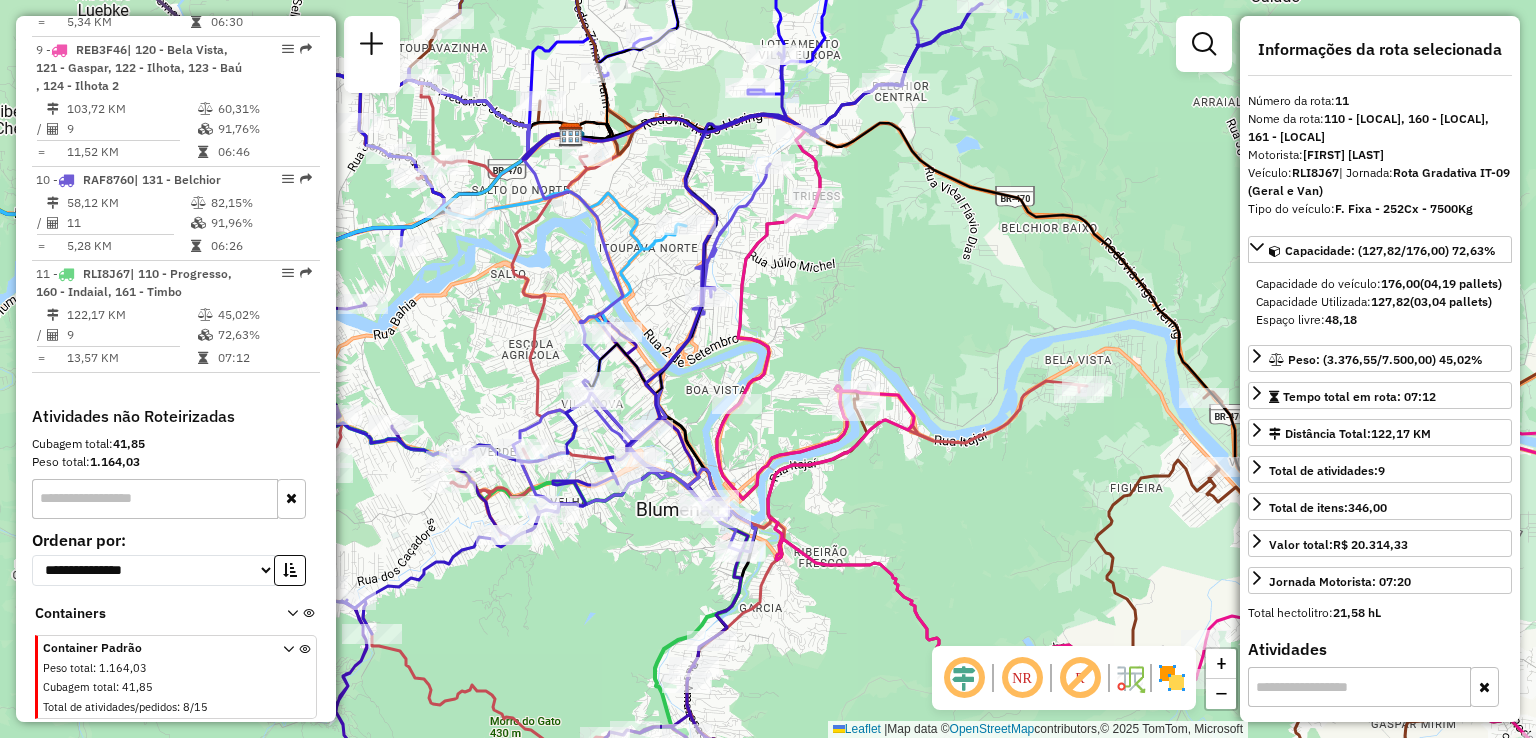 drag, startPoint x: 822, startPoint y: 297, endPoint x: 900, endPoint y: 310, distance: 79.07591 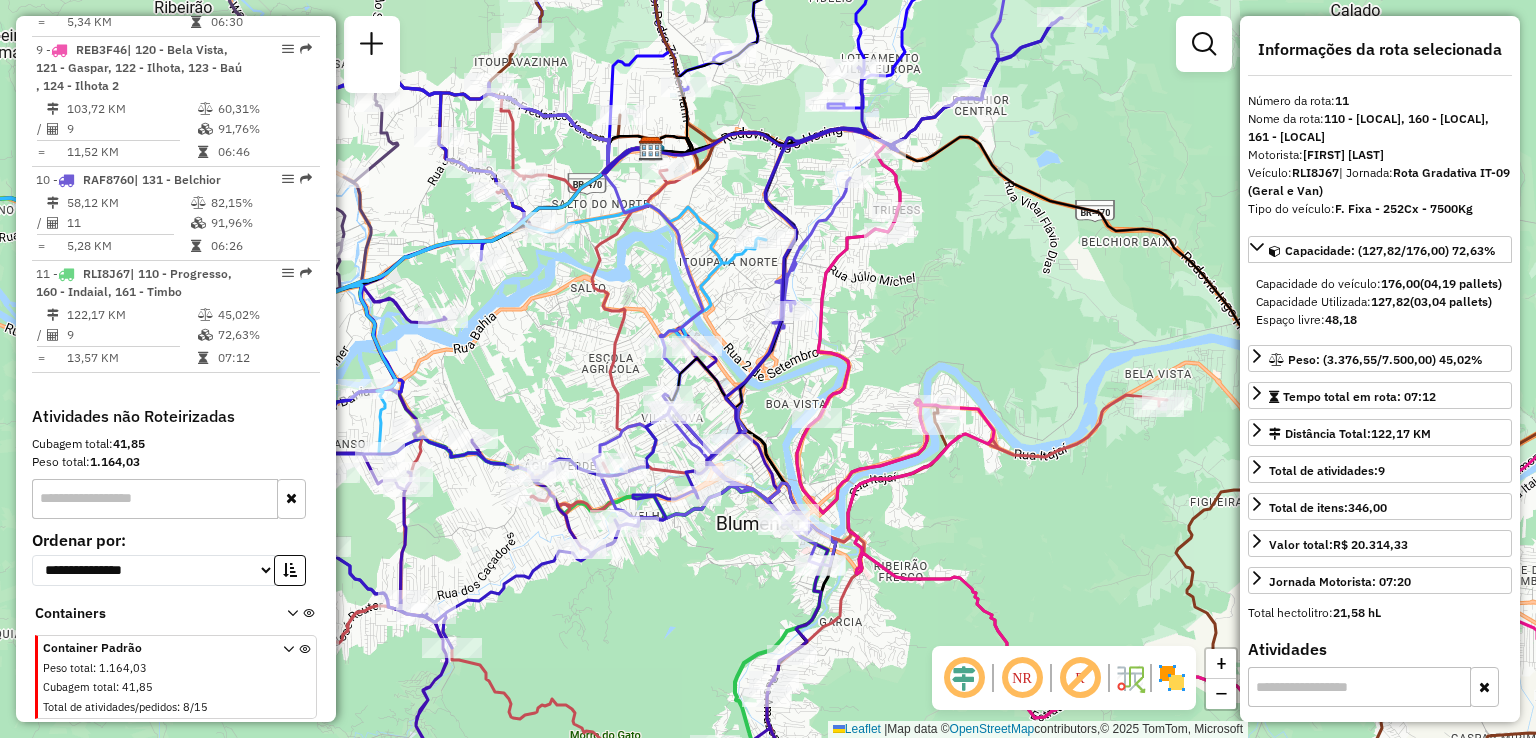 drag 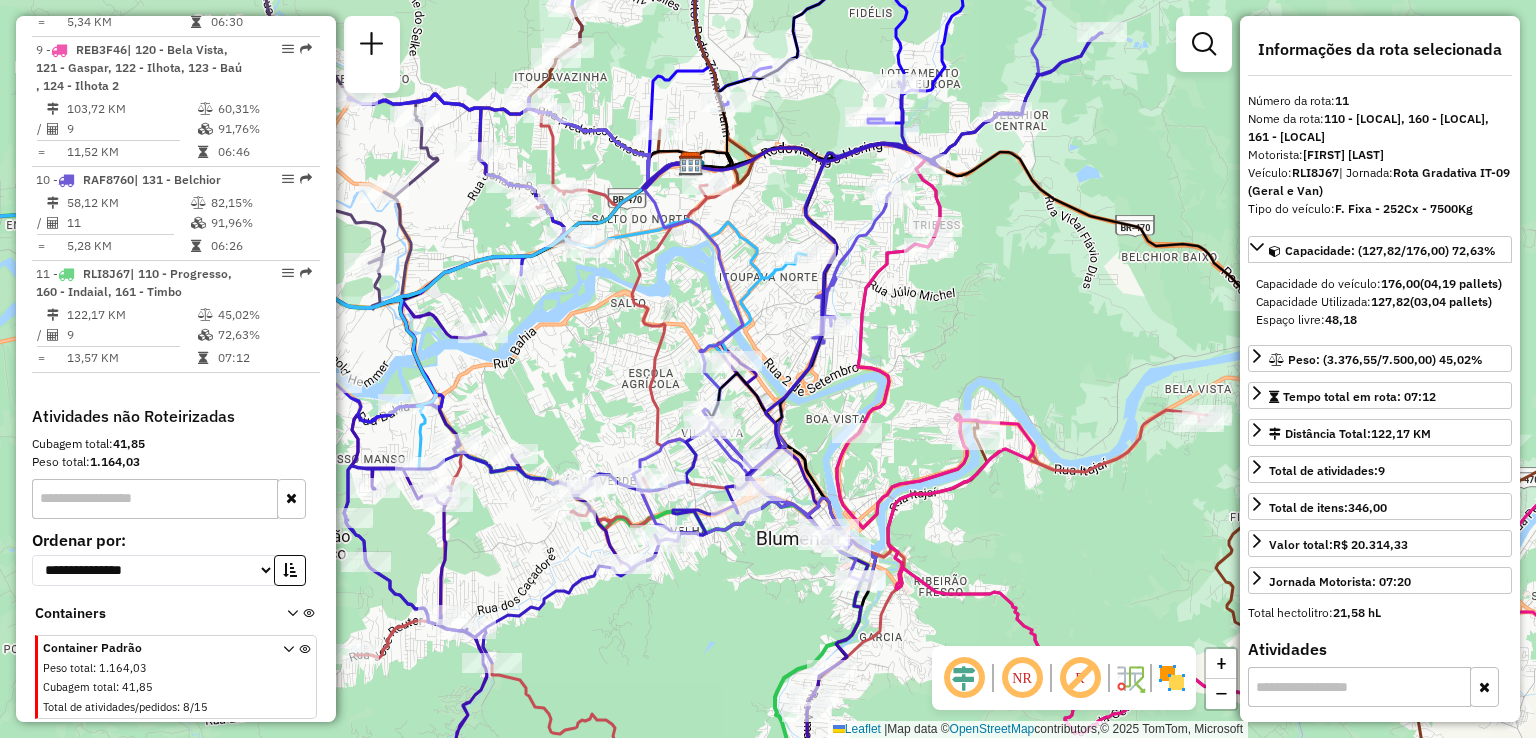 click on "Janela de atendimento Grade de atendimento Capacidade Transportadoras Veículos Cliente Pedidos  Rotas Selecione os dias de semana para filtrar as janelas de atendimento  Seg   Ter   Qua   Qui   Sex   Sáb   Dom  Informe o período da janela de atendimento: De: Até:  Filtrar exatamente a janela do cliente  Considerar janela de atendimento padrão  Selecione os dias de semana para filtrar as grades de atendimento  Seg   Ter   Qua   Qui   Sex   Sáb   Dom   Considerar clientes sem dia de atendimento cadastrado  Clientes fora do dia de atendimento selecionado Filtrar as atividades entre os valores definidos abaixo:  Peso mínimo:   Peso máximo:   Cubagem mínima:   Cubagem máxima:   De:   Até:  Filtrar as atividades entre o tempo de atendimento definido abaixo:  De:   Até:   Considerar capacidade total dos clientes não roteirizados Transportadora: Selecione um ou mais itens Tipo de veículo: Selecione um ou mais itens Veículo: Selecione um ou mais itens Motorista: Selecione um ou mais itens Nome: Rótulo:" 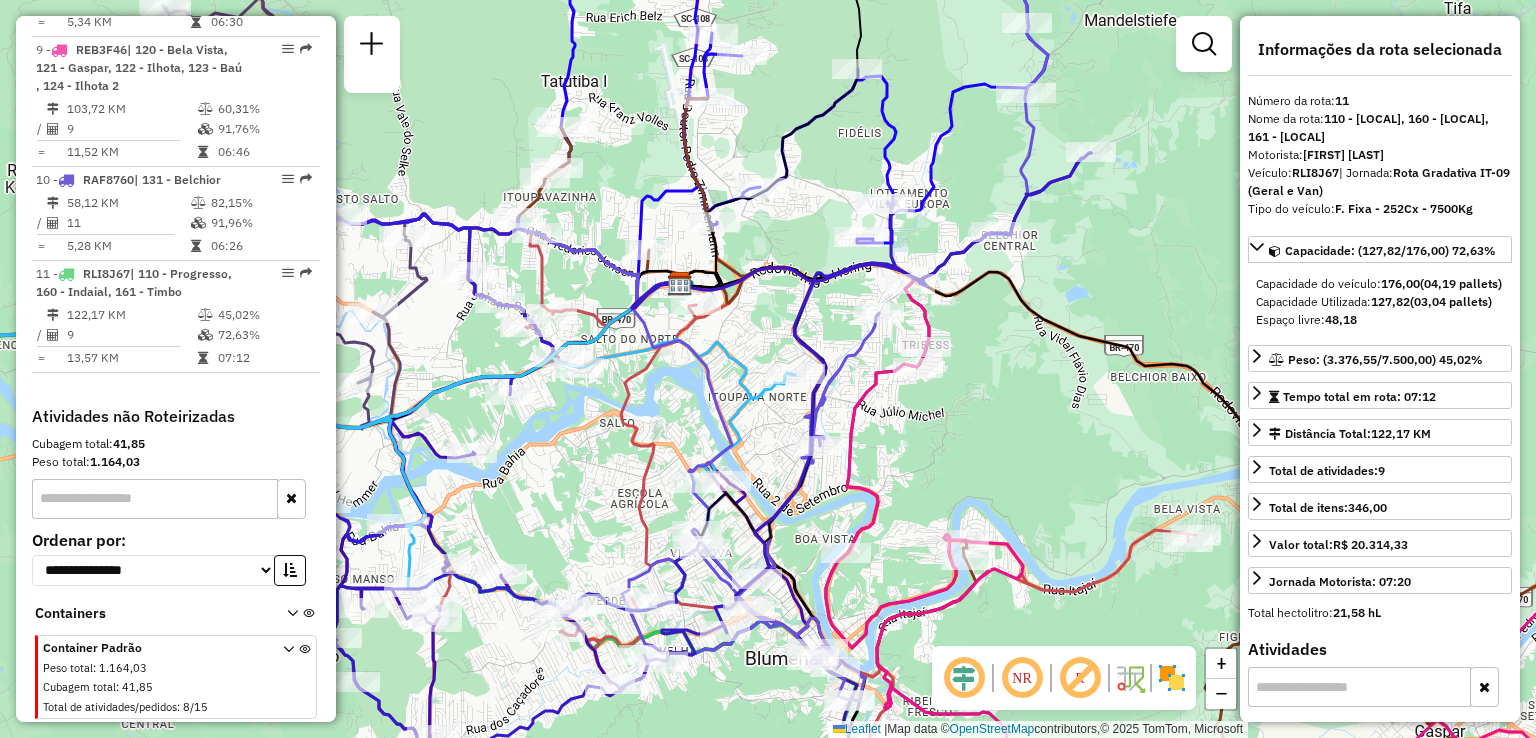 click on "Janela de atendimento Grade de atendimento Capacidade Transportadoras Veículos Cliente Pedidos  Rotas Selecione os dias de semana para filtrar as janelas de atendimento  Seg   Ter   Qua   Qui   Sex   Sáb   Dom  Informe o período da janela de atendimento: De: Até:  Filtrar exatamente a janela do cliente  Considerar janela de atendimento padrão  Selecione os dias de semana para filtrar as grades de atendimento  Seg   Ter   Qua   Qui   Sex   Sáb   Dom   Considerar clientes sem dia de atendimento cadastrado  Clientes fora do dia de atendimento selecionado Filtrar as atividades entre os valores definidos abaixo:  Peso mínimo:   Peso máximo:   Cubagem mínima:   Cubagem máxima:   De:   Até:  Filtrar as atividades entre o tempo de atendimento definido abaixo:  De:   Até:   Considerar capacidade total dos clientes não roteirizados Transportadora: Selecione um ou mais itens Tipo de veículo: Selecione um ou mais itens Veículo: Selecione um ou mais itens Motorista: Selecione um ou mais itens Nome: Rótulo:" 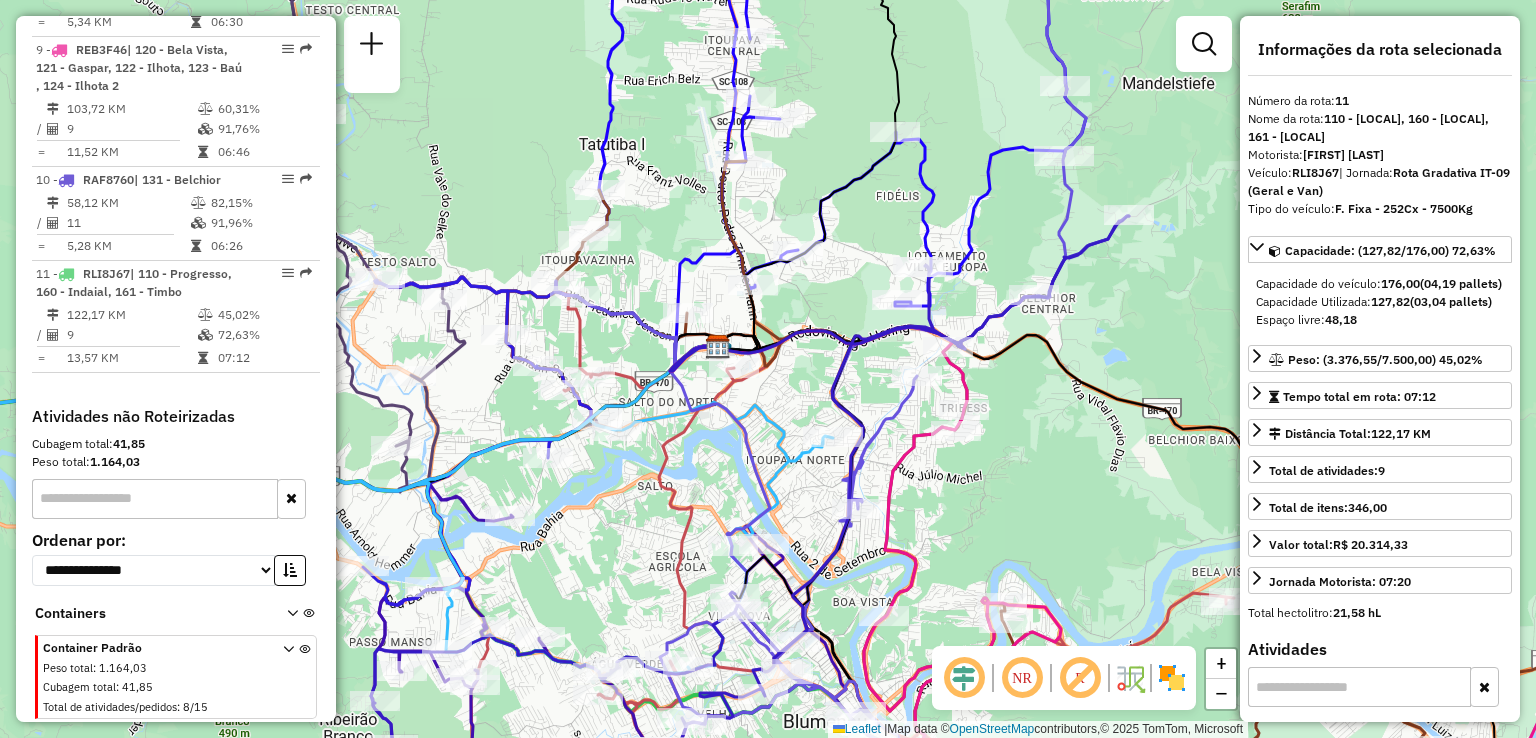 click on "Janela de atendimento Grade de atendimento Capacidade Transportadoras Veículos Cliente Pedidos  Rotas Selecione os dias de semana para filtrar as janelas de atendimento  Seg   Ter   Qua   Qui   Sex   Sáb   Dom  Informe o período da janela de atendimento: De: Até:  Filtrar exatamente a janela do cliente  Considerar janela de atendimento padrão  Selecione os dias de semana para filtrar as grades de atendimento  Seg   Ter   Qua   Qui   Sex   Sáb   Dom   Considerar clientes sem dia de atendimento cadastrado  Clientes fora do dia de atendimento selecionado Filtrar as atividades entre os valores definidos abaixo:  Peso mínimo:   Peso máximo:   Cubagem mínima:   Cubagem máxima:   De:   Até:  Filtrar as atividades entre o tempo de atendimento definido abaixo:  De:   Até:   Considerar capacidade total dos clientes não roteirizados Transportadora: Selecione um ou mais itens Tipo de veículo: Selecione um ou mais itens Veículo: Selecione um ou mais itens Motorista: Selecione um ou mais itens Nome: Rótulo:" 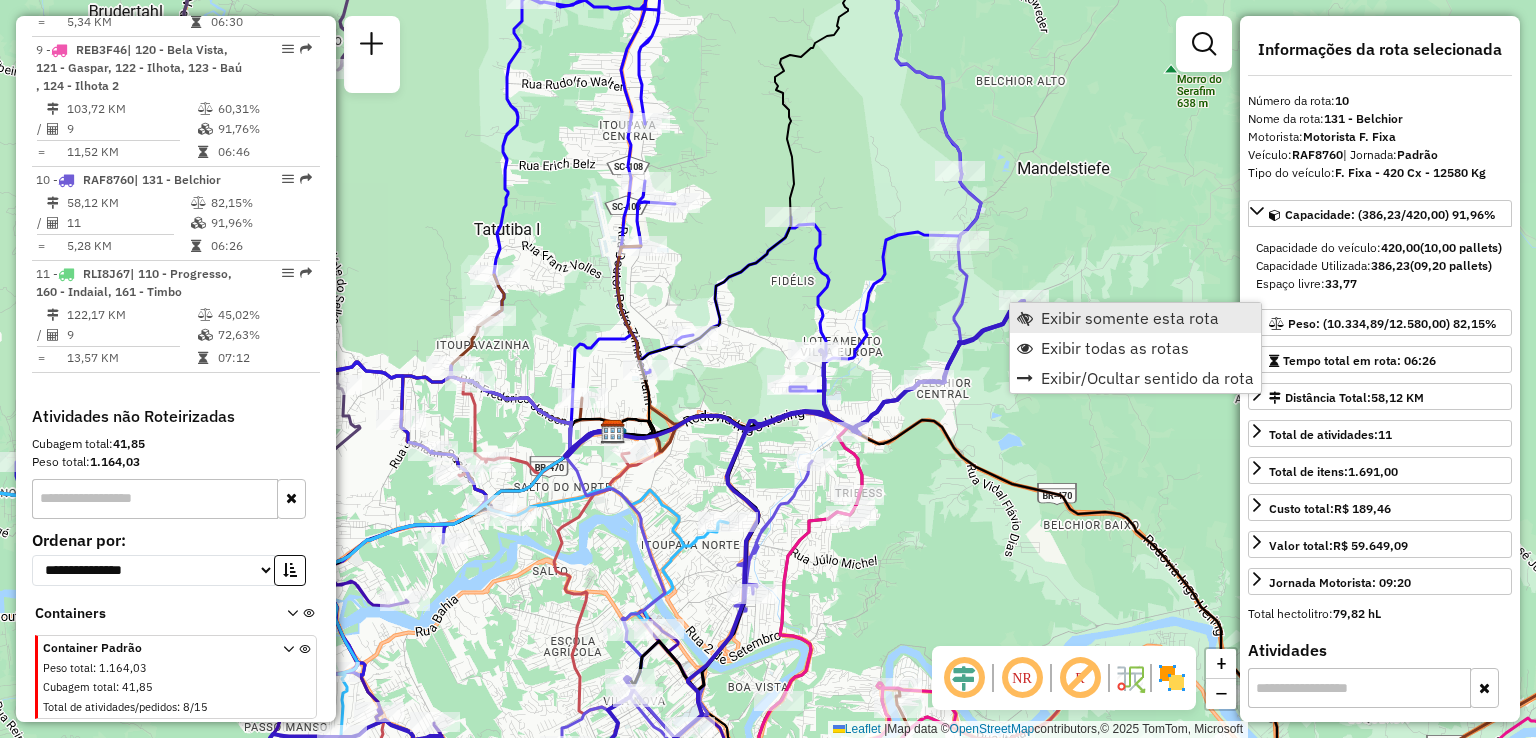 click at bounding box center (1025, 318) 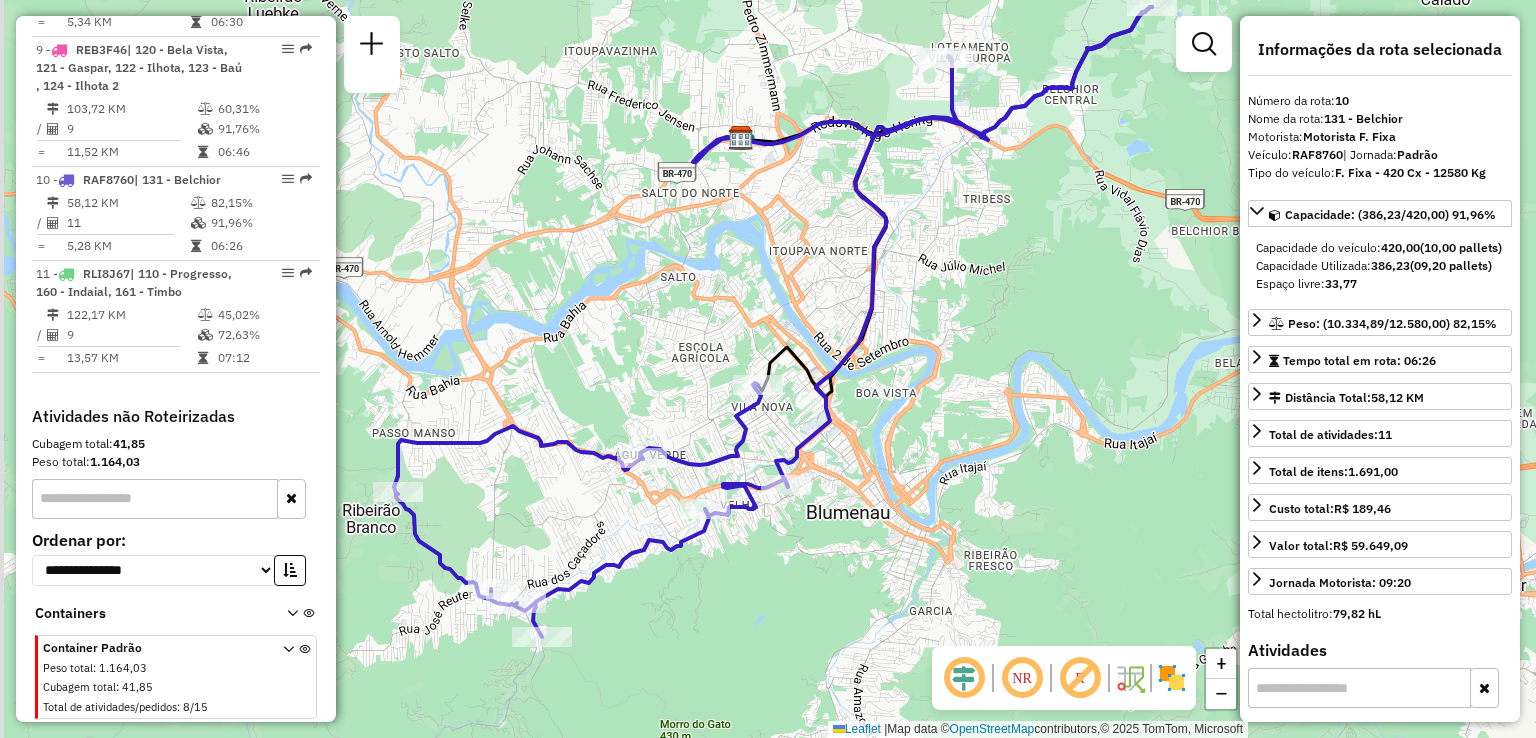 drag, startPoint x: 915, startPoint y: 476, endPoint x: 917, endPoint y: 413, distance: 63.03174 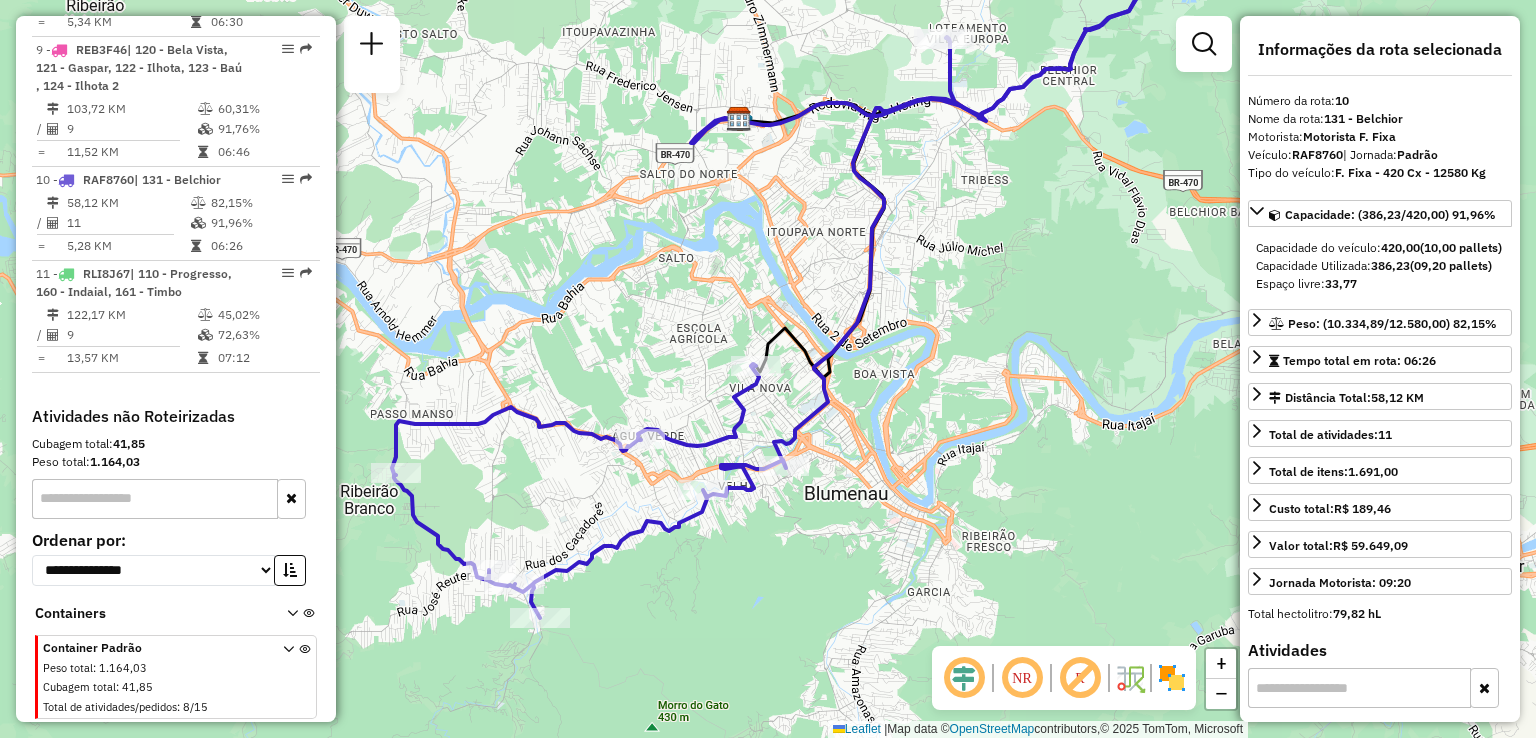 drag, startPoint x: 919, startPoint y: 455, endPoint x: 916, endPoint y: 400, distance: 55.081757 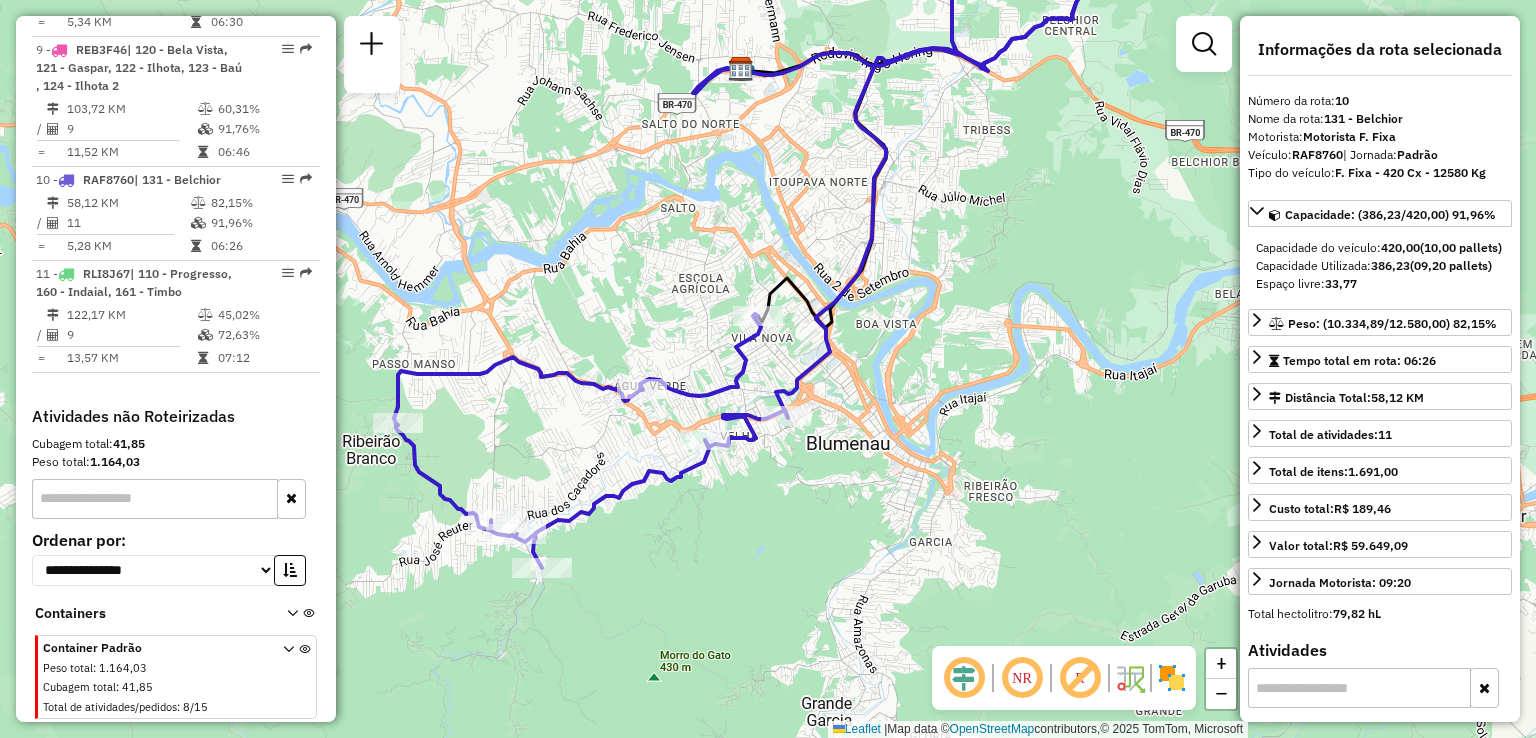 drag, startPoint x: 936, startPoint y: 499, endPoint x: 939, endPoint y: 440, distance: 59.07622 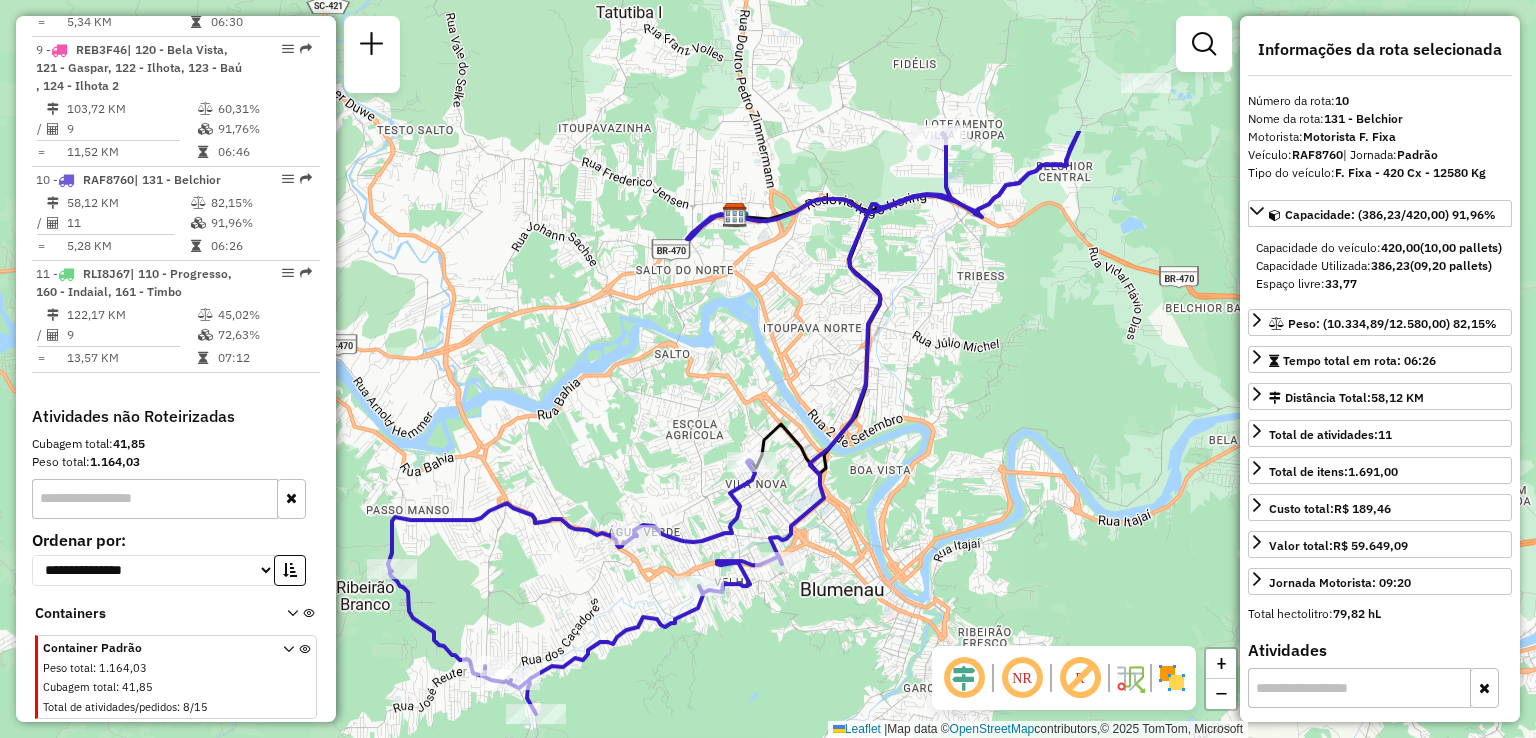 drag, startPoint x: 868, startPoint y: 431, endPoint x: 856, endPoint y: 525, distance: 94.76286 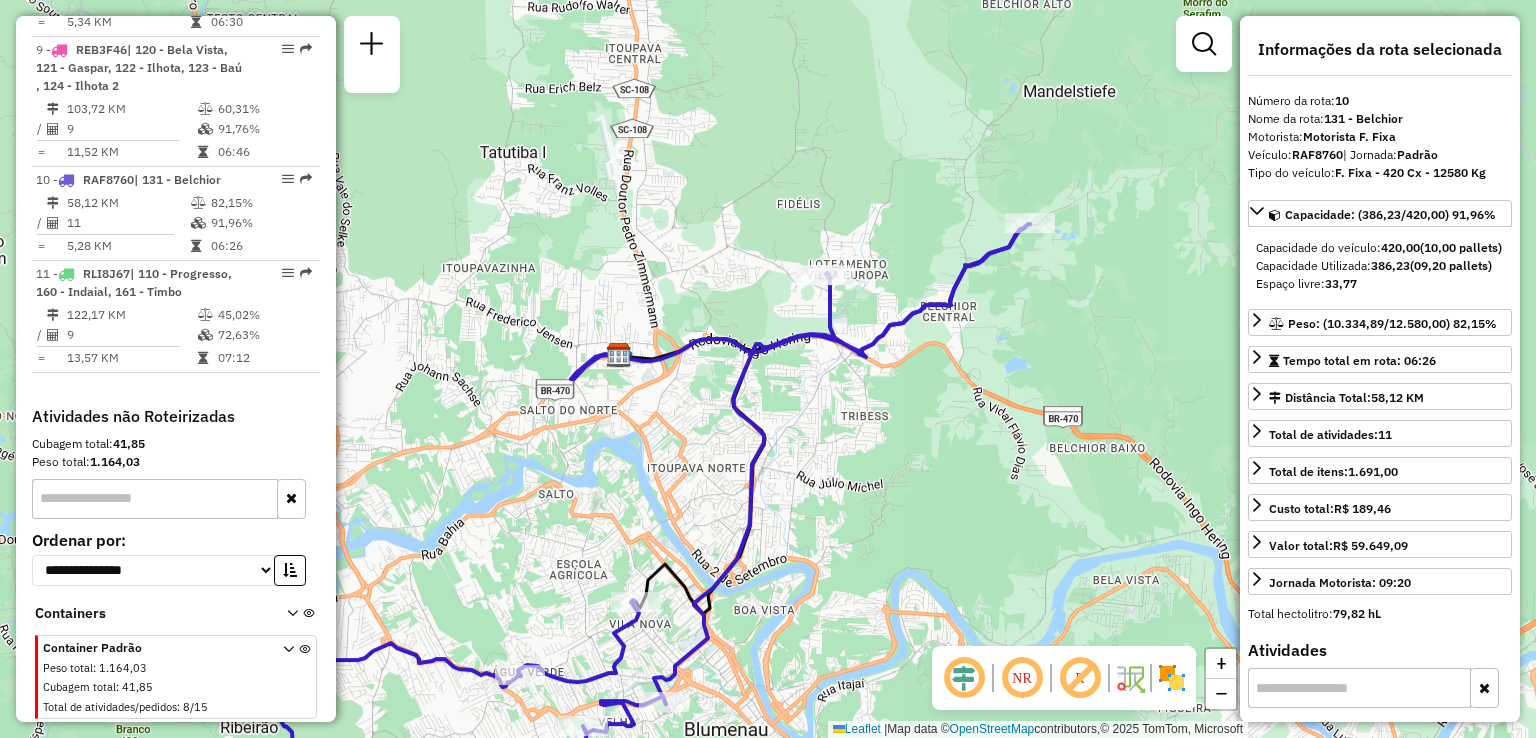 click on "Janela de atendimento Grade de atendimento Capacidade Transportadoras Veículos Cliente Pedidos  Rotas Selecione os dias de semana para filtrar as janelas de atendimento  Seg   Ter   Qua   Qui   Sex   Sáb   Dom  Informe o período da janela de atendimento: De: Até:  Filtrar exatamente a janela do cliente  Considerar janela de atendimento padrão  Selecione os dias de semana para filtrar as grades de atendimento  Seg   Ter   Qua   Qui   Sex   Sáb   Dom   Considerar clientes sem dia de atendimento cadastrado  Clientes fora do dia de atendimento selecionado Filtrar as atividades entre os valores definidos abaixo:  Peso mínimo:   Peso máximo:   Cubagem mínima:   Cubagem máxima:   De:   Até:  Filtrar as atividades entre o tempo de atendimento definido abaixo:  De:   Até:   Considerar capacidade total dos clientes não roteirizados Transportadora: Selecione um ou mais itens Tipo de veículo: Selecione um ou mais itens Veículo: Selecione um ou mais itens Motorista: Selecione um ou mais itens Nome: Rótulo:" 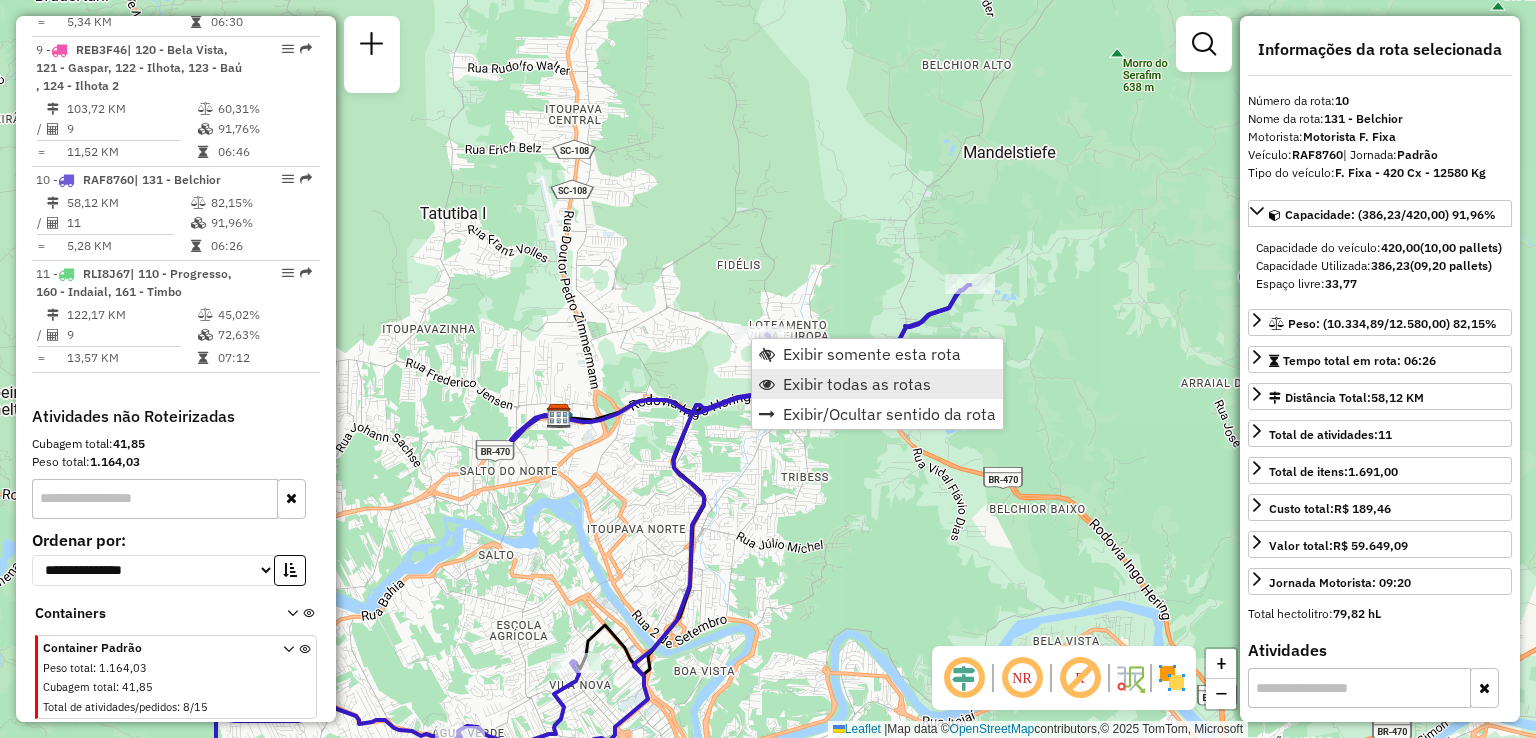 click on "Exibir todas as rotas" at bounding box center [857, 384] 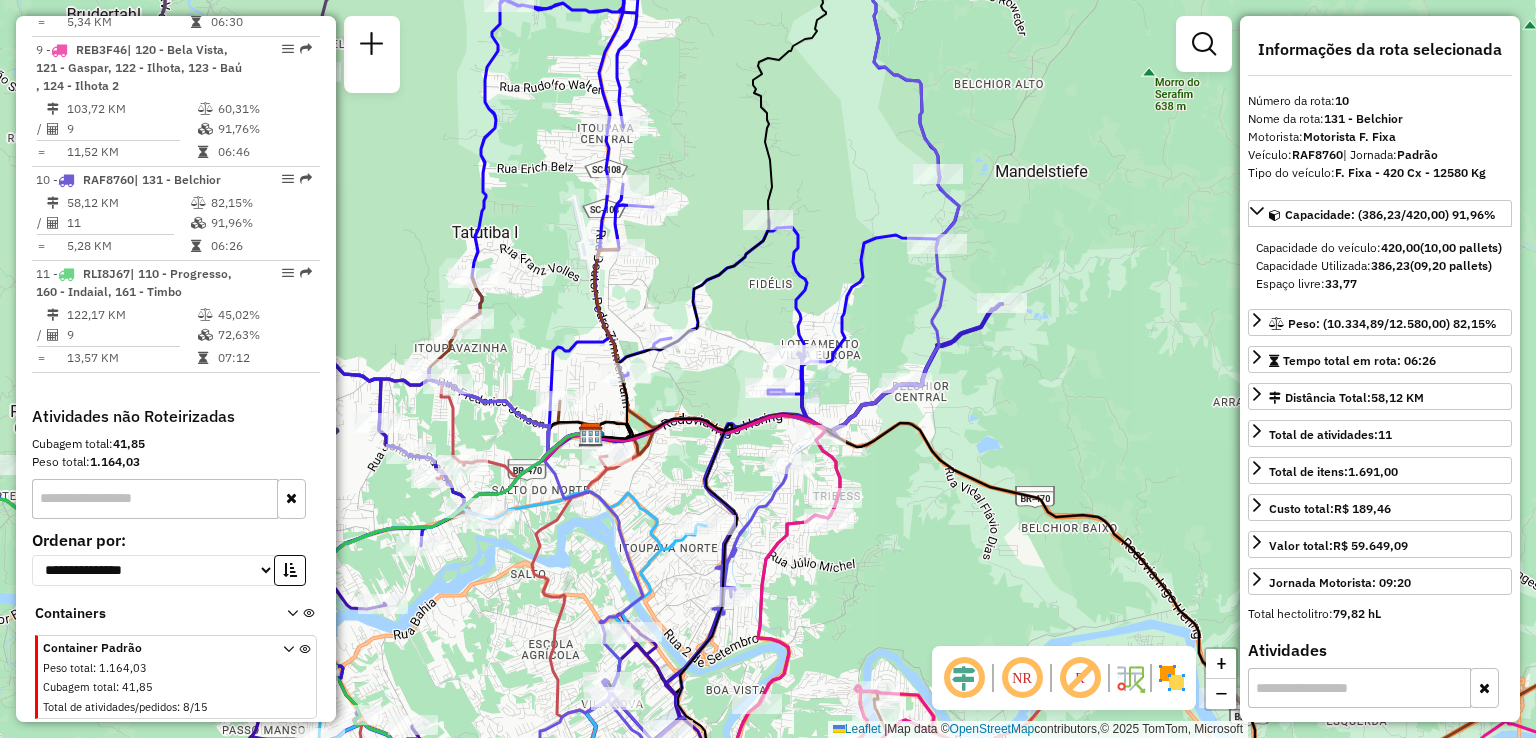 click on "Janela de atendimento Grade de atendimento Capacidade Transportadoras Veículos Cliente Pedidos  Rotas Selecione os dias de semana para filtrar as janelas de atendimento  Seg   Ter   Qua   Qui   Sex   Sáb   Dom  Informe o período da janela de atendimento: De: Até:  Filtrar exatamente a janela do cliente  Considerar janela de atendimento padrão  Selecione os dias de semana para filtrar as grades de atendimento  Seg   Ter   Qua   Qui   Sex   Sáb   Dom   Considerar clientes sem dia de atendimento cadastrado  Clientes fora do dia de atendimento selecionado Filtrar as atividades entre os valores definidos abaixo:  Peso mínimo:   Peso máximo:   Cubagem mínima:   Cubagem máxima:   De:   Até:  Filtrar as atividades entre o tempo de atendimento definido abaixo:  De:   Até:   Considerar capacidade total dos clientes não roteirizados Transportadora: Selecione um ou mais itens Tipo de veículo: Selecione um ou mais itens Veículo: Selecione um ou mais itens Motorista: Selecione um ou mais itens Nome: Rótulo:" 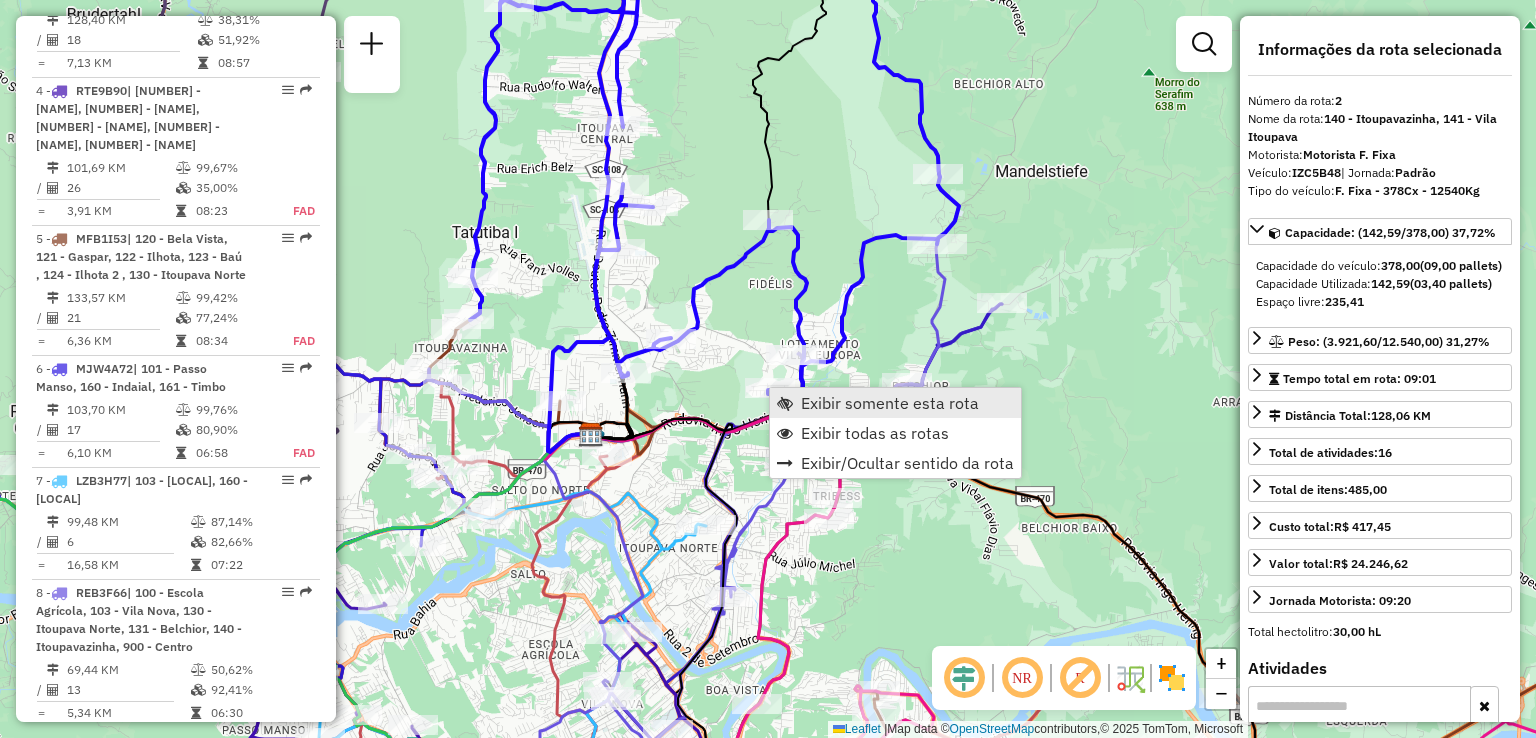 scroll, scrollTop: 882, scrollLeft: 0, axis: vertical 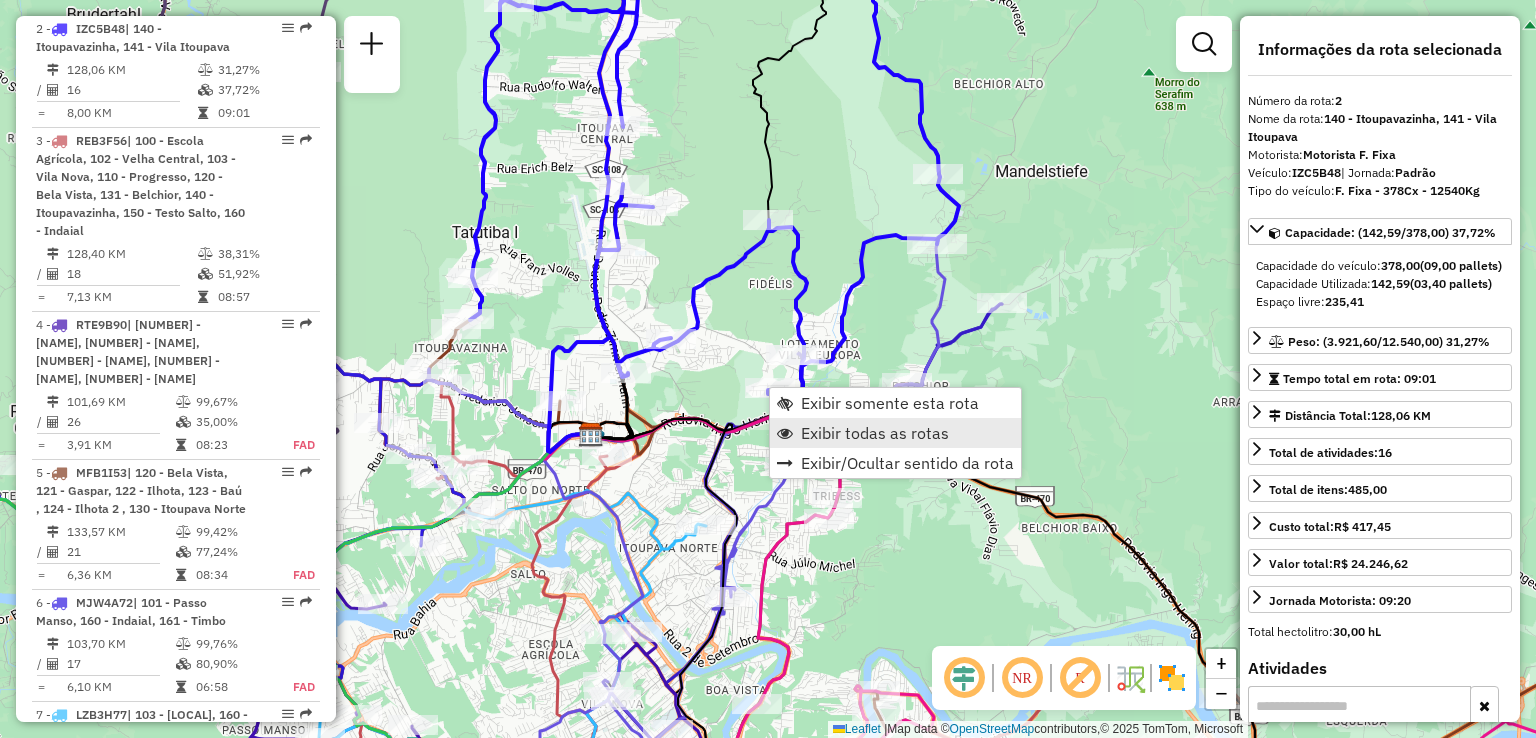 click on "Exibir todas as rotas" at bounding box center [875, 433] 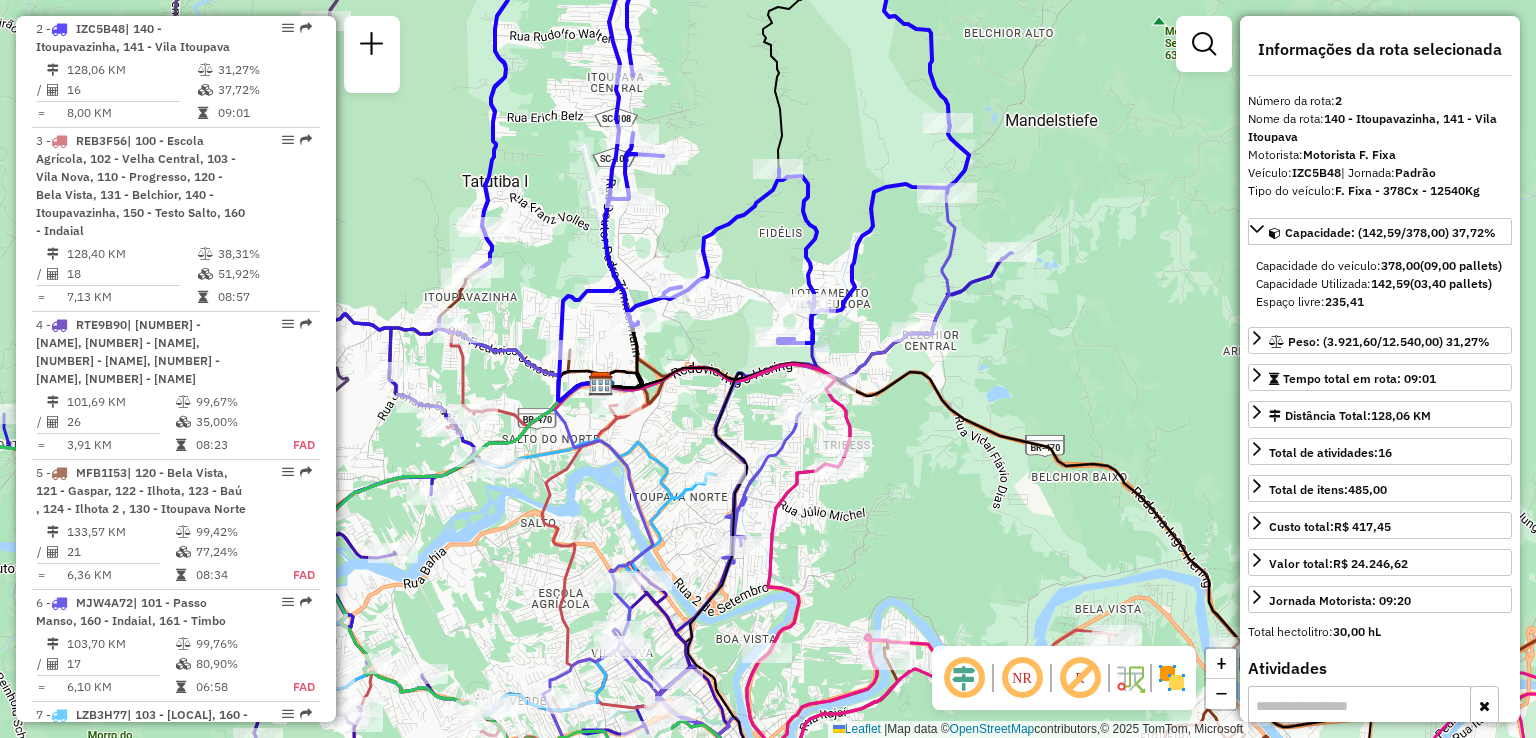 drag, startPoint x: 914, startPoint y: 572, endPoint x: 929, endPoint y: 479, distance: 94.20191 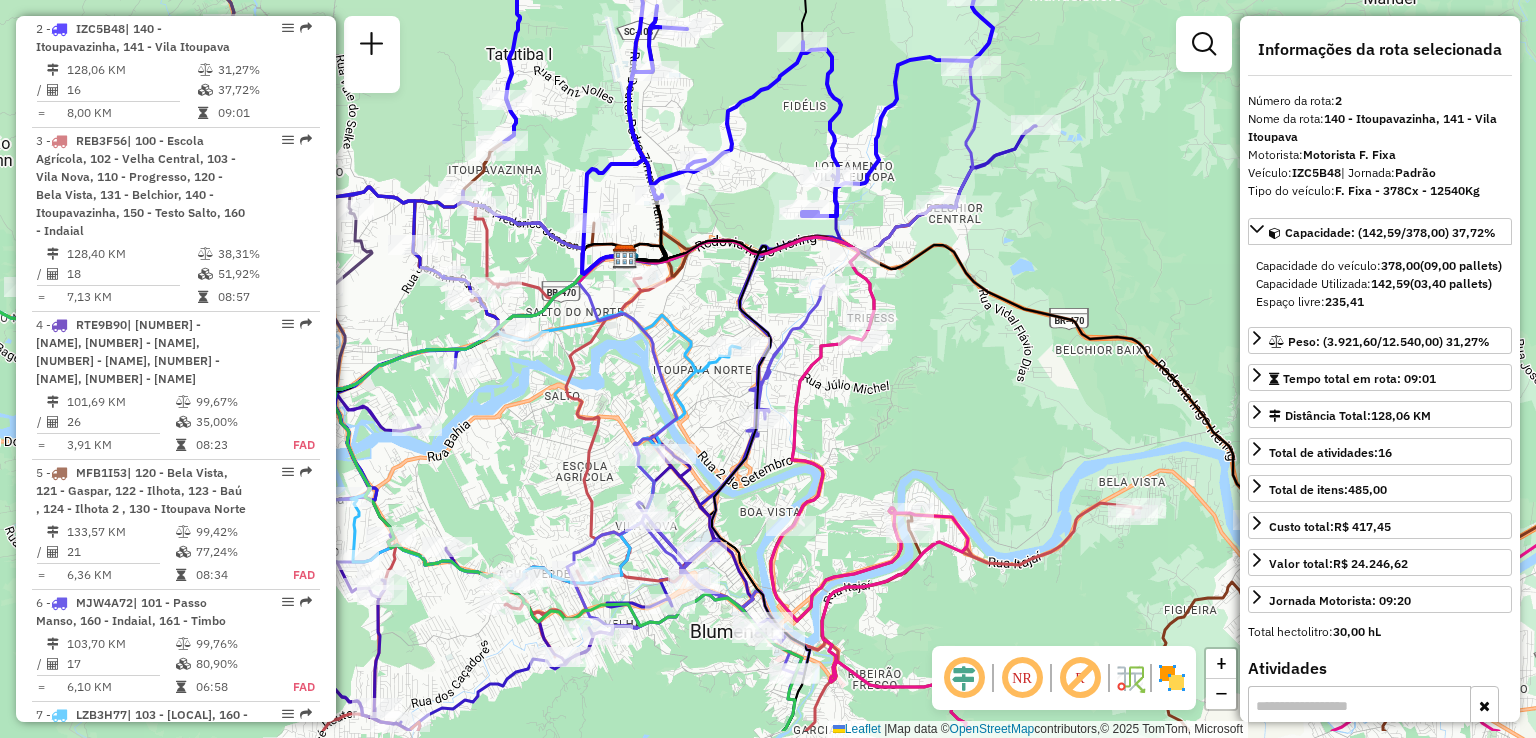 drag, startPoint x: 918, startPoint y: 513, endPoint x: 941, endPoint y: 412, distance: 103.58572 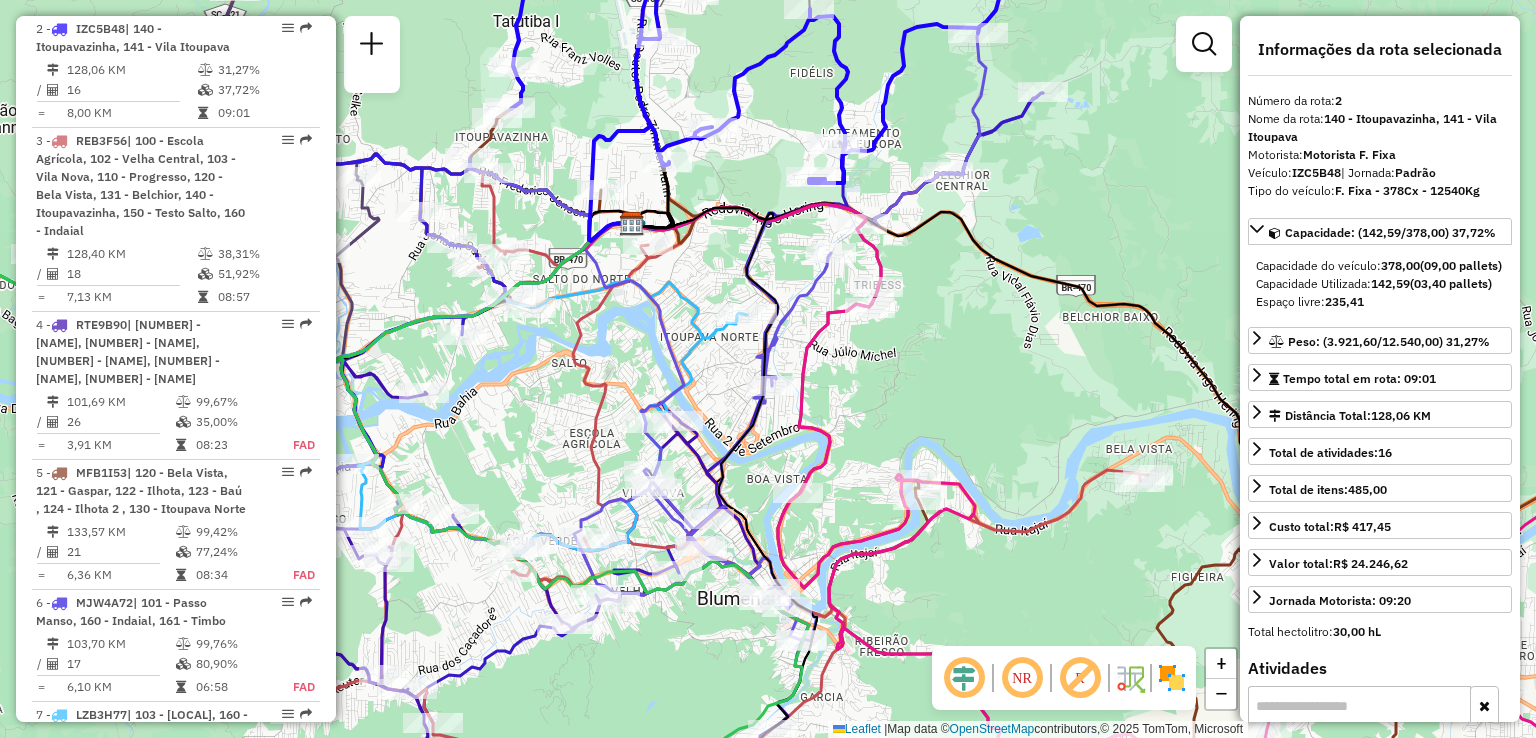 drag, startPoint x: 938, startPoint y: 437, endPoint x: 991, endPoint y: 355, distance: 97.637085 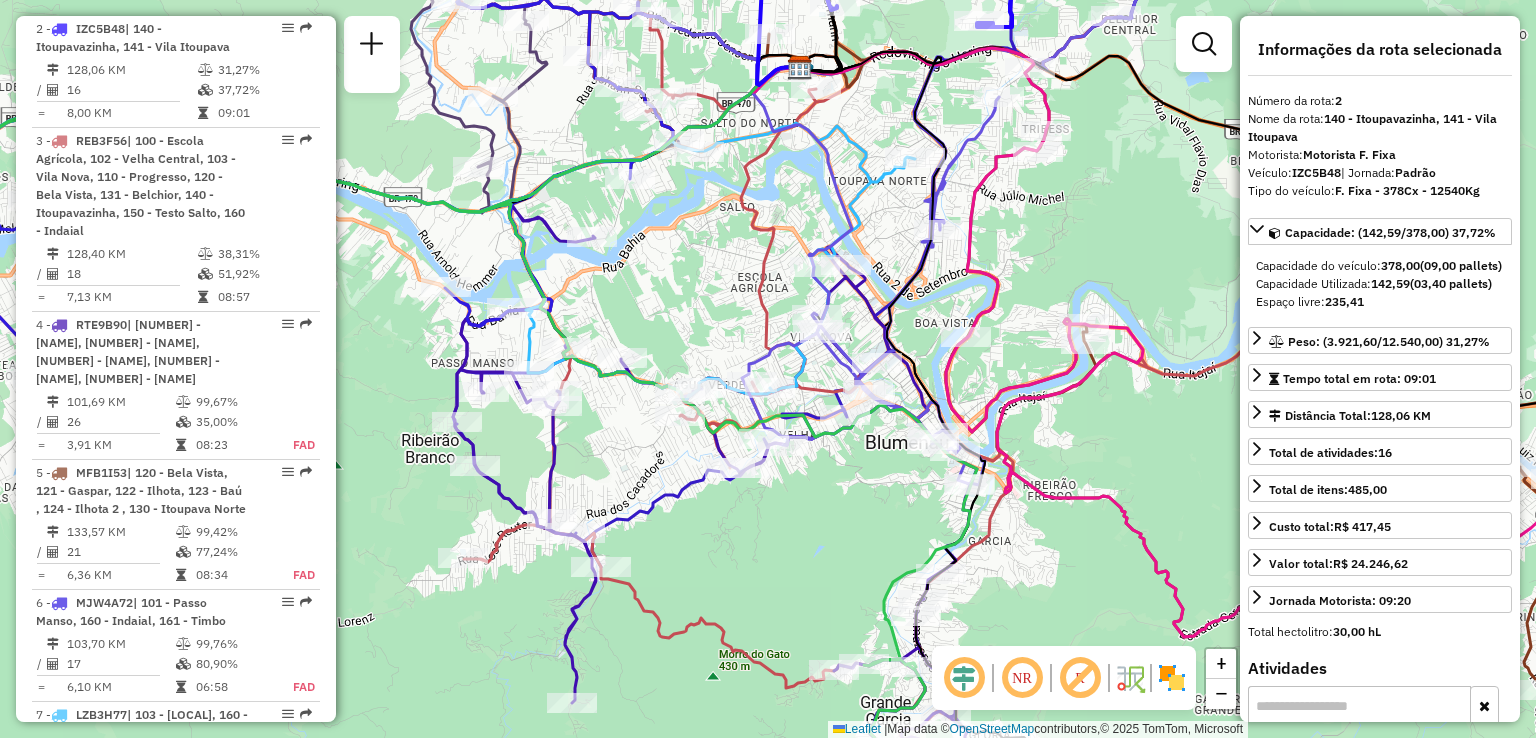 drag, startPoint x: 595, startPoint y: 333, endPoint x: 652, endPoint y: 317, distance: 59.20304 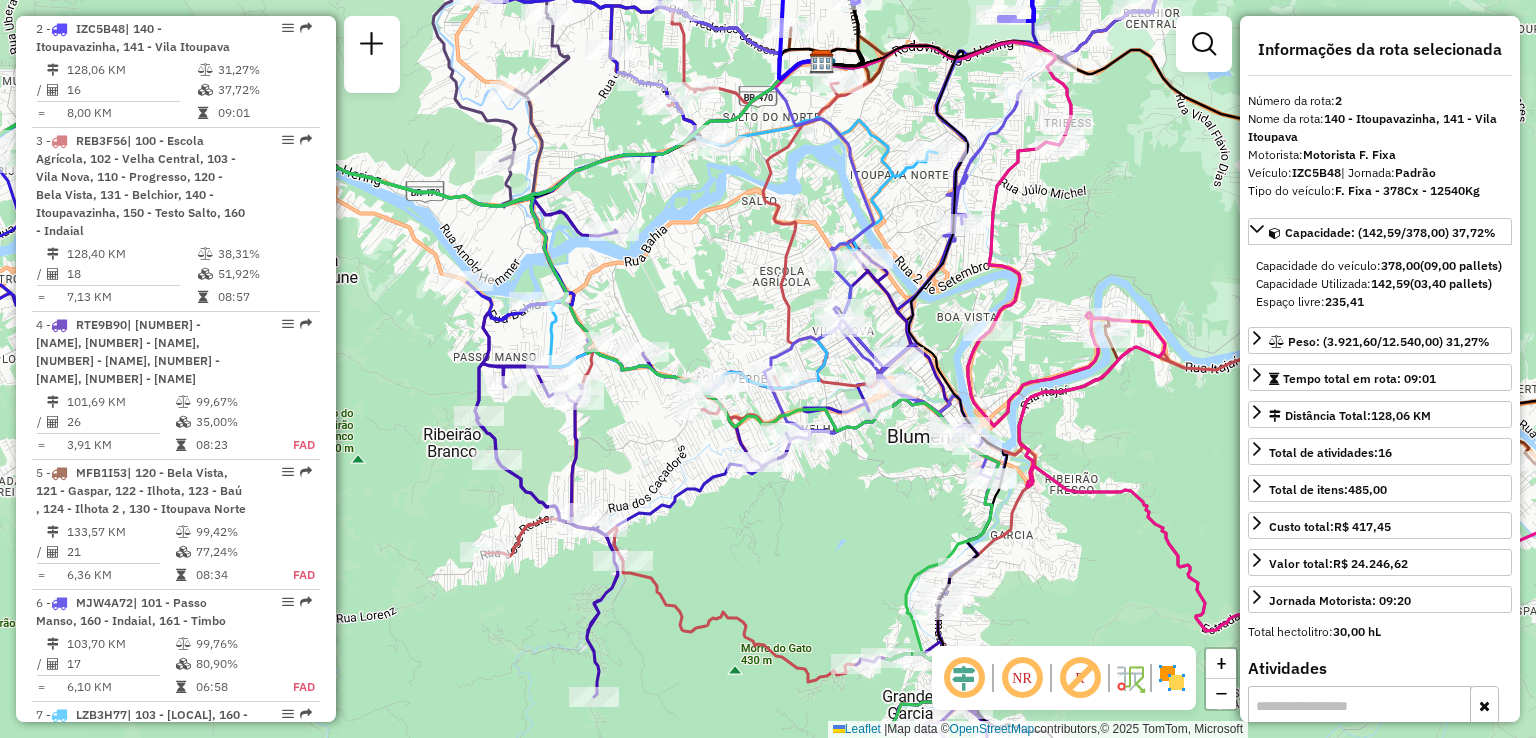 click on "Janela de atendimento Grade de atendimento Capacidade Transportadoras Veículos Cliente Pedidos  Rotas Selecione os dias de semana para filtrar as janelas de atendimento  Seg   Ter   Qua   Qui   Sex   Sáb   Dom  Informe o período da janela de atendimento: De: Até:  Filtrar exatamente a janela do cliente  Considerar janela de atendimento padrão  Selecione os dias de semana para filtrar as grades de atendimento  Seg   Ter   Qua   Qui   Sex   Sáb   Dom   Considerar clientes sem dia de atendimento cadastrado  Clientes fora do dia de atendimento selecionado Filtrar as atividades entre os valores definidos abaixo:  Peso mínimo:   Peso máximo:   Cubagem mínima:   Cubagem máxima:   De:   Até:  Filtrar as atividades entre o tempo de atendimento definido abaixo:  De:   Até:   Considerar capacidade total dos clientes não roteirizados Transportadora: Selecione um ou mais itens Tipo de veículo: Selecione um ou mais itens Veículo: Selecione um ou mais itens Motorista: Selecione um ou mais itens Nome: Rótulo:" 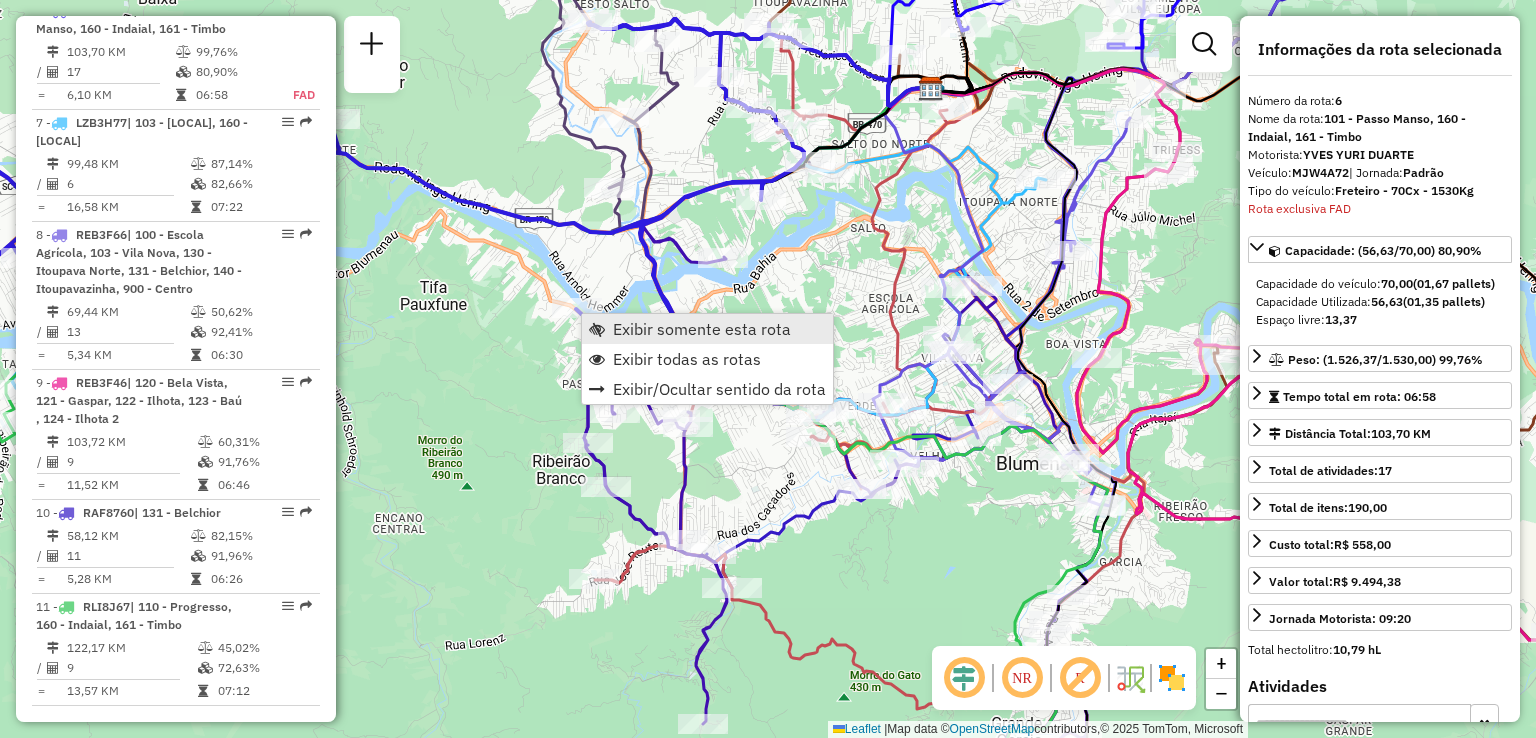 click on "Exibir somente esta rota" at bounding box center (702, 329) 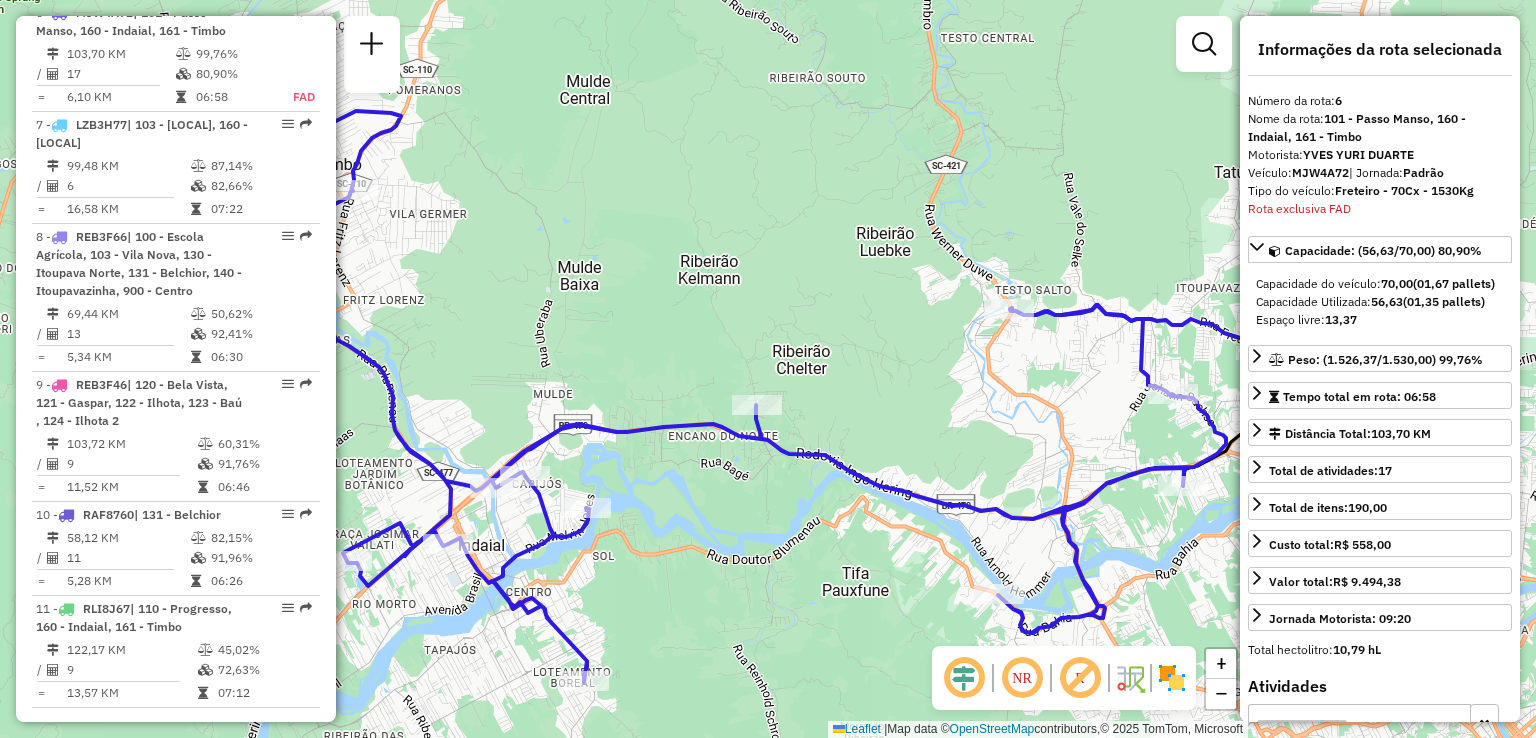 drag, startPoint x: 721, startPoint y: 521, endPoint x: 636, endPoint y: 421, distance: 131.24405 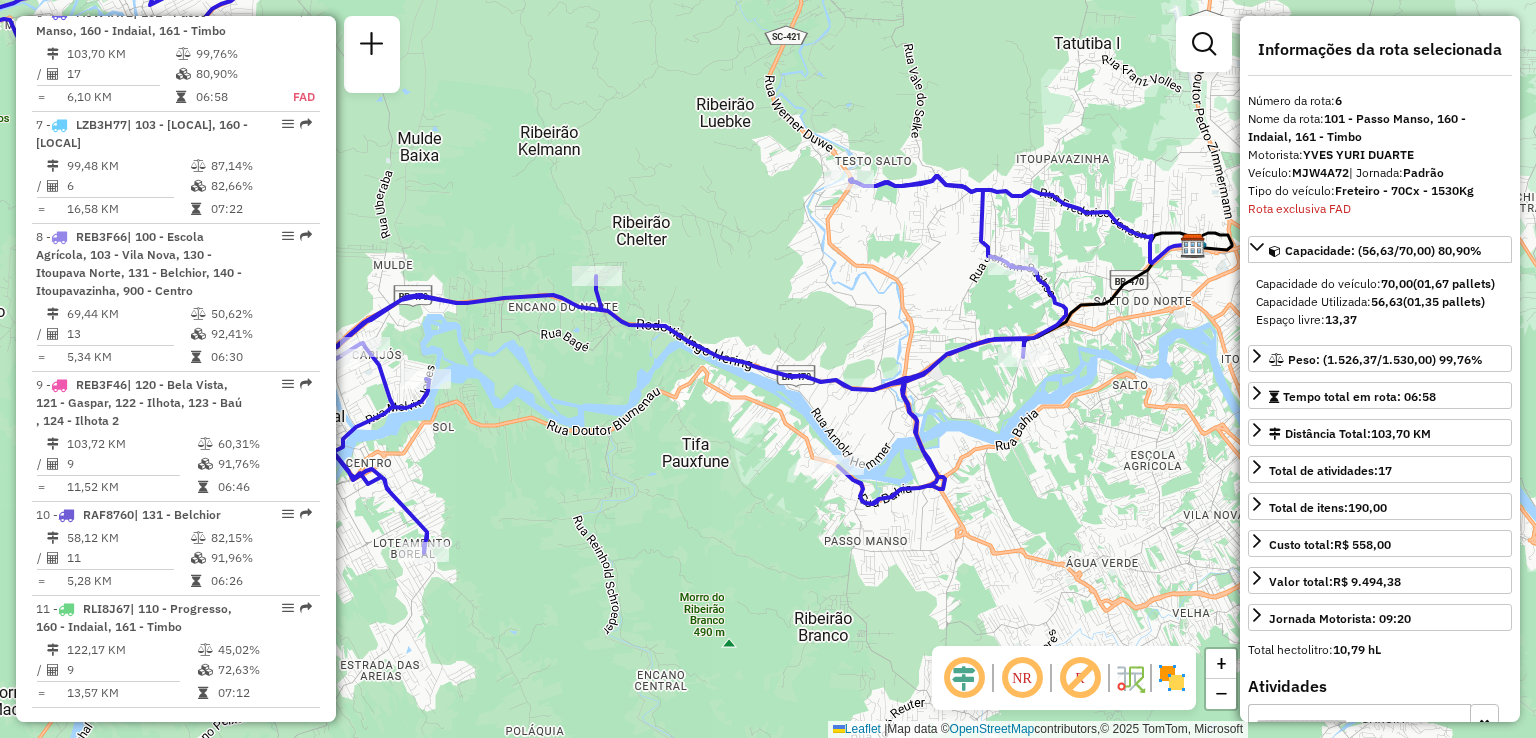 drag, startPoint x: 917, startPoint y: 472, endPoint x: 732, endPoint y: 393, distance: 201.16162 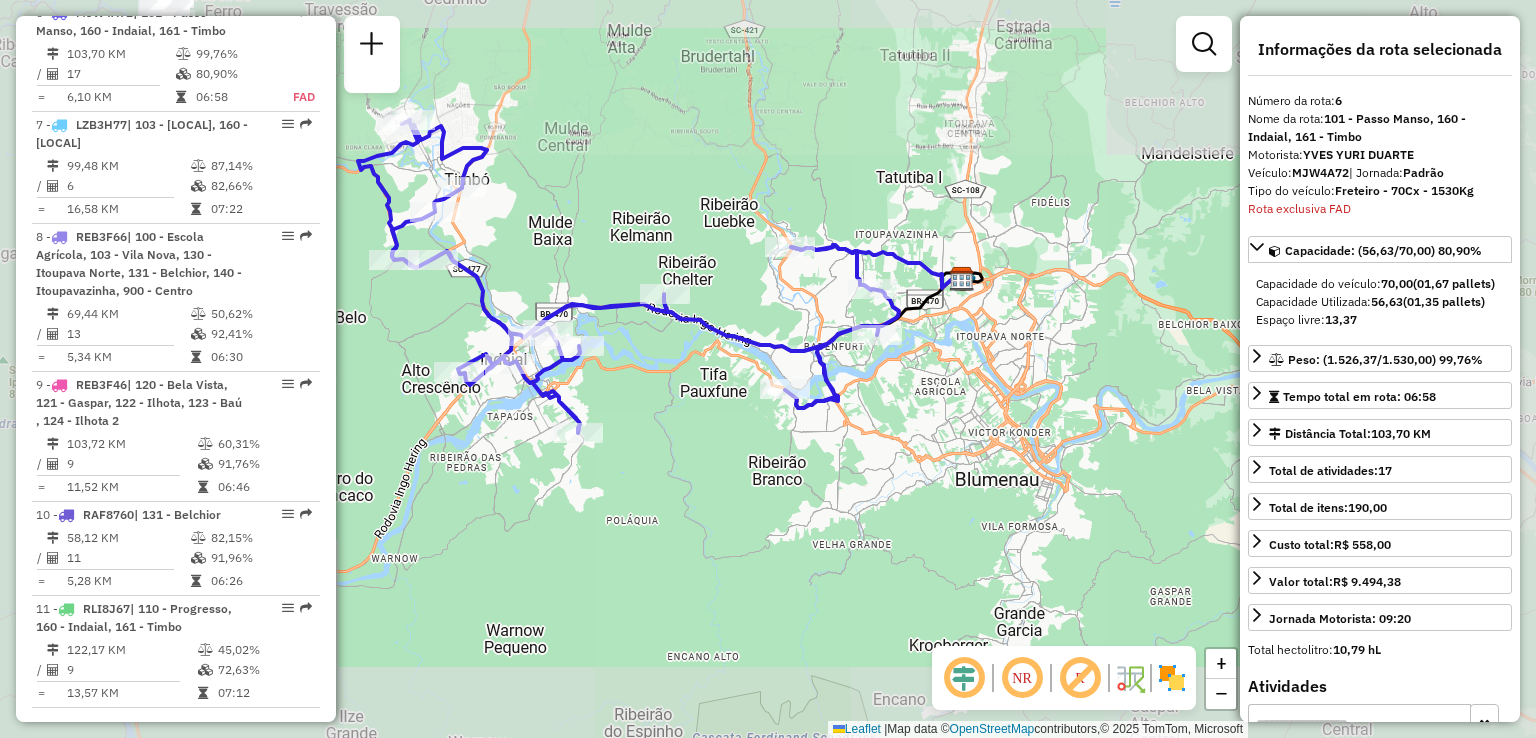 drag, startPoint x: 904, startPoint y: 392, endPoint x: 872, endPoint y: 354, distance: 49.67897 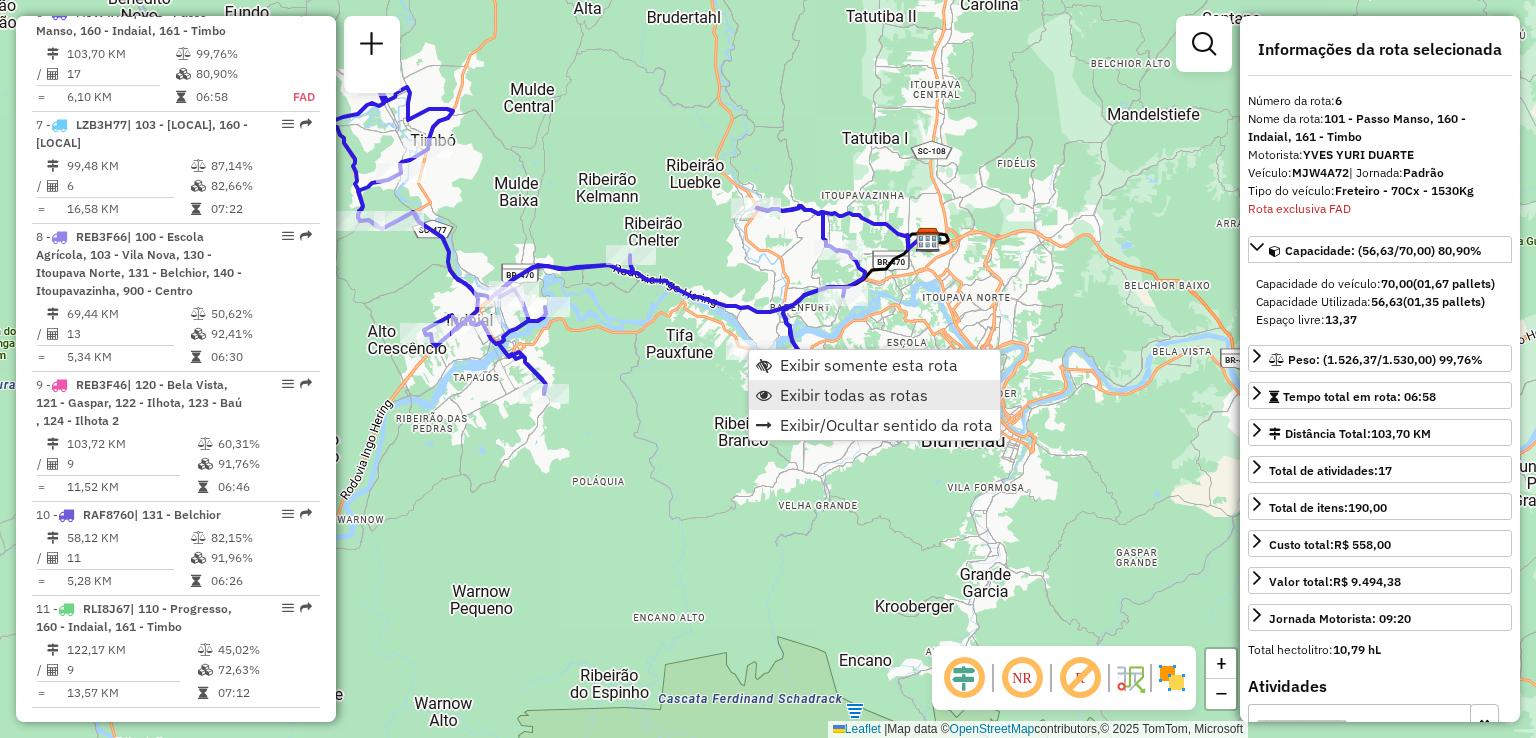 click on "Exibir todas as rotas" at bounding box center (854, 395) 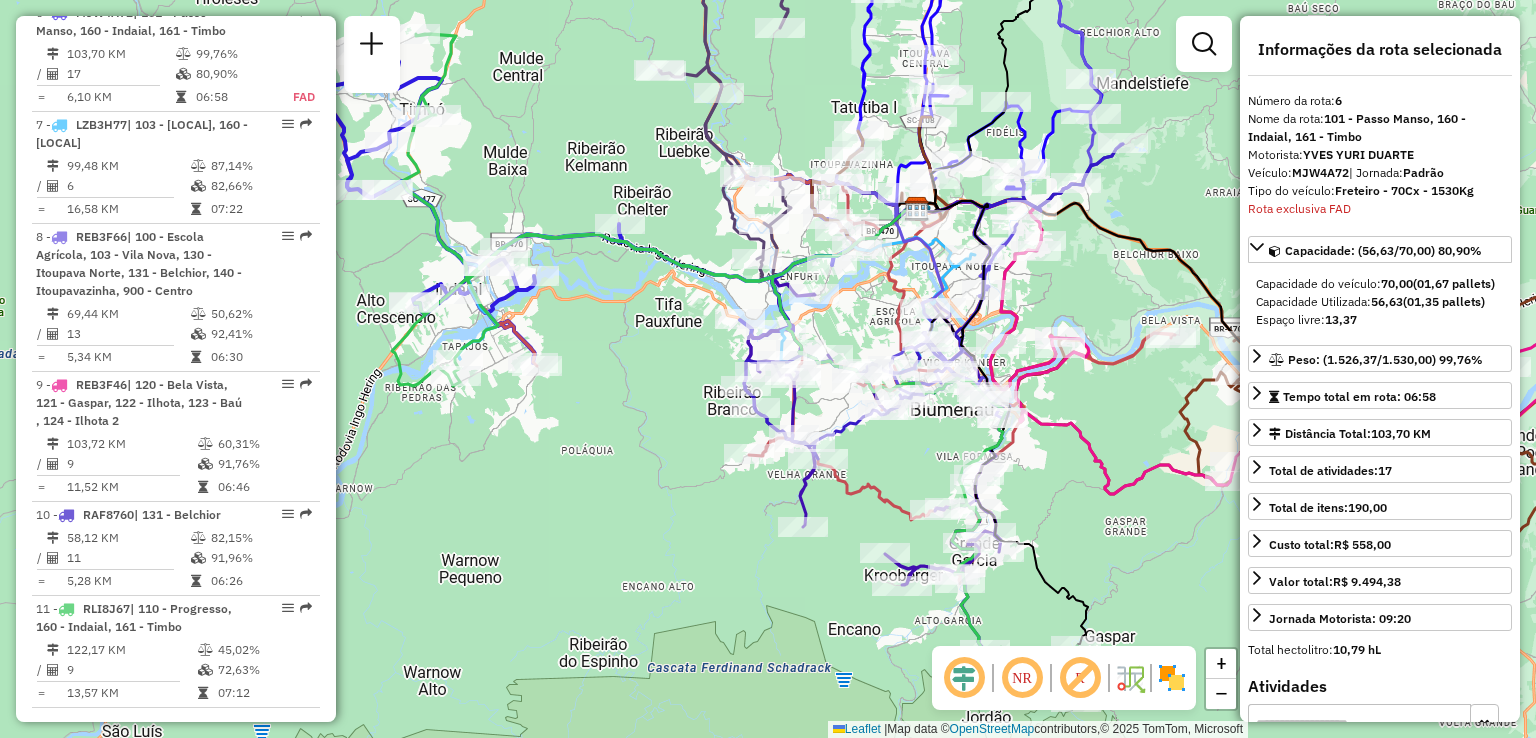 drag, startPoint x: 858, startPoint y: 440, endPoint x: 828, endPoint y: 346, distance: 98.67117 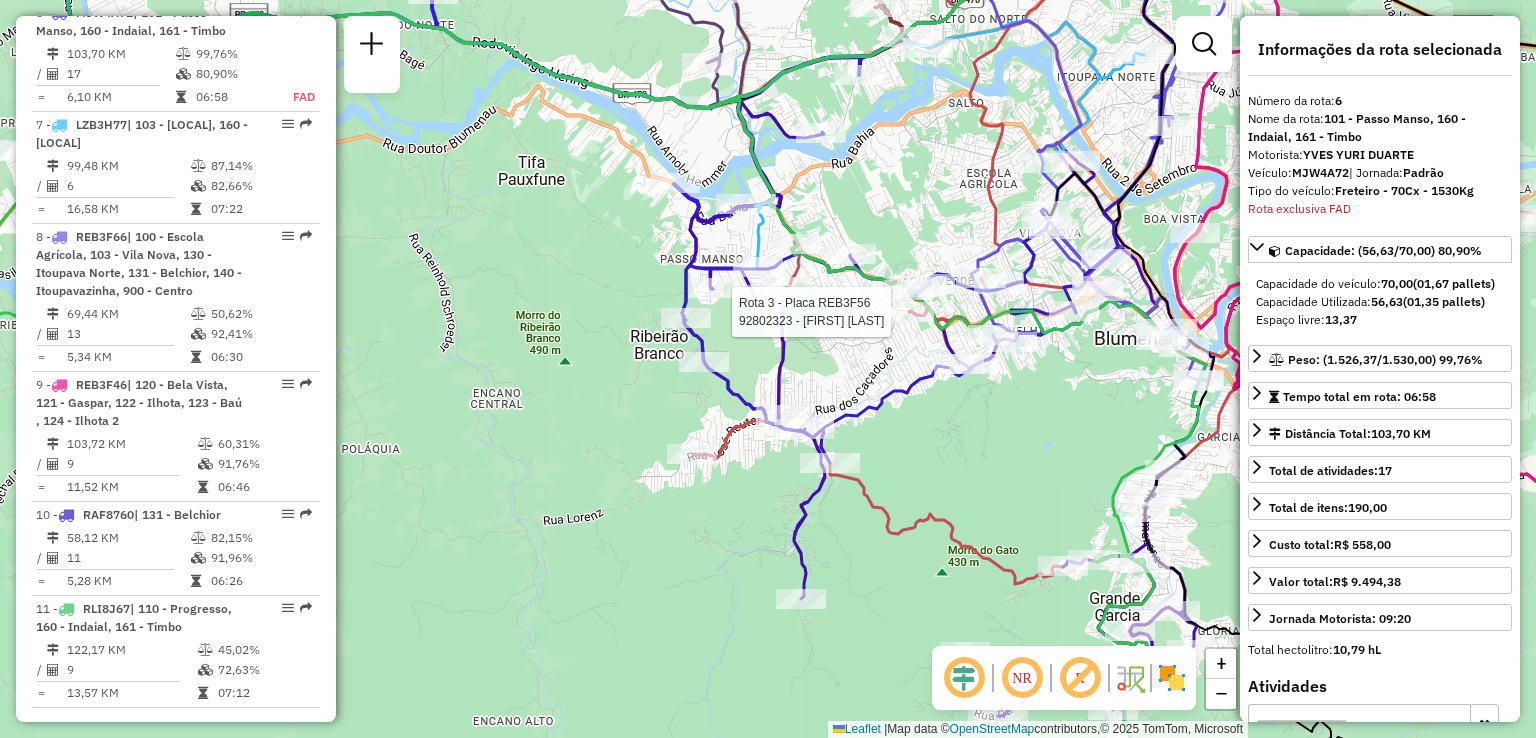 click 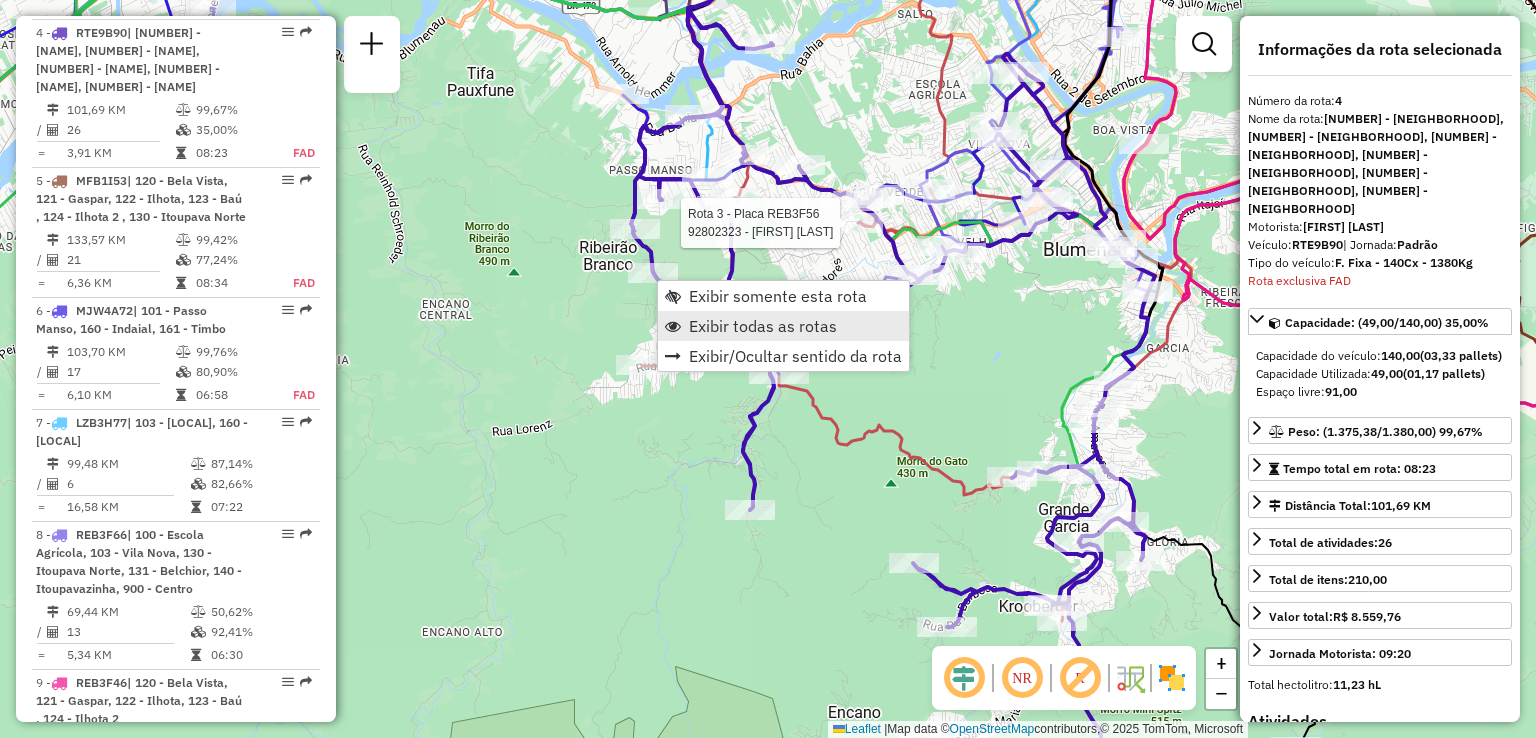 scroll, scrollTop: 1176, scrollLeft: 0, axis: vertical 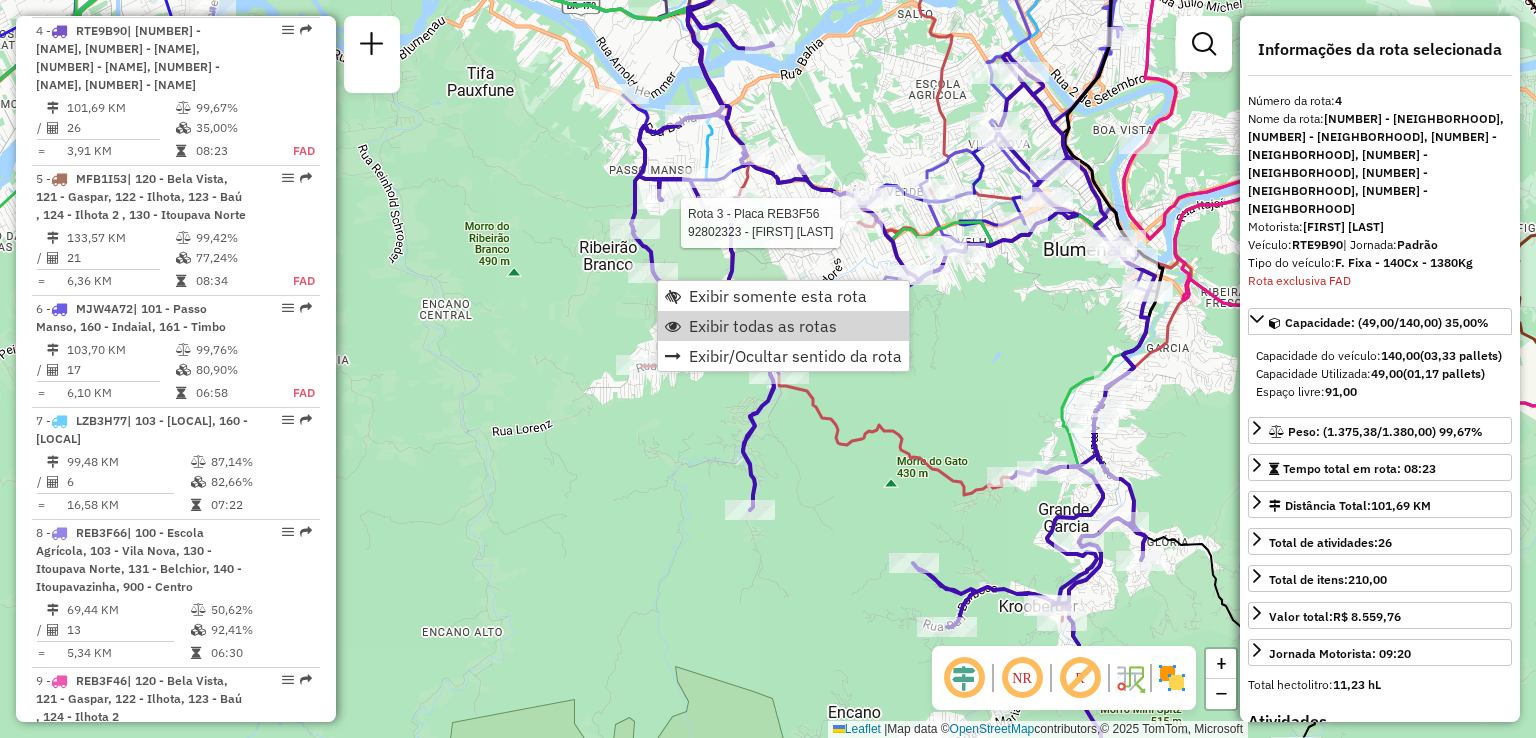 click on "Rota 3 - Placa REB3F56  92802323 - BAR DO ITAMAR Janela de atendimento Grade de atendimento Capacidade Transportadoras Veículos Cliente Pedidos  Rotas Selecione os dias de semana para filtrar as janelas de atendimento  Seg   Ter   Qua   Qui   Sex   Sáb   Dom  Informe o período da janela de atendimento: De: Até:  Filtrar exatamente a janela do cliente  Considerar janela de atendimento padrão  Selecione os dias de semana para filtrar as grades de atendimento  Seg   Ter   Qua   Qui   Sex   Sáb   Dom   Considerar clientes sem dia de atendimento cadastrado  Clientes fora do dia de atendimento selecionado Filtrar as atividades entre os valores definidos abaixo:  Peso mínimo:   Peso máximo:   Cubagem mínima:   Cubagem máxima:   De:   Até:  Filtrar as atividades entre o tempo de atendimento definido abaixo:  De:   Até:   Considerar capacidade total dos clientes não roteirizados Transportadora: Selecione um ou mais itens Tipo de veículo: Selecione um ou mais itens Veículo: Selecione um ou mais itens De:" 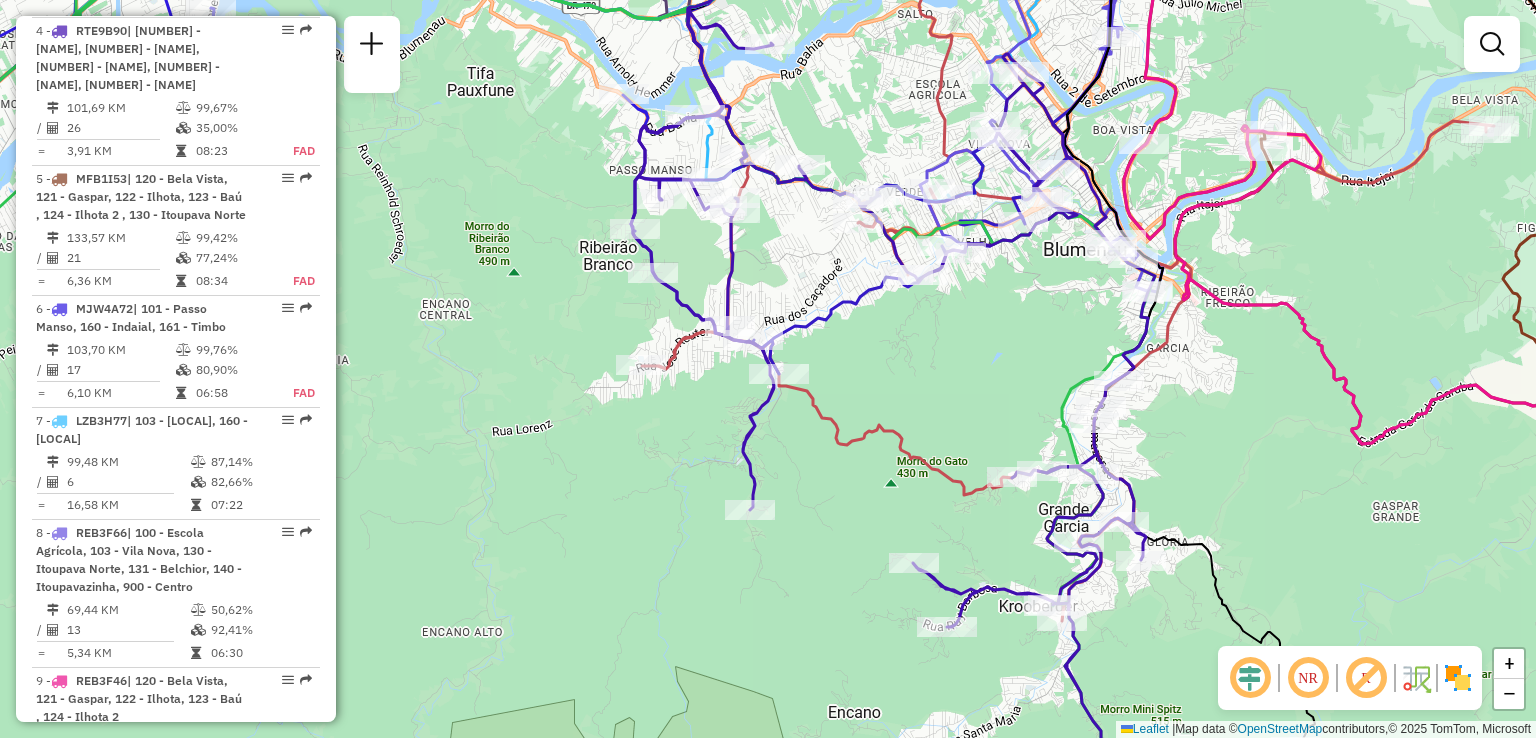 drag, startPoint x: 910, startPoint y: 367, endPoint x: 879, endPoint y: 385, distance: 35.846897 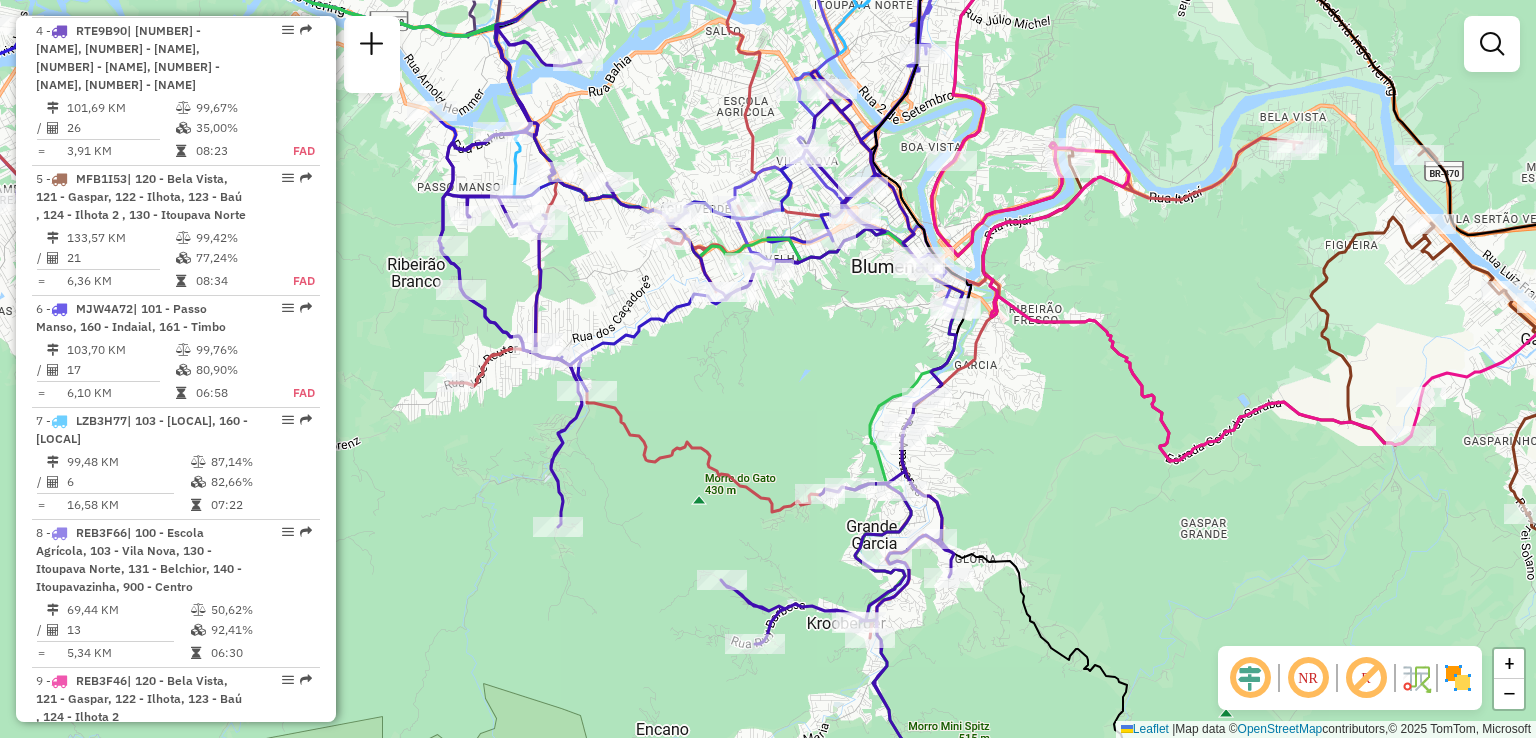 drag, startPoint x: 852, startPoint y: 375, endPoint x: 827, endPoint y: 367, distance: 26.24881 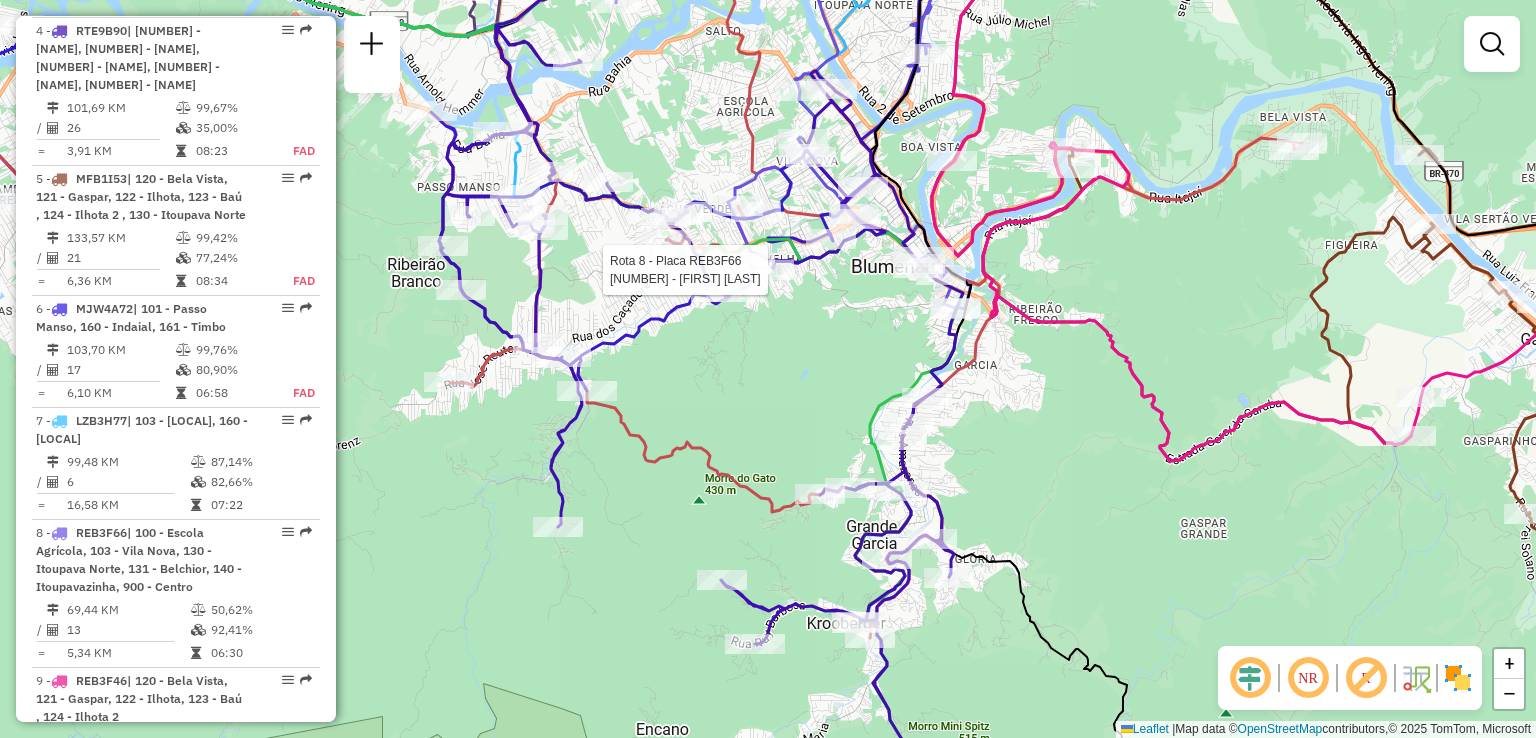 select on "**********" 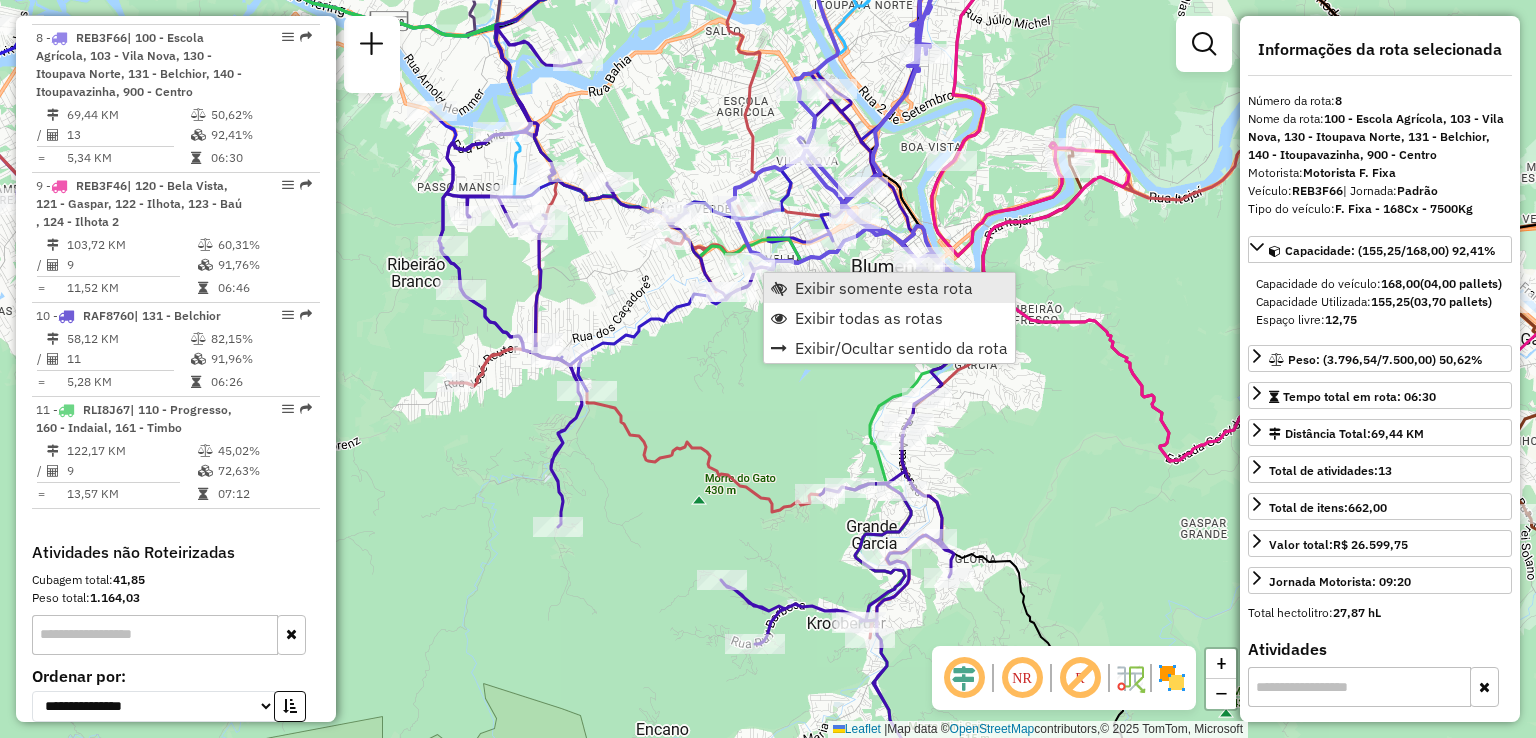 scroll, scrollTop: 1696, scrollLeft: 0, axis: vertical 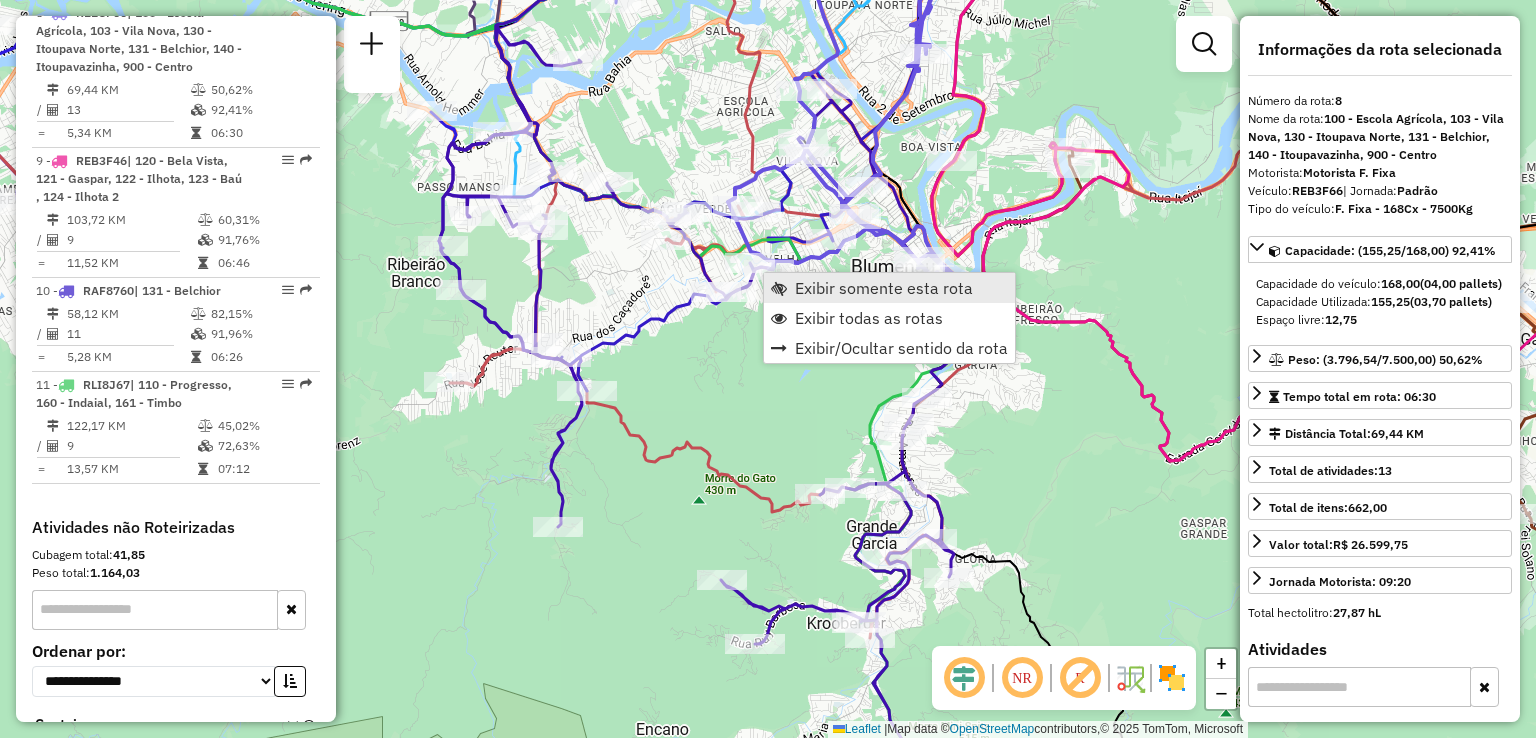 click on "Exibir somente esta rota" at bounding box center [889, 288] 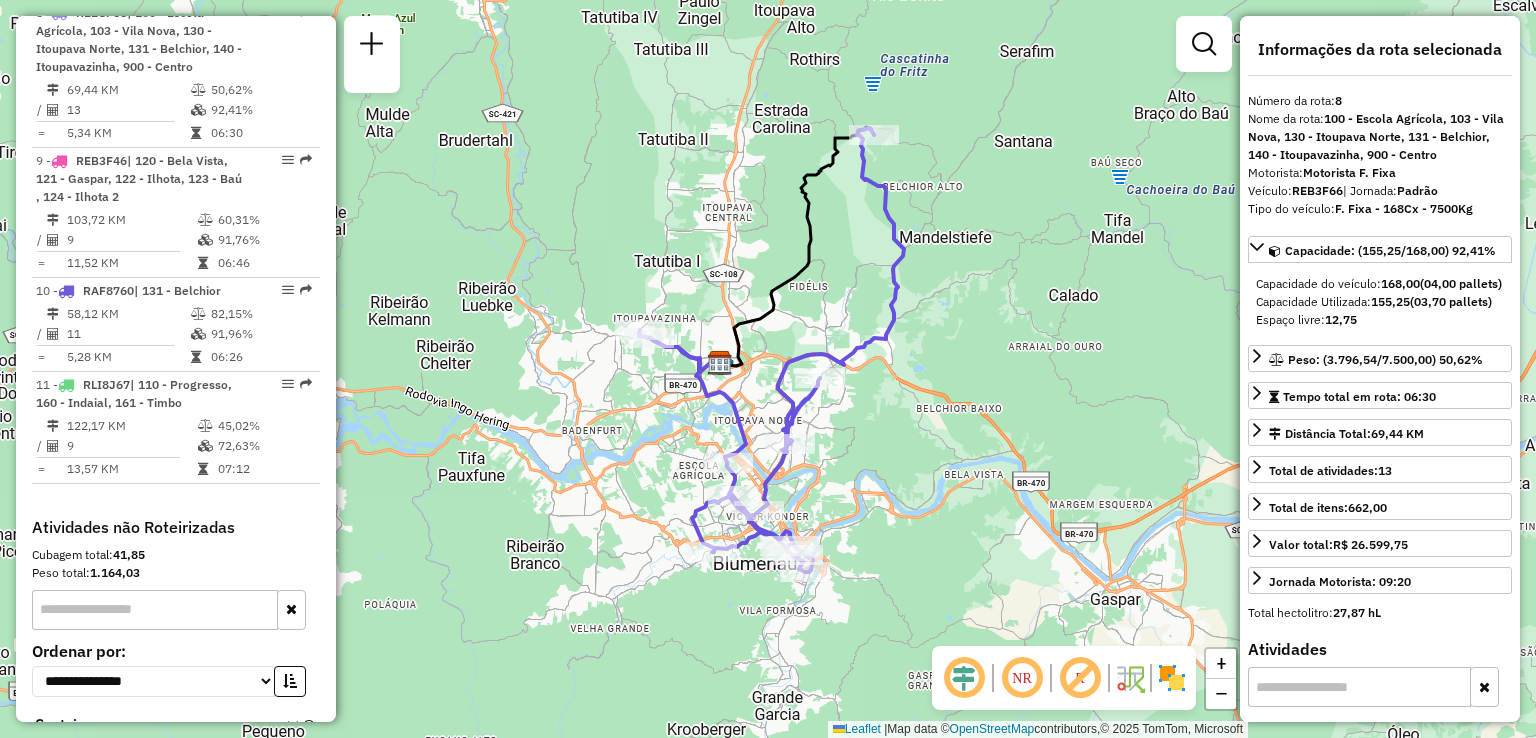 drag, startPoint x: 868, startPoint y: 385, endPoint x: 872, endPoint y: 365, distance: 20.396078 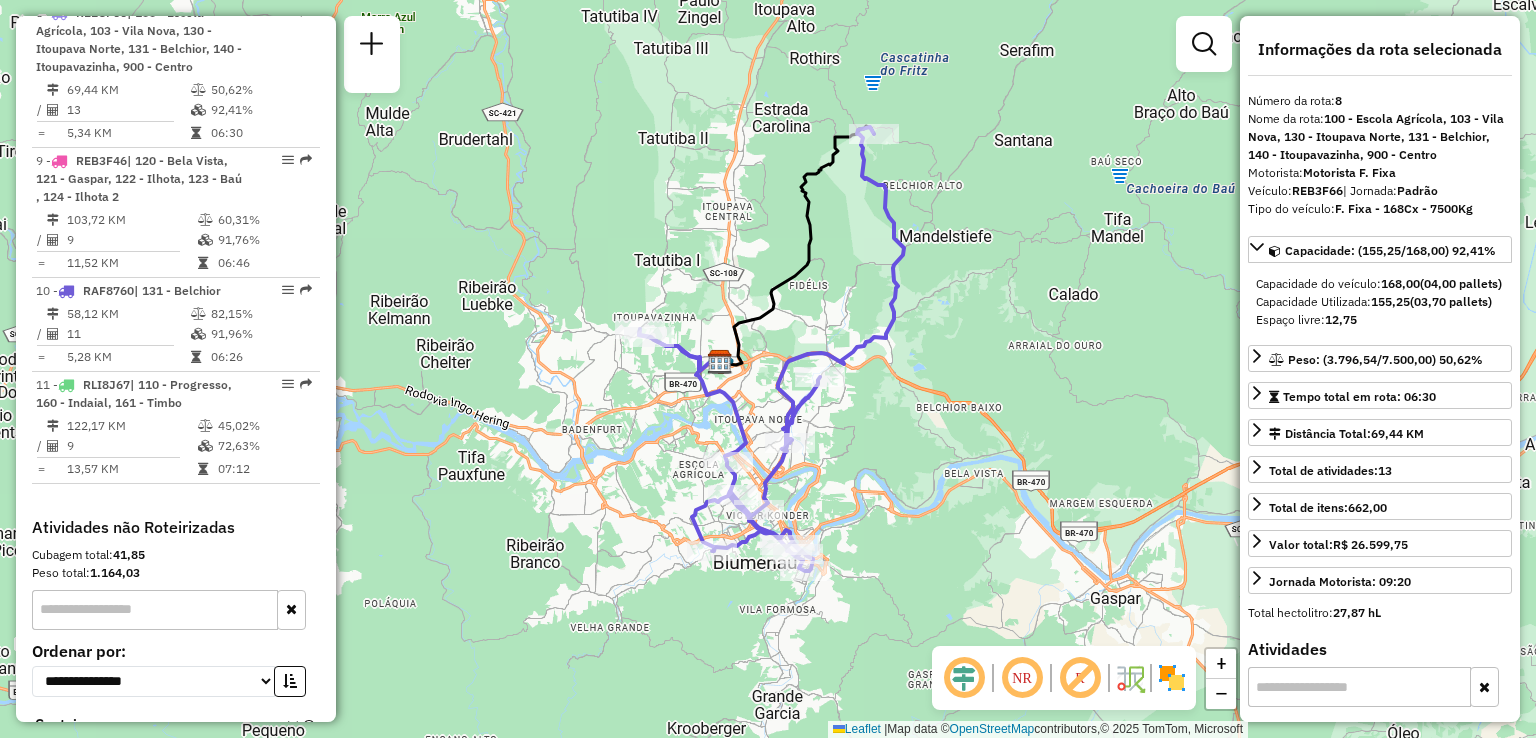 drag, startPoint x: 878, startPoint y: 417, endPoint x: 872, endPoint y: 385, distance: 32.55764 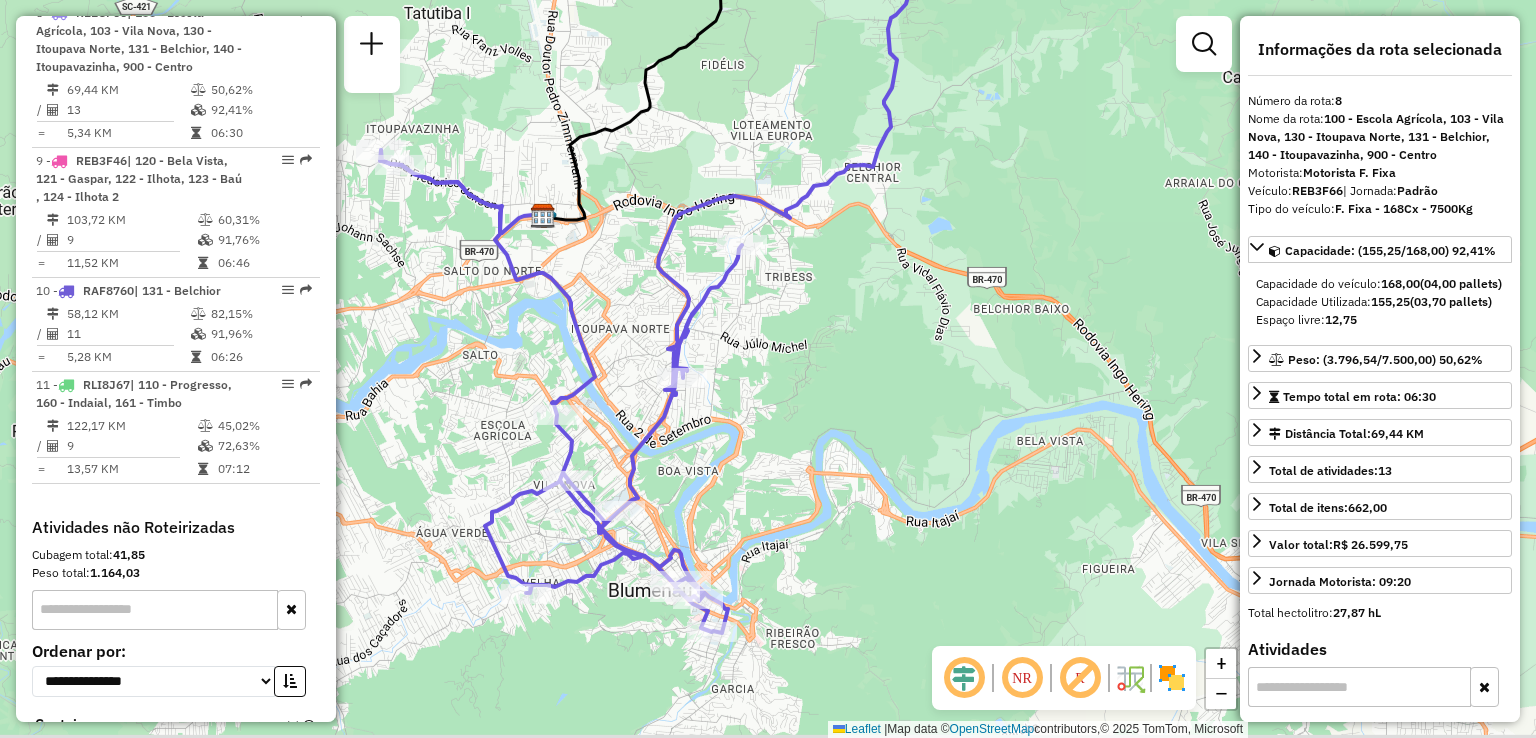 drag, startPoint x: 837, startPoint y: 437, endPoint x: 803, endPoint y: 318, distance: 123.76187 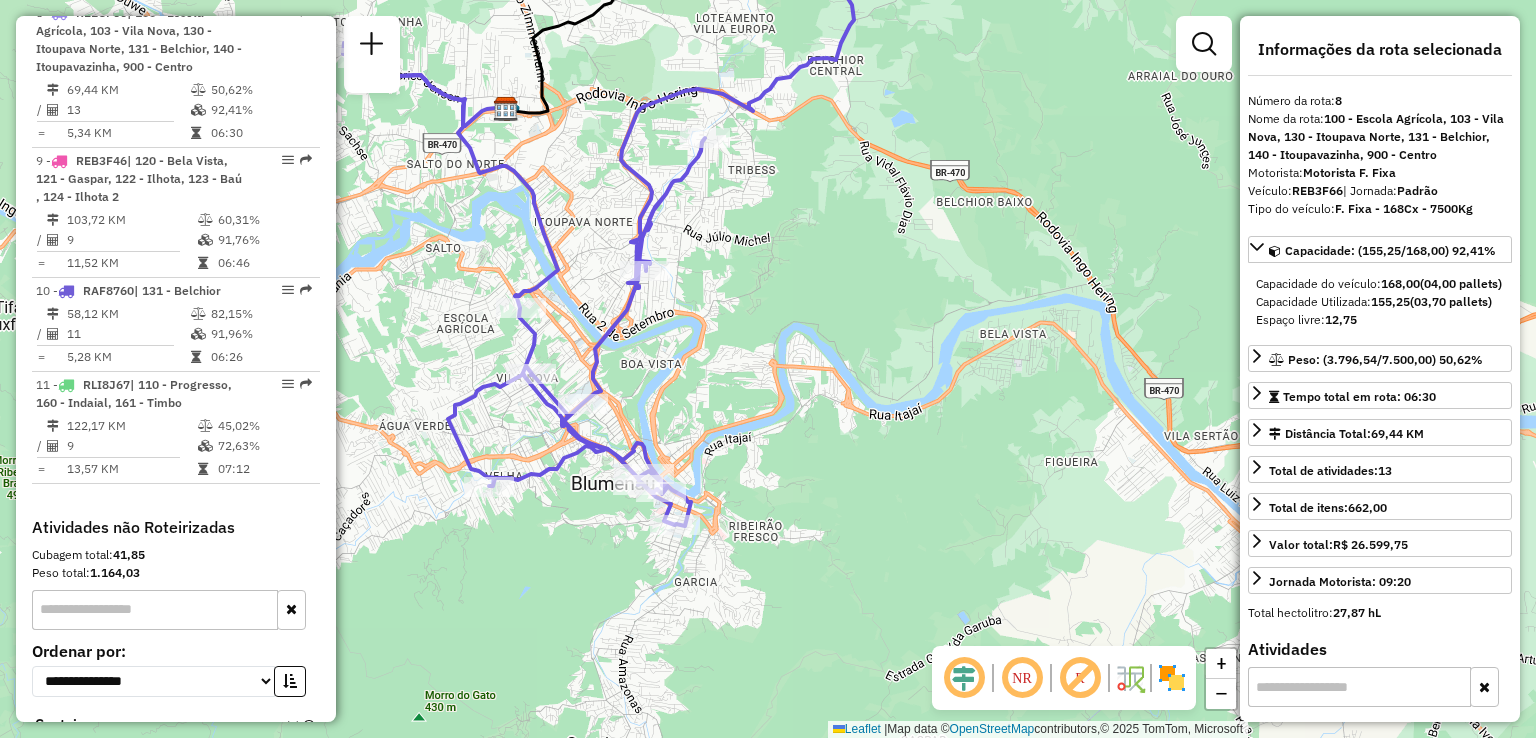 drag, startPoint x: 822, startPoint y: 425, endPoint x: 802, endPoint y: 342, distance: 85.37564 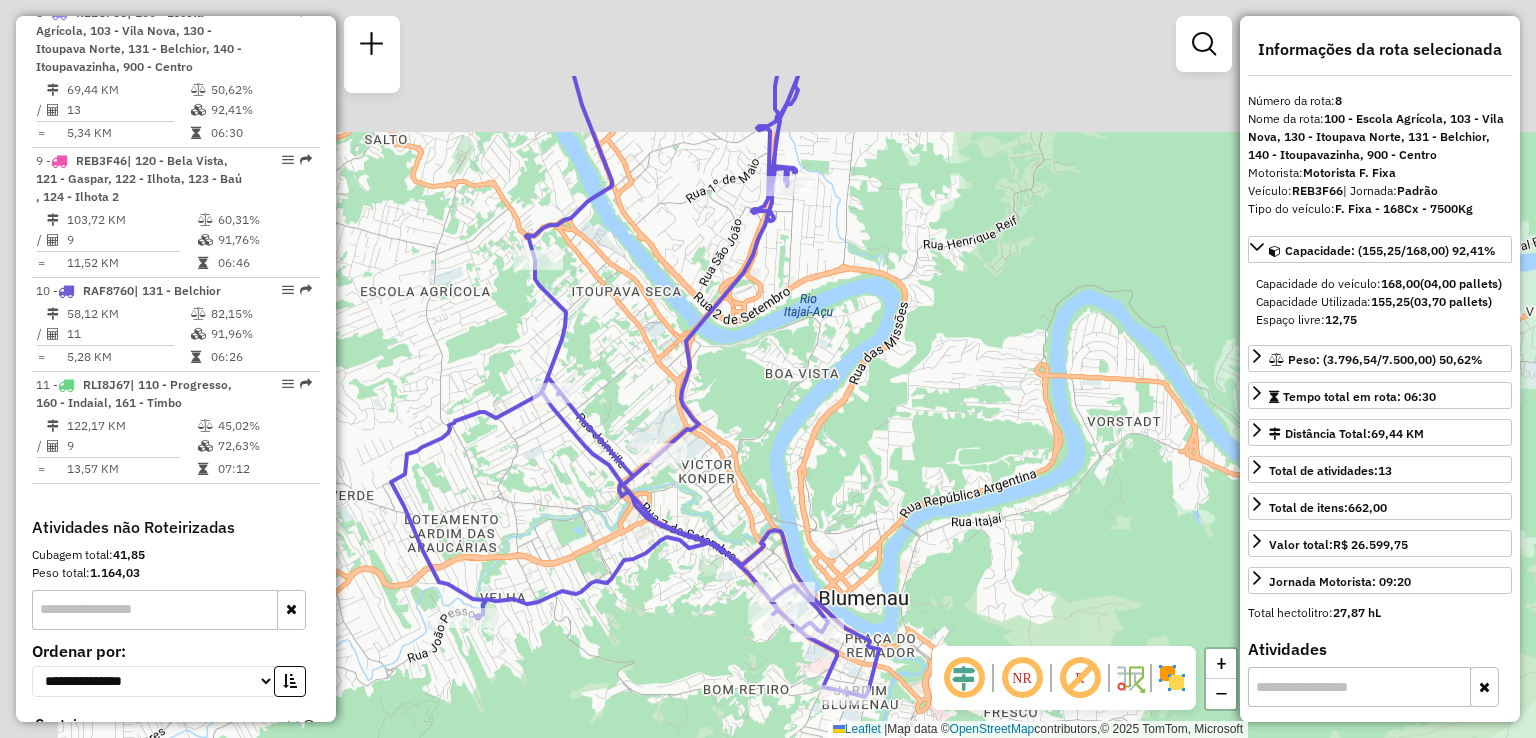 drag, startPoint x: 947, startPoint y: 466, endPoint x: 959, endPoint y: 421, distance: 46.572525 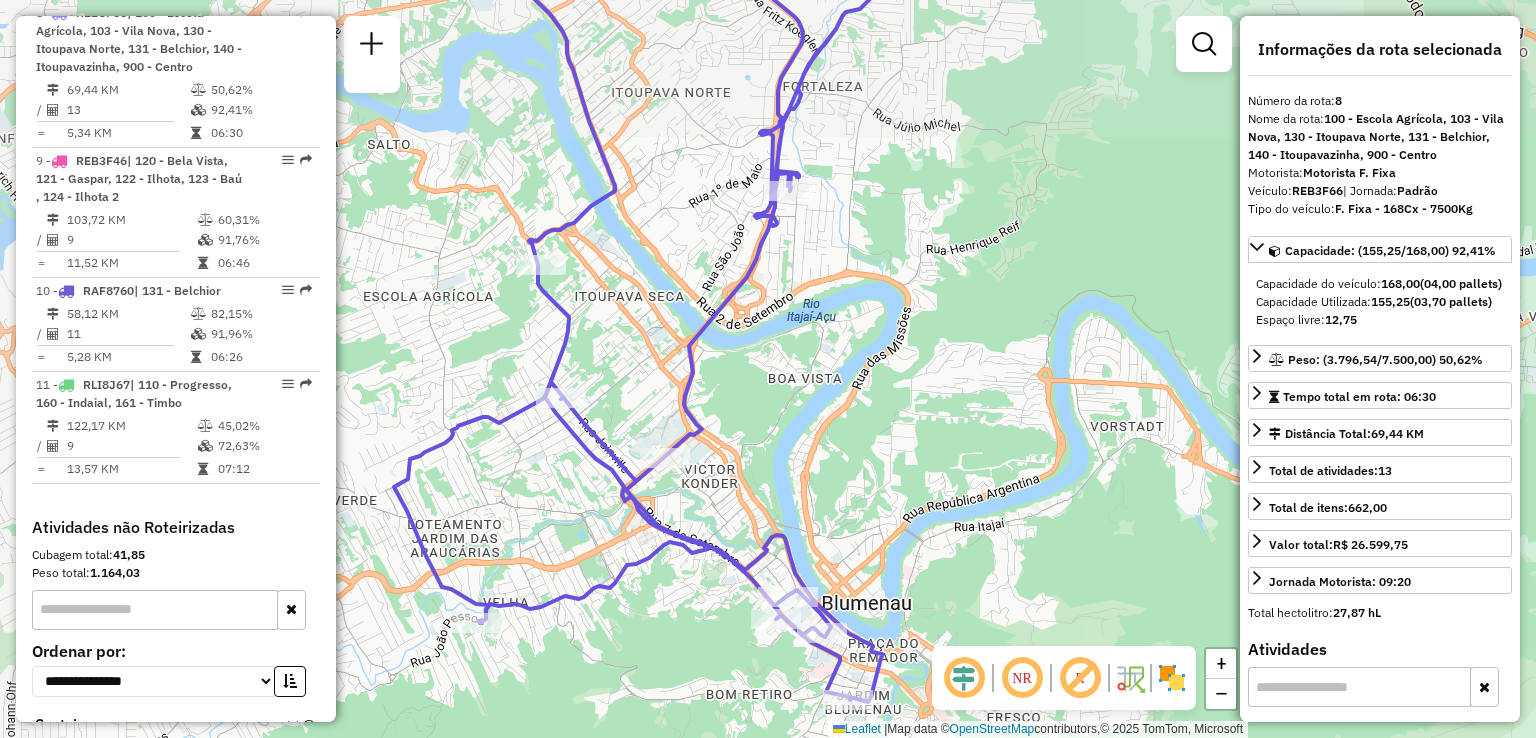 click on "Janela de atendimento Grade de atendimento Capacidade Transportadoras Veículos Cliente Pedidos  Rotas Selecione os dias de semana para filtrar as janelas de atendimento  Seg   Ter   Qua   Qui   Sex   Sáb   Dom  Informe o período da janela de atendimento: De: Até:  Filtrar exatamente a janela do cliente  Considerar janela de atendimento padrão  Selecione os dias de semana para filtrar as grades de atendimento  Seg   Ter   Qua   Qui   Sex   Sáb   Dom   Considerar clientes sem dia de atendimento cadastrado  Clientes fora do dia de atendimento selecionado Filtrar as atividades entre os valores definidos abaixo:  Peso mínimo:   Peso máximo:   Cubagem mínima:   Cubagem máxima:   De:   Até:  Filtrar as atividades entre o tempo de atendimento definido abaixo:  De:   Até:   Considerar capacidade total dos clientes não roteirizados Transportadora: Selecione um ou mais itens Tipo de veículo: Selecione um ou mais itens Veículo: Selecione um ou mais itens Motorista: Selecione um ou mais itens Nome: Rótulo:" 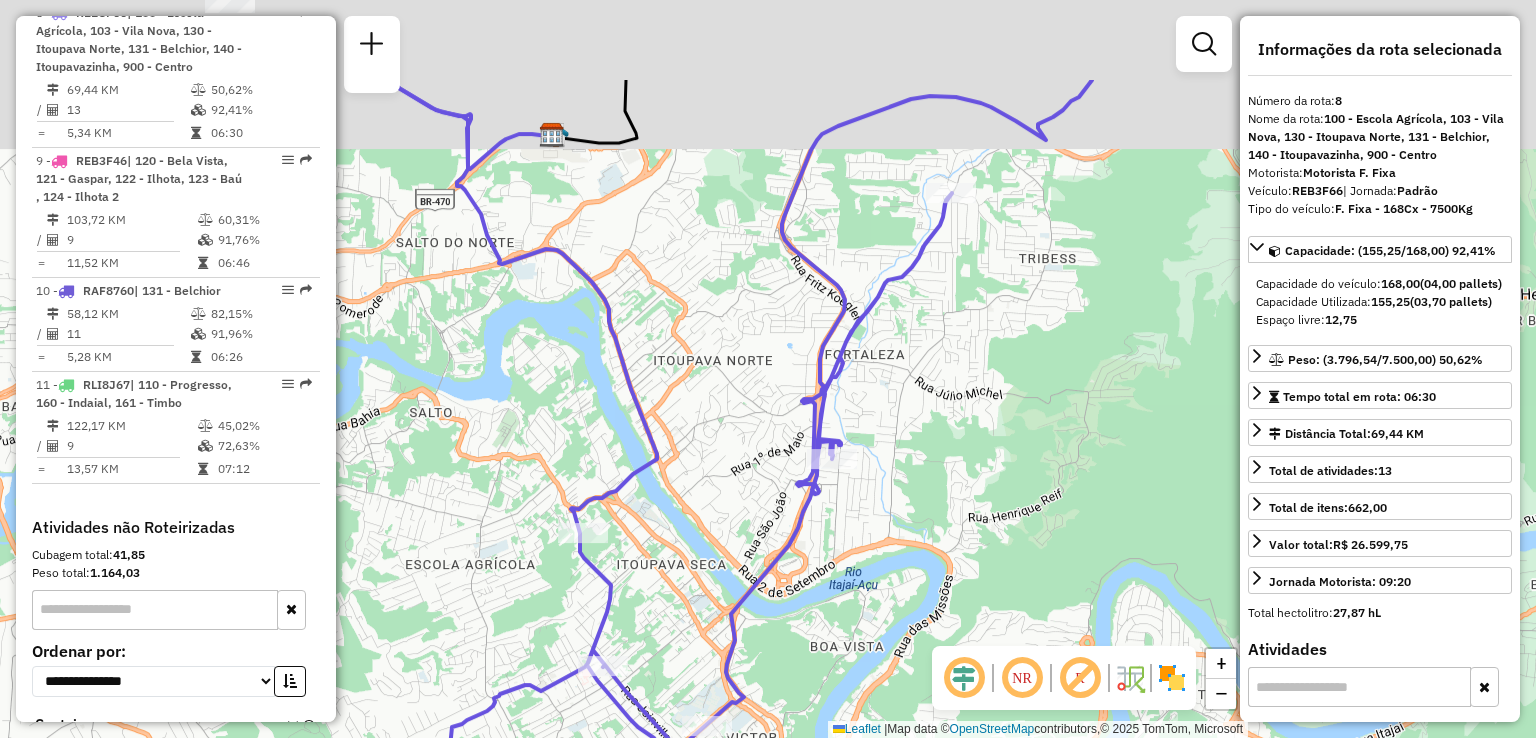 drag, startPoint x: 952, startPoint y: 457, endPoint x: 956, endPoint y: 488, distance: 31.257 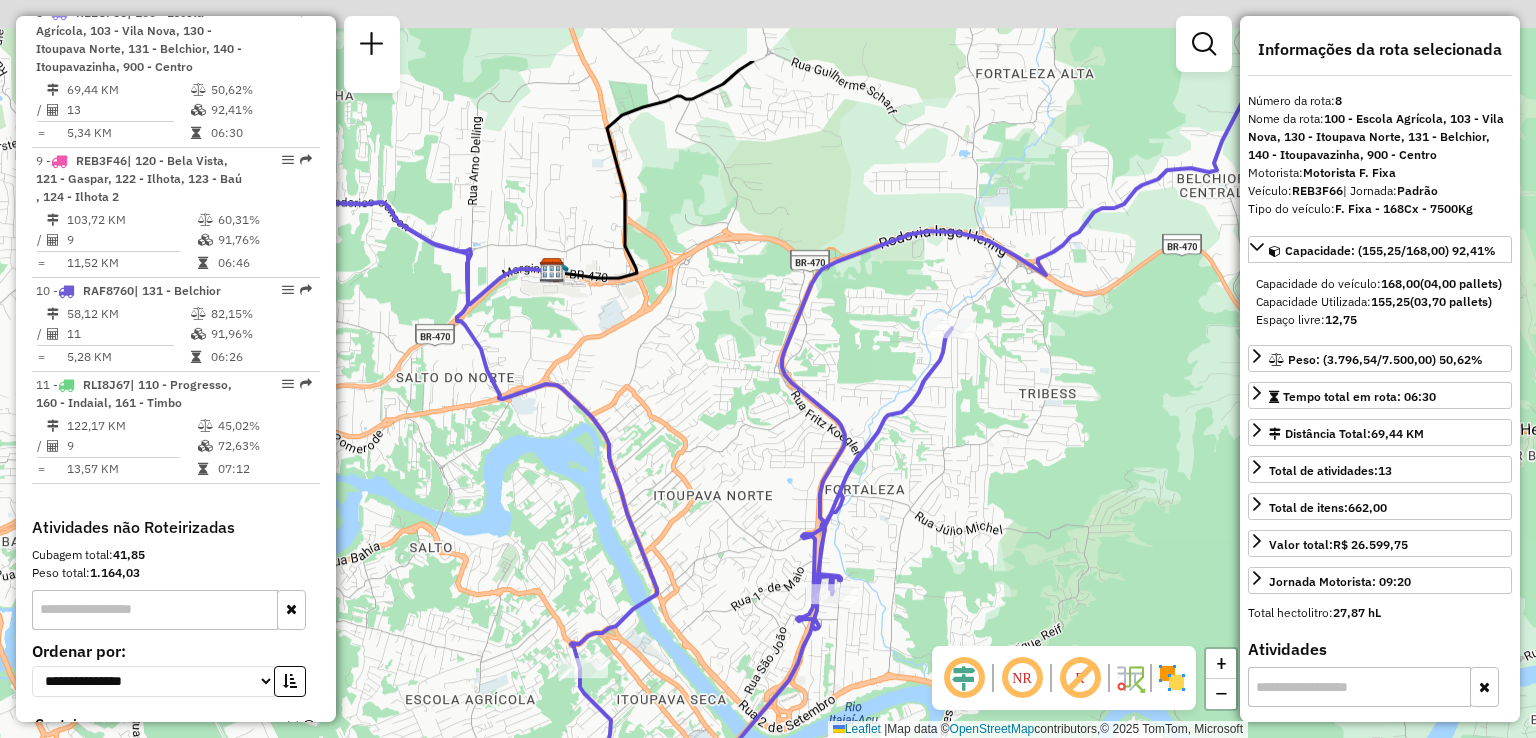 click on "Janela de atendimento Grade de atendimento Capacidade Transportadoras Veículos Cliente Pedidos  Rotas Selecione os dias de semana para filtrar as janelas de atendimento  Seg   Ter   Qua   Qui   Sex   Sáb   Dom  Informe o período da janela de atendimento: De: Até:  Filtrar exatamente a janela do cliente  Considerar janela de atendimento padrão  Selecione os dias de semana para filtrar as grades de atendimento  Seg   Ter   Qua   Qui   Sex   Sáb   Dom   Considerar clientes sem dia de atendimento cadastrado  Clientes fora do dia de atendimento selecionado Filtrar as atividades entre os valores definidos abaixo:  Peso mínimo:   Peso máximo:   Cubagem mínima:   Cubagem máxima:   De:   Até:  Filtrar as atividades entre o tempo de atendimento definido abaixo:  De:   Até:   Considerar capacidade total dos clientes não roteirizados Transportadora: Selecione um ou mais itens Tipo de veículo: Selecione um ou mais itens Veículo: Selecione um ou mais itens Motorista: Selecione um ou mais itens Nome: Rótulo:" 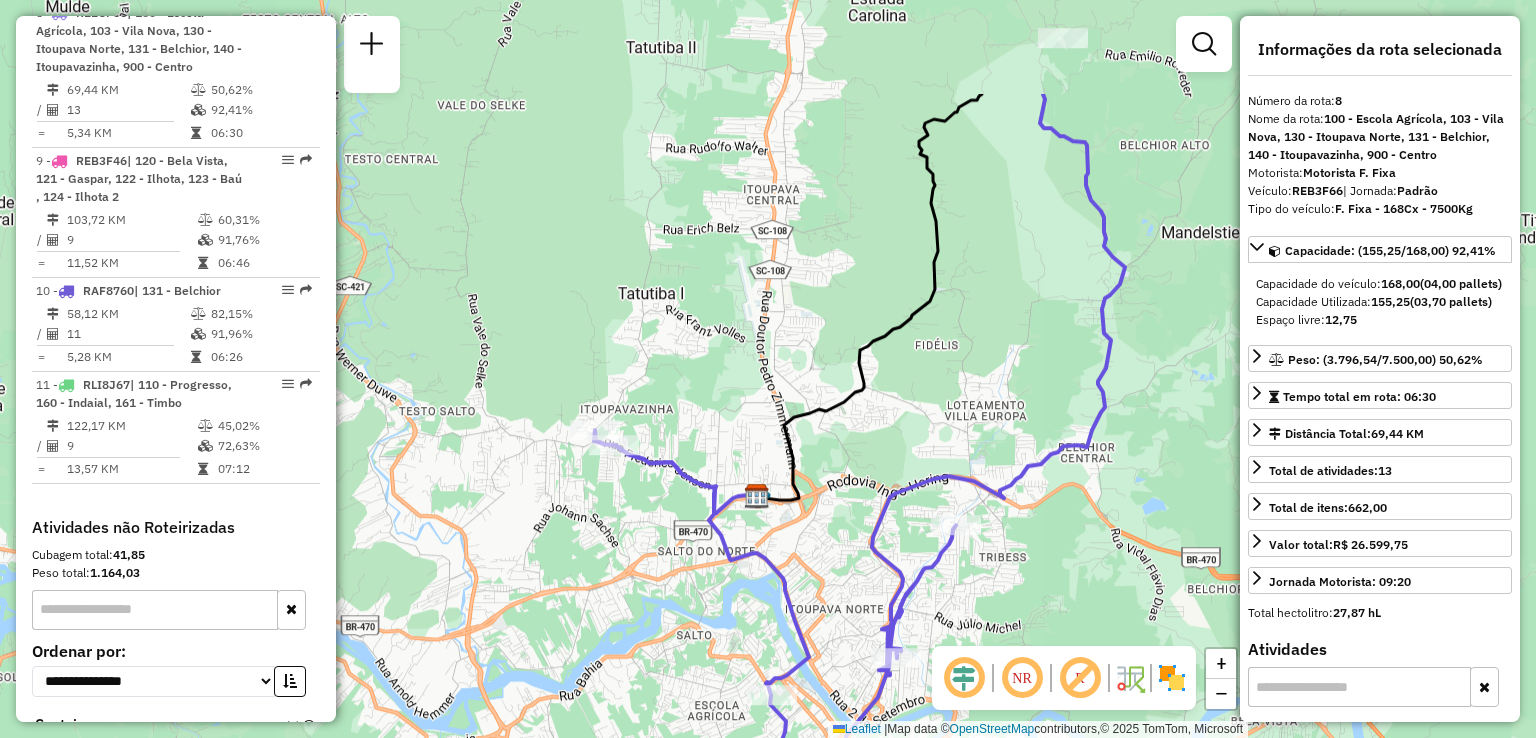drag, startPoint x: 984, startPoint y: 377, endPoint x: 989, endPoint y: 545, distance: 168.07439 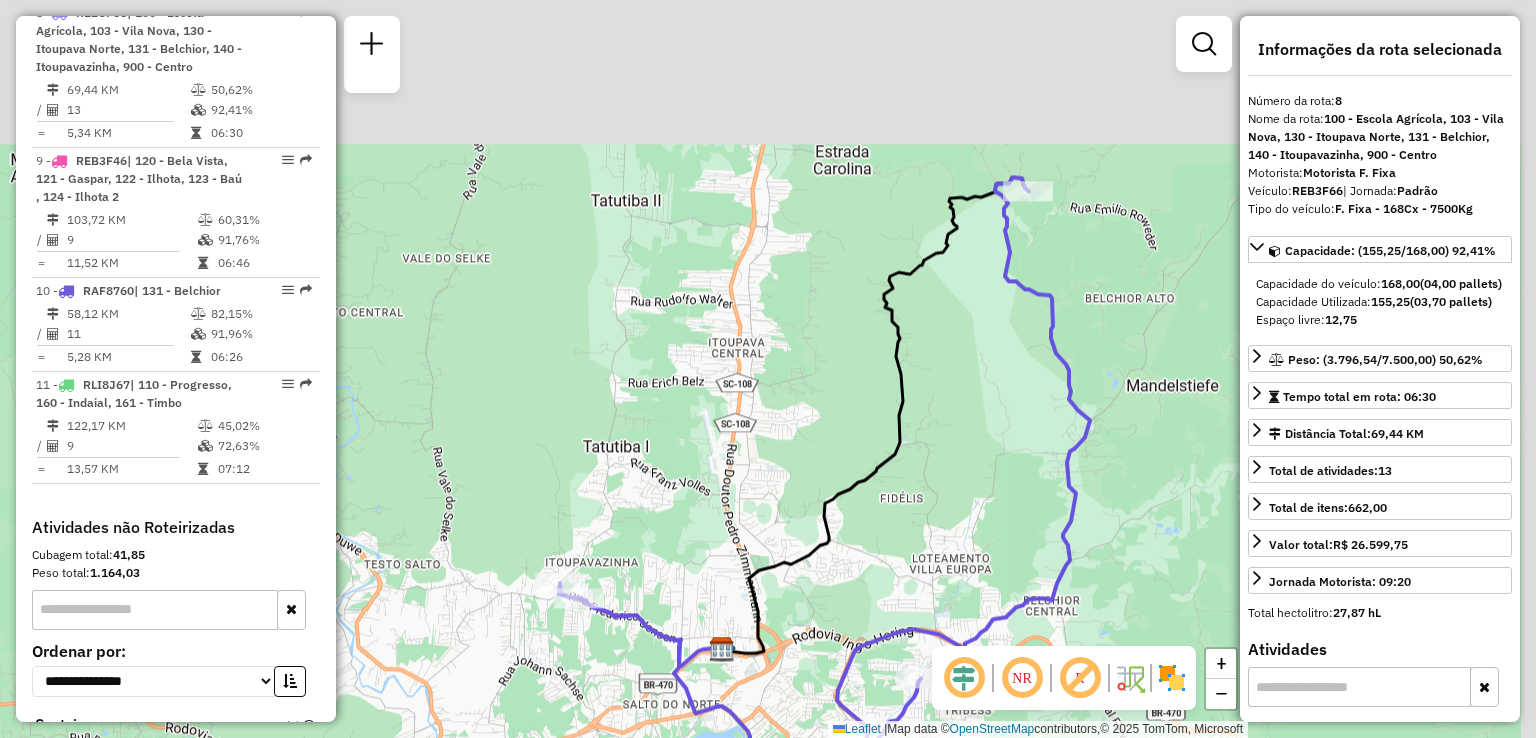 drag, startPoint x: 1047, startPoint y: 500, endPoint x: 984, endPoint y: 657, distance: 169.16855 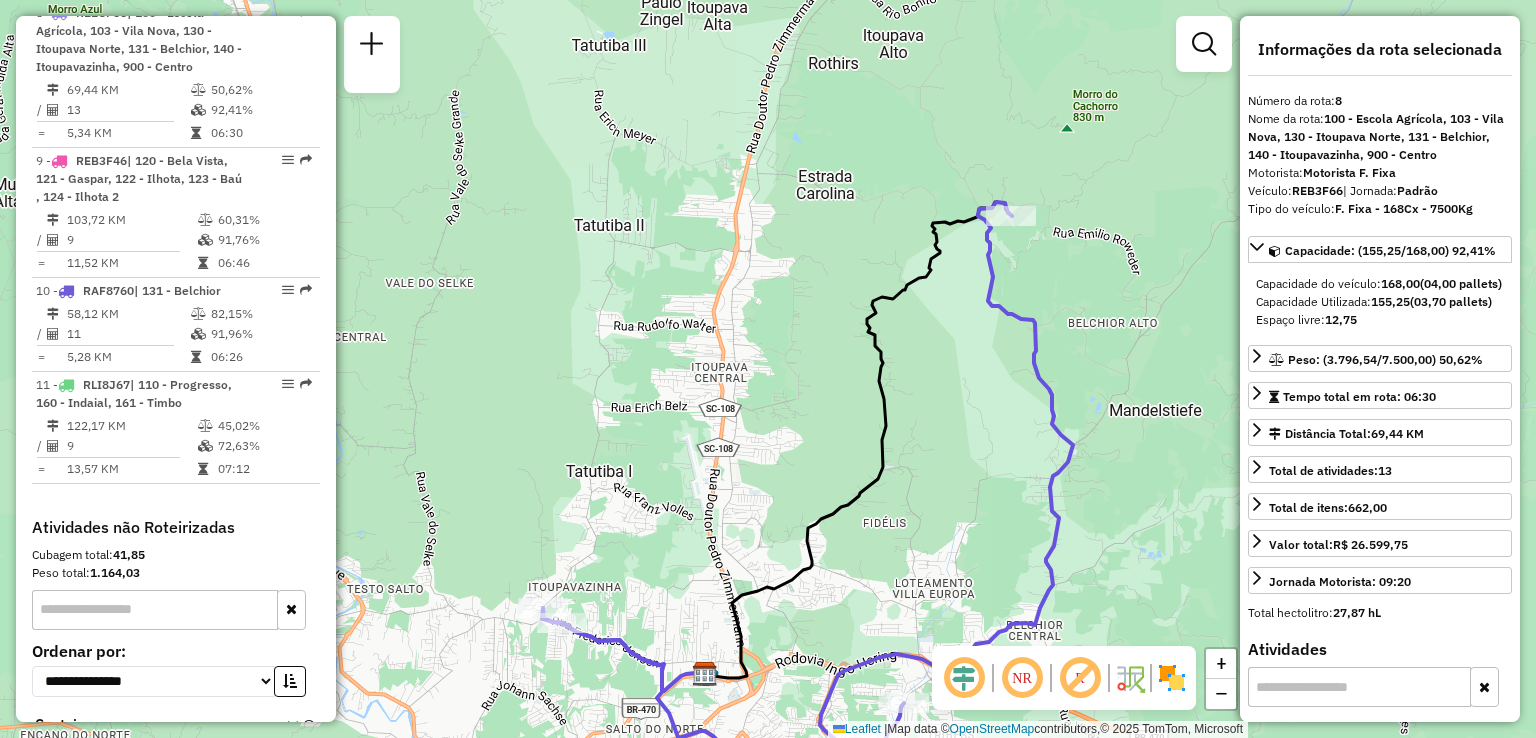 drag, startPoint x: 984, startPoint y: 421, endPoint x: 956, endPoint y: 185, distance: 237.65521 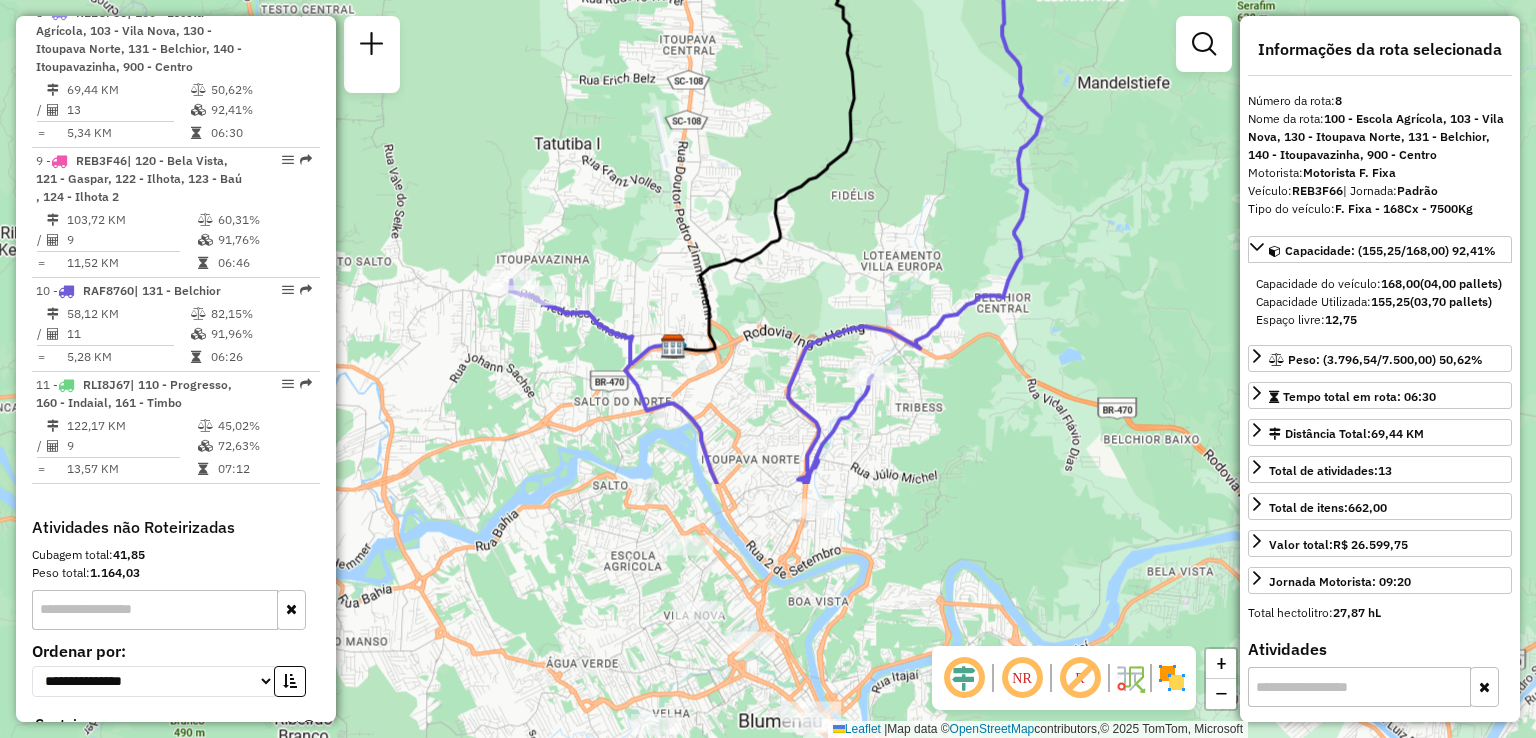 drag, startPoint x: 973, startPoint y: 354, endPoint x: 971, endPoint y: 335, distance: 19.104973 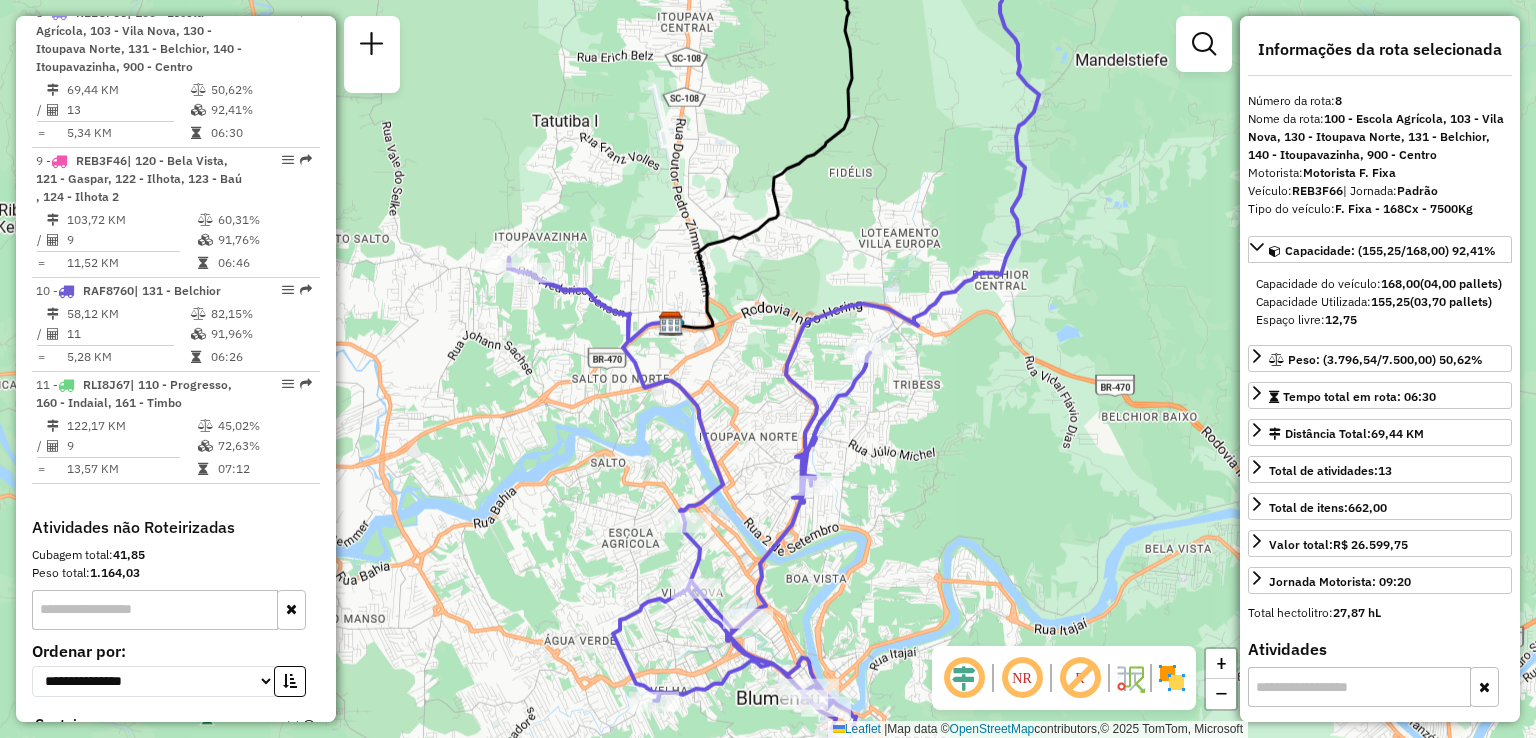 drag, startPoint x: 853, startPoint y: 583, endPoint x: 848, endPoint y: 536, distance: 47.26521 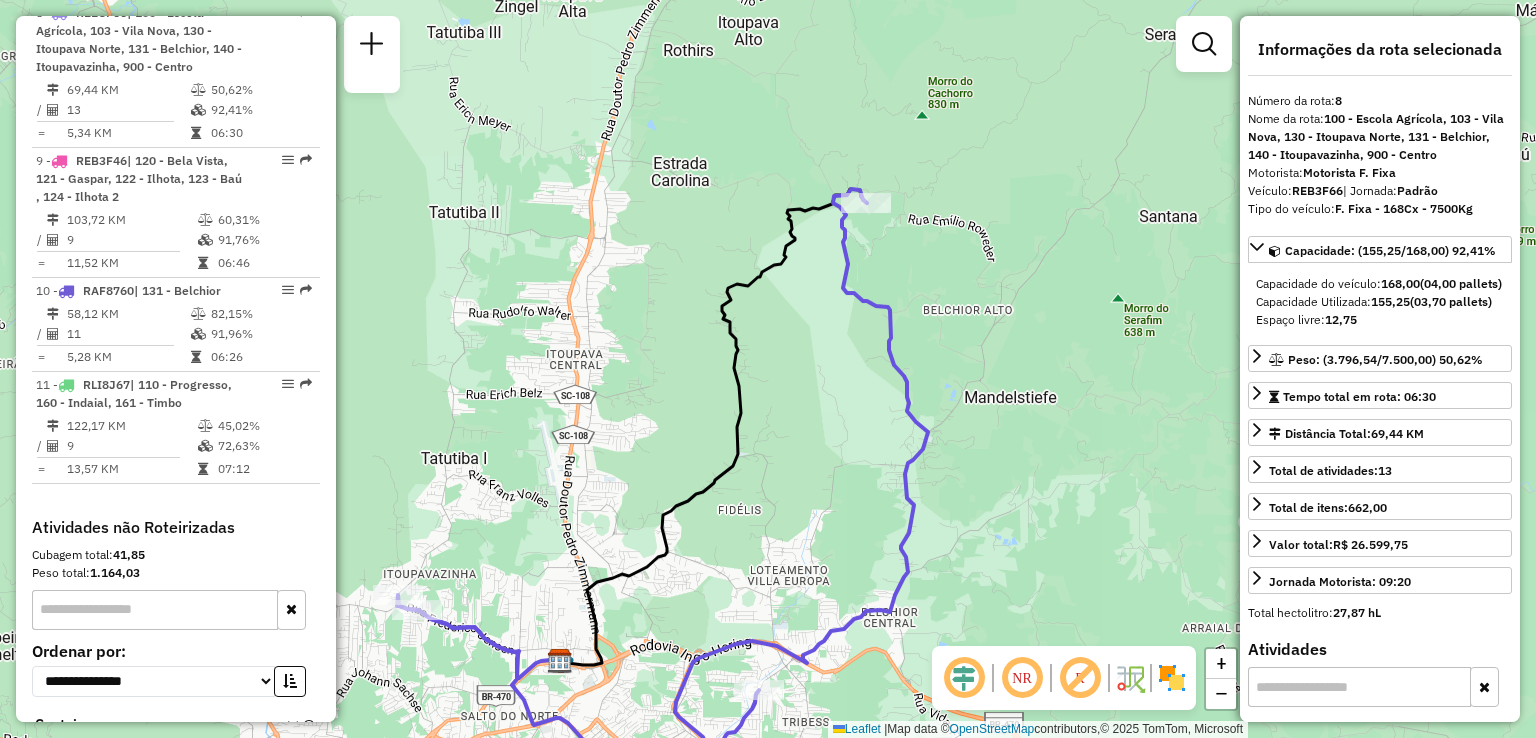drag, startPoint x: 839, startPoint y: 381, endPoint x: 854, endPoint y: 527, distance: 146.76852 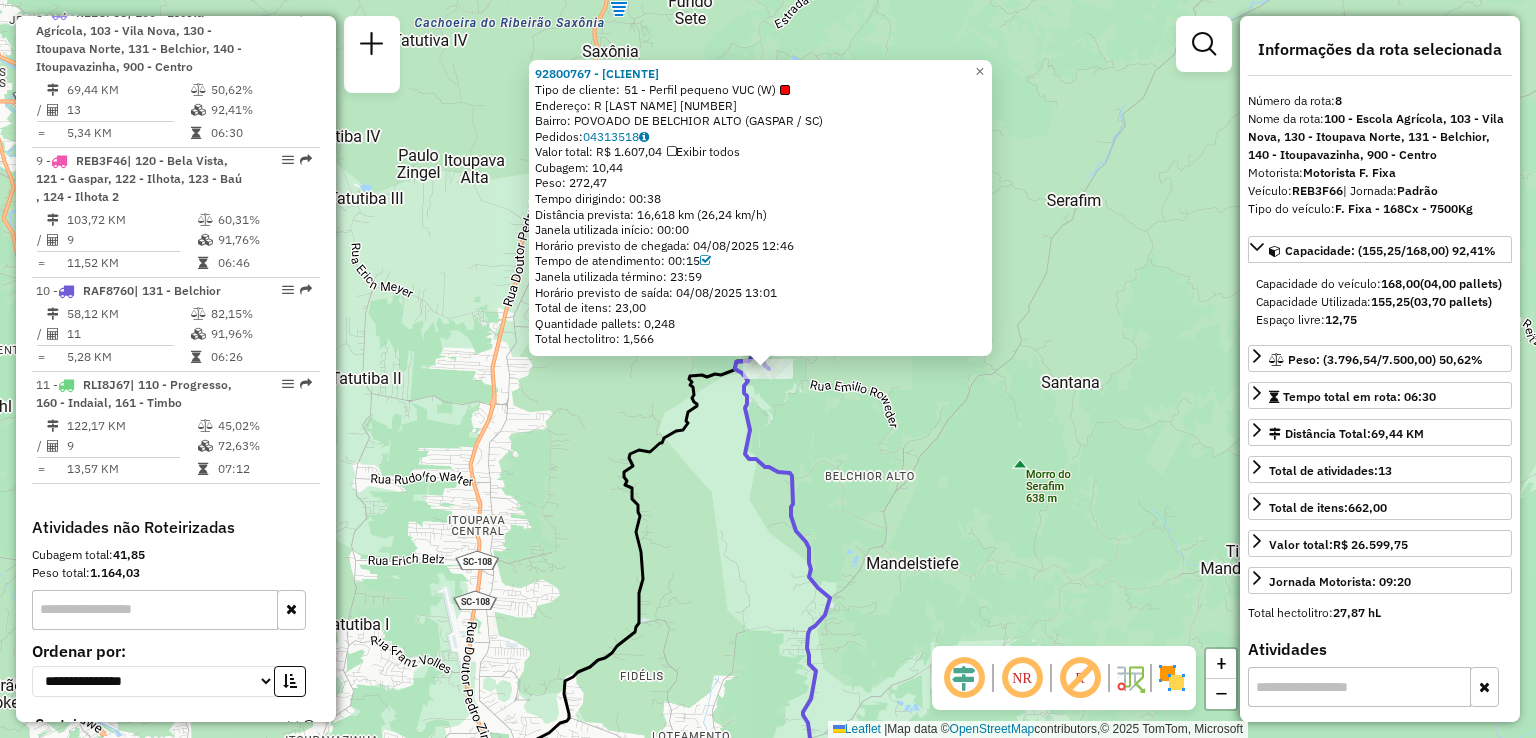 click on "92800767 - ELIMAR MANKE  Tipo de cliente:   51 - Perfil pequeno VUC (W)   Endereço: R   ARNOLD MANKE                  290   Bairro: POVOADO DE BELCHIOR ALTO (GASPAR / SC)   Pedidos:  04313518   Valor total: R$ 1.607,04   Exibir todos   Cubagem: 10,44  Peso: 272,47  Tempo dirigindo: 00:38   Distância prevista: 16,618 km (26,24 km/h)   Janela utilizada início: 00:00   Horário previsto de chegada: 04/08/2025 12:46   Tempo de atendimento: 00:15   Janela utilizada término: 23:59   Horário previsto de saída: 04/08/2025 13:01   Total de itens: 23,00   Quantidade pallets: 0,248   Total hectolitro: 1,566  × Janela de atendimento Grade de atendimento Capacidade Transportadoras Veículos Cliente Pedidos  Rotas Selecione os dias de semana para filtrar as janelas de atendimento  Seg   Ter   Qua   Qui   Sex   Sáb   Dom  Informe o período da janela de atendimento: De: Até:  Filtrar exatamente a janela do cliente  Considerar janela de atendimento padrão   Seg   Ter   Qua   Qui   Sex   Sáb   Dom   Peso mínimo:" 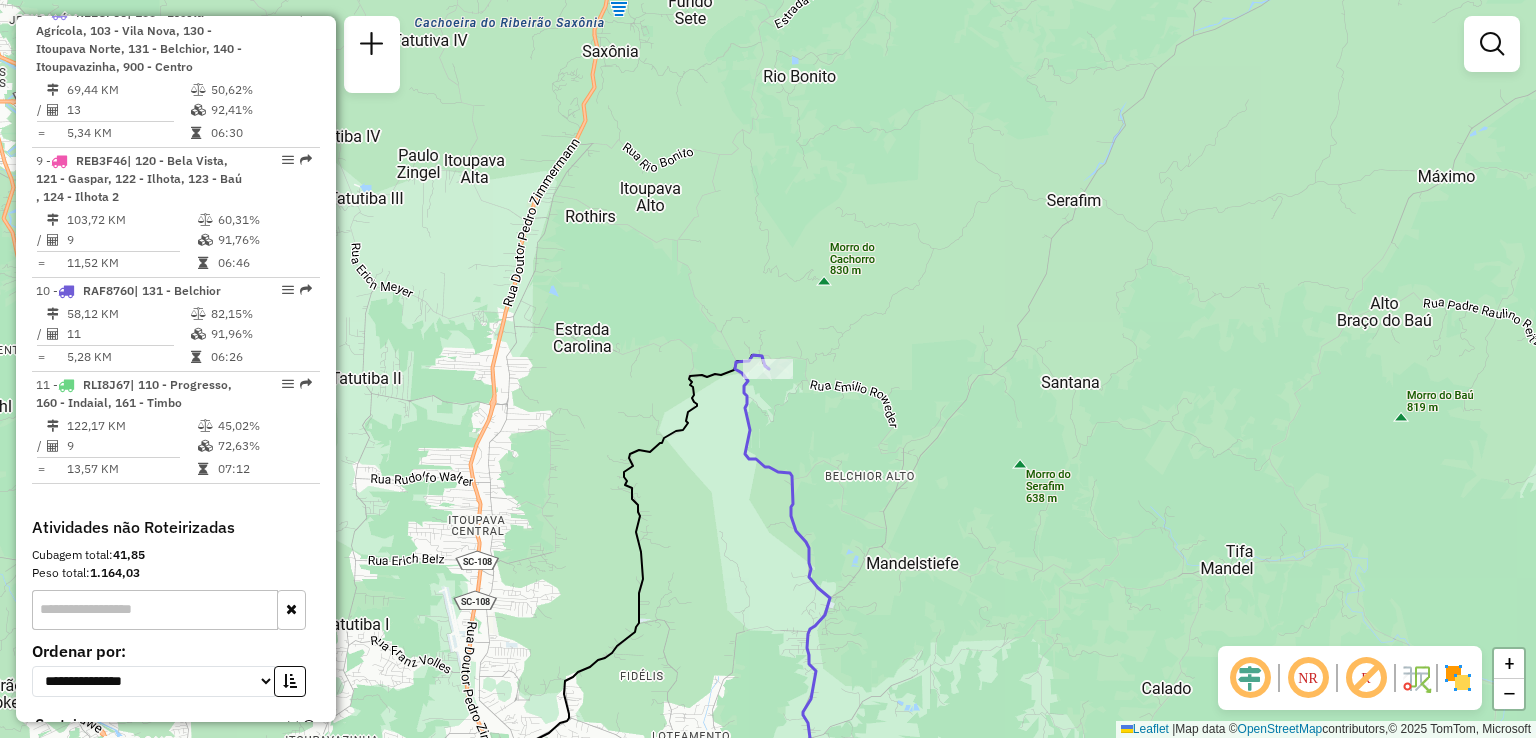 drag, startPoint x: 880, startPoint y: 464, endPoint x: 874, endPoint y: 352, distance: 112.1606 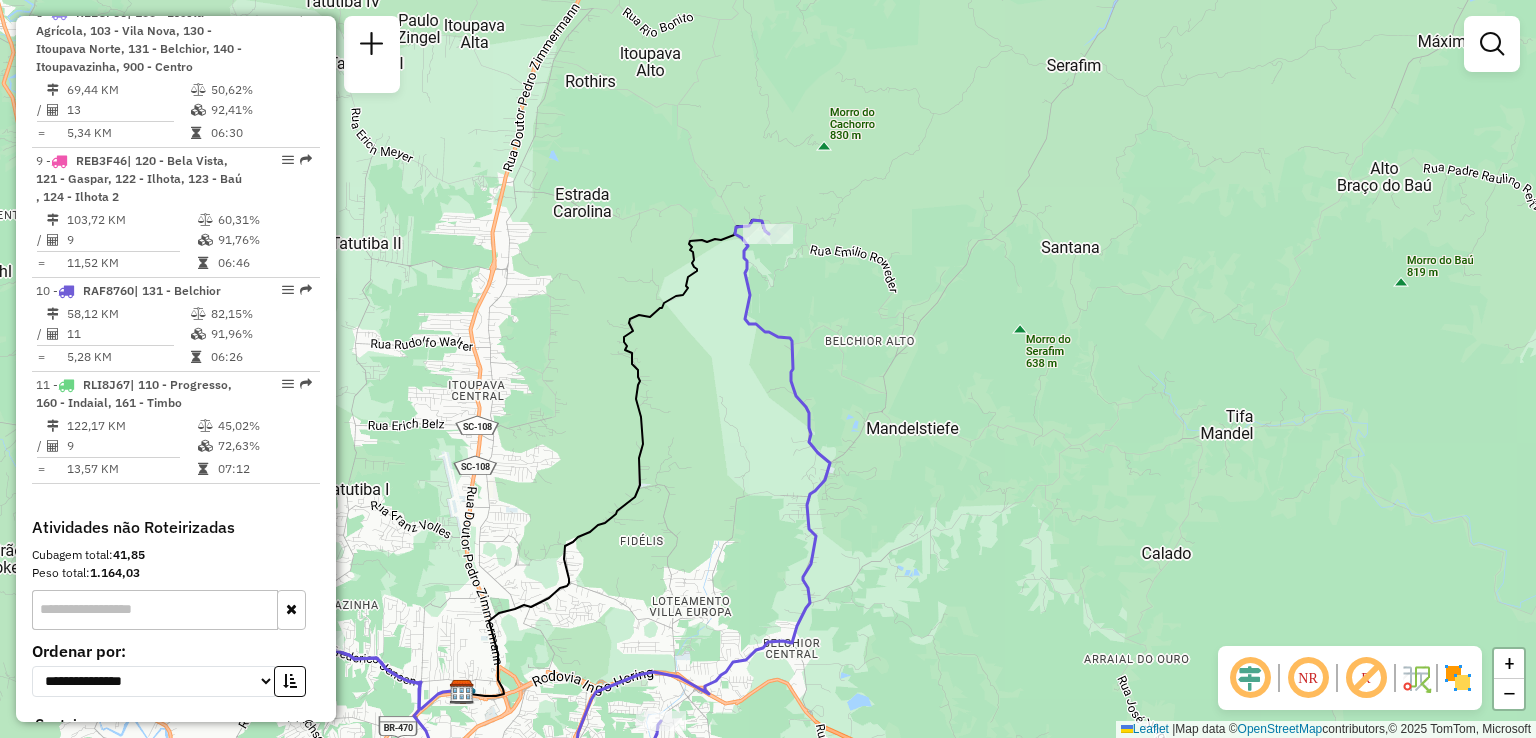 drag, startPoint x: 801, startPoint y: 367, endPoint x: 837, endPoint y: 255, distance: 117.64353 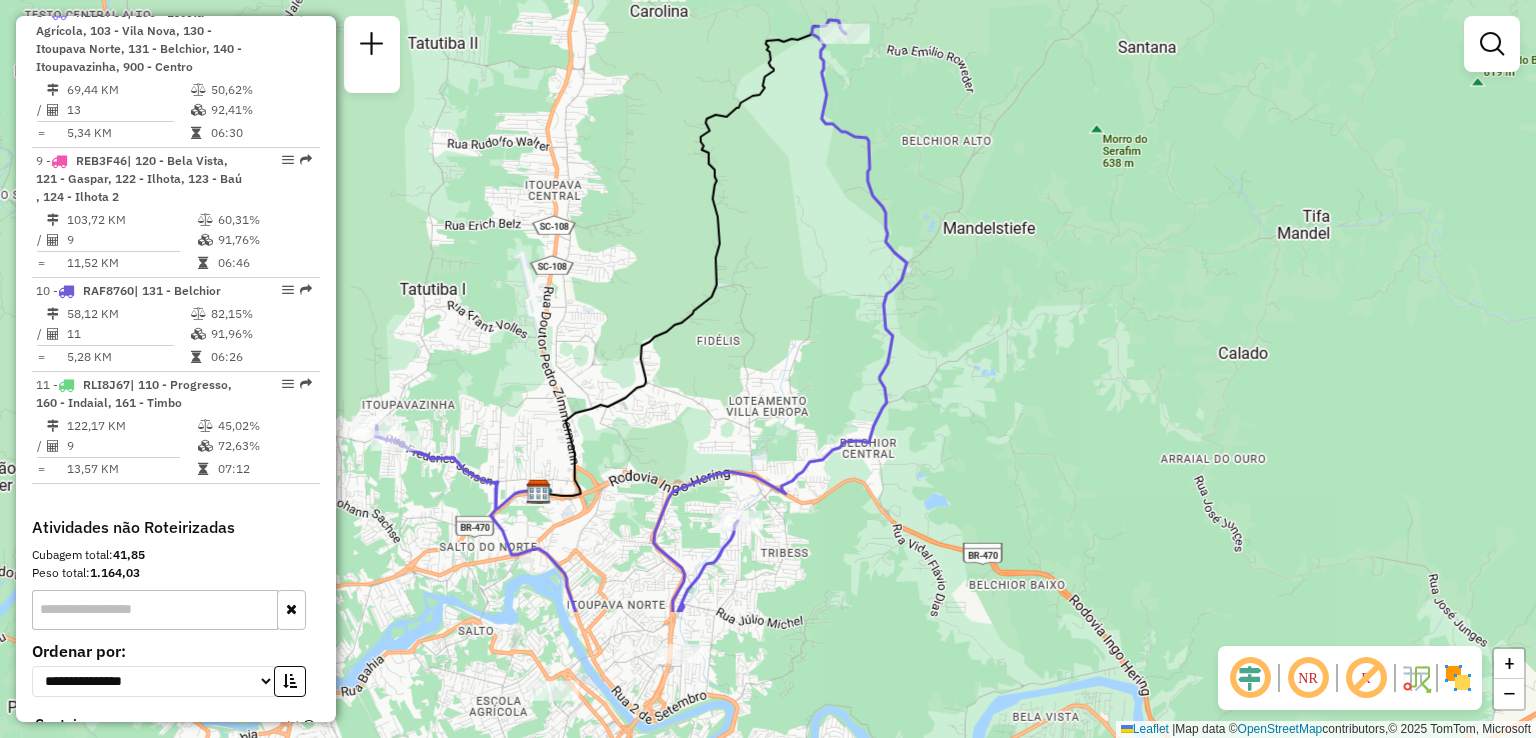 drag, startPoint x: 801, startPoint y: 468, endPoint x: 786, endPoint y: 306, distance: 162.69296 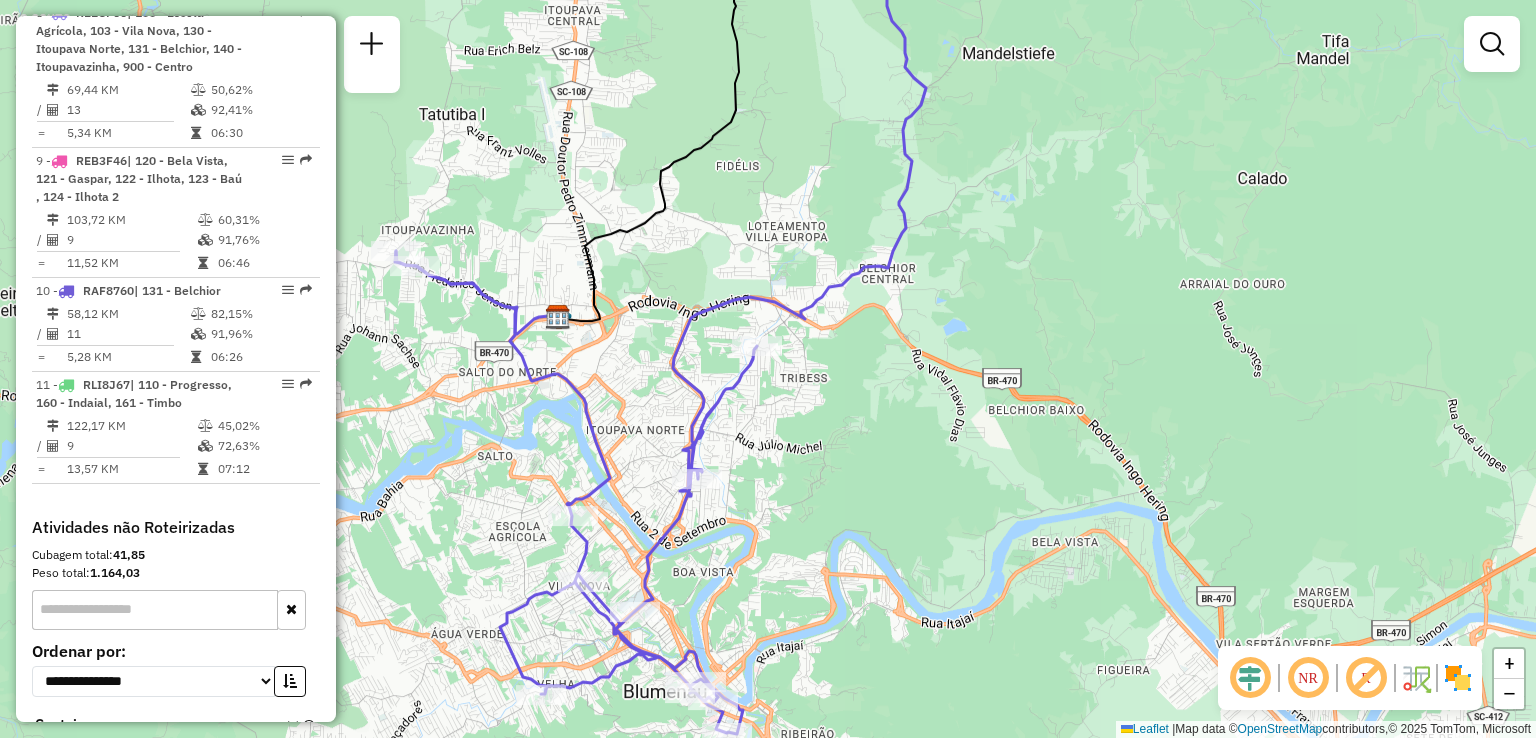 drag, startPoint x: 809, startPoint y: 351, endPoint x: 851, endPoint y: 309, distance: 59.39697 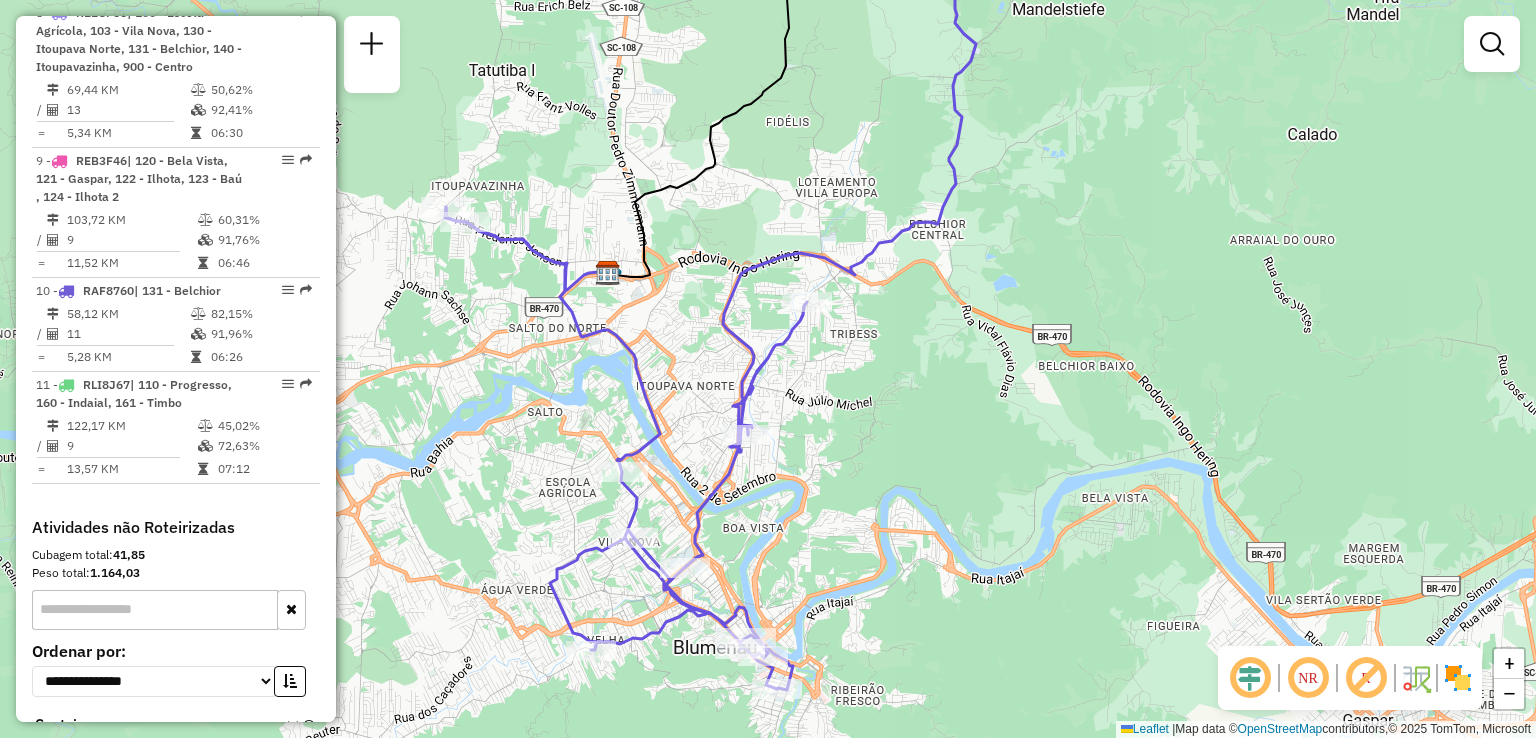 drag, startPoint x: 644, startPoint y: 329, endPoint x: 751, endPoint y: 340, distance: 107.563934 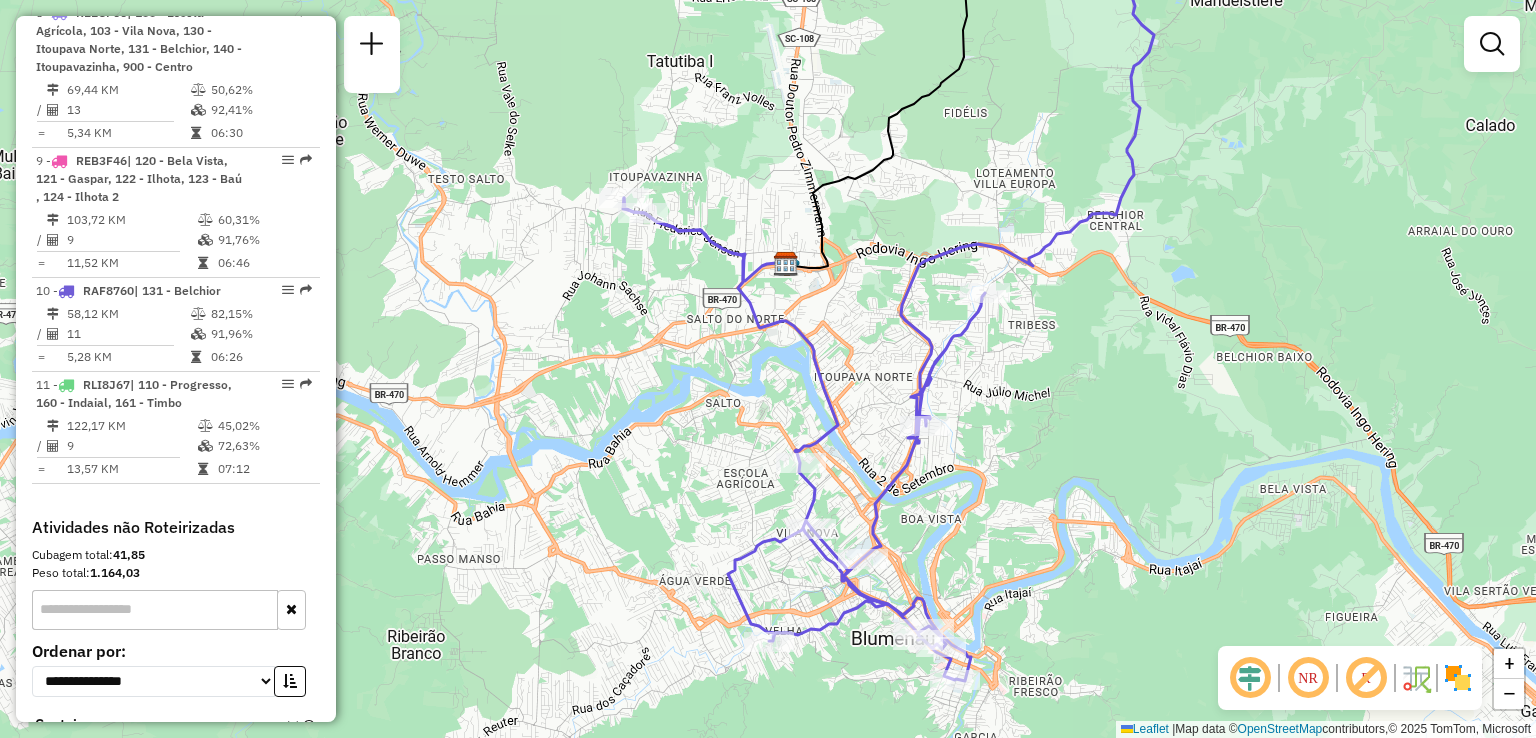 drag, startPoint x: 766, startPoint y: 381, endPoint x: 820, endPoint y: 371, distance: 54.91812 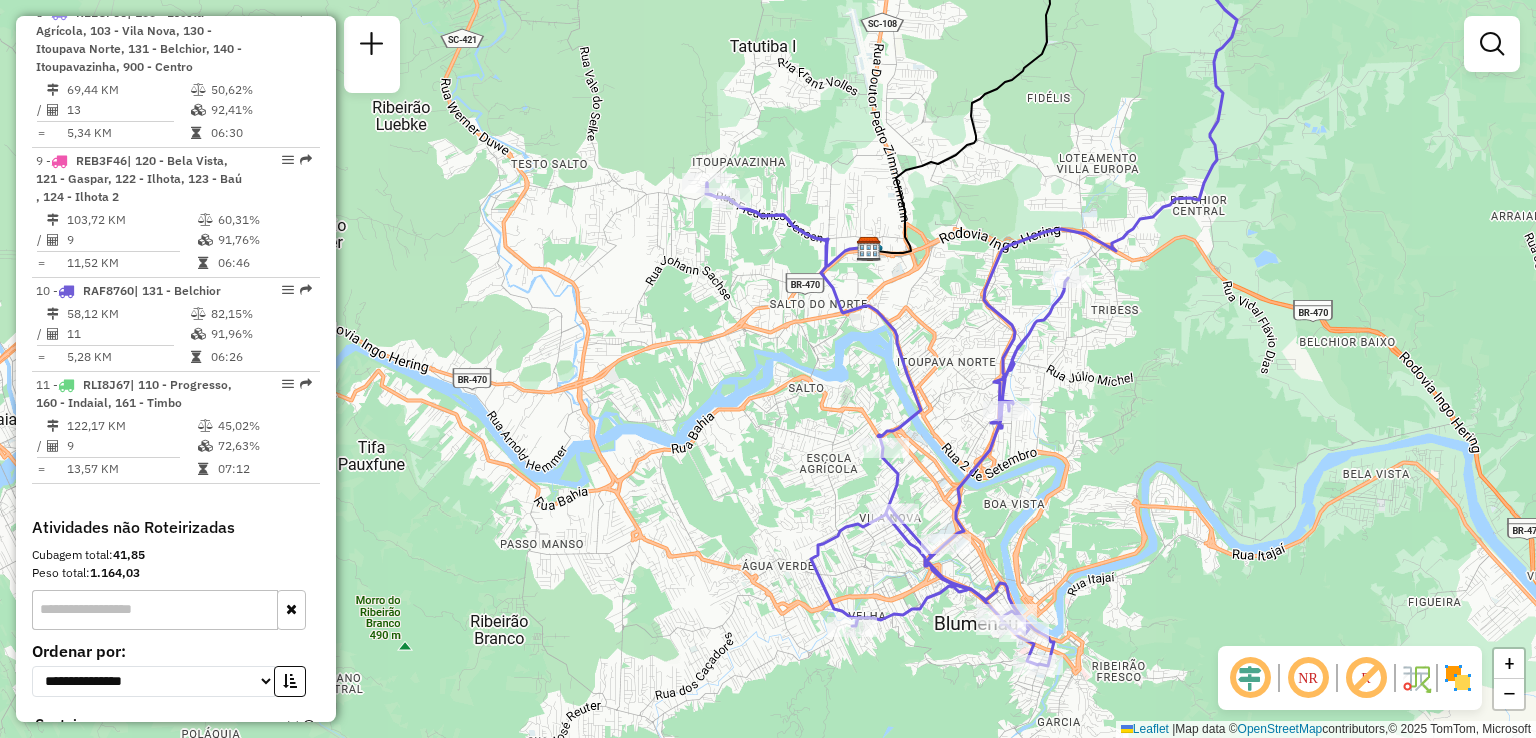 click on "Janela de atendimento Grade de atendimento Capacidade Transportadoras Veículos Cliente Pedidos  Rotas Selecione os dias de semana para filtrar as janelas de atendimento  Seg   Ter   Qua   Qui   Sex   Sáb   Dom  Informe o período da janela de atendimento: De: Até:  Filtrar exatamente a janela do cliente  Considerar janela de atendimento padrão  Selecione os dias de semana para filtrar as grades de atendimento  Seg   Ter   Qua   Qui   Sex   Sáb   Dom   Considerar clientes sem dia de atendimento cadastrado  Clientes fora do dia de atendimento selecionado Filtrar as atividades entre os valores definidos abaixo:  Peso mínimo:   Peso máximo:   Cubagem mínima:   Cubagem máxima:   De:   Até:  Filtrar as atividades entre o tempo de atendimento definido abaixo:  De:   Até:   Considerar capacidade total dos clientes não roteirizados Transportadora: Selecione um ou mais itens Tipo de veículo: Selecione um ou mais itens Veículo: Selecione um ou mais itens Motorista: Selecione um ou mais itens Nome: Rótulo:" 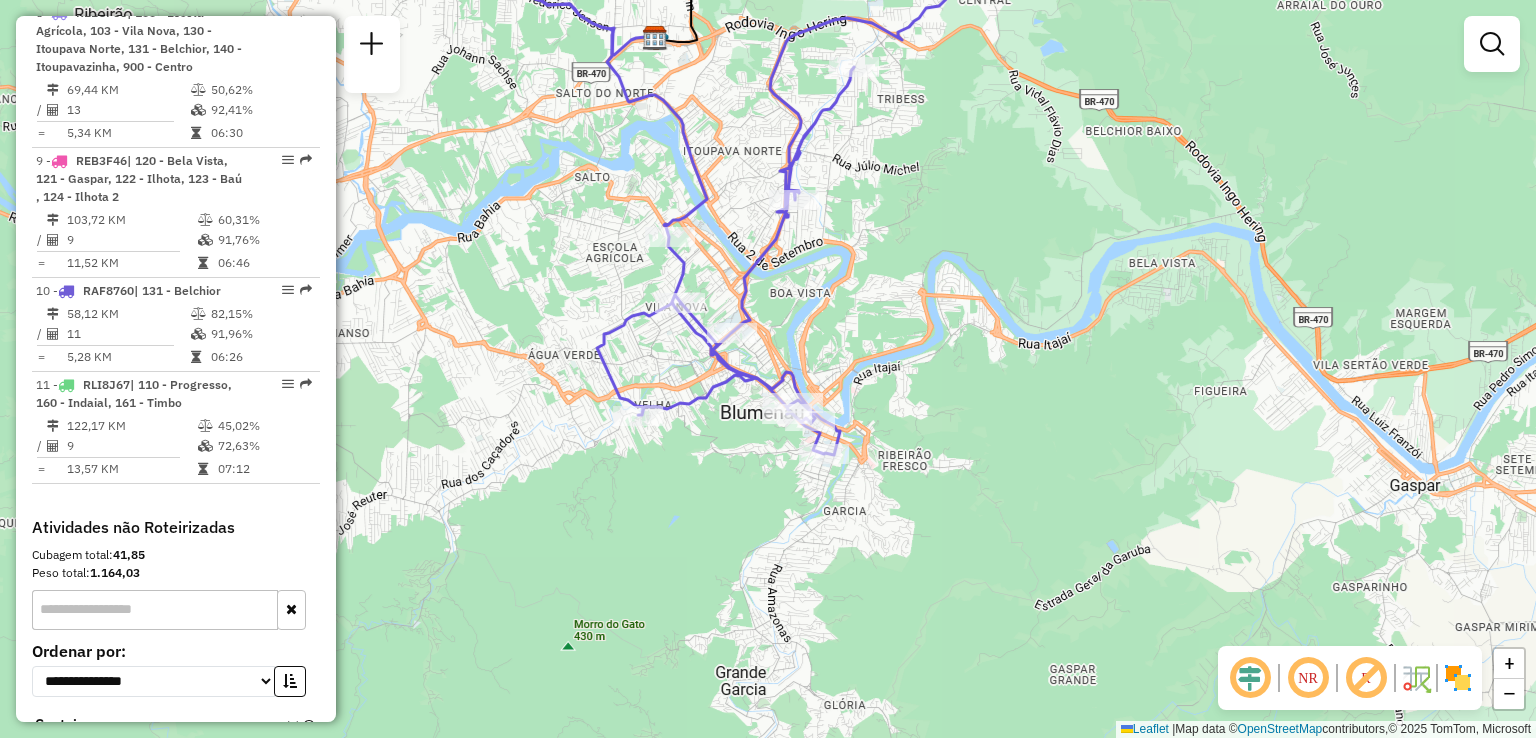 drag, startPoint x: 904, startPoint y: 411, endPoint x: 903, endPoint y: 301, distance: 110.00455 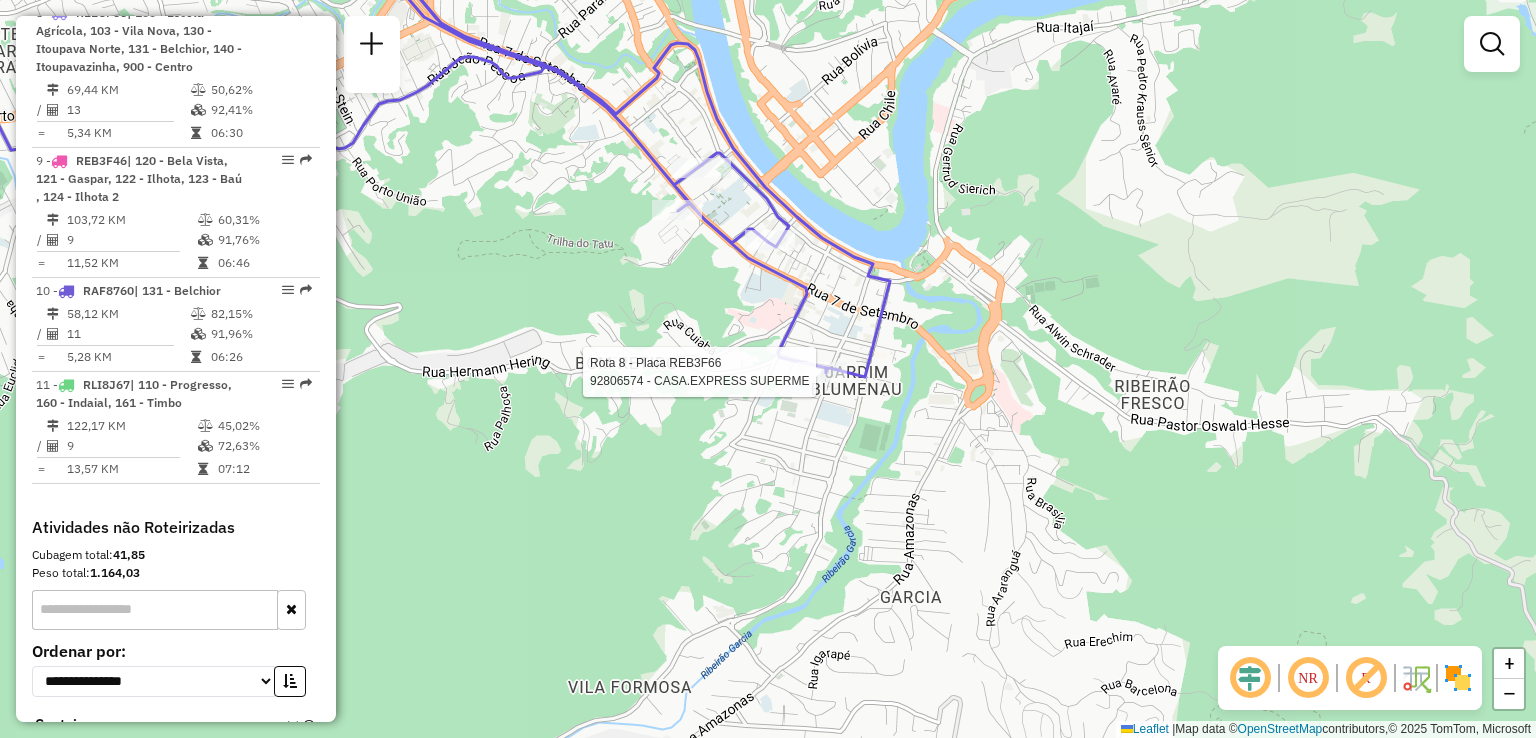 select on "**********" 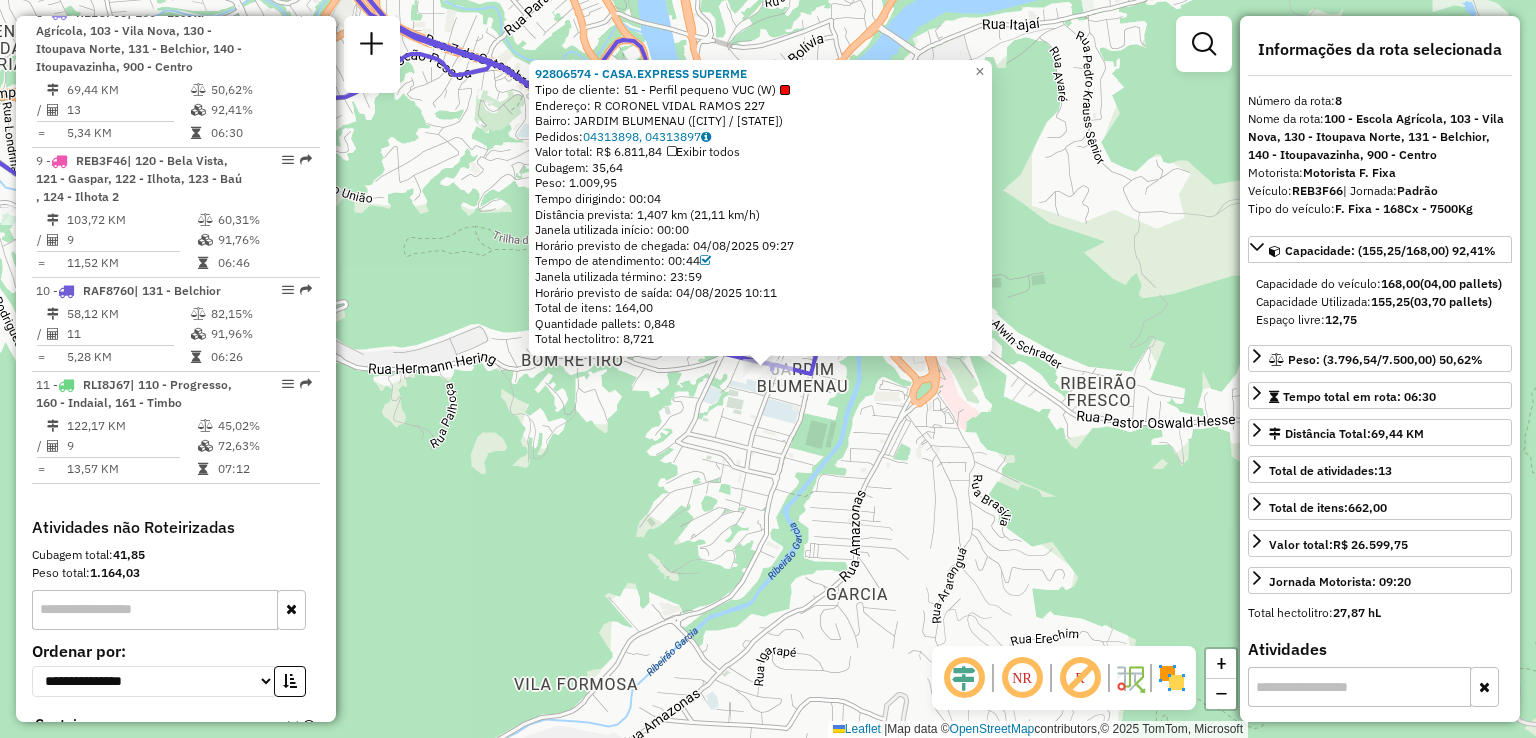 click on "92806574 - CASA.EXPRESS SUPERME  Tipo de cliente:   51 - Perfil pequeno VUC (W)   Endereço: R   CORONEL VIDAL RAMOS           227   Bairro: JARDIM BLUMENAU (BLUMENAU / SC)   Pedidos:  04313898, 04313897   Valor total: R$ 6.811,84   Exibir todos   Cubagem: 35,64  Peso: 1.009,95  Tempo dirigindo: 00:04   Distância prevista: 1,407 km (21,11 km/h)   Janela utilizada início: 00:00   Horário previsto de chegada: 04/08/2025 09:27   Tempo de atendimento: 00:44   Janela utilizada término: 23:59   Horário previsto de saída: 04/08/2025 10:11   Total de itens: 164,00   Quantidade pallets: 0,848   Total hectolitro: 8,721  × Janela de atendimento Grade de atendimento Capacidade Transportadoras Veículos Cliente Pedidos  Rotas Selecione os dias de semana para filtrar as janelas de atendimento  Seg   Ter   Qua   Qui   Sex   Sáb   Dom  Informe o período da janela de atendimento: De: Até:  Filtrar exatamente a janela do cliente  Considerar janela de atendimento padrão   Seg   Ter   Qua   Qui   Sex   Sáb   Dom  De:" 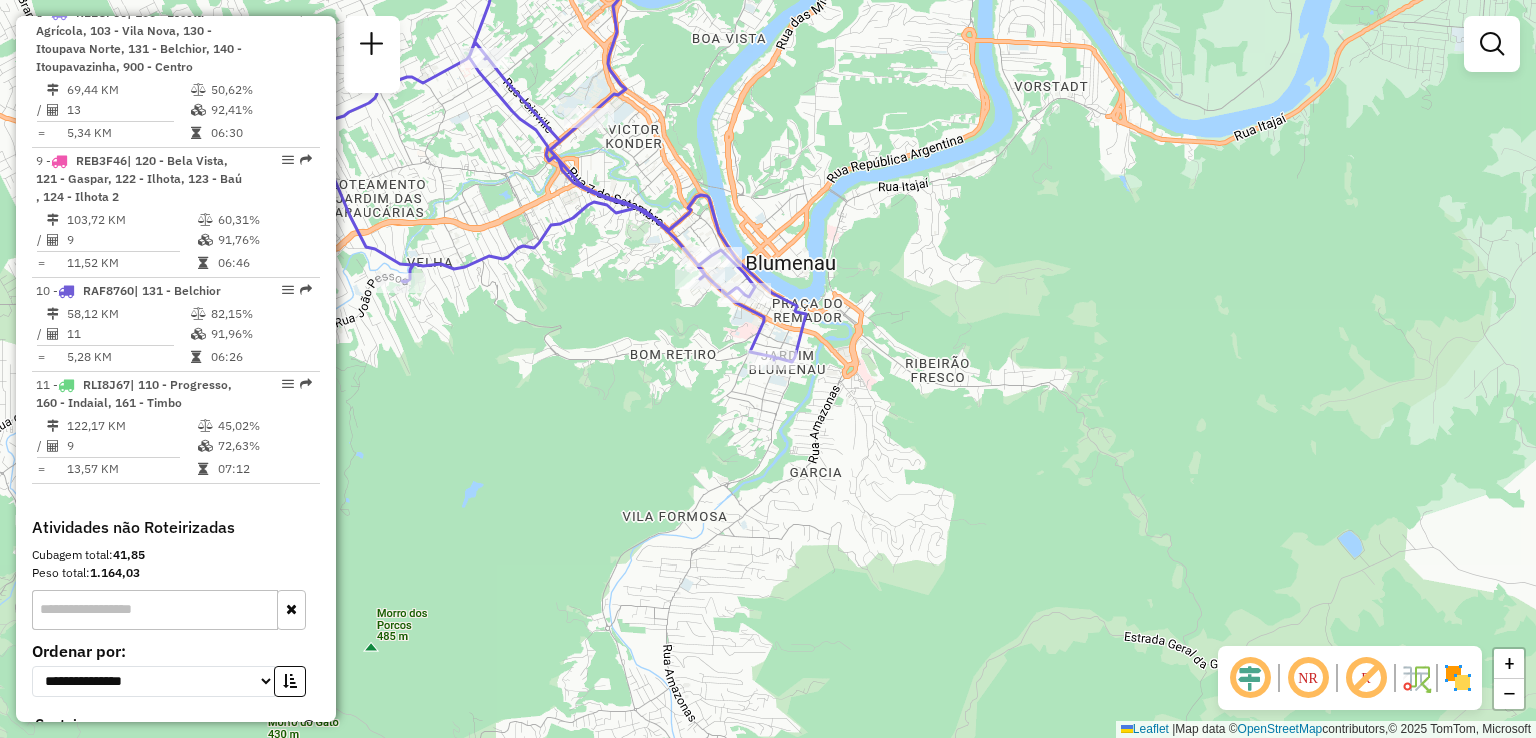 click on "Janela de atendimento Grade de atendimento Capacidade Transportadoras Veículos Cliente Pedidos  Rotas Selecione os dias de semana para filtrar as janelas de atendimento  Seg   Ter   Qua   Qui   Sex   Sáb   Dom  Informe o período da janela de atendimento: De: Até:  Filtrar exatamente a janela do cliente  Considerar janela de atendimento padrão  Selecione os dias de semana para filtrar as grades de atendimento  Seg   Ter   Qua   Qui   Sex   Sáb   Dom   Considerar clientes sem dia de atendimento cadastrado  Clientes fora do dia de atendimento selecionado Filtrar as atividades entre os valores definidos abaixo:  Peso mínimo:   Peso máximo:   Cubagem mínima:   Cubagem máxima:   De:   Até:  Filtrar as atividades entre o tempo de atendimento definido abaixo:  De:   Até:   Considerar capacidade total dos clientes não roteirizados Transportadora: Selecione um ou mais itens Tipo de veículo: Selecione um ou mais itens Veículo: Selecione um ou mais itens Motorista: Selecione um ou mais itens Nome: Rótulo:" 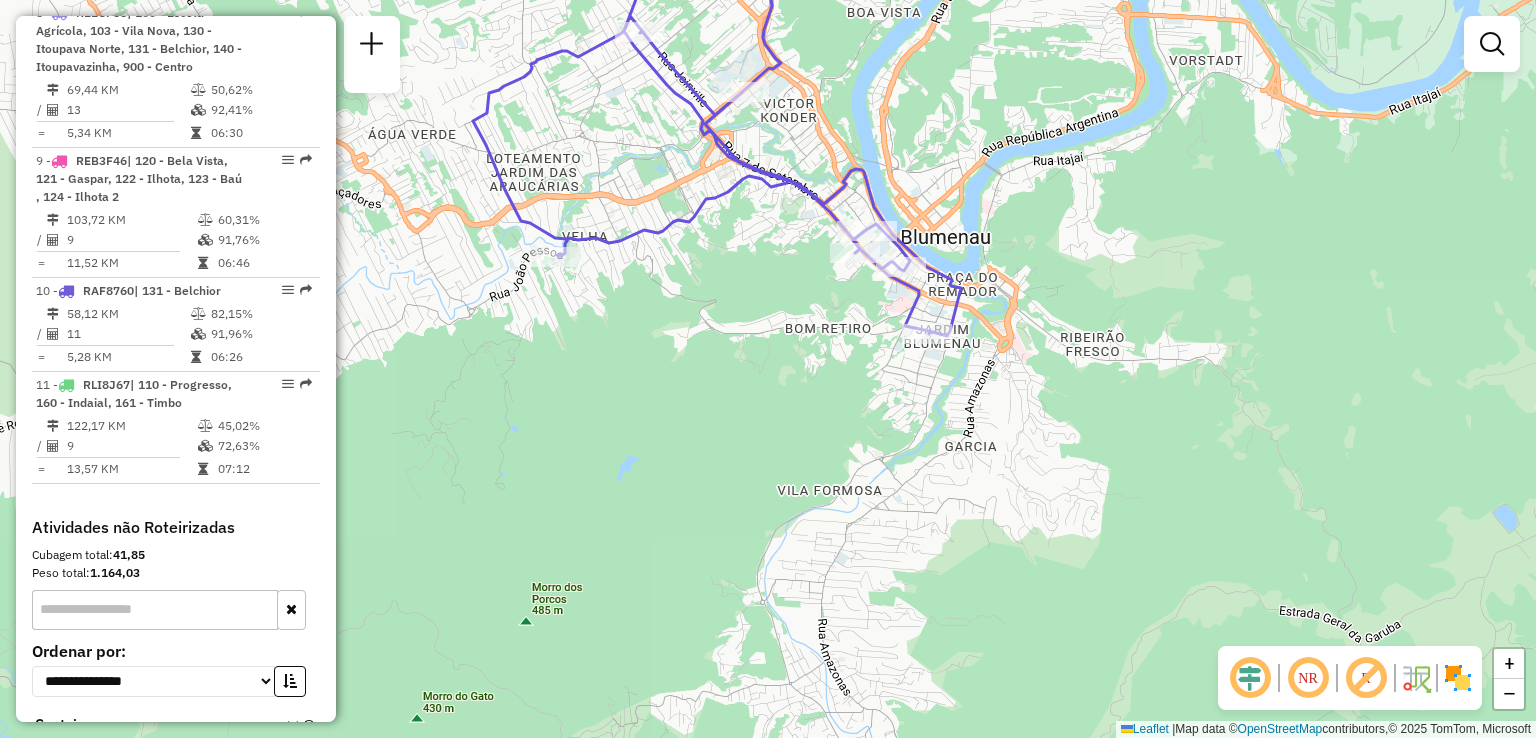 drag, startPoint x: 835, startPoint y: 380, endPoint x: 884, endPoint y: 391, distance: 50.219517 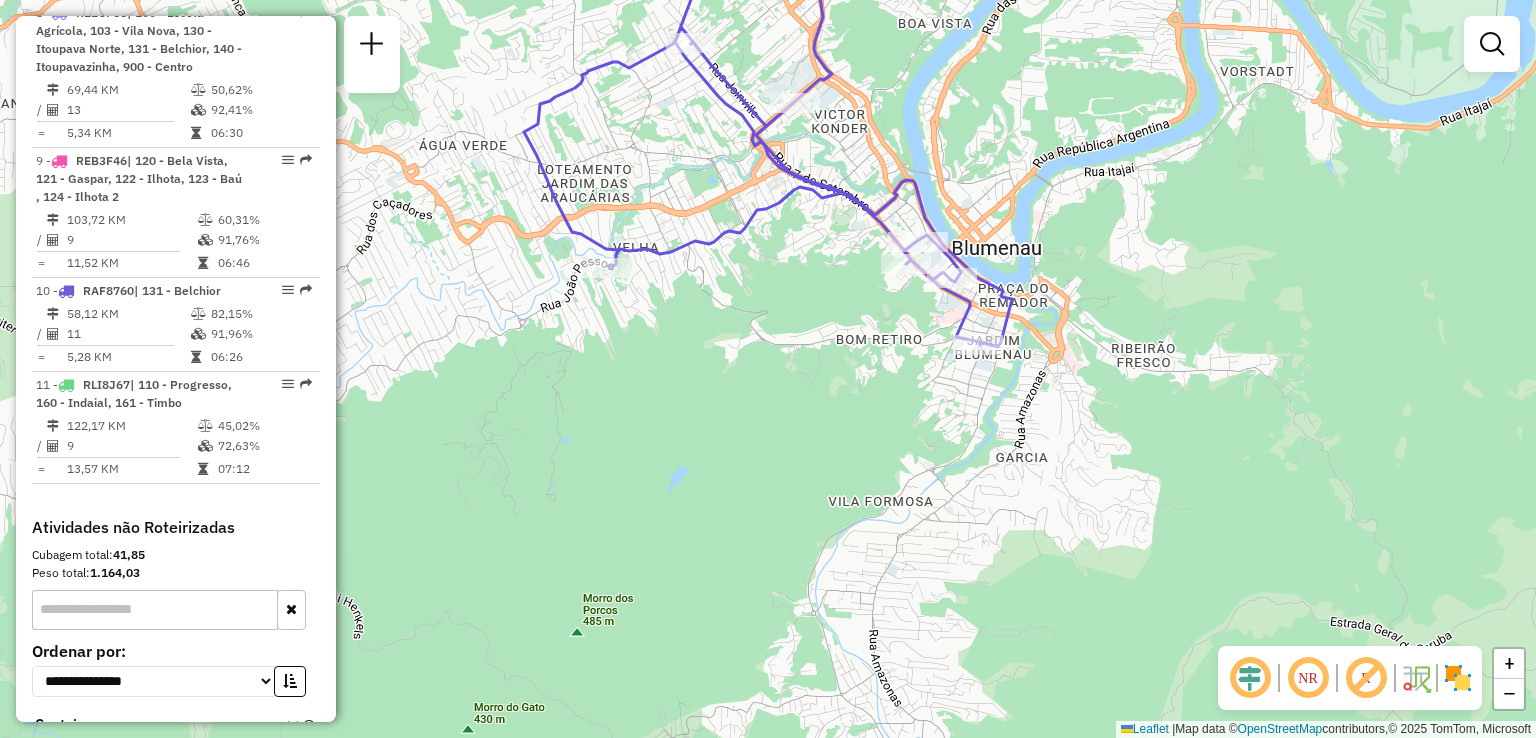 click on "Janela de atendimento Grade de atendimento Capacidade Transportadoras Veículos Cliente Pedidos  Rotas Selecione os dias de semana para filtrar as janelas de atendimento  Seg   Ter   Qua   Qui   Sex   Sáb   Dom  Informe o período da janela de atendimento: De: Até:  Filtrar exatamente a janela do cliente  Considerar janela de atendimento padrão  Selecione os dias de semana para filtrar as grades de atendimento  Seg   Ter   Qua   Qui   Sex   Sáb   Dom   Considerar clientes sem dia de atendimento cadastrado  Clientes fora do dia de atendimento selecionado Filtrar as atividades entre os valores definidos abaixo:  Peso mínimo:   Peso máximo:   Cubagem mínima:   Cubagem máxima:   De:   Até:  Filtrar as atividades entre o tempo de atendimento definido abaixo:  De:   Até:   Considerar capacidade total dos clientes não roteirizados Transportadora: Selecione um ou mais itens Tipo de veículo: Selecione um ou mais itens Veículo: Selecione um ou mais itens Motorista: Selecione um ou mais itens Nome: Rótulo:" 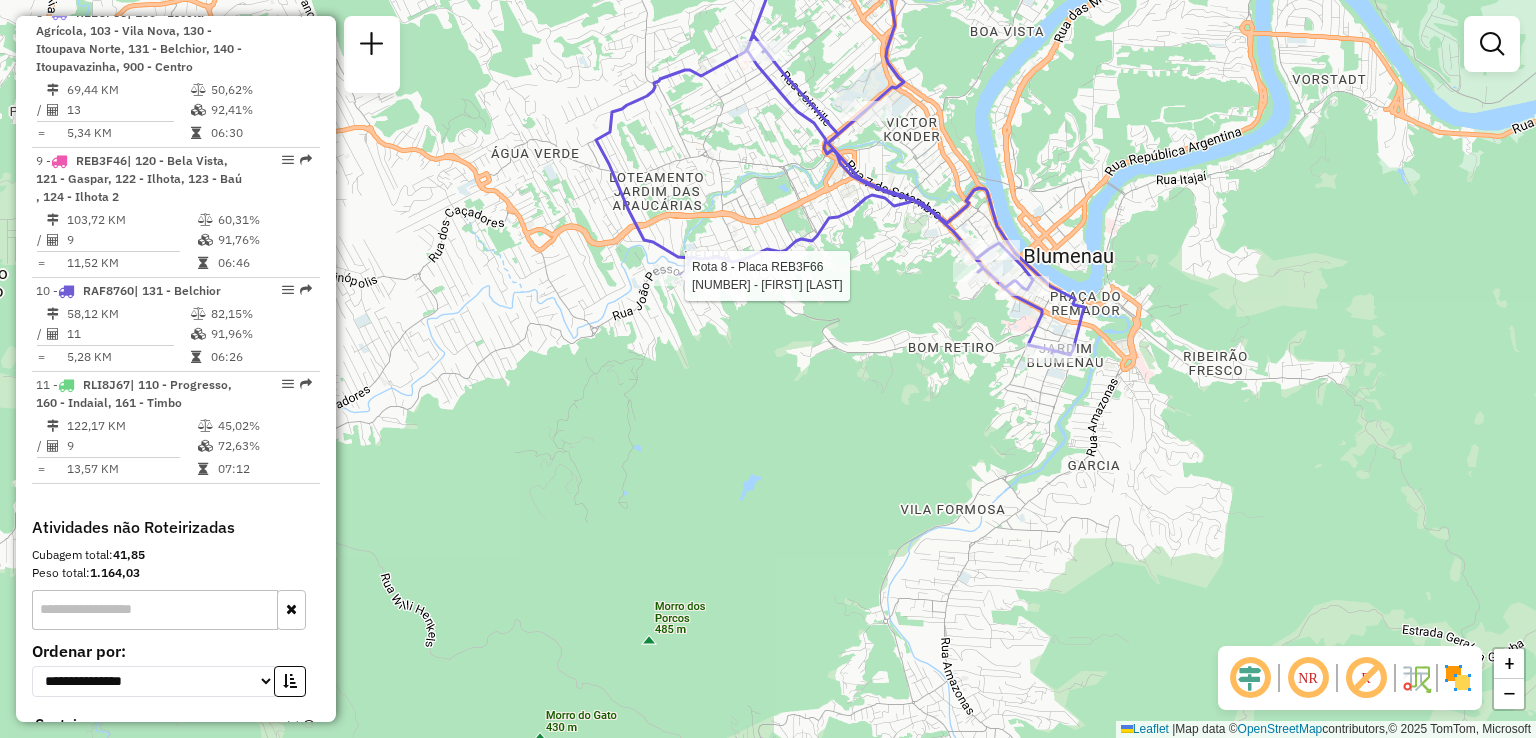 select on "**********" 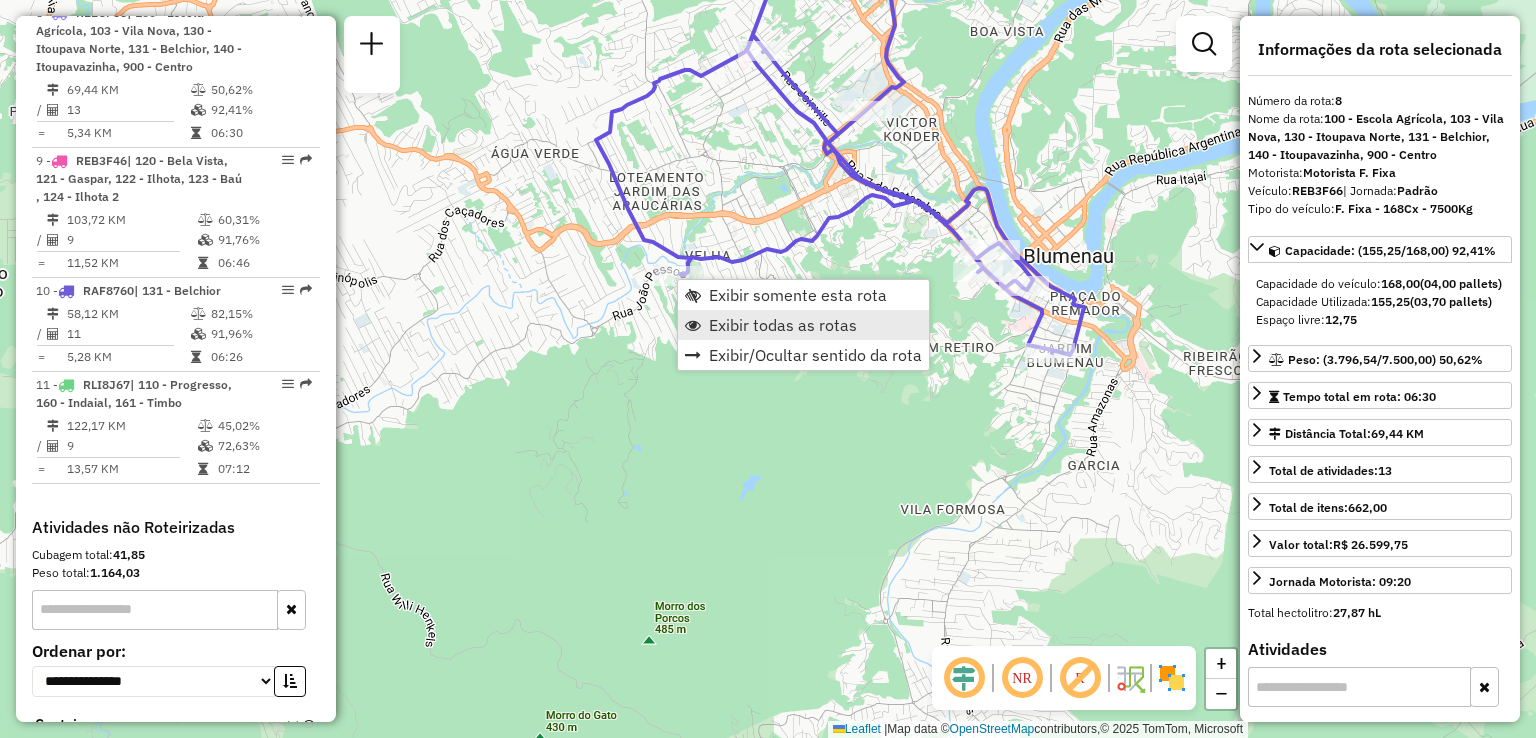 click on "Exibir todas as rotas" at bounding box center (783, 325) 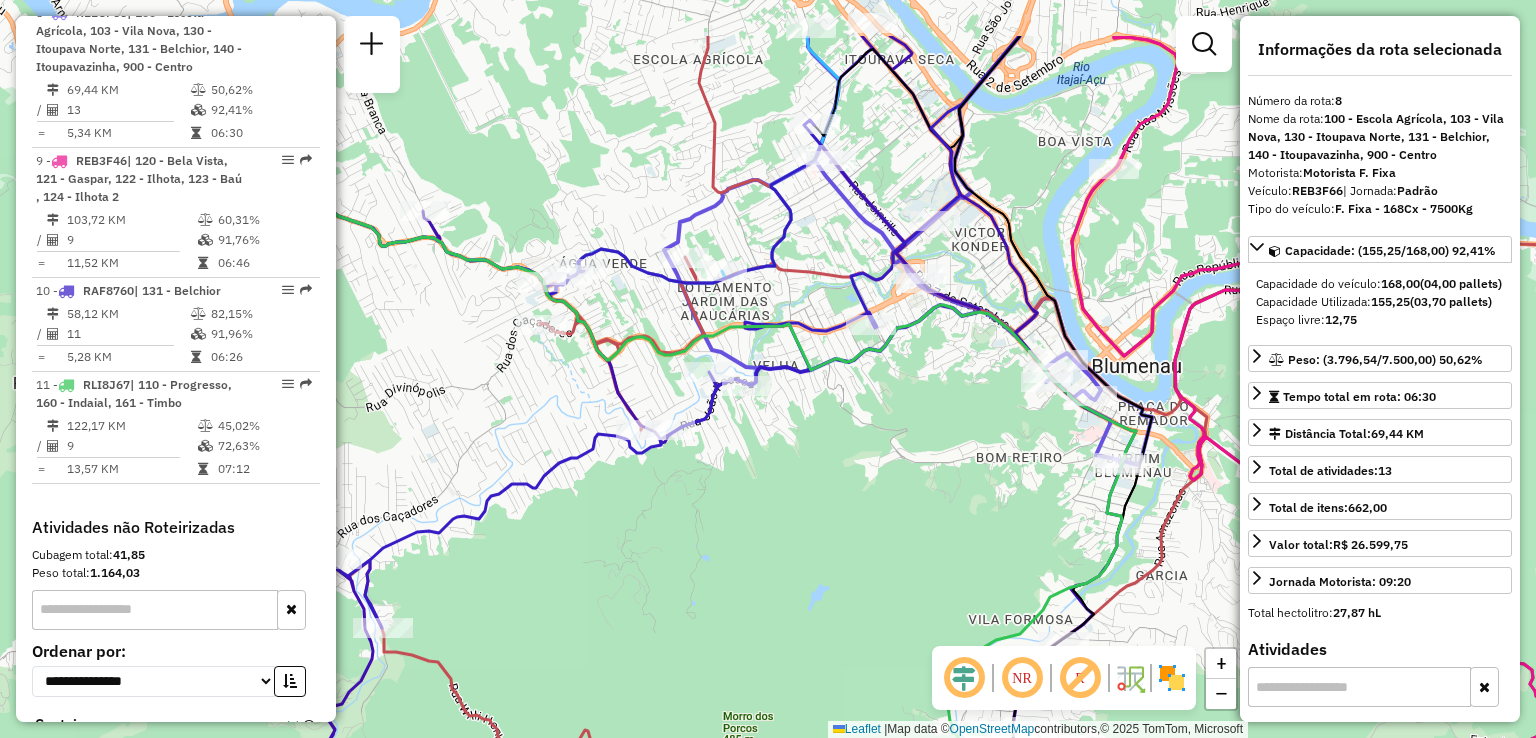 drag, startPoint x: 800, startPoint y: 461, endPoint x: 802, endPoint y: 473, distance: 12.165525 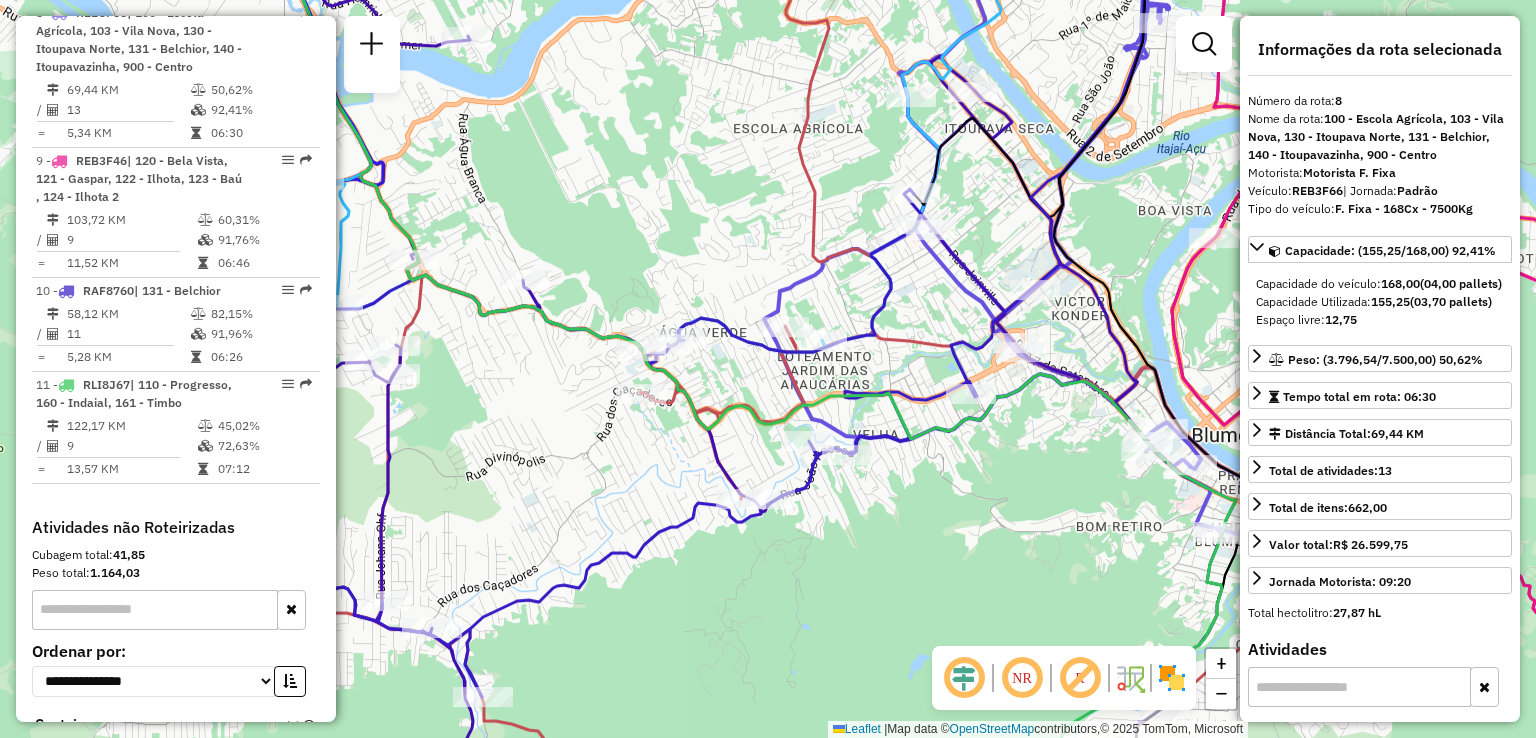 drag, startPoint x: 792, startPoint y: 455, endPoint x: 892, endPoint y: 521, distance: 119.81653 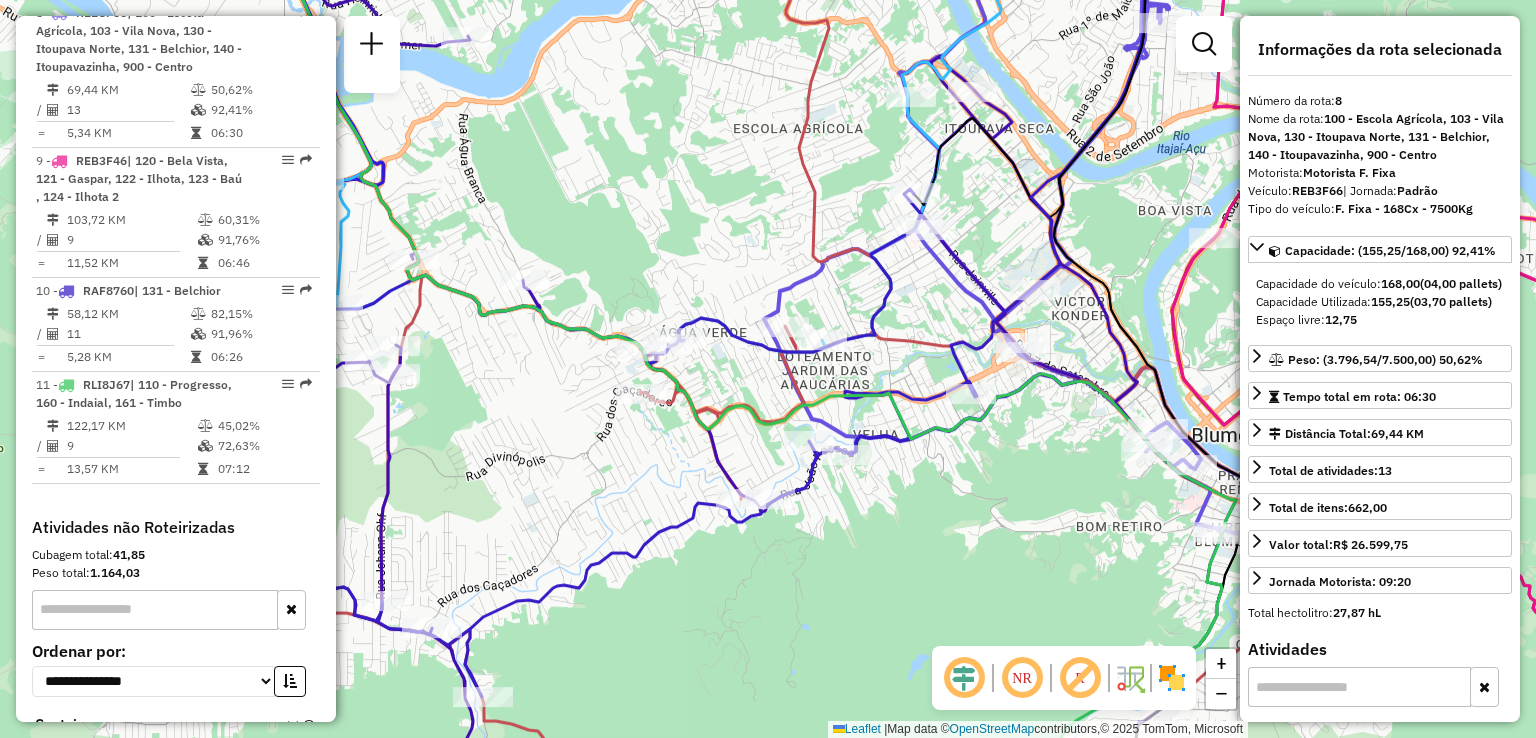 drag, startPoint x: 615, startPoint y: 460, endPoint x: 597, endPoint y: 432, distance: 33.286633 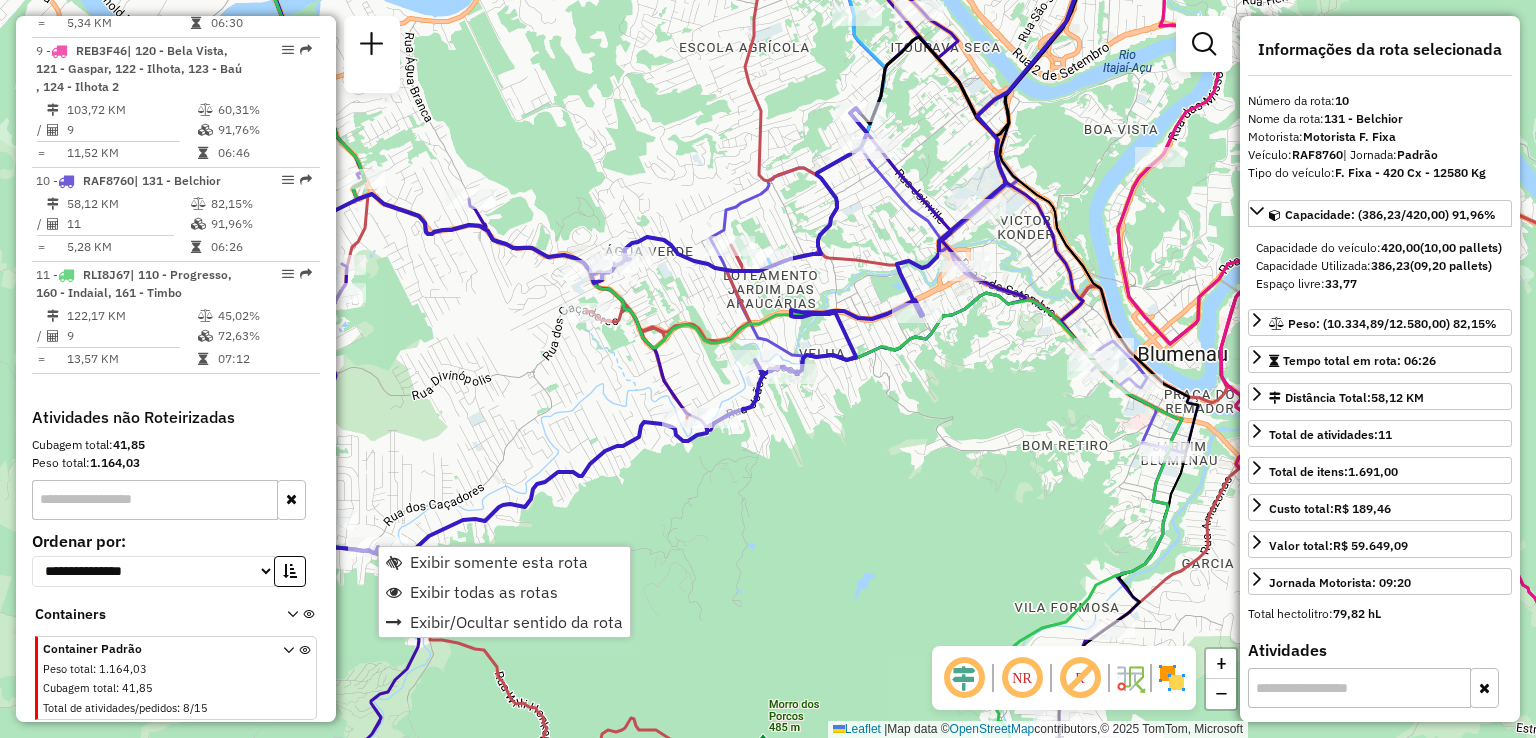scroll, scrollTop: 1822, scrollLeft: 0, axis: vertical 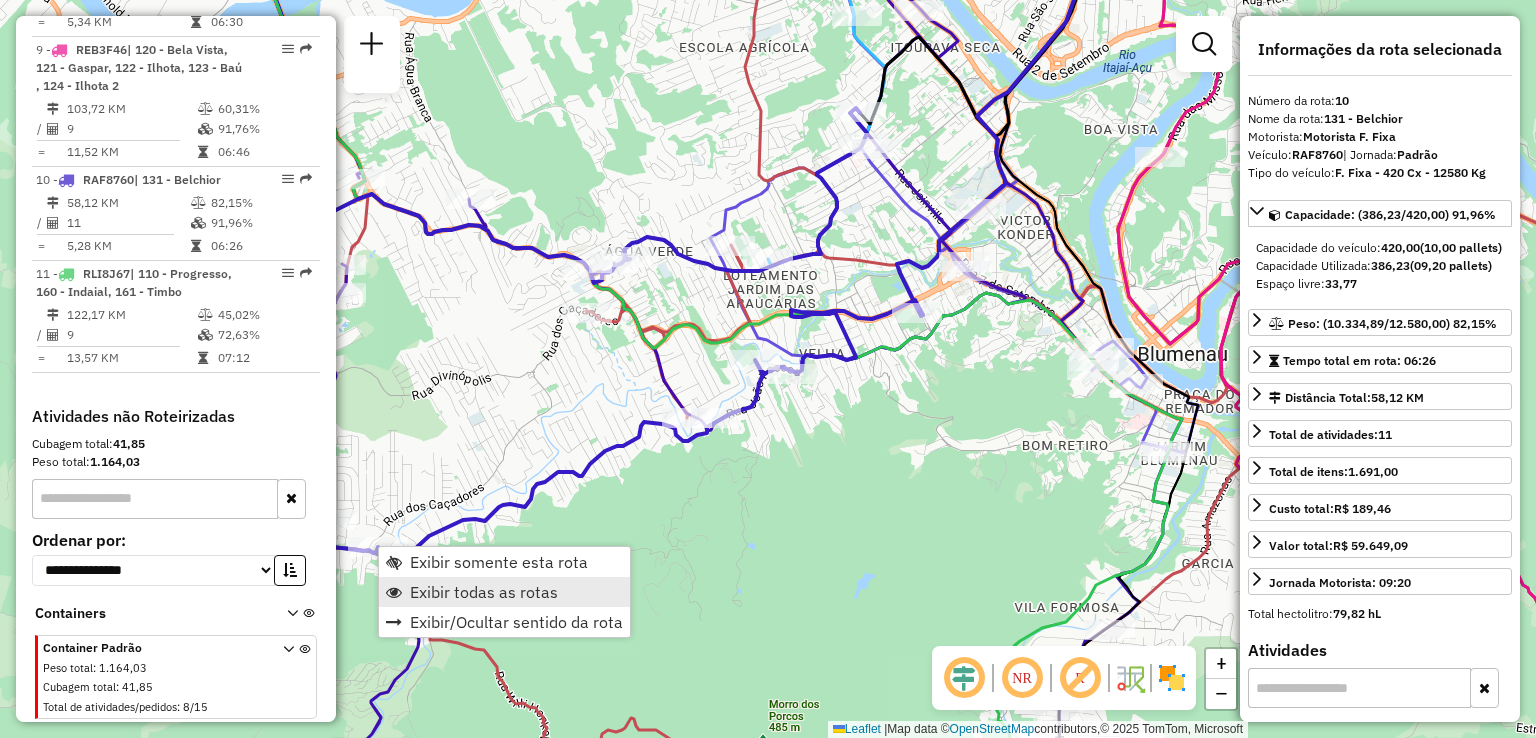 click on "Exibir todas as rotas" at bounding box center (484, 592) 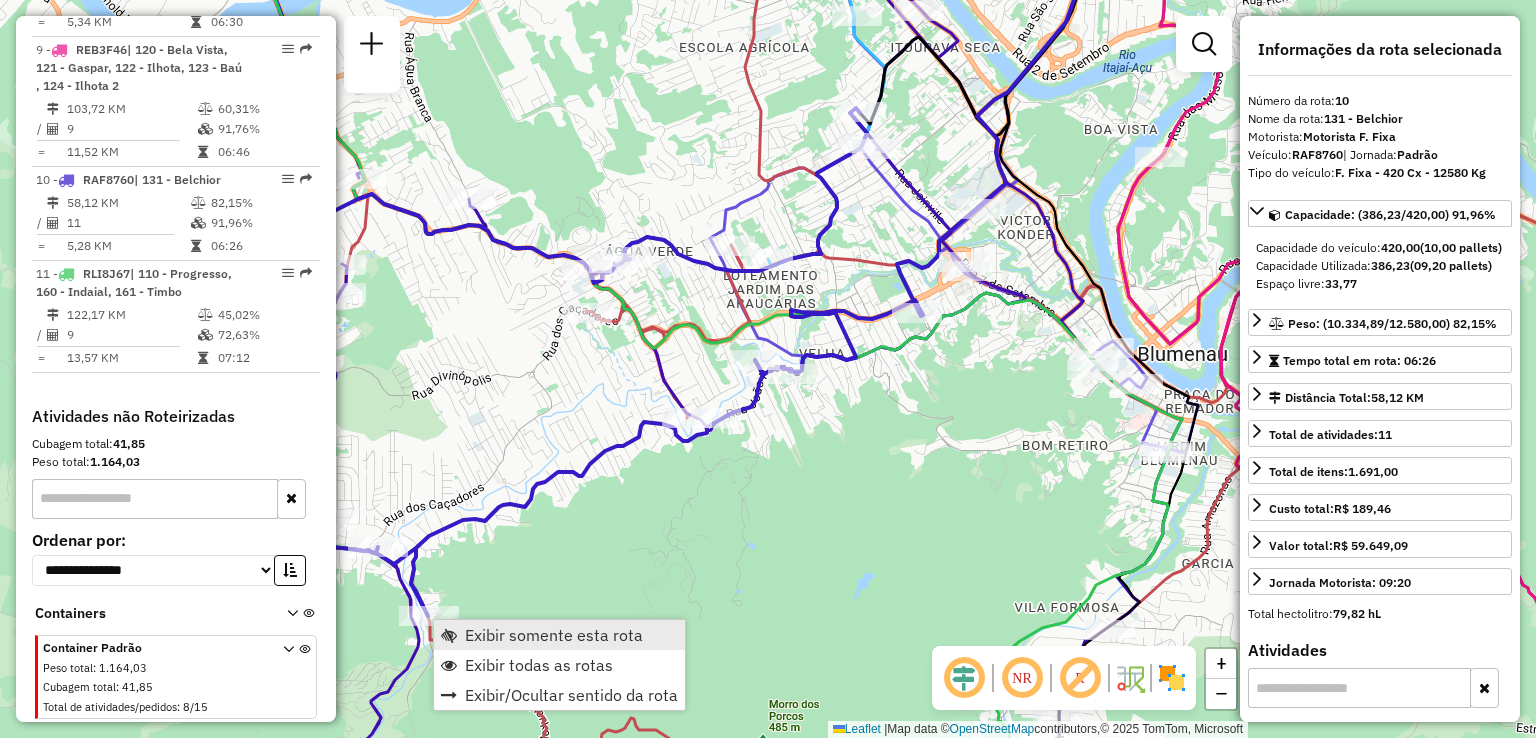 click on "Exibir somente esta rota" at bounding box center (554, 635) 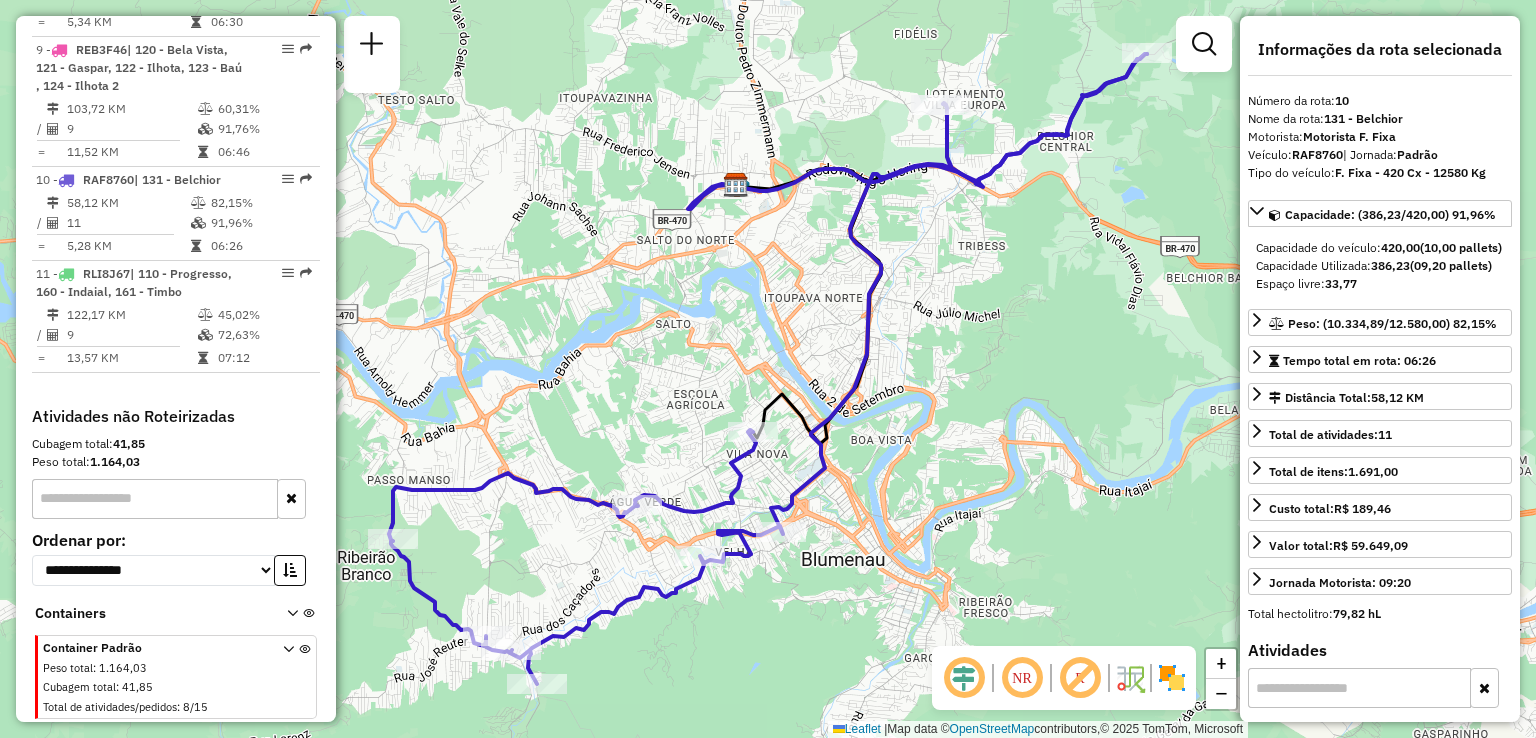 drag, startPoint x: 688, startPoint y: 625, endPoint x: 747, endPoint y: 508, distance: 131.03435 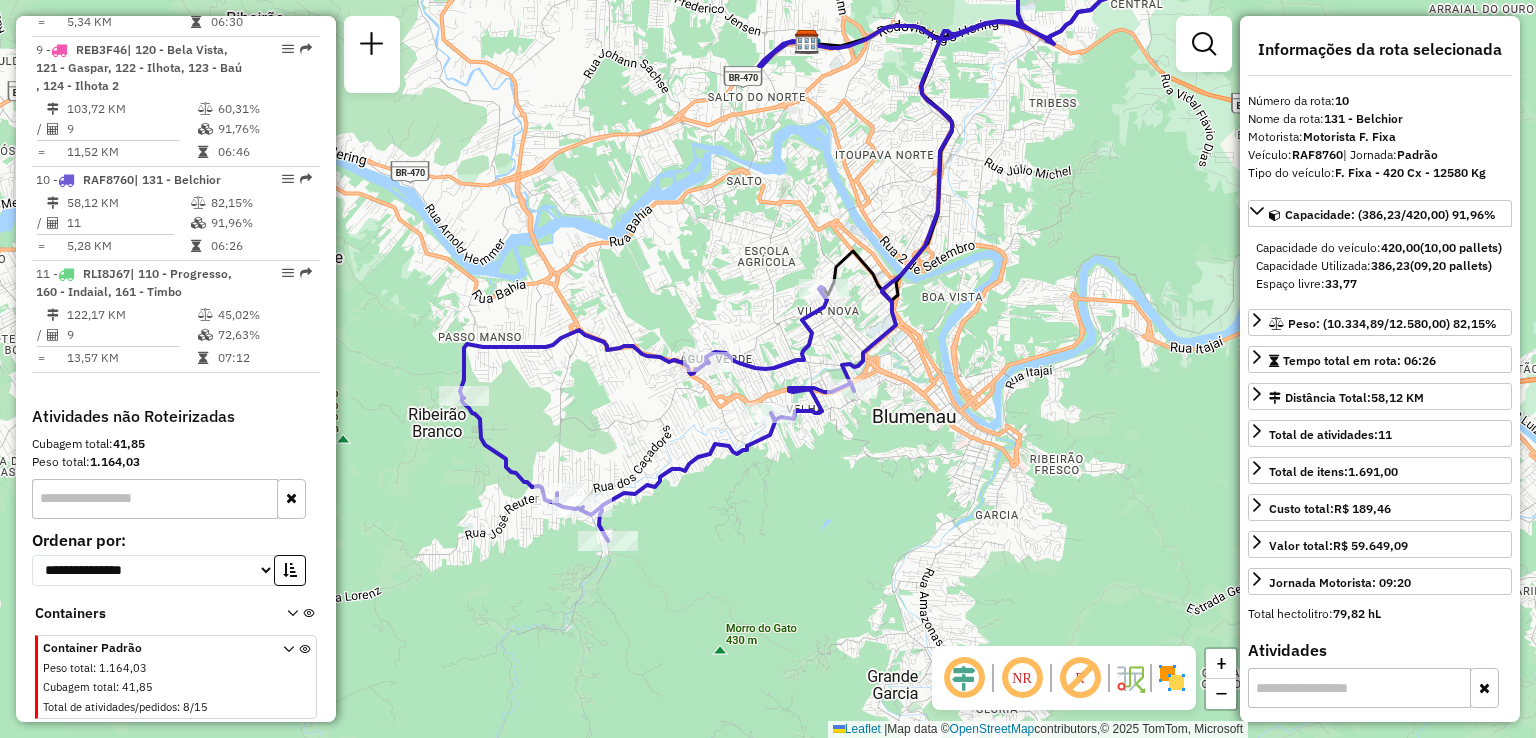 drag, startPoint x: 657, startPoint y: 496, endPoint x: 723, endPoint y: 400, distance: 116.498924 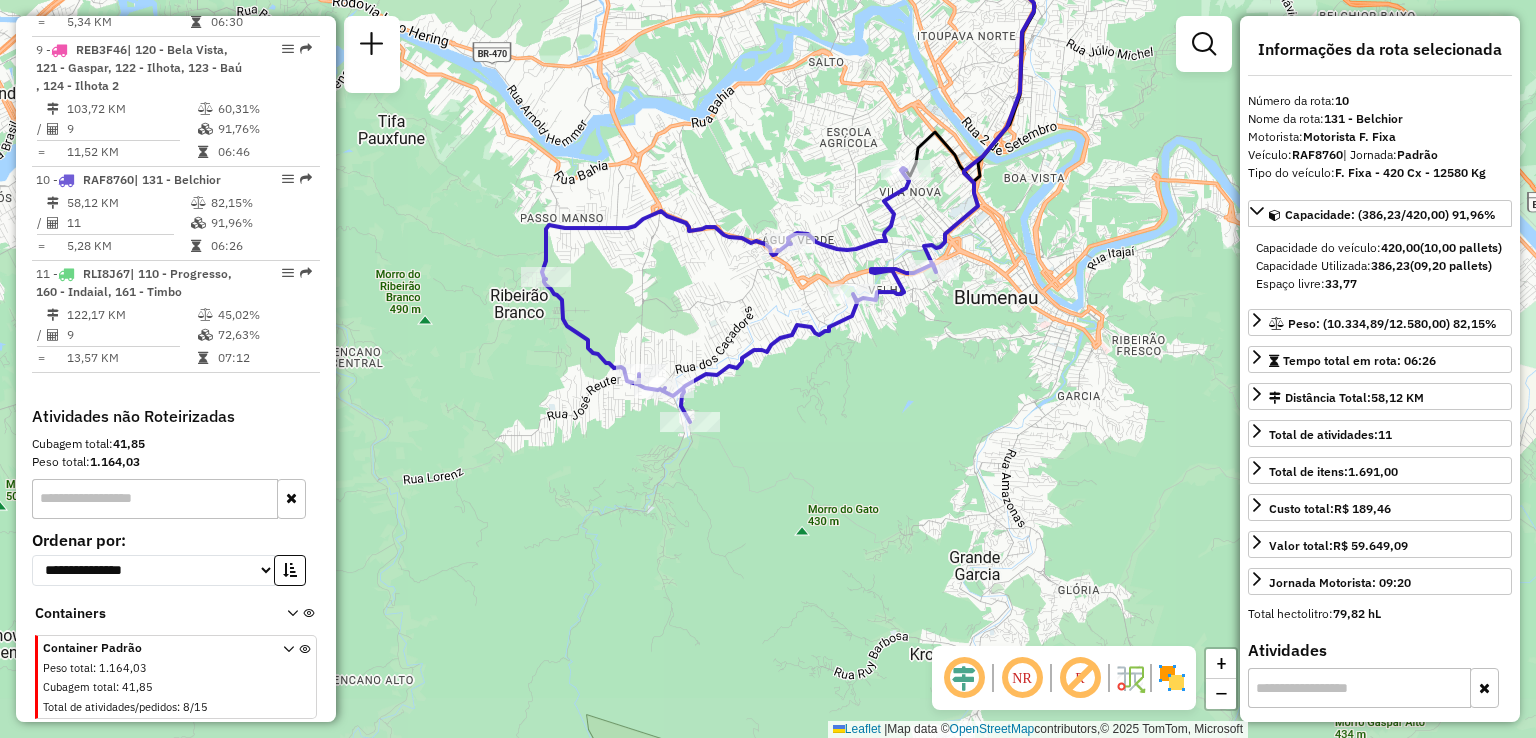 click on "Janela de atendimento Grade de atendimento Capacidade Transportadoras Veículos Cliente Pedidos  Rotas Selecione os dias de semana para filtrar as janelas de atendimento  Seg   Ter   Qua   Qui   Sex   Sáb   Dom  Informe o período da janela de atendimento: De: Até:  Filtrar exatamente a janela do cliente  Considerar janela de atendimento padrão  Selecione os dias de semana para filtrar as grades de atendimento  Seg   Ter   Qua   Qui   Sex   Sáb   Dom   Considerar clientes sem dia de atendimento cadastrado  Clientes fora do dia de atendimento selecionado Filtrar as atividades entre os valores definidos abaixo:  Peso mínimo:   Peso máximo:   Cubagem mínima:   Cubagem máxima:   De:   Até:  Filtrar as atividades entre o tempo de atendimento definido abaixo:  De:   Até:   Considerar capacidade total dos clientes não roteirizados Transportadora: Selecione um ou mais itens Tipo de veículo: Selecione um ou mais itens Veículo: Selecione um ou mais itens Motorista: Selecione um ou mais itens Nome: Rótulo:" 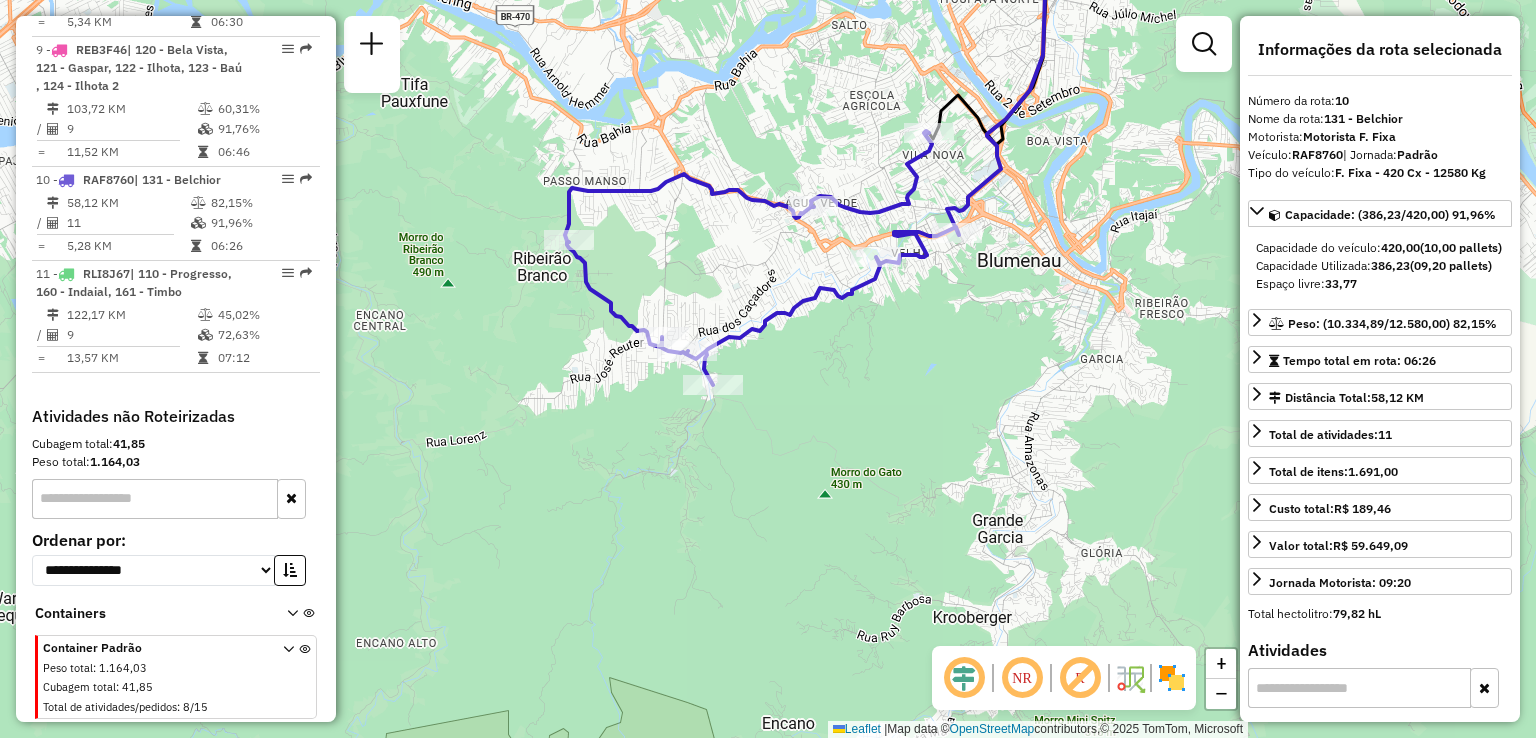 drag, startPoint x: 842, startPoint y: 422, endPoint x: 864, endPoint y: 425, distance: 22.203604 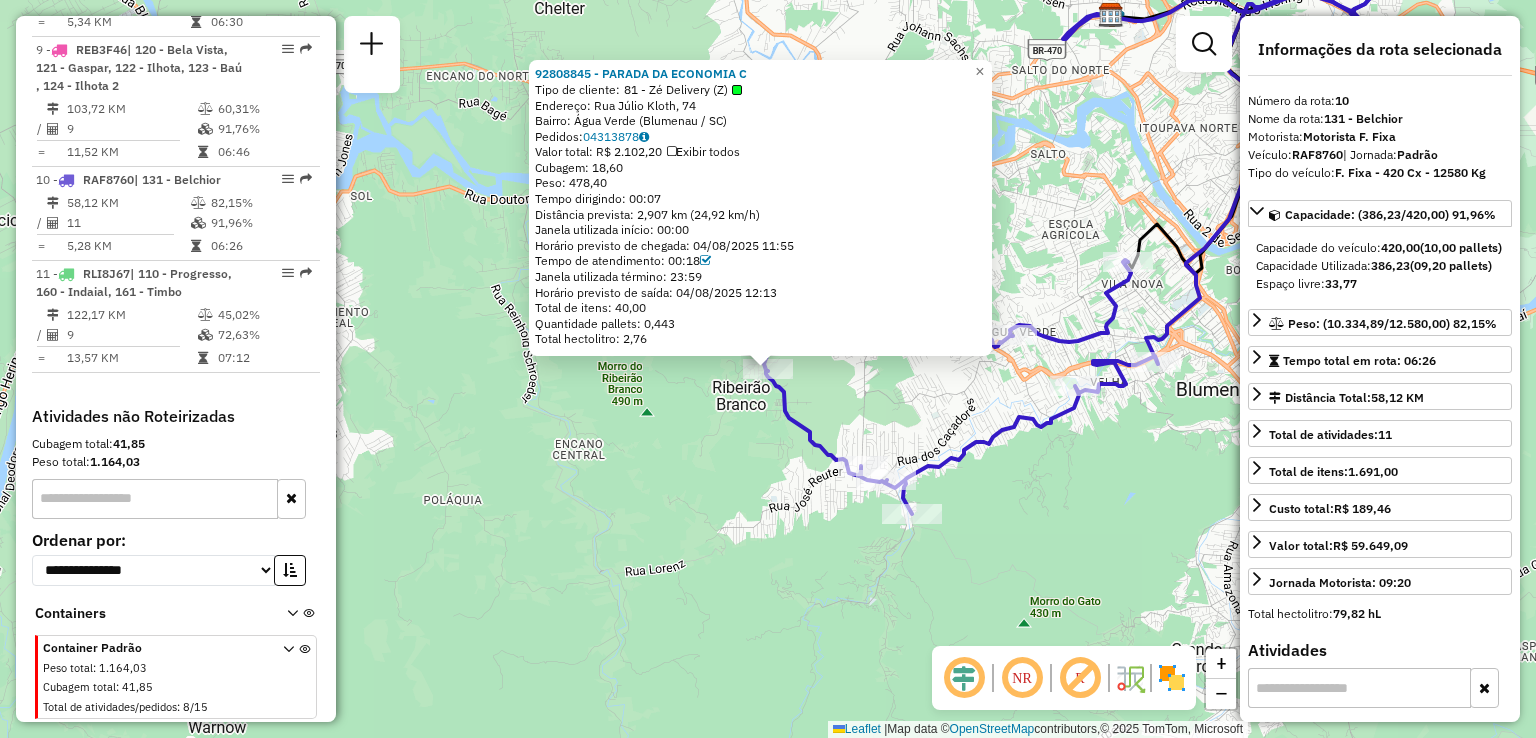 click on "92808845 - PARADA DA ECONOMIA C  Tipo de cliente:   81 - Zé Delivery (Z)   Endereço: Rua Júlio Kloth, 74   Bairro: Água Verde (Blumenau / SC)   Pedidos:  04313878   Valor total: R$ 2.102,20   Exibir todos   Cubagem: 18,60  Peso: 478,40  Tempo dirigindo: 00:07   Distância prevista: 2,907 km (24,92 km/h)   Janela utilizada início: 00:00   Horário previsto de chegada: 04/08/2025 11:55   Tempo de atendimento: 00:18   Janela utilizada término: 23:59   Horário previsto de saída: 04/08/2025 12:13   Total de itens: 40,00   Quantidade pallets: 0,443   Total hectolitro: 2,76  × Janela de atendimento Grade de atendimento Capacidade Transportadoras Veículos Cliente Pedidos  Rotas Selecione os dias de semana para filtrar as janelas de atendimento  Seg   Ter   Qua   Qui   Sex   Sáb   Dom  Informe o período da janela de atendimento: De: Até:  Filtrar exatamente a janela do cliente  Considerar janela de atendimento padrão  Selecione os dias de semana para filtrar as grades de atendimento  Seg   Ter   Qua  De:" 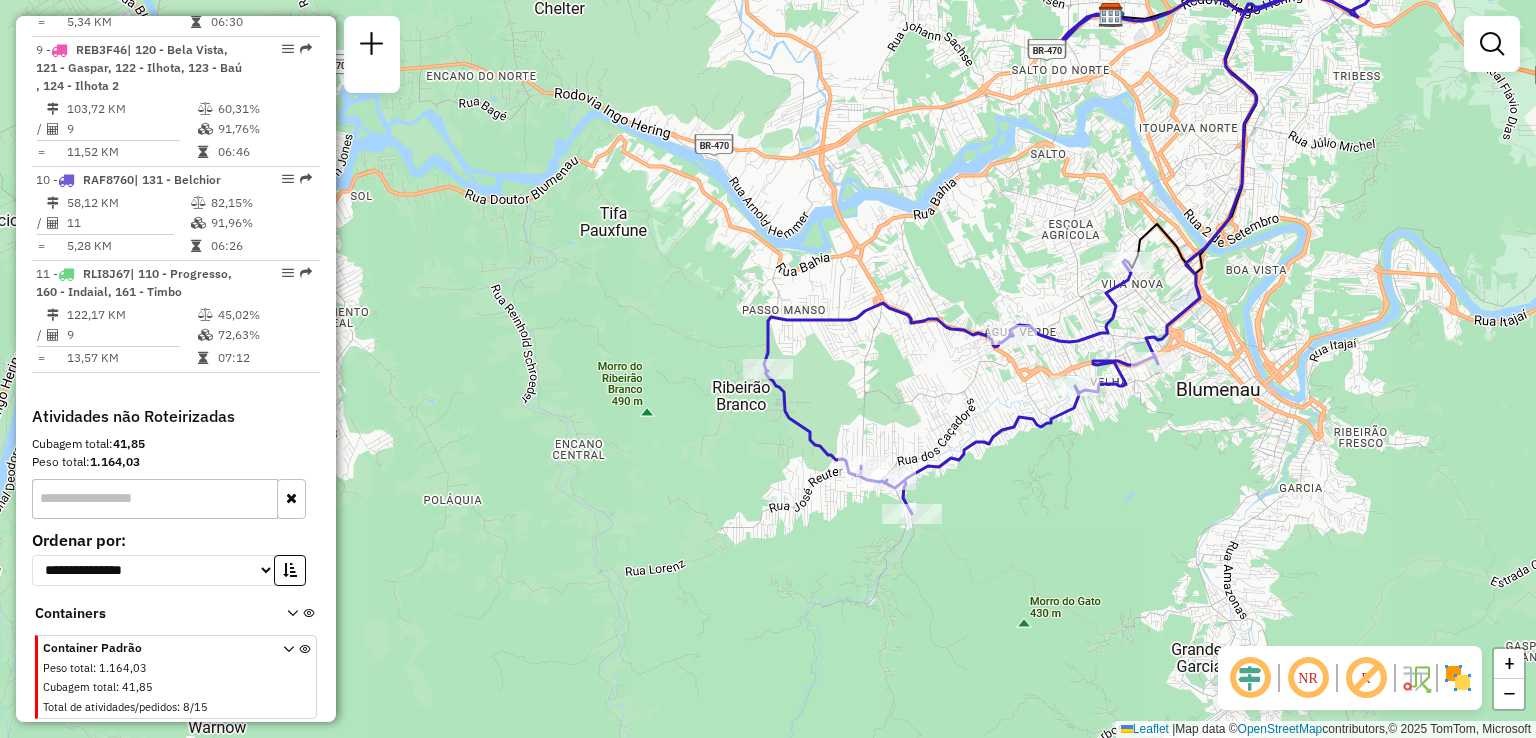 drag, startPoint x: 735, startPoint y: 502, endPoint x: 734, endPoint y: 425, distance: 77.00649 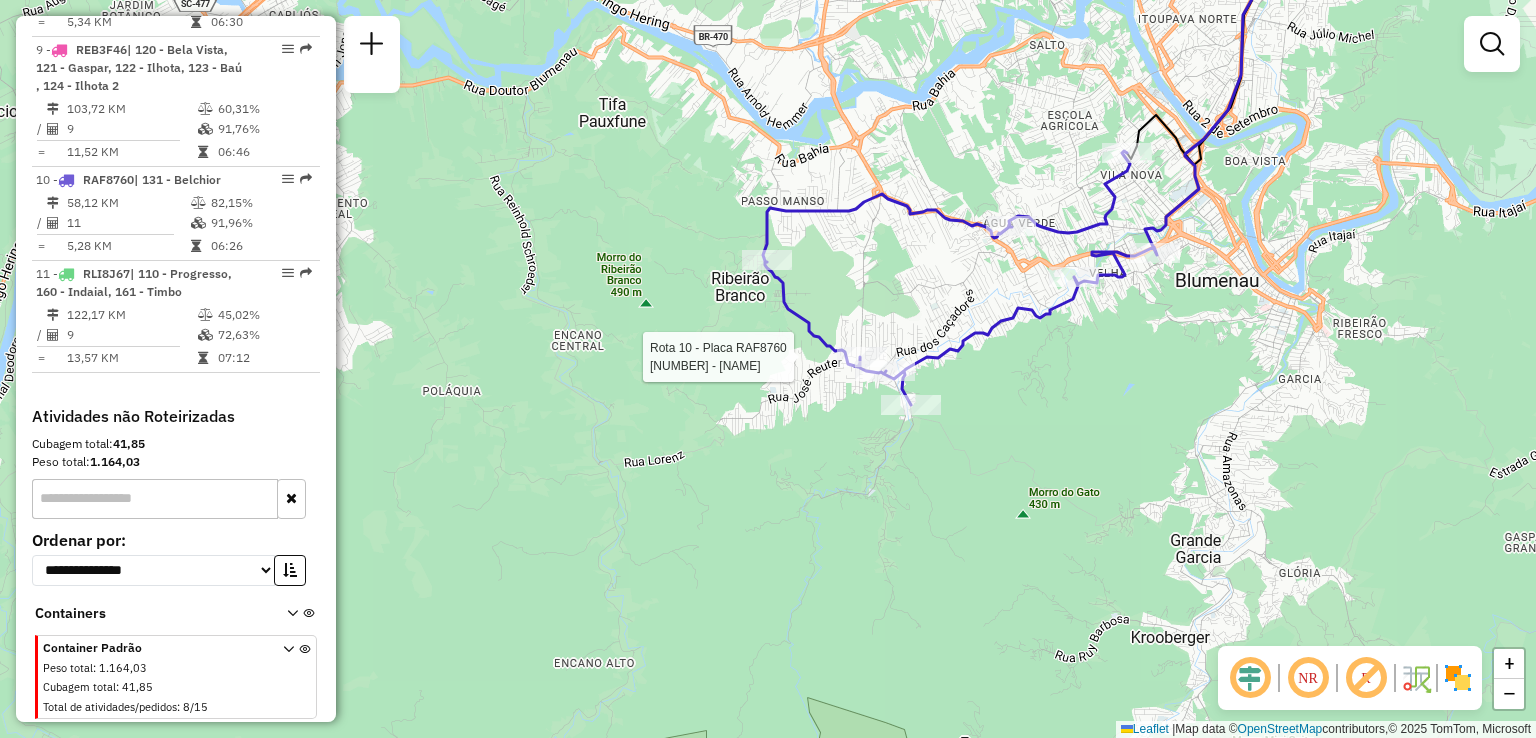 select on "**********" 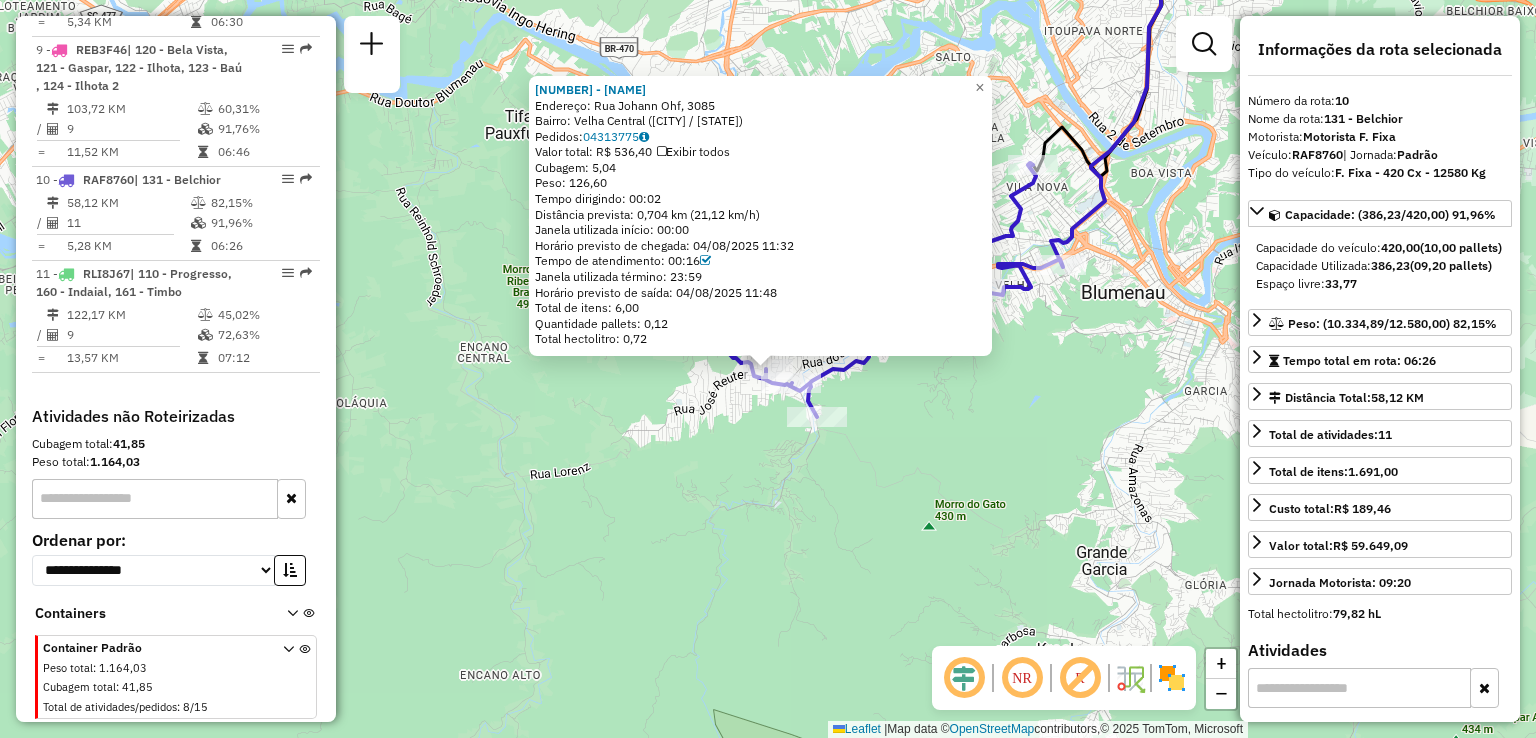 click on "92809747 - DAVID MARTINS OLIVEI  Endereço: Rua Johann Ohf, 3085   Bairro: Velha Central (Blumenau / SC)   Pedidos:  04313775   Valor total: R$ 536,40   Exibir todos   Cubagem: 5,04  Peso: 126,60  Tempo dirigindo: 00:02   Distância prevista: 0,704 km (21,12 km/h)   Janela utilizada início: 00:00   Horário previsto de chegada: 04/08/2025 11:32   Tempo de atendimento: 00:16   Janela utilizada término: 23:59   Horário previsto de saída: 04/08/2025 11:48   Total de itens: 6,00   Quantidade pallets: 0,12   Total hectolitro: 0,72  × Janela de atendimento Grade de atendimento Capacidade Transportadoras Veículos Cliente Pedidos  Rotas Selecione os dias de semana para filtrar as janelas de atendimento  Seg   Ter   Qua   Qui   Sex   Sáb   Dom  Informe o período da janela de atendimento: De: Até:  Filtrar exatamente a janela do cliente  Considerar janela de atendimento padrão  Selecione os dias de semana para filtrar as grades de atendimento  Seg   Ter   Qua   Qui   Sex   Sáb   Dom   Peso mínimo:   De:  +" 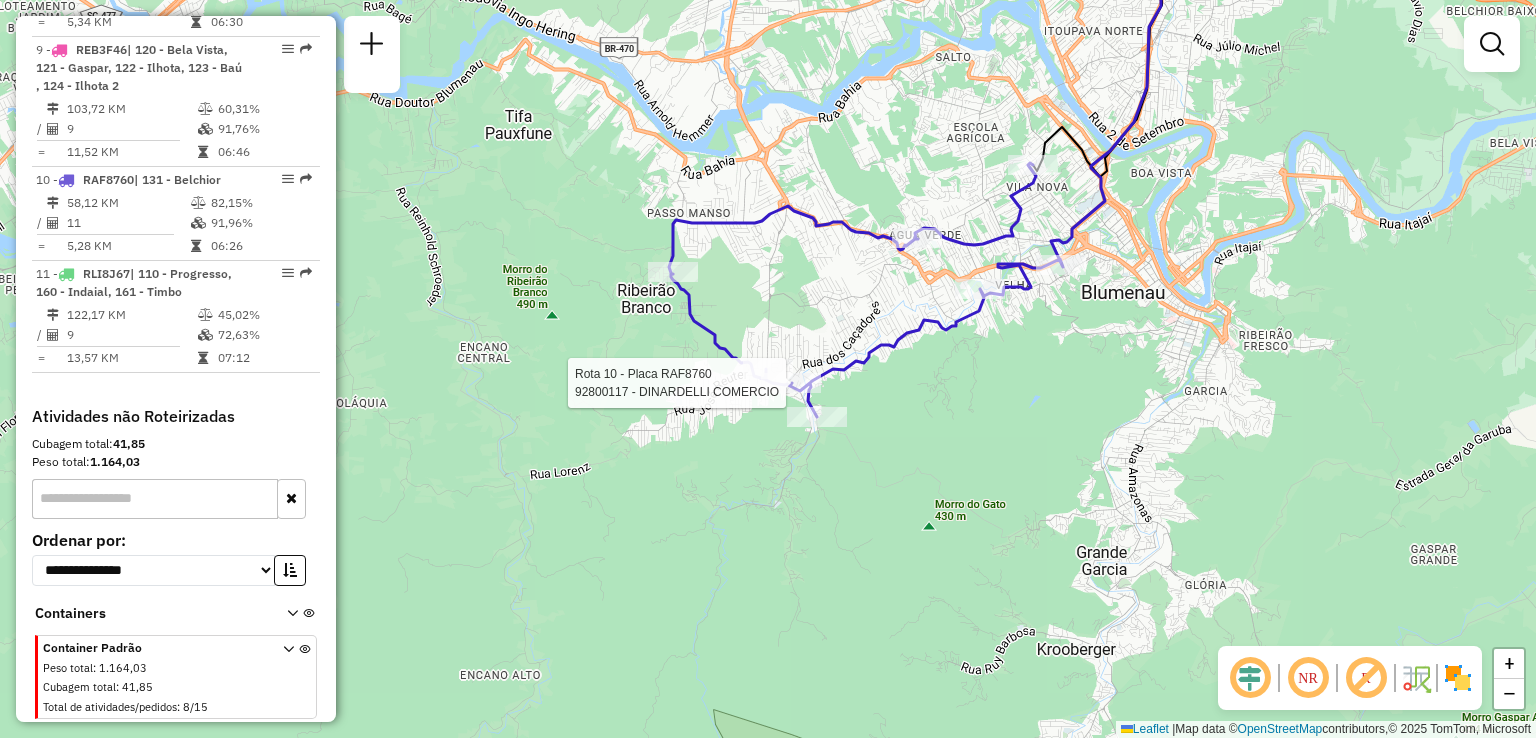 select on "**********" 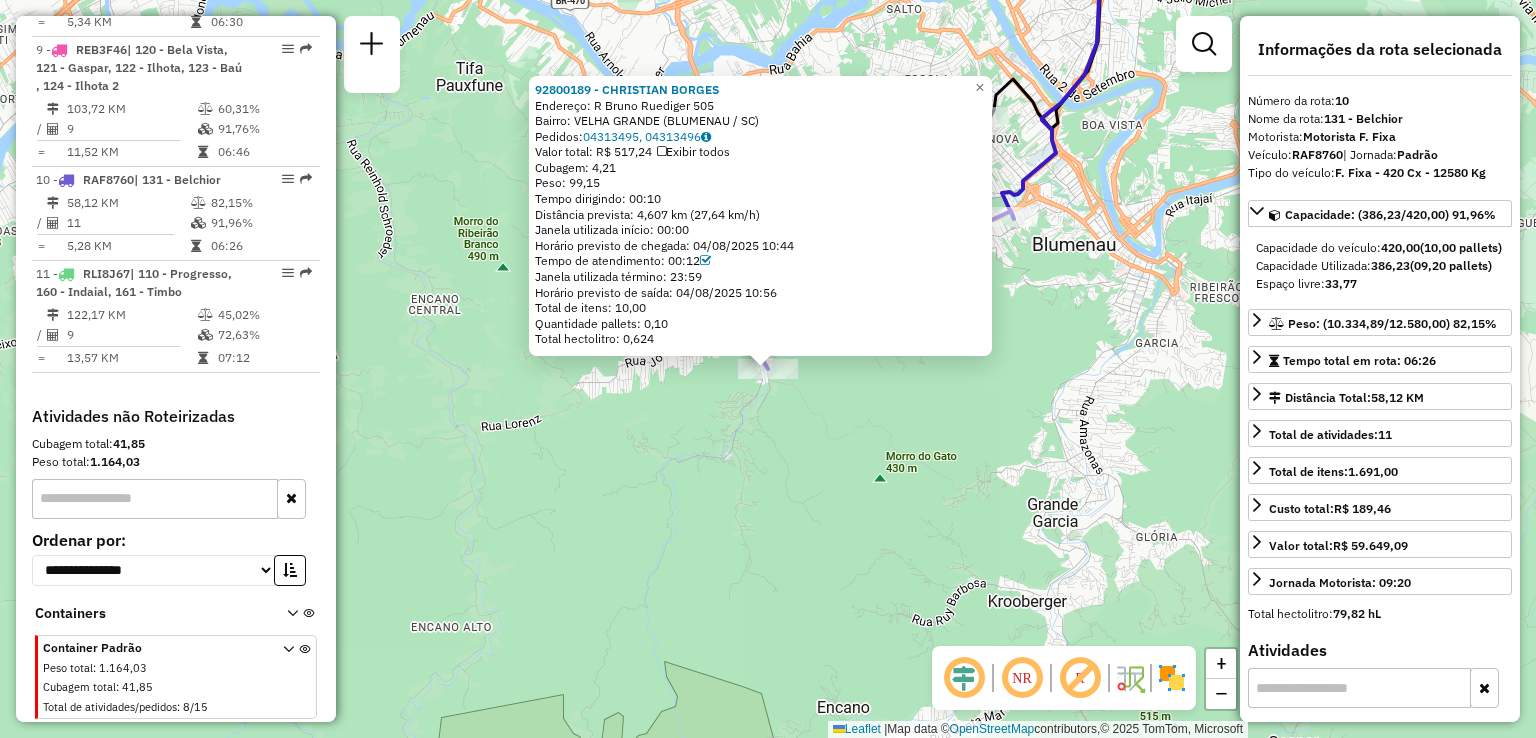 click on "92800189 - CHRISTIAN BORGES  Endereço: R   Bruno Ruediger                505   Bairro: VELHA GRANDE (BLUMENAU / SC)   Pedidos:  04313495, 04313496   Valor total: R$ 517,24   Exibir todos   Cubagem: 4,21  Peso: 99,15  Tempo dirigindo: 00:10   Distância prevista: 4,607 km (27,64 km/h)   Janela utilizada início: 00:00   Horário previsto de chegada: 04/08/2025 10:44   Tempo de atendimento: 00:12   Janela utilizada término: 23:59   Horário previsto de saída: 04/08/2025 10:56   Total de itens: 10,00   Quantidade pallets: 0,10   Total hectolitro: 0,624  × Janela de atendimento Grade de atendimento Capacidade Transportadoras Veículos Cliente Pedidos  Rotas Selecione os dias de semana para filtrar as janelas de atendimento  Seg   Ter   Qua   Qui   Sex   Sáb   Dom  Informe o período da janela de atendimento: De: Até:  Filtrar exatamente a janela do cliente  Considerar janela de atendimento padrão  Selecione os dias de semana para filtrar as grades de atendimento  Seg   Ter   Qua   Qui   Sex   Sáb   Dom  +" 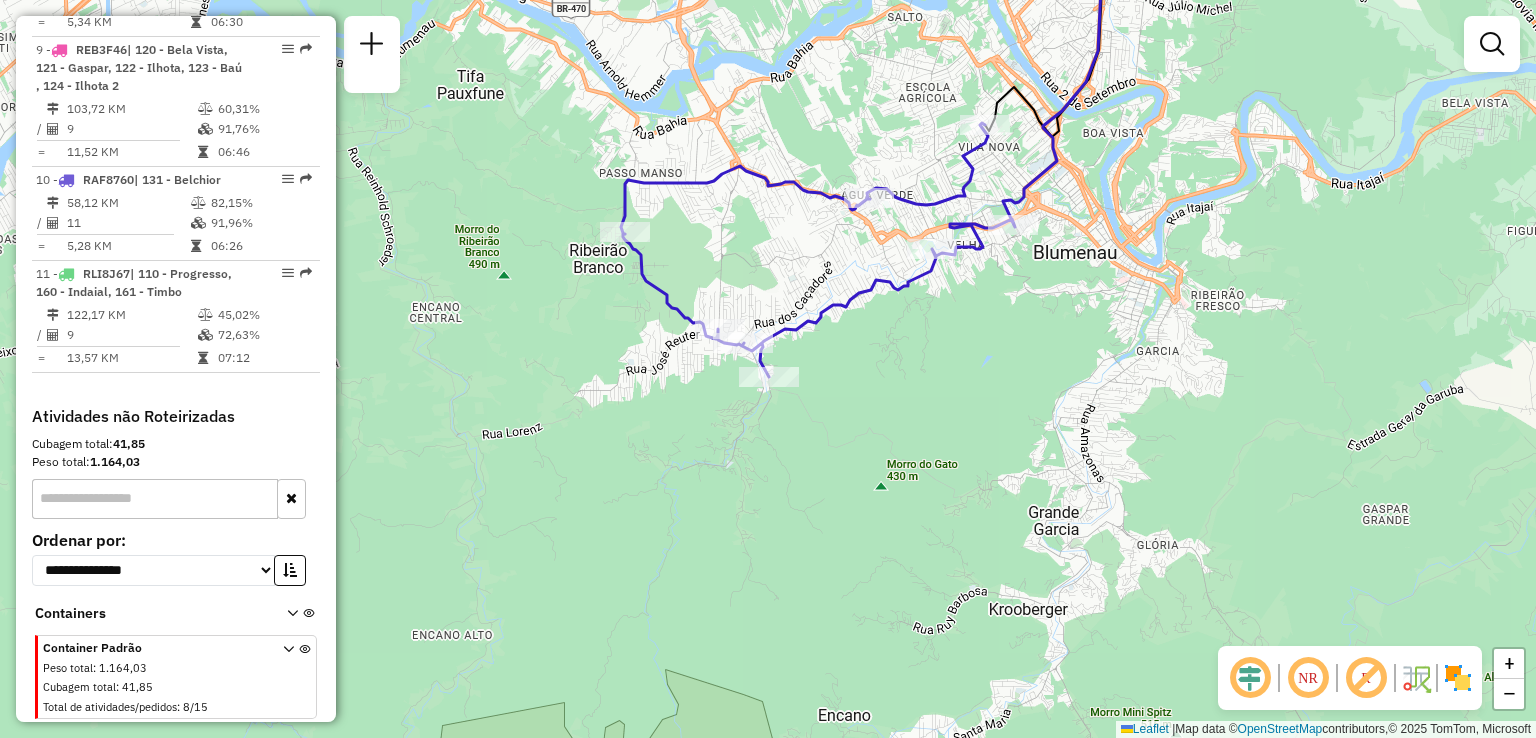 drag, startPoint x: 922, startPoint y: 397, endPoint x: 928, endPoint y: 479, distance: 82.219215 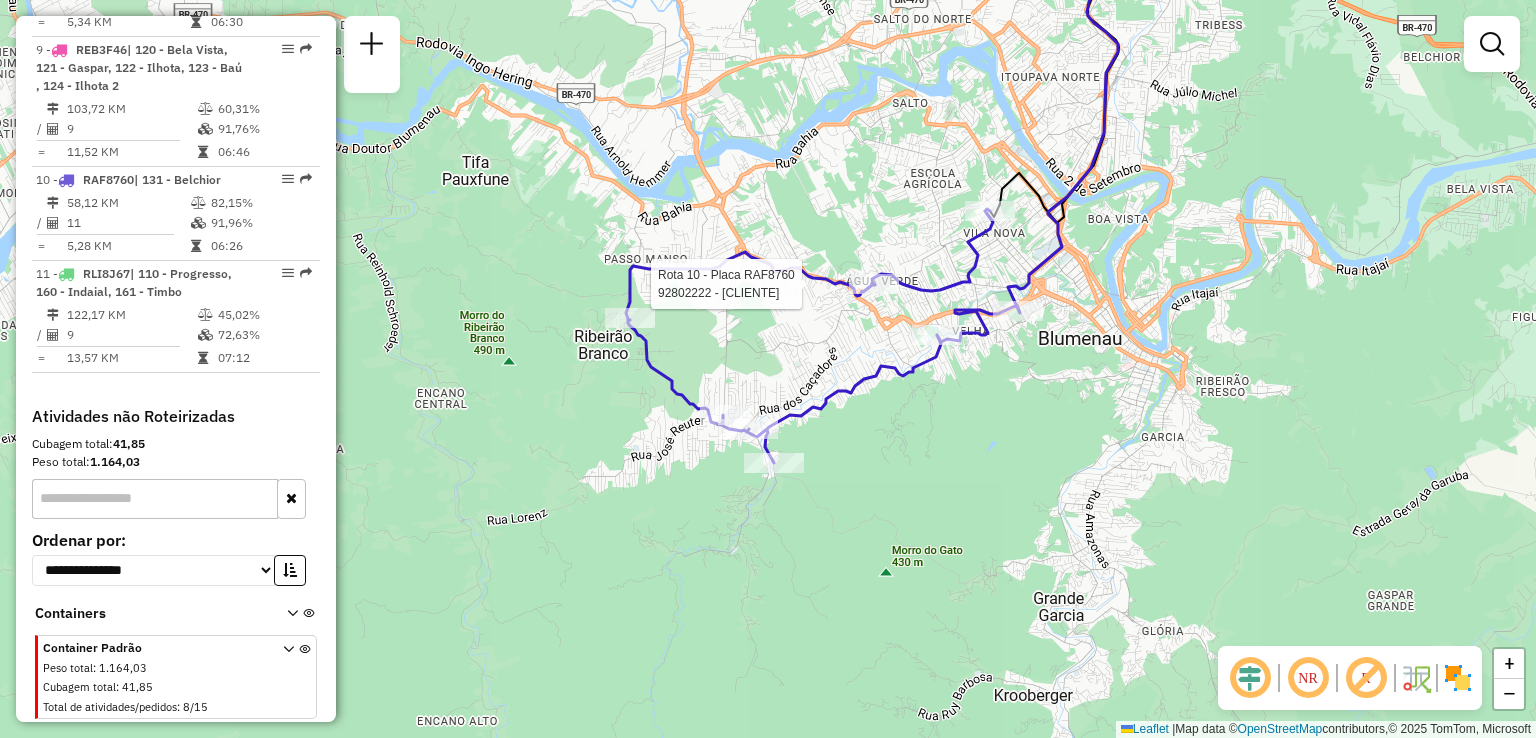 select on "**********" 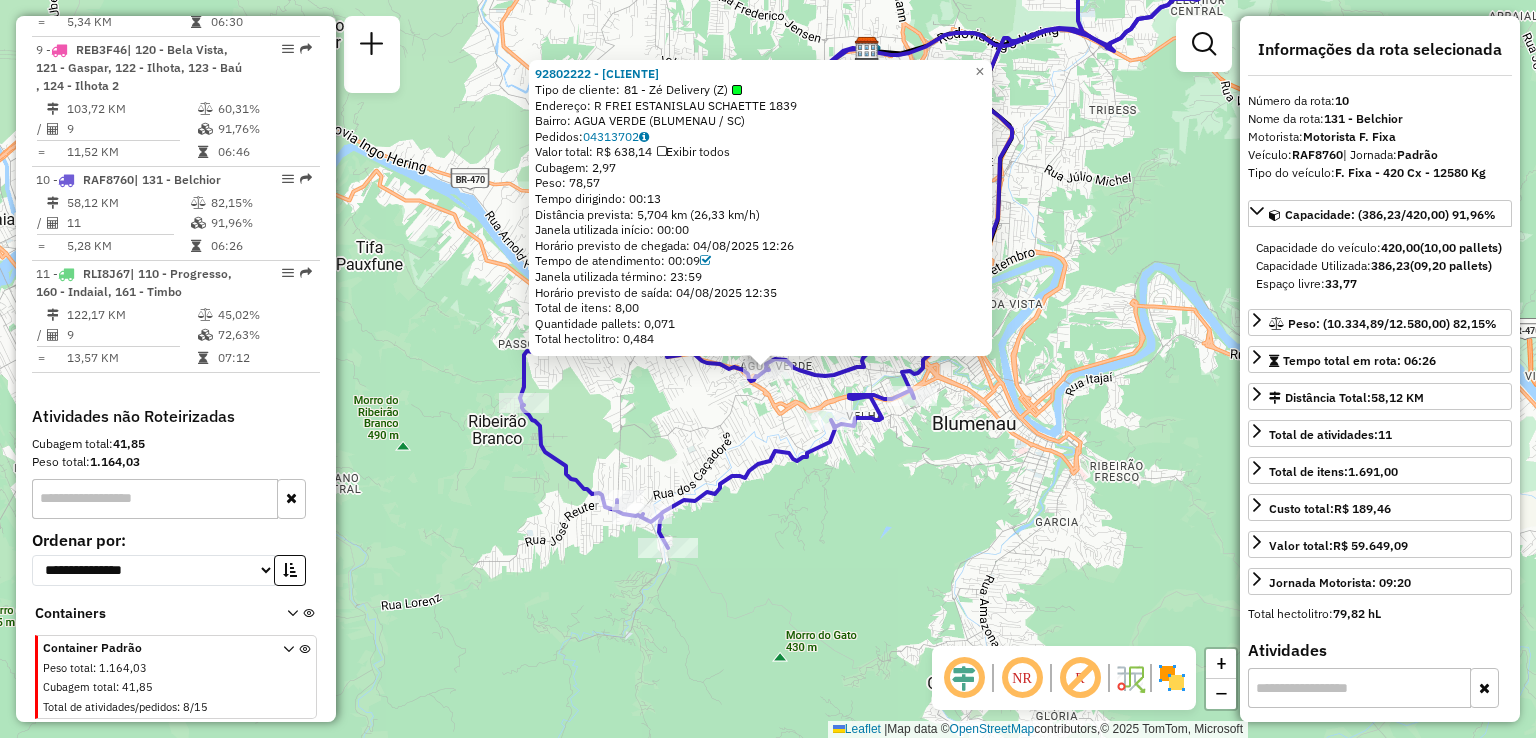 click on "92802222 - CASA DA CERVEJA BAVI  Tipo de cliente:   81 - Zé Delivery (Z)   Endereço: R   FREI ESTANISLAU SCHAETTE      1839   Bairro: AGUA VERDE (BLUMENAU / SC)   Pedidos:  04313702   Valor total: R$ 638,14   Exibir todos   Cubagem: 2,97  Peso: 78,57  Tempo dirigindo: 00:13   Distância prevista: 5,704 km (26,33 km/h)   Janela utilizada início: 00:00   Horário previsto de chegada: 04/08/2025 12:26   Tempo de atendimento: 00:09   Janela utilizada término: 23:59   Horário previsto de saída: 04/08/2025 12:35   Total de itens: 8,00   Quantidade pallets: 0,071   Total hectolitro: 0,484  × Janela de atendimento Grade de atendimento Capacidade Transportadoras Veículos Cliente Pedidos  Rotas Selecione os dias de semana para filtrar as janelas de atendimento  Seg   Ter   Qua   Qui   Sex   Sáb   Dom  Informe o período da janela de atendimento: De: Até:  Filtrar exatamente a janela do cliente  Considerar janela de atendimento padrão  Selecione os dias de semana para filtrar as grades de atendimento  Seg  +" 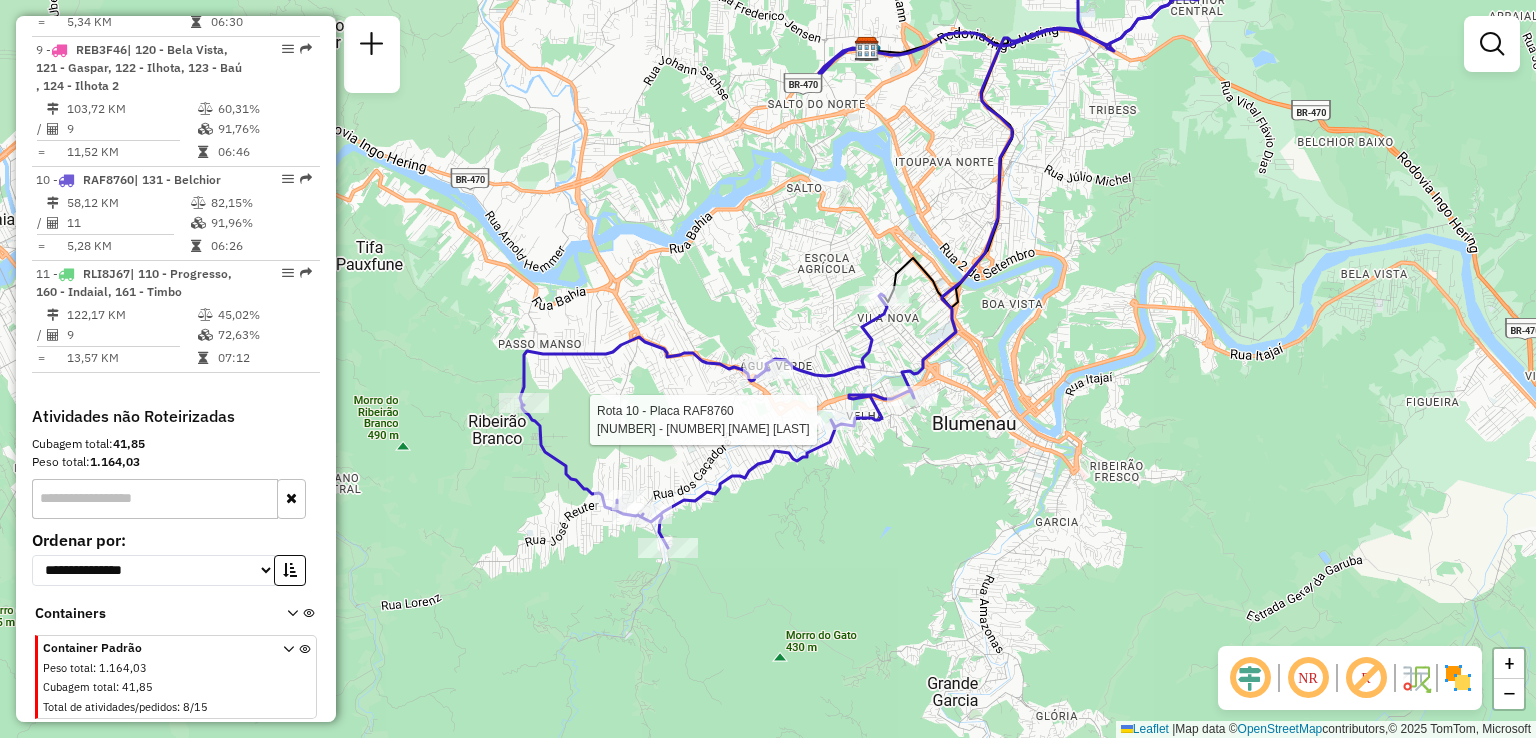 select on "**********" 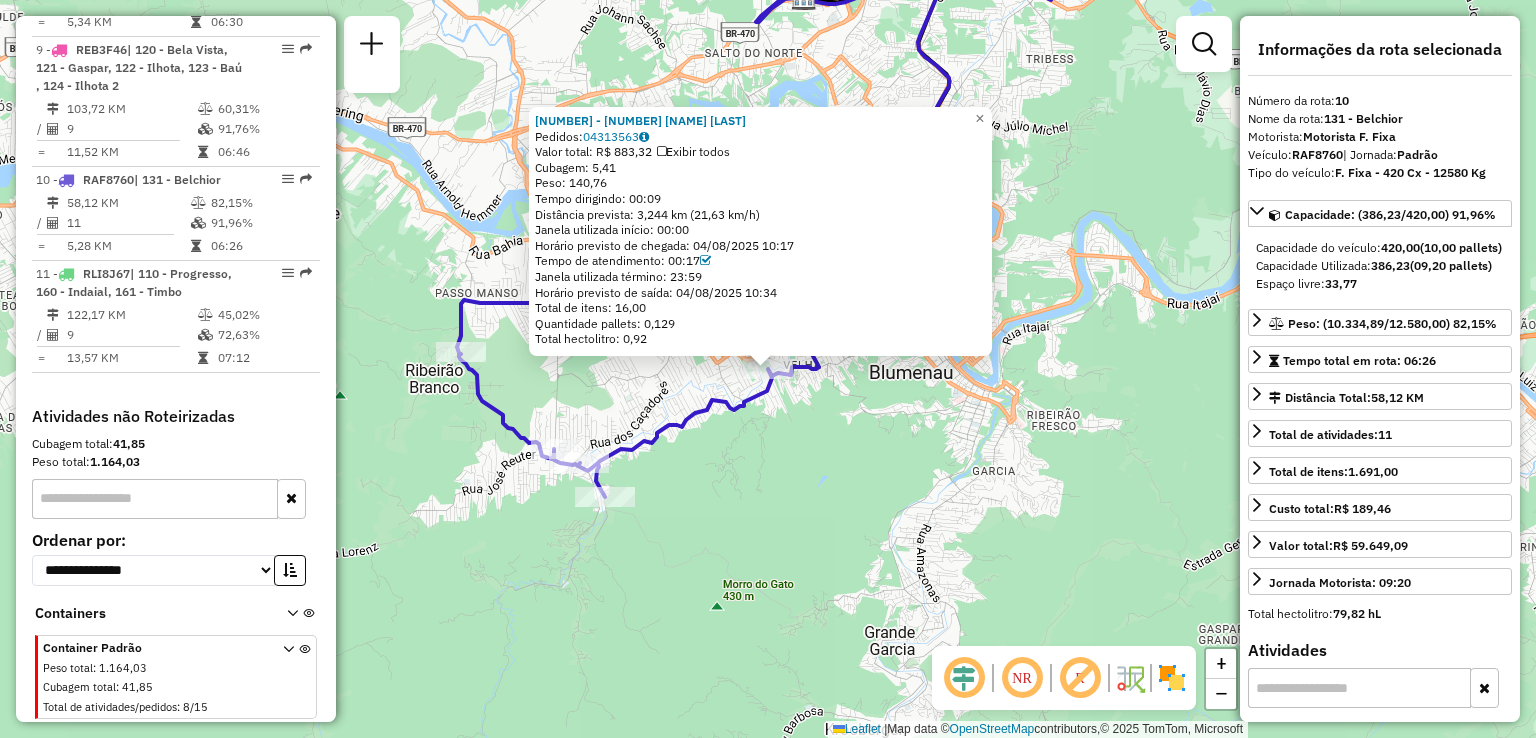 click on "92811258 - 58.311.552 ARLINDO VIEIRA  Pedidos:  04313563   Valor total: R$ 883,32   Exibir todos   Cubagem: 5,41  Peso: 140,76  Tempo dirigindo: 00:09   Distância prevista: 3,244 km (21,63 km/h)   Janela utilizada início: 00:00   Horário previsto de chegada: 04/08/2025 10:17   Tempo de atendimento: 00:17   Janela utilizada término: 23:59   Horário previsto de saída: 04/08/2025 10:34   Total de itens: 16,00   Quantidade pallets: 0,129   Total hectolitro: 0,92  × Janela de atendimento Grade de atendimento Capacidade Transportadoras Veículos Cliente Pedidos  Rotas Selecione os dias de semana para filtrar as janelas de atendimento  Seg   Ter   Qua   Qui   Sex   Sáb   Dom  Informe o período da janela de atendimento: De: Até:  Filtrar exatamente a janela do cliente  Considerar janela de atendimento padrão  Selecione os dias de semana para filtrar as grades de atendimento  Seg   Ter   Qua   Qui   Sex   Sáb   Dom   Considerar clientes sem dia de atendimento cadastrado  Peso mínimo:   Peso máximo:  De:" 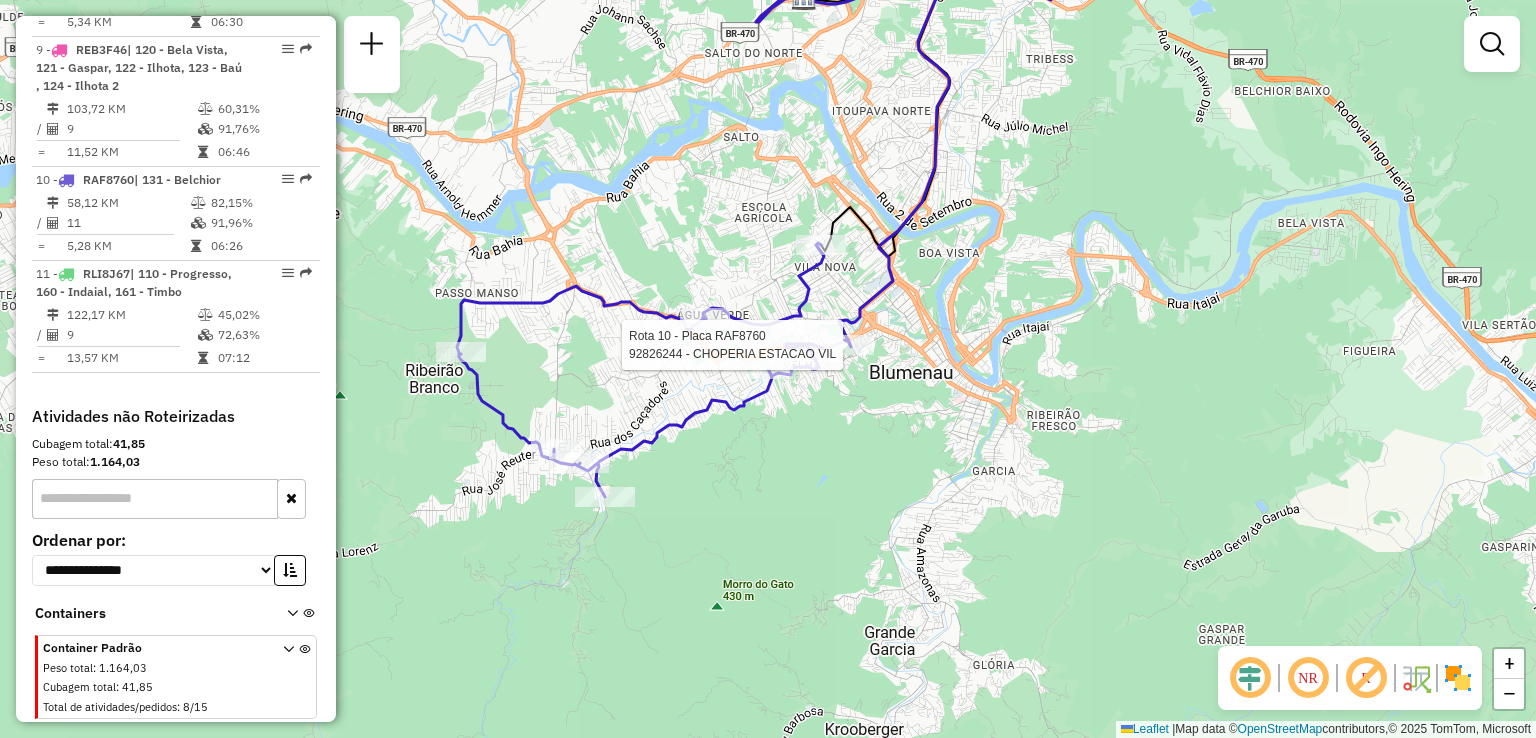 select on "**********" 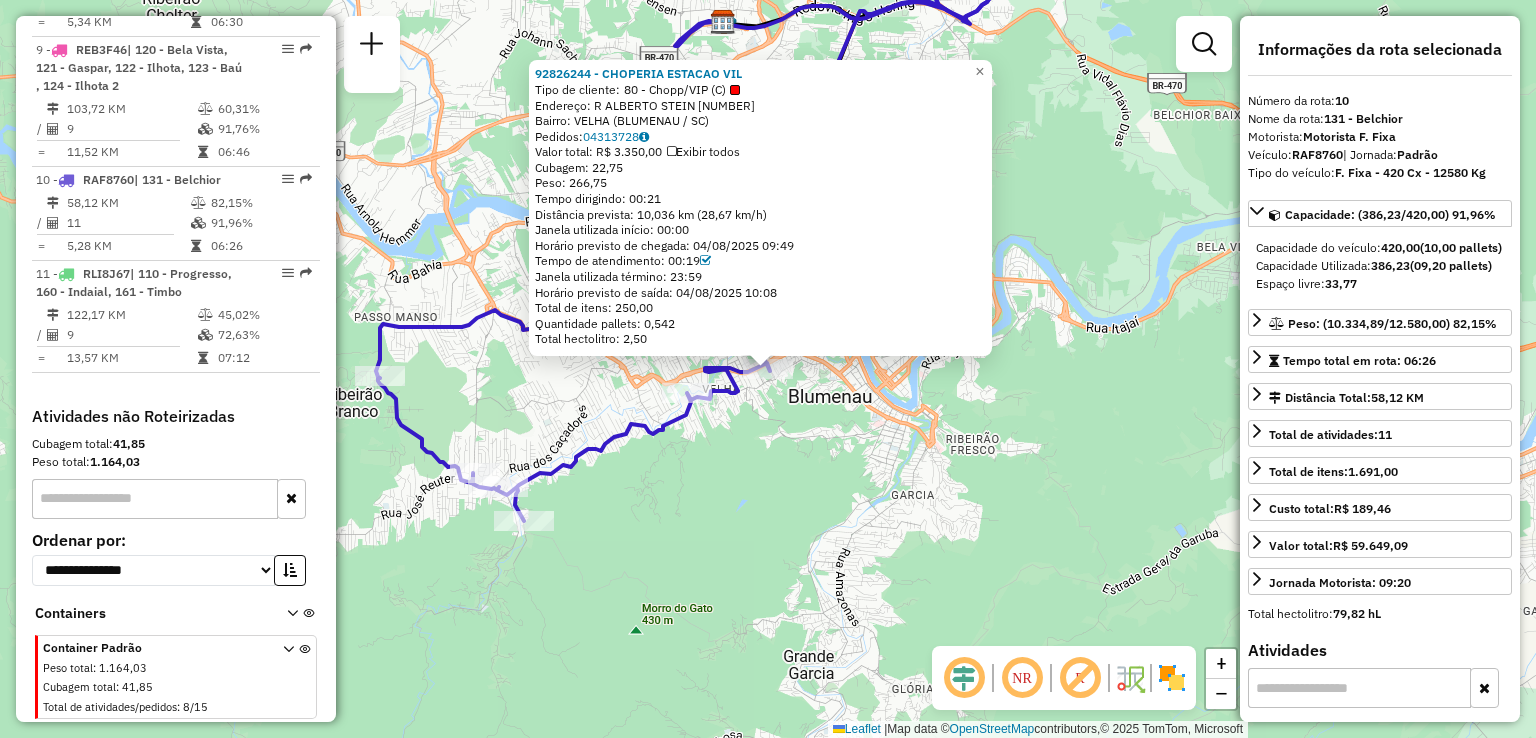 click on "92826244 - CHOPERIA ESTACAO VIL  Tipo de cliente:   80 - Chopp/VIP (C)   Endereço: R   ALBERTO STEIN                 199   Bairro: VELHA (BLUMENAU / SC)   Pedidos:  04313728   Valor total: R$ 3.350,00   Exibir todos   Cubagem: 22,75  Peso: 266,75  Tempo dirigindo: 00:21   Distância prevista: 10,036 km (28,67 km/h)   Janela utilizada início: 00:00   Horário previsto de chegada: 04/08/2025 09:49   Tempo de atendimento: 00:19   Janela utilizada término: 23:59   Horário previsto de saída: 04/08/2025 10:08   Total de itens: 250,00   Quantidade pallets: 0,542   Total hectolitro: 2,50  × Janela de atendimento Grade de atendimento Capacidade Transportadoras Veículos Cliente Pedidos  Rotas Selecione os dias de semana para filtrar as janelas de atendimento  Seg   Ter   Qua   Qui   Sex   Sáb   Dom  Informe o período da janela de atendimento: De: Até:  Filtrar exatamente a janela do cliente  Considerar janela de atendimento padrão  Selecione os dias de semana para filtrar as grades de atendimento  Seg   Ter" 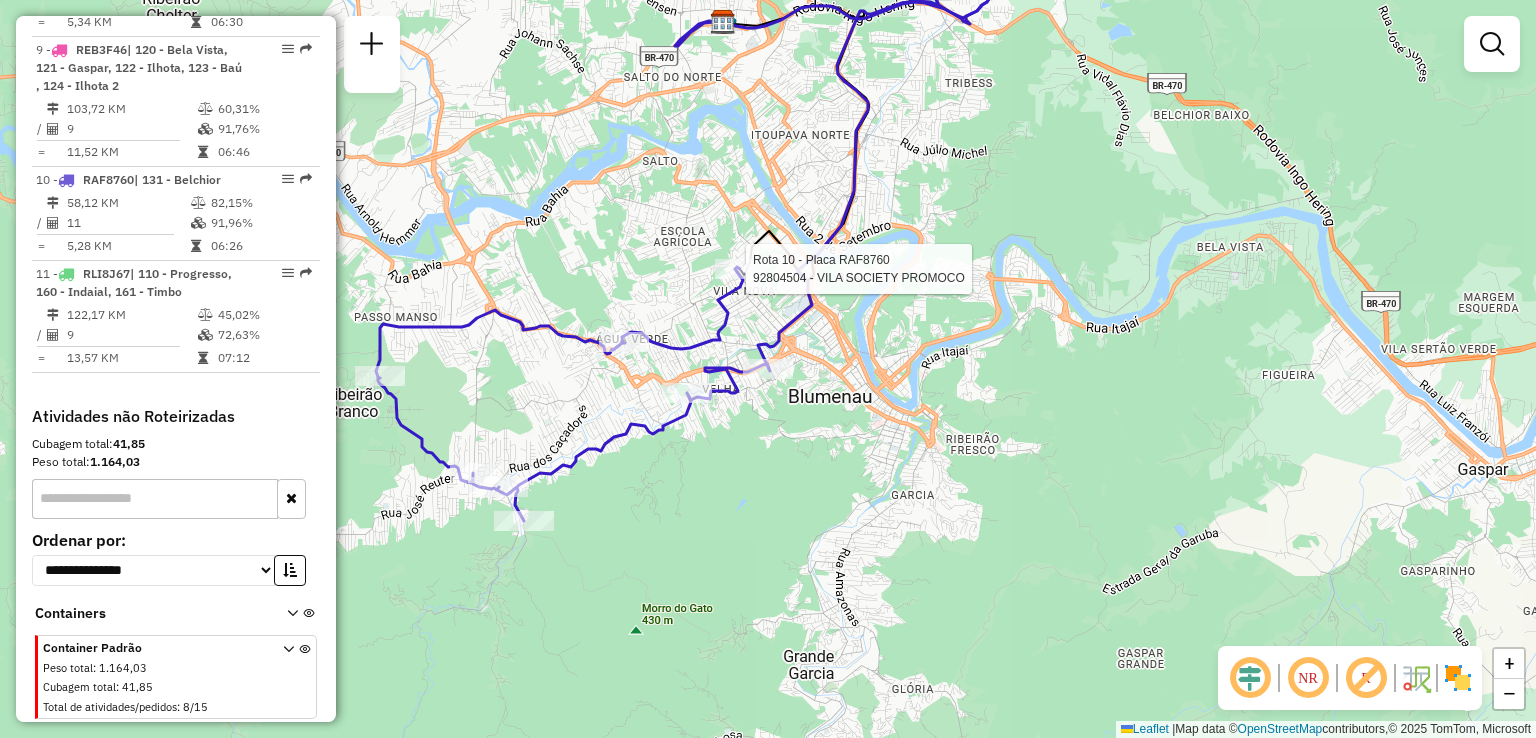 select on "**********" 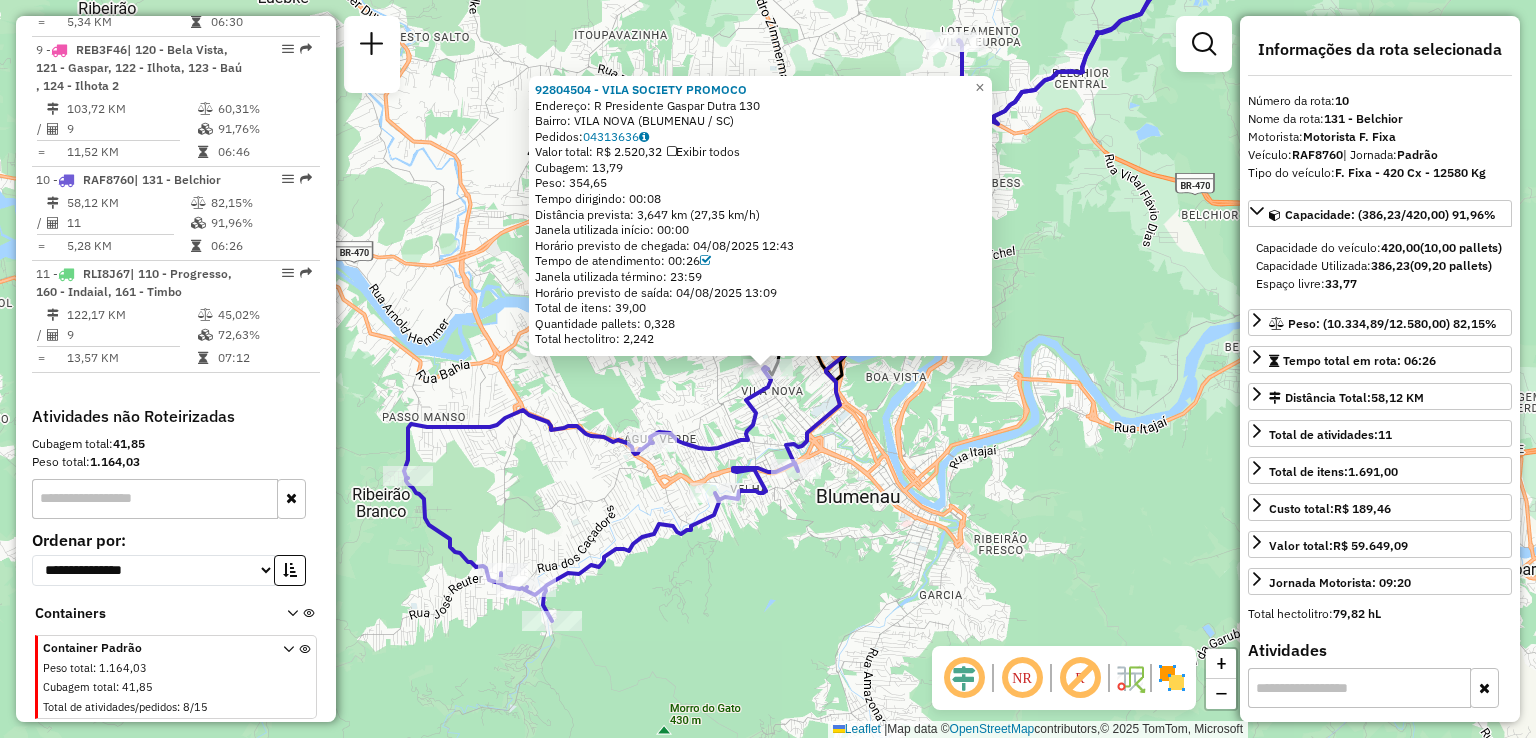 click on "92804504 - VILA SOCIETY PROMOCO  Endereço: R   Presidente Gaspar Dutra       130   Bairro: VILA NOVA (BLUMENAU / SC)   Pedidos:  04313636   Valor total: R$ 2.520,32   Exibir todos   Cubagem: 13,79  Peso: 354,65  Tempo dirigindo: 00:08   Distância prevista: 3,647 km (27,35 km/h)   Janela utilizada início: 00:00   Horário previsto de chegada: 04/08/2025 12:43   Tempo de atendimento: 00:26   Janela utilizada término: 23:59   Horário previsto de saída: 04/08/2025 13:09   Total de itens: 39,00   Quantidade pallets: 0,328   Total hectolitro: 2,242  × Janela de atendimento Grade de atendimento Capacidade Transportadoras Veículos Cliente Pedidos  Rotas Selecione os dias de semana para filtrar as janelas de atendimento  Seg   Ter   Qua   Qui   Sex   Sáb   Dom  Informe o período da janela de atendimento: De: Até:  Filtrar exatamente a janela do cliente  Considerar janela de atendimento padrão  Selecione os dias de semana para filtrar as grades de atendimento  Seg   Ter   Qua   Qui   Sex   Sáb   Dom   De:" 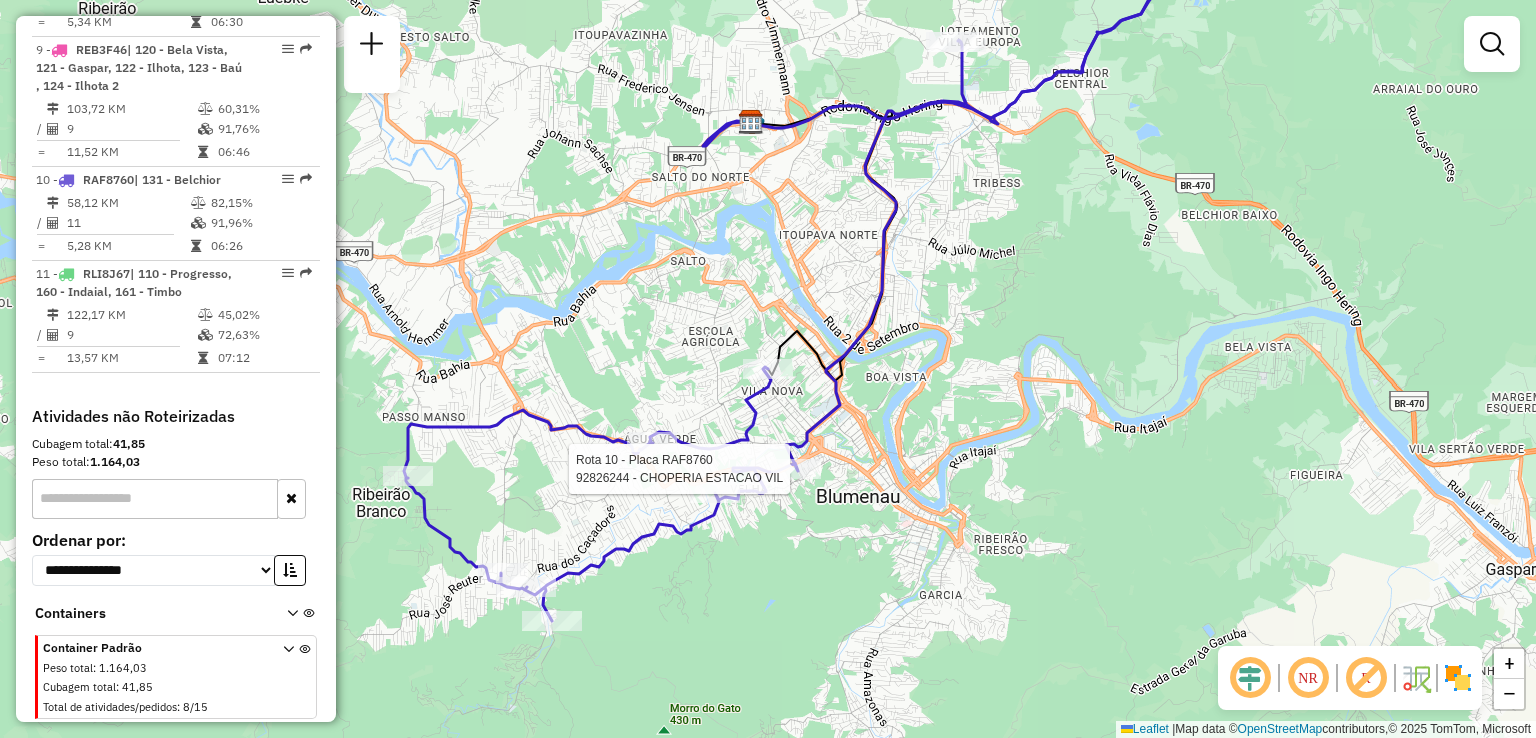 select on "**********" 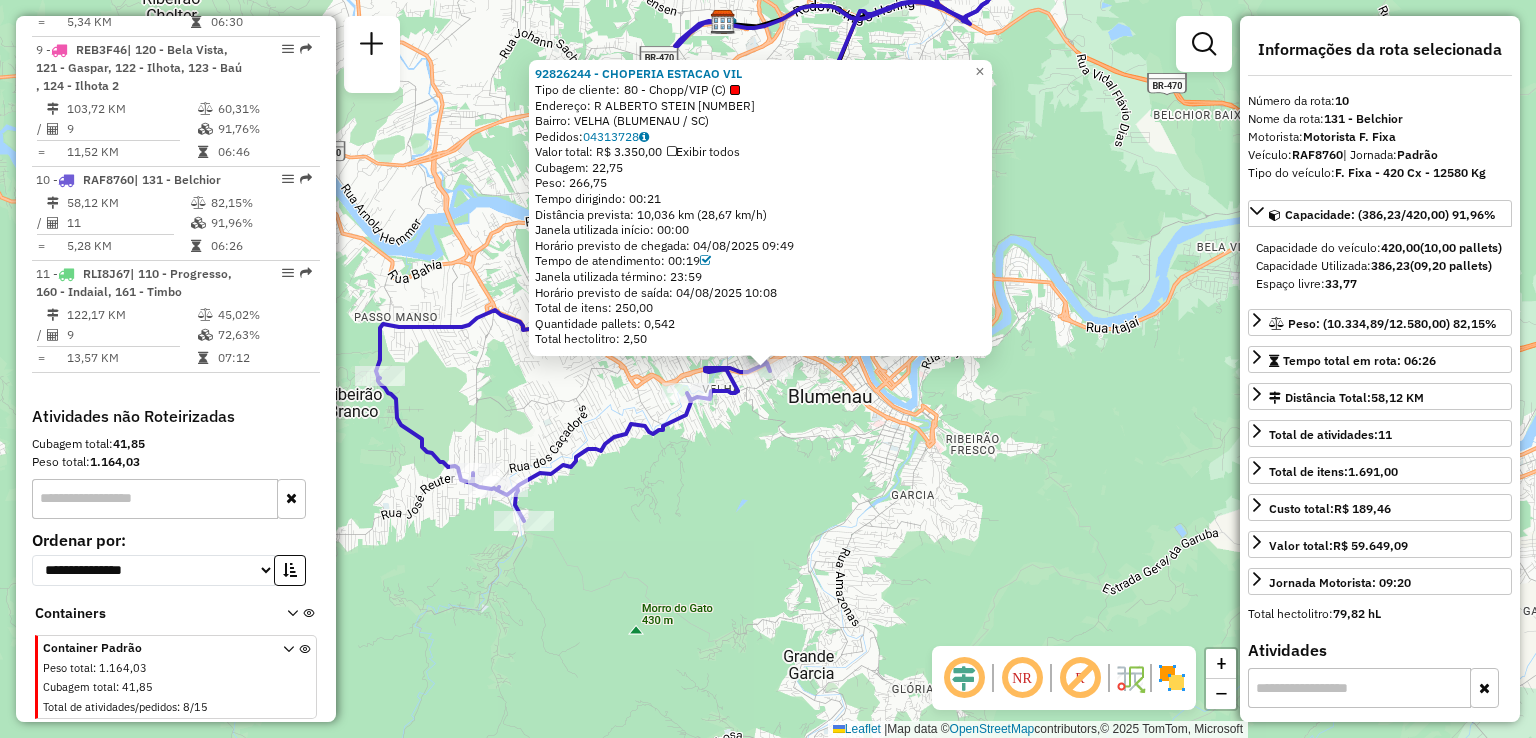 click on "92826244 - CHOPERIA ESTACAO VIL  Tipo de cliente:   80 - Chopp/VIP (C)   Endereço: R   ALBERTO STEIN                 199   Bairro: VELHA (BLUMENAU / SC)   Pedidos:  04313728   Valor total: R$ 3.350,00   Exibir todos   Cubagem: 22,75  Peso: 266,75  Tempo dirigindo: 00:21   Distância prevista: 10,036 km (28,67 km/h)   Janela utilizada início: 00:00   Horário previsto de chegada: 04/08/2025 09:49   Tempo de atendimento: 00:19   Janela utilizada término: 23:59   Horário previsto de saída: 04/08/2025 10:08   Total de itens: 250,00   Quantidade pallets: 0,542   Total hectolitro: 2,50  × Janela de atendimento Grade de atendimento Capacidade Transportadoras Veículos Cliente Pedidos  Rotas Selecione os dias de semana para filtrar as janelas de atendimento  Seg   Ter   Qua   Qui   Sex   Sáb   Dom  Informe o período da janela de atendimento: De: Até:  Filtrar exatamente a janela do cliente  Considerar janela de atendimento padrão  Selecione os dias de semana para filtrar as grades de atendimento  Seg   Ter" 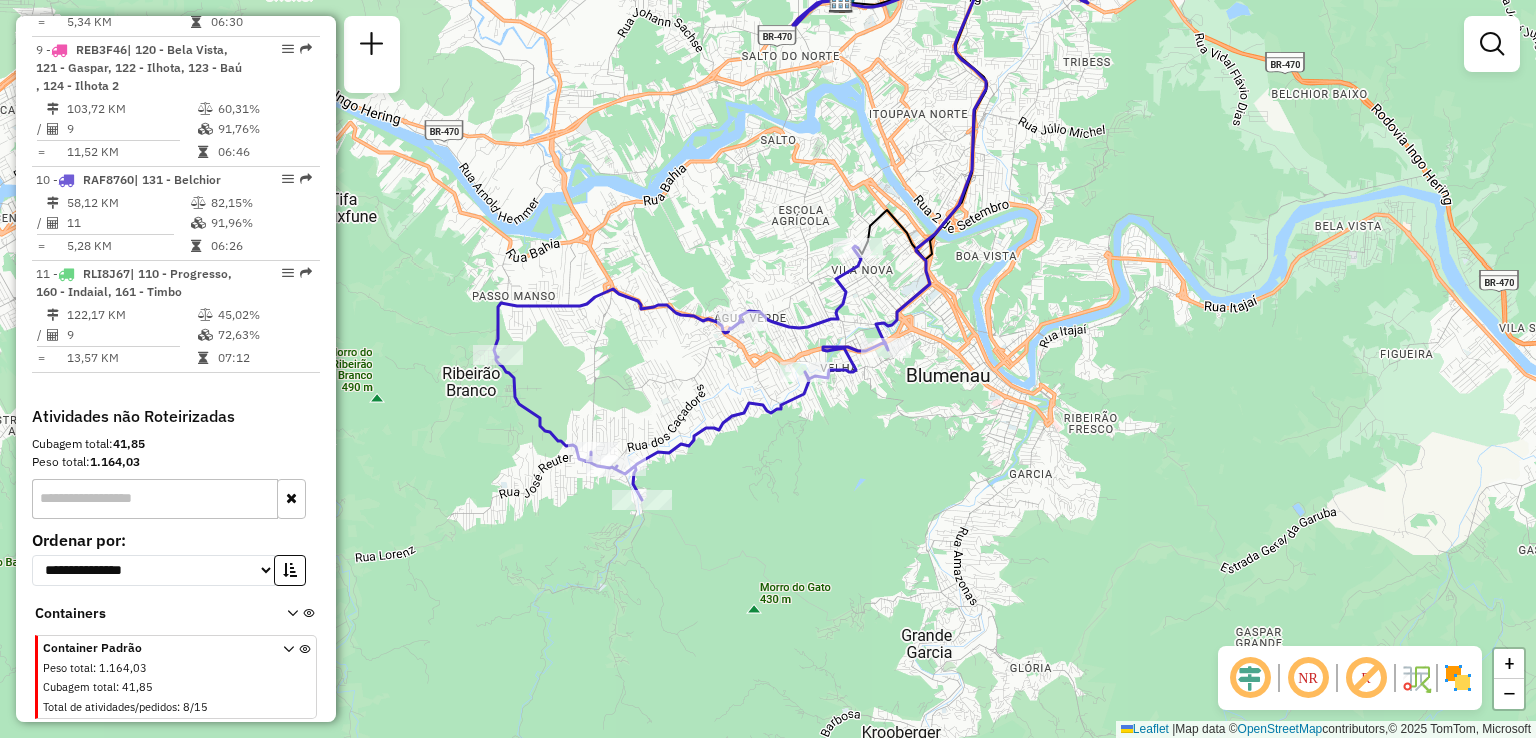 drag, startPoint x: 810, startPoint y: 478, endPoint x: 860, endPoint y: 468, distance: 50.990196 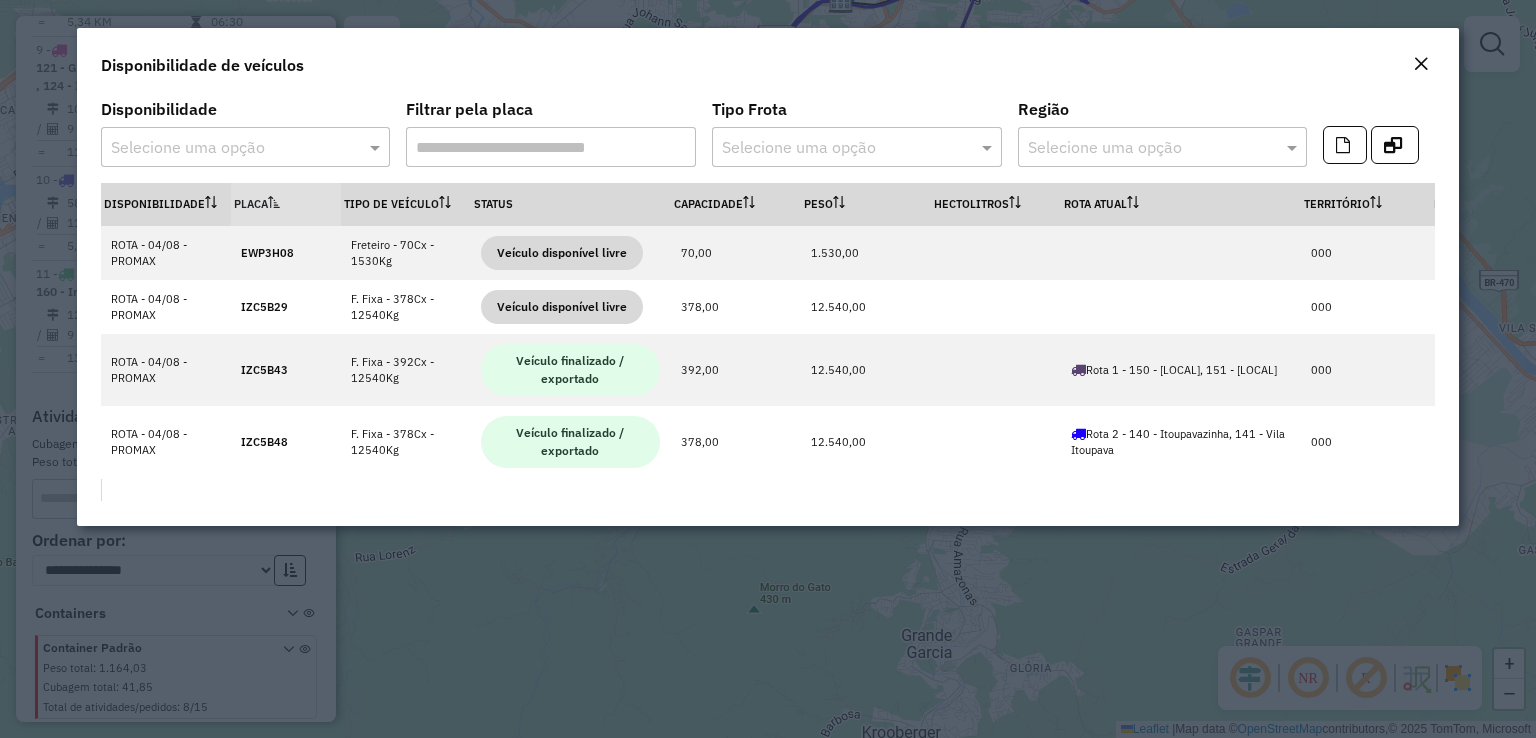 click on "Disponibilidade de veículos  Disponibilidade  Selecione uma opção  Filtrar pela placa   Tipo Frota  Selecione uma opção  Região  Selecione uma opção  Disponibilidade   Placa   Tipo de veículo   Status   Capacidade   Peso   Hectolitros   Rota Atual   Território   Região   Tipo Frota   Jornada Disponibilizada   Jornada Motorista  Justificativa Observação  ROTA - 04/08 - PROMAX  EWP3H08  Freteiro - 70Cx - 1530Kg   Veículo disponível livre
70,00 1.530,00    000 NOTURNA Freteiro Padrao Padrao NOTURNA SPOT ROTA CRITICA NOK  ROTA - 04/08 - PROMAX  IZC5B29  F. Fixa - 378Cx - 12540Kg   Veículo disponível livre
378,00 12.540,00    000 190 - Apiuna (Rota Critica) Frota Fixa Padrao Padrao PODE FAZER ROTA CRITICA  ROTA - 04/08 - PROMAX  IZC5B43  F. Fixa - 392Cx - 12540Kg   Veículo finalizado / exportado
392,00 12.540,00     Rota 1 - 150 - Testo Salto, 151 - Pomerode   000 151 - Pomerode Frota Fixa Padrao Padrao PODE FAZER ROTA CRITICA  ROTA - 04/08 - PROMAX  IZC5B48  F. Fixa - 378Cx - 12540Kg  378,00" 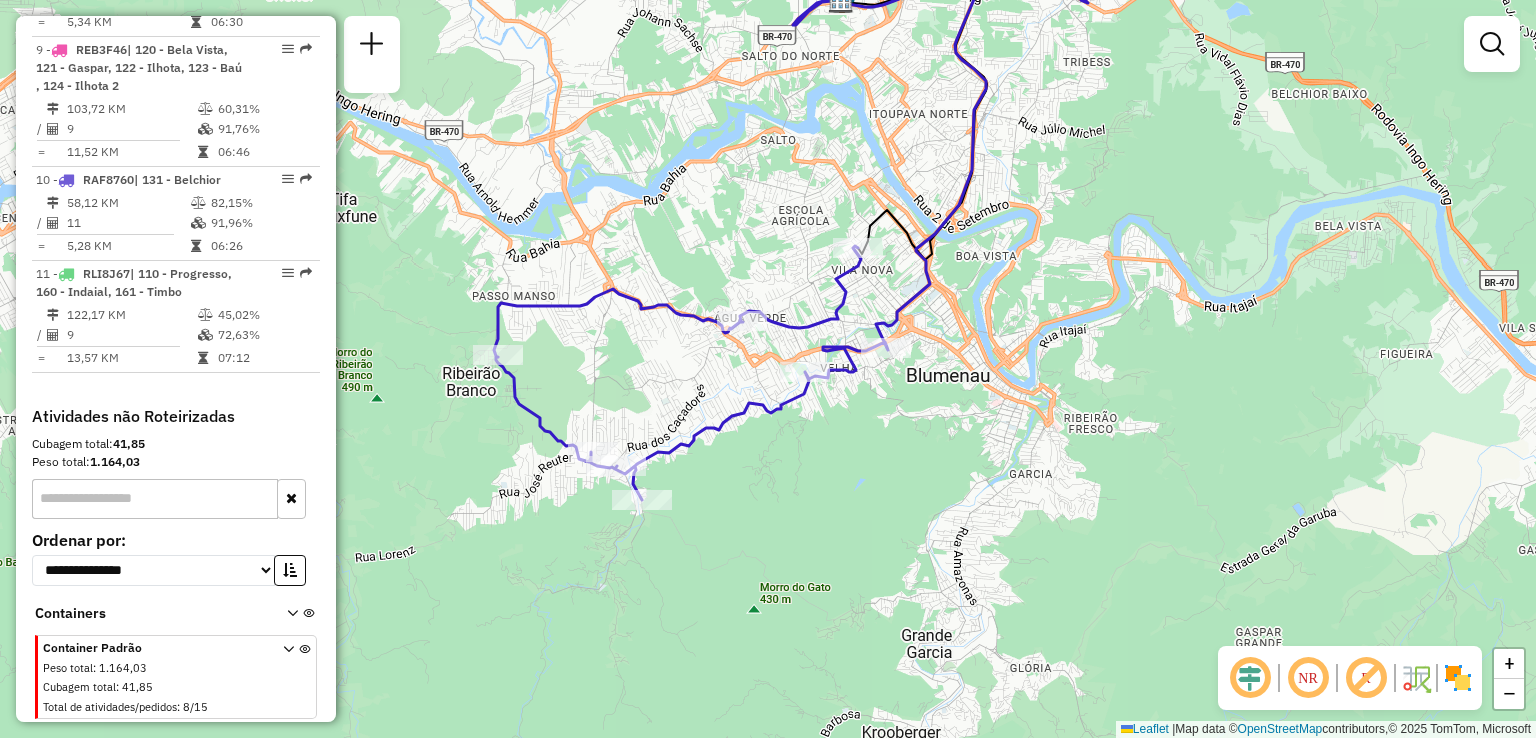click on "Janela de atendimento Grade de atendimento Capacidade Transportadoras Veículos Cliente Pedidos  Rotas Selecione os dias de semana para filtrar as janelas de atendimento  Seg   Ter   Qua   Qui   Sex   Sáb   Dom  Informe o período da janela de atendimento: De: Até:  Filtrar exatamente a janela do cliente  Considerar janela de atendimento padrão  Selecione os dias de semana para filtrar as grades de atendimento  Seg   Ter   Qua   Qui   Sex   Sáb   Dom   Considerar clientes sem dia de atendimento cadastrado  Clientes fora do dia de atendimento selecionado Filtrar as atividades entre os valores definidos abaixo:  Peso mínimo:   Peso máximo:   Cubagem mínima:   Cubagem máxima:   De:   Até:  Filtrar as atividades entre o tempo de atendimento definido abaixo:  De:   Até:   Considerar capacidade total dos clientes não roteirizados Transportadora: Selecione um ou mais itens Tipo de veículo: Selecione um ou mais itens Veículo: Selecione um ou mais itens Motorista: Selecione um ou mais itens Nome: Rótulo:" 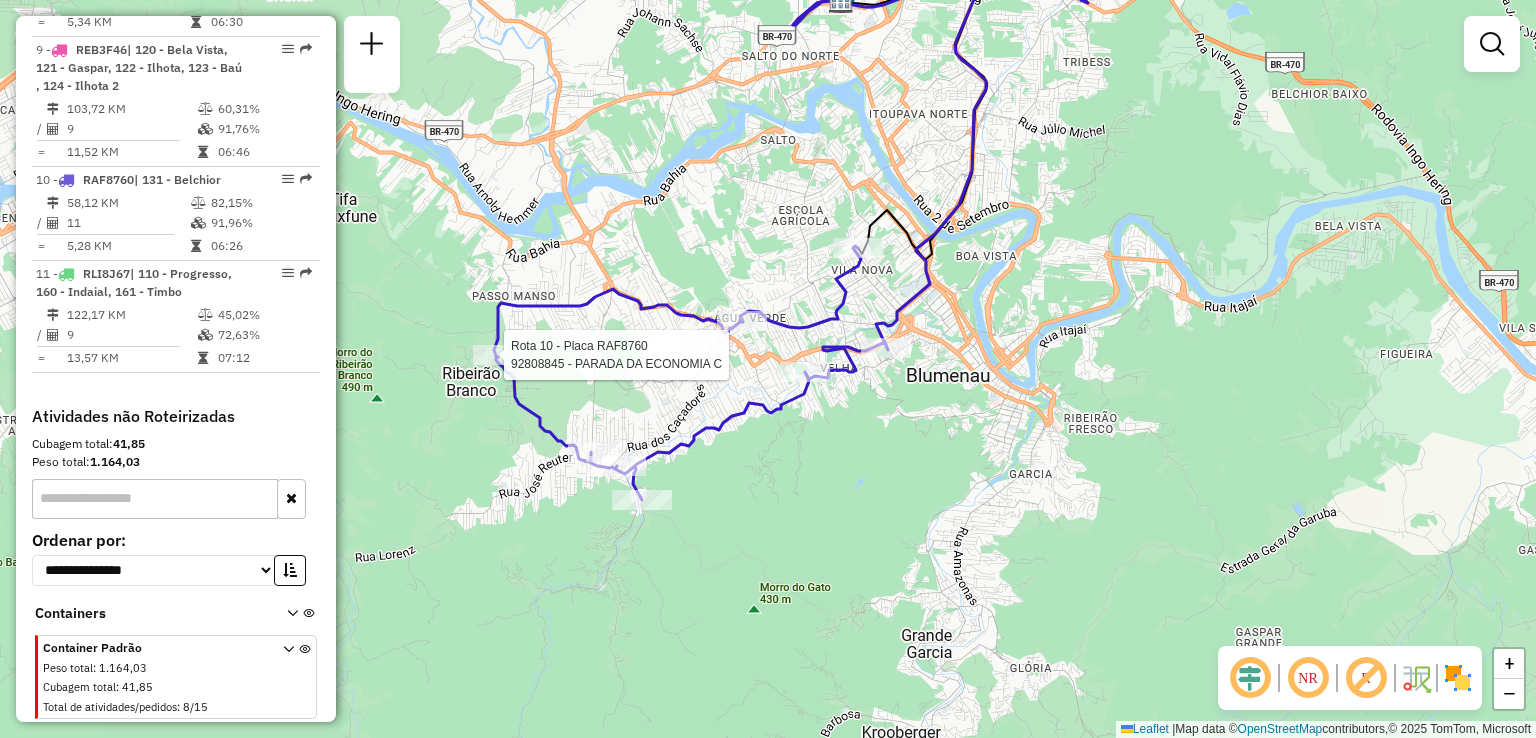select on "**********" 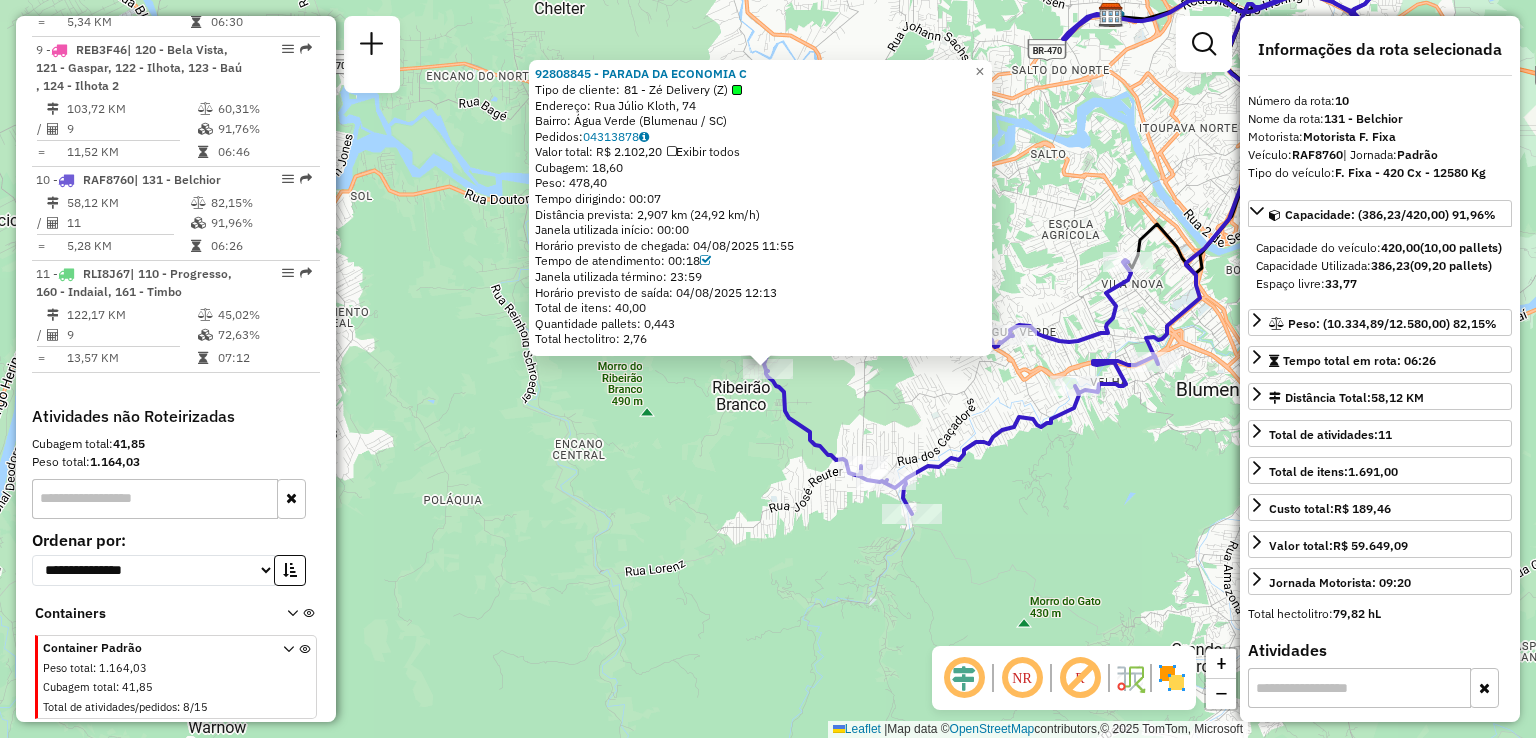 click on "92808845 - PARADA DA ECONOMIA C  Tipo de cliente:   81 - Zé Delivery (Z)   Endereço: Rua Júlio Kloth, 74   Bairro: Água Verde (Blumenau / SC)   Pedidos:  04313878   Valor total: R$ 2.102,20   Exibir todos   Cubagem: 18,60  Peso: 478,40  Tempo dirigindo: 00:07   Distância prevista: 2,907 km (24,92 km/h)   Janela utilizada início: 00:00   Horário previsto de chegada: 04/08/2025 11:55   Tempo de atendimento: 00:18   Janela utilizada término: 23:59   Horário previsto de saída: 04/08/2025 12:13   Total de itens: 40,00   Quantidade pallets: 0,443   Total hectolitro: 2,76  × Janela de atendimento Grade de atendimento Capacidade Transportadoras Veículos Cliente Pedidos  Rotas Selecione os dias de semana para filtrar as janelas de atendimento  Seg   Ter   Qua   Qui   Sex   Sáb   Dom  Informe o período da janela de atendimento: De: Até:  Filtrar exatamente a janela do cliente  Considerar janela de atendimento padrão  Selecione os dias de semana para filtrar as grades de atendimento  Seg   Ter   Qua  De:" 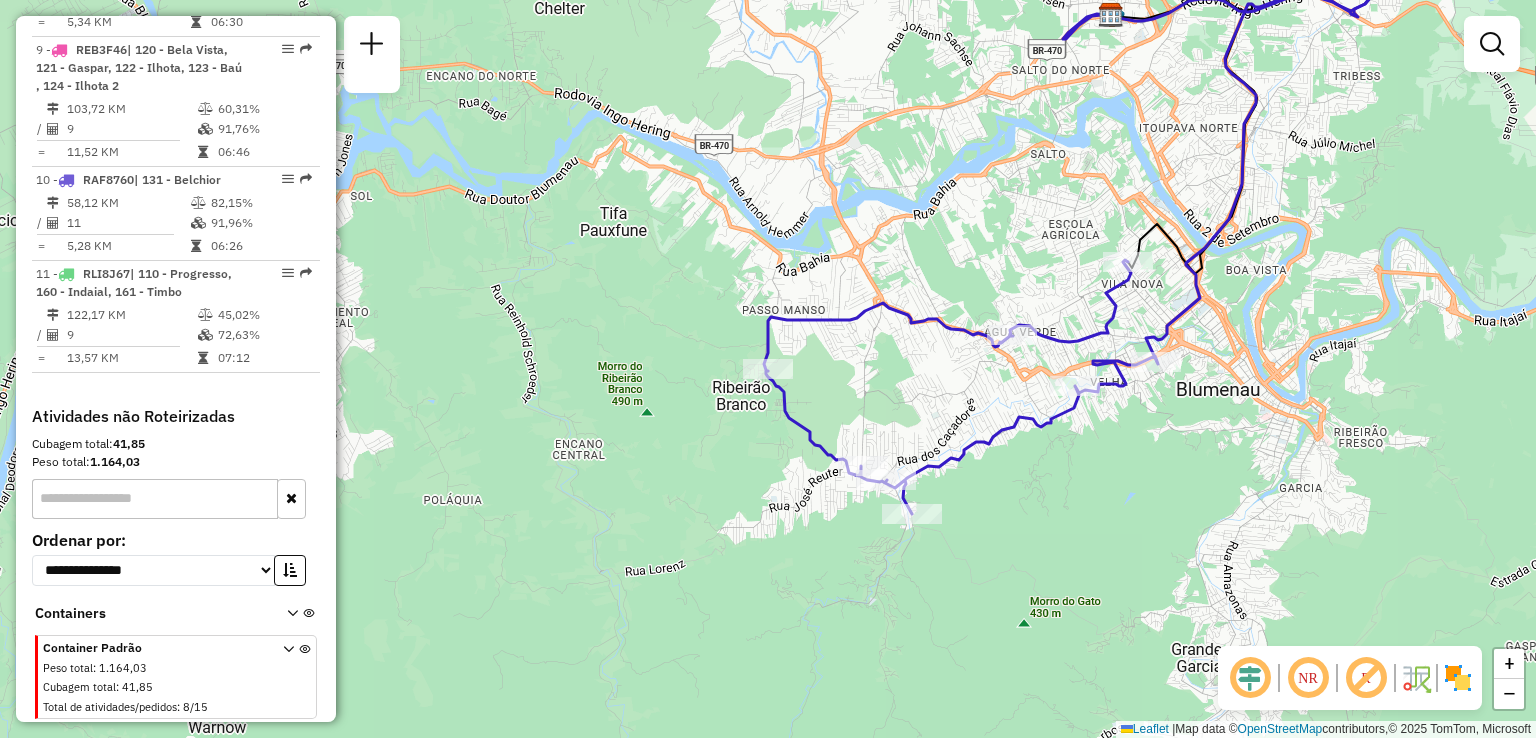 click on "Rota 10 - Placa RAF8760  92809747 - DAVID MARTINS OLIVEI Rota 10 - Placa RAF8760  92800117 - DINARDELLI COMERCIO Rota 10 - Placa RAF8760  92800189 - CHRISTIAN BORGES Janela de atendimento Grade de atendimento Capacidade Transportadoras Veículos Cliente Pedidos  Rotas Selecione os dias de semana para filtrar as janelas de atendimento  Seg   Ter   Qua   Qui   Sex   Sáb   Dom  Informe o período da janela de atendimento: De: Até:  Filtrar exatamente a janela do cliente  Considerar janela de atendimento padrão  Selecione os dias de semana para filtrar as grades de atendimento  Seg   Ter   Qua   Qui   Sex   Sáb   Dom   Considerar clientes sem dia de atendimento cadastrado  Clientes fora do dia de atendimento selecionado Filtrar as atividades entre os valores definidos abaixo:  Peso mínimo:   Peso máximo:   Cubagem mínima:   Cubagem máxima:   De:   Até:  Filtrar as atividades entre o tempo de atendimento definido abaixo:  De:   Até:   Considerar capacidade total dos clientes não roteirizados Veículo: +" 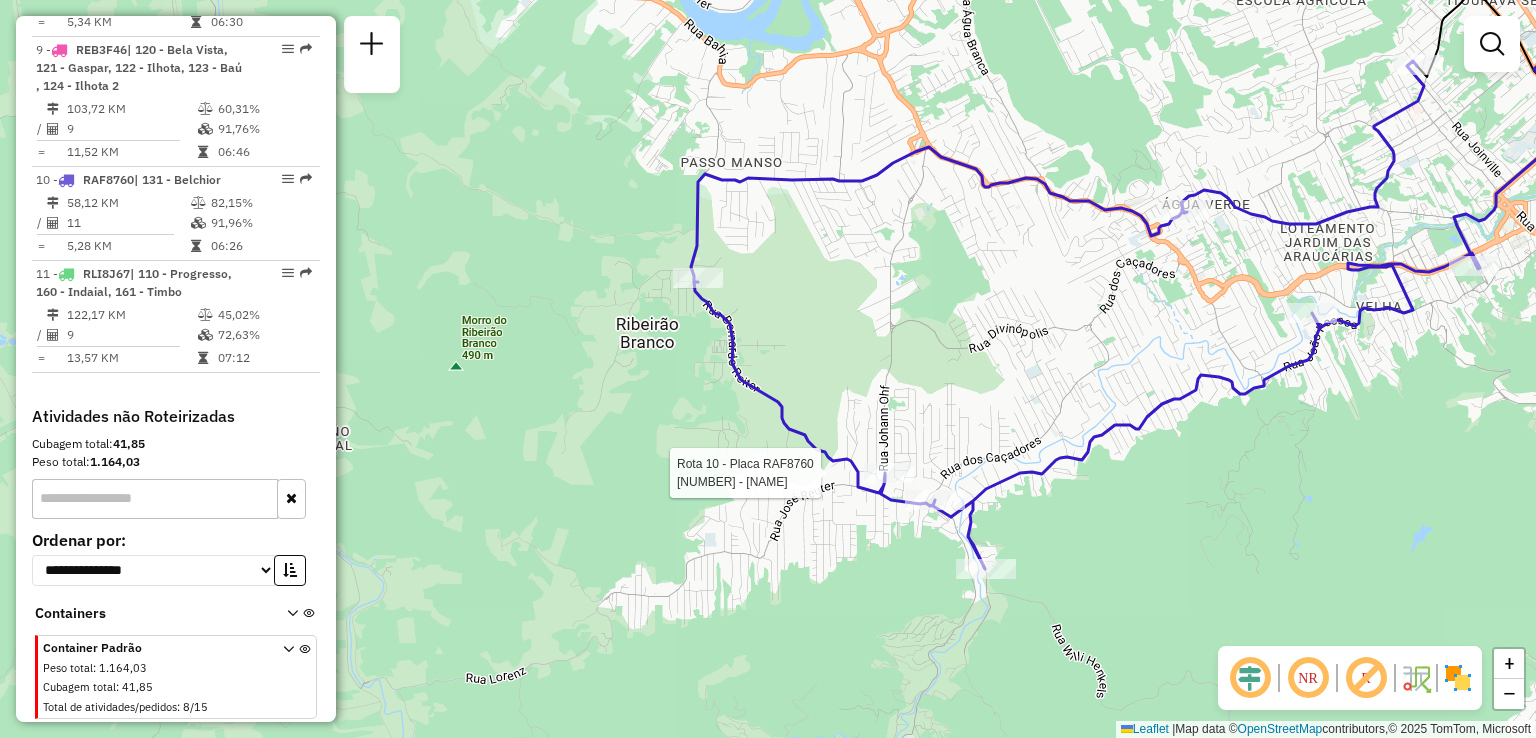 select on "**********" 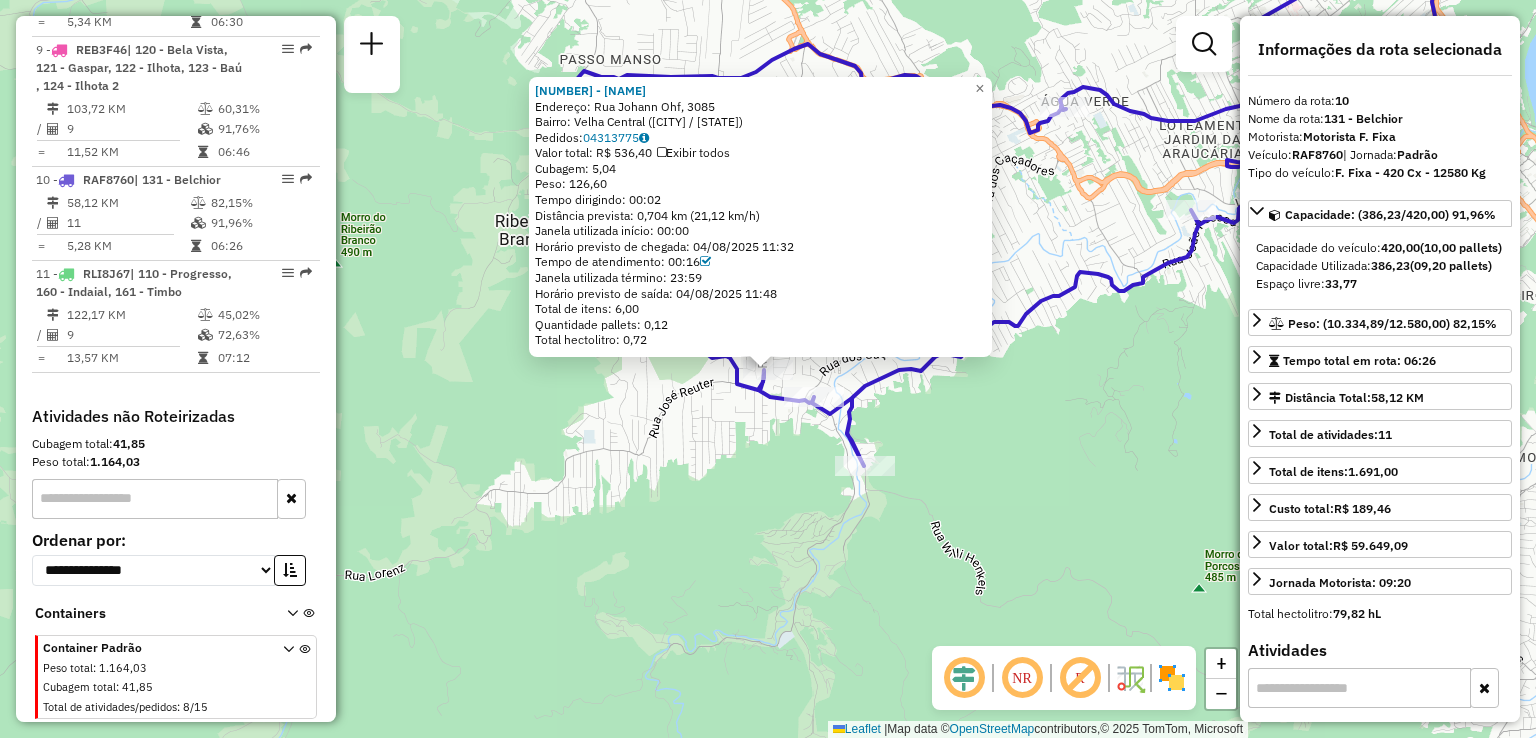 click on "92809747 - DAVID MARTINS OLIVEI  Endereço: Rua Johann Ohf, 3085   Bairro: Velha Central (Blumenau / SC)   Pedidos:  04313775   Valor total: R$ 536,40   Exibir todos   Cubagem: 5,04  Peso: 126,60  Tempo dirigindo: 00:02   Distância prevista: 0,704 km (21,12 km/h)   Janela utilizada início: 00:00   Horário previsto de chegada: 04/08/2025 11:32   Tempo de atendimento: 00:16   Janela utilizada término: 23:59   Horário previsto de saída: 04/08/2025 11:48   Total de itens: 6,00   Quantidade pallets: 0,12   Total hectolitro: 0,72  × Janela de atendimento Grade de atendimento Capacidade Transportadoras Veículos Cliente Pedidos  Rotas Selecione os dias de semana para filtrar as janelas de atendimento  Seg   Ter   Qua   Qui   Sex   Sáb   Dom  Informe o período da janela de atendimento: De: Até:  Filtrar exatamente a janela do cliente  Considerar janela de atendimento padrão  Selecione os dias de semana para filtrar as grades de atendimento  Seg   Ter   Qua   Qui   Sex   Sáb   Dom   Peso mínimo:   De:  +" 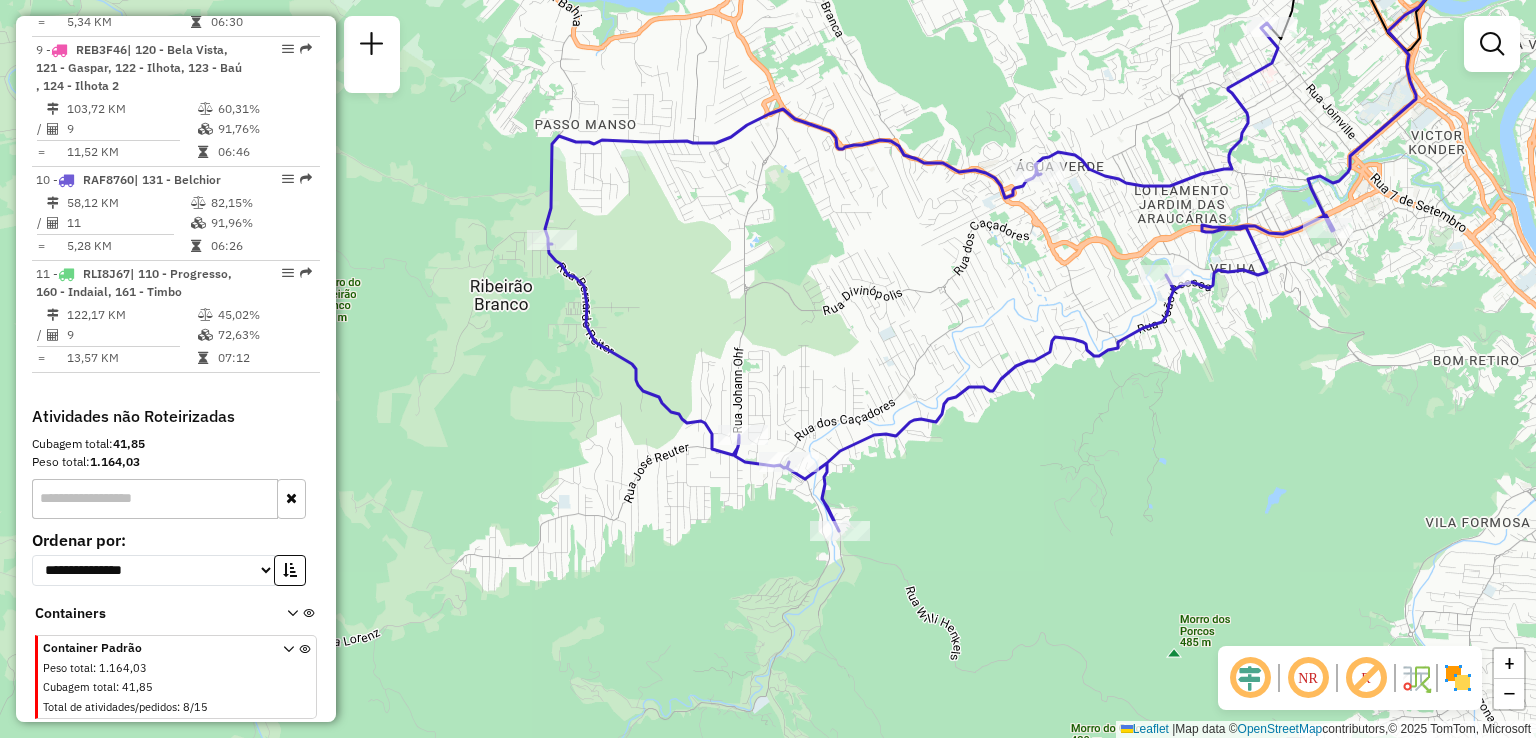 drag, startPoint x: 600, startPoint y: 417, endPoint x: 540, endPoint y: 510, distance: 110.6752 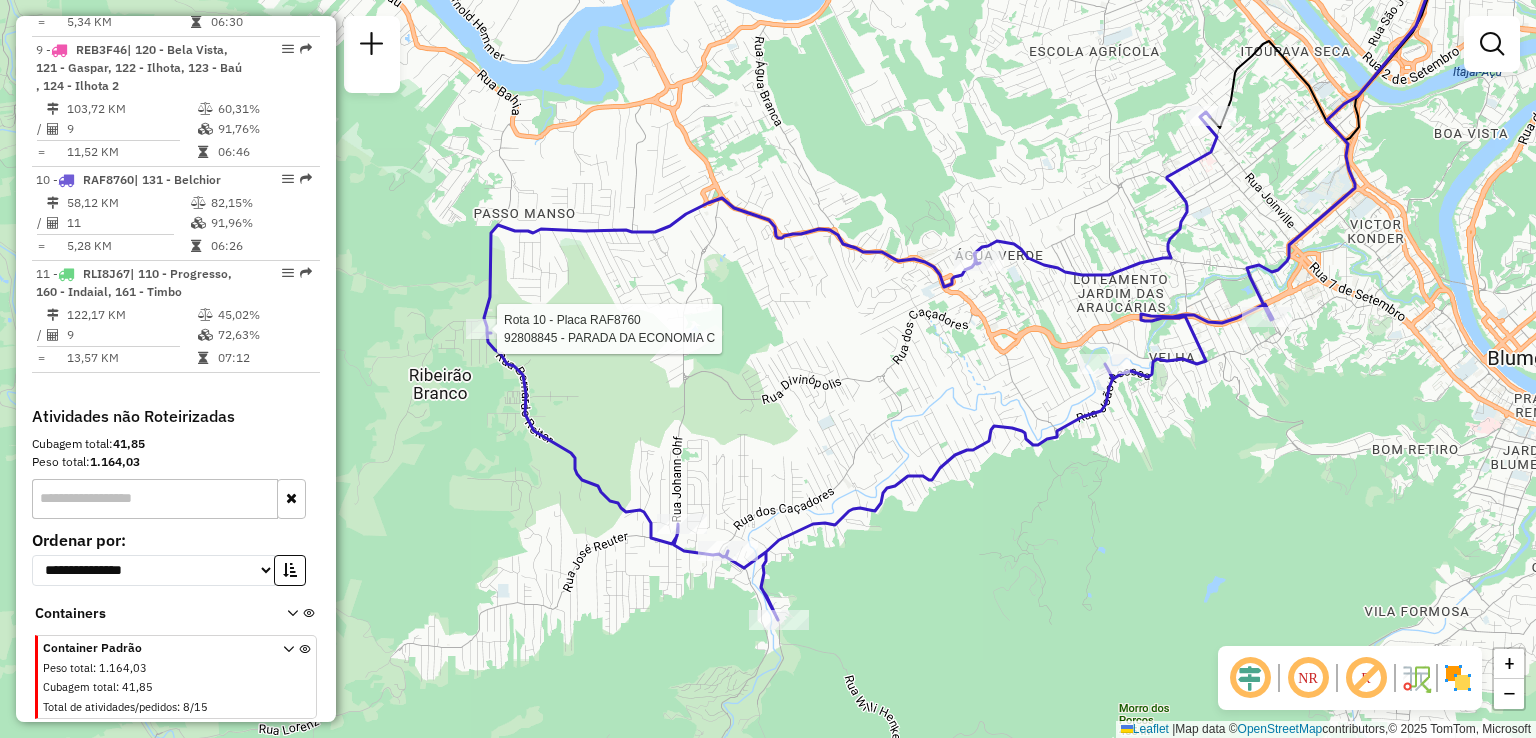 select on "**********" 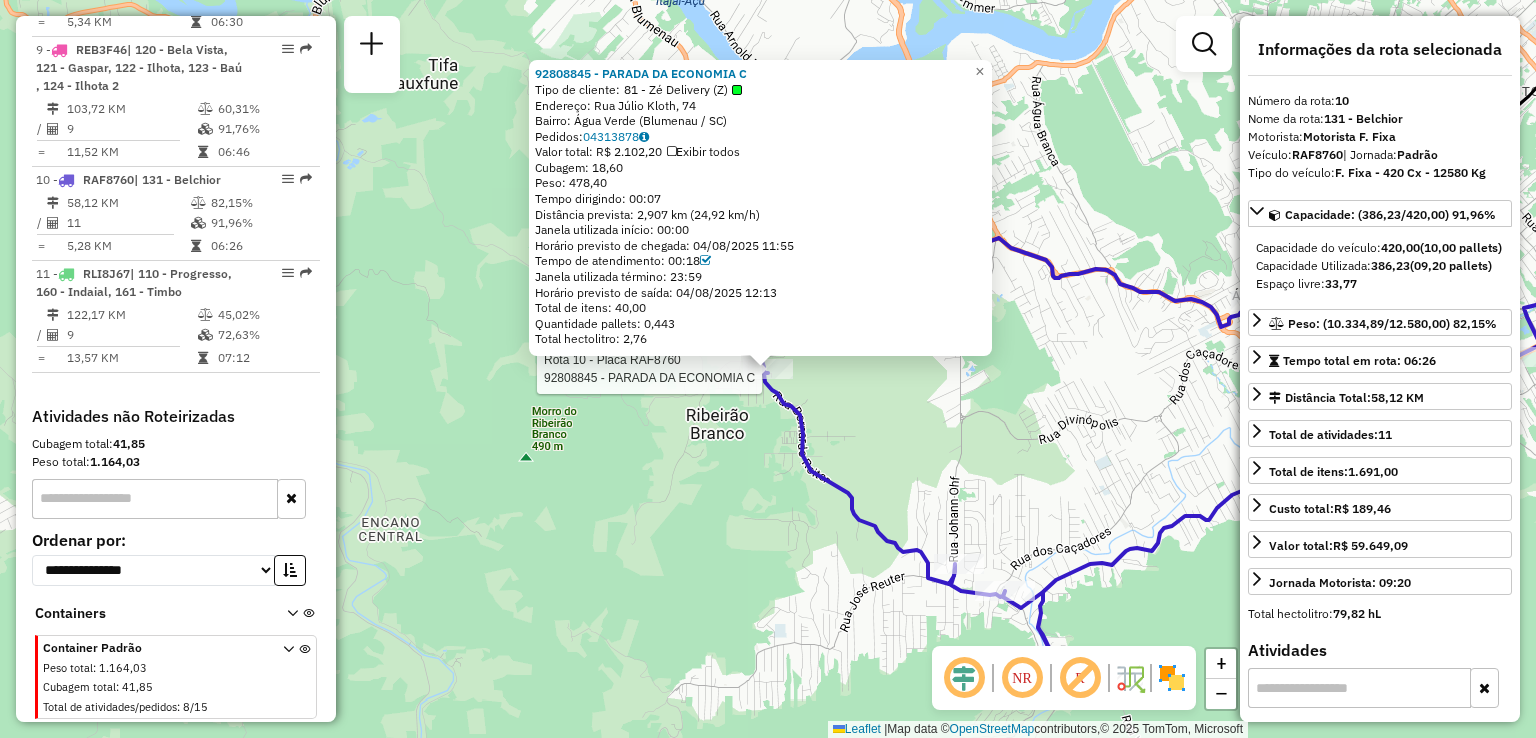 click on "Rota 10 - Placa RAF8760  92808845 - PARADA DA ECONOMIA C 92808845 - PARADA DA ECONOMIA C  Tipo de cliente:   81 - Zé Delivery (Z)   Endereço: Rua Júlio Kloth, 74   Bairro: Água Verde (Blumenau / SC)   Pedidos:  04313878   Valor total: R$ 2.102,20   Exibir todos   Cubagem: 18,60  Peso: 478,40  Tempo dirigindo: 00:07   Distância prevista: 2,907 km (24,92 km/h)   Janela utilizada início: 00:00   Horário previsto de chegada: 04/08/2025 11:55   Tempo de atendimento: 00:18   Janela utilizada término: 23:59   Horário previsto de saída: 04/08/2025 12:13   Total de itens: 40,00   Quantidade pallets: 0,443   Total hectolitro: 2,76  × Janela de atendimento Grade de atendimento Capacidade Transportadoras Veículos Cliente Pedidos  Rotas Selecione os dias de semana para filtrar as janelas de atendimento  Seg   Ter   Qua   Qui   Sex   Sáb   Dom  Informe o período da janela de atendimento: De: Até:  Filtrar exatamente a janela do cliente  Considerar janela de atendimento padrão   Seg   Ter   Qua   Qui   Sex" 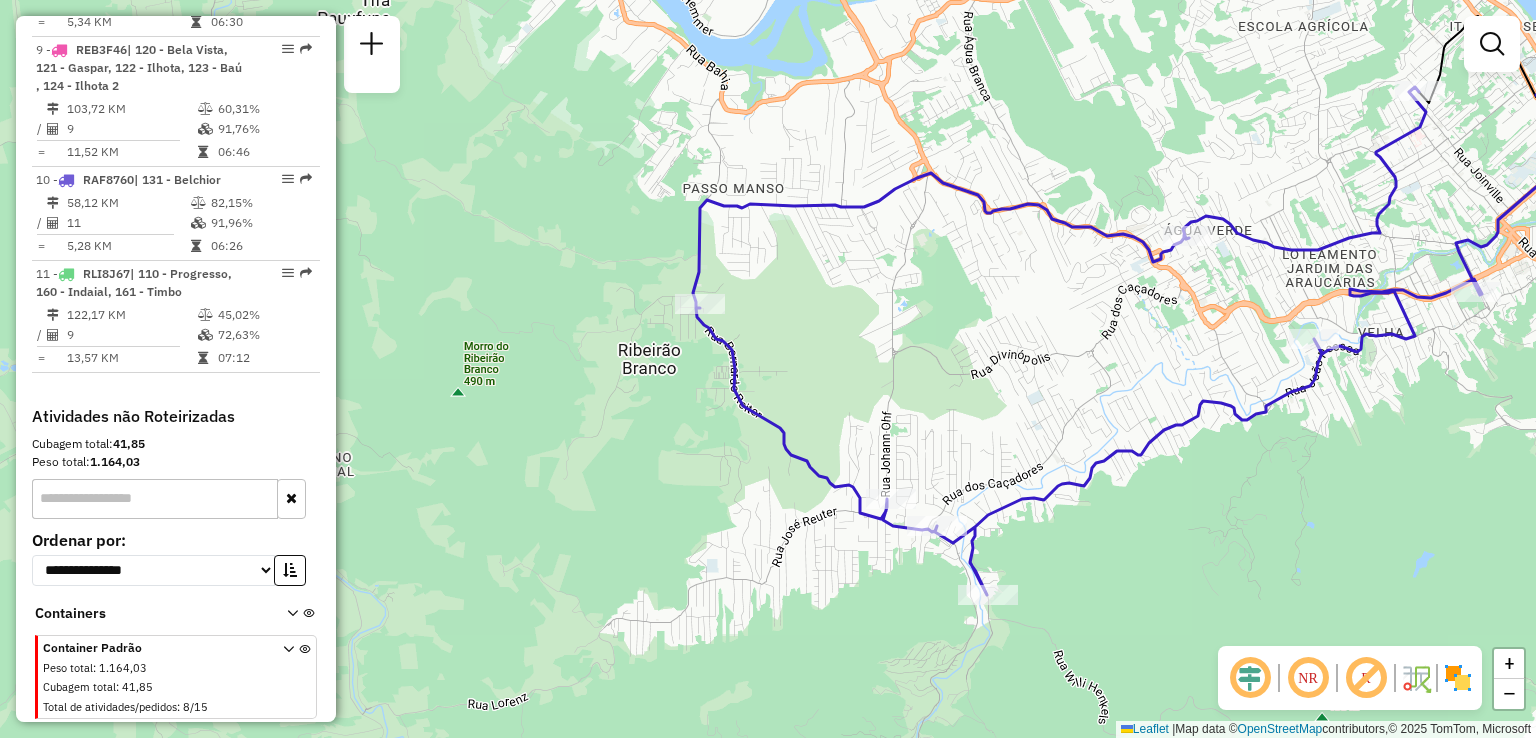 drag, startPoint x: 772, startPoint y: 508, endPoint x: 673, endPoint y: 425, distance: 129.18979 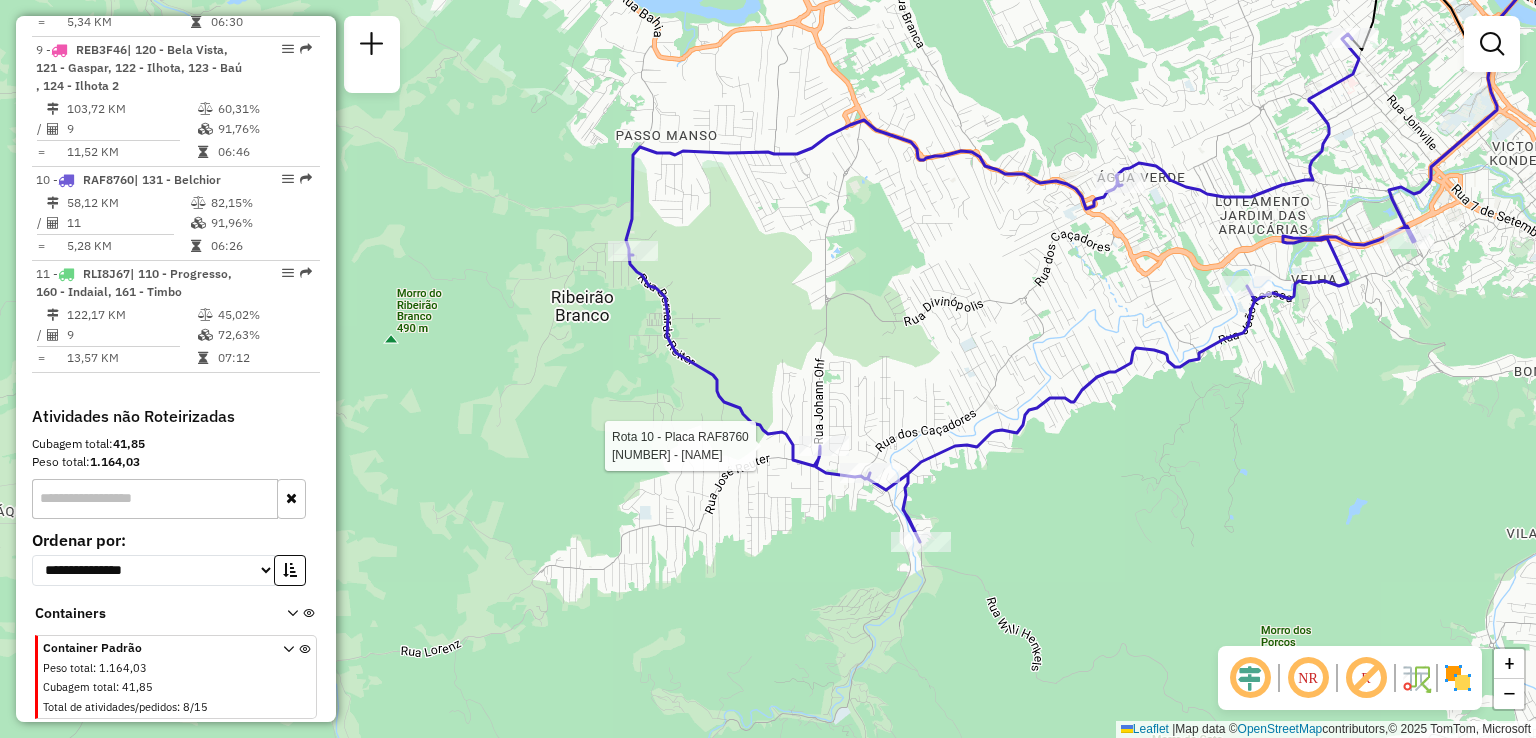 select on "**********" 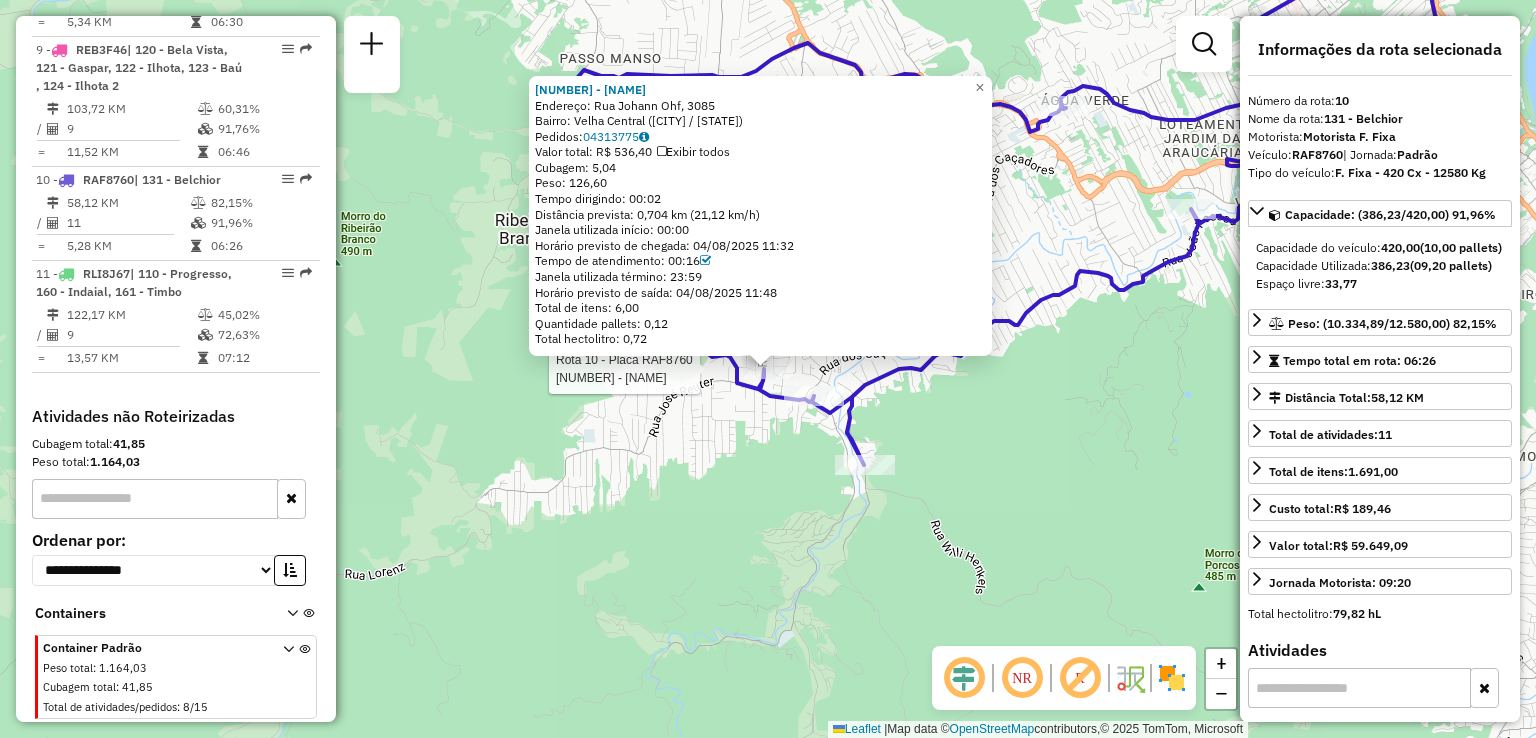 click on "Rota 10 - Placa RAF8760  92809747 - DAVID MARTINS OLIVEI 92809747 - DAVID MARTINS OLIVEI  Endereço: Rua Johann Ohf, 3085   Bairro: Velha Central (Blumenau / SC)   Pedidos:  04313775   Valor total: R$ 536,40   Exibir todos   Cubagem: 5,04  Peso: 126,60  Tempo dirigindo: 00:02   Distância prevista: 0,704 km (21,12 km/h)   Janela utilizada início: 00:00   Horário previsto de chegada: 04/08/2025 11:32   Tempo de atendimento: 00:16   Janela utilizada término: 23:59   Horário previsto de saída: 04/08/2025 11:48   Total de itens: 6,00   Quantidade pallets: 0,12   Total hectolitro: 0,72  × Janela de atendimento Grade de atendimento Capacidade Transportadoras Veículos Cliente Pedidos  Rotas Selecione os dias de semana para filtrar as janelas de atendimento  Seg   Ter   Qua   Qui   Sex   Sáb   Dom  Informe o período da janela de atendimento: De: Até:  Filtrar exatamente a janela do cliente  Considerar janela de atendimento padrão  Selecione os dias de semana para filtrar as grades de atendimento  Seg  De:" 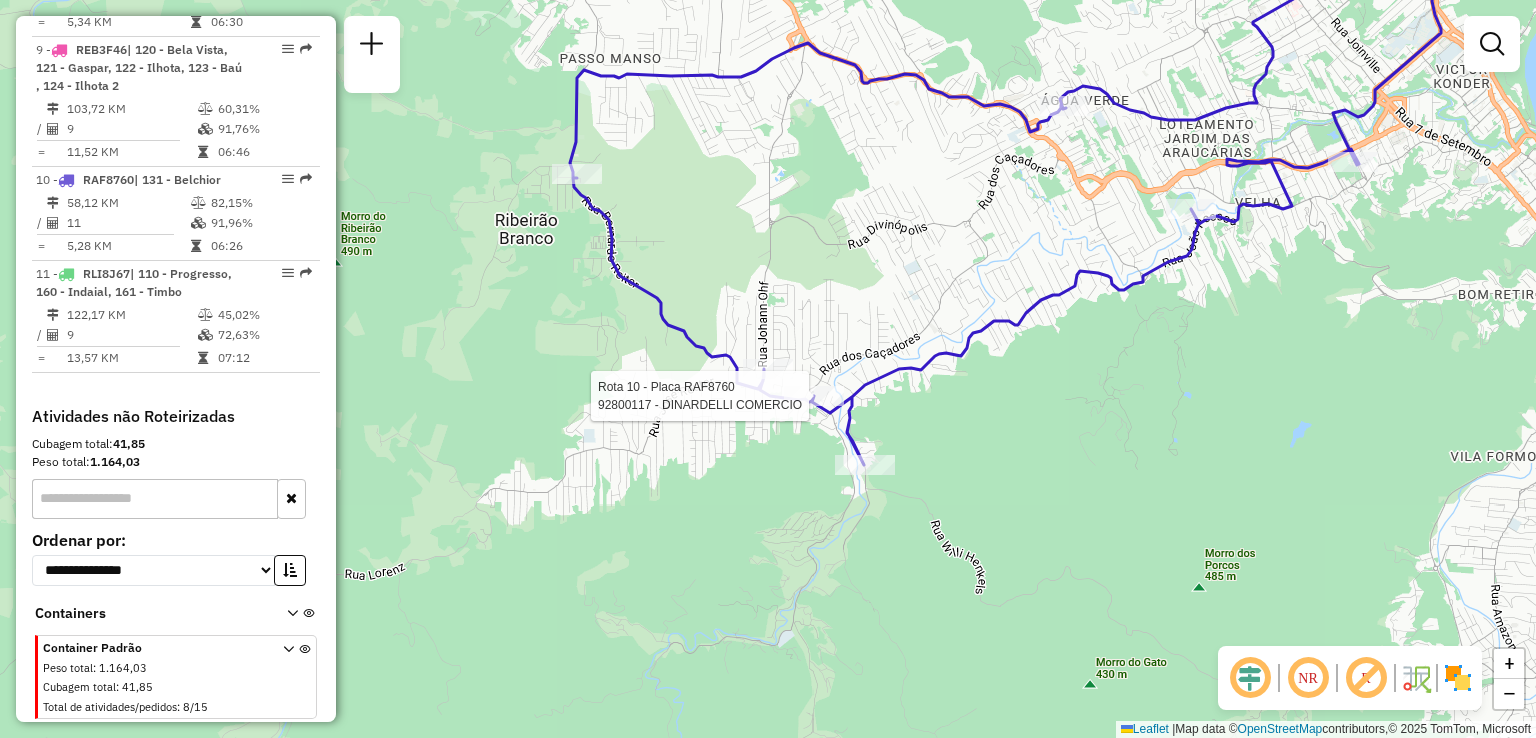 select on "**********" 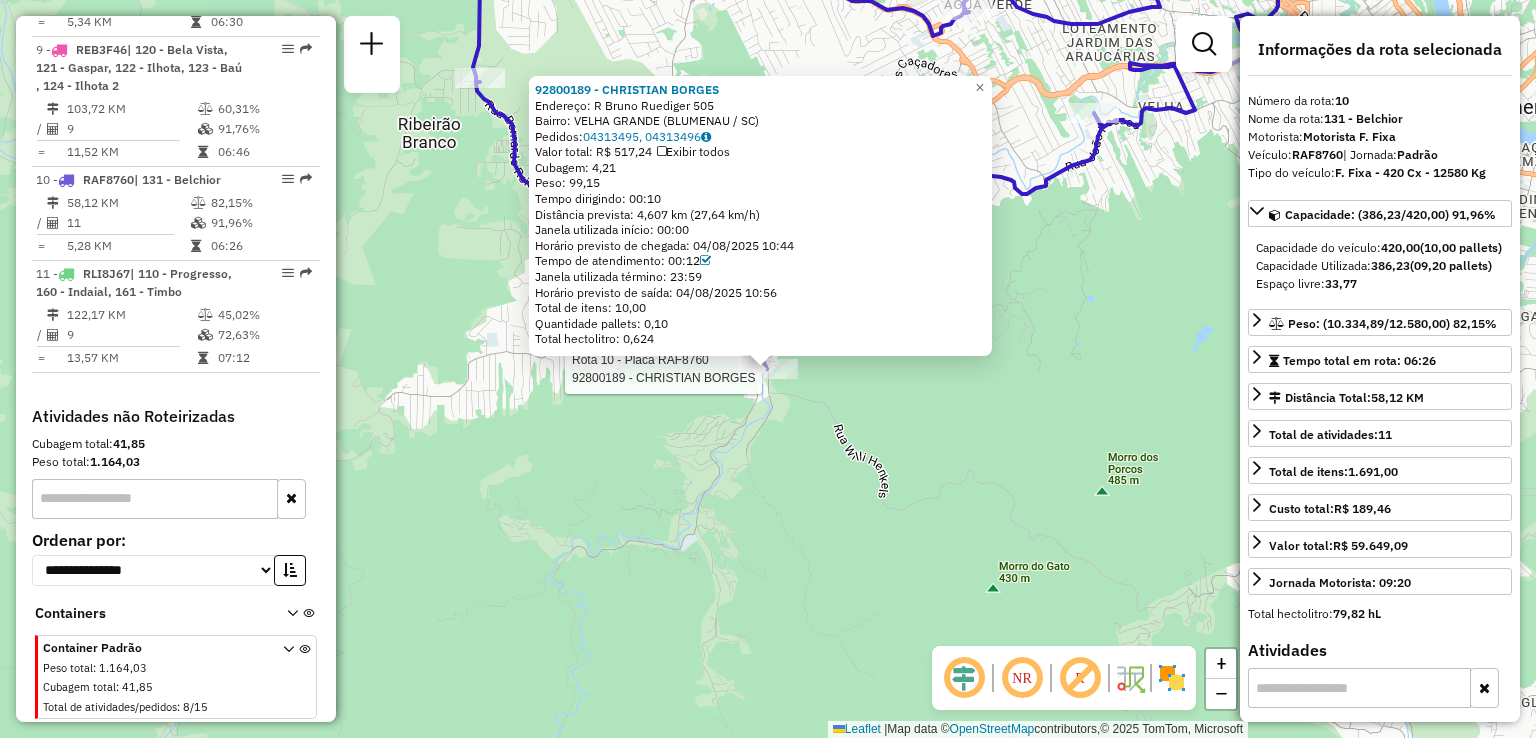 click on "Rota 10 - Placa RAF8760  92800189 - CHRISTIAN BORGES 92800189 - CHRISTIAN BORGES  Endereço: R   Bruno Ruediger                505   Bairro: VELHA GRANDE (BLUMENAU / SC)   Pedidos:  04313495, 04313496   Valor total: R$ 517,24   Exibir todos   Cubagem: 4,21  Peso: 99,15  Tempo dirigindo: 00:10   Distância prevista: 4,607 km (27,64 km/h)   Janela utilizada início: 00:00   Horário previsto de chegada: 04/08/2025 10:44   Tempo de atendimento: 00:12   Janela utilizada término: 23:59   Horário previsto de saída: 04/08/2025 10:56   Total de itens: 10,00   Quantidade pallets: 0,10   Total hectolitro: 0,624  × Janela de atendimento Grade de atendimento Capacidade Transportadoras Veículos Cliente Pedidos  Rotas Selecione os dias de semana para filtrar as janelas de atendimento  Seg   Ter   Qua   Qui   Sex   Sáb   Dom  Informe o período da janela de atendimento: De: Até:  Filtrar exatamente a janela do cliente  Considerar janela de atendimento padrão   Seg   Ter   Qua   Qui   Sex   Sáb   Dom   De:   Até:" 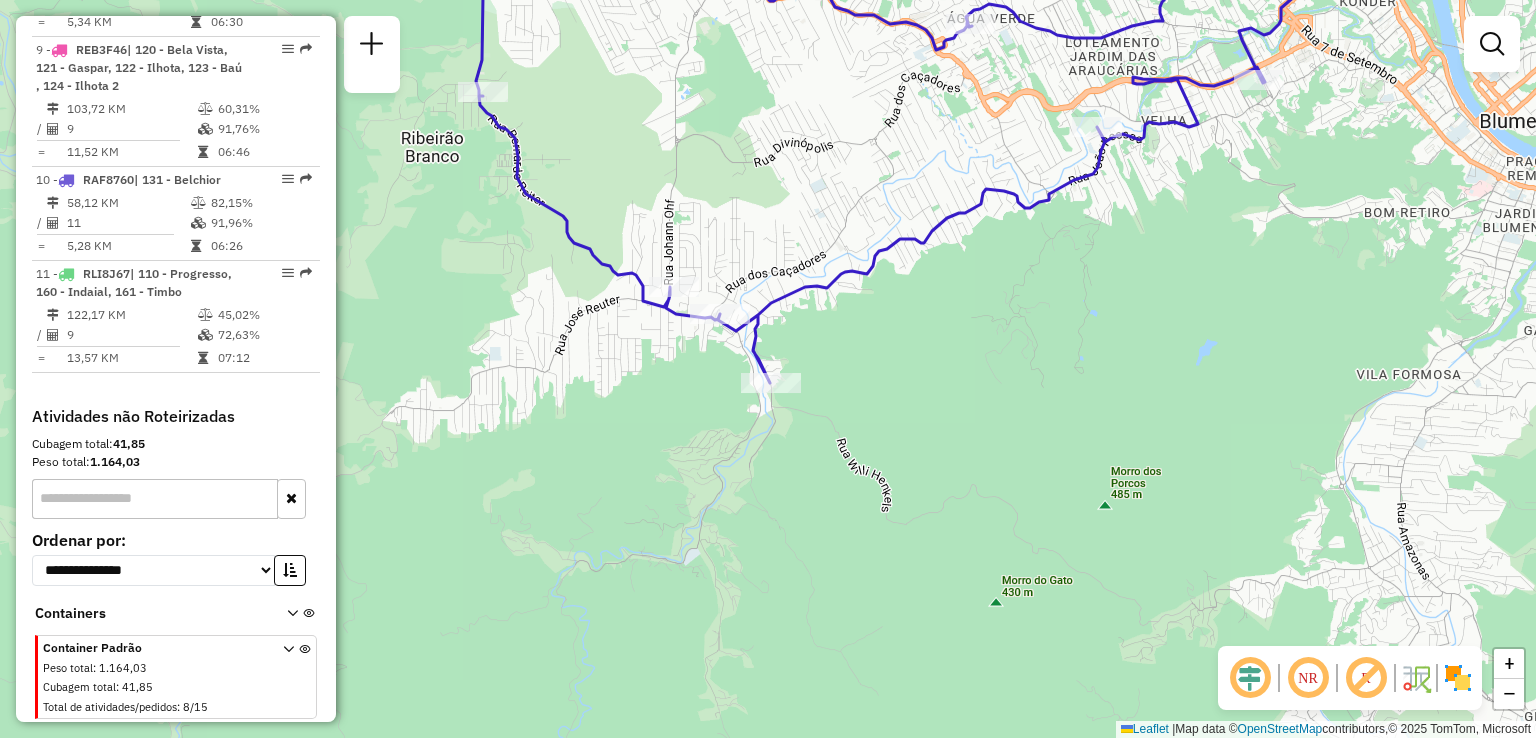 drag, startPoint x: 855, startPoint y: 432, endPoint x: 866, endPoint y: 509, distance: 77.781746 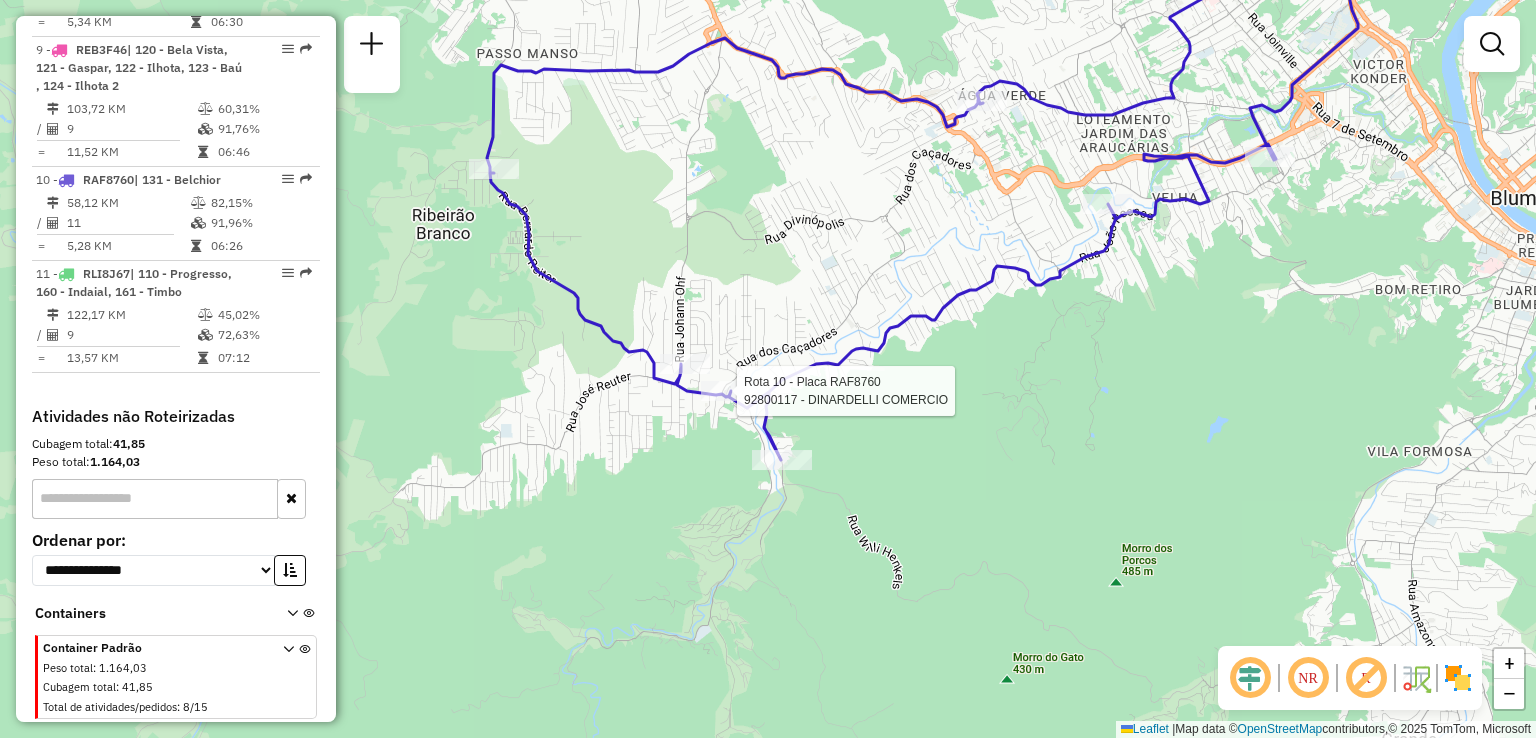 select on "**********" 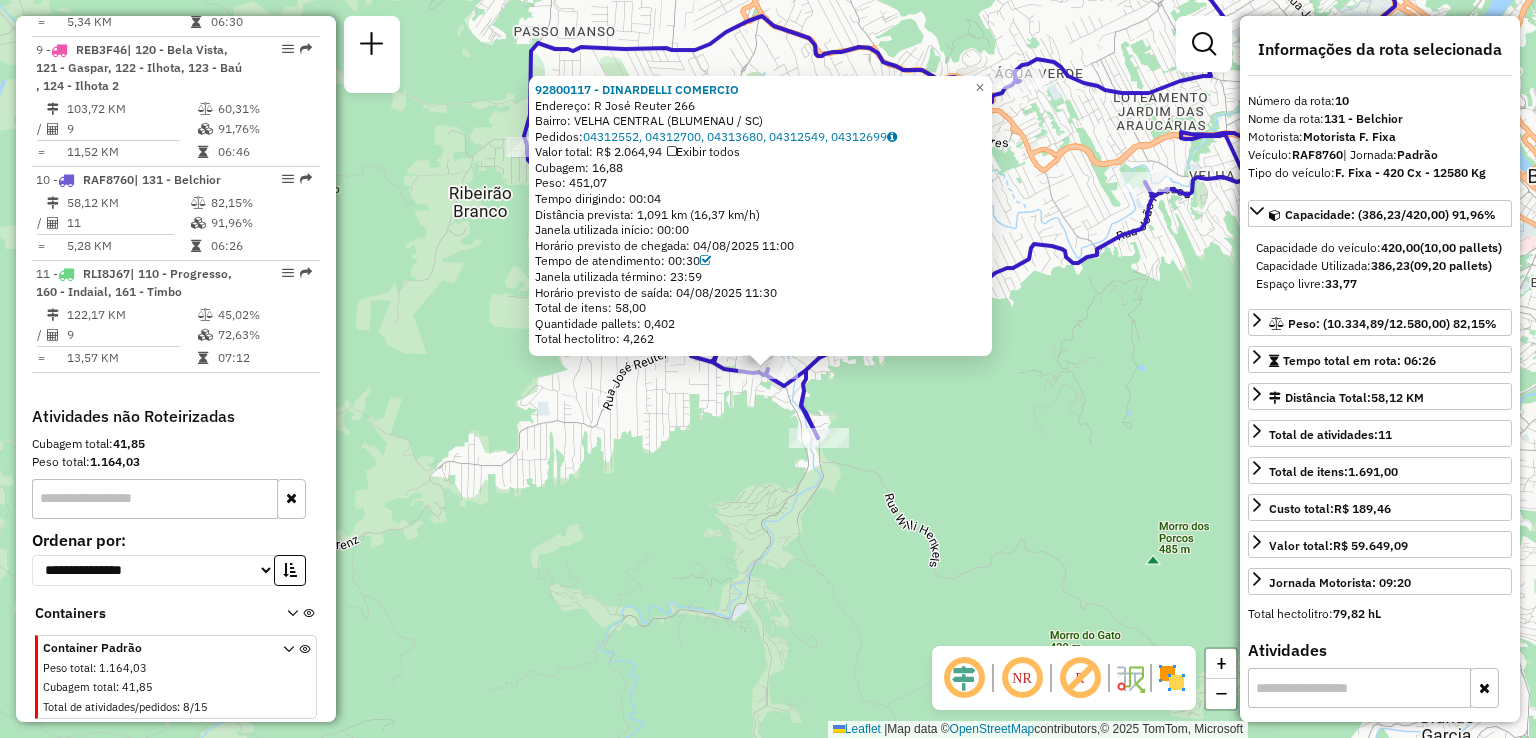 click on "92800117 - DINARDELLI COMERCIO  Endereço: R   José Reuter                   266   Bairro: VELHA CENTRAL (BLUMENAU / SC)   Pedidos:  04312552, 04312700, 04313680, 04312549, 04312699   Valor total: R$ 2.064,94   Exibir todos   Cubagem: 16,88  Peso: 451,07  Tempo dirigindo: 00:04   Distância prevista: 1,091 km (16,37 km/h)   Janela utilizada início: 00:00   Horário previsto de chegada: 04/08/2025 11:00   Tempo de atendimento: 00:30   Janela utilizada término: 23:59   Horário previsto de saída: 04/08/2025 11:30   Total de itens: 58,00   Quantidade pallets: 0,402   Total hectolitro: 4,262  × Janela de atendimento Grade de atendimento Capacidade Transportadoras Veículos Cliente Pedidos  Rotas Selecione os dias de semana para filtrar as janelas de atendimento  Seg   Ter   Qua   Qui   Sex   Sáb   Dom  Informe o período da janela de atendimento: De: Até:  Filtrar exatamente a janela do cliente  Considerar janela de atendimento padrão  Selecione os dias de semana para filtrar as grades de atendimento De:" 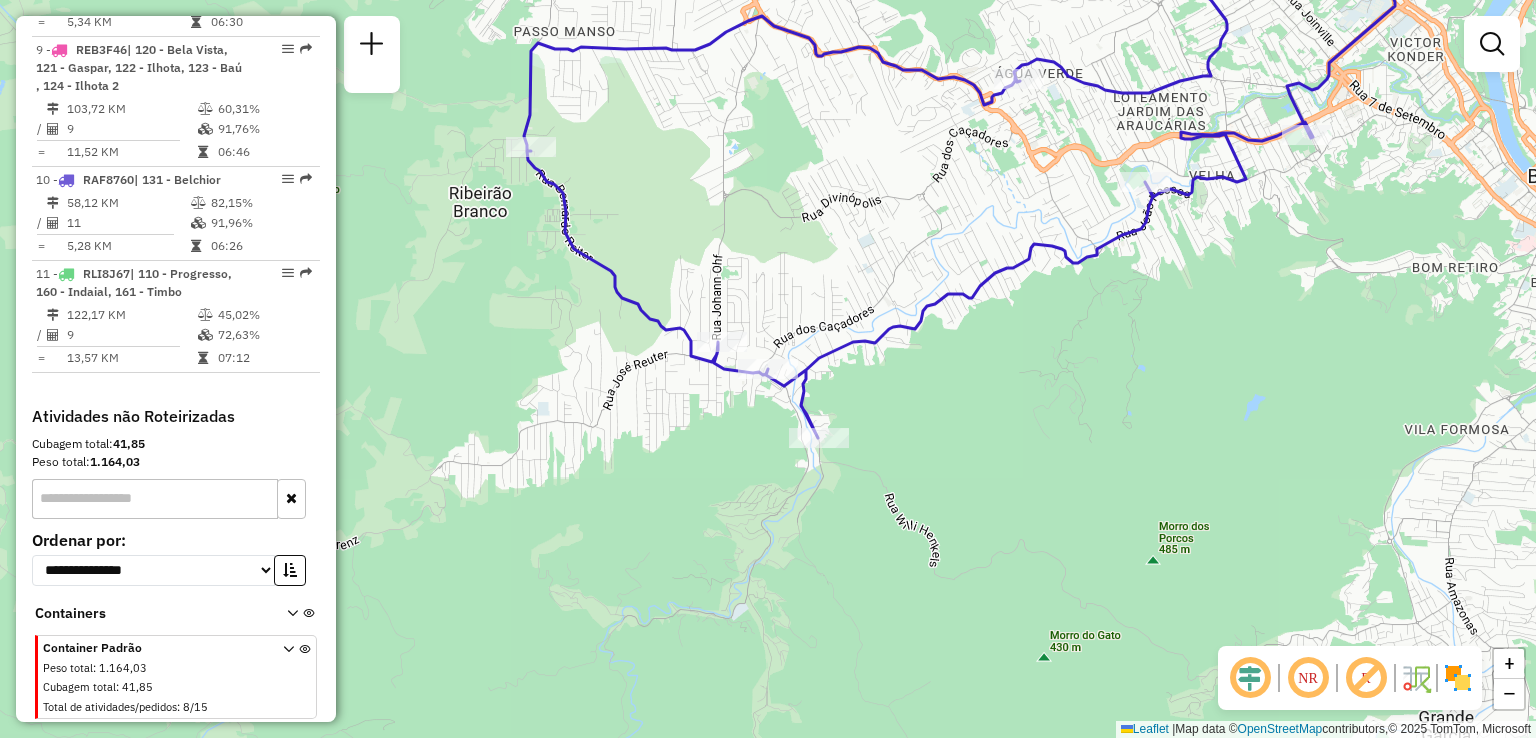 click on "Janela de atendimento Grade de atendimento Capacidade Transportadoras Veículos Cliente Pedidos  Rotas Selecione os dias de semana para filtrar as janelas de atendimento  Seg   Ter   Qua   Qui   Sex   Sáb   Dom  Informe o período da janela de atendimento: De: Até:  Filtrar exatamente a janela do cliente  Considerar janela de atendimento padrão  Selecione os dias de semana para filtrar as grades de atendimento  Seg   Ter   Qua   Qui   Sex   Sáb   Dom   Considerar clientes sem dia de atendimento cadastrado  Clientes fora do dia de atendimento selecionado Filtrar as atividades entre os valores definidos abaixo:  Peso mínimo:   Peso máximo:   Cubagem mínima:   Cubagem máxima:   De:   Até:  Filtrar as atividades entre o tempo de atendimento definido abaixo:  De:   Até:   Considerar capacidade total dos clientes não roteirizados Transportadora: Selecione um ou mais itens Tipo de veículo: Selecione um ou mais itens Veículo: Selecione um ou mais itens Motorista: Selecione um ou mais itens Nome: Rótulo:" 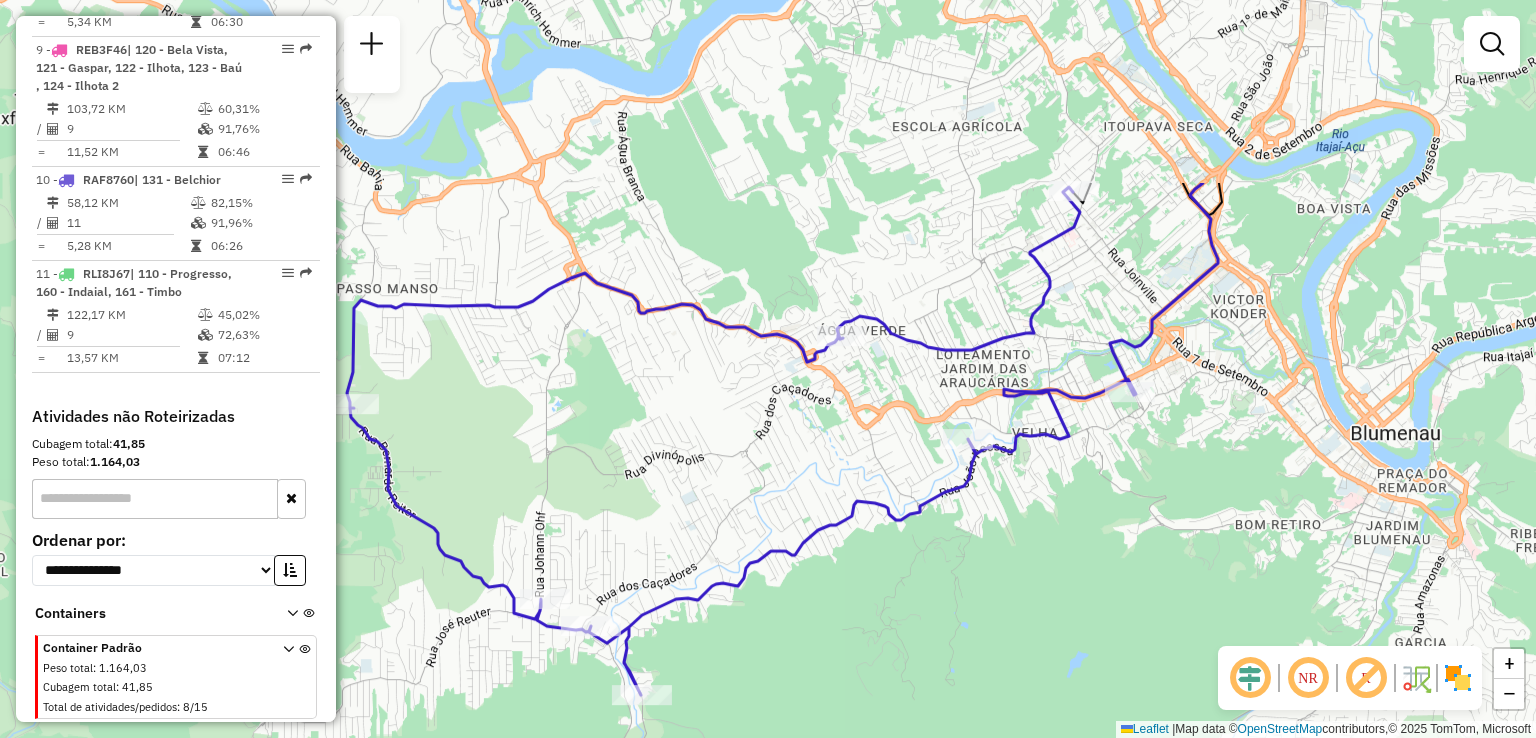 drag, startPoint x: 932, startPoint y: 527, endPoint x: 900, endPoint y: 587, distance: 68 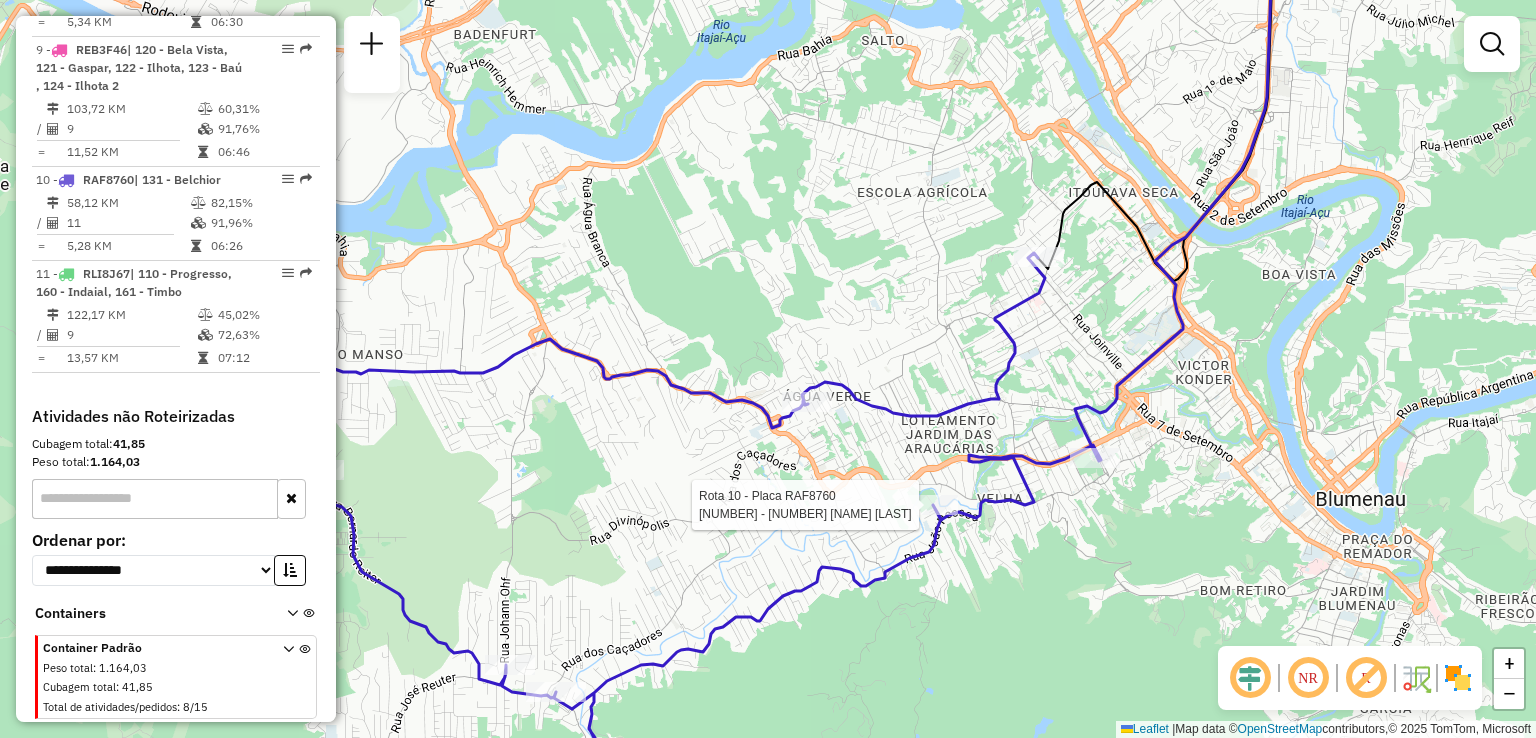 select on "**********" 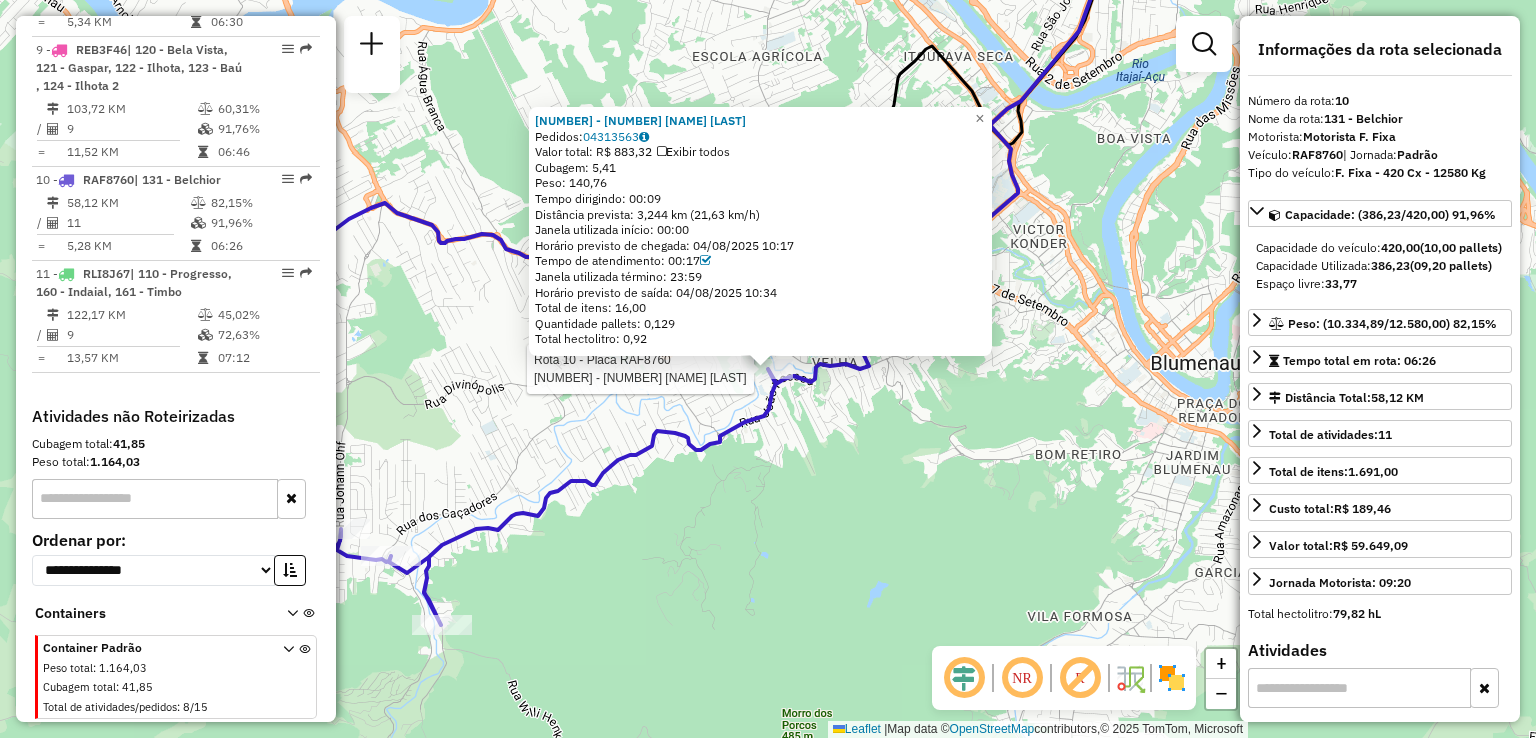 click on "Rota 10 - Placa RAF8760  92811258 - 58.311.552 ARLINDO VIEIRA 92811258 - 58.311.552 ARLINDO VIEIRA  Pedidos:  04313563   Valor total: R$ 883,32   Exibir todos   Cubagem: 5,41  Peso: 140,76  Tempo dirigindo: 00:09   Distância prevista: 3,244 km (21,63 km/h)   Janela utilizada início: 00:00   Horário previsto de chegada: 04/08/2025 10:17   Tempo de atendimento: 00:17   Janela utilizada término: 23:59   Horário previsto de saída: 04/08/2025 10:34   Total de itens: 16,00   Quantidade pallets: 0,129   Total hectolitro: 0,92  × Janela de atendimento Grade de atendimento Capacidade Transportadoras Veículos Cliente Pedidos  Rotas Selecione os dias de semana para filtrar as janelas de atendimento  Seg   Ter   Qua   Qui   Sex   Sáb   Dom  Informe o período da janela de atendimento: De: Até:  Filtrar exatamente a janela do cliente  Considerar janela de atendimento padrão  Selecione os dias de semana para filtrar as grades de atendimento  Seg   Ter   Qua   Qui   Sex   Sáb   Dom   Peso mínimo:   De:   Até:" 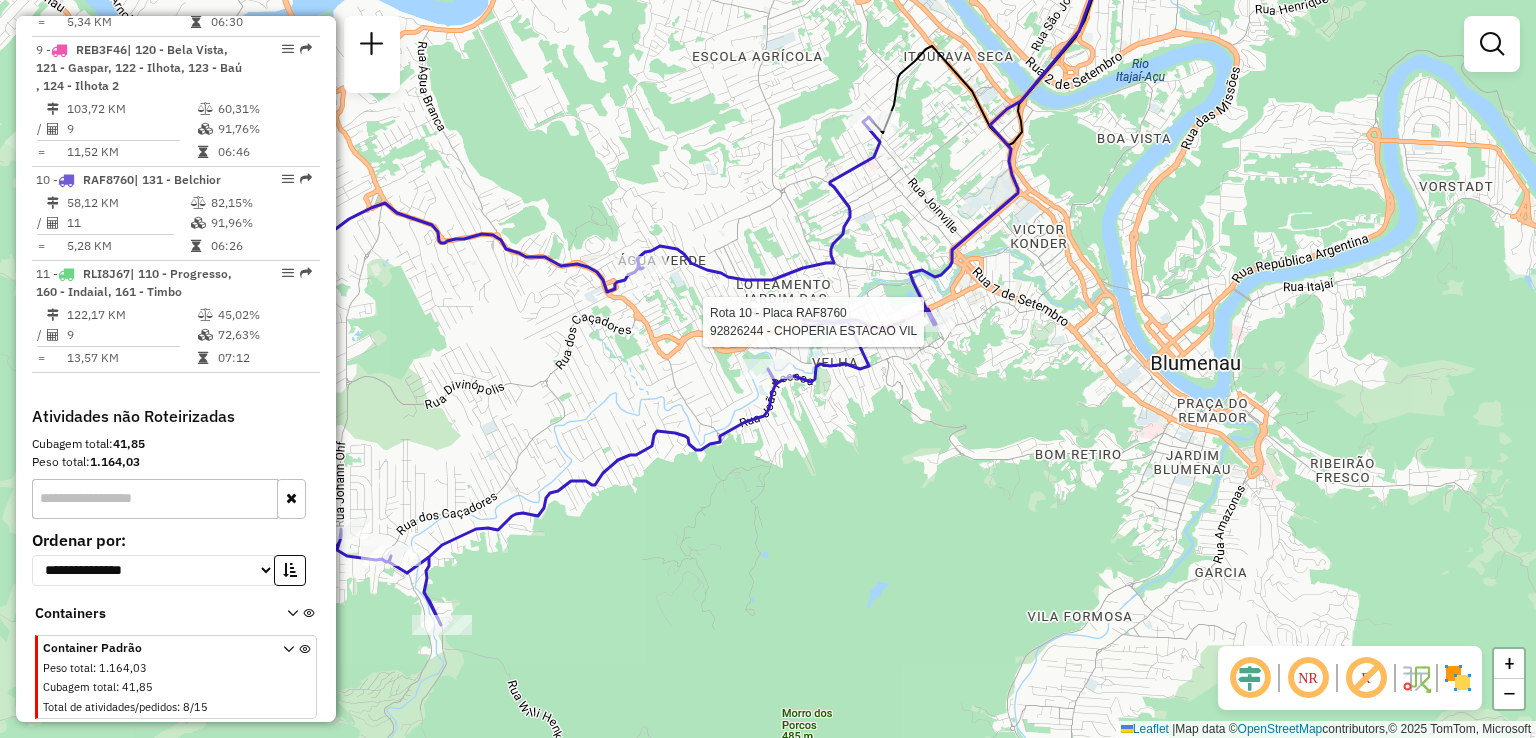 select on "**********" 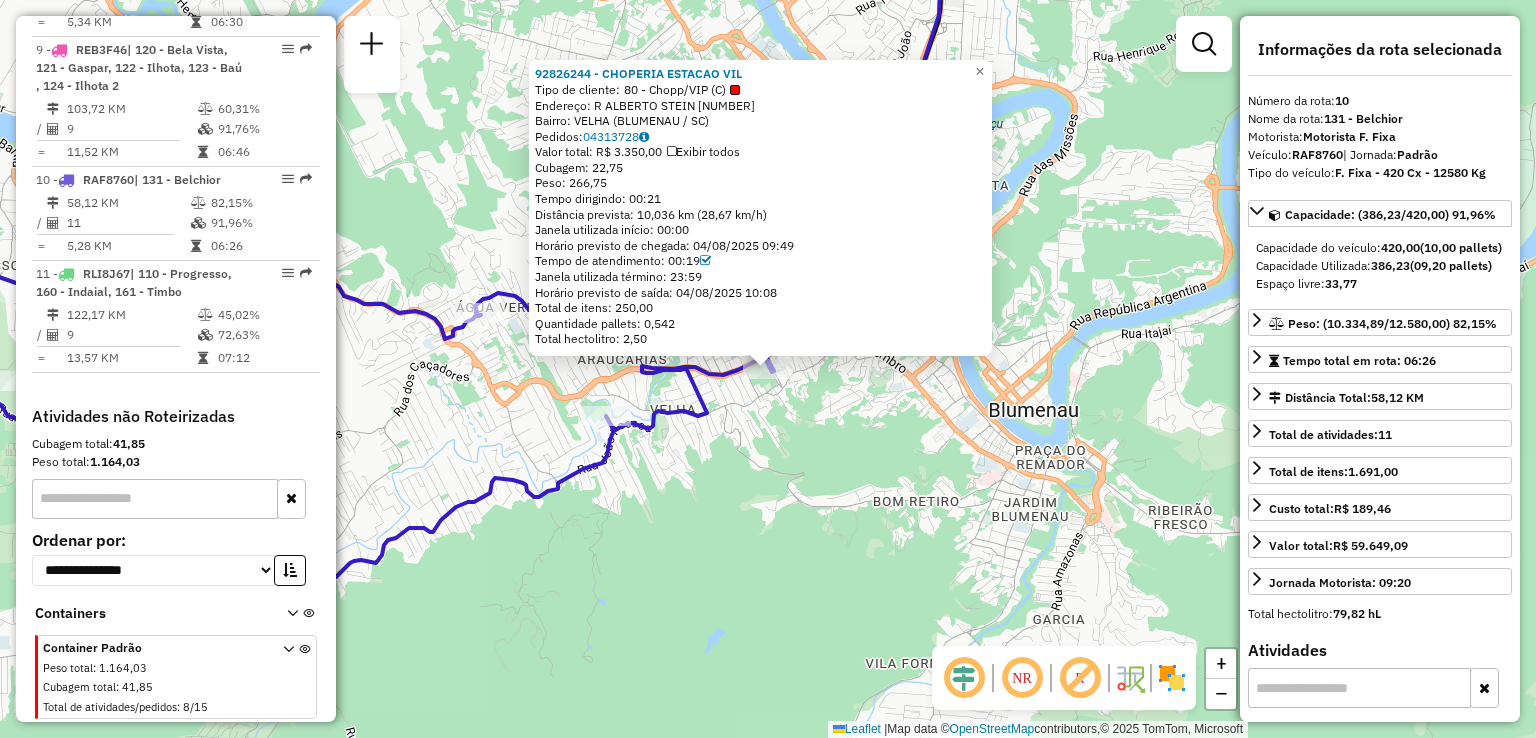 click on "Rota 10 - Placa RAF8760  92826244 - CHOPERIA ESTACAO VIL 92826244 - CHOPERIA ESTACAO VIL  Tipo de cliente:   80 - Chopp/VIP (C)   Endereço: R   ALBERTO STEIN                 199   Bairro: VELHA (BLUMENAU / SC)   Pedidos:  04313728   Valor total: R$ 3.350,00   Exibir todos   Cubagem: 22,75  Peso: 266,75  Tempo dirigindo: 00:21   Distância prevista: 10,036 km (28,67 km/h)   Janela utilizada início: 00:00   Horário previsto de chegada: 04/08/2025 09:49   Tempo de atendimento: 00:19   Janela utilizada término: 23:59   Horário previsto de saída: 04/08/2025 10:08   Total de itens: 250,00   Quantidade pallets: 0,542   Total hectolitro: 2,50  × Janela de atendimento Grade de atendimento Capacidade Transportadoras Veículos Cliente Pedidos  Rotas Selecione os dias de semana para filtrar as janelas de atendimento  Seg   Ter   Qua   Qui   Sex   Sáb   Dom  Informe o período da janela de atendimento: De: Até:  Filtrar exatamente a janela do cliente  Considerar janela de atendimento padrão   Seg   Ter   Qua  +" 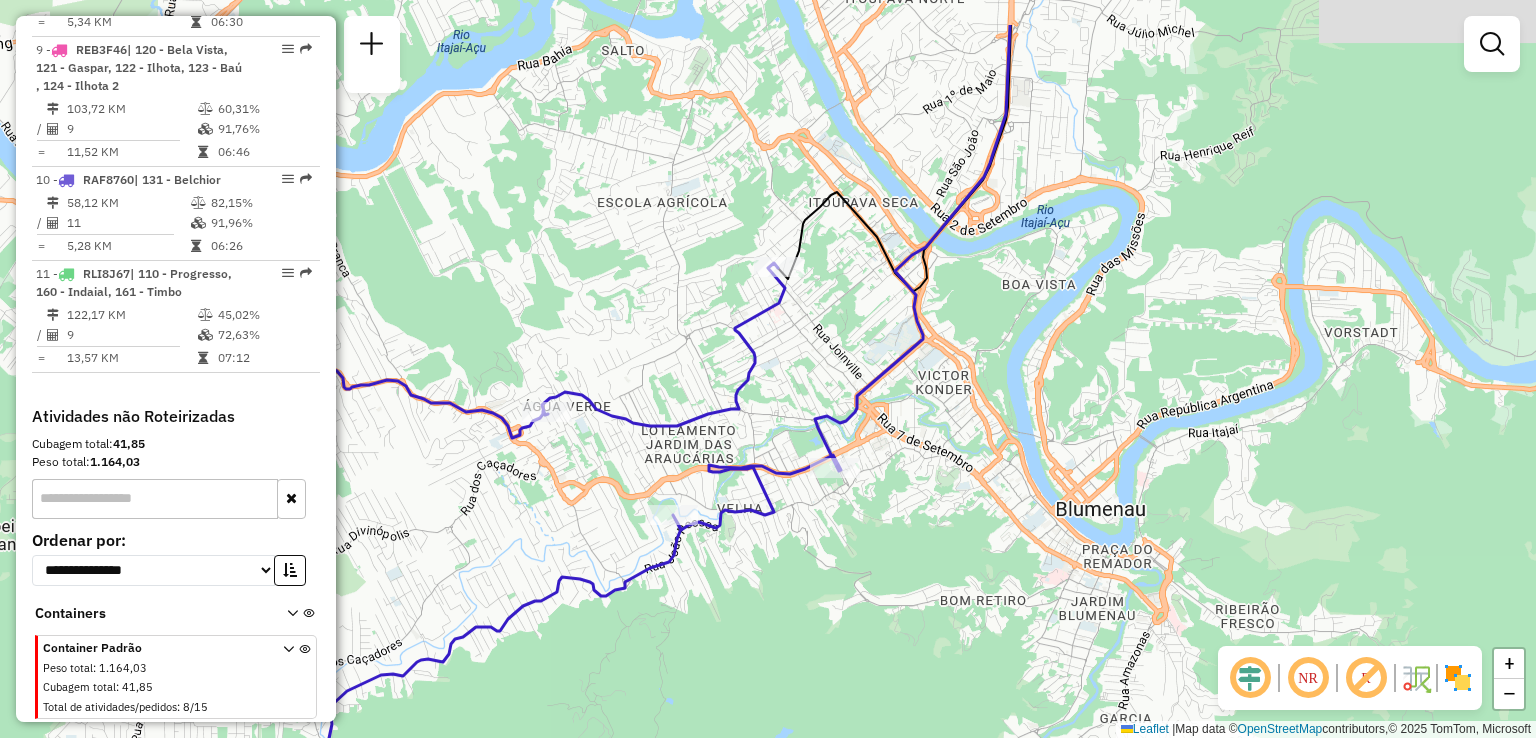 drag, startPoint x: 811, startPoint y: 596, endPoint x: 799, endPoint y: 574, distance: 25.059929 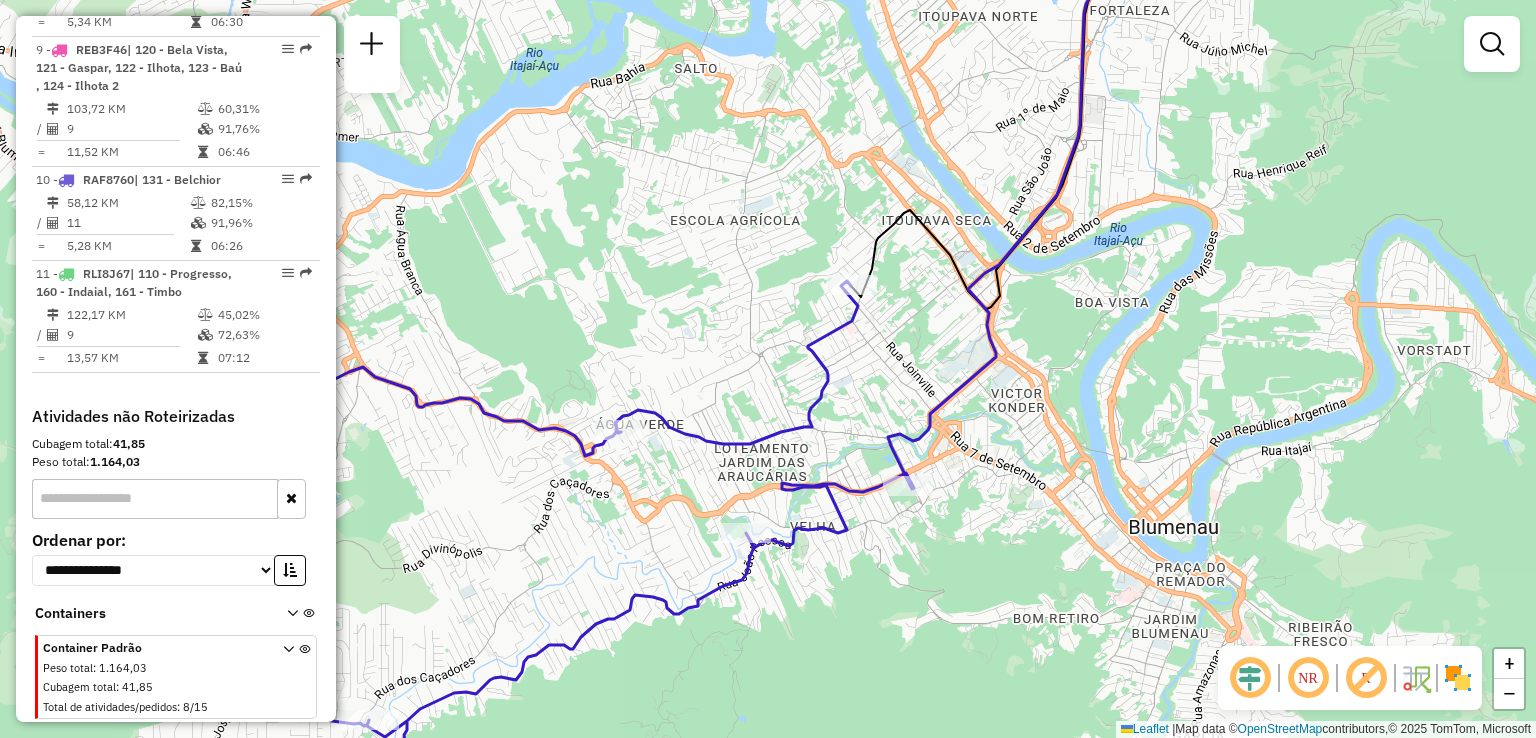 drag, startPoint x: 722, startPoint y: 425, endPoint x: 784, endPoint y: 419, distance: 62.289646 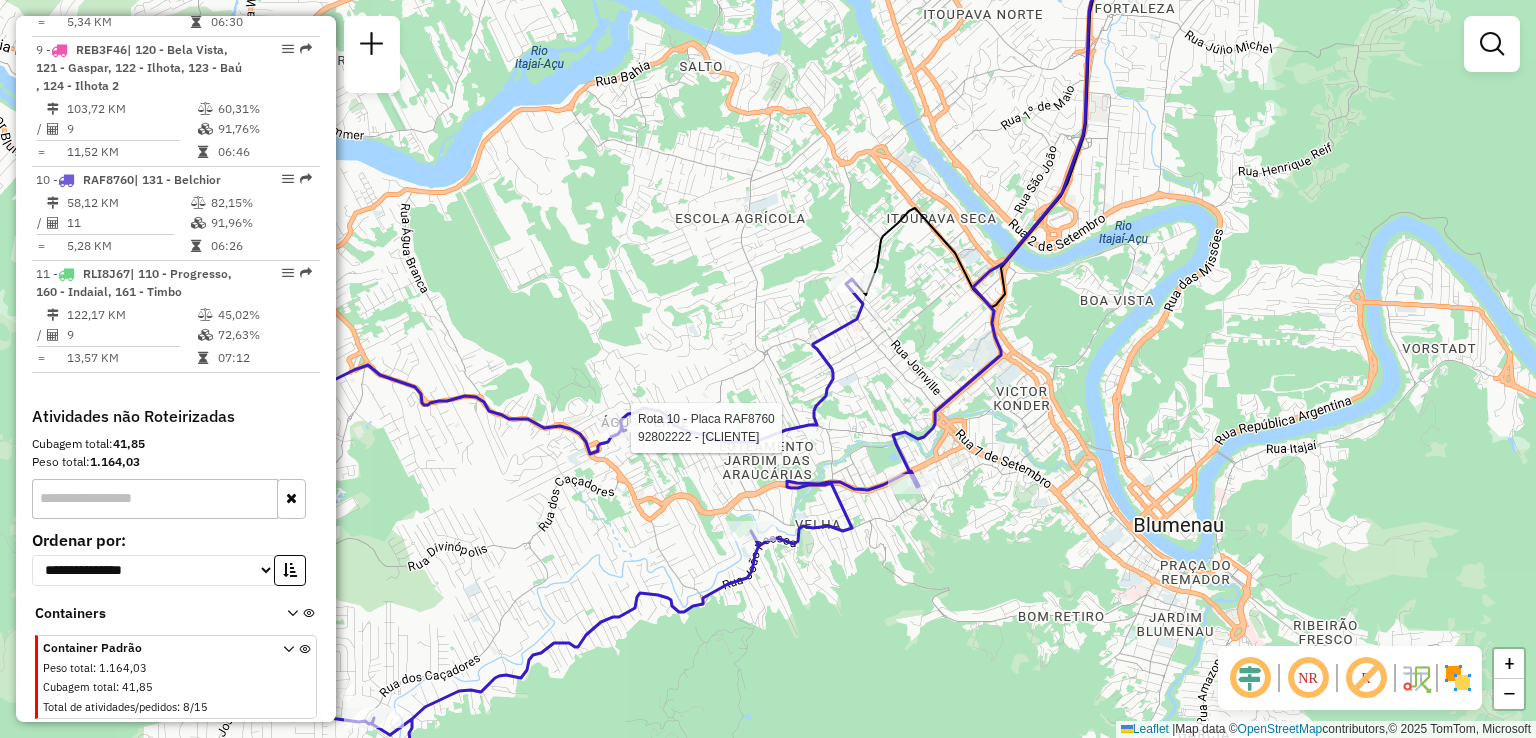 select on "**********" 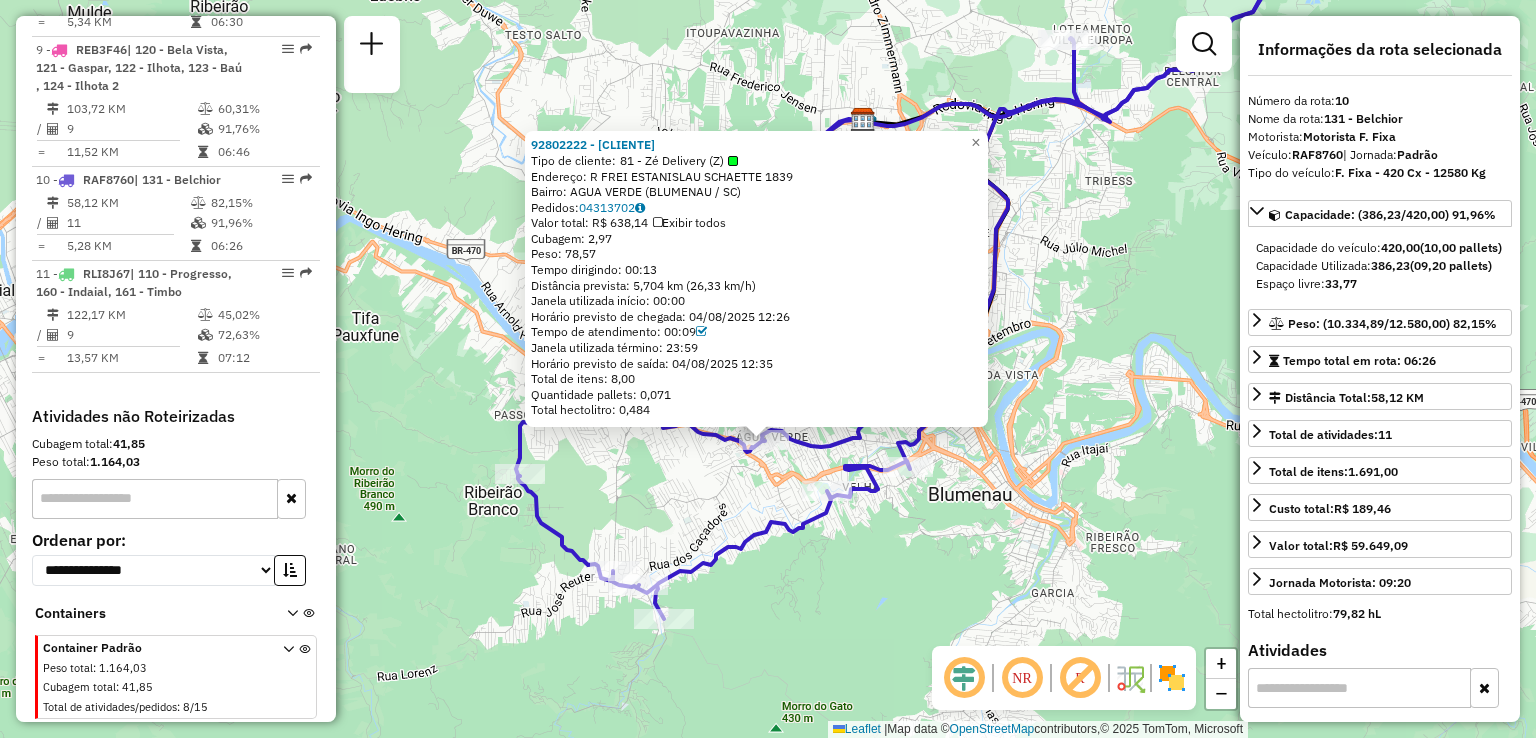 click on "92802222 - CASA DA CERVEJA BAVI  Tipo de cliente:   81 - Zé Delivery (Z)   Endereço: R   FREI ESTANISLAU SCHAETTE      1839   Bairro: AGUA VERDE (BLUMENAU / SC)   Pedidos:  04313702   Valor total: R$ 638,14   Exibir todos   Cubagem: 2,97  Peso: 78,57  Tempo dirigindo: 00:13   Distância prevista: 5,704 km (26,33 km/h)   Janela utilizada início: 00:00   Horário previsto de chegada: 04/08/2025 12:26   Tempo de atendimento: 00:09   Janela utilizada término: 23:59   Horário previsto de saída: 04/08/2025 12:35   Total de itens: 8,00   Quantidade pallets: 0,071   Total hectolitro: 0,484  × Janela de atendimento Grade de atendimento Capacidade Transportadoras Veículos Cliente Pedidos  Rotas Selecione os dias de semana para filtrar as janelas de atendimento  Seg   Ter   Qua   Qui   Sex   Sáb   Dom  Informe o período da janela de atendimento: De: Até:  Filtrar exatamente a janela do cliente  Considerar janela de atendimento padrão  Selecione os dias de semana para filtrar as grades de atendimento  Seg  +" 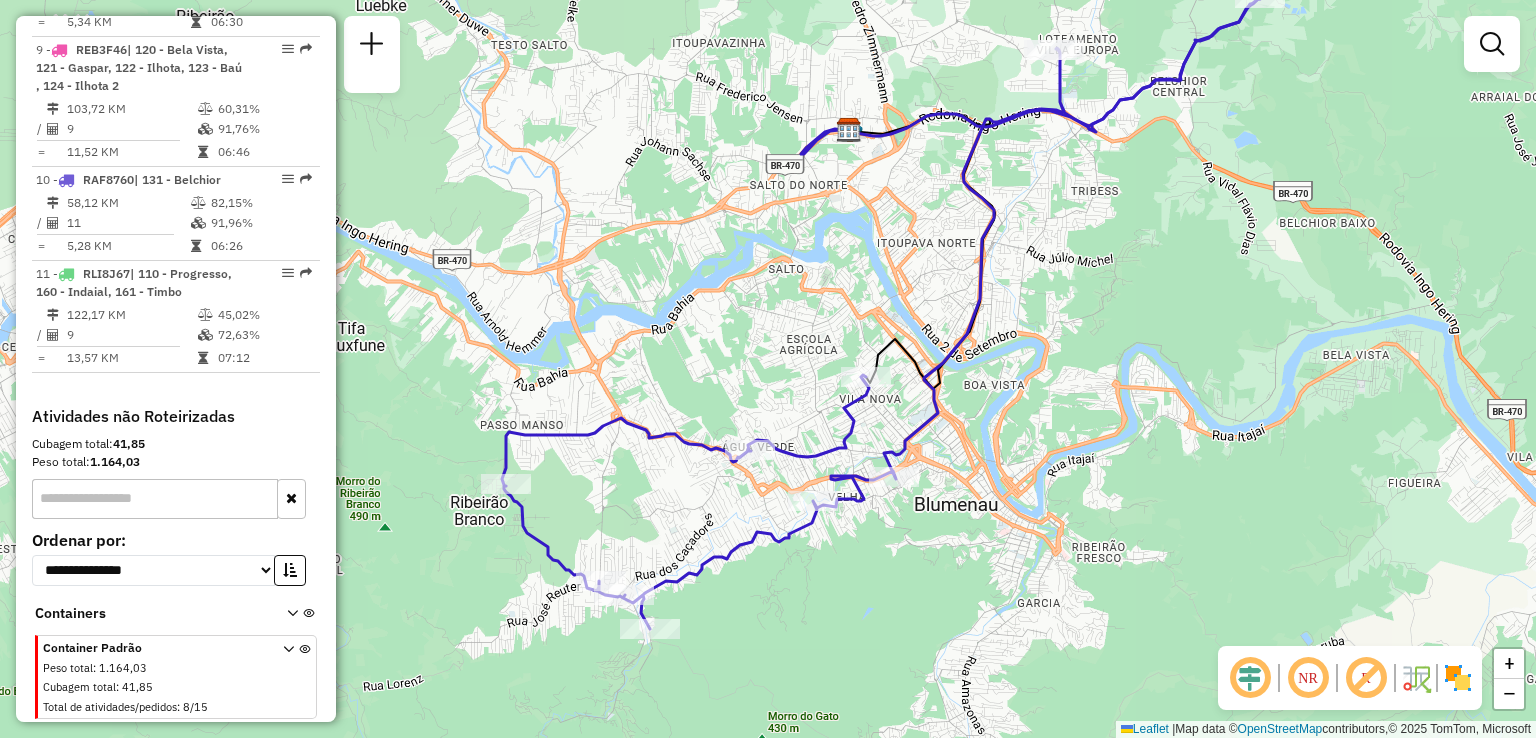 drag, startPoint x: 952, startPoint y: 564, endPoint x: 732, endPoint y: 581, distance: 220.65584 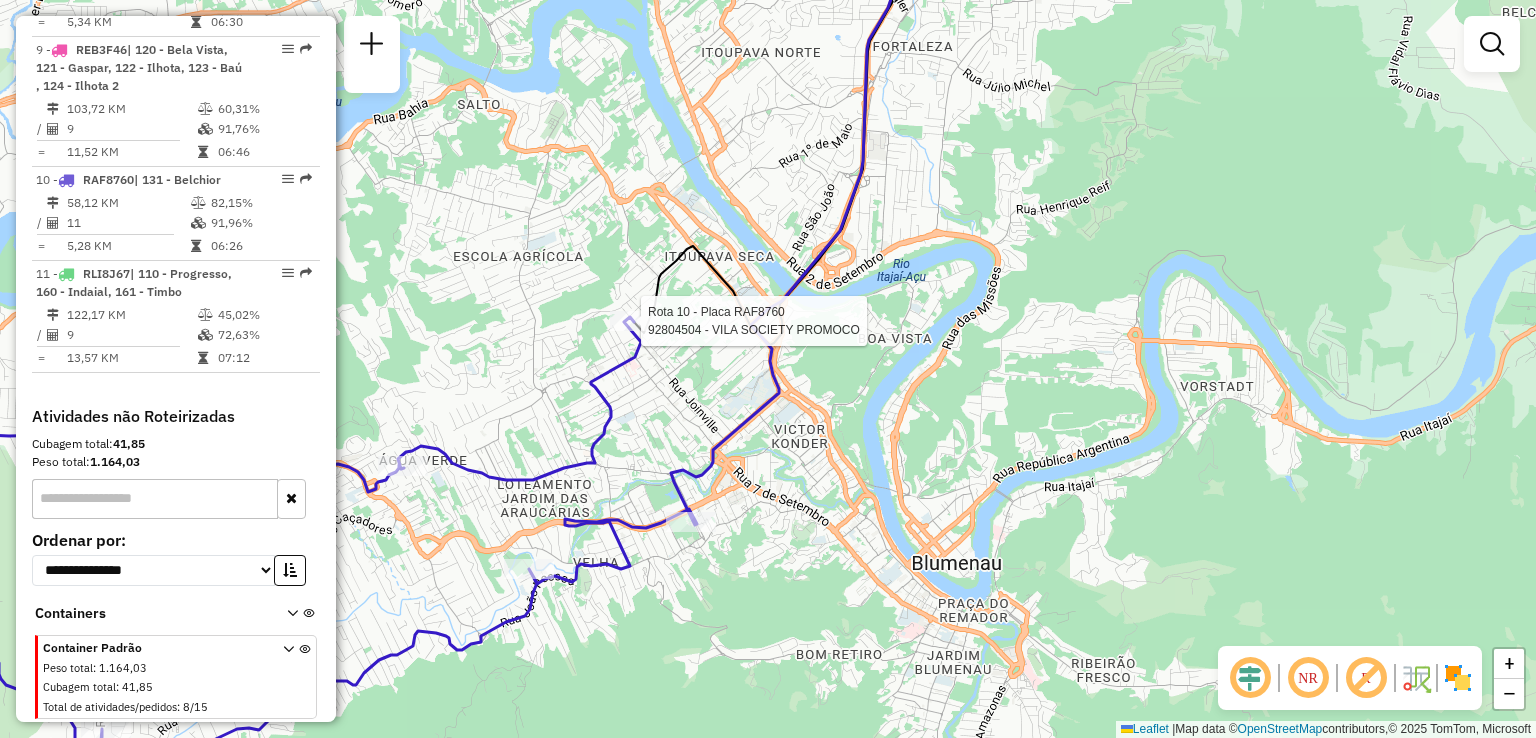 select on "**********" 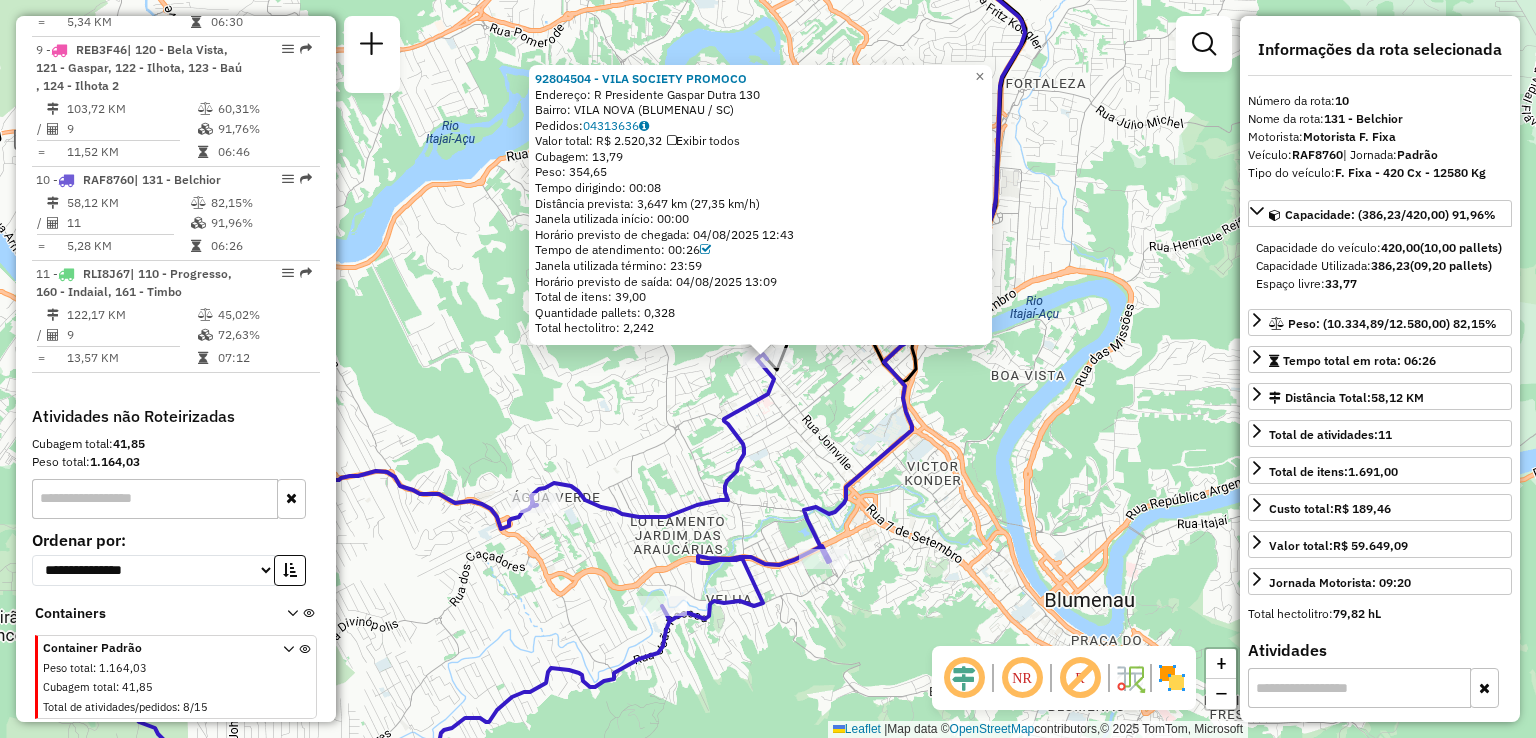 drag, startPoint x: 1120, startPoint y: 217, endPoint x: 1120, endPoint y: 169, distance: 48 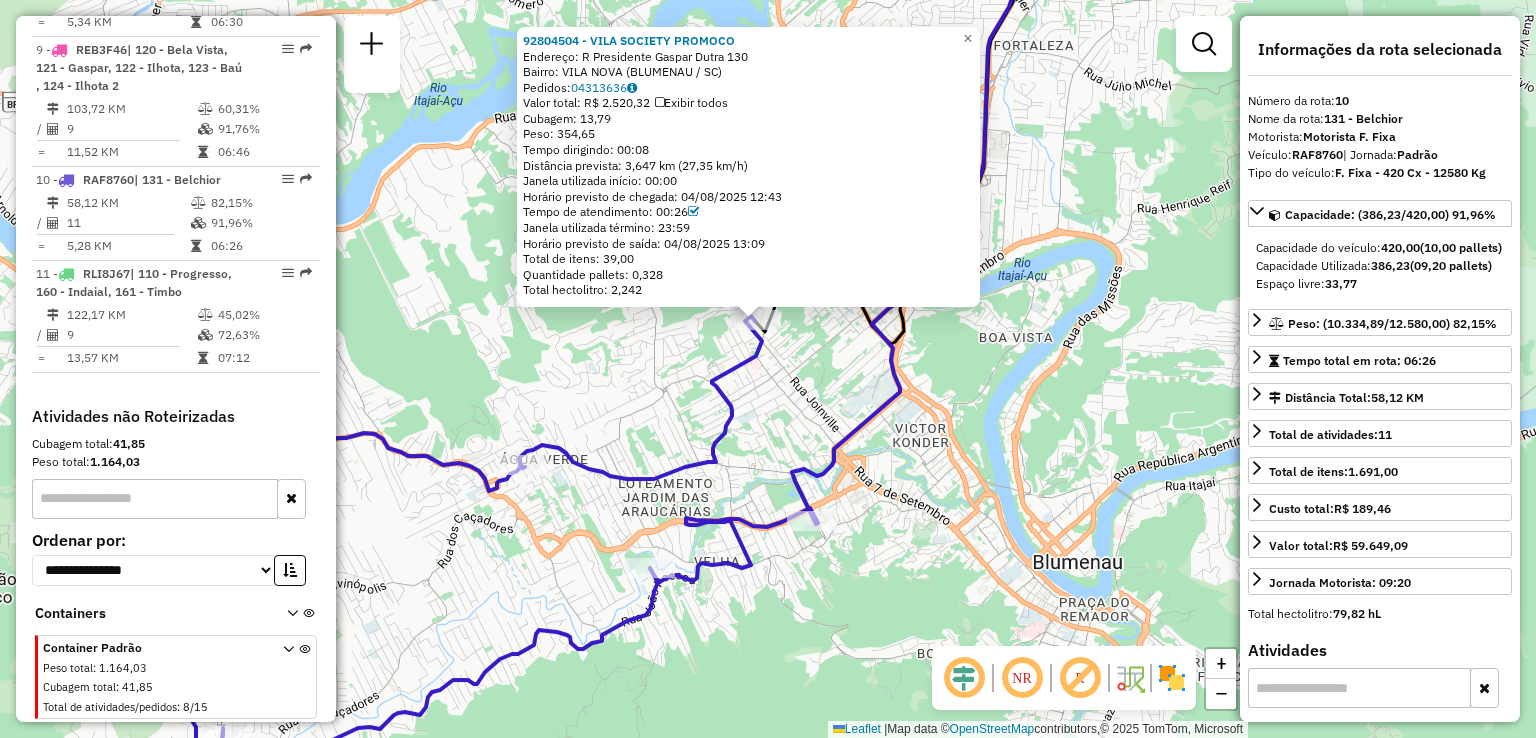 drag, startPoint x: 956, startPoint y: 374, endPoint x: 936, endPoint y: 387, distance: 23.853722 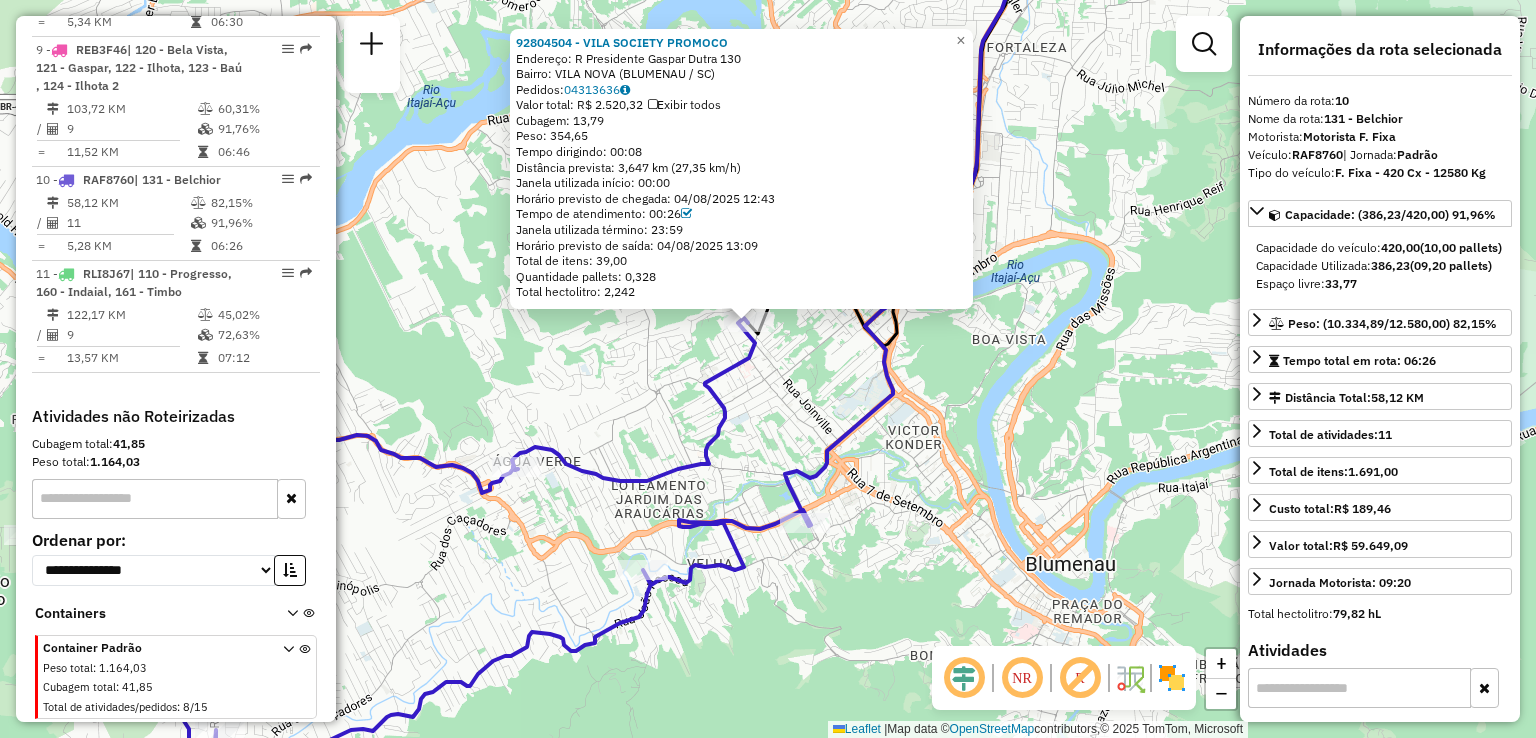 click on "92804504 - VILA SOCIETY PROMOCO  Endereço: R   Presidente Gaspar Dutra       130   Bairro: VILA NOVA (BLUMENAU / SC)   Pedidos:  04313636   Valor total: R$ 2.520,32   Exibir todos   Cubagem: 13,79  Peso: 354,65  Tempo dirigindo: 00:08   Distância prevista: 3,647 km (27,35 km/h)   Janela utilizada início: 00:00   Horário previsto de chegada: 04/08/2025 12:43   Tempo de atendimento: 00:26   Janela utilizada término: 23:59   Horário previsto de saída: 04/08/2025 13:09   Total de itens: 39,00   Quantidade pallets: 0,328   Total hectolitro: 2,242  × Janela de atendimento Grade de atendimento Capacidade Transportadoras Veículos Cliente Pedidos  Rotas Selecione os dias de semana para filtrar as janelas de atendimento  Seg   Ter   Qua   Qui   Sex   Sáb   Dom  Informe o período da janela de atendimento: De: Até:  Filtrar exatamente a janela do cliente  Considerar janela de atendimento padrão  Selecione os dias de semana para filtrar as grades de atendimento  Seg   Ter   Qua   Qui   Sex   Sáb   Dom   De:" 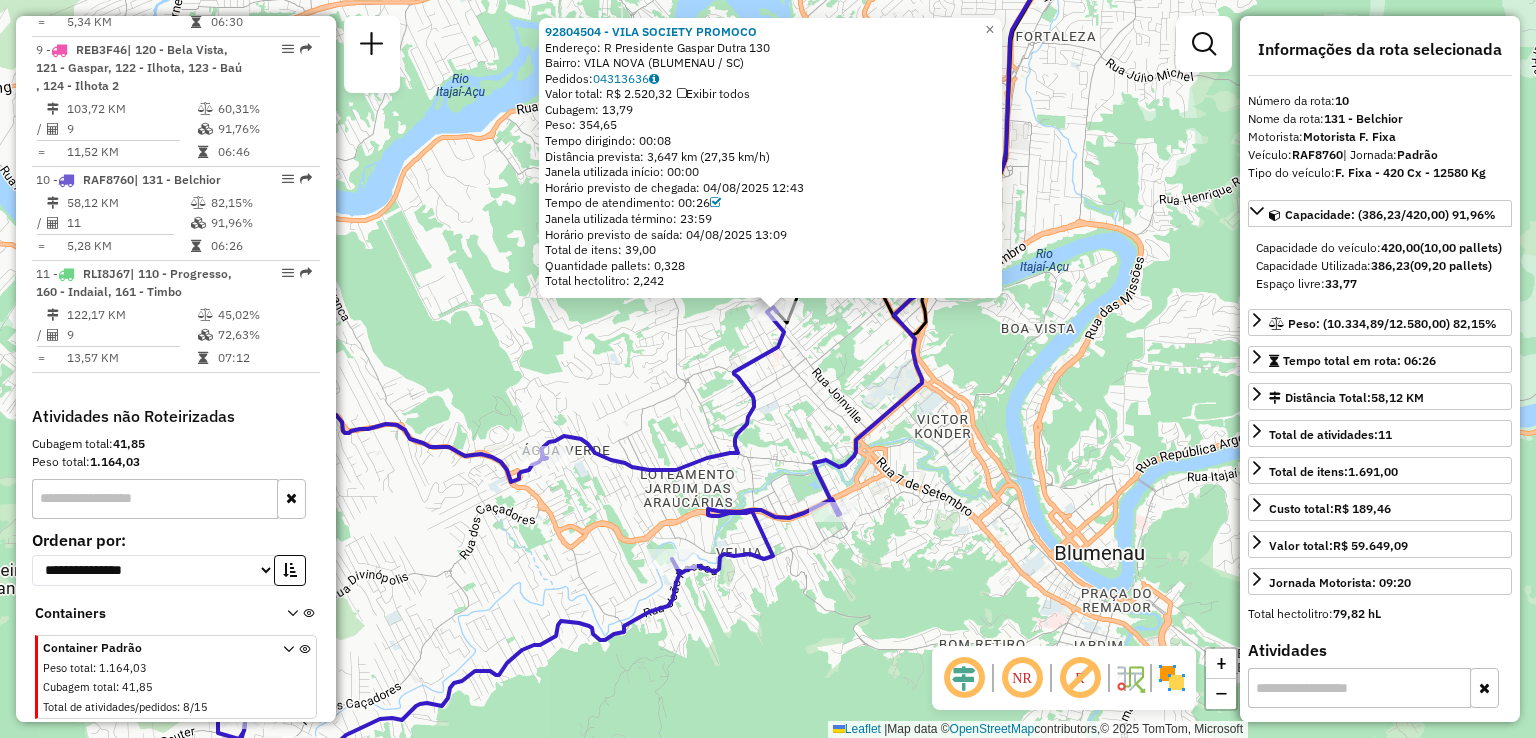 click on "92804504 - VILA SOCIETY PROMOCO  Endereço: R   Presidente Gaspar Dutra       130   Bairro: VILA NOVA (BLUMENAU / SC)   Pedidos:  04313636   Valor total: R$ 2.520,32   Exibir todos   Cubagem: 13,79  Peso: 354,65  Tempo dirigindo: 00:08   Distância prevista: 3,647 km (27,35 km/h)   Janela utilizada início: 00:00   Horário previsto de chegada: 04/08/2025 12:43   Tempo de atendimento: 00:26   Janela utilizada término: 23:59   Horário previsto de saída: 04/08/2025 13:09   Total de itens: 39,00   Quantidade pallets: 0,328   Total hectolitro: 2,242  × Janela de atendimento Grade de atendimento Capacidade Transportadoras Veículos Cliente Pedidos  Rotas Selecione os dias de semana para filtrar as janelas de atendimento  Seg   Ter   Qua   Qui   Sex   Sáb   Dom  Informe o período da janela de atendimento: De: Até:  Filtrar exatamente a janela do cliente  Considerar janela de atendimento padrão  Selecione os dias de semana para filtrar as grades de atendimento  Seg   Ter   Qua   Qui   Sex   Sáb   Dom   De:" 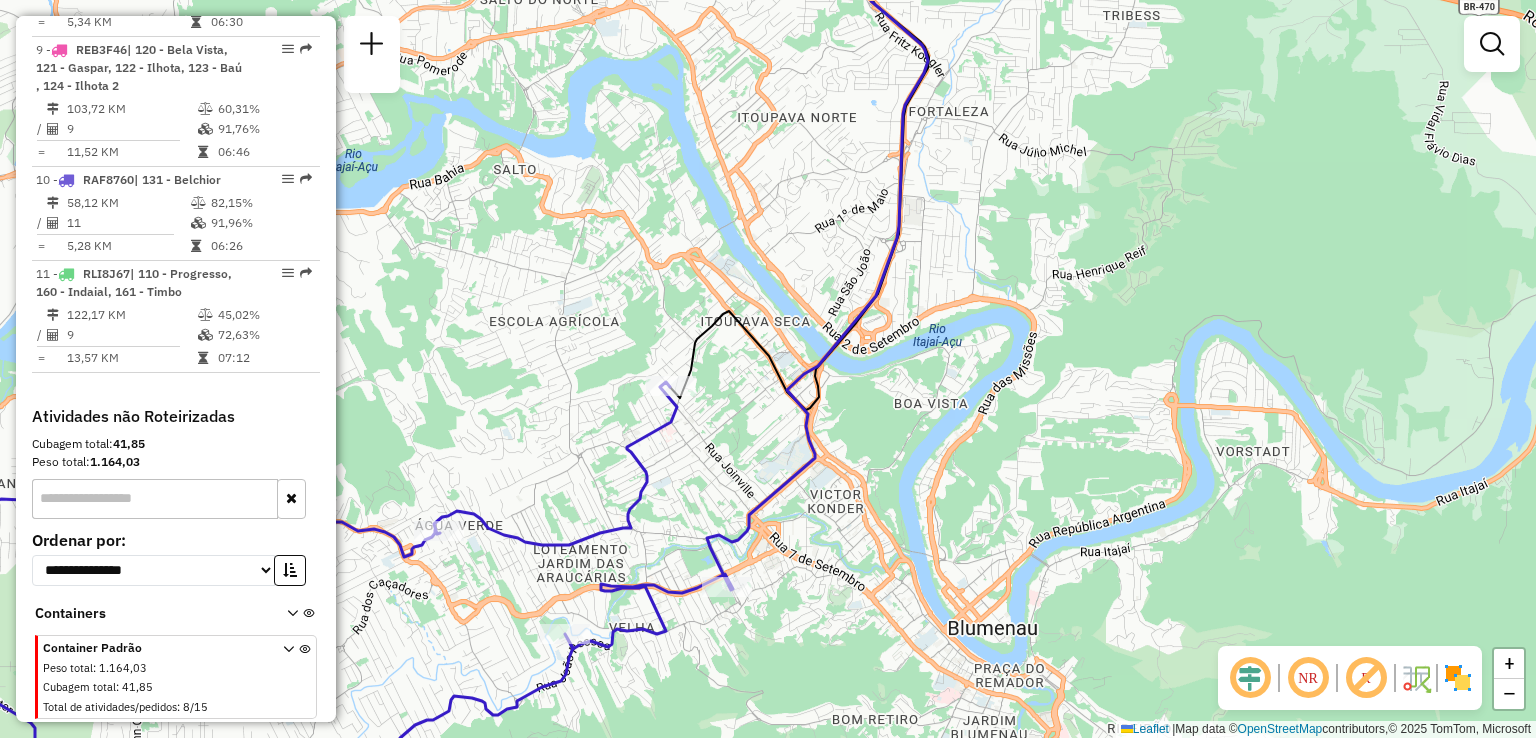 drag, startPoint x: 946, startPoint y: 379, endPoint x: 805, endPoint y: 470, distance: 167.81537 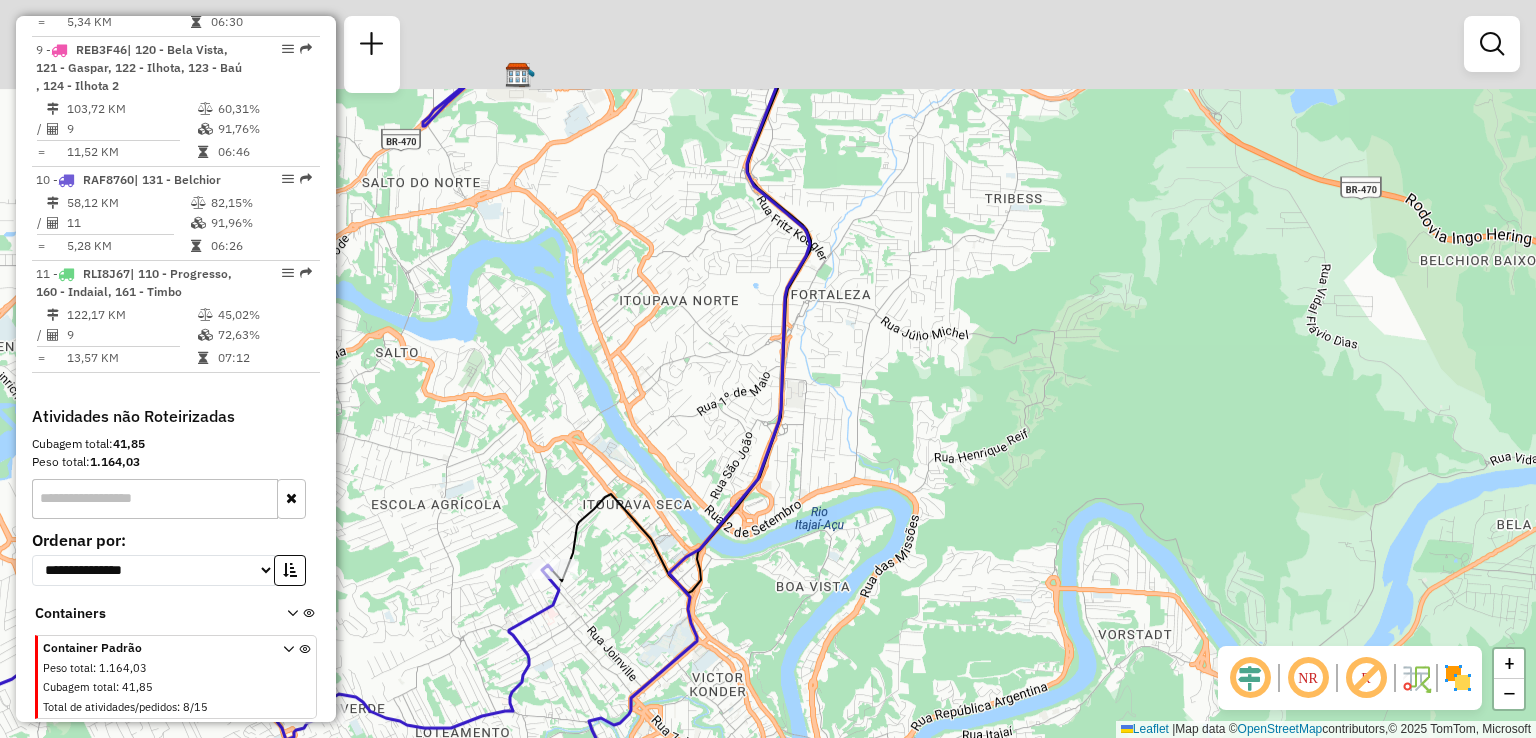 drag, startPoint x: 877, startPoint y: 401, endPoint x: 744, endPoint y: 560, distance: 207.29207 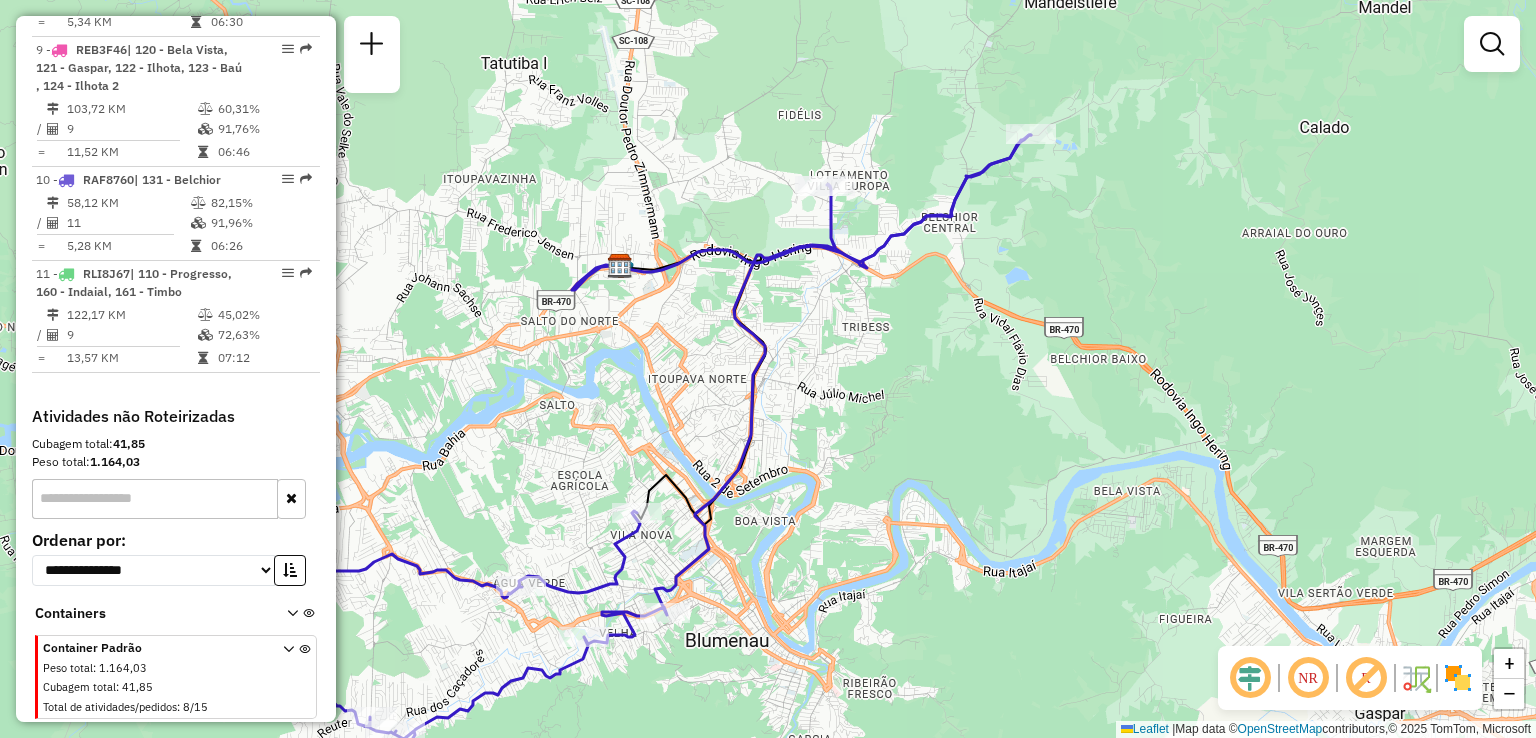 drag, startPoint x: 812, startPoint y: 373, endPoint x: 814, endPoint y: 335, distance: 38.052597 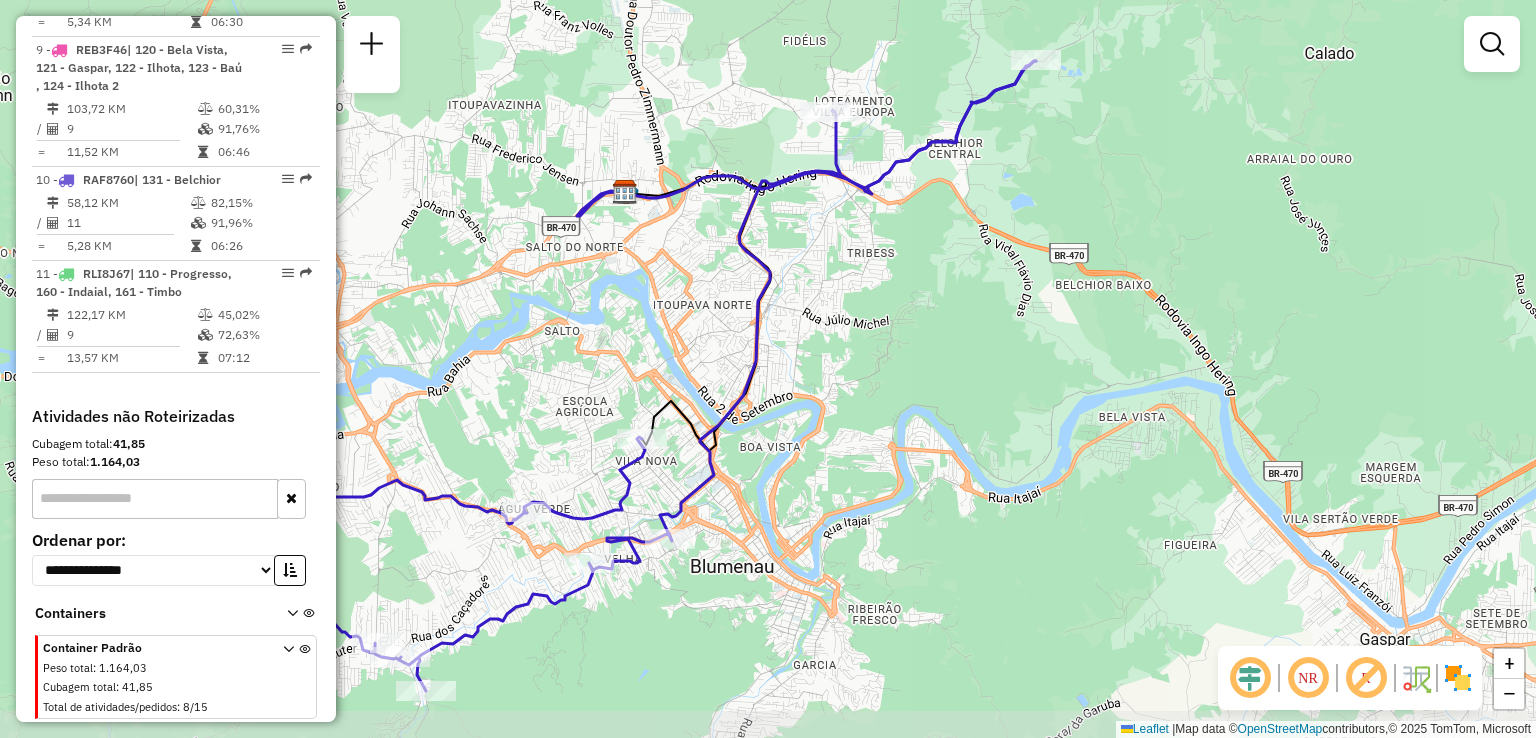 drag, startPoint x: 815, startPoint y: 389, endPoint x: 825, endPoint y: 302, distance: 87.57283 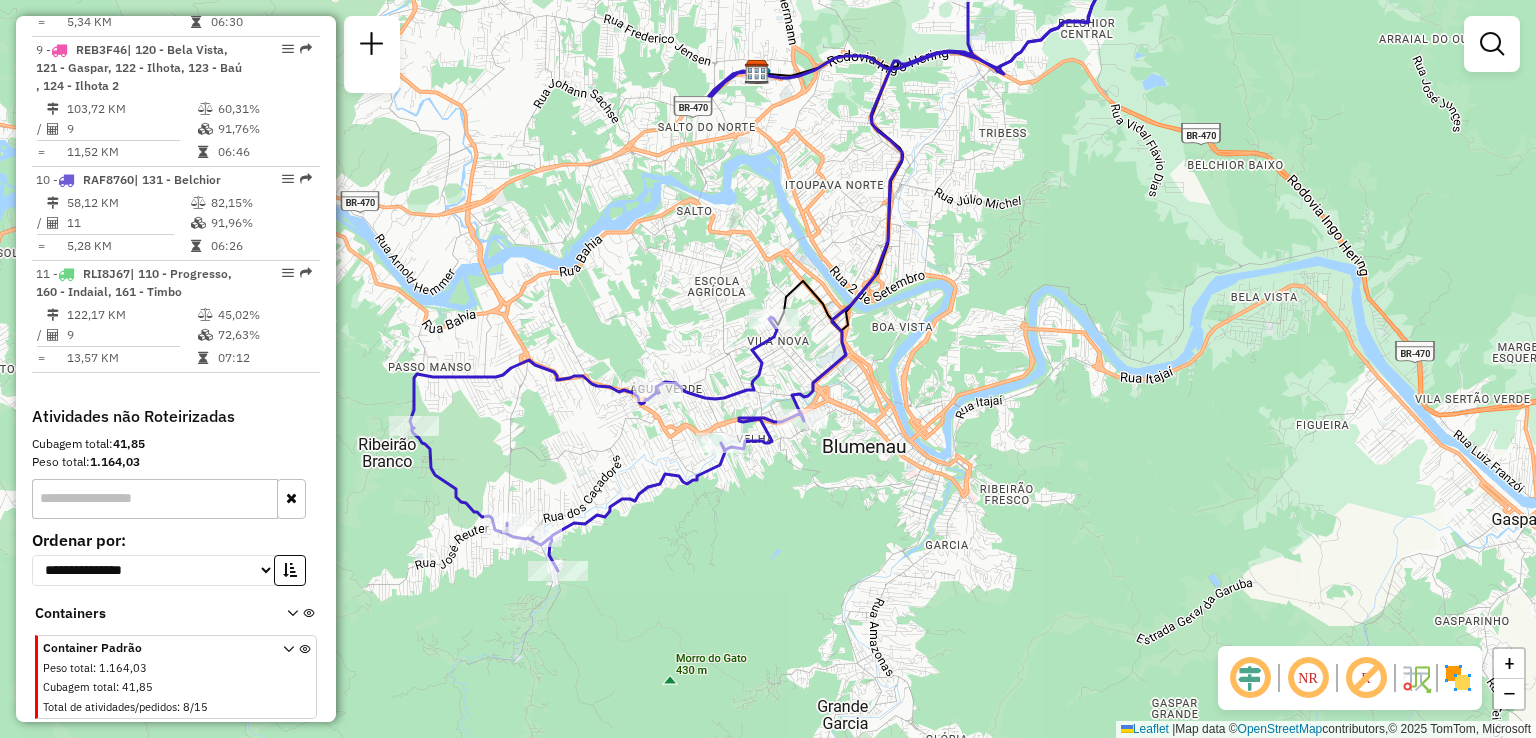 drag, startPoint x: 595, startPoint y: 421, endPoint x: 716, endPoint y: 382, distance: 127.12985 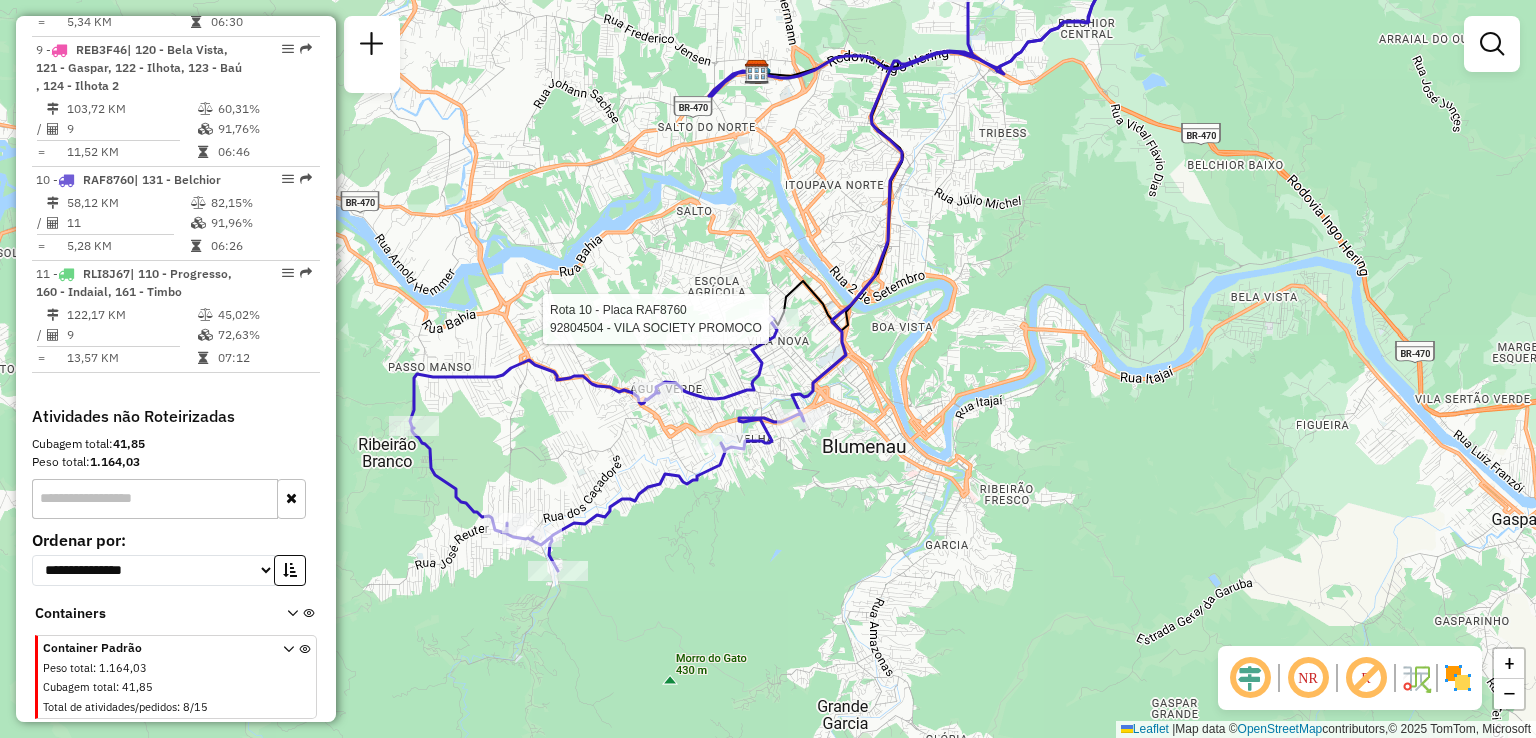 select on "**********" 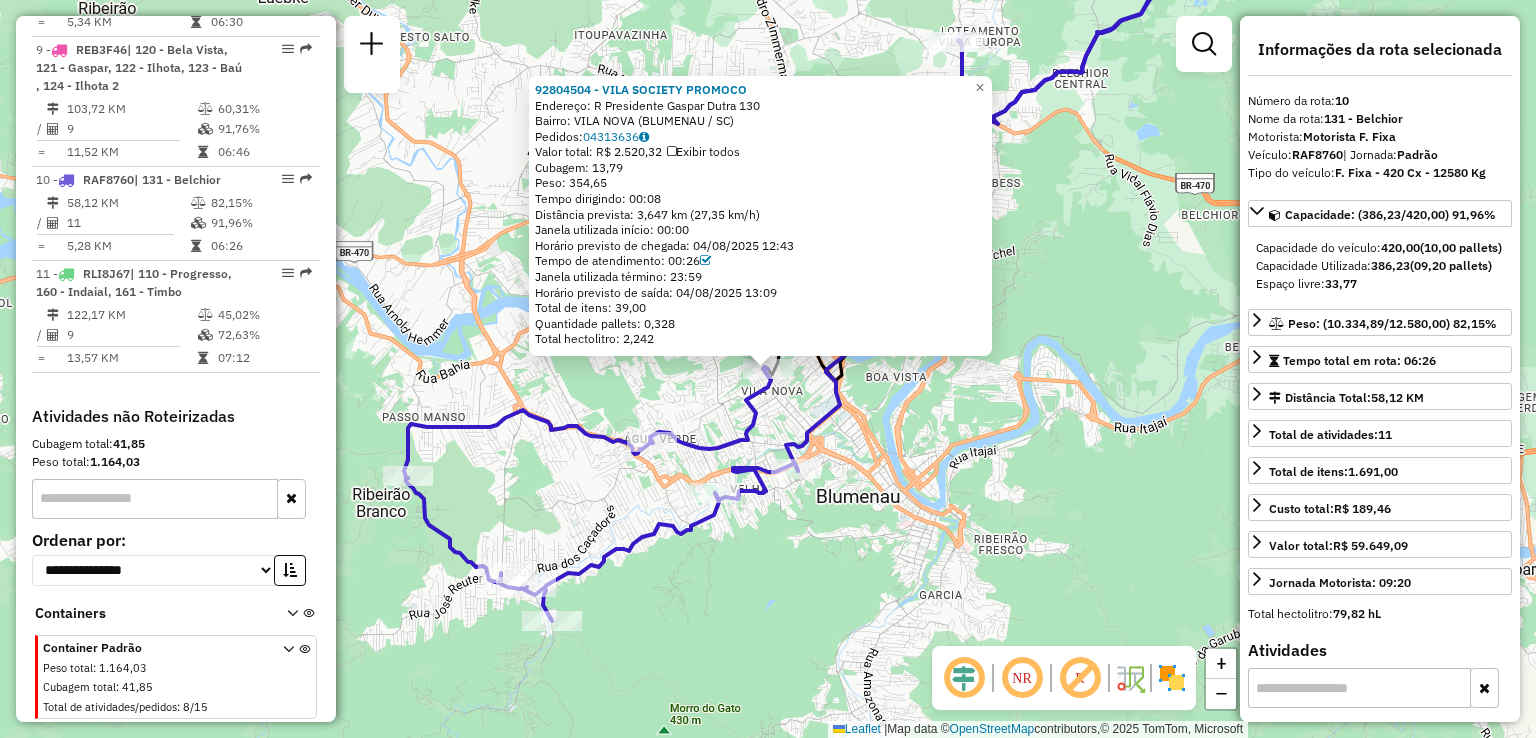 drag, startPoint x: 952, startPoint y: 409, endPoint x: 829, endPoint y: 401, distance: 123.25989 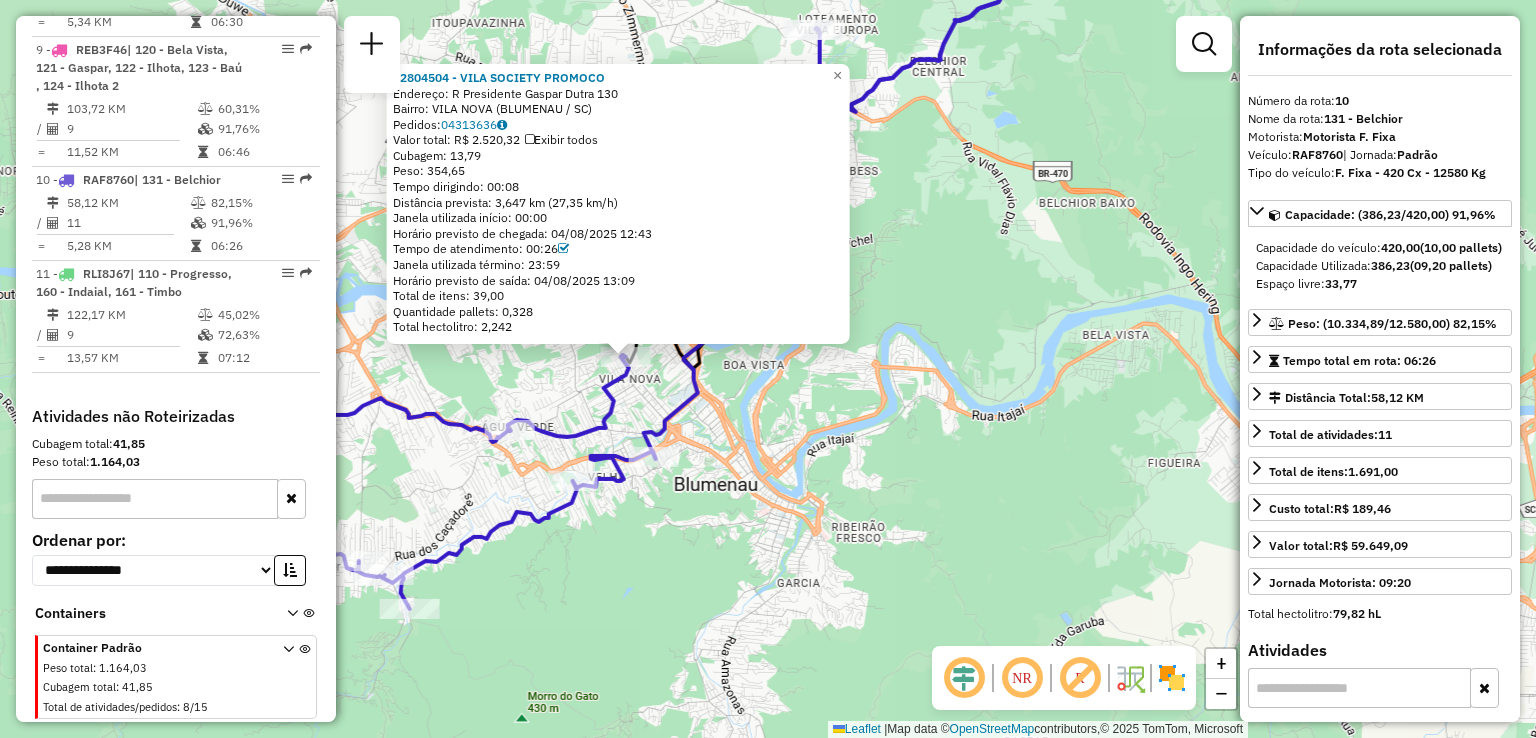 click on "92804504 - VILA SOCIETY PROMOCO  Endereço: R   Presidente Gaspar Dutra       130   Bairro: VILA NOVA (BLUMENAU / SC)   Pedidos:  04313636   Valor total: R$ 2.520,32   Exibir todos   Cubagem: 13,79  Peso: 354,65  Tempo dirigindo: 00:08   Distância prevista: 3,647 km (27,35 km/h)   Janela utilizada início: 00:00   Horário previsto de chegada: 04/08/2025 12:43   Tempo de atendimento: 00:26   Janela utilizada término: 23:59   Horário previsto de saída: 04/08/2025 13:09   Total de itens: 39,00   Quantidade pallets: 0,328   Total hectolitro: 2,242  × Janela de atendimento Grade de atendimento Capacidade Transportadoras Veículos Cliente Pedidos  Rotas Selecione os dias de semana para filtrar as janelas de atendimento  Seg   Ter   Qua   Qui   Sex   Sáb   Dom  Informe o período da janela de atendimento: De: Até:  Filtrar exatamente a janela do cliente  Considerar janela de atendimento padrão  Selecione os dias de semana para filtrar as grades de atendimento  Seg   Ter   Qua   Qui   Sex   Sáb   Dom   De:" 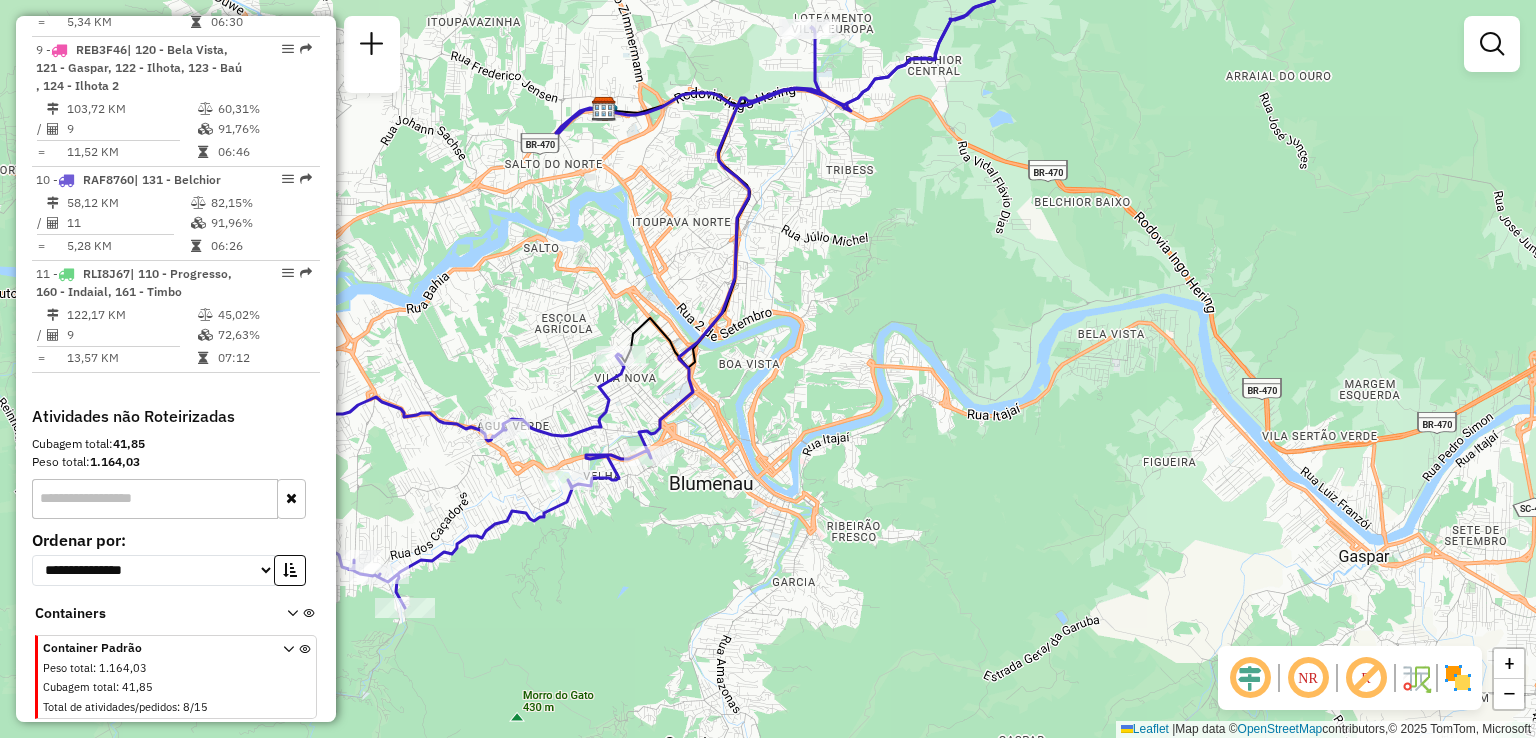 drag, startPoint x: 816, startPoint y: 430, endPoint x: 821, endPoint y: 318, distance: 112.11155 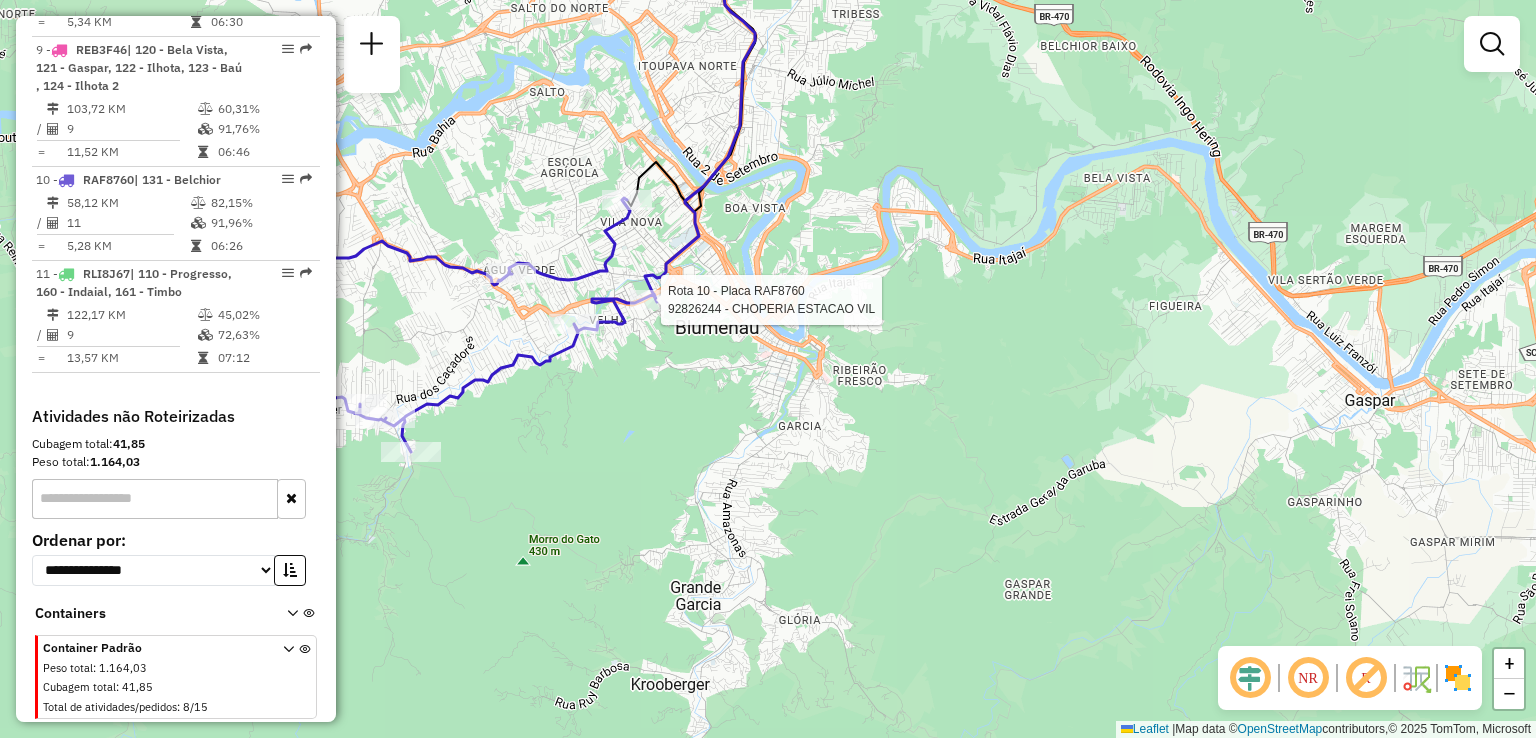 select on "**********" 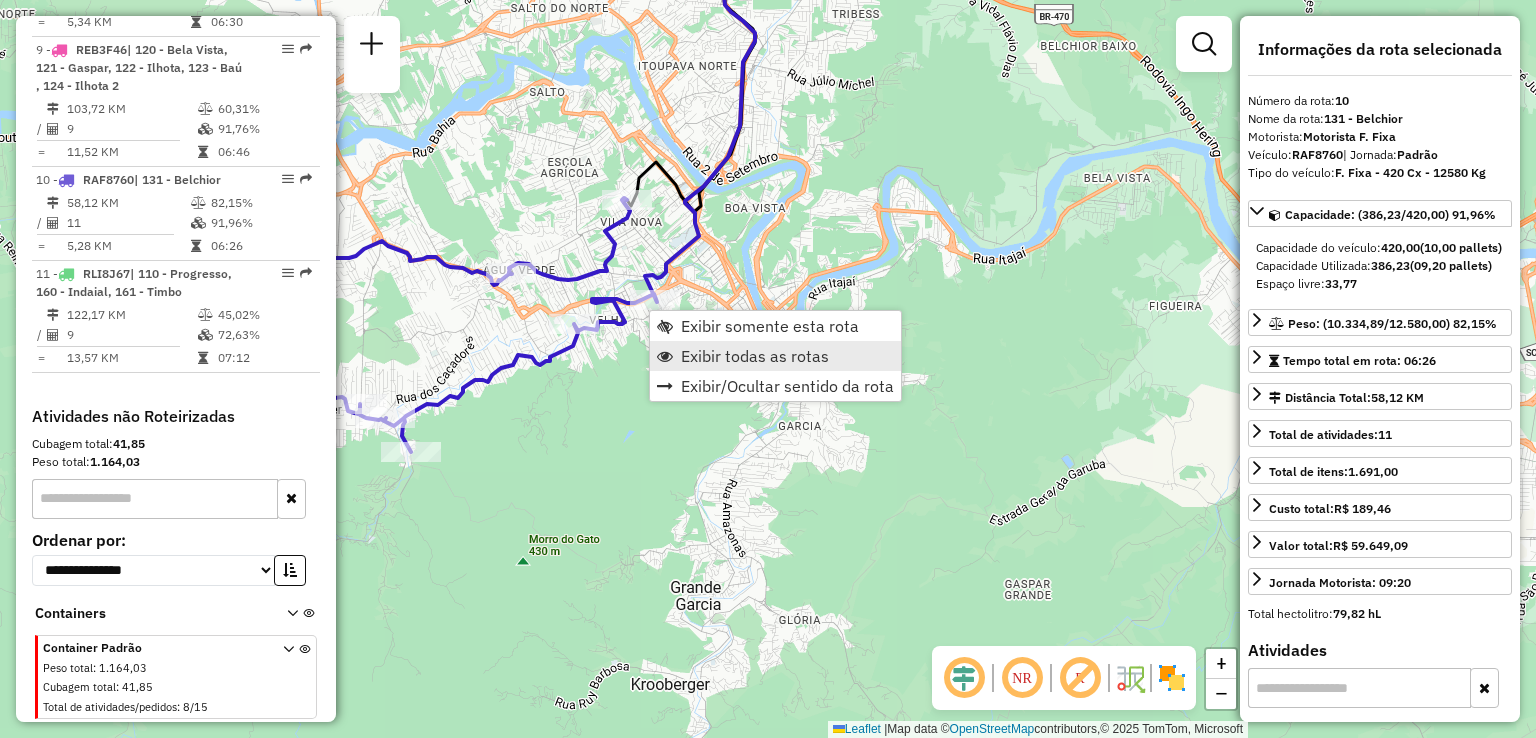 click on "Exibir todas as rotas" at bounding box center [755, 356] 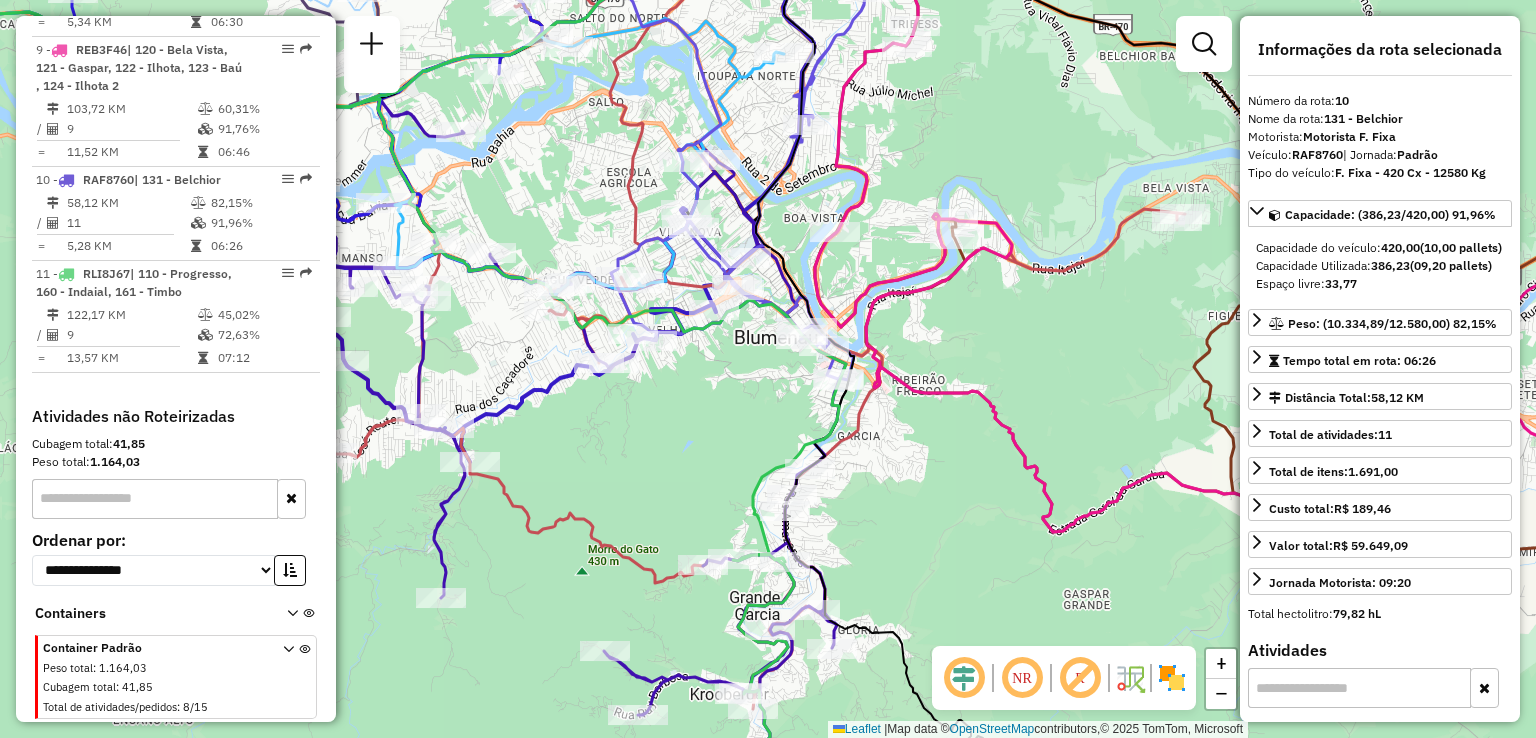 drag, startPoint x: 824, startPoint y: 269, endPoint x: 853, endPoint y: 279, distance: 30.675724 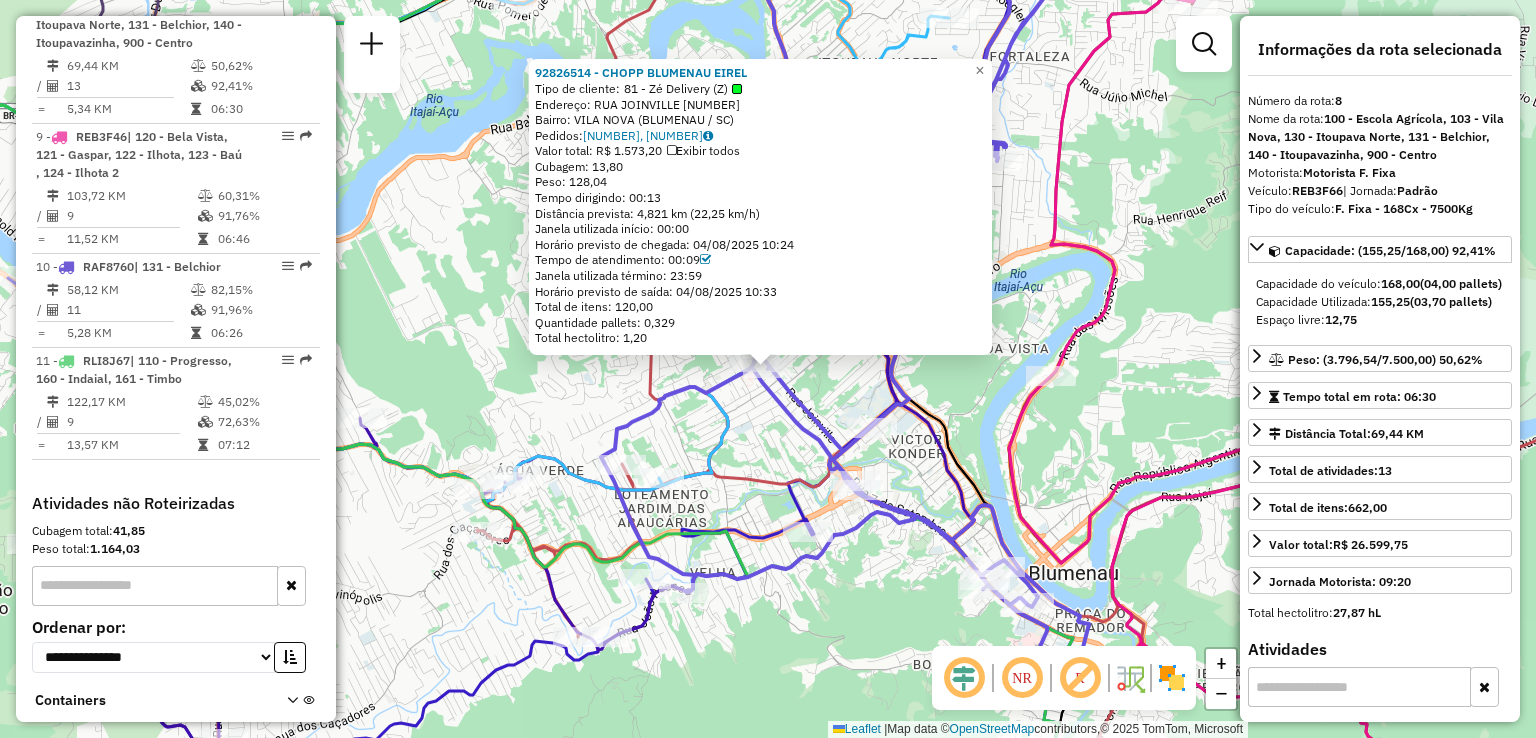 scroll, scrollTop: 1696, scrollLeft: 0, axis: vertical 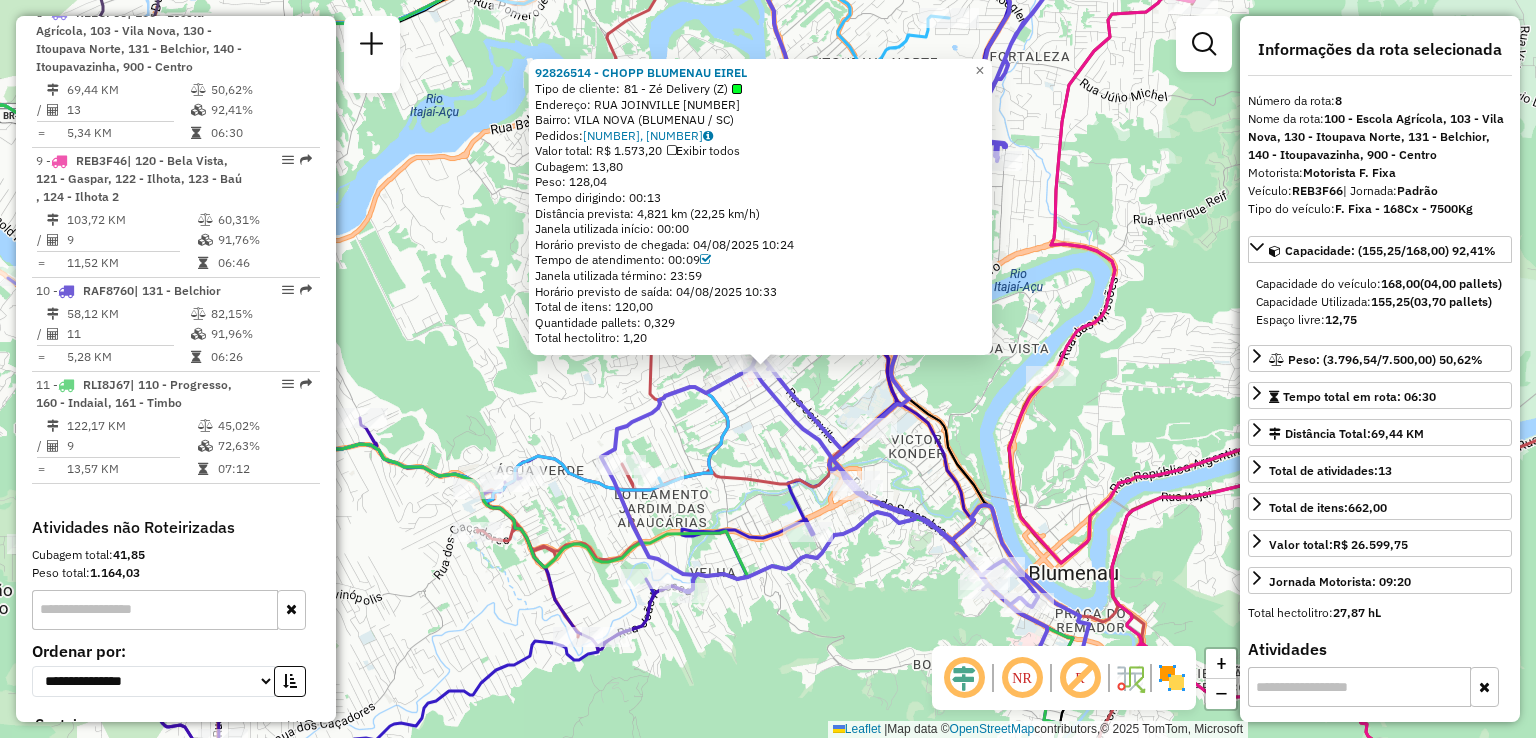 drag, startPoint x: 1087, startPoint y: 223, endPoint x: 1091, endPoint y: 293, distance: 70.11419 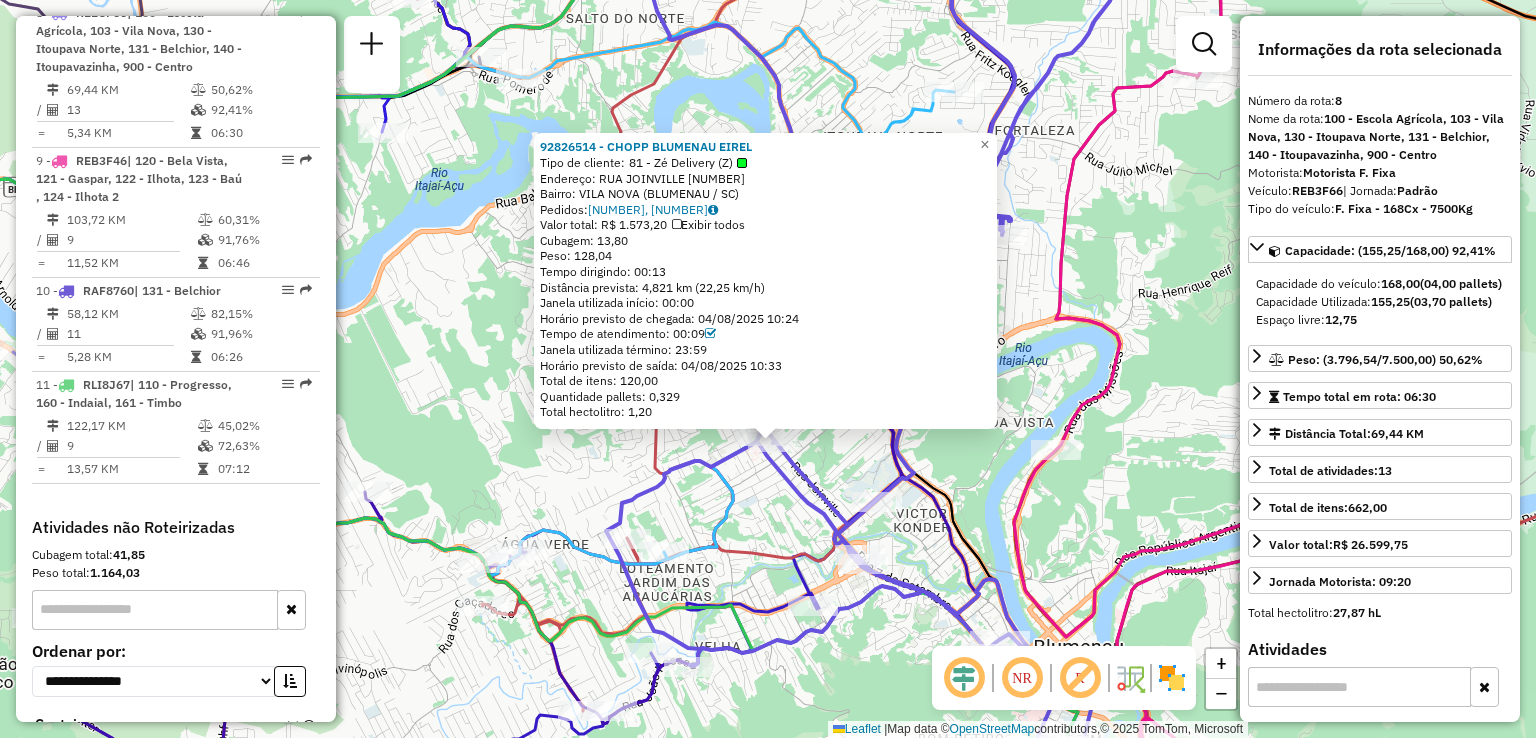 click on "92826514 - CHOPP BLUMENAU EIREL  Tipo de cliente:   81 - Zé Delivery (Z)   Endereço: RUA JOINVILLE                     945   Bairro: VILA NOVA (BLUMENAU / SC)   Pedidos:  04313894, 04313893   Valor total: R$ 1.573,20   Exibir todos   Cubagem: 13,80  Peso: 128,04  Tempo dirigindo: 00:13   Distância prevista: 4,821 km (22,25 km/h)   Janela utilizada início: 00:00   Horário previsto de chegada: 04/08/2025 10:24   Tempo de atendimento: 00:09   Janela utilizada término: 23:59   Horário previsto de saída: 04/08/2025 10:33   Total de itens: 120,00   Quantidade pallets: 0,329   Total hectolitro: 1,20  × Janela de atendimento Grade de atendimento Capacidade Transportadoras Veículos Cliente Pedidos  Rotas Selecione os dias de semana para filtrar as janelas de atendimento  Seg   Ter   Qua   Qui   Sex   Sáb   Dom  Informe o período da janela de atendimento: De: Até:  Filtrar exatamente a janela do cliente  Considerar janela de atendimento padrão   Seg   Ter   Qua   Qui   Sex   Sáb   Dom   Peso mínimo:  +" 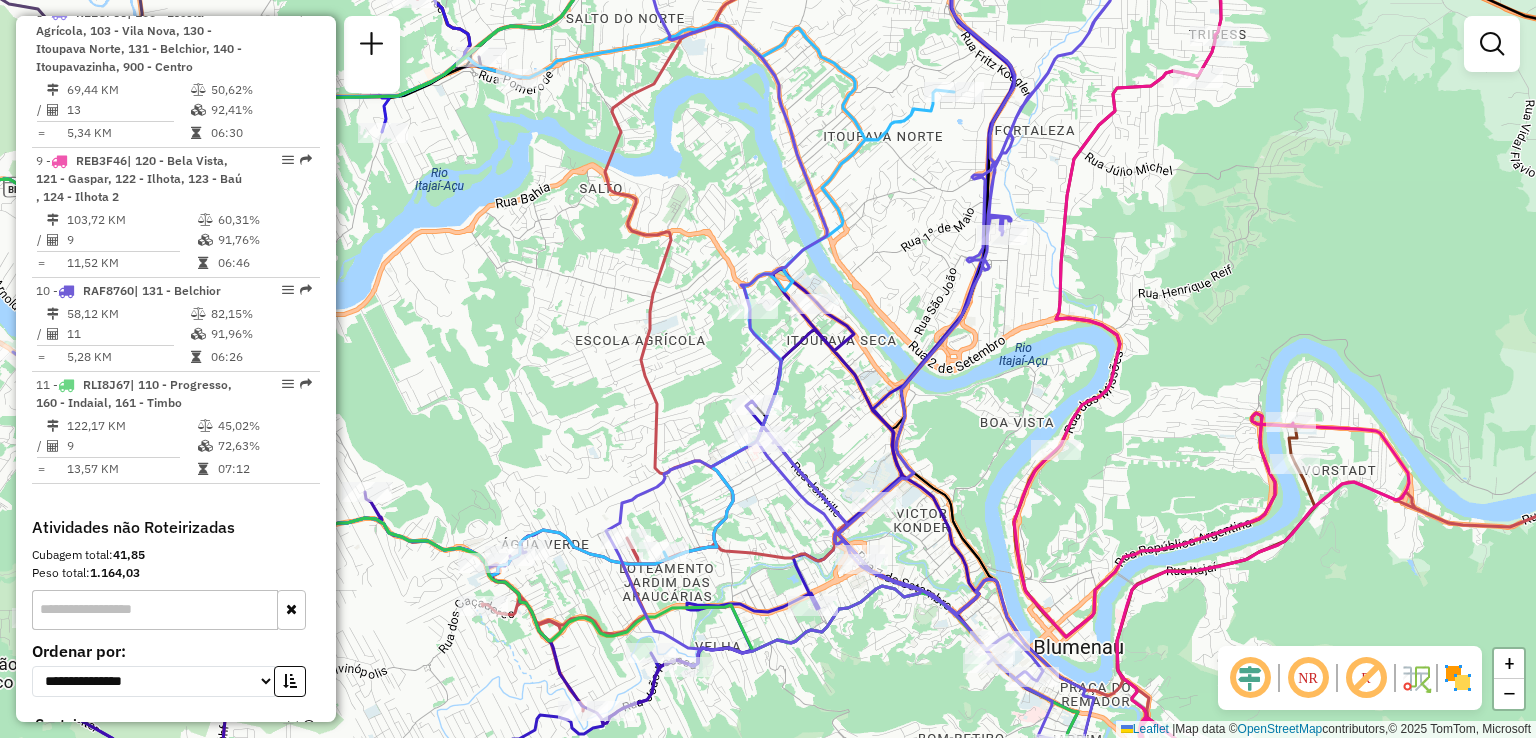 drag, startPoint x: 1100, startPoint y: 303, endPoint x: 1088, endPoint y: 327, distance: 26.832815 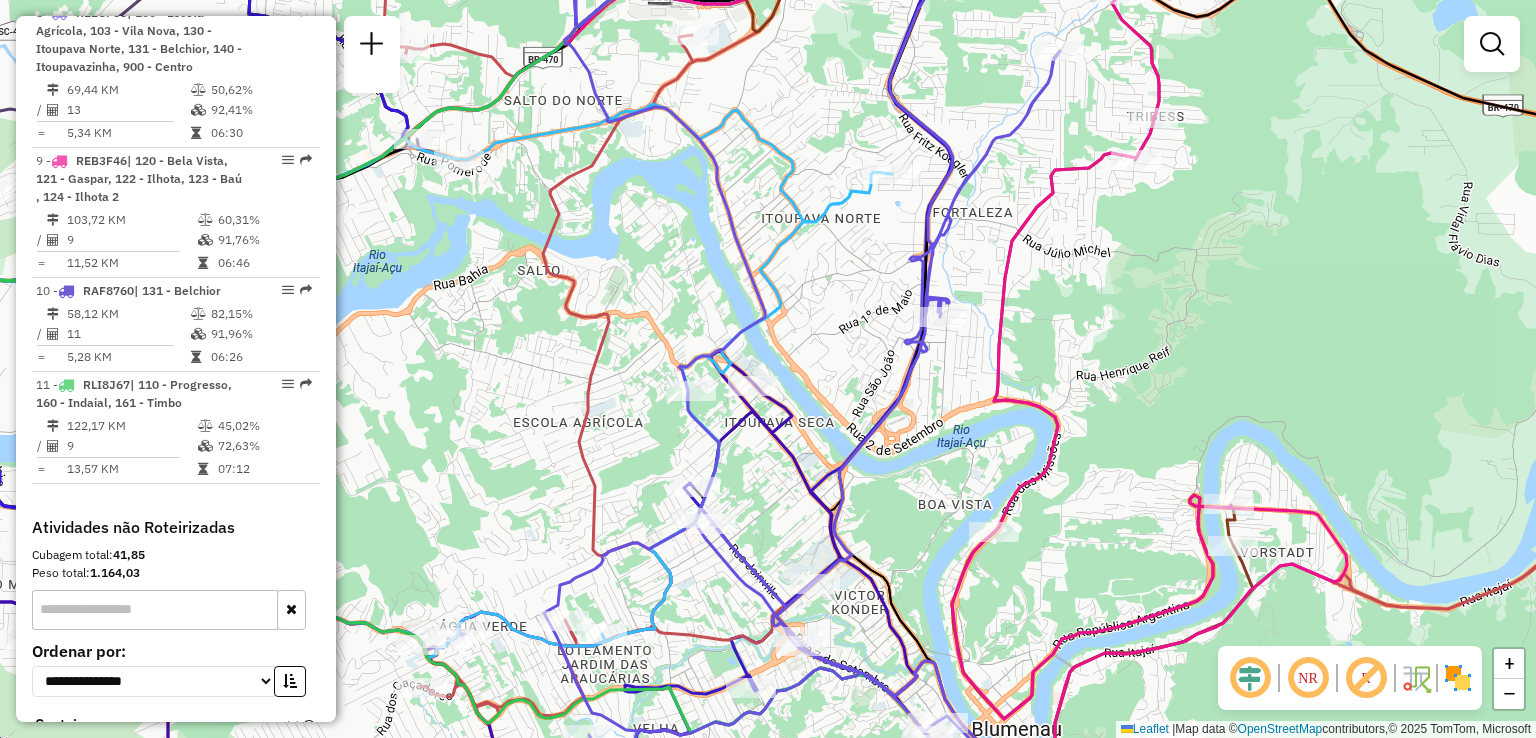 drag, startPoint x: 1076, startPoint y: 381, endPoint x: 1084, endPoint y: 291, distance: 90.35486 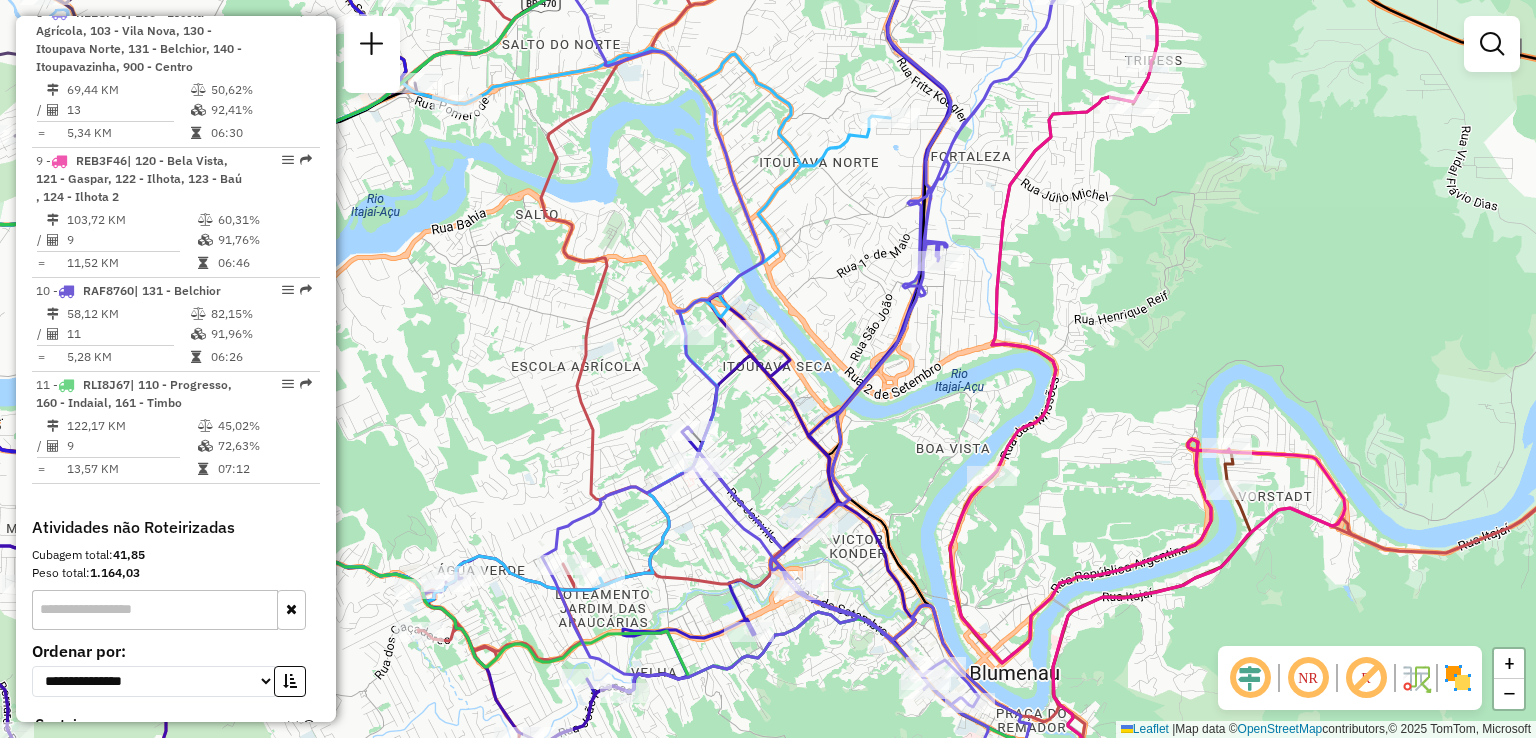 drag, startPoint x: 1056, startPoint y: 295, endPoint x: 1044, endPoint y: 299, distance: 12.649111 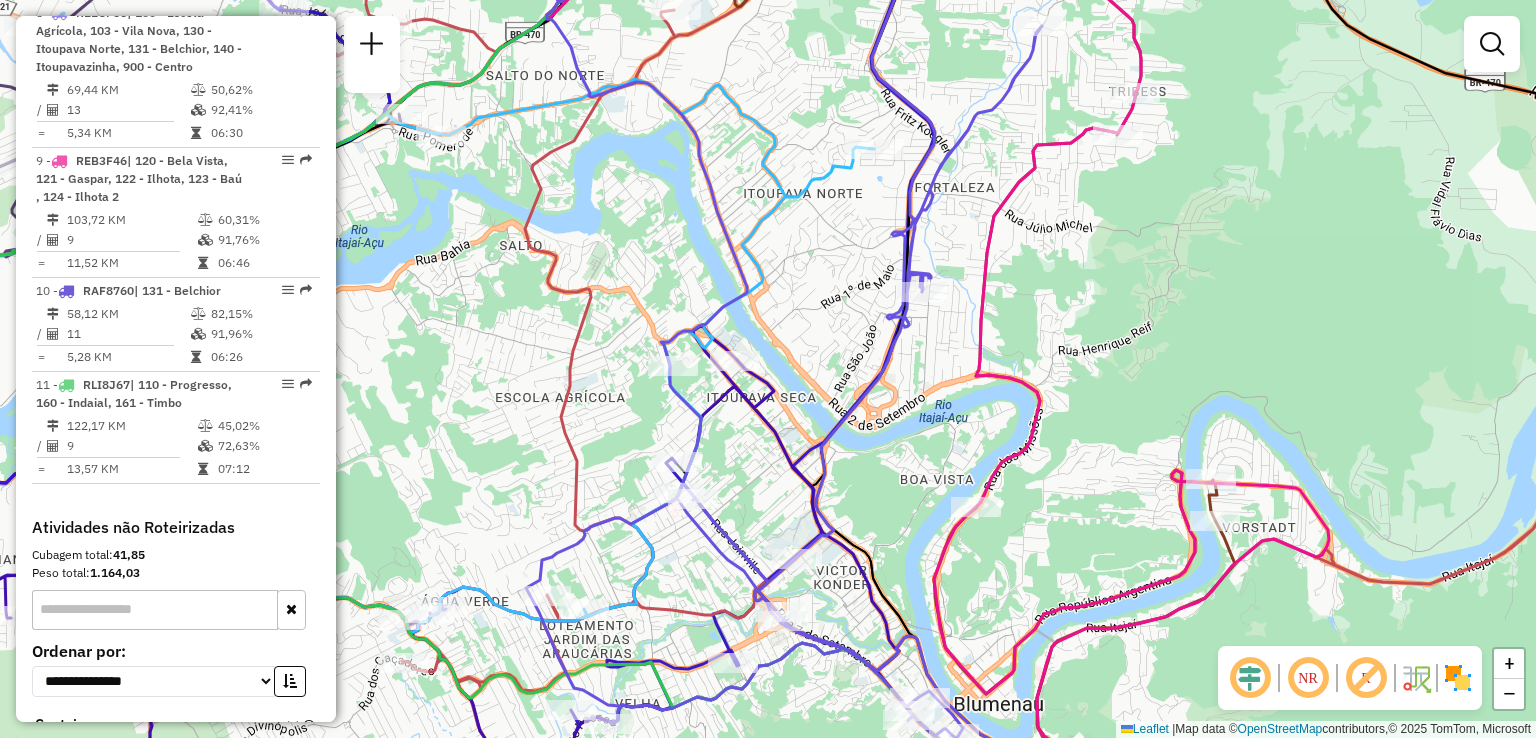 drag, startPoint x: 1070, startPoint y: 298, endPoint x: 1056, endPoint y: 322, distance: 27.784887 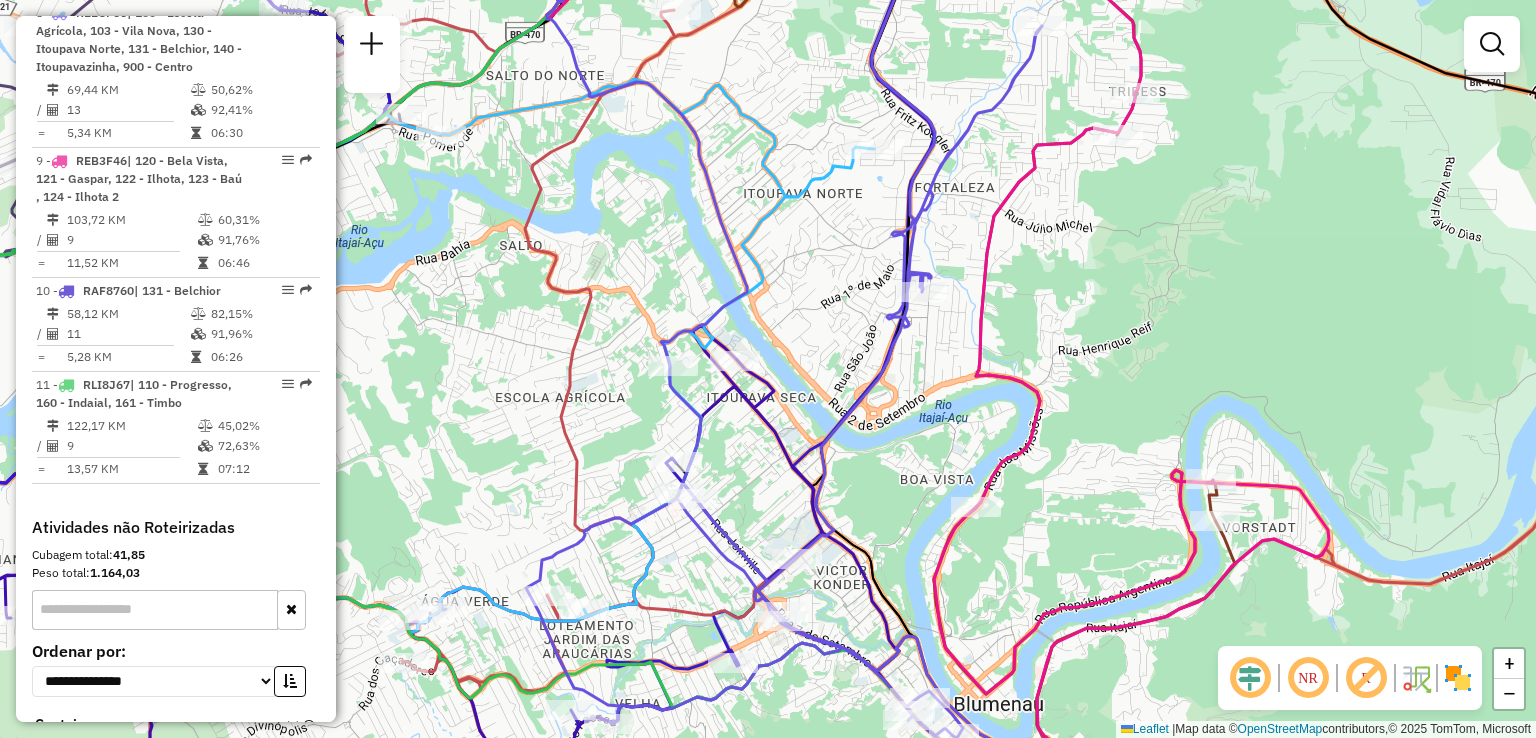 drag, startPoint x: 980, startPoint y: 269, endPoint x: 979, endPoint y: 309, distance: 40.012497 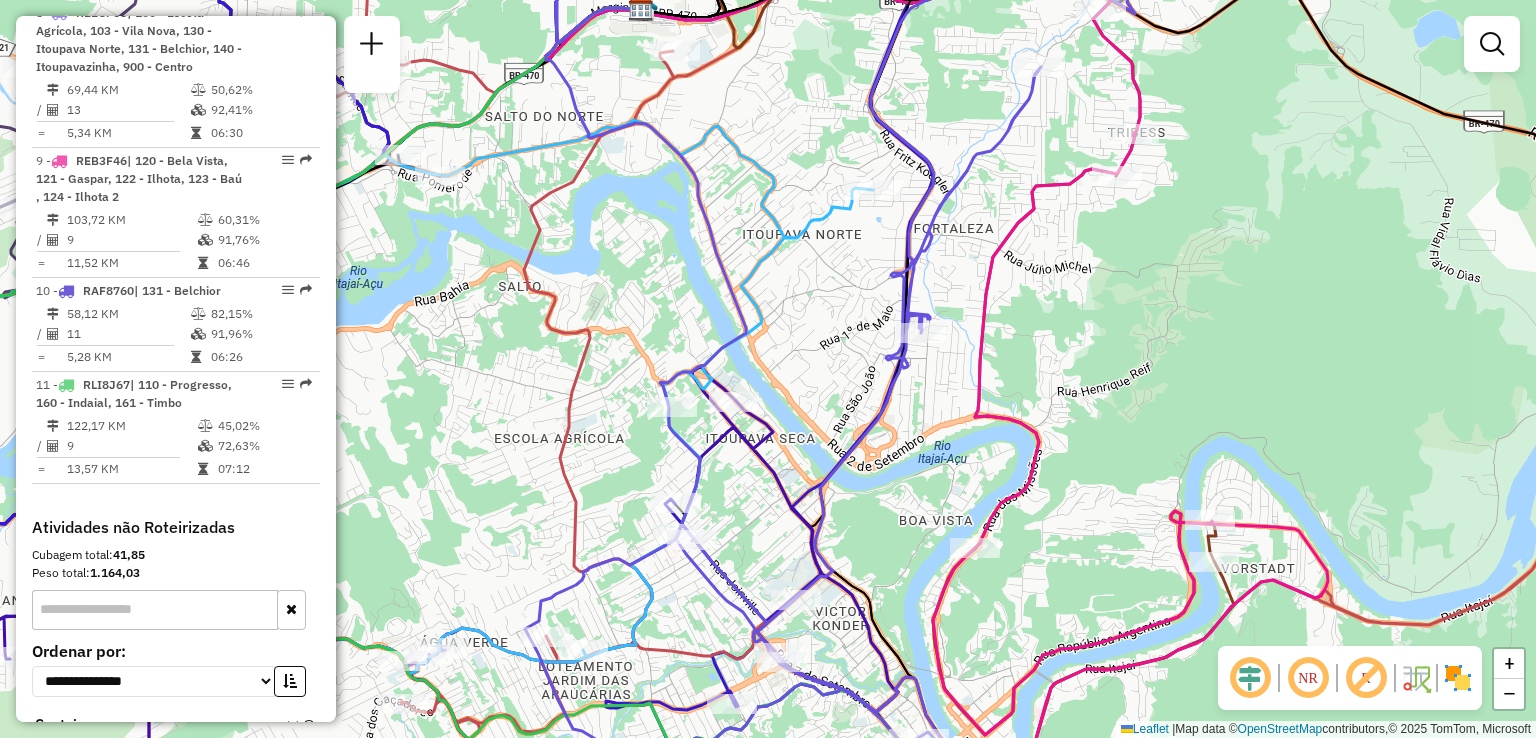 drag, startPoint x: 992, startPoint y: 274, endPoint x: 992, endPoint y: 314, distance: 40 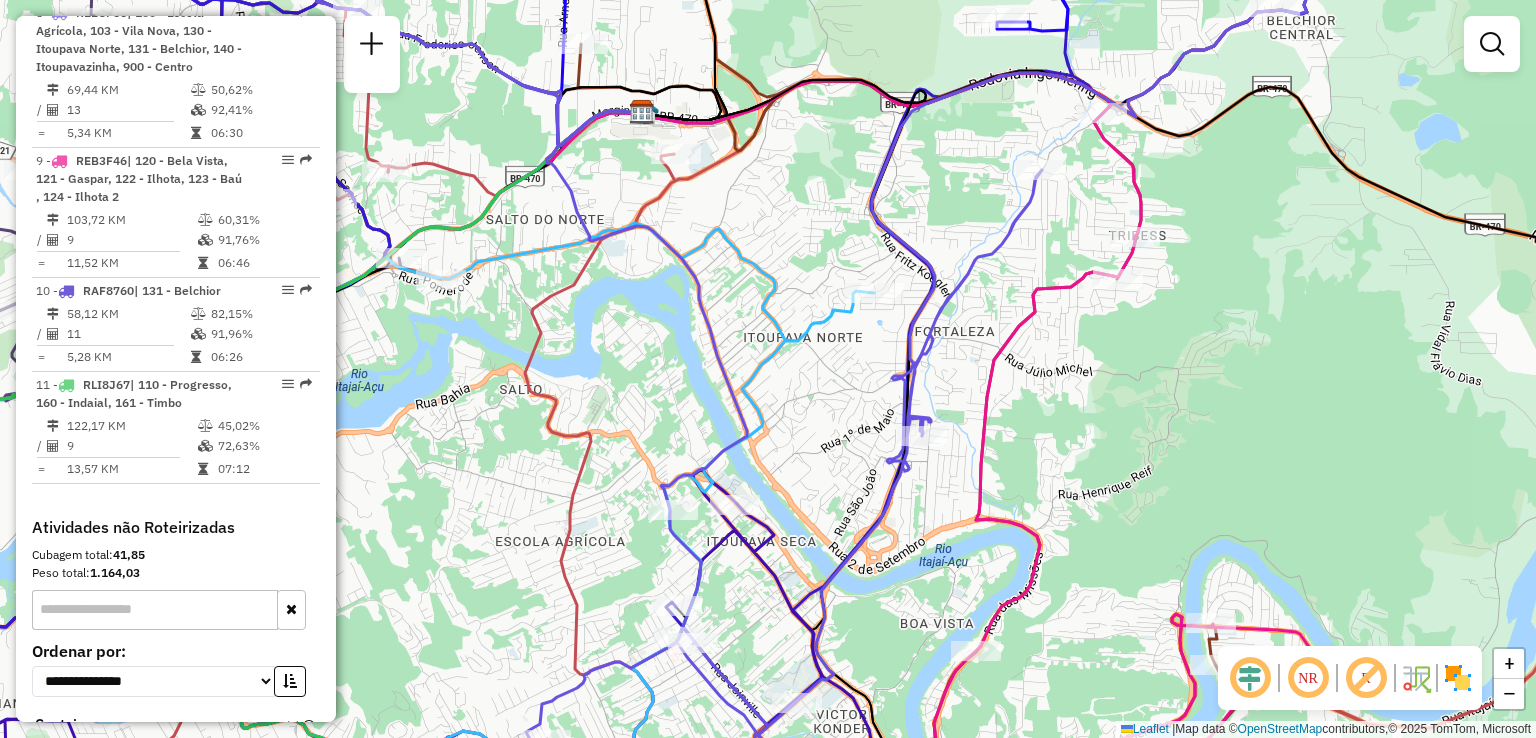 click 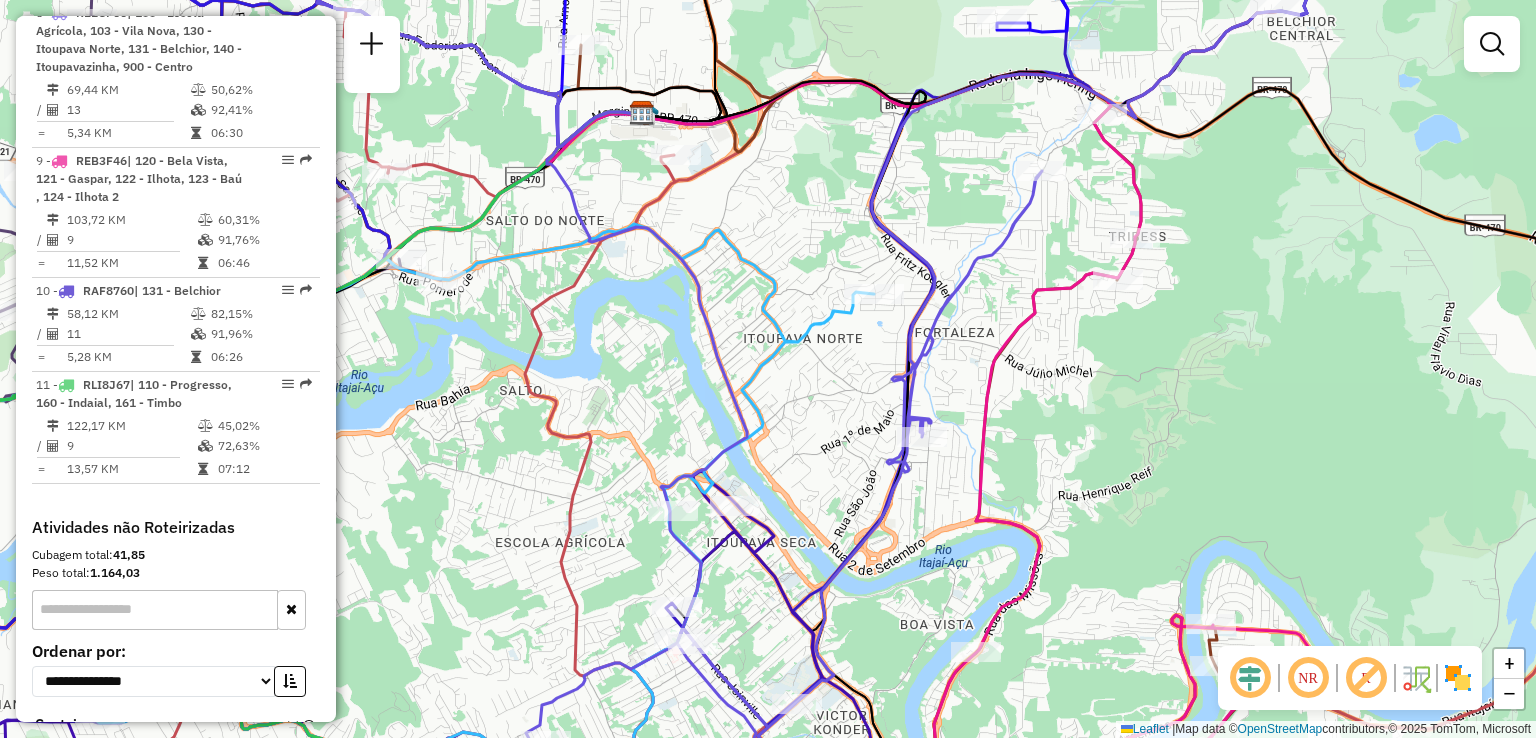 click 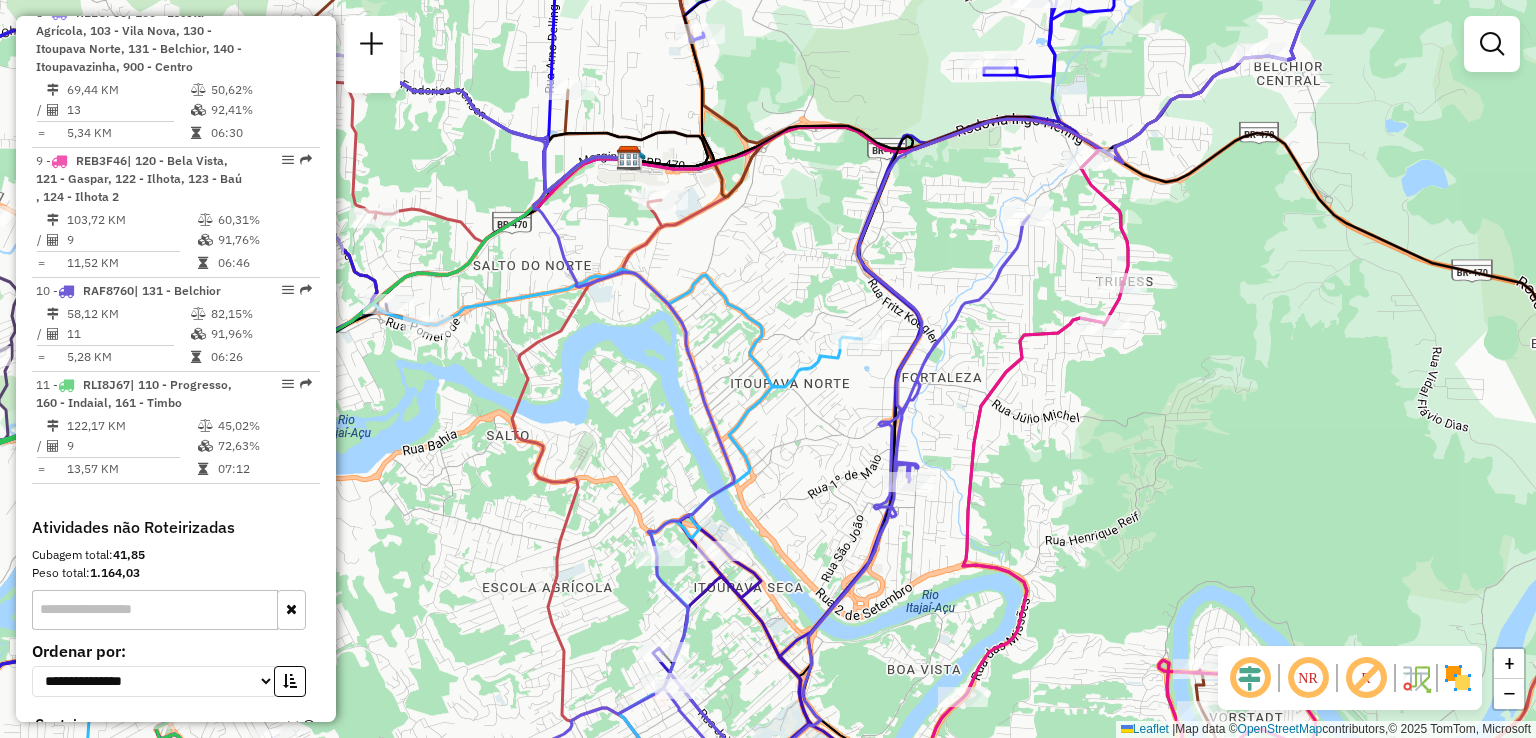 click 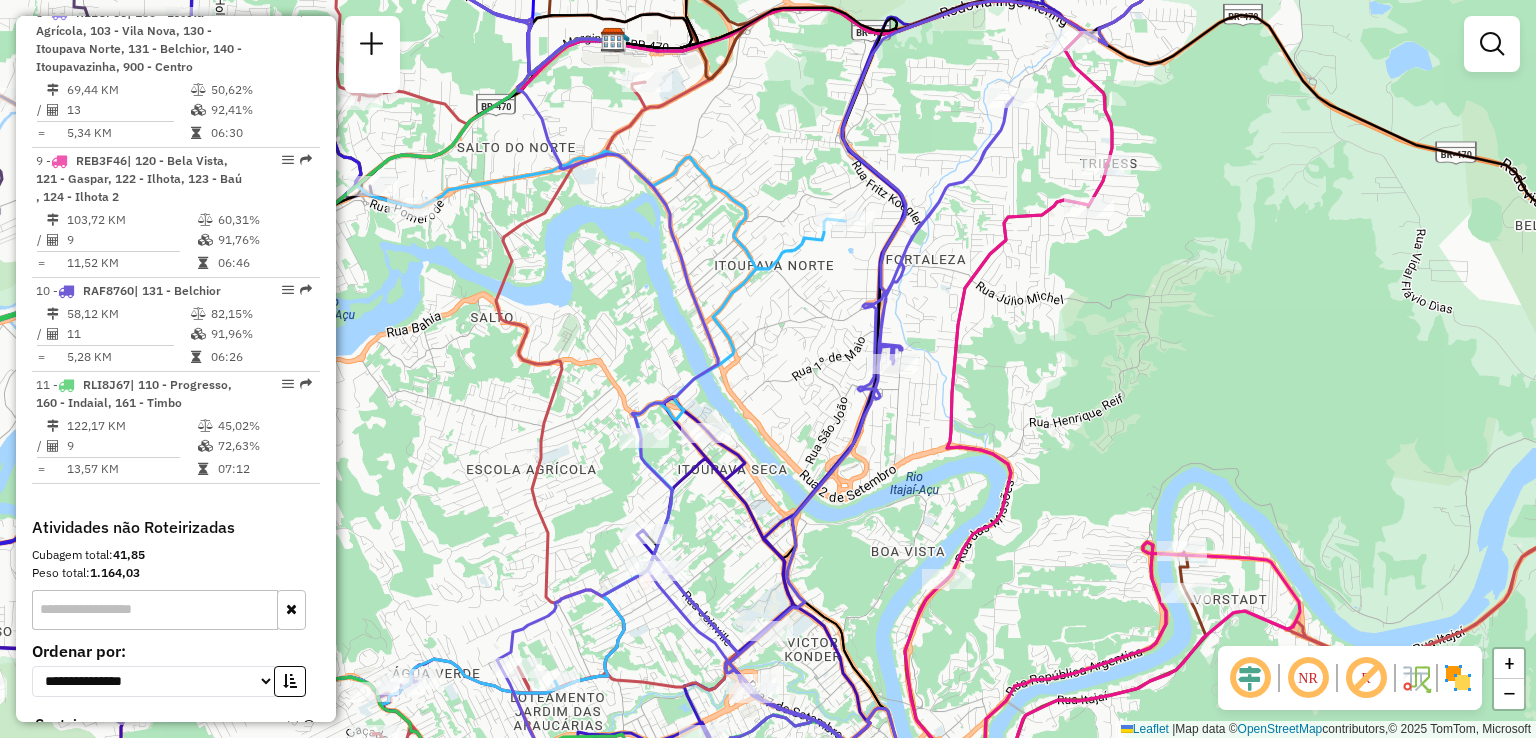 drag, startPoint x: 982, startPoint y: 275, endPoint x: 833, endPoint y: 467, distance: 243.03291 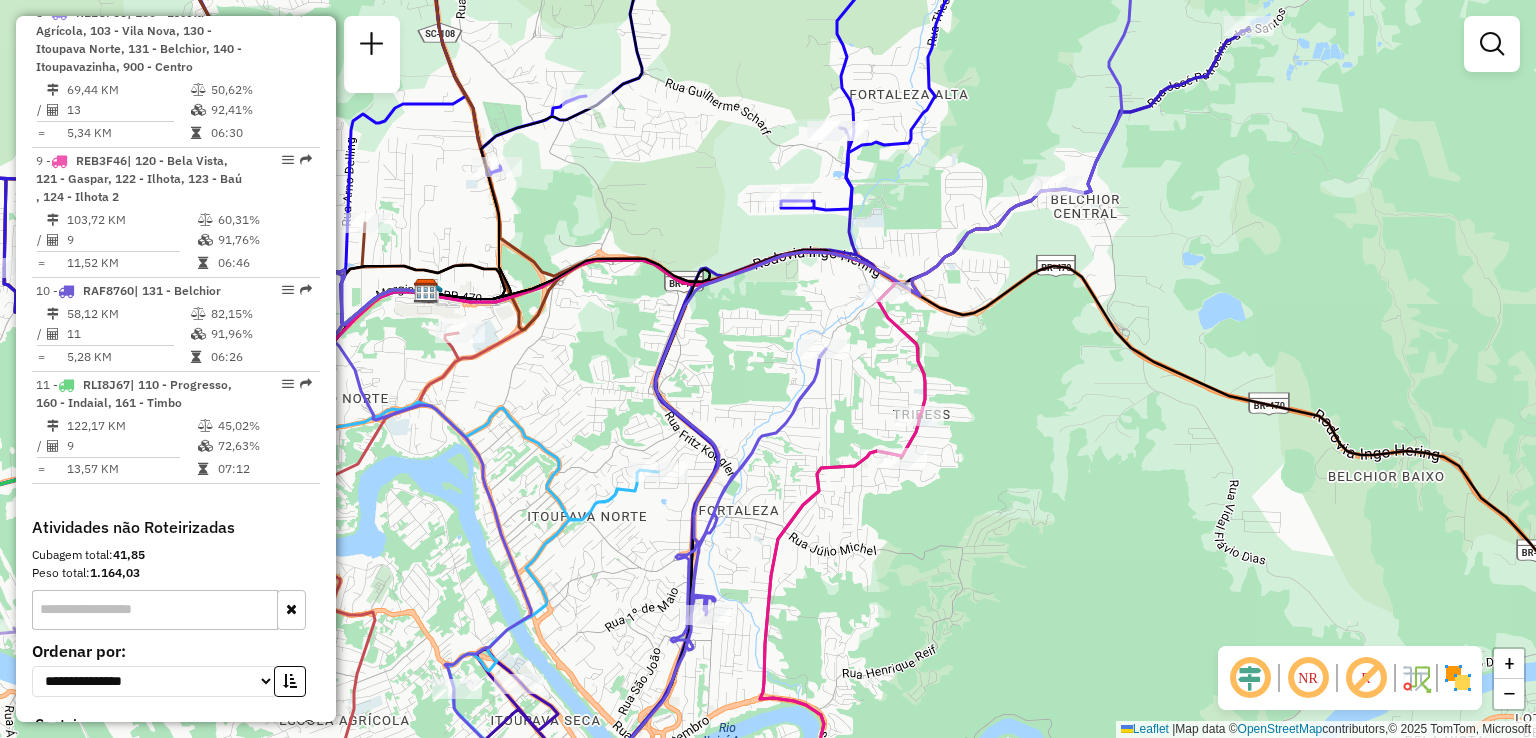 drag, startPoint x: 916, startPoint y: 214, endPoint x: 751, endPoint y: 345, distance: 210.67986 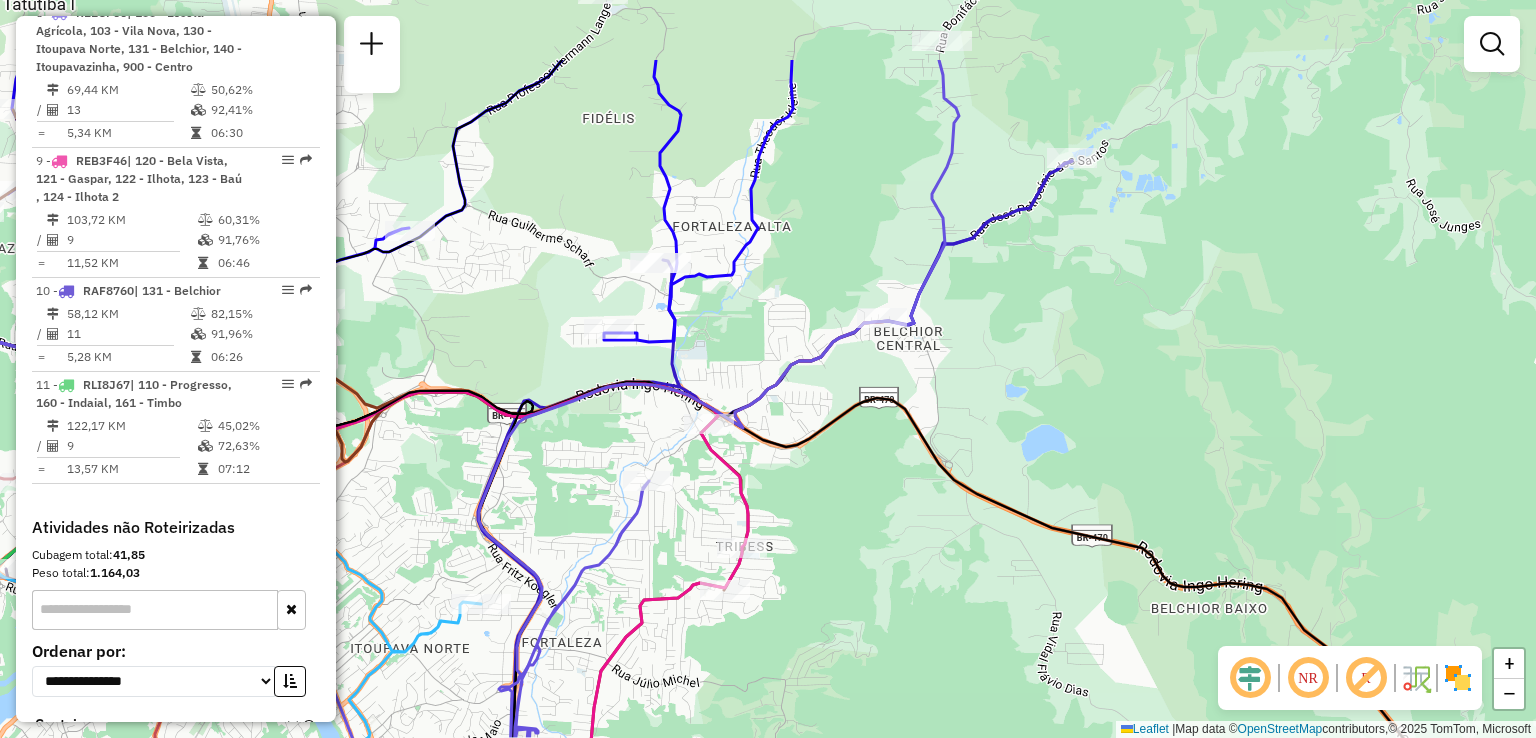 drag, startPoint x: 857, startPoint y: 227, endPoint x: 773, endPoint y: 337, distance: 138.4052 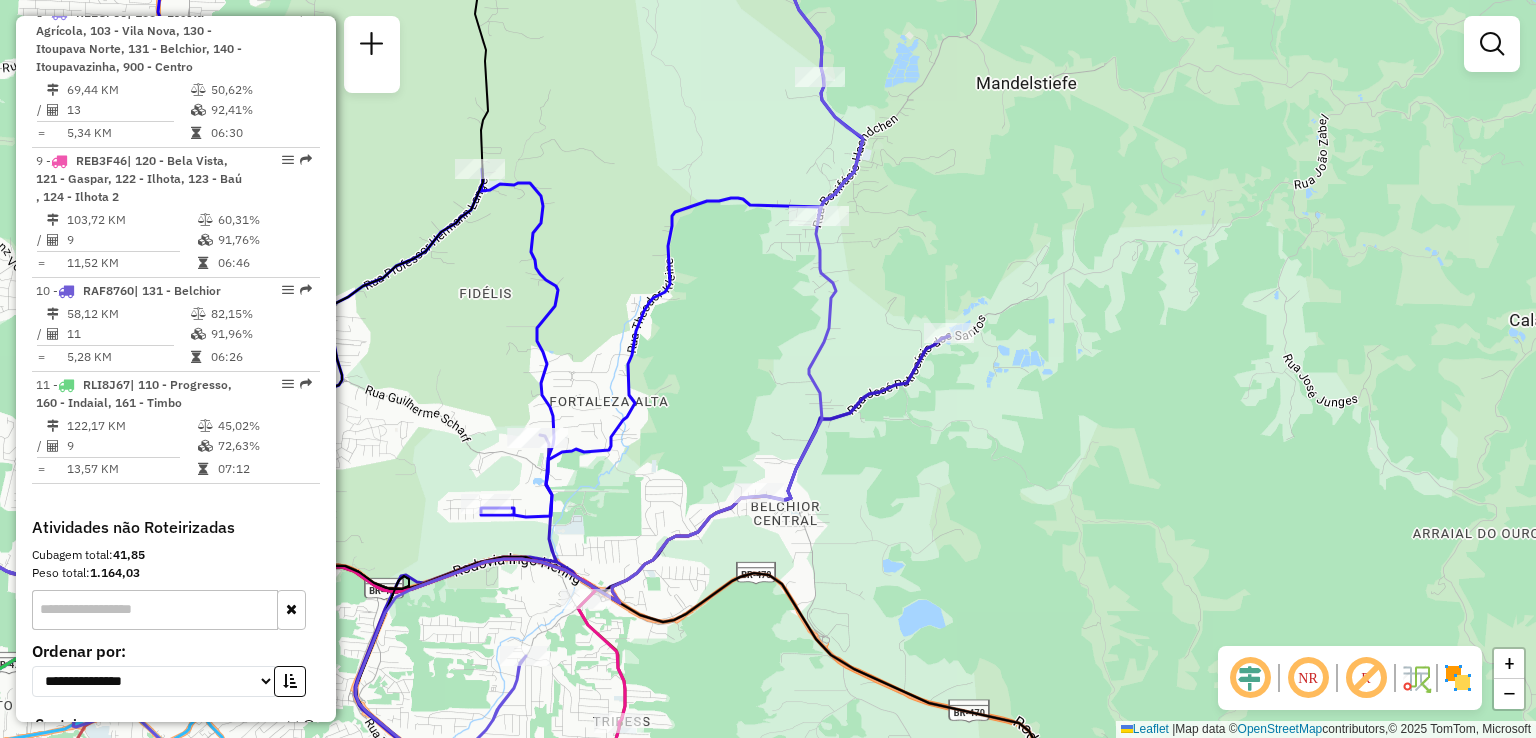 drag, startPoint x: 935, startPoint y: 273, endPoint x: 895, endPoint y: 326, distance: 66.4003 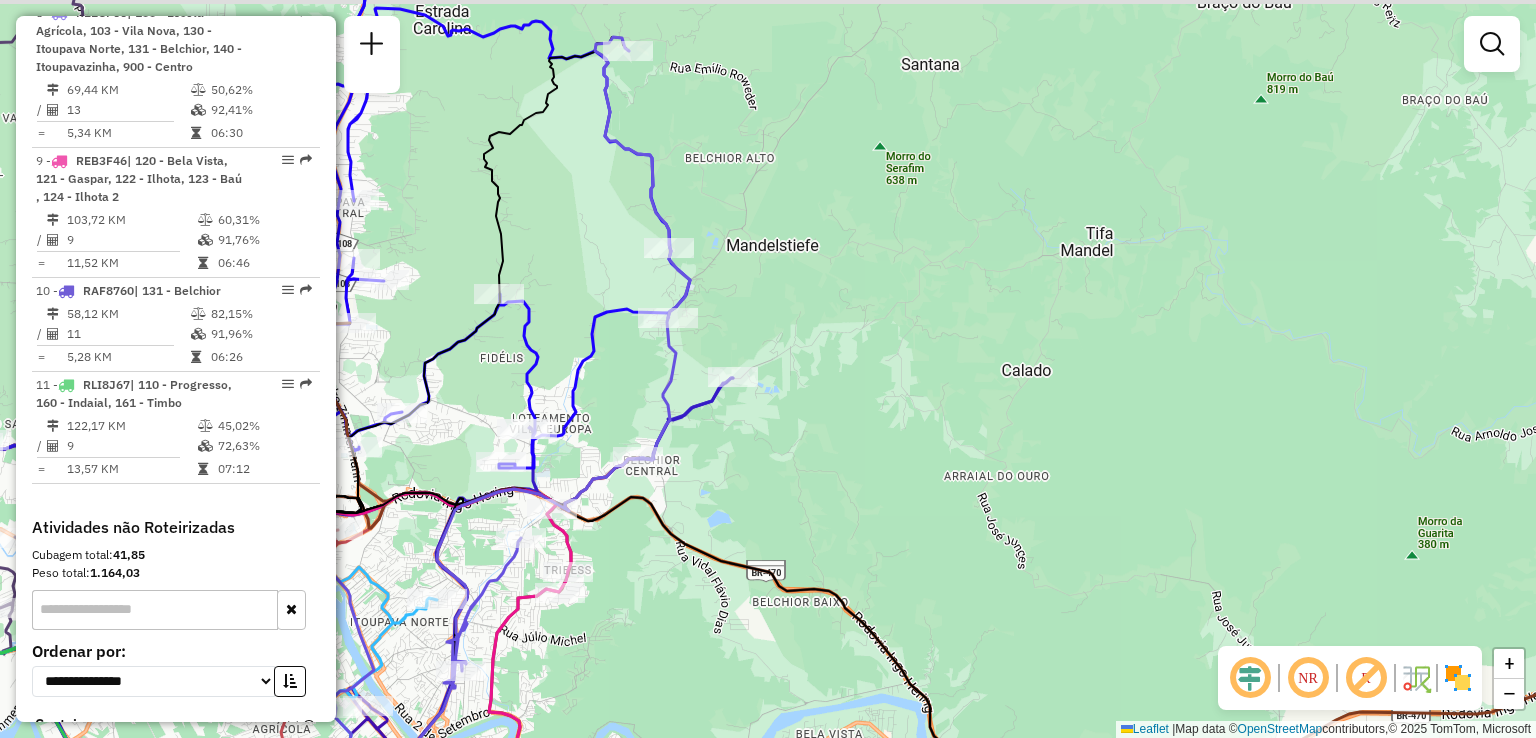 drag, startPoint x: 936, startPoint y: 278, endPoint x: 764, endPoint y: 257, distance: 173.27724 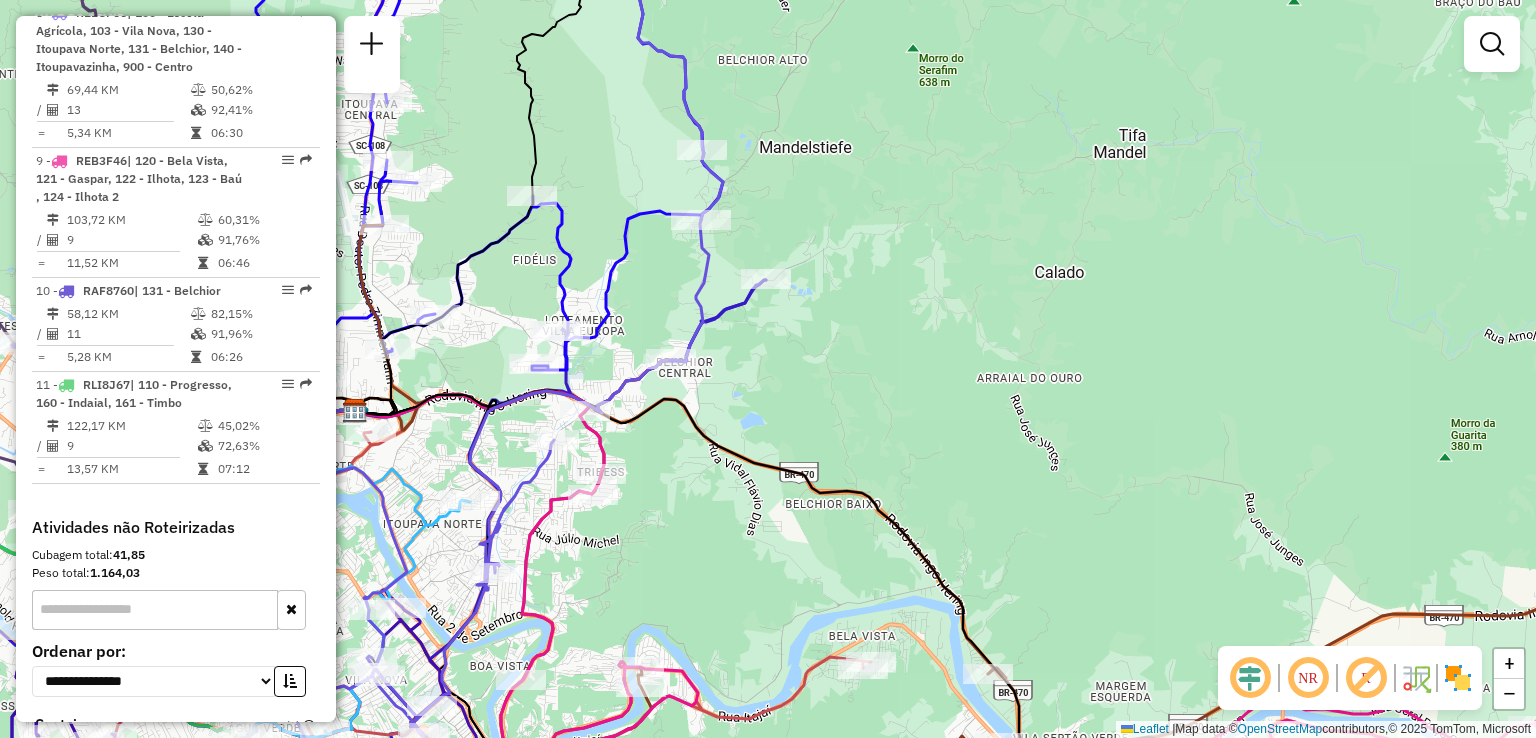drag, startPoint x: 744, startPoint y: 234, endPoint x: 804, endPoint y: 207, distance: 65.795135 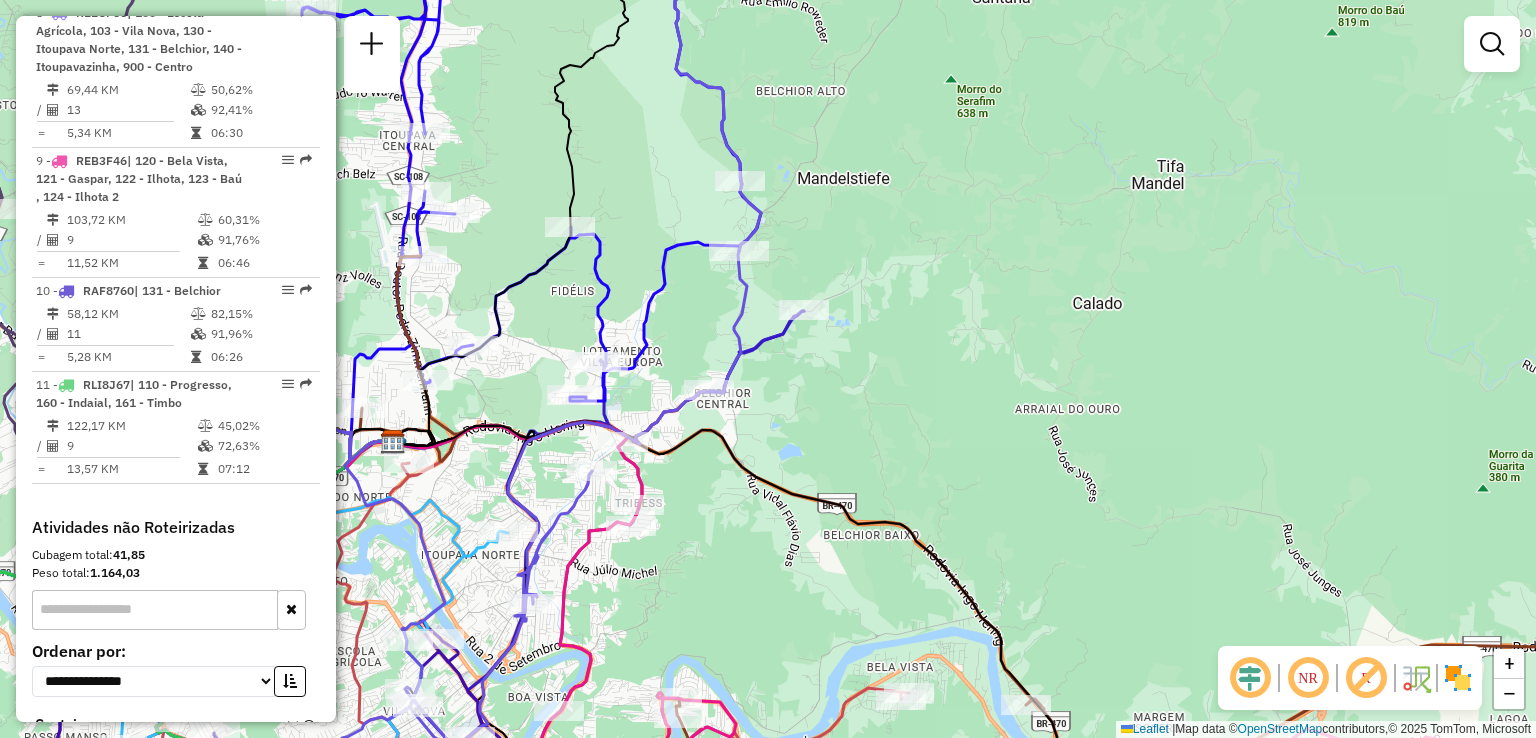 drag, startPoint x: 846, startPoint y: 237, endPoint x: 947, endPoint y: 386, distance: 180.00555 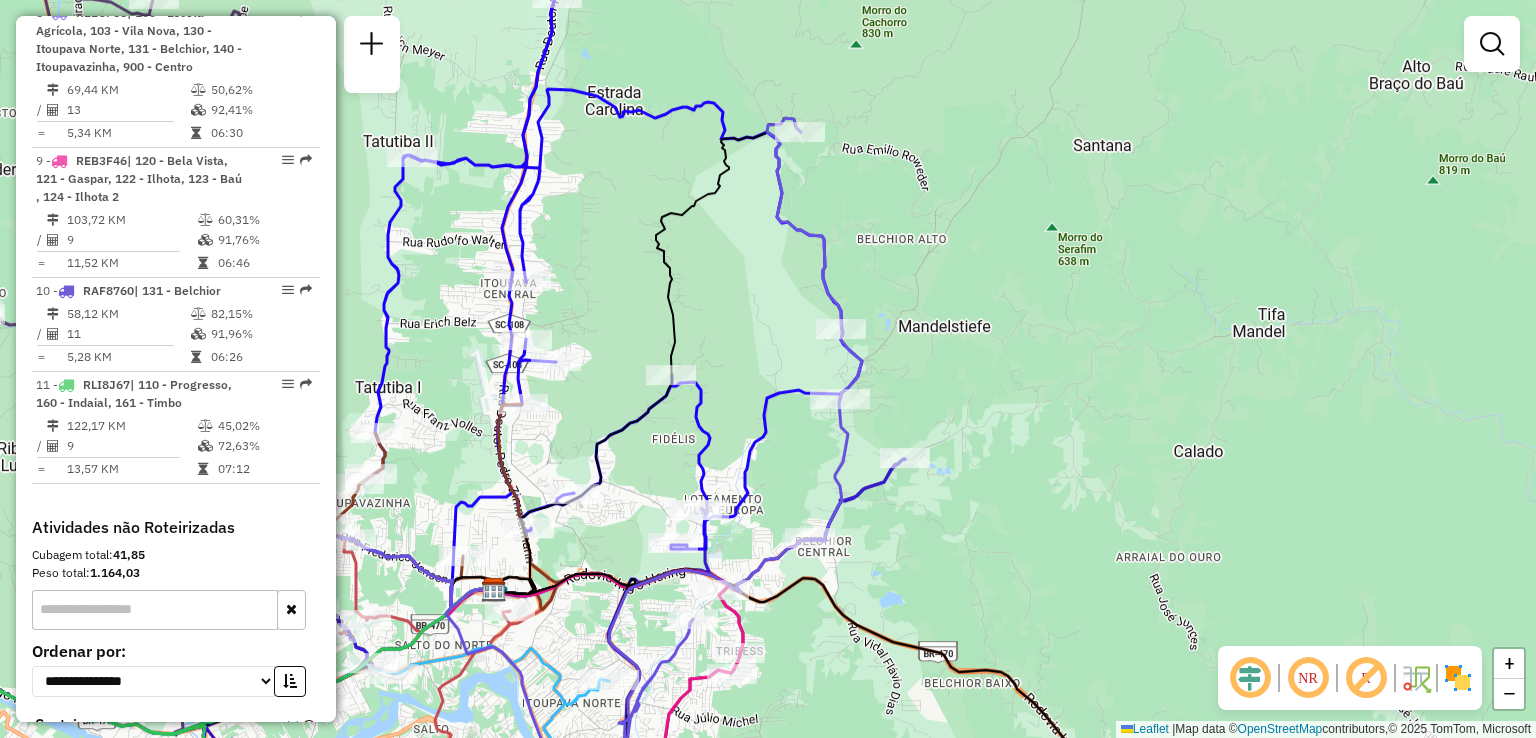 click on "Janela de atendimento Grade de atendimento Capacidade Transportadoras Veículos Cliente Pedidos  Rotas Selecione os dias de semana para filtrar as janelas de atendimento  Seg   Ter   Qua   Qui   Sex   Sáb   Dom  Informe o período da janela de atendimento: De: Até:  Filtrar exatamente a janela do cliente  Considerar janela de atendimento padrão  Selecione os dias de semana para filtrar as grades de atendimento  Seg   Ter   Qua   Qui   Sex   Sáb   Dom   Considerar clientes sem dia de atendimento cadastrado  Clientes fora do dia de atendimento selecionado Filtrar as atividades entre os valores definidos abaixo:  Peso mínimo:   Peso máximo:   Cubagem mínima:   Cubagem máxima:   De:   Até:  Filtrar as atividades entre o tempo de atendimento definido abaixo:  De:   Até:   Considerar capacidade total dos clientes não roteirizados Transportadora: Selecione um ou mais itens Tipo de veículo: Selecione um ou mais itens Veículo: Selecione um ou mais itens Motorista: Selecione um ou mais itens Nome: Rótulo:" 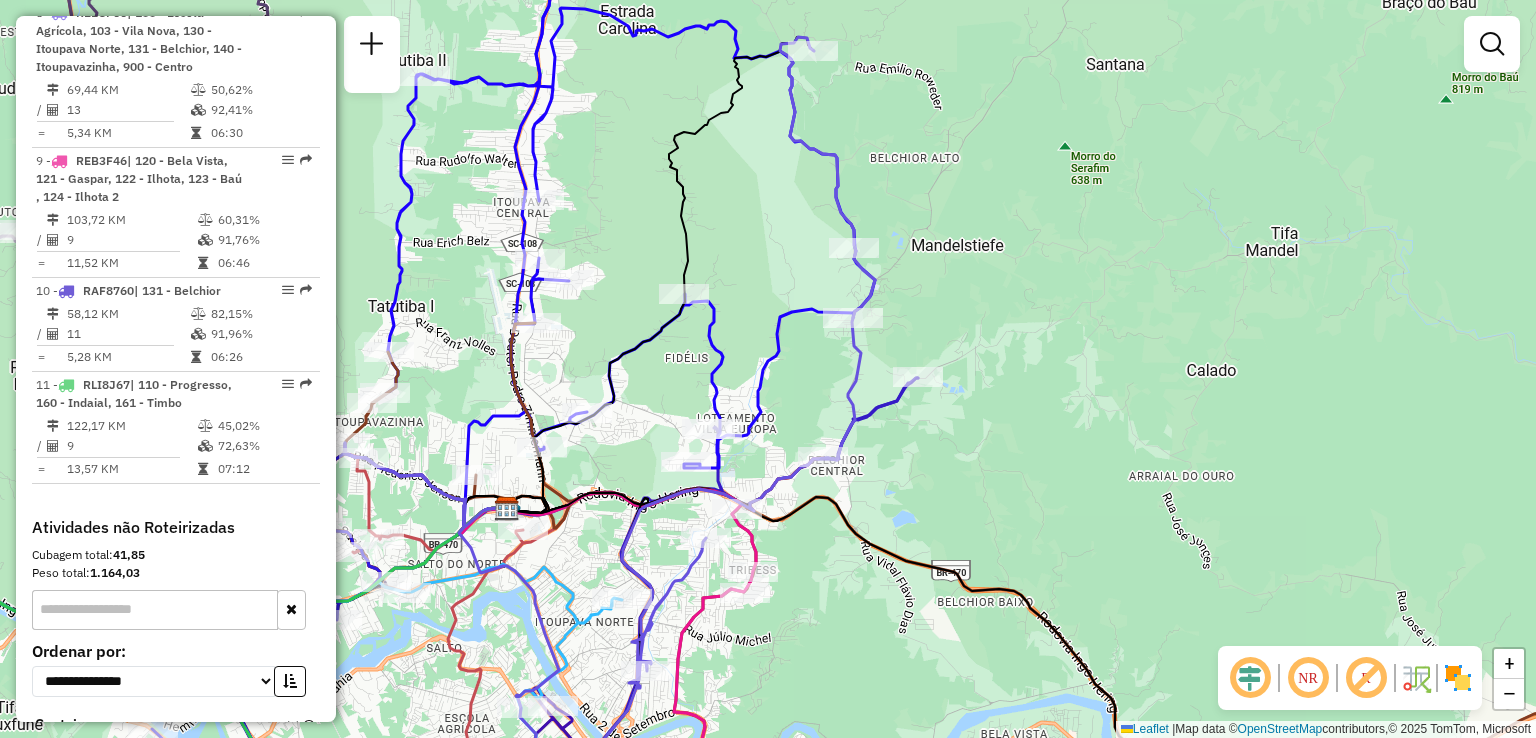 drag, startPoint x: 745, startPoint y: 294, endPoint x: 756, endPoint y: 201, distance: 93.64828 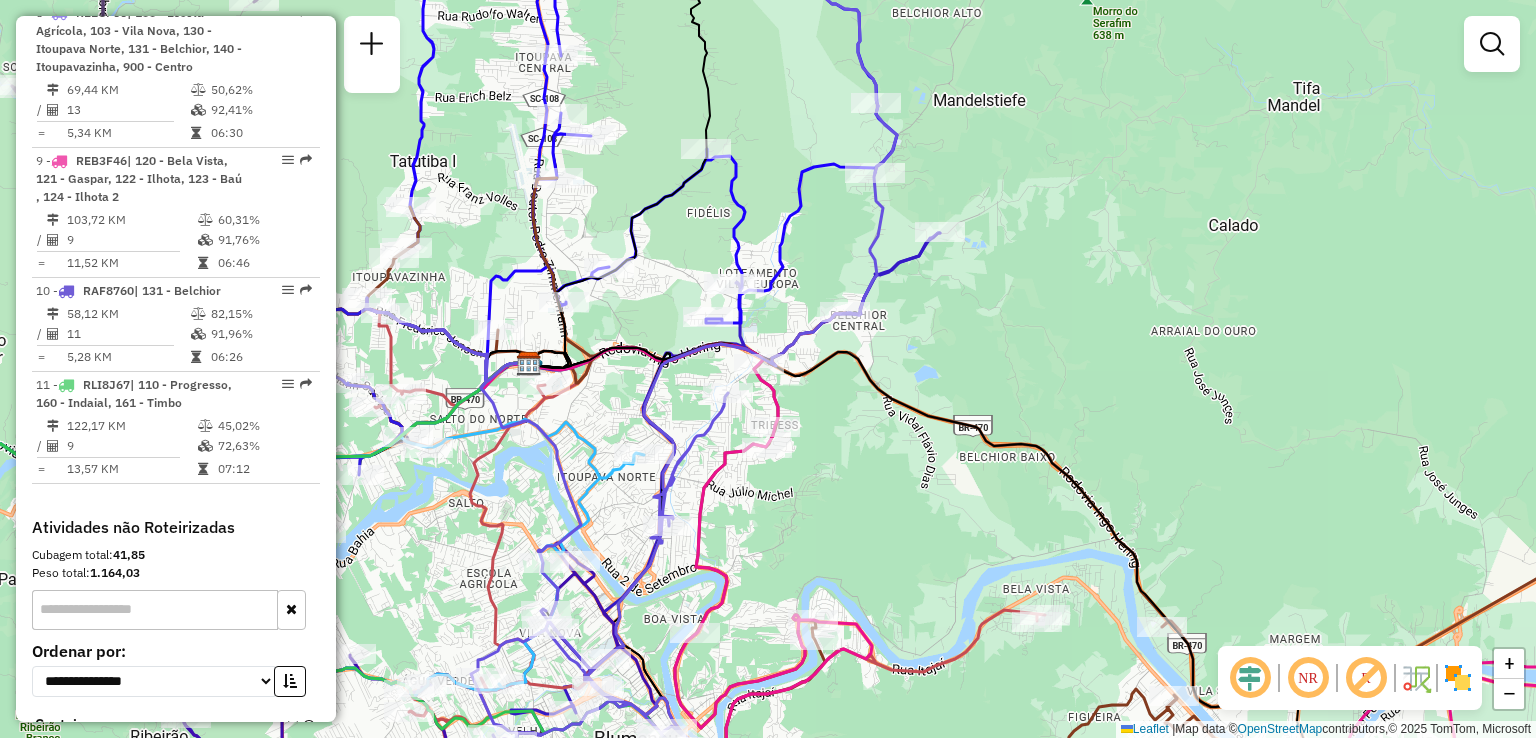 drag, startPoint x: 746, startPoint y: 351, endPoint x: 758, endPoint y: 325, distance: 28.635643 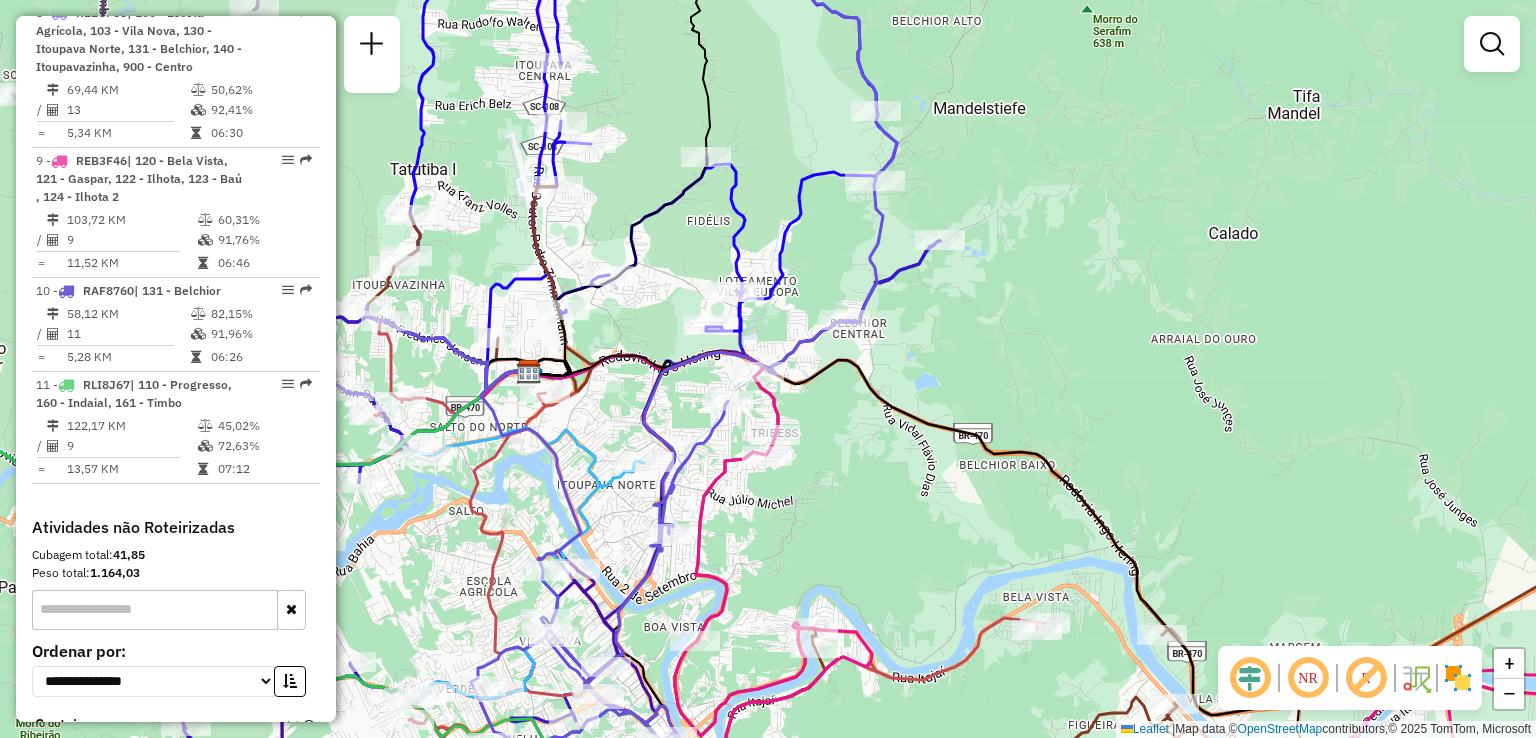click 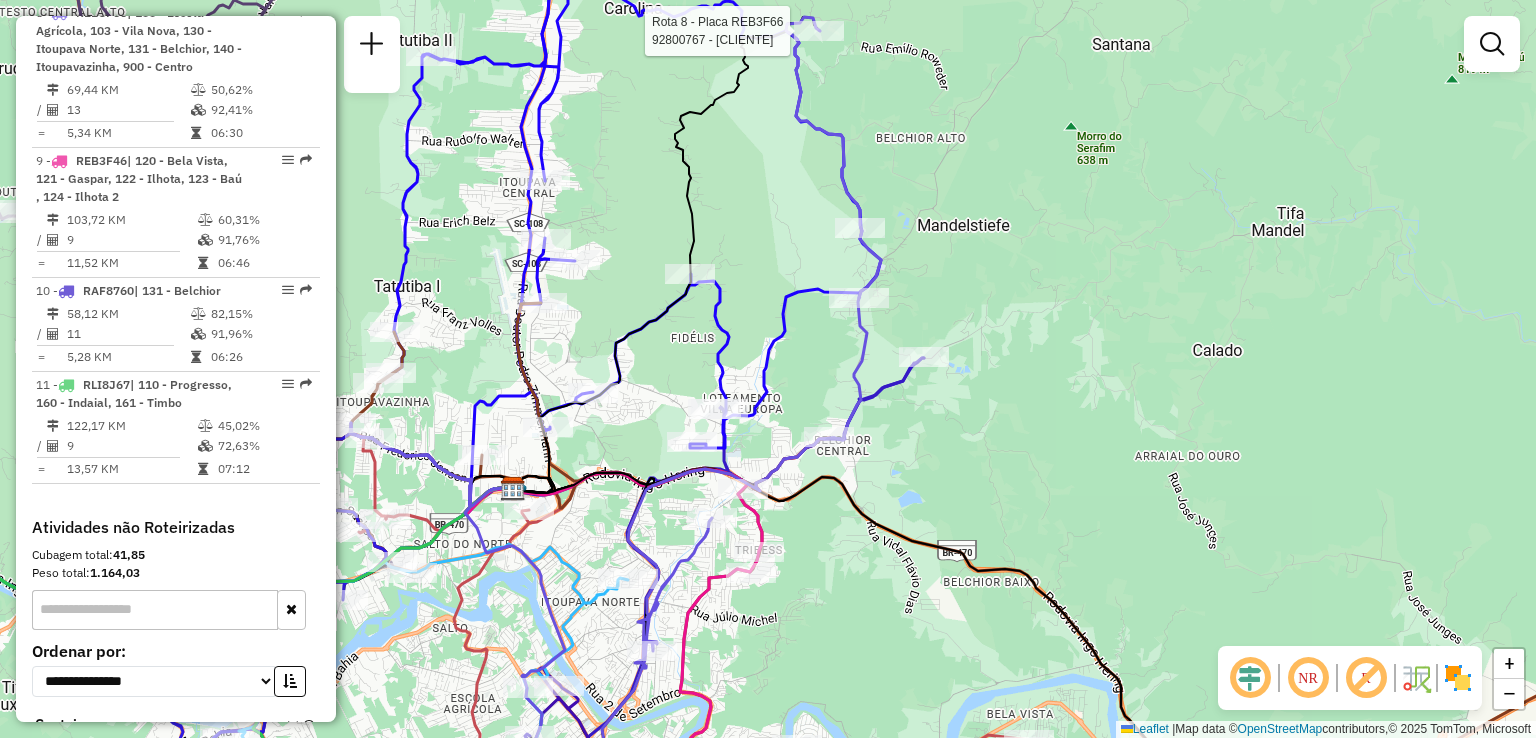 select on "**********" 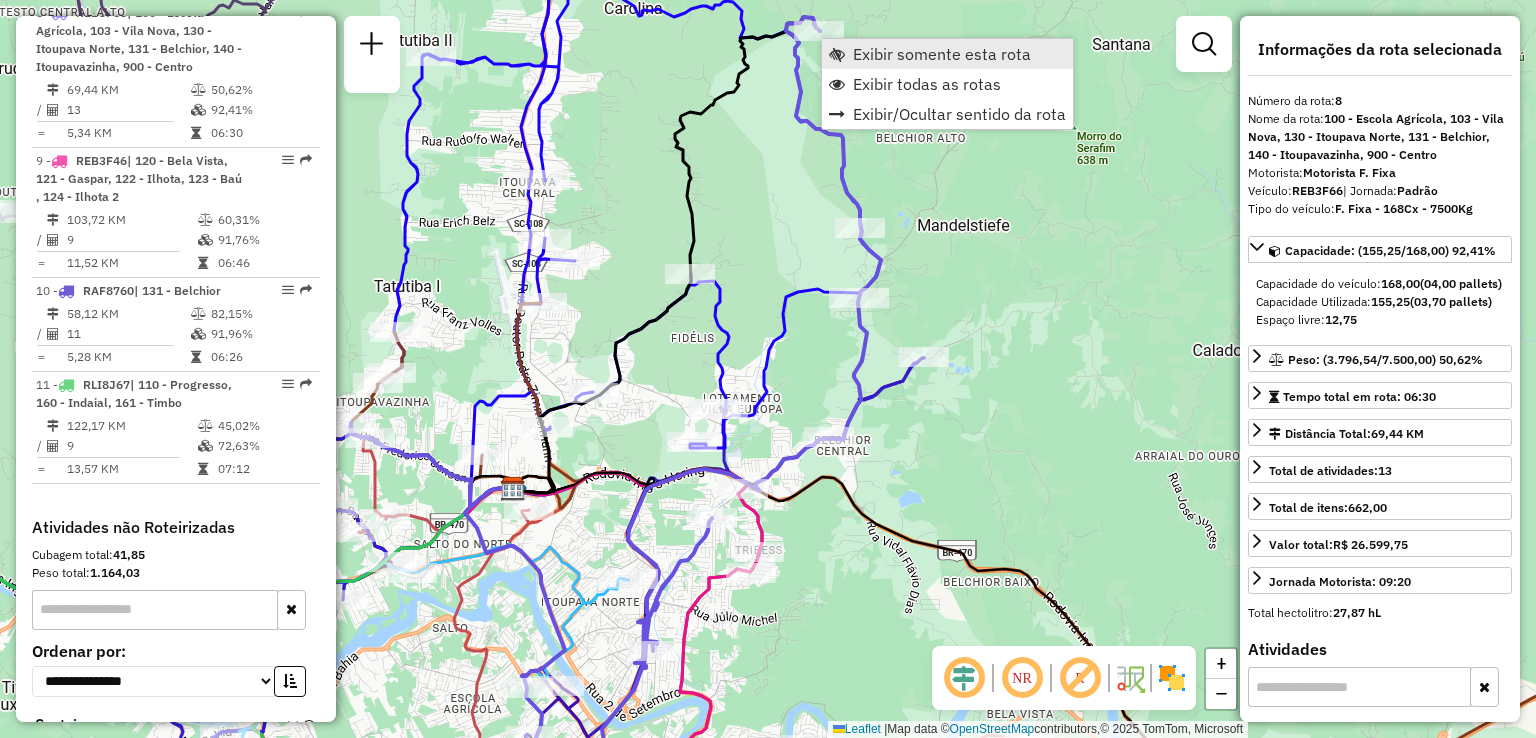 click on "Exibir somente esta rota" at bounding box center (942, 54) 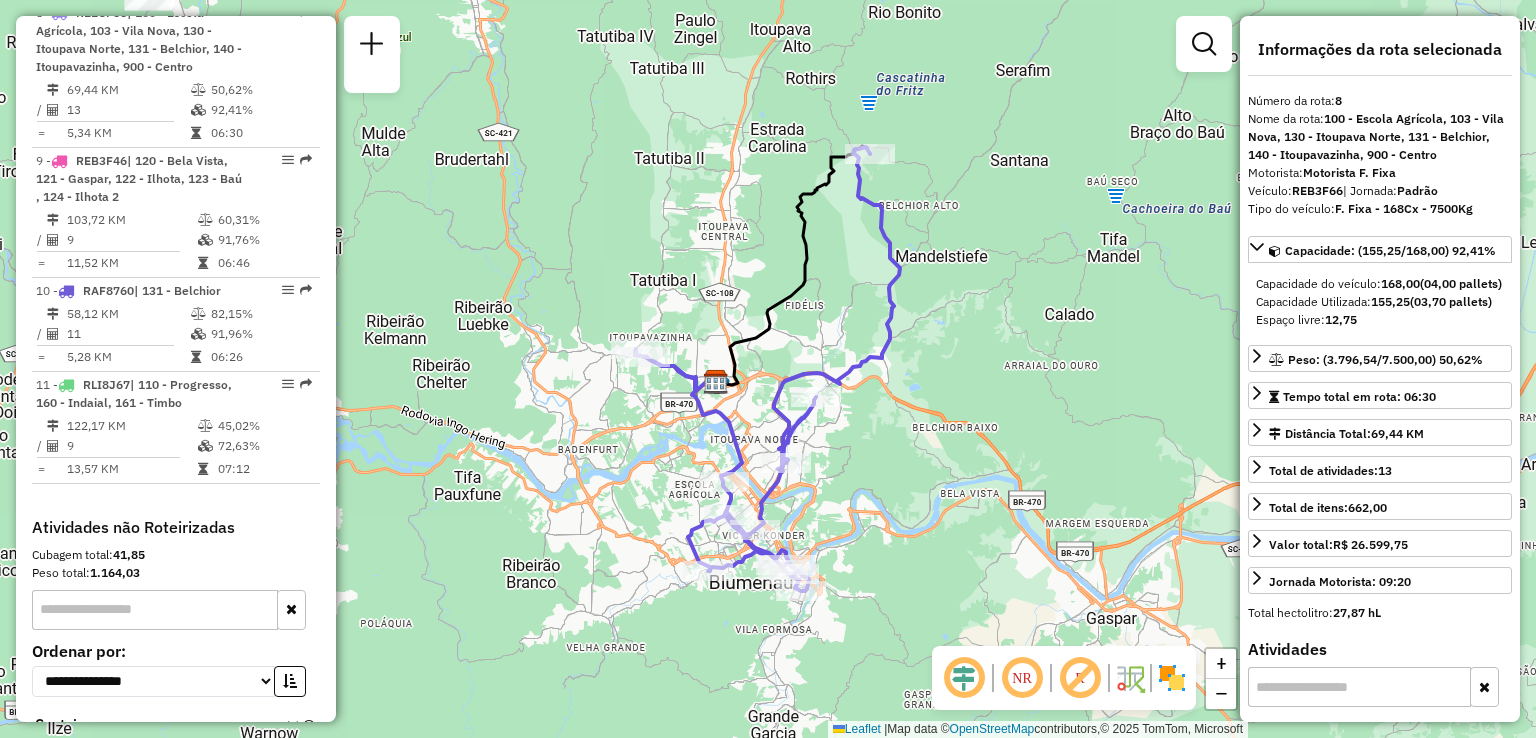 drag, startPoint x: 823, startPoint y: 313, endPoint x: 812, endPoint y: 207, distance: 106.56923 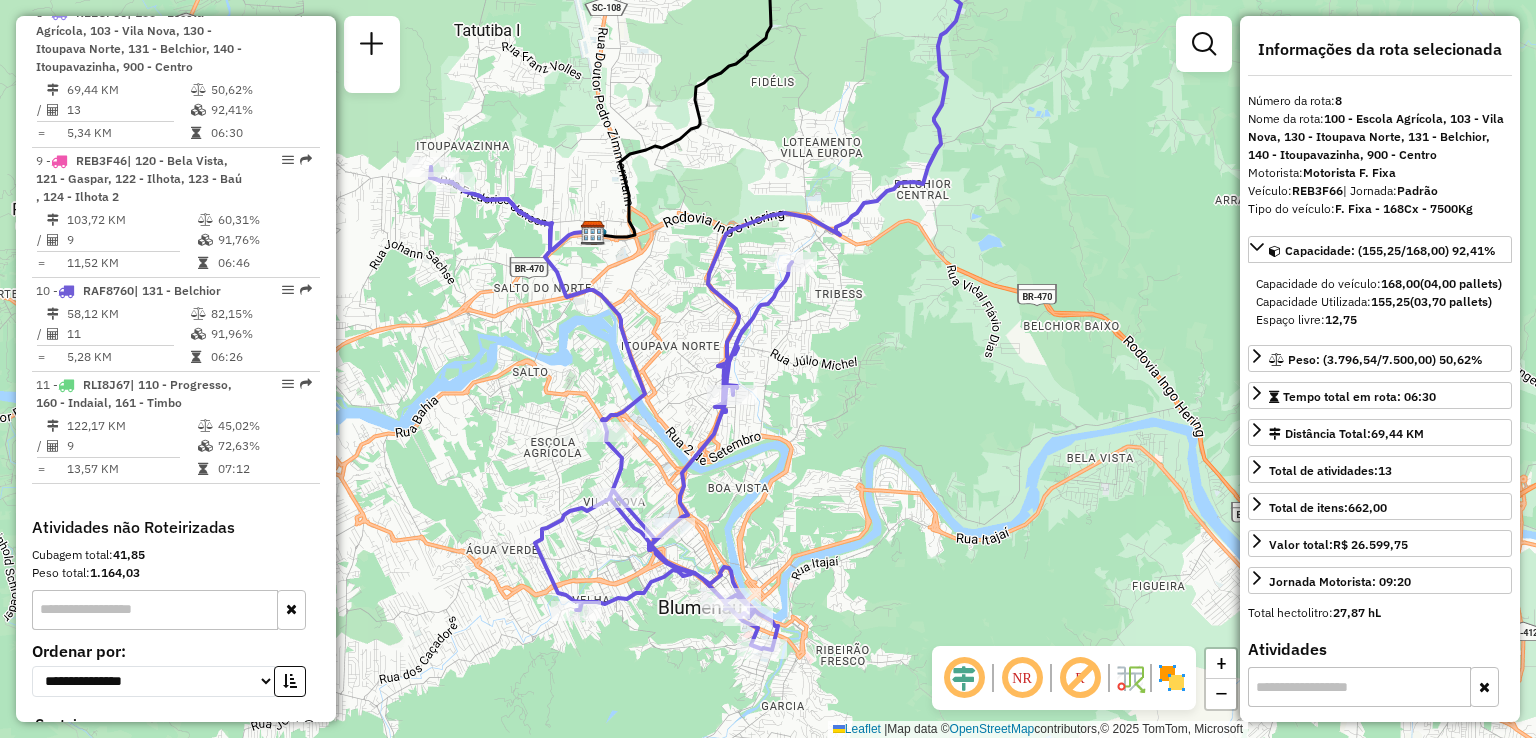 drag, startPoint x: 894, startPoint y: 311, endPoint x: 896, endPoint y: 274, distance: 37.054016 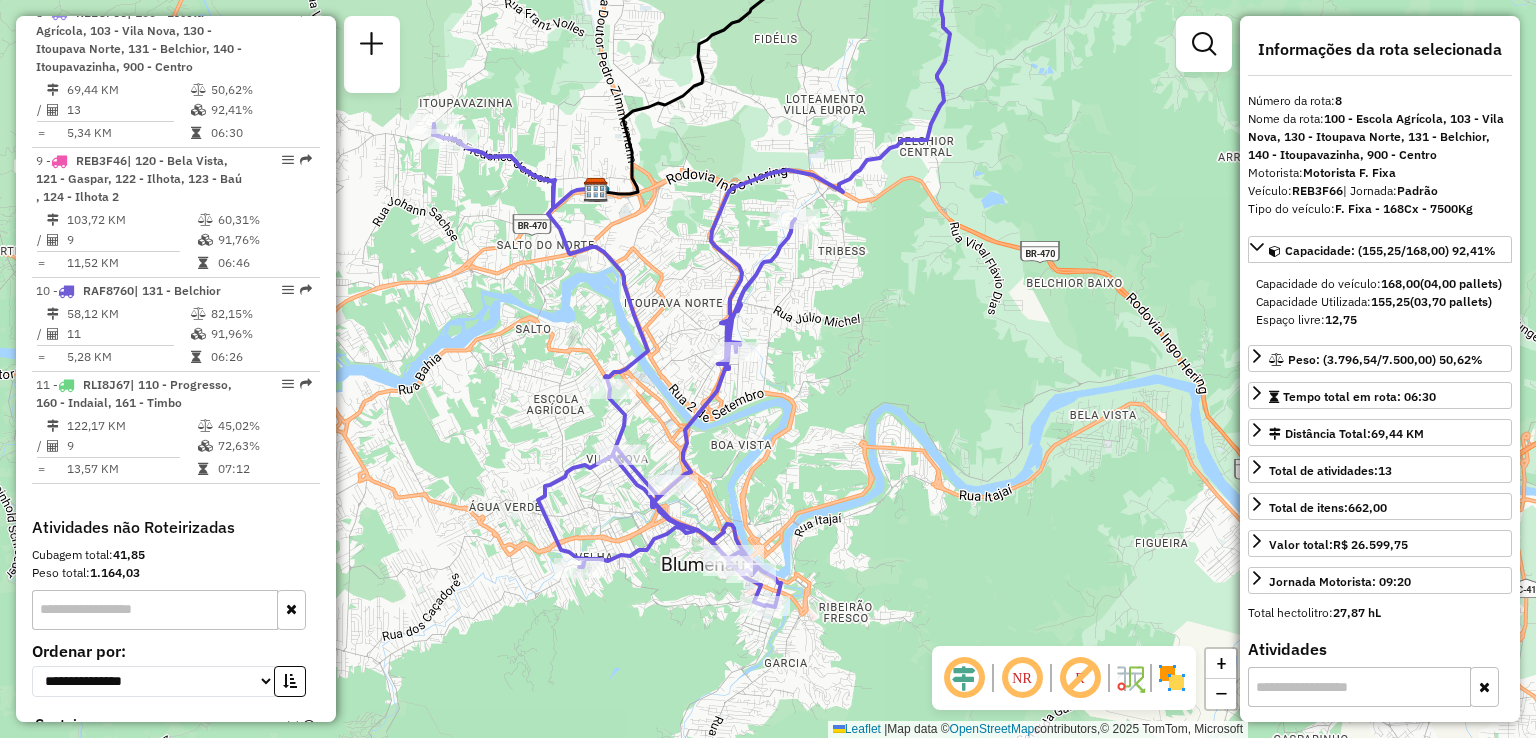 drag, startPoint x: 797, startPoint y: 359, endPoint x: 775, endPoint y: 423, distance: 67.6757 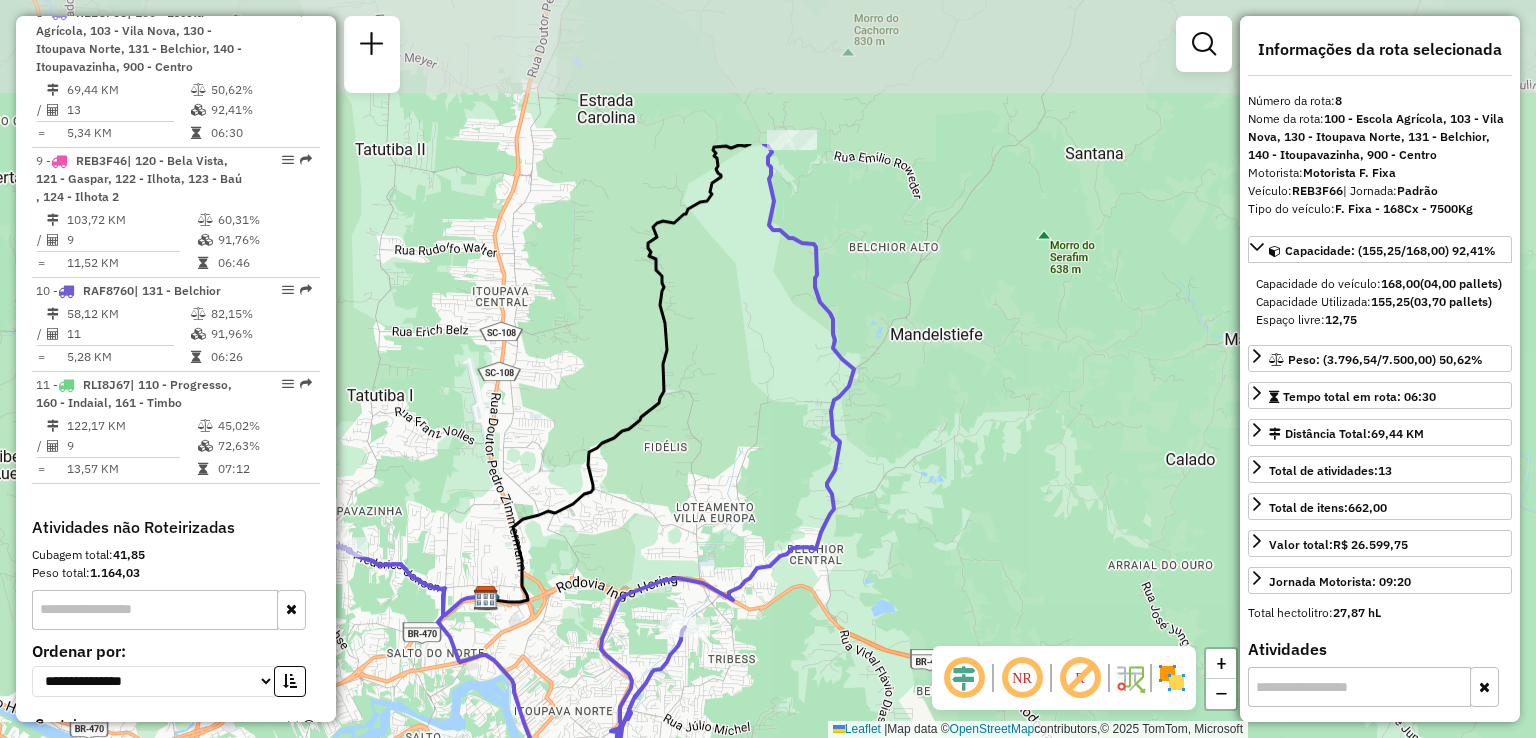 drag, startPoint x: 807, startPoint y: 384, endPoint x: 769, endPoint y: 611, distance: 230.15865 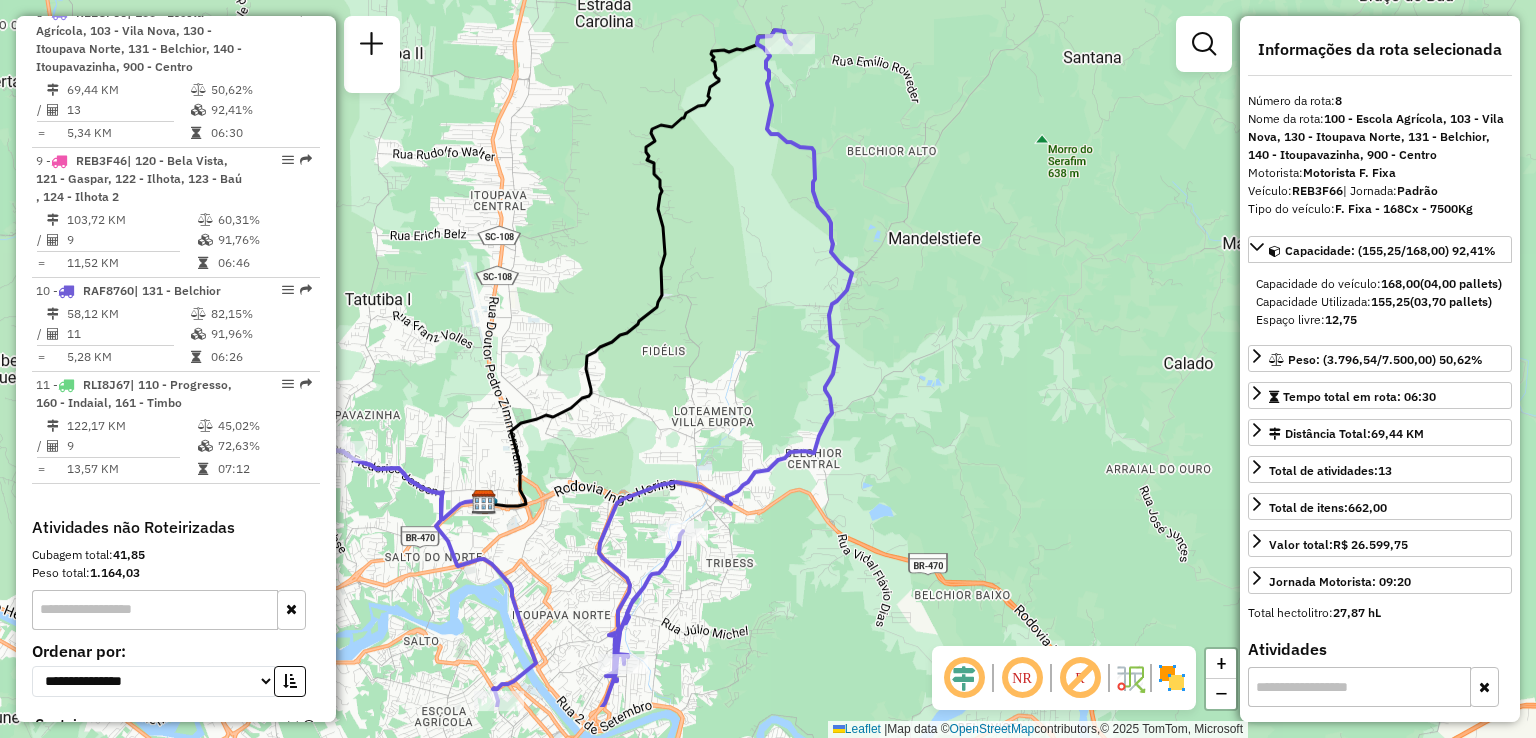 drag, startPoint x: 768, startPoint y: 558, endPoint x: 765, endPoint y: 400, distance: 158.02847 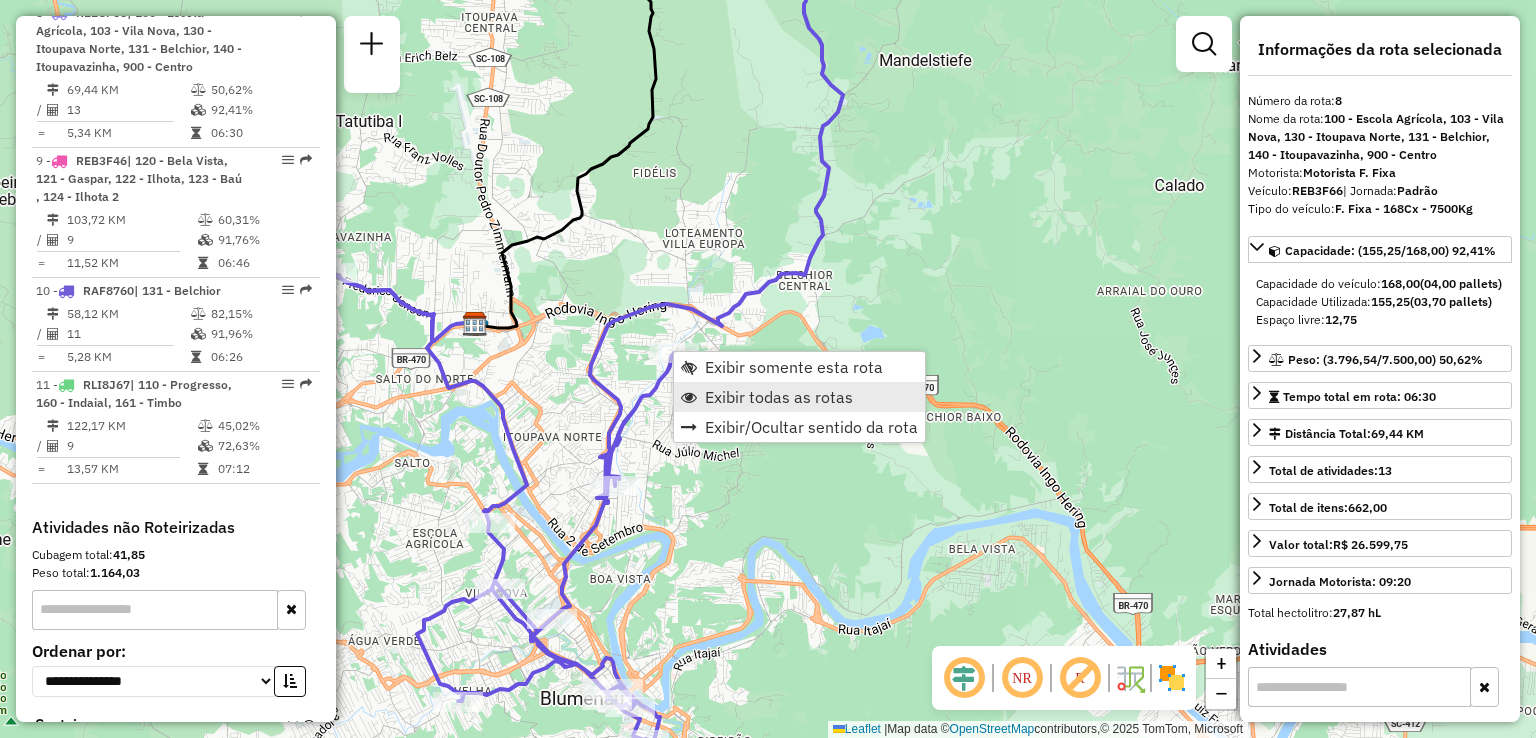click on "Exibir todas as rotas" at bounding box center (779, 397) 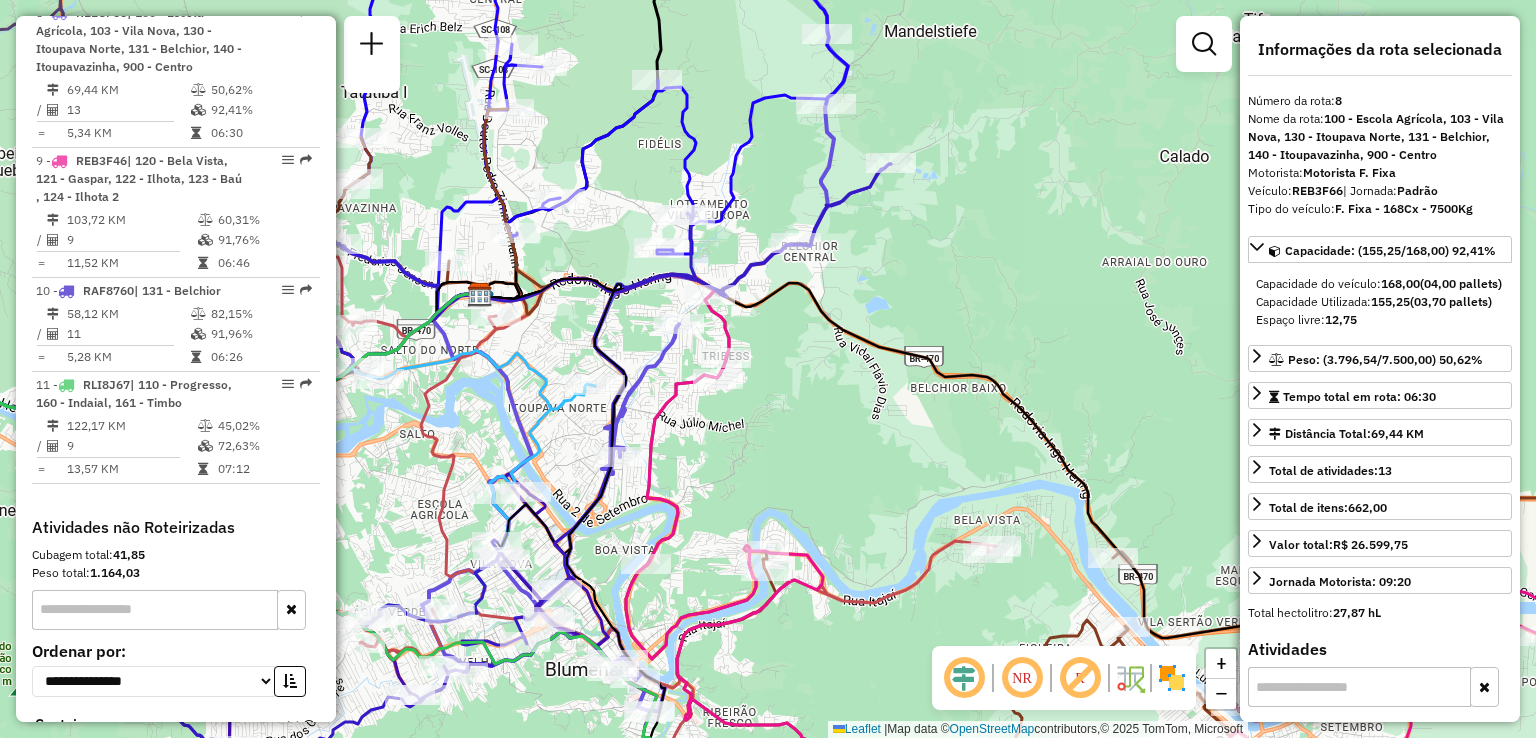 drag, startPoint x: 575, startPoint y: 478, endPoint x: 587, endPoint y: 451, distance: 29.546574 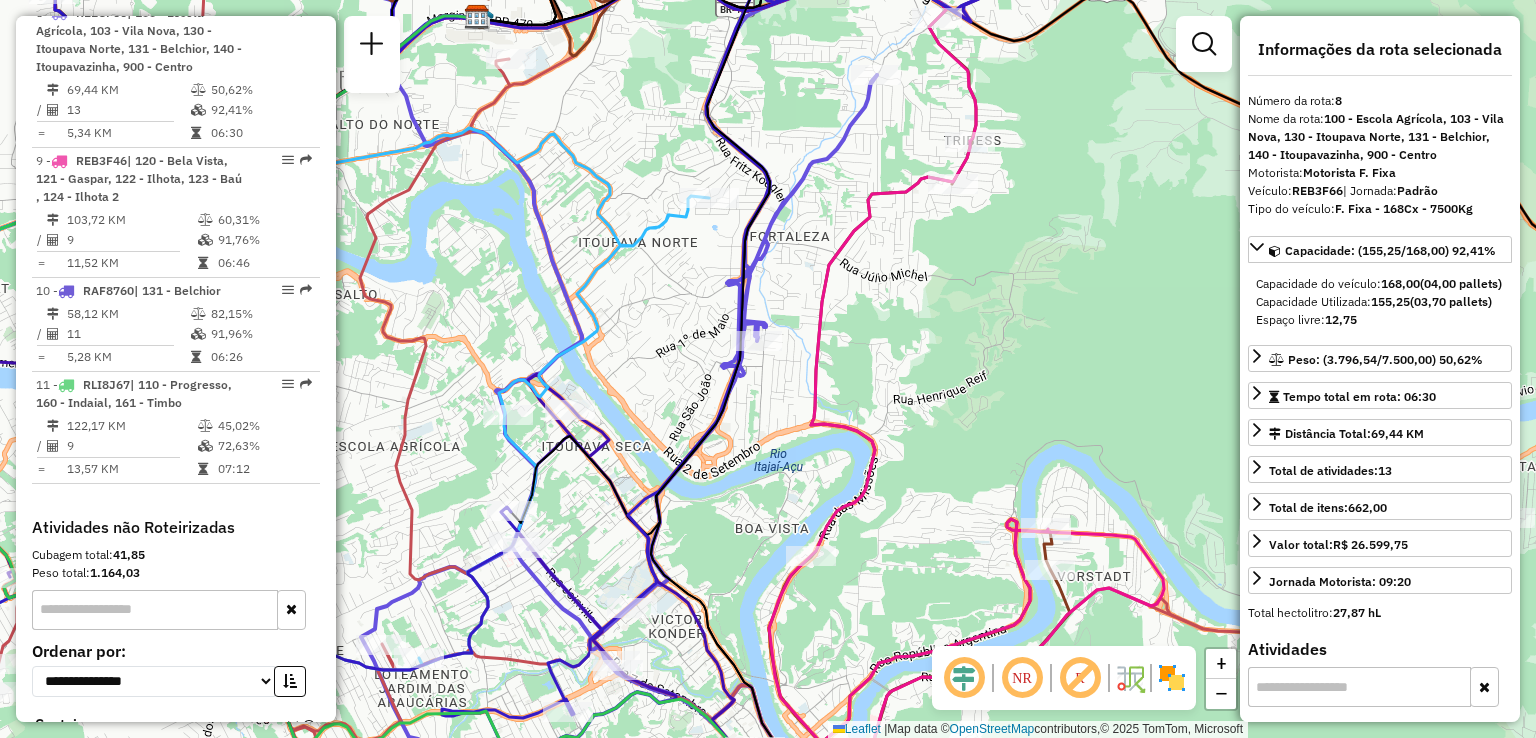 click 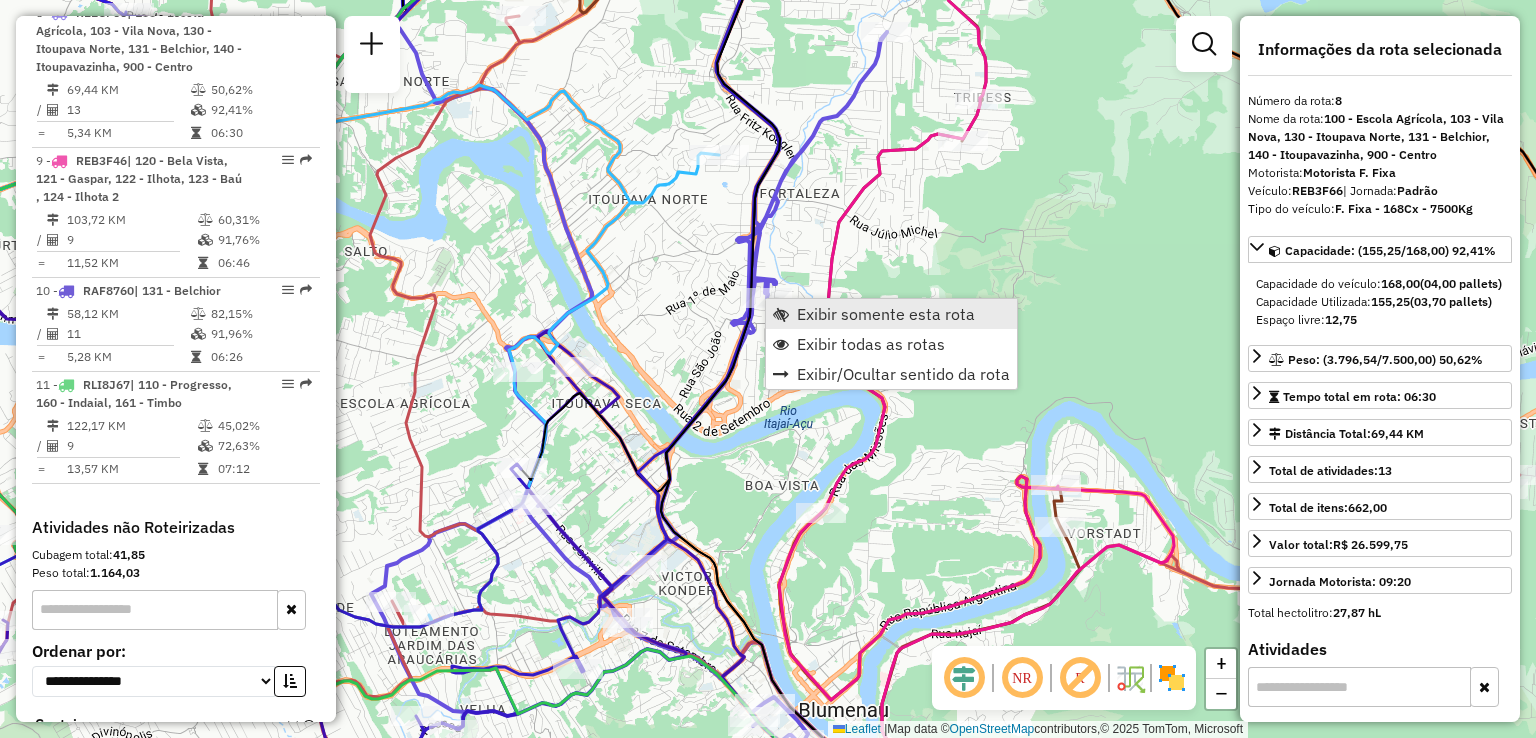 click on "Exibir somente esta rota" at bounding box center [886, 314] 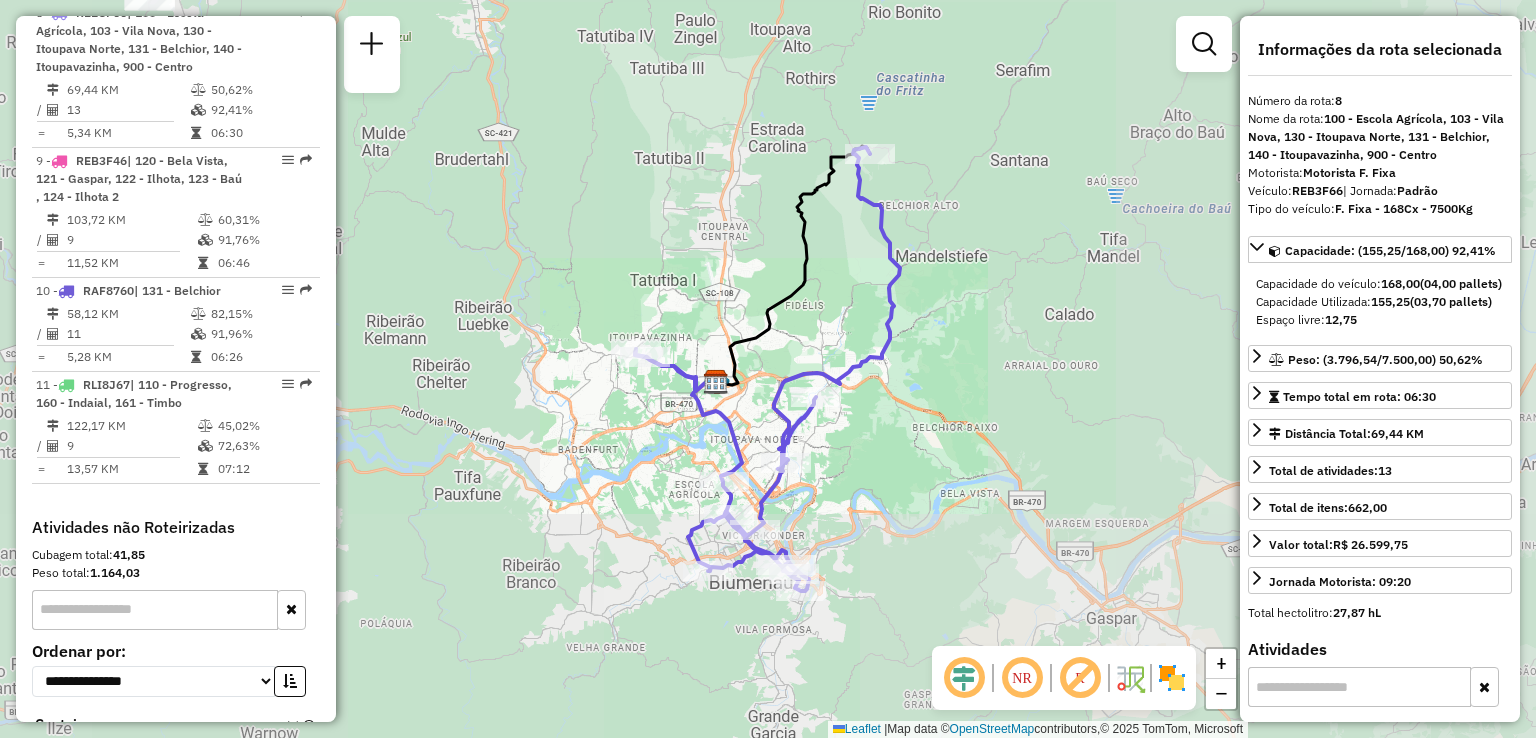 drag, startPoint x: 784, startPoint y: 414, endPoint x: 772, endPoint y: 342, distance: 72.99315 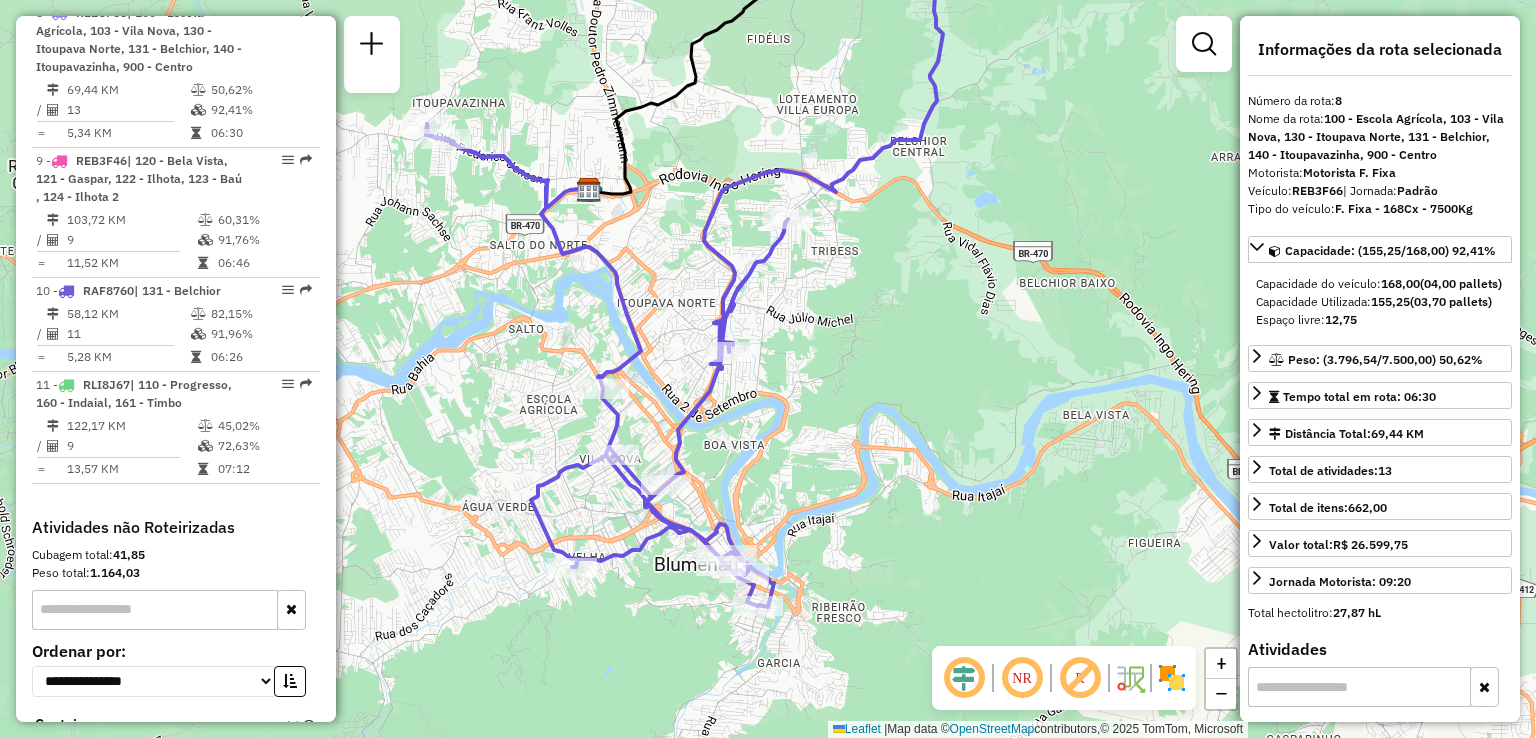 drag, startPoint x: 516, startPoint y: 326, endPoint x: 536, endPoint y: 360, distance: 39.446167 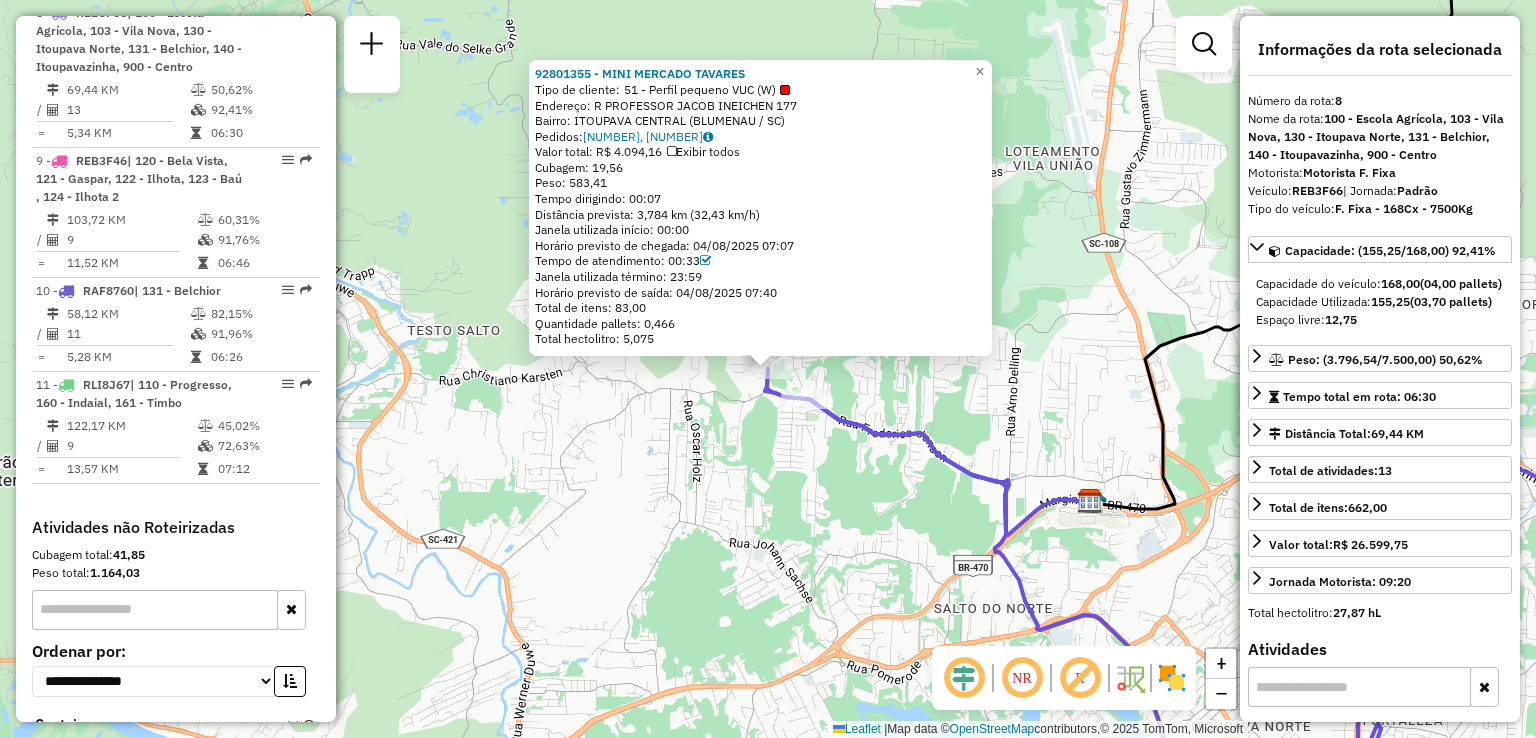 click on "92801355 - MINI MERCADO TAVARES  Tipo de cliente:   51 - Perfil pequeno VUC (W)   Endereço: R   PROFESSOR JACOB INEICHEN      177   Bairro: ITOUPAVA CENTRAL (BLUMENAU / SC)   Pedidos:  04313812, 04313051   Valor total: R$ 4.094,16   Exibir todos   Cubagem: 19,56  Peso: 583,41  Tempo dirigindo: 00:07   Distância prevista: 3,784 km (32,43 km/h)   Janela utilizada início: 00:00   Horário previsto de chegada: 04/08/2025 07:07   Tempo de atendimento: 00:33   Janela utilizada término: 23:59   Horário previsto de saída: 04/08/2025 07:40   Total de itens: 83,00   Quantidade pallets: 0,466   Total hectolitro: 5,075  × Janela de atendimento Grade de atendimento Capacidade Transportadoras Veículos Cliente Pedidos  Rotas Selecione os dias de semana para filtrar as janelas de atendimento  Seg   Ter   Qua   Qui   Sex   Sáb   Dom  Informe o período da janela de atendimento: De: Até:  Filtrar exatamente a janela do cliente  Considerar janela de atendimento padrão   Seg   Ter   Qua   Qui   Sex   Sáb   Dom   De:" 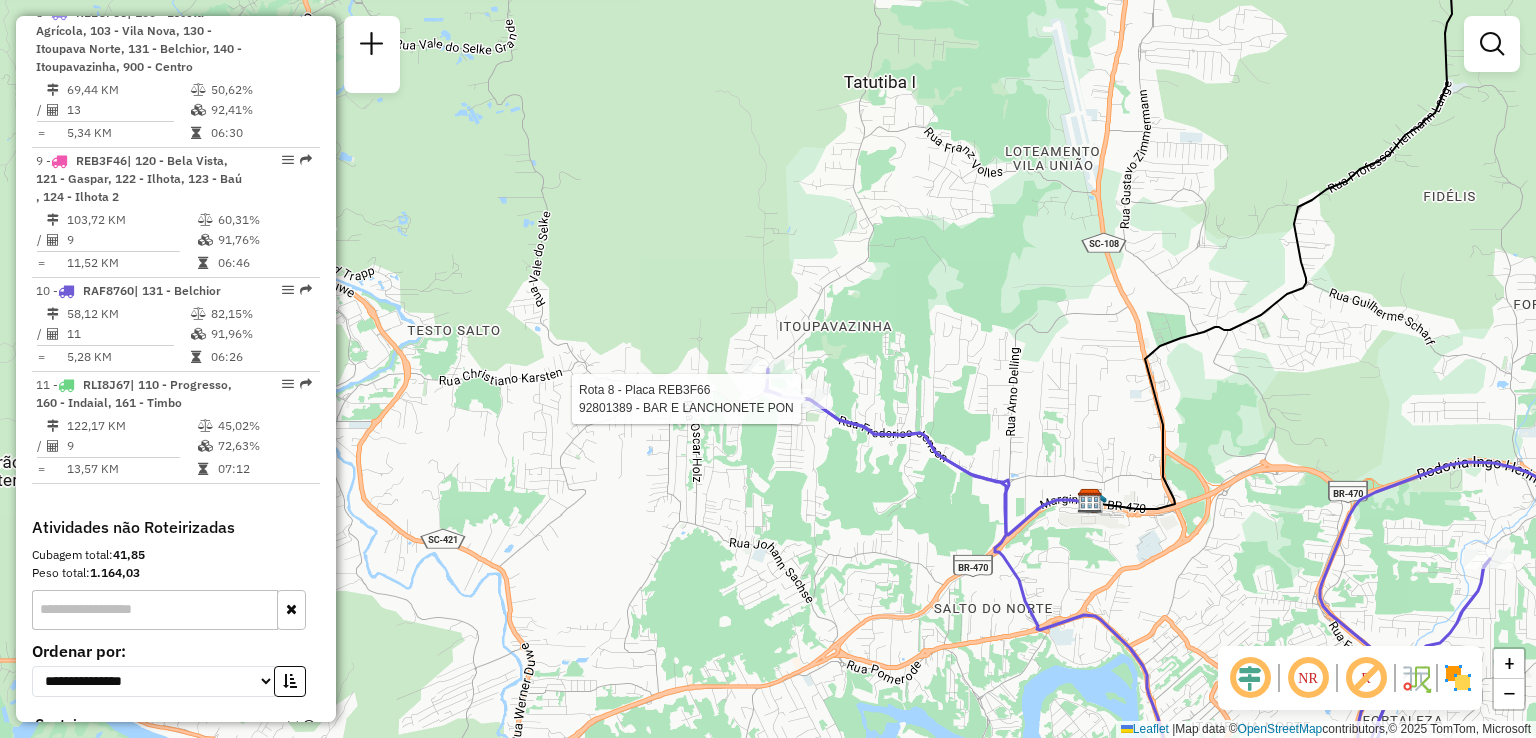 select on "**********" 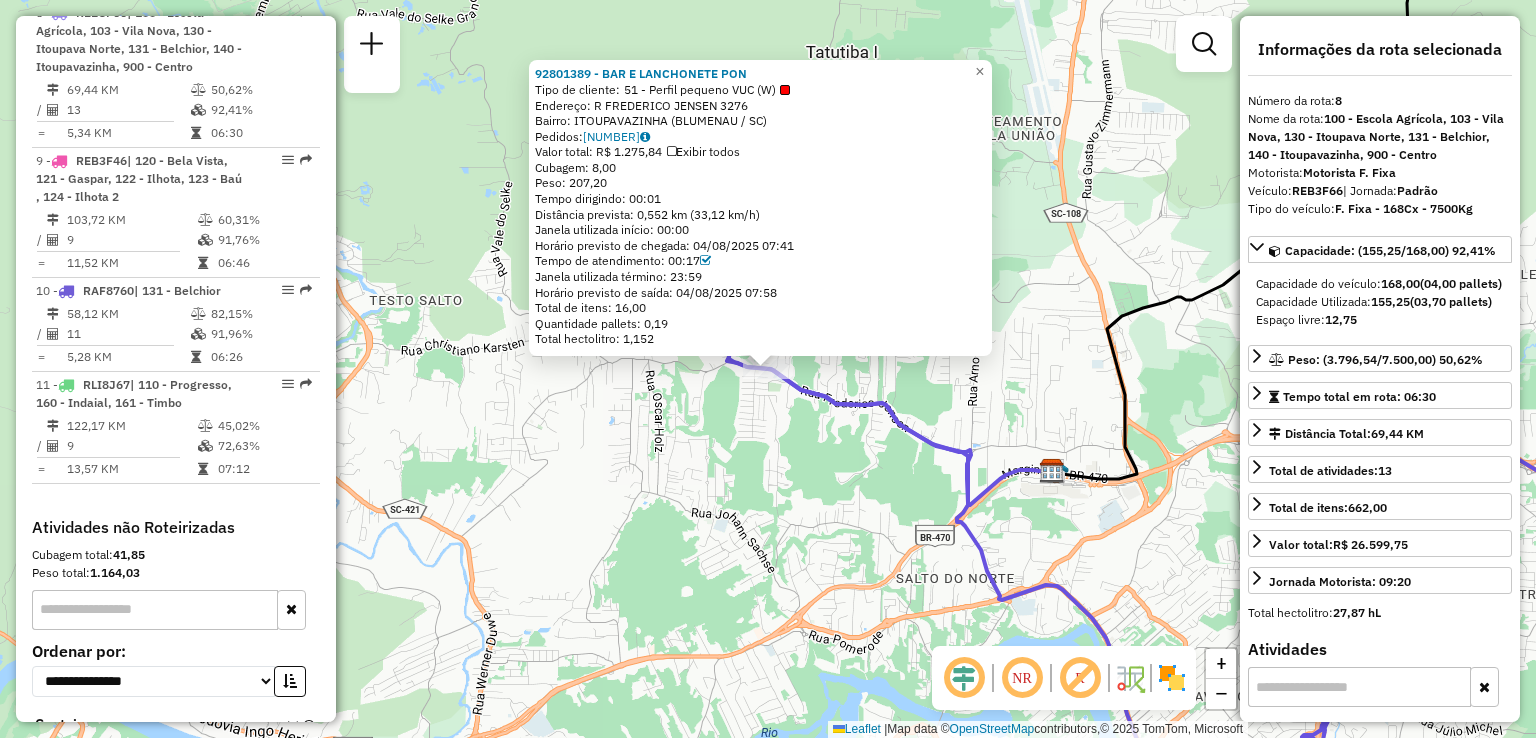 click on "92801389 - BAR E LANCHONETE PON  Tipo de cliente:   51 - Perfil pequeno VUC (W)   Endereço: R   FREDERICO JENSEN              3276   Bairro: ITOUPAVAZINHA (BLUMENAU / SC)   Pedidos:  04313768   Valor total: R$ 1.275,84   Exibir todos   Cubagem: 8,00  Peso: 207,20  Tempo dirigindo: 00:01   Distância prevista: 0,552 km (33,12 km/h)   Janela utilizada início: 00:00   Horário previsto de chegada: 04/08/2025 07:41   Tempo de atendimento: 00:17   Janela utilizada término: 23:59   Horário previsto de saída: 04/08/2025 07:58   Total de itens: 16,00   Quantidade pallets: 0,19   Total hectolitro: 1,152  × Janela de atendimento Grade de atendimento Capacidade Transportadoras Veículos Cliente Pedidos  Rotas Selecione os dias de semana para filtrar as janelas de atendimento  Seg   Ter   Qua   Qui   Sex   Sáb   Dom  Informe o período da janela de atendimento: De: Até:  Filtrar exatamente a janela do cliente  Considerar janela de atendimento padrão   Seg   Ter   Qua   Qui   Sex   Sáb   Dom   Peso mínimo:  De:" 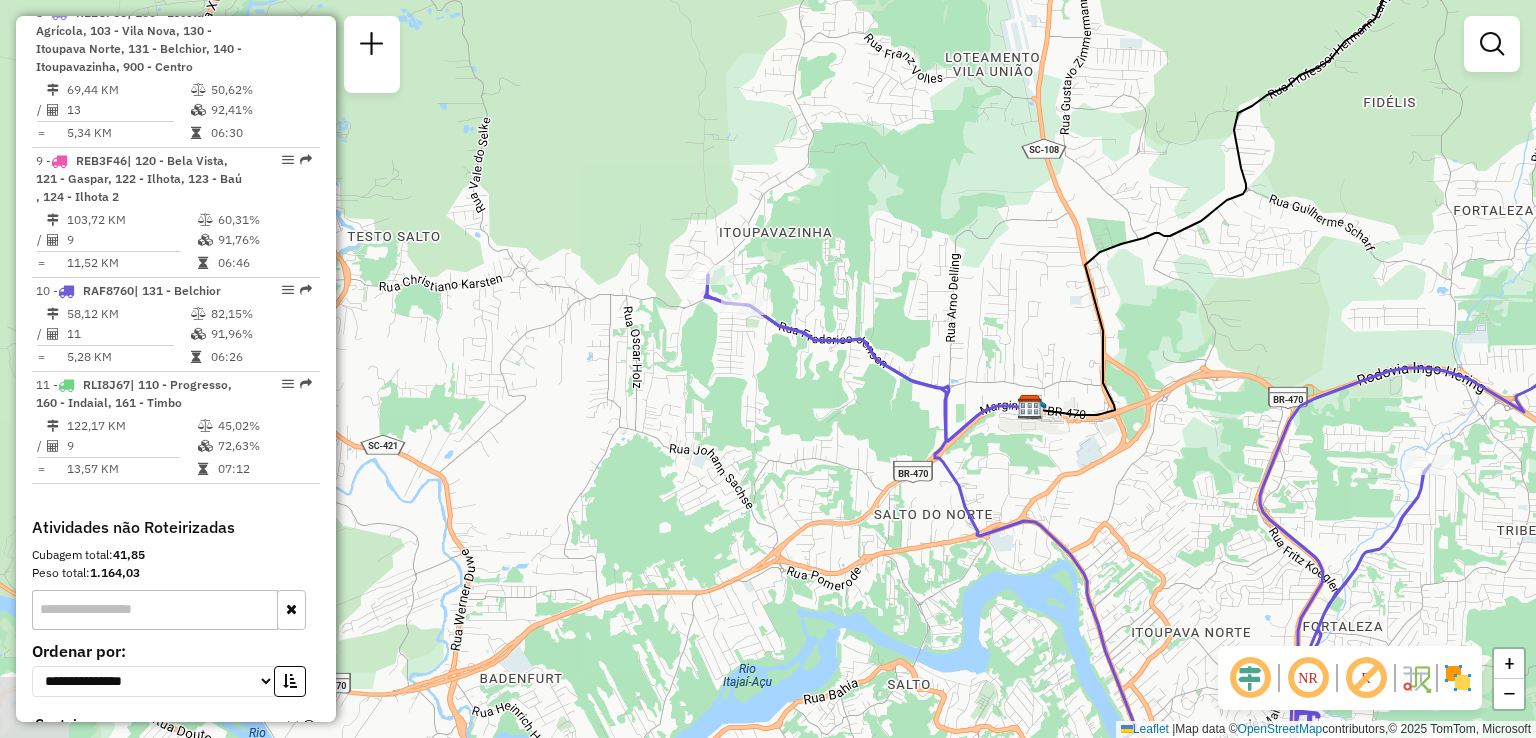 drag, startPoint x: 849, startPoint y: 450, endPoint x: 644, endPoint y: 221, distance: 307.3532 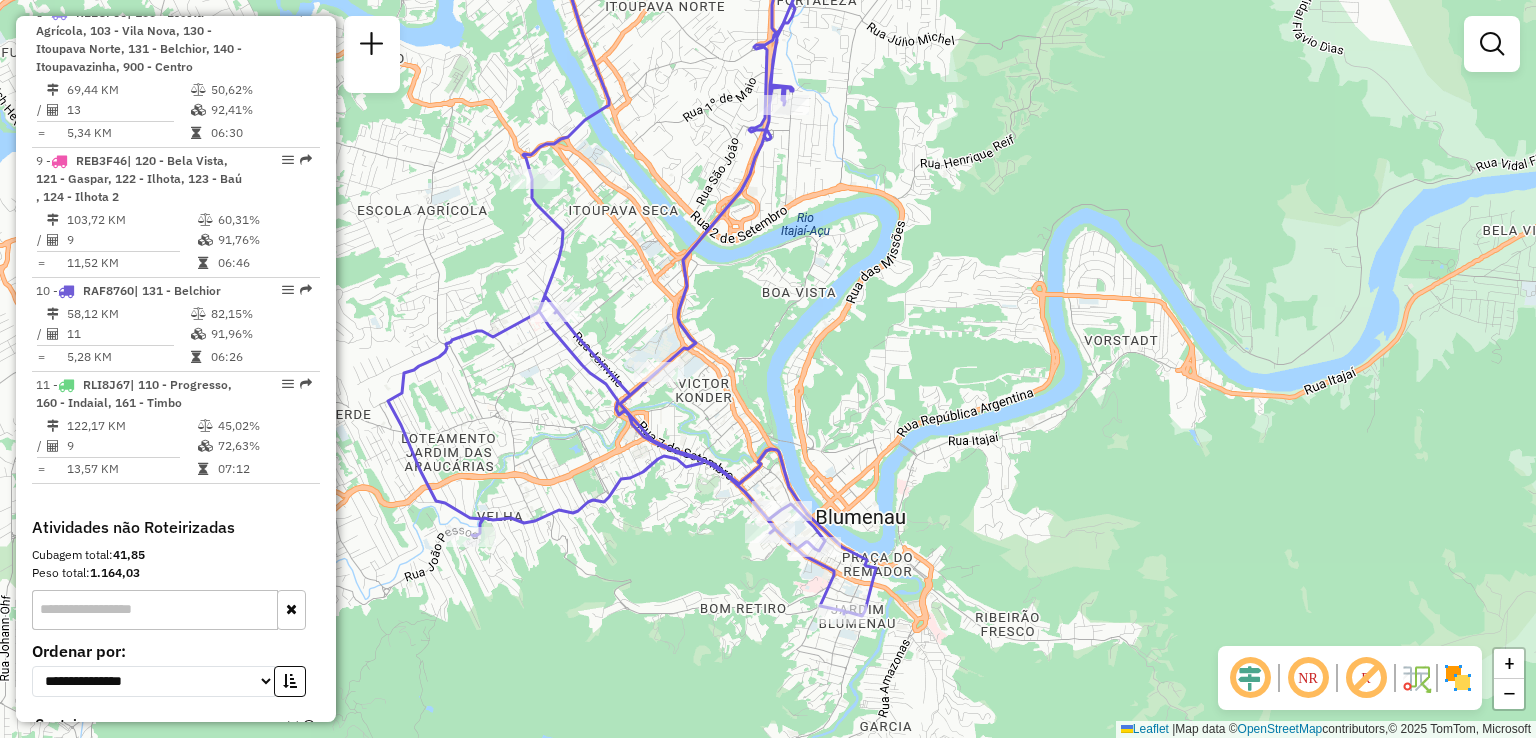 drag, startPoint x: 839, startPoint y: 398, endPoint x: 836, endPoint y: 345, distance: 53.08484 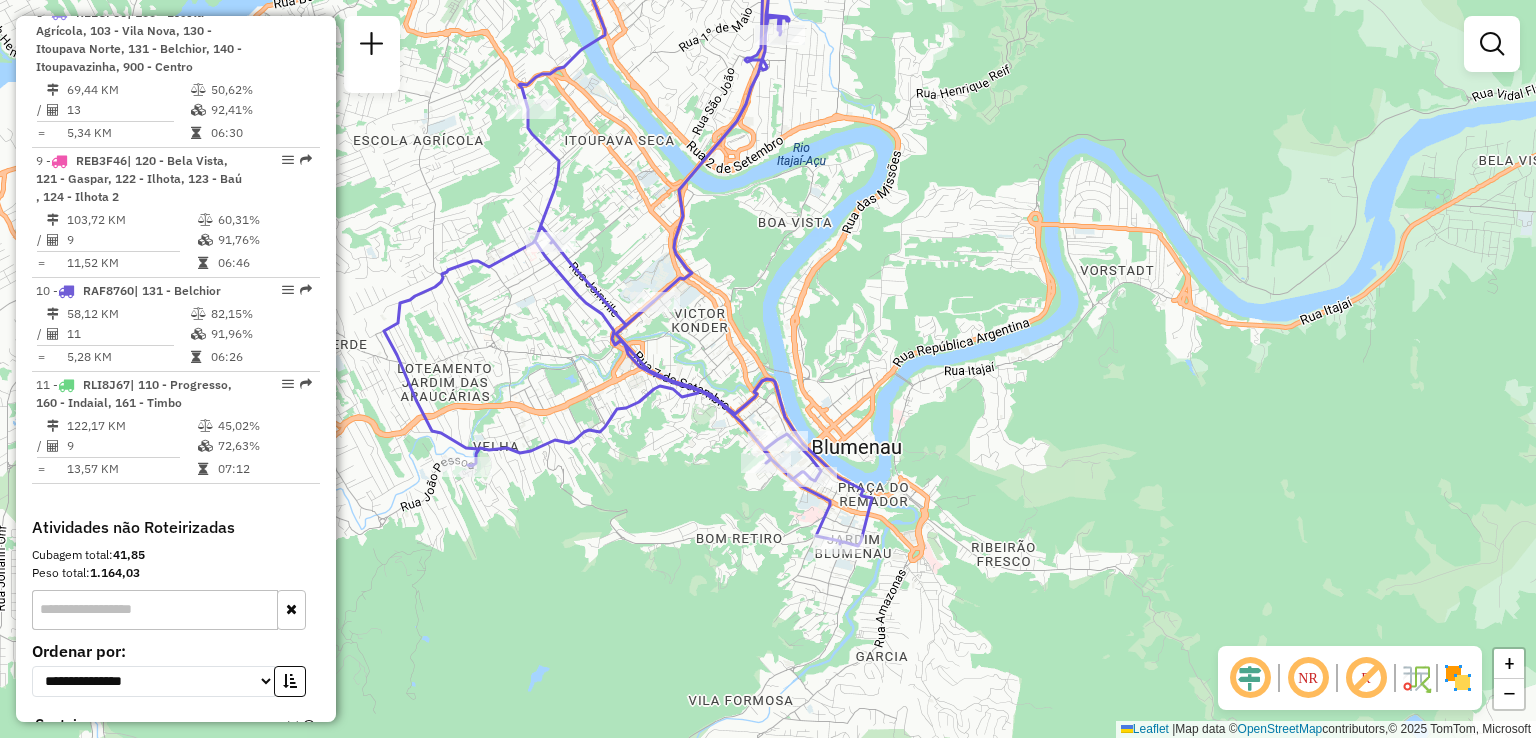 click on "Janela de atendimento Grade de atendimento Capacidade Transportadoras Veículos Cliente Pedidos  Rotas Selecione os dias de semana para filtrar as janelas de atendimento  Seg   Ter   Qua   Qui   Sex   Sáb   Dom  Informe o período da janela de atendimento: De: Até:  Filtrar exatamente a janela do cliente  Considerar janela de atendimento padrão  Selecione os dias de semana para filtrar as grades de atendimento  Seg   Ter   Qua   Qui   Sex   Sáb   Dom   Considerar clientes sem dia de atendimento cadastrado  Clientes fora do dia de atendimento selecionado Filtrar as atividades entre os valores definidos abaixo:  Peso mínimo:   Peso máximo:   Cubagem mínima:   Cubagem máxima:   De:   Até:  Filtrar as atividades entre o tempo de atendimento definido abaixo:  De:   Até:   Considerar capacidade total dos clientes não roteirizados Transportadora: Selecione um ou mais itens Tipo de veículo: Selecione um ou mais itens Veículo: Selecione um ou mais itens Motorista: Selecione um ou mais itens Nome: Rótulo:" 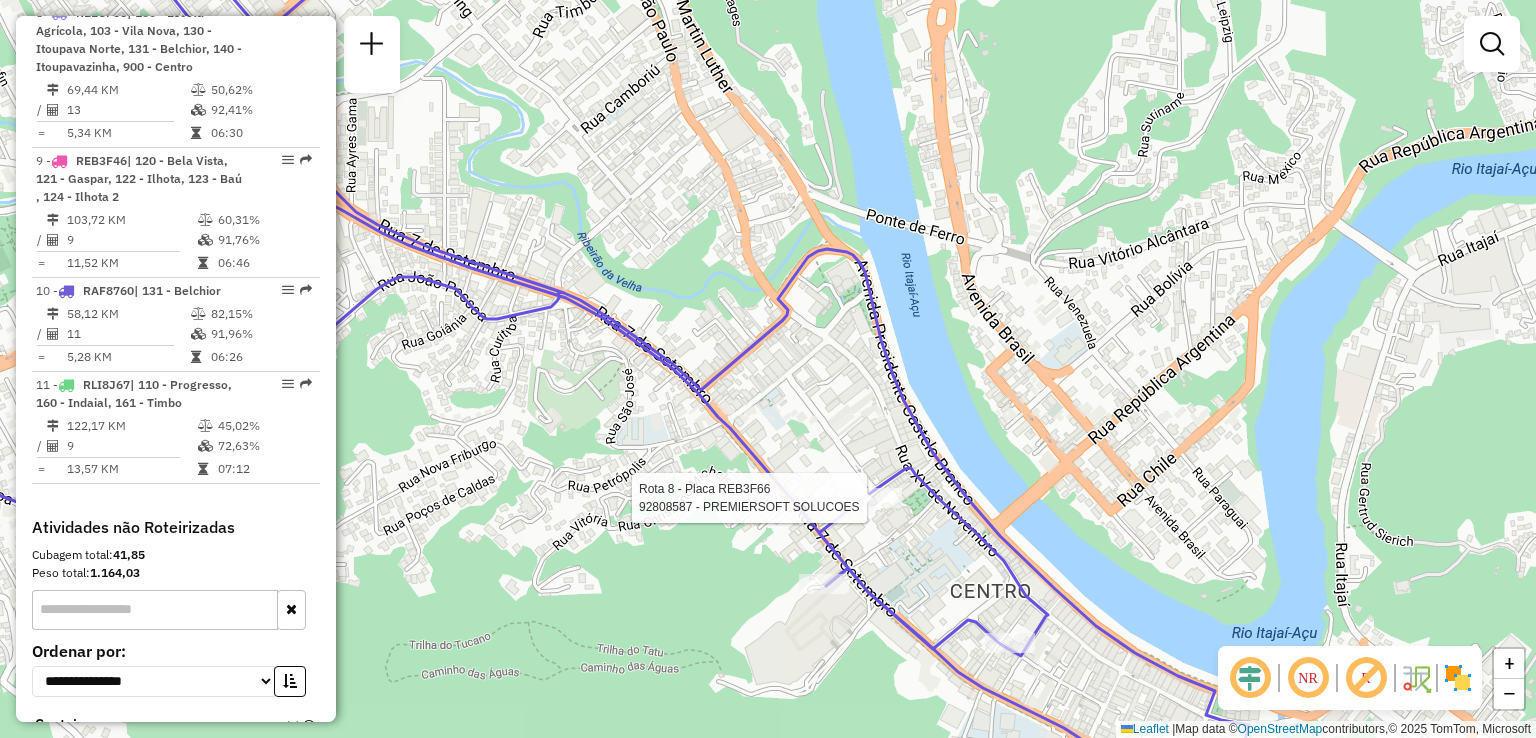 select on "**********" 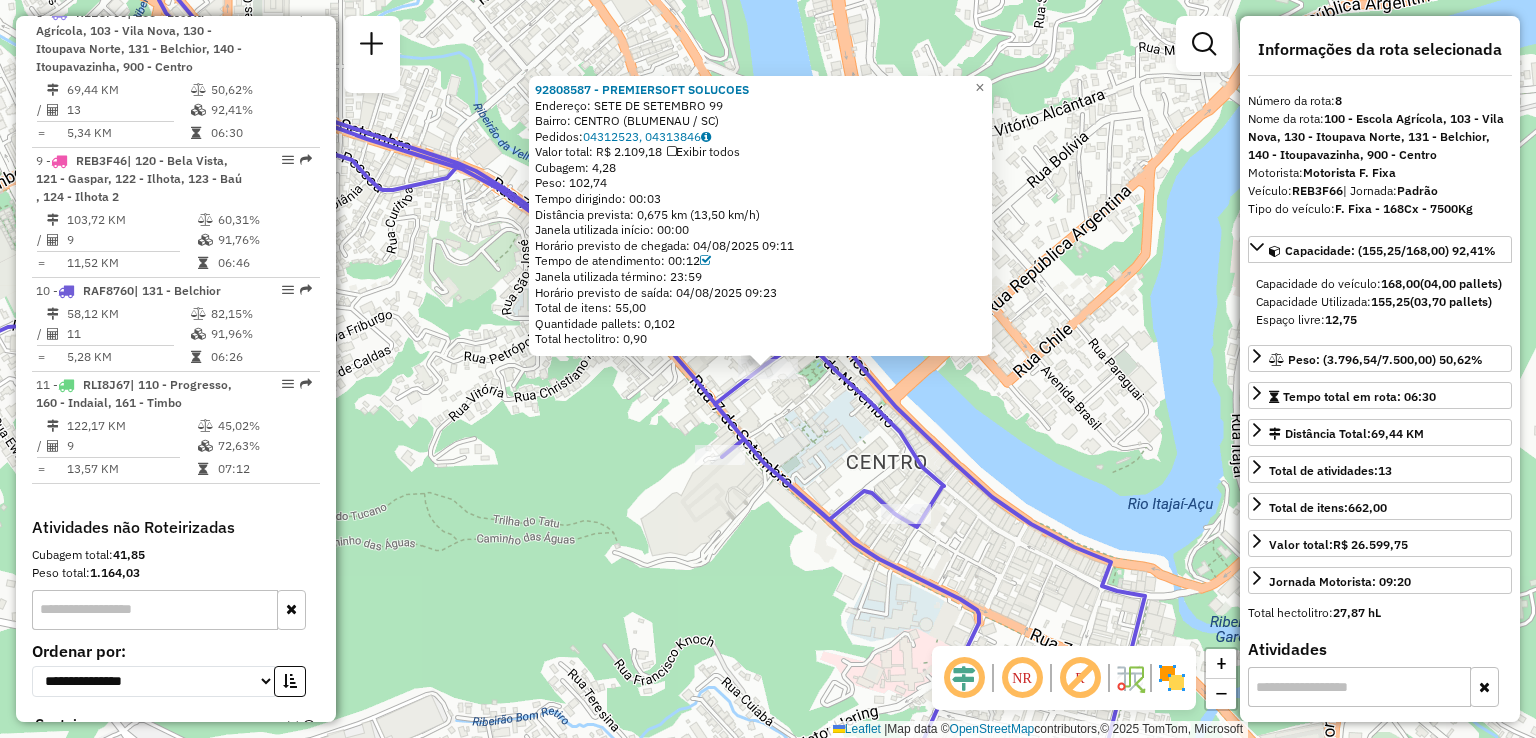 click on "92808587 - PREMIERSOFT SOLUCOES  Endereço:  SETE DE SETEMBRO 99   Bairro: CENTRO (BLUMENAU / SC)   Pedidos:  04312523, 04313846   Valor total: R$ 2.109,18   Exibir todos   Cubagem: 4,28  Peso: 102,74  Tempo dirigindo: 00:03   Distância prevista: 0,675 km (13,50 km/h)   Janela utilizada início: 00:00   Horário previsto de chegada: 04/08/2025 09:11   Tempo de atendimento: 00:12   Janela utilizada término: 23:59   Horário previsto de saída: 04/08/2025 09:23   Total de itens: 55,00   Quantidade pallets: 0,102   Total hectolitro: 0,90  × Janela de atendimento Grade de atendimento Capacidade Transportadoras Veículos Cliente Pedidos  Rotas Selecione os dias de semana para filtrar as janelas de atendimento  Seg   Ter   Qua   Qui   Sex   Sáb   Dom  Informe o período da janela de atendimento: De: Até:  Filtrar exatamente a janela do cliente  Considerar janela de atendimento padrão  Selecione os dias de semana para filtrar as grades de atendimento  Seg   Ter   Qua   Qui   Sex   Sáb   Dom   Peso mínimo:  +" 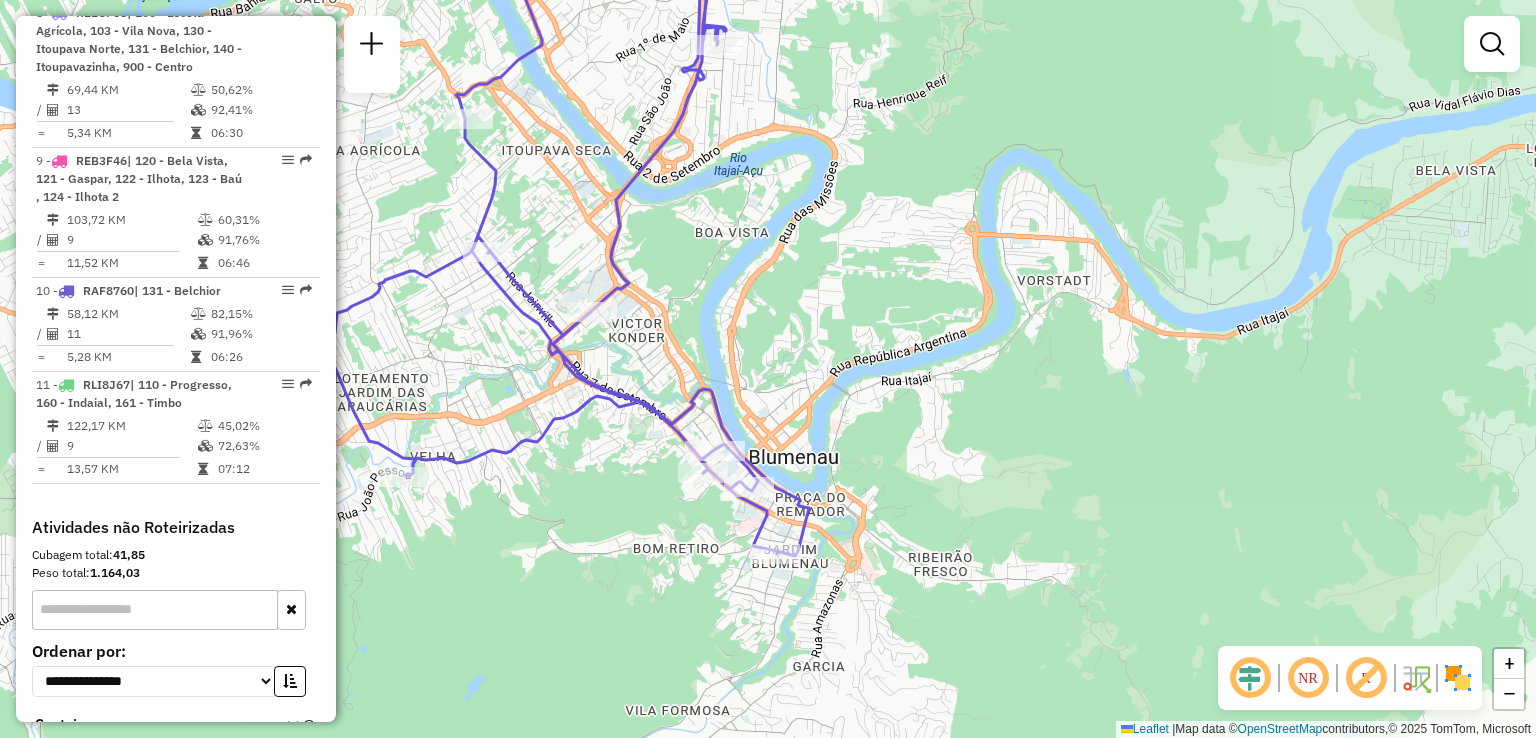 drag, startPoint x: 482, startPoint y: 426, endPoint x: 540, endPoint y: 466, distance: 70.45566 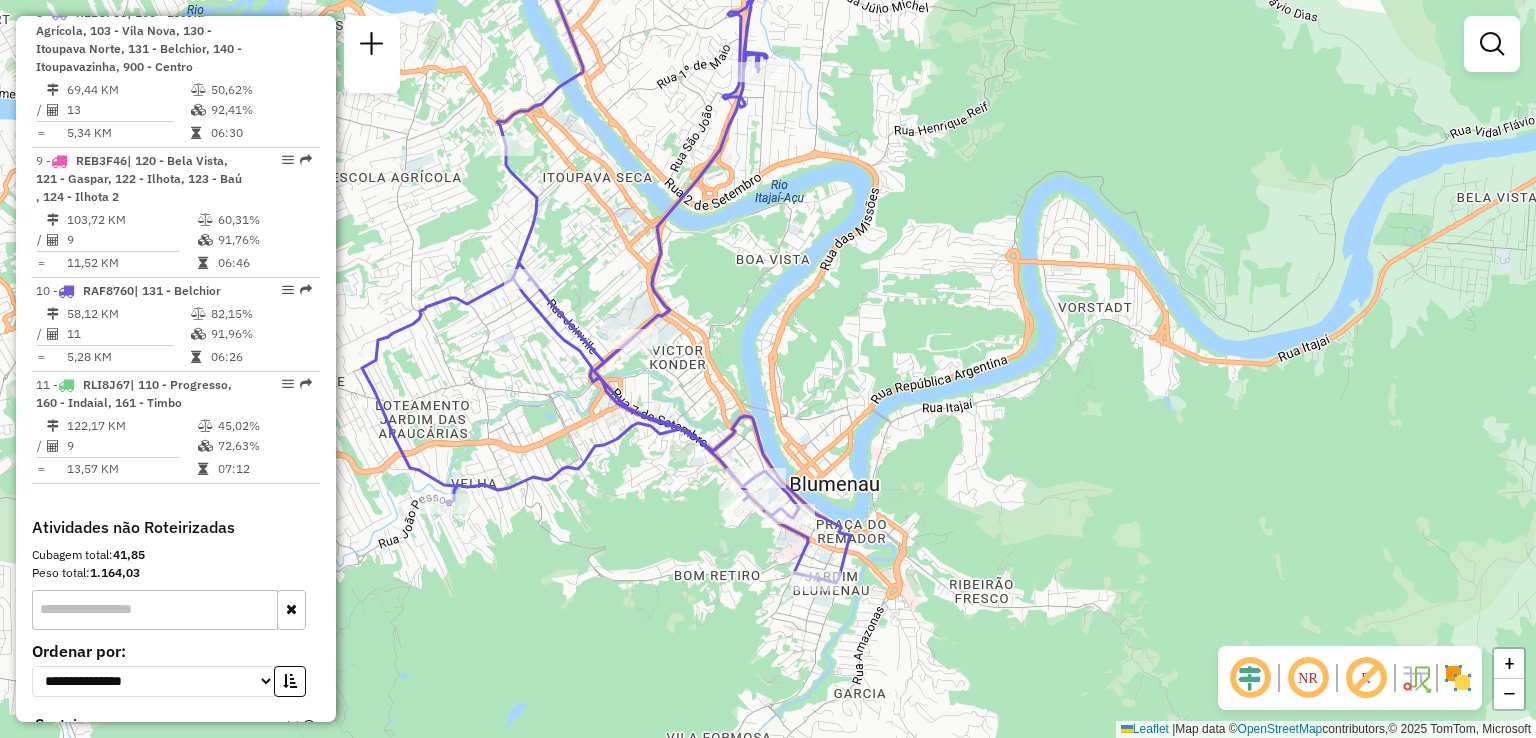 click on "Janela de atendimento Grade de atendimento Capacidade Transportadoras Veículos Cliente Pedidos  Rotas Selecione os dias de semana para filtrar as janelas de atendimento  Seg   Ter   Qua   Qui   Sex   Sáb   Dom  Informe o período da janela de atendimento: De: Até:  Filtrar exatamente a janela do cliente  Considerar janela de atendimento padrão  Selecione os dias de semana para filtrar as grades de atendimento  Seg   Ter   Qua   Qui   Sex   Sáb   Dom   Considerar clientes sem dia de atendimento cadastrado  Clientes fora do dia de atendimento selecionado Filtrar as atividades entre os valores definidos abaixo:  Peso mínimo:   Peso máximo:   Cubagem mínima:   Cubagem máxima:   De:   Até:  Filtrar as atividades entre o tempo de atendimento definido abaixo:  De:   Até:   Considerar capacidade total dos clientes não roteirizados Transportadora: Selecione um ou mais itens Tipo de veículo: Selecione um ou mais itens Veículo: Selecione um ou mais itens Motorista: Selecione um ou mais itens Nome: Rótulo:" 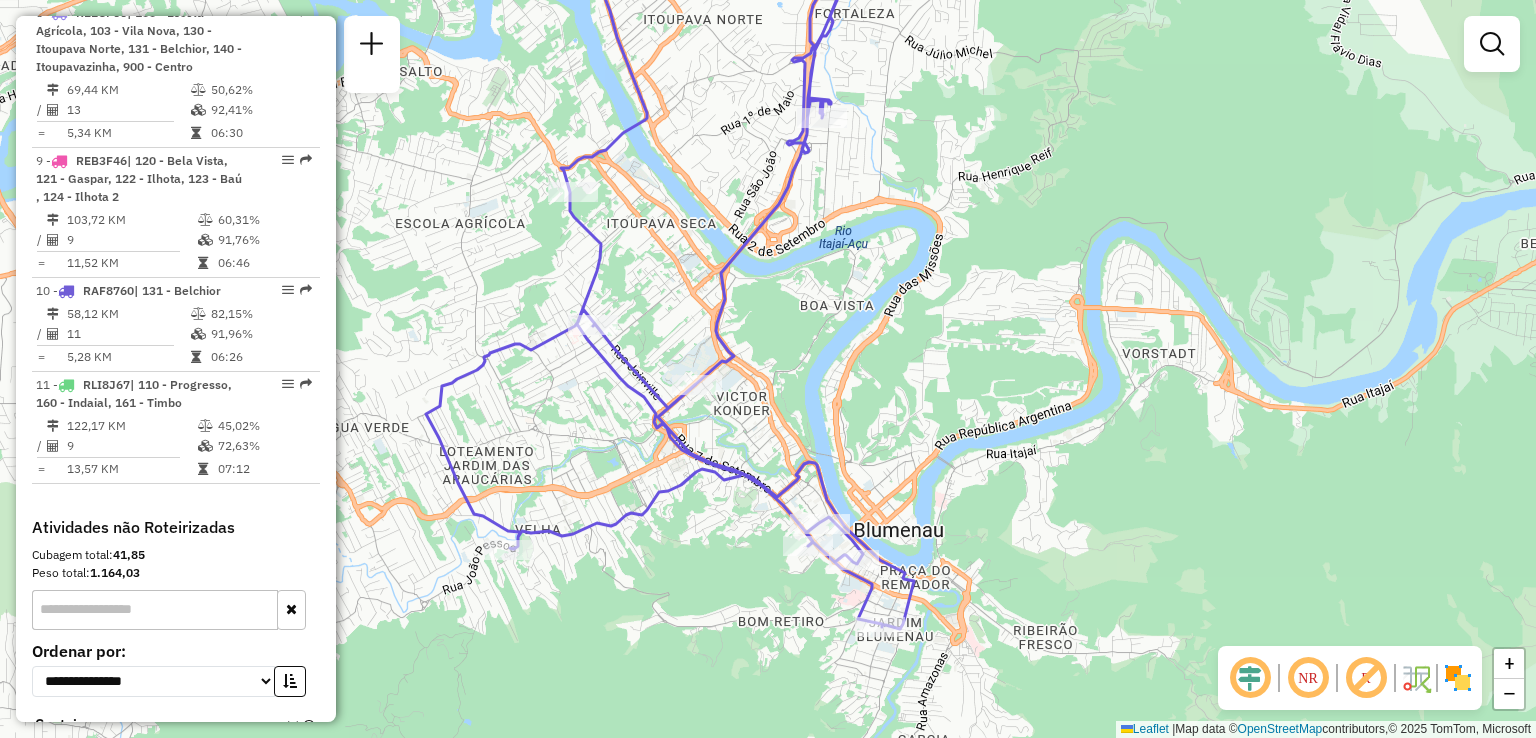 click on "Janela de atendimento Grade de atendimento Capacidade Transportadoras Veículos Cliente Pedidos  Rotas Selecione os dias de semana para filtrar as janelas de atendimento  Seg   Ter   Qua   Qui   Sex   Sáb   Dom  Informe o período da janela de atendimento: De: Até:  Filtrar exatamente a janela do cliente  Considerar janela de atendimento padrão  Selecione os dias de semana para filtrar as grades de atendimento  Seg   Ter   Qua   Qui   Sex   Sáb   Dom   Considerar clientes sem dia de atendimento cadastrado  Clientes fora do dia de atendimento selecionado Filtrar as atividades entre os valores definidos abaixo:  Peso mínimo:   Peso máximo:   Cubagem mínima:   Cubagem máxima:   De:   Até:  Filtrar as atividades entre o tempo de atendimento definido abaixo:  De:   Até:   Considerar capacidade total dos clientes não roteirizados Transportadora: Selecione um ou mais itens Tipo de veículo: Selecione um ou mais itens Veículo: Selecione um ou mais itens Motorista: Selecione um ou mais itens Nome: Rótulo:" 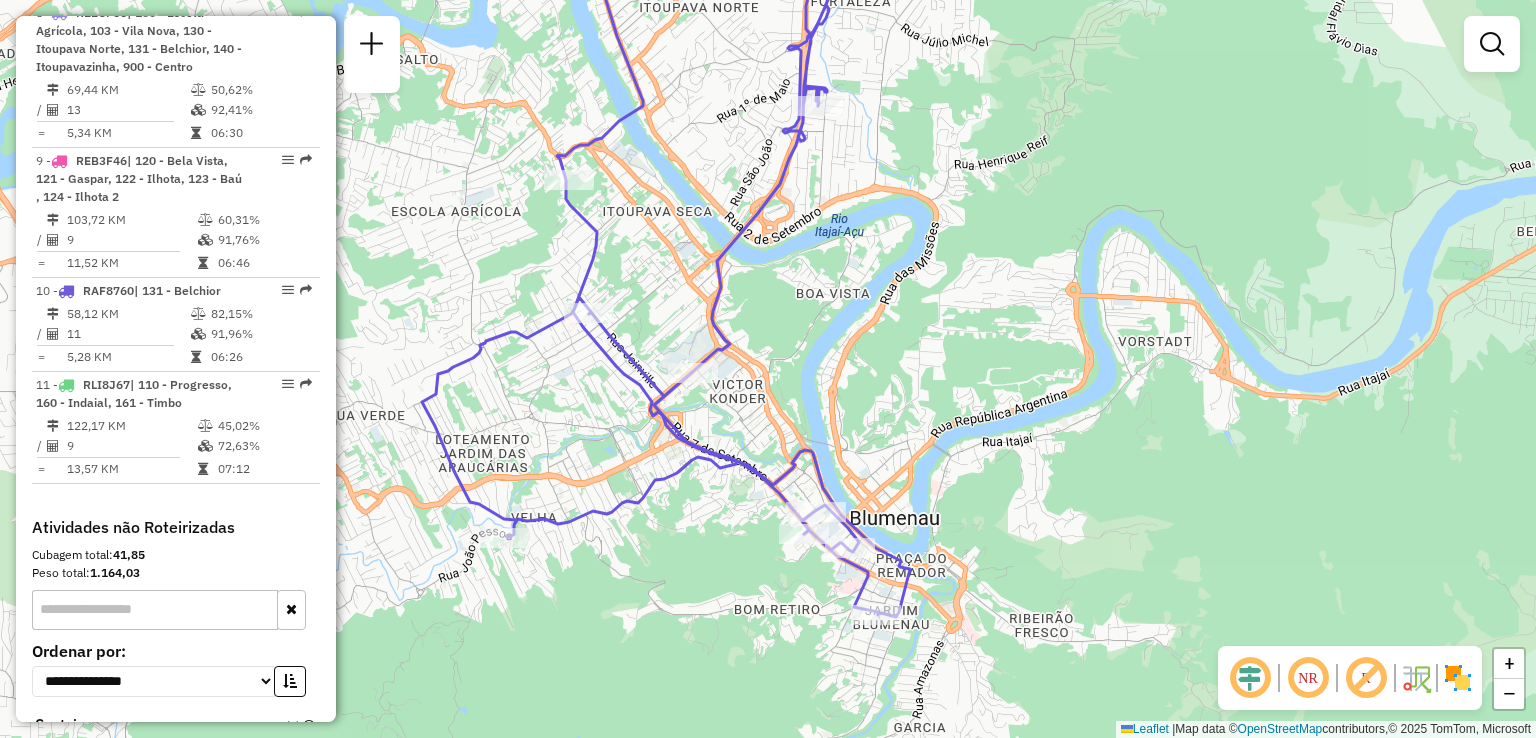 drag, startPoint x: 676, startPoint y: 449, endPoint x: 689, endPoint y: 523, distance: 75.13322 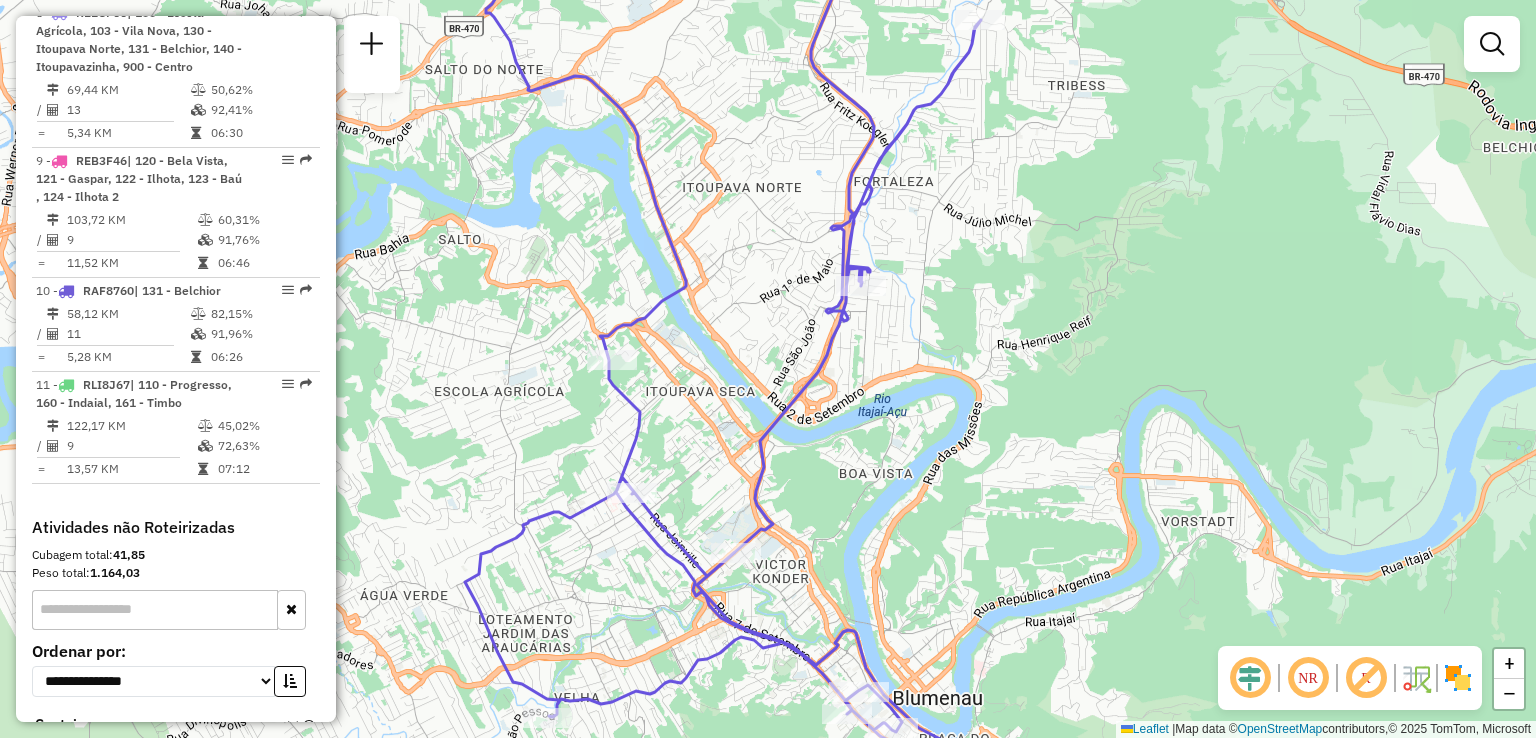 drag, startPoint x: 610, startPoint y: 349, endPoint x: 646, endPoint y: 461, distance: 117.64353 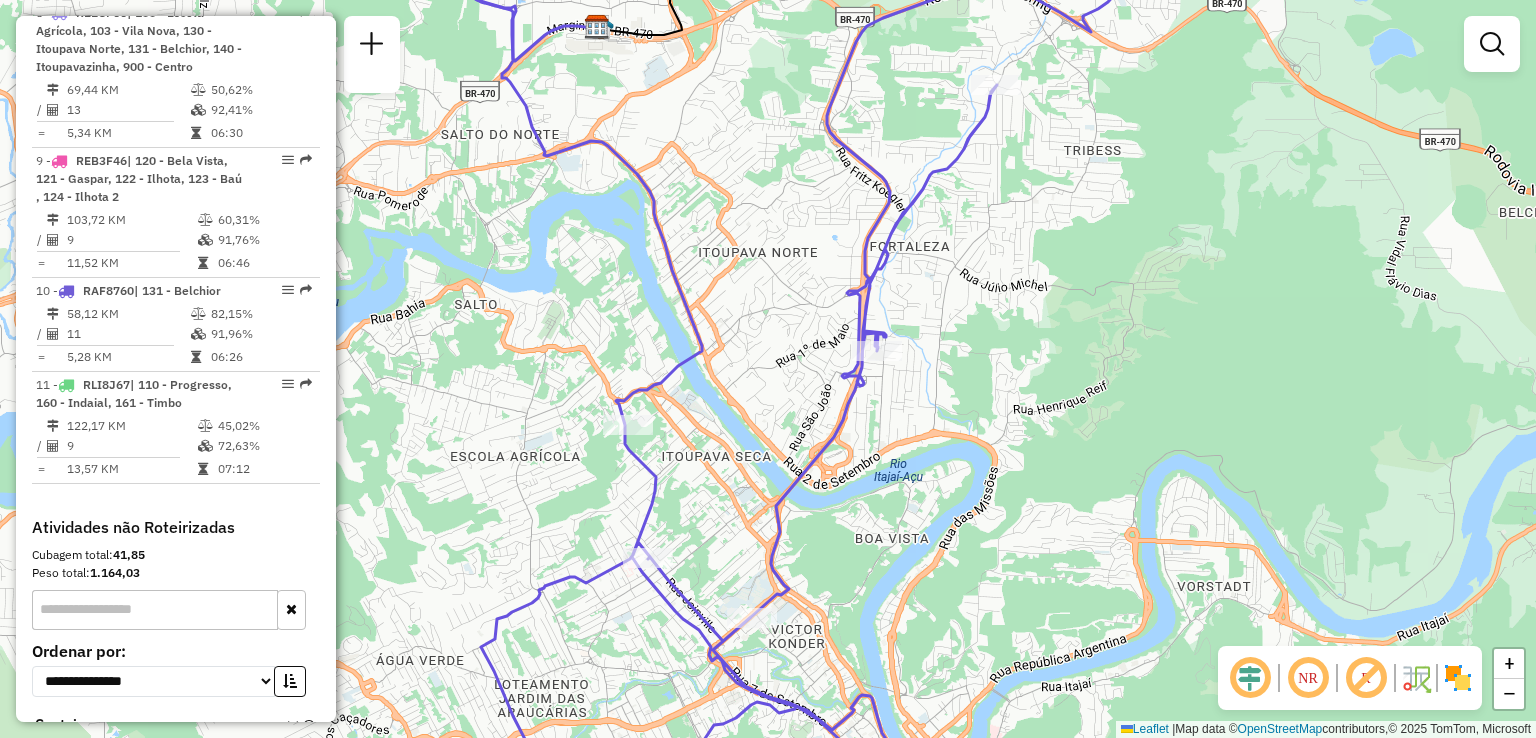 drag, startPoint x: 644, startPoint y: 452, endPoint x: 655, endPoint y: 474, distance: 24.596748 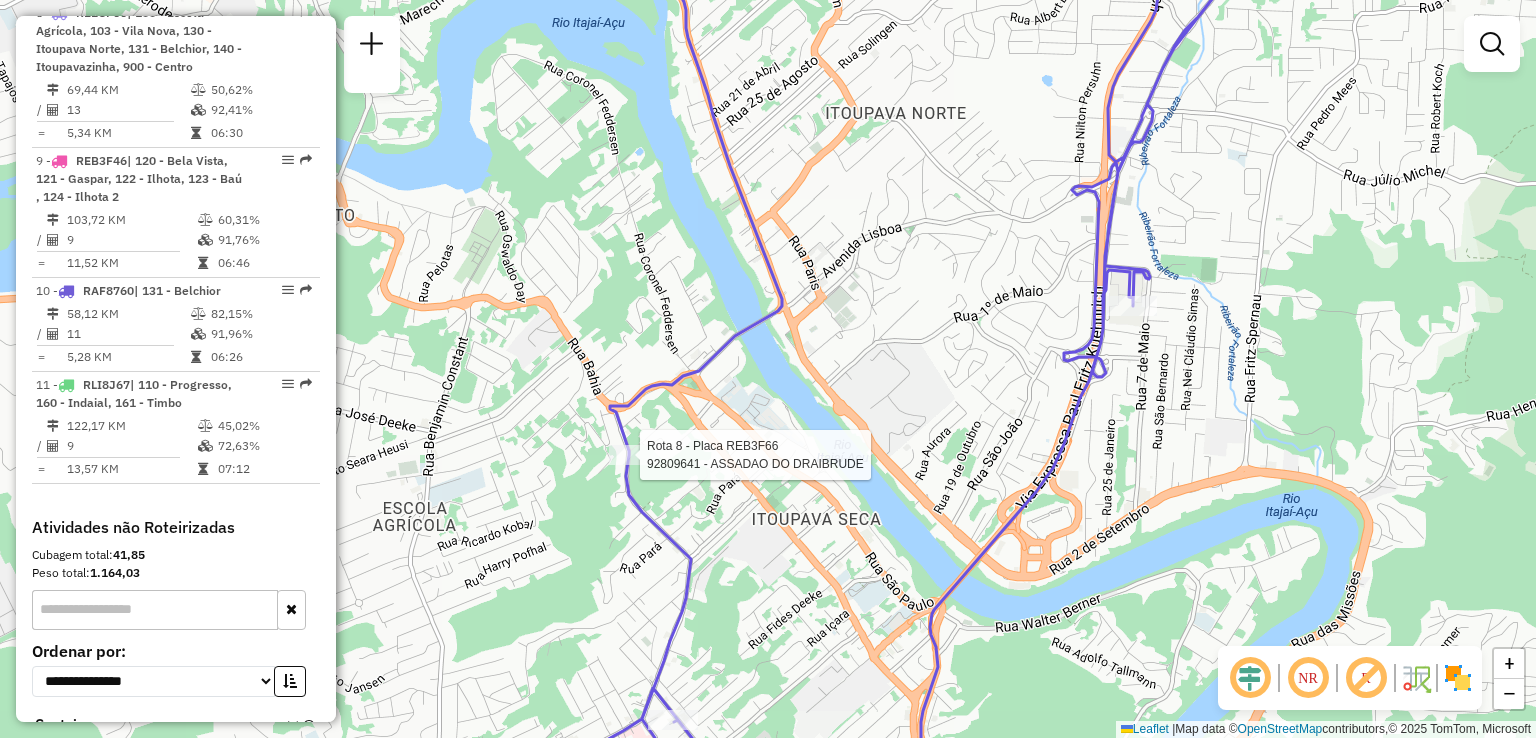select on "**********" 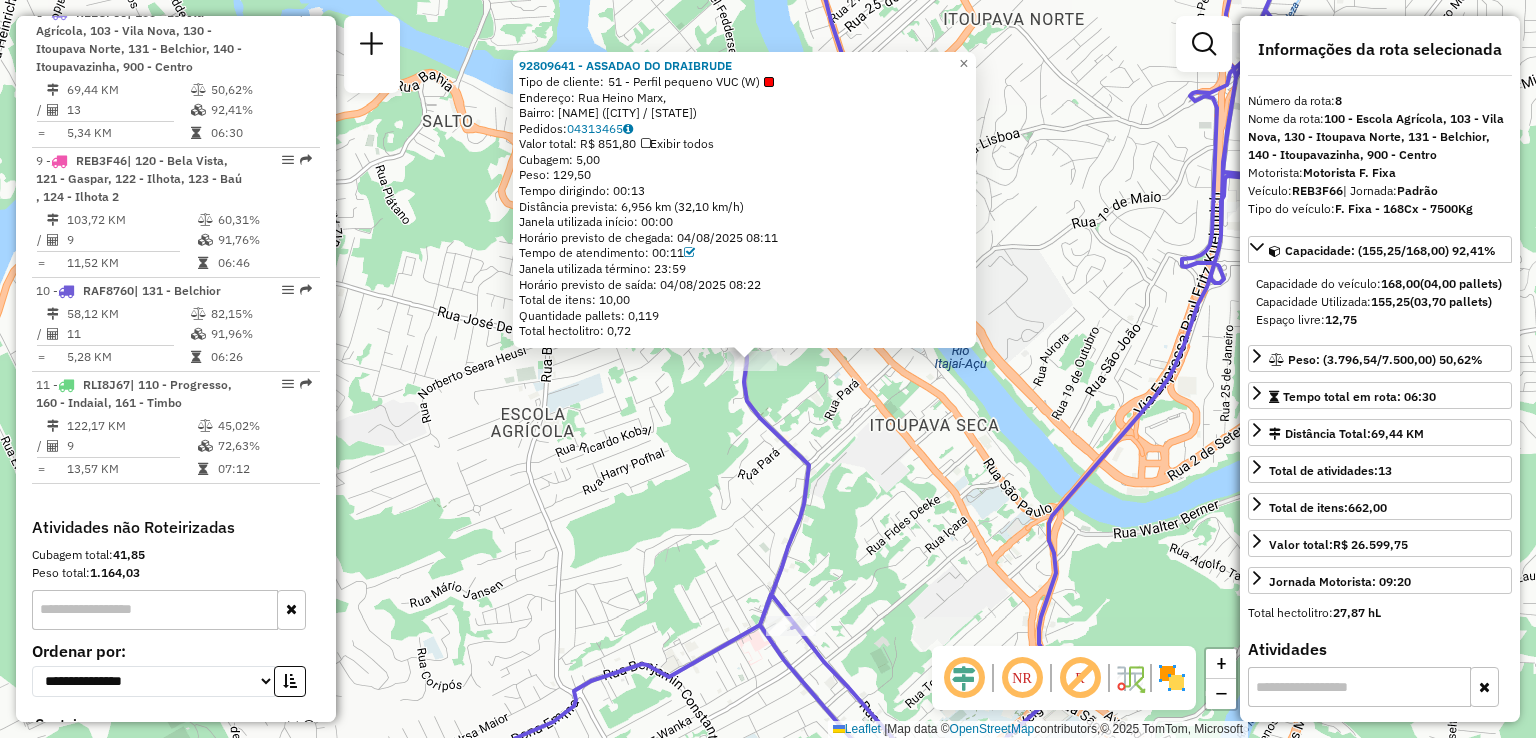 drag, startPoint x: 672, startPoint y: 512, endPoint x: 579, endPoint y: 497, distance: 94.20191 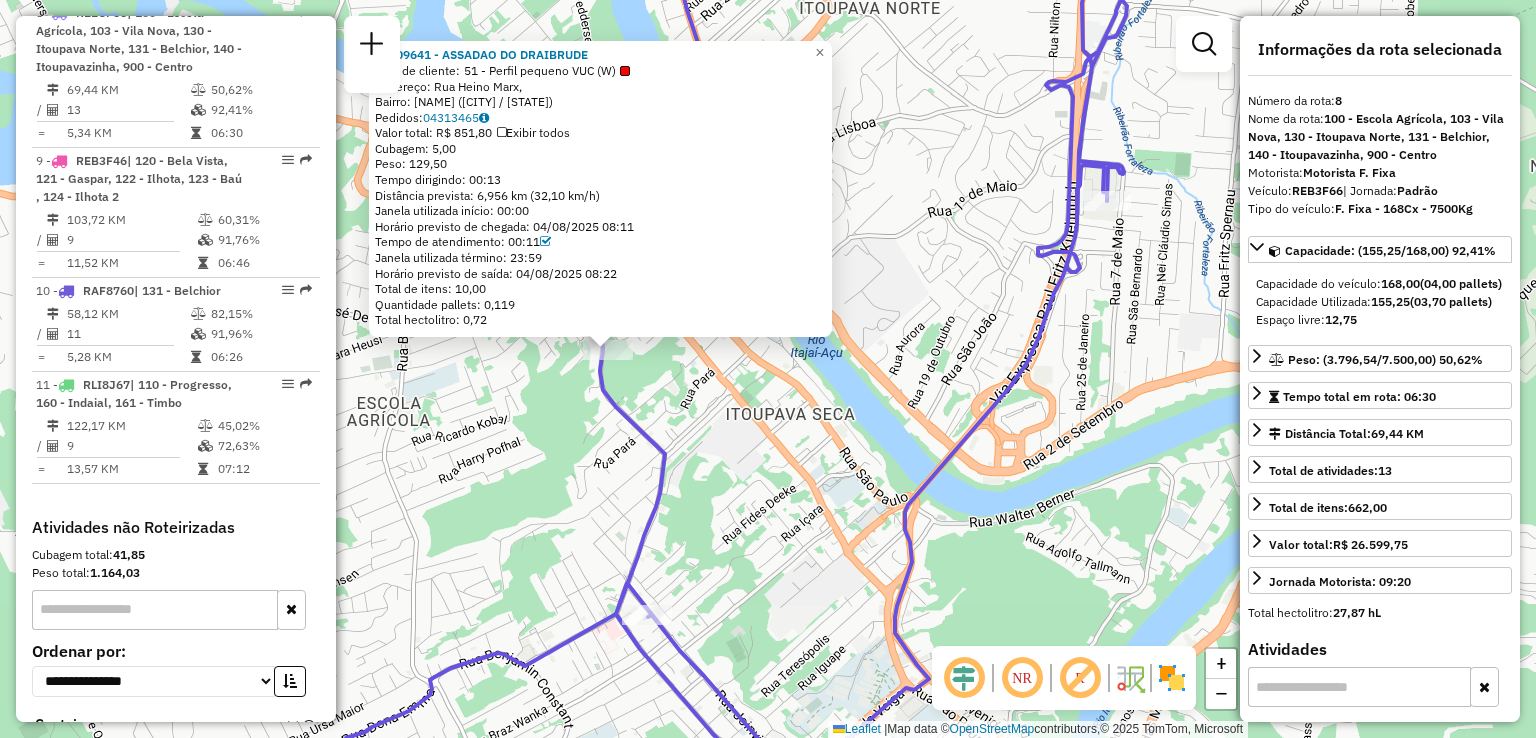 drag, startPoint x: 544, startPoint y: 437, endPoint x: 522, endPoint y: 437, distance: 22 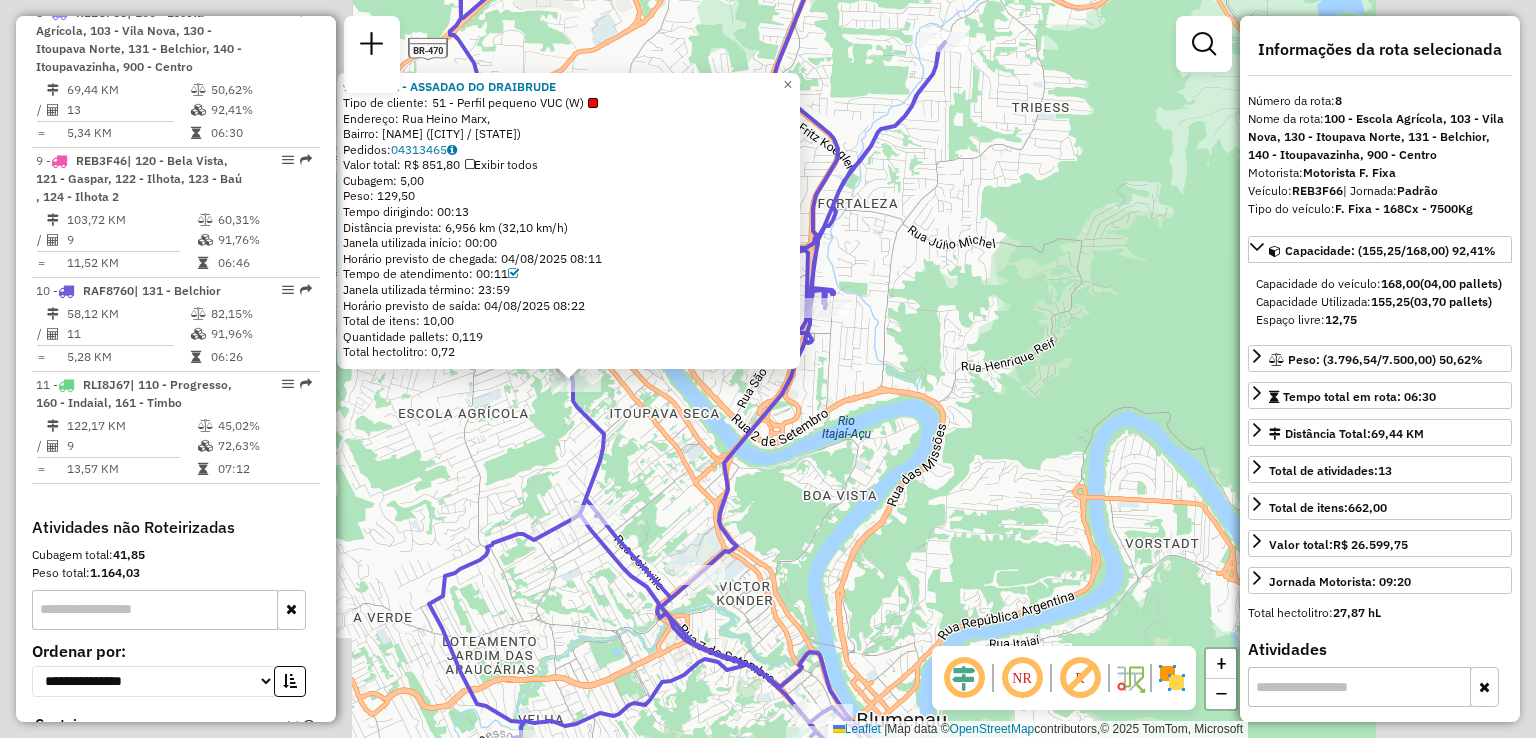 click on "92809641 - ASSADAO DO DRAIBRUDE  Tipo de cliente:   51 - Perfil pequeno VUC (W)   Endereço: Rua Heino Marx,    Bairro: Do Salto (Blumenau / SC)   Pedidos:  04313465   Valor total: R$ 851,80   Exibir todos   Cubagem: 5,00  Peso: 129,50  Tempo dirigindo: 00:13   Distância prevista: 6,956 km (32,10 km/h)   Janela utilizada início: 00:00   Horário previsto de chegada: 04/08/2025 08:11   Tempo de atendimento: 00:11   Janela utilizada término: 23:59   Horário previsto de saída: 04/08/2025 08:22   Total de itens: 10,00   Quantidade pallets: 0,119   Total hectolitro: 0,72  × Janela de atendimento Grade de atendimento Capacidade Transportadoras Veículos Cliente Pedidos  Rotas Selecione os dias de semana para filtrar as janelas de atendimento  Seg   Ter   Qua   Qui   Sex   Sáb   Dom  Informe o período da janela de atendimento: De: Até:  Filtrar exatamente a janela do cliente  Considerar janela de atendimento padrão  Selecione os dias de semana para filtrar as grades de atendimento  Seg   Ter   Qua   Qui  +" 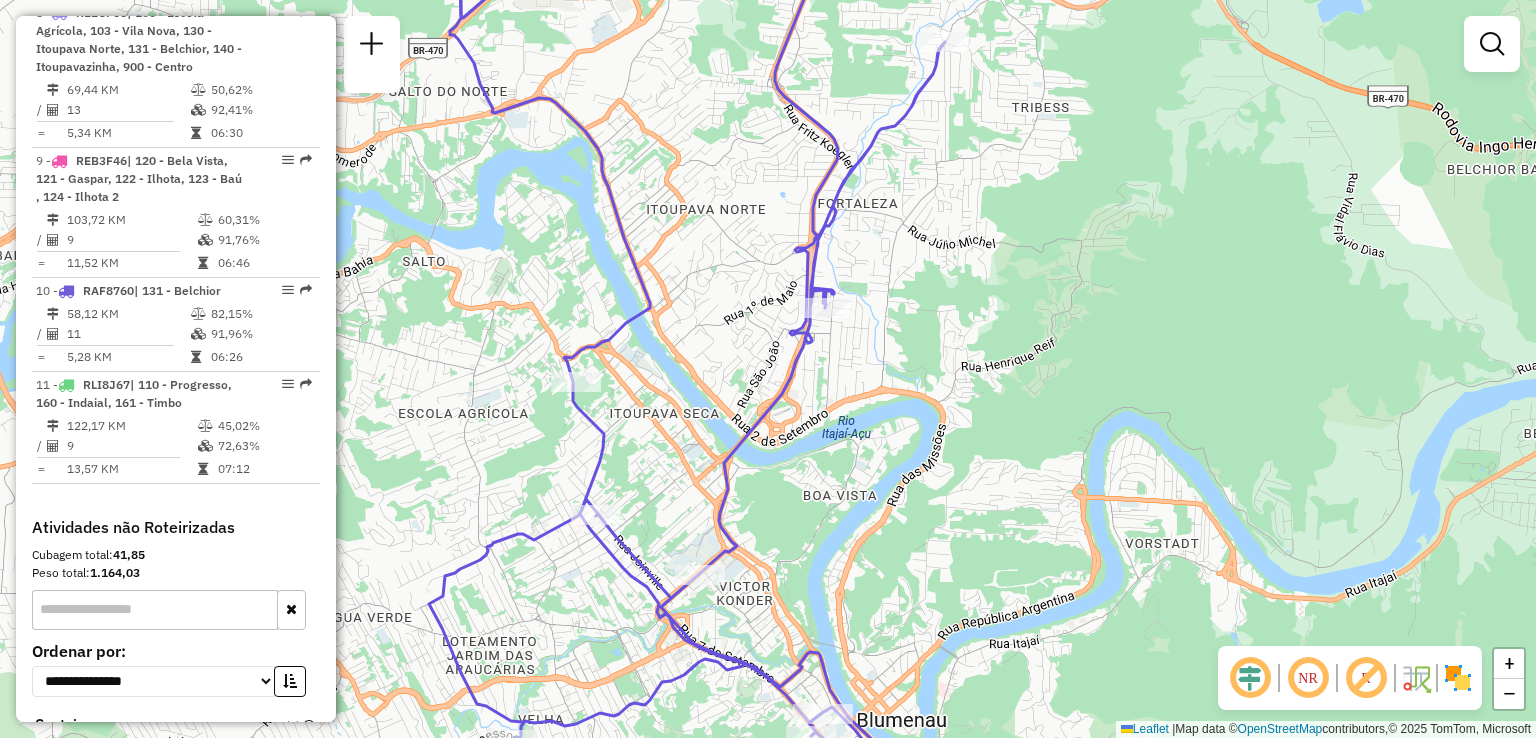 drag, startPoint x: 802, startPoint y: 361, endPoint x: 888, endPoint y: 371, distance: 86.579445 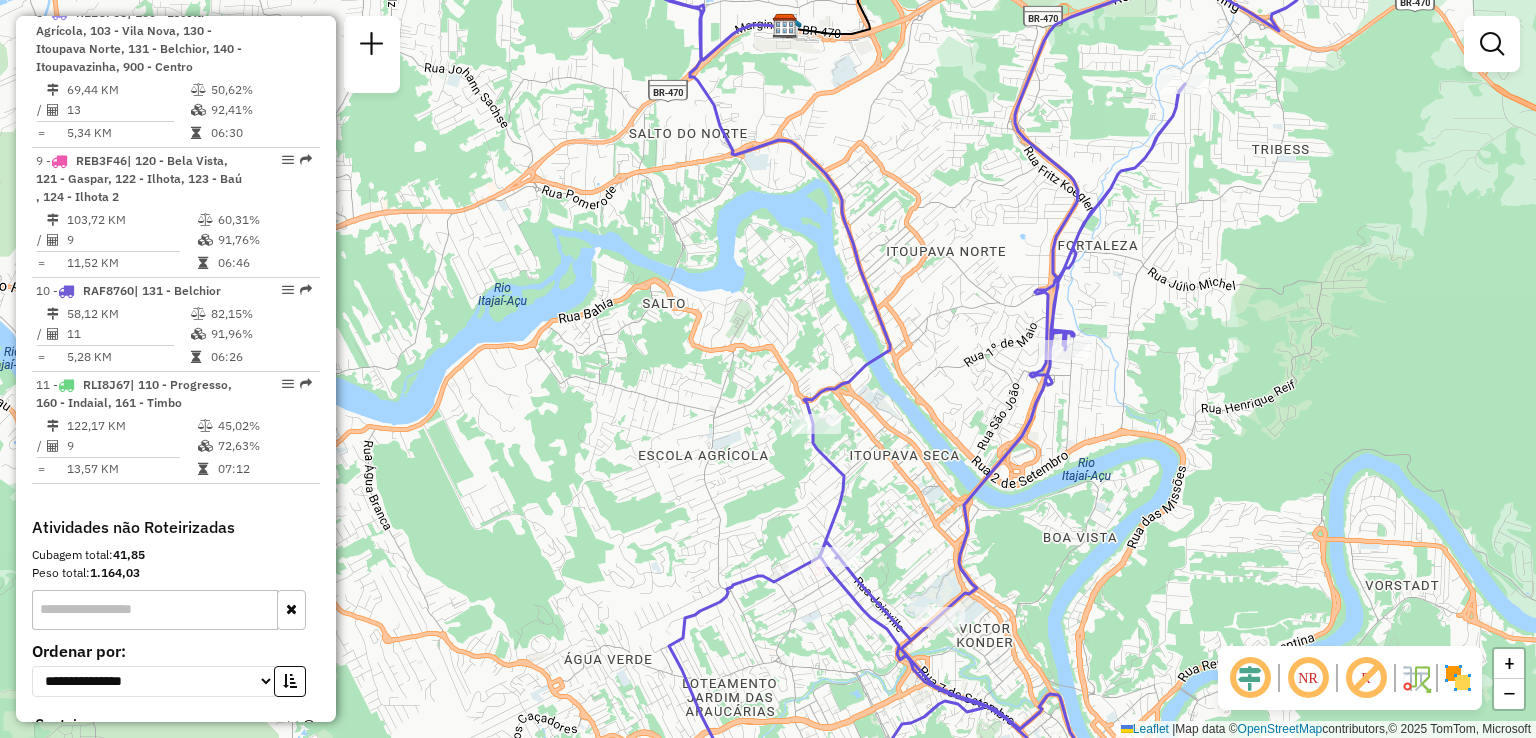 drag, startPoint x: 892, startPoint y: 381, endPoint x: 738, endPoint y: 358, distance: 155.70805 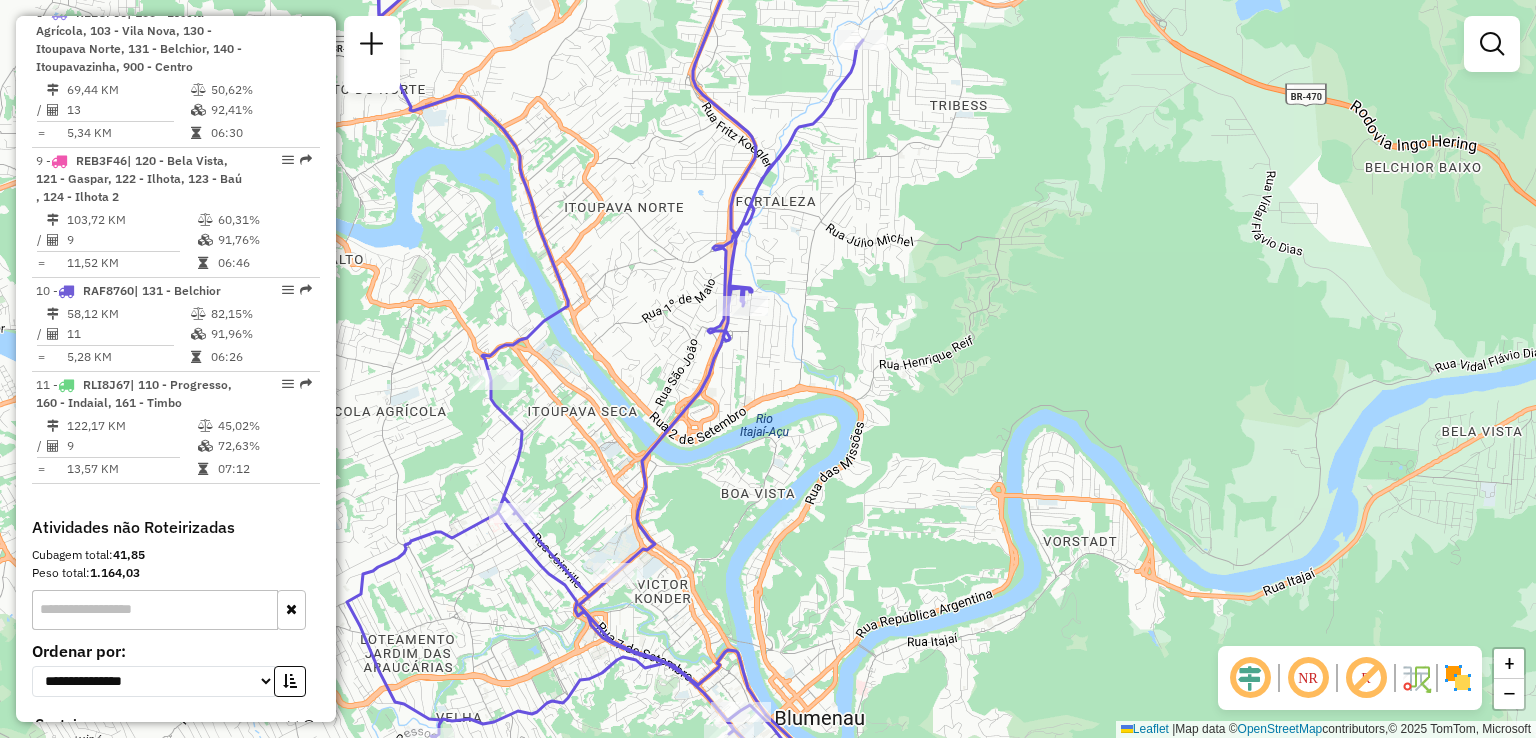 drag, startPoint x: 914, startPoint y: 405, endPoint x: 776, endPoint y: 453, distance: 146.10954 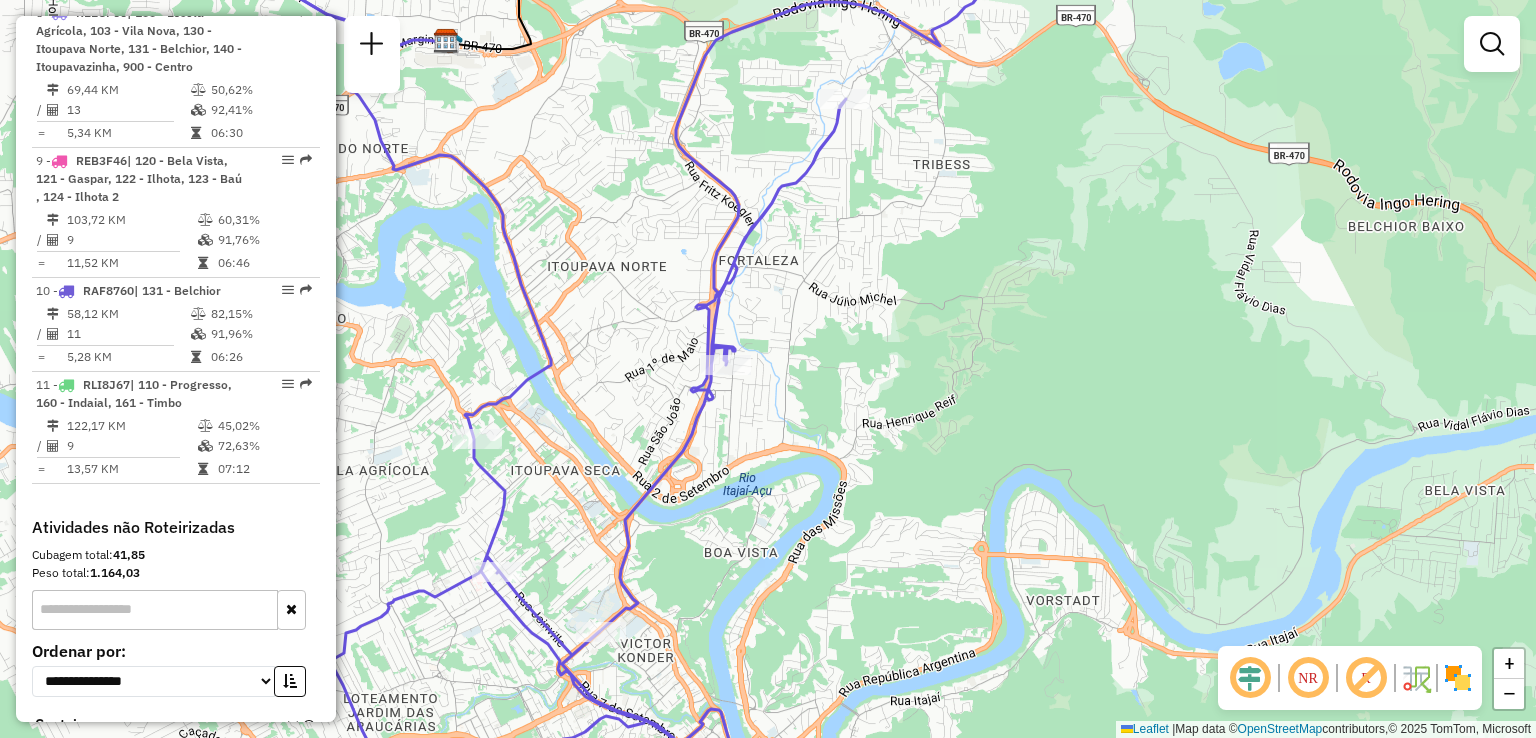 click on "Janela de atendimento Grade de atendimento Capacidade Transportadoras Veículos Cliente Pedidos  Rotas Selecione os dias de semana para filtrar as janelas de atendimento  Seg   Ter   Qua   Qui   Sex   Sáb   Dom  Informe o período da janela de atendimento: De: Até:  Filtrar exatamente a janela do cliente  Considerar janela de atendimento padrão  Selecione os dias de semana para filtrar as grades de atendimento  Seg   Ter   Qua   Qui   Sex   Sáb   Dom   Considerar clientes sem dia de atendimento cadastrado  Clientes fora do dia de atendimento selecionado Filtrar as atividades entre os valores definidos abaixo:  Peso mínimo:   Peso máximo:   Cubagem mínima:   Cubagem máxima:   De:   Até:  Filtrar as atividades entre o tempo de atendimento definido abaixo:  De:   Até:   Considerar capacidade total dos clientes não roteirizados Transportadora: Selecione um ou mais itens Tipo de veículo: Selecione um ou mais itens Veículo: Selecione um ou mais itens Motorista: Selecione um ou mais itens Nome: Rótulo:" 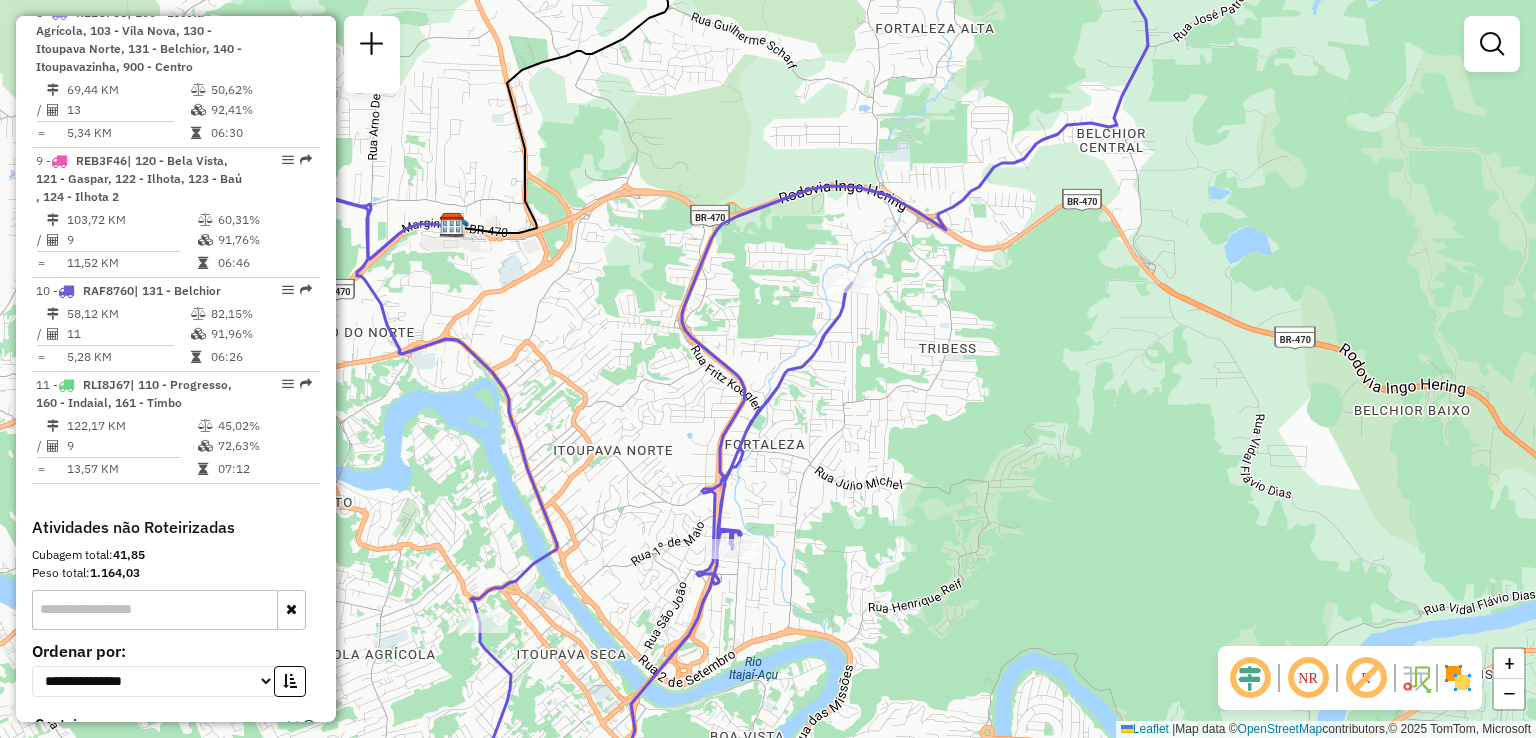 drag, startPoint x: 859, startPoint y: 421, endPoint x: 664, endPoint y: 612, distance: 272.9579 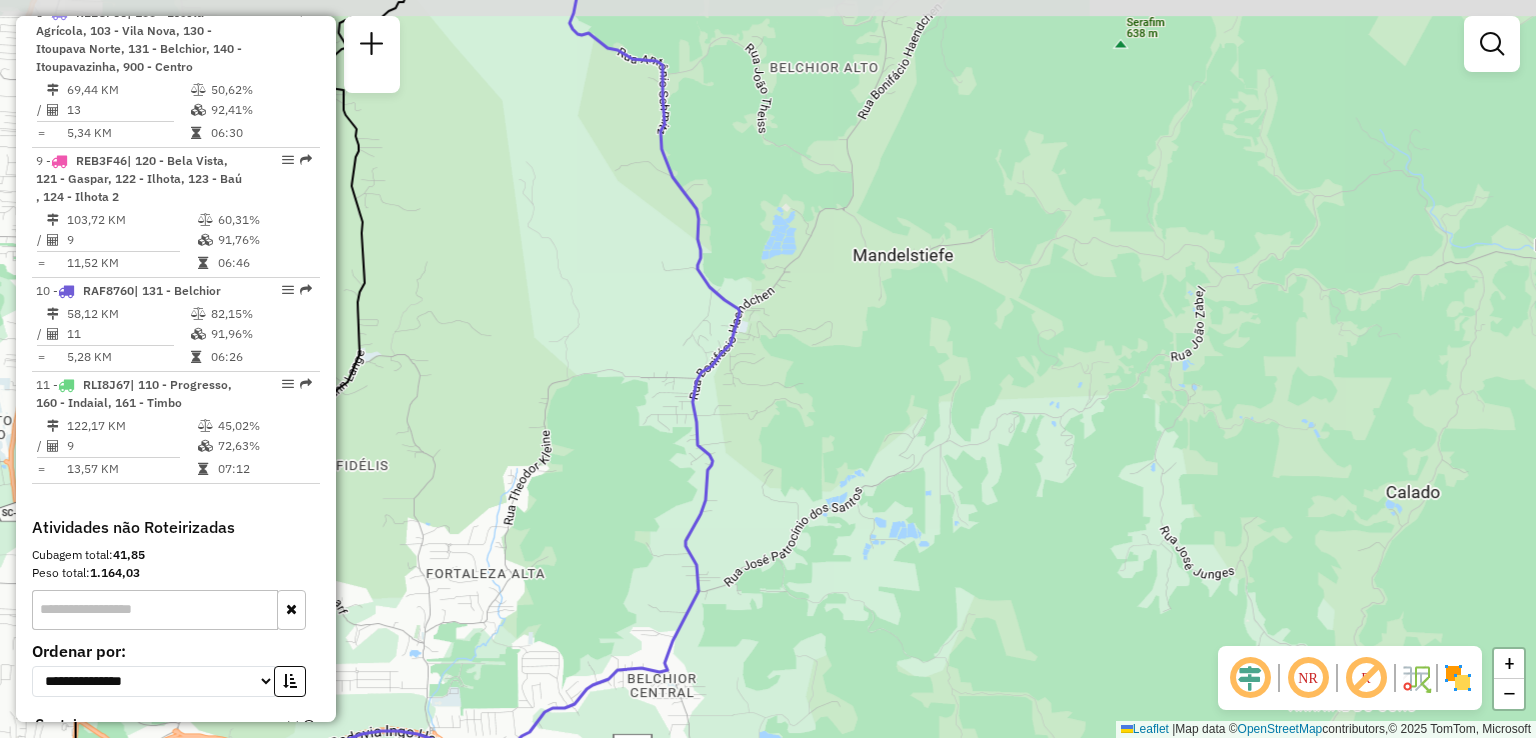 drag, startPoint x: 728, startPoint y: 517, endPoint x: 741, endPoint y: 589, distance: 73.1642 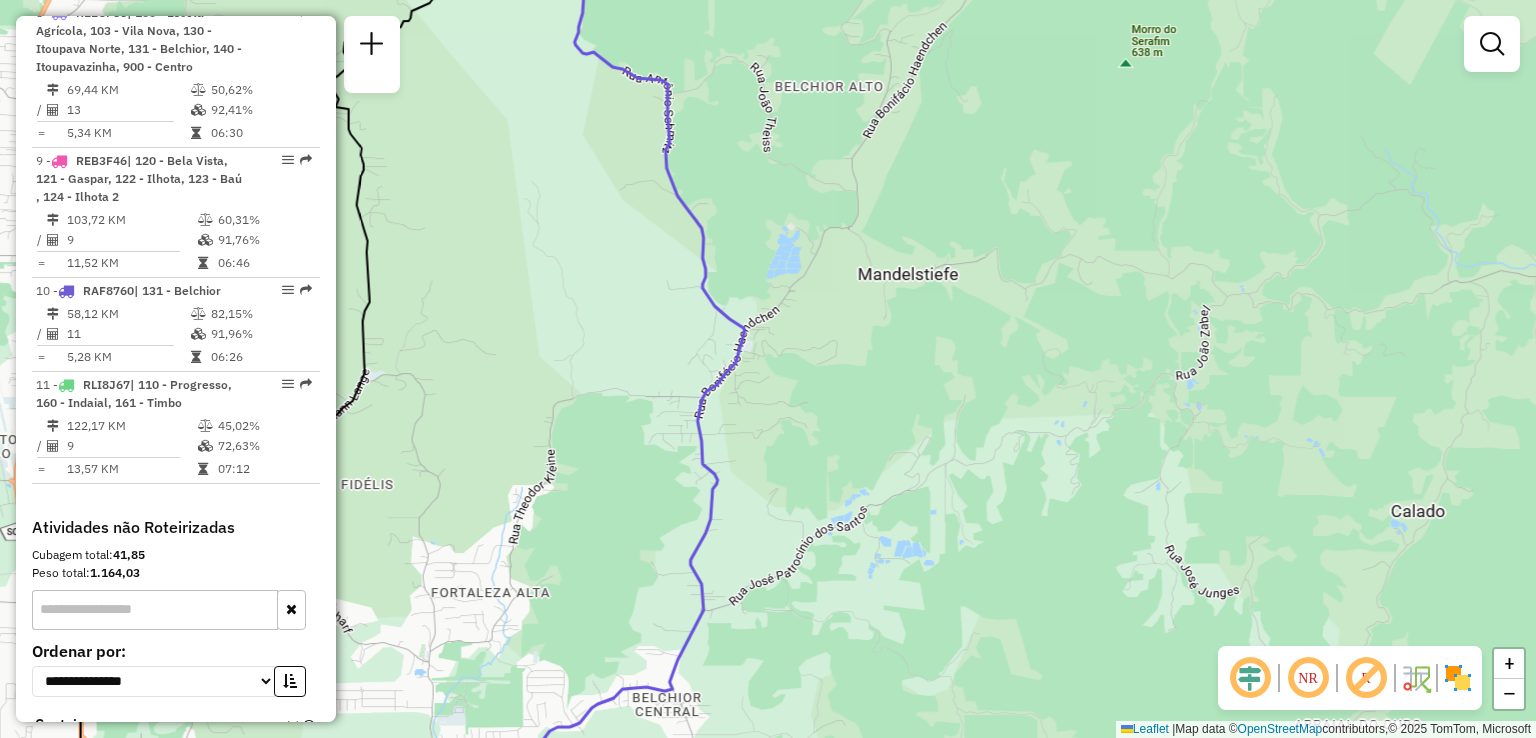 drag, startPoint x: 764, startPoint y: 515, endPoint x: 779, endPoint y: 654, distance: 139.807 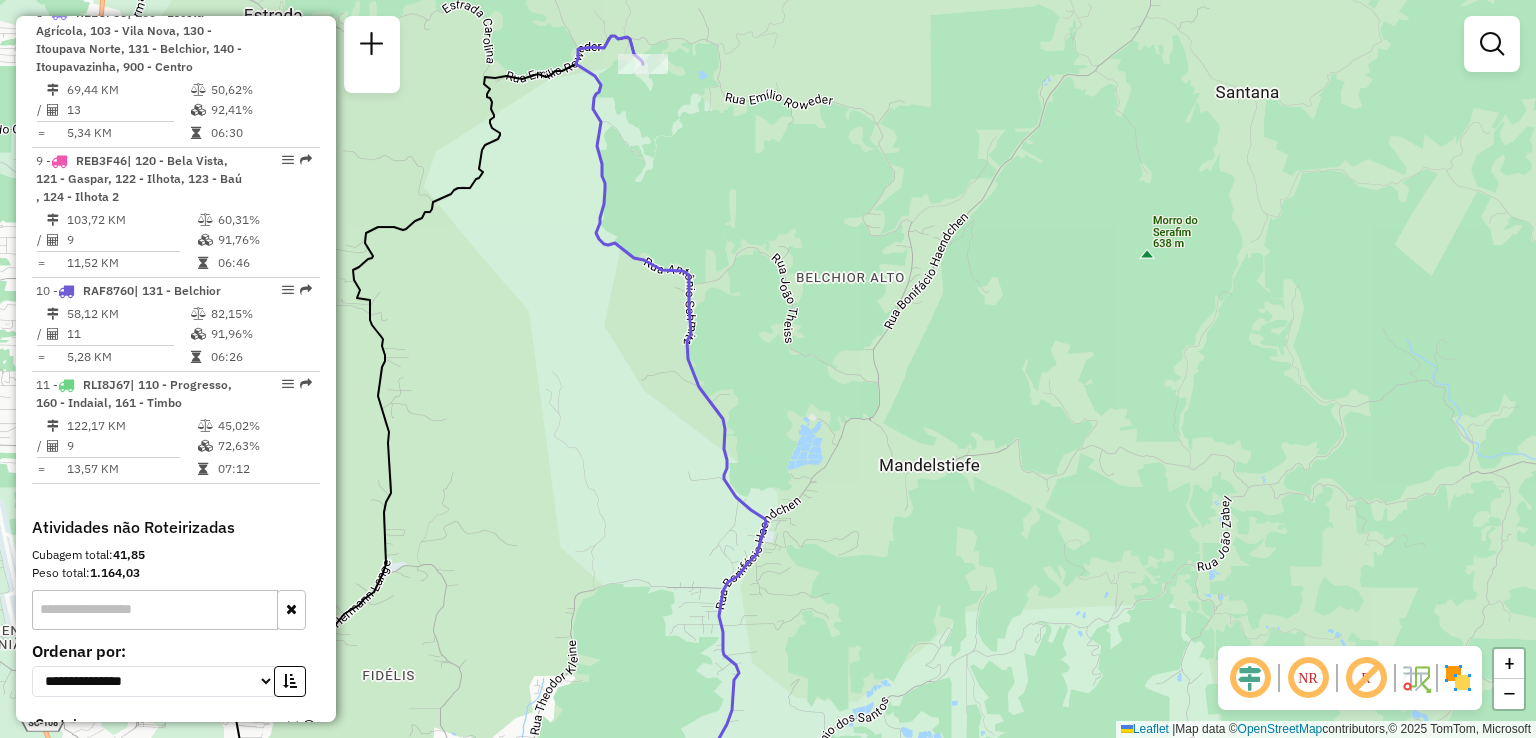 drag, startPoint x: 766, startPoint y: 550, endPoint x: 744, endPoint y: 605, distance: 59.236813 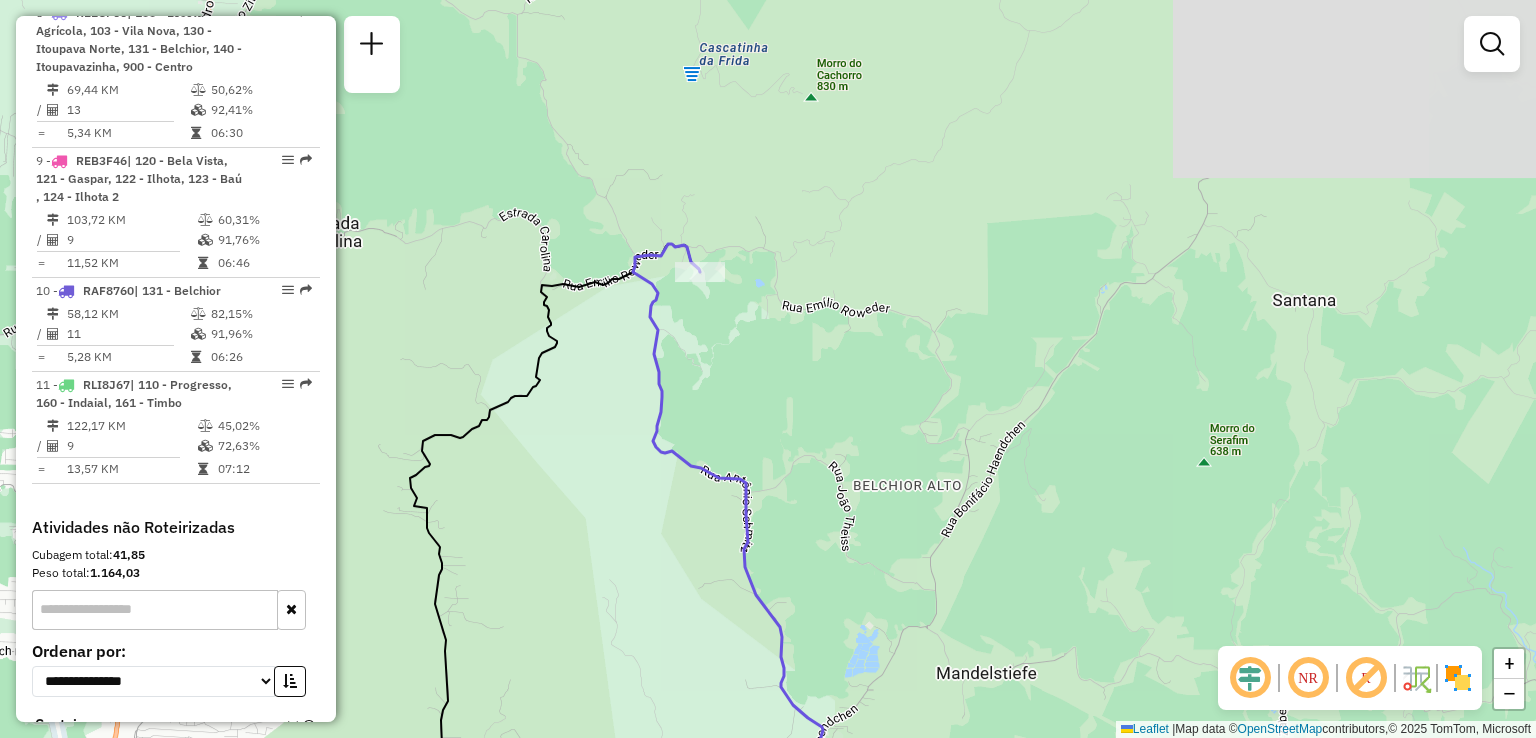 drag, startPoint x: 706, startPoint y: 572, endPoint x: 733, endPoint y: 665, distance: 96.84007 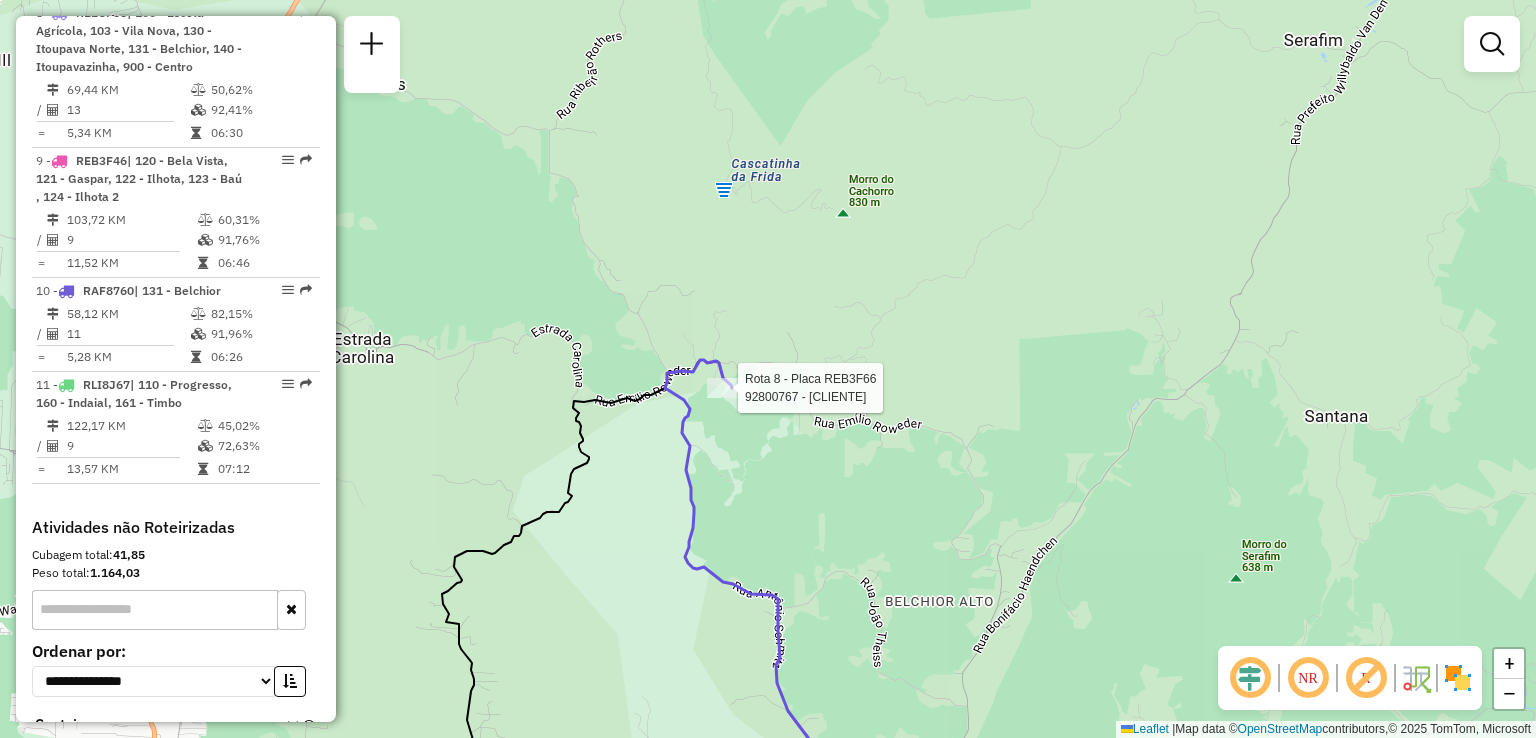 select on "**********" 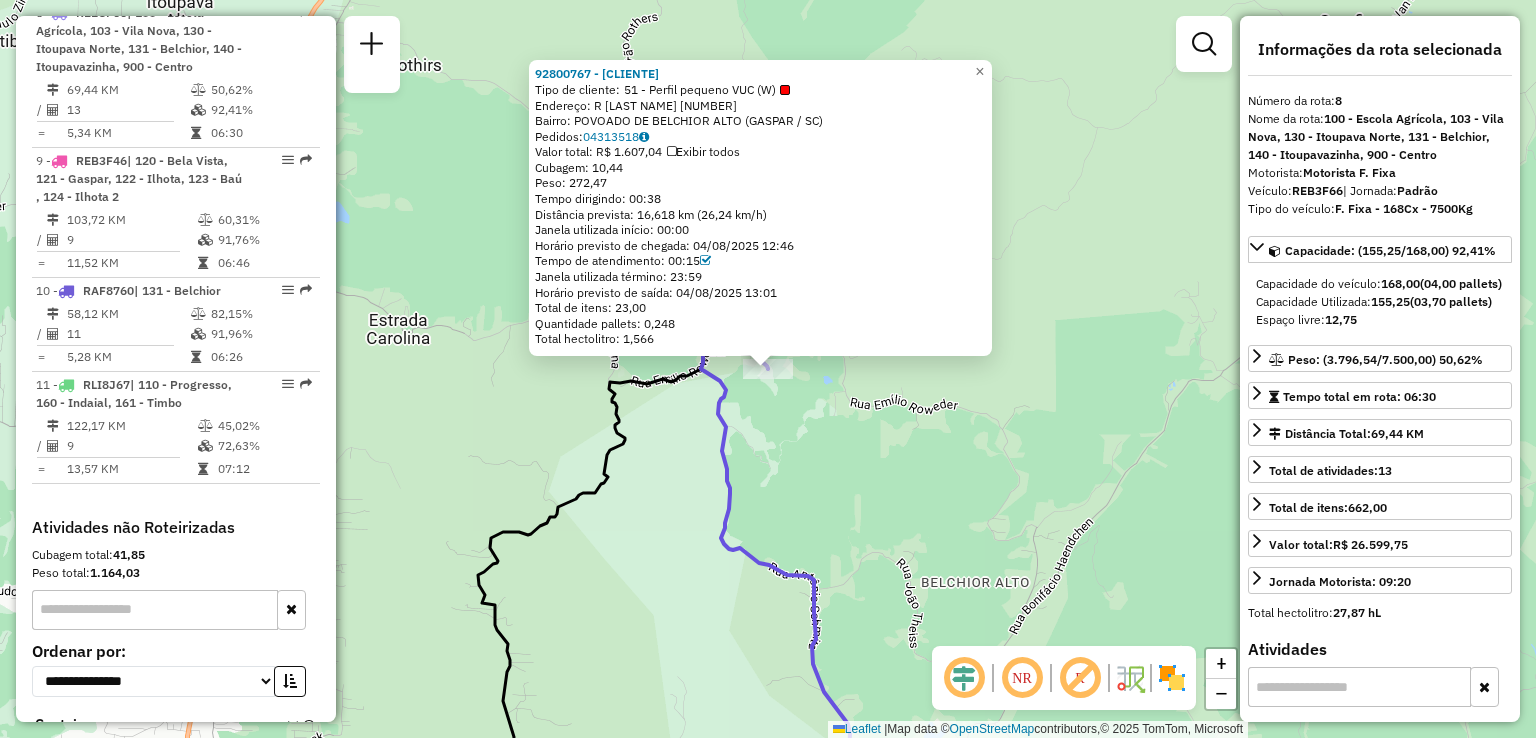 click 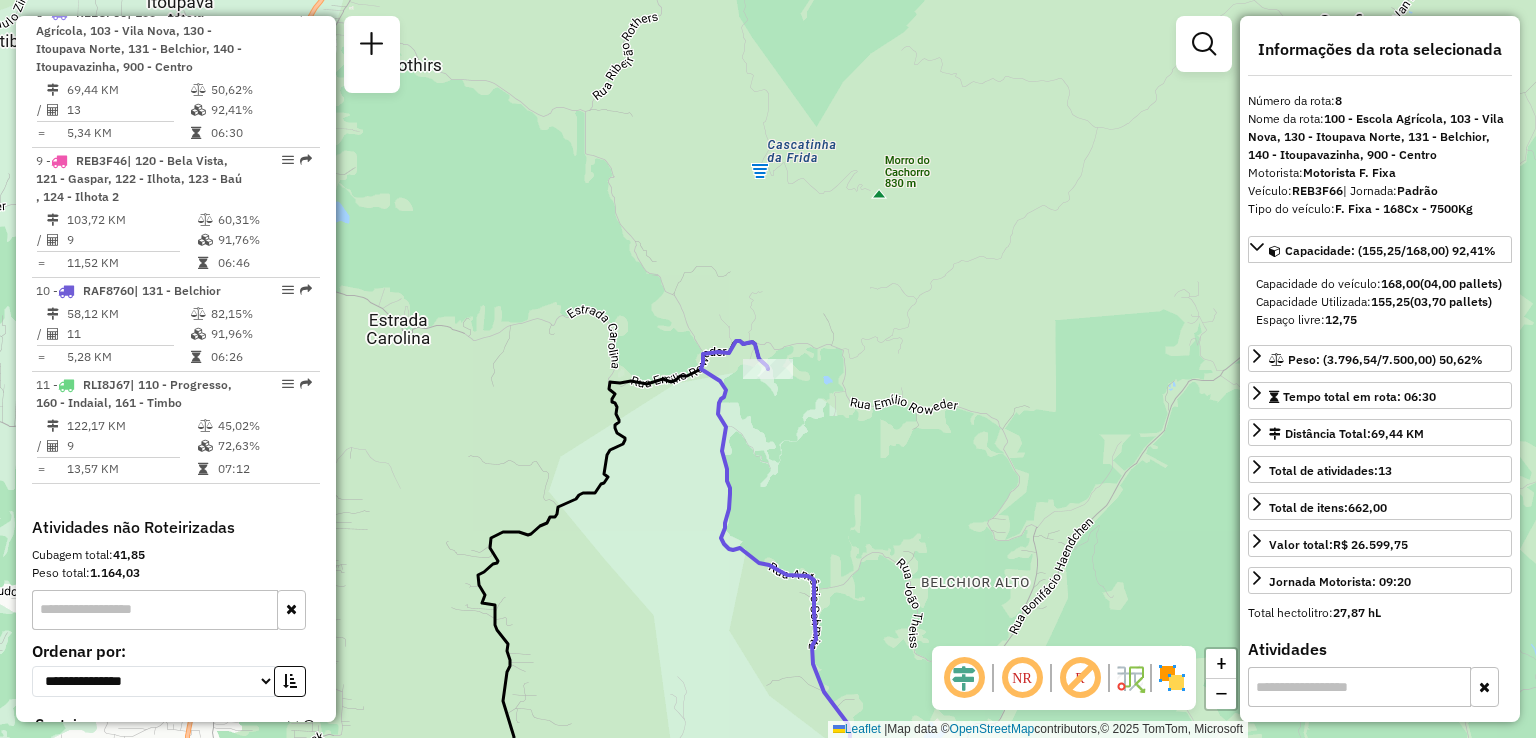 drag, startPoint x: 676, startPoint y: 611, endPoint x: 672, endPoint y: 344, distance: 267.02997 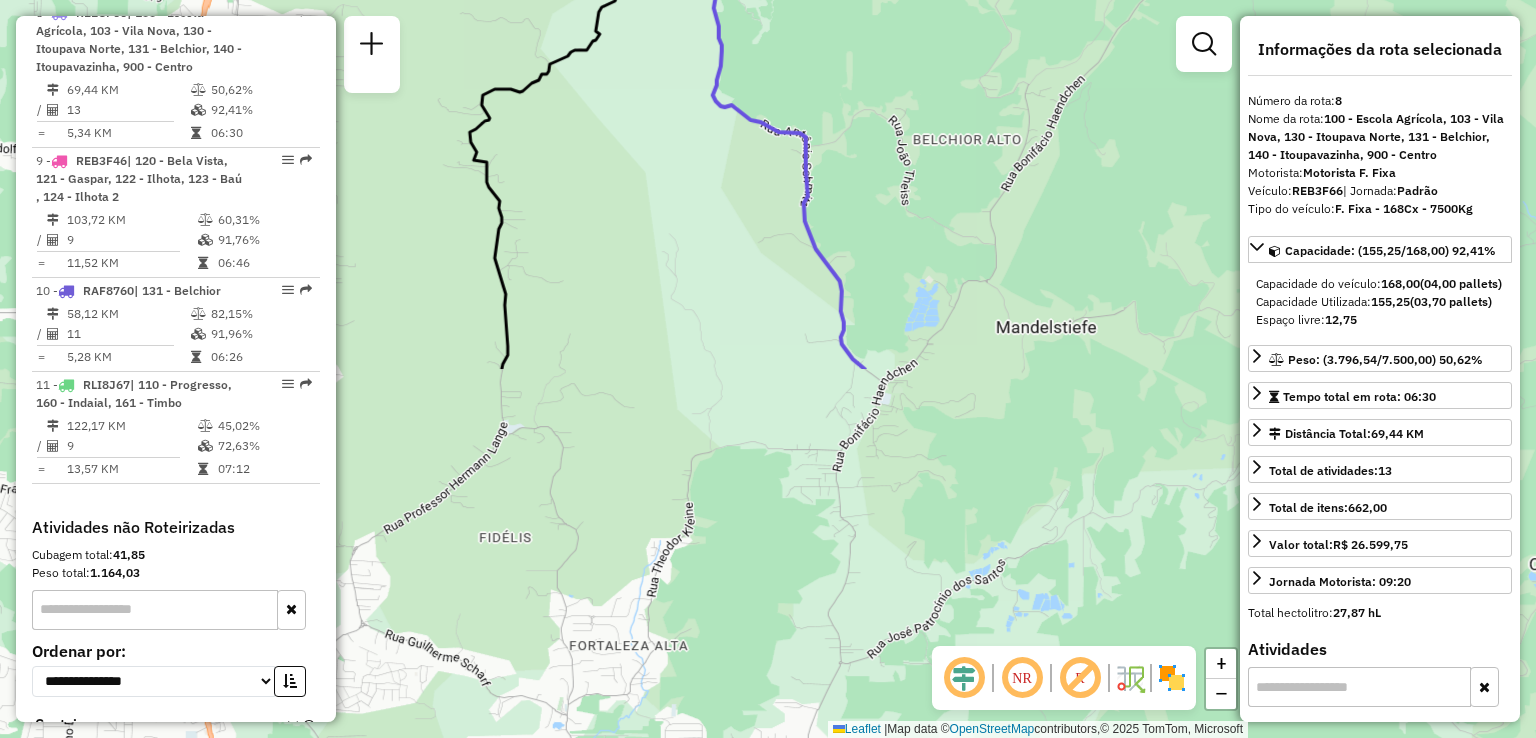 drag, startPoint x: 748, startPoint y: 472, endPoint x: 712, endPoint y: 301, distance: 174.7484 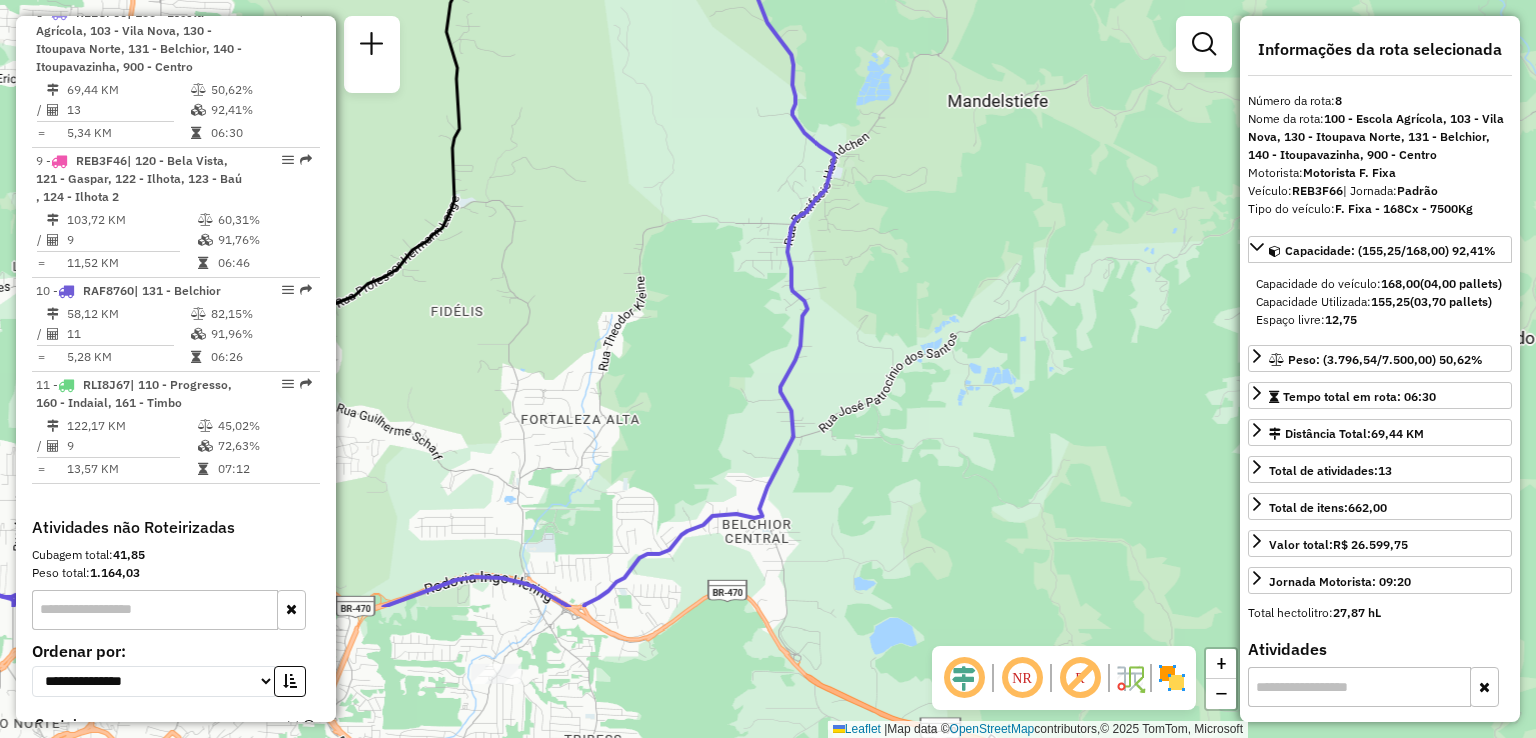 drag, startPoint x: 828, startPoint y: 487, endPoint x: 821, endPoint y: 326, distance: 161.1521 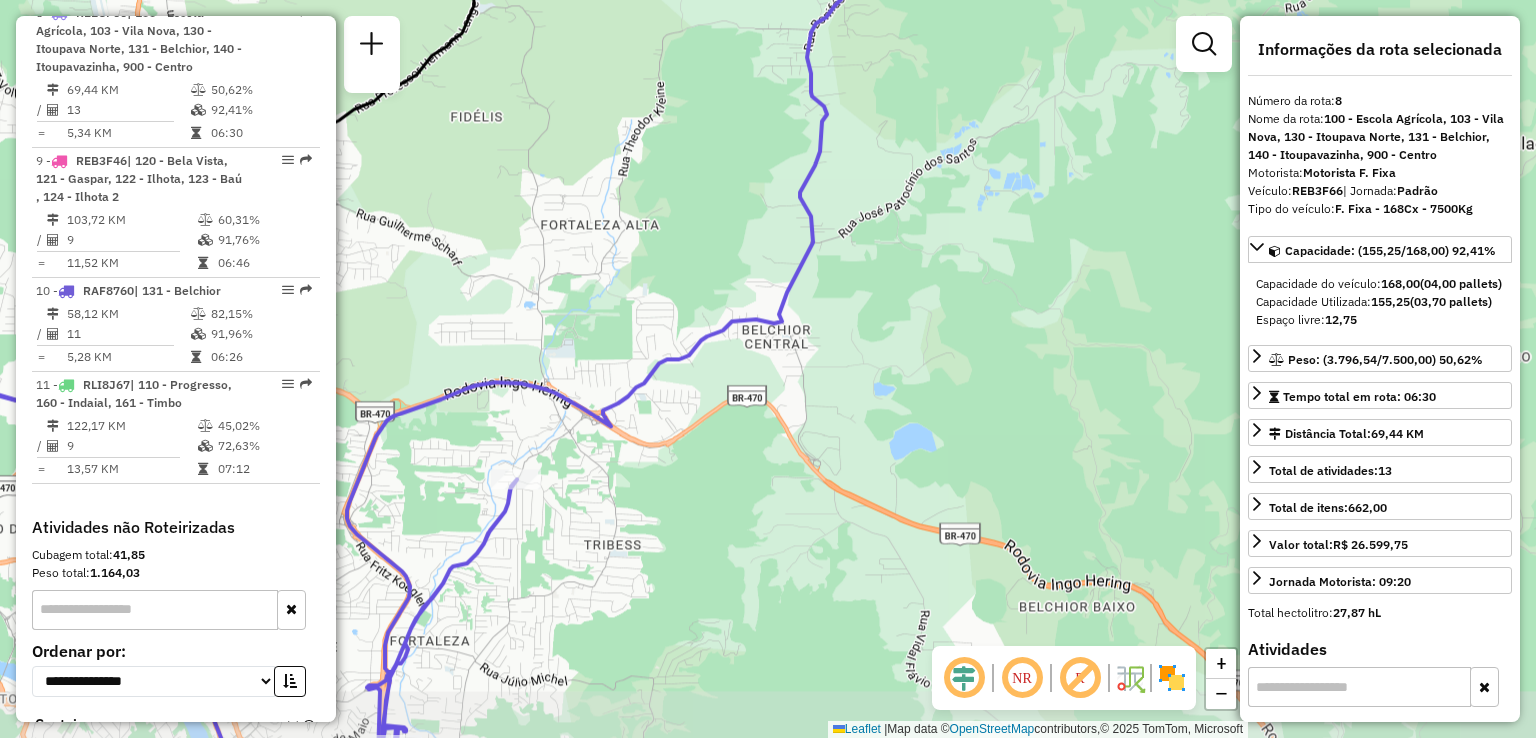 drag, startPoint x: 829, startPoint y: 456, endPoint x: 886, endPoint y: 393, distance: 84.95882 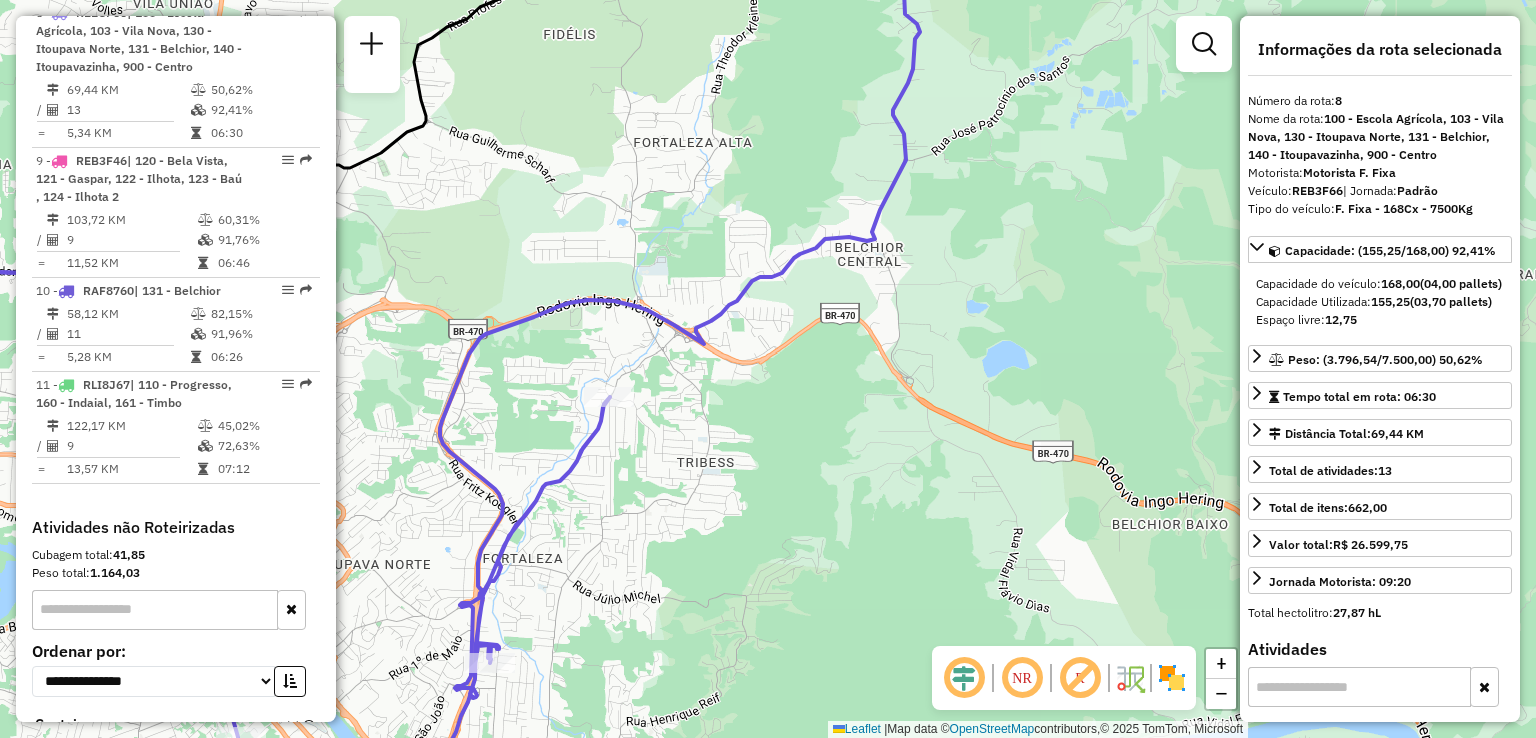 drag, startPoint x: 690, startPoint y: 469, endPoint x: 780, endPoint y: 481, distance: 90.79648 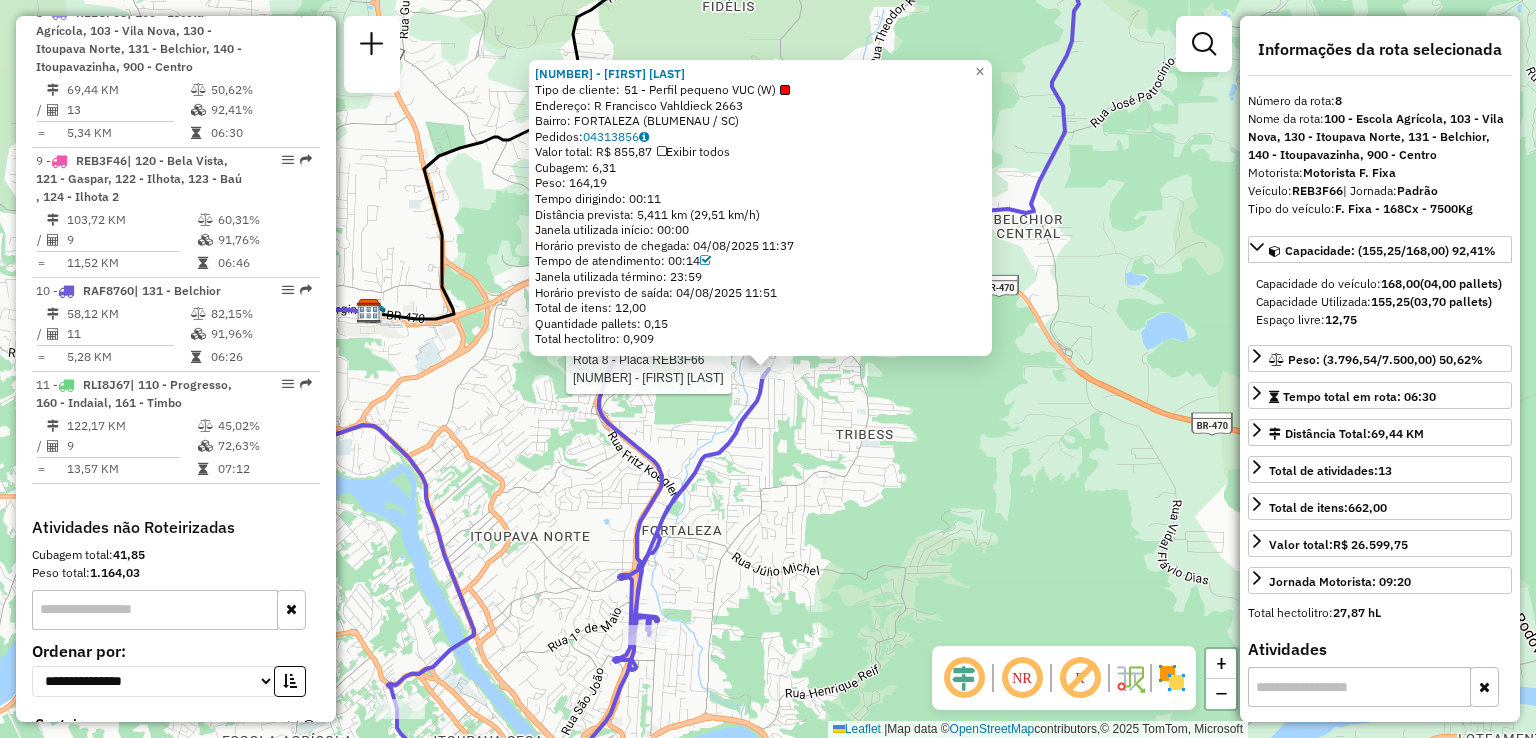 drag, startPoint x: 855, startPoint y: 576, endPoint x: 861, endPoint y: 537, distance: 39.45884 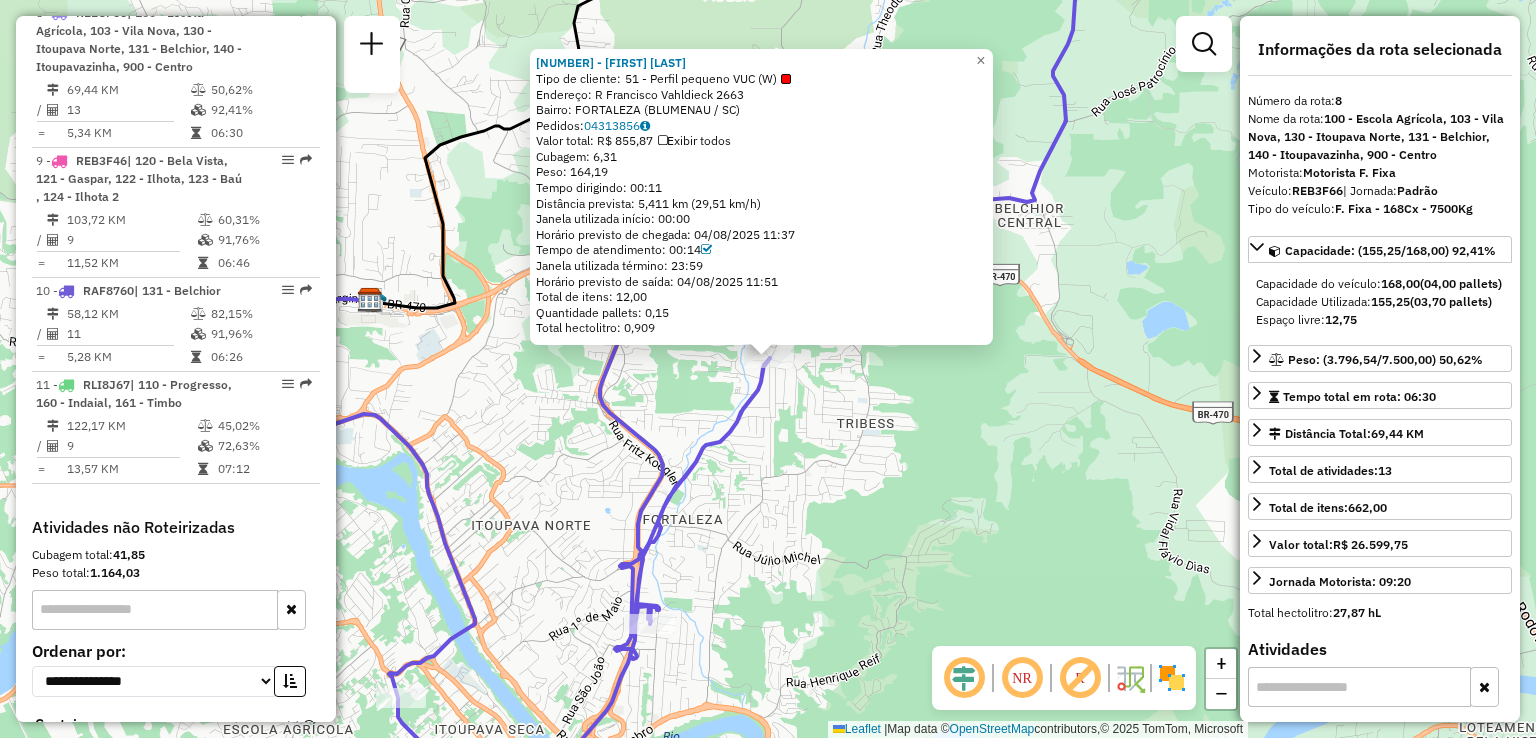 drag, startPoint x: 856, startPoint y: 545, endPoint x: 860, endPoint y: 509, distance: 36.221542 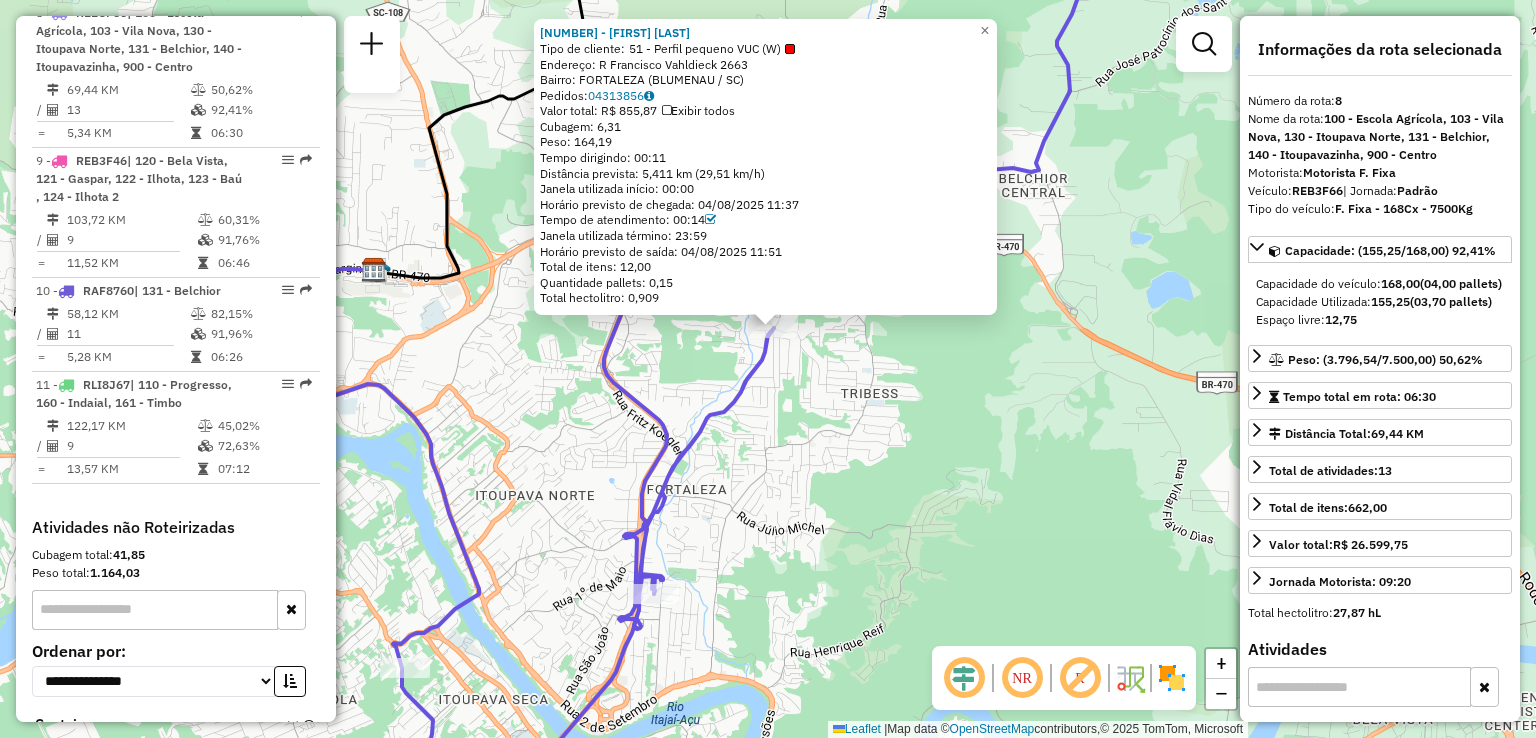 click on "92807806 - EDUARDO  KASULKE  Tipo de cliente:   51 - Perfil pequeno VUC (W)   Endereço: R   Francisco Vahldieck           2663   Bairro: FORTALEZA ([CITY] / [STATE])   Pedidos:  04313856   Valor total: R$ 855,87   Exibir todos   Cubagem: 6,31  Peso: 164,19  Tempo dirigindo: 00:11   Distância prevista: 5,411 km (29,51 km/h)   Janela utilizada início: 00:00   Horário previsto de chegada: 04/08/2025 11:37   Tempo de atendimento: 00:14   Janela utilizada término: 23:59   Horário previsto de saída: 04/08/2025 11:51   Total de itens: 12,00   Quantidade pallets: 0,15   Total hectolitro: 0,909  × Janela de atendimento Grade de atendimento Capacidade Transportadoras Veículos Cliente Pedidos  Rotas Selecione os dias de semana para filtrar as janelas de atendimento  Seg   Ter   Qua   Qui   Sex   Sáb   Dom  Informe o período da janela de atendimento: De: Até:  Filtrar exatamente a janela do cliente  Considerar janela de atendimento padrão  Selecione os dias de semana para filtrar as grades de atendimento  Seg" 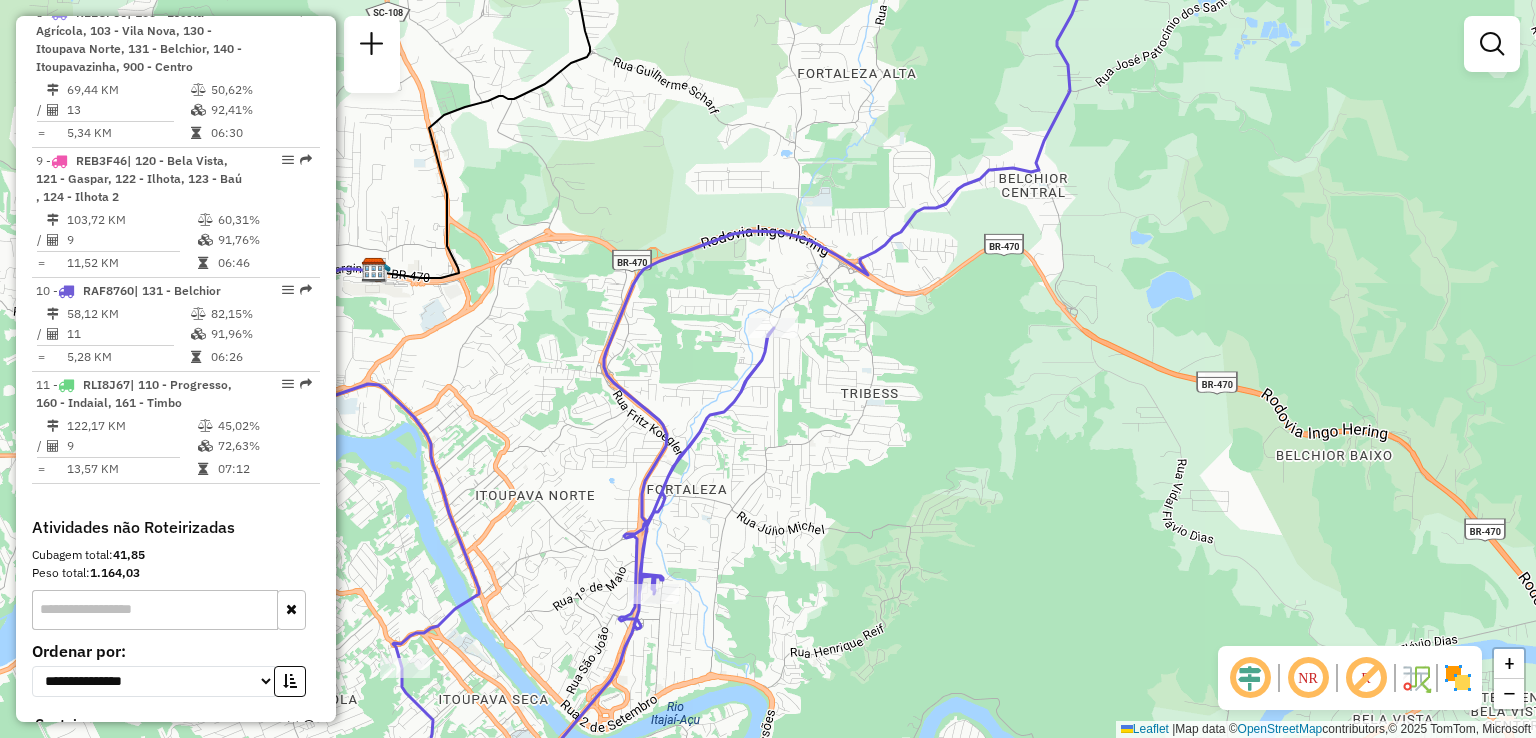 drag, startPoint x: 808, startPoint y: 534, endPoint x: 876, endPoint y: 485, distance: 83.81527 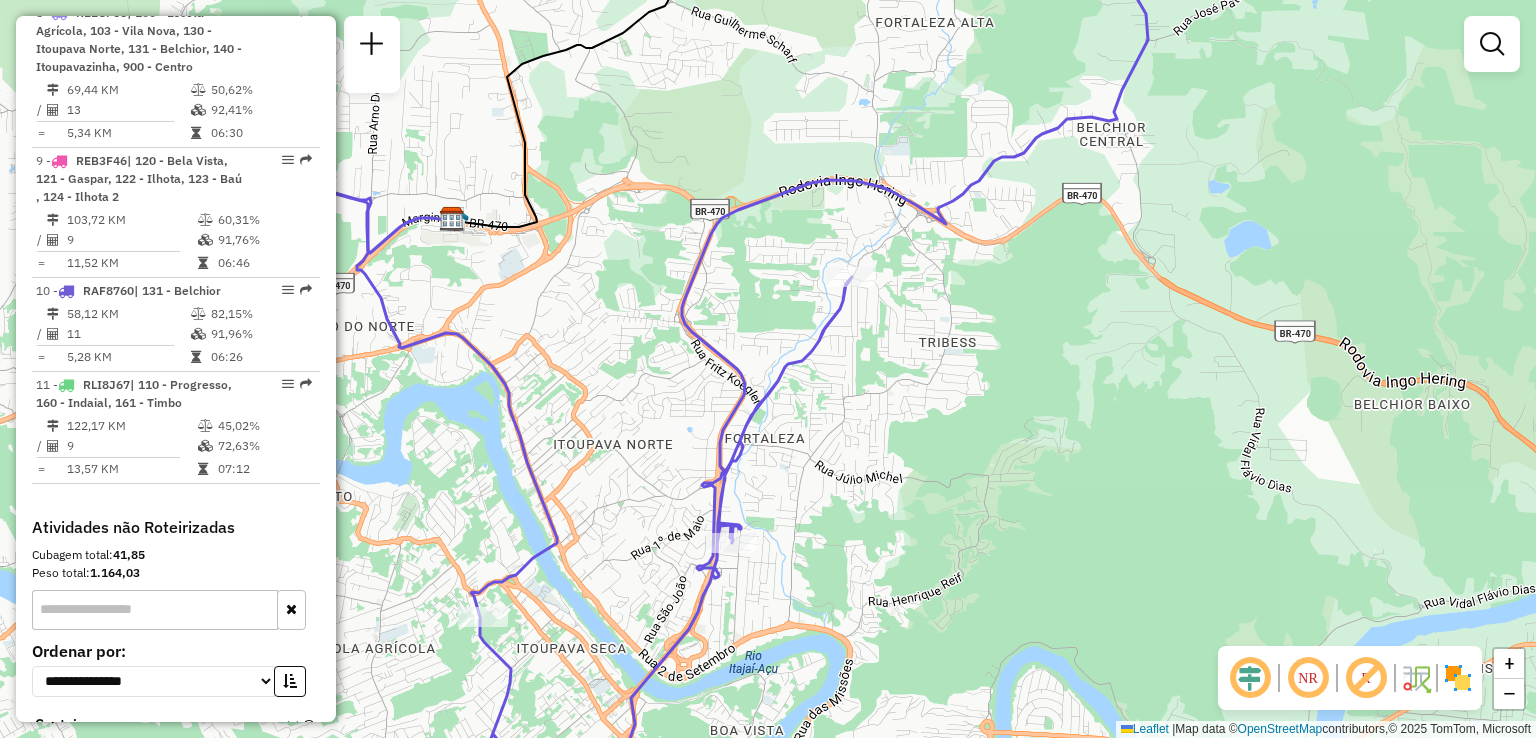 drag, startPoint x: 856, startPoint y: 536, endPoint x: 872, endPoint y: 489, distance: 49.648766 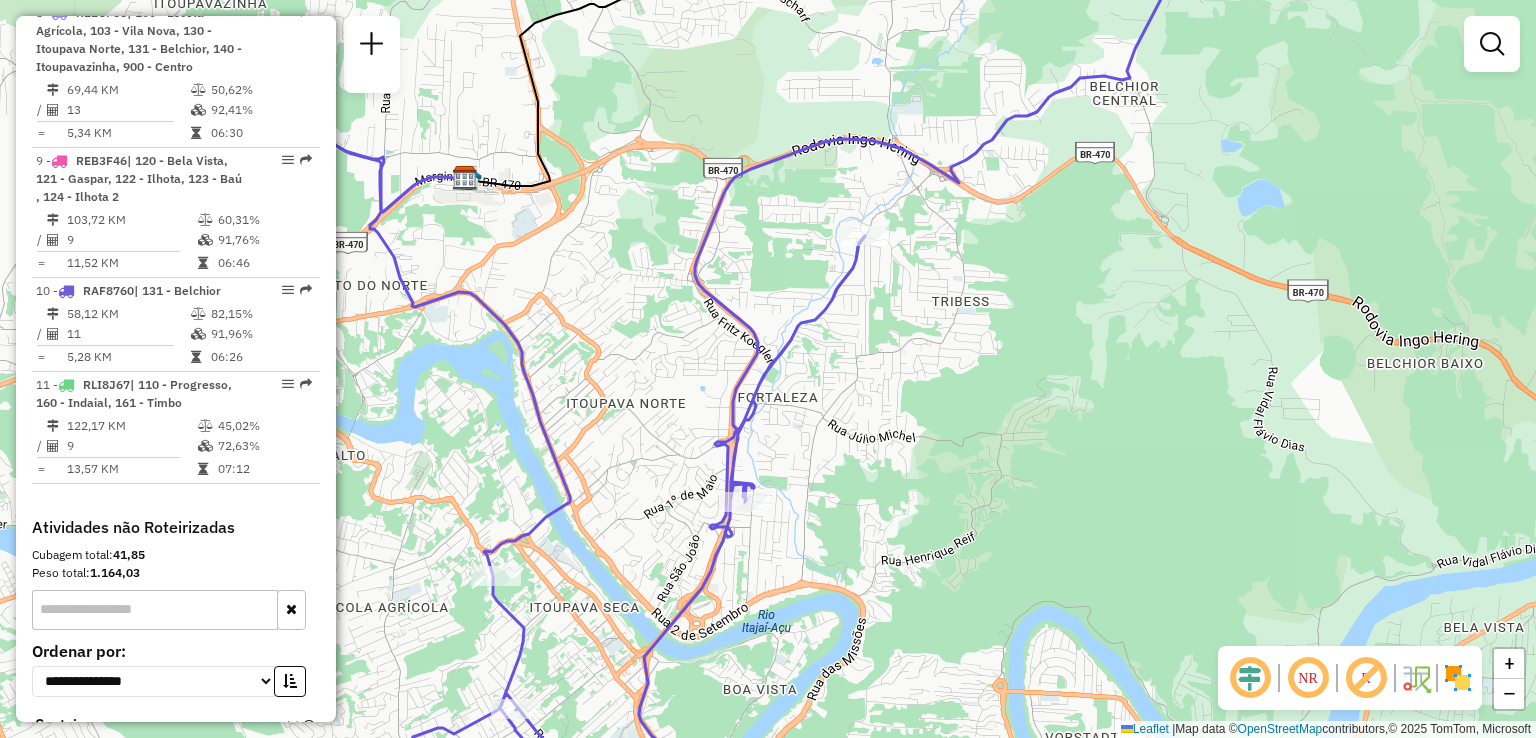 drag, startPoint x: 801, startPoint y: 537, endPoint x: 894, endPoint y: 443, distance: 132.23087 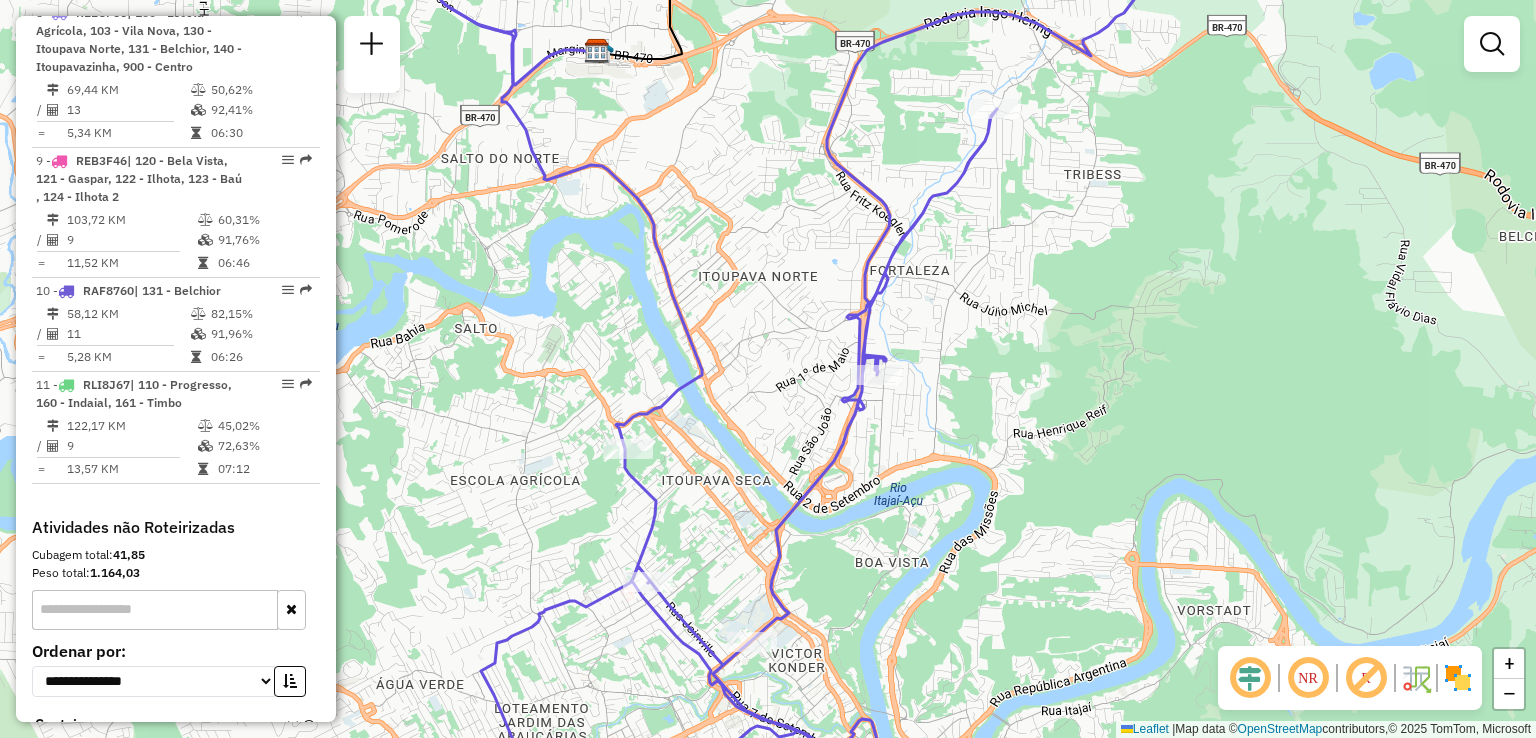 drag, startPoint x: 845, startPoint y: 534, endPoint x: 935, endPoint y: 441, distance: 129.41792 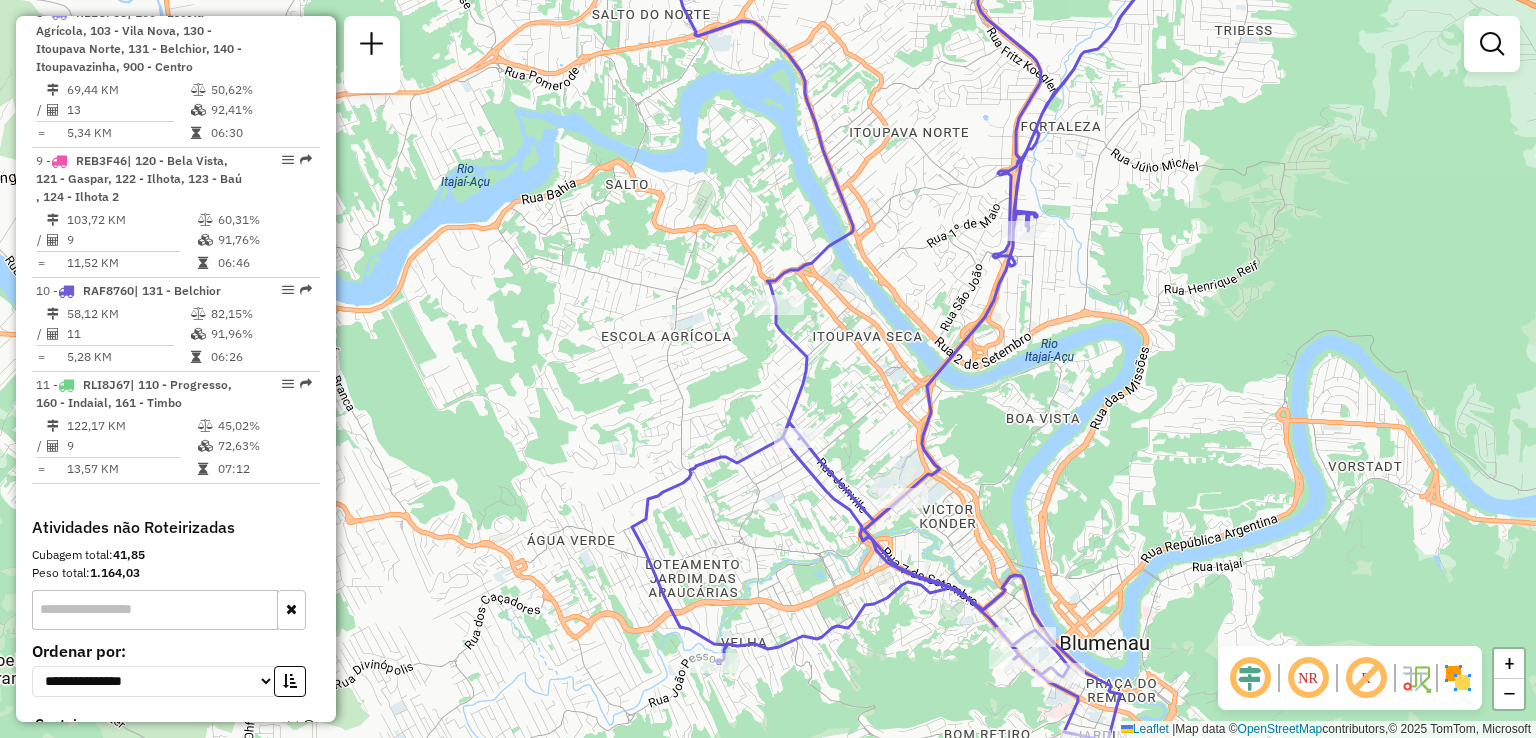 drag, startPoint x: 831, startPoint y: 573, endPoint x: 827, endPoint y: 441, distance: 132.0606 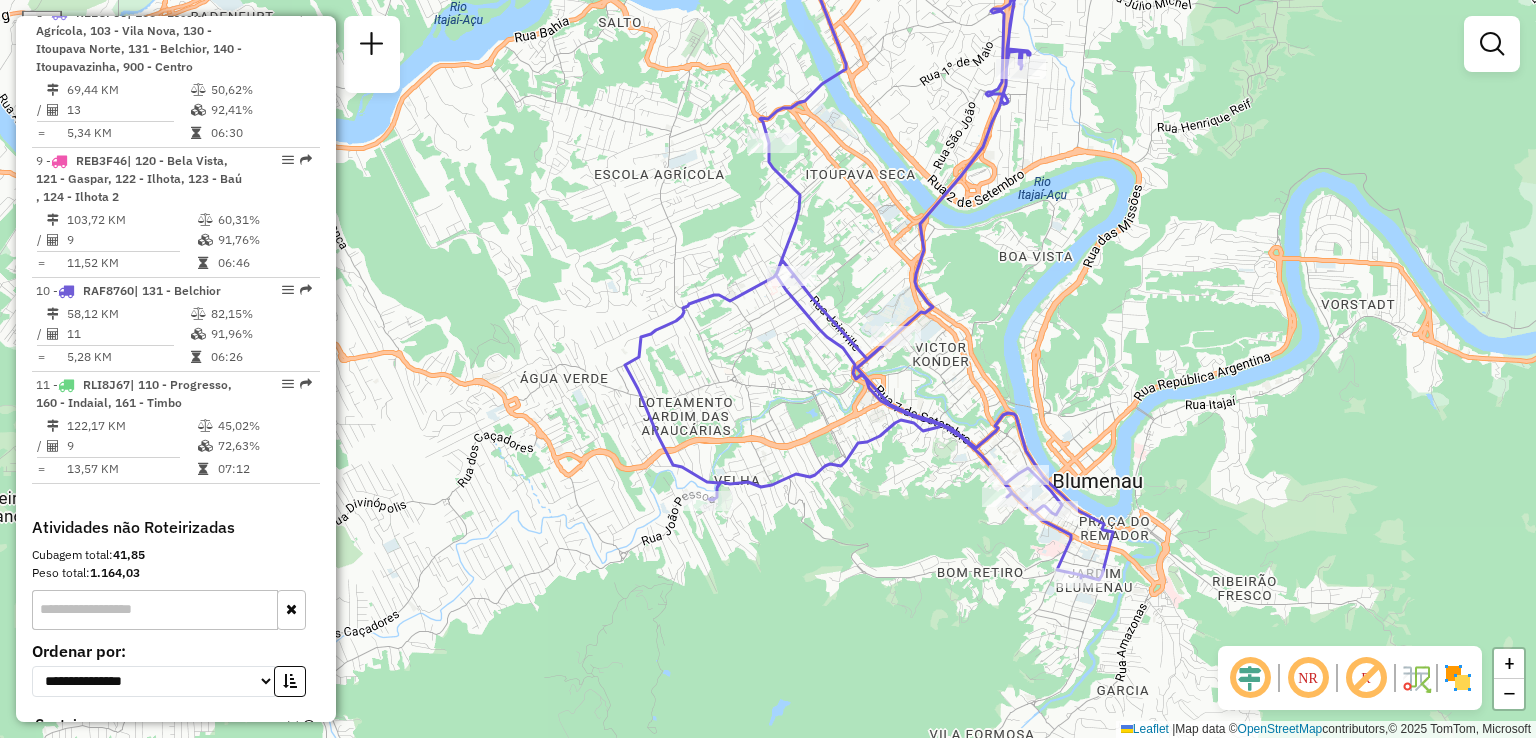 drag, startPoint x: 809, startPoint y: 561, endPoint x: 767, endPoint y: 499, distance: 74.88658 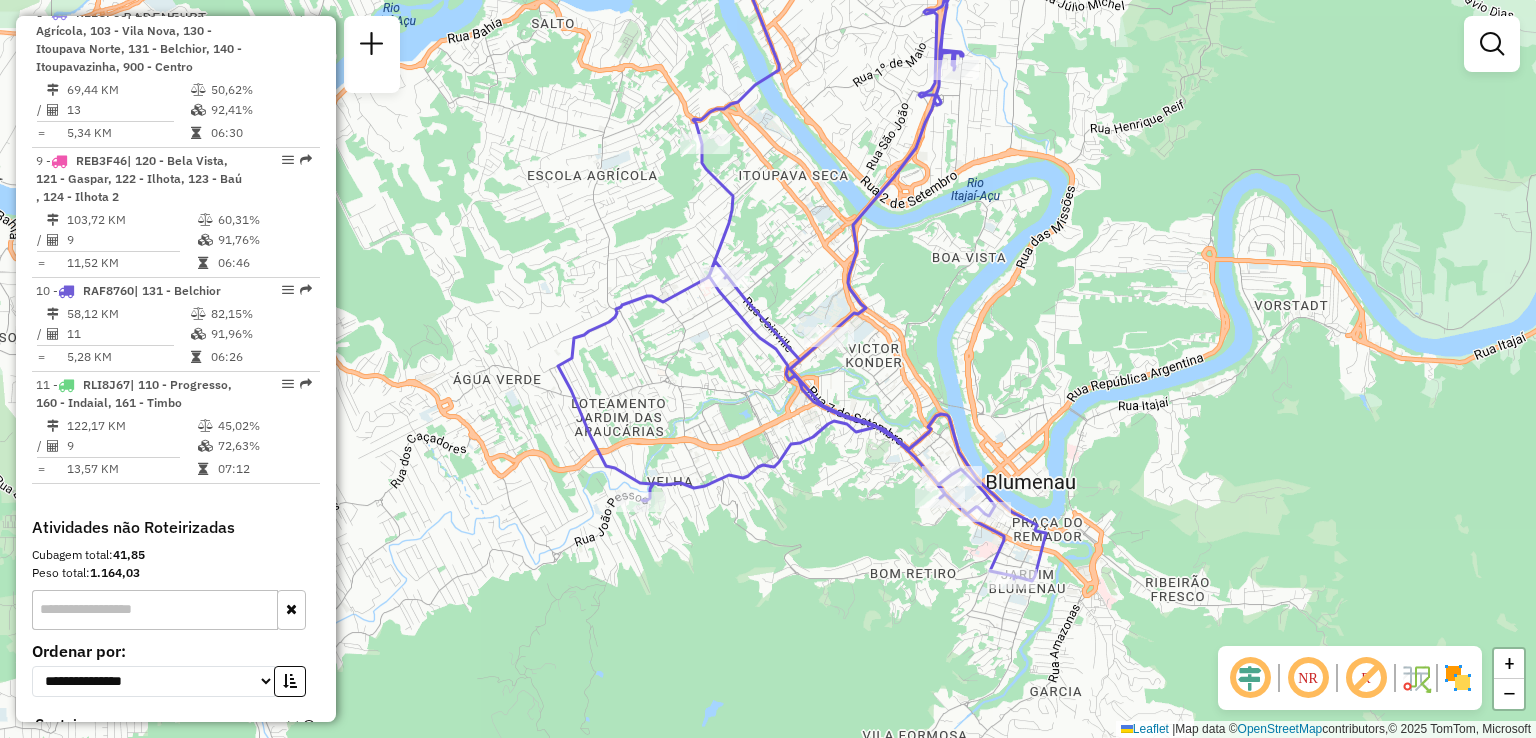 click on "Janela de atendimento Grade de atendimento Capacidade Transportadoras Veículos Cliente Pedidos  Rotas Selecione os dias de semana para filtrar as janelas de atendimento  Seg   Ter   Qua   Qui   Sex   Sáb   Dom  Informe o período da janela de atendimento: De: Até:  Filtrar exatamente a janela do cliente  Considerar janela de atendimento padrão  Selecione os dias de semana para filtrar as grades de atendimento  Seg   Ter   Qua   Qui   Sex   Sáb   Dom   Considerar clientes sem dia de atendimento cadastrado  Clientes fora do dia de atendimento selecionado Filtrar as atividades entre os valores definidos abaixo:  Peso mínimo:   Peso máximo:   Cubagem mínima:   Cubagem máxima:   De:   Até:  Filtrar as atividades entre o tempo de atendimento definido abaixo:  De:   Até:   Considerar capacidade total dos clientes não roteirizados Transportadora: Selecione um ou mais itens Tipo de veículo: Selecione um ou mais itens Veículo: Selecione um ou mais itens Motorista: Selecione um ou mais itens Nome: Rótulo:" 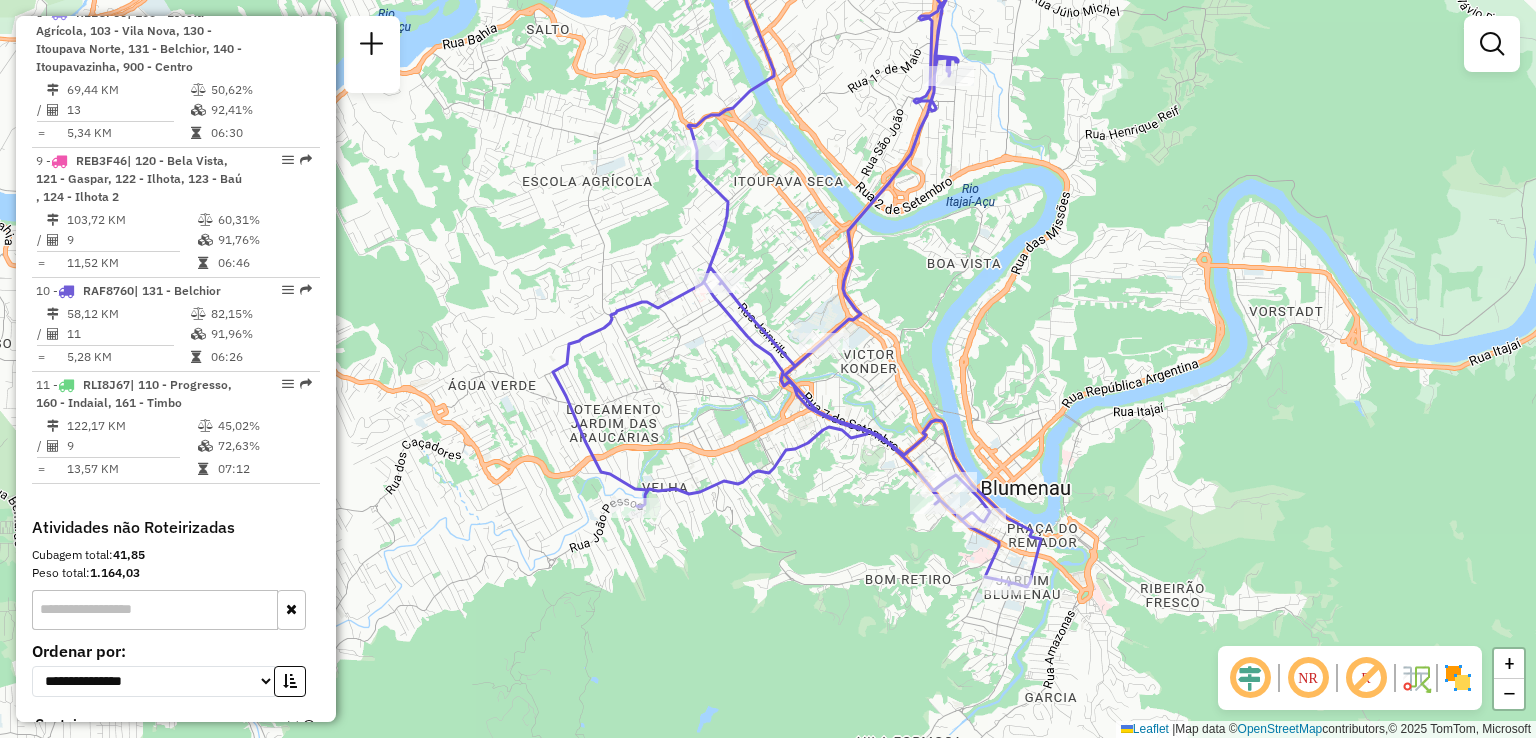 click 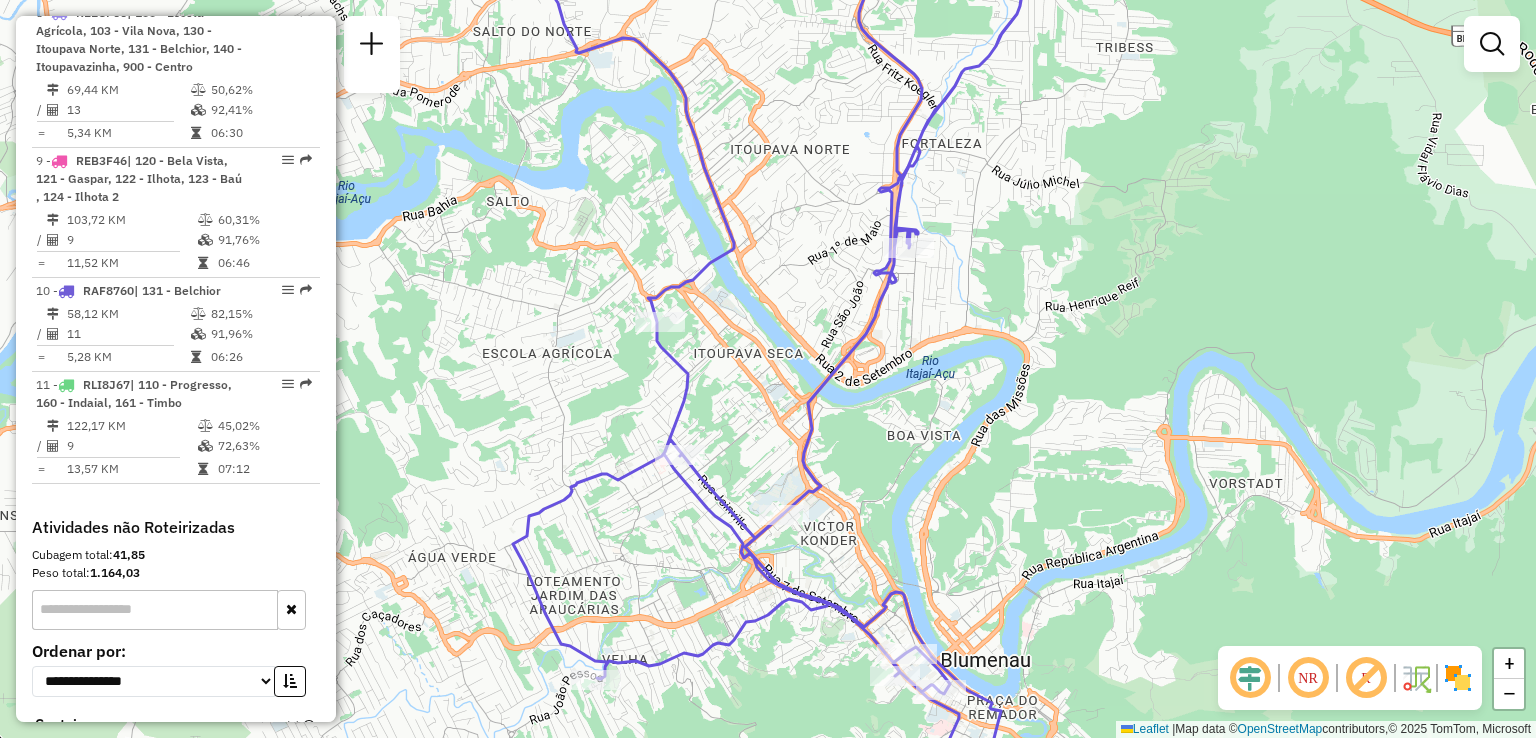 drag, startPoint x: 680, startPoint y: 579, endPoint x: 680, endPoint y: 670, distance: 91 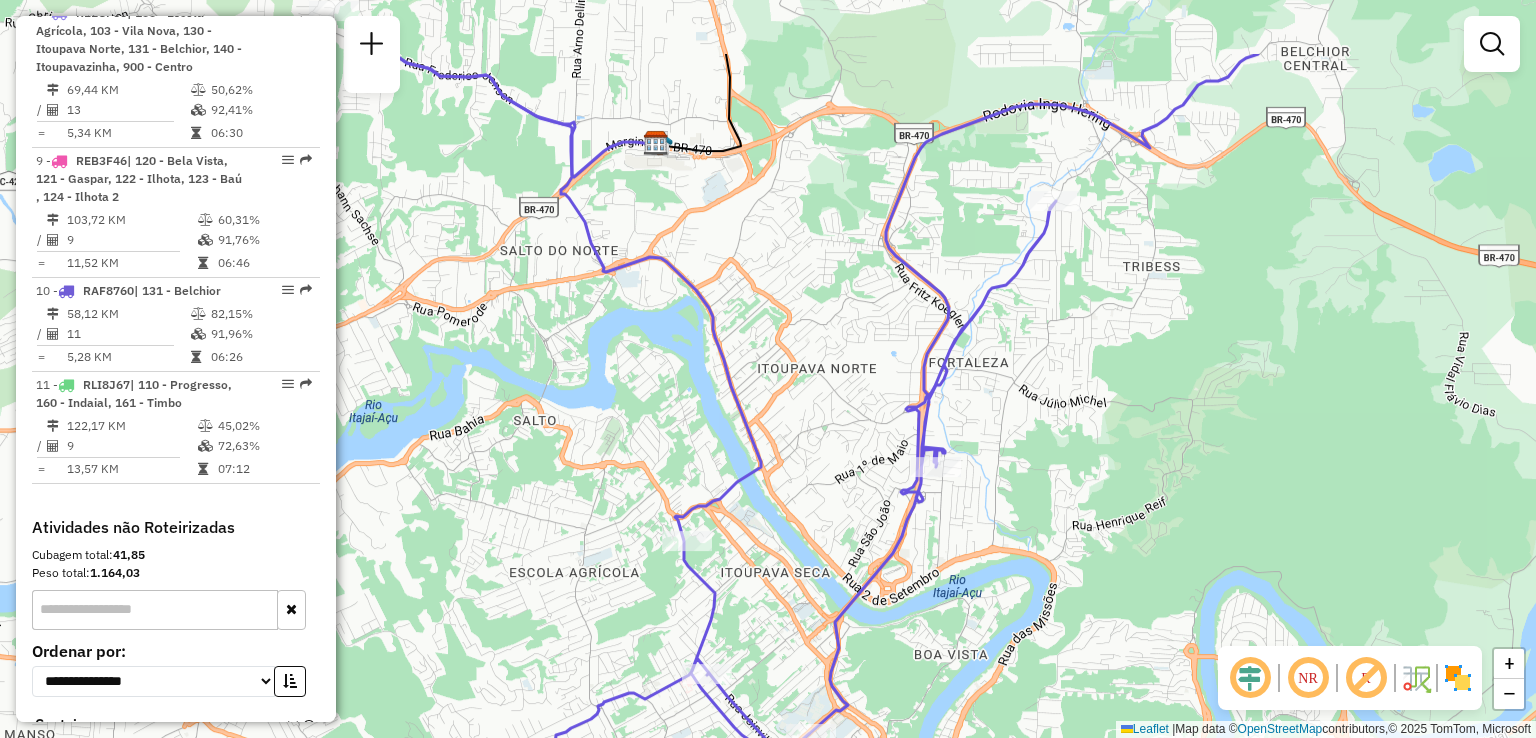 drag, startPoint x: 717, startPoint y: 462, endPoint x: 744, endPoint y: 586, distance: 126.90548 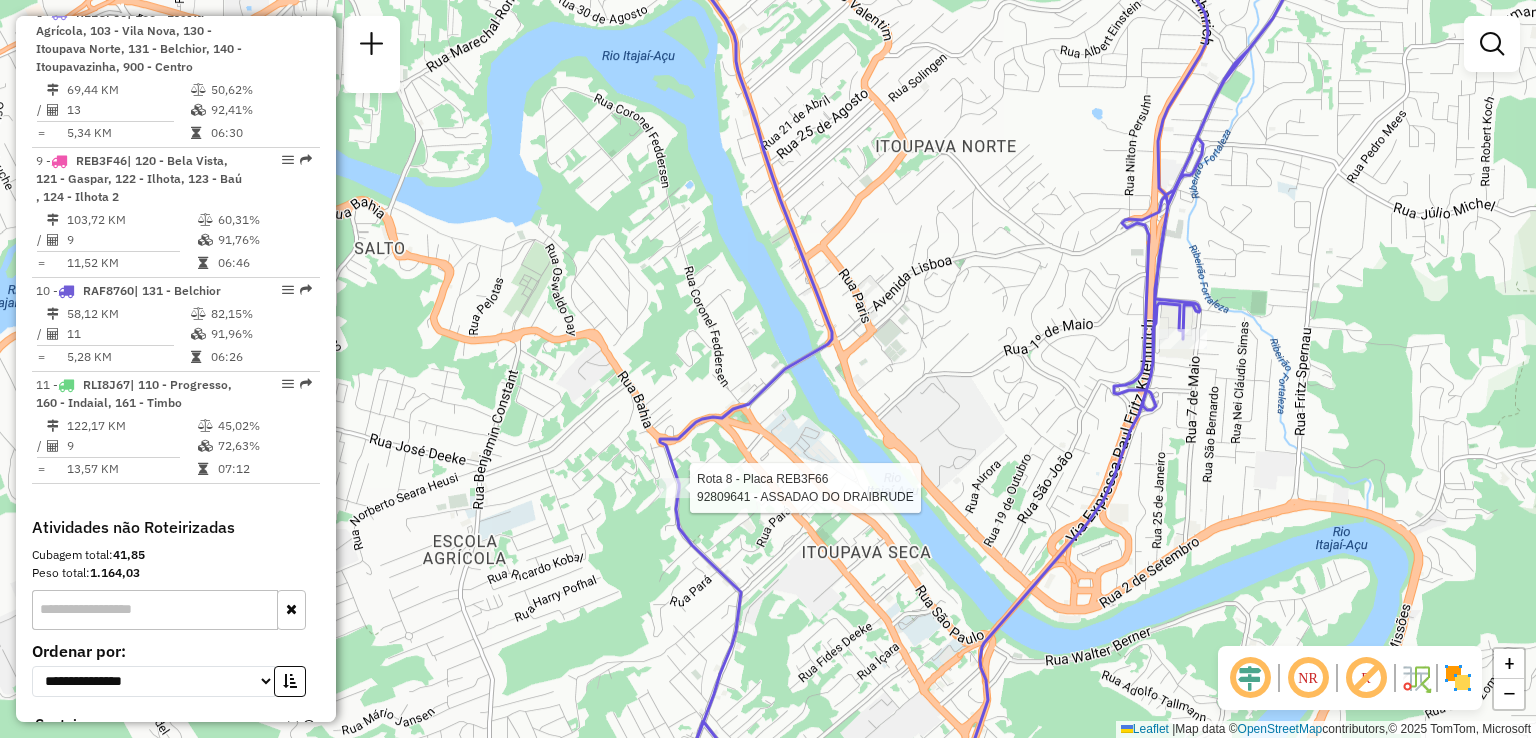 select on "**********" 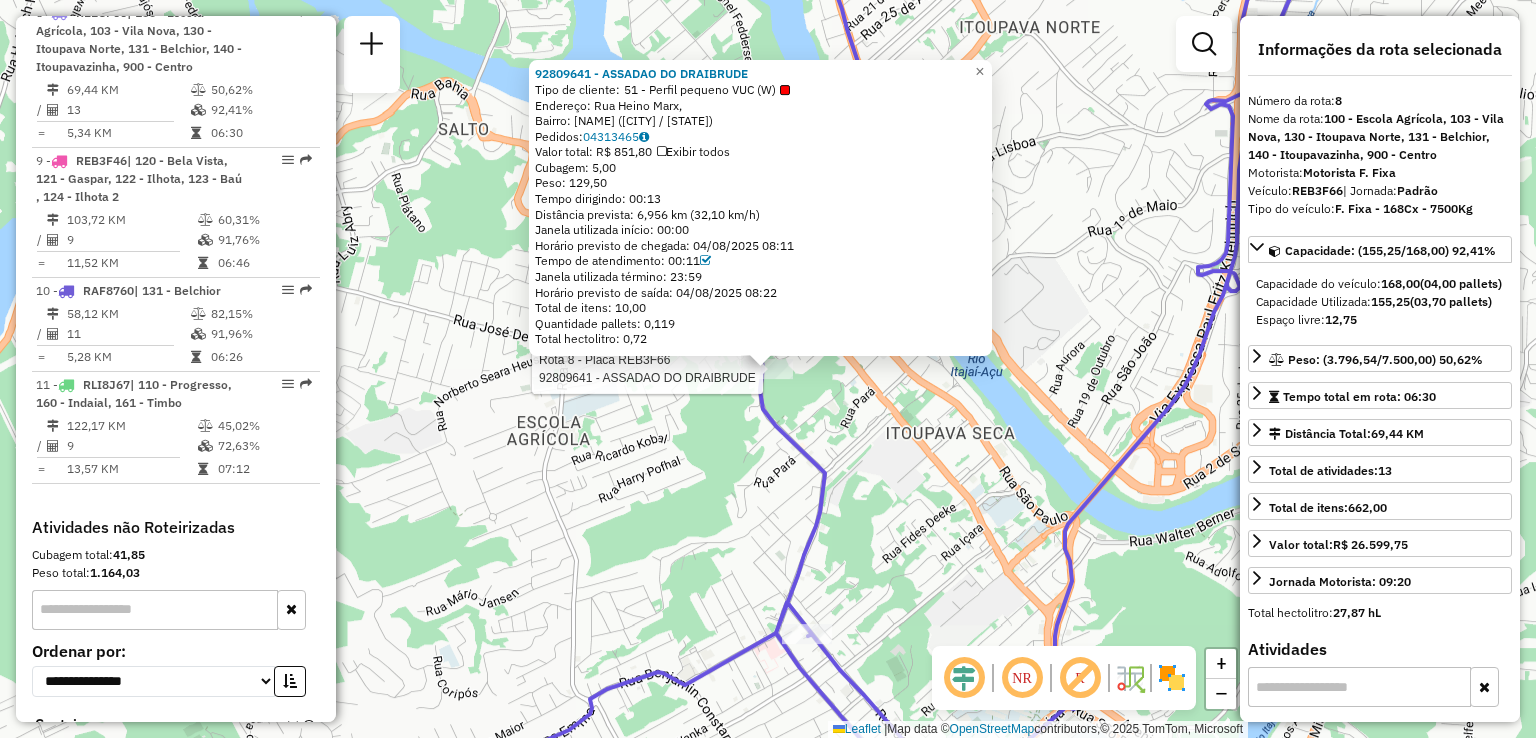click on "Rota 8 - Placa REB3F66  92809641 - ASSADAO DO DRAIBRUDE 92809641 - ASSADAO DO DRAIBRUDE  Tipo de cliente:   51 - Perfil pequeno VUC (W)   Endereço: Rua Heino Marx,    Bairro: Do Salto (Blumenau / SC)   Pedidos:  04313465   Valor total: R$ 851,80   Exibir todos   Cubagem: 5,00  Peso: 129,50  Tempo dirigindo: 00:13   Distância prevista: 6,956 km (32,10 km/h)   Janela utilizada início: 00:00   Horário previsto de chegada: 04/08/2025 08:11   Tempo de atendimento: 00:11   Janela utilizada término: 23:59   Horário previsto de saída: 04/08/2025 08:22   Total de itens: 10,00   Quantidade pallets: 0,119   Total hectolitro: 0,72  × Janela de atendimento Grade de atendimento Capacidade Transportadoras Veículos Cliente Pedidos  Rotas Selecione os dias de semana para filtrar as janelas de atendimento  Seg   Ter   Qua   Qui   Sex   Sáb   Dom  Informe o período da janela de atendimento: De: Até:  Filtrar exatamente a janela do cliente  Considerar janela de atendimento padrão   Seg   Ter   Qua   Qui   Sex   Dom" 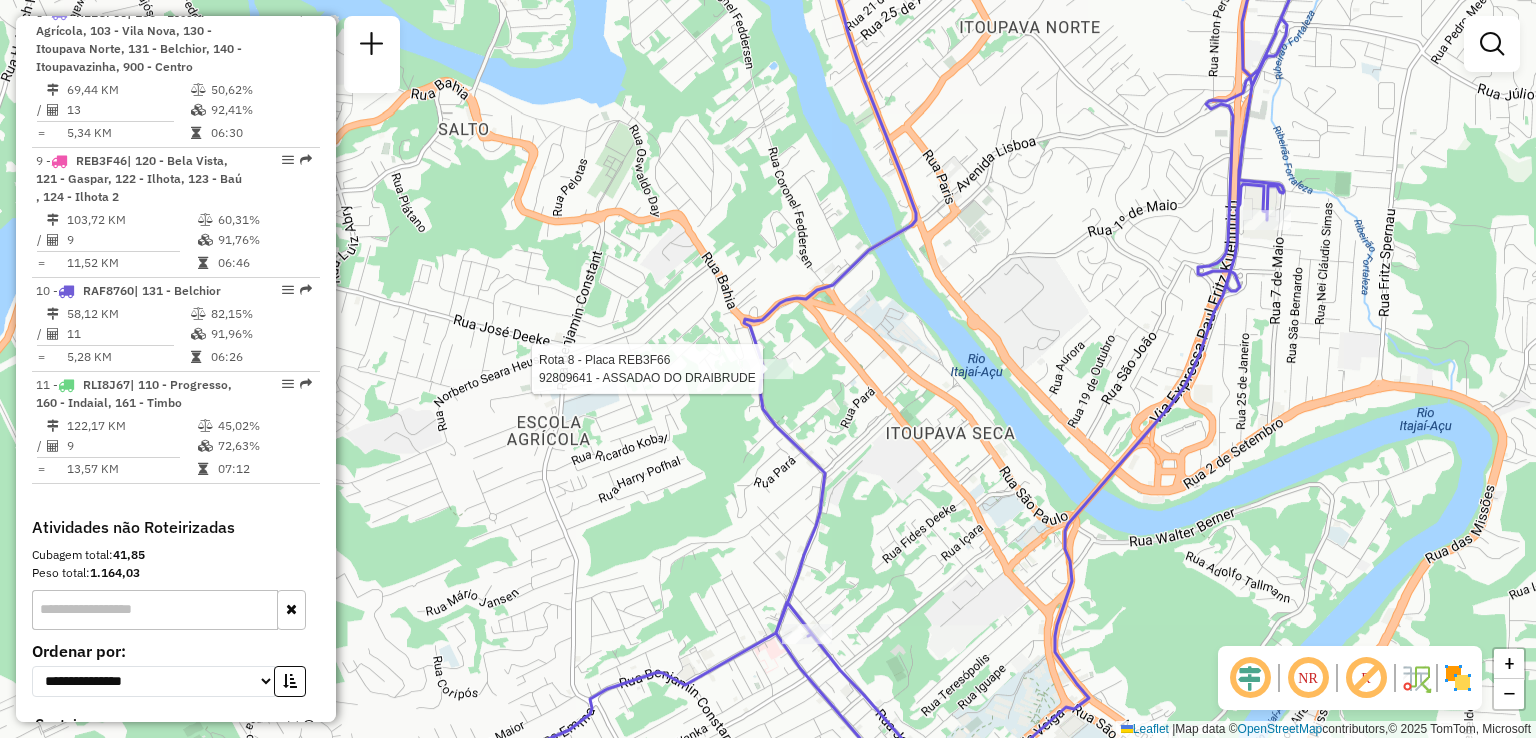 select on "**********" 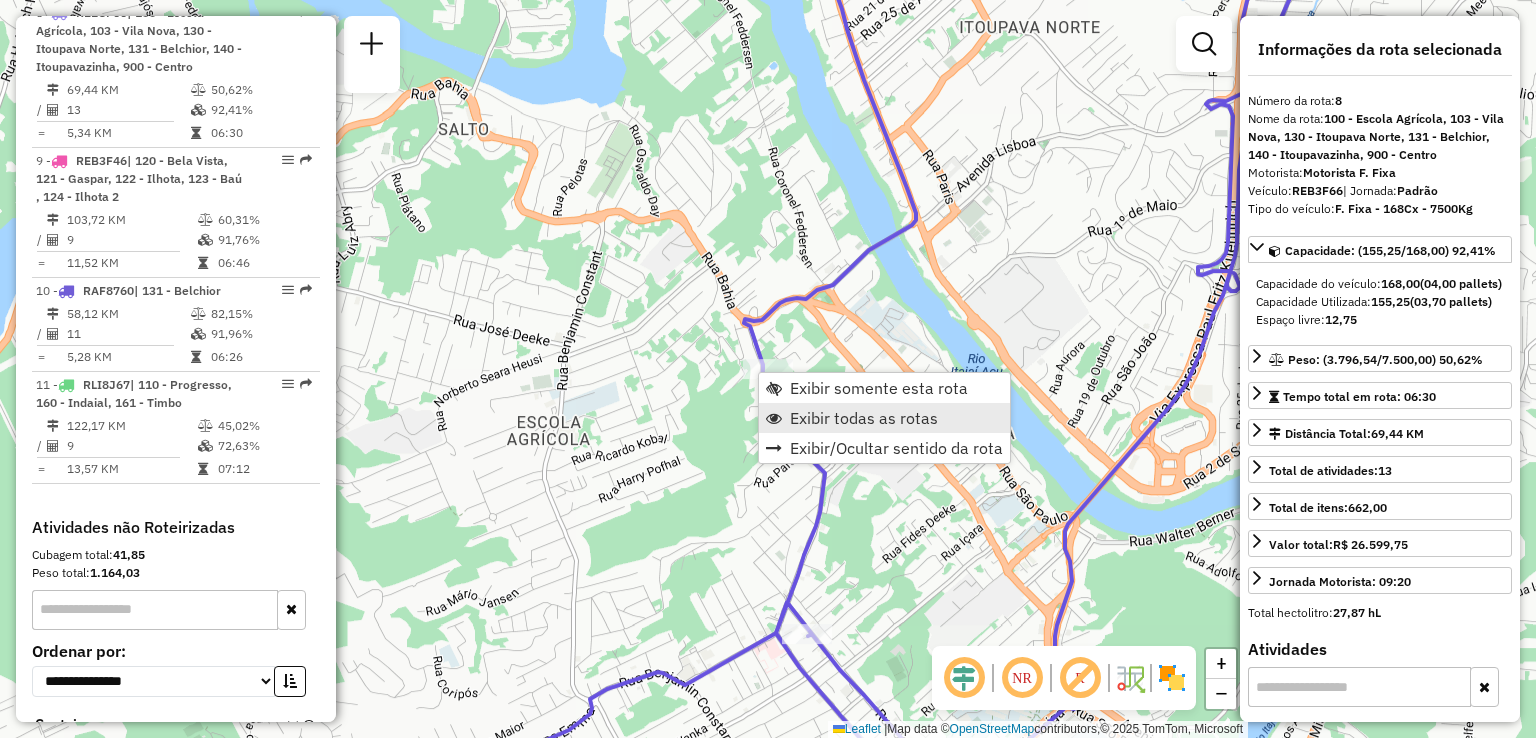 click on "Exibir todas as rotas" at bounding box center [864, 418] 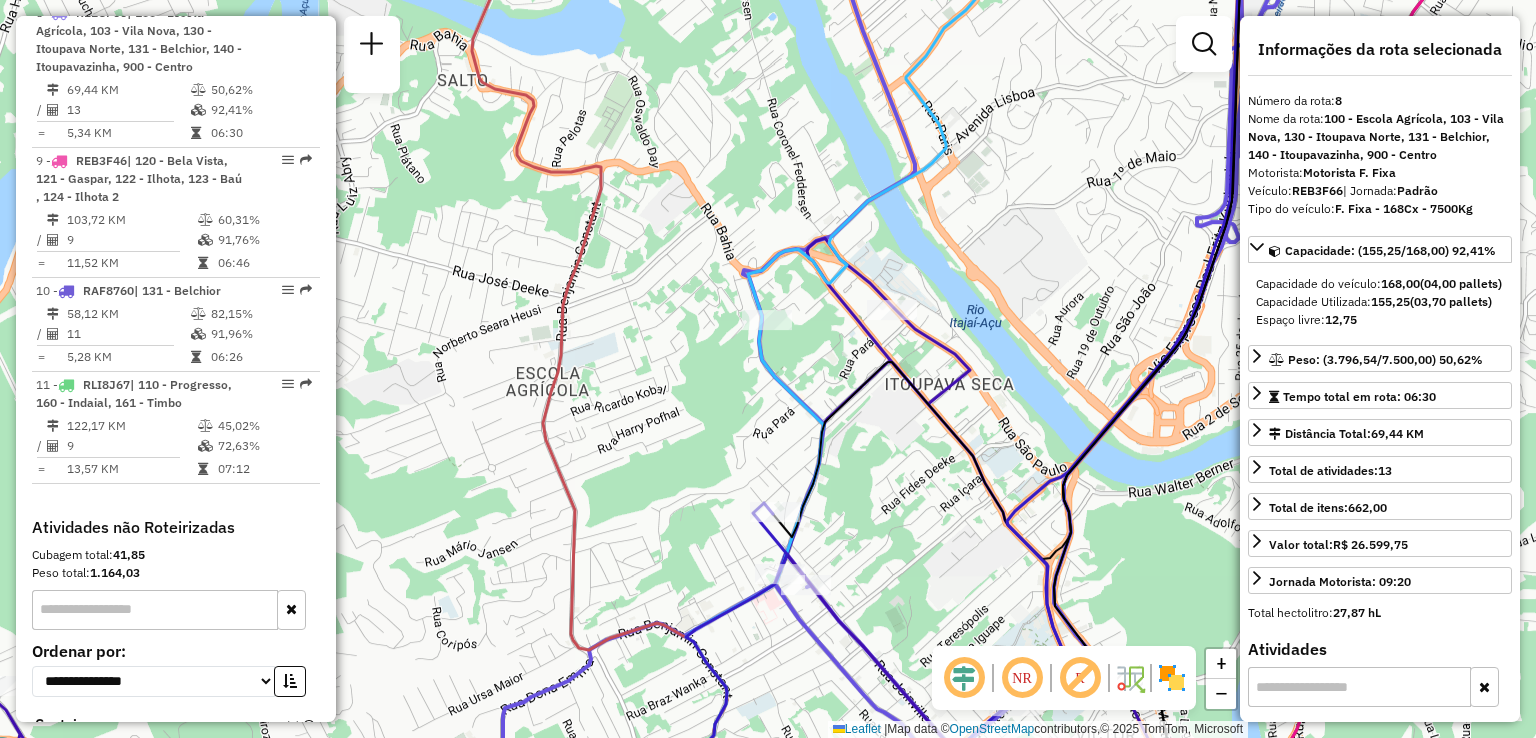 drag, startPoint x: 831, startPoint y: 514, endPoint x: 820, endPoint y: 457, distance: 58.0517 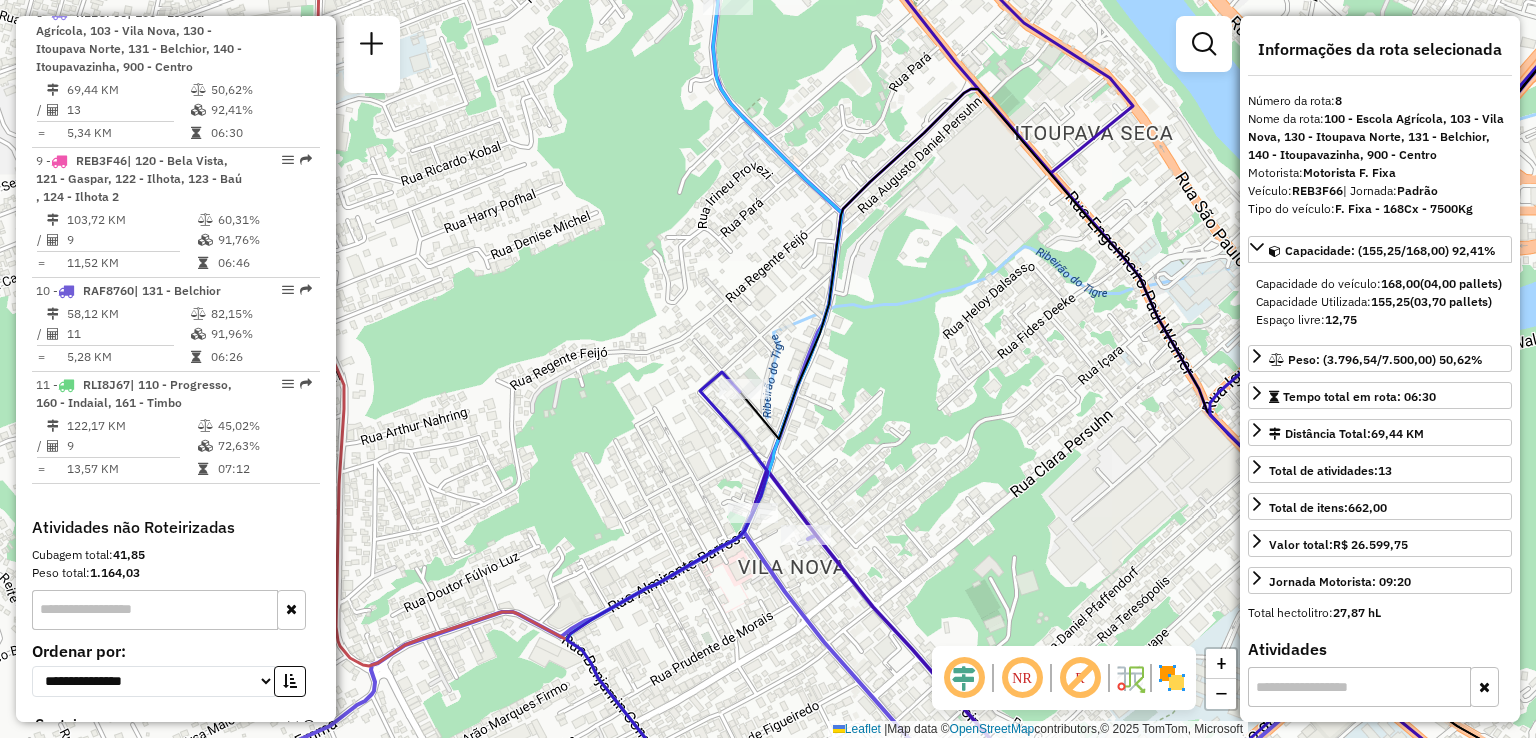 drag, startPoint x: 920, startPoint y: 509, endPoint x: 913, endPoint y: 434, distance: 75.32596 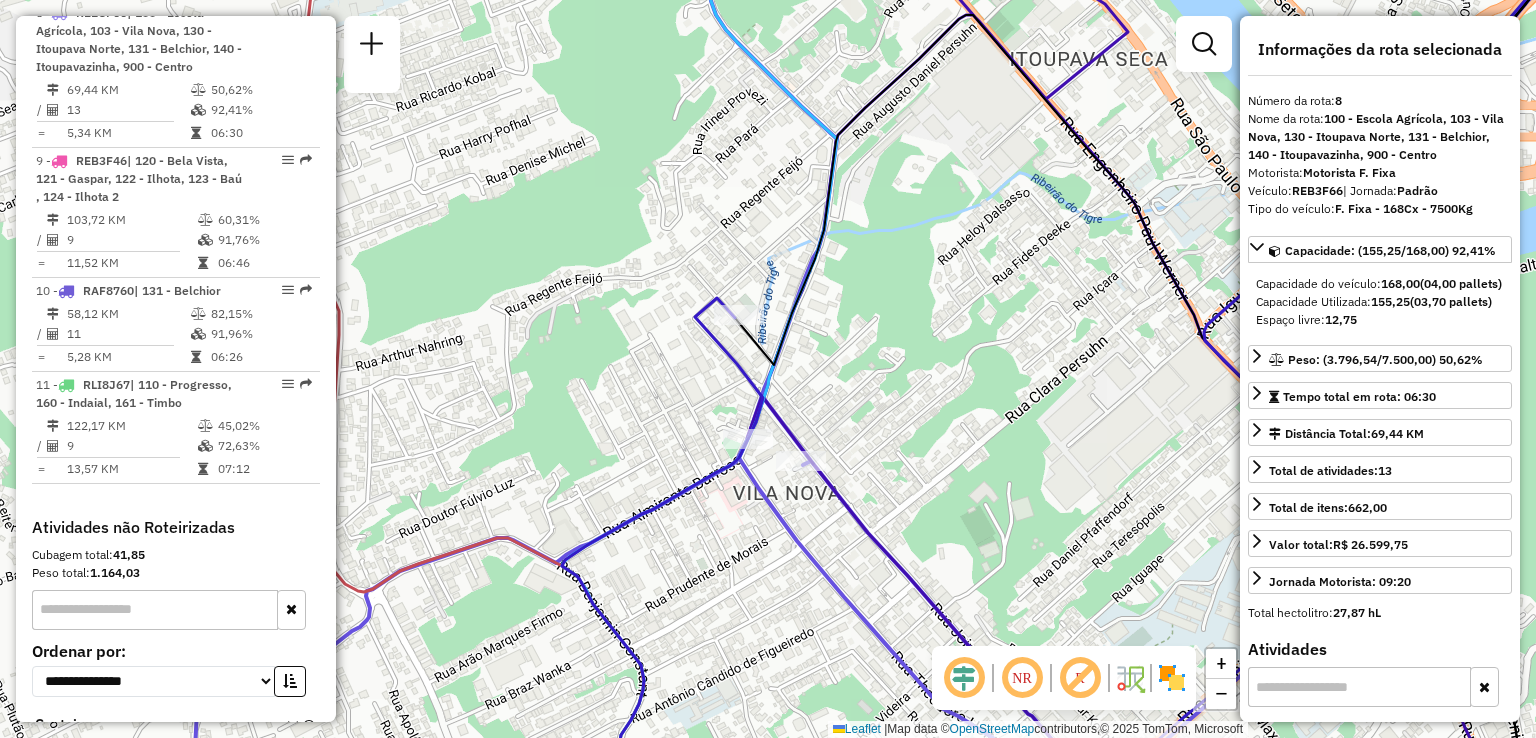 drag, startPoint x: 875, startPoint y: 445, endPoint x: 888, endPoint y: 604, distance: 159.53056 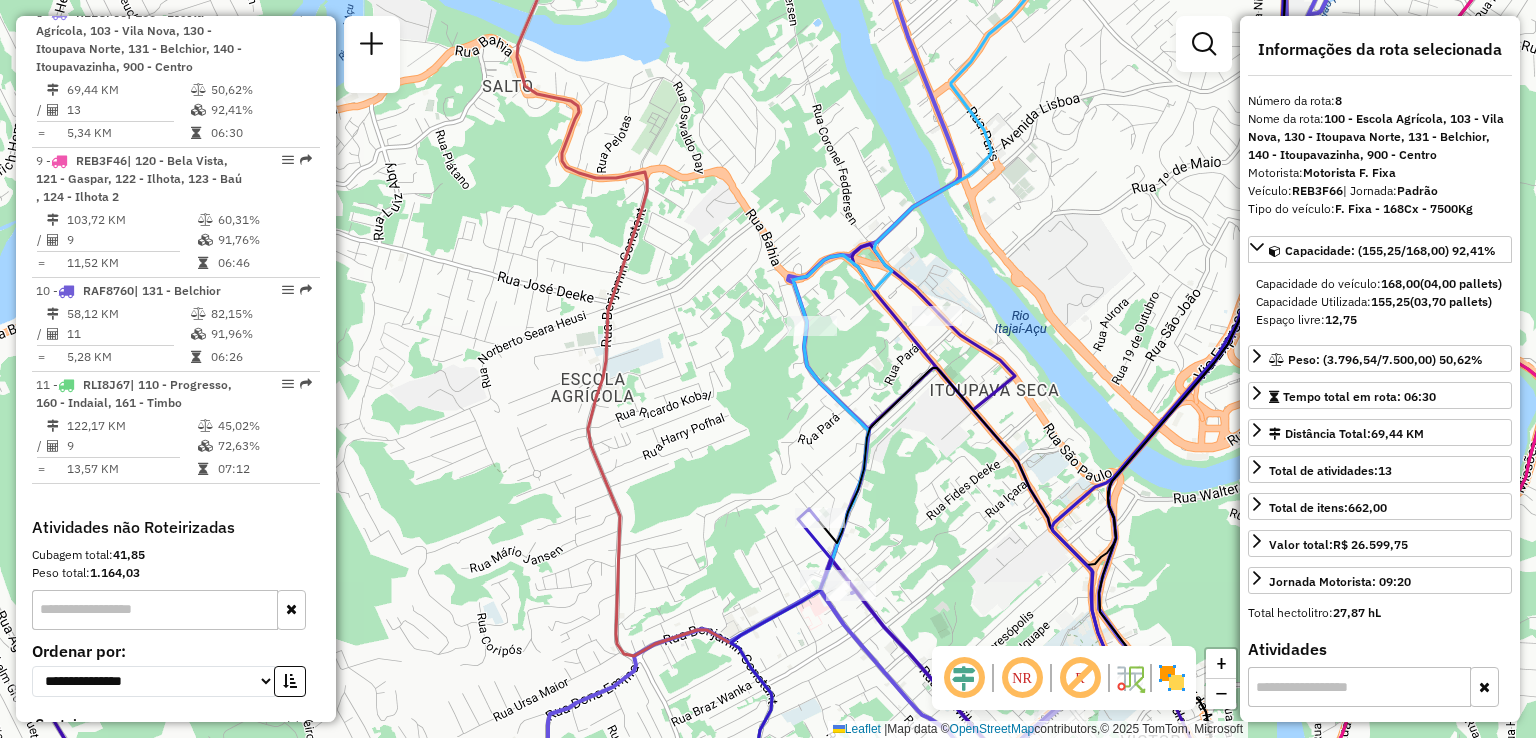 click on "Janela de atendimento Grade de atendimento Capacidade Transportadoras Veículos Cliente Pedidos  Rotas Selecione os dias de semana para filtrar as janelas de atendimento  Seg   Ter   Qua   Qui   Sex   Sáb   Dom  Informe o período da janela de atendimento: De: Até:  Filtrar exatamente a janela do cliente  Considerar janela de atendimento padrão  Selecione os dias de semana para filtrar as grades de atendimento  Seg   Ter   Qua   Qui   Sex   Sáb   Dom   Considerar clientes sem dia de atendimento cadastrado  Clientes fora do dia de atendimento selecionado Filtrar as atividades entre os valores definidos abaixo:  Peso mínimo:   Peso máximo:   Cubagem mínima:   Cubagem máxima:   De:   Até:  Filtrar as atividades entre o tempo de atendimento definido abaixo:  De:   Até:   Considerar capacidade total dos clientes não roteirizados Transportadora: Selecione um ou mais itens Tipo de veículo: Selecione um ou mais itens Veículo: Selecione um ou mais itens Motorista: Selecione um ou mais itens Nome: Rótulo:" 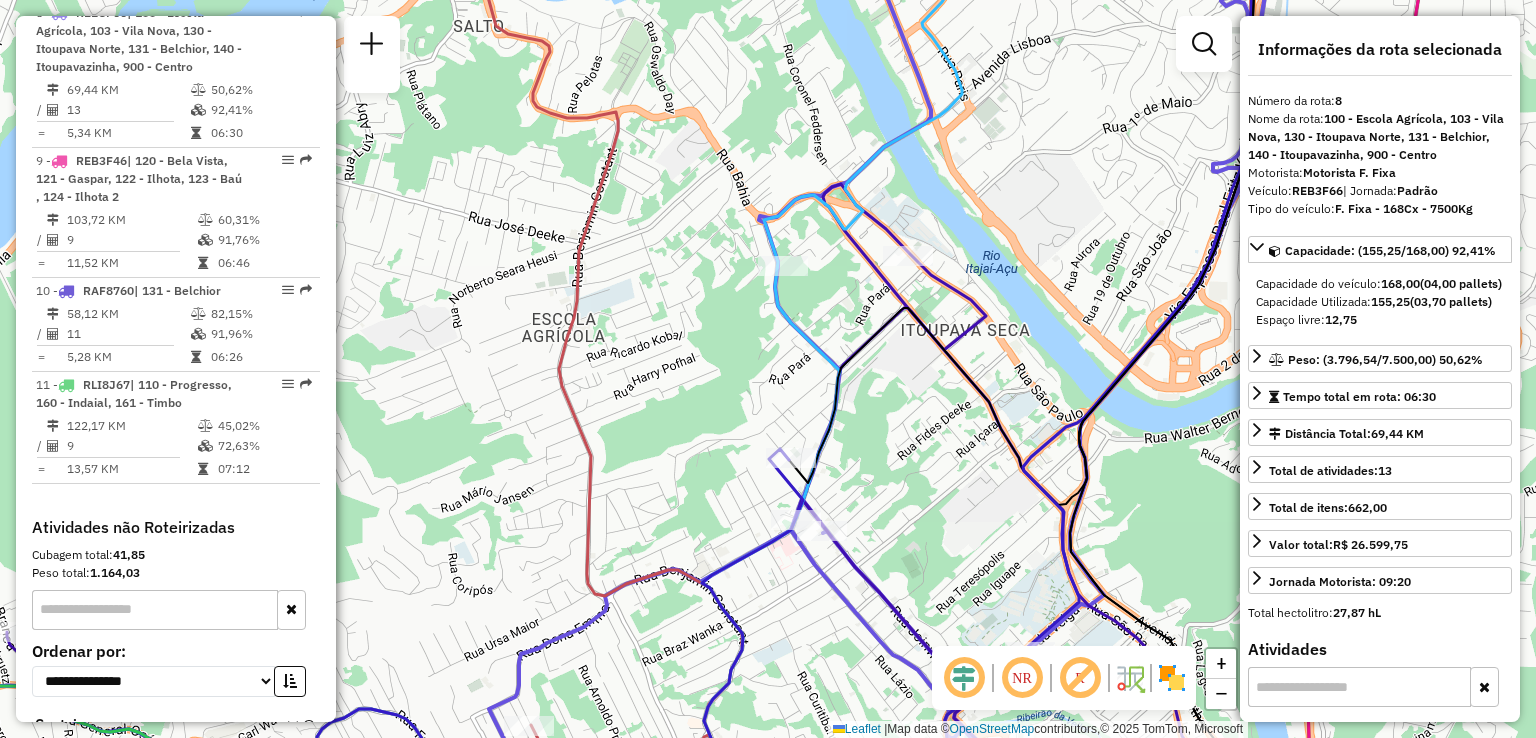 drag, startPoint x: 872, startPoint y: 528, endPoint x: 862, endPoint y: 521, distance: 12.206555 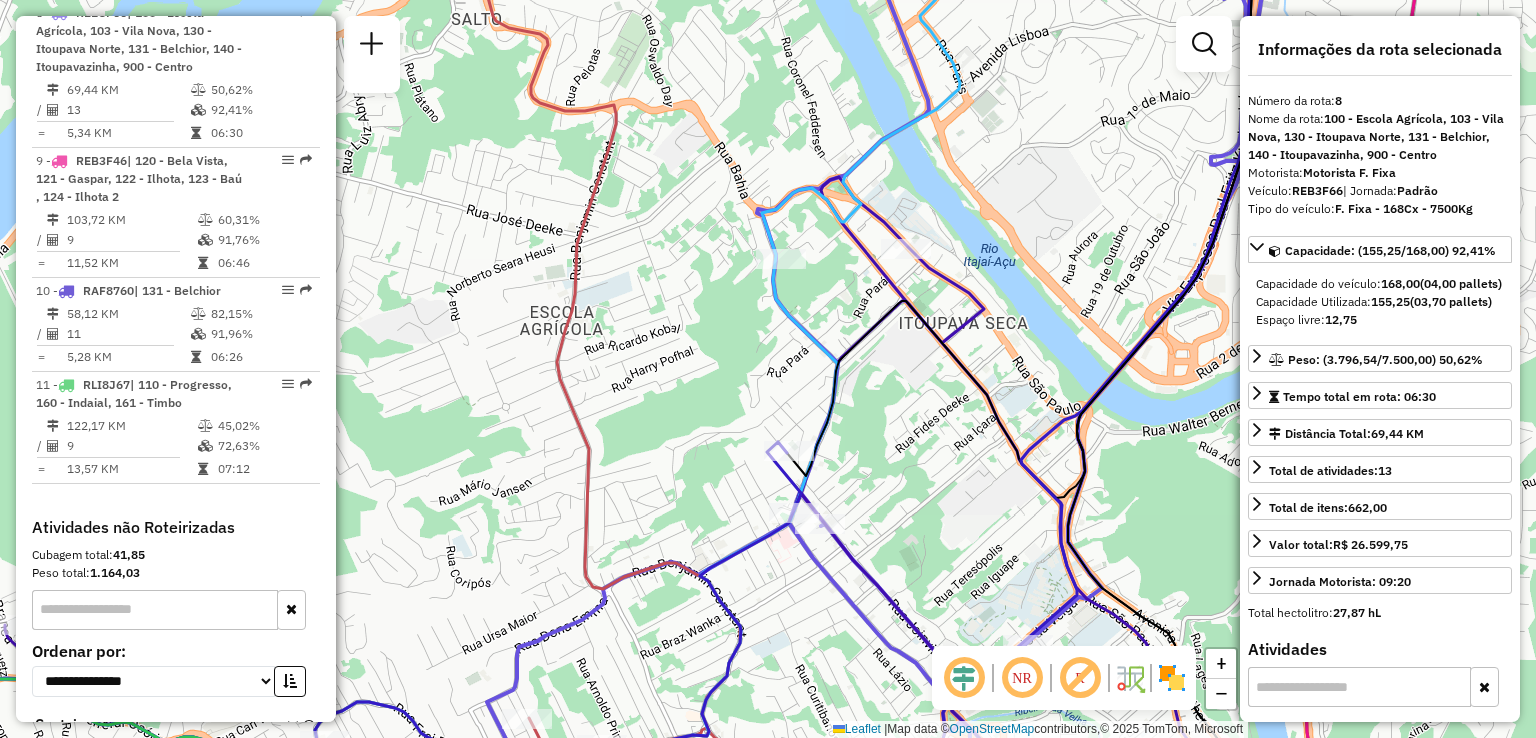 drag, startPoint x: 890, startPoint y: 499, endPoint x: 904, endPoint y: 437, distance: 63.560993 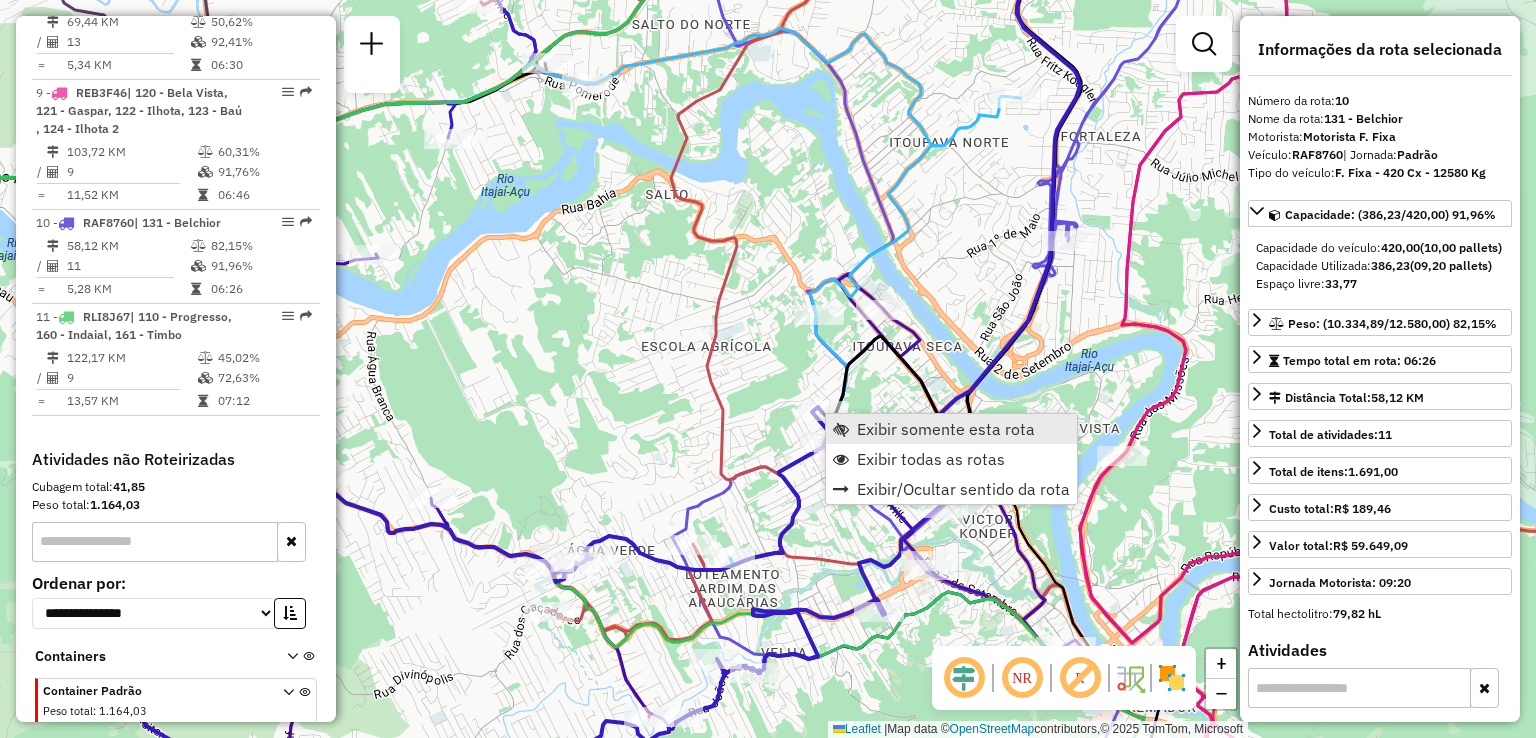 scroll, scrollTop: 1822, scrollLeft: 0, axis: vertical 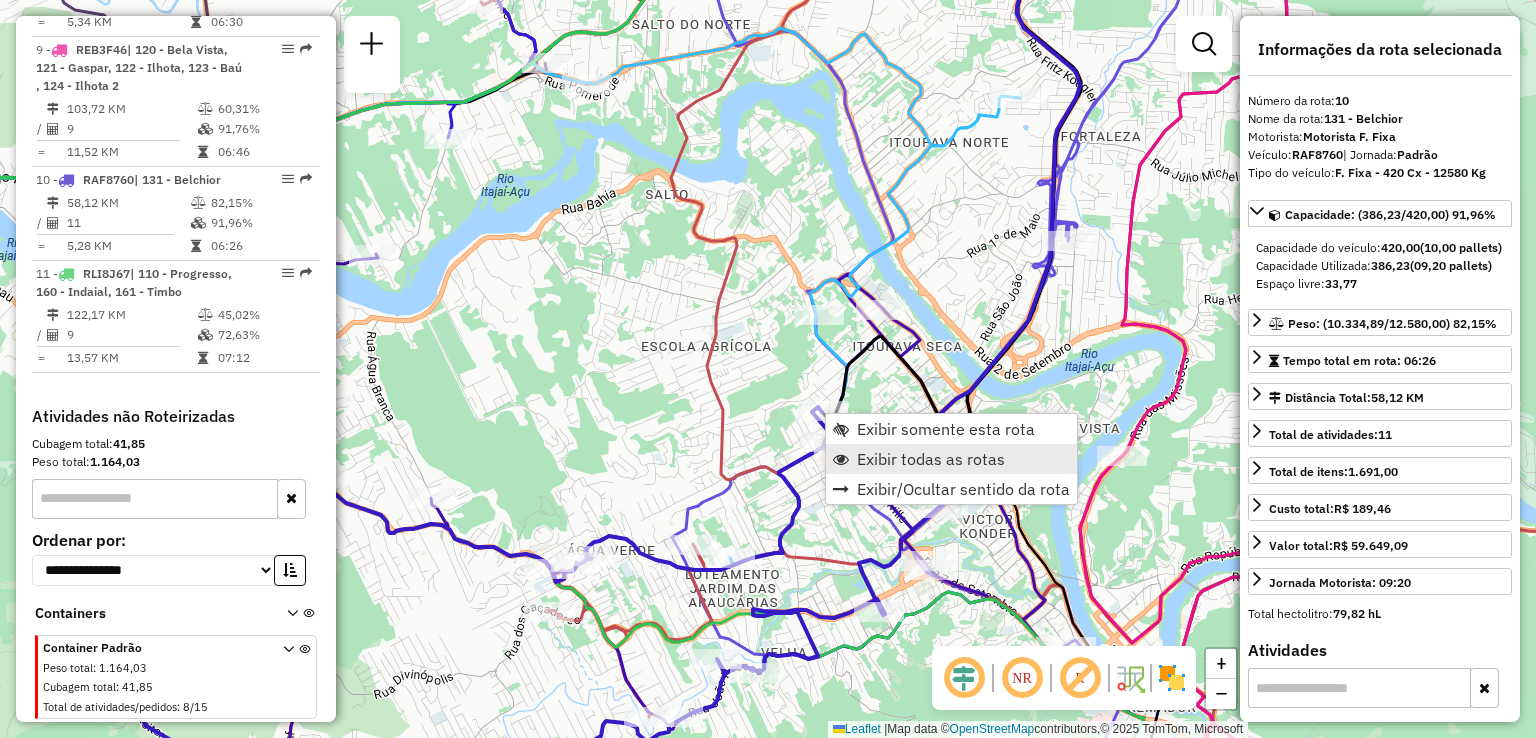click on "Exibir todas as rotas" at bounding box center [931, 459] 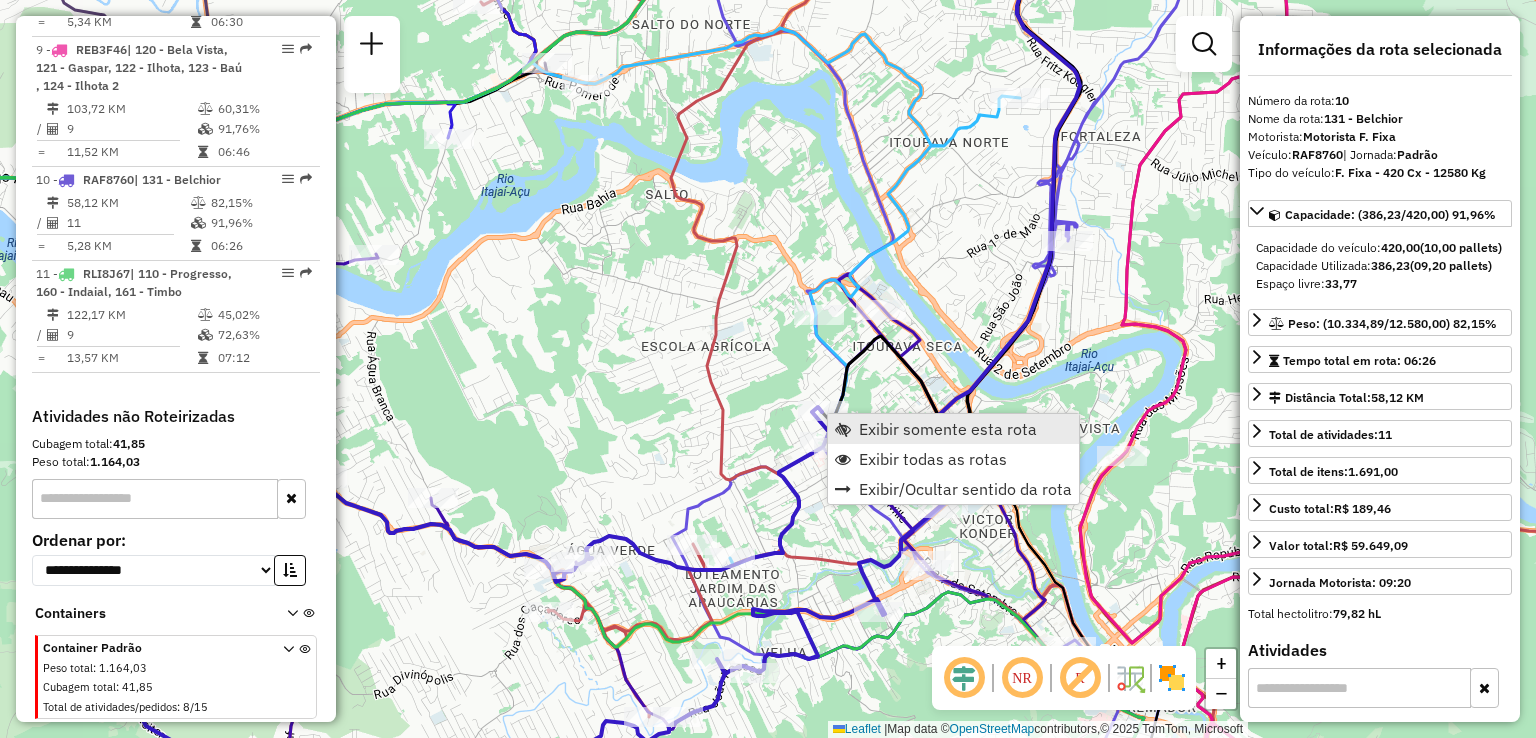 click on "Exibir somente esta rota" at bounding box center (948, 429) 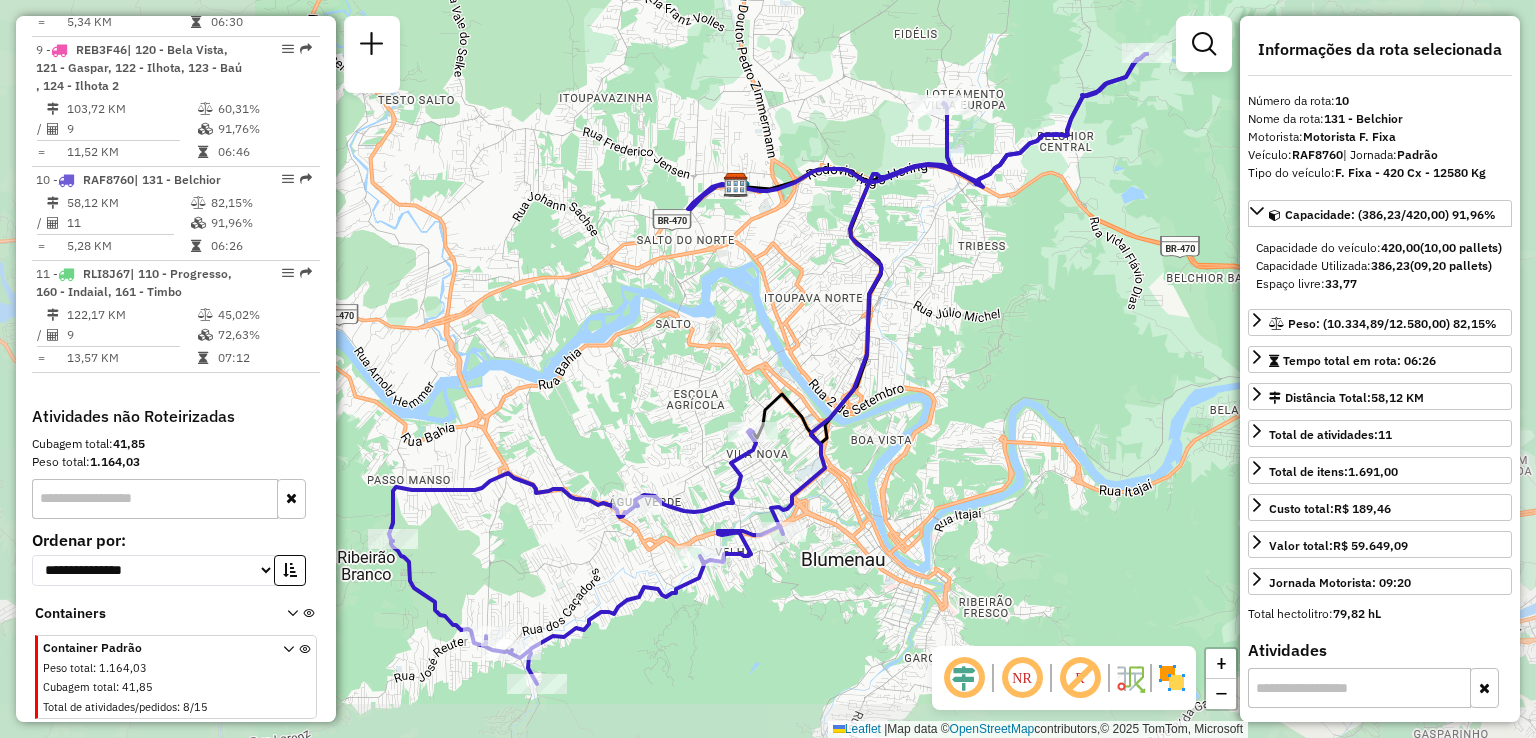 drag, startPoint x: 849, startPoint y: 463, endPoint x: 856, endPoint y: 436, distance: 27.89265 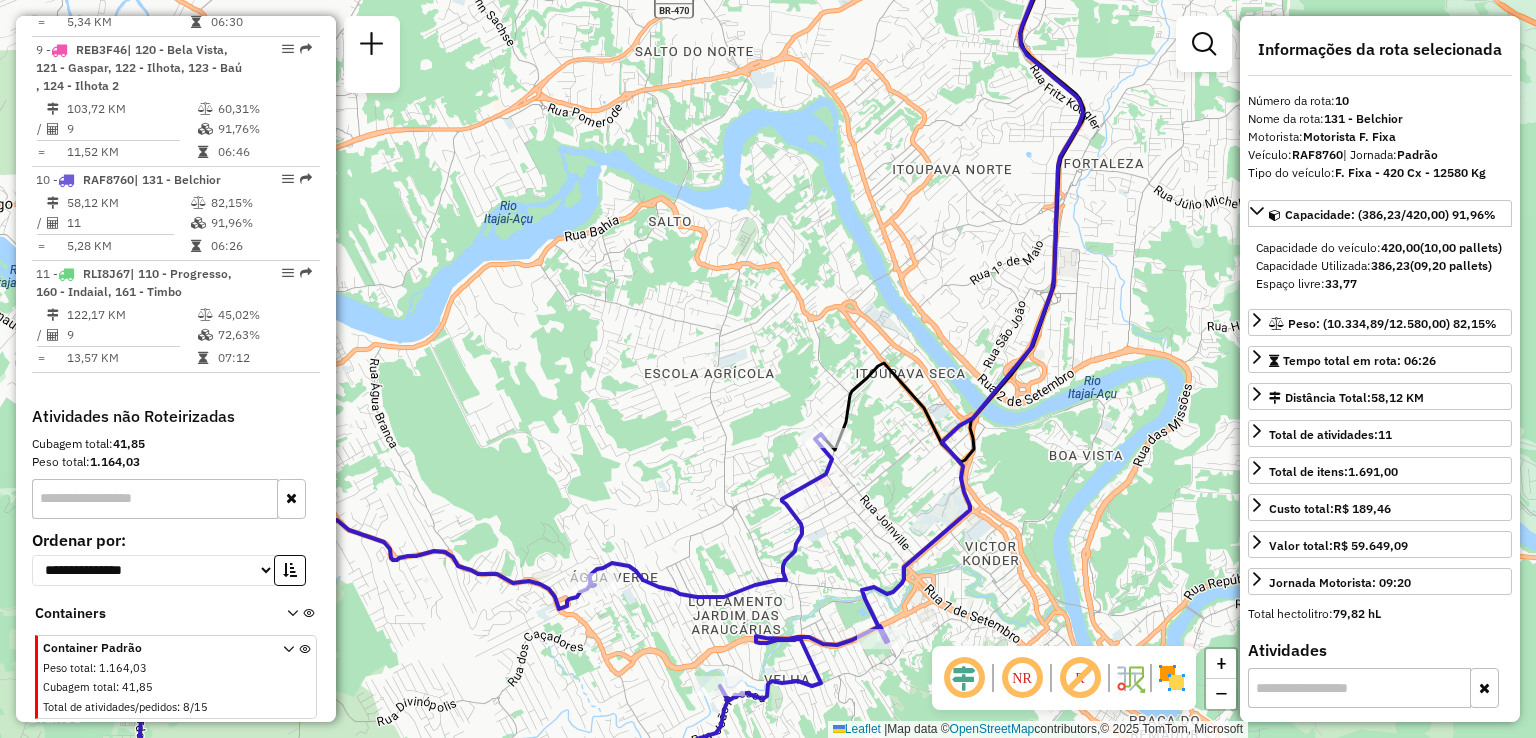 click on "Janela de atendimento Grade de atendimento Capacidade Transportadoras Veículos Cliente Pedidos  Rotas Selecione os dias de semana para filtrar as janelas de atendimento  Seg   Ter   Qua   Qui   Sex   Sáb   Dom  Informe o período da janela de atendimento: De: Até:  Filtrar exatamente a janela do cliente  Considerar janela de atendimento padrão  Selecione os dias de semana para filtrar as grades de atendimento  Seg   Ter   Qua   Qui   Sex   Sáb   Dom   Considerar clientes sem dia de atendimento cadastrado  Clientes fora do dia de atendimento selecionado Filtrar as atividades entre os valores definidos abaixo:  Peso mínimo:   Peso máximo:   Cubagem mínima:   Cubagem máxima:   De:   Até:  Filtrar as atividades entre o tempo de atendimento definido abaixo:  De:   Até:   Considerar capacidade total dos clientes não roteirizados Transportadora: Selecione um ou mais itens Tipo de veículo: Selecione um ou mais itens Veículo: Selecione um ou mais itens Motorista: Selecione um ou mais itens Nome: Rótulo:" 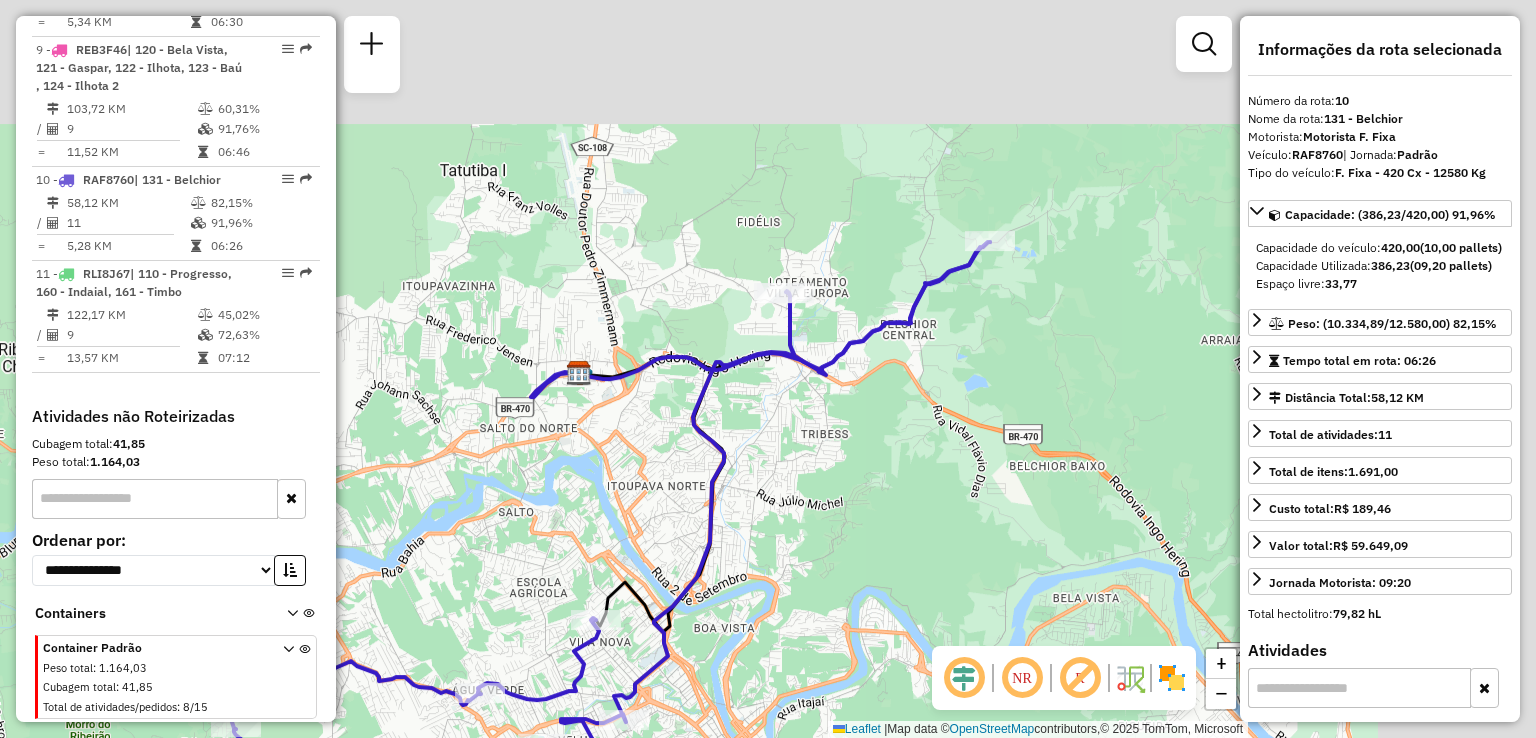 drag, startPoint x: 1026, startPoint y: 389, endPoint x: 756, endPoint y: 557, distance: 318 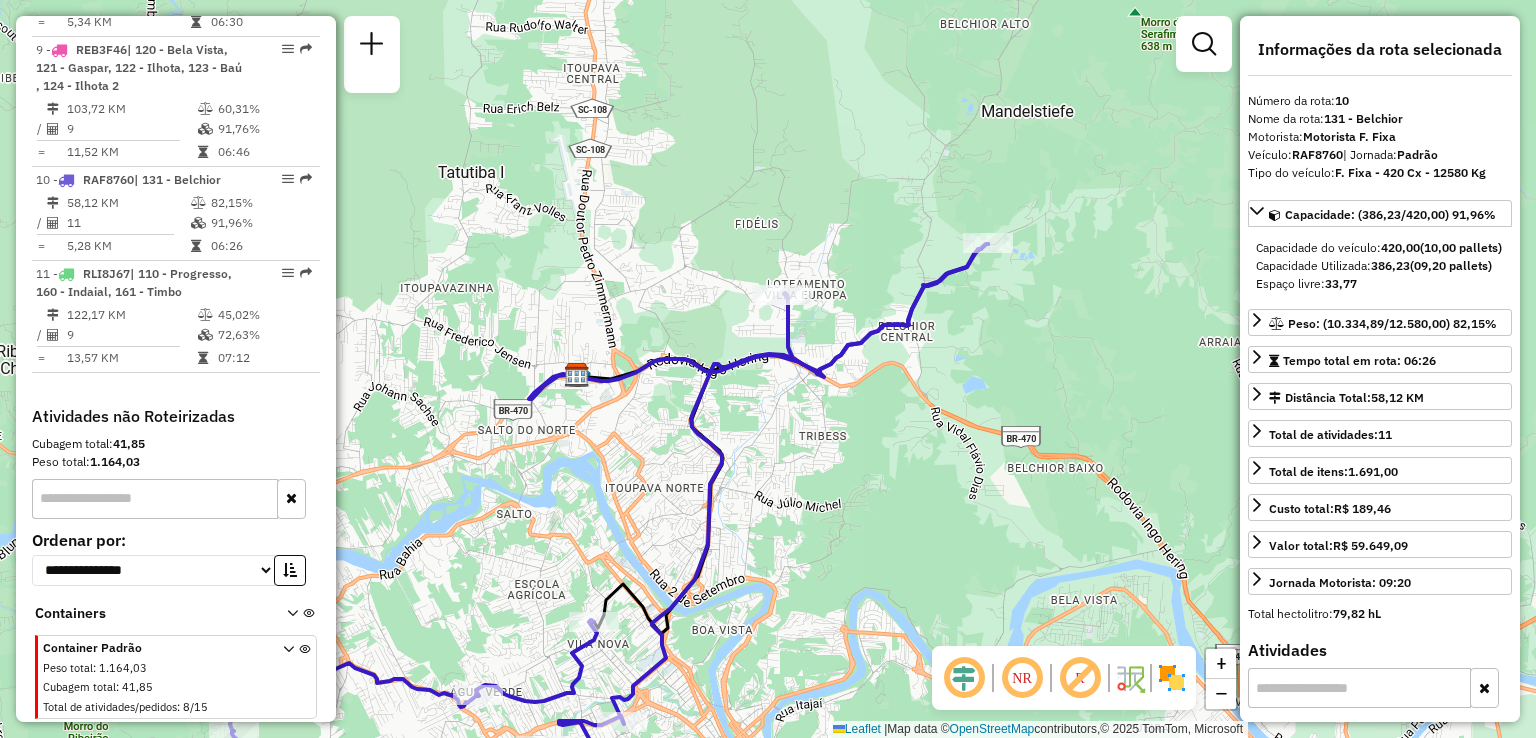 click on "Janela de atendimento Grade de atendimento Capacidade Transportadoras Veículos Cliente Pedidos  Rotas Selecione os dias de semana para filtrar as janelas de atendimento  Seg   Ter   Qua   Qui   Sex   Sáb   Dom  Informe o período da janela de atendimento: De: Até:  Filtrar exatamente a janela do cliente  Considerar janela de atendimento padrão  Selecione os dias de semana para filtrar as grades de atendimento  Seg   Ter   Qua   Qui   Sex   Sáb   Dom   Considerar clientes sem dia de atendimento cadastrado  Clientes fora do dia de atendimento selecionado Filtrar as atividades entre os valores definidos abaixo:  Peso mínimo:   Peso máximo:   Cubagem mínima:   Cubagem máxima:   De:   Até:  Filtrar as atividades entre o tempo de atendimento definido abaixo:  De:   Até:   Considerar capacidade total dos clientes não roteirizados Transportadora: Selecione um ou mais itens Tipo de veículo: Selecione um ou mais itens Veículo: Selecione um ou mais itens Motorista: Selecione um ou mais itens Nome: Rótulo:" 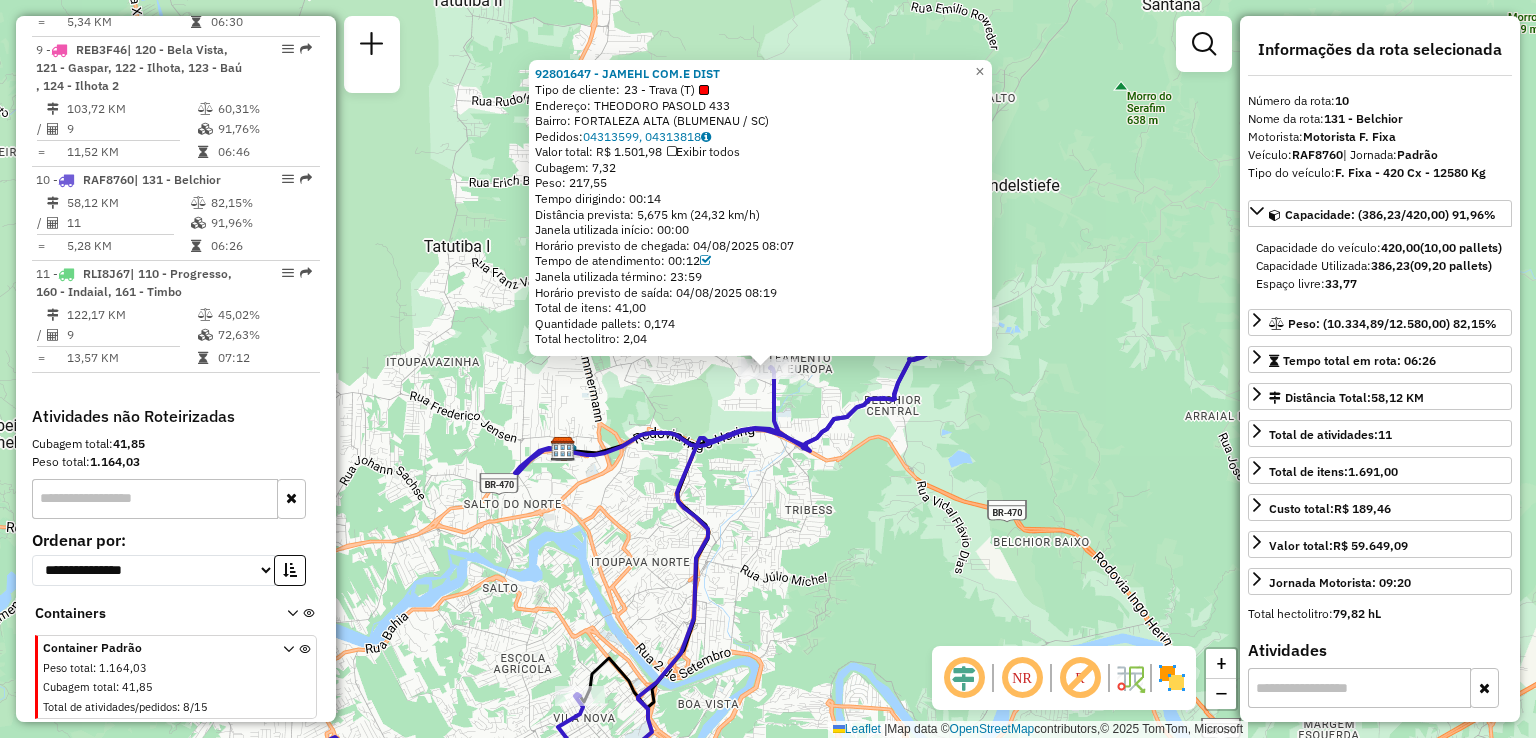 click on "[NUMBER] - [NAME] Tipo de cliente:   [NUMBER] - [NAME]   Endereço:  [STREET] [NUMBER]   Bairro: [NEIGHBORHOOD] ([CITY] / [STATE])   Pedidos:  [ORDER_ID], [ORDER_ID]   Valor total: [CURRENCY] [AMOUNT]   Exibir todos   Cubagem: [CUBAGE]  Peso: [WEIGHT]  Tempo dirigindo: [TIME]   Distância prevista: [DISTANCE] km ([SPEED] km/h)   Janela utilizada início: [TIME]   Horário previsto de chegada: [DATE] [TIME]   Tempo de atendimento: [TIME]   Janela utilizada término: [TIME]   Horário previsto de saída: [DATE] [TIME]   Total de itens: [ITEMS]   Quantidade pallets: [PALLETS]   Total hectolitro: [HECTOLITER]  × Janela de atendimento Grade de atendimento Capacidade Transportadoras Veículos Cliente Pedidos  Rotas Selecione os dias de semana para filtrar as janelas de atendimento  Seg   Ter   Qua   Qui   Sex   Sáb   Dom  Informe o período da janela de atendimento: De: Até:  Filtrar exatamente a janela do cliente  Considerar janela de atendimento padrão  Selecione os dias de semana para filtrar as grades de atendimento  Seg   Ter   Qua  +" 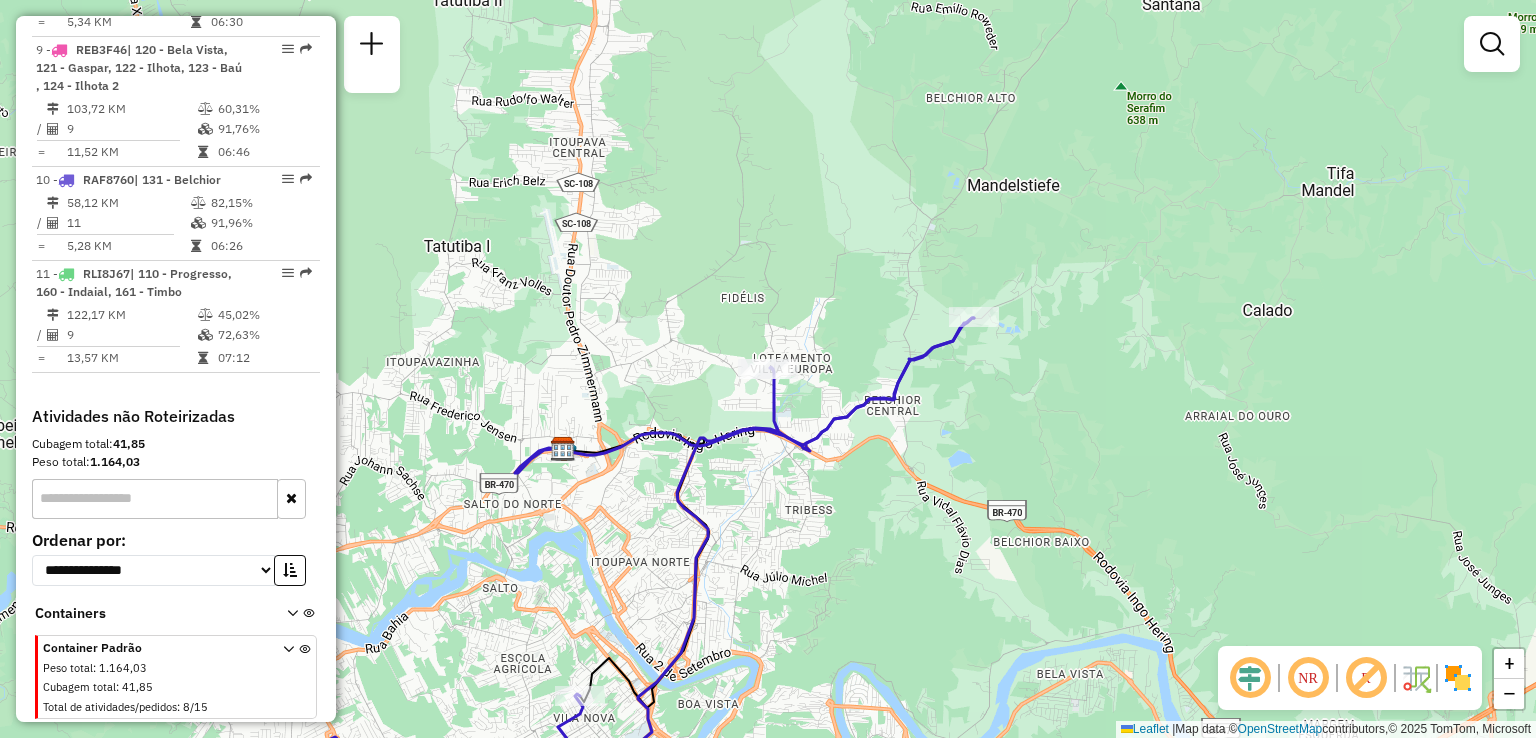 click on "Rota 10 - Placa RAF8760  92810944 - CIDNEI JUNKLAUS Janela de atendimento Grade de atendimento Capacidade Transportadoras Veículos Cliente Pedidos  Rotas Selecione os dias de semana para filtrar as janelas de atendimento  Seg   Ter   Qua   Qui   Sex   Sáb   Dom  Informe o período da janela de atendimento: De: Até:  Filtrar exatamente a janela do cliente  Considerar janela de atendimento padrão  Selecione os dias de semana para filtrar as grades de atendimento  Seg   Ter   Qua   Qui   Sex   Sáb   Dom   Considerar clientes sem dia de atendimento cadastrado  Clientes fora do dia de atendimento selecionado Filtrar as atividades entre os valores definidos abaixo:  Peso mínimo:   Peso máximo:   Cubagem mínima:   Cubagem máxima:   De:   Até:  Filtrar as atividades entre o tempo de atendimento definido abaixo:  De:   Até:   Considerar capacidade total dos clientes não roteirizados Transportadora: Selecione um ou mais itens Tipo de veículo: Selecione um ou mais itens Veículo: Selecione um ou mais itens" 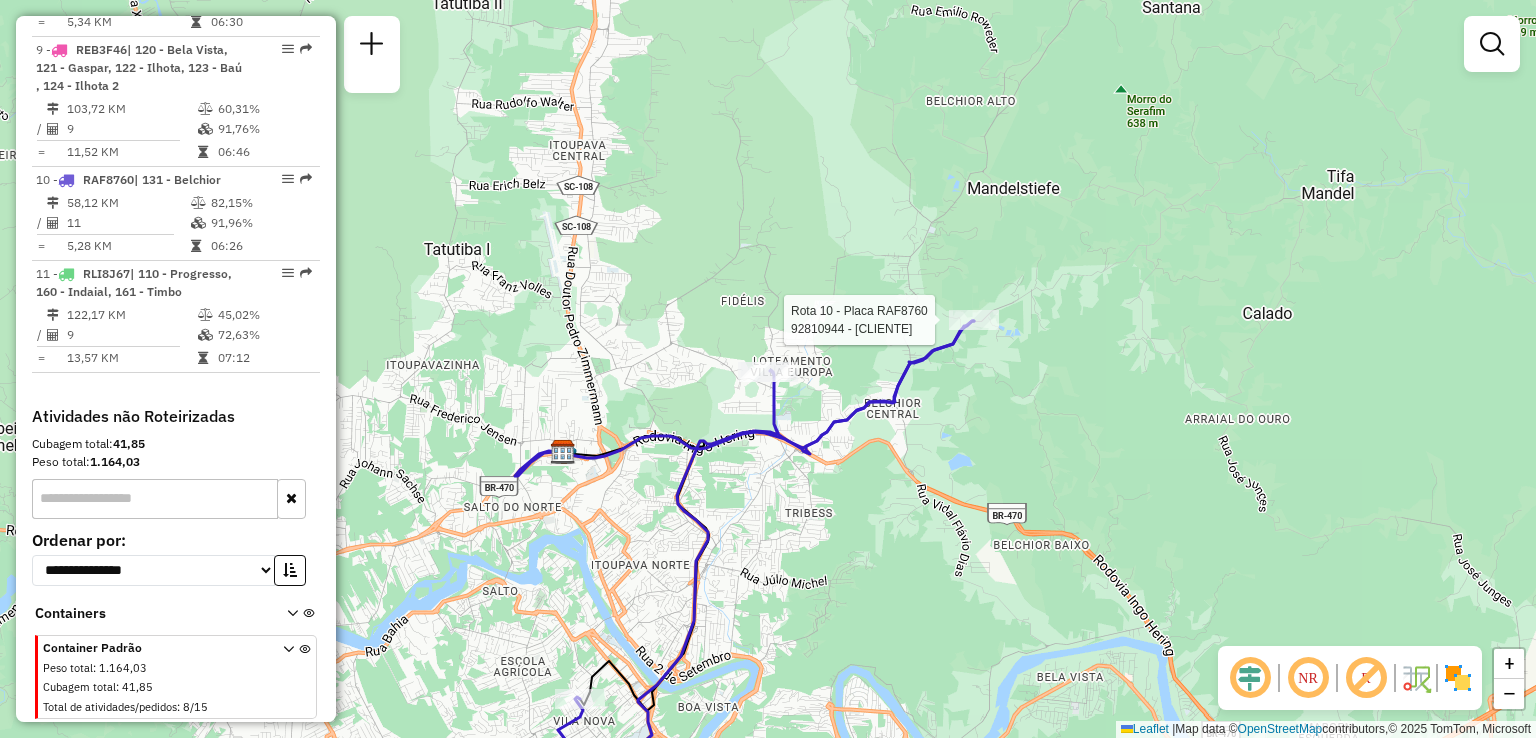 select on "**********" 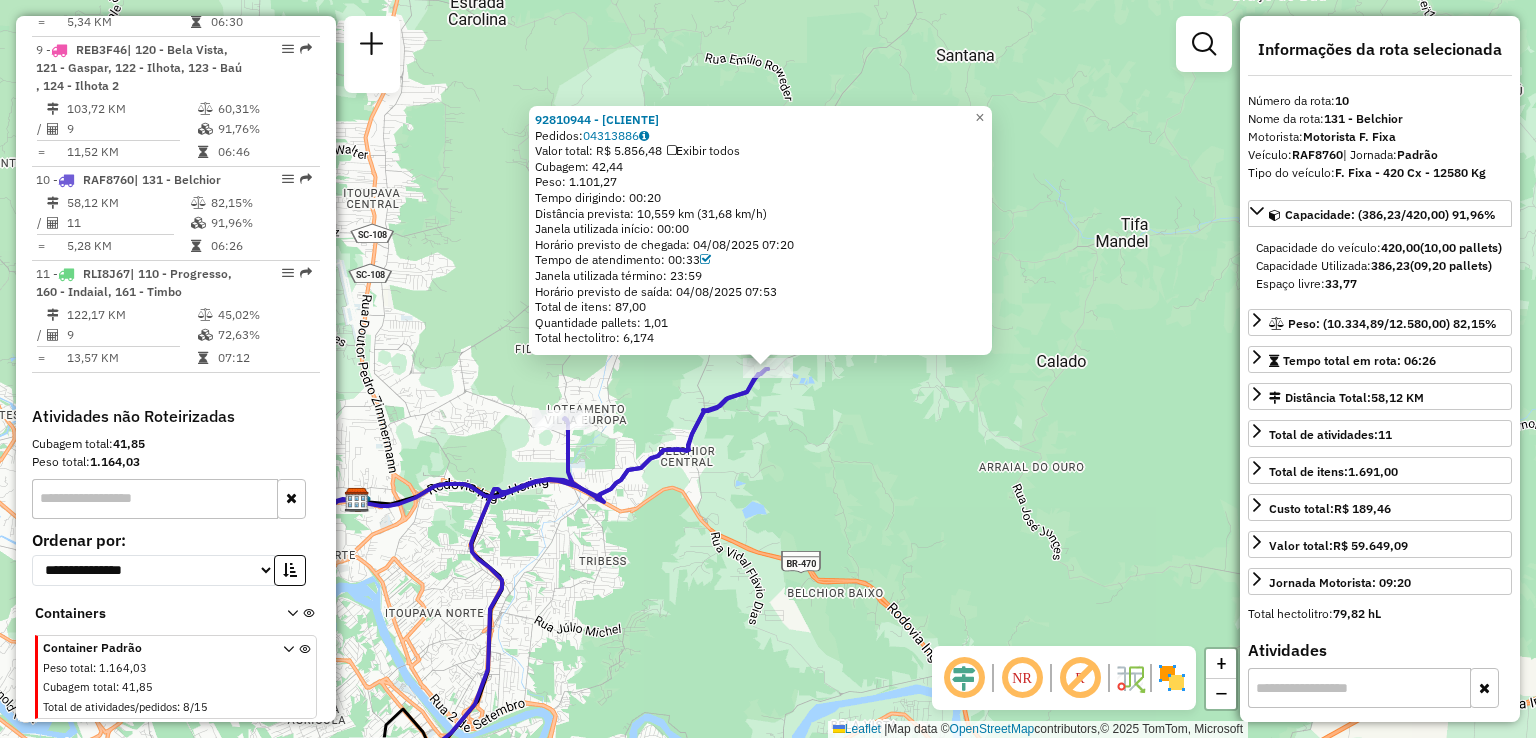 click on "92810944 - CIDNEI JUNKLAUS  Pedidos:  04313886   Valor total: R$ 5.856,48   Exibir todos   Cubagem: 42,44  Peso: 1.101,27  Tempo dirigindo: 00:20   Distância prevista: 10,559 km (31,68 km/h)   Janela utilizada início: 00:00   Horário previsto de chegada: 04/08/2025 07:20   Tempo de atendimento: 00:33   Janela utilizada término: 23:59   Horário previsto de saída: 04/08/2025 07:53   Total de itens: 87,00   Quantidade pallets: 1,01   Total hectolitro: 6,174  × Janela de atendimento Grade de atendimento Capacidade Transportadoras Veículos Cliente Pedidos  Rotas Selecione os dias de semana para filtrar as janelas de atendimento  Seg   Ter   Qua   Qui   Sex   Sáb   Dom  Informe o período da janela de atendimento: De: Até:  Filtrar exatamente a janela do cliente  Considerar janela de atendimento padrão  Selecione os dias de semana para filtrar as grades de atendimento  Seg   Ter   Qua   Qui   Sex   Sáb   Dom   Considerar clientes sem dia de atendimento cadastrado  Peso mínimo:   Peso máximo:   De:  +" 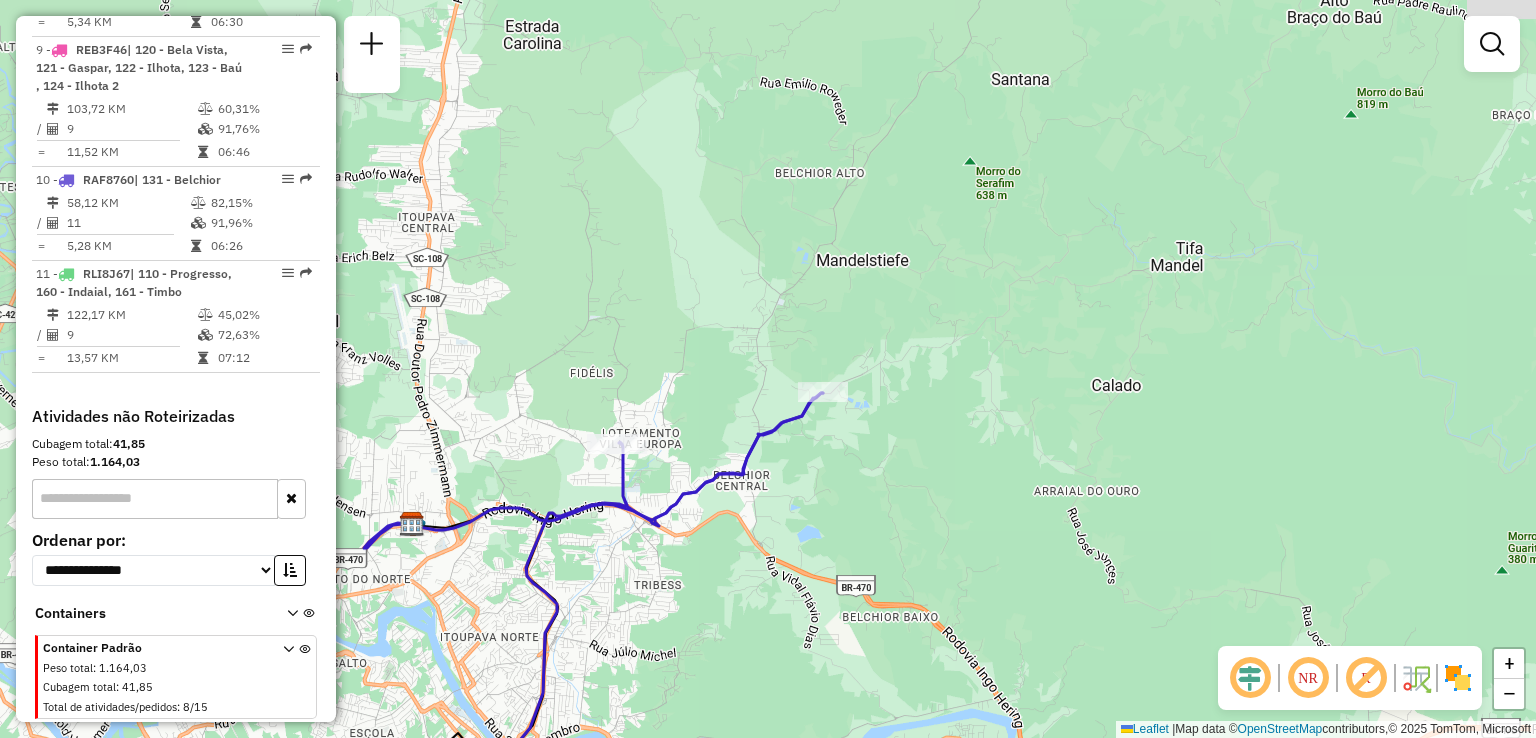drag, startPoint x: 814, startPoint y: 445, endPoint x: 869, endPoint y: 469, distance: 60.00833 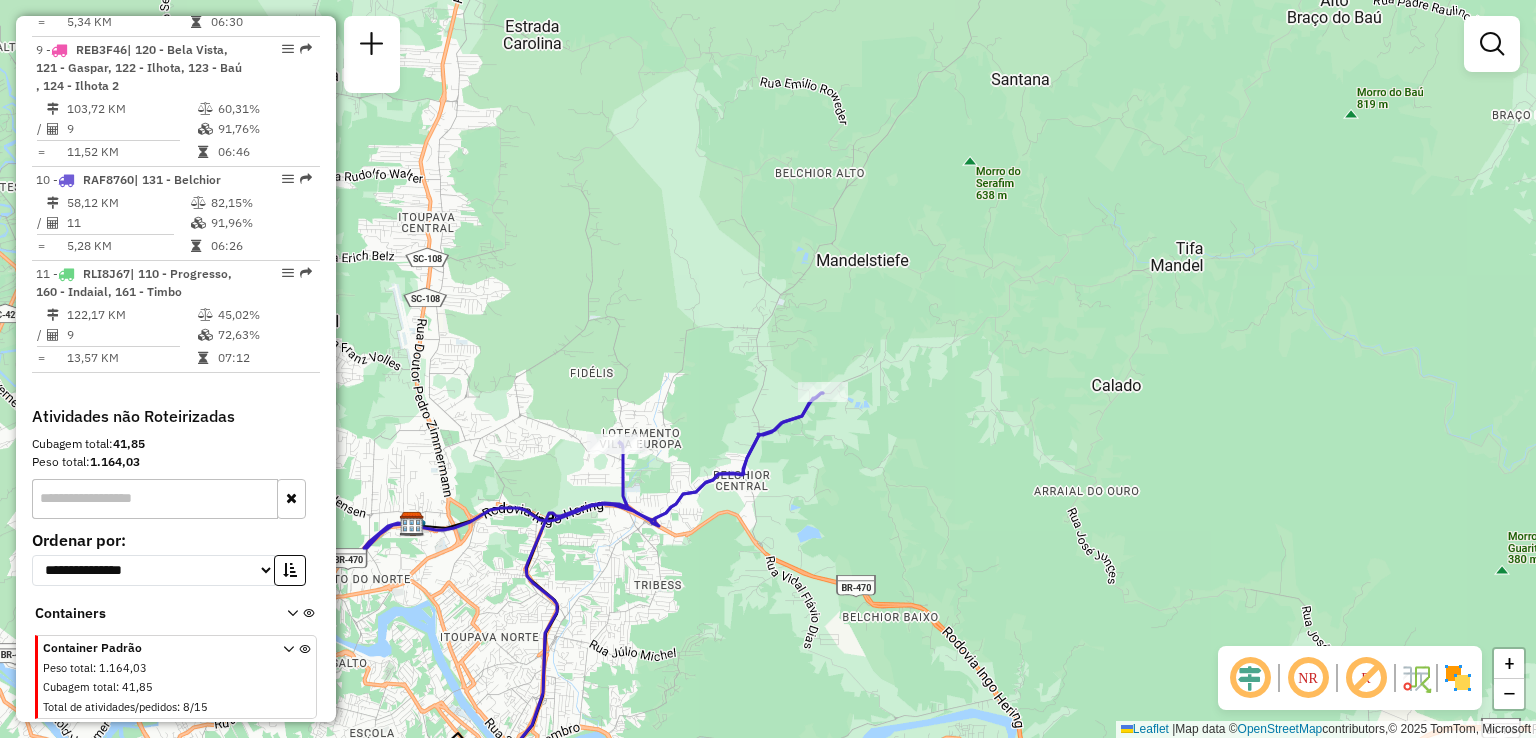 drag, startPoint x: 804, startPoint y: 452, endPoint x: 912, endPoint y: 469, distance: 109.32977 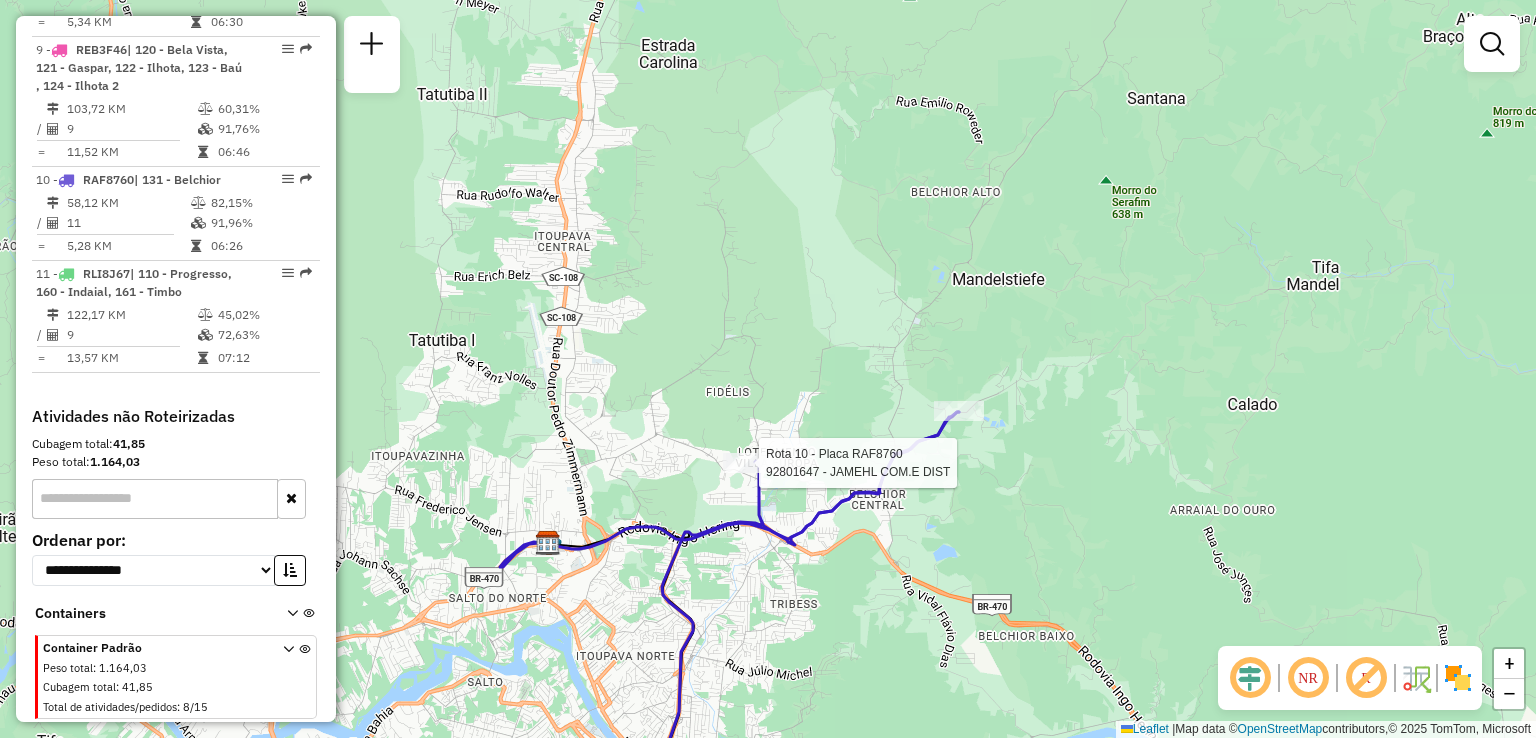 select on "**********" 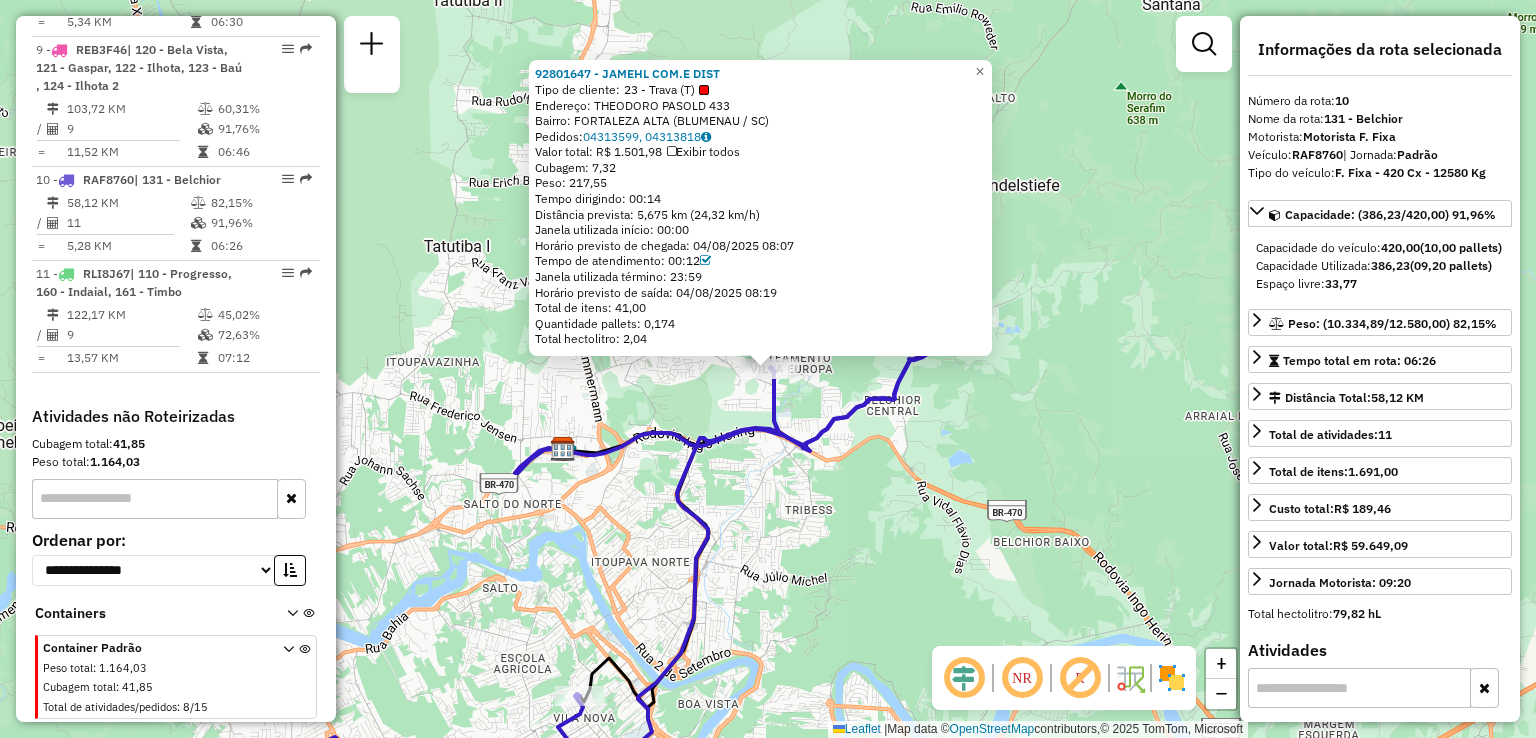 click on "[NUMBER] - [NAME] Tipo de cliente:   [NUMBER] - [NAME]   Endereço:  [STREET] [NUMBER]   Bairro: [NEIGHBORHOOD] ([CITY] / [STATE])   Pedidos:  [ORDER_ID], [ORDER_ID]   Valor total: [CURRENCY] [AMOUNT]   Exibir todos   Cubagem: [CUBAGE]  Peso: [WEIGHT]  Tempo dirigindo: [TIME]   Distância prevista: [DISTANCE] km ([SPEED] km/h)   Janela utilizada início: [TIME]   Horário previsto de chegada: [DATE] [TIME]   Tempo de atendimento: [TIME]   Janela utilizada término: [TIME]   Horário previsto de saída: [DATE] [TIME]   Total de itens: [ITEMS]   Quantidade pallets: [PALLETS]   Total hectolitro: [HECTOLITER]  × Janela de atendimento Grade de atendimento Capacidade Transportadoras Veículos Cliente Pedidos  Rotas Selecione os dias de semana para filtrar as janelas de atendimento  Seg   Ter   Qua   Qui   Sex   Sáb   Dom  Informe o período da janela de atendimento: De: Até:  Filtrar exatamente a janela do cliente  Considerar janela de atendimento padrão  Selecione os dias de semana para filtrar as grades de atendimento  Seg   Ter   Qua  +" 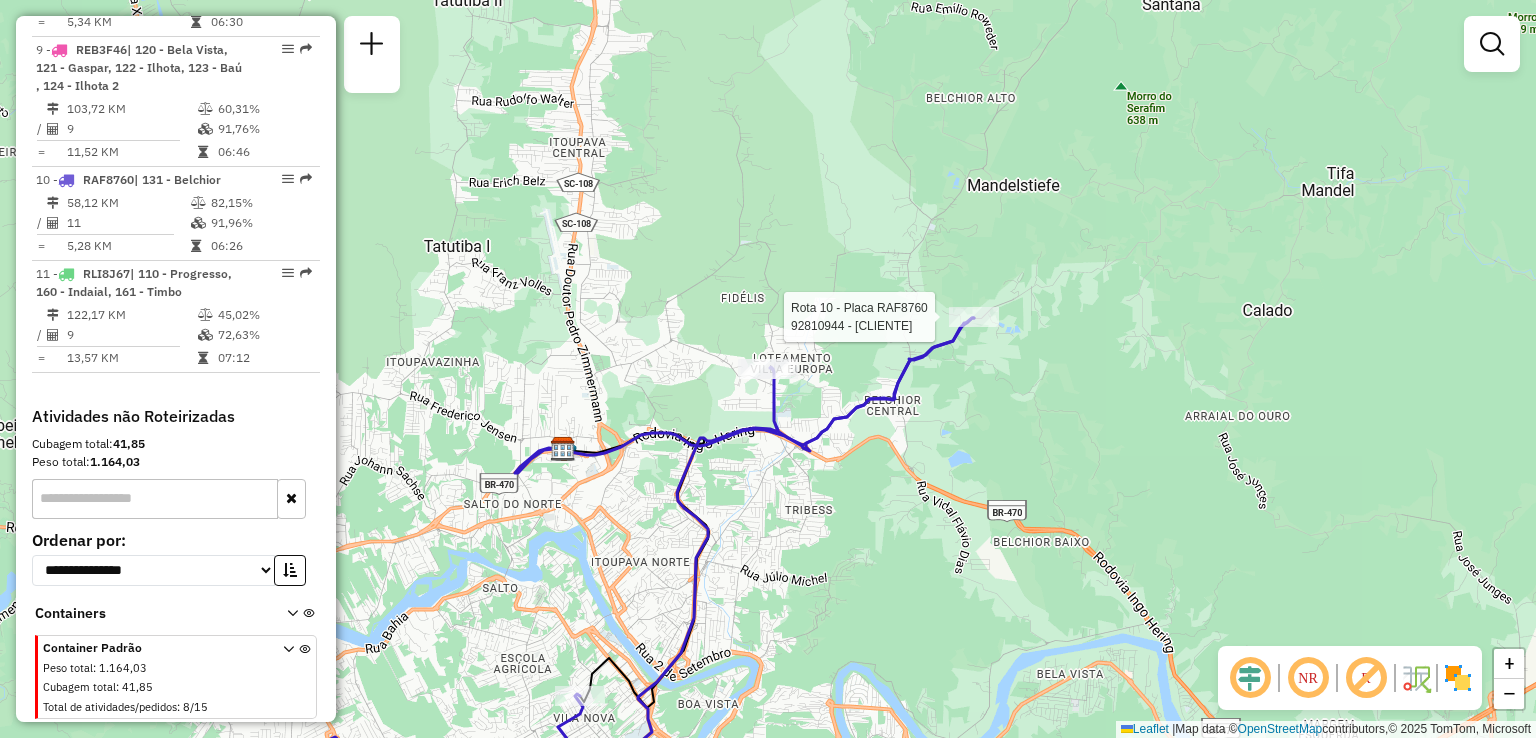 select on "**********" 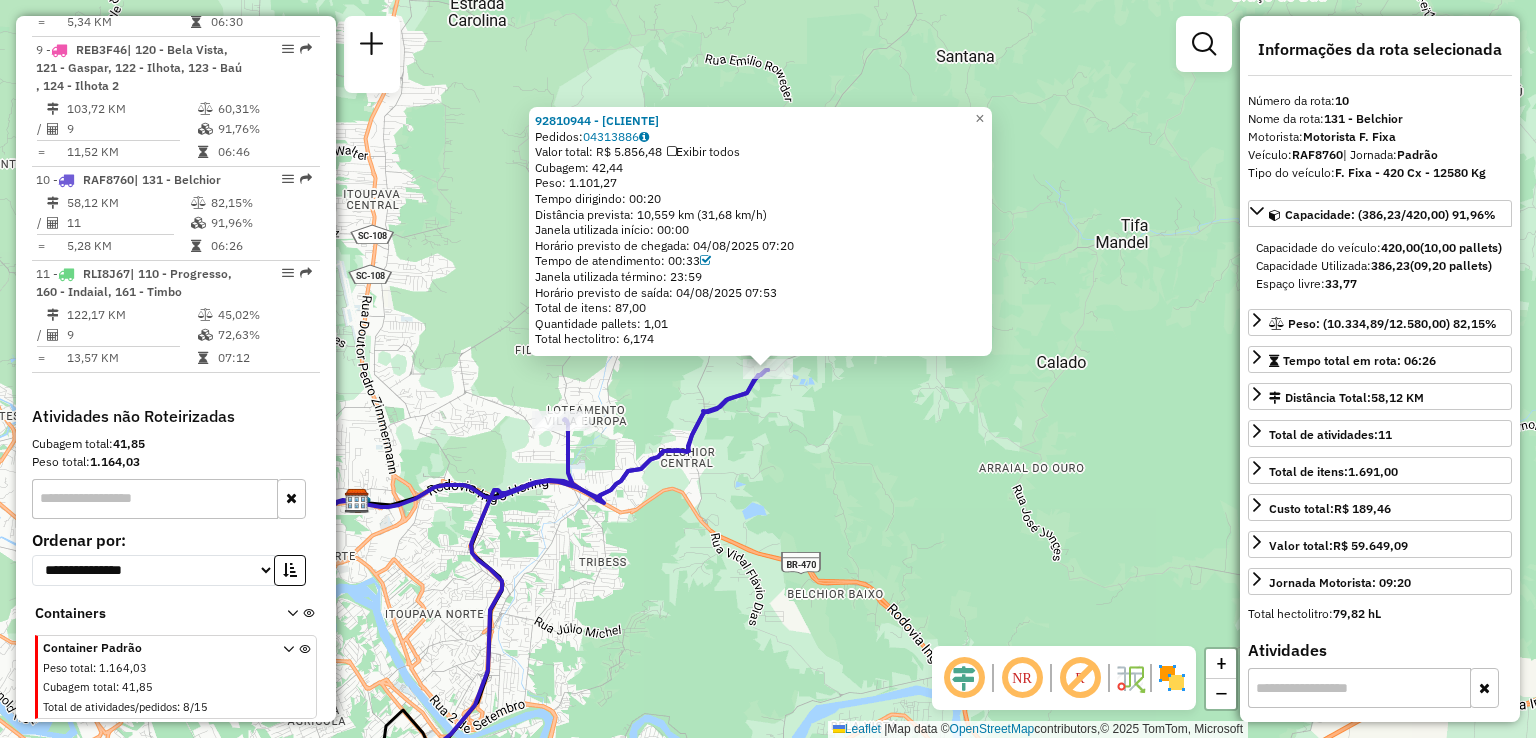 click on "92810944 - CIDNEI JUNKLAUS  Pedidos:  04313886   Valor total: R$ 5.856,48   Exibir todos   Cubagem: 42,44  Peso: 1.101,27  Tempo dirigindo: 00:20   Distância prevista: 10,559 km (31,68 km/h)   Janela utilizada início: 00:00   Horário previsto de chegada: 04/08/2025 07:20   Tempo de atendimento: 00:33   Janela utilizada término: 23:59   Horário previsto de saída: 04/08/2025 07:53   Total de itens: 87,00   Quantidade pallets: 1,01   Total hectolitro: 6,174  × Janela de atendimento Grade de atendimento Capacidade Transportadoras Veículos Cliente Pedidos  Rotas Selecione os dias de semana para filtrar as janelas de atendimento  Seg   Ter   Qua   Qui   Sex   Sáb   Dom  Informe o período da janela de atendimento: De: Até:  Filtrar exatamente a janela do cliente  Considerar janela de atendimento padrão  Selecione os dias de semana para filtrar as grades de atendimento  Seg   Ter   Qua   Qui   Sex   Sáb   Dom   Considerar clientes sem dia de atendimento cadastrado  Peso mínimo:   Peso máximo:   De:  +" 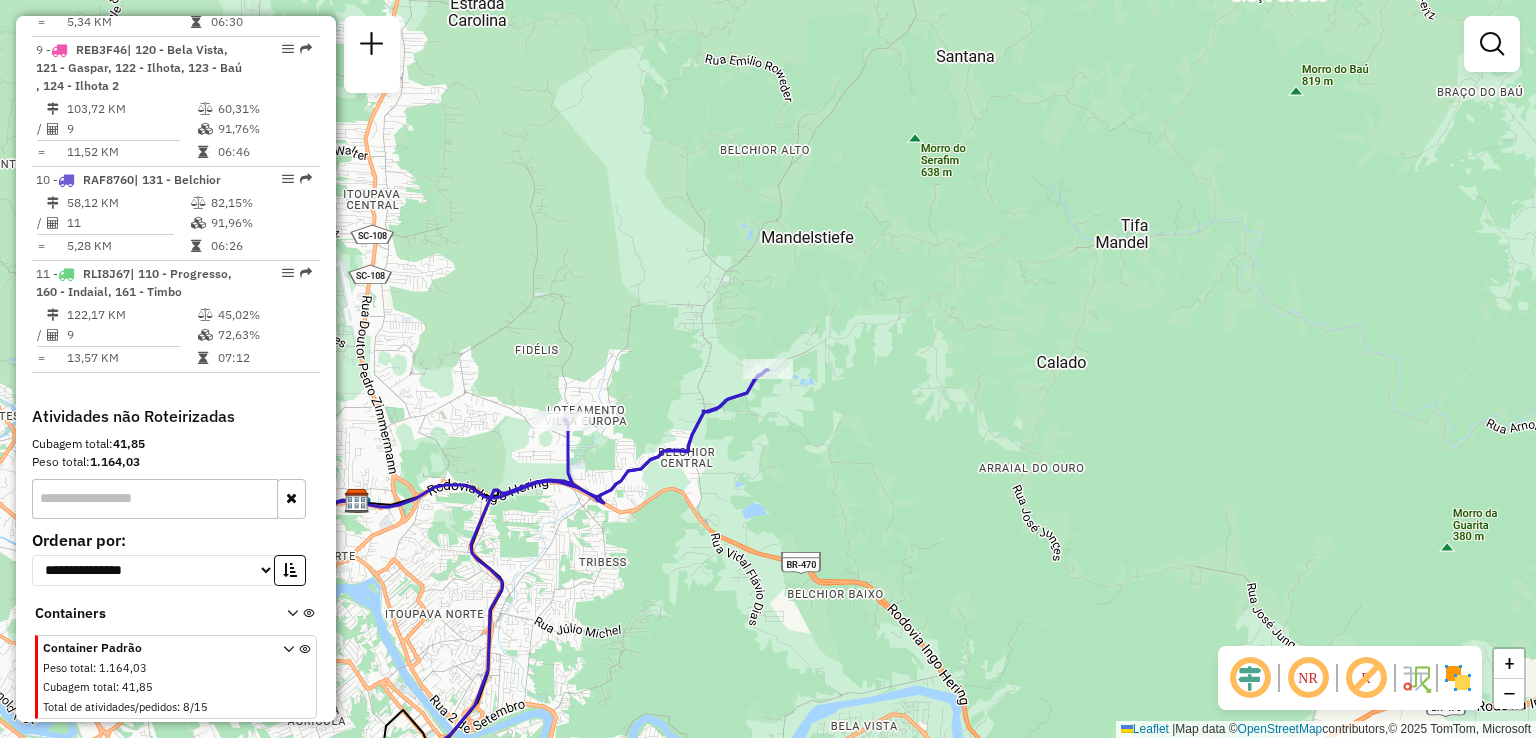 drag, startPoint x: 830, startPoint y: 449, endPoint x: 900, endPoint y: 401, distance: 84.87638 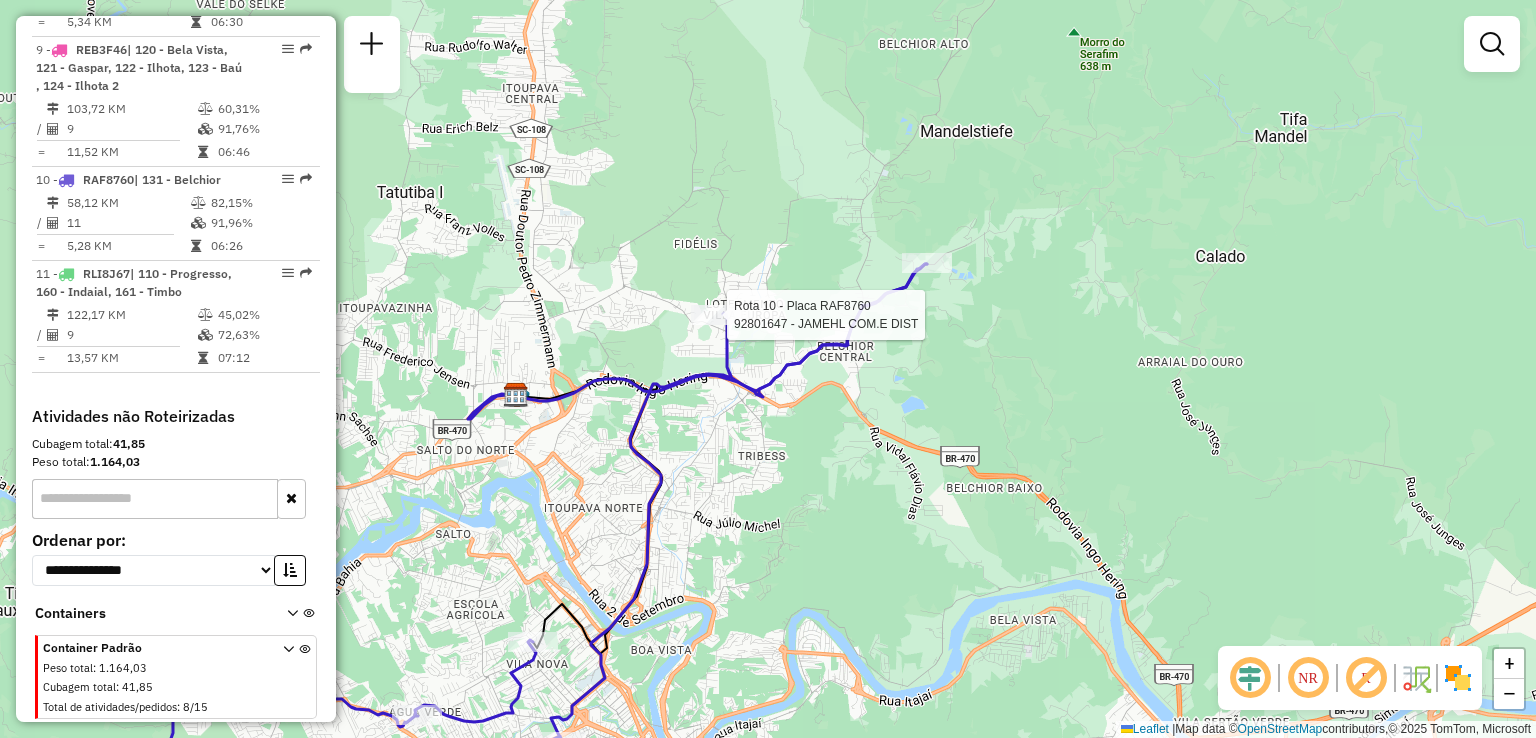 select on "**********" 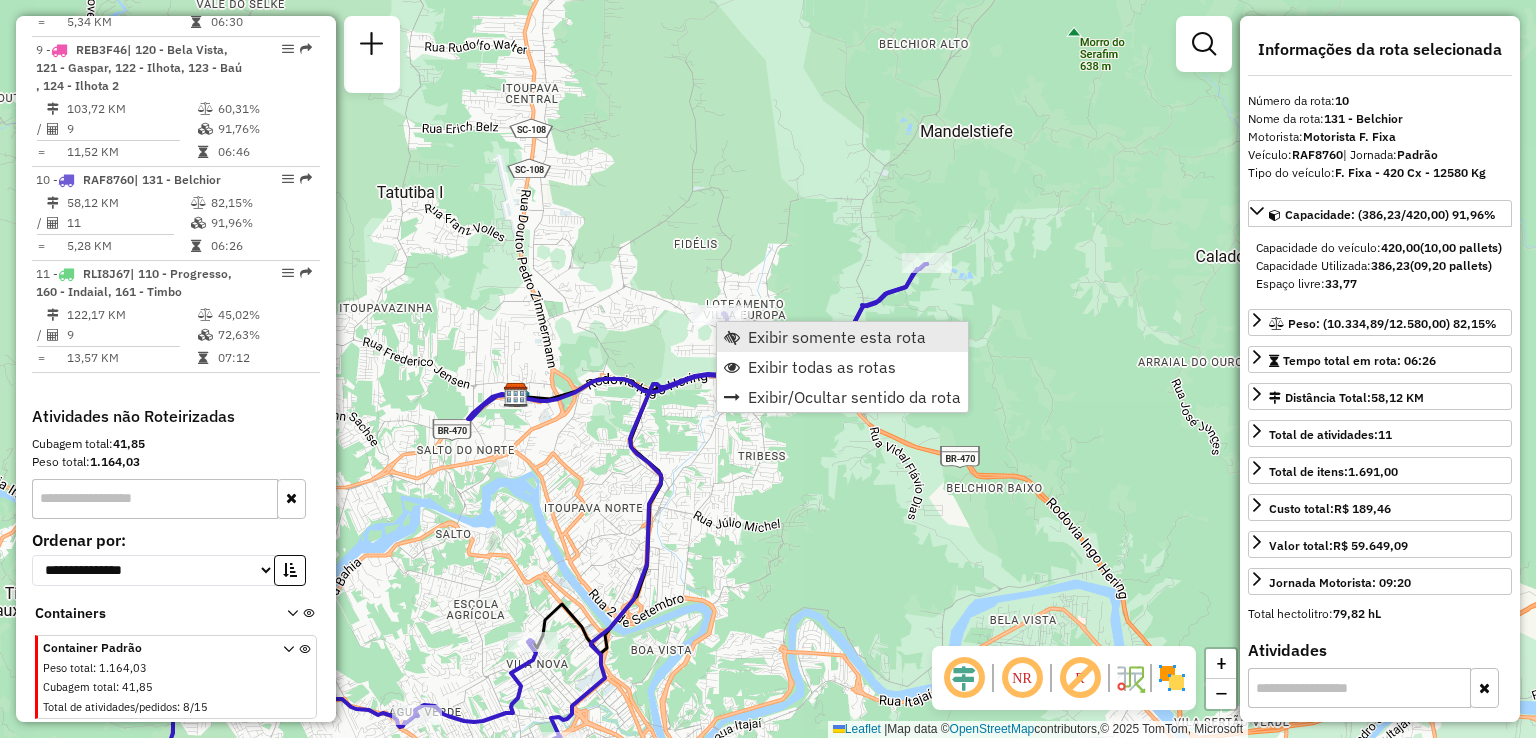 click on "Exibir somente esta rota" at bounding box center (837, 337) 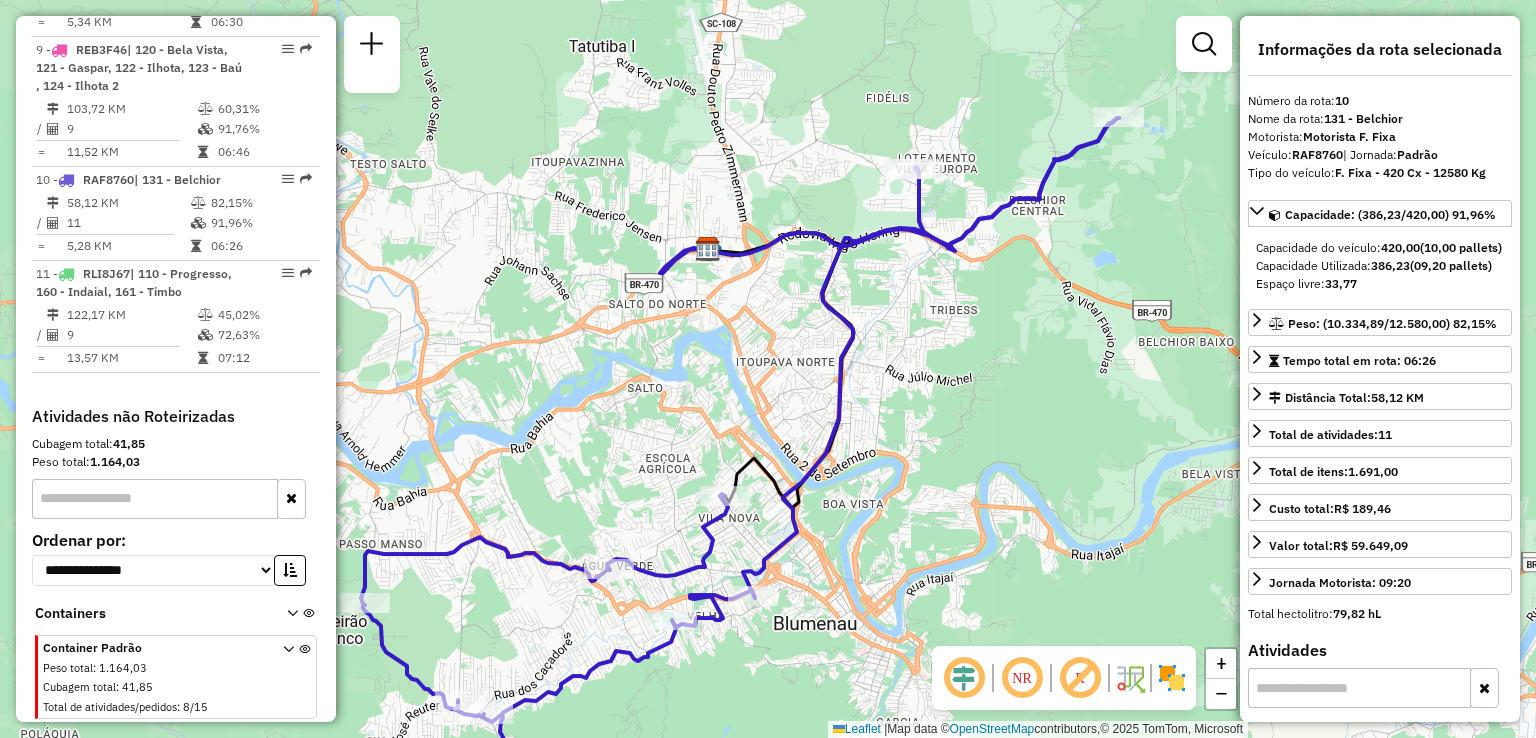 drag, startPoint x: 923, startPoint y: 475, endPoint x: 897, endPoint y: 431, distance: 51.10773 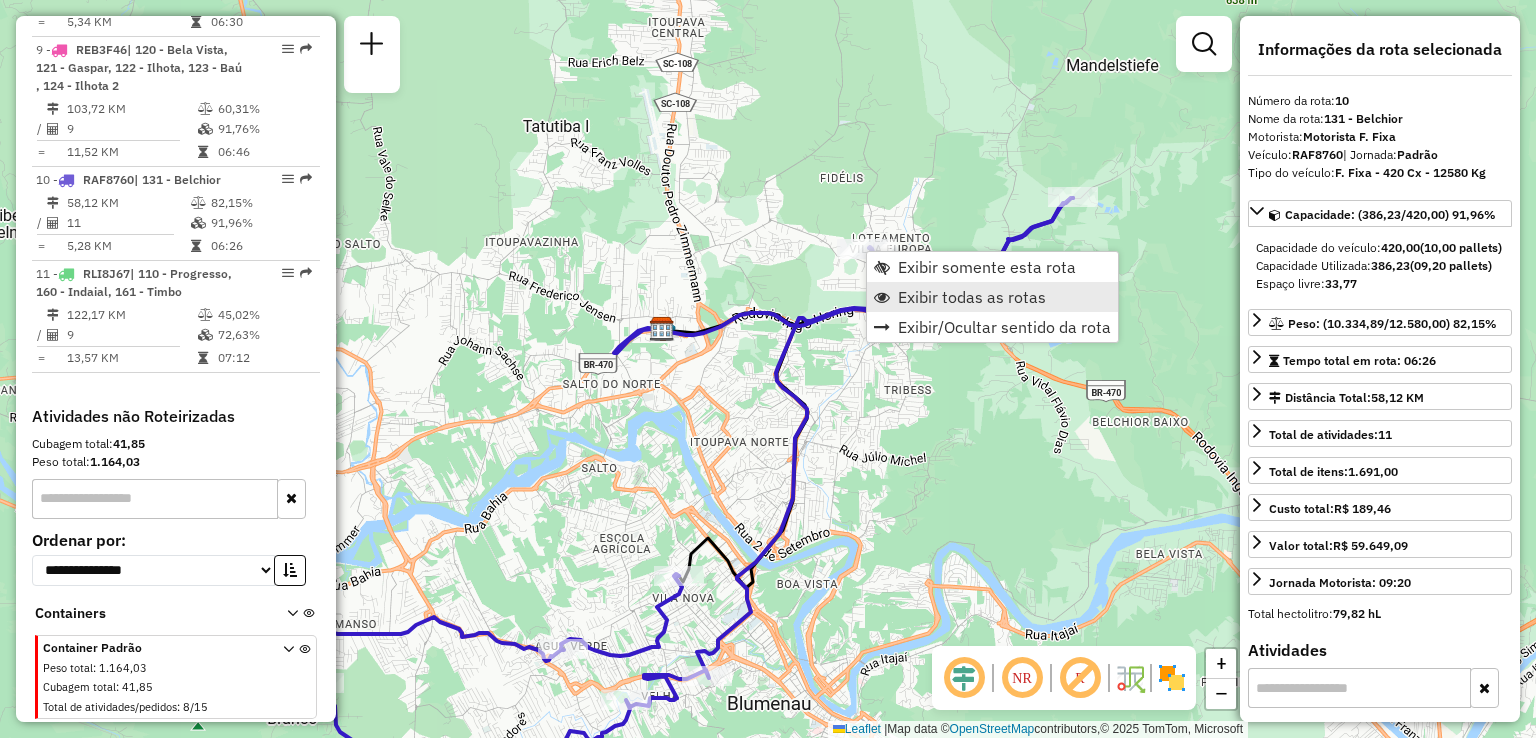 click on "Exibir todas as rotas" at bounding box center [992, 297] 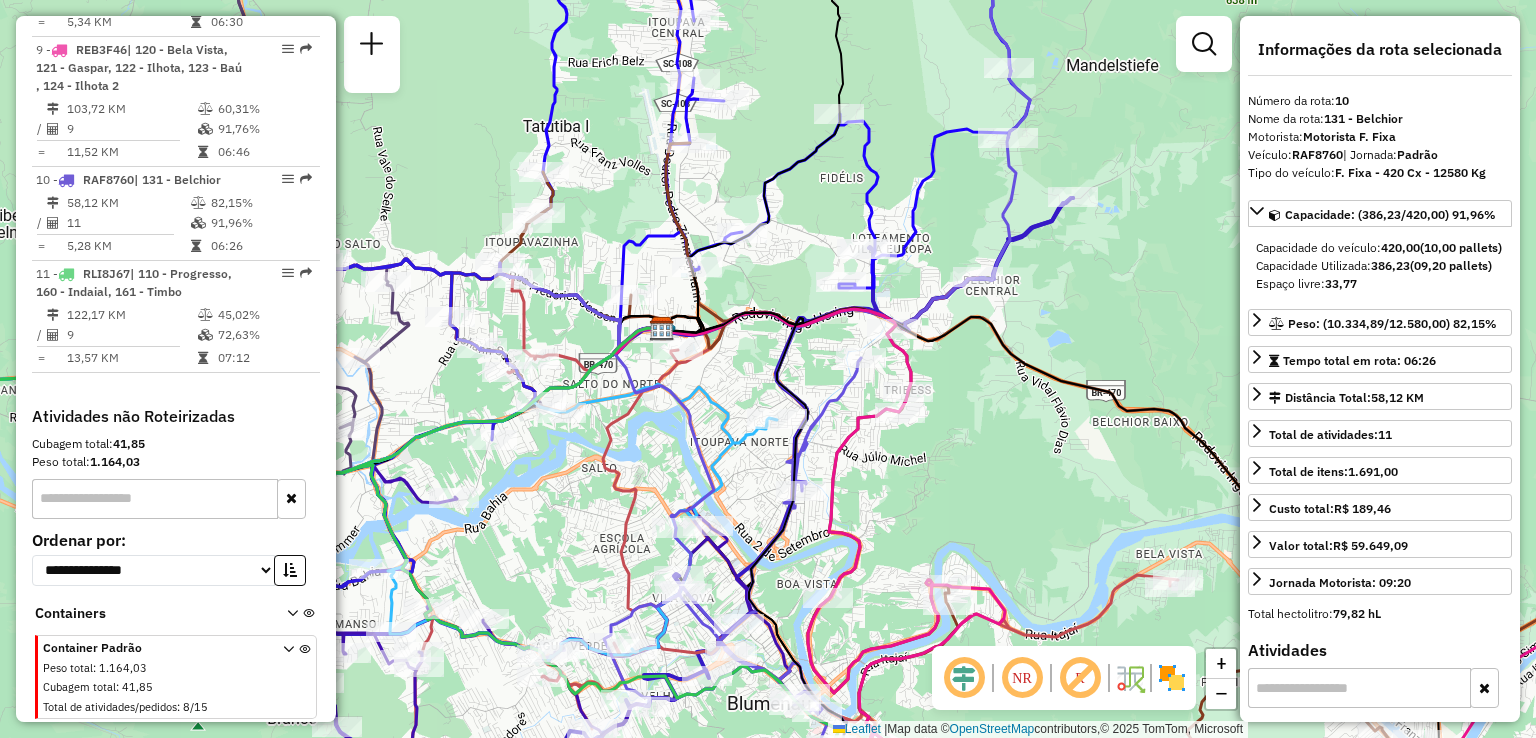 drag, startPoint x: 951, startPoint y: 494, endPoint x: 947, endPoint y: 513, distance: 19.416489 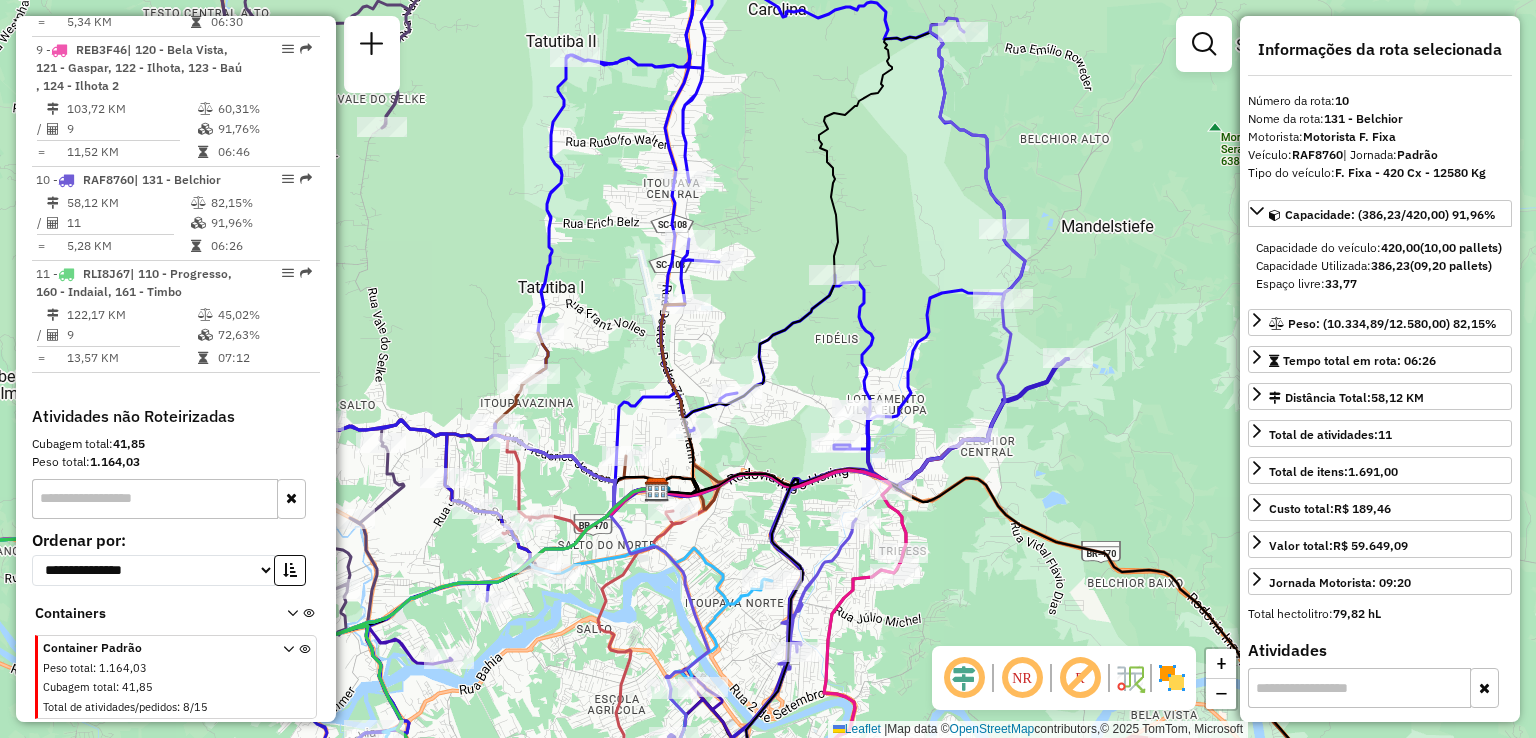 drag, startPoint x: 939, startPoint y: 424, endPoint x: 942, endPoint y: 361, distance: 63.07139 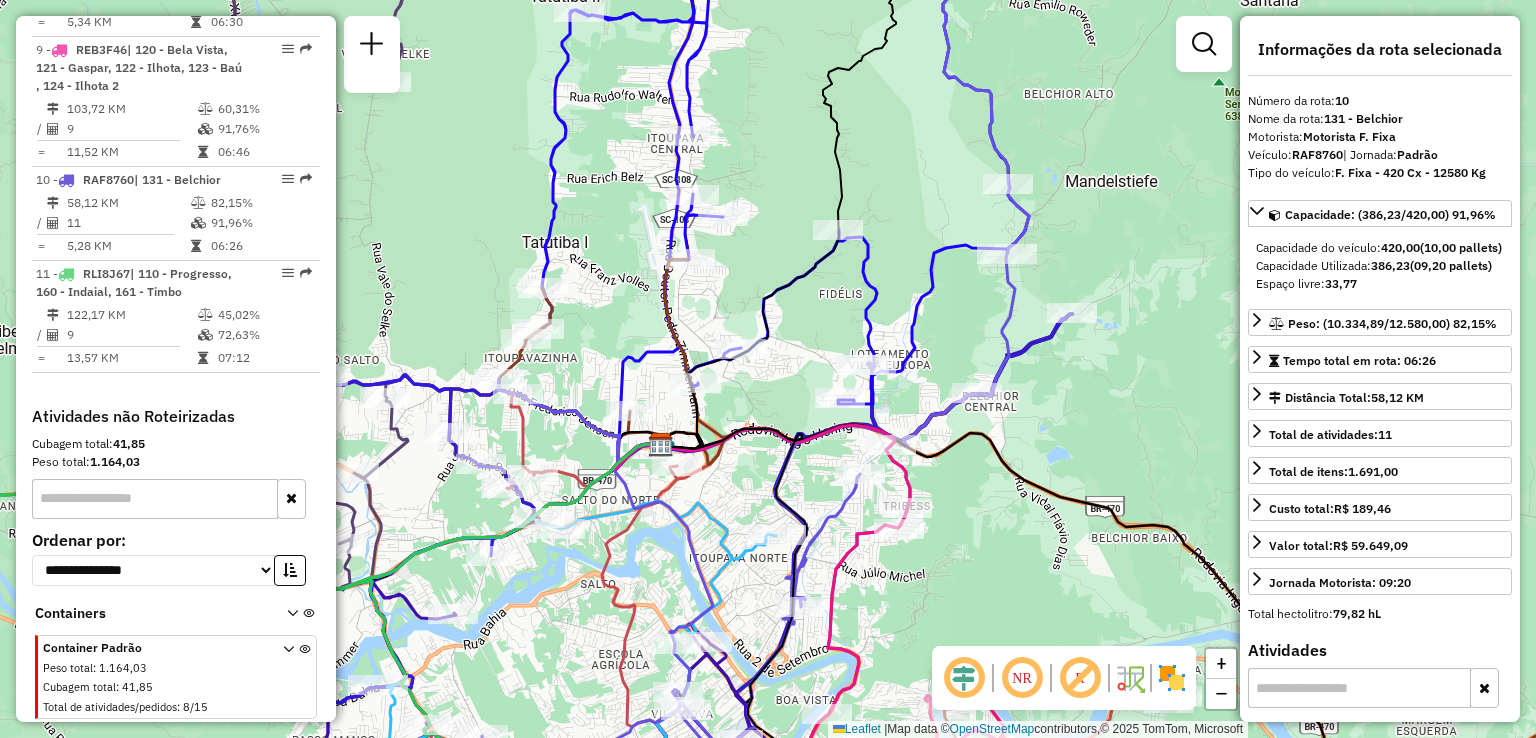 click 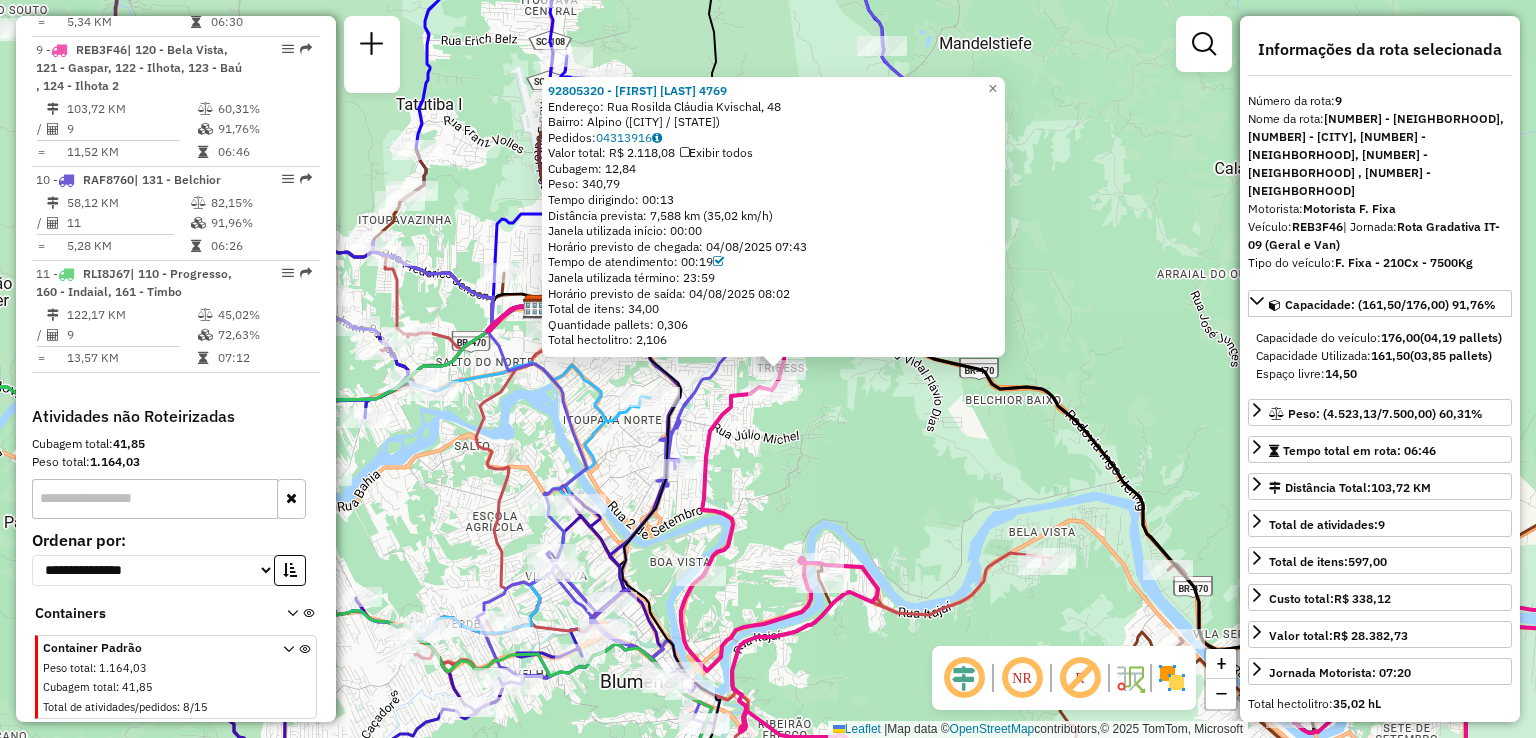 drag, startPoint x: 842, startPoint y: 462, endPoint x: 855, endPoint y: 463, distance: 13.038404 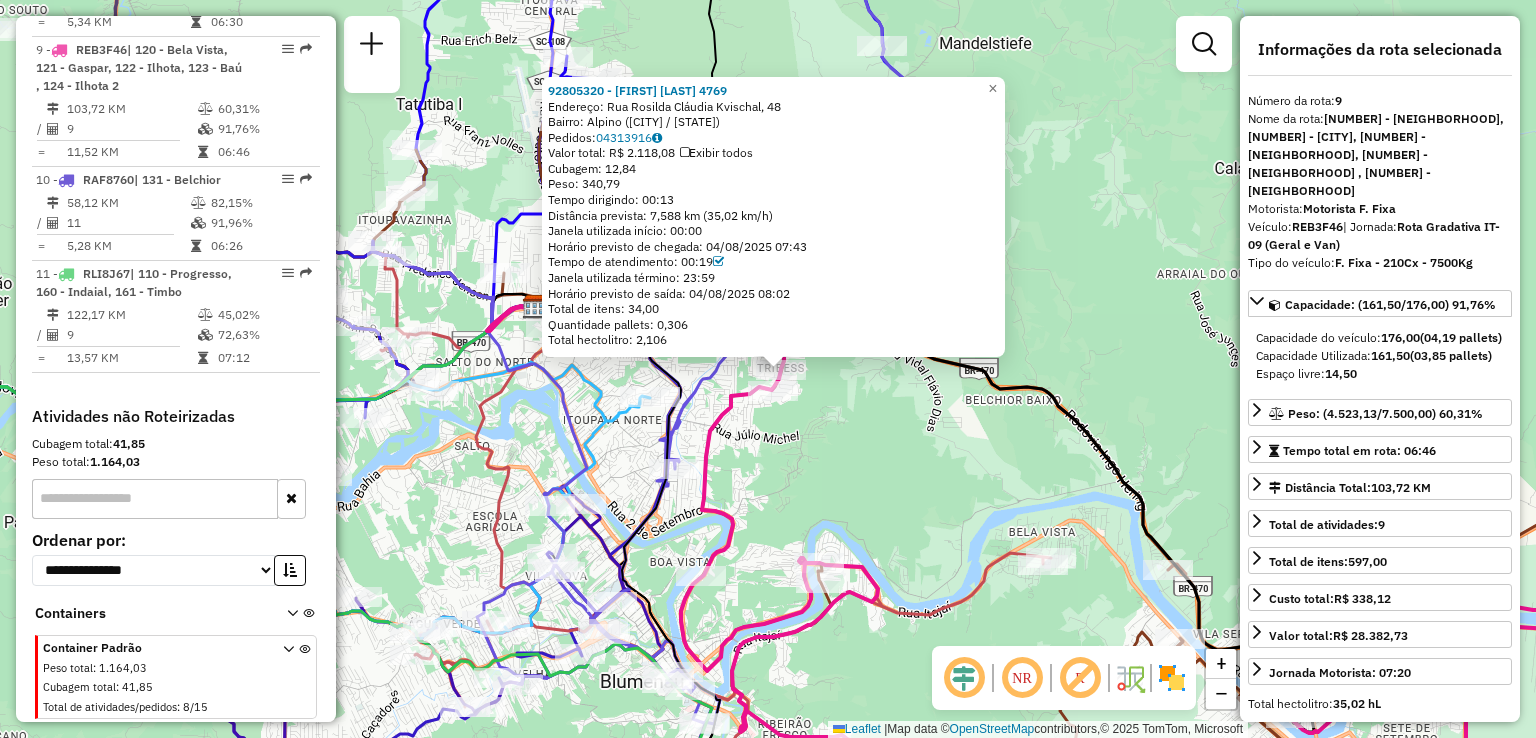 drag, startPoint x: 846, startPoint y: 461, endPoint x: 924, endPoint y: 481, distance: 80.523285 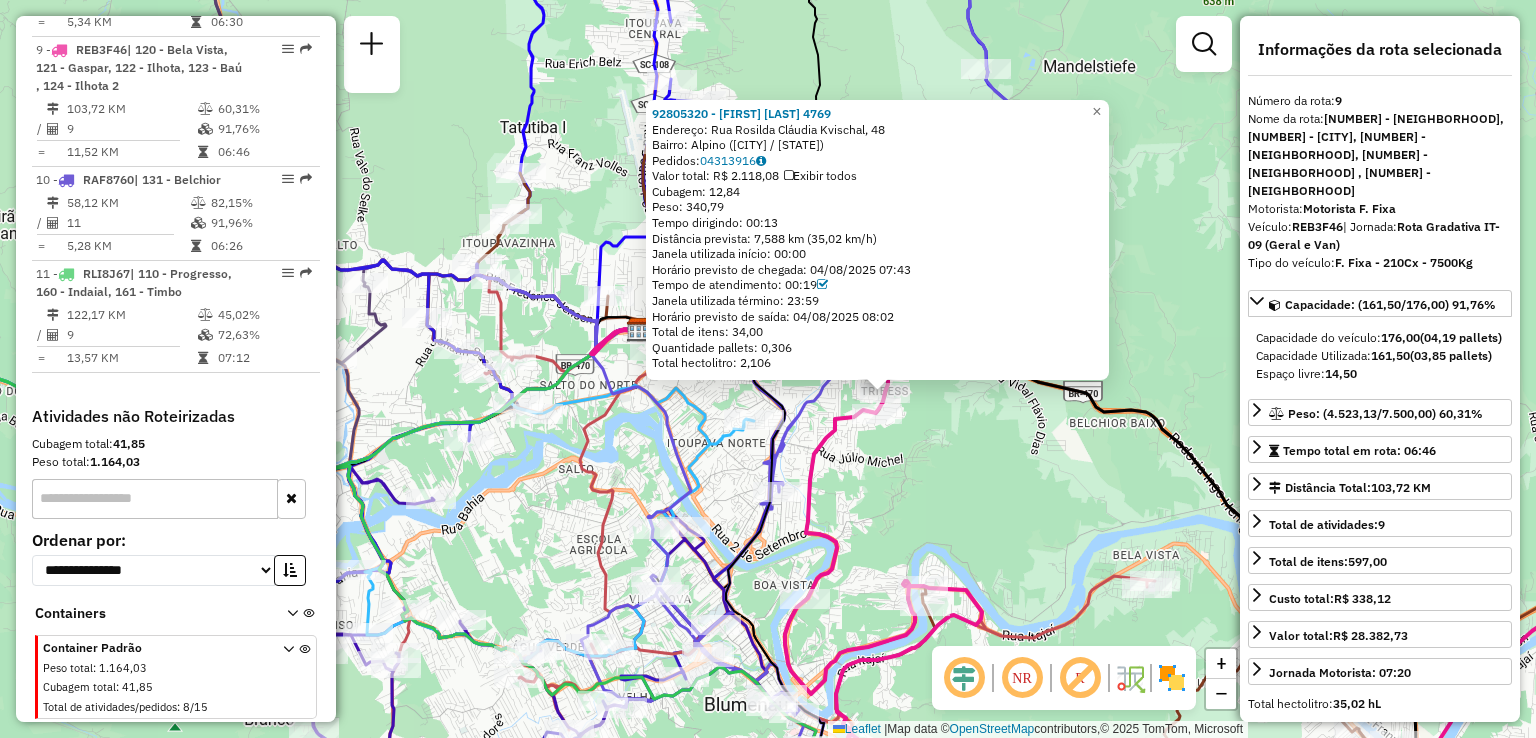 drag, startPoint x: 876, startPoint y: 486, endPoint x: 903, endPoint y: 491, distance: 27.45906 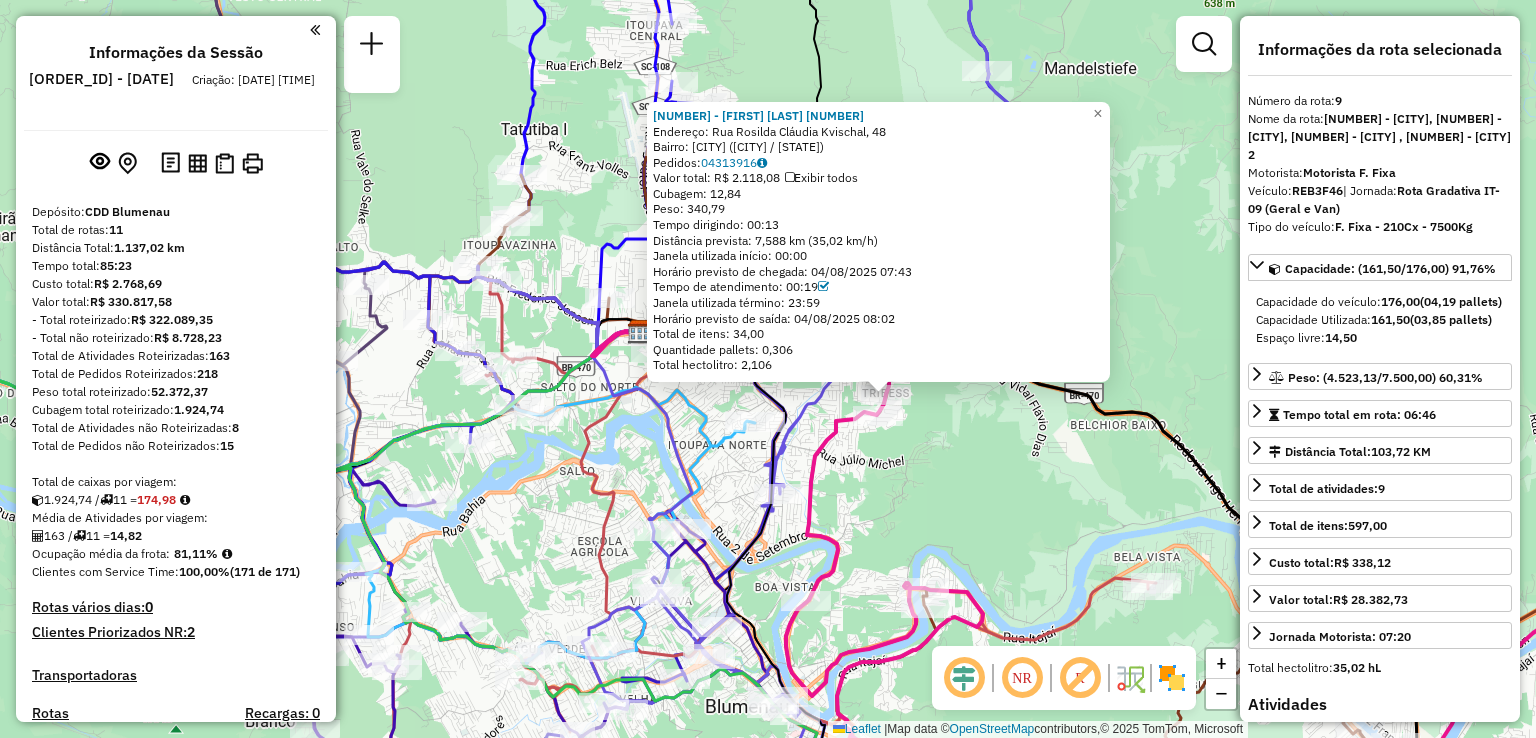 select on "**********" 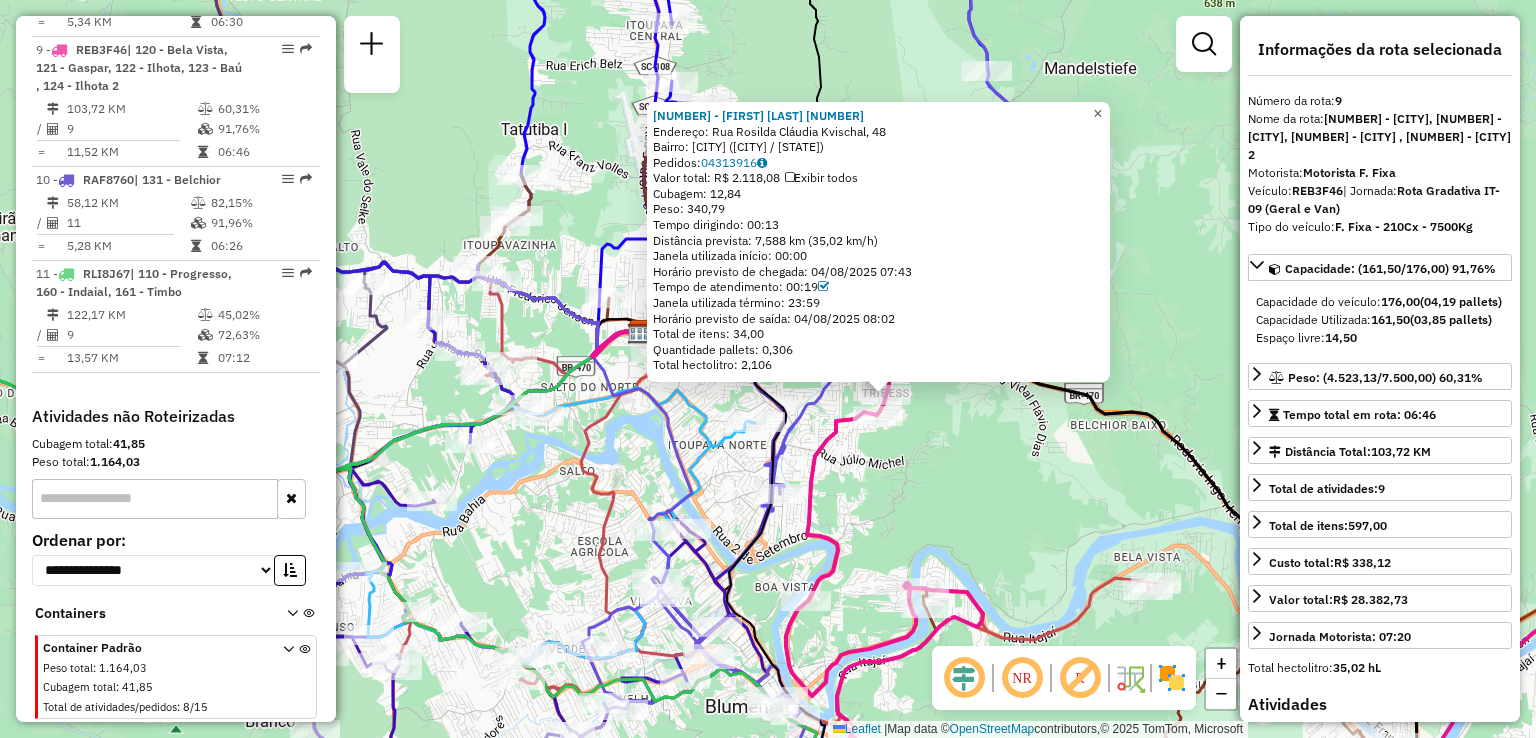 click on "×" 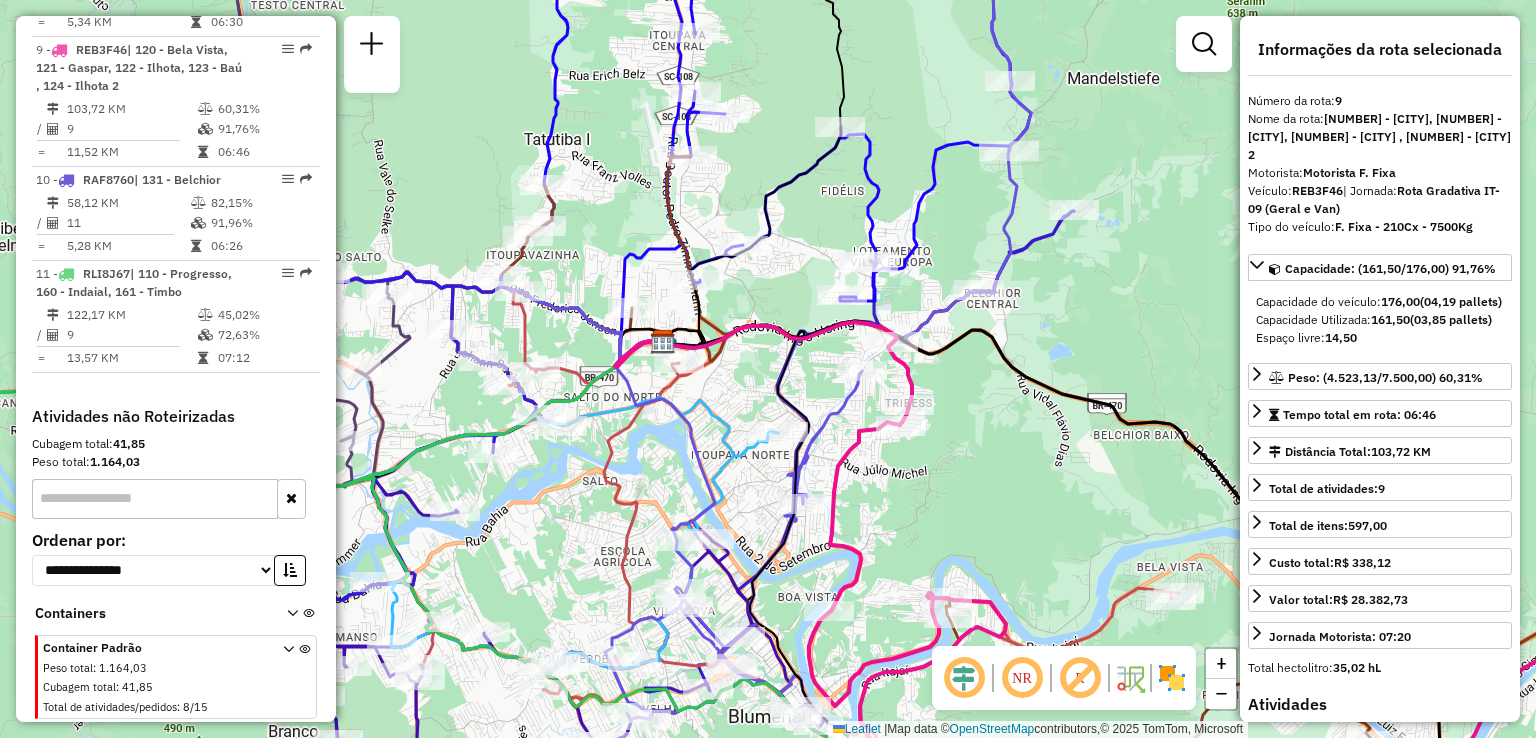 drag, startPoint x: 936, startPoint y: 405, endPoint x: 952, endPoint y: 411, distance: 17.088007 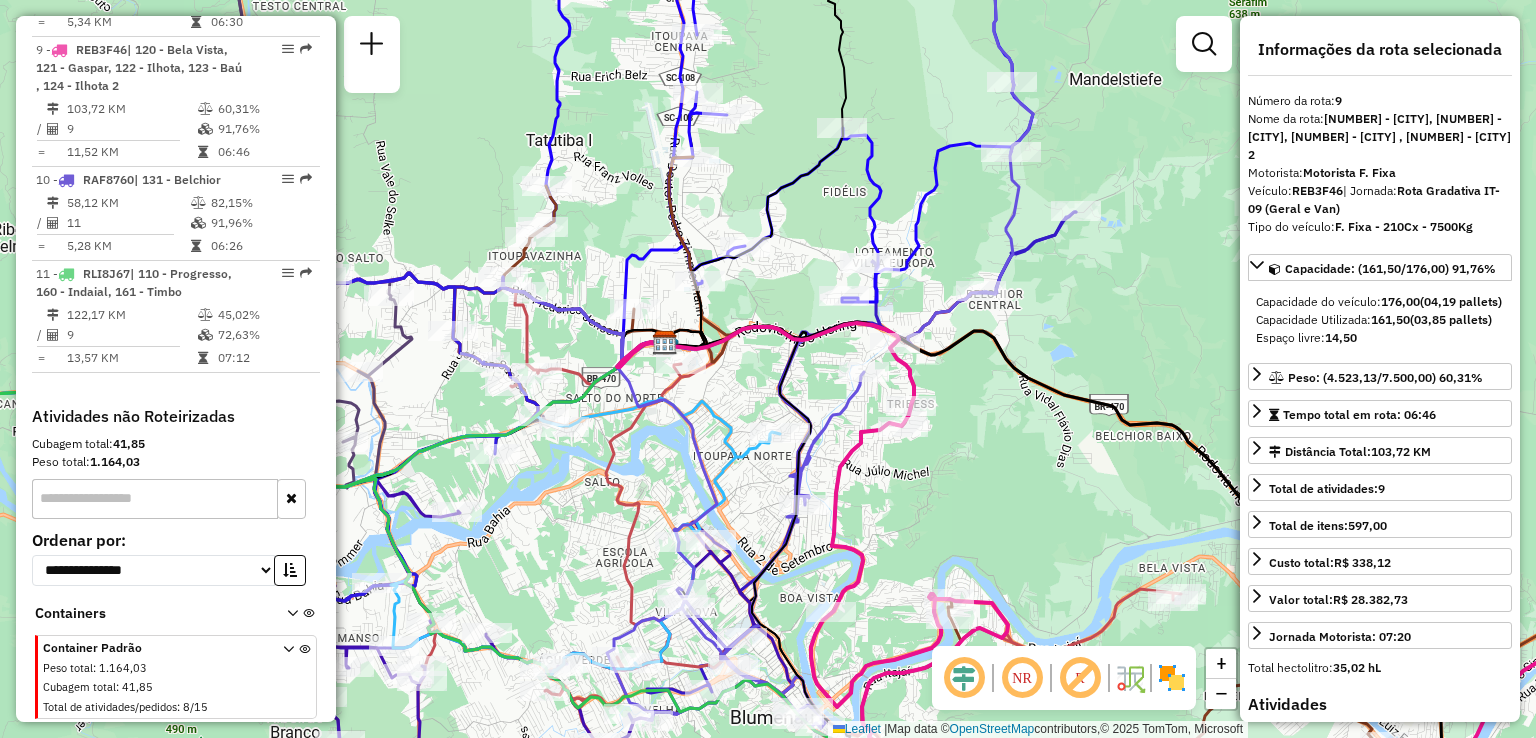 click on "Janela de atendimento Grade de atendimento Capacidade Transportadoras Veículos Cliente Pedidos  Rotas Selecione os dias de semana para filtrar as janelas de atendimento  Seg   Ter   Qua   Qui   Sex   Sáb   Dom  Informe o período da janela de atendimento: De: Até:  Filtrar exatamente a janela do cliente  Considerar janela de atendimento padrão  Selecione os dias de semana para filtrar as grades de atendimento  Seg   Ter   Qua   Qui   Sex   Sáb   Dom   Considerar clientes sem dia de atendimento cadastrado  Clientes fora do dia de atendimento selecionado Filtrar as atividades entre os valores definidos abaixo:  Peso mínimo:   Peso máximo:   Cubagem mínima:   Cubagem máxima:   De:   Até:  Filtrar as atividades entre o tempo de atendimento definido abaixo:  De:   Até:   Considerar capacidade total dos clientes não roteirizados Transportadora: Selecione um ou mais itens Tipo de veículo: Selecione um ou mais itens Veículo: Selecione um ou mais itens Motorista: Selecione um ou mais itens Nome: Rótulo:" 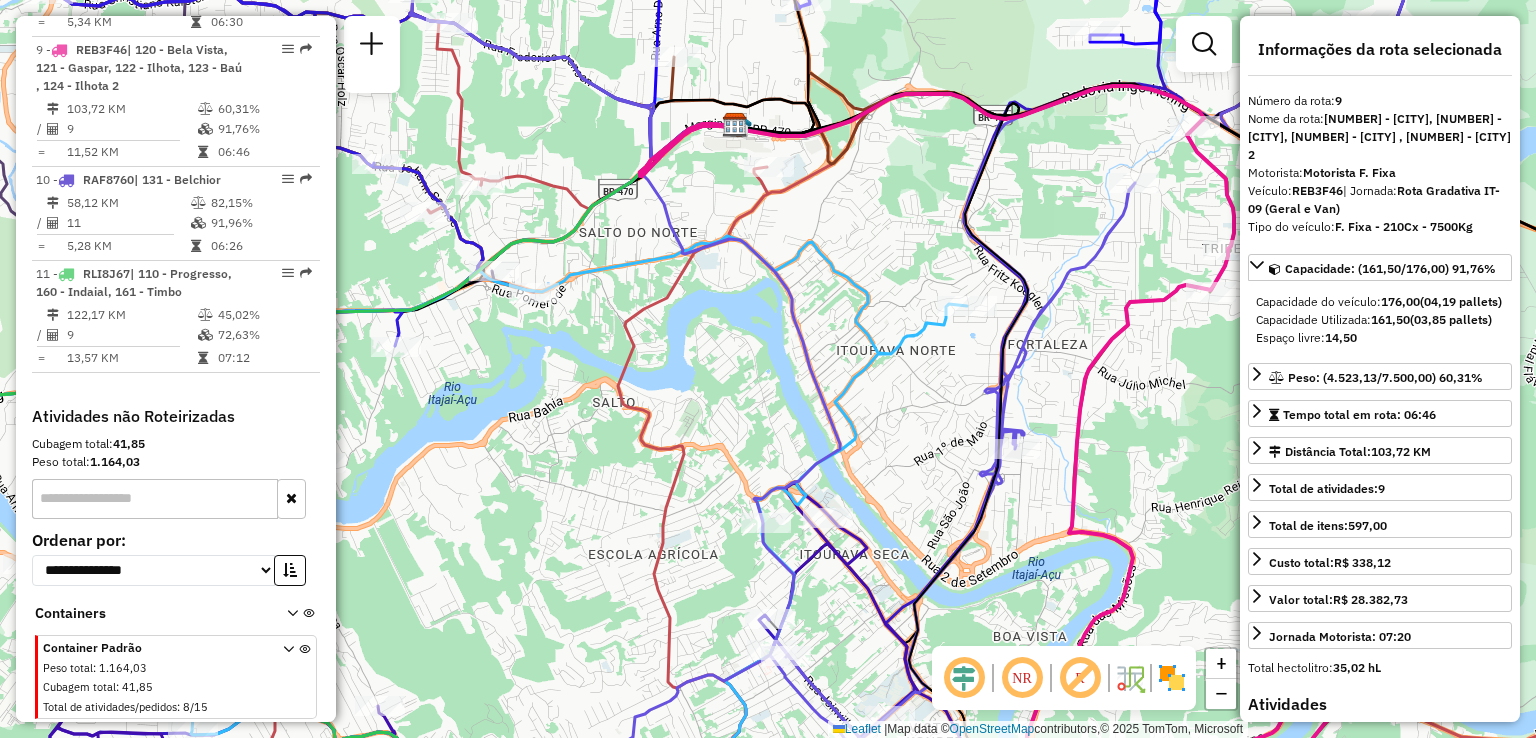 drag, startPoint x: 816, startPoint y: 577, endPoint x: 815, endPoint y: 508, distance: 69.00725 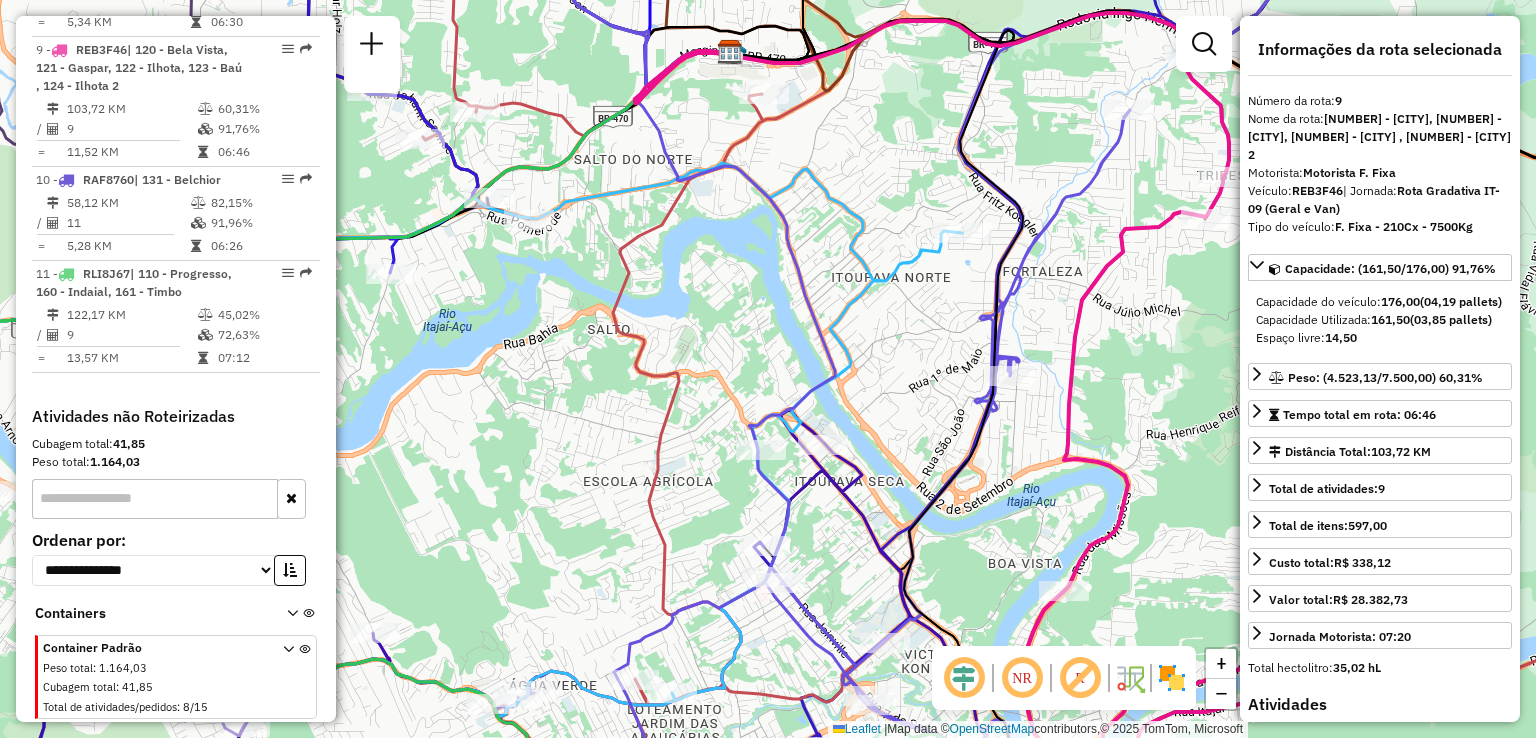 drag, startPoint x: 868, startPoint y: 480, endPoint x: 737, endPoint y: 570, distance: 158.93709 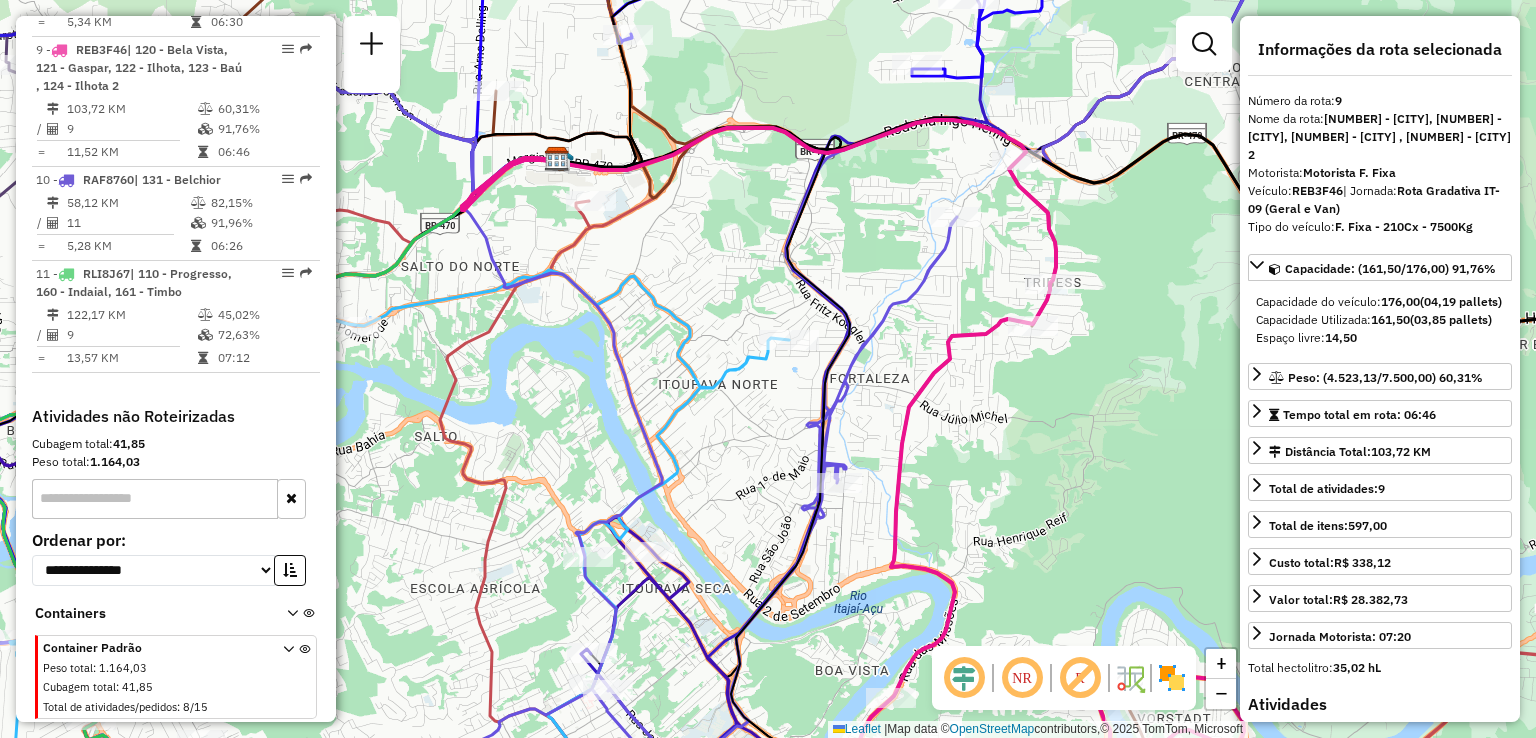 drag, startPoint x: 912, startPoint y: 418, endPoint x: 900, endPoint y: 459, distance: 42.72002 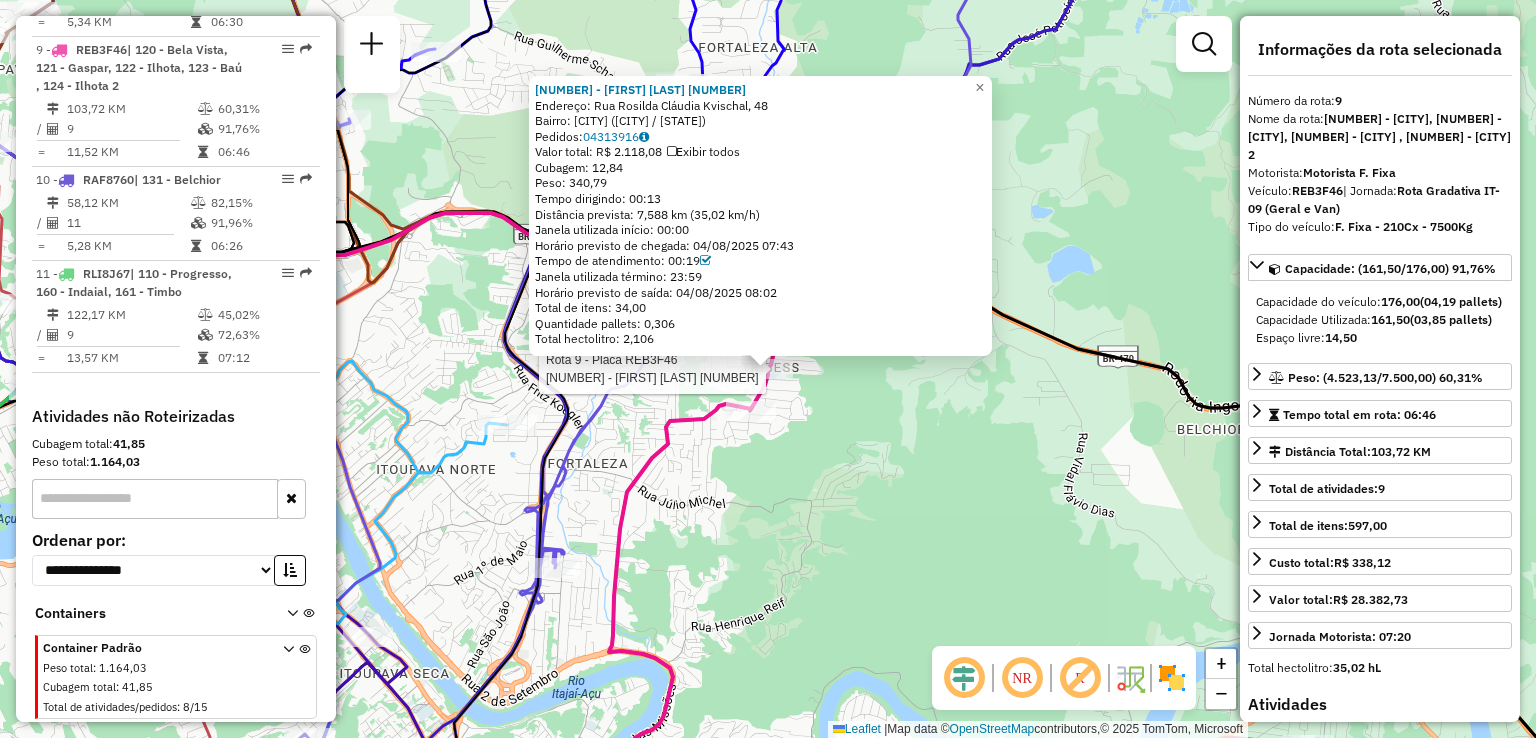 click on "Rota 9 - Placa [PLATE]  [NUMBER] - [FIRST] [LAST] [NUMBER] [NUMBER] - [FIRST] [LAST] [NUMBER]  Endereço: [STREET_NAME], [NUMBER]   Bairro: [CITY] ([CITY] / [STATE])   Pedidos:  [ORDER_ID]   Valor total: R$ 2.118,08   Exibir todos   Cubagem: 12,84  Peso: 340,79  Tempo dirigindo: 00:13   Distância prevista: 7,588 km (35,02 km/h)   Janela utilizada início: 00:00   Horário previsto de chegada: 04/08/2025 07:43   Tempo de atendimento: 00:19   Janela utilizada término: 23:59   Horário previsto de saída: 04/08/2025 08:02   Total de itens: 34,00   Quantidade pallets: 0,306   Total hectolitro: 2,106  × Janela de atendimento Grade de atendimento Capacidade Transportadoras Veículos Cliente Pedidos  Rotas Selecione os dias de semana para filtrar as janelas de atendimento  Seg   Ter   Qua   Qui   Sex   Sáb   Dom  Informe o período da janela de atendimento: De: Até:  Filtrar exatamente a janela do cliente  Considerar janela de atendimento padrão   Seg   Ter   Qua   Qui   Sex   Sáb   Dom   De:   Até:" 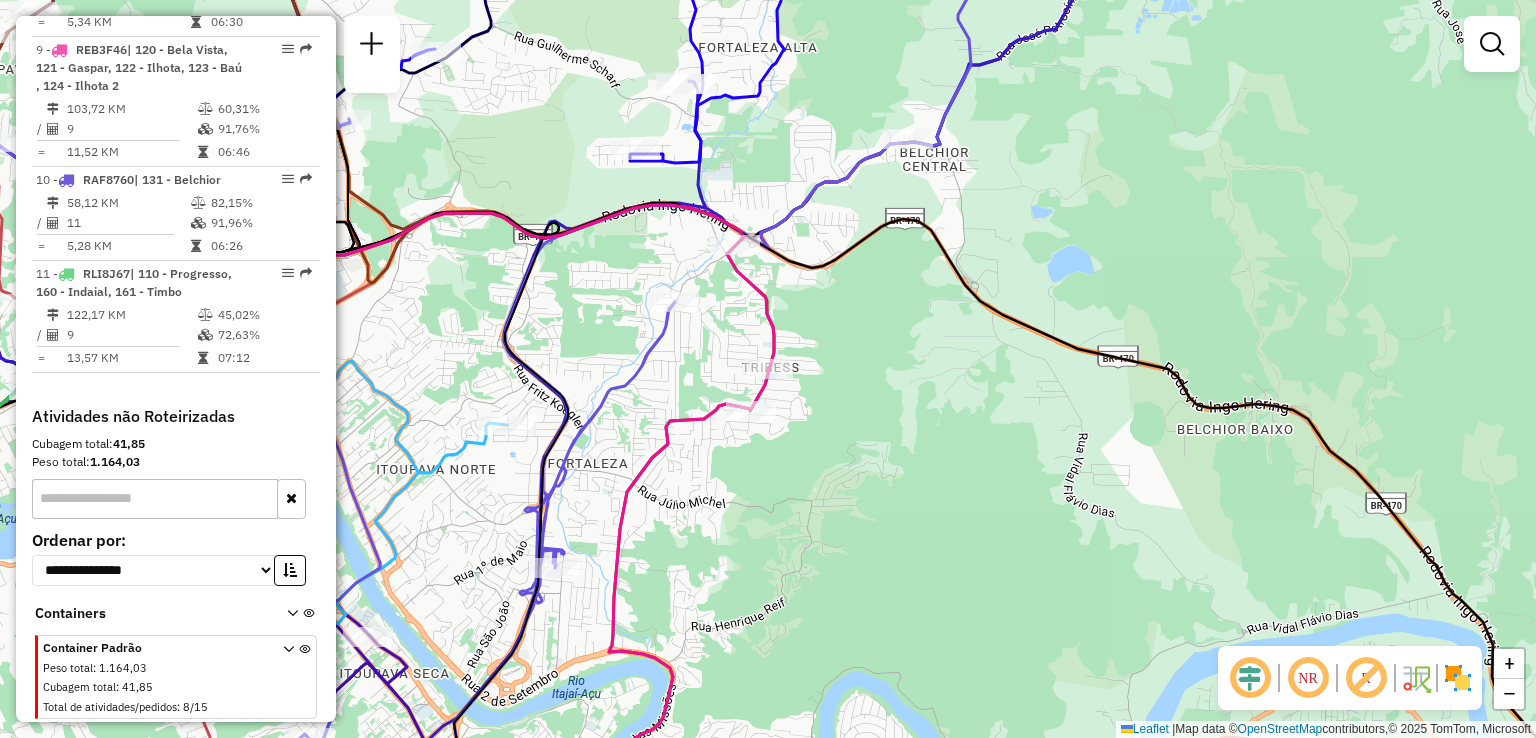 drag, startPoint x: 851, startPoint y: 514, endPoint x: 948, endPoint y: 412, distance: 140.75865 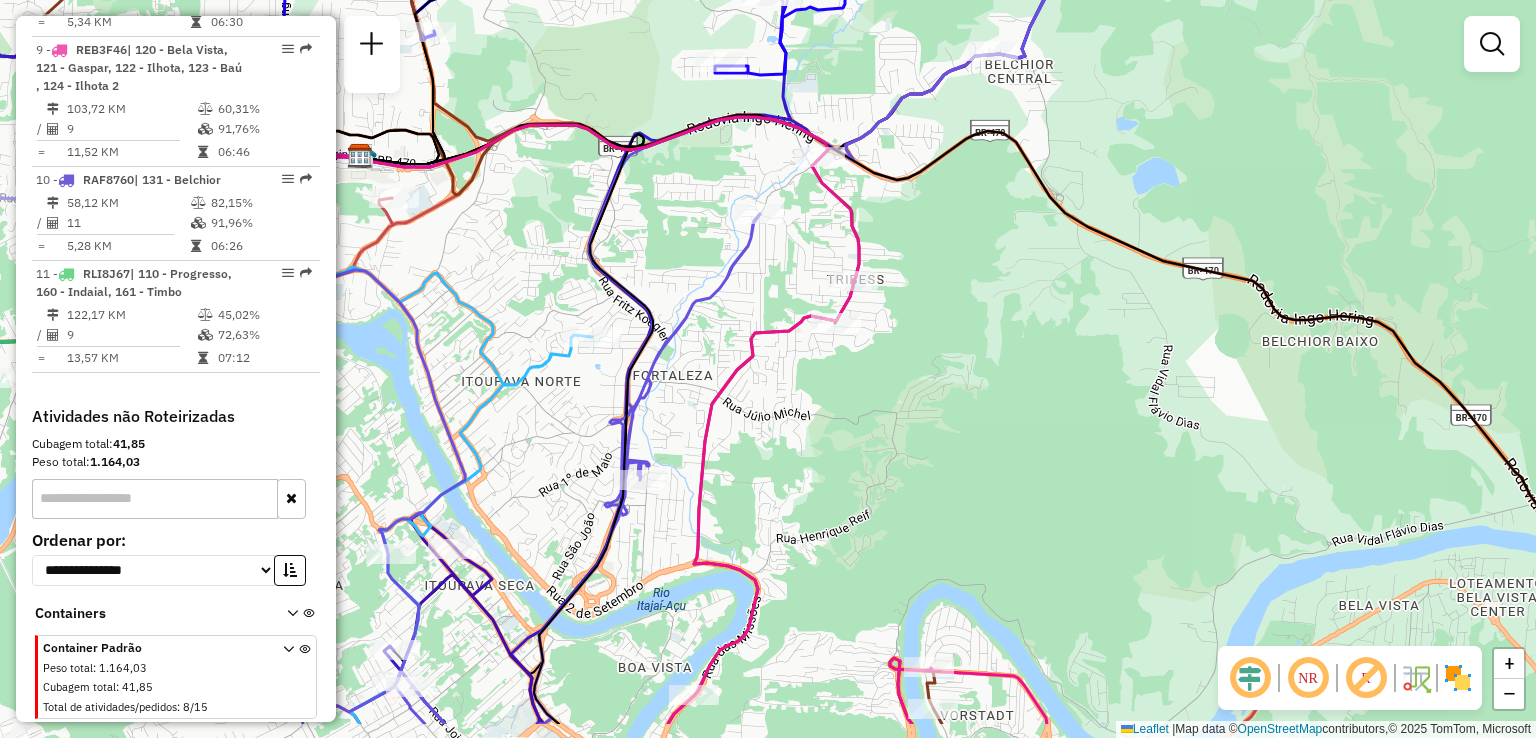 drag, startPoint x: 988, startPoint y: 484, endPoint x: 1009, endPoint y: 357, distance: 128.72452 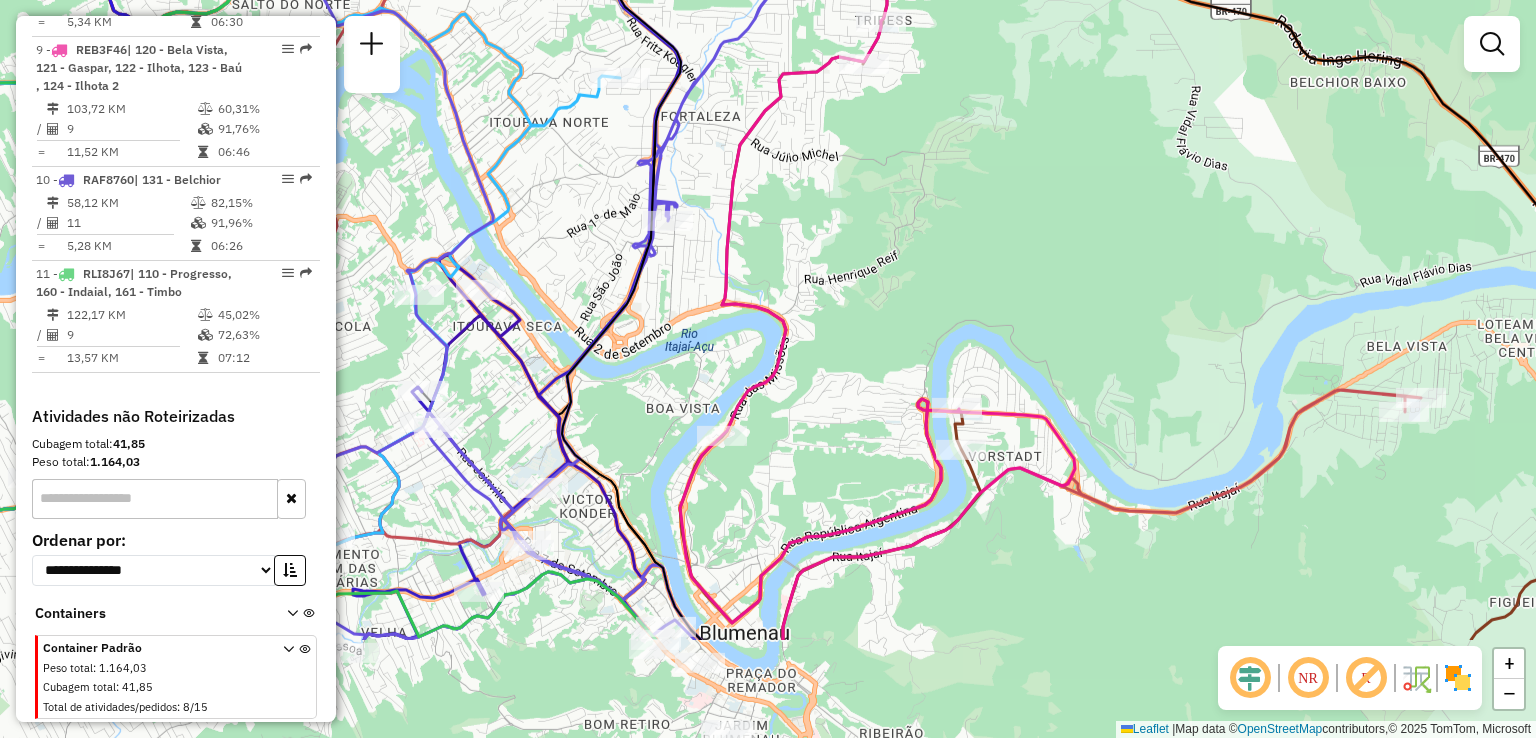 drag, startPoint x: 968, startPoint y: 424, endPoint x: 980, endPoint y: 250, distance: 174.4133 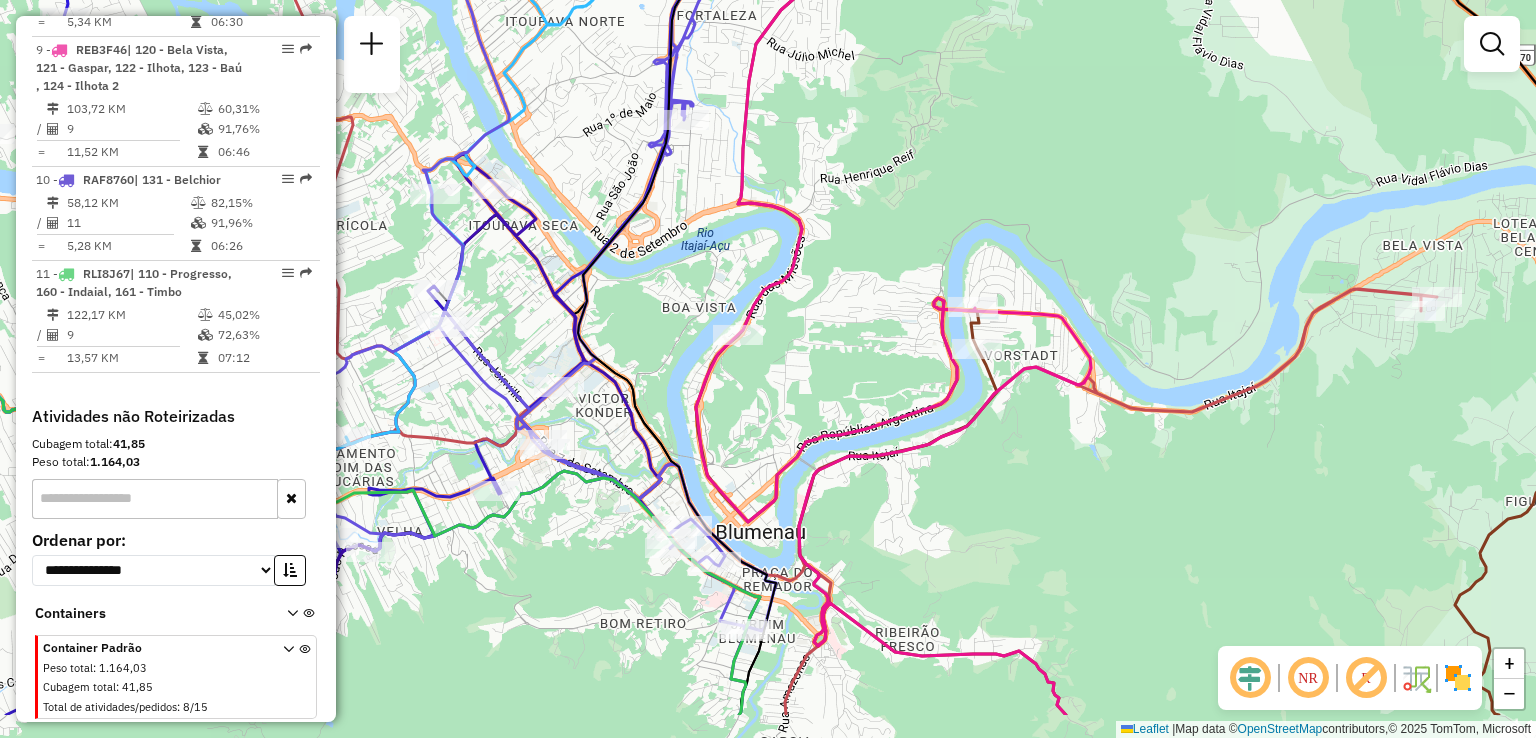 drag, startPoint x: 987, startPoint y: 289, endPoint x: 1001, endPoint y: 201, distance: 89.106674 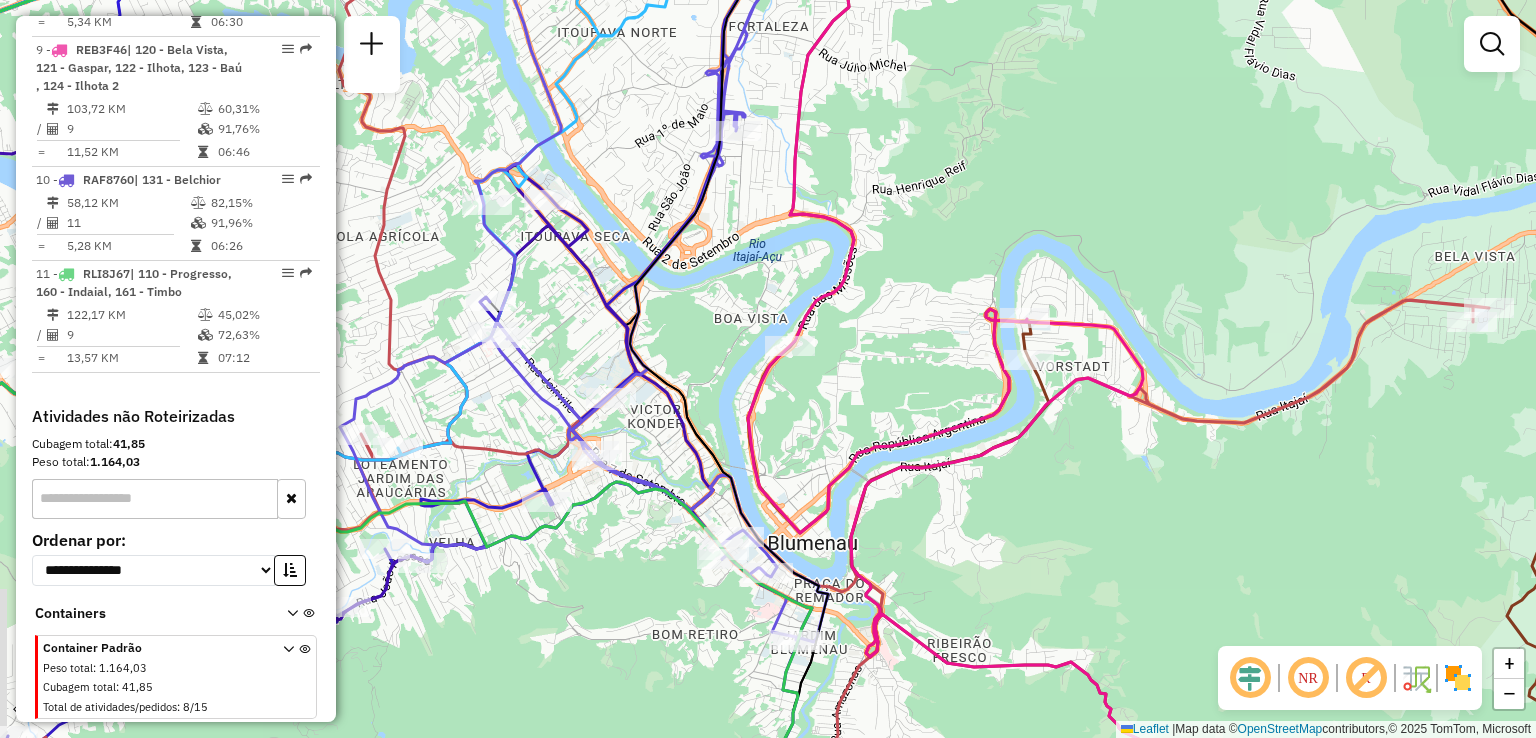 drag, startPoint x: 982, startPoint y: 216, endPoint x: 1034, endPoint y: 229, distance: 53.600372 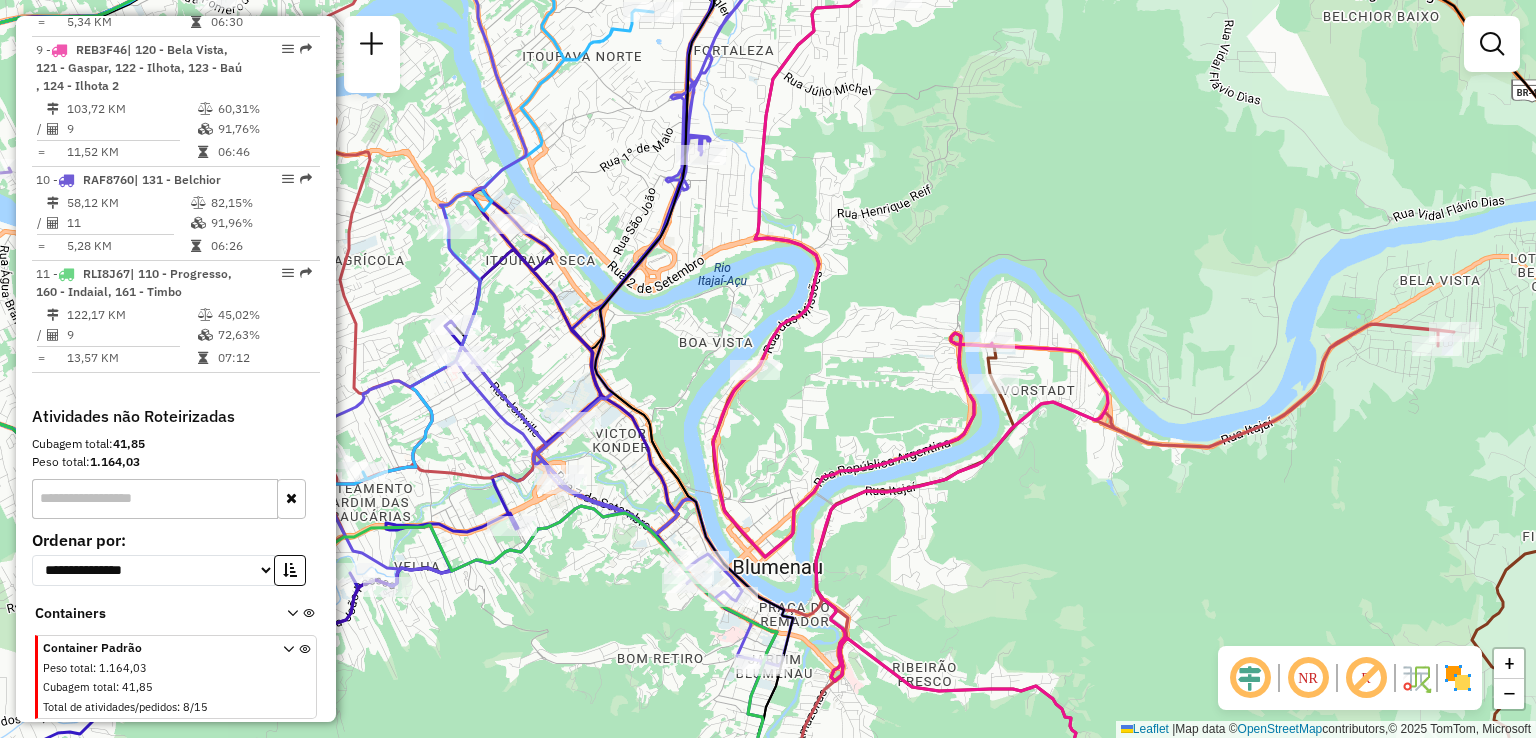 drag, startPoint x: 857, startPoint y: 368, endPoint x: 792, endPoint y: 389, distance: 68.30813 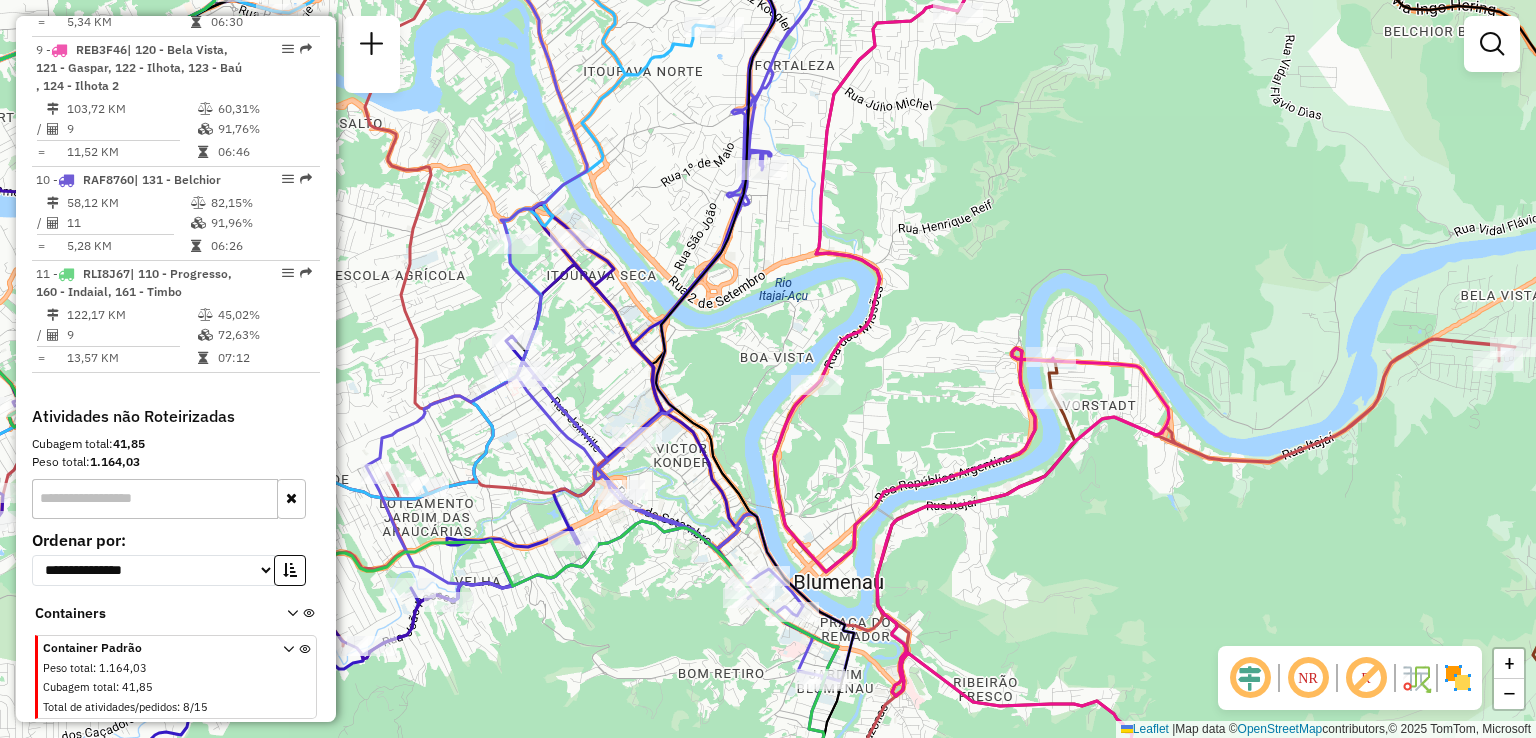 drag, startPoint x: 923, startPoint y: 297, endPoint x: 1012, endPoint y: 305, distance: 89.358826 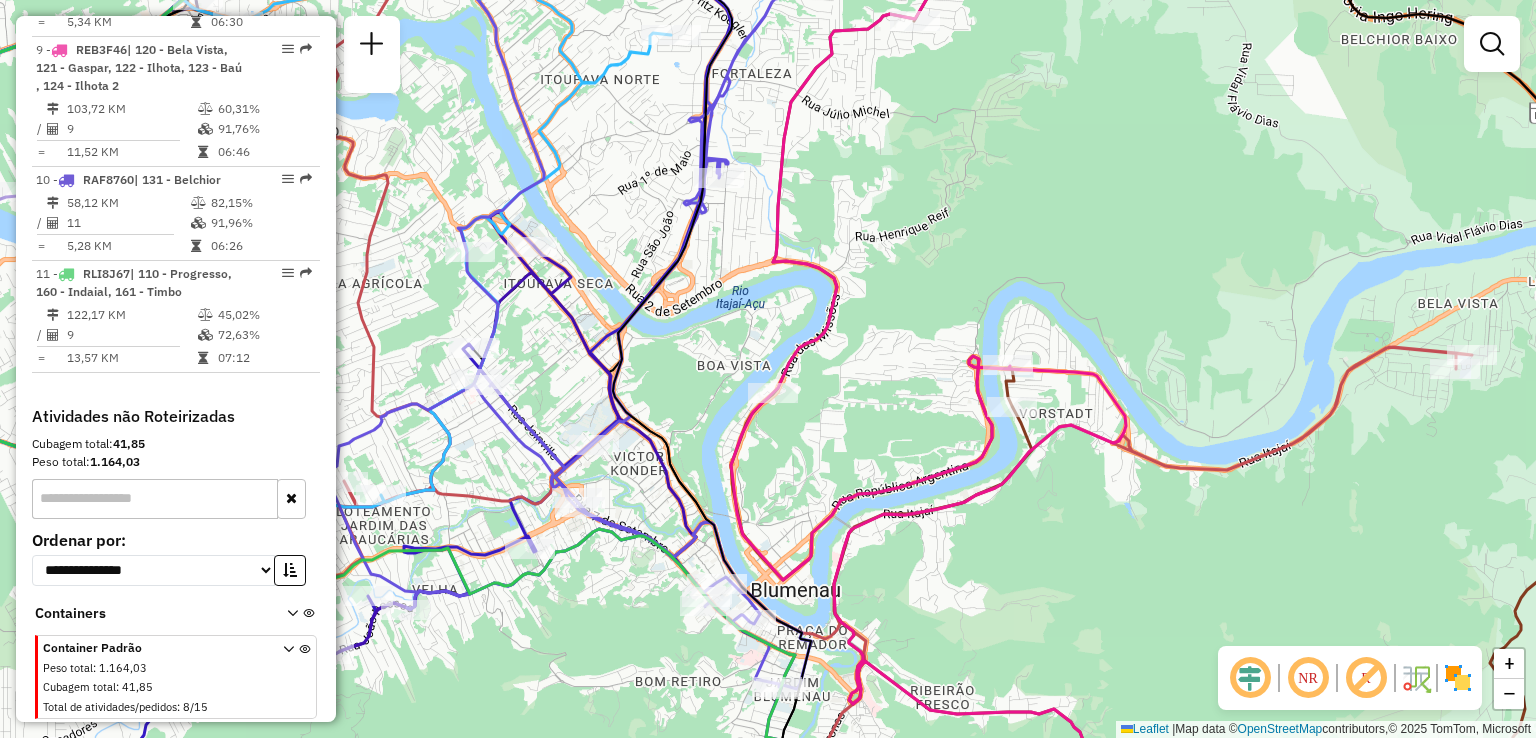 drag, startPoint x: 966, startPoint y: 301, endPoint x: 785, endPoint y: 393, distance: 203.0394 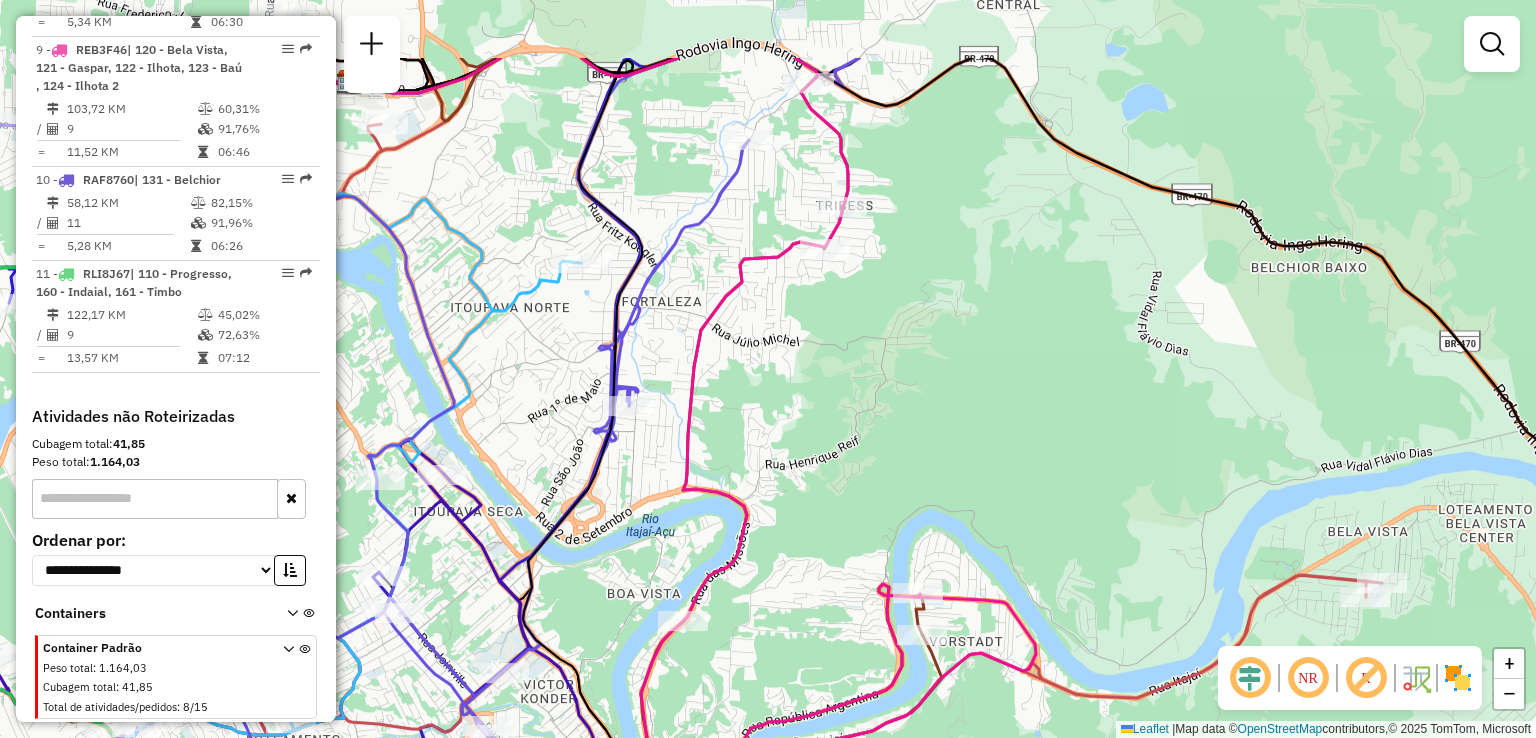 drag, startPoint x: 860, startPoint y: 337, endPoint x: 863, endPoint y: 397, distance: 60.074955 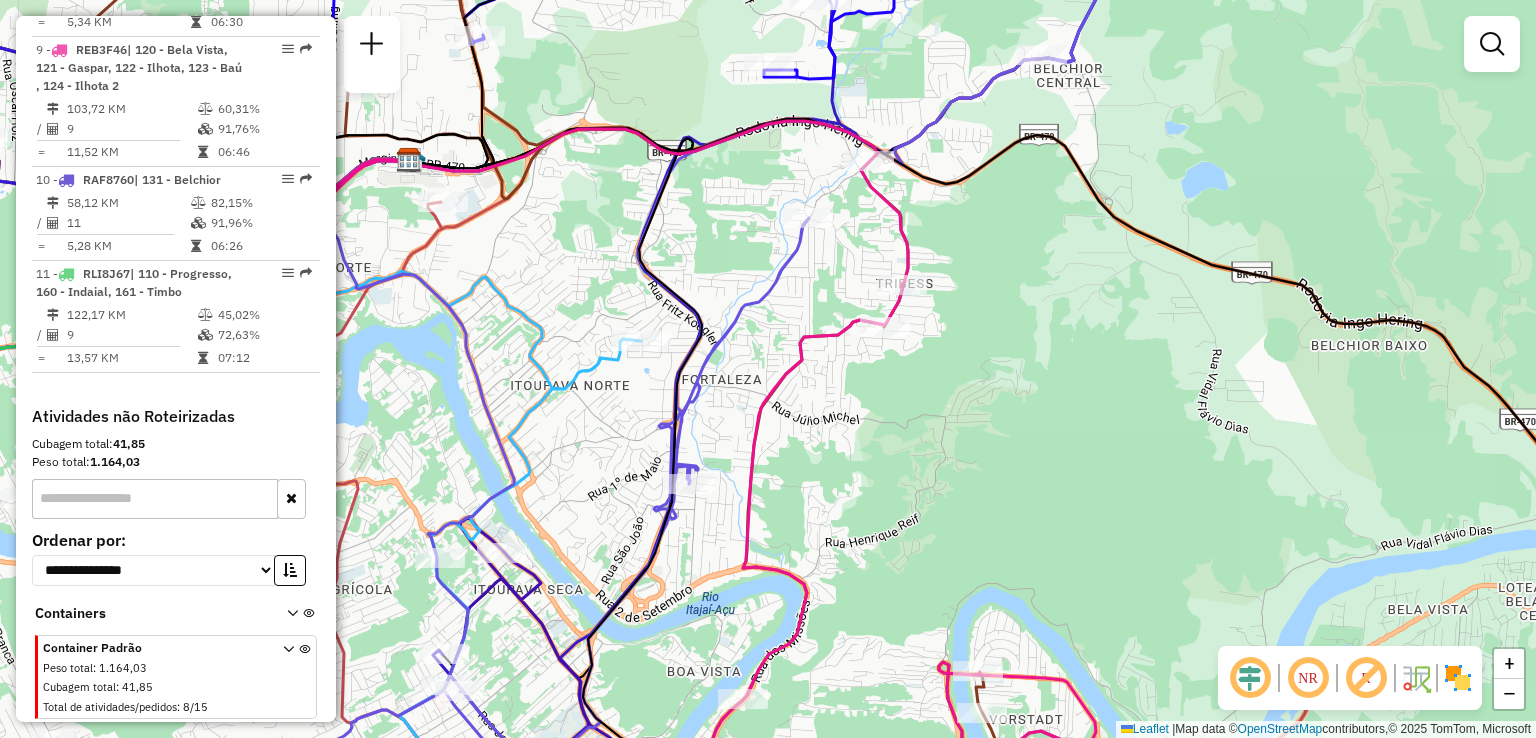 click on "Janela de atendimento Grade de atendimento Capacidade Transportadoras Veículos Cliente Pedidos  Rotas Selecione os dias de semana para filtrar as janelas de atendimento  Seg   Ter   Qua   Qui   Sex   Sáb   Dom  Informe o período da janela de atendimento: De: Até:  Filtrar exatamente a janela do cliente  Considerar janela de atendimento padrão  Selecione os dias de semana para filtrar as grades de atendimento  Seg   Ter   Qua   Qui   Sex   Sáb   Dom   Considerar clientes sem dia de atendimento cadastrado  Clientes fora do dia de atendimento selecionado Filtrar as atividades entre os valores definidos abaixo:  Peso mínimo:   Peso máximo:   Cubagem mínima:   Cubagem máxima:   De:   Até:  Filtrar as atividades entre o tempo de atendimento definido abaixo:  De:   Até:   Considerar capacidade total dos clientes não roteirizados Transportadora: Selecione um ou mais itens Tipo de veículo: Selecione um ou mais itens Veículo: Selecione um ou mais itens Motorista: Selecione um ou mais itens Nome: Rótulo:" 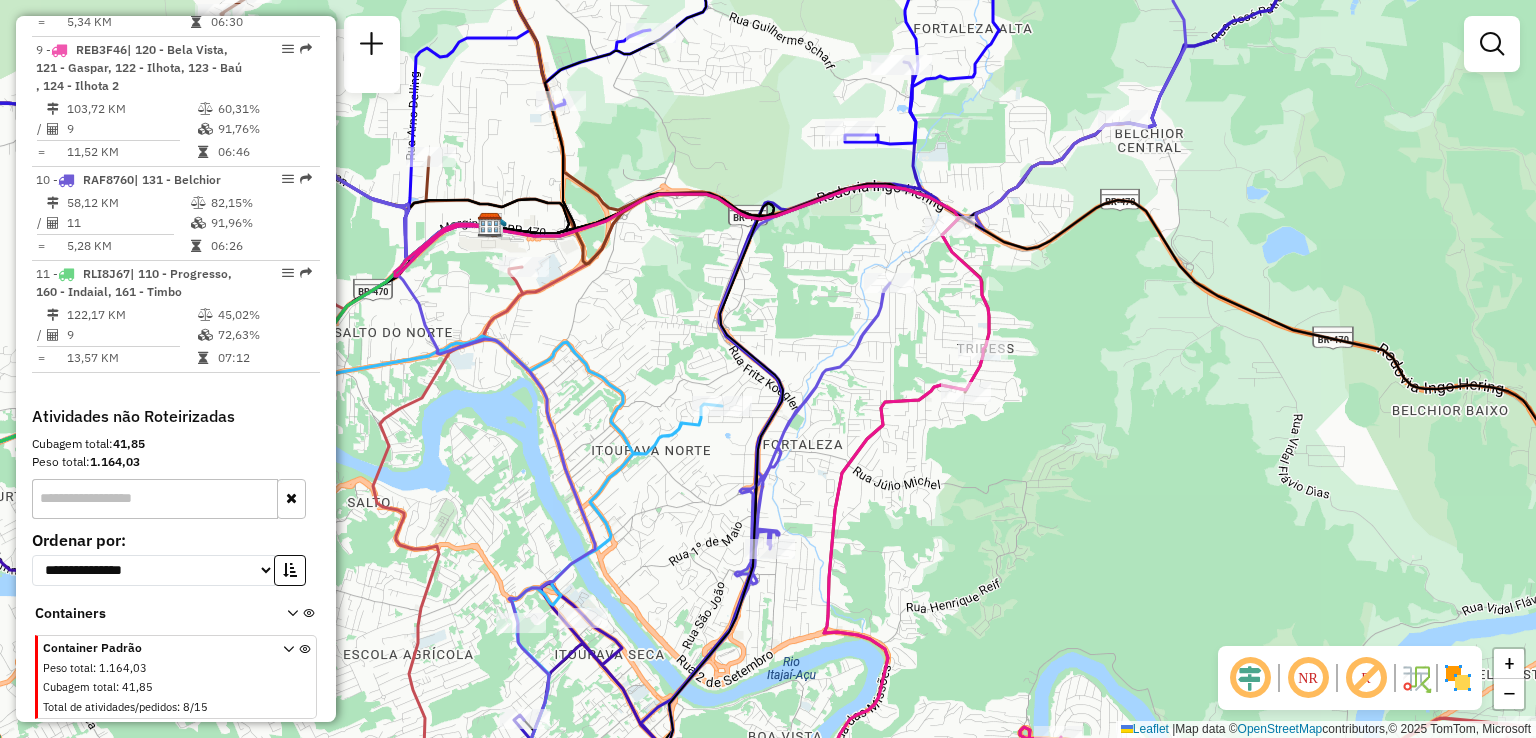 drag, startPoint x: 864, startPoint y: 484, endPoint x: 900, endPoint y: 515, distance: 47.507893 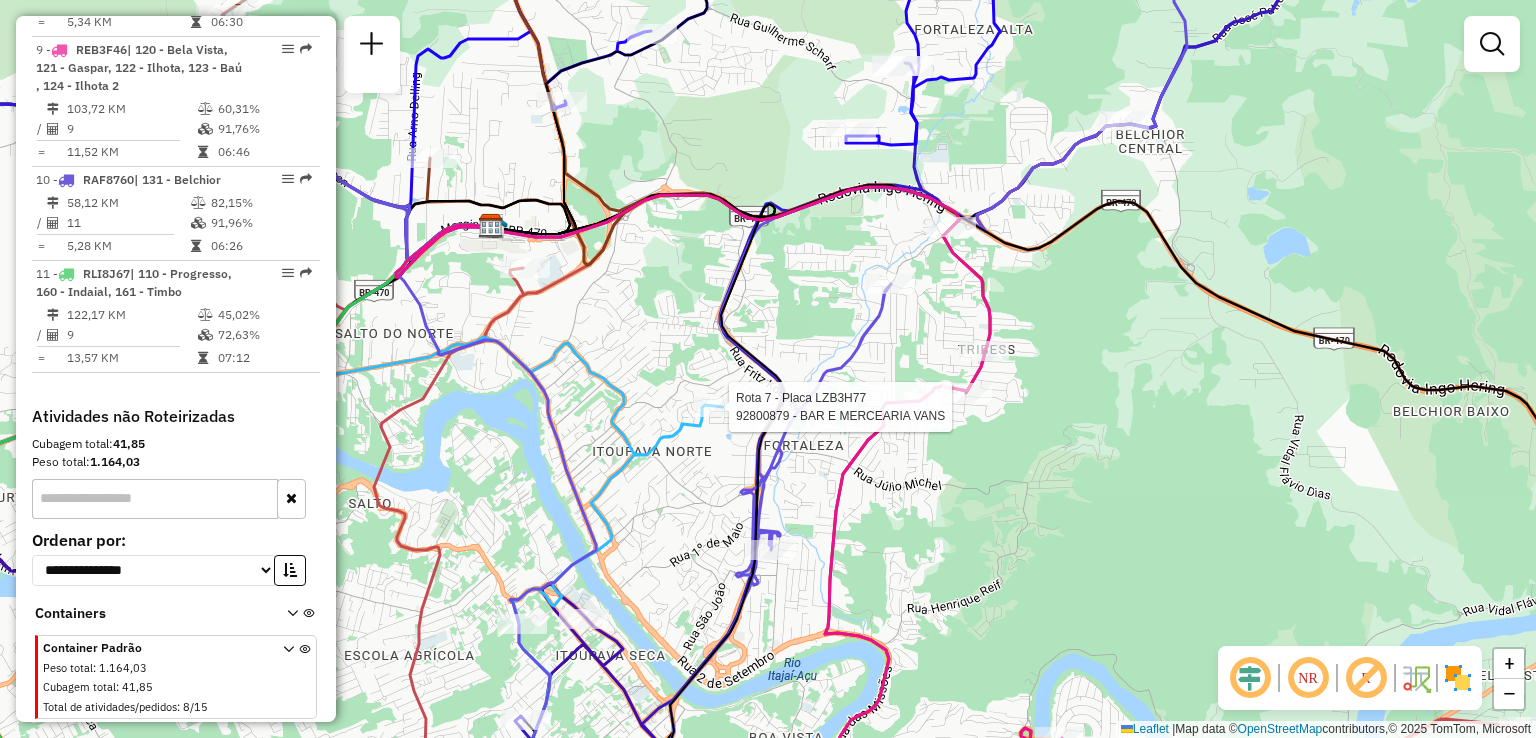 select on "**********" 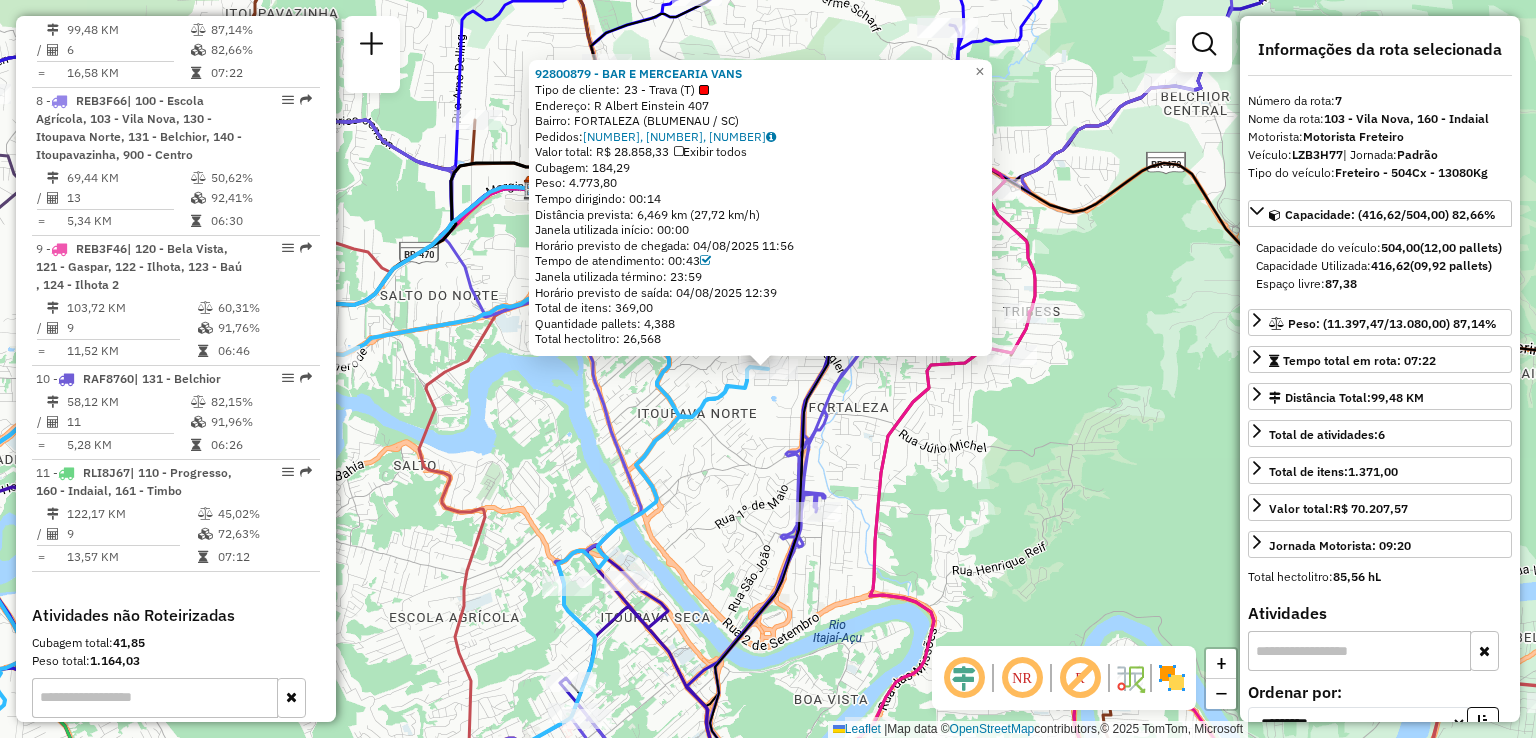 scroll, scrollTop: 1584, scrollLeft: 0, axis: vertical 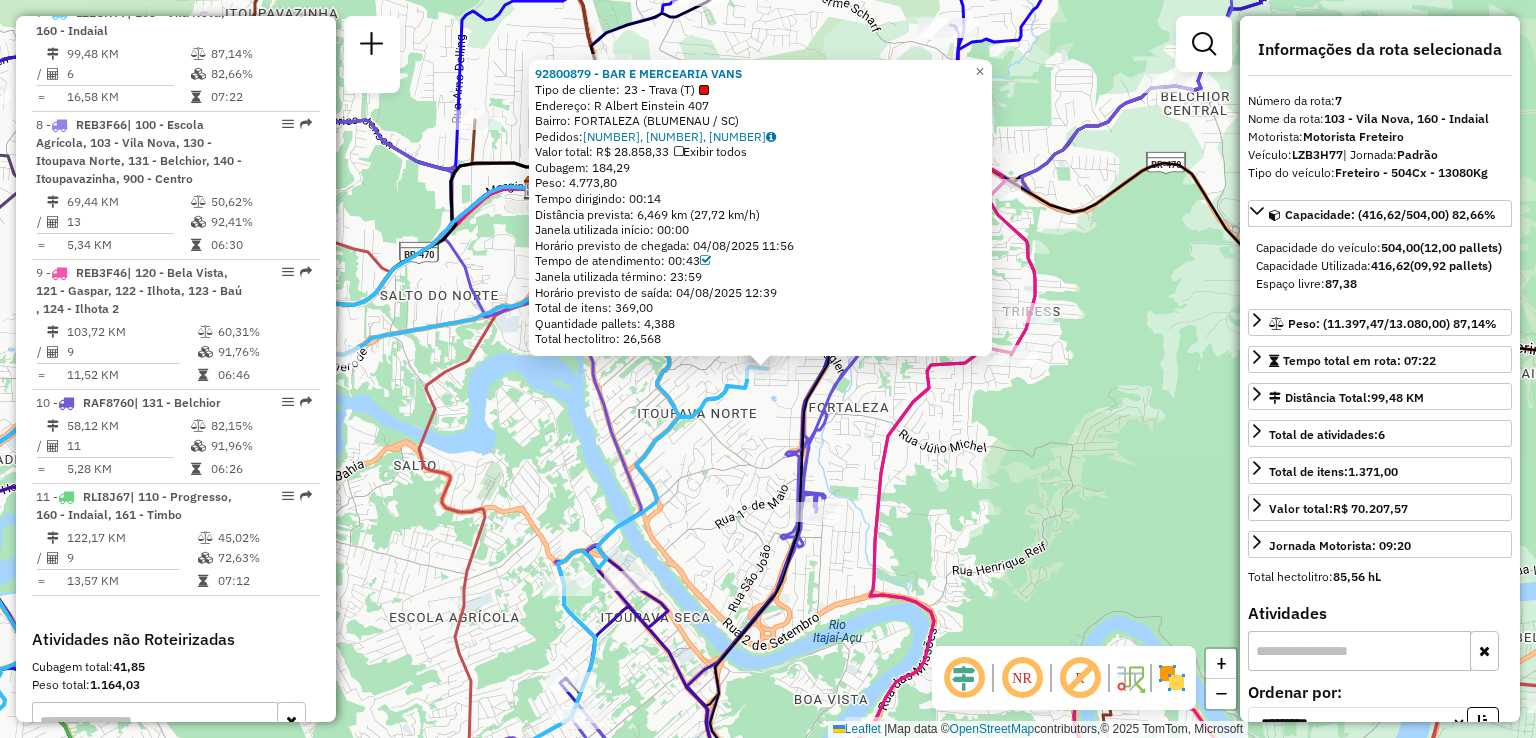 click 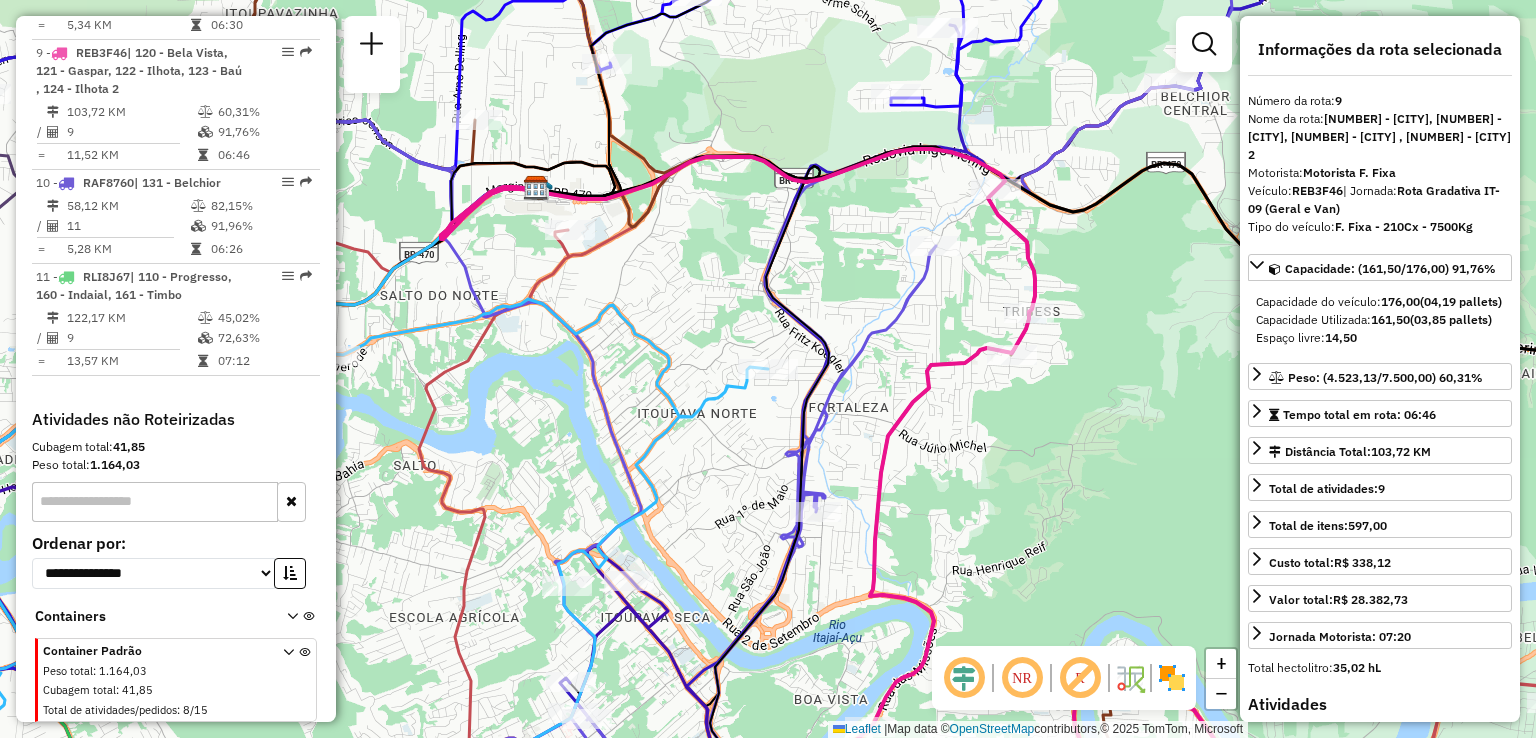 scroll, scrollTop: 1822, scrollLeft: 0, axis: vertical 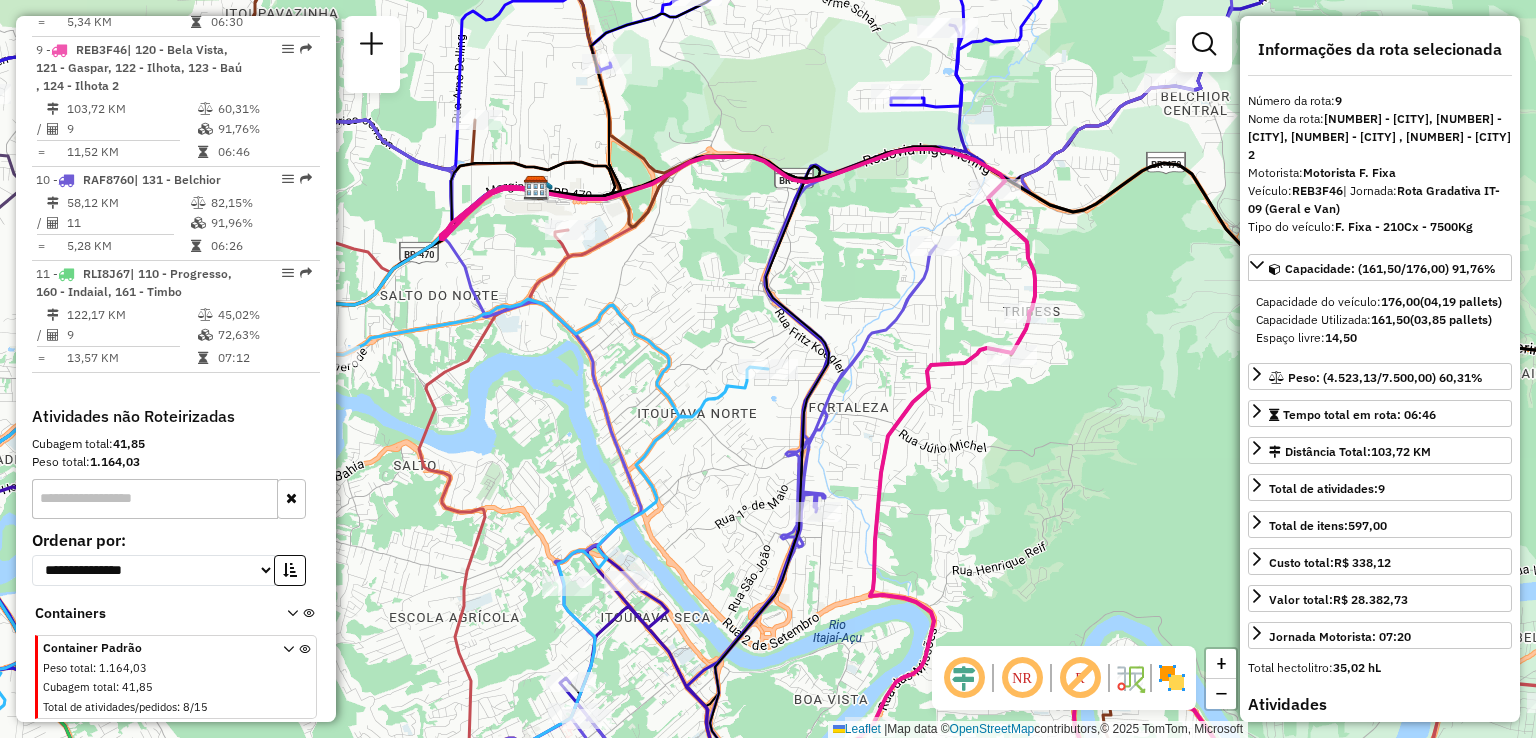 drag, startPoint x: 949, startPoint y: 425, endPoint x: 804, endPoint y: 518, distance: 172.26143 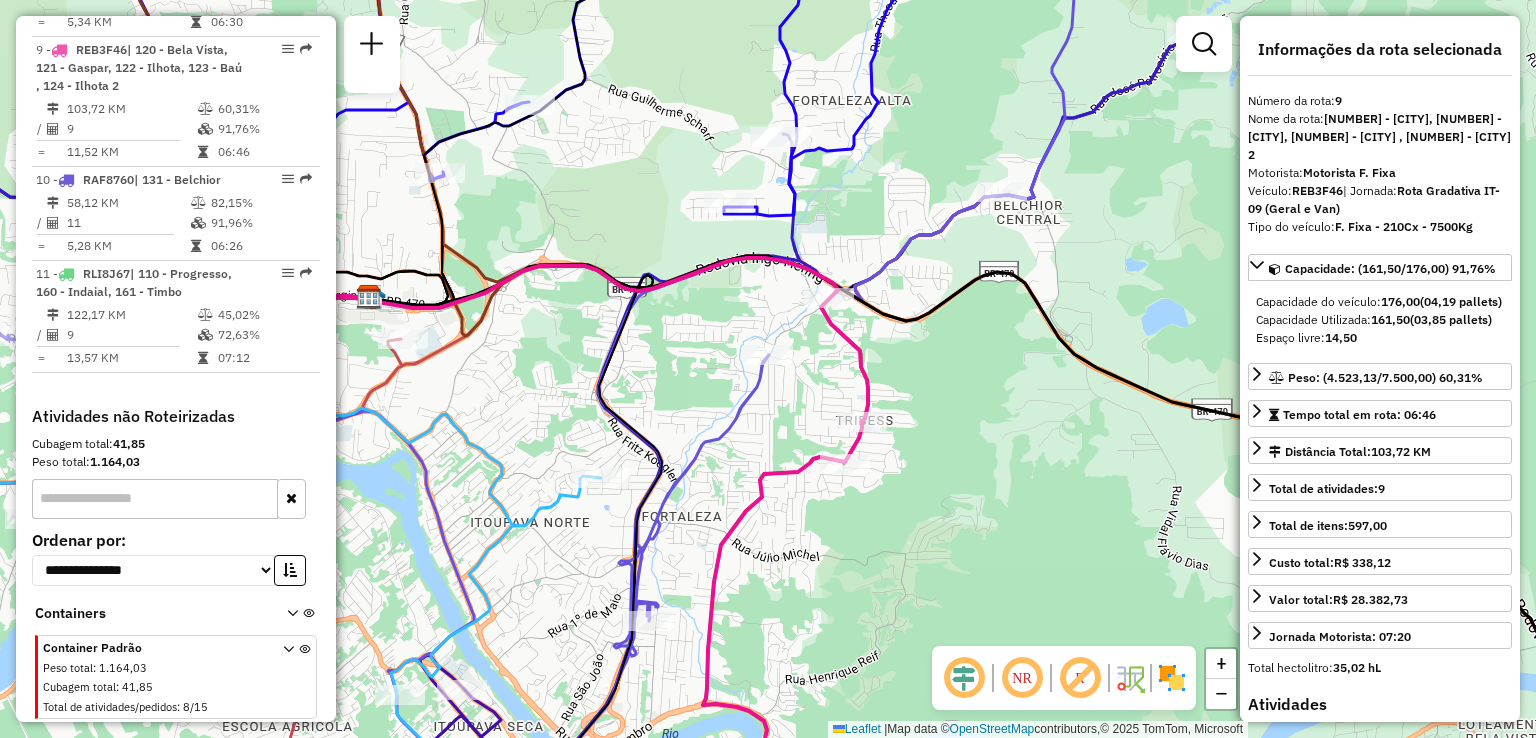 click on "Janela de atendimento Grade de atendimento Capacidade Transportadoras Veículos Cliente Pedidos  Rotas Selecione os dias de semana para filtrar as janelas de atendimento  Seg   Ter   Qua   Qui   Sex   Sáb   Dom  Informe o período da janela de atendimento: De: Até:  Filtrar exatamente a janela do cliente  Considerar janela de atendimento padrão  Selecione os dias de semana para filtrar as grades de atendimento  Seg   Ter   Qua   Qui   Sex   Sáb   Dom   Considerar clientes sem dia de atendimento cadastrado  Clientes fora do dia de atendimento selecionado Filtrar as atividades entre os valores definidos abaixo:  Peso mínimo:   Peso máximo:   Cubagem mínima:   Cubagem máxima:   De:   Até:  Filtrar as atividades entre o tempo de atendimento definido abaixo:  De:   Até:   Considerar capacidade total dos clientes não roteirizados Transportadora: Selecione um ou mais itens Tipo de veículo: Selecione um ou mais itens Veículo: Selecione um ou mais itens Motorista: Selecione um ou mais itens Nome: Rótulo:" 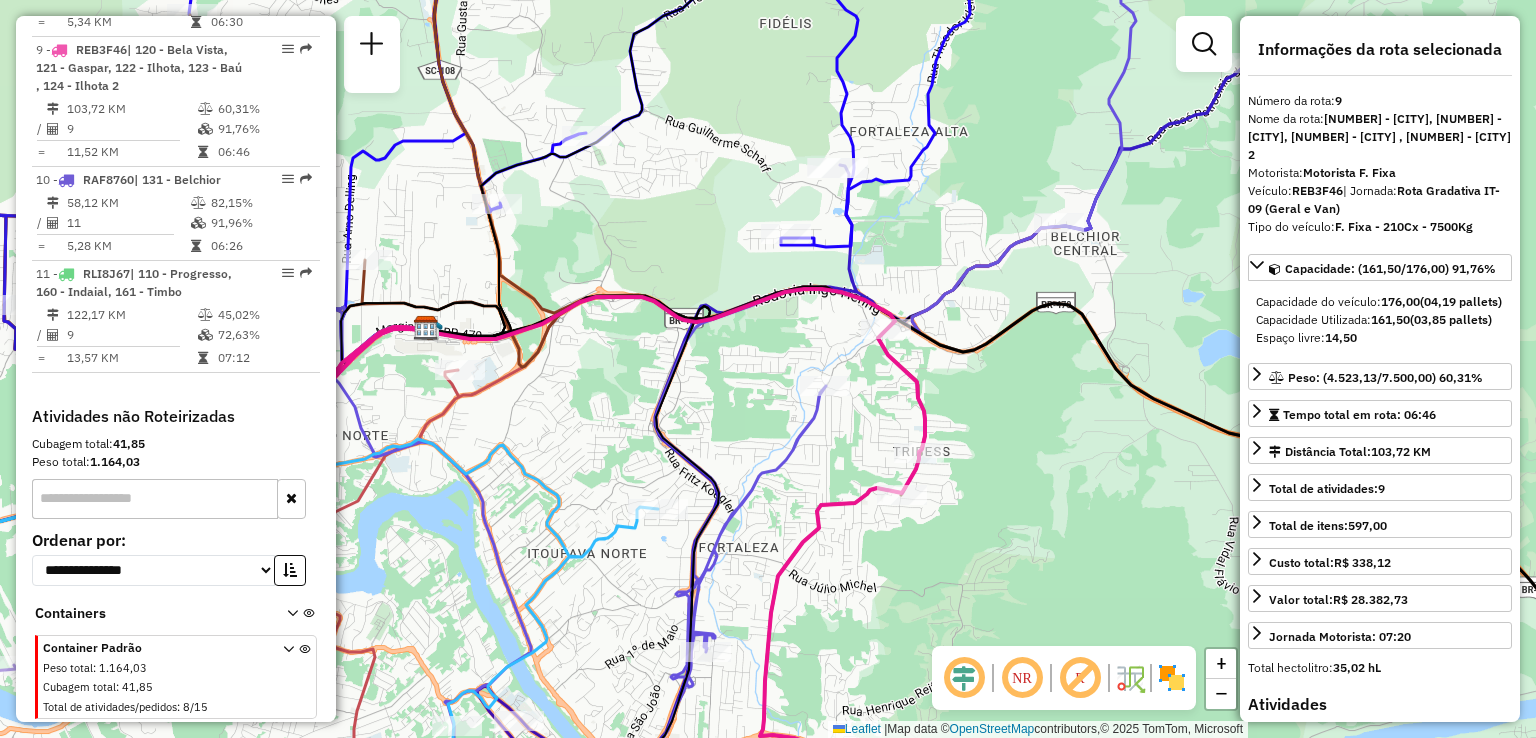 drag, startPoint x: 776, startPoint y: 459, endPoint x: 782, endPoint y: 468, distance: 10.816654 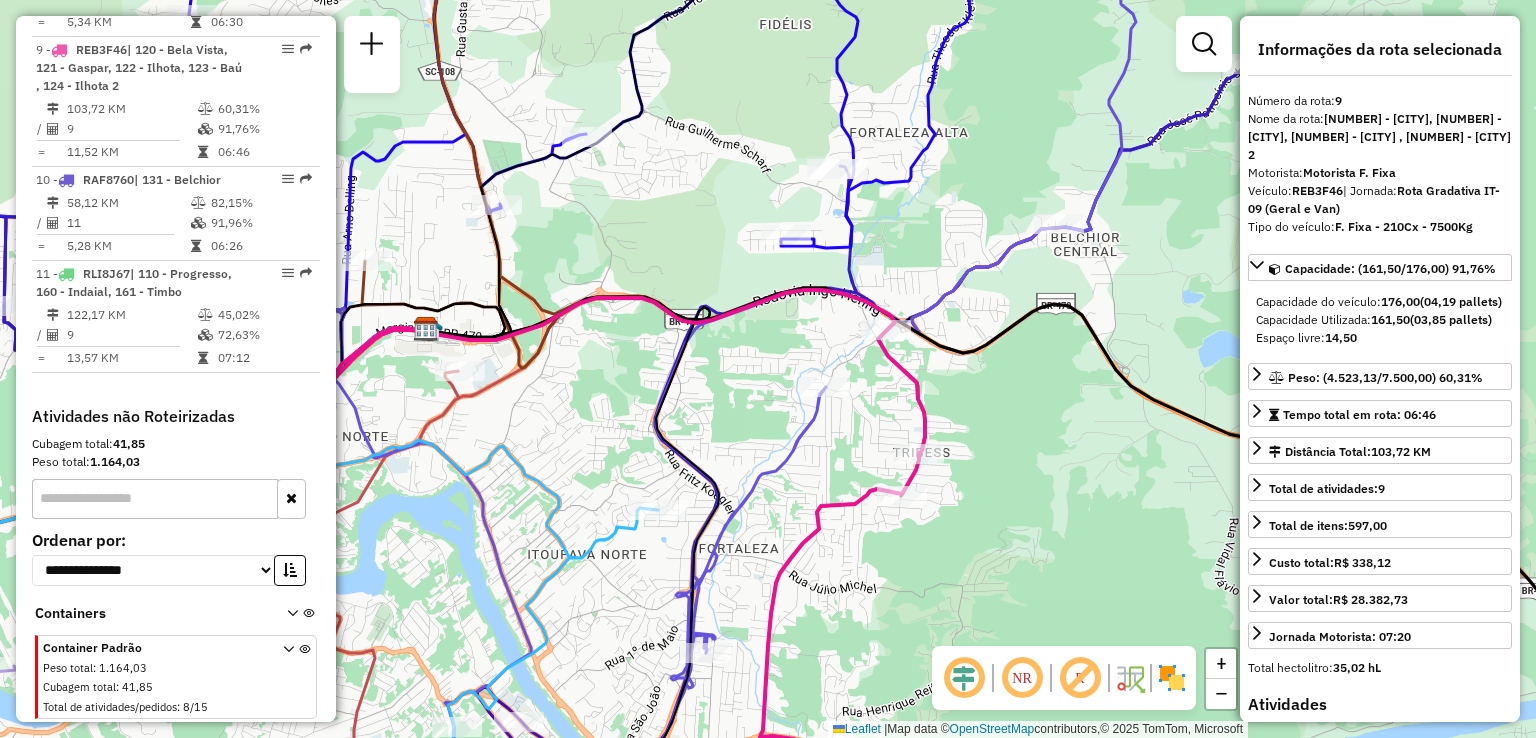 drag, startPoint x: 676, startPoint y: 461, endPoint x: 761, endPoint y: 450, distance: 85.70881 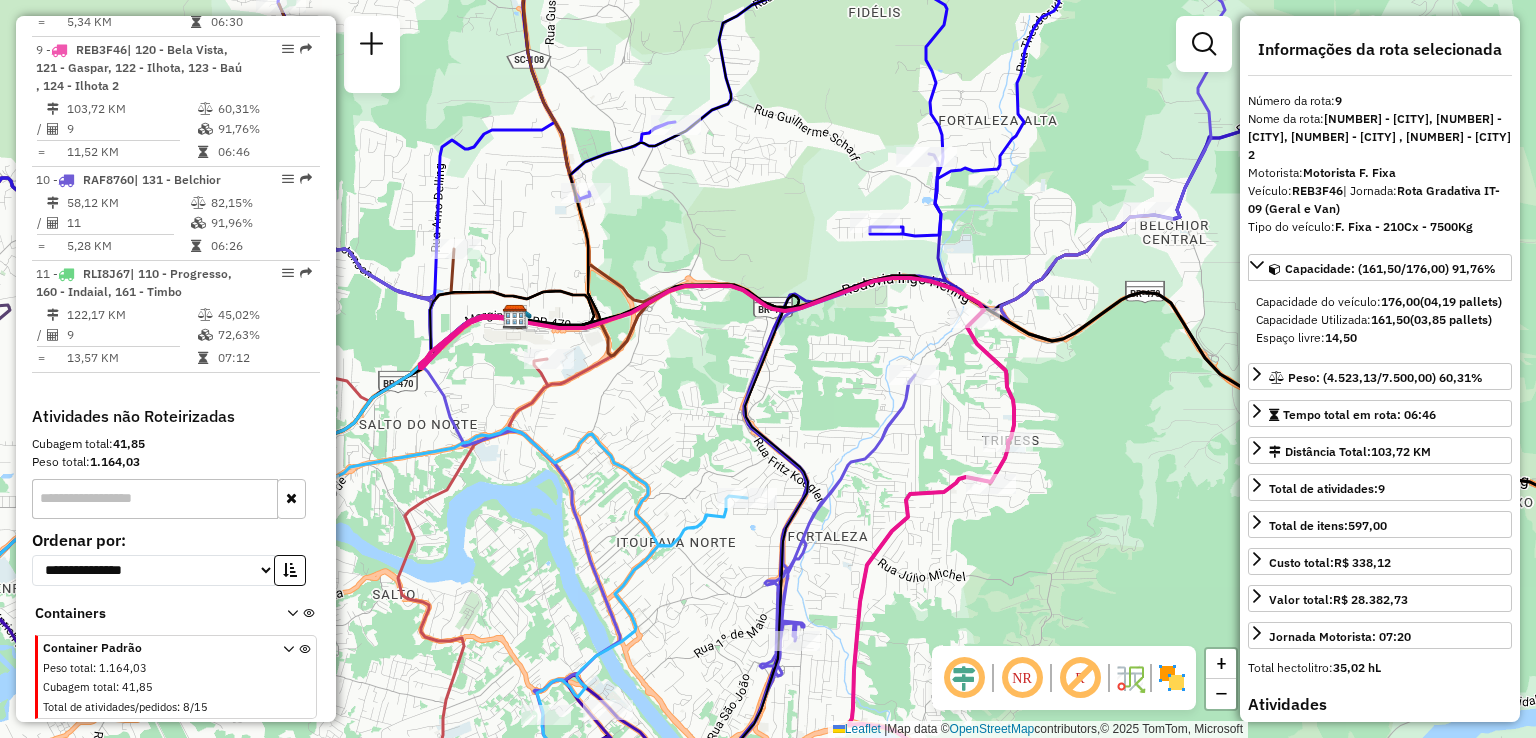 drag, startPoint x: 582, startPoint y: 401, endPoint x: 715, endPoint y: 401, distance: 133 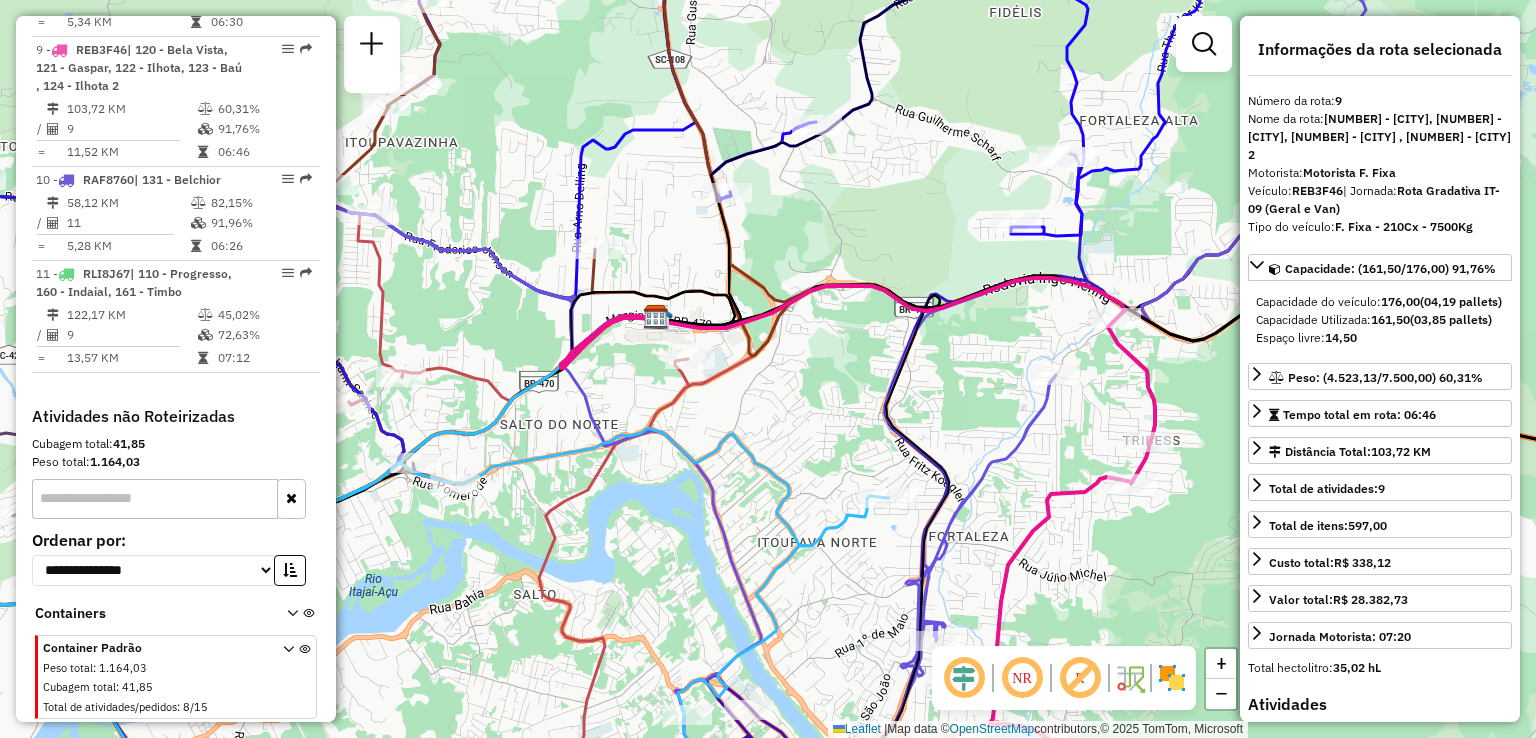 drag, startPoint x: 770, startPoint y: 487, endPoint x: 780, endPoint y: 350, distance: 137.36447 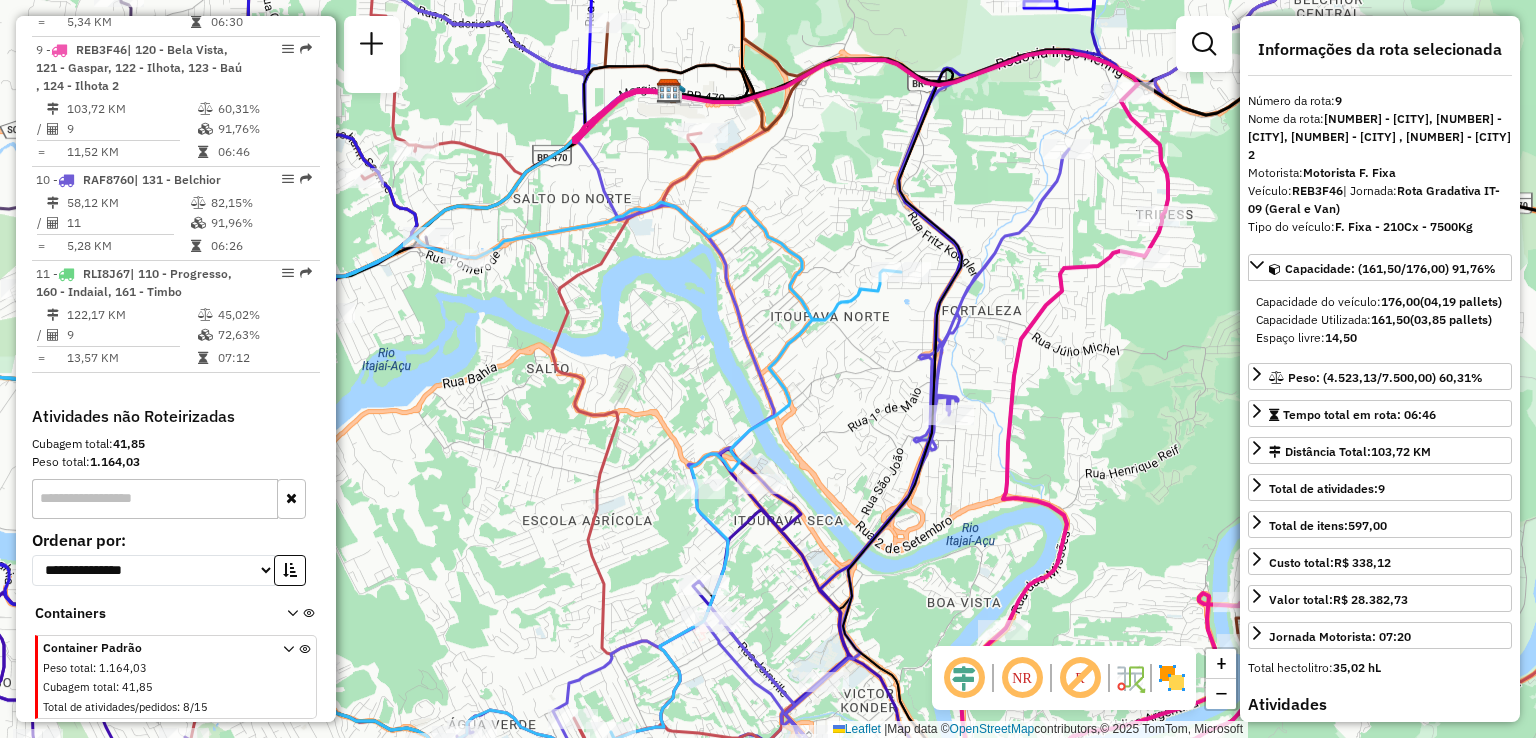drag, startPoint x: 800, startPoint y: 419, endPoint x: 797, endPoint y: 401, distance: 18.248287 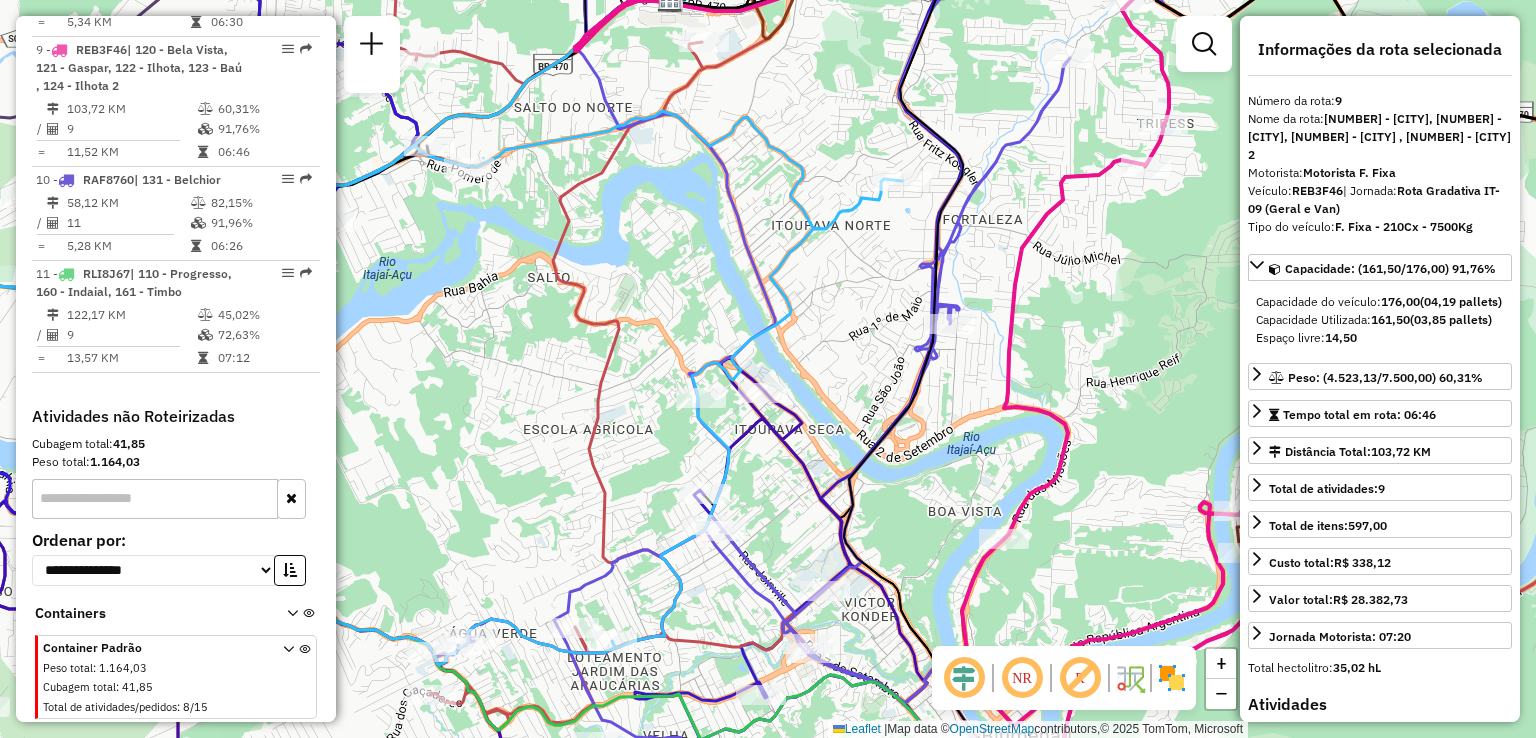 drag, startPoint x: 844, startPoint y: 399, endPoint x: 917, endPoint y: 383, distance: 74.73286 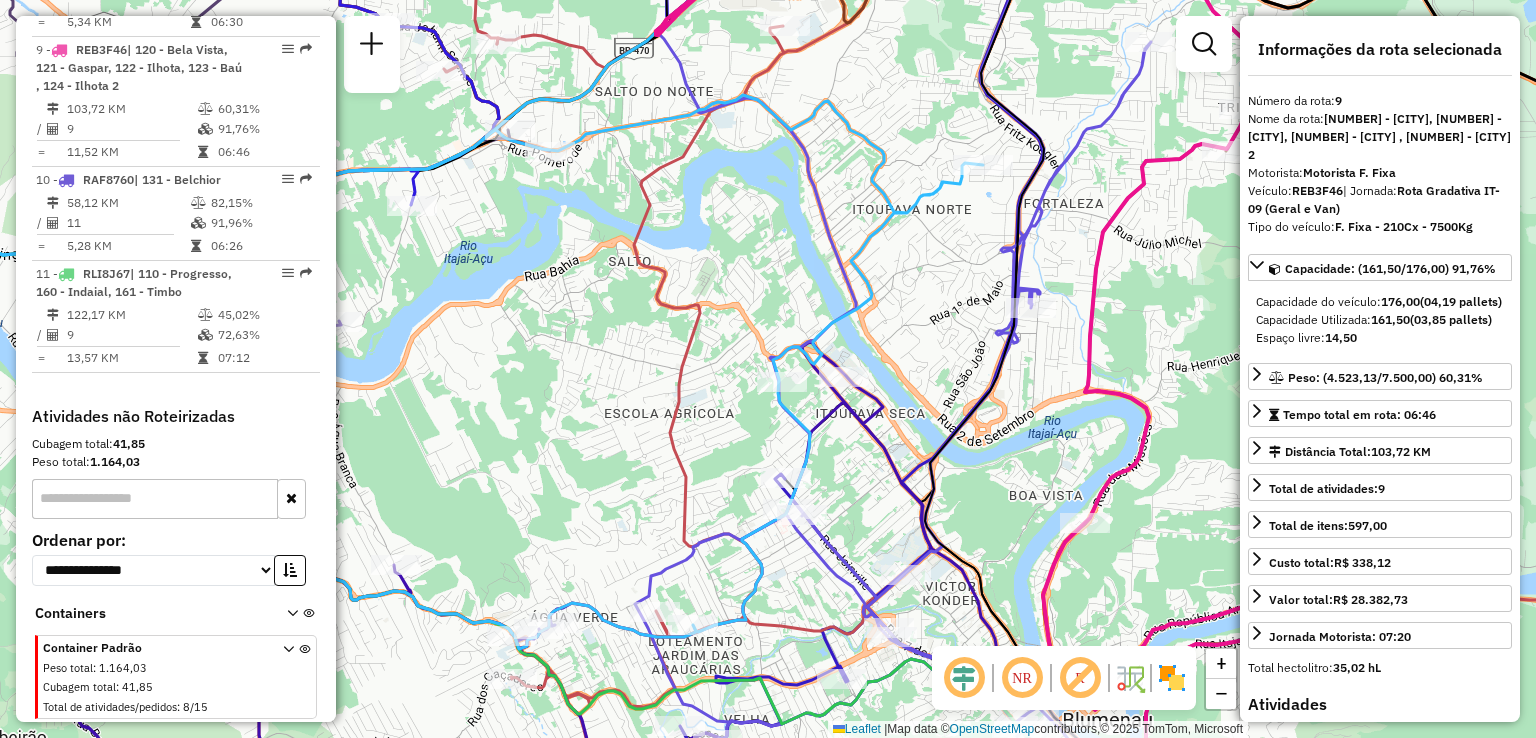 drag, startPoint x: 908, startPoint y: 376, endPoint x: 1034, endPoint y: 359, distance: 127.141655 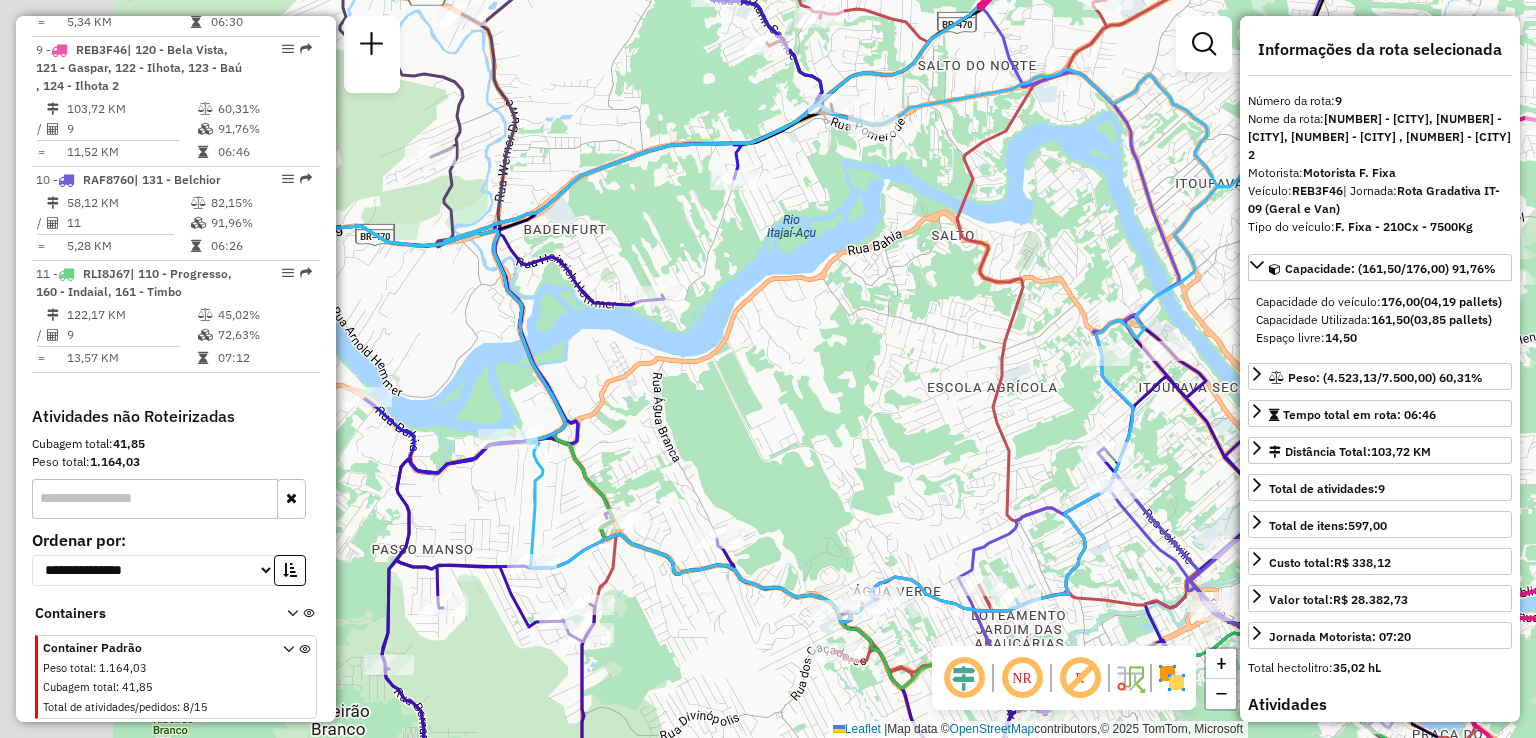 drag, startPoint x: 816, startPoint y: 372, endPoint x: 952, endPoint y: 361, distance: 136.44412 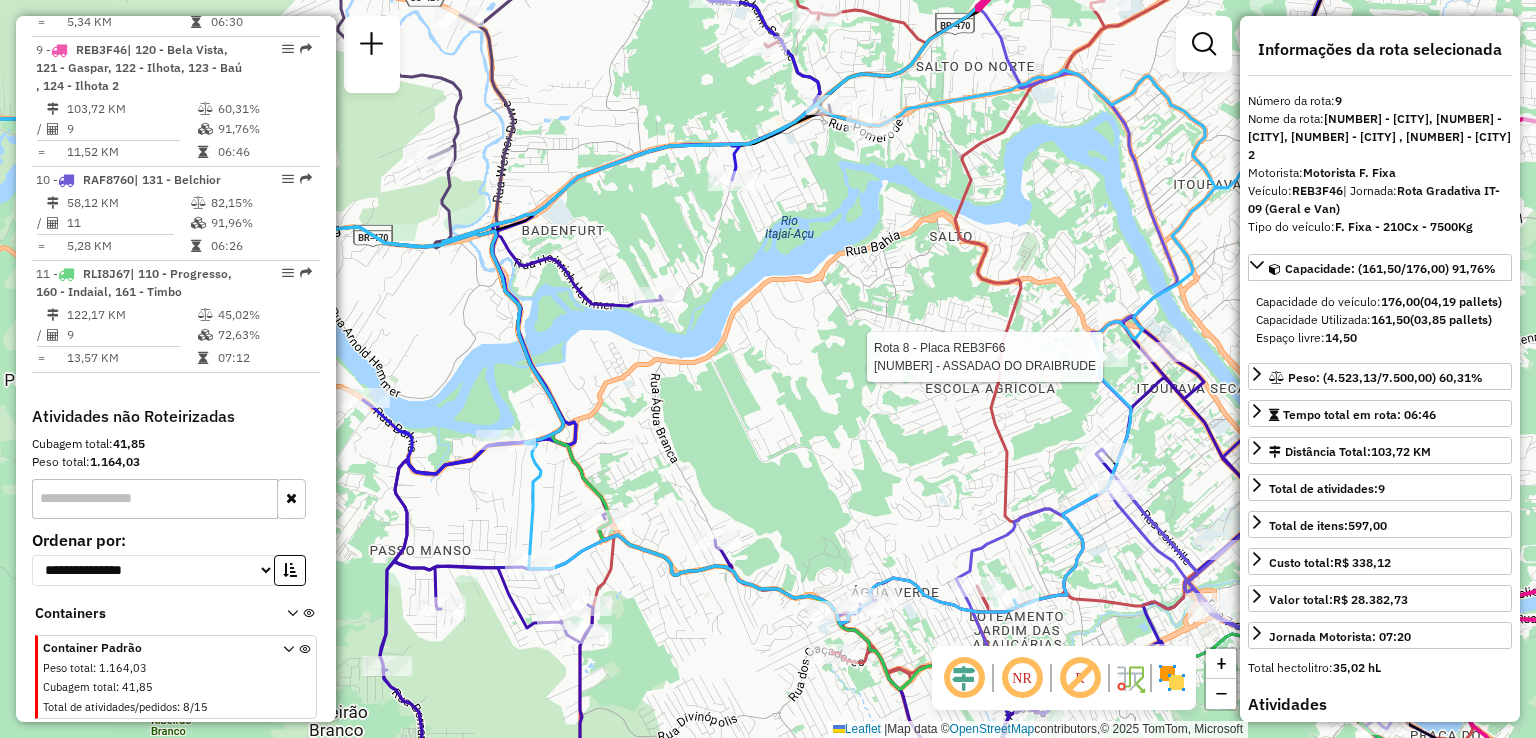 drag, startPoint x: 948, startPoint y: 362, endPoint x: 632, endPoint y: 415, distance: 320.4138 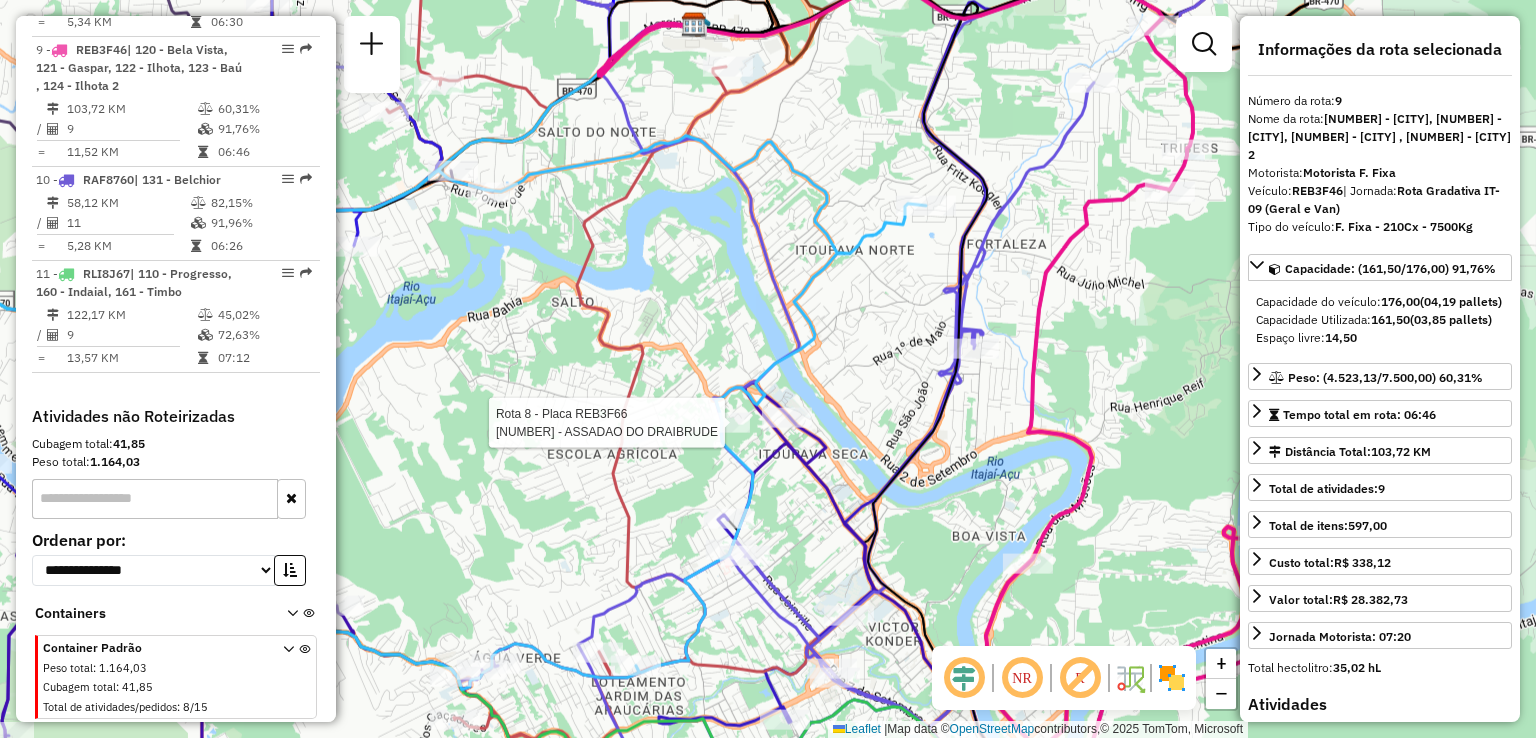 drag, startPoint x: 768, startPoint y: 444, endPoint x: 742, endPoint y: 477, distance: 42.0119 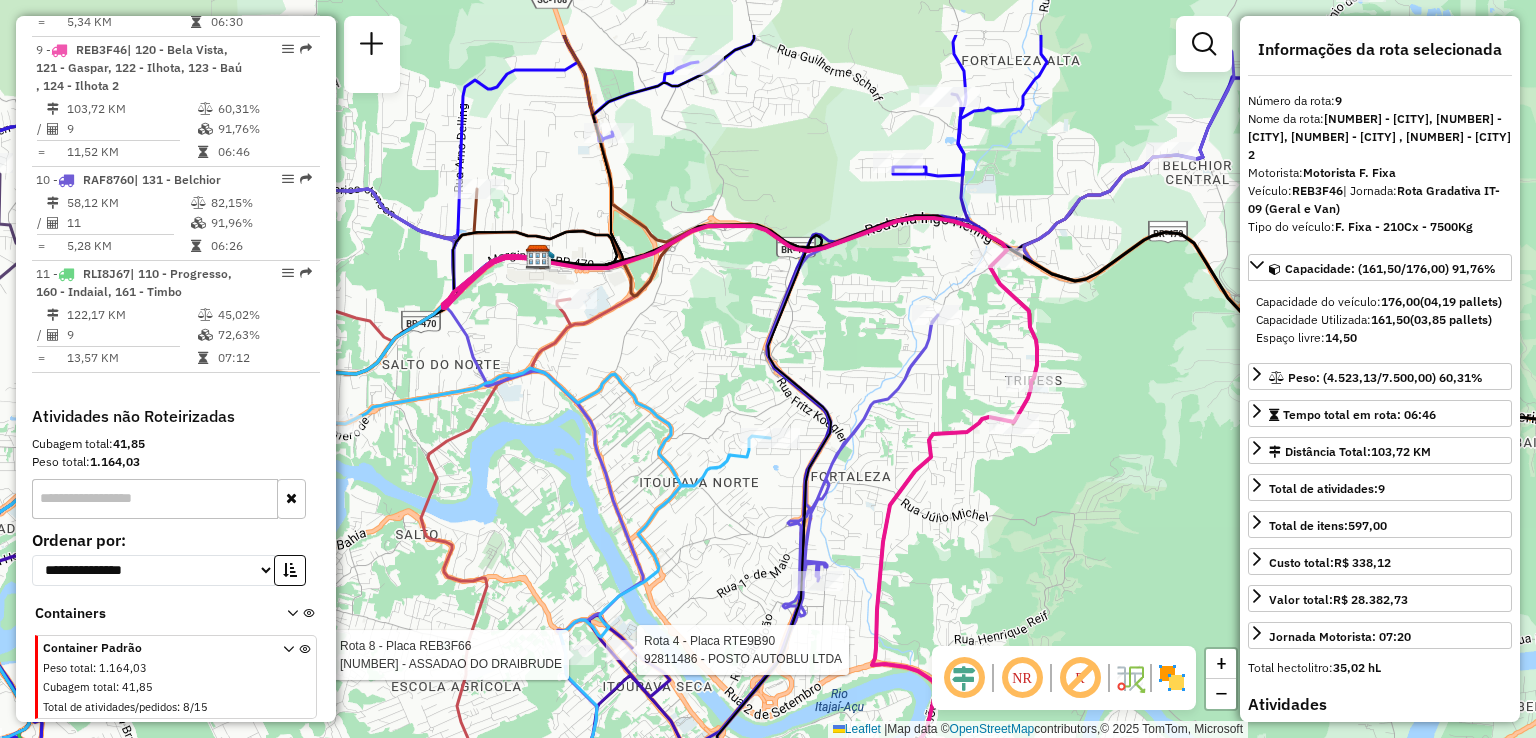 drag, startPoint x: 797, startPoint y: 509, endPoint x: 816, endPoint y: 493, distance: 24.839485 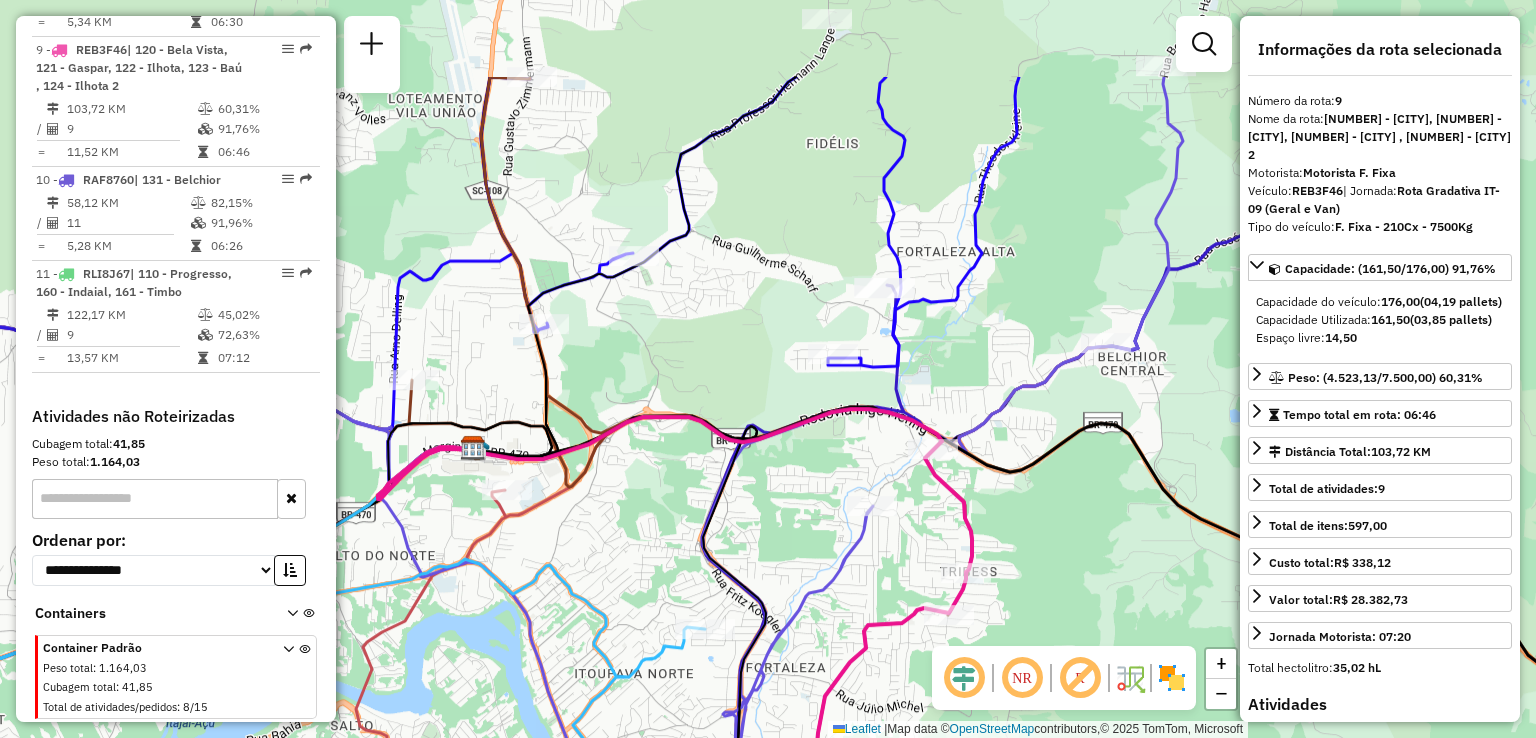 drag, startPoint x: 896, startPoint y: 429, endPoint x: 838, endPoint y: 583, distance: 164.56001 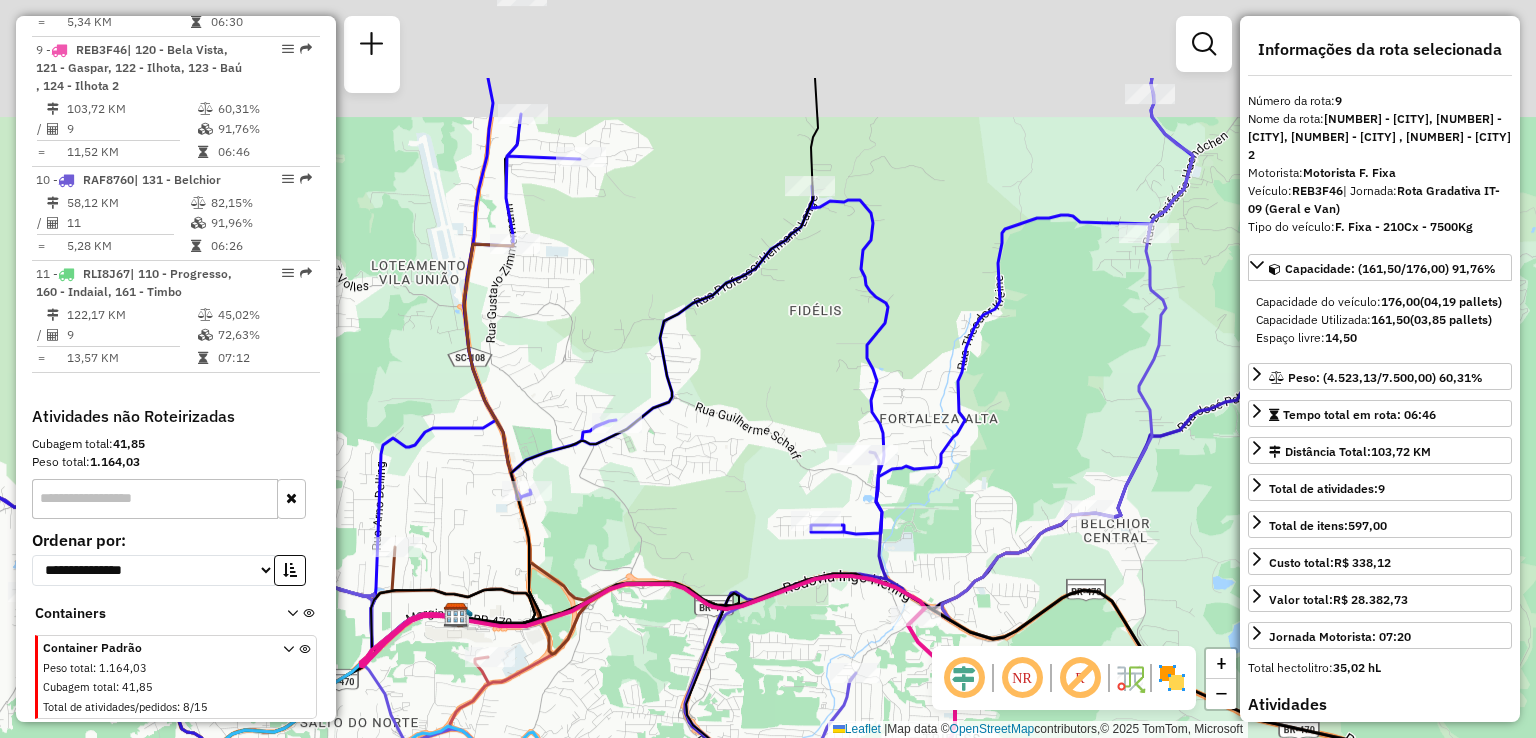 drag, startPoint x: 928, startPoint y: 368, endPoint x: 919, endPoint y: 531, distance: 163.24828 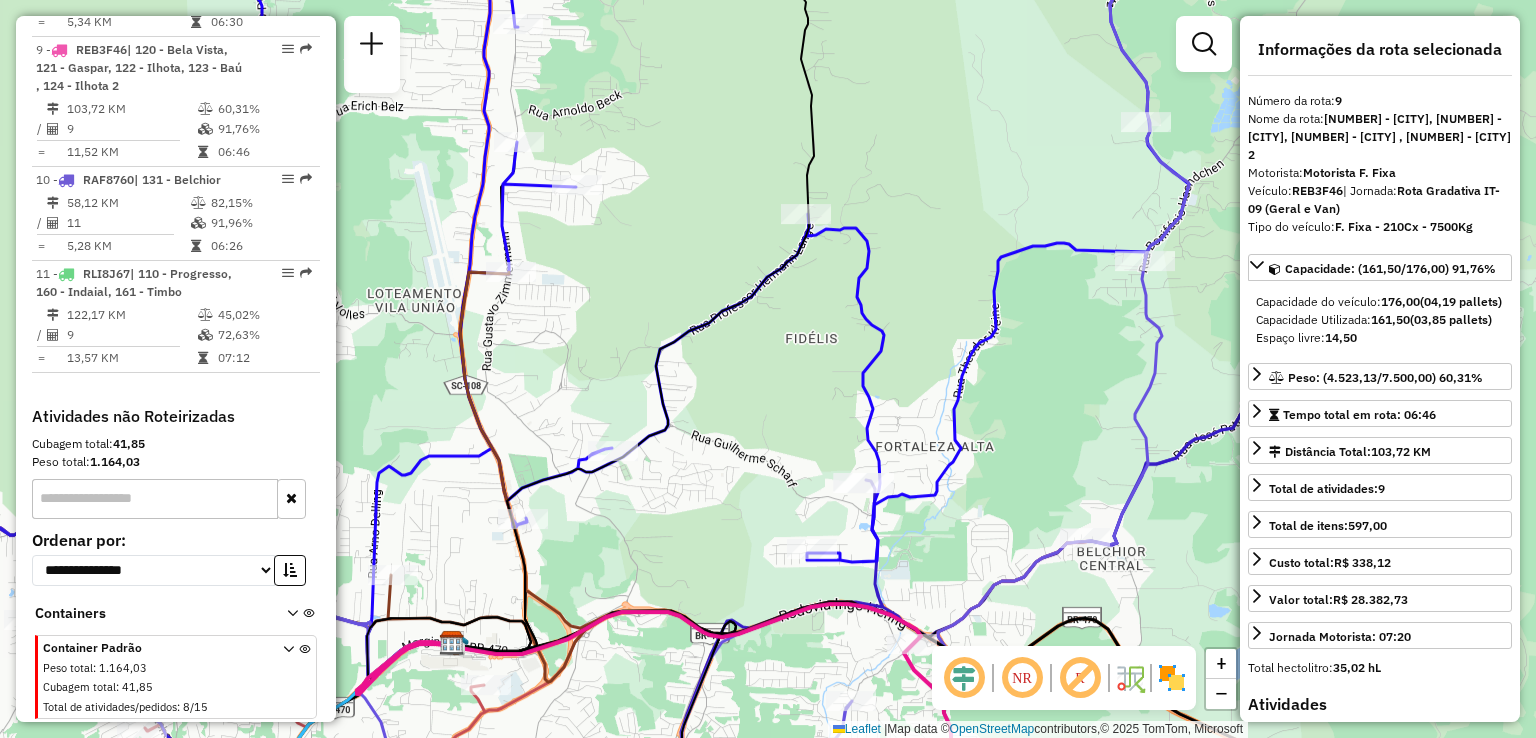 drag, startPoint x: 986, startPoint y: 401, endPoint x: 958, endPoint y: 508, distance: 110.60289 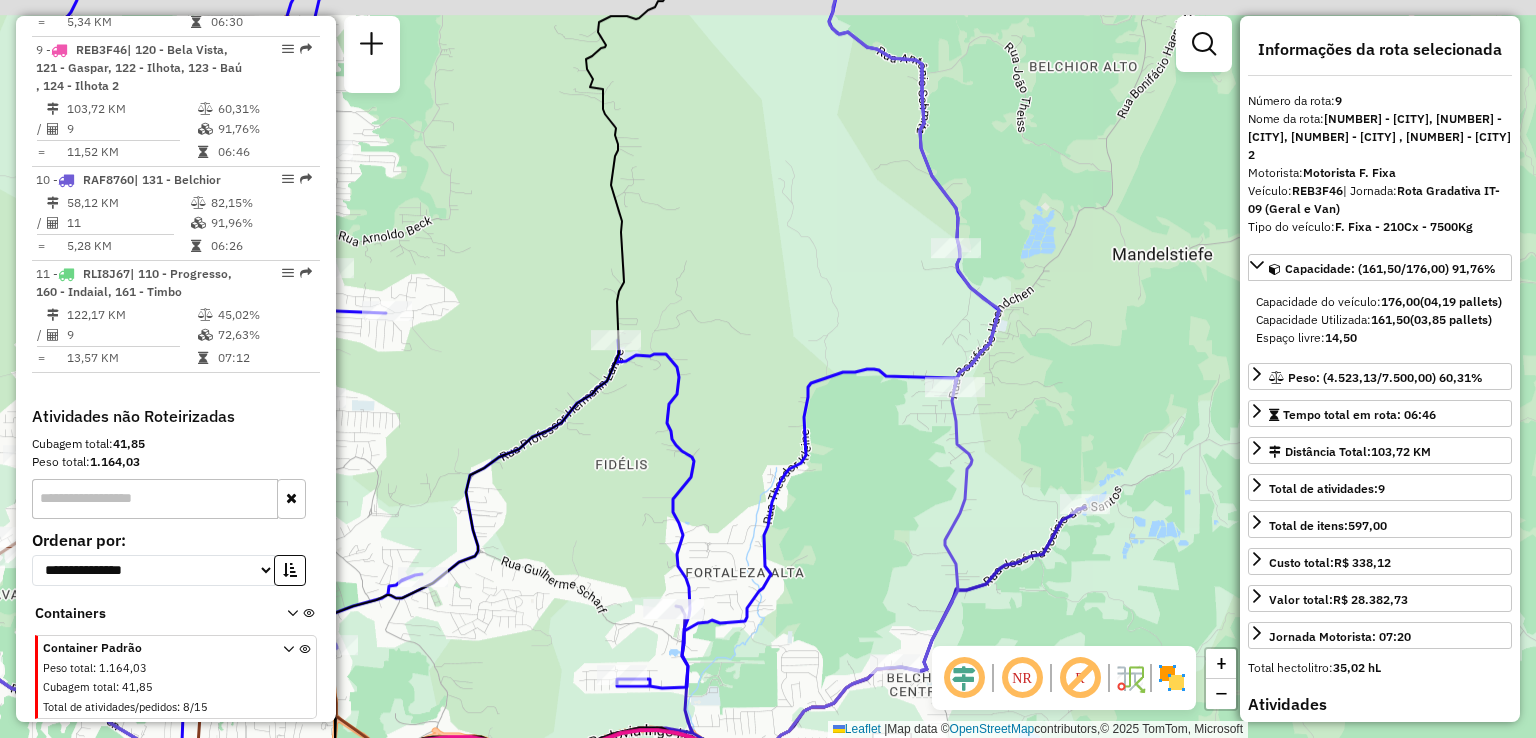 drag, startPoint x: 980, startPoint y: 473, endPoint x: 816, endPoint y: 492, distance: 165.09694 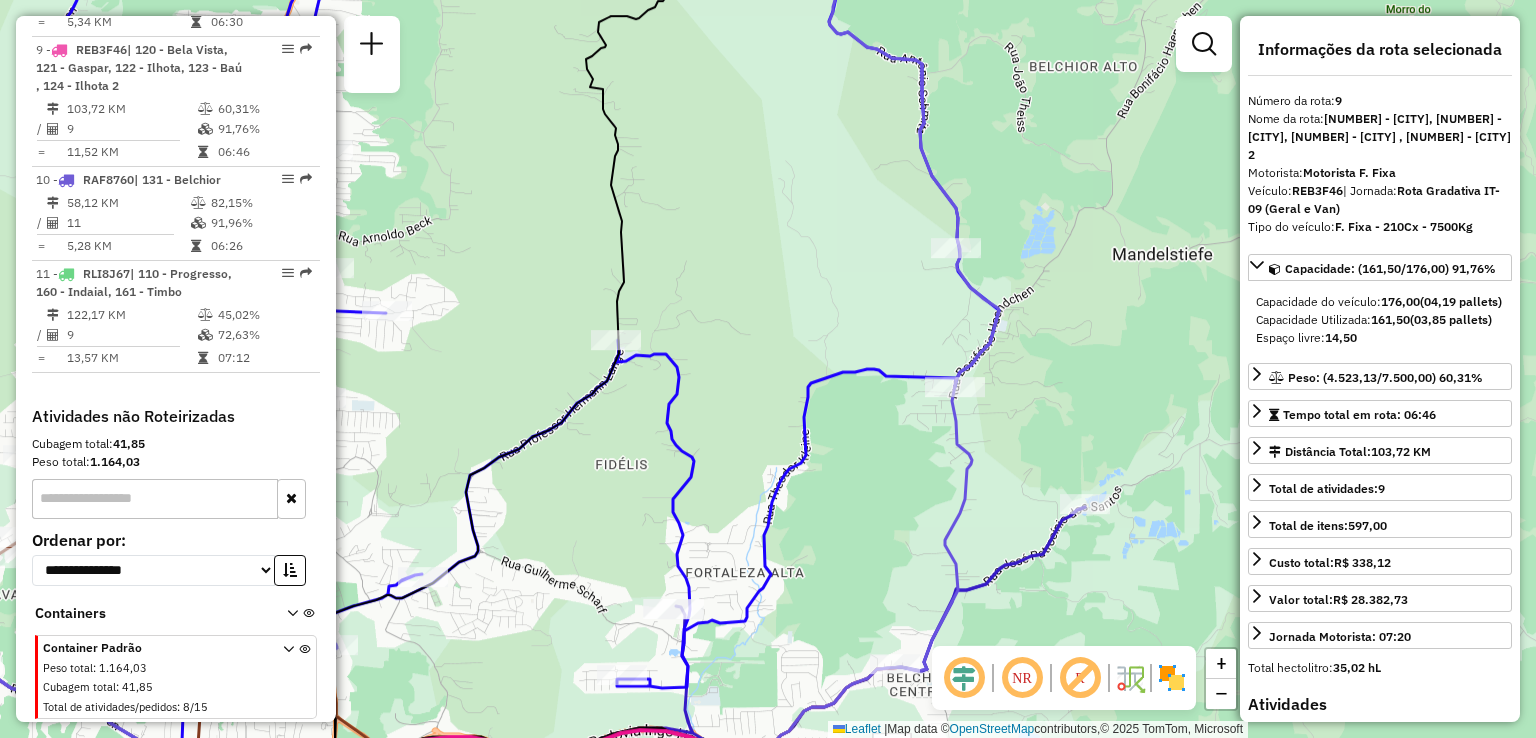drag, startPoint x: 876, startPoint y: 510, endPoint x: 859, endPoint y: 419, distance: 92.574295 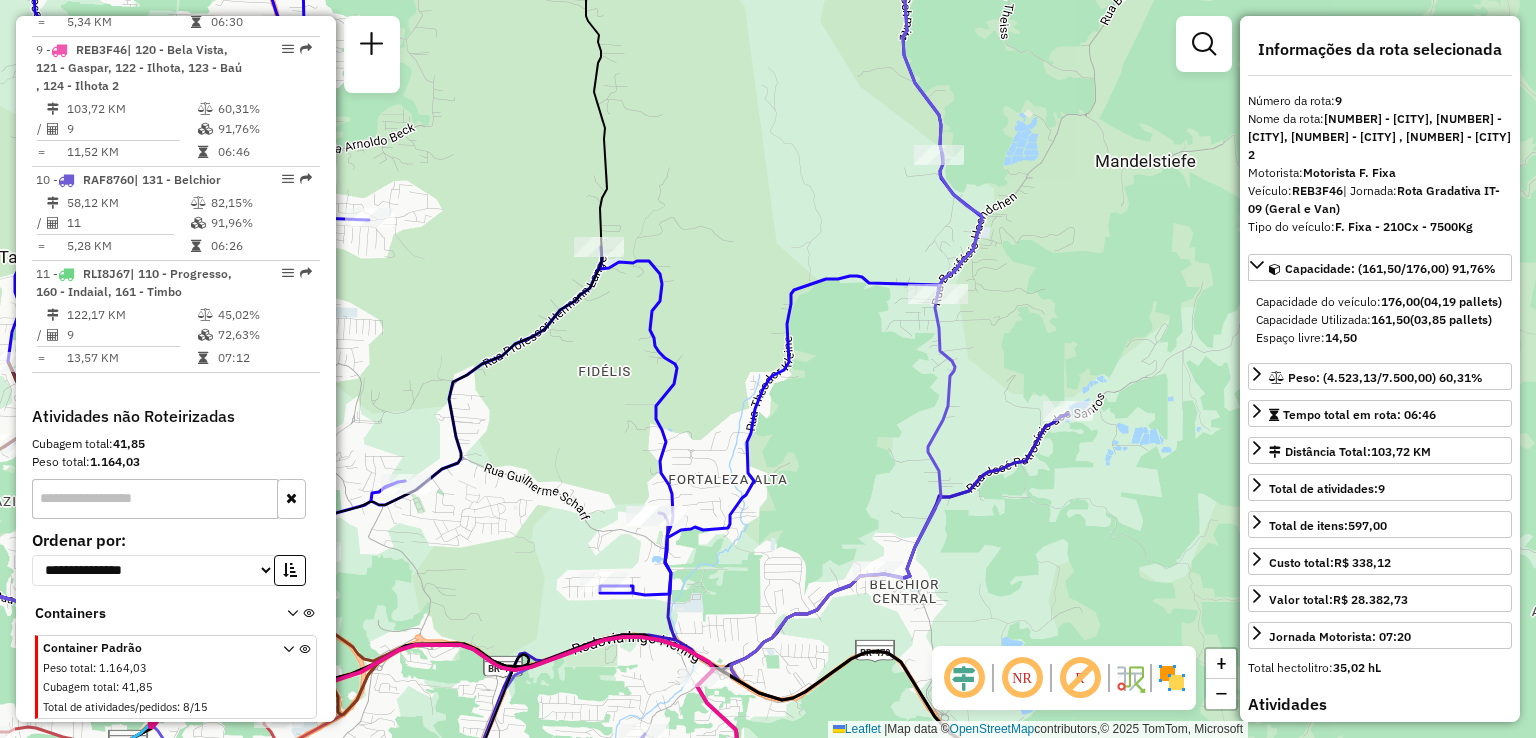 click on "Rota 8 - Placa REB3F66  92809641 - ASSADAO DO DRAIBRUDE Rota 4 - Placa RTE9B90  92811486 - POSTO AUTOBLU LTDA Rota 2 - Placa IZC5B48  92809623 - MERCADO ALIANCA Janela de atendimento Grade de atendimento Capacidade Transportadoras Veículos Cliente Pedidos  Rotas Selecione os dias de semana para filtrar as janelas de atendimento  Seg   Ter   Qua   Qui   Sex   Sáb   Dom  Informe o período da janela de atendimento: De: Até:  Filtrar exatamente a janela do cliente  Considerar janela de atendimento padrão  Selecione os dias de semana para filtrar as grades de atendimento  Seg   Ter   Qua   Qui   Sex   Sáb   Dom   Considerar clientes sem dia de atendimento cadastrado  Clientes fora do dia de atendimento selecionado Filtrar as atividades entre os valores definidos abaixo:  Peso mínimo:   Peso máximo:   Cubagem mínima:   Cubagem máxima:   De:   Até:  Filtrar as atividades entre o tempo de atendimento definido abaixo:  De:   Até:   Considerar capacidade total dos clientes não roteirizados Transportadora:" 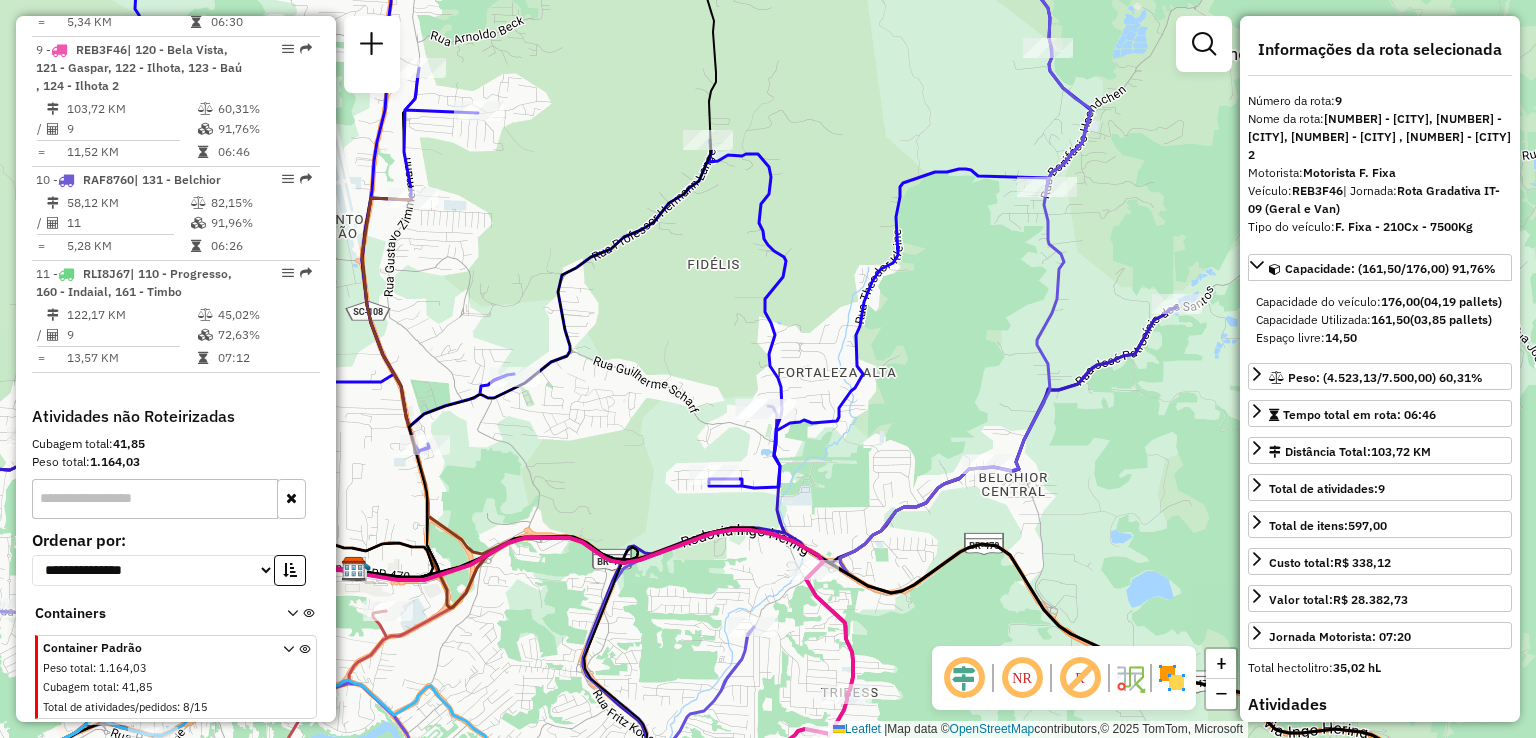 drag, startPoint x: 892, startPoint y: 513, endPoint x: 910, endPoint y: 396, distance: 118.37652 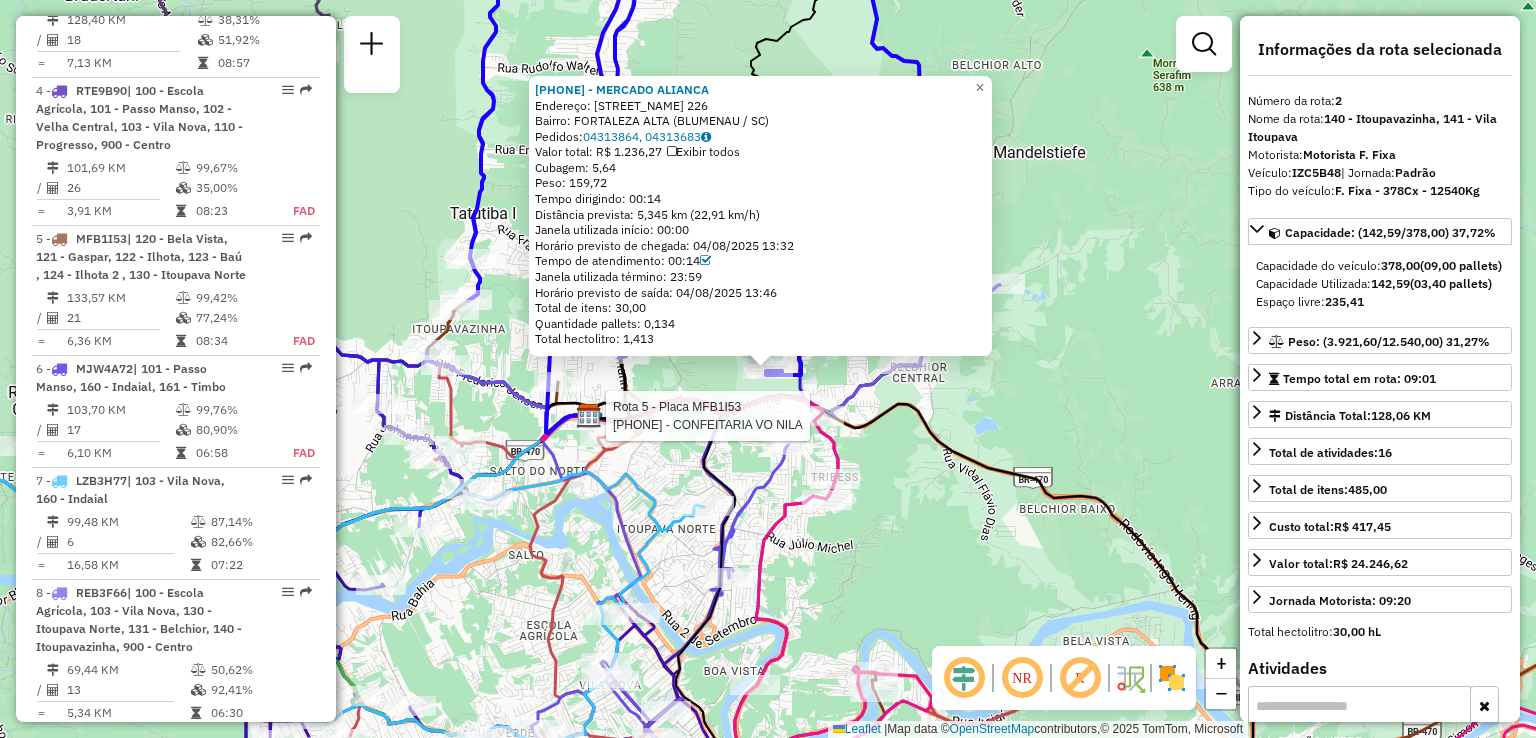 scroll, scrollTop: 882, scrollLeft: 0, axis: vertical 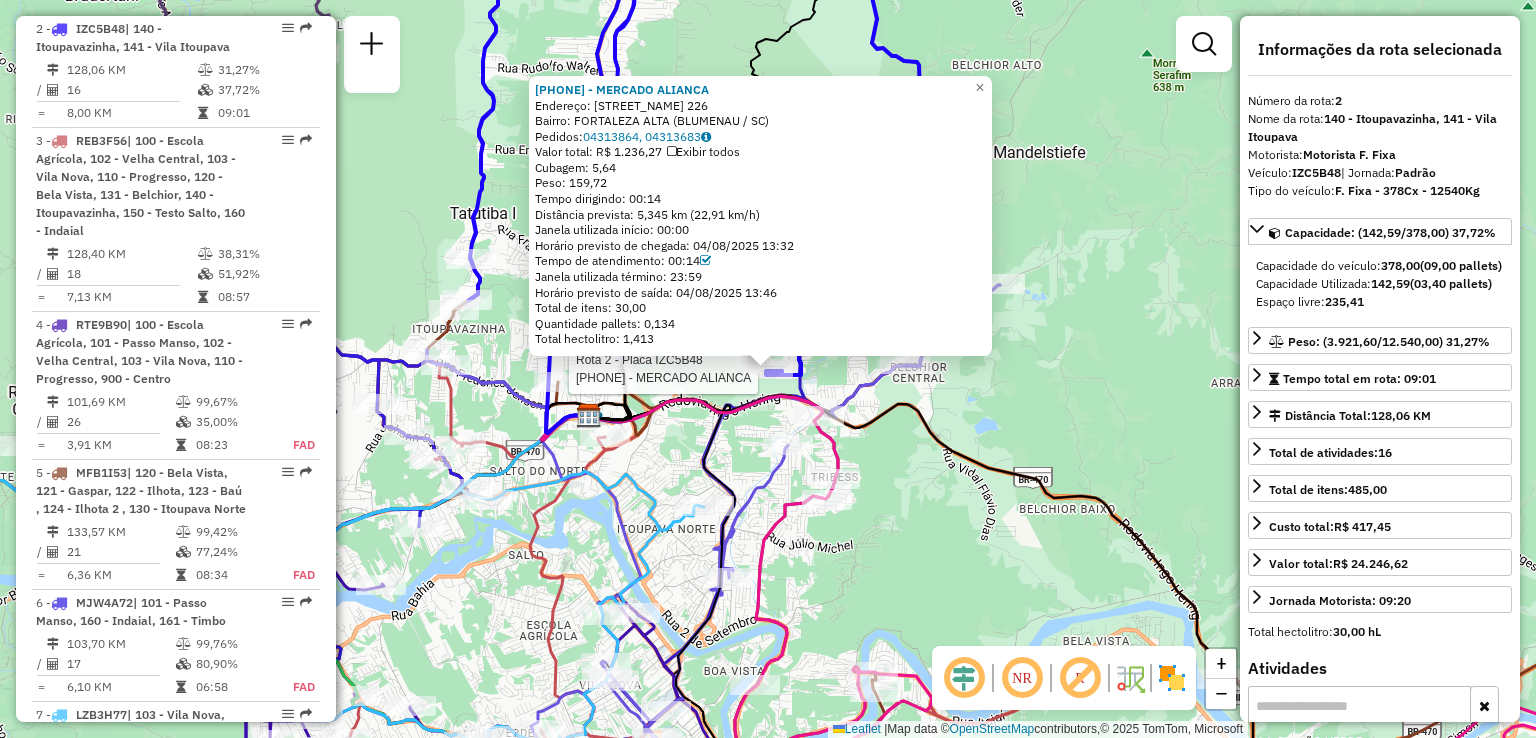 click 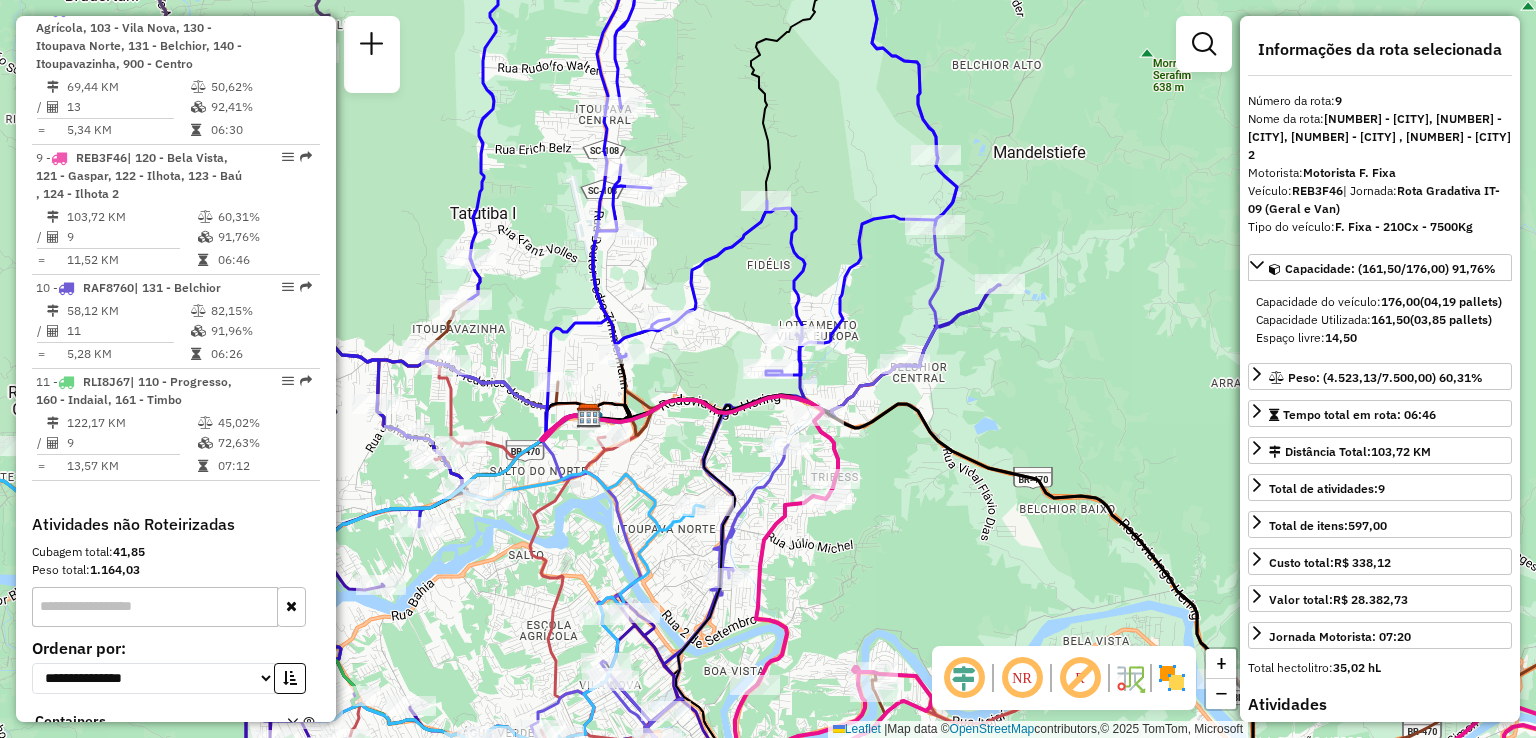 scroll, scrollTop: 1822, scrollLeft: 0, axis: vertical 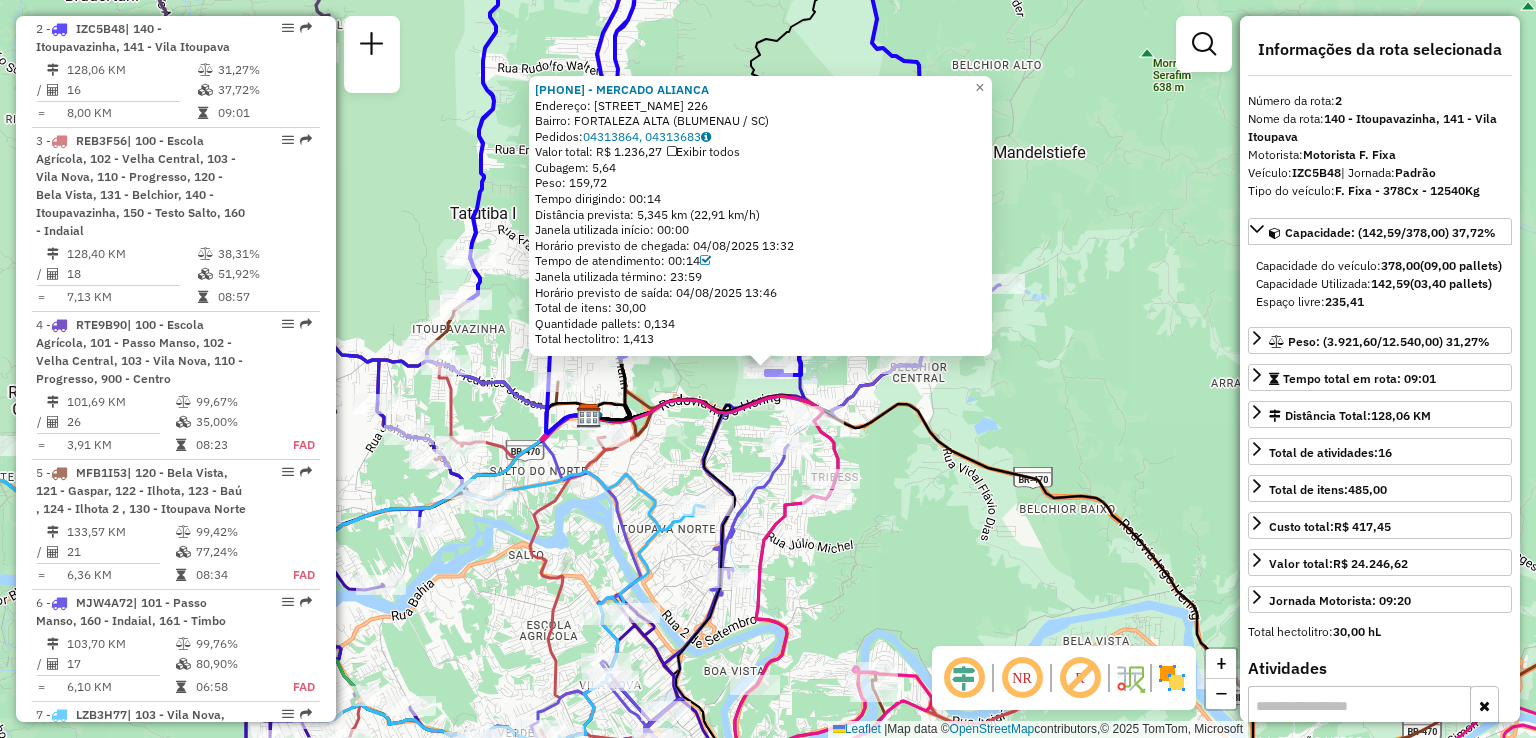 click on "Rota 9 - Placa [PLATE]  [NUMBER] - [FIRST] [LAST] [NUMBER] [NUMBER] - [COMPANY_NAME]  Endereço:  [STREET_NAME] 226   Bairro: [CITY] ([CITY] / [STATE])   Pedidos:  [ORDER_ID], [ORDER_ID]   Valor total: R$ 1.236,27   Exibir todos   Cubagem: 5,64  Peso: 159,72  Tempo dirigindo: 00:14   Distância prevista: 5,345 km (22,91 km/h)   Janela utilizada início: 00:00   Horário previsto de chegada: 04/08/2025 13:32   Tempo de atendimento: 00:14   Janela utilizada término: 23:59   Horário previsto de saída: 04/08/2025 13:46   Total de itens: 30,00   Quantidade pallets: 0,134   Total hectolitro: 1,413  × Janela de atendimento Grade de atendimento Capacidade Transportadoras Veículos Cliente Pedidos  Rotas Selecione os dias de semana para filtrar as janelas de atendimento  Seg   Ter   Qua   Qui   Sex   Sáb   Dom  Informe o período da janela de atendimento: De: Até:  Filtrar exatamente a janela do cliente  Considerar janela de atendimento padrão  Selecione os dias de semana para filtrar as grades de atendimento  De:" 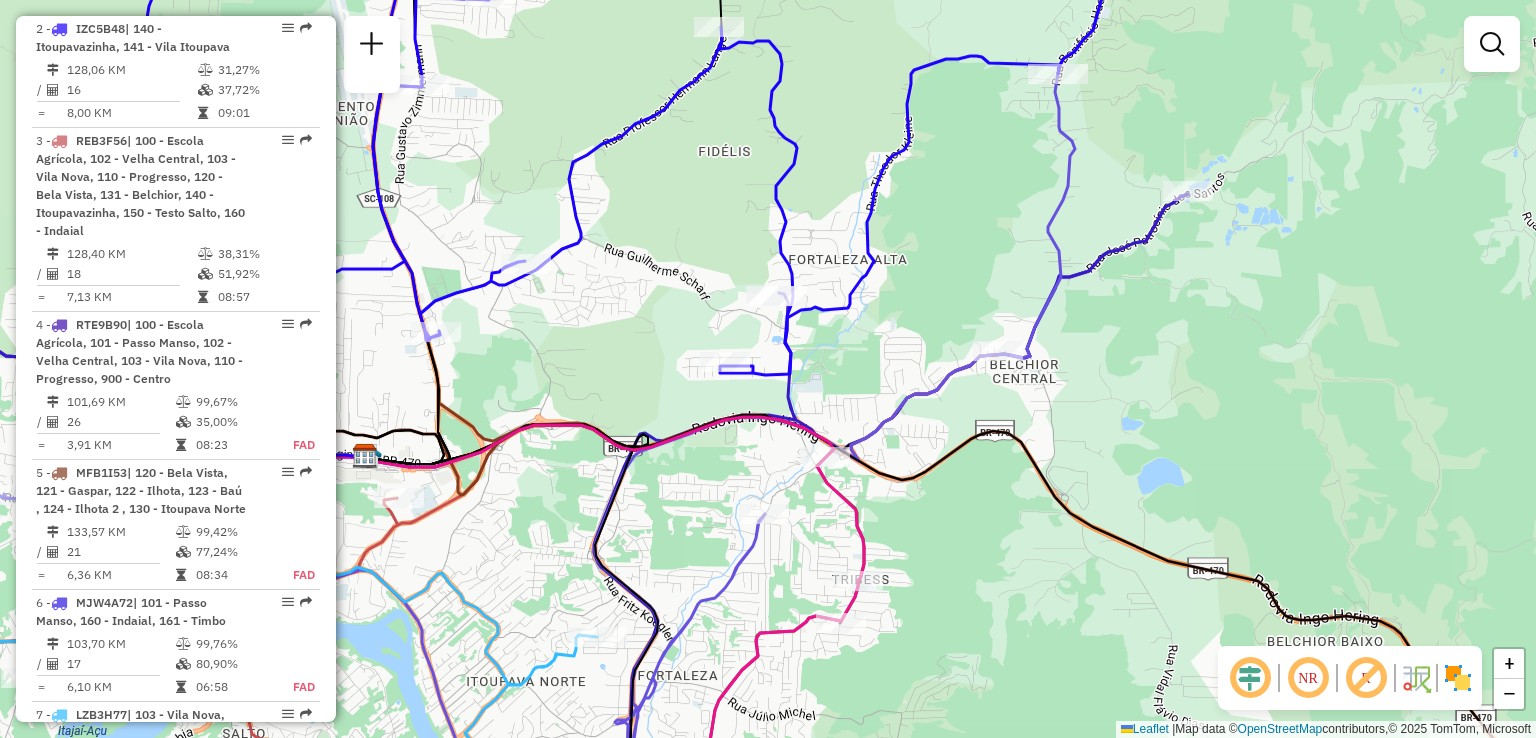 drag, startPoint x: 839, startPoint y: 383, endPoint x: 861, endPoint y: 445, distance: 65.78754 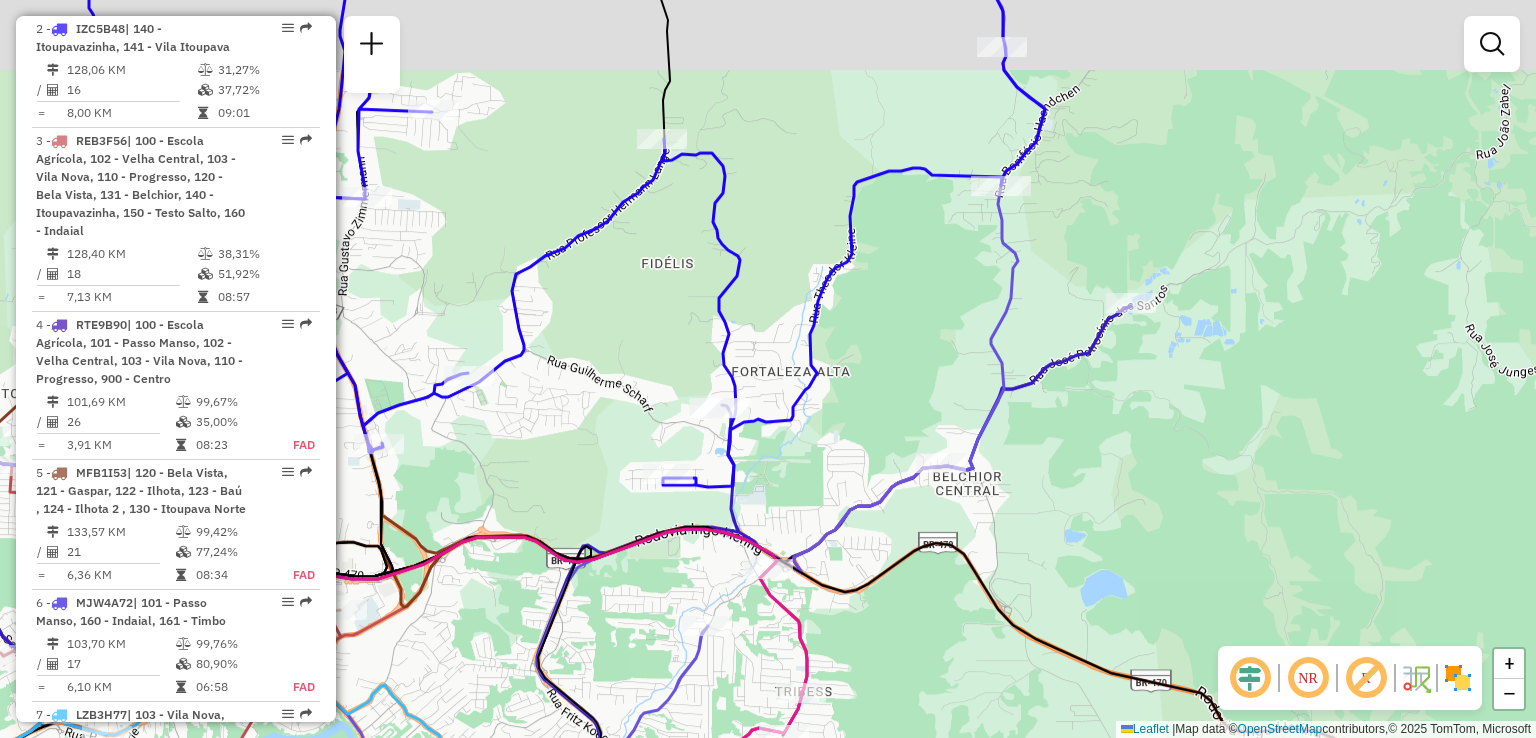drag, startPoint x: 880, startPoint y: 410, endPoint x: 873, endPoint y: 421, distance: 13.038404 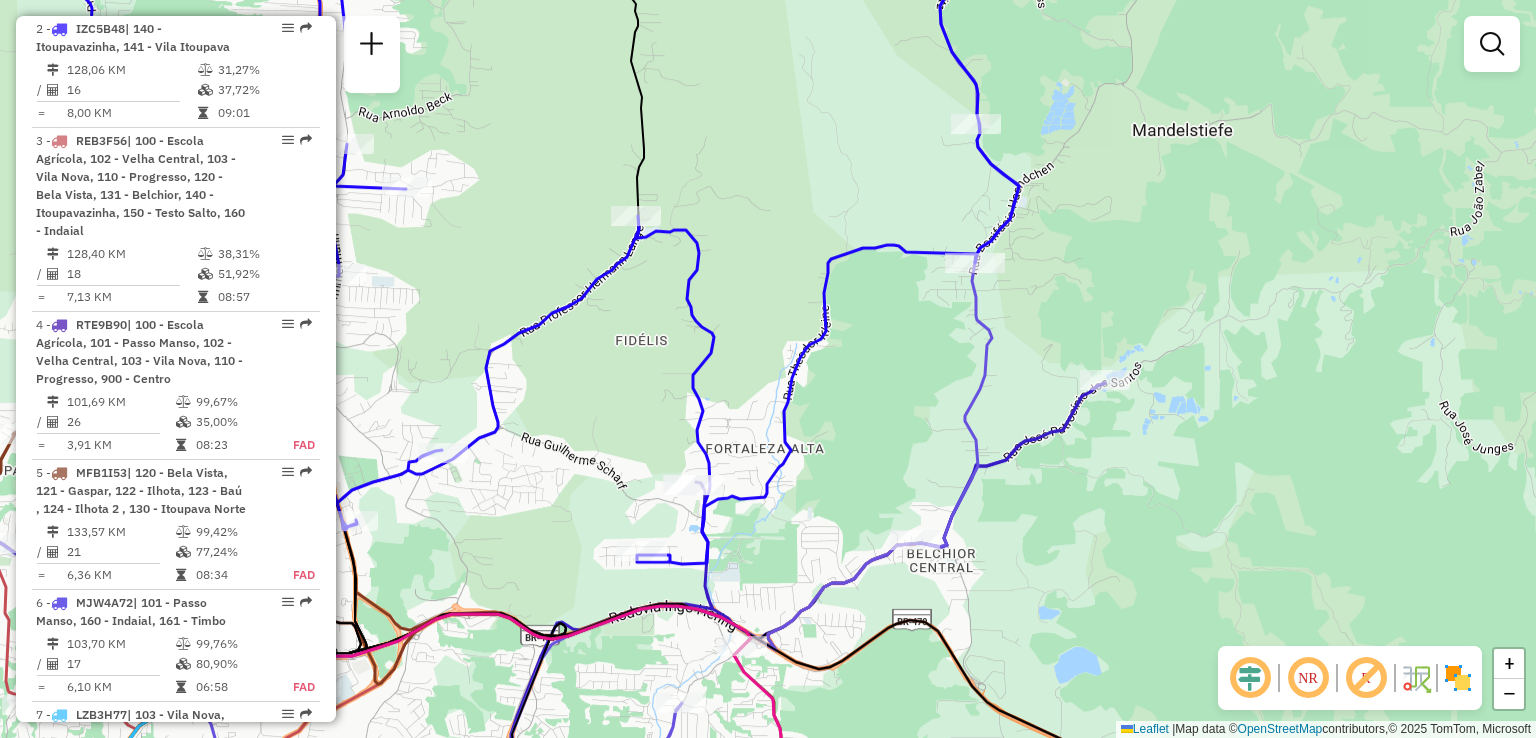 drag, startPoint x: 917, startPoint y: 433, endPoint x: 874, endPoint y: 529, distance: 105.1903 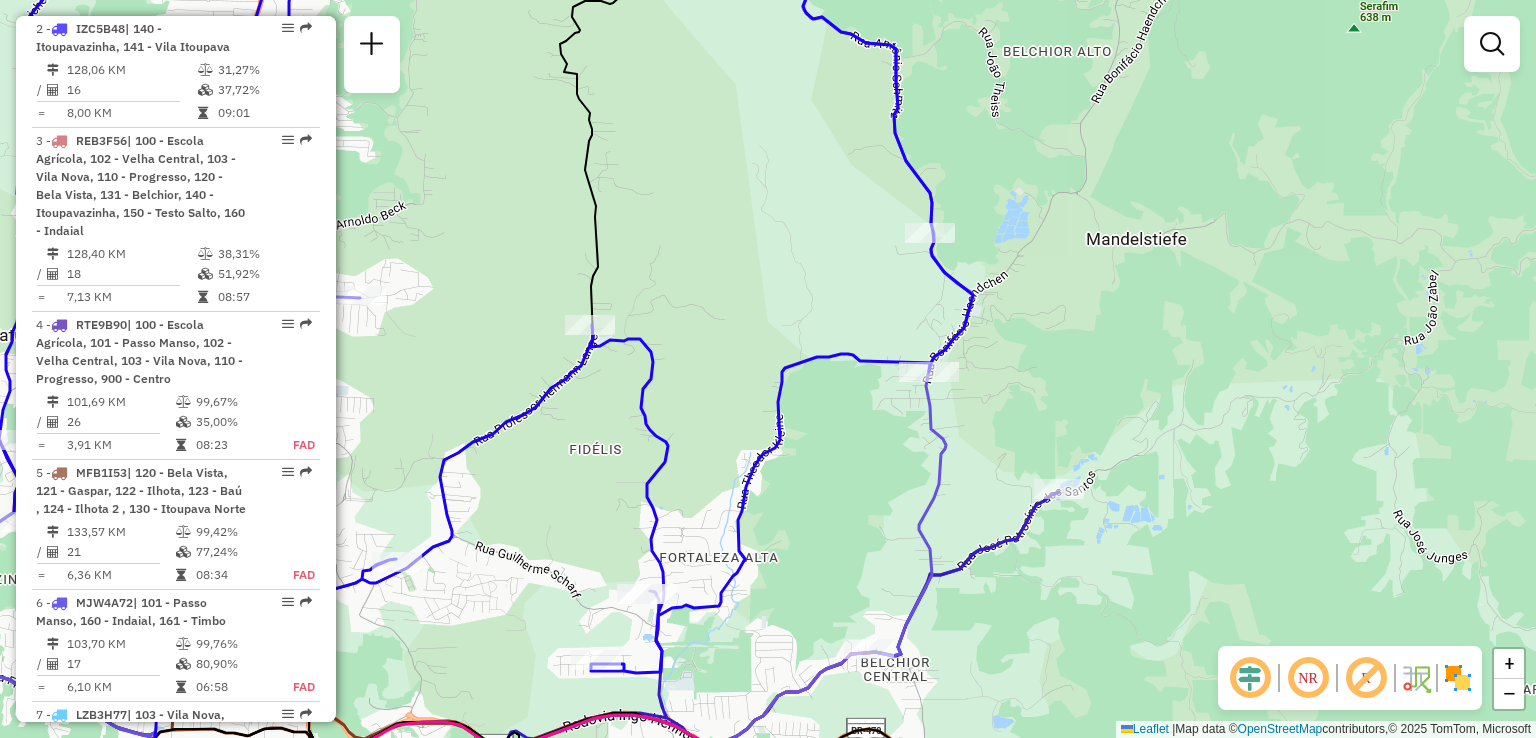 drag, startPoint x: 888, startPoint y: 451, endPoint x: 875, endPoint y: 564, distance: 113.74533 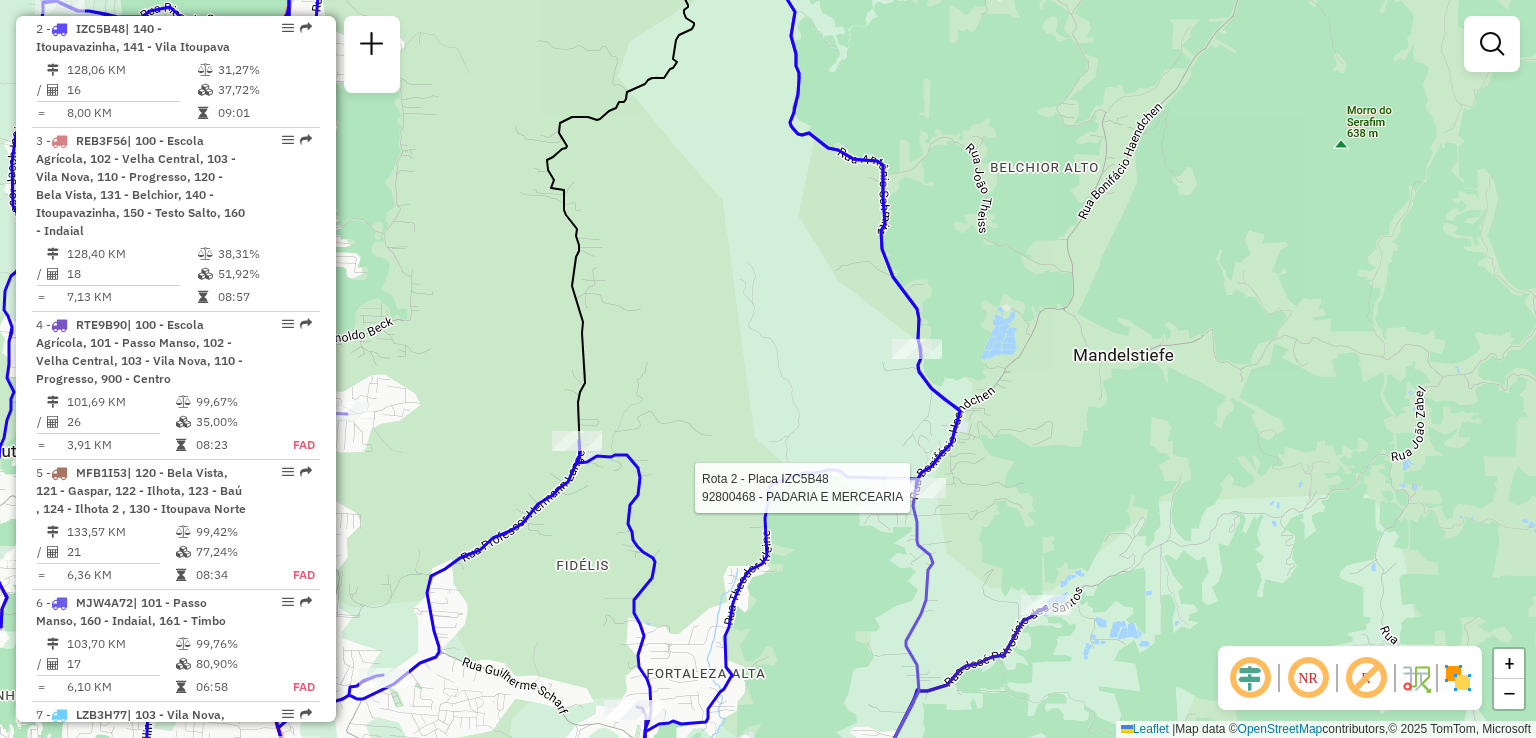 select on "**********" 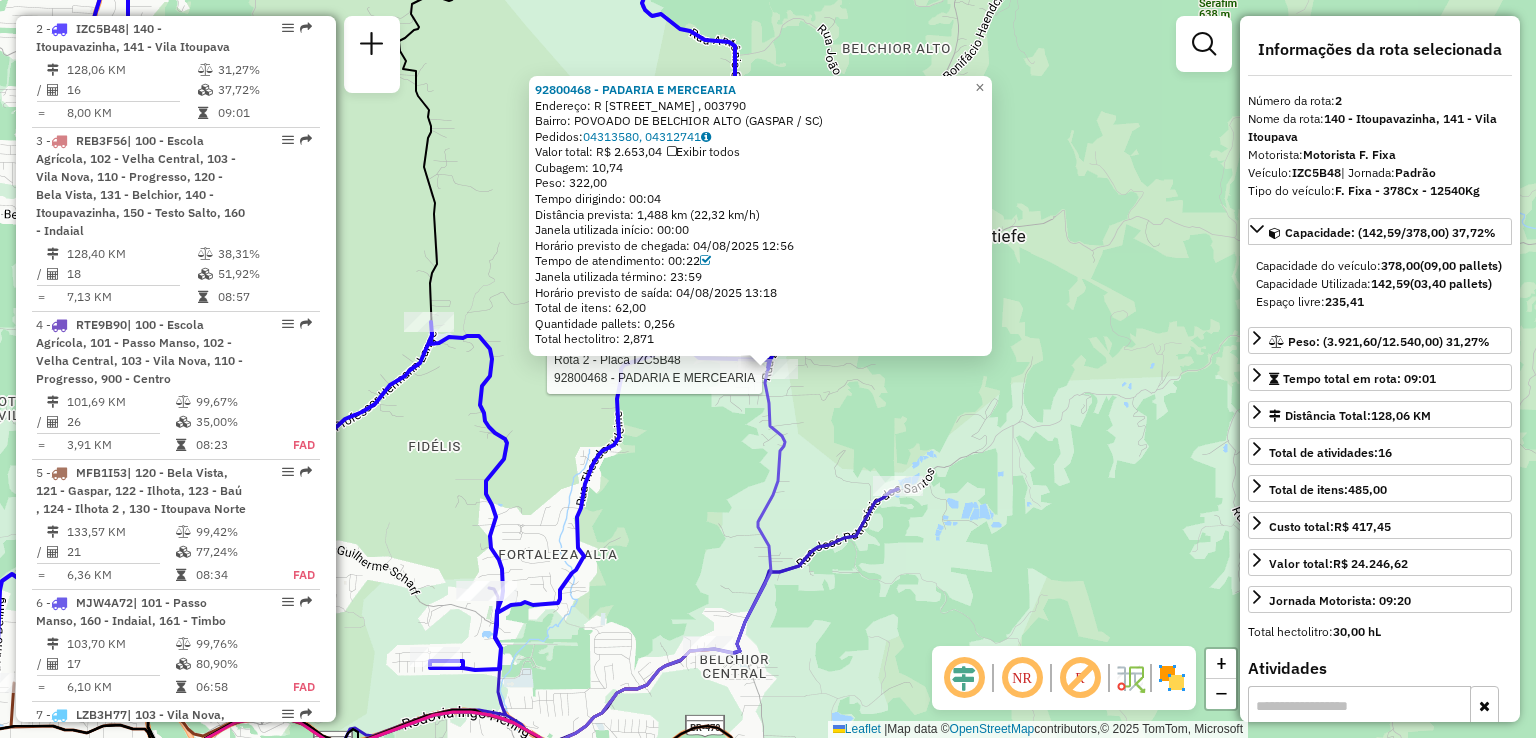click on "Rota 2 - Placa IZC5B48  92800468 - PADARIA E MERCEARIA 92800468 - PADARIA E MERCEARIA  Endereço: R   BONIFACIO HAENDCHEN ,         003790   Bairro: POVOADO DE BELCHIOR ALTO ([CITY] / [STATE])   Pedidos:  04313580, 04312741   Valor total: R$ 2.653,04   Exibir todos   Cubagem: 10,74  Peso: 322,00  Tempo dirigindo: 00:04   Distância prevista: 1,488 km (22,32 km/h)   Janela utilizada início: 00:00   Horário previsto de chegada: 04/08/2025 12:56   Tempo de atendimento: 00:22   Janela utilizada término: 23:59   Horário previsto de saída: 04/08/2025 13:18   Total de itens: 62,00   Quantidade pallets: 0,256   Total hectolitro: 2,871  × Janela de atendimento Grade de atendimento Capacidade Transportadoras Veículos Cliente Pedidos  Rotas Selecione os dias de semana para filtrar as janelas de atendimento  Seg   Ter   Qua   Qui   Sex   Sáb   Dom  Informe o período da janela de atendimento: De: Até:  Filtrar exatamente a janela do cliente  Considerar janela de atendimento padrão   Seg   Ter   Qua   Qui   Sex  De:" 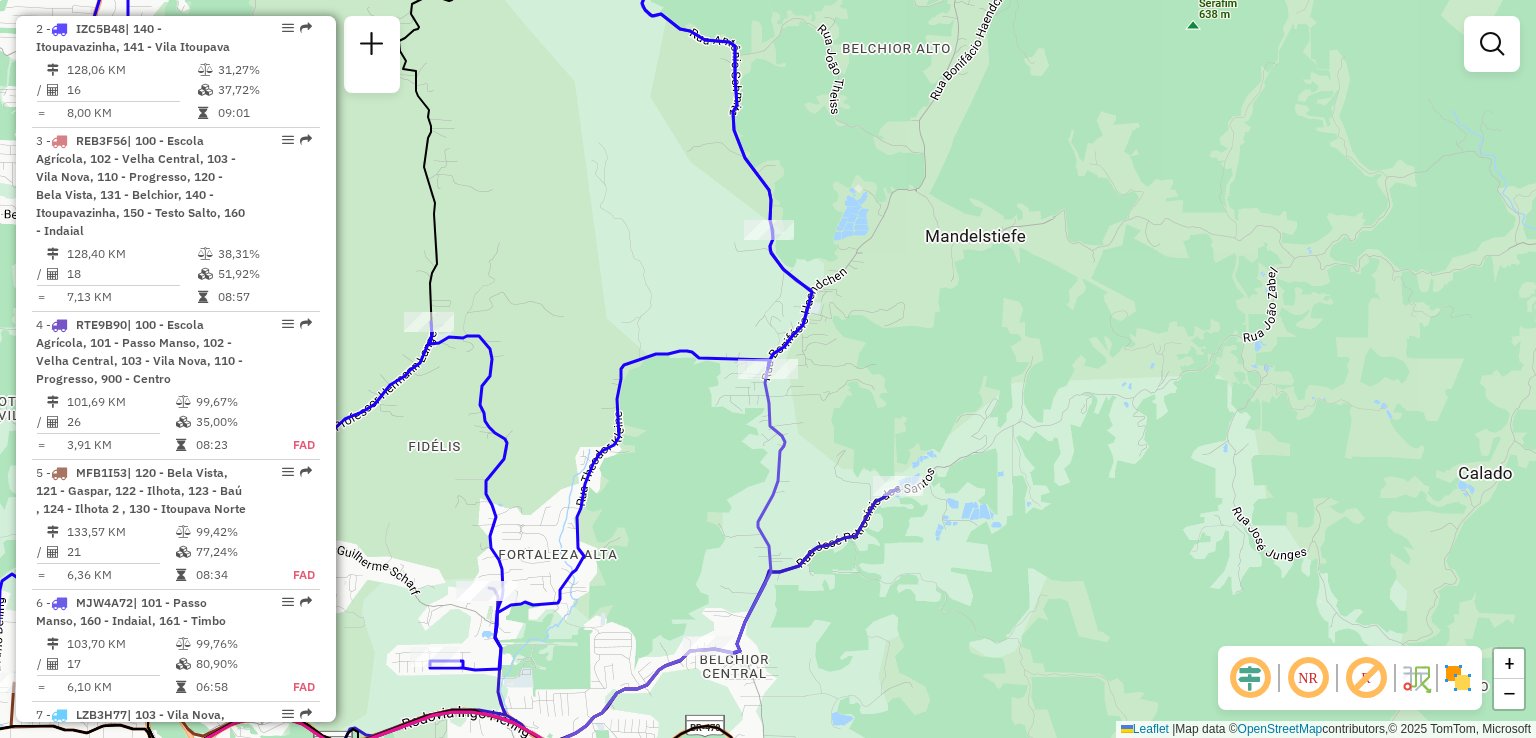 drag, startPoint x: 893, startPoint y: 453, endPoint x: 903, endPoint y: 520, distance: 67.74216 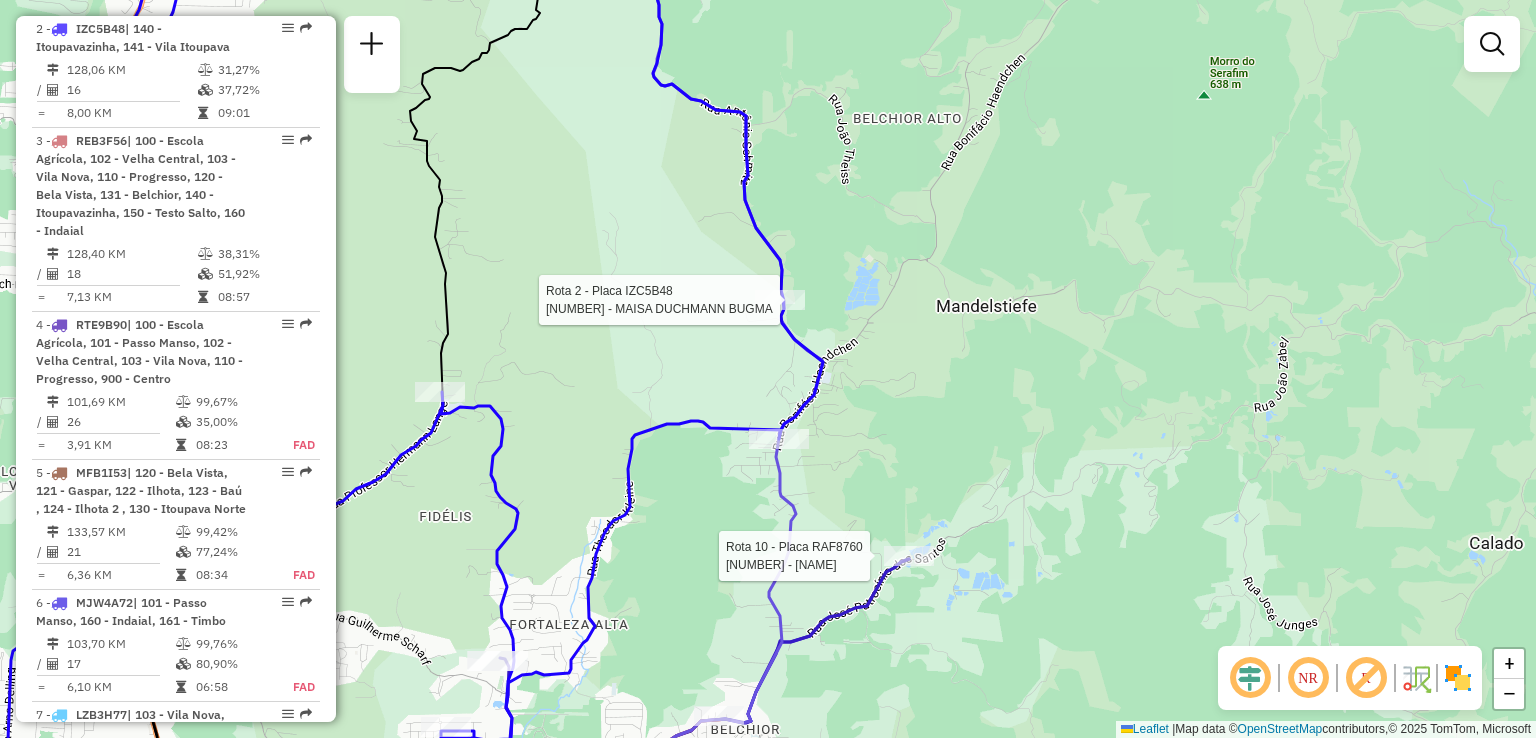 select on "**********" 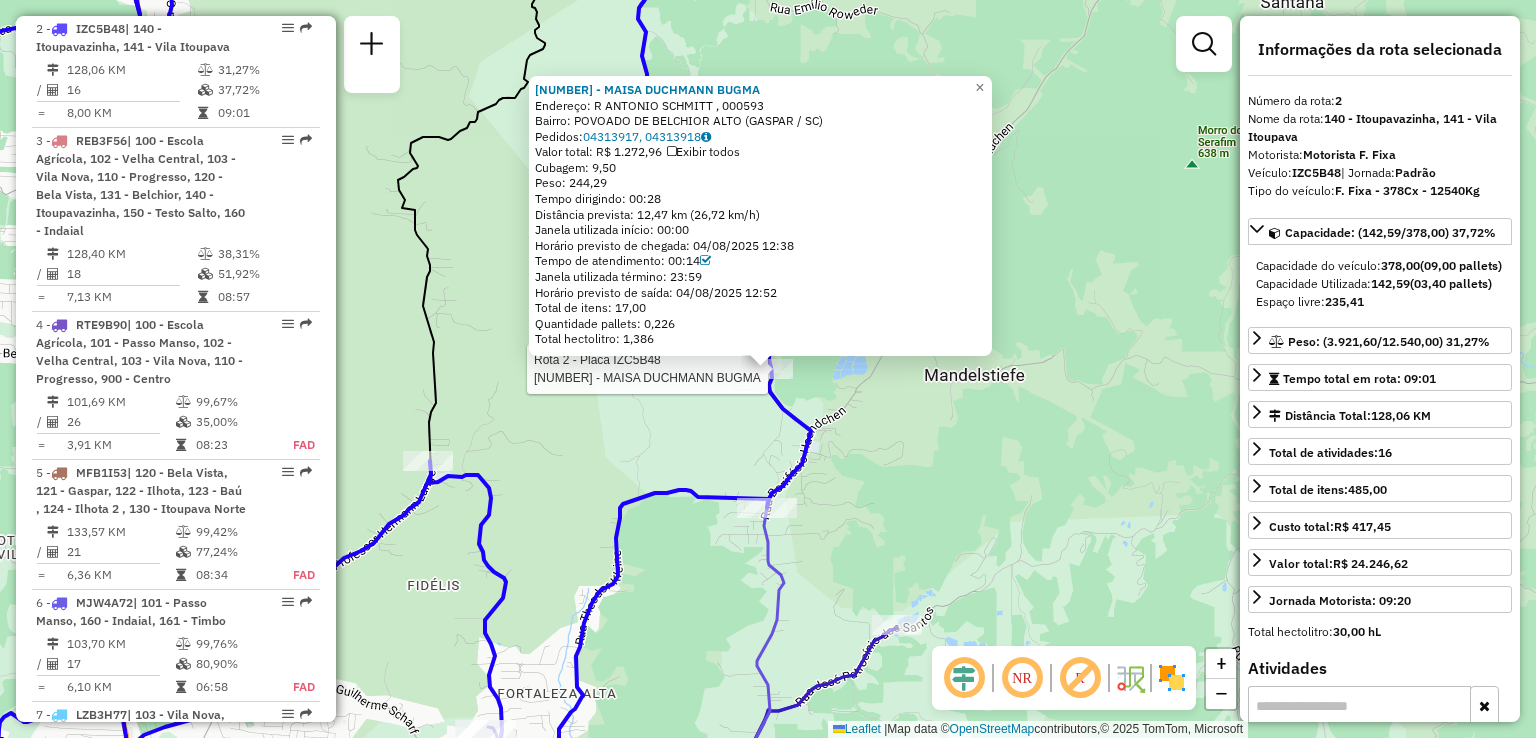 click on "Rota 2 - Placa IZC5B48  [PHONE] - [NAME] [NAME]  [PHONE] - [NAME] [NAME]  Endereço: R   ANTONIO SCHMITT ,             [NUMBER]   Bairro: POVOADO DE BELCHIOR ALTO ([CITY] / [STATE])   Pedidos:  [ORDER_ID], [ORDER_ID]   Valor total: R$ 1.272,96   Exibir todos   Cubagem: 9,50  Peso: 244,29  Tempo dirigindo: 00:28   Distância prevista: 12,47 km (26,72 km/h)   Janela utilizada início: 00:00   Horário previsto de chegada: [DATE] [TIME]   Tempo de atendimento: 00:14   Janela utilizada término: 23:59   Horário previsto de saída: [DATE] [TIME]   Total de itens: 17,00   Quantidade pallets: 0,226   Total hectolitro: 1,386  × Janela de atendimento Grade de atendimento Capacidade Transportadoras Veículos Cliente Pedidos  Rotas Selecione os dias de semana para filtrar as janelas de atendimento  Seg   Ter   Qua   Qui   Sex   Sáb   Dom  Informe o período da janela de atendimento: De: Até:  Filtrar exatamente a janela do cliente  Considerar janela de atendimento padrão   Seg   Ter   Qua   Qui   Sex  De:" 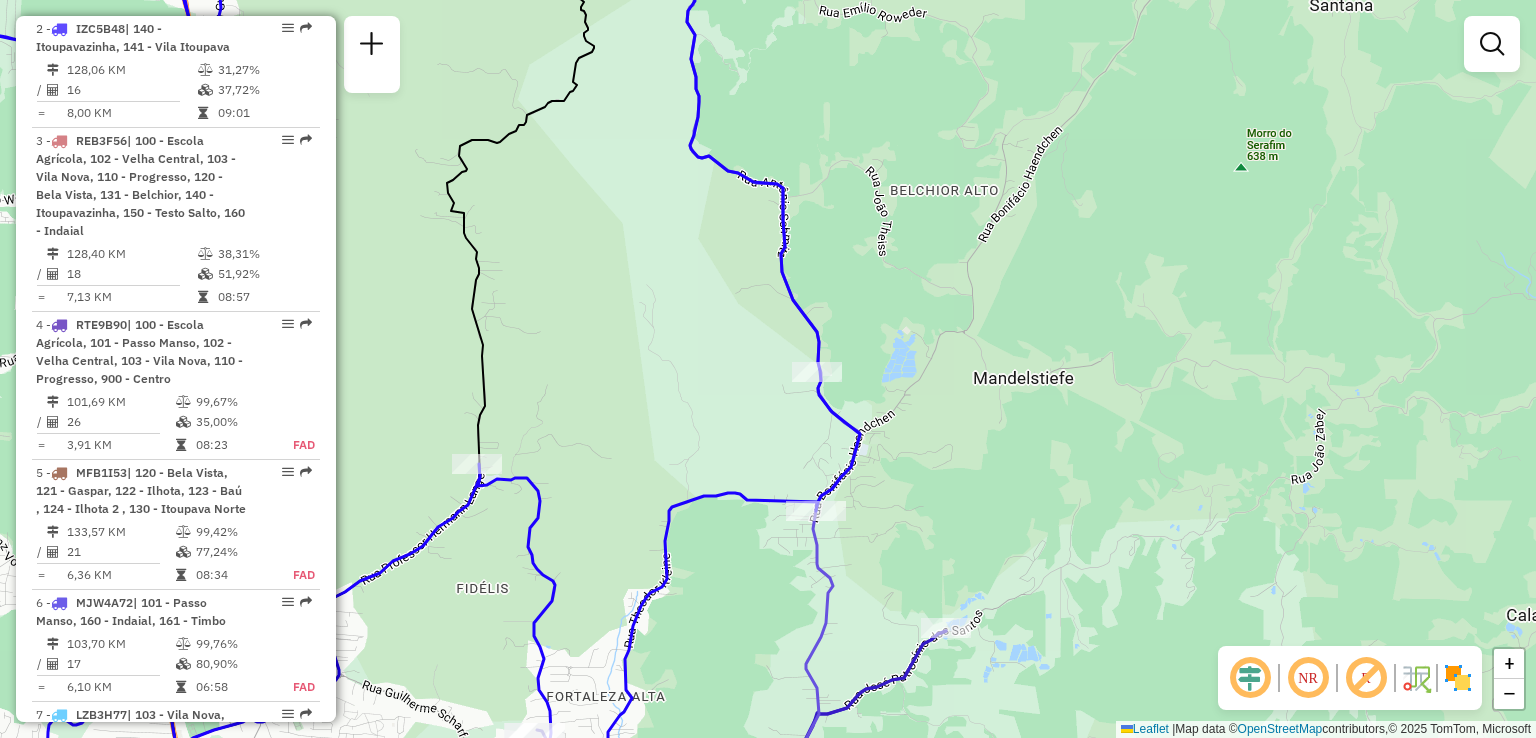 drag, startPoint x: 856, startPoint y: 413, endPoint x: 905, endPoint y: 416, distance: 49.09175 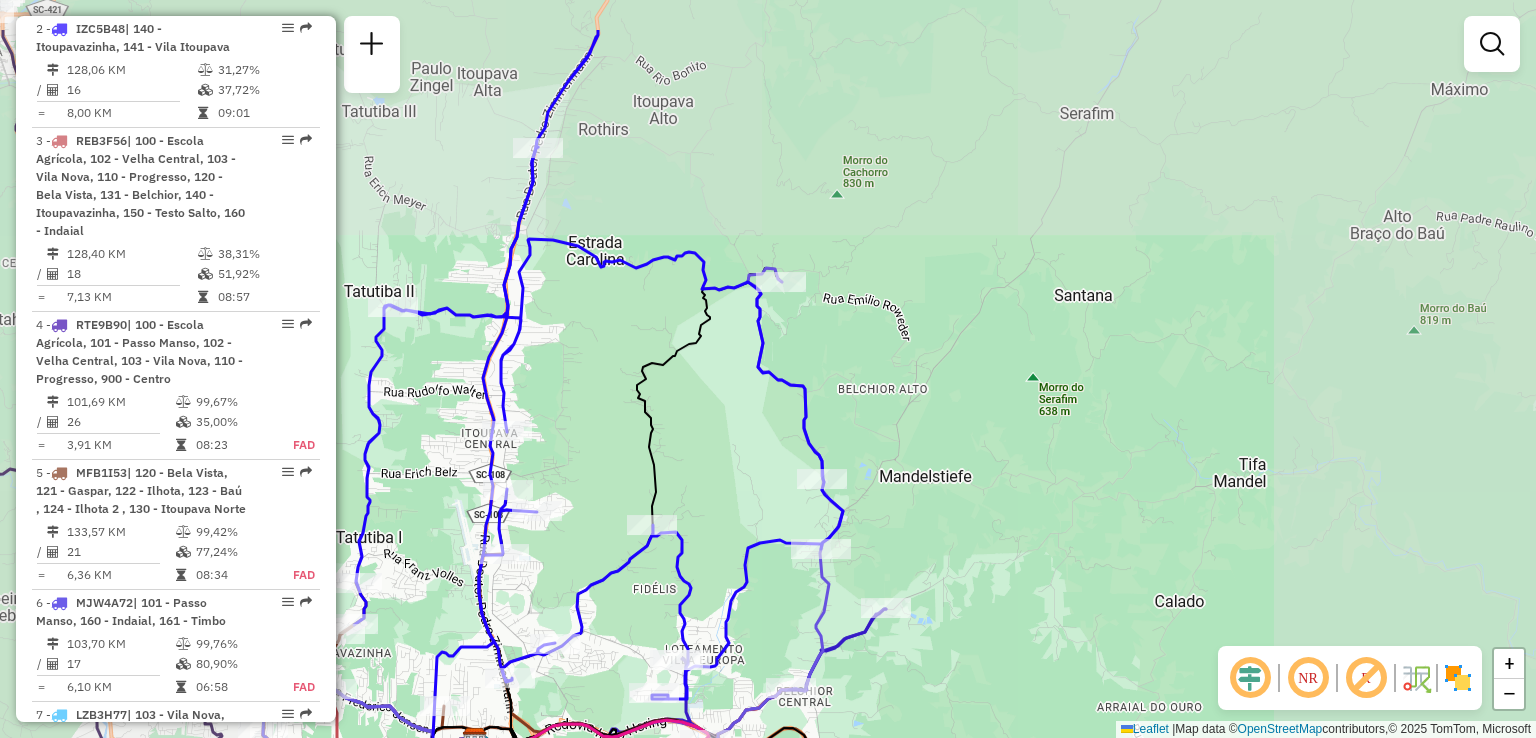 drag, startPoint x: 792, startPoint y: 448, endPoint x: 791, endPoint y: 460, distance: 12.0415945 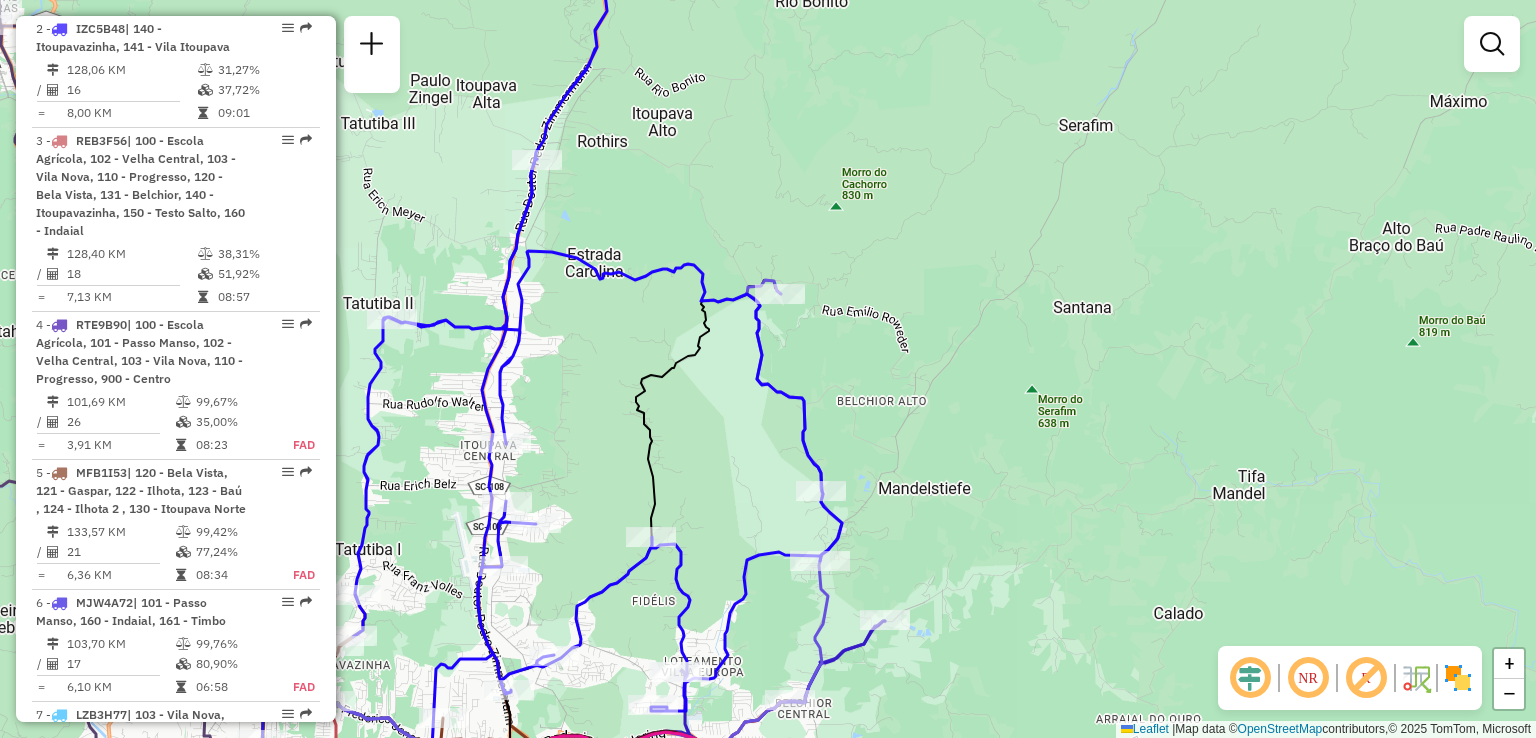 drag, startPoint x: 765, startPoint y: 478, endPoint x: 745, endPoint y: 339, distance: 140.43147 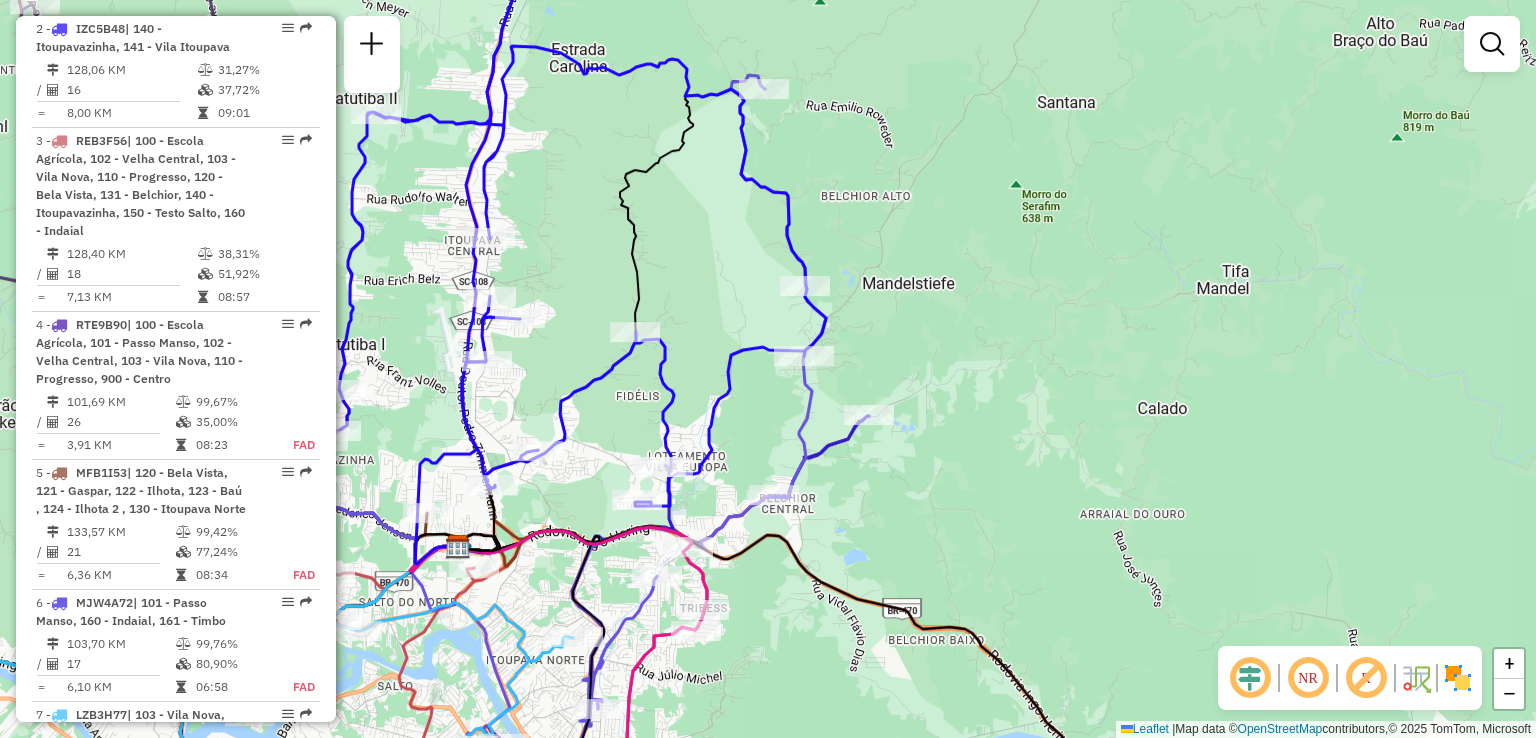 drag, startPoint x: 735, startPoint y: 362, endPoint x: 744, endPoint y: 298, distance: 64.629715 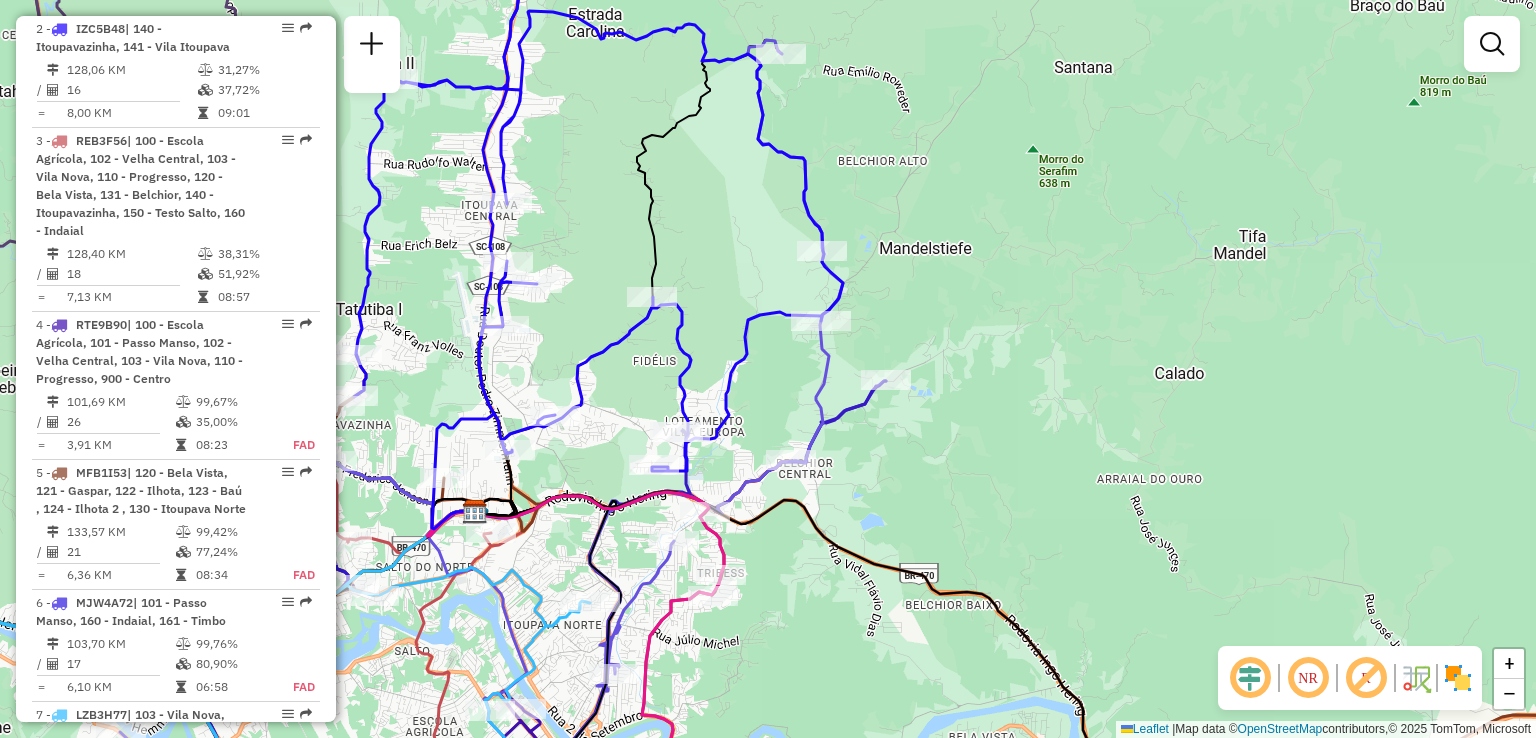 drag, startPoint x: 685, startPoint y: 353, endPoint x: 722, endPoint y: 320, distance: 49.57822 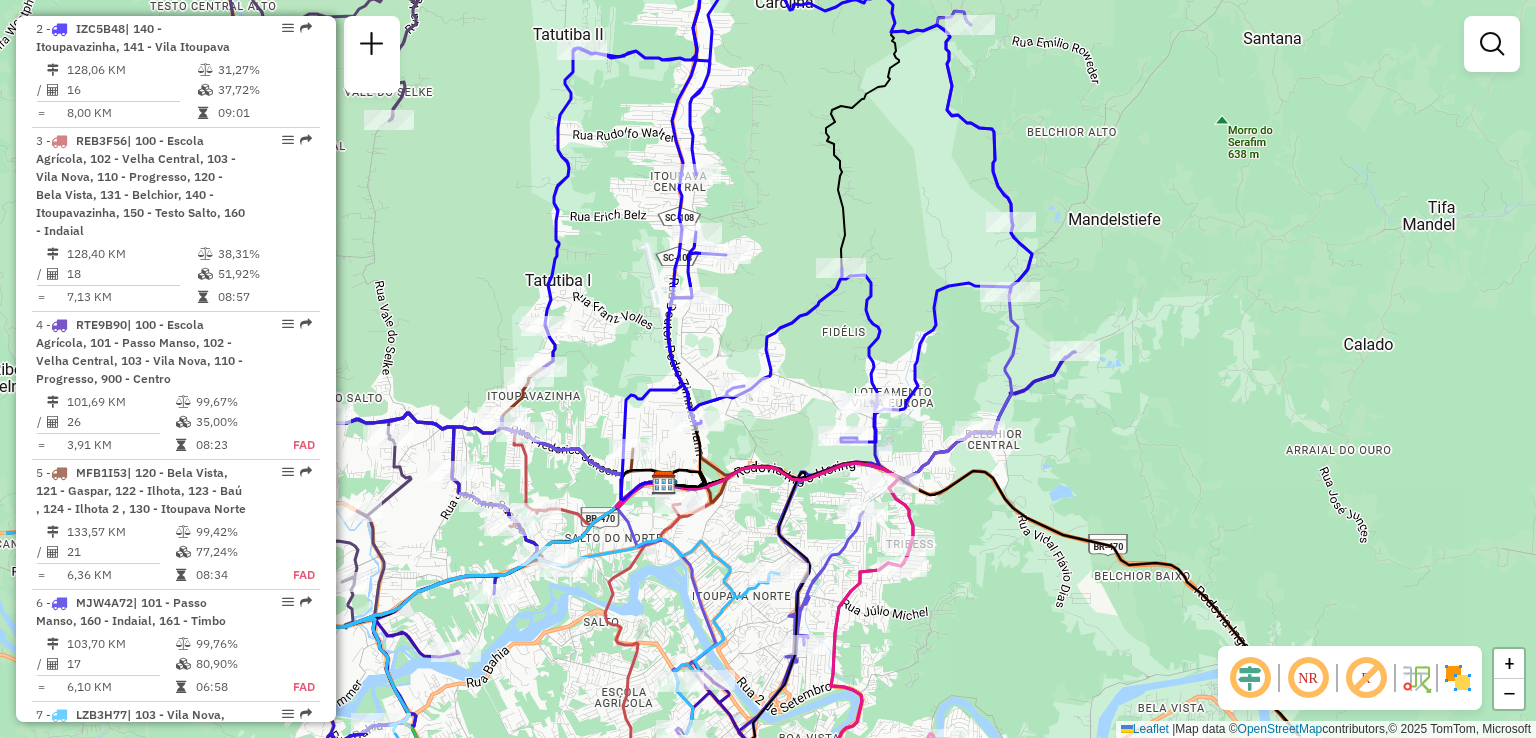 drag, startPoint x: 684, startPoint y: 363, endPoint x: 841, endPoint y: 355, distance: 157.20369 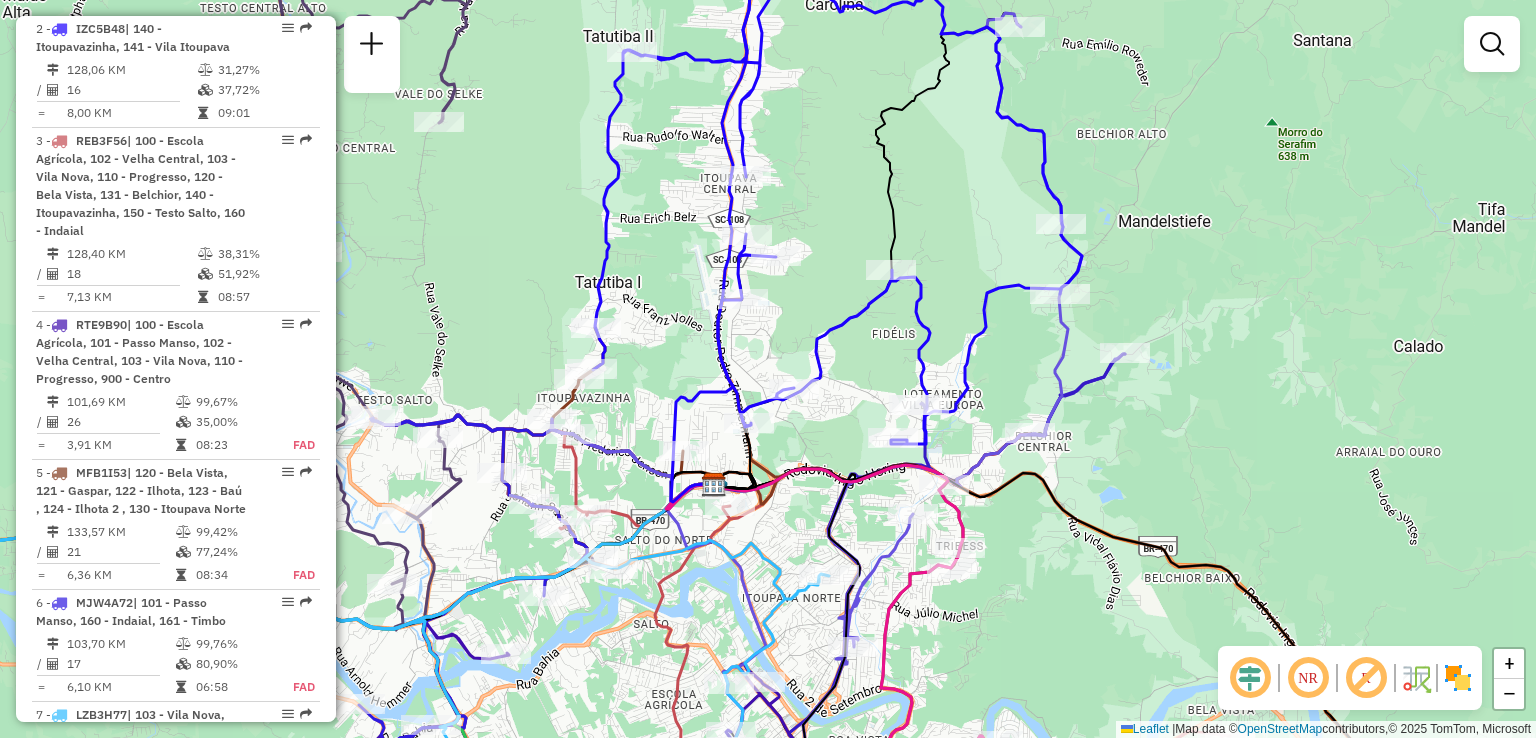 drag, startPoint x: 880, startPoint y: 361, endPoint x: 931, endPoint y: 361, distance: 51 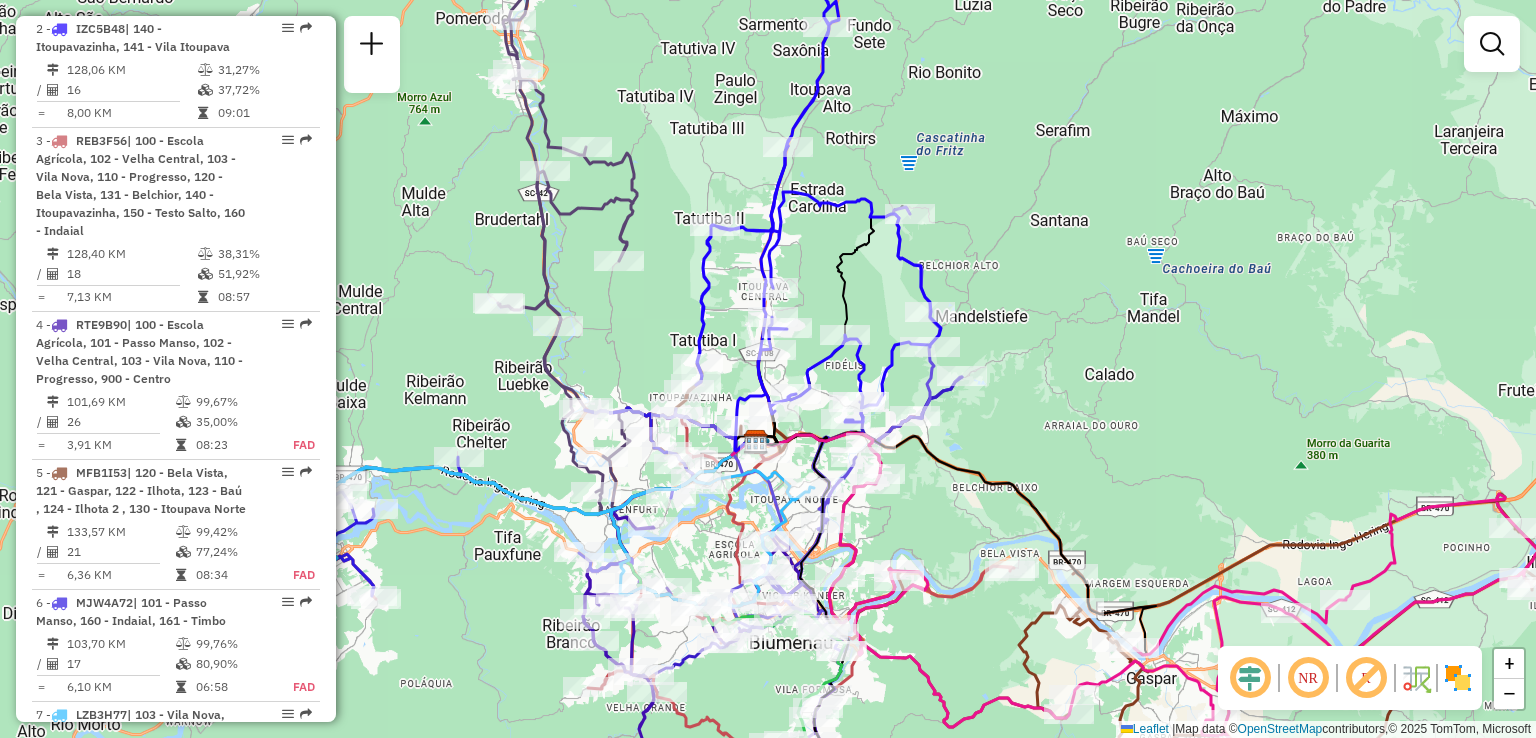 drag, startPoint x: 844, startPoint y: 370, endPoint x: 810, endPoint y: 375, distance: 34.36568 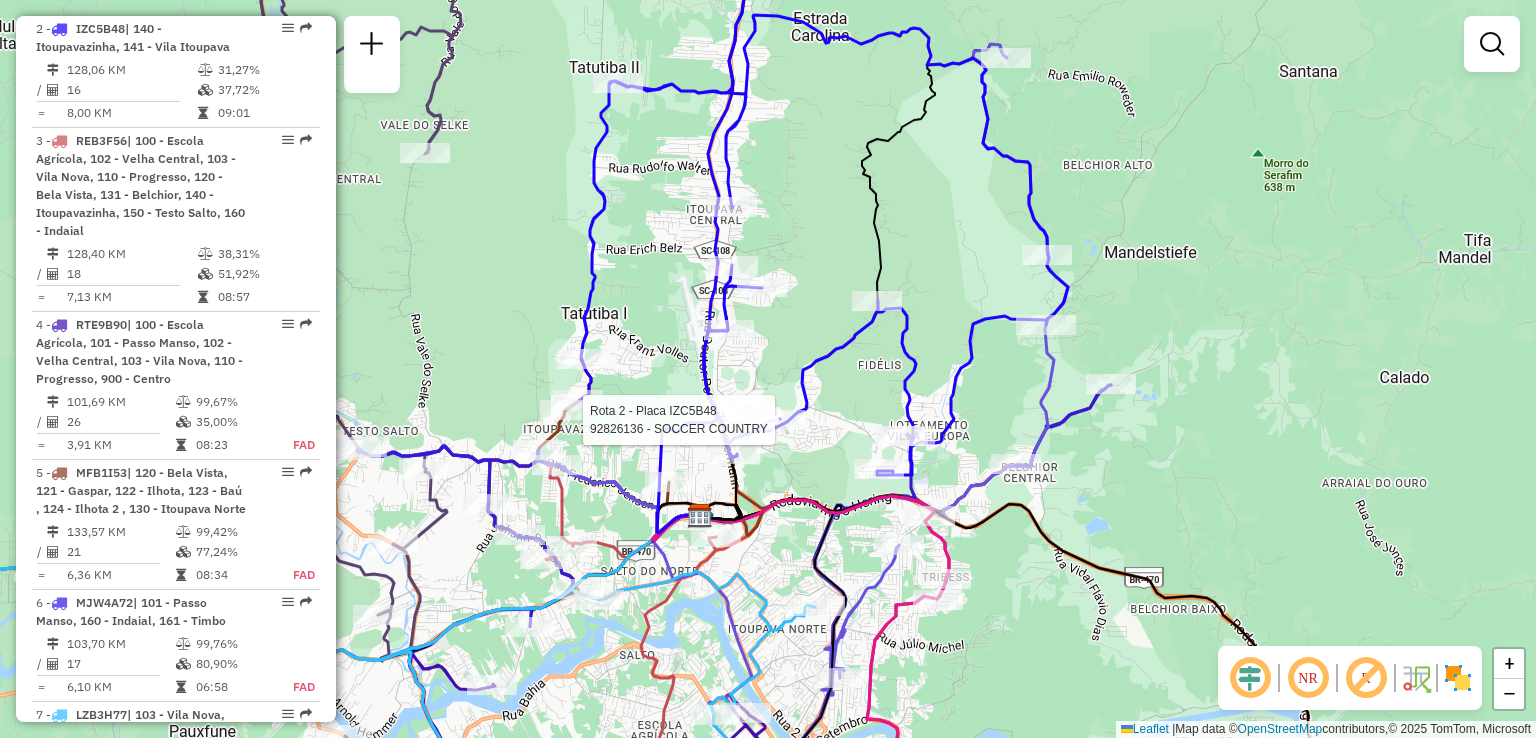 drag, startPoint x: 829, startPoint y: 387, endPoint x: 827, endPoint y: 373, distance: 14.142136 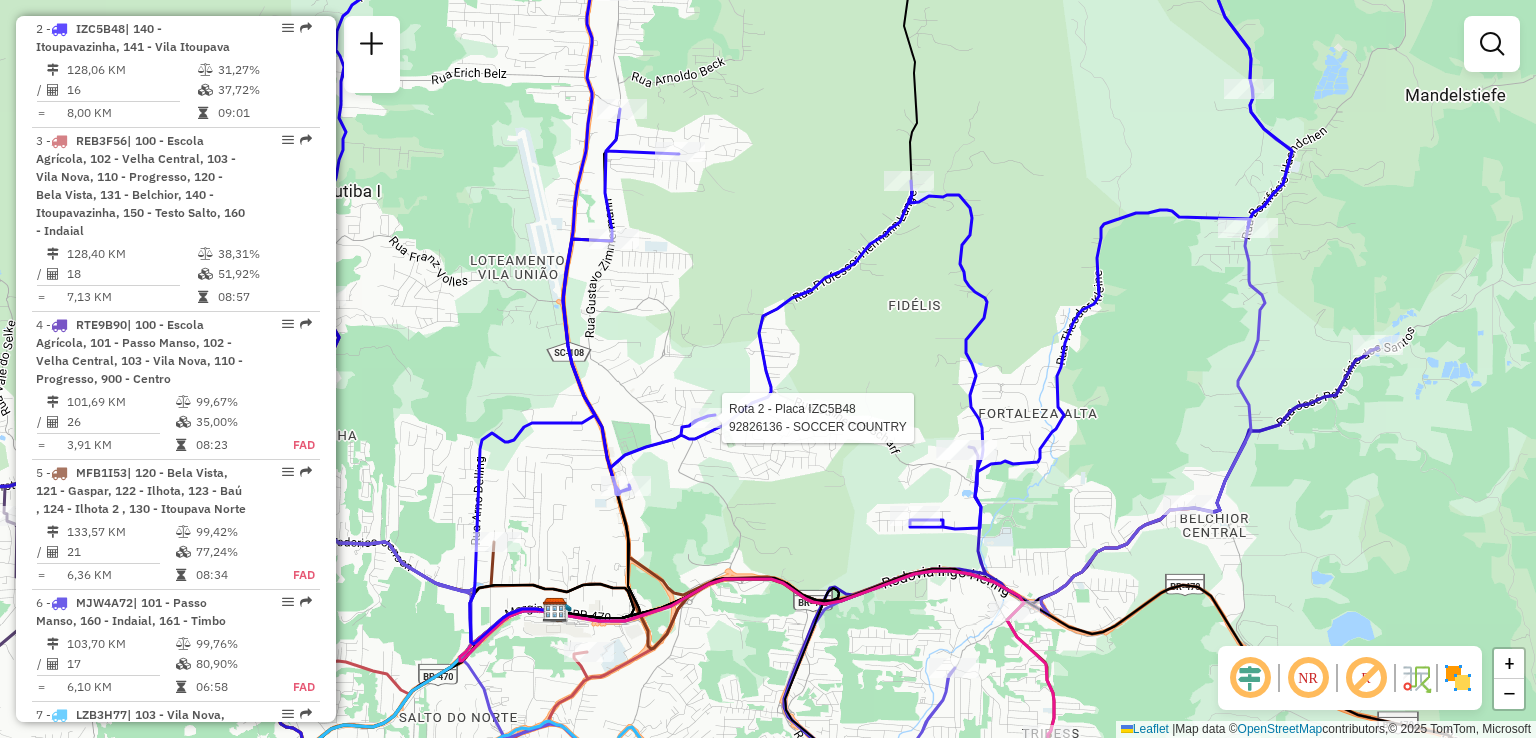 drag, startPoint x: 871, startPoint y: 343, endPoint x: 908, endPoint y: 336, distance: 37.65634 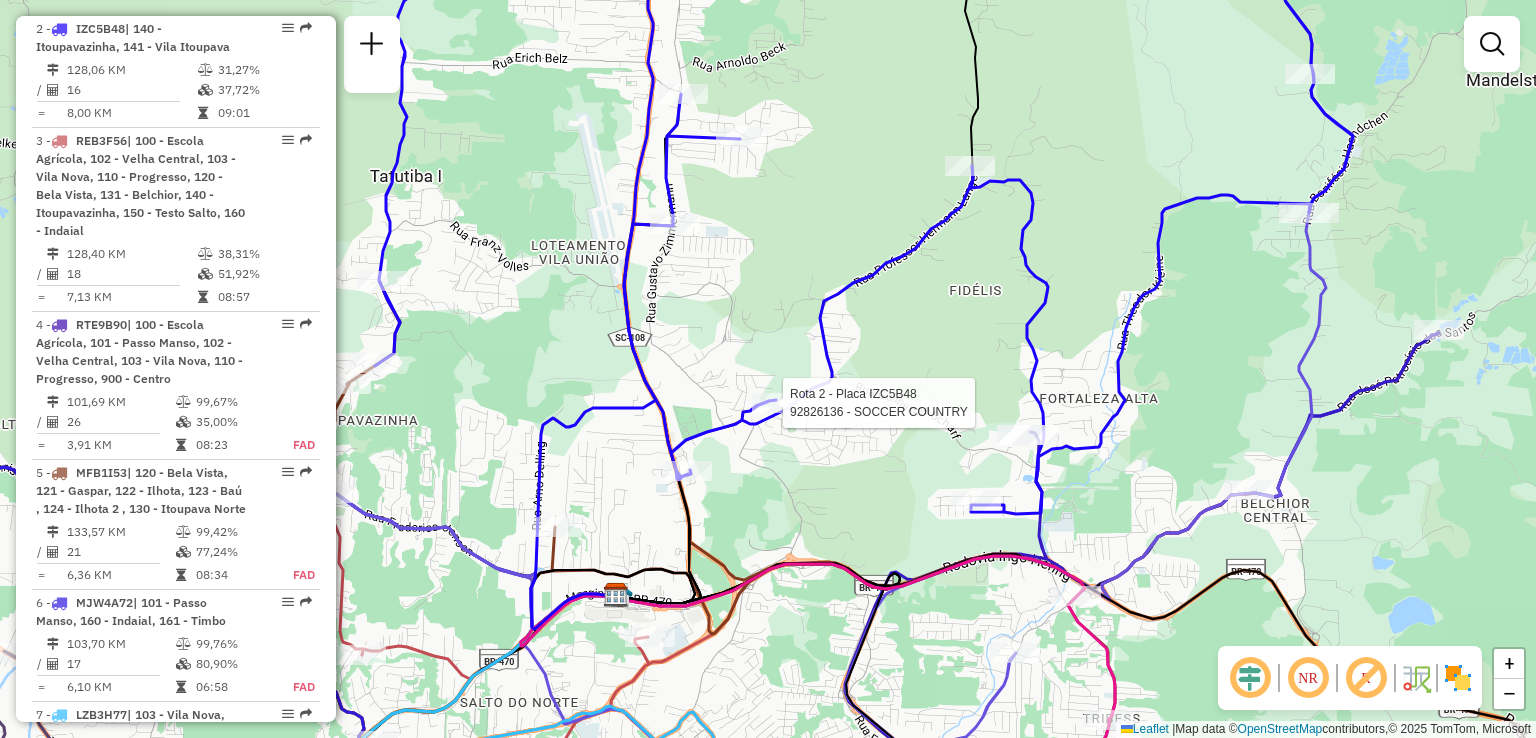 drag, startPoint x: 970, startPoint y: 324, endPoint x: 1000, endPoint y: 305, distance: 35.510563 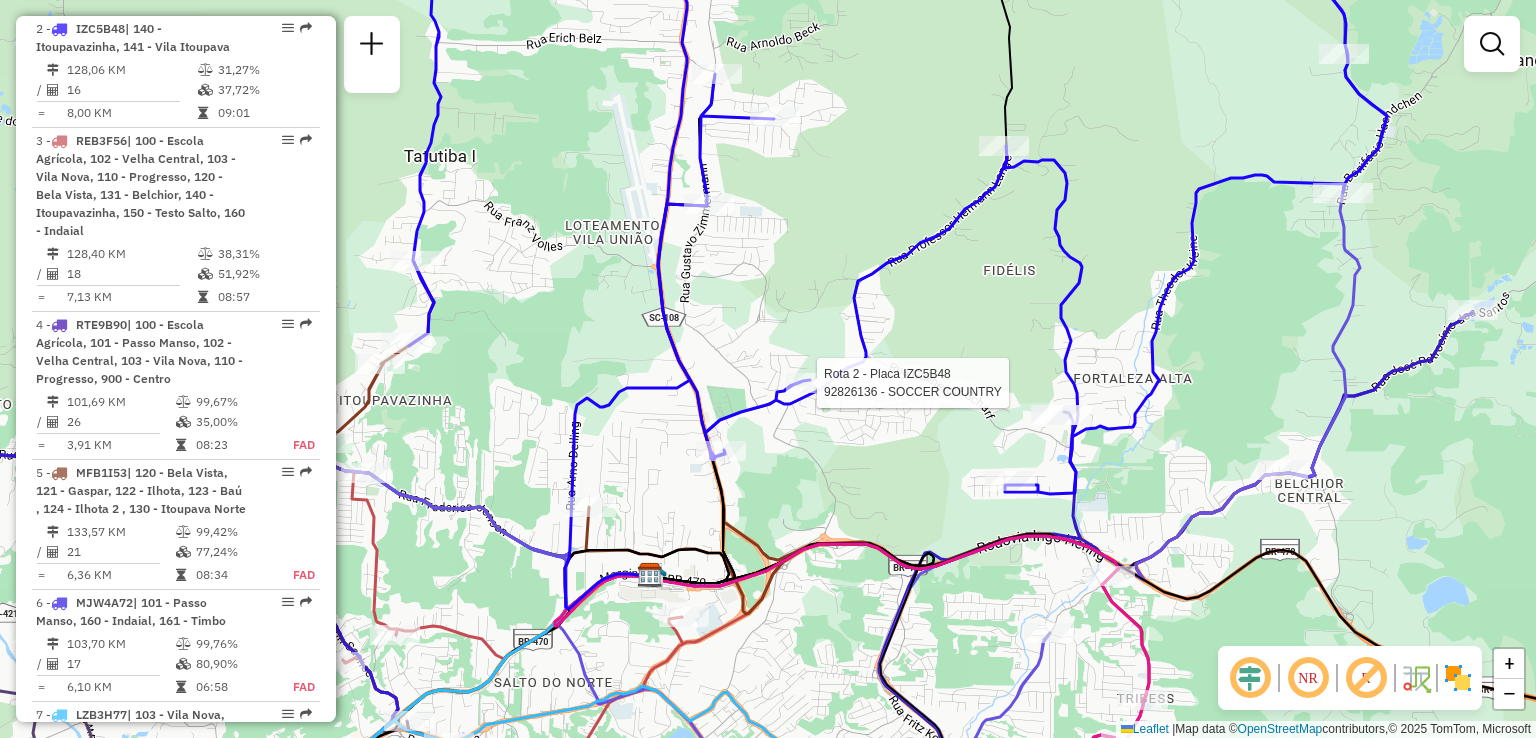 click on "Rota 2 - Placa IZC5B48 [NUMBER] - SOCCER COUNTRY Janela de atendimento Grade de atendimento Capacidade Transportadoras Veículos Cliente Pedidos Rotas Selecione os dias de semana para filtrar as janelas de atendimento Seg Ter Qua Qui Sex Sáb Dom Informe o período da janela de atendimento: De: Até: Filtrar exatamente a janela do cliente Considerar janela de atendimento padrão Seg Ter Qua Qui Sex Sáb Dom Considerar clientes sem dia de atendimento cadastrado Clientes fora do dia de atendimento selecionado Filtrar as atividades entre os valores definidos abaixo: Peso mínimo: Peso máximo: Cubagem mínima: Cubagem máxima: De: Até: Filtrar as atividades entre o tempo de atendimento definido abaixo: De: Até: Considerar capacidade total dos clientes não roteirizados Transportadora: Selecione um ou mais itens Tipo de veículo: Selecione um ou mais itens Veículo: Selecione um ou mais itens +" 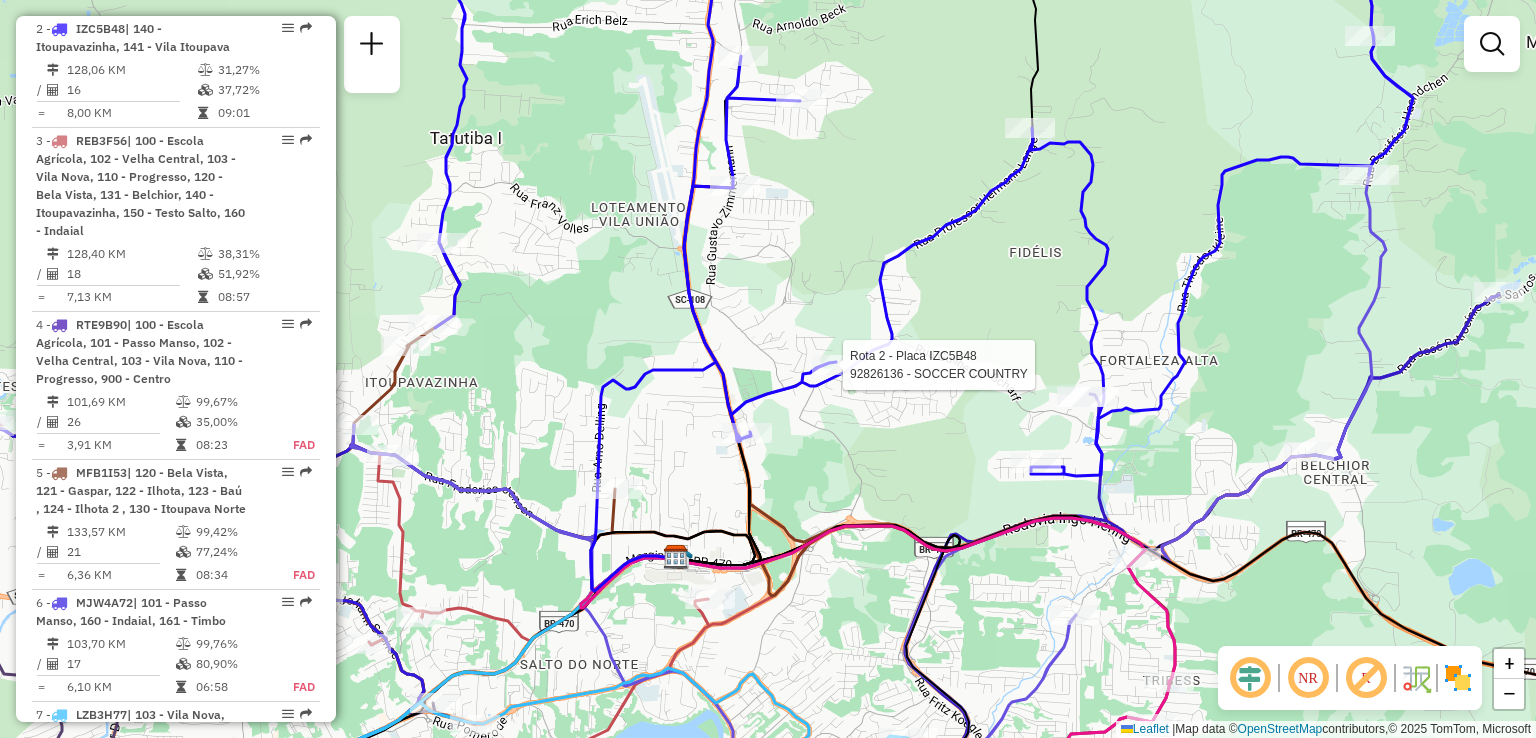 click on "Rota 2 - Placa IZC5B48 [NUMBER] - SOCCER COUNTRY Janela de atendimento Grade de atendimento Capacidade Transportadoras Veículos Cliente Pedidos Rotas Selecione os dias de semana para filtrar as janelas de atendimento Seg Ter Qua Qui Sex Sáb Dom Informe o período da janela de atendimento: De: Até: Filtrar exatamente a janela do cliente Considerar janela de atendimento padrão Seg Ter Qua Qui Sex Sáb Dom Considerar clientes sem dia de atendimento cadastrado Clientes fora do dia de atendimento selecionado Filtrar as atividades entre os valores definidos abaixo: Peso mínimo: Peso máximo: Cubagem mínima: Cubagem máxima: De: Até: Filtrar as atividades entre o tempo de atendimento definido abaixo: De: Até: Considerar capacidade total dos clientes não roteirizados Transportadora: Selecione um ou mais itens Tipo de veículo: Selecione um ou mais itens Veículo: Selecione um ou mais itens +" 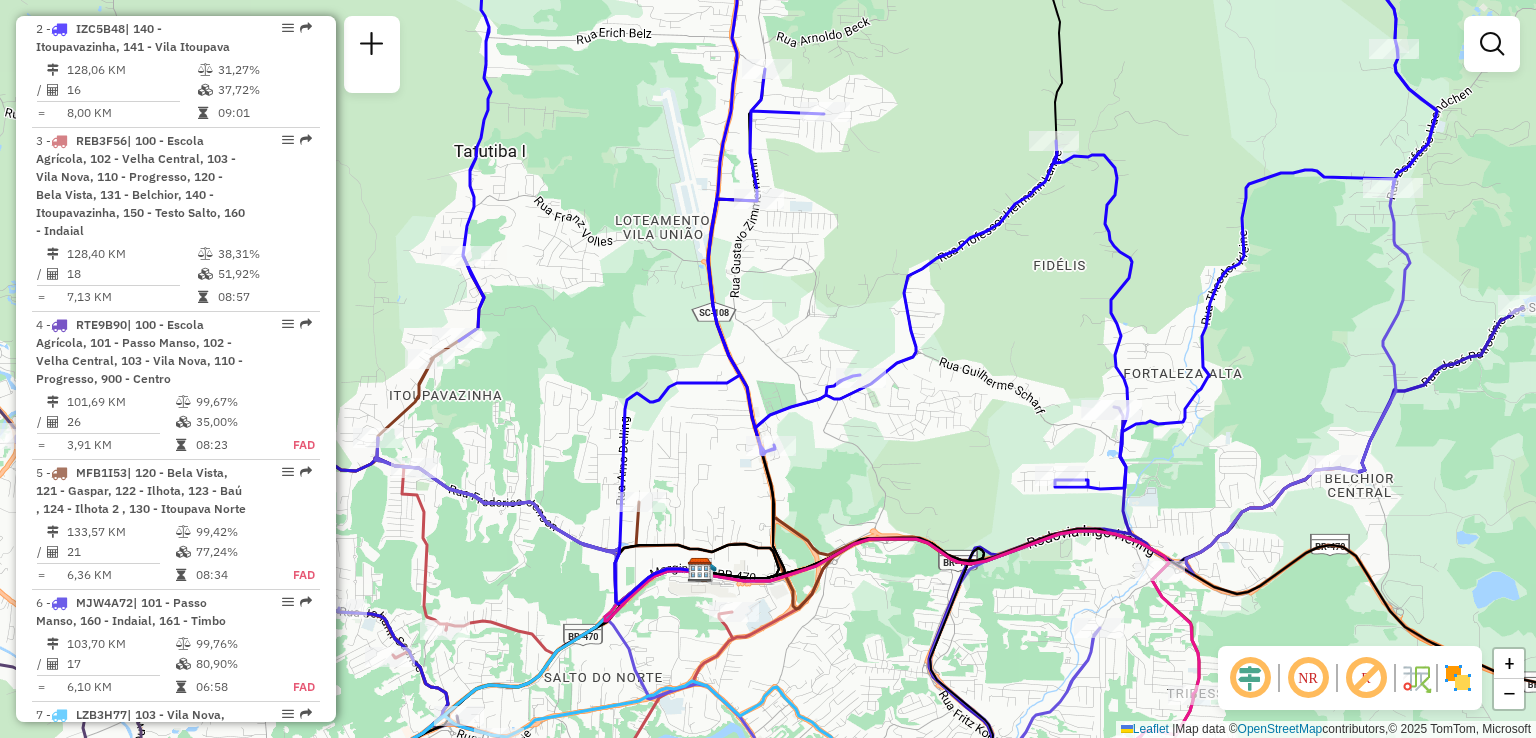 drag, startPoint x: 992, startPoint y: 360, endPoint x: 1016, endPoint y: 373, distance: 27.294687 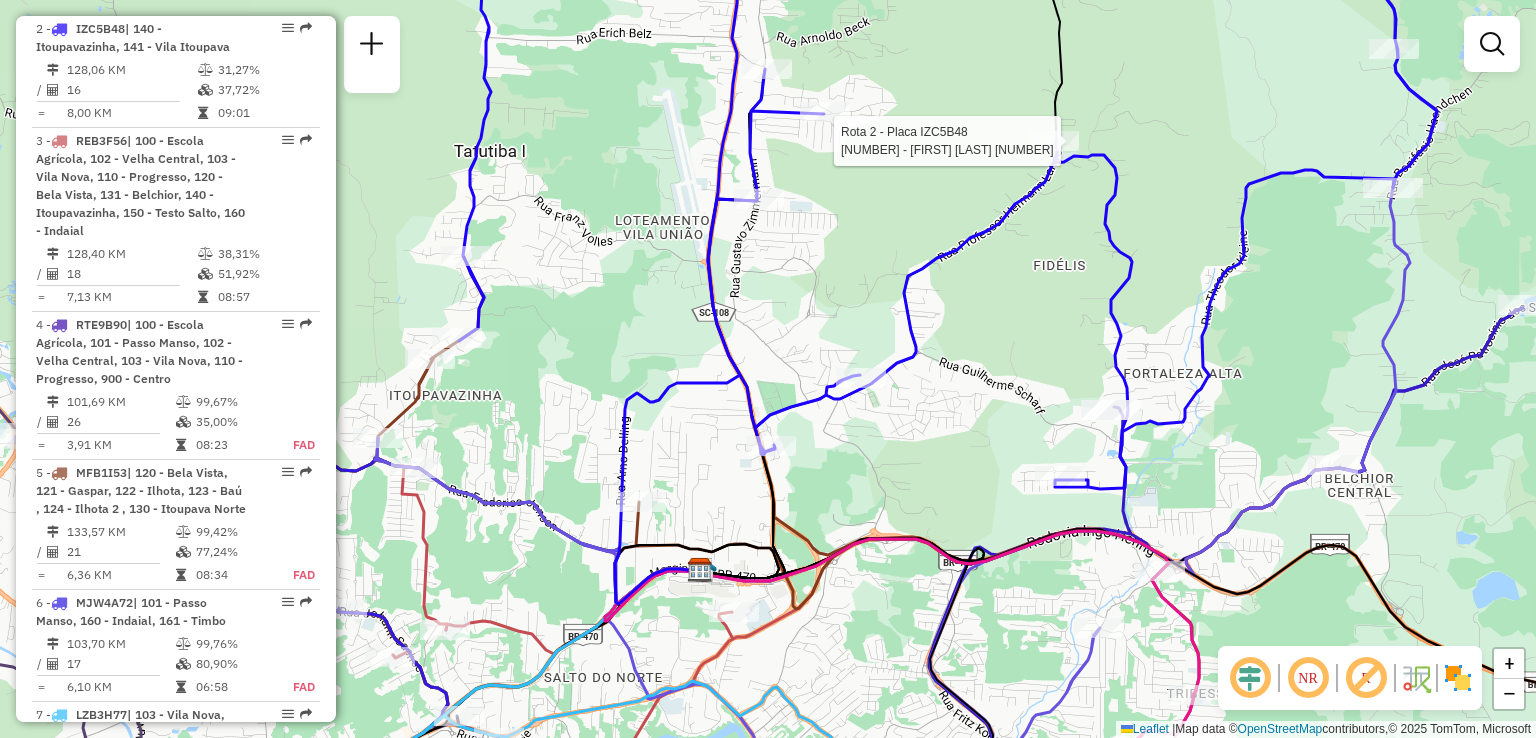 select on "**********" 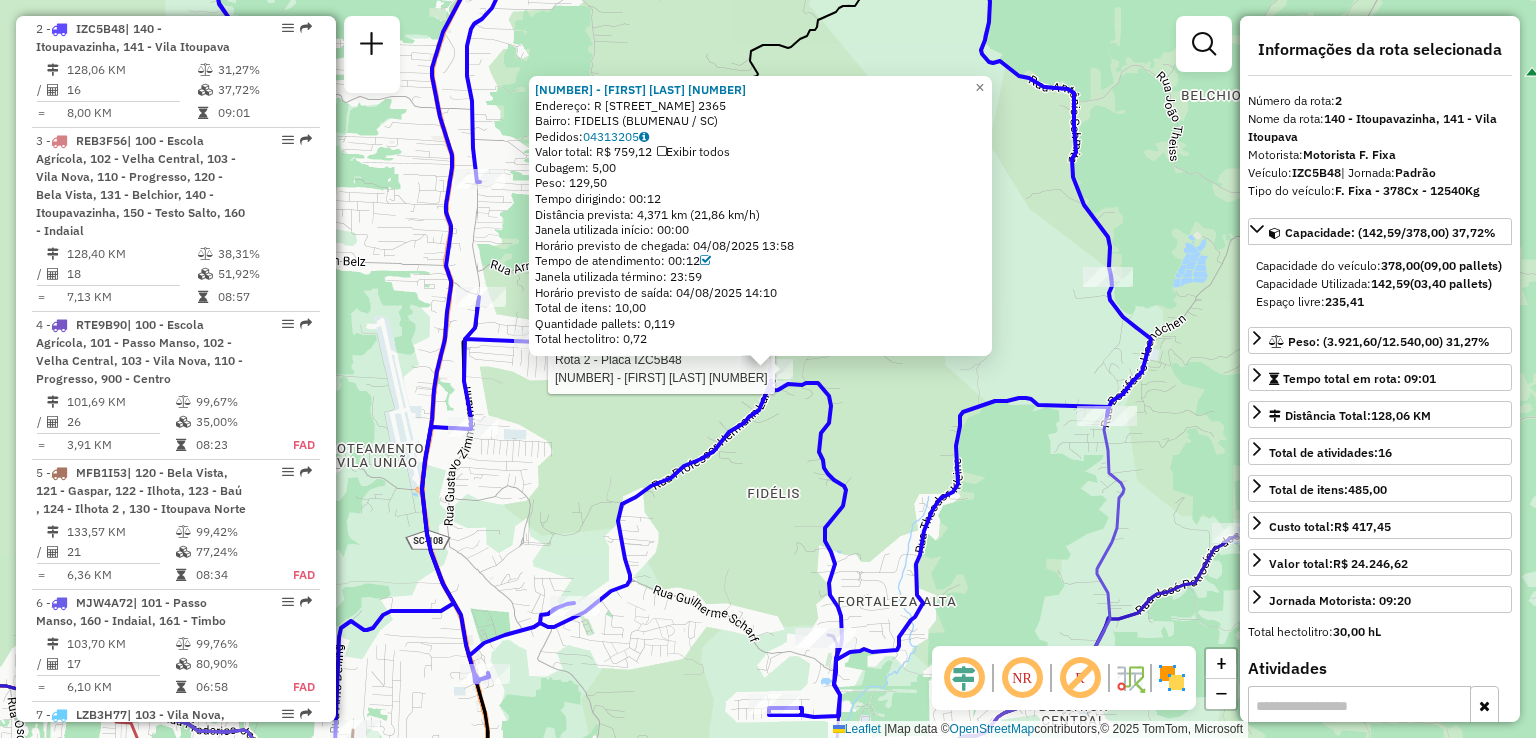 click on "Rota 2 - Placa IZC5B48 [NUMBER] - CECILIA HAERTHEL 947 [NUMBER] - CECILIA HAERTHEL 947 Endereço: R Professor Hermann Lange 2365 Bairro: FIDELIS ([CITY] / [STATE]) Pedidos: 04313205 Valor total: R$ 759,12 Exibir todos Cubagem: 5,00 Peso: 129,50 Tempo dirigindo: 00:12 Distância prevista: 4,371 km (21,86 km/h) Janela utilizada início: 00:00 Horário previsto de chegada: 04/08/2025 13:58 Tempo de atendimento: 00:12 Janela utilizada término: 23:59 Horário previsto de saída: 04/08/2025 14:10 Total de itens: 10,00 Quantidade pallets: 0,119 Total hectolitro: 0,72 × Janela de atendimento Grade de atendimento Capacidade Transportadoras Veículos Cliente Pedidos Rotas Selecione os dias de semana para filtrar as janelas de atendimento Seg Ter Qua Qui Sex Sáb Dom Informe o período da janela de atendimento: De: Até: Filtrar exatamente a janela do cliente Considerar janela de atendimento padrão Seg Ter Qua Qui Sex Sáb Dom Peso mínimo: De:" 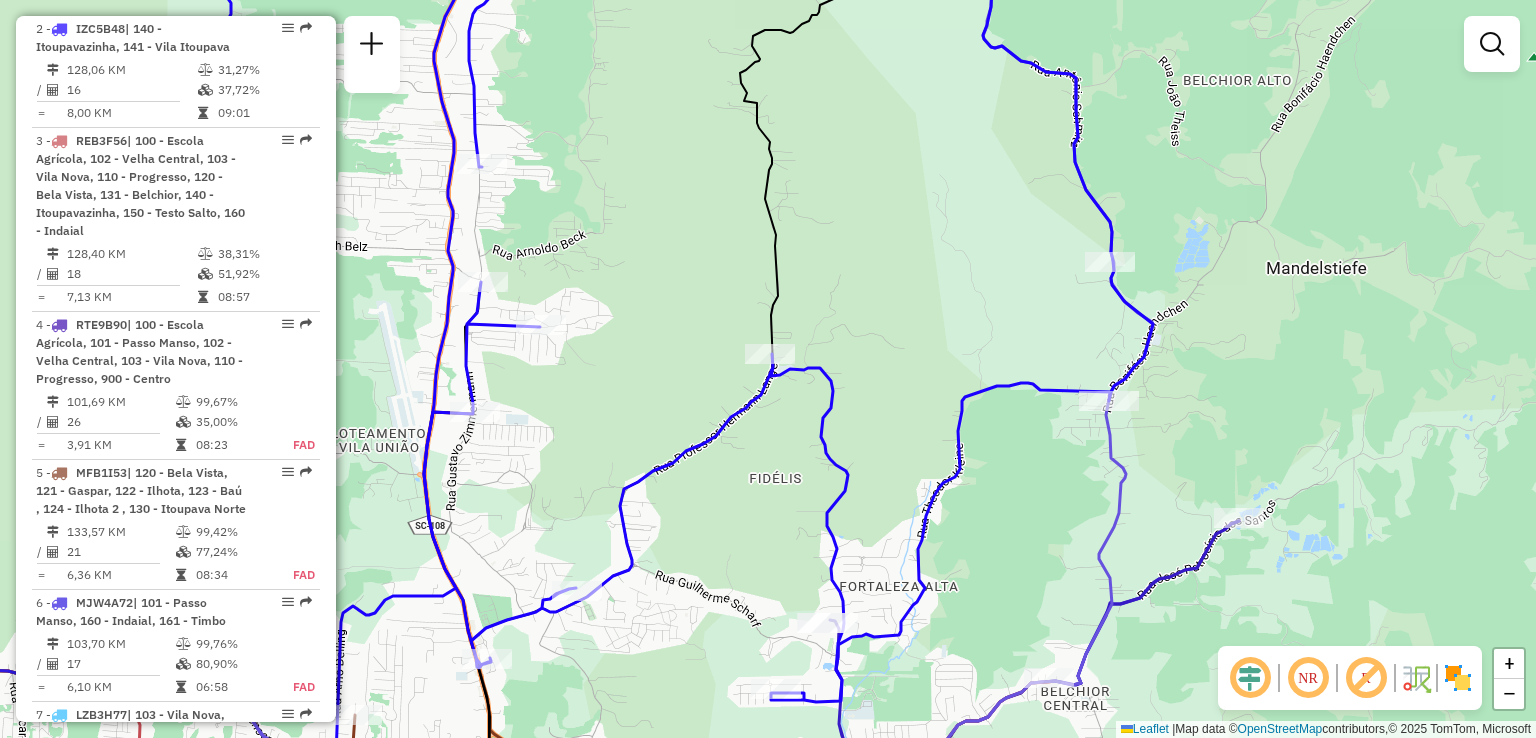 drag, startPoint x: 876, startPoint y: 423, endPoint x: 885, endPoint y: 357, distance: 66.61081 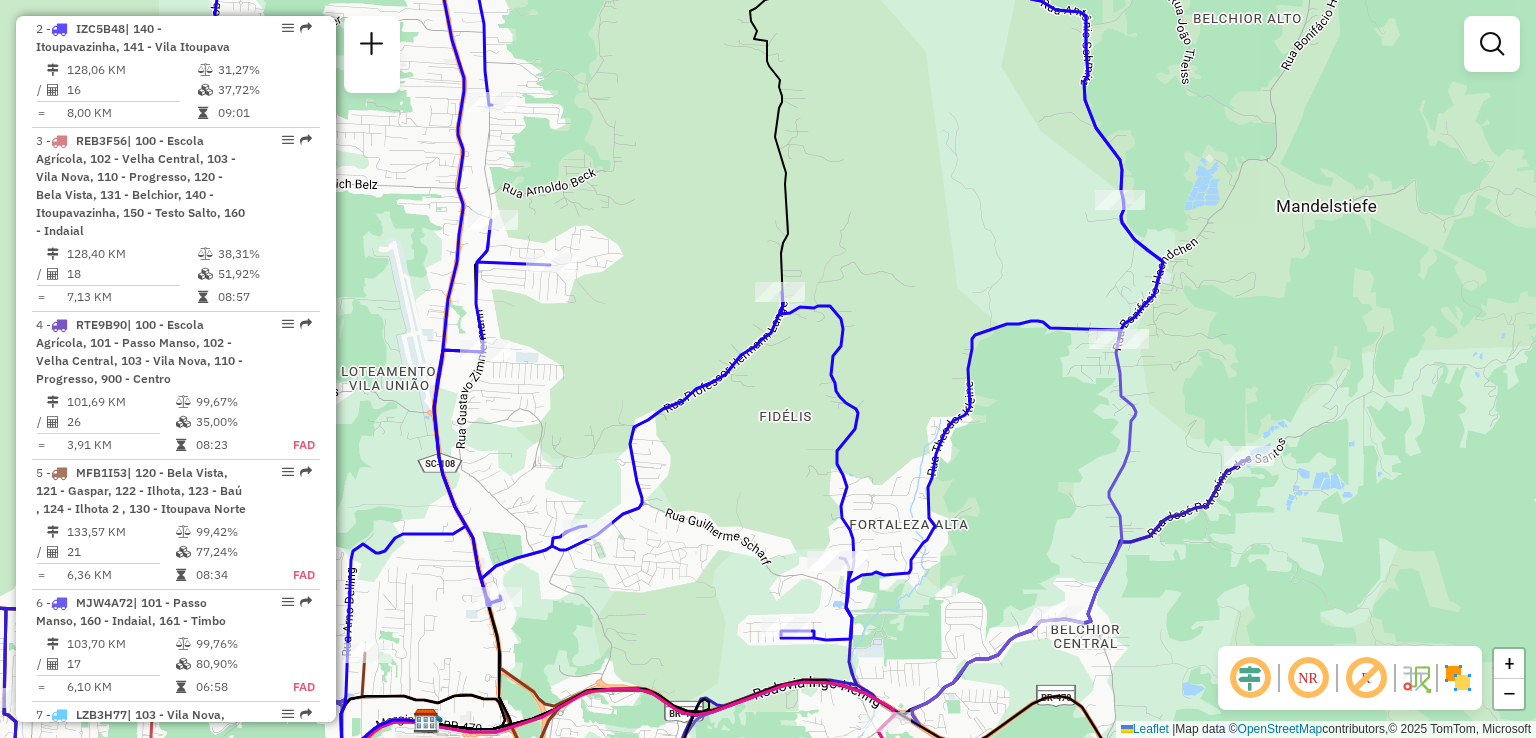drag, startPoint x: 881, startPoint y: 297, endPoint x: 881, endPoint y: 248, distance: 49 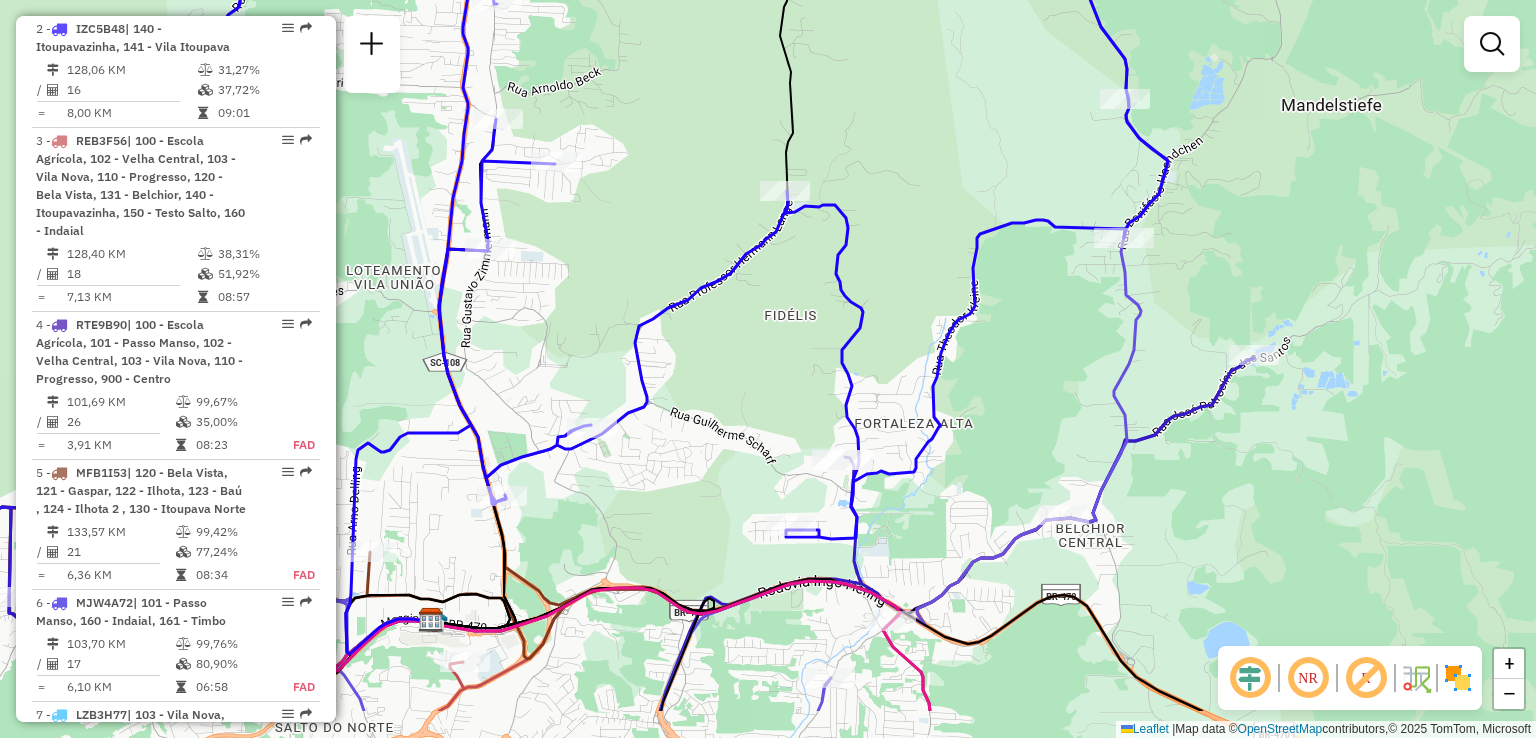 click on "Janela de atendimento Grade de atendimento Capacidade Transportadoras Veículos Cliente Pedidos  Rotas Selecione os dias de semana para filtrar as janelas de atendimento  Seg   Ter   Qua   Qui   Sex   Sáb   Dom  Informe o período da janela de atendimento: De: Até:  Filtrar exatamente a janela do cliente  Considerar janela de atendimento padrão  Selecione os dias de semana para filtrar as grades de atendimento  Seg   Ter   Qua   Qui   Sex   Sáb   Dom   Considerar clientes sem dia de atendimento cadastrado  Clientes fora do dia de atendimento selecionado Filtrar as atividades entre os valores definidos abaixo:  Peso mínimo:   Peso máximo:   Cubagem mínima:   Cubagem máxima:   De:   Até:  Filtrar as atividades entre o tempo de atendimento definido abaixo:  De:   Até:   Considerar capacidade total dos clientes não roteirizados Transportadora: Selecione um ou mais itens Tipo de veículo: Selecione um ou mais itens Veículo: Selecione um ou mais itens Motorista: Selecione um ou mais itens Nome: Rótulo:" 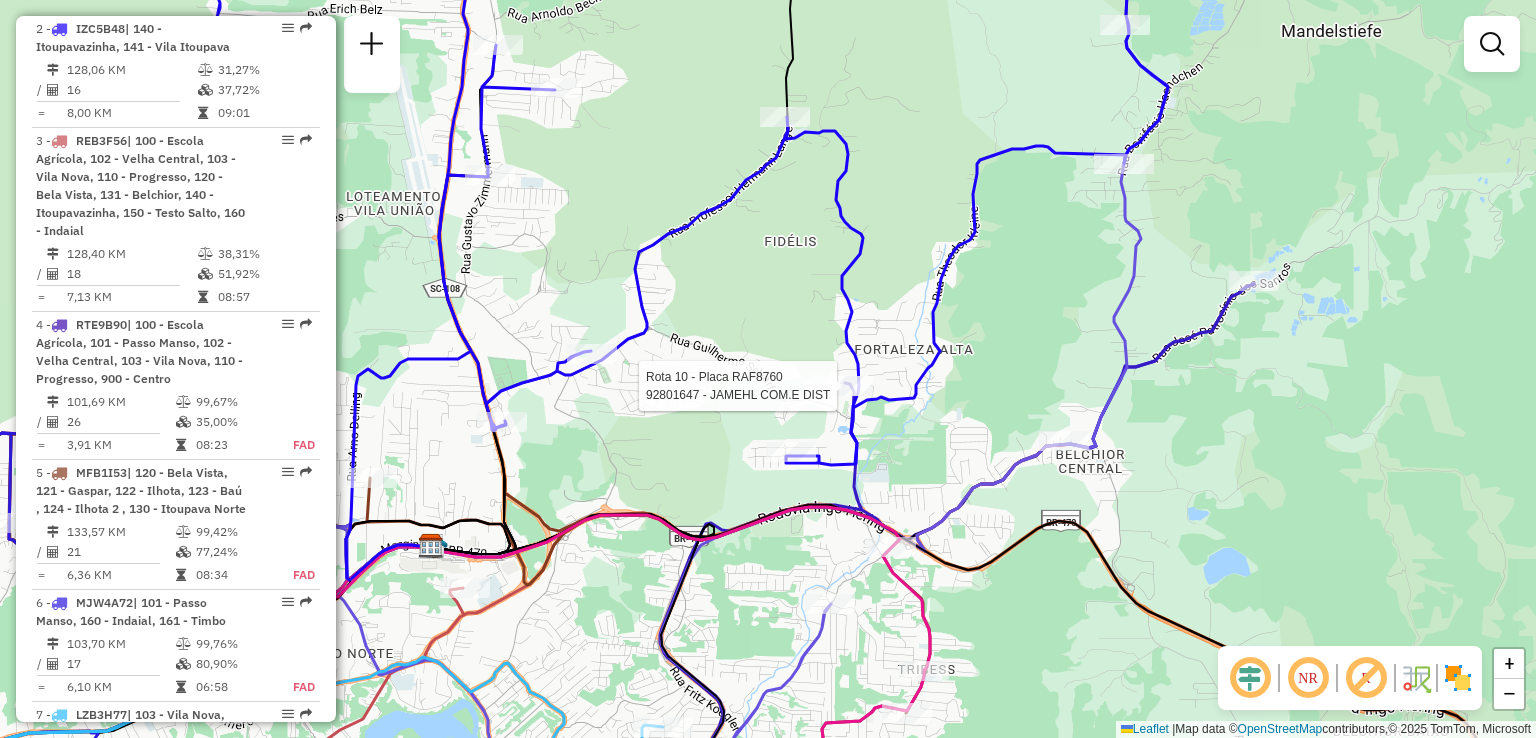 select on "**********" 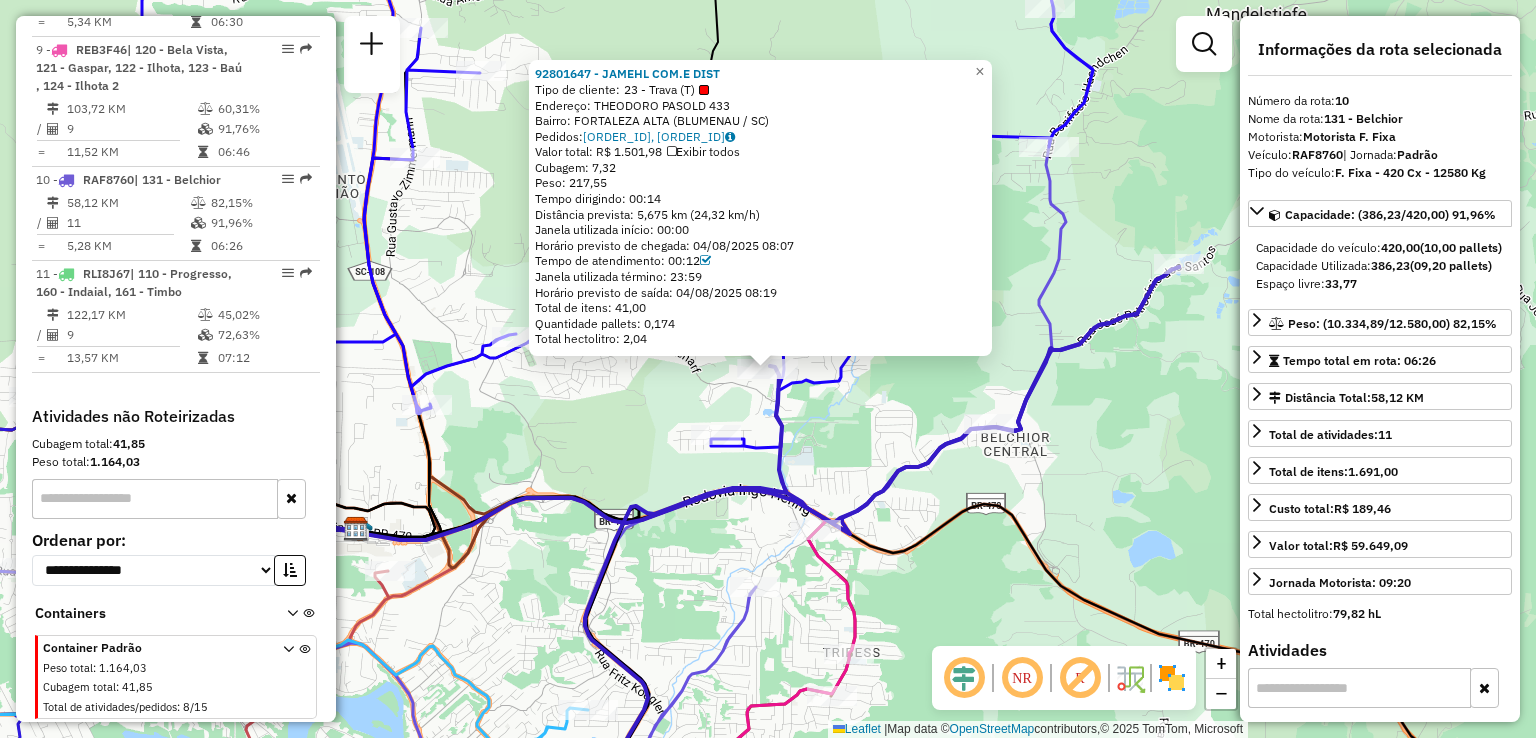 scroll, scrollTop: 1822, scrollLeft: 0, axis: vertical 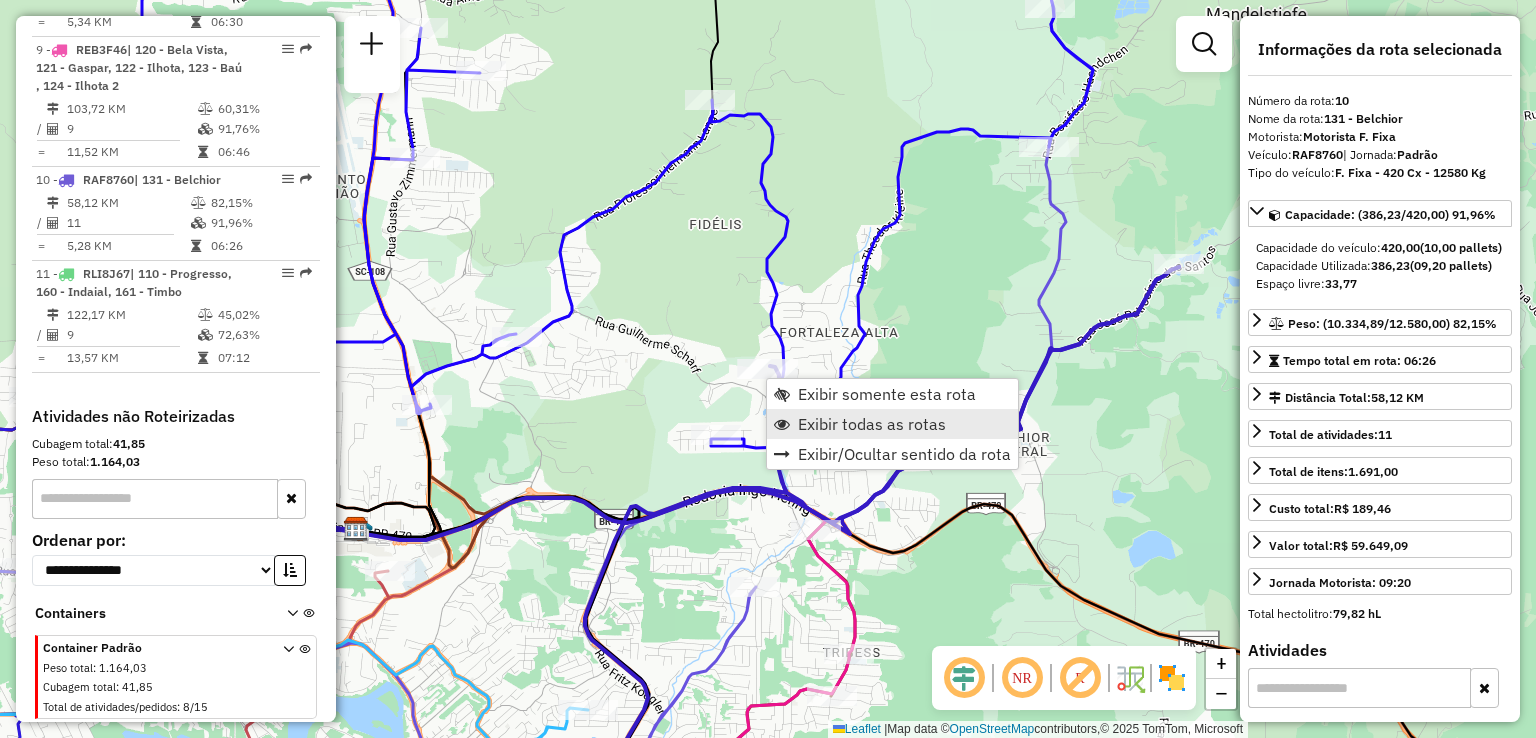 click on "Exibir todas as rotas" at bounding box center (872, 424) 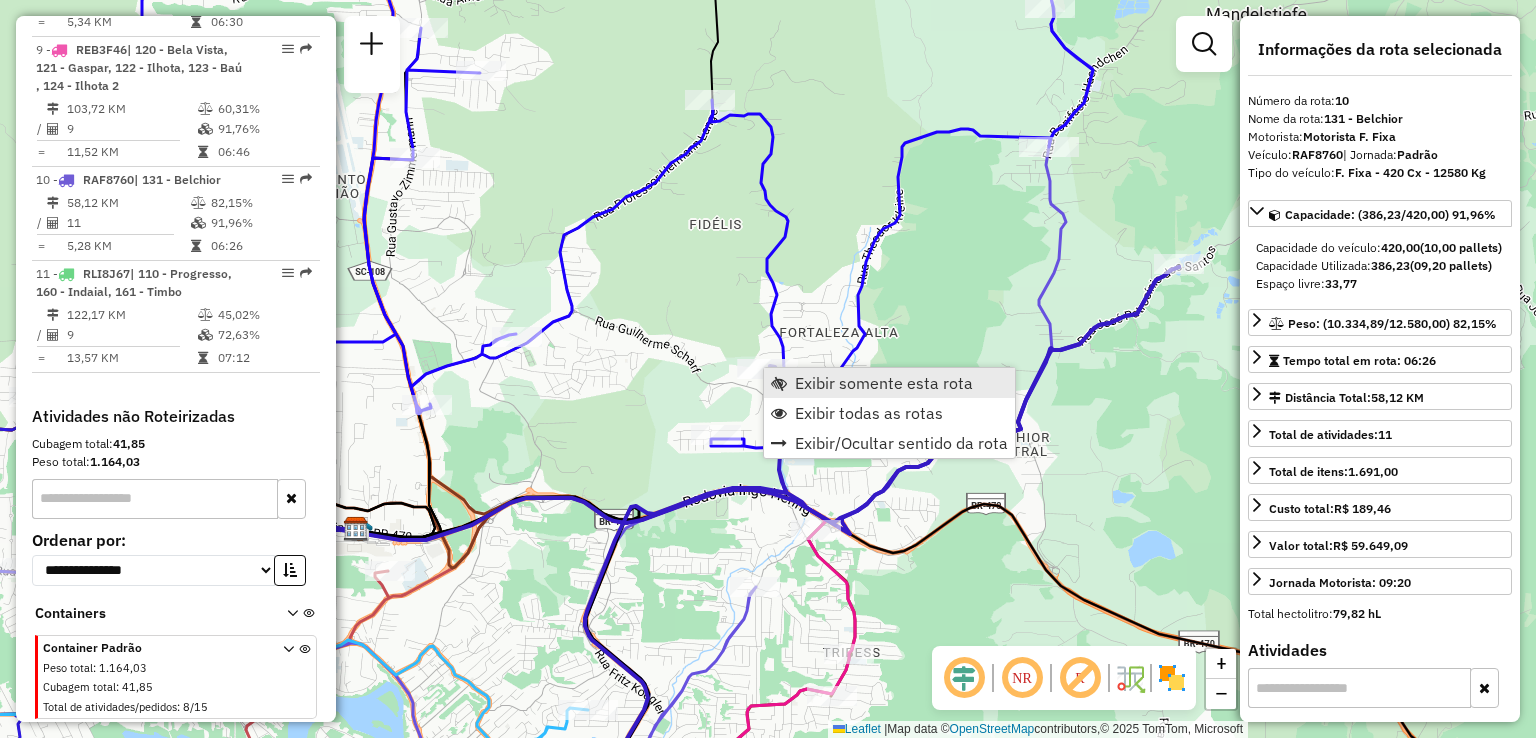 click on "Exibir somente esta rota" at bounding box center (884, 383) 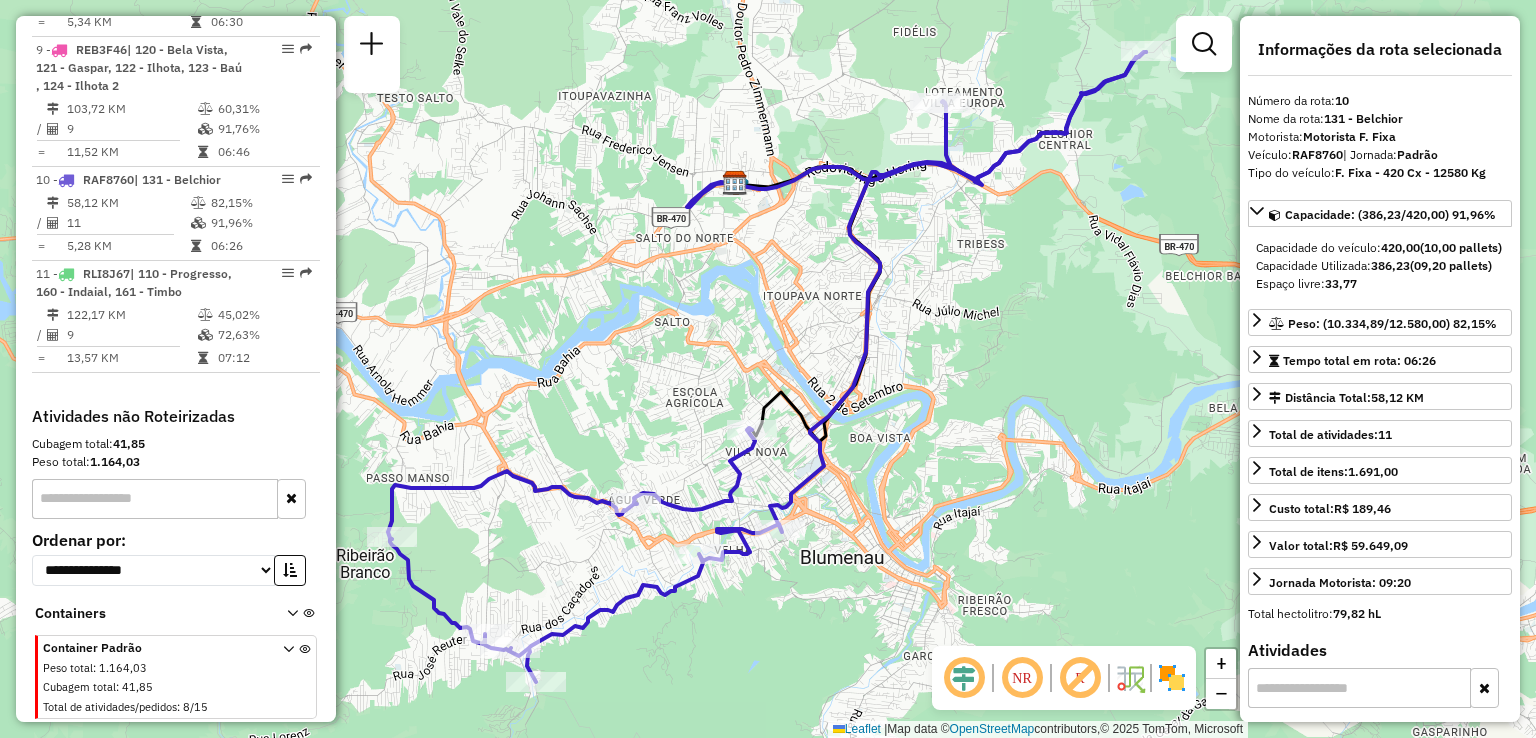 drag, startPoint x: 959, startPoint y: 521, endPoint x: 948, endPoint y: 474, distance: 48.270073 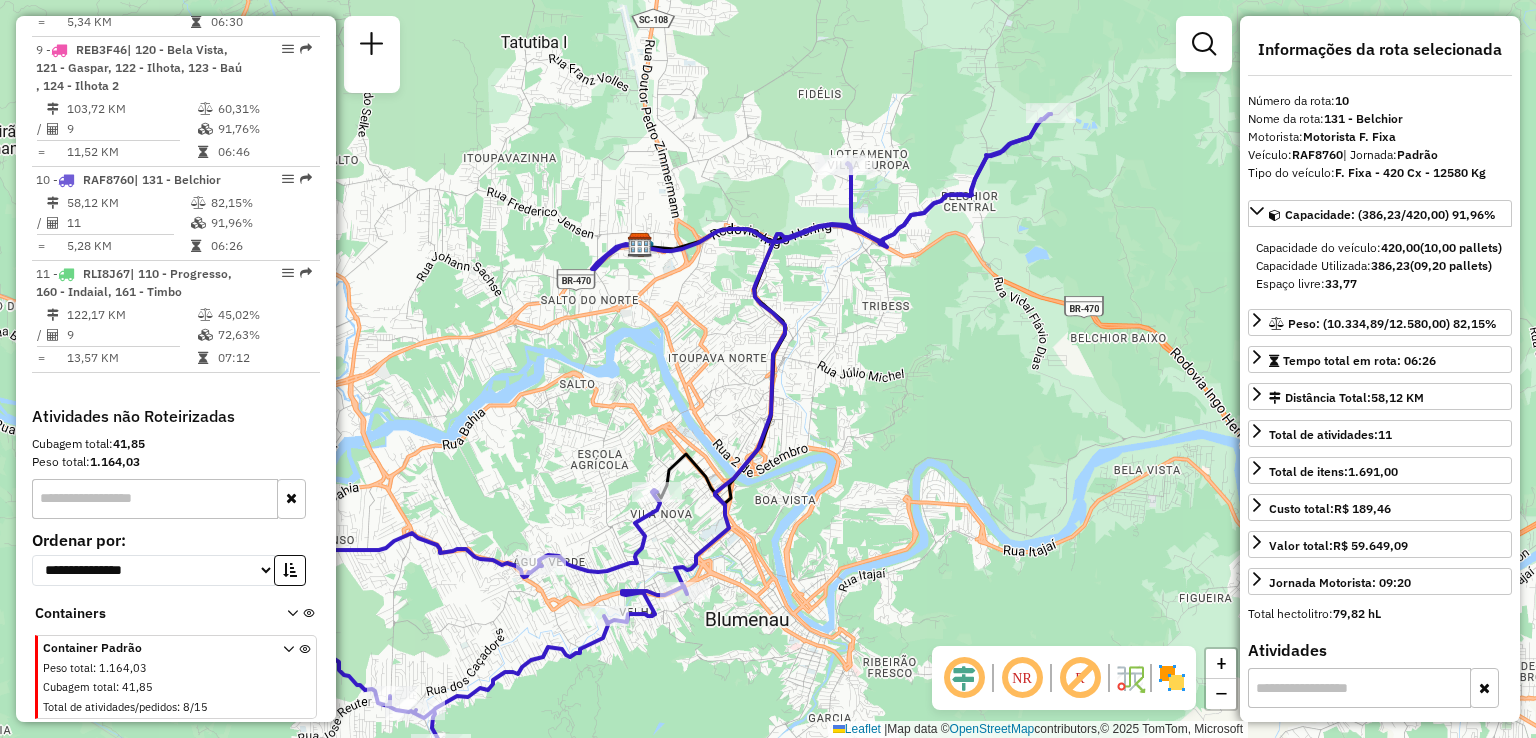 drag, startPoint x: 948, startPoint y: 474, endPoint x: 864, endPoint y: 581, distance: 136.03308 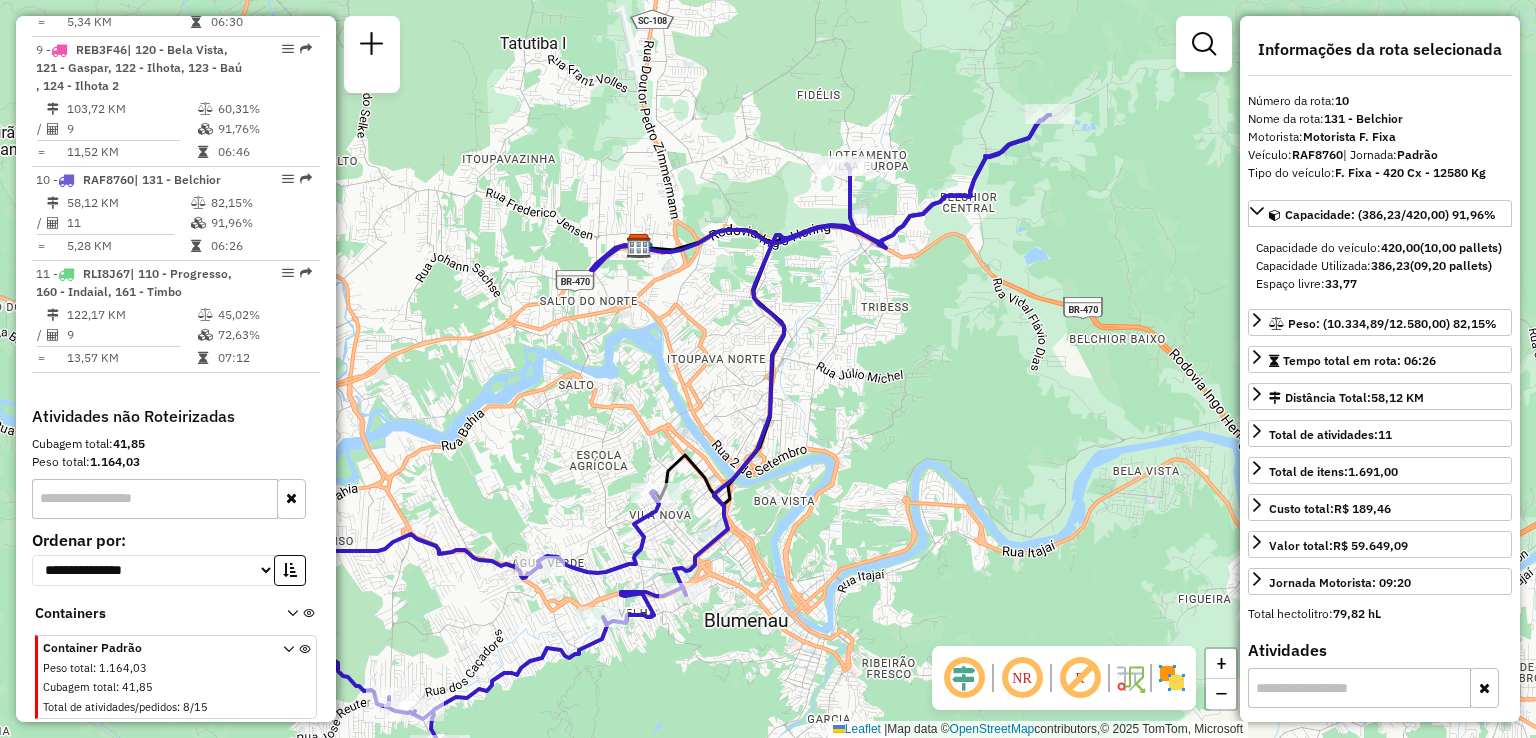click on "Janela de atendimento Grade de atendimento Capacidade Transportadoras Veículos Cliente Pedidos  Rotas Selecione os dias de semana para filtrar as janelas de atendimento  Seg   Ter   Qua   Qui   Sex   Sáb   Dom  Informe o período da janela de atendimento: De: Até:  Filtrar exatamente a janela do cliente  Considerar janela de atendimento padrão  Selecione os dias de semana para filtrar as grades de atendimento  Seg   Ter   Qua   Qui   Sex   Sáb   Dom   Considerar clientes sem dia de atendimento cadastrado  Clientes fora do dia de atendimento selecionado Filtrar as atividades entre os valores definidos abaixo:  Peso mínimo:   Peso máximo:   Cubagem mínima:   Cubagem máxima:   De:   Até:  Filtrar as atividades entre o tempo de atendimento definido abaixo:  De:   Até:   Considerar capacidade total dos clientes não roteirizados Transportadora: Selecione um ou mais itens Tipo de veículo: Selecione um ou mais itens Veículo: Selecione um ou mais itens Motorista: Selecione um ou mais itens Nome: Rótulo:" 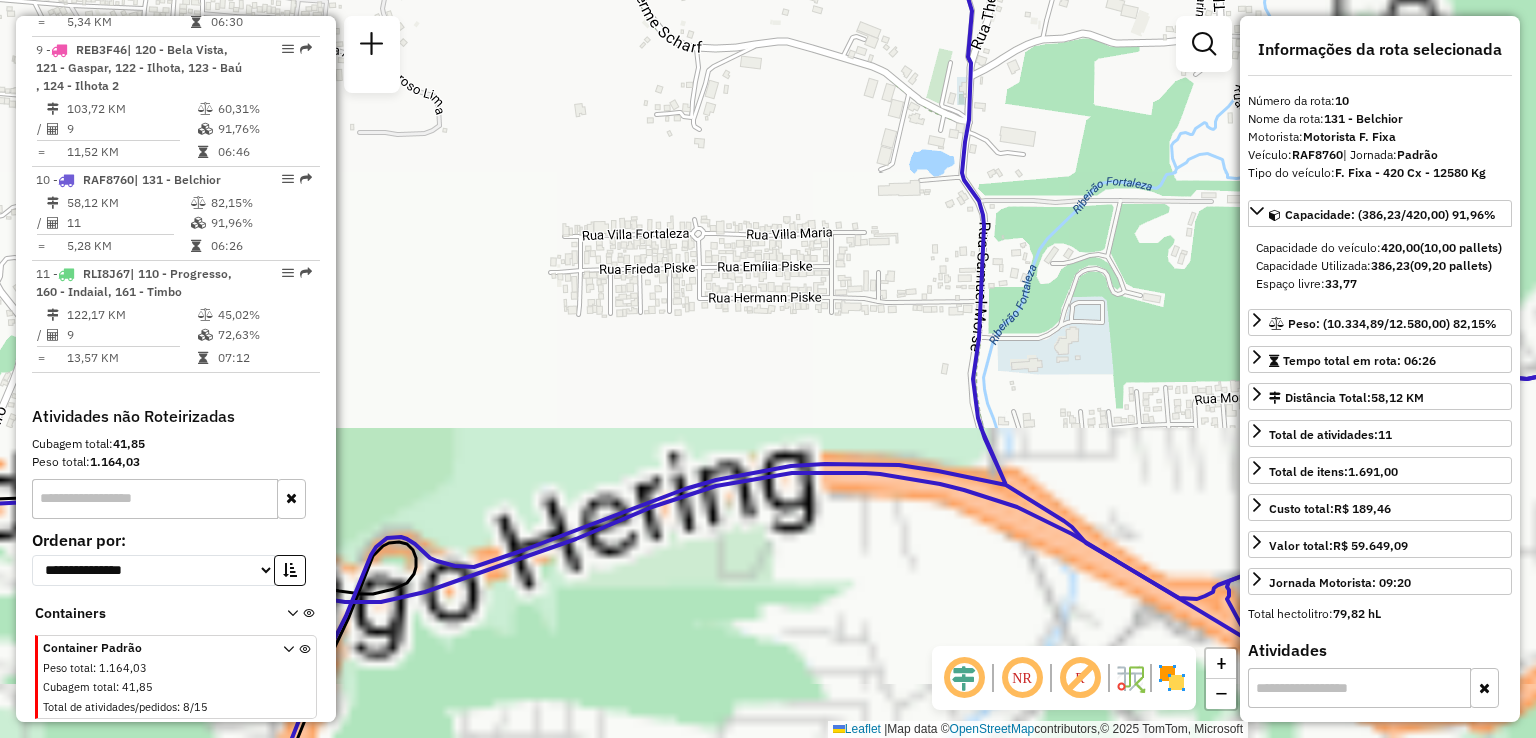 drag, startPoint x: 884, startPoint y: 264, endPoint x: 778, endPoint y: 473, distance: 234.34377 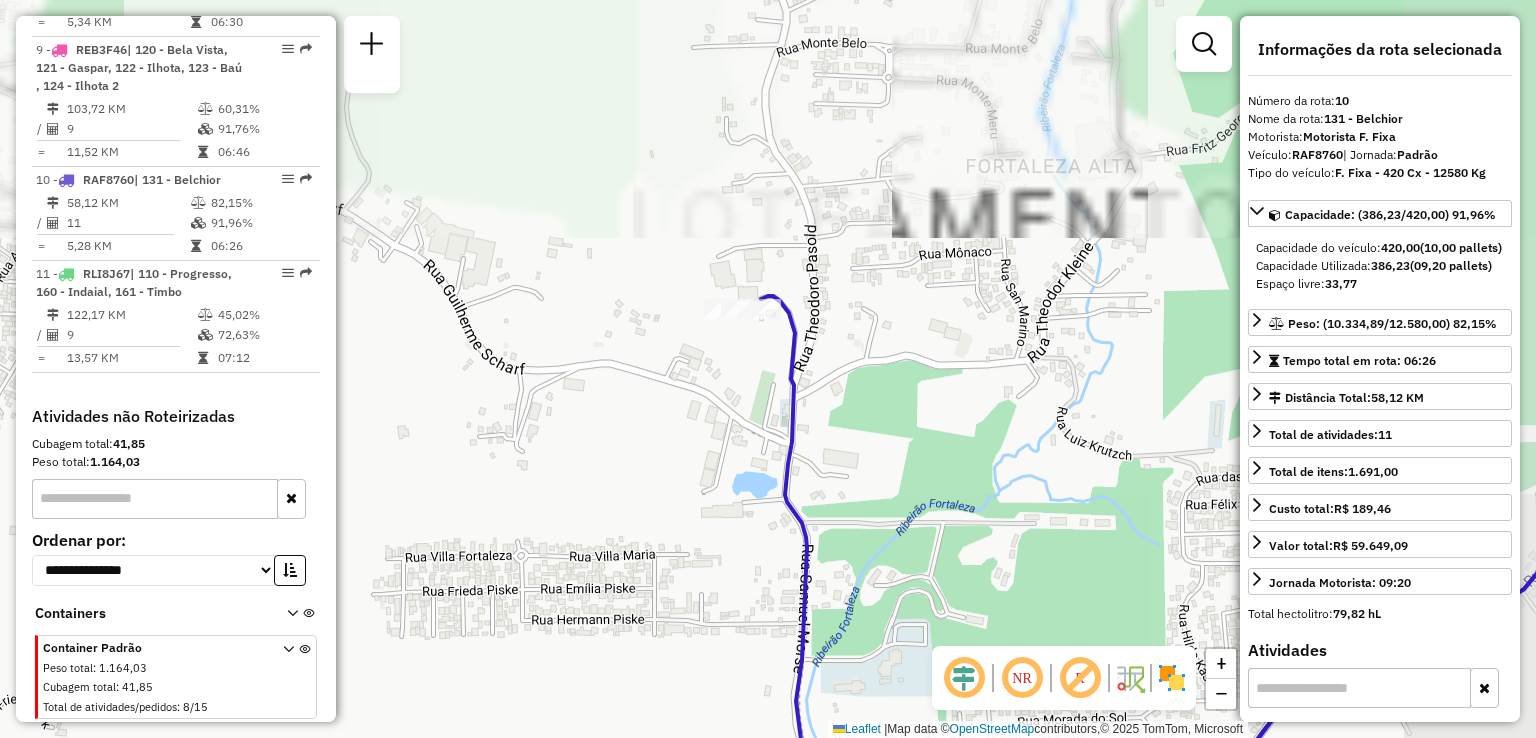 drag, startPoint x: 805, startPoint y: 361, endPoint x: 755, endPoint y: 446, distance: 98.61542 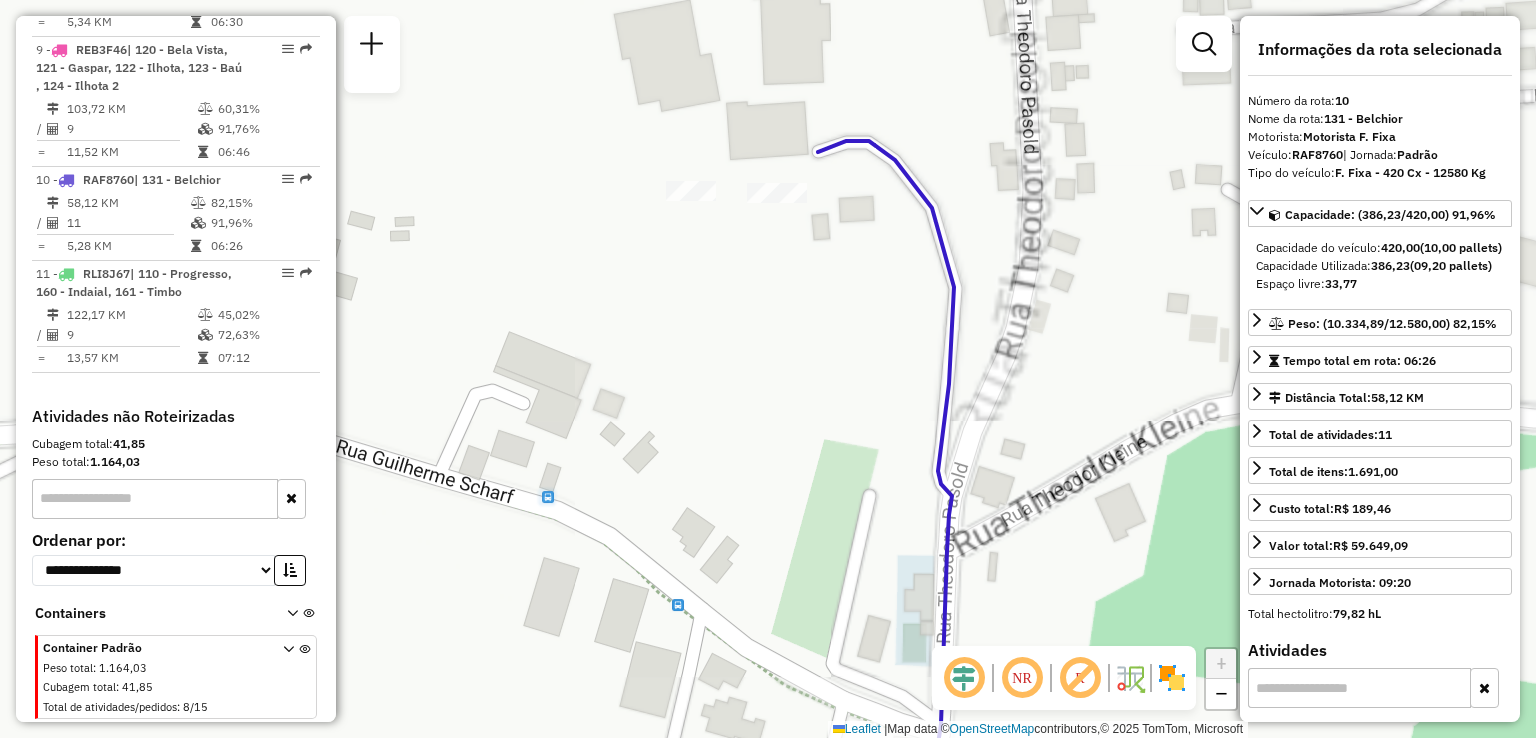 drag, startPoint x: 754, startPoint y: 345, endPoint x: 783, endPoint y: 451, distance: 109.89541 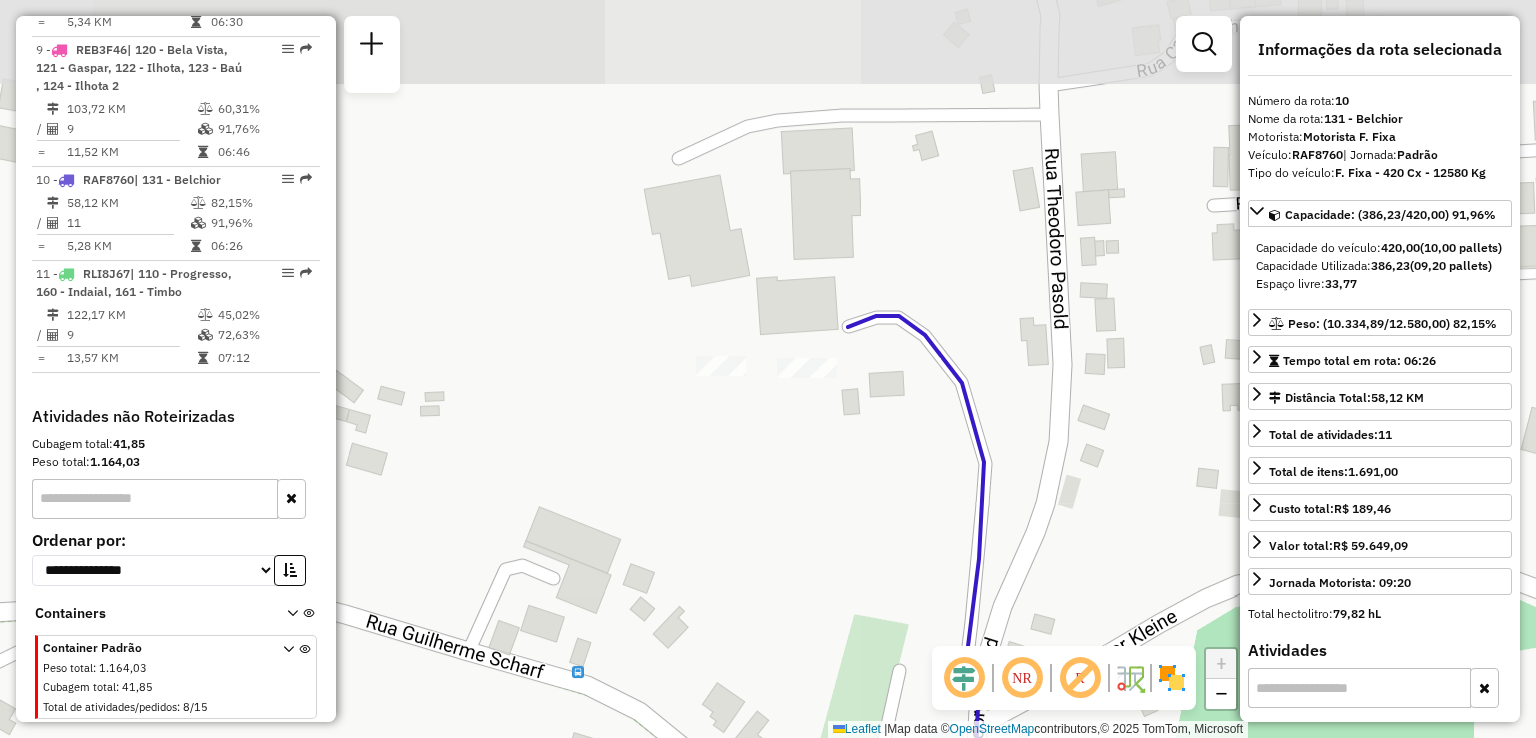 drag, startPoint x: 783, startPoint y: 413, endPoint x: 786, endPoint y: 509, distance: 96.04687 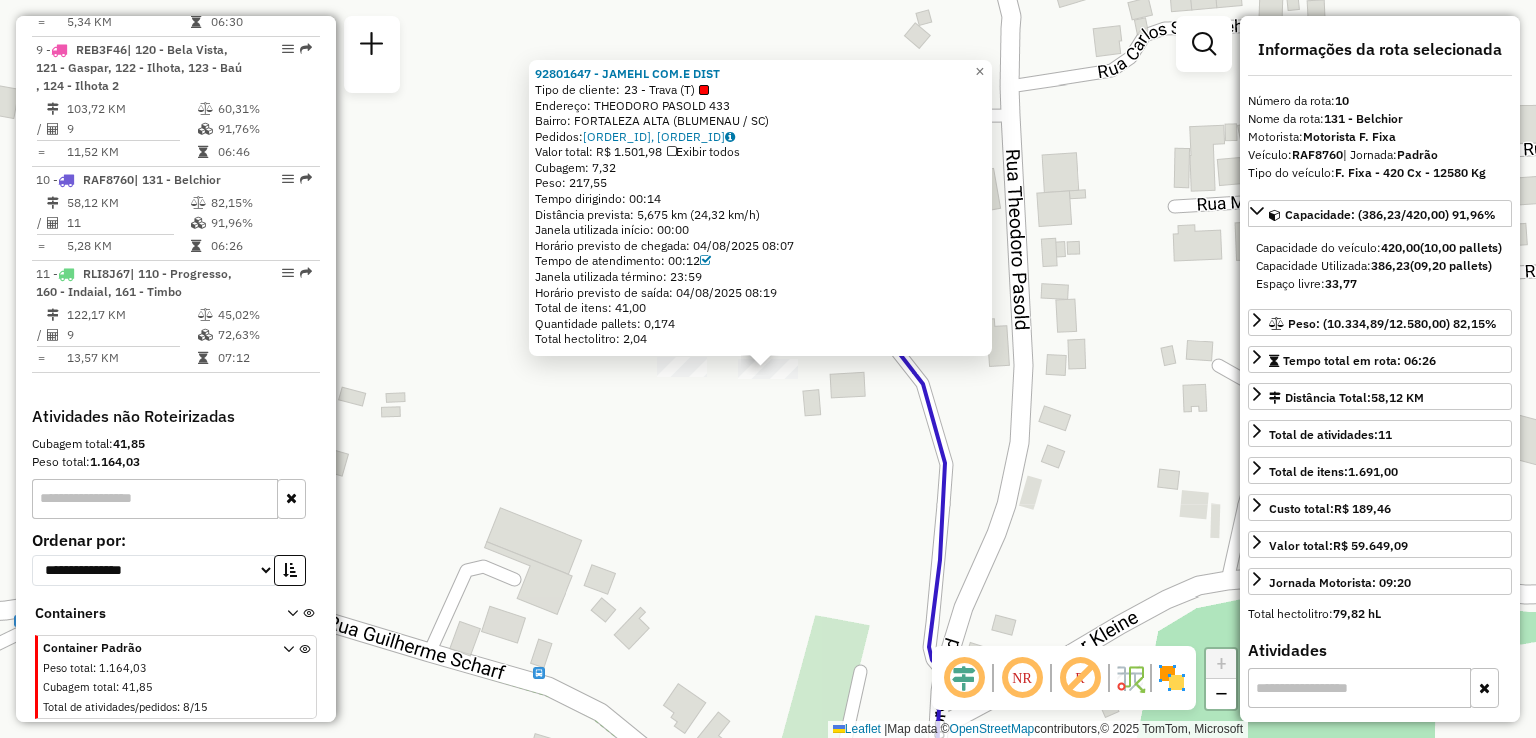 click on "[NUMBER] - [NAME] Tipo de cliente:   [NUMBER] - [NAME]   Endereço:  [STREET] [NUMBER]   Bairro: [NEIGHBORHOOD] ([CITY] / [STATE])   Pedidos:  [ORDER_ID], [ORDER_ID]   Valor total: [CURRENCY] [AMOUNT]   Exibir todos   Cubagem: [CUBAGE]  Peso: [WEIGHT]  Tempo dirigindo: [TIME]   Distância prevista: [DISTANCE] km ([SPEED] km/h)   Janela utilizada início: [TIME]   Horário previsto de chegada: [DATE] [TIME]   Tempo de atendimento: [TIME]   Janela utilizada término: [TIME]   Horário previsto de saída: [DATE] [TIME]   Total de itens: [ITEMS]   Quantidade pallets: [PALLETS]   Total hectolitro: [HECTOLITER]  × Janela de atendimento Grade de atendimento Capacidade Transportadoras Veículos Cliente Pedidos  Rotas Selecione os dias de semana para filtrar as janelas de atendimento  Seg   Ter   Qua   Qui   Sex   Sáb   Dom  Informe o período da janela de atendimento: De: Até:  Filtrar exatamente a janela do cliente  Considerar janela de atendimento padrão  Selecione os dias de semana para filtrar as grades de atendimento  Seg   Ter   Qua  +" 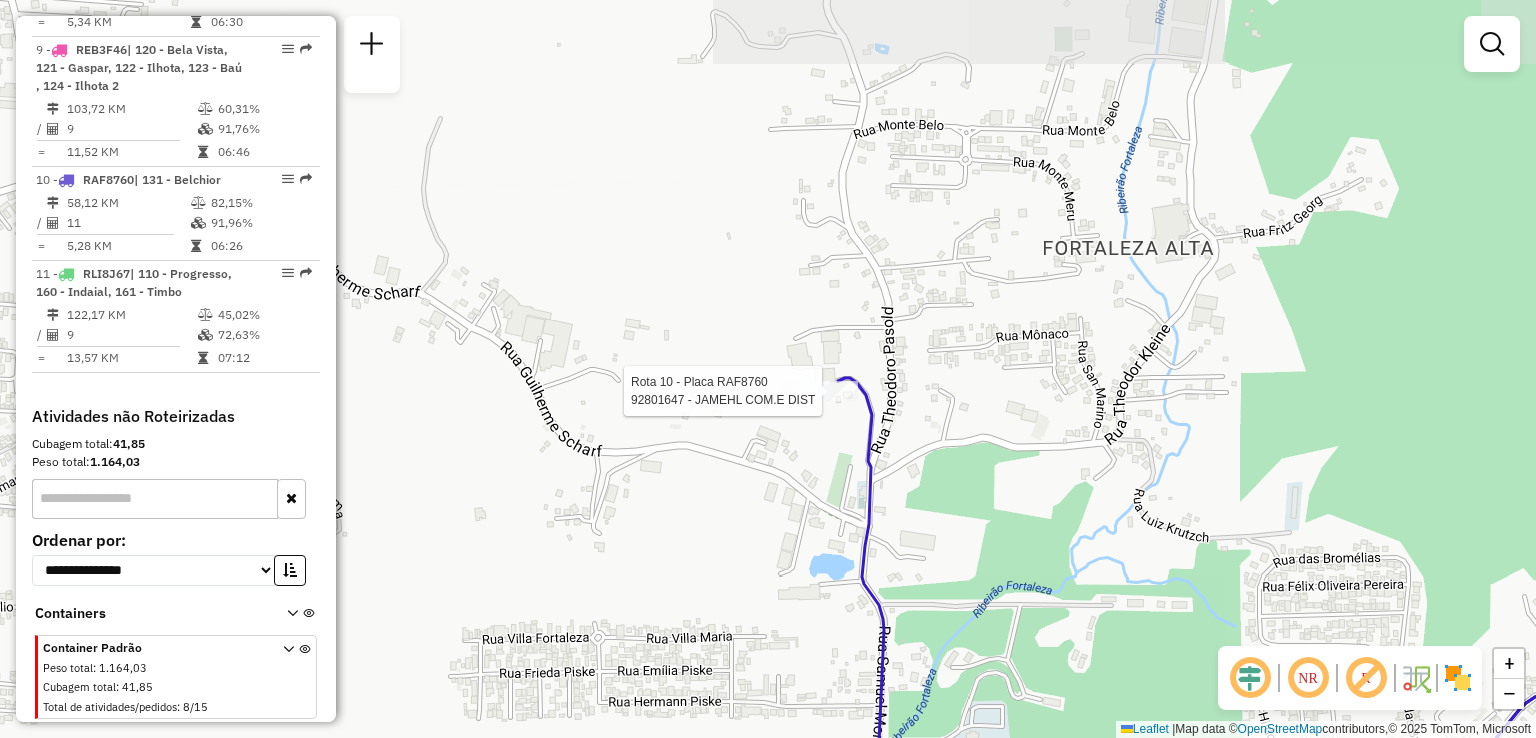 select on "**********" 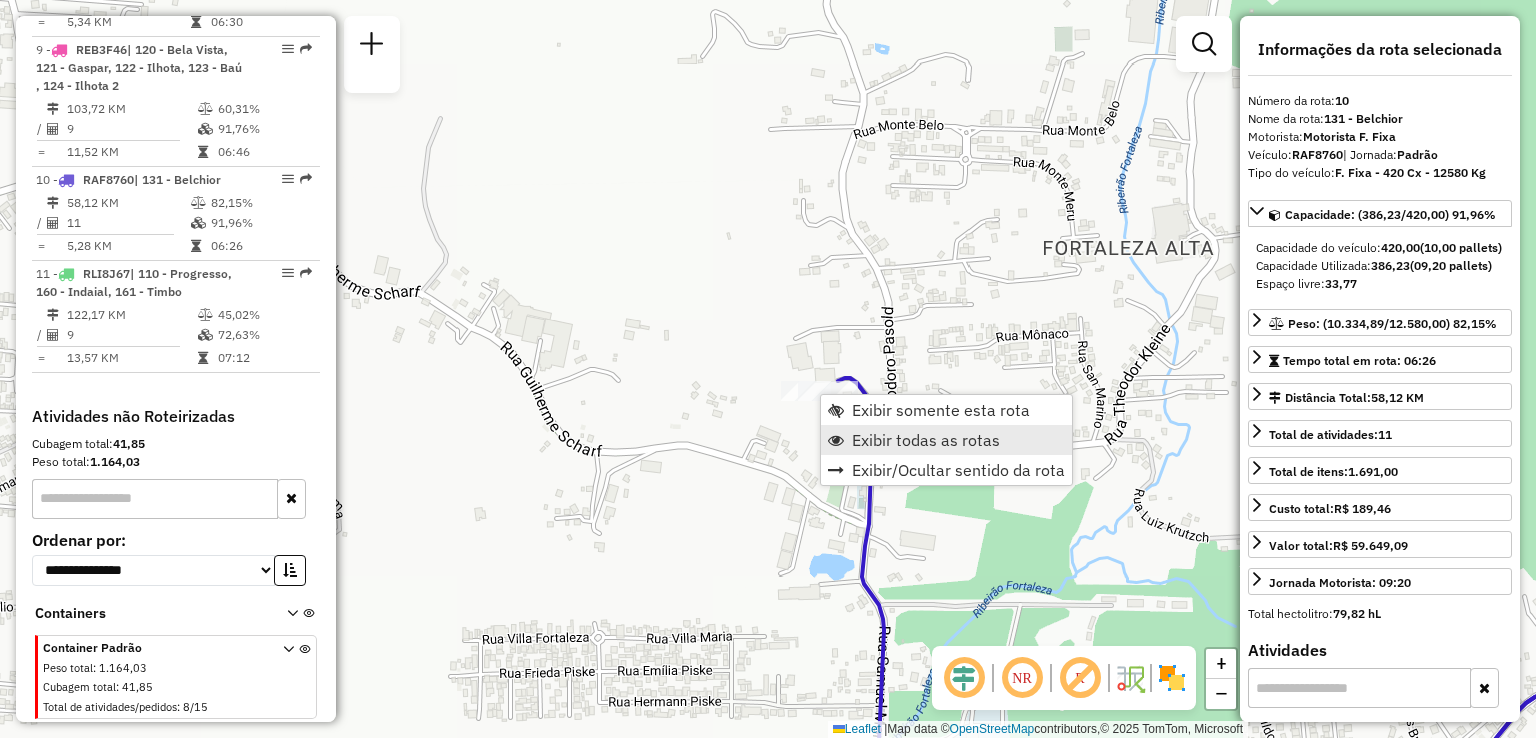 click on "Exibir todas as rotas" at bounding box center (926, 440) 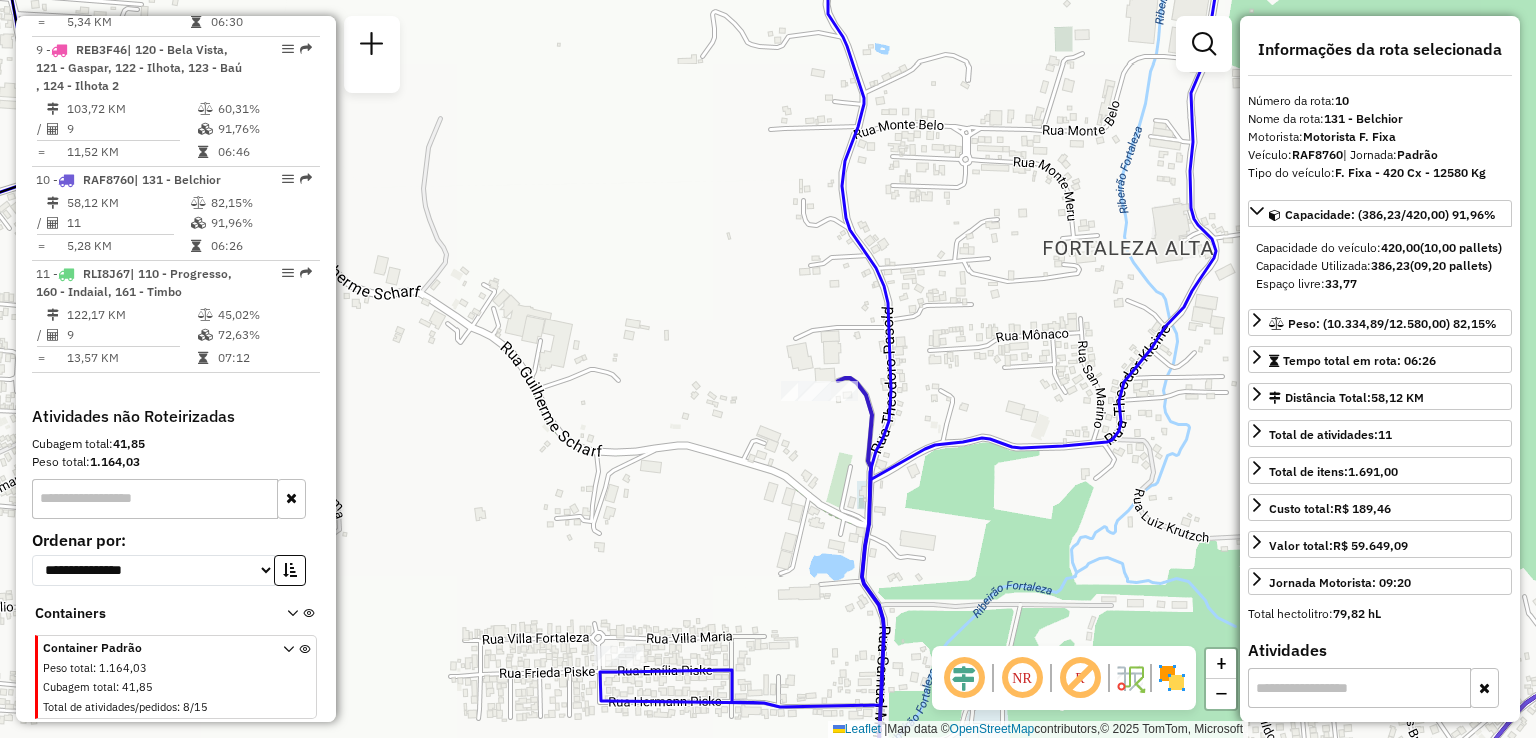 click on "Janela de atendimento Grade de atendimento Capacidade Transportadoras Veículos Cliente Pedidos  Rotas Selecione os dias de semana para filtrar as janelas de atendimento  Seg   Ter   Qua   Qui   Sex   Sáb   Dom  Informe o período da janela de atendimento: De: Até:  Filtrar exatamente a janela do cliente  Considerar janela de atendimento padrão  Selecione os dias de semana para filtrar as grades de atendimento  Seg   Ter   Qua   Qui   Sex   Sáb   Dom   Considerar clientes sem dia de atendimento cadastrado  Clientes fora do dia de atendimento selecionado Filtrar as atividades entre os valores definidos abaixo:  Peso mínimo:   Peso máximo:   Cubagem mínima:   Cubagem máxima:   De:   Até:  Filtrar as atividades entre o tempo de atendimento definido abaixo:  De:   Até:   Considerar capacidade total dos clientes não roteirizados Transportadora: Selecione um ou mais itens Tipo de veículo: Selecione um ou mais itens Veículo: Selecione um ou mais itens Motorista: Selecione um ou mais itens Nome: Rótulo:" 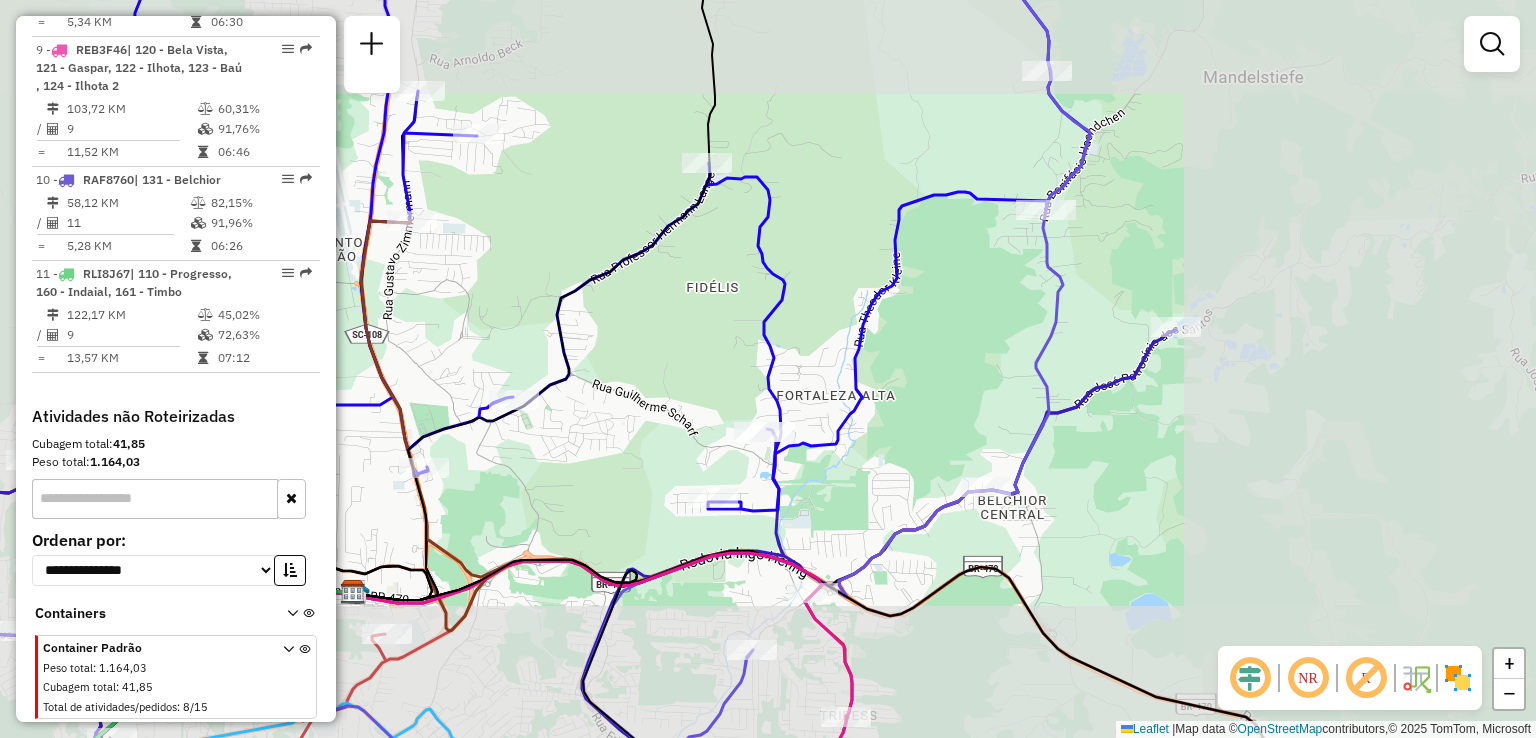 drag, startPoint x: 912, startPoint y: 469, endPoint x: 882, endPoint y: 463, distance: 30.594116 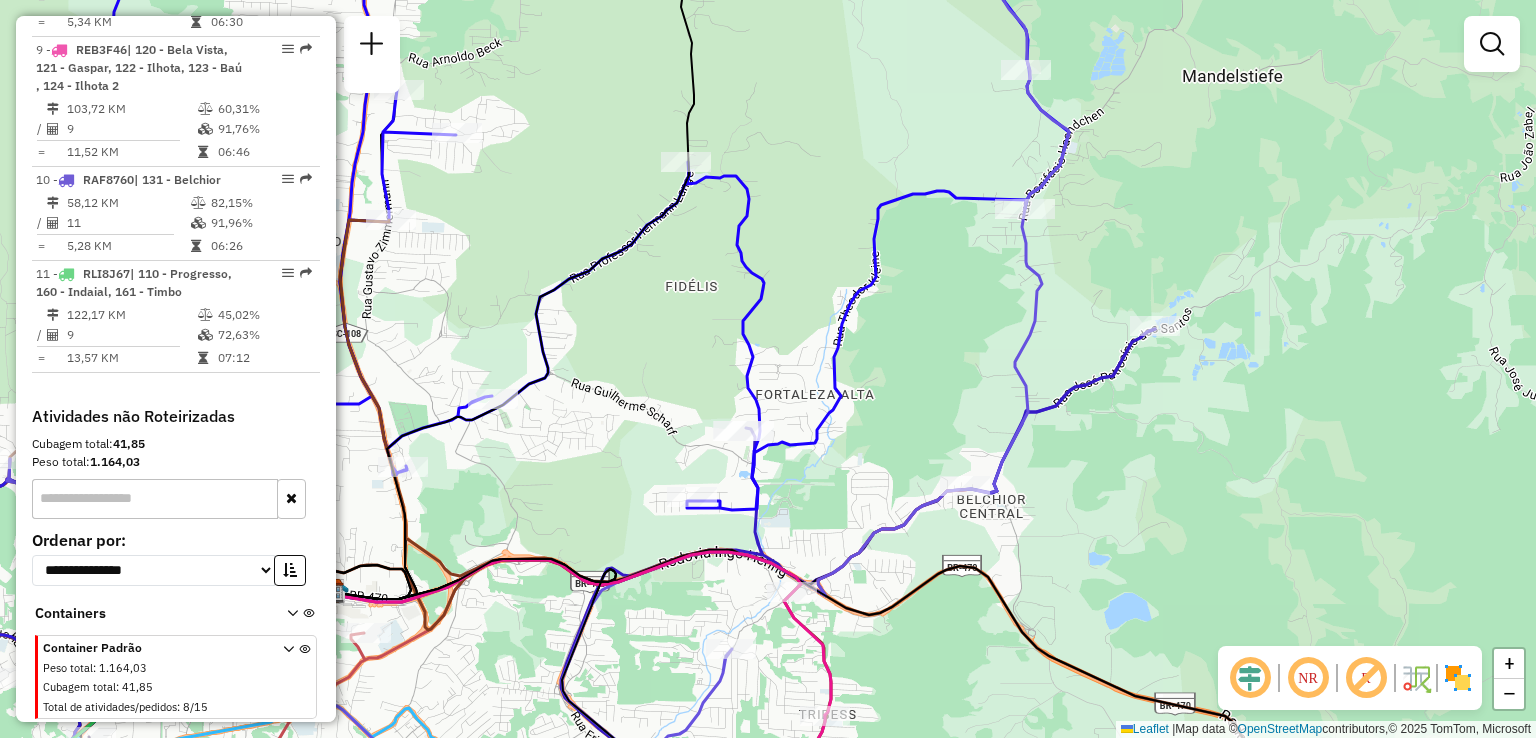 drag, startPoint x: 787, startPoint y: 533, endPoint x: 761, endPoint y: 541, distance: 27.202942 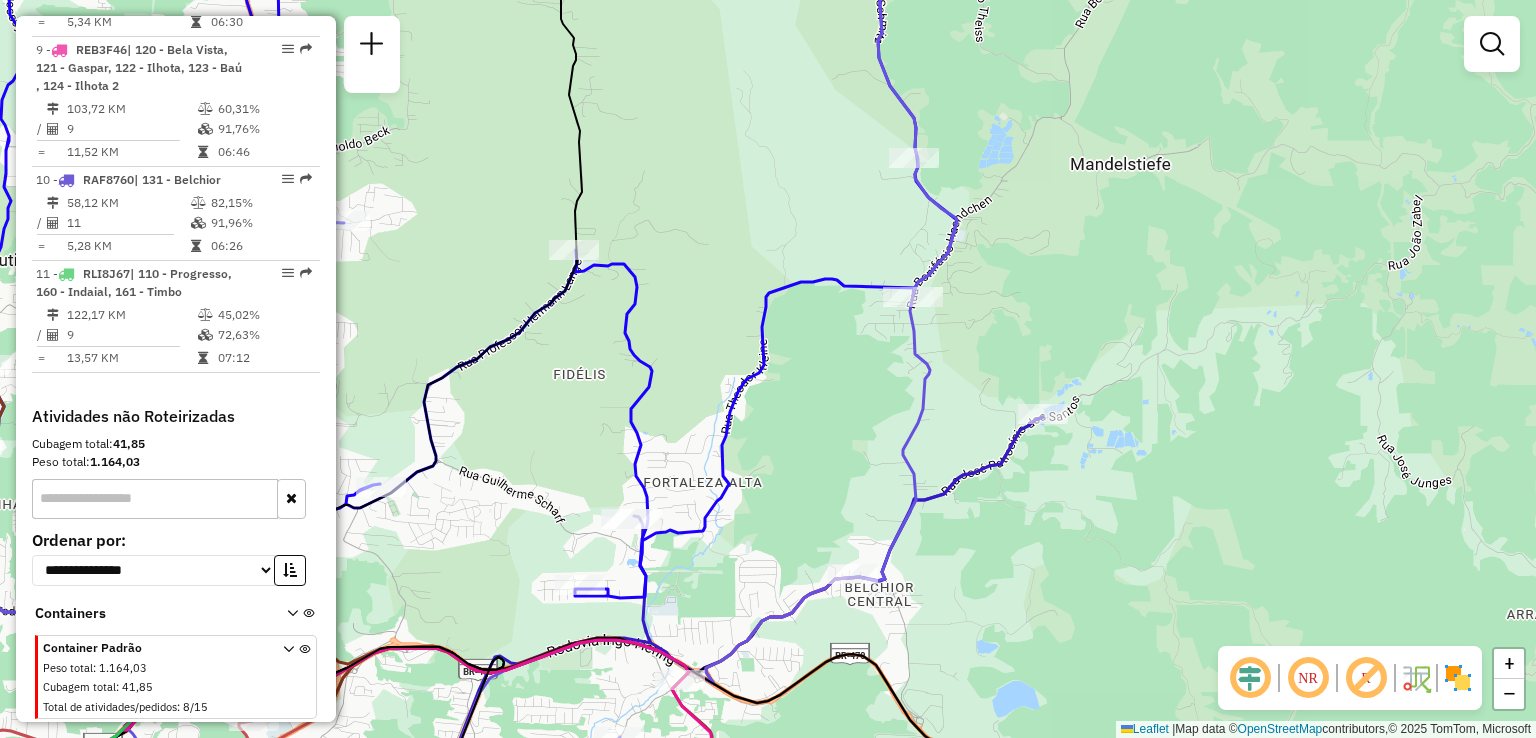 drag, startPoint x: 839, startPoint y: 444, endPoint x: 828, endPoint y: 513, distance: 69.87131 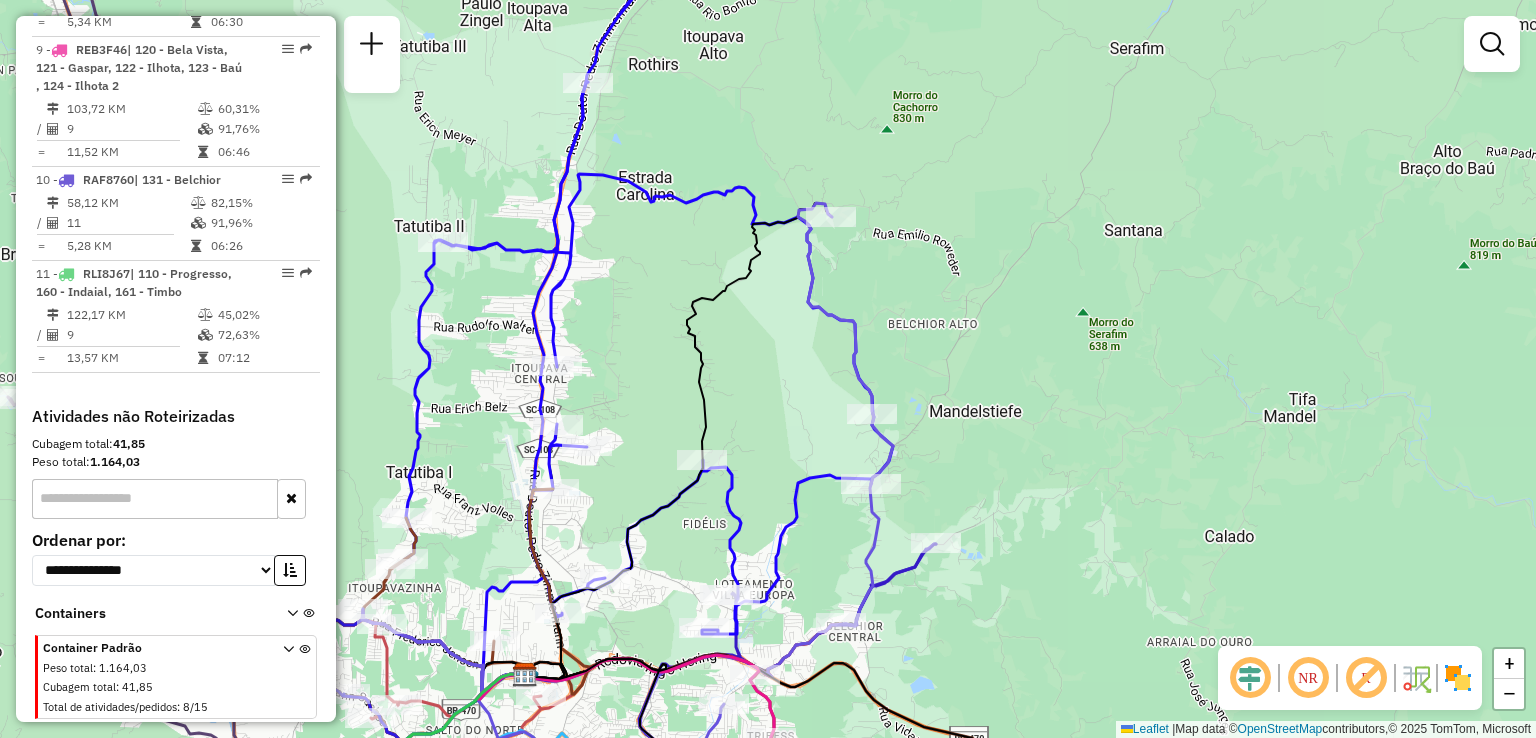 drag, startPoint x: 781, startPoint y: 463, endPoint x: 784, endPoint y: 514, distance: 51.088158 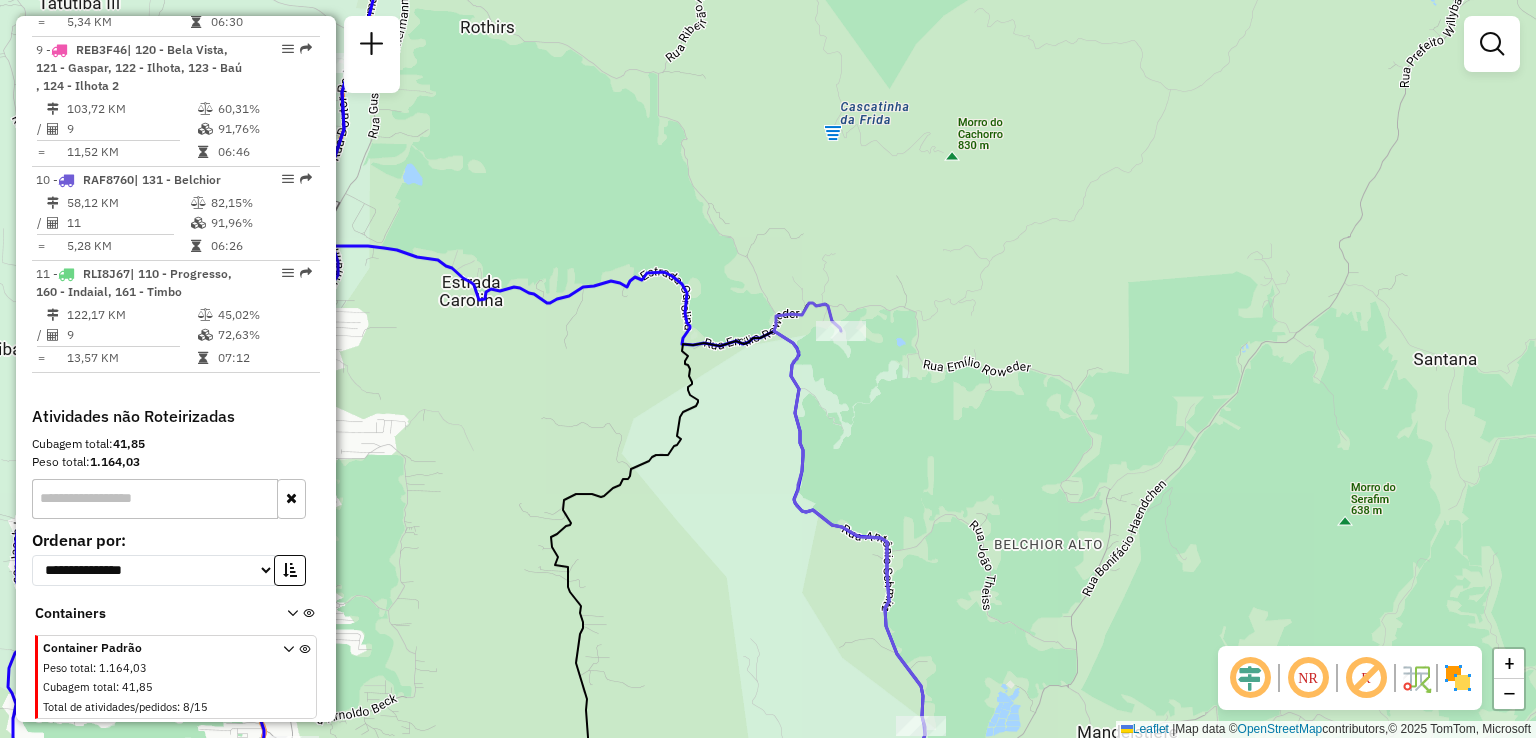 click on "Janela de atendimento Grade de atendimento Capacidade Transportadoras Veículos Cliente Pedidos  Rotas Selecione os dias de semana para filtrar as janelas de atendimento  Seg   Ter   Qua   Qui   Sex   Sáb   Dom  Informe o período da janela de atendimento: De: Até:  Filtrar exatamente a janela do cliente  Considerar janela de atendimento padrão  Selecione os dias de semana para filtrar as grades de atendimento  Seg   Ter   Qua   Qui   Sex   Sáb   Dom   Considerar clientes sem dia de atendimento cadastrado  Clientes fora do dia de atendimento selecionado Filtrar as atividades entre os valores definidos abaixo:  Peso mínimo:   Peso máximo:   Cubagem mínima:   Cubagem máxima:   De:   Até:  Filtrar as atividades entre o tempo de atendimento definido abaixo:  De:   Até:   Considerar capacidade total dos clientes não roteirizados Transportadora: Selecione um ou mais itens Tipo de veículo: Selecione um ou mais itens Veículo: Selecione um ou mais itens Motorista: Selecione um ou mais itens Nome: Rótulo:" 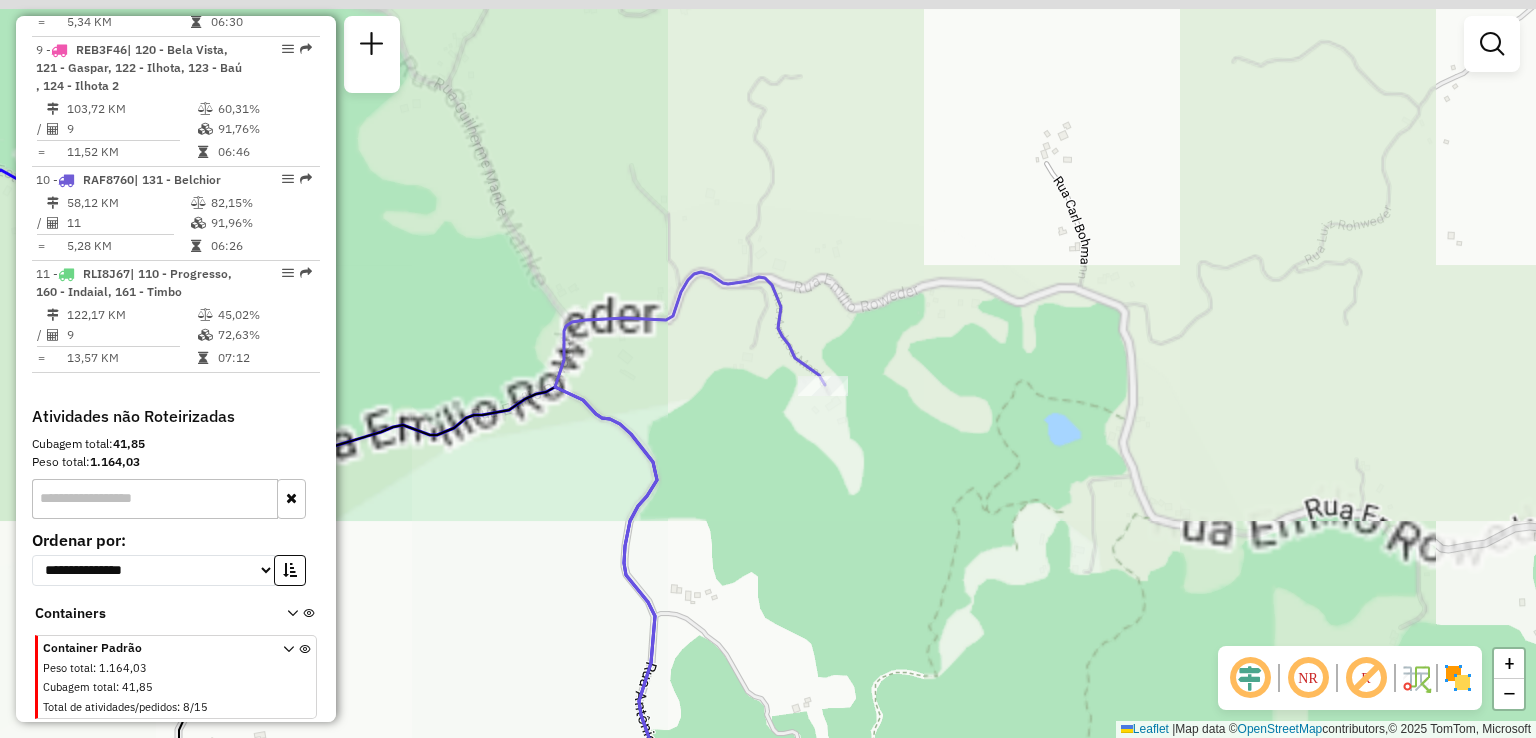 click on "Janela de atendimento Grade de atendimento Capacidade Transportadoras Veículos Cliente Pedidos  Rotas Selecione os dias de semana para filtrar as janelas de atendimento  Seg   Ter   Qua   Qui   Sex   Sáb   Dom  Informe o período da janela de atendimento: De: Até:  Filtrar exatamente a janela do cliente  Considerar janela de atendimento padrão  Selecione os dias de semana para filtrar as grades de atendimento  Seg   Ter   Qua   Qui   Sex   Sáb   Dom   Considerar clientes sem dia de atendimento cadastrado  Clientes fora do dia de atendimento selecionado Filtrar as atividades entre os valores definidos abaixo:  Peso mínimo:   Peso máximo:   Cubagem mínima:   Cubagem máxima:   De:   Até:  Filtrar as atividades entre o tempo de atendimento definido abaixo:  De:   Até:   Considerar capacidade total dos clientes não roteirizados Transportadora: Selecione um ou mais itens Tipo de veículo: Selecione um ou mais itens Veículo: Selecione um ou mais itens Motorista: Selecione um ou mais itens Nome: Rótulo:" 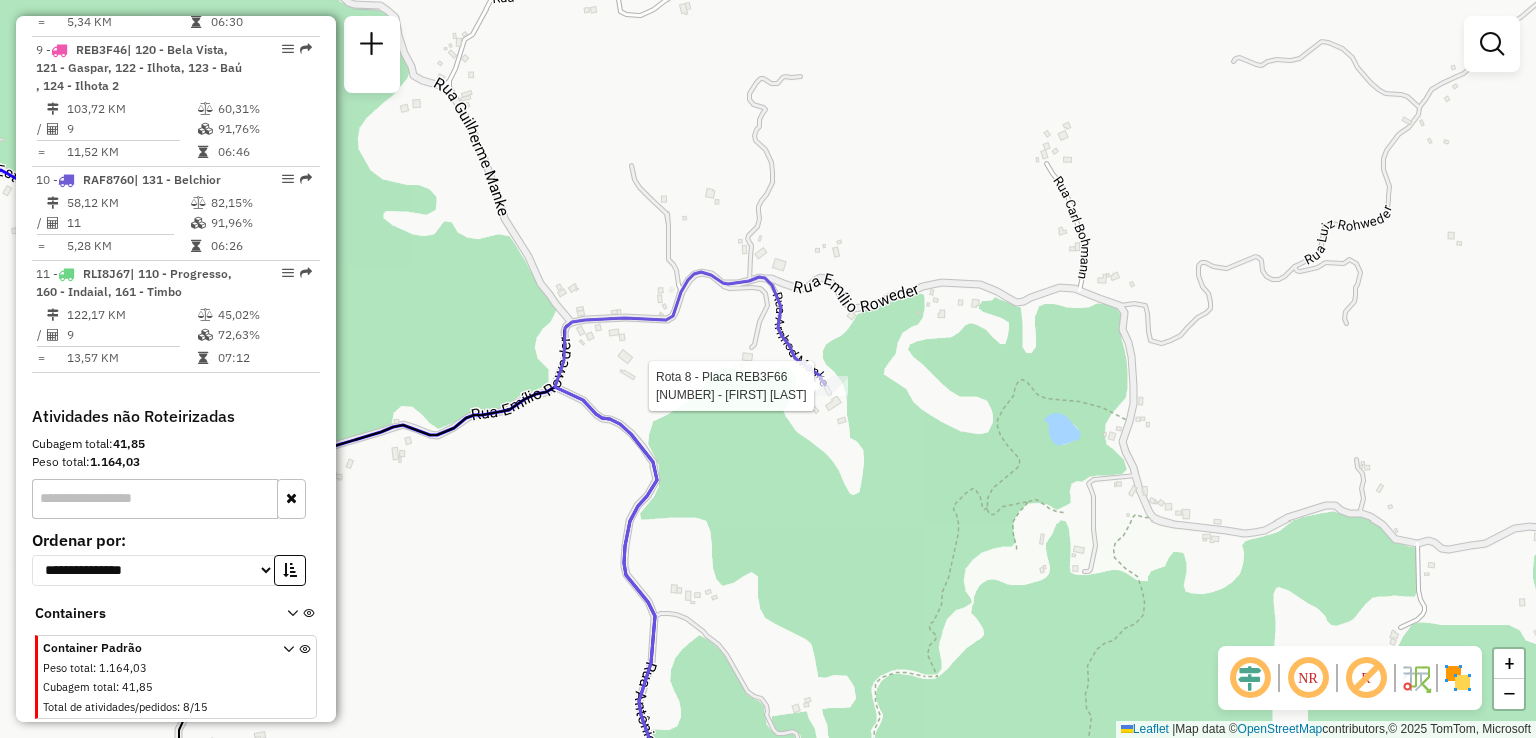 select on "**********" 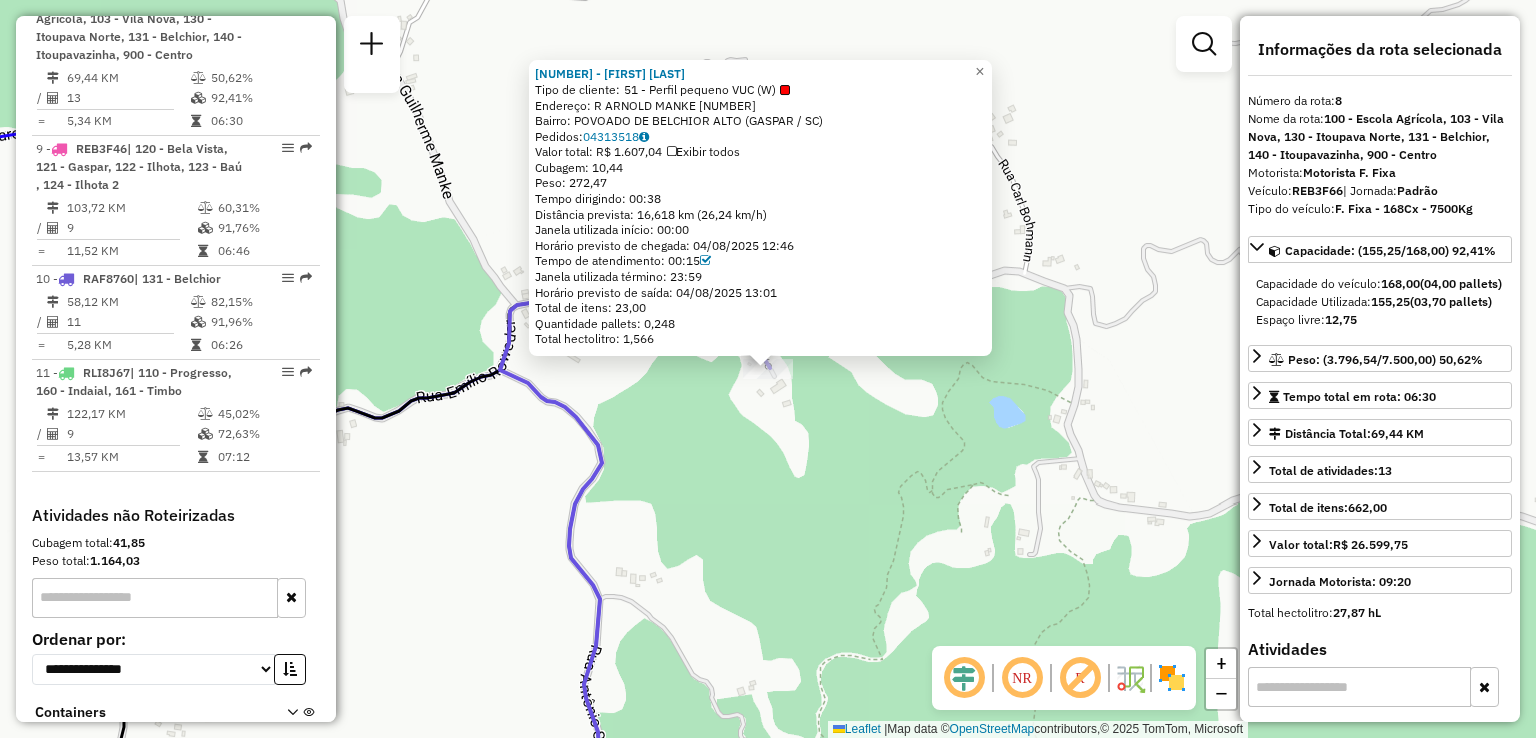 scroll, scrollTop: 1696, scrollLeft: 0, axis: vertical 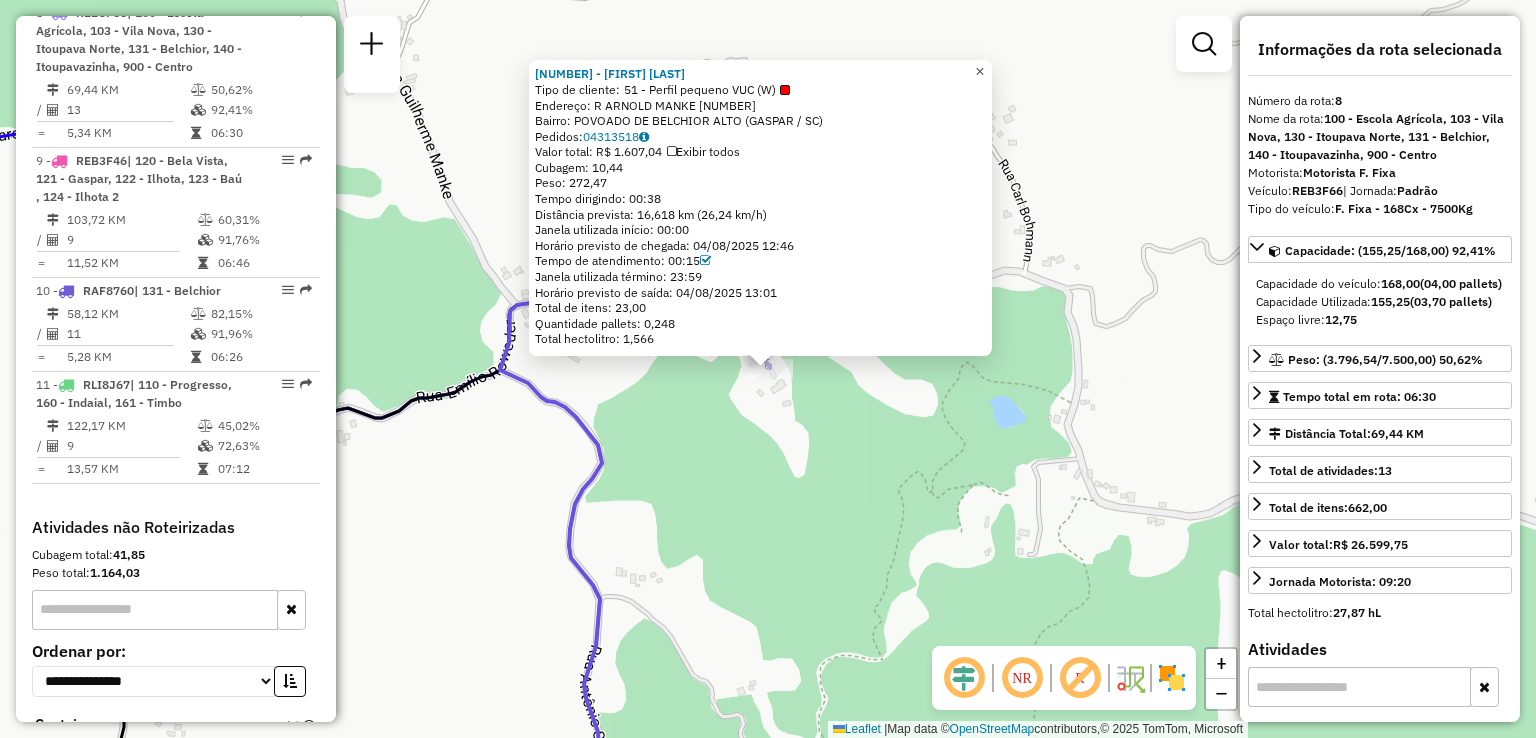 click on "×" 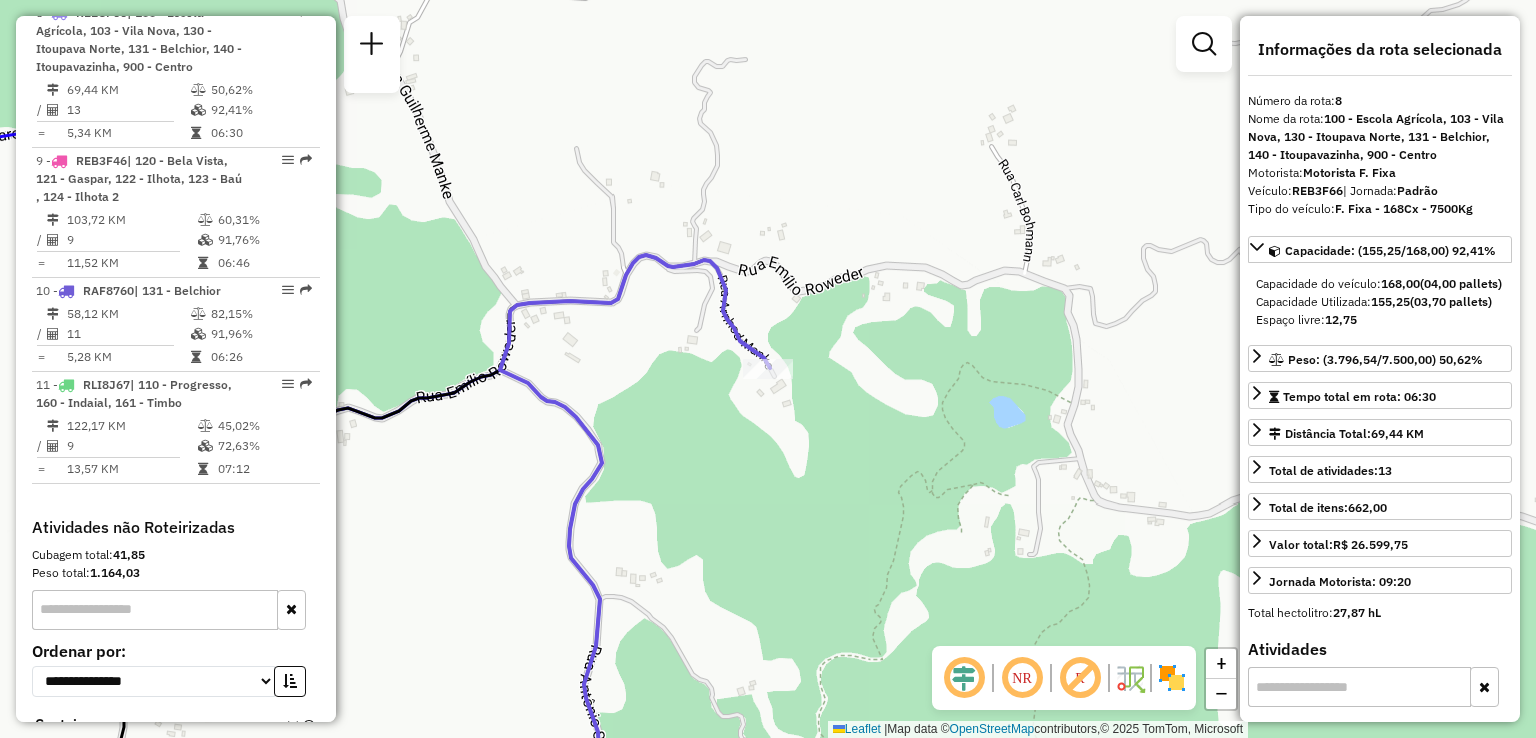 click on "Janela de atendimento Grade de atendimento Capacidade Transportadoras Veículos Cliente Pedidos  Rotas Selecione os dias de semana para filtrar as janelas de atendimento  Seg   Ter   Qua   Qui   Sex   Sáb   Dom  Informe o período da janela de atendimento: De: Até:  Filtrar exatamente a janela do cliente  Considerar janela de atendimento padrão  Selecione os dias de semana para filtrar as grades de atendimento  Seg   Ter   Qua   Qui   Sex   Sáb   Dom   Considerar clientes sem dia de atendimento cadastrado  Clientes fora do dia de atendimento selecionado Filtrar as atividades entre os valores definidos abaixo:  Peso mínimo:   Peso máximo:   Cubagem mínima:   Cubagem máxima:   De:   Até:  Filtrar as atividades entre o tempo de atendimento definido abaixo:  De:   Até:   Considerar capacidade total dos clientes não roteirizados Transportadora: Selecione um ou mais itens Tipo de veículo: Selecione um ou mais itens Veículo: Selecione um ou mais itens Motorista: Selecione um ou mais itens Nome: Rótulo:" 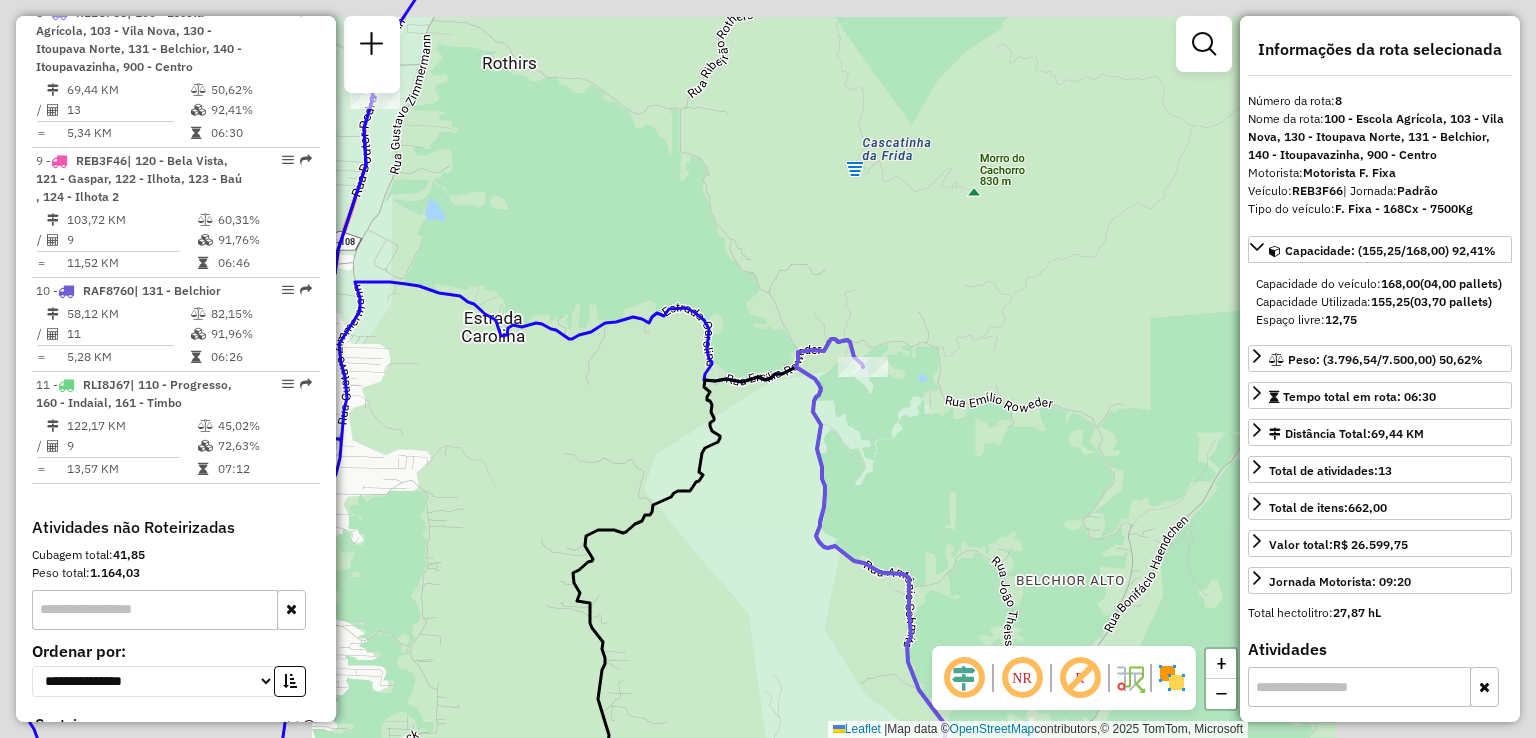 drag, startPoint x: 864, startPoint y: 461, endPoint x: 864, endPoint y: 375, distance: 86 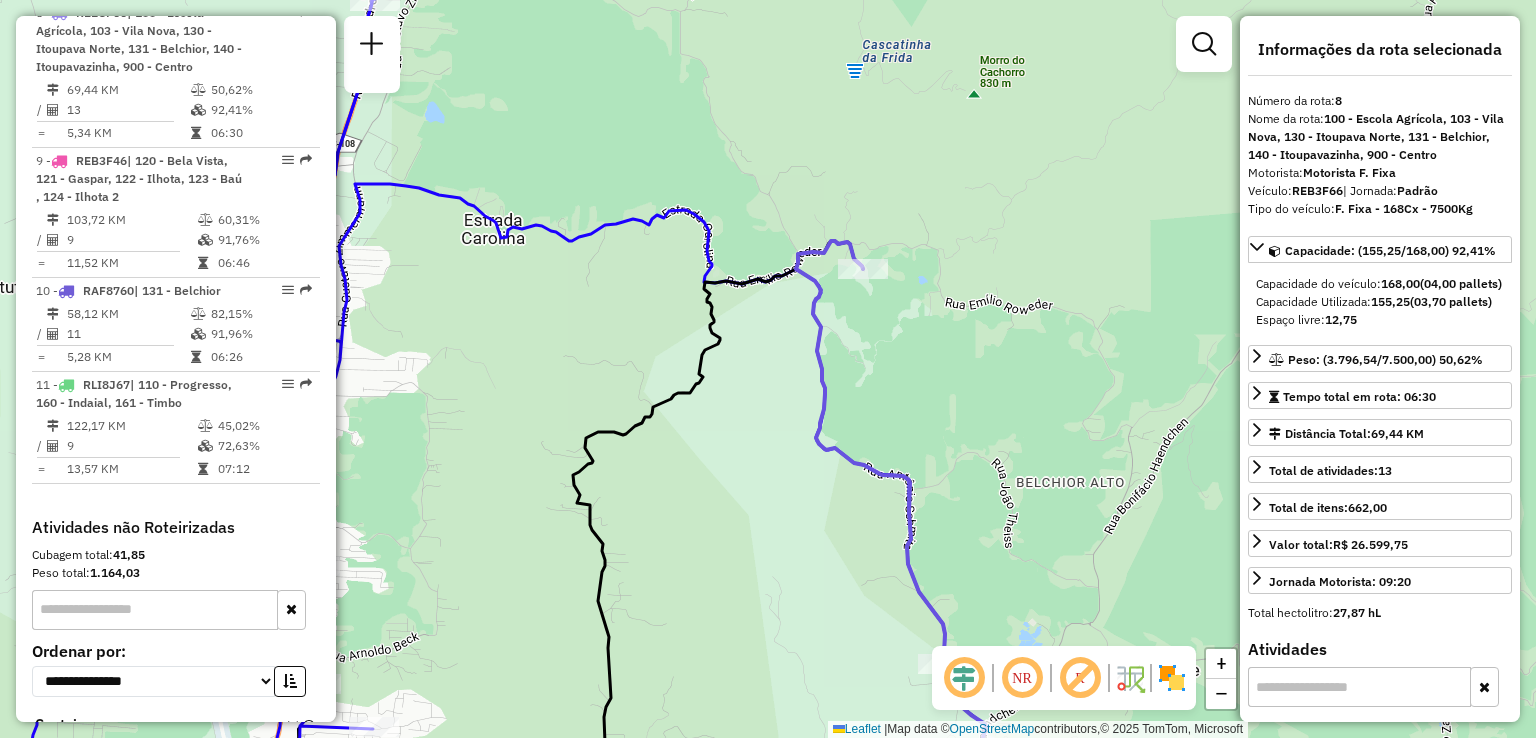 drag, startPoint x: 862, startPoint y: 376, endPoint x: 853, endPoint y: 298, distance: 78.51752 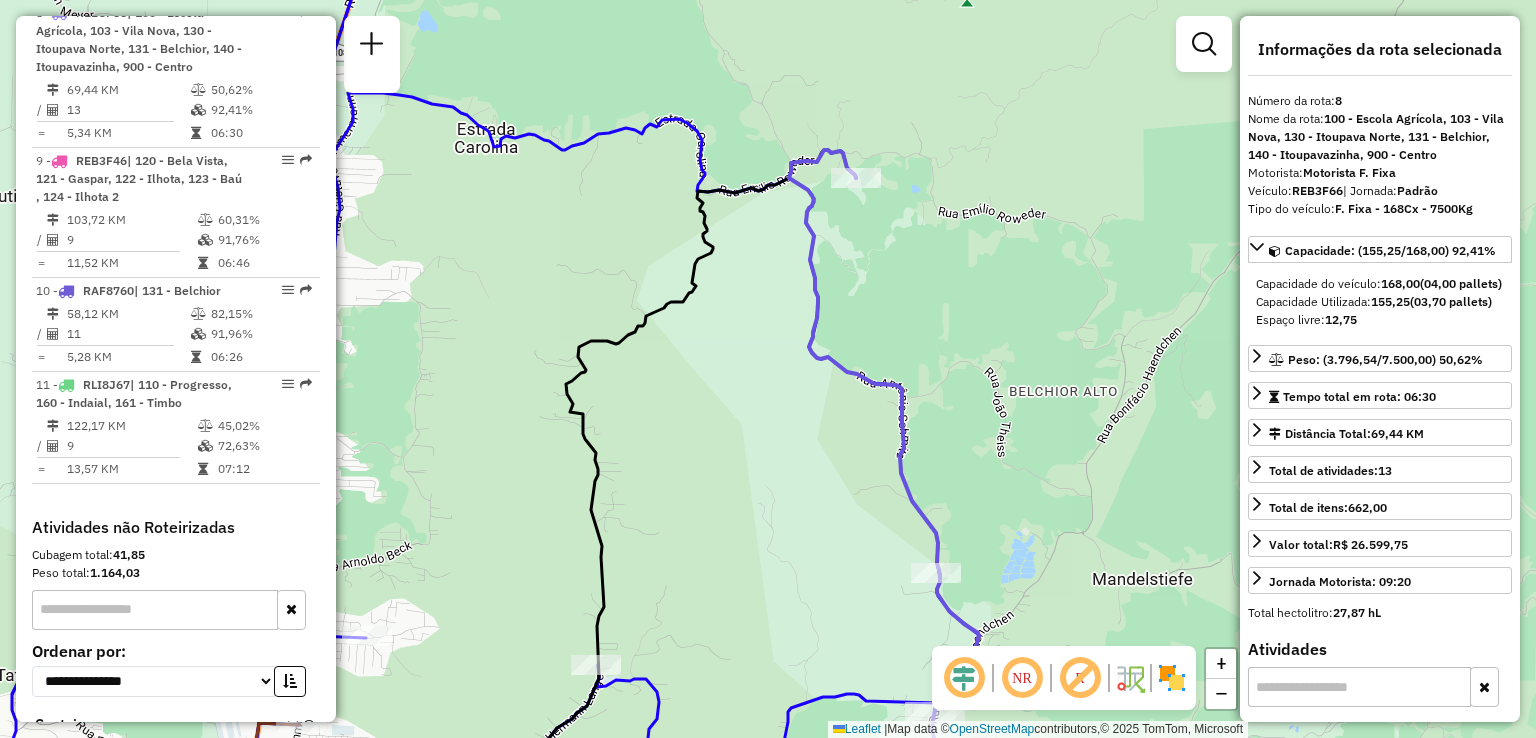 drag, startPoint x: 925, startPoint y: 436, endPoint x: 910, endPoint y: 305, distance: 131.85599 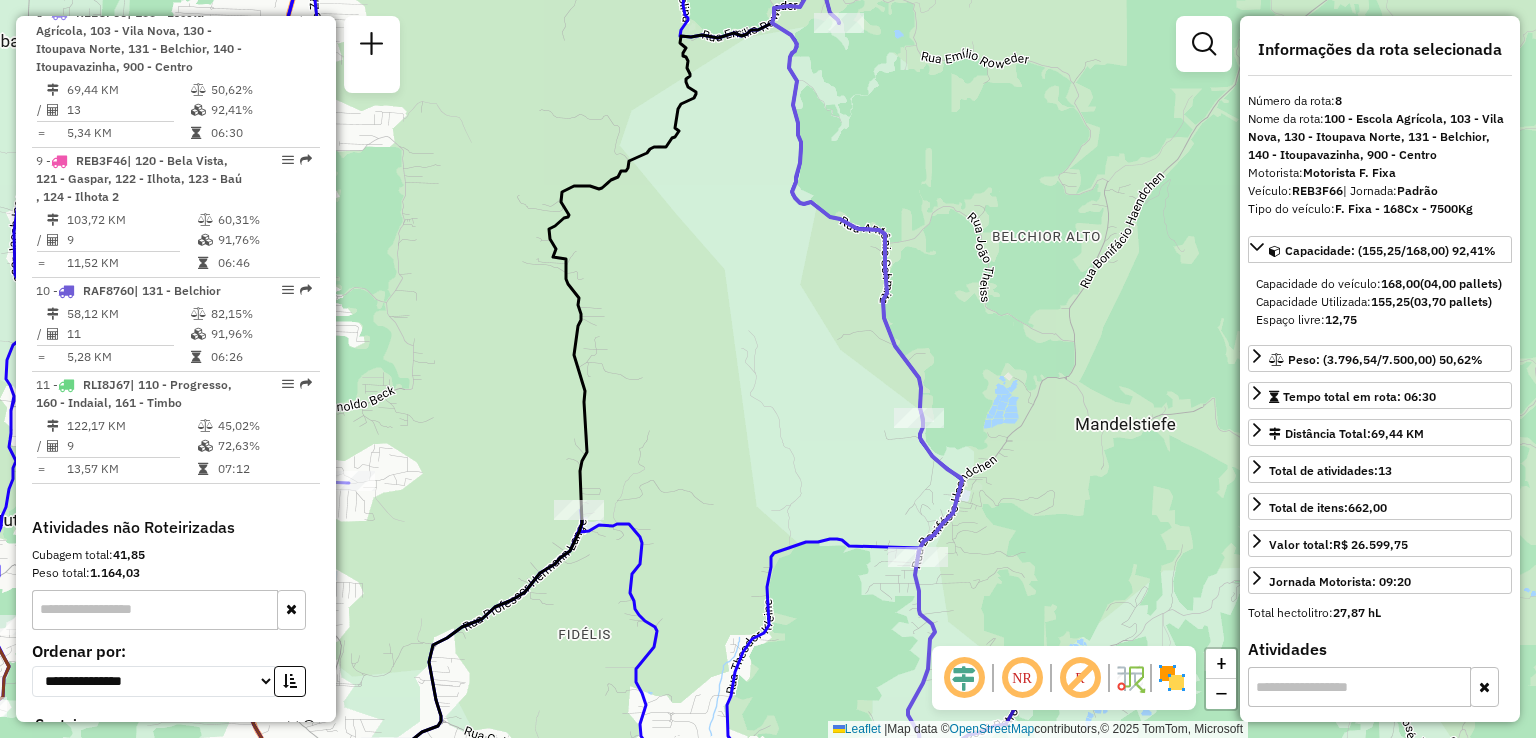 drag, startPoint x: 950, startPoint y: 431, endPoint x: 900, endPoint y: 338, distance: 105.58882 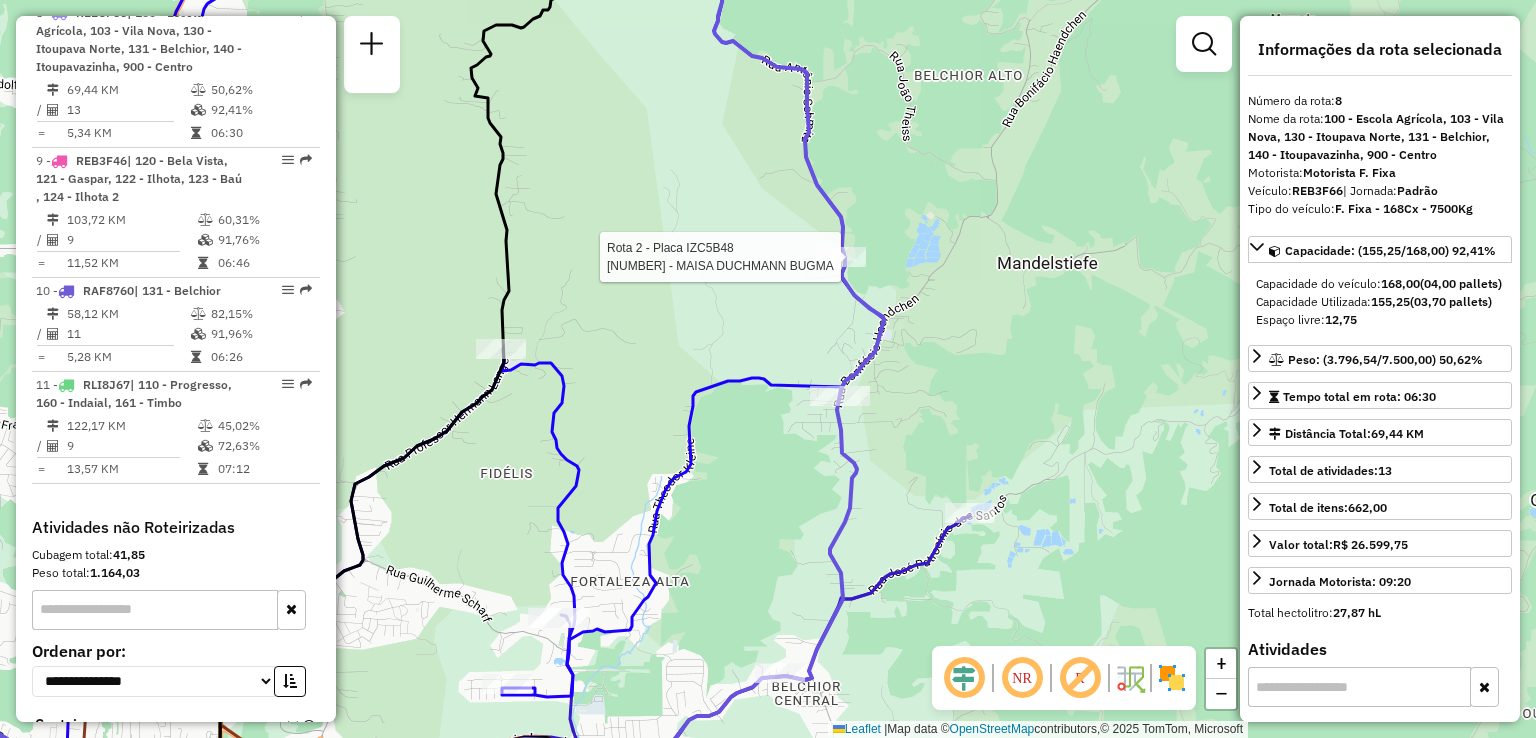drag, startPoint x: 945, startPoint y: 408, endPoint x: 972, endPoint y: 324, distance: 88.23265 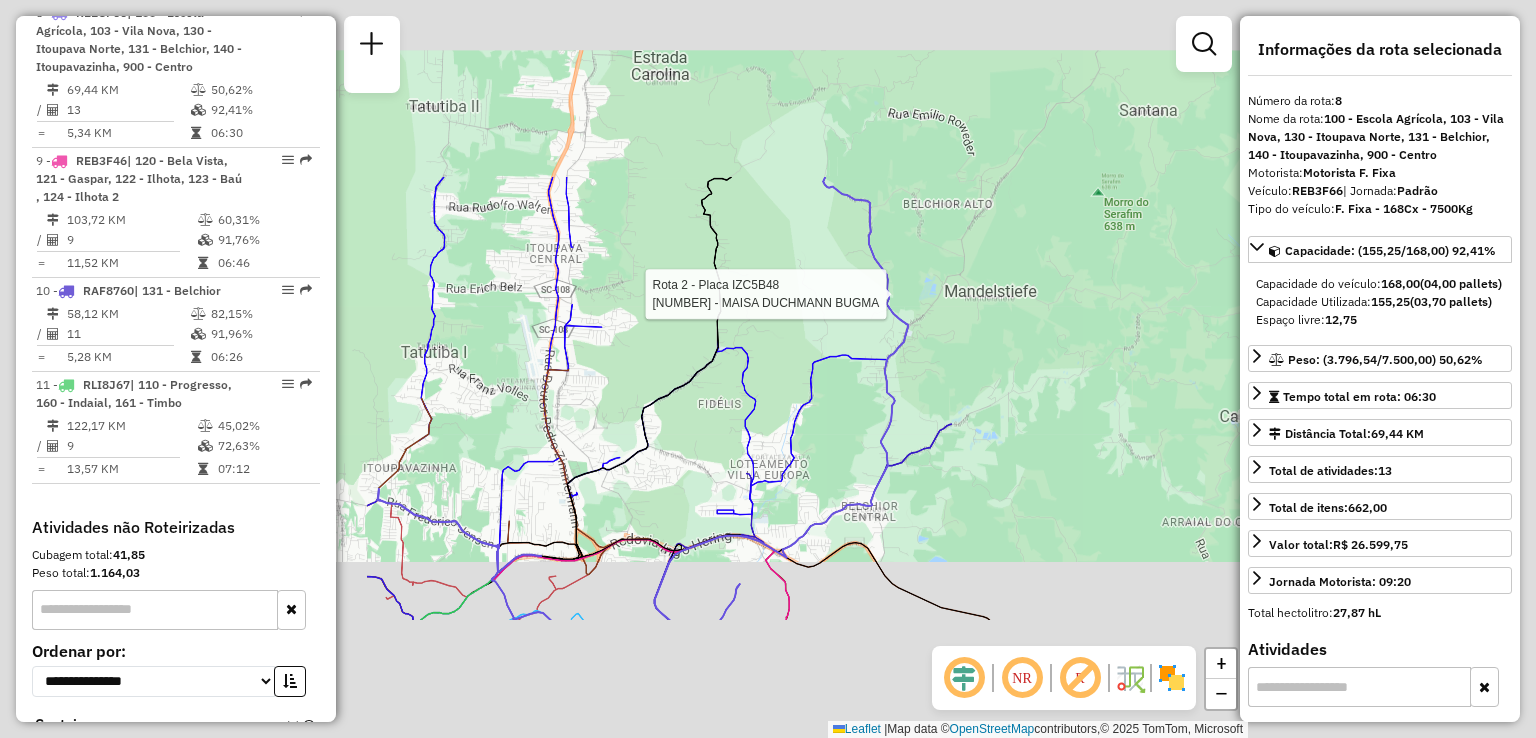 click on "Rota 2 - Placa IZC5B48  [PHONE] - [NAME] [NAME] Janela de atendimento Grade de atendimento Capacidade Transportadoras Veículos Cliente Pedidos  Rotas Selecione os dias de semana para filtrar as janelas de atendimento  Seg   Ter   Qua   Qui   Sex   Sáb   Dom  Informe o período da janela de atendimento: De: Até:  Filtrar exatamente a janela do cliente  Considerar janela de atendimento padrão  Selecione os dias de semana para filtrar as grades de atendimento  Seg   Ter   Qua   Qui   Sex   Sáb   Dom   Considerar clientes sem dia de atendimento cadastrado  Clientes fora do dia de atendimento selecionado Filtrar as atividades entre os valores definidos abaixo:  Peso mínimo:   Peso máximo:   Cubagem mínima:   Cubagem máxima:   De:   Até:  Filtrar as atividades entre o tempo de atendimento definido abaixo:  De:   Até:   Considerar capacidade total dos clientes não roteirizados Transportadora: Selecione um ou mais itens Tipo de veículo: Selecione um ou mais itens Veículo: Motorista: Nome: Setor:" 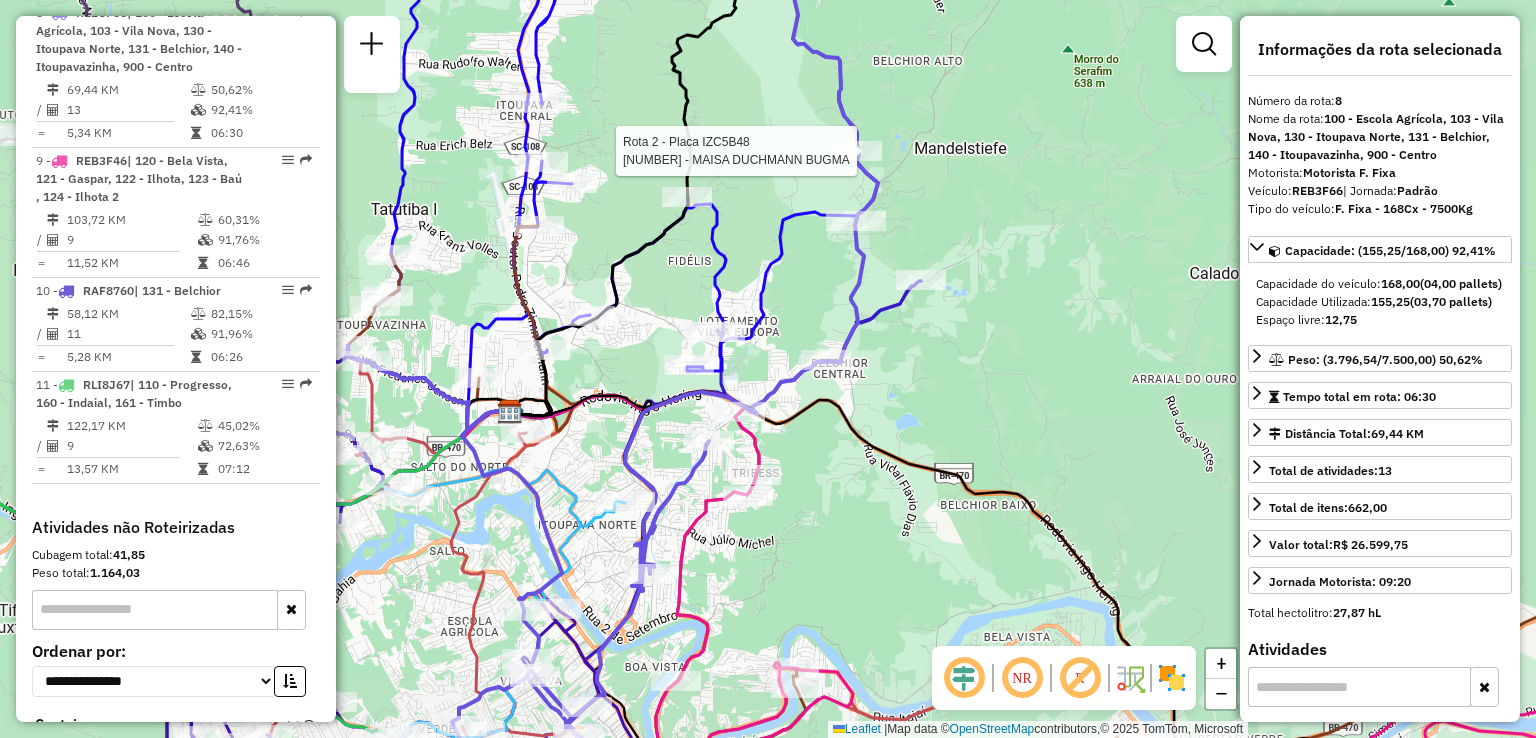 drag, startPoint x: 858, startPoint y: 477, endPoint x: 848, endPoint y: 410, distance: 67.74216 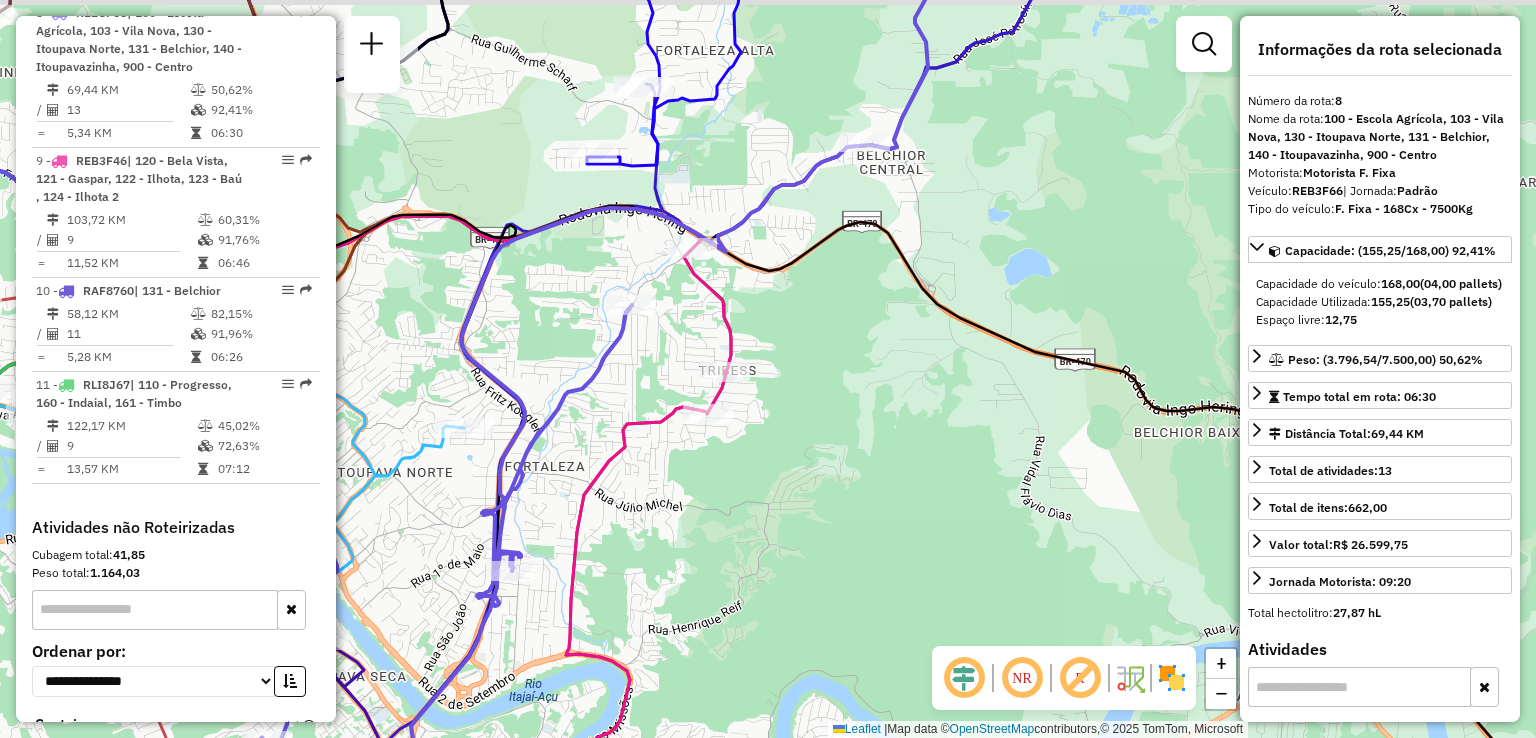 drag, startPoint x: 862, startPoint y: 406, endPoint x: 908, endPoint y: 471, distance: 79.630394 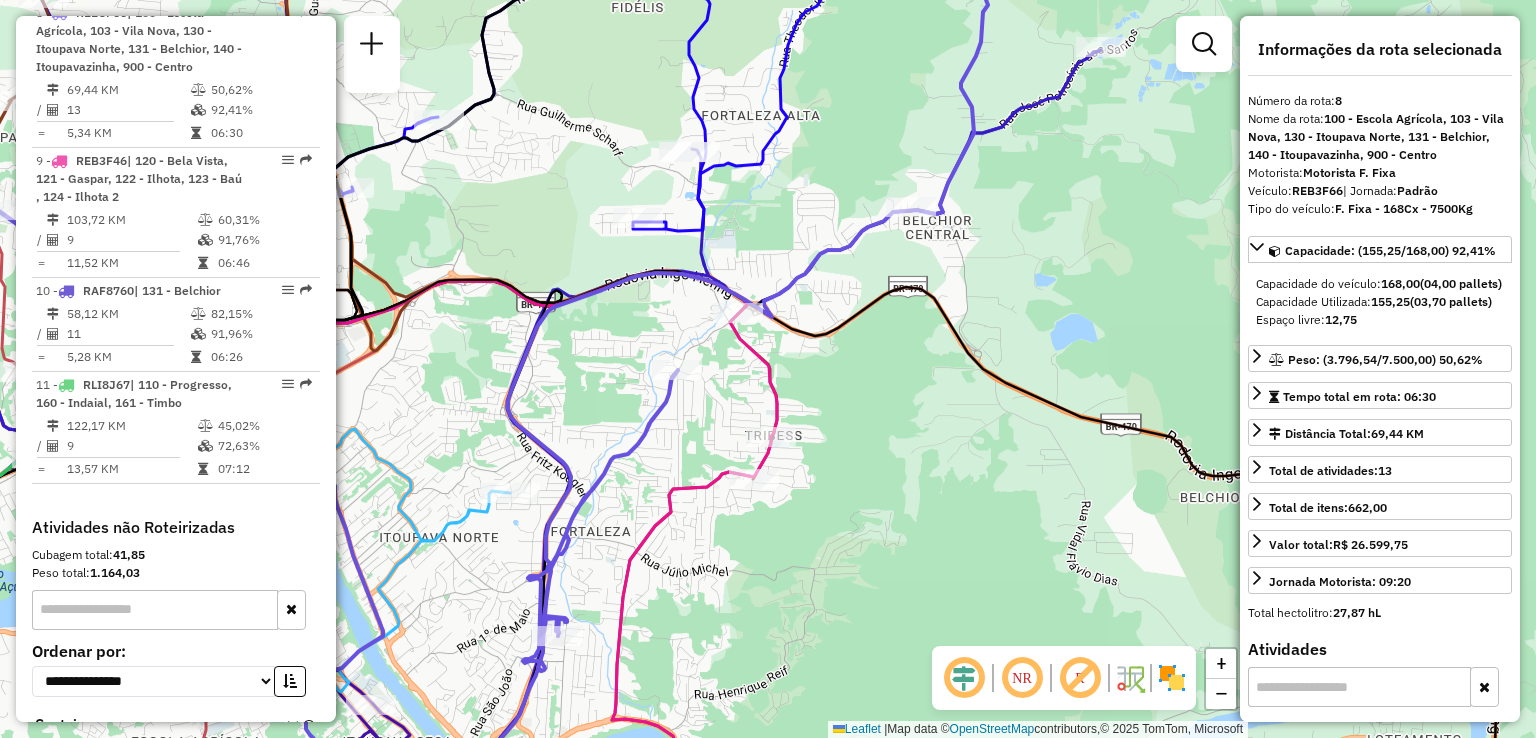 drag, startPoint x: 630, startPoint y: 521, endPoint x: 640, endPoint y: 505, distance: 18.867962 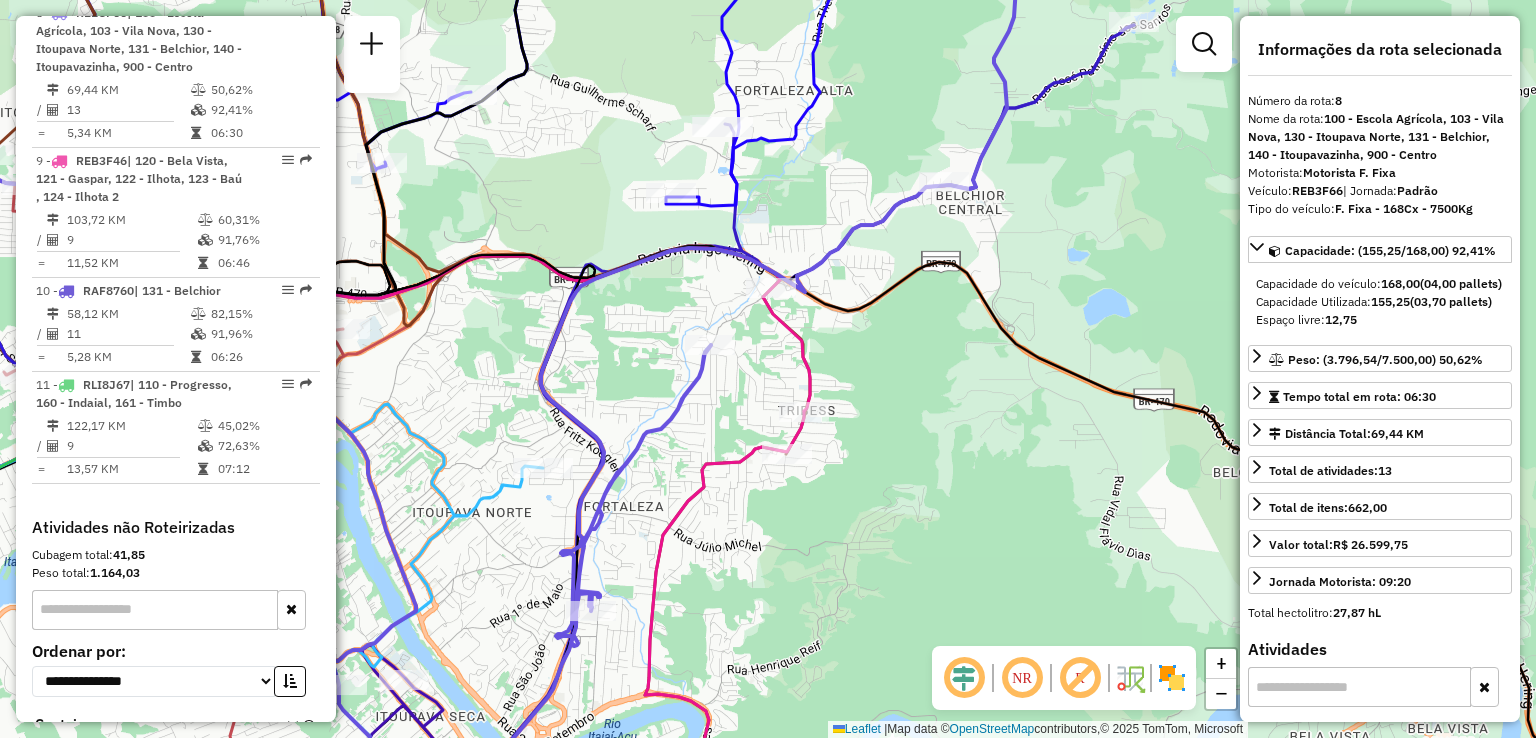 drag, startPoint x: 773, startPoint y: 564, endPoint x: 776, endPoint y: 585, distance: 21.213203 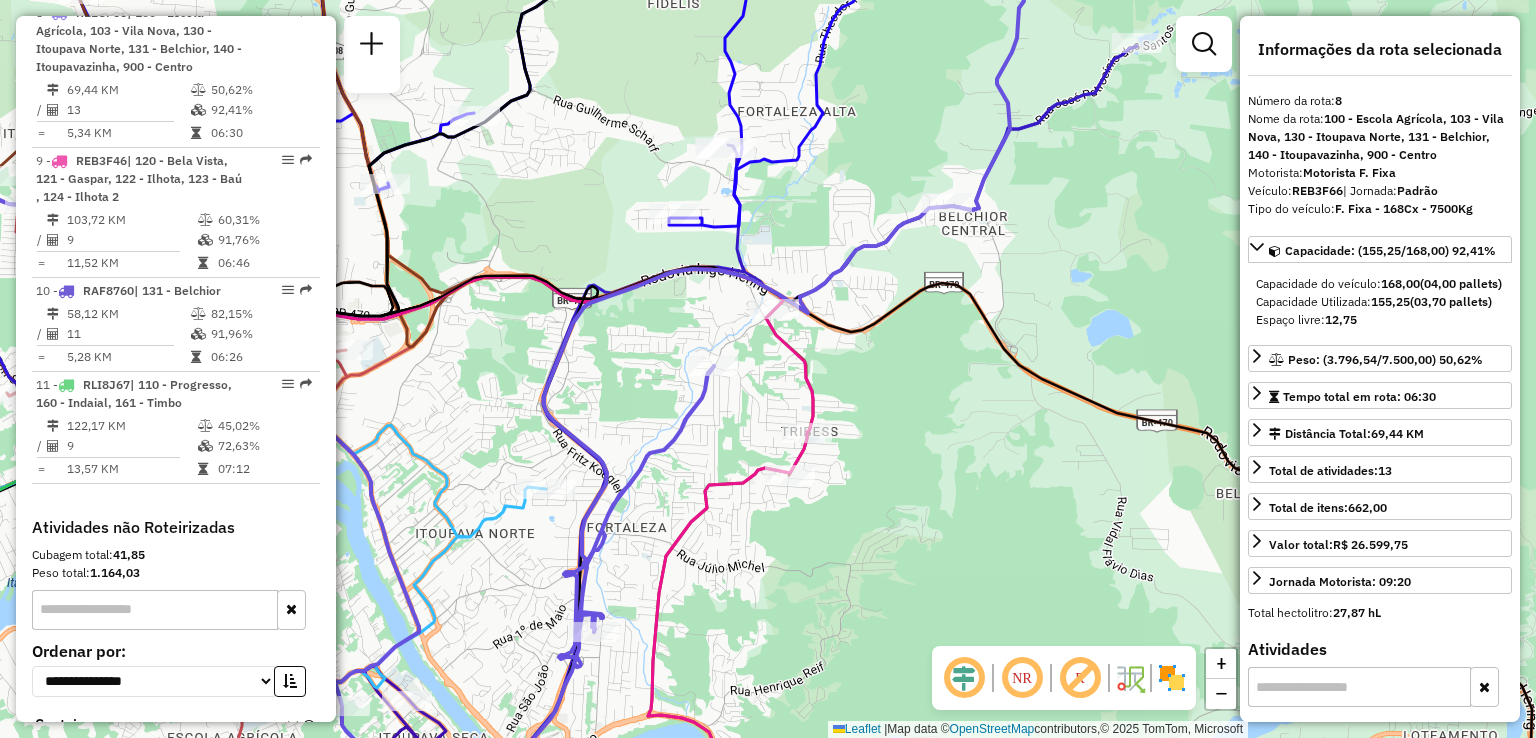 drag, startPoint x: 708, startPoint y: 442, endPoint x: 764, endPoint y: 373, distance: 88.86507 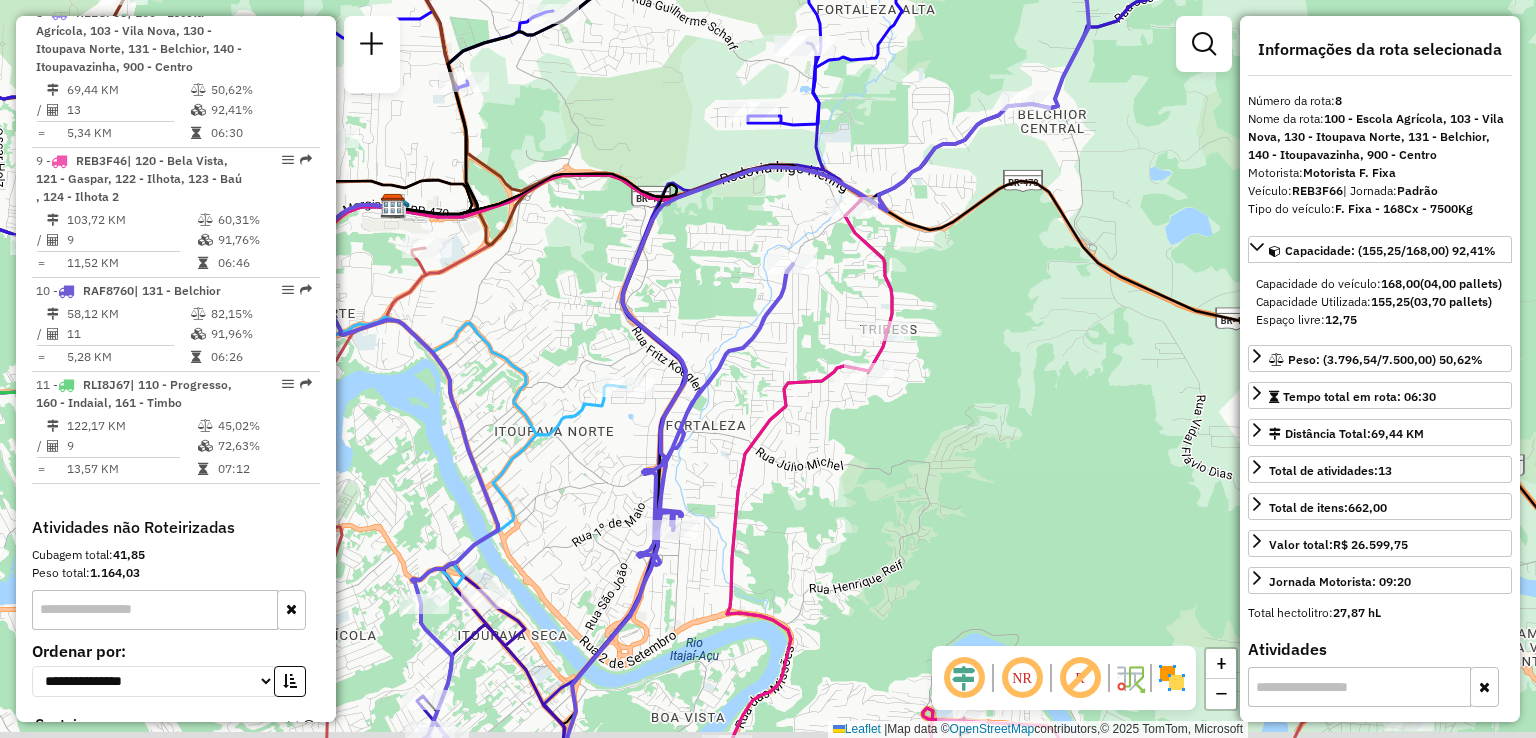 drag, startPoint x: 752, startPoint y: 457, endPoint x: 756, endPoint y: 447, distance: 10.770329 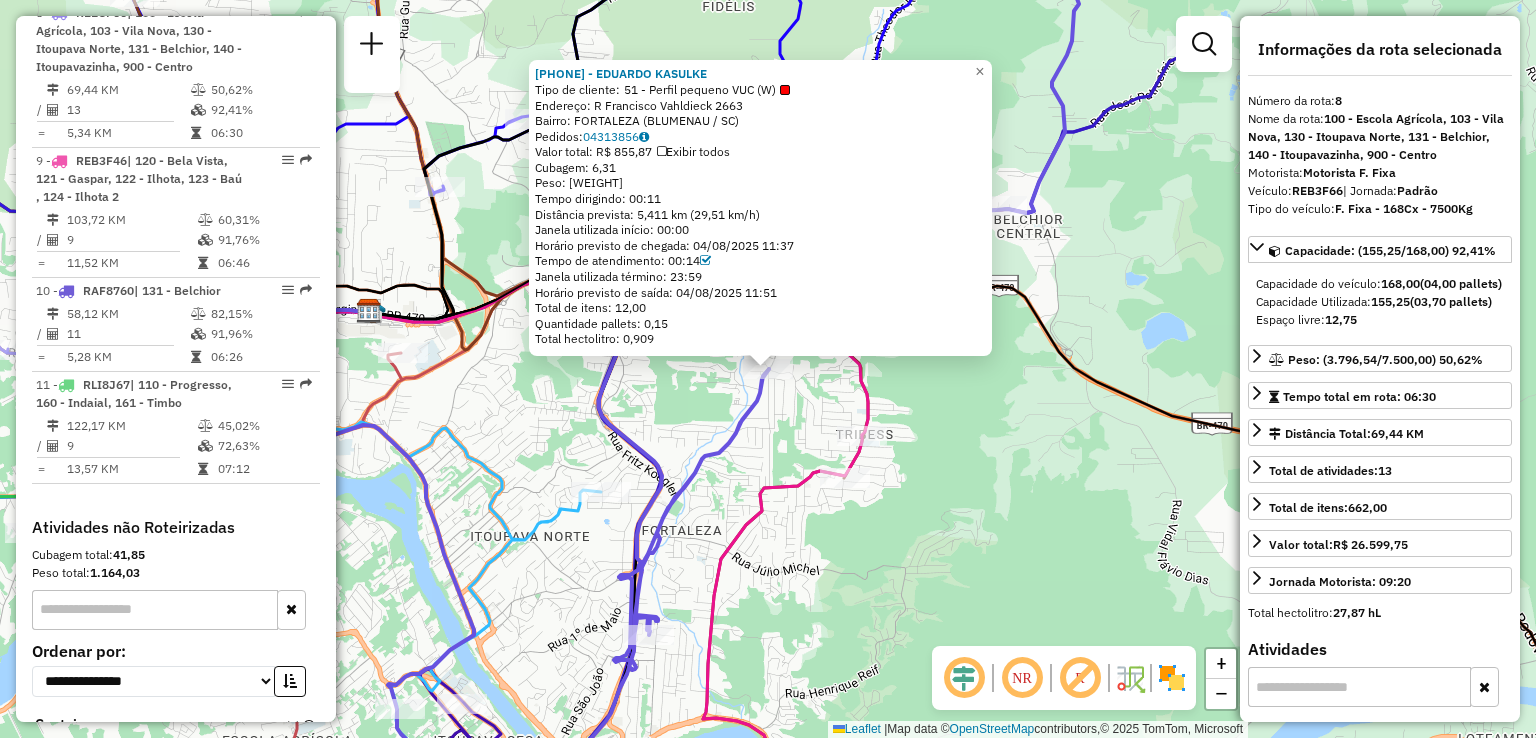 click 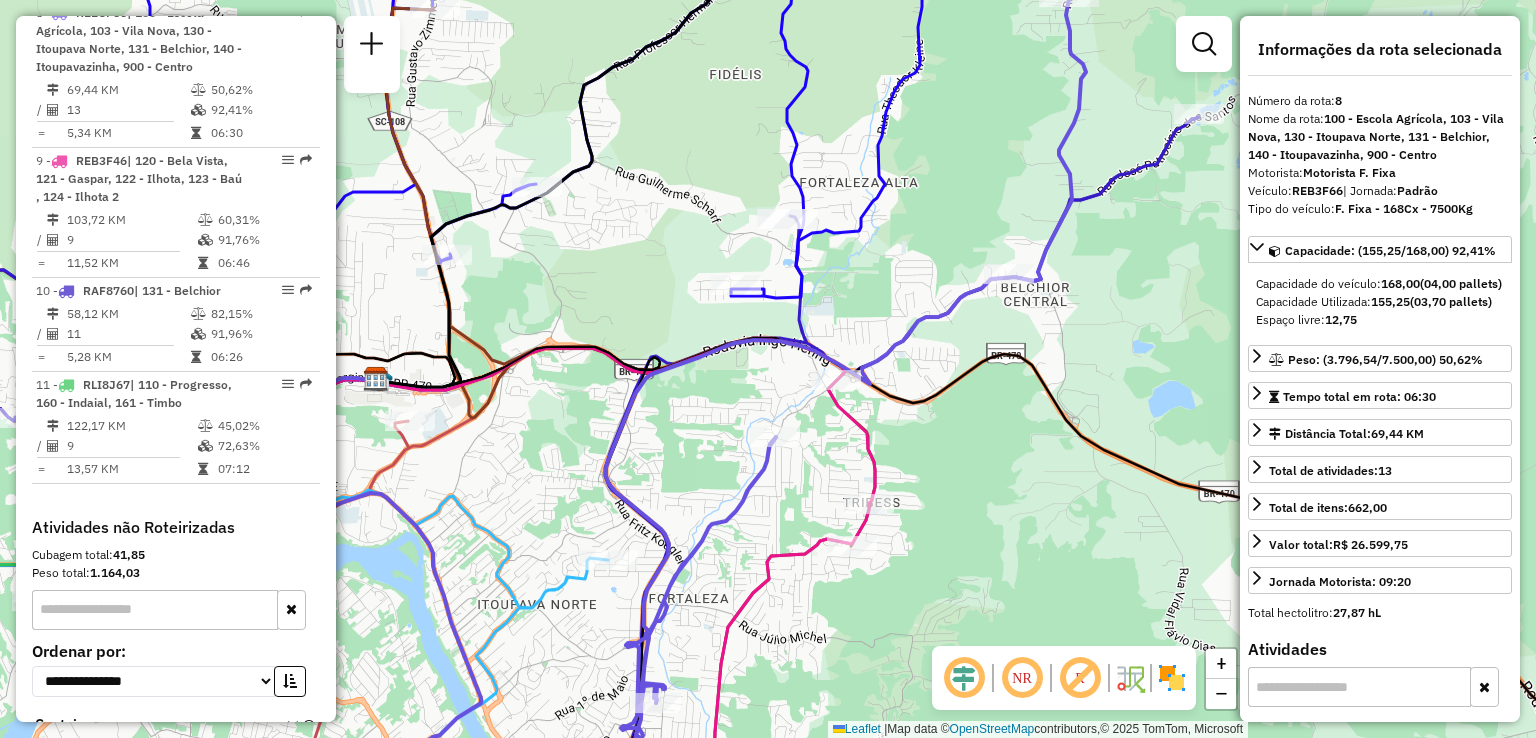 drag, startPoint x: 954, startPoint y: 408, endPoint x: 945, endPoint y: 607, distance: 199.20341 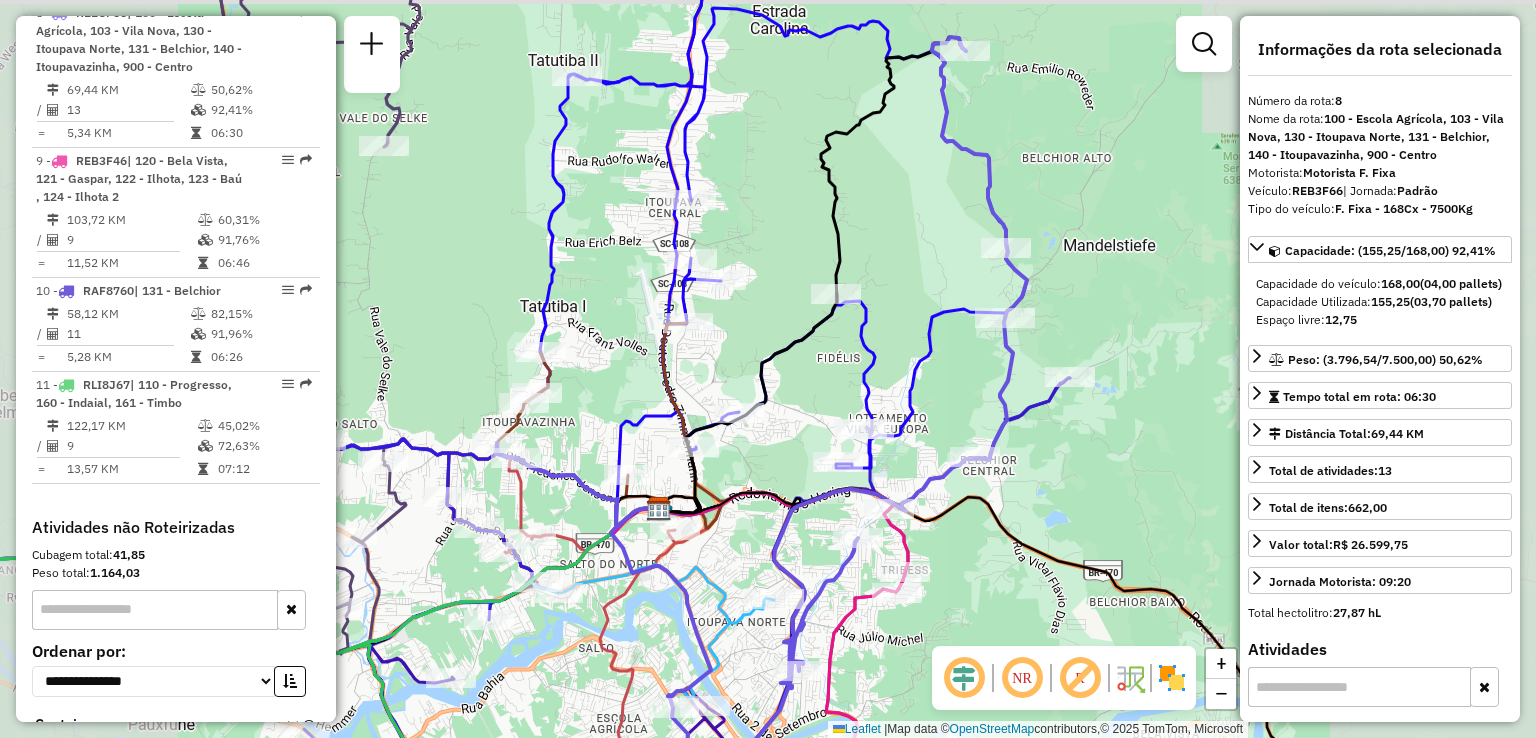 drag, startPoint x: 949, startPoint y: 275, endPoint x: 944, endPoint y: 473, distance: 198.06313 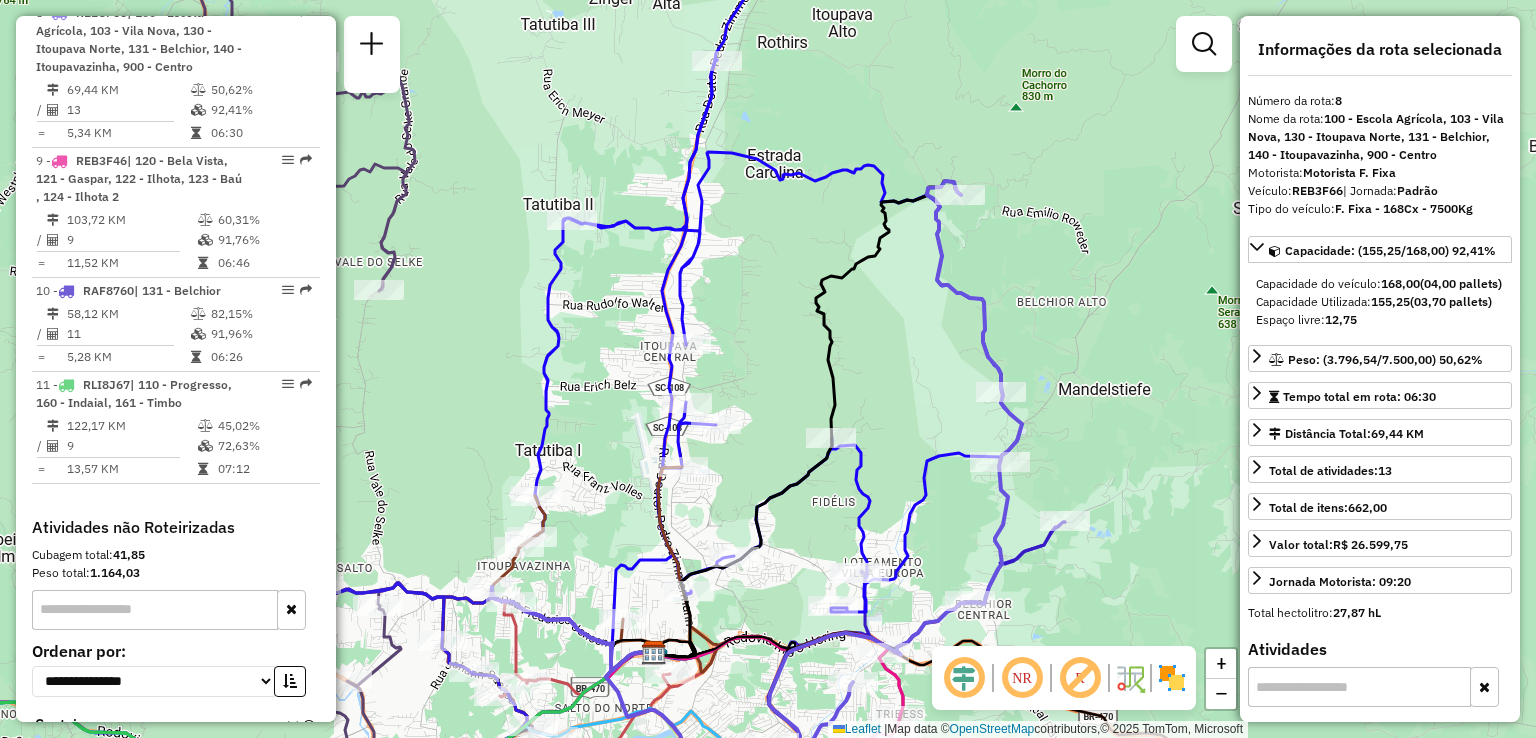 drag, startPoint x: 865, startPoint y: 471, endPoint x: 852, endPoint y: 384, distance: 87.965904 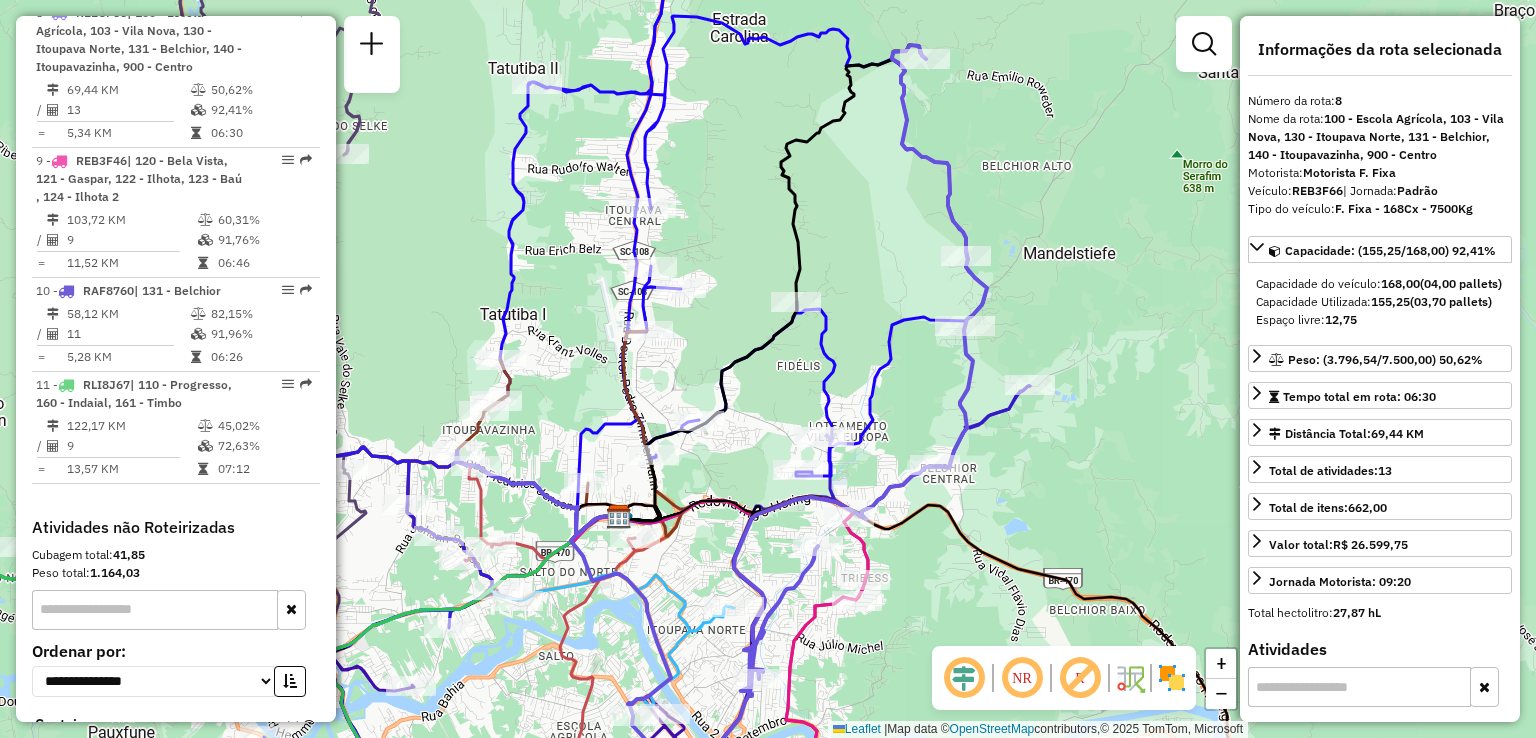 drag, startPoint x: 939, startPoint y: 444, endPoint x: 928, endPoint y: 407, distance: 38.600517 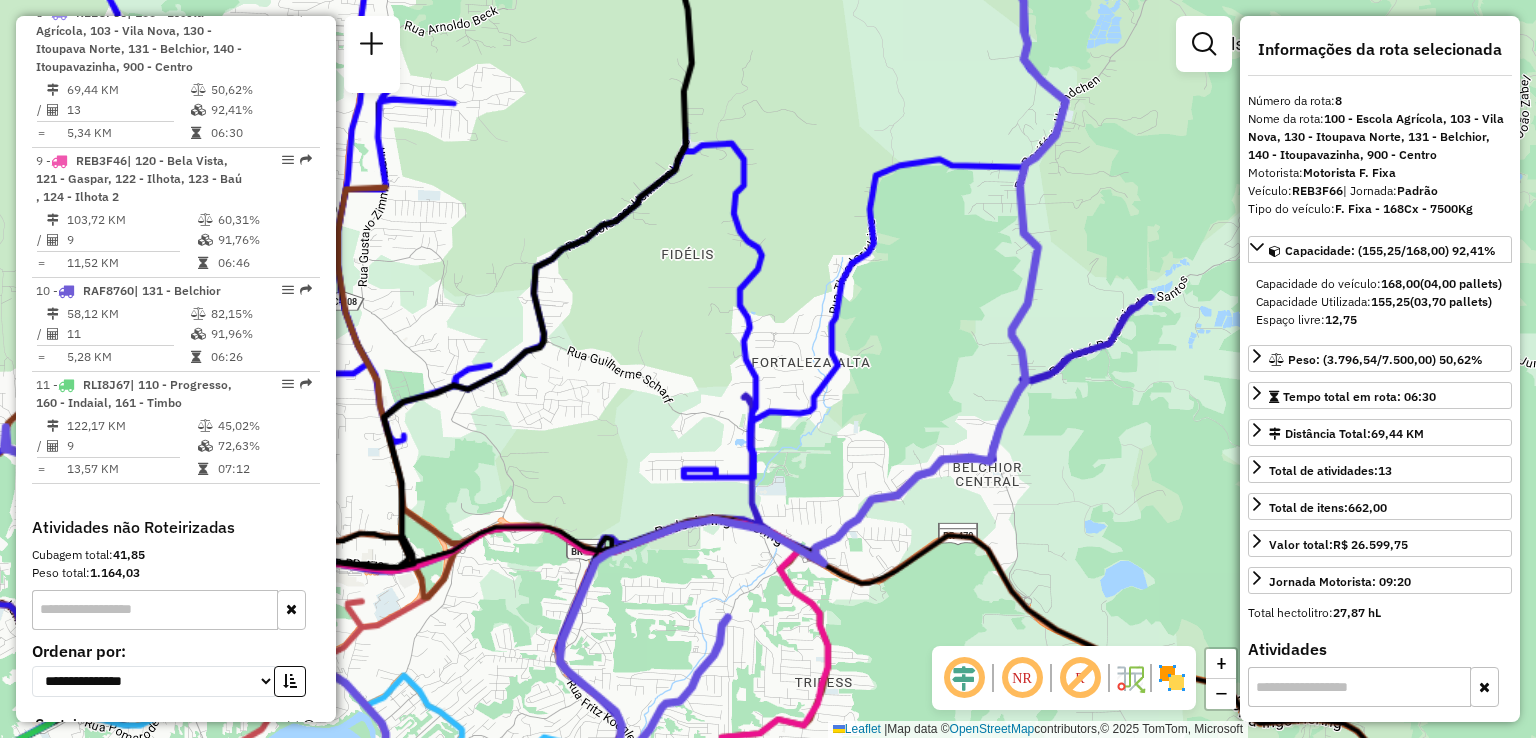 drag, startPoint x: 870, startPoint y: 436, endPoint x: 867, endPoint y: 391, distance: 45.099888 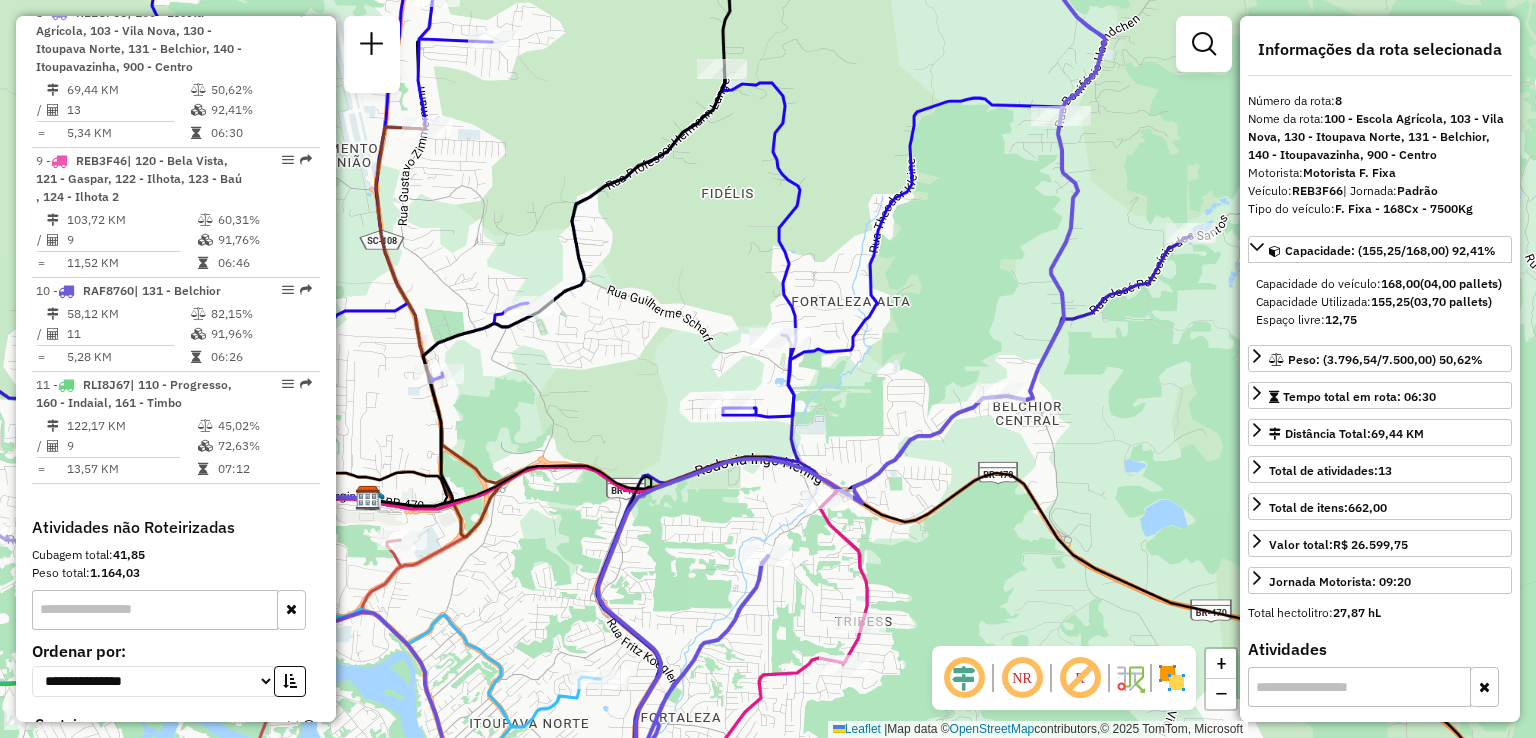 drag, startPoint x: 903, startPoint y: 393, endPoint x: 914, endPoint y: 385, distance: 13.601471 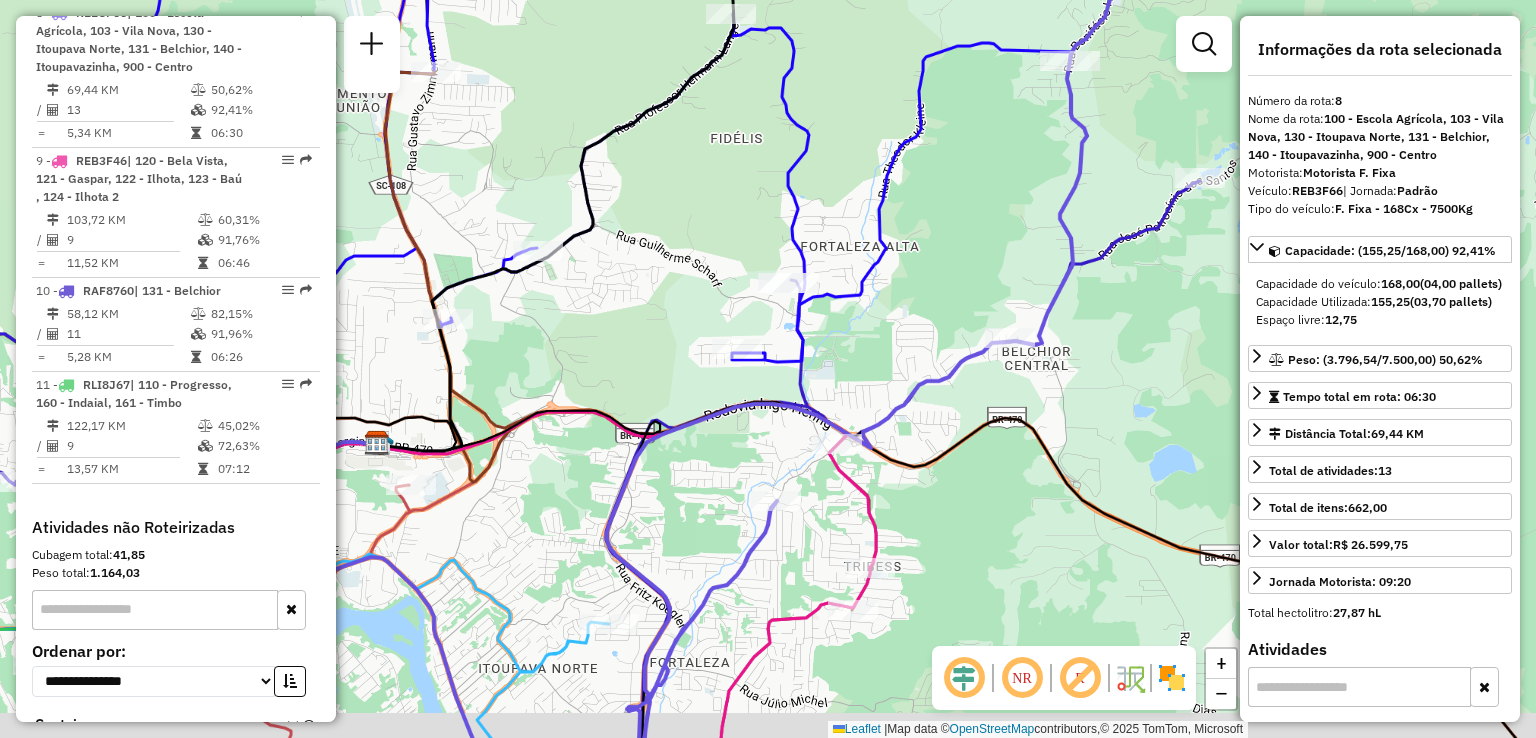 drag, startPoint x: 687, startPoint y: 489, endPoint x: 680, endPoint y: 439, distance: 50.48762 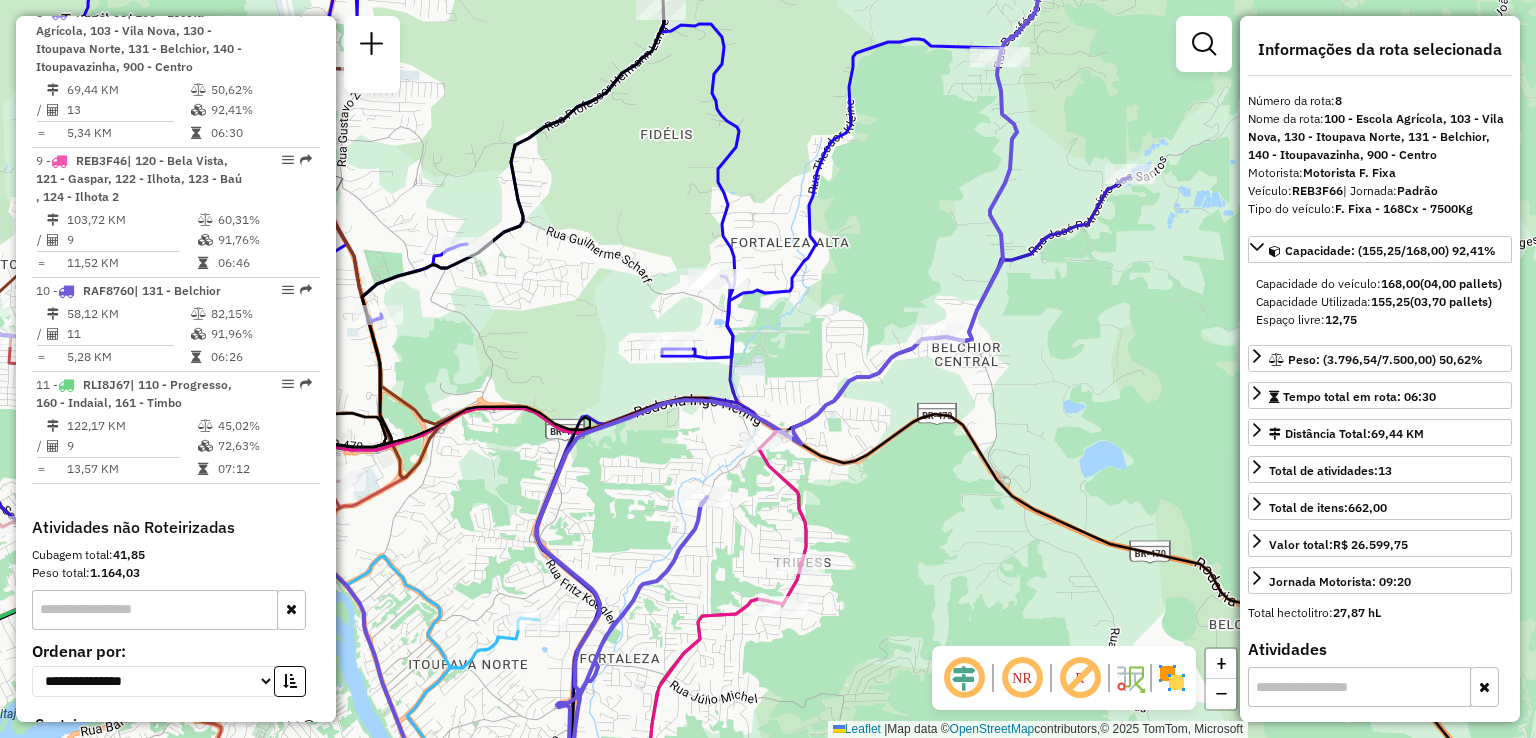 drag, startPoint x: 672, startPoint y: 467, endPoint x: 602, endPoint y: 517, distance: 86.023254 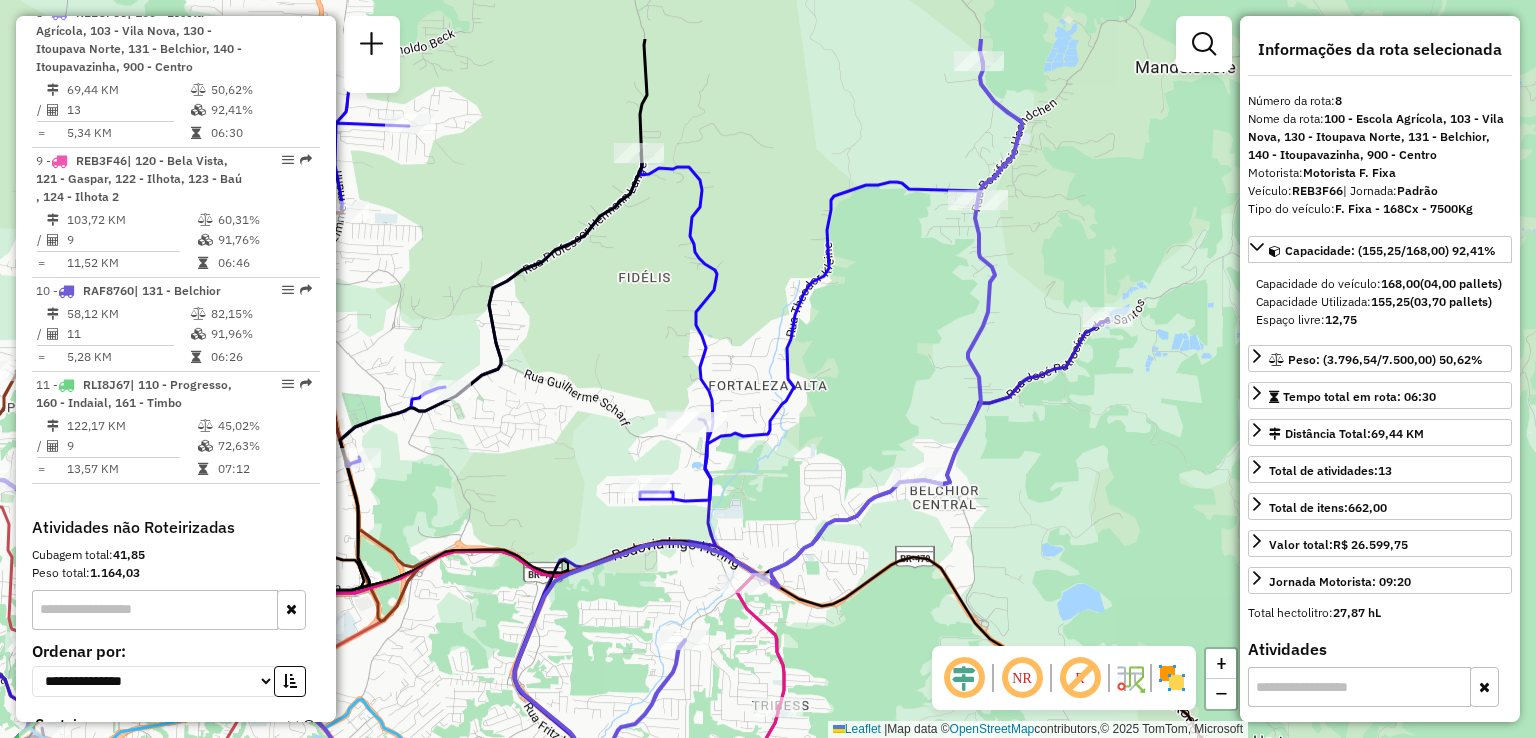 click on "Janela de atendimento Grade de atendimento Capacidade Transportadoras Veículos Cliente Pedidos  Rotas Selecione os dias de semana para filtrar as janelas de atendimento  Seg   Ter   Qua   Qui   Sex   Sáb   Dom  Informe o período da janela de atendimento: De: Até:  Filtrar exatamente a janela do cliente  Considerar janela de atendimento padrão  Selecione os dias de semana para filtrar as grades de atendimento  Seg   Ter   Qua   Qui   Sex   Sáb   Dom   Considerar clientes sem dia de atendimento cadastrado  Clientes fora do dia de atendimento selecionado Filtrar as atividades entre os valores definidos abaixo:  Peso mínimo:   Peso máximo:   Cubagem mínima:   Cubagem máxima:   De:   Até:  Filtrar as atividades entre o tempo de atendimento definido abaixo:  De:   Até:   Considerar capacidade total dos clientes não roteirizados Transportadora: Selecione um ou mais itens Tipo de veículo: Selecione um ou mais itens Veículo: Selecione um ou mais itens Motorista: Selecione um ou mais itens Nome: Rótulo:" 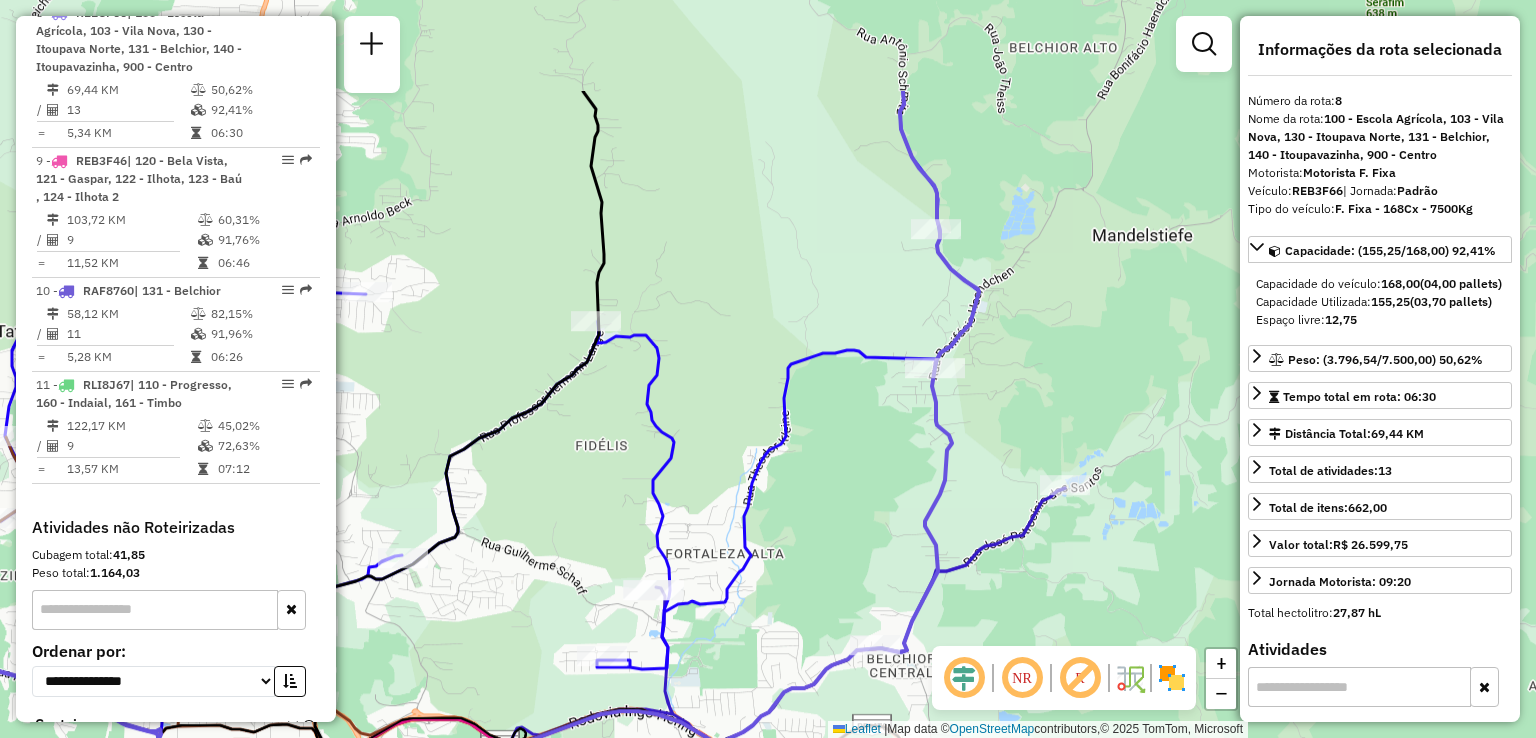 drag, startPoint x: 900, startPoint y: 385, endPoint x: 856, endPoint y: 551, distance: 171.73235 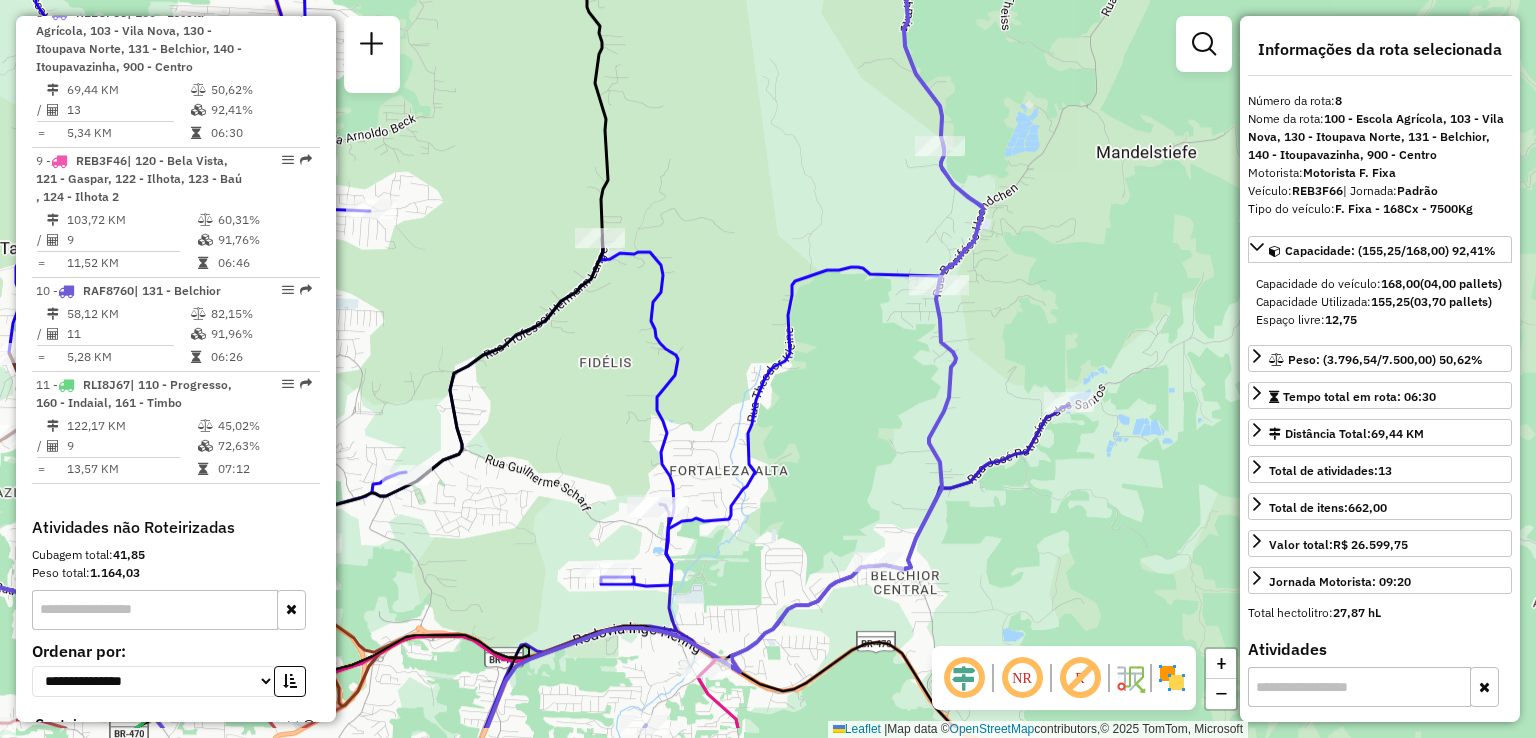 drag, startPoint x: 812, startPoint y: 503, endPoint x: 819, endPoint y: 445, distance: 58.420887 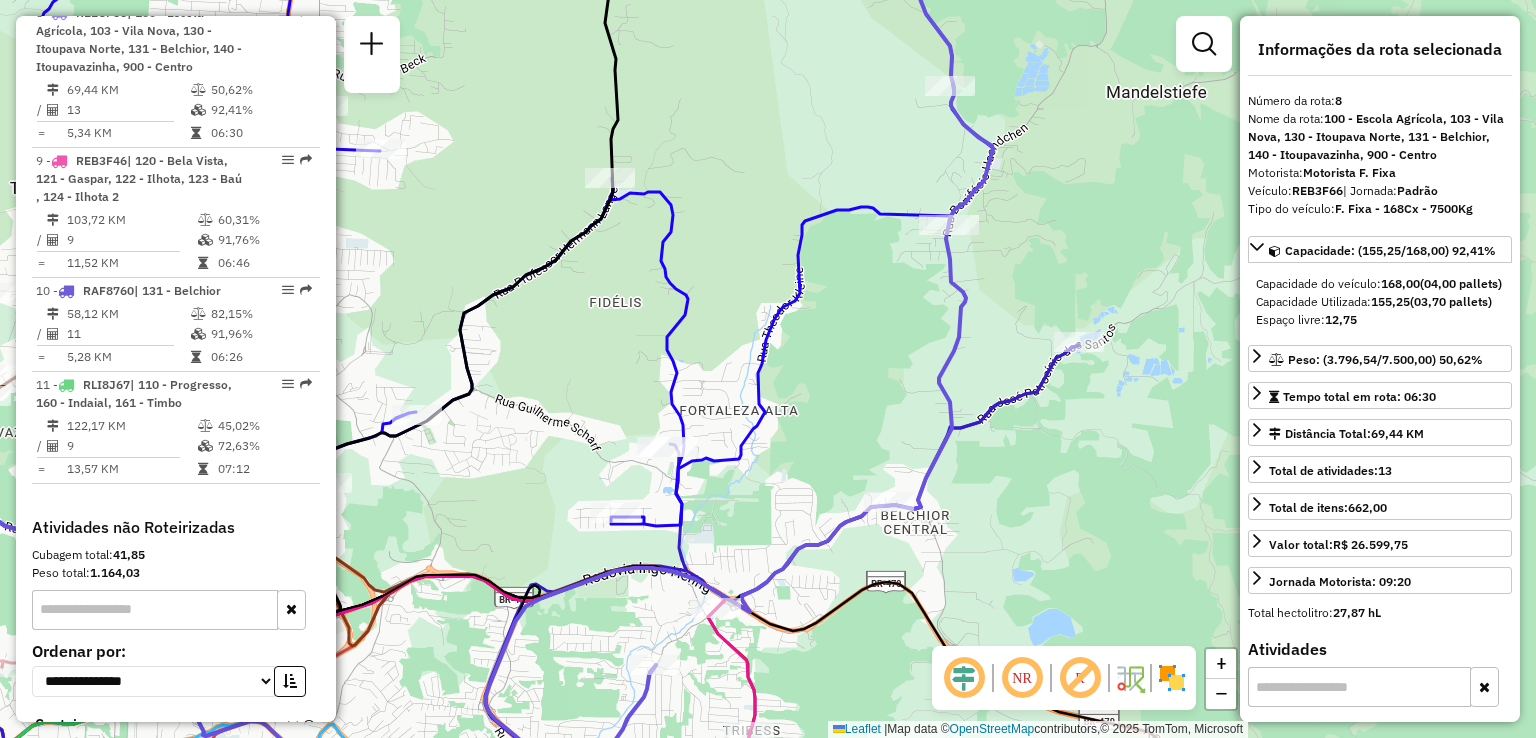drag, startPoint x: 735, startPoint y: 474, endPoint x: 750, endPoint y: 316, distance: 158.71043 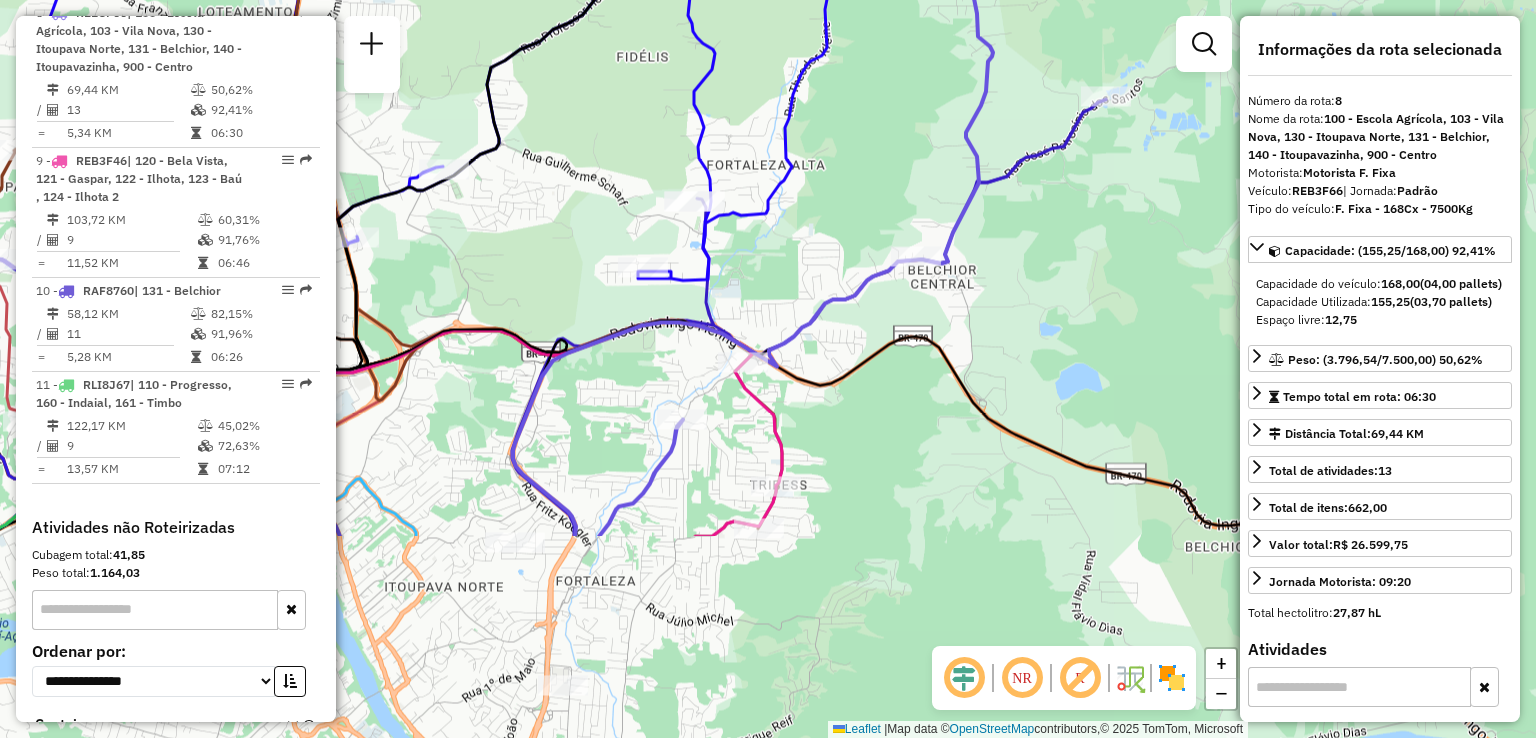 drag, startPoint x: 973, startPoint y: 487, endPoint x: 956, endPoint y: 369, distance: 119.218285 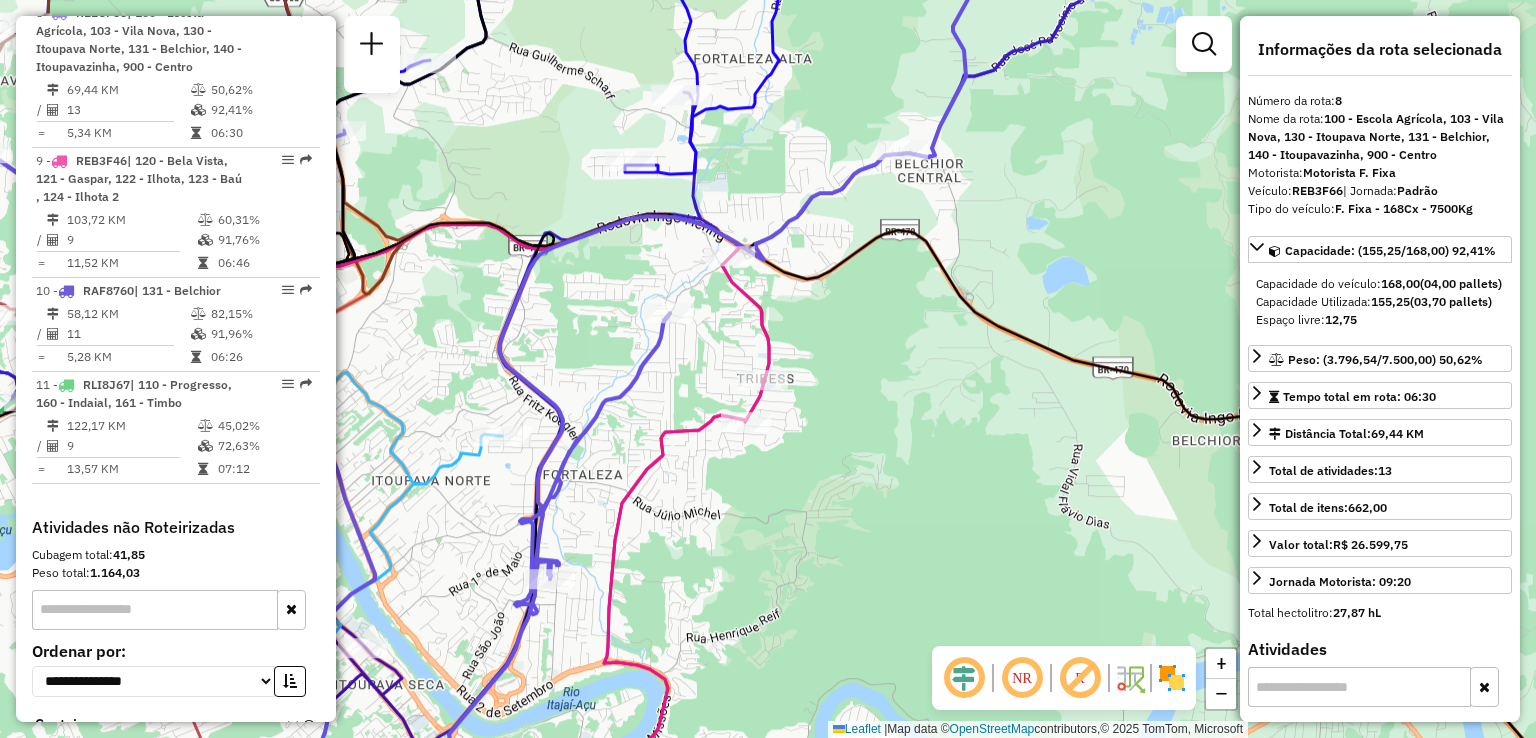 click on "Janela de atendimento Grade de atendimento Capacidade Transportadoras Veículos Cliente Pedidos  Rotas Selecione os dias de semana para filtrar as janelas de atendimento  Seg   Ter   Qua   Qui   Sex   Sáb   Dom  Informe o período da janela de atendimento: De: Até:  Filtrar exatamente a janela do cliente  Considerar janela de atendimento padrão  Selecione os dias de semana para filtrar as grades de atendimento  Seg   Ter   Qua   Qui   Sex   Sáb   Dom   Considerar clientes sem dia de atendimento cadastrado  Clientes fora do dia de atendimento selecionado Filtrar as atividades entre os valores definidos abaixo:  Peso mínimo:   Peso máximo:   Cubagem mínima:   Cubagem máxima:   De:   Até:  Filtrar as atividades entre o tempo de atendimento definido abaixo:  De:   Até:   Considerar capacidade total dos clientes não roteirizados Transportadora: Selecione um ou mais itens Tipo de veículo: Selecione um ou mais itens Veículo: Selecione um ou mais itens Motorista: Selecione um ou mais itens Nome: Rótulo:" 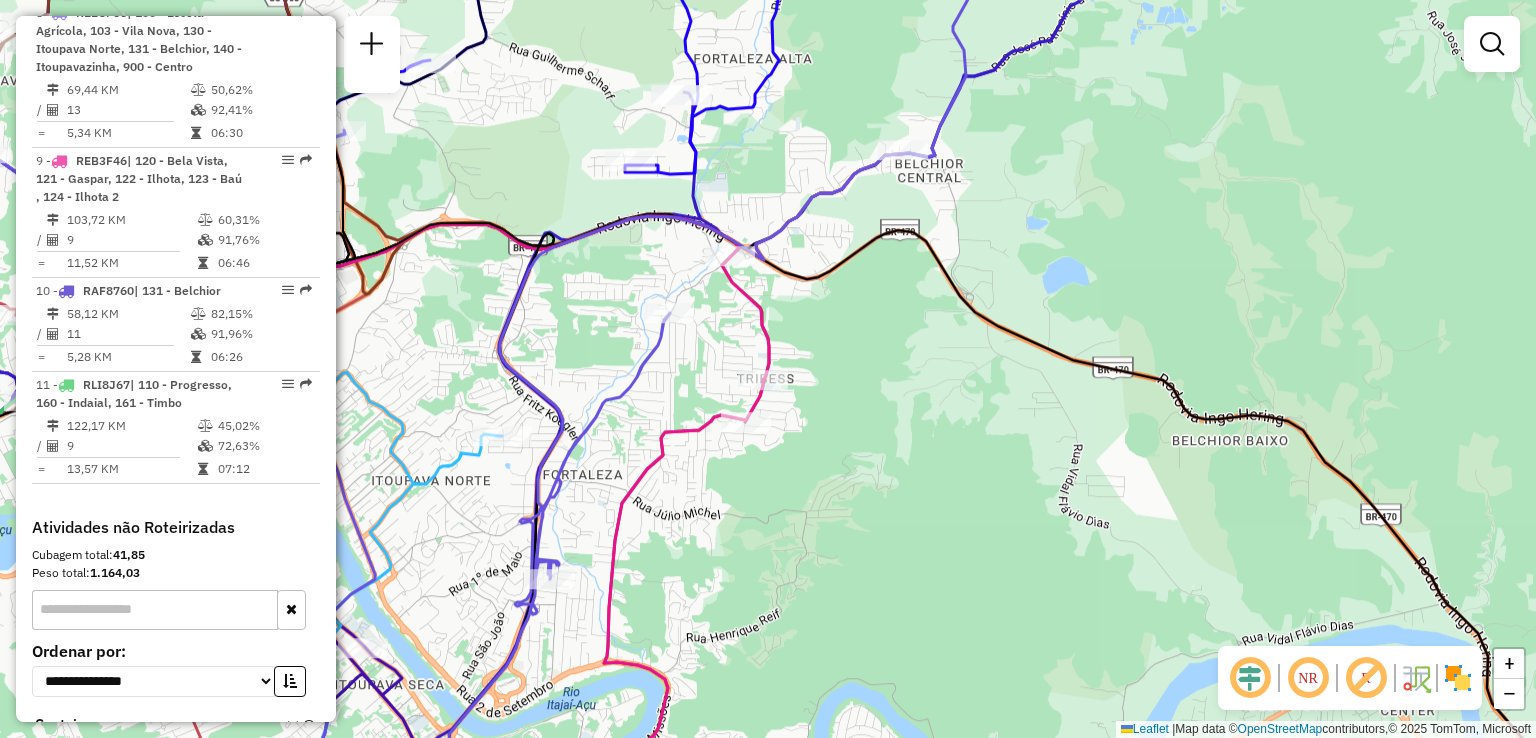 click on "Janela de atendimento Grade de atendimento Capacidade Transportadoras Veículos Cliente Pedidos  Rotas Selecione os dias de semana para filtrar as janelas de atendimento  Seg   Ter   Qua   Qui   Sex   Sáb   Dom  Informe o período da janela de atendimento: De: Até:  Filtrar exatamente a janela do cliente  Considerar janela de atendimento padrão  Selecione os dias de semana para filtrar as grades de atendimento  Seg   Ter   Qua   Qui   Sex   Sáb   Dom   Considerar clientes sem dia de atendimento cadastrado  Clientes fora do dia de atendimento selecionado Filtrar as atividades entre os valores definidos abaixo:  Peso mínimo:   Peso máximo:   Cubagem mínima:   Cubagem máxima:   De:   Até:  Filtrar as atividades entre o tempo de atendimento definido abaixo:  De:   Até:   Considerar capacidade total dos clientes não roteirizados Transportadora: Selecione um ou mais itens Tipo de veículo: Selecione um ou mais itens Veículo: Selecione um ou mais itens Motorista: Selecione um ou mais itens Nome: Rótulo:" 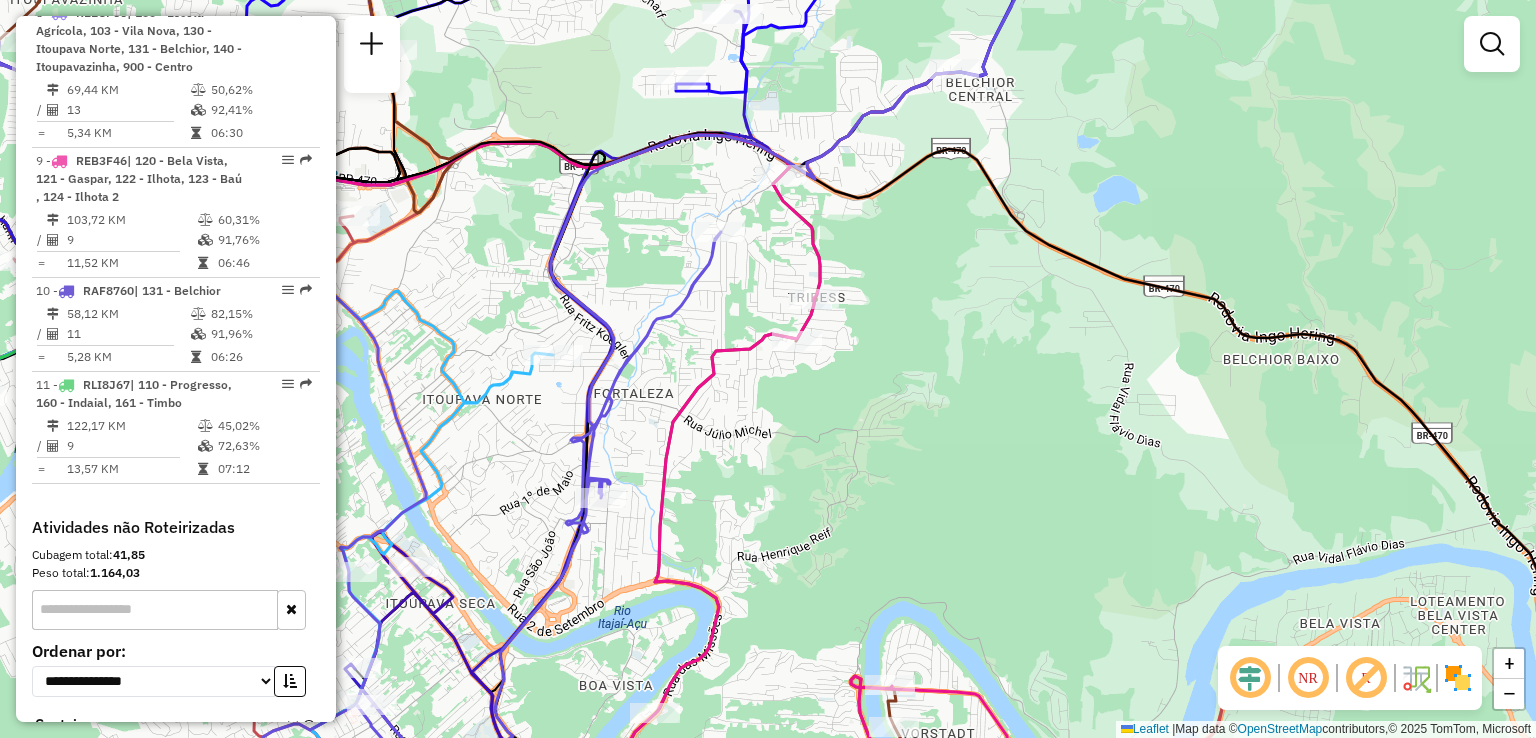 click on "Janela de atendimento Grade de atendimento Capacidade Transportadoras Veículos Cliente Pedidos  Rotas Selecione os dias de semana para filtrar as janelas de atendimento  Seg   Ter   Qua   Qui   Sex   Sáb   Dom  Informe o período da janela de atendimento: De: Até:  Filtrar exatamente a janela do cliente  Considerar janela de atendimento padrão  Selecione os dias de semana para filtrar as grades de atendimento  Seg   Ter   Qua   Qui   Sex   Sáb   Dom   Considerar clientes sem dia de atendimento cadastrado  Clientes fora do dia de atendimento selecionado Filtrar as atividades entre os valores definidos abaixo:  Peso mínimo:   Peso máximo:   Cubagem mínima:   Cubagem máxima:   De:   Até:  Filtrar as atividades entre o tempo de atendimento definido abaixo:  De:   Até:   Considerar capacidade total dos clientes não roteirizados Transportadora: Selecione um ou mais itens Tipo de veículo: Selecione um ou mais itens Veículo: Selecione um ou mais itens Motorista: Selecione um ou mais itens Nome: Rótulo:" 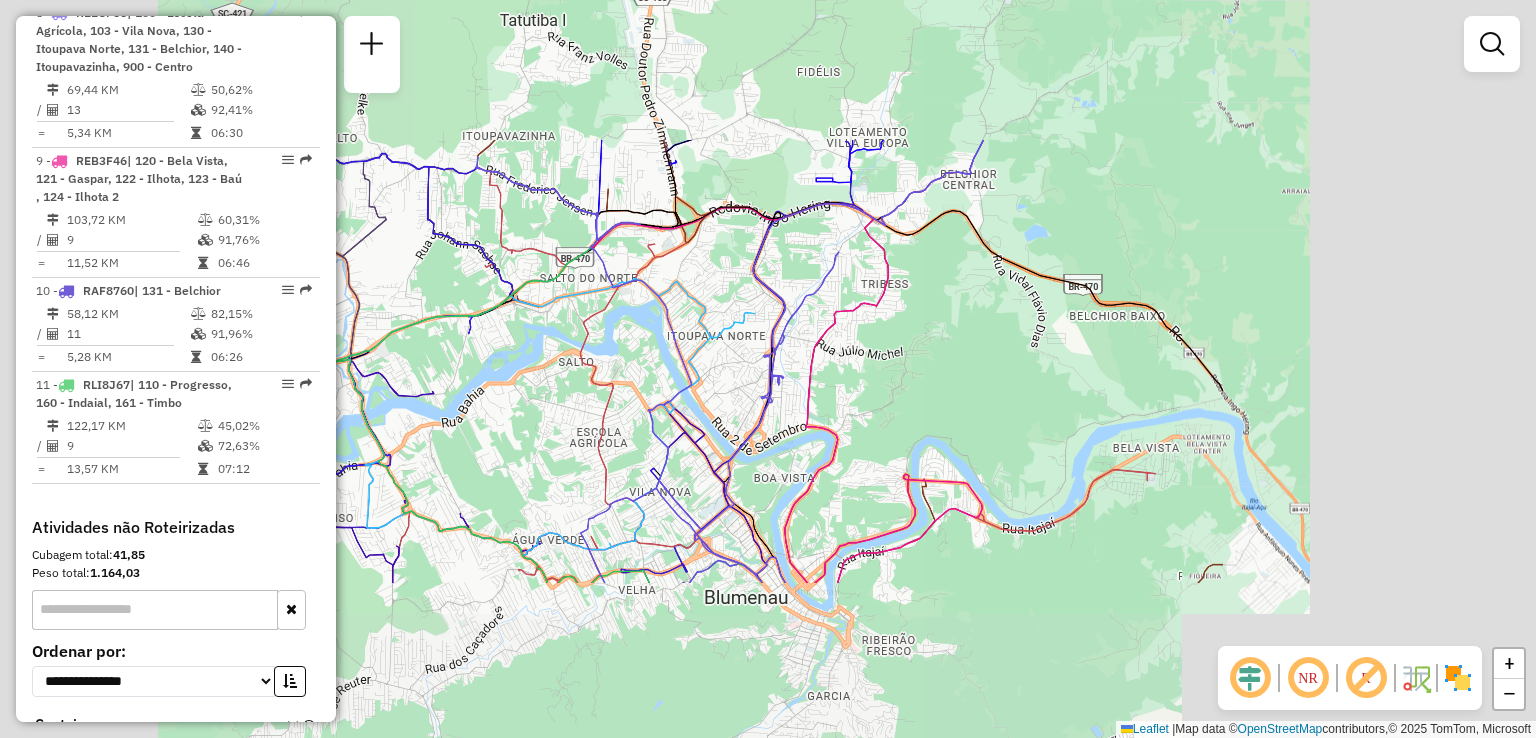 drag, startPoint x: 741, startPoint y: 344, endPoint x: 779, endPoint y: 256, distance: 95.85406 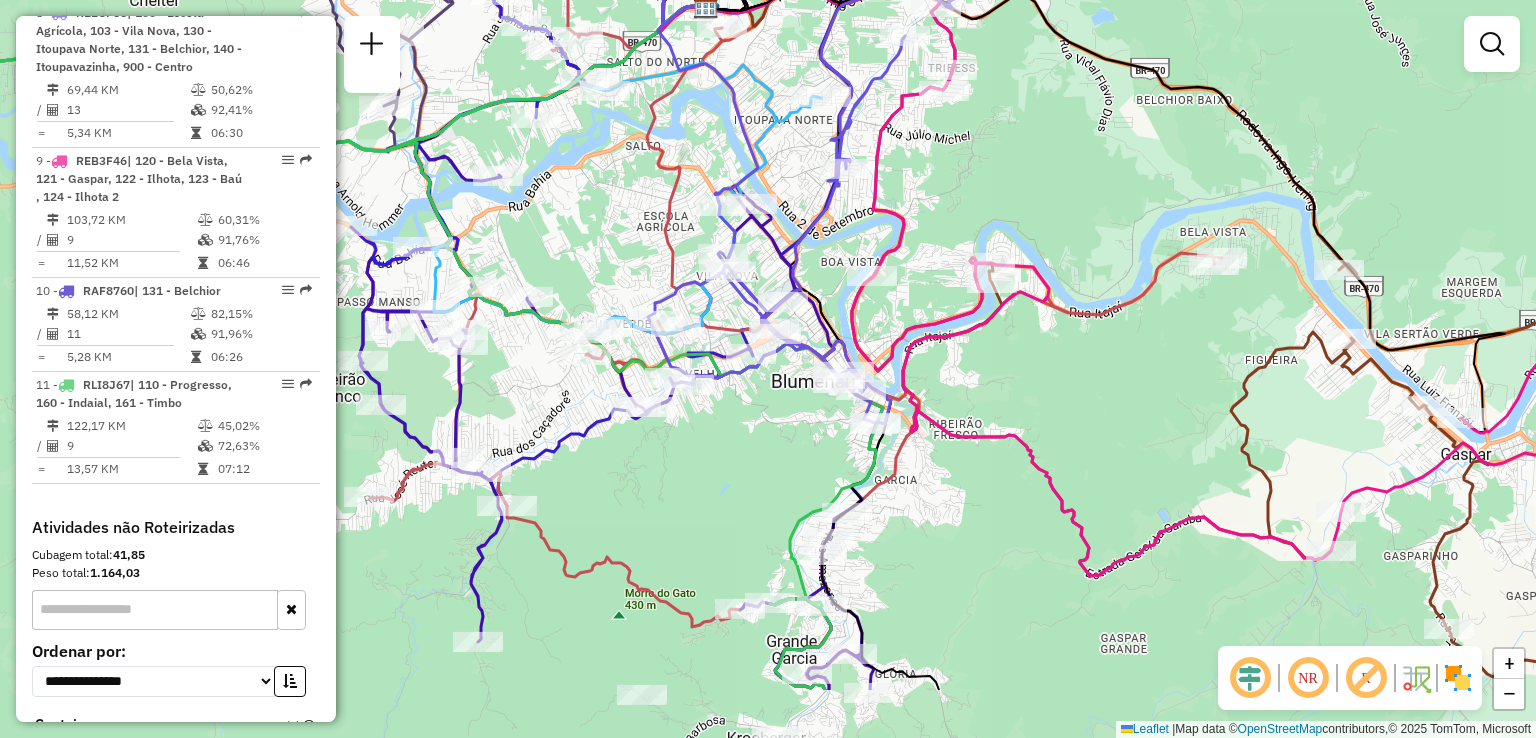 drag, startPoint x: 636, startPoint y: 289, endPoint x: 648, endPoint y: 199, distance: 90.79648 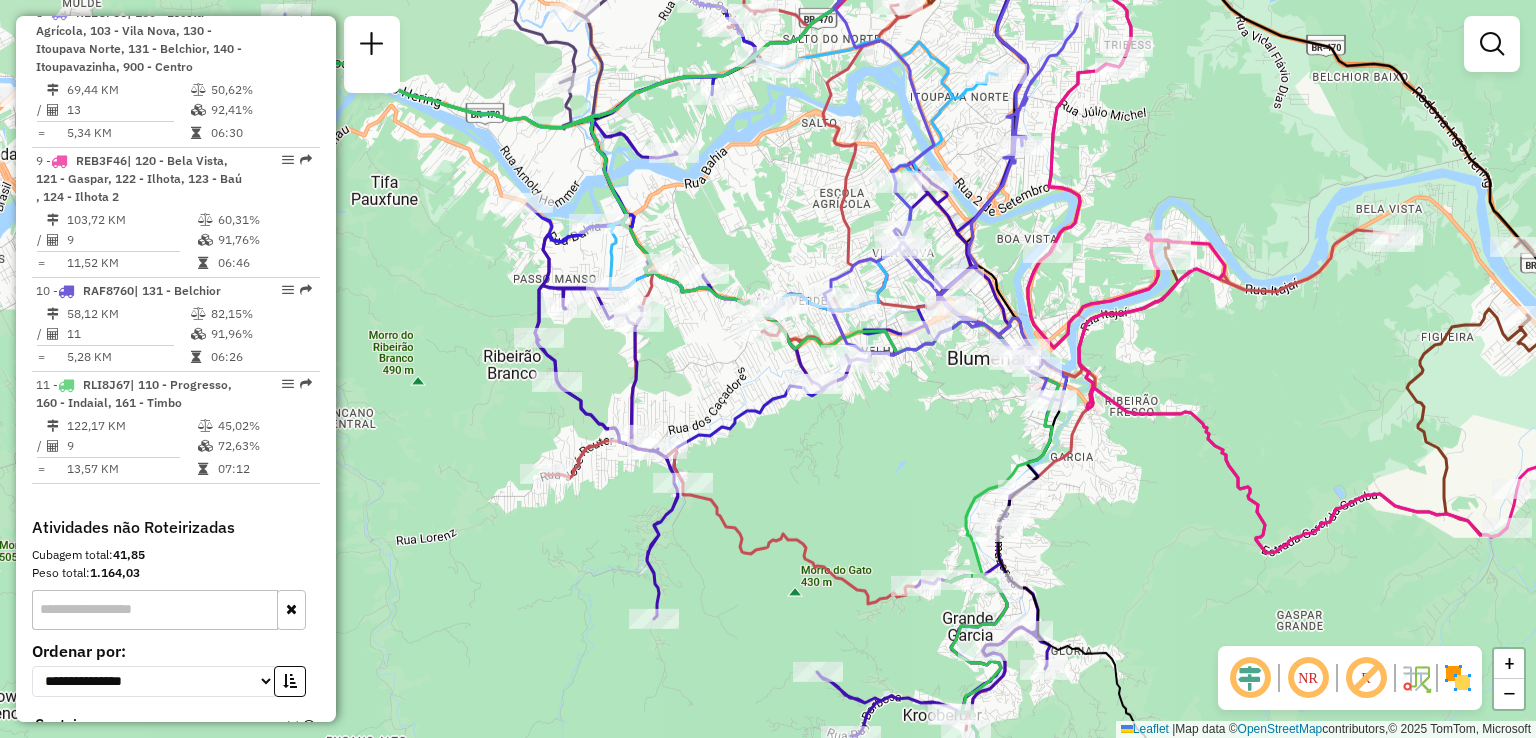 drag, startPoint x: 633, startPoint y: 212, endPoint x: 806, endPoint y: 221, distance: 173.23395 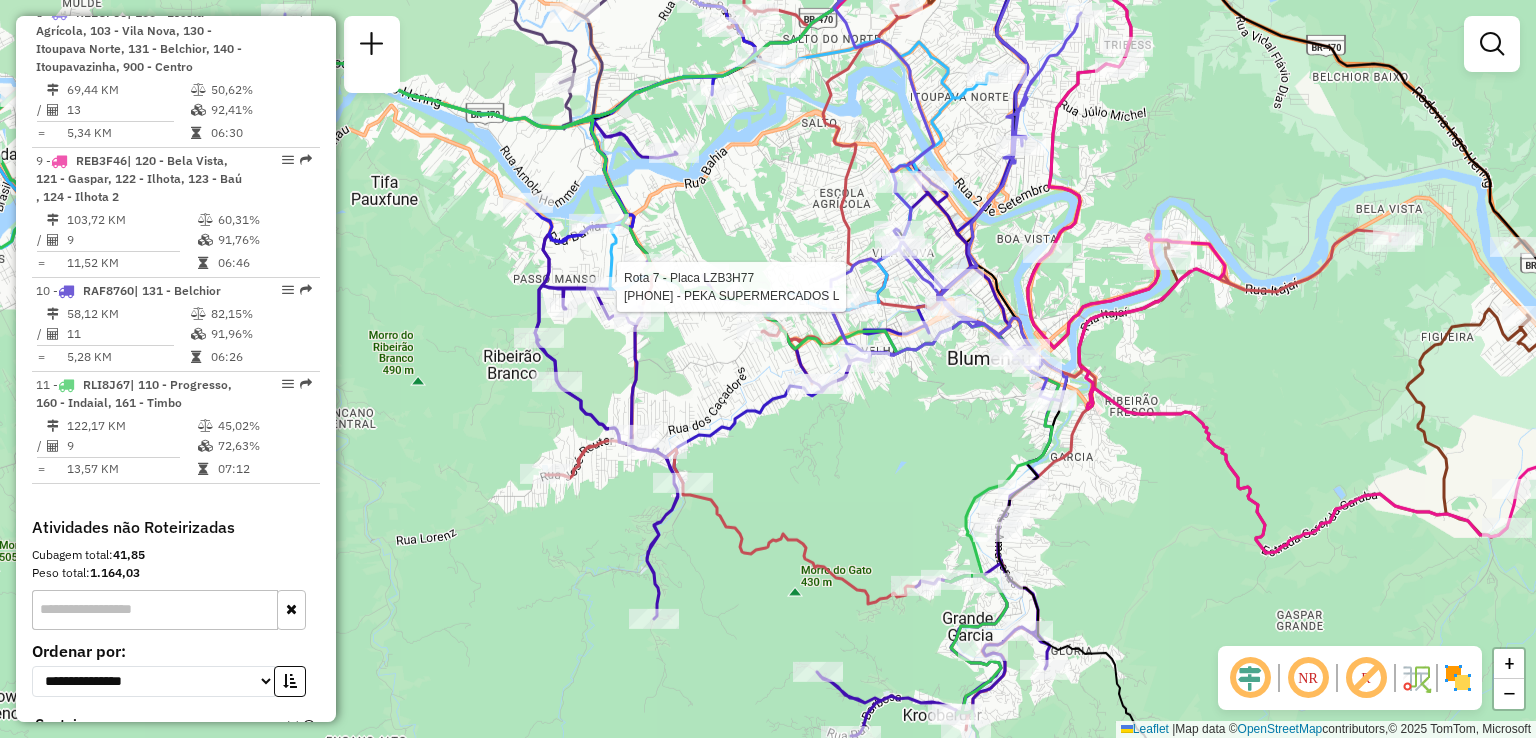 select on "**********" 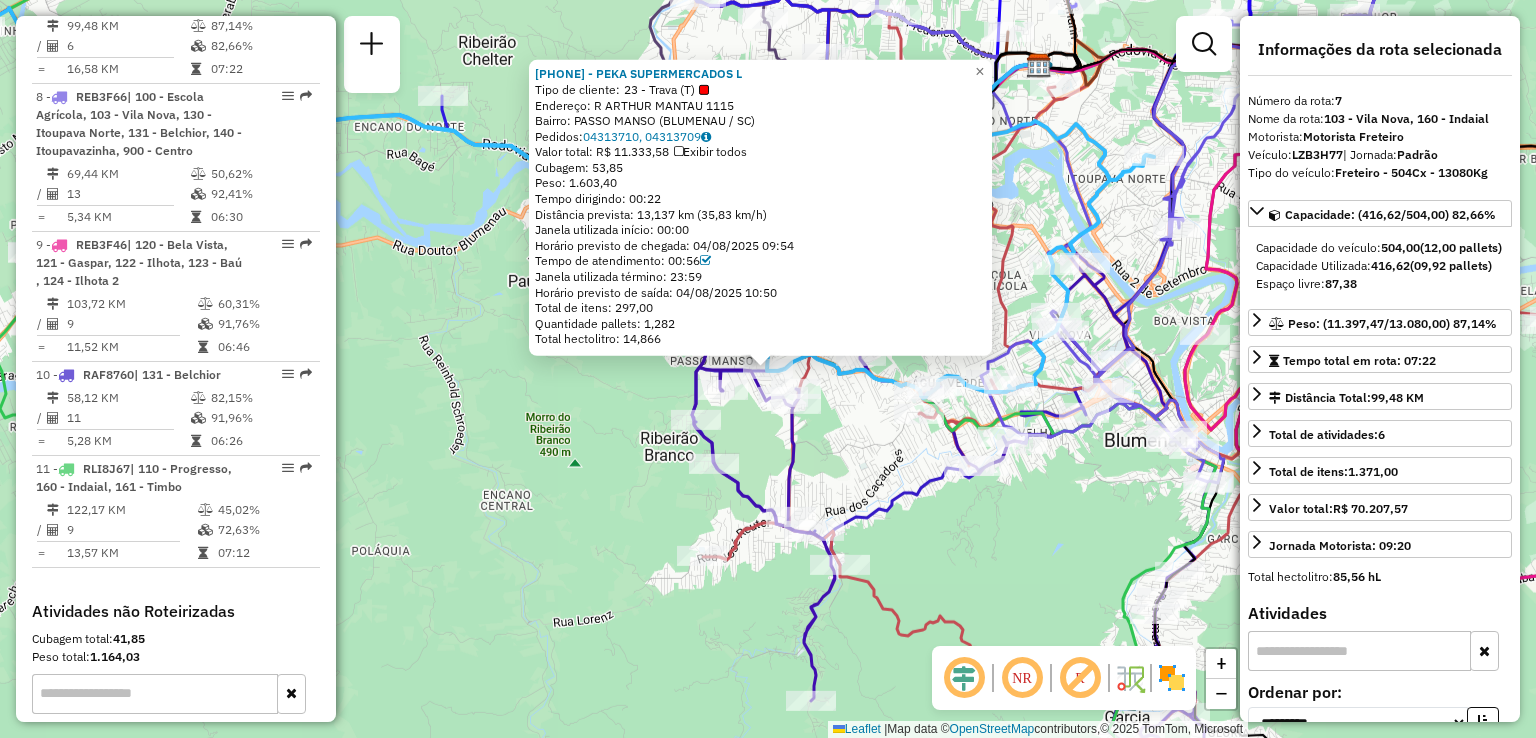 scroll, scrollTop: 1584, scrollLeft: 0, axis: vertical 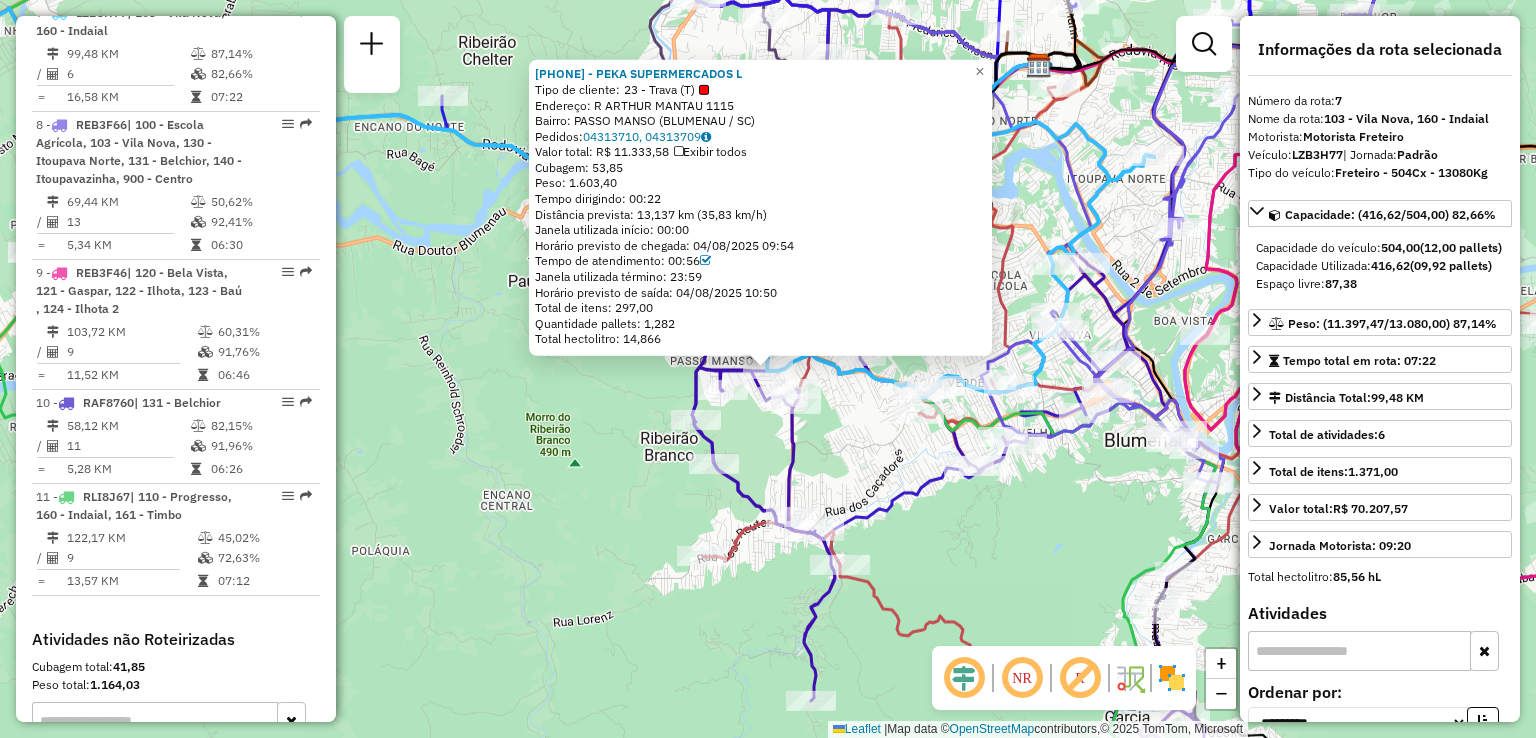 click on "[NUMBER] - [COMPANY_NAME] L  Tipo de cliente:   23 - Trava (T)   Endereço: R   [STREET_NAME]                 1115   Bairro: [CITY] ([CITY] / [STATE])   Pedidos:  [ORDER_ID], [ORDER_ID]   Valor total: R$ 11.333,58   Exibir todos   Cubagem: 53,85  Peso: 1.603,40  Tempo dirigindo: 00:22   Distância prevista: 13,137 km (35,83 km/h)   Janela utilizada início: 00:00   Horário previsto de chegada: 04/08/2025 09:54   Tempo de atendimento: 00:56   Janela utilizada término: 23:59   Horário previsto de saída: 04/08/2025 10:50   Total de itens: 297,00   Quantidade pallets: 1,282   Total hectolitro: 14,866  × Janela de atendimento Grade de atendimento Capacidade Transportadoras Veículos Cliente Pedidos  Rotas Selecione os dias de semana para filtrar as janelas de atendimento  Seg   Ter   Qua   Qui   Sex   Sáb   Dom  Informe o período da janela de atendimento: De: Até:  Filtrar exatamente a janela do cliente  Considerar janela de atendimento padrão   Seg   Ter   Qua   Qui   Sex   Sáb   Dom   Peso mínimo:" 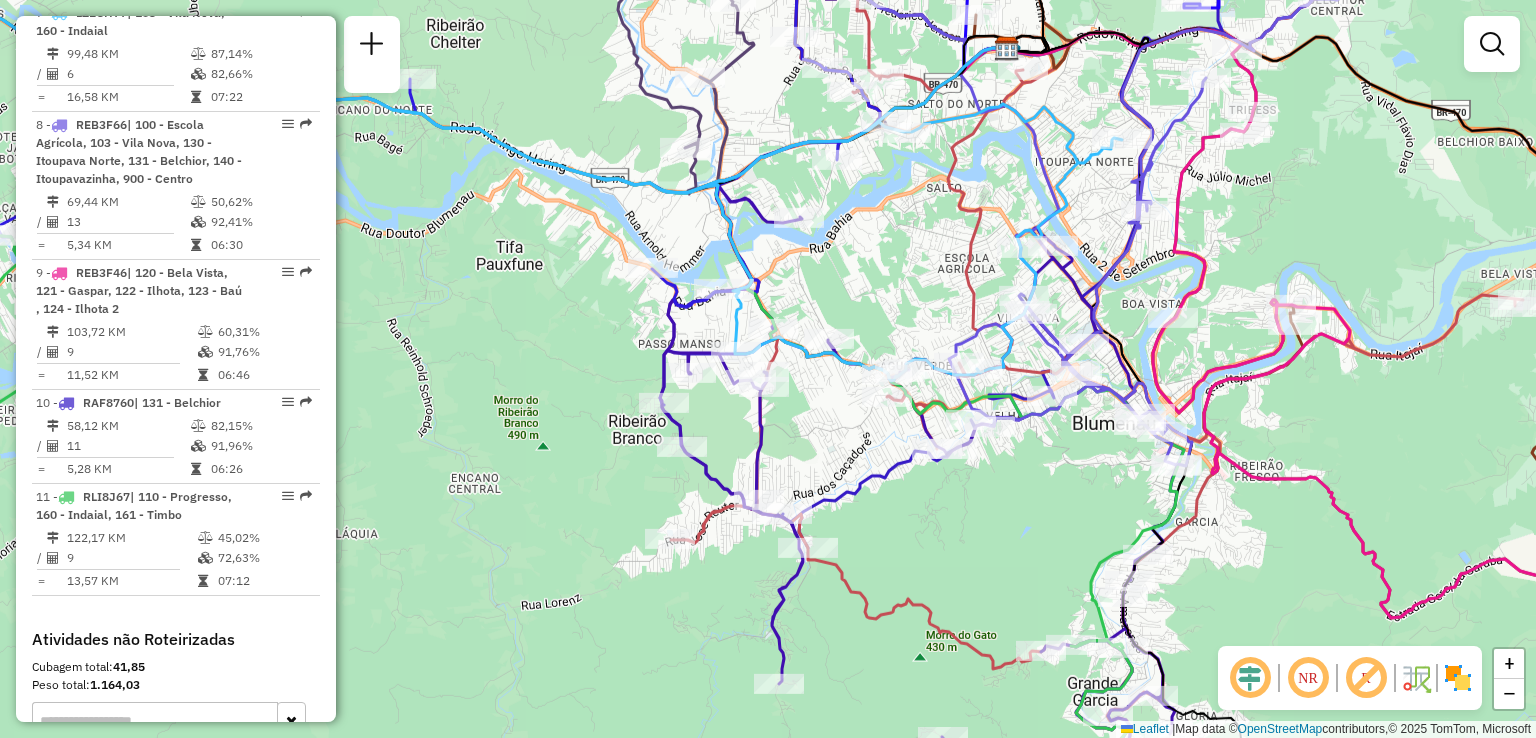 drag, startPoint x: 859, startPoint y: 426, endPoint x: 790, endPoint y: 376, distance: 85.2115 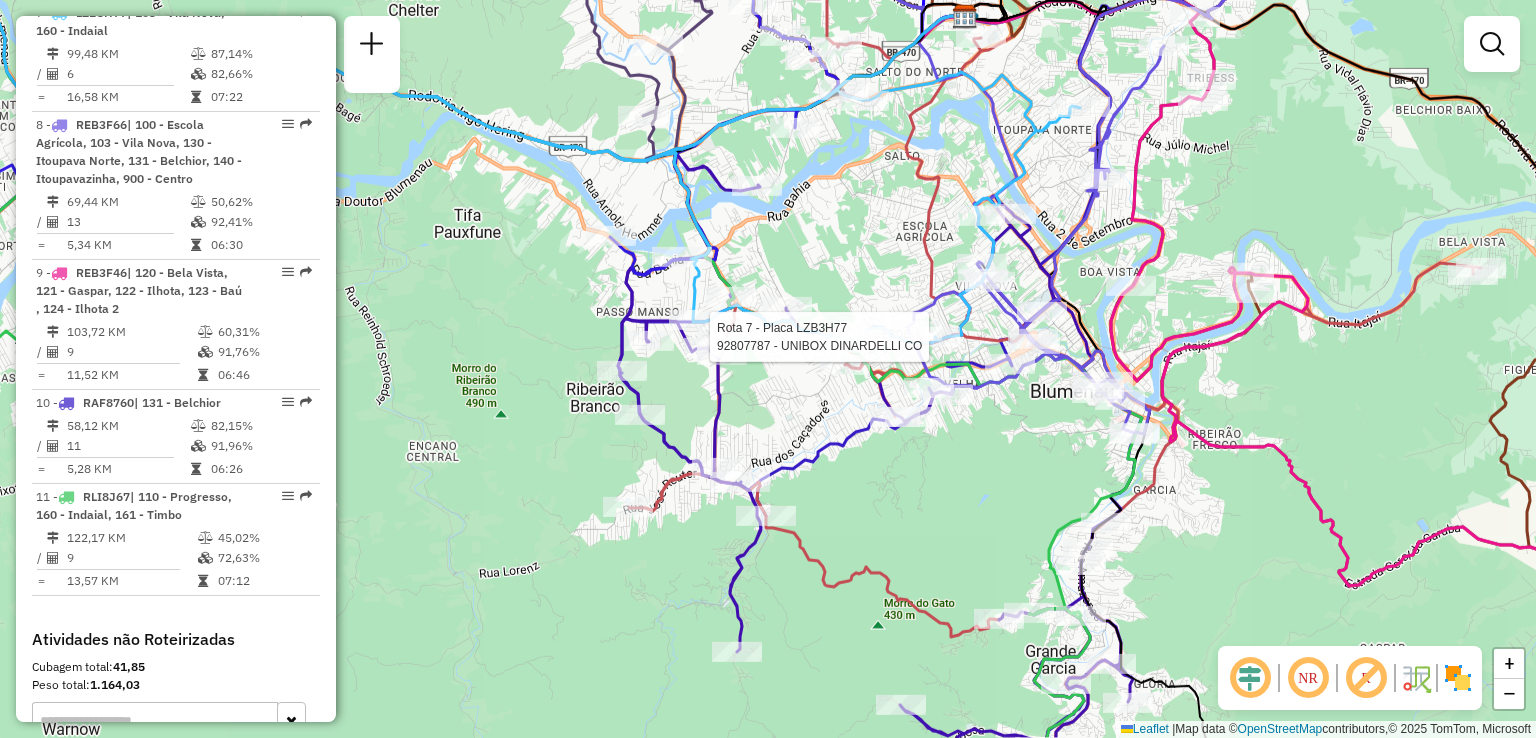 select on "**********" 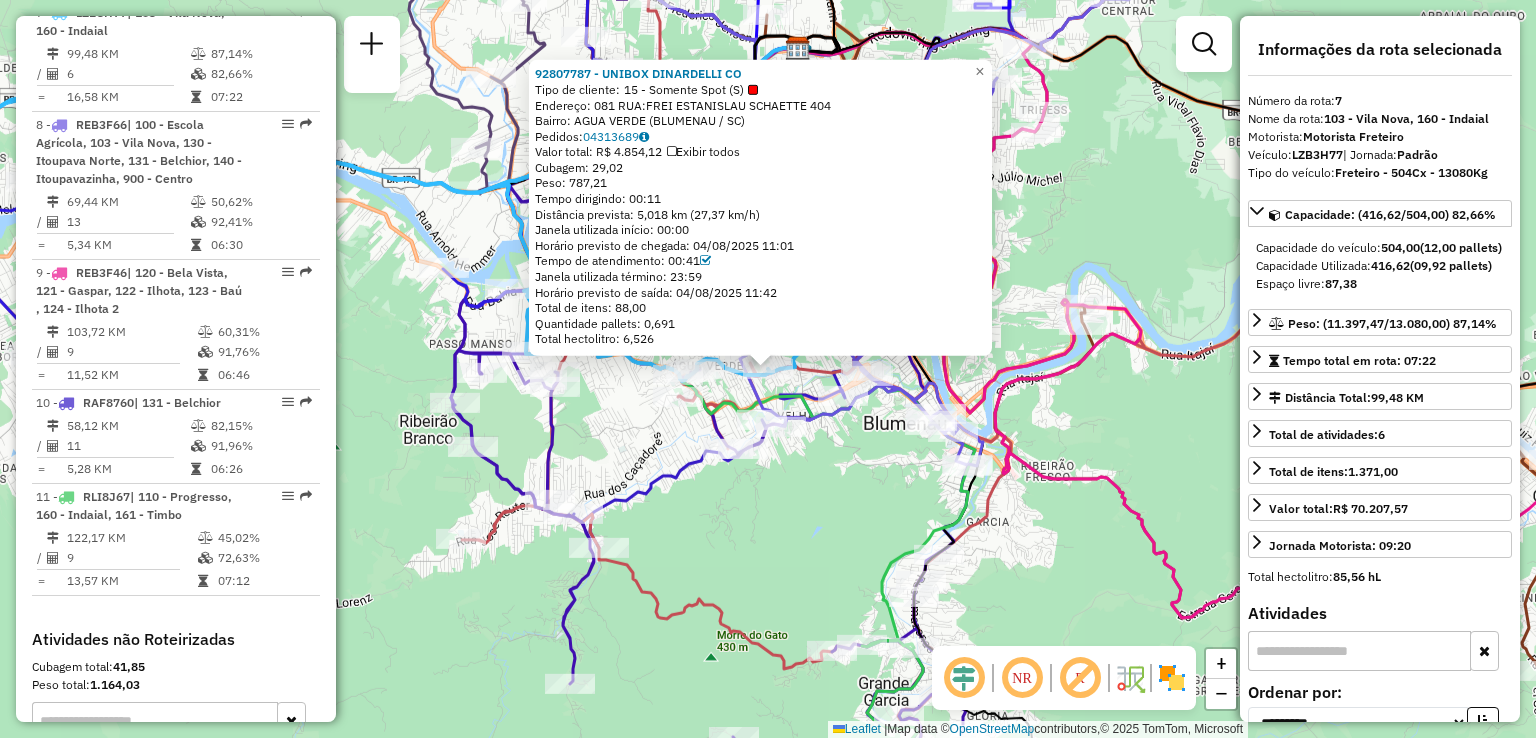 click on "92807787 - UNIBOX DINARDELLI CO  Tipo de cliente:   15 - Somente Spot (S)   Endereço: 081 RUA:FREI ESTANISLAU SCHAETTE  404   Bairro: AGUA VERDE ([CITY] / [STATE])   Pedidos:  04313689   Valor total: R$ 4.854,12   Exibir todos   Cubagem: 29,02  Peso: 787,21  Tempo dirigindo: 00:11   Distância prevista: 5,018 km (27,37 km/h)   Janela utilizada início: 00:00   Horário previsto de chegada: 04/08/2025 11:01   Tempo de atendimento: 00:41   Janela utilizada término: 23:59   Horário previsto de saída: 04/08/2025 11:42   Total de itens: 88,00   Quantidade pallets: 0,691   Total hectolitro: 6,526  × Janela de atendimento Grade de atendimento Capacidade Transportadoras Veículos Cliente Pedidos  Rotas Selecione os dias de semana para filtrar as janelas de atendimento  Seg   Ter   Qua   Qui   Sex   Sáb   Dom  Informe o período da janela de atendimento: De: Até:  Filtrar exatamente a janela do cliente  Considerar janela de atendimento padrão  Selecione os dias de semana para filtrar as grades de atendimento De:" 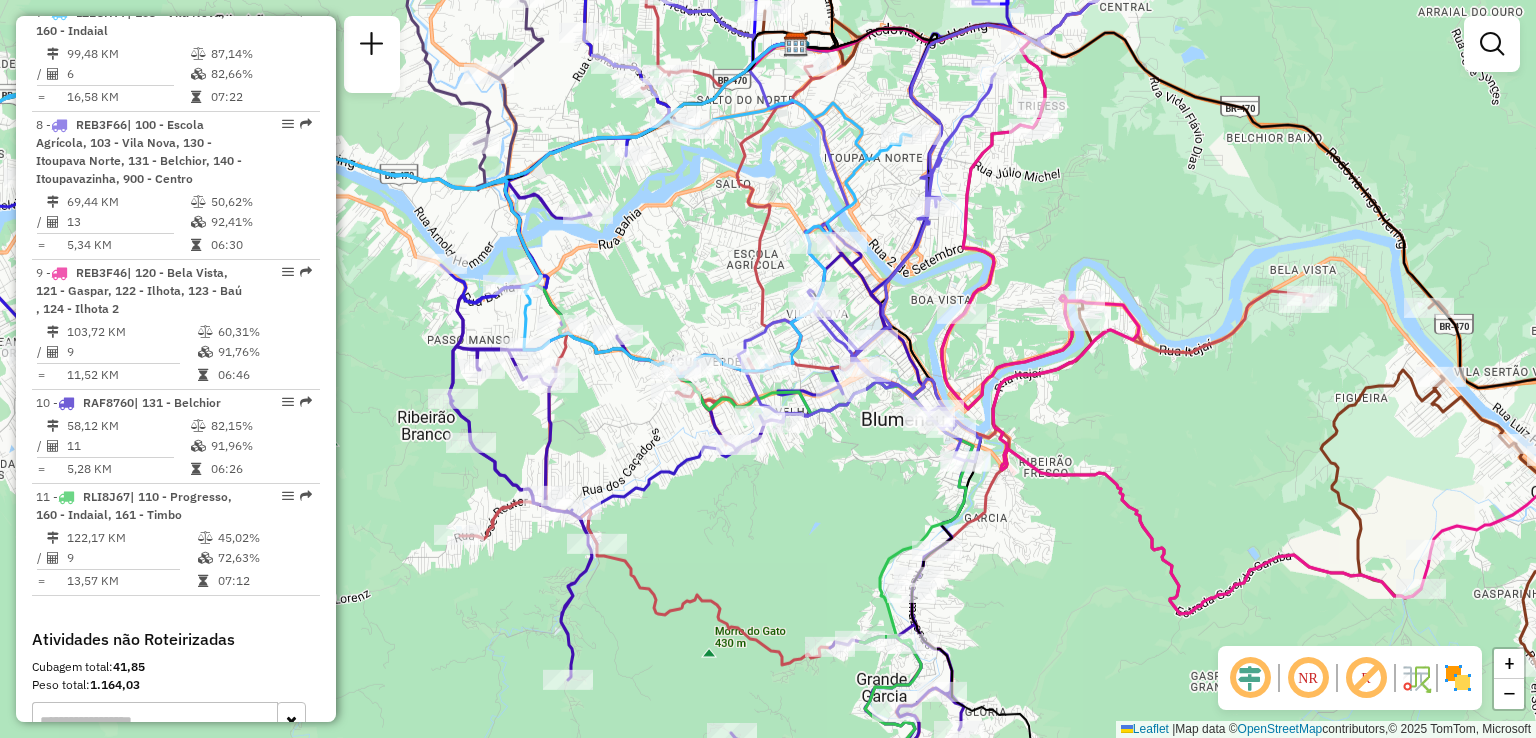 drag, startPoint x: 849, startPoint y: 481, endPoint x: 827, endPoint y: 406, distance: 78.160095 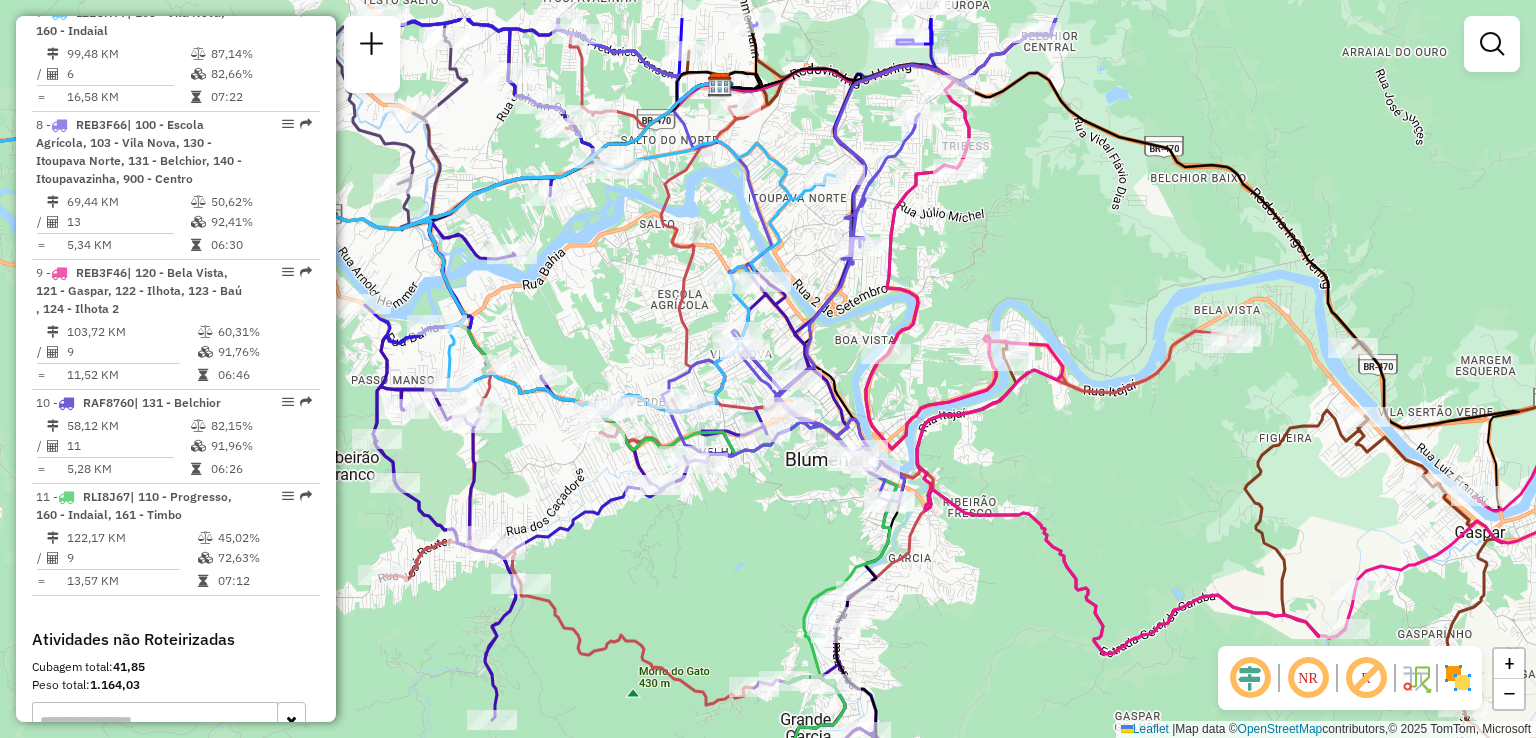 drag, startPoint x: 901, startPoint y: 250, endPoint x: 848, endPoint y: 327, distance: 93.47727 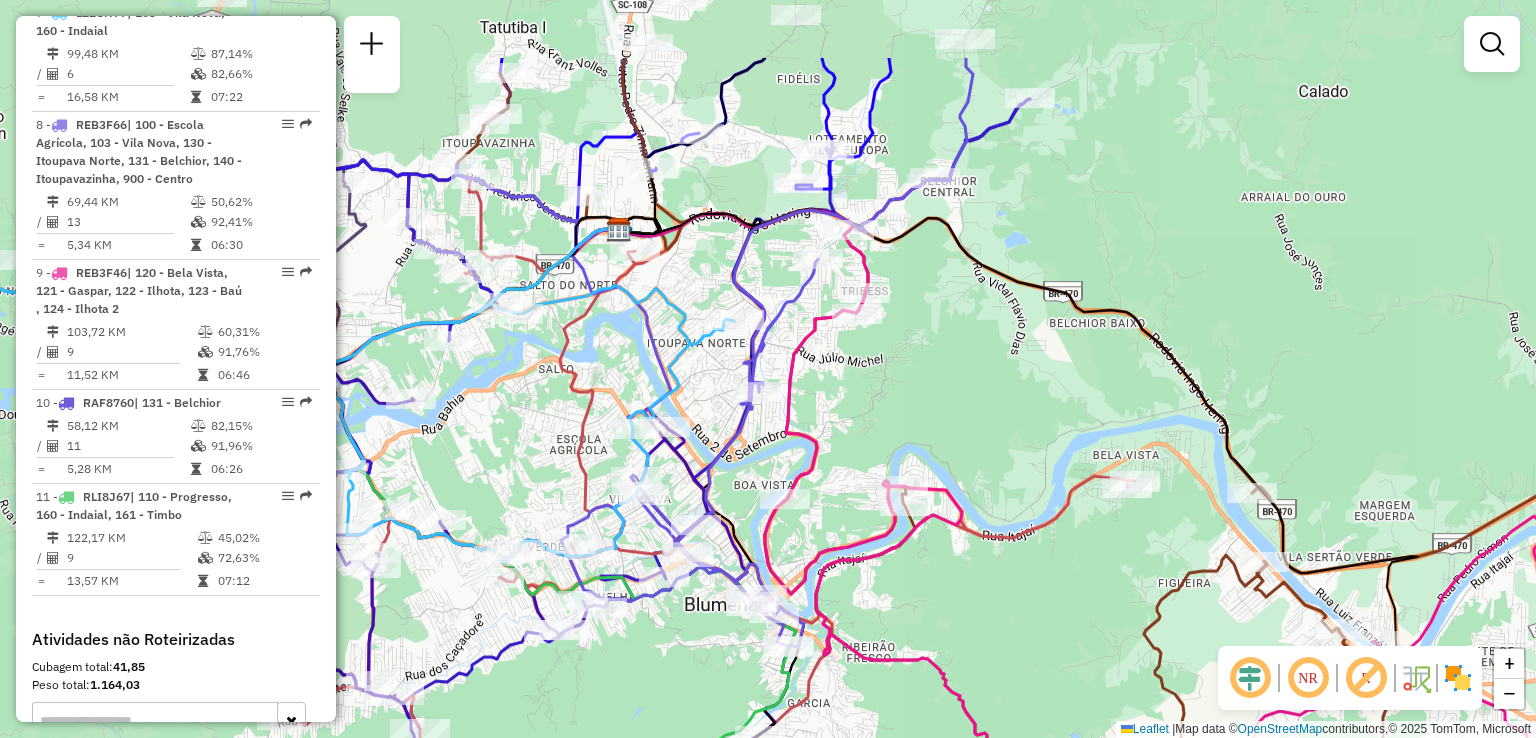 drag, startPoint x: 906, startPoint y: 388, endPoint x: 889, endPoint y: 401, distance: 21.400934 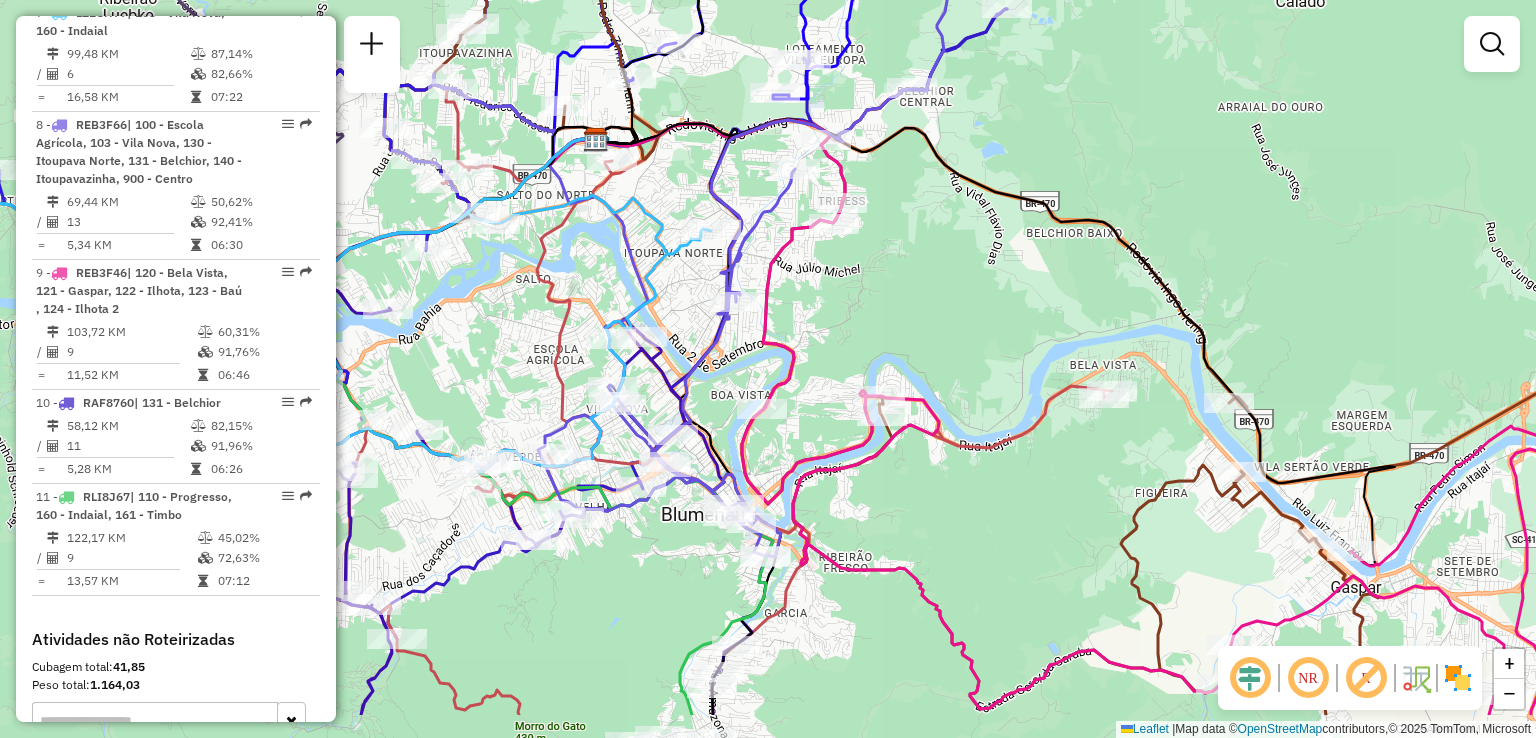 drag, startPoint x: 895, startPoint y: 421, endPoint x: 876, endPoint y: 315, distance: 107.68937 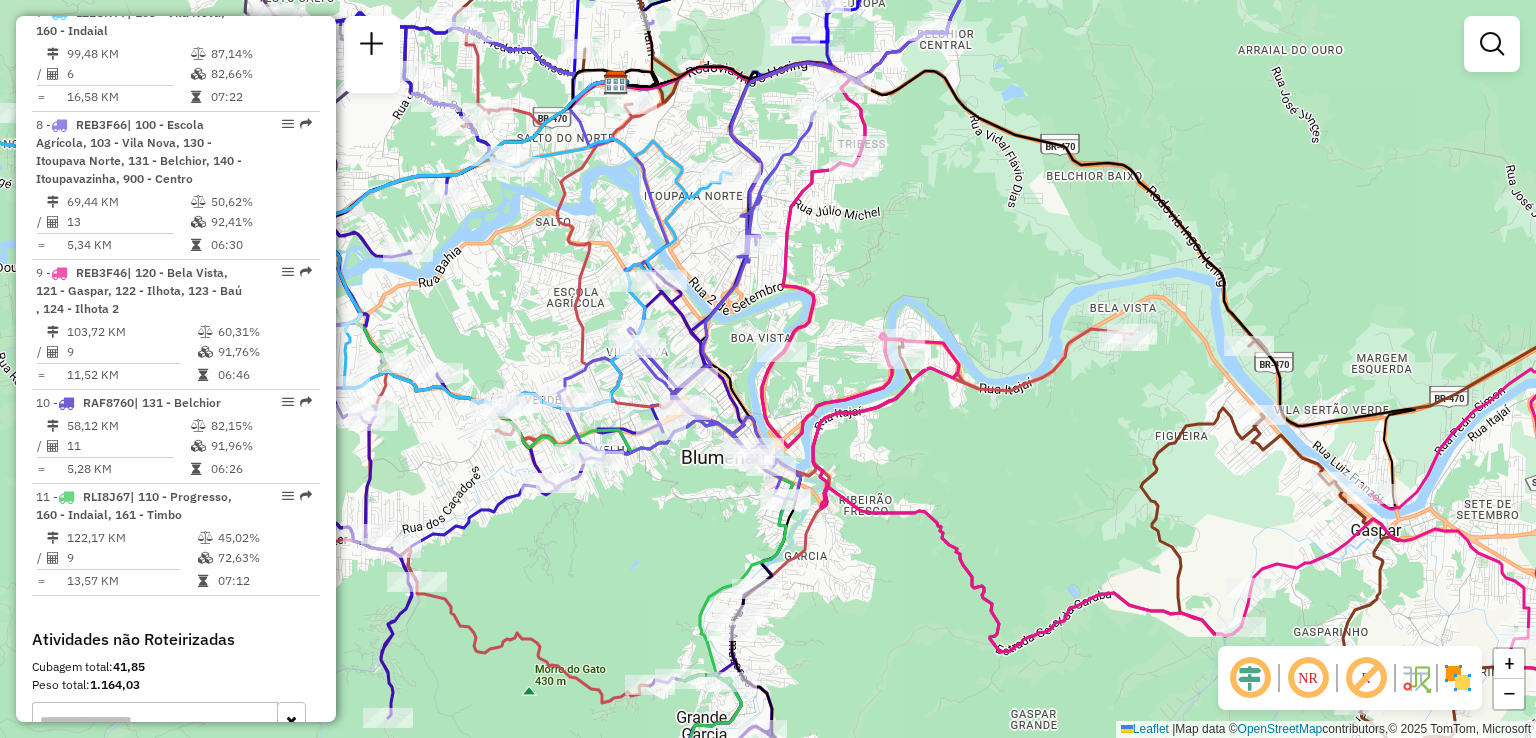 drag, startPoint x: 894, startPoint y: 501, endPoint x: 928, endPoint y: 420, distance: 87.84646 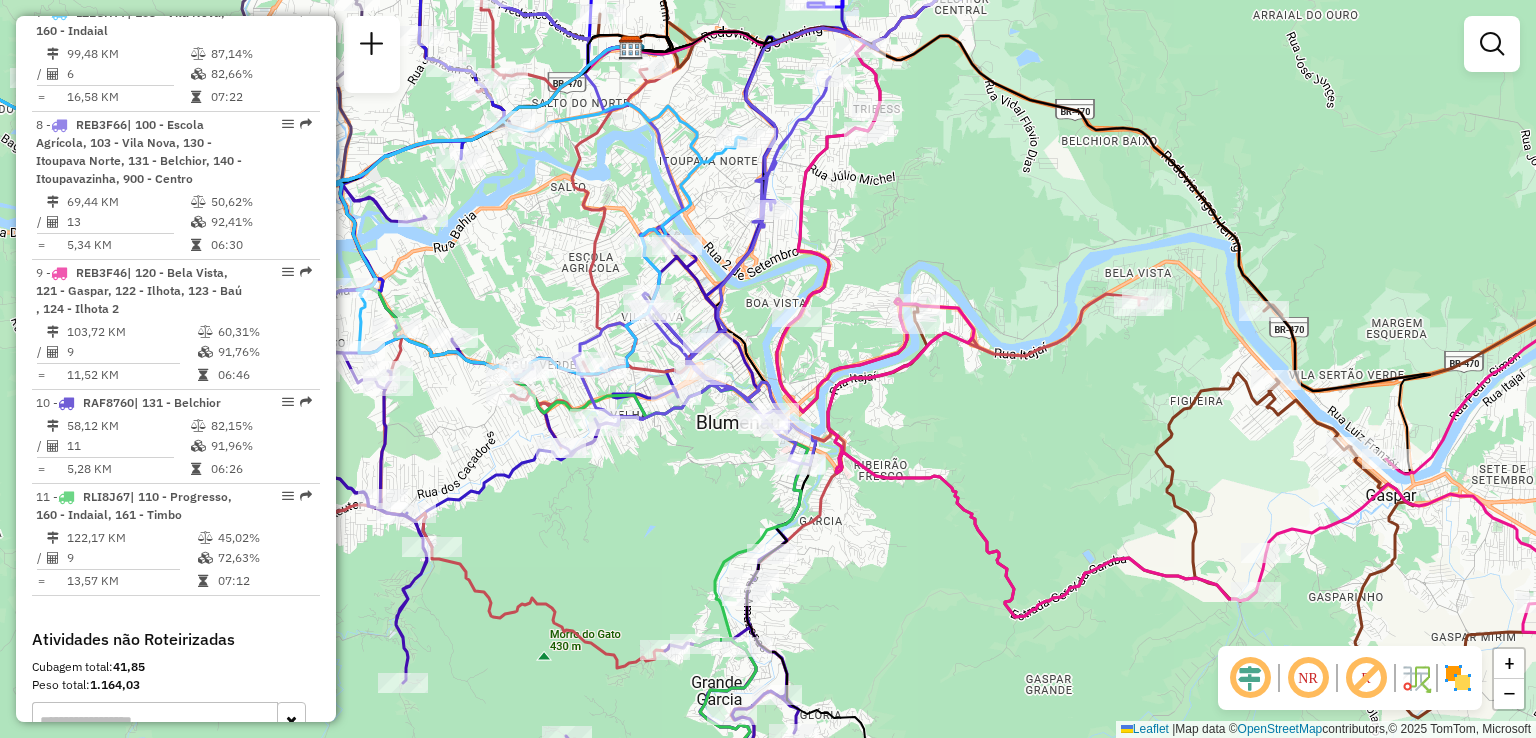 click on "Janela de atendimento Grade de atendimento Capacidade Transportadoras Veículos Cliente Pedidos  Rotas Selecione os dias de semana para filtrar as janelas de atendimento  Seg   Ter   Qua   Qui   Sex   Sáb   Dom  Informe o período da janela de atendimento: De: Até:  Filtrar exatamente a janela do cliente  Considerar janela de atendimento padrão  Selecione os dias de semana para filtrar as grades de atendimento  Seg   Ter   Qua   Qui   Sex   Sáb   Dom   Considerar clientes sem dia de atendimento cadastrado  Clientes fora do dia de atendimento selecionado Filtrar as atividades entre os valores definidos abaixo:  Peso mínimo:   Peso máximo:   Cubagem mínima:   Cubagem máxima:   De:   Até:  Filtrar as atividades entre o tempo de atendimento definido abaixo:  De:   Até:   Considerar capacidade total dos clientes não roteirizados Transportadora: Selecione um ou mais itens Tipo de veículo: Selecione um ou mais itens Veículo: Selecione um ou mais itens Motorista: Selecione um ou mais itens Nome: Rótulo:" 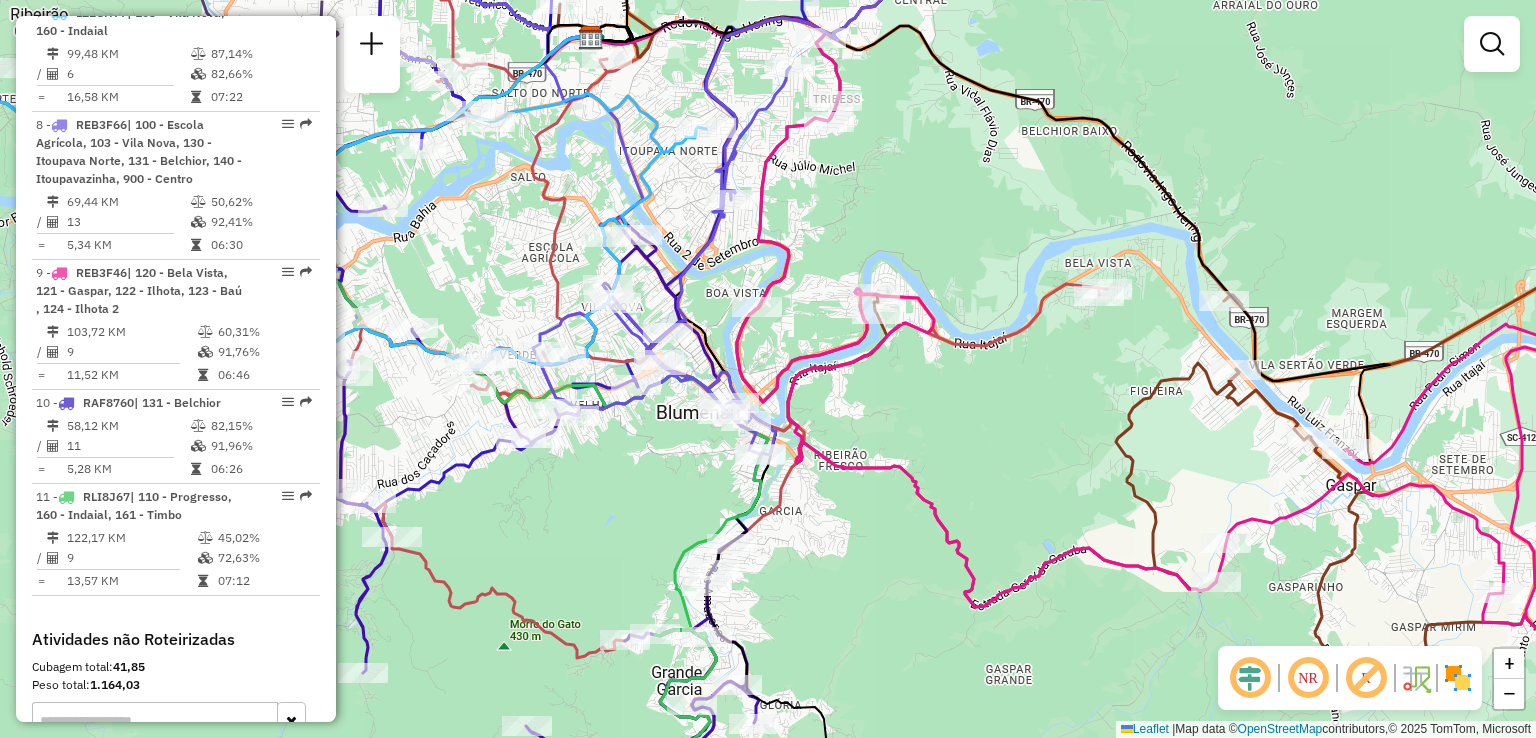 drag, startPoint x: 1044, startPoint y: 504, endPoint x: 937, endPoint y: 548, distance: 115.69356 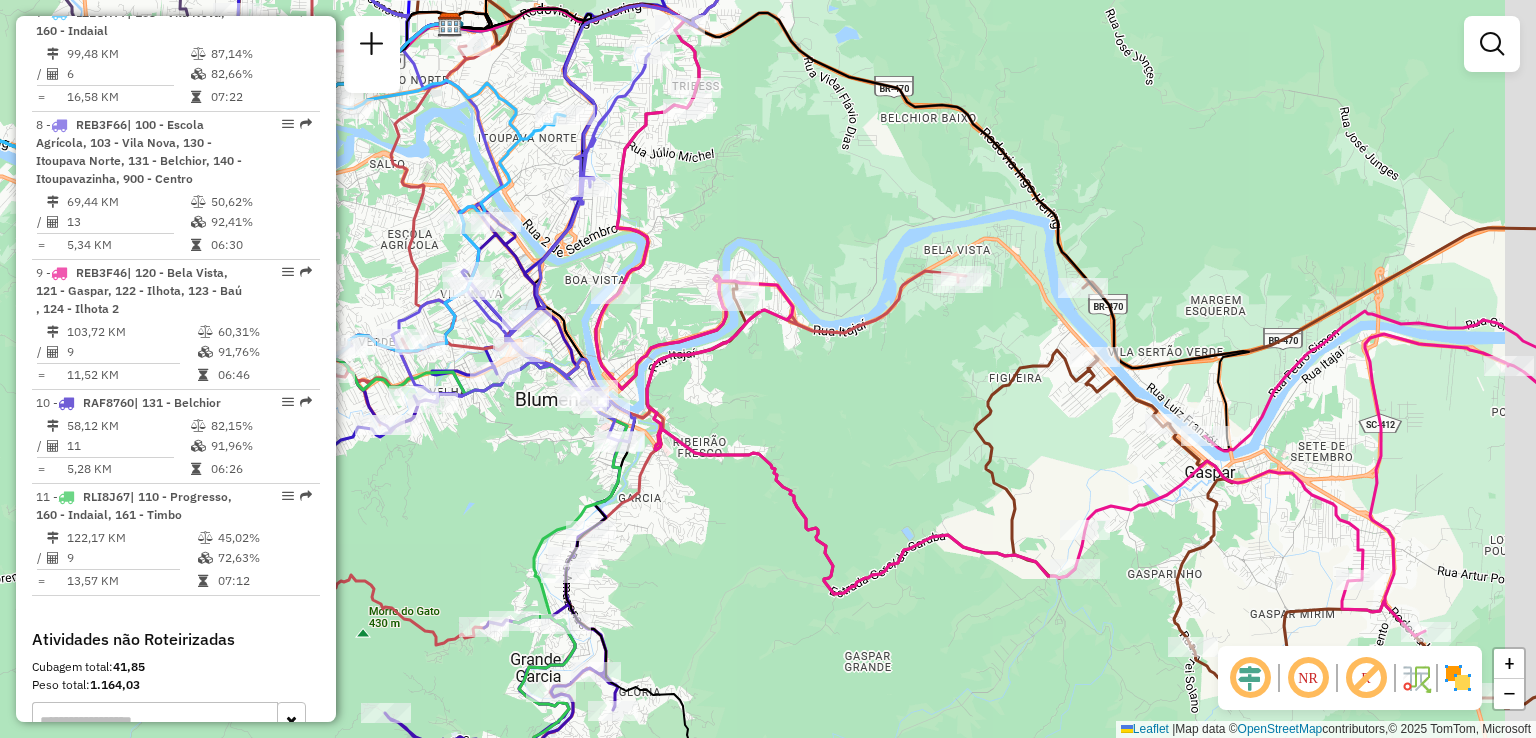 drag, startPoint x: 980, startPoint y: 458, endPoint x: 850, endPoint y: 437, distance: 131.68523 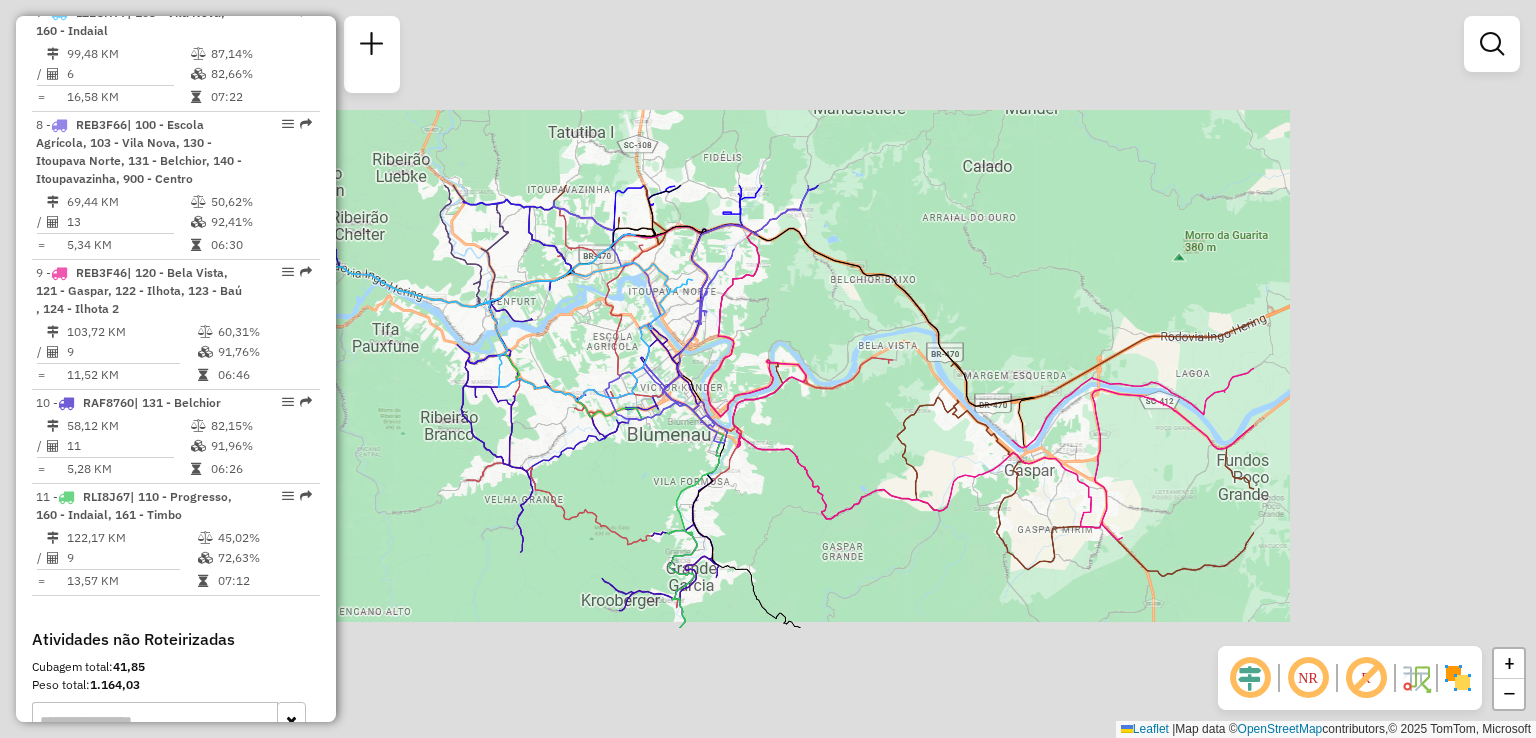 click on "Janela de atendimento Grade de atendimento Capacidade Transportadoras Veículos Cliente Pedidos  Rotas Selecione os dias de semana para filtrar as janelas de atendimento  Seg   Ter   Qua   Qui   Sex   Sáb   Dom  Informe o período da janela de atendimento: De: Até:  Filtrar exatamente a janela do cliente  Considerar janela de atendimento padrão  Selecione os dias de semana para filtrar as grades de atendimento  Seg   Ter   Qua   Qui   Sex   Sáb   Dom   Considerar clientes sem dia de atendimento cadastrado  Clientes fora do dia de atendimento selecionado Filtrar as atividades entre os valores definidos abaixo:  Peso mínimo:   Peso máximo:   Cubagem mínima:   Cubagem máxima:   De:   Até:  Filtrar as atividades entre o tempo de atendimento definido abaixo:  De:   Até:   Considerar capacidade total dos clientes não roteirizados Transportadora: Selecione um ou mais itens Tipo de veículo: Selecione um ou mais itens Veículo: Selecione um ou mais itens Motorista: Selecione um ou mais itens Nome: Rótulo:" 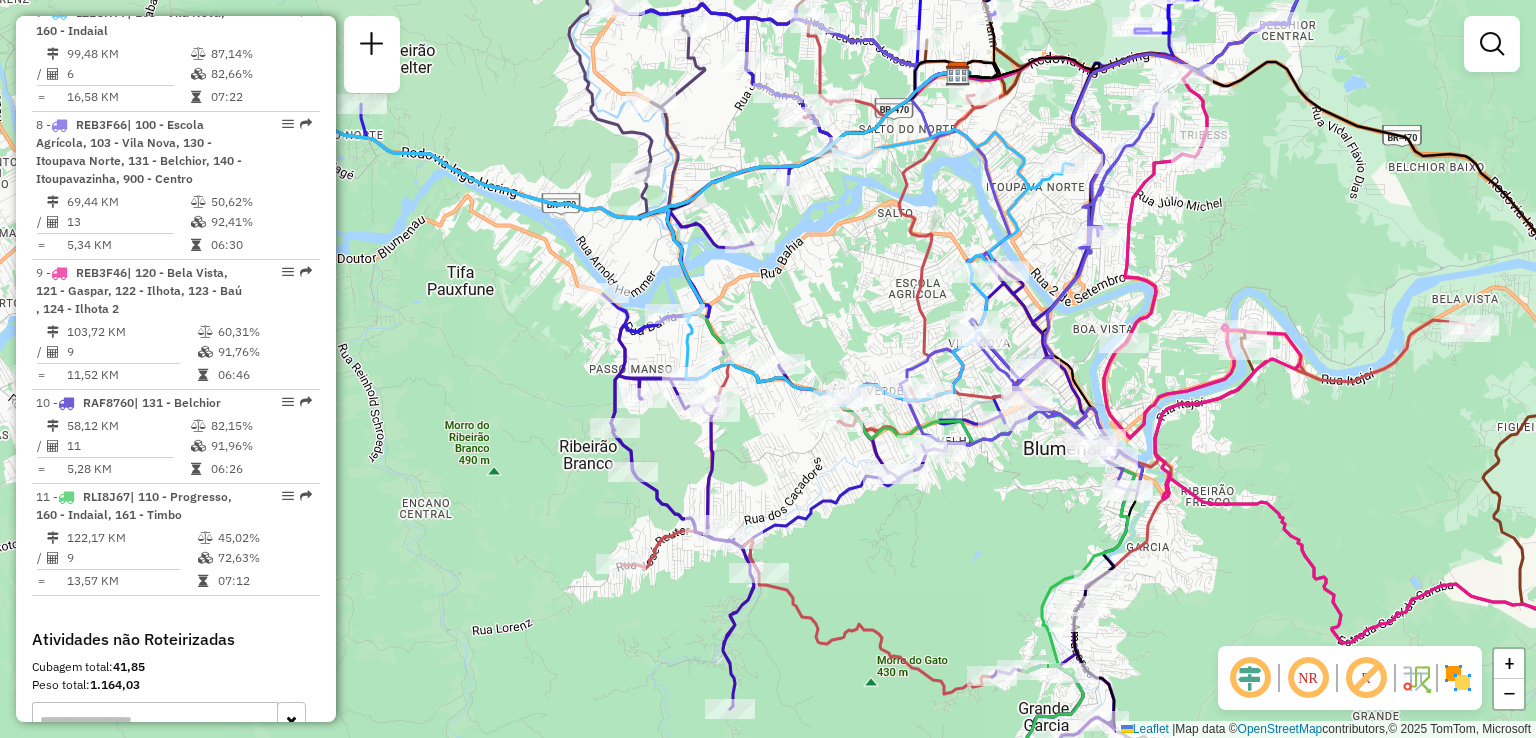 drag, startPoint x: 807, startPoint y: 476, endPoint x: 848, endPoint y: 503, distance: 49.09175 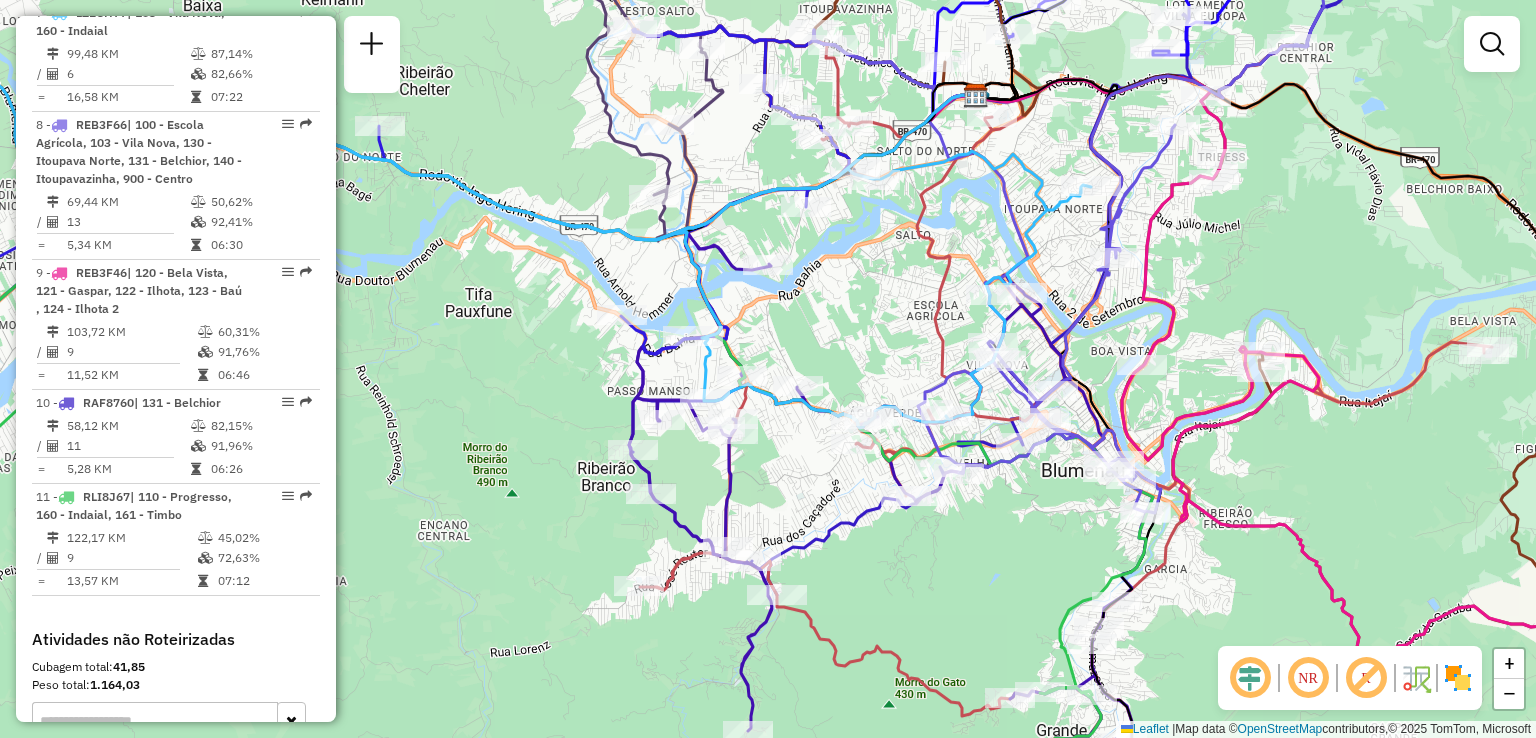 drag, startPoint x: 512, startPoint y: 375, endPoint x: 488, endPoint y: 376, distance: 24.020824 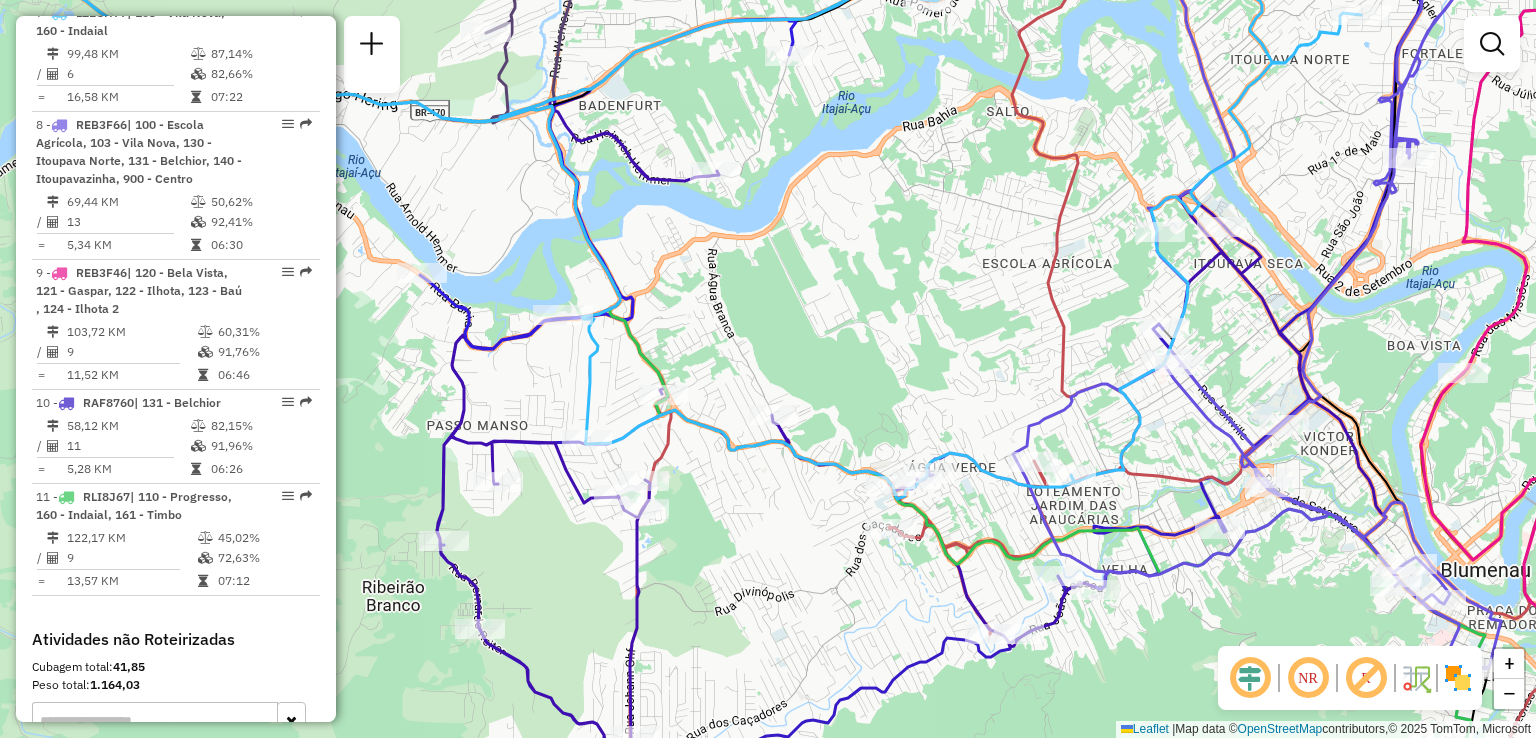 drag, startPoint x: 788, startPoint y: 350, endPoint x: 875, endPoint y: 323, distance: 91.09336 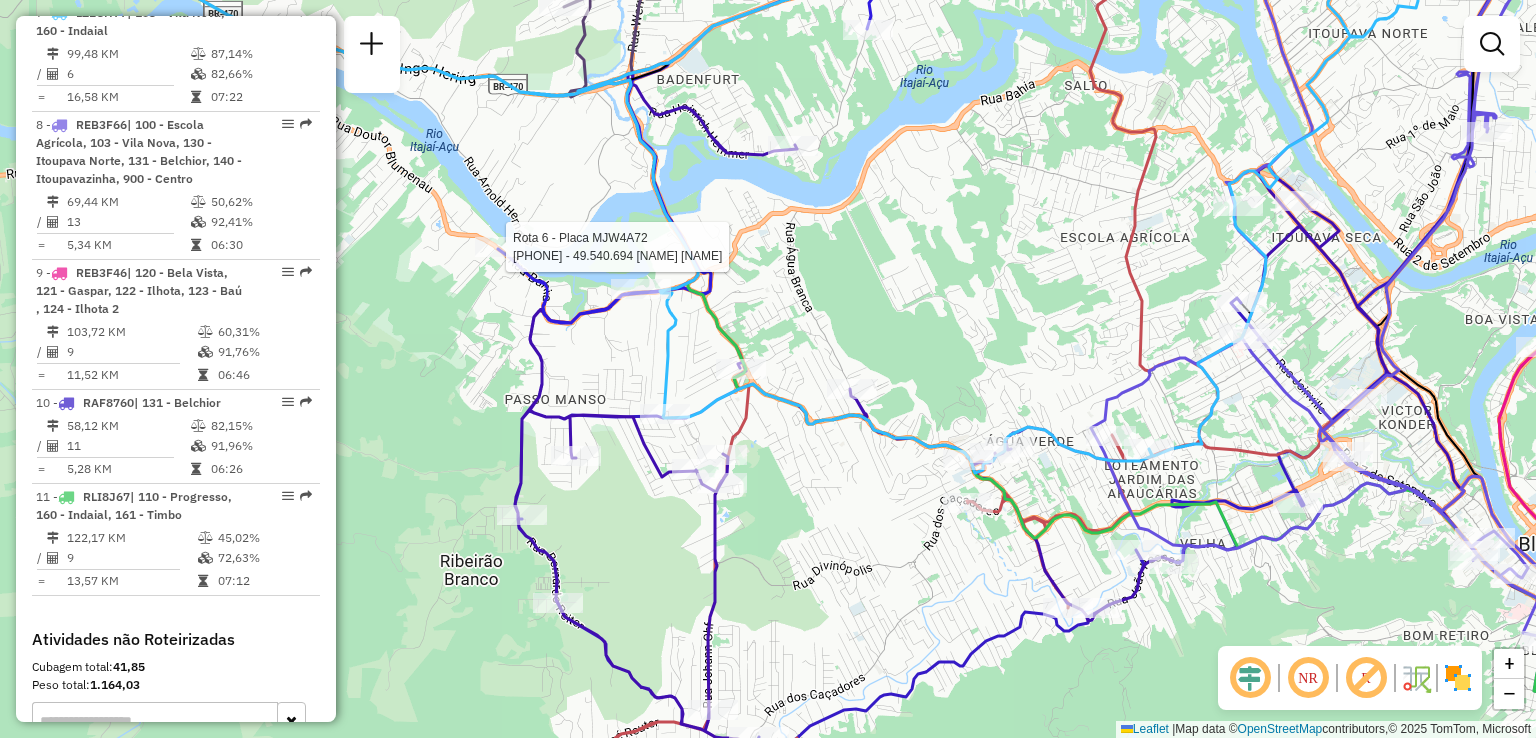 select on "**********" 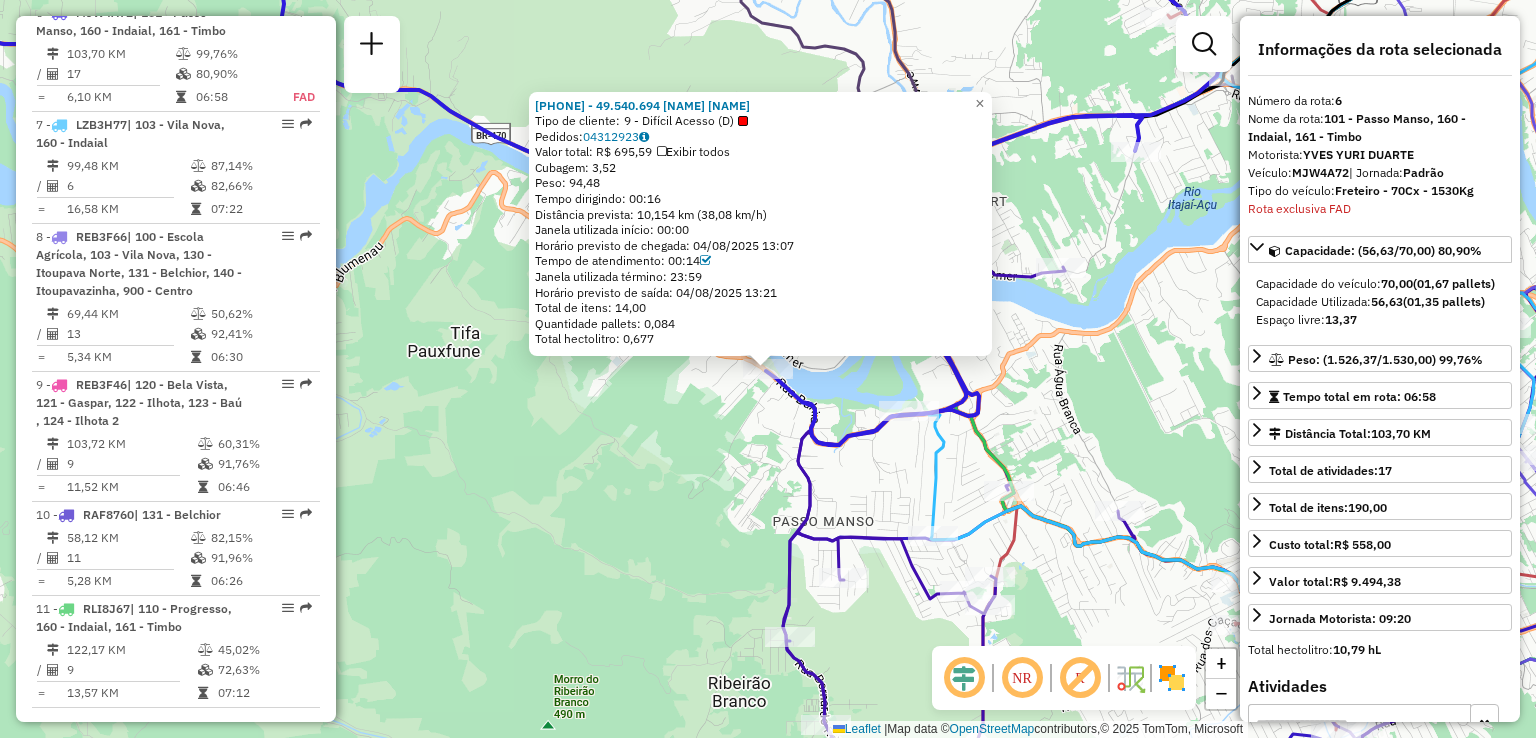 scroll, scrollTop: 1472, scrollLeft: 0, axis: vertical 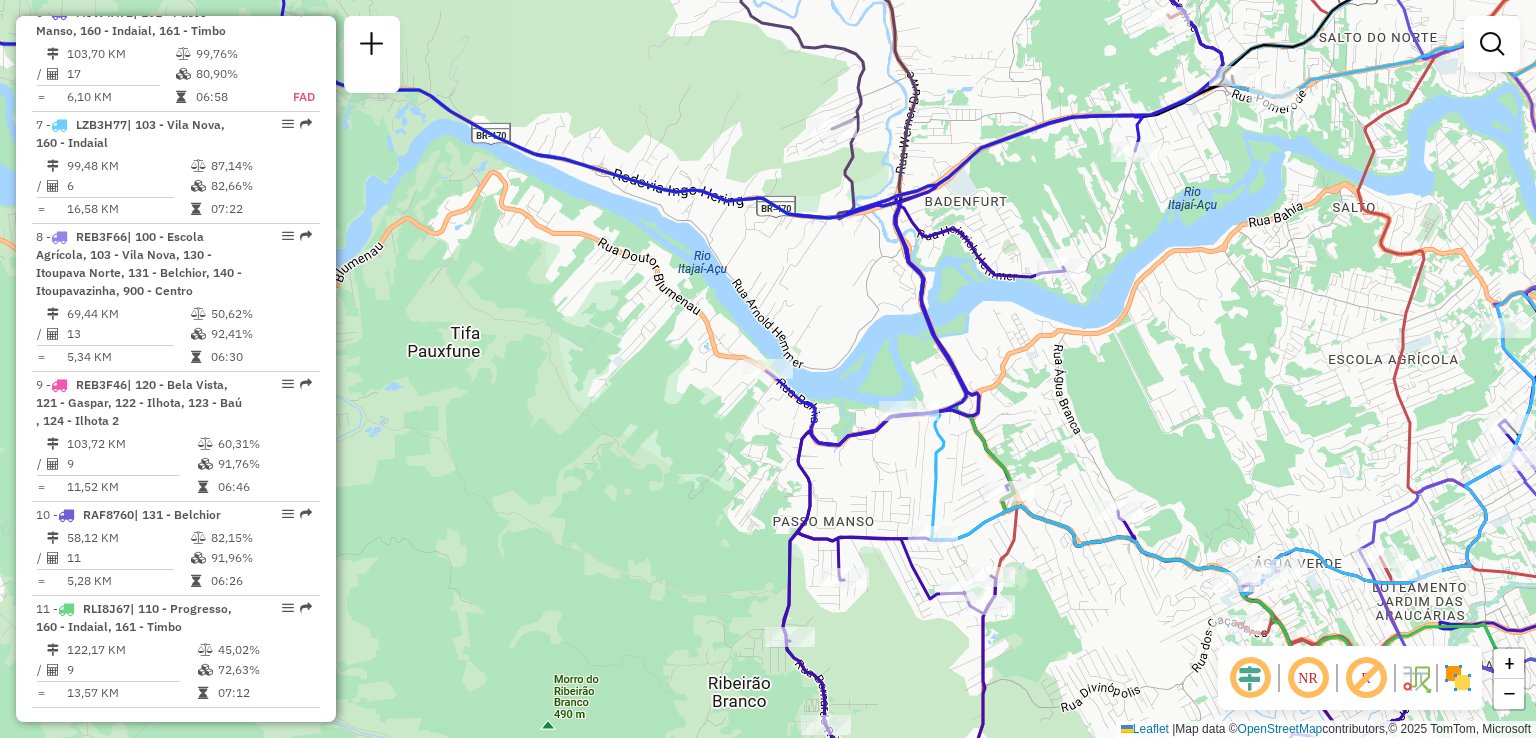drag, startPoint x: 623, startPoint y: 437, endPoint x: 484, endPoint y: 353, distance: 162.40997 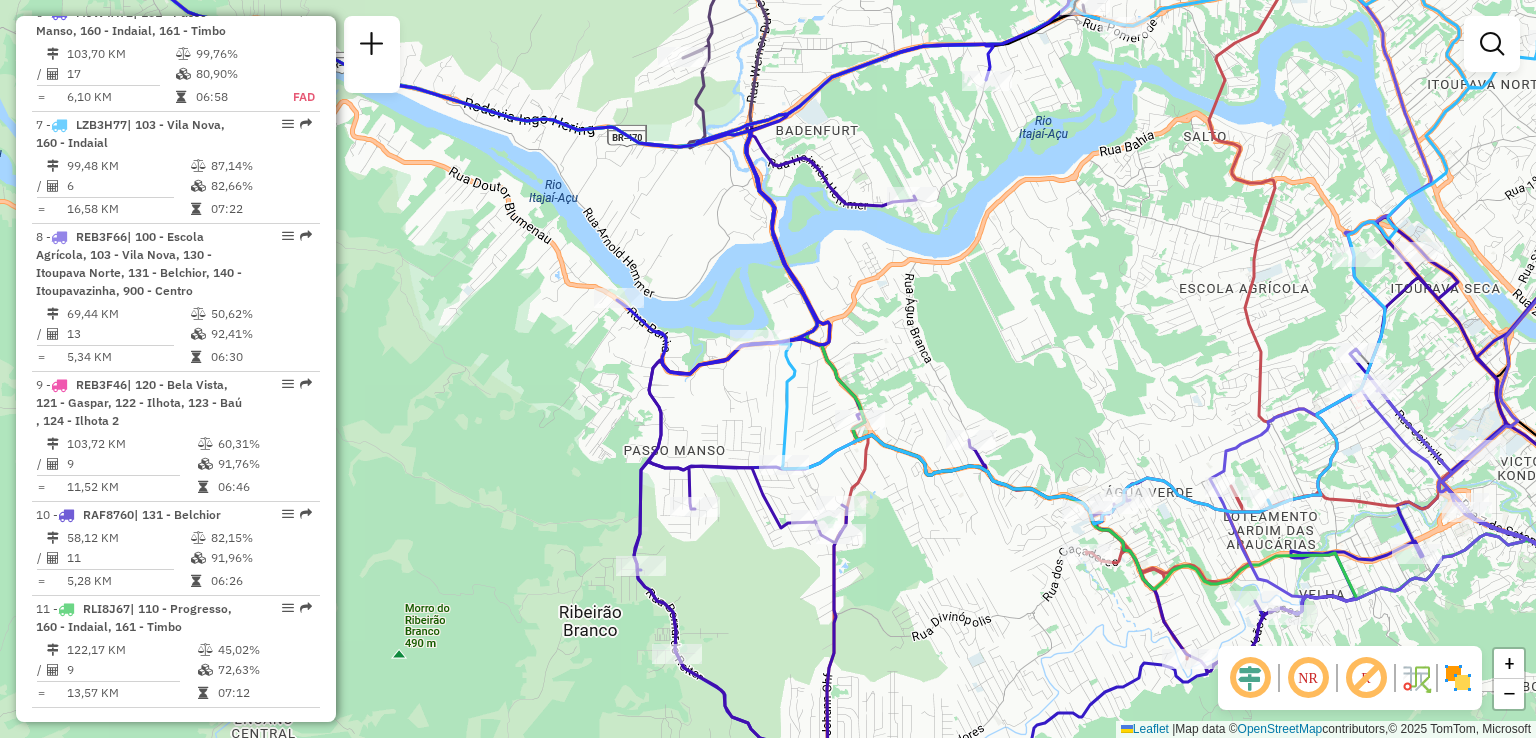 drag, startPoint x: 531, startPoint y: 371, endPoint x: 492, endPoint y: 346, distance: 46.32494 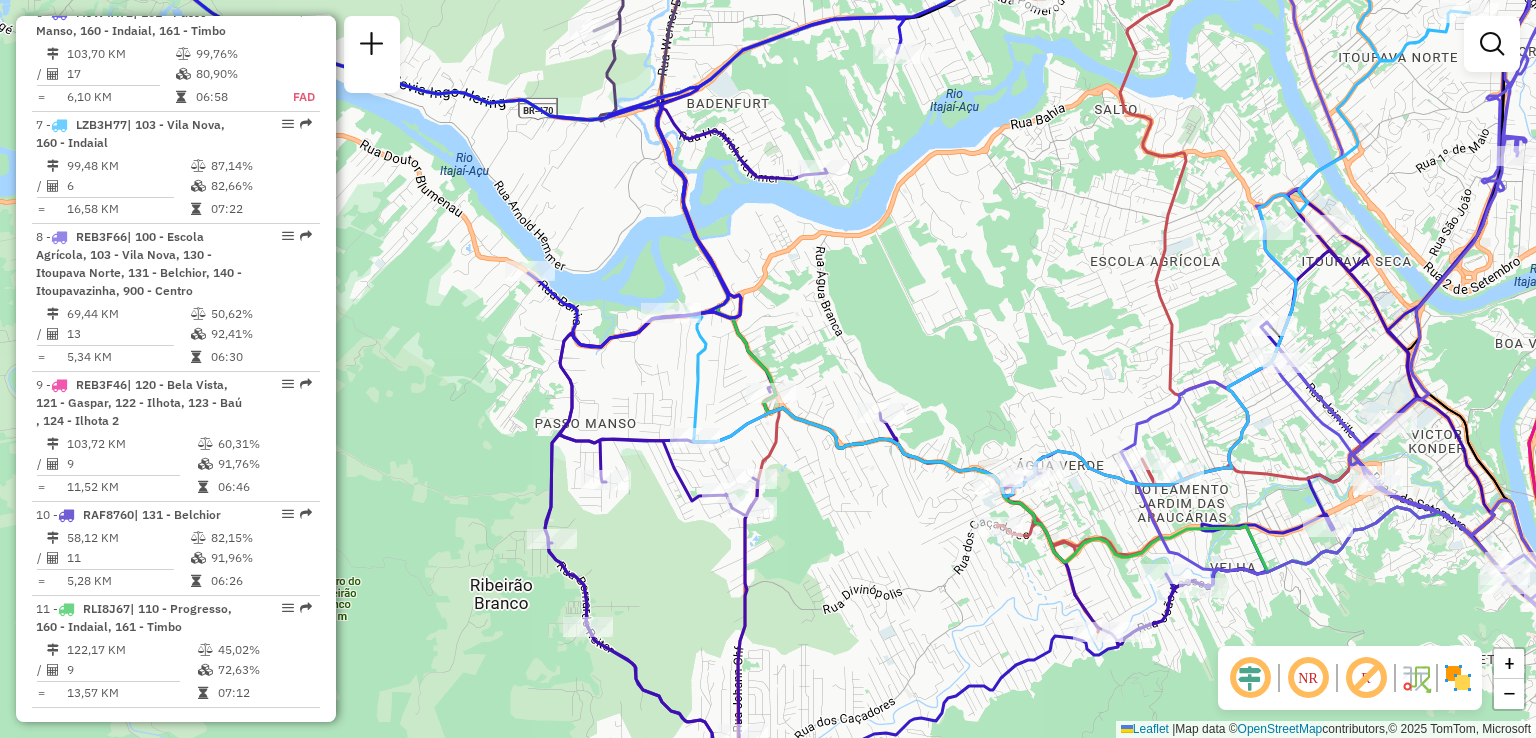 drag, startPoint x: 664, startPoint y: 373, endPoint x: 588, endPoint y: 349, distance: 79.69943 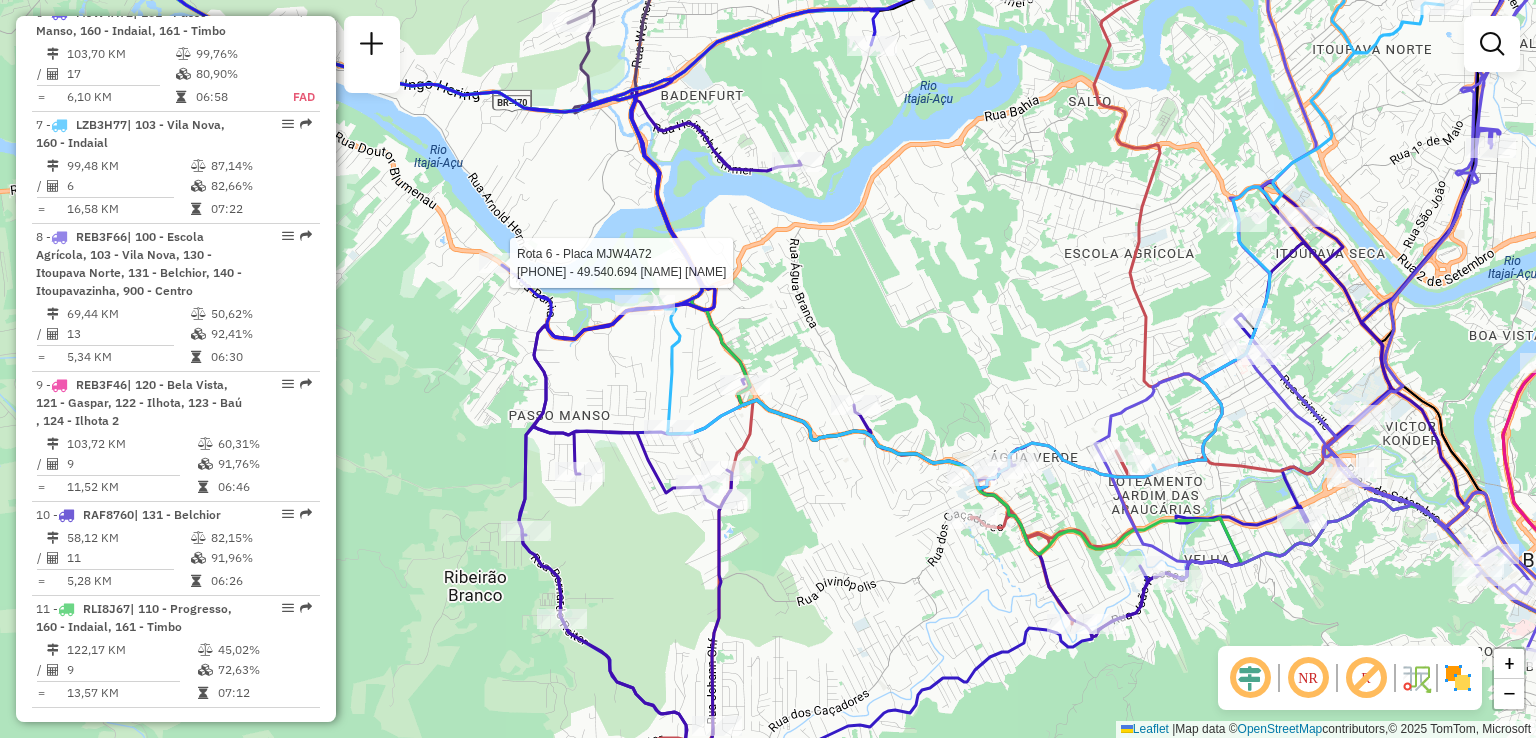 select on "**********" 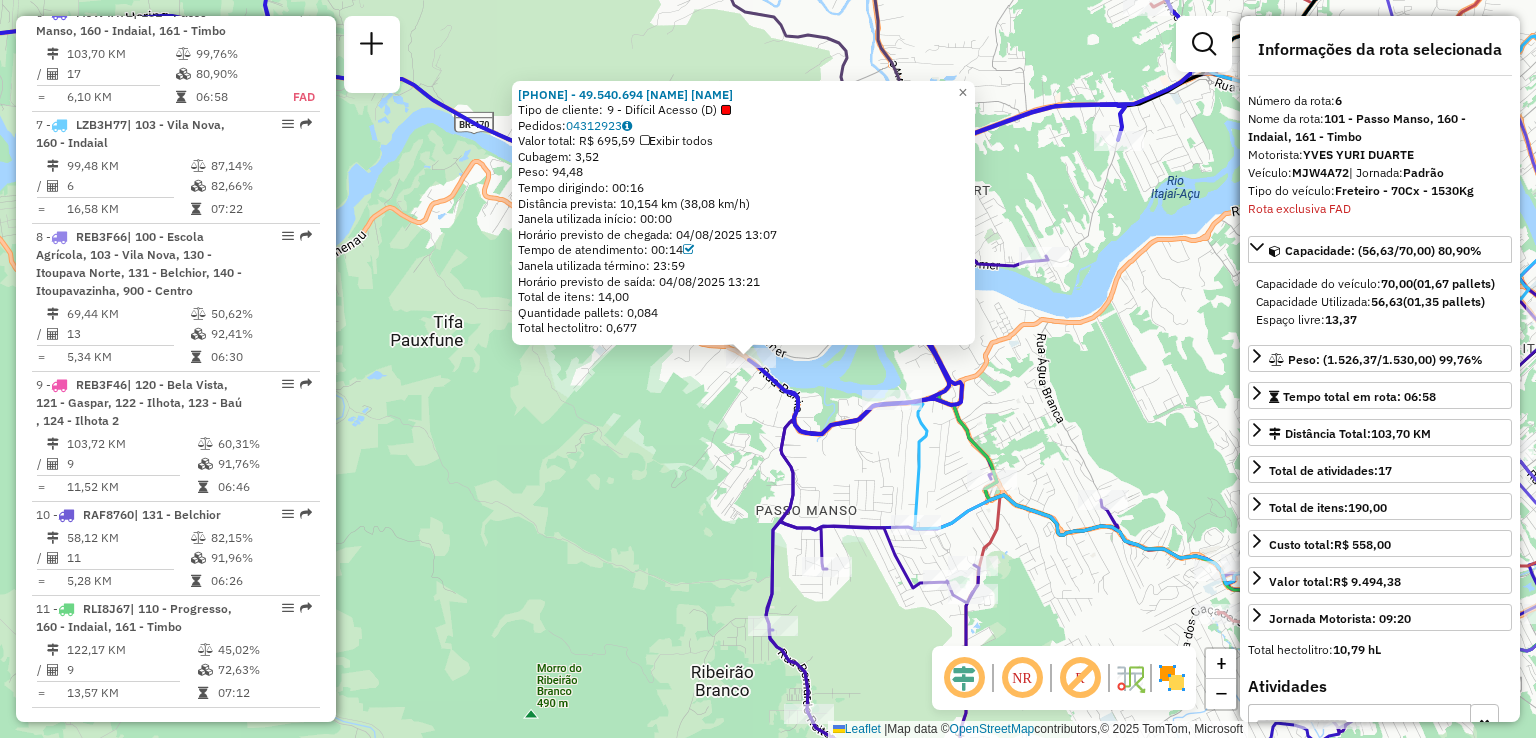 drag, startPoint x: 744, startPoint y: 424, endPoint x: 669, endPoint y: 360, distance: 98.59513 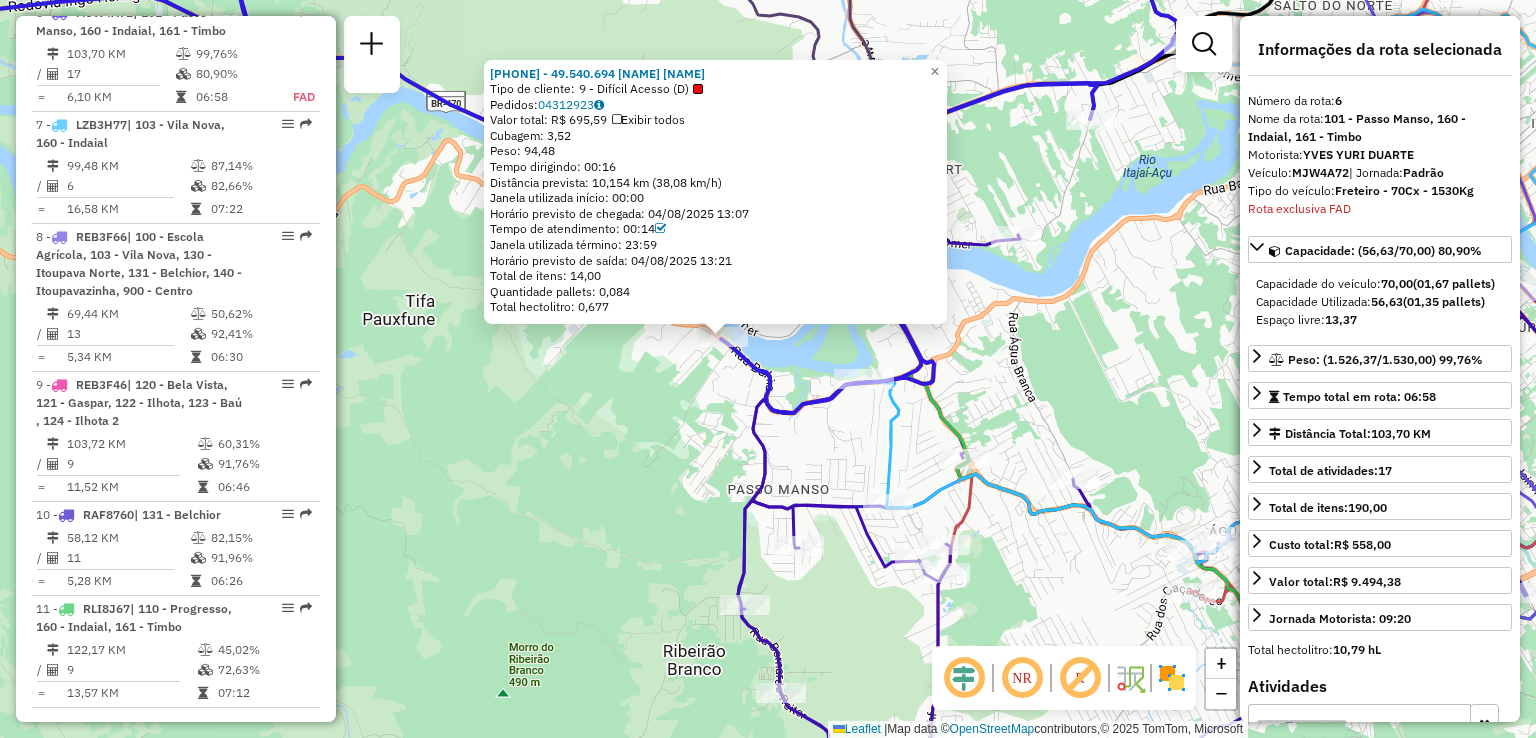 drag, startPoint x: 736, startPoint y: 428, endPoint x: 602, endPoint y: 389, distance: 139.56003 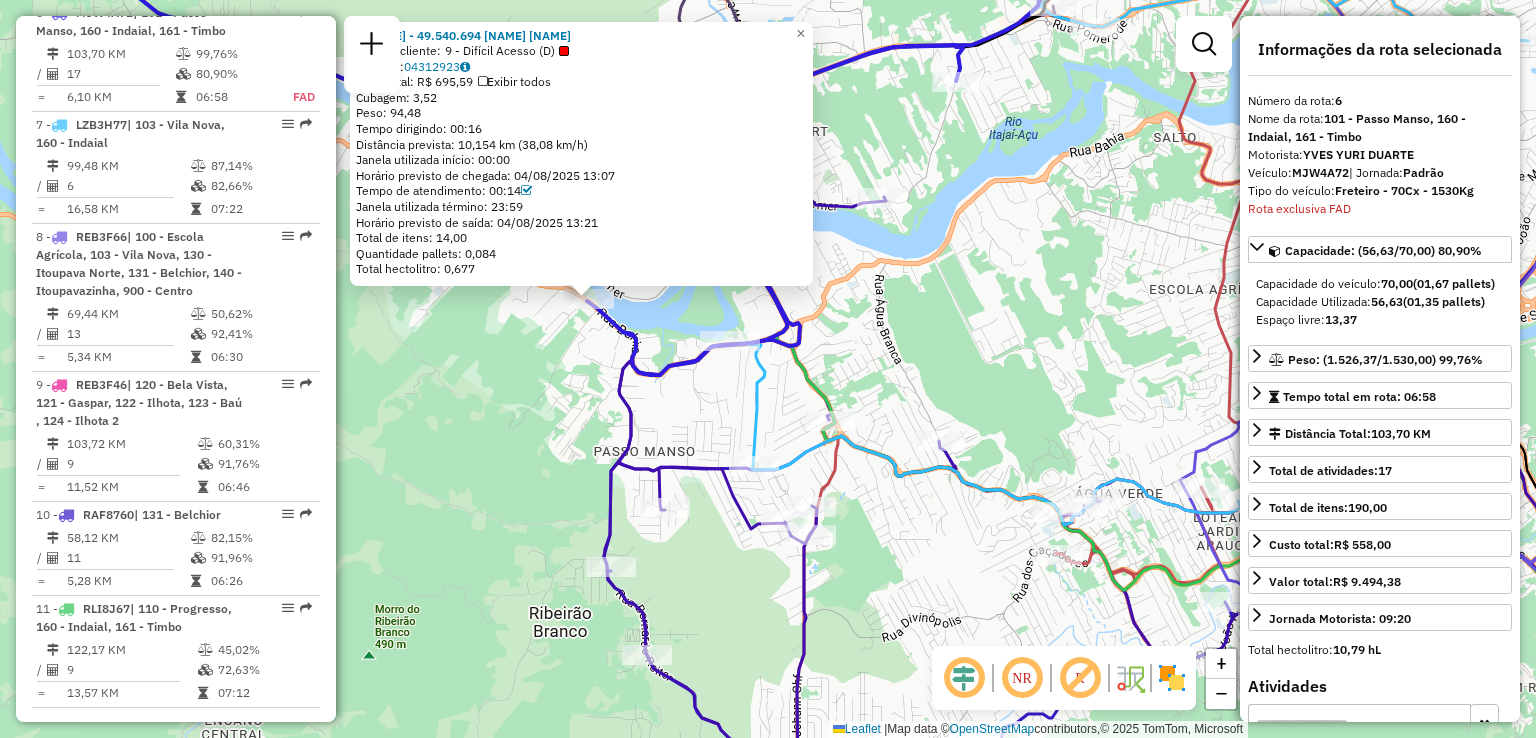 click on "92811029 - 49.540.694 MARIA GENI DOS SANTOS  Tipo de cliente:   9 - Difícil Acesso (D)   Pedidos:  04312923   Valor total: R$ 695,59   Exibir todos   Cubagem: 3,52  Peso: 94,48  Tempo dirigindo: 00:16   Distância prevista: 10,154 km (38,08 km/h)   Janela utilizada início: 00:00   Horário previsto de chegada: 04/08/2025 13:07   Tempo de atendimento: 00:14   Janela utilizada término: 23:59   Horário previsto de saída: 04/08/2025 13:21   Total de itens: 14,00   Quantidade pallets: 0,084   Total hectolitro: 0,677  × Janela de atendimento Grade de atendimento Capacidade Transportadoras Veículos Cliente Pedidos  Rotas Selecione os dias de semana para filtrar as janelas de atendimento  Seg   Ter   Qua   Qui   Sex   Sáb   Dom  Informe o período da janela de atendimento: De: Até:  Filtrar exatamente a janela do cliente  Considerar janela de atendimento padrão  Selecione os dias de semana para filtrar as grades de atendimento  Seg   Ter   Qua   Qui   Sex   Sáb   Dom   Peso mínimo:   Peso máximo:   De:" 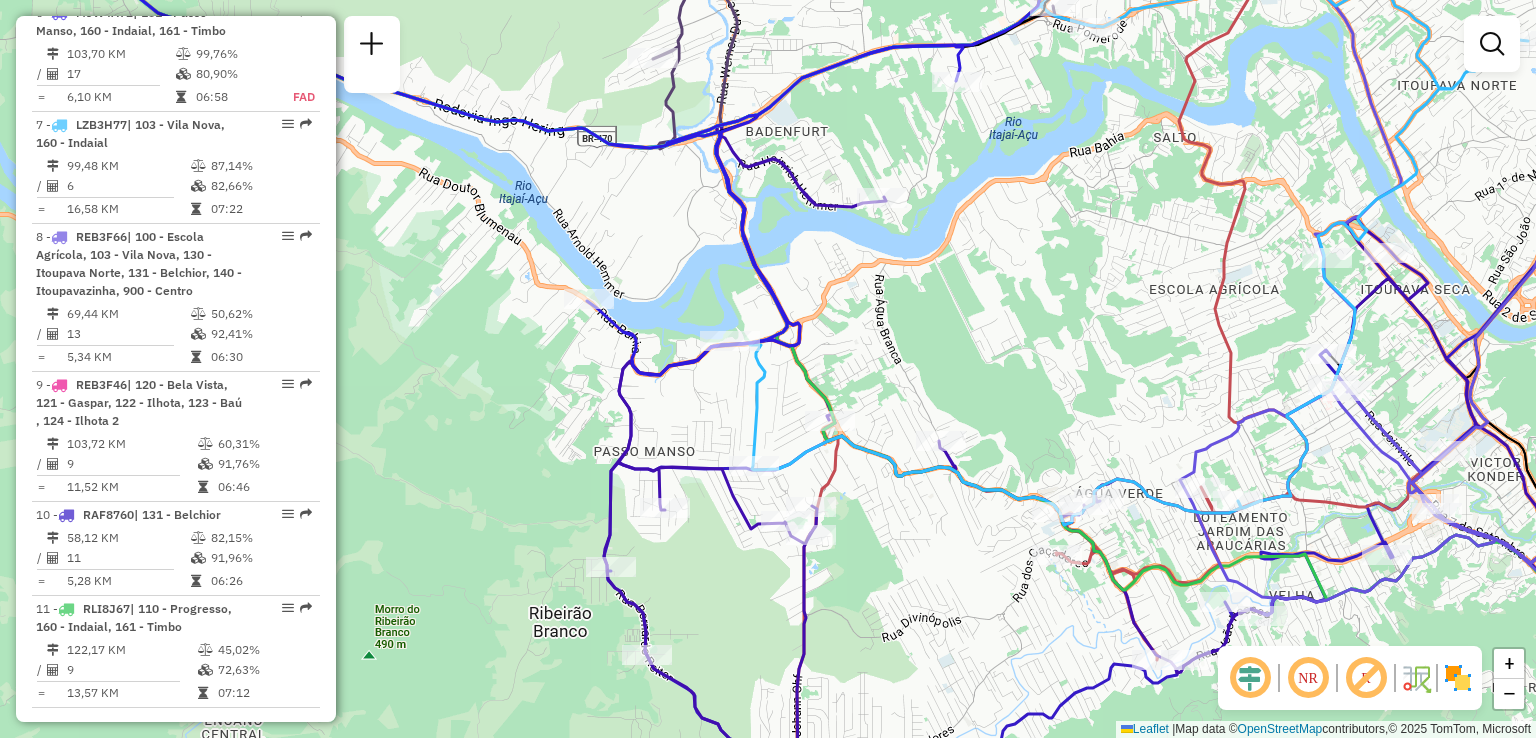 drag, startPoint x: 942, startPoint y: 389, endPoint x: 936, endPoint y: 307, distance: 82.219215 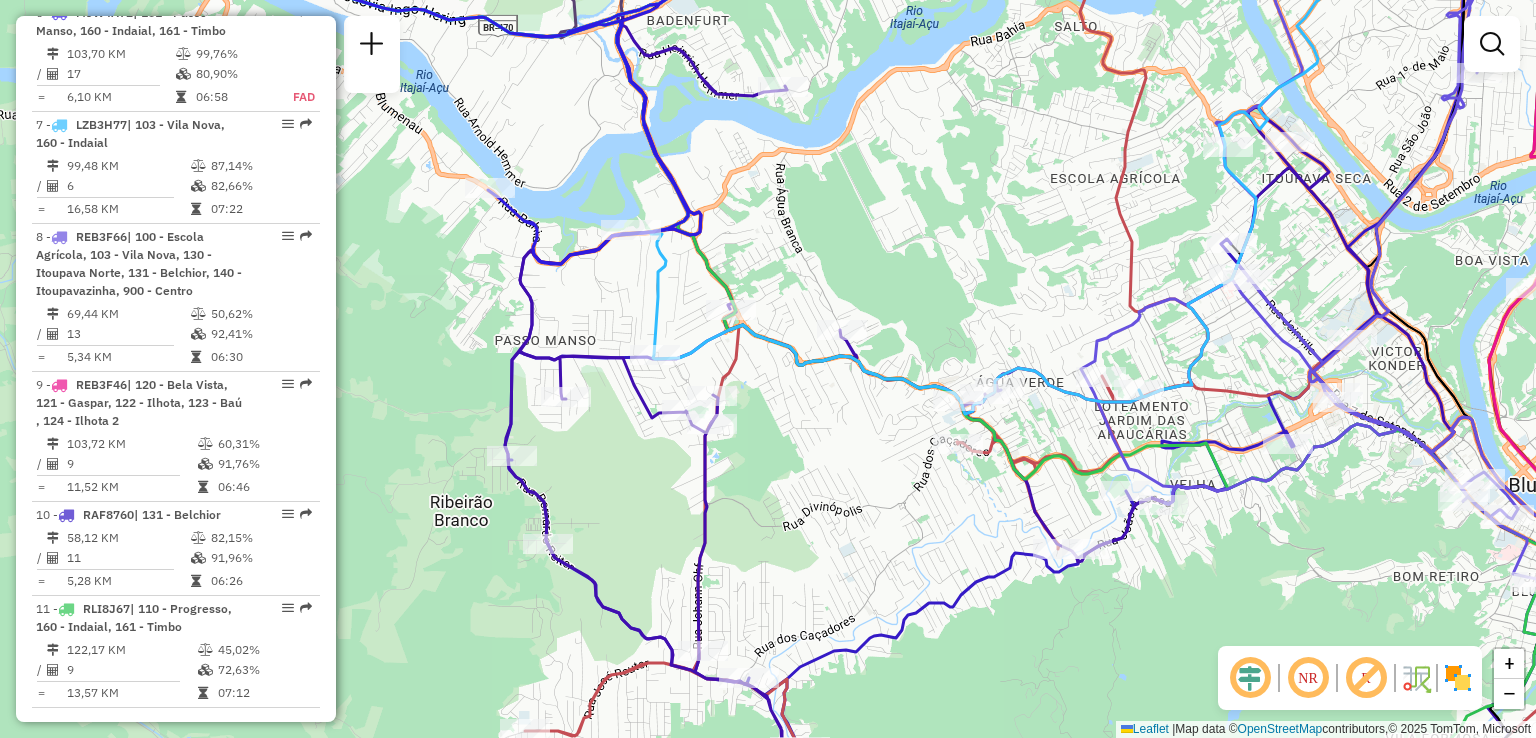drag, startPoint x: 971, startPoint y: 443, endPoint x: 872, endPoint y: 413, distance: 103.44564 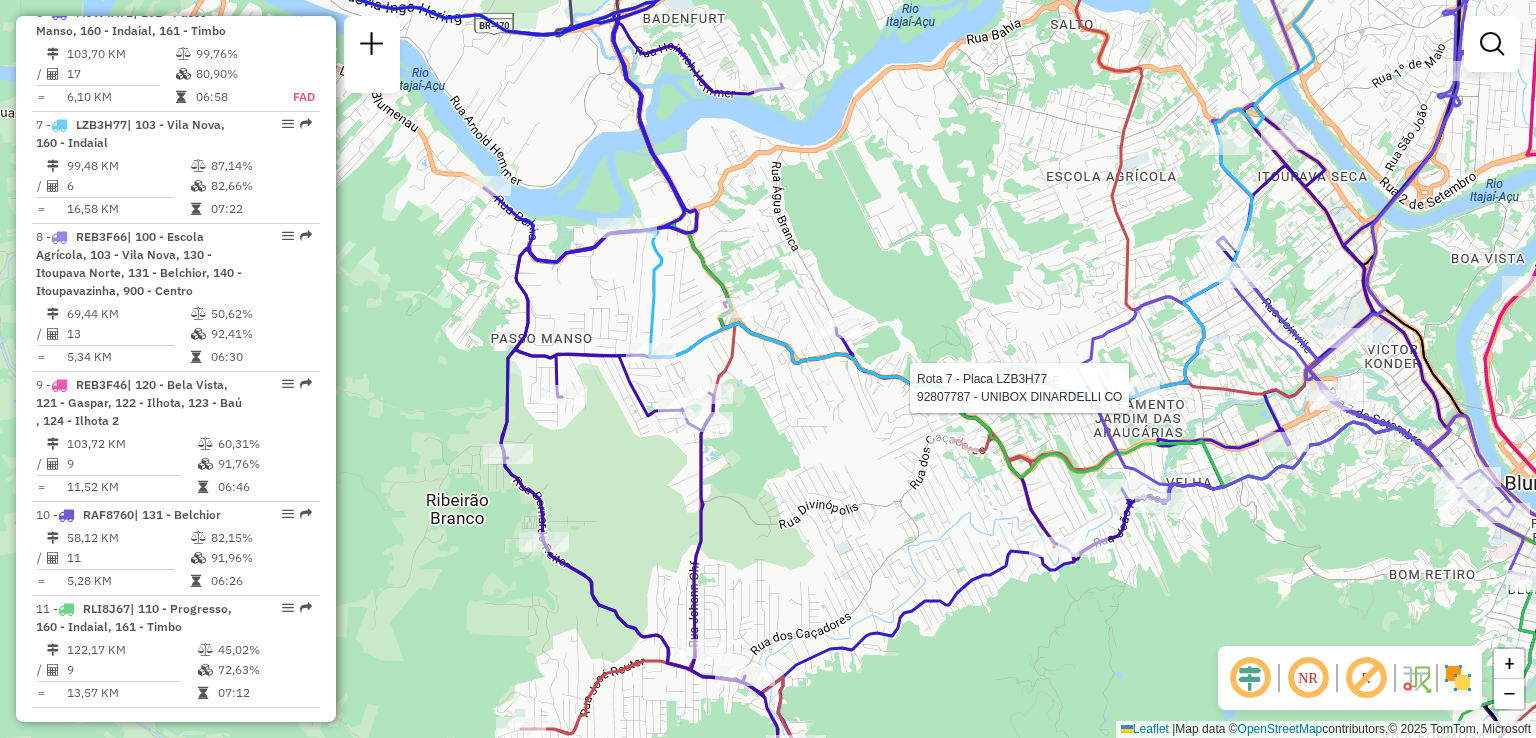 select on "**********" 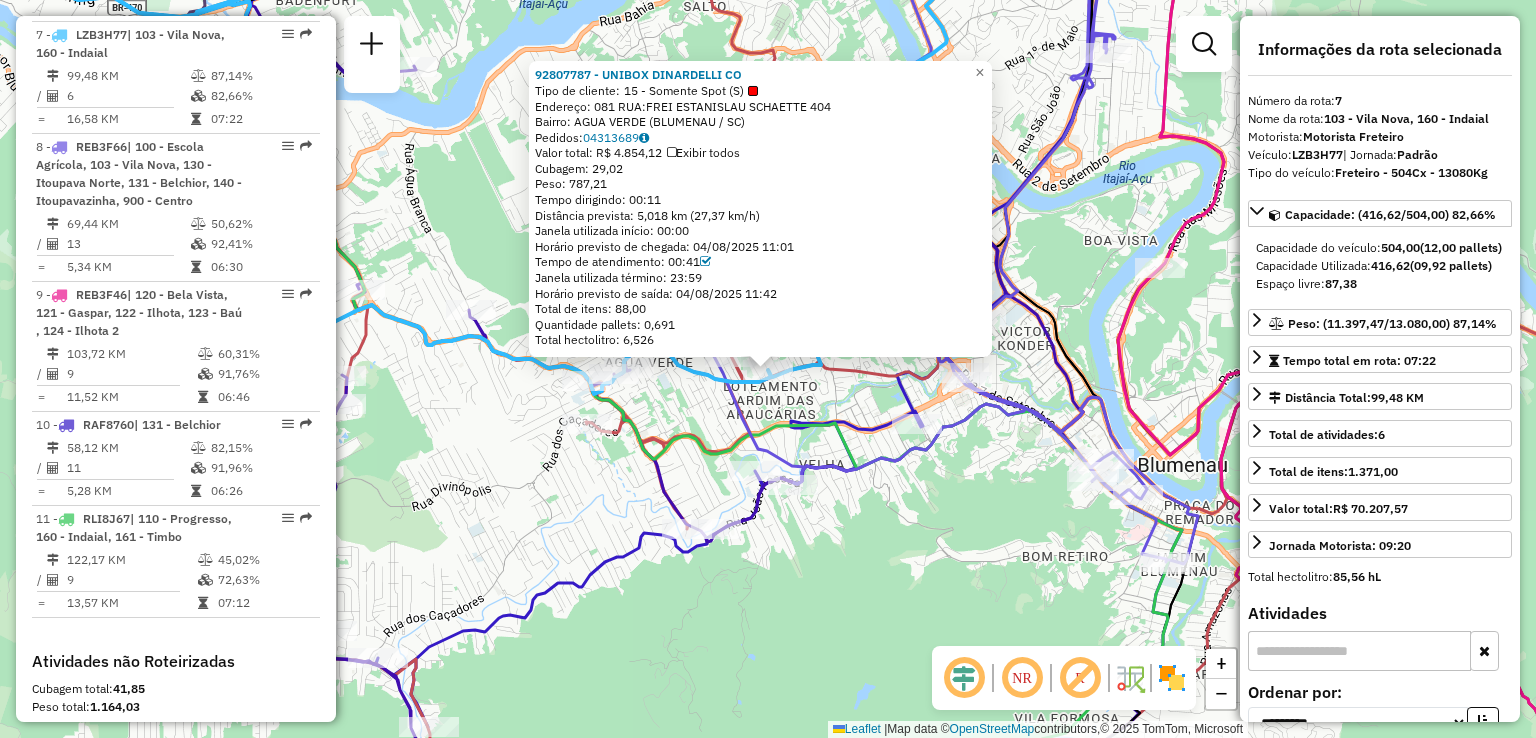 scroll, scrollTop: 1584, scrollLeft: 0, axis: vertical 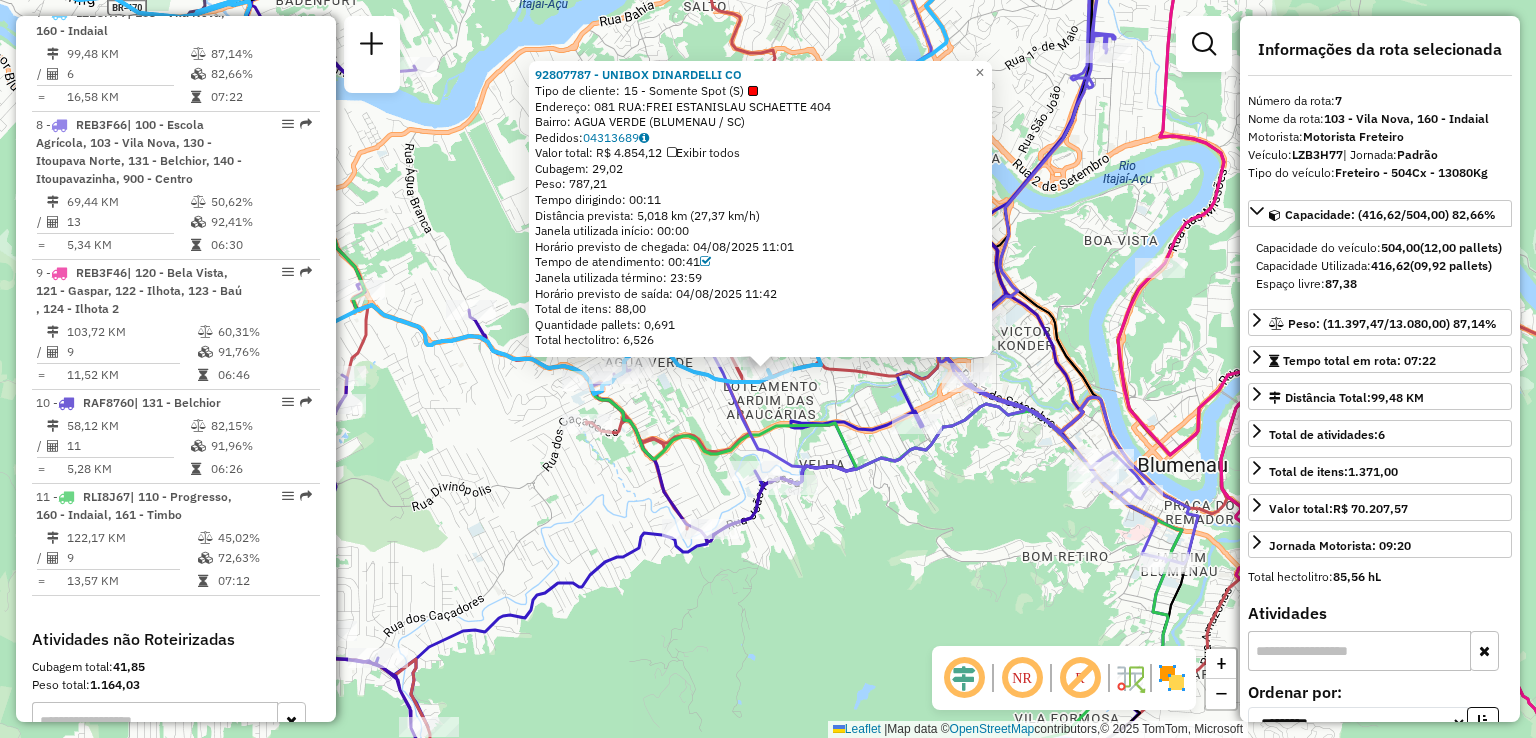 click on "92807787 - UNIBOX DINARDELLI CO  Tipo de cliente:   15 - Somente Spot (S)   Endereço: 081 RUA:FREI ESTANISLAU SCHAETTE  404   Bairro: AGUA VERDE ([CITY] / [STATE])   Pedidos:  04313689   Valor total: R$ 4.854,12   Exibir todos   Cubagem: 29,02  Peso: 787,21  Tempo dirigindo: 00:11   Distância prevista: 5,018 km (27,37 km/h)   Janela utilizada início: 00:00   Horário previsto de chegada: 04/08/2025 11:01   Tempo de atendimento: 00:41   Janela utilizada término: 23:59   Horário previsto de saída: 04/08/2025 11:42   Total de itens: 88,00   Quantidade pallets: 0,691   Total hectolitro: 6,526  × Janela de atendimento Grade de atendimento Capacidade Transportadoras Veículos Cliente Pedidos  Rotas Selecione os dias de semana para filtrar as janelas de atendimento  Seg   Ter   Qua   Qui   Sex   Sáb   Dom  Informe o período da janela de atendimento: De: Até:  Filtrar exatamente a janela do cliente  Considerar janela de atendimento padrão  Selecione os dias de semana para filtrar as grades de atendimento De:" 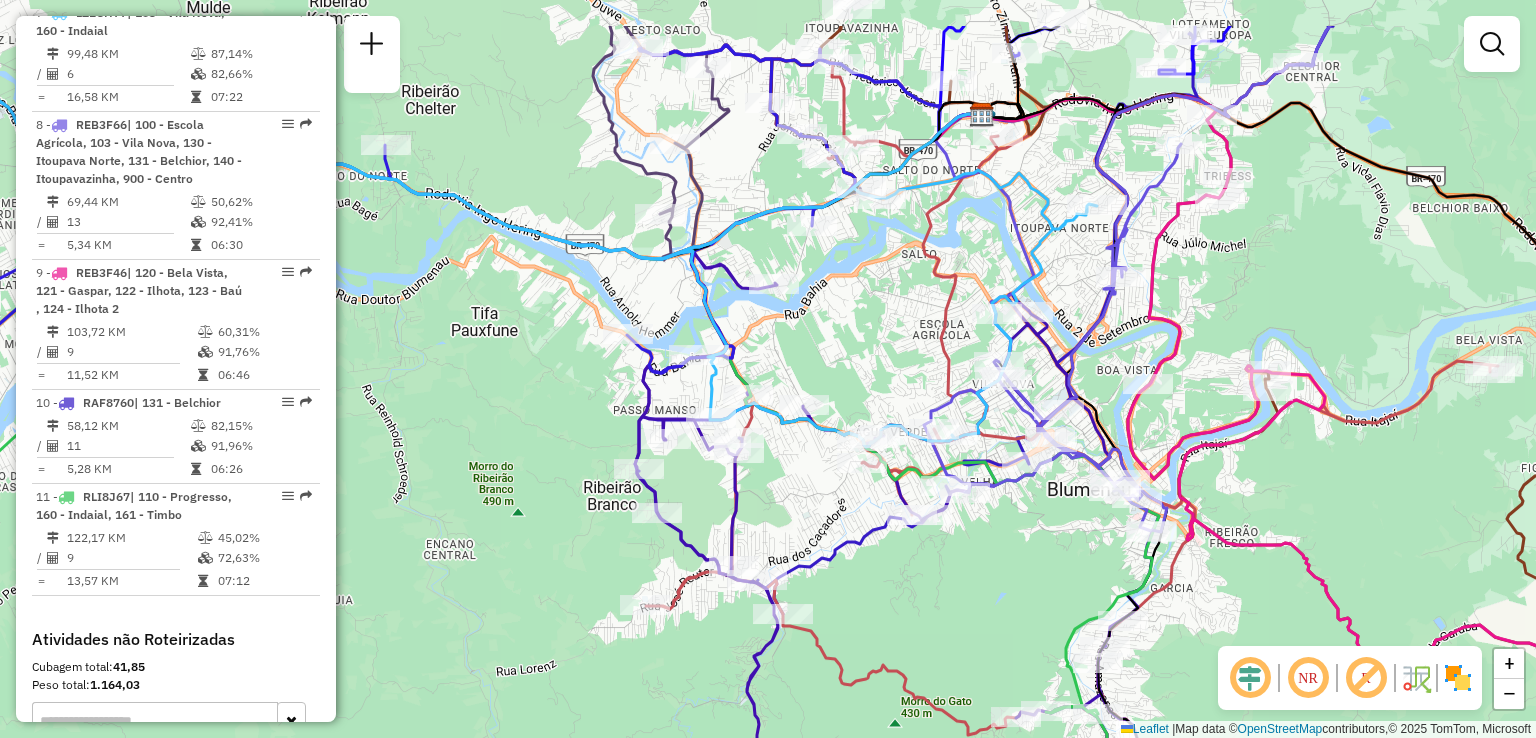 drag, startPoint x: 1001, startPoint y: 265, endPoint x: 1036, endPoint y: 339, distance: 81.859634 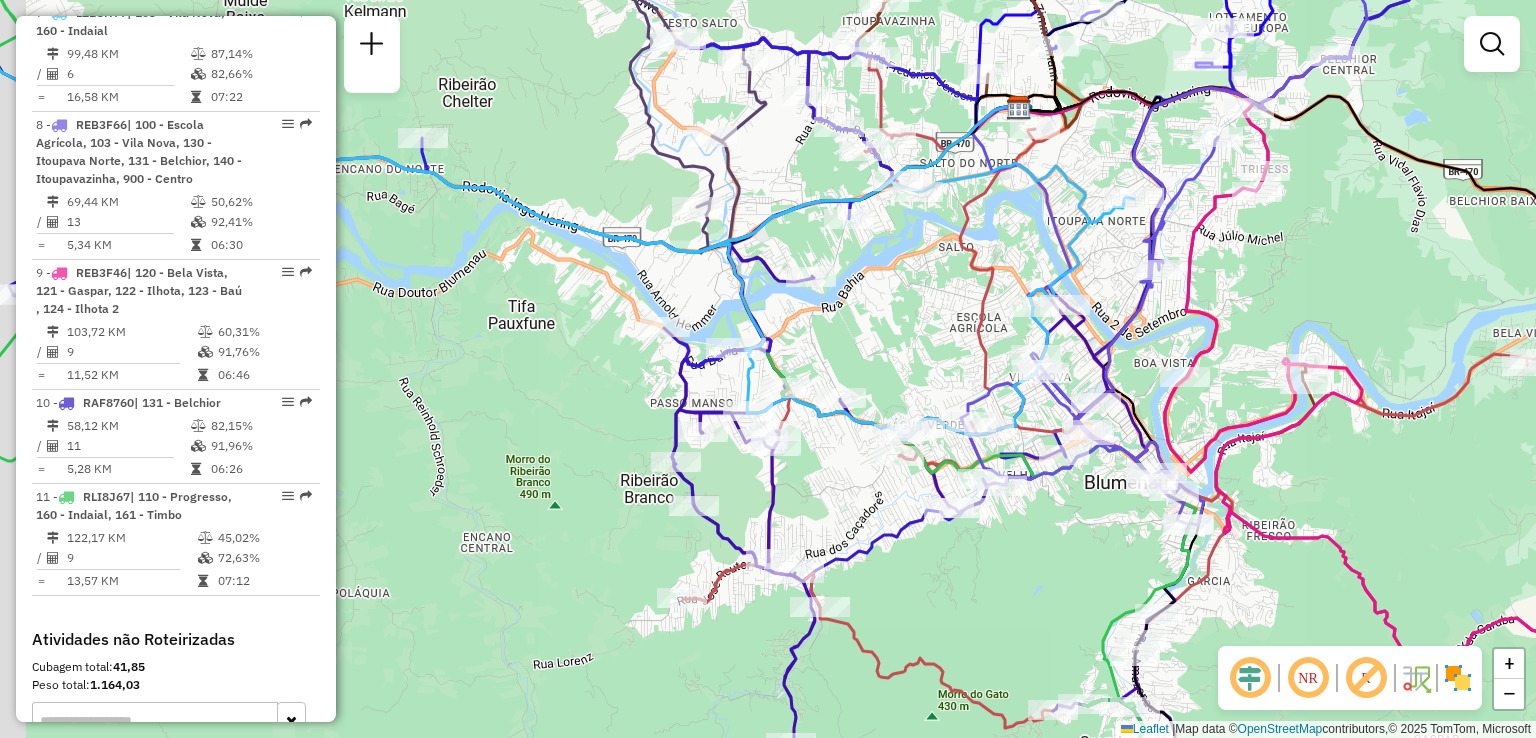 drag, startPoint x: 929, startPoint y: 324, endPoint x: 1001, endPoint y: 317, distance: 72.33948 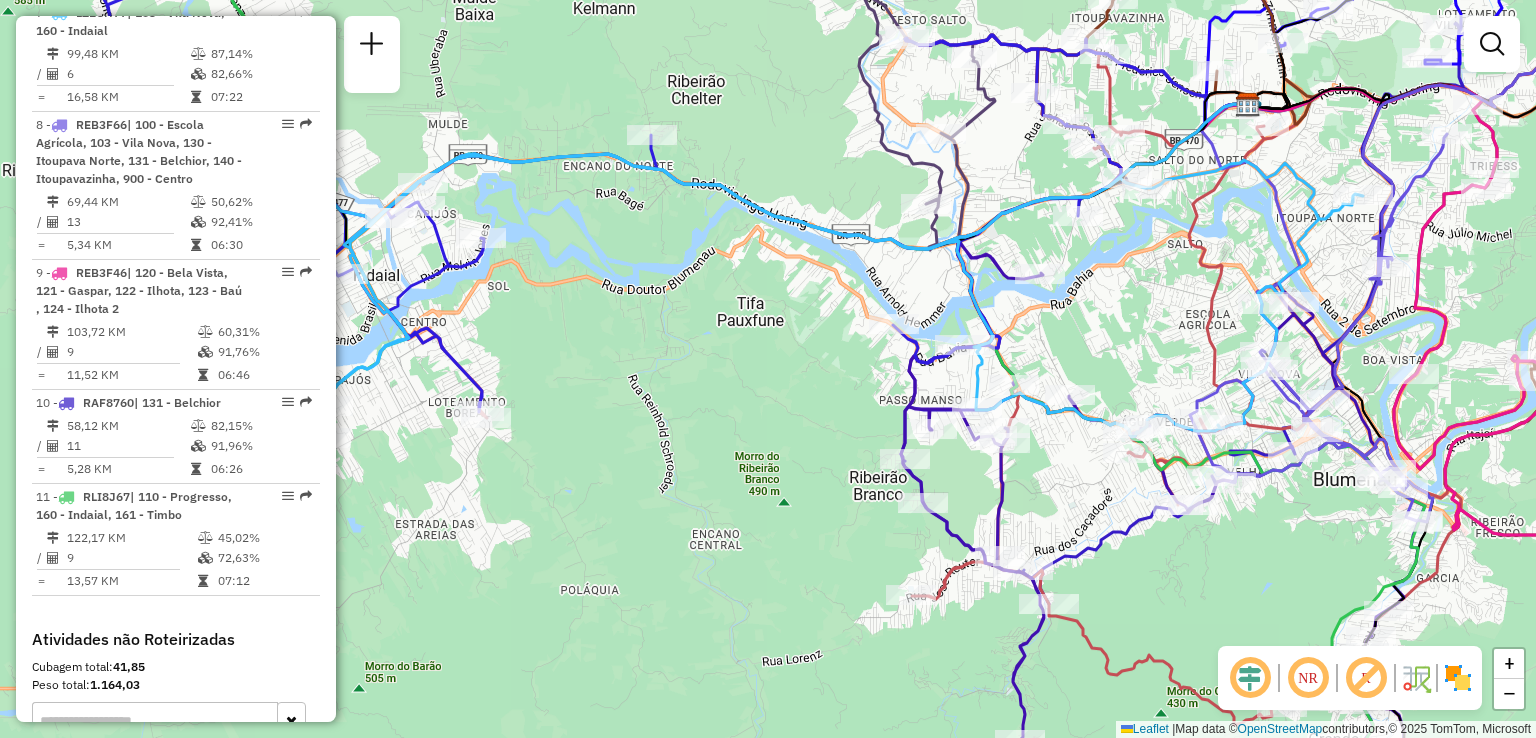 drag, startPoint x: 772, startPoint y: 313, endPoint x: 876, endPoint y: 319, distance: 104.172935 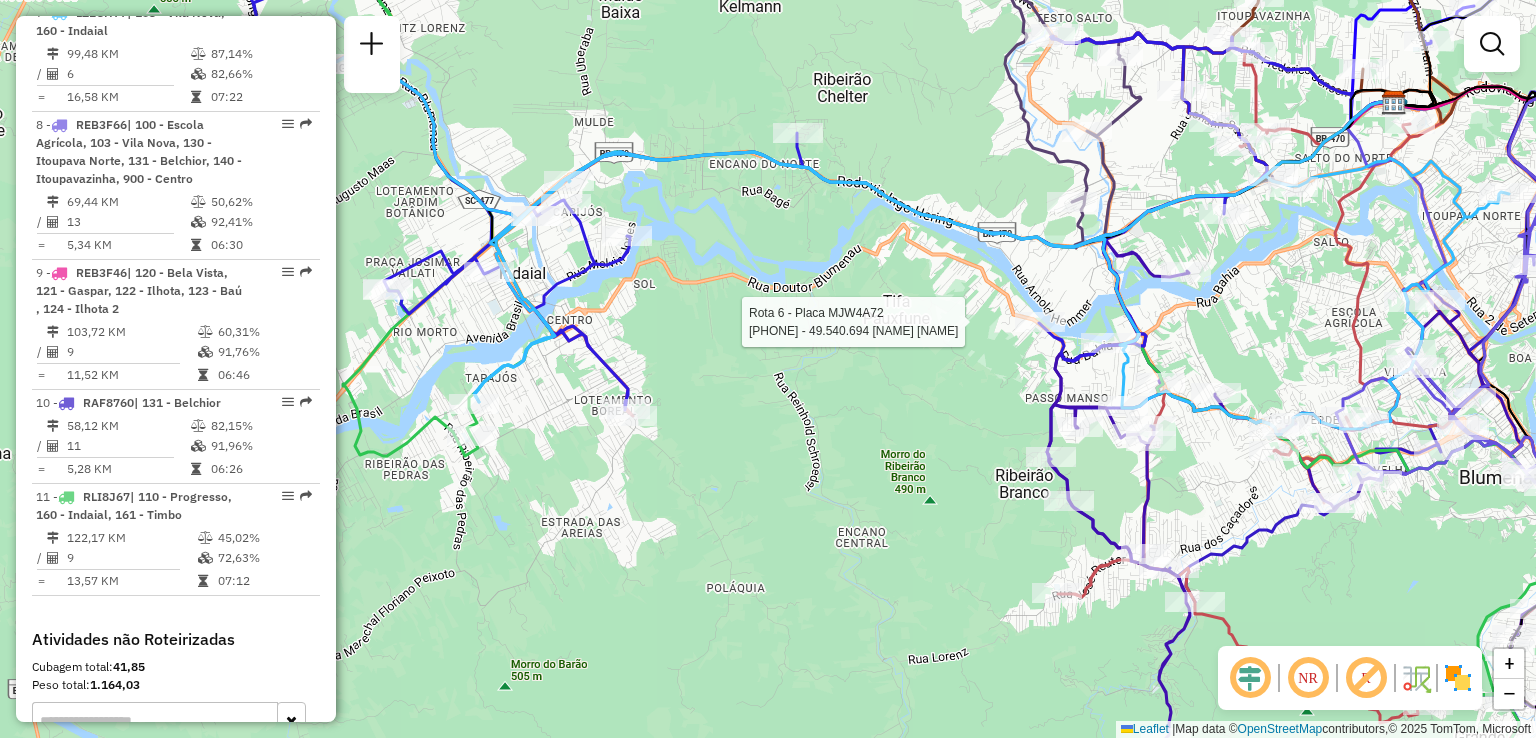 drag, startPoint x: 737, startPoint y: 321, endPoint x: 805, endPoint y: 305, distance: 69.856995 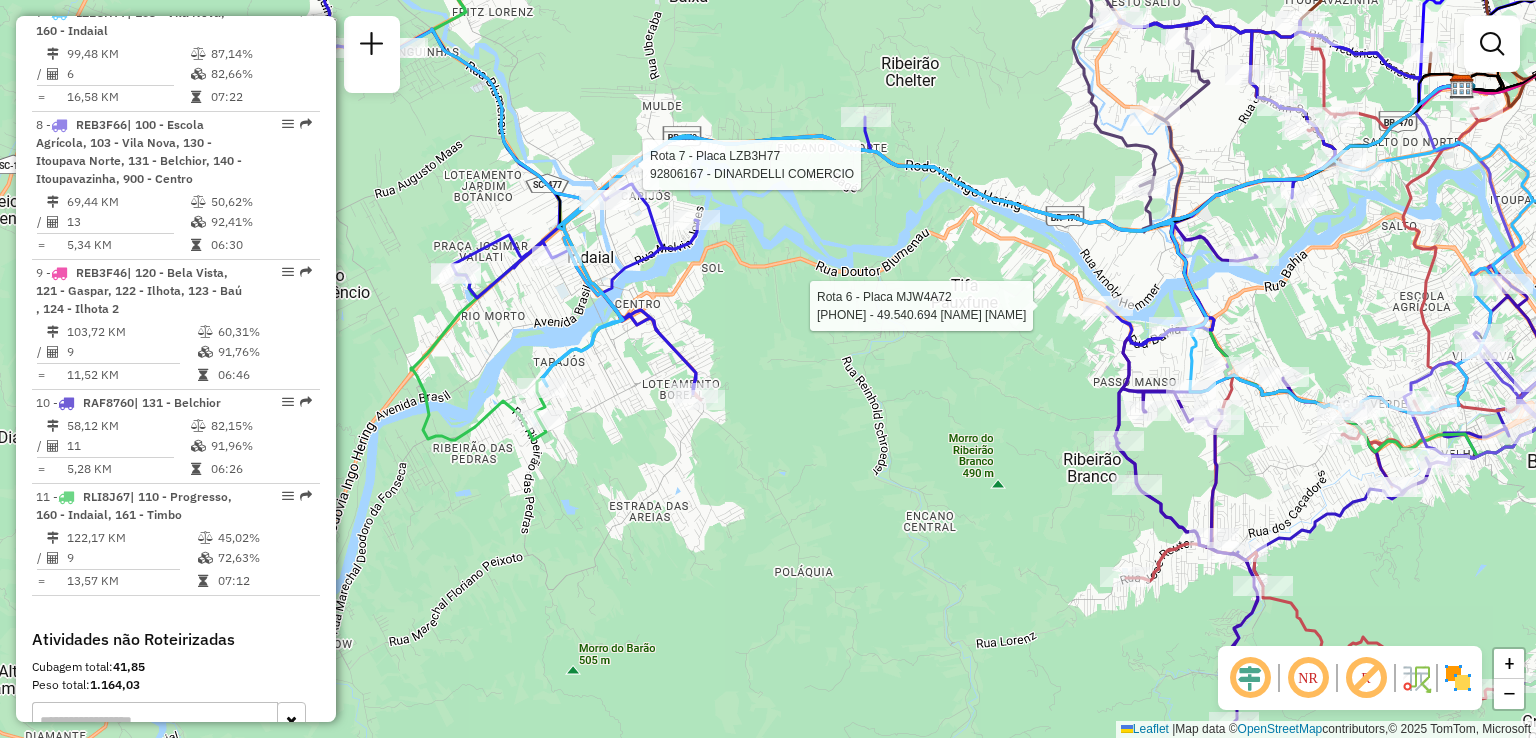 select on "**********" 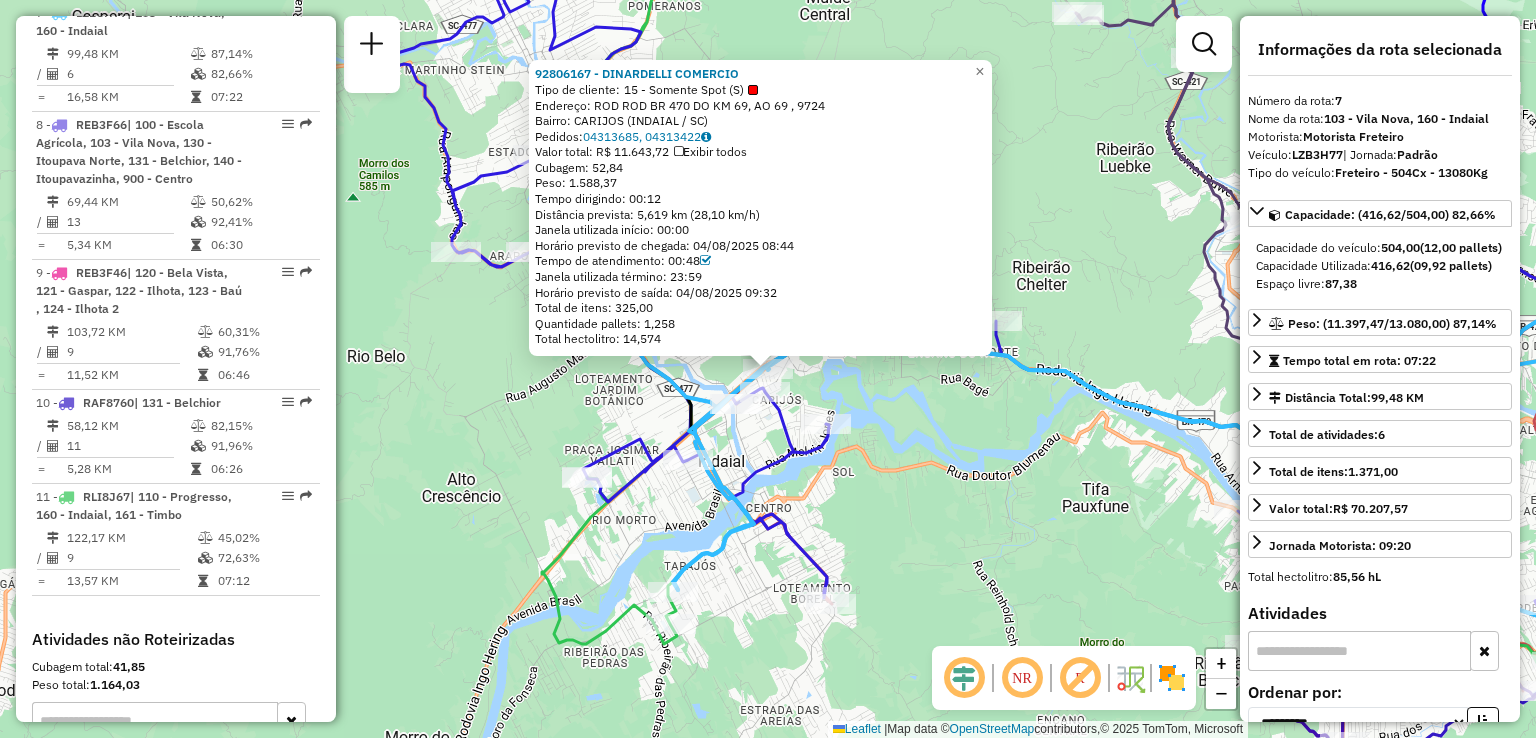 click on "92806167 - DINARDELLI COMERCIO  Tipo de cliente:   15 - Somente Spot (S)   Endereço: ROD ROD BR 470 DO KM 69, AO 69 ,  9724   Bairro: CARIJOS ([CITY] / [STATE])   Pedidos:  04313685, 04313422   Valor total: R$ 11.643,72   Exibir todos   Cubagem: 52,84  Peso: 1.588,37  Tempo dirigindo: 00:12   Distância prevista: 5,619 km (28,10 km/h)   Janela utilizada início: 00:00   Horário previsto de chegada: 04/08/2025 08:44   Tempo de atendimento: 00:48   Janela utilizada término: 23:59   Horário previsto de saída: 04/08/2025 09:32   Total de itens: 325,00   Quantidade pallets: 1,258   Total hectolitro: 14,574  × Janela de atendimento Grade de atendimento Capacidade Transportadoras Veículos Cliente Pedidos  Rotas Selecione os dias de semana para filtrar as janelas de atendimento  Seg   Ter   Qua   Qui   Sex   Sáb   Dom  Informe o período da janela de atendimento: De: Até:  Filtrar exatamente a janela do cliente  Considerar janela de atendimento padrão   Seg   Ter   Qua   Qui   Sex   Sáb   Dom   Peso mínimo:" 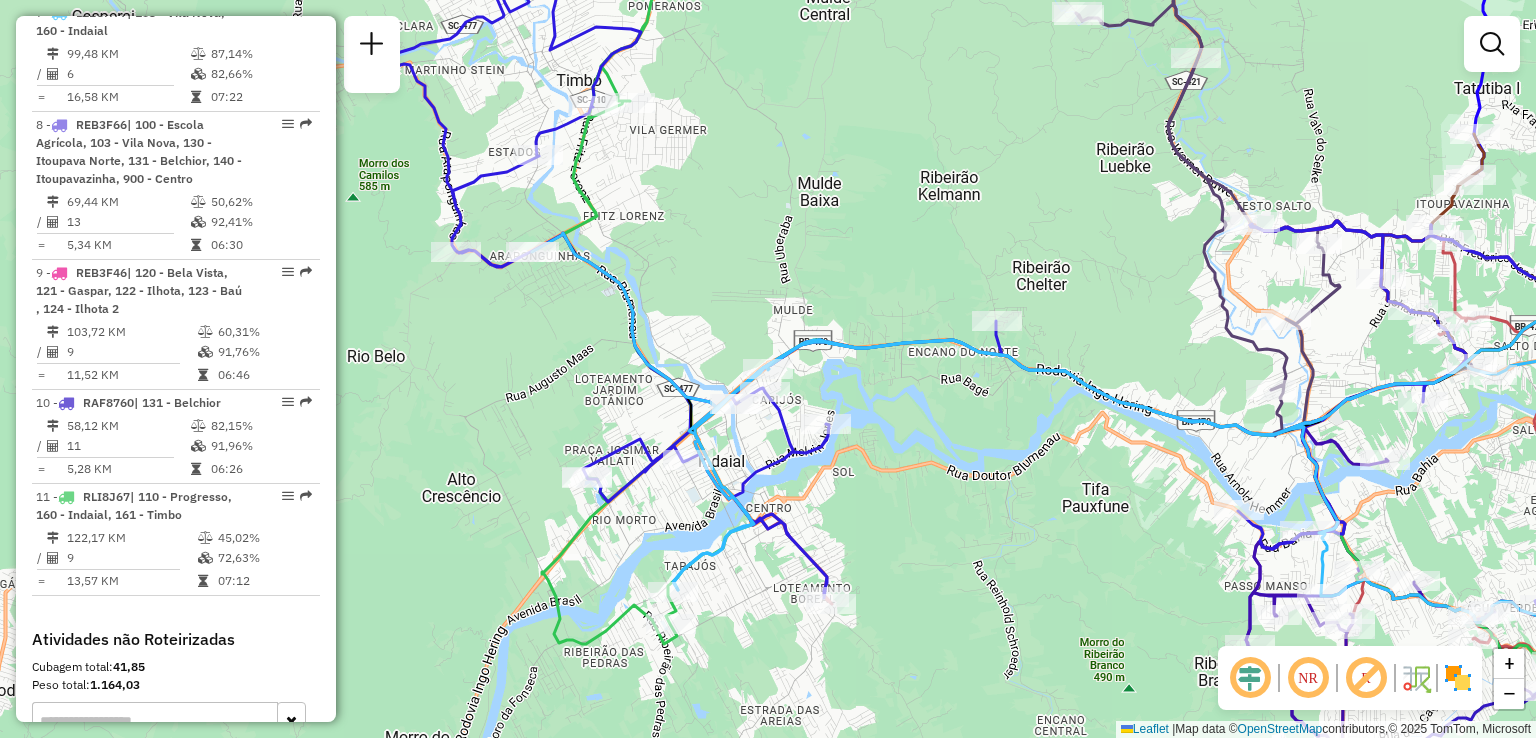 drag, startPoint x: 1028, startPoint y: 397, endPoint x: 1020, endPoint y: 341, distance: 56.568542 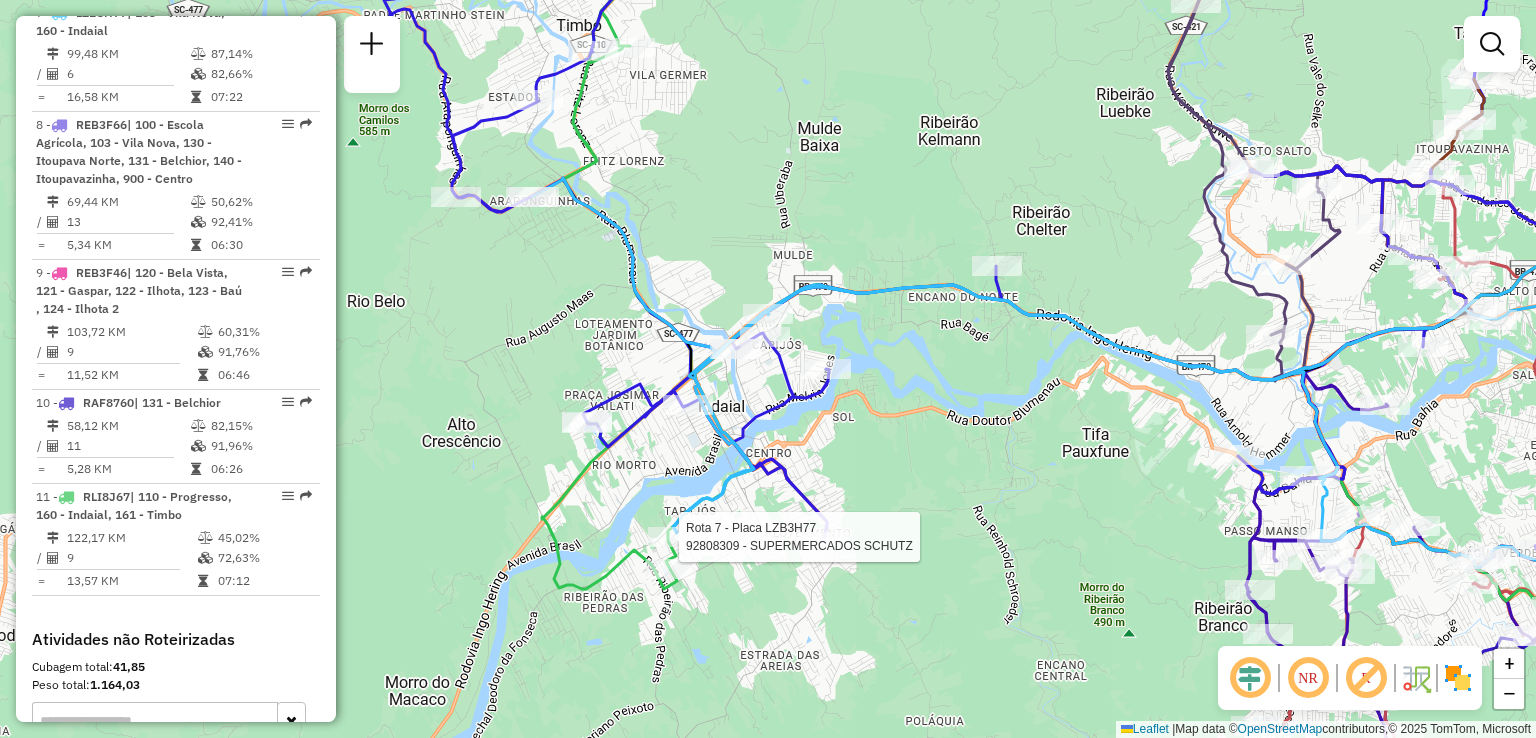 select on "**********" 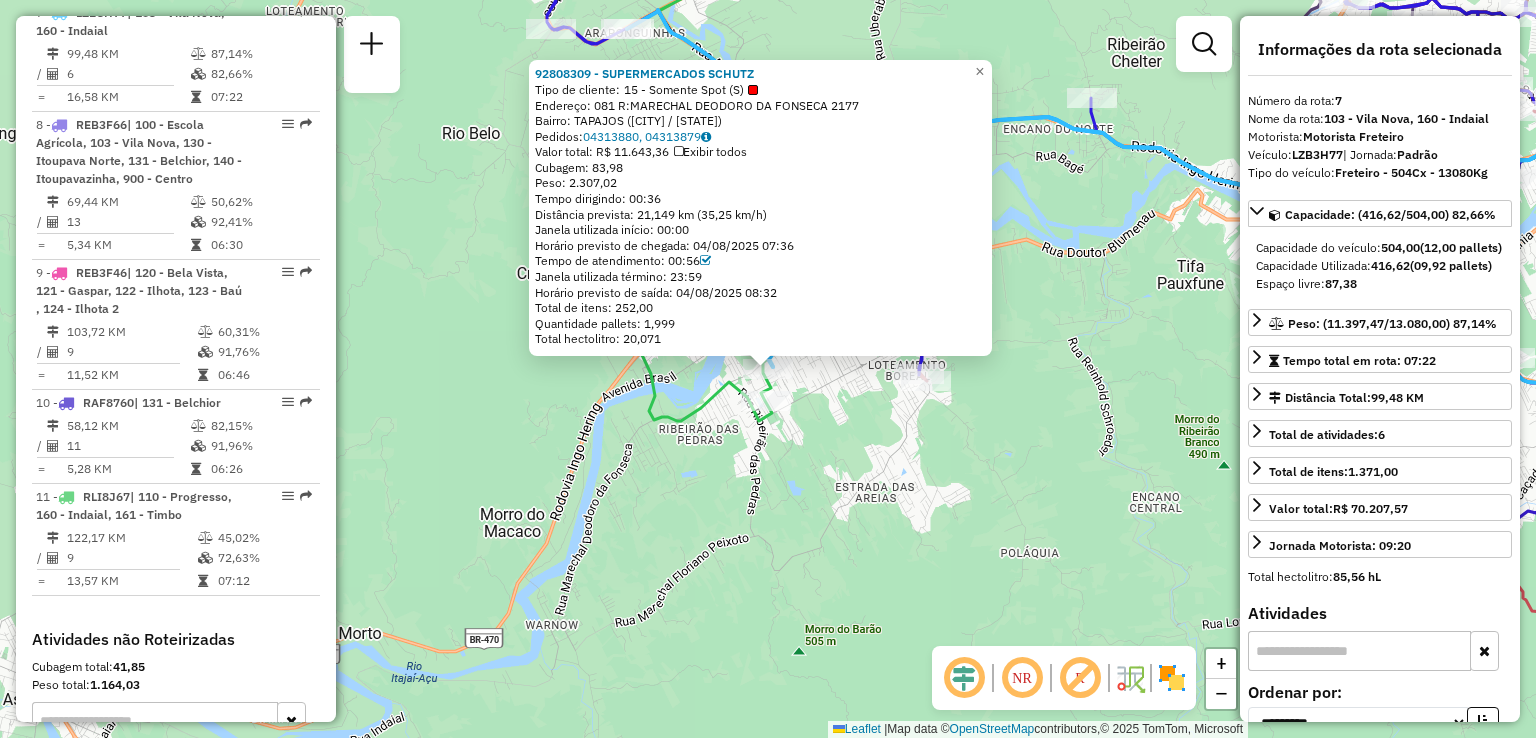 click on "[NUMBER] - [COMPANY_NAME]  Tipo de cliente:   15 - Somente Spot (S)   Endereço: 081 R:[STREET_NAME] 2177   Bairro: [CITY] ([CITY] / [STATE])   Pedidos:  [ORDER_ID], [ORDER_ID]   Valor total: R$ 11.643,36   Exibir todos   Cubagem: 83,98  Peso: 2.307,02  Tempo dirigindo: 00:36   Distância prevista: 21,149 km (35,25 km/h)   Janela utilizada início: 00:00   Horário previsto de chegada: 04/08/2025 07:36   Tempo de atendimento: 00:56   Janela utilizada término: 23:59   Horário previsto de saída: 04/08/2025 08:32   Total de itens: 252,00   Quantidade pallets: 1,999   Total hectolitro: 20,071  × Janela de atendimento Grade de atendimento Capacidade Transportadoras Veículos Cliente Pedidos  Rotas Selecione os dias de semana para filtrar as janelas de atendimento  Seg   Ter   Qua   Qui   Sex   Sáb   Dom  Informe o período da janela de atendimento: De: Até:  Filtrar exatamente a janela do cliente  Considerar janela de atendimento padrão   Seg   Ter   Qua   Qui   Sex   Sáb   Dom   De:   Até:" 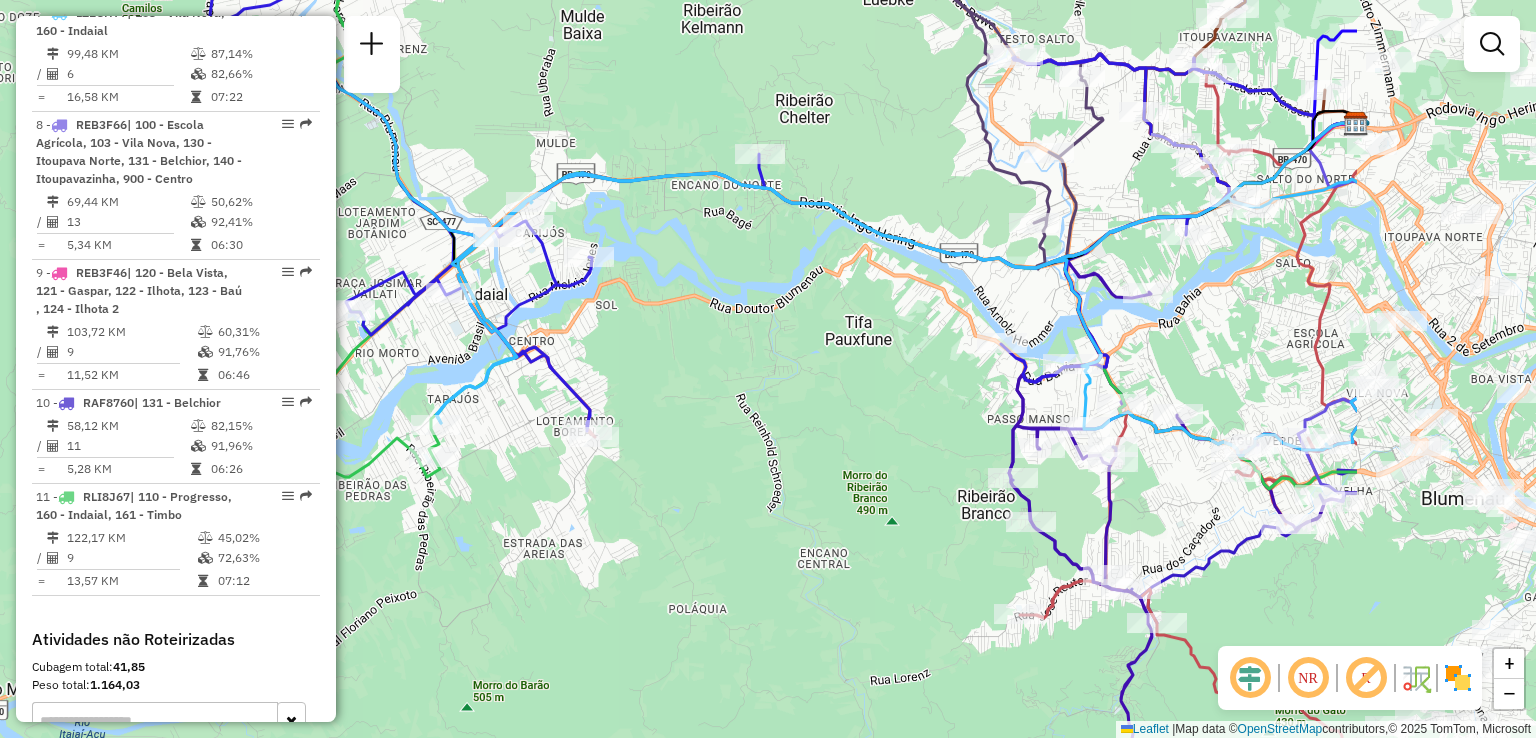 drag, startPoint x: 1100, startPoint y: 447, endPoint x: 858, endPoint y: 441, distance: 242.07437 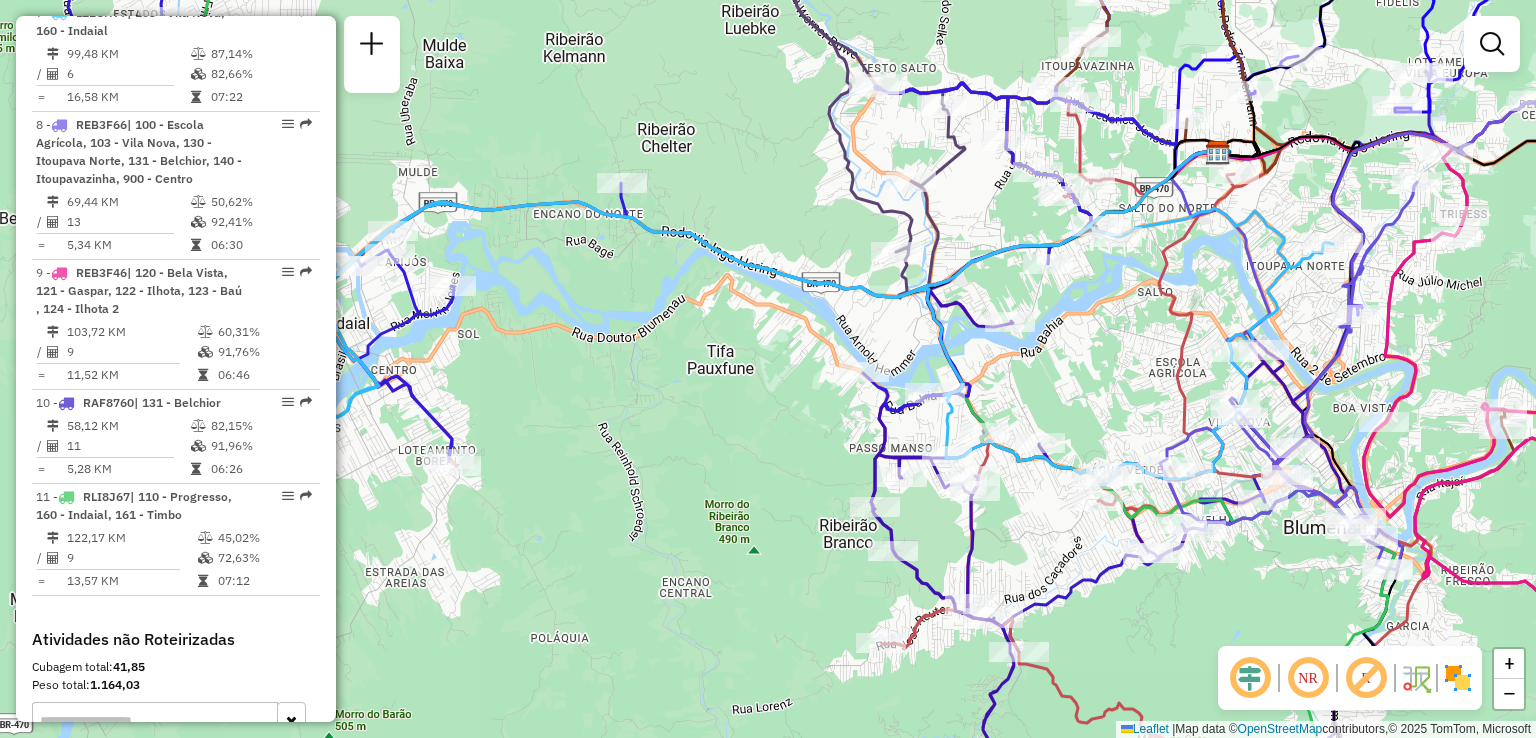 drag, startPoint x: 885, startPoint y: 418, endPoint x: 596, endPoint y: 469, distance: 293.4655 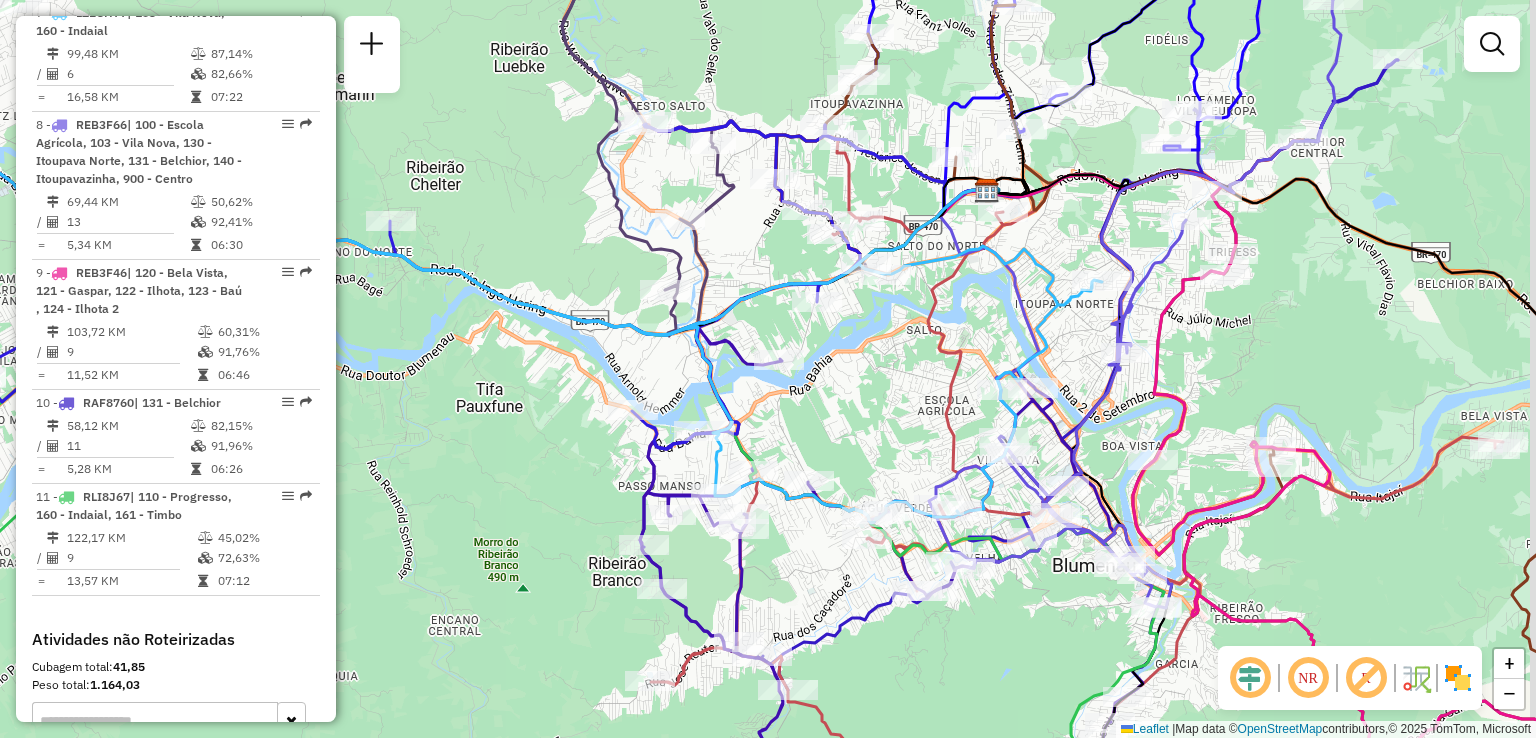 drag, startPoint x: 865, startPoint y: 398, endPoint x: 944, endPoint y: 355, distance: 89.94443 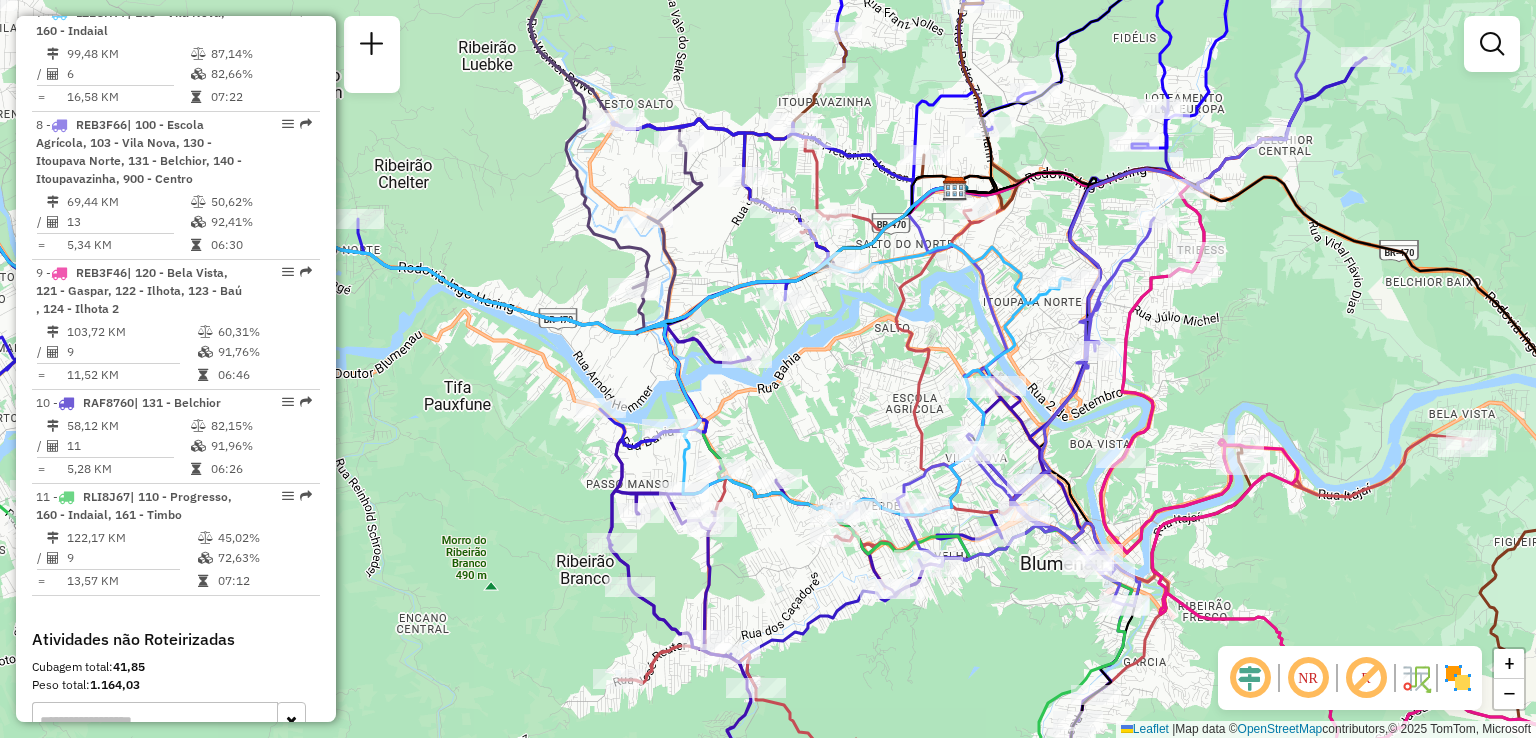 drag, startPoint x: 855, startPoint y: 346, endPoint x: 900, endPoint y: 333, distance: 46.840153 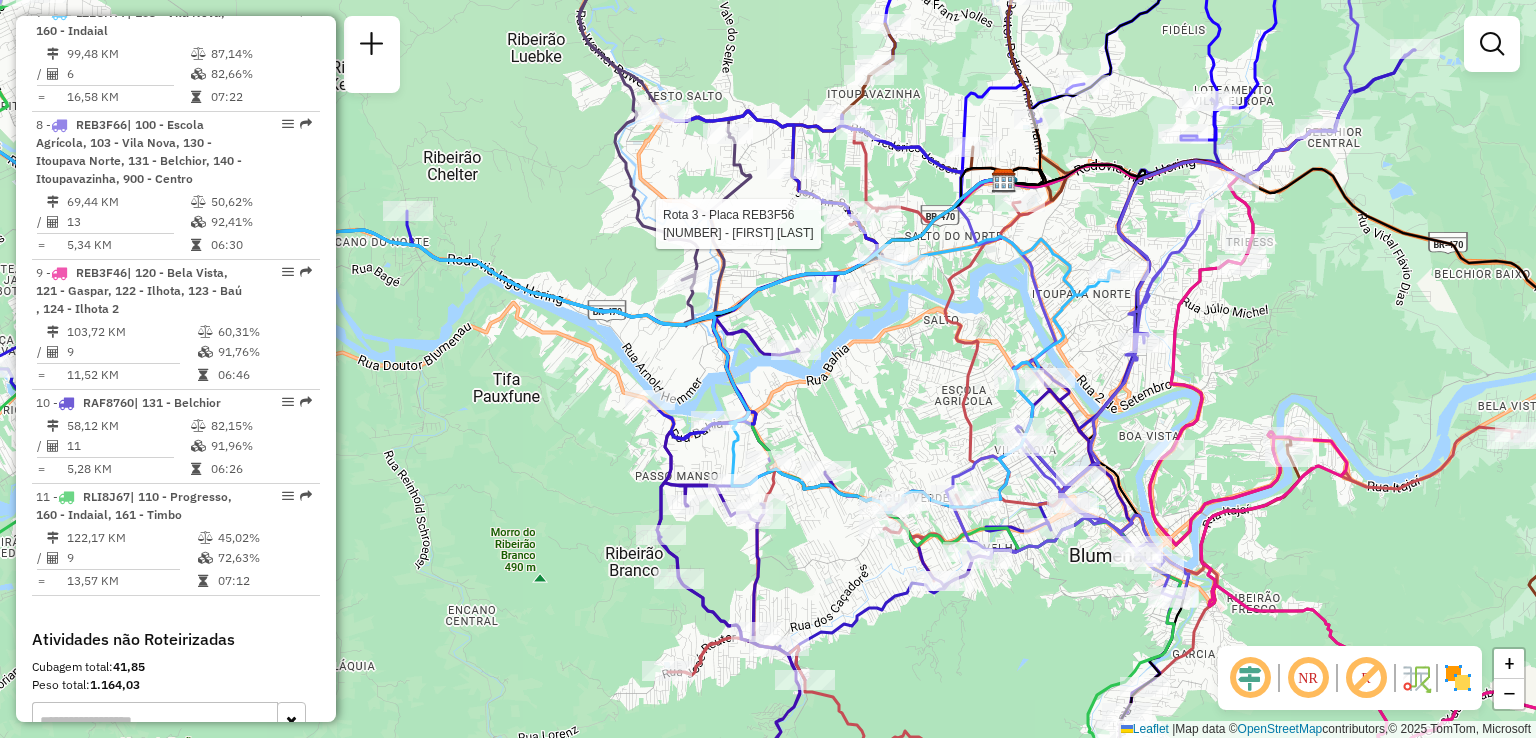 select on "**********" 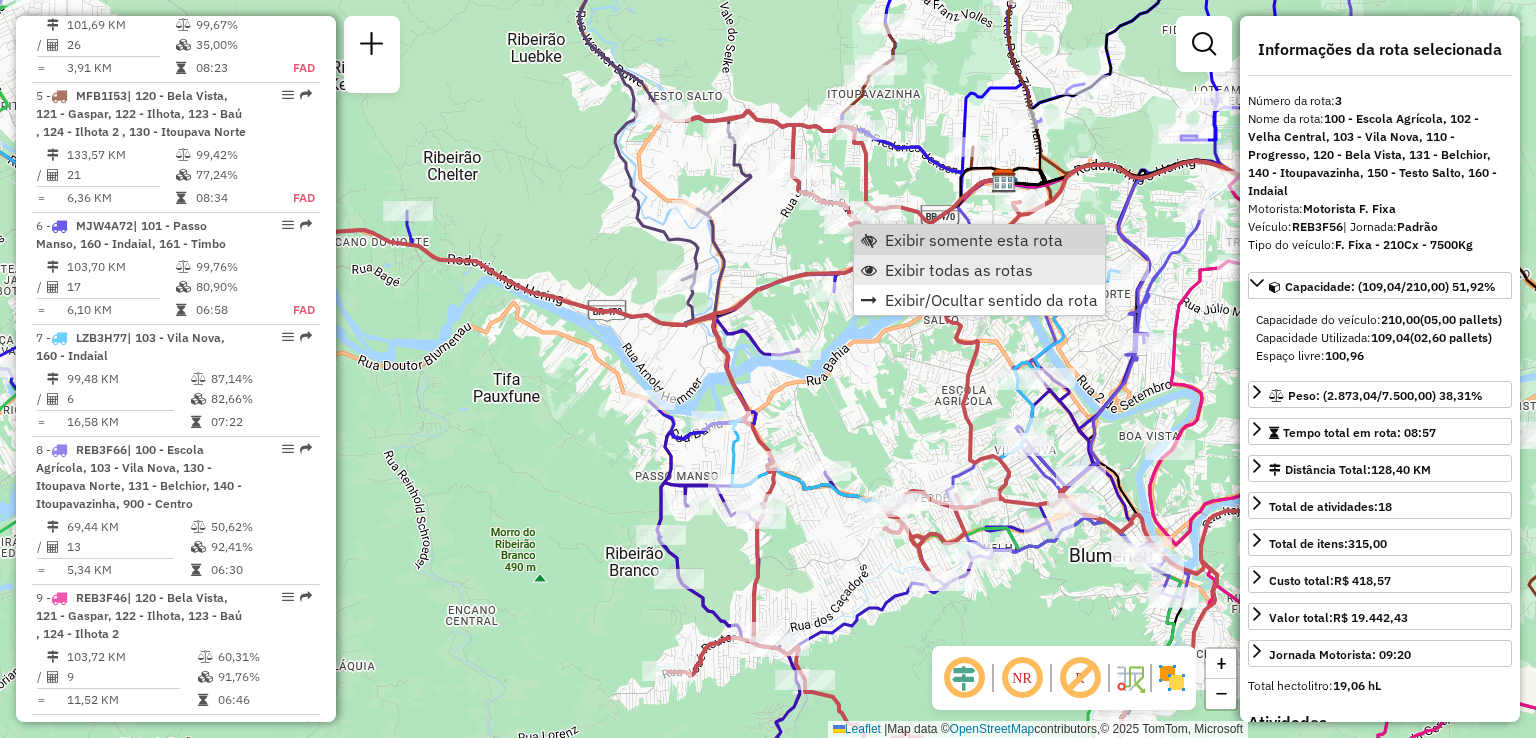 scroll, scrollTop: 994, scrollLeft: 0, axis: vertical 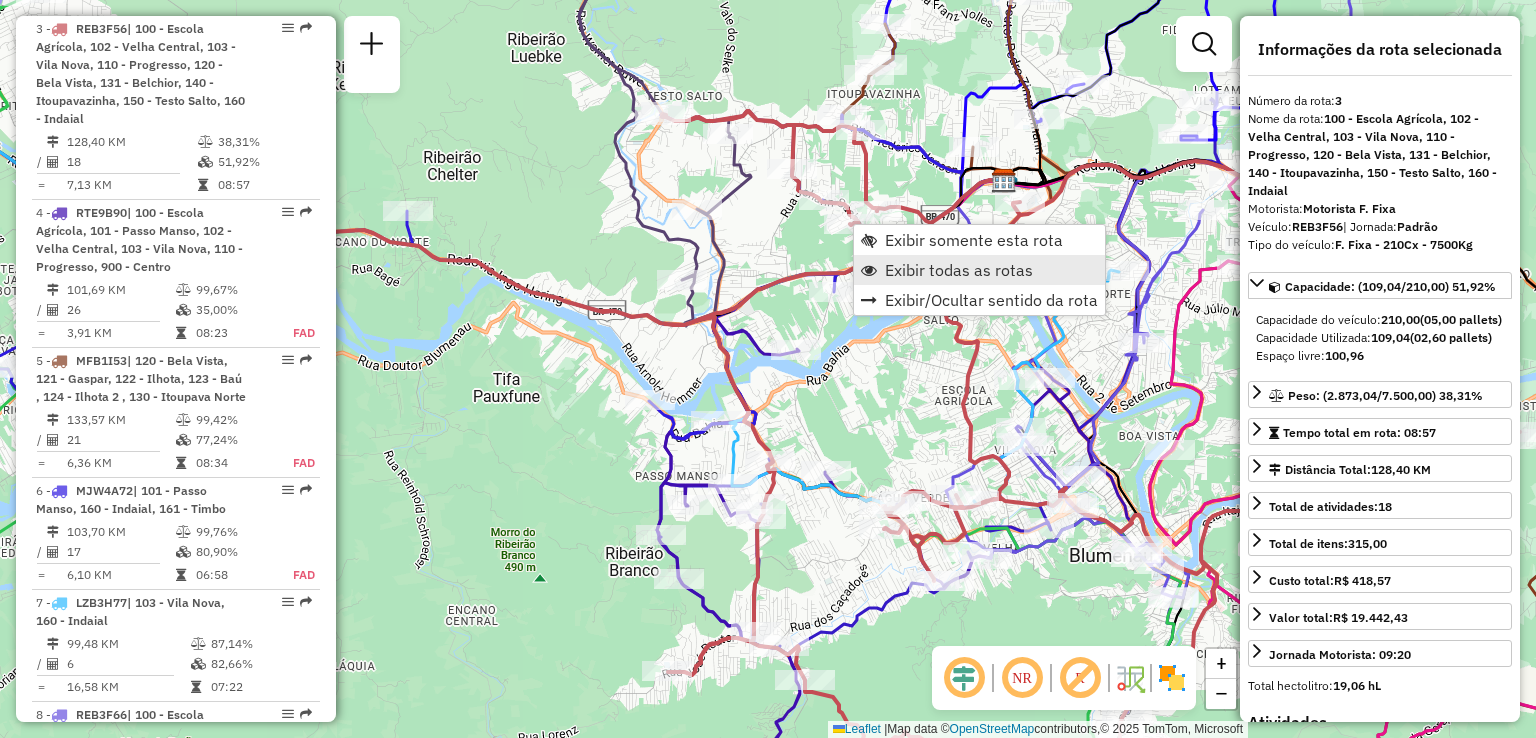 click on "Exibir todas as rotas" at bounding box center (959, 270) 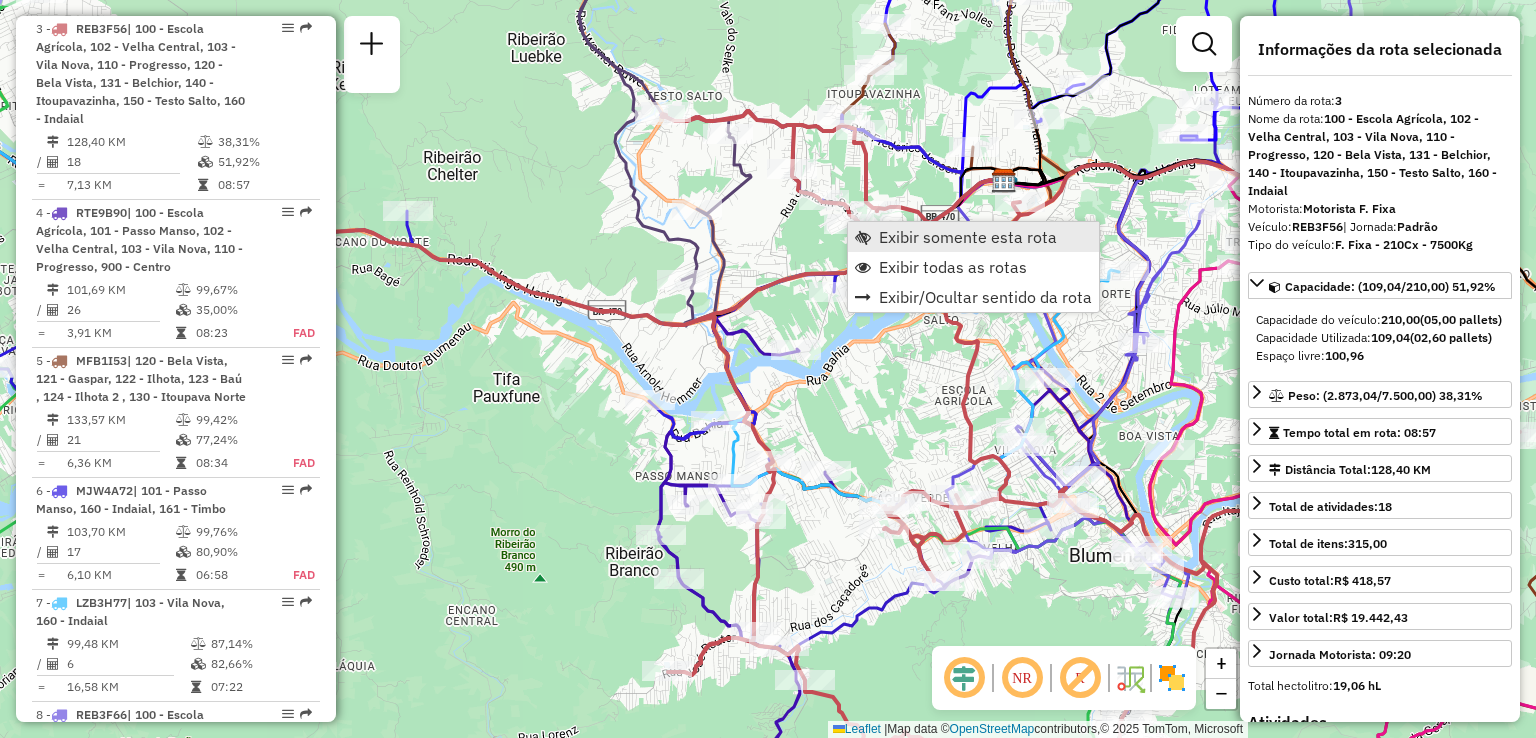 click on "Exibir somente esta rota" at bounding box center [968, 237] 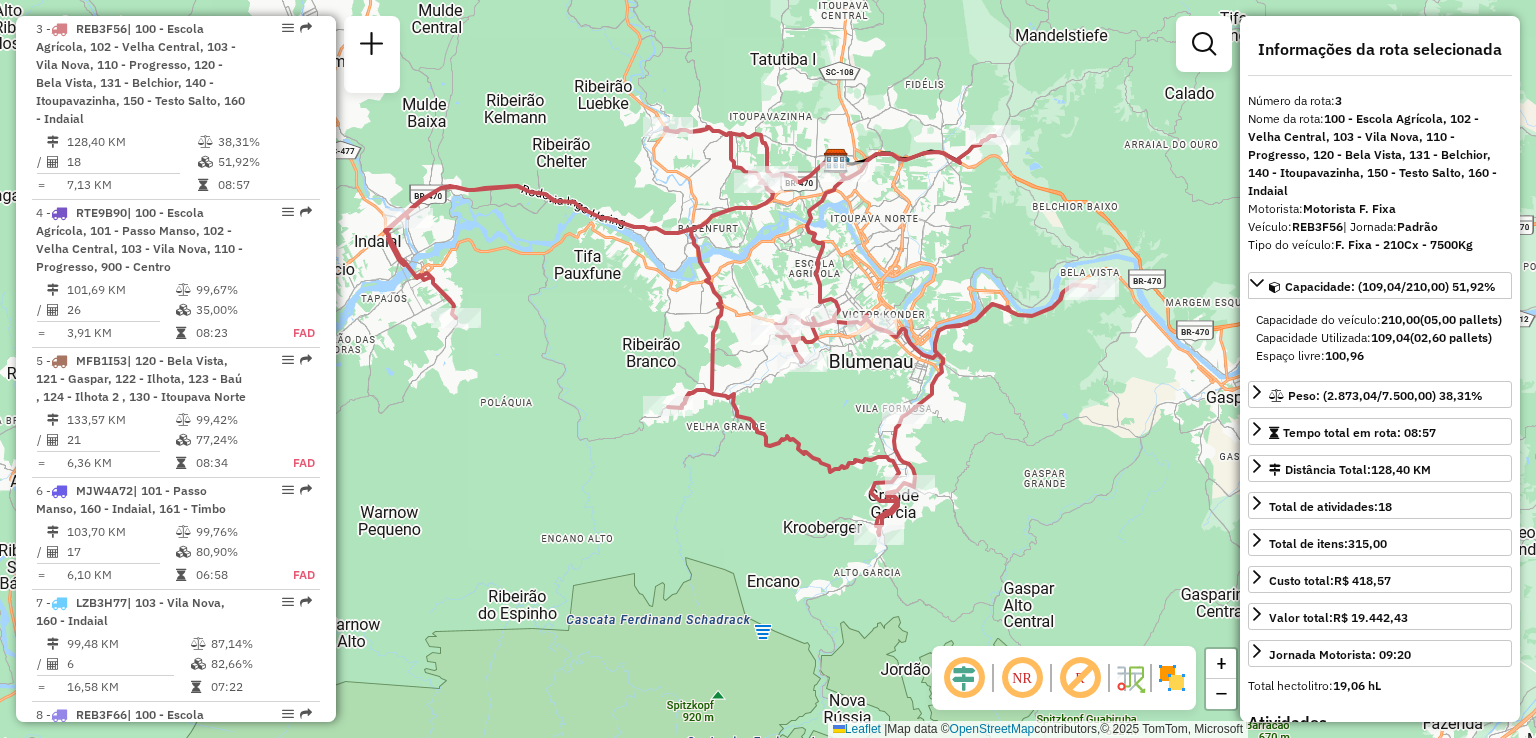 drag, startPoint x: 1015, startPoint y: 311, endPoint x: 997, endPoint y: 303, distance: 19.697716 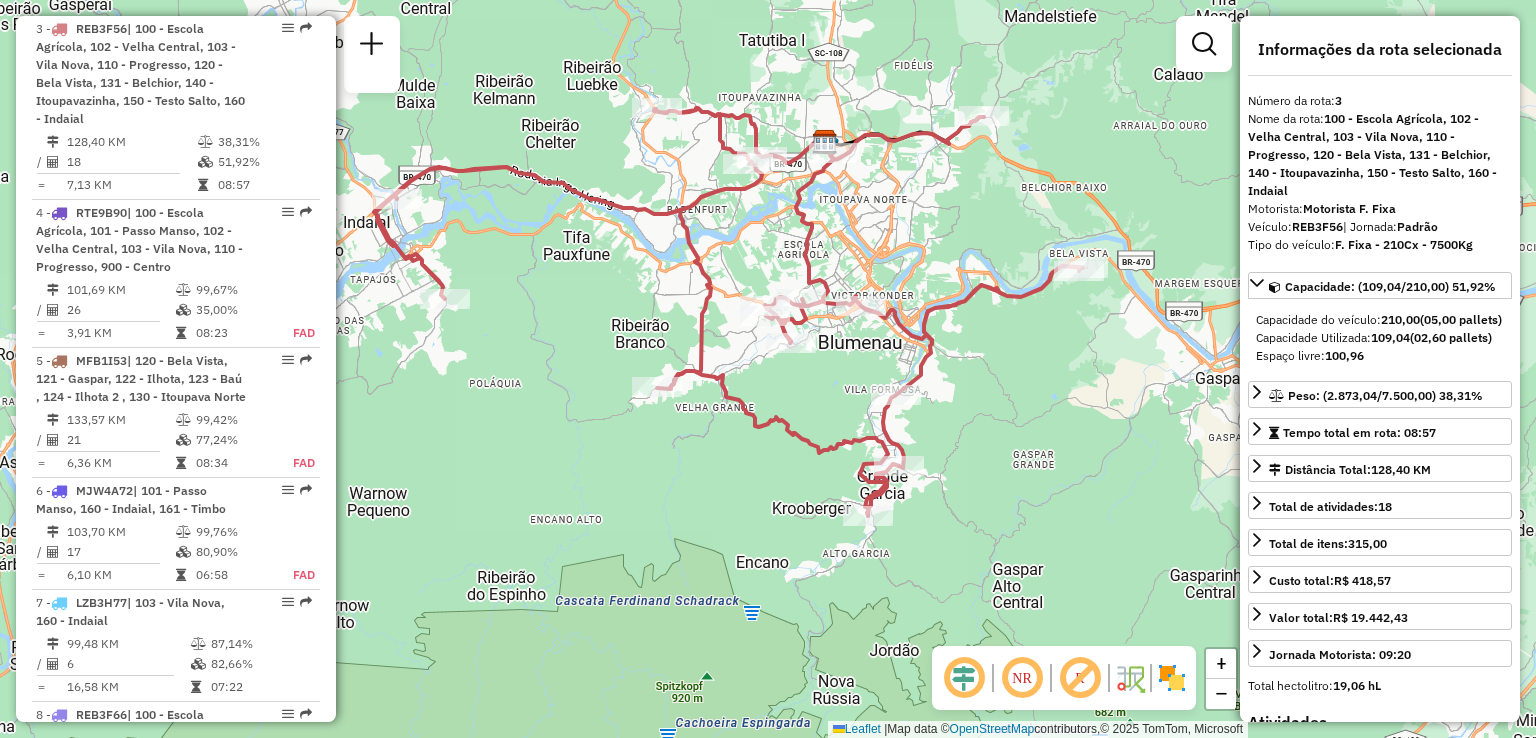 click on "Janela de atendimento Grade de atendimento Capacidade Transportadoras Veículos Cliente Pedidos  Rotas Selecione os dias de semana para filtrar as janelas de atendimento  Seg   Ter   Qua   Qui   Sex   Sáb   Dom  Informe o período da janela de atendimento: De: Até:  Filtrar exatamente a janela do cliente  Considerar janela de atendimento padrão  Selecione os dias de semana para filtrar as grades de atendimento  Seg   Ter   Qua   Qui   Sex   Sáb   Dom   Considerar clientes sem dia de atendimento cadastrado  Clientes fora do dia de atendimento selecionado Filtrar as atividades entre os valores definidos abaixo:  Peso mínimo:   Peso máximo:   Cubagem mínima:   Cubagem máxima:   De:   Até:  Filtrar as atividades entre o tempo de atendimento definido abaixo:  De:   Até:   Considerar capacidade total dos clientes não roteirizados Transportadora: Selecione um ou mais itens Tipo de veículo: Selecione um ou mais itens Veículo: Selecione um ou mais itens Motorista: Selecione um ou mais itens Nome: Rótulo:" 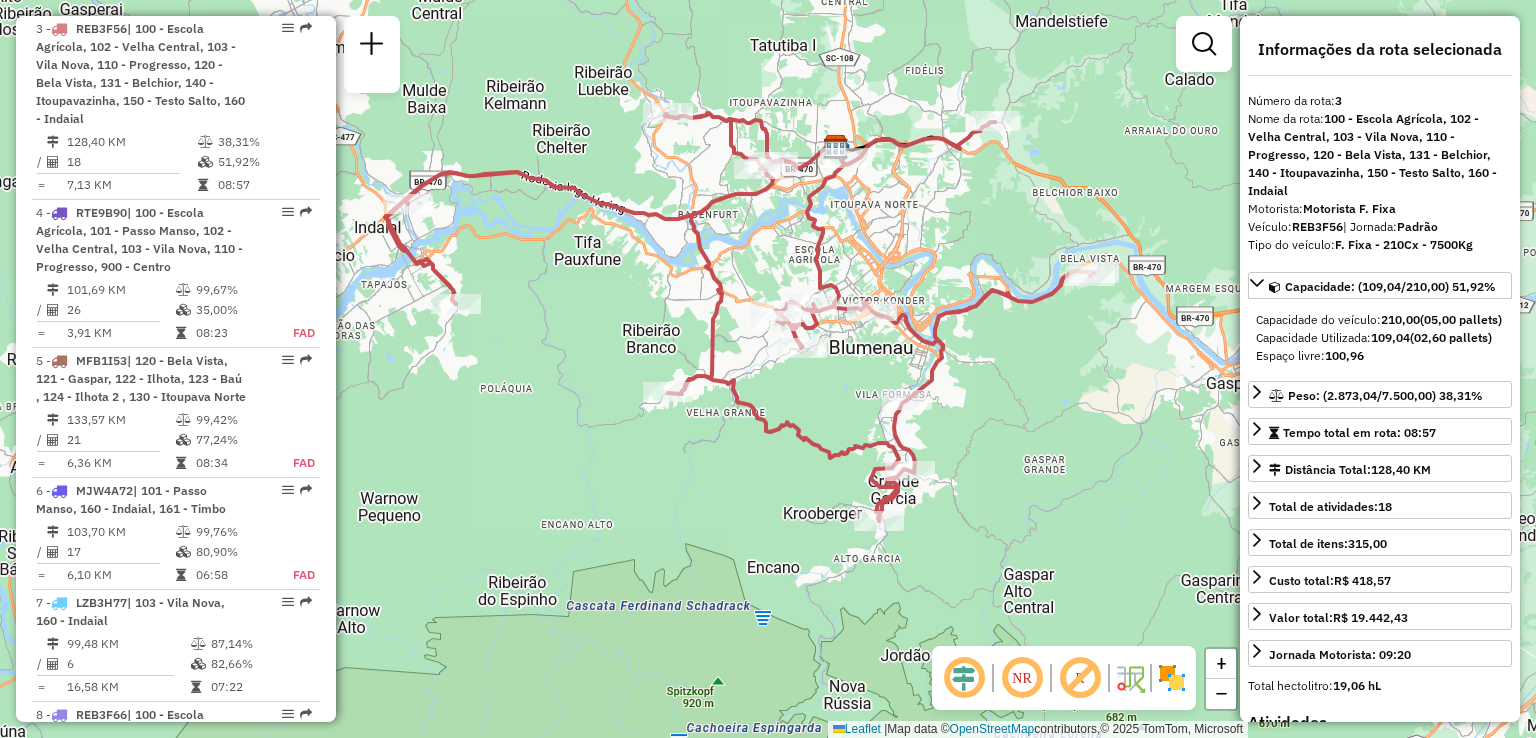 drag, startPoint x: 934, startPoint y: 243, endPoint x: 950, endPoint y: 254, distance: 19.416489 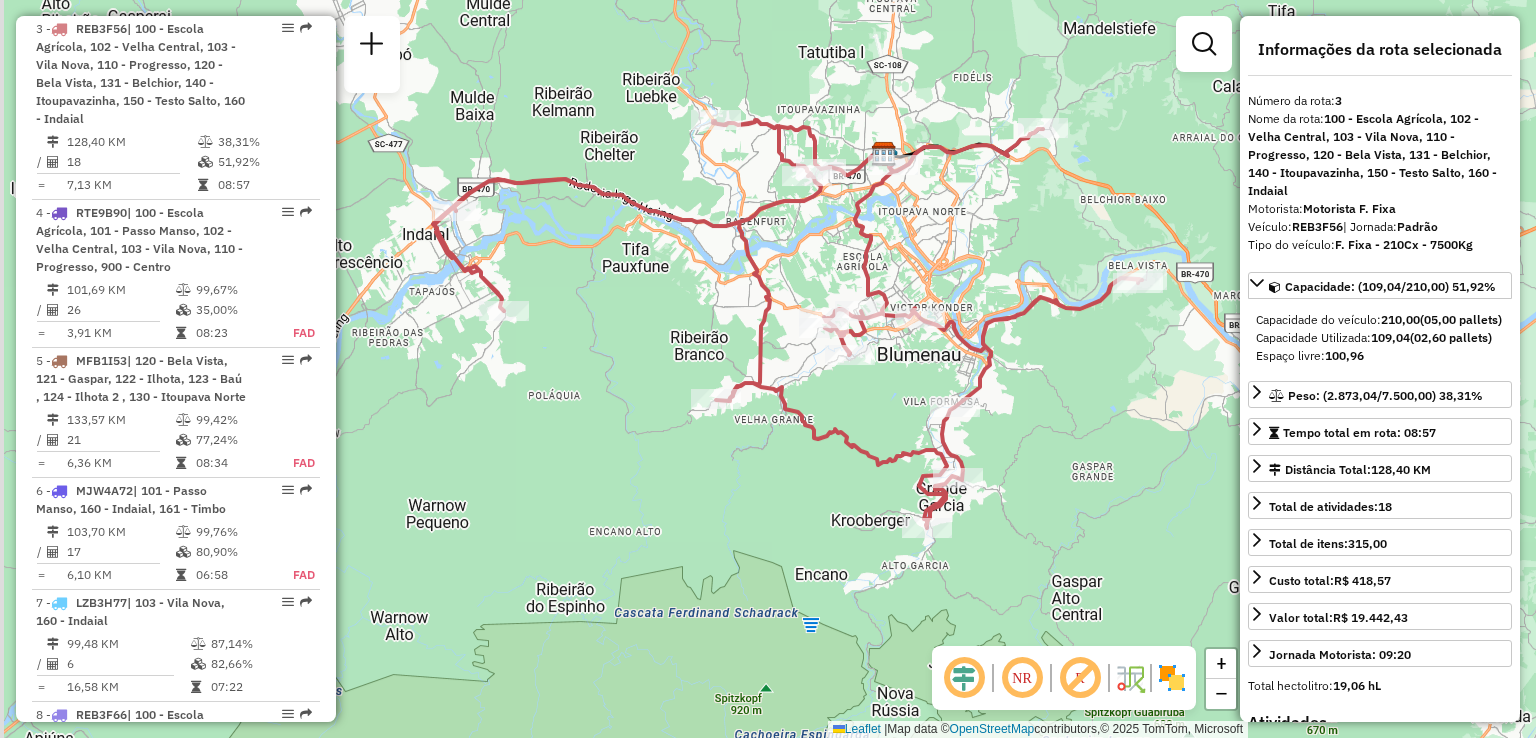 drag, startPoint x: 931, startPoint y: 254, endPoint x: 979, endPoint y: 261, distance: 48.507732 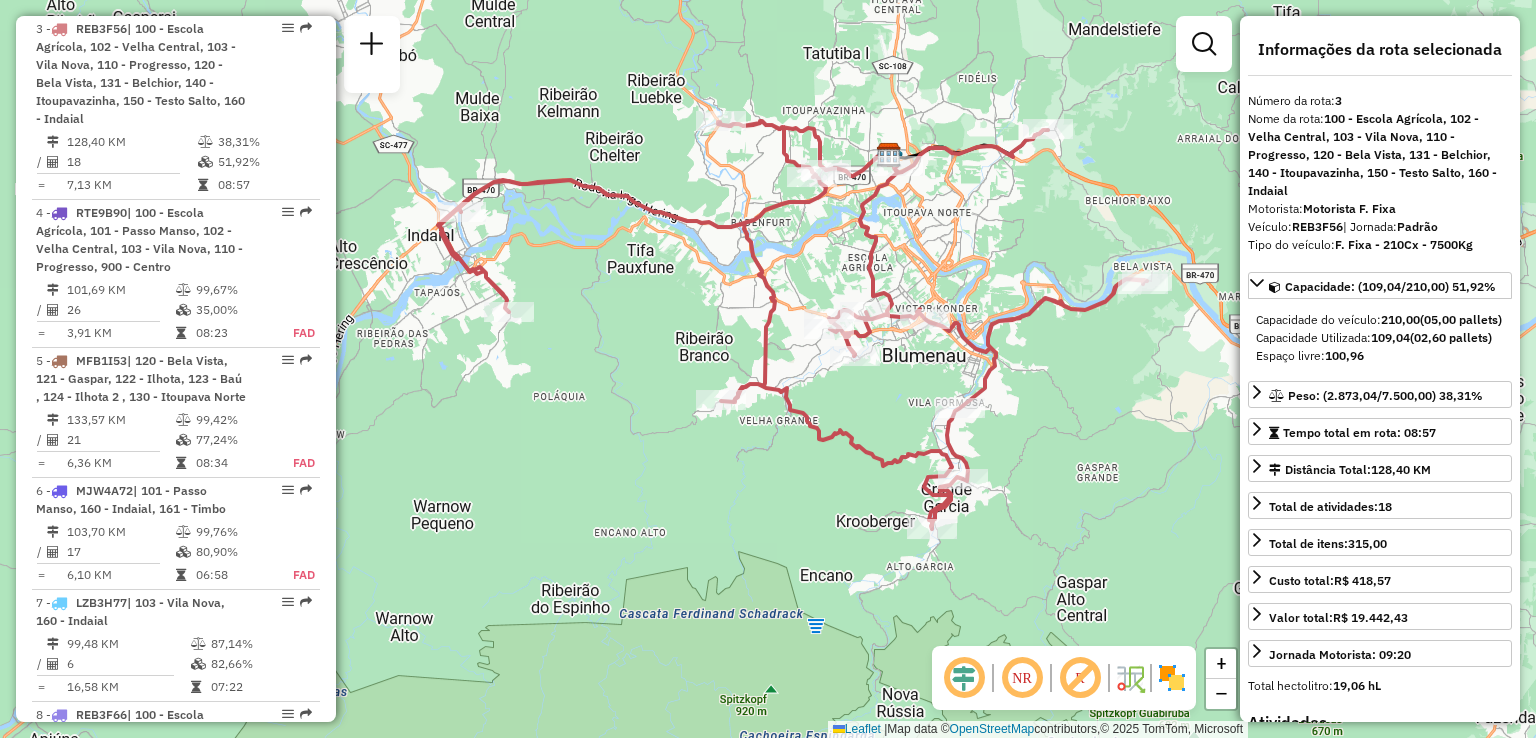drag, startPoint x: 980, startPoint y: 278, endPoint x: 1034, endPoint y: 280, distance: 54.037025 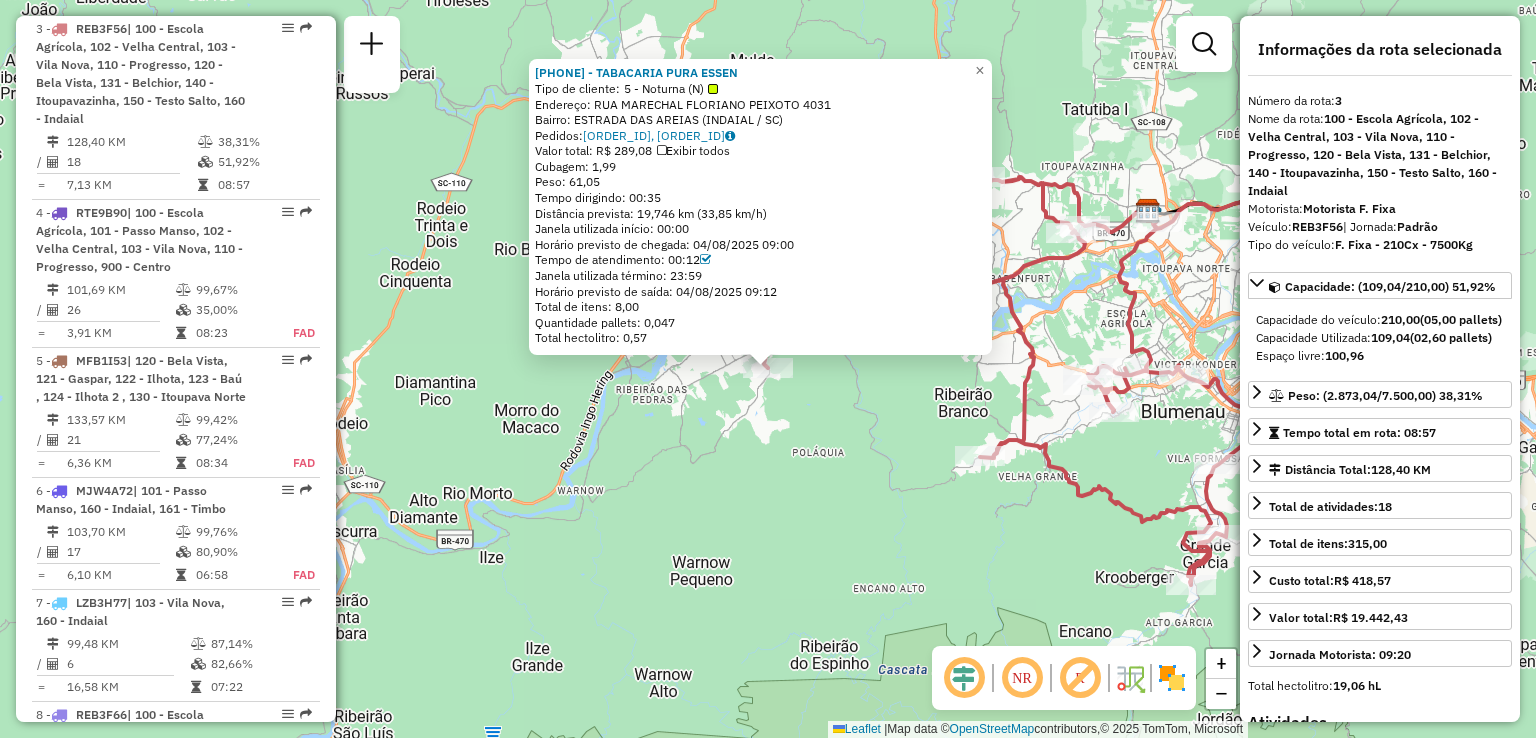 click on "[NUMBER] - [NAME] Tipo de cliente:   [NUMBER] - [NAME]   Endereço:  [STREET] [NUMBER]   Bairro: [NEIGHBORHOOD] ([CITY] / [STATE])   Pedidos:  [ORDER_ID], [ORDER_ID]   Valor total: [CURRENCY] [AMOUNT]   Exibir todos   Cubagem: [CUBAGE]  Peso: [WEIGHT]  Tempo dirigindo: [TIME]   Distância prevista: [DISTANCE] km ([SPEED] km/h)   Janela utilizada início: [TIME]   Horário previsto de chegada: [DATE] [TIME]   Tempo de atendimento: [TIME]   Janela utilizada término: [TIME]   Horário previsto de saída: [DATE] [TIME]   Total de itens: [ITEMS]   Quantidade pallets: [PALLETS]   Total hectolitro: [HECTOLITER]  × Janela de atendimento Grade de atendimento Capacidade Transportadoras Veículos Cliente Pedidos  Rotas Selecione os dias de semana para filtrar as janelas de atendimento  Seg   Ter   Qua   Qui   Sex   Sáb   Dom  Informe o período da janela de atendimento: De: Até:  Filtrar exatamente a janela do cliente  Considerar janela de atendimento padrão  Selecione os dias de semana para filtrar as grades de atendimento" 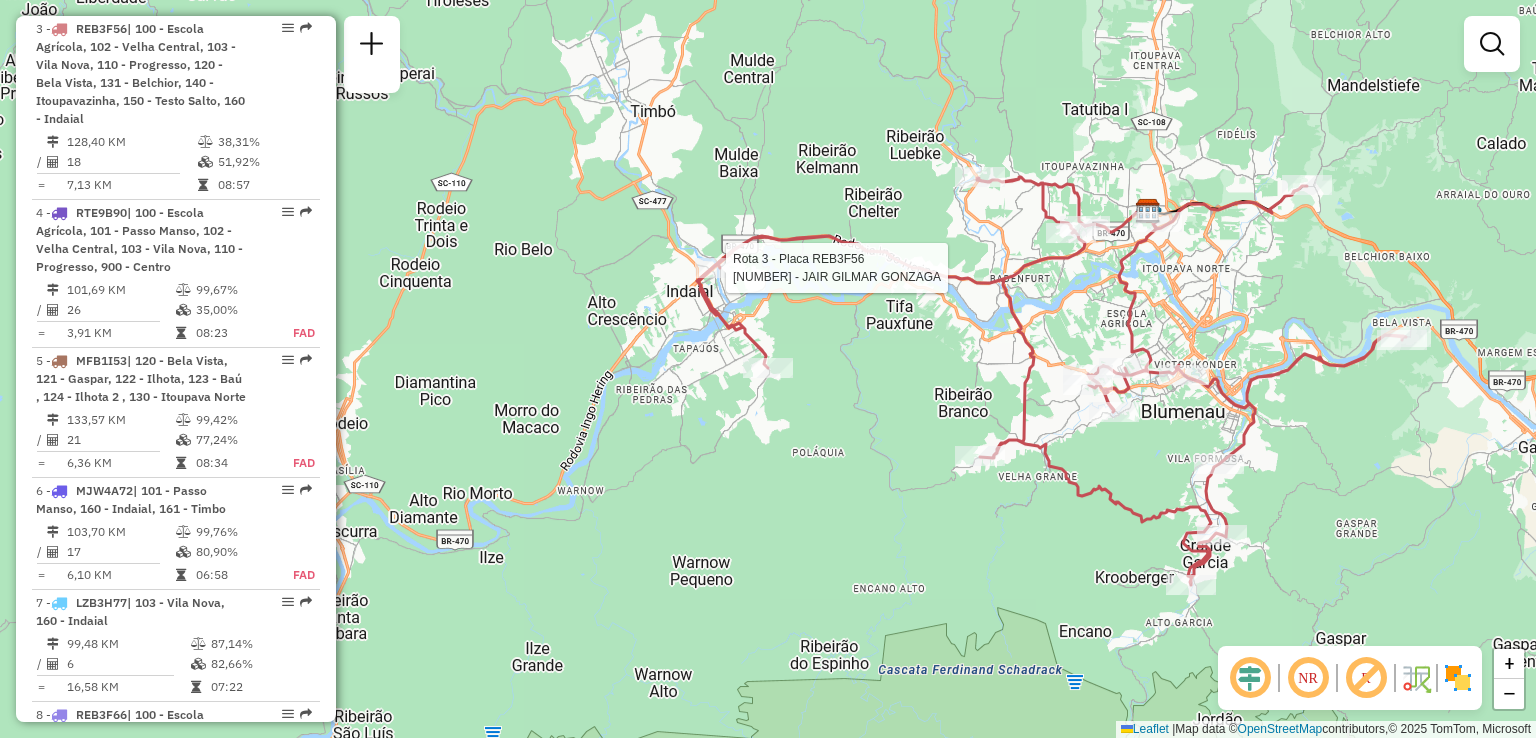 select on "**********" 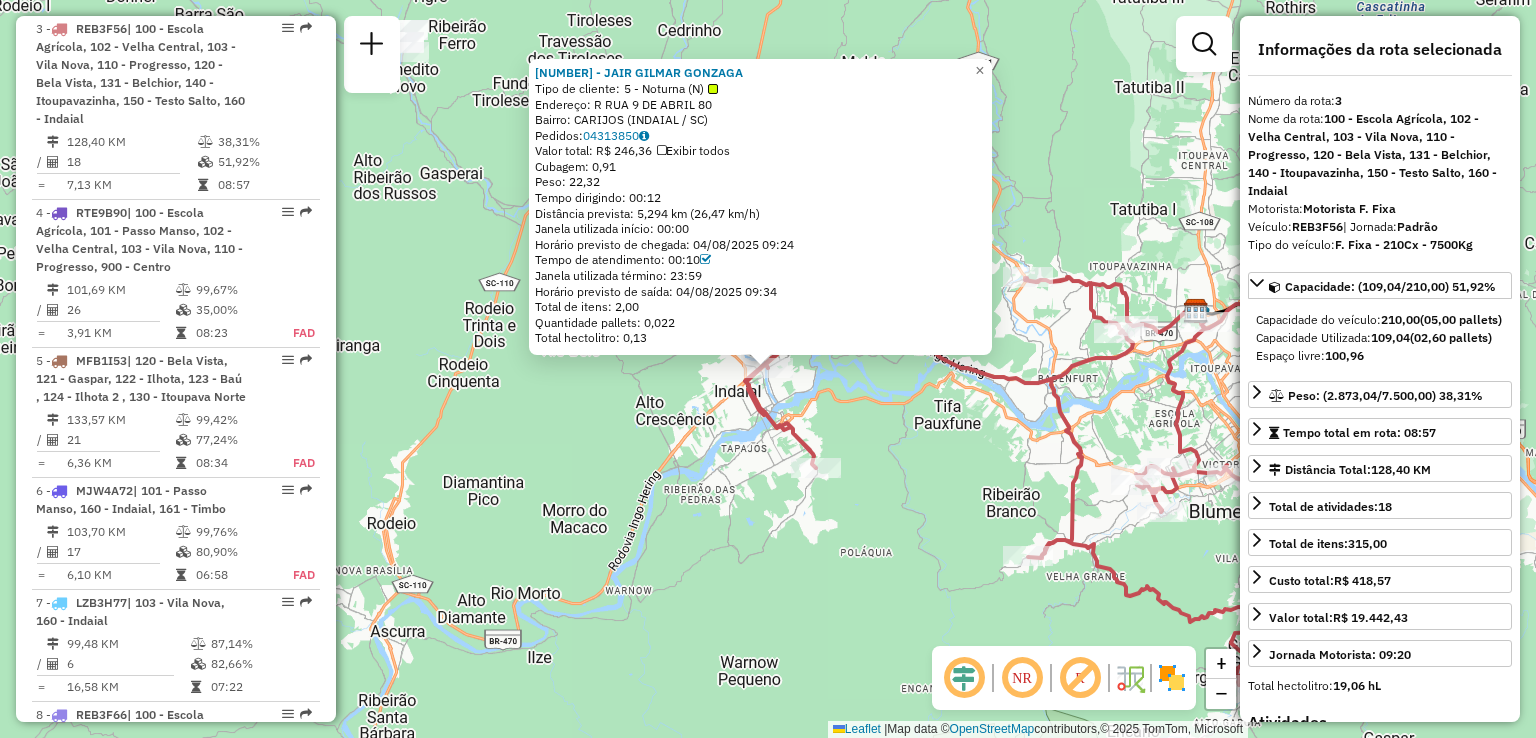 click on "[NUMBER] - JAIR GILMAR GONZAGA Tipo de cliente: 5 - Noturna (N) Endereço: R RUA 9 DE ABRIL 80 Bairro: CARIJOS ([CITY] / [STATE]) Pedidos: 04313850 Valor total: R$ 246,36 Exibir todos Cubagem: 0,91 Peso: 22,32 Tempo dirigindo: 00:12 Distância prevista: 5,294 km (26,47 km/h) Janela utilizada início: 00:00 Horário previsto de chegada: 04/08/2025 09:24 Tempo de atendimento: 00:10 Janela utilizada término: 23:59 Horário previsto de saída: 04/08/2025 09:34 Total de itens: 2,00 Quantidade pallets: 0,022 Total hectolitro: 0,13 × Janela de atendimento Grade de atendimento Capacidade Transportadoras Veículos Cliente Pedidos Rotas Selecione os dias de semana para filtrar as janelas de atendimento Seg Ter Qua Qui Sex Sáb Dom Informe o período da janela de atendimento: De: Até: Filtrar exatamente a janela do cliente Considerar janela de atendimento padrão Seg Ter Qua Qui De:" 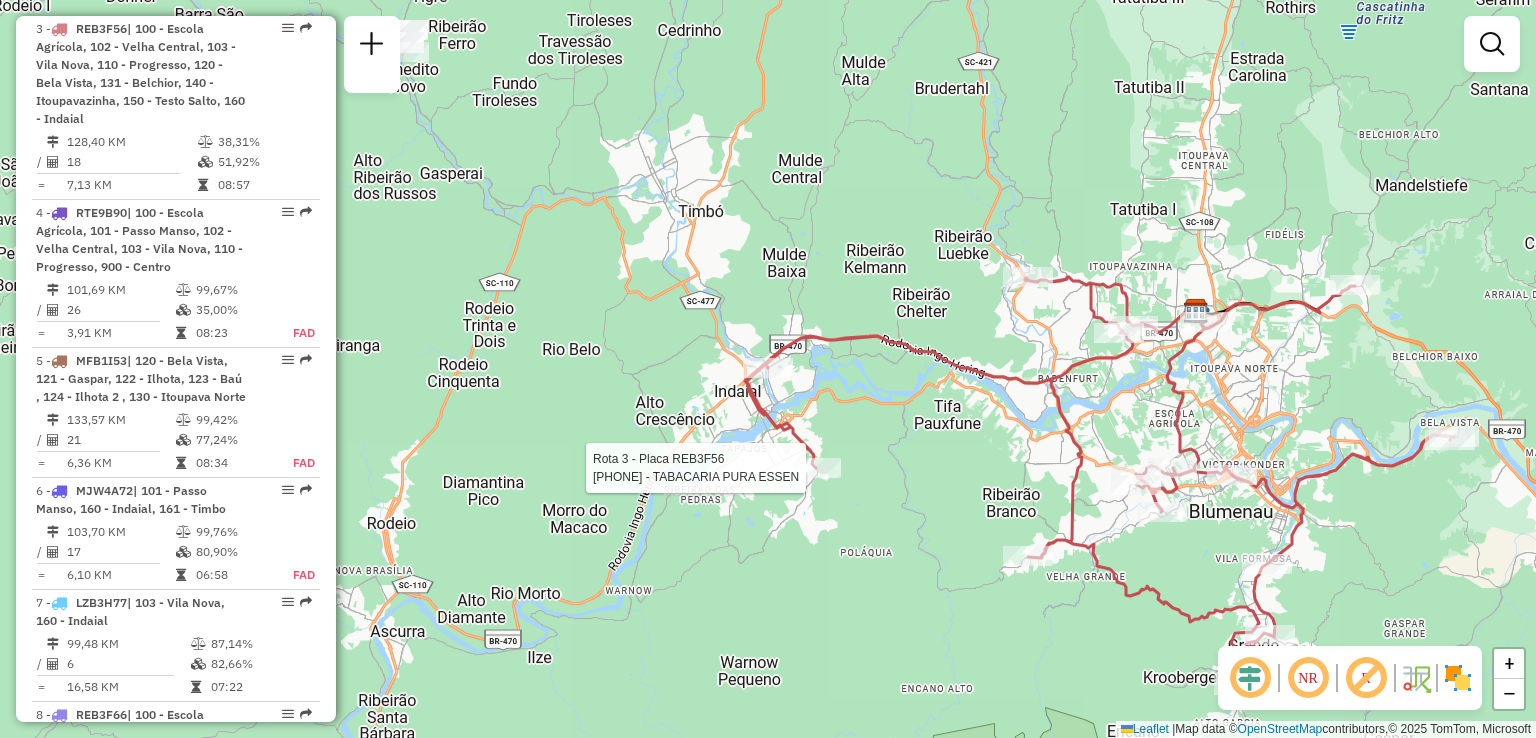 select on "**********" 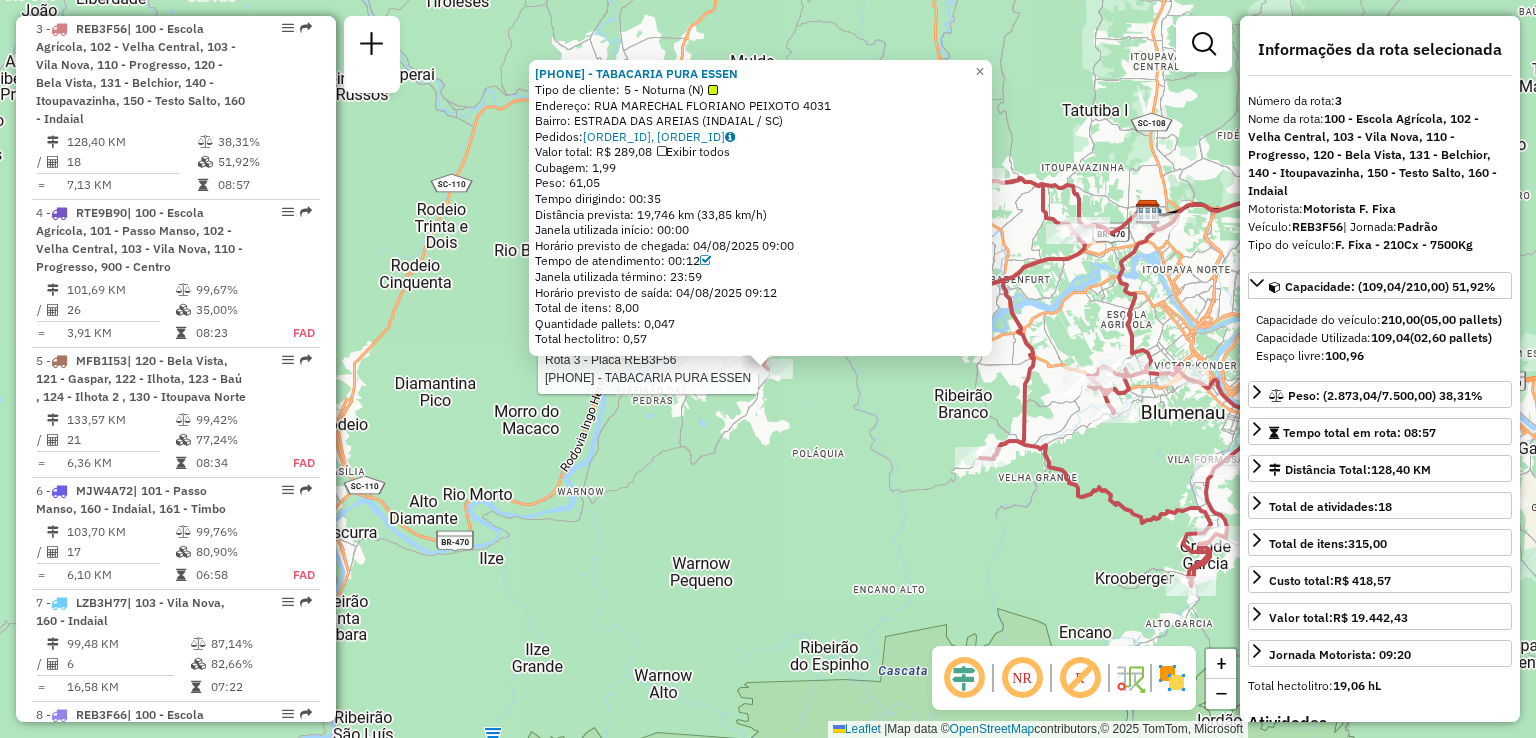 click on "Rota 3 - Placa [PLATE]  [NUMBER] - [COMPANY_NAME] [NUMBER] - [COMPANY_NAME]  Tipo de cliente:   5 - Noturna (N)   Endereço:  [STREET_NAME] [STREET_NUMBER]   Bairro: [CITY] ([CITY] / [STATE])   Pedidos:  [ORDER_ID], [ORDER_ID]   Valor total: R$ 289,08   Exibir todos   Cubagem: 1,99  Peso: 61,05  Tempo dirigindo: 00:35   Distância prevista: 19,746 km (33,85 km/h)   Janela utilizada início: 00:00   Horário previsto de chegada: 04/08/2025 09:00   Tempo de atendimento: 00:12   Janela utilizada término: 23:59   Horário previsto de saída: 04/08/2025 09:12   Total de itens: 8,00   Quantidade pallets: 0,047   Total hectolitro: 0,57  × Janela de atendimento Grade de atendimento Capacidade Transportadoras Veículos Cliente Pedidos  Rotas Selecione os dias de semana para filtrar as janelas de atendimento  Seg   Ter   Qua   Qui   Sex   Sáb   Dom  Informe o período da janela de atendimento: De: Até:  Filtrar exatamente a janela do cliente  Considerar janela de atendimento padrão   Seg  De:" 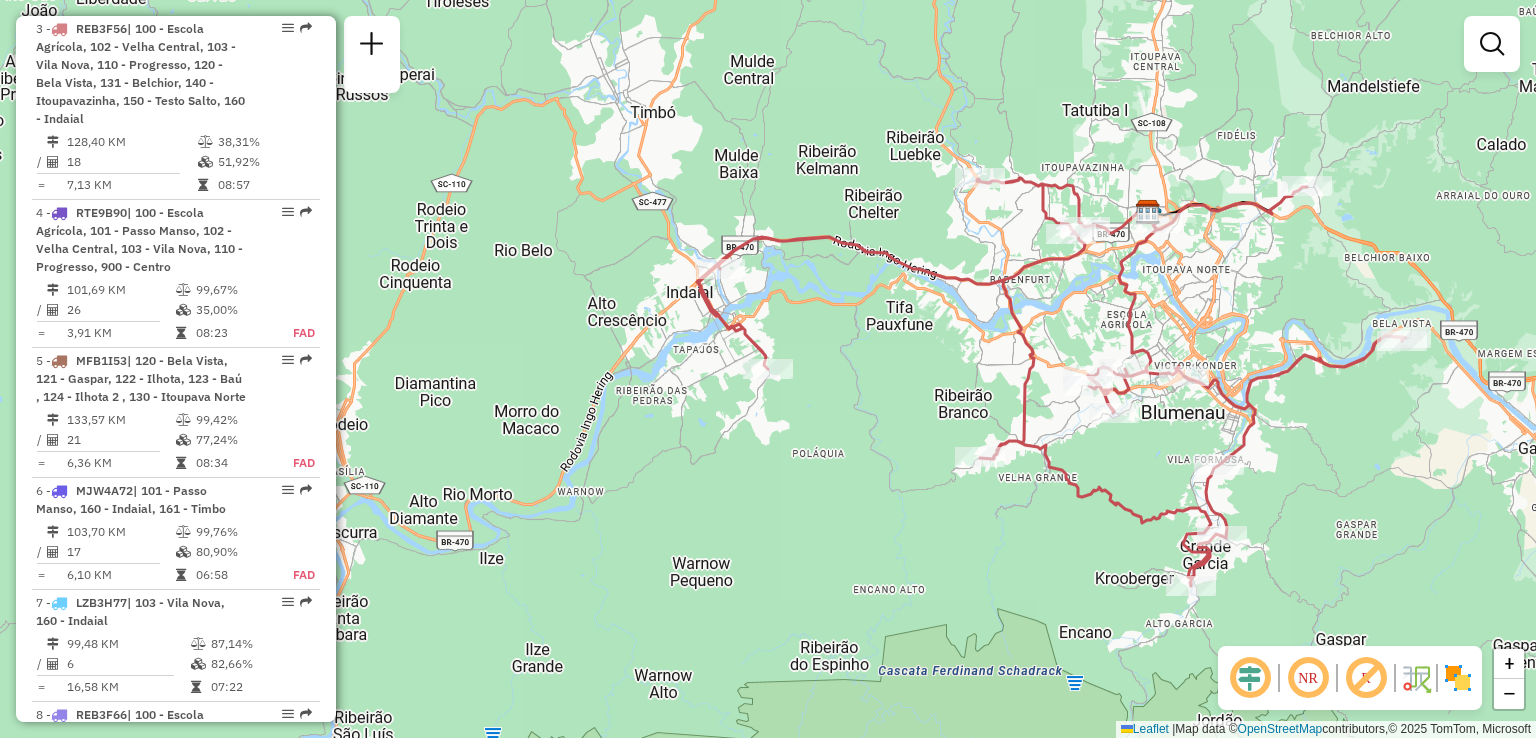 drag, startPoint x: 863, startPoint y: 455, endPoint x: 779, endPoint y: 398, distance: 101.51354 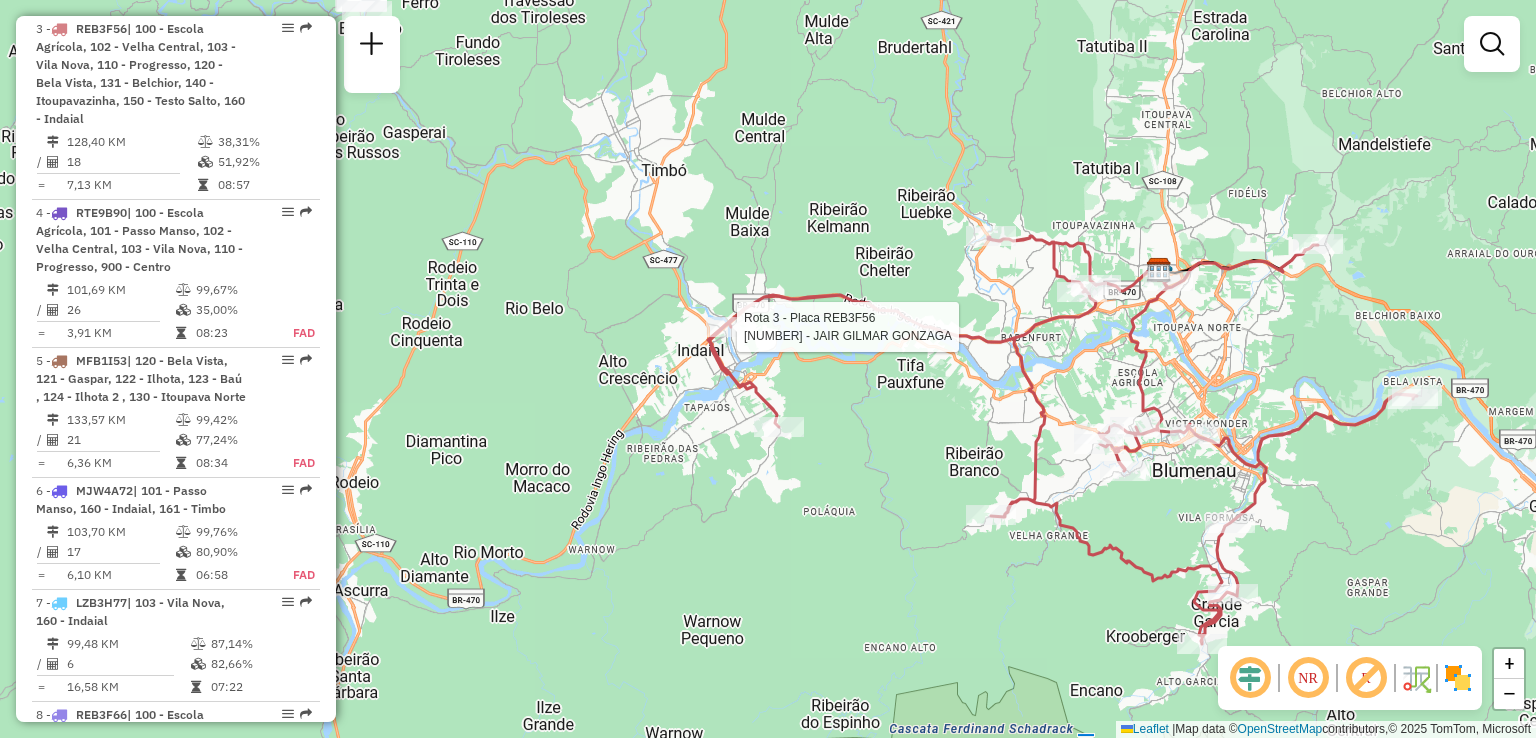 select on "**********" 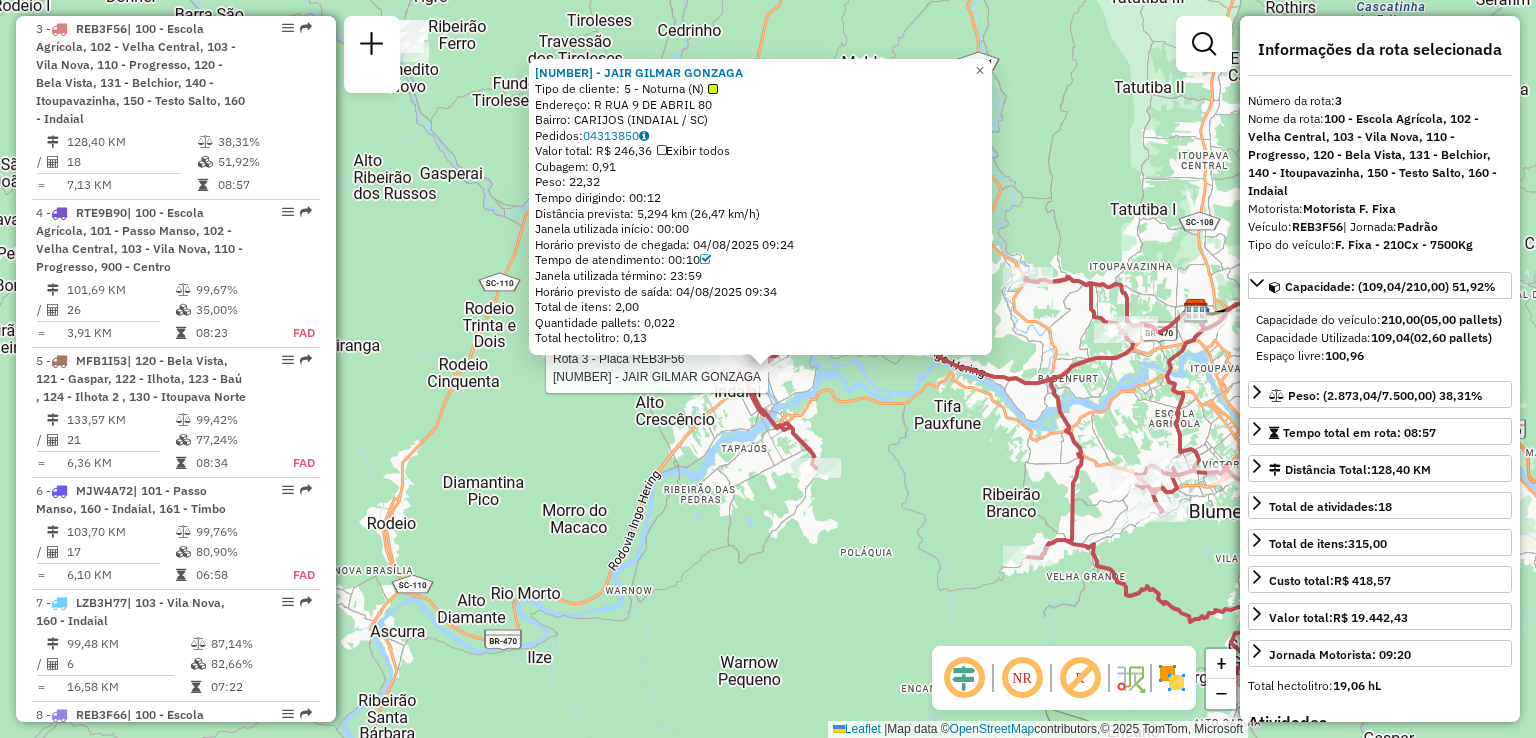 click on "Rota 3 - Placa REB3F56 [NUMBER] - JAIR GILMAR GONZAGA [NUMBER] - JAIR GILMAR GONZAGA Tipo de cliente: 5 - Noturna (N) Endereço: R RUA 9 DE ABRIL 80 Bairro: CARIJOS ([CITY] / [STATE]) Pedidos: 04313850 Valor total: R$ 246,36 Exibir todos Cubagem: 0,91 Peso: 22,32 Tempo dirigindo: 00:12 Distância prevista: 5,294 km (26,47 km/h) Janela utilizada início: 00:00 Horário previsto de chegada: 04/08/2025 09:24 Tempo de atendimento: 00:10 Janela utilizada término: 23:59 Horário previsto de saída: 04/08/2025 09:34 Total de itens: 2,00 Quantidade pallets: 0,022 Total hectolitro: 0,13 × Janela de atendimento Grade de atendimento Capacidade Transportadoras Veículos Cliente Pedidos Rotas Selecione os dias de semana para filtrar as janelas de atendimento Seg Ter Qua Qui Sex Sáb Dom Informe o período da janela de atendimento: De: Até: Filtrar exatamente a janela do cliente Considerar janela de atendimento padrão Seg Ter Qua Qui Sex De:" 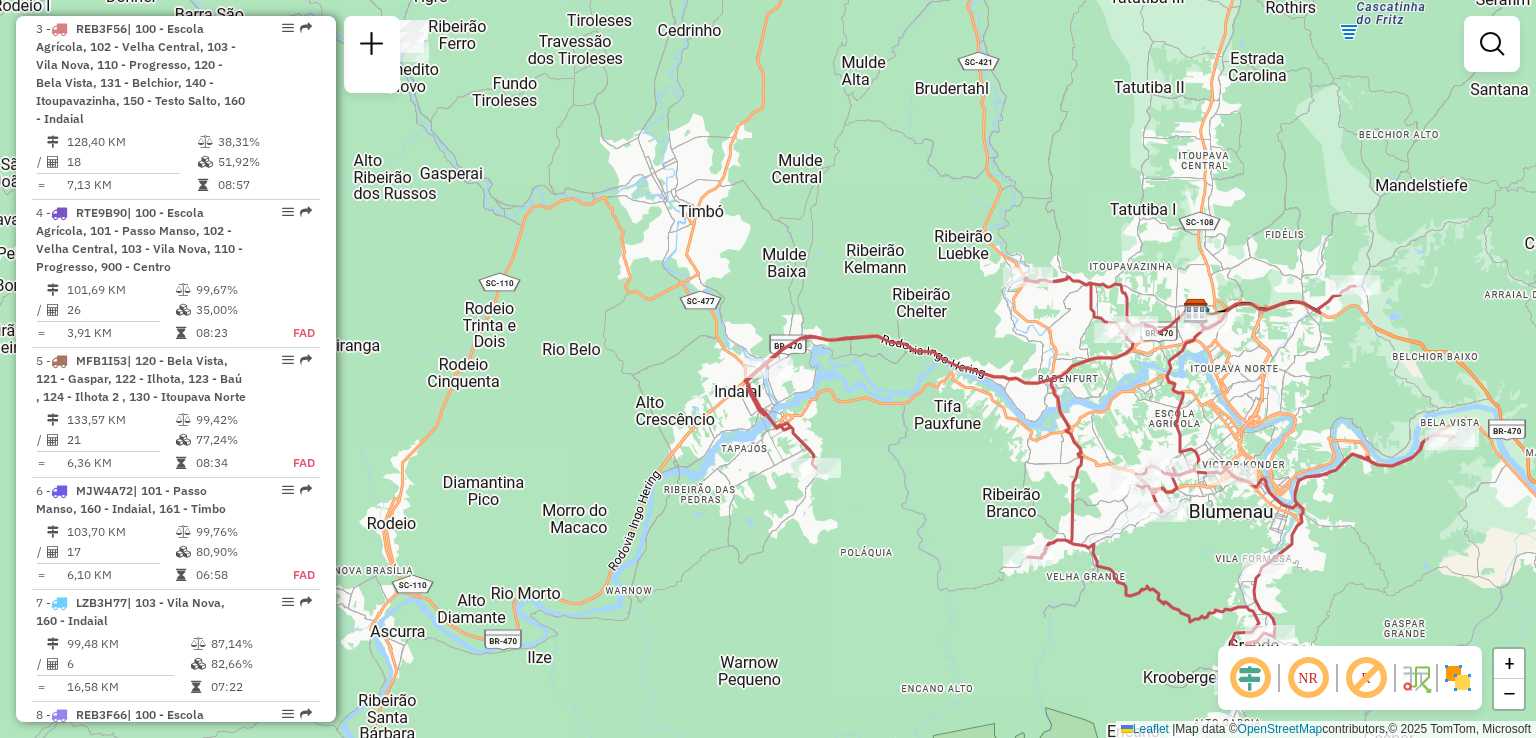 drag, startPoint x: 940, startPoint y: 445, endPoint x: 755, endPoint y: 465, distance: 186.07794 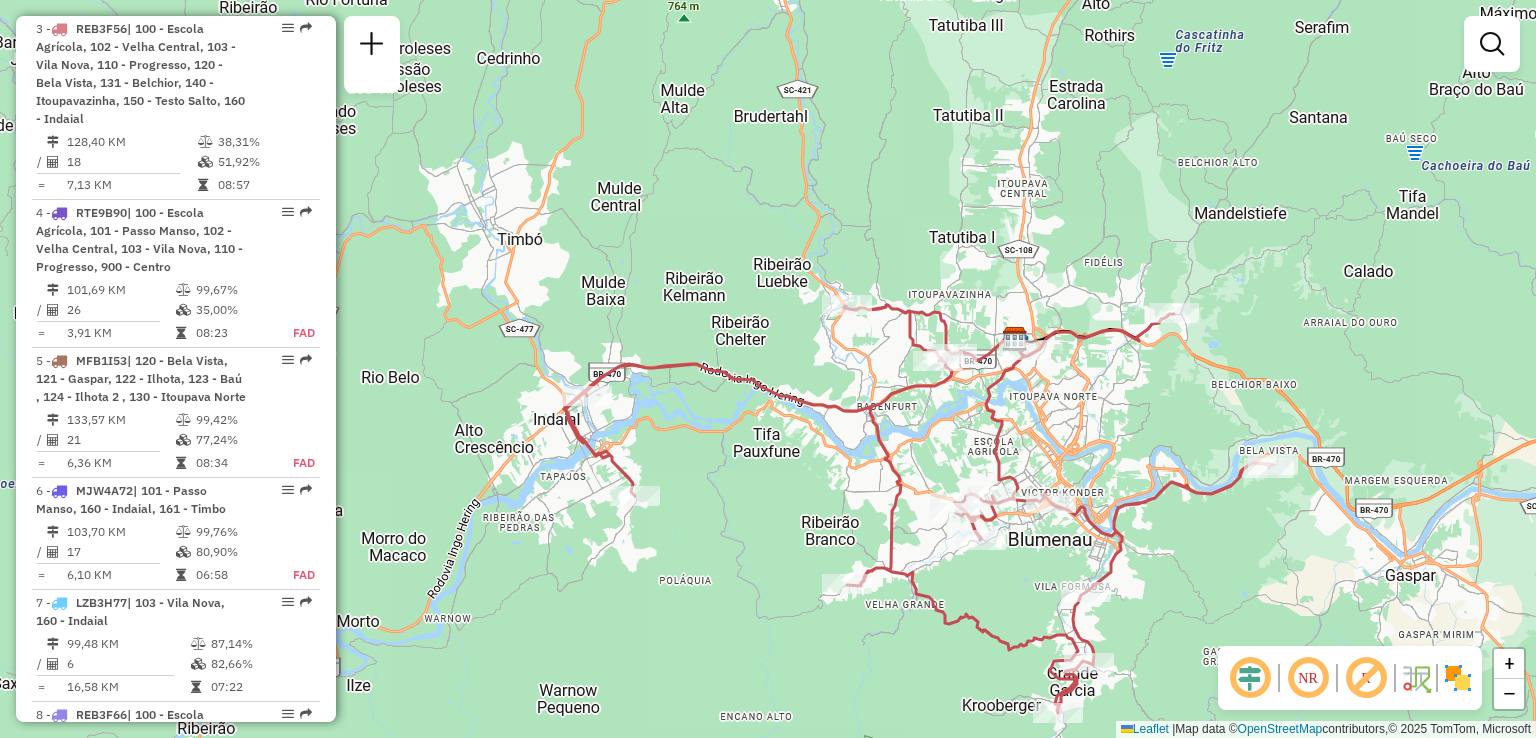 drag, startPoint x: 826, startPoint y: 404, endPoint x: 735, endPoint y: 378, distance: 94.641426 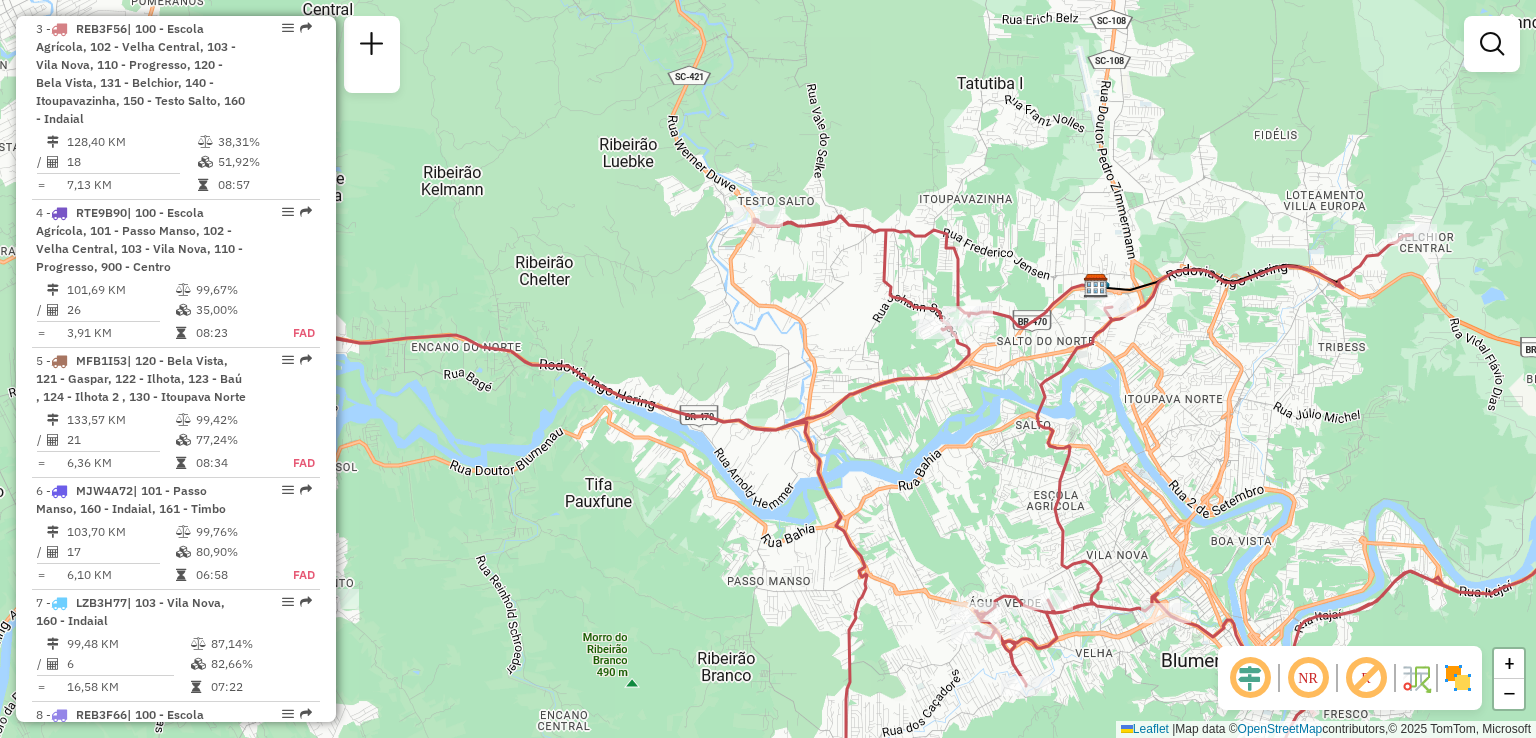drag, startPoint x: 766, startPoint y: 340, endPoint x: 724, endPoint y: 377, distance: 55.97321 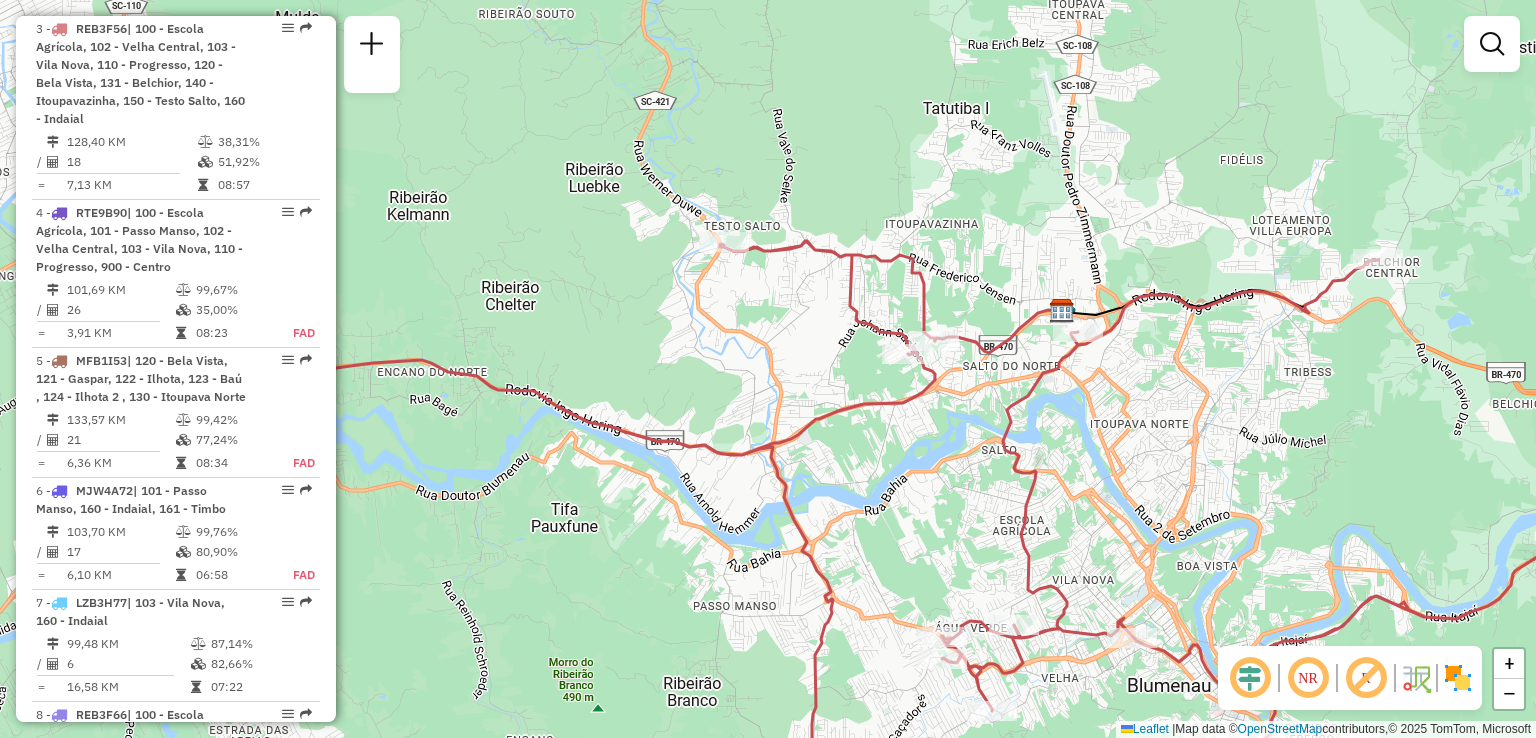 drag, startPoint x: 748, startPoint y: 360, endPoint x: 716, endPoint y: 339, distance: 38.27532 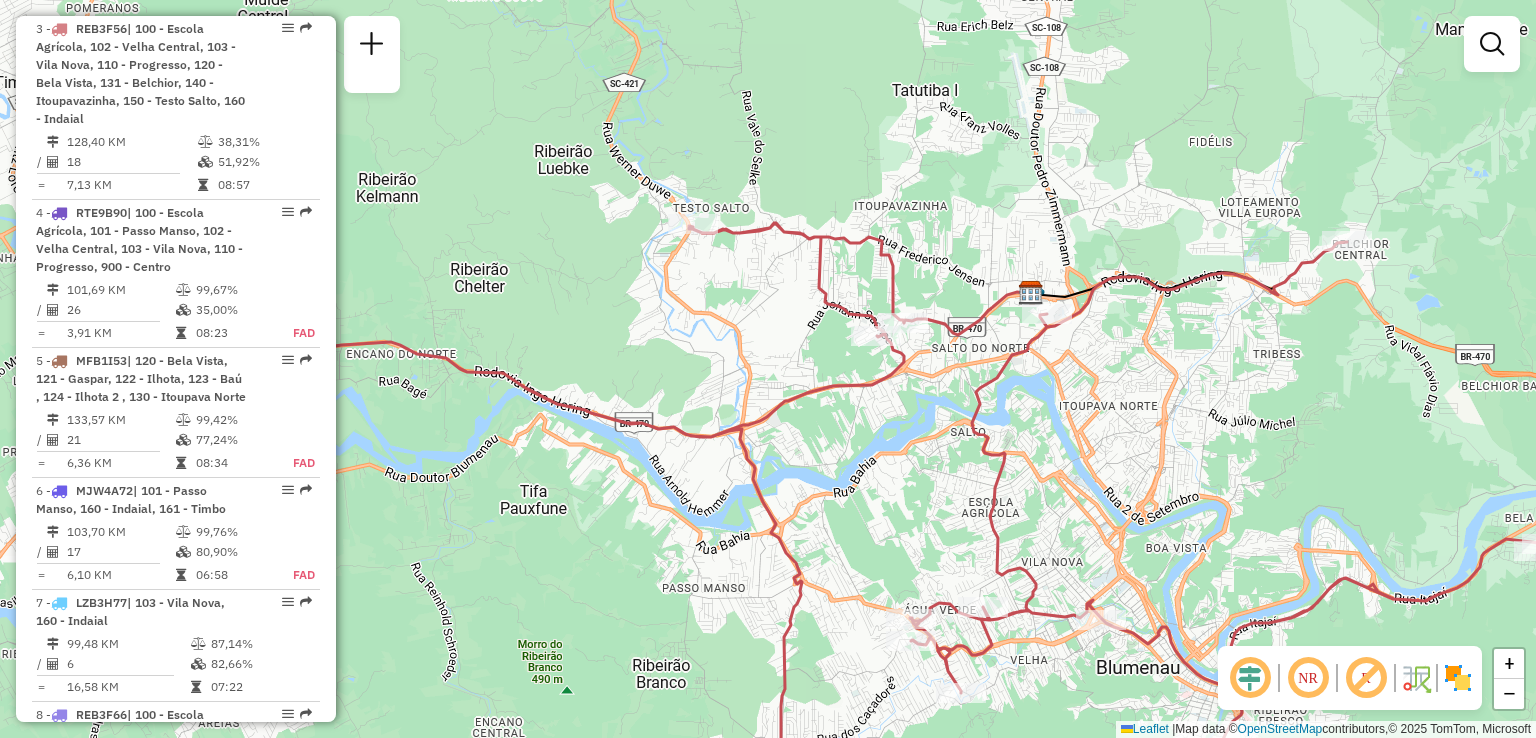 drag, startPoint x: 826, startPoint y: 411, endPoint x: 766, endPoint y: 374, distance: 70.491135 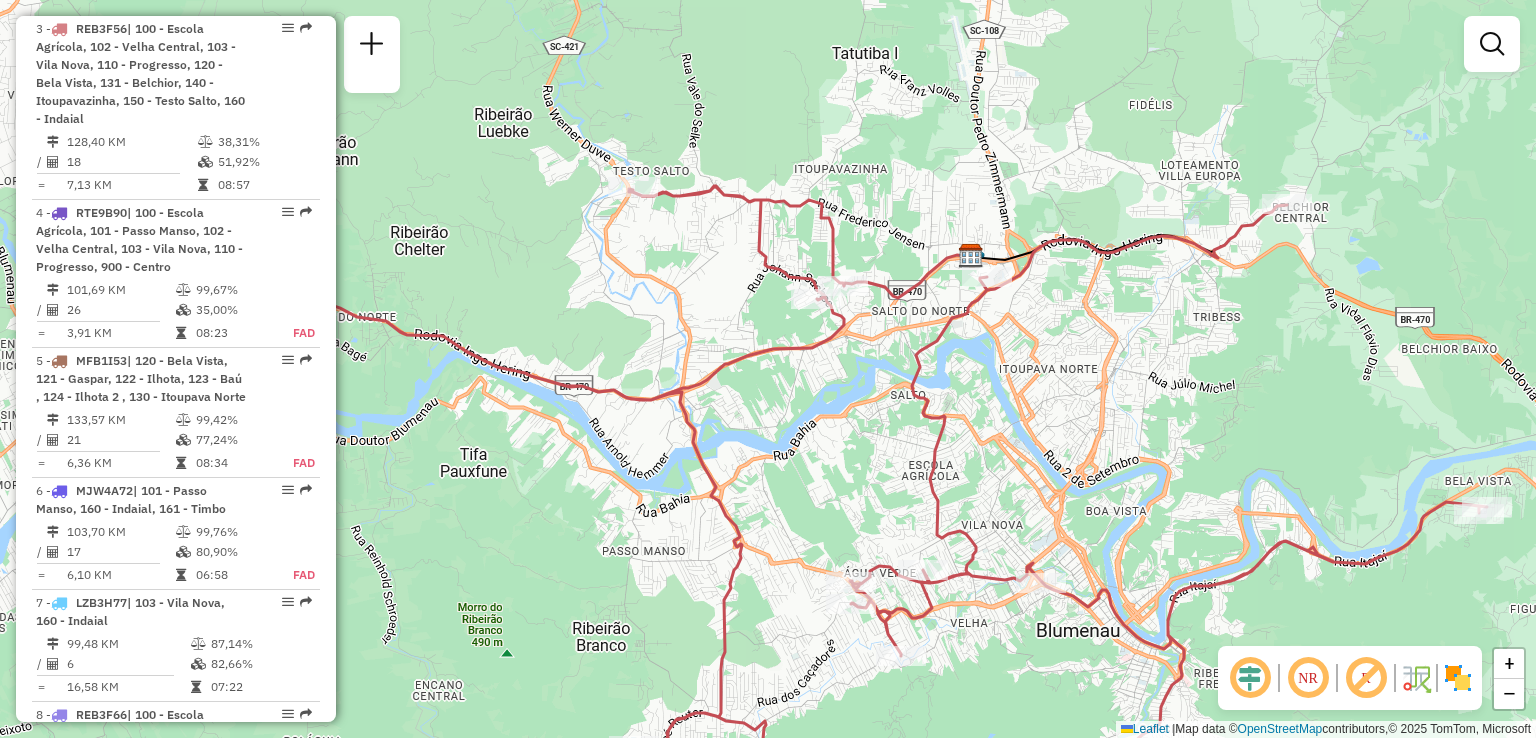 drag, startPoint x: 773, startPoint y: 421, endPoint x: 742, endPoint y: 402, distance: 36.359318 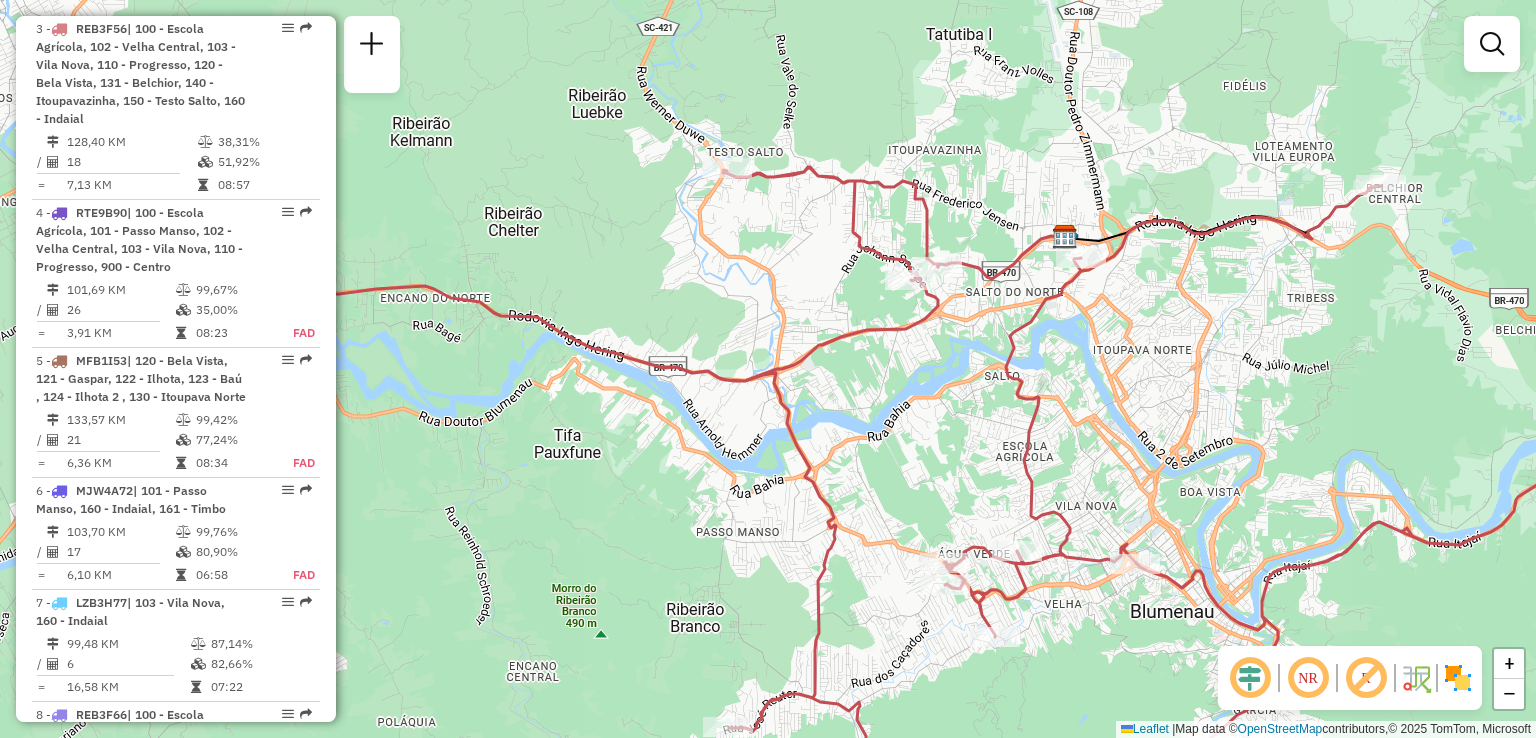 drag, startPoint x: 1133, startPoint y: 301, endPoint x: 1017, endPoint y: 217, distance: 143.22011 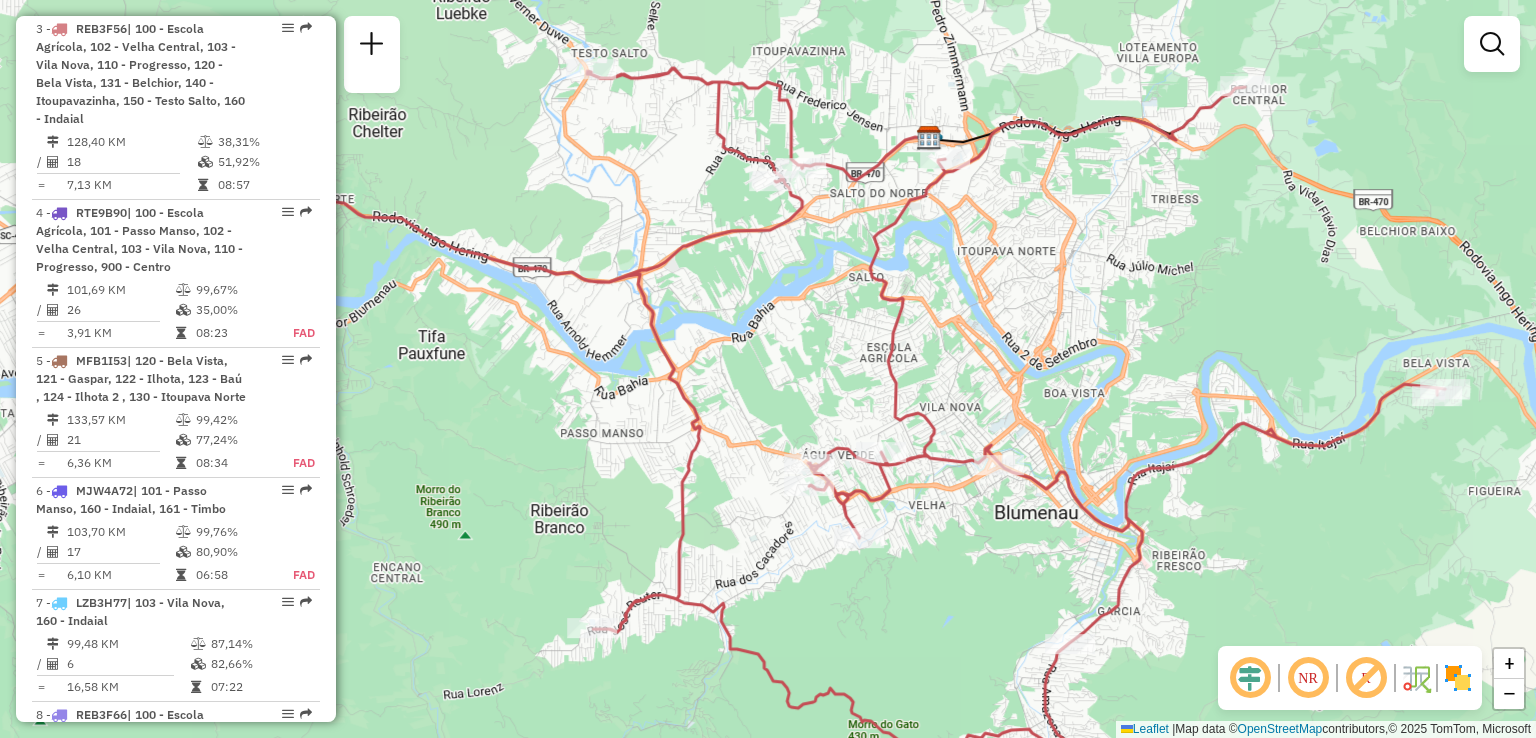 drag, startPoint x: 1098, startPoint y: 317, endPoint x: 1000, endPoint y: 192, distance: 158.8364 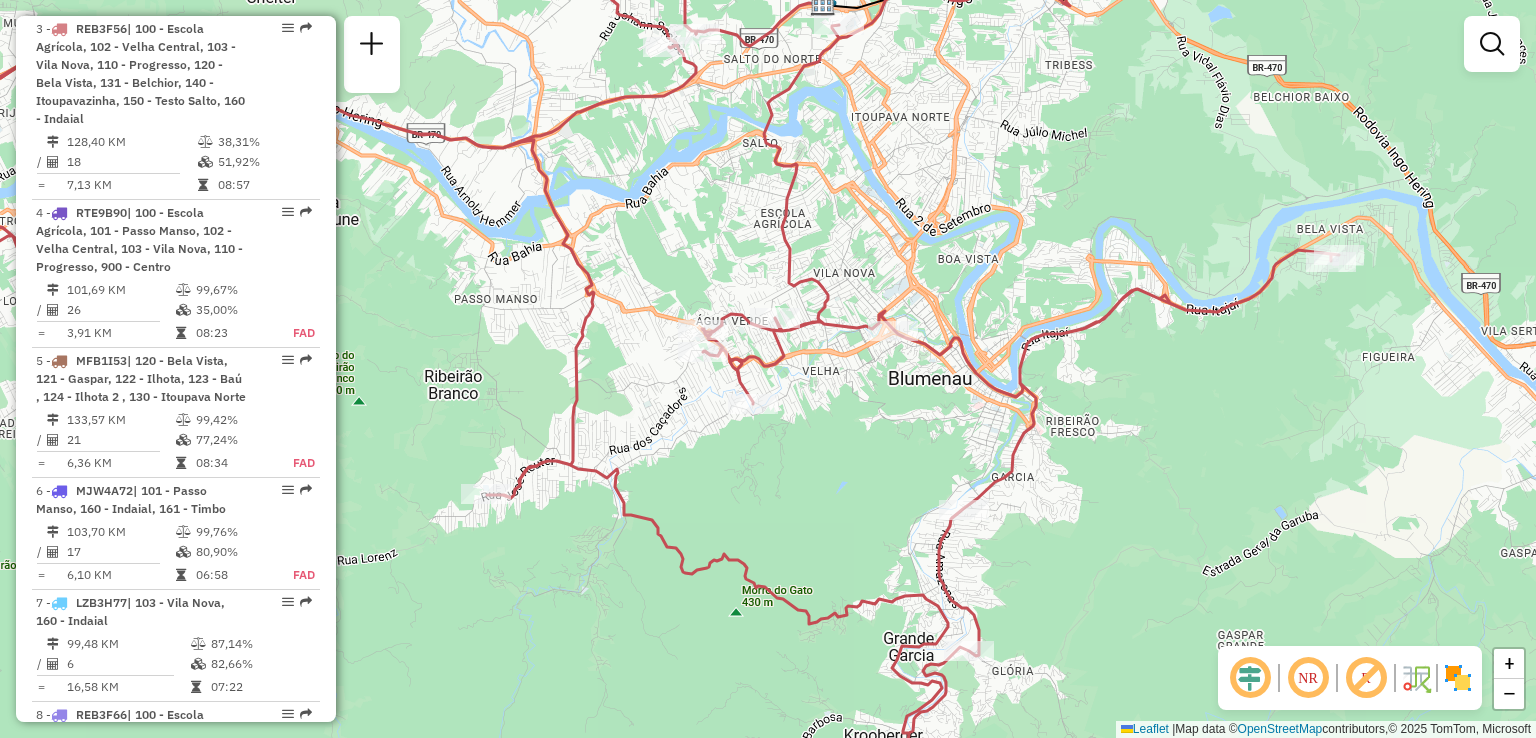 click on "Janela de atendimento Grade de atendimento Capacidade Transportadoras Veículos Cliente Pedidos  Rotas Selecione os dias de semana para filtrar as janelas de atendimento  Seg   Ter   Qua   Qui   Sex   Sáb   Dom  Informe o período da janela de atendimento: De: Até:  Filtrar exatamente a janela do cliente  Considerar janela de atendimento padrão  Selecione os dias de semana para filtrar as grades de atendimento  Seg   Ter   Qua   Qui   Sex   Sáb   Dom   Considerar clientes sem dia de atendimento cadastrado  Clientes fora do dia de atendimento selecionado Filtrar as atividades entre os valores definidos abaixo:  Peso mínimo:   Peso máximo:   Cubagem mínima:   Cubagem máxima:   De:   Até:  Filtrar as atividades entre o tempo de atendimento definido abaixo:  De:   Até:   Considerar capacidade total dos clientes não roteirizados Transportadora: Selecione um ou mais itens Tipo de veículo: Selecione um ou mais itens Veículo: Selecione um ou mais itens Motorista: Selecione um ou mais itens Nome: Rótulo:" 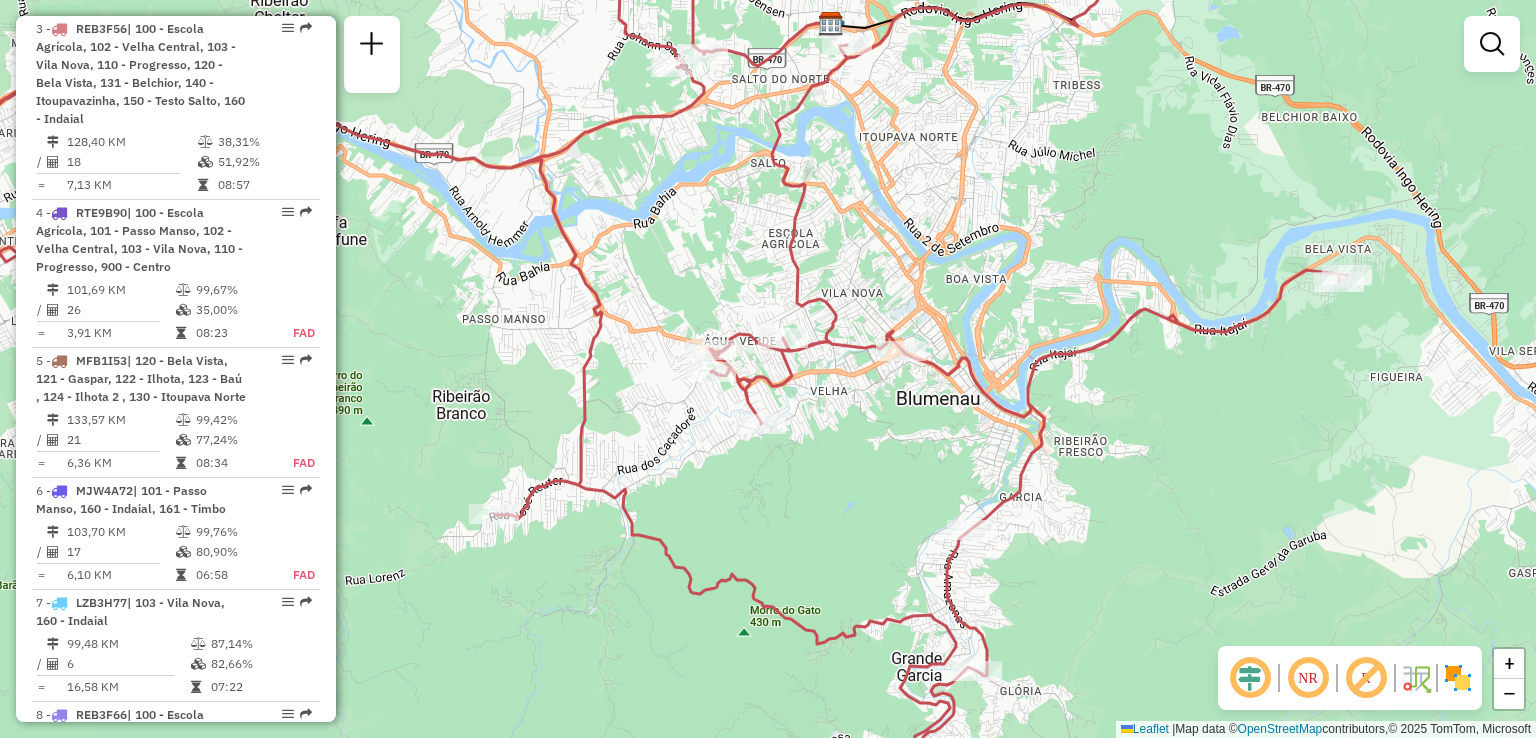 drag, startPoint x: 1040, startPoint y: 235, endPoint x: 1069, endPoint y: 337, distance: 106.04244 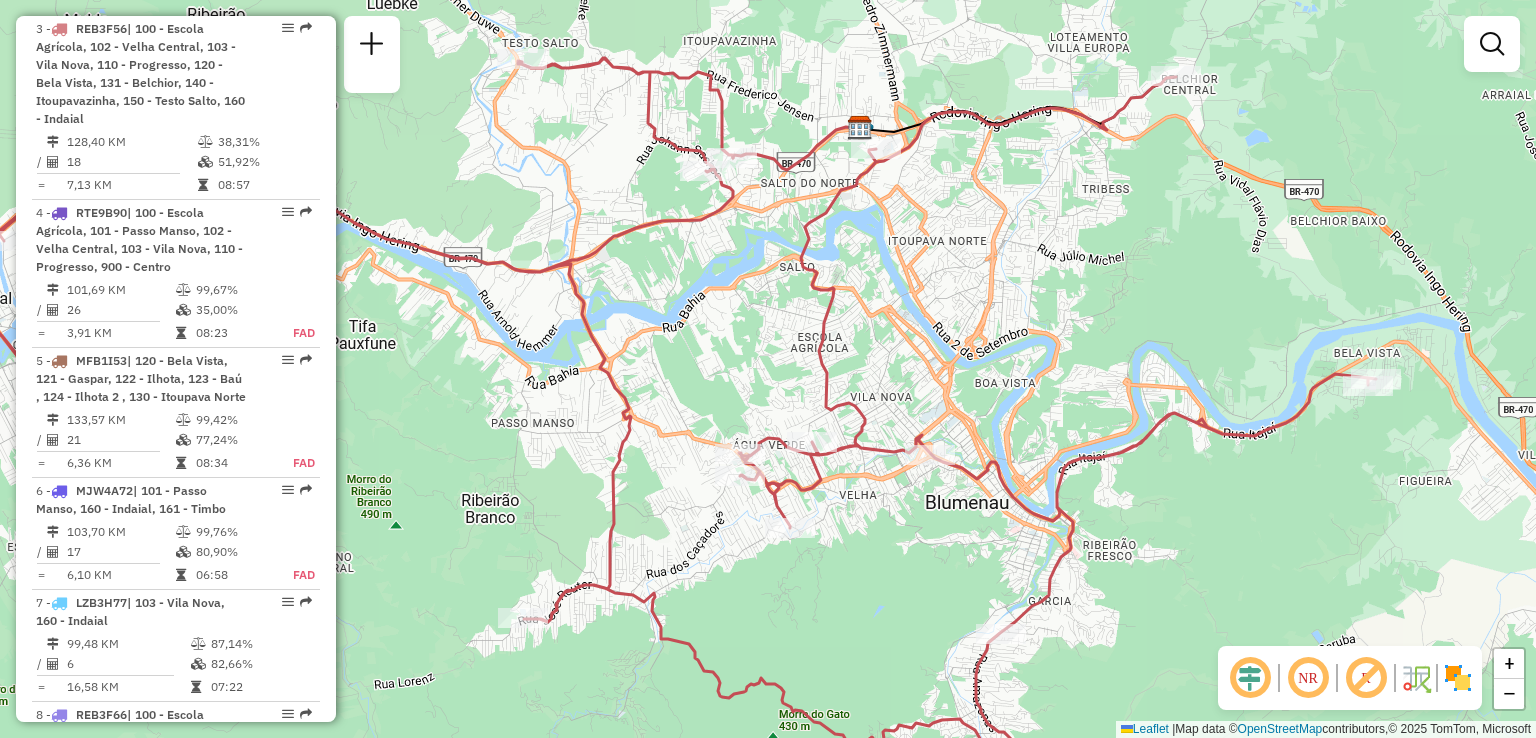 click on "Janela de atendimento Grade de atendimento Capacidade Transportadoras Veículos Cliente Pedidos  Rotas Selecione os dias de semana para filtrar as janelas de atendimento  Seg   Ter   Qua   Qui   Sex   Sáb   Dom  Informe o período da janela de atendimento: De: Até:  Filtrar exatamente a janela do cliente  Considerar janela de atendimento padrão  Selecione os dias de semana para filtrar as grades de atendimento  Seg   Ter   Qua   Qui   Sex   Sáb   Dom   Considerar clientes sem dia de atendimento cadastrado  Clientes fora do dia de atendimento selecionado Filtrar as atividades entre os valores definidos abaixo:  Peso mínimo:   Peso máximo:   Cubagem mínima:   Cubagem máxima:   De:   Até:  Filtrar as atividades entre o tempo de atendimento definido abaixo:  De:   Até:   Considerar capacidade total dos clientes não roteirizados Transportadora: Selecione um ou mais itens Tipo de veículo: Selecione um ou mais itens Veículo: Selecione um ou mais itens Motorista: Selecione um ou mais itens Nome: Rótulo:" 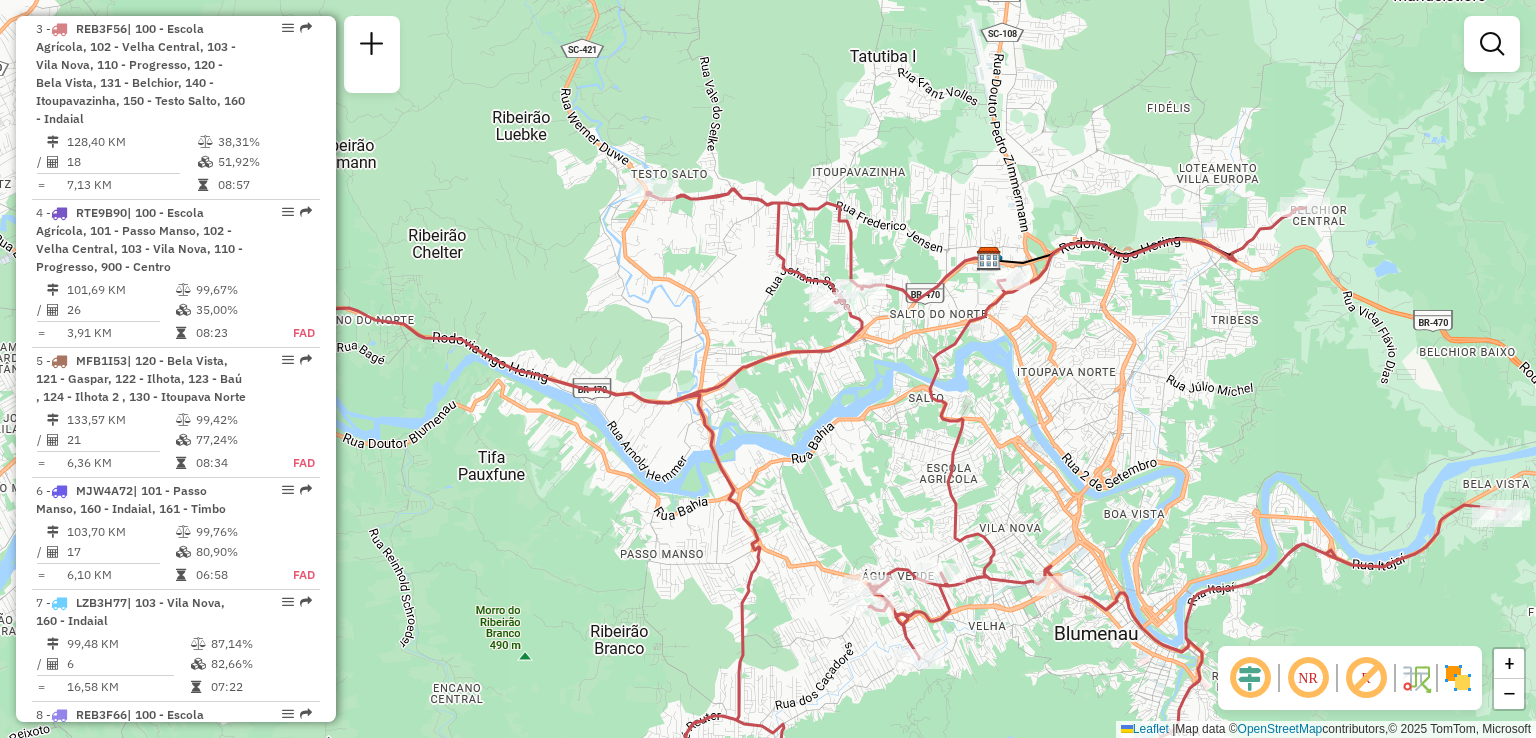 click on "Janela de atendimento Grade de atendimento Capacidade Transportadoras Veículos Cliente Pedidos  Rotas Selecione os dias de semana para filtrar as janelas de atendimento  Seg   Ter   Qua   Qui   Sex   Sáb   Dom  Informe o período da janela de atendimento: De: Até:  Filtrar exatamente a janela do cliente  Considerar janela de atendimento padrão  Selecione os dias de semana para filtrar as grades de atendimento  Seg   Ter   Qua   Qui   Sex   Sáb   Dom   Considerar clientes sem dia de atendimento cadastrado  Clientes fora do dia de atendimento selecionado Filtrar as atividades entre os valores definidos abaixo:  Peso mínimo:   Peso máximo:   Cubagem mínima:   Cubagem máxima:   De:   Até:  Filtrar as atividades entre o tempo de atendimento definido abaixo:  De:   Até:   Considerar capacidade total dos clientes não roteirizados Transportadora: Selecione um ou mais itens Tipo de veículo: Selecione um ou mais itens Veículo: Selecione um ou mais itens Motorista: Selecione um ou mais itens Nome: Rótulo:" 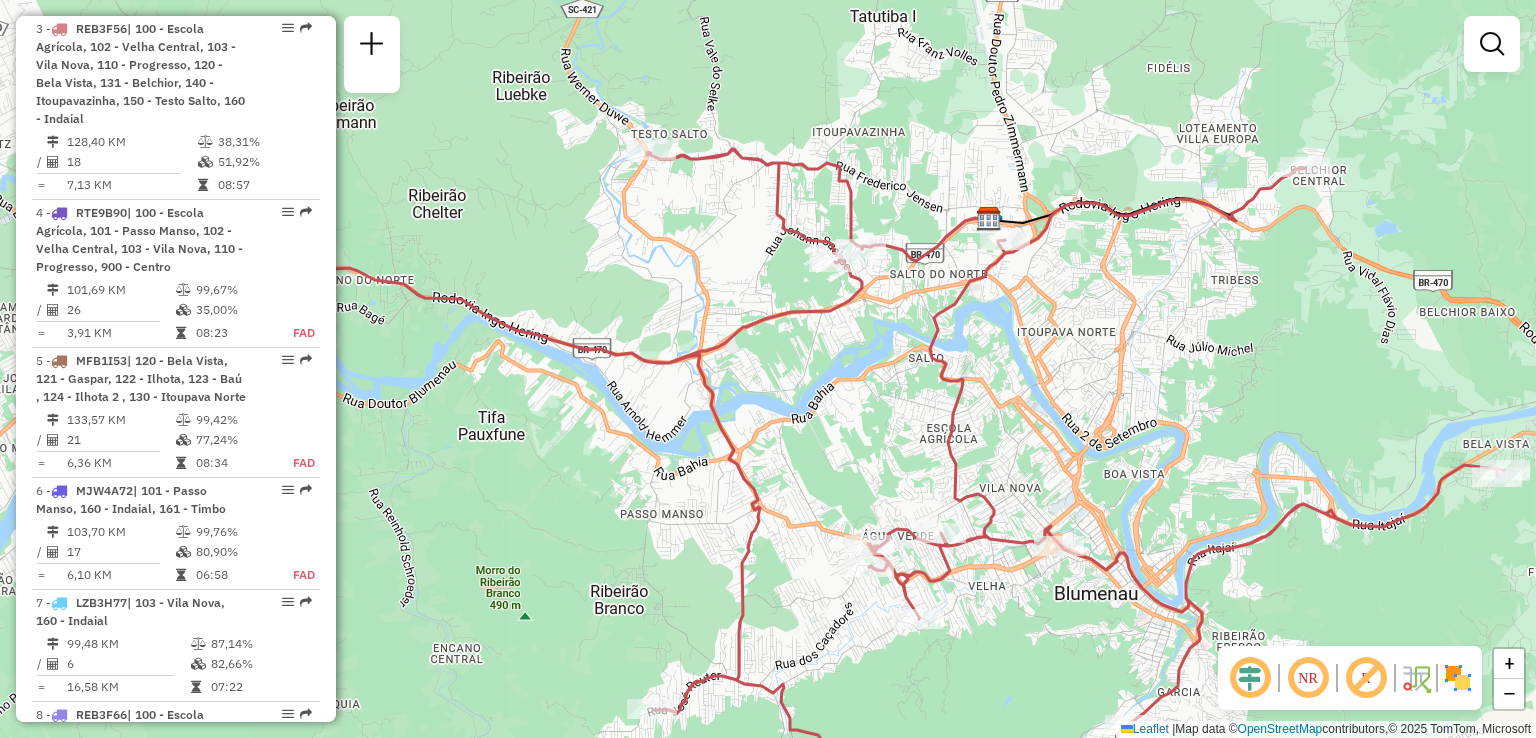drag, startPoint x: 892, startPoint y: 395, endPoint x: 939, endPoint y: 453, distance: 74.65253 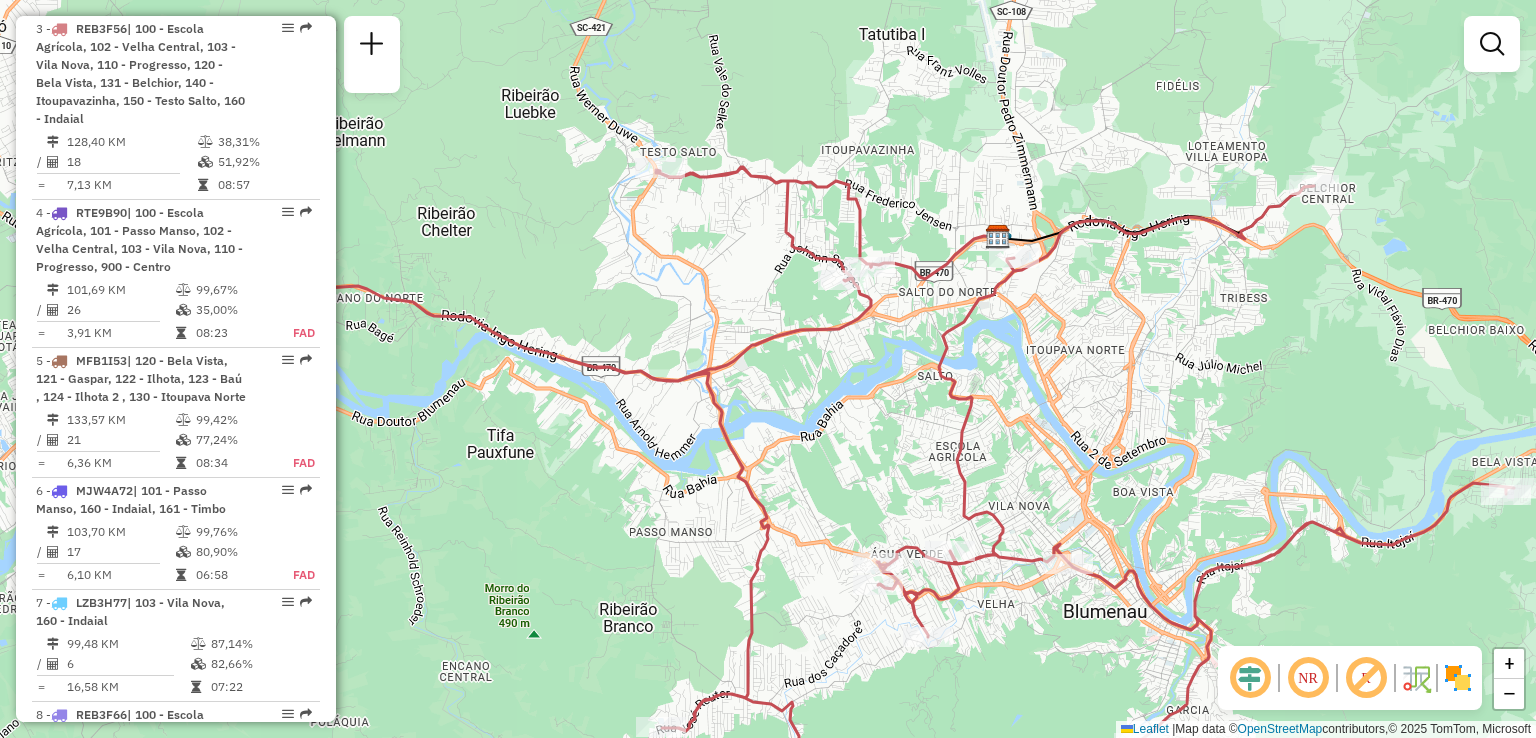 click on "Janela de atendimento Grade de atendimento Capacidade Transportadoras Veículos Cliente Pedidos  Rotas Selecione os dias de semana para filtrar as janelas de atendimento  Seg   Ter   Qua   Qui   Sex   Sáb   Dom  Informe o período da janela de atendimento: De: Até:  Filtrar exatamente a janela do cliente  Considerar janela de atendimento padrão  Selecione os dias de semana para filtrar as grades de atendimento  Seg   Ter   Qua   Qui   Sex   Sáb   Dom   Considerar clientes sem dia de atendimento cadastrado  Clientes fora do dia de atendimento selecionado Filtrar as atividades entre os valores definidos abaixo:  Peso mínimo:   Peso máximo:   Cubagem mínima:   Cubagem máxima:   De:   Até:  Filtrar as atividades entre o tempo de atendimento definido abaixo:  De:   Até:   Considerar capacidade total dos clientes não roteirizados Transportadora: Selecione um ou mais itens Tipo de veículo: Selecione um ou mais itens Veículo: Selecione um ou mais itens Motorista: Selecione um ou mais itens Nome: Rótulo:" 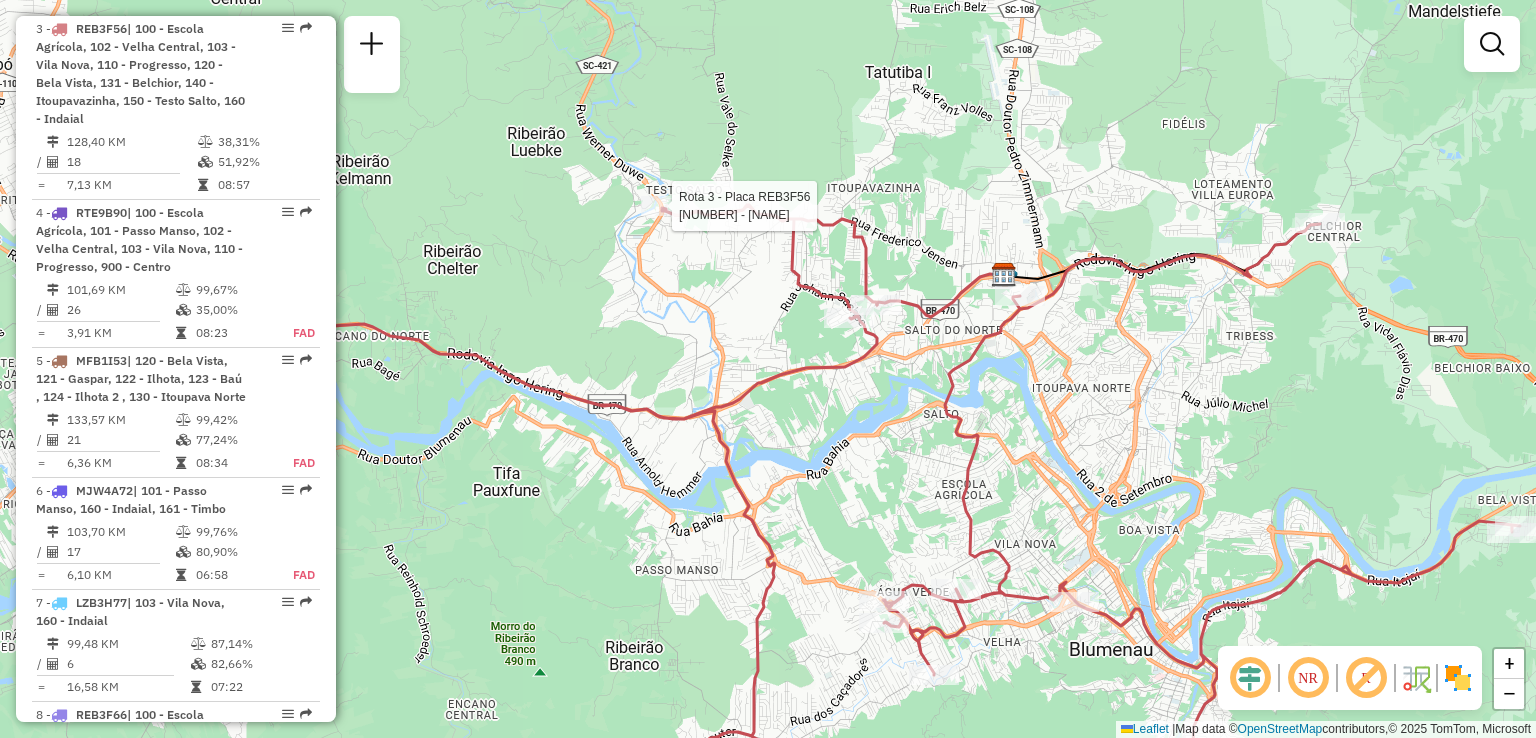 click 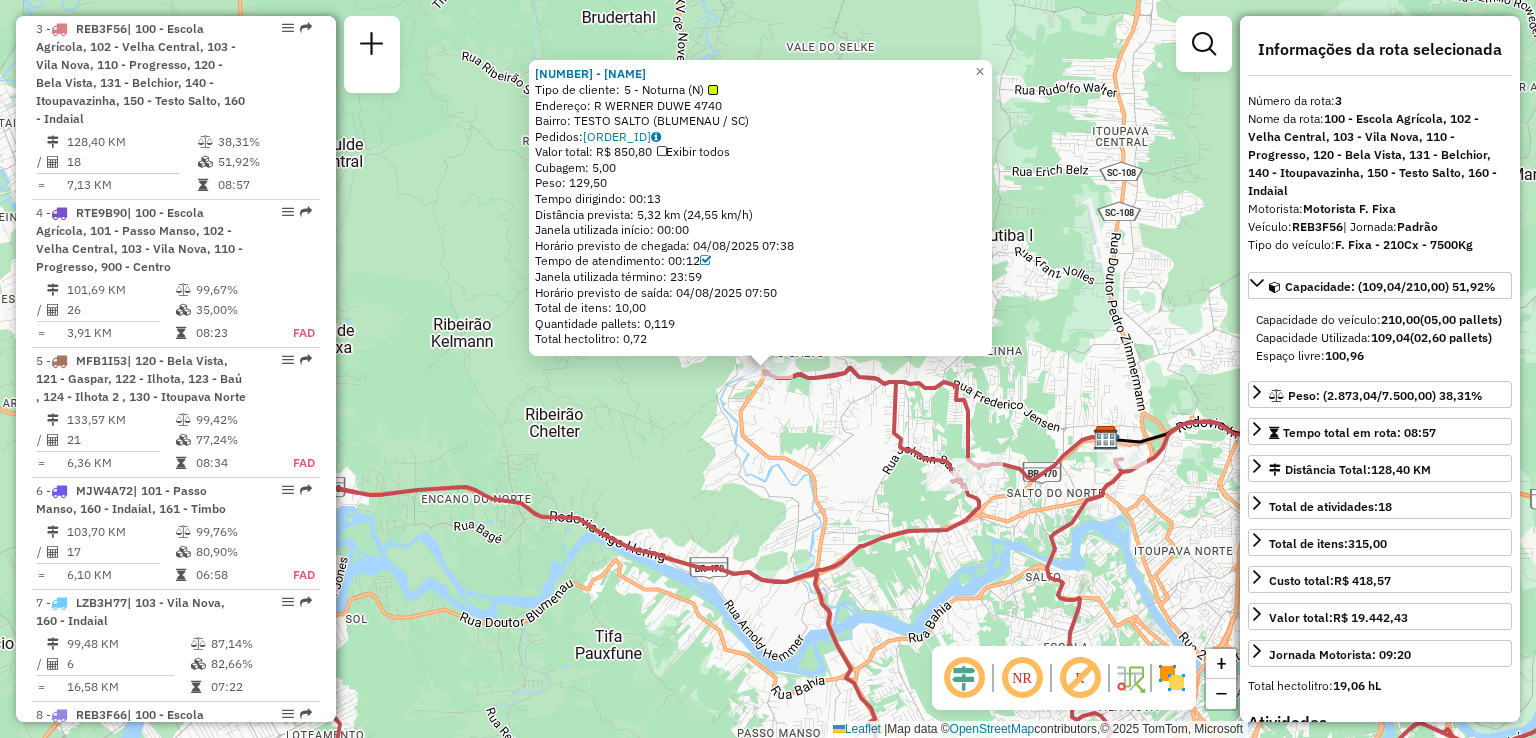 click on "[NUMBER] - [NAME] LTDA Tipo de cliente: 5 - Noturna (N) Endereço: R WERNER DUWE 4740 Bairro: TESTO SALTO ([CITY] / [STATE]) Pedidos: 04313817 Valor total: R$ 850,80 Exibir todos Cubagem: 5,00 Peso: 129,50 Tempo dirigindo: 00:13 Distância prevista: 5,32 km (24,55 km/h) Janela utilizada início: 00:00 Horário previsto de chegada: 04/08/2025 07:38 Tempo de atendimento: 00:12 Janela utilizada término: 23:59 Horário previsto de saída: 04/08/2025 07:50 Total de itens: 10,00 Quantidade pallets: 0,119 Total hectolitro: 0,72 × Janela de atendimento Grade de atendimento Capacidade Transportadoras Veículos Cliente Pedidos Rotas Selecione os dias de semana para filtrar as janelas de atendimento Seg Ter Qua Qui Sex Sáb Dom Informe o período da janela de atendimento: De: Até: Filtrar exatamente a janela do cliente Considerar janela de atendimento padrão Selecione os dias de semana para filtrar as grades de atendimento Seg Ter" 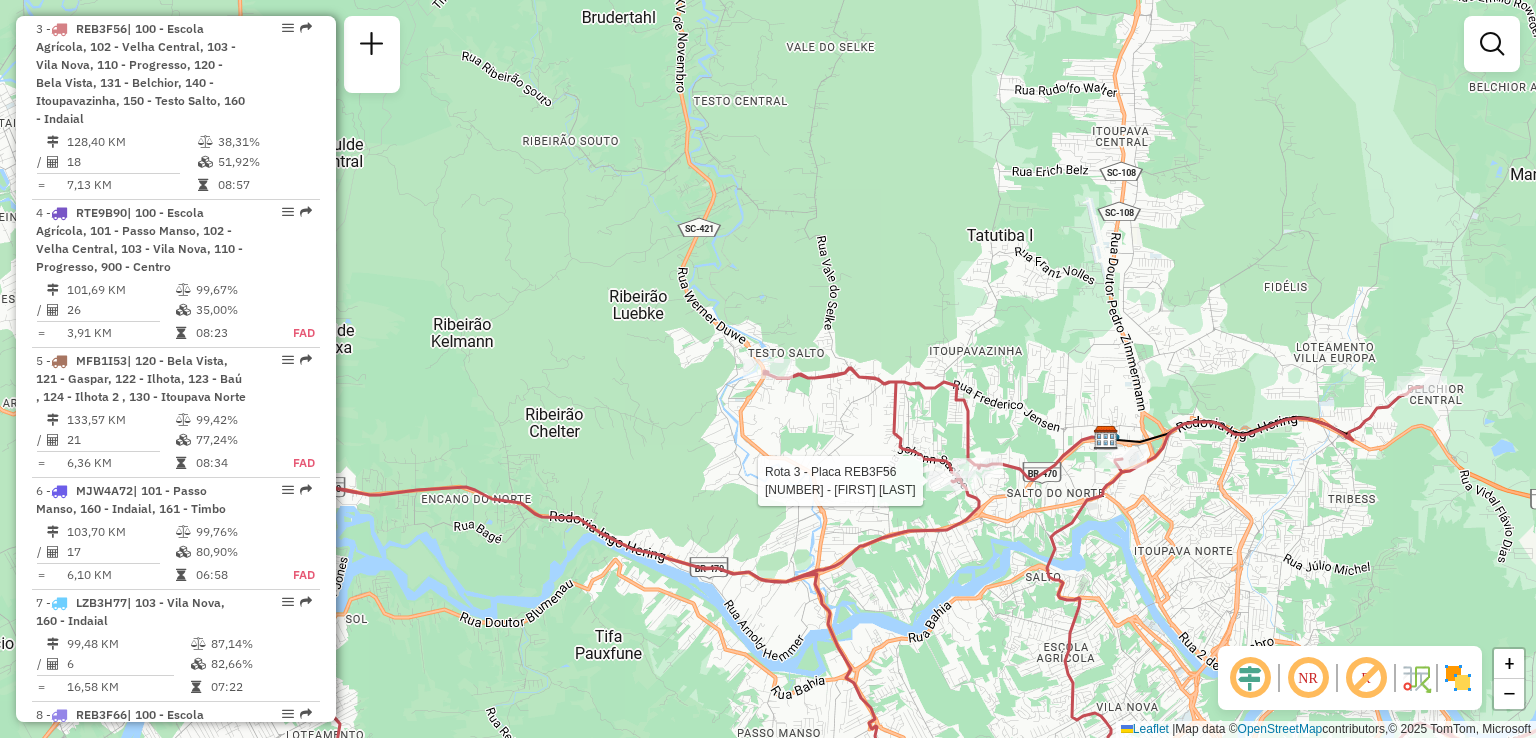 select on "**********" 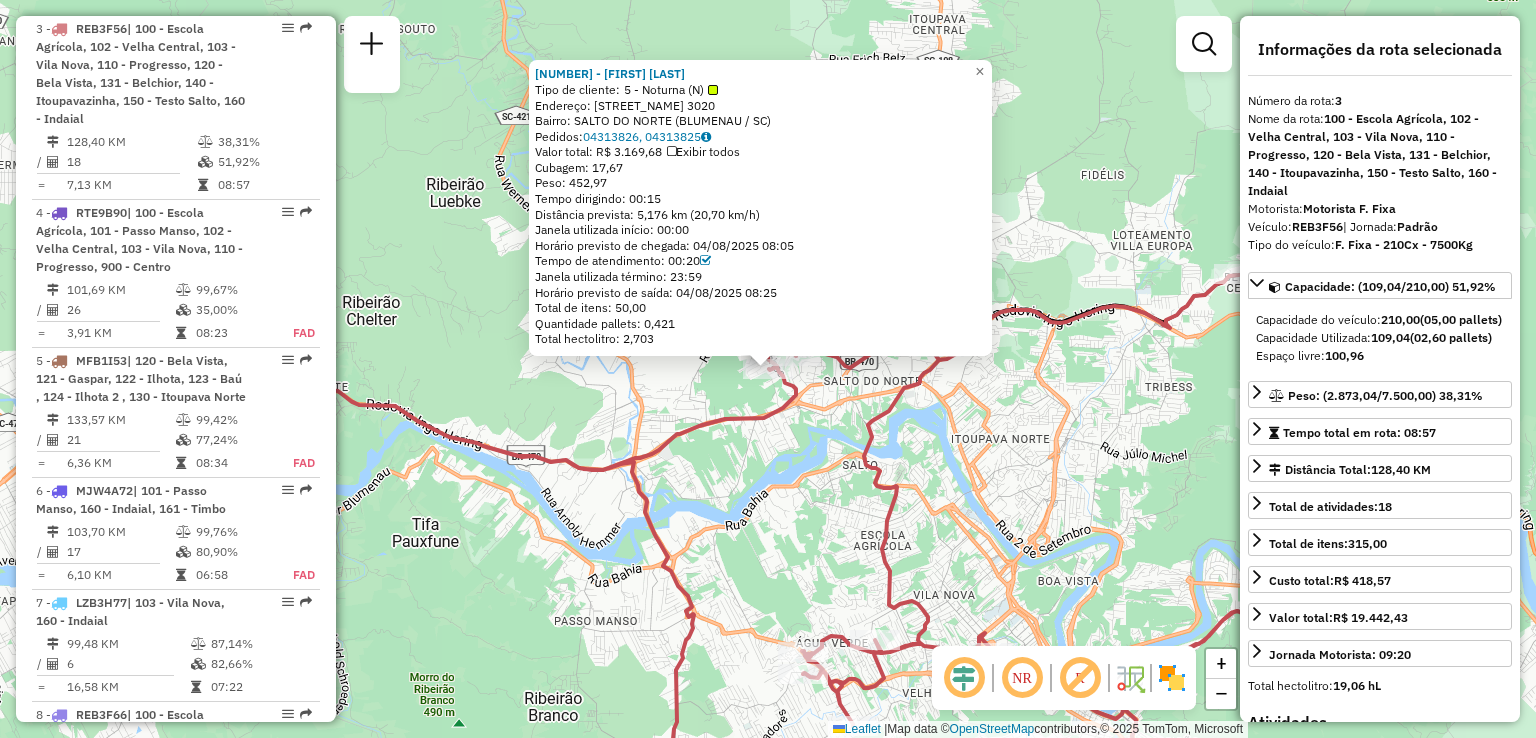 click on "[PHONE] - VITOR  COVALSQUI  Tipo de cliente:   5 - Noturna (N)   Endereço:  Johann Sachse [NUMBER]   Bairro: SALTO DO NORTE ([CITY] / [STATE])   Pedidos:  [ORDER_ID], [ORDER_ID]   Valor total: R$ 3.169,68   Exibir todos   Cubagem: 17,67  Peso: 452,97  Tempo dirigindo: 00:15   Distância prevista: 5,176 km (20,70 km/h)   Janela utilizada início: 00:00   Horário previsto de chegada: [DATE] [TIME]   Tempo de atendimento: 00:20   Janela utilizada término: 23:59   Horário previsto de saída: [DATE] [TIME]   Total de itens: 50,00   Quantidade pallets: 0,421   Total hectolitro: 2,703  × Janela de atendimento Grade de atendimento Capacidade Transportadoras Veículos Cliente Pedidos  Rotas Selecione os dias de semana para filtrar as janelas de atendimento  Seg   Ter   Qua   Qui   Sex   Sáb   Dom  Informe o período da janela de atendimento: De: Até:  Filtrar exatamente a janela do cliente  Considerar janela de atendimento padrão  Selecione os dias de semana para filtrar as grades de atendimento  Seg   Ter   Qua" 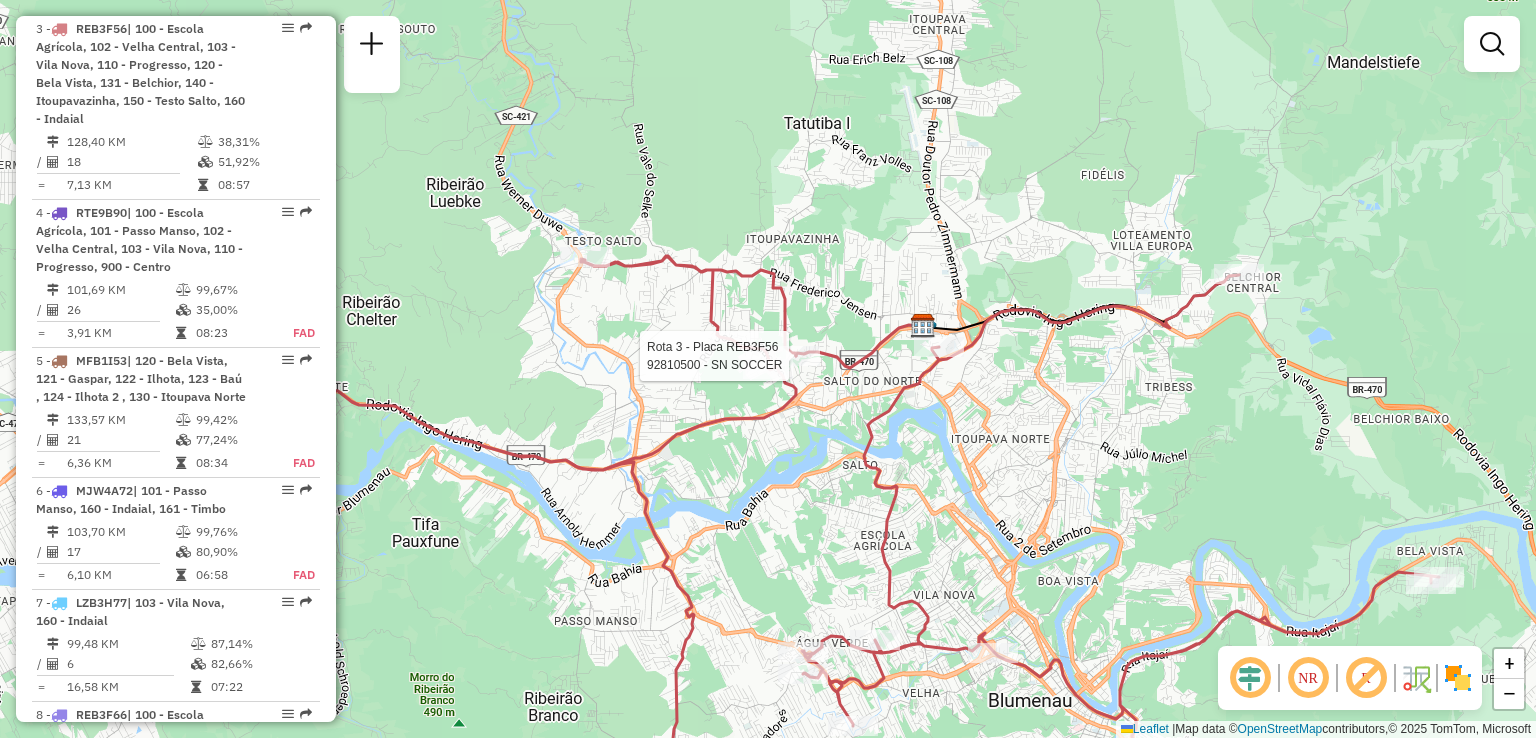 select on "**********" 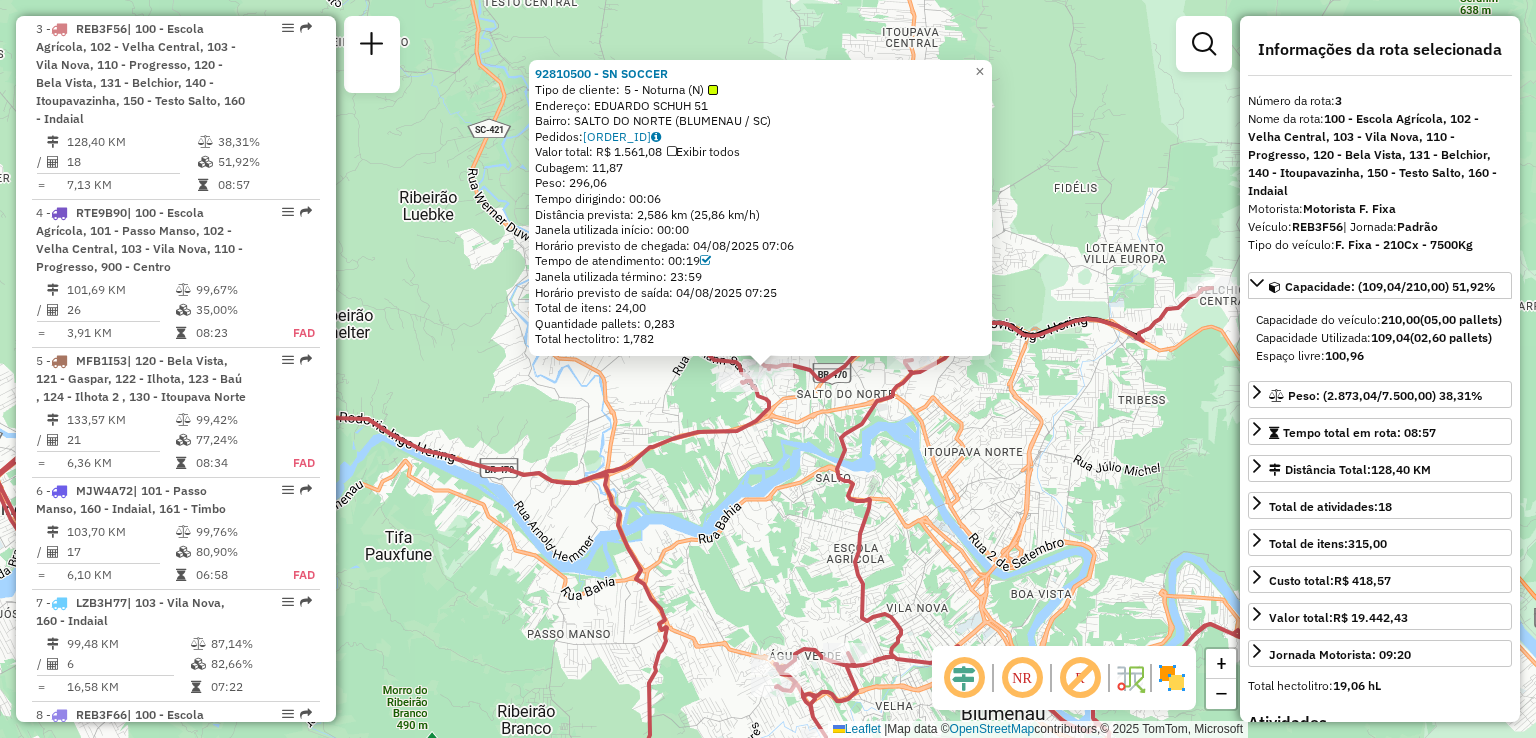 click on "[NUMBER] - SN SOCCER  Tipo de cliente:   5 - Noturna (N)   Endereço:  [FIRST] [LAST] 51   Bairro: [CITY] ([CITY] / [STATE])   Pedidos:  [ORDER_ID]   Valor total: R$ 1.561,08   Exibir todos   Cubagem: 11,87  Peso: 296,06  Tempo dirigindo: 00:06   Distância prevista: 2,586 km (25,86 km/h)   Janela utilizada início: 00:00   Horário previsto de chegada: 04/08/2025 07:06   Tempo de atendimento: 00:19   Janela utilizada término: 23:59   Horário previsto de saída: 04/08/2025 07:25   Total de itens: 24,00   Quantidade pallets: 0,283   Total hectolitro: 1,782  × Janela de atendimento Grade de atendimento Capacidade Transportadoras Veículos Cliente Pedidos  Rotas Selecione os dias de semana para filtrar as janelas de atendimento  Seg   Ter   Qua   Qui   Sex   Sáb   Dom  Informe o período da janela de atendimento: De: Até:  Filtrar exatamente a janela do cliente  Considerar janela de atendimento padrão  Selecione os dias de semana para filtrar as grades de atendimento  Seg  +" 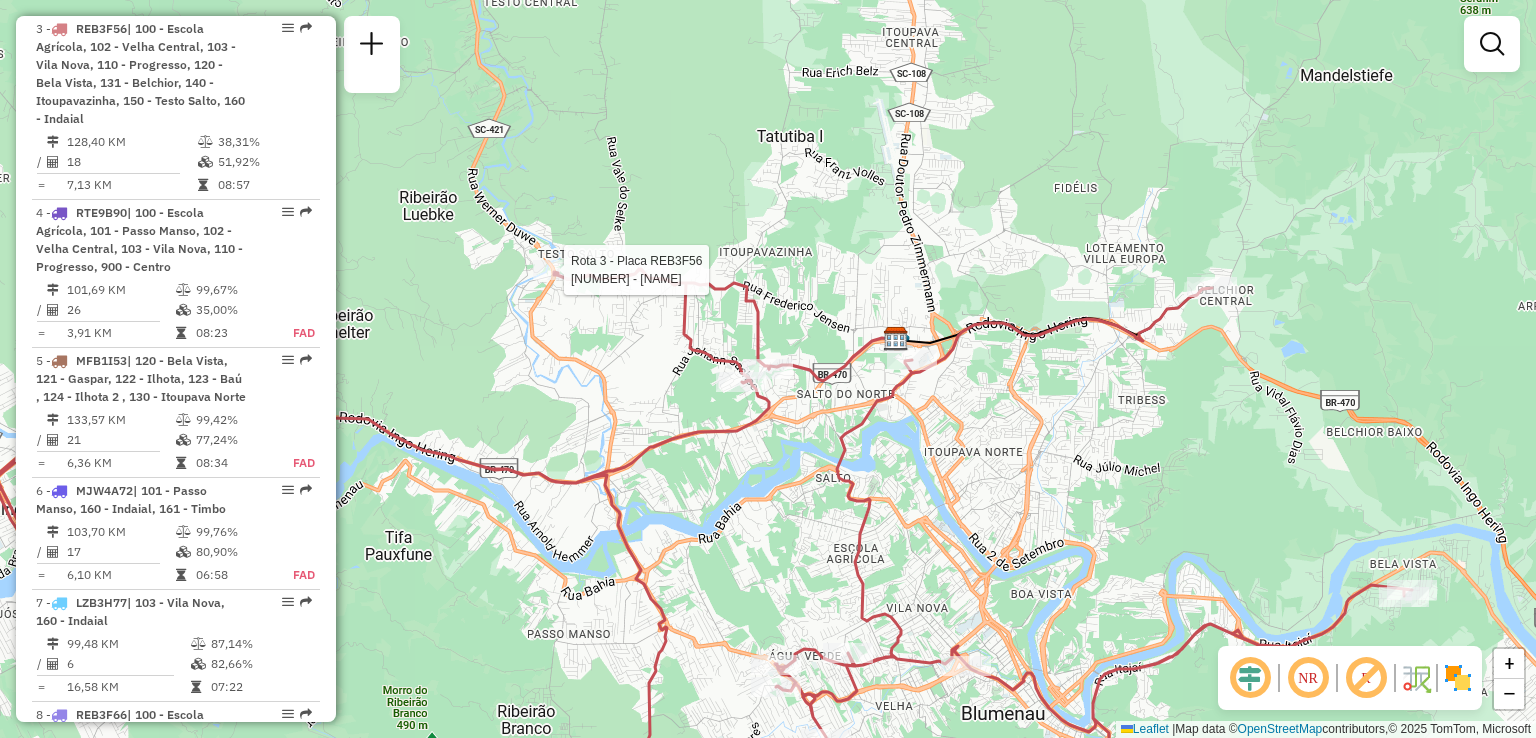 select on "**********" 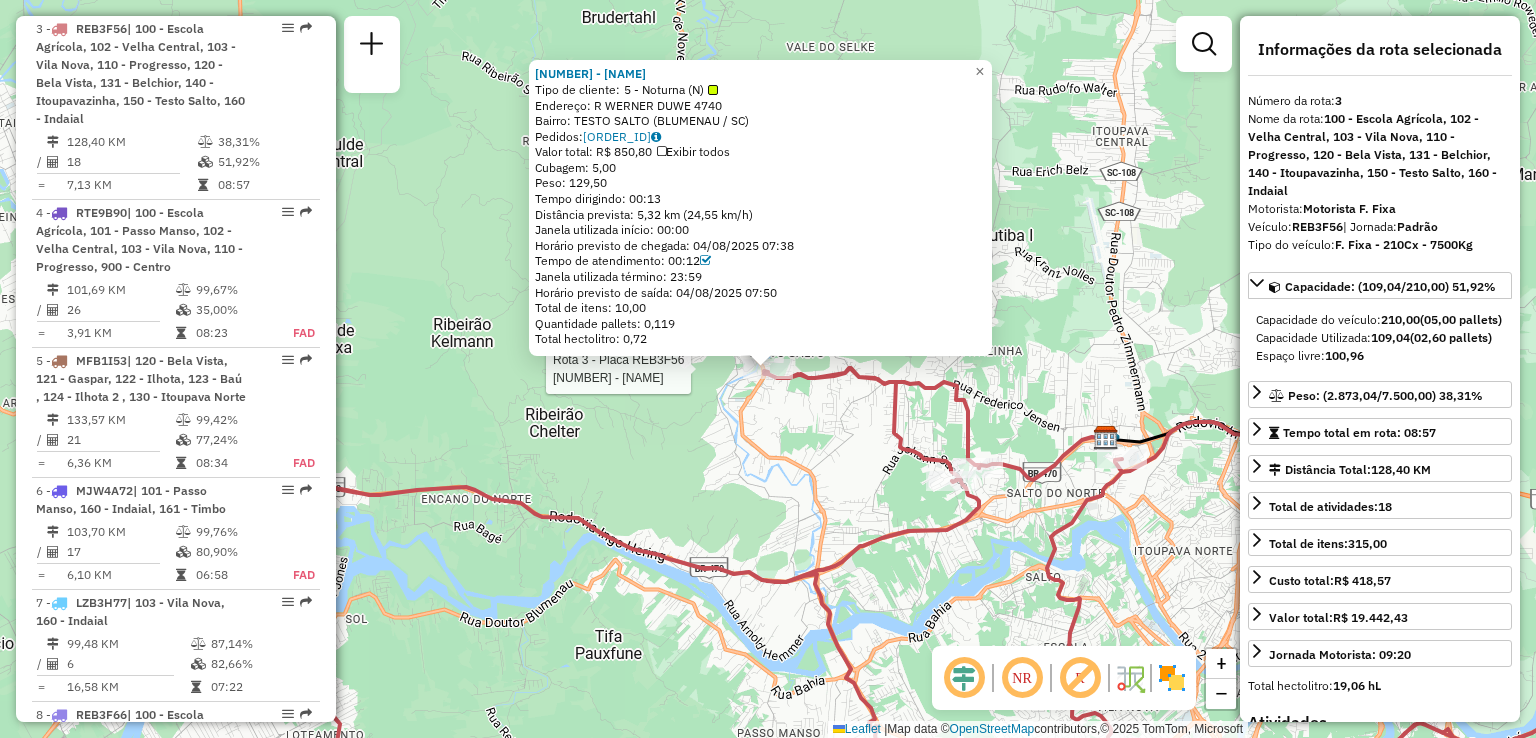 click on "Rota 3 - Placa REB3F56  [PHONE] - [NAME] [NAME]  Tipo de cliente:   5 - Noturna (N)   Endereço: R   WERNER DUWE                   [NUMBER]   Bairro: TESTO SALTO ([CITY] / [STATE])   Pedidos:  [ORDER_ID]   Valor total: R$ 850,80   Exibir todos   Cubagem: 5,00  Peso: 129,50  Tempo dirigindo: 00:13   Distância prevista: 5,32 km (24,55 km/h)   Janela utilizada início: 00:00   Horário previsto de chegada: [DATE] [TIME]   Tempo de atendimento: 00:12   Janela utilizada término: 23:59   Horário previsto de saída: [DATE] [TIME]   Total de itens: 10,00   Quantidade pallets: 0,119   Total hectolitro: 0,72  × Janela de atendimento Grade de atendimento Capacidade Transportadoras Veículos Cliente Pedidos  Rotas Selecione os dias de semana para filtrar as janelas de atendimento  Seg   Ter   Qua   Qui   Sex   Sáb   Dom  Informe o período da janela de atendimento: De: Até:  Filtrar exatamente a janela do cliente  Considerar janela de atendimento padrão   Seg   Ter   Qua   Qui" 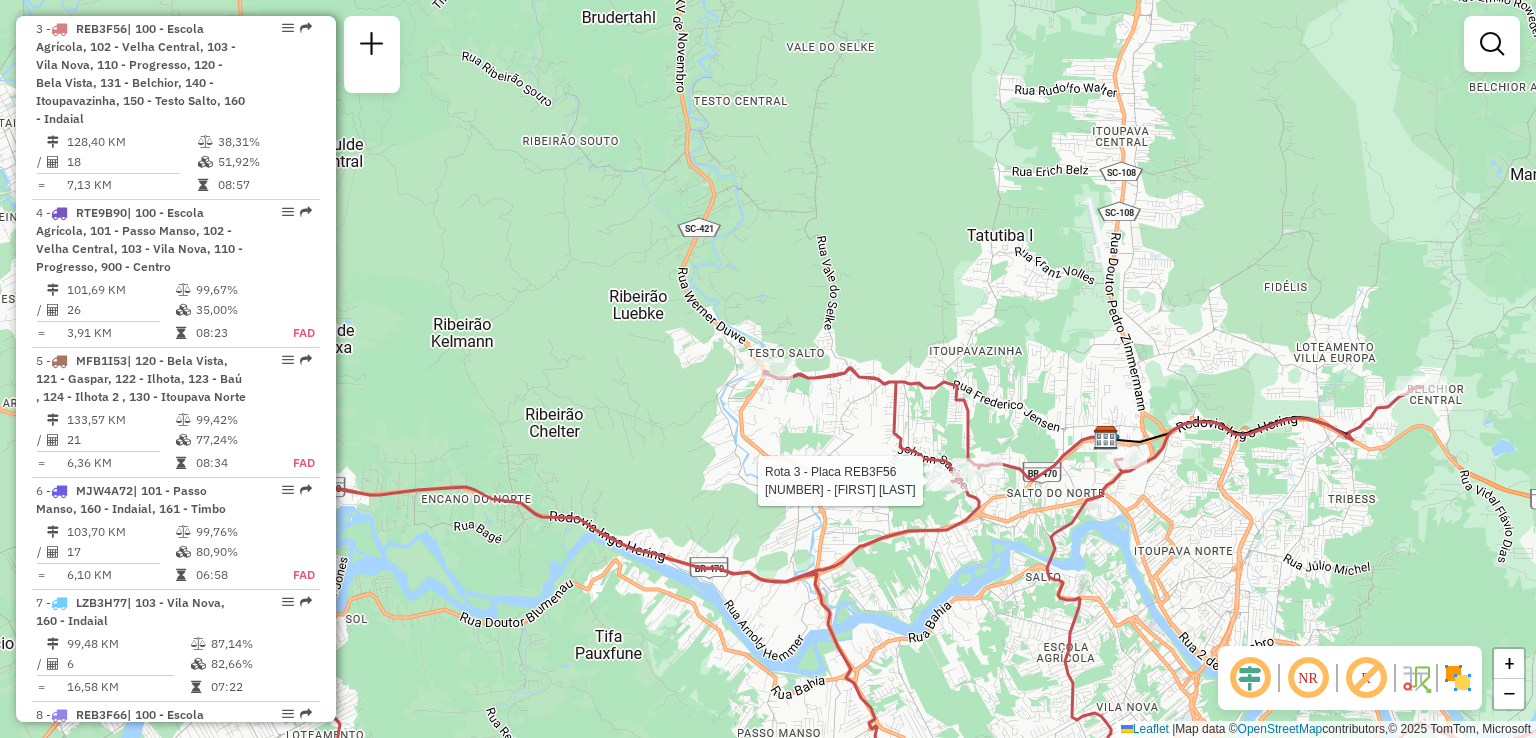 select on "**********" 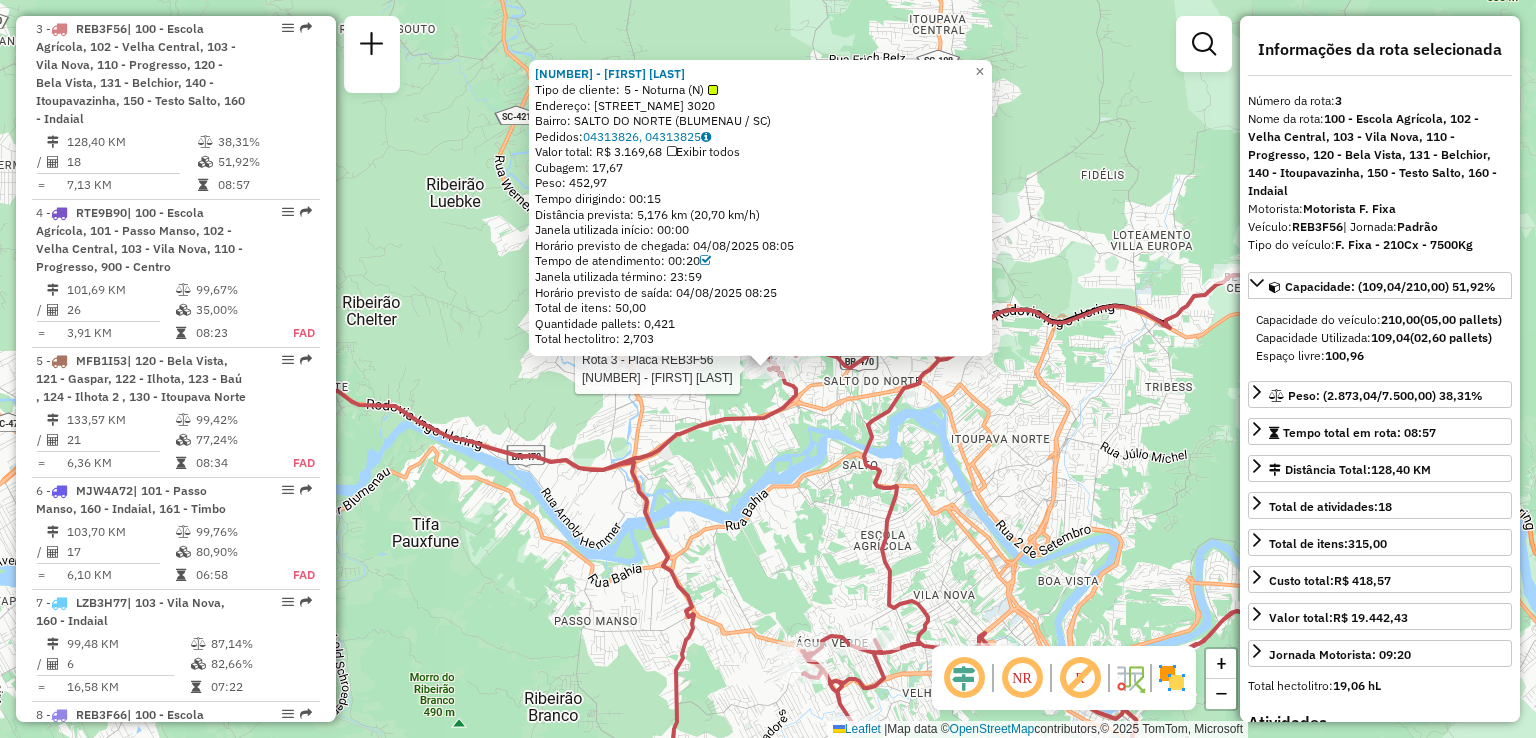 click on "Rota 3 - Placa REB3F56  [FIRST] [LAST]  [FIRST] [LAST]  Tipo de cliente:   5 - Noturna (N)   Endereço:  Johann Sachse 3020   Bairro: SALTO DO NORTE ([CITY] / [STATE])   Pedidos:  04313826, 04313825   Valor total: R$ 3.169,68   Exibir todos   Cubagem: 17,67  Peso: 452,97  Tempo dirigindo: 00:15   Distância prevista: 5,176 km (20,70 km/h)   Janela utilizada início: 00:00   Horário previsto de chegada: 04/08/2025 08:05   Tempo de atendimento: 00:20   Janela utilizada término: 23:59   Horário previsto de saída: 04/08/2025 08:25   Total de itens: 50,00   Quantidade pallets: 0,421   Total hectolitro: 2,703  × Janela de atendimento Grade de atendimento Capacidade Transportadoras Veículos Cliente Pedidos  Rotas Selecione os dias de semana para filtrar as janelas de atendimento  Seg   Ter   Qua   Qui   Sex   Sáb   Dom  Informe o período da janela de atendimento: De: Até:  Filtrar exatamente a janela do cliente  Considerar janela de atendimento padrão   Seg   Ter   Qua   Qui   Sex" 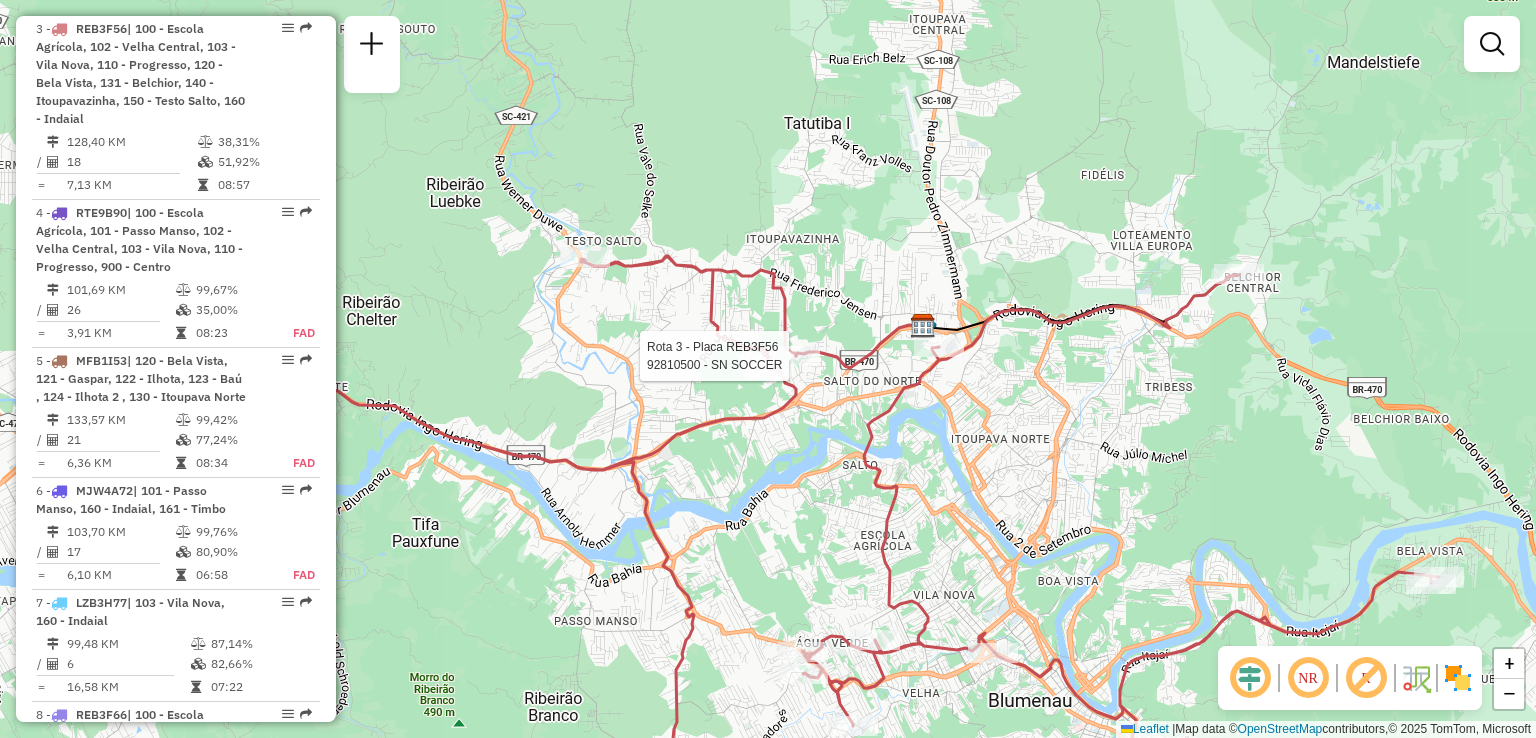 select on "**********" 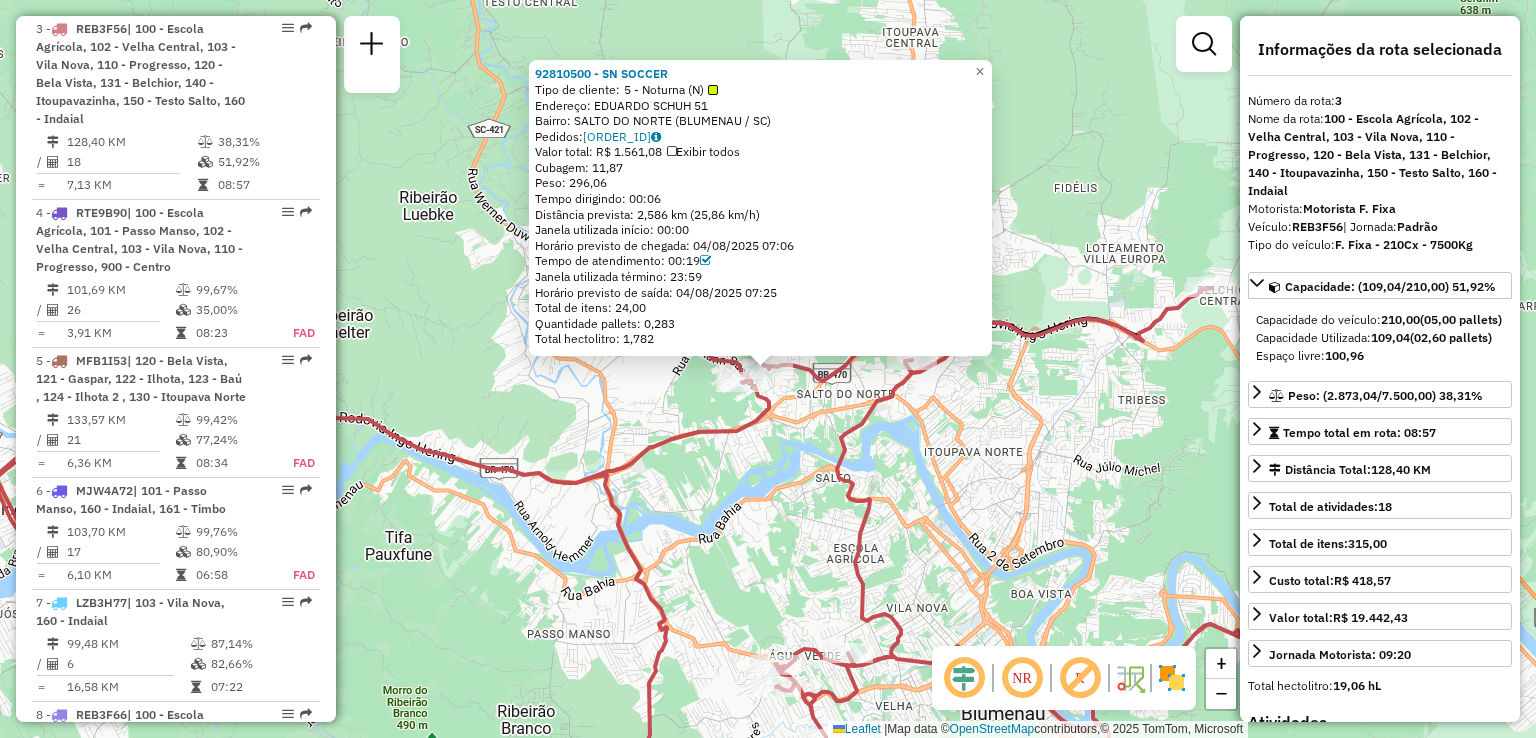 click on "Rota 3 - Placa REB3F56 [NUMBER] - SN SOCCER [NUMBER] - SN SOCCER Tipo de cliente: 5 - Noturna (N) Endereço: EDUARDO SCHUH 51 Bairro: SALTO DO NORTE ([CITY] / [STATE]) Pedidos: 04313657 Valor total: R$ 1.561,08 Exibir todos Cubagem: 11,87 Peso: 296,06 Tempo dirigindo: 00:06 Distância prevista: 2,586 km (25,86 km/h) Janela utilizada início: 00:00 Horário previsto de chegada: 04/08/2025 07:06 Tempo de atendimento: 00:19 Janela utilizada término: 23:59 Horário previsto de saída: 04/08/2025 07:25 Total de itens: 24,00 Quantidade pallets: 0,283 Total hectolitro: 1,782 × Janela de atendimento Grade de atendimento Capacidade Transportadoras Veículos Cliente Pedidos Rotas Selecione os dias de semana para filtrar as janelas de atendimento Seg Ter Qua Qui Sex Sáb Dom Informe o período da janela de atendimento: De: Até: Filtrar exatamente a janela do cliente Considerar janela de atendimento padrão Seg Ter Qua Qui Sex Sáb Dom Peso mínimo:" 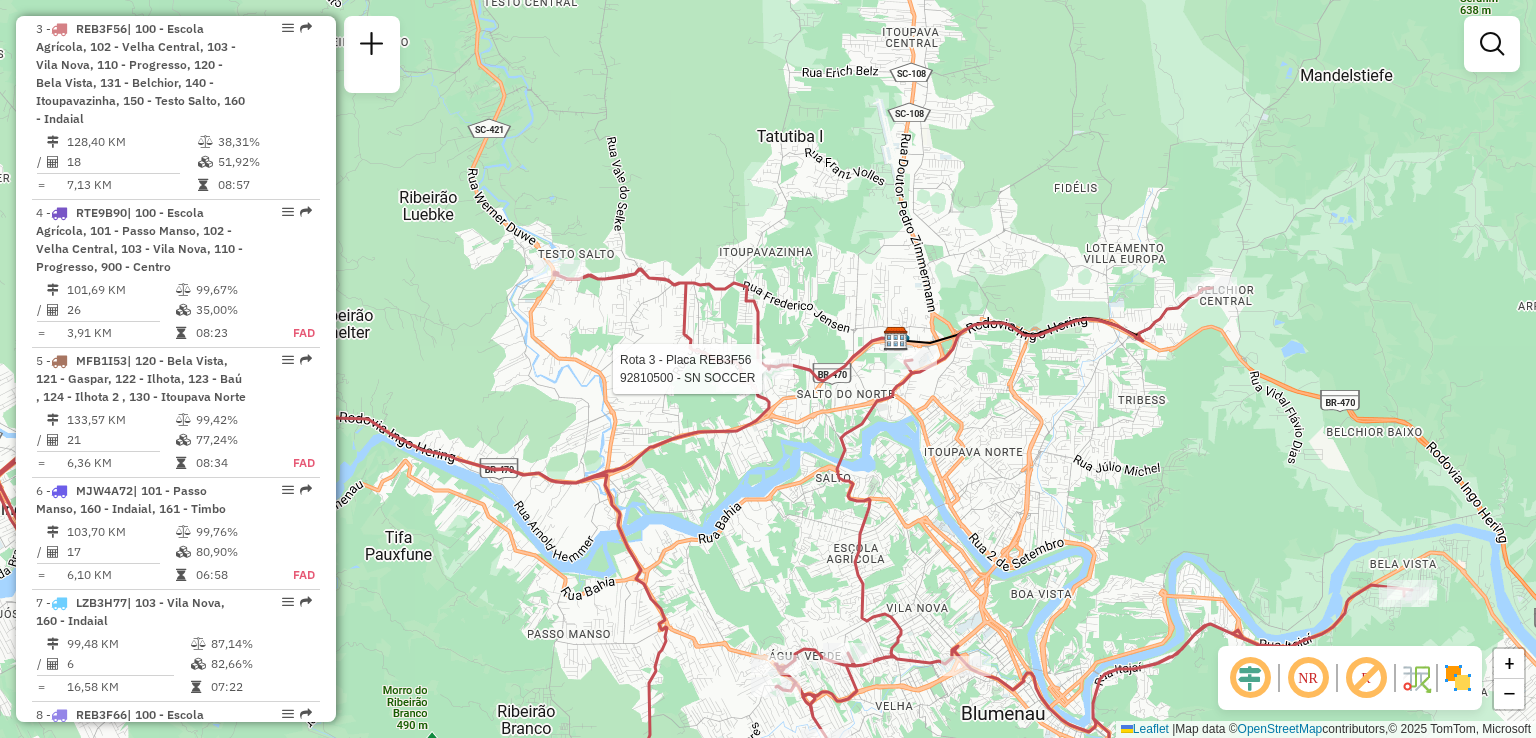 select on "**********" 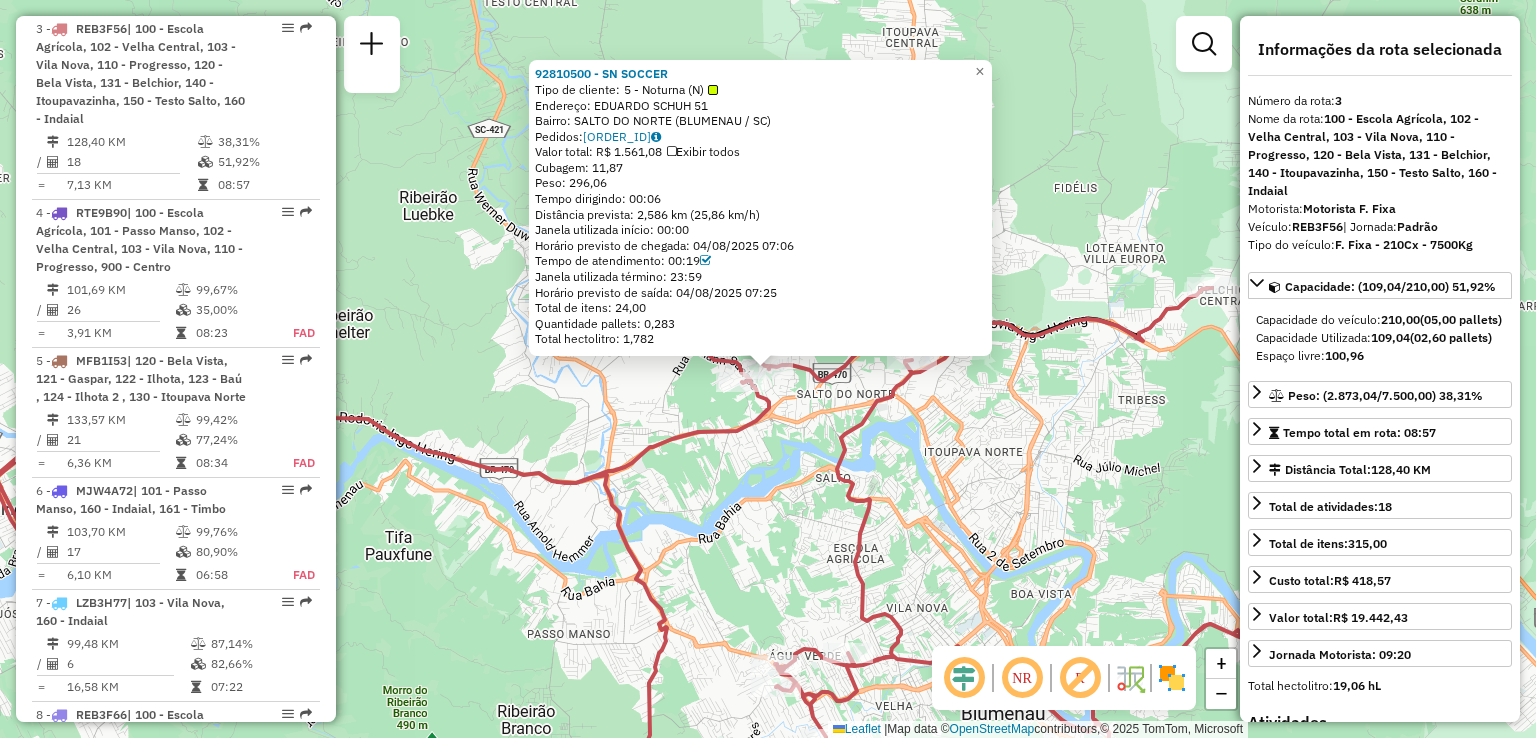 click 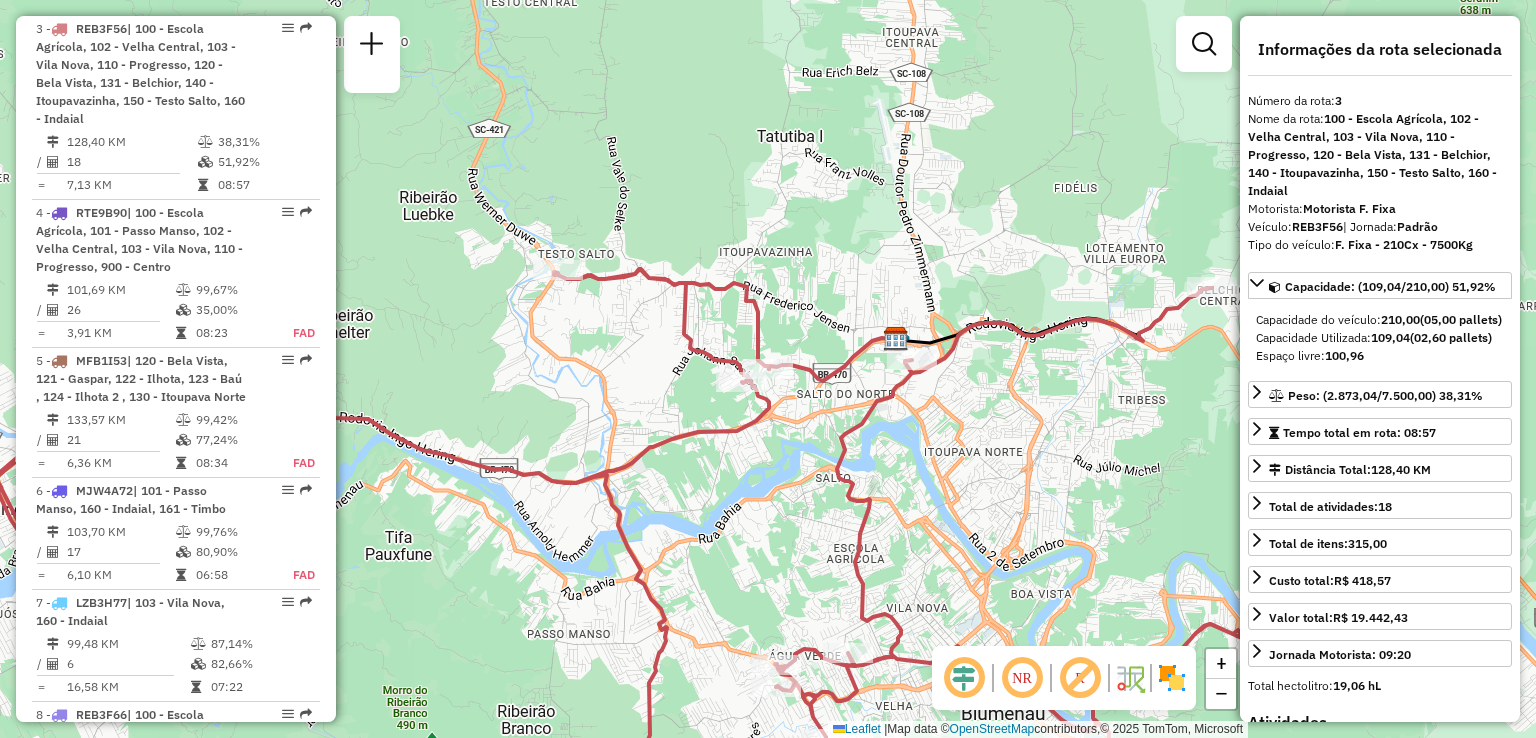 drag, startPoint x: 910, startPoint y: 446, endPoint x: 832, endPoint y: 454, distance: 78.40918 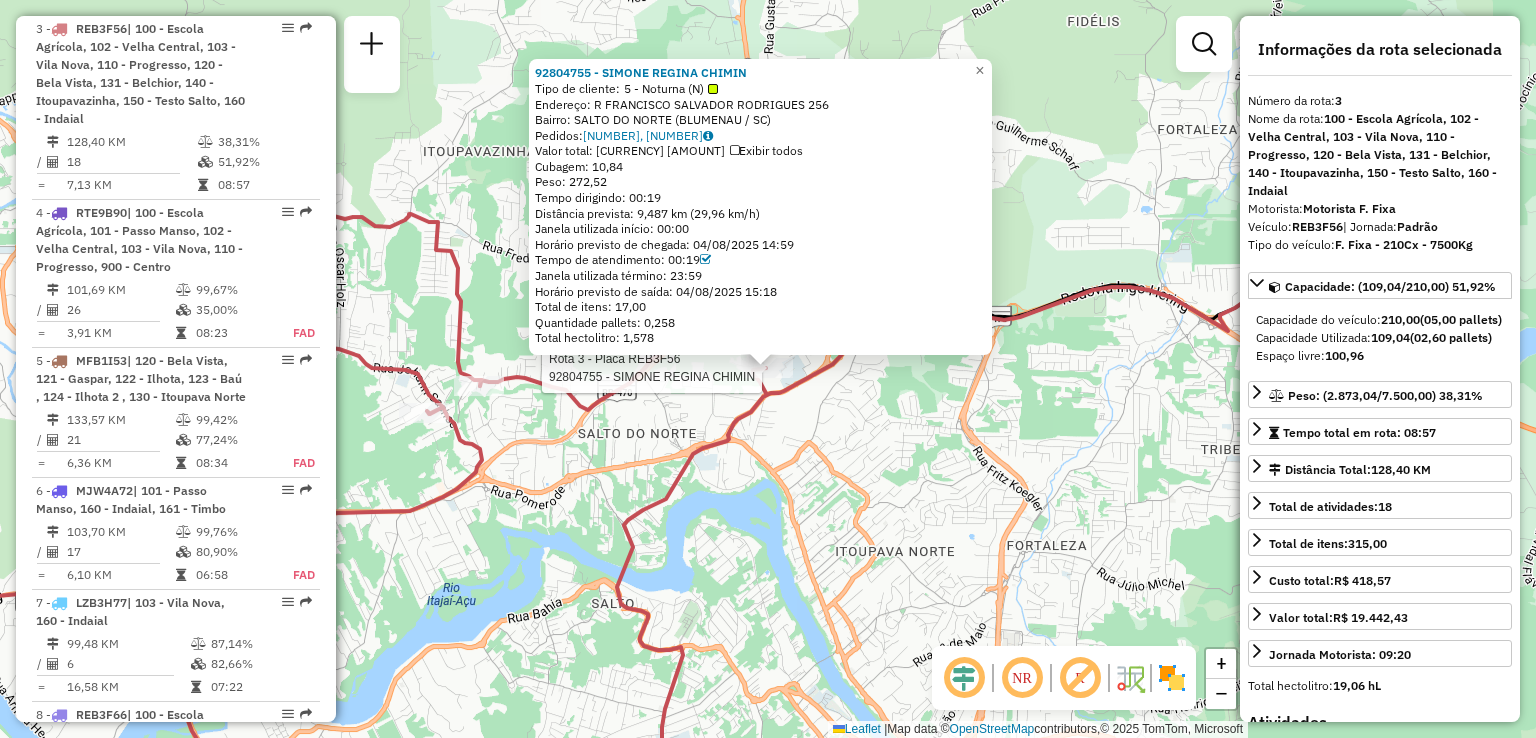 click on "Rota 3 - Placa REB3F56  92804755 - SIMONE REGINA CHIMIN 92804755 - SIMONE REGINA CHIMIN  Tipo de cliente:   5 - Noturna (N)   Endereço: R   FRANCISCO SALVADOR RODRIGUES  256   Bairro: SALTO DO NORTE ([CITY] / [STATE])   Pedidos:  04313811, 04313421   Valor total: R$ 1.341,60   Exibir todos   Cubagem: 10,84  Peso: 272,52  Tempo dirigindo: 00:19   Distância prevista: 9,487 km (29,96 km/h)   Janela utilizada início: 00:00   Horário previsto de chegada: 04/08/2025 14:59   Tempo de atendimento: 00:19   Janela utilizada término: 23:59   Horário previsto de saída: 04/08/2025 15:18   Total de itens: 17,00   Quantidade pallets: 0,258   Total hectolitro: 1,578  × Janela de atendimento Grade de atendimento Capacidade Transportadoras Veículos Cliente Pedidos  Rotas Selecione os dias de semana para filtrar as janelas de atendimento  Seg   Ter   Qua   Qui   Sex   Sáb   Dom  Informe o período da janela de atendimento: De: Até:  Filtrar exatamente a janela do cliente  Considerar janela de atendimento padrão   Seg" 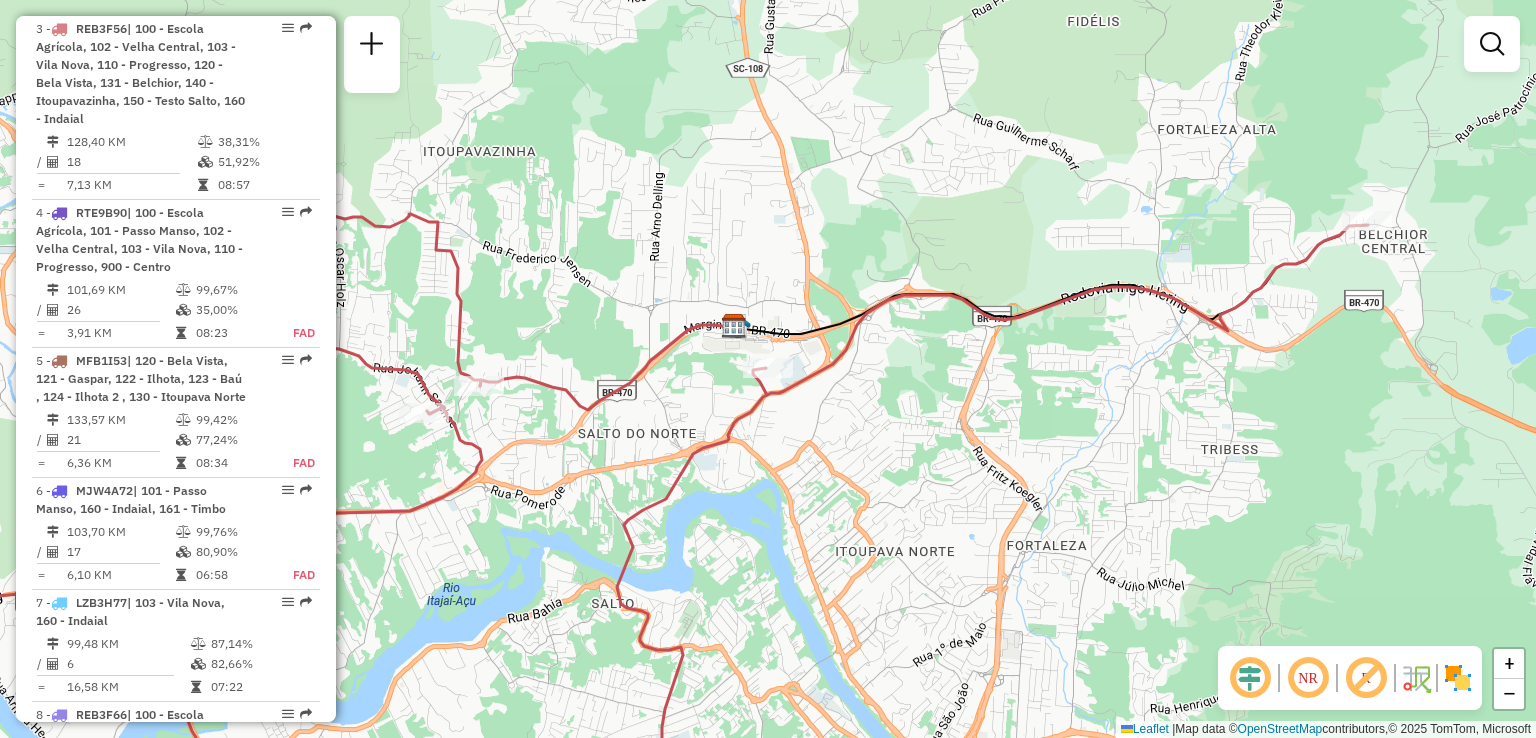 drag, startPoint x: 917, startPoint y: 474, endPoint x: 717, endPoint y: 477, distance: 200.02249 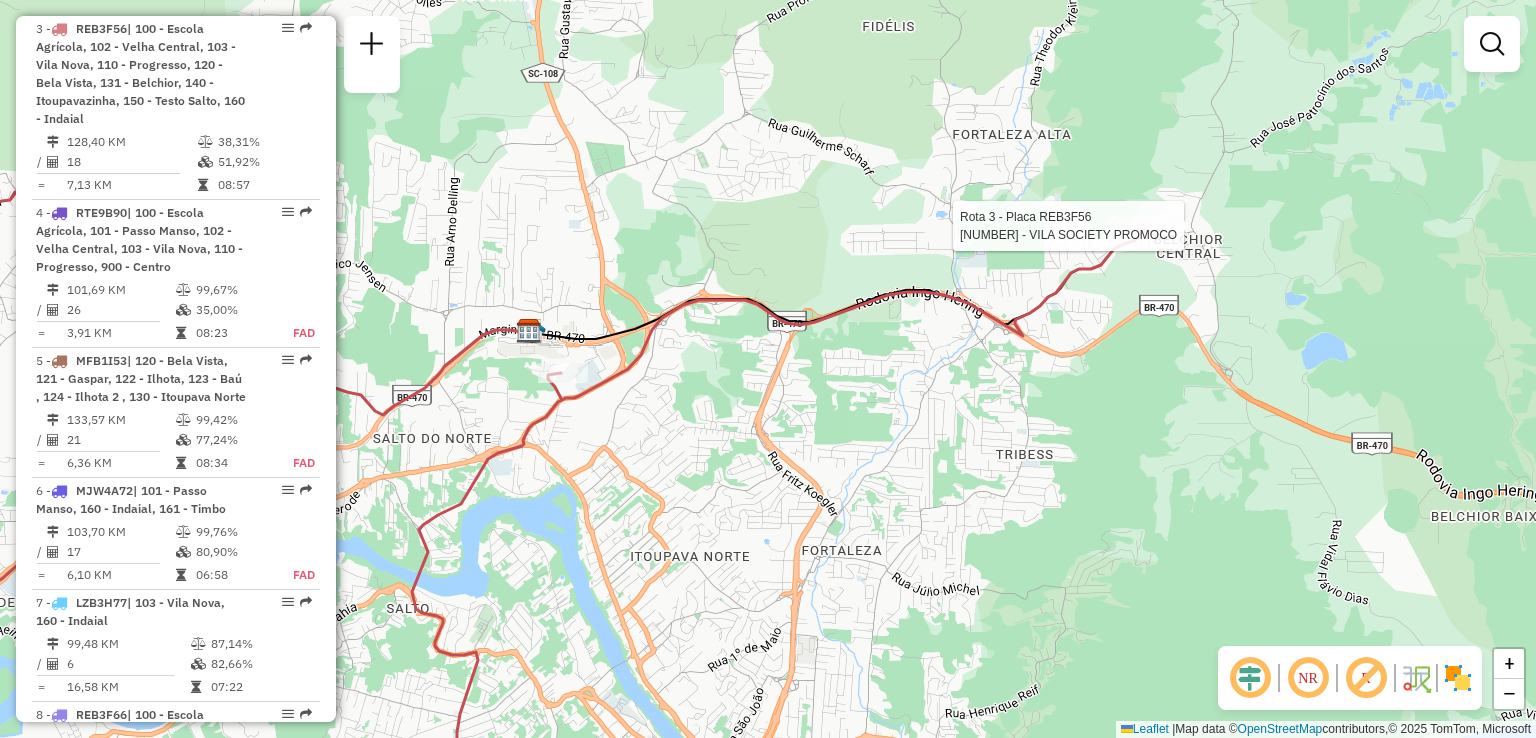 select on "**********" 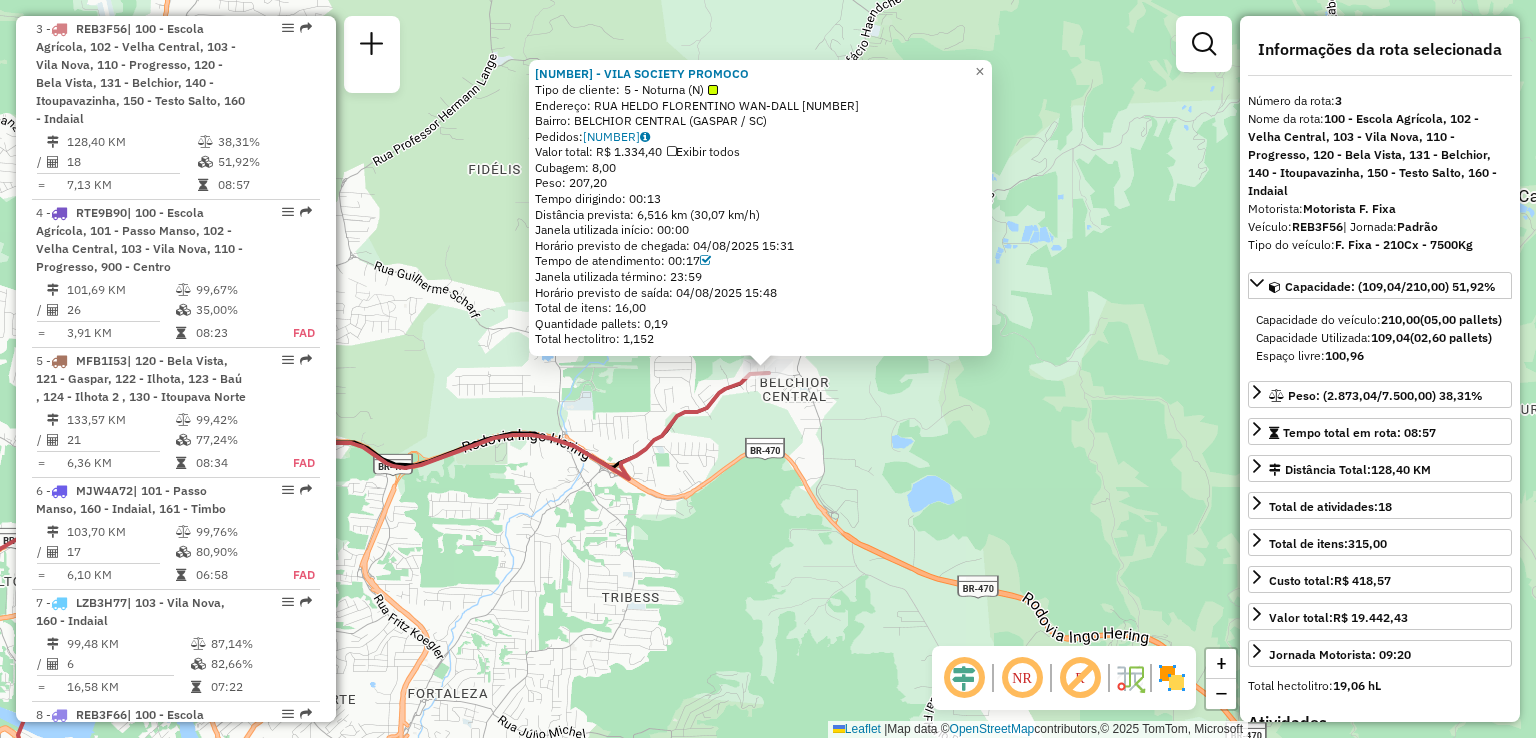 click on "92809603 - 48.680.082 JEAN PIER  Tipo de cliente:   5 - Noturna (N)   Endereço: RUA HELDO FLORENTINO WAN-DALL 162   Bairro: BELCHIOR CENTRAL (GASPAR / [STATE])   Pedidos:  04313838   Valor total: R$ 1.334,40   Exibir todos   Cubagem: 8,00  Peso: 207,20  Tempo dirigindo: 00:13   Distância prevista: 6,516 km (30,07 km/h)   Janela utilizada início: 00:00   Horário previsto de chegada: 04/08/2025 15:31   Tempo de atendimento: 00:17   Janela utilizada término: 23:59   Horário previsto de saída: 04/08/2025 15:48   Total de itens: 16,00   Quantidade pallets: 0,19   Total hectolitro: 1,152  × Janela de atendimento Grade de atendimento Capacidade Transportadoras Veículos Cliente Pedidos  Rotas Selecione os dias de semana para filtrar as janelas de atendimento  Seg   Ter   Qua   Qui   Sex   Sáb   Dom  Informe o período da janela de atendimento: De: Até:  Filtrar exatamente a janela do cliente  Considerar janela de atendimento padrão  Selecione os dias de semana para filtrar as grades de atendimento  Seg   Ter" 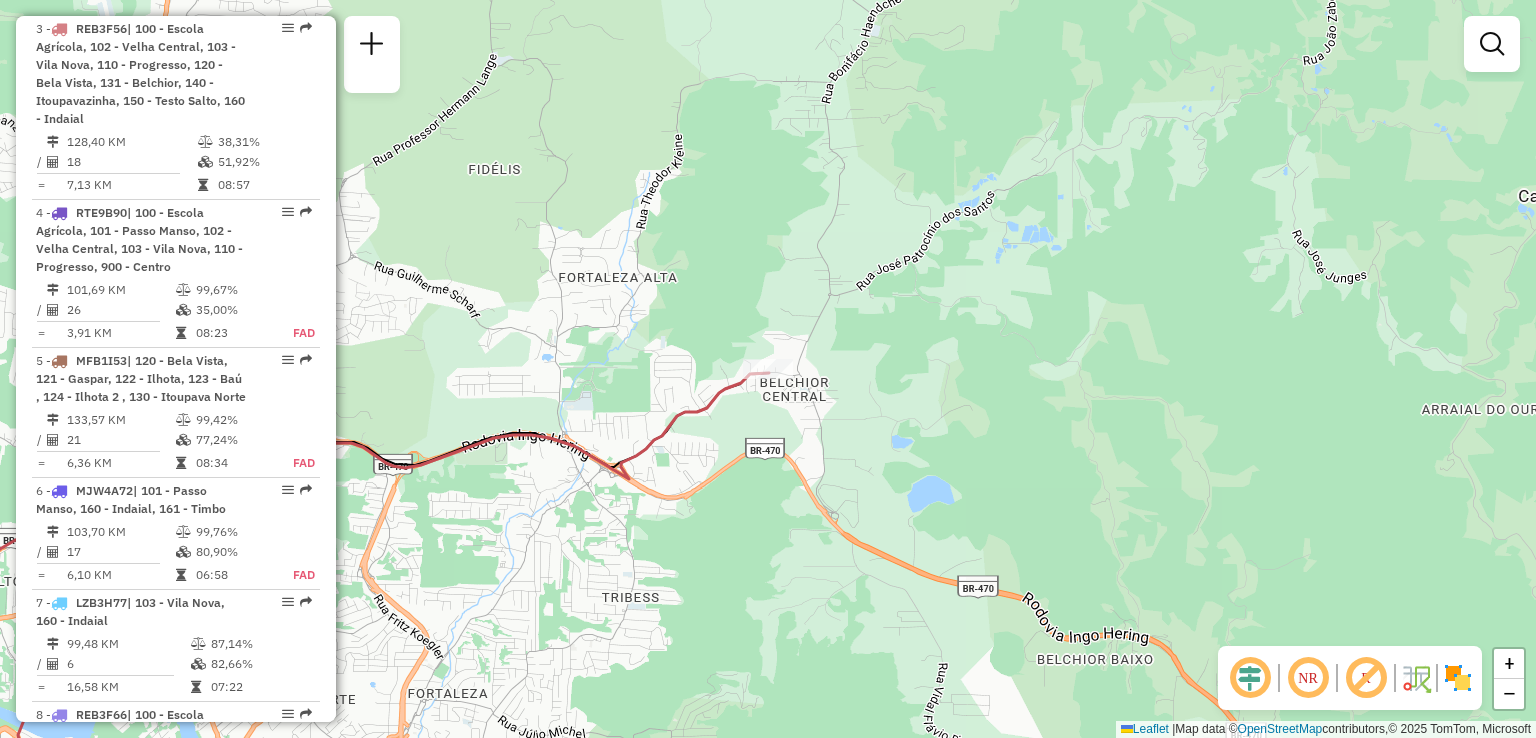 drag, startPoint x: 741, startPoint y: 557, endPoint x: 939, endPoint y: 386, distance: 261.61996 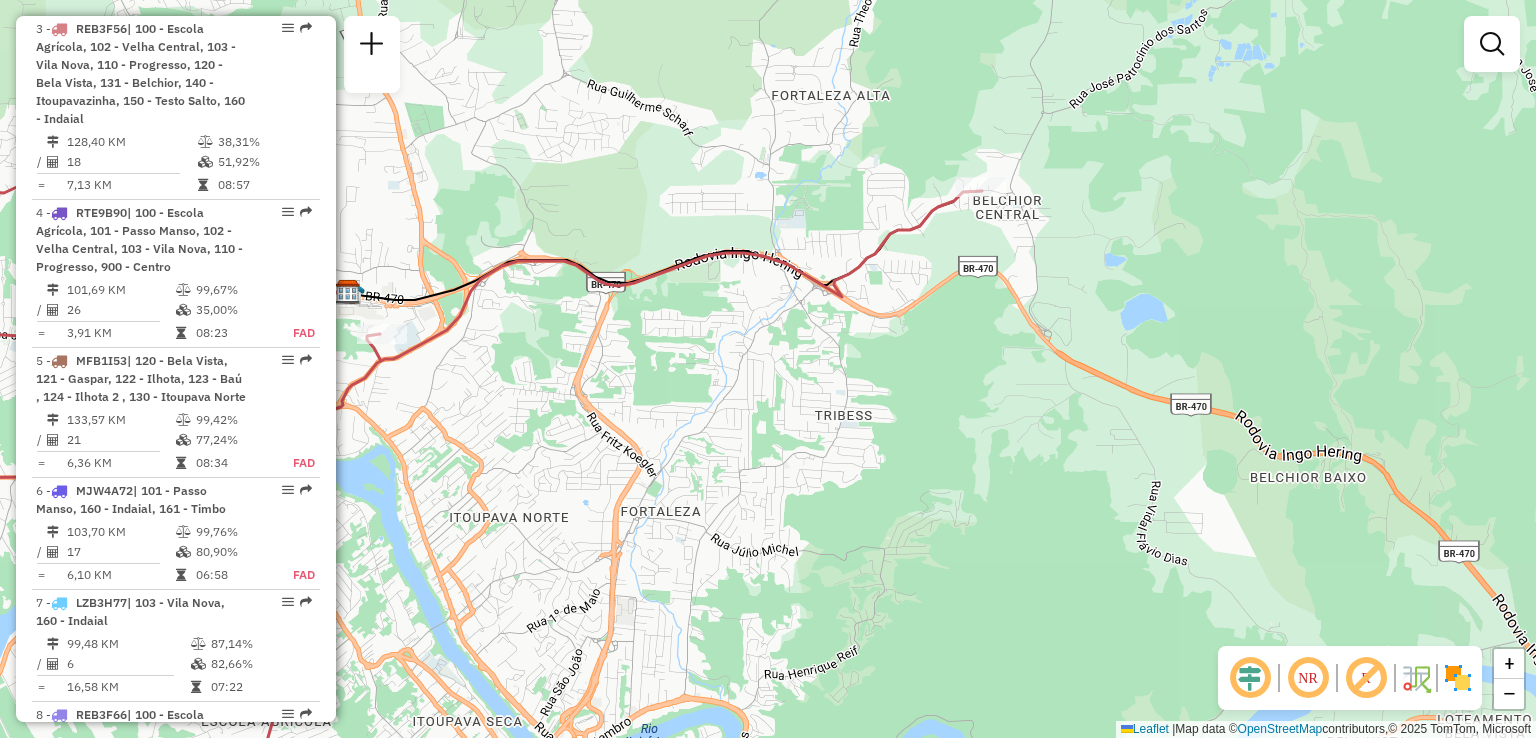 drag, startPoint x: 887, startPoint y: 425, endPoint x: 1022, endPoint y: 441, distance: 135.94484 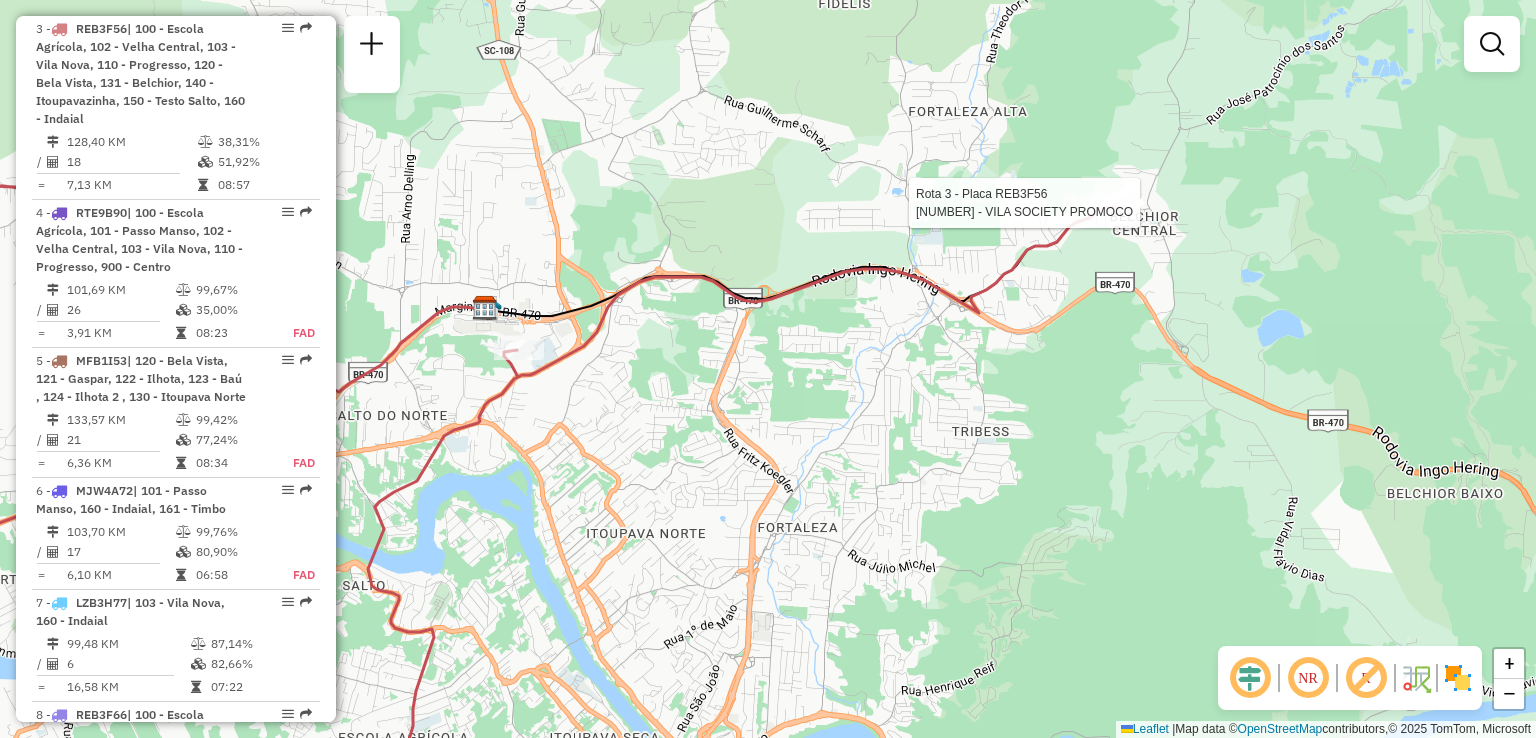 select on "**********" 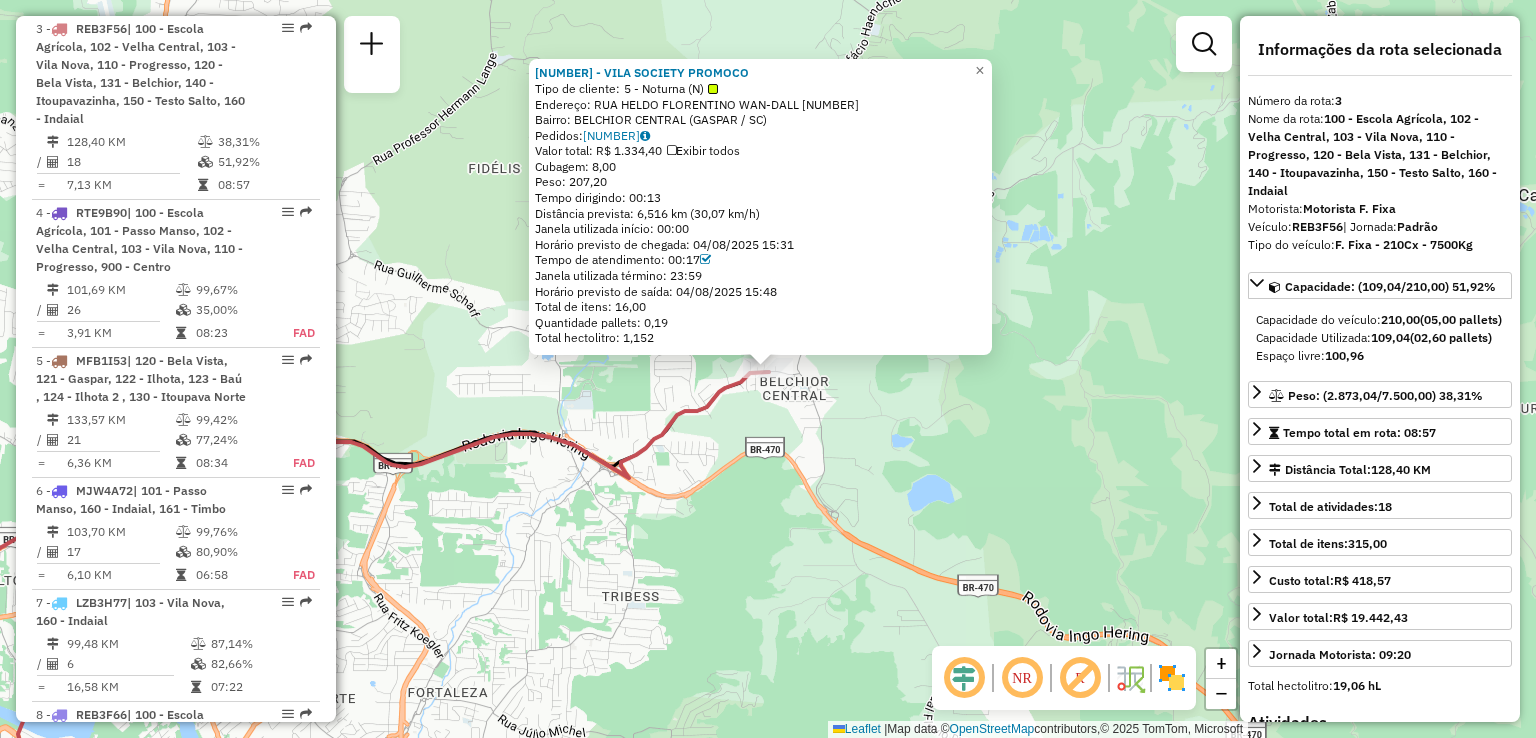 click on "Rota 3 - Placa REB3F56  [PHONE] - 48.680.082 [NAME] [NAME]  Tipo de cliente:   5 - Noturna (N)   Endereço: RUA HELDO FLORENTINO WAN-DALL [NUMBER]   Bairro: BELCHIOR CENTRAL ([CITY] / [STATE])   Pedidos:  [ORDER_ID]   Valor total: R$ 1.334,40   Exibir todos   Cubagem: 8,00  Peso: 207,20  Tempo dirigindo: 00:13   Distância prevista: 6,516 km (30,07 km/h)   Janela utilizada início: 00:00   Horário previsto de chegada: [DATE] [TIME]   Tempo de atendimento: 00:17   Janela utilizada término: 23:59   Horário previsto de saída: [DATE] [TIME]   Total de itens: 16,00   Quantidade pallets: 0,19   Total hectolitro: 1,152  × Janela de atendimento Grade de atendimento Capacidade Transportadoras Veículos Cliente Pedidos  Rotas Selecione os dias de semana para filtrar as janelas de atendimento  Seg   Ter   Qua   Qui   Sex   Sáb   Dom  Informe o período da janela de atendimento: De: Até:  Filtrar exatamente a janela do cliente  Considerar janela de atendimento padrão   Seg   Ter   Qua  De:" 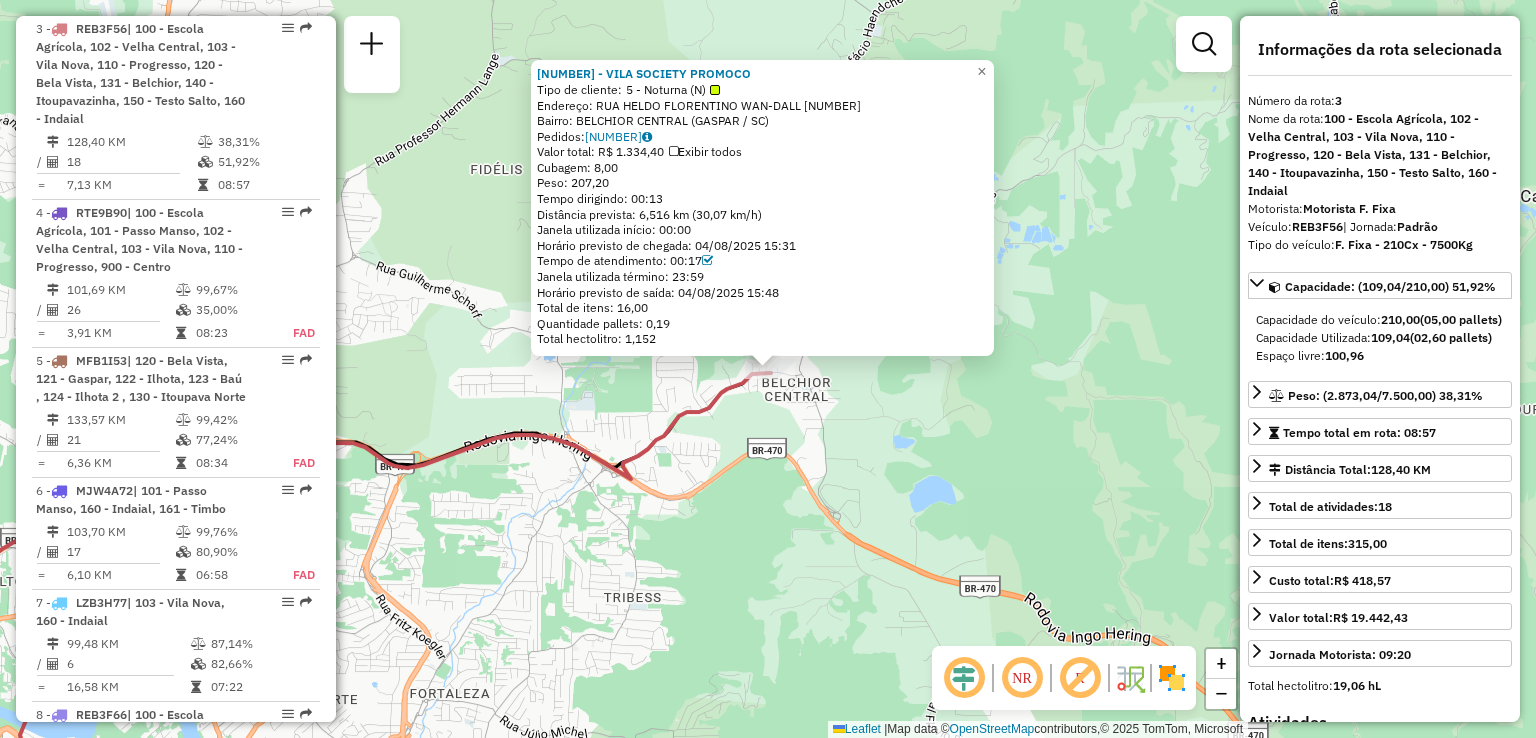 drag, startPoint x: 627, startPoint y: 489, endPoint x: 781, endPoint y: 435, distance: 163.19313 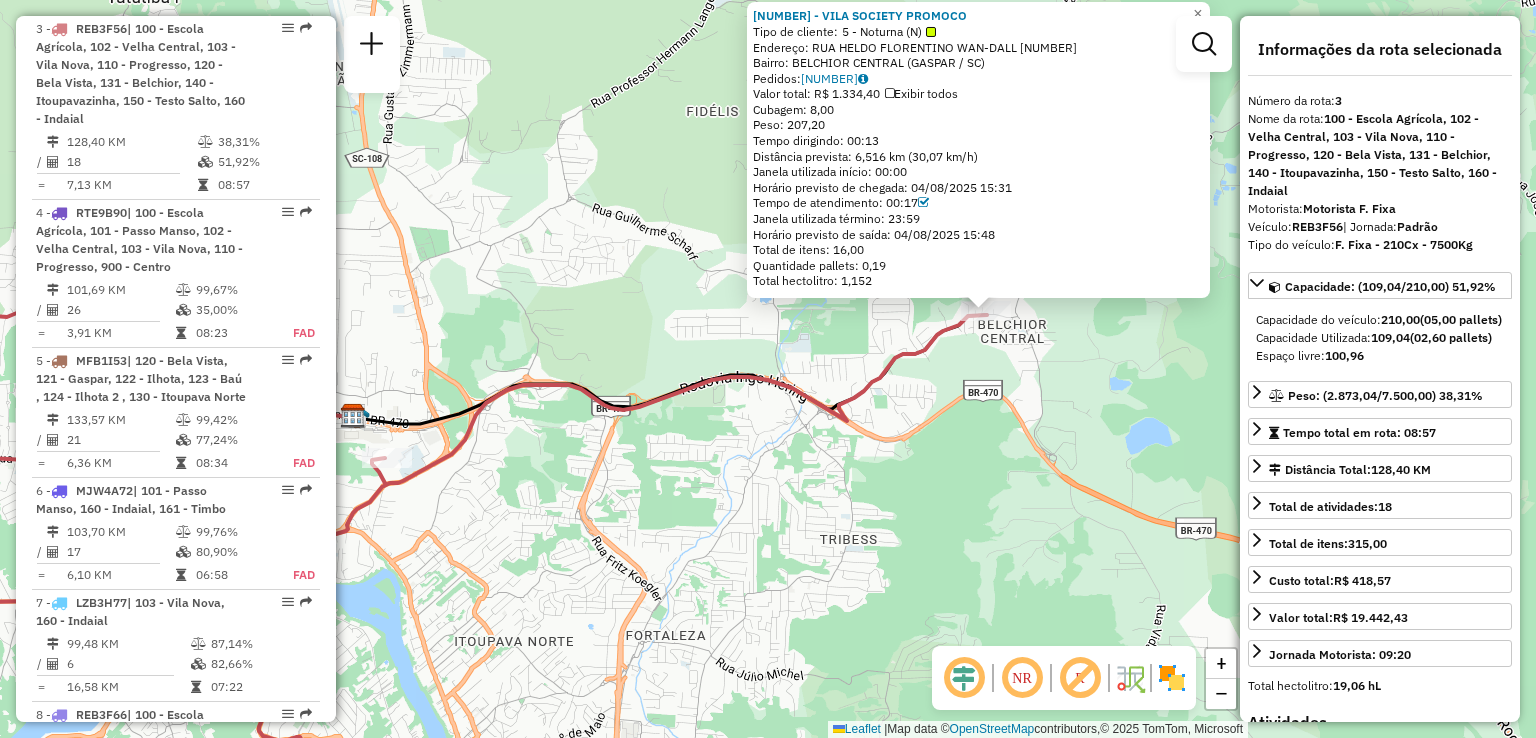 drag, startPoint x: 702, startPoint y: 464, endPoint x: 1012, endPoint y: 437, distance: 311.17358 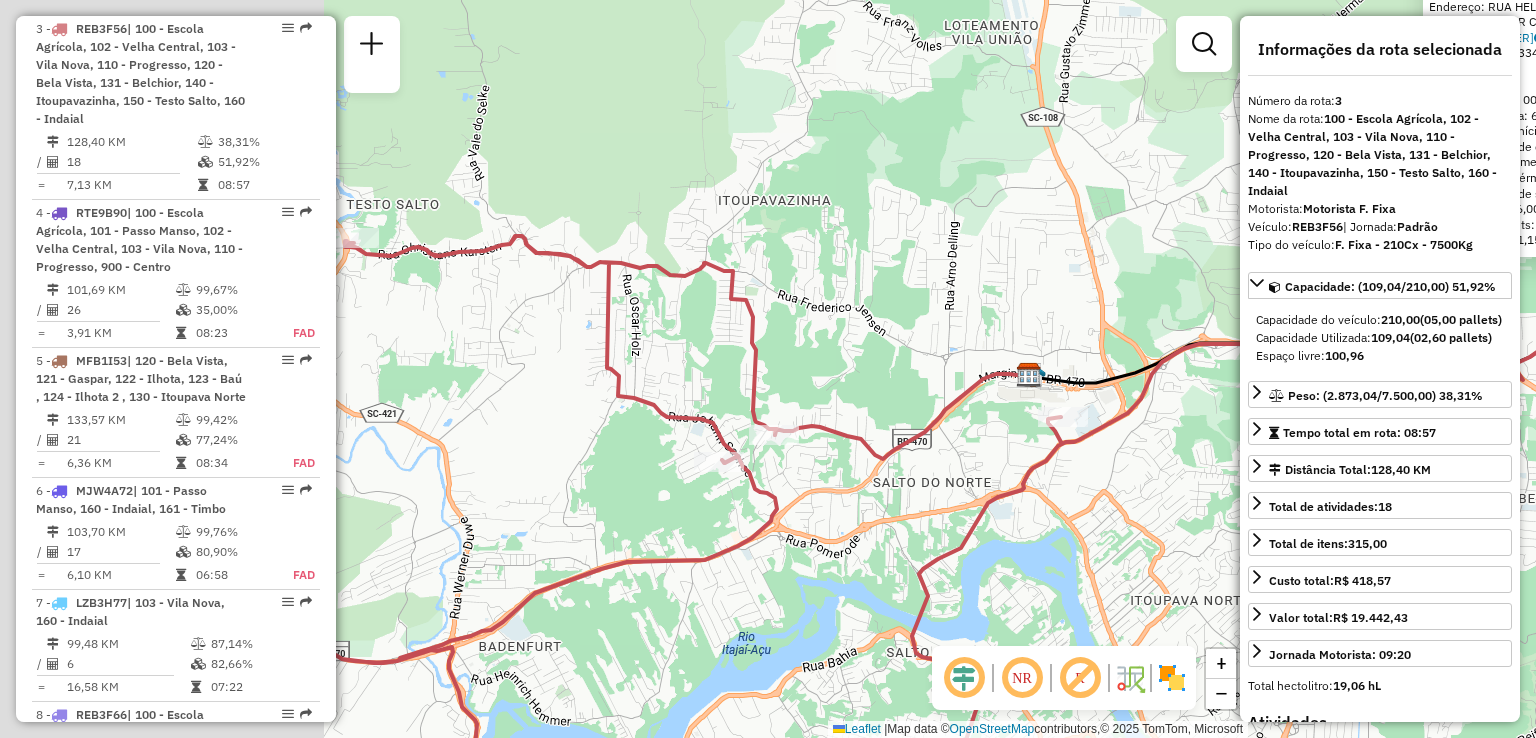 drag, startPoint x: 950, startPoint y: 466, endPoint x: 1092, endPoint y: 468, distance: 142.01408 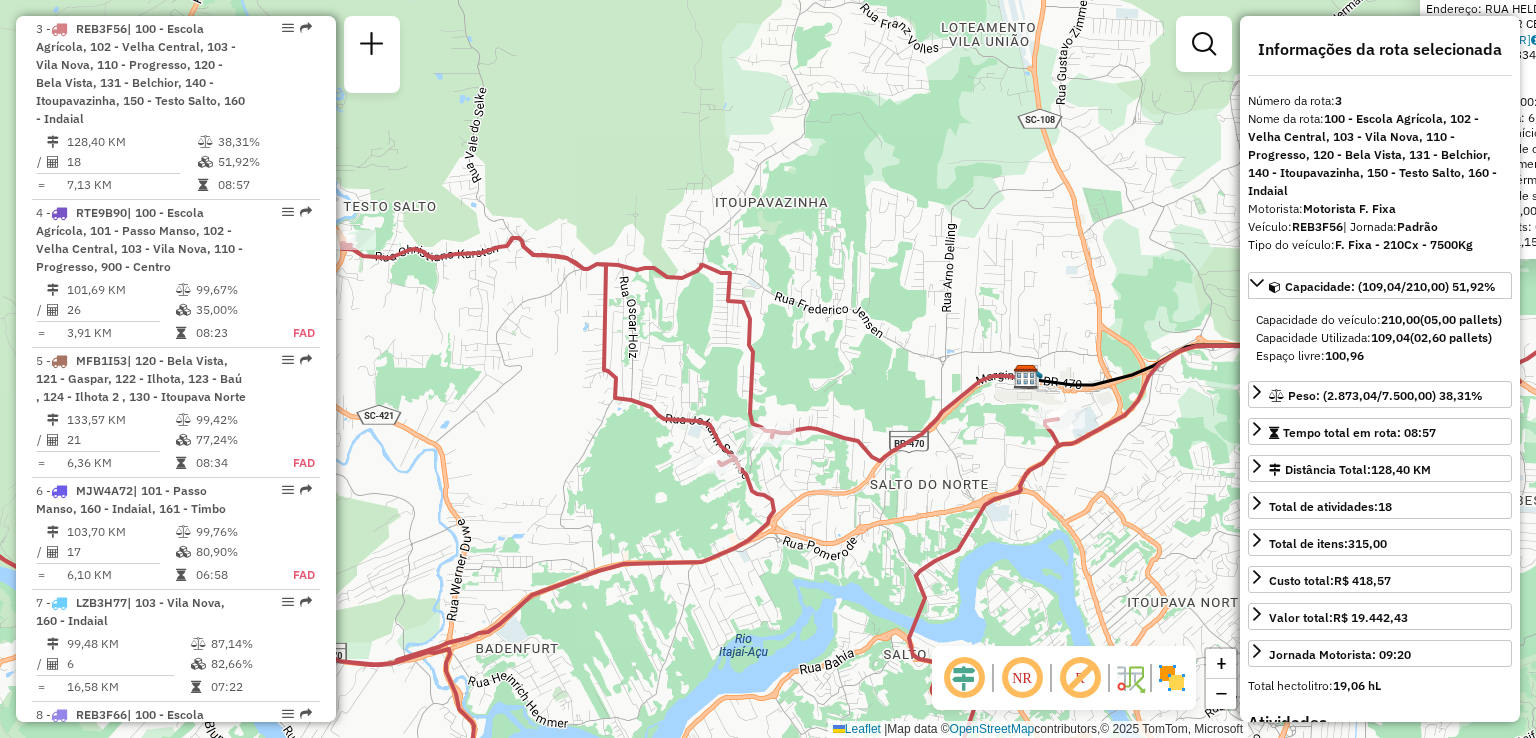 drag, startPoint x: 603, startPoint y: 457, endPoint x: 602, endPoint y: 253, distance: 204.00246 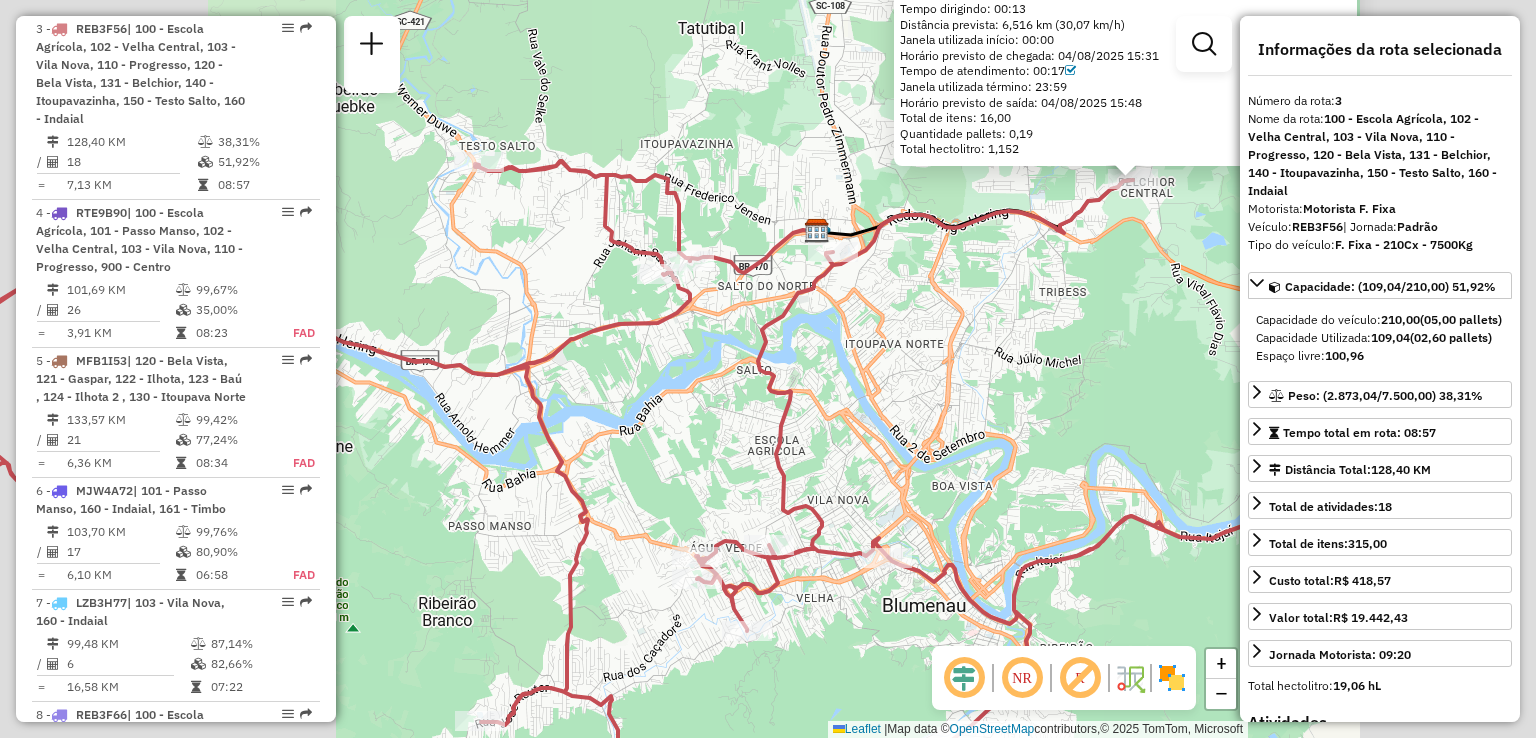 drag, startPoint x: 712, startPoint y: 388, endPoint x: 719, endPoint y: 266, distance: 122.20065 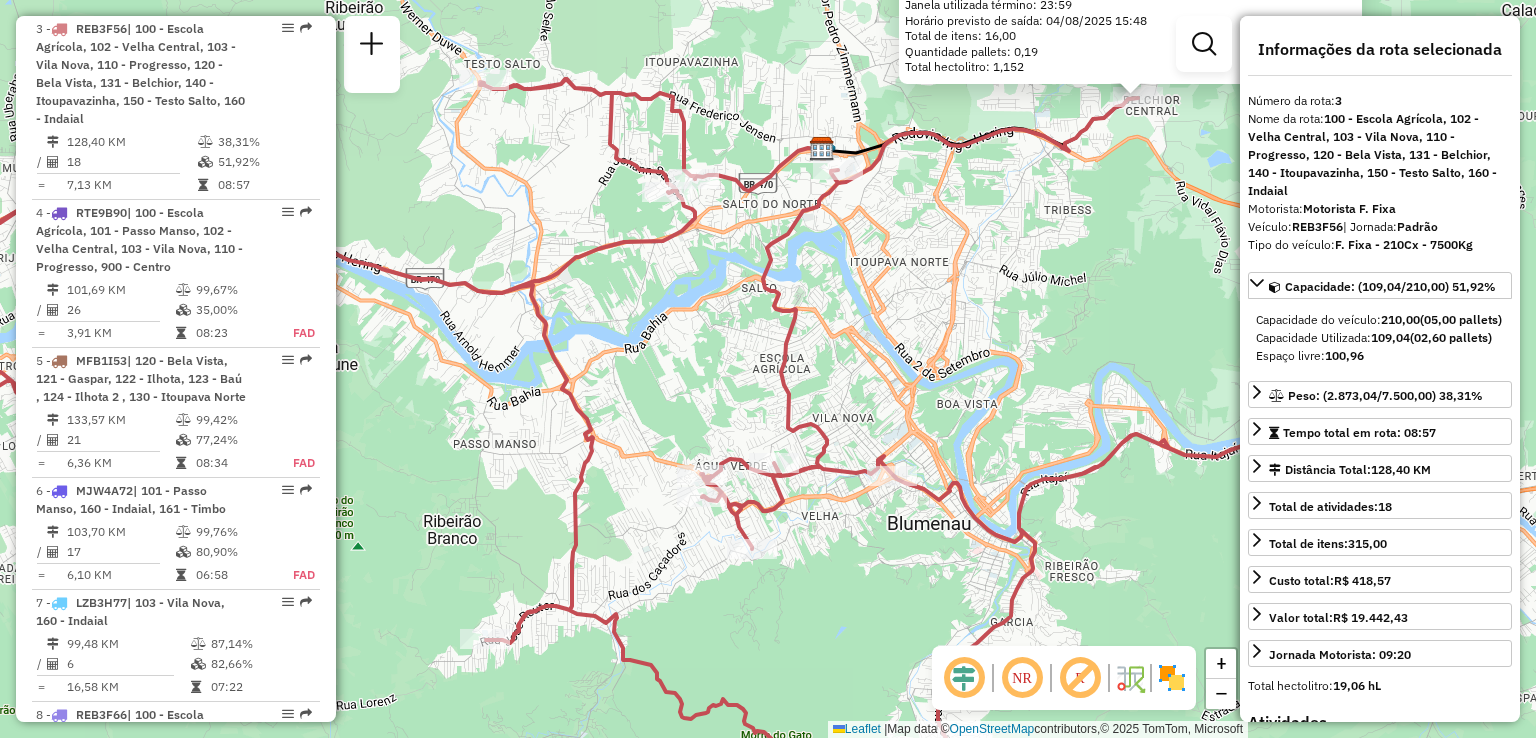 drag, startPoint x: 868, startPoint y: 350, endPoint x: 872, endPoint y: 249, distance: 101.07918 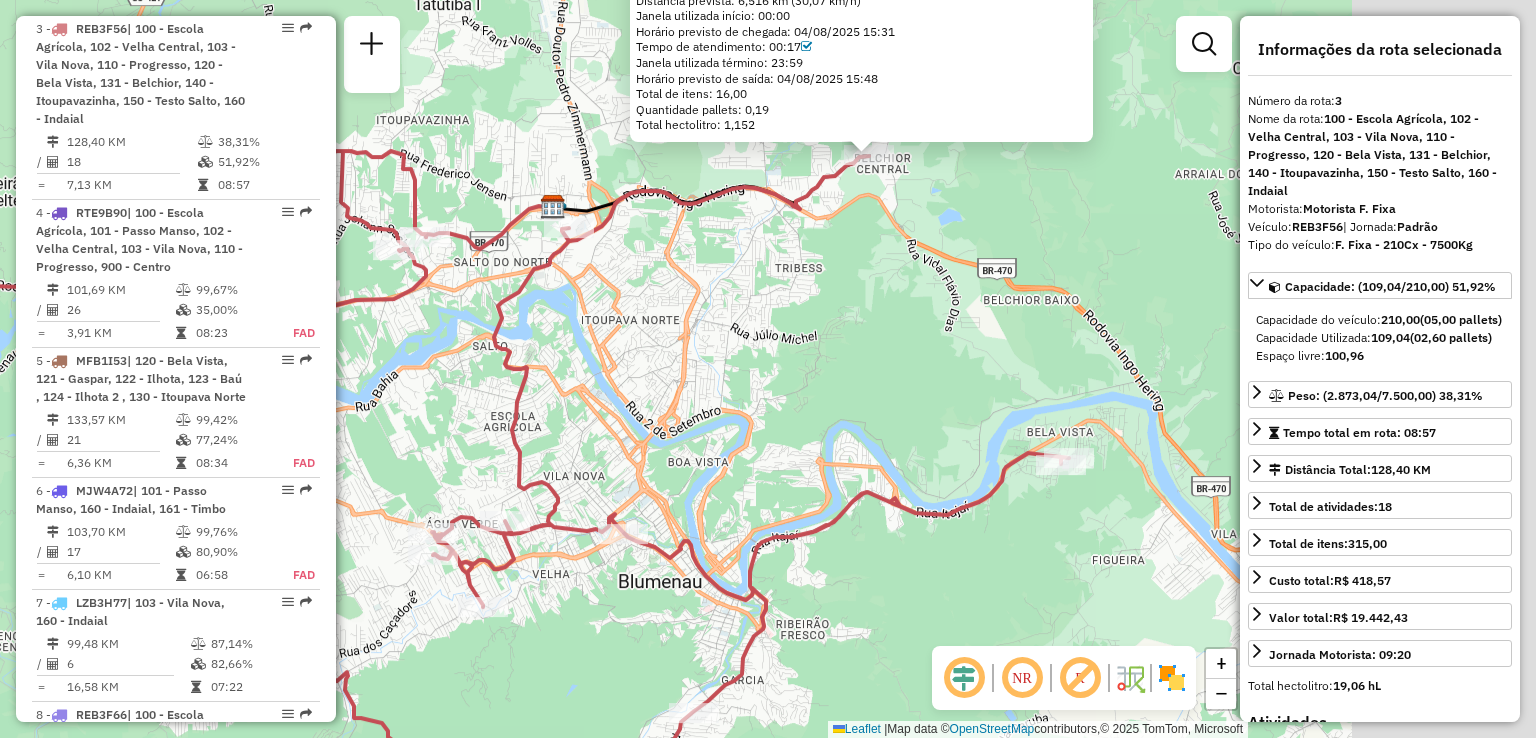 drag, startPoint x: 916, startPoint y: 249, endPoint x: 579, endPoint y: 458, distance: 396.5476 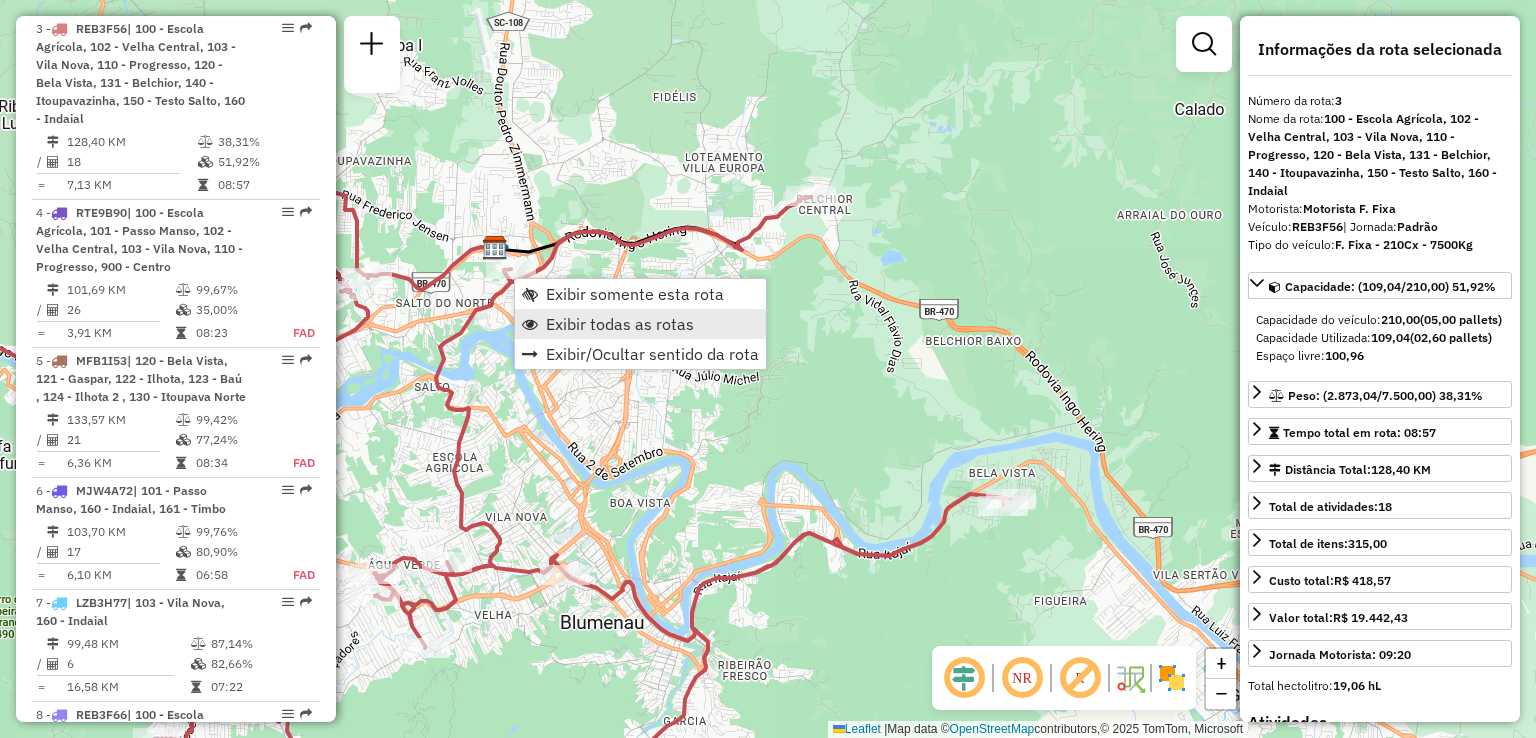 click on "Exibir todas as rotas" at bounding box center (620, 324) 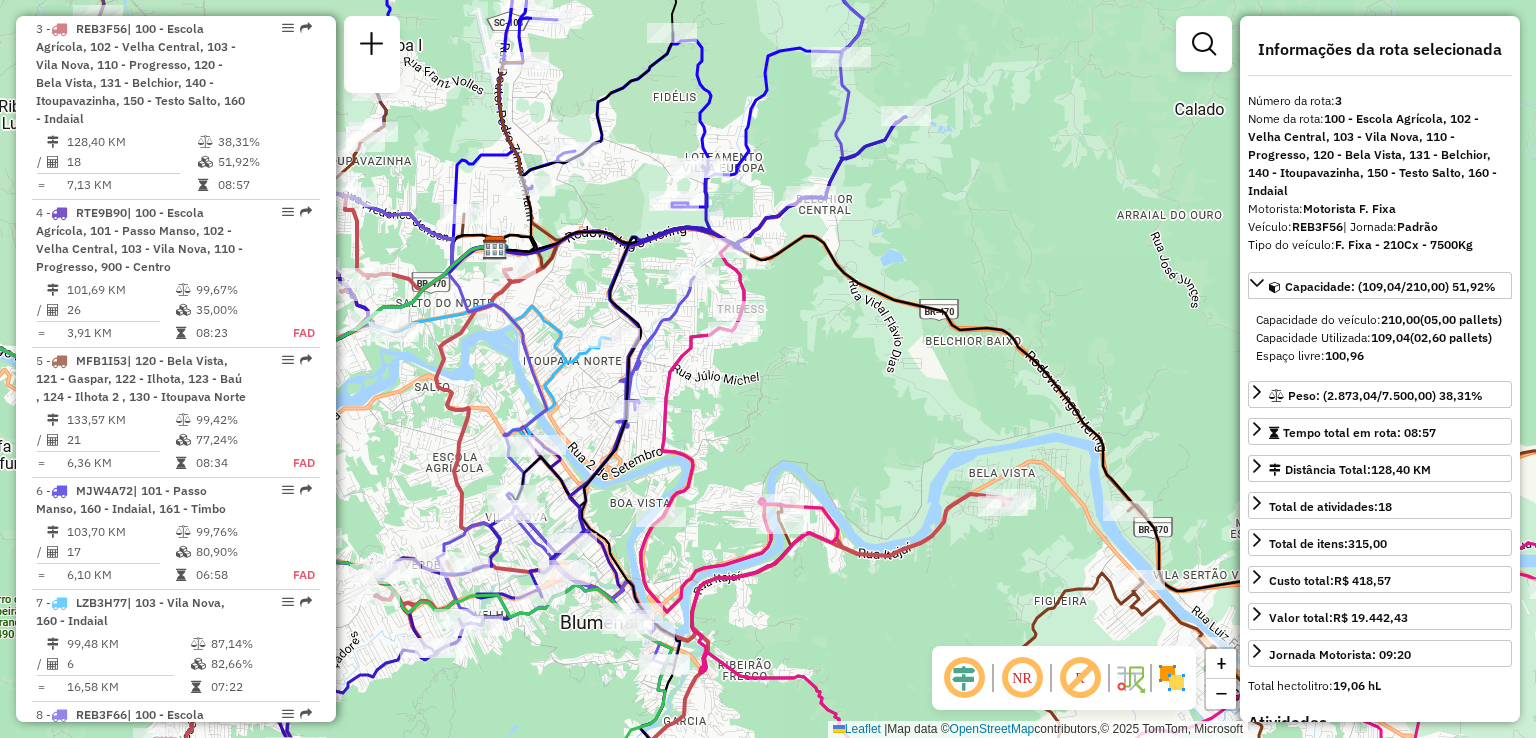 click on "Janela de atendimento Grade de atendimento Capacidade Transportadoras Veículos Cliente Pedidos  Rotas Selecione os dias de semana para filtrar as janelas de atendimento  Seg   Ter   Qua   Qui   Sex   Sáb   Dom  Informe o período da janela de atendimento: De: Até:  Filtrar exatamente a janela do cliente  Considerar janela de atendimento padrão  Selecione os dias de semana para filtrar as grades de atendimento  Seg   Ter   Qua   Qui   Sex   Sáb   Dom   Considerar clientes sem dia de atendimento cadastrado  Clientes fora do dia de atendimento selecionado Filtrar as atividades entre os valores definidos abaixo:  Peso mínimo:   Peso máximo:   Cubagem mínima:   Cubagem máxima:   De:   Até:  Filtrar as atividades entre o tempo de atendimento definido abaixo:  De:   Até:   Considerar capacidade total dos clientes não roteirizados Transportadora: Selecione um ou mais itens Tipo de veículo: Selecione um ou mais itens Veículo: Selecione um ou mais itens Motorista: Selecione um ou mais itens Nome: Rótulo:" 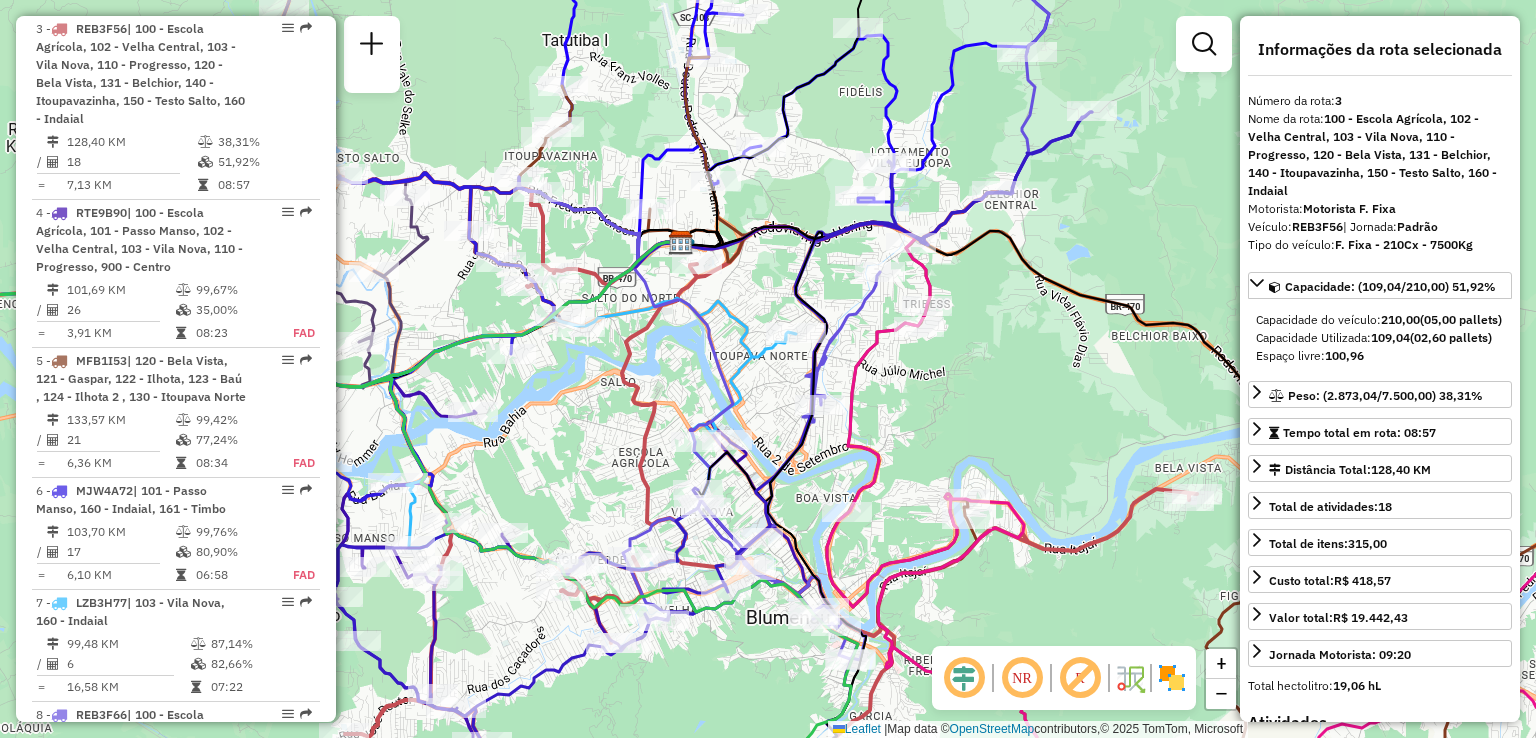 drag, startPoint x: 694, startPoint y: 383, endPoint x: 724, endPoint y: 337, distance: 54.91812 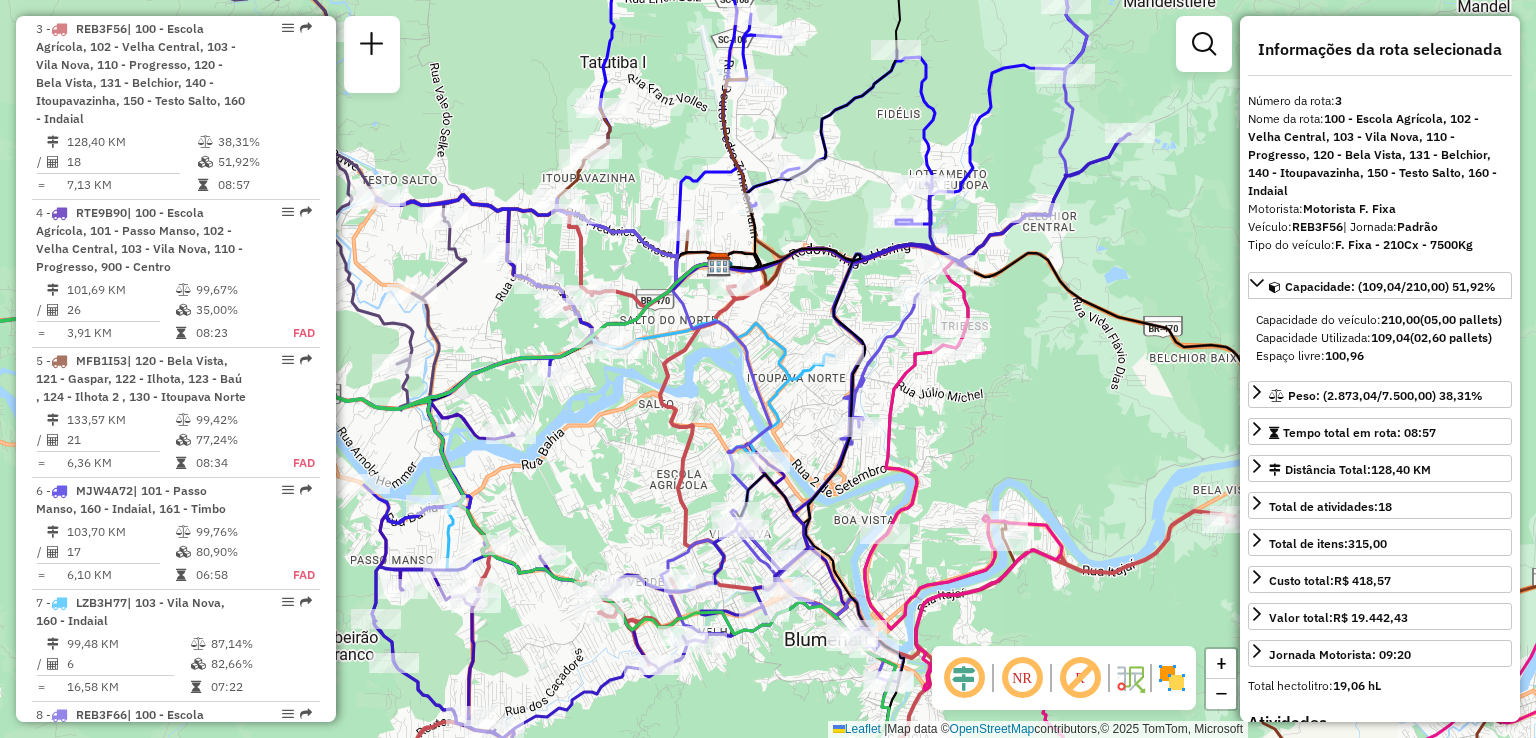 drag, startPoint x: 669, startPoint y: 432, endPoint x: 660, endPoint y: 349, distance: 83.48653 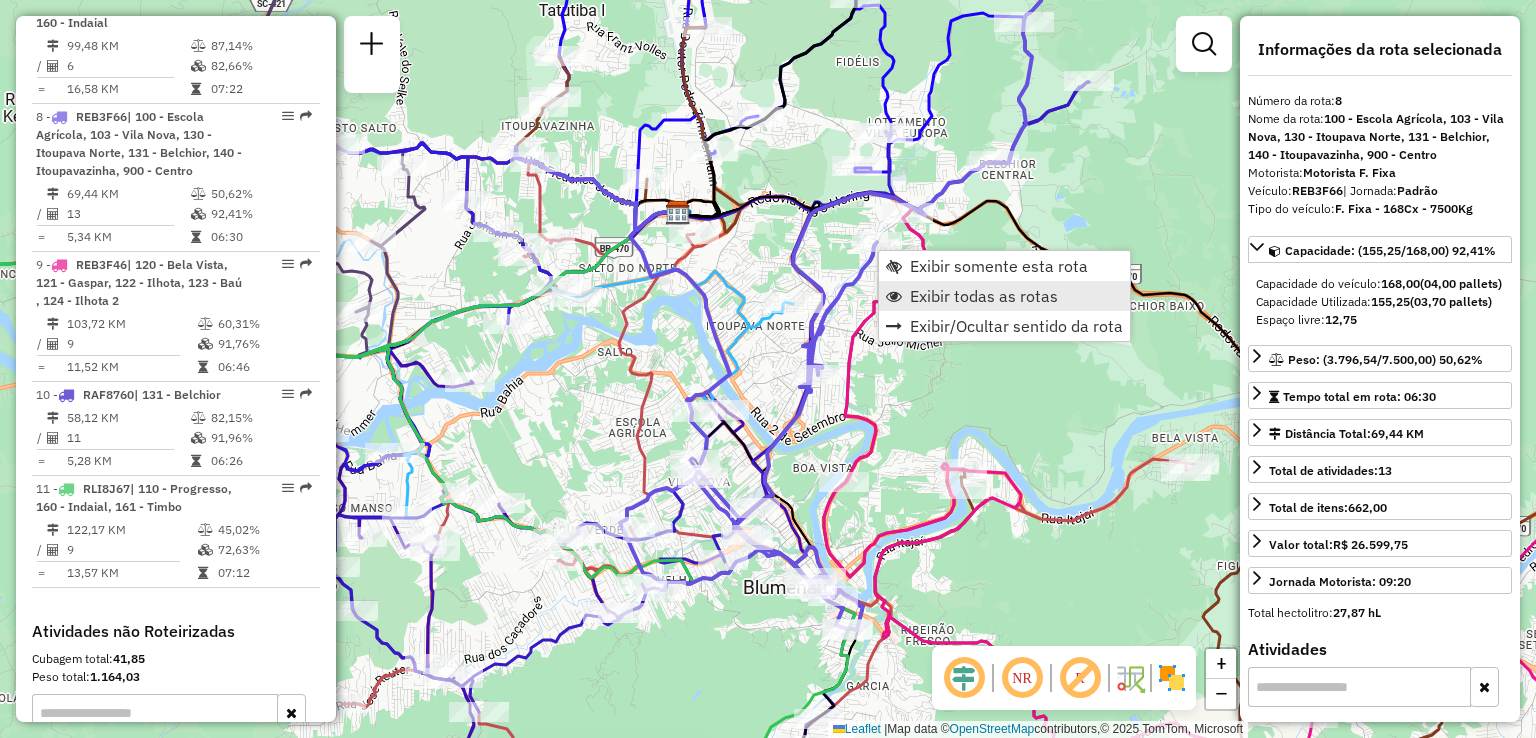 scroll, scrollTop: 1696, scrollLeft: 0, axis: vertical 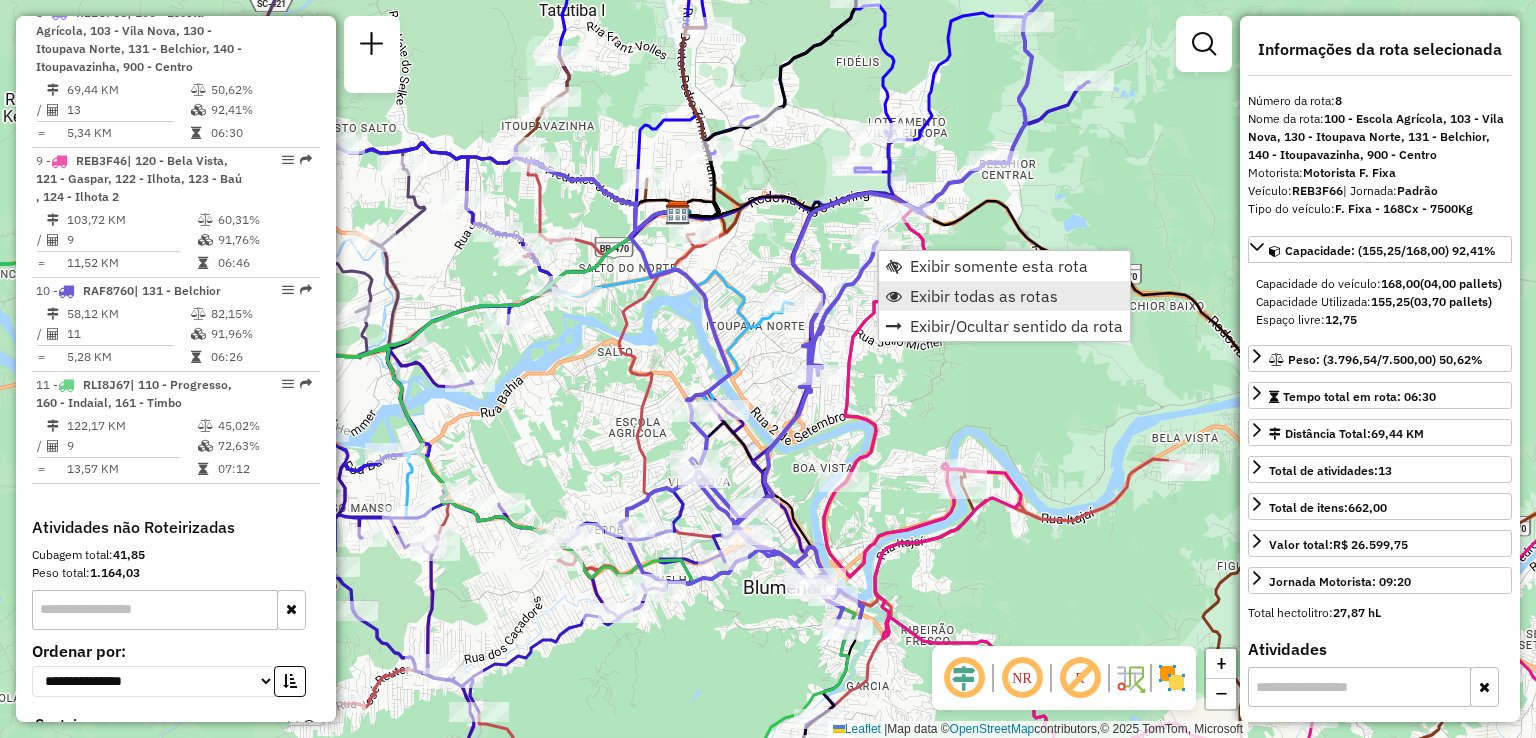 click on "Exibir todas as rotas" at bounding box center (984, 296) 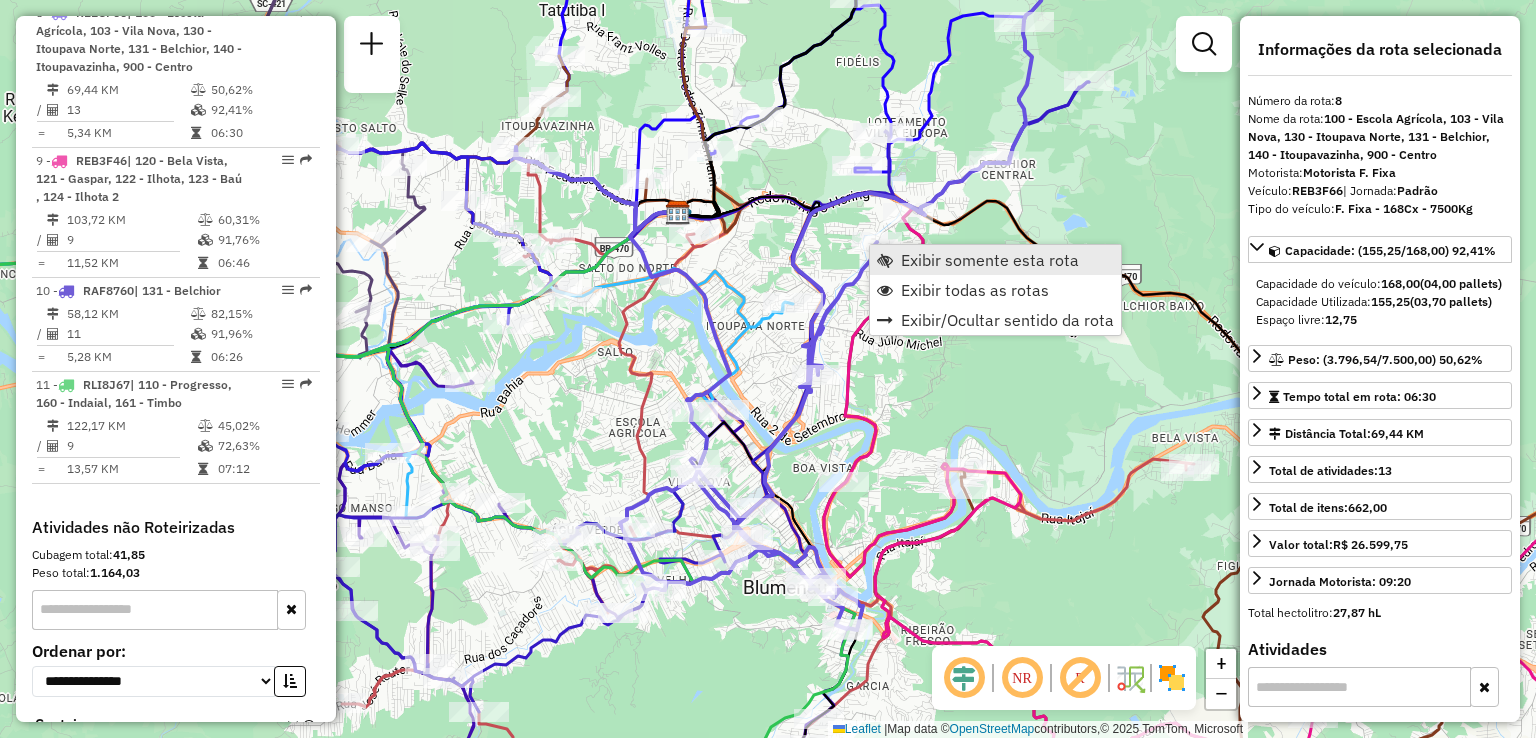click on "Exibir somente esta rota" at bounding box center [990, 260] 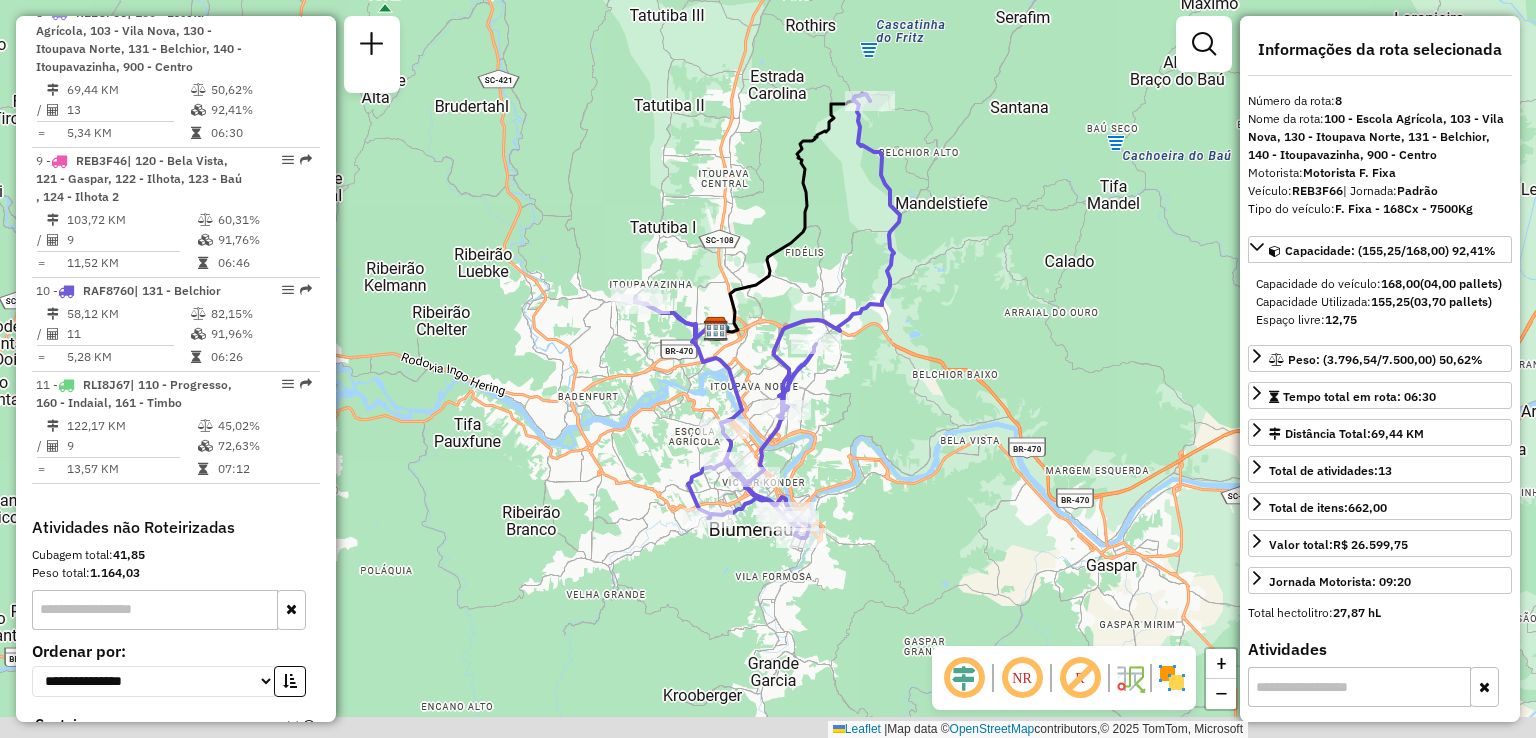 drag, startPoint x: 936, startPoint y: 353, endPoint x: 936, endPoint y: 326, distance: 27 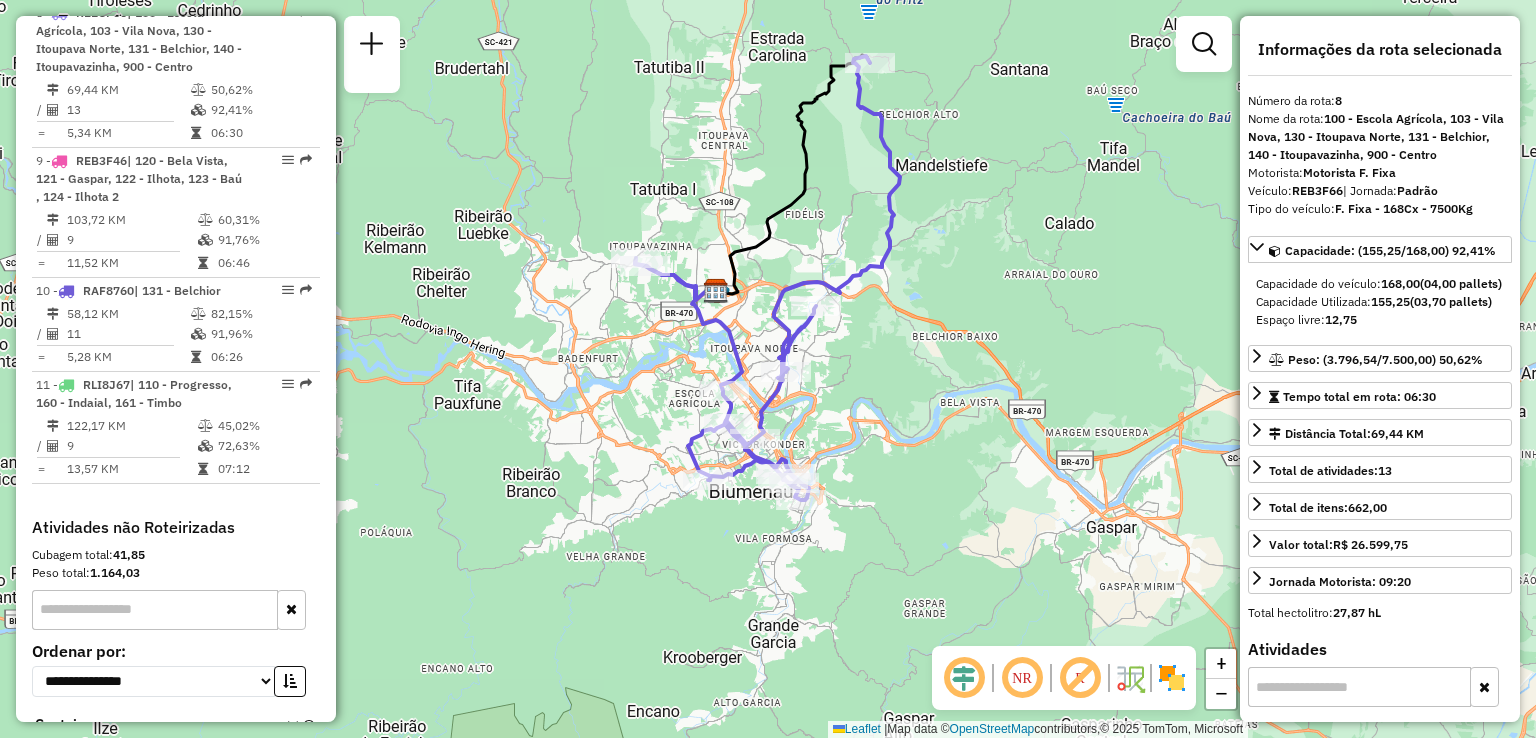 drag, startPoint x: 883, startPoint y: 380, endPoint x: 871, endPoint y: 364, distance: 20 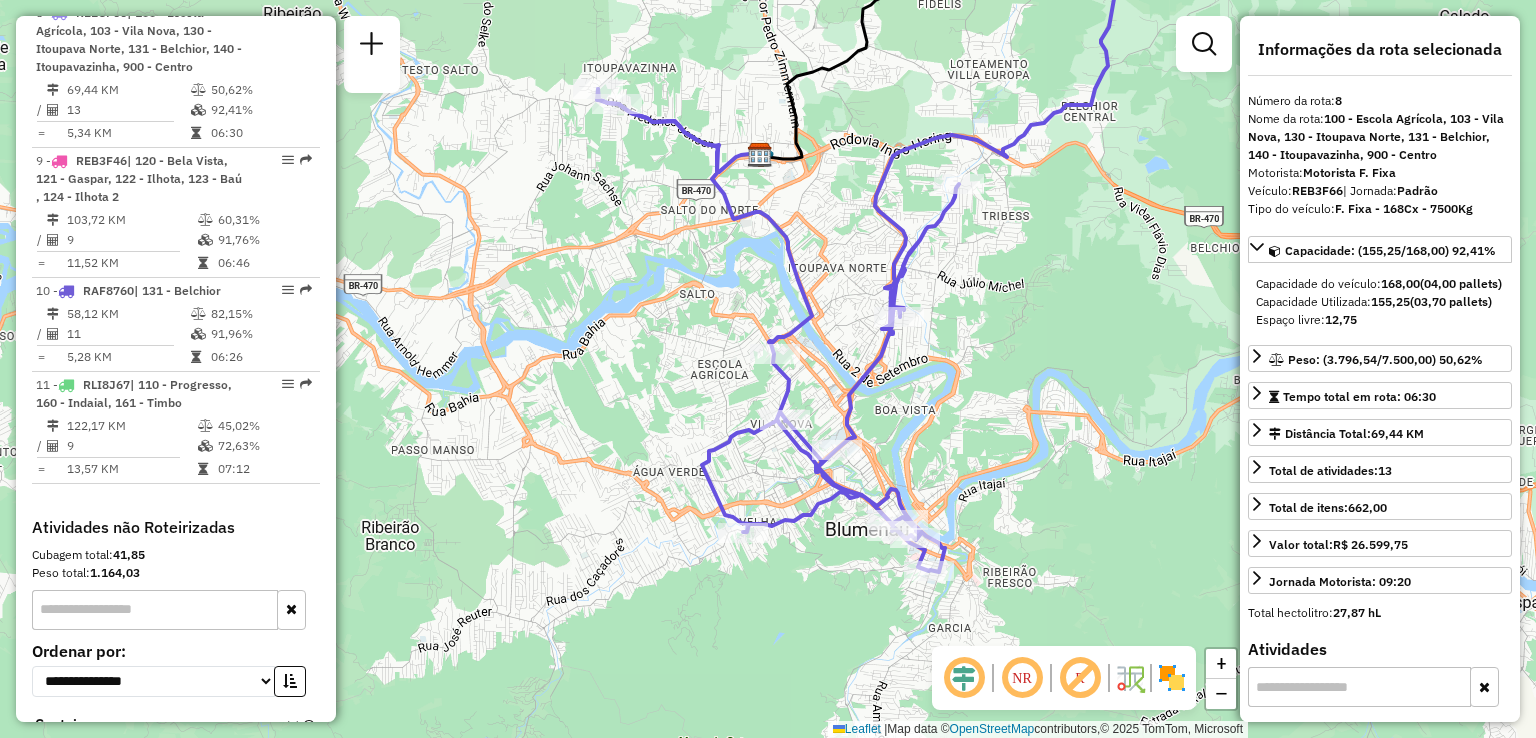 drag, startPoint x: 1007, startPoint y: 429, endPoint x: 991, endPoint y: 341, distance: 89.44272 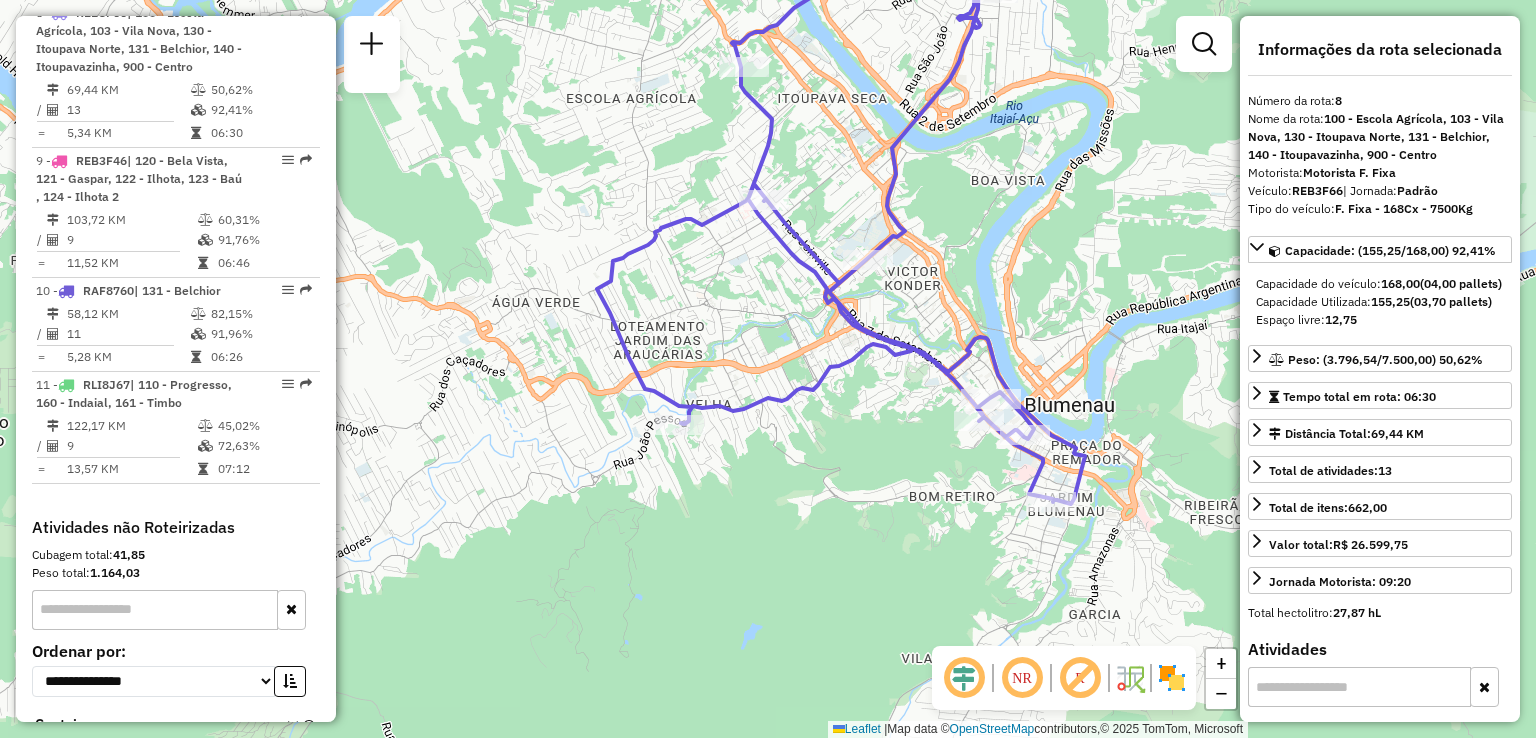 drag, startPoint x: 844, startPoint y: 437, endPoint x: 852, endPoint y: 492, distance: 55.578773 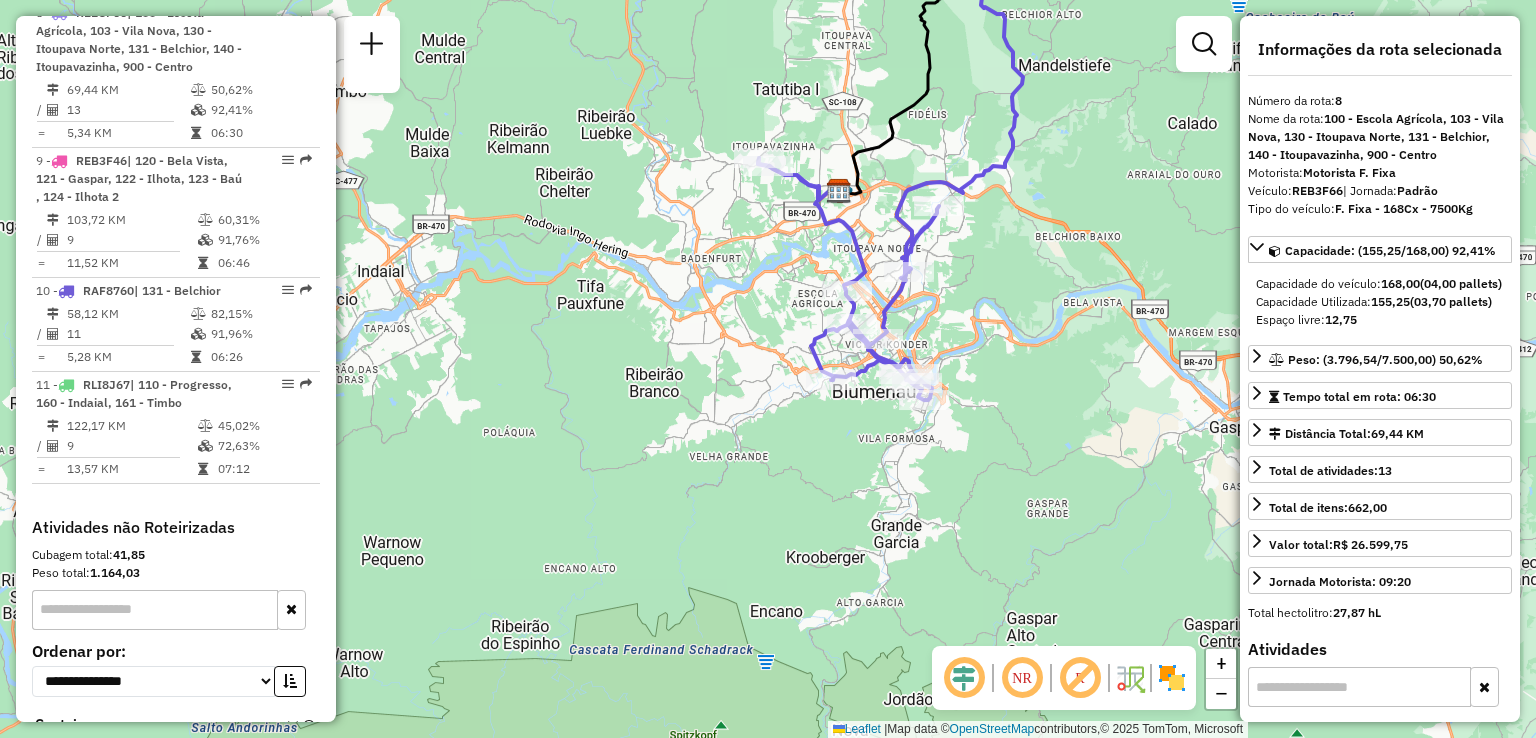 click on "Janela de atendimento Grade de atendimento Capacidade Transportadoras Veículos Cliente Pedidos  Rotas Selecione os dias de semana para filtrar as janelas de atendimento  Seg   Ter   Qua   Qui   Sex   Sáb   Dom  Informe o período da janela de atendimento: De: Até:  Filtrar exatamente a janela do cliente  Considerar janela de atendimento padrão  Selecione os dias de semana para filtrar as grades de atendimento  Seg   Ter   Qua   Qui   Sex   Sáb   Dom   Considerar clientes sem dia de atendimento cadastrado  Clientes fora do dia de atendimento selecionado Filtrar as atividades entre os valores definidos abaixo:  Peso mínimo:   Peso máximo:   Cubagem mínima:   Cubagem máxima:   De:   Até:  Filtrar as atividades entre o tempo de atendimento definido abaixo:  De:   Até:   Considerar capacidade total dos clientes não roteirizados Transportadora: Selecione um ou mais itens Tipo de veículo: Selecione um ou mais itens Veículo: Selecione um ou mais itens Motorista: Selecione um ou mais itens Nome: Rótulo:" 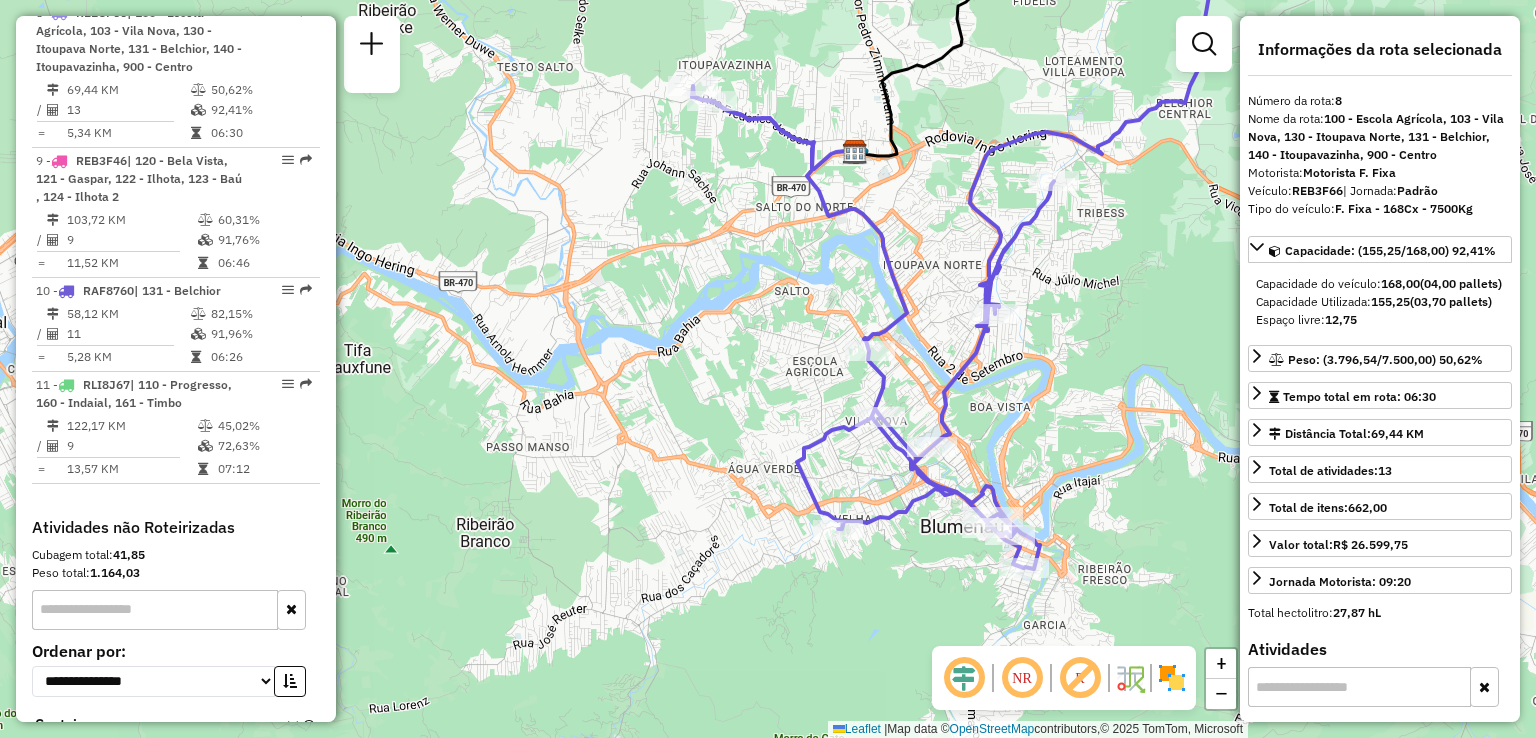 click on "Rota 8 - Placa [PLATE]  [NUMBER] - [COMPANY_NAME] Janela de atendimento Grade de atendimento Capacidade Transportadoras Veículos Cliente Pedidos  Rotas Selecione os dias de semana para filtrar as janelas de atendimento  Seg   Ter   Qua   Qui   Sex   Sáb   Dom  Informe o período da janela de atendimento: De: Até:  Filtrar exatamente a janela do cliente  Considerar janela de atendimento padrão  Selecione os dias de semana para filtrar as grades de atendimento  Seg   Ter   Qua   Qui   Sex   Sáb   Dom   Considerar clientes sem dia de atendimento cadastrado  Clientes fora do dia de atendimento selecionado Filtrar as atividades entre os valores definidos abaixo:  Peso mínimo:   Peso máximo:   Cubagem mínima:   Cubagem máxima:   De:   Até:  Filtrar as atividades entre o tempo de atendimento definido abaixo:  De:   Até:   Considerar capacidade total dos clientes não roteirizados Transportadora: Selecione um ou mais itens Tipo de veículo: Selecione um ou mais itens Veículo: Motorista: Nome: Setor:" 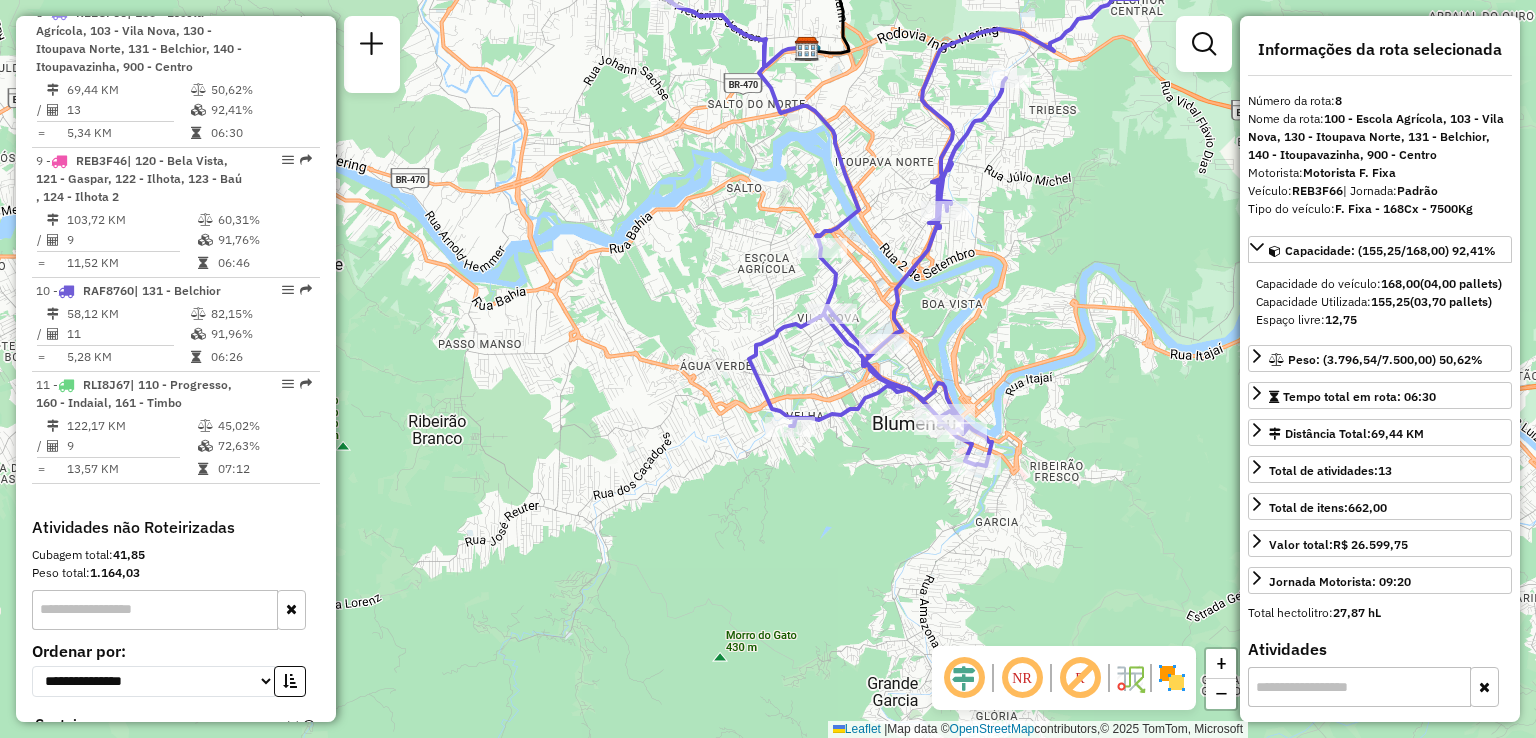 click on "Janela de atendimento Grade de atendimento Capacidade Transportadoras Veículos Cliente Pedidos  Rotas Selecione os dias de semana para filtrar as janelas de atendimento  Seg   Ter   Qua   Qui   Sex   Sáb   Dom  Informe o período da janela de atendimento: De: Até:  Filtrar exatamente a janela do cliente  Considerar janela de atendimento padrão  Selecione os dias de semana para filtrar as grades de atendimento  Seg   Ter   Qua   Qui   Sex   Sáb   Dom   Considerar clientes sem dia de atendimento cadastrado  Clientes fora do dia de atendimento selecionado Filtrar as atividades entre os valores definidos abaixo:  Peso mínimo:   Peso máximo:   Cubagem mínima:   Cubagem máxima:   De:   Até:  Filtrar as atividades entre o tempo de atendimento definido abaixo:  De:   Até:   Considerar capacidade total dos clientes não roteirizados Transportadora: Selecione um ou mais itens Tipo de veículo: Selecione um ou mais itens Veículo: Selecione um ou mais itens Motorista: Selecione um ou mais itens Nome: Rótulo:" 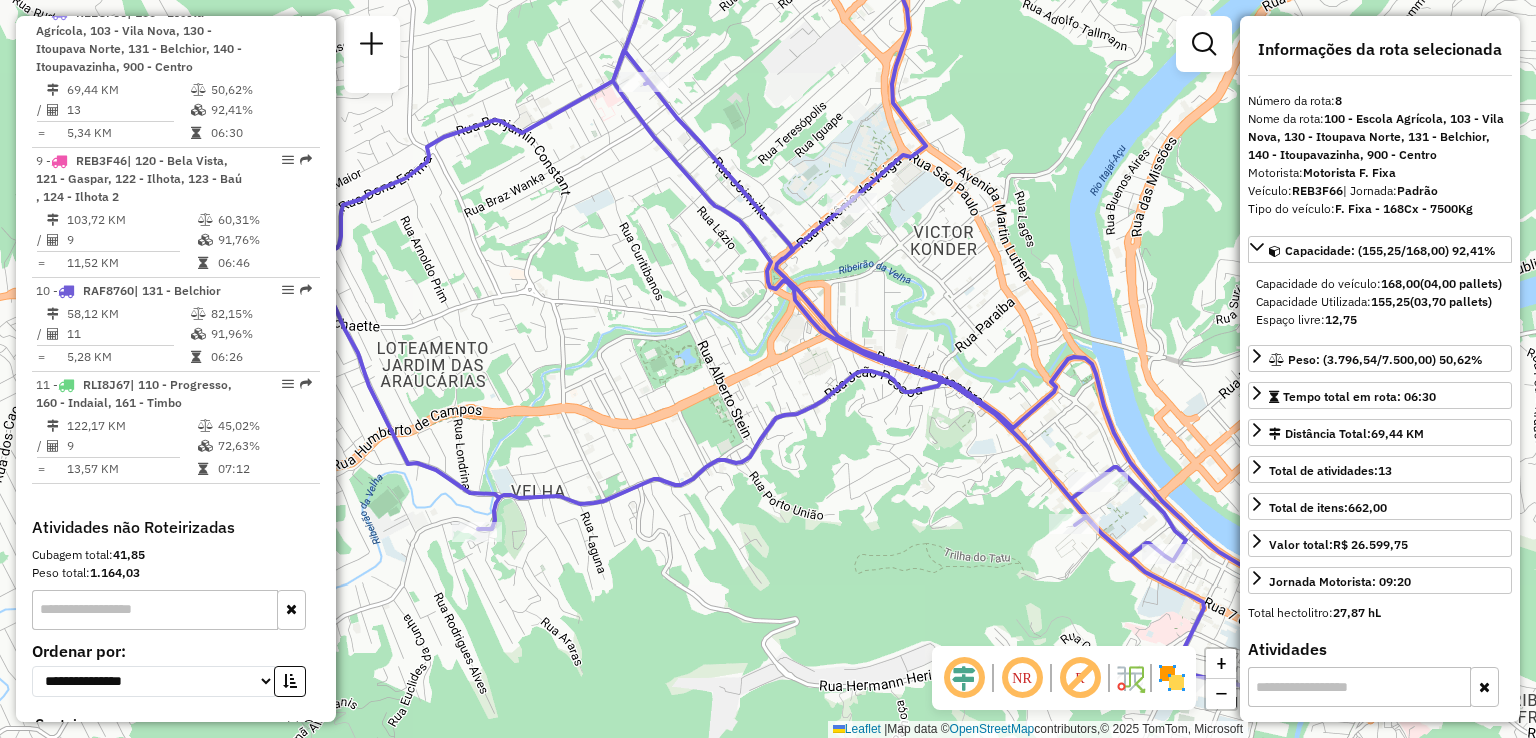 drag, startPoint x: 864, startPoint y: 265, endPoint x: 836, endPoint y: 229, distance: 45.607018 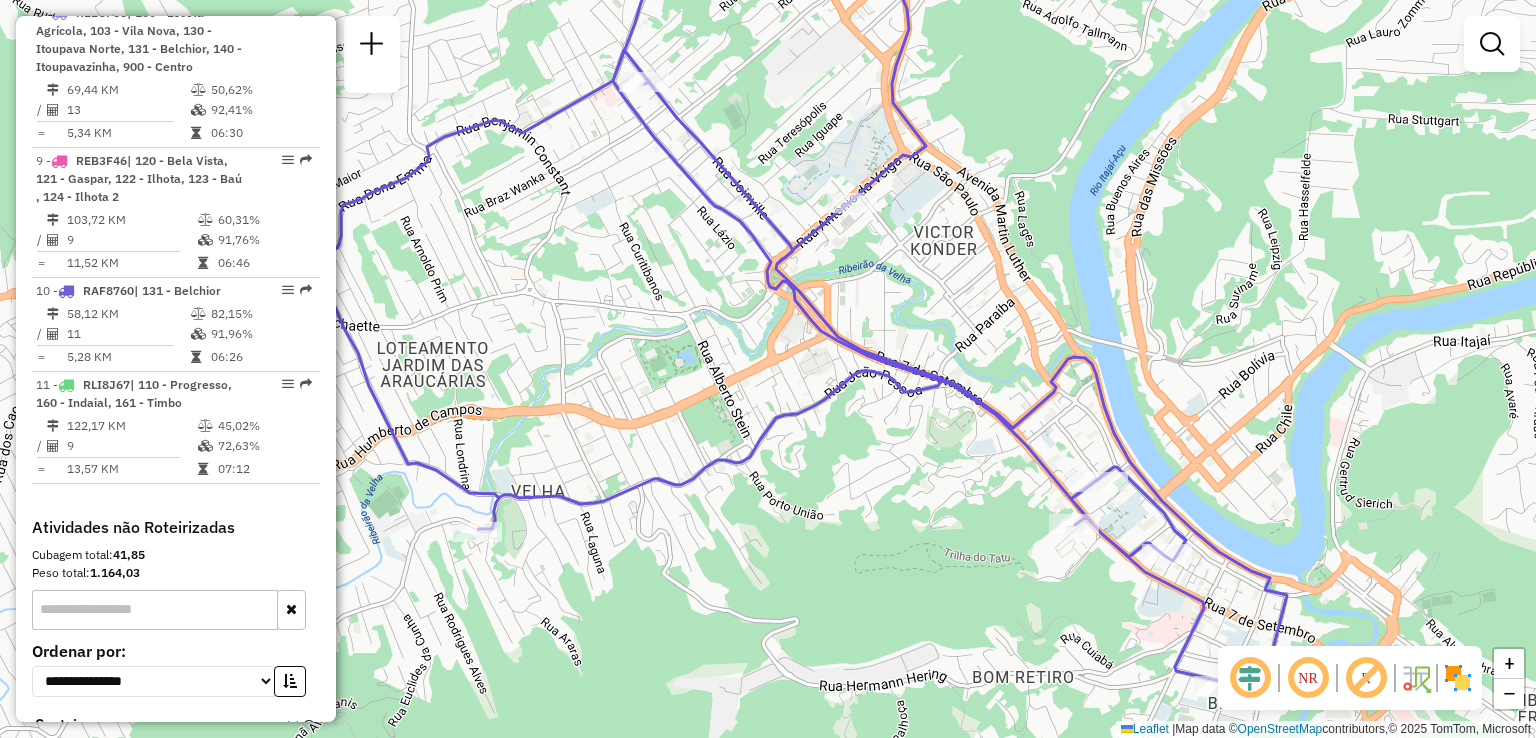 drag, startPoint x: 923, startPoint y: 314, endPoint x: 843, endPoint y: 231, distance: 115.27792 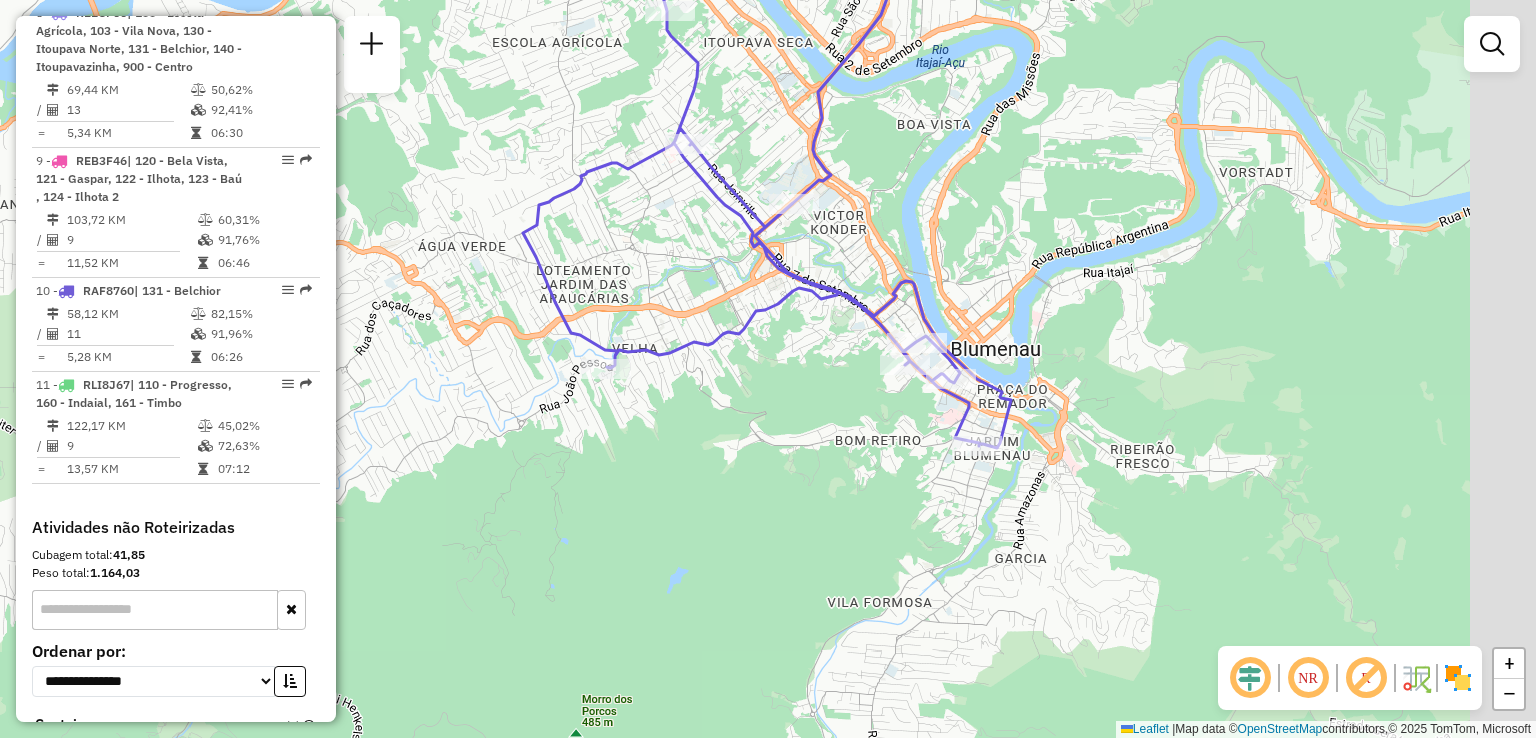 drag, startPoint x: 910, startPoint y: 475, endPoint x: 830, endPoint y: 373, distance: 129.63025 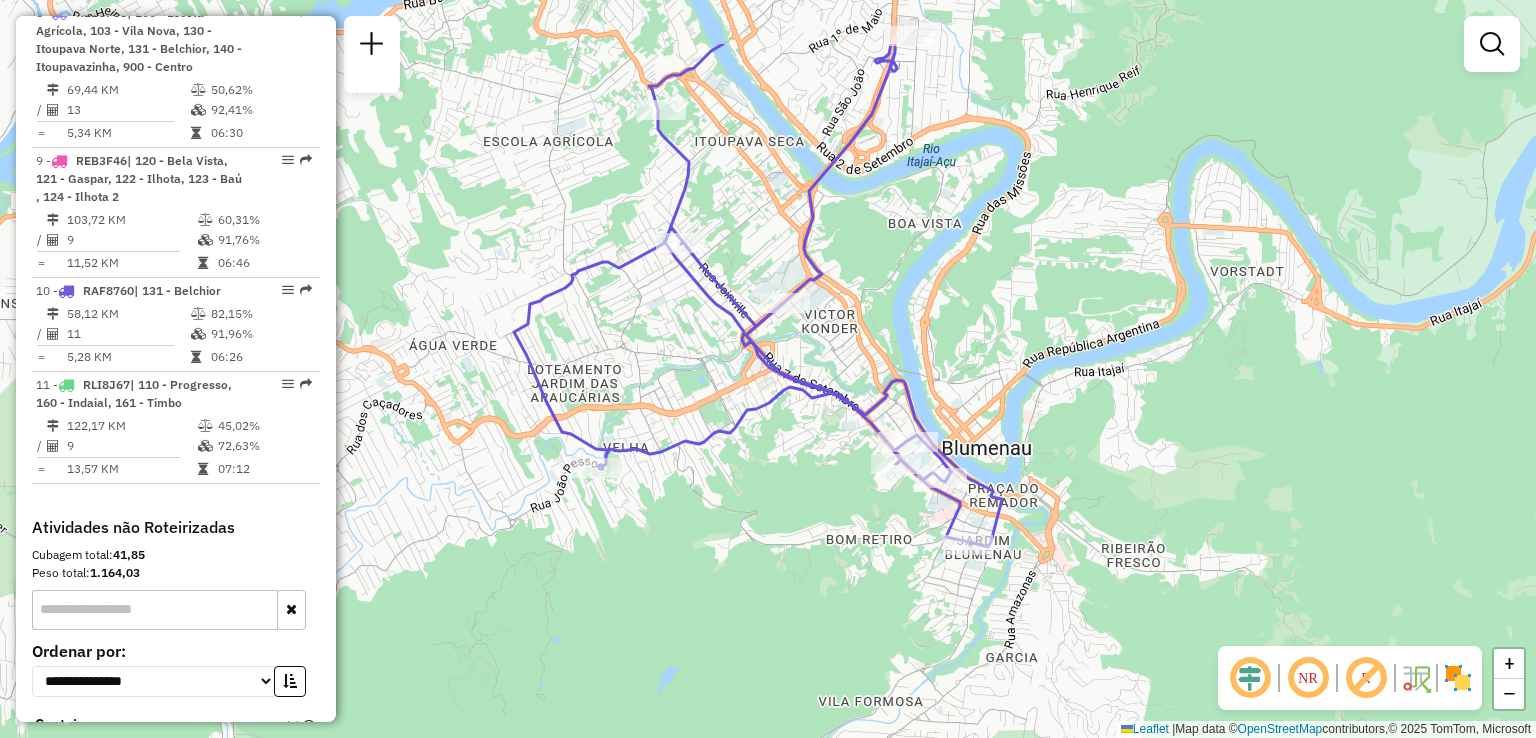 drag, startPoint x: 1125, startPoint y: 403, endPoint x: 1116, endPoint y: 494, distance: 91.44397 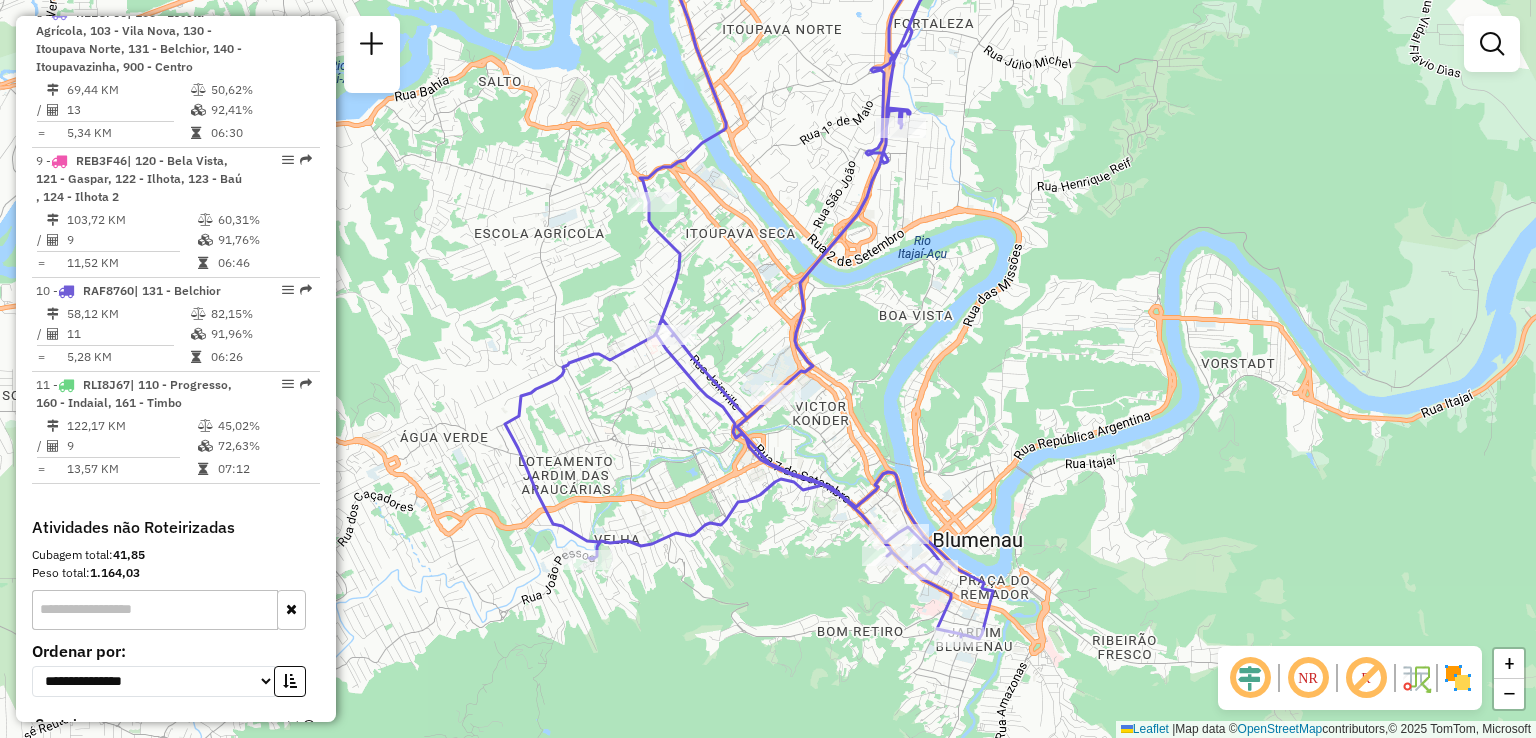 click on "Janela de atendimento Grade de atendimento Capacidade Transportadoras Veículos Cliente Pedidos  Rotas Selecione os dias de semana para filtrar as janelas de atendimento  Seg   Ter   Qua   Qui   Sex   Sáb   Dom  Informe o período da janela de atendimento: De: Até:  Filtrar exatamente a janela do cliente  Considerar janela de atendimento padrão  Selecione os dias de semana para filtrar as grades de atendimento  Seg   Ter   Qua   Qui   Sex   Sáb   Dom   Considerar clientes sem dia de atendimento cadastrado  Clientes fora do dia de atendimento selecionado Filtrar as atividades entre os valores definidos abaixo:  Peso mínimo:   Peso máximo:   Cubagem mínima:   Cubagem máxima:   De:   Até:  Filtrar as atividades entre o tempo de atendimento definido abaixo:  De:   Até:   Considerar capacidade total dos clientes não roteirizados Transportadora: Selecione um ou mais itens Tipo de veículo: Selecione um ou mais itens Veículo: Selecione um ou mais itens Motorista: Selecione um ou mais itens Nome: Rótulo:" 